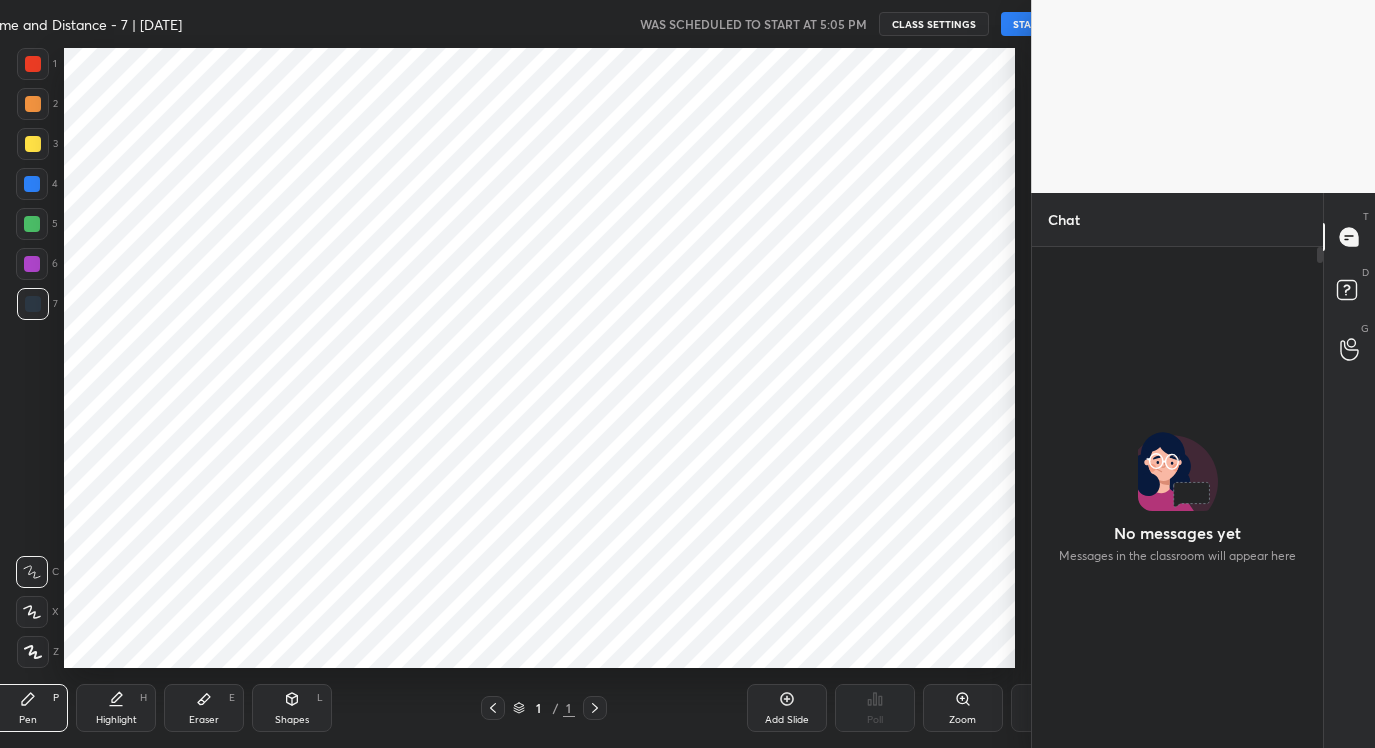 scroll, scrollTop: 0, scrollLeft: 0, axis: both 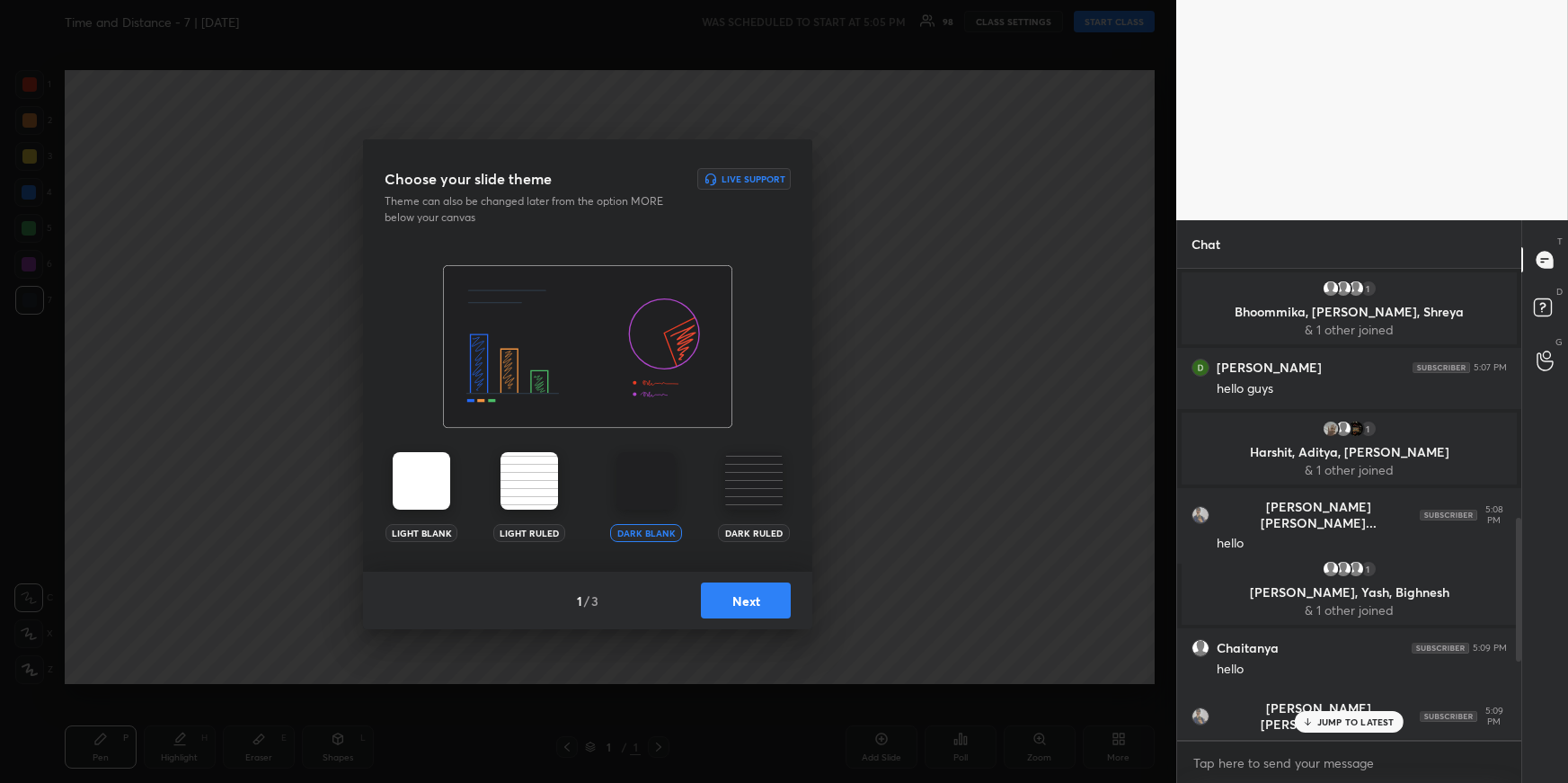 type on "x" 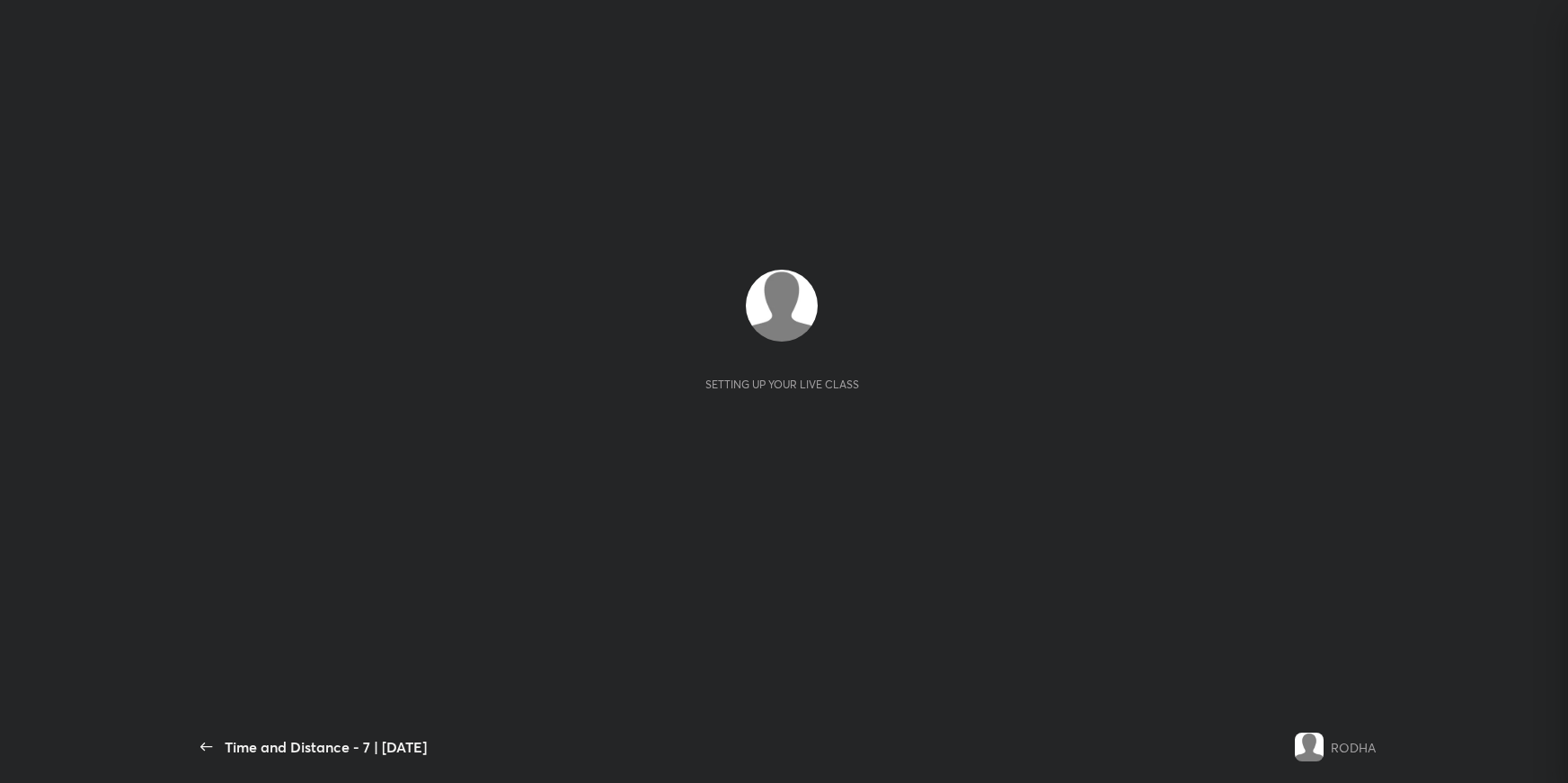 scroll, scrollTop: 0, scrollLeft: 0, axis: both 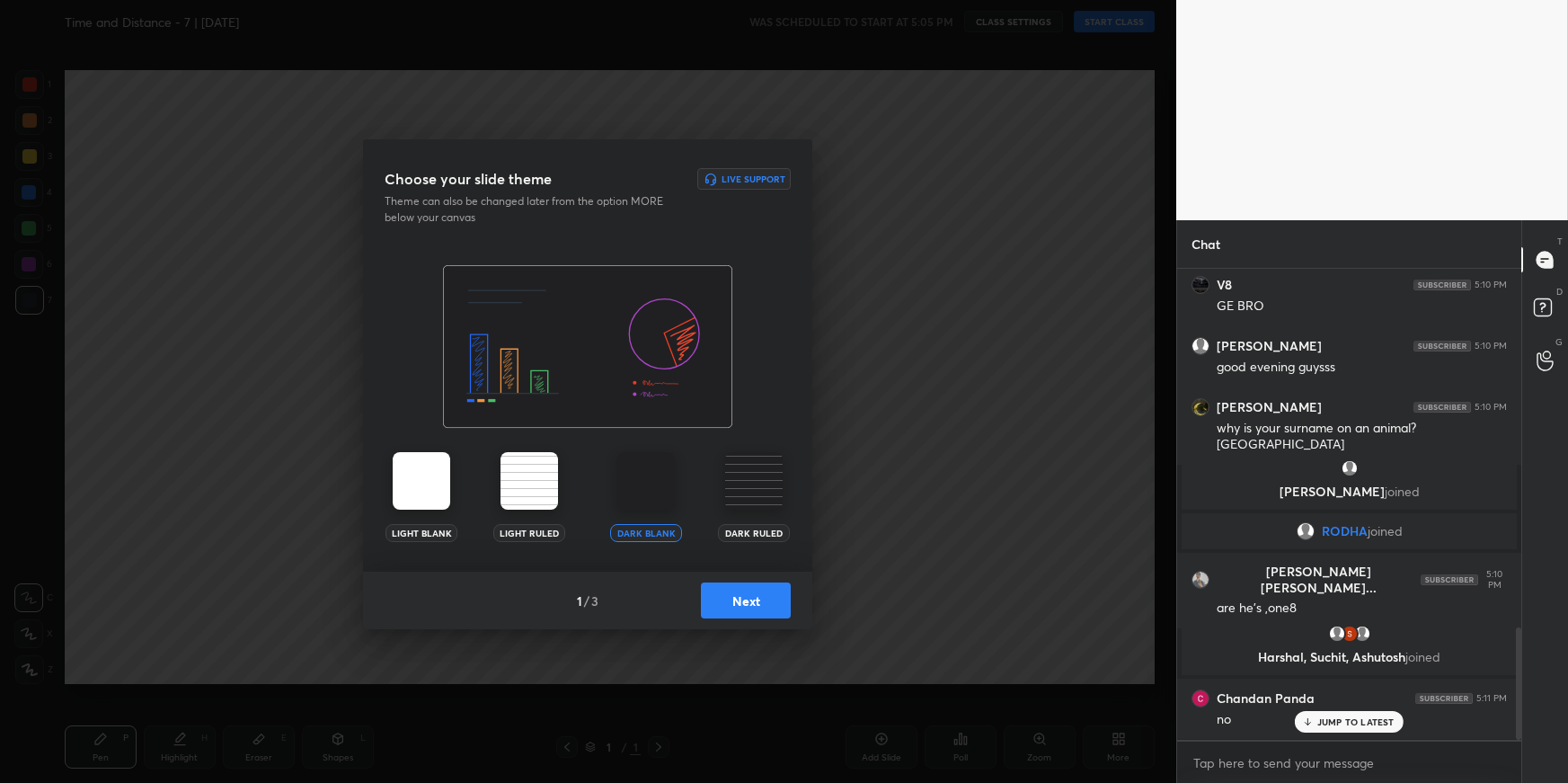 click on "Next" at bounding box center (746, 601) 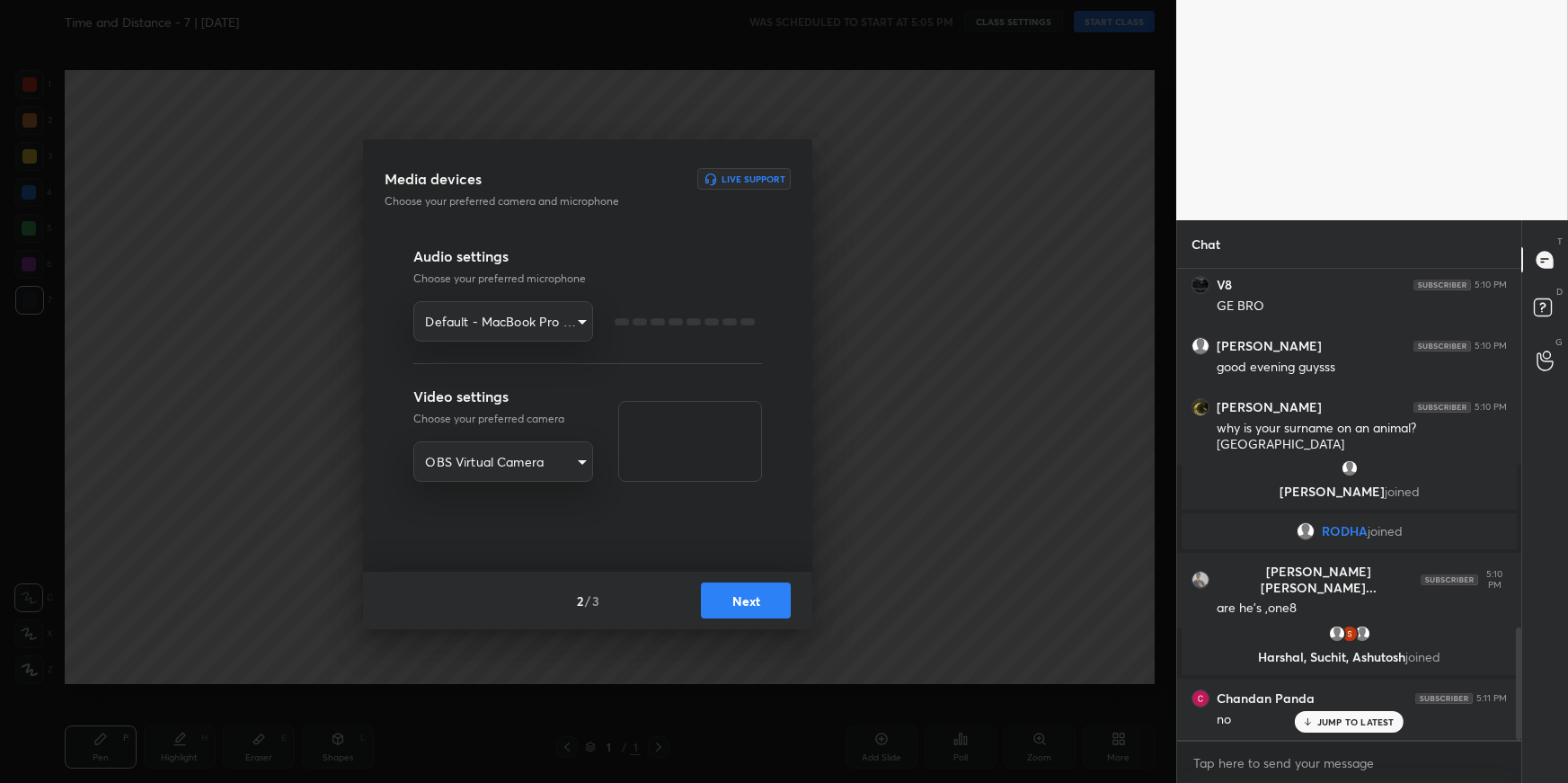 click on "1 2 3 4 5 6 7 R O A L C X Z Erase all   C X Z Time and Distance - 7 | [DATE] WAS SCHEDULED TO START AT  5:05 PM CLASS SETTINGS START CLASS Setting up your live class Back Time and Distance - 7 | [DATE] RODHA Pen P Highlight H Eraser E Shapes L 1 / 1 Add Slide Poll Zoom More Chat 1 Bhoommika, Rohit, [PERSON_NAME] &  1 other  joined [PERSON_NAME] 5:07 PM hello guys 1 [PERSON_NAME], [PERSON_NAME] &  1 other  joined [PERSON_NAME] [PERSON_NAME]... 5:08 PM hello 1 [PERSON_NAME], Yash, [PERSON_NAME] &  1 other  joined [PERSON_NAME] 5:09 PM hello [PERSON_NAME] [PERSON_NAME]... 5:09 PM [PERSON_NAME] is here [PERSON_NAME]  joined V8 5:09 PM Not yet bro [PERSON_NAME] Panda 5:09 PM good evening guys V8 5:10 PM GE BRO [PERSON_NAME] 5:10 PM good evening guysss [PERSON_NAME] 5:10 PM why is your surname on an animal? [PERSON_NAME]  joined RODHA  joined [PERSON_NAME] [PERSON_NAME]... 5:10 PM are he's ,one8 [PERSON_NAME], [PERSON_NAME], [PERSON_NAME]  joined Chandan Panda 5:11 PM no JUMP TO LATEST Enable hand raising Enable raise hand to speak to learners. Once enabled, chat will be turned off temporarily. Enable" at bounding box center (784, 391) 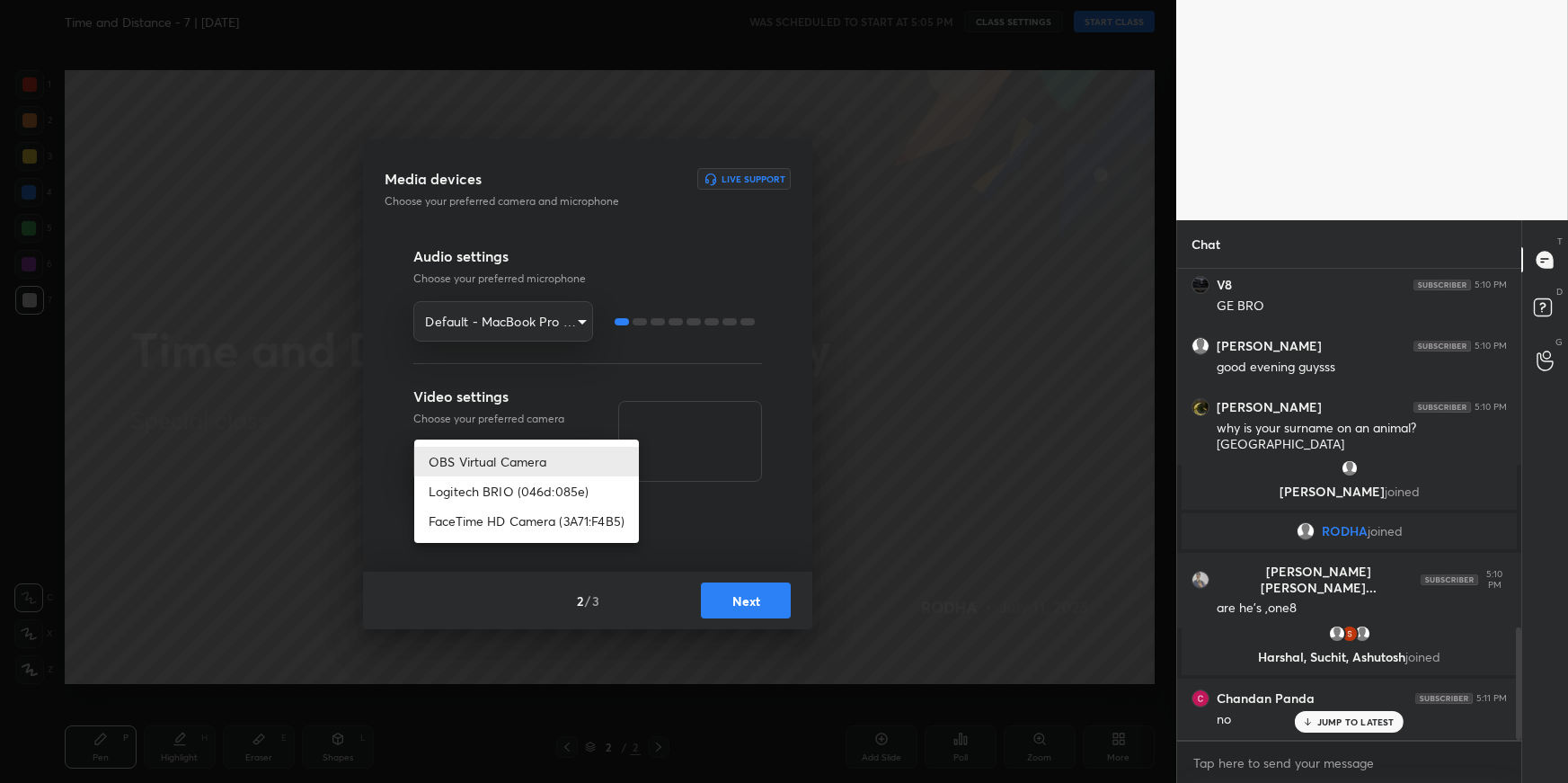 click on "Logitech BRIO (046d:085e)" at bounding box center (527, 491) 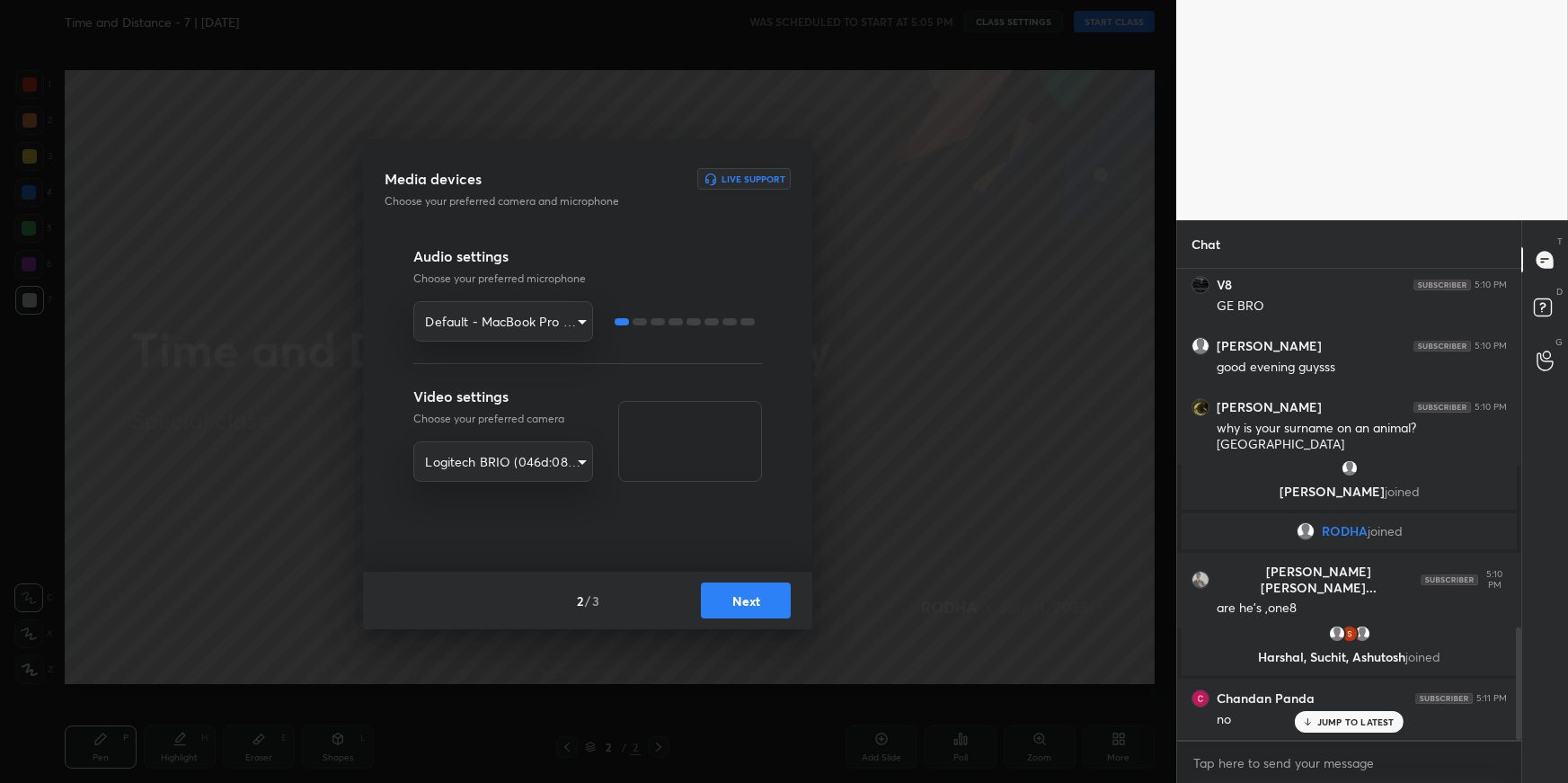 click on "1 2 3 4 5 6 7 R O A L C X Z Erase all   C X Z Time and Distance - 7 | [DATE] WAS SCHEDULED TO START AT  5:05 PM CLASS SETTINGS START CLASS Setting up your live class Back Time and Distance - 7 | [DATE] RODHA Pen P Highlight H Eraser E Shapes L 2 / 2 Add Slide Poll Zoom More Chat 1 Bhoommika, Rohit, [PERSON_NAME] &  1 other  joined [PERSON_NAME] 5:07 PM hello guys 1 [PERSON_NAME], [PERSON_NAME] &  1 other  joined [PERSON_NAME] [PERSON_NAME]... 5:08 PM hello 1 [PERSON_NAME], Yash, [PERSON_NAME] &  1 other  joined [PERSON_NAME] 5:09 PM hello [PERSON_NAME] [PERSON_NAME]... 5:09 PM [PERSON_NAME] is here [PERSON_NAME]  joined V8 5:09 PM Not yet bro [PERSON_NAME] Panda 5:09 PM good evening guys V8 5:10 PM GE BRO [PERSON_NAME] 5:10 PM good evening guysss [PERSON_NAME] 5:10 PM why is your surname on an animal? [PERSON_NAME]  joined RODHA  joined [PERSON_NAME] [PERSON_NAME]... 5:10 PM are he's ,one8 [PERSON_NAME], [PERSON_NAME], [PERSON_NAME]  joined Chandan Panda 5:11 PM no JUMP TO LATEST Enable hand raising Enable raise hand to speak to learners. Once enabled, chat will be turned off temporarily. Enable" at bounding box center [784, 391] 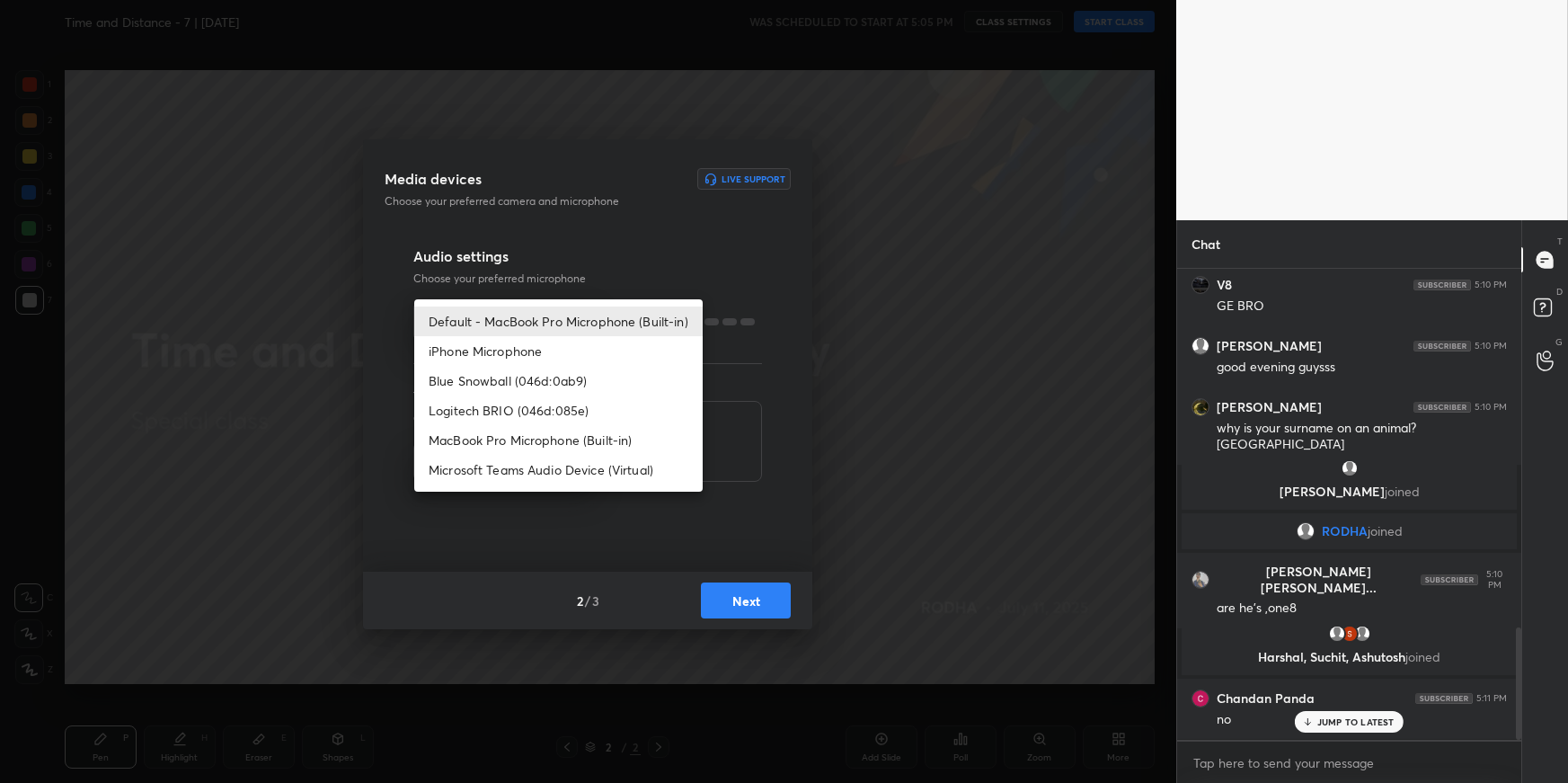 click on "Blue Snowball (046d:0ab9)" at bounding box center (558, 380) 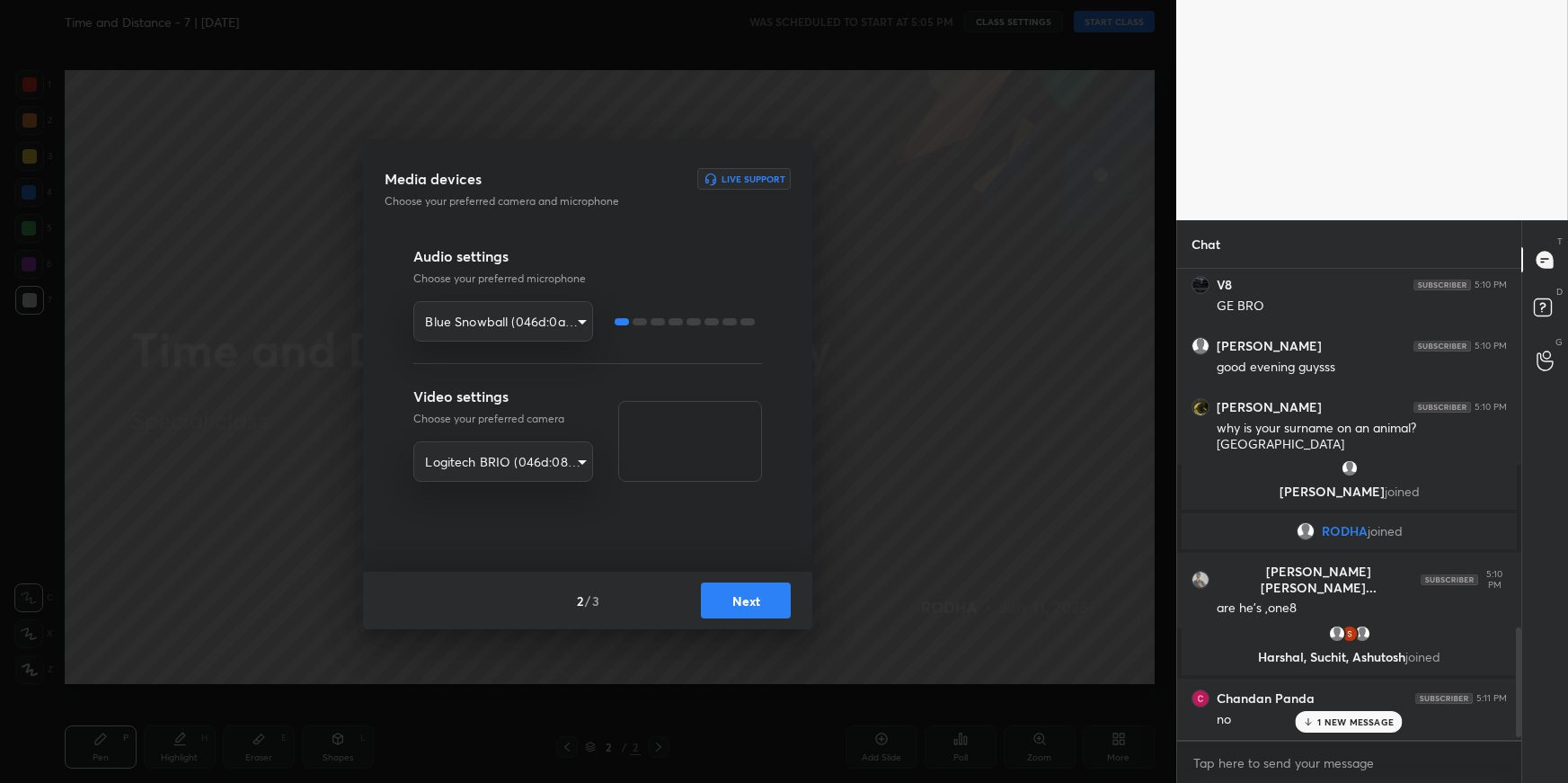 scroll, scrollTop: 1569, scrollLeft: 0, axis: vertical 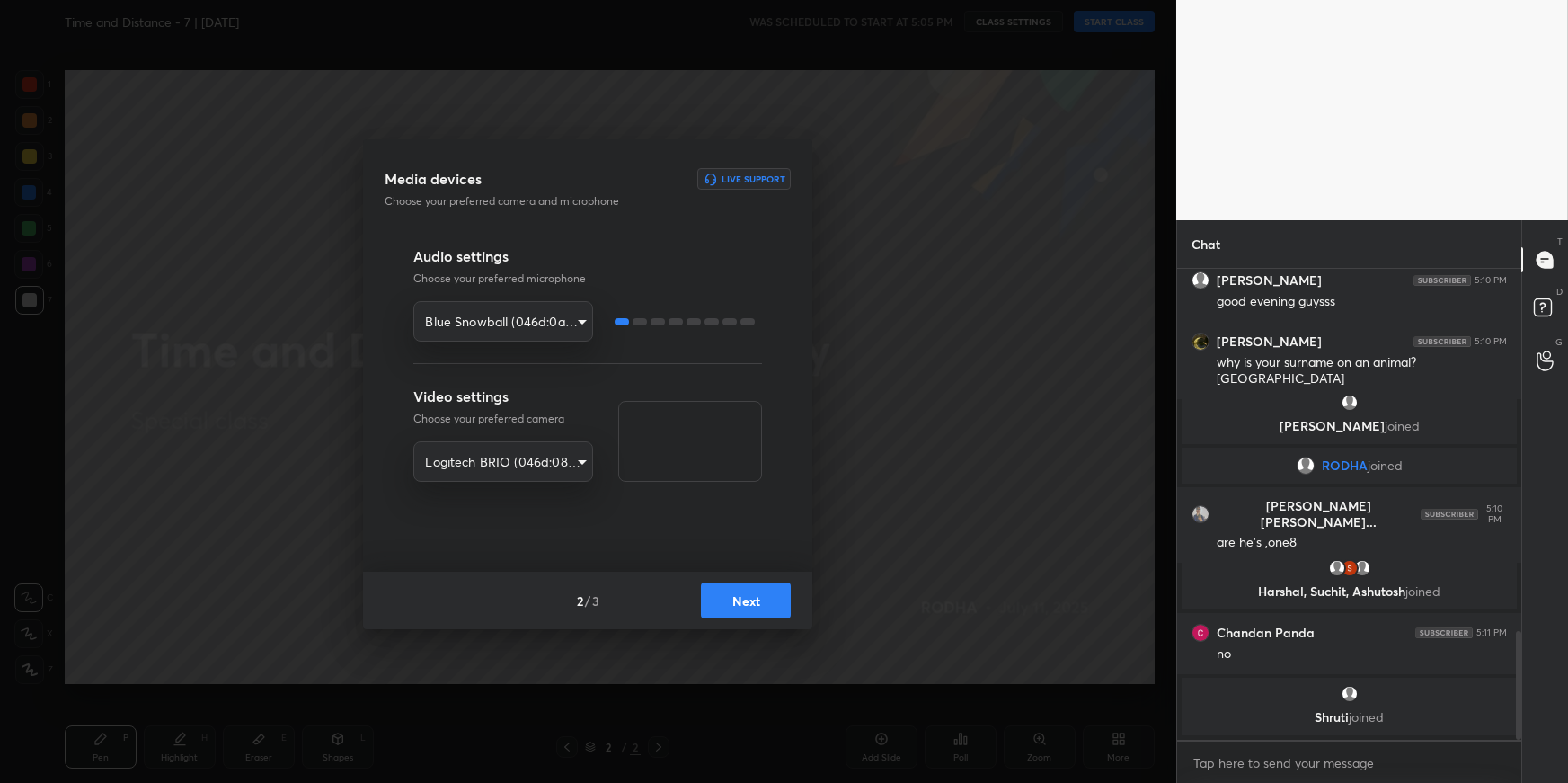 click on "Next" at bounding box center [746, 601] 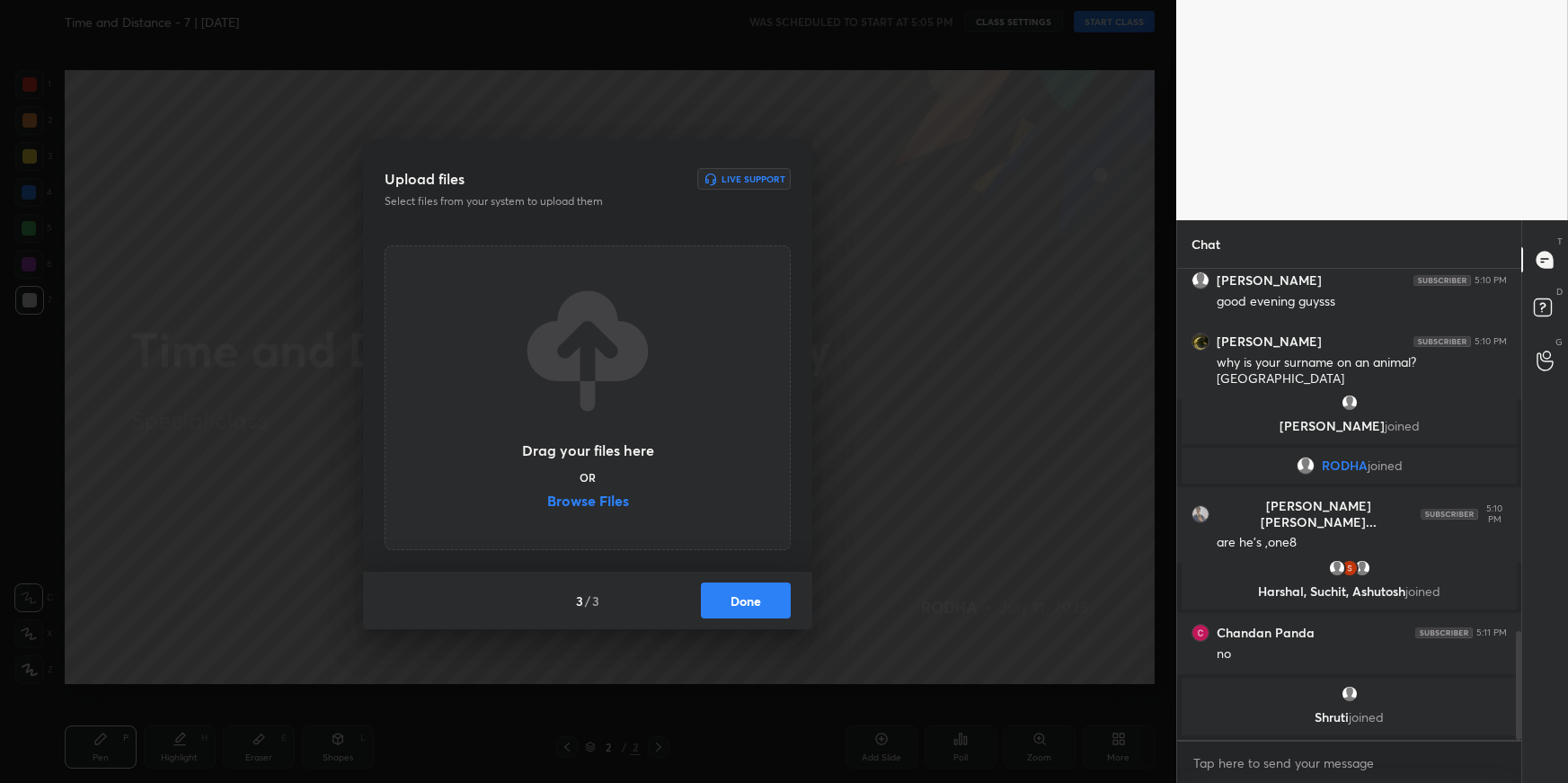 click on "Done" at bounding box center [746, 601] 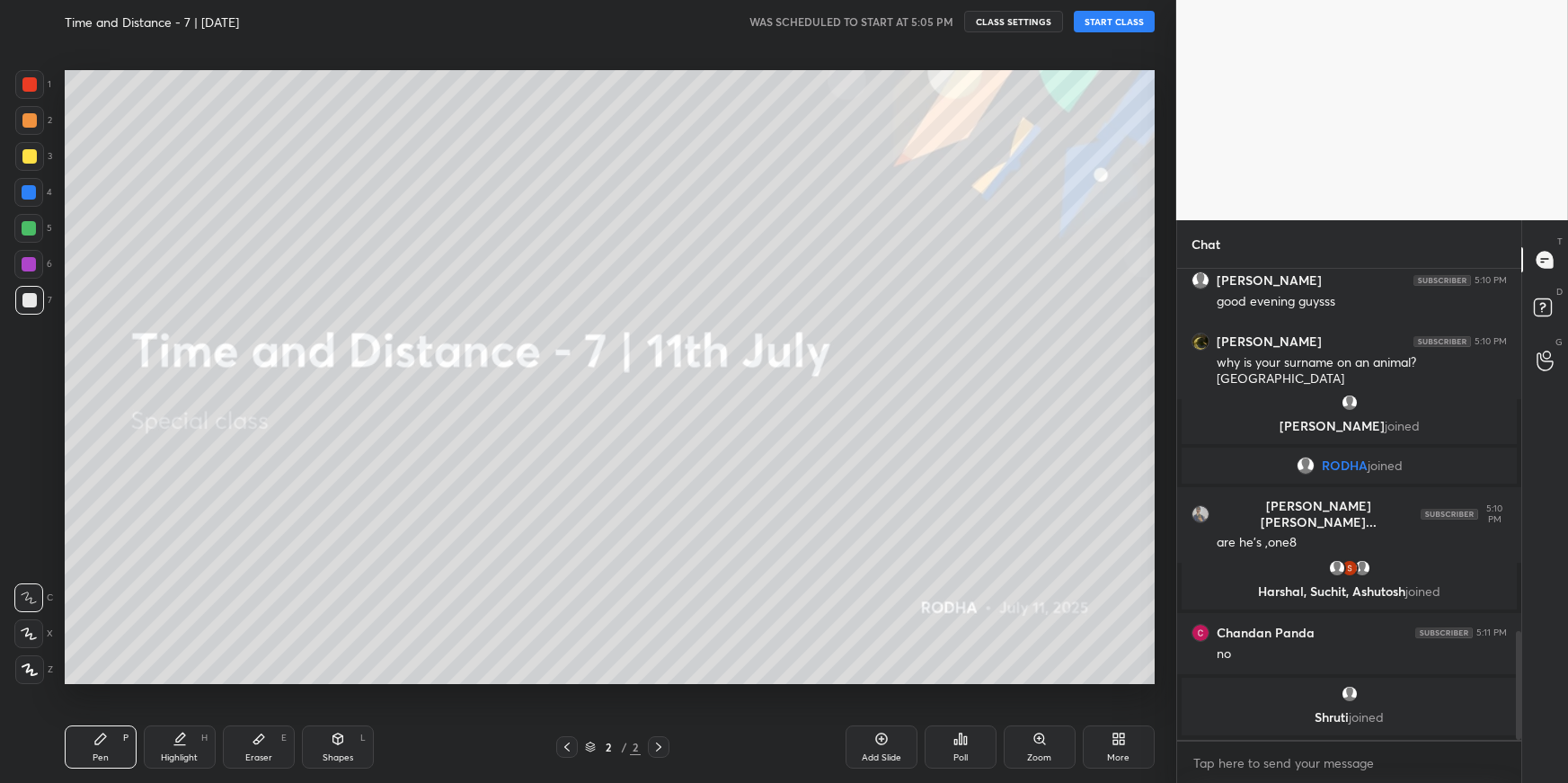 click on "START CLASS" at bounding box center (1114, 22) 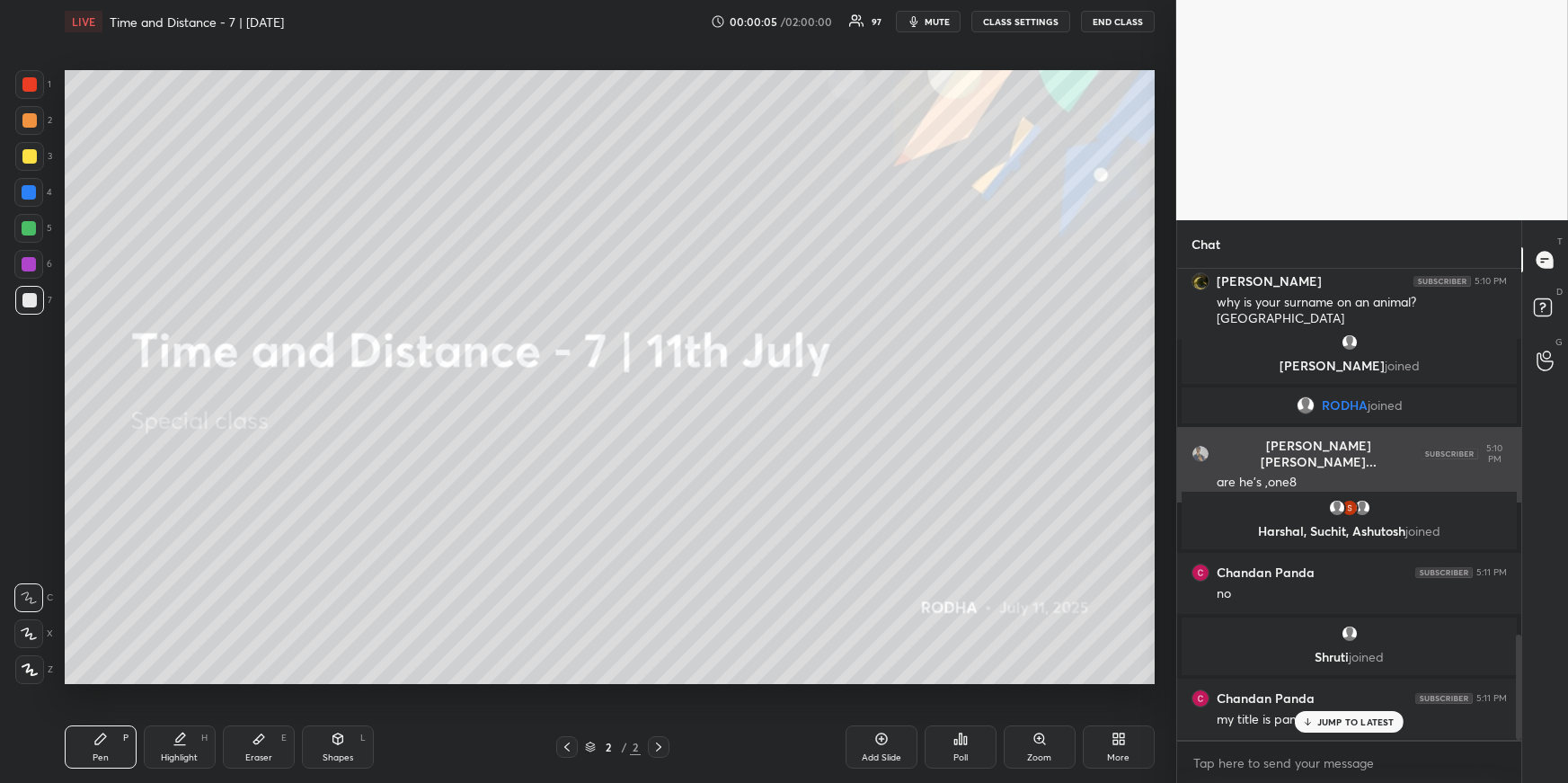 scroll, scrollTop: 1695, scrollLeft: 0, axis: vertical 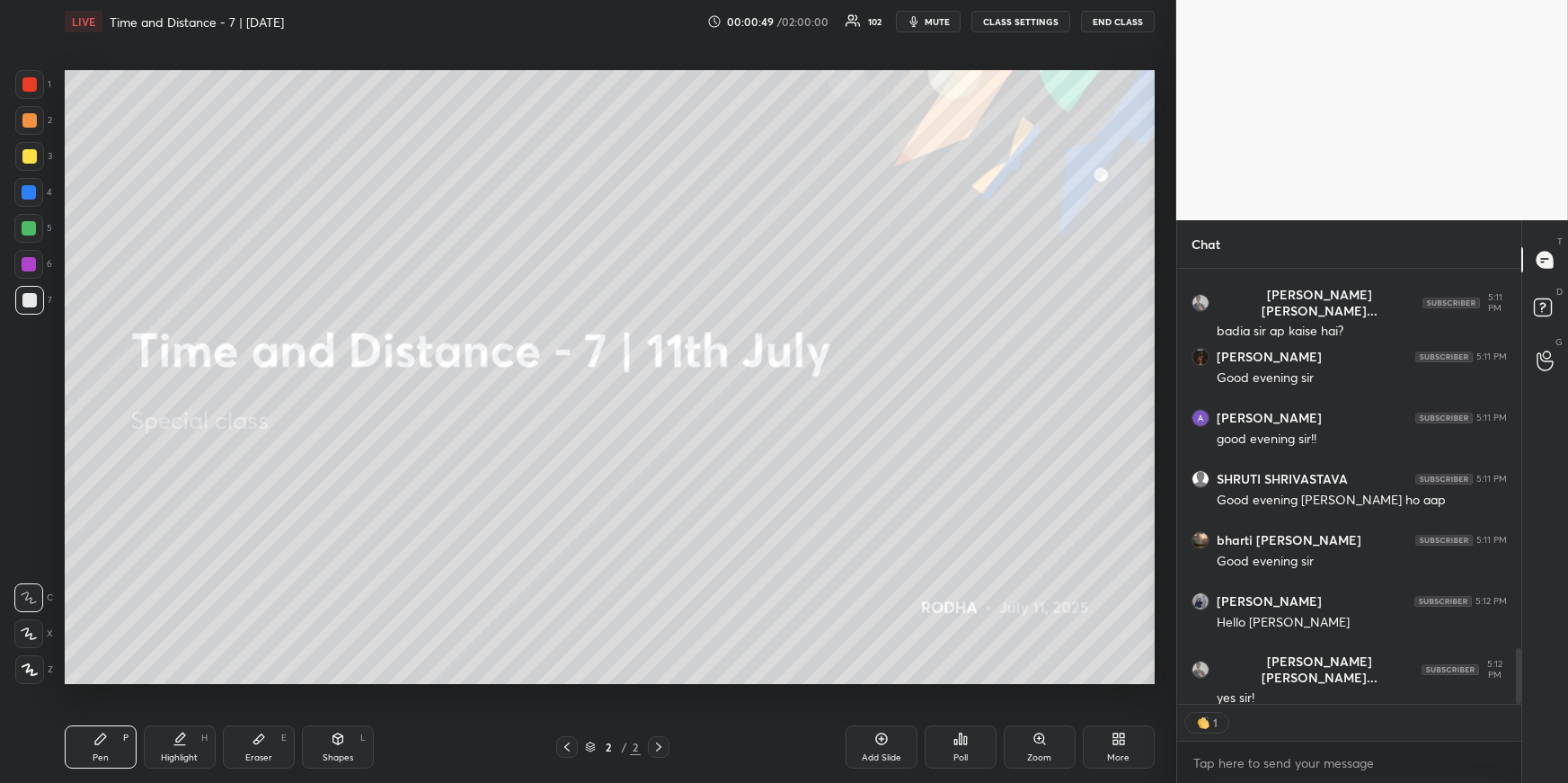 type on "x" 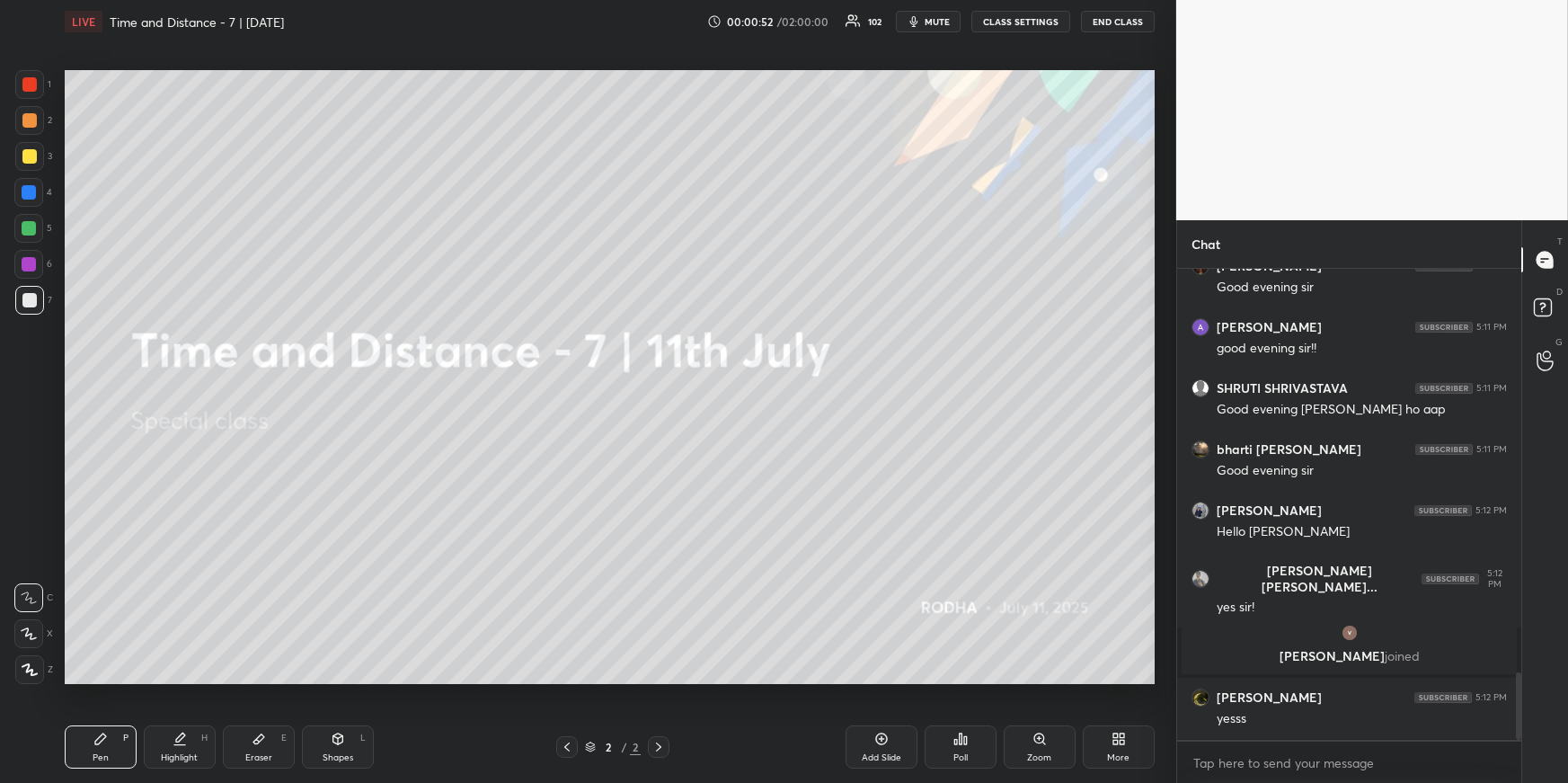 scroll, scrollTop: 2831, scrollLeft: 0, axis: vertical 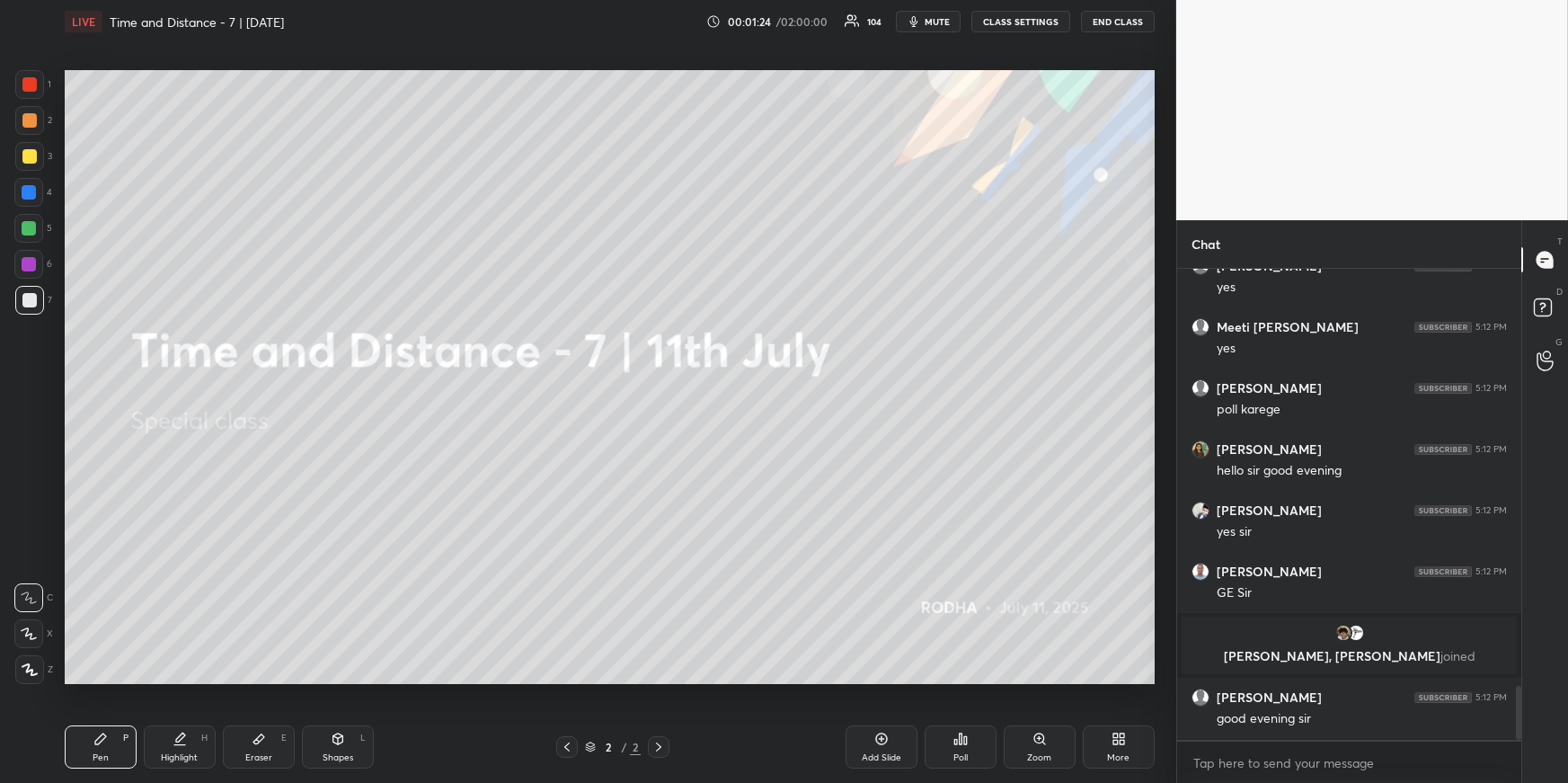 click on "More" at bounding box center [1119, 747] 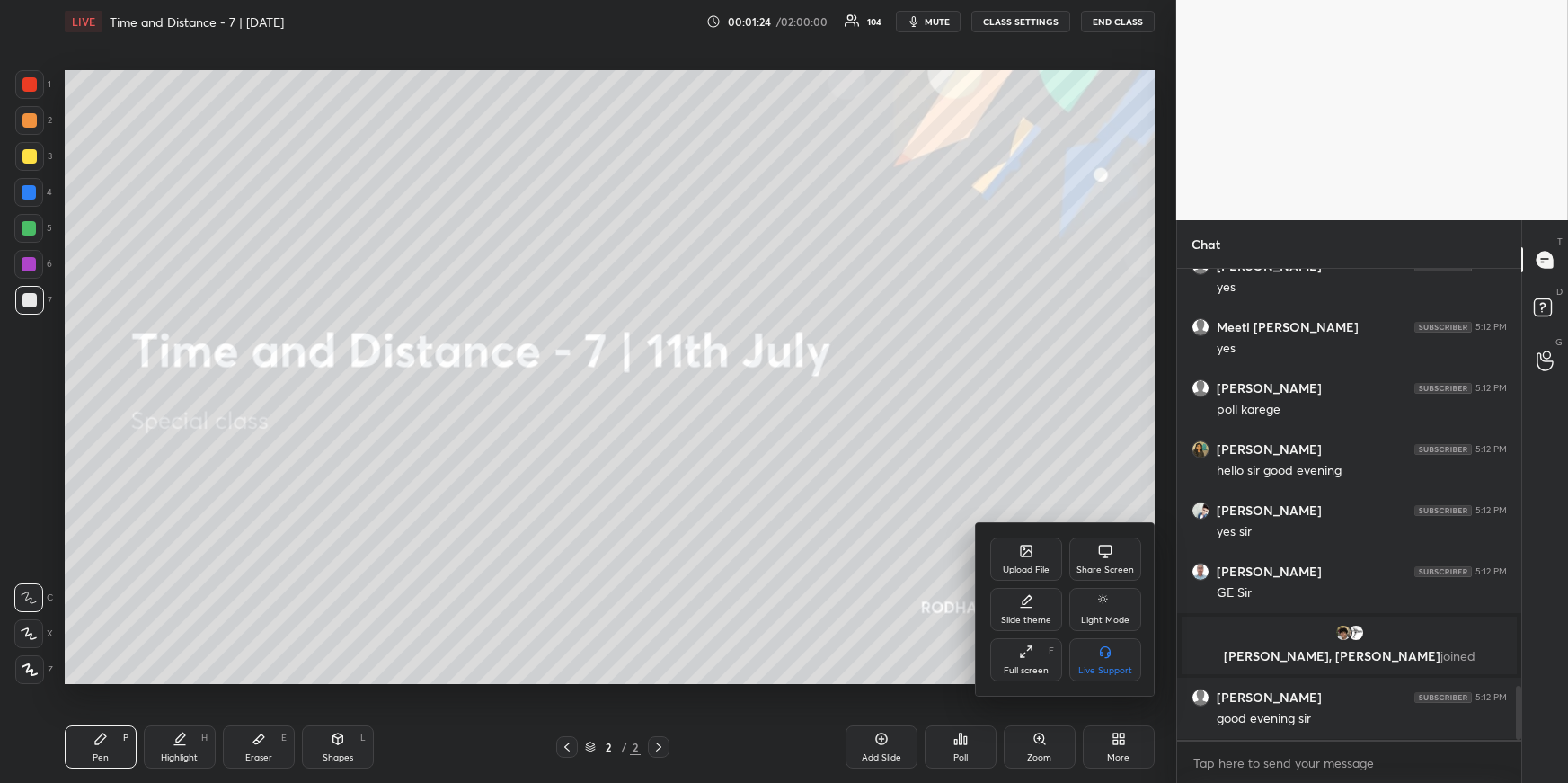 click on "Upload File" at bounding box center [1026, 570] 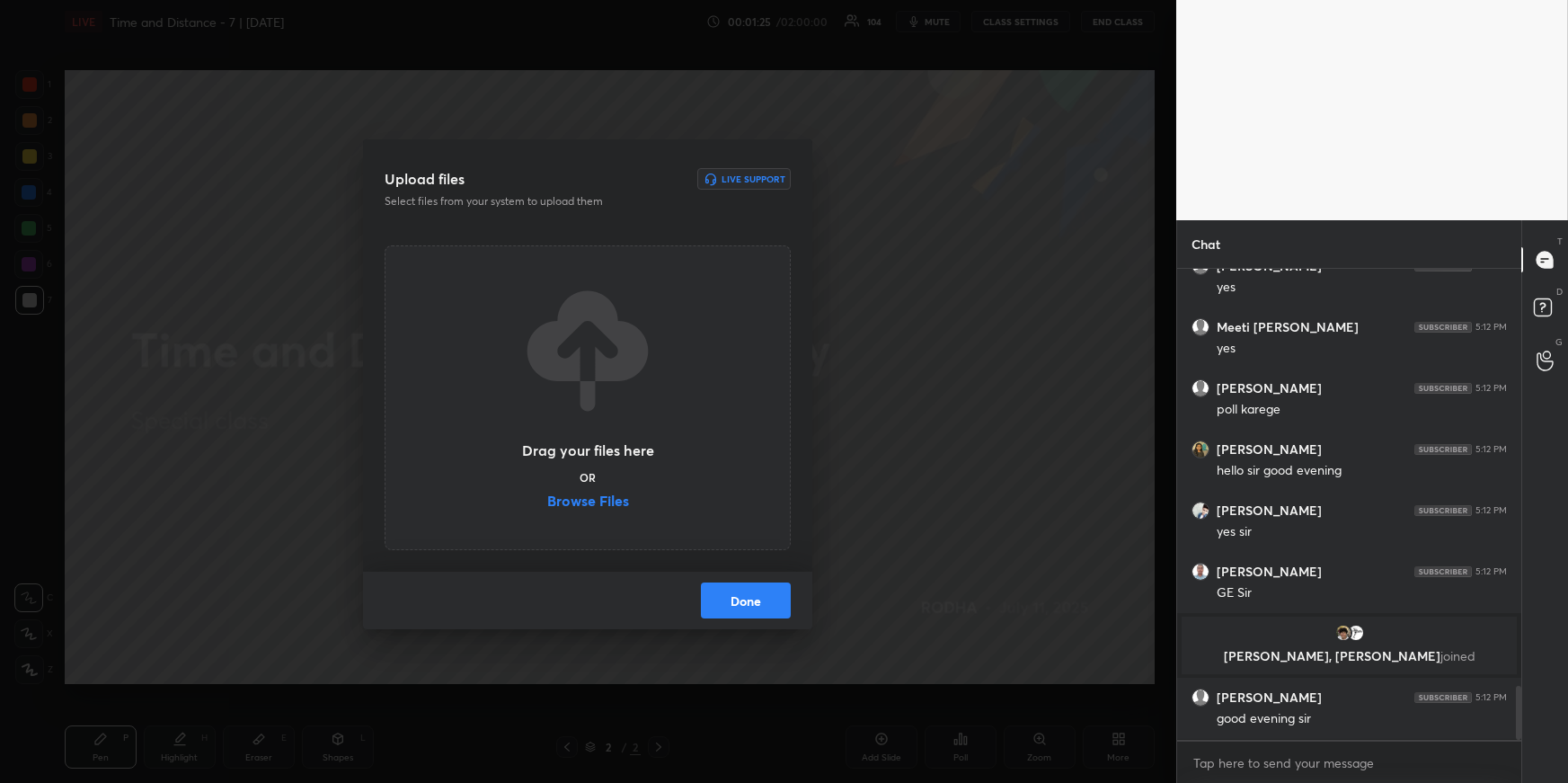 scroll, scrollTop: 3681, scrollLeft: 0, axis: vertical 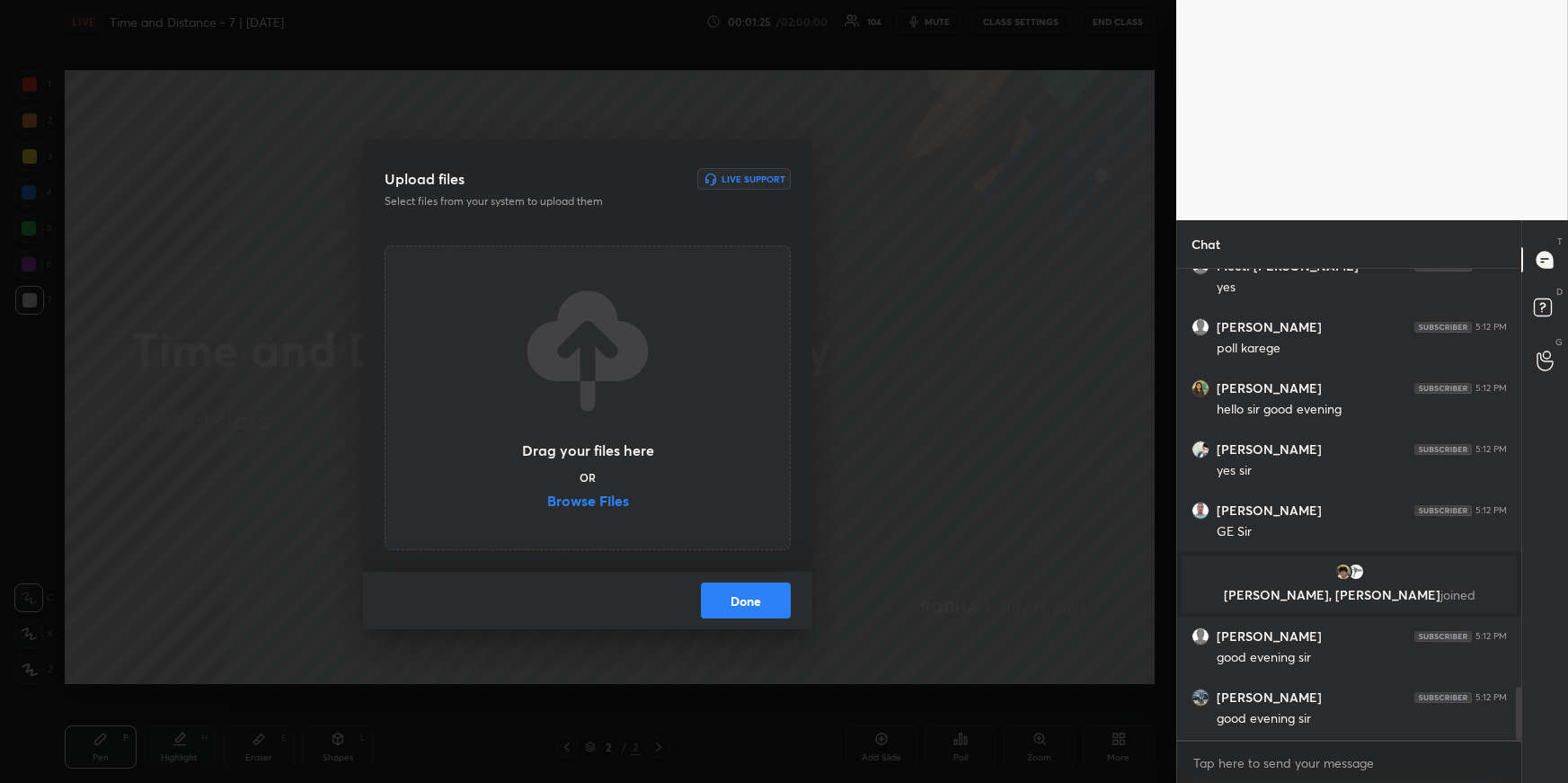 click on "Browse Files" at bounding box center [588, 503] 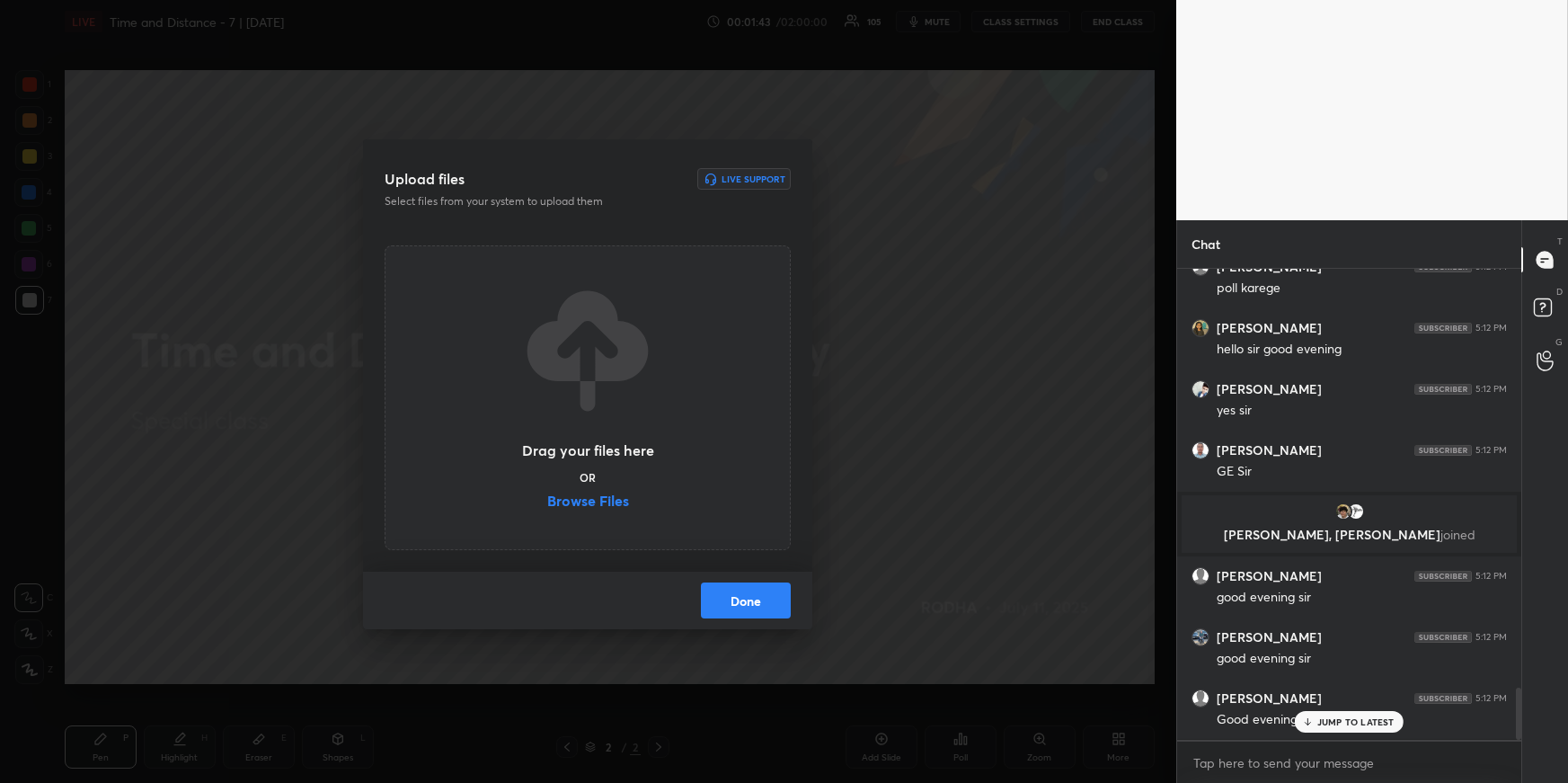 scroll, scrollTop: 3803, scrollLeft: 0, axis: vertical 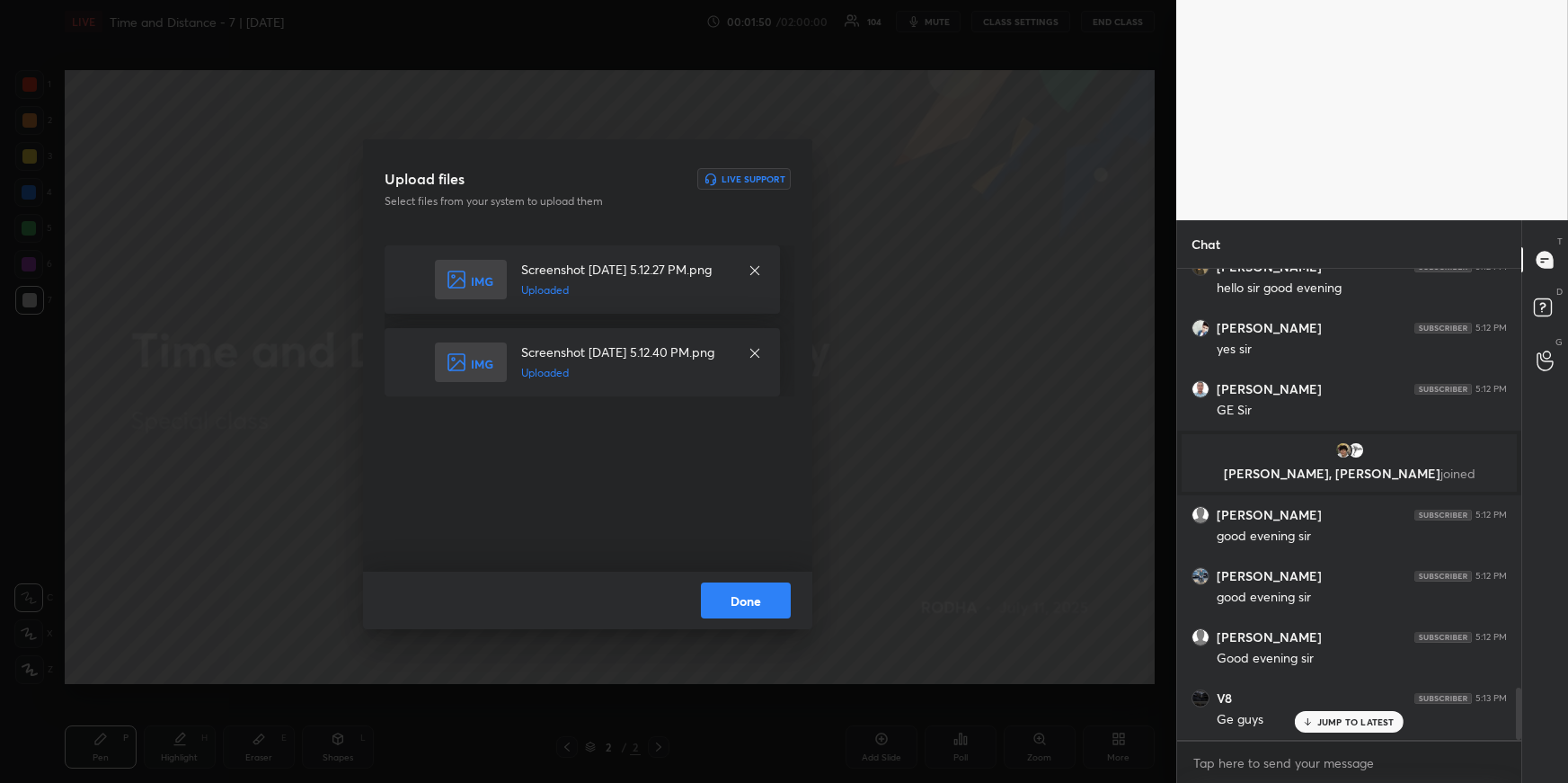 click on "Done" at bounding box center (746, 601) 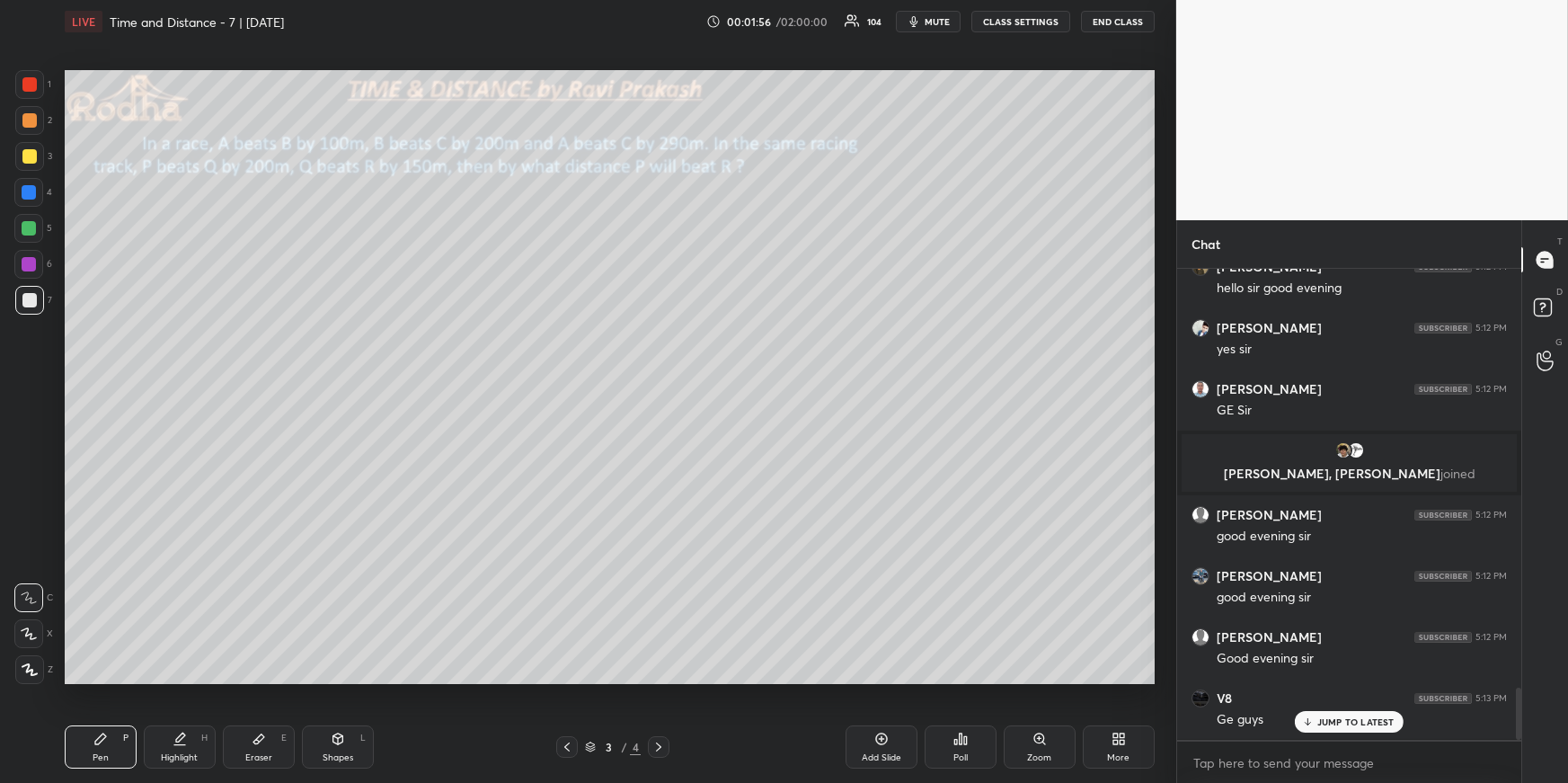 click at bounding box center [29, 192] 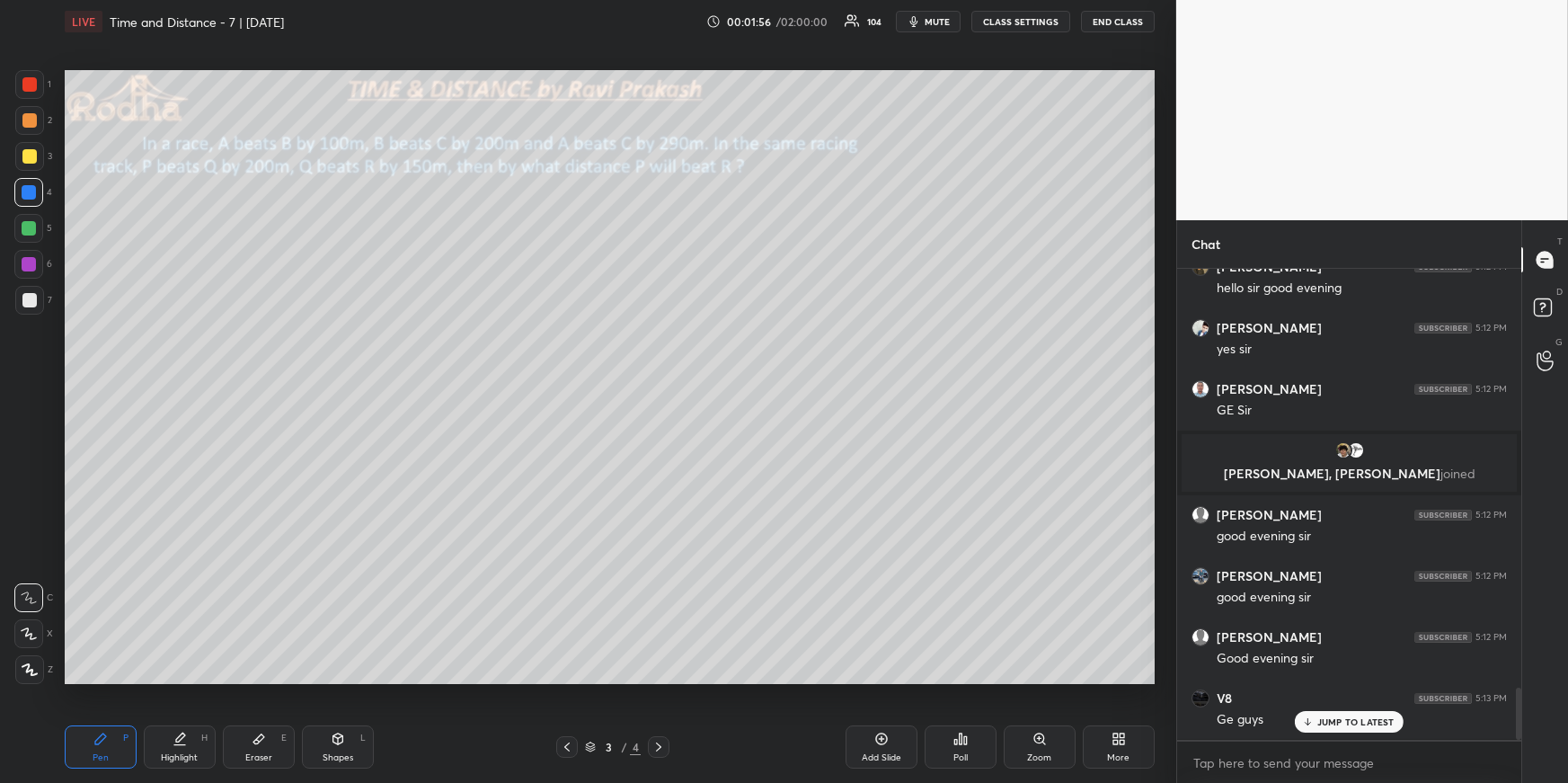 drag, startPoint x: 27, startPoint y: 219, endPoint x: 20, endPoint y: 236, distance: 18.384776 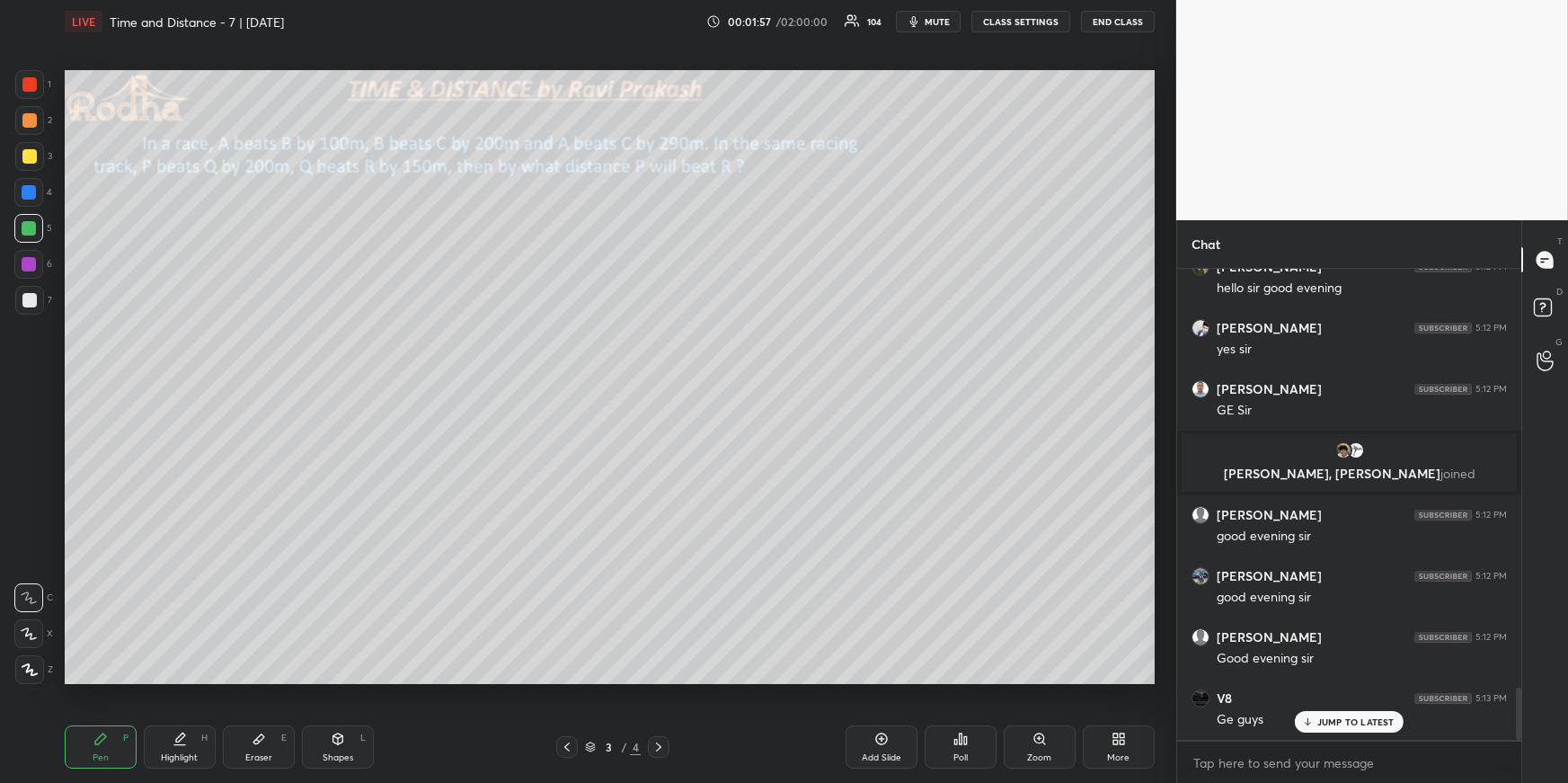 click at bounding box center (30, 670) 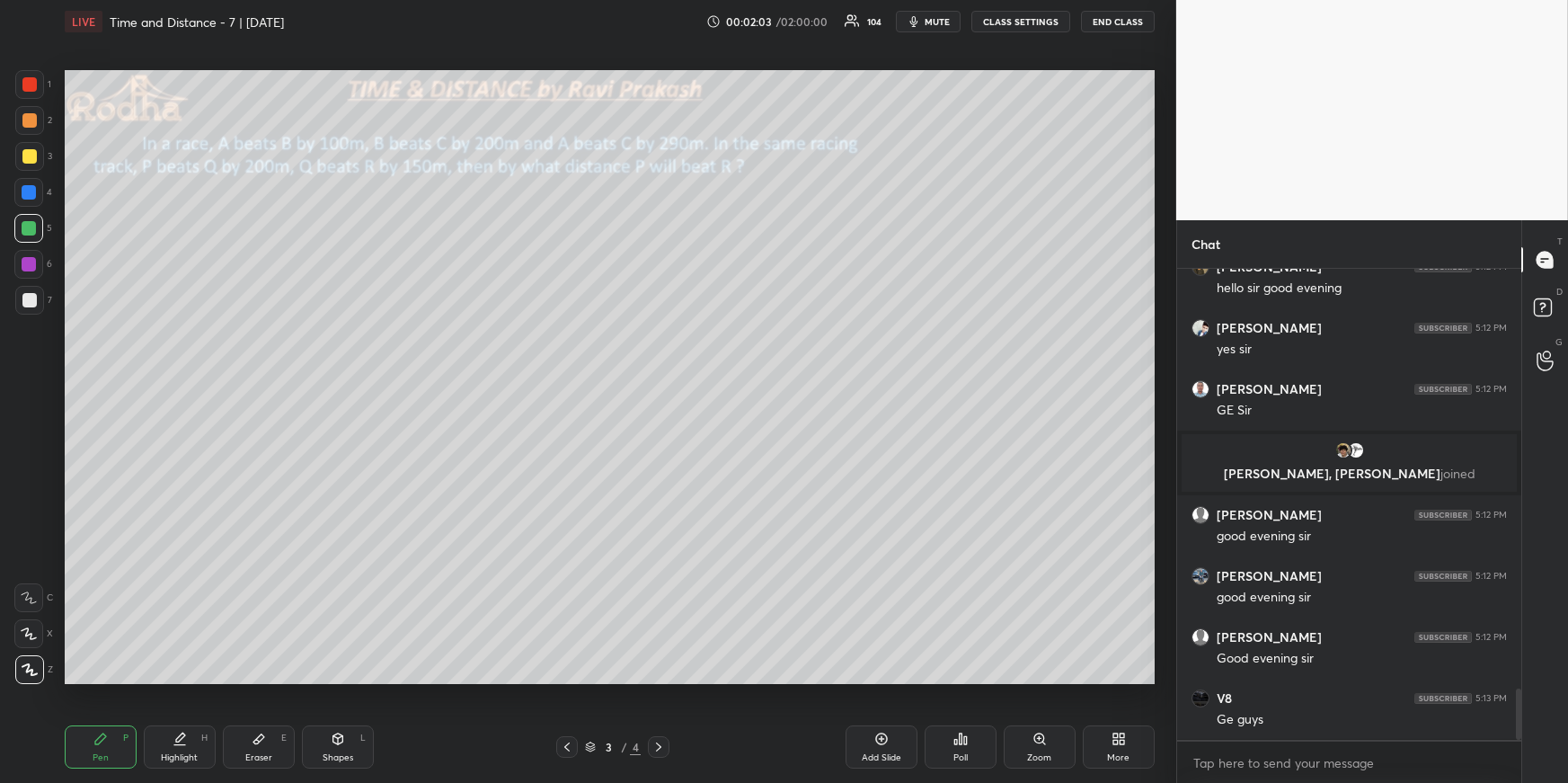 scroll, scrollTop: 3865, scrollLeft: 0, axis: vertical 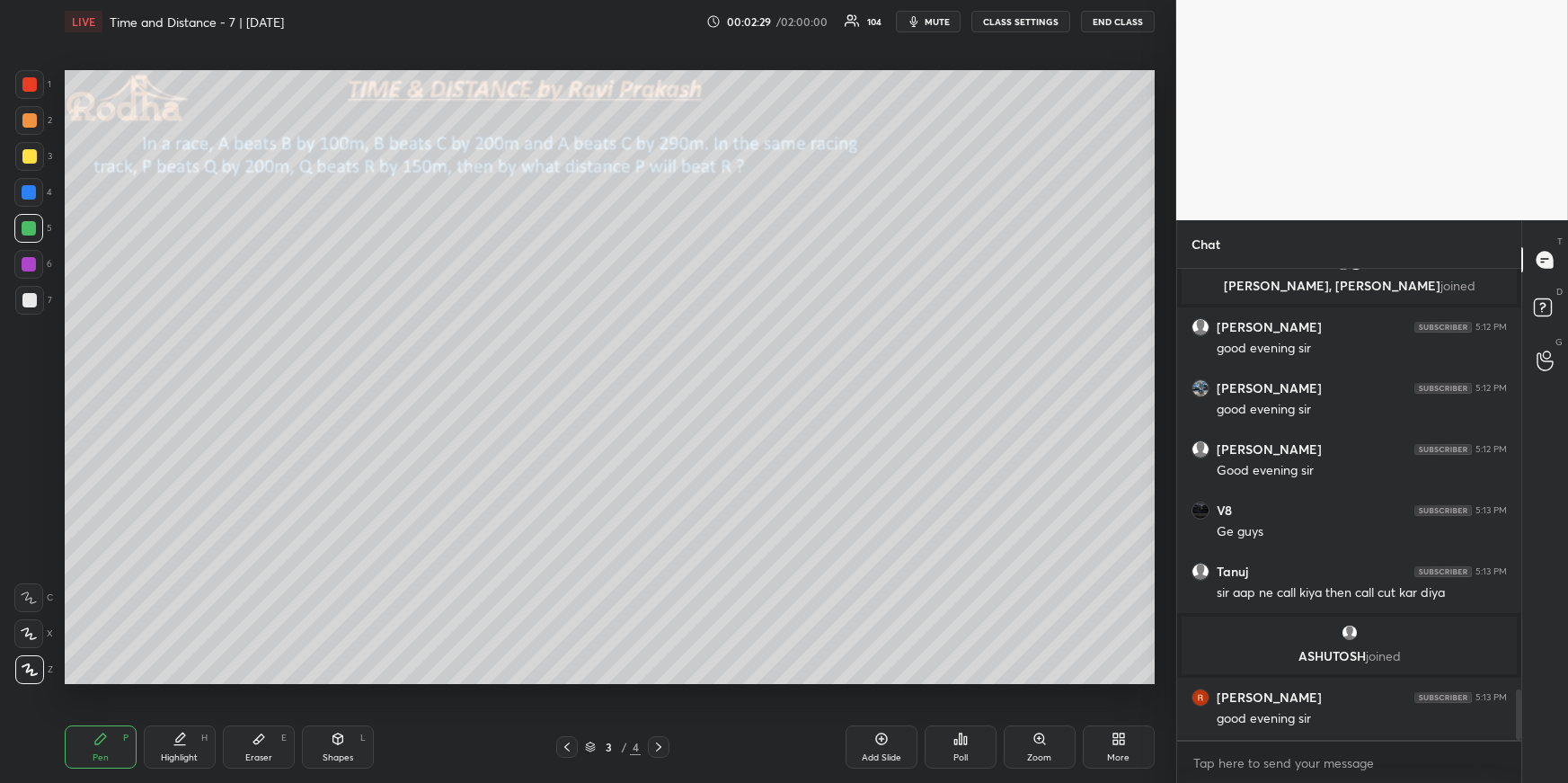 click on "1 2 3 4 5 6 7 R O A L C X Z Erase all   C X Z LIVE Time and Distance - 7 | [DATE] 00:02:29 /  02:00:00 104 mute CLASS SETTINGS END CLASS Setting up your live class Poll for   secs No correct answer Start poll Back Time and Distance - 7 | [DATE] RODHA Pen P Highlight H Eraser E Shapes L 3 / 4 Add Slide Poll Zoom More Chat [PERSON_NAME] 5:12 PM GE [PERSON_NAME], [PERSON_NAME]  joined [PERSON_NAME] 5:12 PM good evening [PERSON_NAME] 5:12 PM good evening [PERSON_NAME] 5:12 PM Good evening sir V8 5:13 PM Ge guys [PERSON_NAME] 5:13 PM sir aap ne call kiya then call cut kar diya [PERSON_NAME]  joined [PERSON_NAME] 5:13 PM good evening sir JUMP TO LATEST Enable hand raising Enable raise hand to speak to learners. Once enabled, chat will be turned off temporarily. Enable x   Doubts asked by learners will show up here NEW DOUBTS ASKED Learners who raise their hands will show up here Guidelines Got it Can't raise hand Looks like educator just invited you to speak. Please wait before you can raise your hand again. Got it T D" at bounding box center (784, 0) 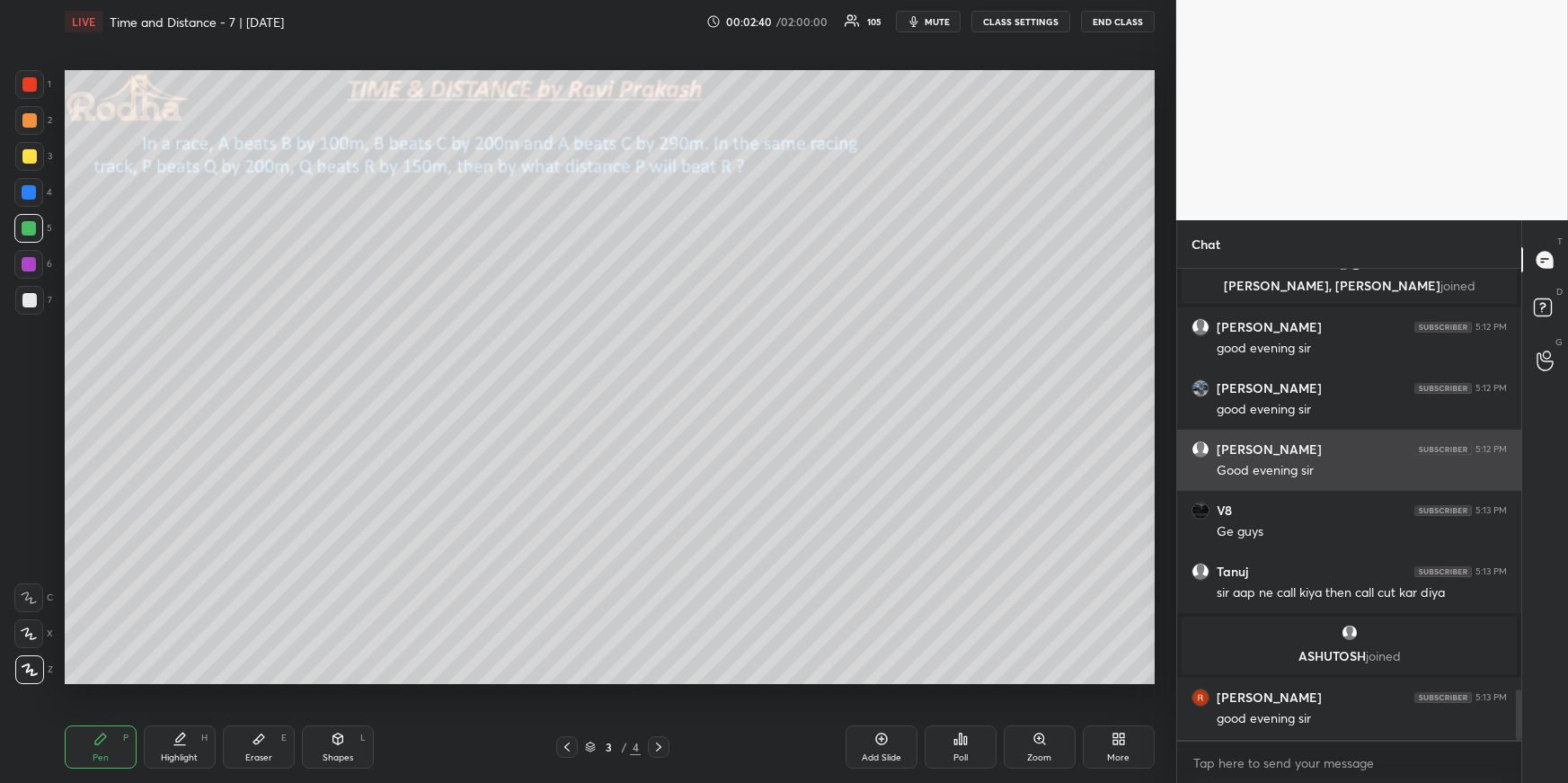 scroll, scrollTop: 3955, scrollLeft: 0, axis: vertical 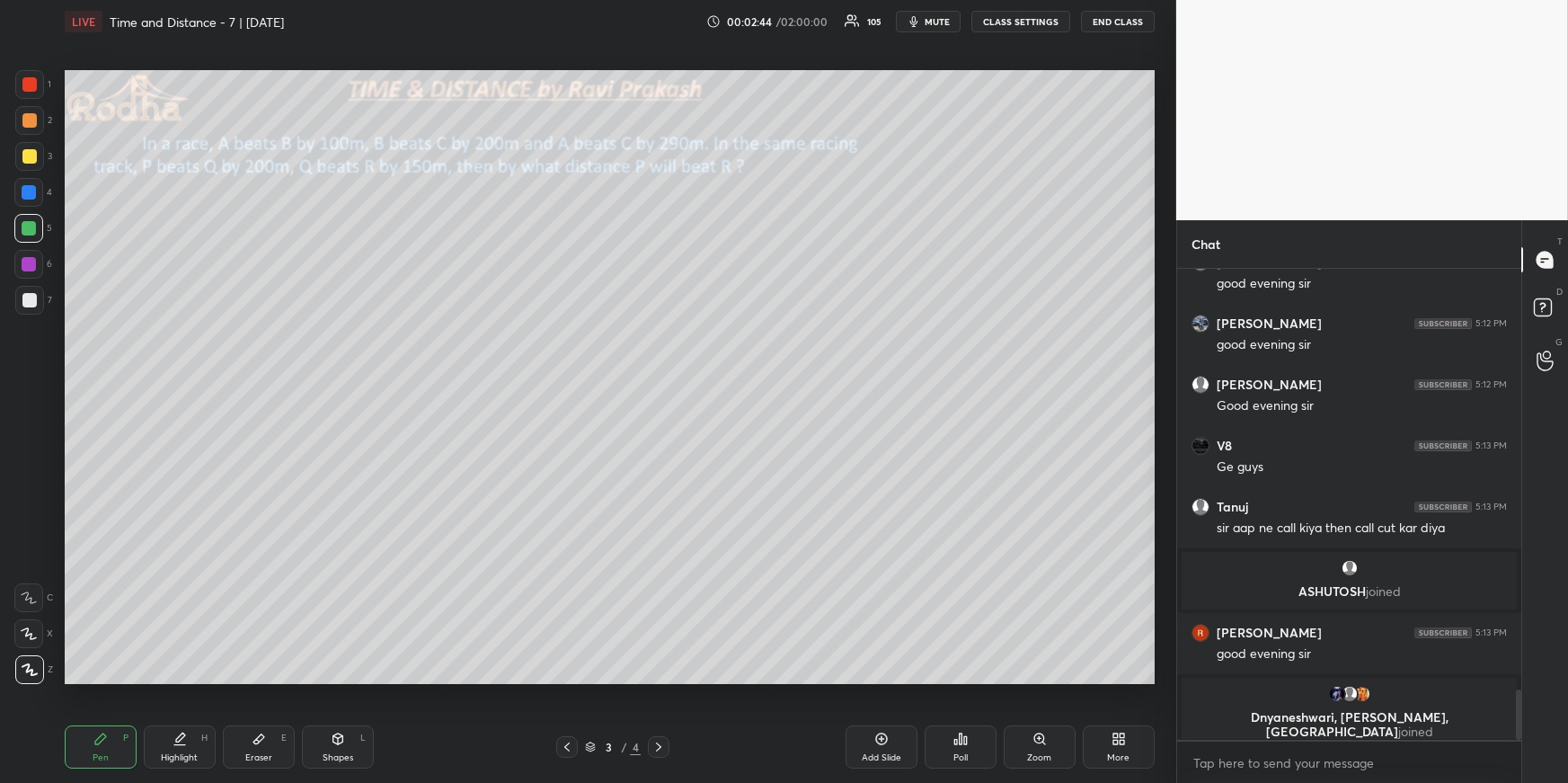 click on "Poll" at bounding box center [961, 747] 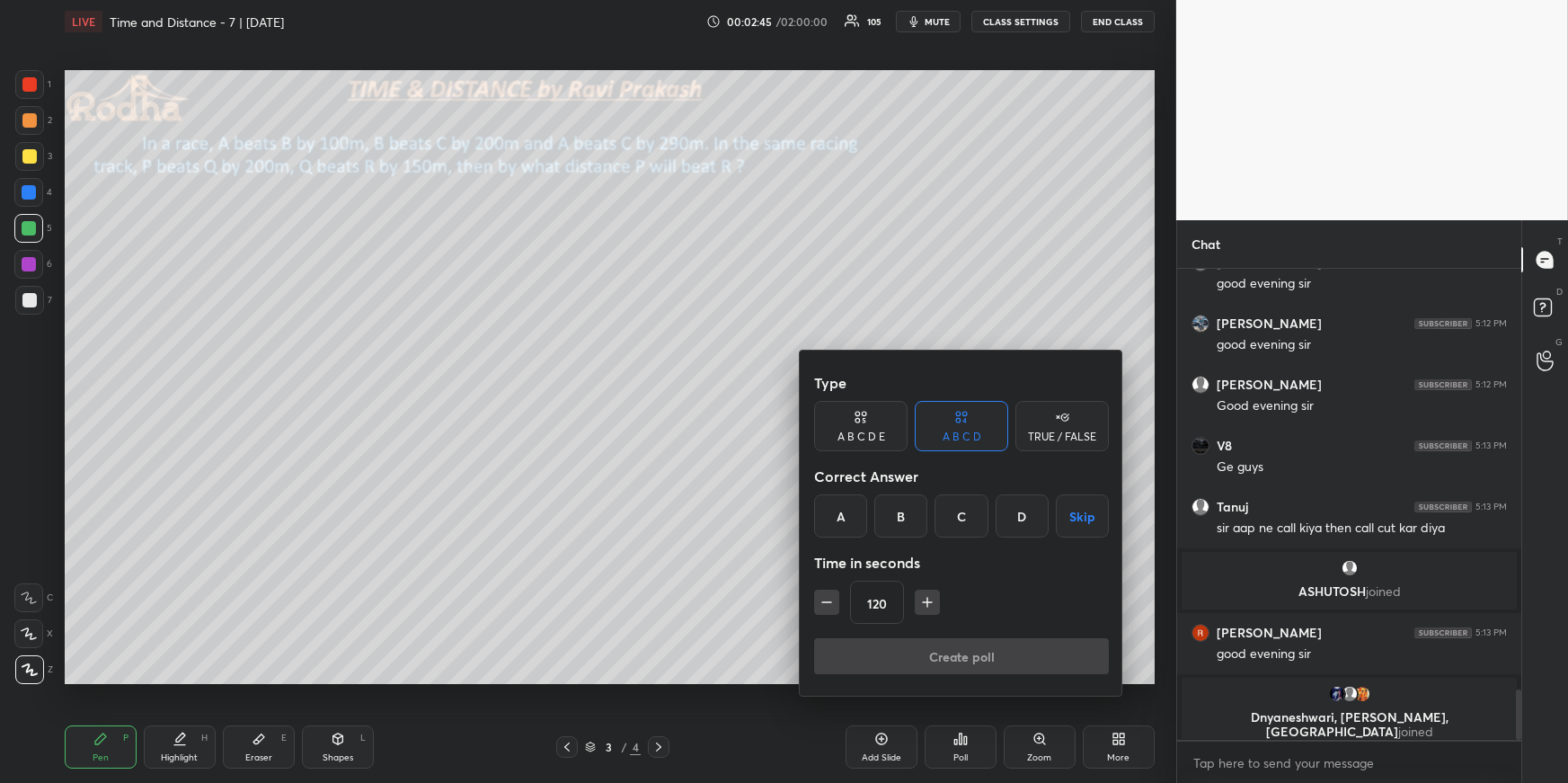 click 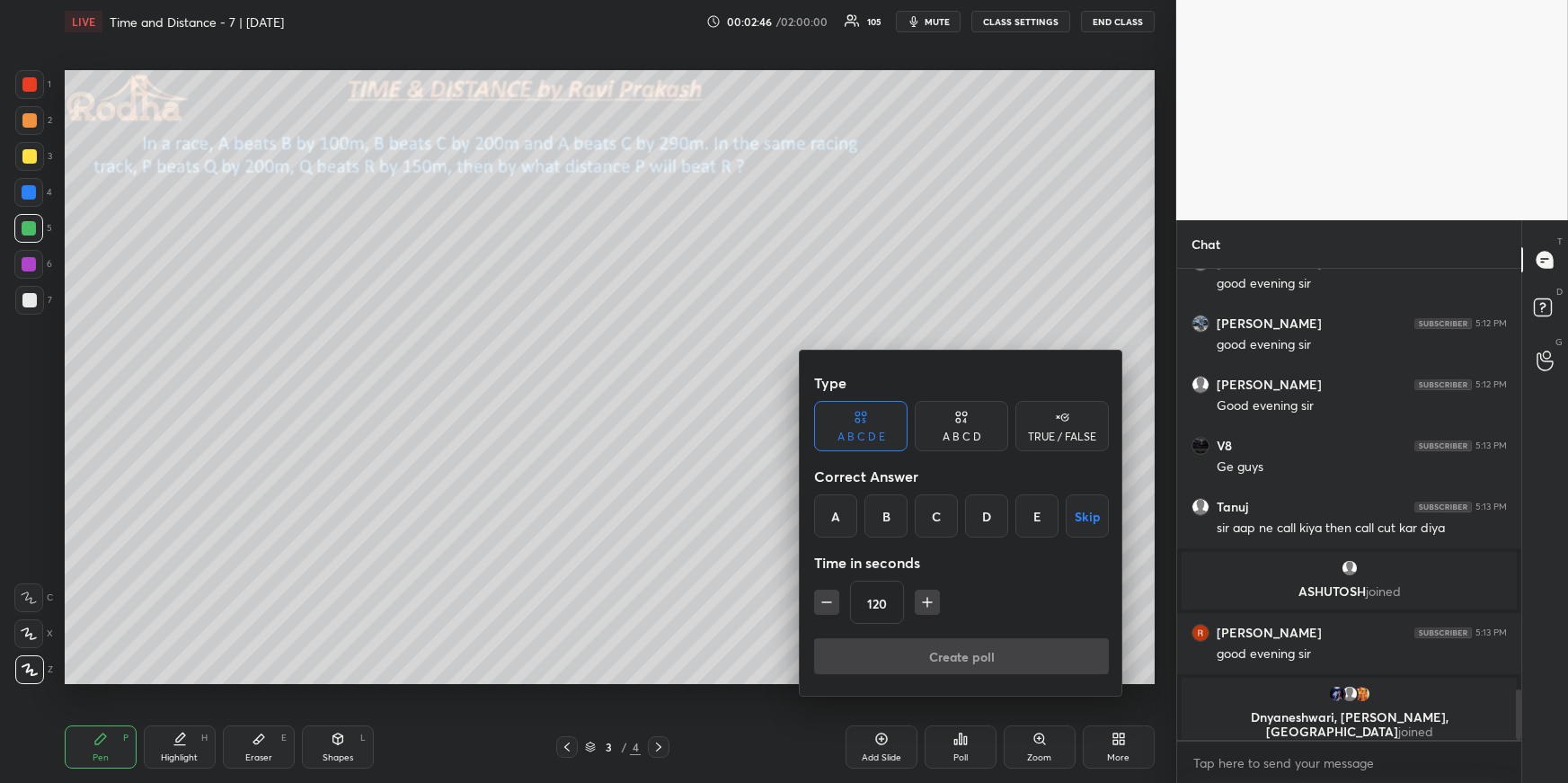 click 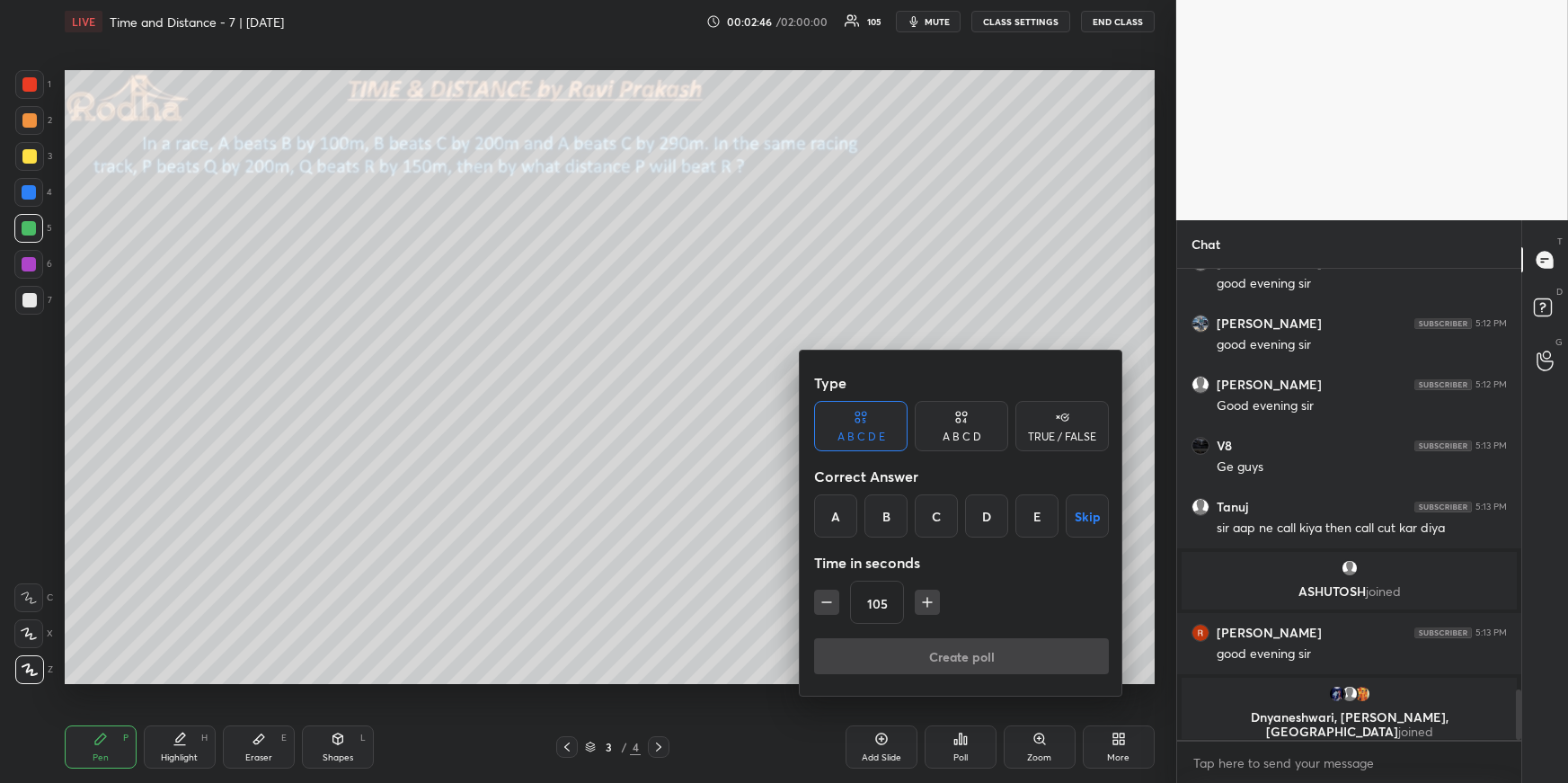 click 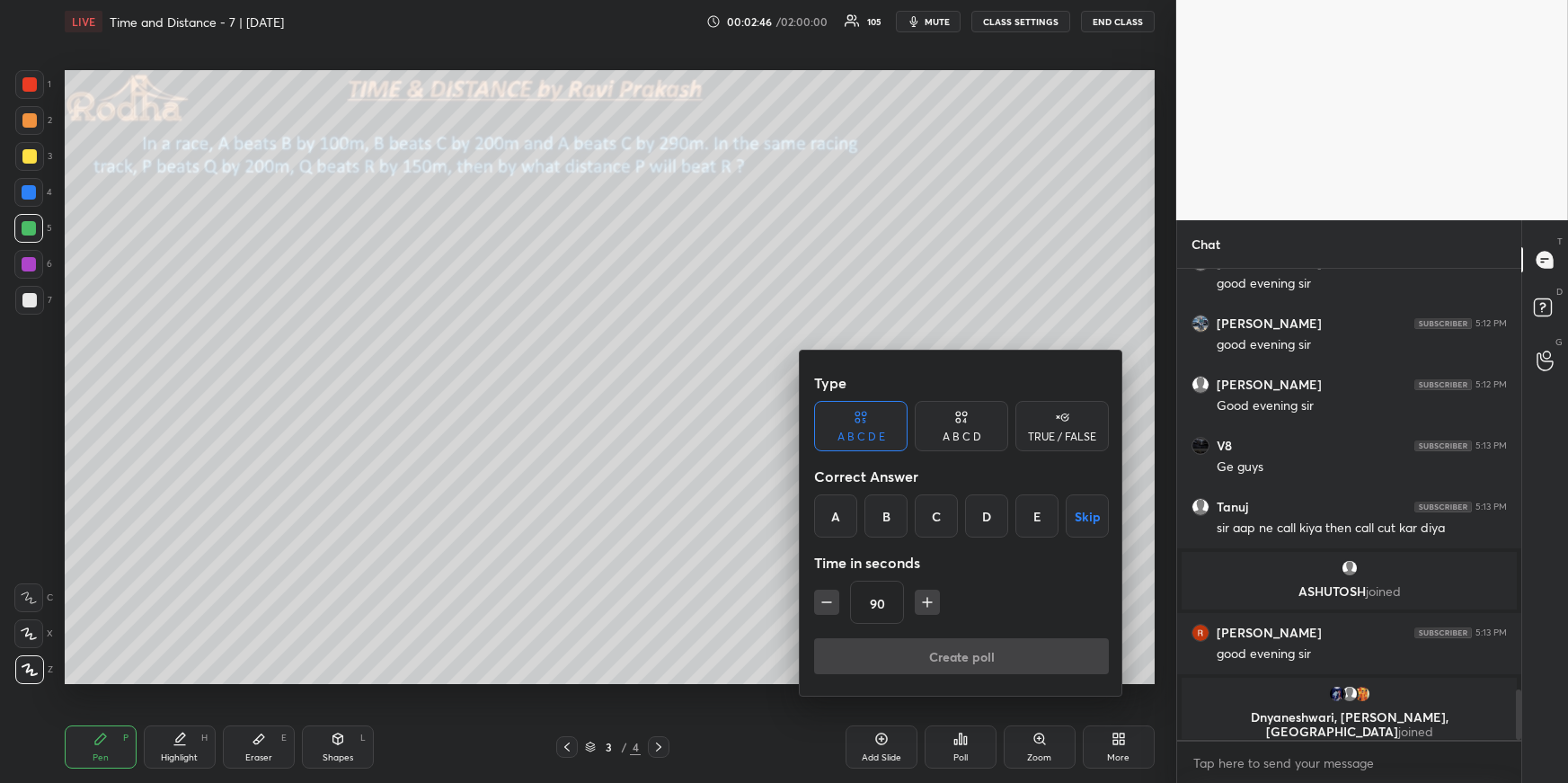 click 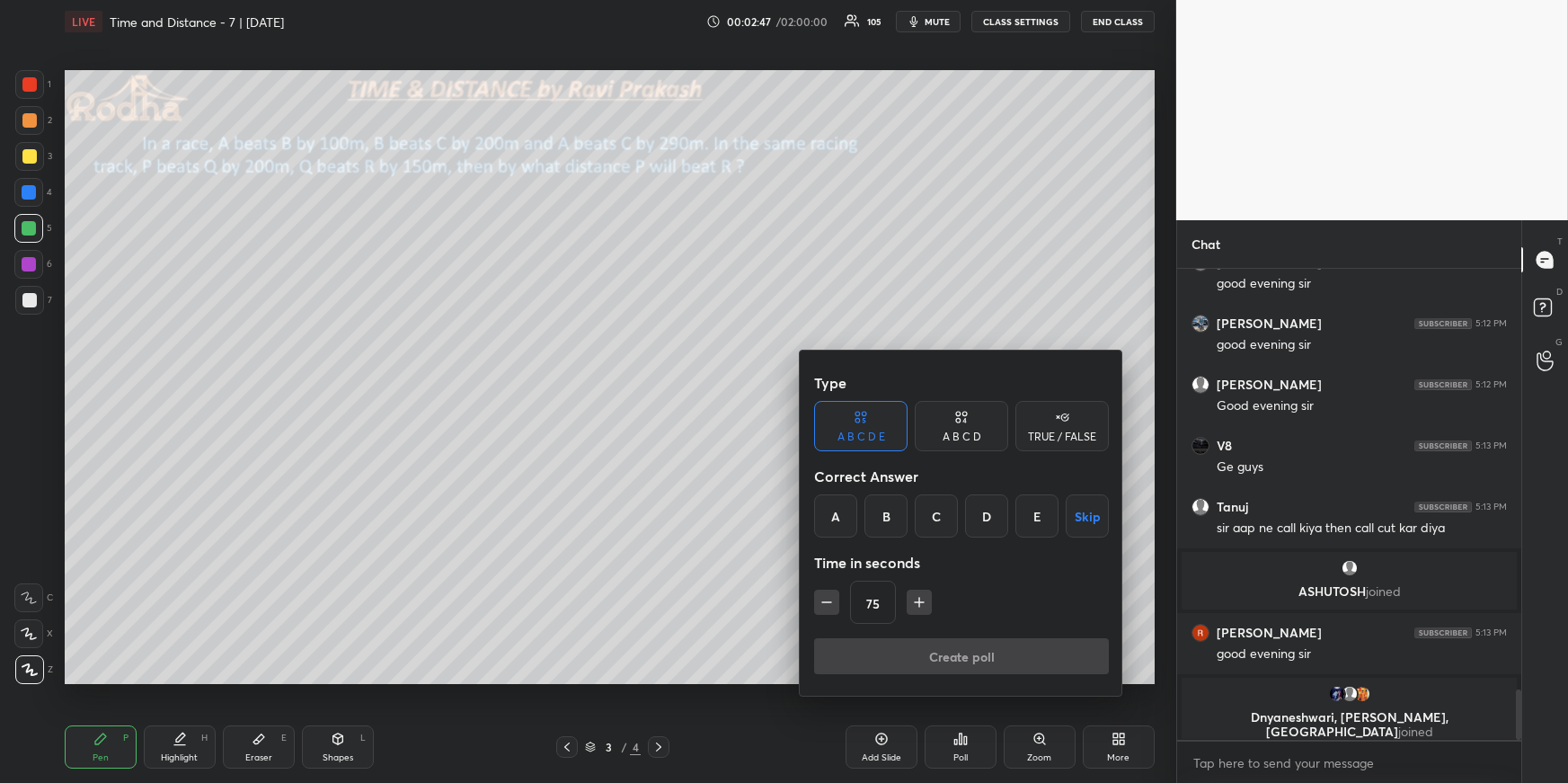 click 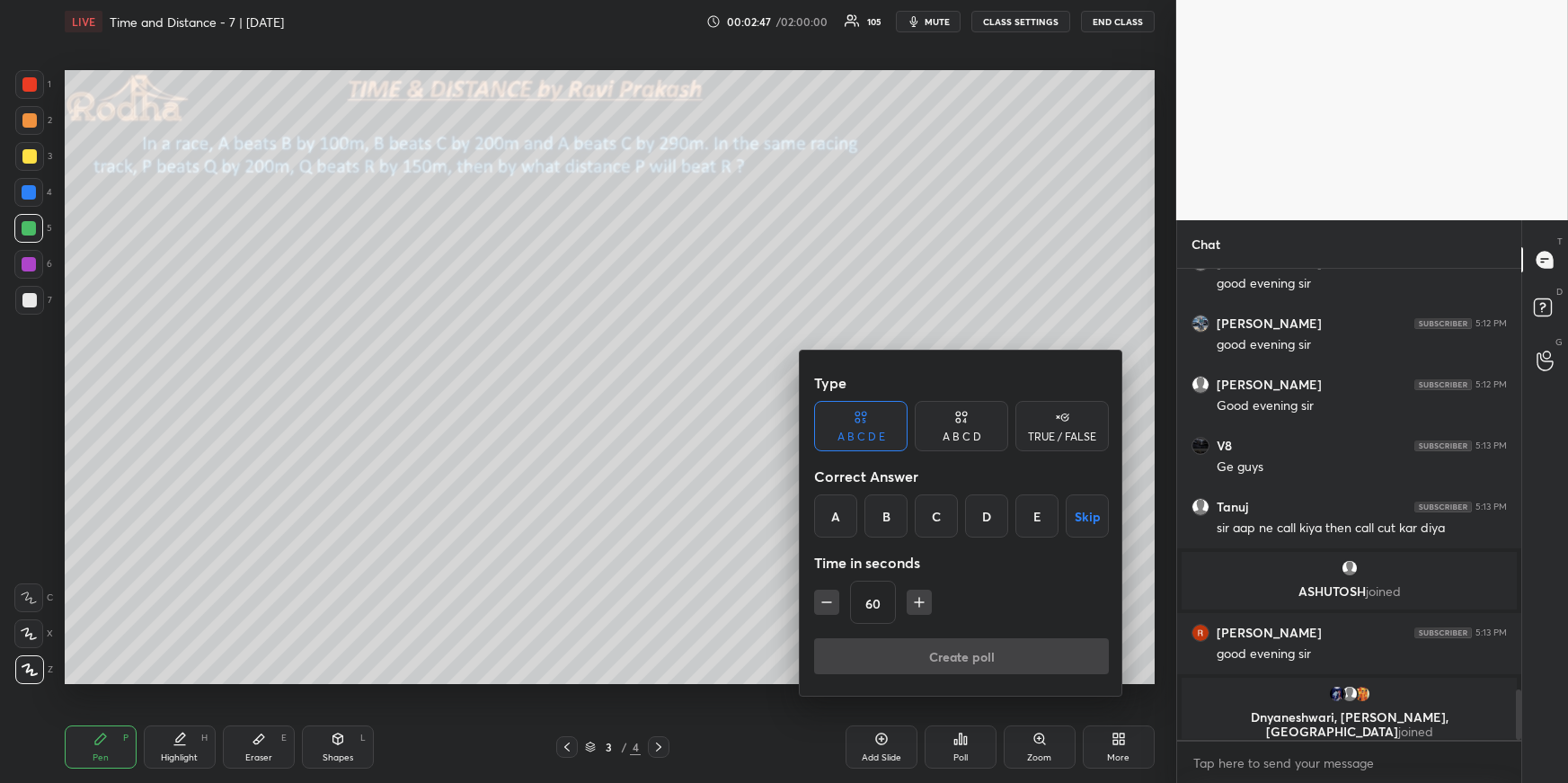 scroll, scrollTop: 3969, scrollLeft: 0, axis: vertical 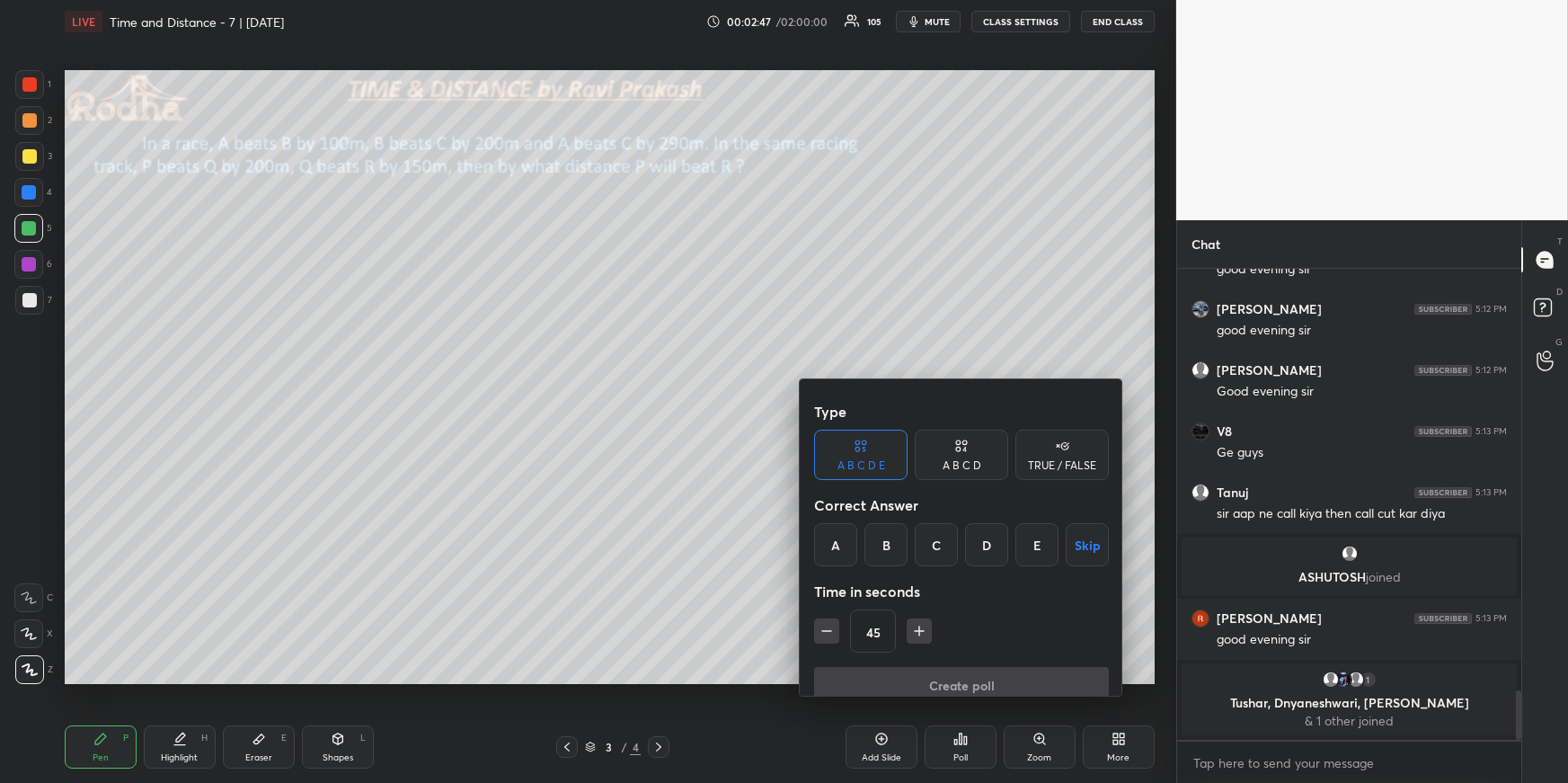 click 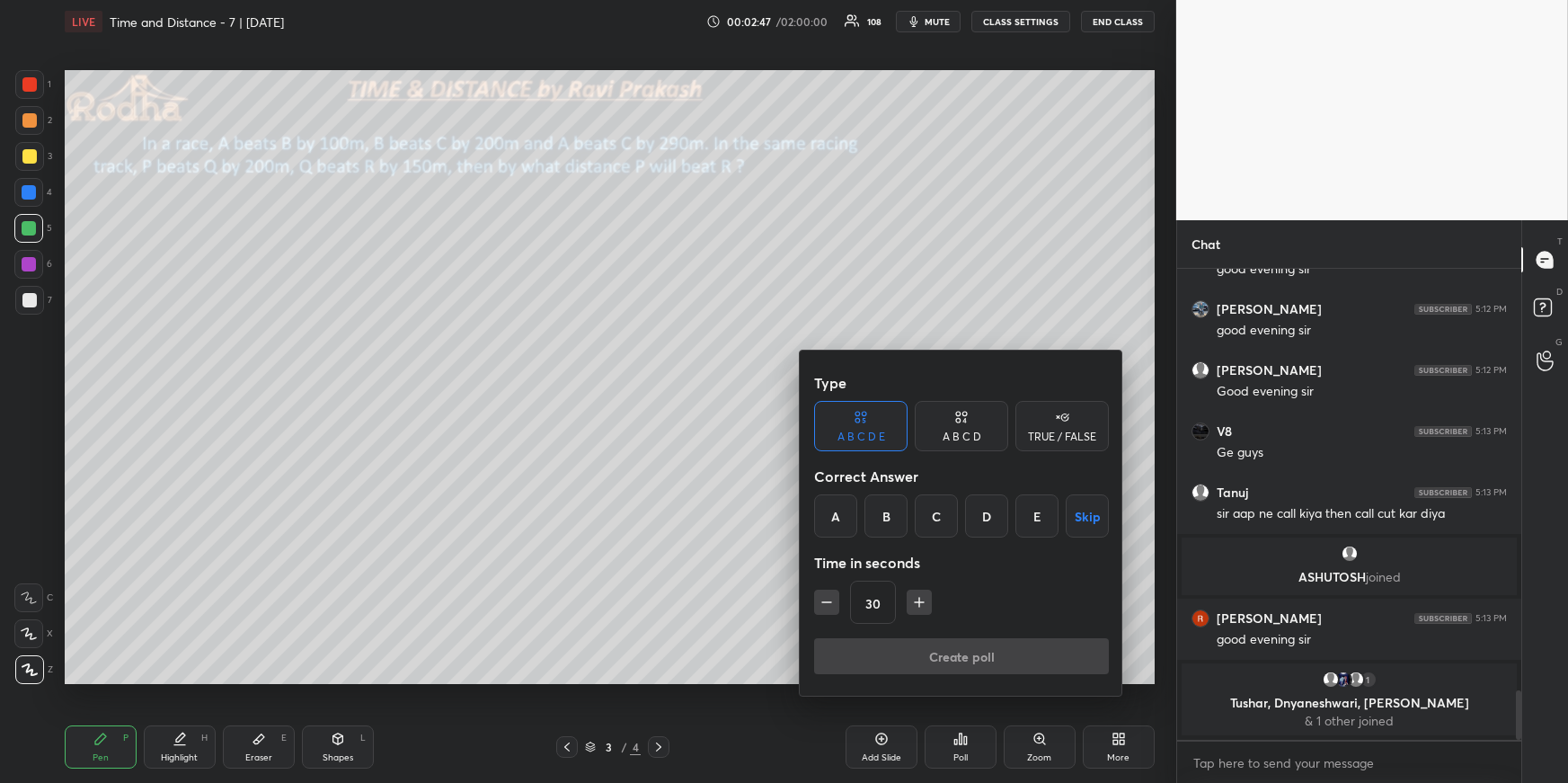 click 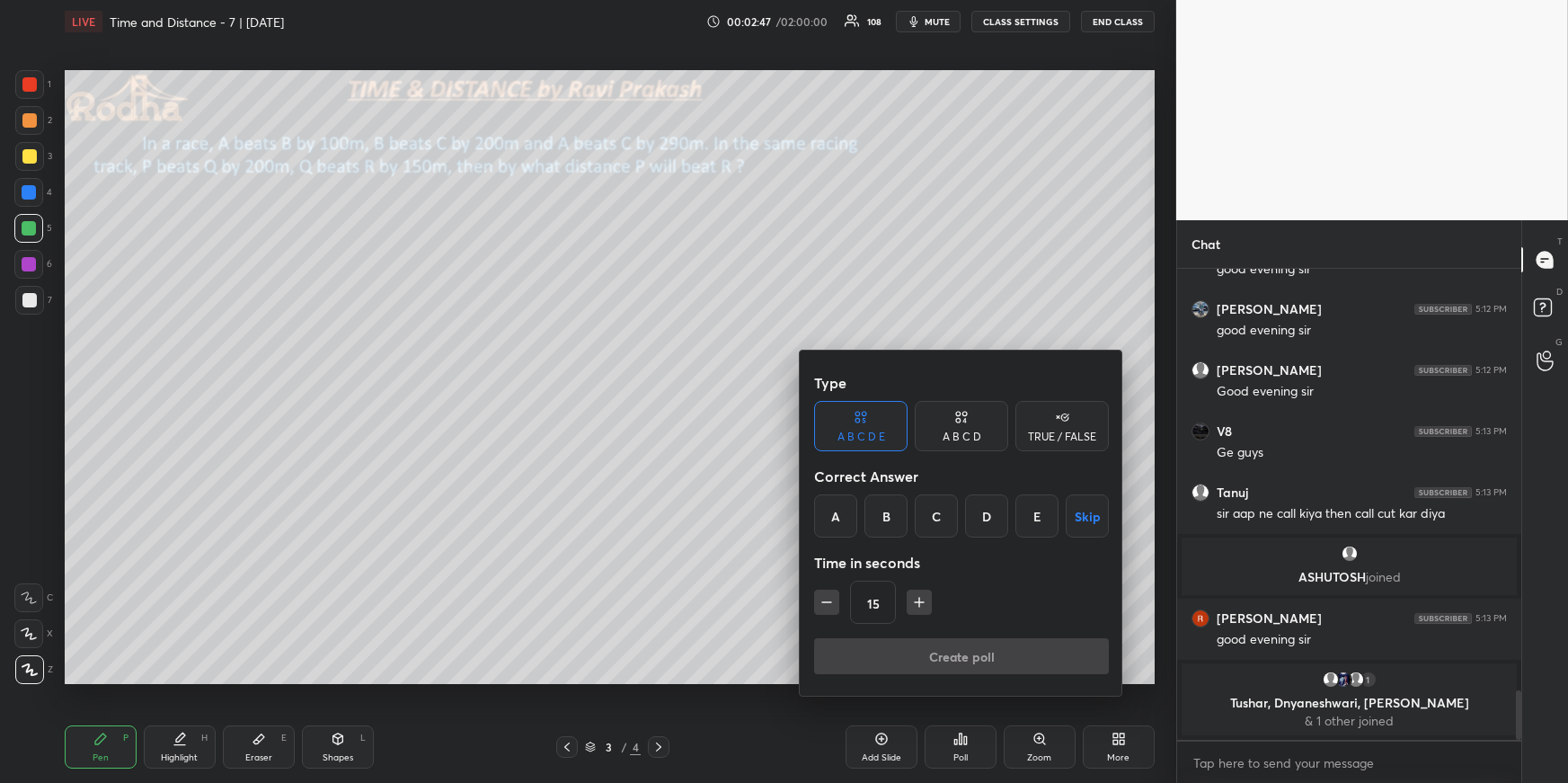 click on "15" at bounding box center [961, 602] 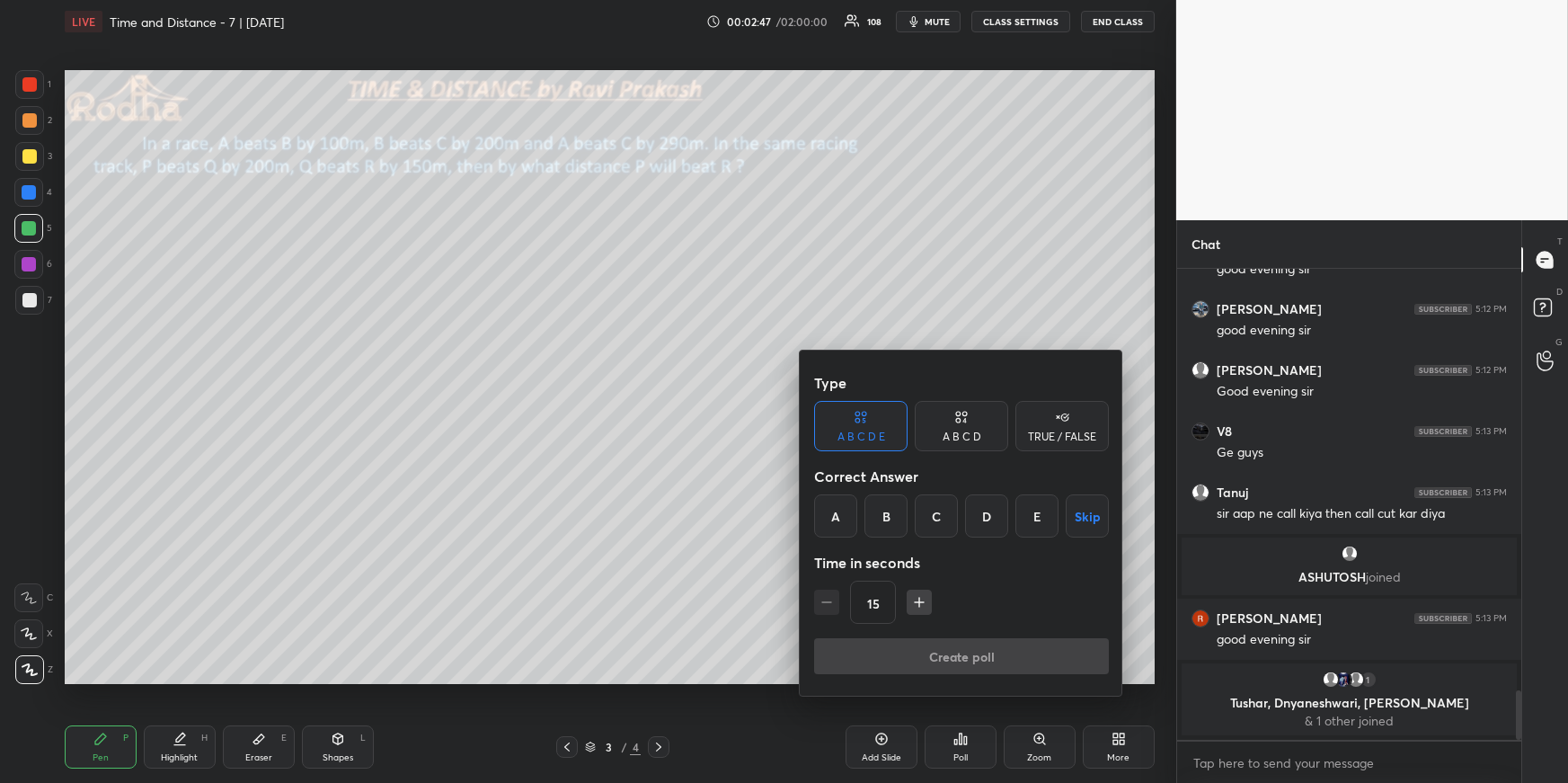 click on "15" at bounding box center (961, 602) 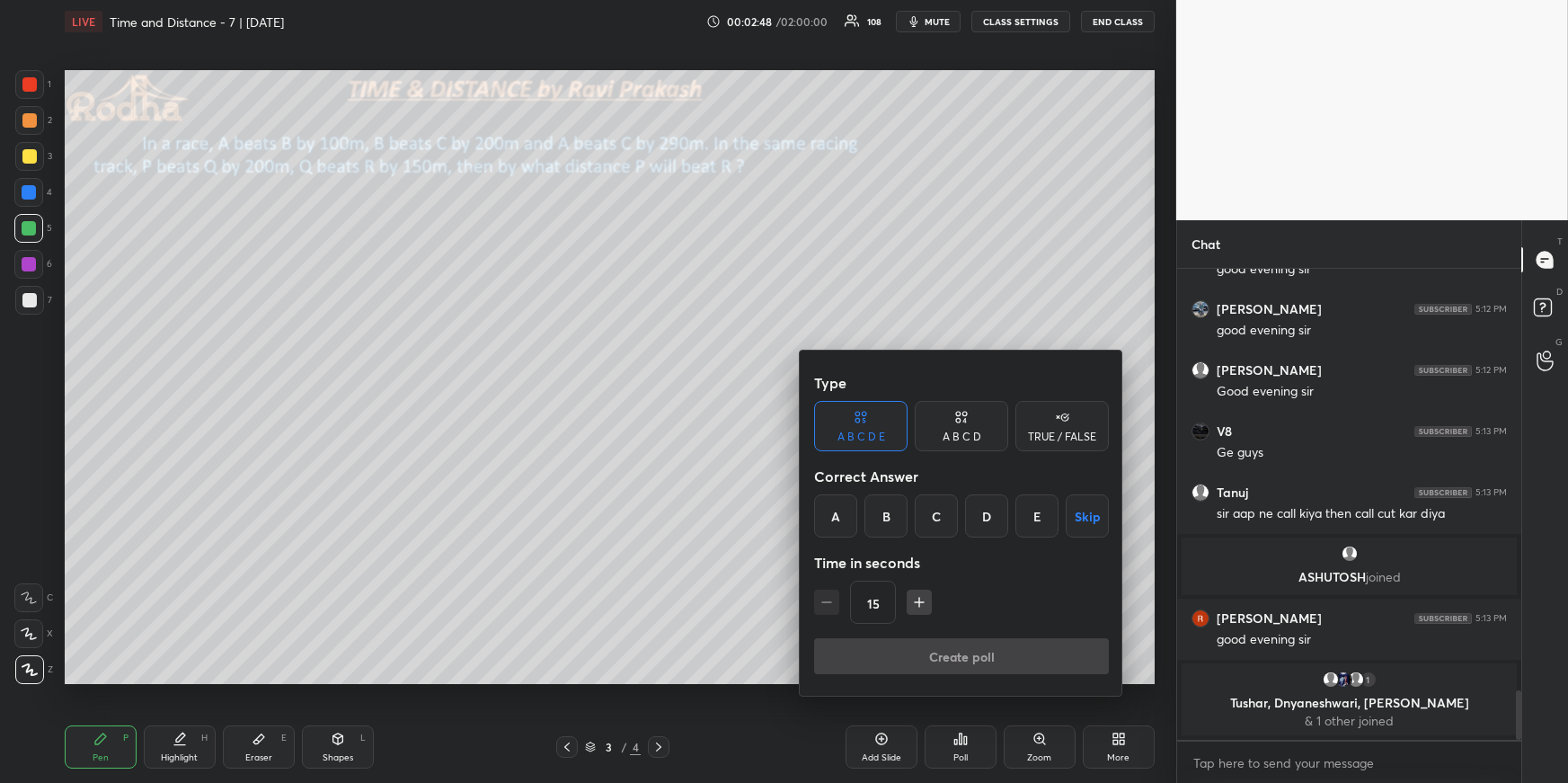 click on "B" at bounding box center (886, 516) 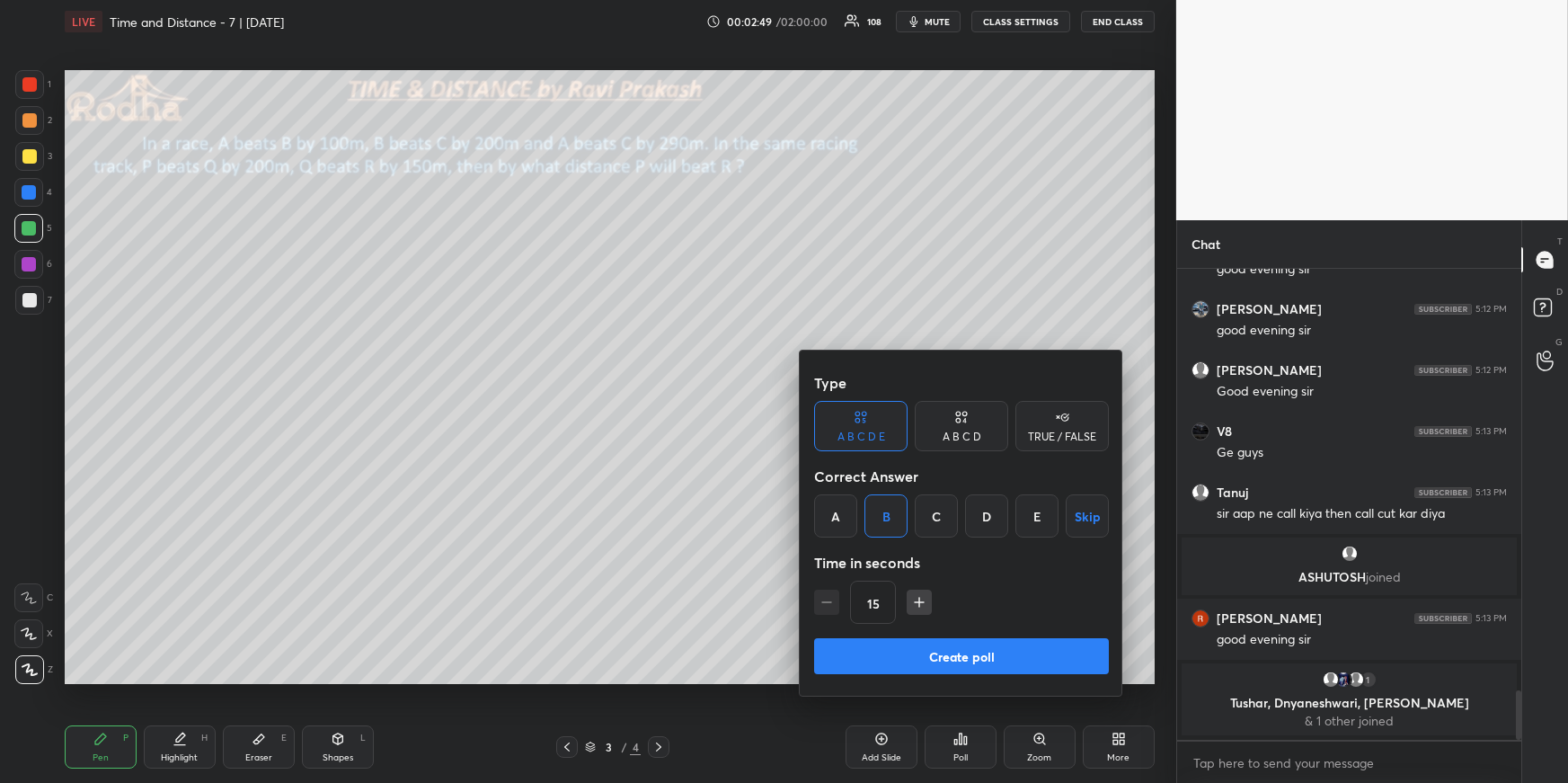 drag, startPoint x: 897, startPoint y: 652, endPoint x: 894, endPoint y: 627, distance: 25.179357 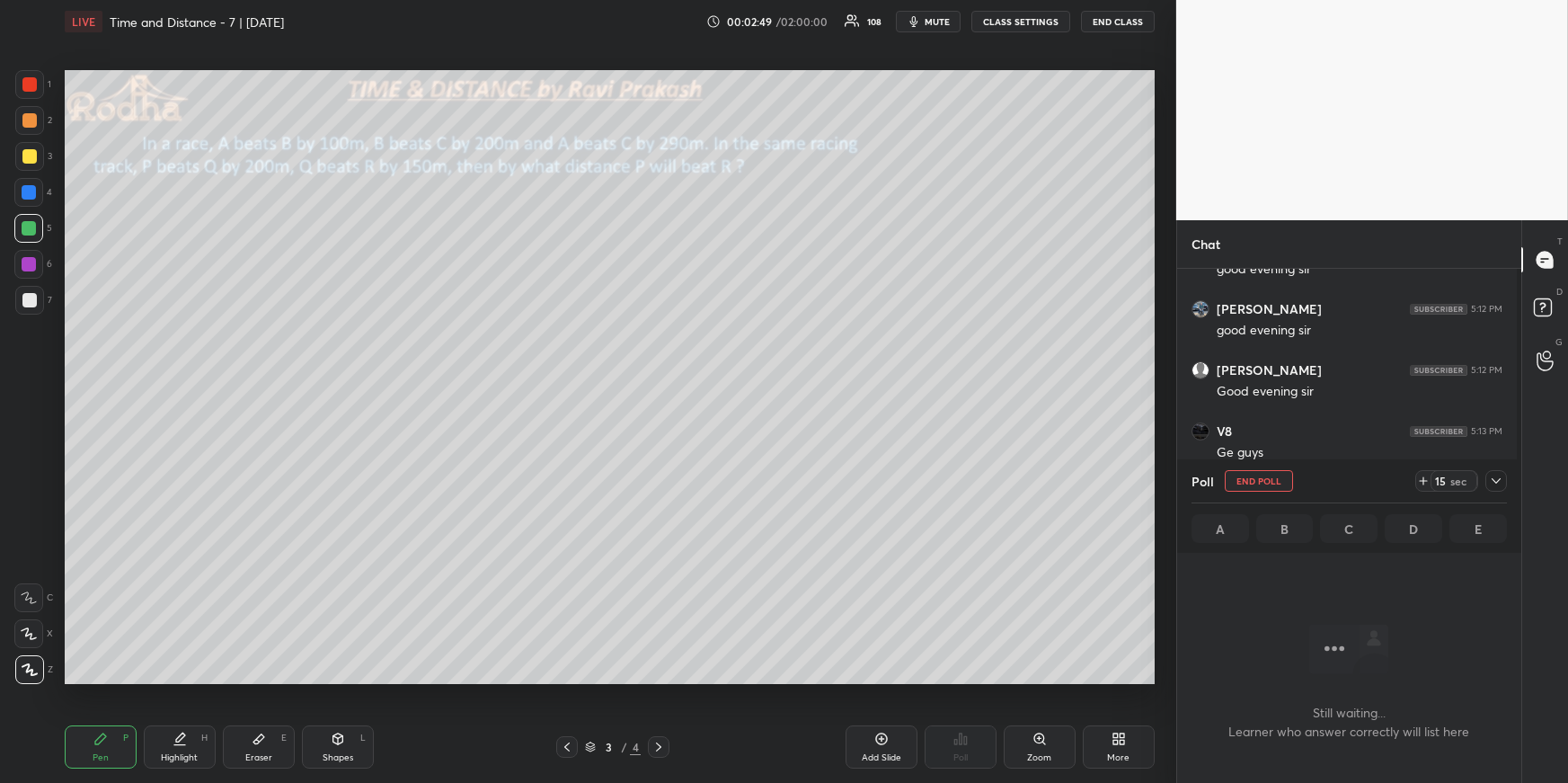 scroll, scrollTop: 444, scrollLeft: 334, axis: both 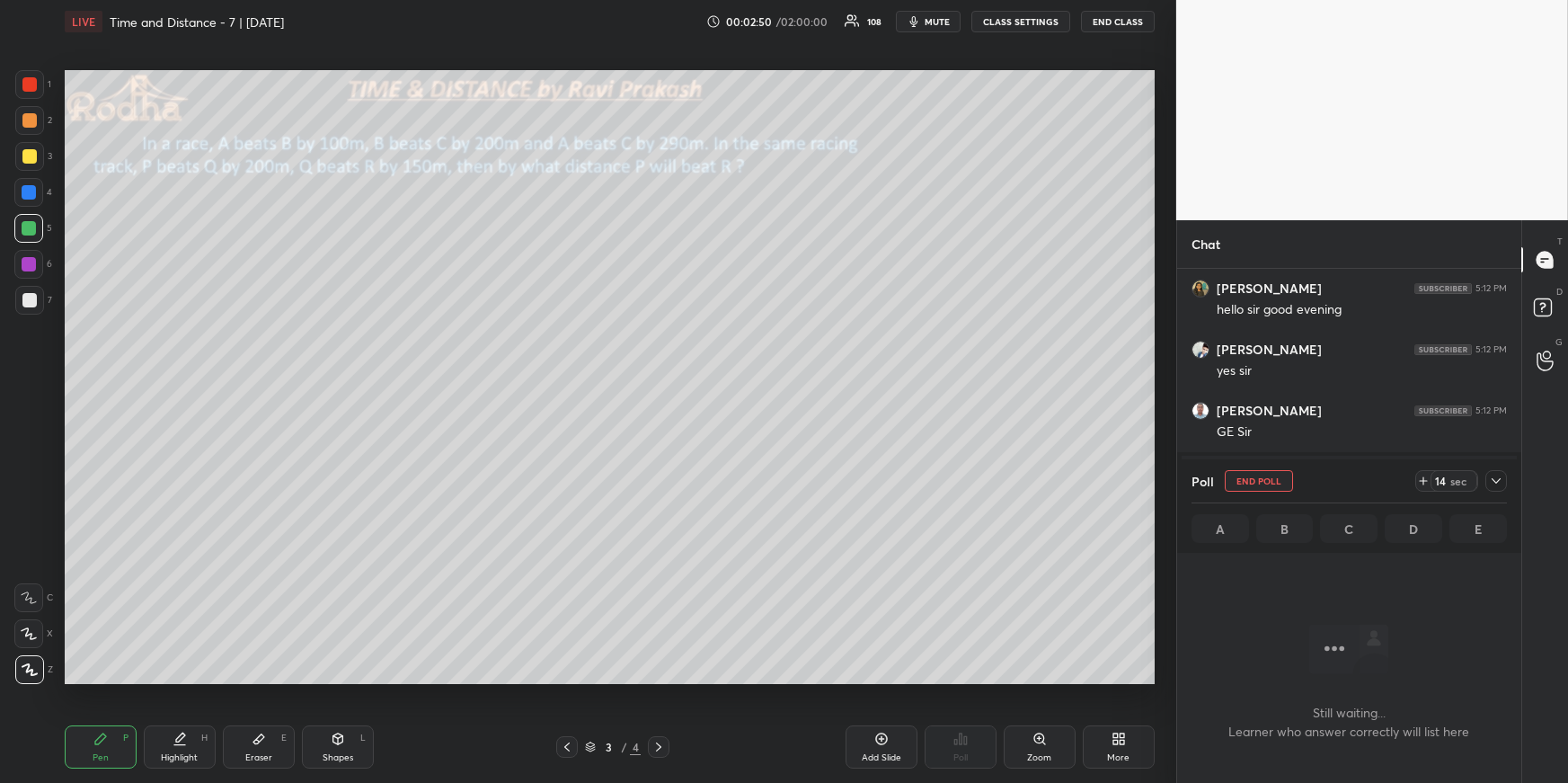 click at bounding box center (30, 300) 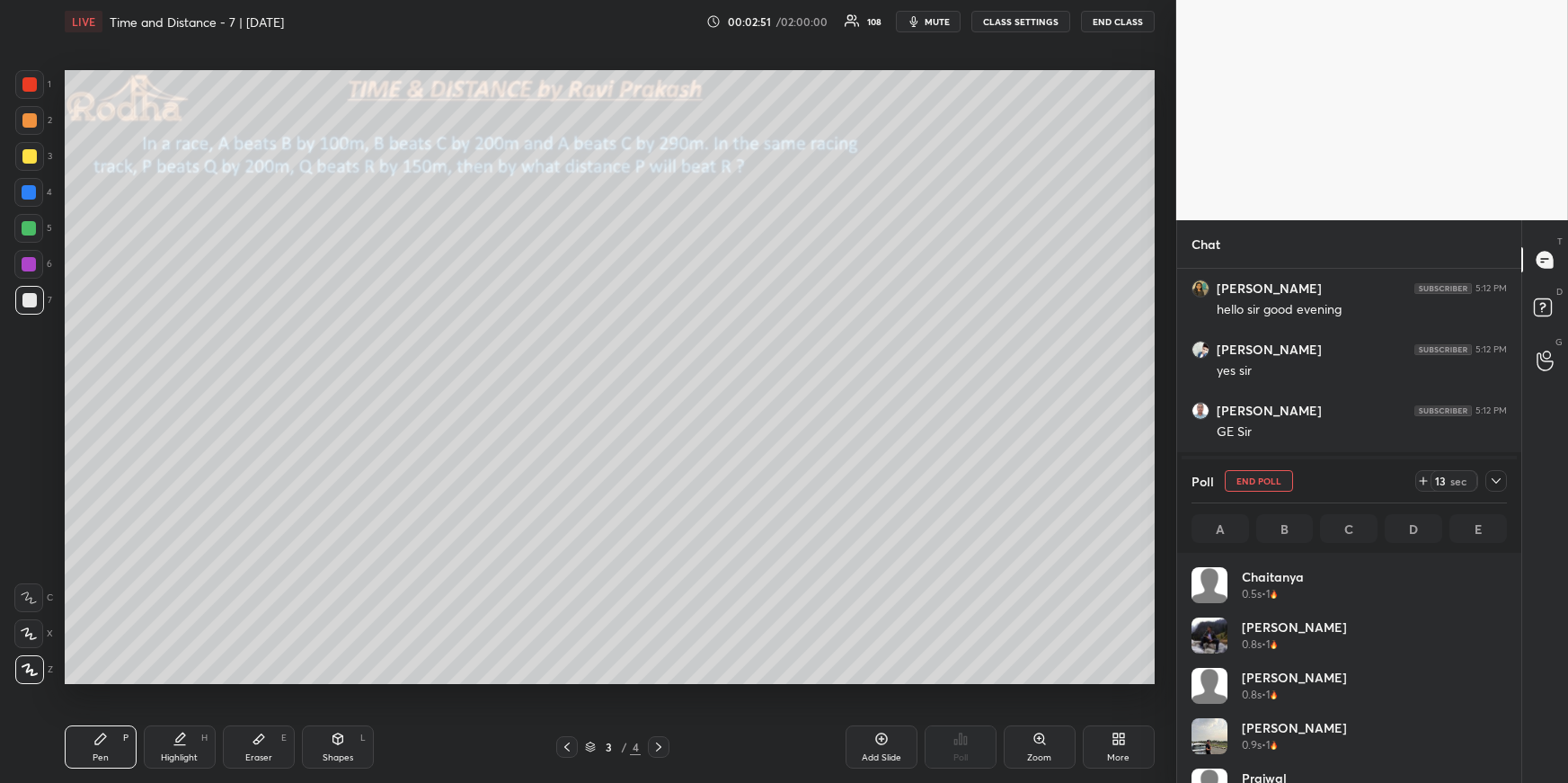 scroll, scrollTop: 5, scrollLeft: 4, axis: both 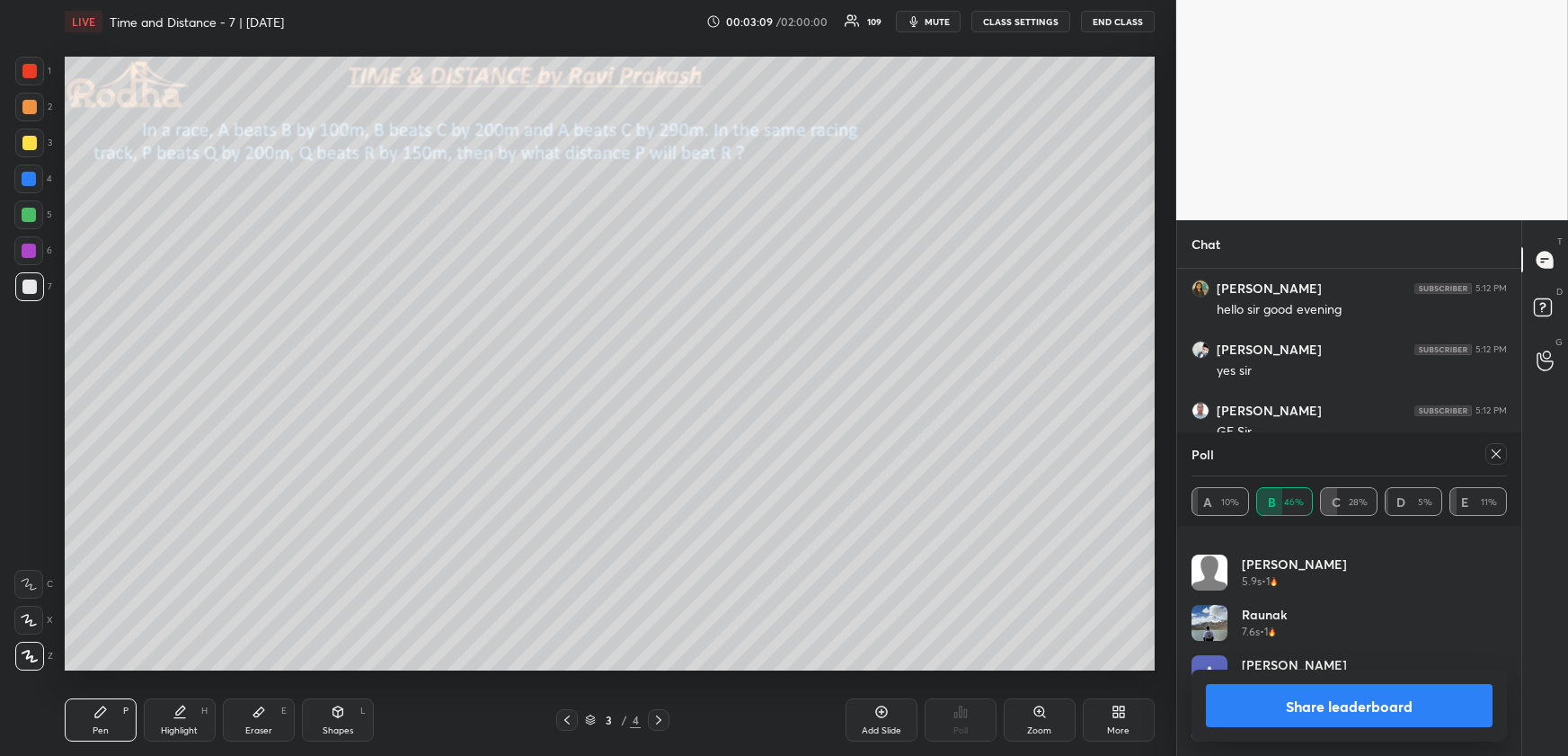 click 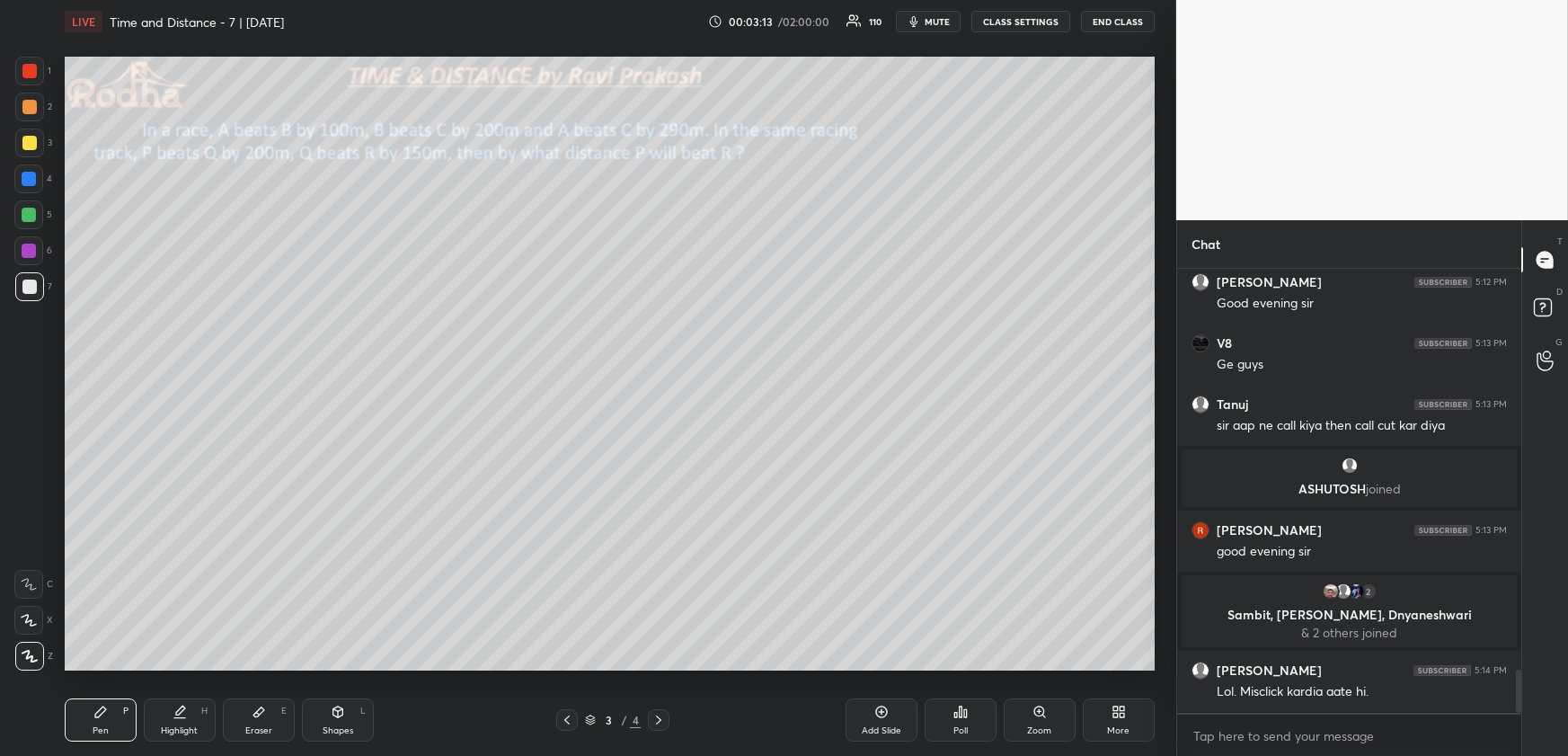 drag, startPoint x: 252, startPoint y: 727, endPoint x: 252, endPoint y: 711, distance: 16 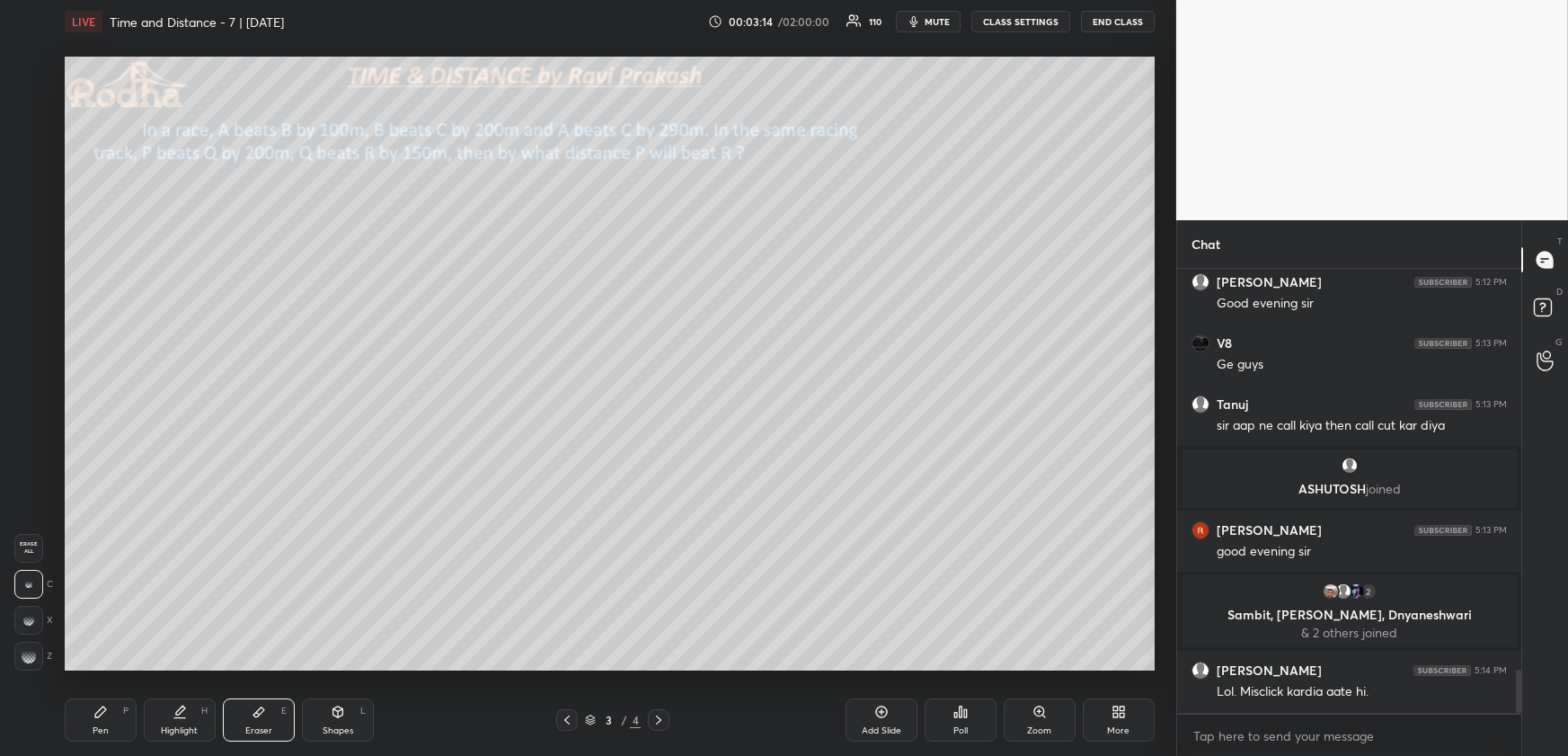 click 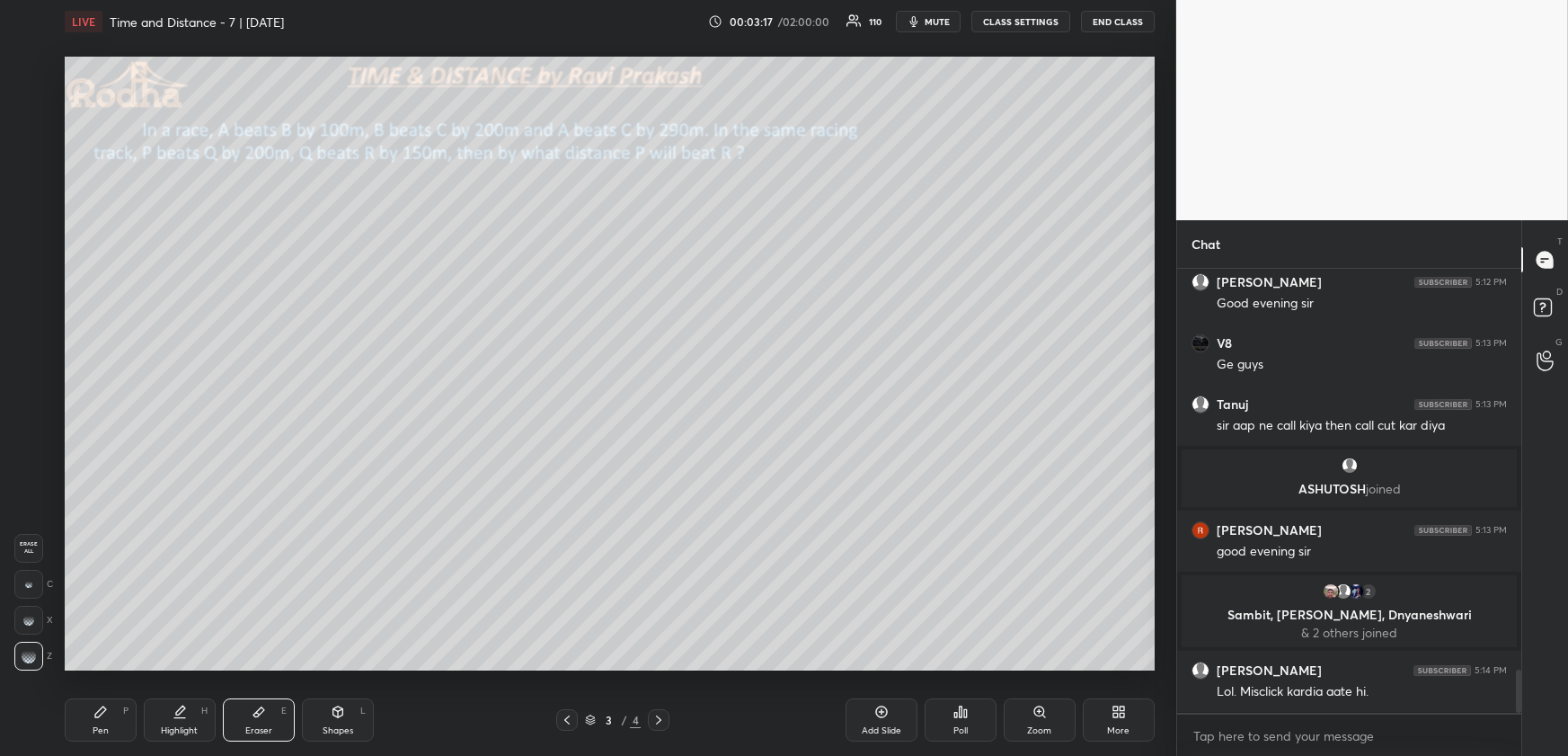 drag, startPoint x: 91, startPoint y: 723, endPoint x: 89, endPoint y: 692, distance: 31.064449 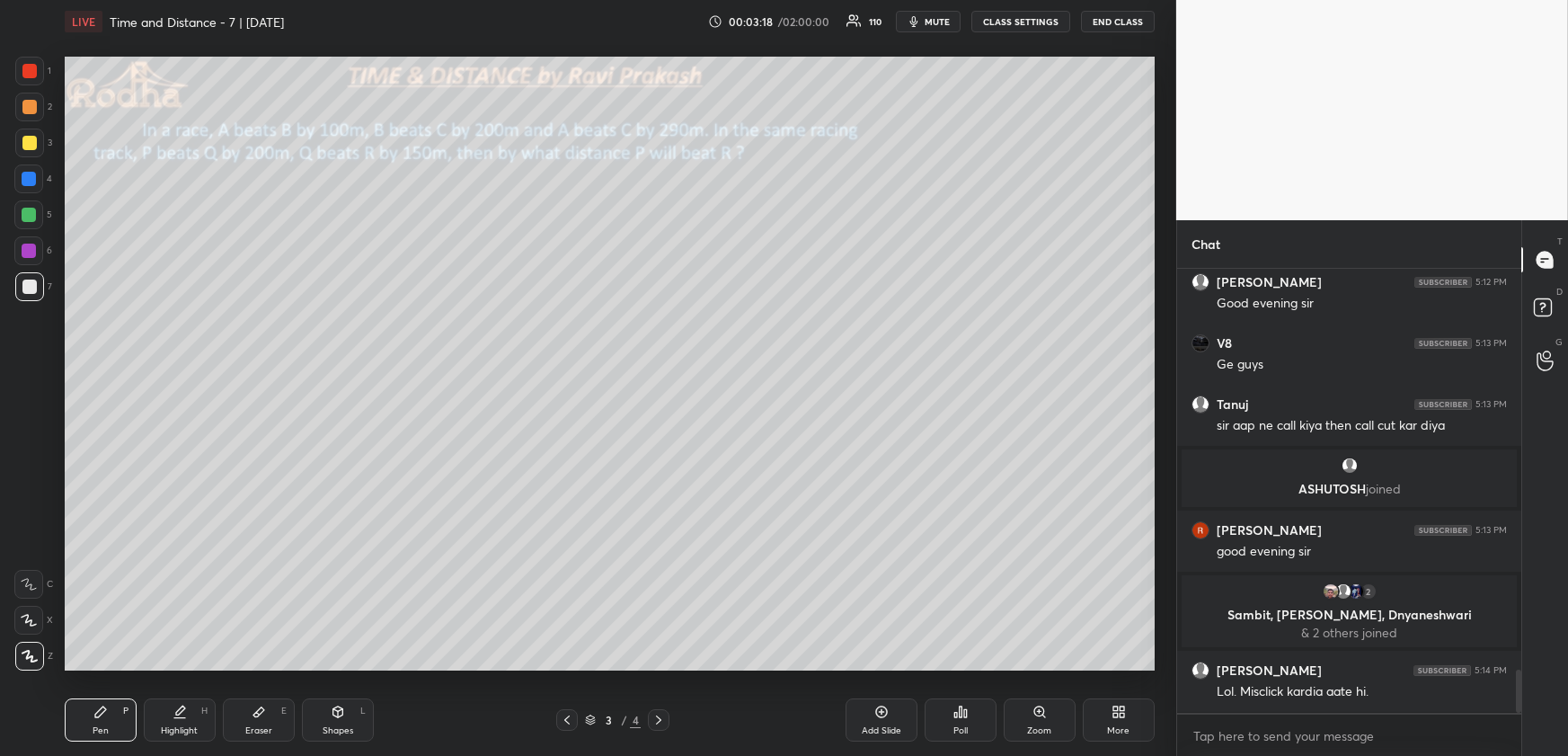 click at bounding box center [30, 287] 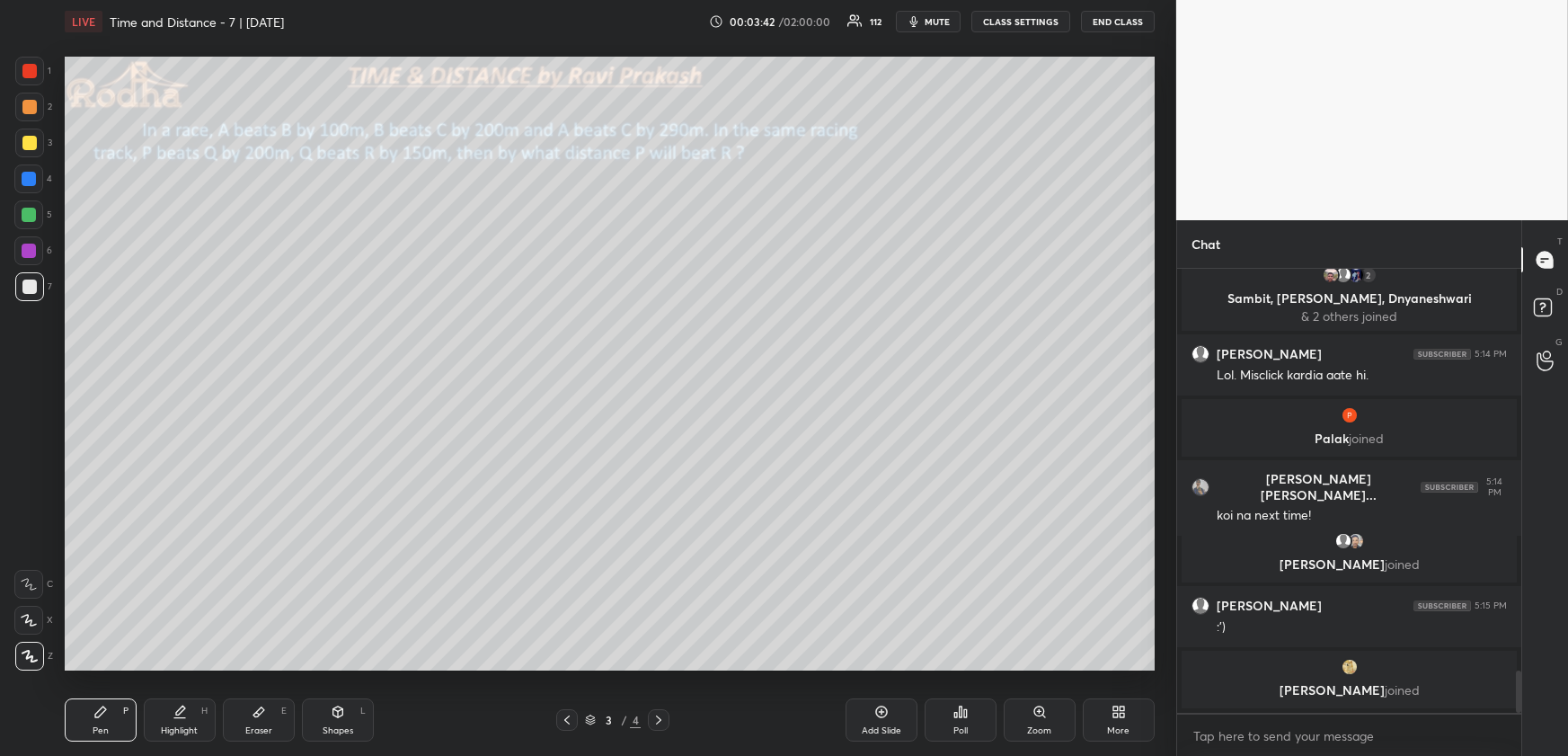 drag, startPoint x: 190, startPoint y: 717, endPoint x: 205, endPoint y: 697, distance: 25 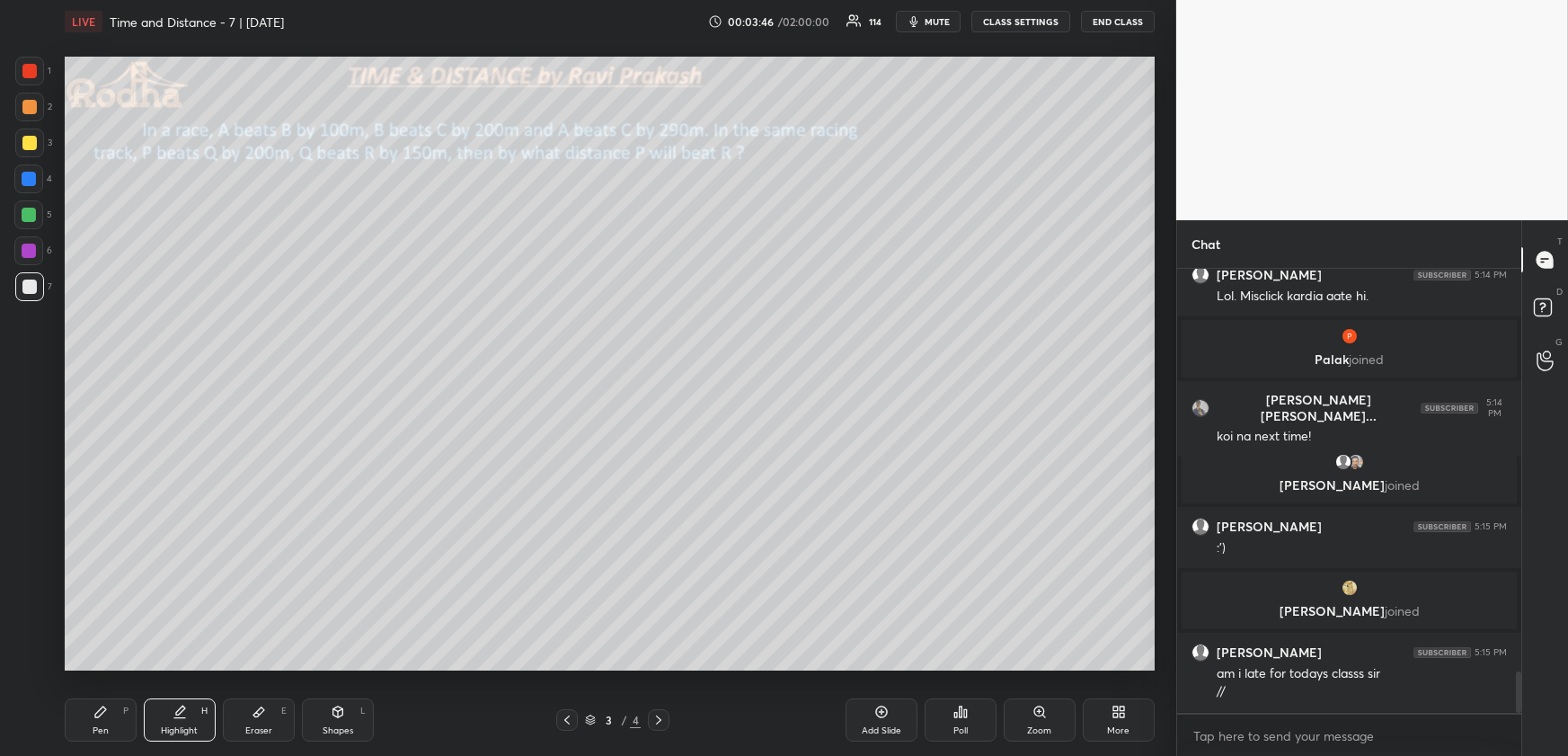 click on "Highlight H" at bounding box center [180, 720] 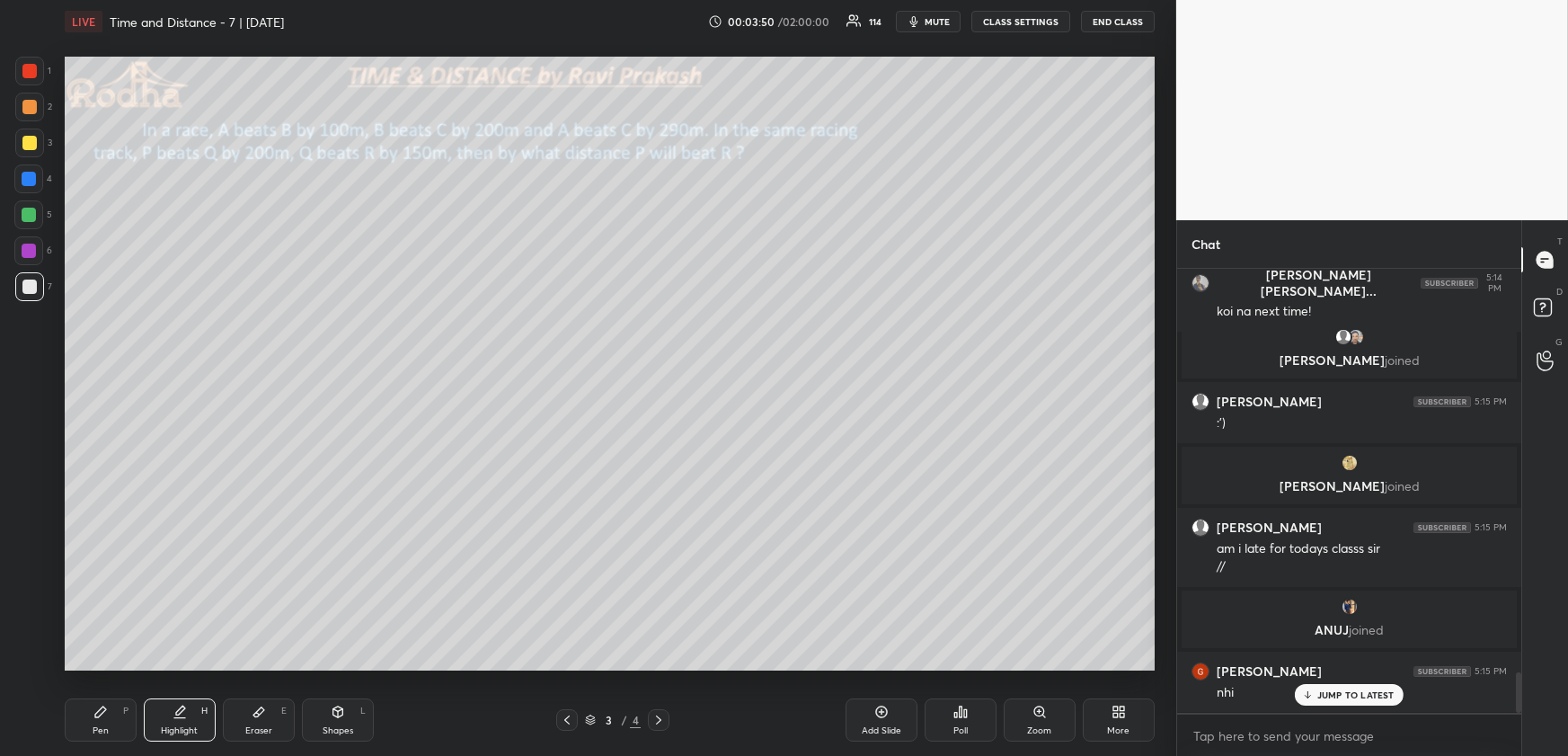 drag, startPoint x: 356, startPoint y: 722, endPoint x: 362, endPoint y: 715, distance: 9.219544 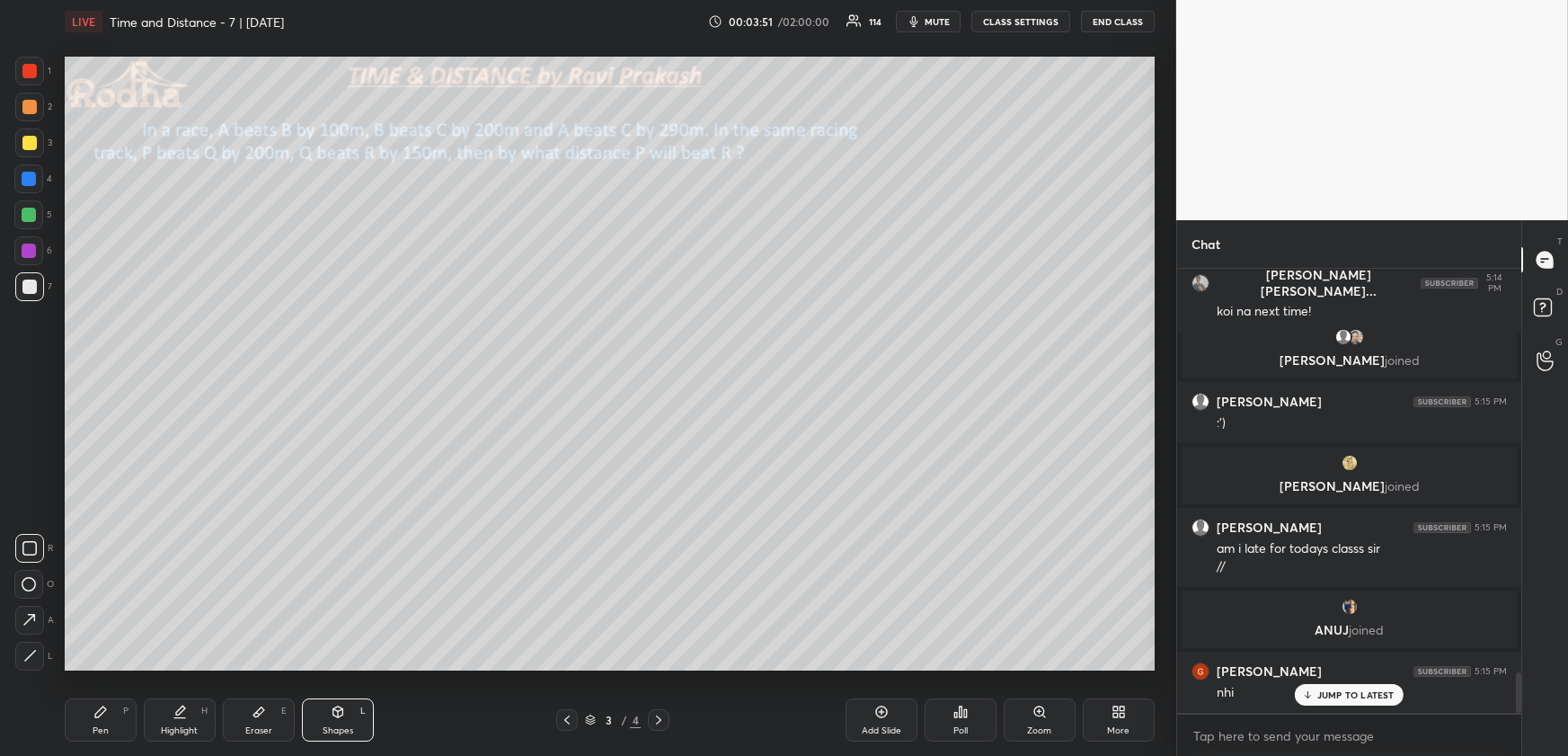 click 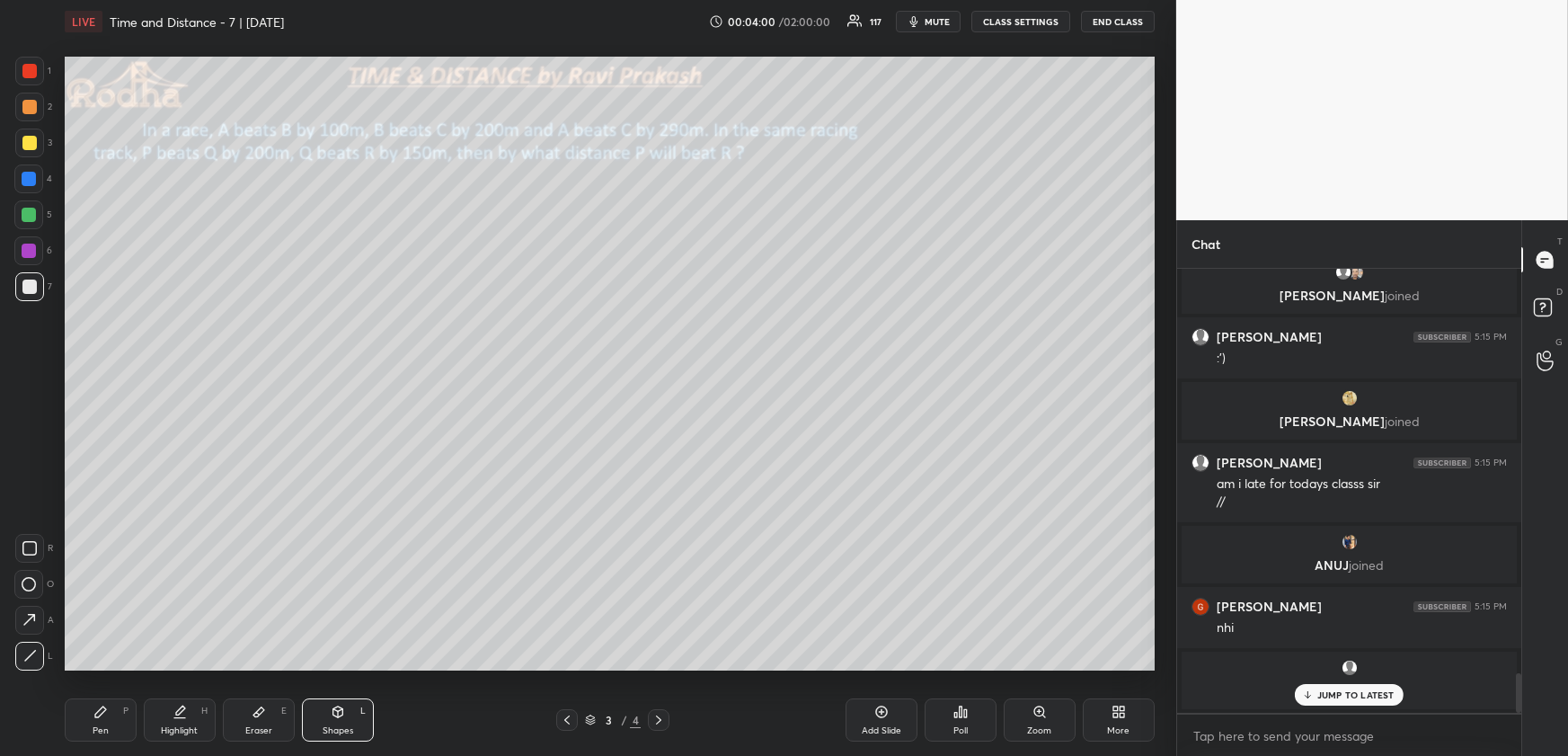 click 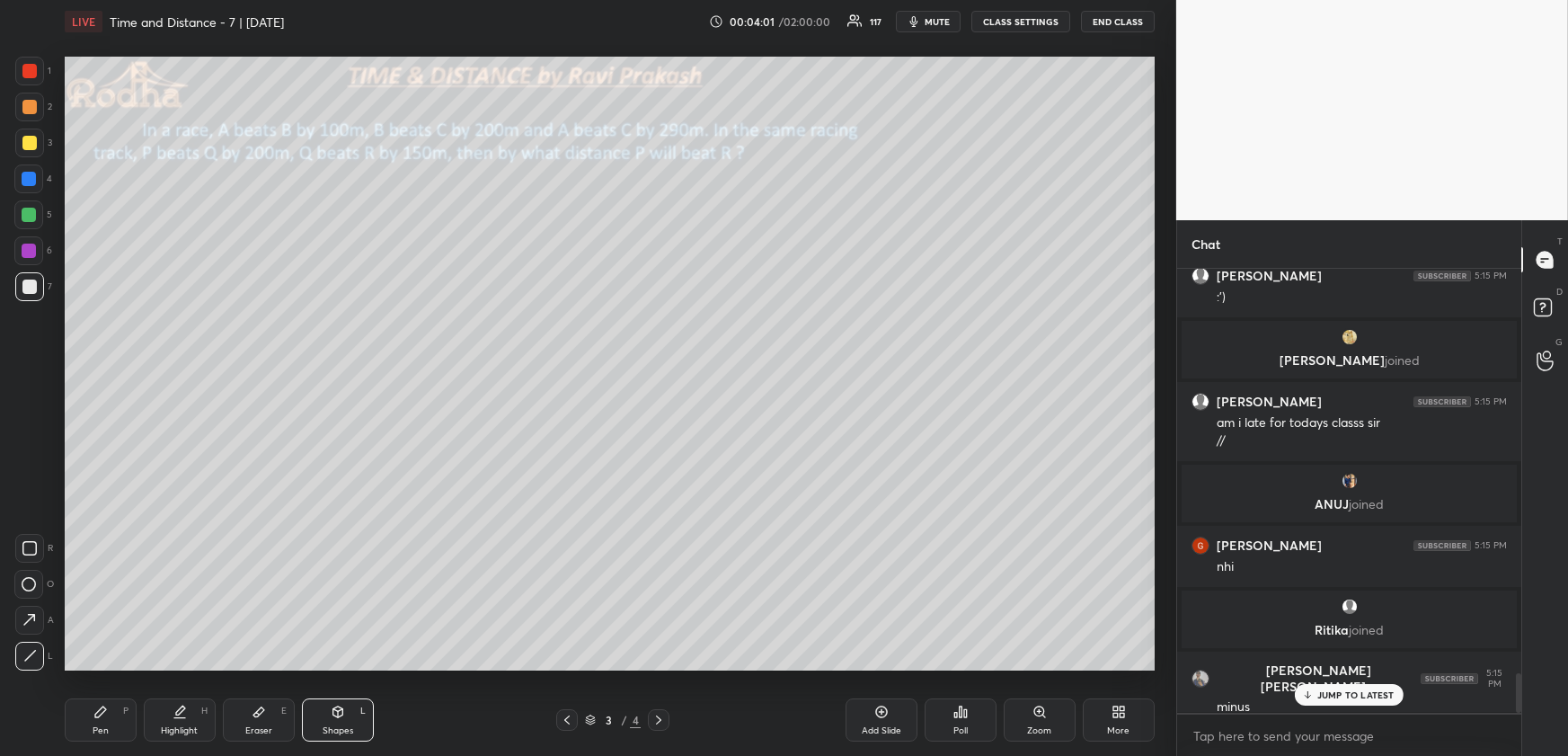 drag, startPoint x: 164, startPoint y: 720, endPoint x: 161, endPoint y: 678, distance: 42.107007 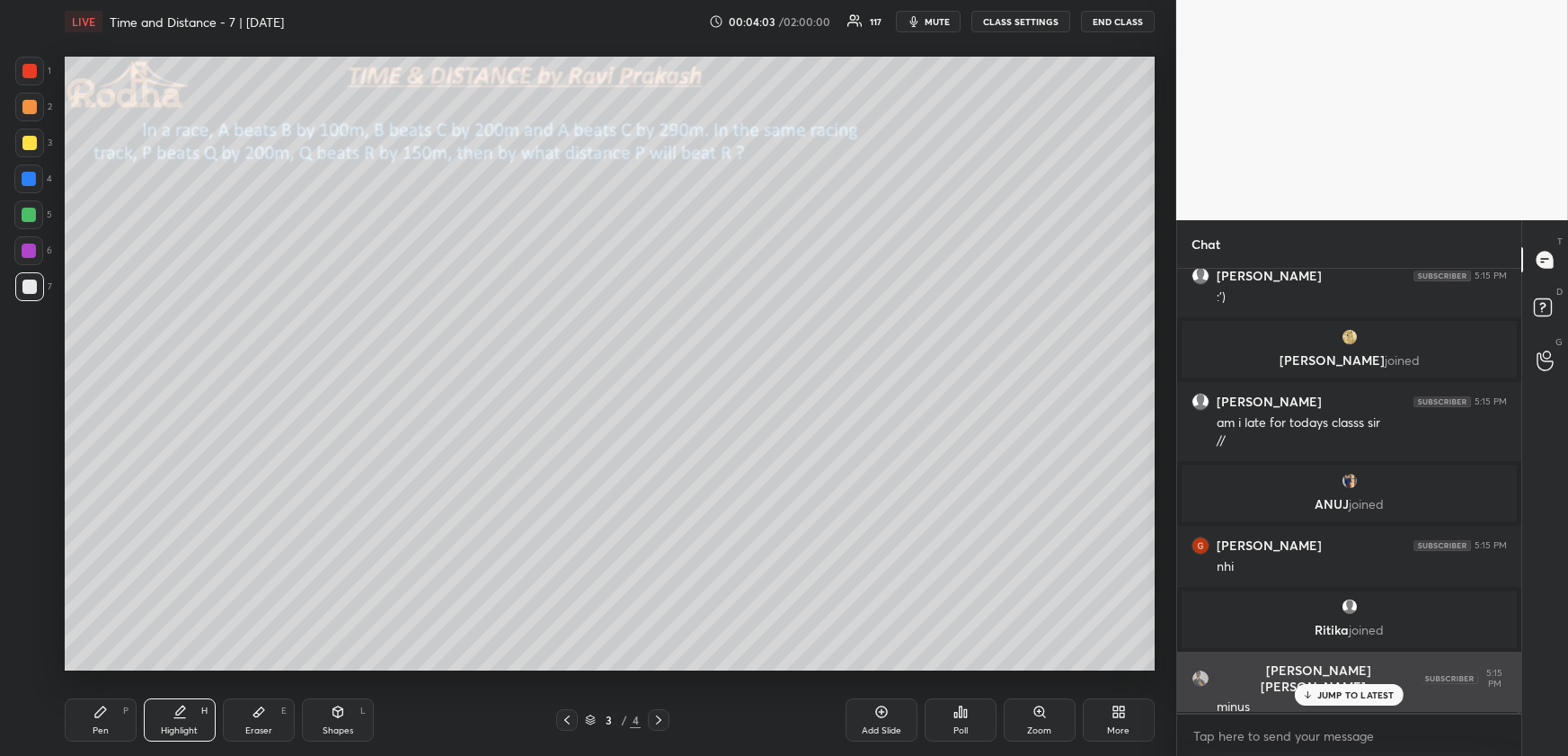 click on "[PERSON_NAME] [PERSON_NAME]... 5:15 PM minus" at bounding box center (1349, 689) 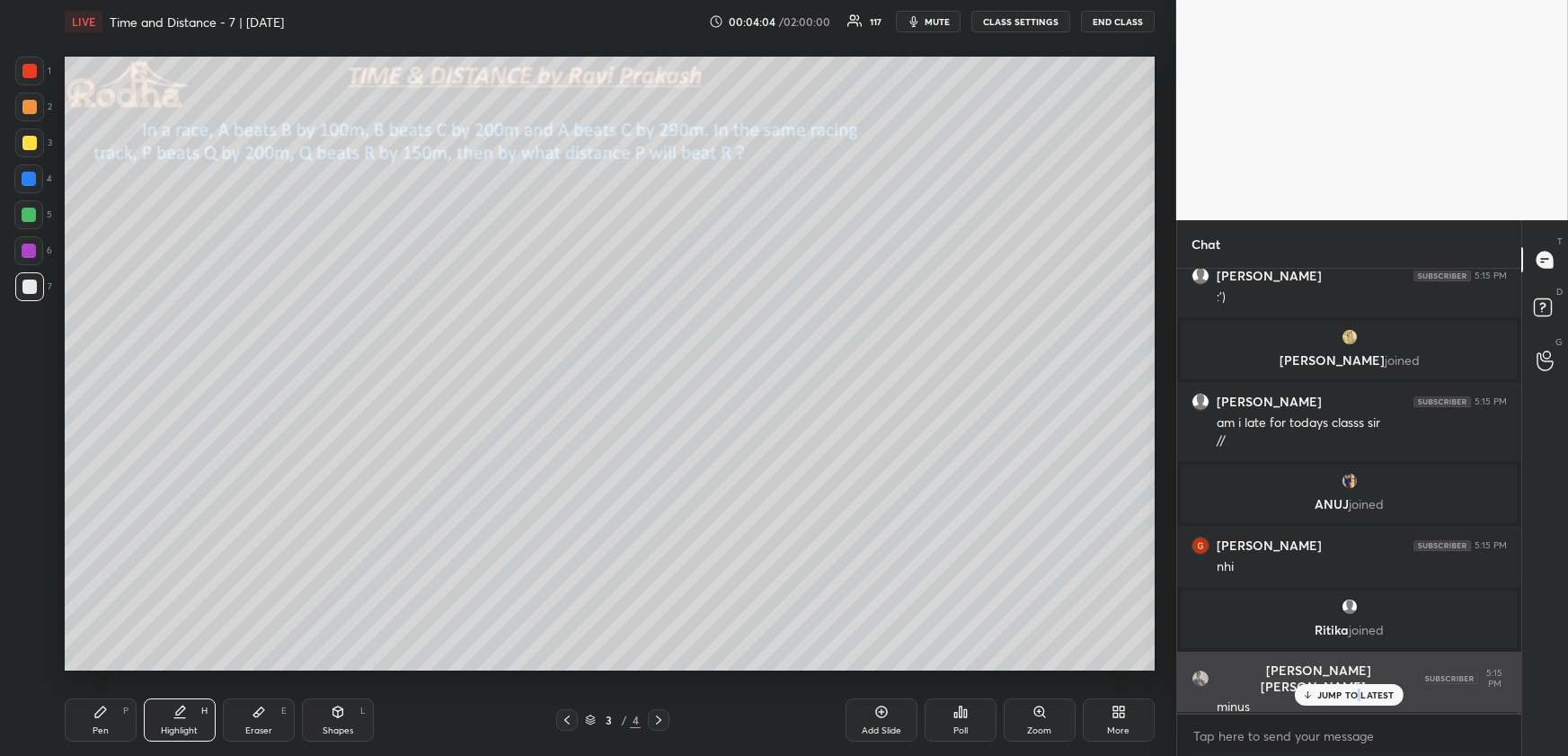 click on "JUMP TO LATEST" at bounding box center (1356, 695) 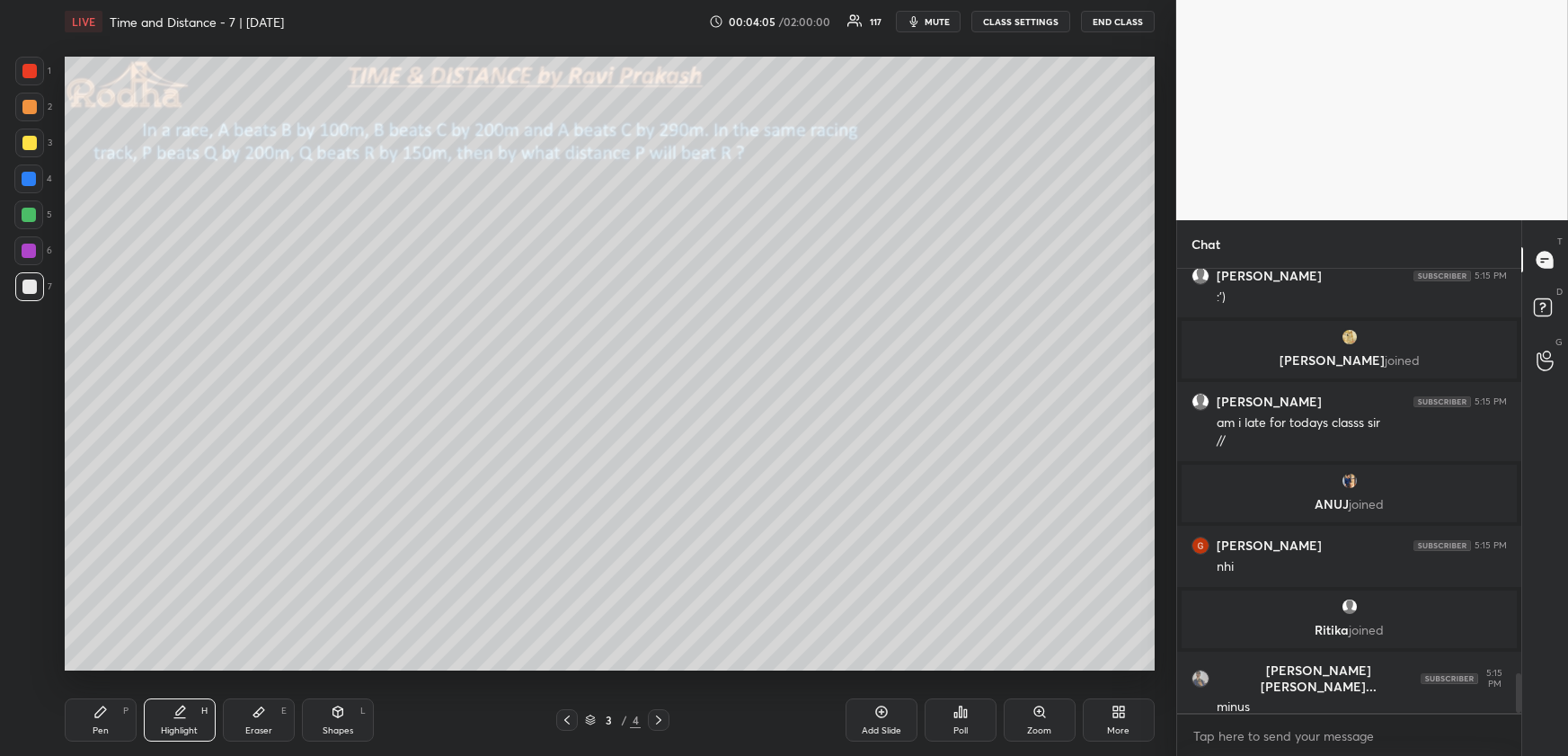 scroll, scrollTop: 4620, scrollLeft: 0, axis: vertical 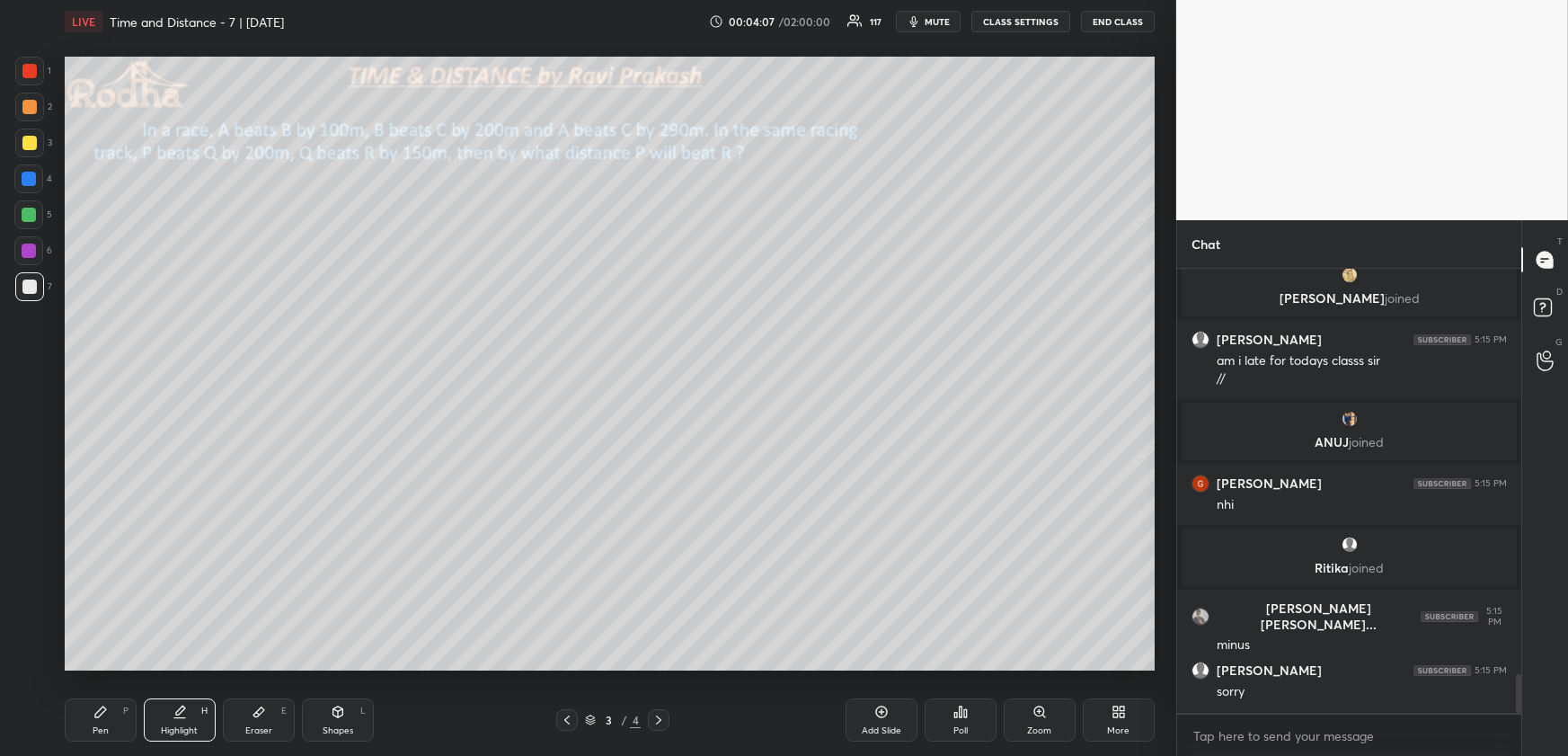 click on "Pen P" at bounding box center (101, 720) 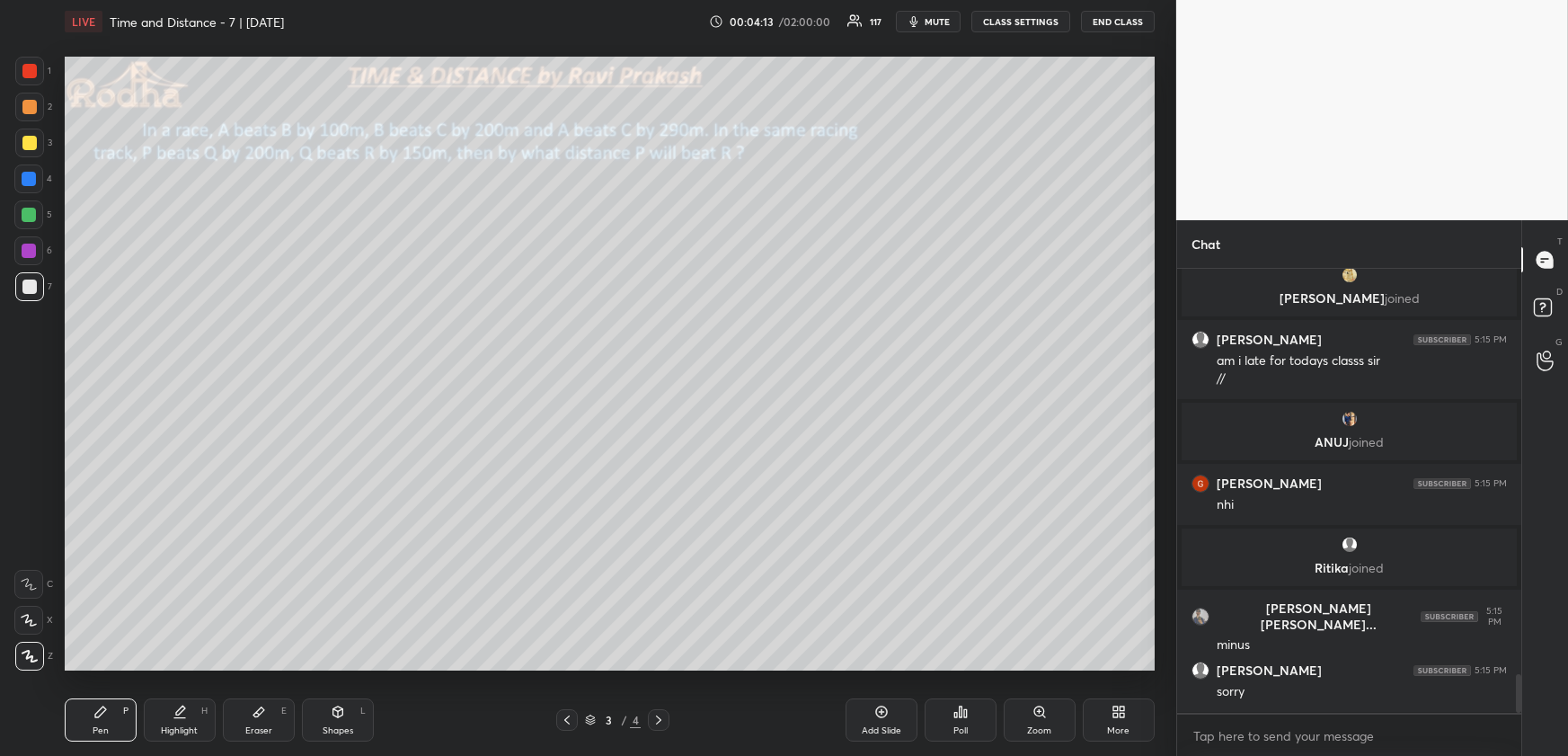 click 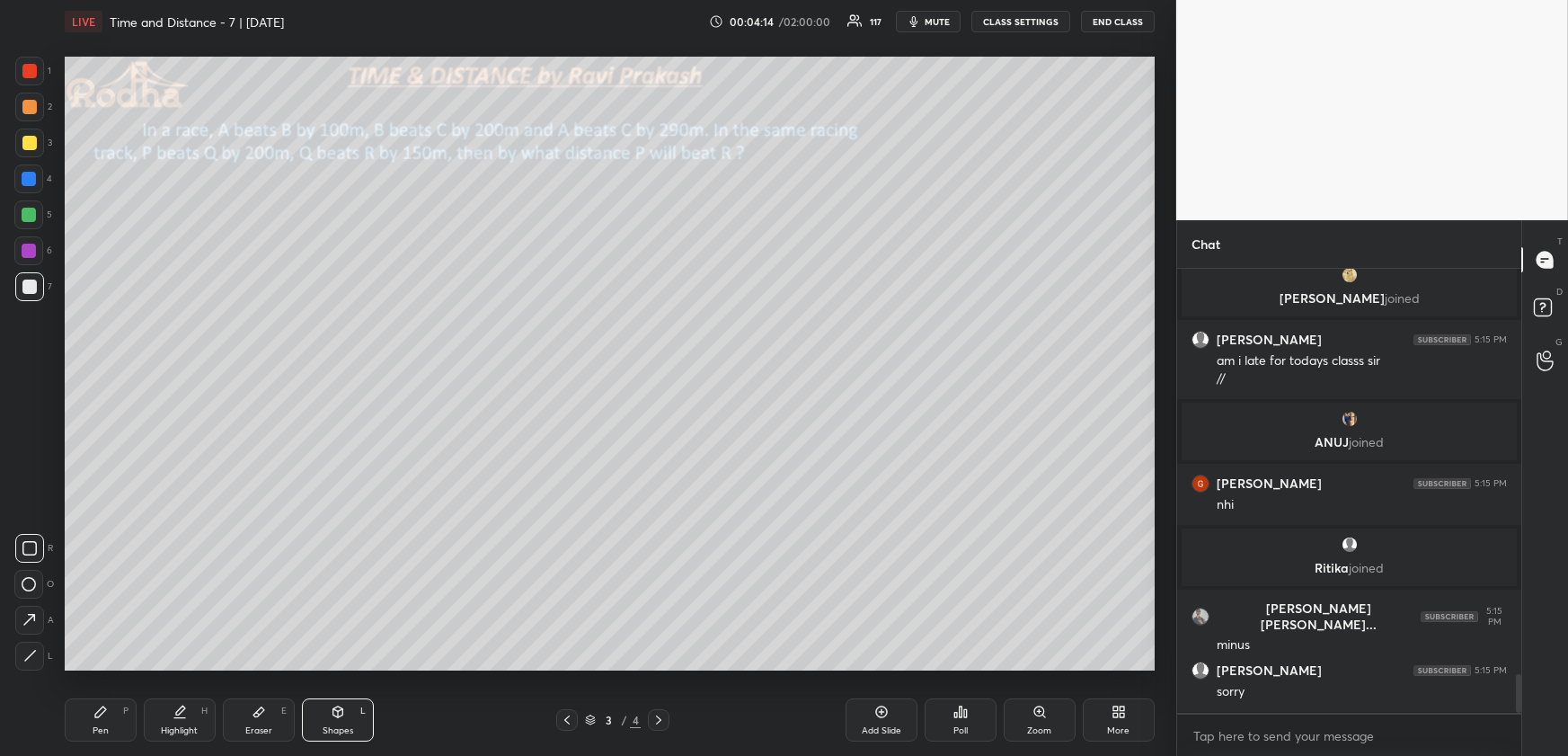 drag, startPoint x: 31, startPoint y: 656, endPoint x: 34, endPoint y: 647, distance: 9.486833 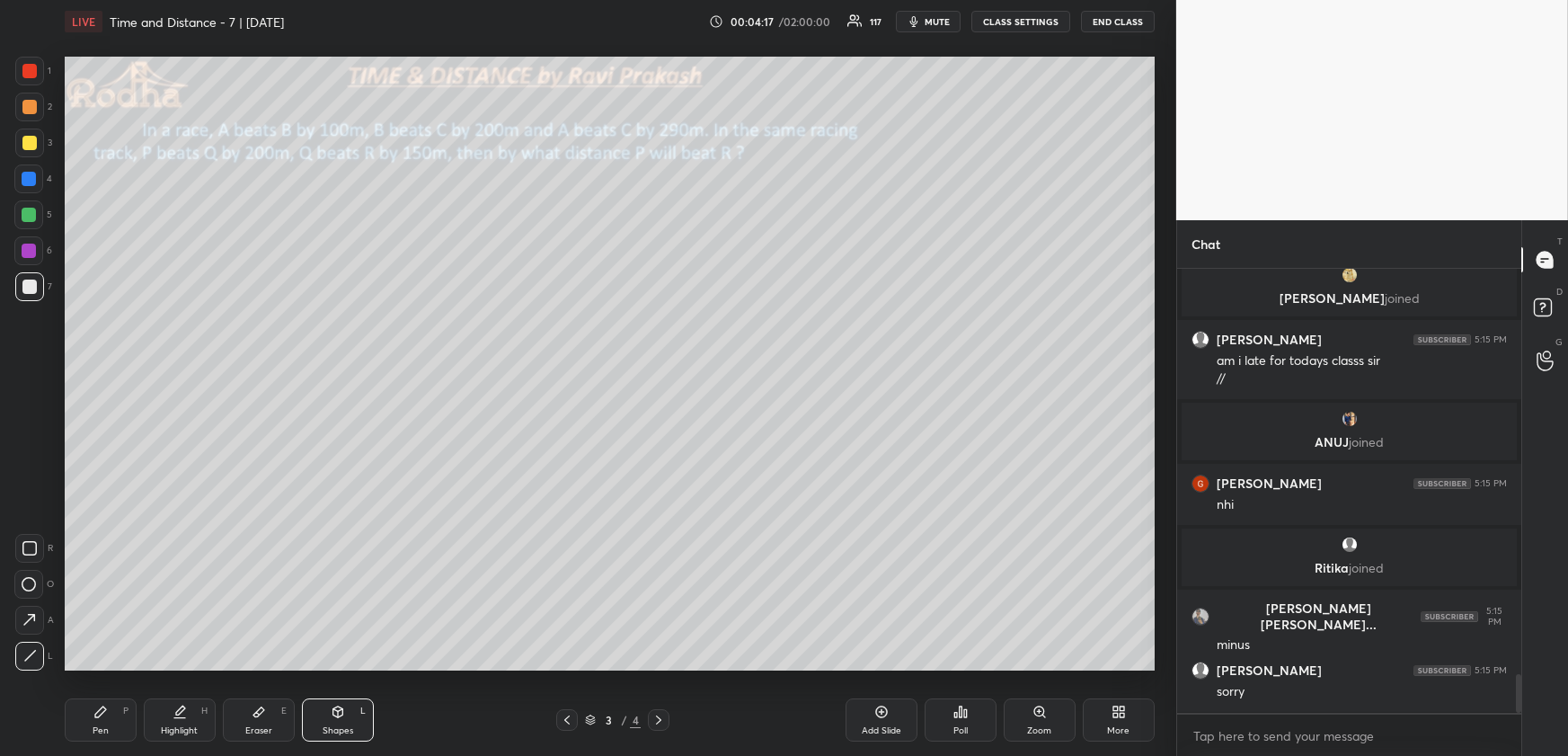scroll, scrollTop: 4683, scrollLeft: 0, axis: vertical 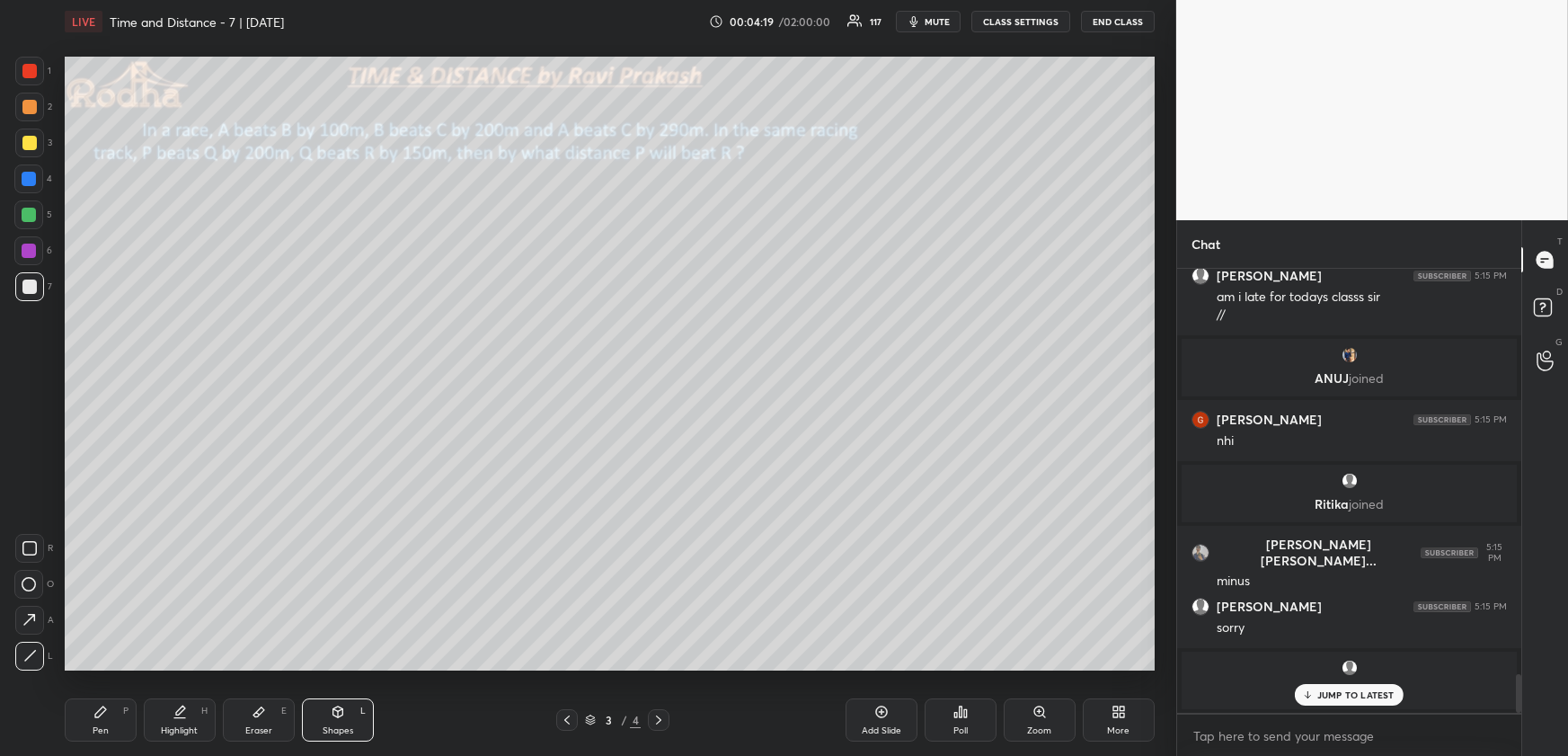click on "Pen P" at bounding box center [101, 720] 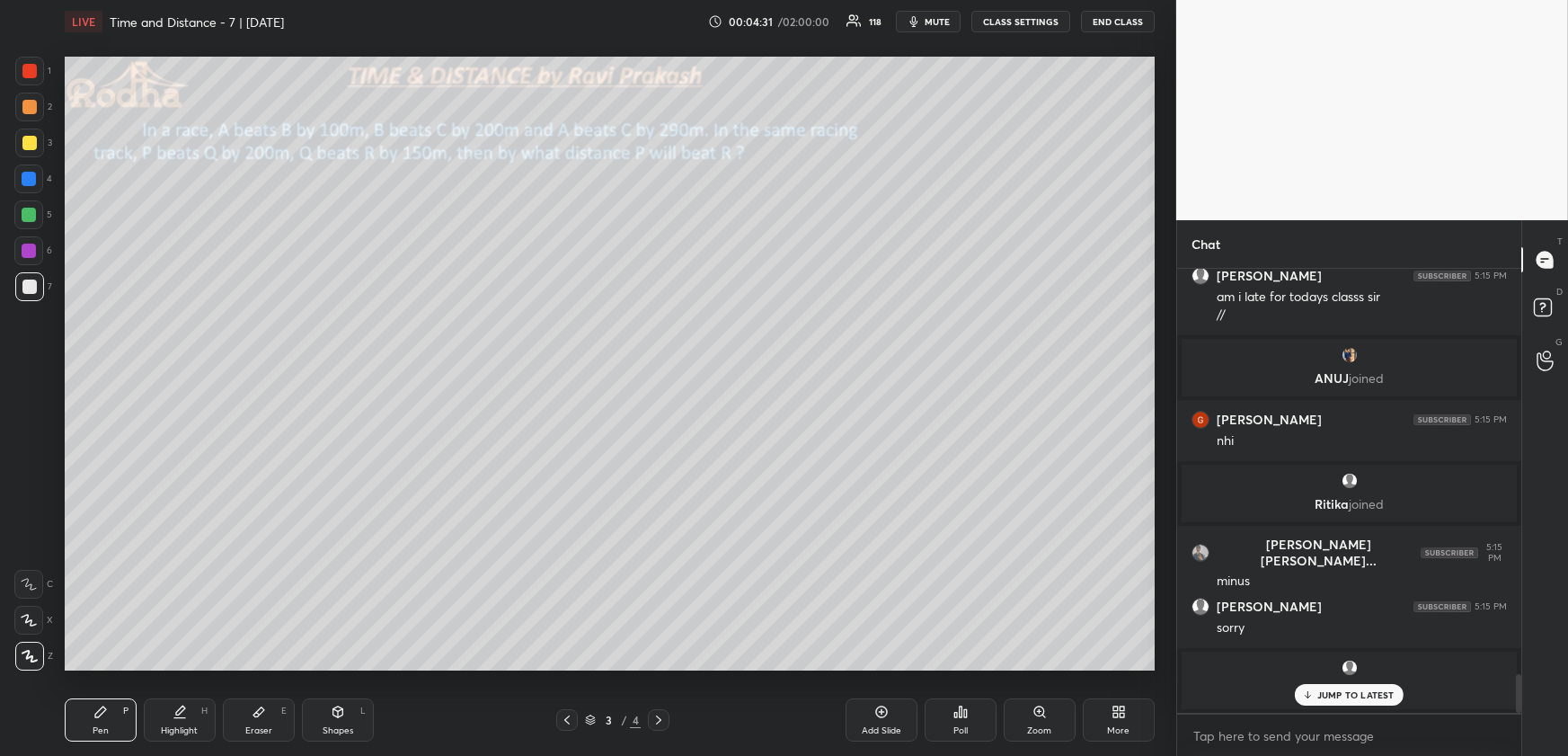 click on "Pen P Highlight H Eraser E Shapes L" at bounding box center (288, 720) 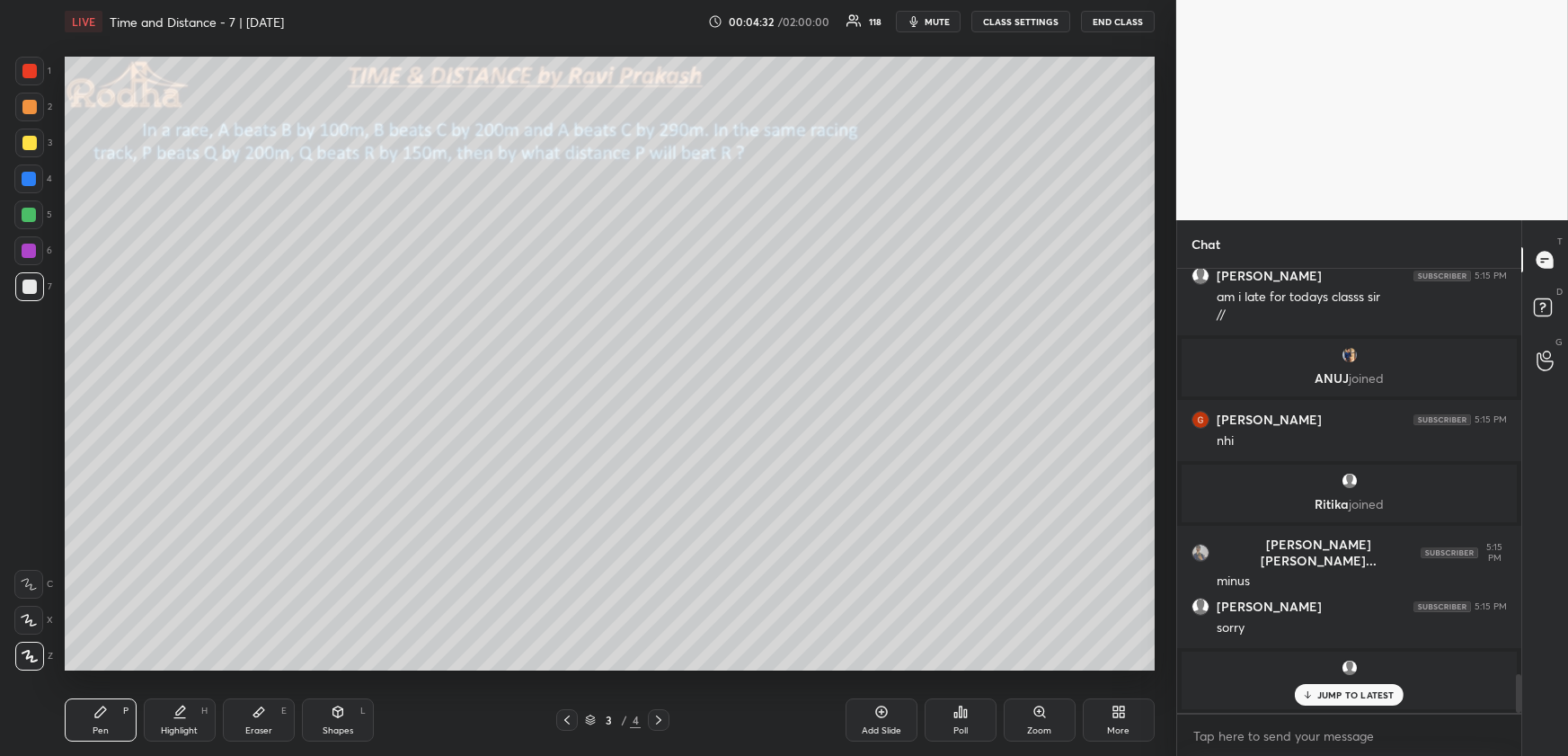 click on "Shapes L" at bounding box center (338, 720) 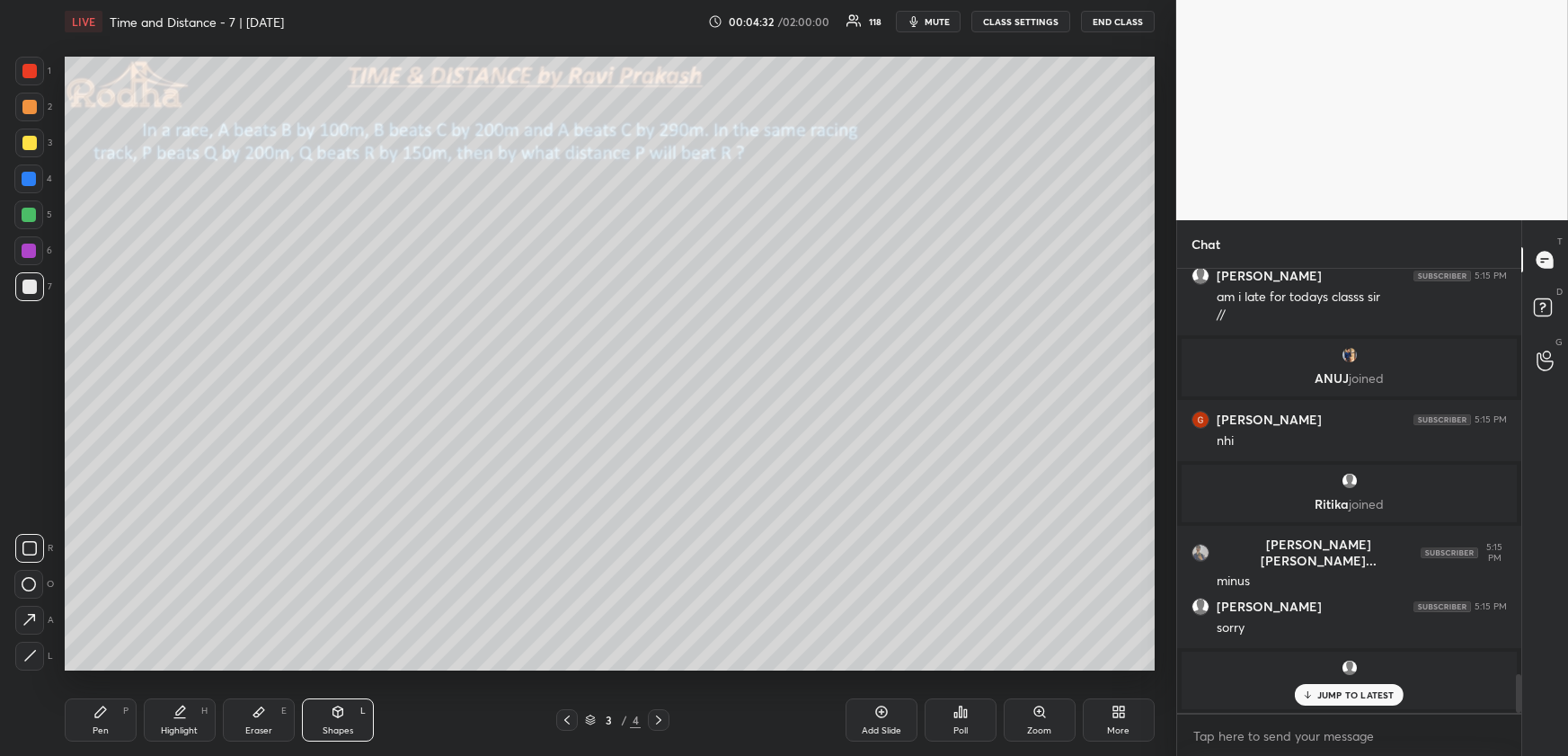 click 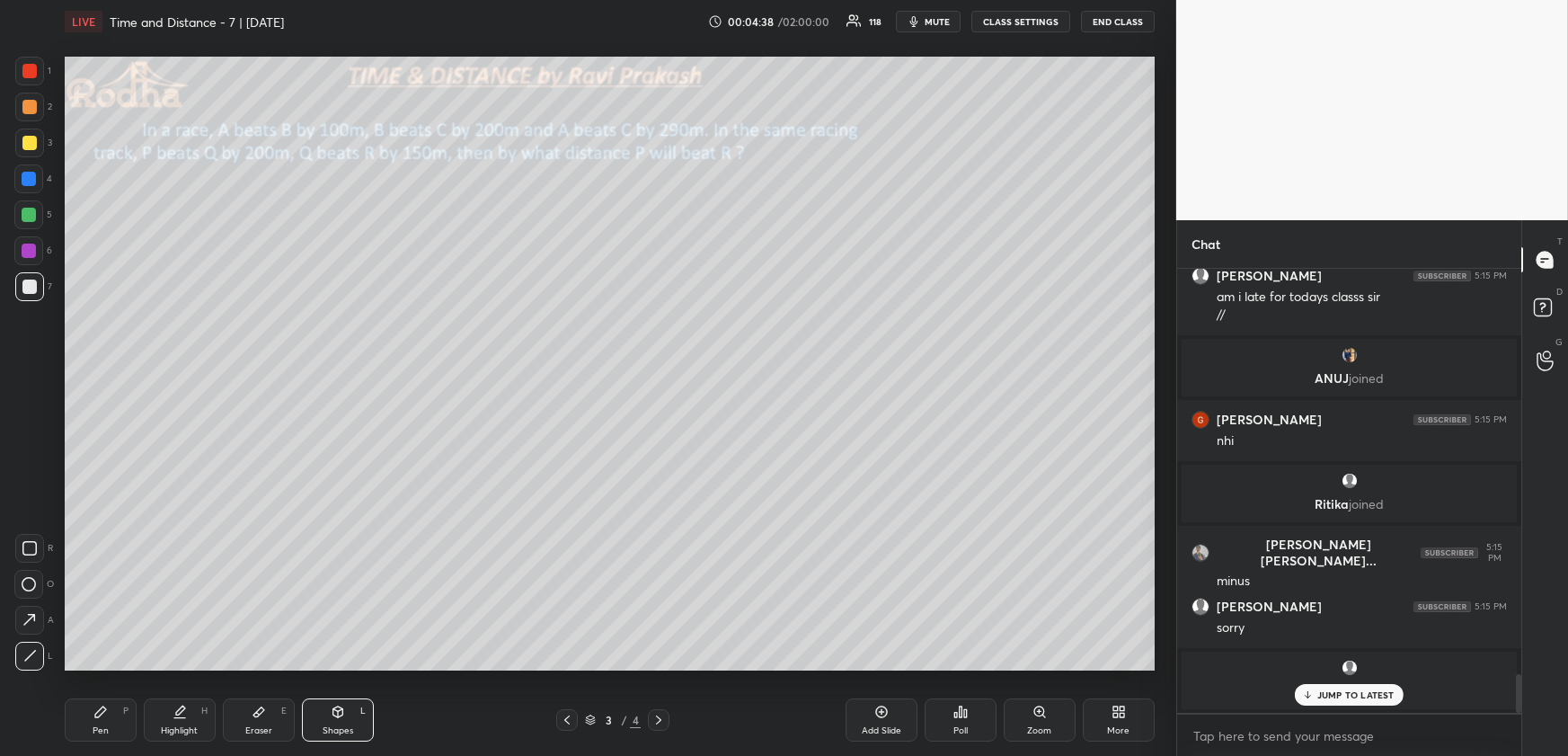 drag, startPoint x: 99, startPoint y: 707, endPoint x: 97, endPoint y: 676, distance: 31.064449 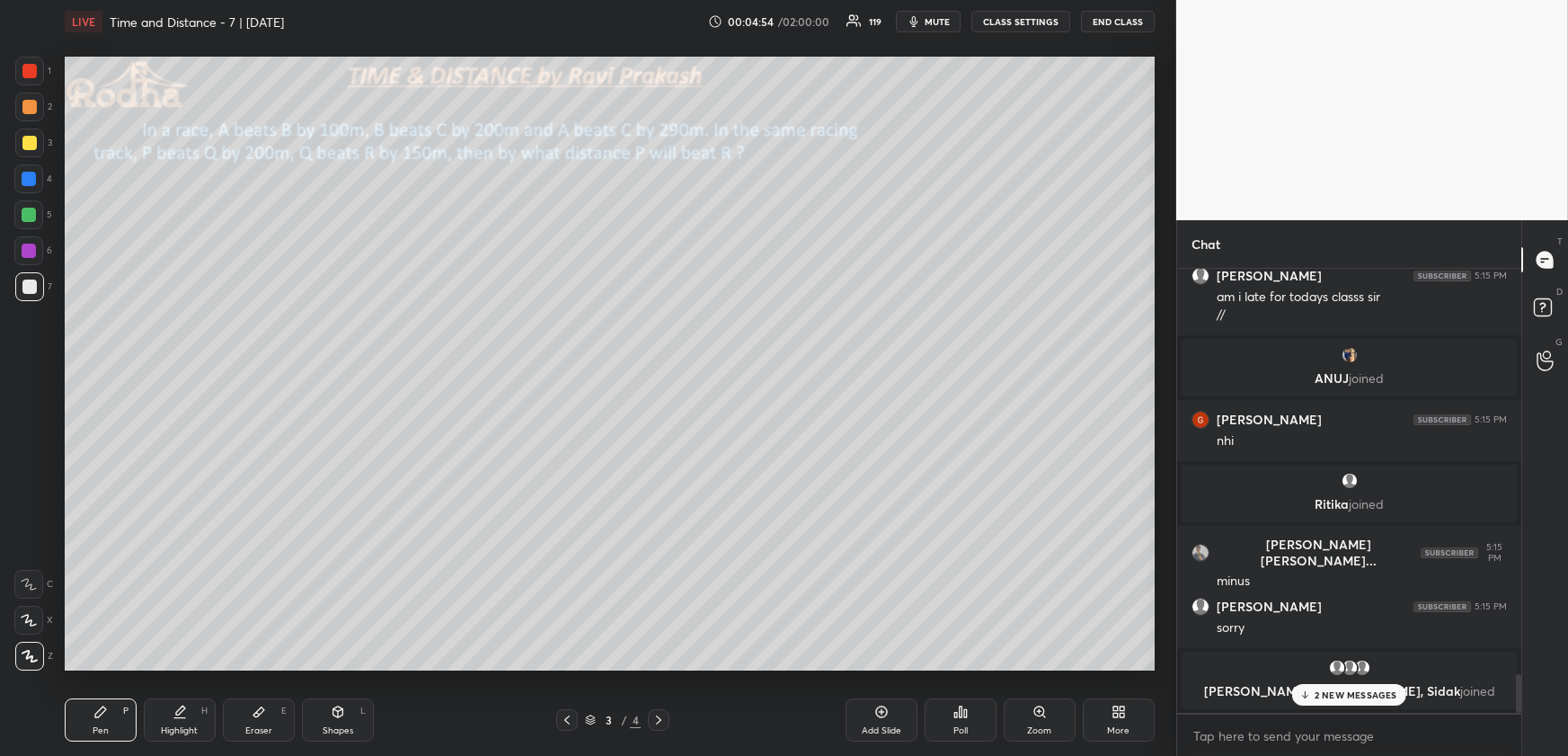 click on "Shapes L" at bounding box center (338, 720) 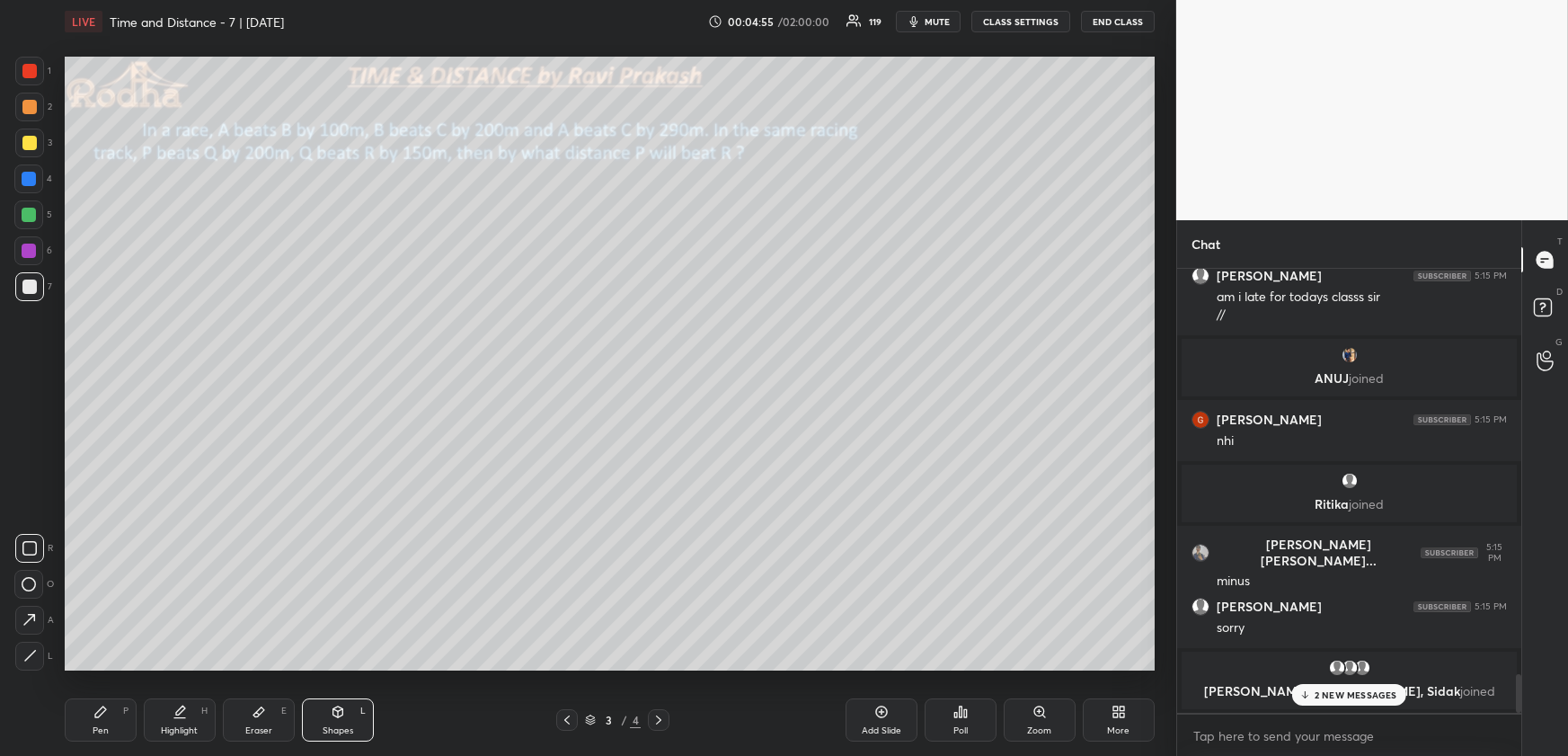 click 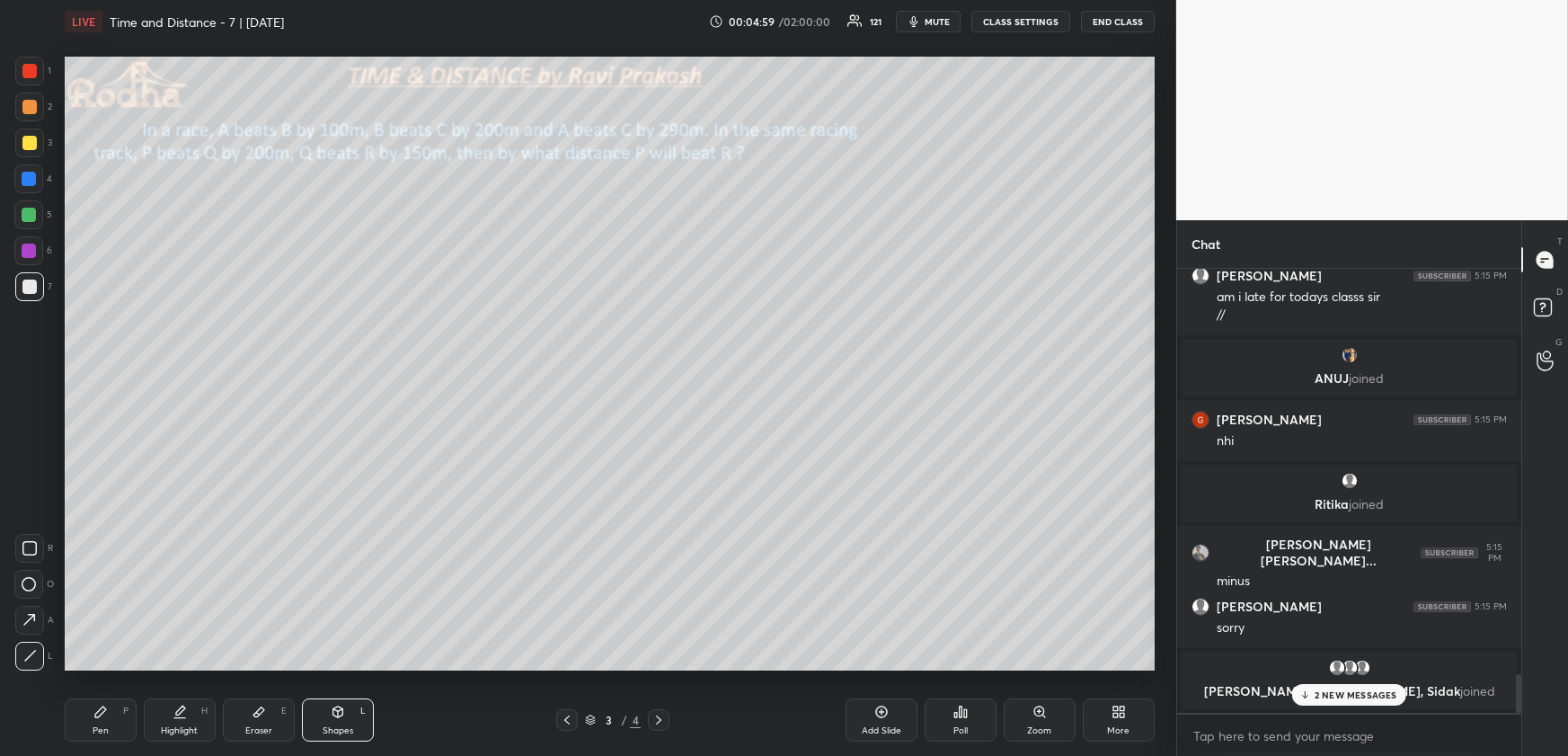 click on "Pen P" at bounding box center [101, 720] 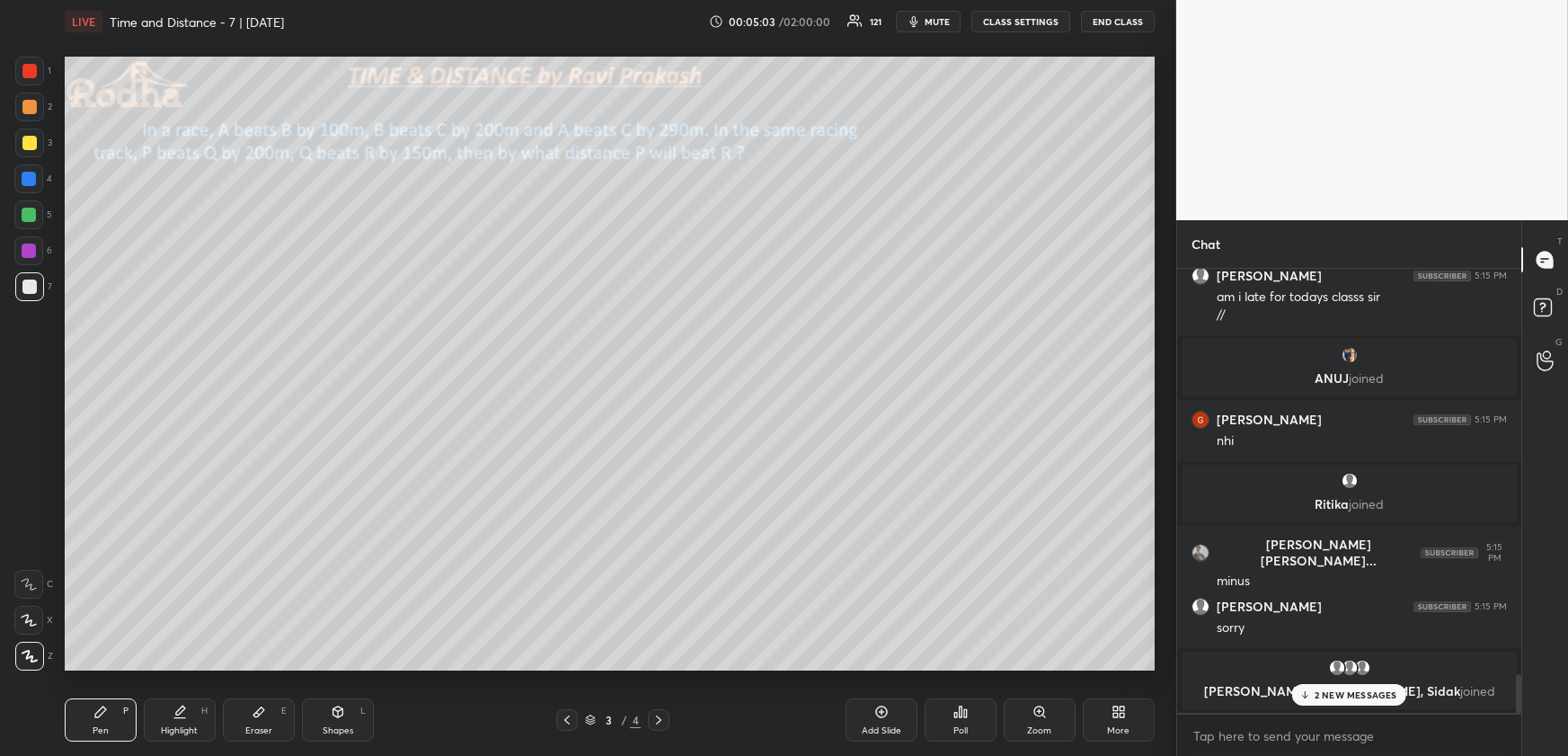 scroll, scrollTop: 4645, scrollLeft: 0, axis: vertical 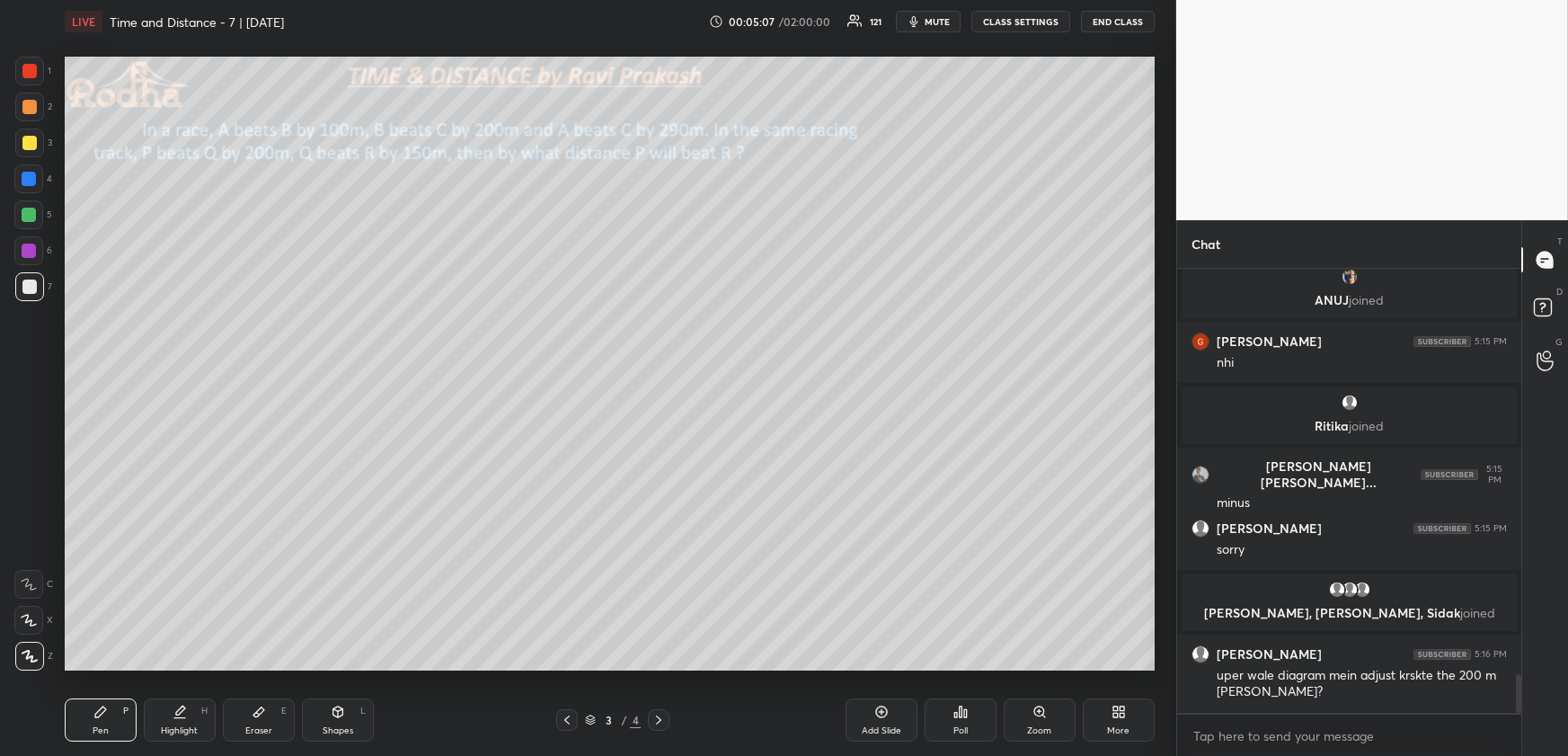 click on "Highlight H" at bounding box center (180, 720) 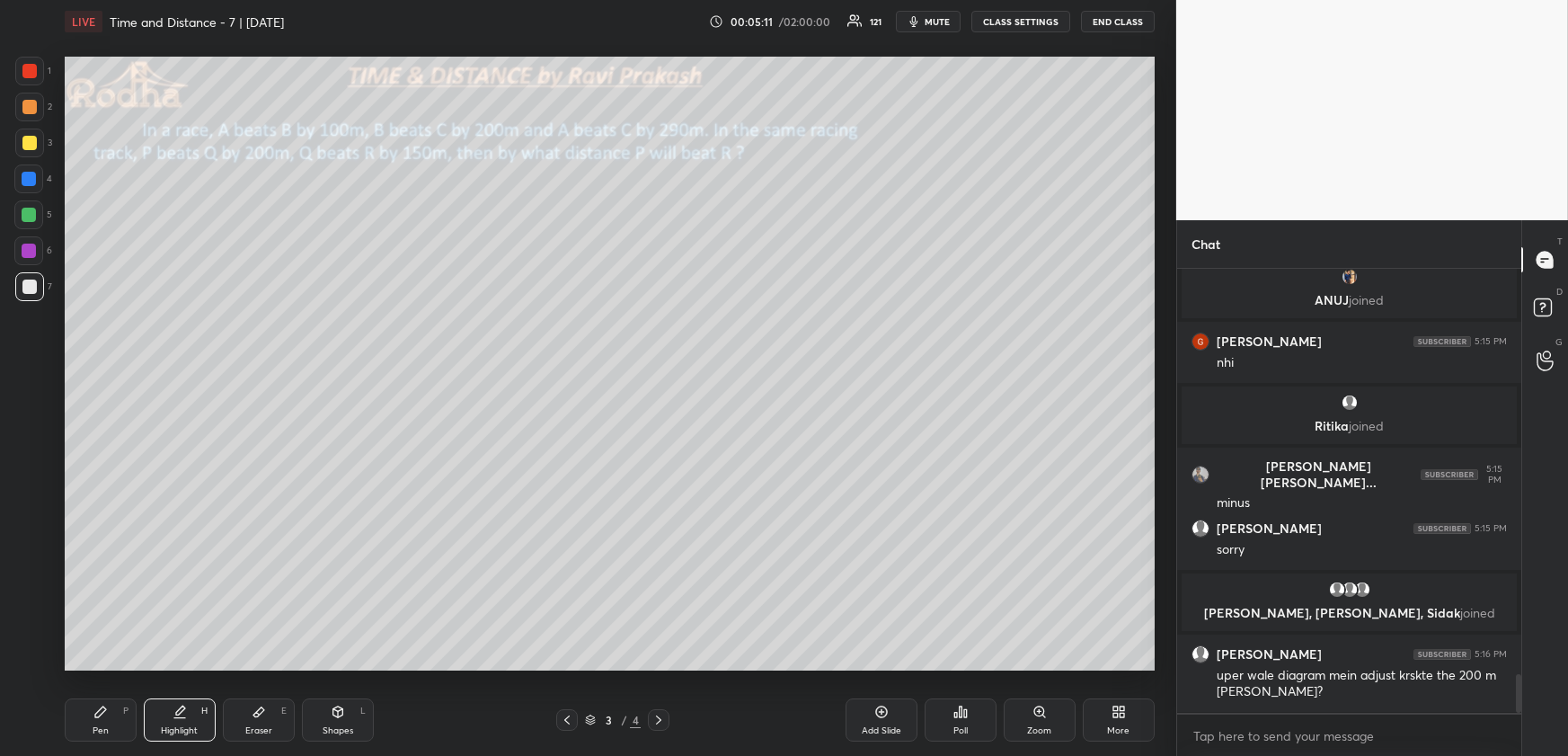 scroll, scrollTop: 4706, scrollLeft: 0, axis: vertical 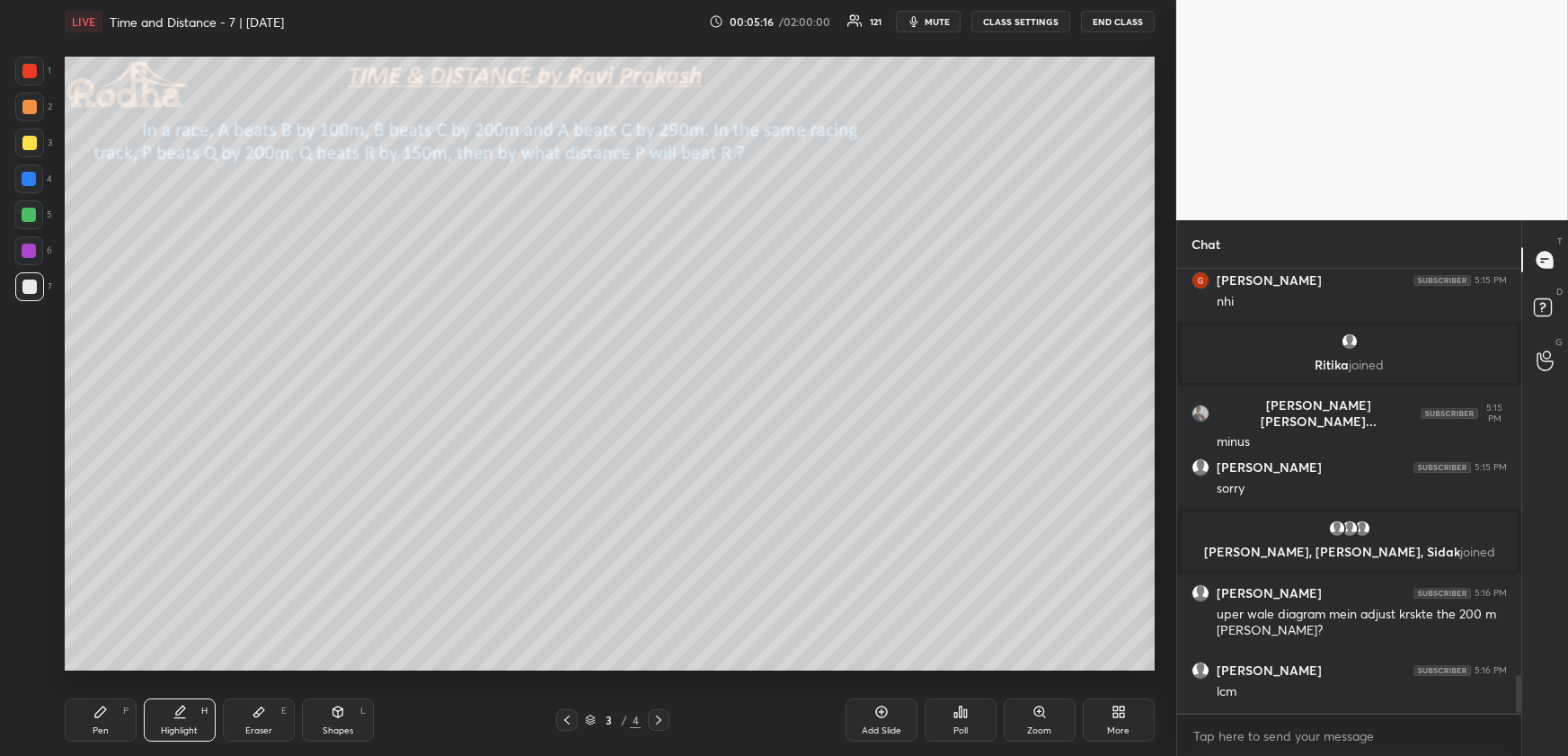 drag, startPoint x: 116, startPoint y: 724, endPoint x: 134, endPoint y: 678, distance: 49.396356 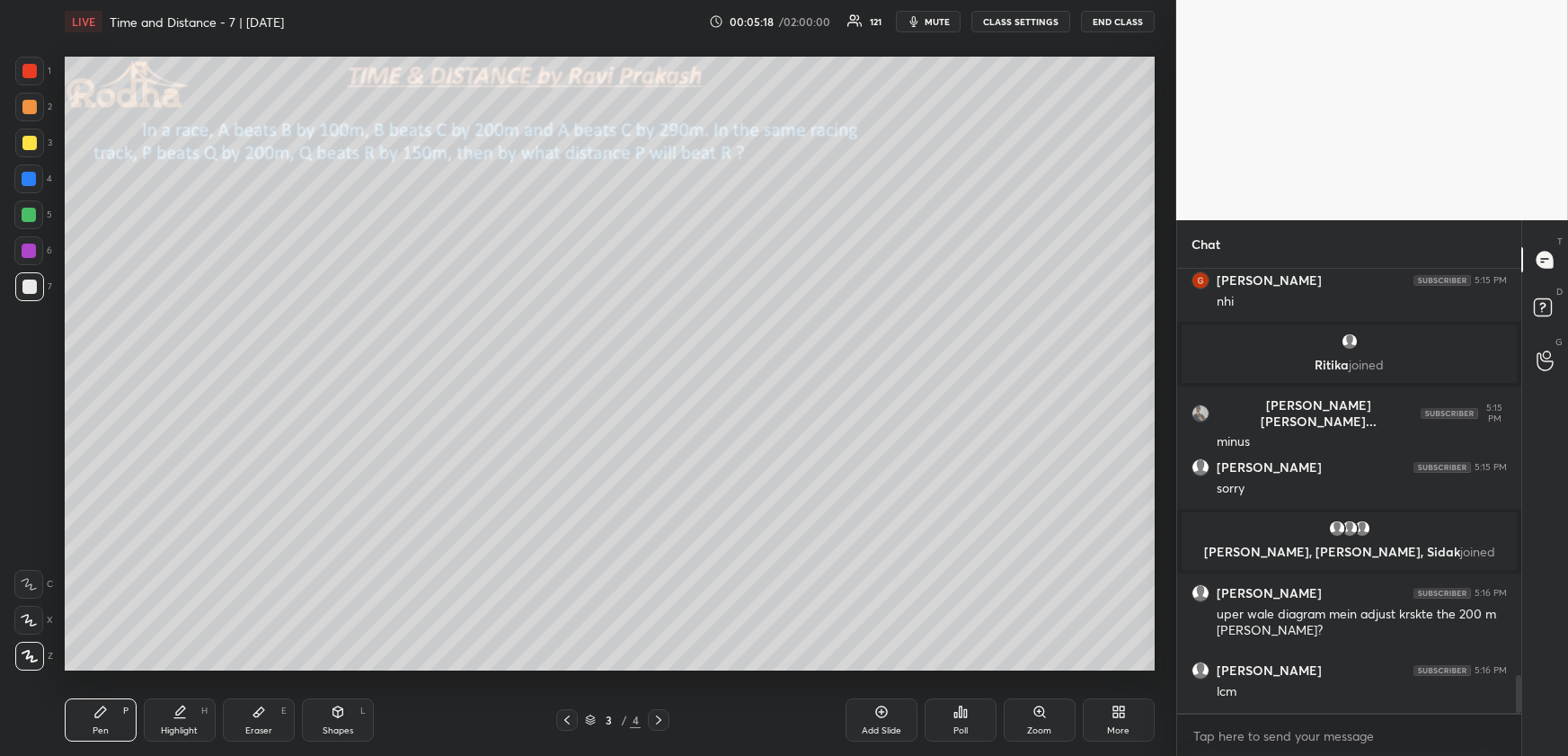 scroll, scrollTop: 4771, scrollLeft: 0, axis: vertical 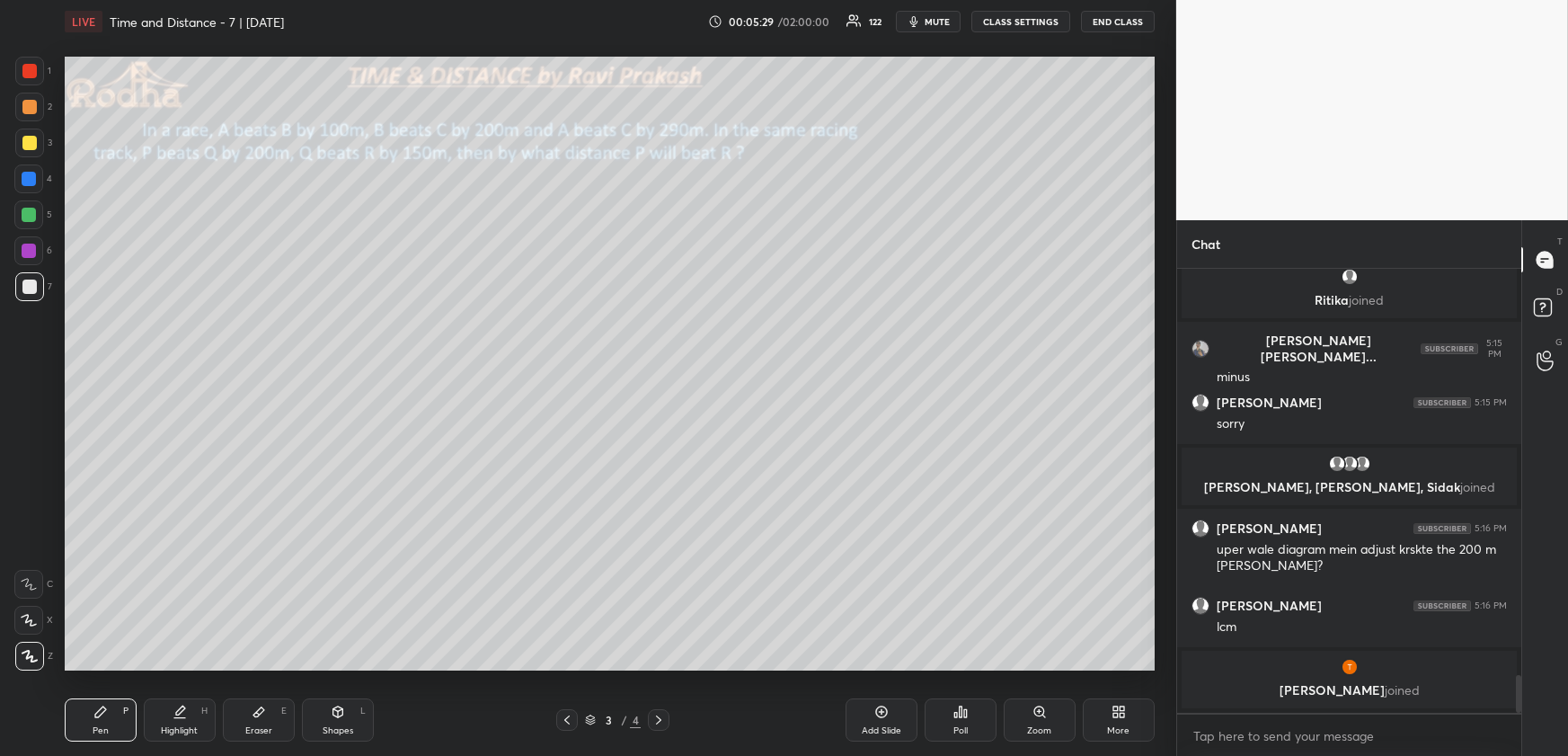 click at bounding box center [30, 107] 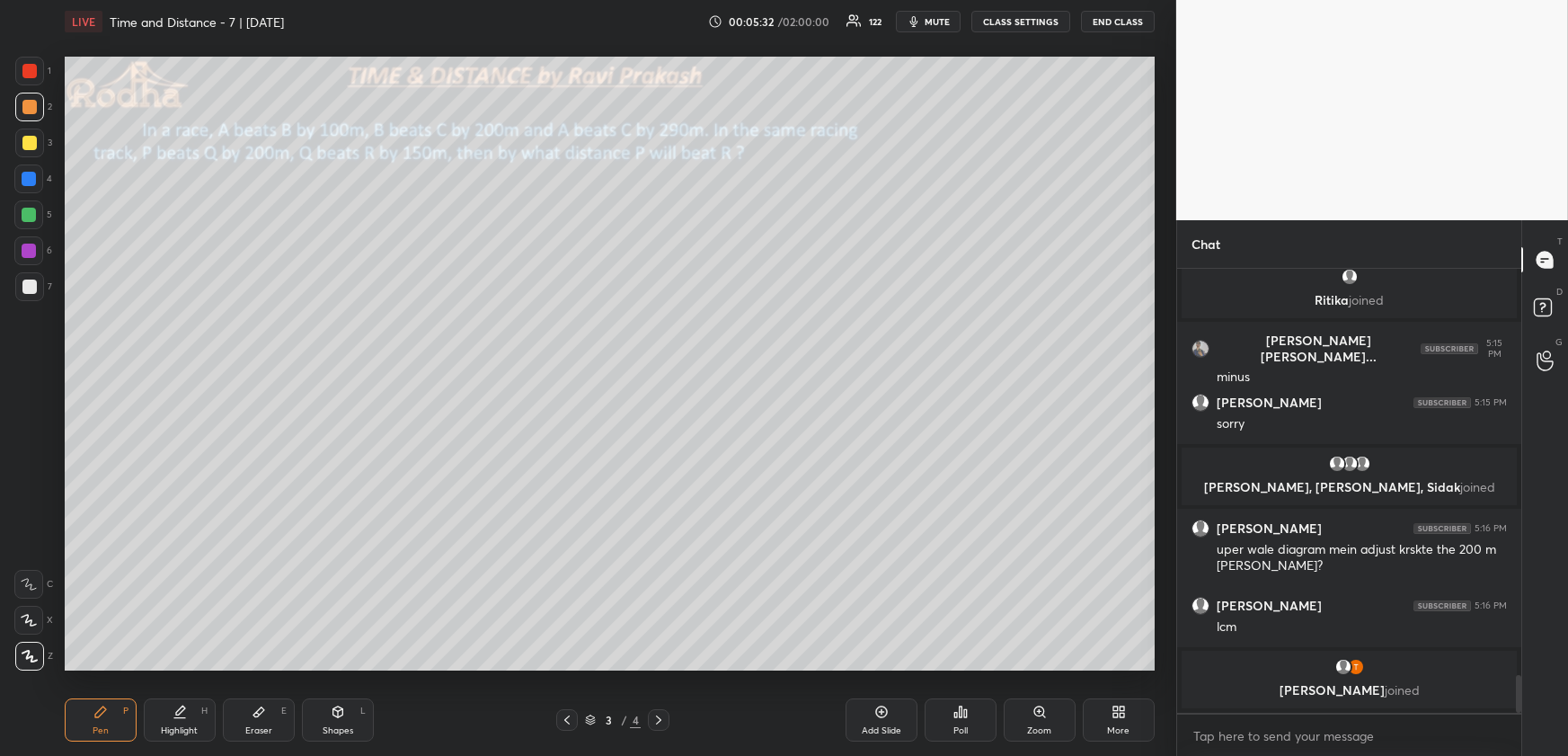drag, startPoint x: 358, startPoint y: 712, endPoint x: 350, endPoint y: 703, distance: 12.041595 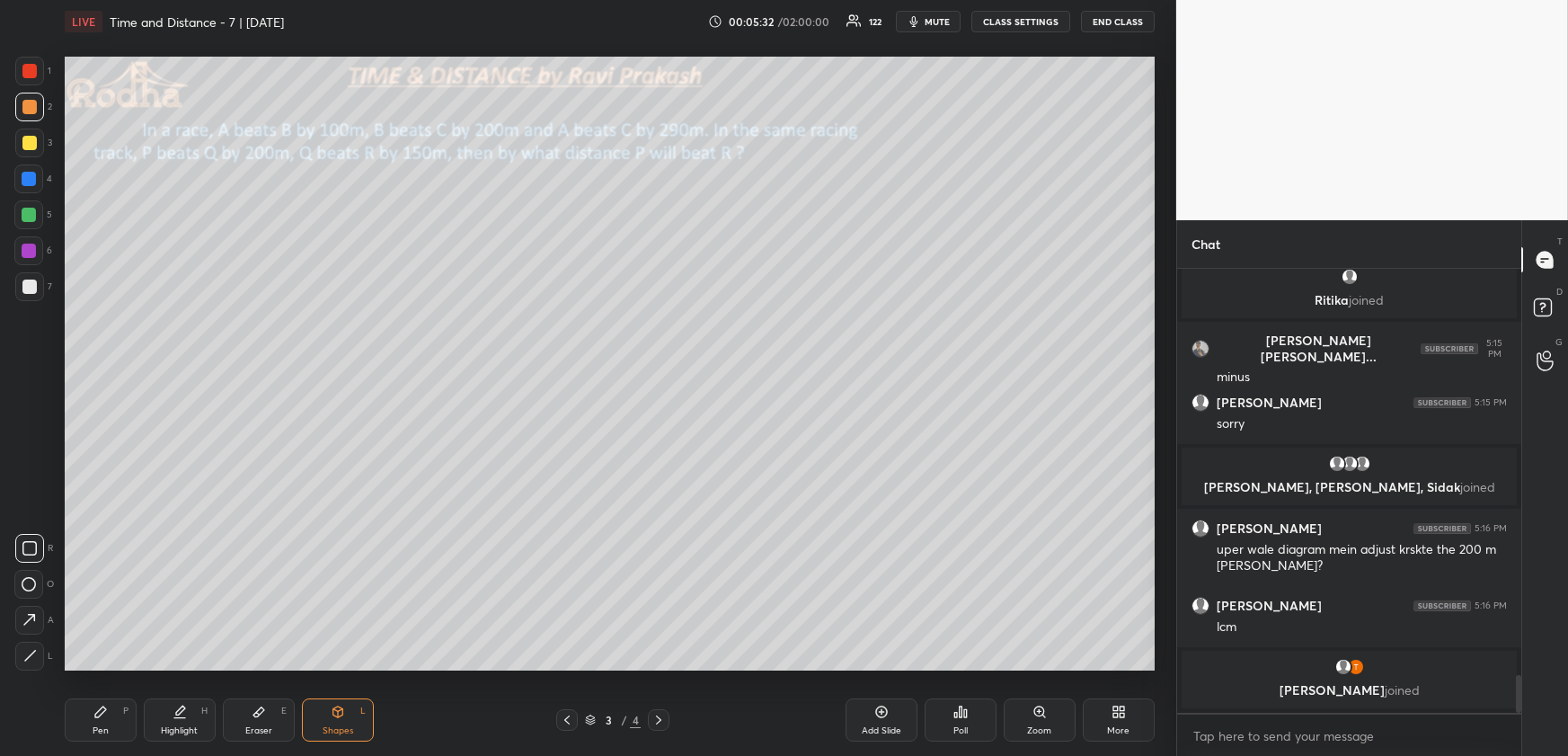 click 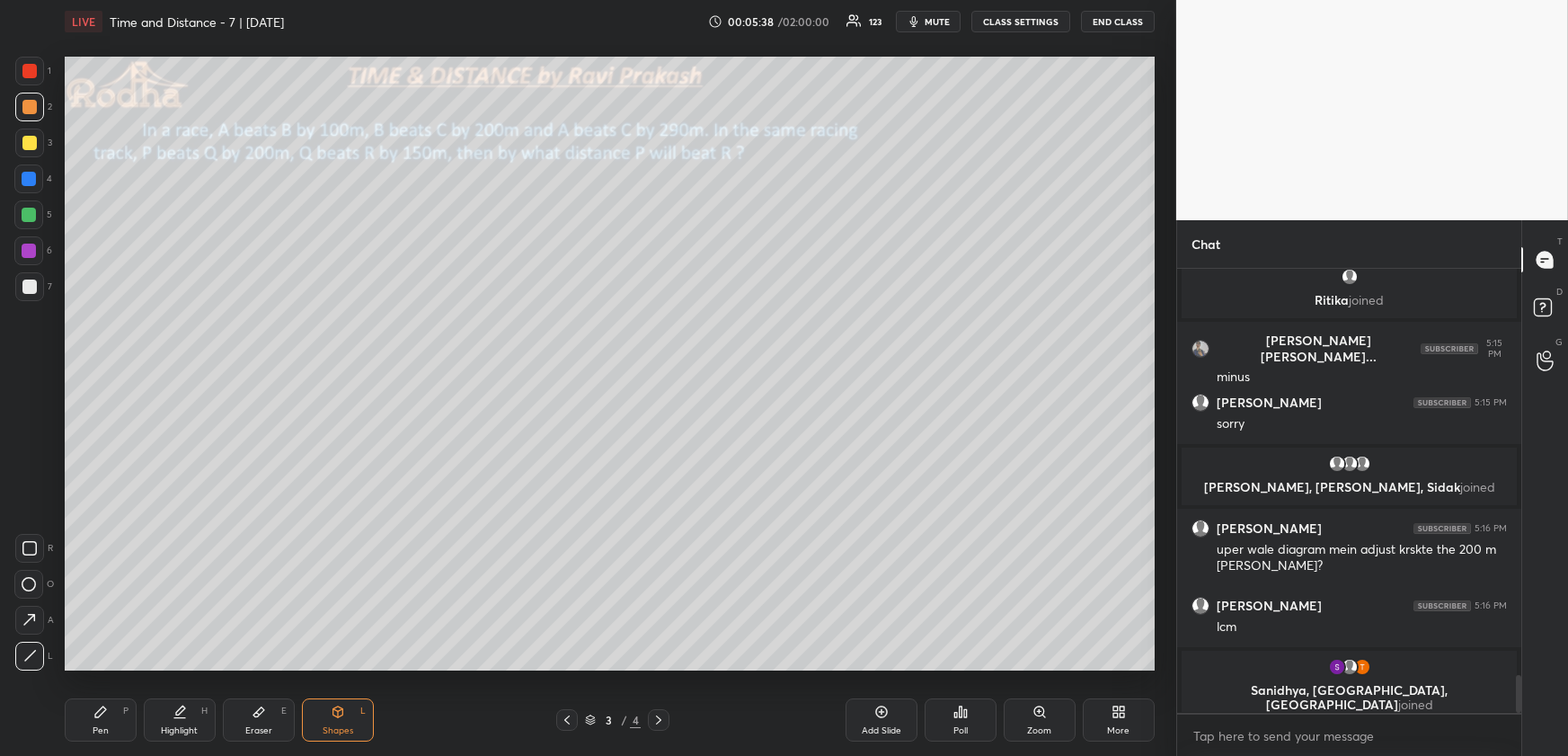 click on "Pen P" at bounding box center [101, 720] 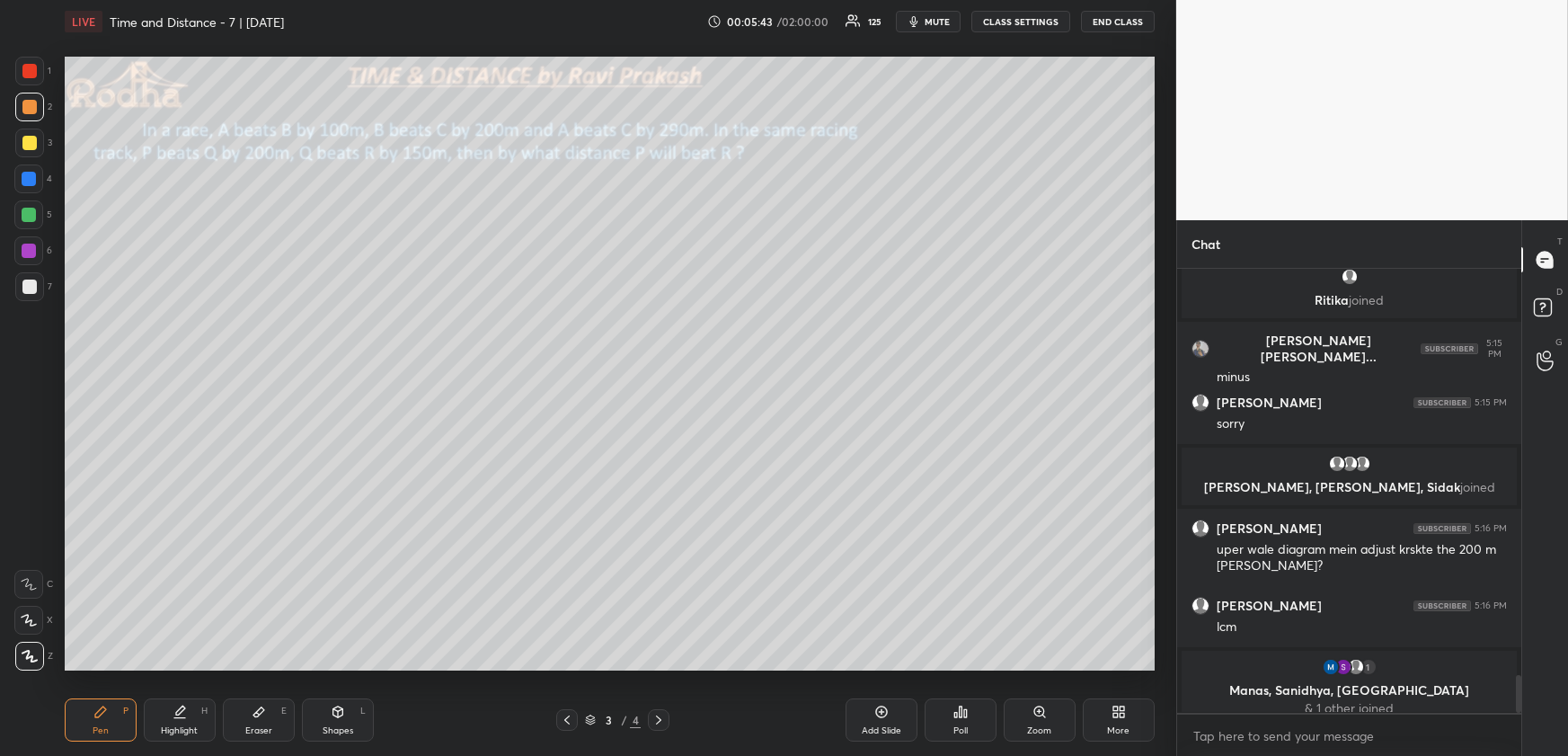 scroll, scrollTop: 4784, scrollLeft: 0, axis: vertical 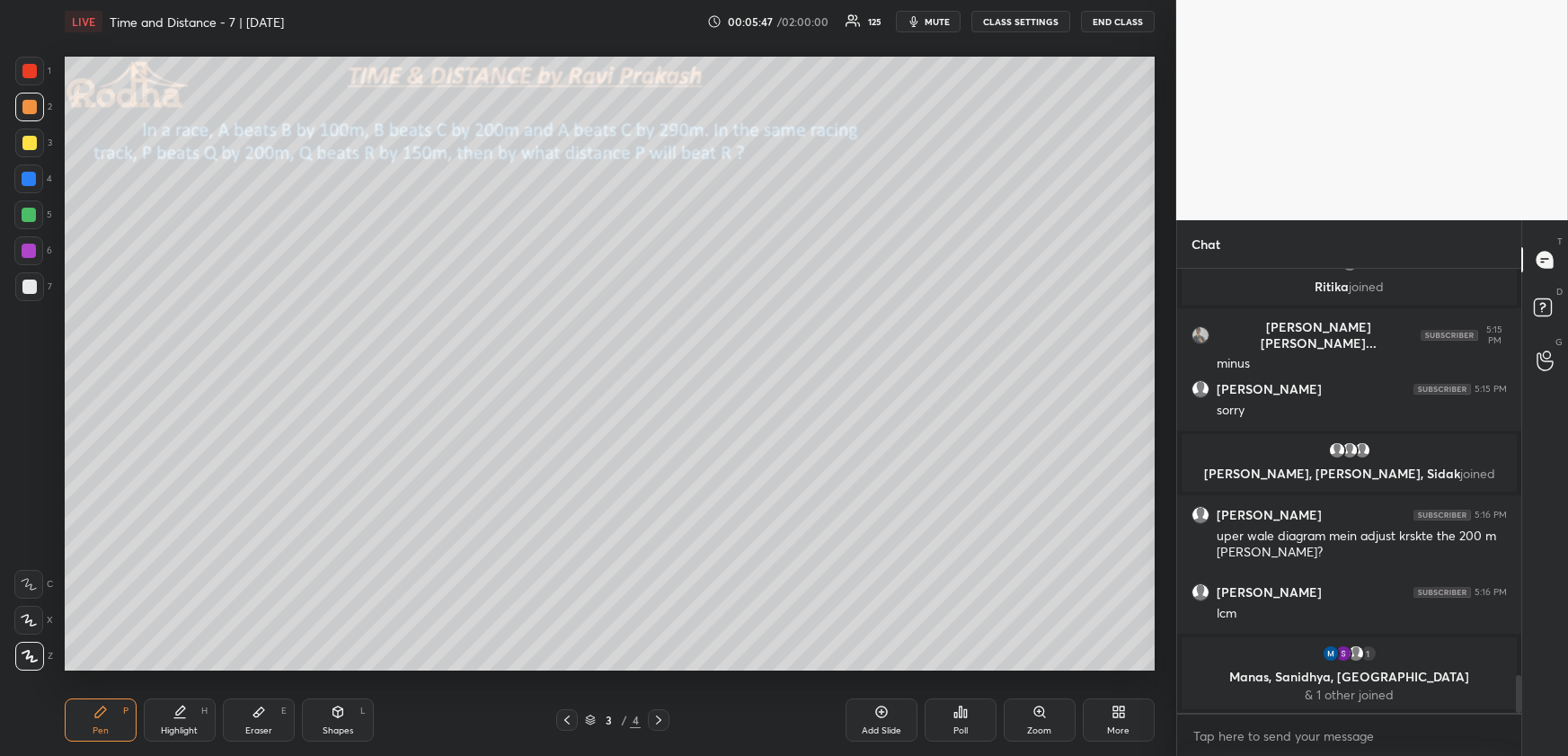 click on "Highlight H" at bounding box center (180, 720) 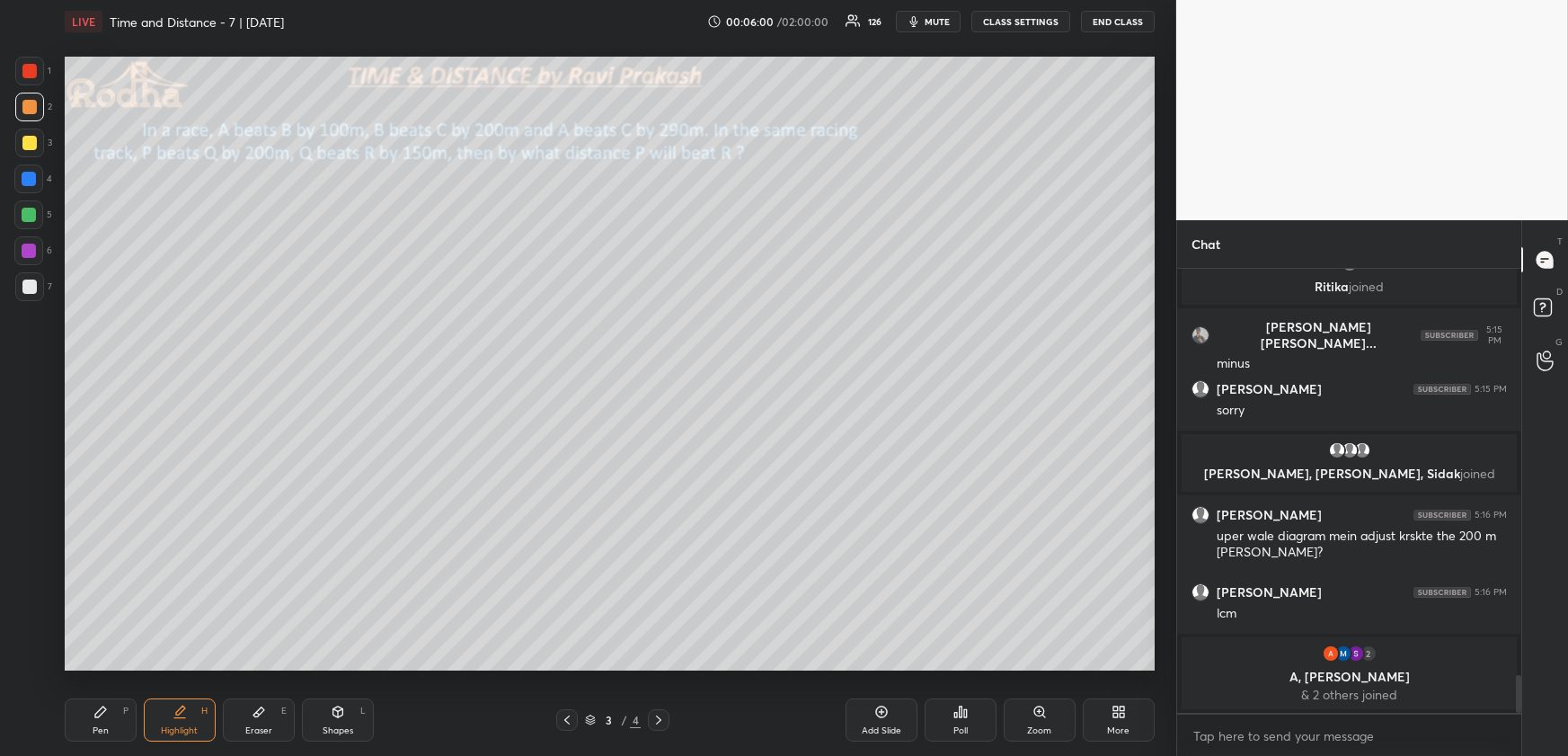 click on "Pen P" at bounding box center [101, 720] 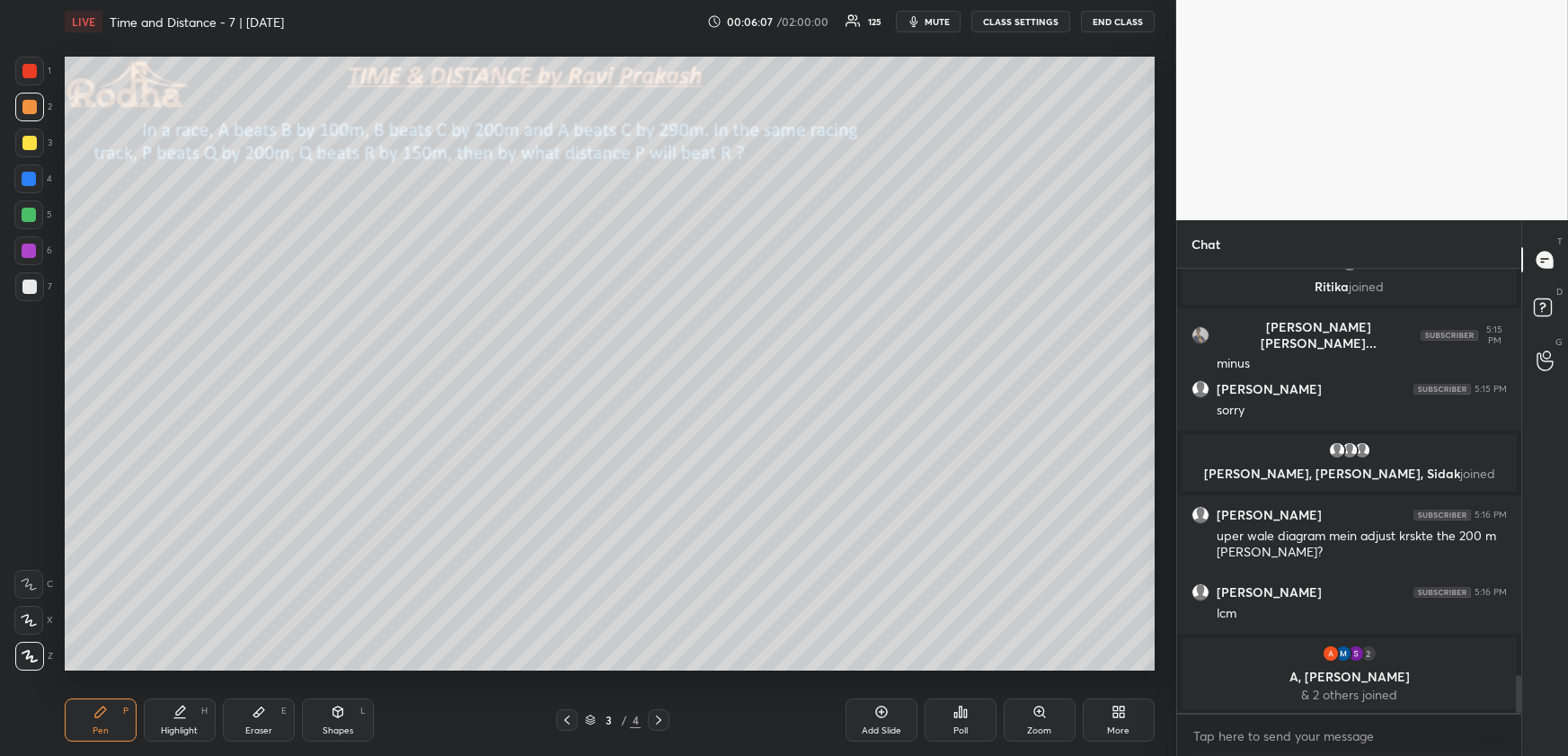 click 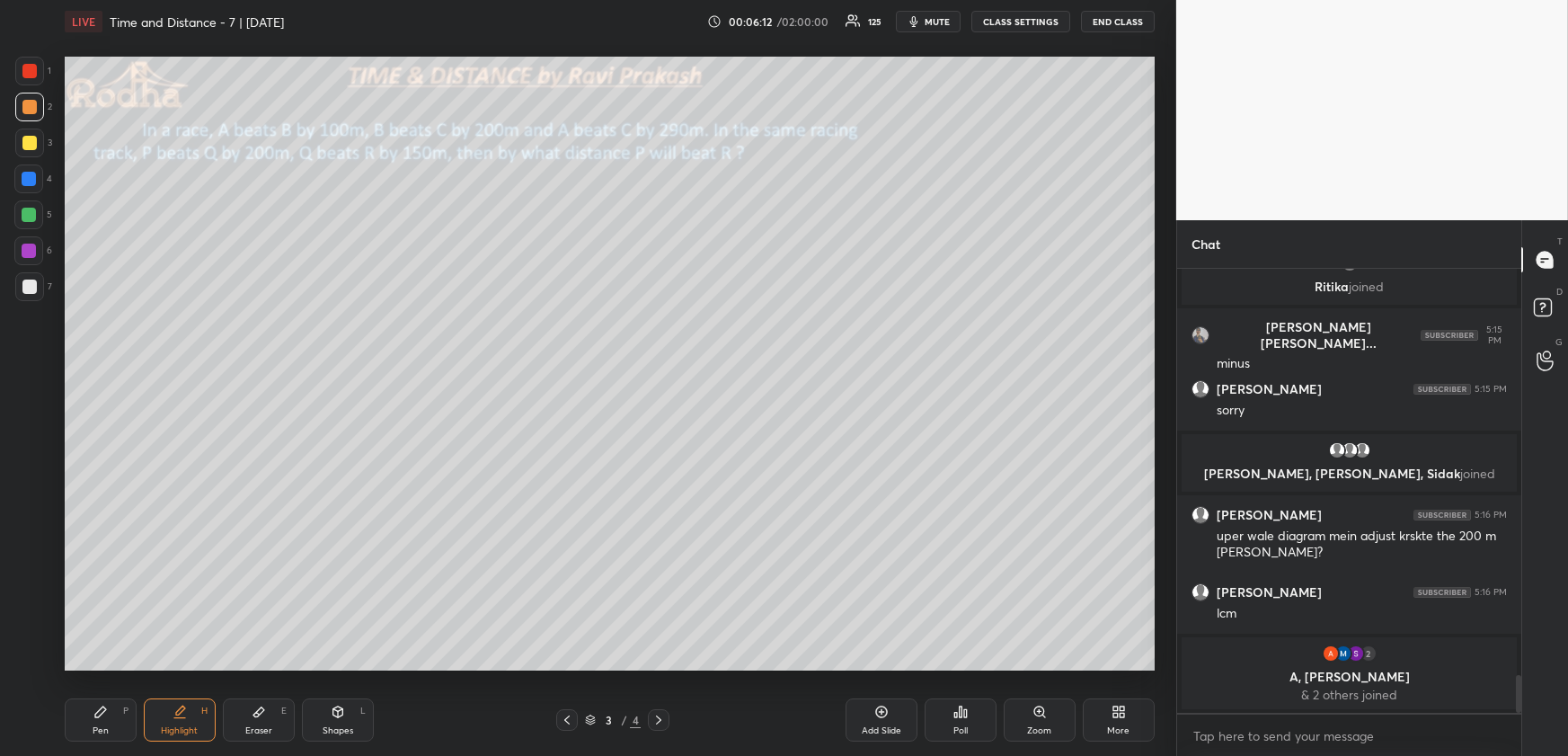 drag, startPoint x: 121, startPoint y: 714, endPoint x: 141, endPoint y: 678, distance: 41.18252 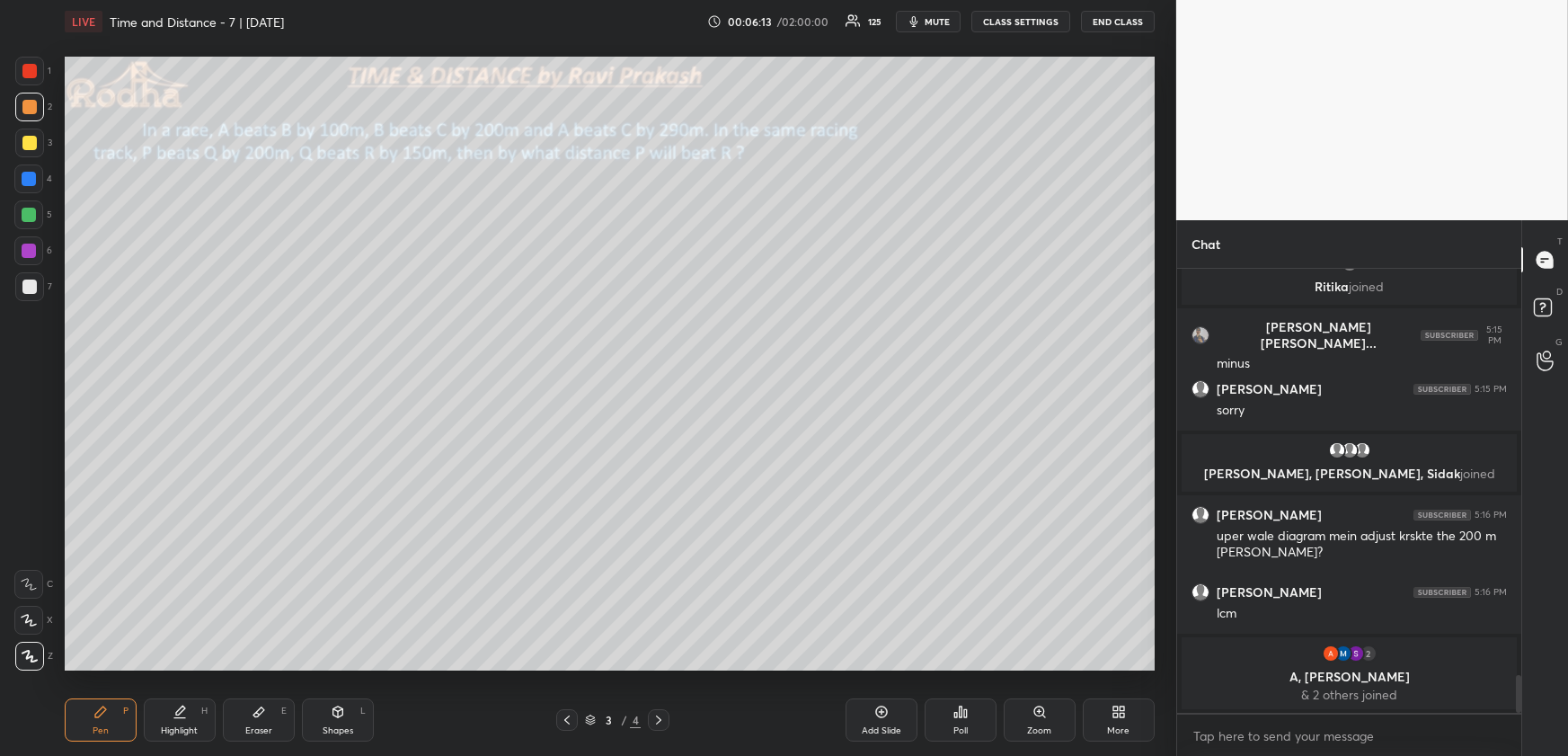 drag, startPoint x: 31, startPoint y: 142, endPoint x: 61, endPoint y: 160, distance: 34.985711 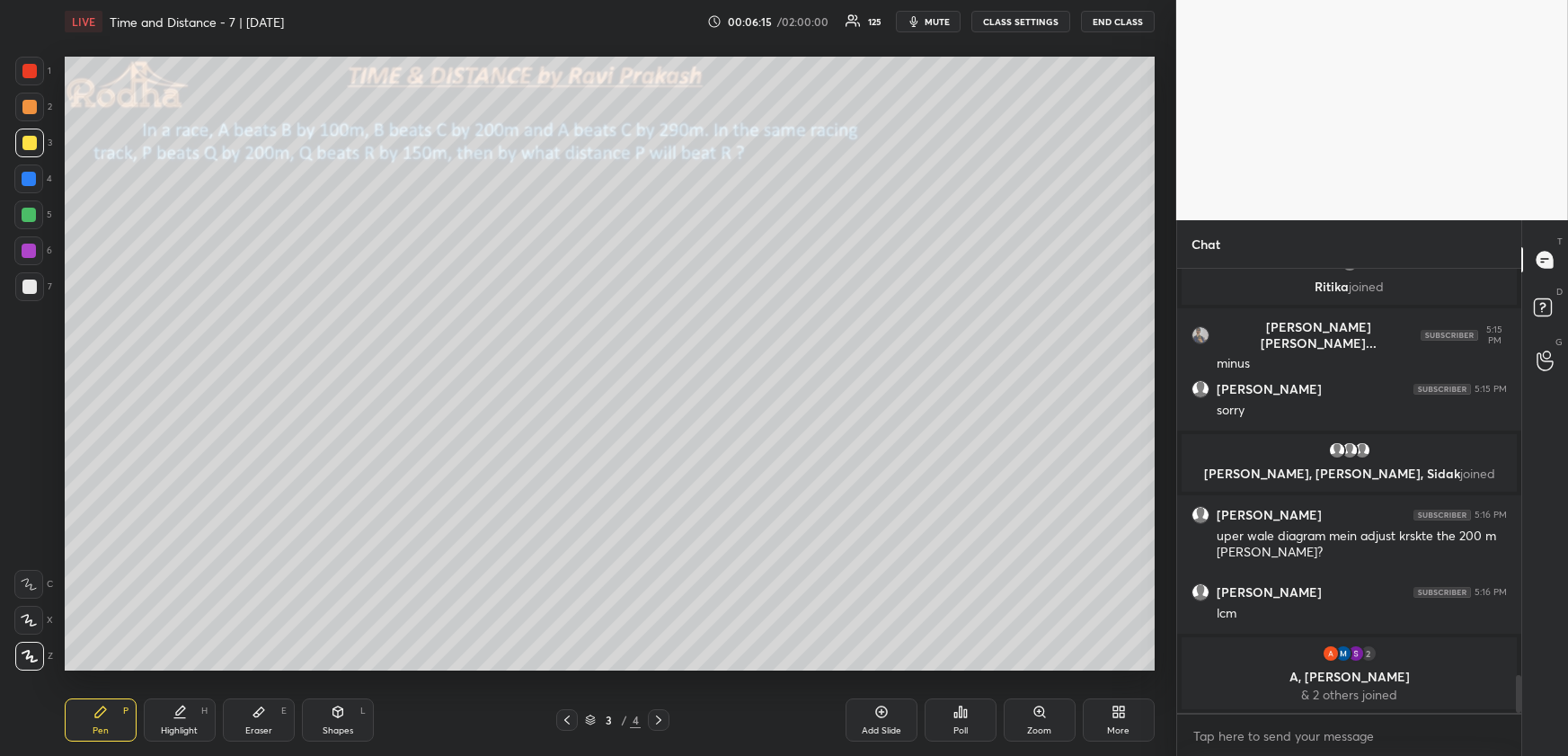 drag, startPoint x: 28, startPoint y: 283, endPoint x: 52, endPoint y: 273, distance: 26 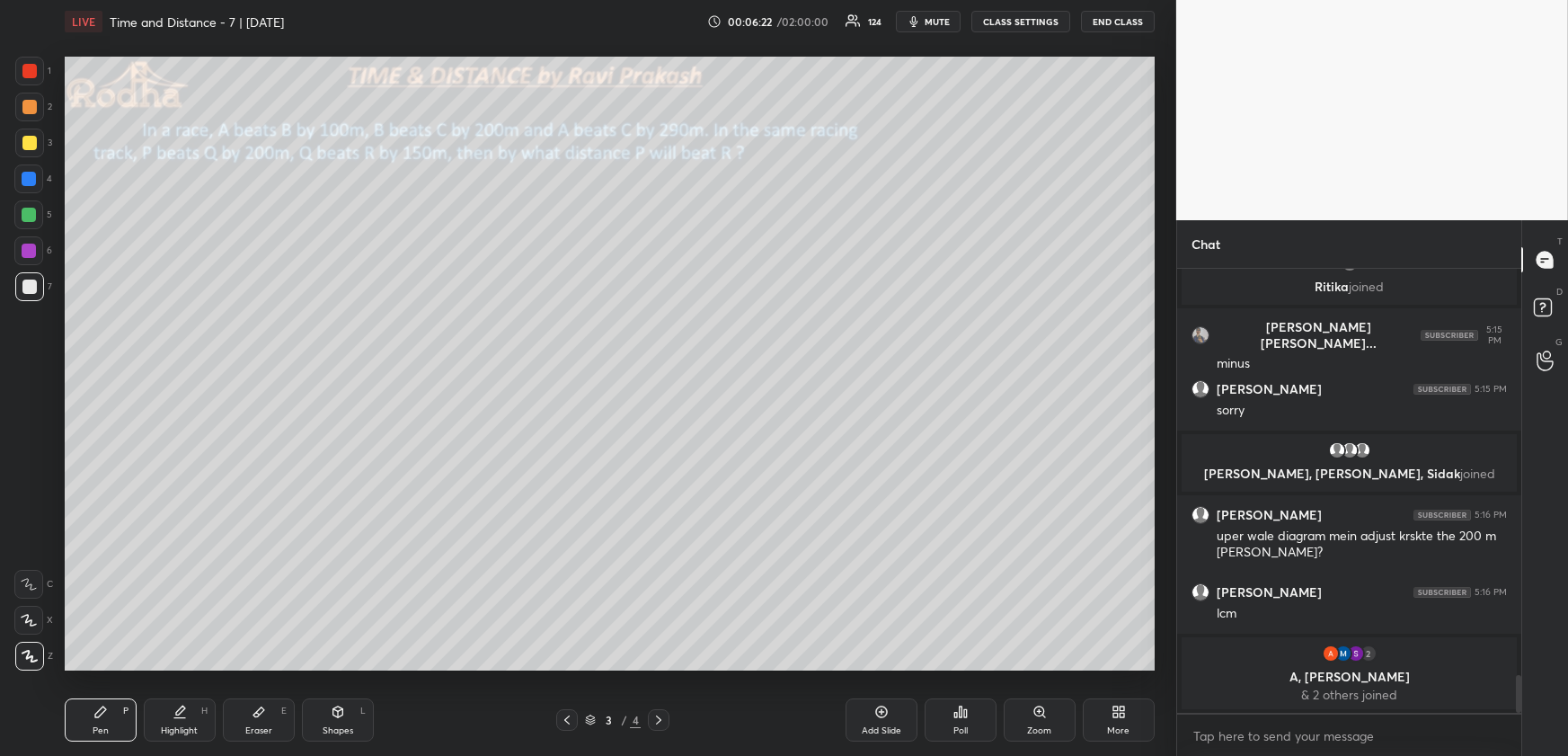 drag, startPoint x: 31, startPoint y: 100, endPoint x: 22, endPoint y: 115, distance: 17.492856 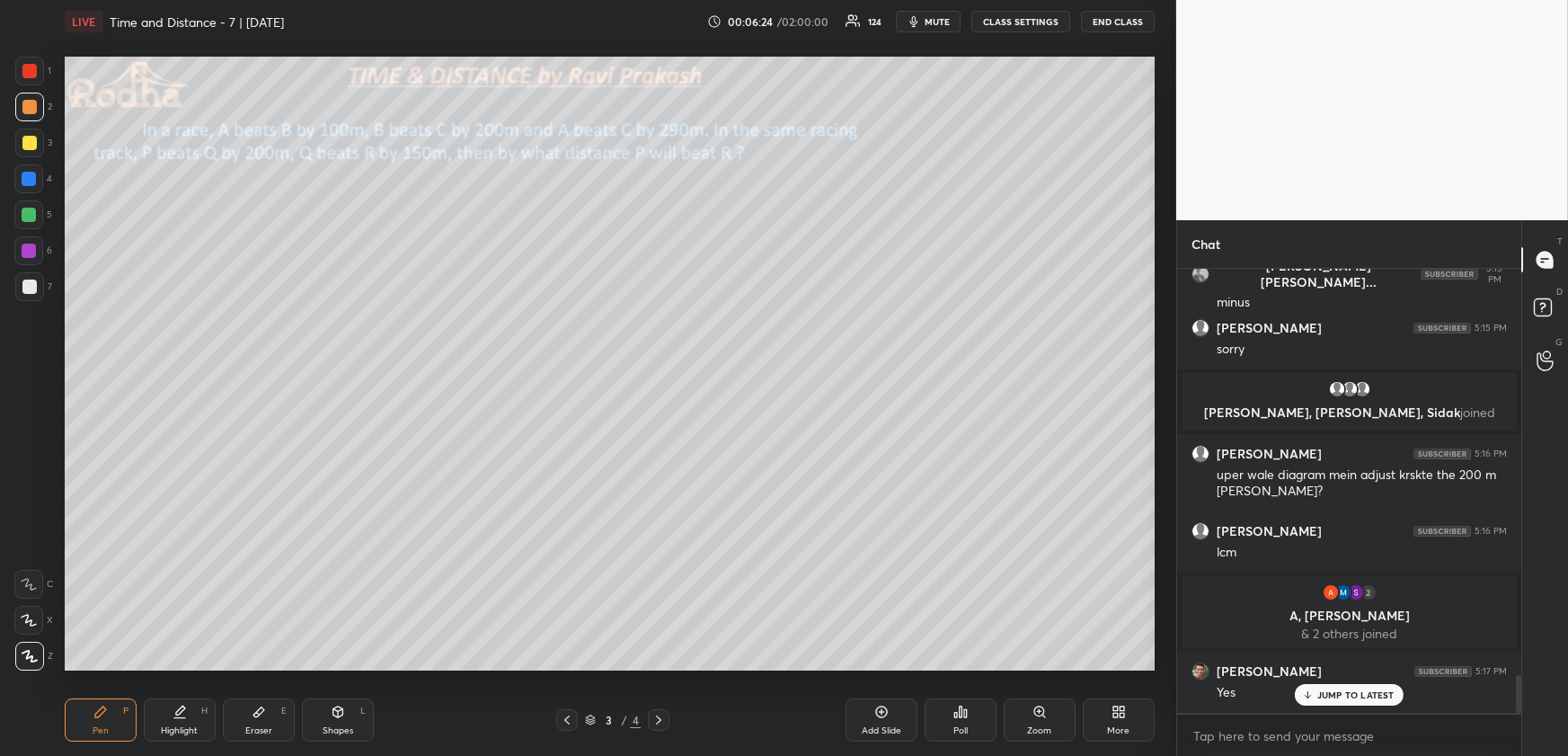 scroll, scrollTop: 4854, scrollLeft: 0, axis: vertical 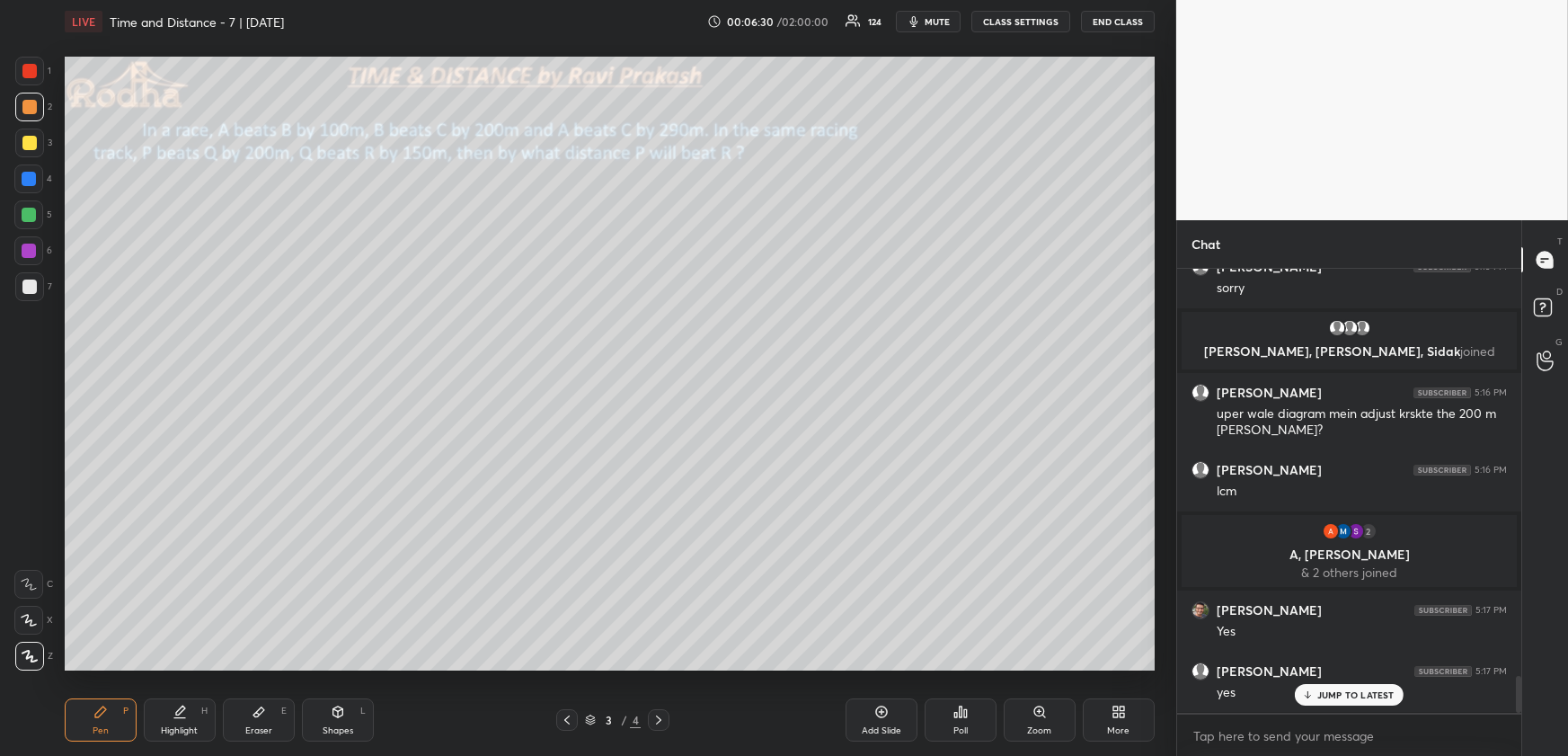 click on "Highlight H" at bounding box center (180, 720) 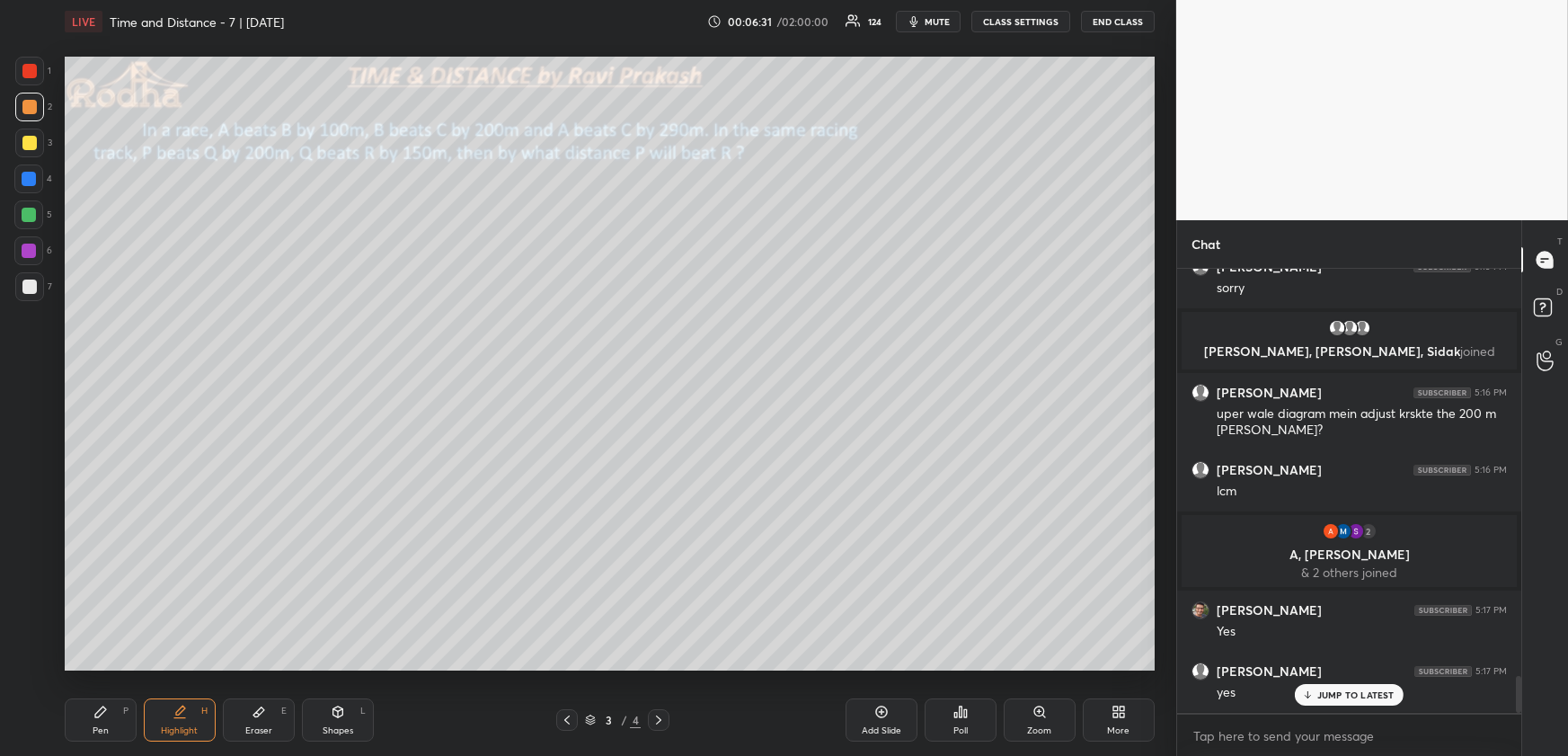 drag, startPoint x: 107, startPoint y: 722, endPoint x: 103, endPoint y: 682, distance: 40.199502 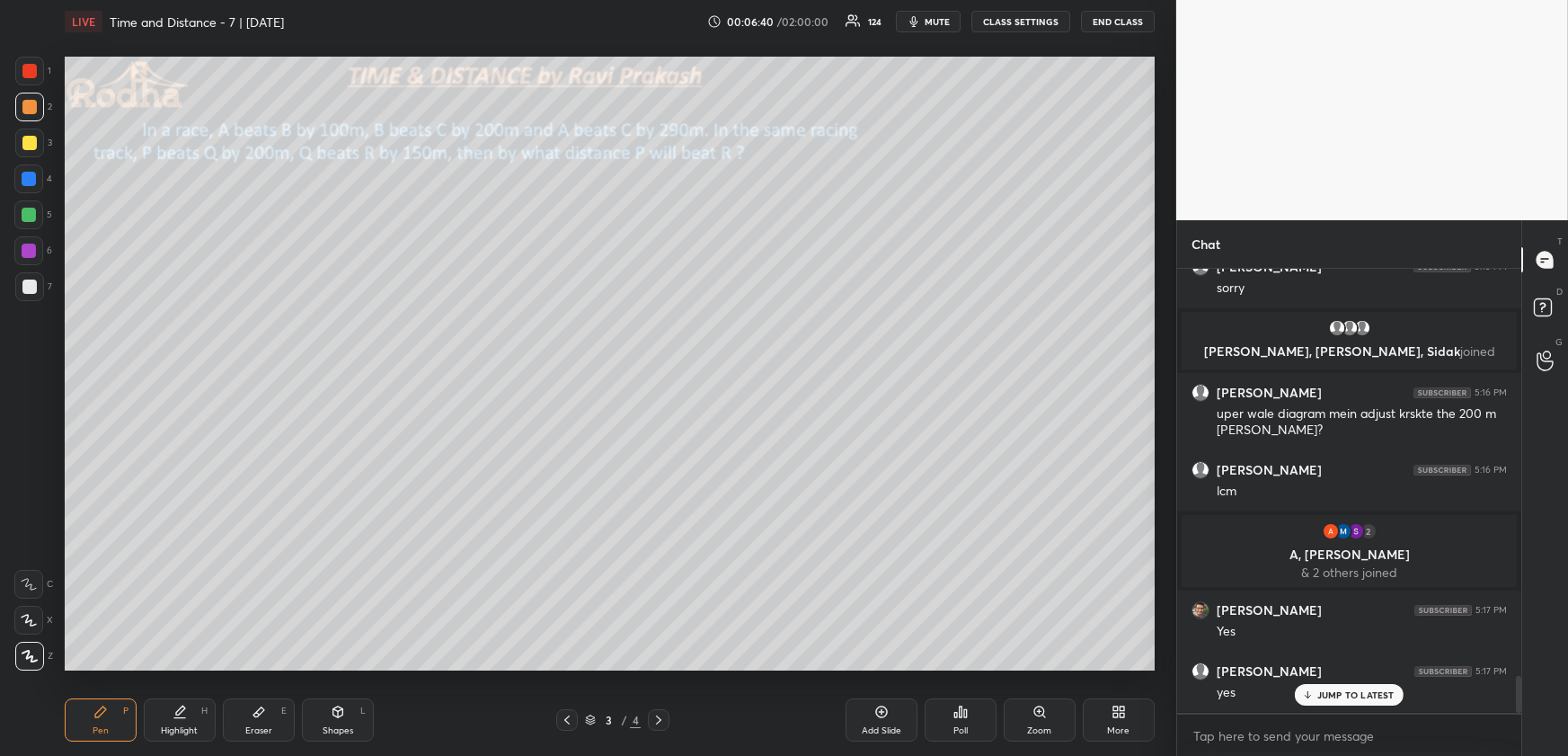 click on "Highlight H" at bounding box center [180, 720] 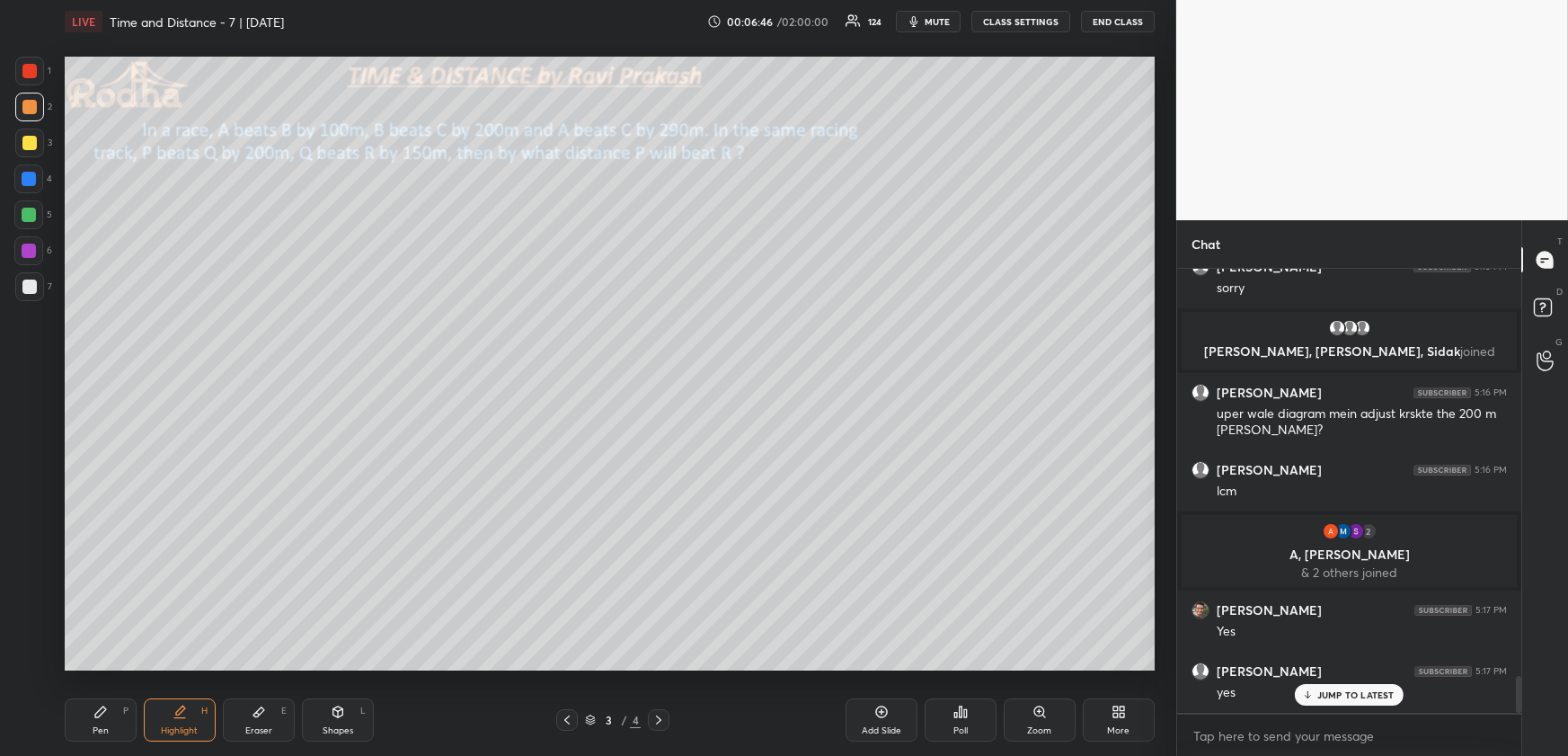 click on "Pen P" at bounding box center [101, 720] 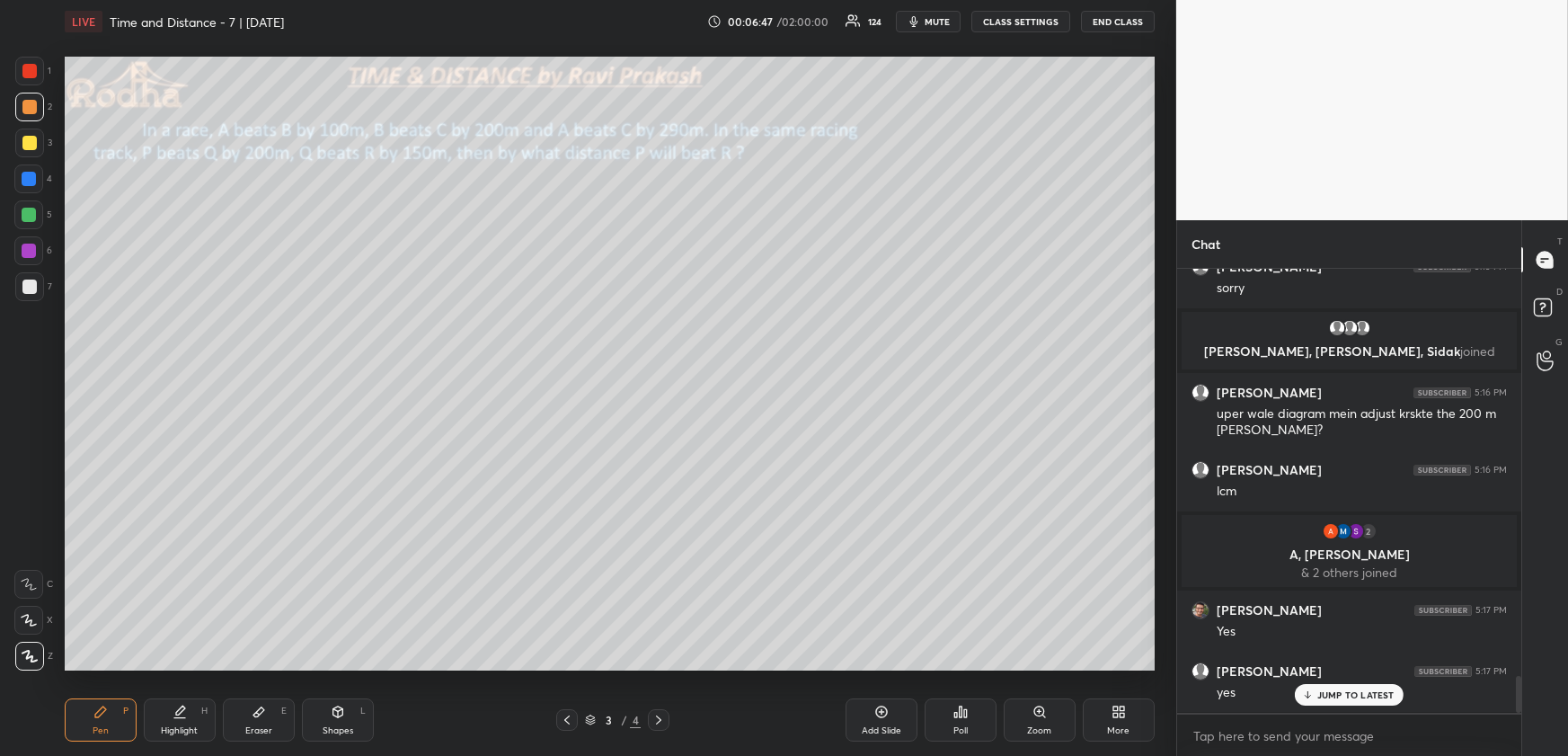 click at bounding box center [30, 287] 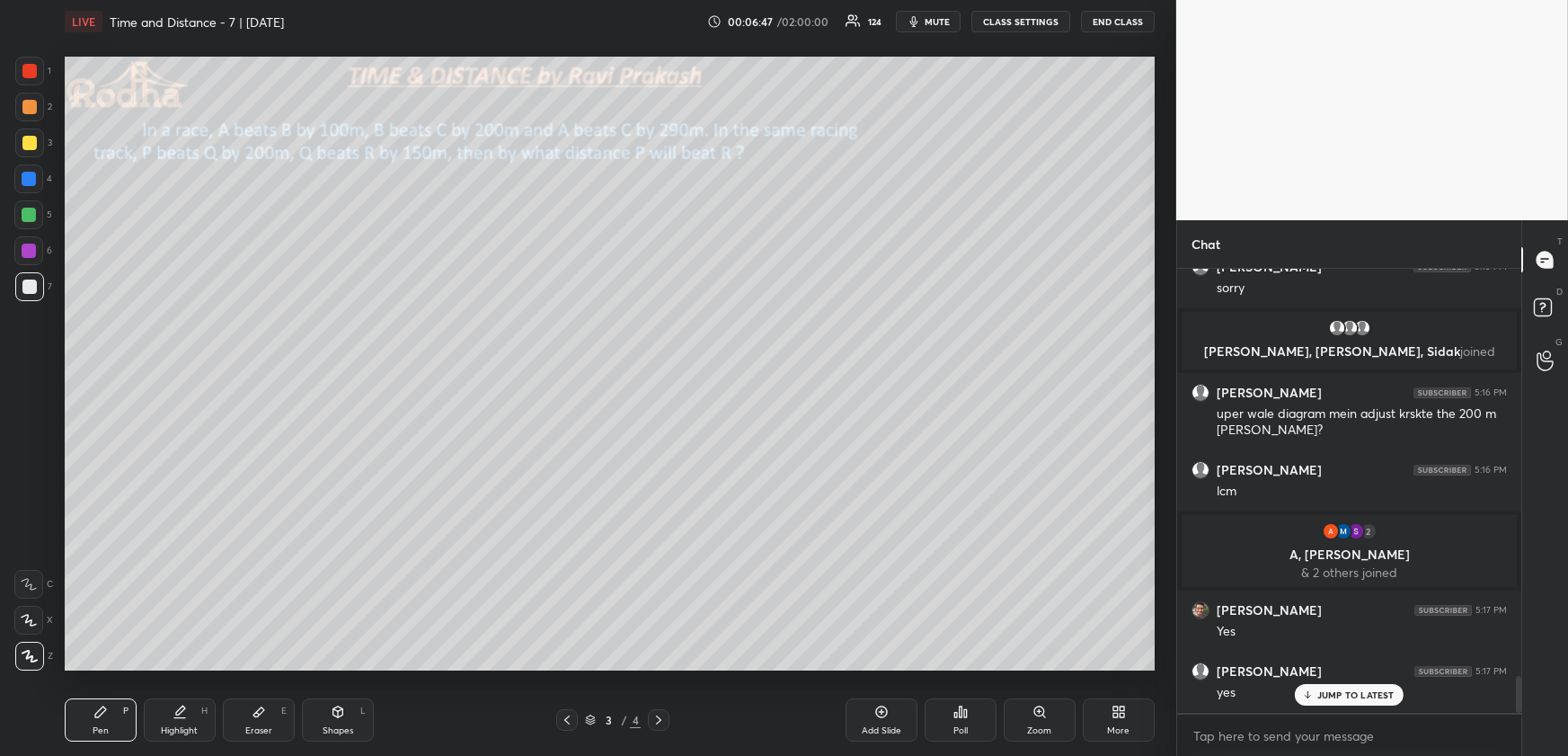 scroll, scrollTop: 4919, scrollLeft: 0, axis: vertical 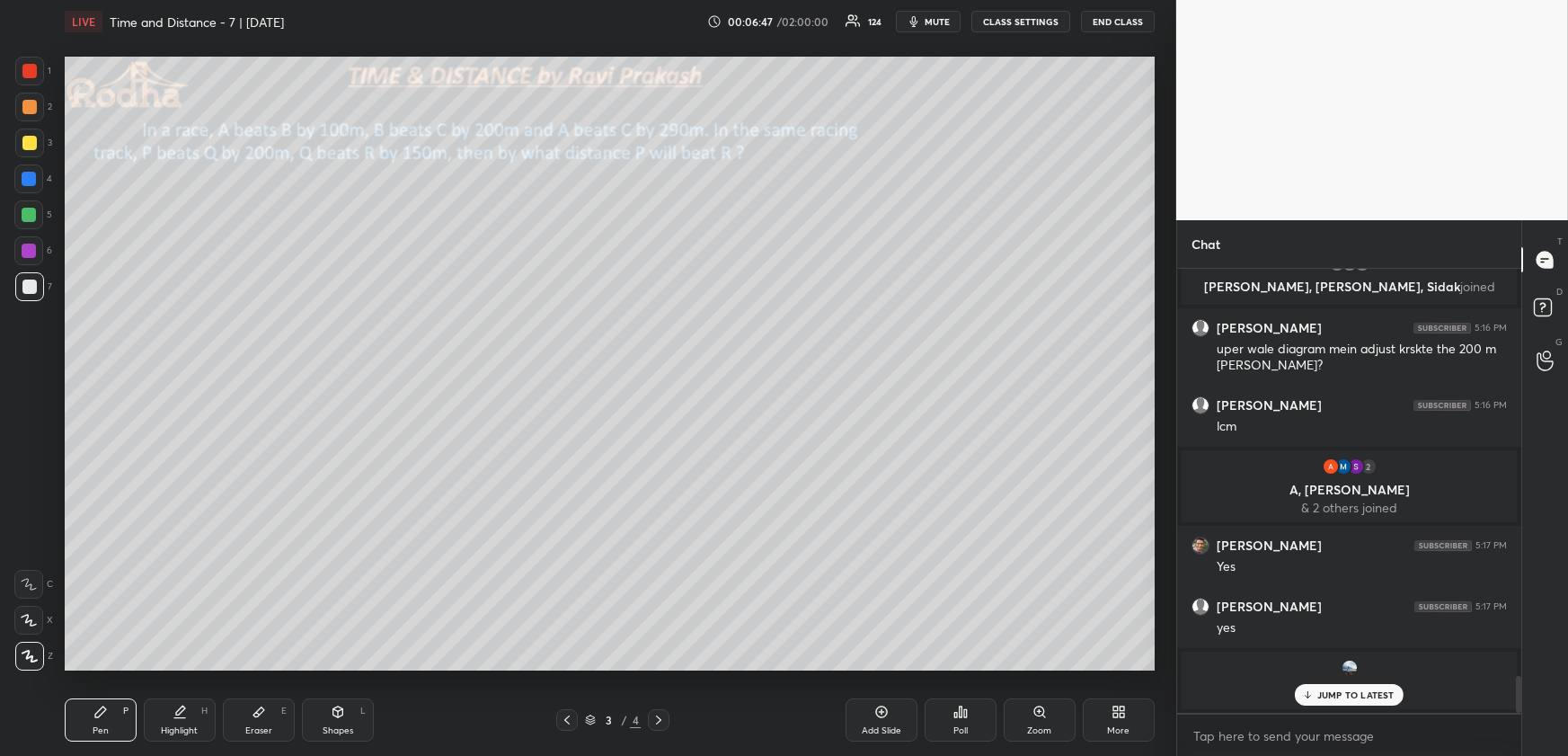 drag, startPoint x: 169, startPoint y: 717, endPoint x: 169, endPoint y: 701, distance: 16 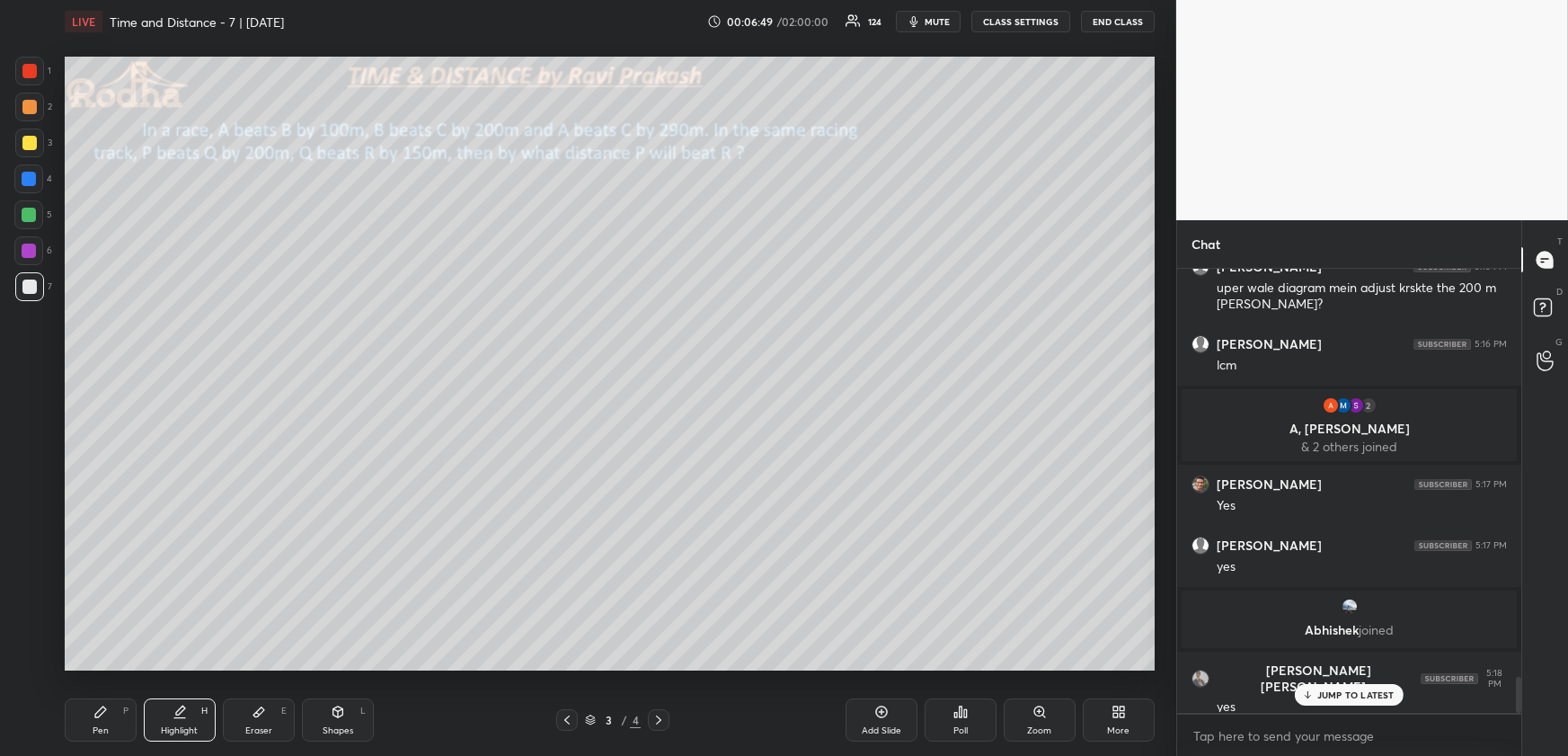 scroll, scrollTop: 5045, scrollLeft: 0, axis: vertical 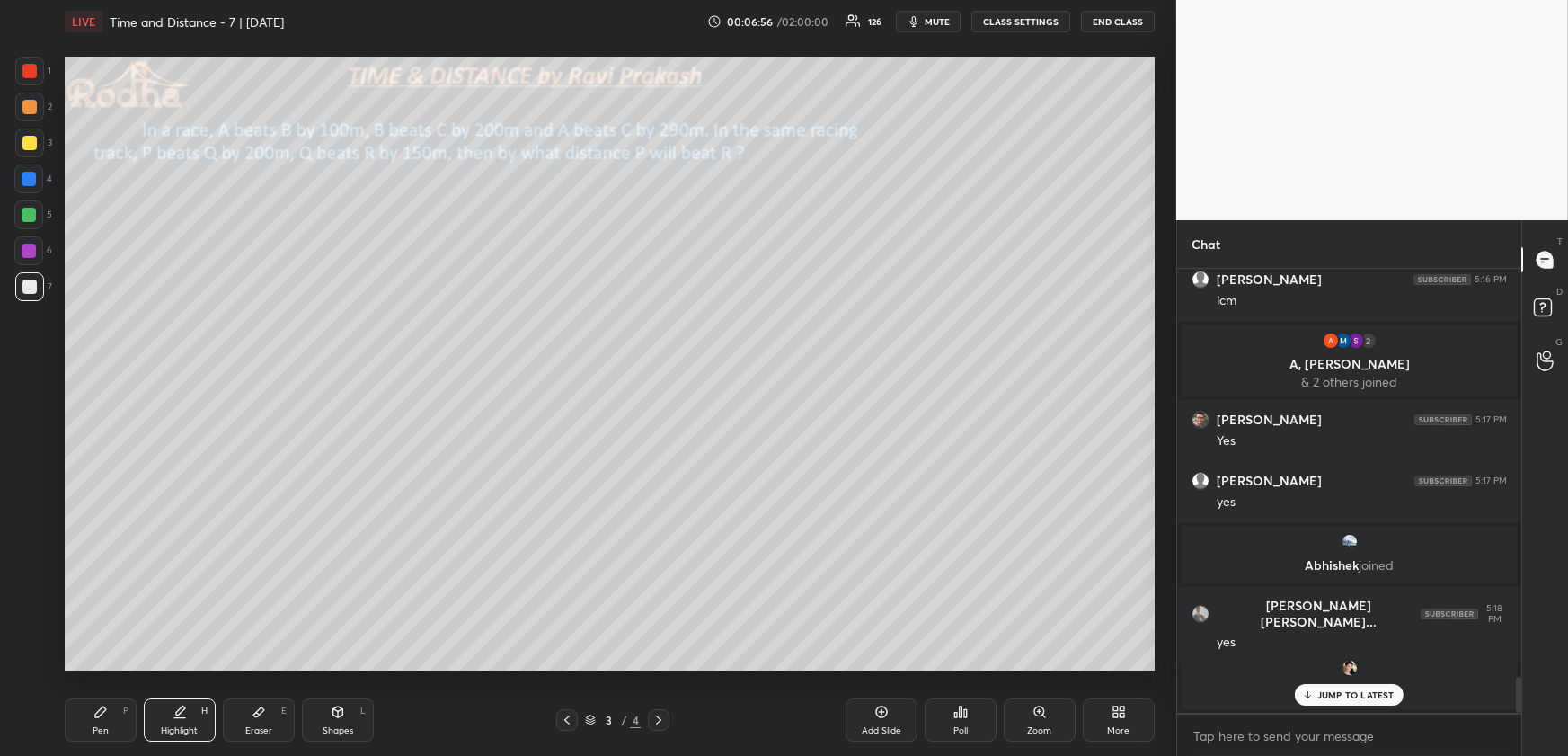 click 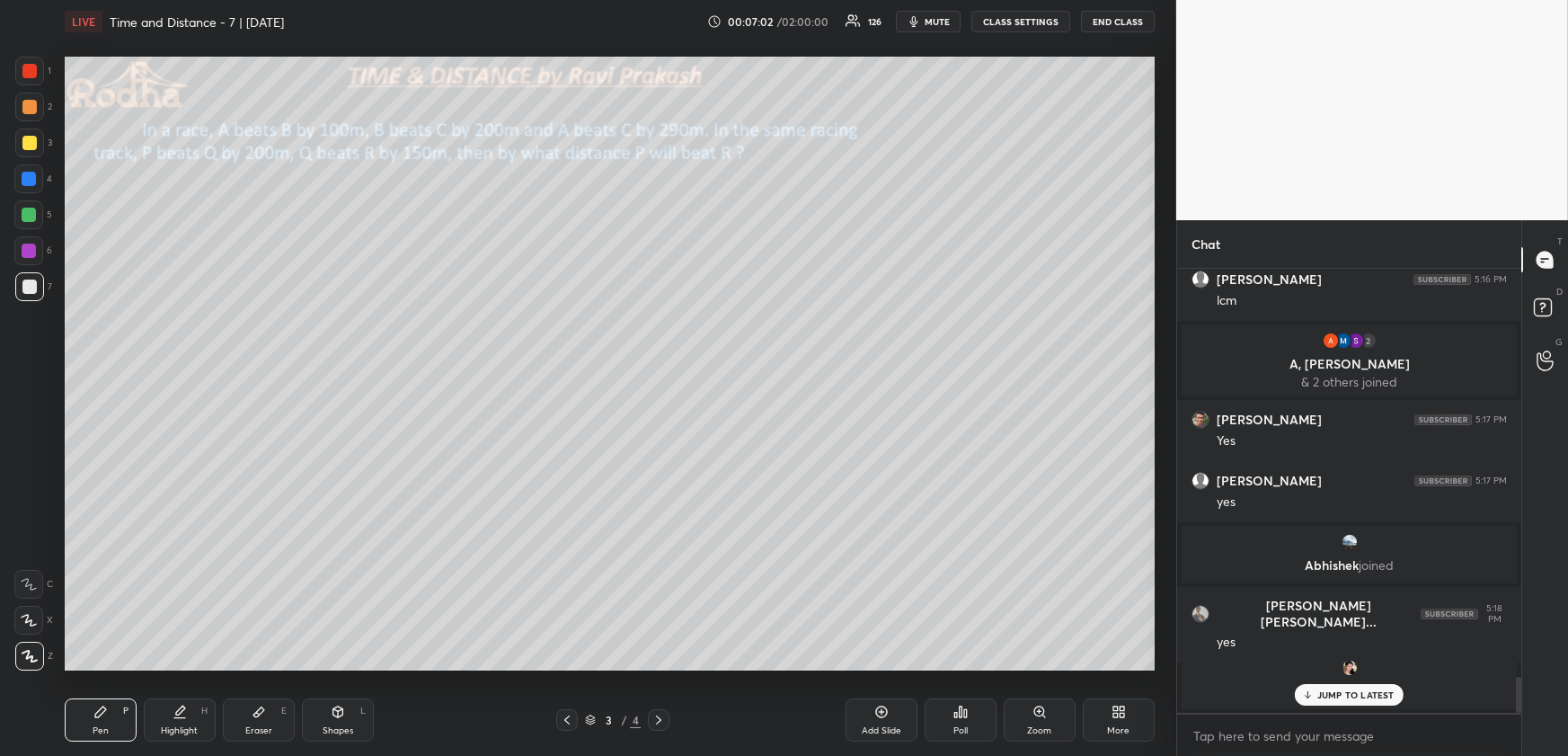 click on "Pen P Highlight H Eraser E Shapes L 3 / 4 Add Slide Poll Zoom More" at bounding box center [609, 720] 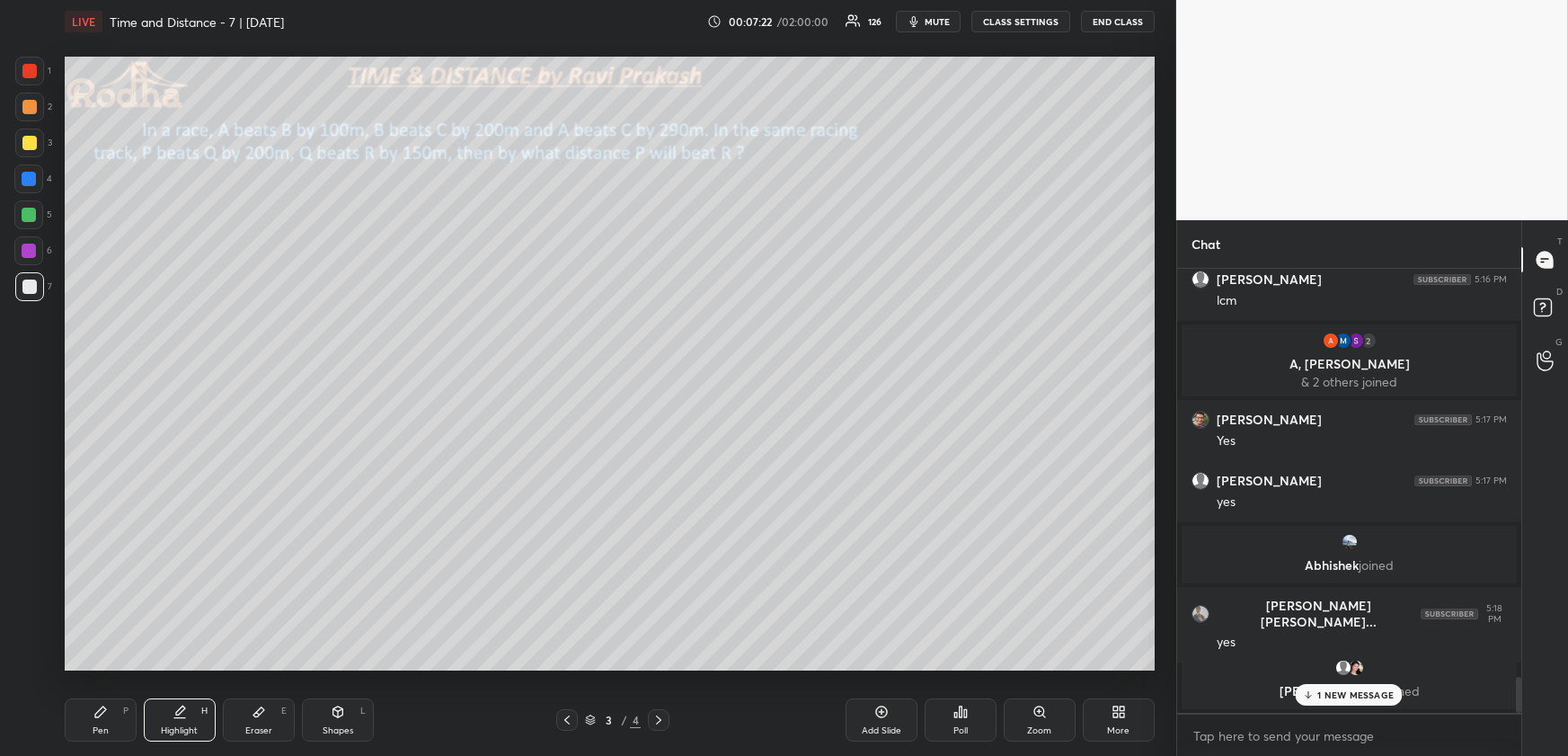 drag, startPoint x: 91, startPoint y: 717, endPoint x: 92, endPoint y: 702, distance: 15.033296 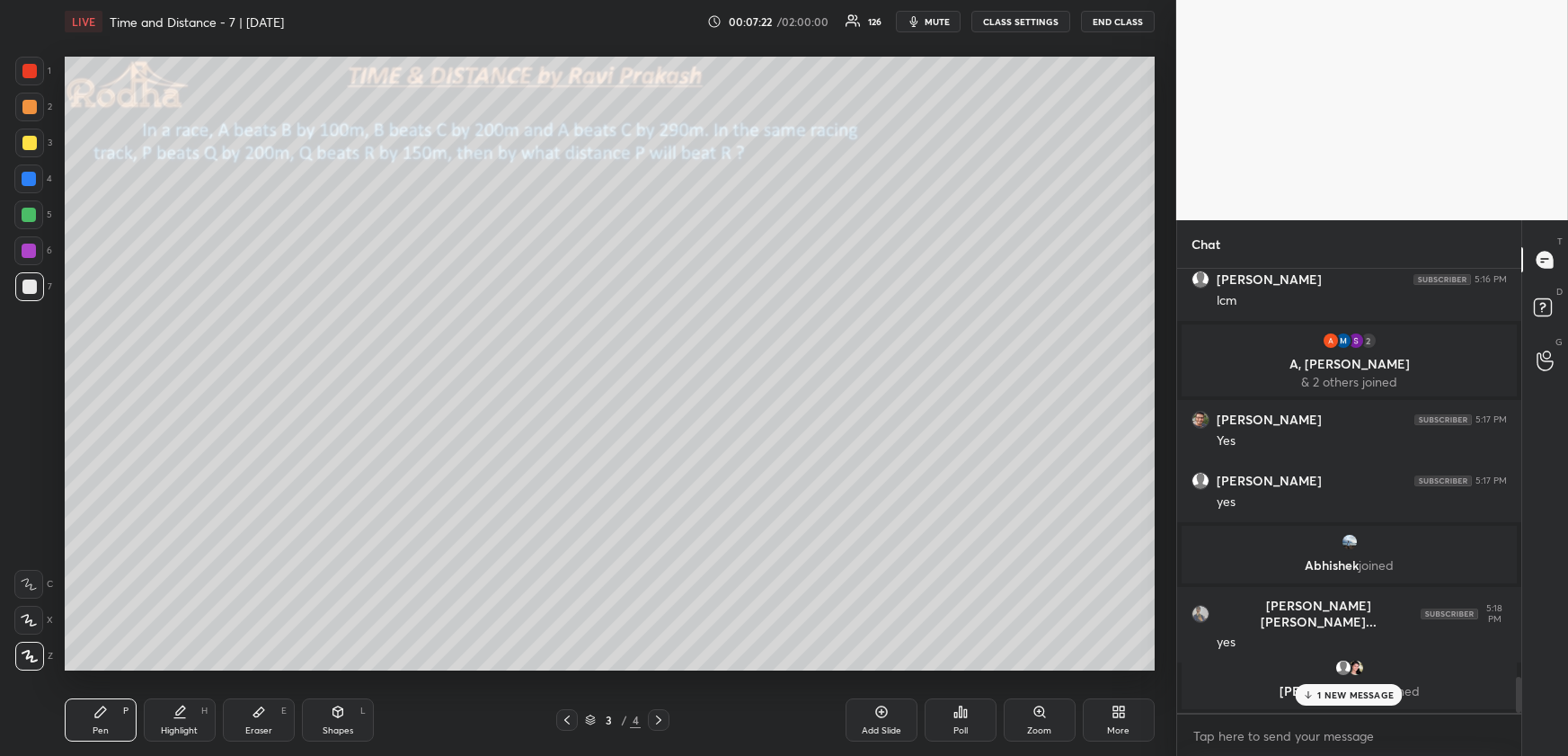 click at bounding box center [29, 215] 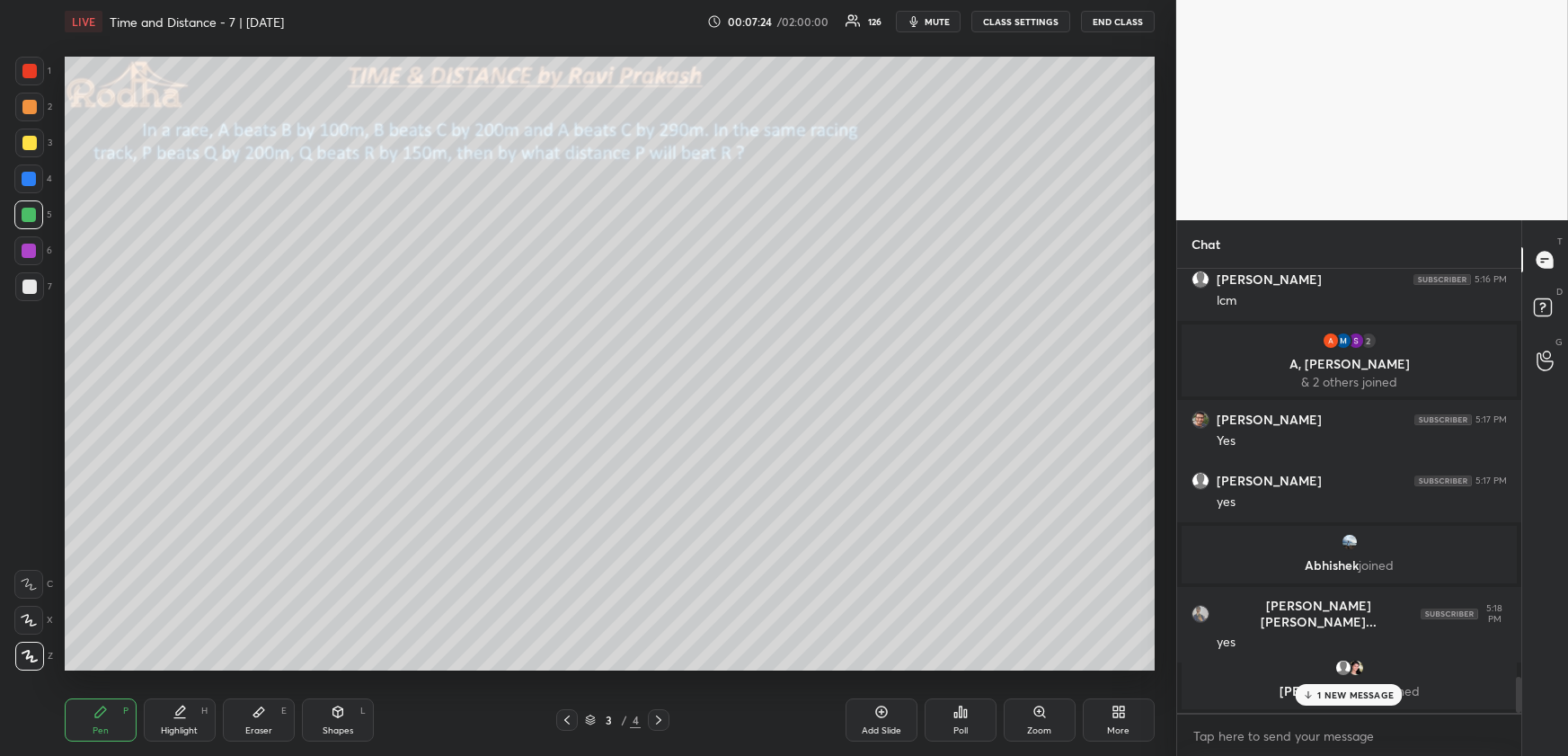 drag, startPoint x: 189, startPoint y: 707, endPoint x: 190, endPoint y: 672, distance: 35.014283 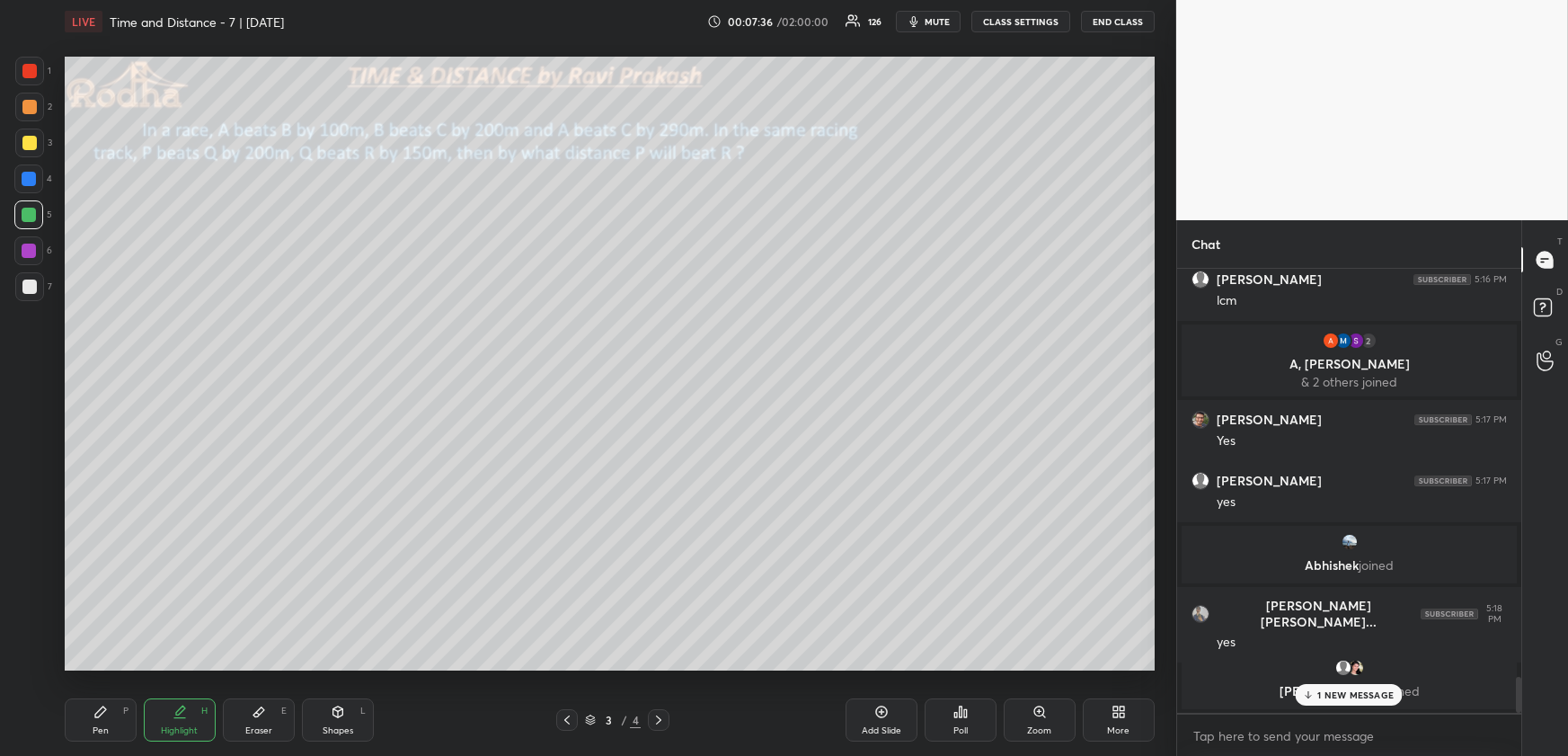 click on "Pen P" at bounding box center [101, 720] 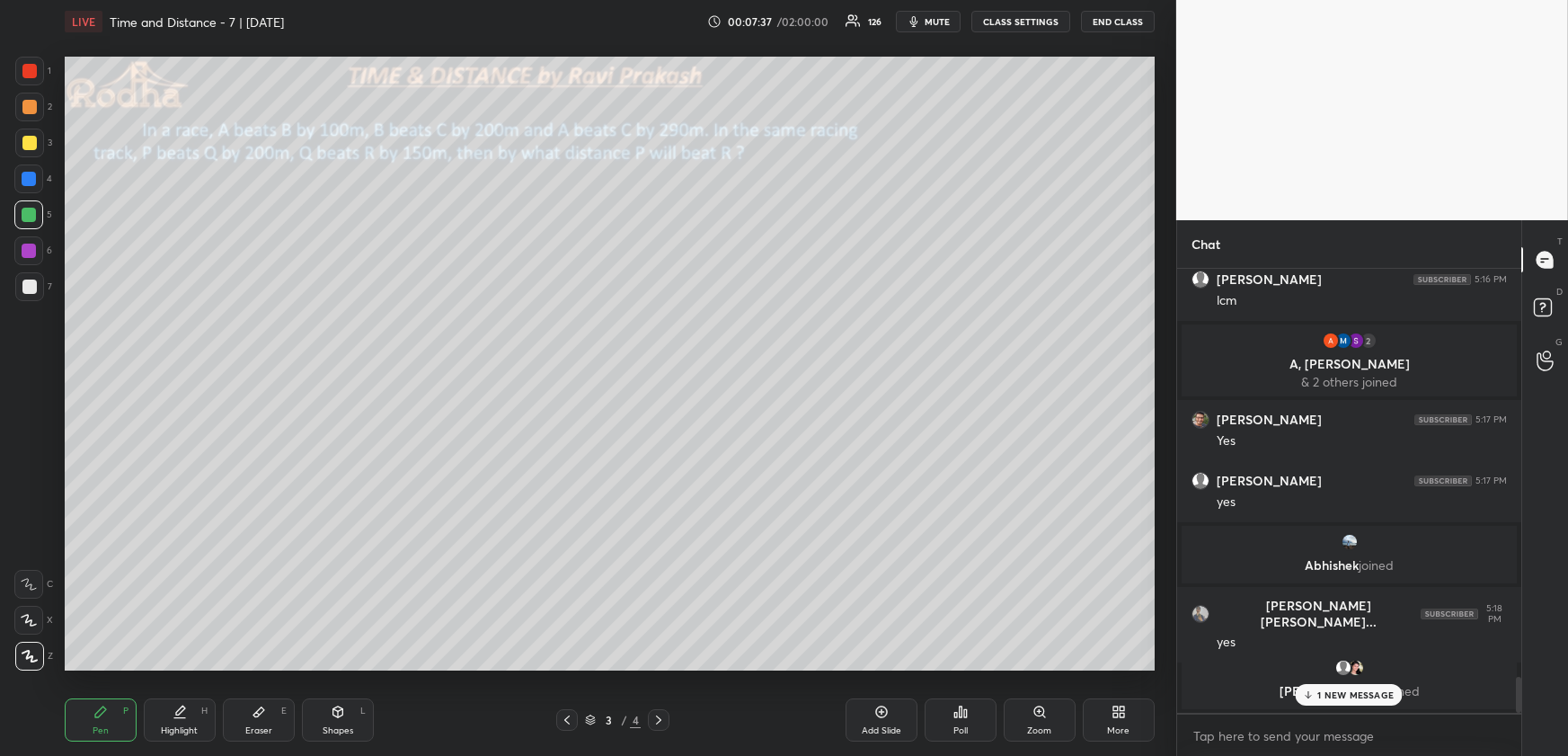 drag, startPoint x: 26, startPoint y: 73, endPoint x: 32, endPoint y: 81, distance: 10 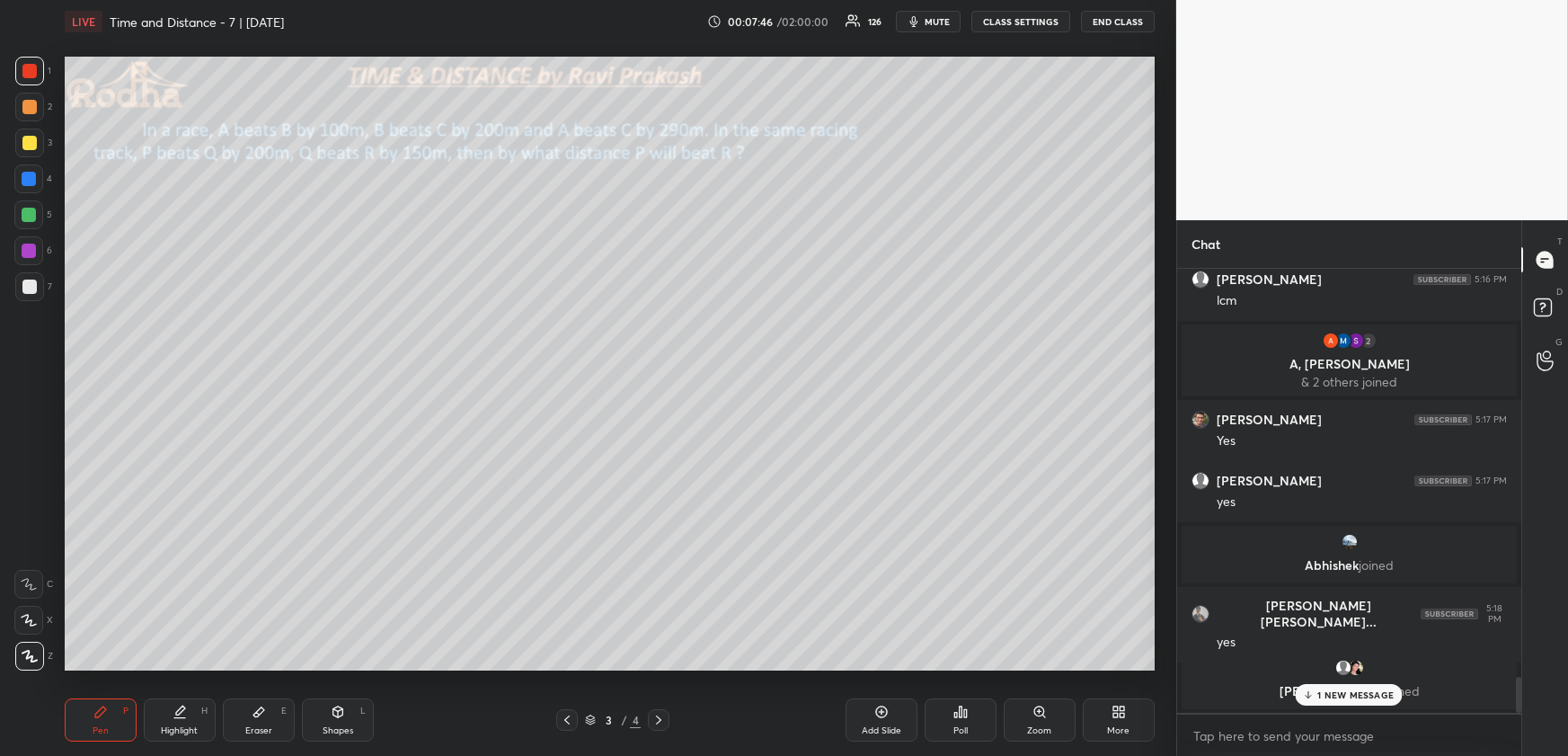 click on "Highlight H" at bounding box center [180, 720] 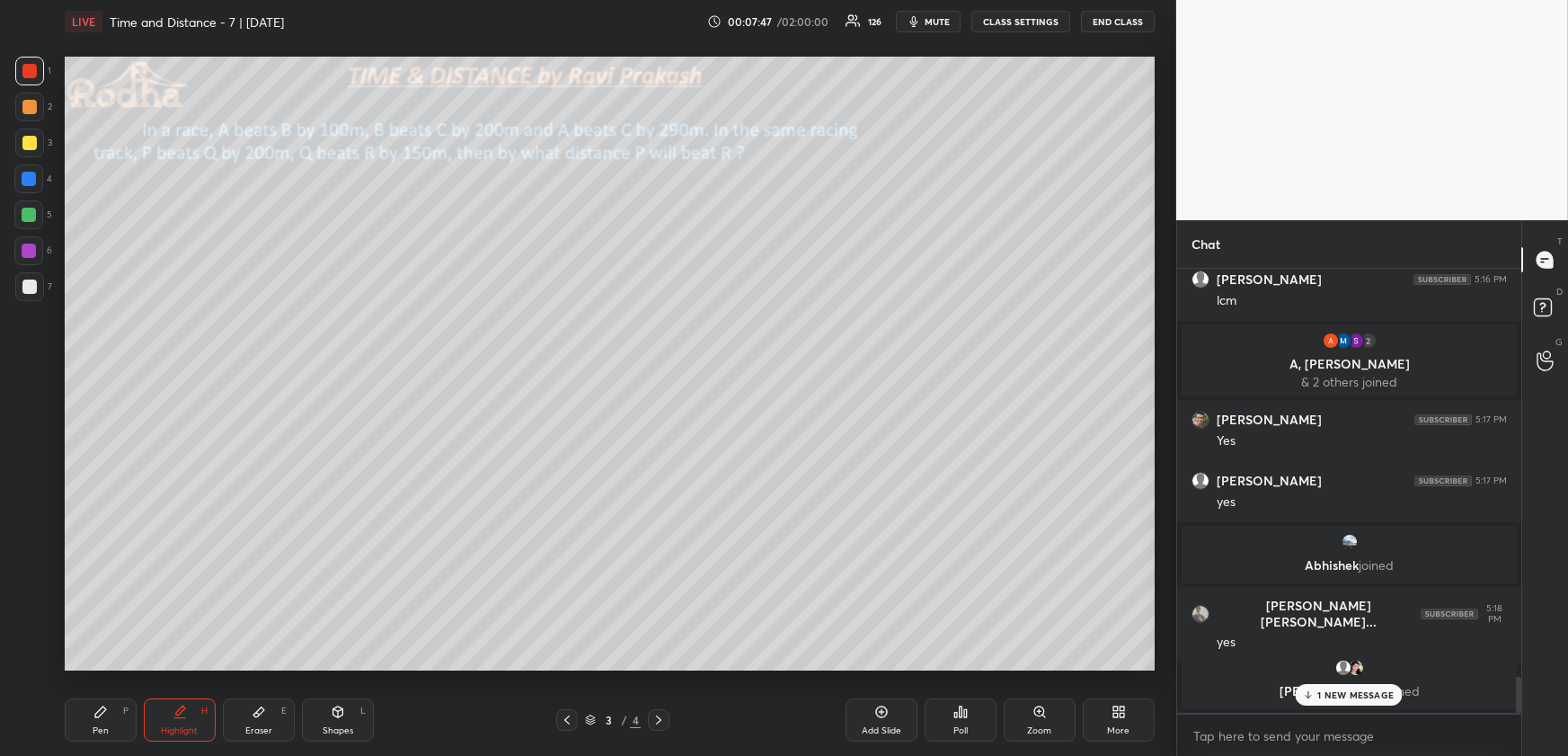 scroll, scrollTop: 5106, scrollLeft: 0, axis: vertical 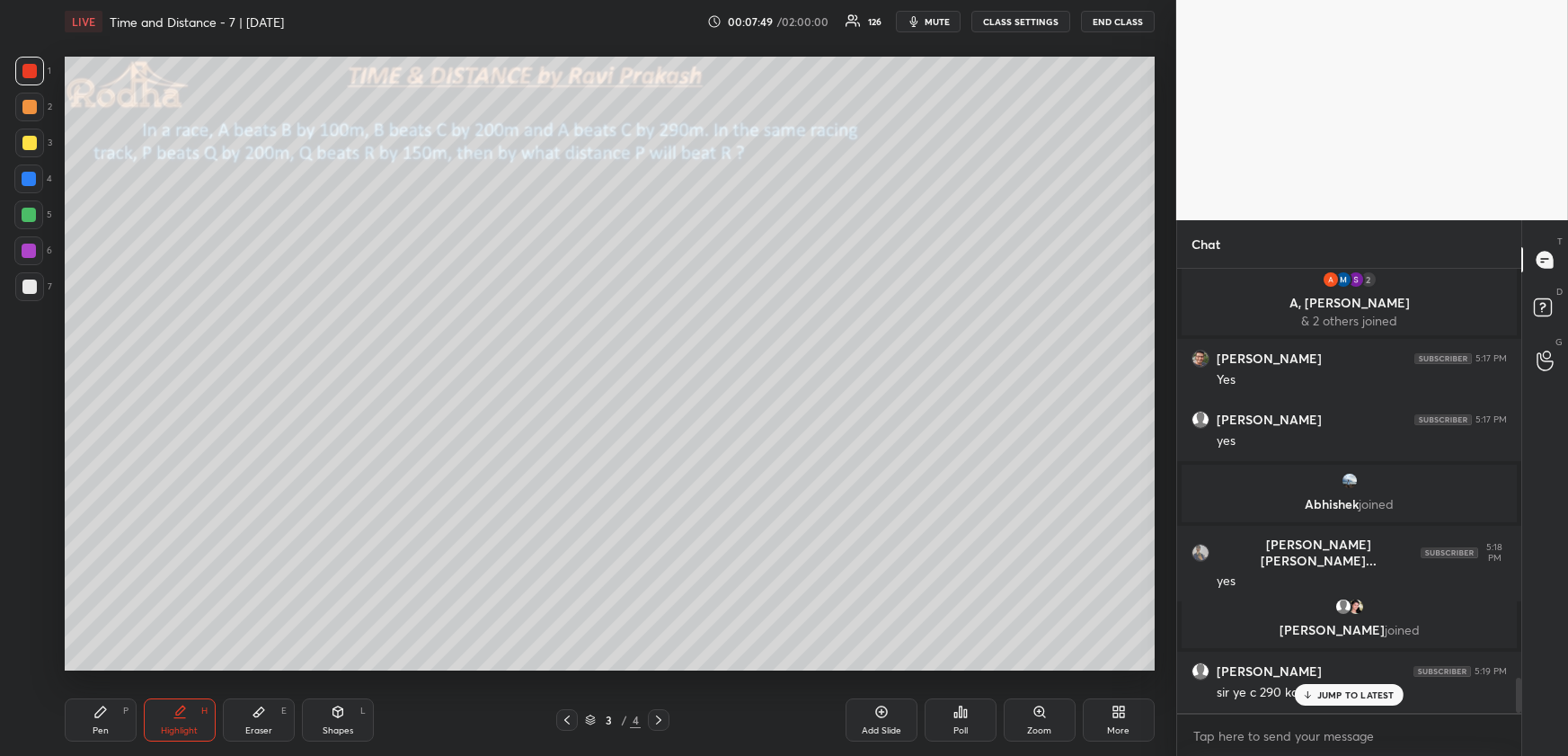 click on "[PERSON_NAME] 5:19 PM sir ye c 290 kaise mila" at bounding box center [1349, 682] 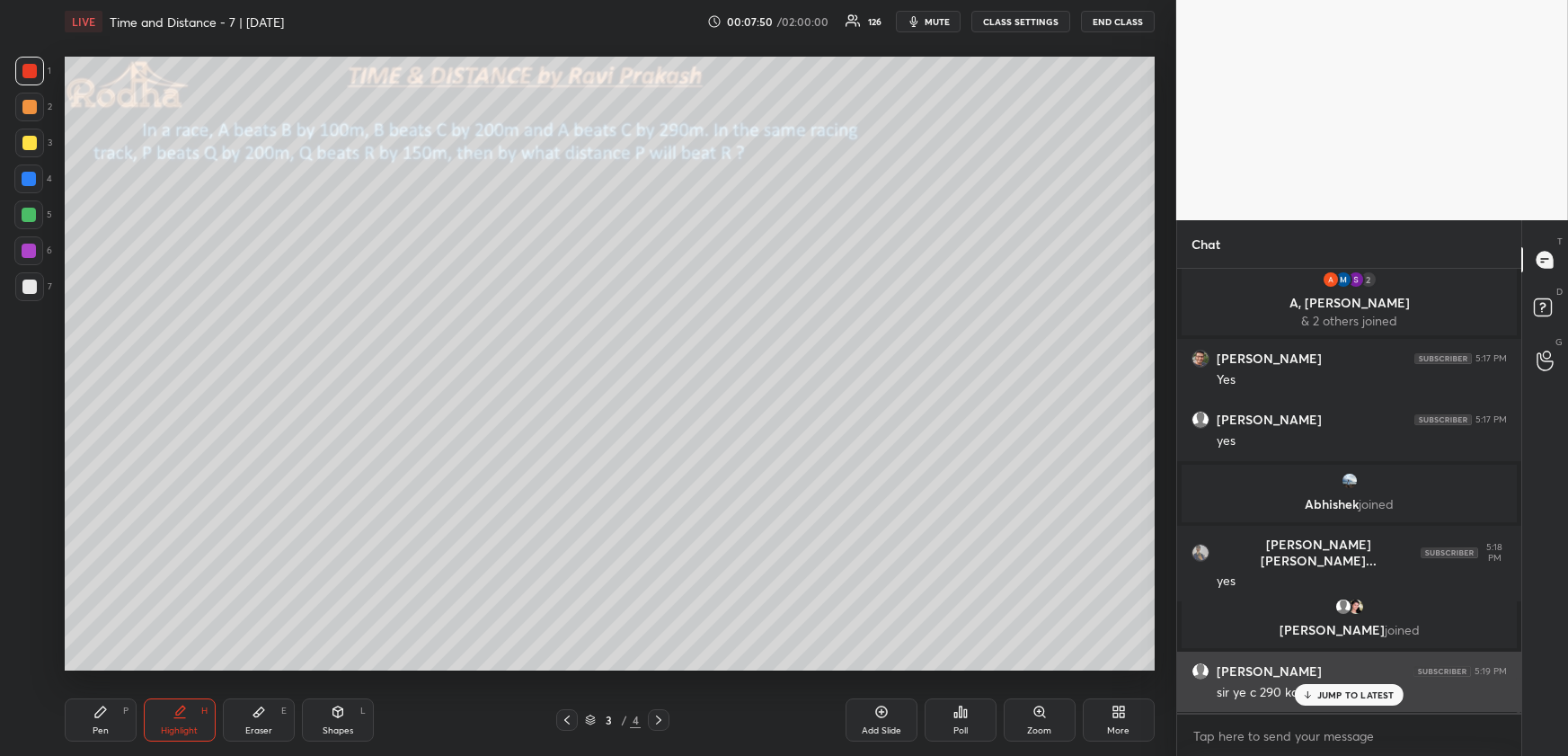 drag, startPoint x: 1356, startPoint y: 696, endPoint x: 1347, endPoint y: 683, distance: 15.81139 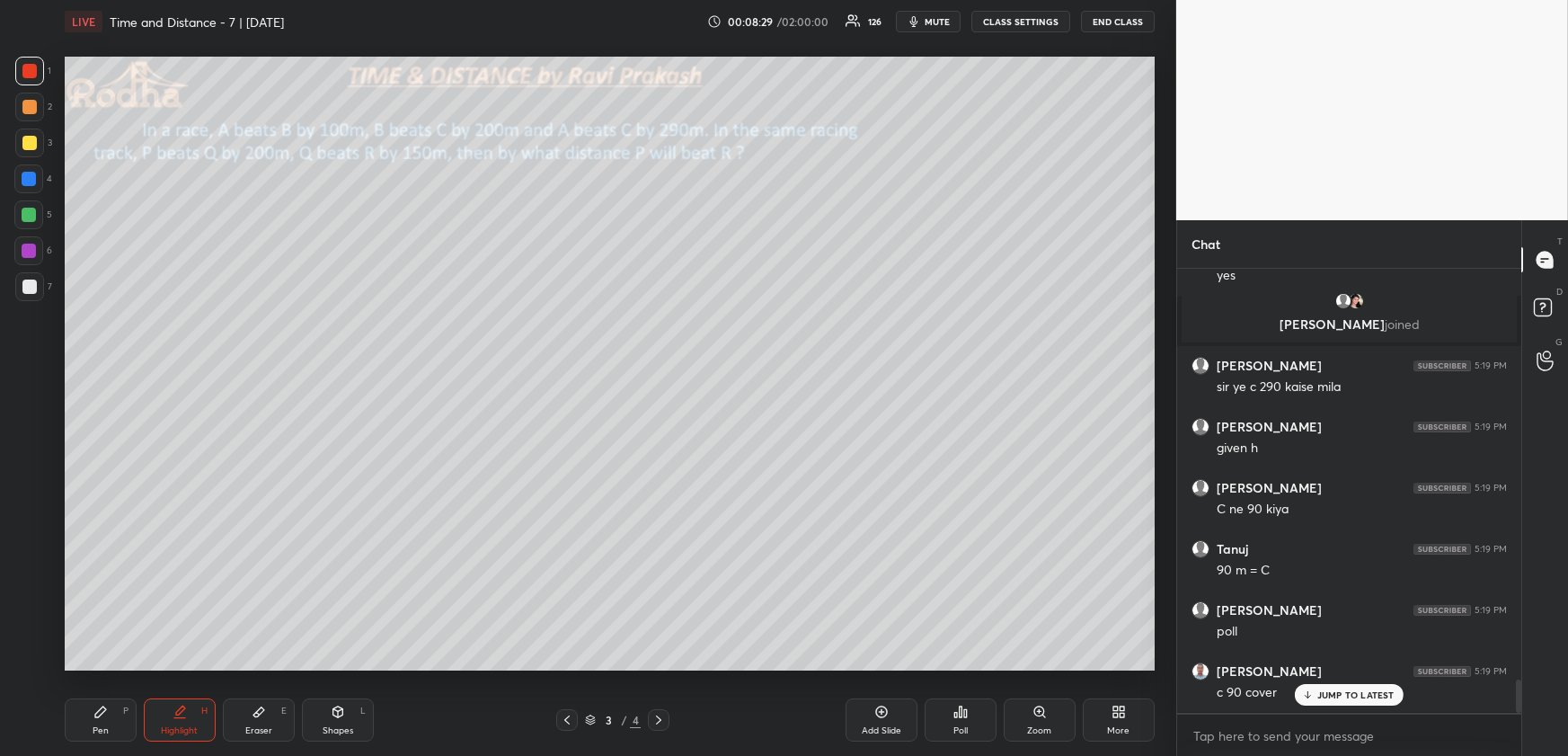 scroll, scrollTop: 5474, scrollLeft: 0, axis: vertical 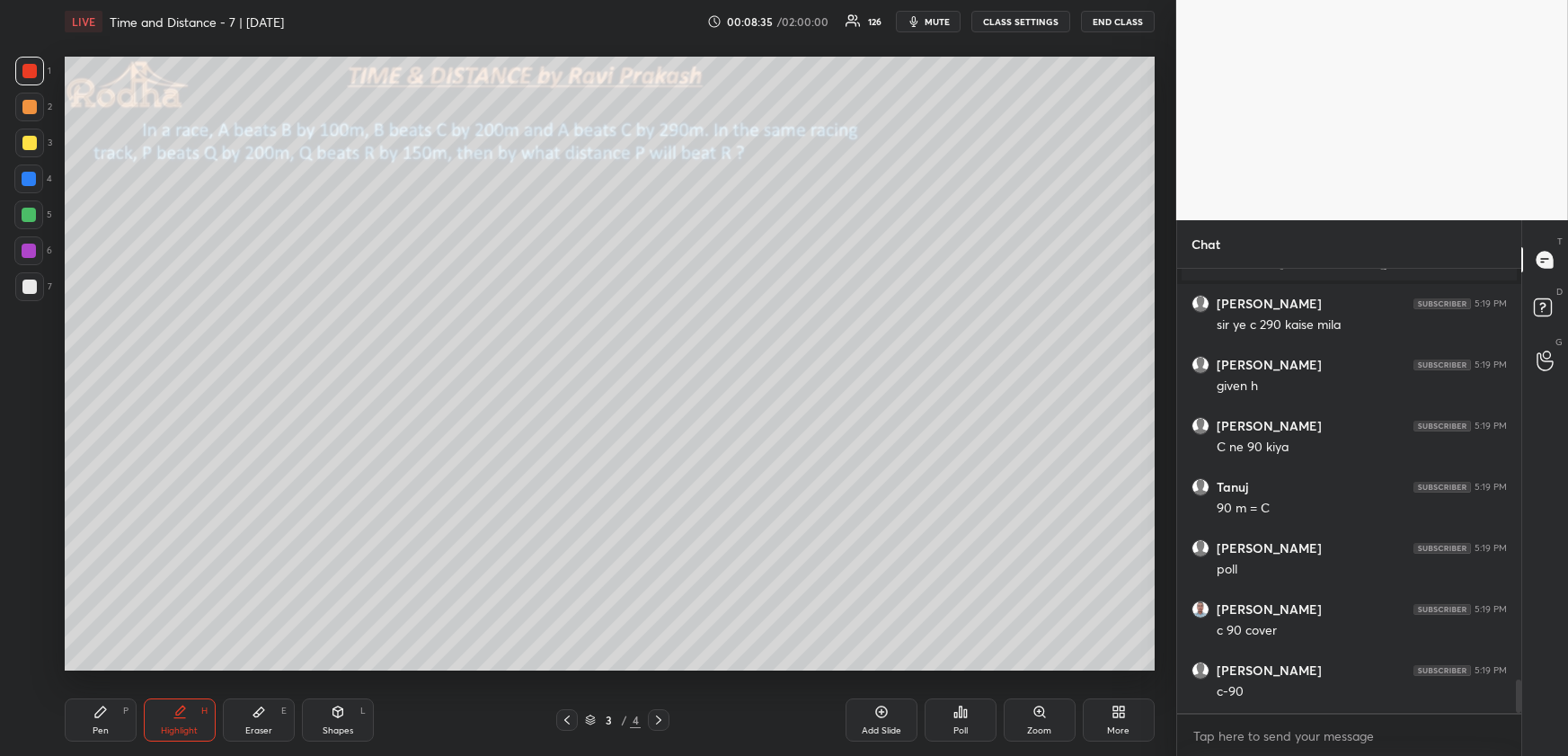 drag, startPoint x: 104, startPoint y: 715, endPoint x: 103, endPoint y: 698, distance: 17.029386 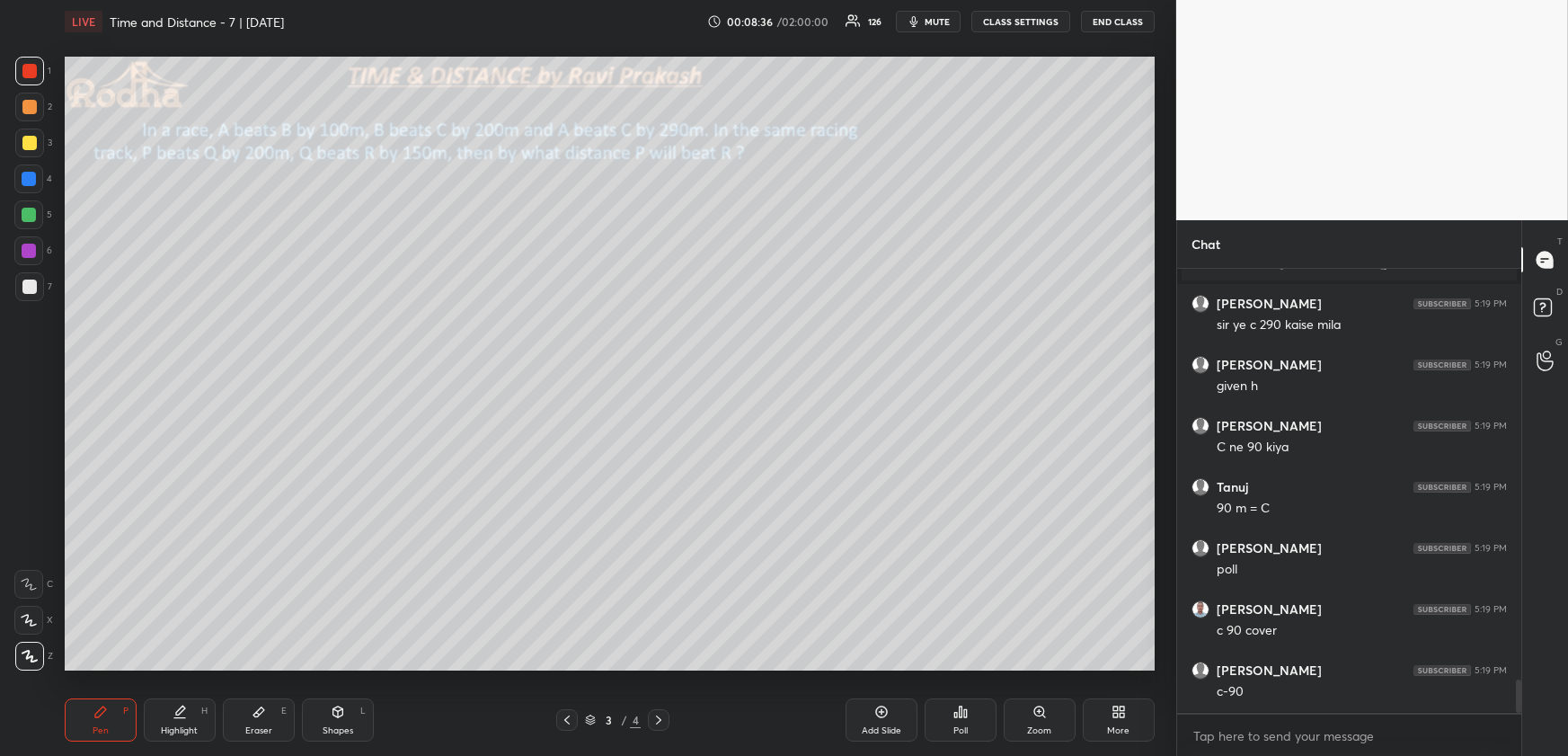 click at bounding box center [30, 107] 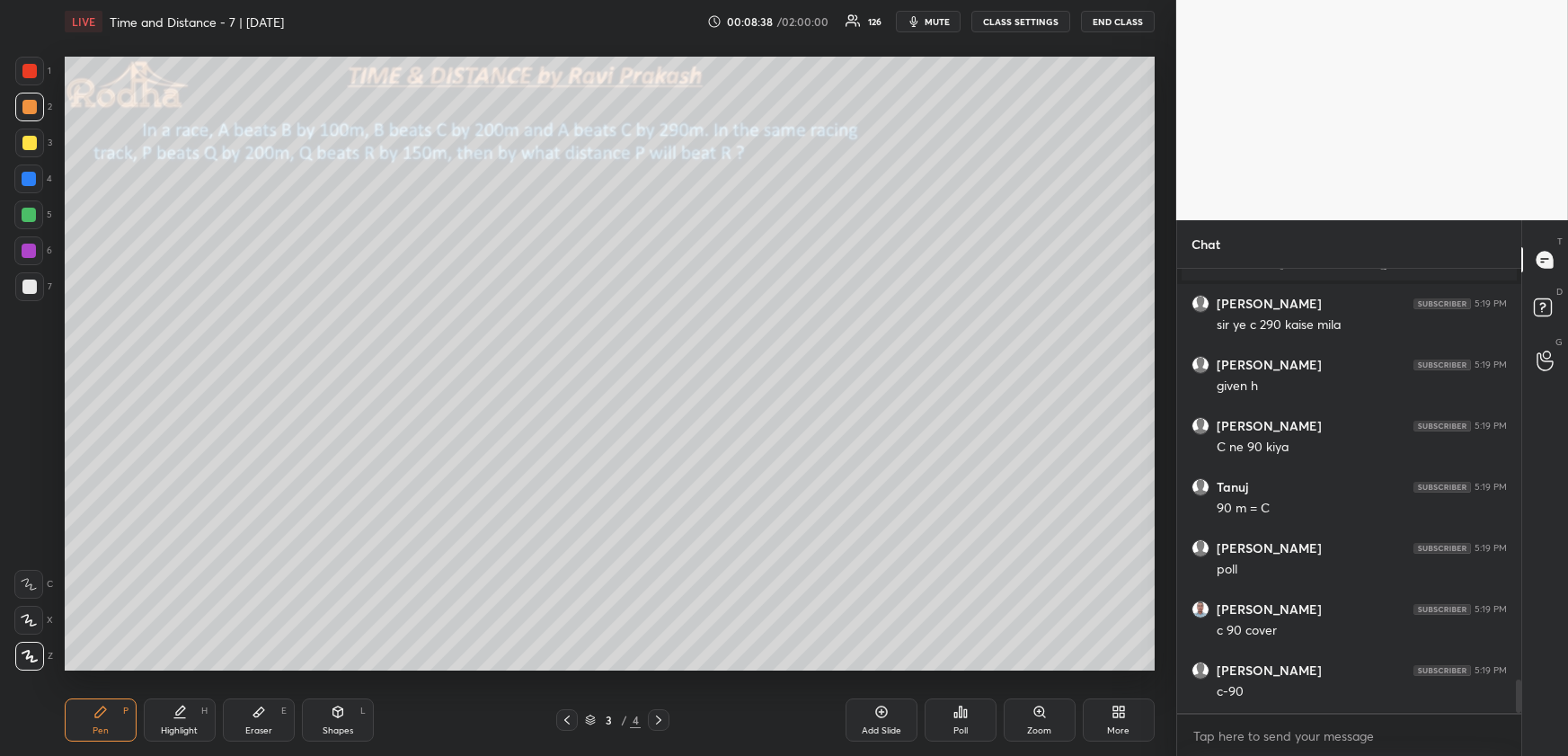 scroll, scrollTop: 5535, scrollLeft: 0, axis: vertical 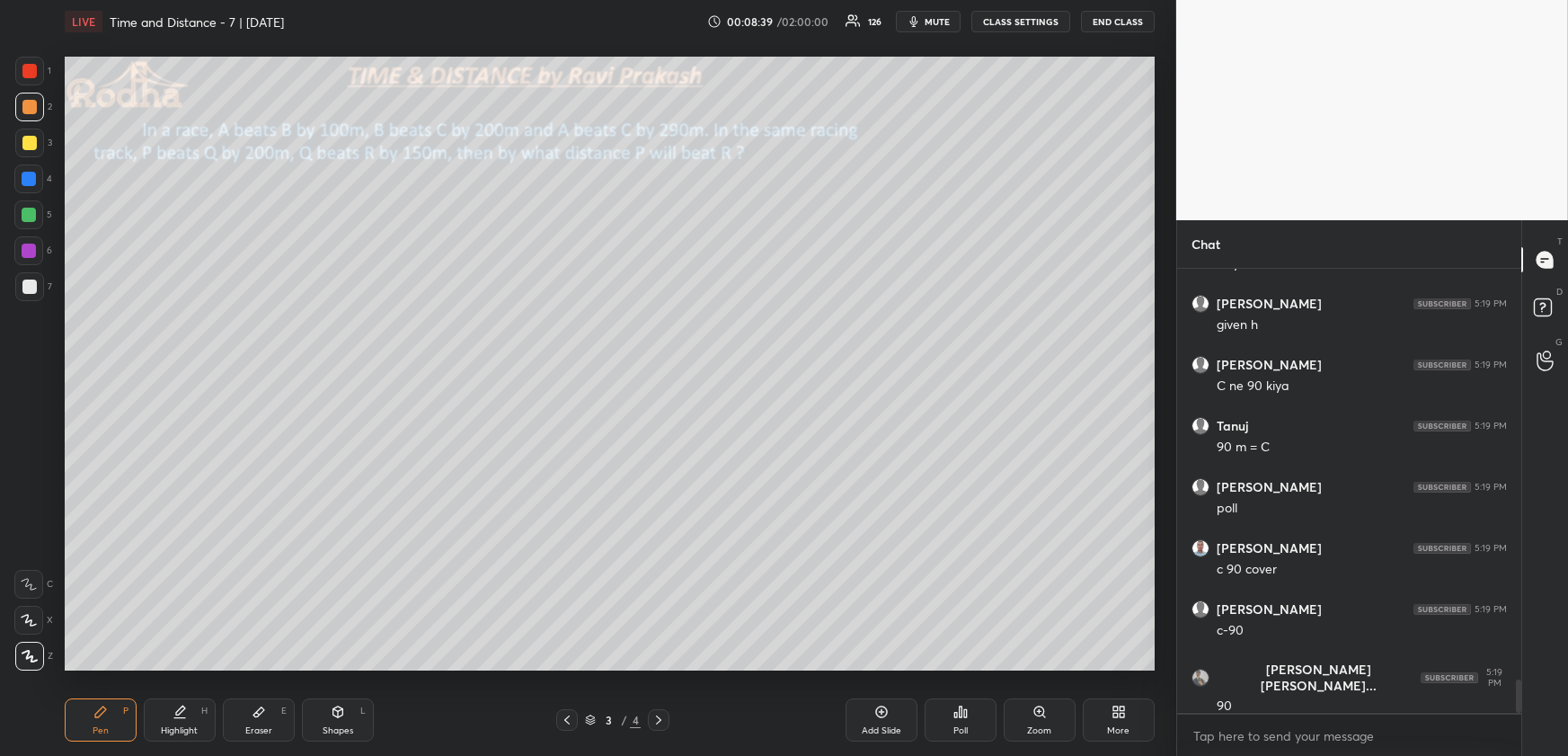 drag, startPoint x: 29, startPoint y: 76, endPoint x: 44, endPoint y: 91, distance: 21.2132 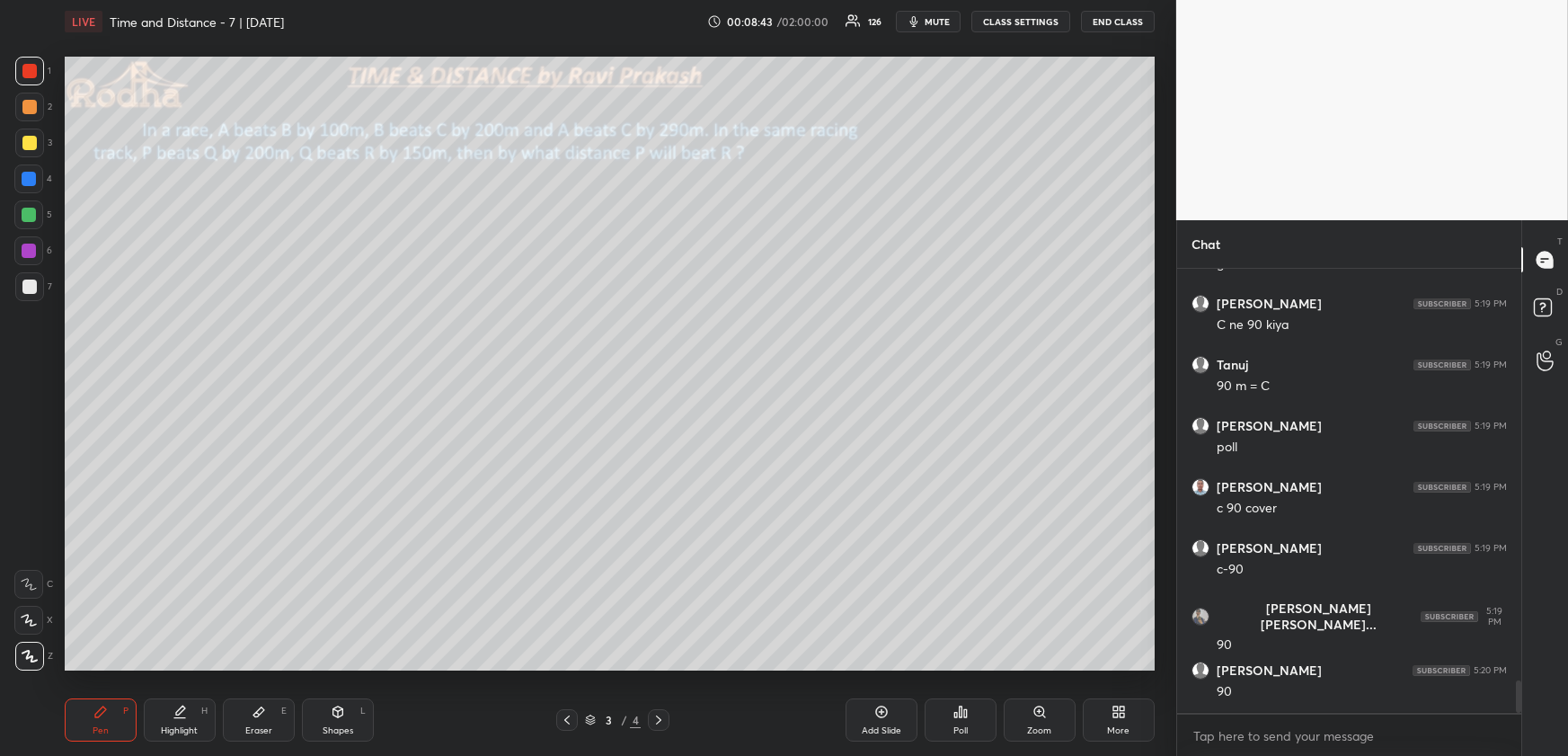 scroll, scrollTop: 5656, scrollLeft: 0, axis: vertical 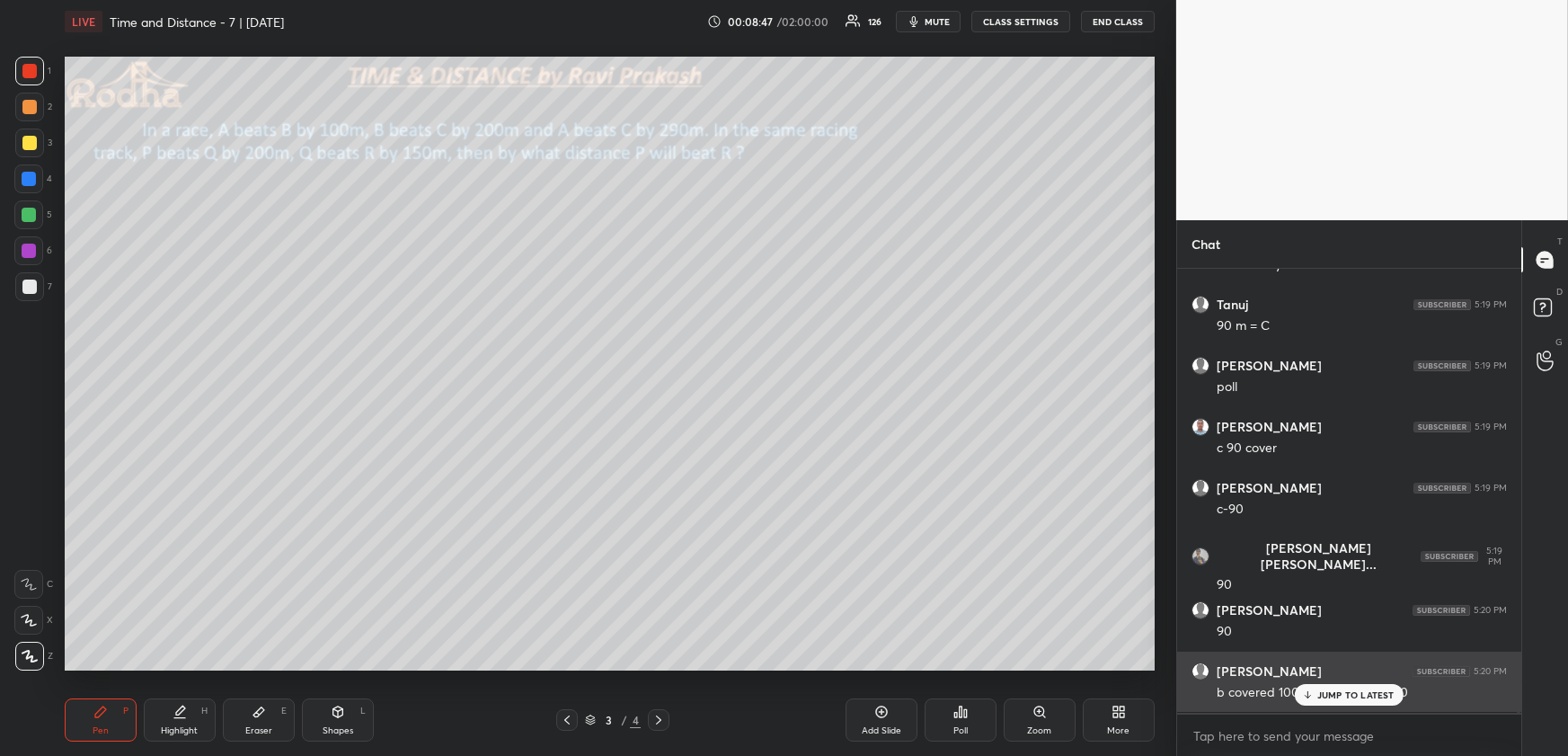 click on "JUMP TO LATEST" at bounding box center [1349, 695] 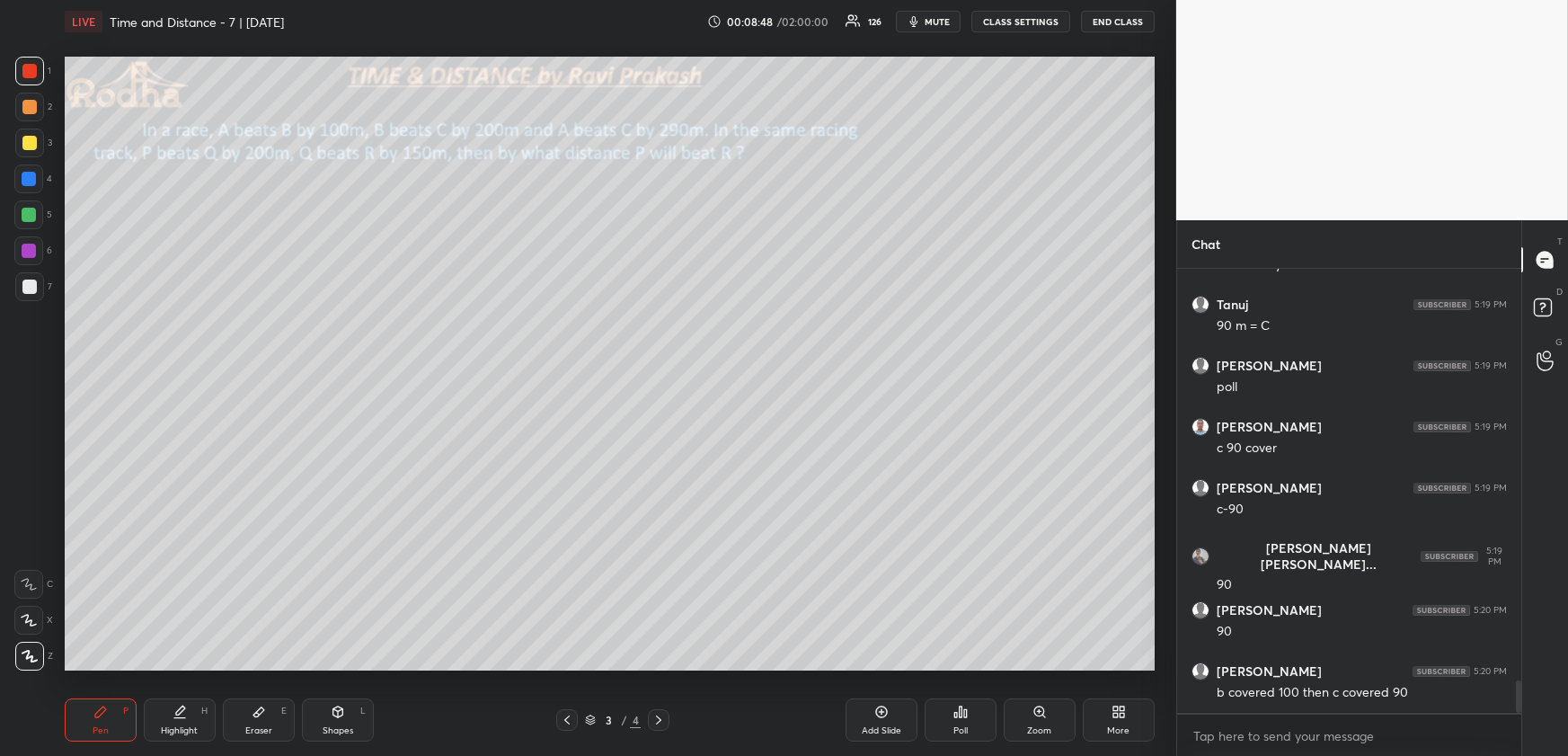 scroll, scrollTop: 5717, scrollLeft: 0, axis: vertical 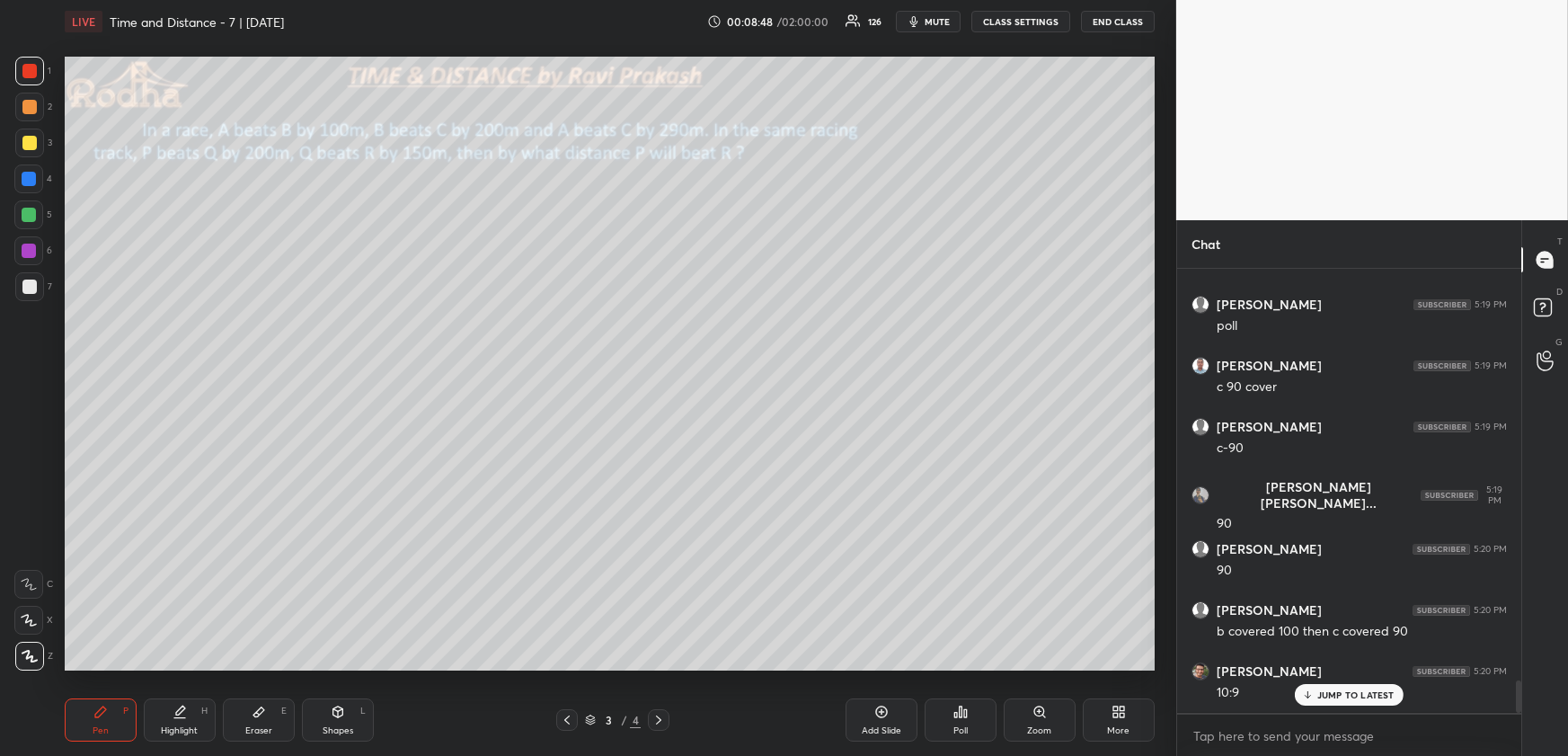 click on "Highlight" at bounding box center [179, 731] 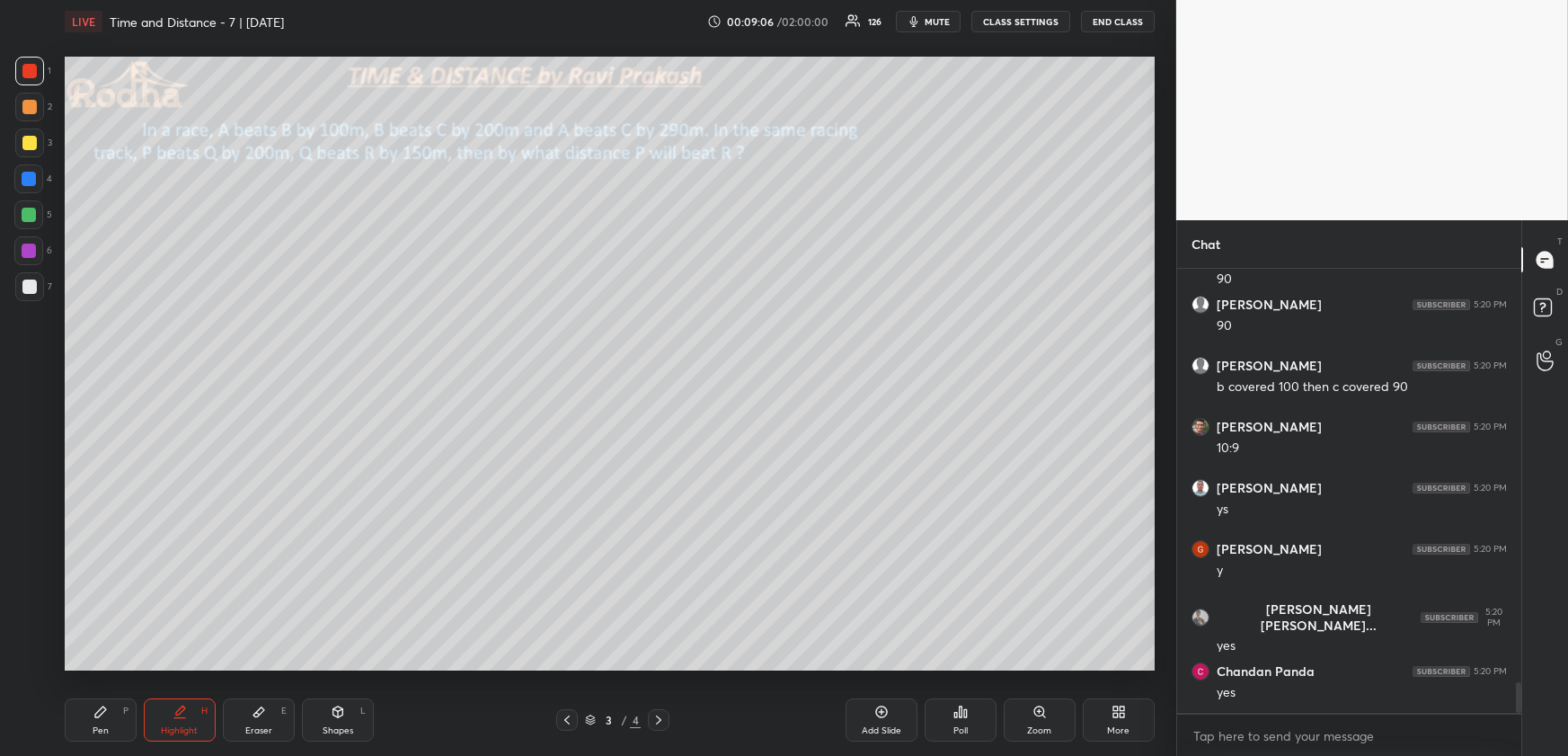 scroll, scrollTop: 6027, scrollLeft: 0, axis: vertical 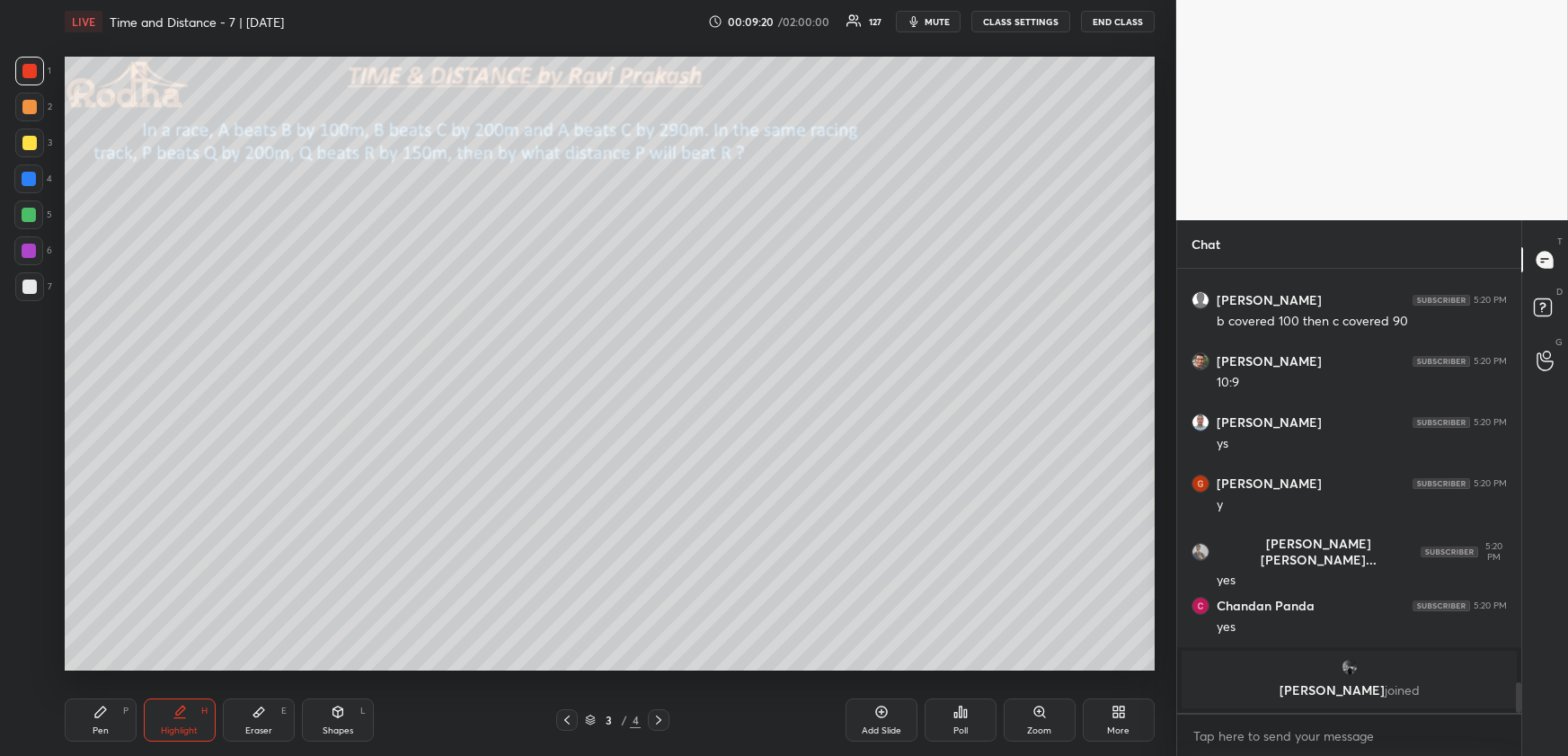 click on "Pen P" at bounding box center [101, 720] 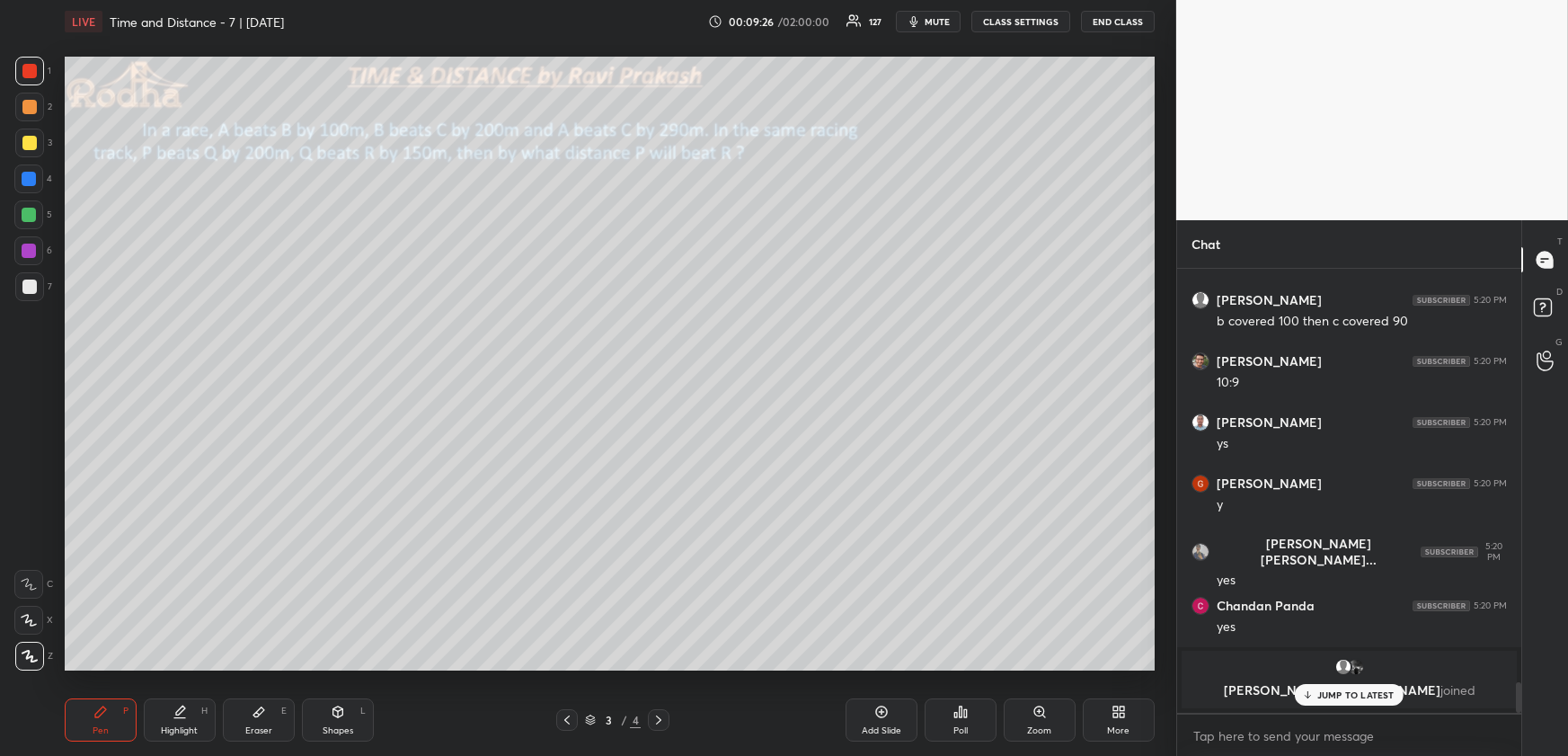 scroll, scrollTop: 6088, scrollLeft: 0, axis: vertical 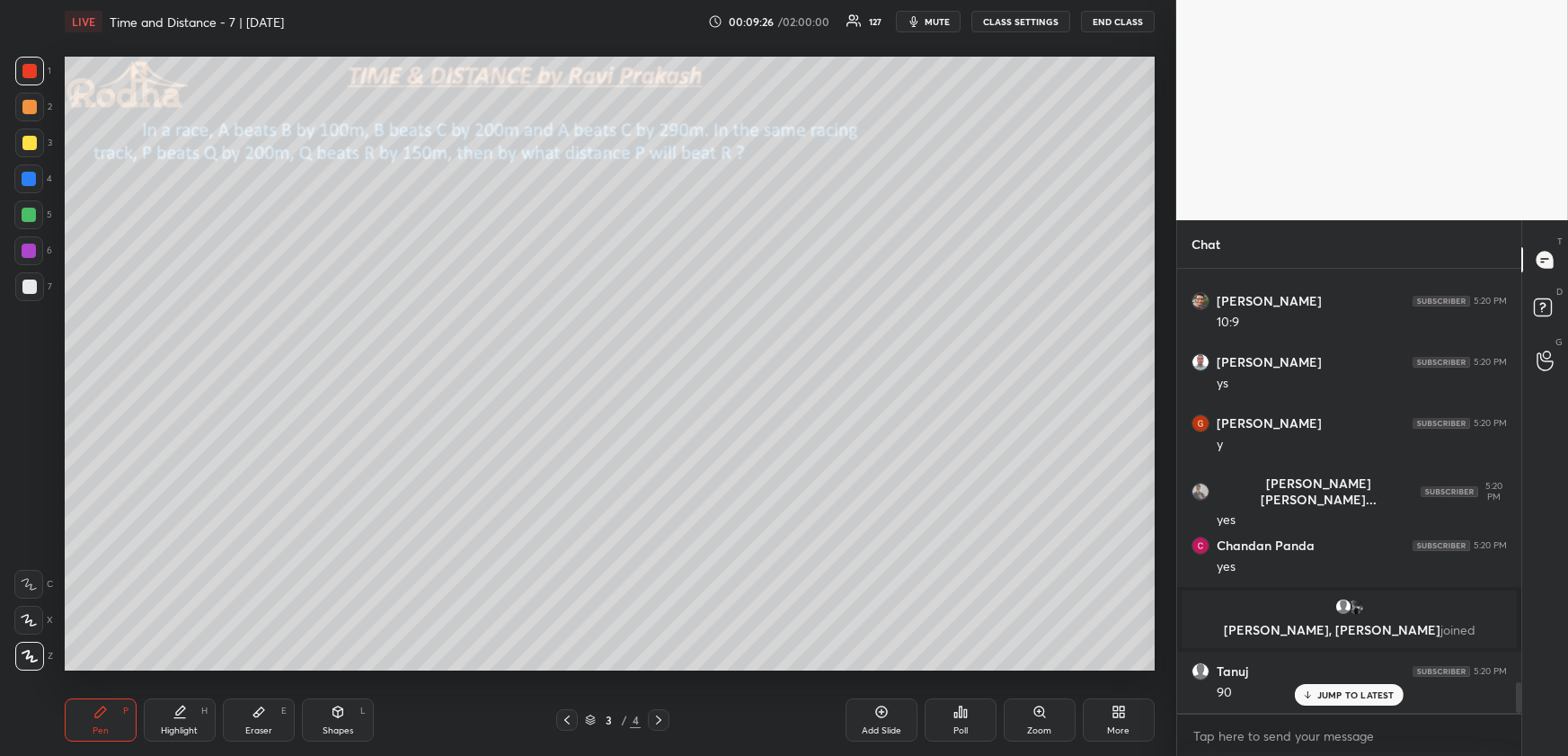 click on "Highlight H" at bounding box center (180, 720) 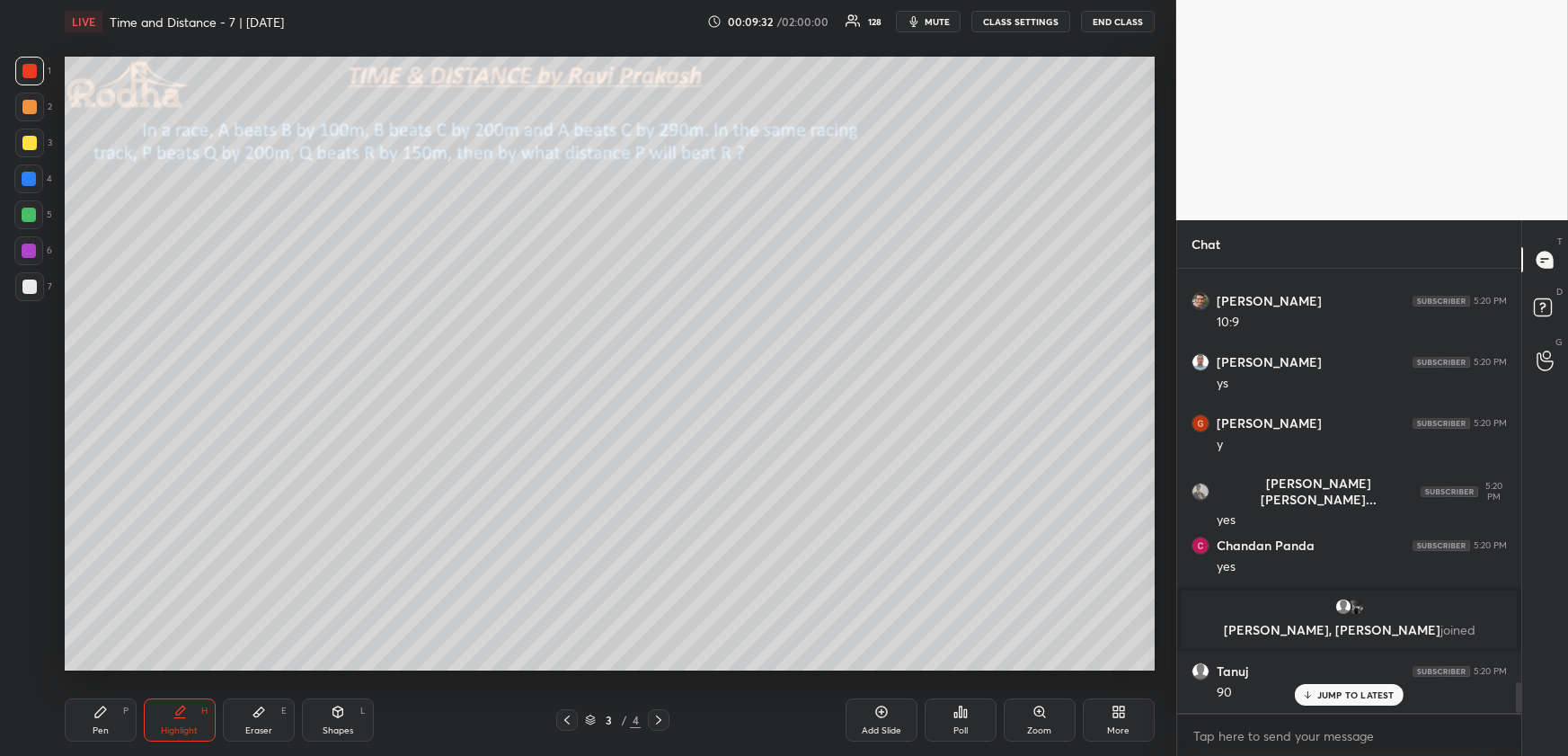 click on "Pen P" at bounding box center [101, 720] 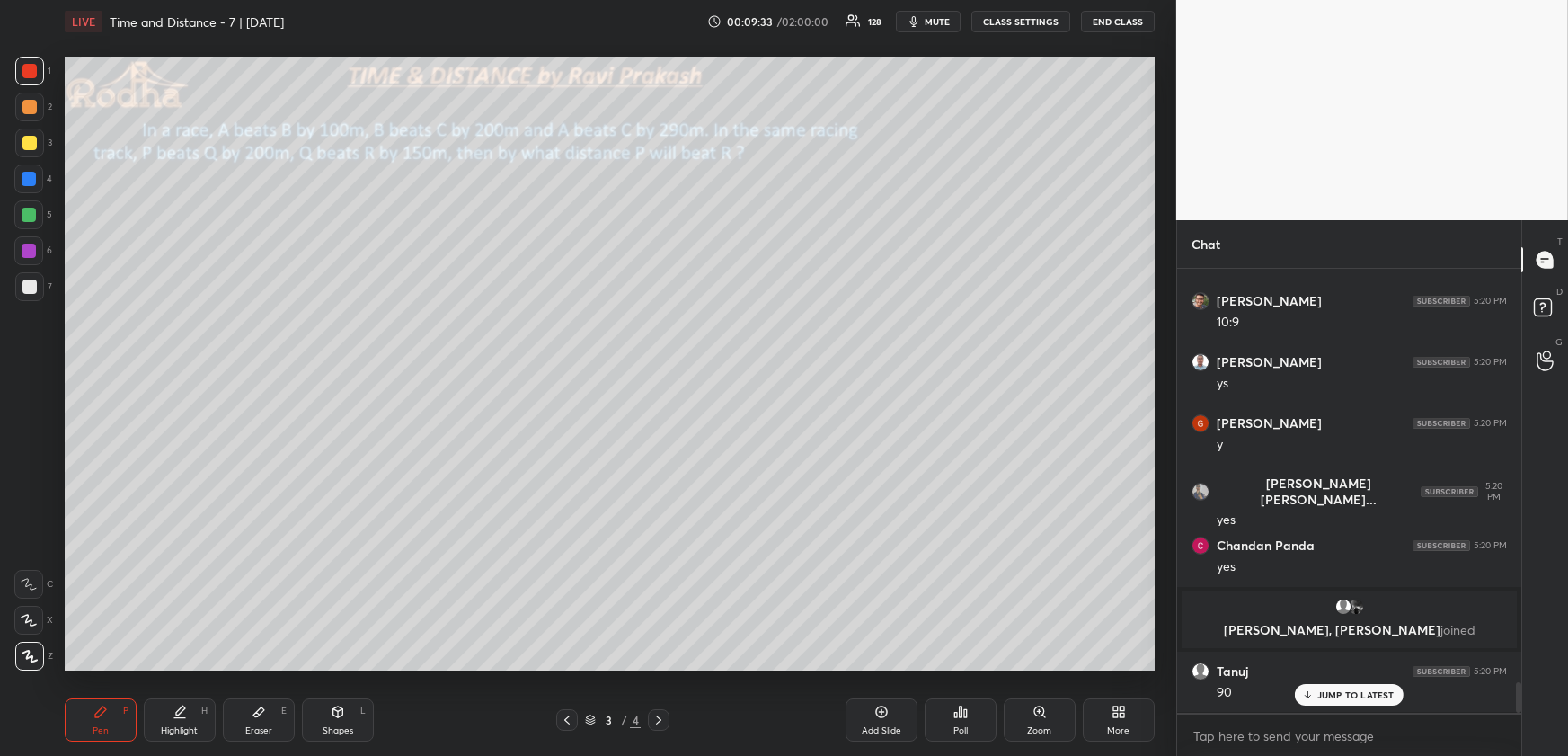click at bounding box center (30, 287) 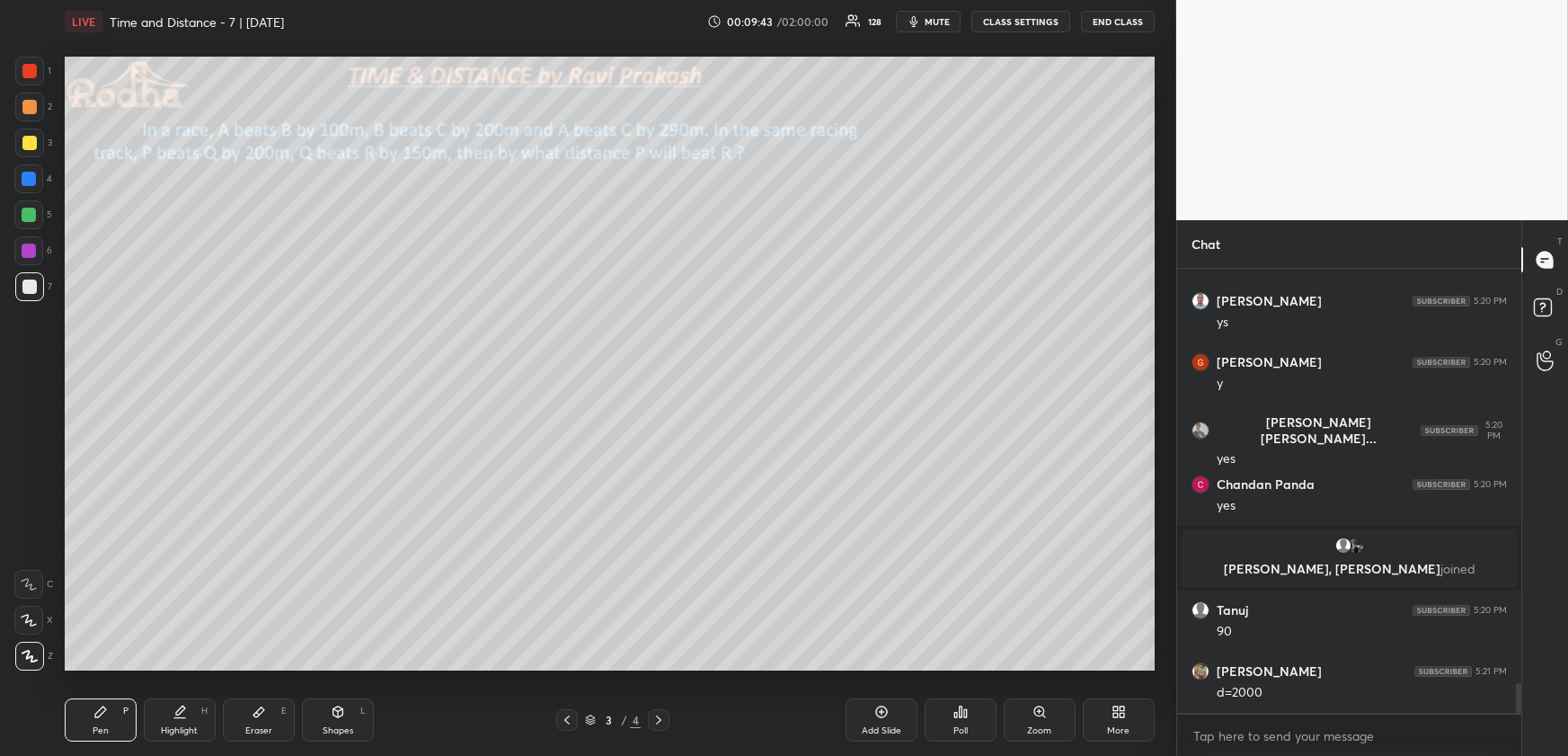 scroll, scrollTop: 6211, scrollLeft: 0, axis: vertical 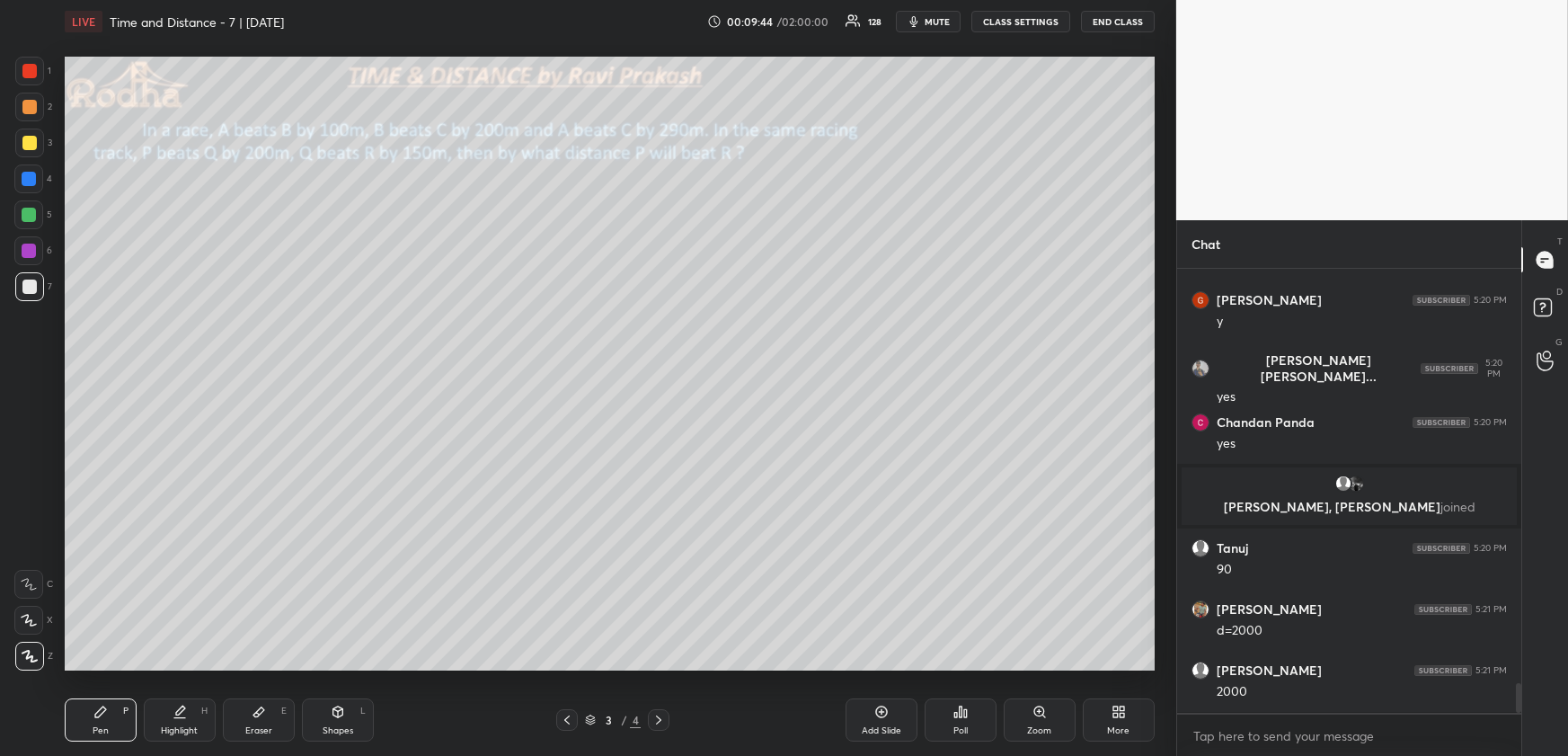 click on "Shapes" at bounding box center [338, 731] 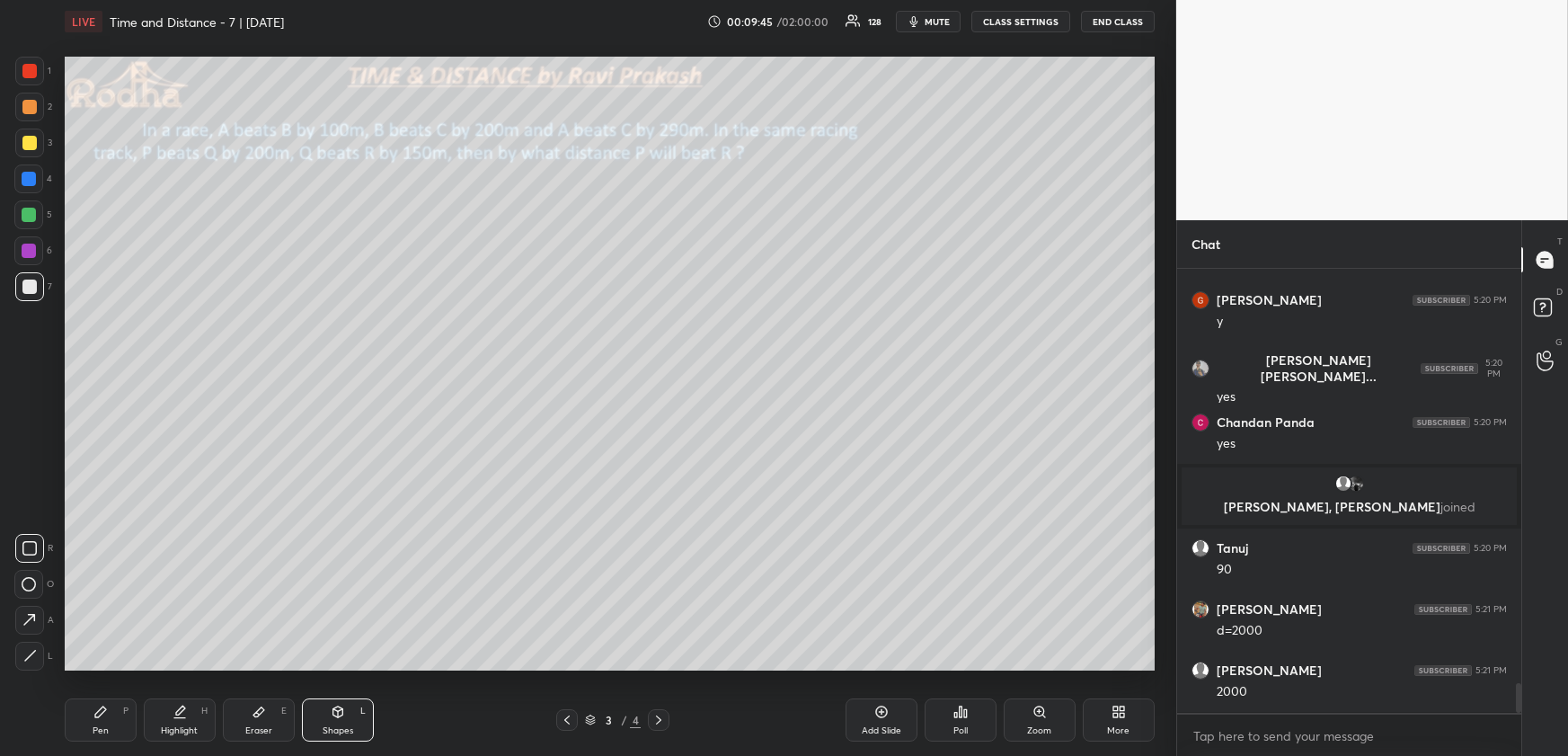 scroll, scrollTop: 6272, scrollLeft: 0, axis: vertical 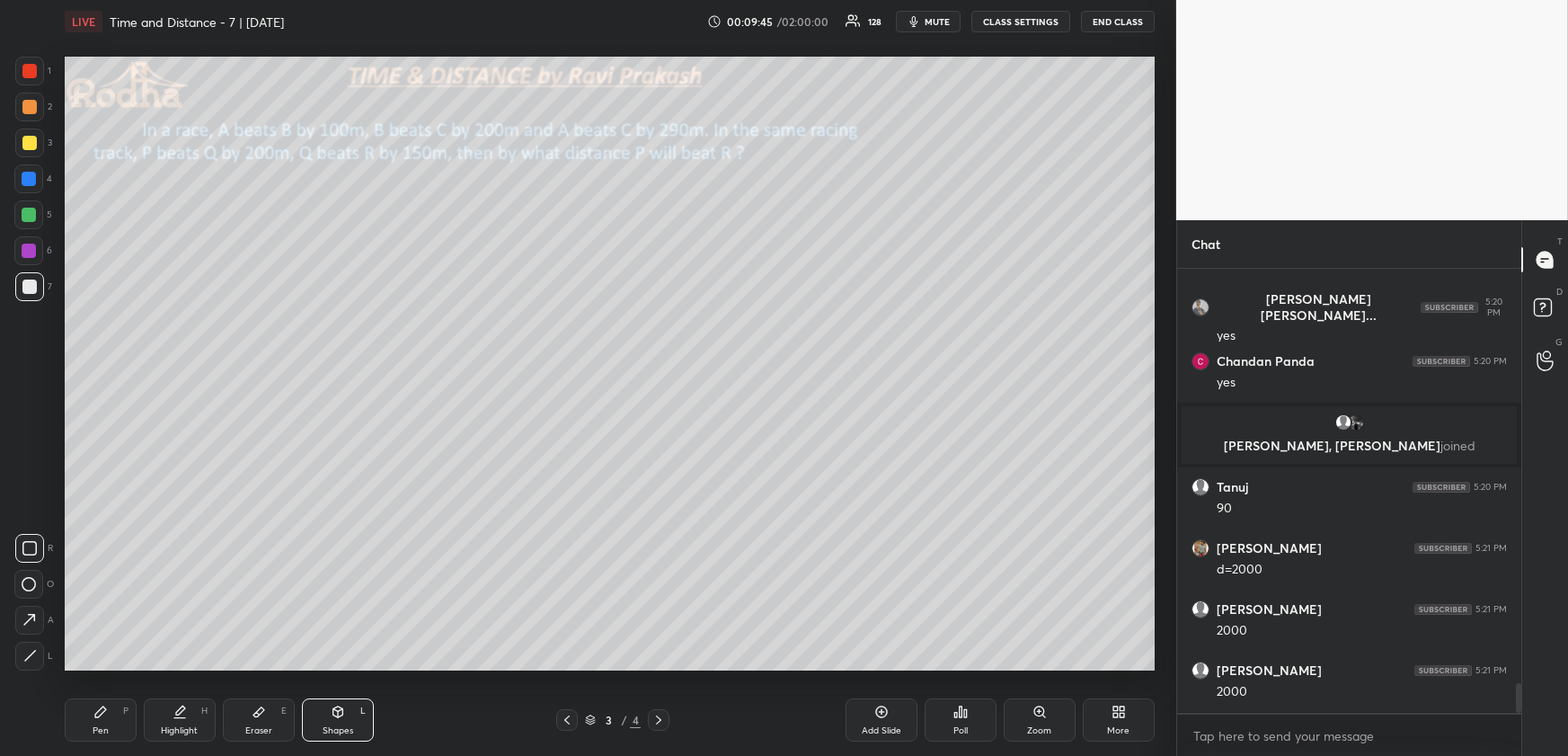 click at bounding box center (30, 548) 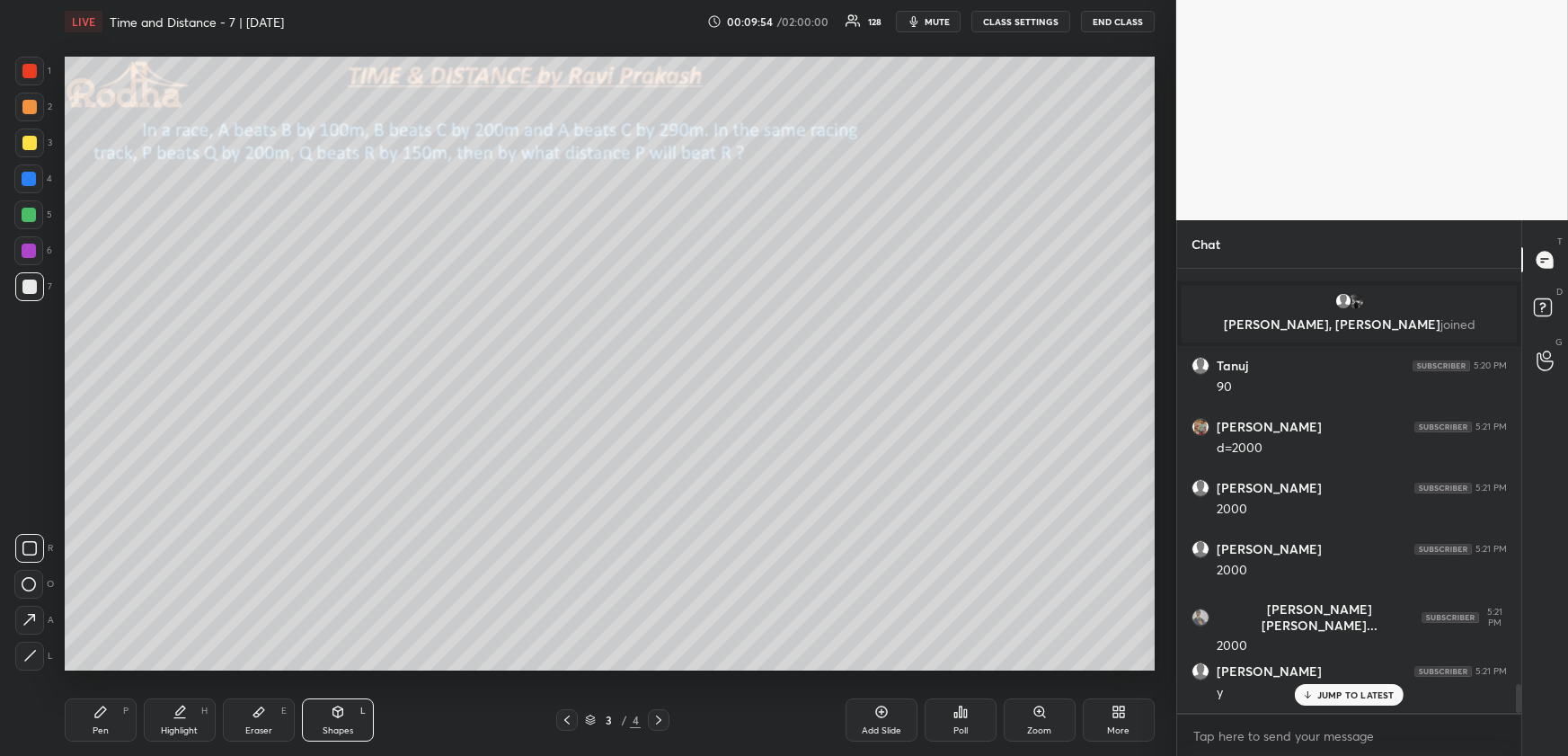 scroll, scrollTop: 6454, scrollLeft: 0, axis: vertical 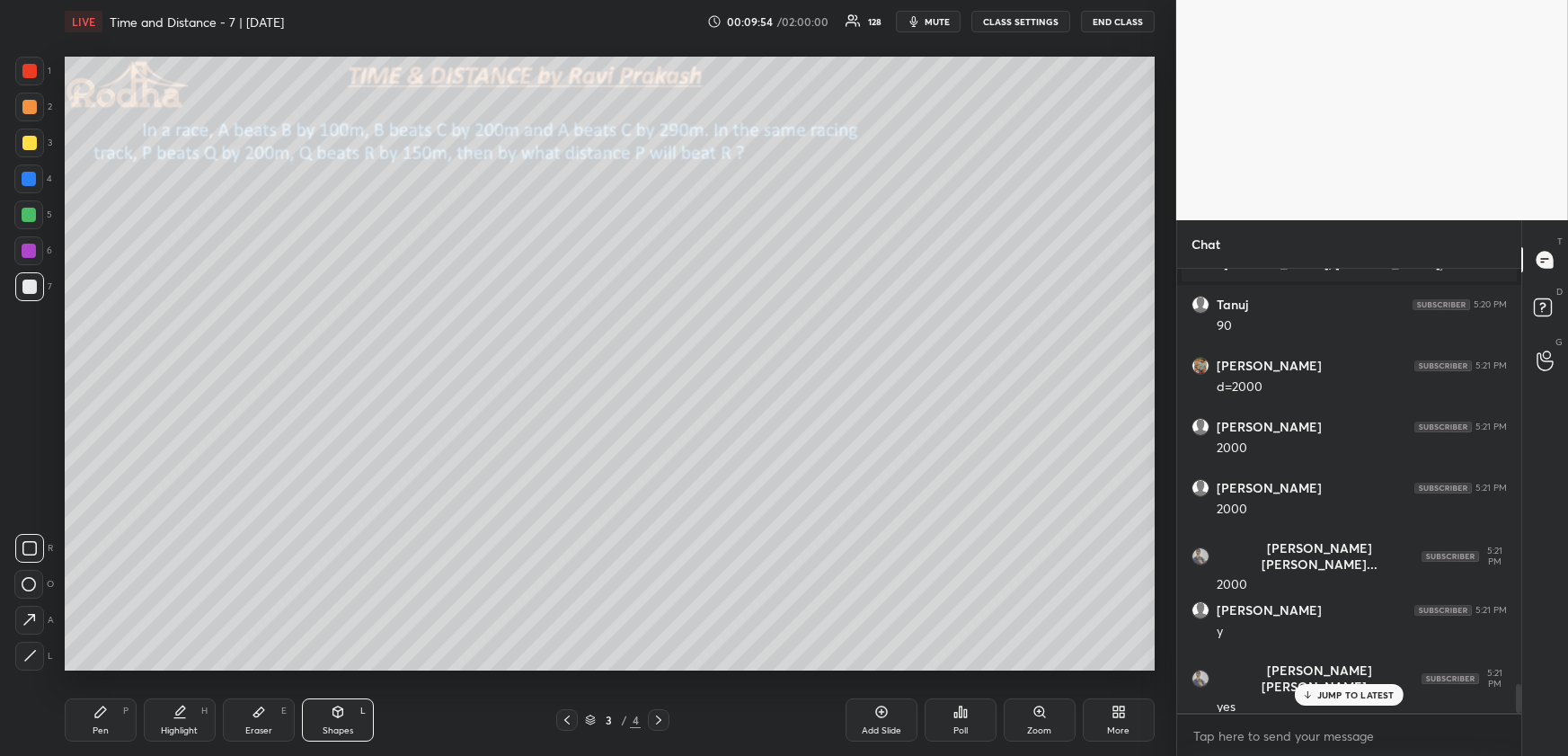 click on "Highlight H" at bounding box center (180, 720) 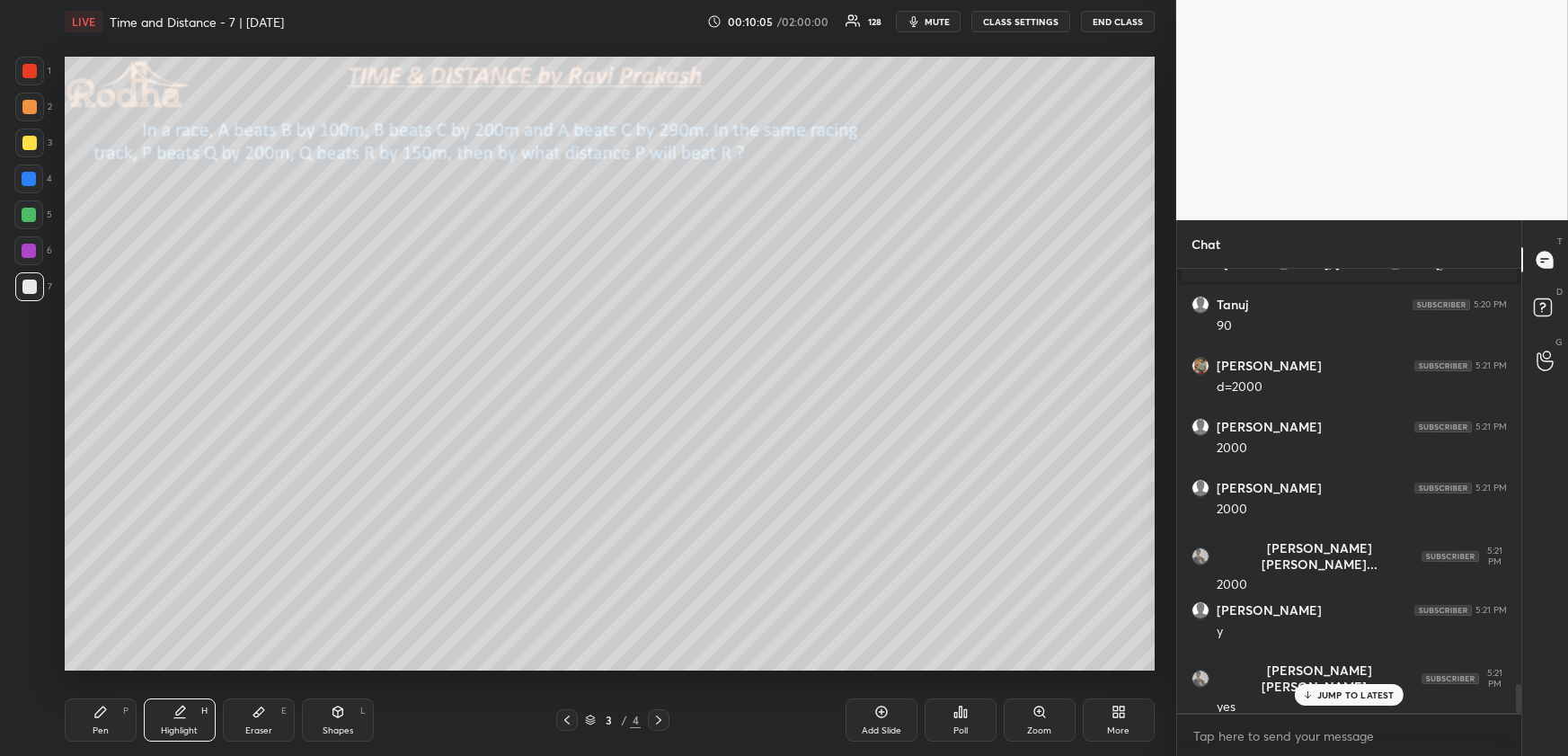 click on "Pen P Highlight H Eraser E Shapes L 3 / 4 Add Slide Poll Zoom More" at bounding box center (609, 720) 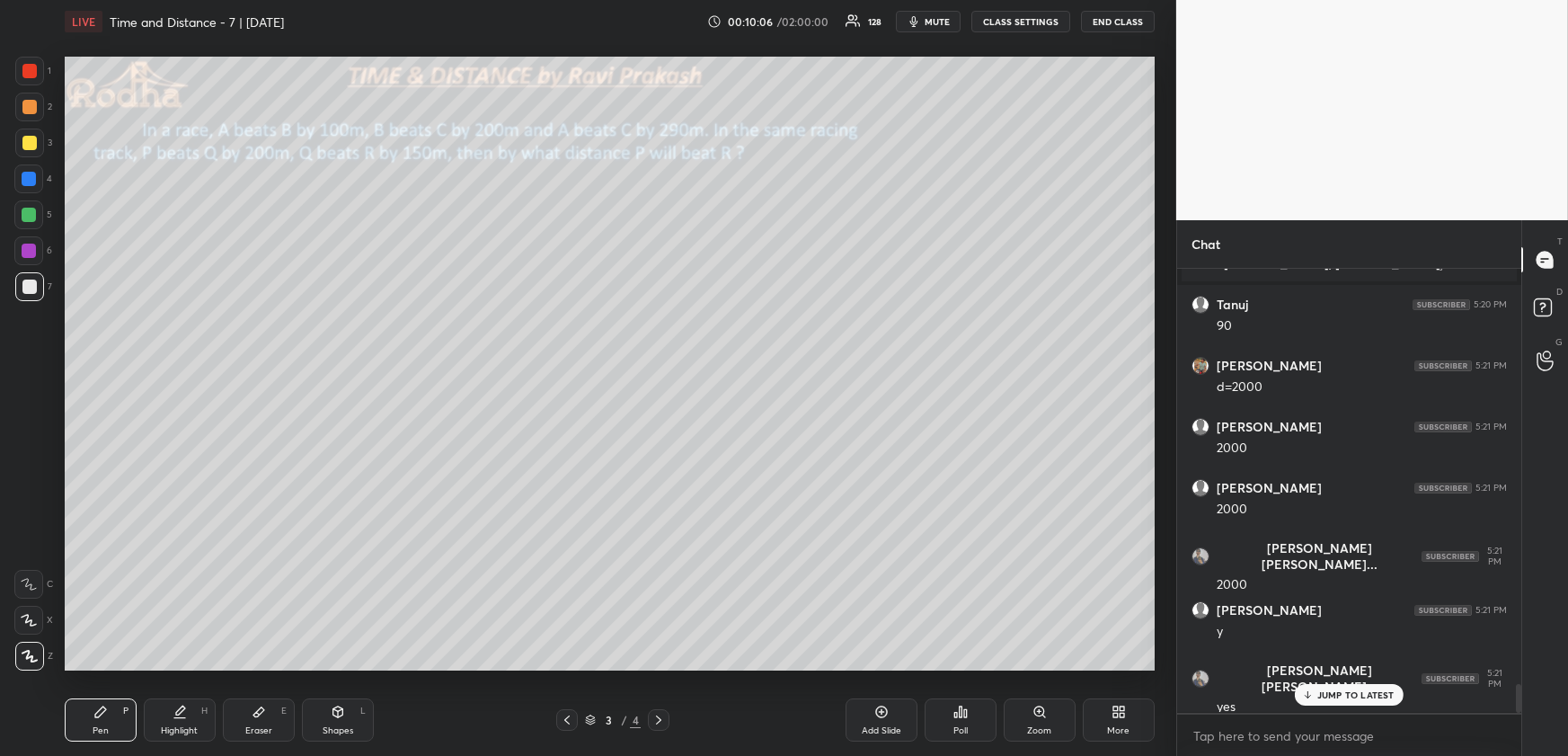 drag, startPoint x: 29, startPoint y: 138, endPoint x: 32, endPoint y: 149, distance: 11.401754 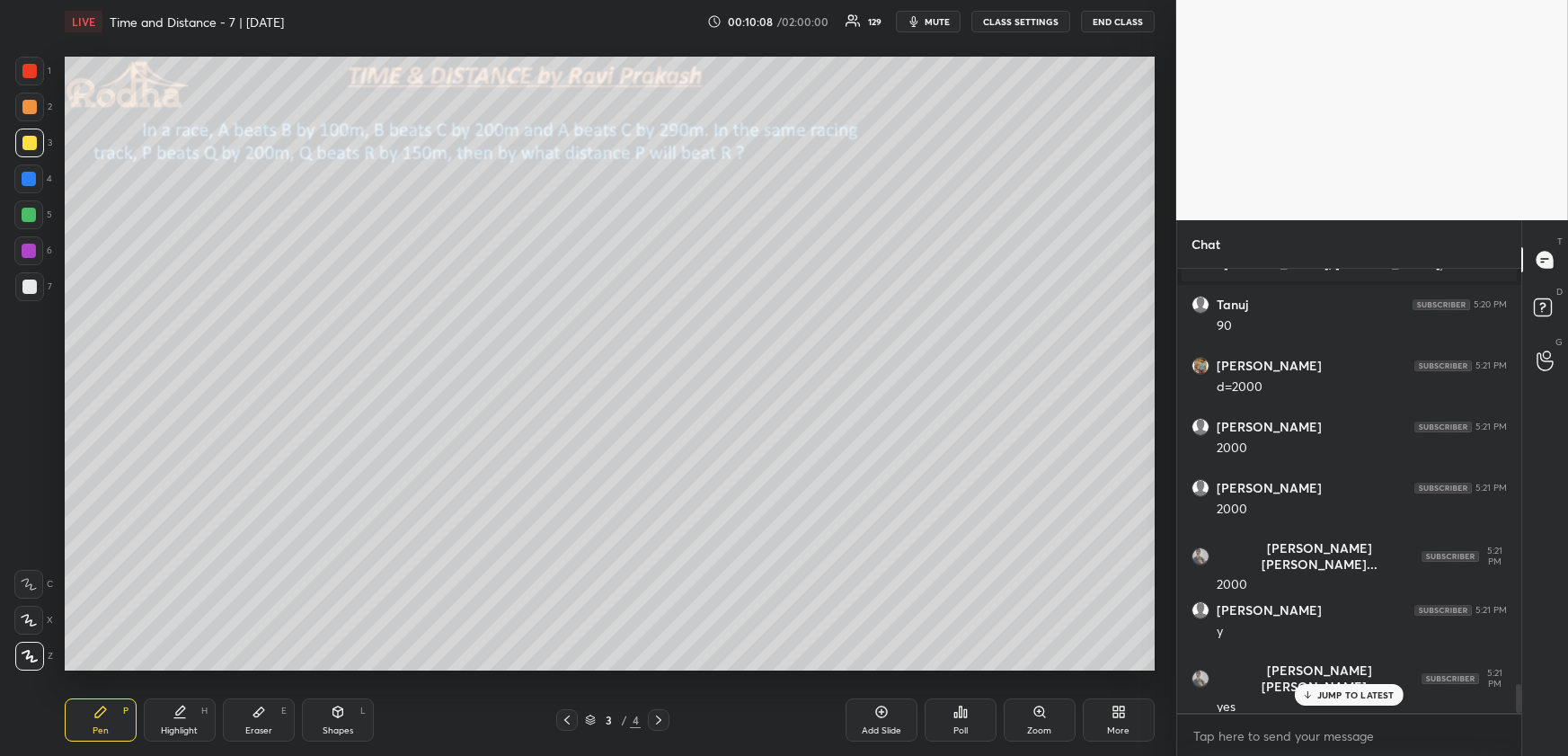 click at bounding box center (30, 107) 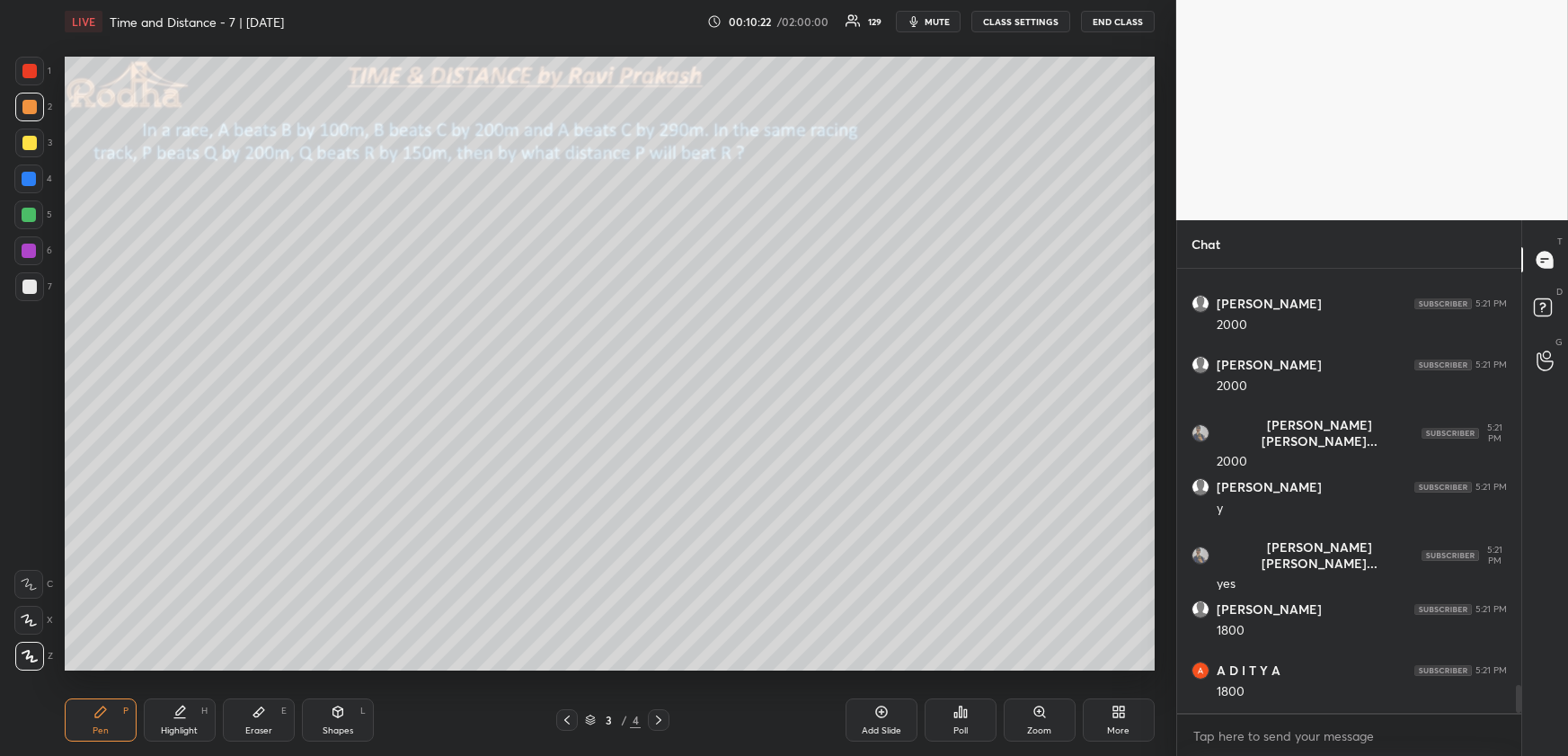 scroll, scrollTop: 6639, scrollLeft: 0, axis: vertical 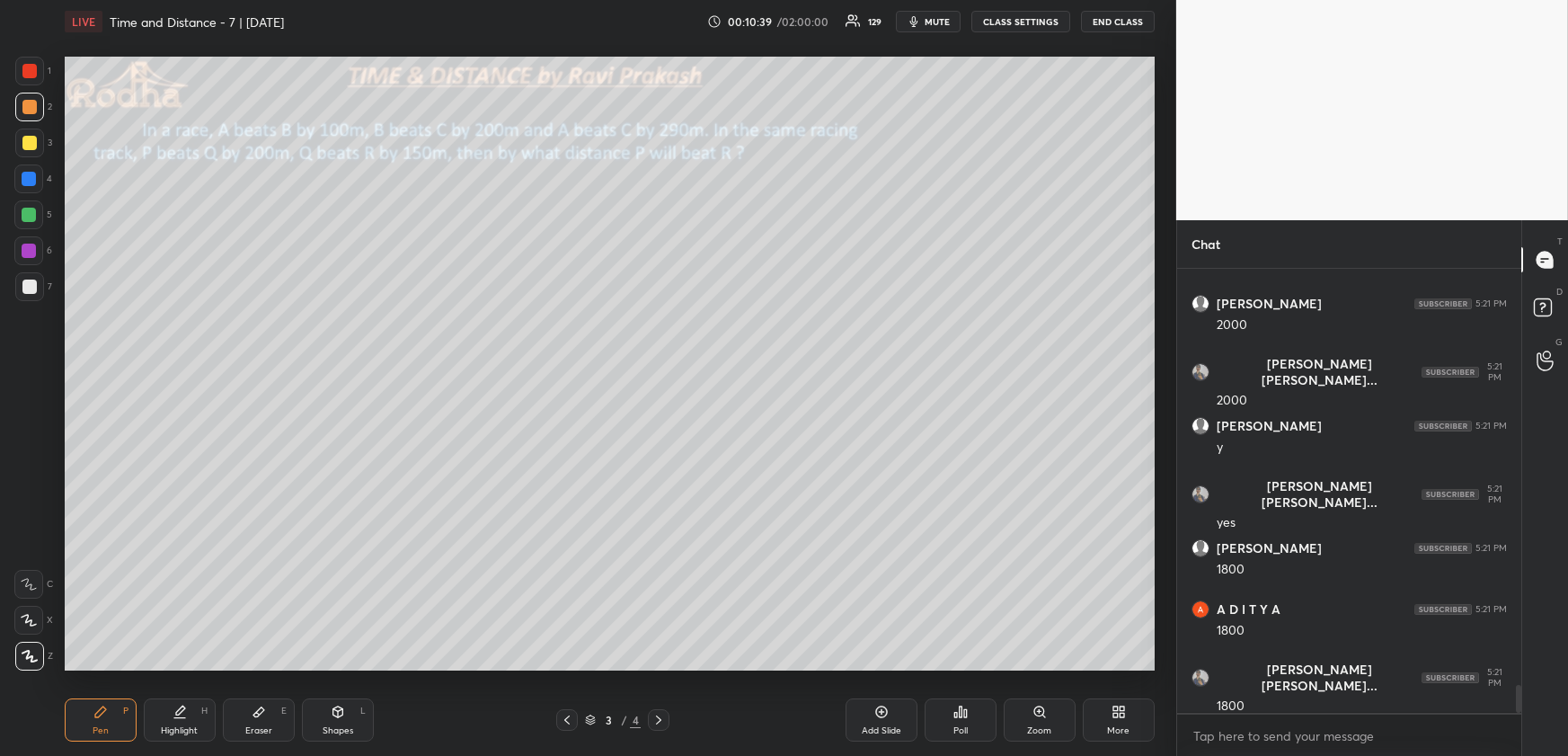 click 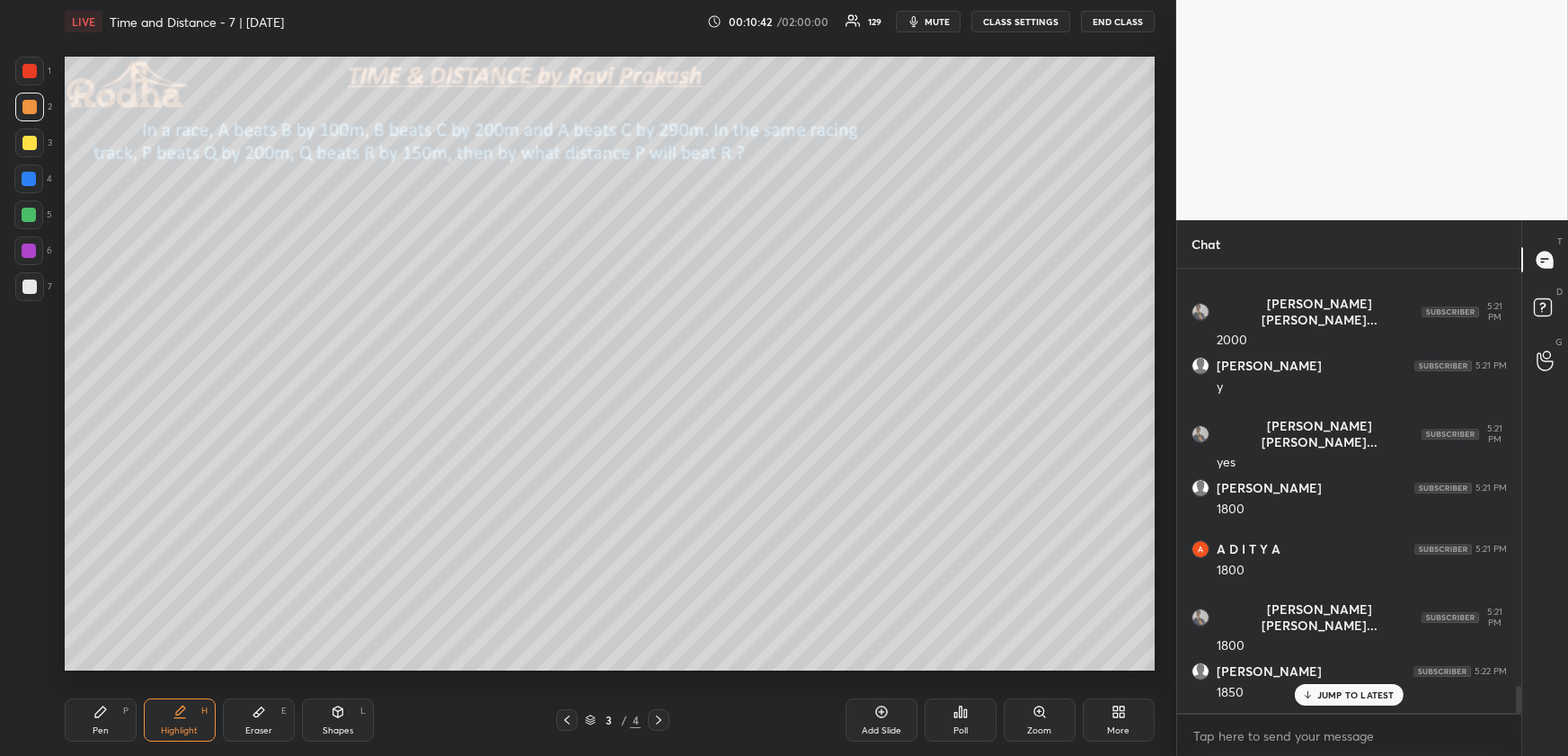 scroll, scrollTop: 6760, scrollLeft: 0, axis: vertical 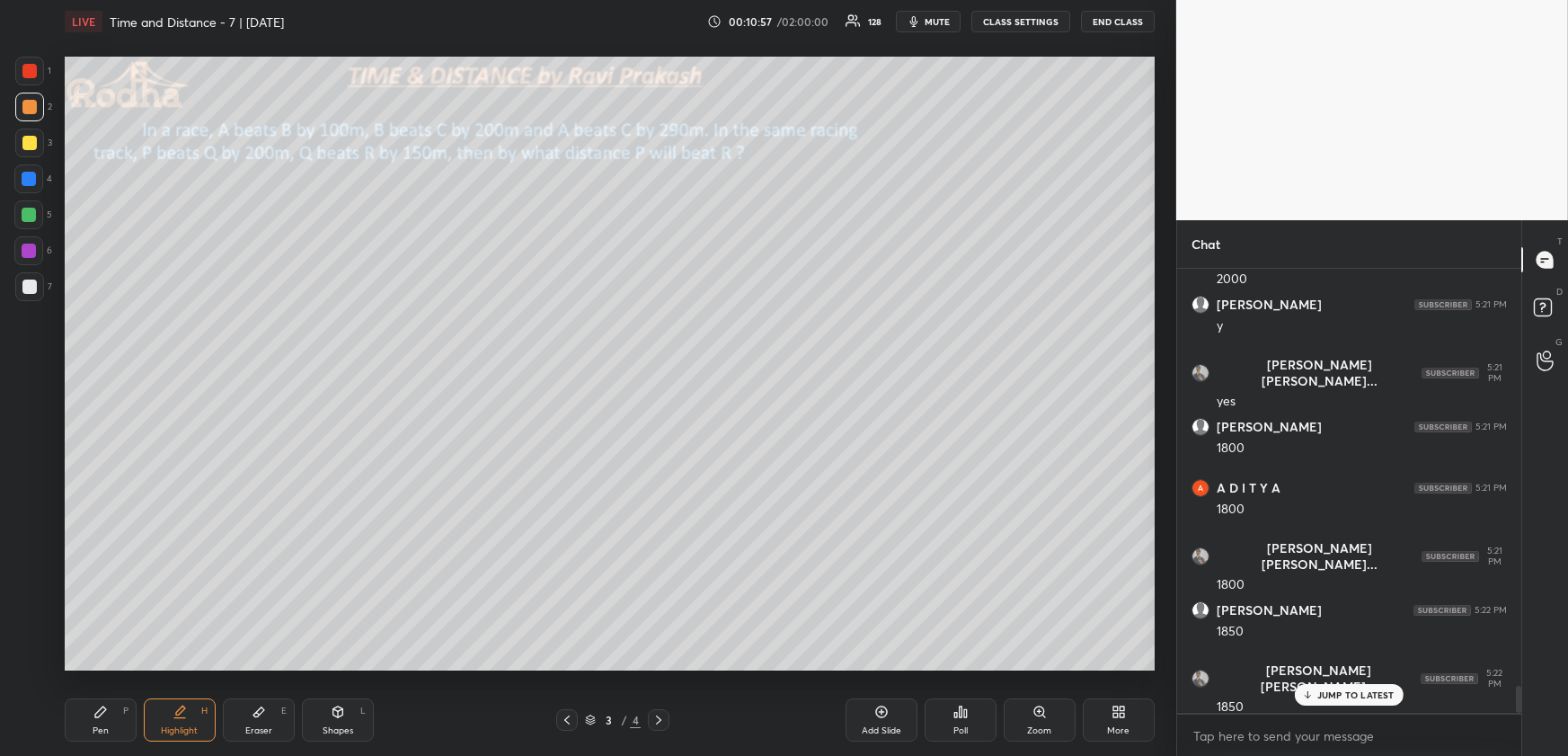 click on "Pen P" at bounding box center (101, 720) 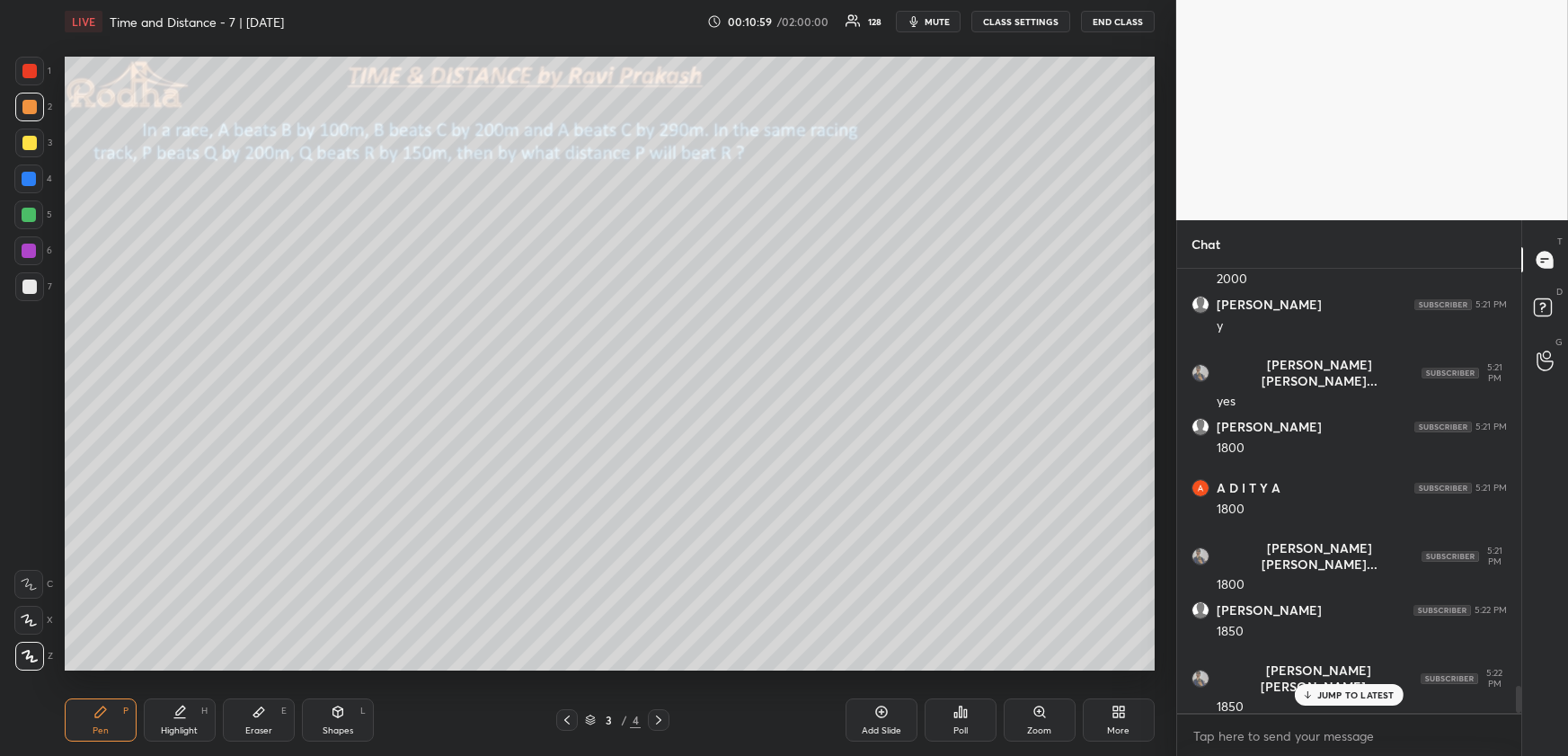 click at bounding box center (29, 179) 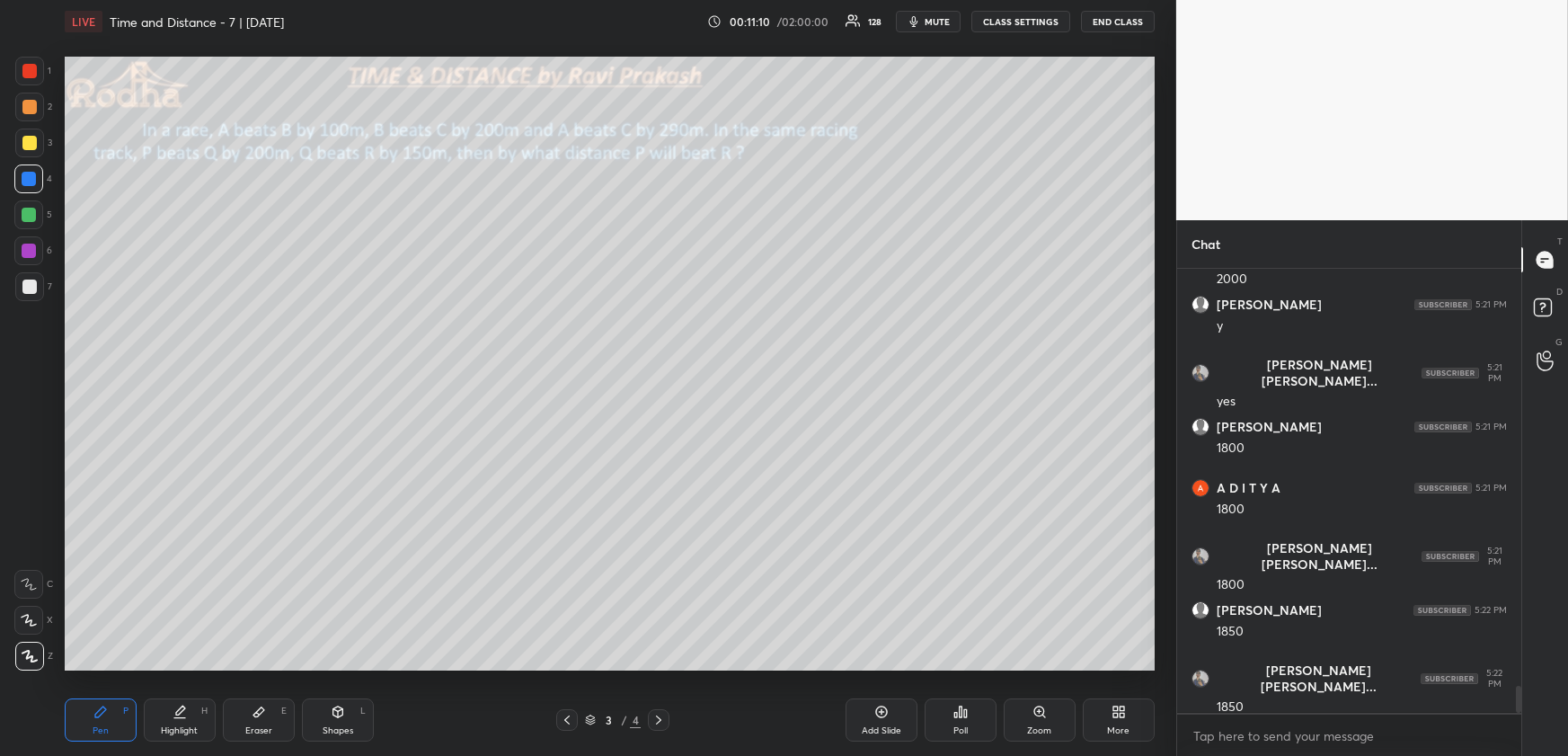 scroll, scrollTop: 6822, scrollLeft: 0, axis: vertical 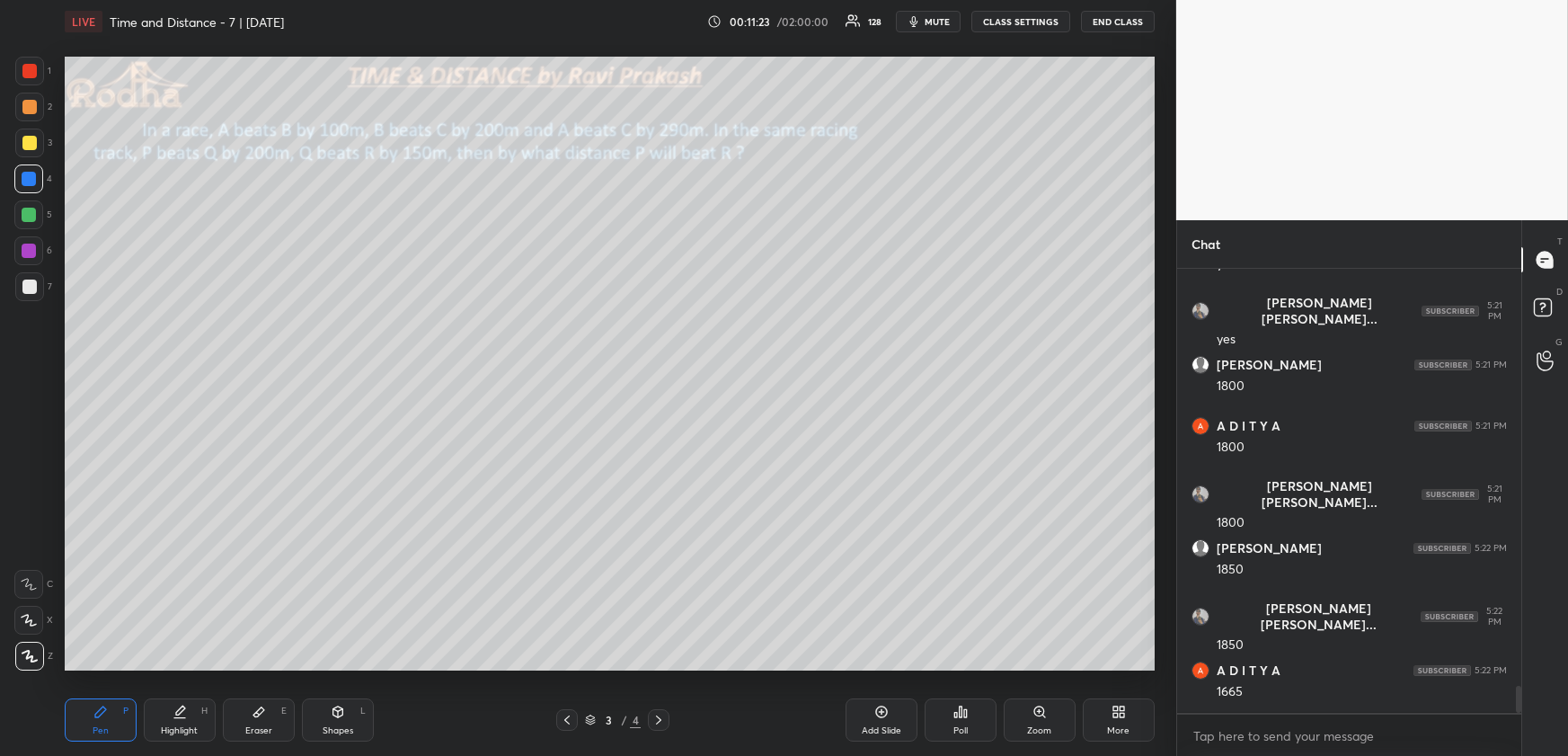 click at bounding box center (29, 620) 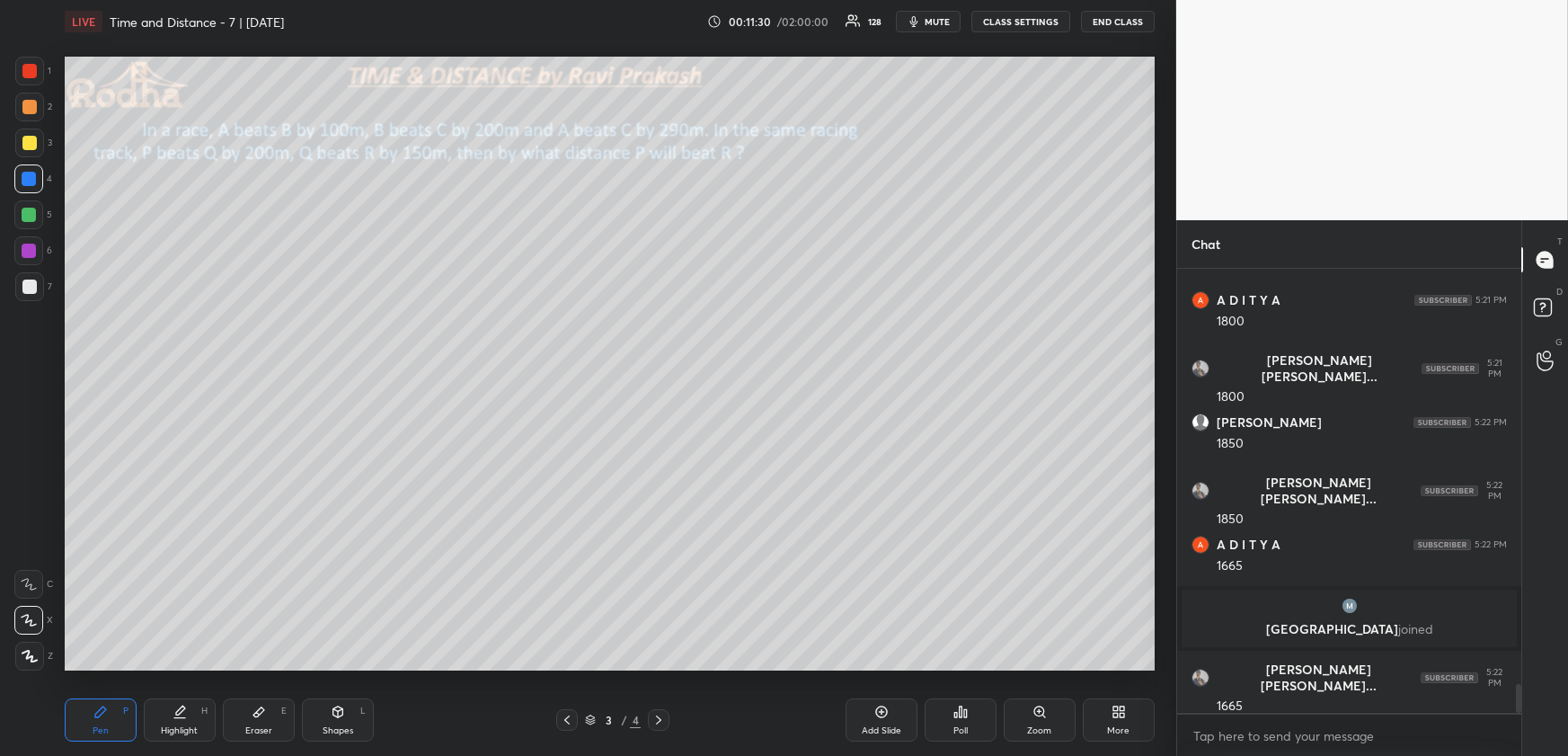 scroll, scrollTop: 6299, scrollLeft: 0, axis: vertical 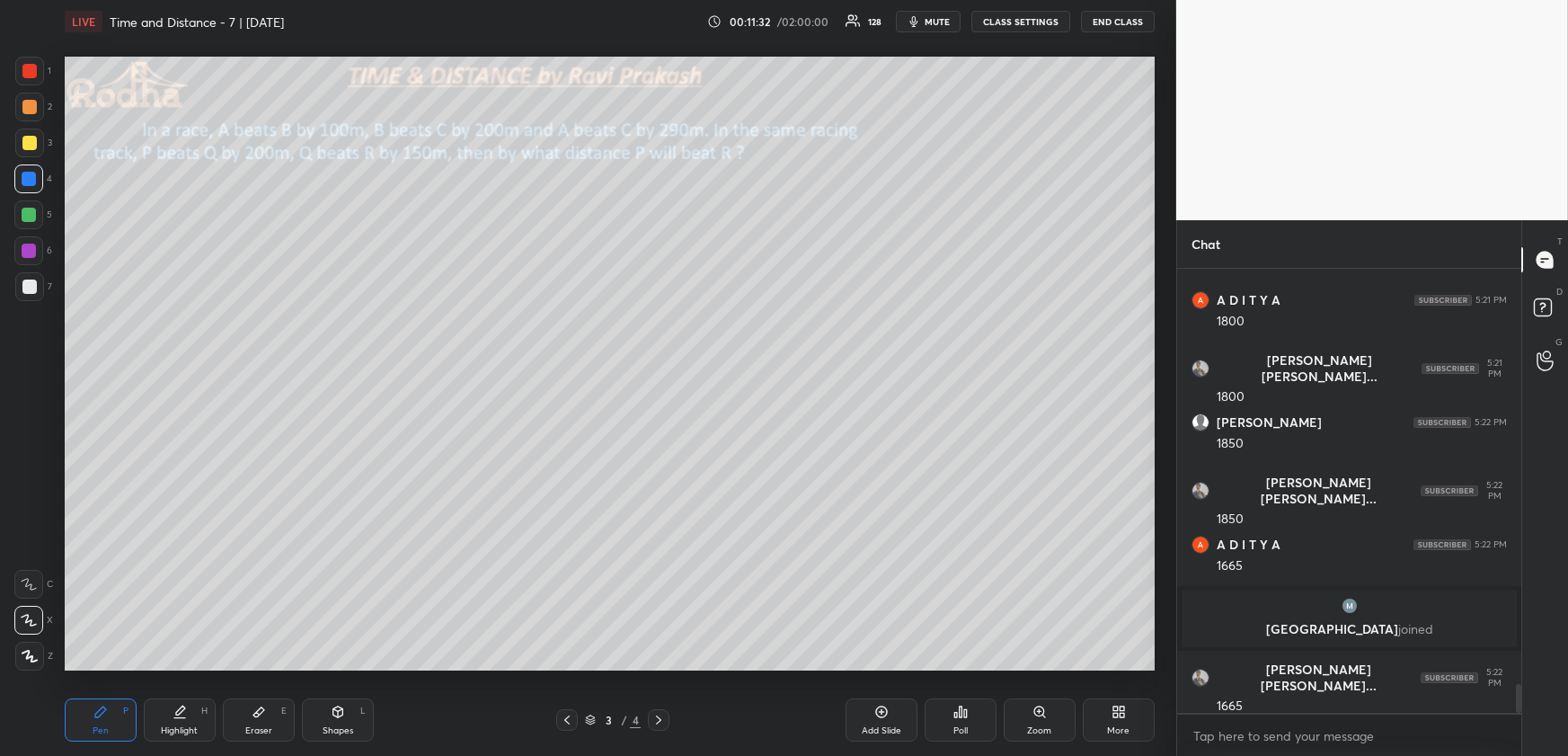 drag, startPoint x: 158, startPoint y: 717, endPoint x: 171, endPoint y: 707, distance: 16.401219 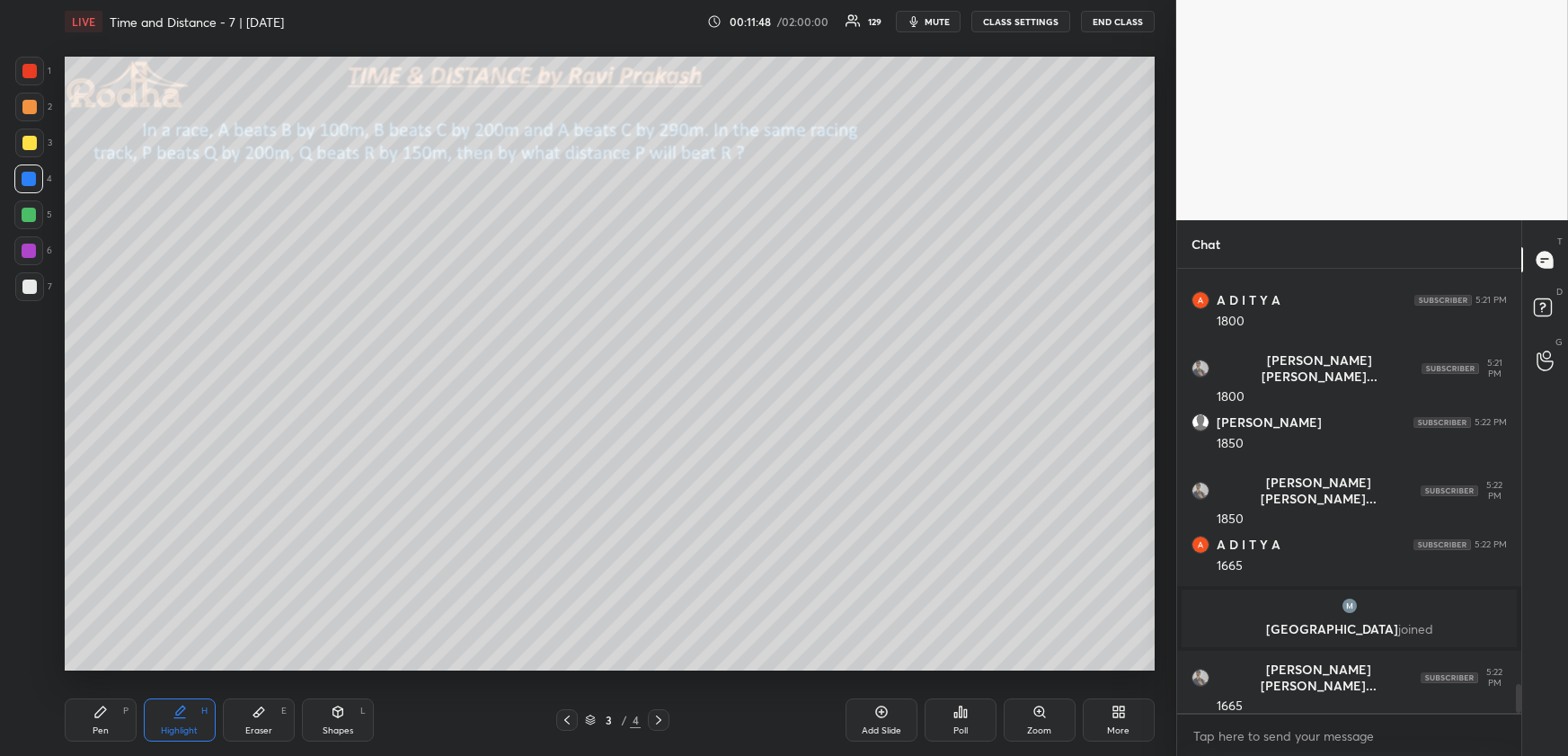 drag, startPoint x: 889, startPoint y: 709, endPoint x: 865, endPoint y: 698, distance: 26.400758 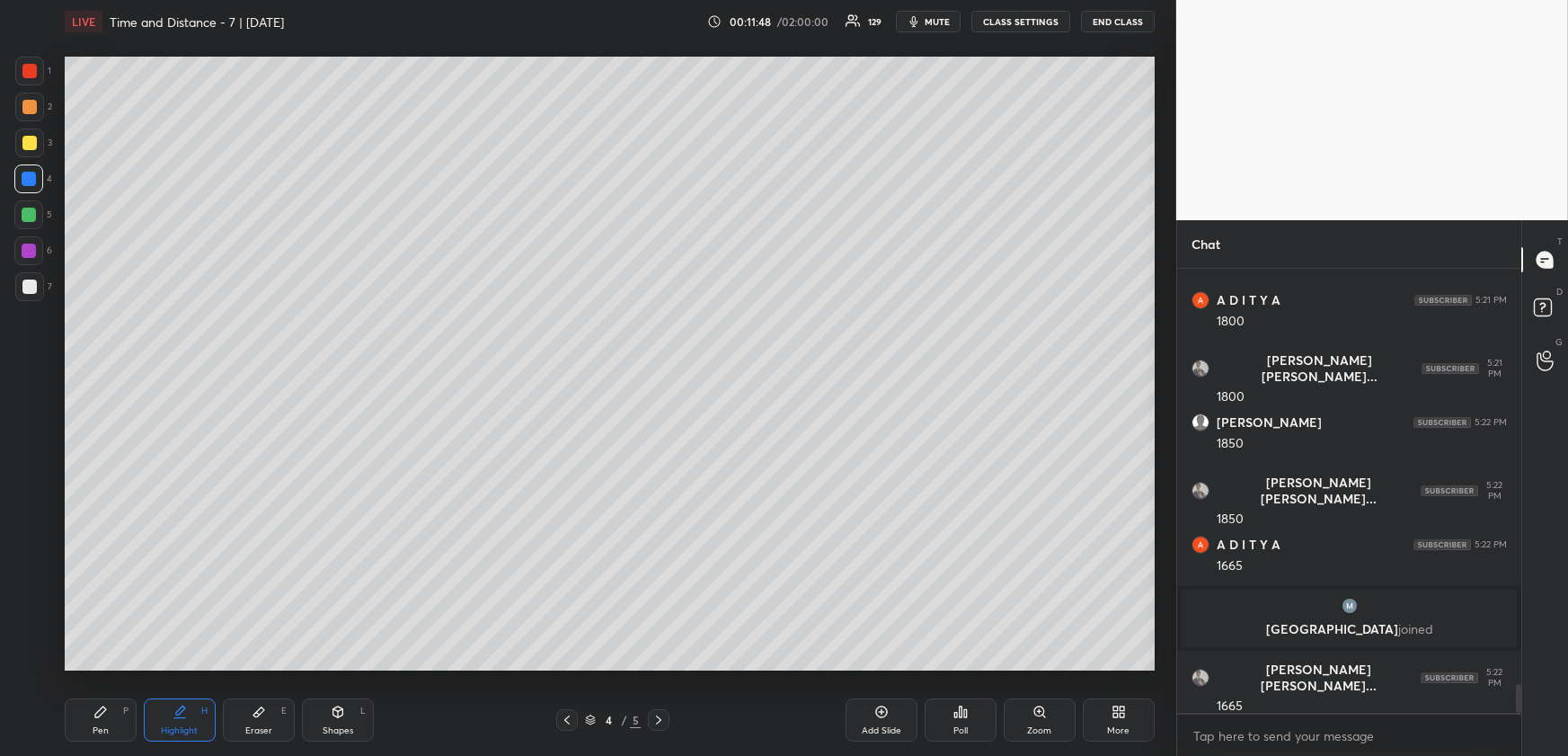 click on "Pen P" at bounding box center [101, 720] 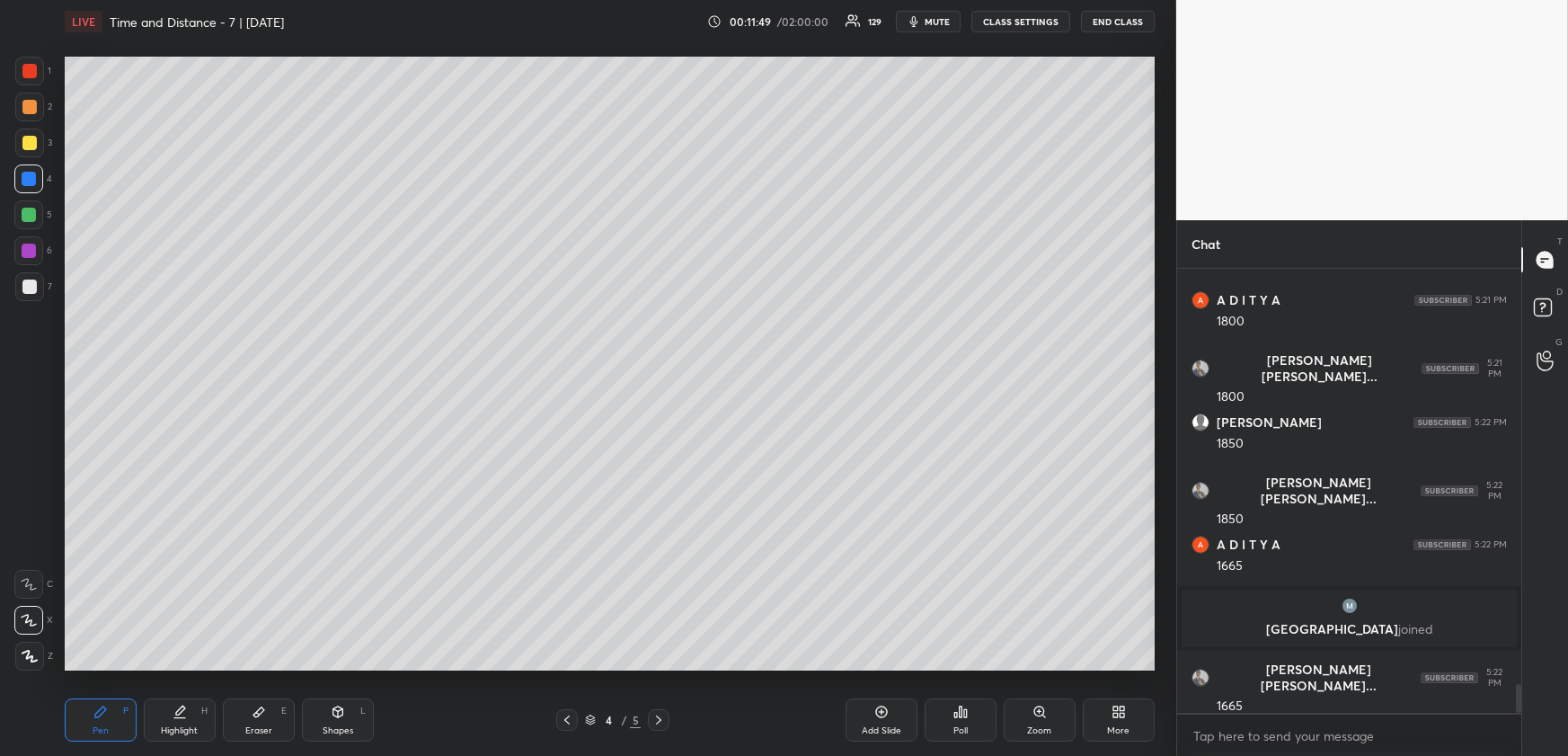 click at bounding box center (30, 287) 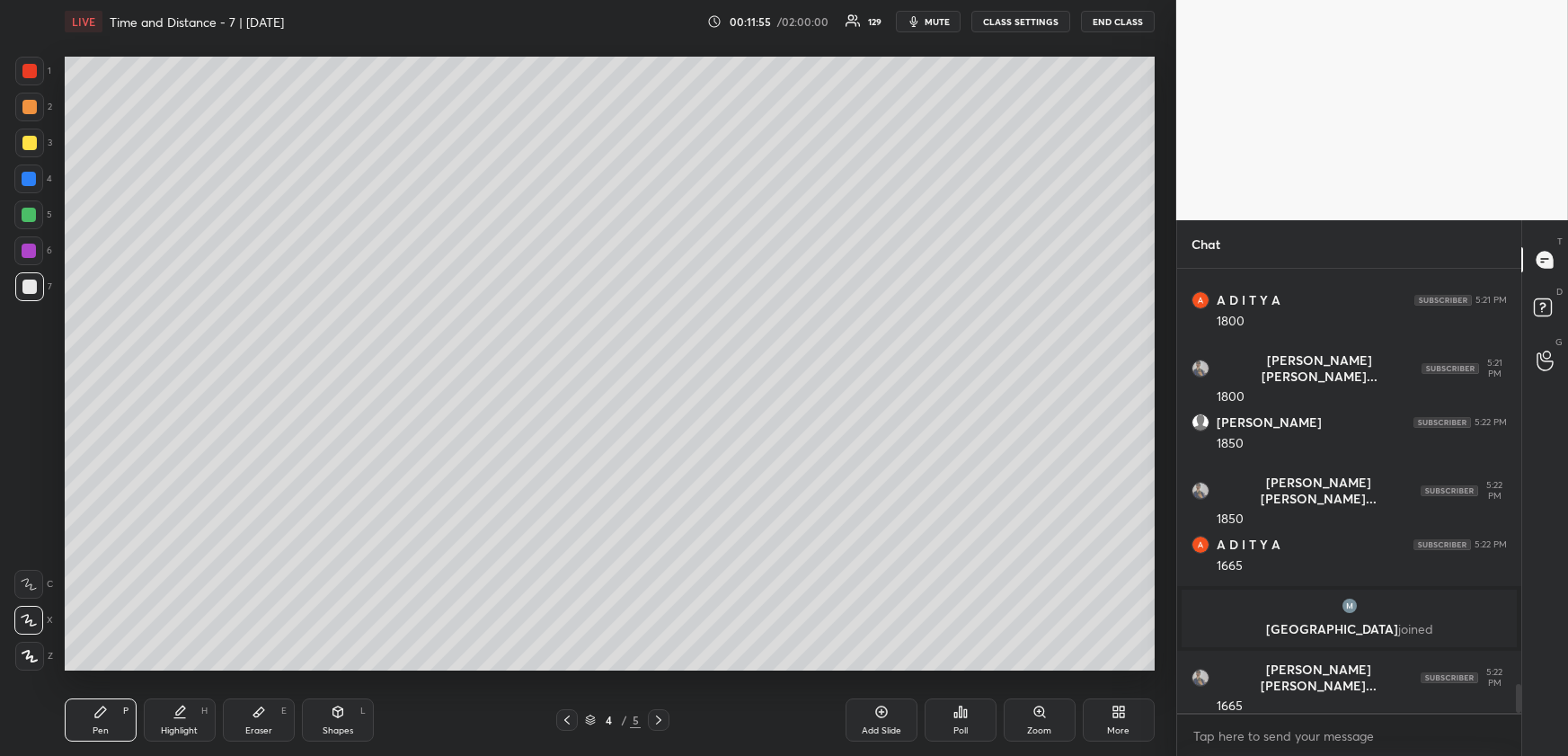 scroll, scrollTop: 6360, scrollLeft: 0, axis: vertical 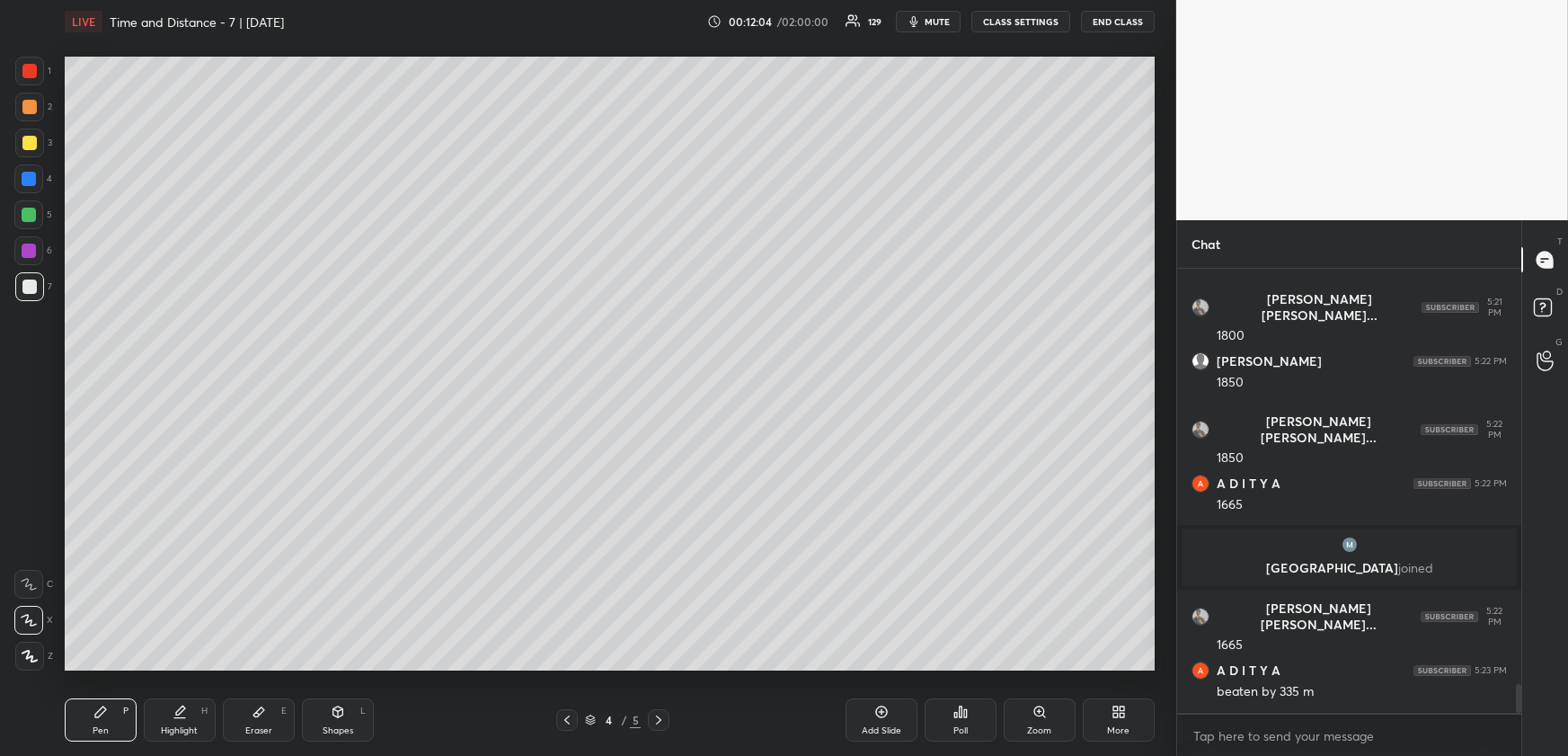 click at bounding box center (30, 107) 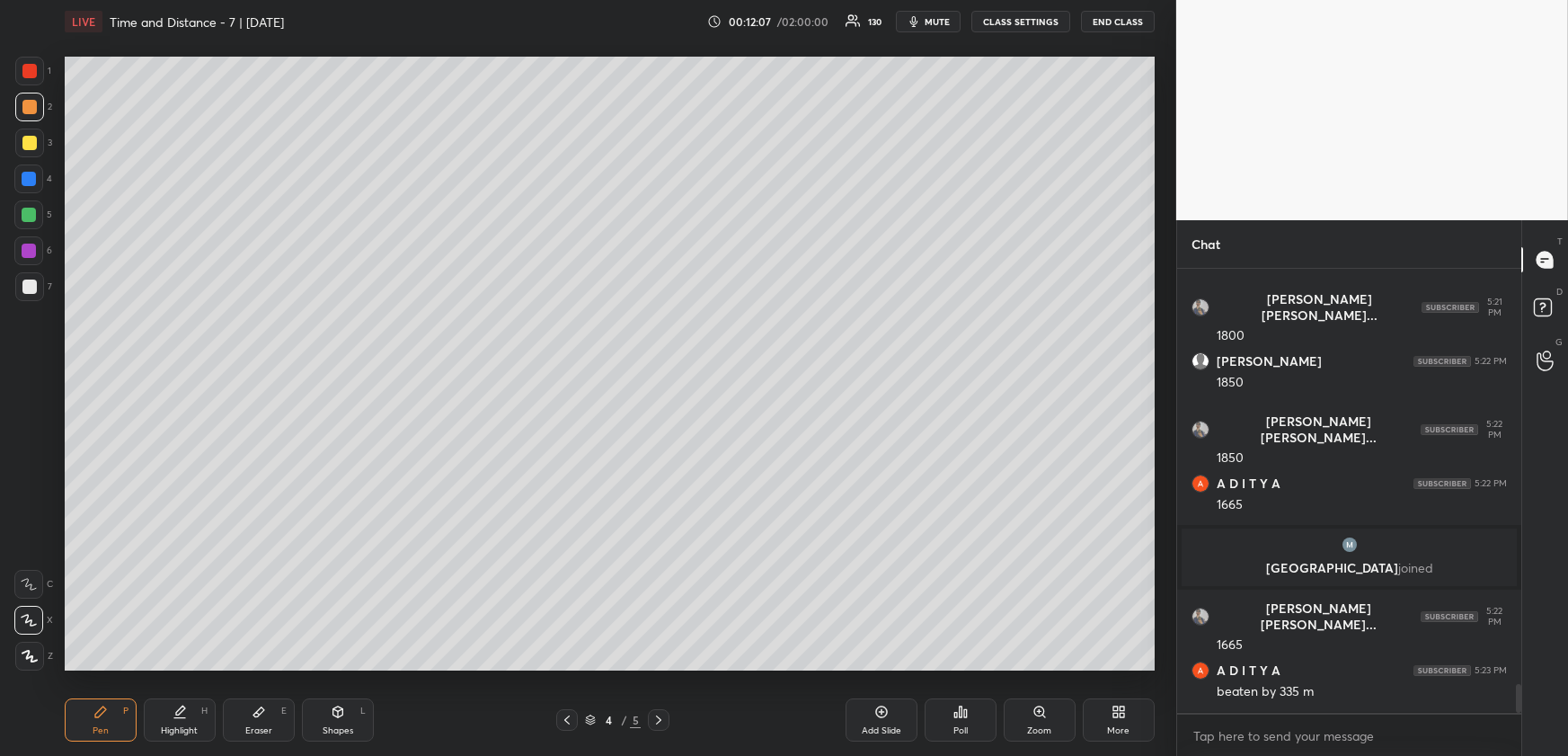 scroll, scrollTop: 6425, scrollLeft: 0, axis: vertical 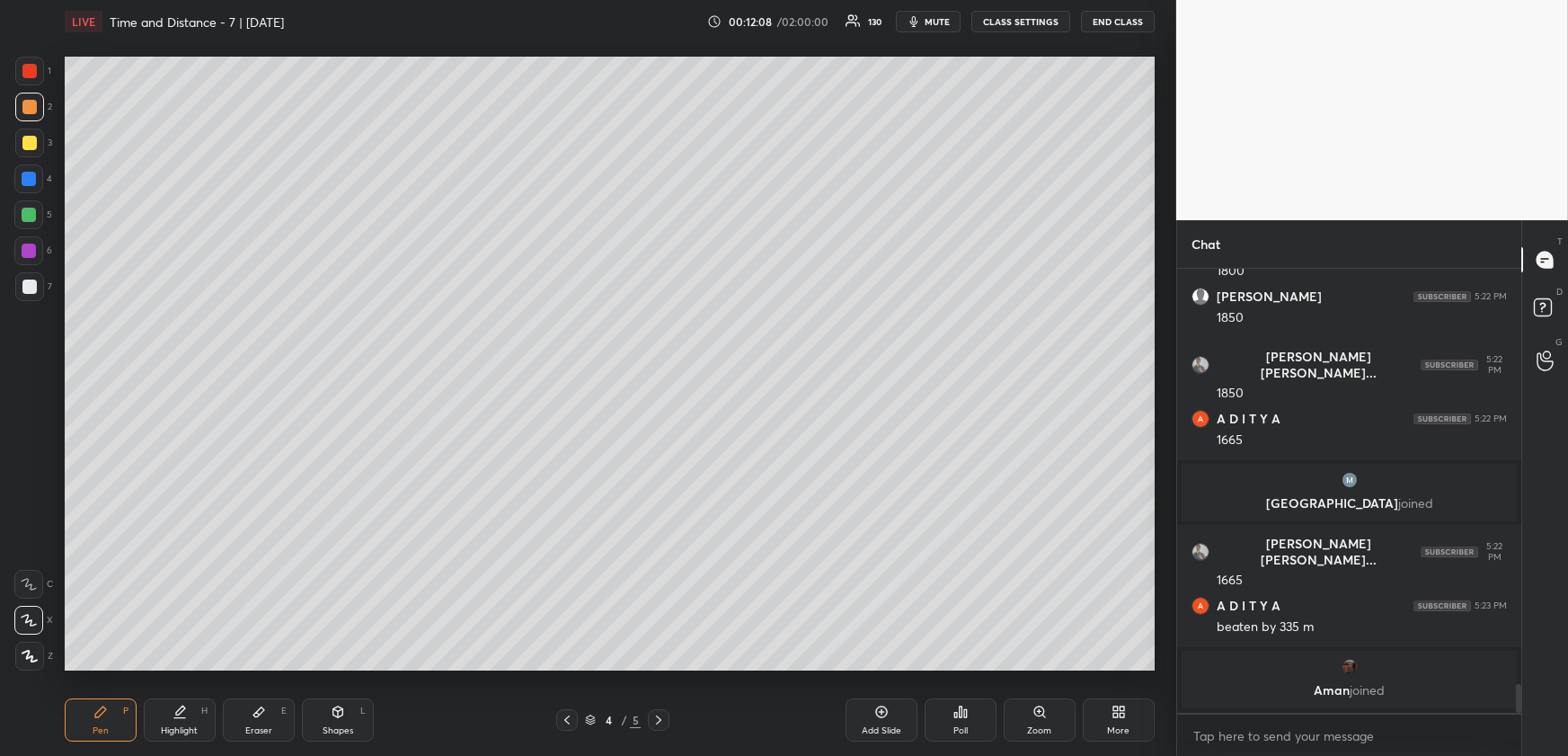 drag, startPoint x: 255, startPoint y: 726, endPoint x: 257, endPoint y: 710, distance: 16.124515 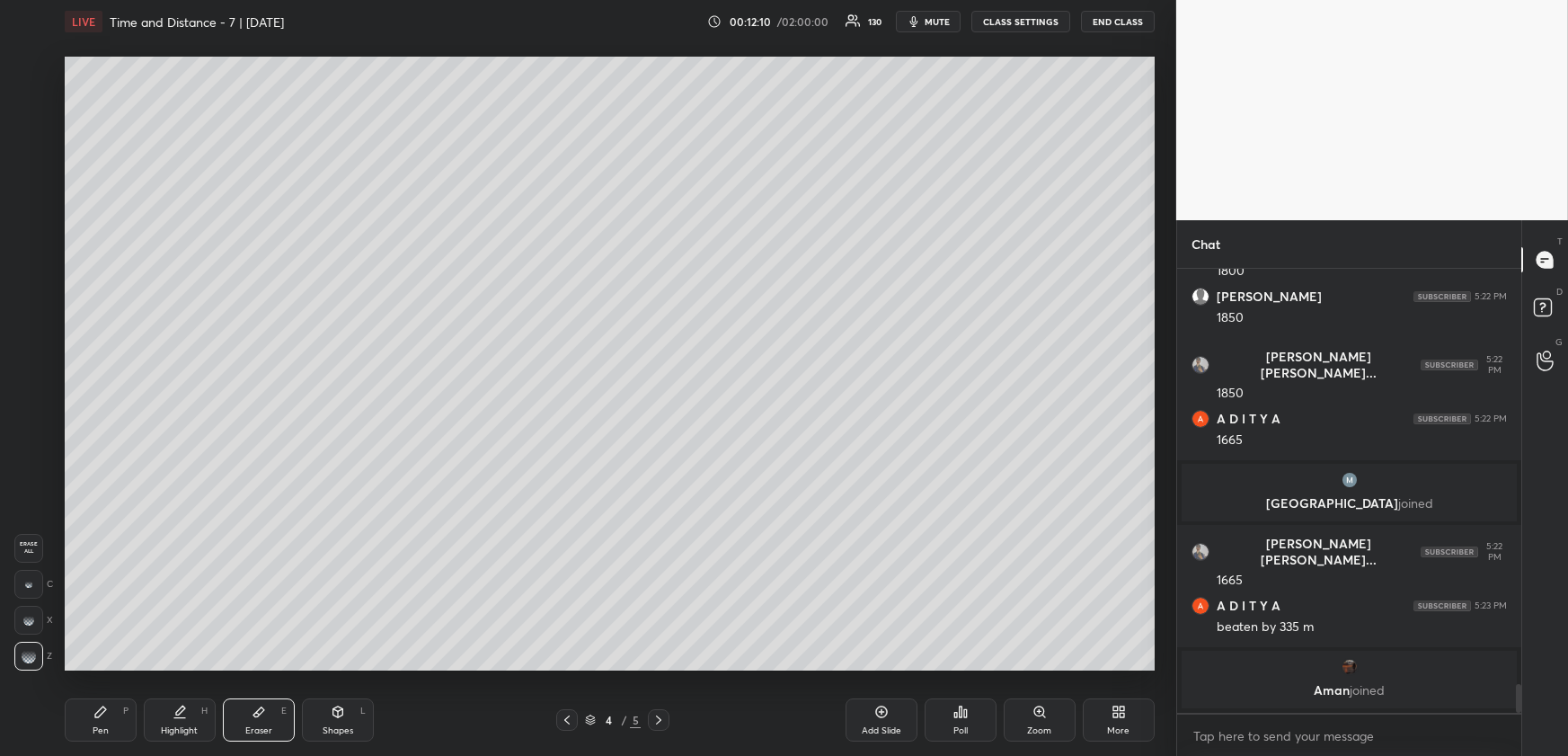 click on "Pen P" at bounding box center [101, 720] 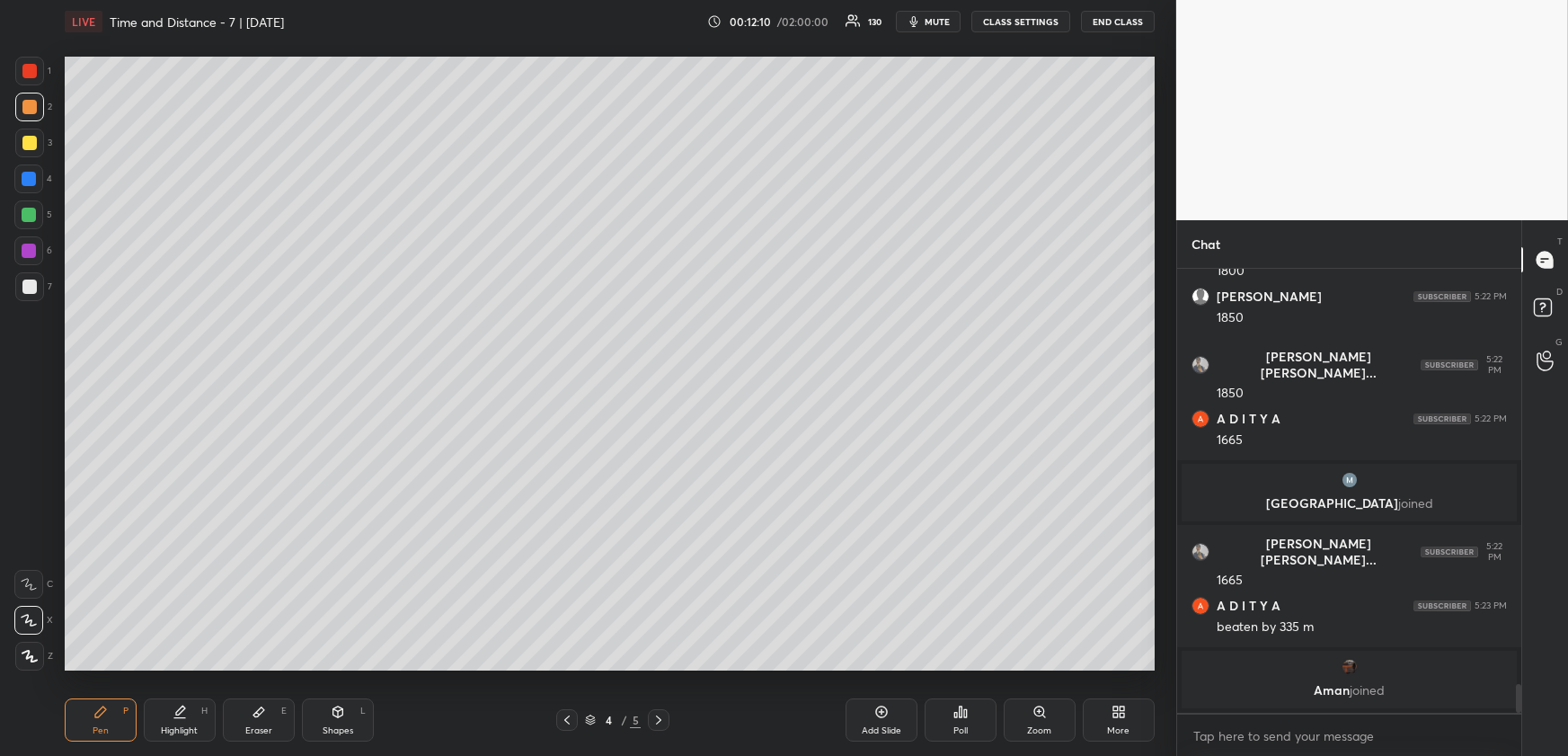 scroll, scrollTop: 6453, scrollLeft: 0, axis: vertical 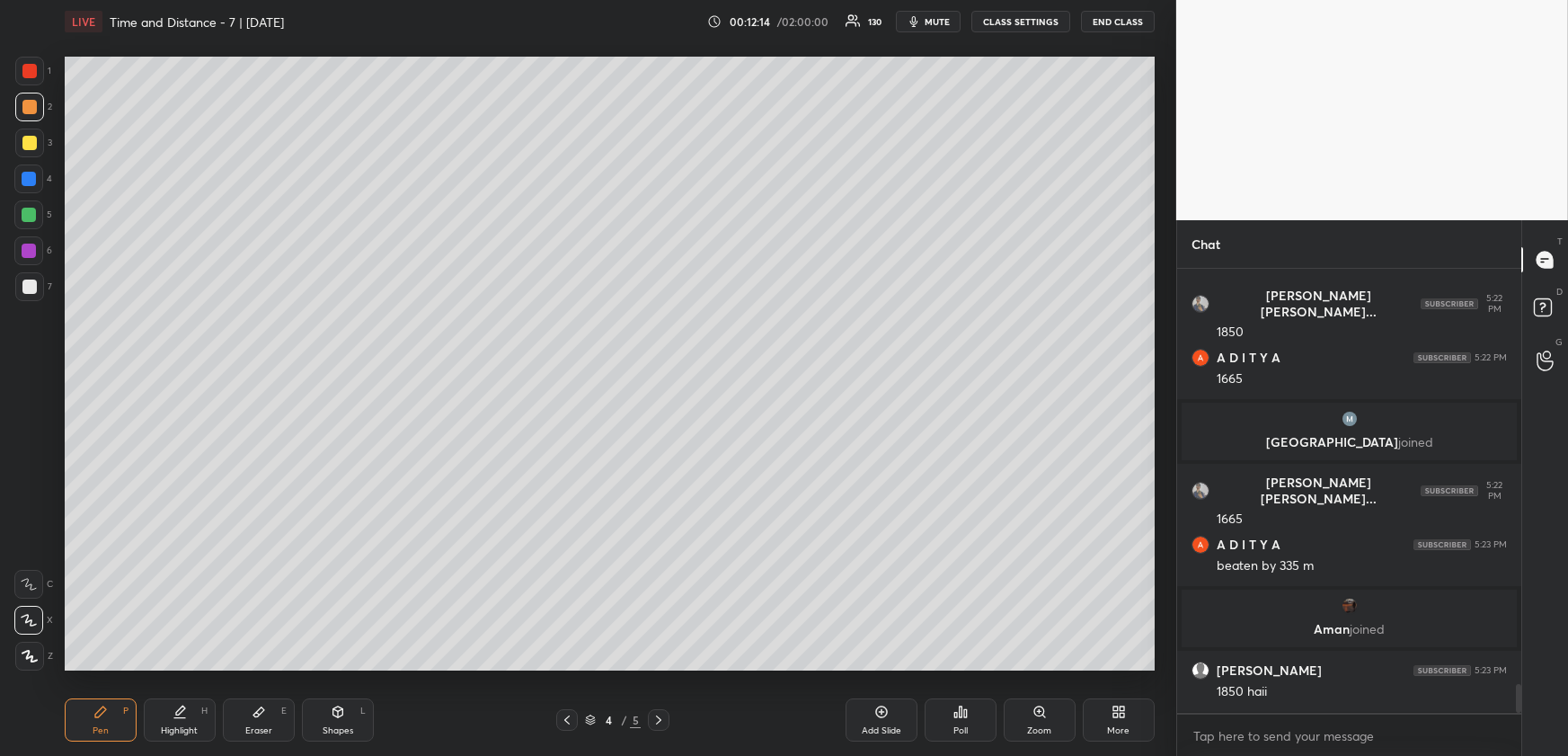 click 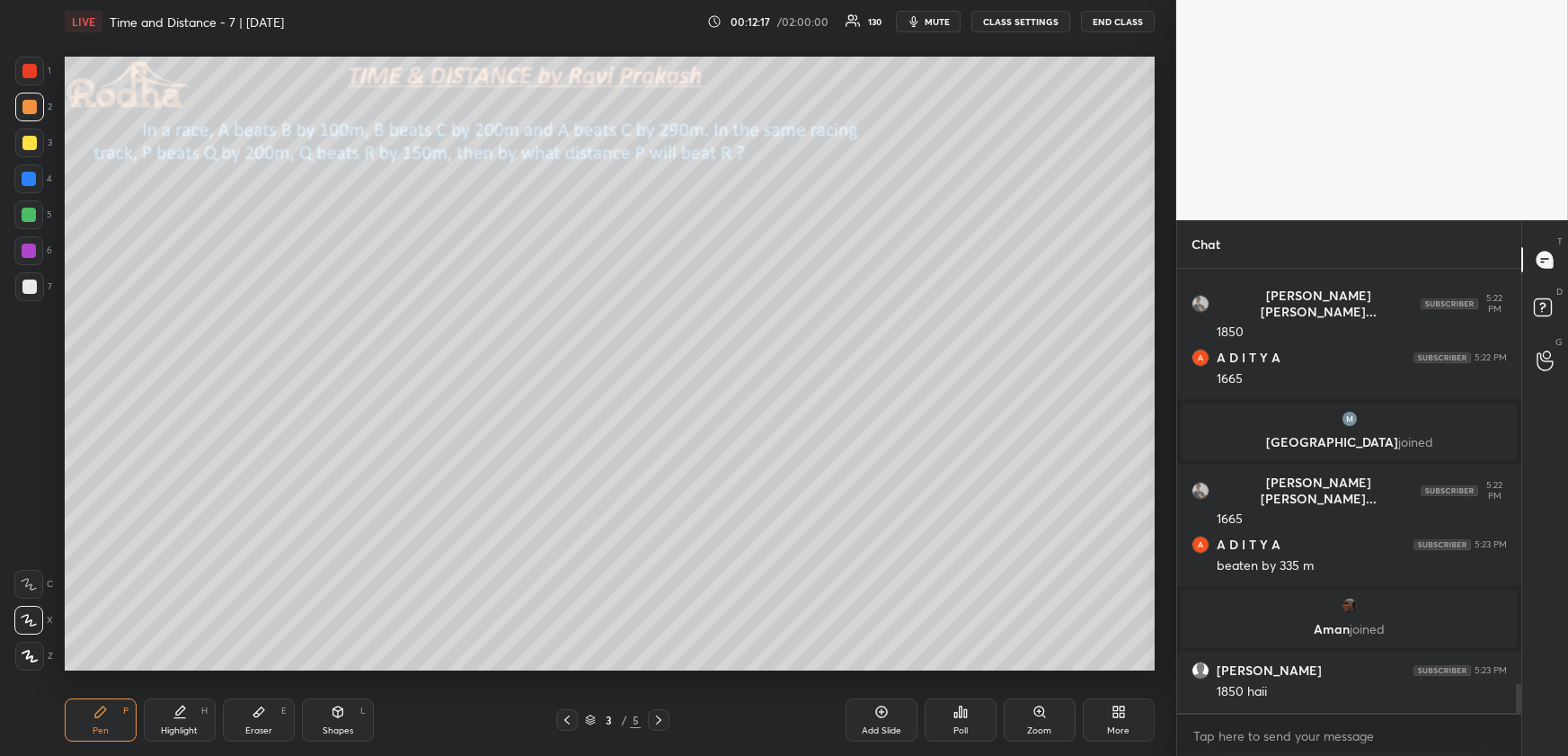 click 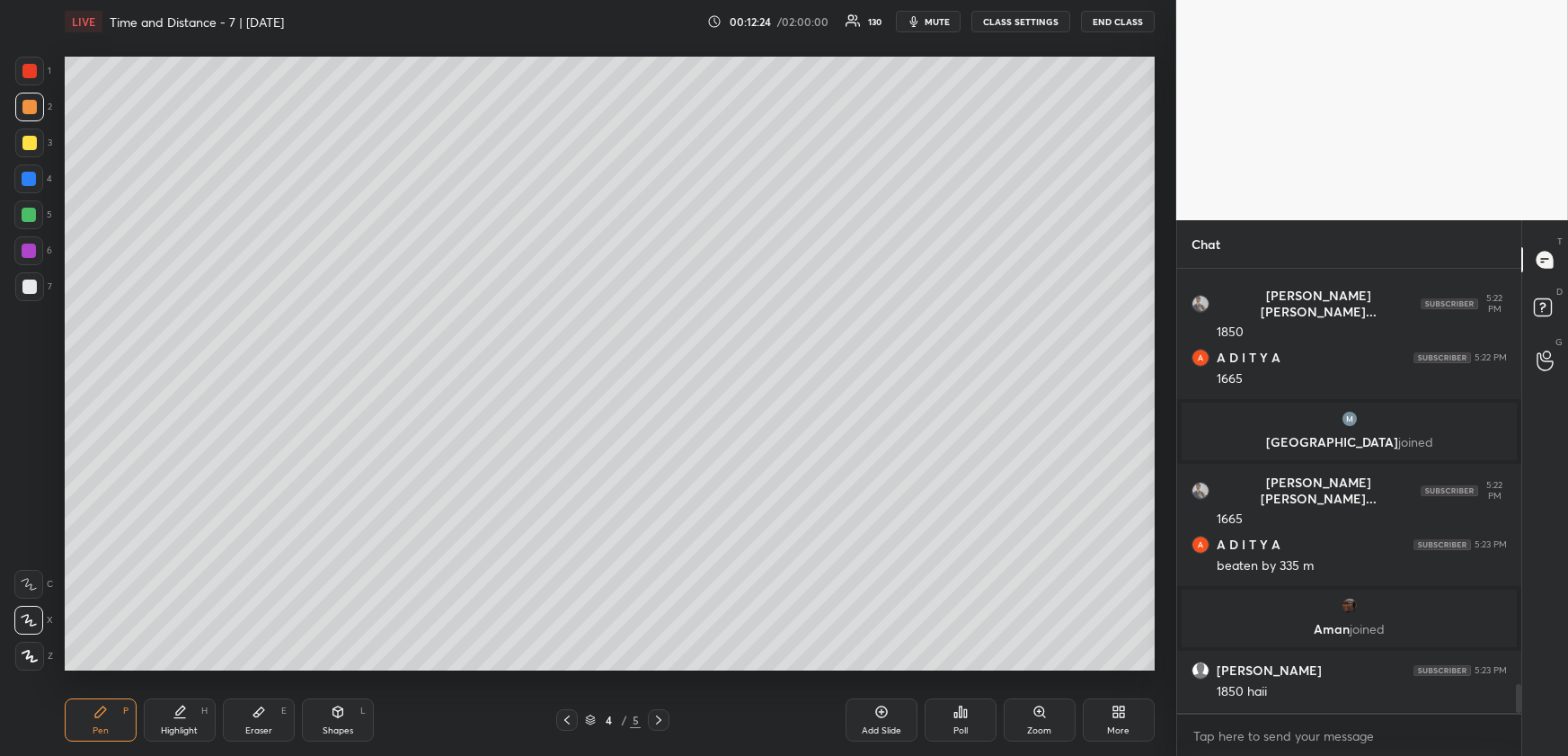 drag, startPoint x: 558, startPoint y: 717, endPoint x: 553, endPoint y: 688, distance: 29.42788 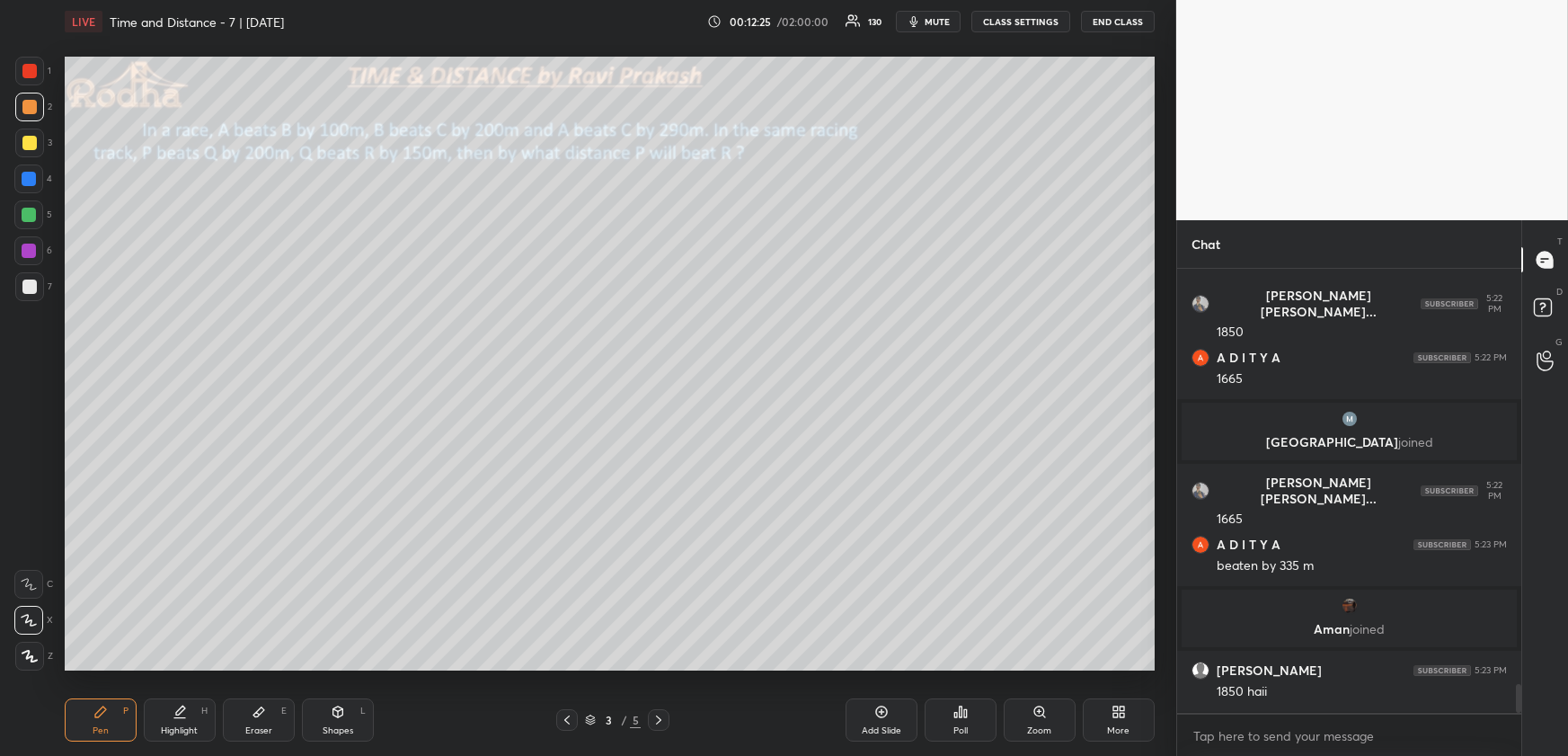 click on "Highlight H" at bounding box center (180, 720) 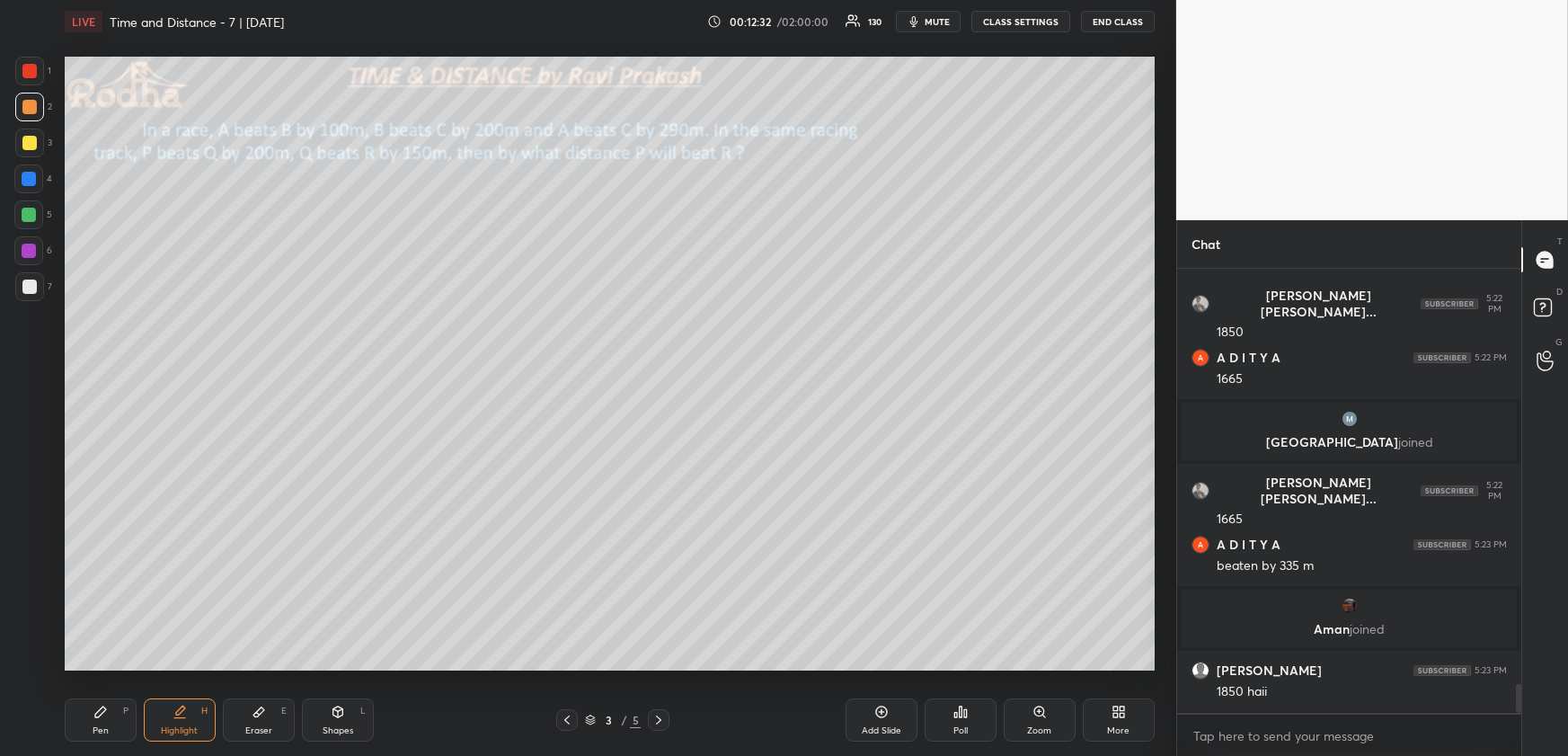 click 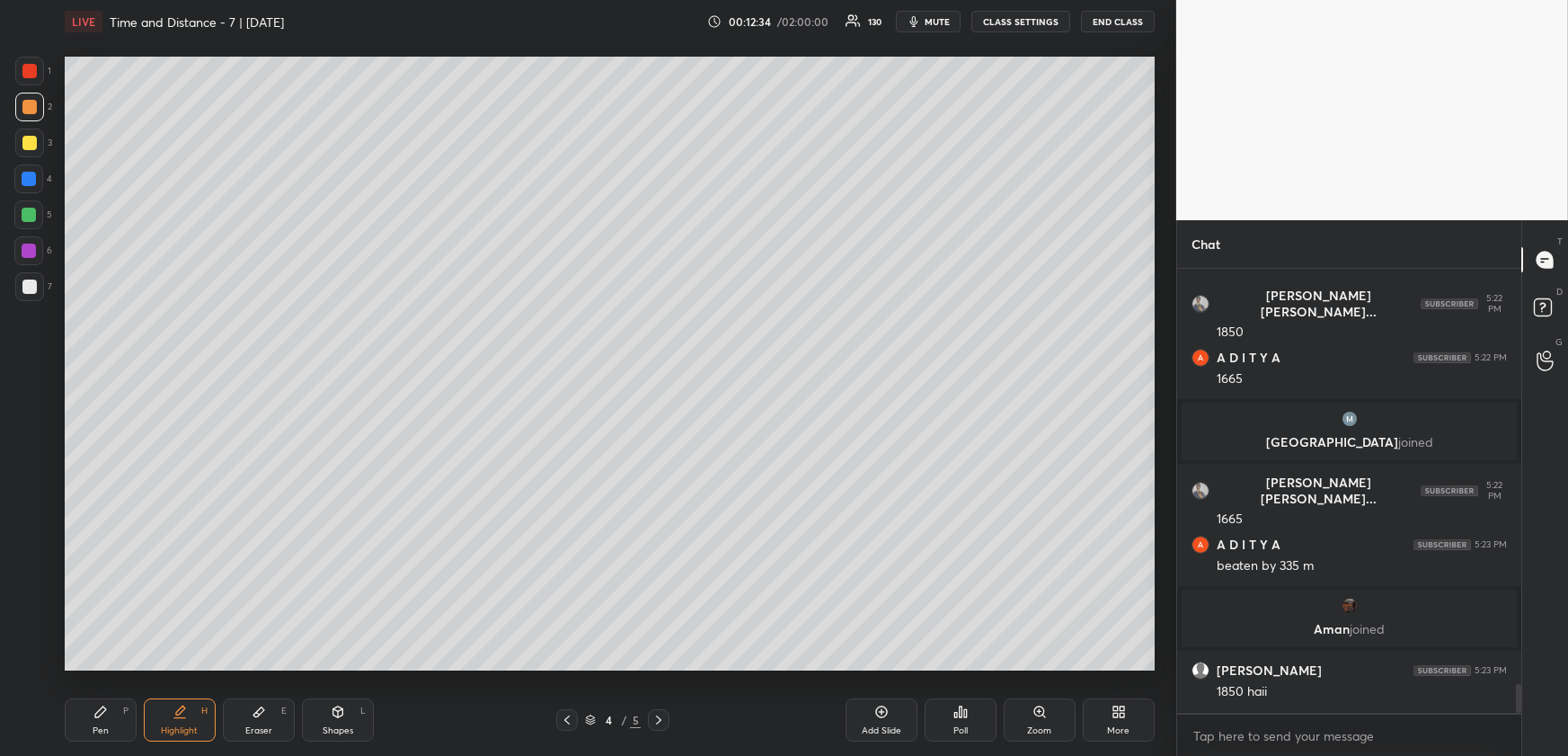 click on "Eraser E" at bounding box center (259, 720) 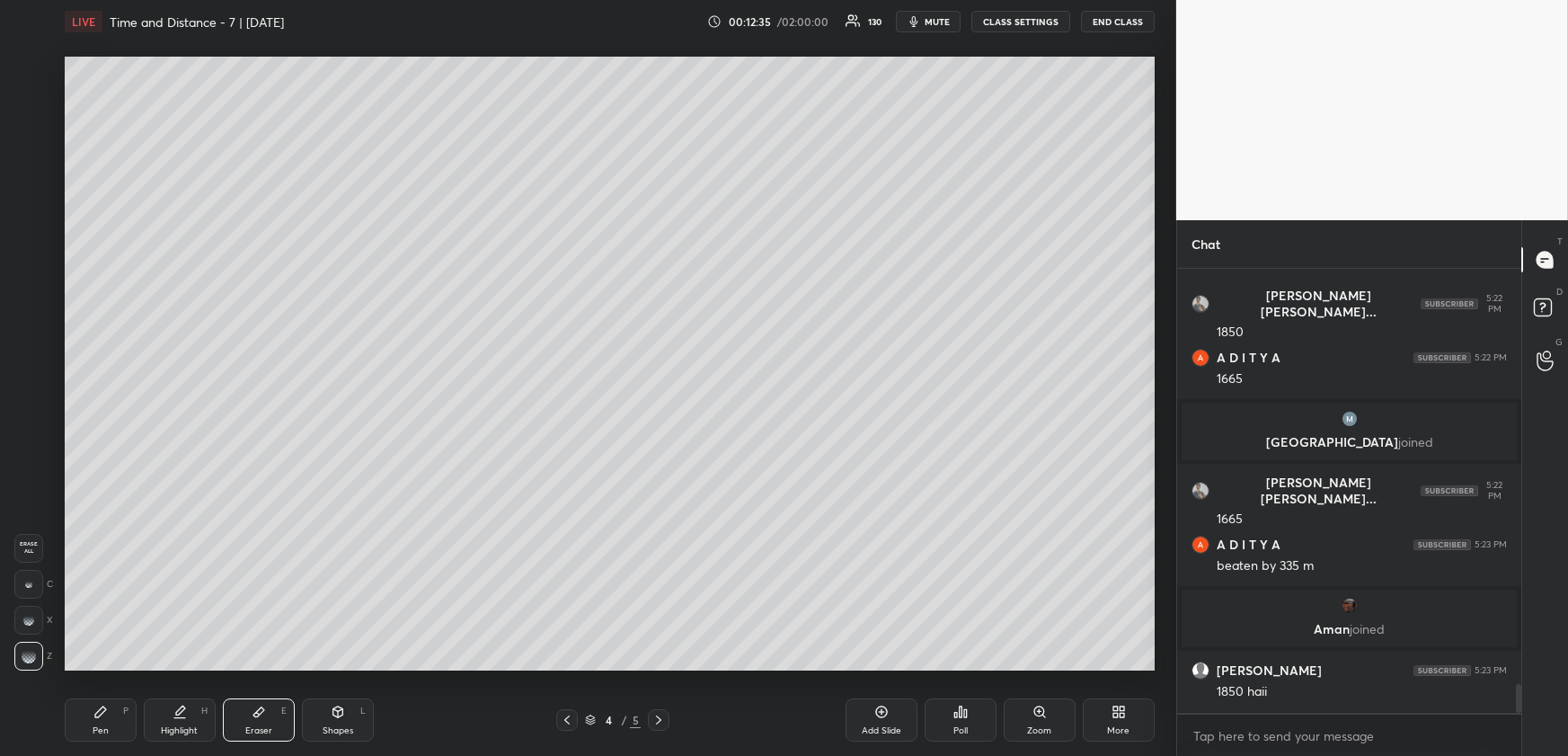drag, startPoint x: 94, startPoint y: 711, endPoint x: 90, endPoint y: 686, distance: 25.317978 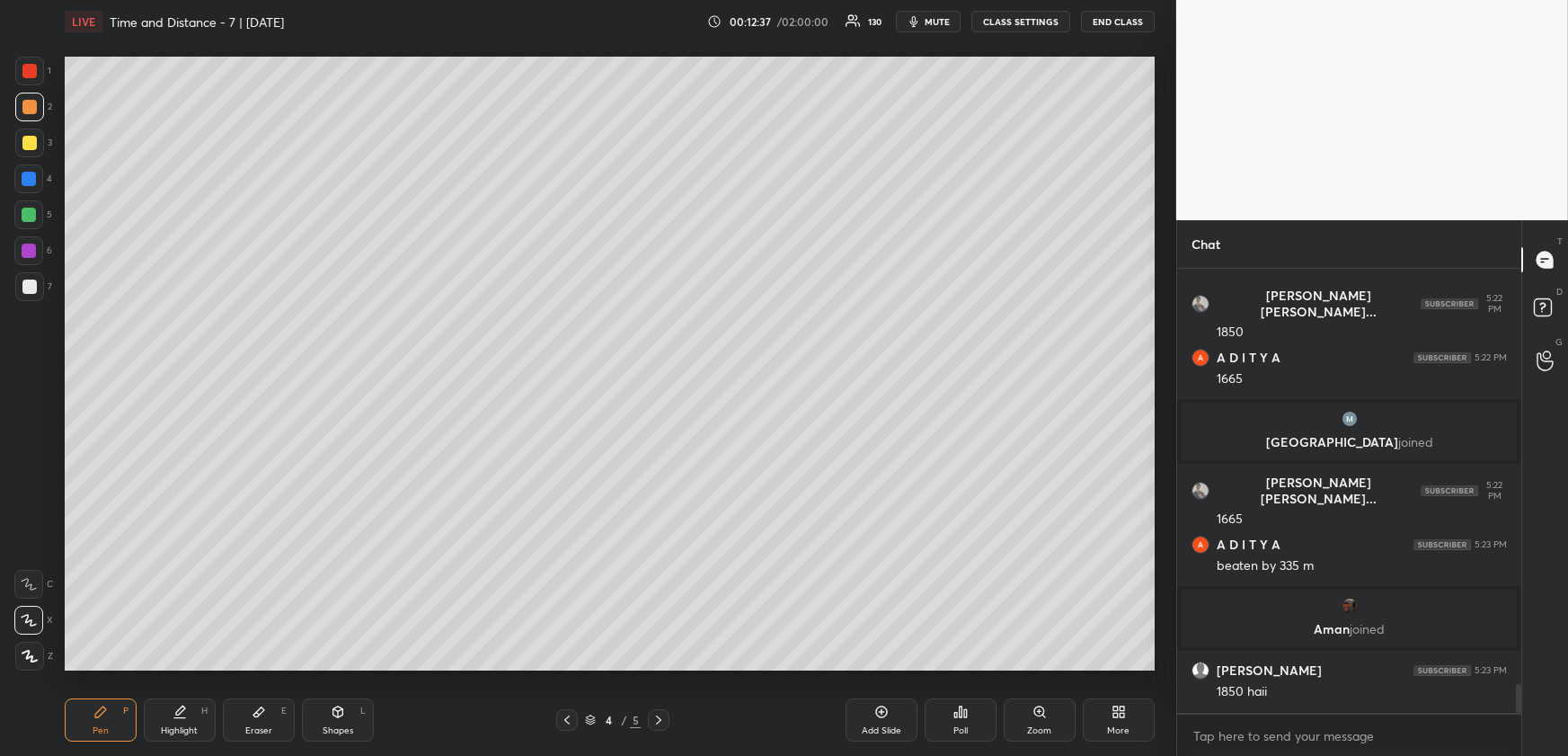 drag, startPoint x: 30, startPoint y: 287, endPoint x: 44, endPoint y: 275, distance: 18.439089 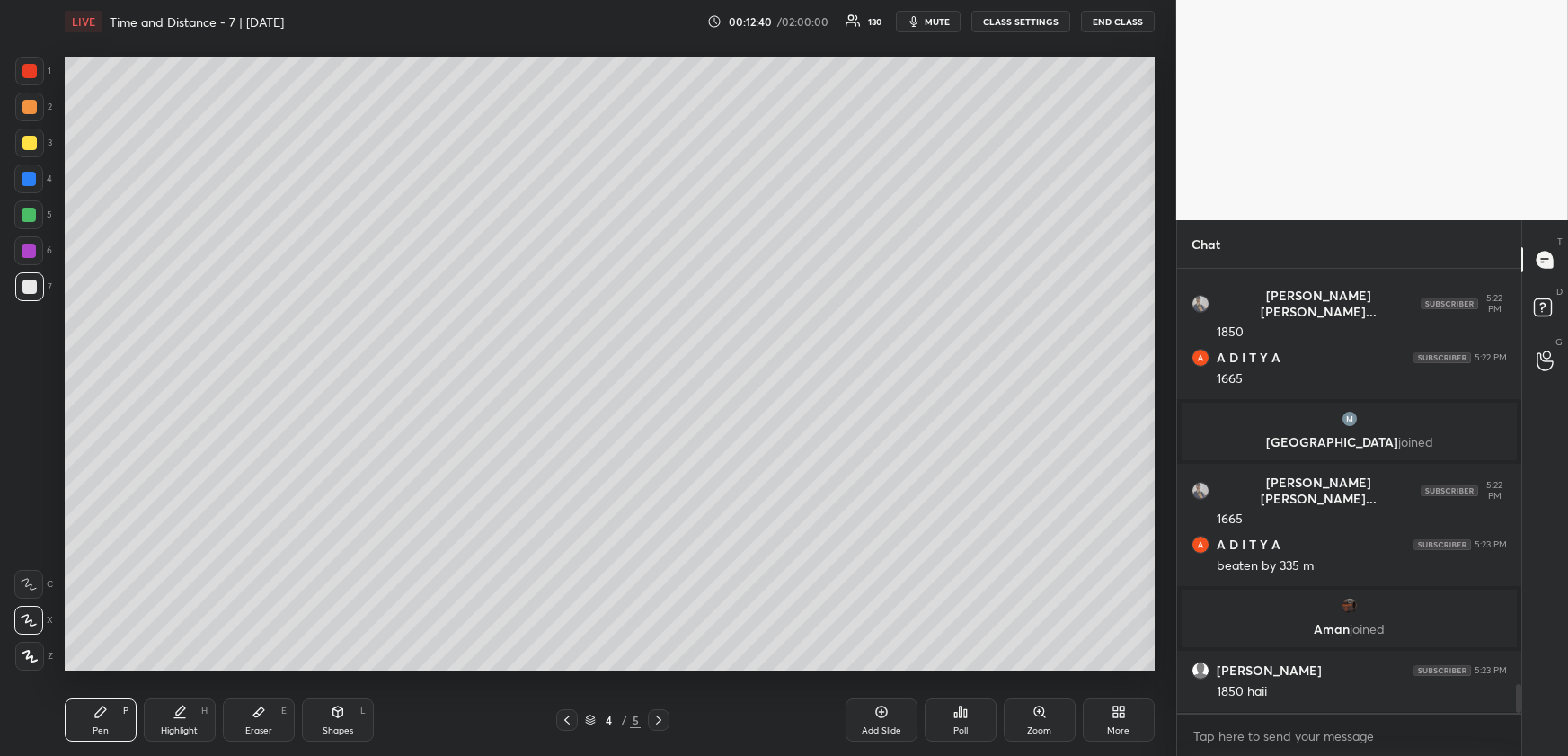 scroll, scrollTop: 6515, scrollLeft: 0, axis: vertical 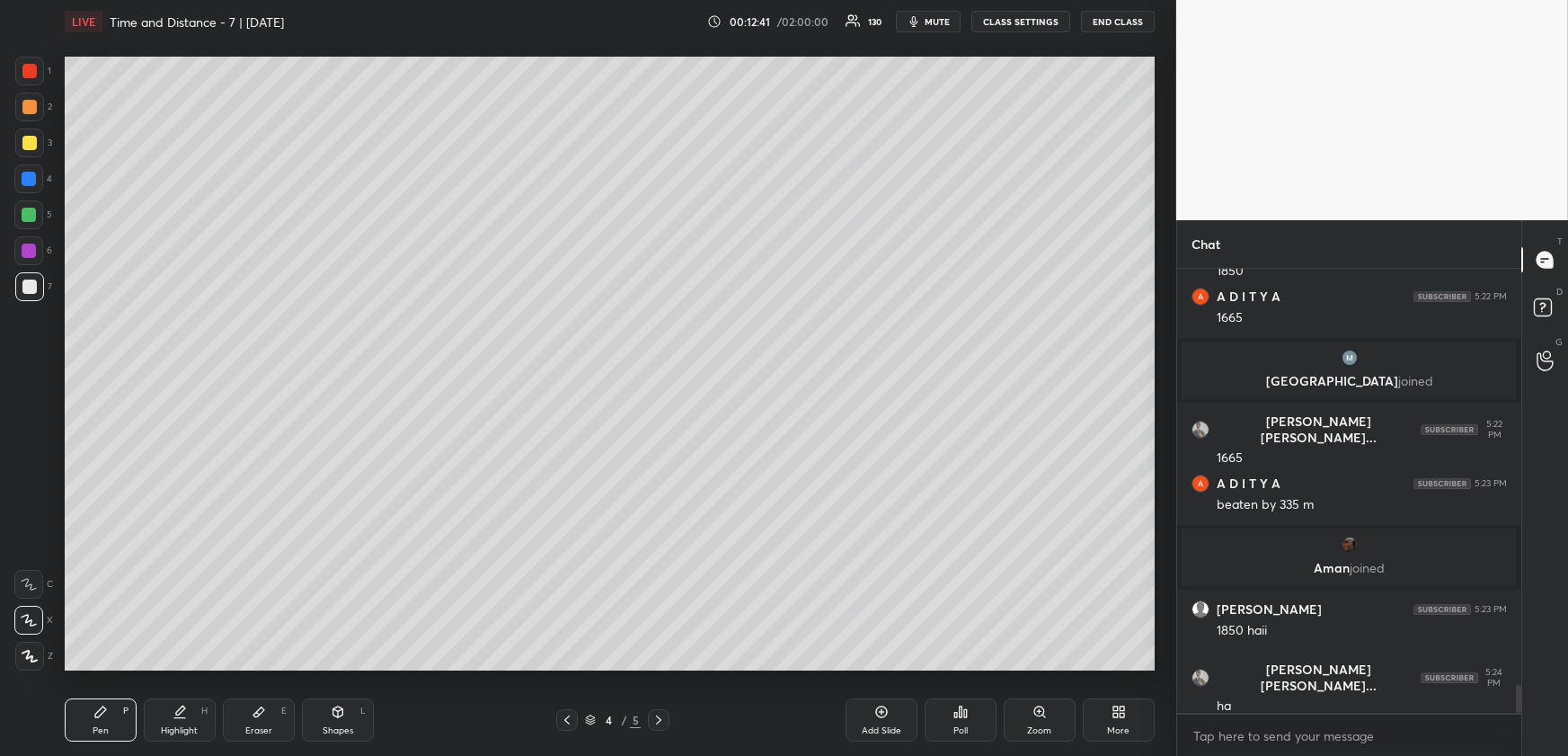 drag, startPoint x: 182, startPoint y: 723, endPoint x: 182, endPoint y: 677, distance: 46 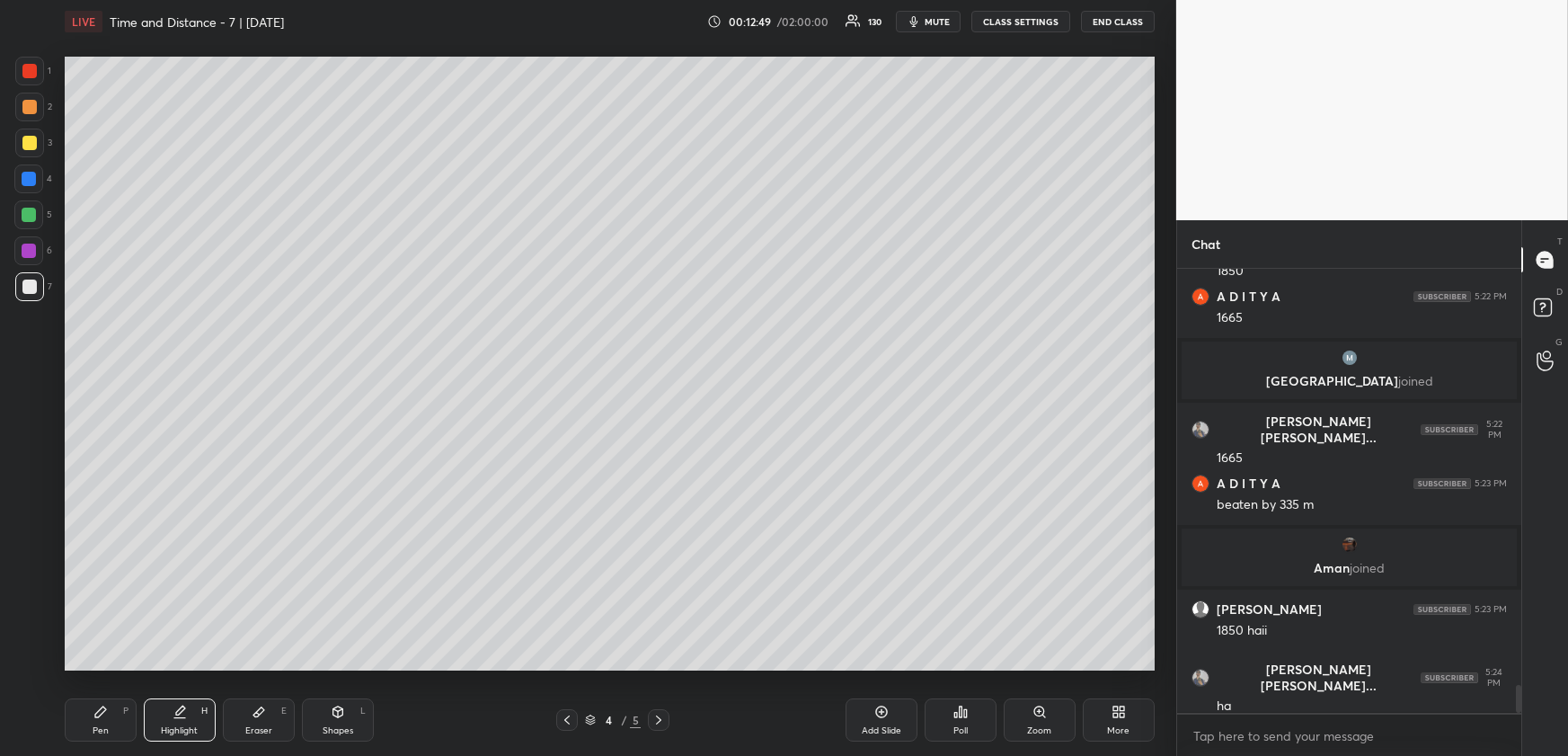 click on "Pen P" at bounding box center (101, 720) 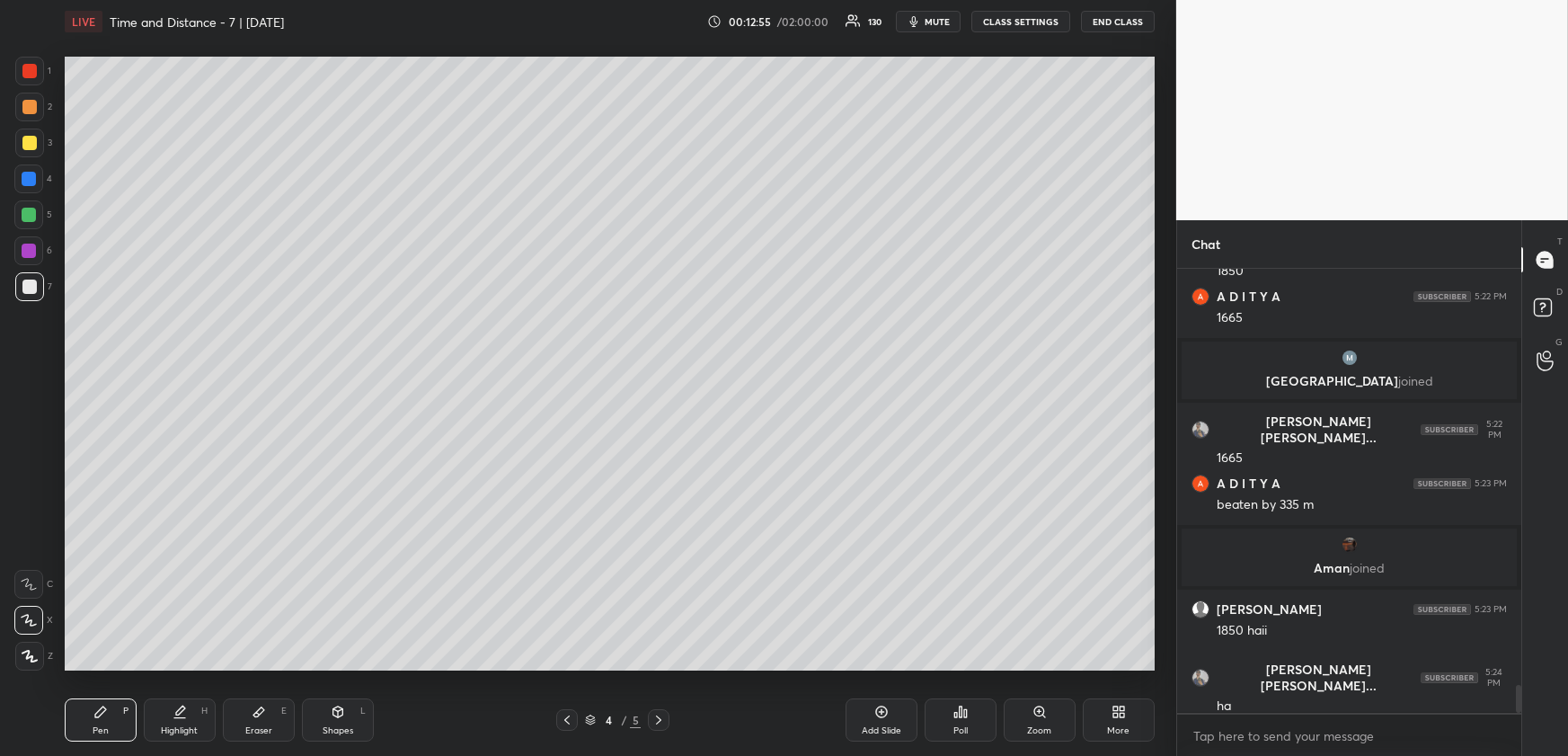 scroll, scrollTop: 6576, scrollLeft: 0, axis: vertical 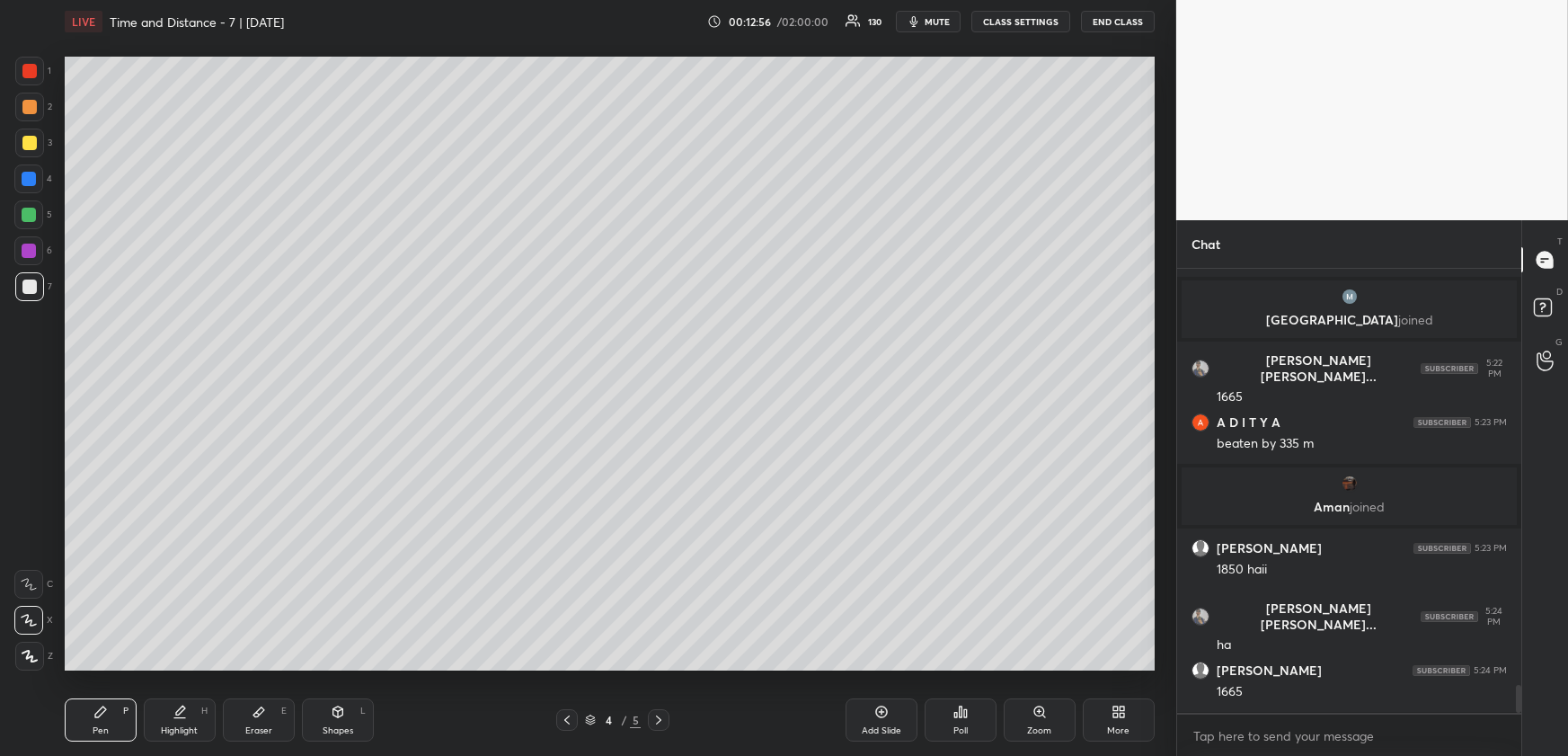 drag, startPoint x: 256, startPoint y: 718, endPoint x: 264, endPoint y: 683, distance: 35.902646 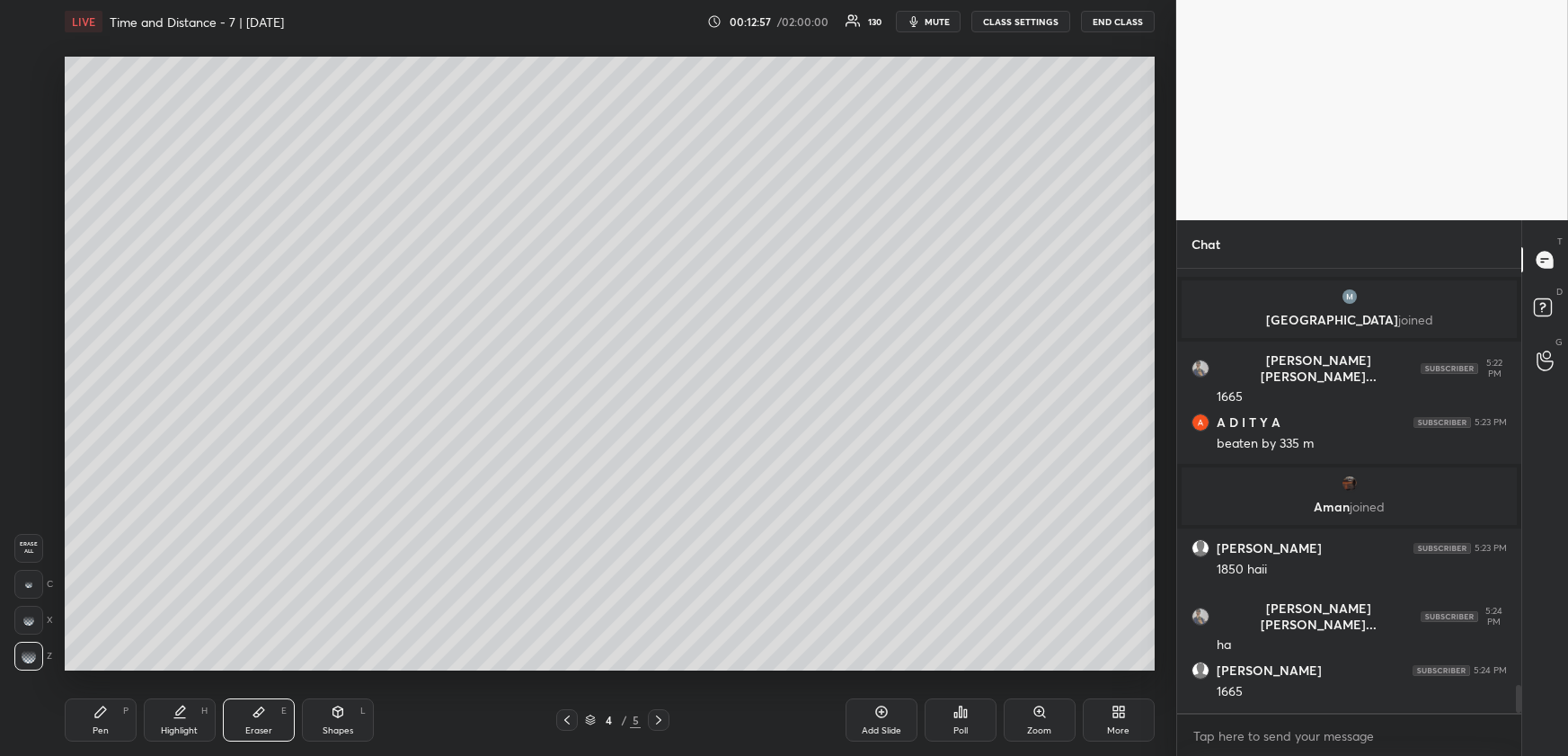 drag, startPoint x: 91, startPoint y: 734, endPoint x: 104, endPoint y: 692, distance: 43.9659 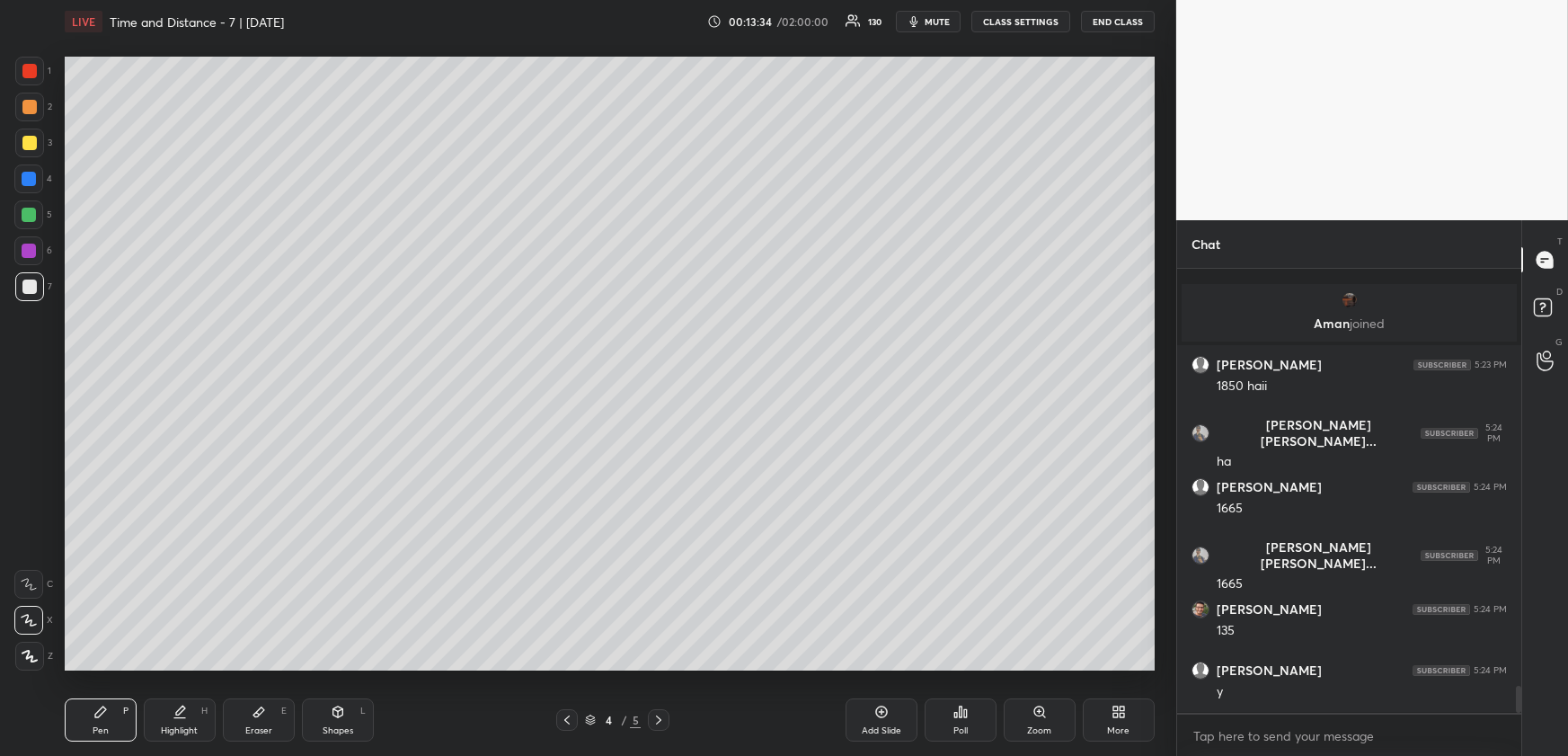 scroll, scrollTop: 6881, scrollLeft: 0, axis: vertical 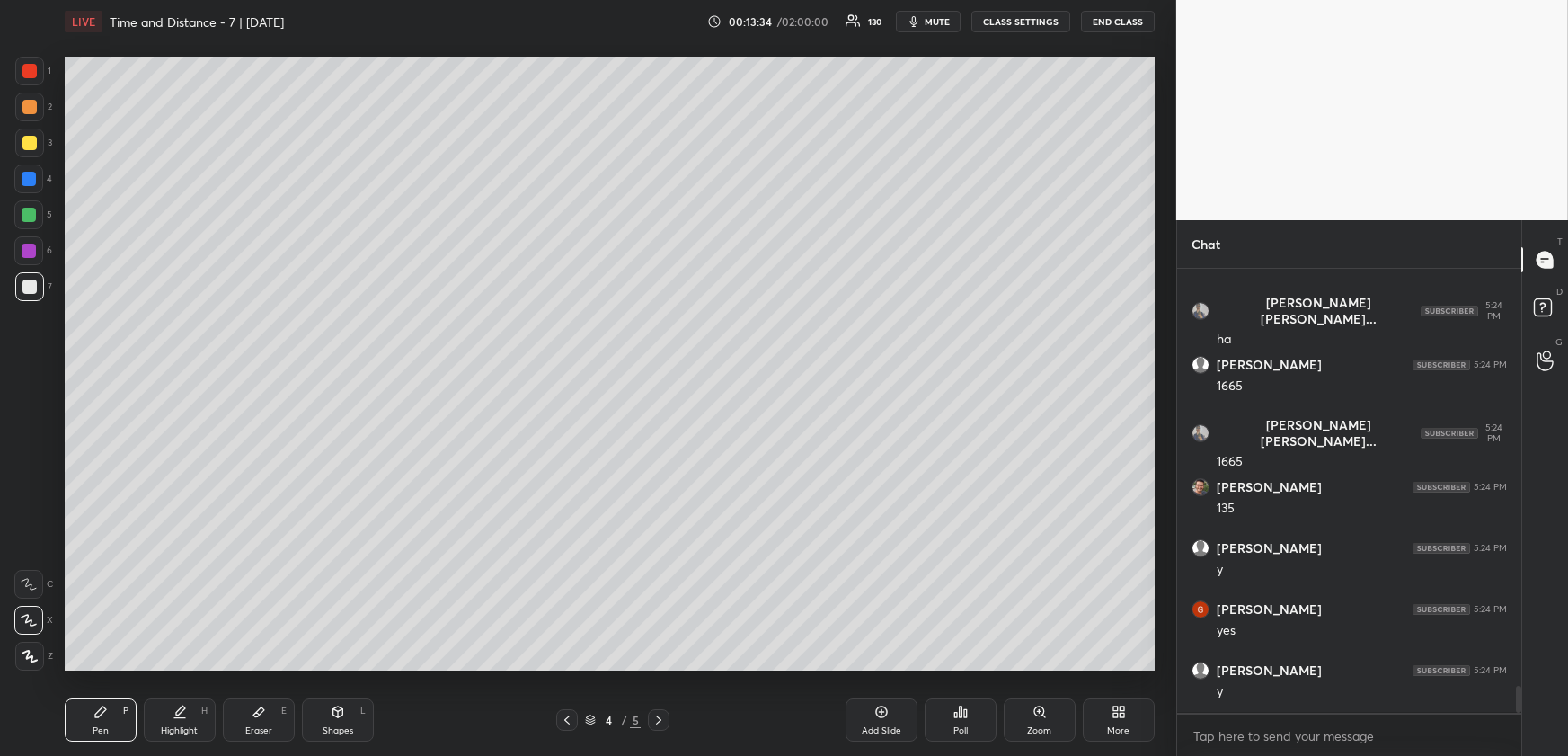 click 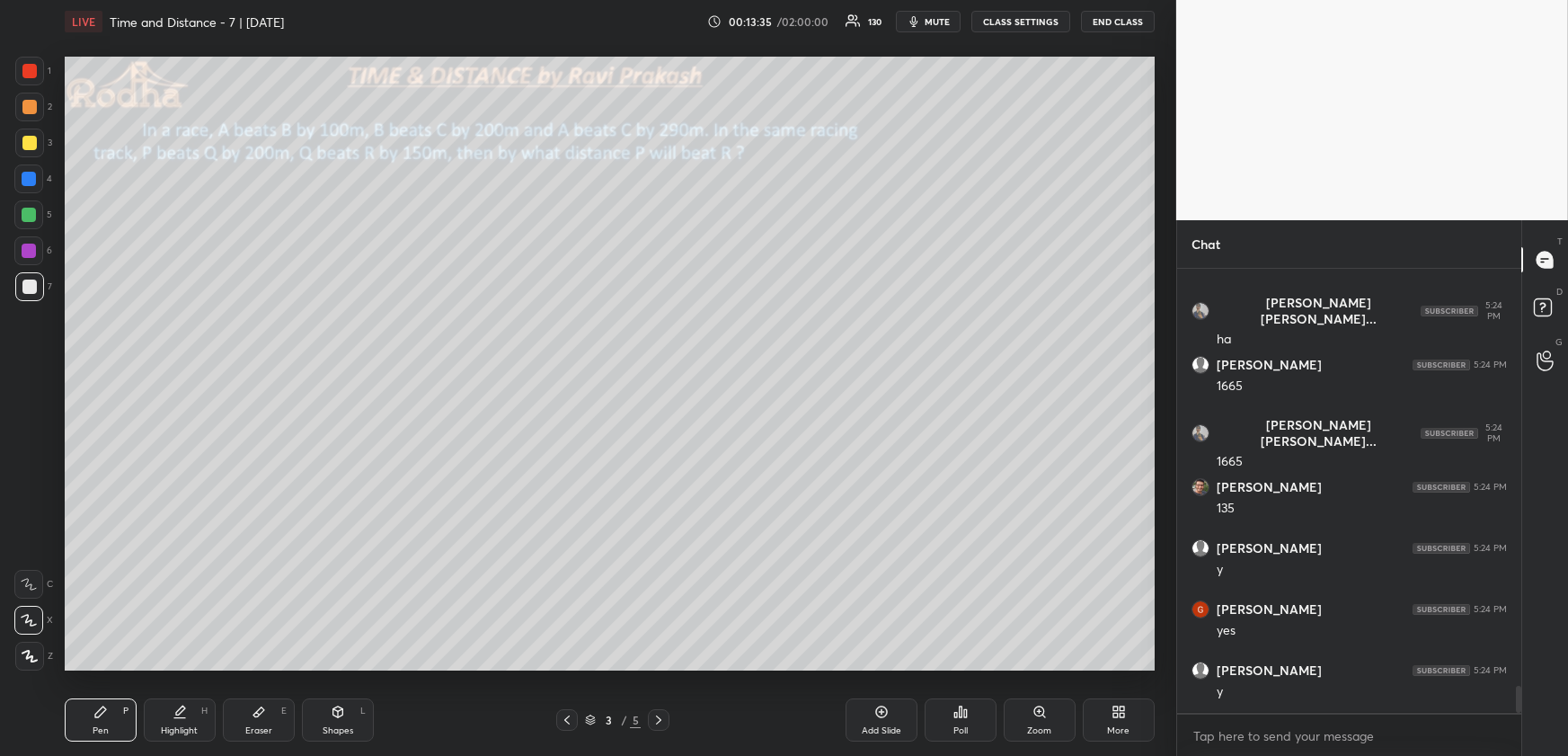 click on "Highlight H" at bounding box center [180, 720] 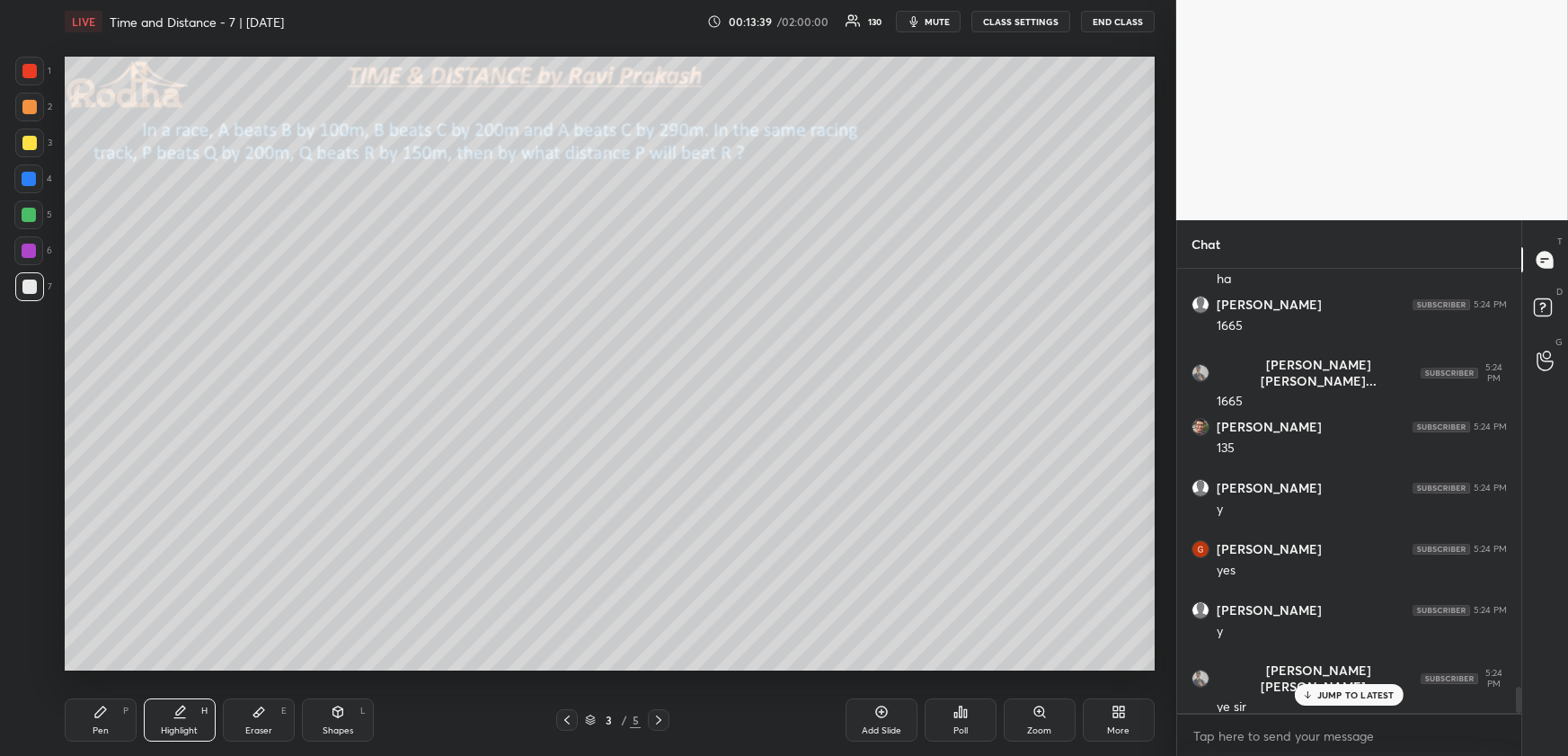 scroll, scrollTop: 7003, scrollLeft: 0, axis: vertical 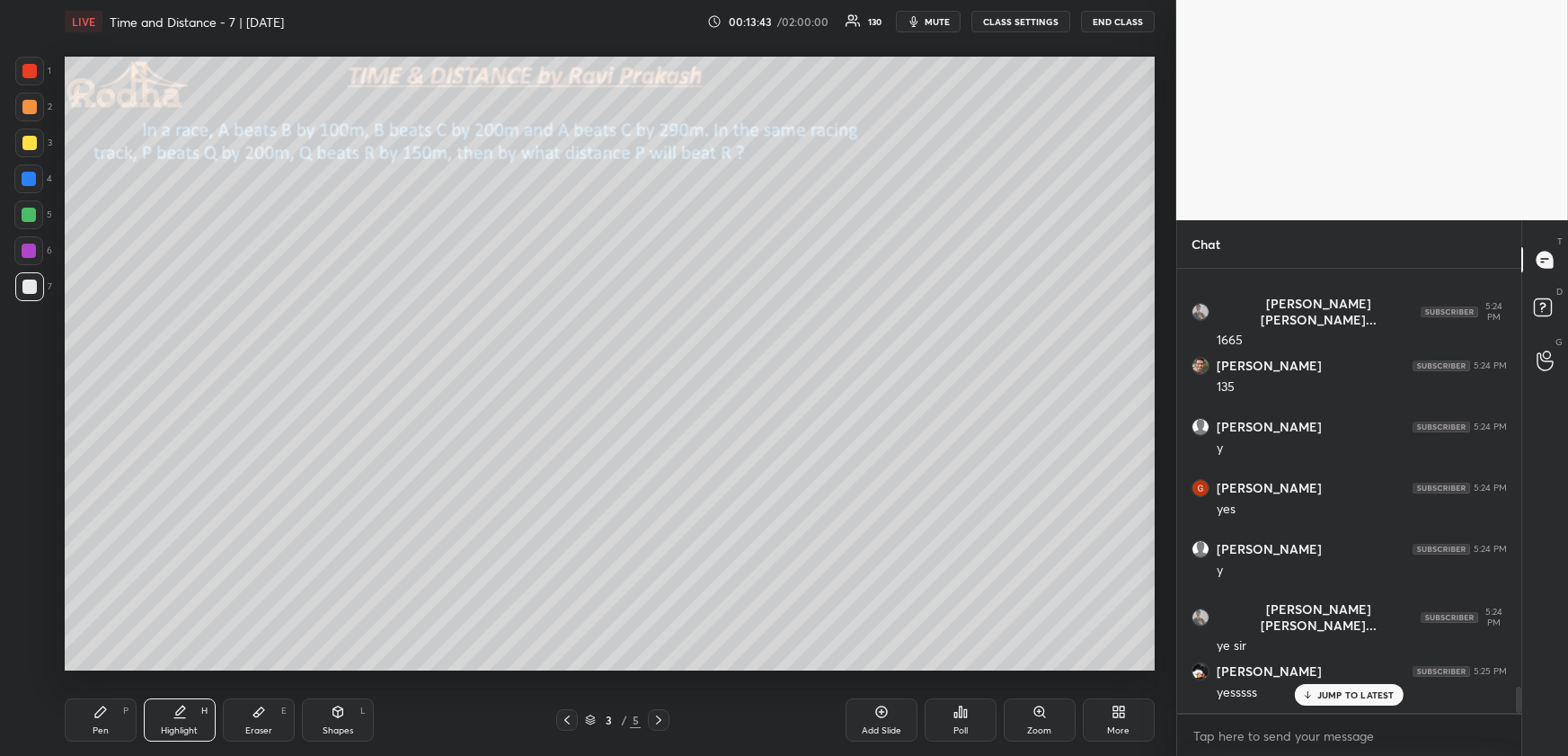 click on "Pen P" at bounding box center [101, 720] 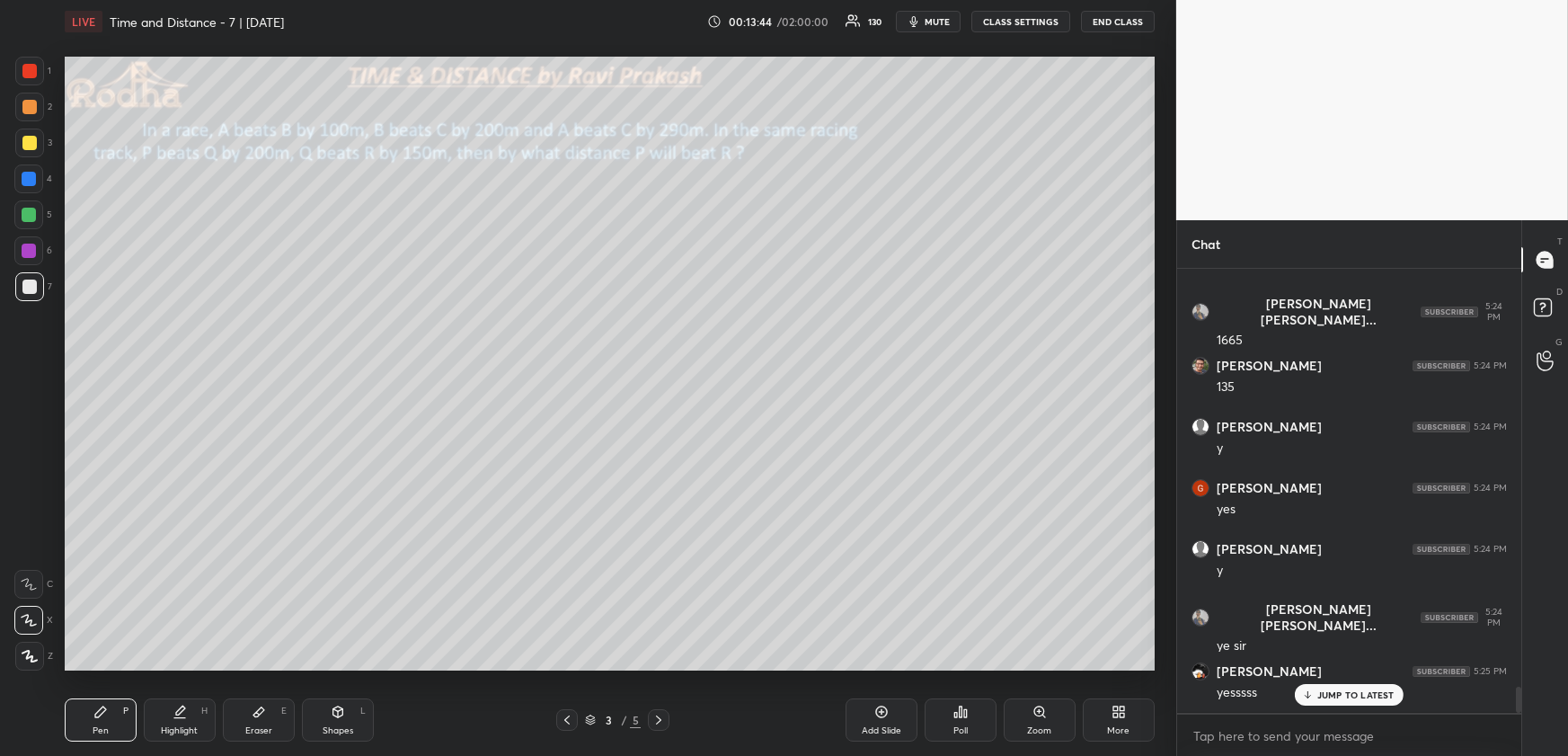 click at bounding box center (30, 143) 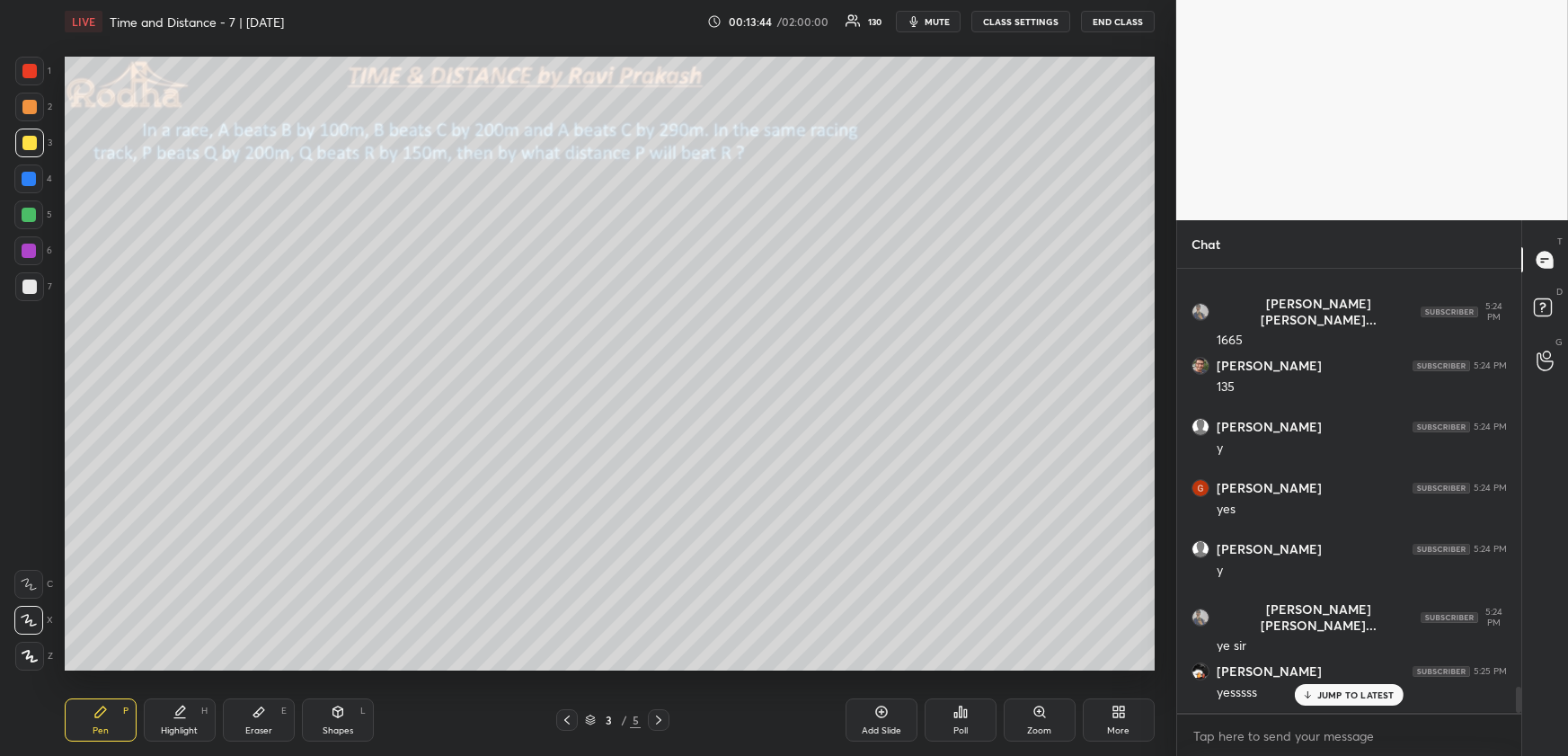 click at bounding box center [29, 179] 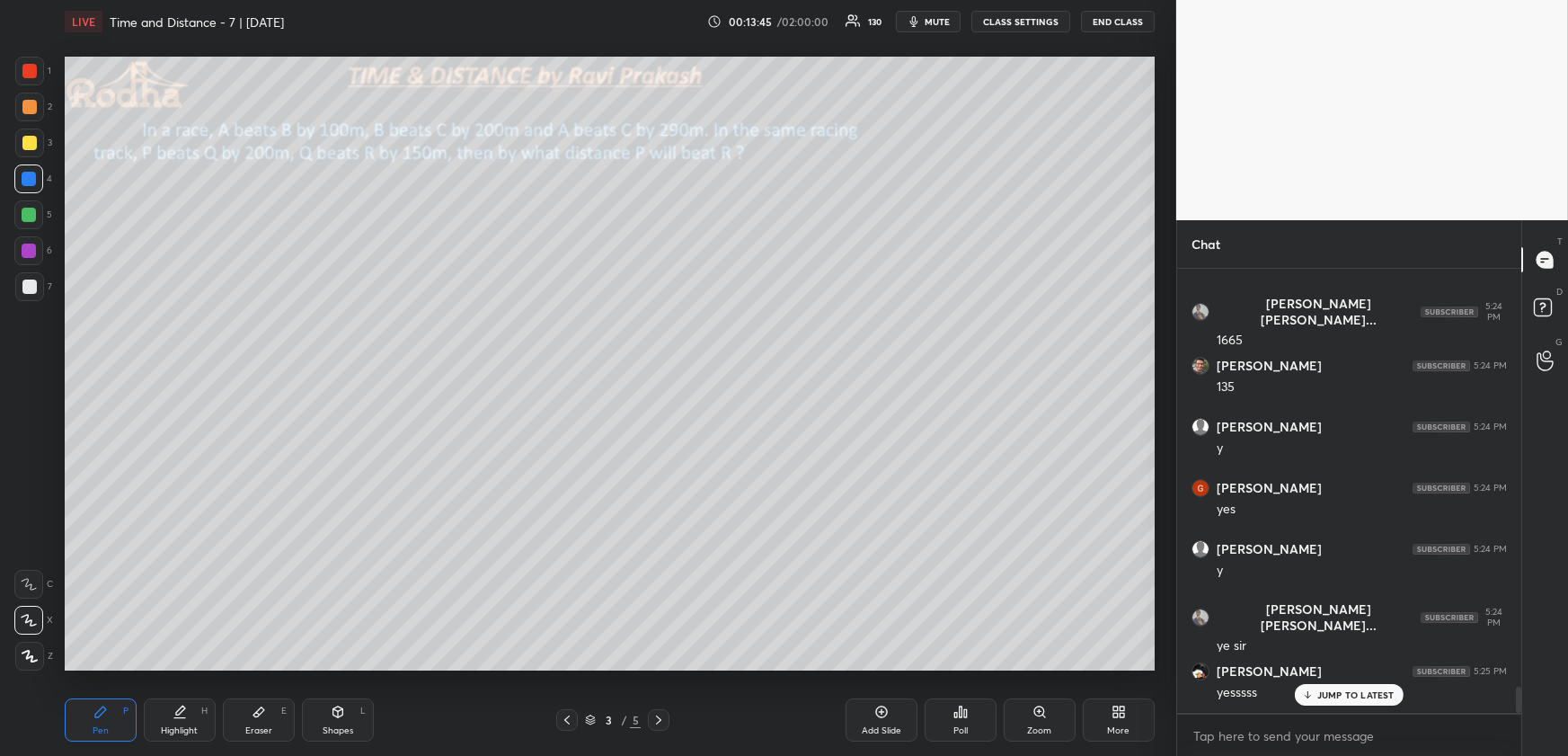click 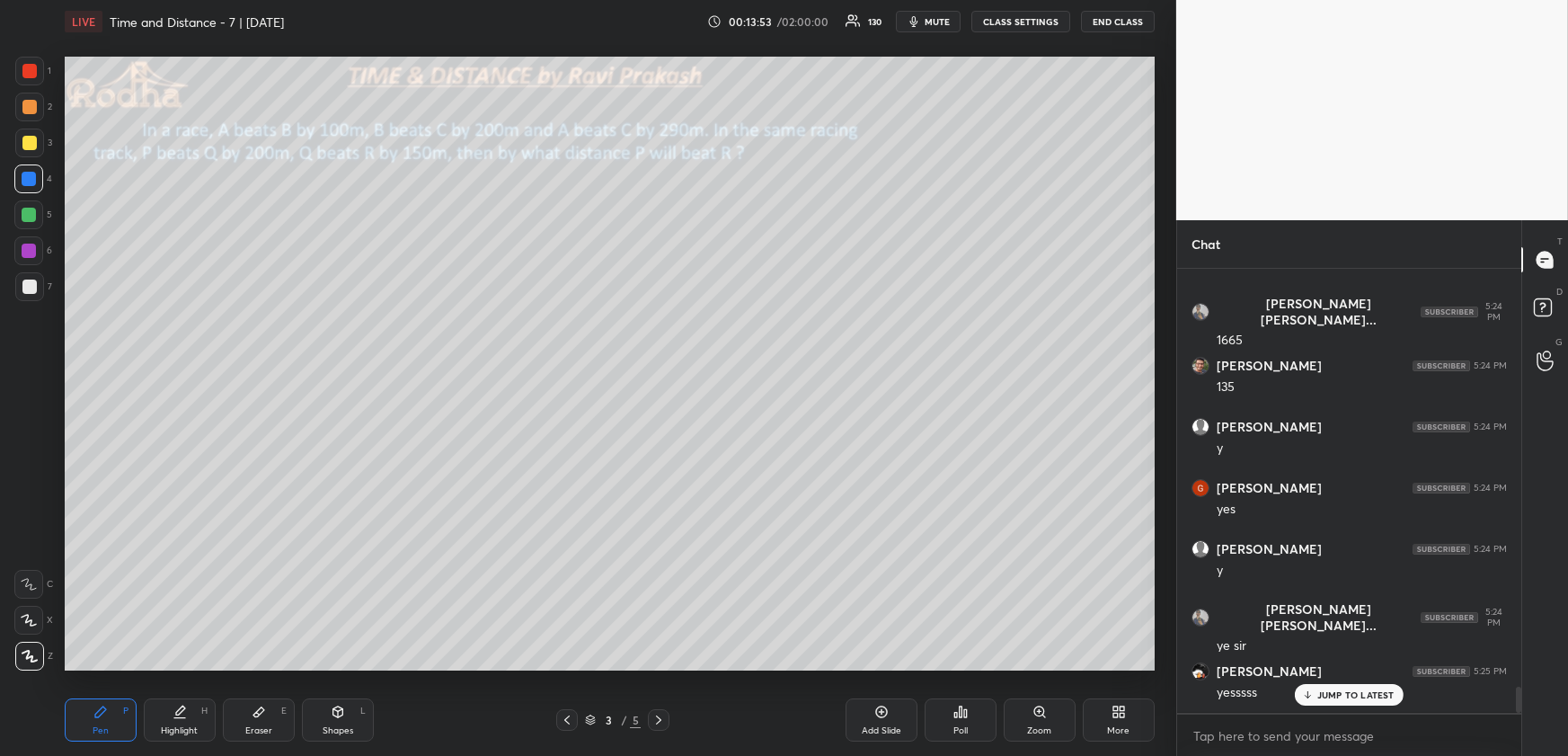 drag, startPoint x: 30, startPoint y: 102, endPoint x: 43, endPoint y: 107, distance: 13.928388 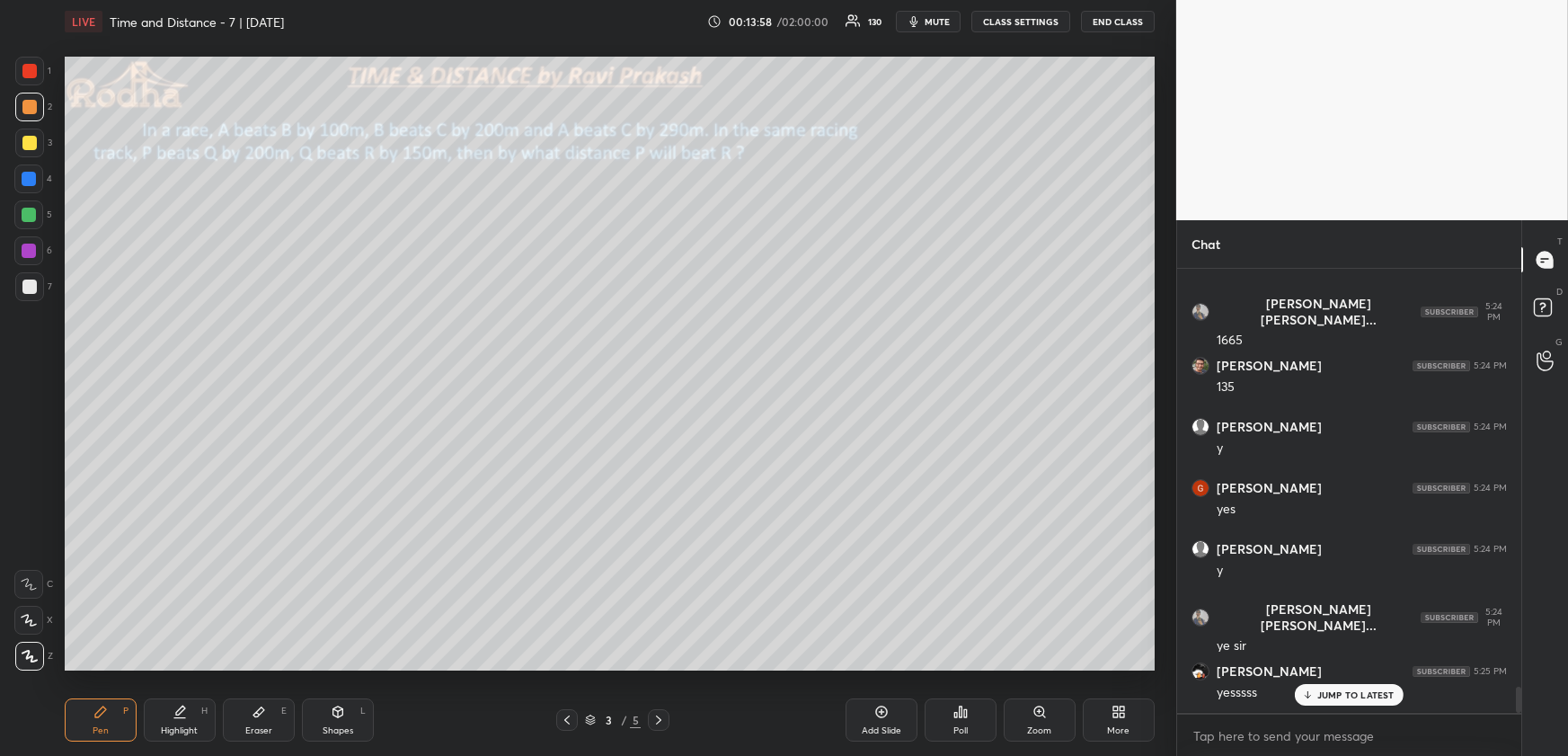 click at bounding box center (29, 179) 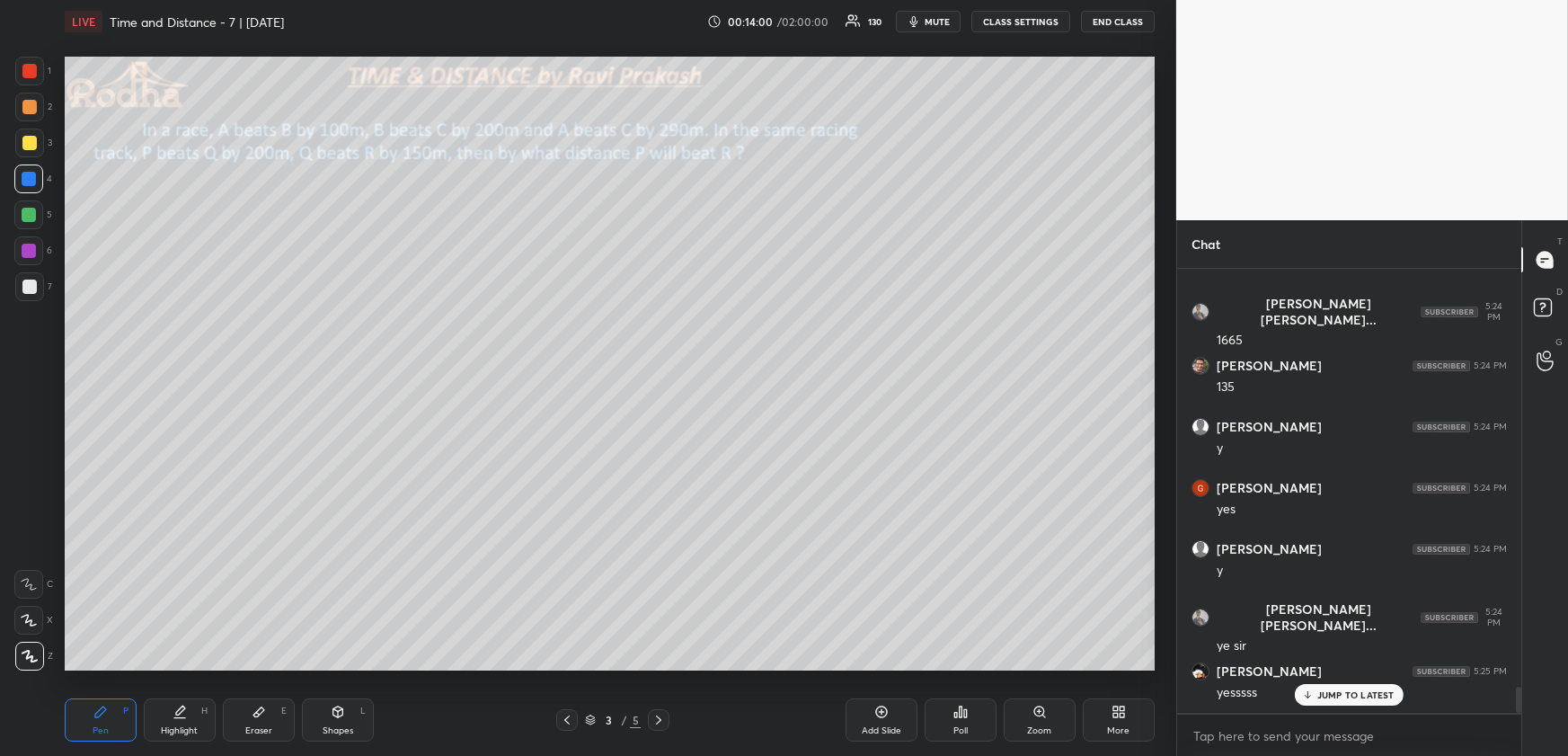 scroll, scrollTop: 7067, scrollLeft: 0, axis: vertical 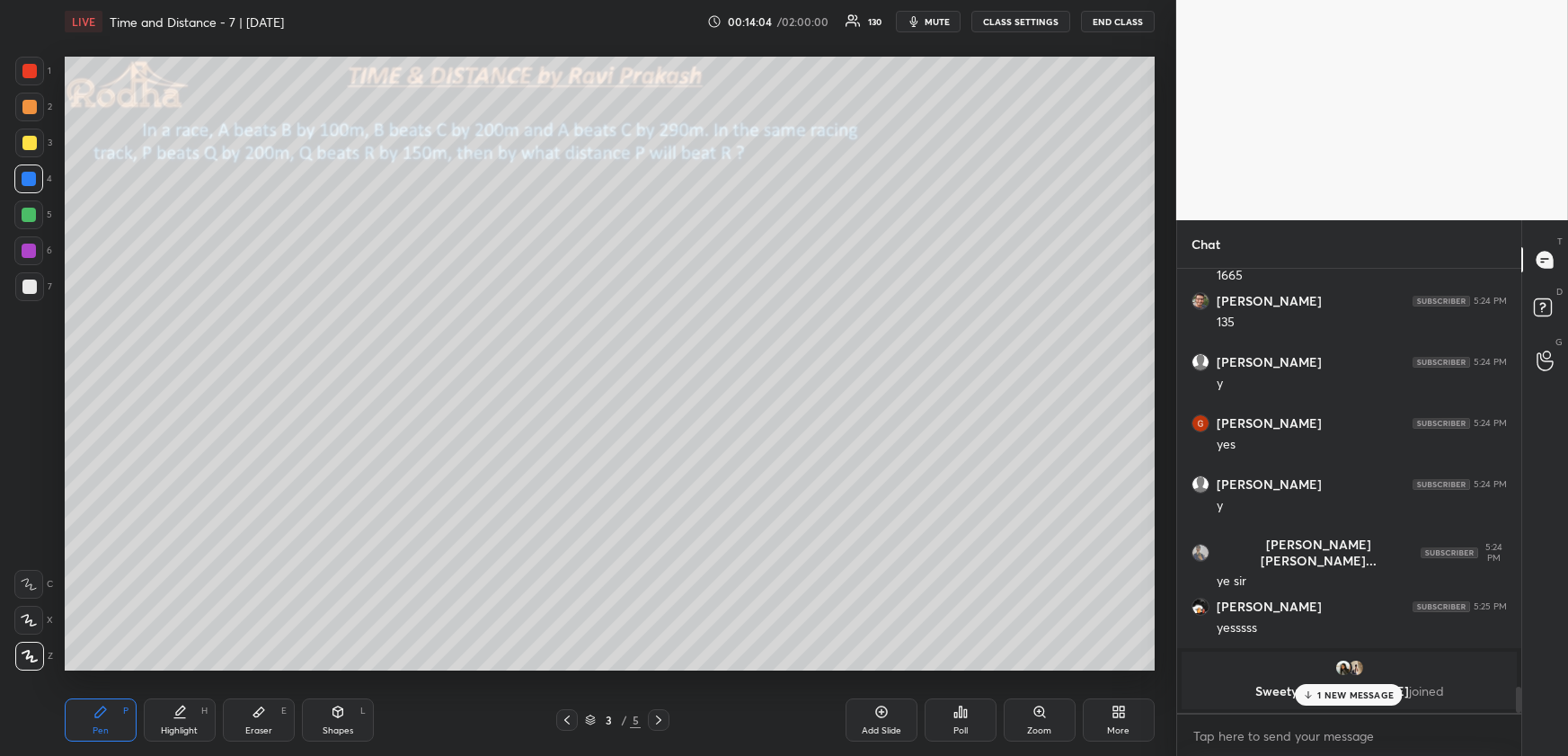 click at bounding box center [30, 107] 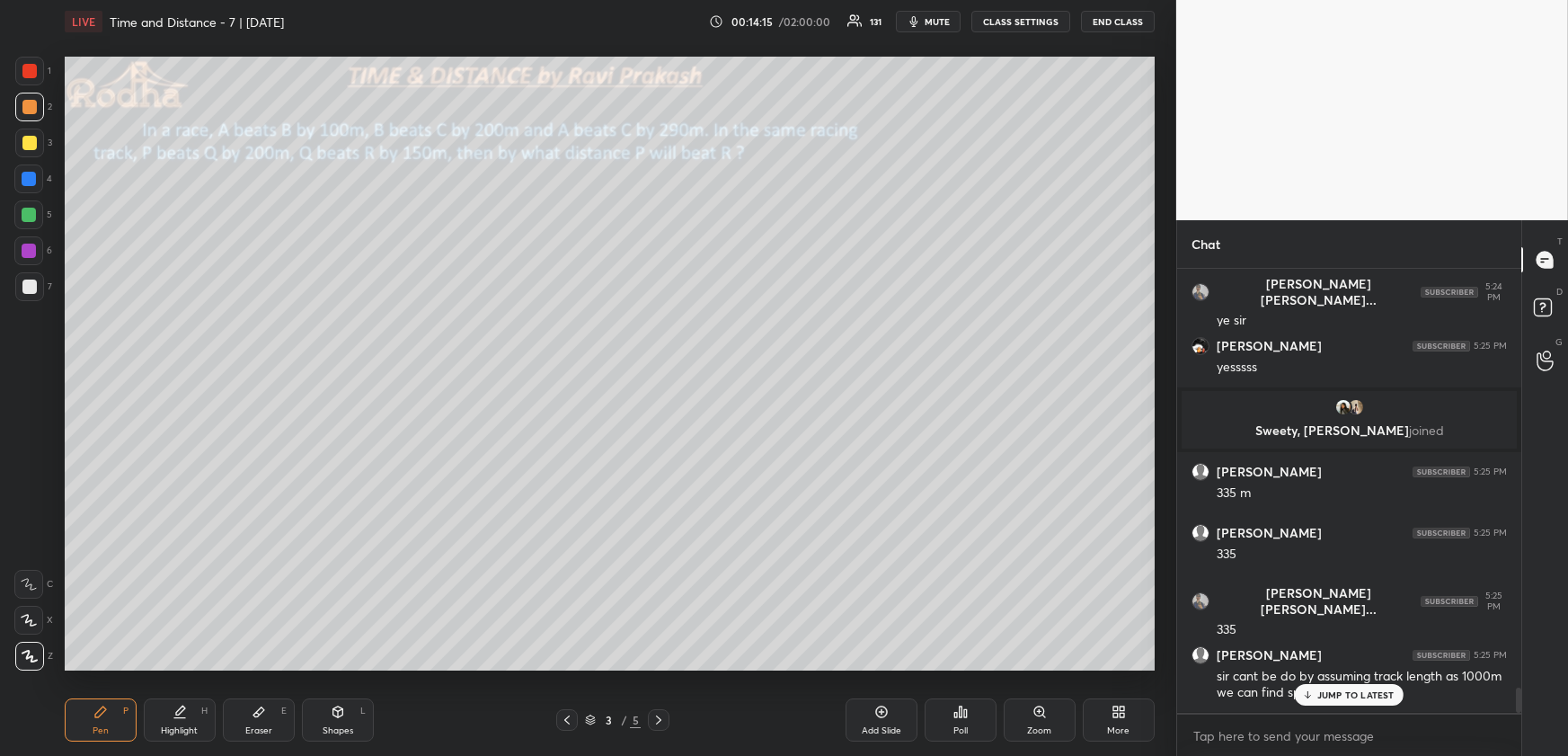 scroll, scrollTop: 7389, scrollLeft: 0, axis: vertical 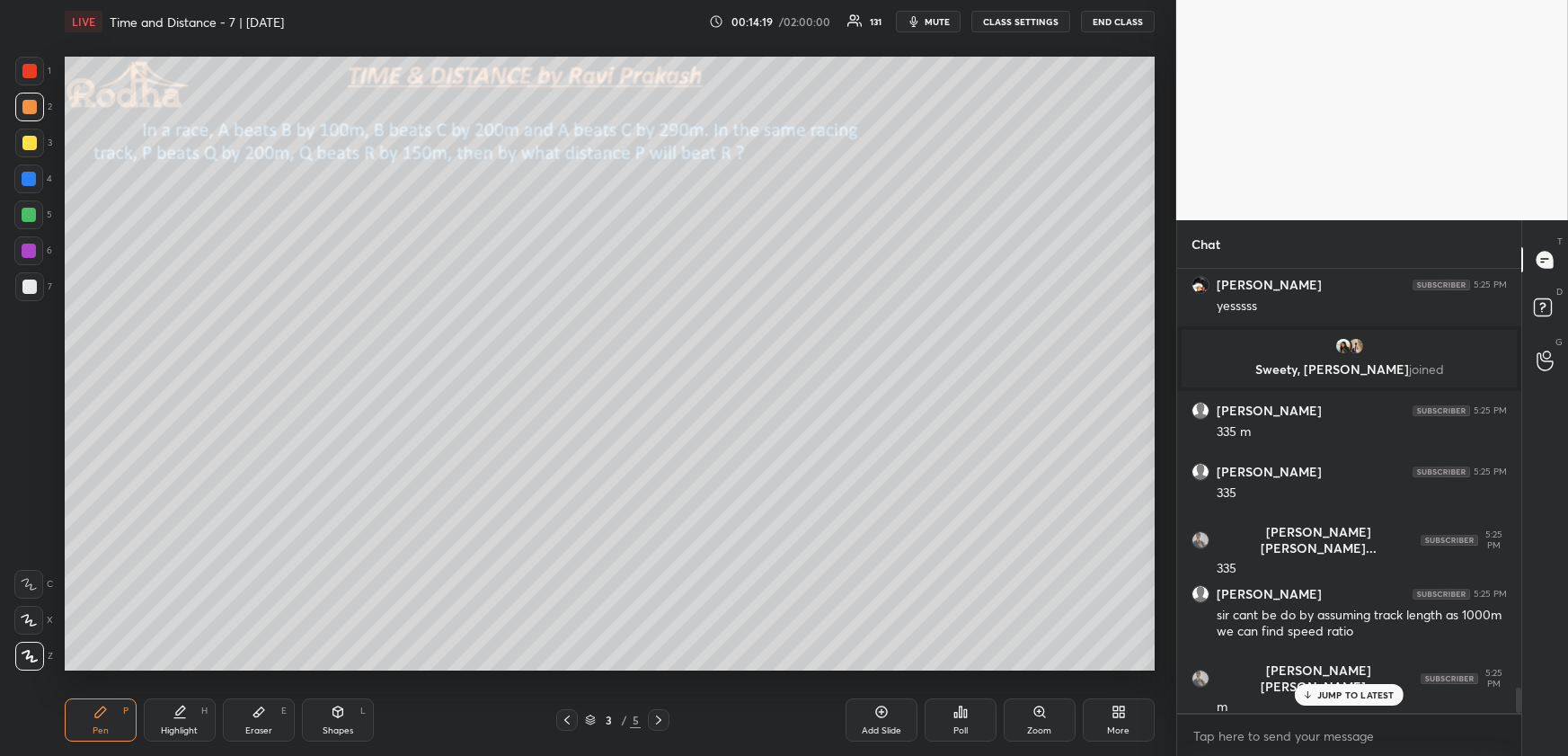 click on "Highlight H" at bounding box center (180, 720) 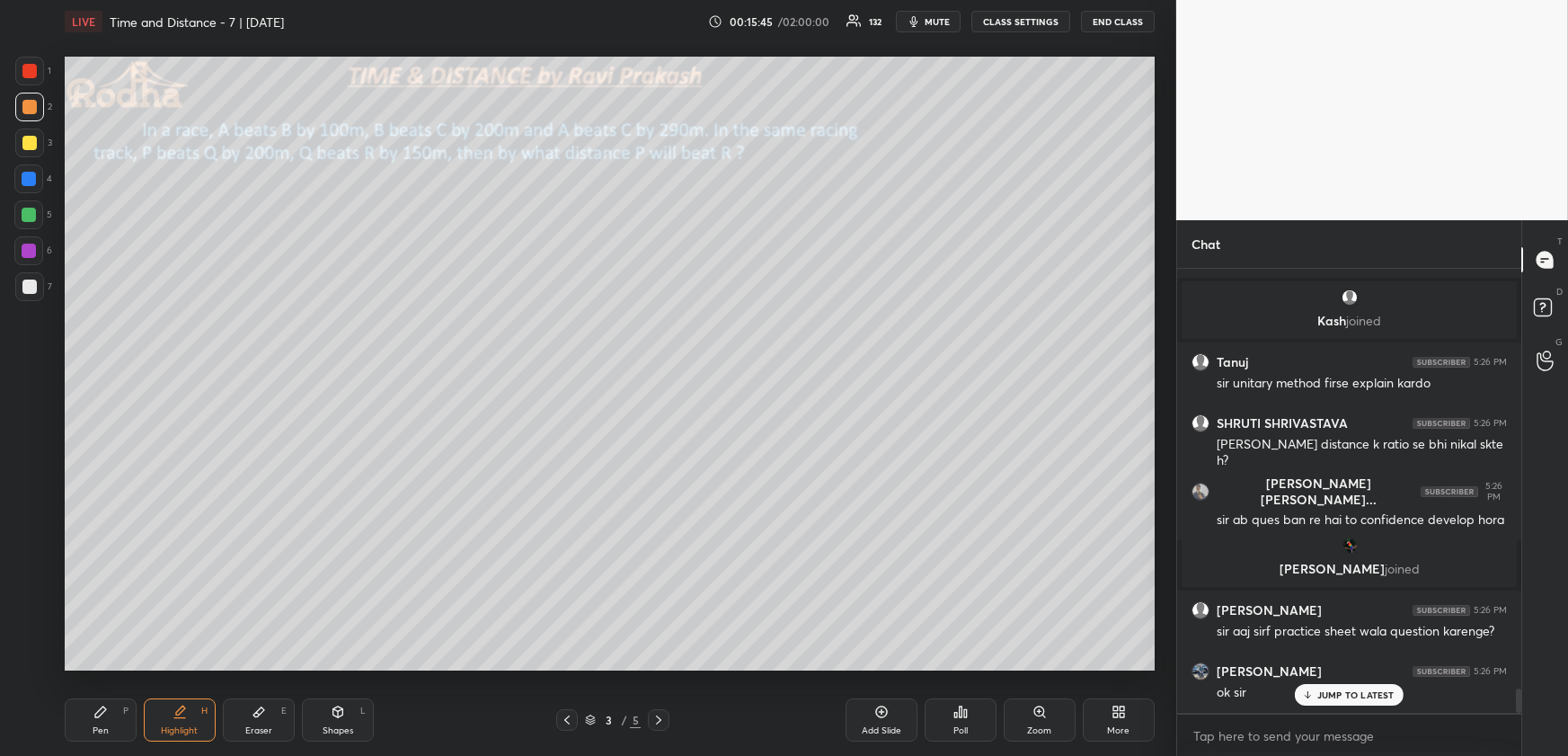 scroll, scrollTop: 7641, scrollLeft: 0, axis: vertical 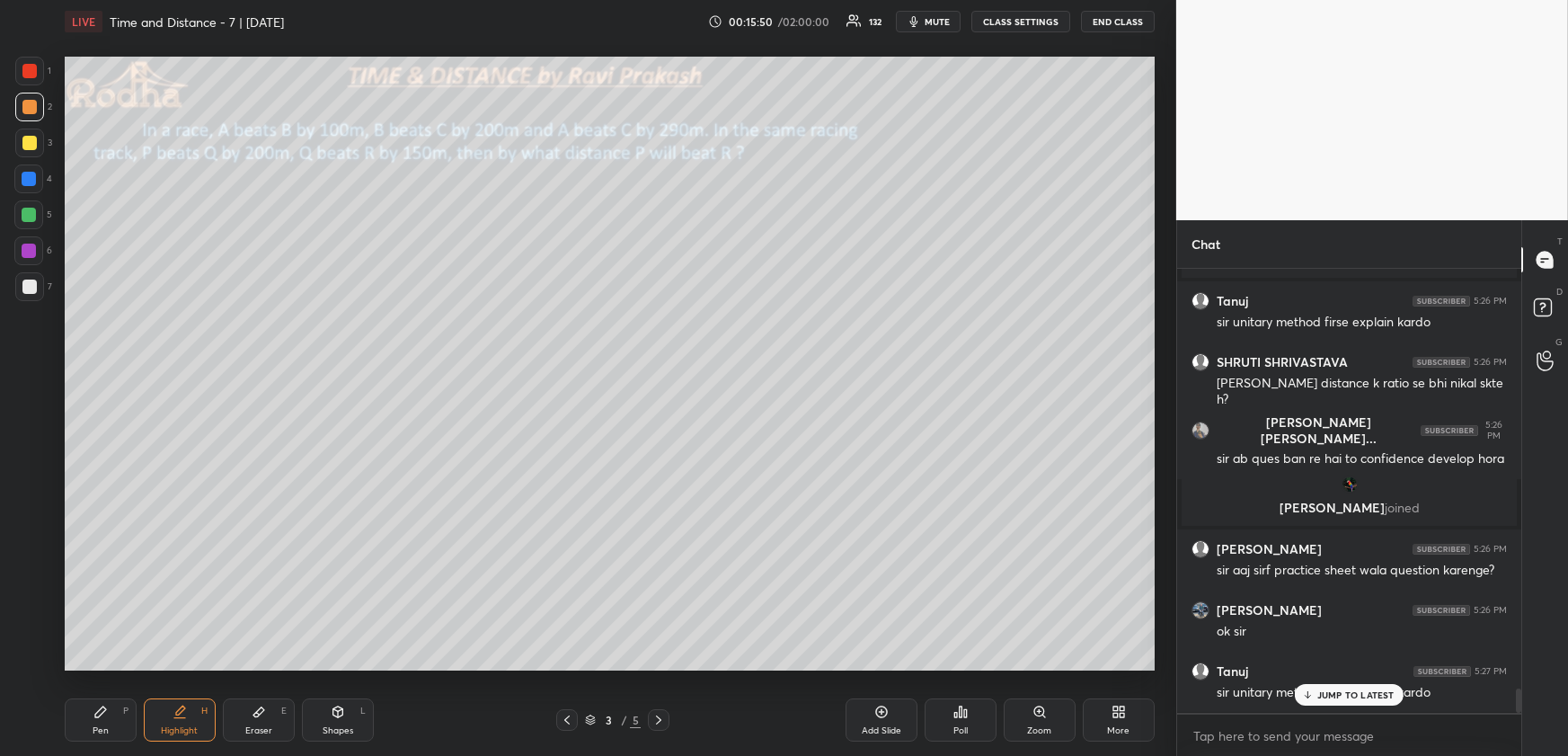 click on "[PERSON_NAME] 5:27 PM sir unitary method firse explain kardo" at bounding box center (1349, 682) 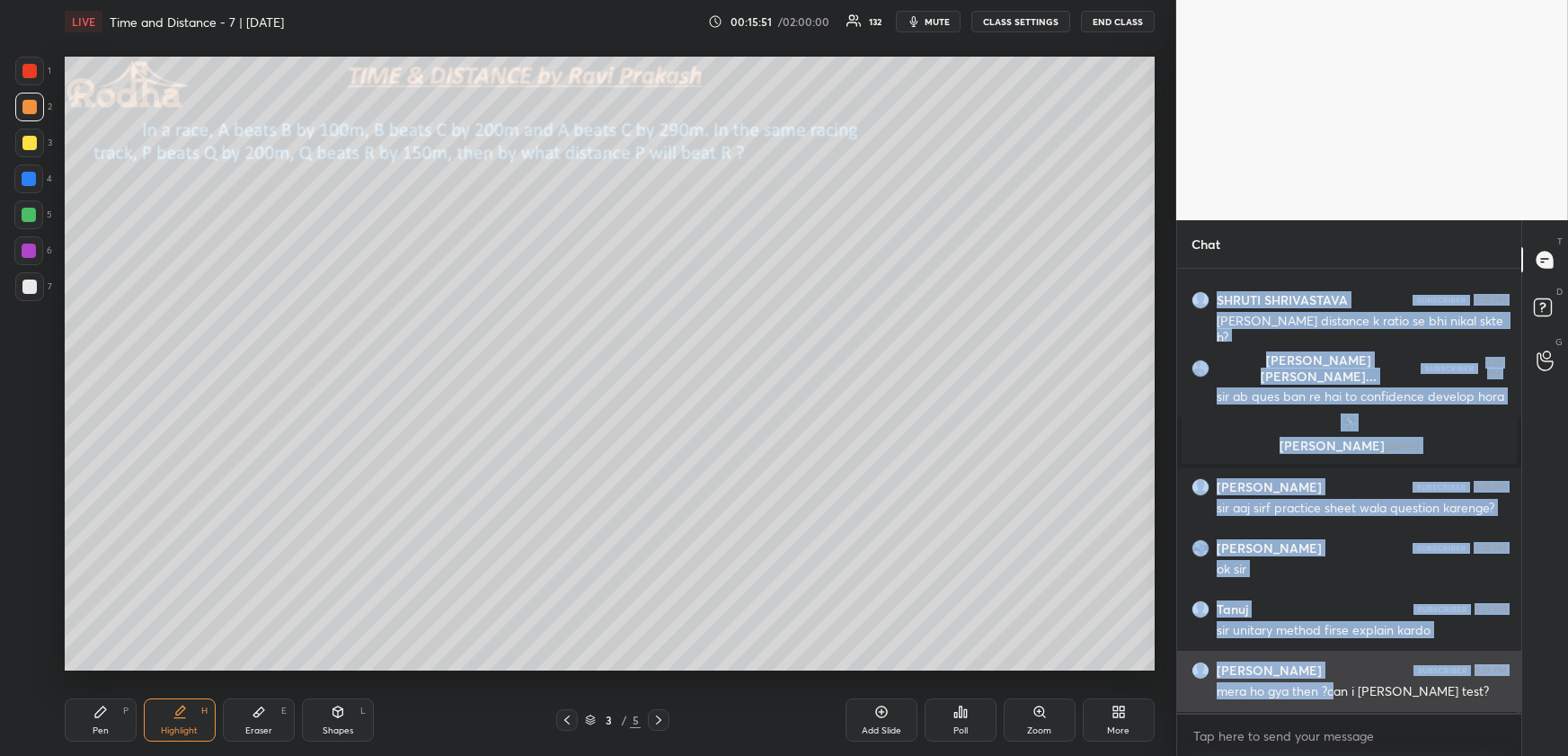 click on "[PERSON_NAME]  joined [PERSON_NAME] 5:26 PM sir unitary method firse explain kardo SHRUTI SHRIVASTAVA 5:26 PM [PERSON_NAME] distance k ratio se bhi nikal skte h? [PERSON_NAME] [PERSON_NAME]... 5:26 PM sir ab ques ban re hai to confidence develop [PERSON_NAME]  joined [PERSON_NAME] 5:26 PM sir aaj sirf practice sheet wala question karenge? [PERSON_NAME] 5:26 PM ok sir [PERSON_NAME] 5:27 PM sir unitary method firse explain kardo [PERSON_NAME] 5:27 PM mera ho gya then ?can i [PERSON_NAME] test?" at bounding box center (1349, 490) 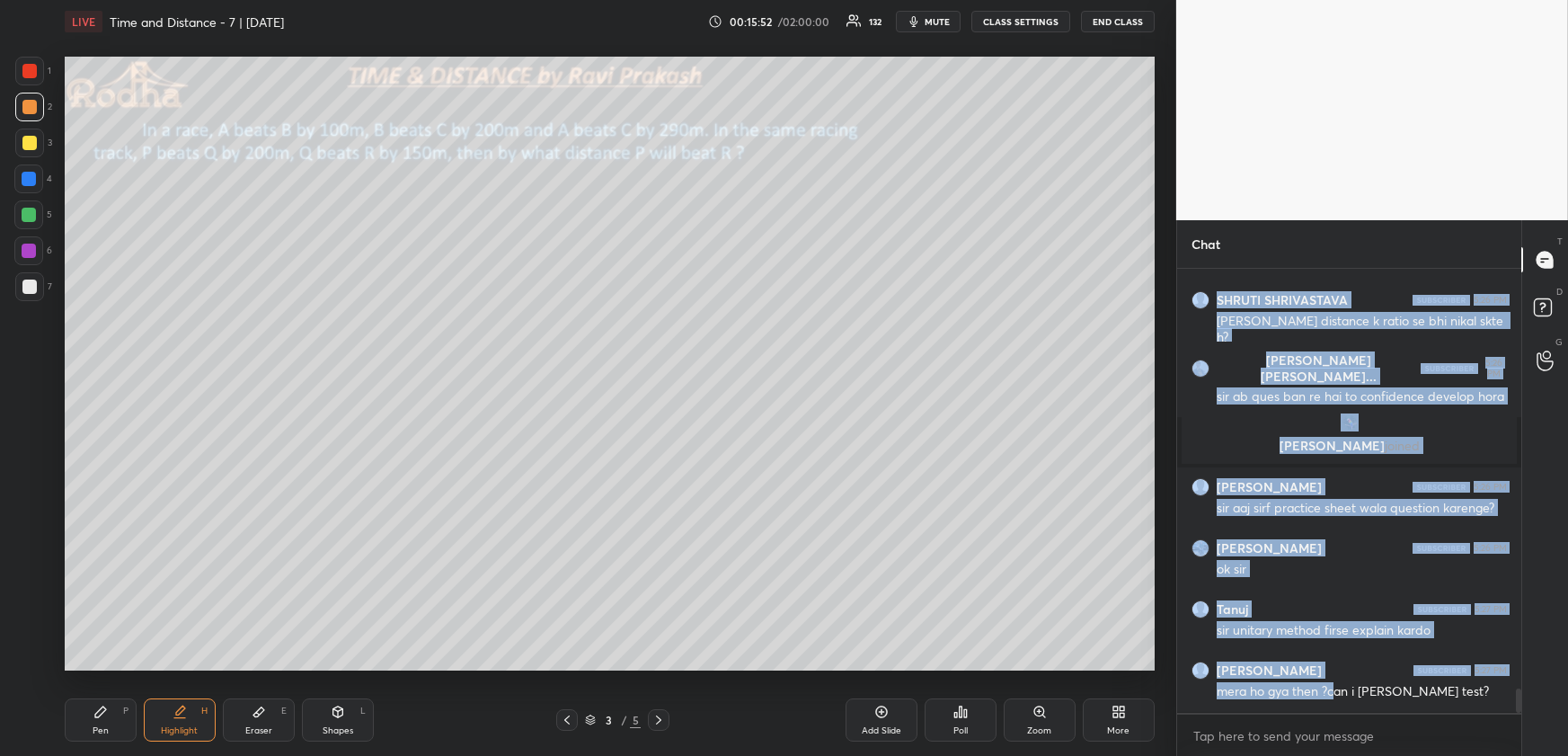 click on "1 2 3 4 5 6 7 R O A L C X Z Erase all   C X Z LIVE Time and Distance - 7 | [DATE] 00:15:52 /  02:00:00 132 mute CLASS SETTINGS END CLASS Setting up your live class Poll for   secs No correct answer Start poll Back Time and Distance - 7 | [DATE] RODHA Pen P Highlight H Eraser E Shapes L 3 / 5 Add Slide Poll Zoom More Chat Kash  joined [PERSON_NAME] 5:26 PM sir unitary method firse explain kardo SHRUTI SHRIVASTAVA 5:26 PM [PERSON_NAME] distance k ratio se bhi nikal skte h? [PERSON_NAME] [PERSON_NAME]... 5:26 PM sir ab ques ban re hai to confidence develop [PERSON_NAME]  joined [PERSON_NAME] 5:26 PM sir aaj sirf practice sheet wala question karenge? [PERSON_NAME] 5:26 PM ok sir [PERSON_NAME] 5:27 PM sir unitary method firse explain kardo [PERSON_NAME] 5:27 PM mera ho gya then ?can i [PERSON_NAME] test? JUMP TO LATEST Enable hand raising Enable raise hand to speak to learners. Once enabled, chat will be turned off temporarily. Enable x   Doubts asked by learners will show up here NEW DOUBTS ASKED Learners who raise their hands will show up here" at bounding box center [784, 378] 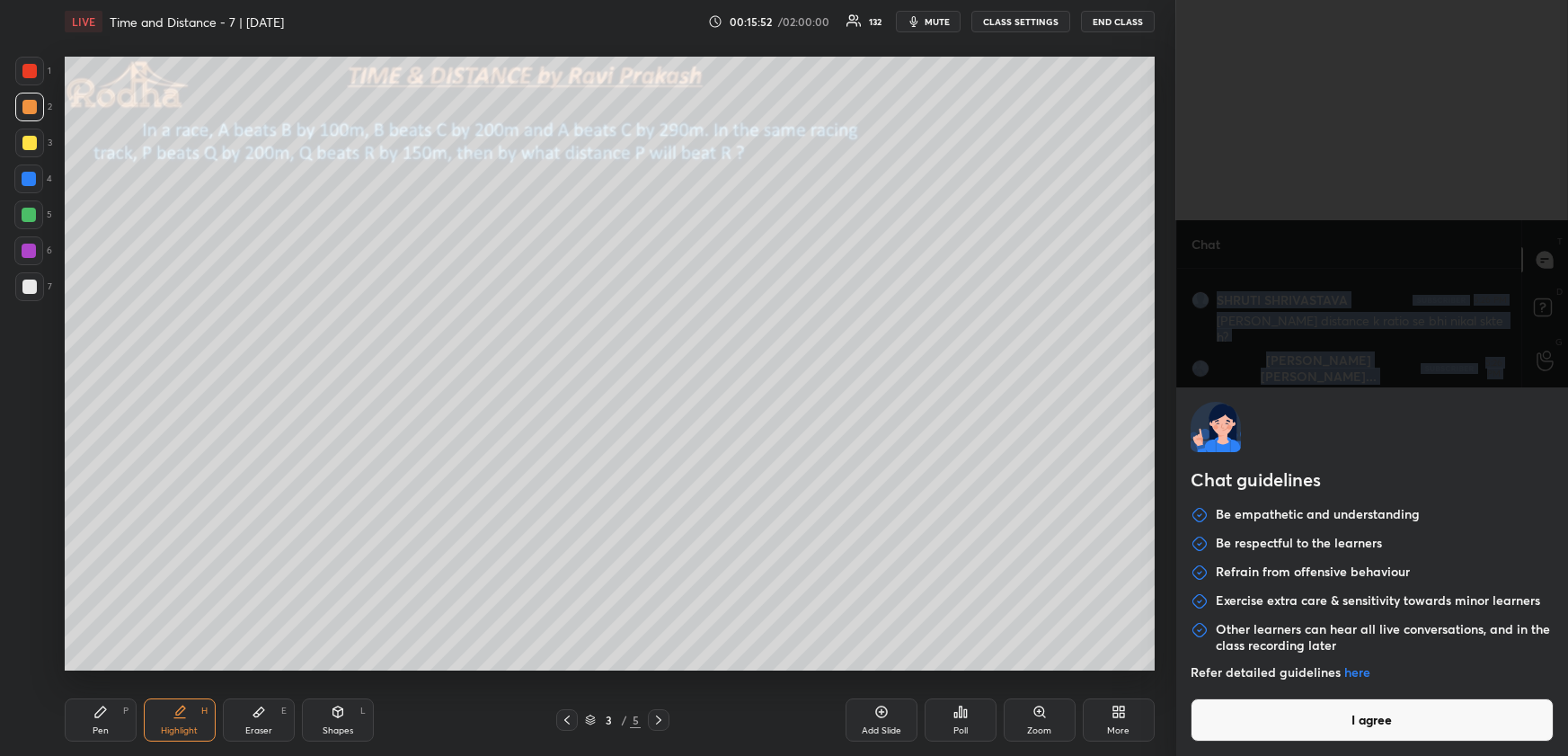 click on "I agree" at bounding box center (1372, 720) 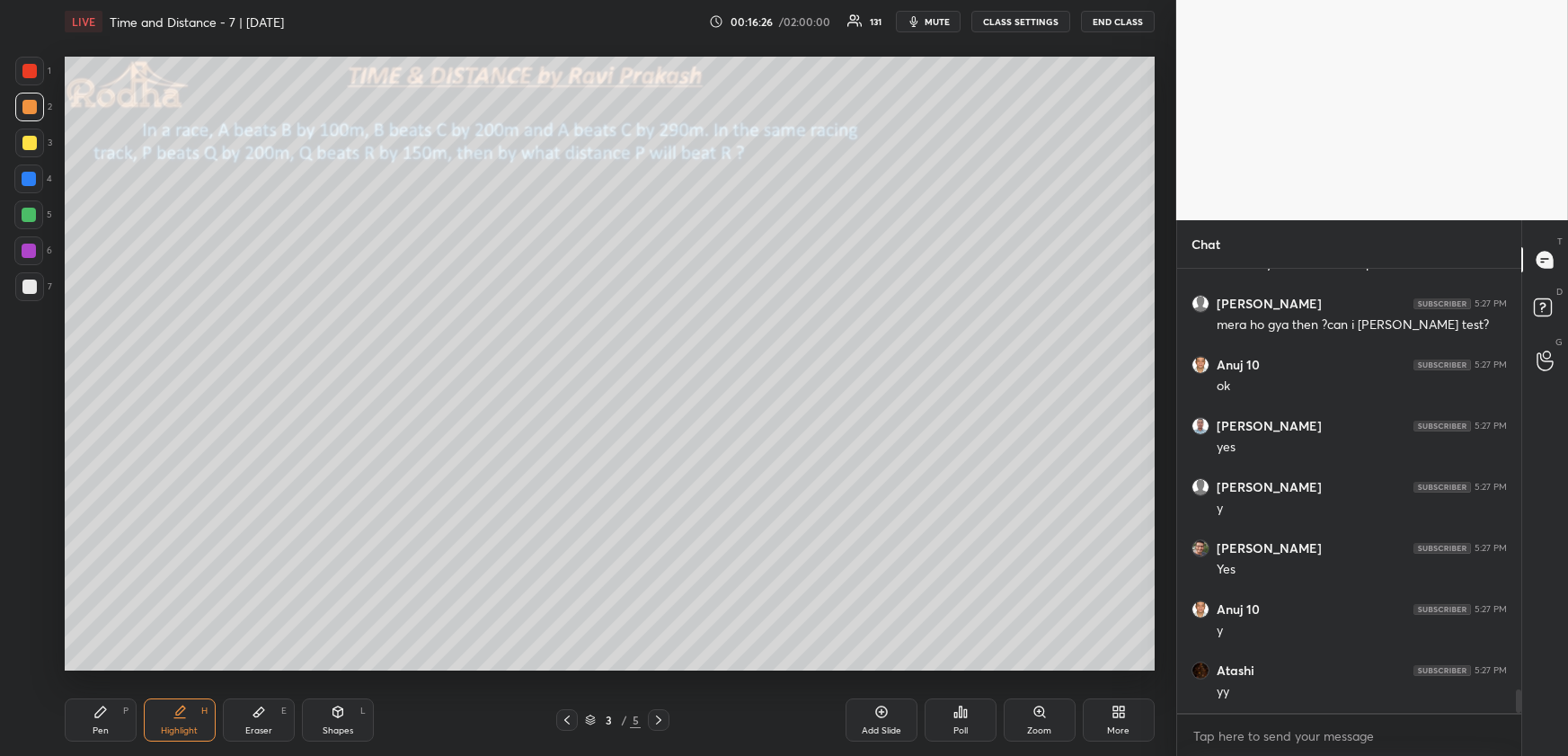 scroll, scrollTop: 8191, scrollLeft: 0, axis: vertical 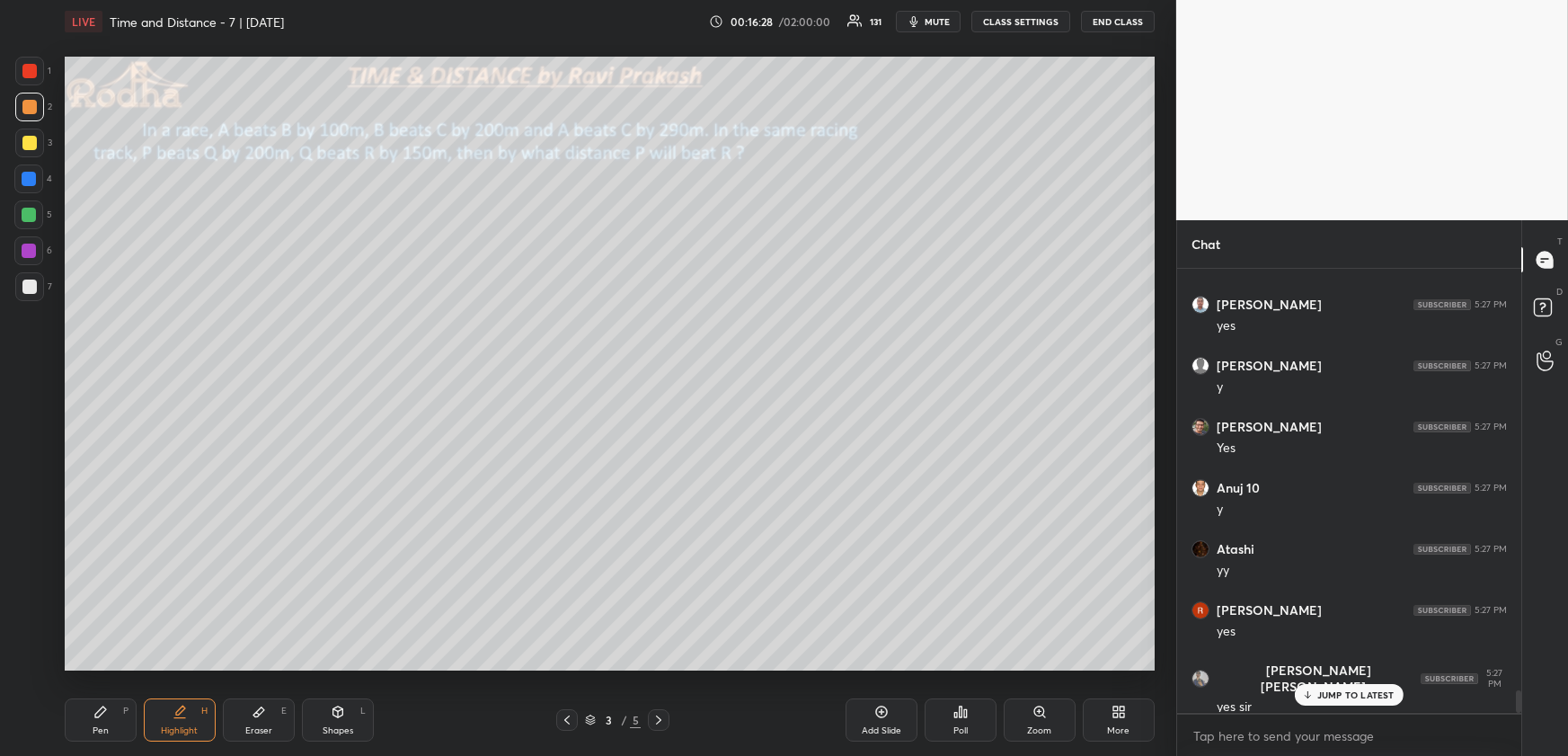 click 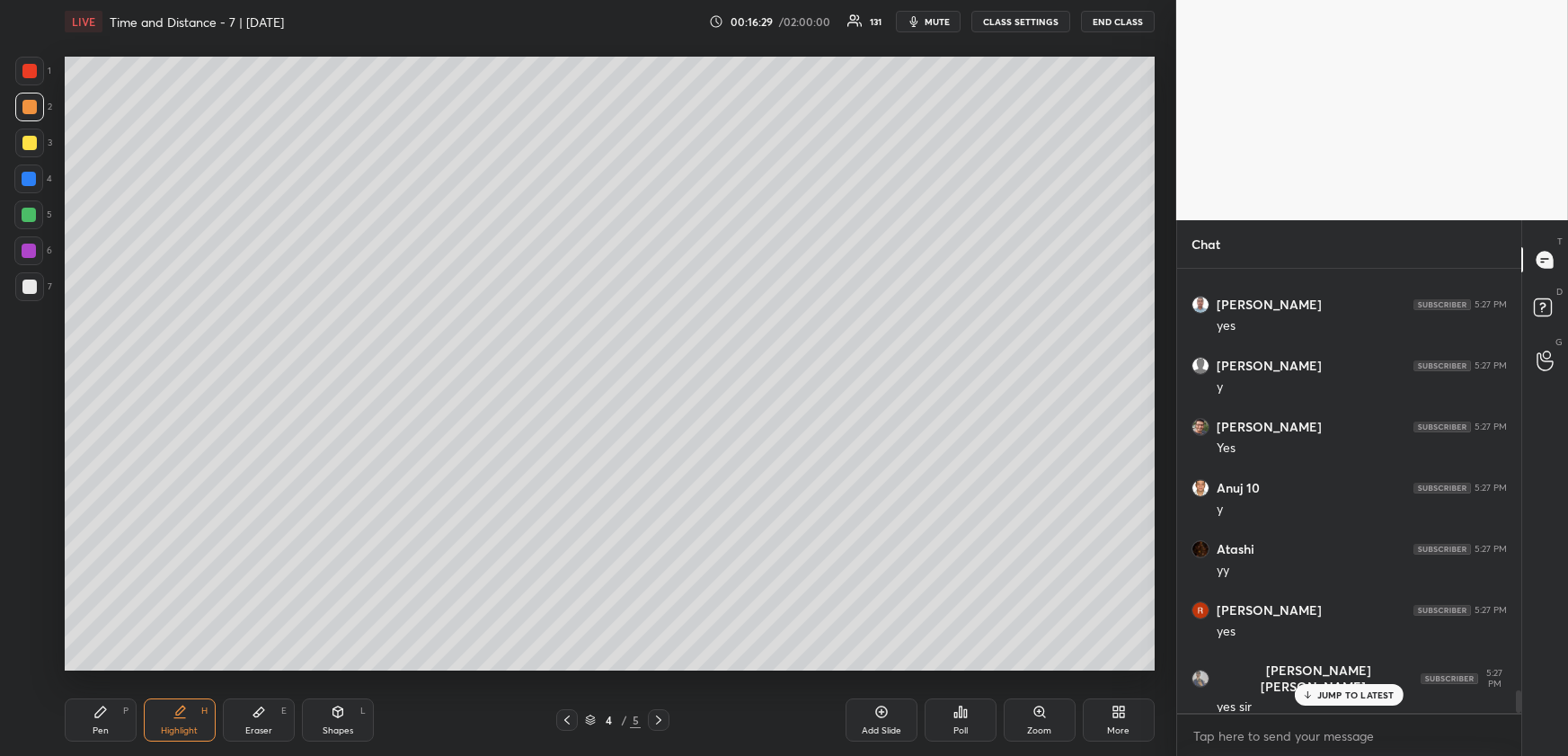 click 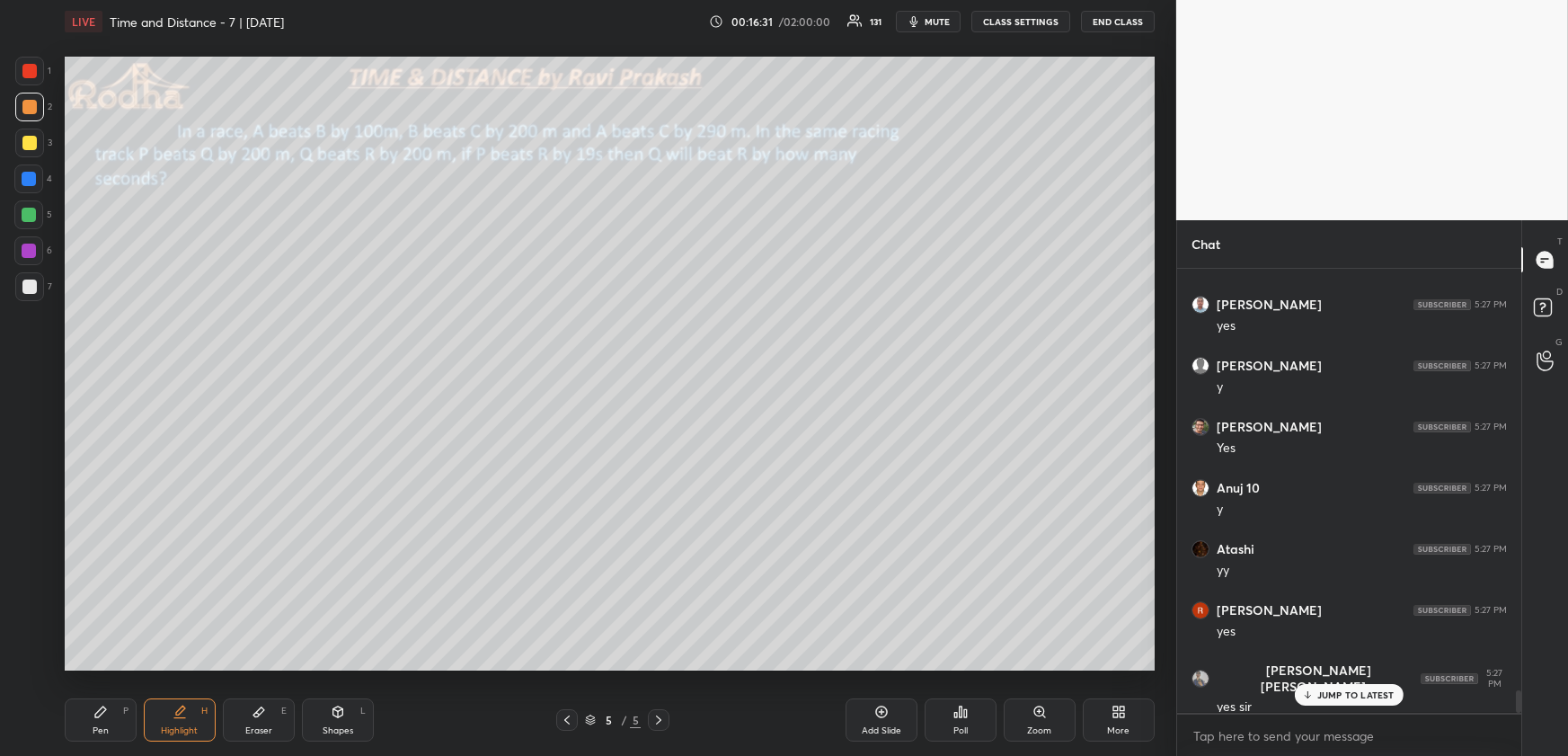 click on "Pen" at bounding box center [101, 731] 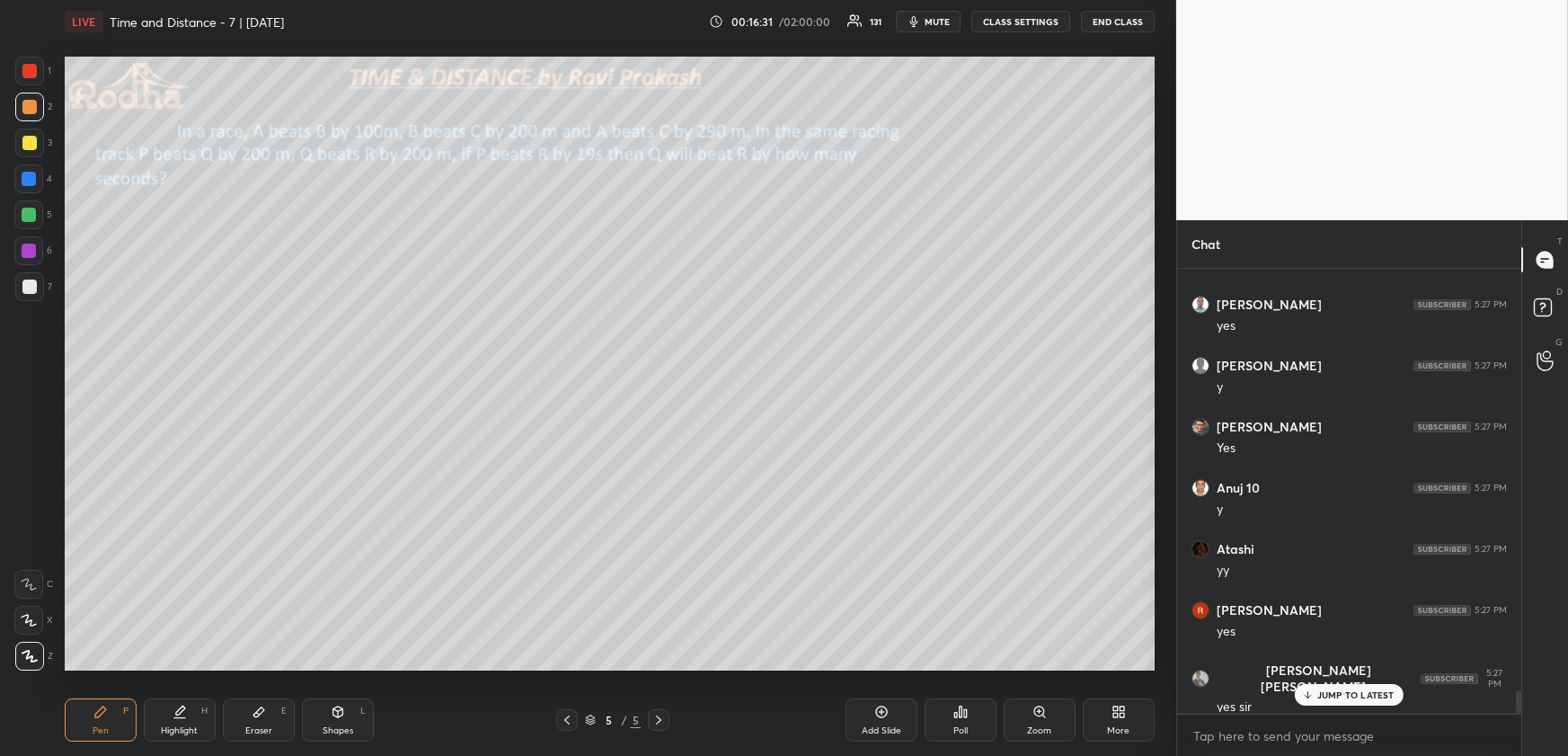 click at bounding box center [30, 287] 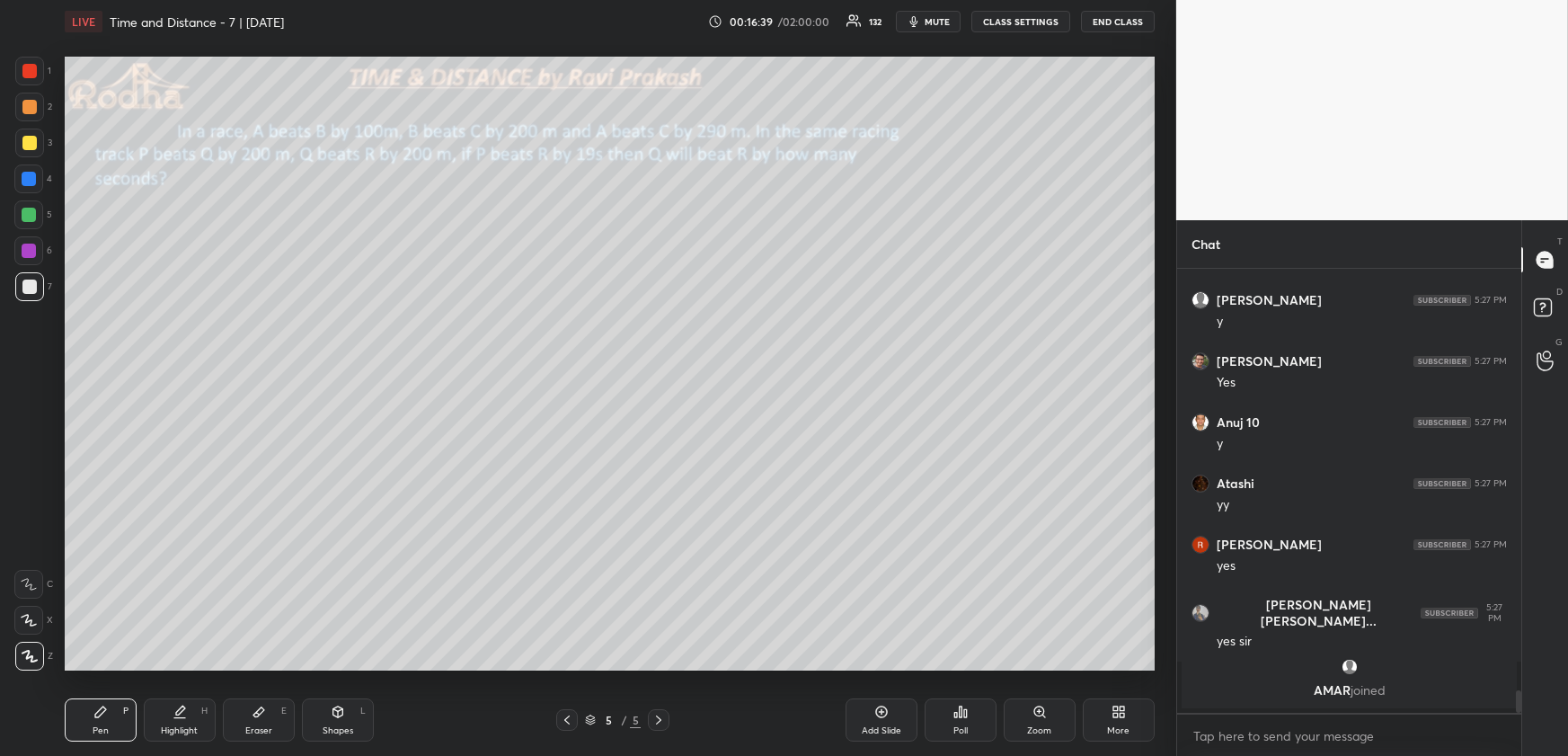 scroll, scrollTop: 8317, scrollLeft: 0, axis: vertical 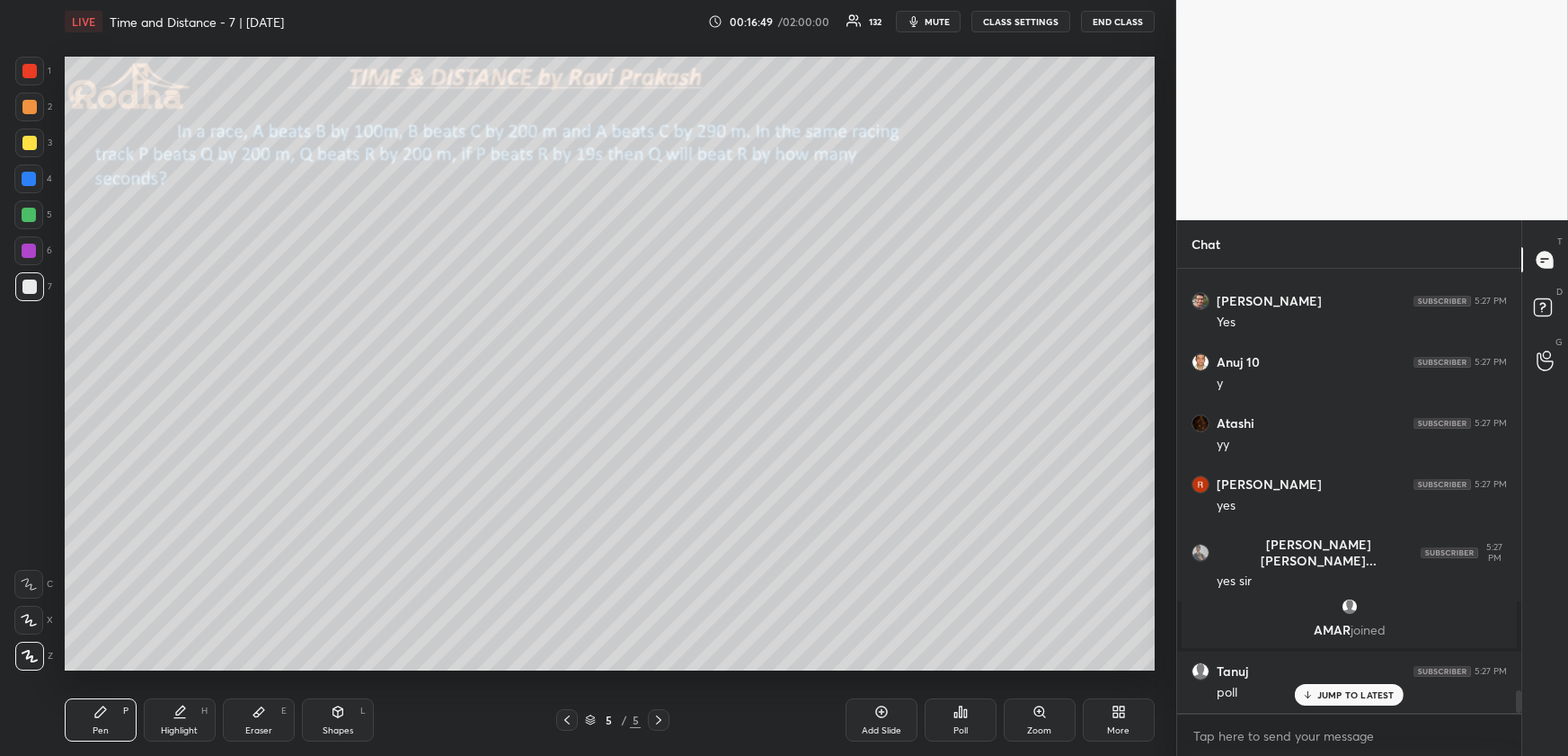 click on "Poll" at bounding box center [961, 720] 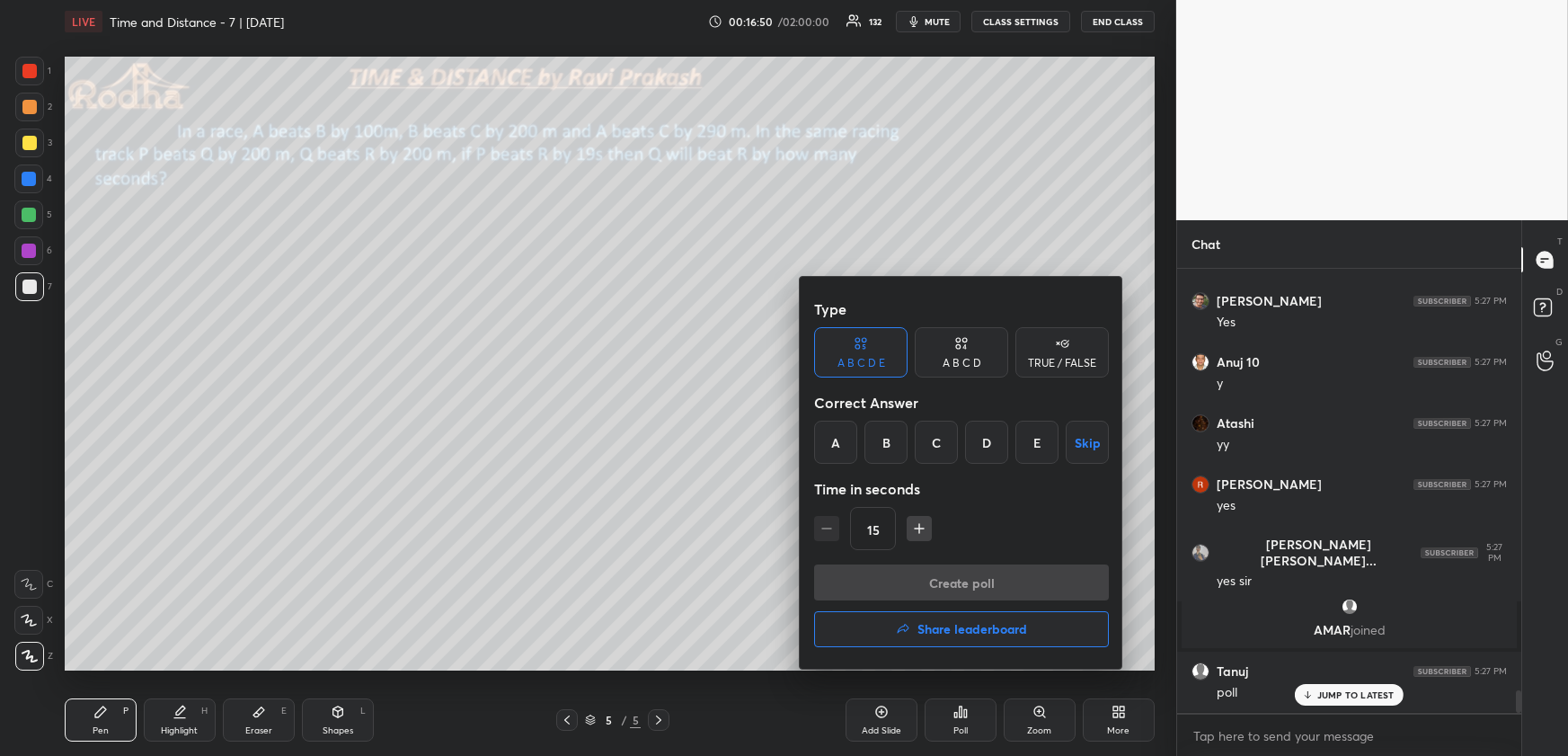 drag, startPoint x: 842, startPoint y: 449, endPoint x: 872, endPoint y: 497, distance: 56.603887 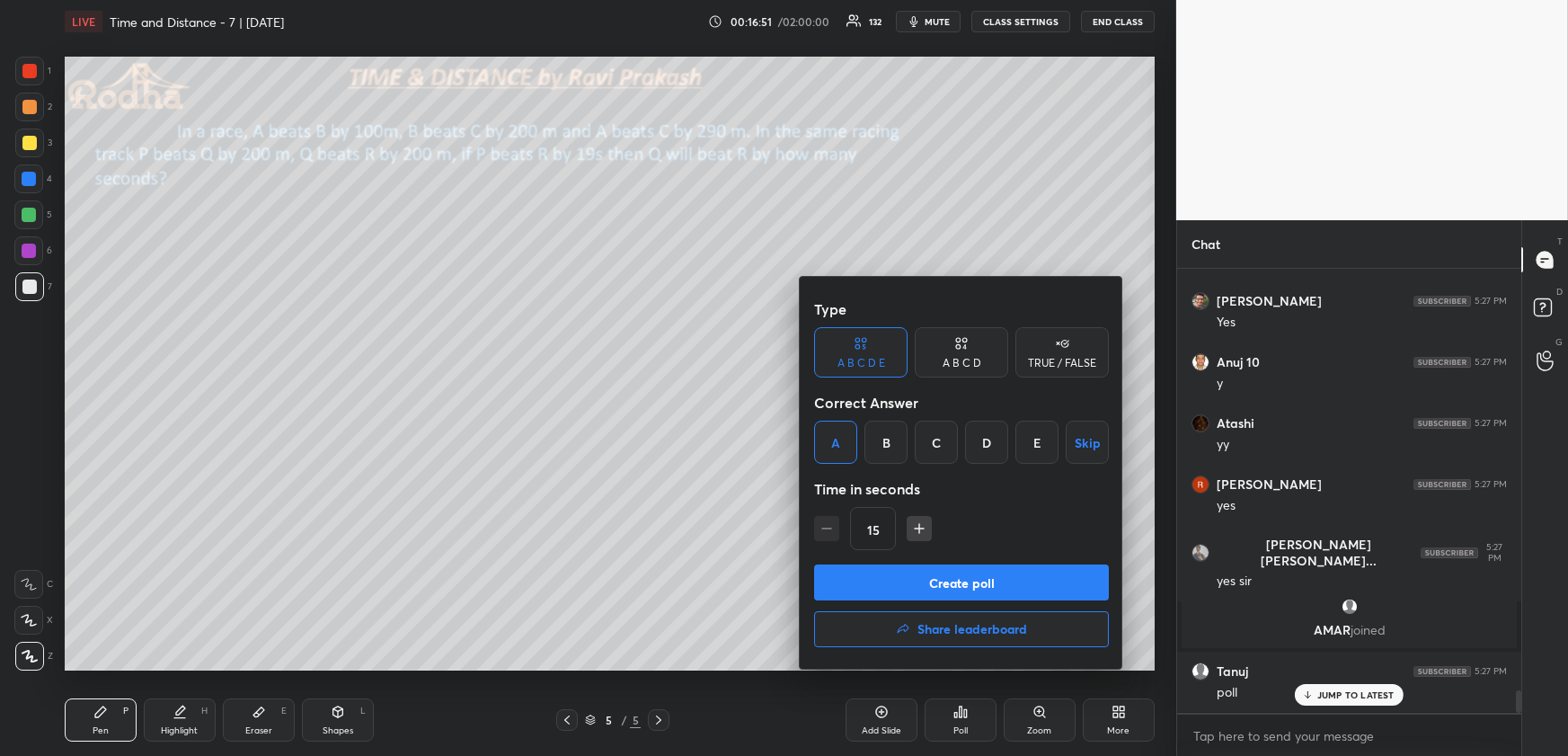 click on "Create poll" at bounding box center (961, 583) 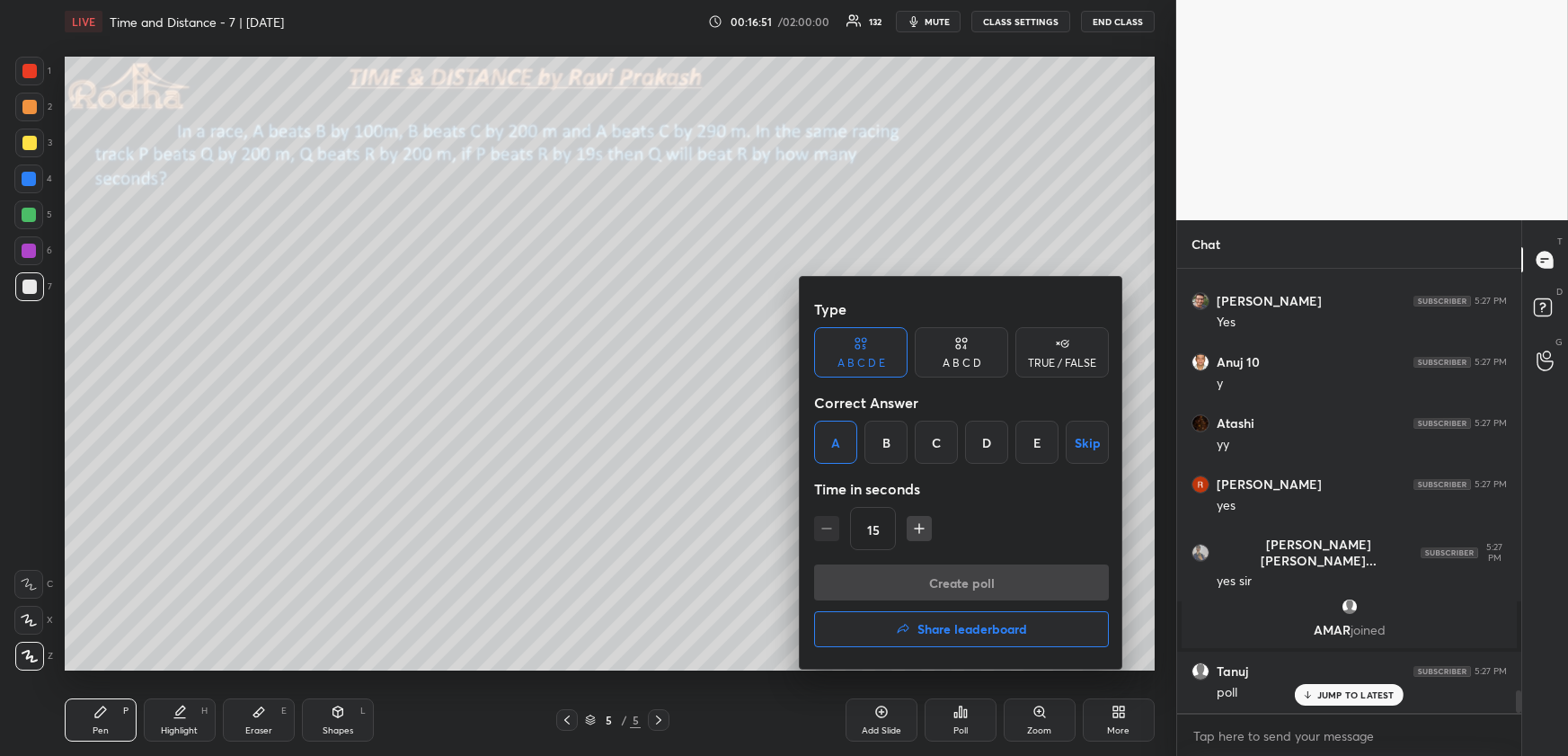 scroll, scrollTop: 409, scrollLeft: 334, axis: both 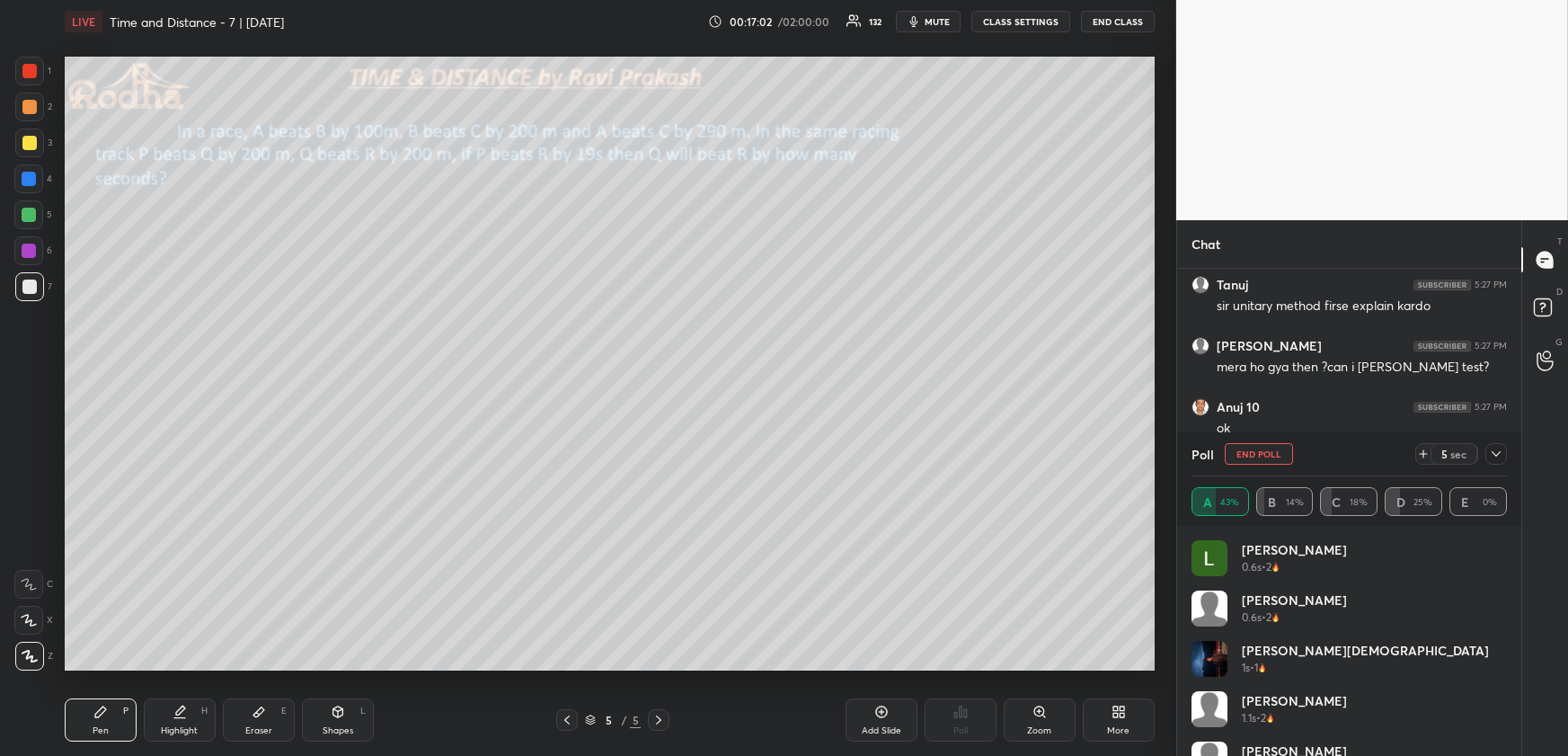 click at bounding box center [30, 107] 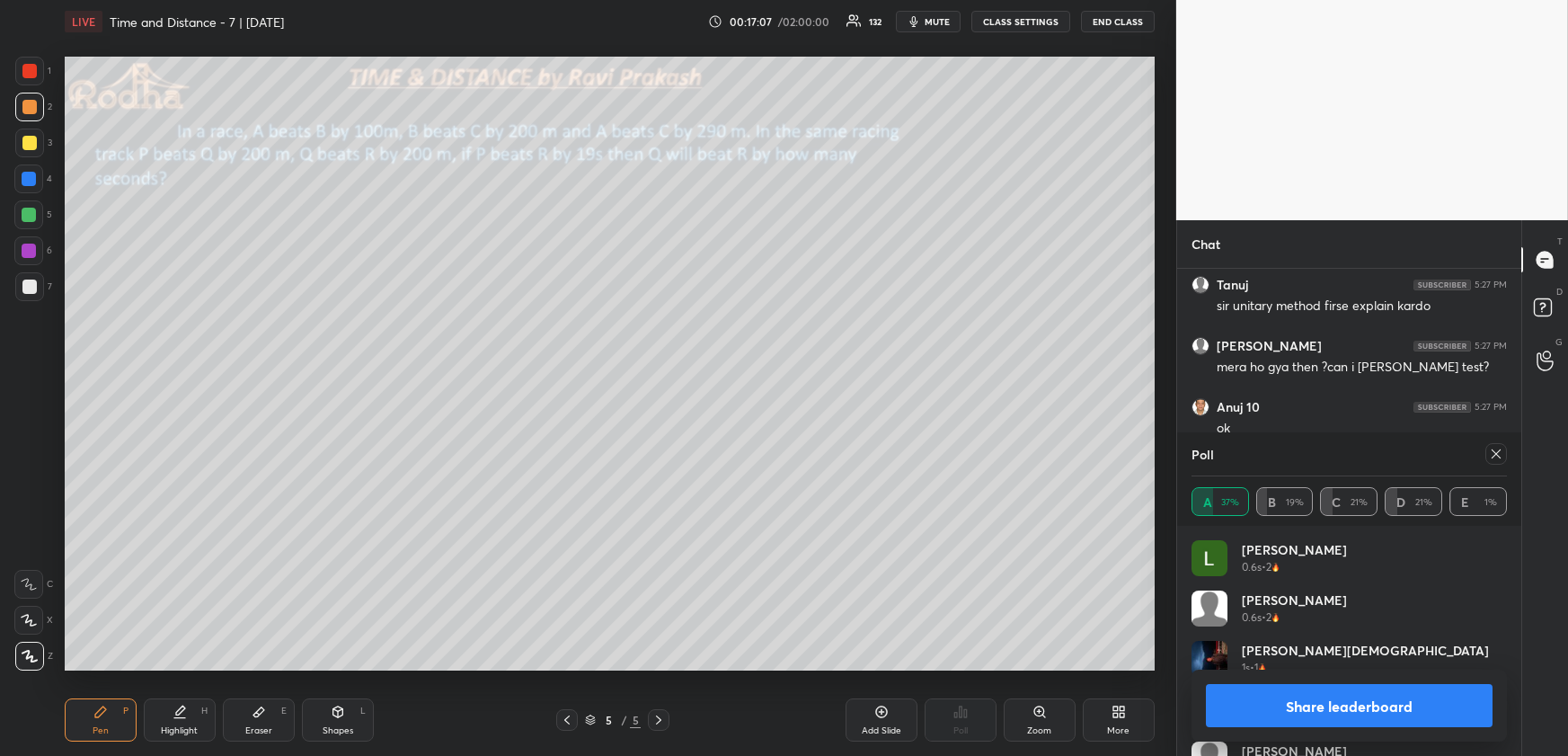 click 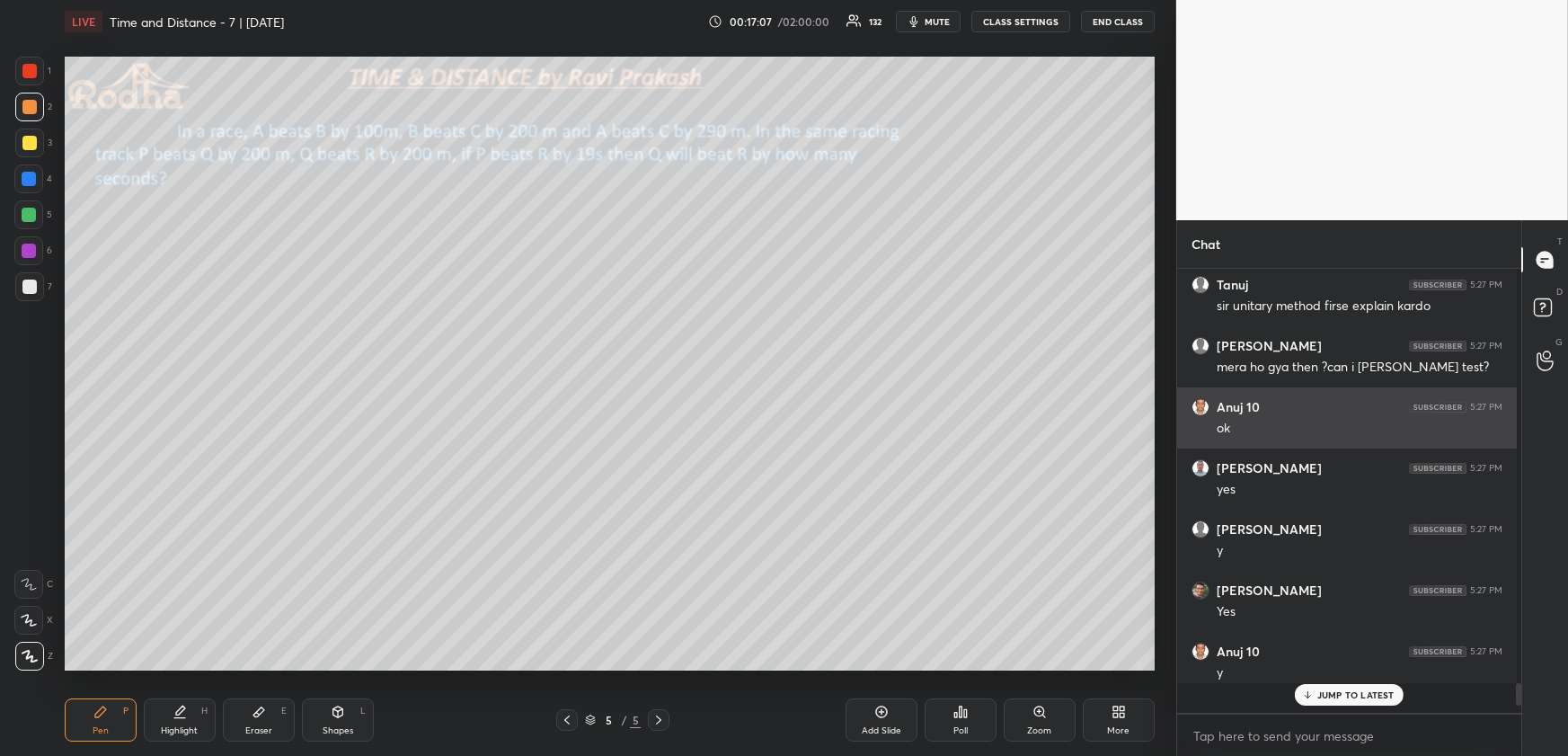 scroll, scrollTop: 0, scrollLeft: 0, axis: both 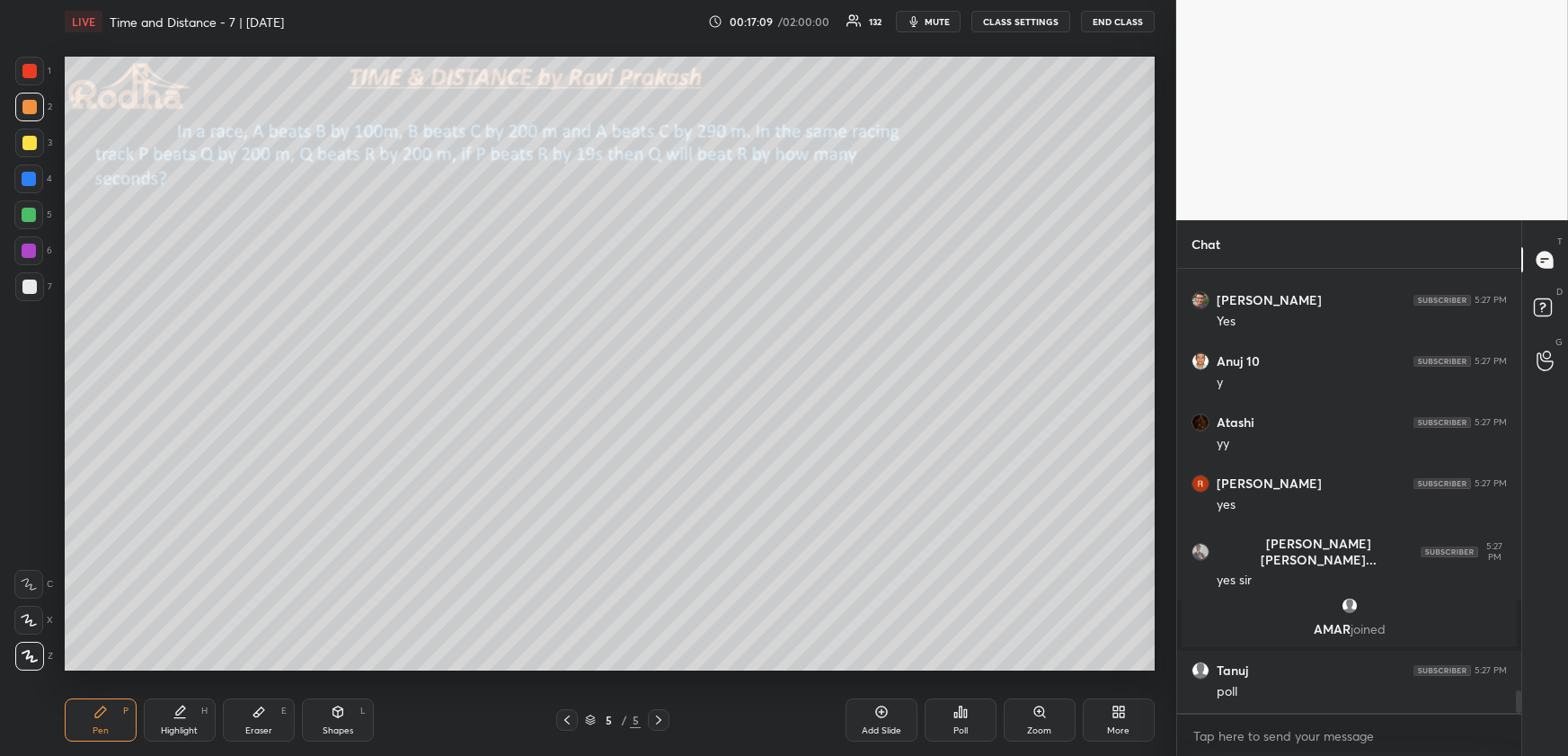 click on "Eraser E" at bounding box center [259, 720] 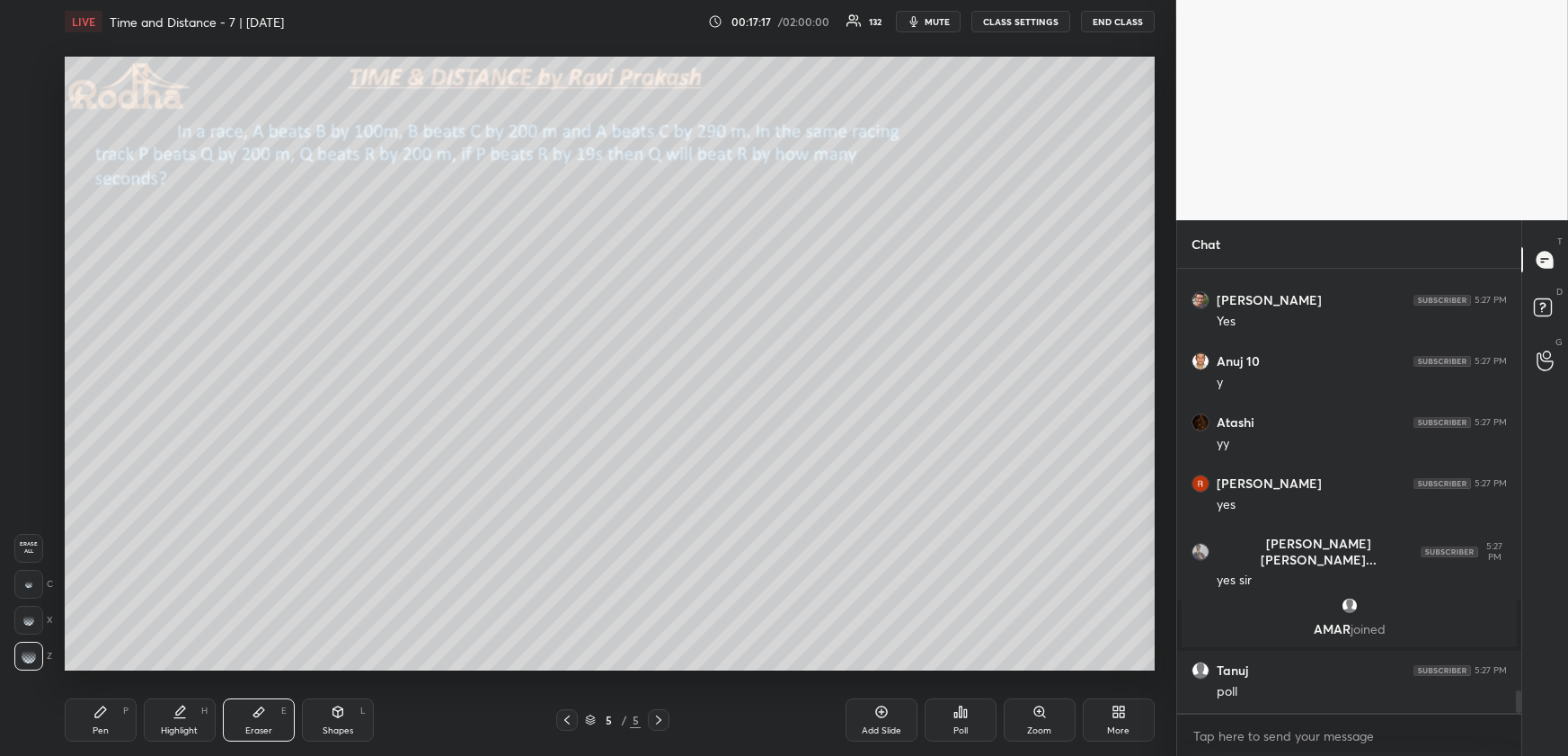 drag, startPoint x: 186, startPoint y: 707, endPoint x: 179, endPoint y: 678, distance: 29.832868 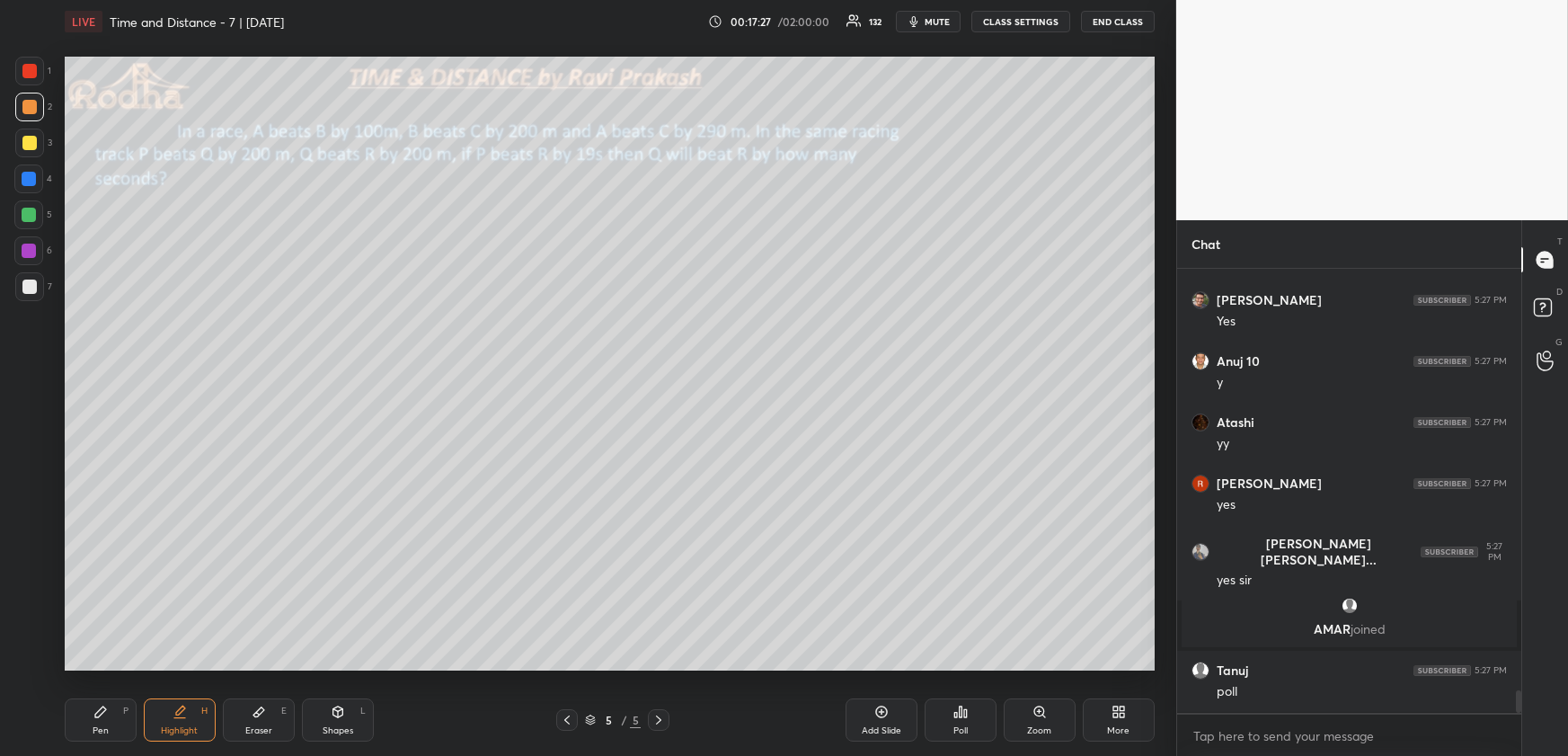 click on "5 / 5" at bounding box center [613, 720] 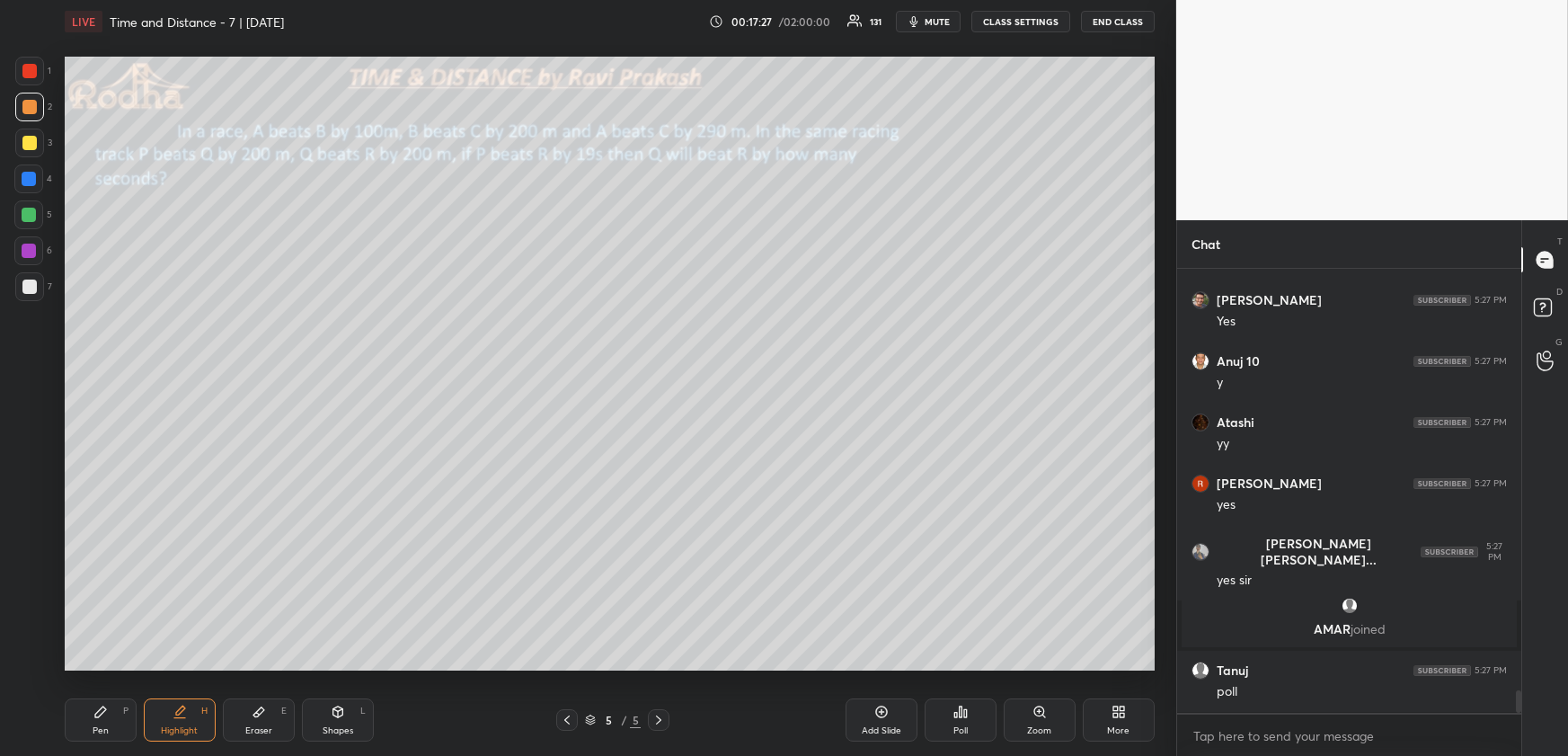 click 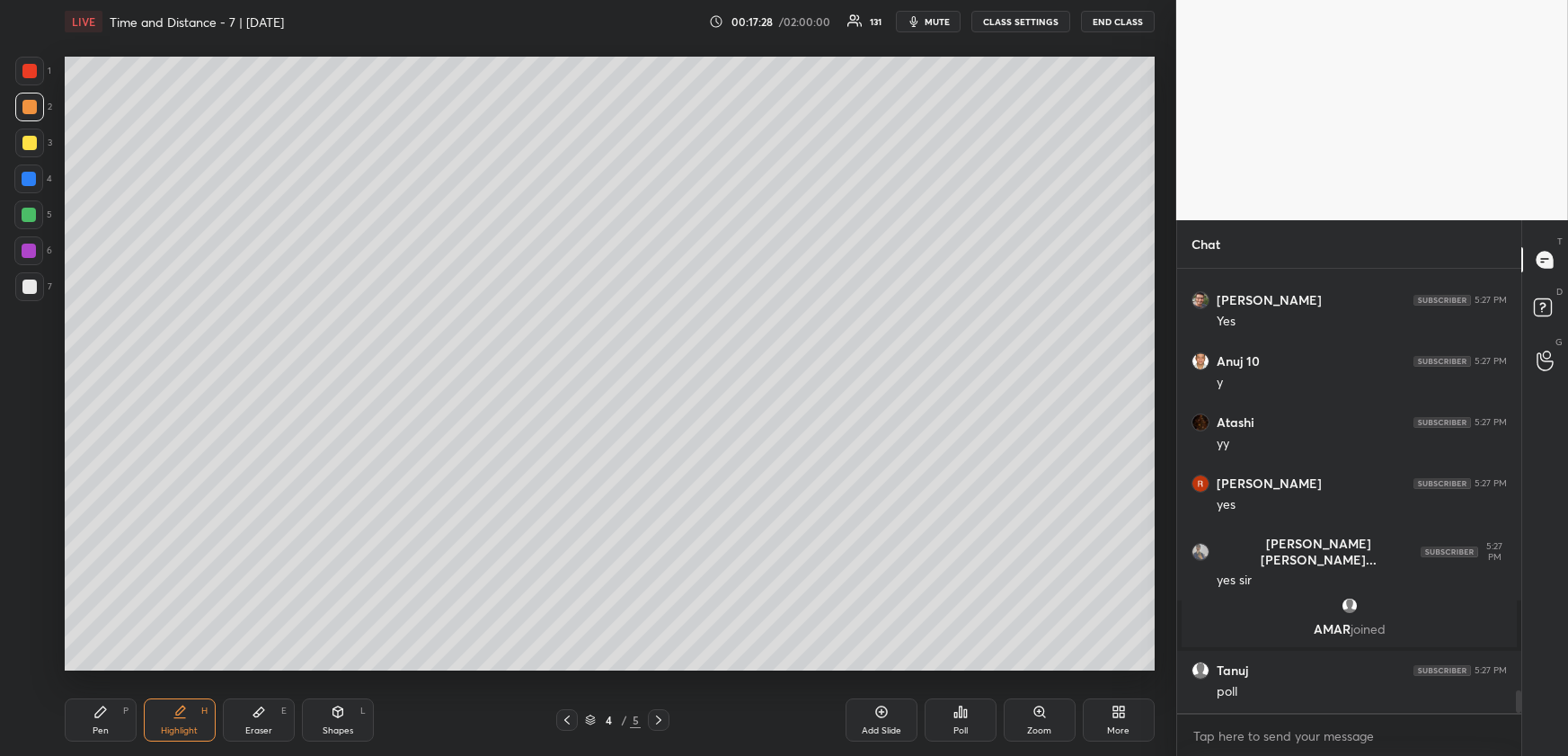 click 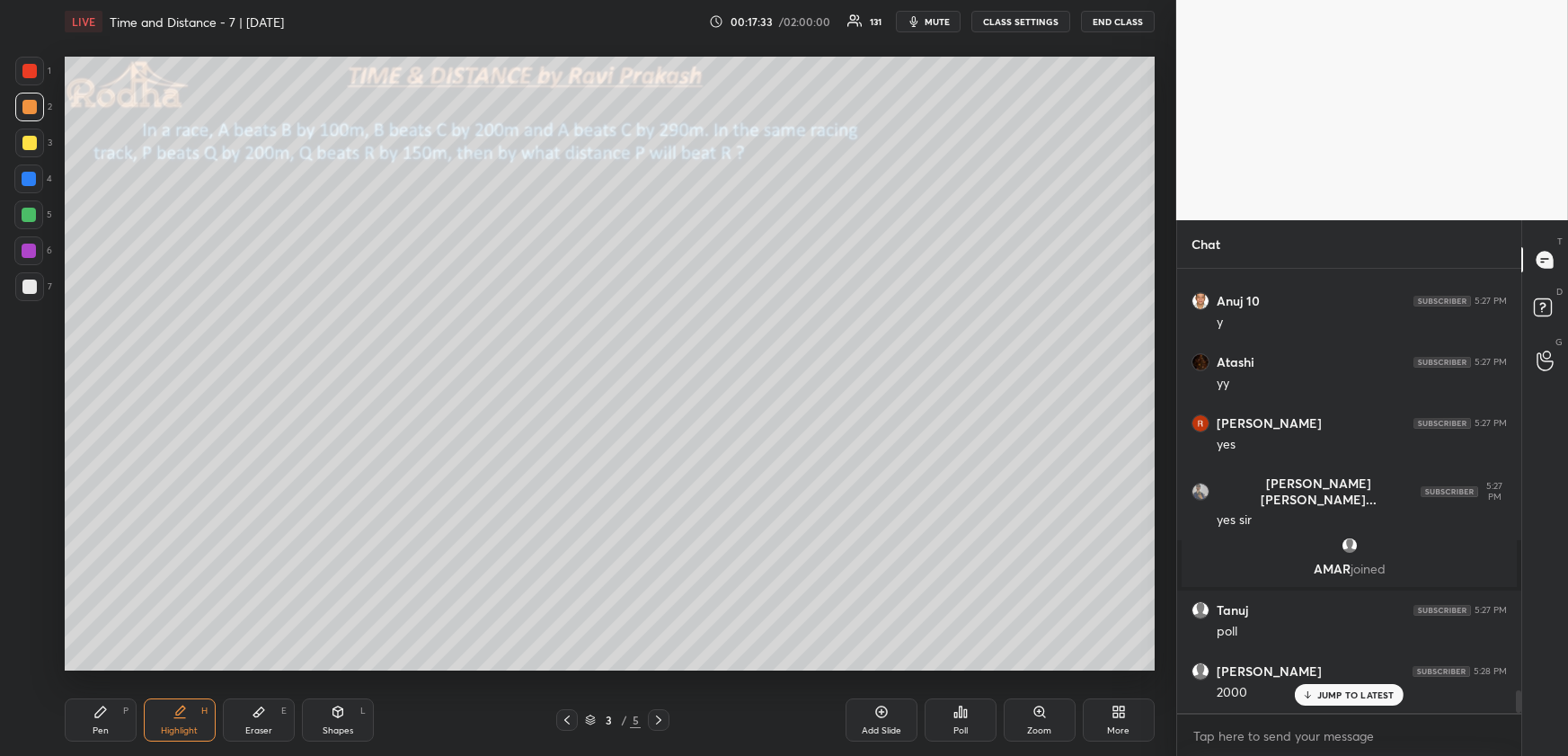 click 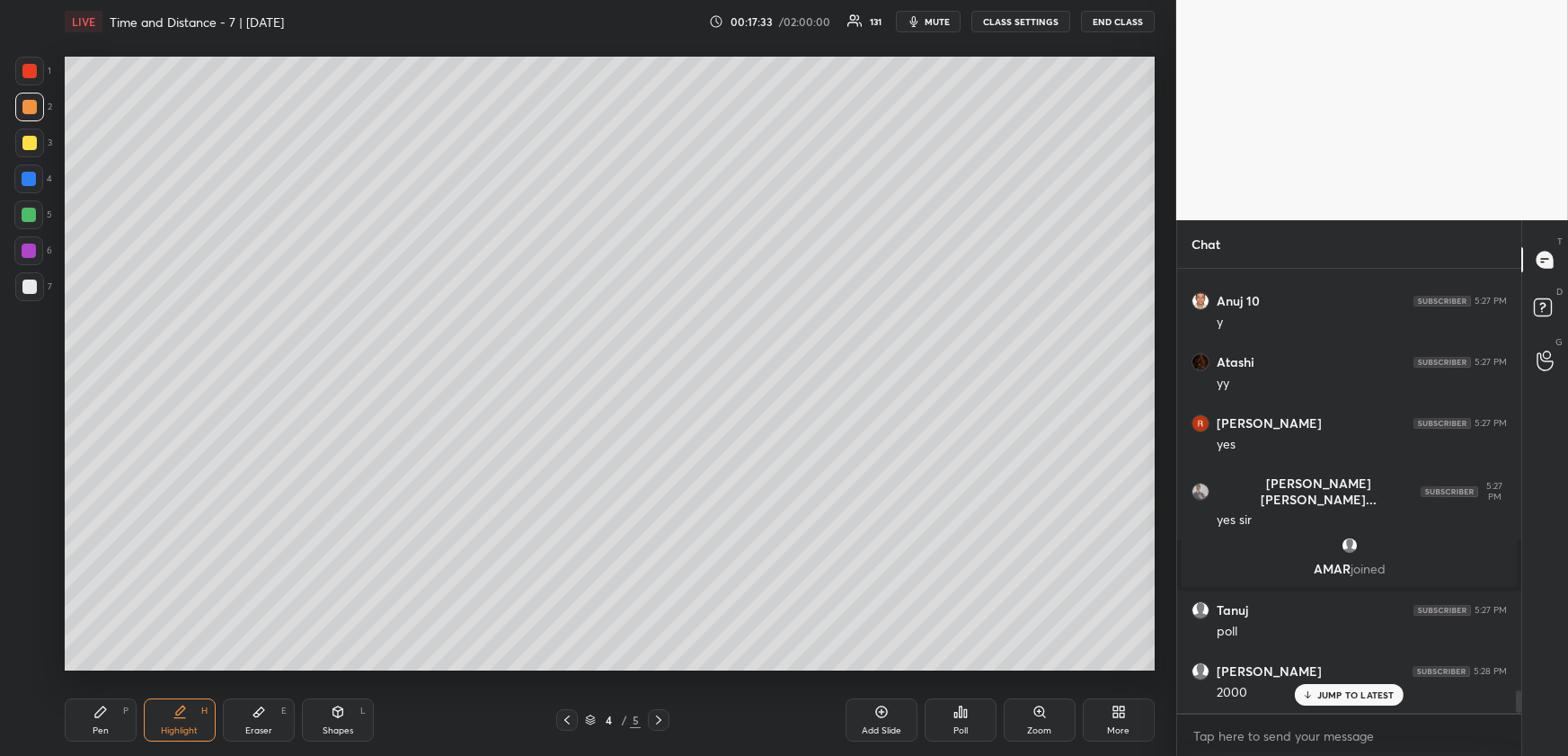 click 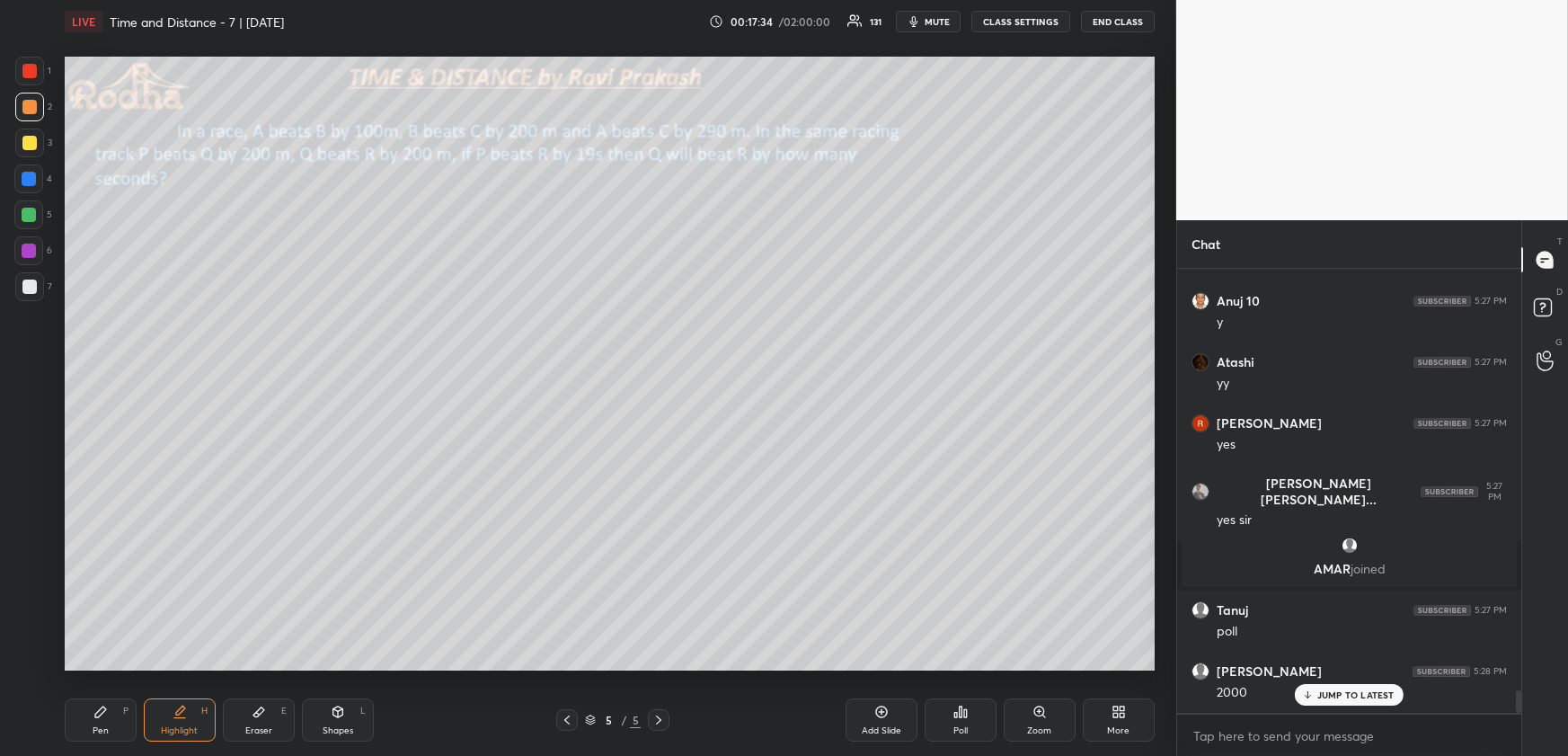 drag, startPoint x: 108, startPoint y: 719, endPoint x: 98, endPoint y: 684, distance: 36.4005 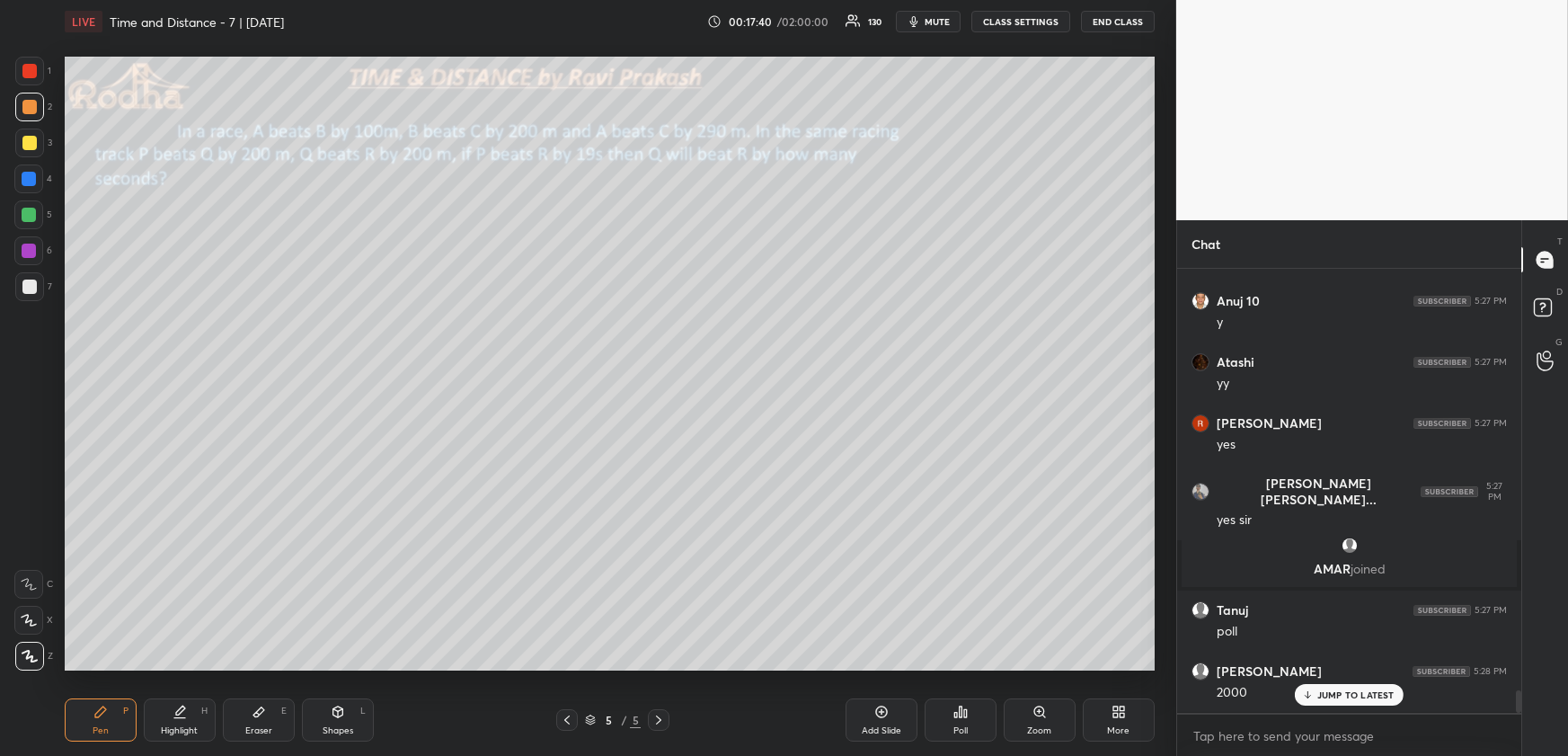 scroll, scrollTop: 8306, scrollLeft: 0, axis: vertical 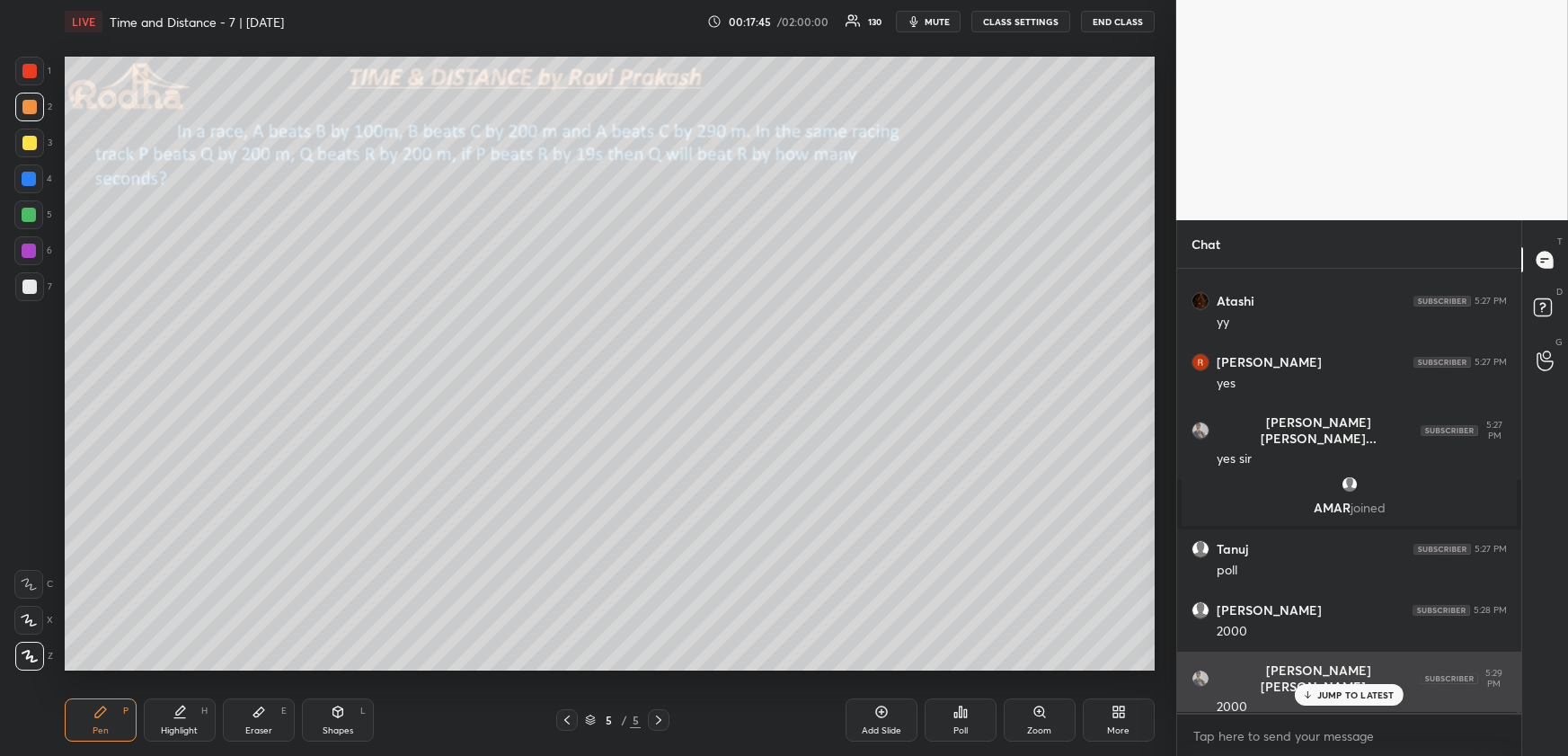 click on "JUMP TO LATEST" at bounding box center (1349, 695) 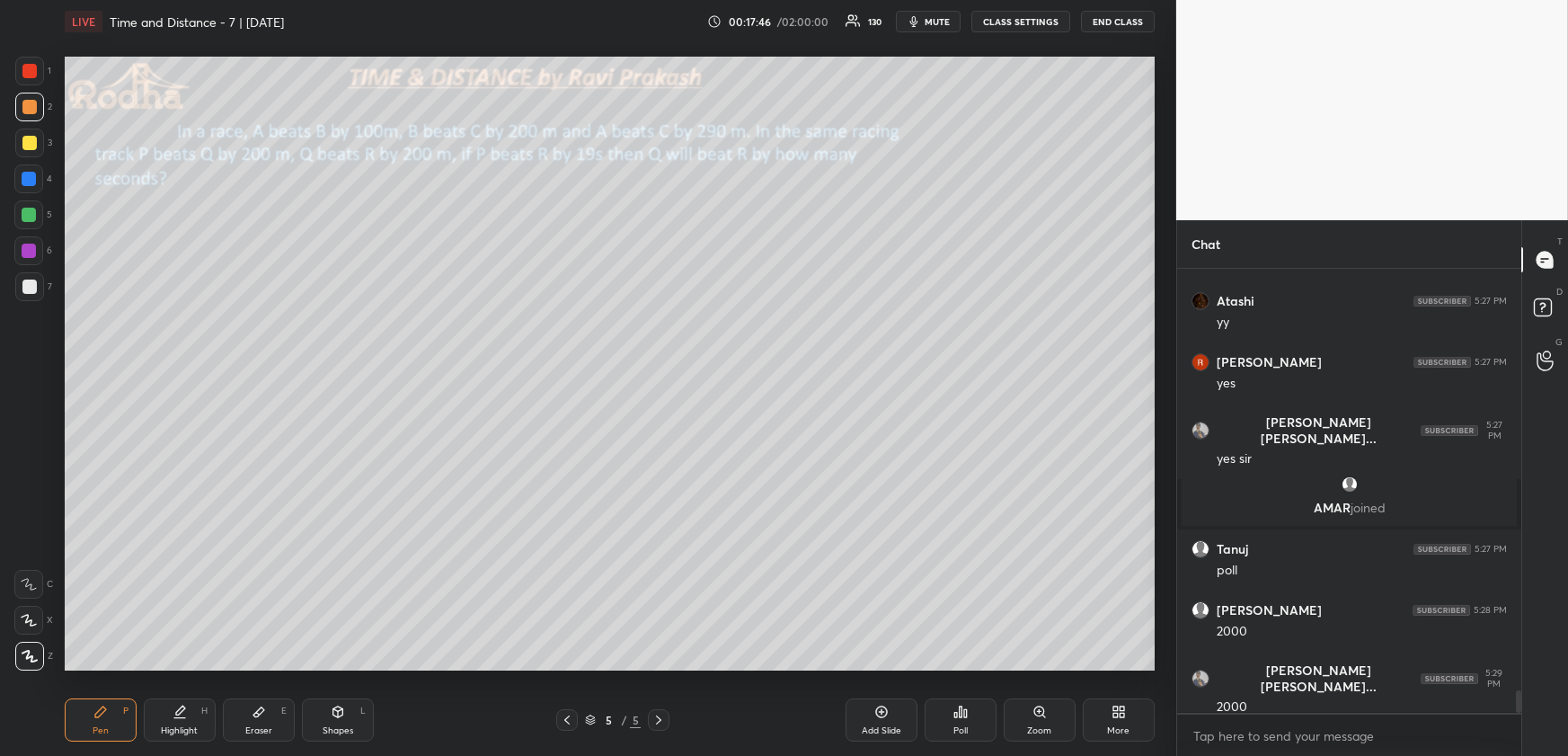 drag, startPoint x: 193, startPoint y: 717, endPoint x: 202, endPoint y: 701, distance: 18.35756 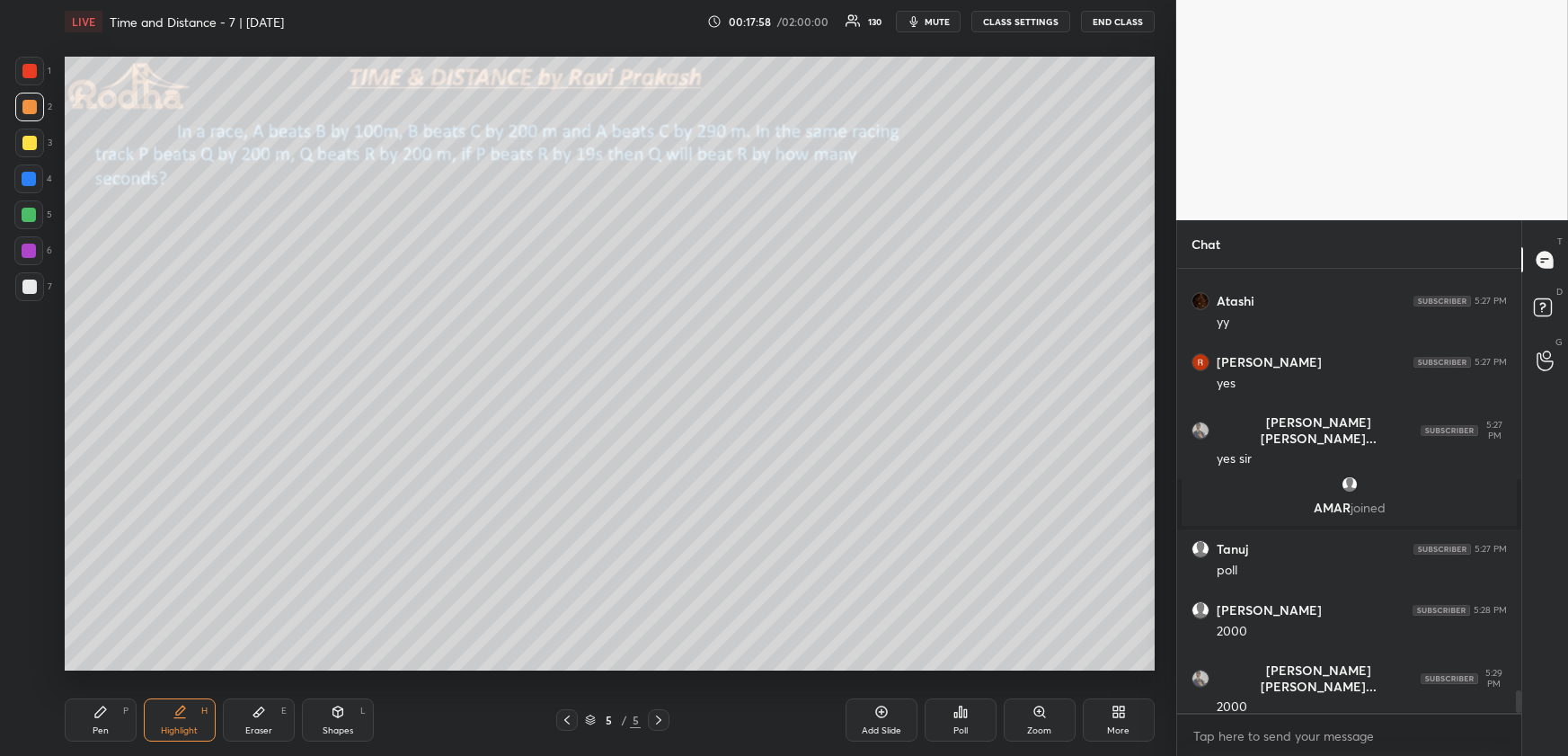 scroll, scrollTop: 8371, scrollLeft: 0, axis: vertical 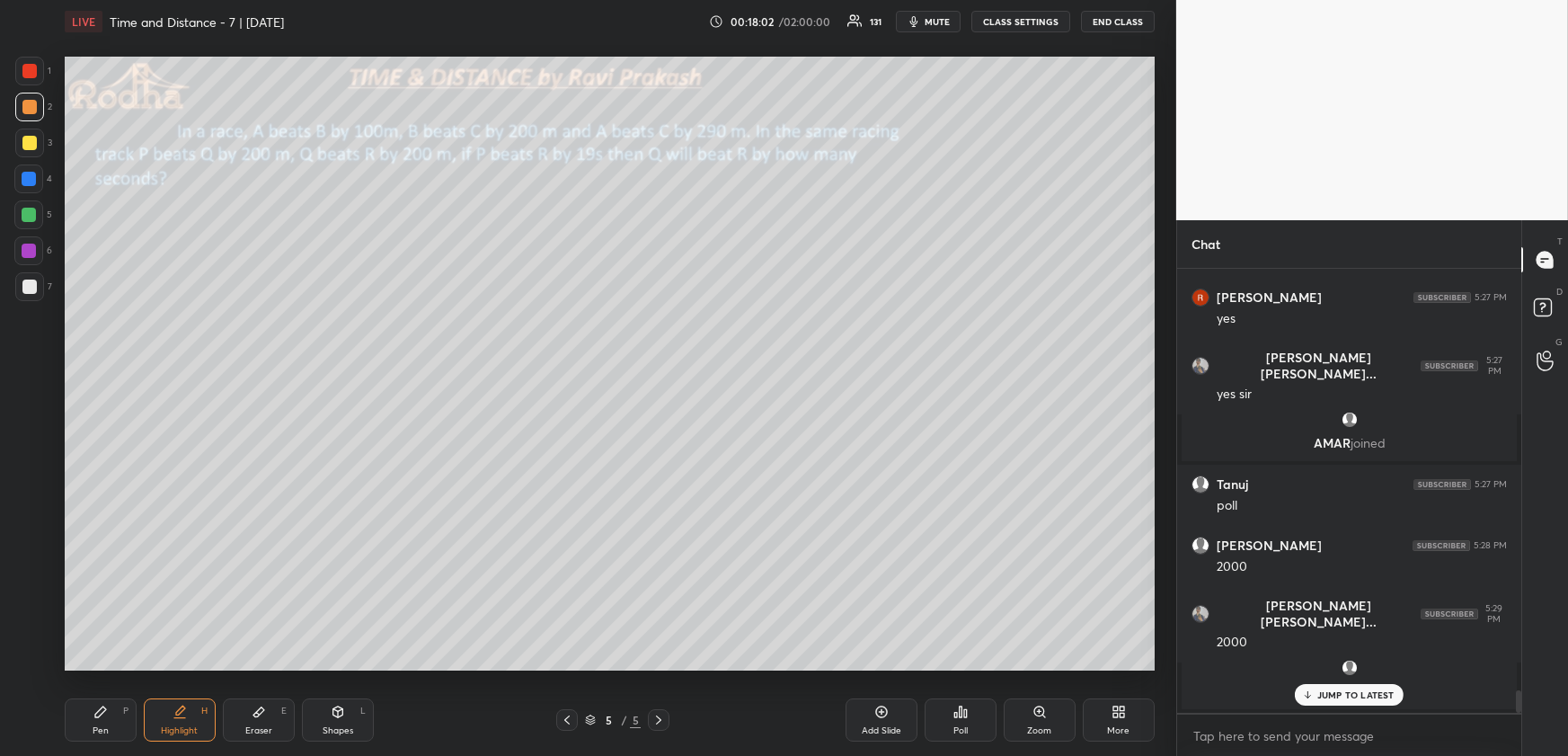 click on "Pen P" at bounding box center [101, 720] 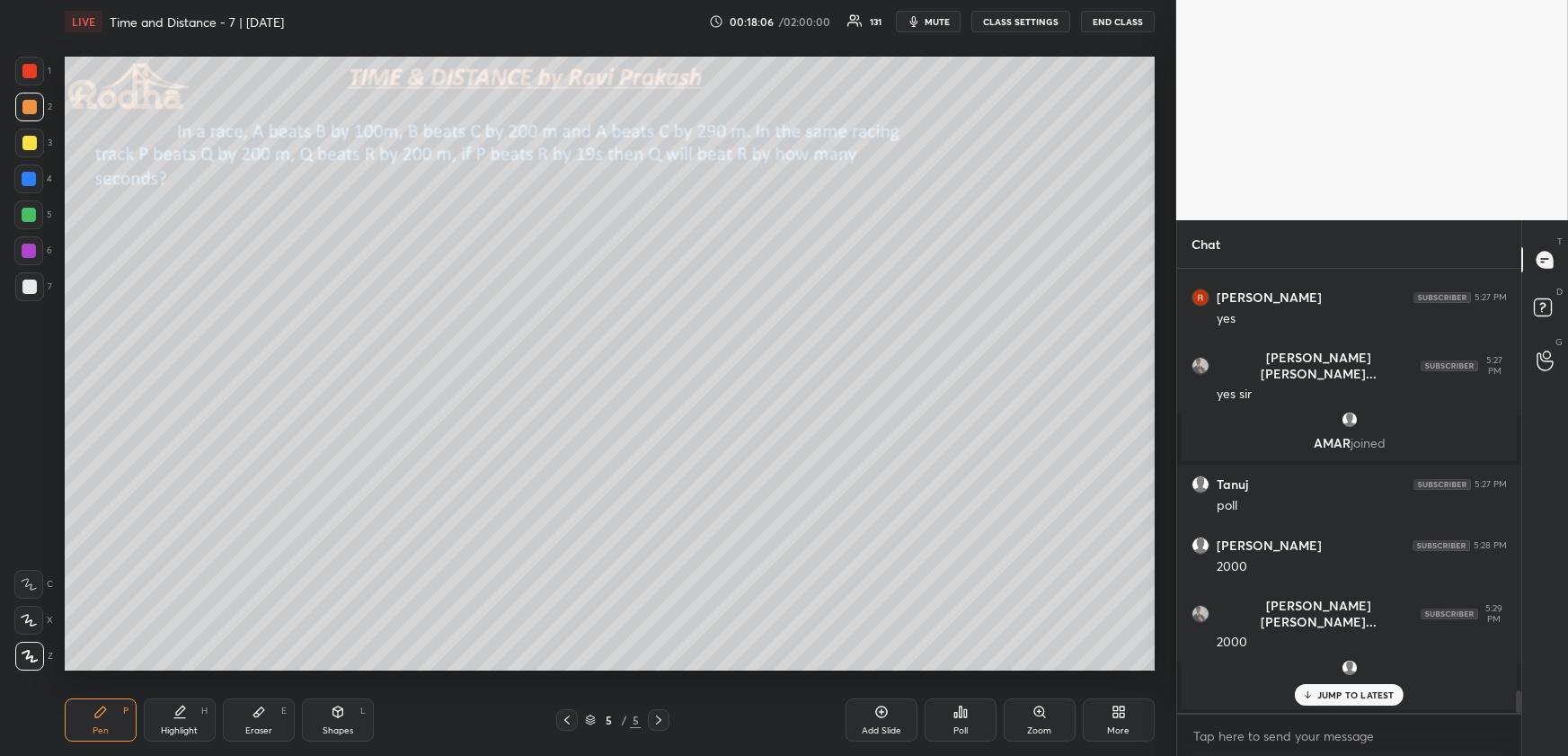 click at bounding box center (30, 287) 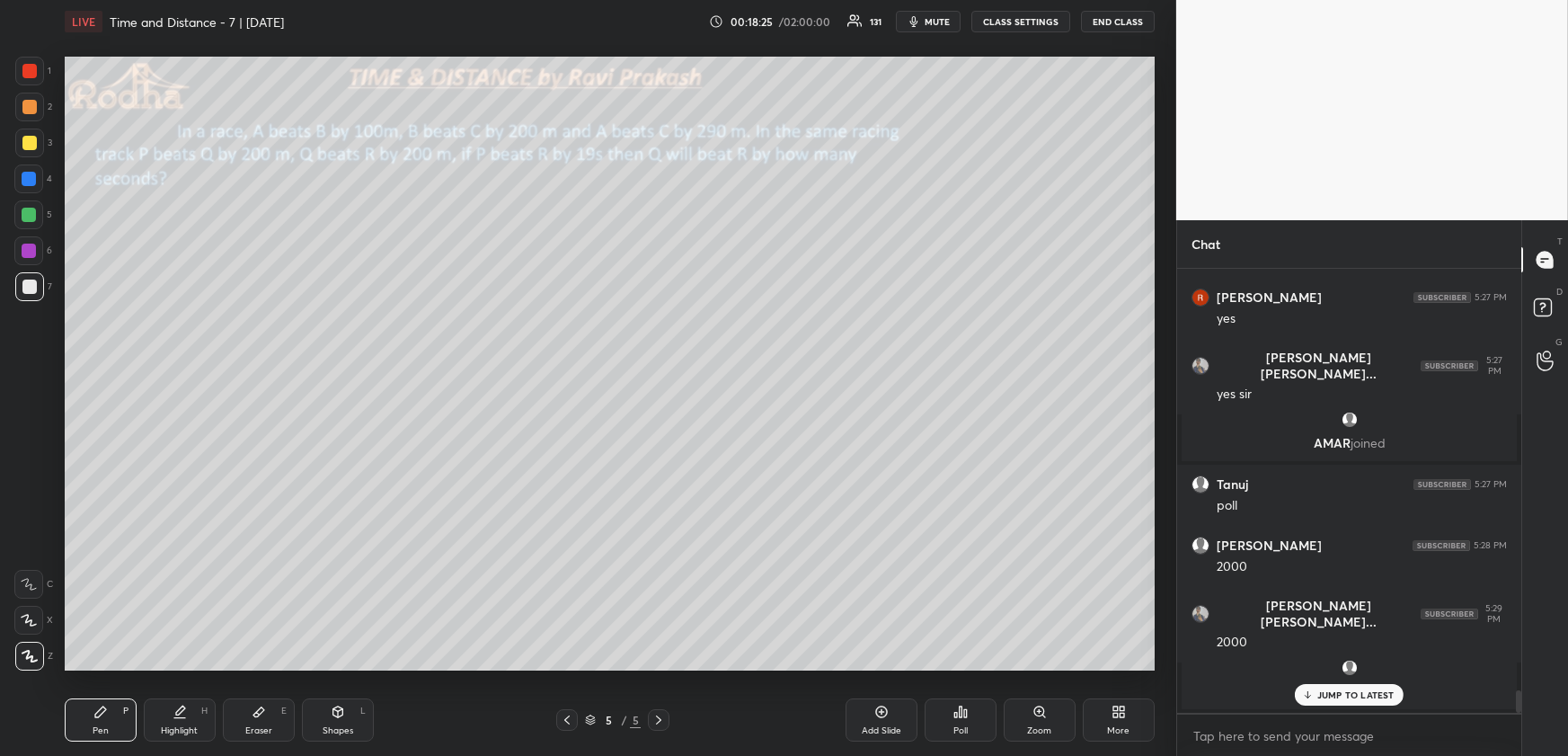 click on "Eraser E" at bounding box center (259, 720) 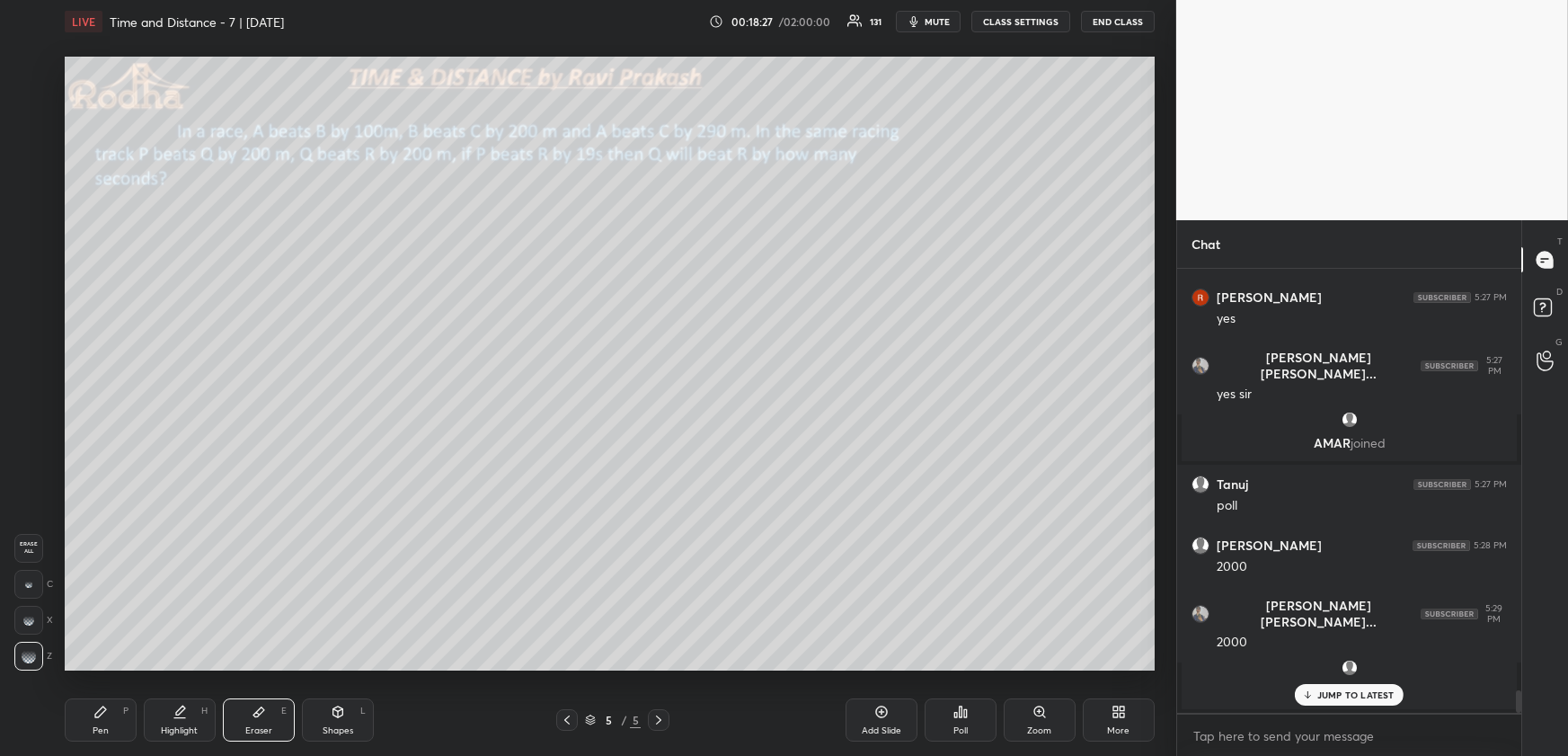 drag, startPoint x: 103, startPoint y: 727, endPoint x: 103, endPoint y: 716, distance: 11 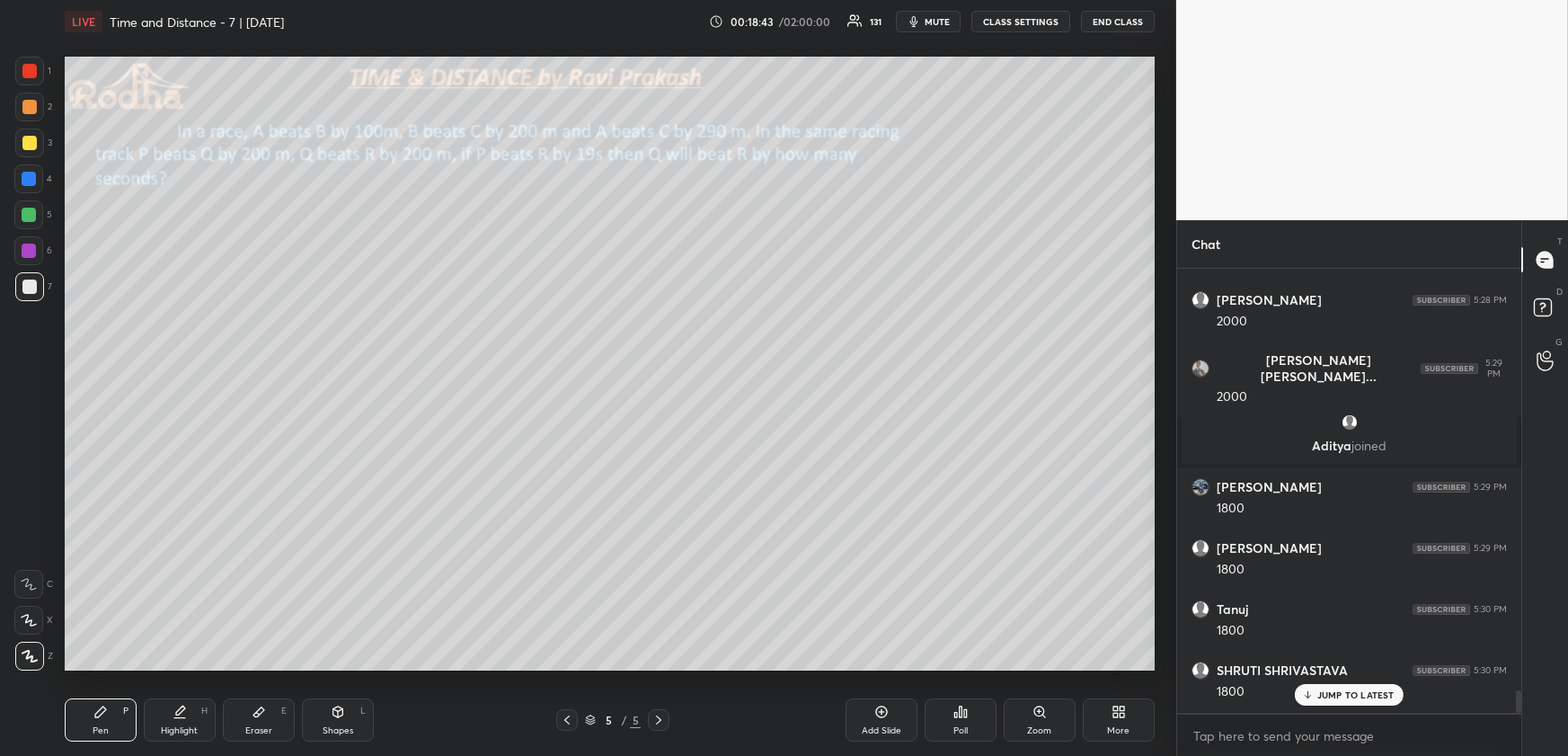 scroll, scrollTop: 8479, scrollLeft: 0, axis: vertical 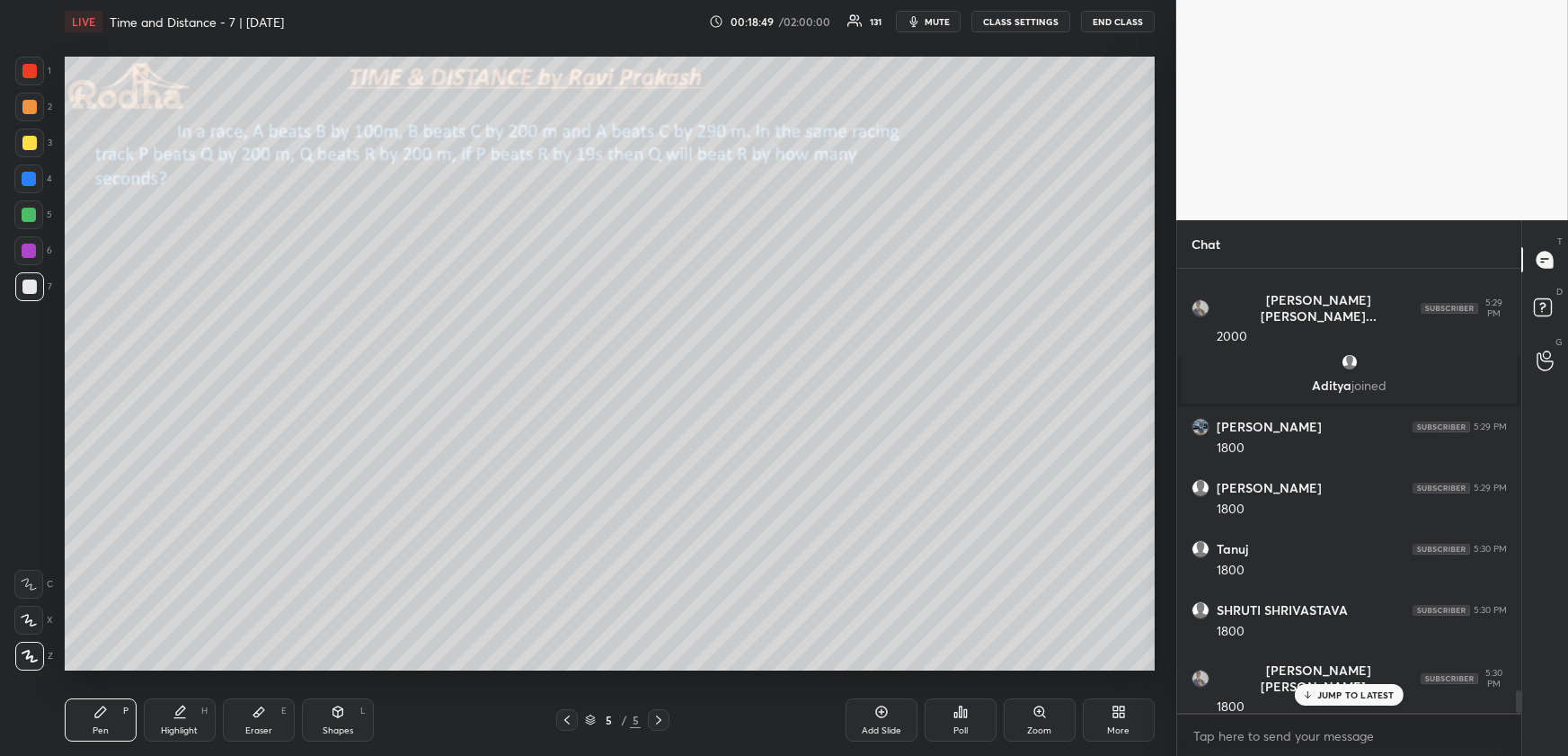 click at bounding box center [30, 143] 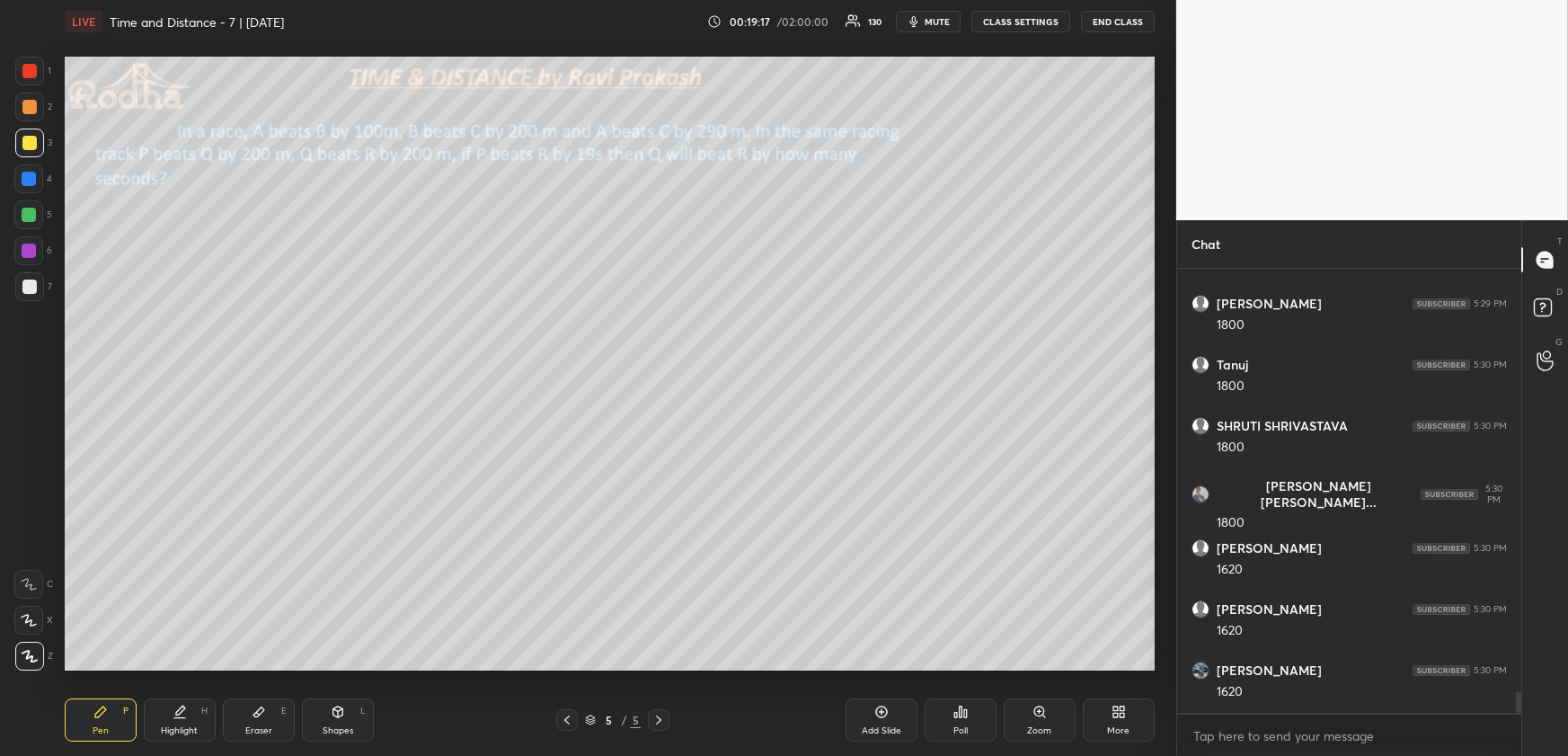 scroll, scrollTop: 8724, scrollLeft: 0, axis: vertical 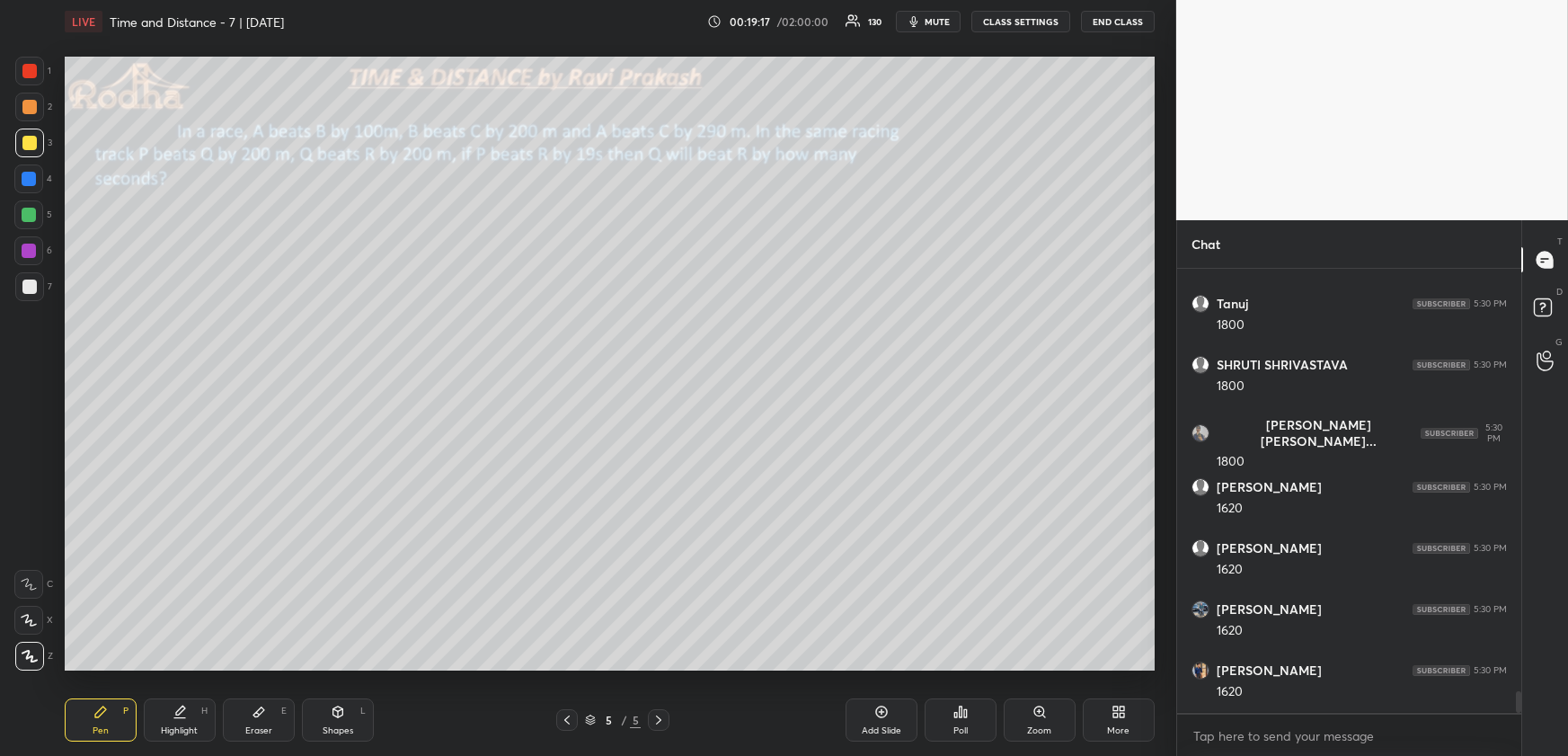 click on "Highlight H" at bounding box center [180, 720] 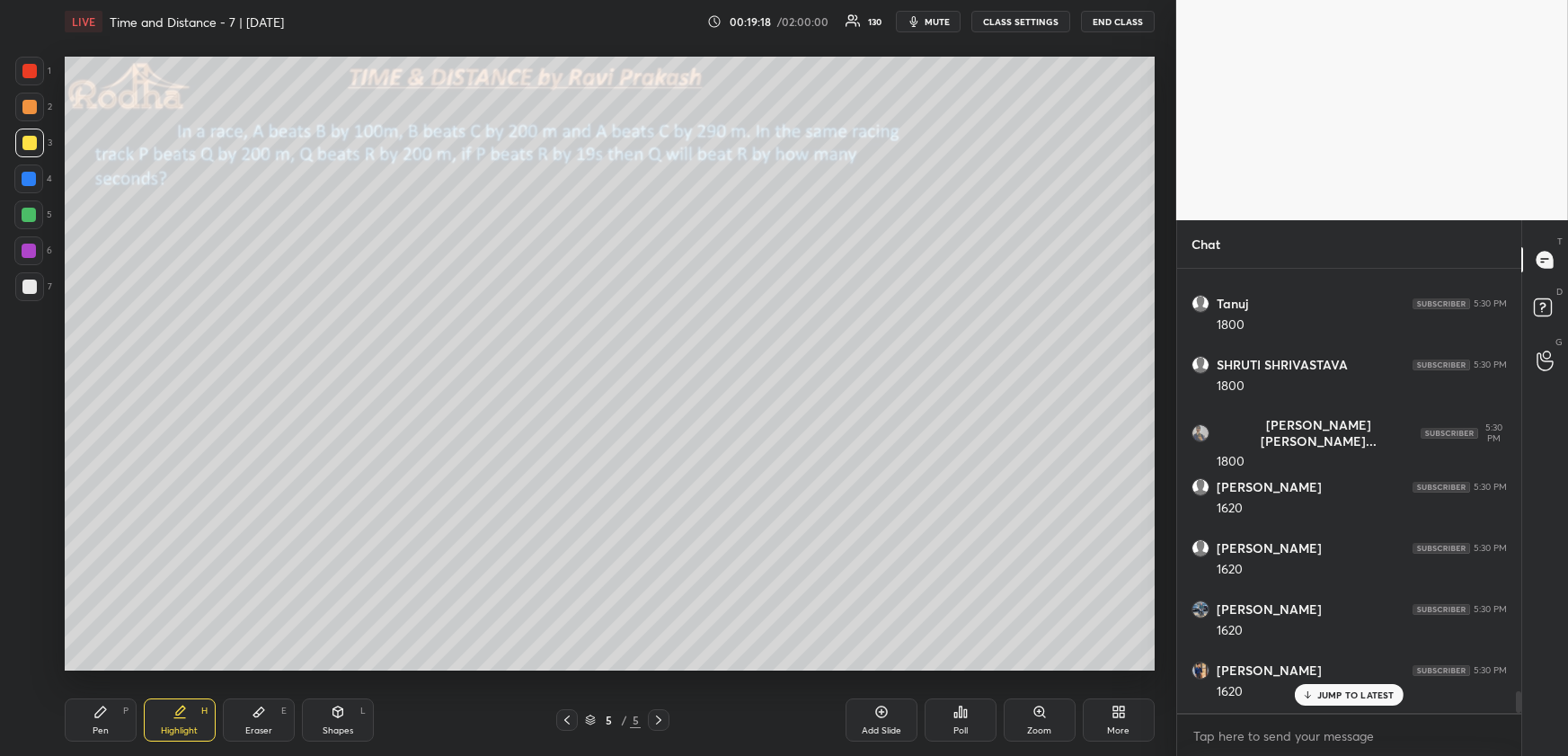 scroll, scrollTop: 8784, scrollLeft: 0, axis: vertical 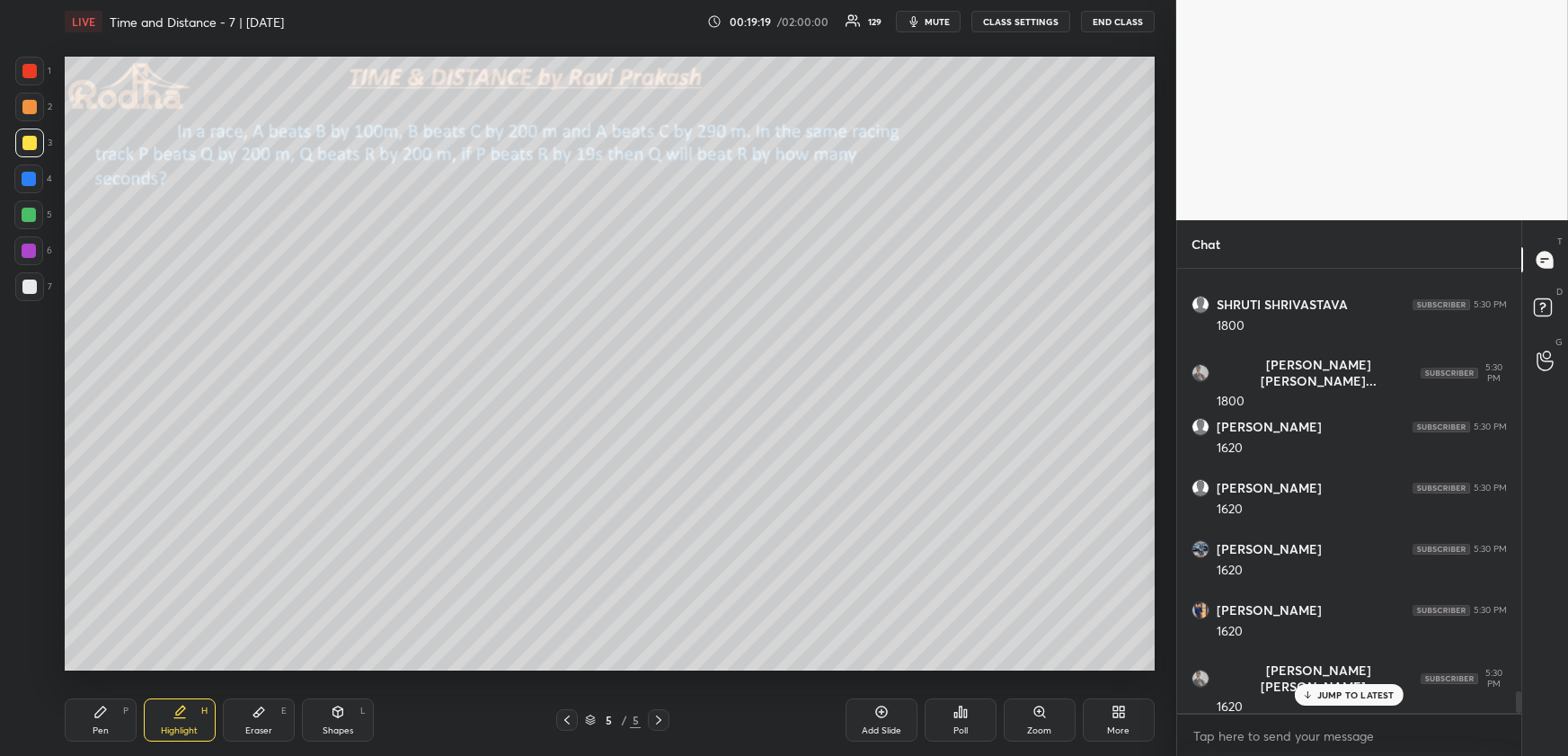 drag, startPoint x: 85, startPoint y: 719, endPoint x: 82, endPoint y: 682, distance: 37.12142 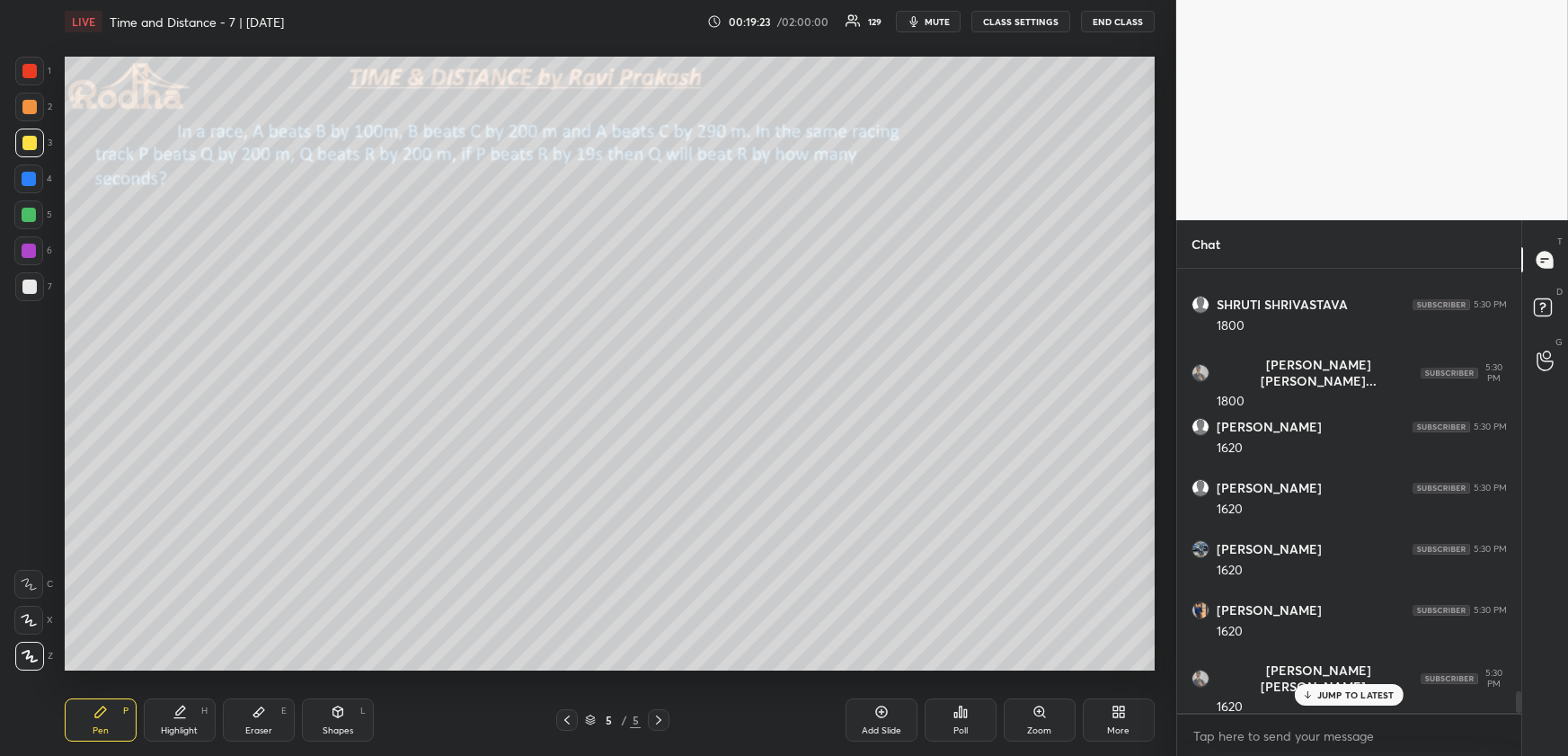 drag, startPoint x: 171, startPoint y: 707, endPoint x: 185, endPoint y: 699, distance: 16.124515 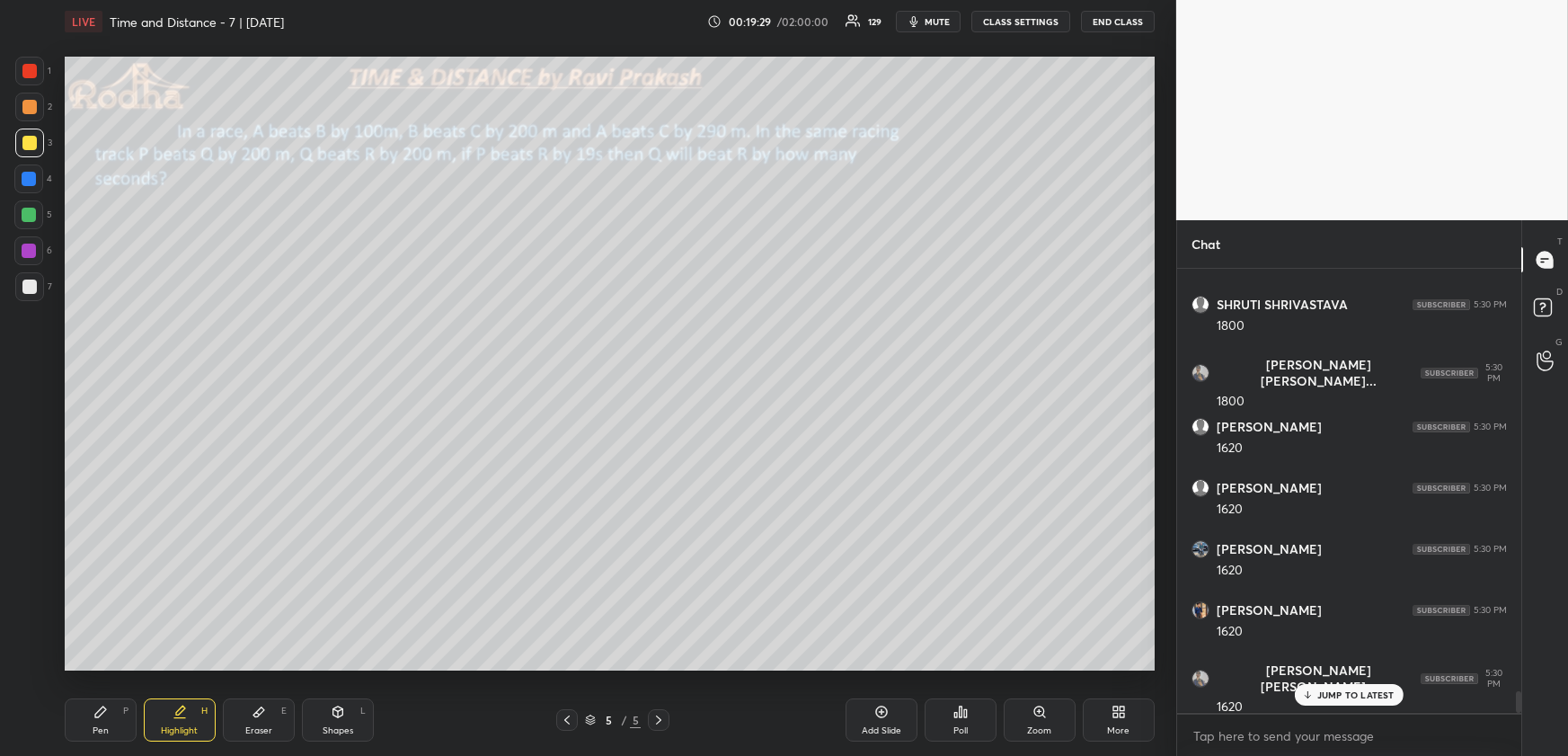 click on "Shapes L" at bounding box center [338, 720] 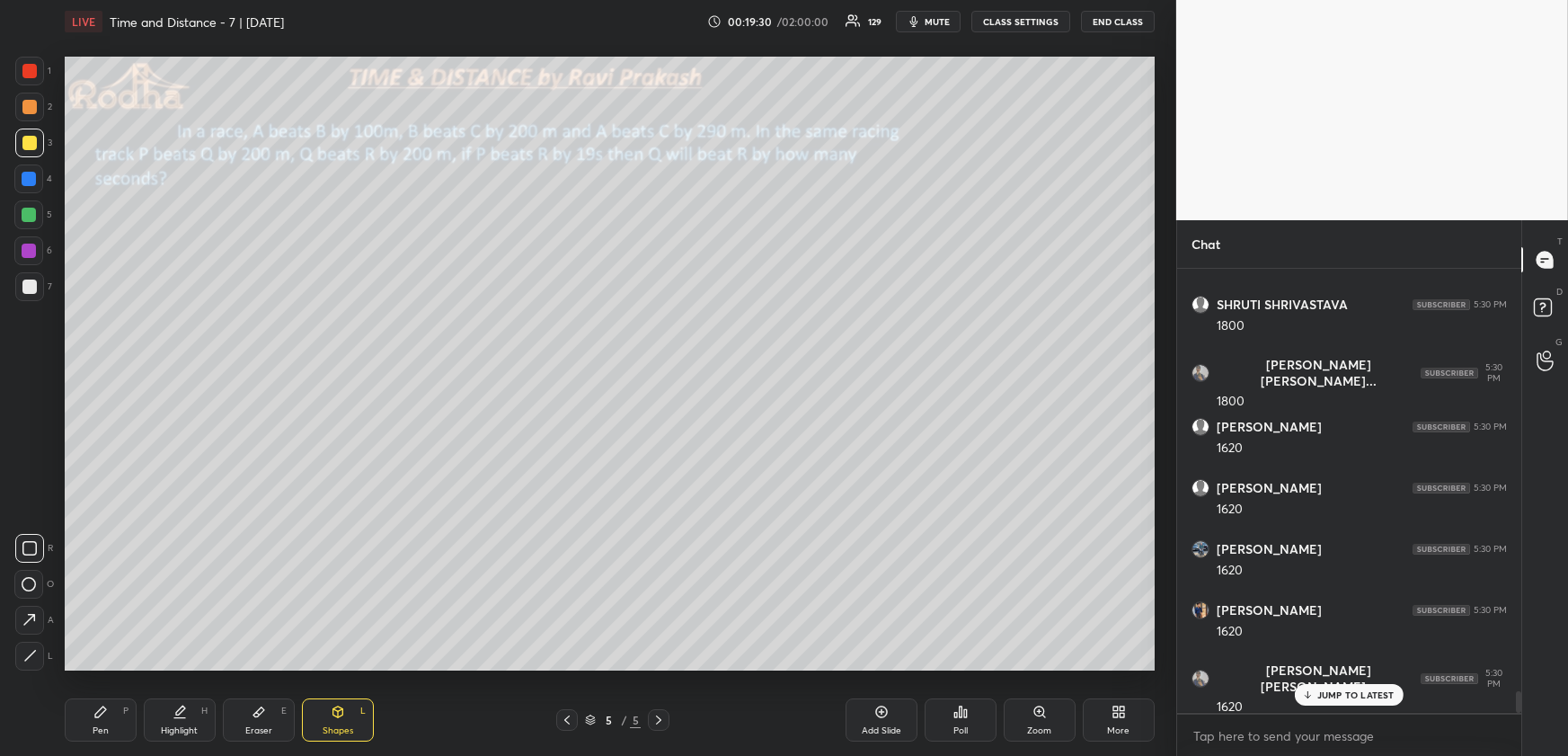 click 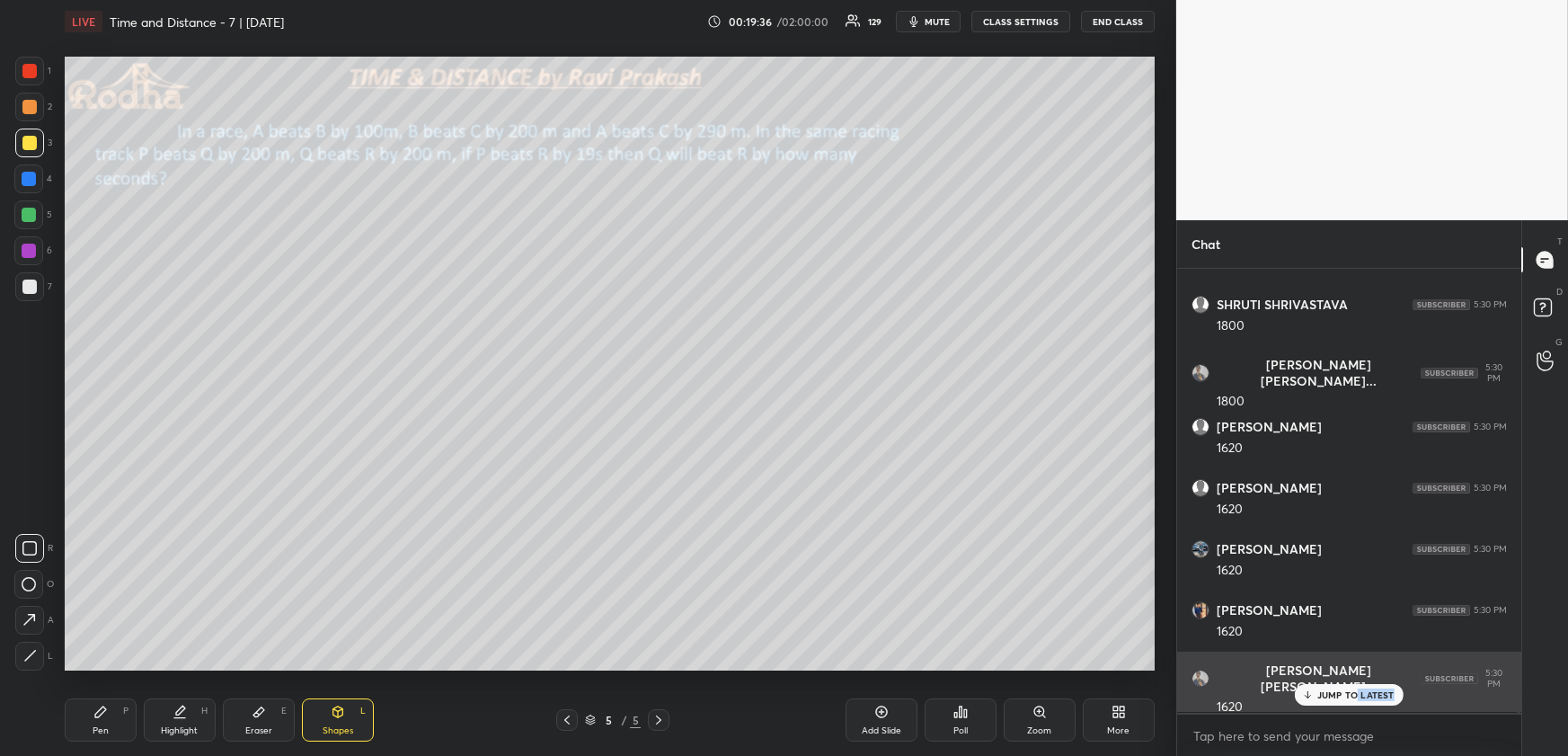 click on "JUMP TO LATEST" at bounding box center (1349, 695) 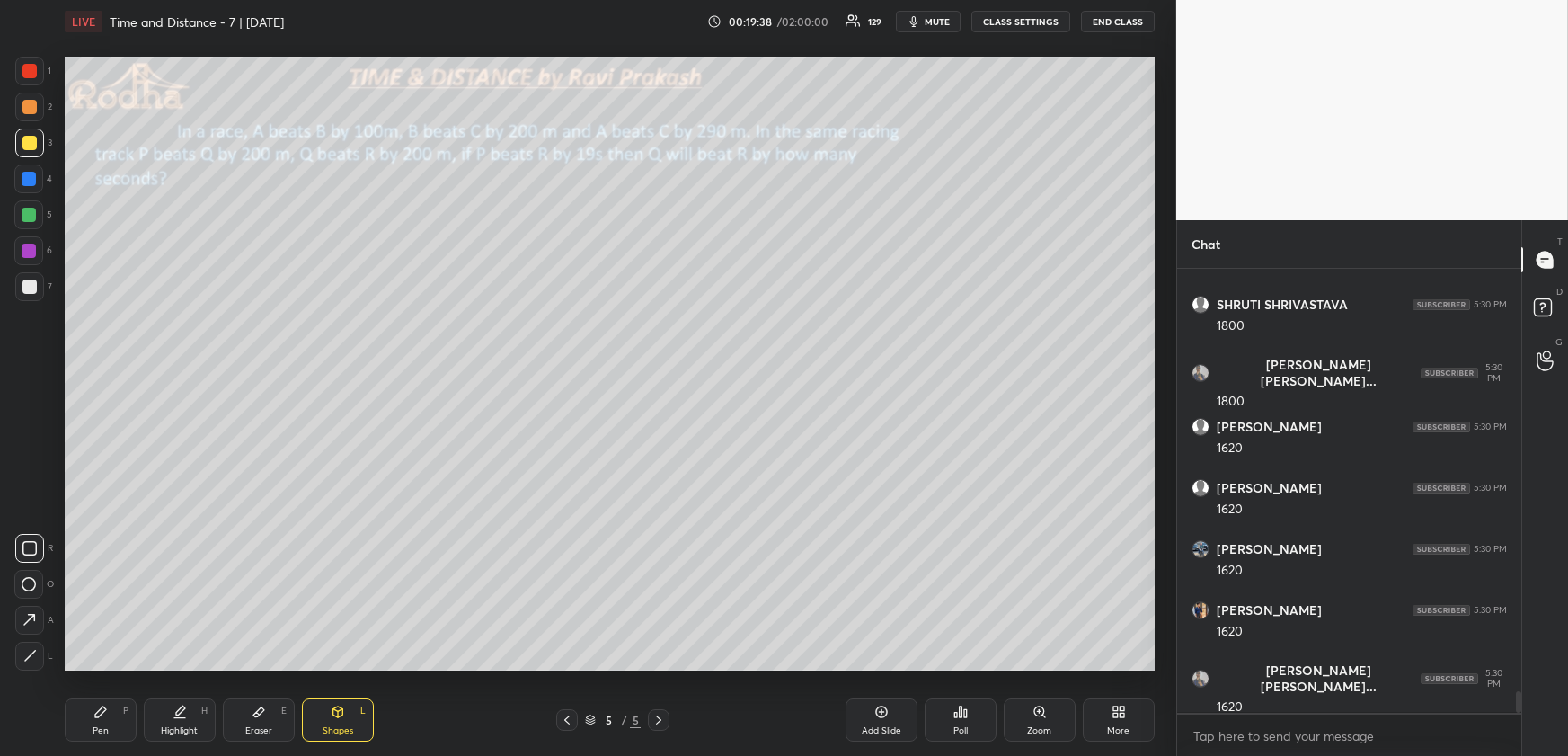 click on "Pen P" at bounding box center [101, 720] 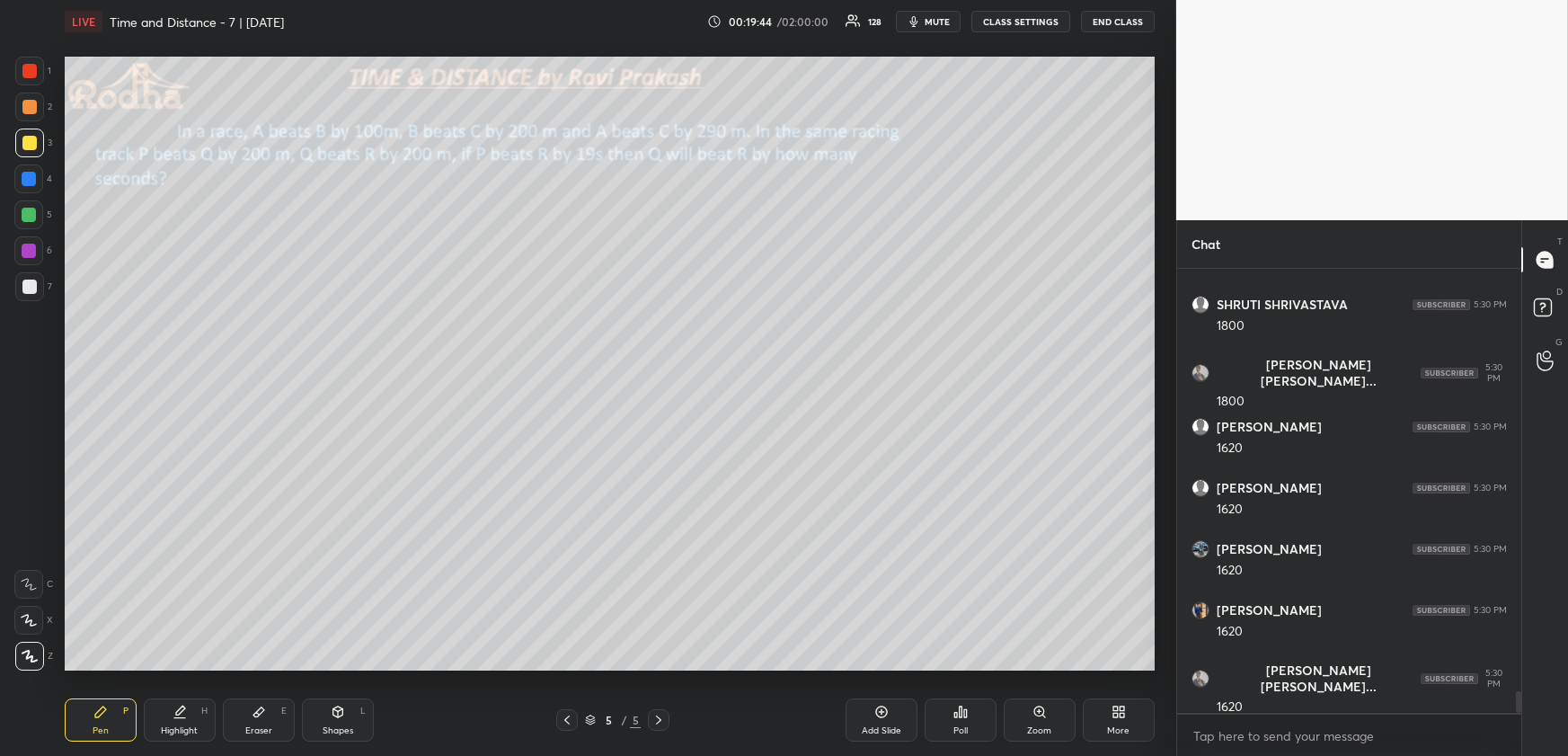 click 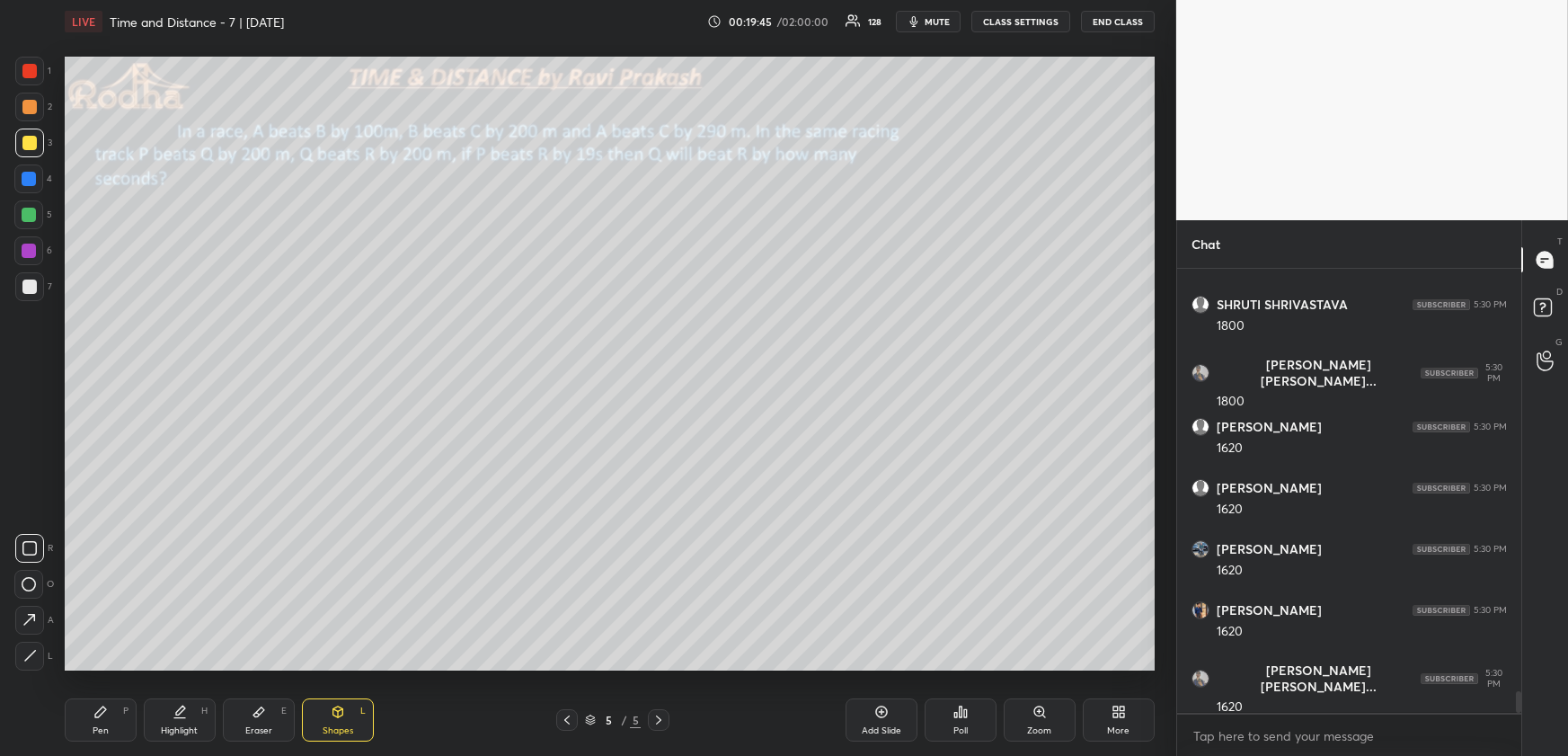 click at bounding box center [30, 656] 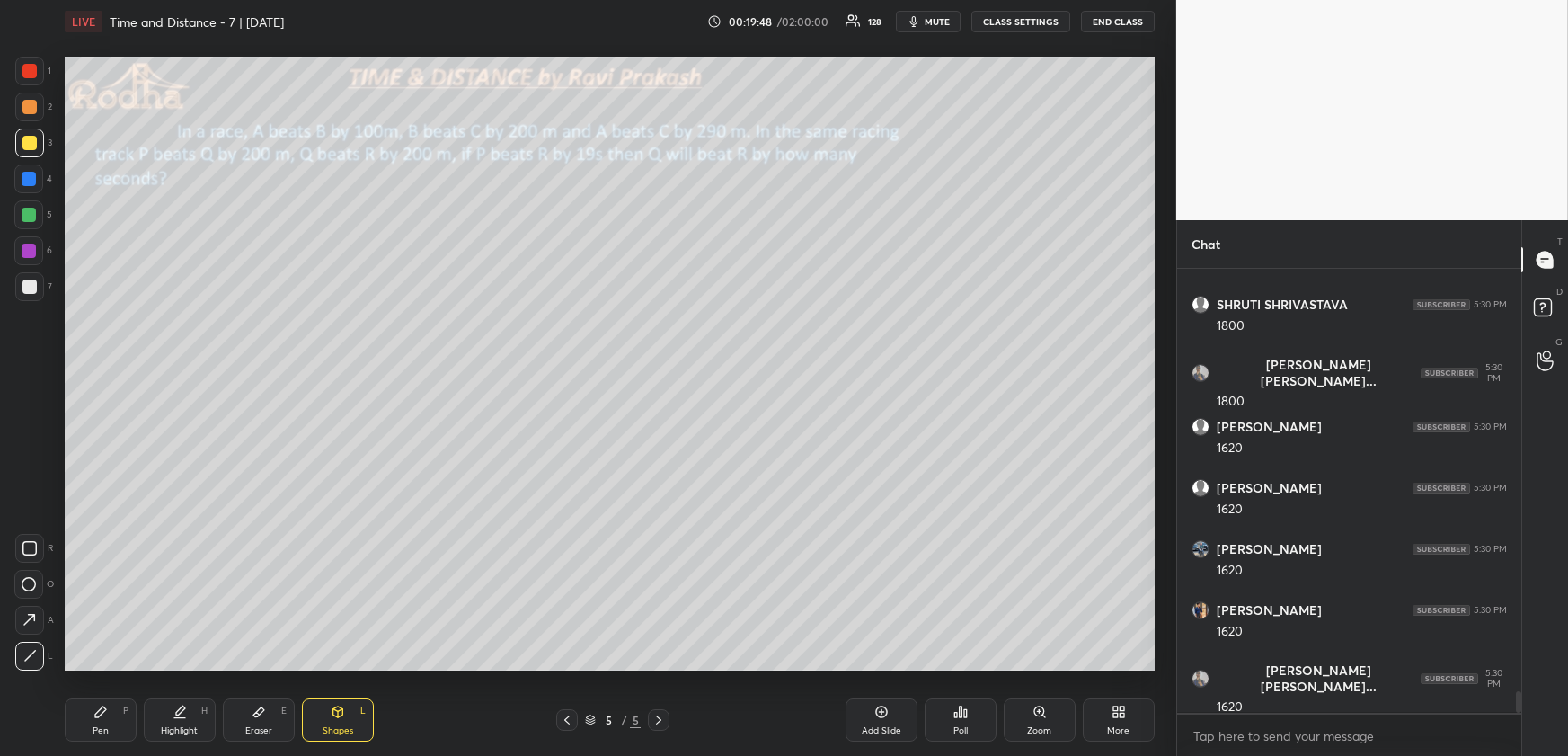 click on "Pen P" at bounding box center [101, 720] 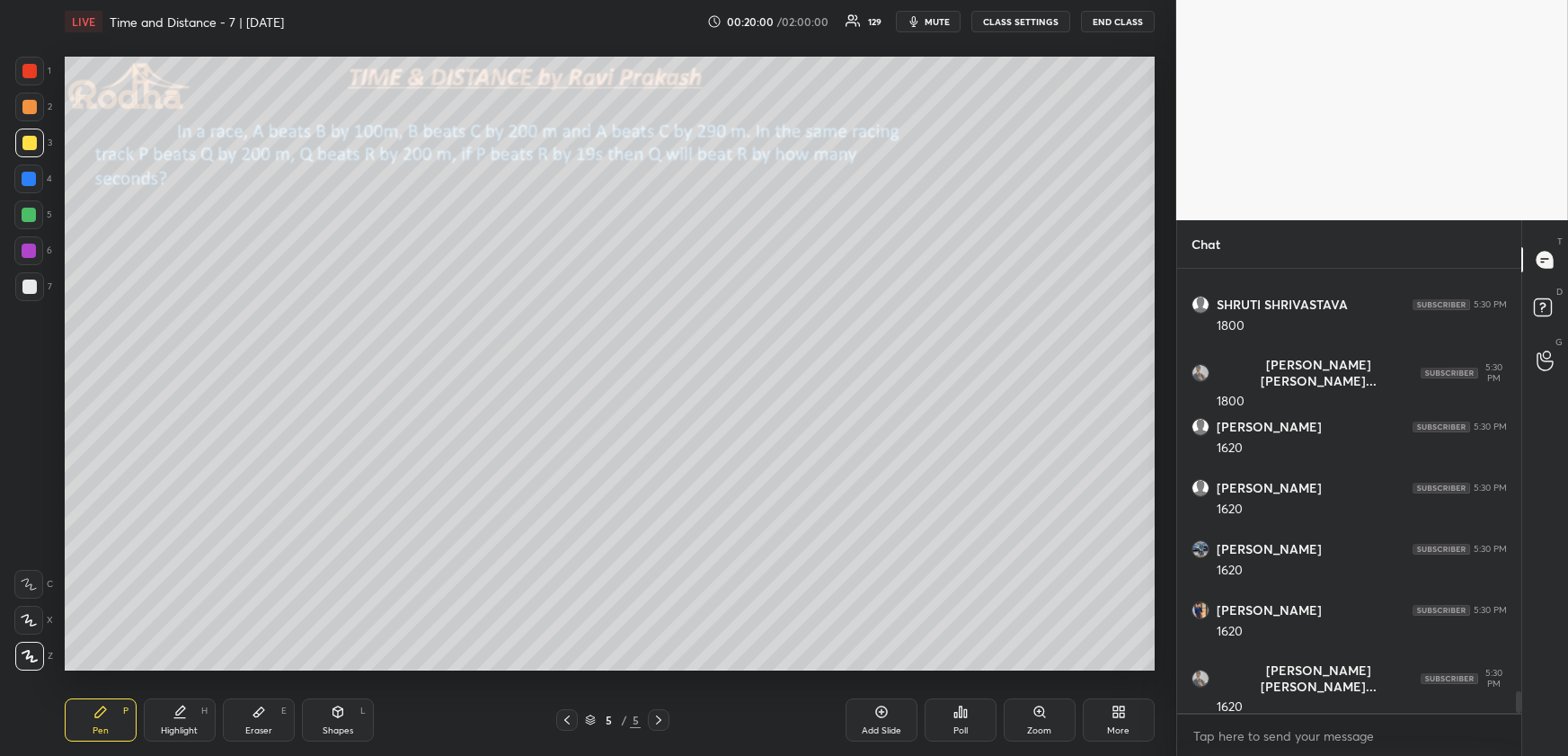 click on "Shapes L" at bounding box center (338, 720) 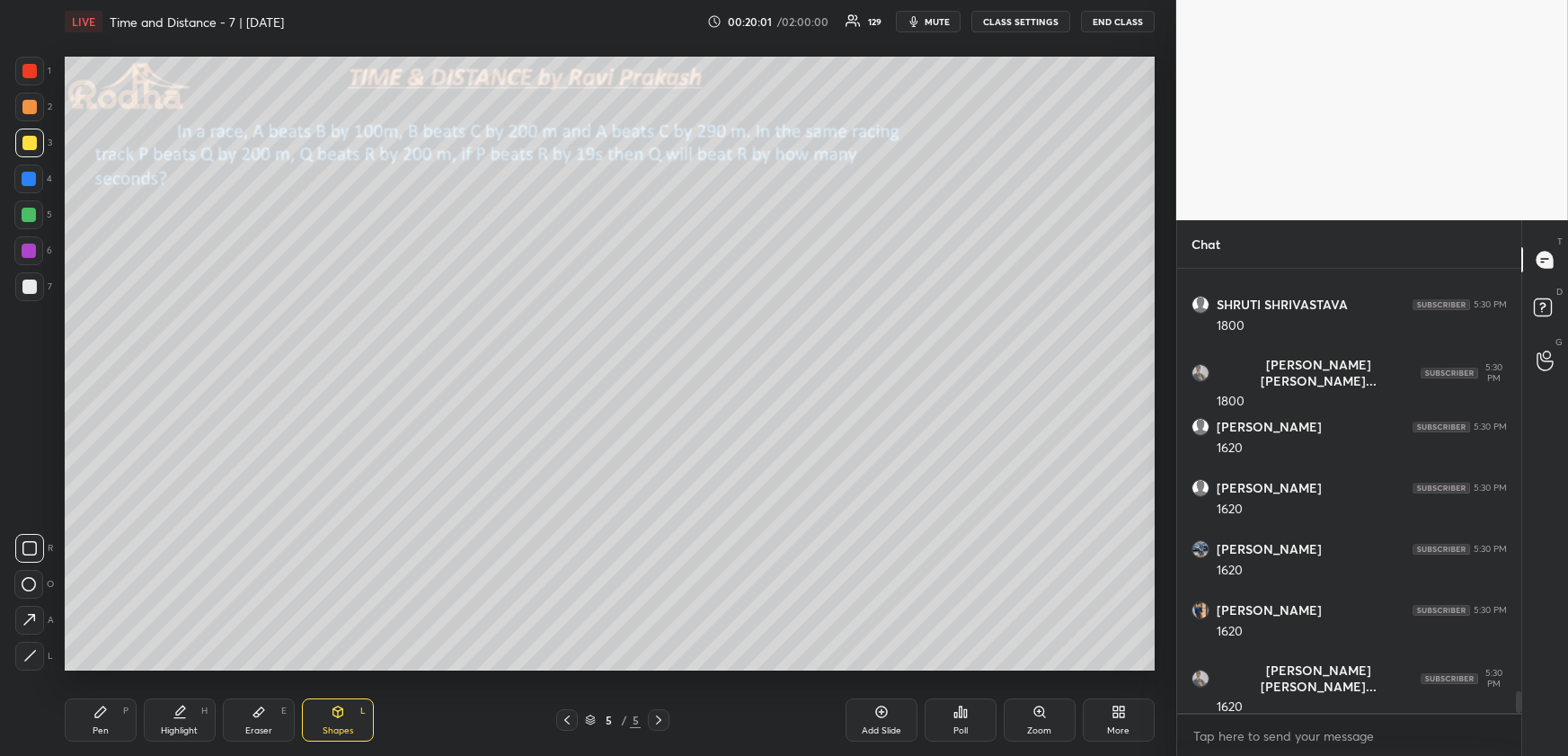 drag, startPoint x: 34, startPoint y: 657, endPoint x: 49, endPoint y: 635, distance: 26.627054 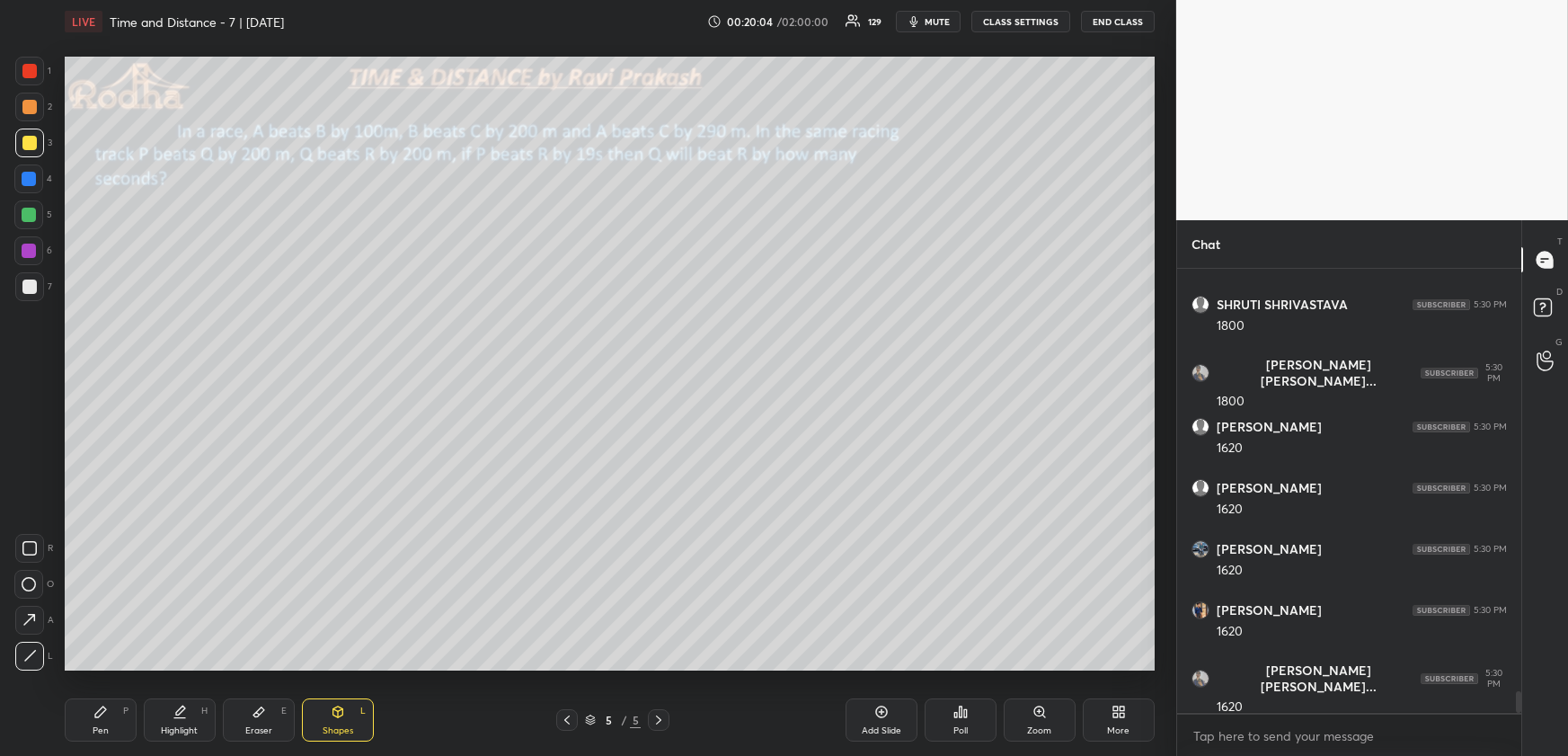 drag, startPoint x: 84, startPoint y: 719, endPoint x: 82, endPoint y: 698, distance: 21.095023 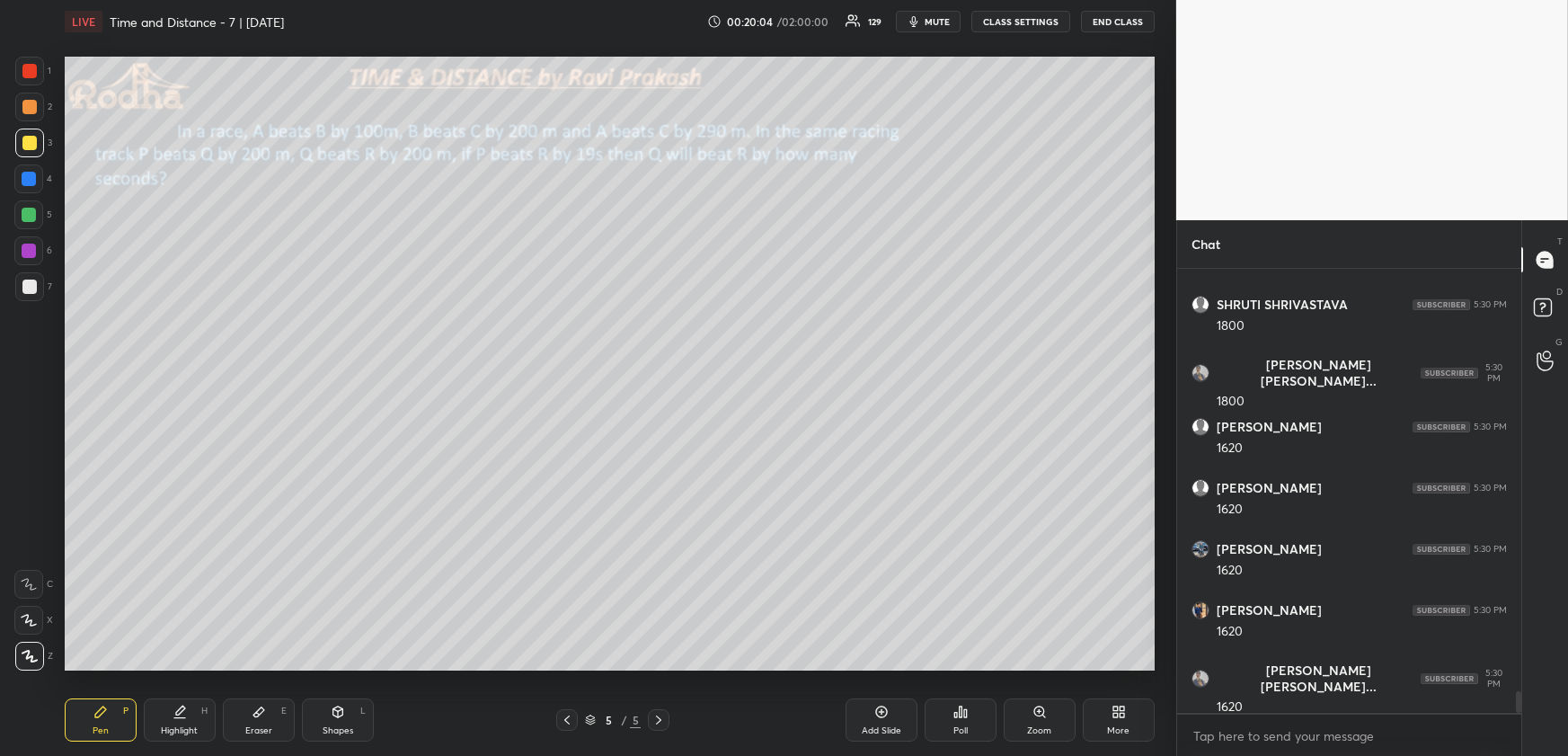 scroll, scrollTop: 8845, scrollLeft: 0, axis: vertical 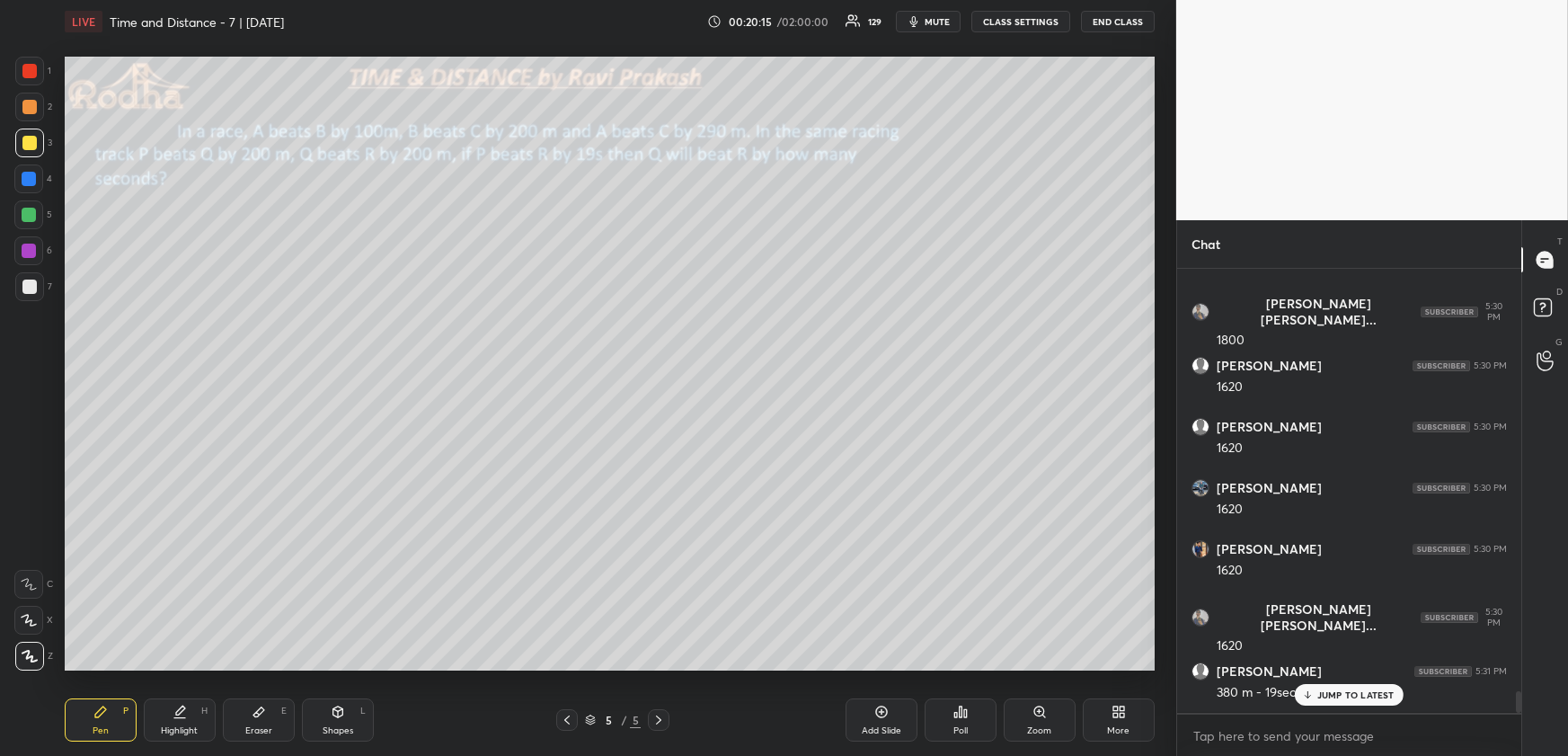 drag, startPoint x: 1345, startPoint y: 694, endPoint x: 1321, endPoint y: 665, distance: 37.64306 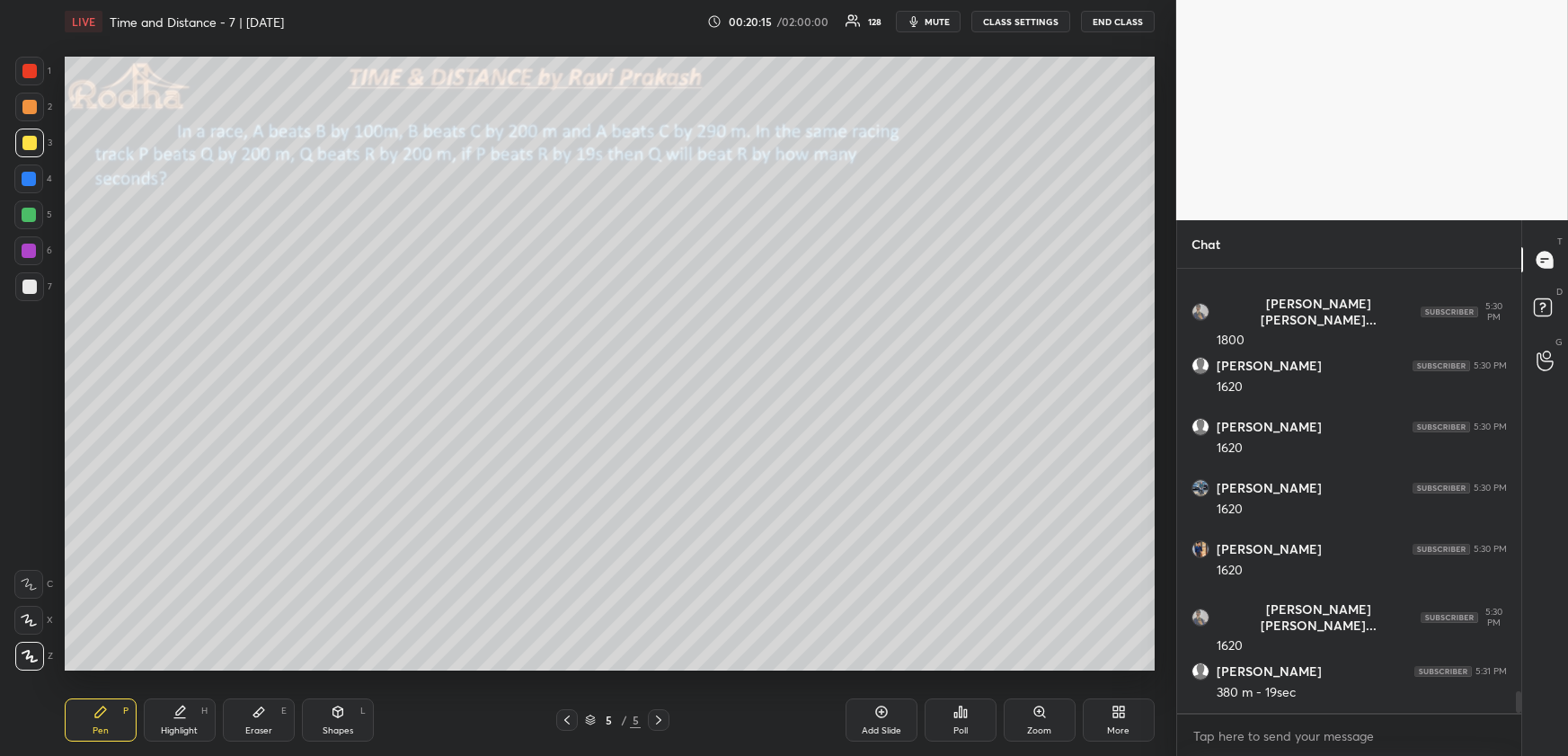 scroll, scrollTop: 8907, scrollLeft: 0, axis: vertical 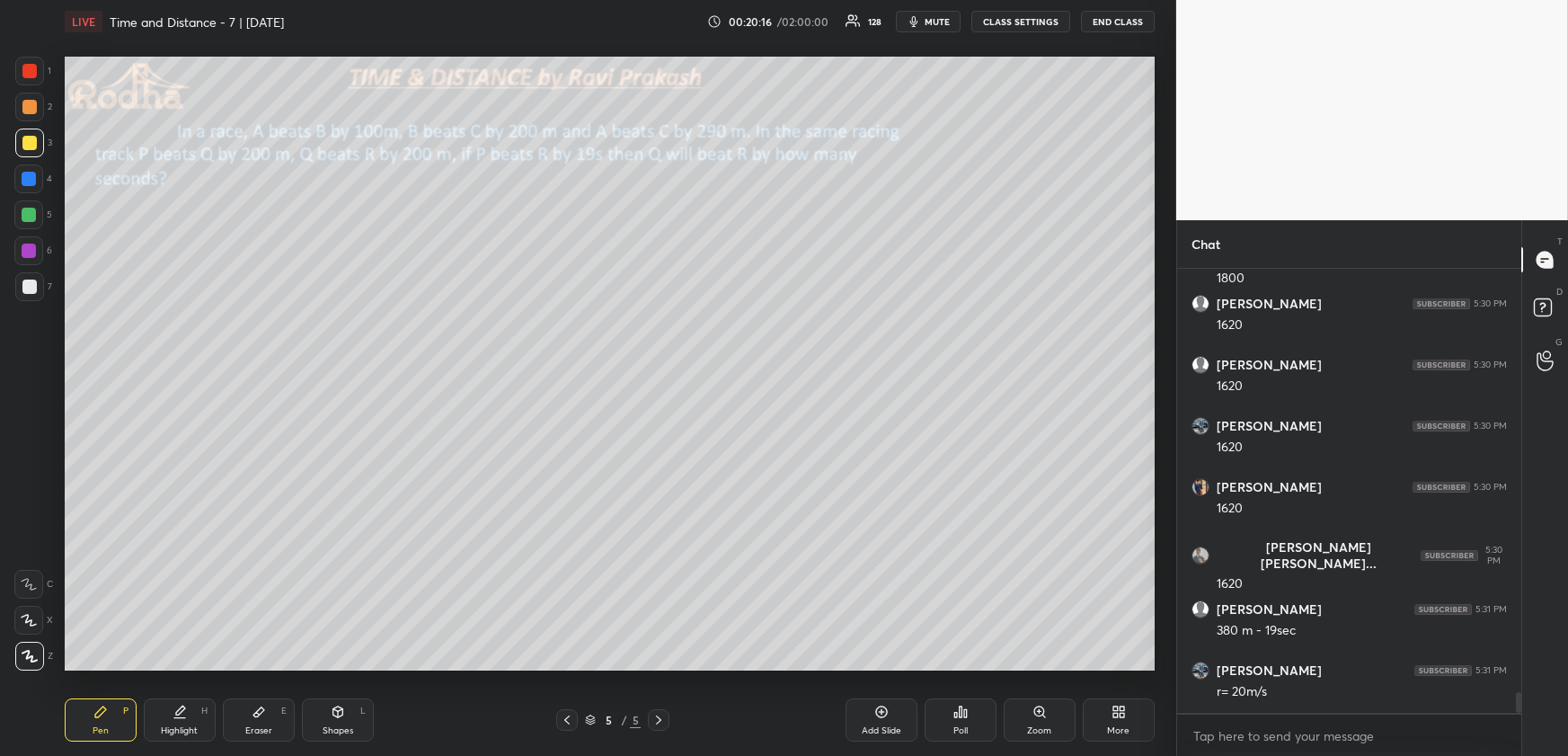 click at bounding box center [29, 179] 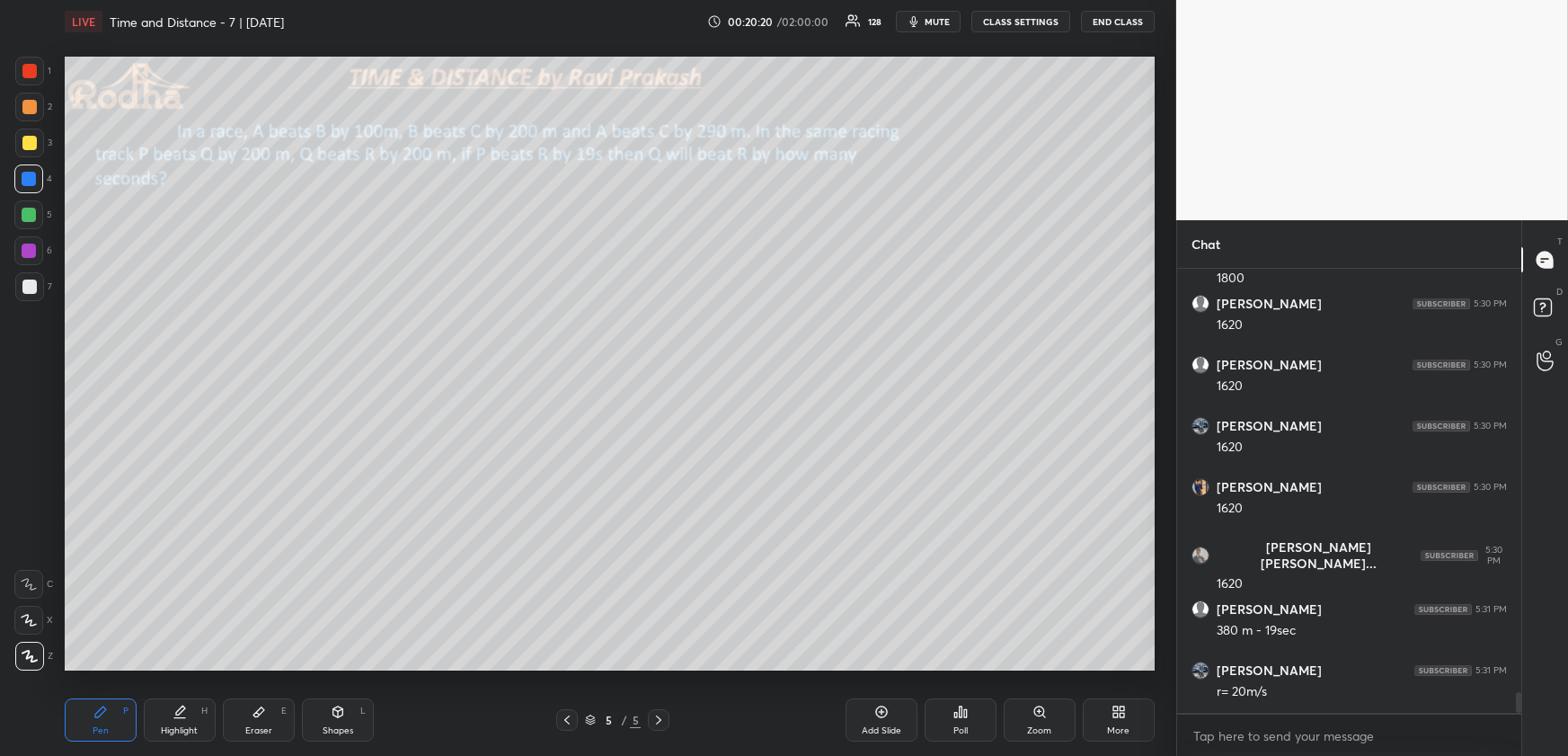 scroll, scrollTop: 8971, scrollLeft: 0, axis: vertical 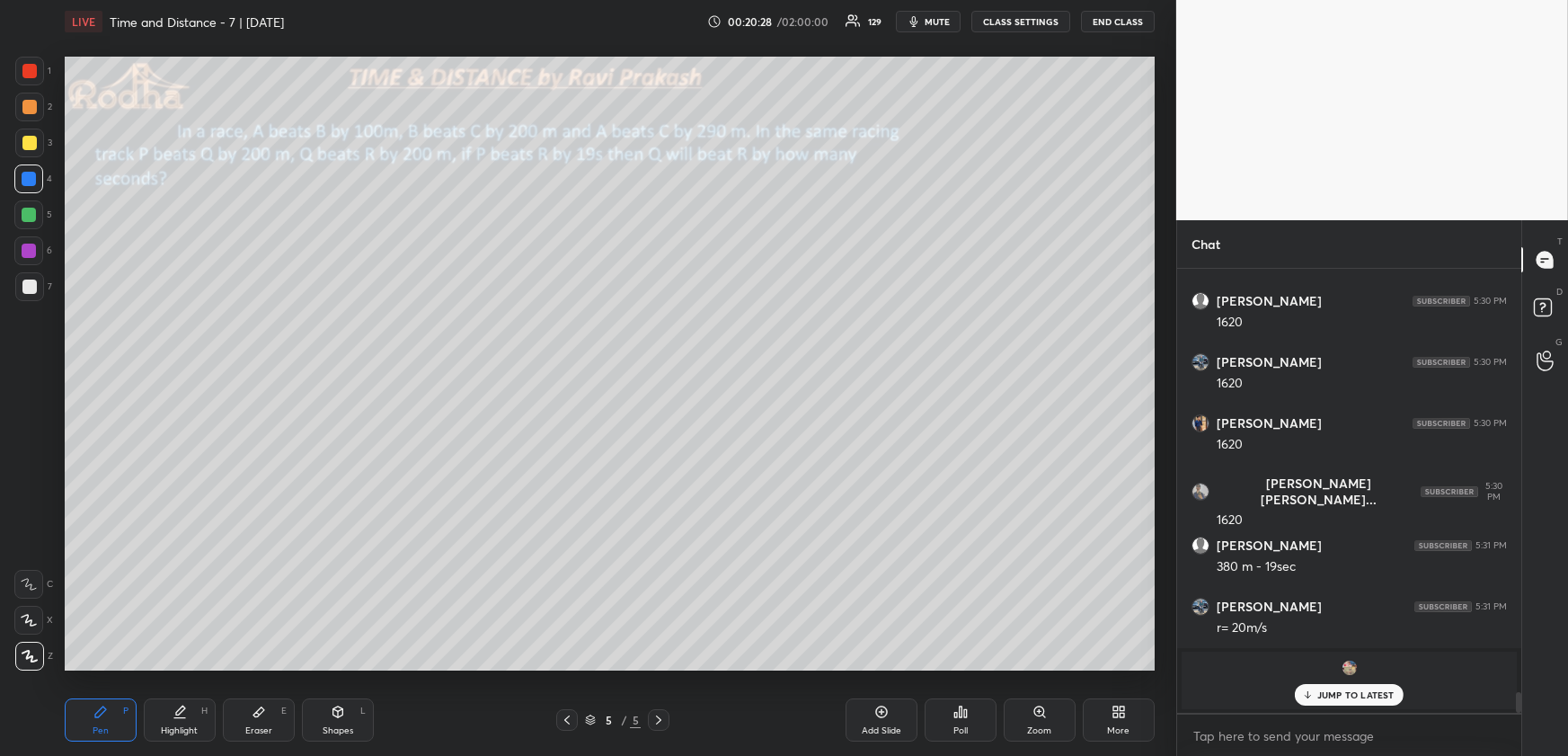drag, startPoint x: 164, startPoint y: 710, endPoint x: 169, endPoint y: 692, distance: 18.681542 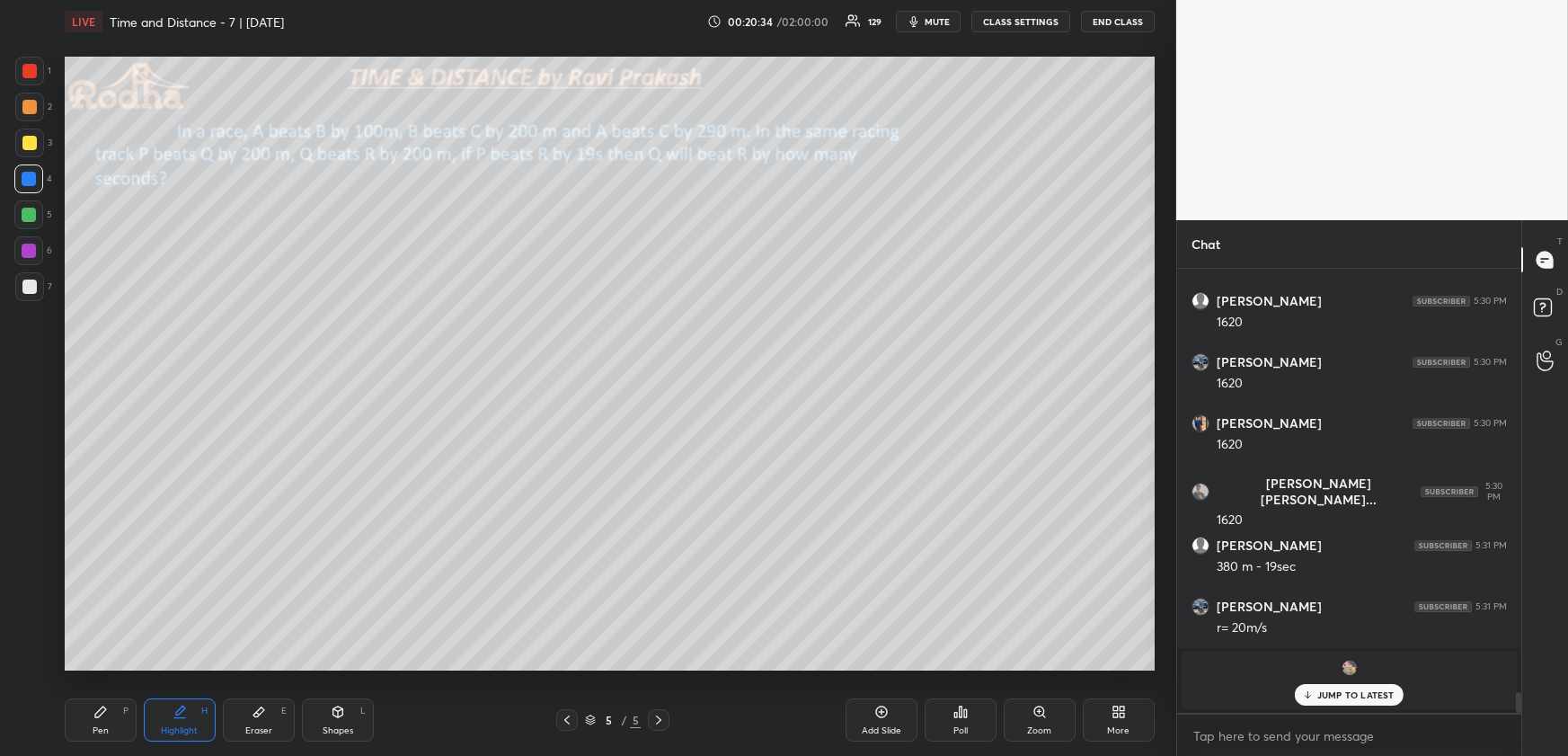 click 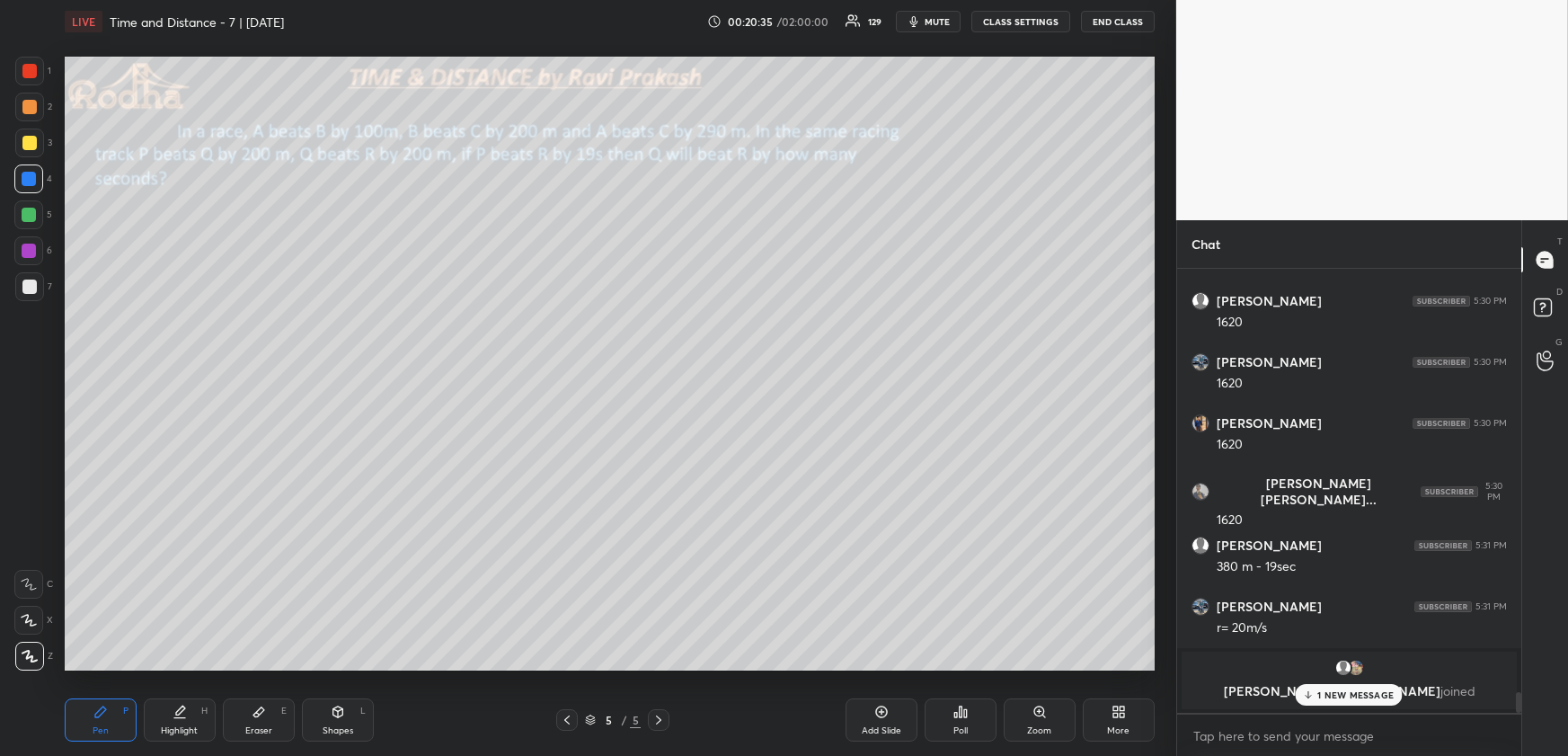 click at bounding box center [29, 215] 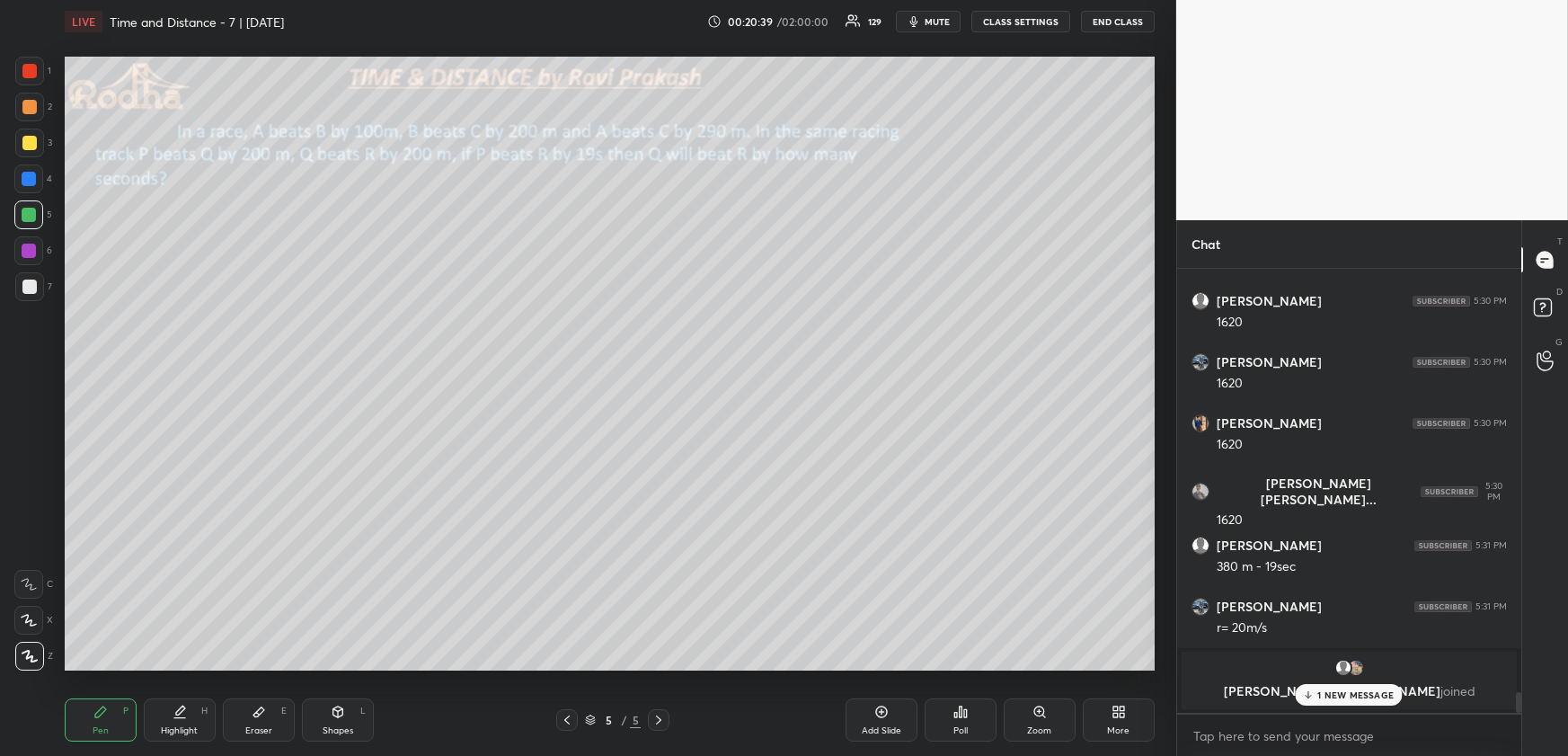 drag, startPoint x: 185, startPoint y: 720, endPoint x: 188, endPoint y: 704, distance: 16.278821 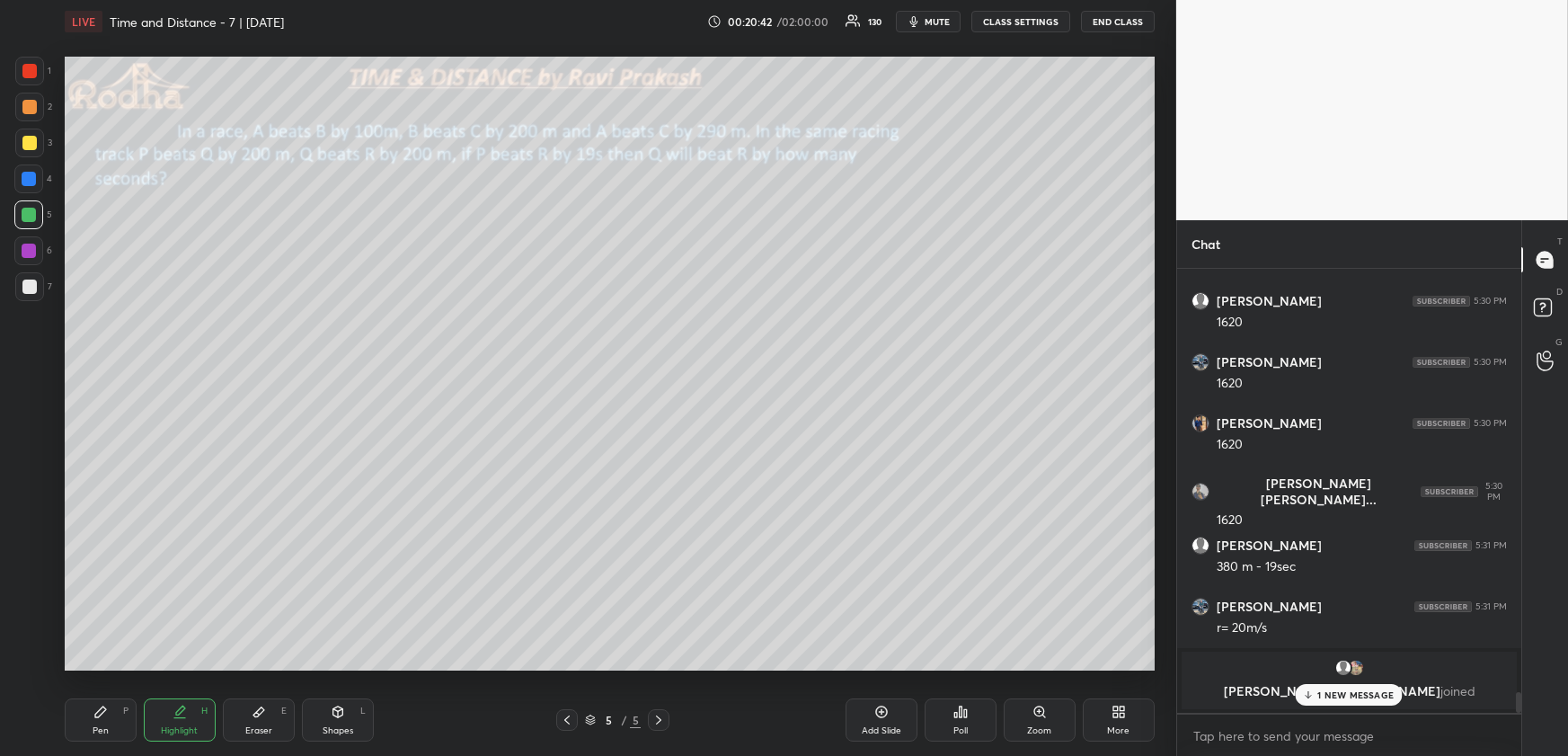 click on "Pen P" at bounding box center [101, 720] 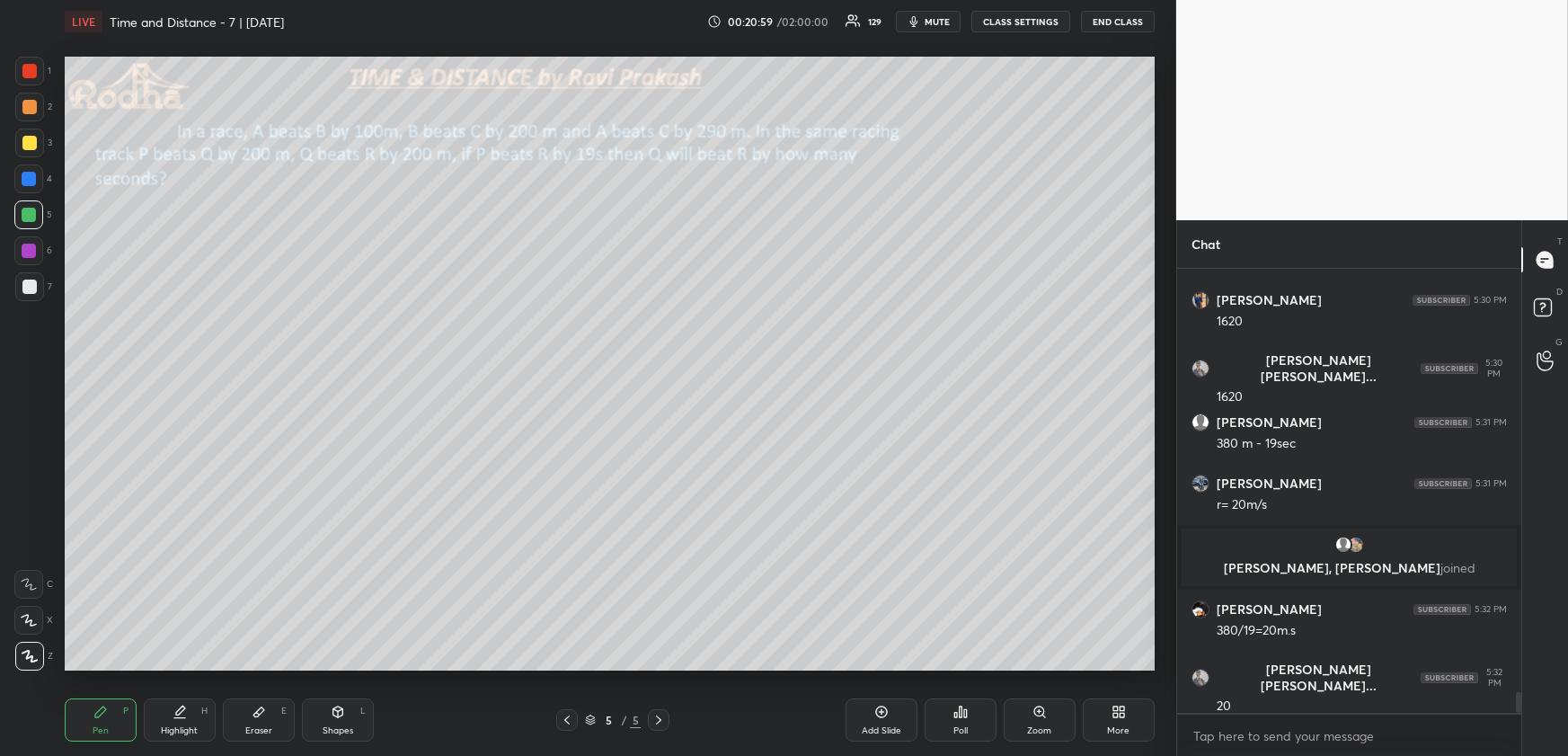 scroll, scrollTop: 8944, scrollLeft: 0, axis: vertical 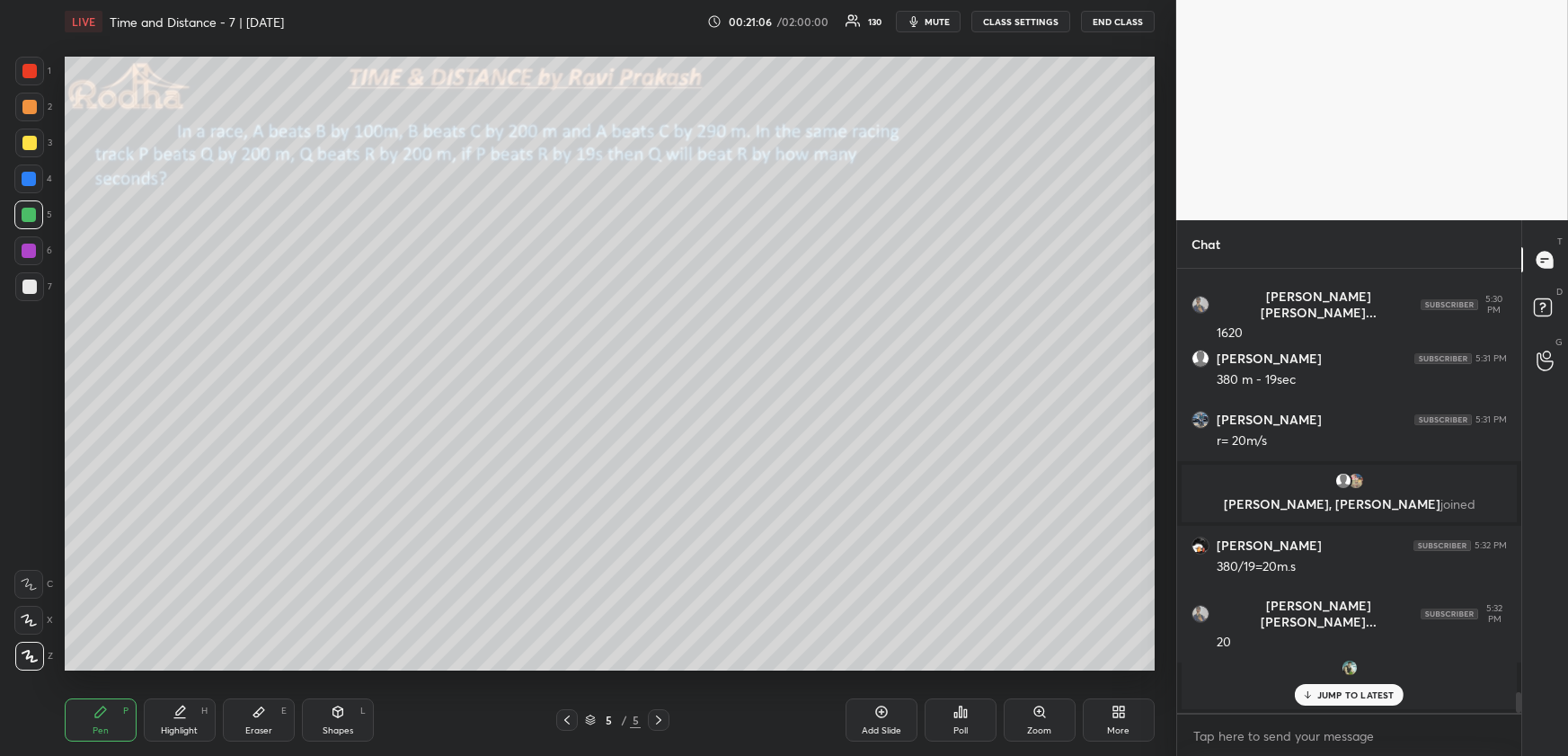 click on "Shapes L" at bounding box center (338, 720) 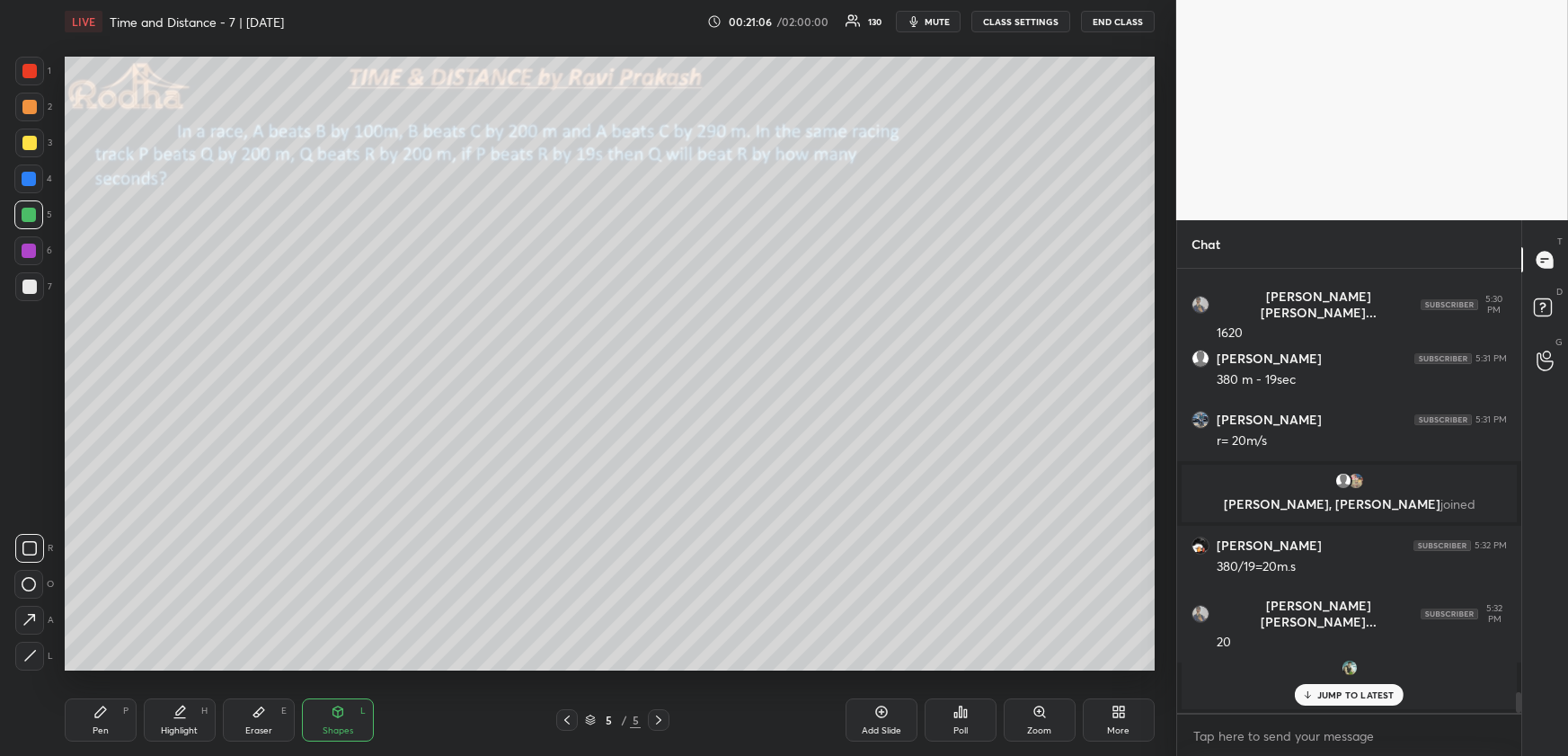 click 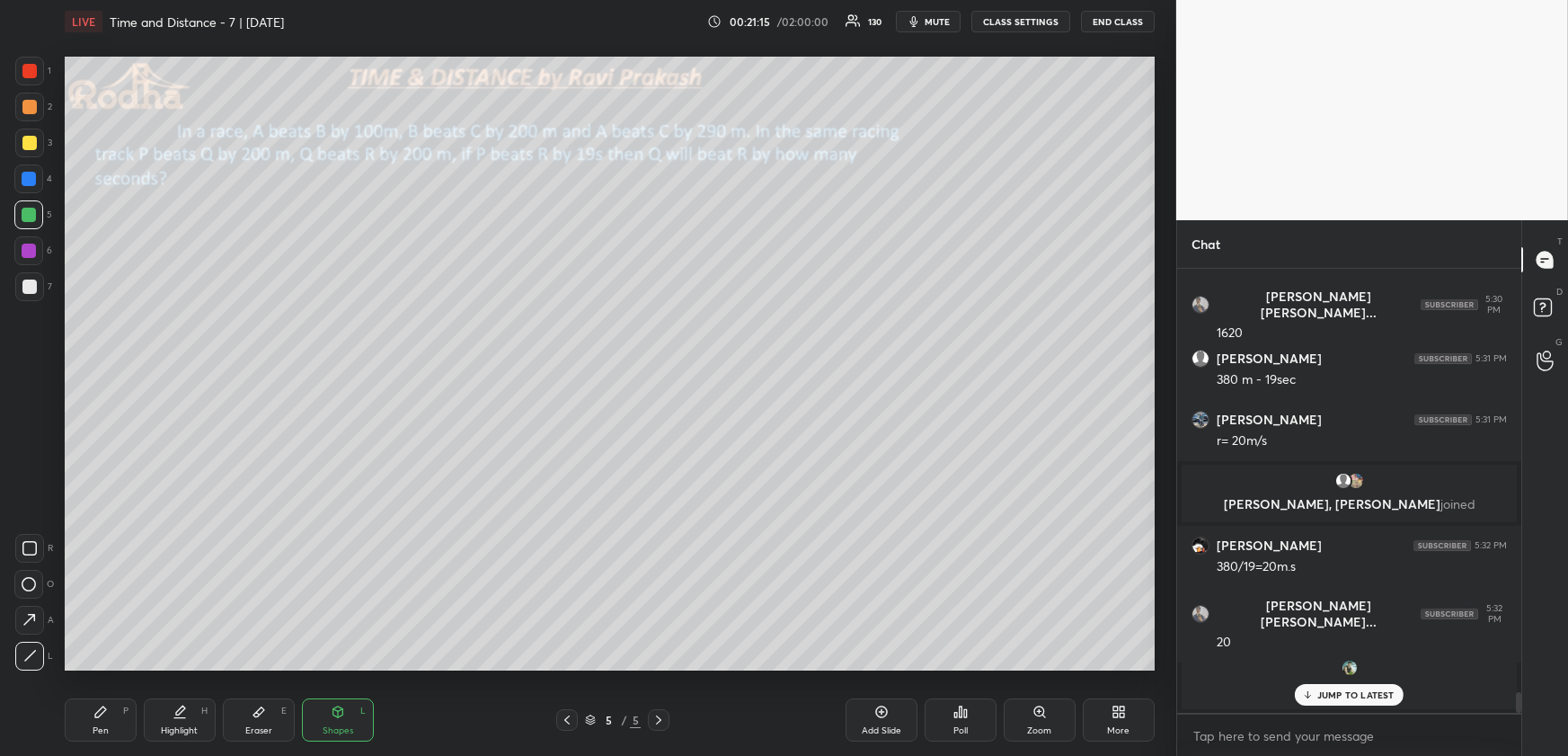 drag, startPoint x: 920, startPoint y: 21, endPoint x: 880, endPoint y: 40, distance: 44.28318 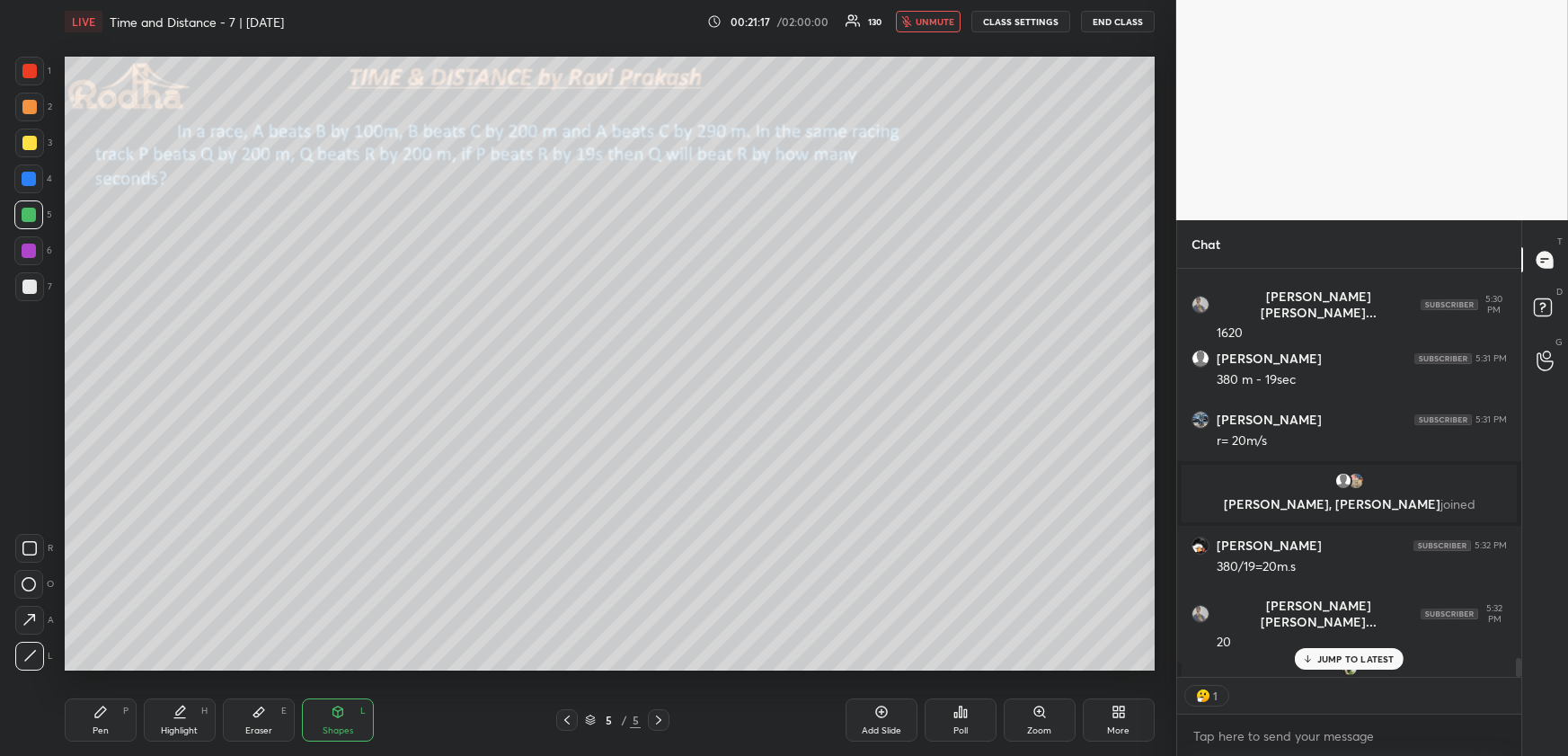 scroll, scrollTop: 403, scrollLeft: 340, axis: both 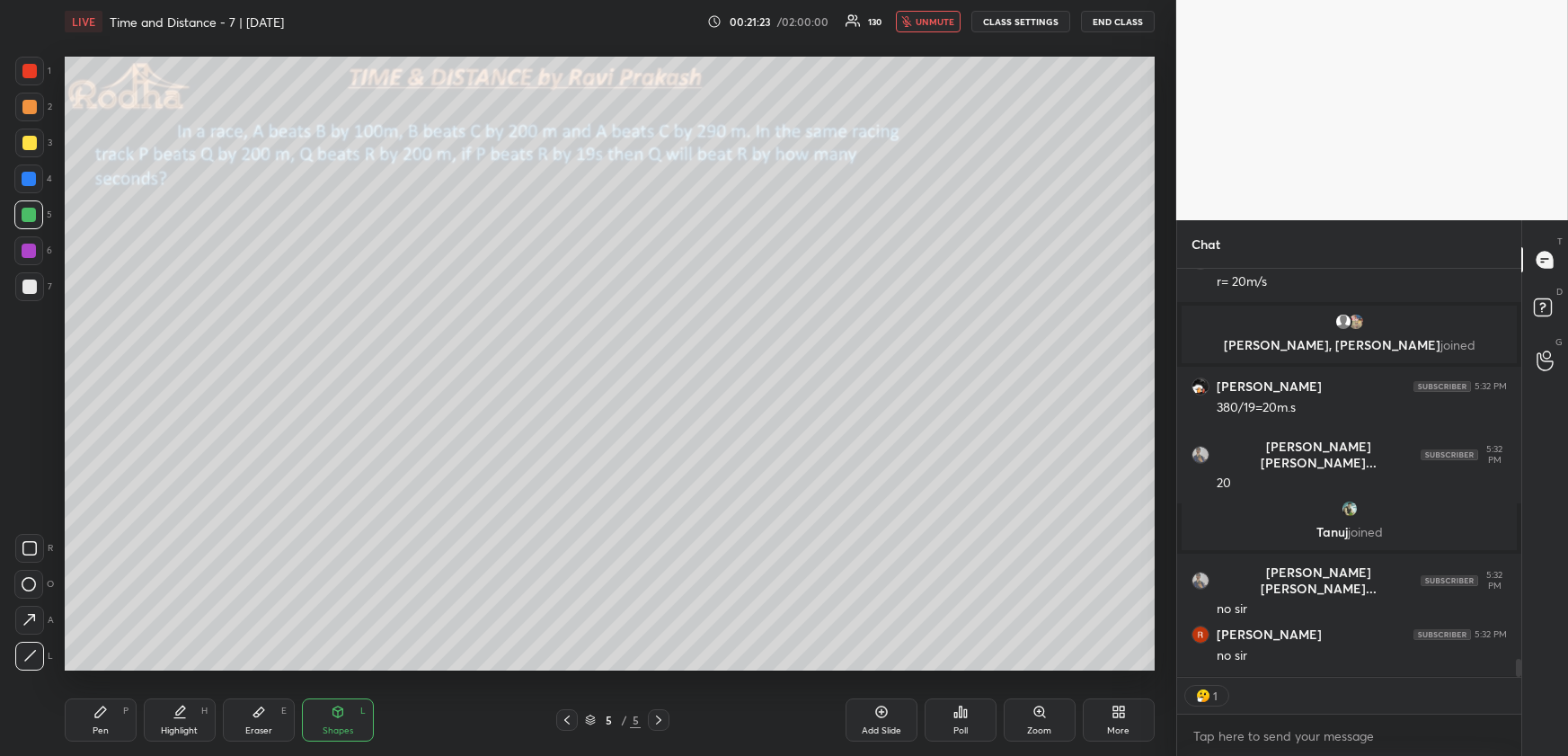 click on "unmute" at bounding box center (935, 22) 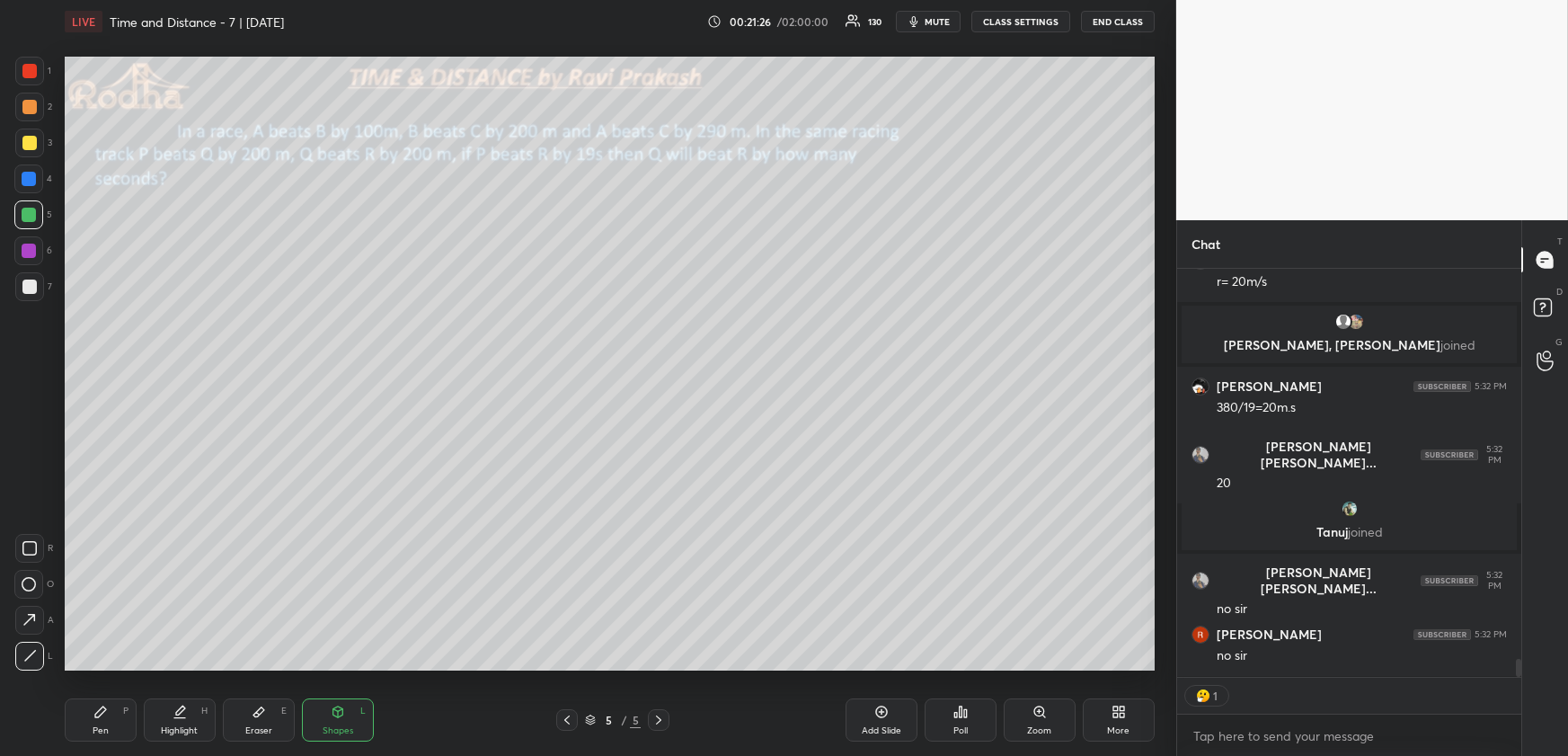 drag, startPoint x: 111, startPoint y: 726, endPoint x: 125, endPoint y: 710, distance: 21.26029 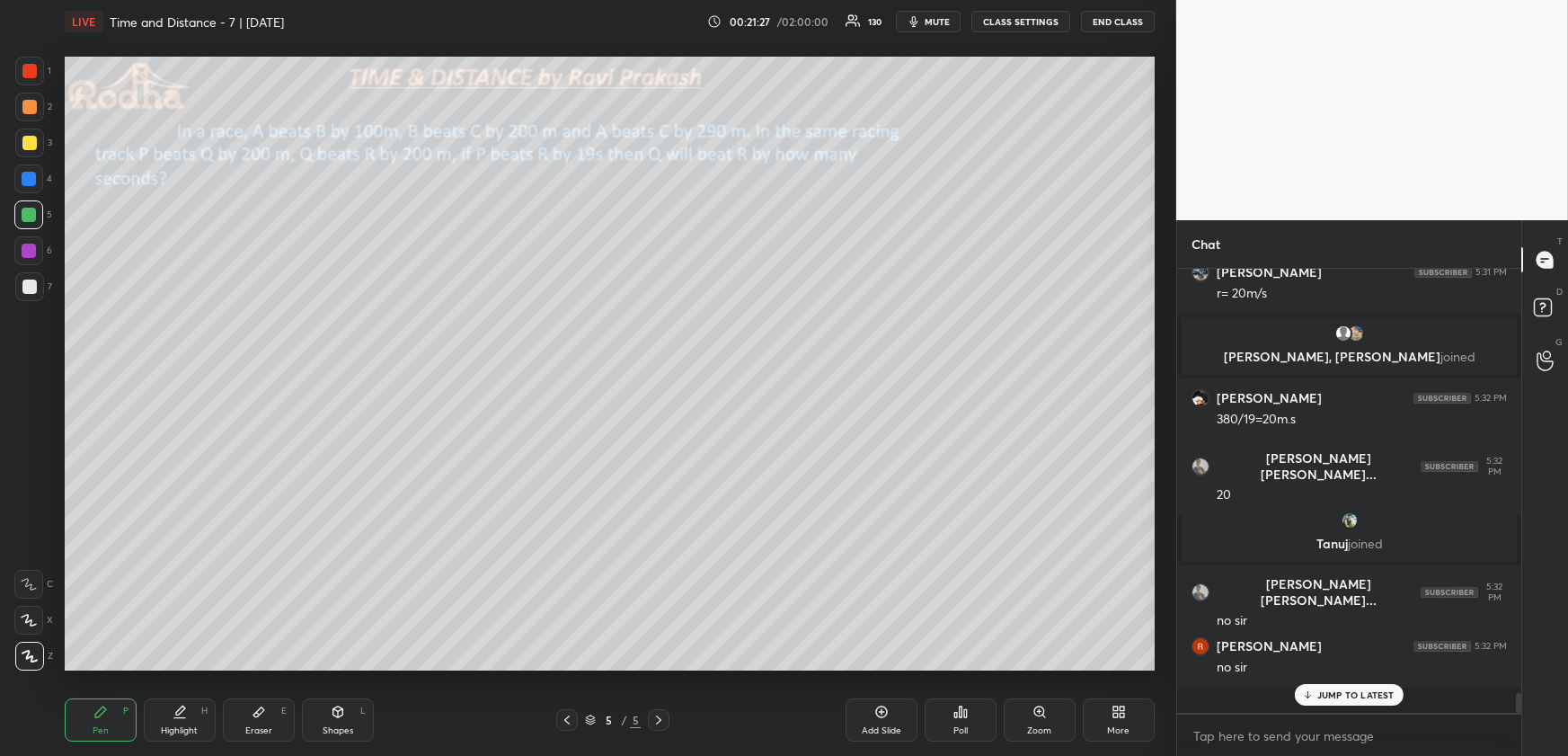 scroll, scrollTop: 0, scrollLeft: 0, axis: both 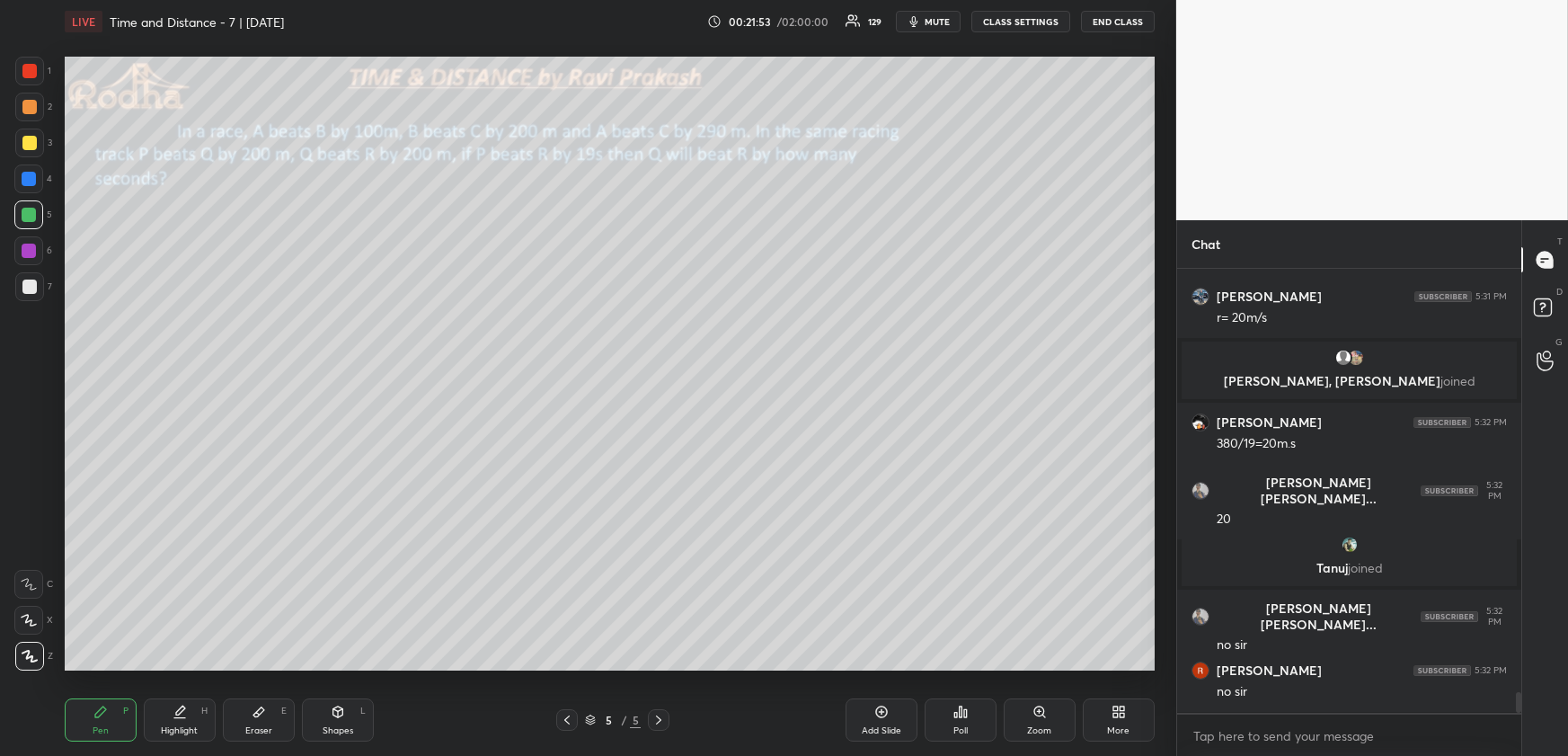click on "Highlight H" at bounding box center (180, 720) 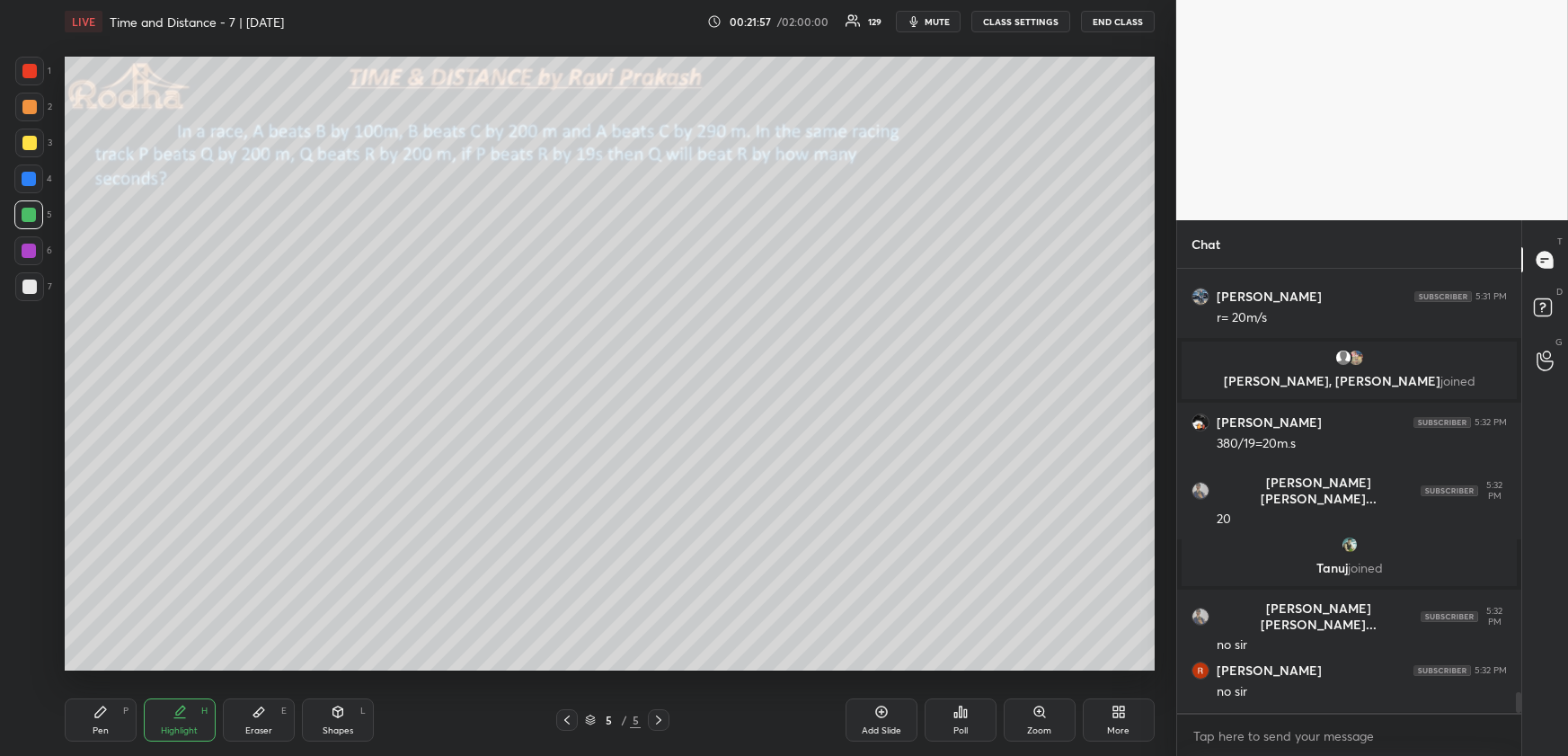 click on "Shapes L" at bounding box center (338, 720) 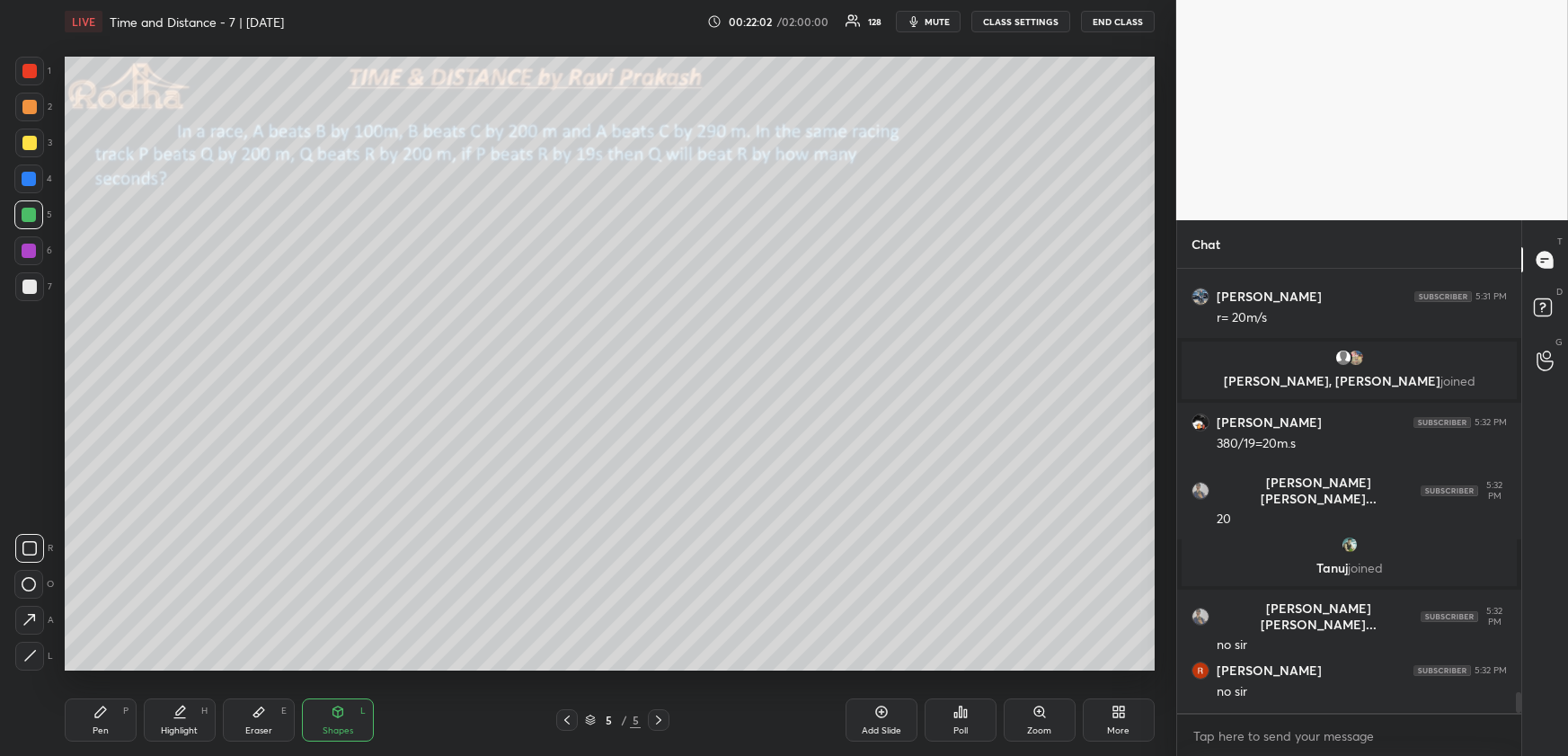 drag, startPoint x: 102, startPoint y: 719, endPoint x: 126, endPoint y: 674, distance: 51 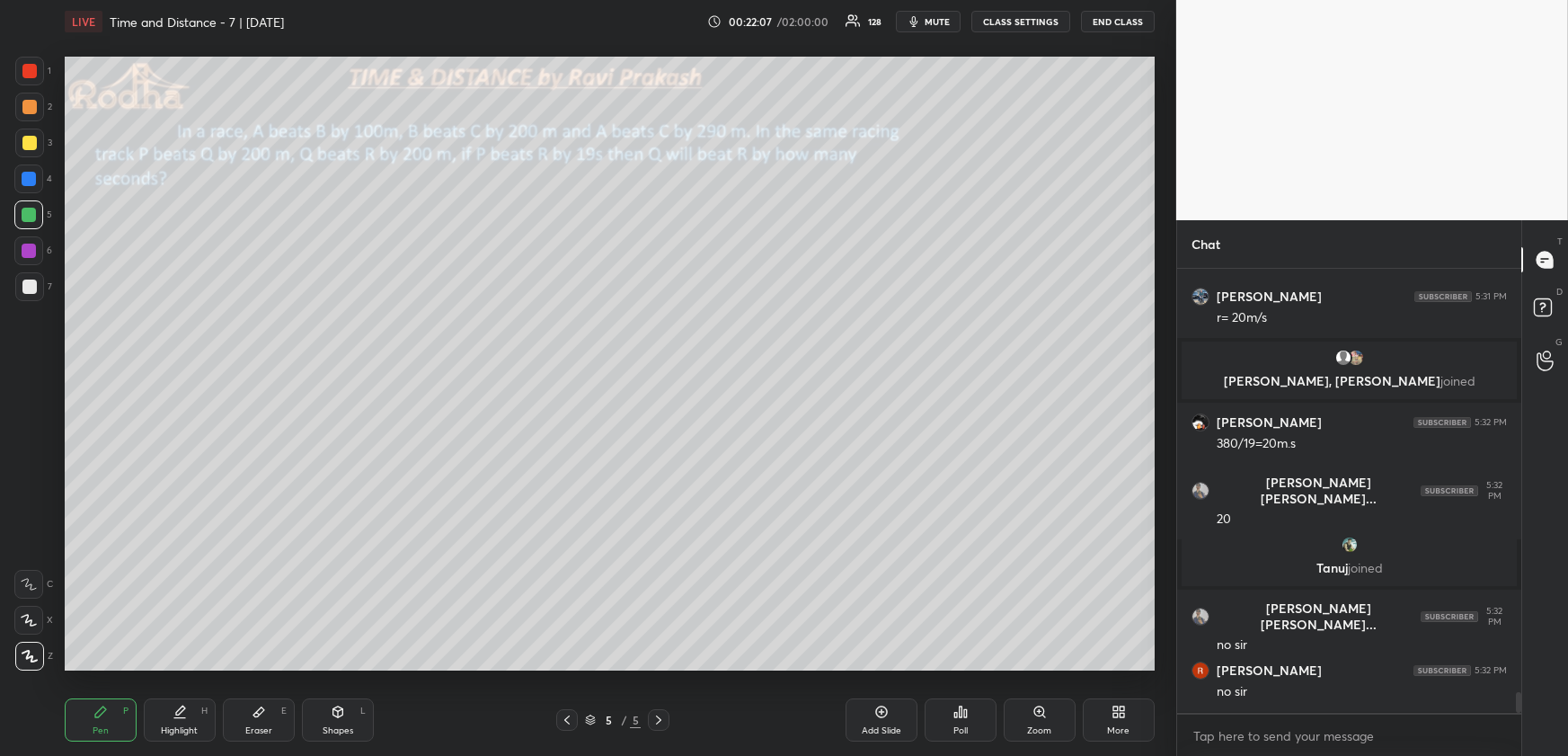 click on "Shapes L" at bounding box center [338, 720] 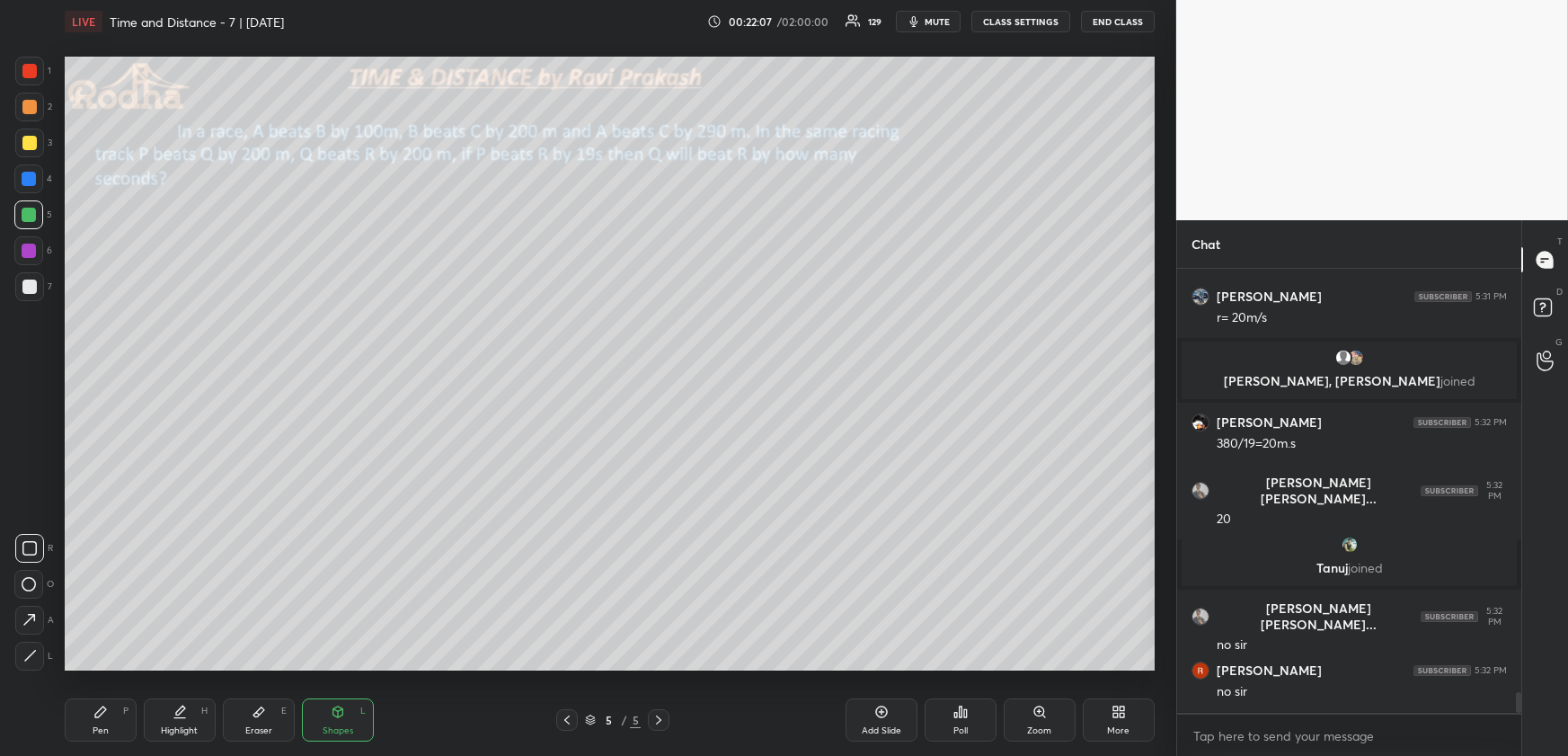 click at bounding box center (30, 656) 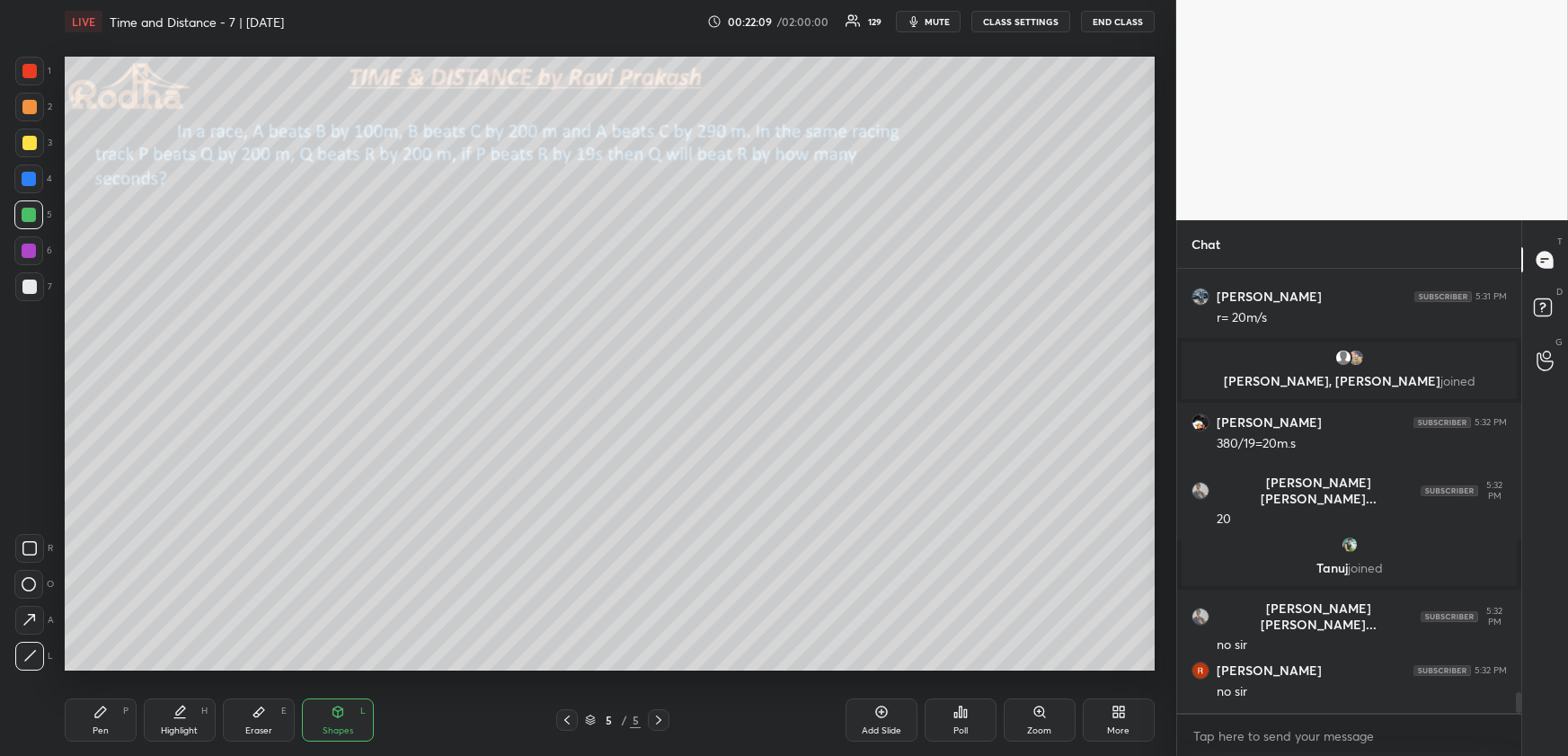scroll, scrollTop: 9076, scrollLeft: 0, axis: vertical 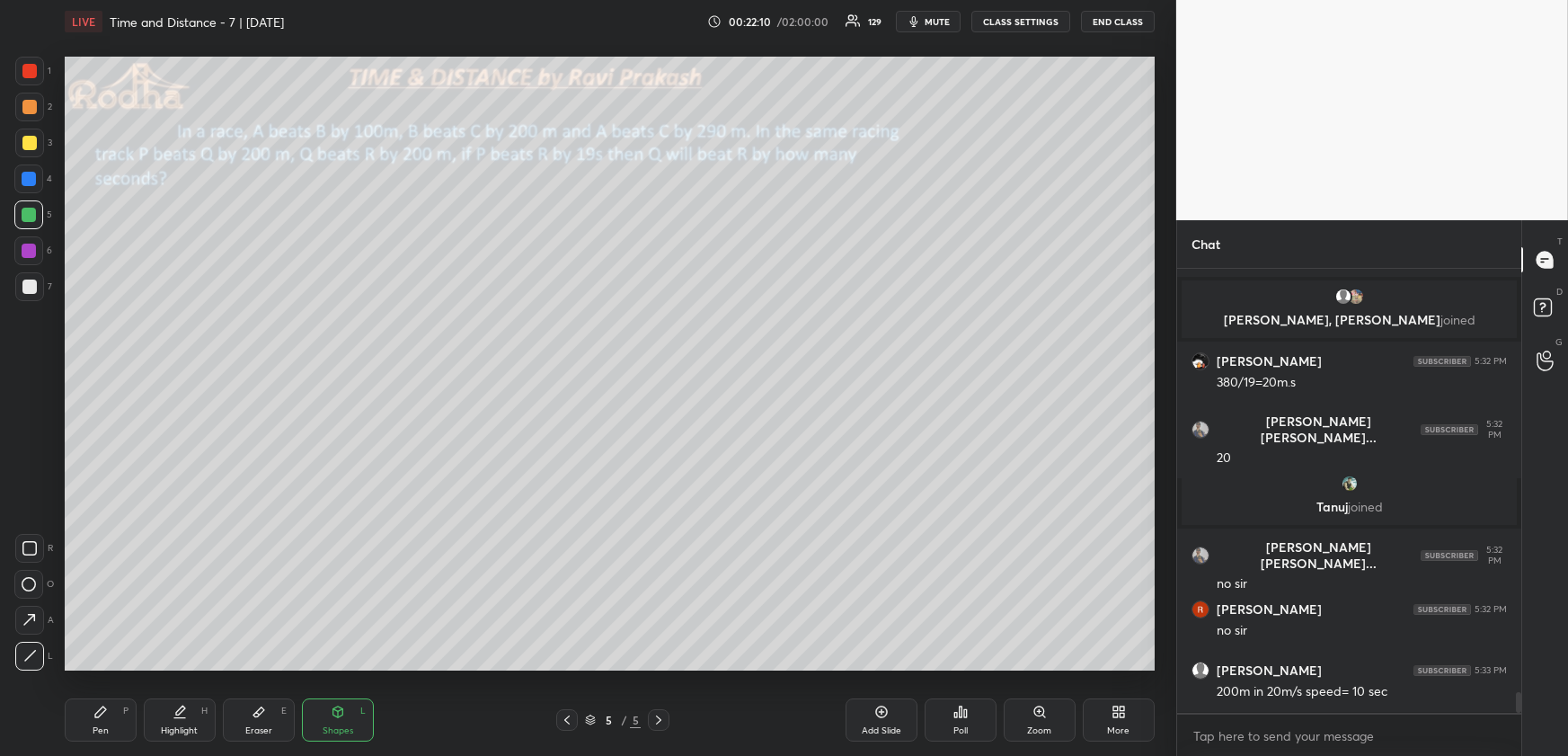 click on "Pen P" at bounding box center [101, 720] 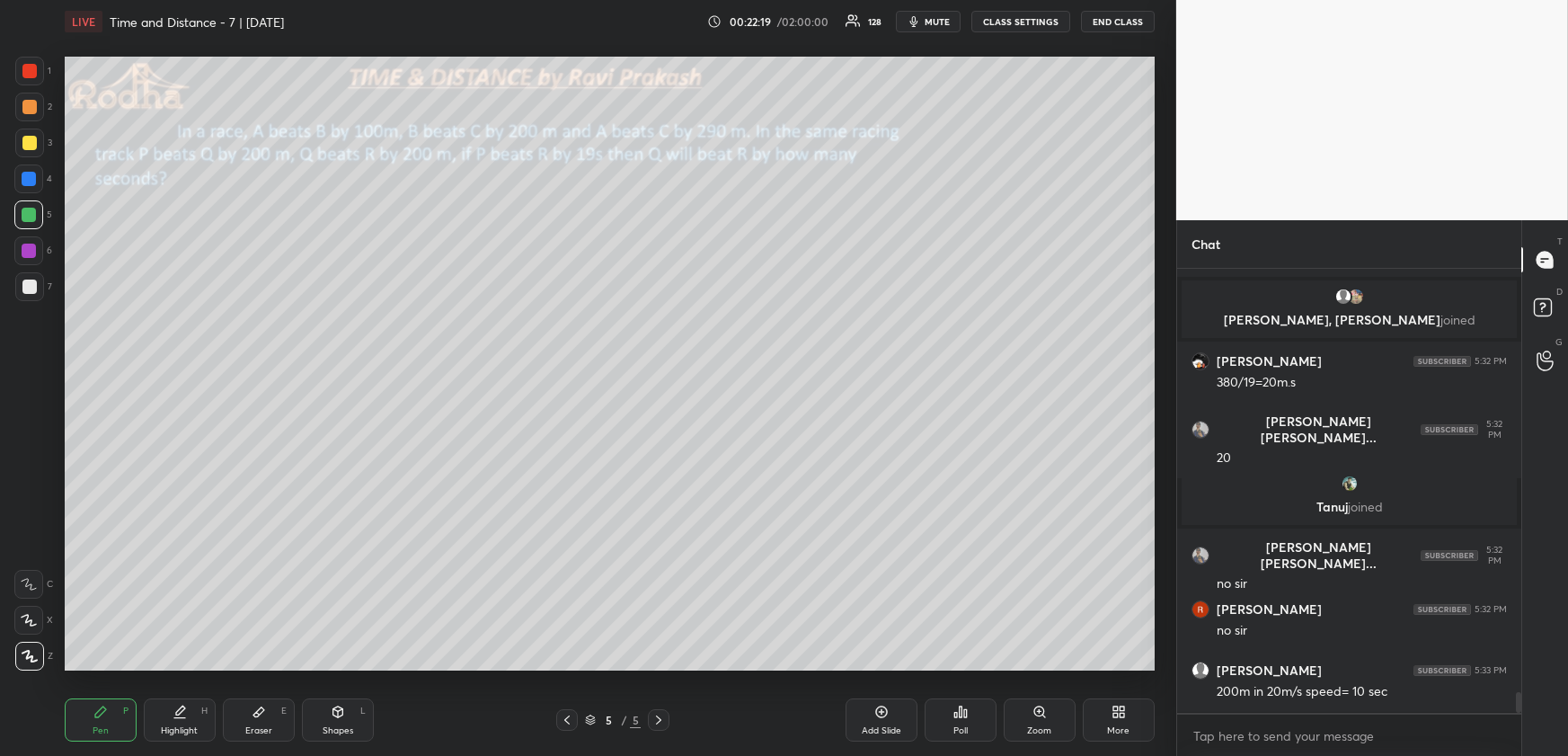 drag, startPoint x: 22, startPoint y: 142, endPoint x: 32, endPoint y: 160, distance: 20.59126 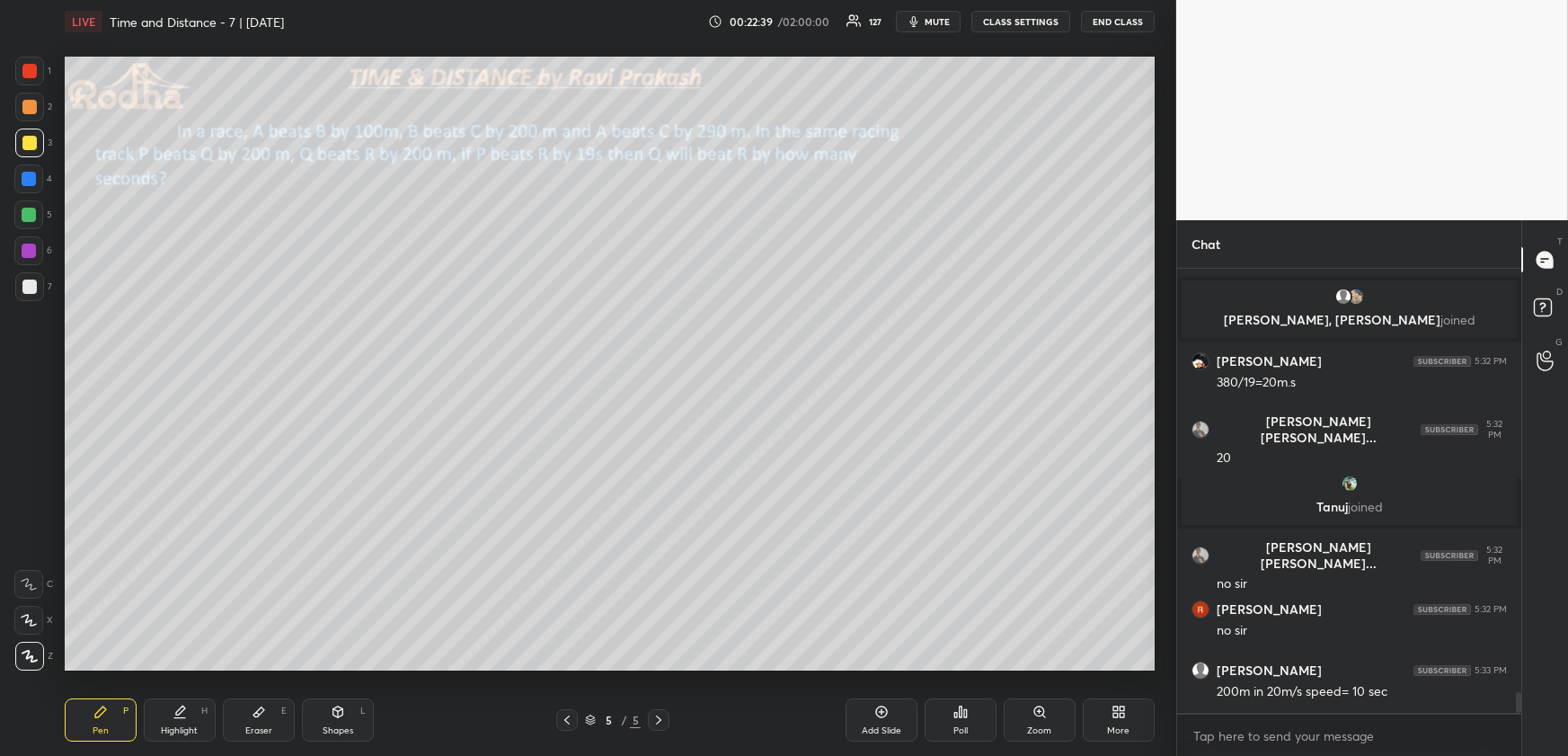 drag, startPoint x: 182, startPoint y: 721, endPoint x: 201, endPoint y: 707, distance: 23.600847 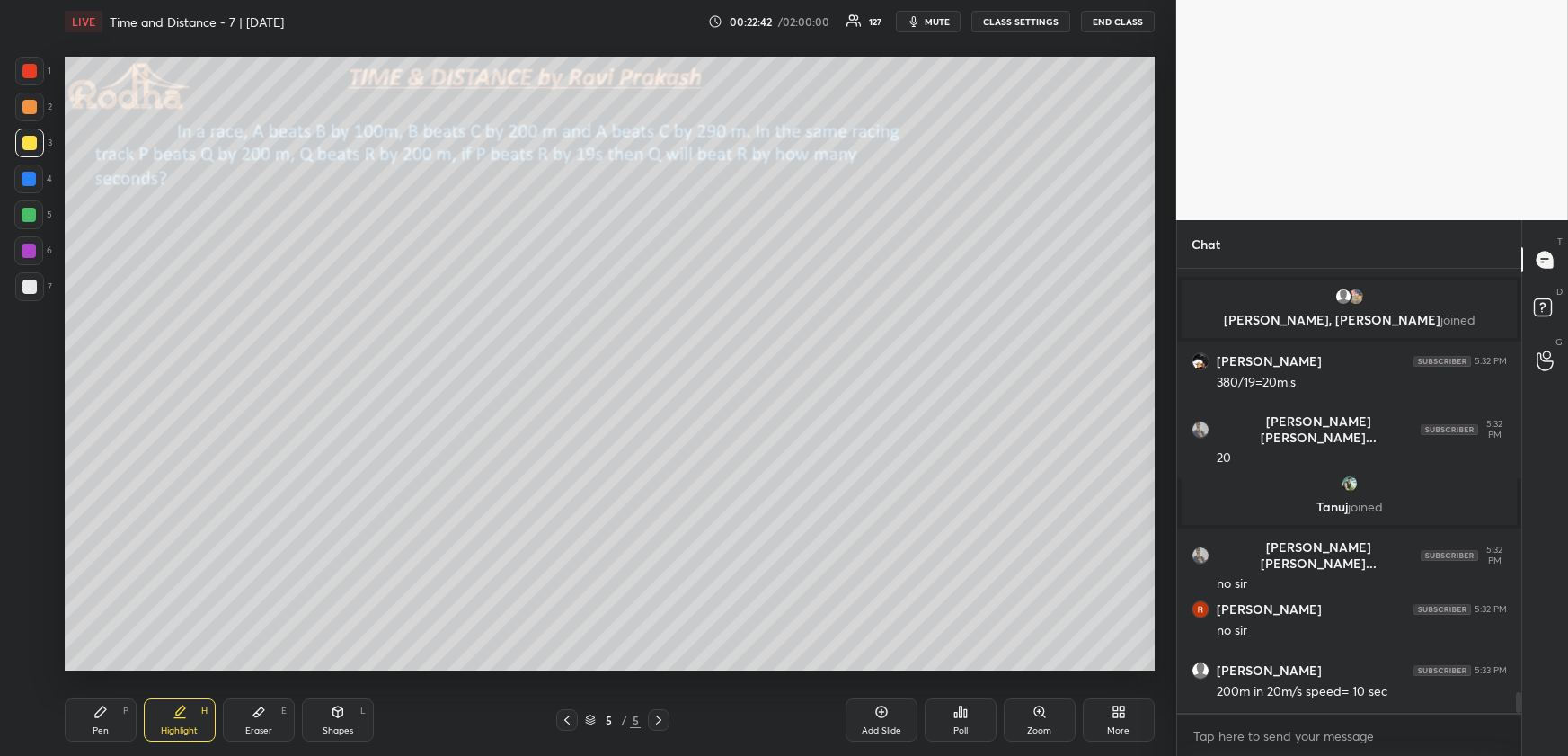 drag, startPoint x: 106, startPoint y: 717, endPoint x: 120, endPoint y: 678, distance: 41.436699 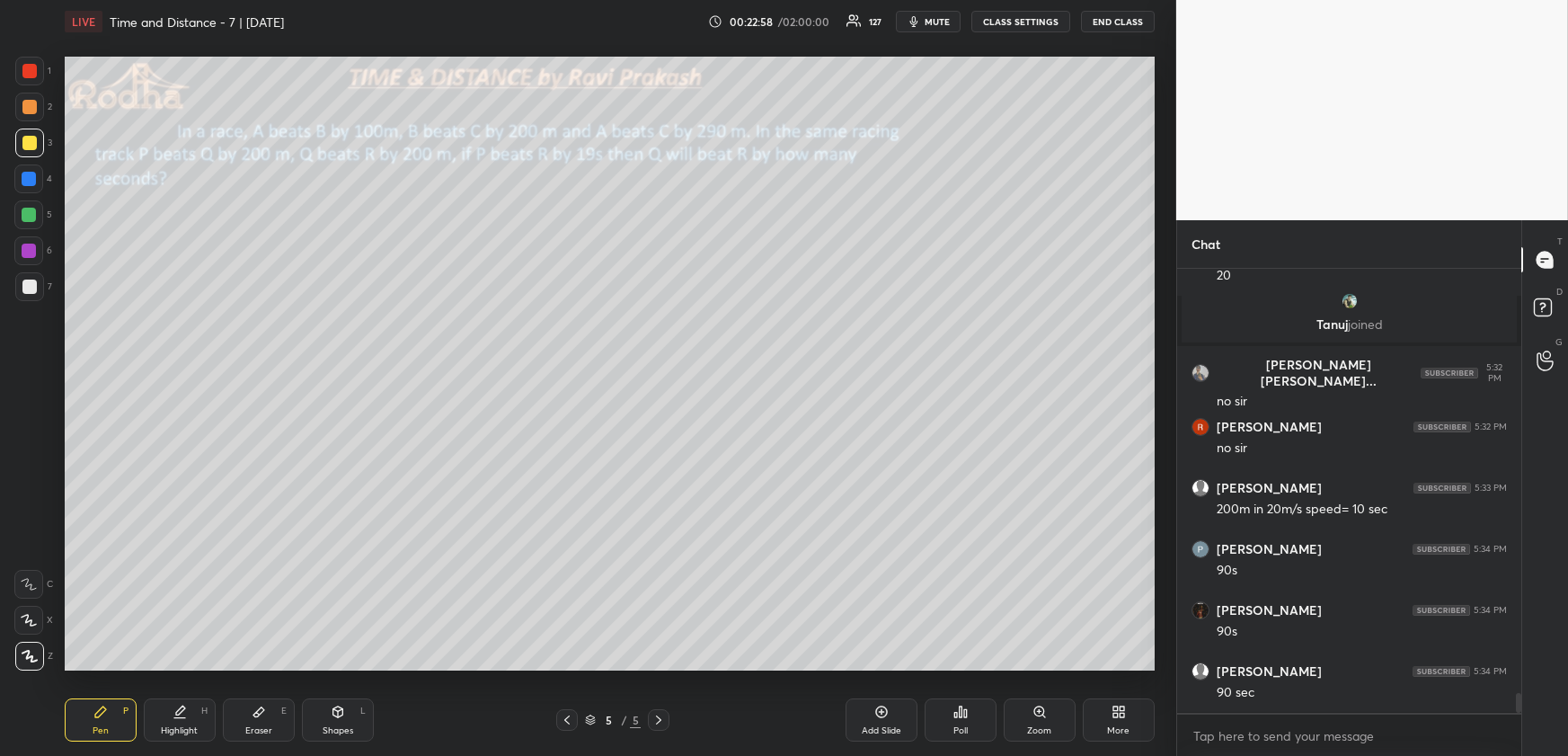 scroll, scrollTop: 9321, scrollLeft: 0, axis: vertical 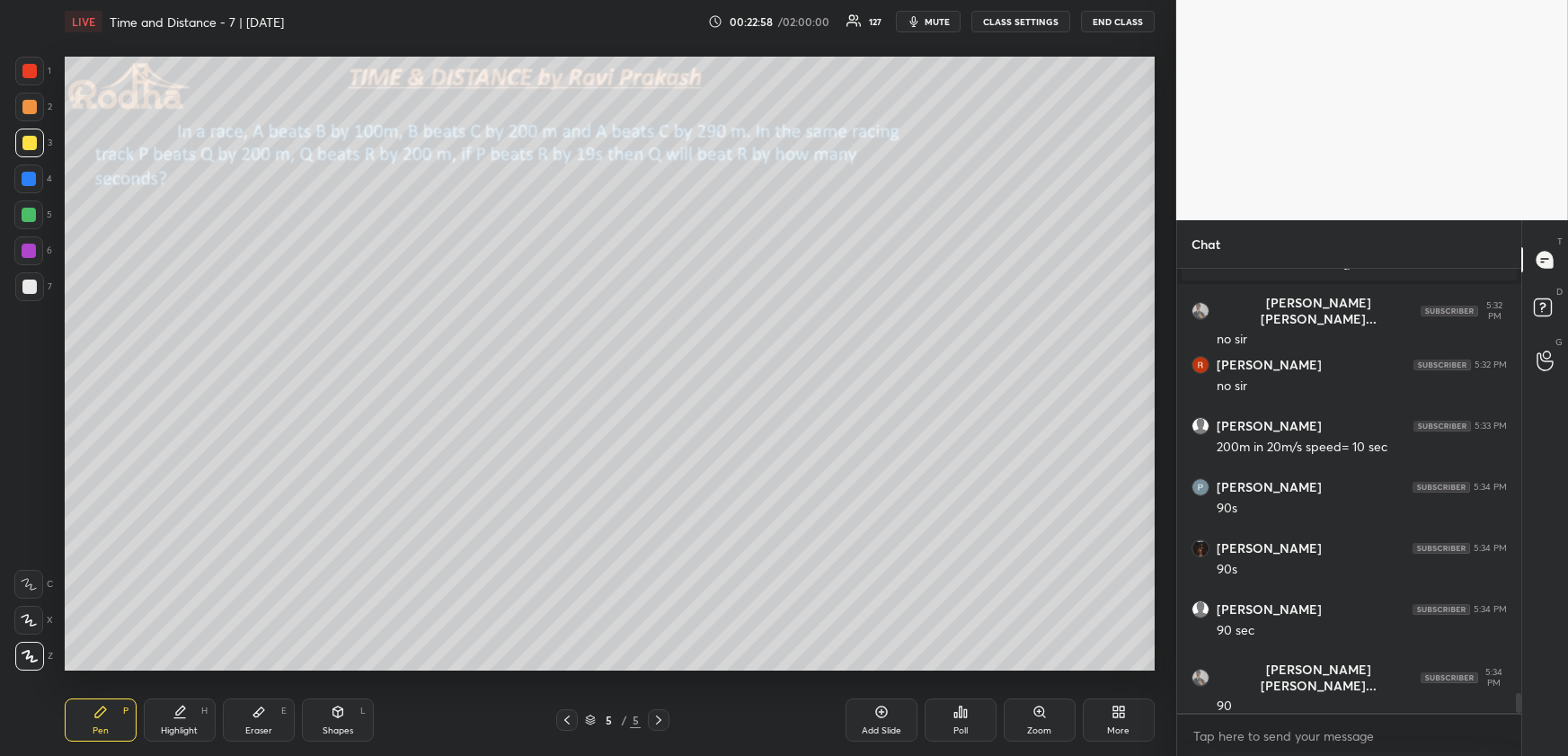 click 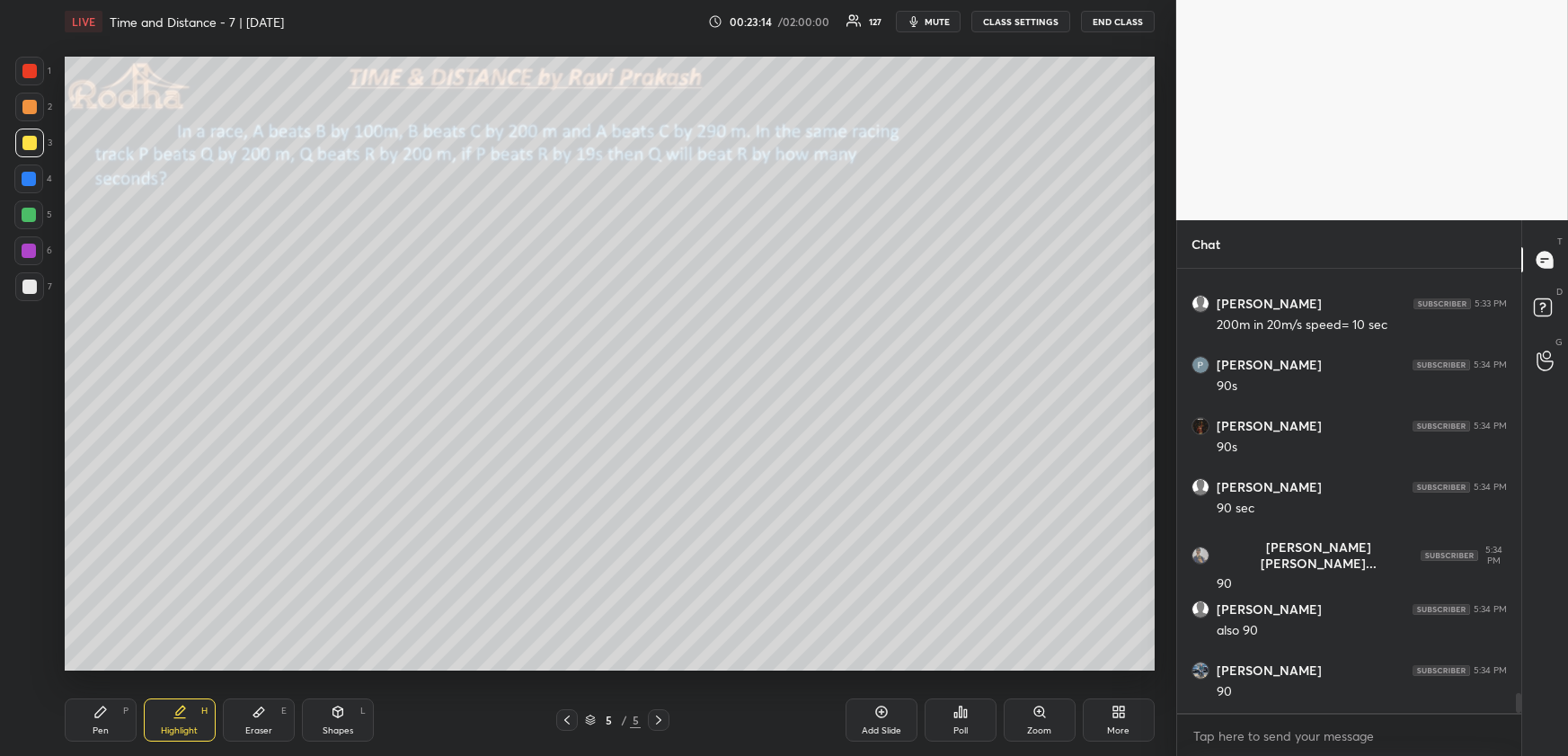 scroll, scrollTop: 9565, scrollLeft: 0, axis: vertical 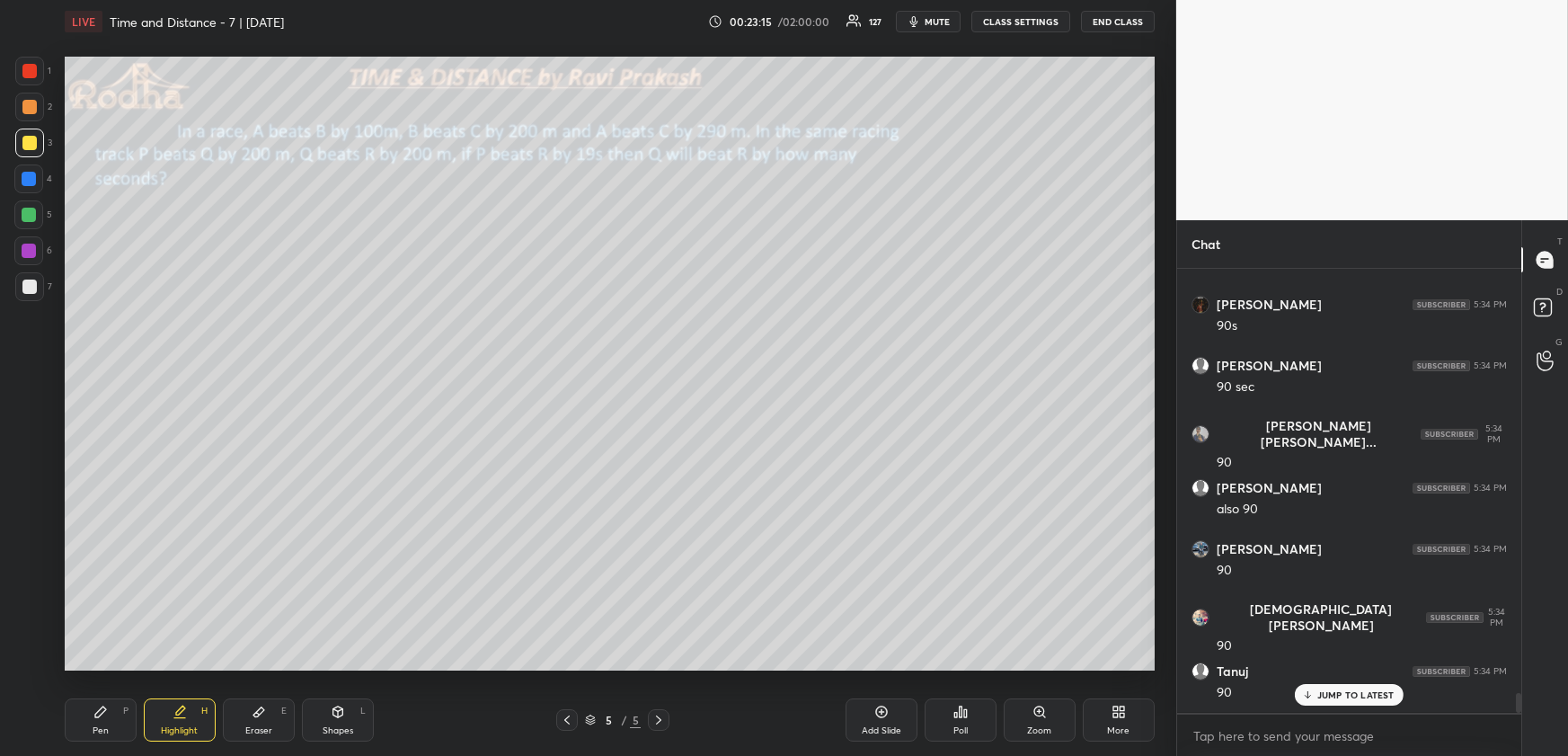 click 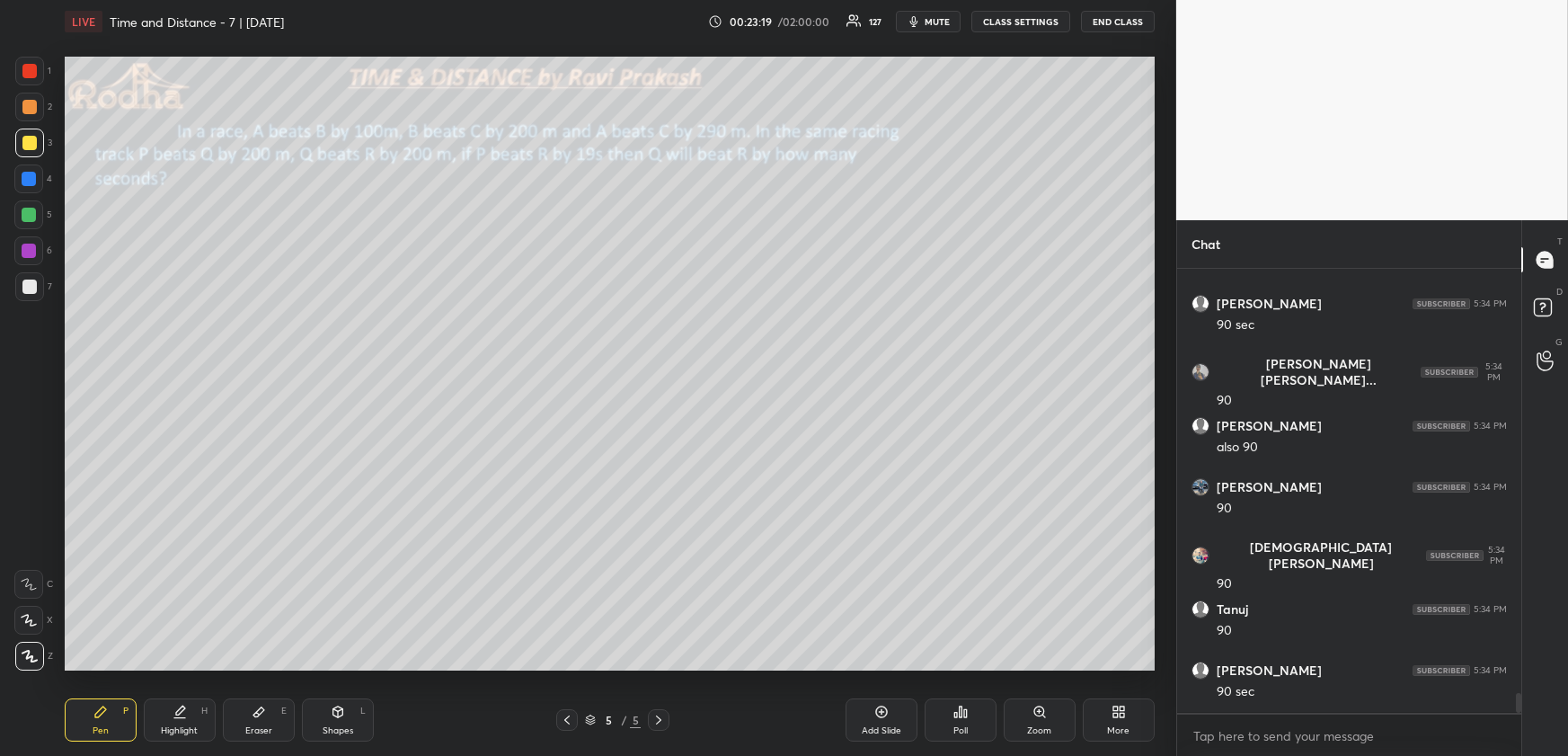 scroll, scrollTop: 9688, scrollLeft: 0, axis: vertical 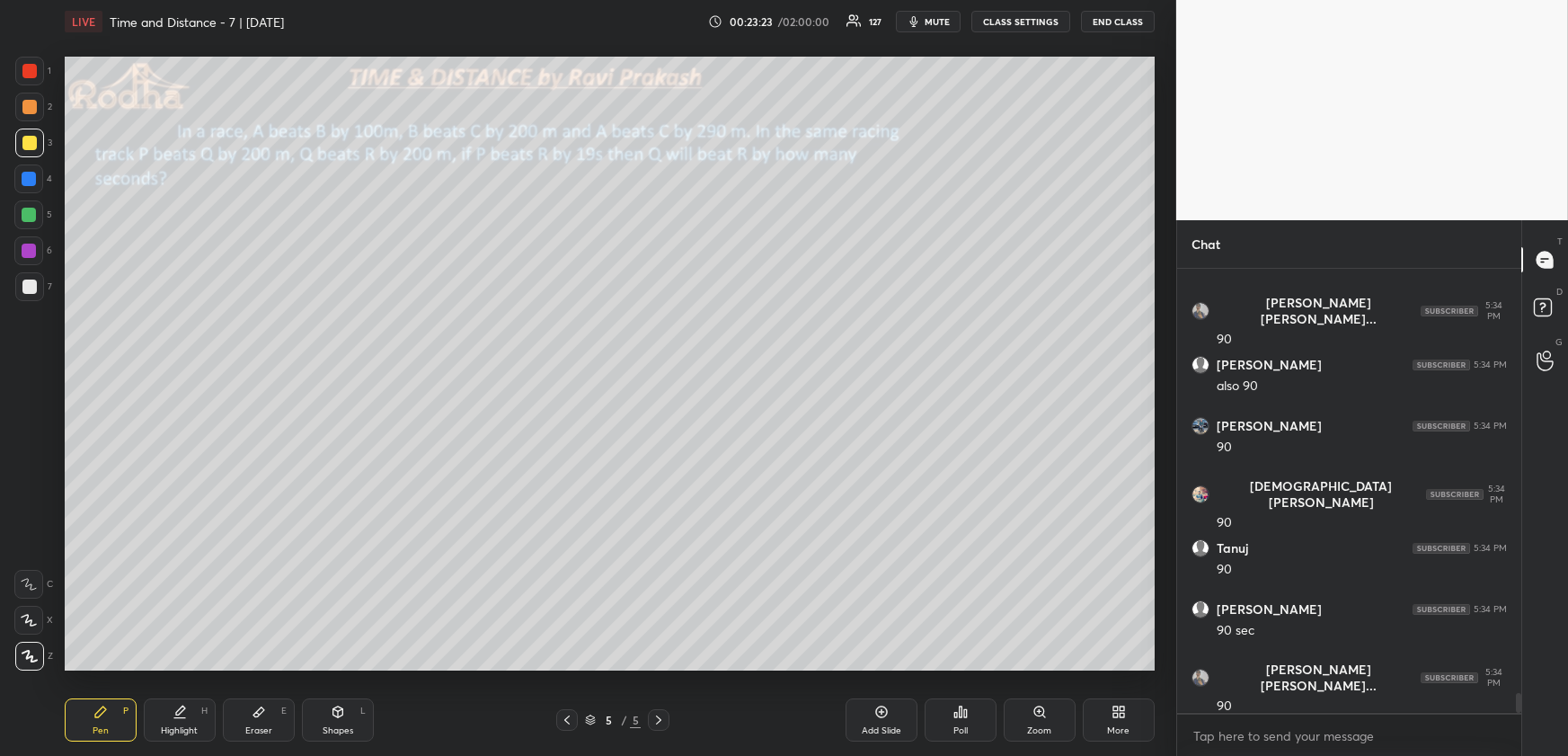 click on "Highlight H" at bounding box center [180, 720] 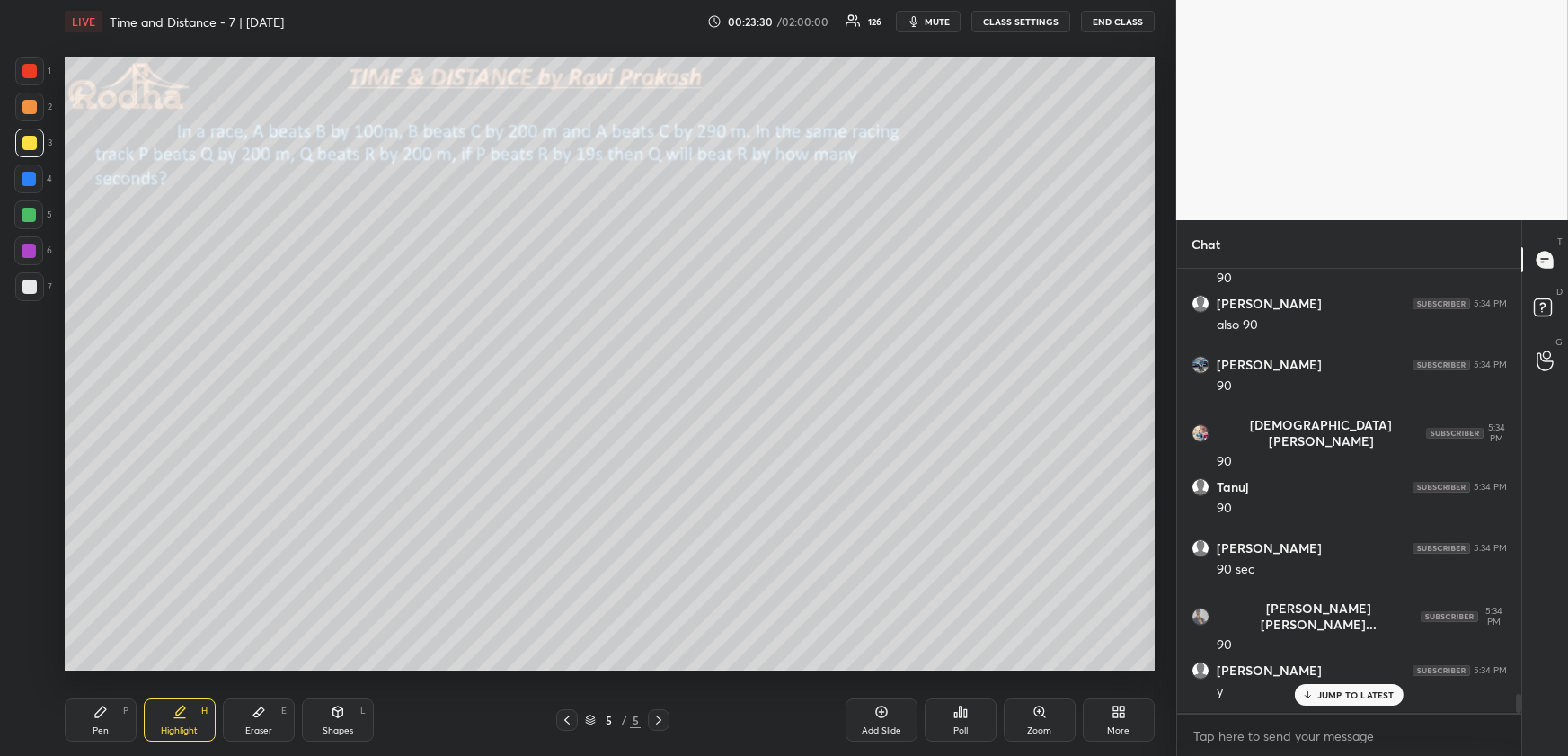 scroll, scrollTop: 9809, scrollLeft: 0, axis: vertical 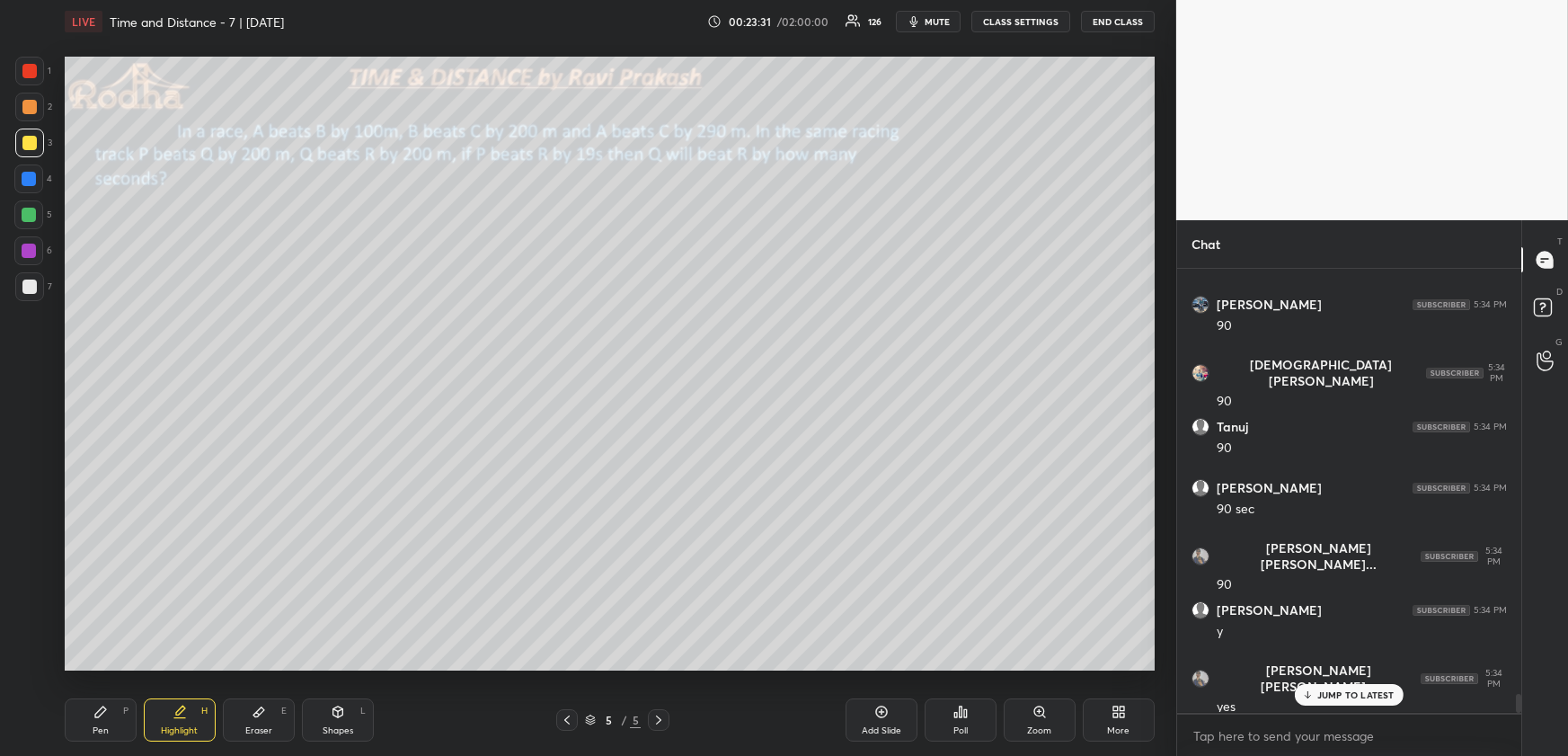 click on "Pen P" at bounding box center (101, 720) 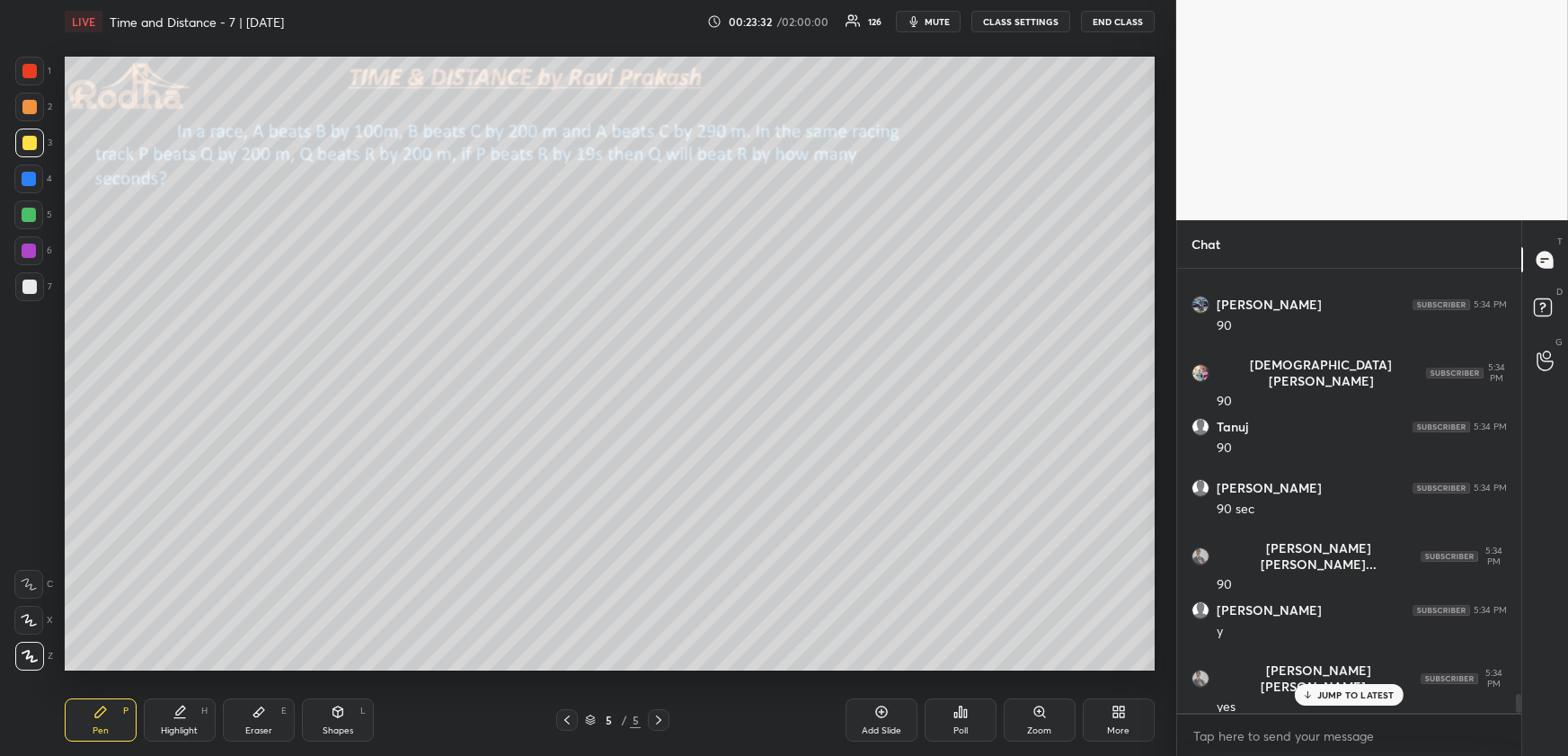 scroll, scrollTop: 9870, scrollLeft: 0, axis: vertical 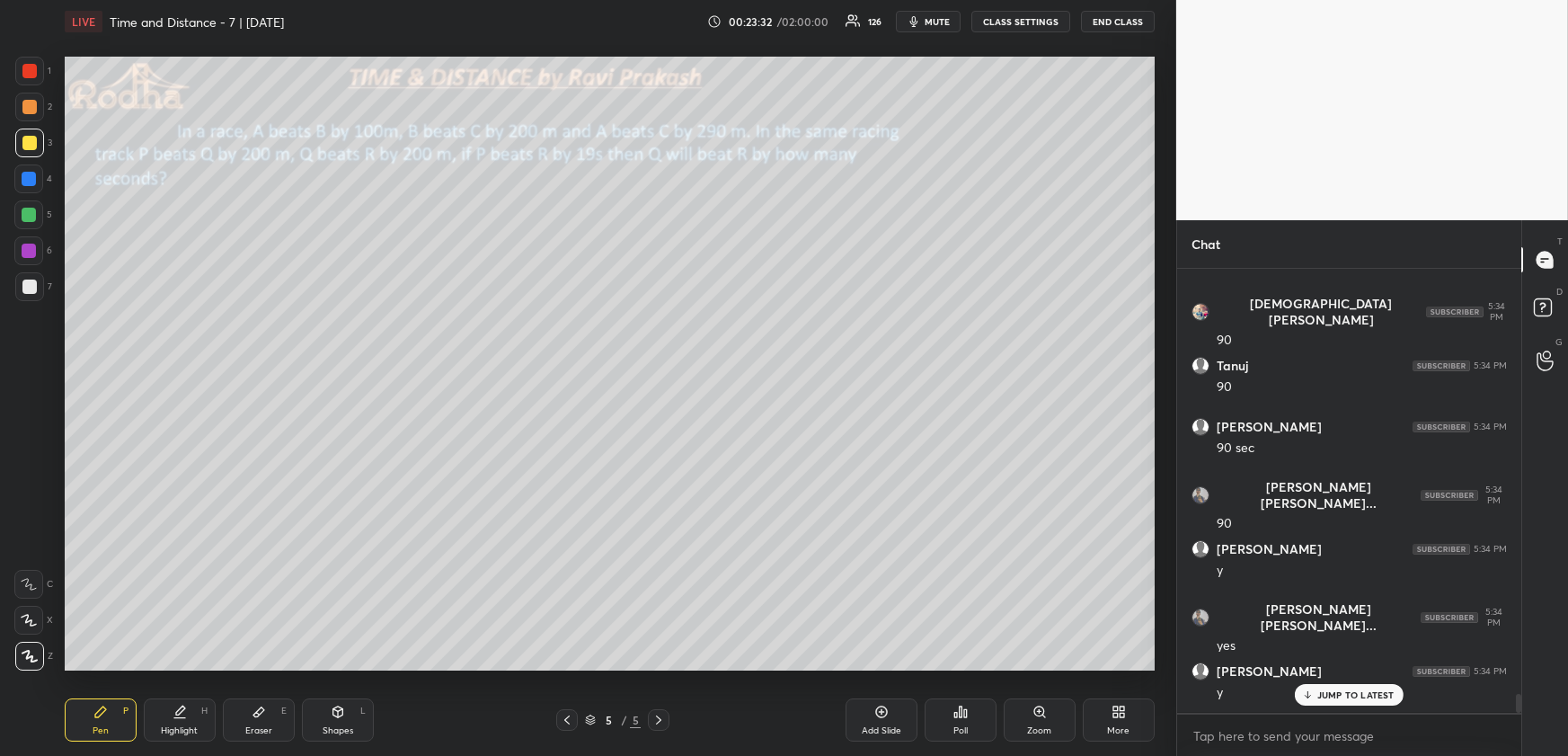 click at bounding box center (30, 71) 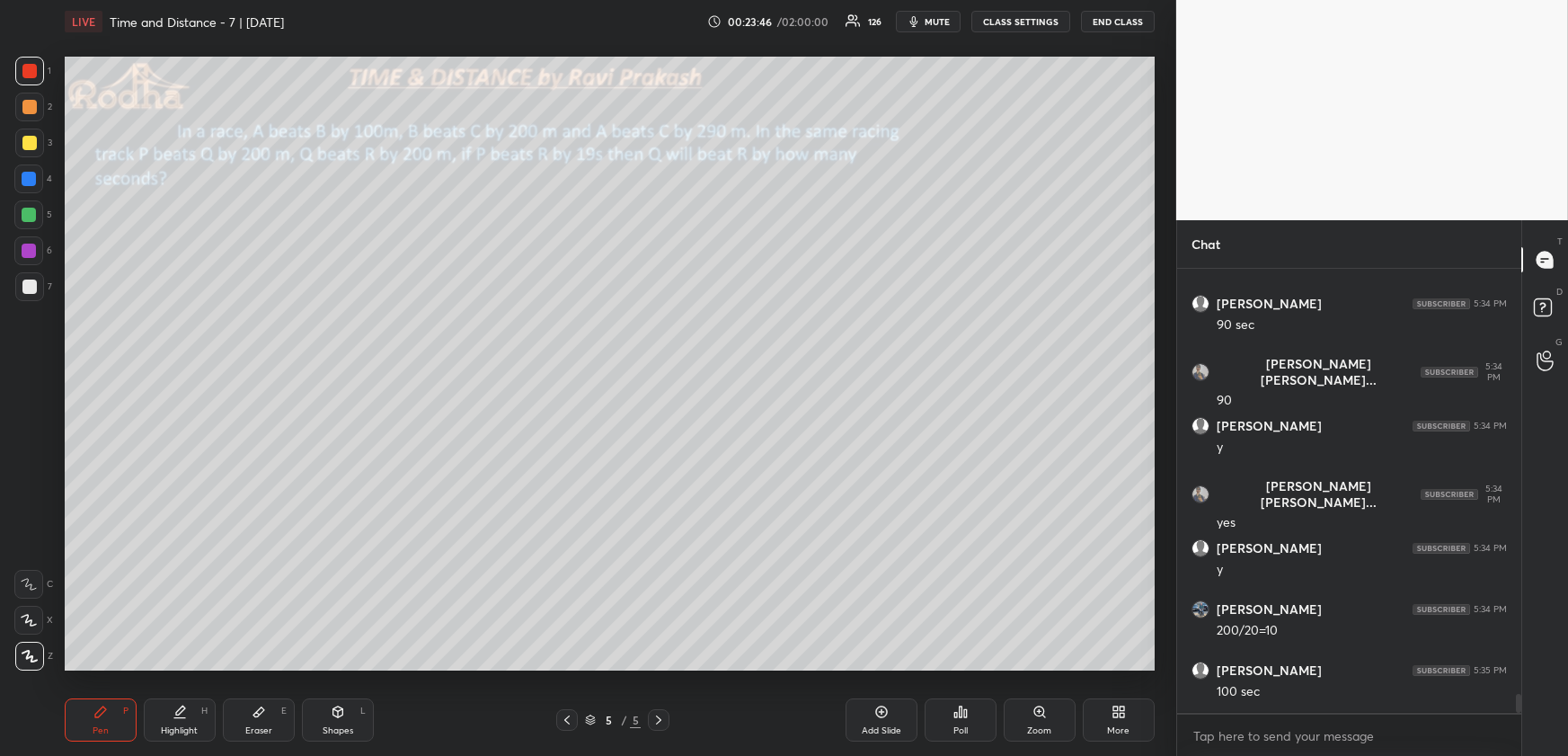 scroll, scrollTop: 10055, scrollLeft: 0, axis: vertical 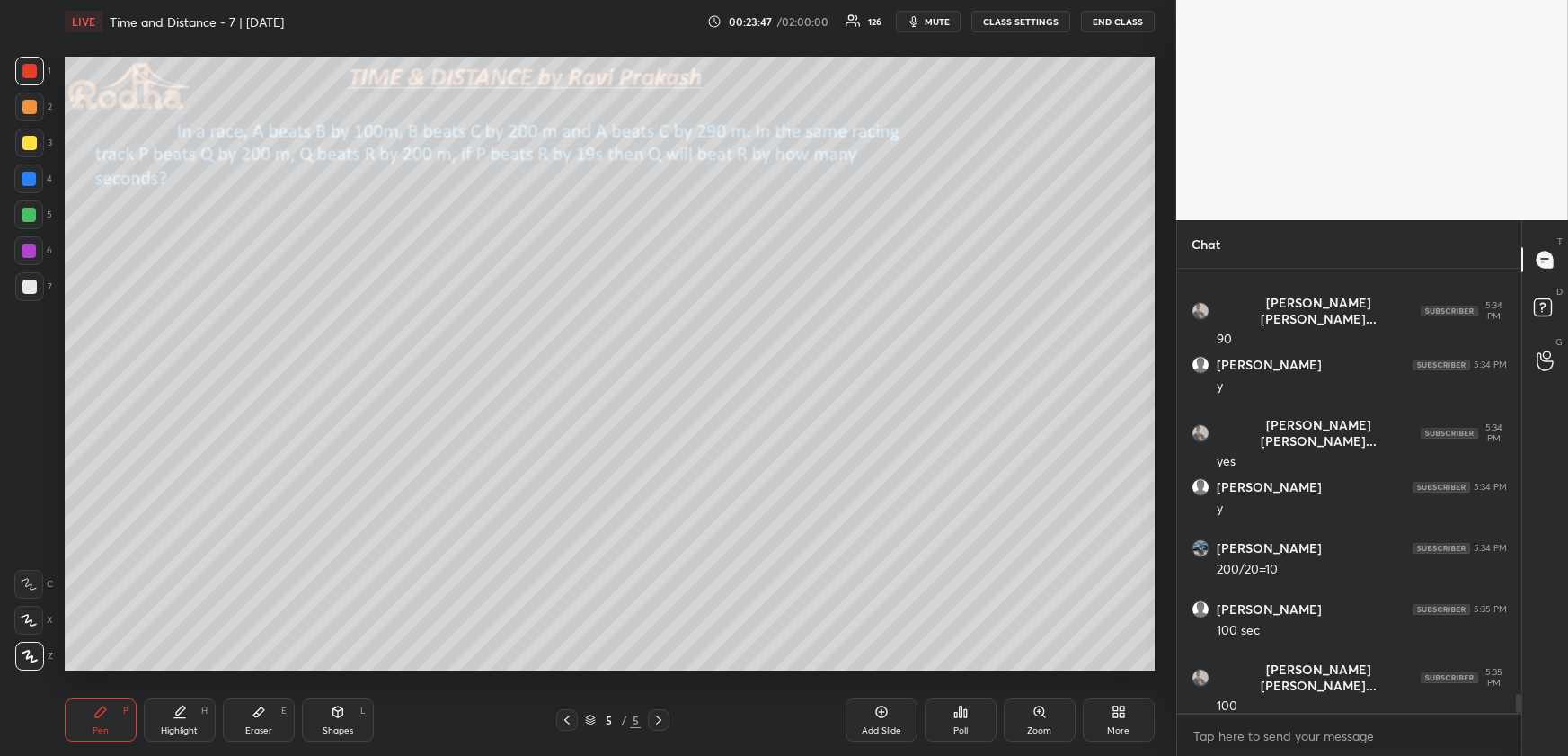 click on "Highlight H" at bounding box center [180, 720] 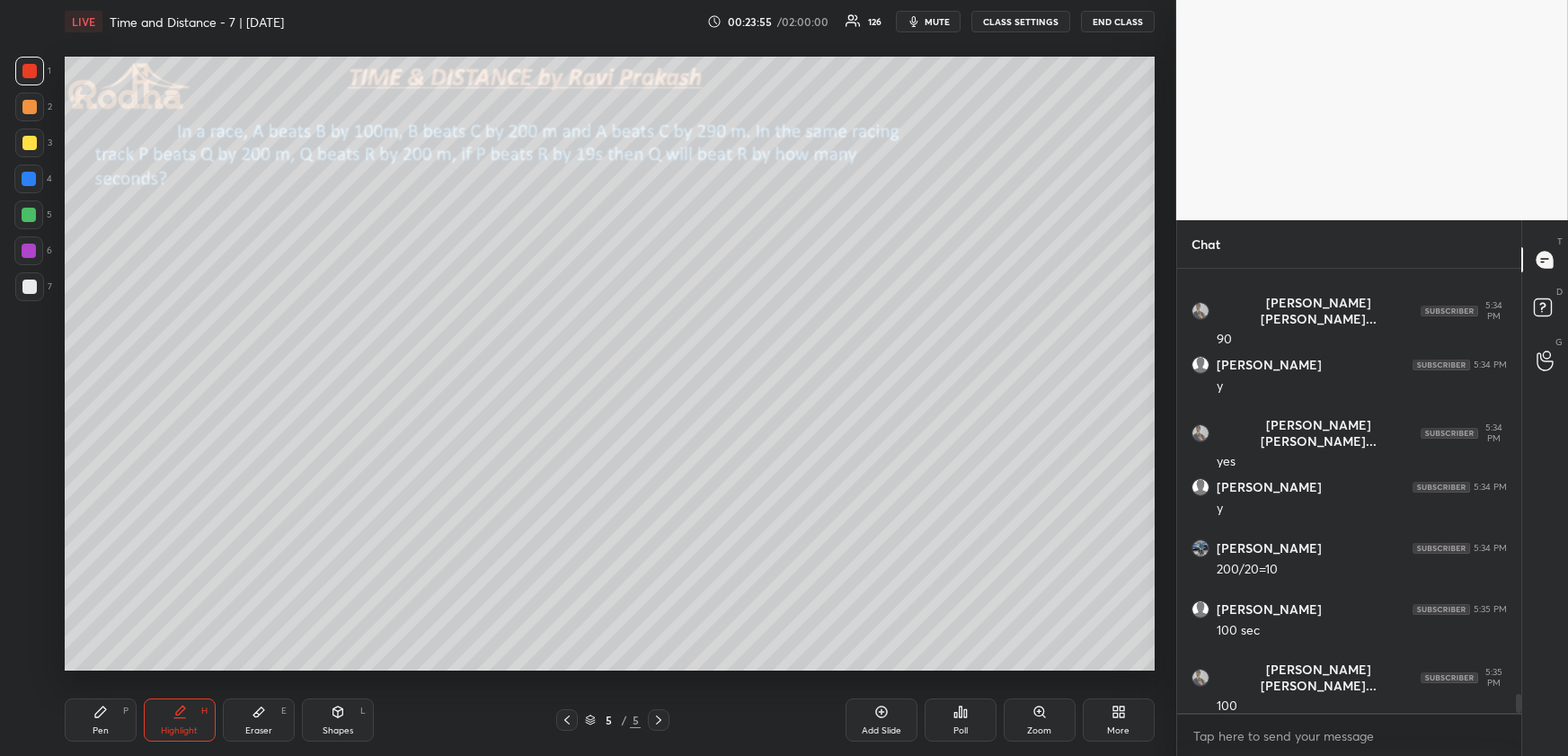 drag, startPoint x: 86, startPoint y: 724, endPoint x: 137, endPoint y: 671, distance: 73.552702 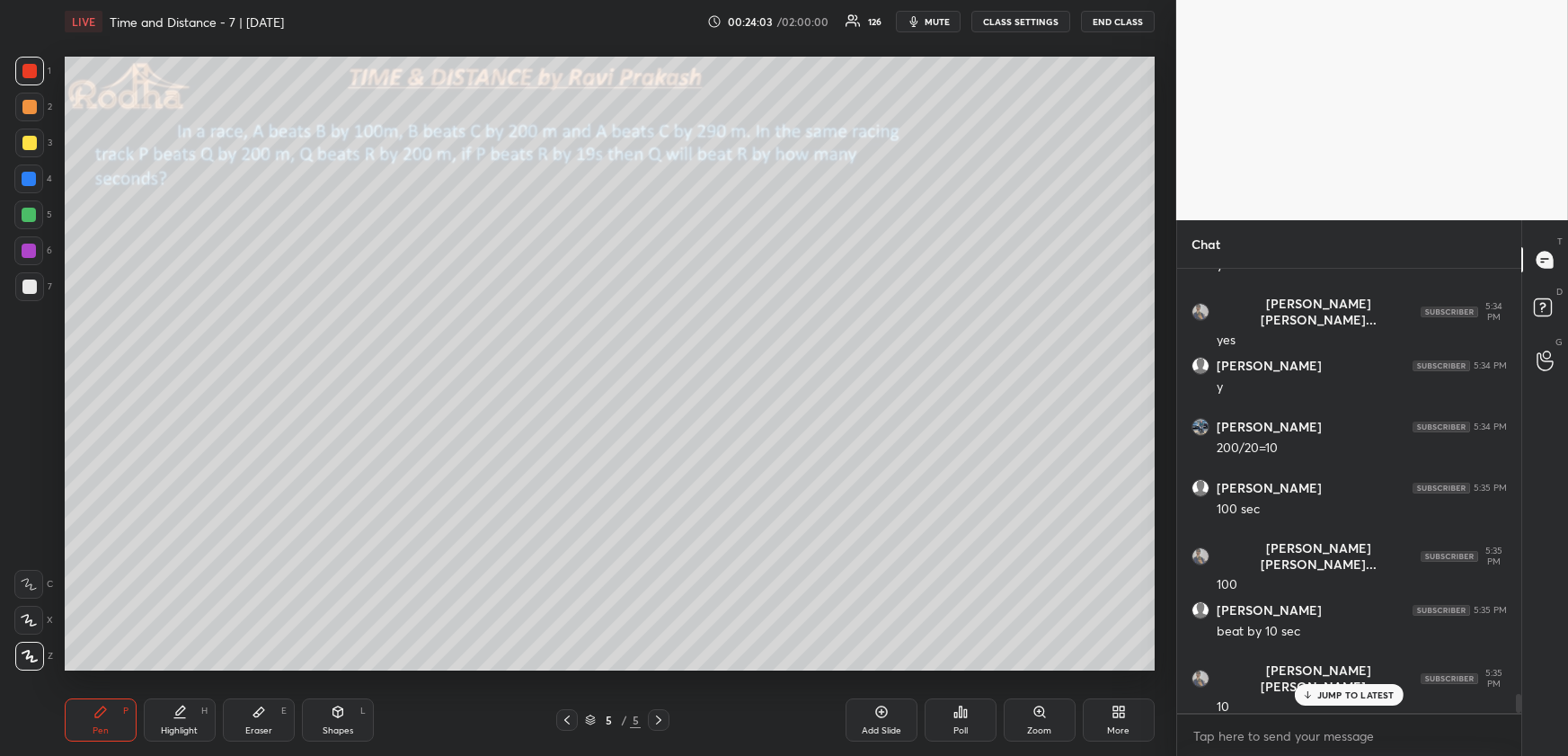 scroll, scrollTop: 10194, scrollLeft: 0, axis: vertical 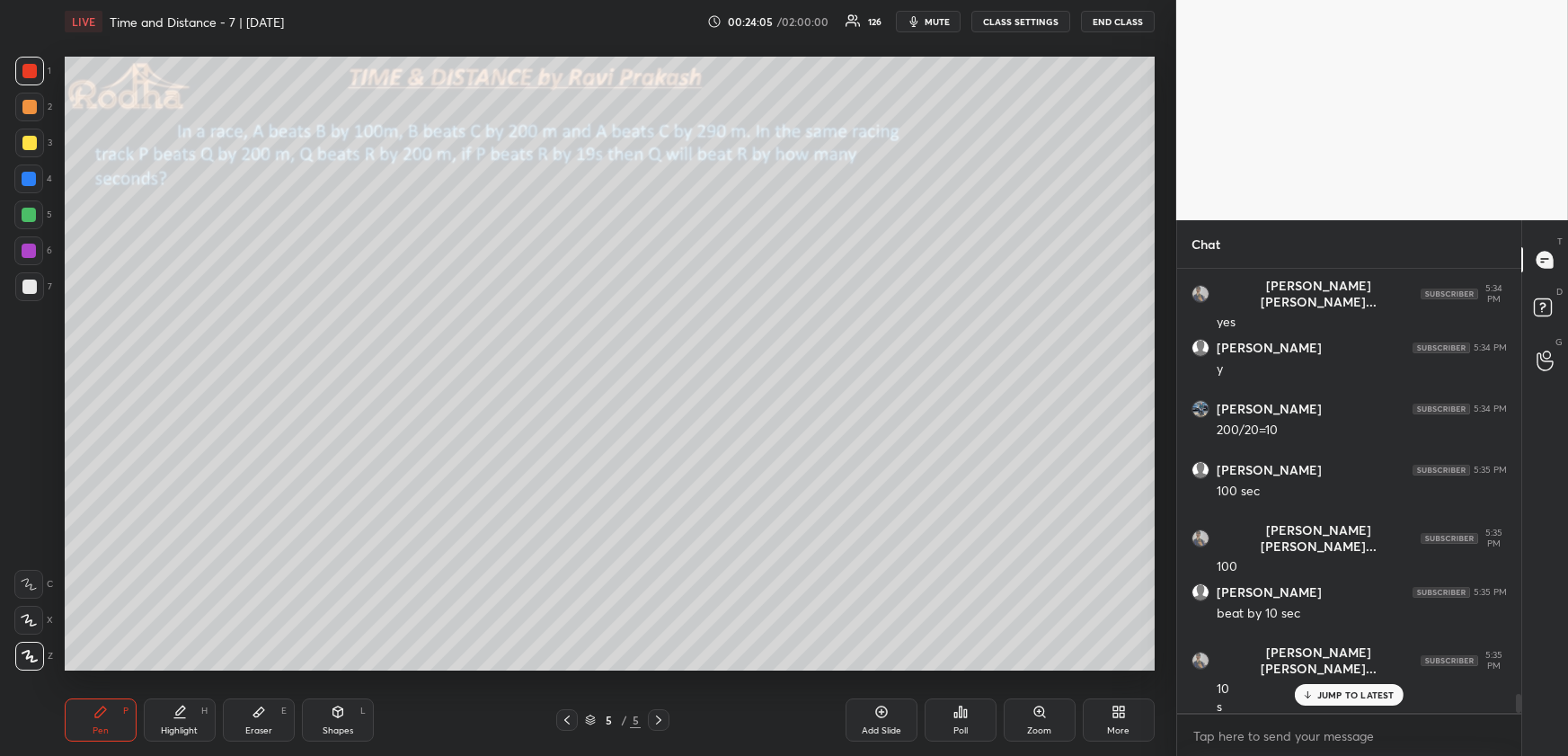 click on "Highlight H" at bounding box center (180, 720) 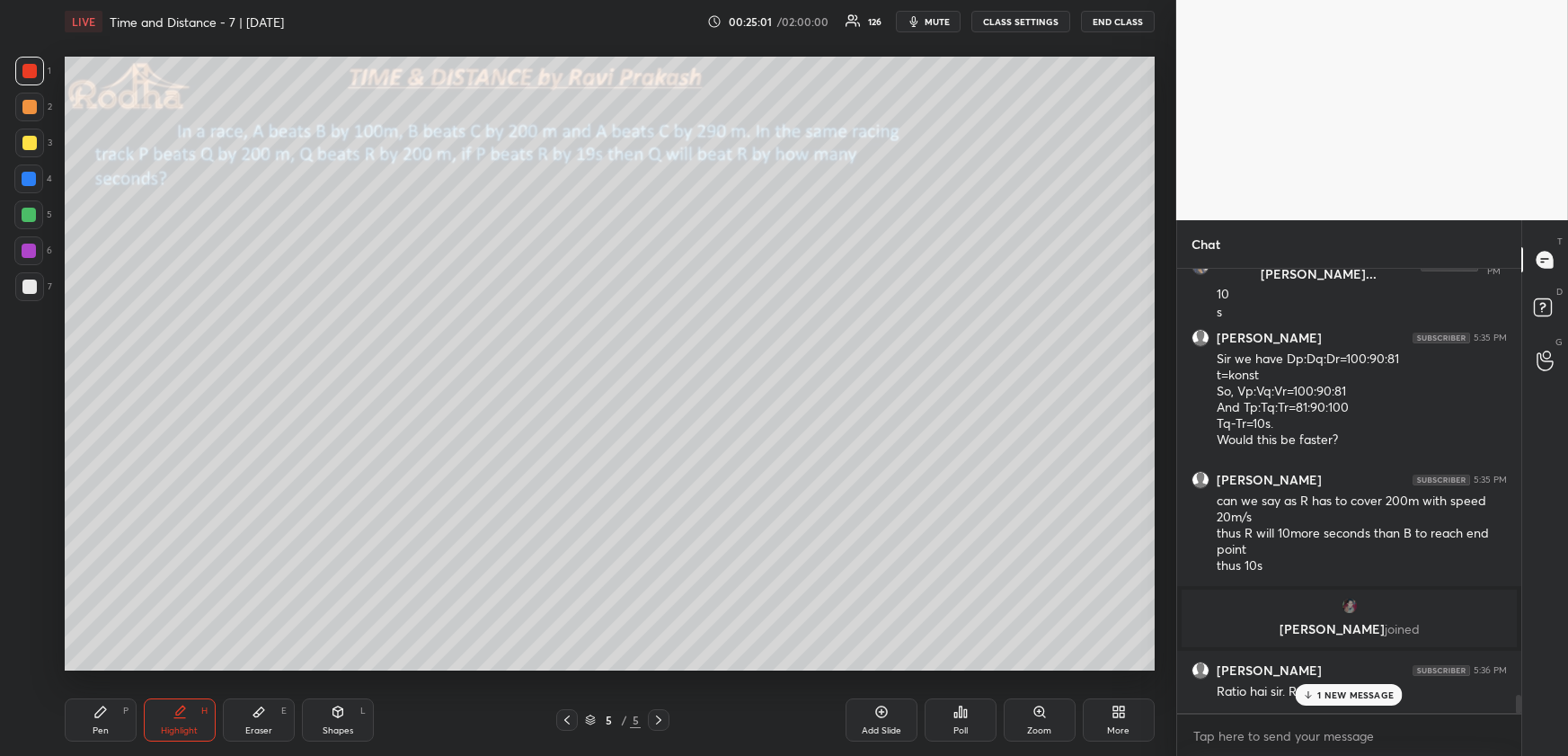 scroll, scrollTop: 10140, scrollLeft: 0, axis: vertical 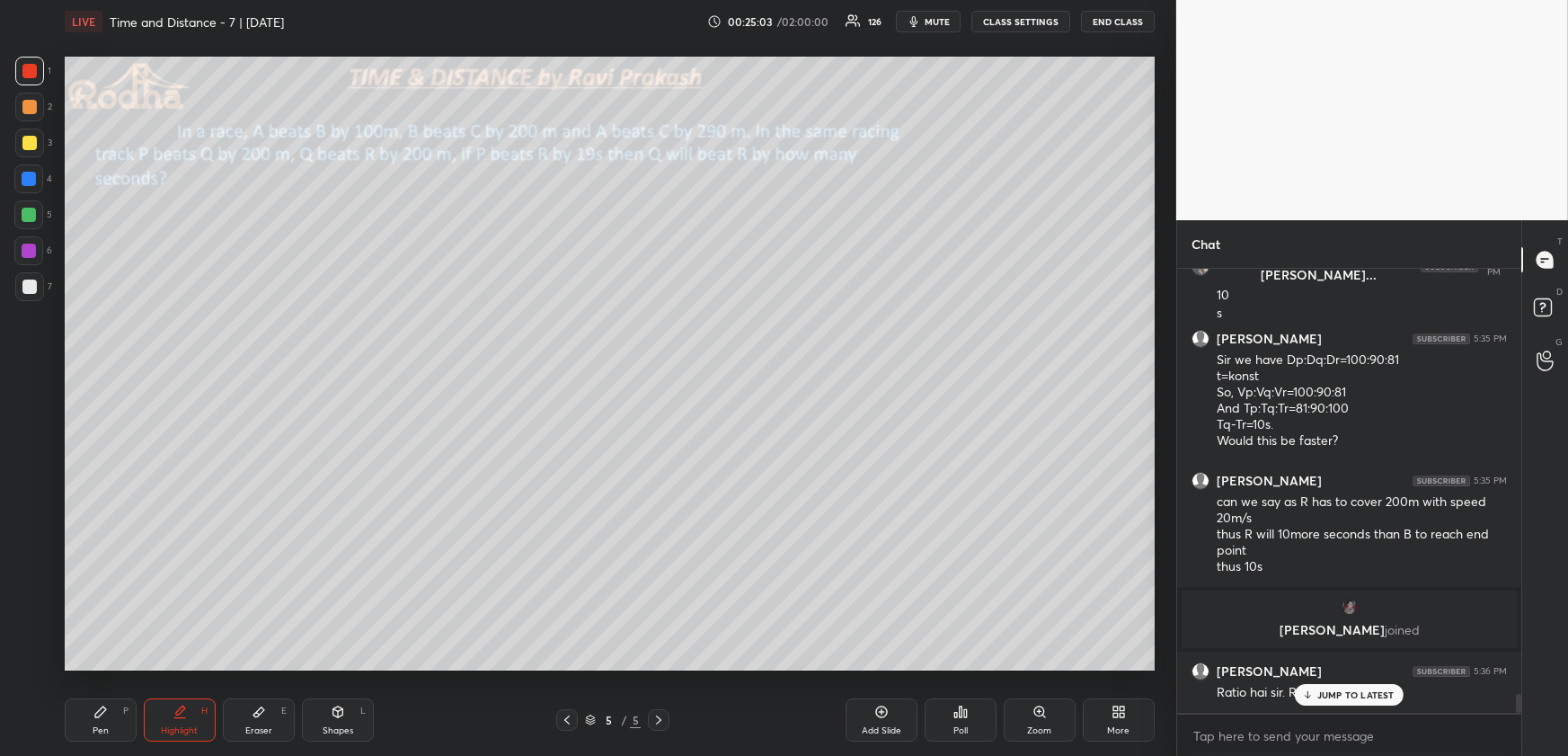 click on "JUMP TO LATEST" at bounding box center [1356, 695] 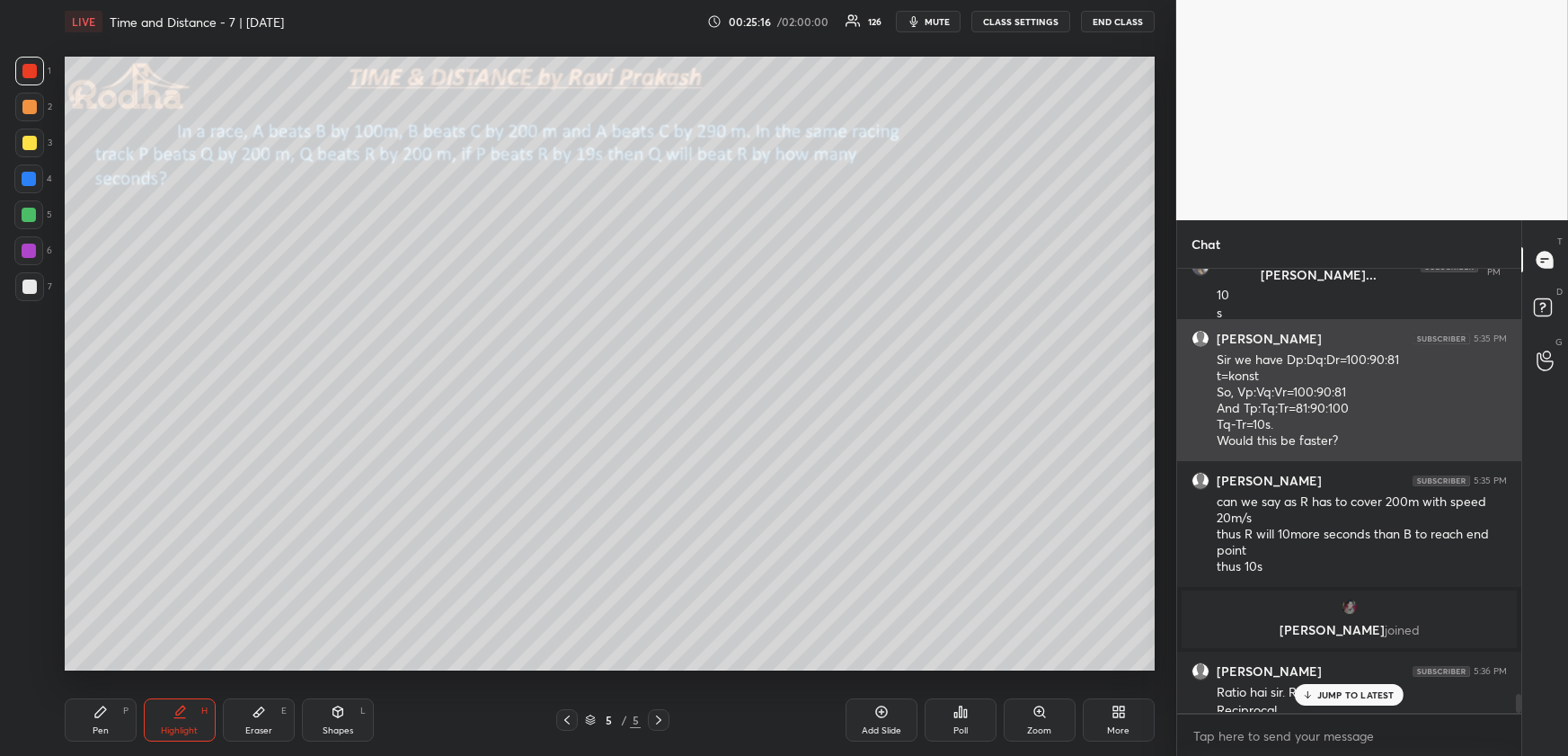 scroll, scrollTop: 10158, scrollLeft: 0, axis: vertical 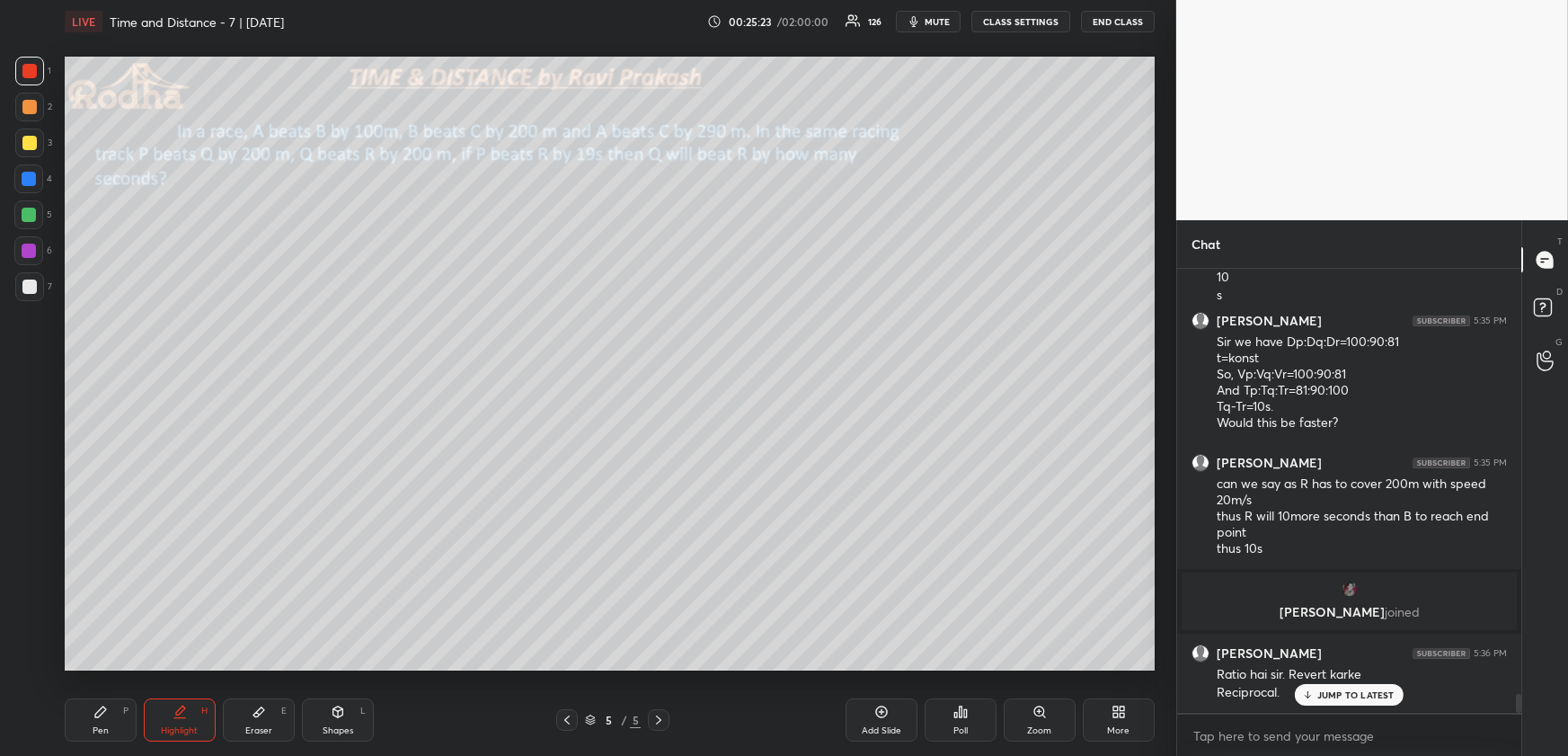 click 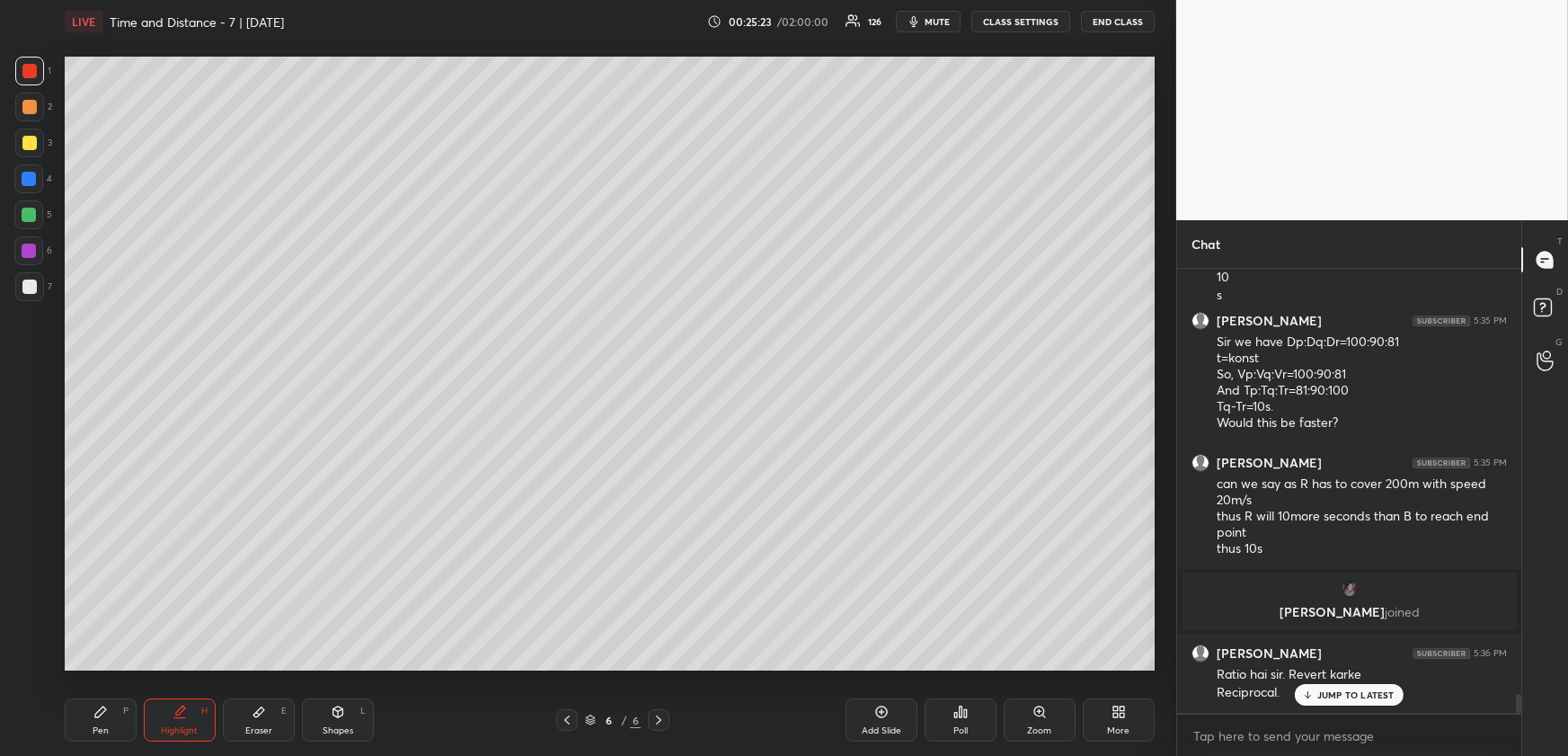 scroll, scrollTop: 10236, scrollLeft: 0, axis: vertical 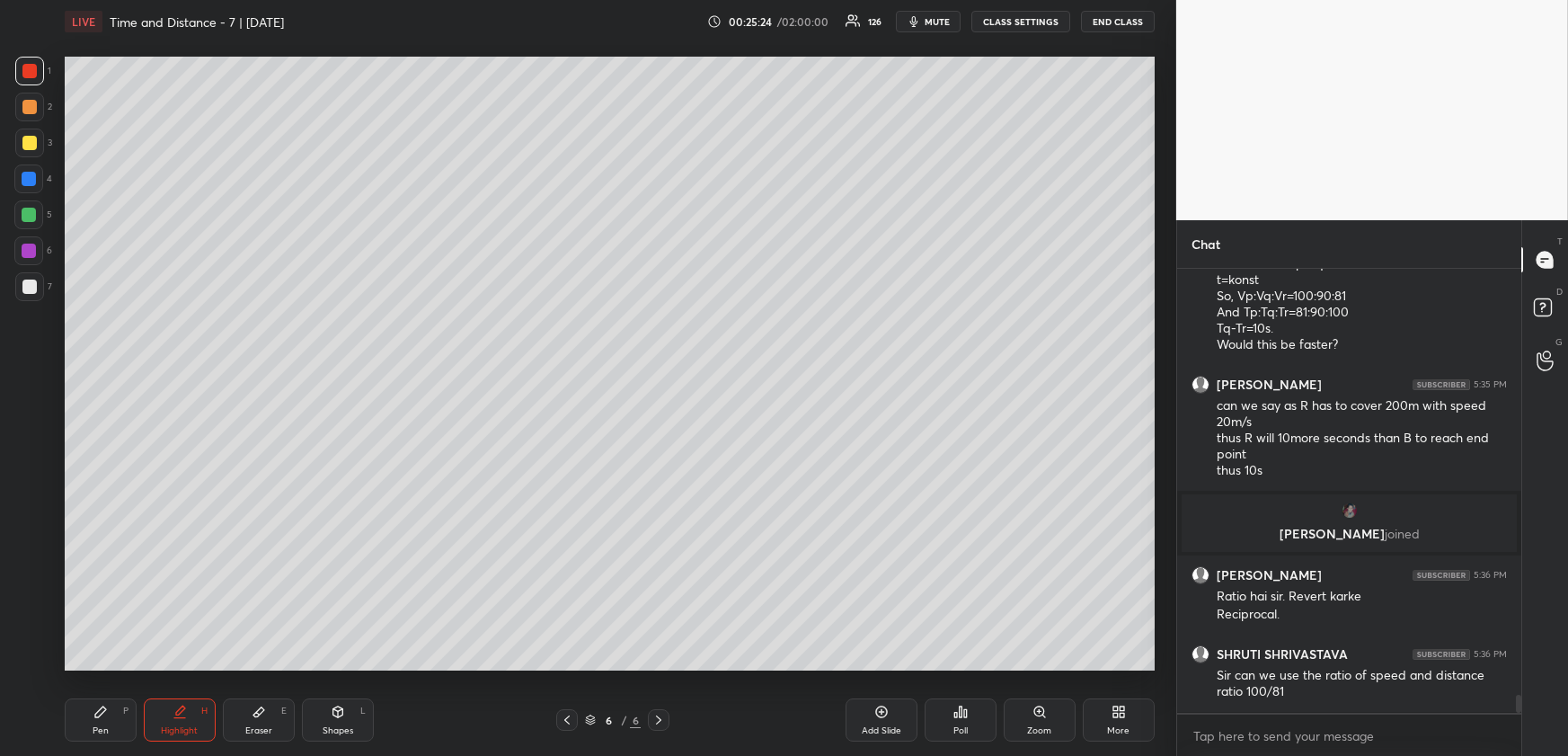 drag, startPoint x: 94, startPoint y: 709, endPoint x: 111, endPoint y: 701, distance: 18.78829 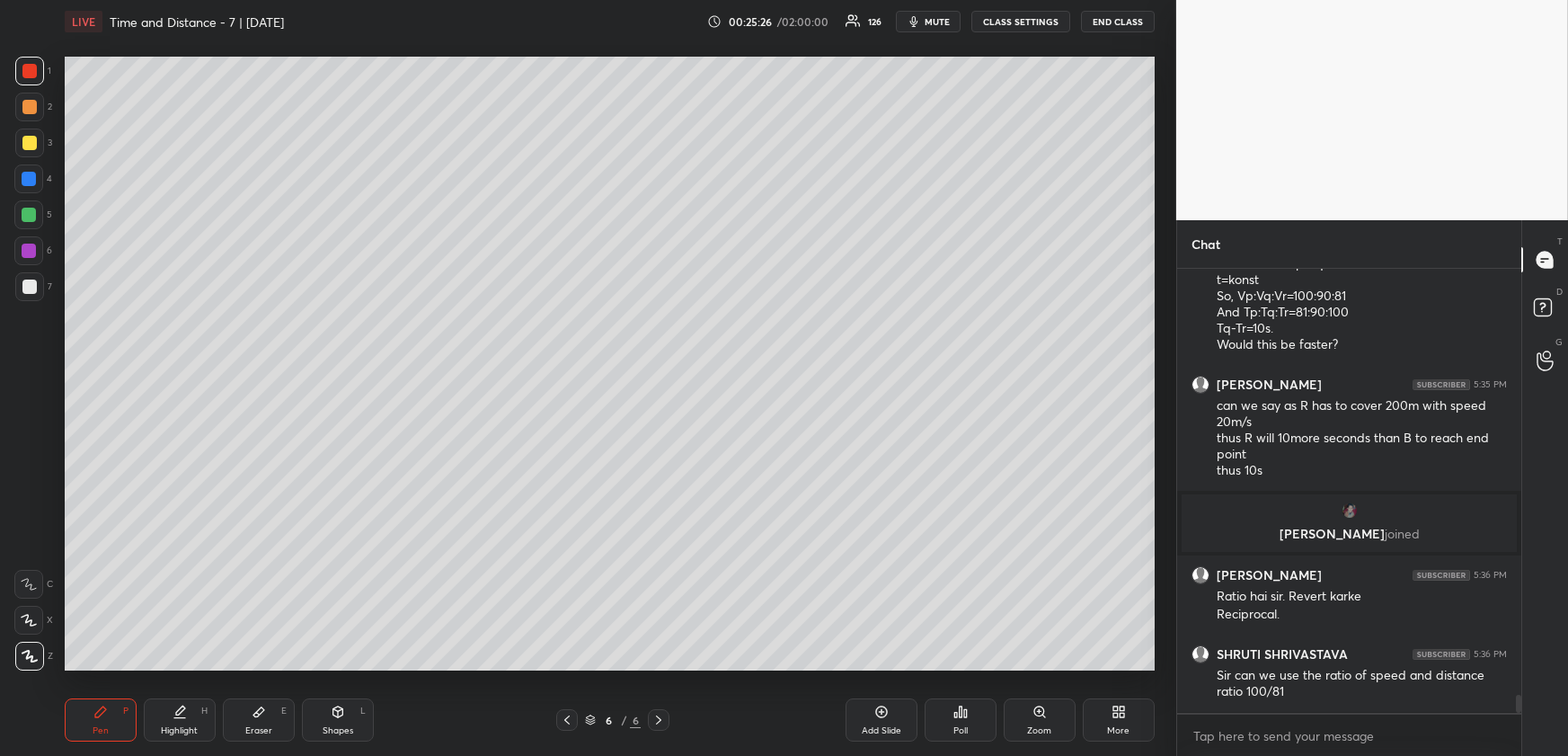 scroll, scrollTop: 10297, scrollLeft: 0, axis: vertical 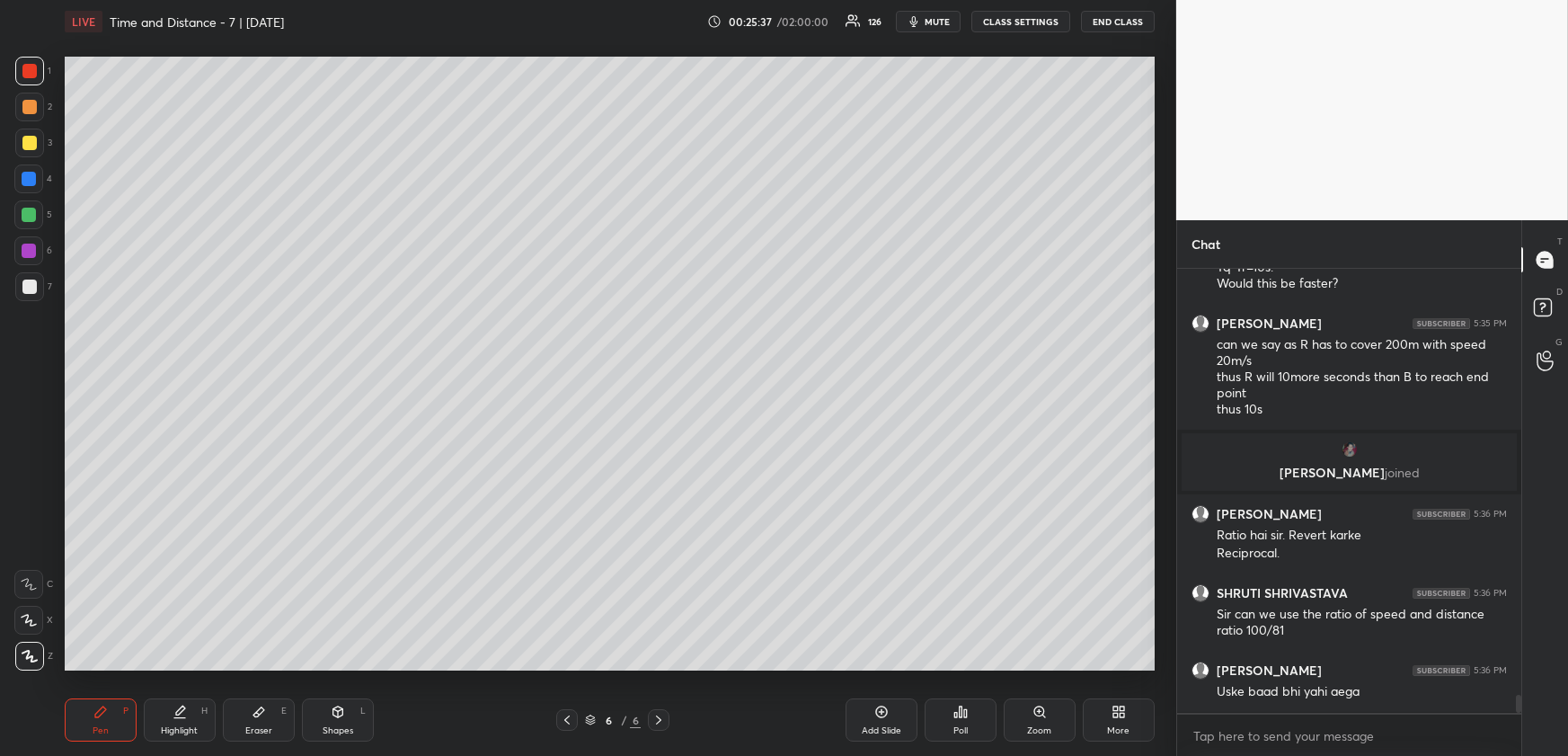 click at bounding box center [30, 143] 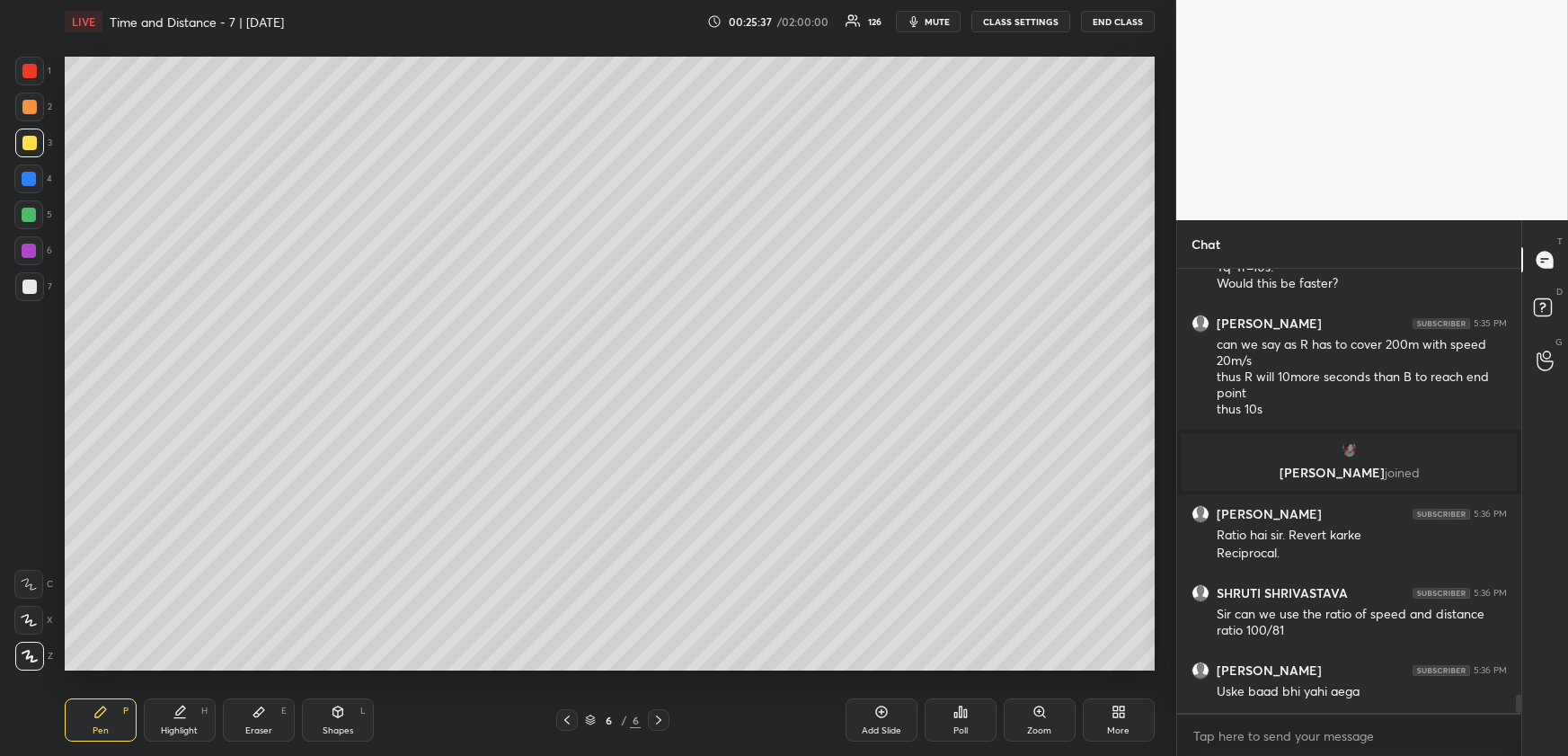 scroll, scrollTop: 10362, scrollLeft: 0, axis: vertical 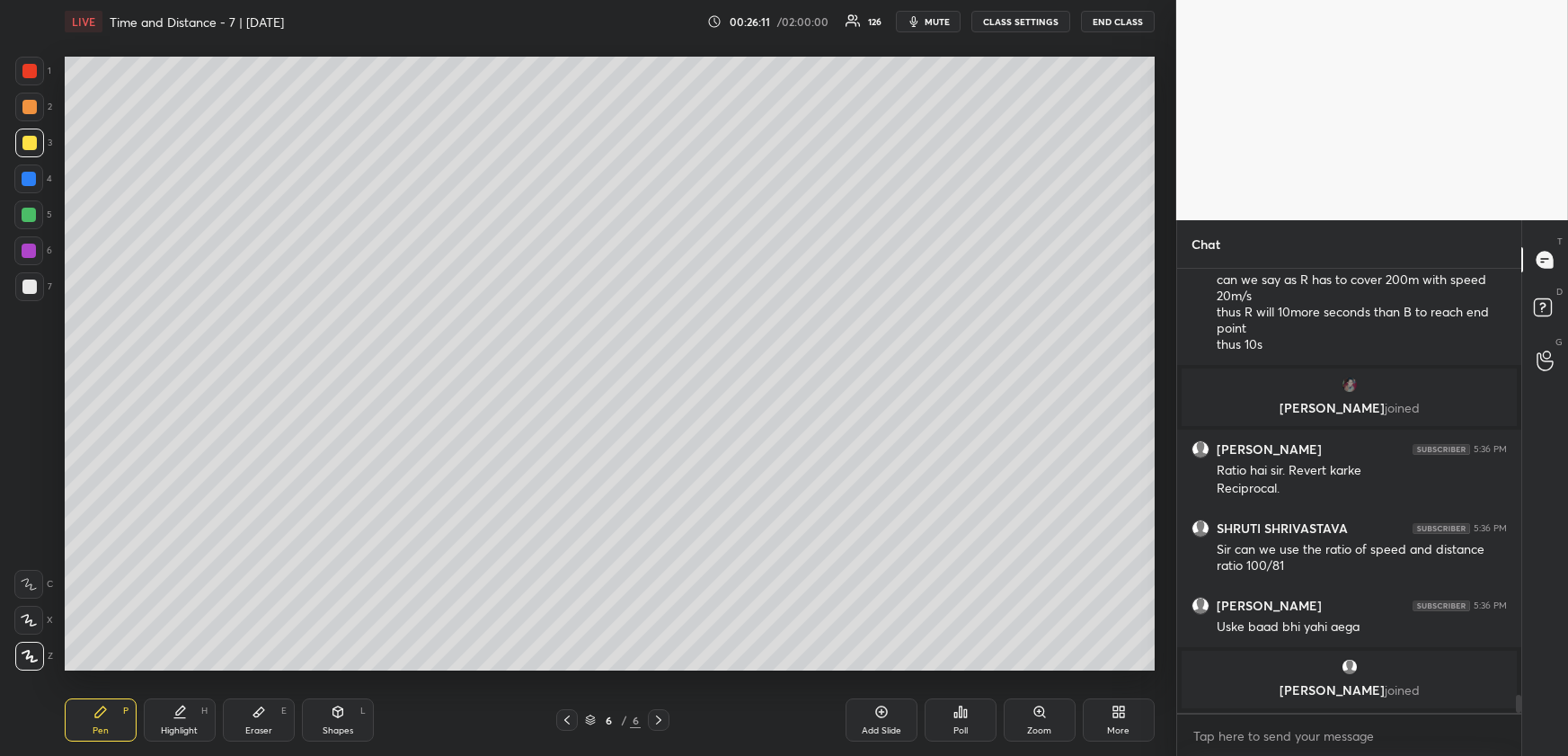 click 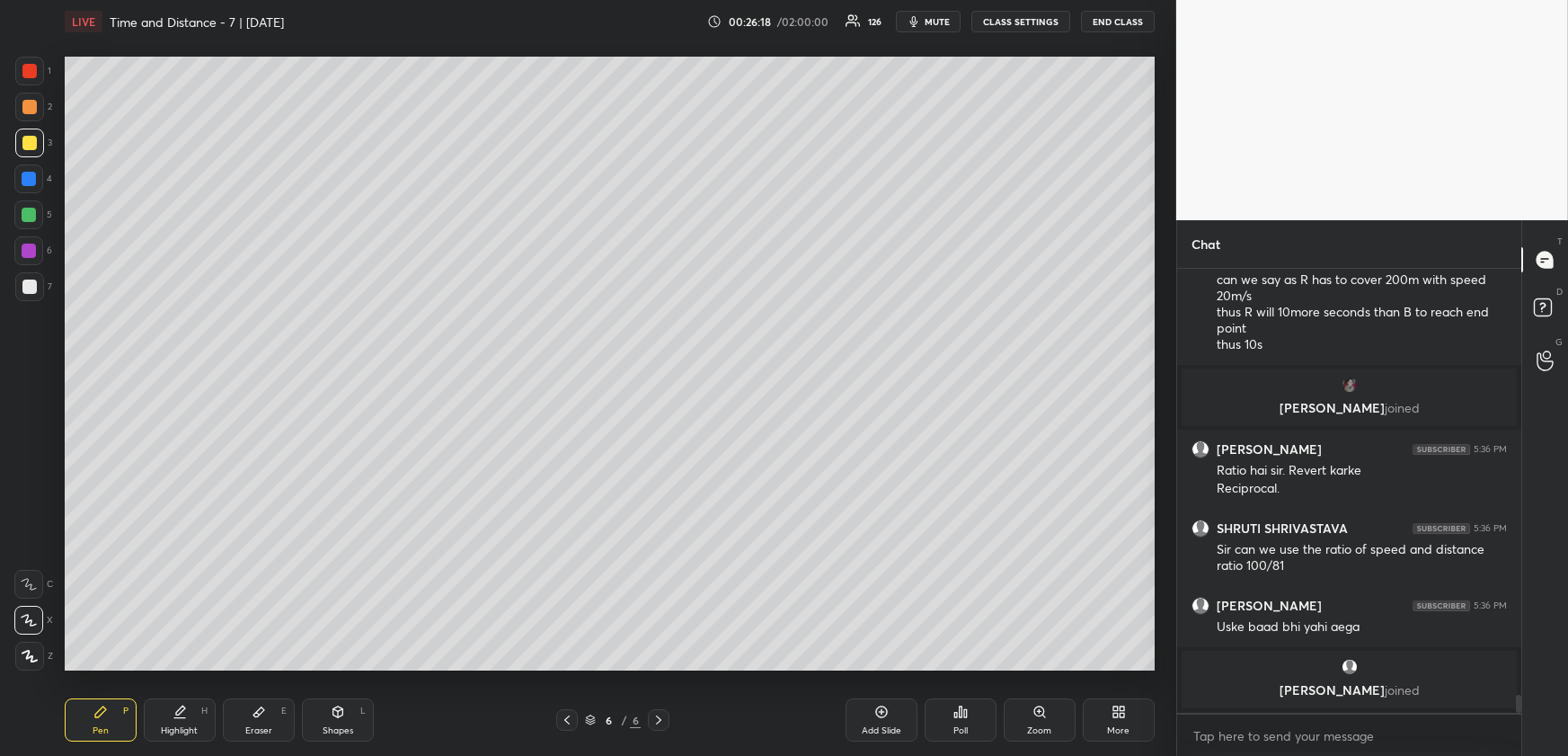 click at bounding box center [30, 287] 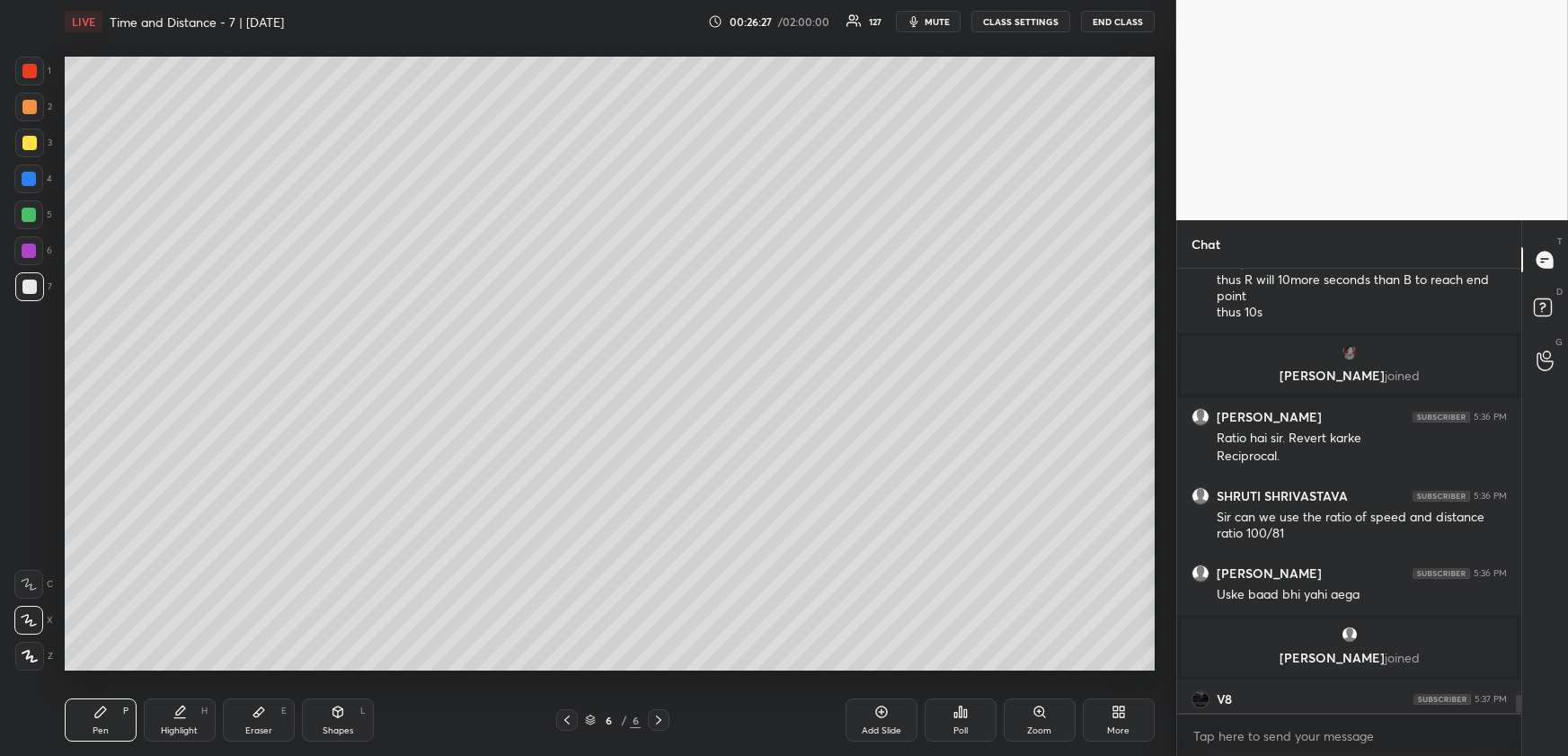 scroll, scrollTop: 10391, scrollLeft: 0, axis: vertical 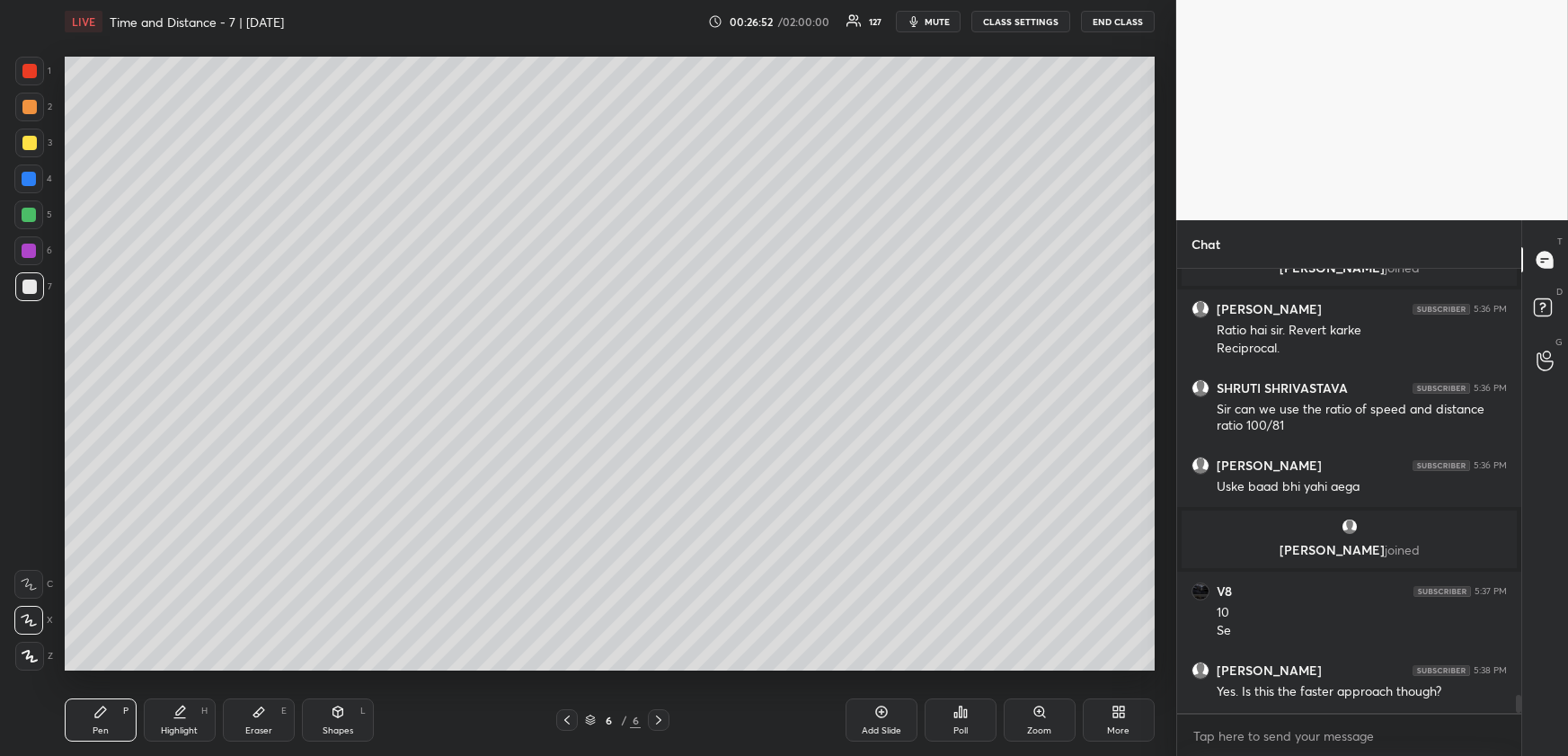 click 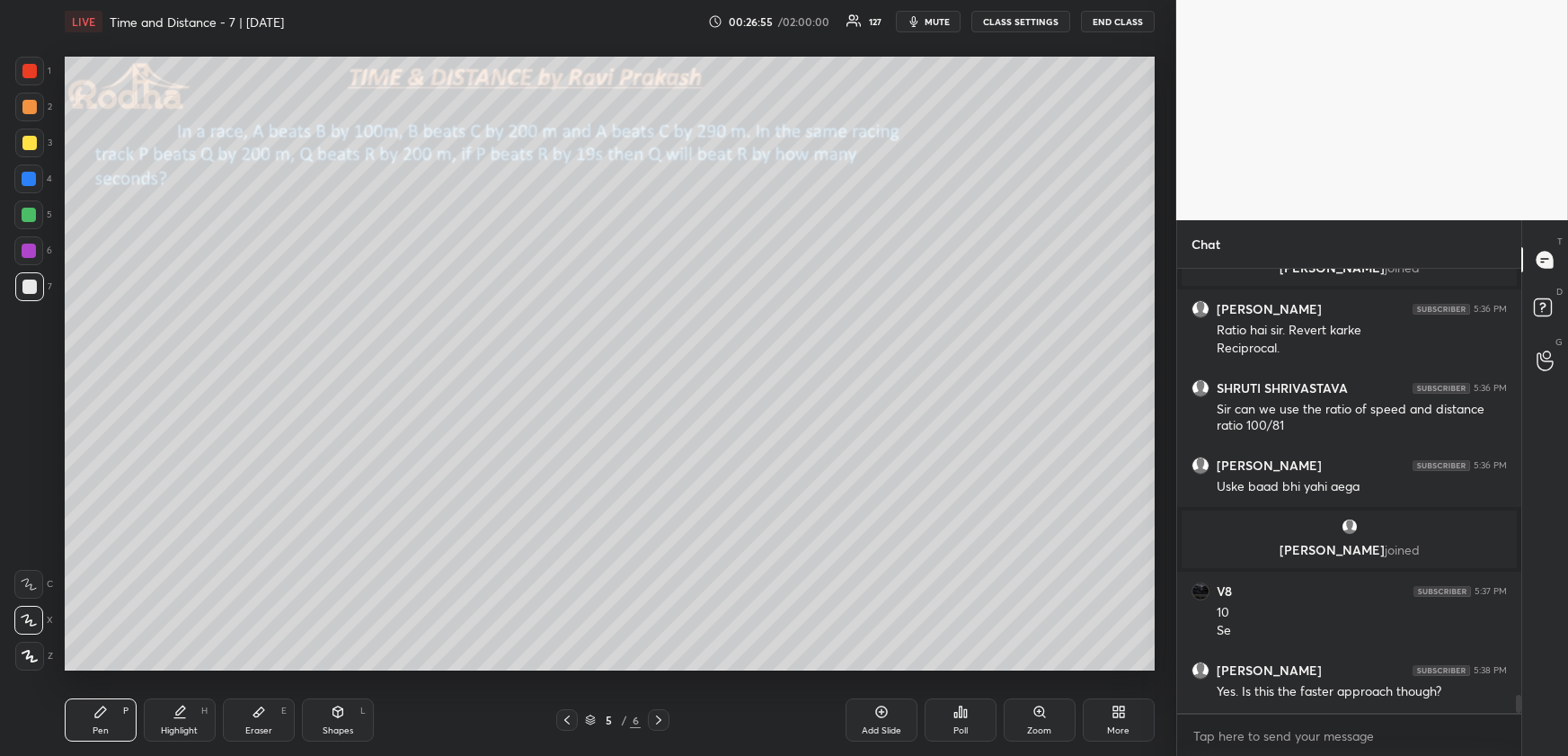 click 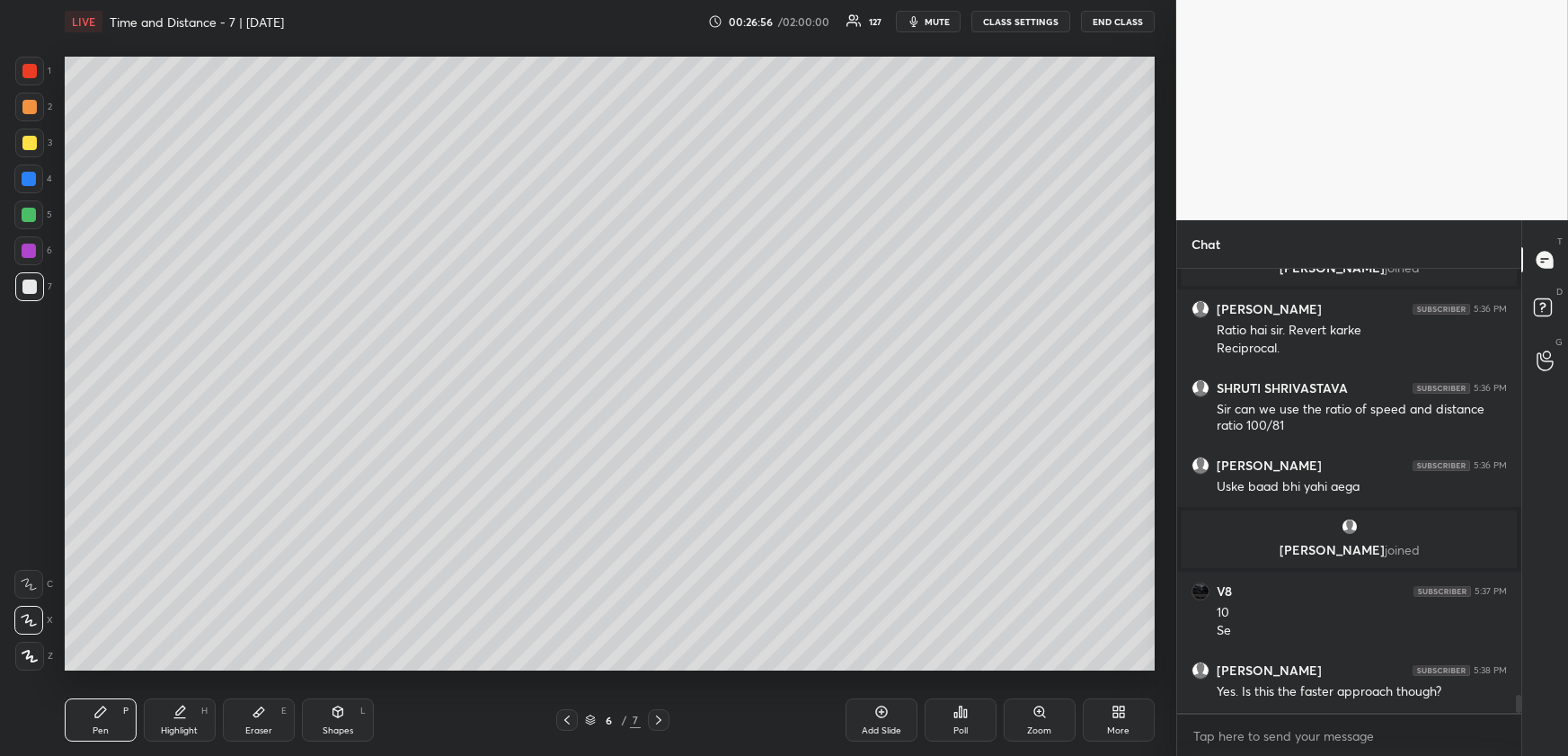 click at bounding box center (30, 143) 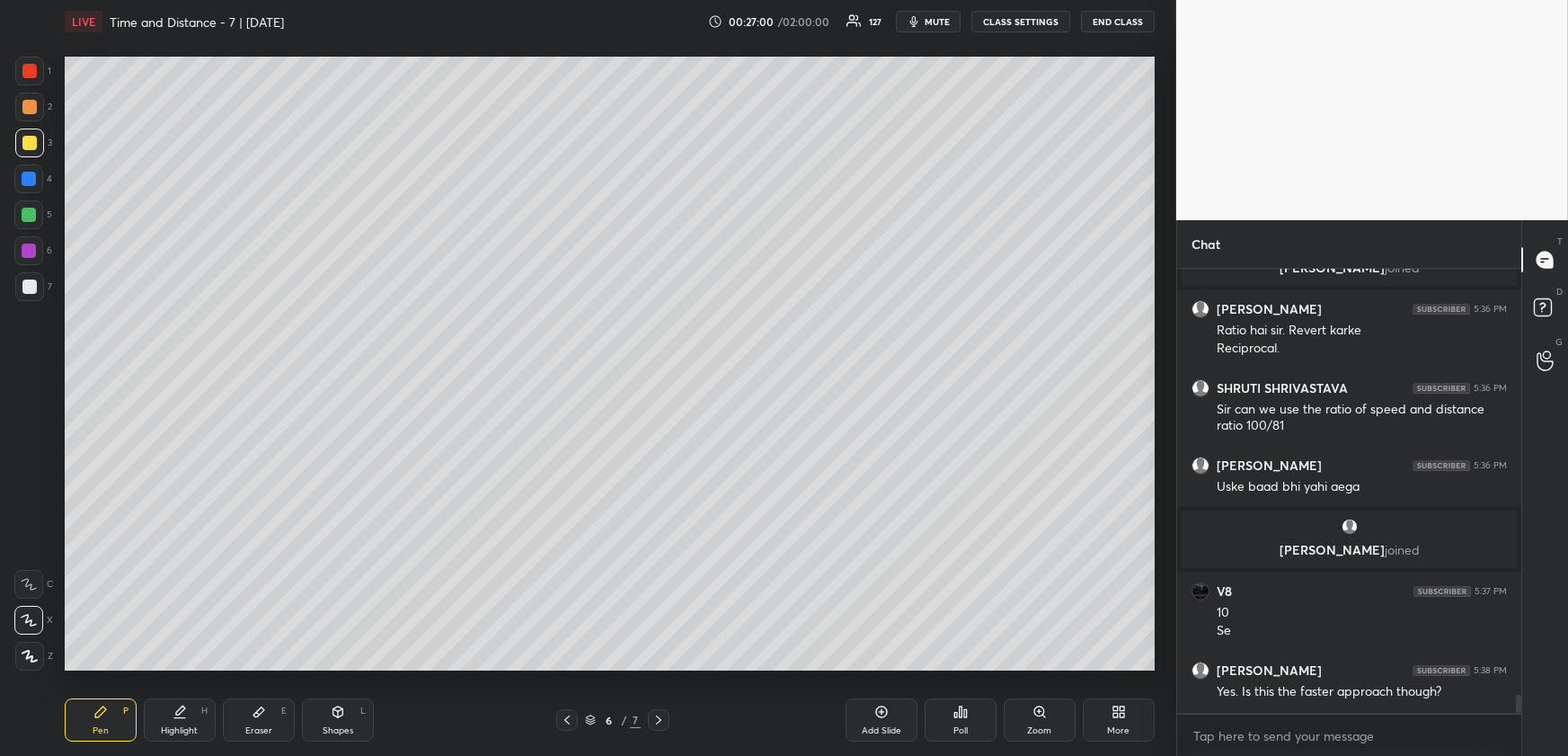 click 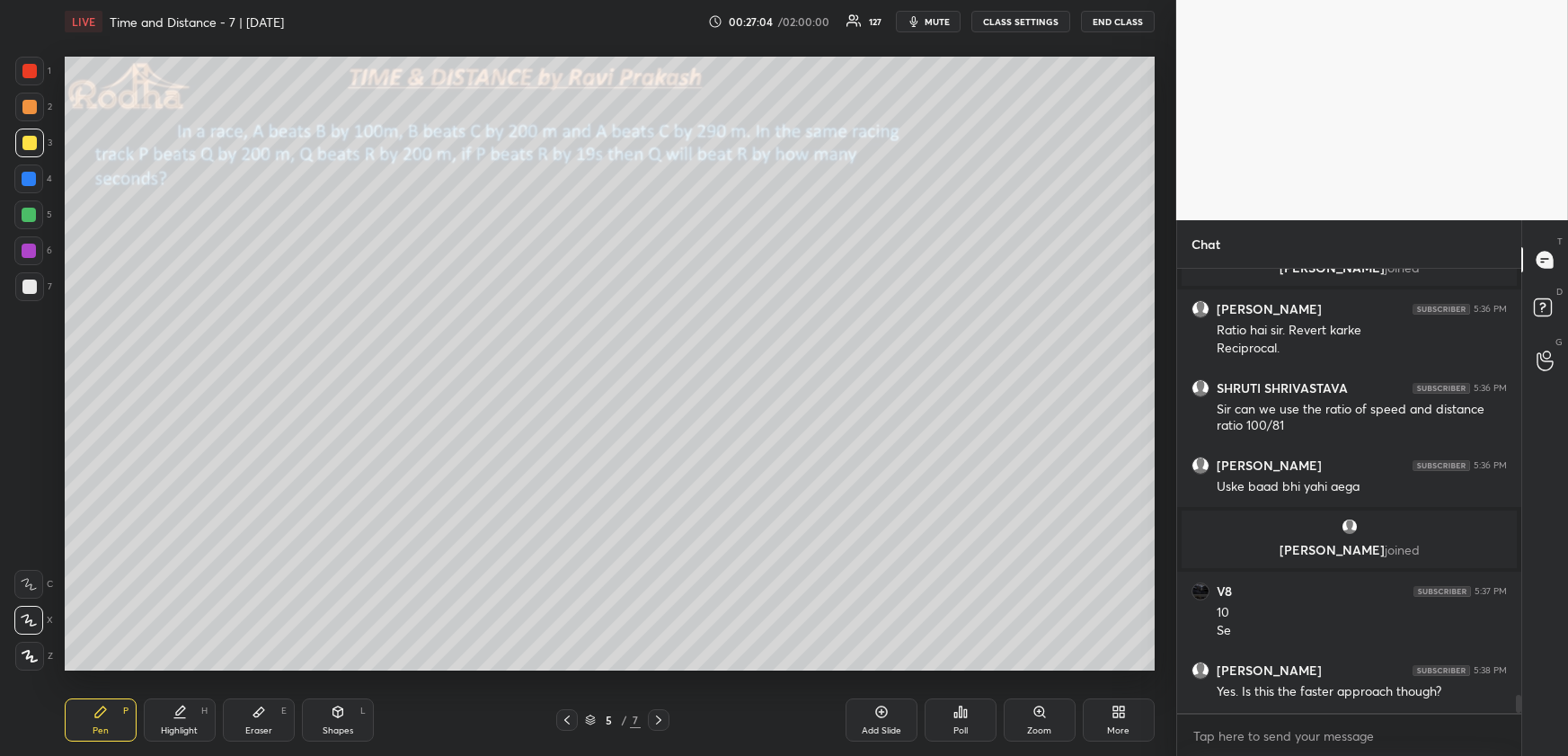 click on "Highlight H" at bounding box center (180, 720) 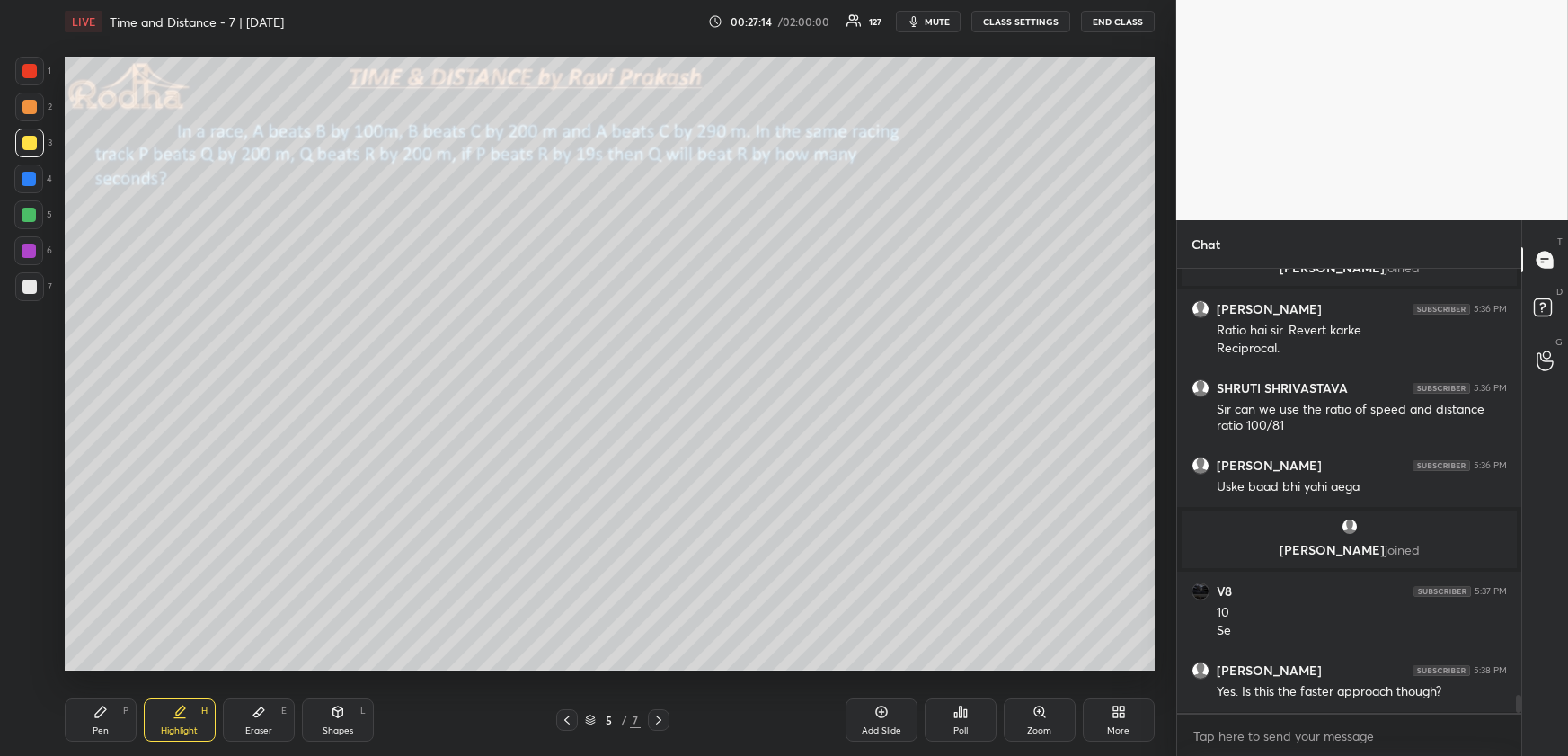 click 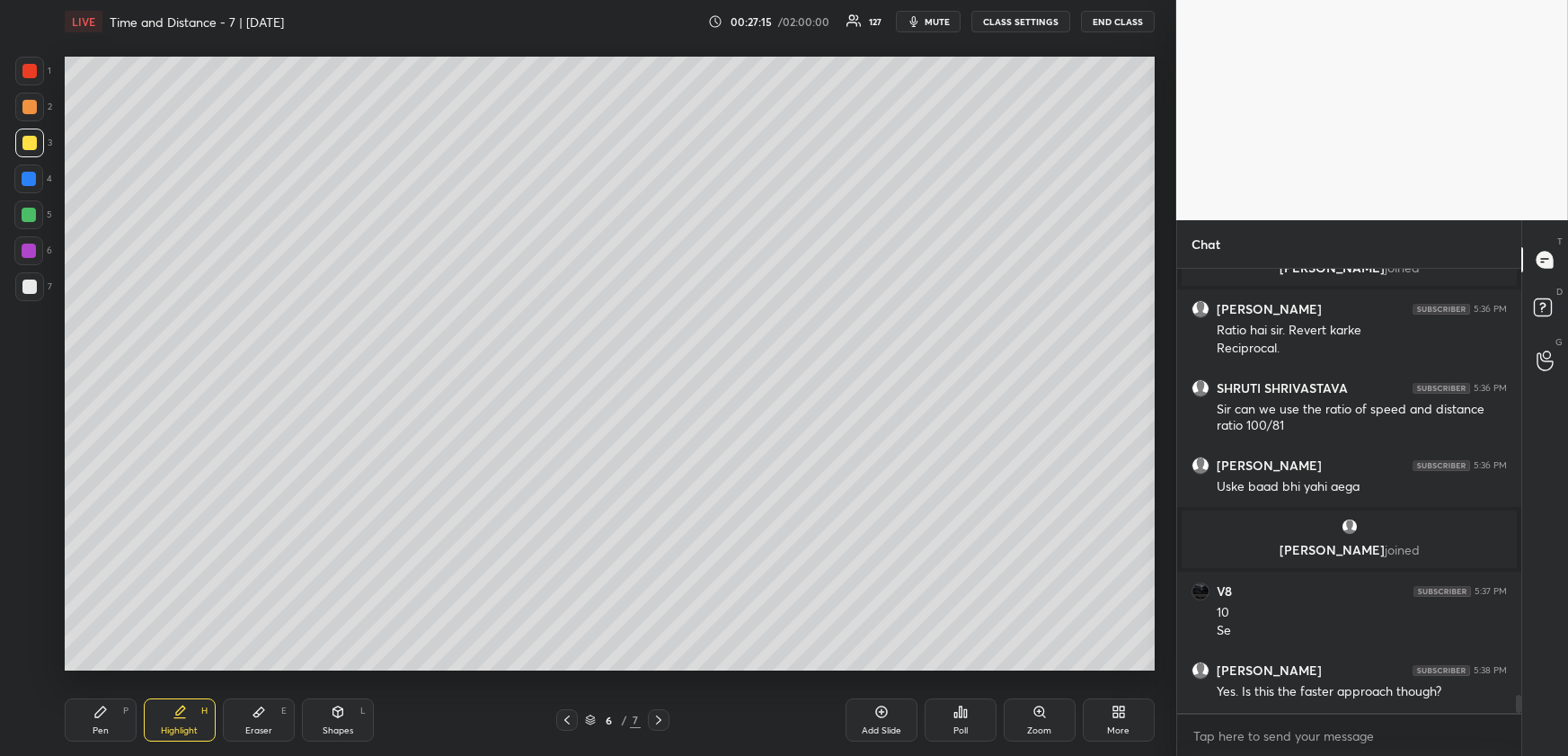 drag, startPoint x: 94, startPoint y: 724, endPoint x: 105, endPoint y: 707, distance: 20.248457 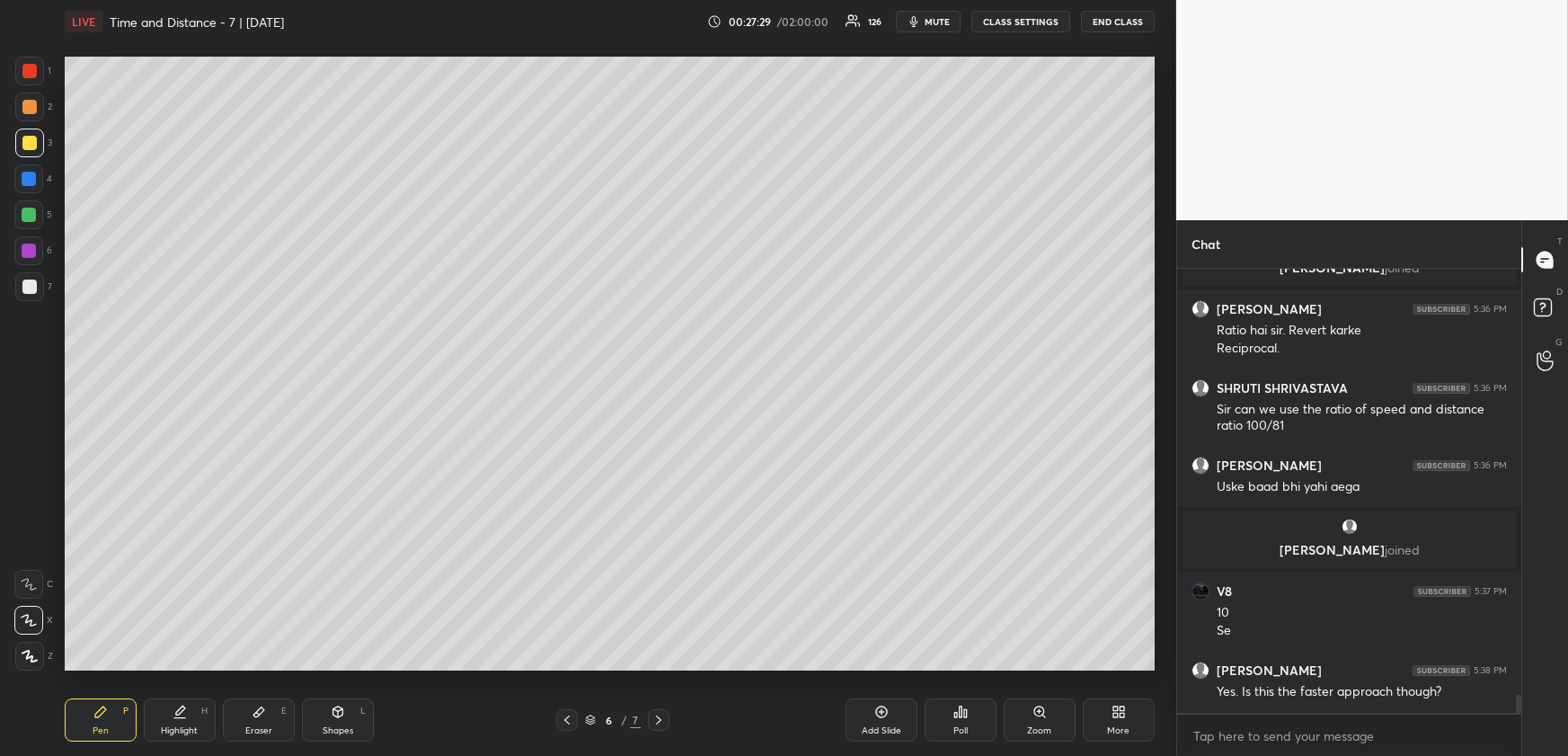 click 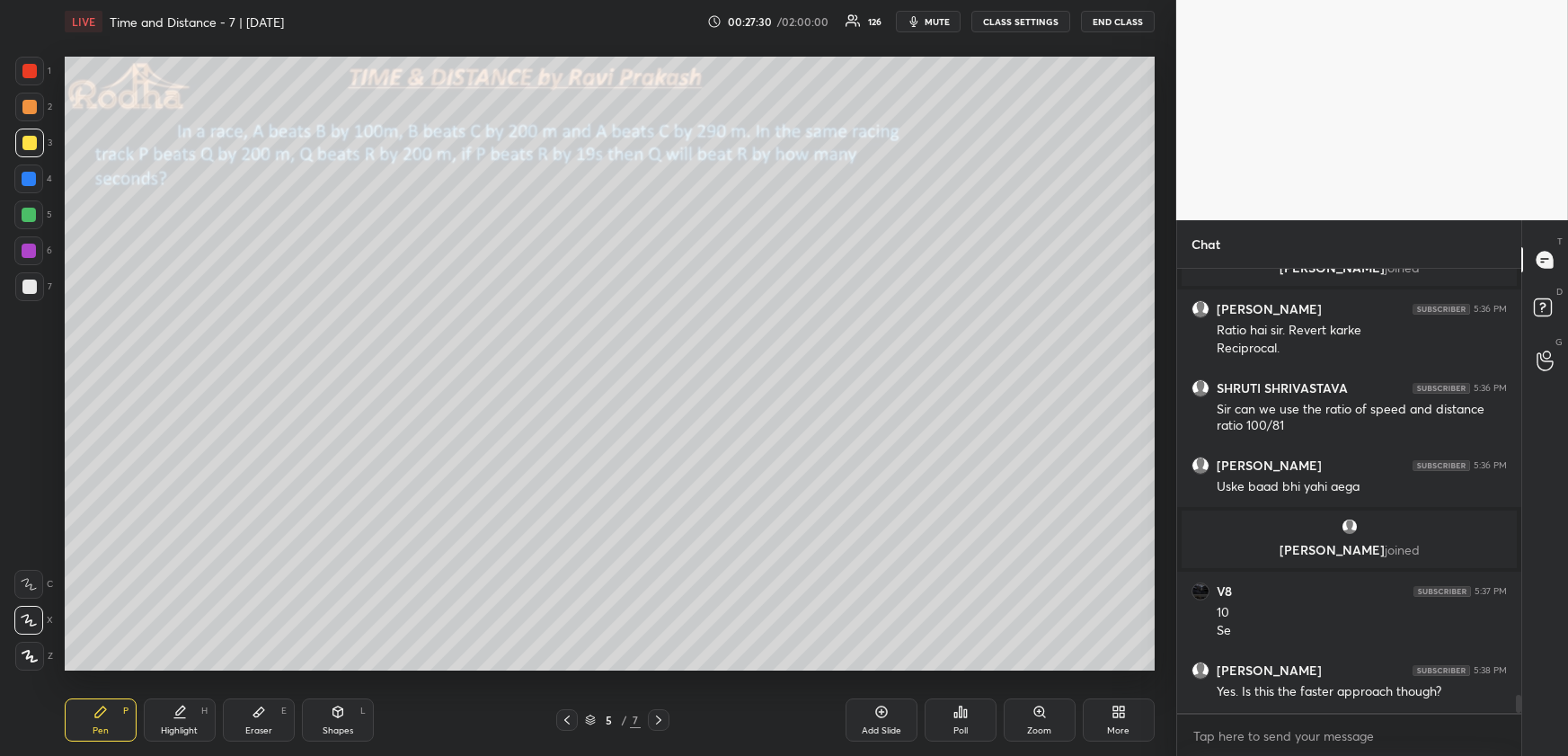 click 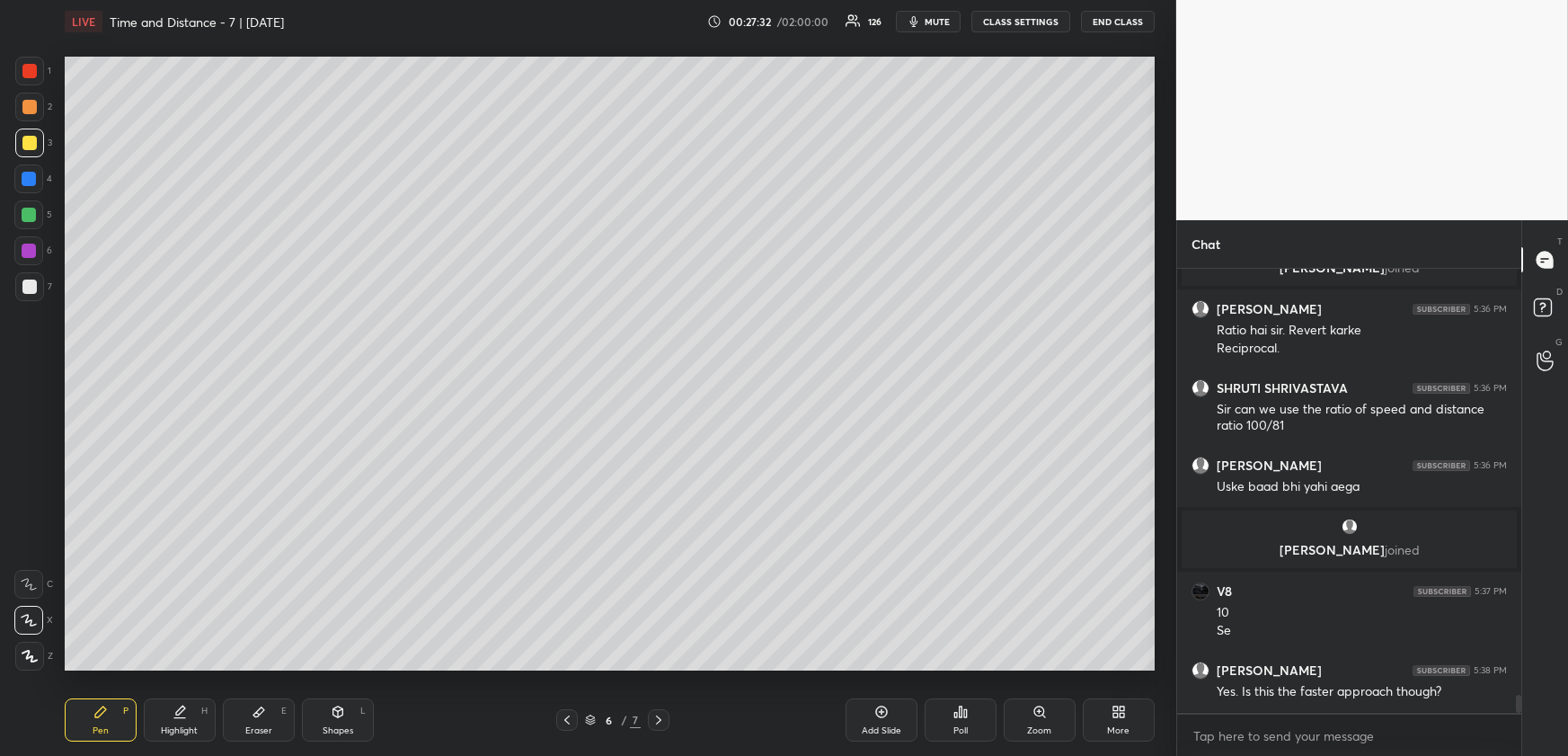 drag, startPoint x: 249, startPoint y: 716, endPoint x: 258, endPoint y: 703, distance: 15.81139 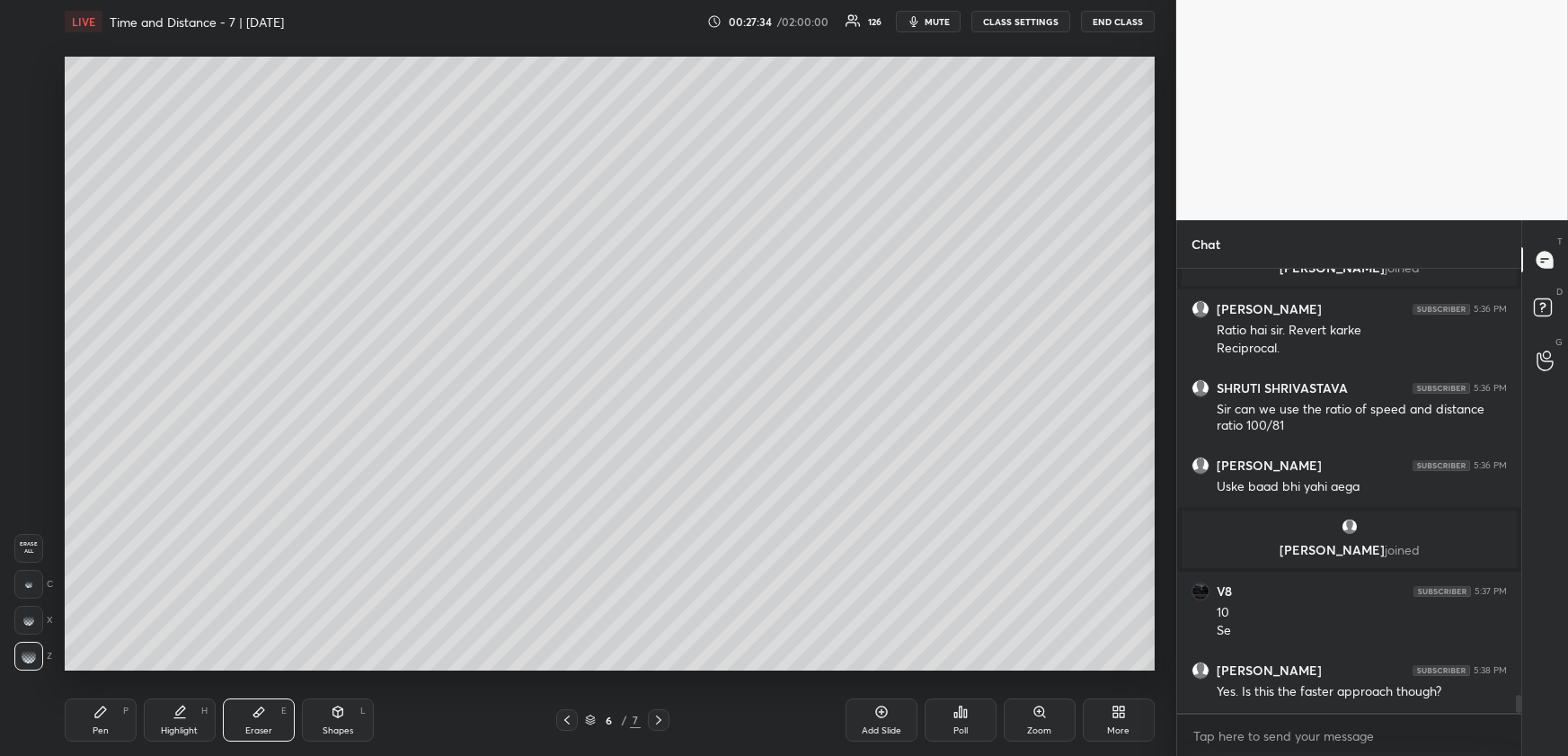 click on "Pen P" at bounding box center (101, 720) 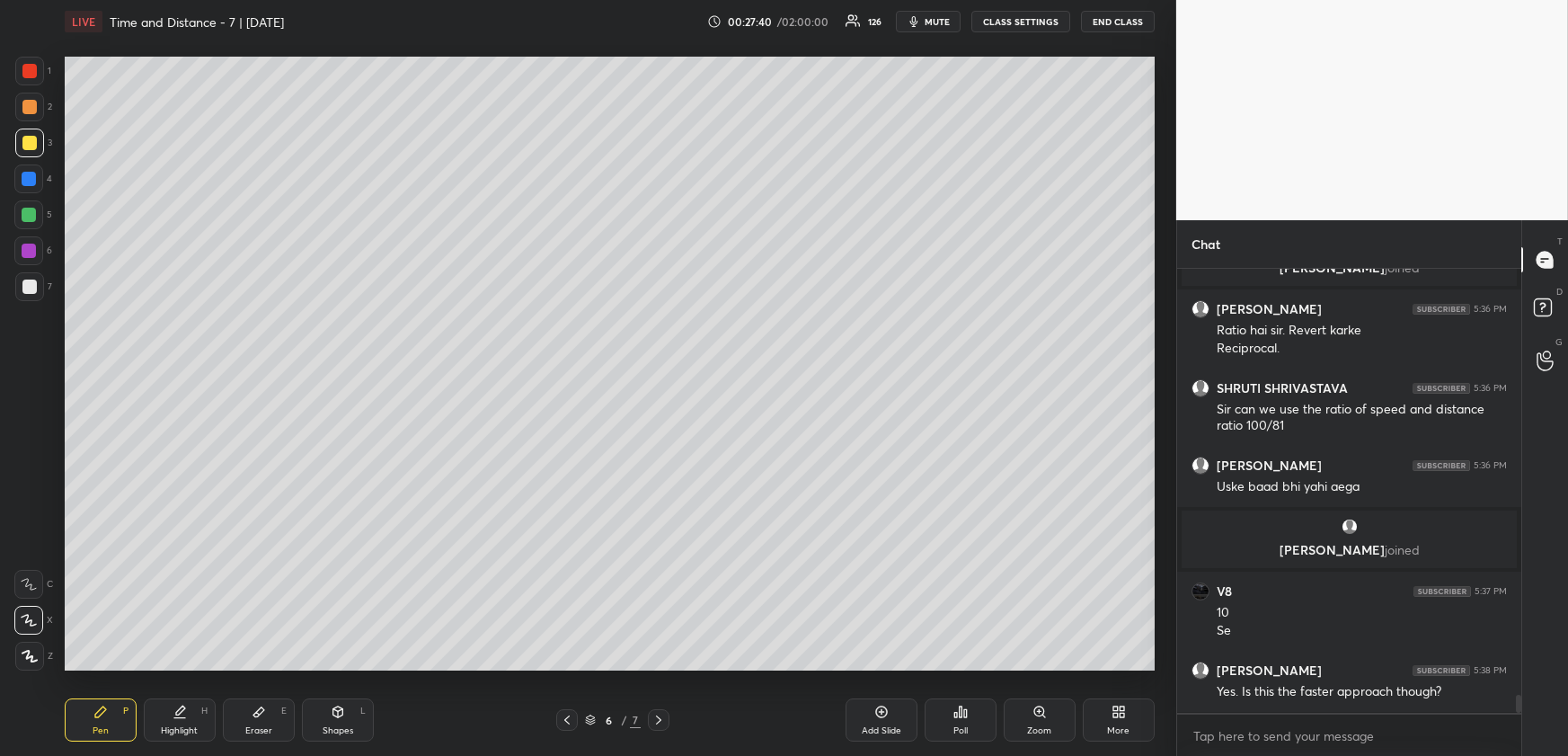 scroll, scrollTop: 10531, scrollLeft: 0, axis: vertical 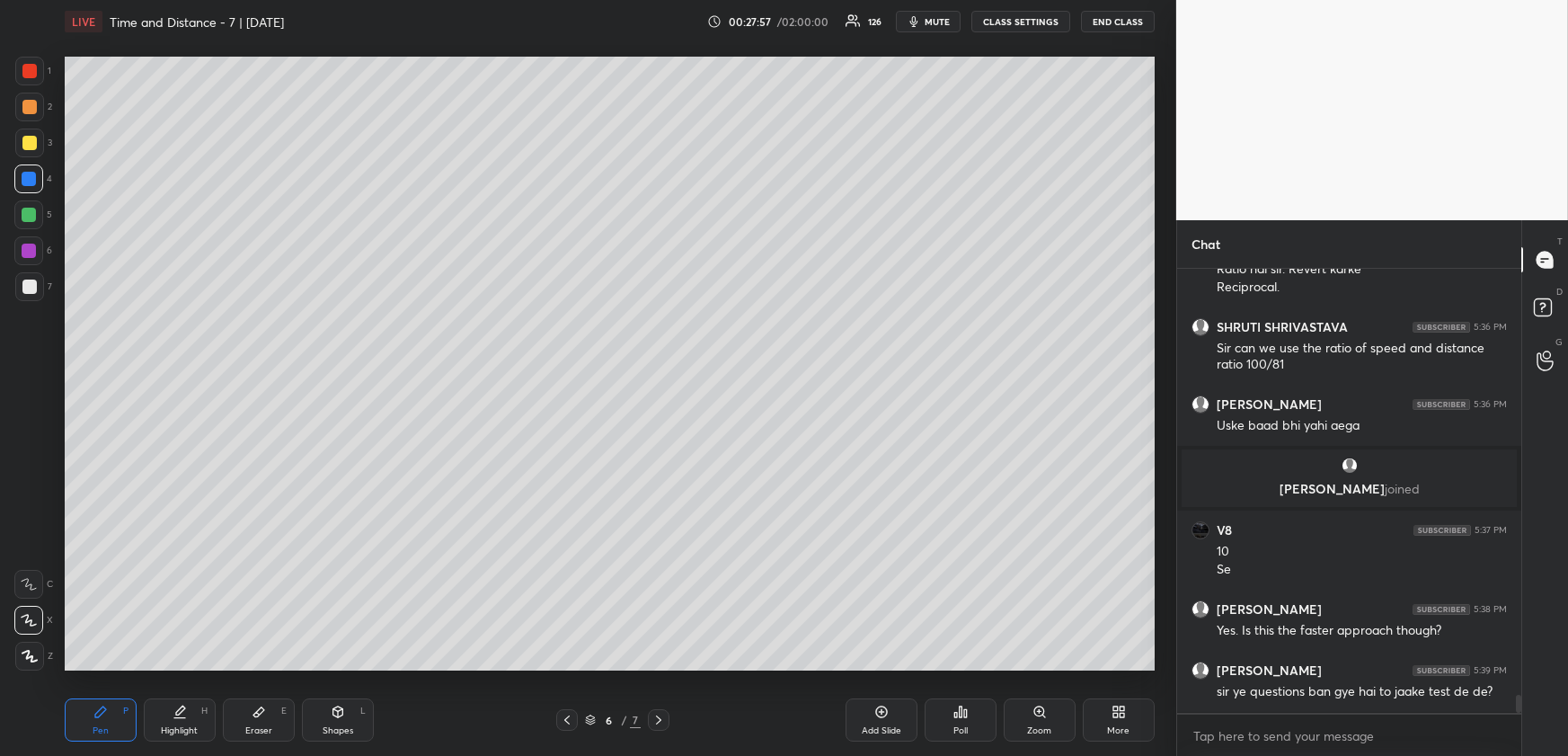 click on "Highlight" at bounding box center (179, 731) 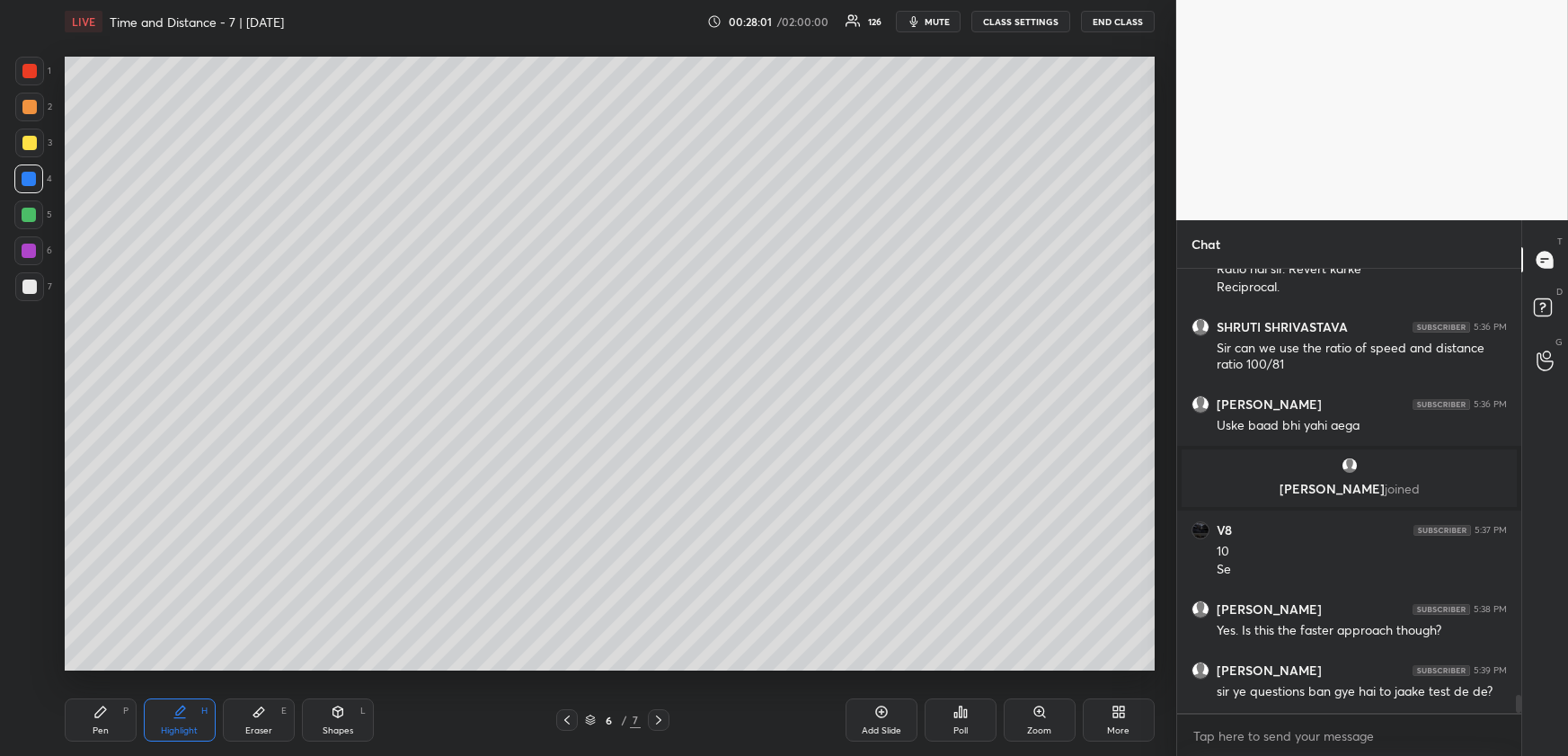 click on "Pen P" at bounding box center [101, 720] 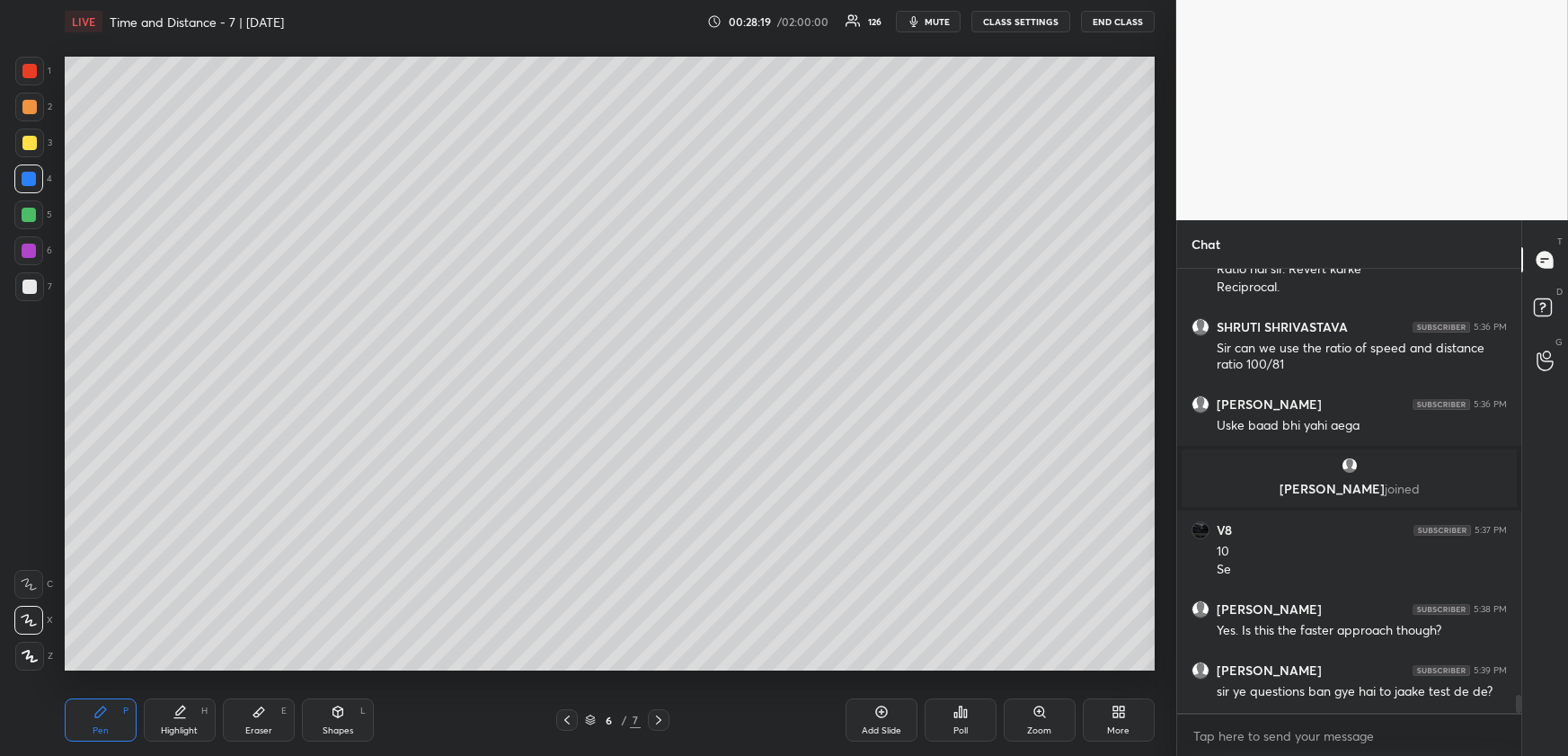 click 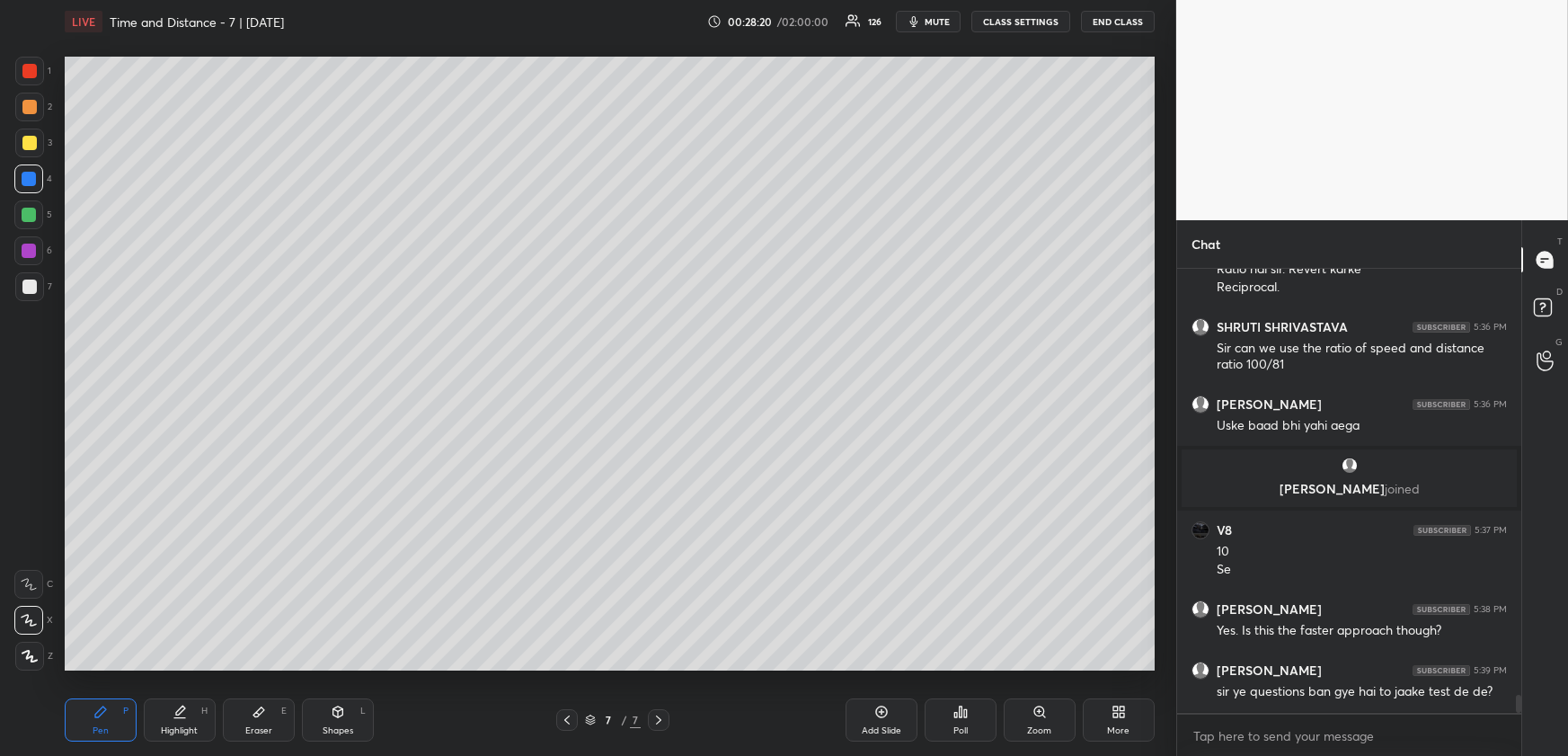 click 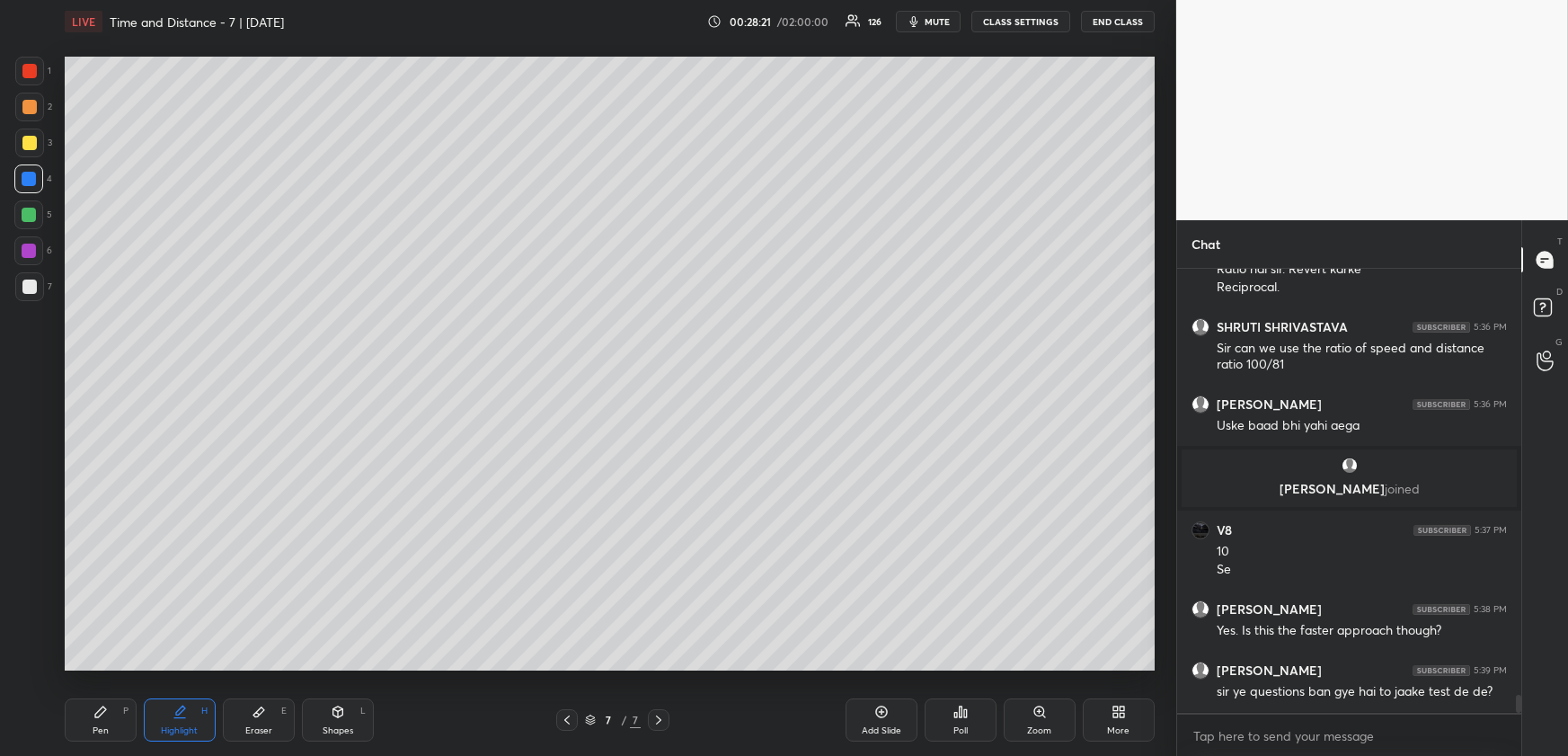 scroll, scrollTop: 10591, scrollLeft: 0, axis: vertical 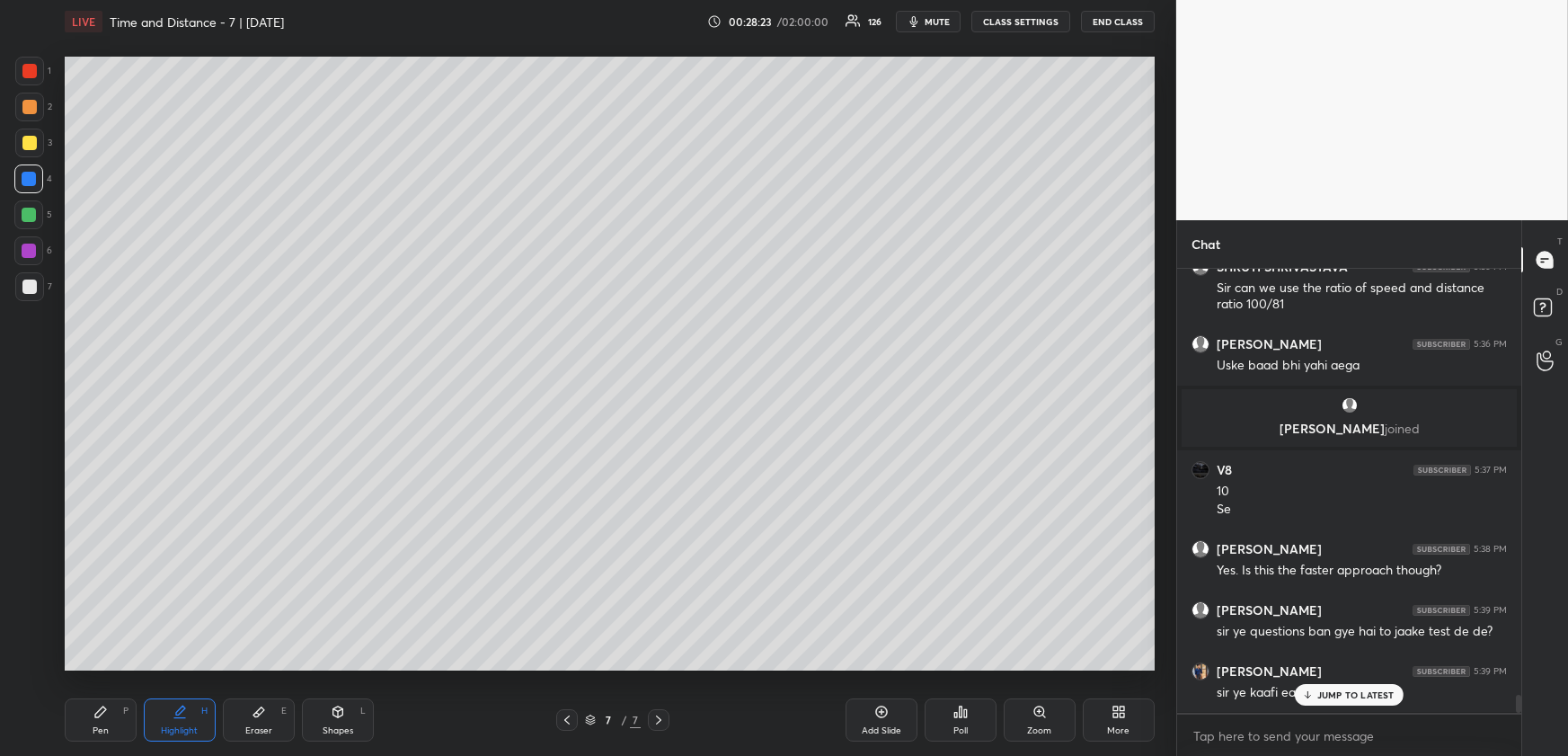 click on "JUMP TO LATEST" at bounding box center [1356, 695] 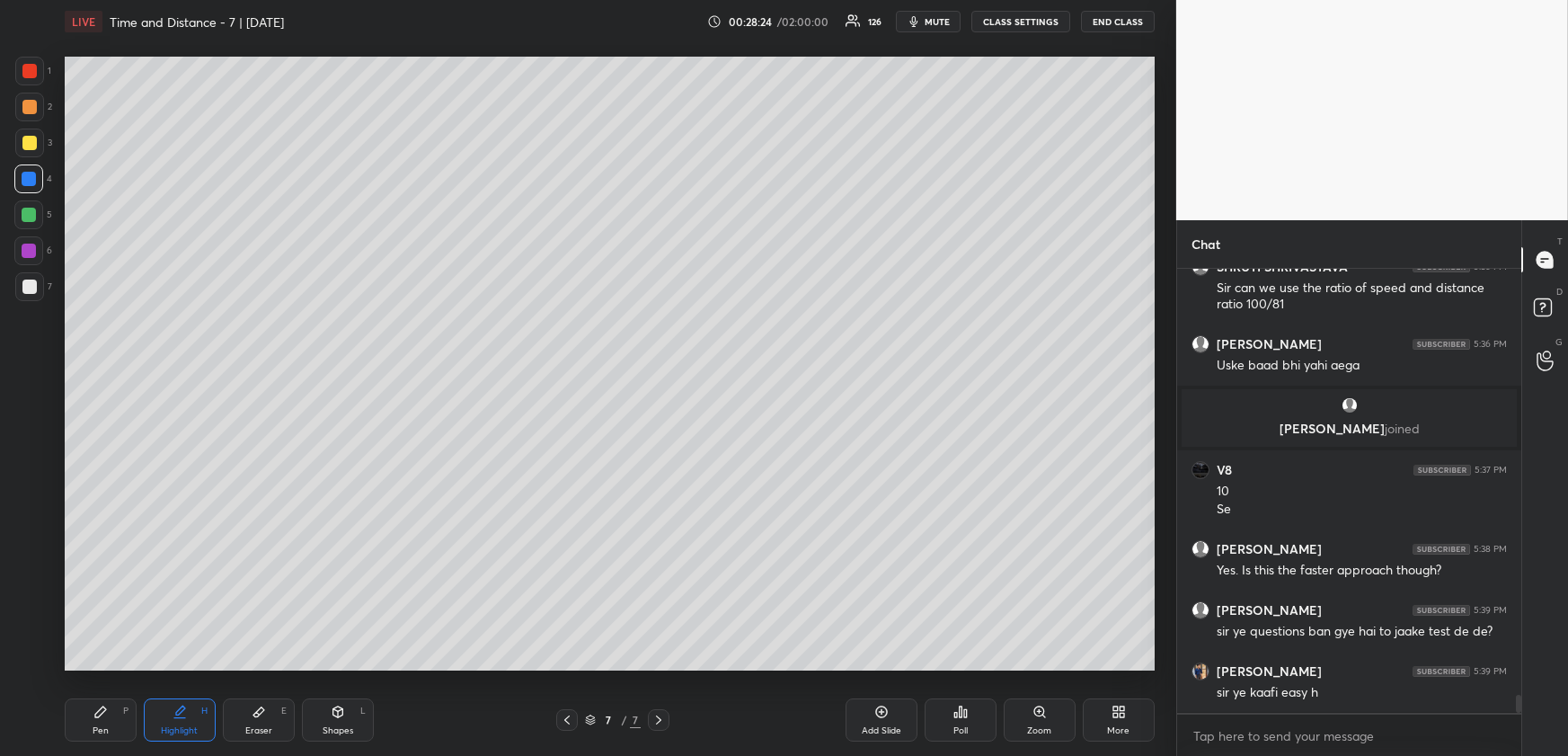 drag, startPoint x: 658, startPoint y: 719, endPoint x: 649, endPoint y: 715, distance: 9.84886 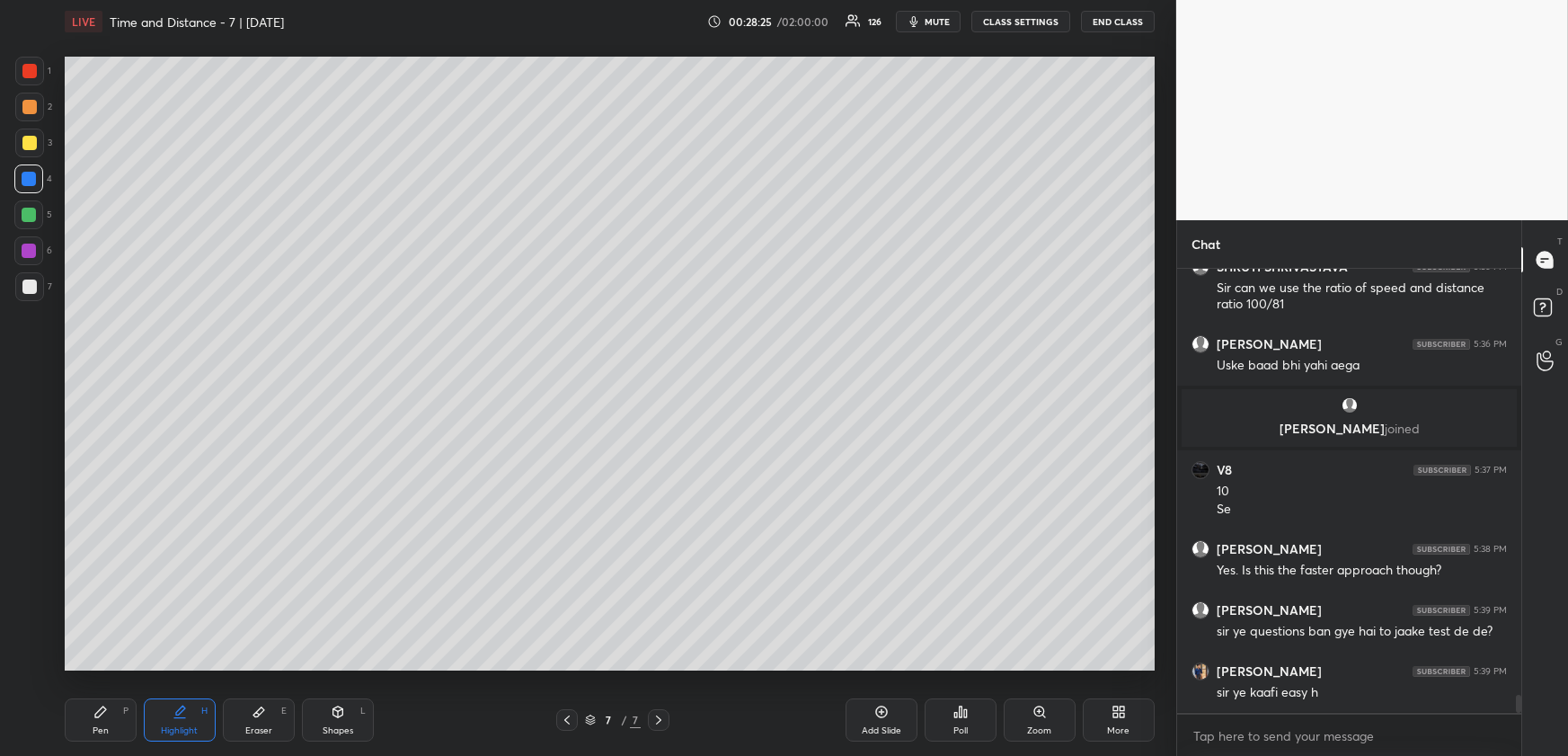 drag, startPoint x: 571, startPoint y: 715, endPoint x: 563, endPoint y: 707, distance: 11.313708 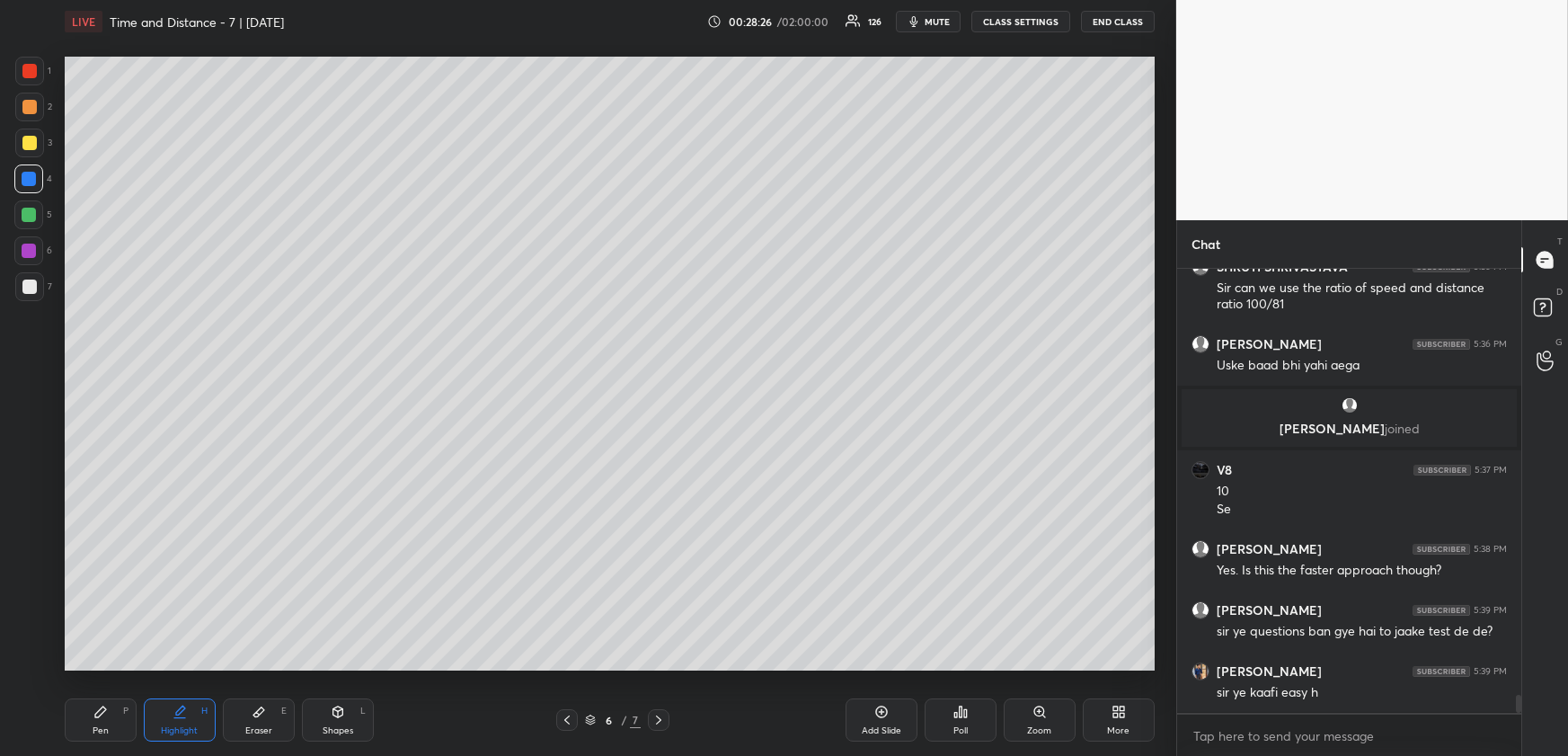 drag, startPoint x: 123, startPoint y: 707, endPoint x: 116, endPoint y: 692, distance: 16.552945 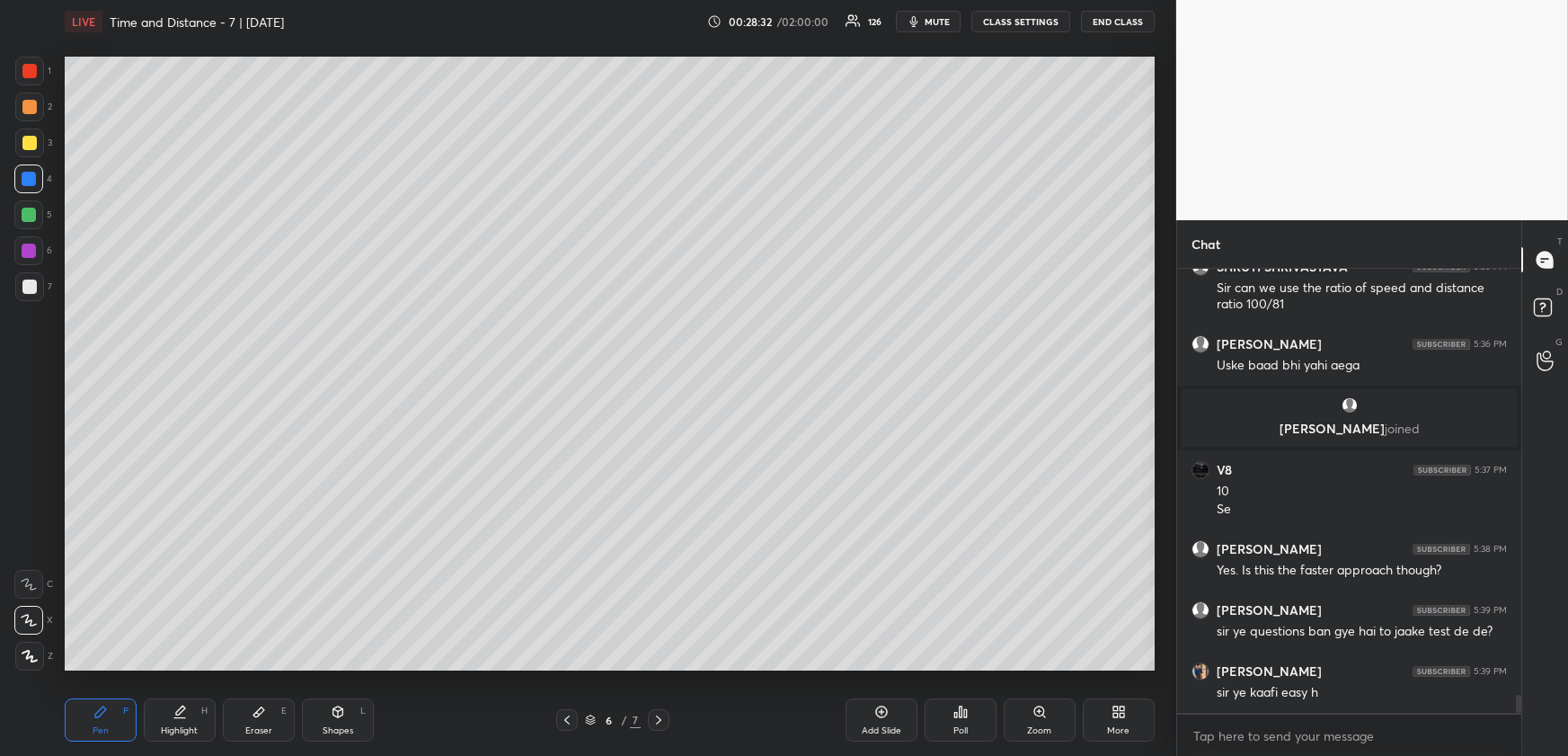 click 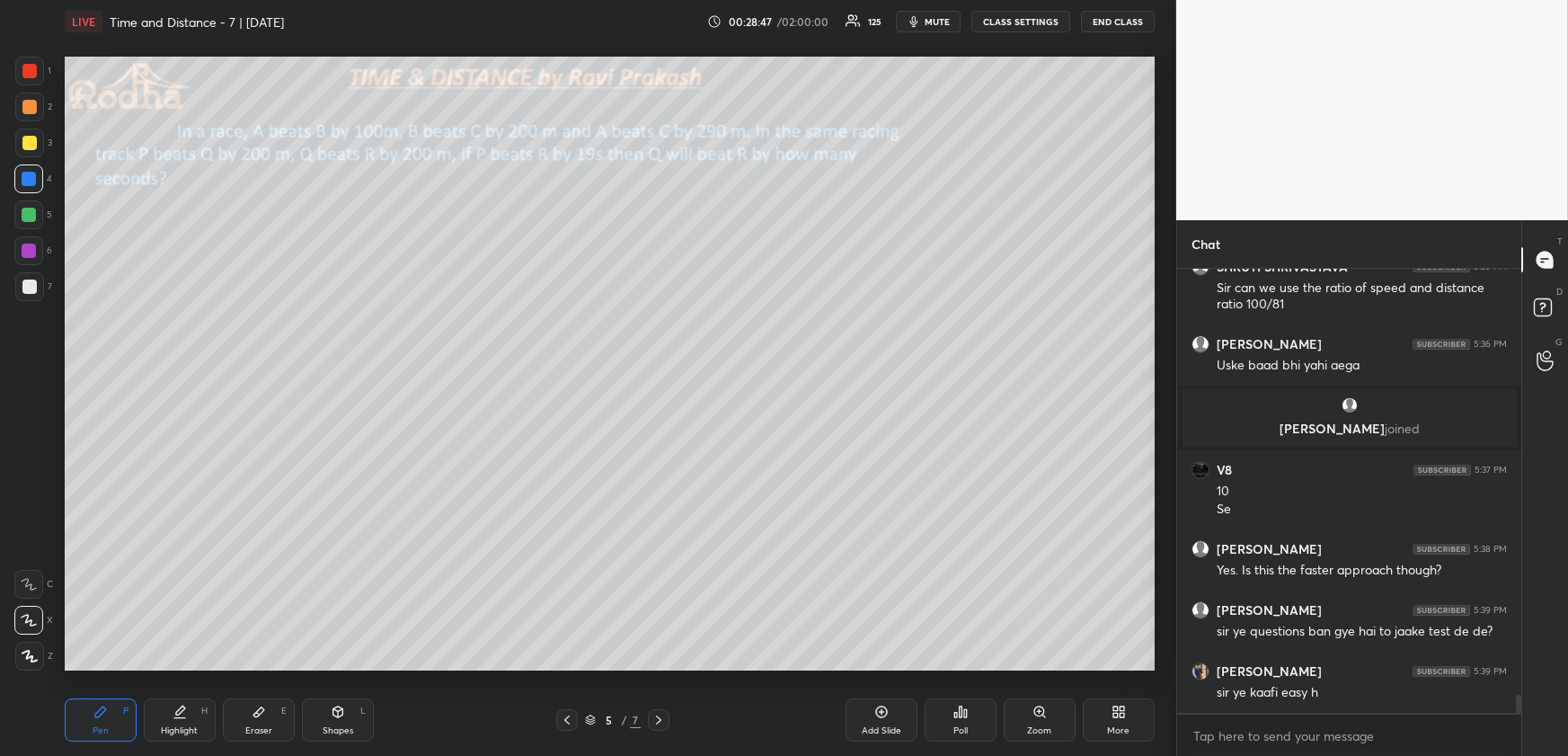 click 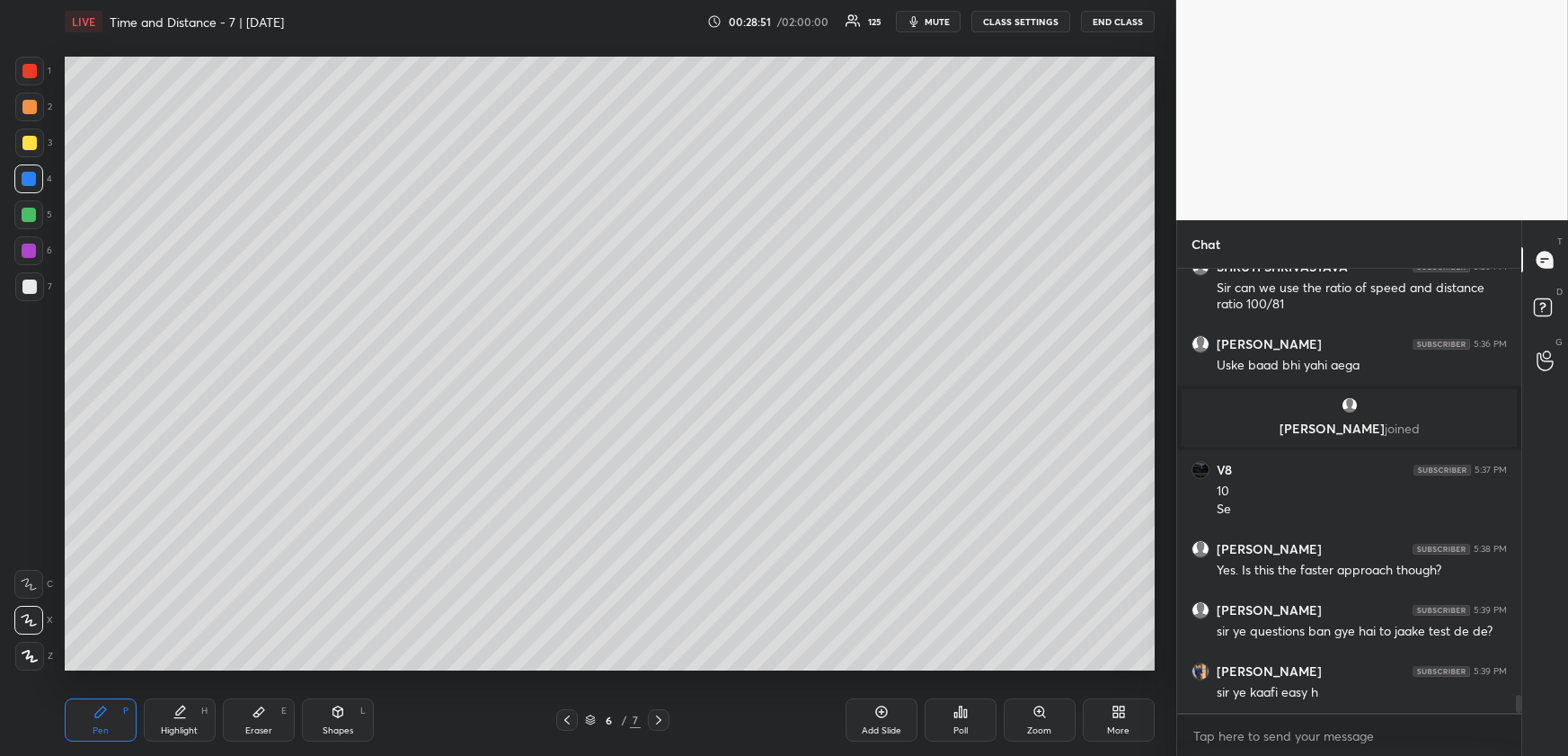 click at bounding box center [29, 215] 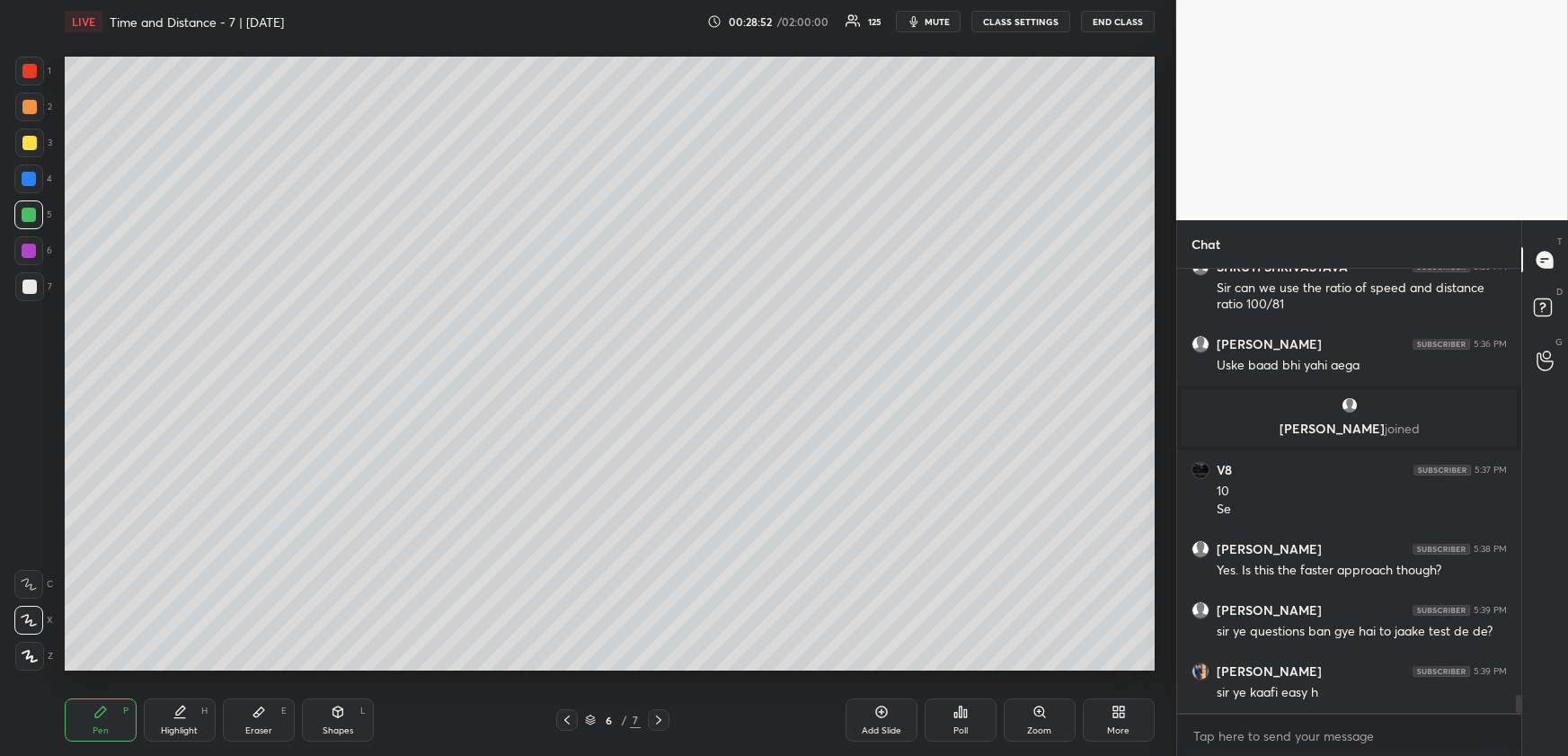 drag, startPoint x: 36, startPoint y: 653, endPoint x: 54, endPoint y: 629, distance: 30 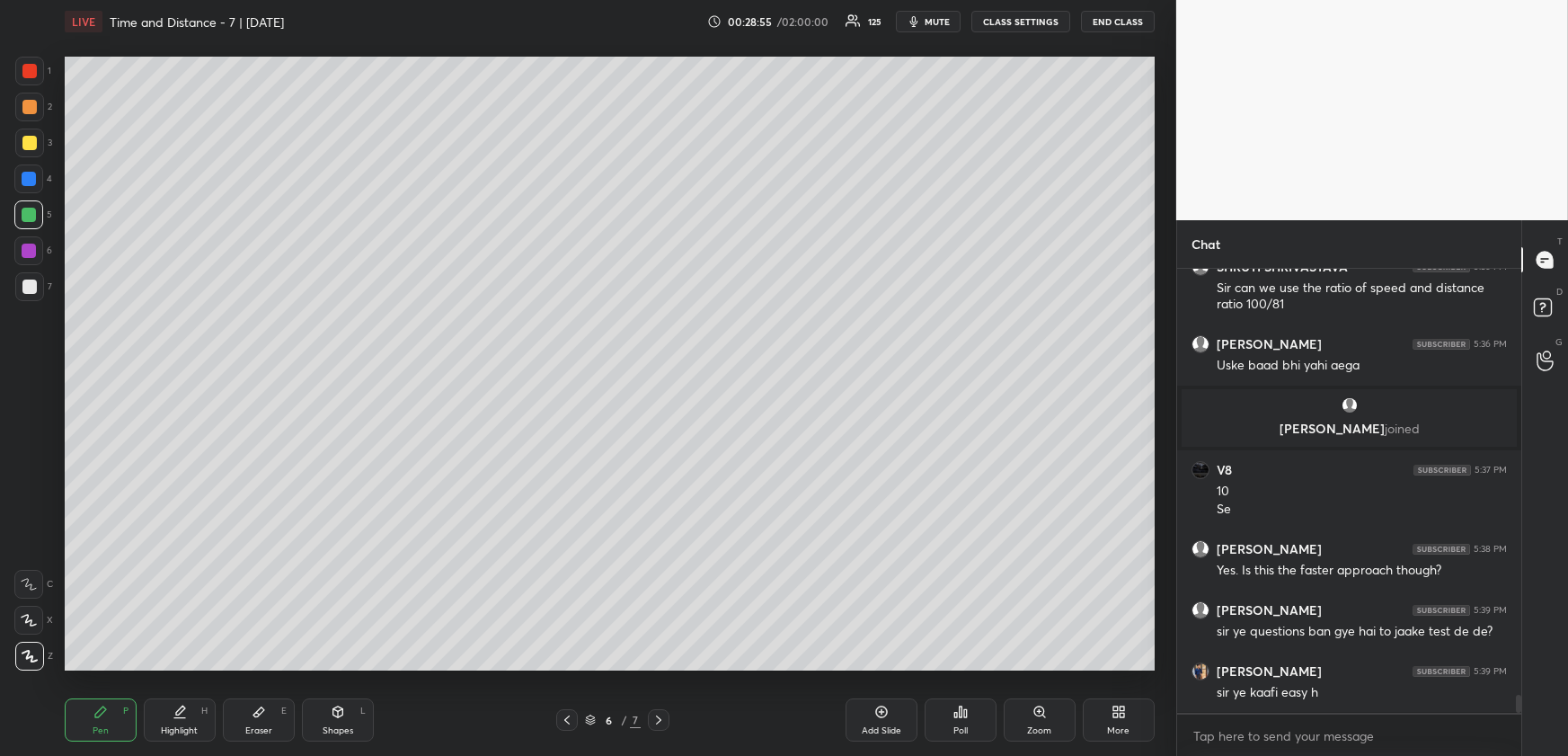 click 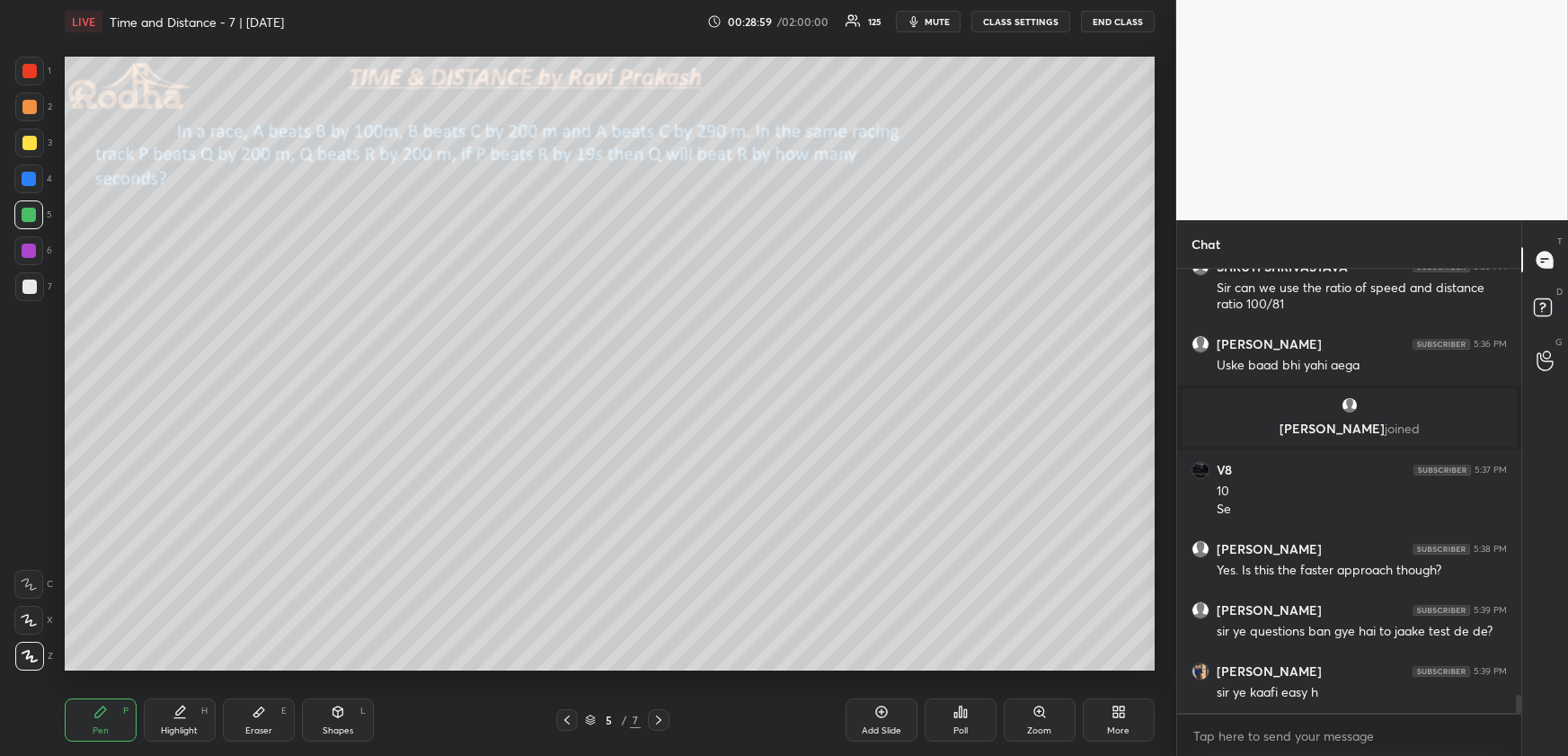 drag, startPoint x: 193, startPoint y: 720, endPoint x: 225, endPoint y: 682, distance: 49.67897 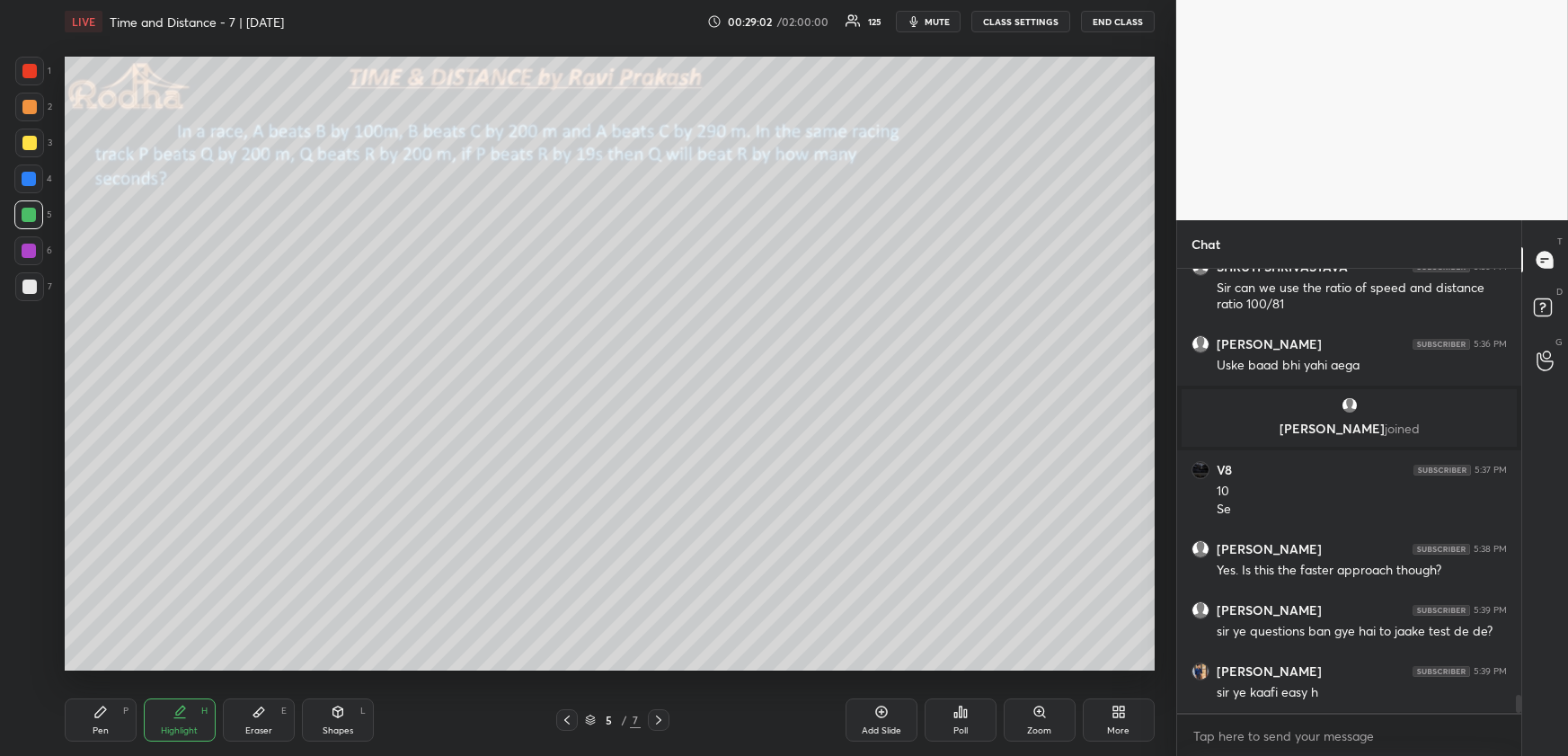 click 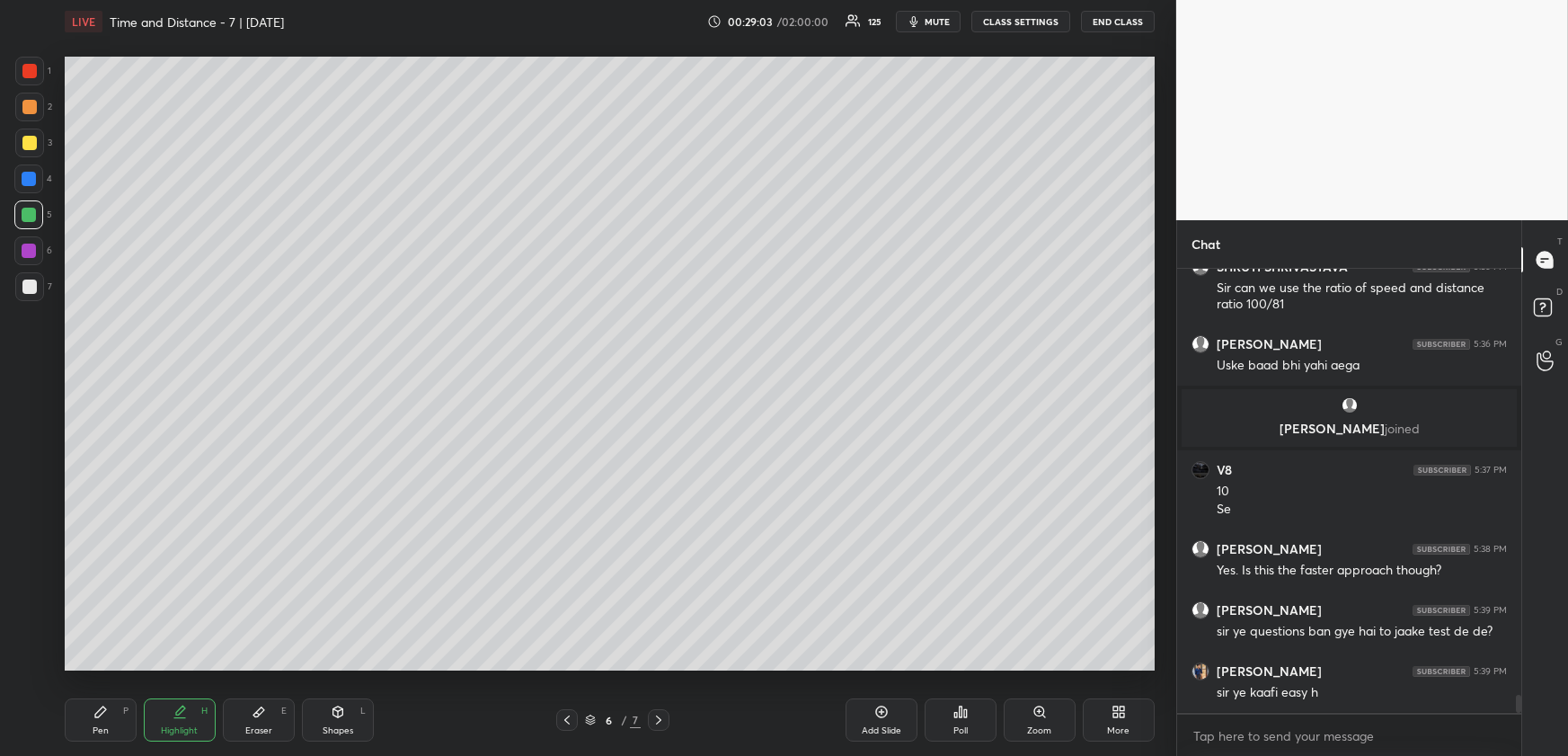 drag, startPoint x: 111, startPoint y: 718, endPoint x: 124, endPoint y: 692, distance: 29.068884 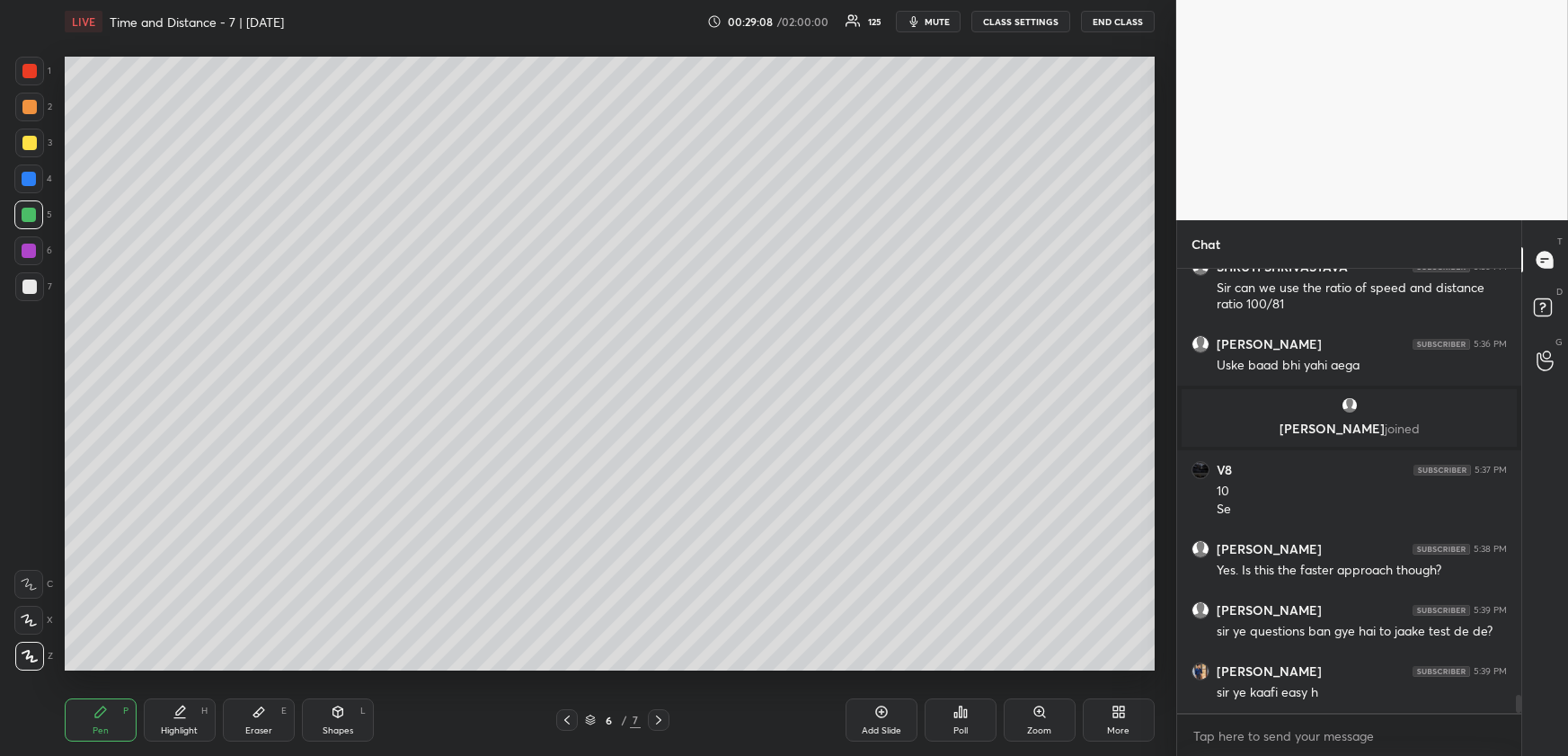 scroll, scrollTop: 10669, scrollLeft: 0, axis: vertical 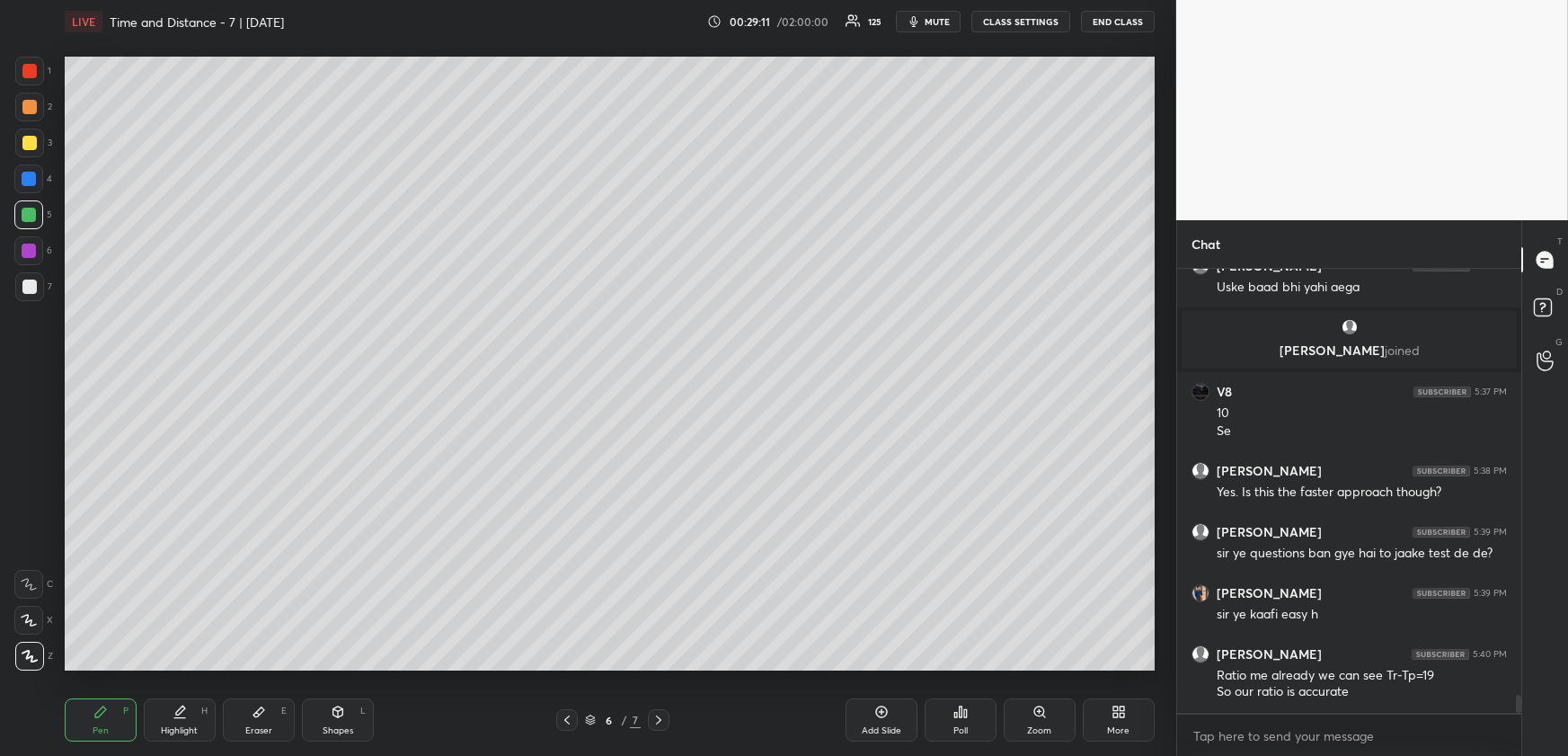 drag, startPoint x: 566, startPoint y: 714, endPoint x: 572, endPoint y: 699, distance: 16.155494 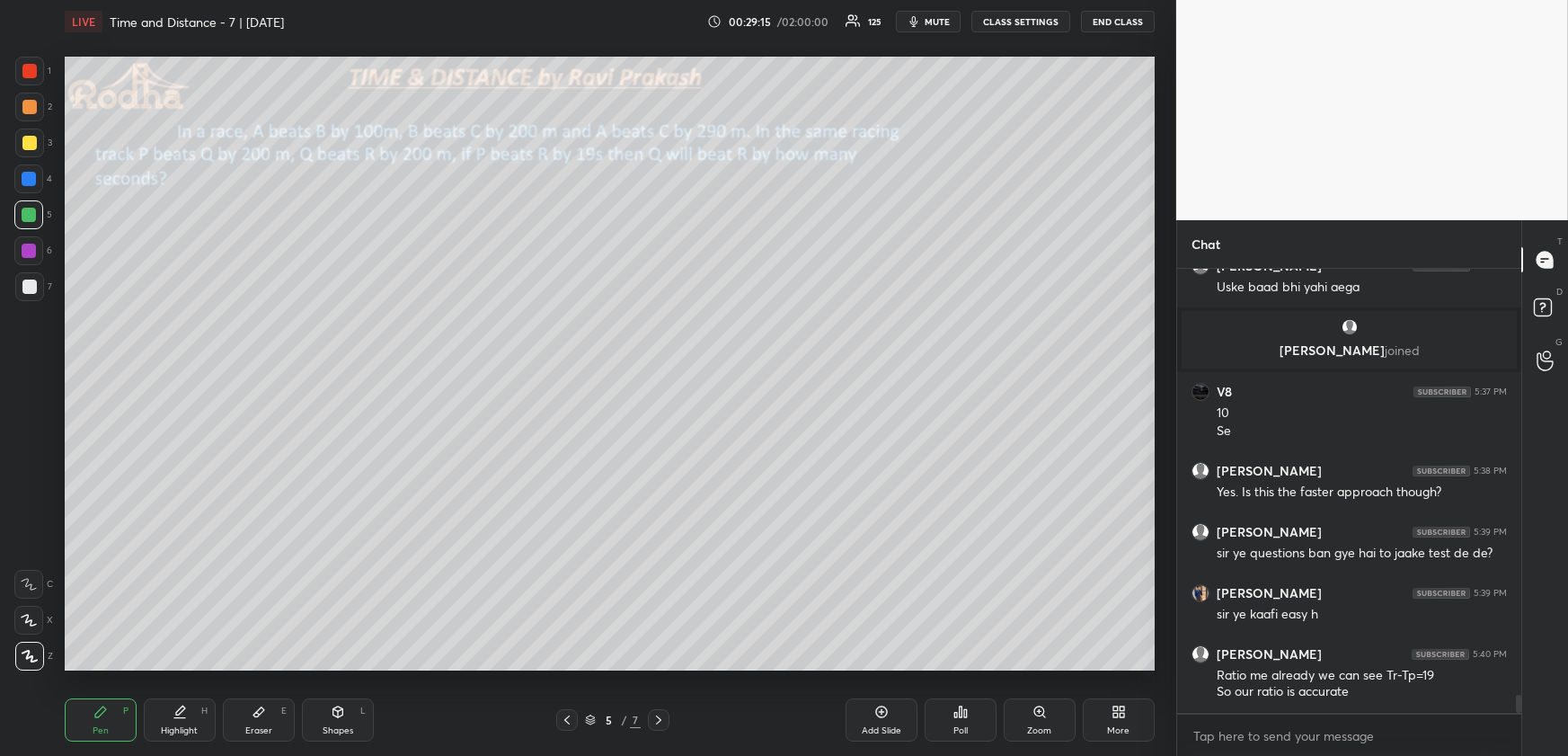 drag, startPoint x: 660, startPoint y: 717, endPoint x: 664, endPoint y: 698, distance: 19.416488 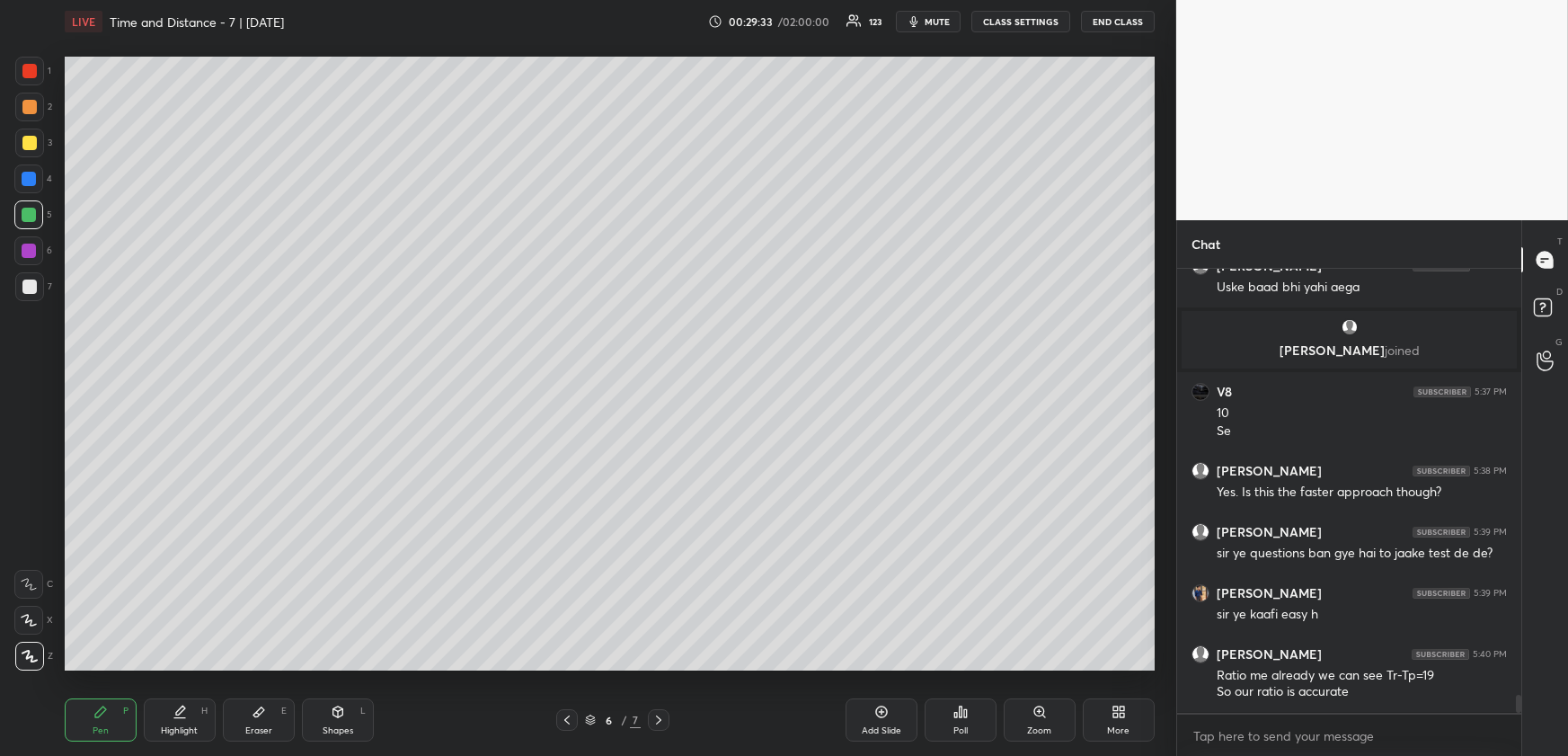 click 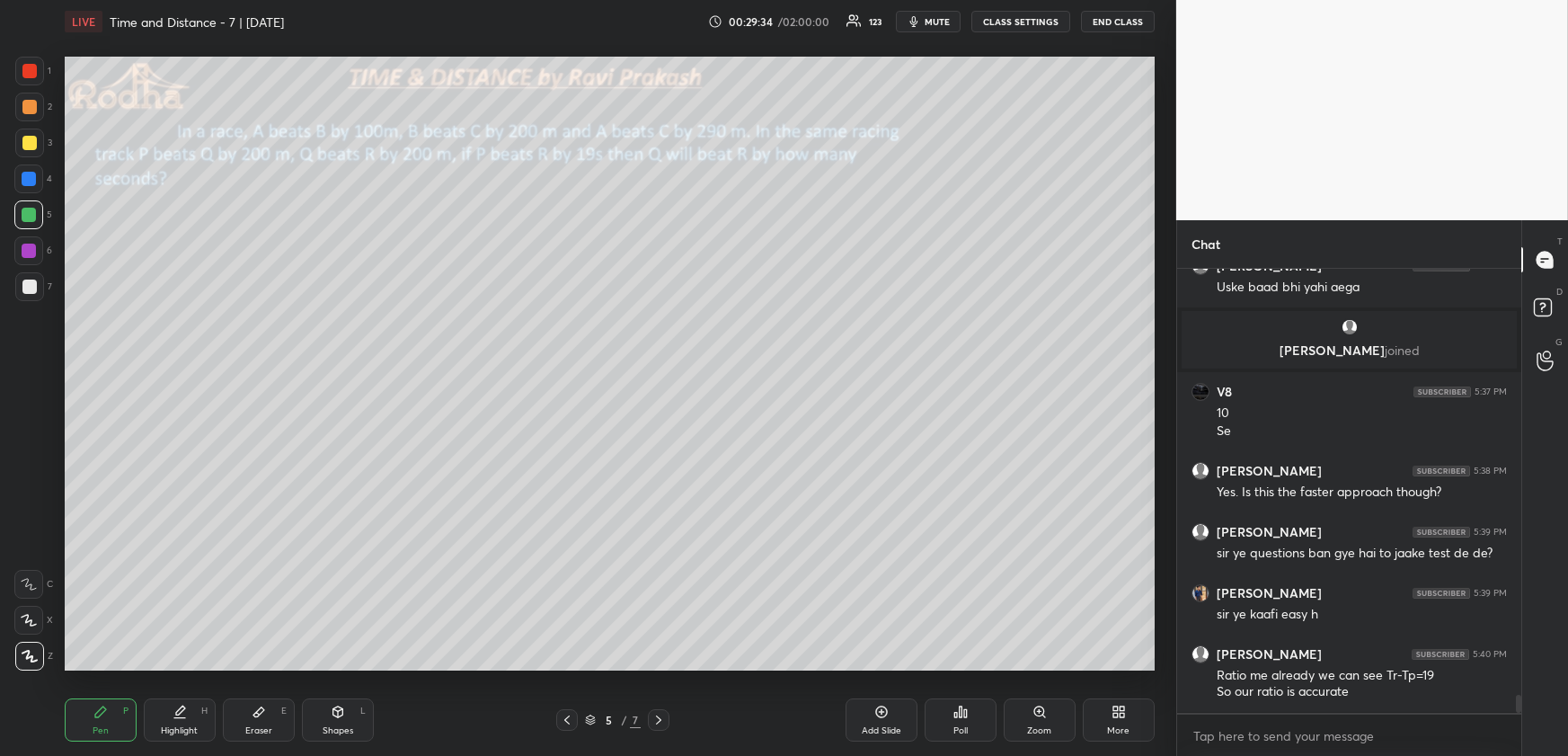 click on "Highlight H" at bounding box center (180, 720) 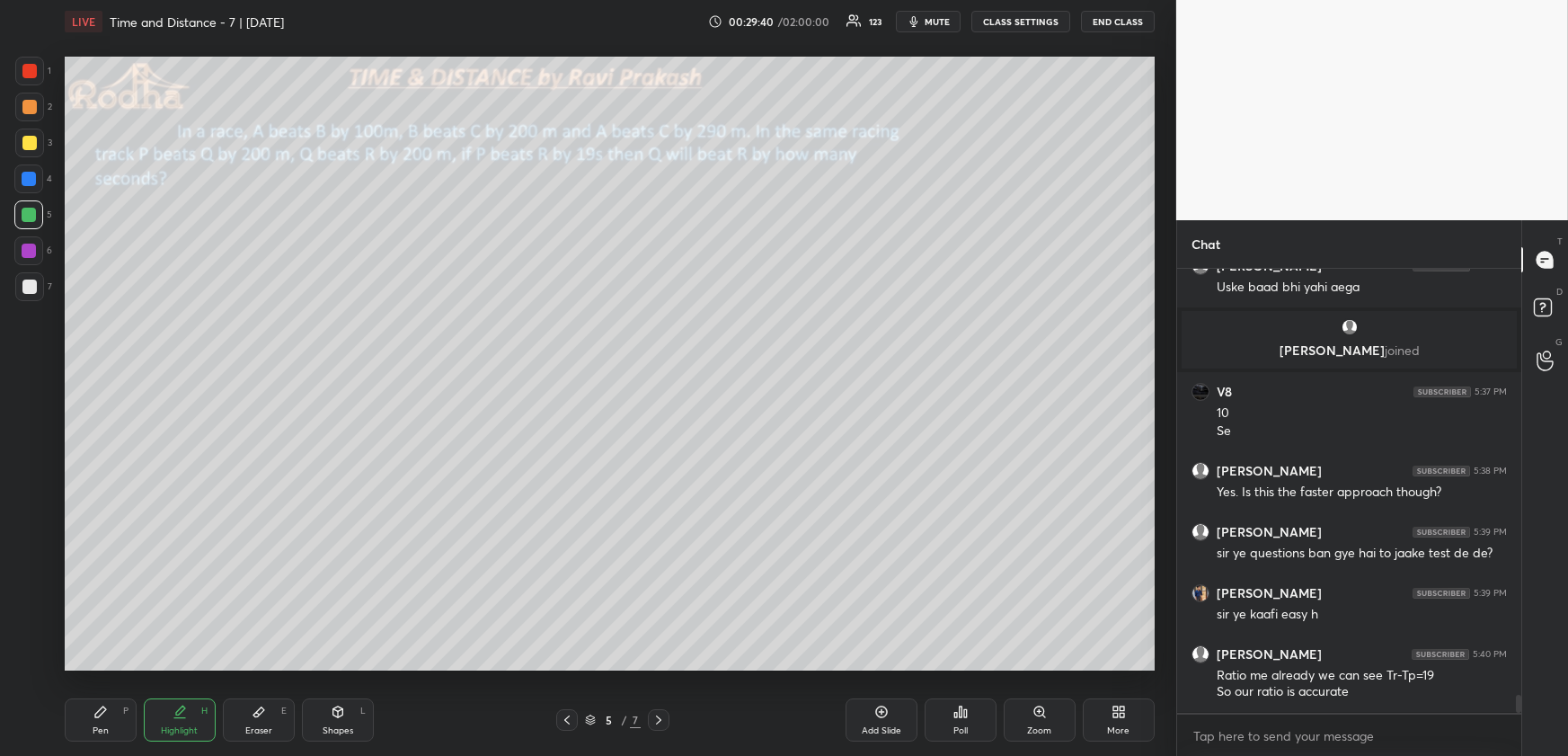 click 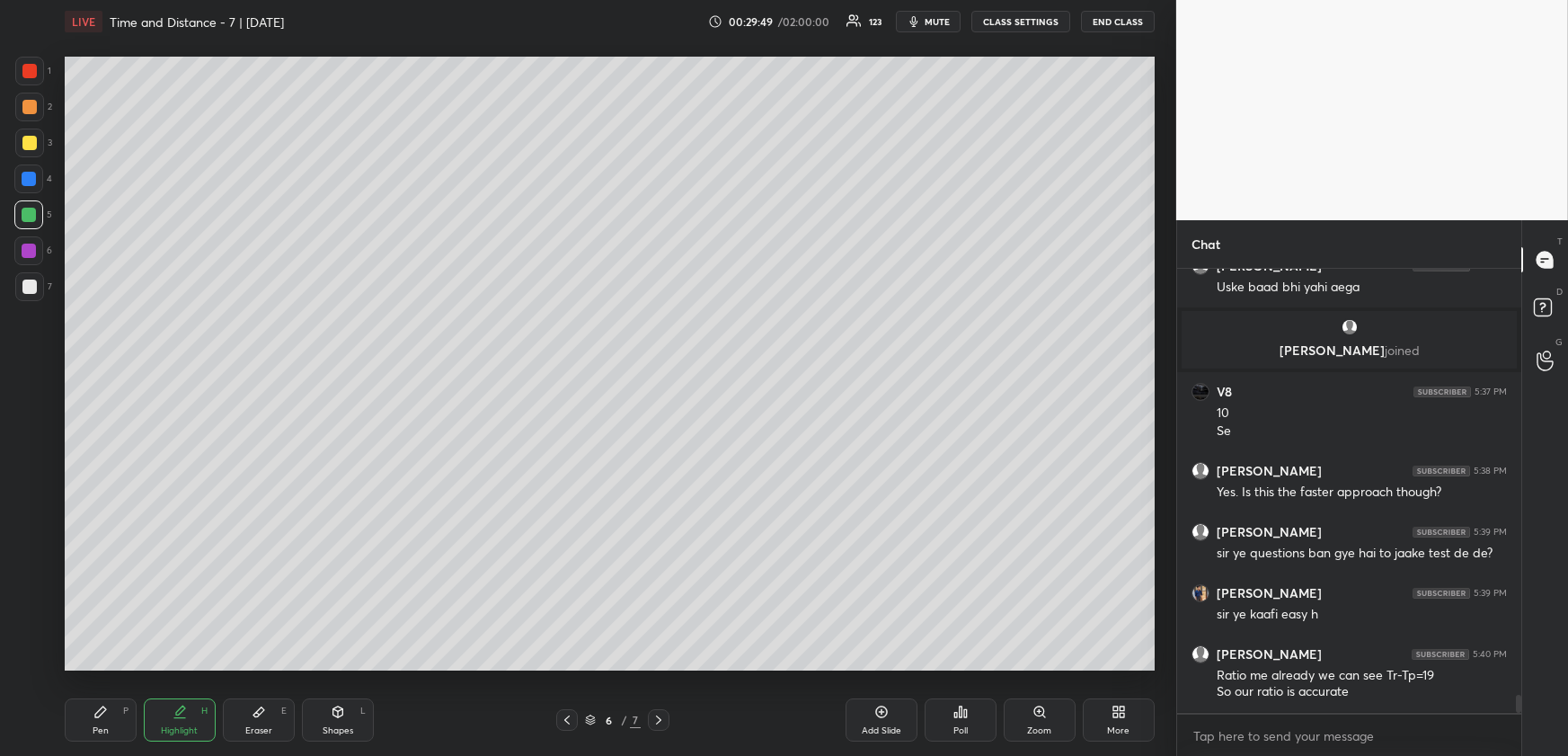scroll, scrollTop: 10778, scrollLeft: 0, axis: vertical 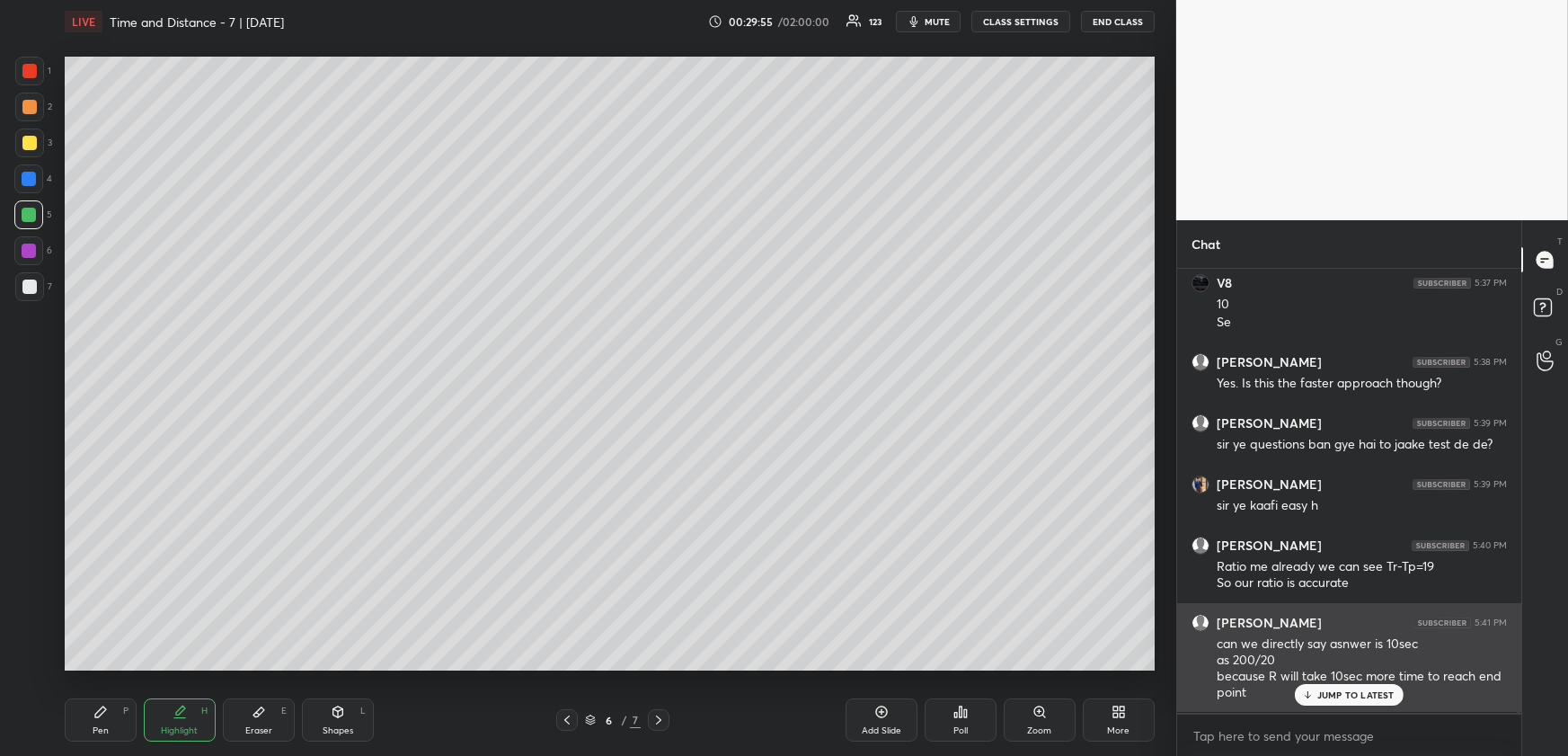 click on "JUMP TO LATEST" at bounding box center (1356, 695) 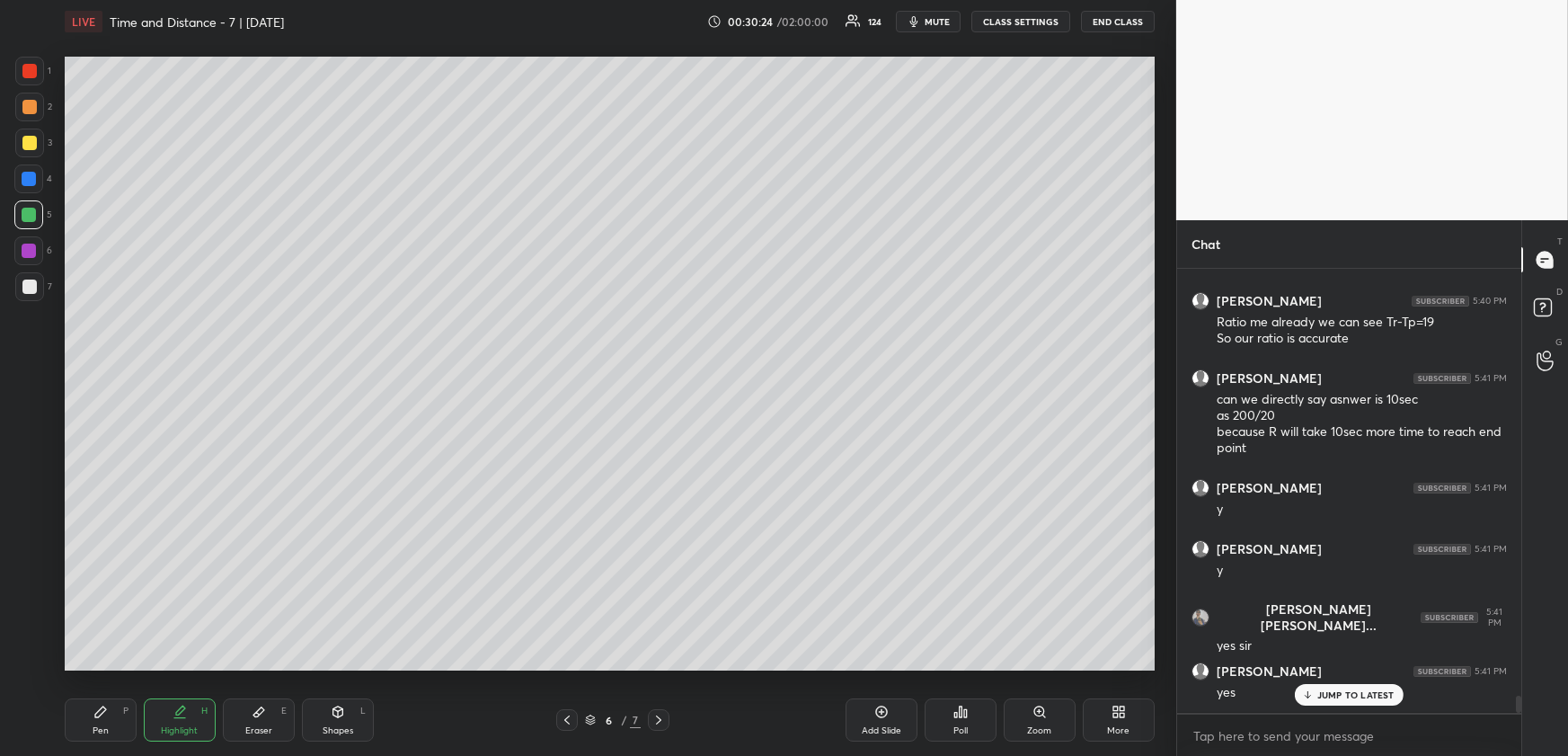 scroll, scrollTop: 11084, scrollLeft: 0, axis: vertical 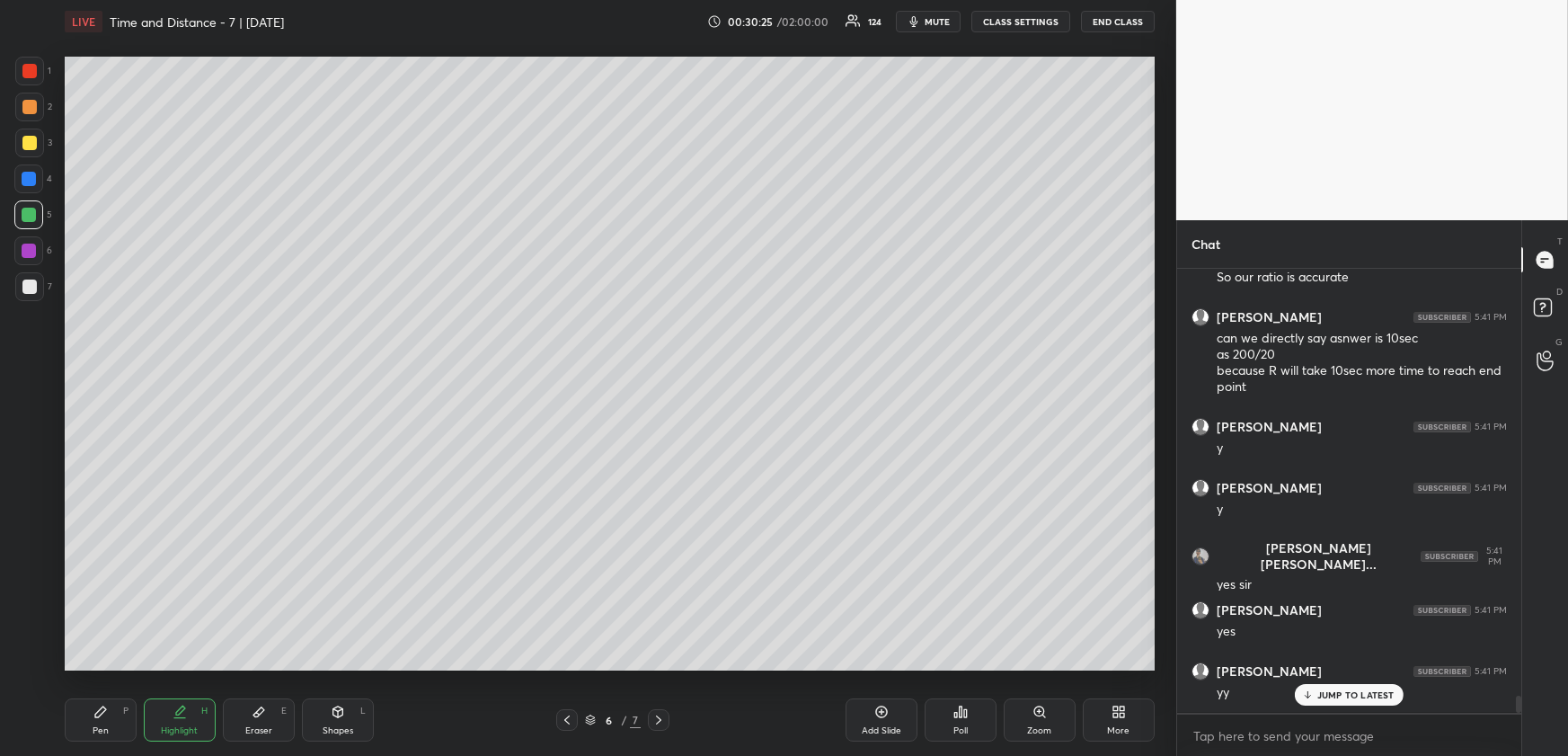 click at bounding box center (567, 720) 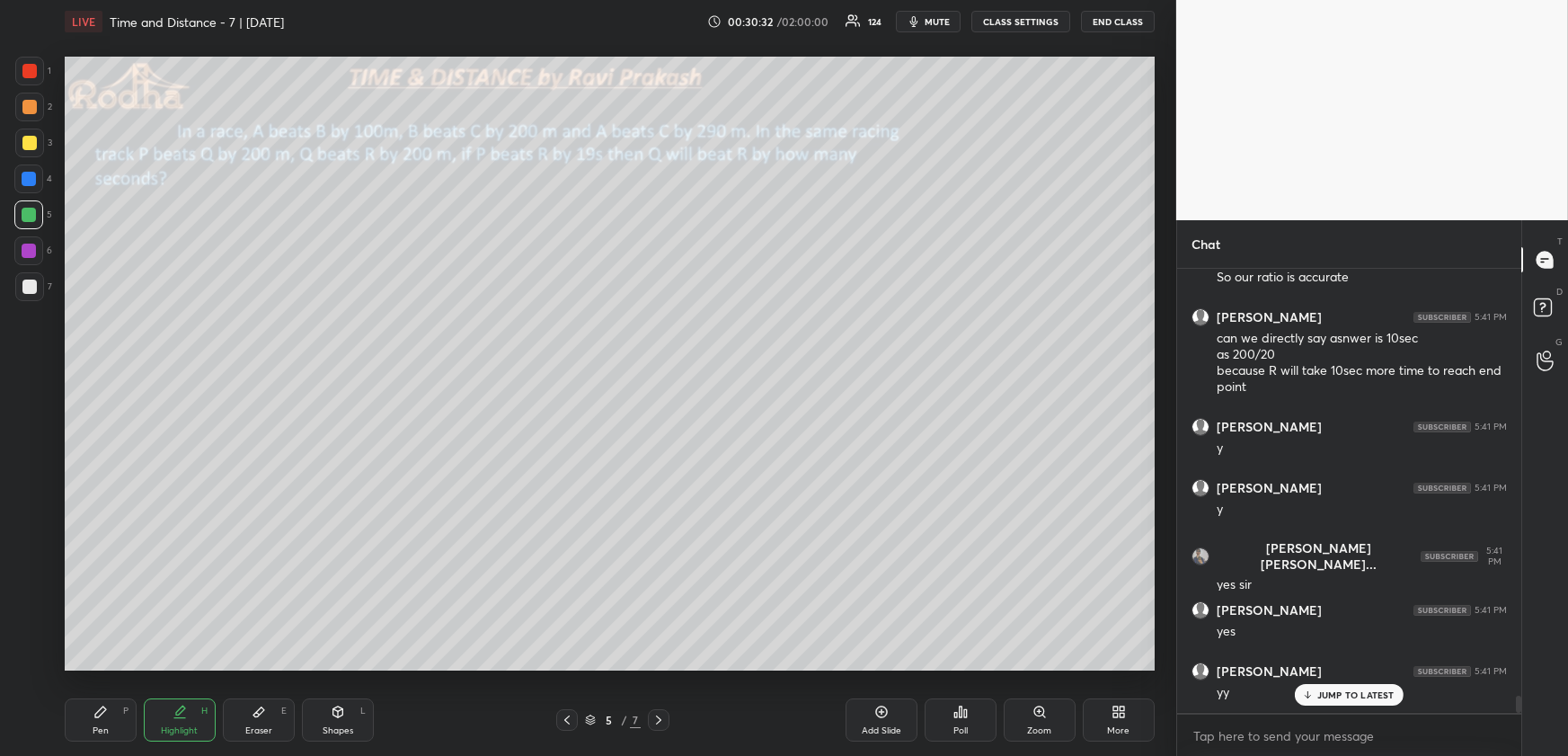 click 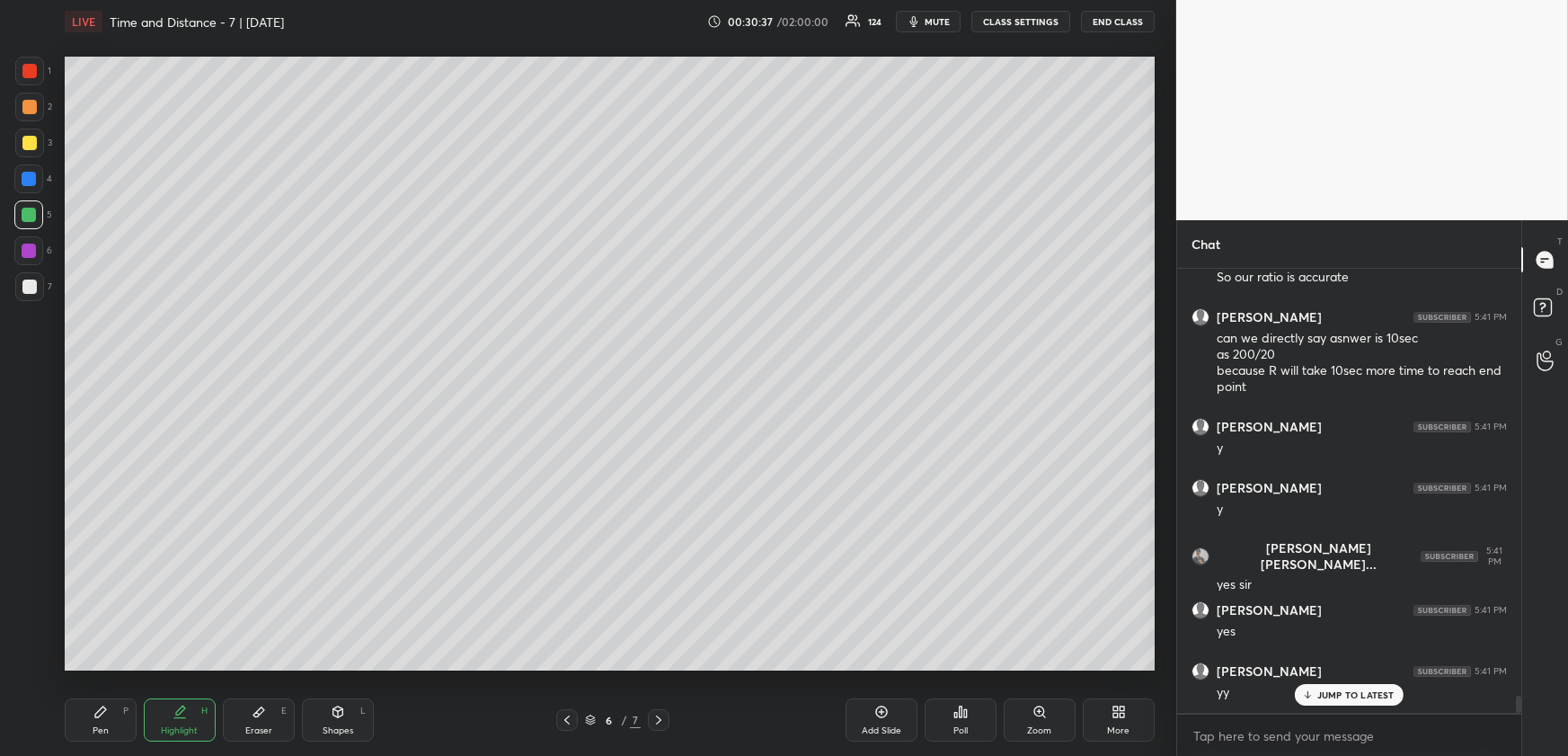 click 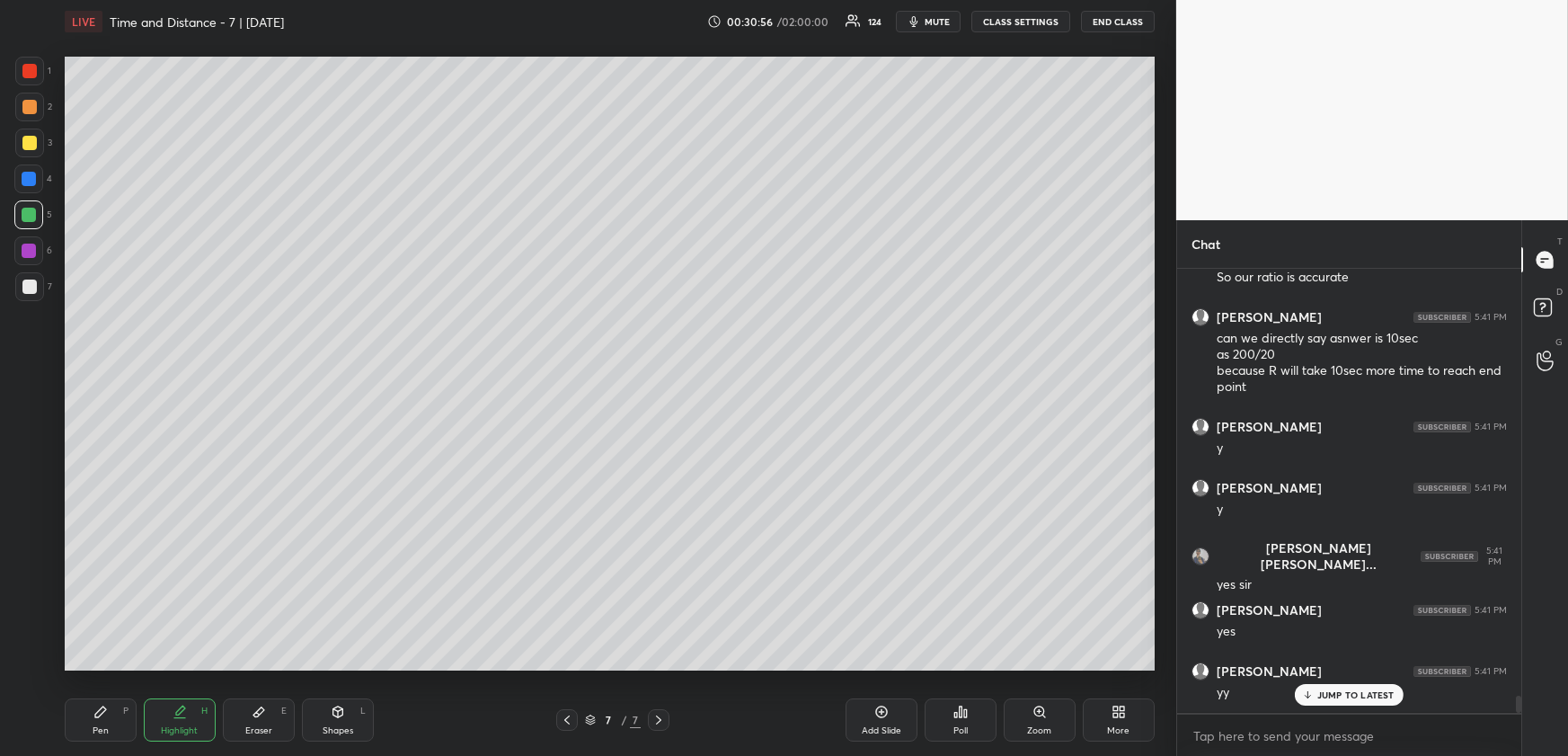 click on "More" at bounding box center (1118, 731) 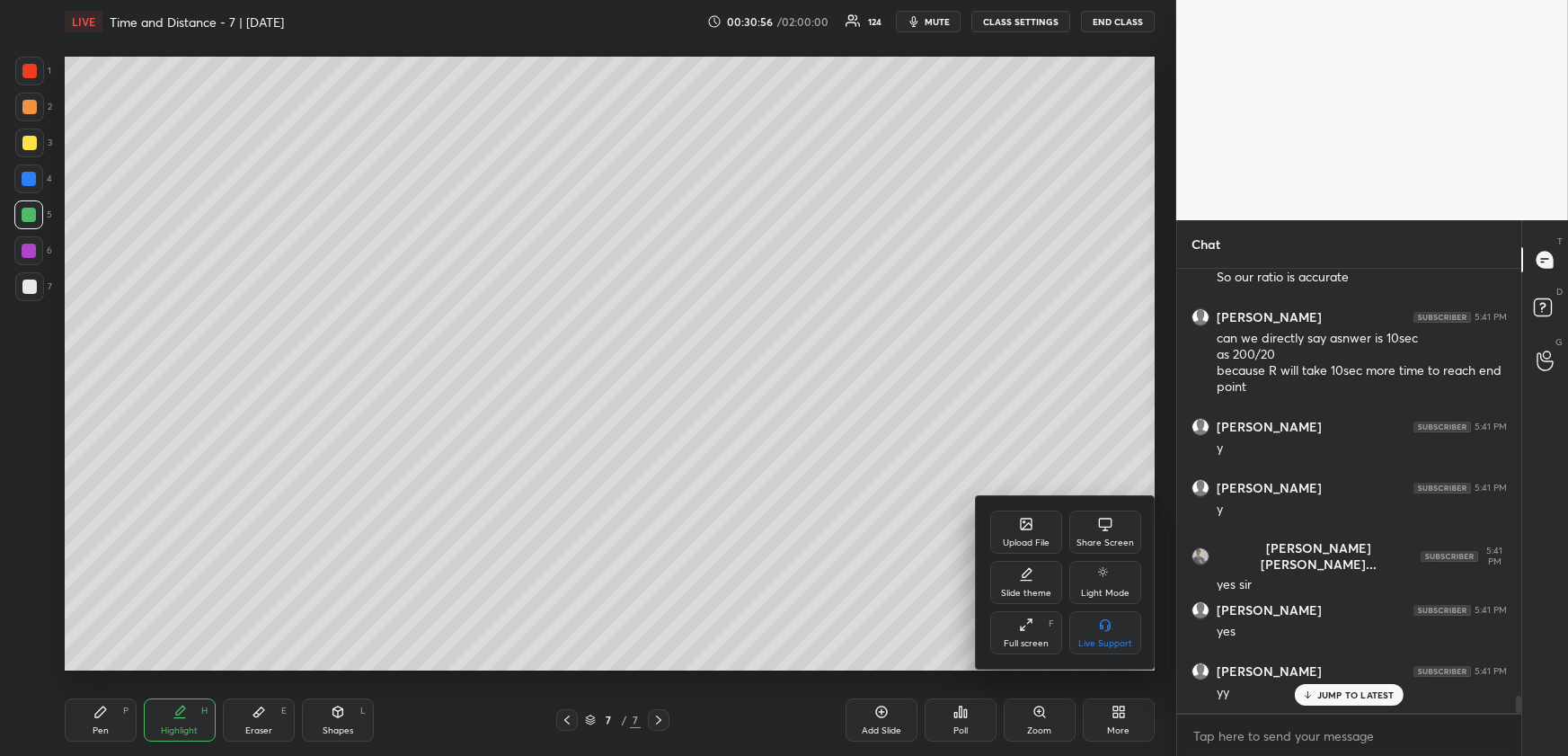 click on "Upload File" at bounding box center (1026, 543) 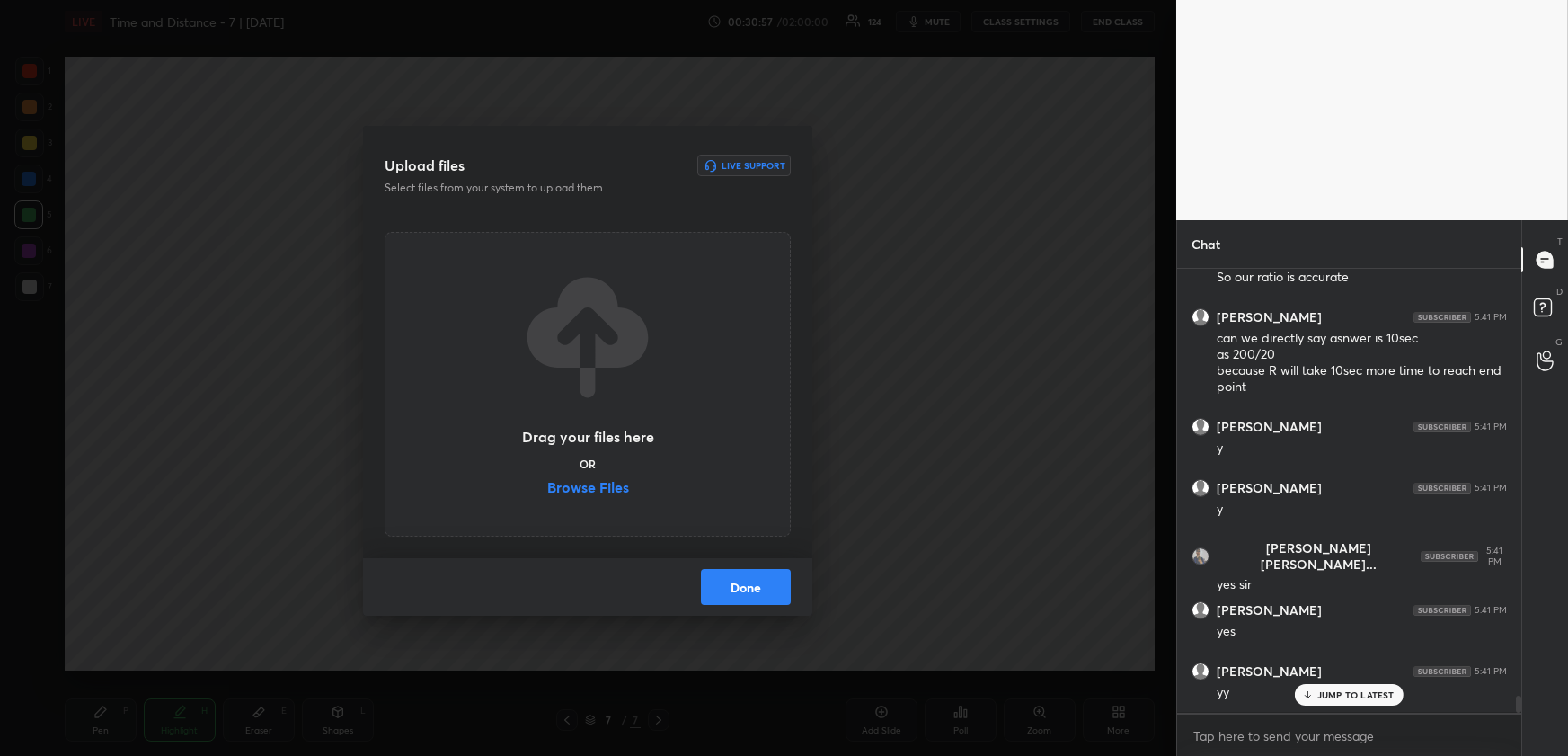 click on "Browse Files" at bounding box center (588, 489) 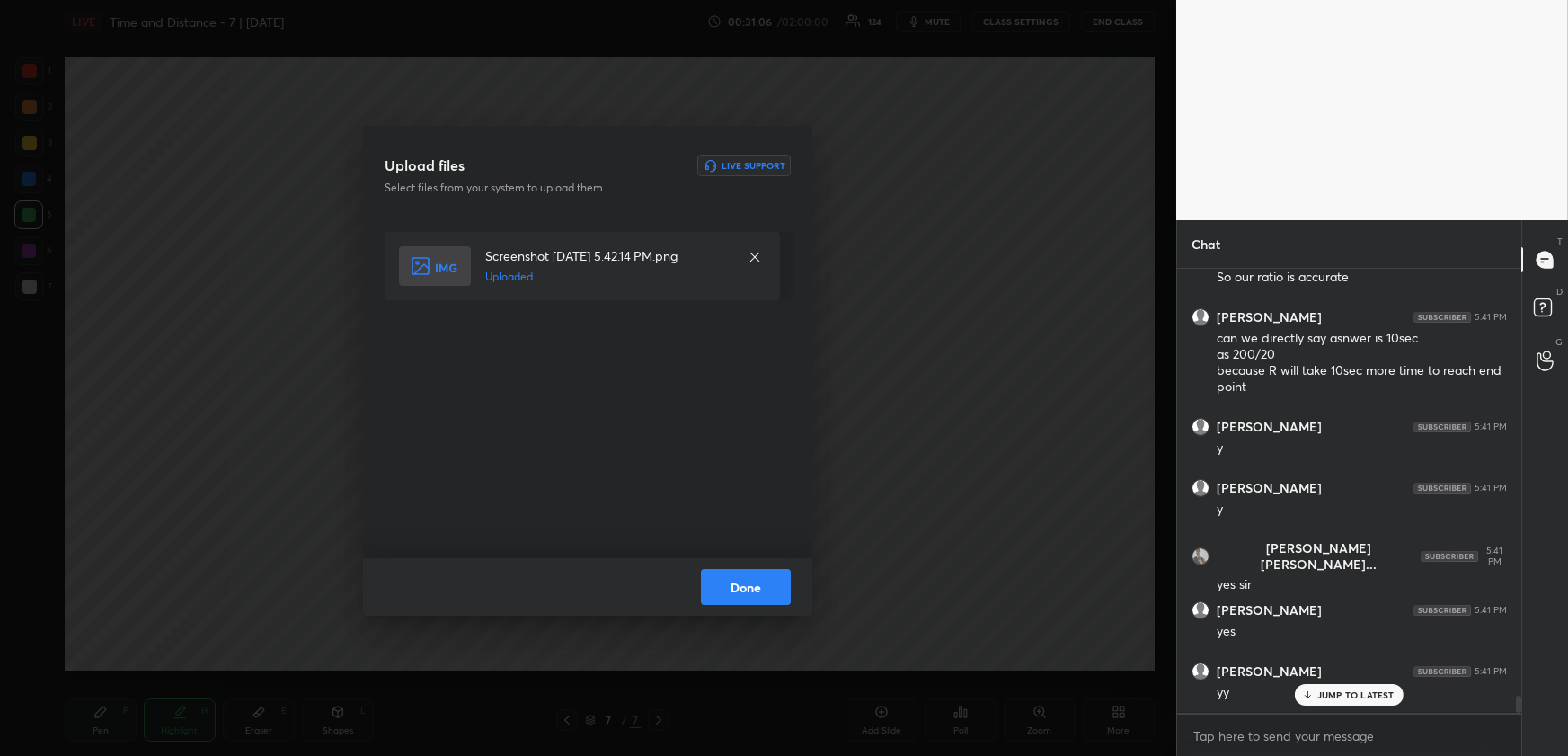 click on "Done" at bounding box center [746, 587] 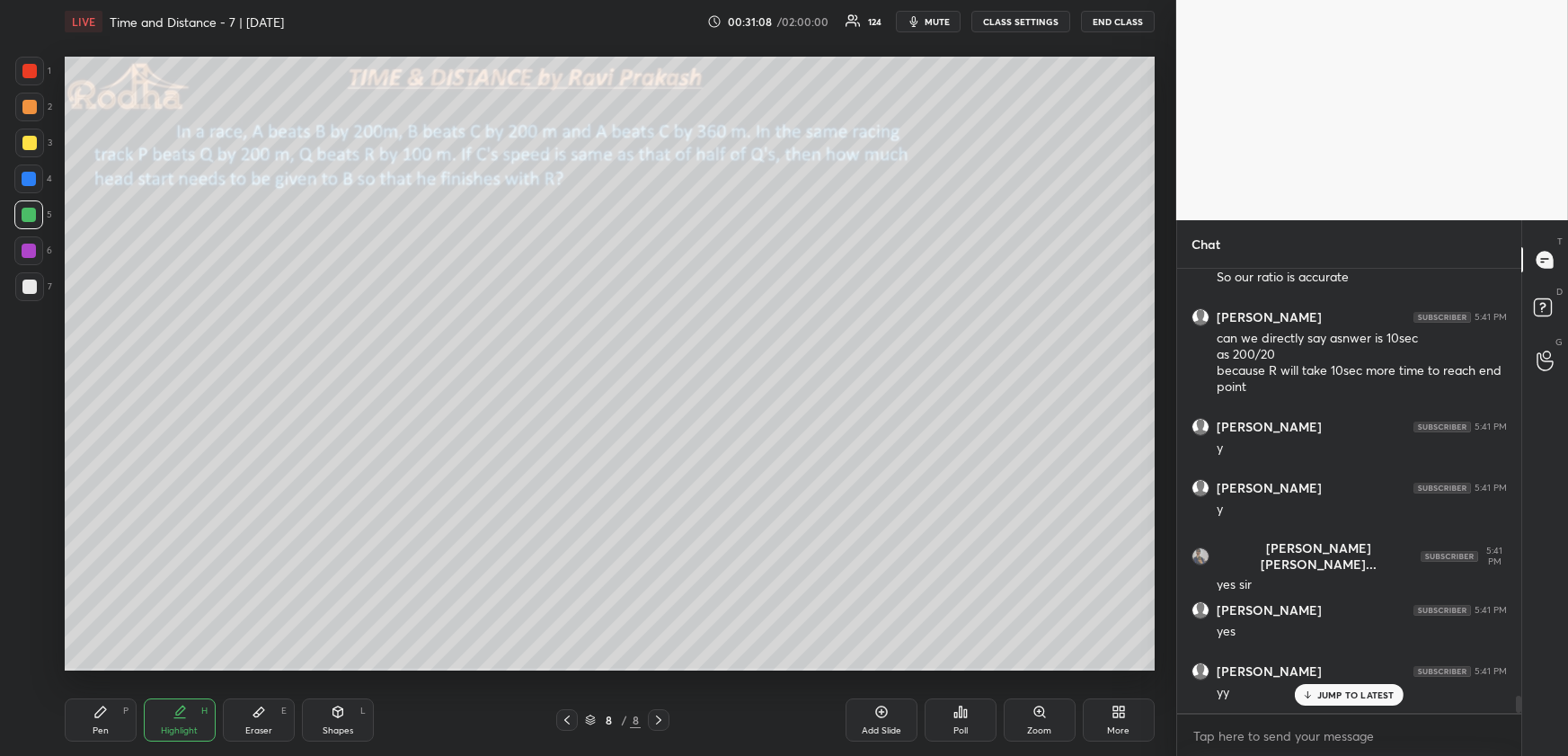 drag, startPoint x: 93, startPoint y: 726, endPoint x: 103, endPoint y: 683, distance: 44.14748 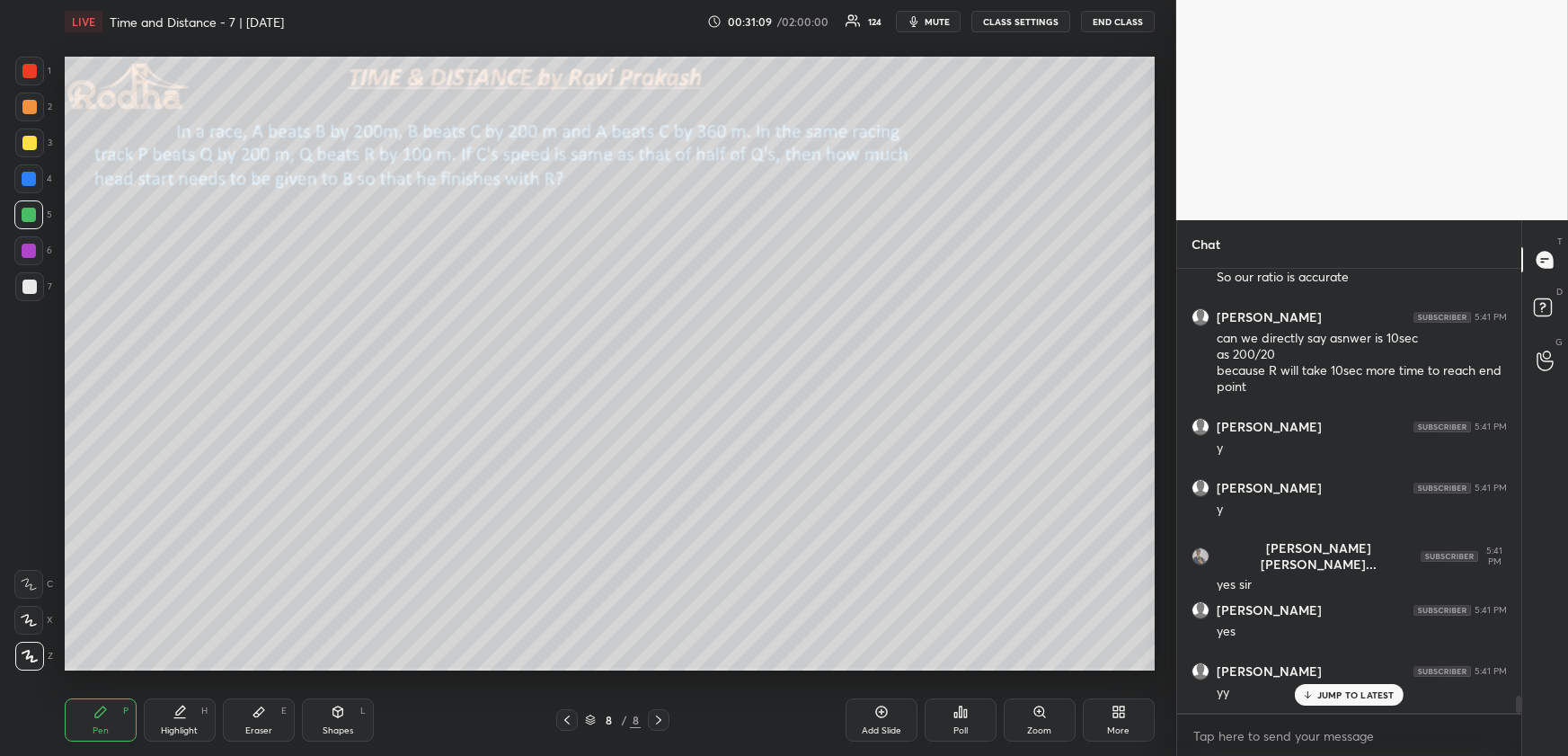 drag, startPoint x: 31, startPoint y: 289, endPoint x: 50, endPoint y: 270, distance: 26.870058 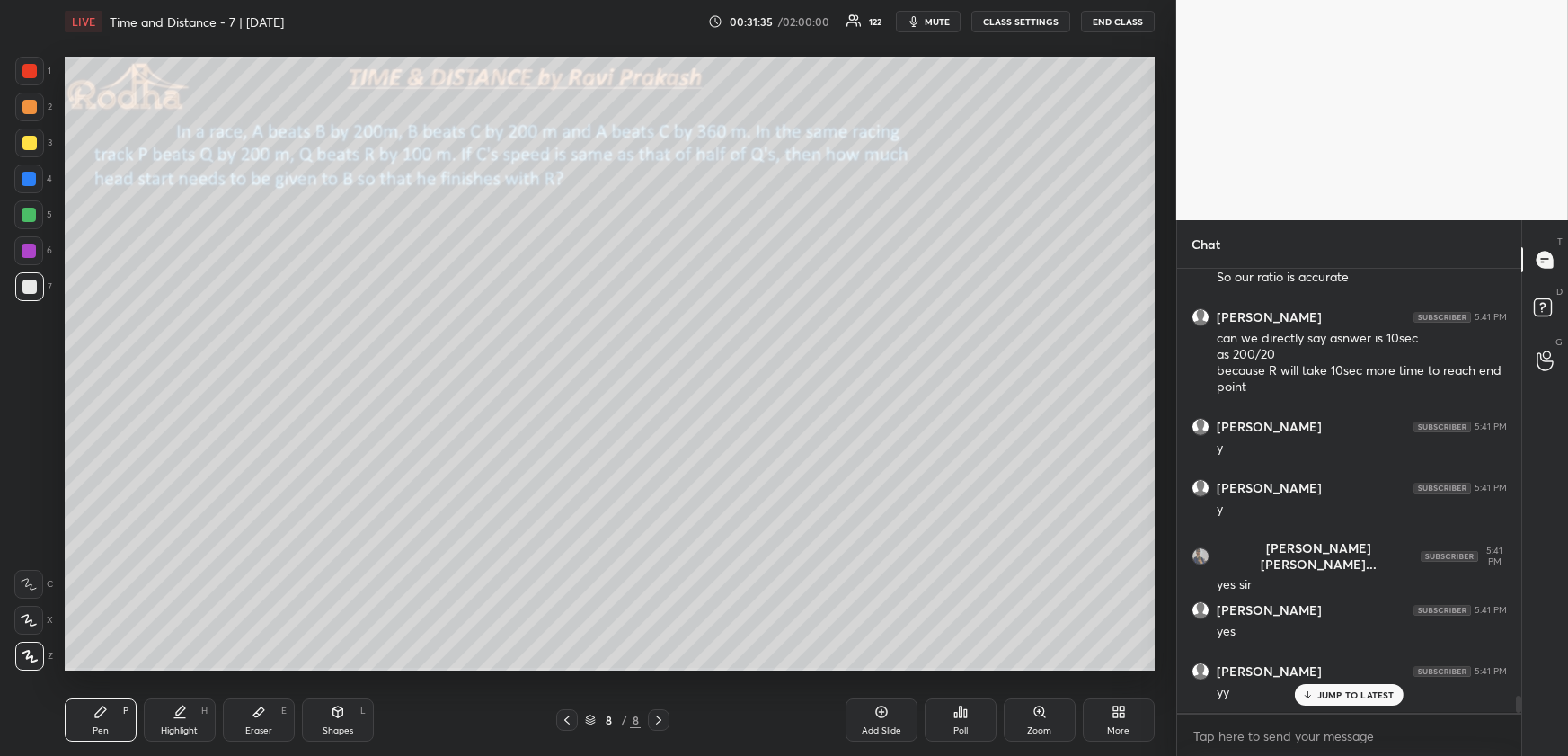 click on "Poll" at bounding box center [961, 720] 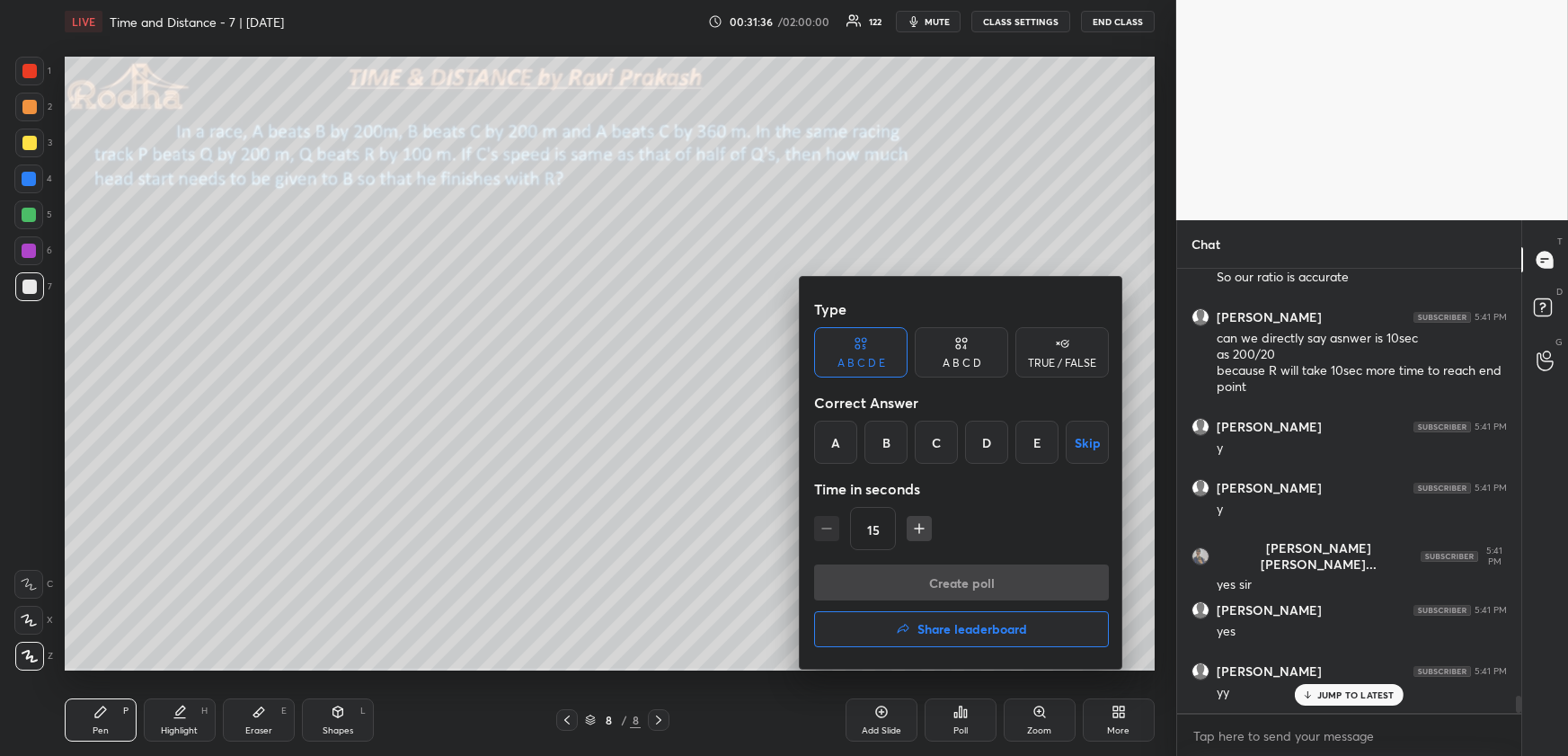 click on "D" at bounding box center (987, 442) 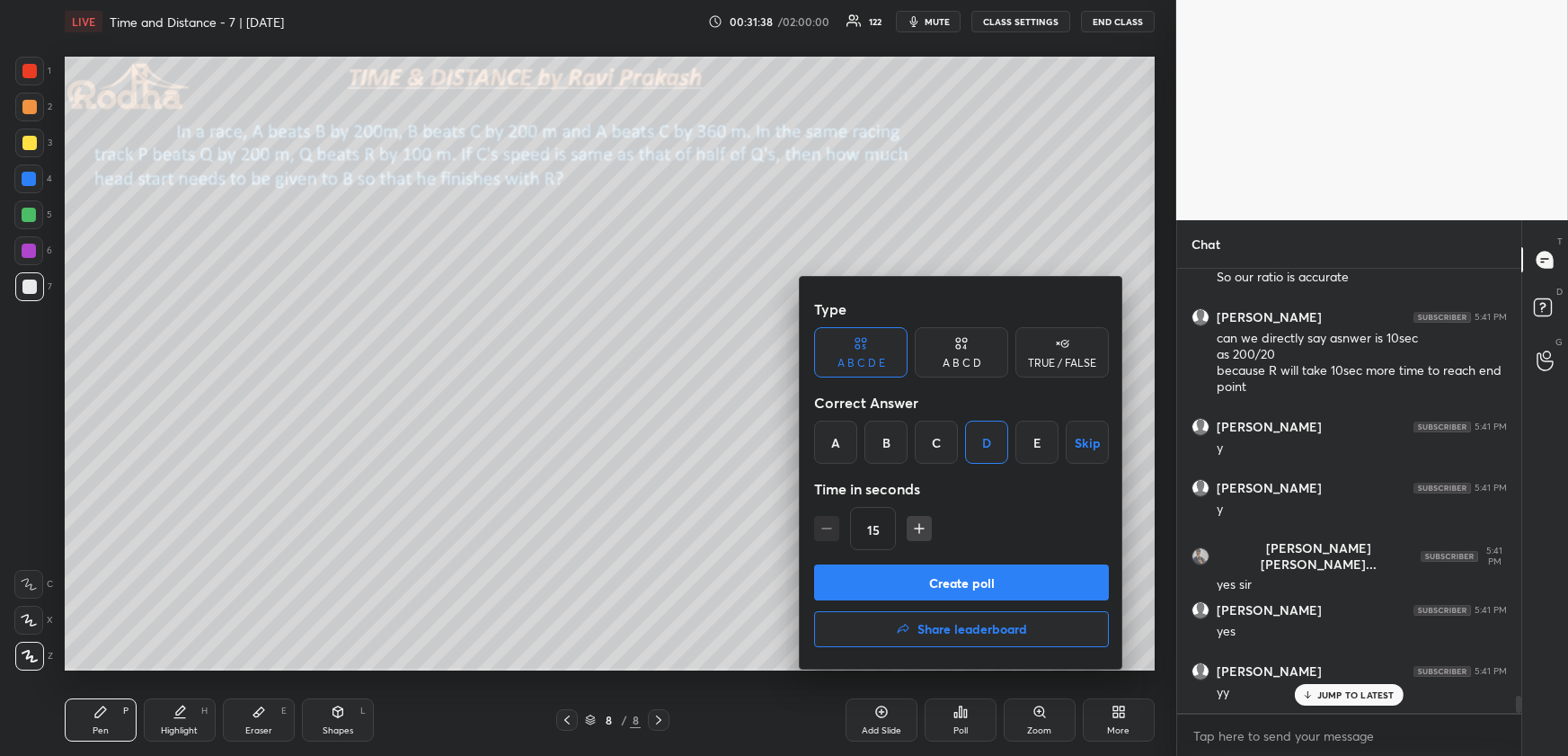 click on "Create poll" at bounding box center [961, 583] 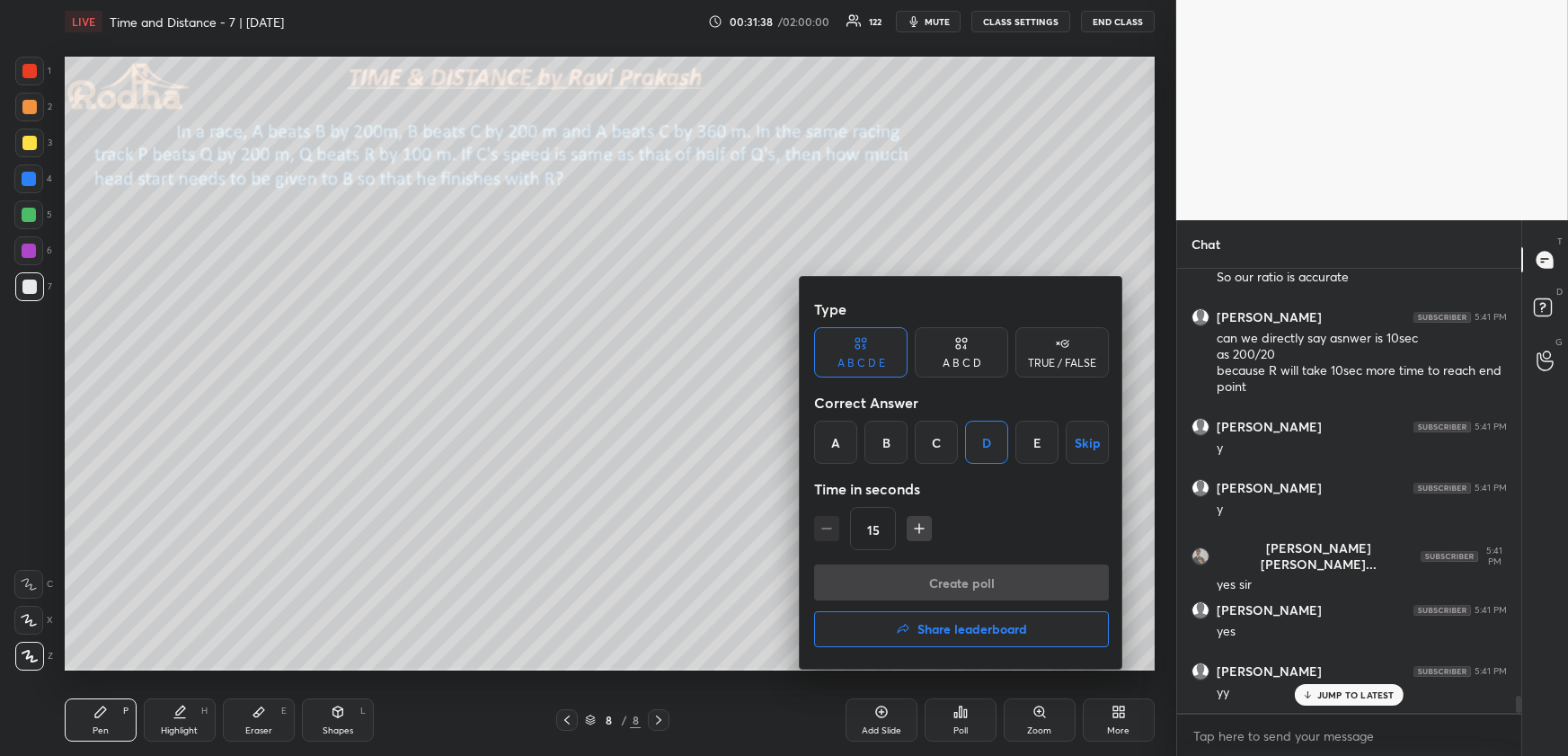 scroll, scrollTop: 360, scrollLeft: 334, axis: both 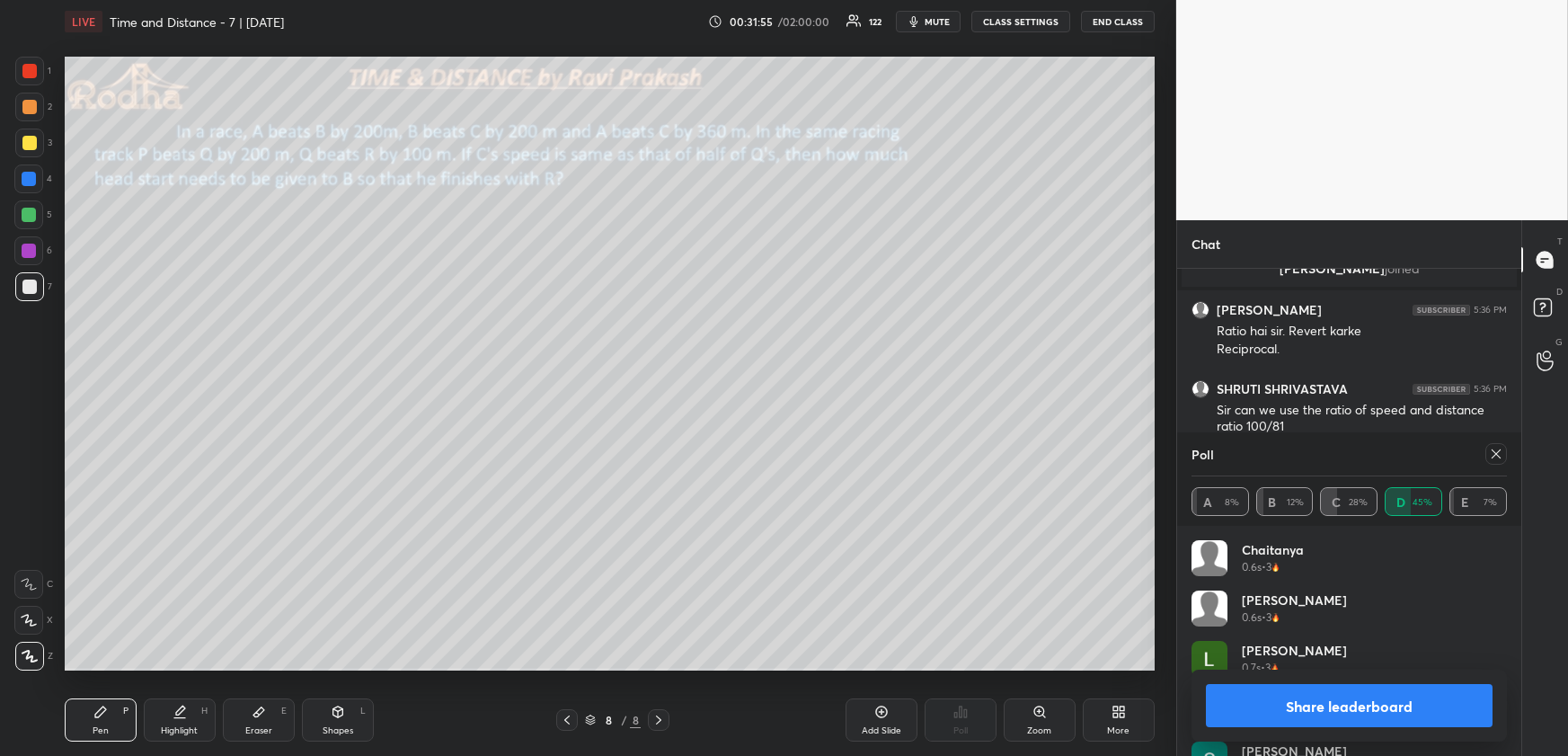click 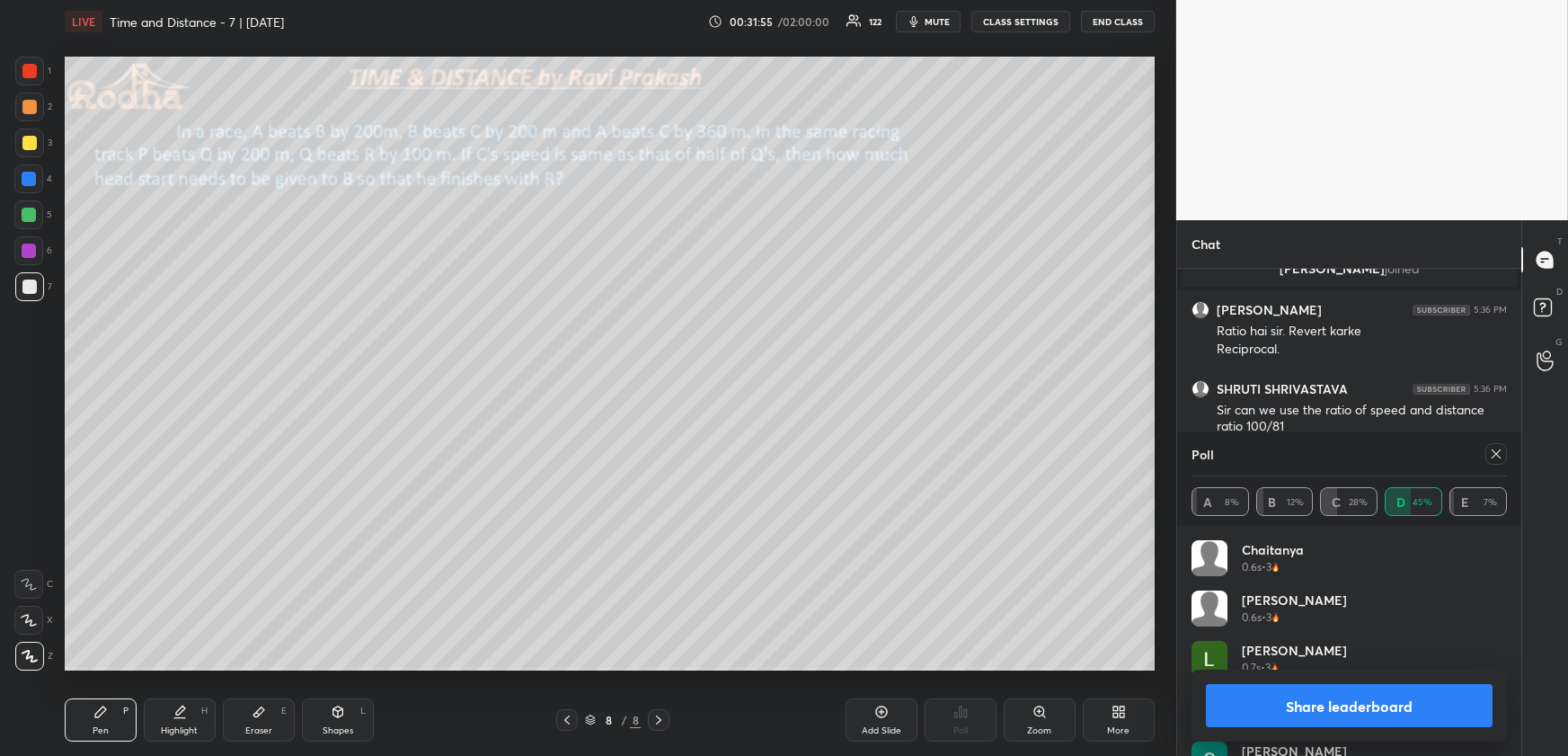 scroll, scrollTop: 382, scrollLeft: 334, axis: both 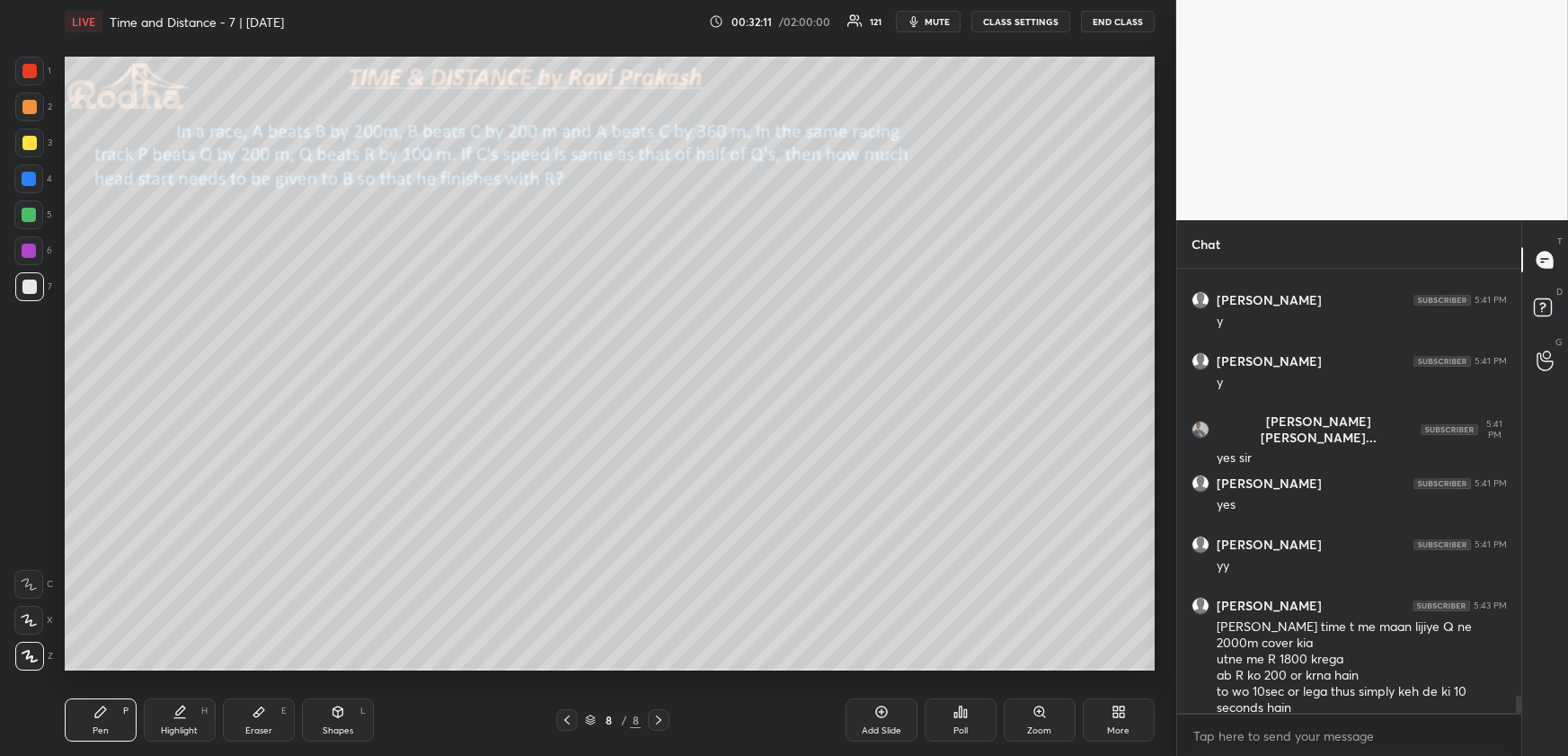 click 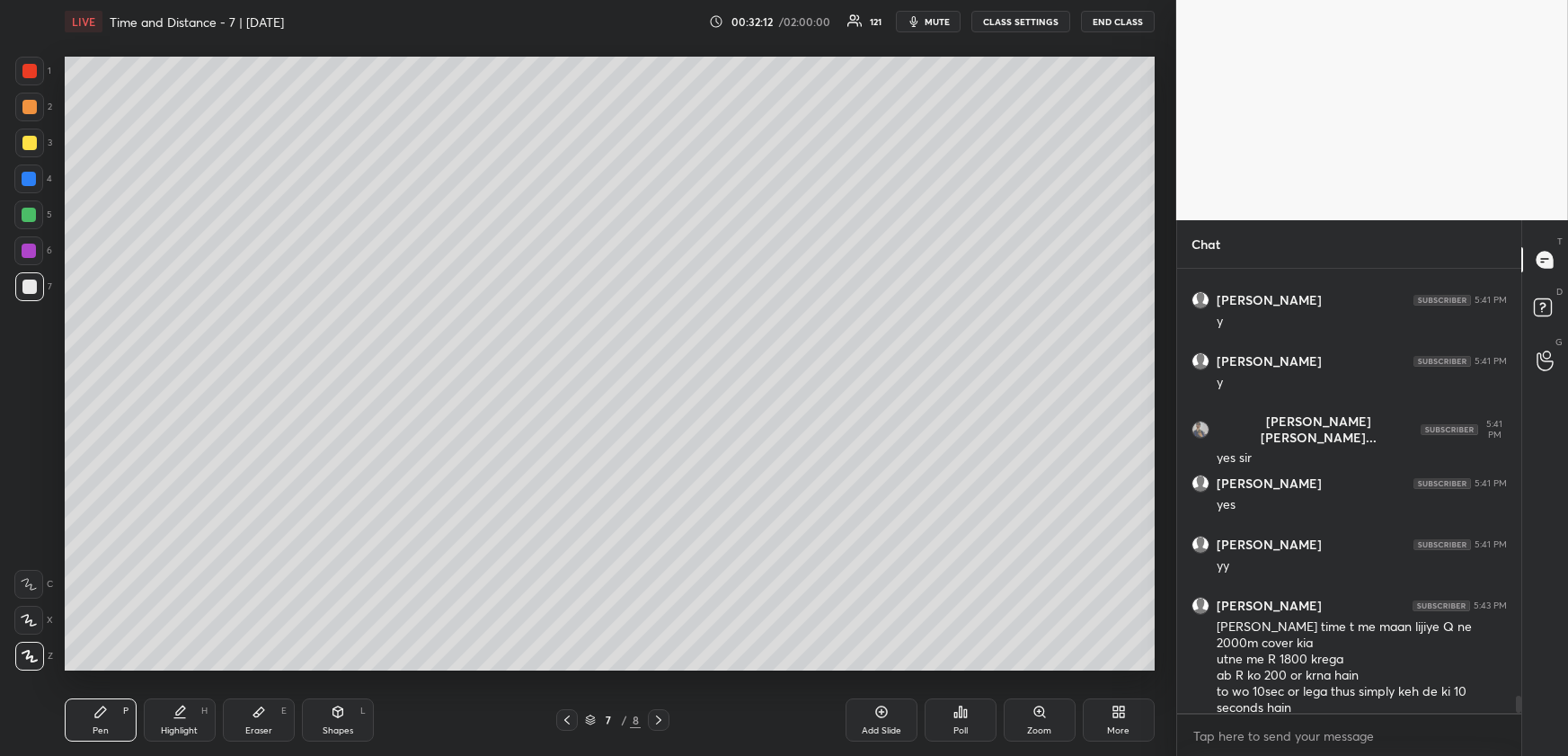 click 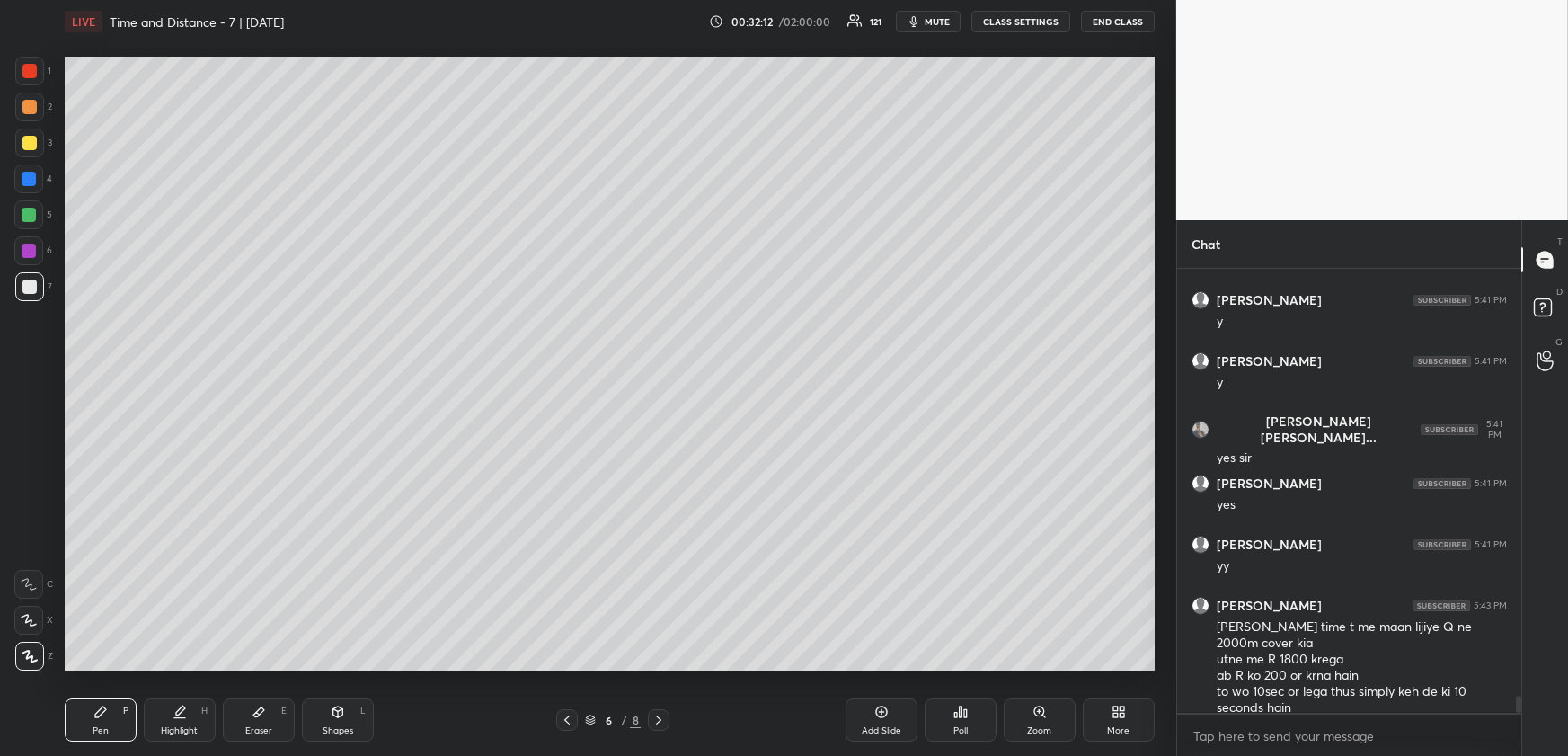 click 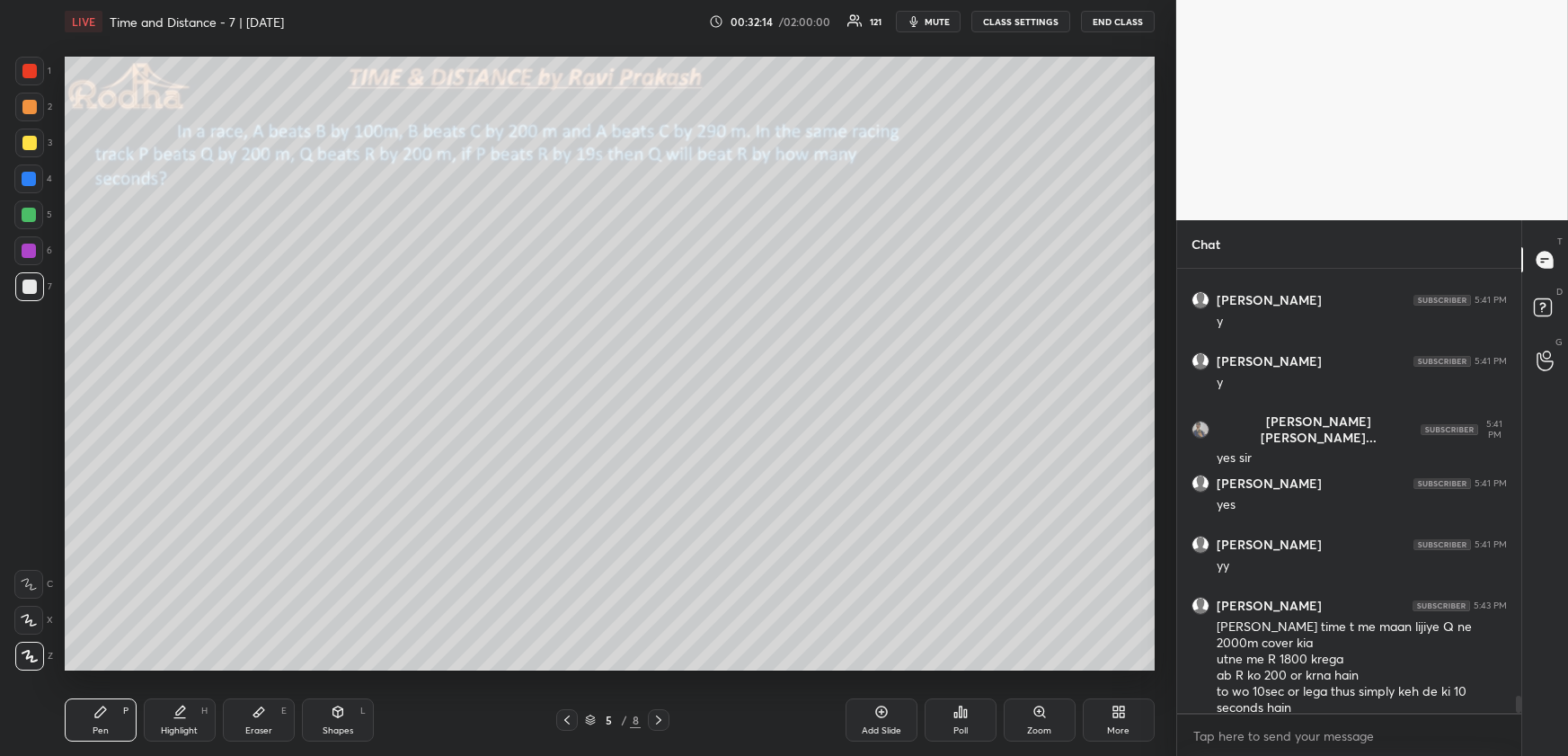 click on "Highlight H" at bounding box center [180, 720] 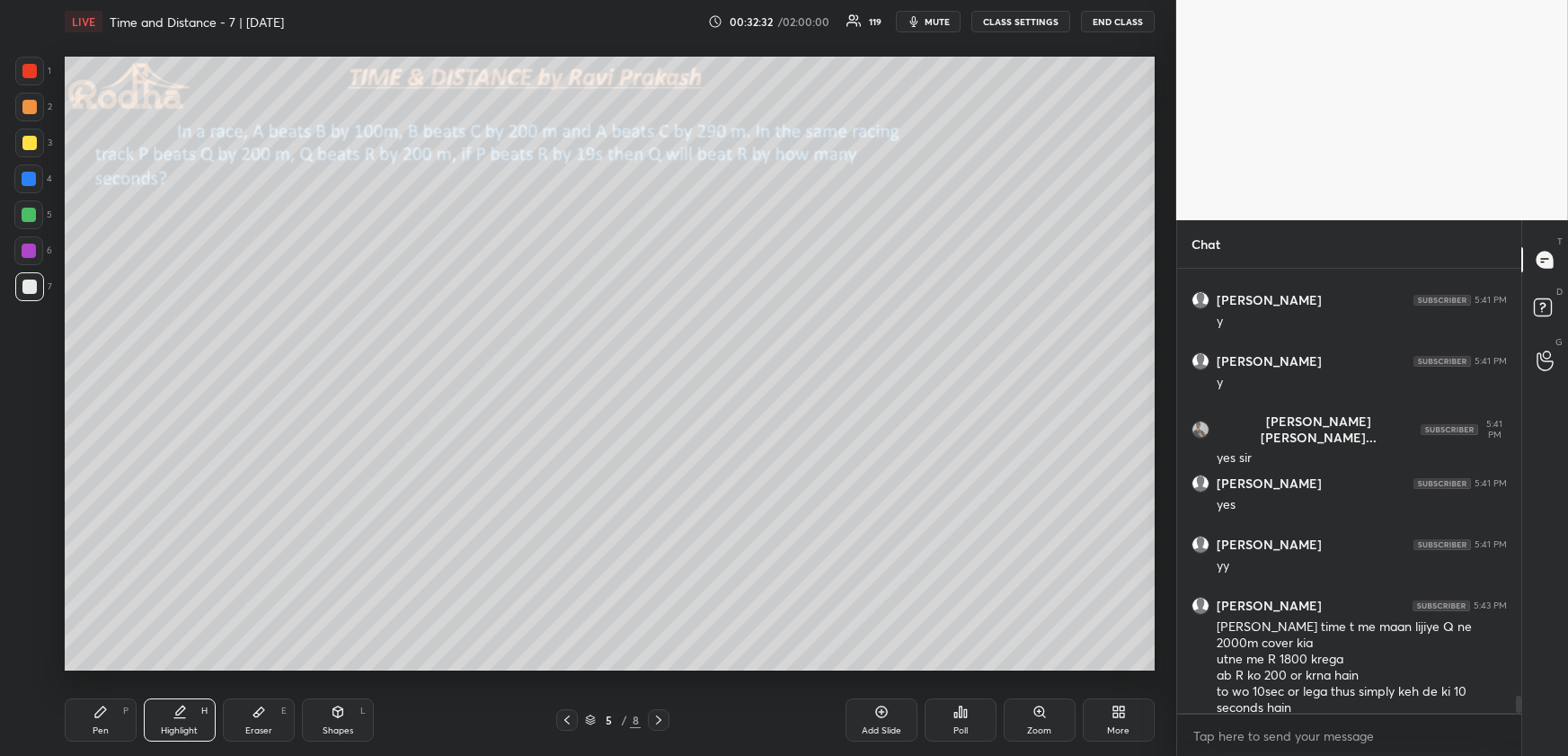 scroll, scrollTop: 11255, scrollLeft: 0, axis: vertical 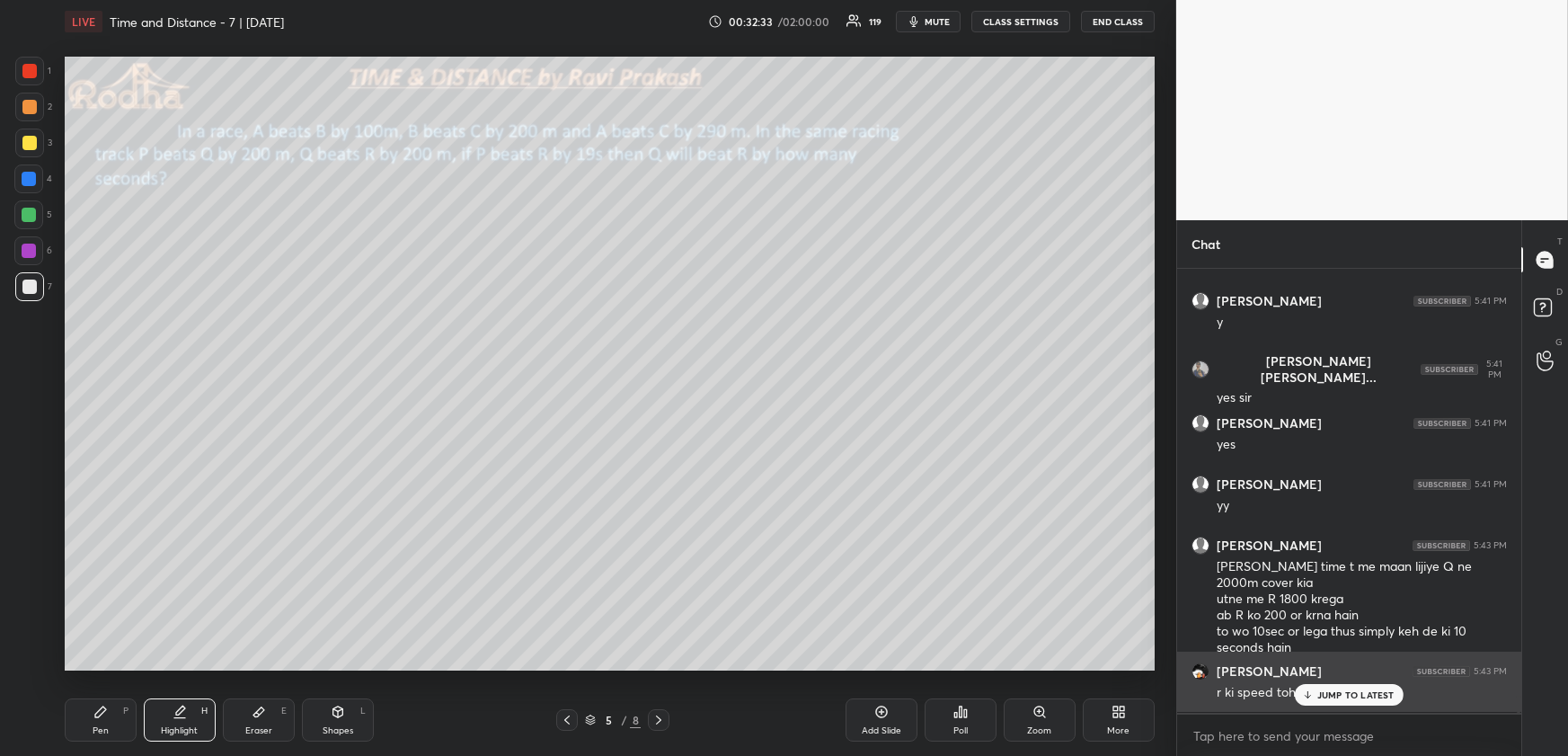 drag, startPoint x: 1342, startPoint y: 694, endPoint x: 1333, endPoint y: 684, distance: 13.45362 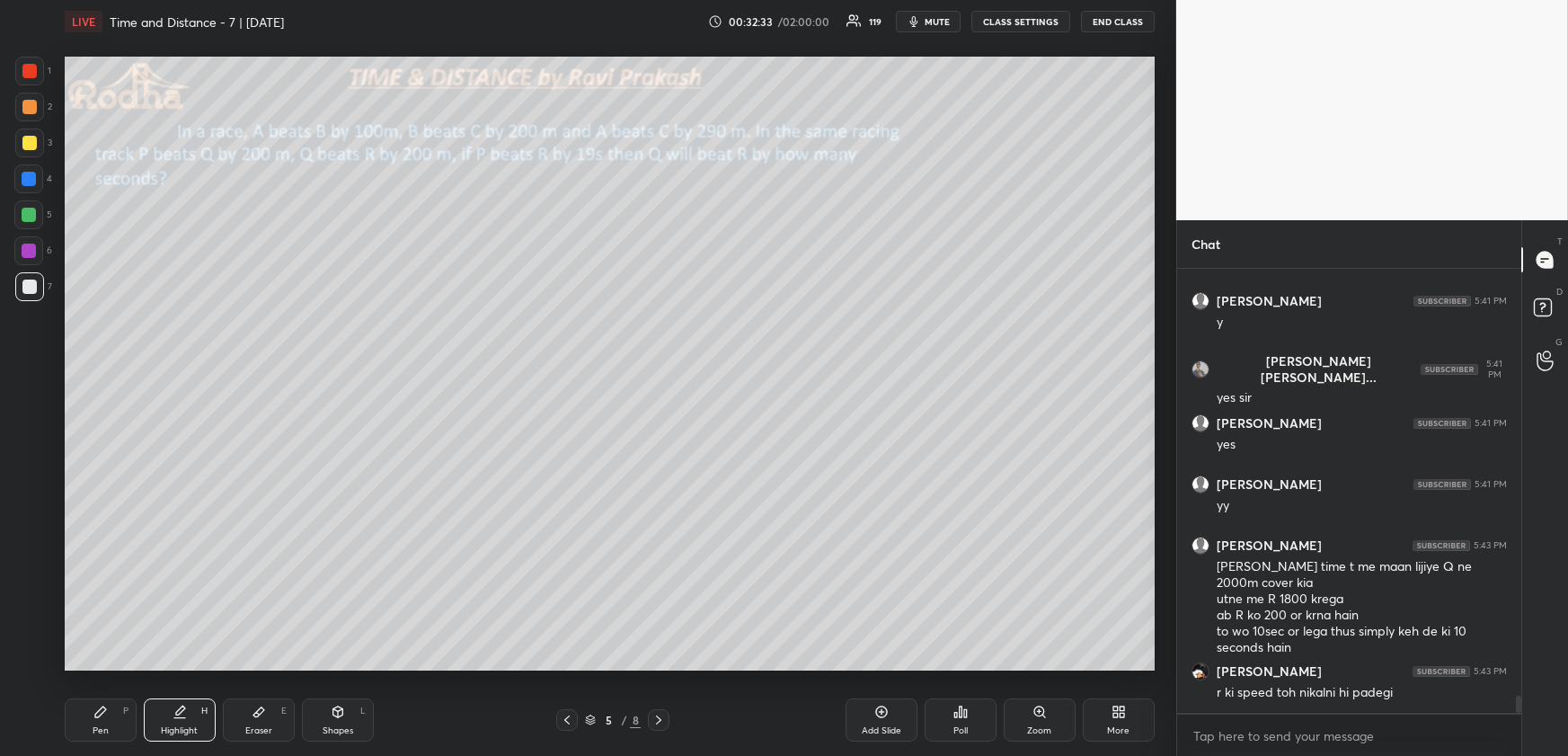 scroll, scrollTop: 11317, scrollLeft: 0, axis: vertical 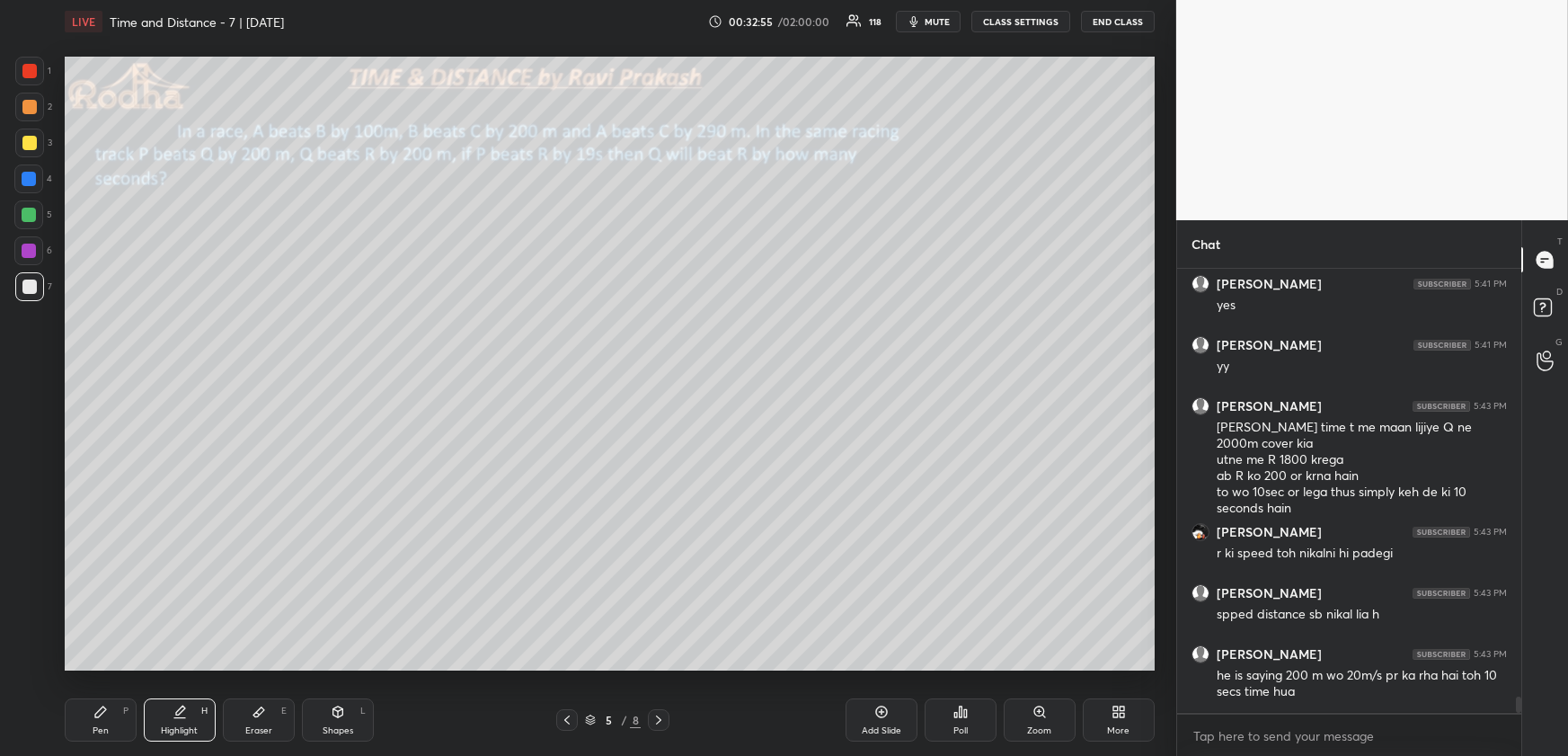 click on "Pen P Highlight H Eraser E Shapes L" at bounding box center (288, 720) 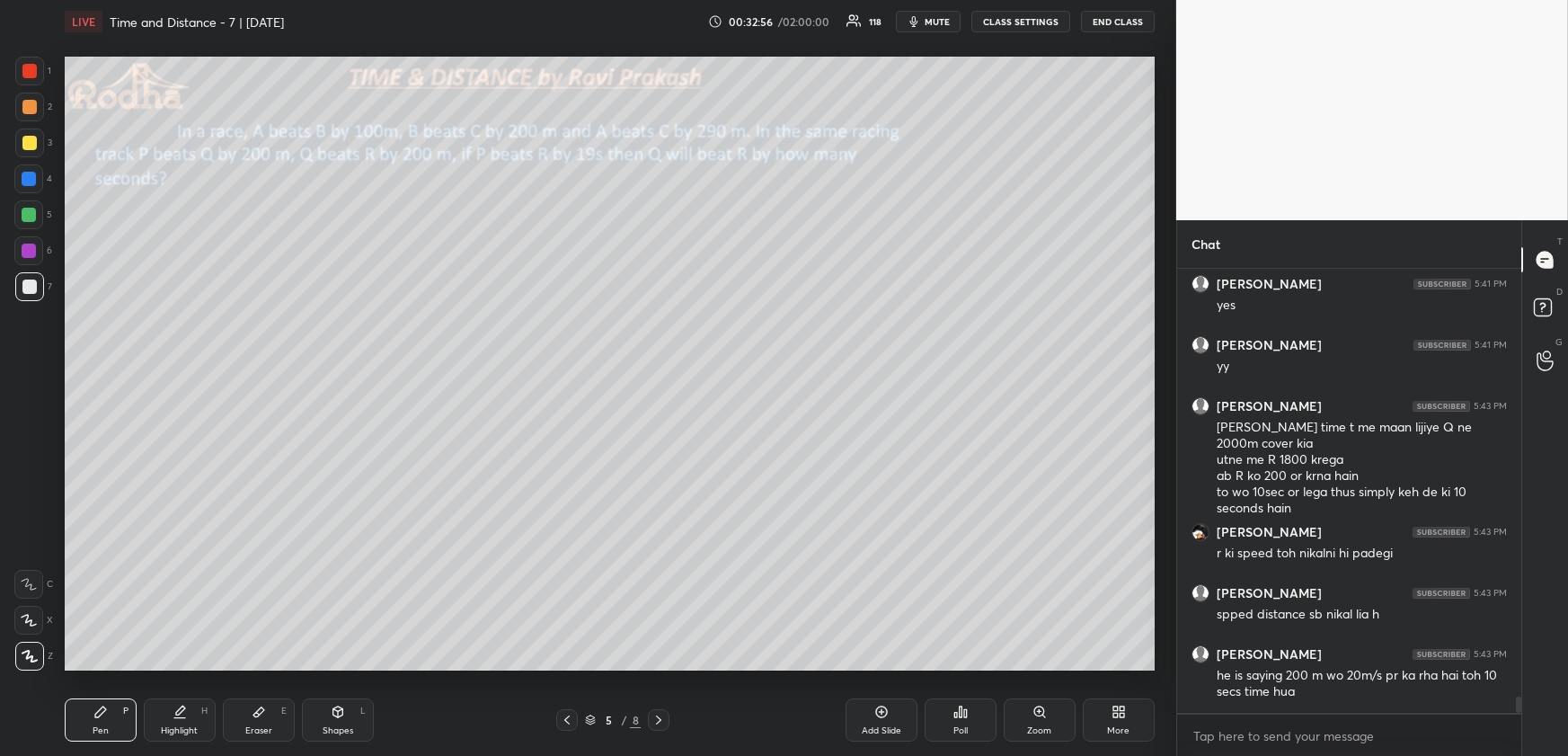 click at bounding box center (30, 71) 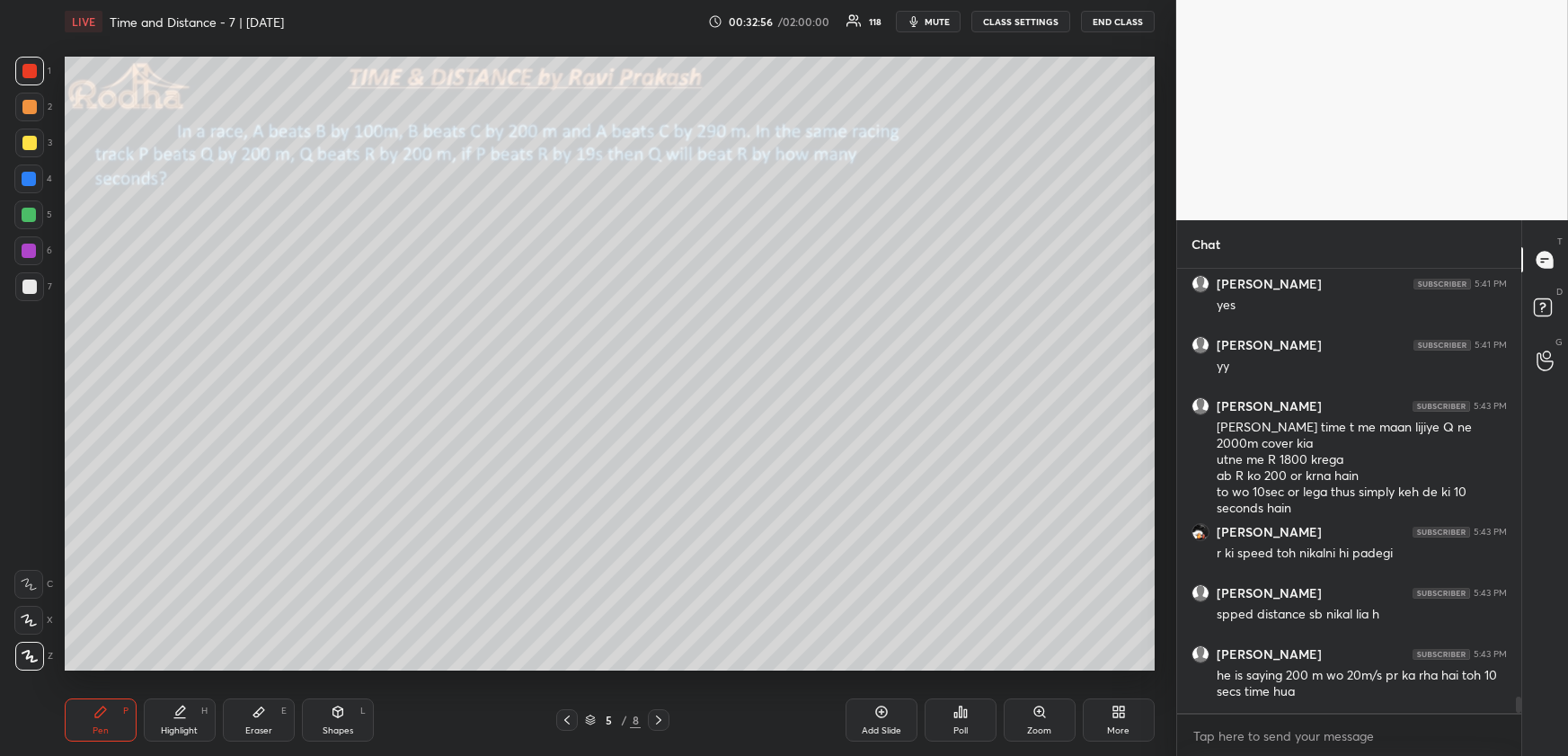 click at bounding box center (30, 107) 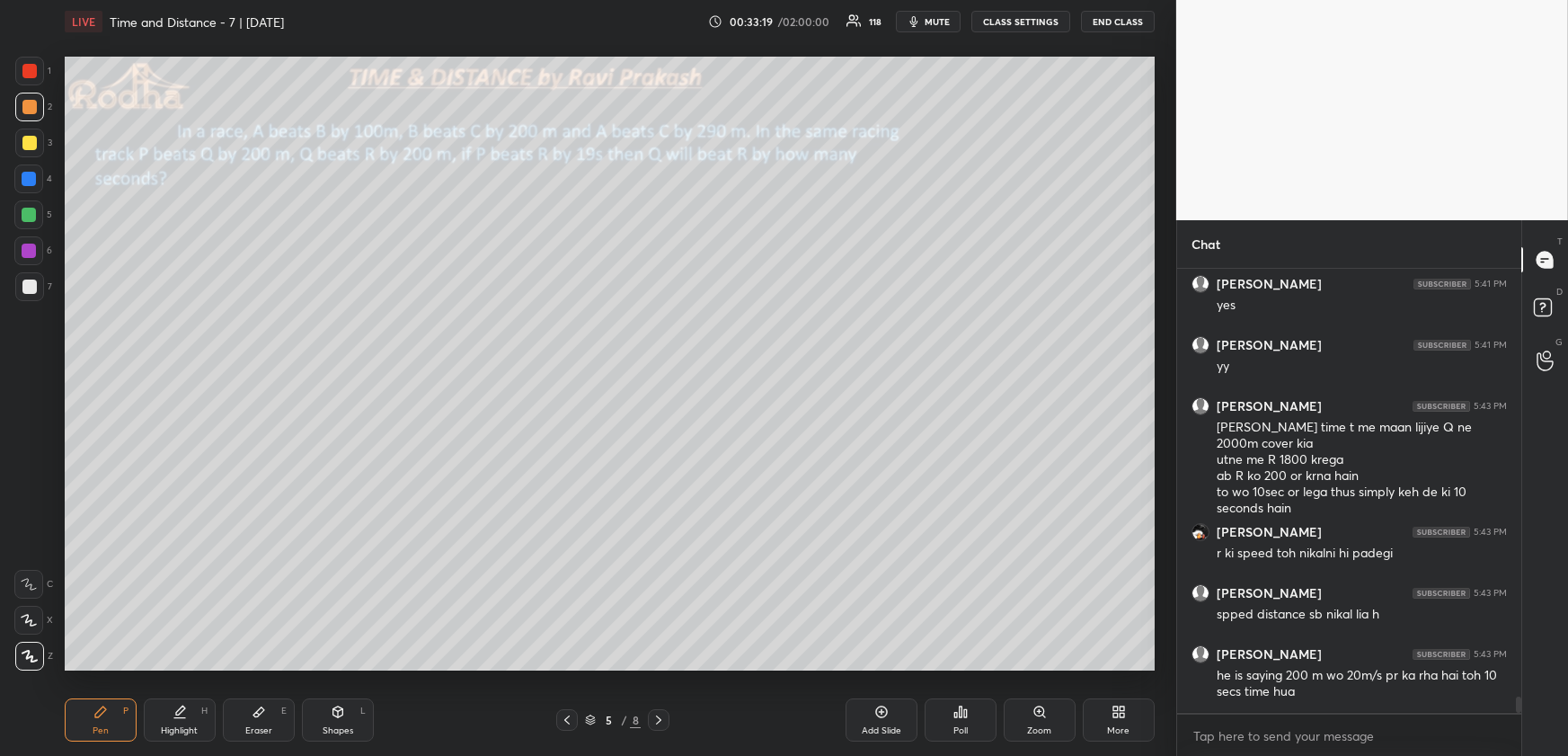 click 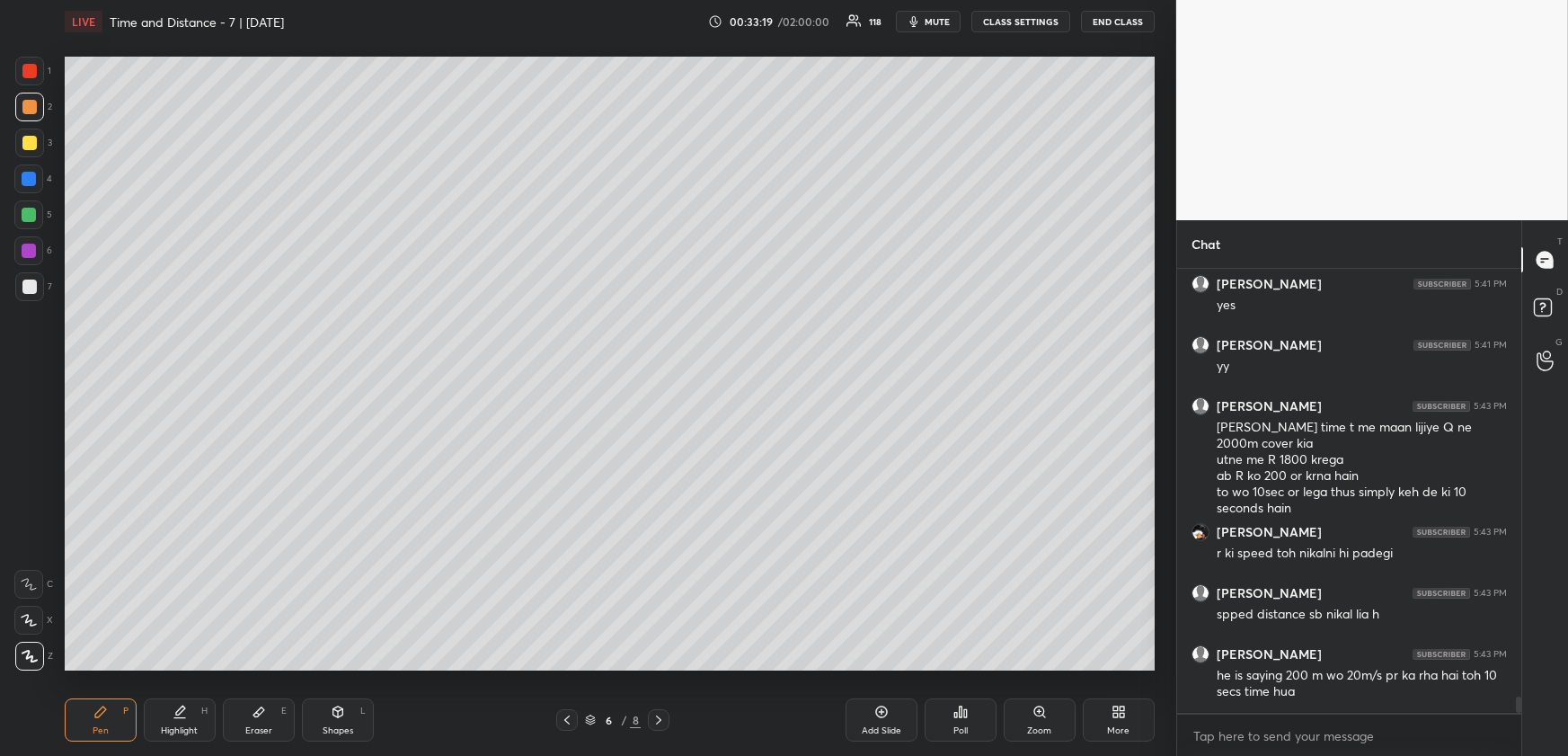 click 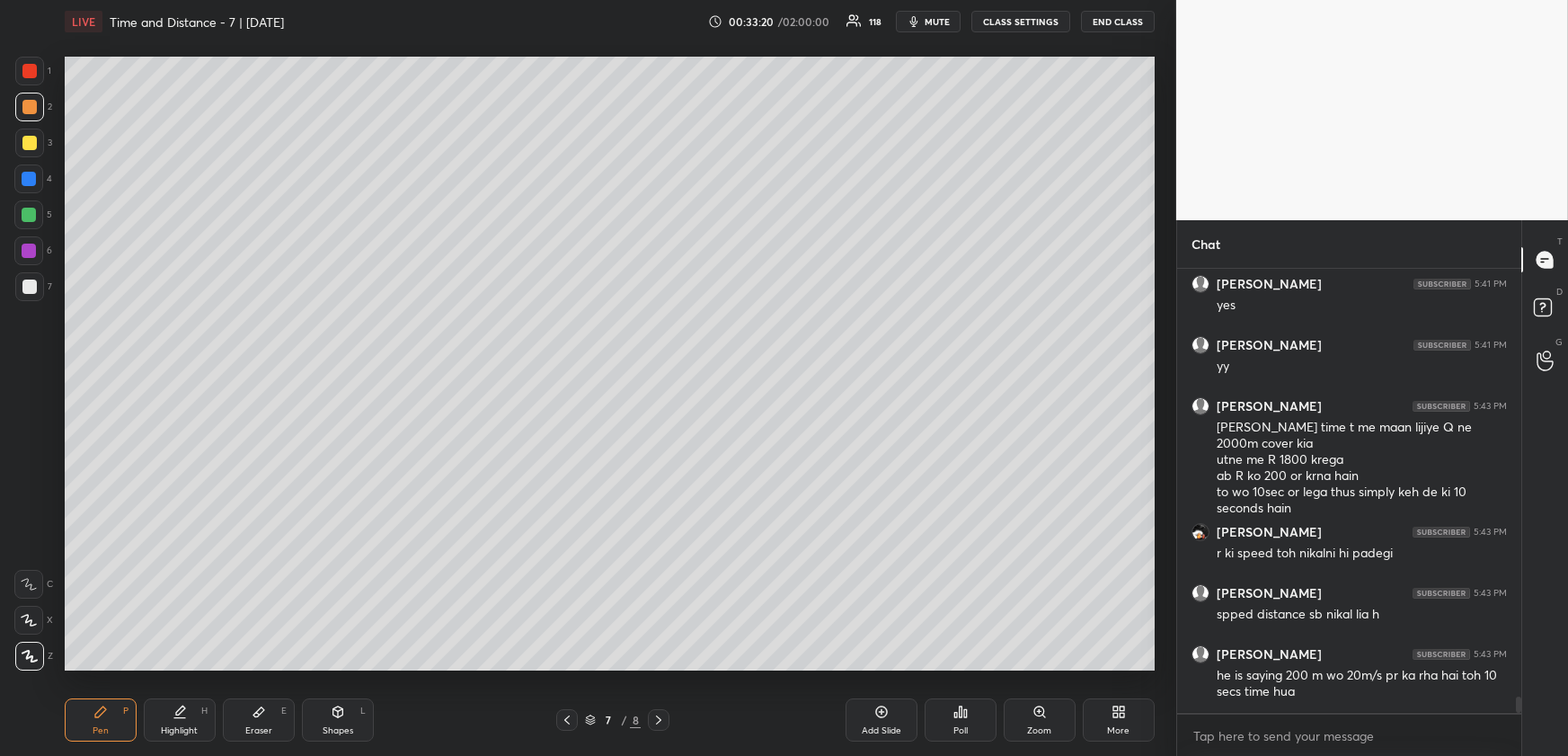 click 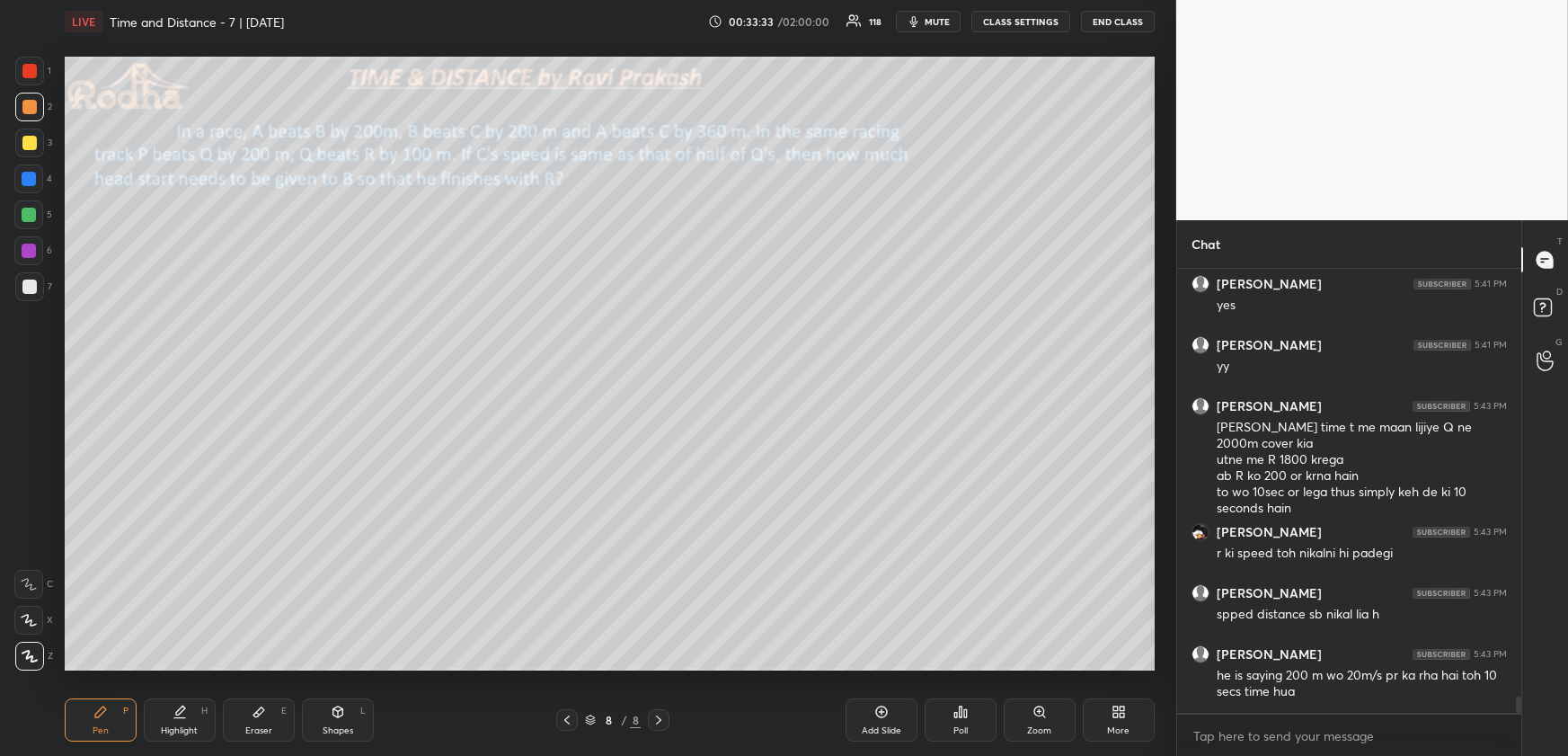 drag, startPoint x: 335, startPoint y: 720, endPoint x: 325, endPoint y: 702, distance: 20.59126 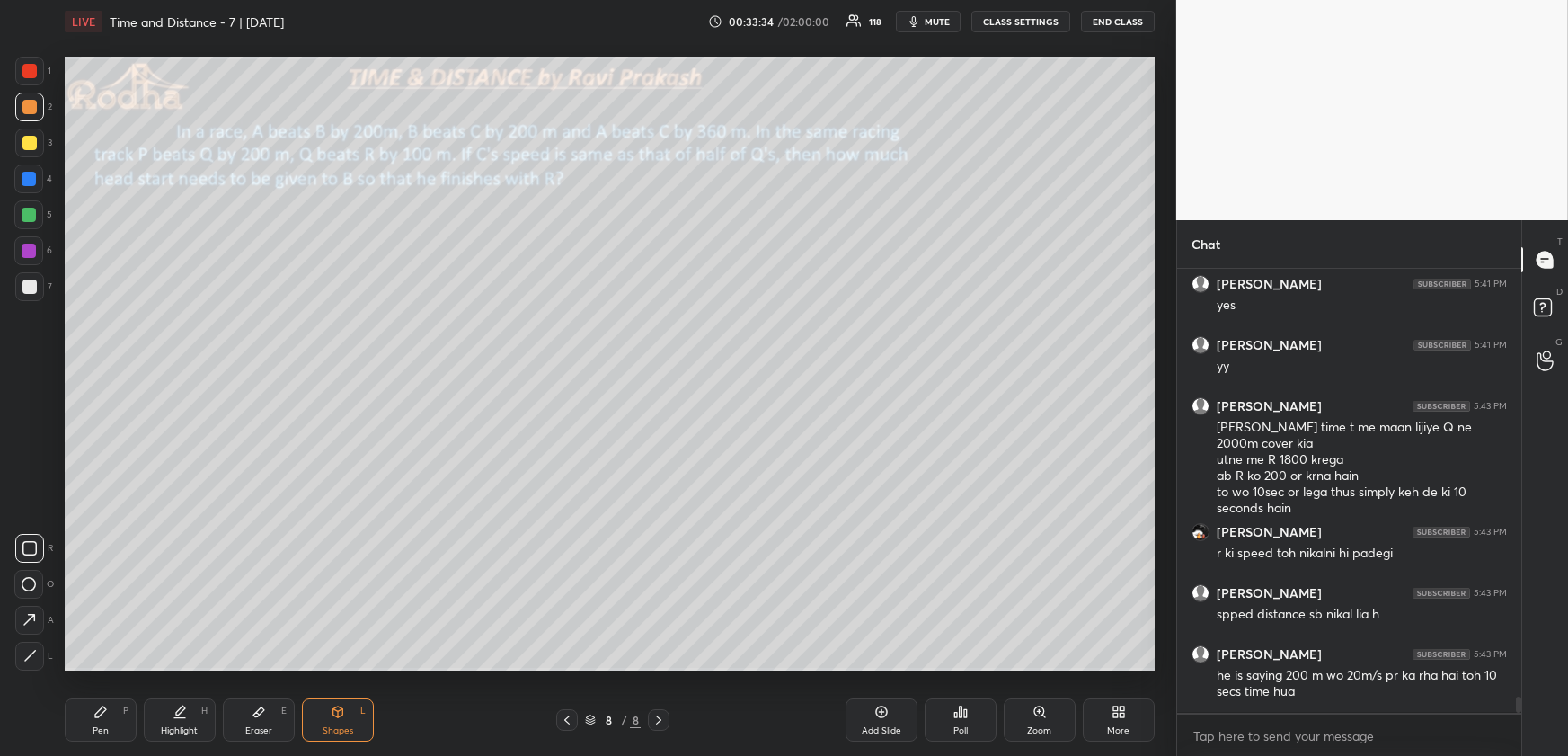 click 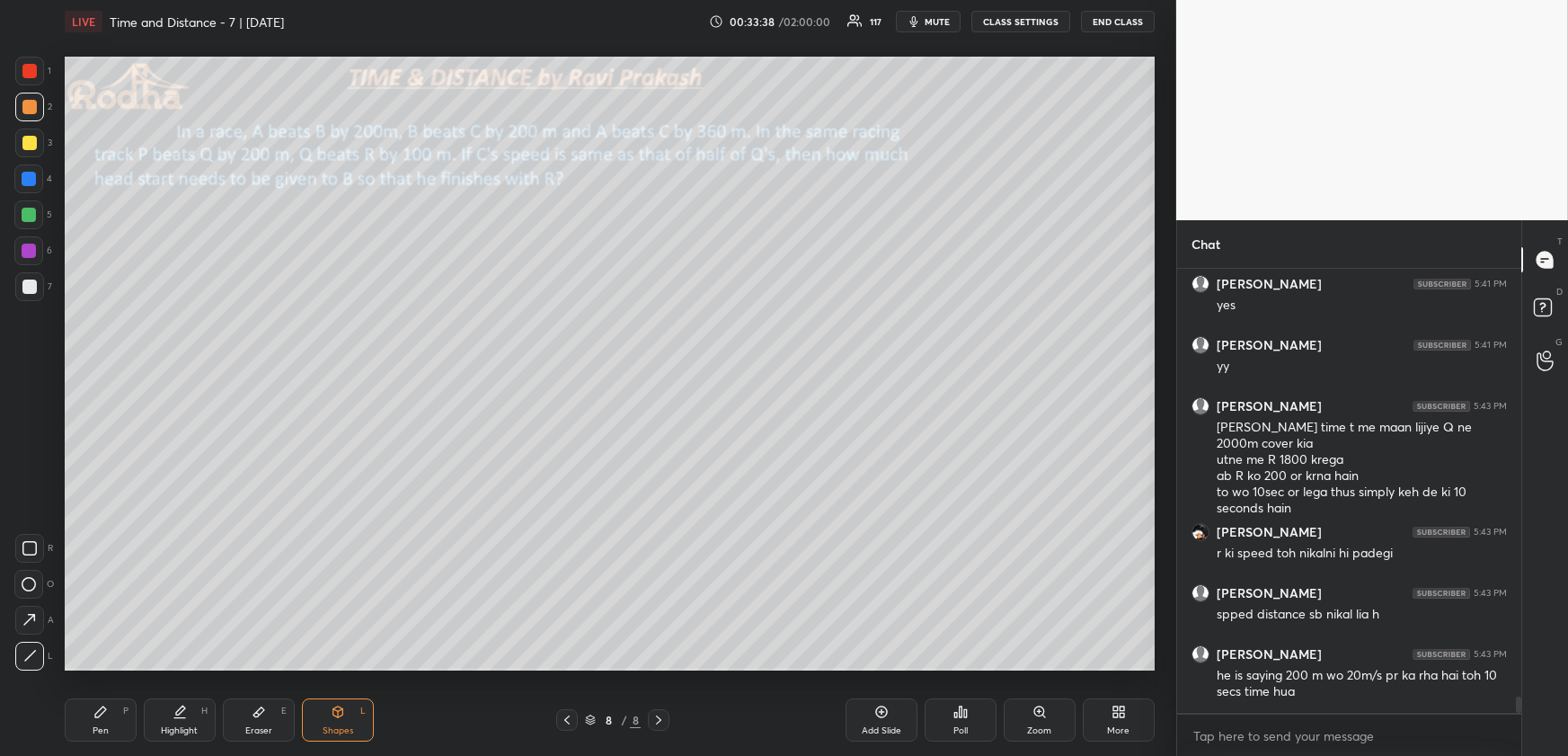 click on "Pen P" at bounding box center [101, 720] 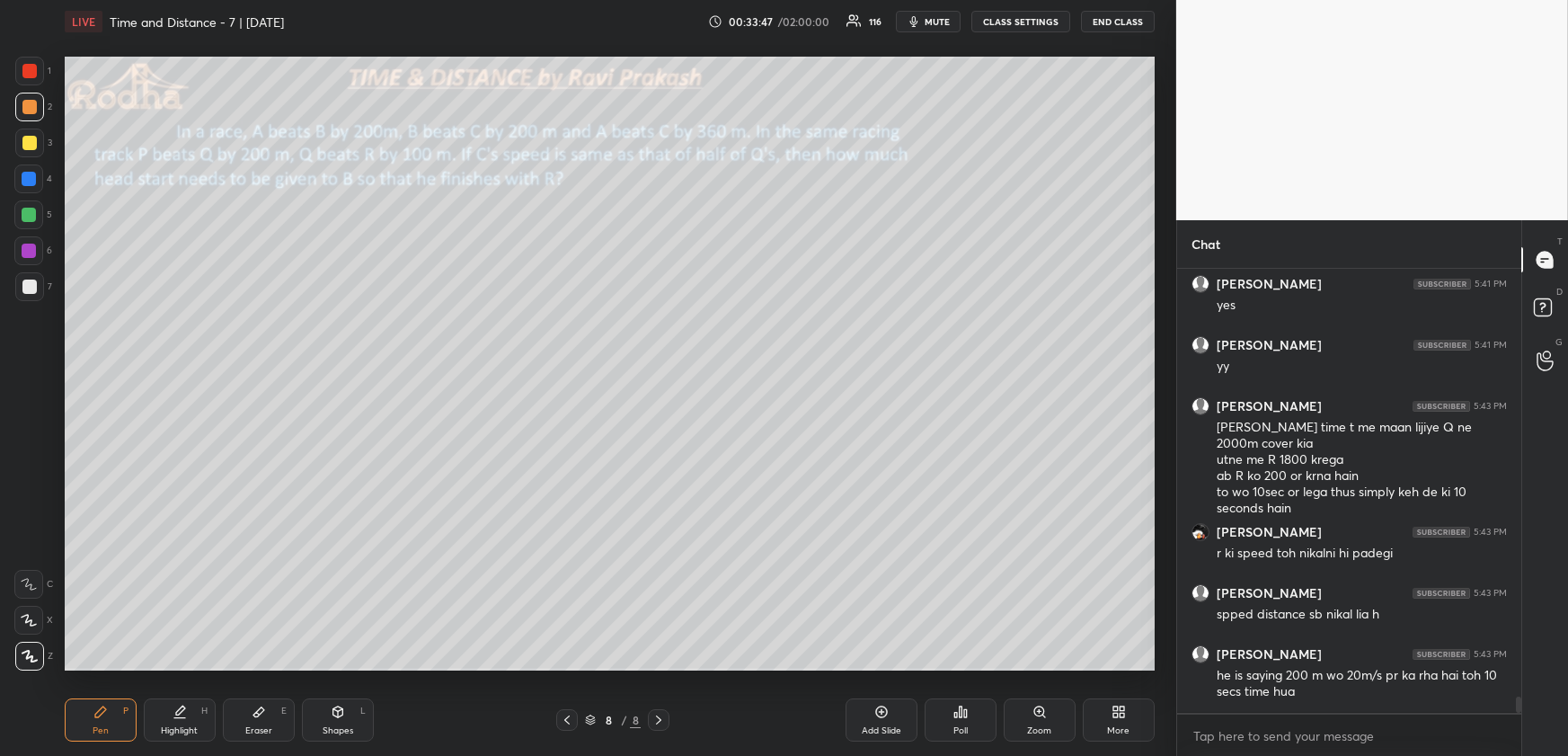 click on "Shapes L" at bounding box center [338, 720] 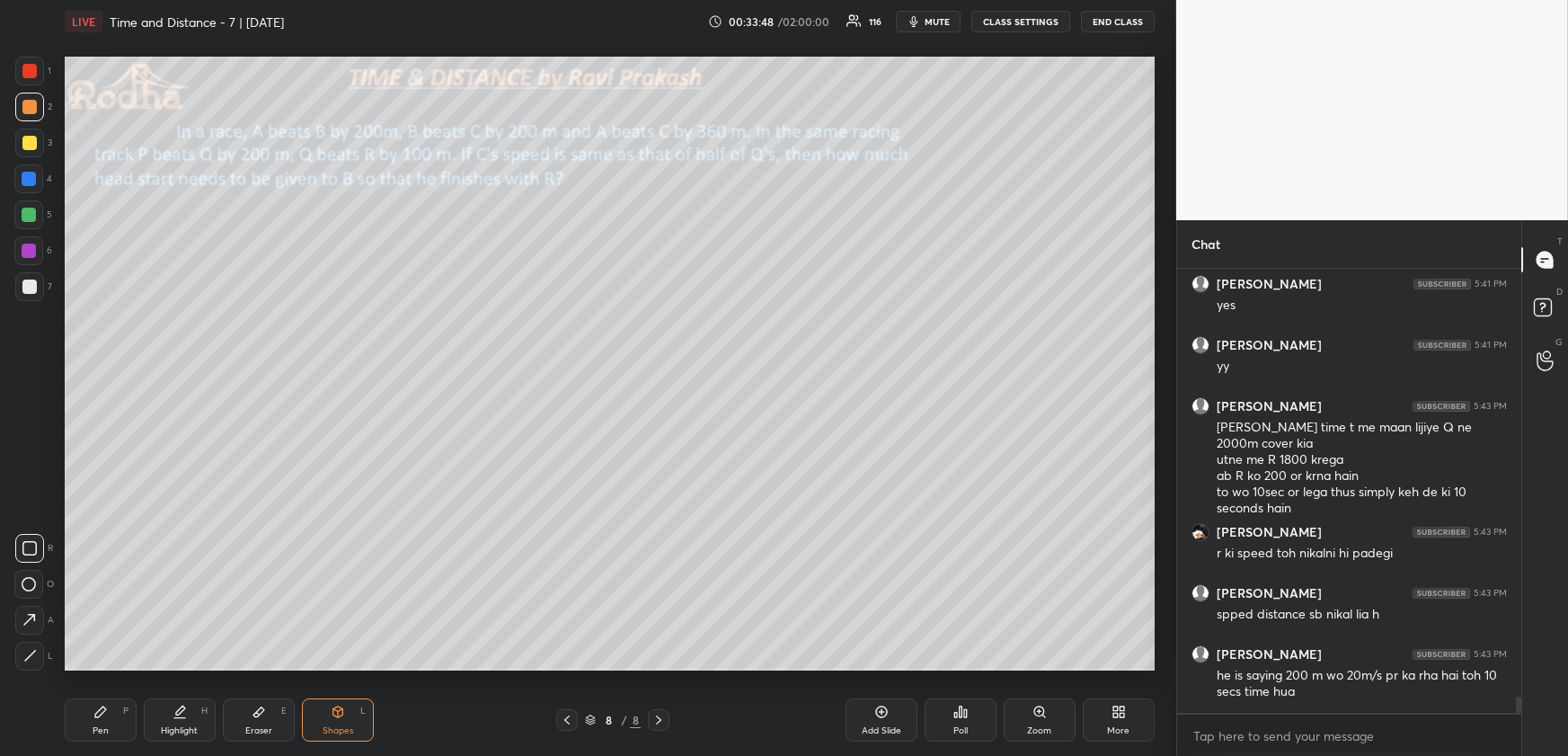 click 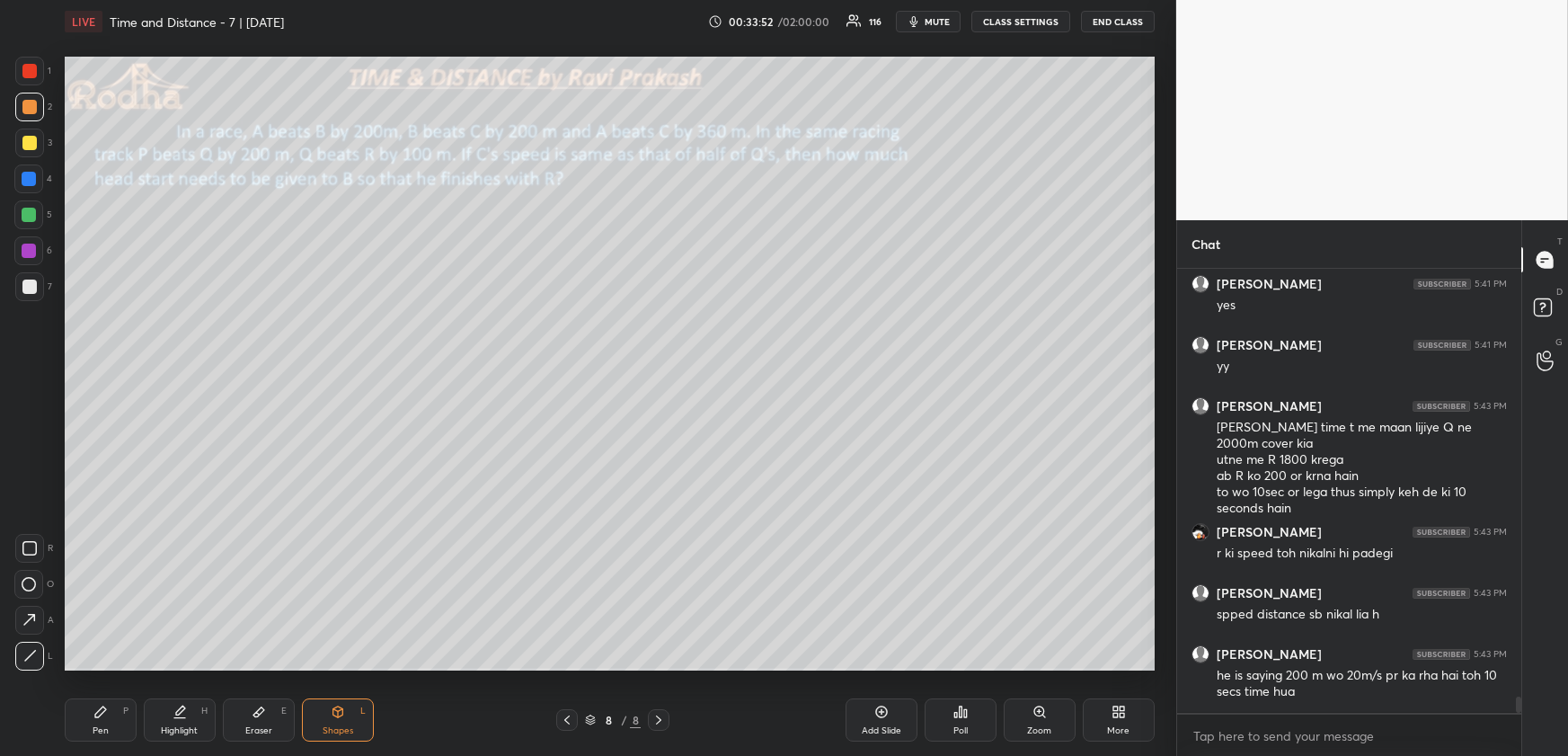 click on "Eraser" at bounding box center (259, 731) 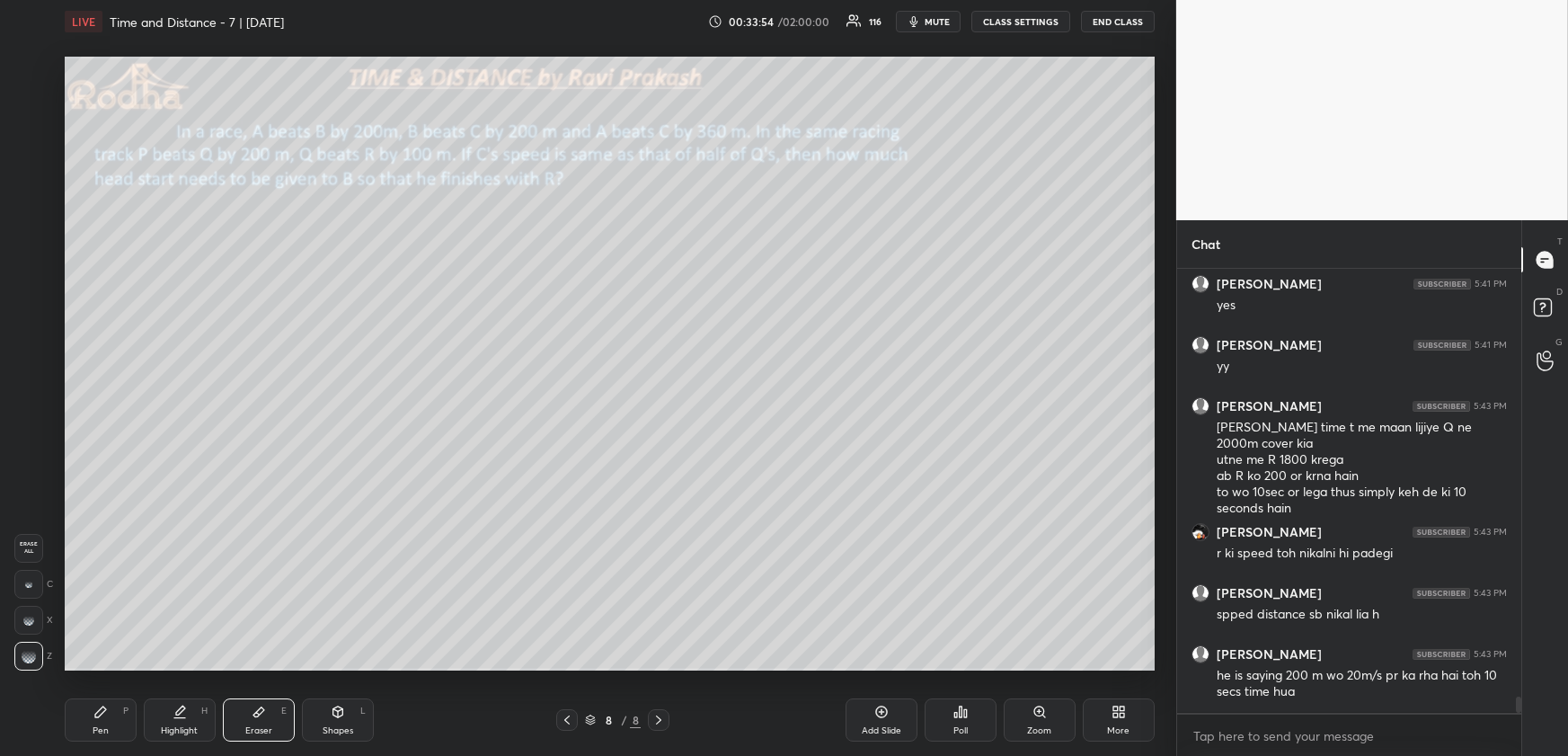 click on "Shapes L" at bounding box center [338, 720] 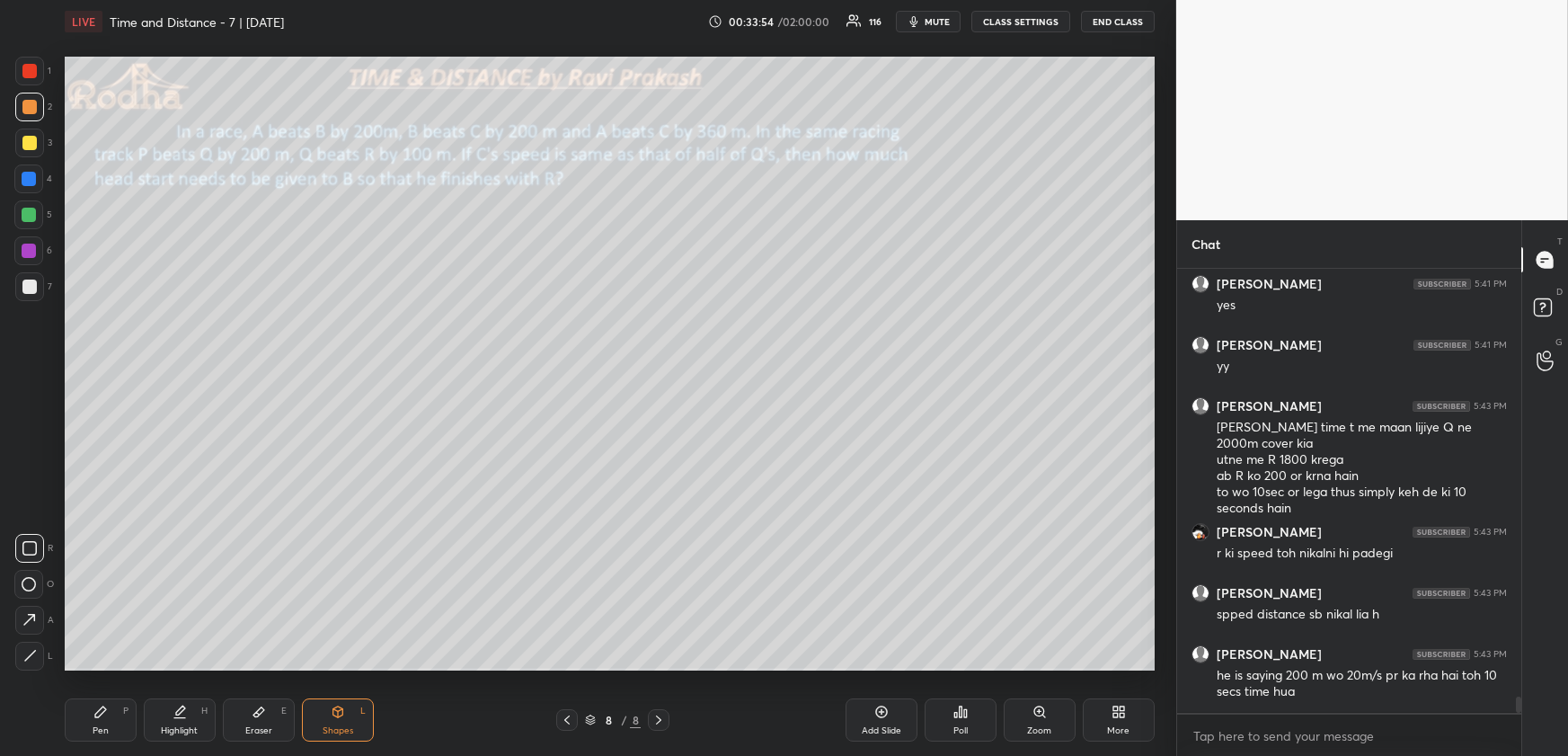 click 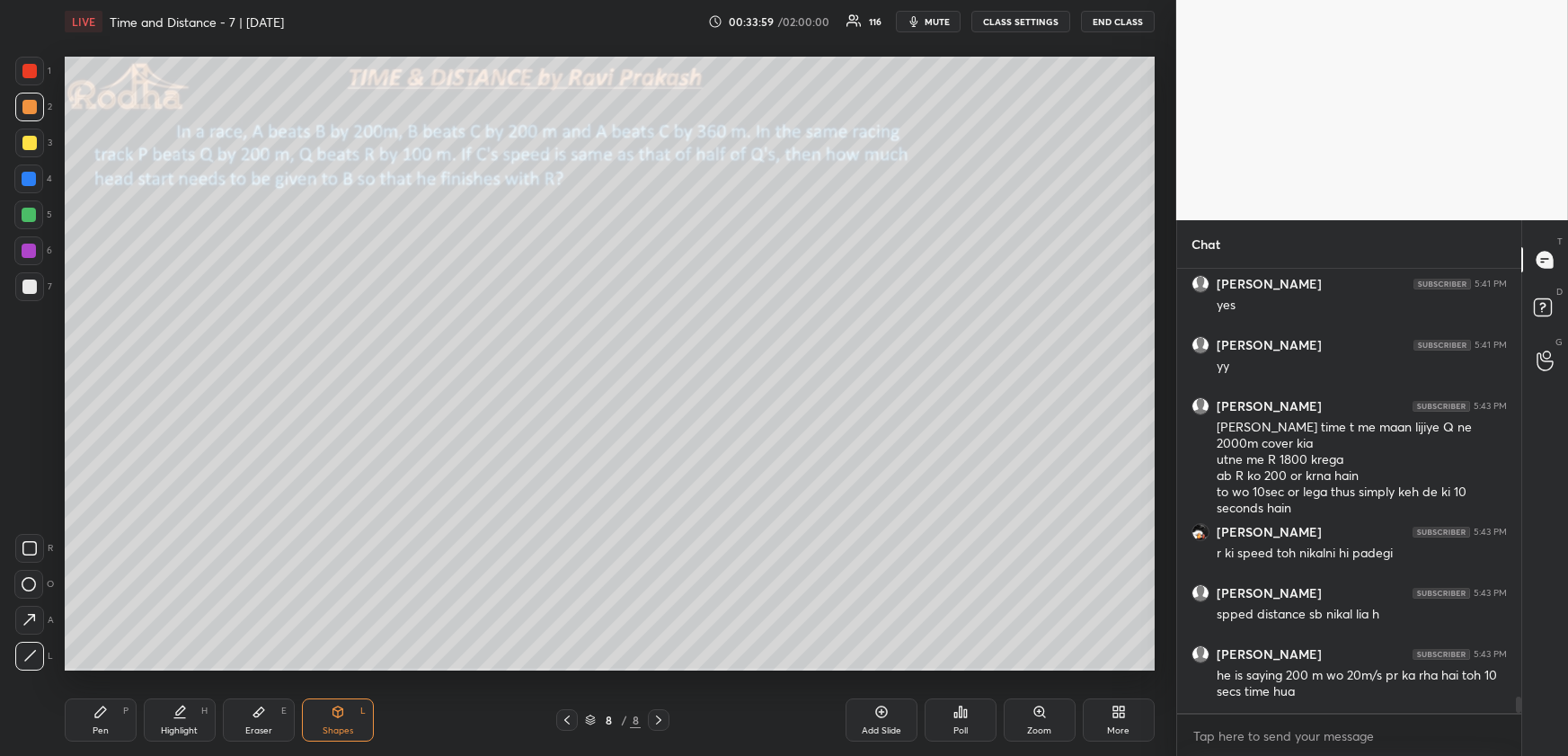 drag, startPoint x: 111, startPoint y: 711, endPoint x: 105, endPoint y: 671, distance: 40.4475 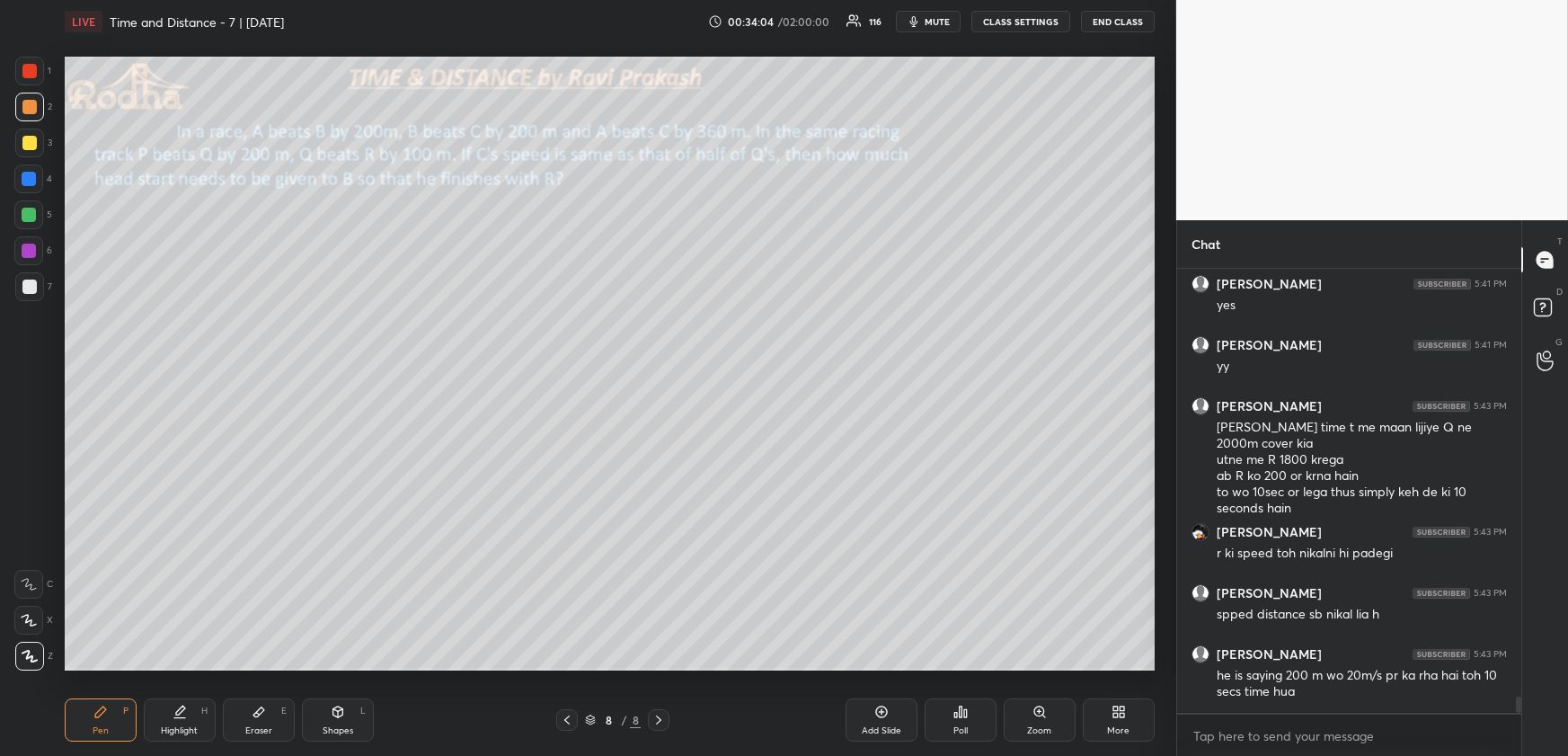 drag, startPoint x: 344, startPoint y: 718, endPoint x: 331, endPoint y: 692, distance: 29.068884 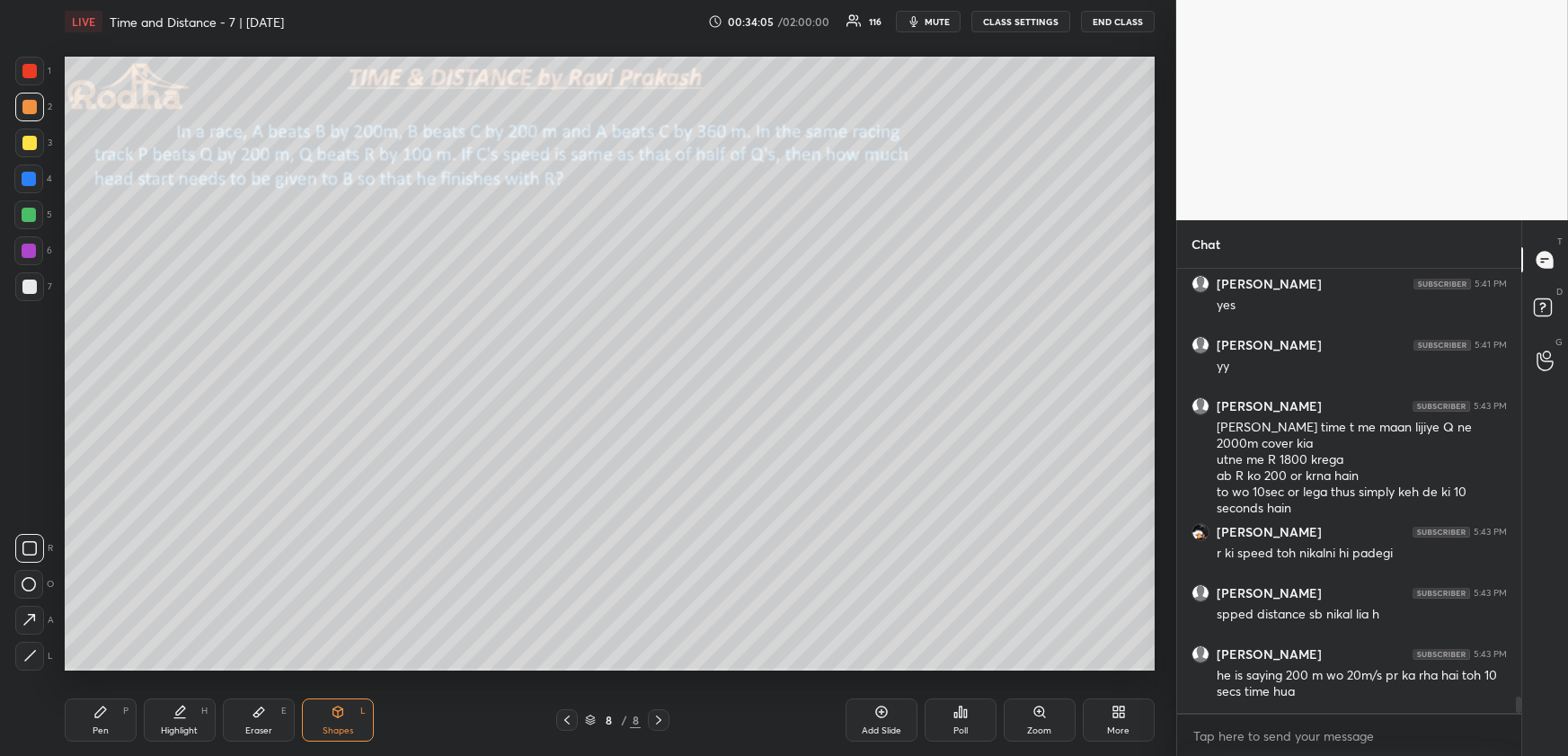 click 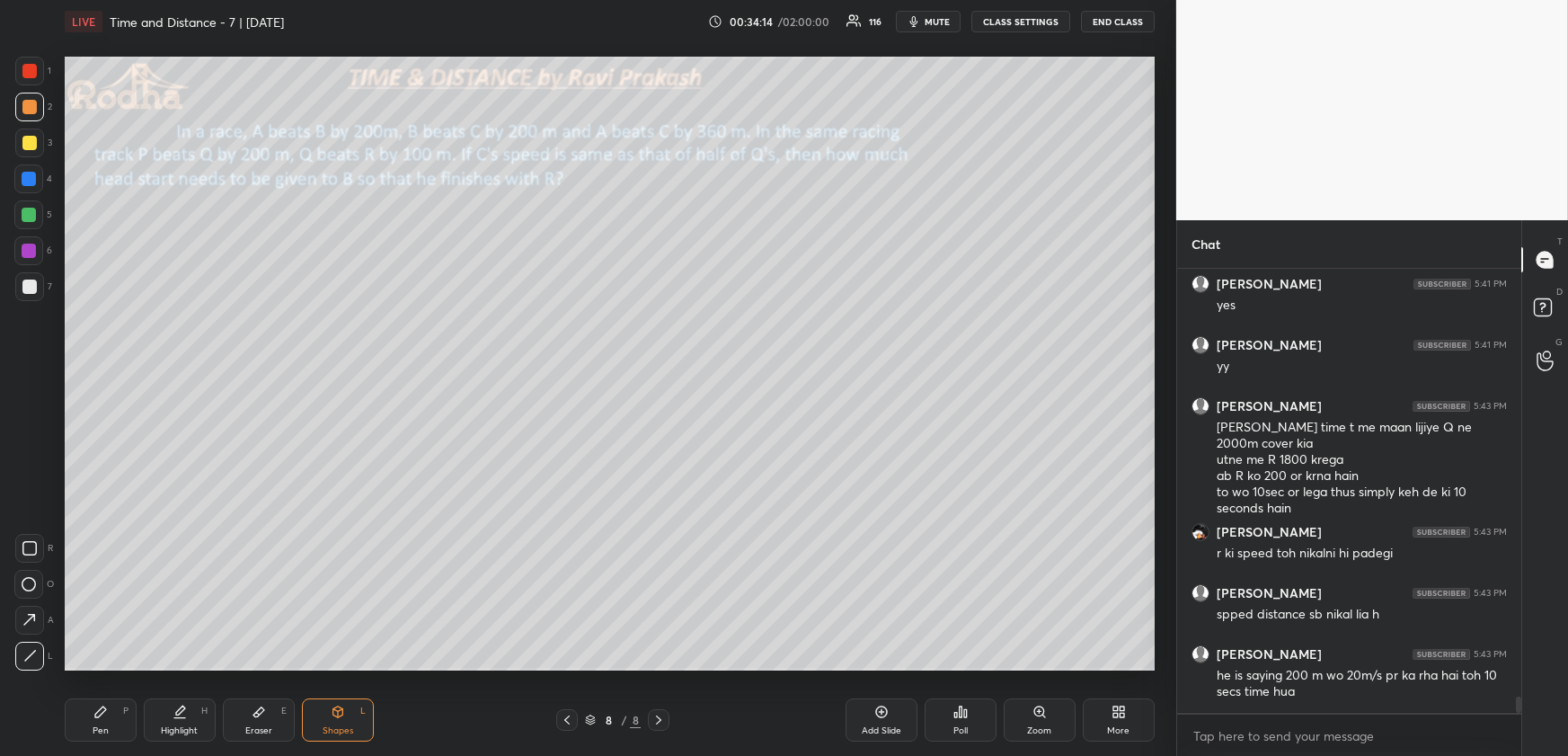 click on "Pen P" at bounding box center (101, 720) 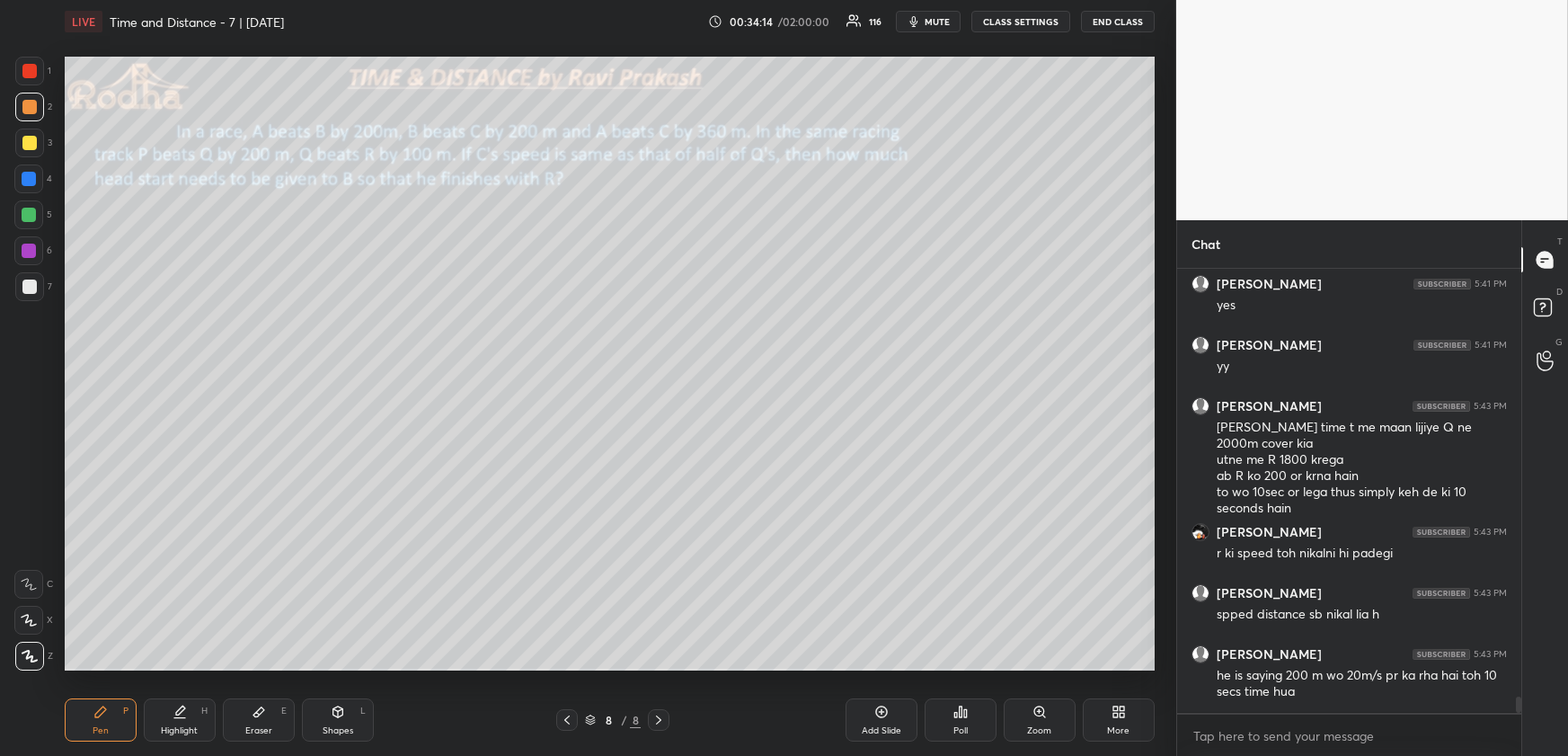 click 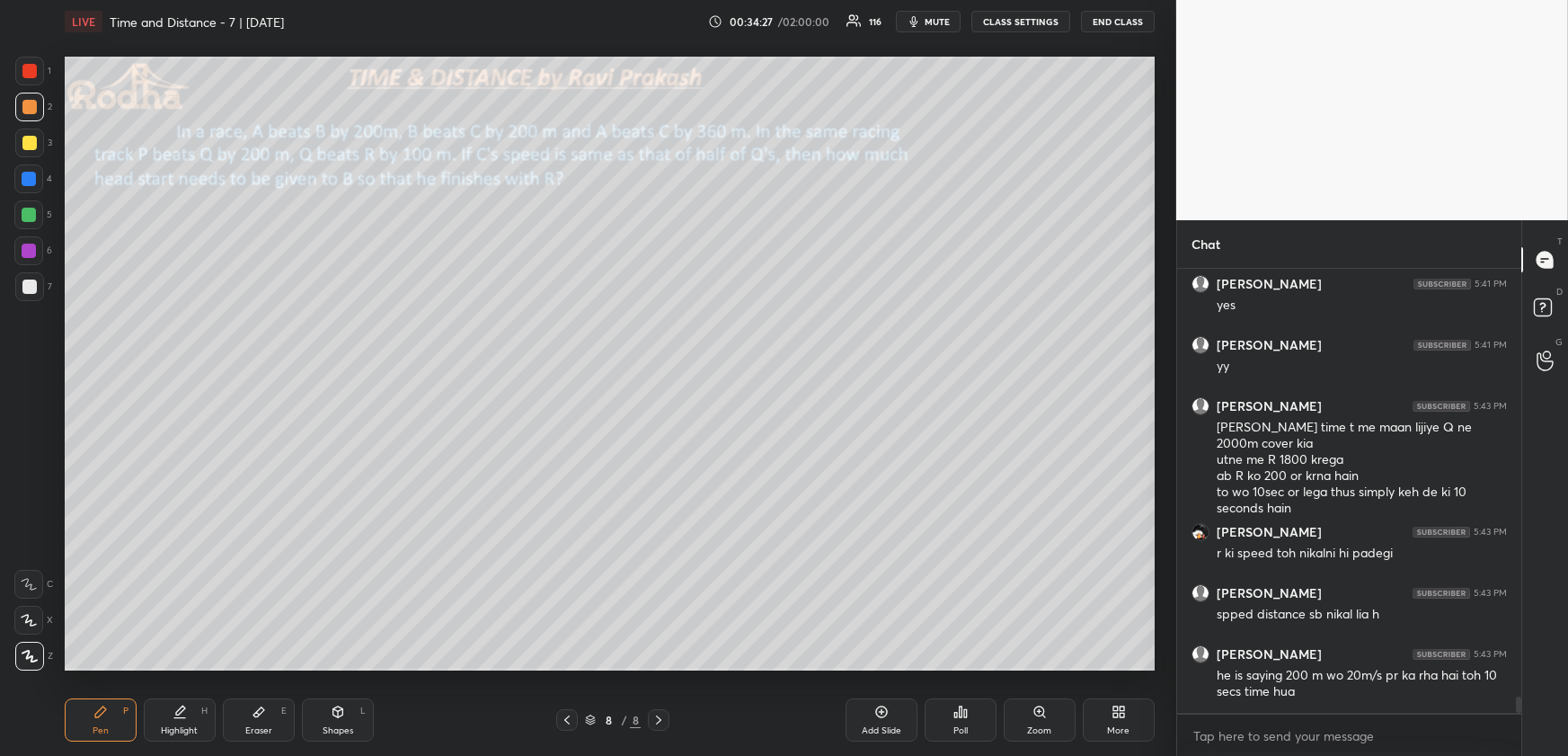 click on "Highlight H" at bounding box center [180, 720] 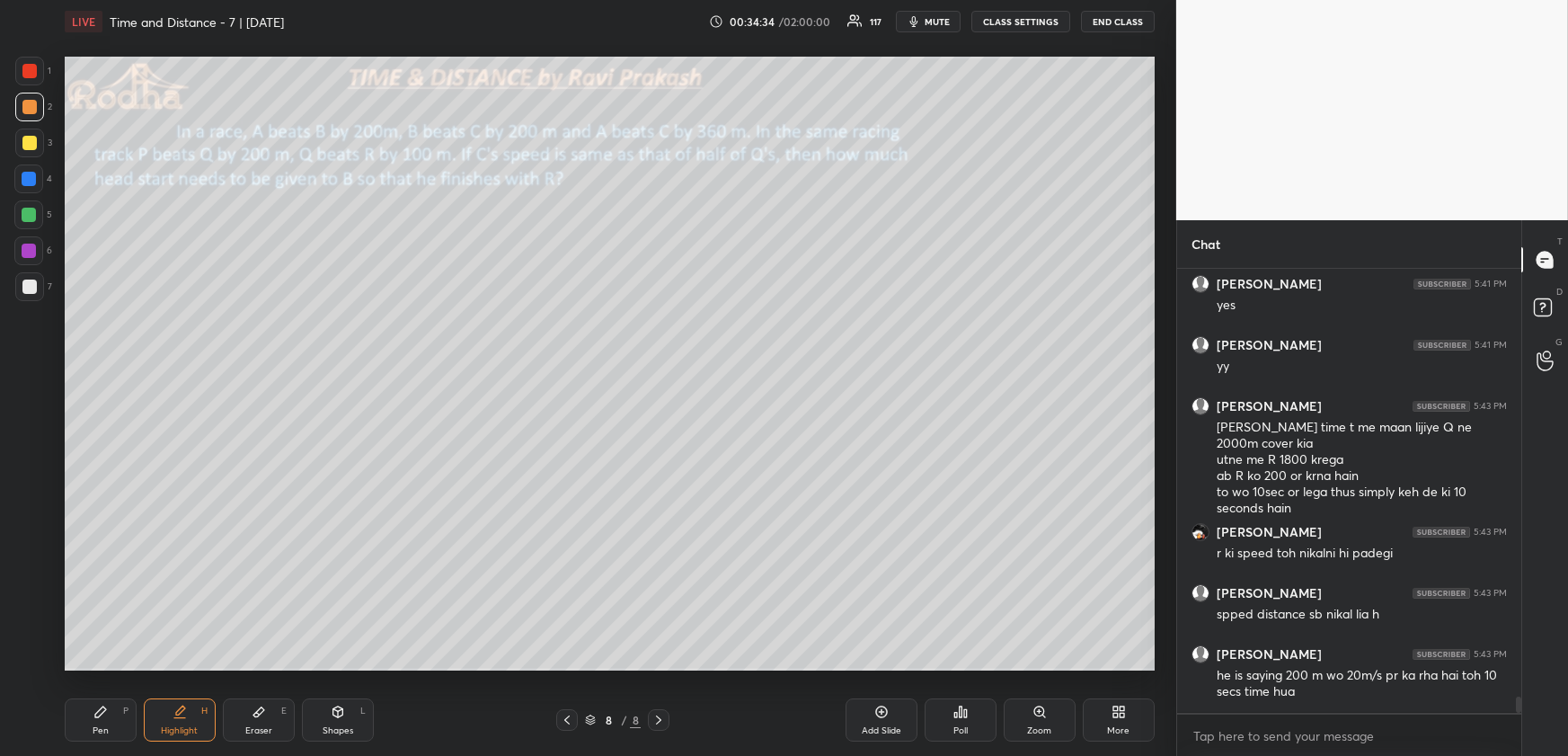 drag, startPoint x: 110, startPoint y: 718, endPoint x: 98, endPoint y: 678, distance: 41.761226 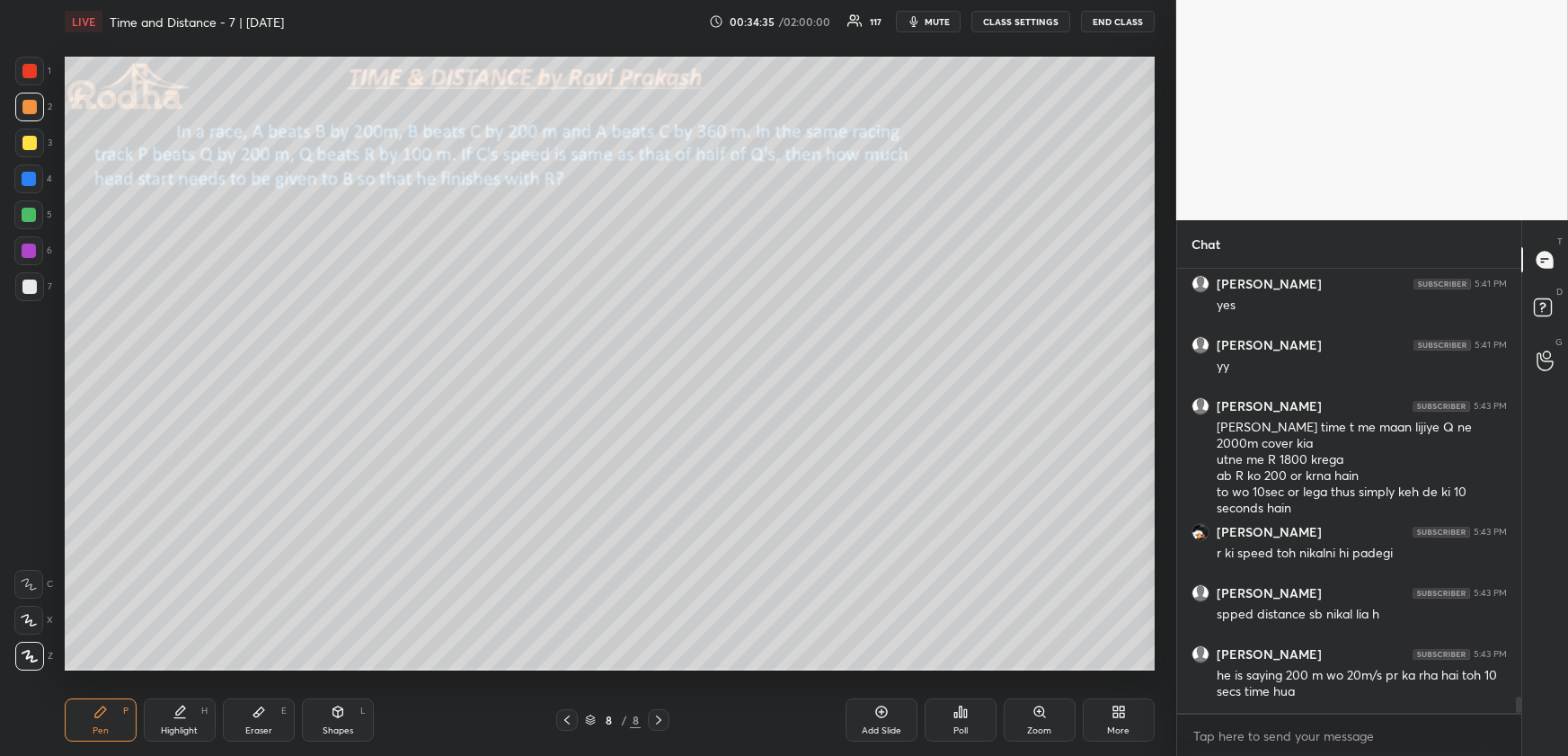 click at bounding box center [29, 215] 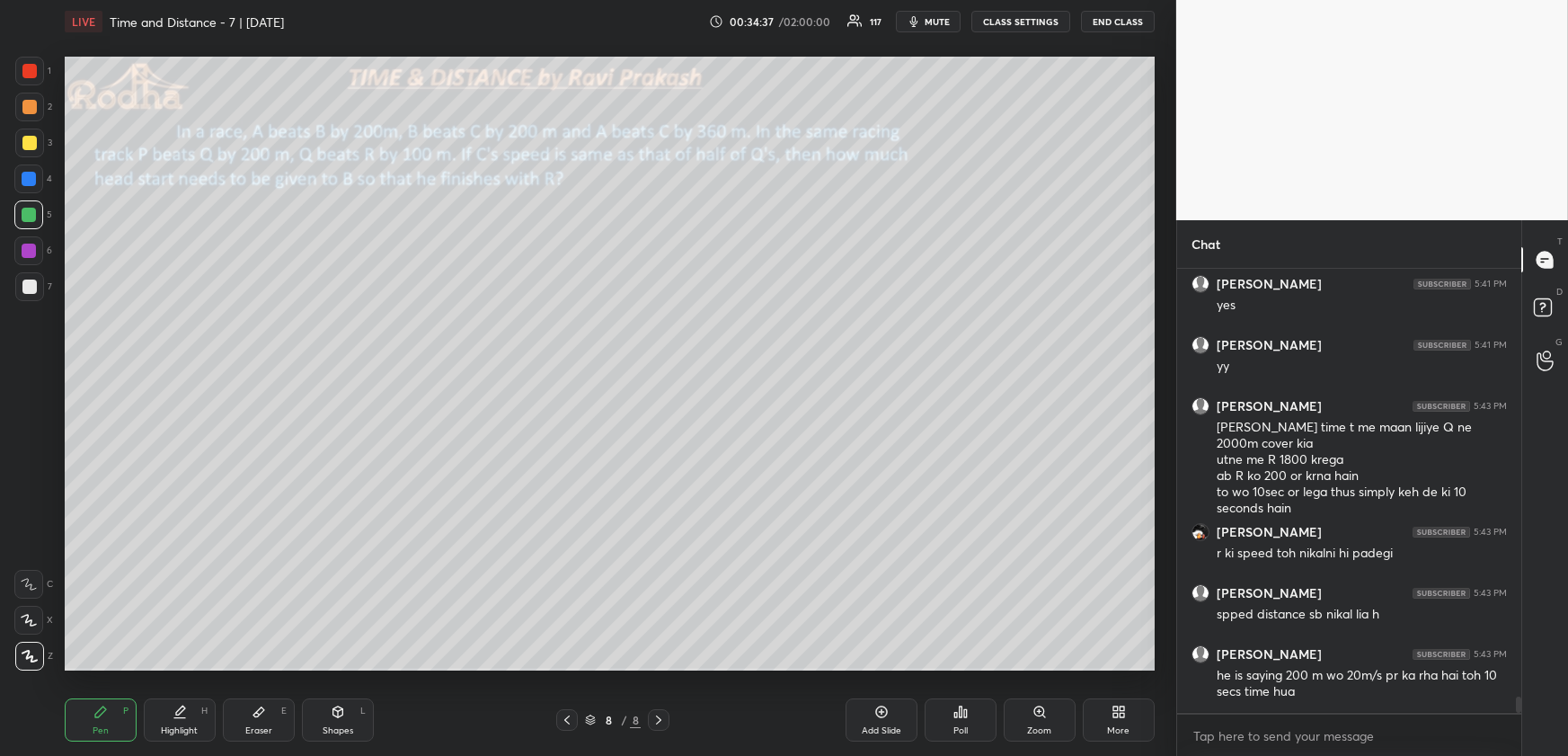 click on "Shapes L" at bounding box center (338, 720) 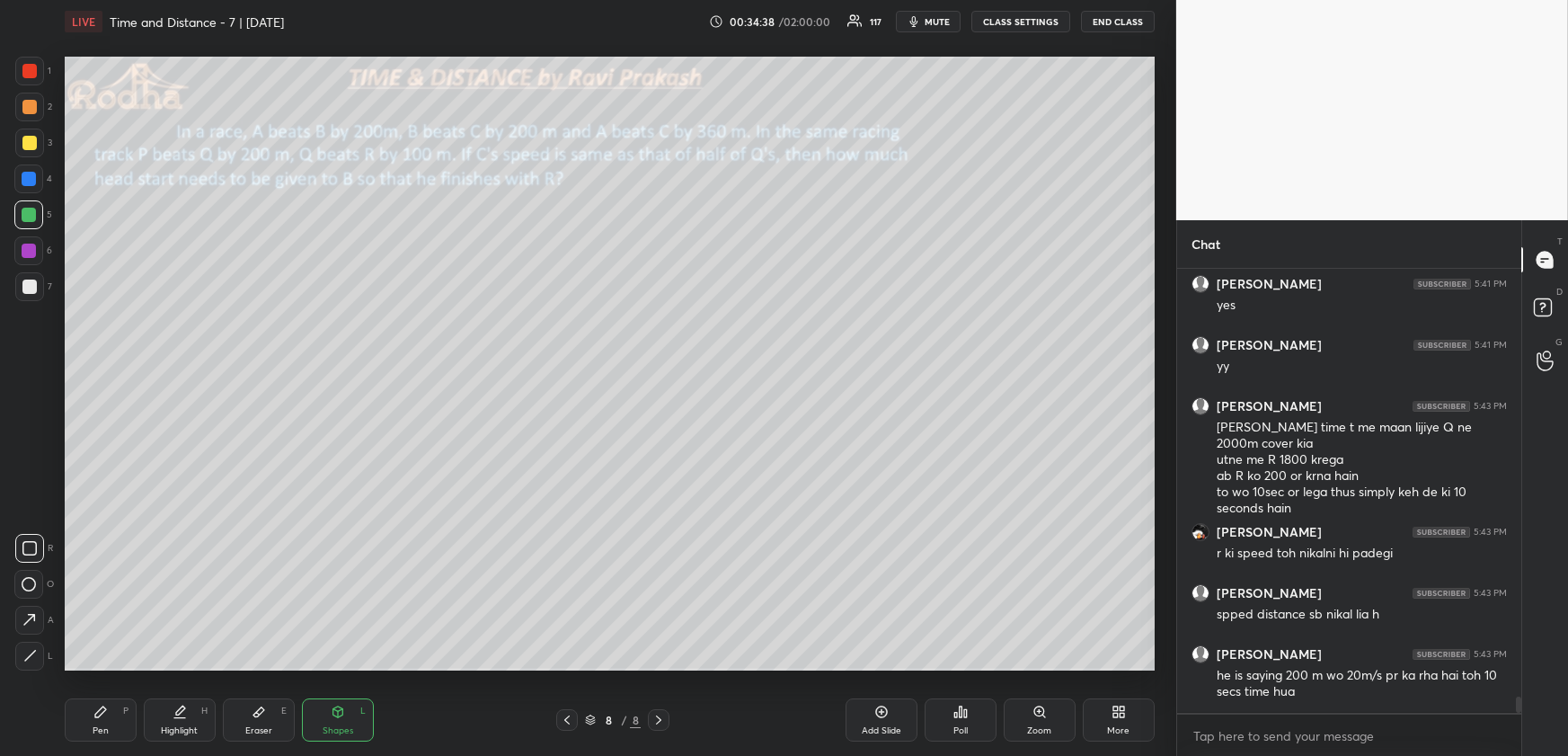 drag, startPoint x: 28, startPoint y: 649, endPoint x: 56, endPoint y: 612, distance: 46.40043 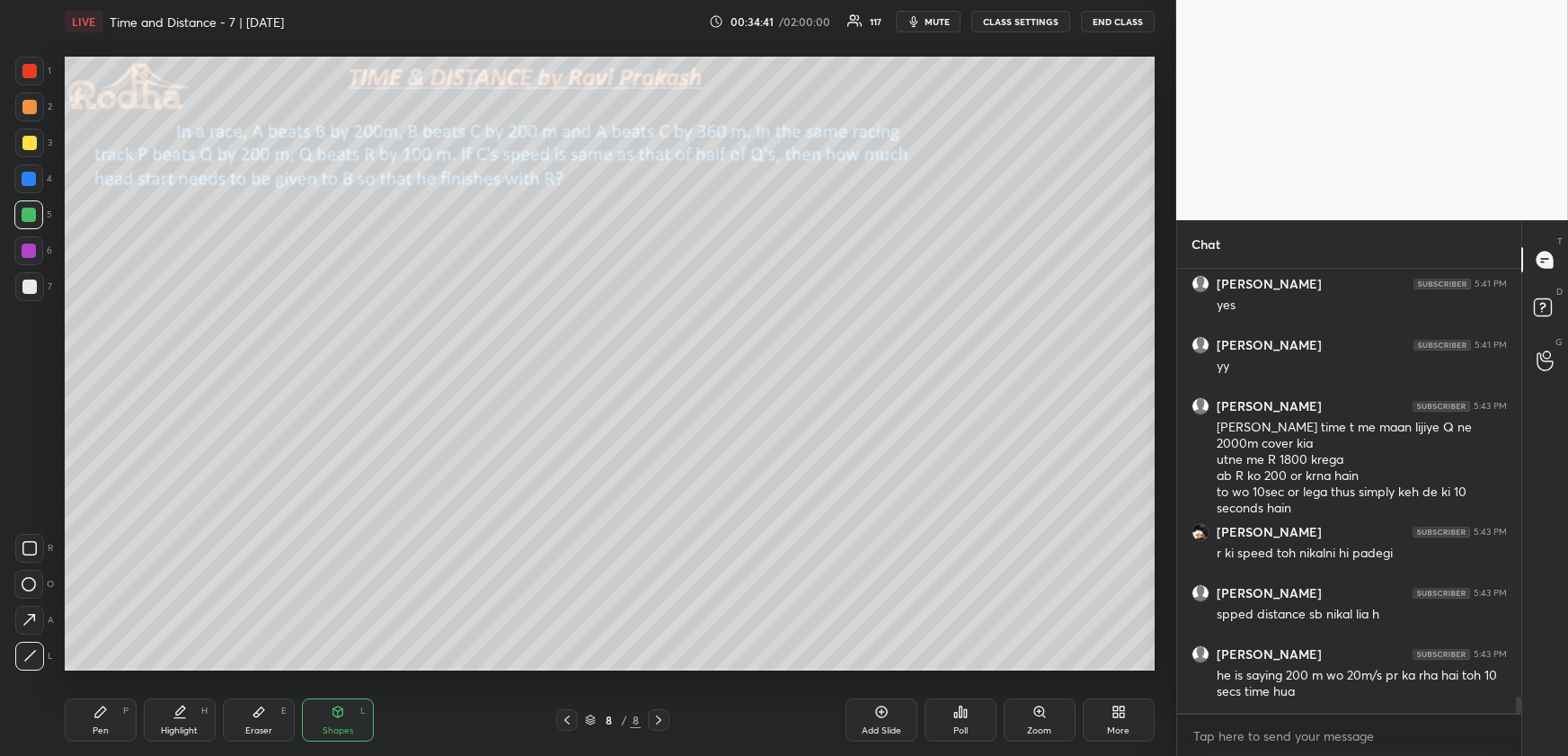 click on "Pen P" at bounding box center [101, 720] 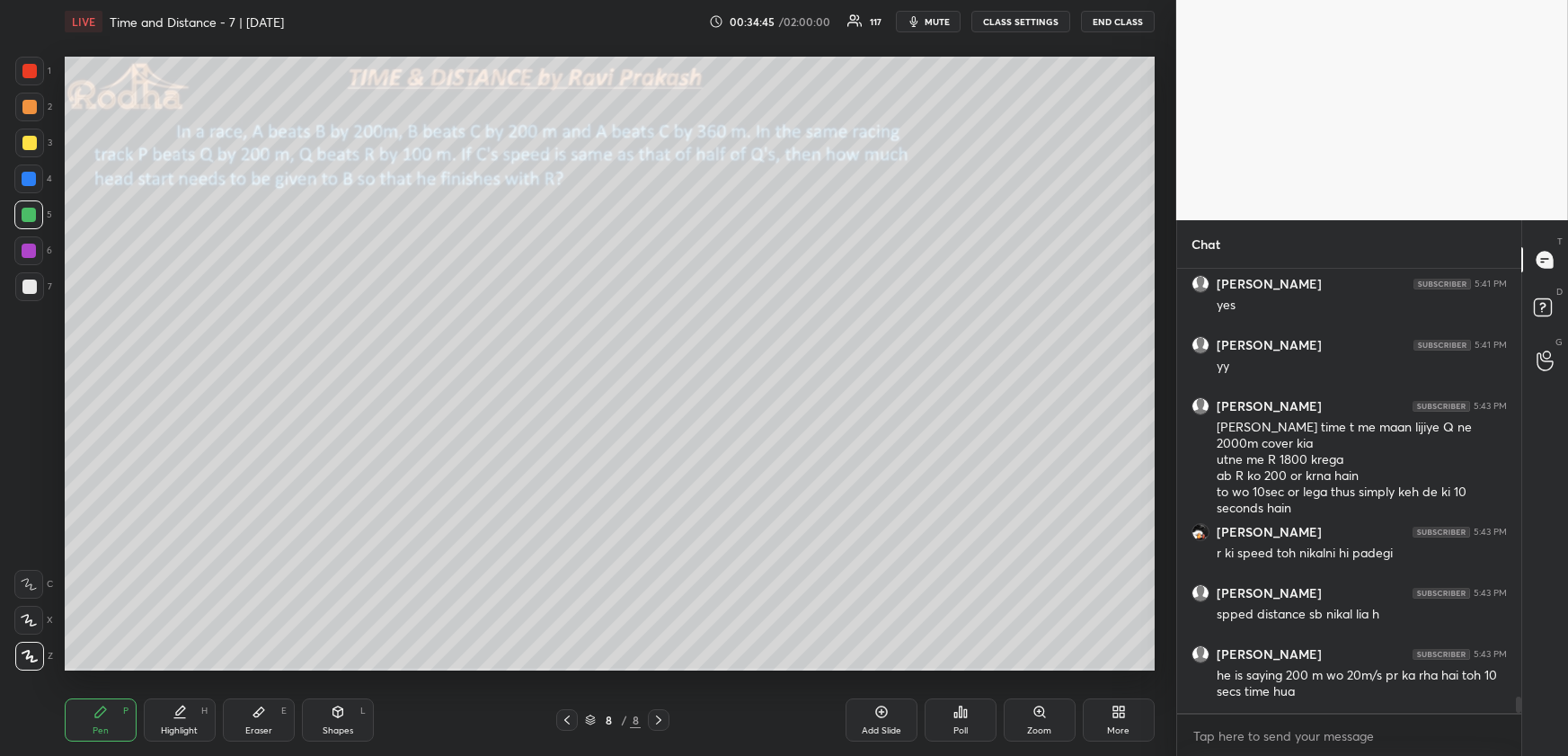 click on "Shapes L" at bounding box center (338, 720) 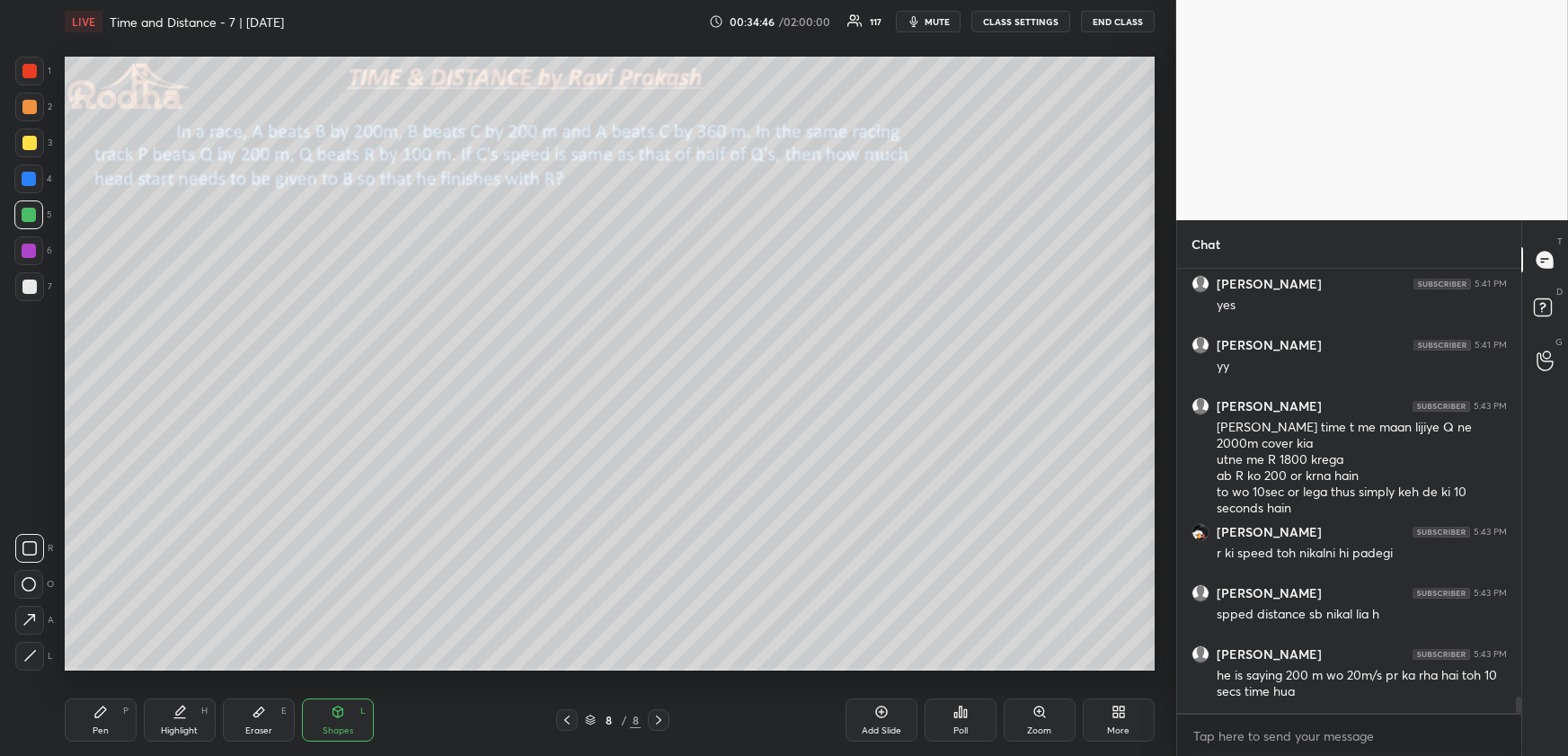 drag, startPoint x: 28, startPoint y: 648, endPoint x: 42, endPoint y: 626, distance: 26.07681 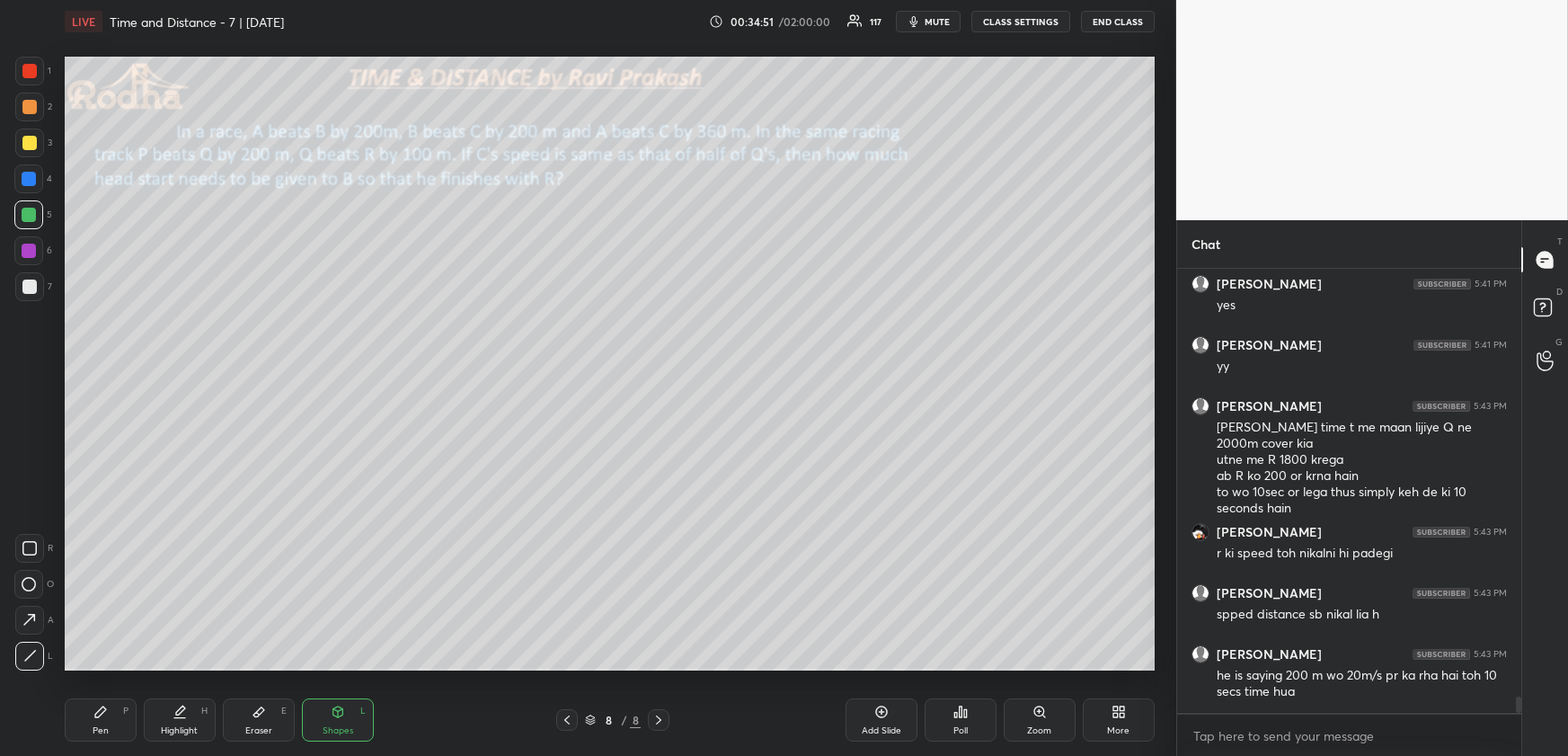 drag, startPoint x: 115, startPoint y: 716, endPoint x: 112, endPoint y: 677, distance: 39.115214 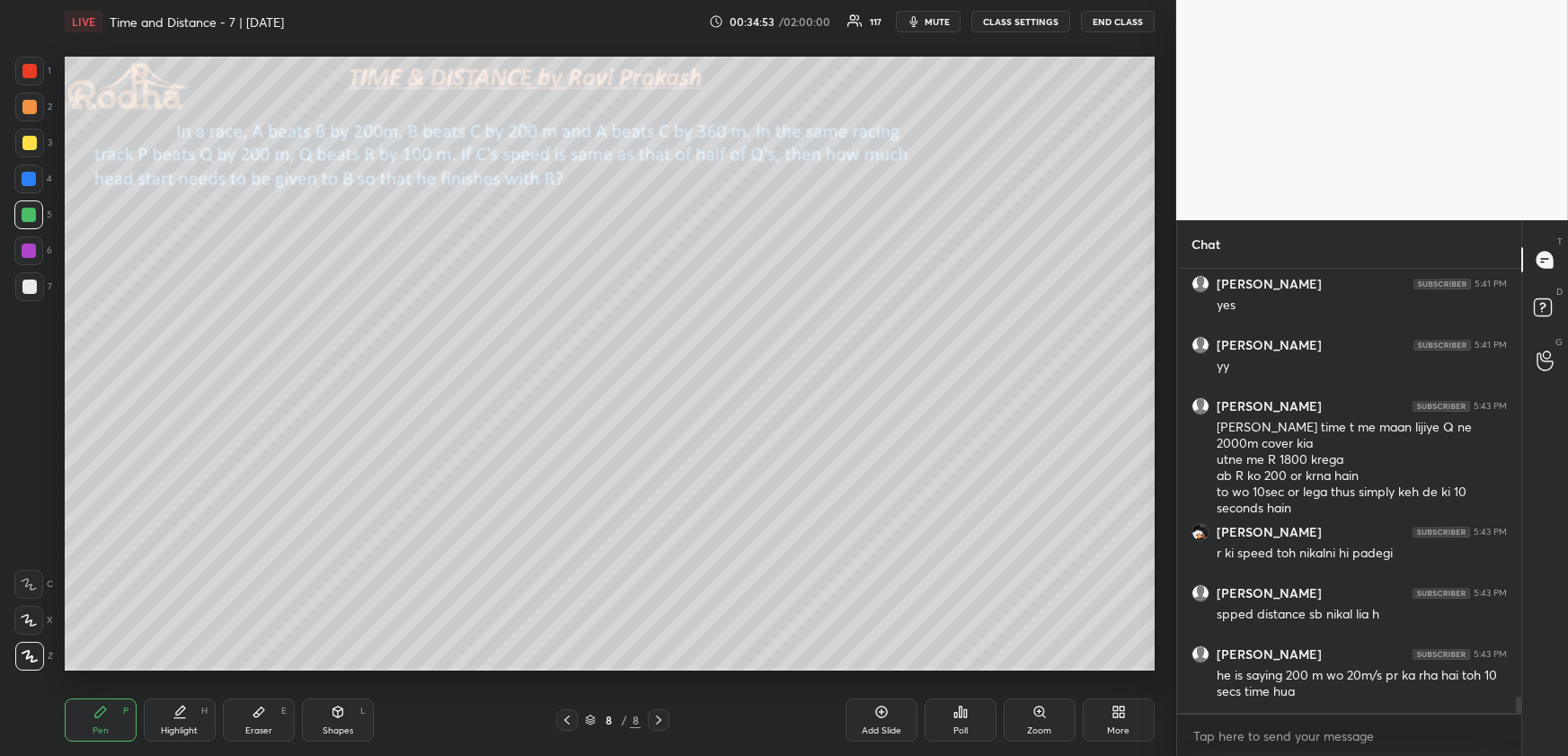 scroll, scrollTop: 403, scrollLeft: 340, axis: both 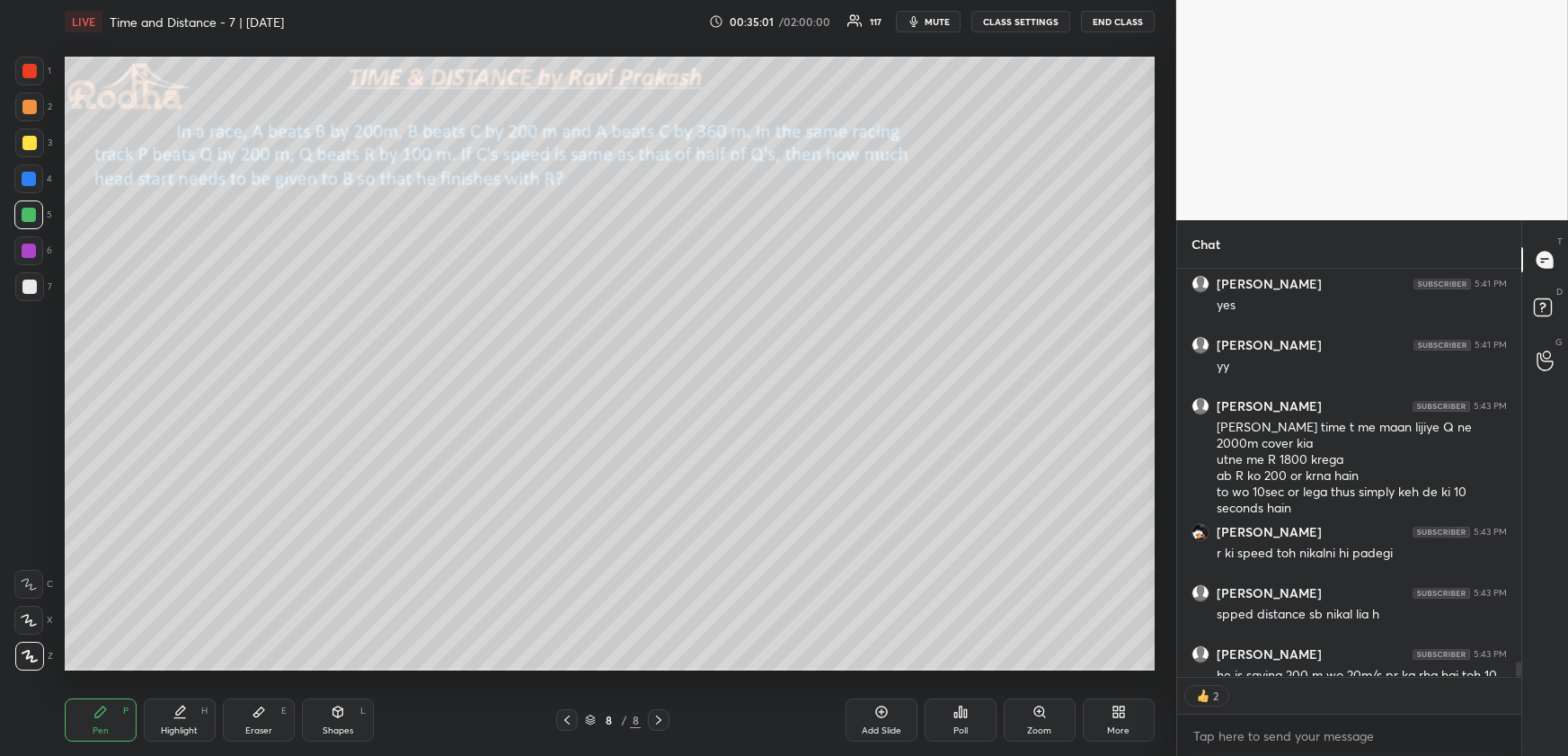 click on "Highlight H" at bounding box center (180, 720) 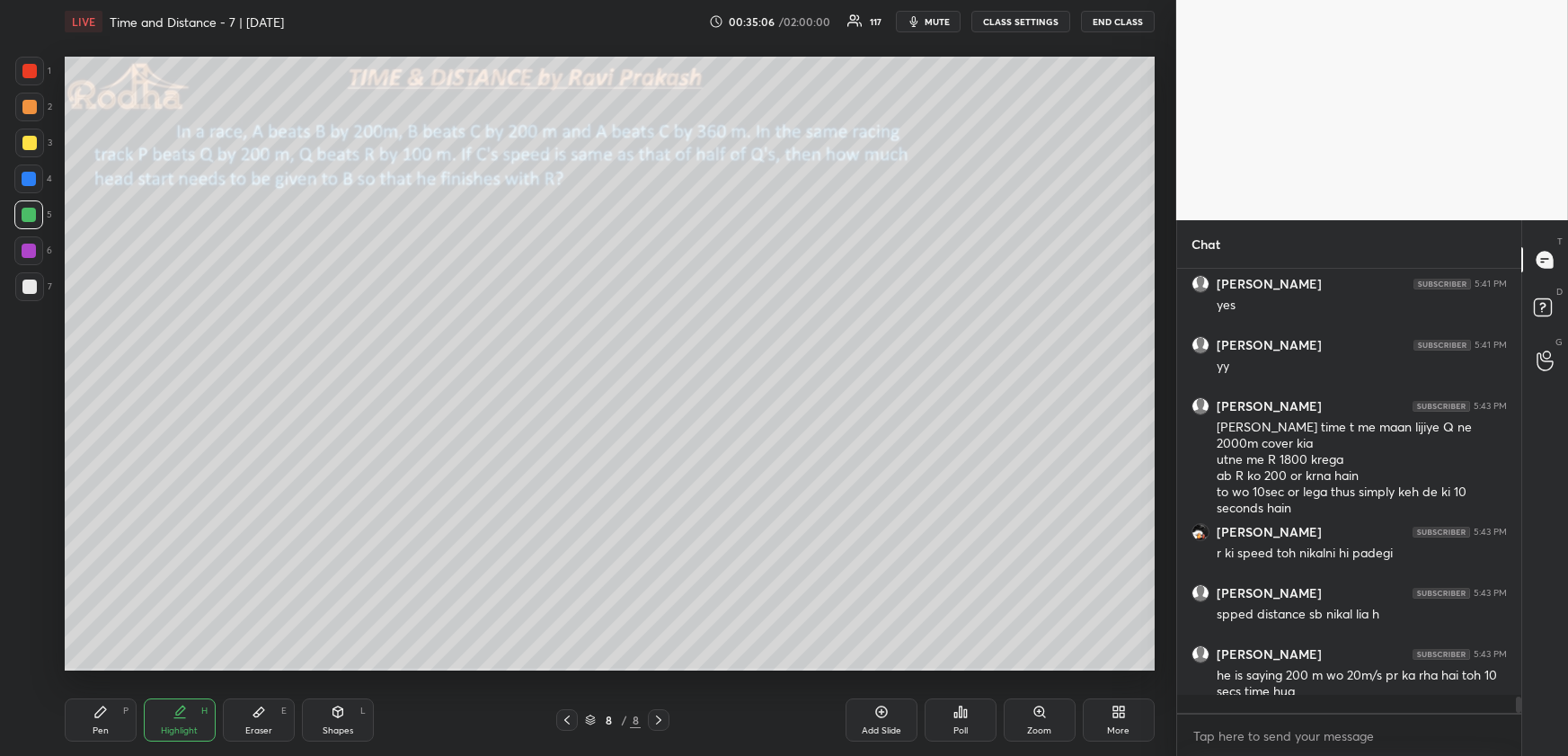 scroll, scrollTop: 0, scrollLeft: 0, axis: both 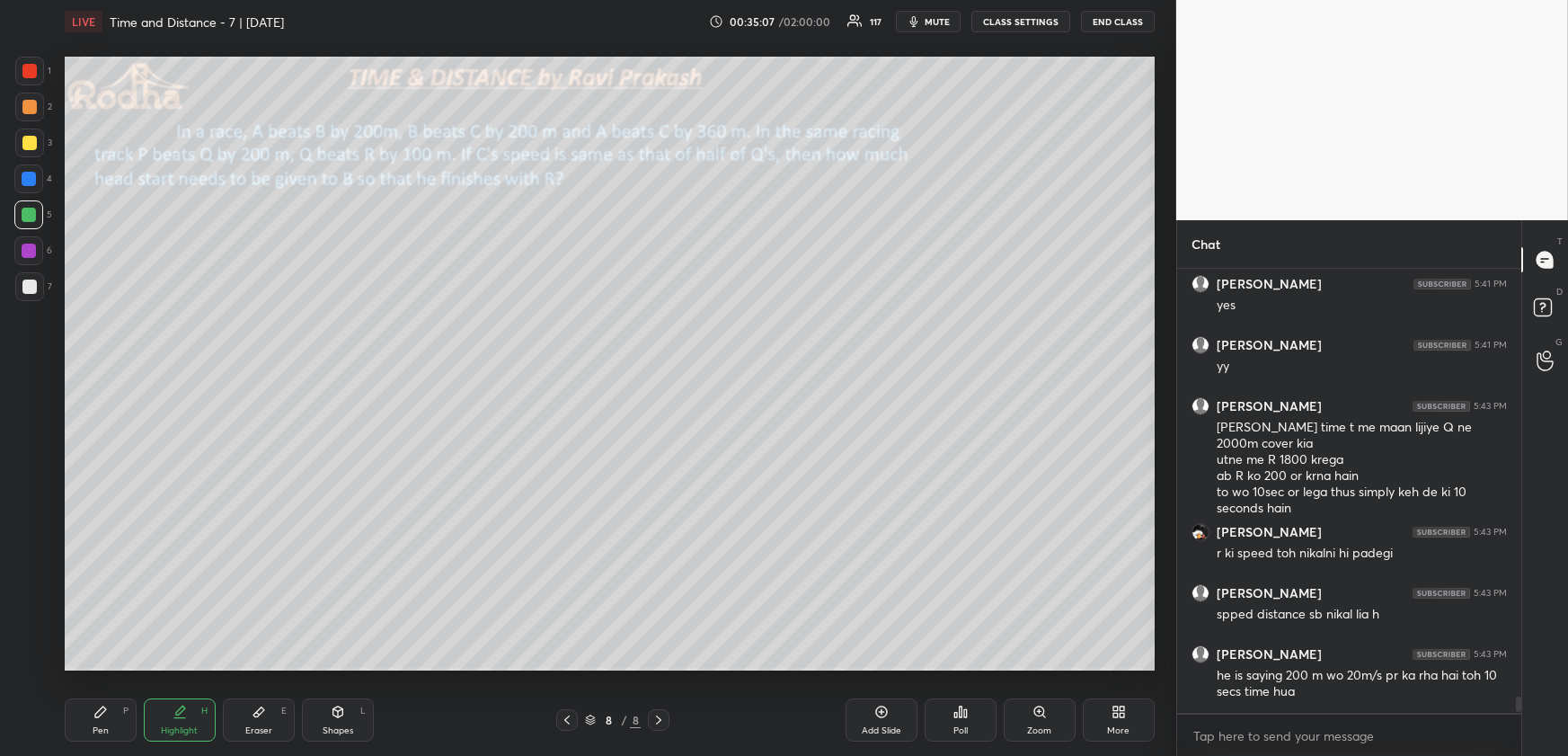 drag, startPoint x: 99, startPoint y: 725, endPoint x: 108, endPoint y: 682, distance: 43.9318 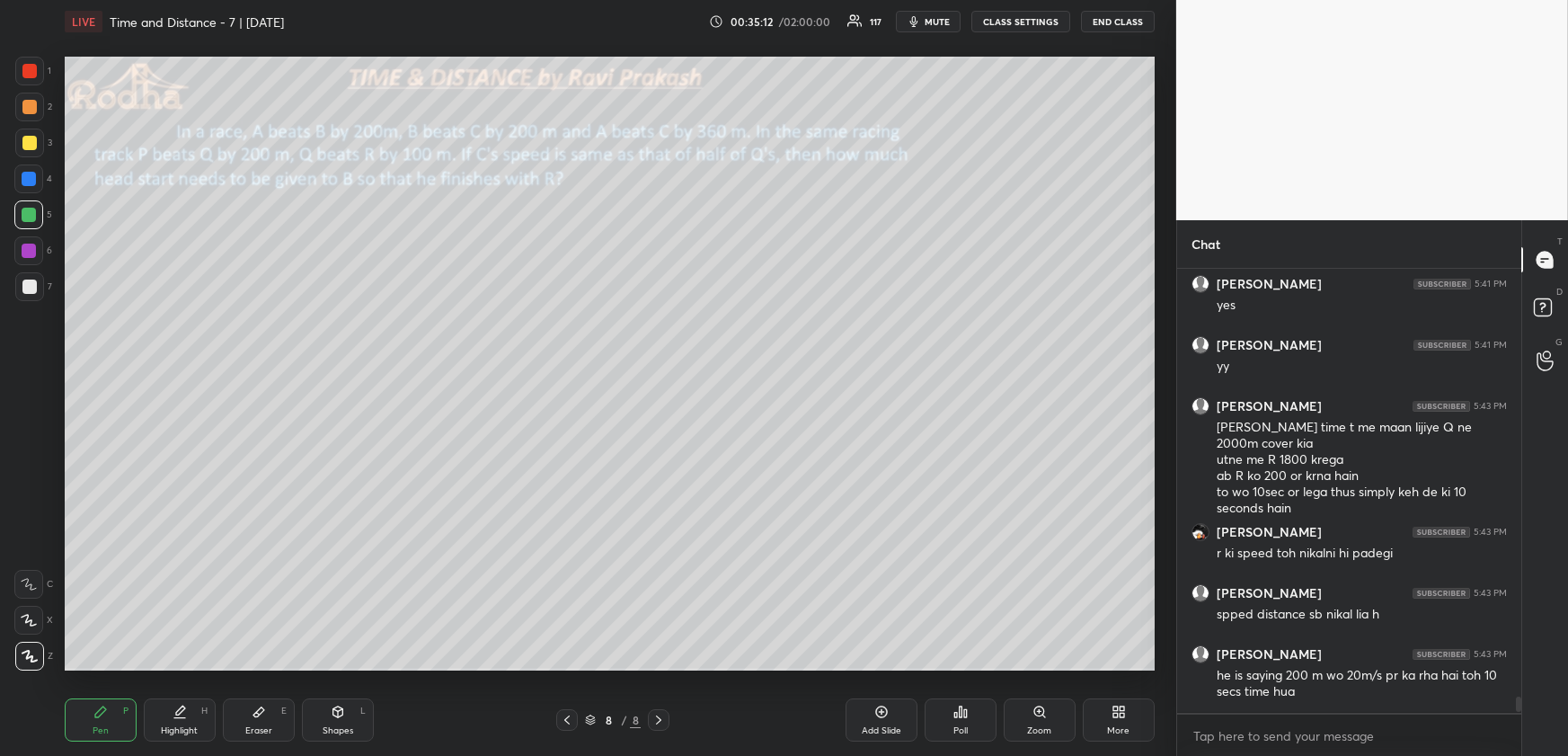 click on "Highlight H" at bounding box center [180, 720] 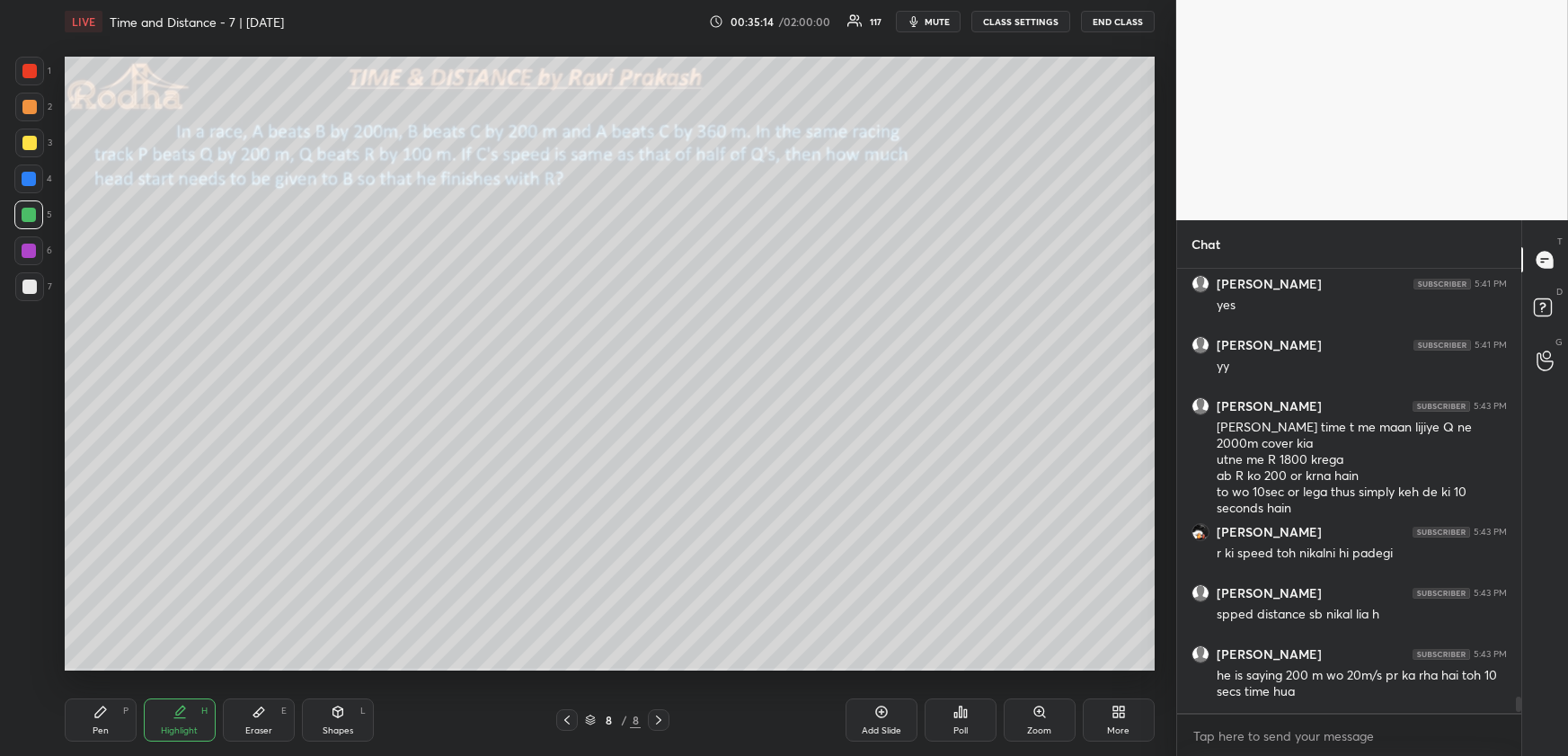 scroll, scrollTop: 11454, scrollLeft: 0, axis: vertical 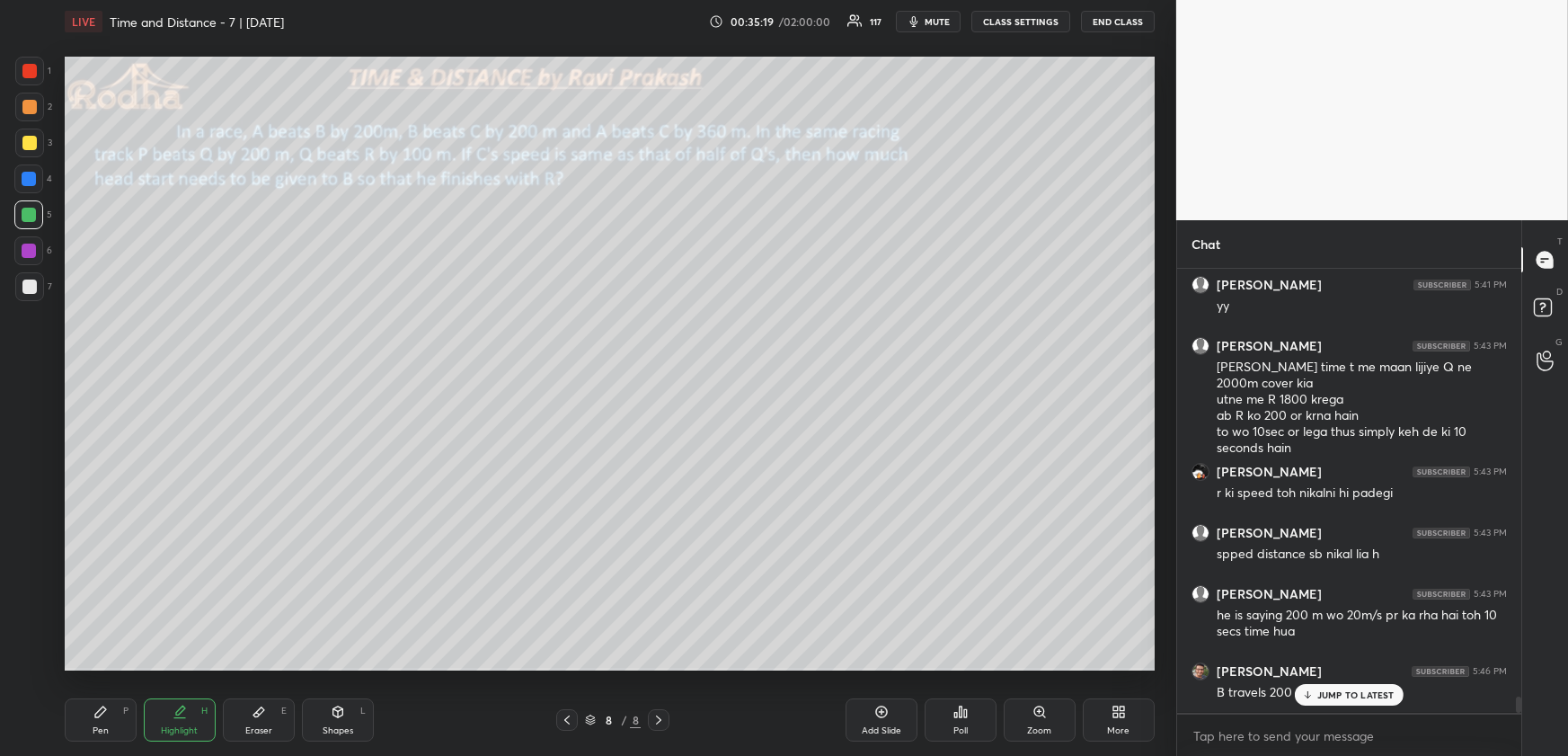 click on "JUMP TO LATEST" at bounding box center [1349, 695] 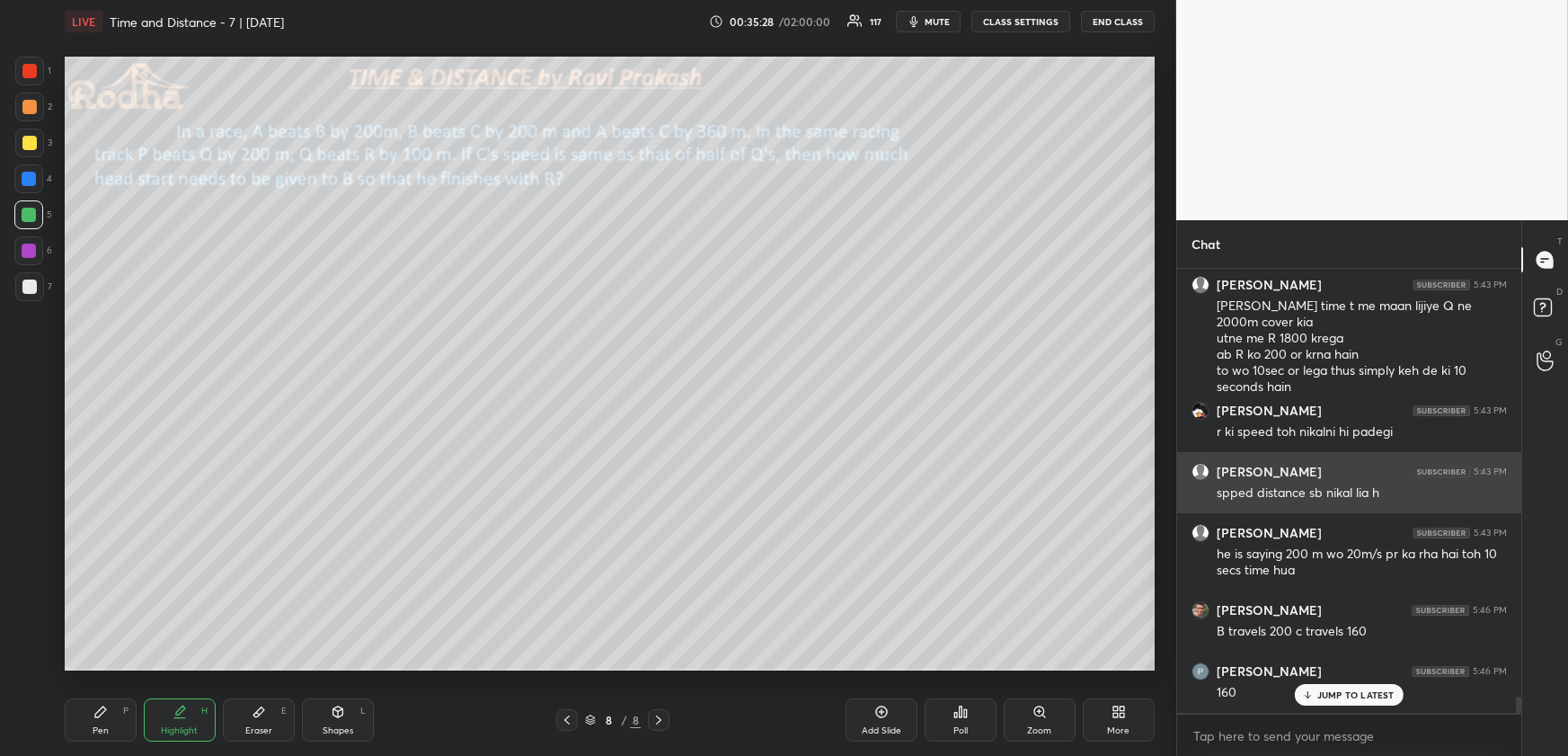 scroll, scrollTop: 11577, scrollLeft: 0, axis: vertical 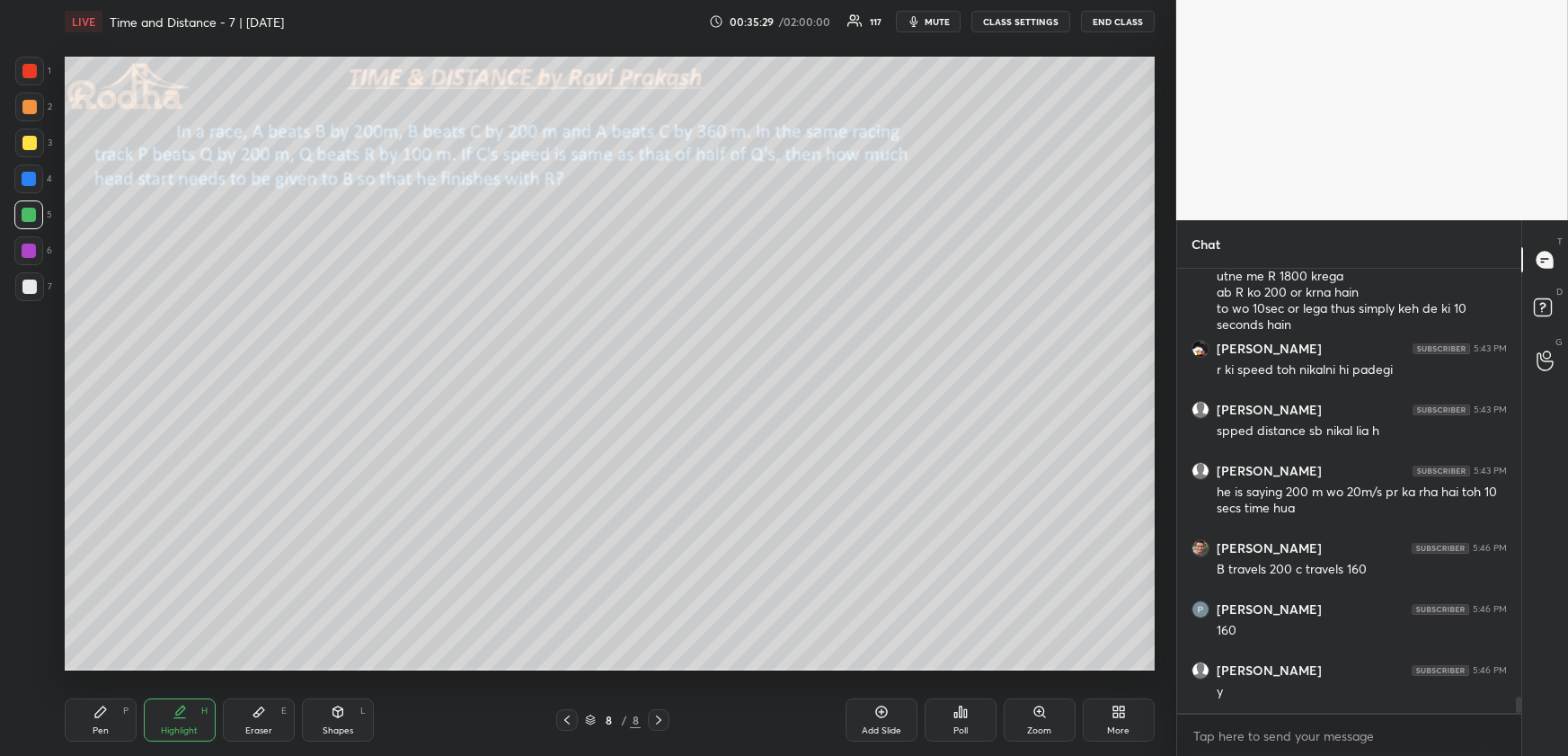 click on "Pen P" at bounding box center [101, 720] 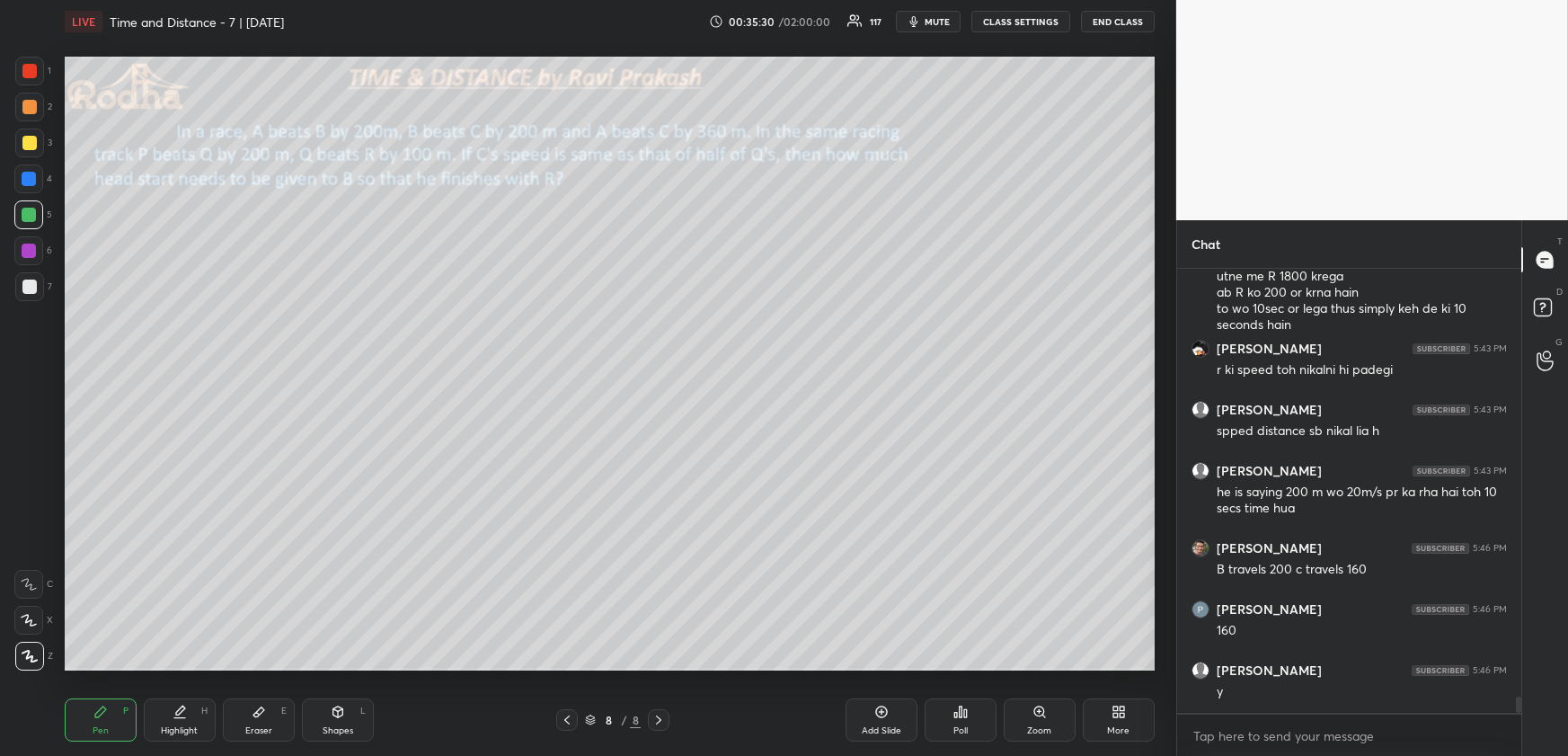click at bounding box center (30, 287) 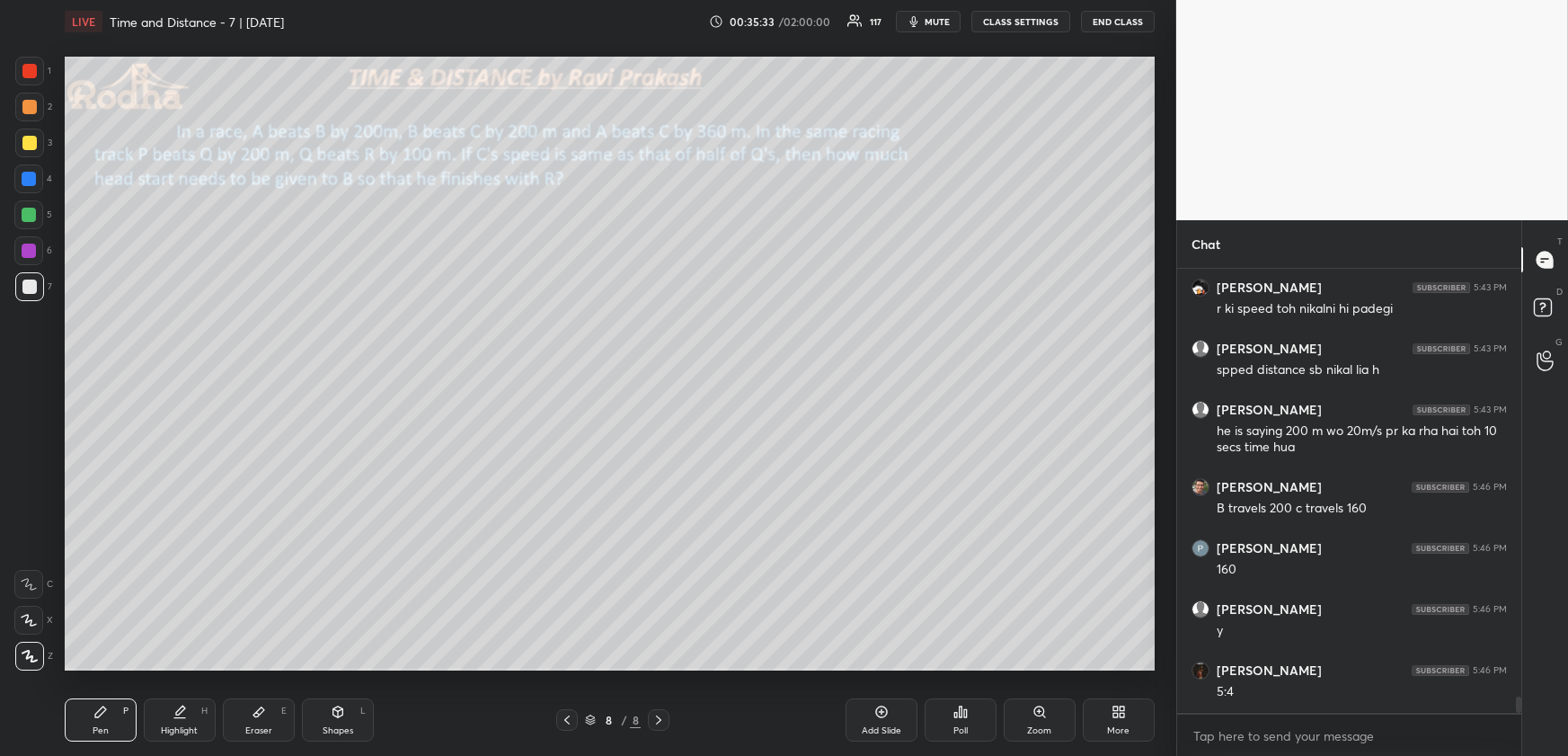 scroll, scrollTop: 11700, scrollLeft: 0, axis: vertical 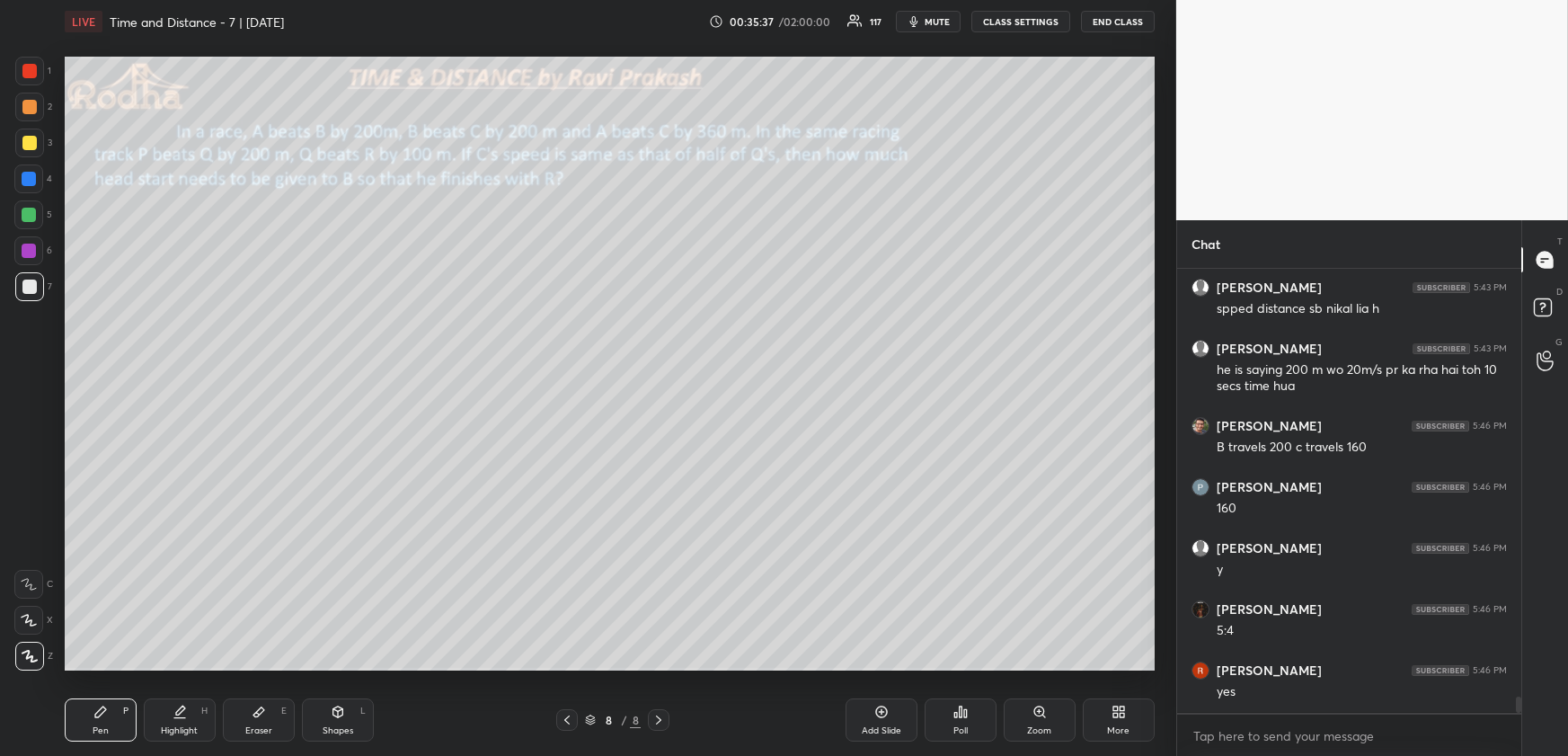 drag, startPoint x: 22, startPoint y: 213, endPoint x: 38, endPoint y: 230, distance: 23.345235 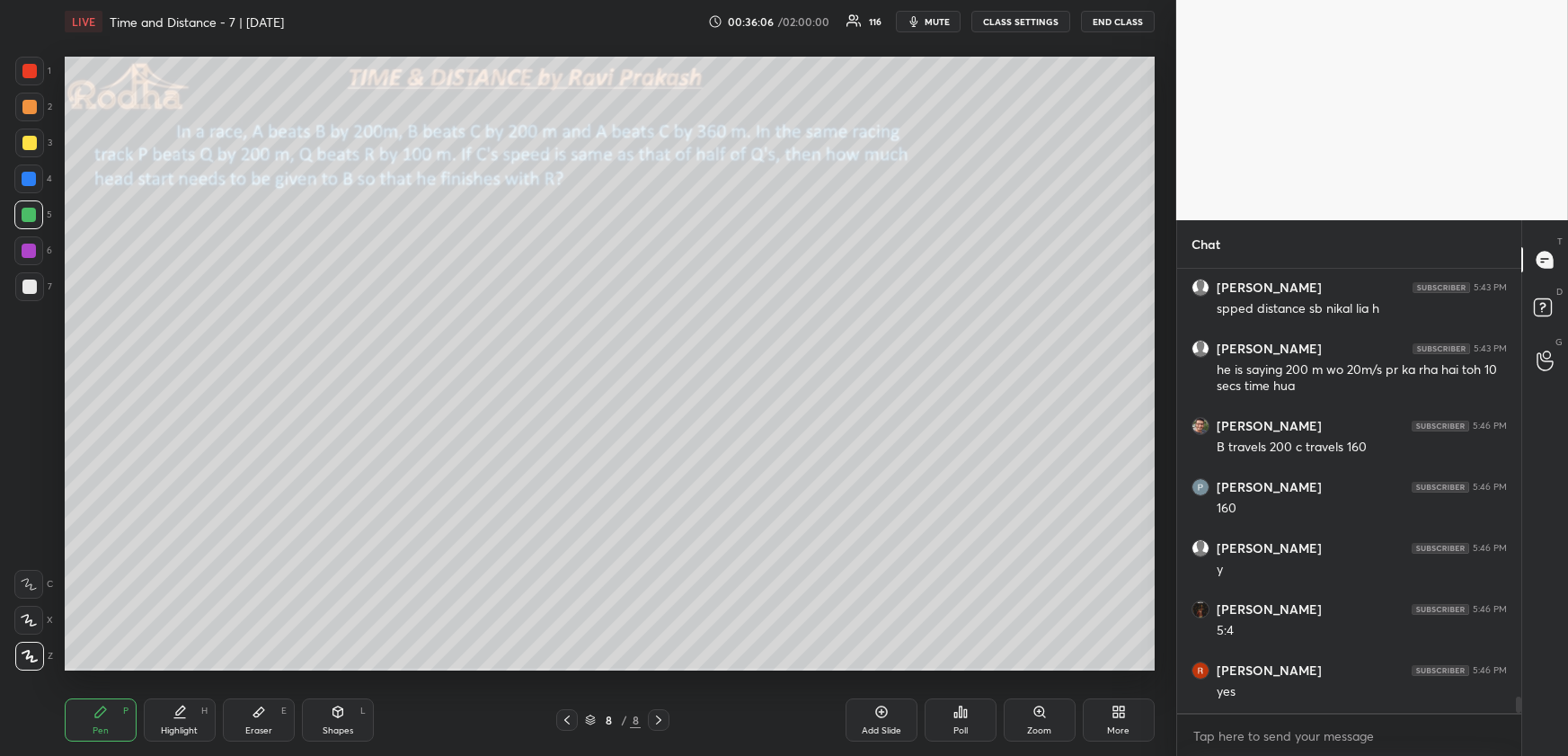 scroll, scrollTop: 11764, scrollLeft: 0, axis: vertical 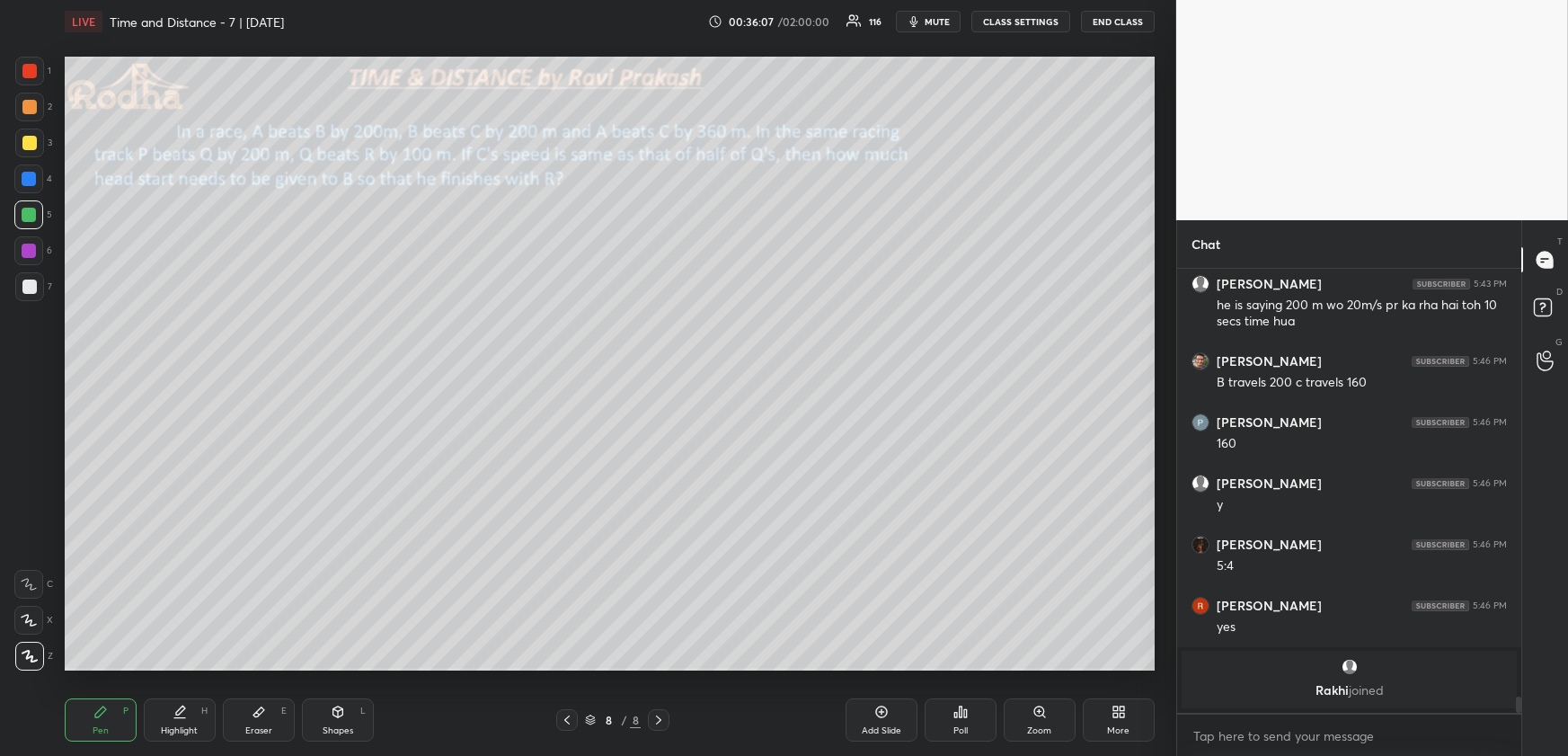 click at bounding box center (29, 215) 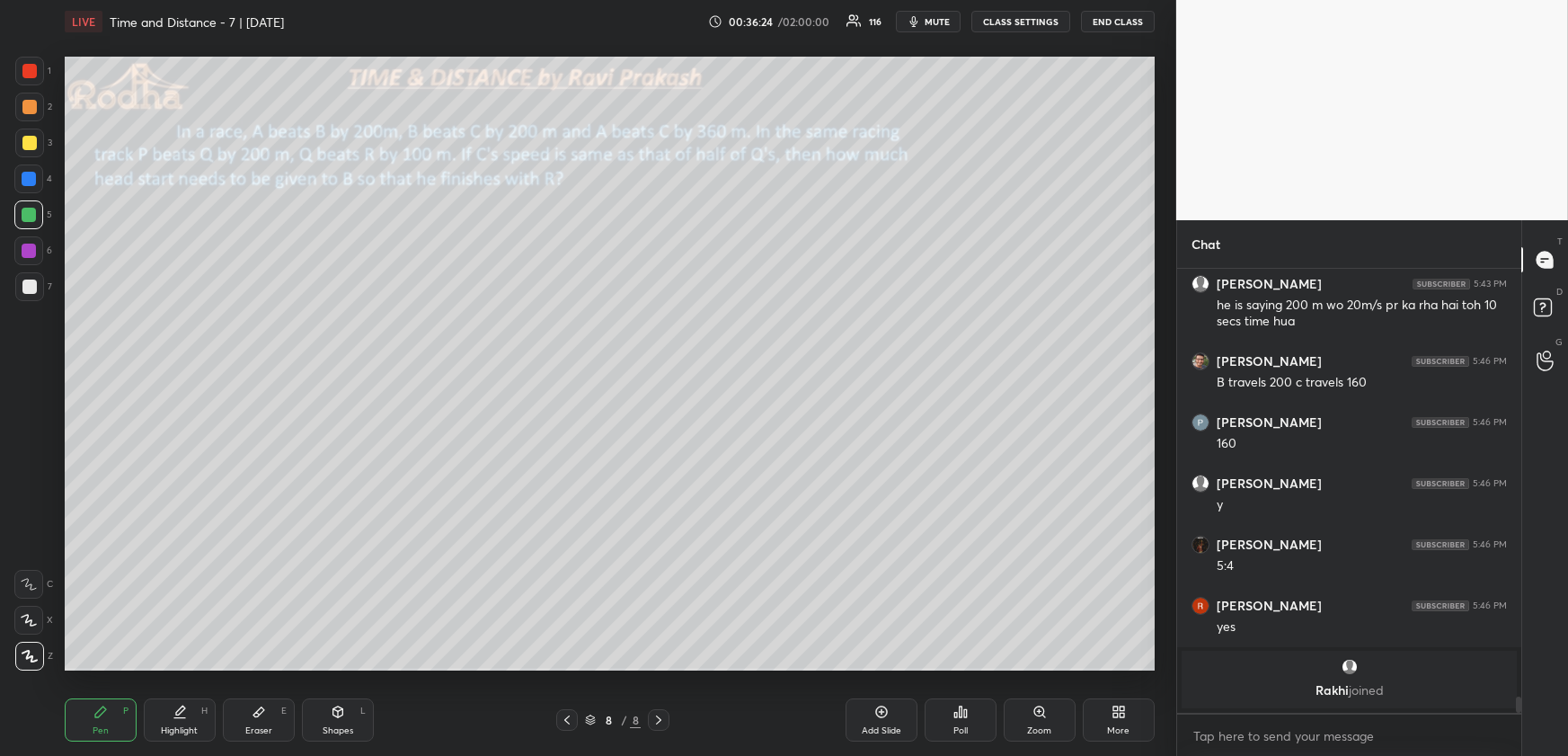 drag, startPoint x: 31, startPoint y: 178, endPoint x: 40, endPoint y: 227, distance: 49.8197 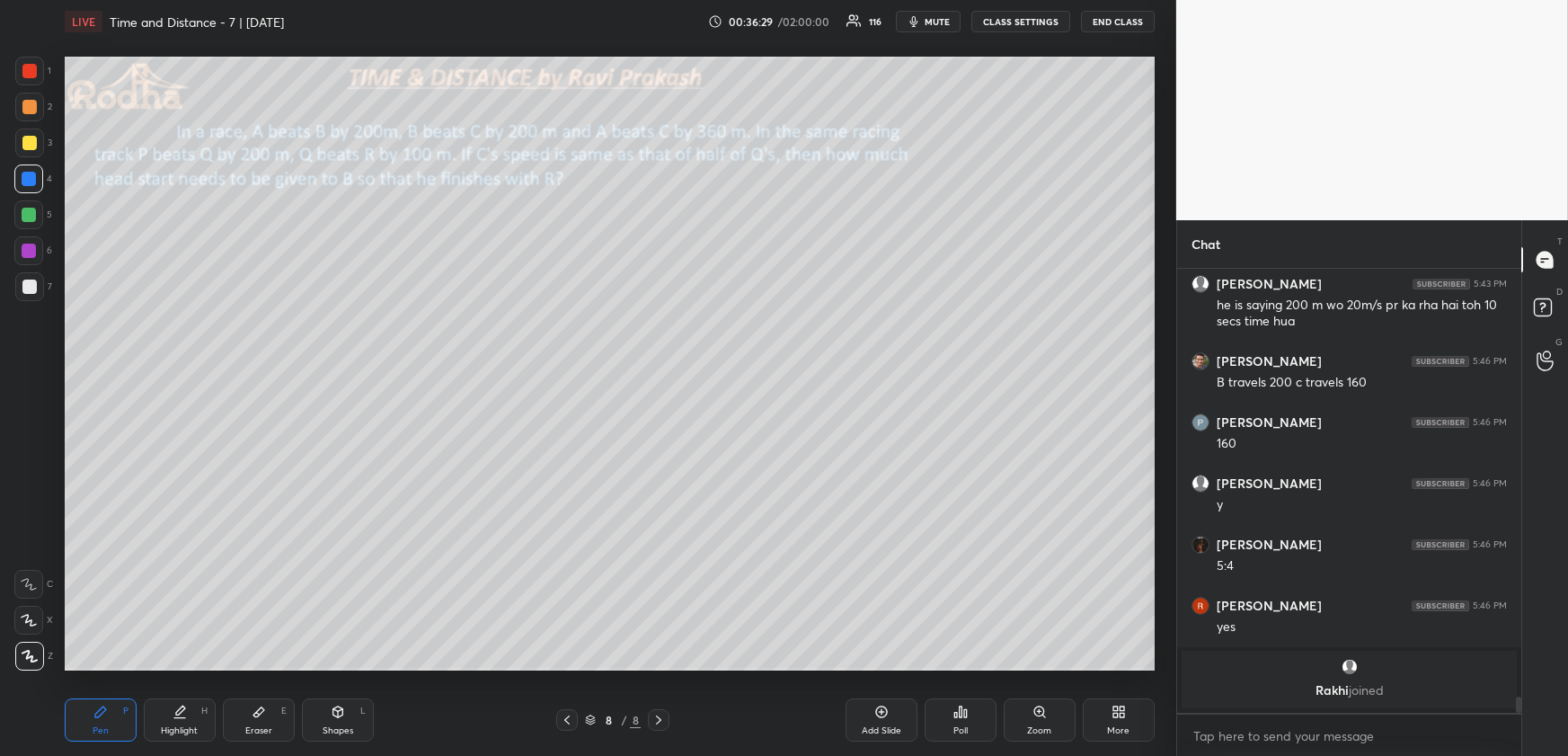drag, startPoint x: 248, startPoint y: 722, endPoint x: 240, endPoint y: 680, distance: 42.755117 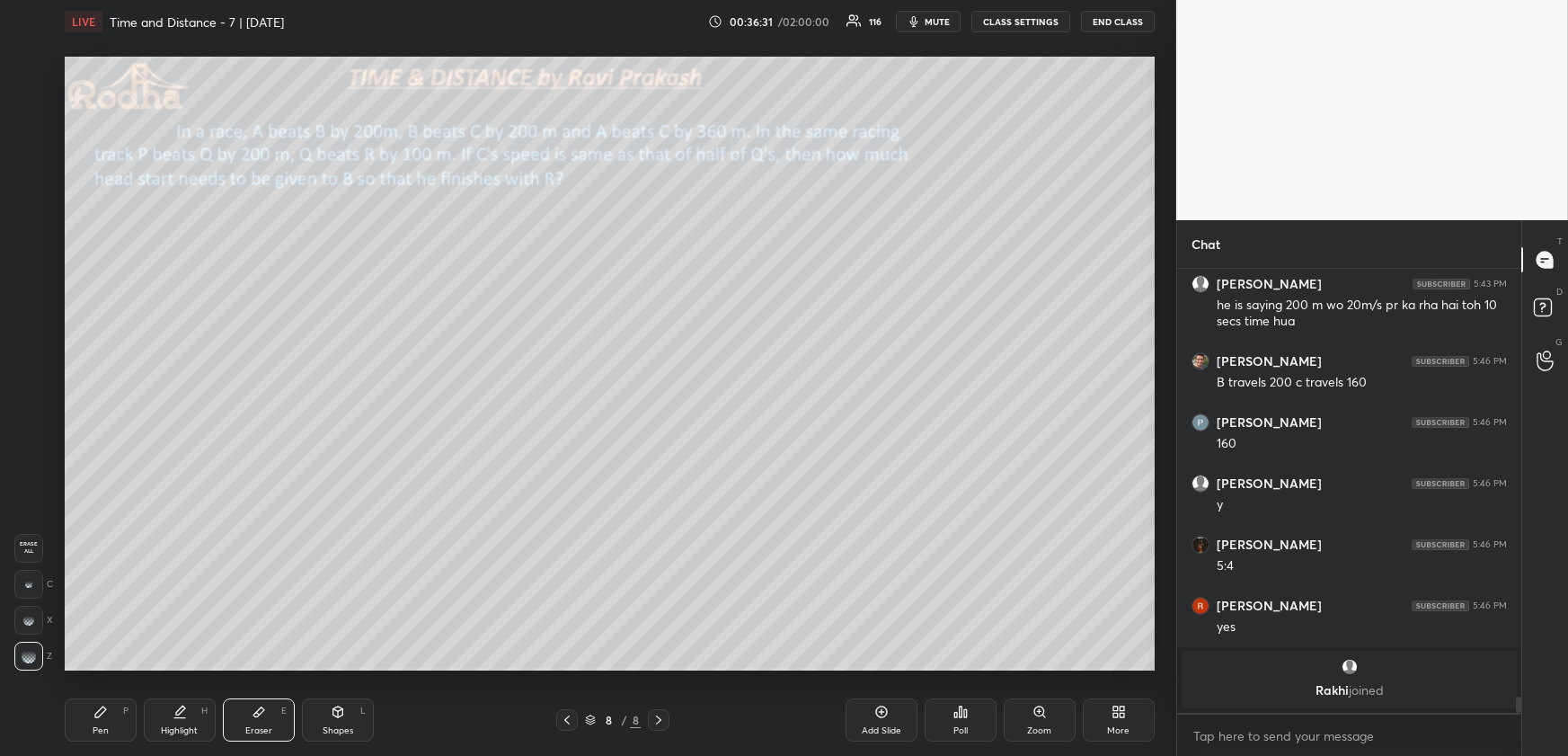 drag, startPoint x: 81, startPoint y: 726, endPoint x: 84, endPoint y: 683, distance: 43.104524 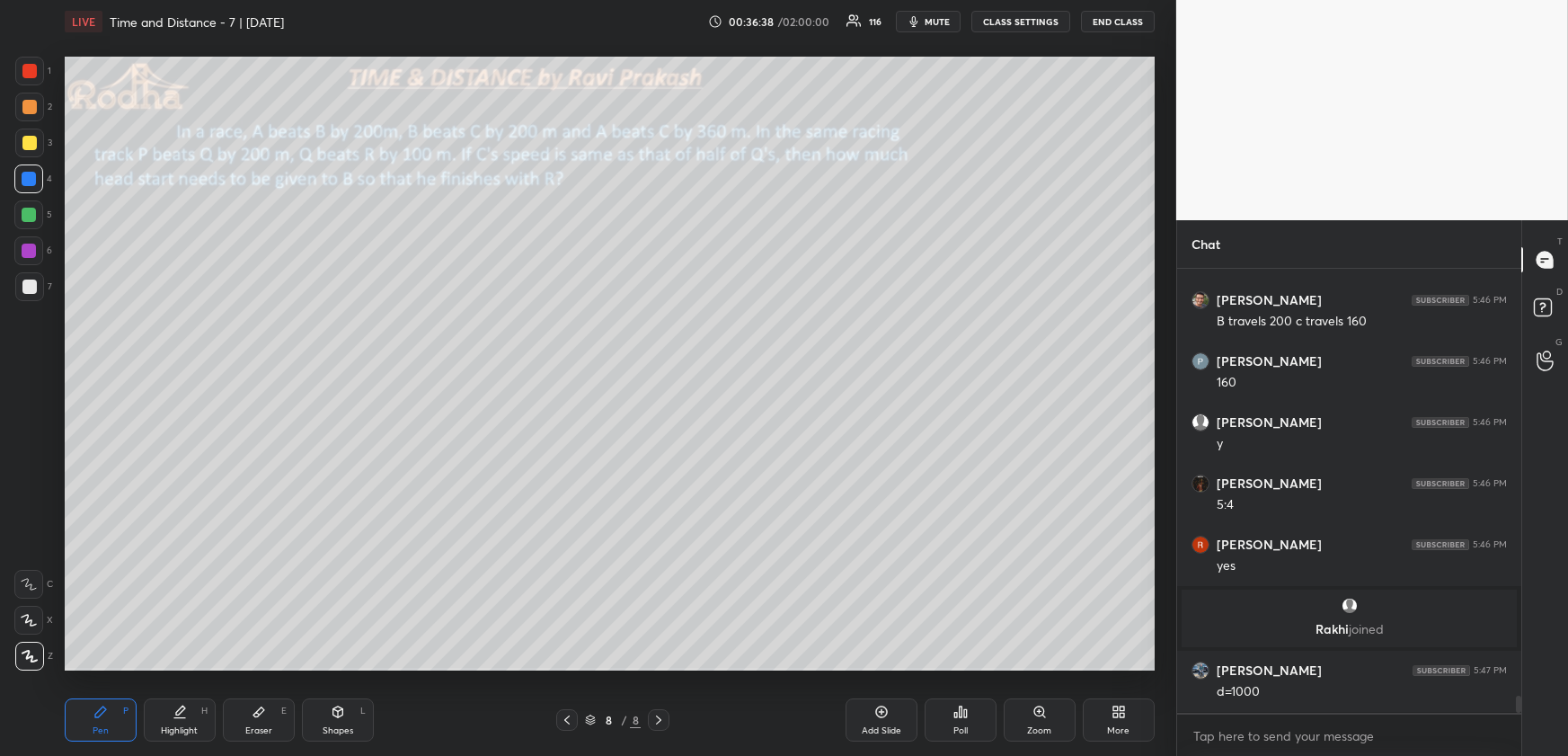 scroll, scrollTop: 11423, scrollLeft: 0, axis: vertical 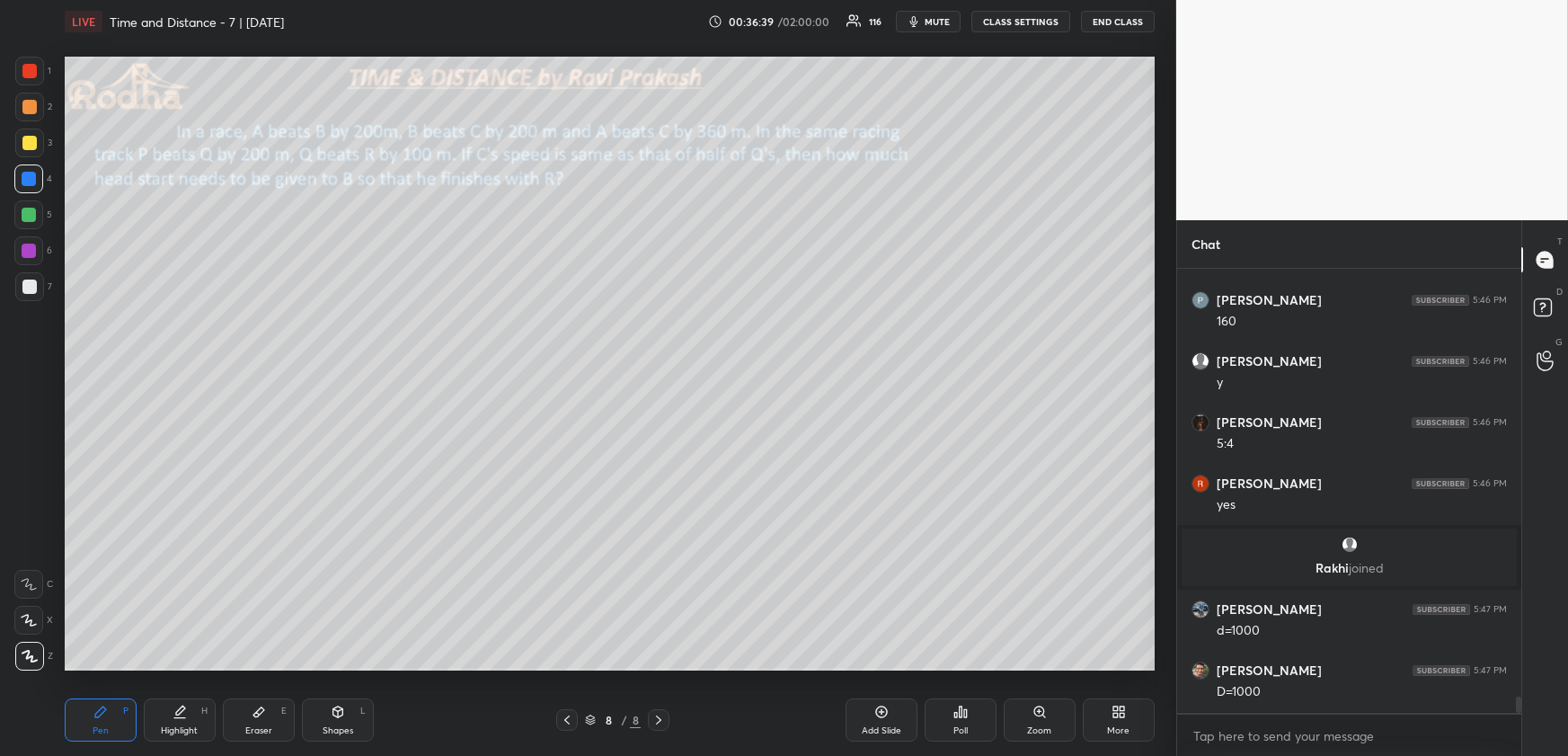 click at bounding box center (30, 287) 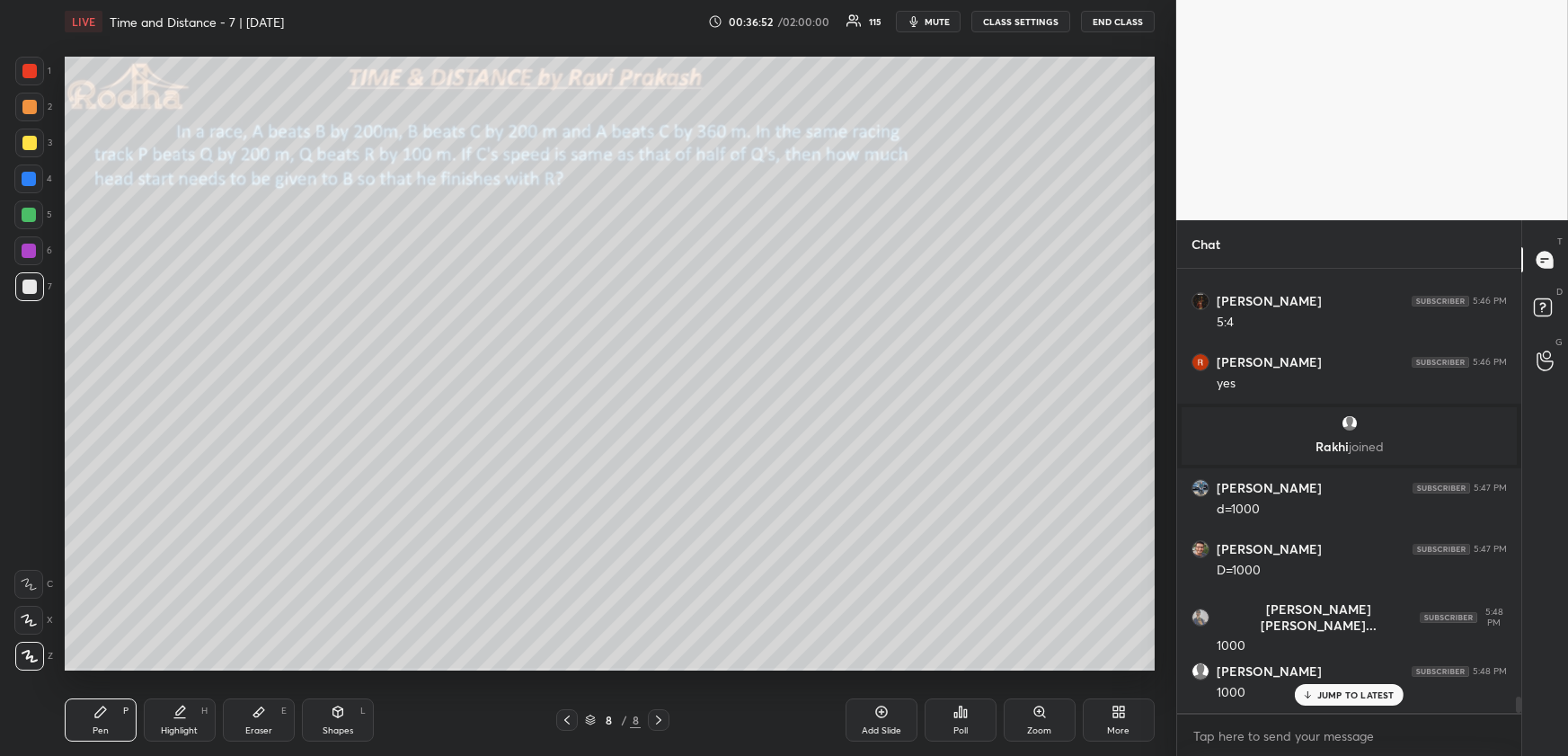 scroll, scrollTop: 11610, scrollLeft: 0, axis: vertical 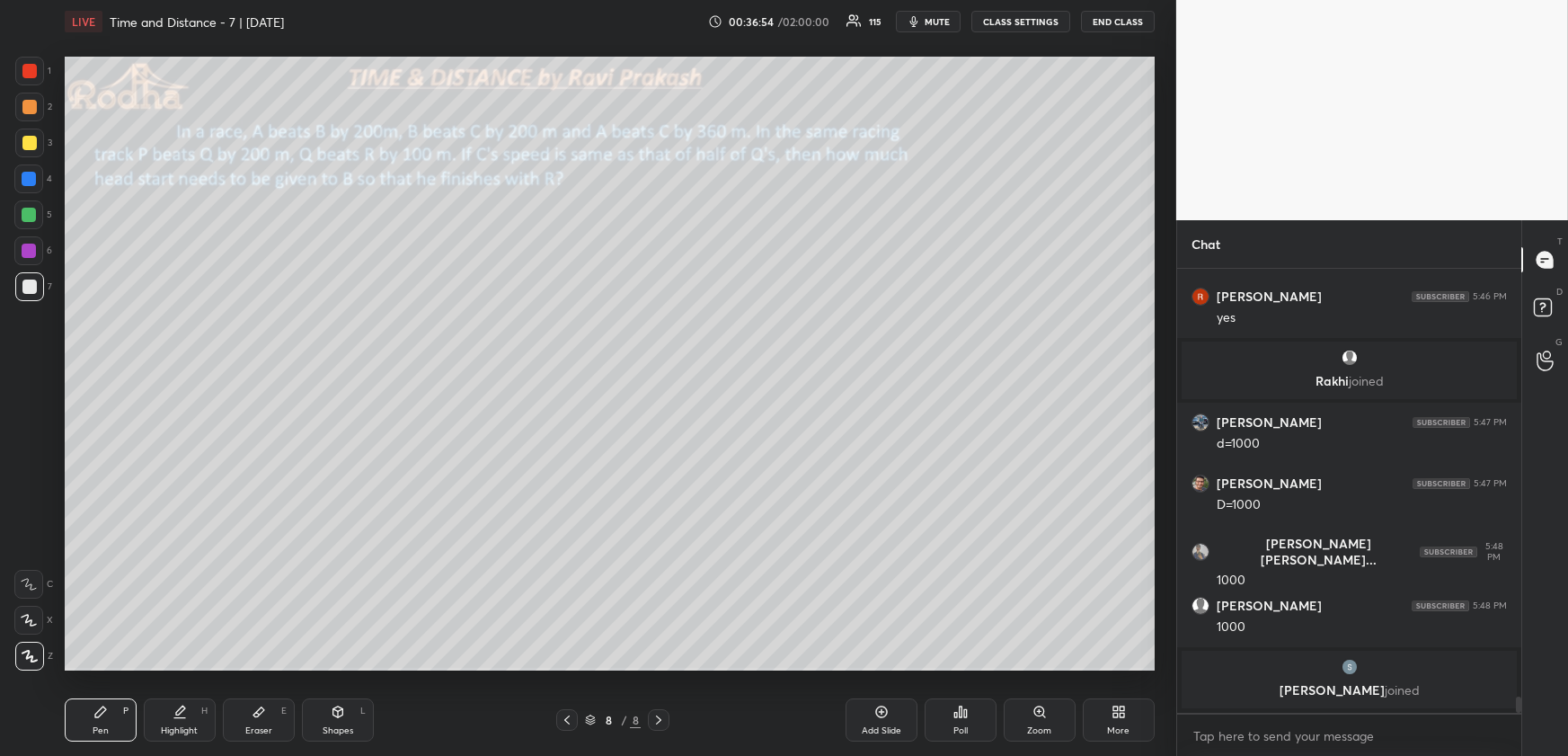 drag, startPoint x: 337, startPoint y: 721, endPoint x: 328, endPoint y: 701, distance: 21.931712 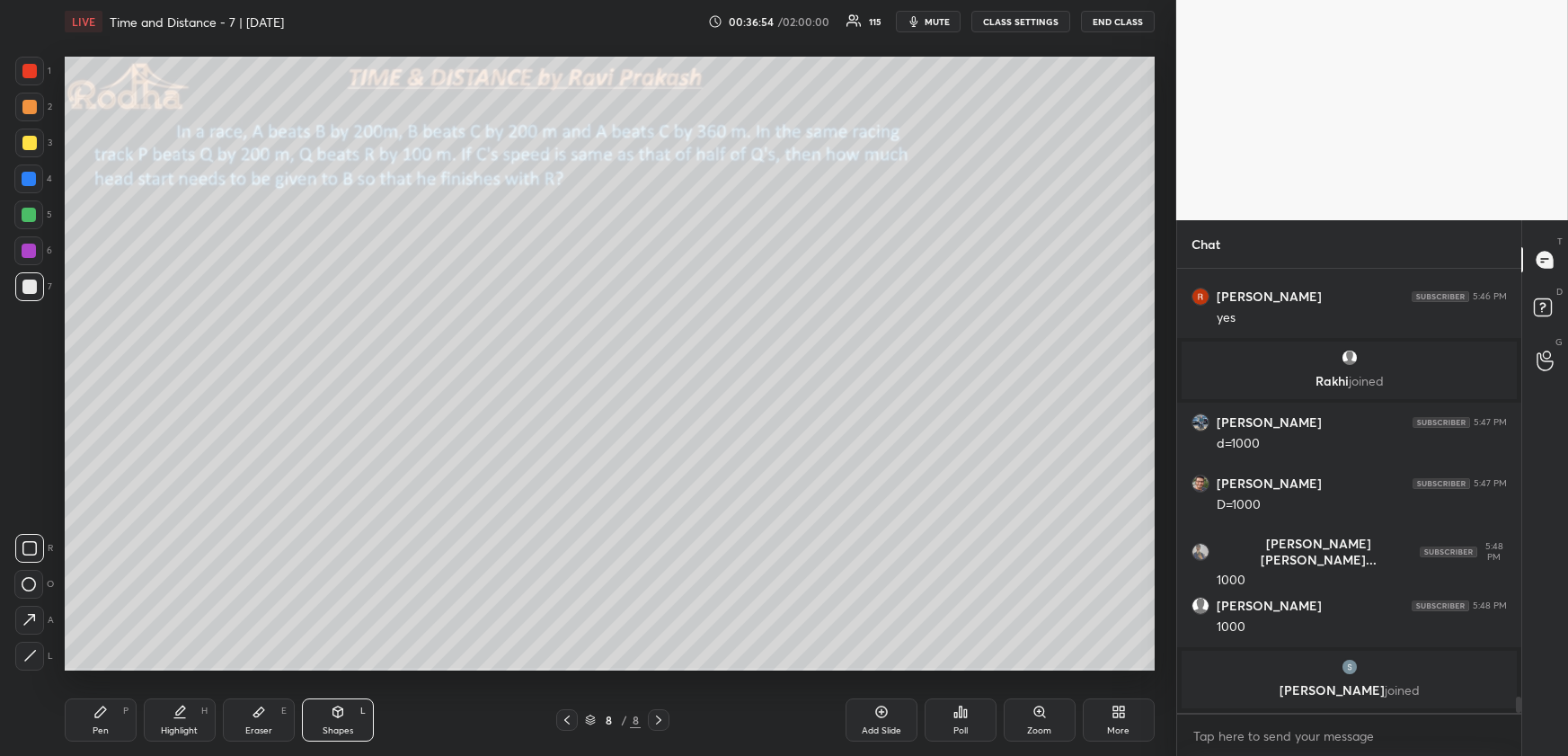 click on "L" at bounding box center (34, 656) 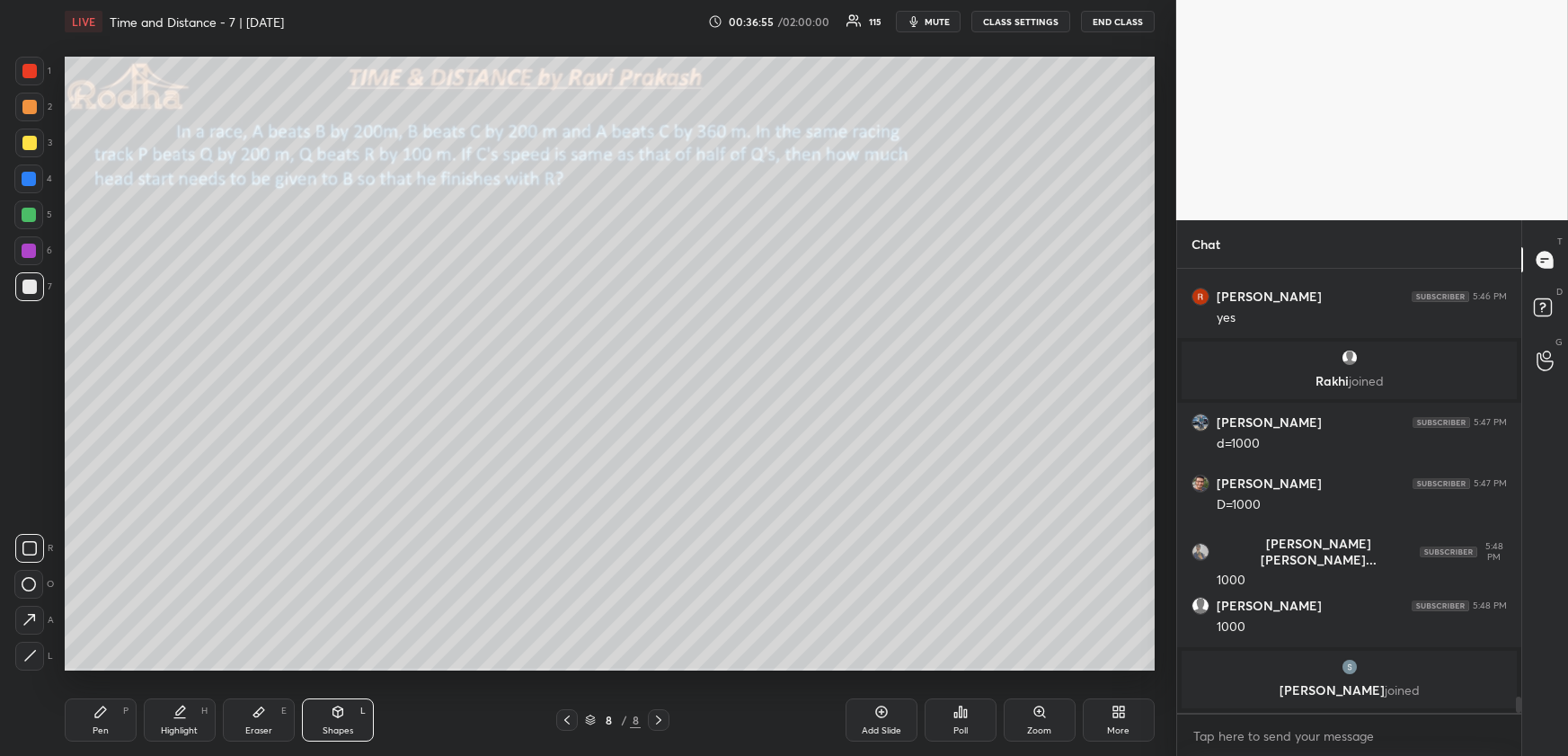 drag, startPoint x: 24, startPoint y: 662, endPoint x: 37, endPoint y: 649, distance: 18.38478 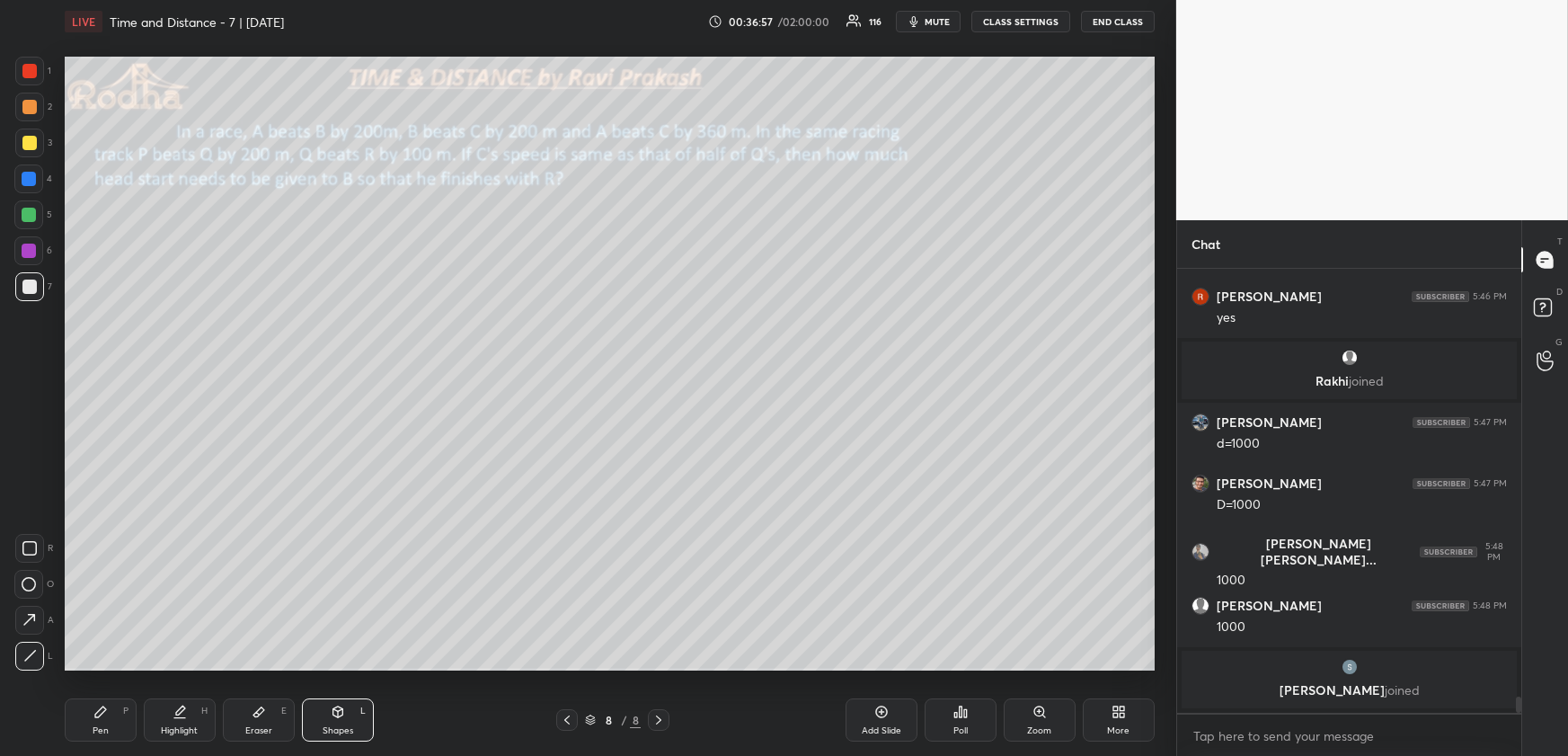 click on "Pen" at bounding box center (101, 731) 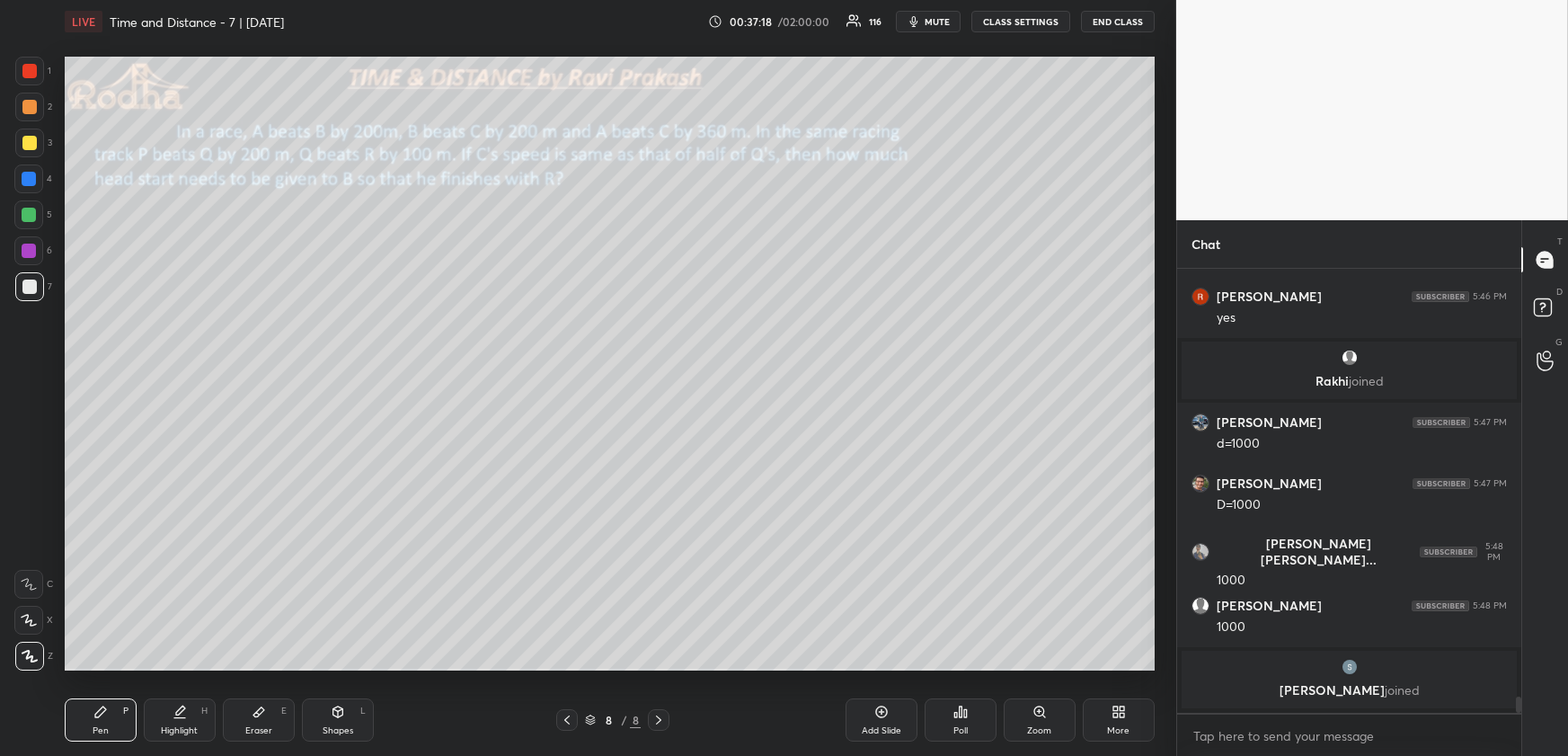 drag, startPoint x: 27, startPoint y: 111, endPoint x: 25, endPoint y: 122, distance: 11.18034 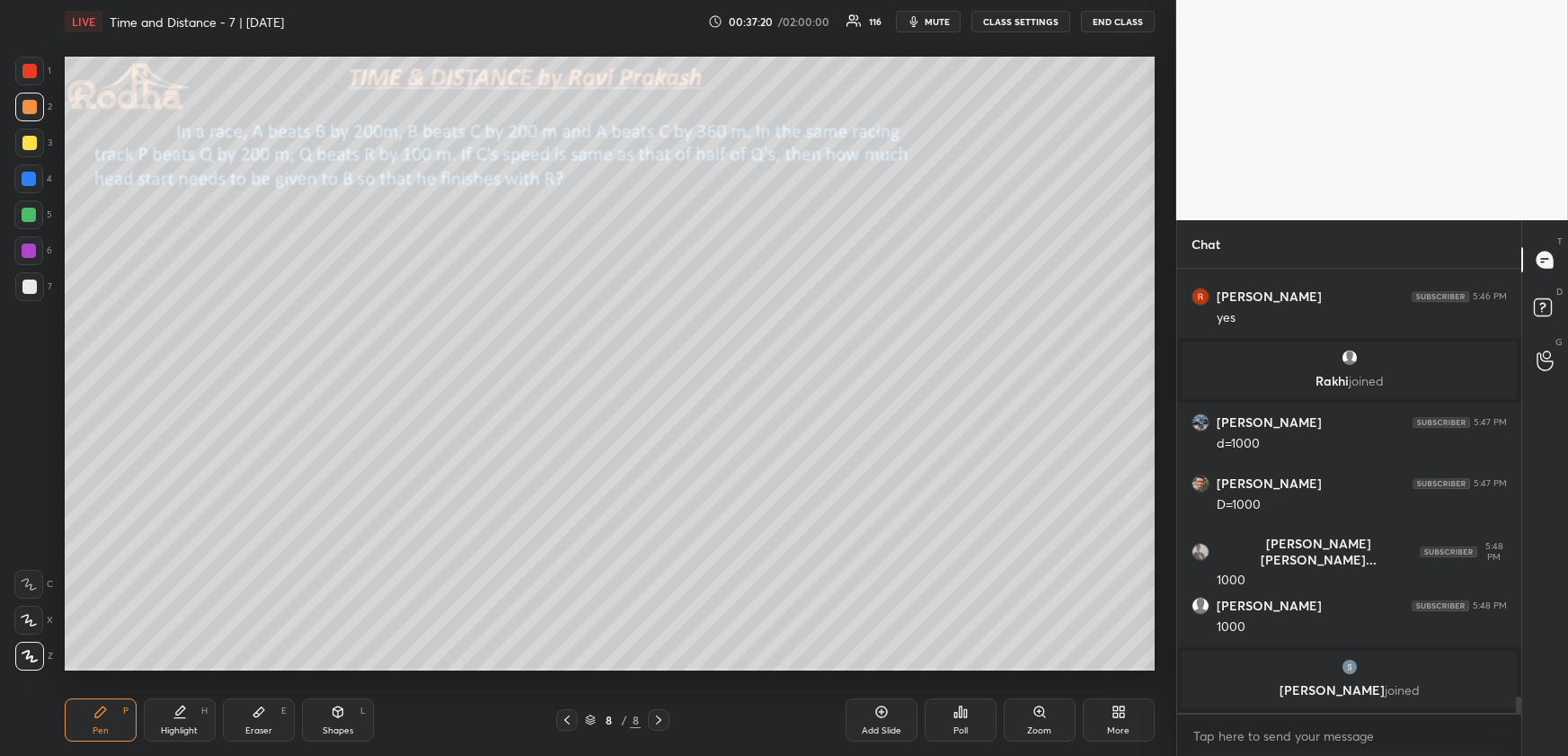 drag, startPoint x: 170, startPoint y: 716, endPoint x: 213, endPoint y: 679, distance: 56.727418 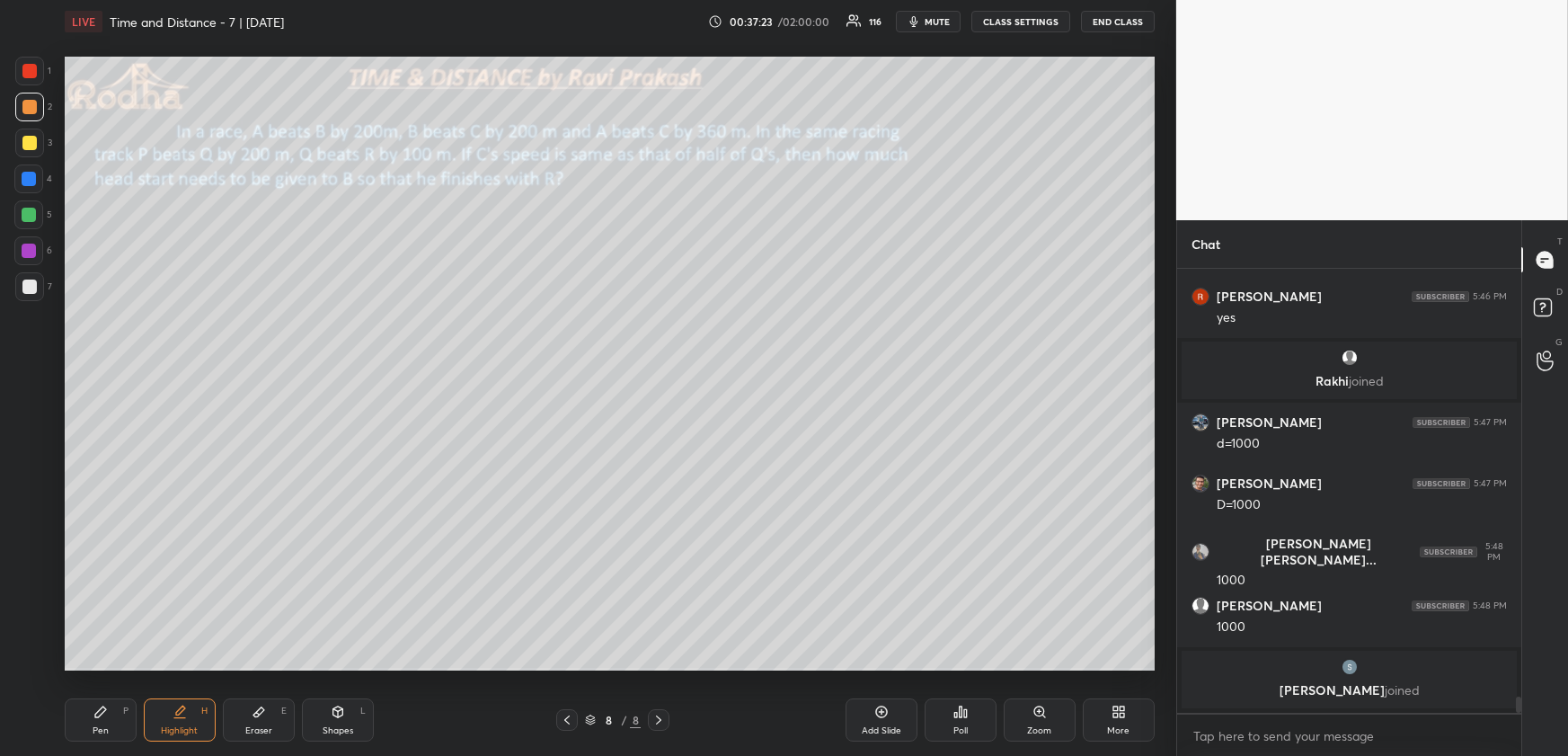 click on "Pen P" at bounding box center (101, 720) 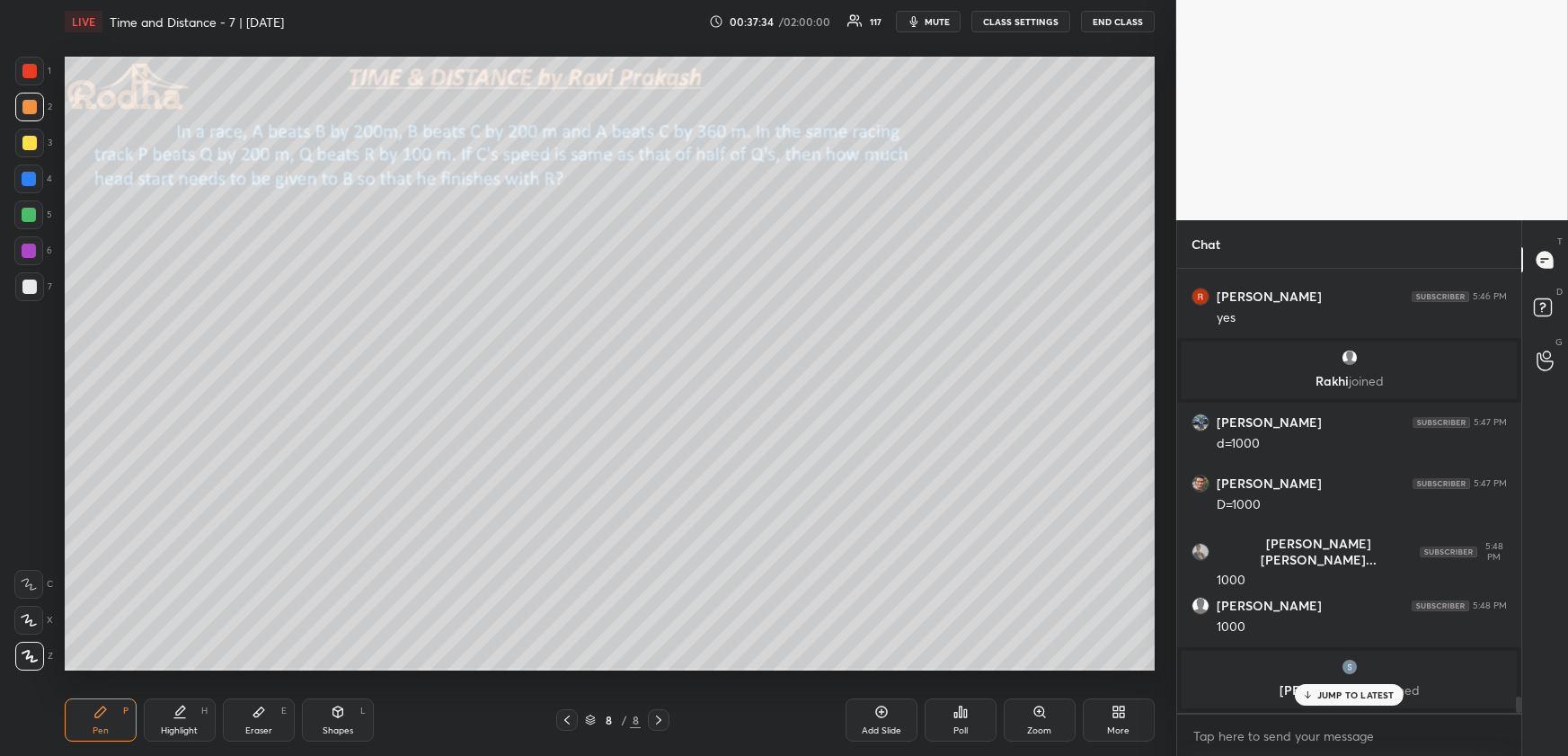 scroll, scrollTop: 11670, scrollLeft: 0, axis: vertical 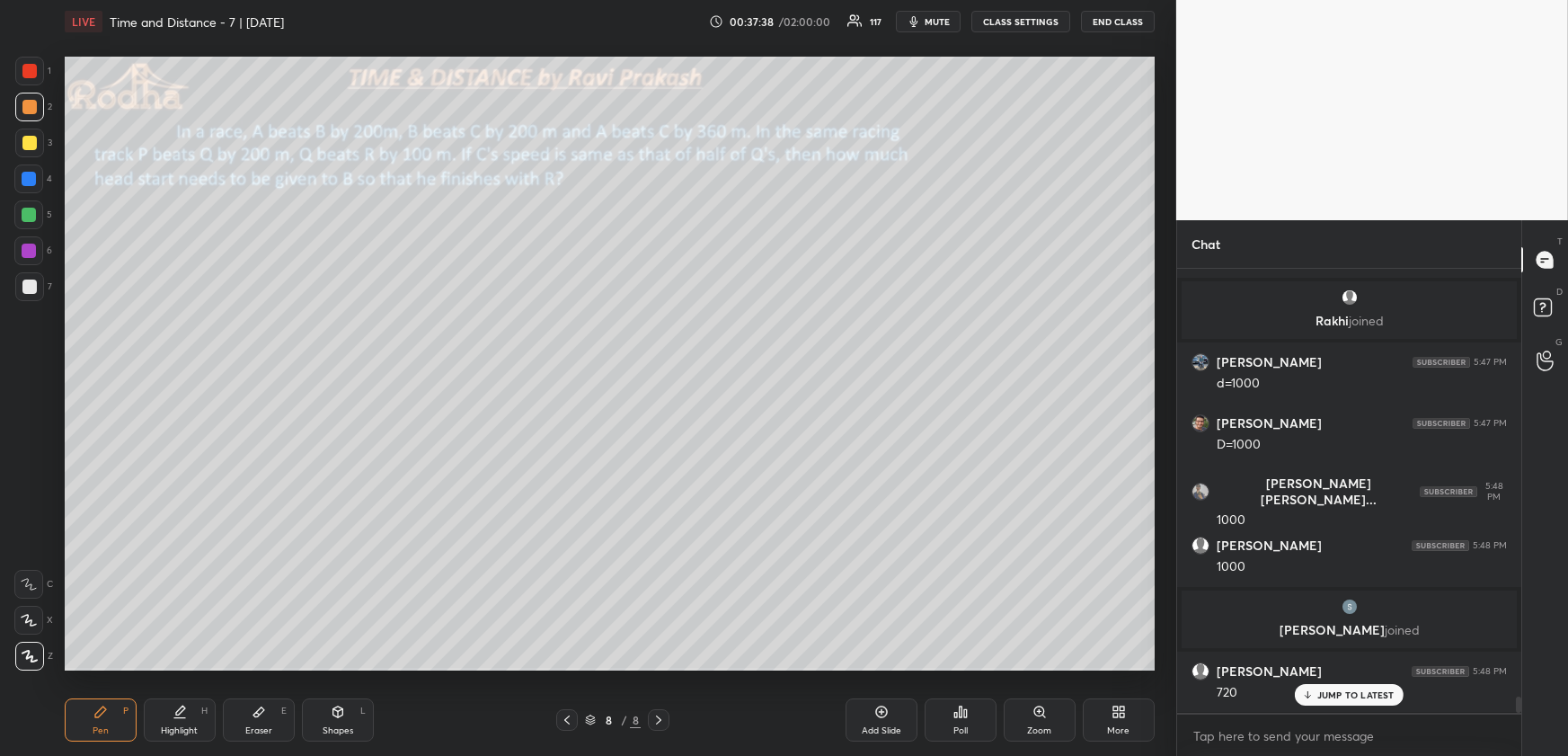 drag, startPoint x: 326, startPoint y: 711, endPoint x: 325, endPoint y: 690, distance: 21.023796 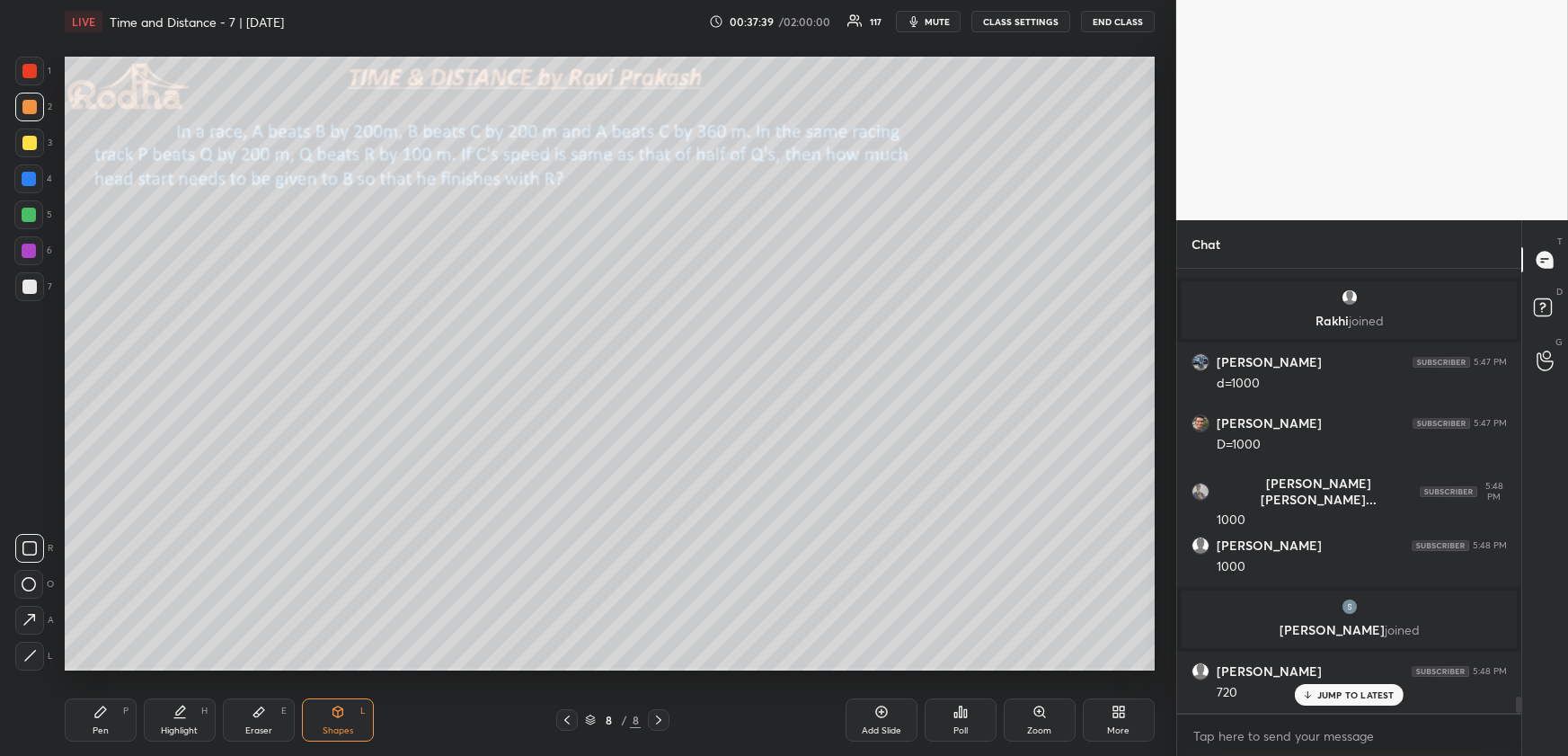 click at bounding box center [30, 548] 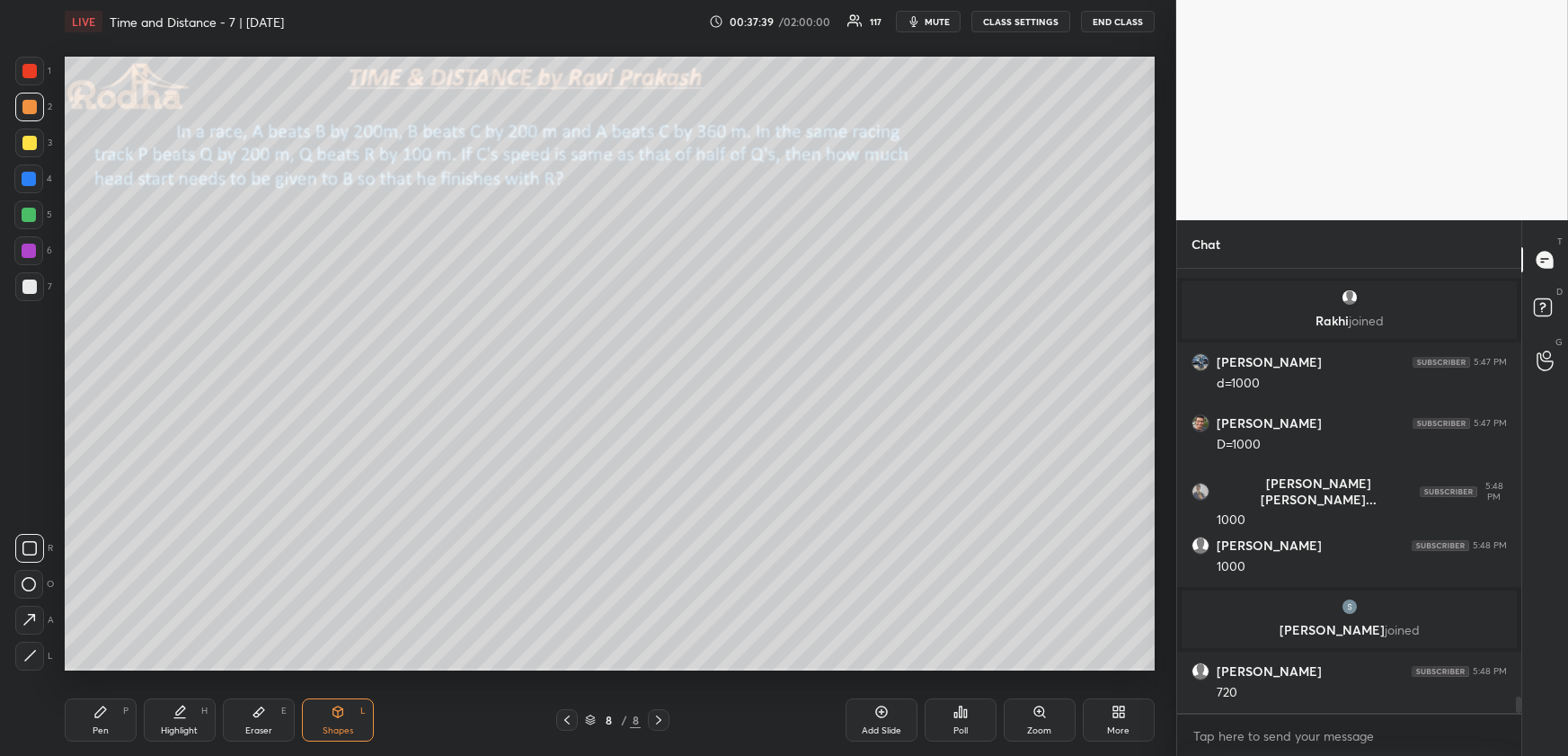 scroll, scrollTop: 11731, scrollLeft: 0, axis: vertical 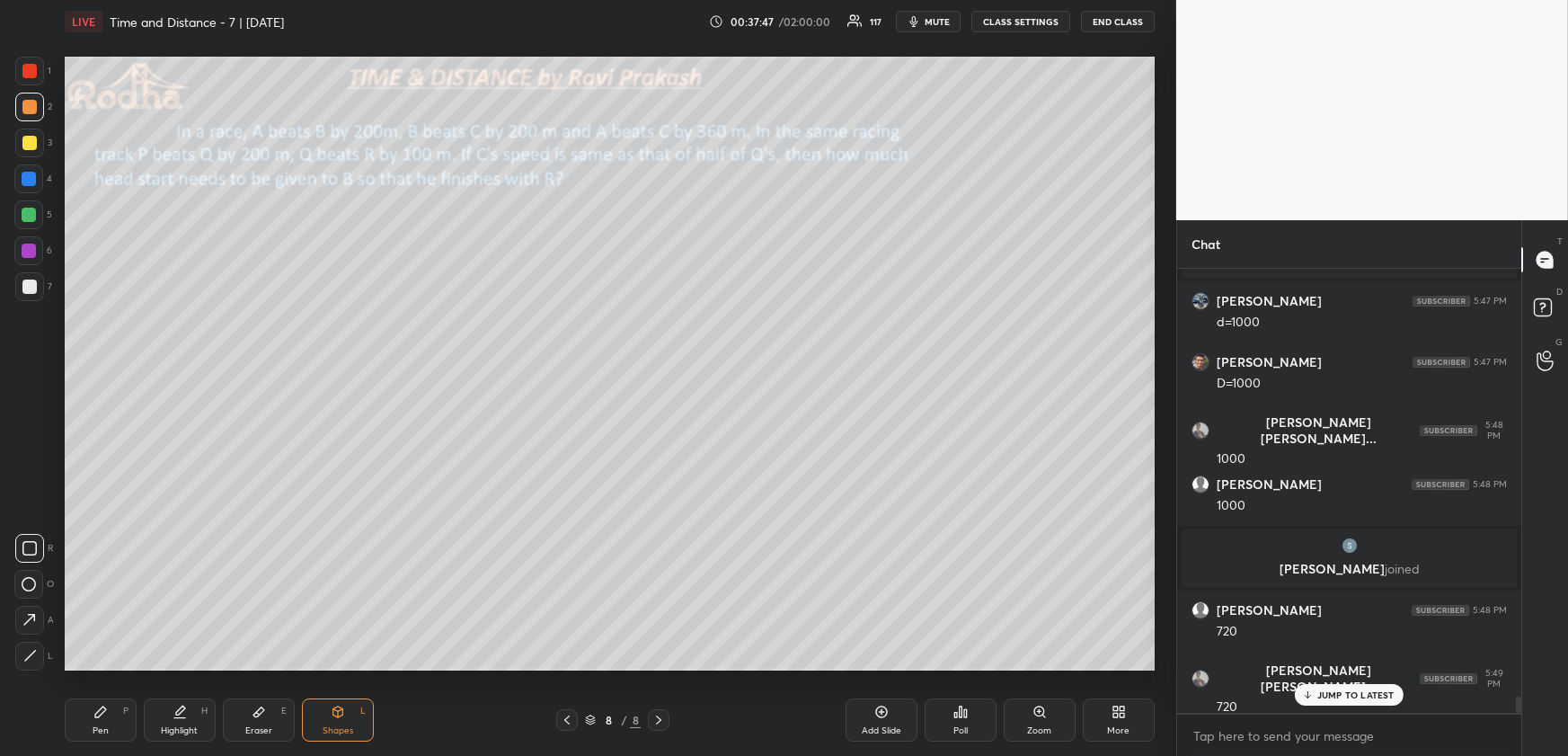 drag, startPoint x: 257, startPoint y: 722, endPoint x: 289, endPoint y: 680, distance: 52.80152 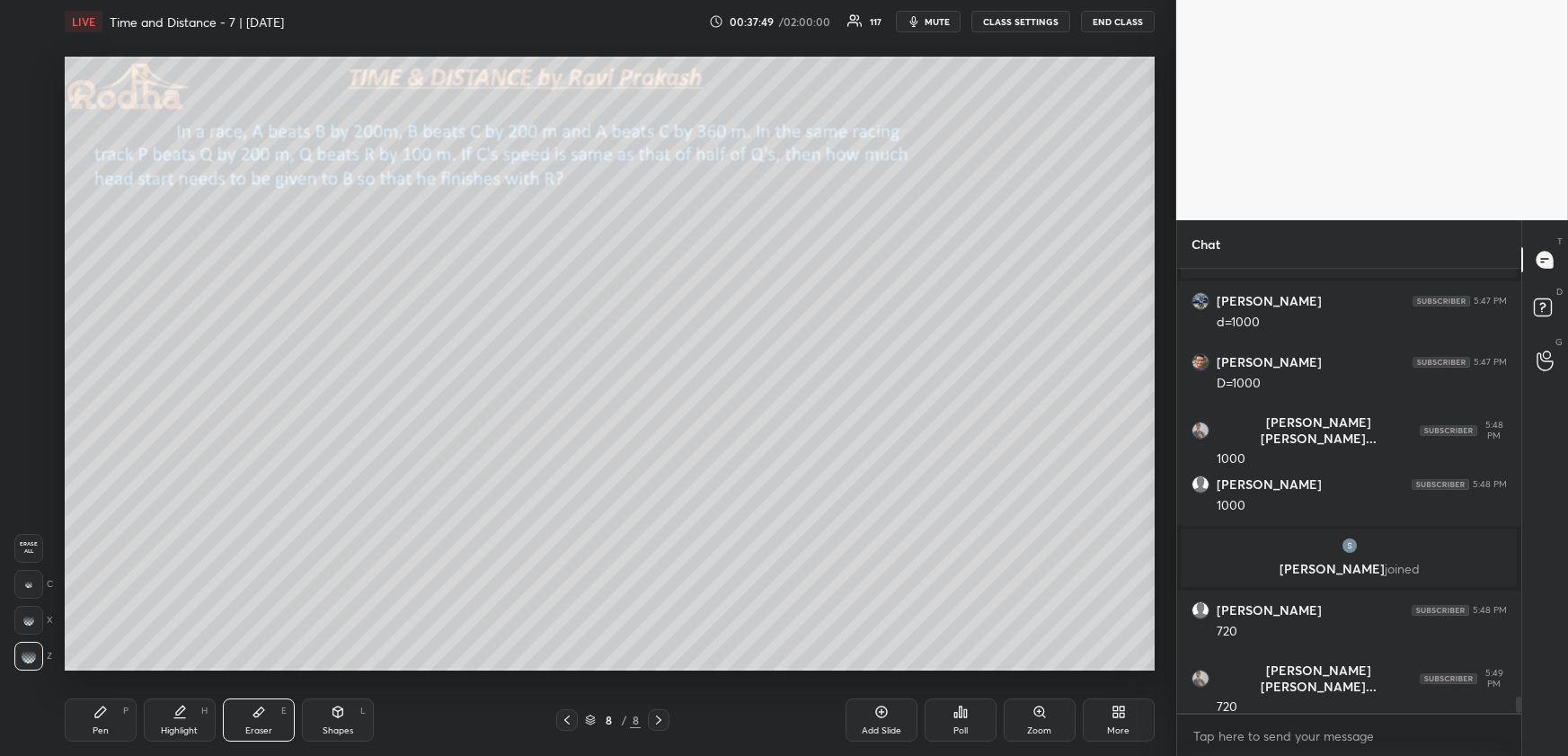 scroll, scrollTop: 11793, scrollLeft: 0, axis: vertical 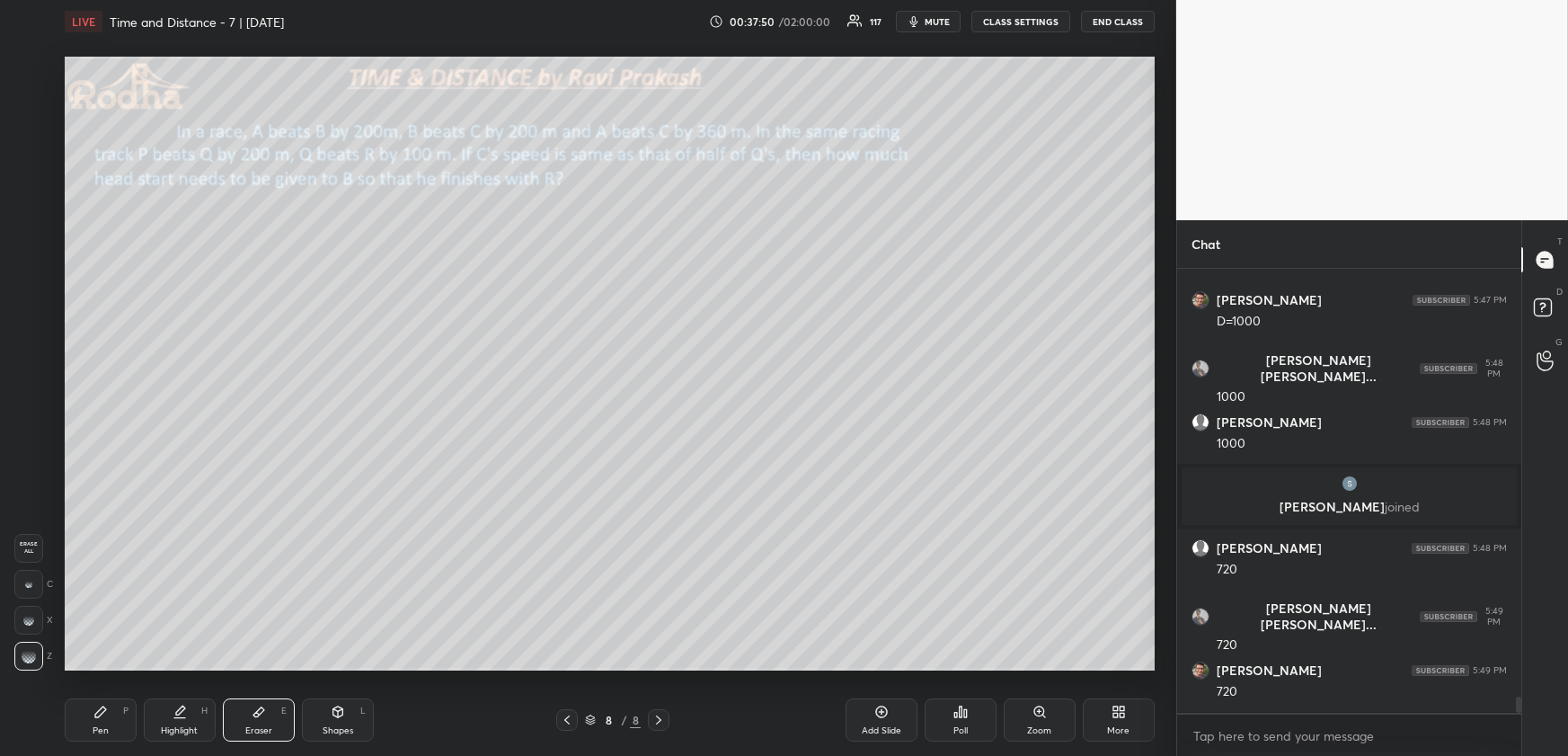 click on "Pen P" at bounding box center (101, 720) 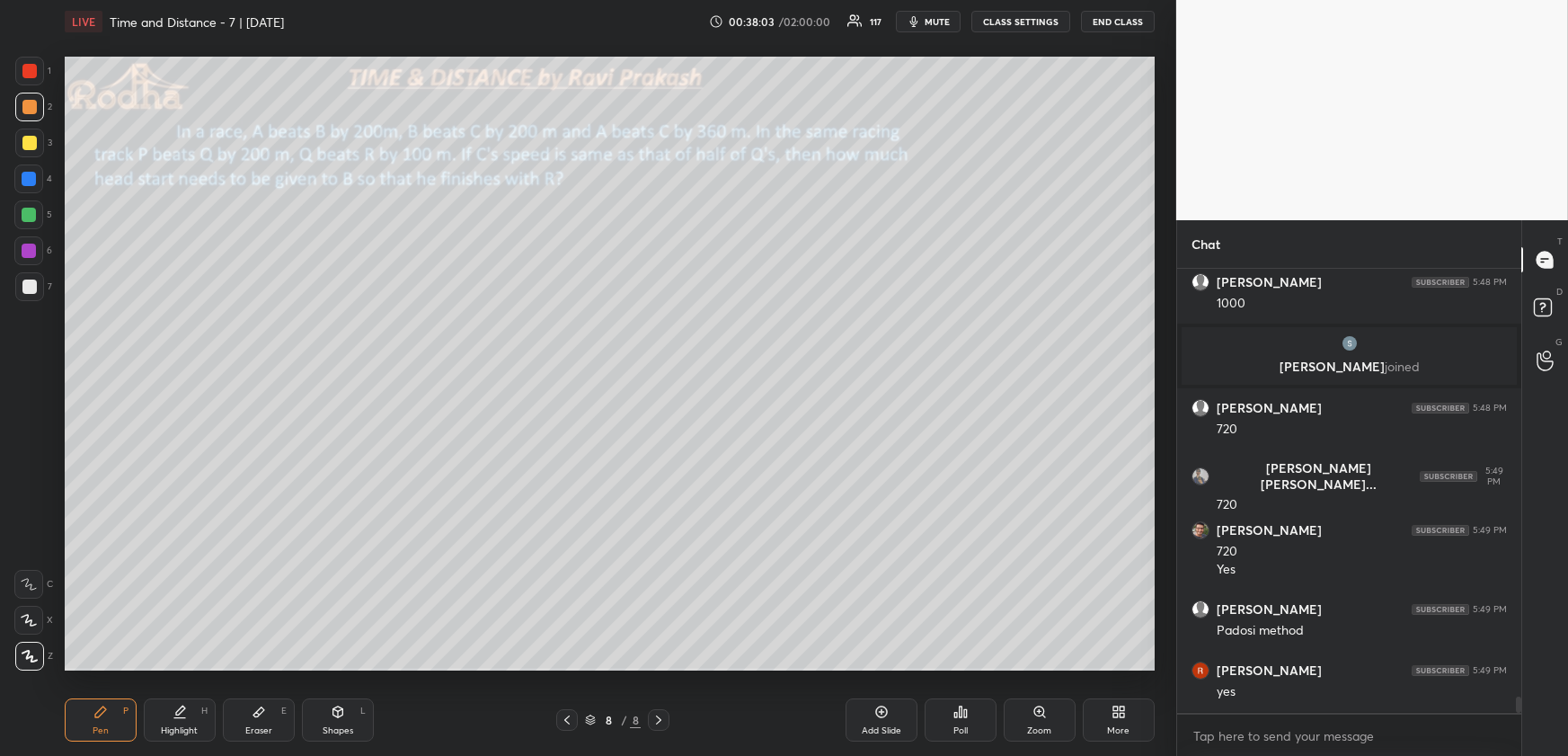 scroll, scrollTop: 11994, scrollLeft: 0, axis: vertical 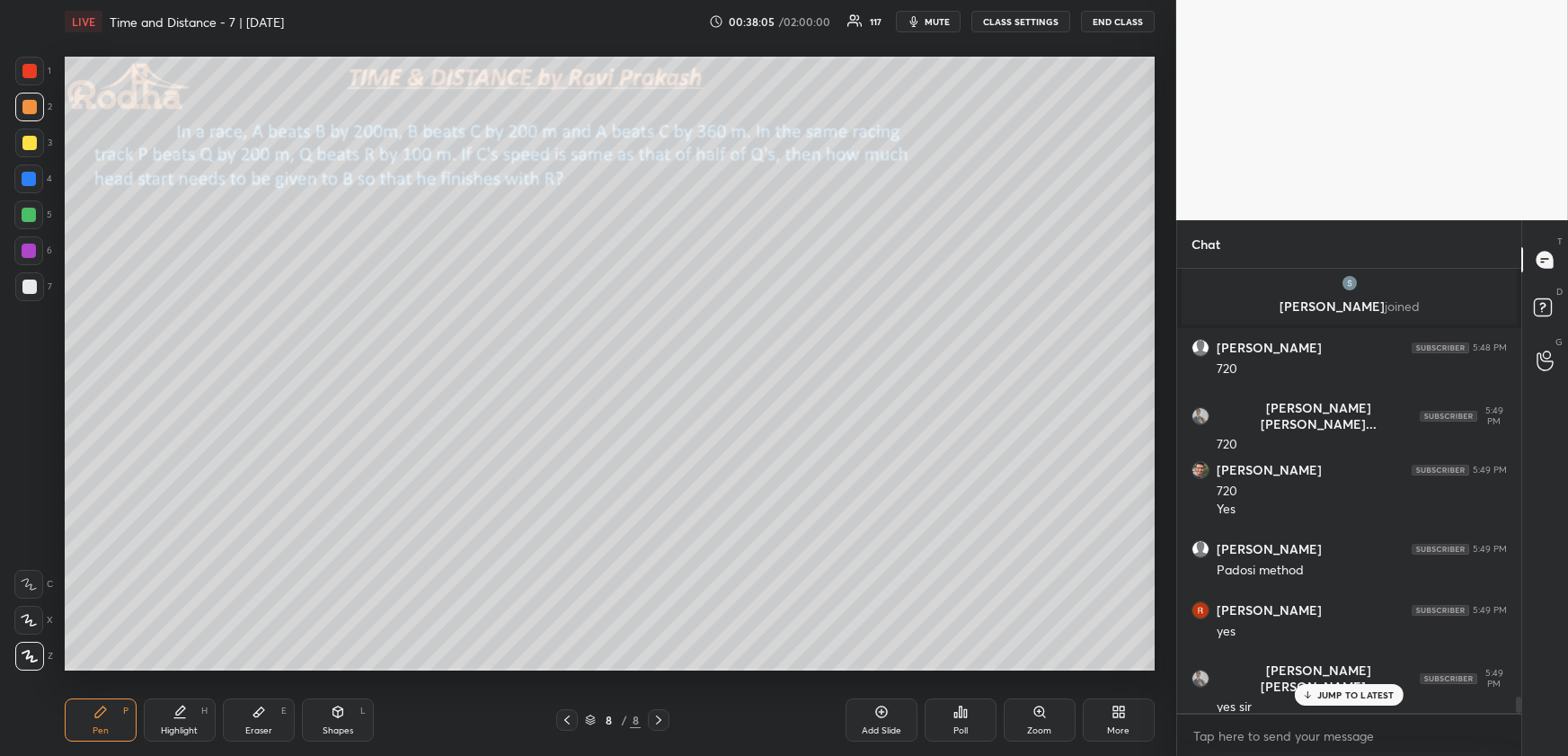 click on "Highlight H" at bounding box center [180, 720] 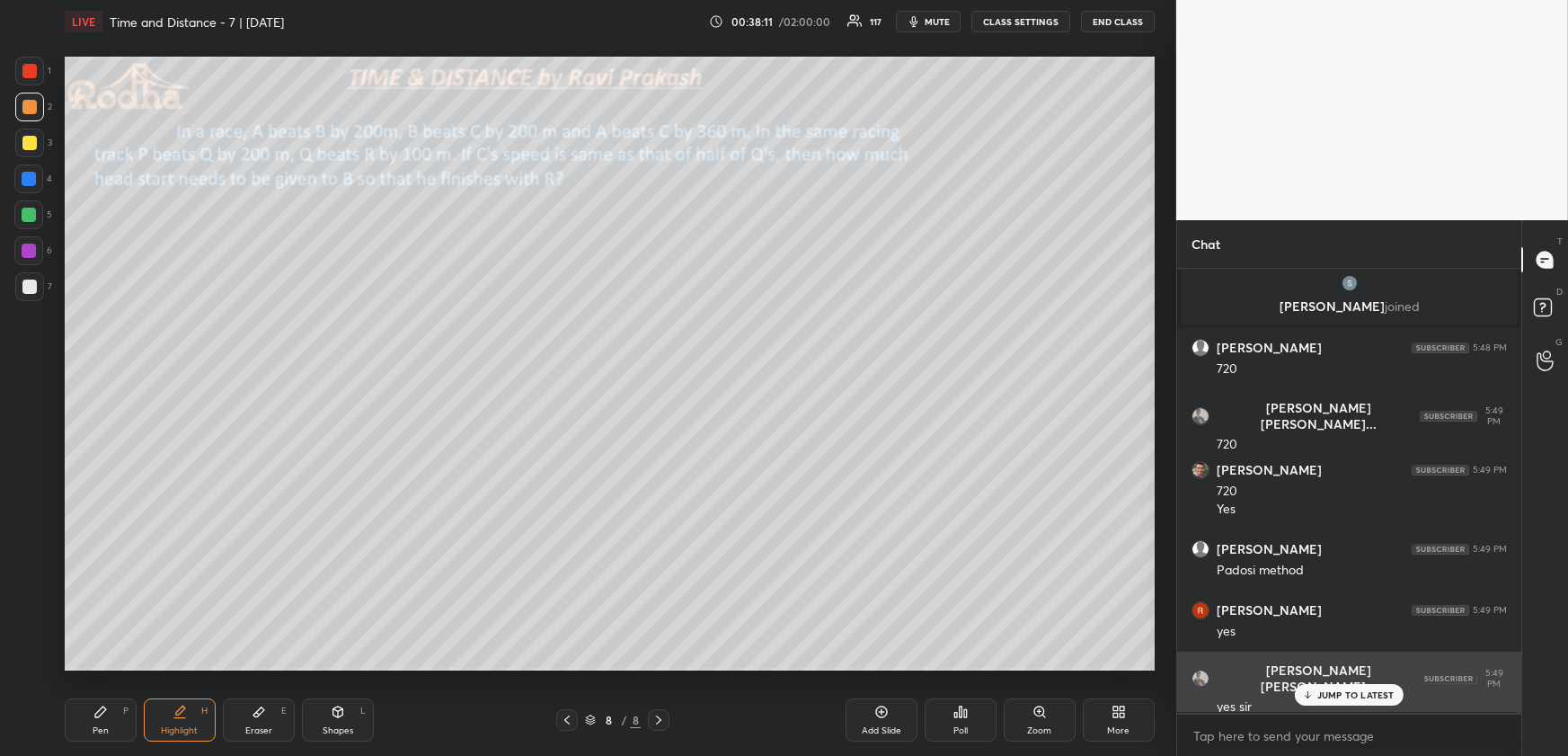 click on "JUMP TO LATEST" at bounding box center [1356, 695] 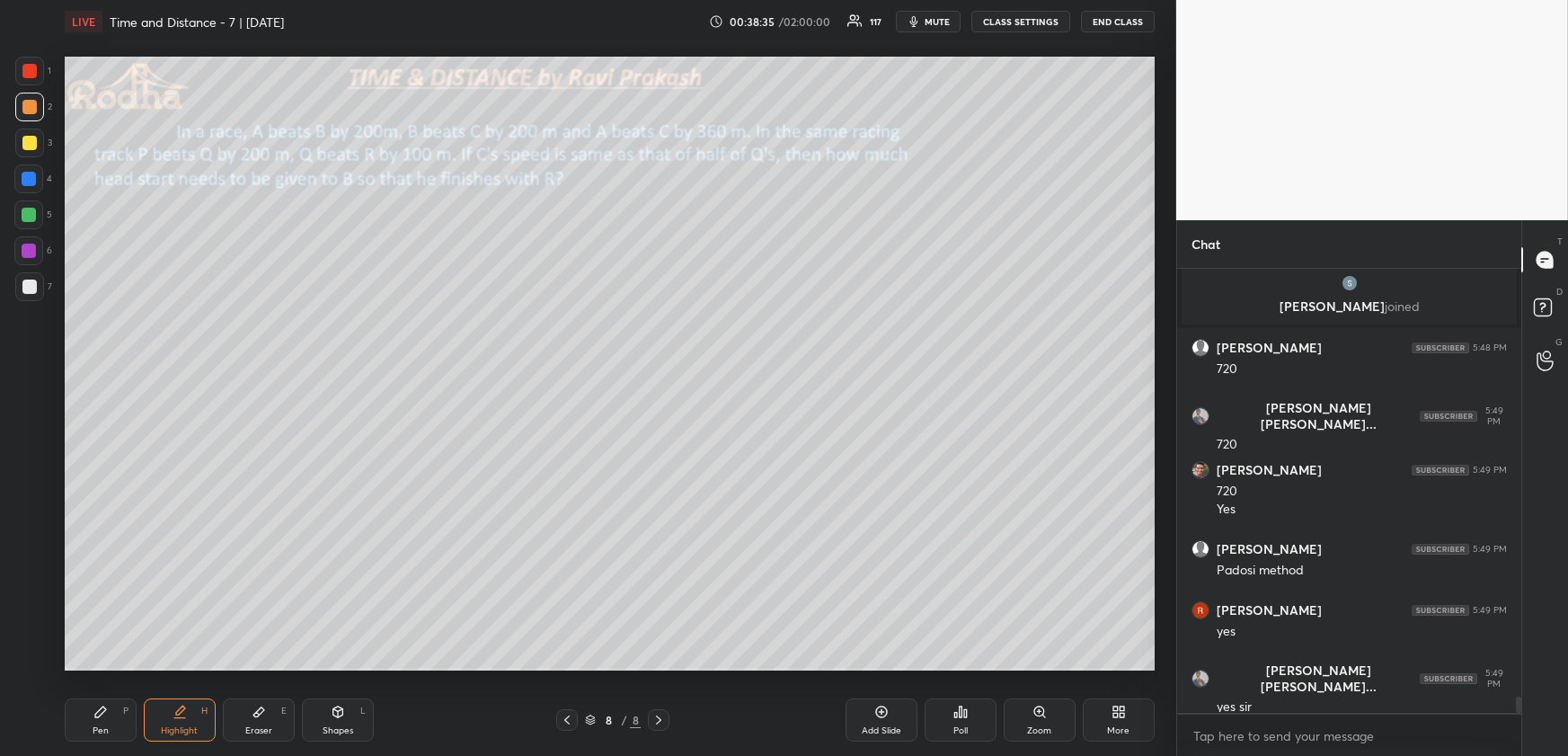 click on "More" at bounding box center [1119, 720] 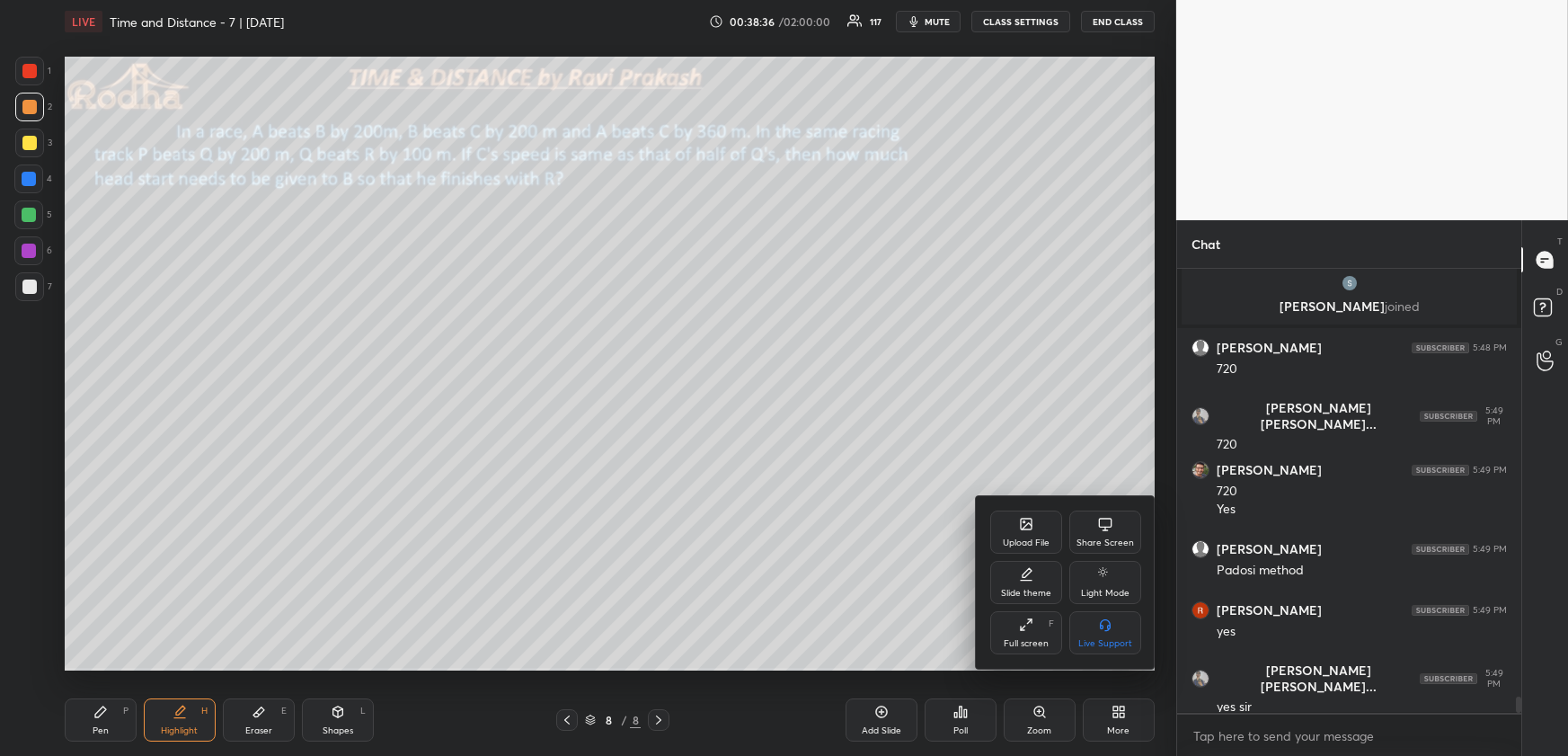 click on "Upload File" at bounding box center [1026, 532] 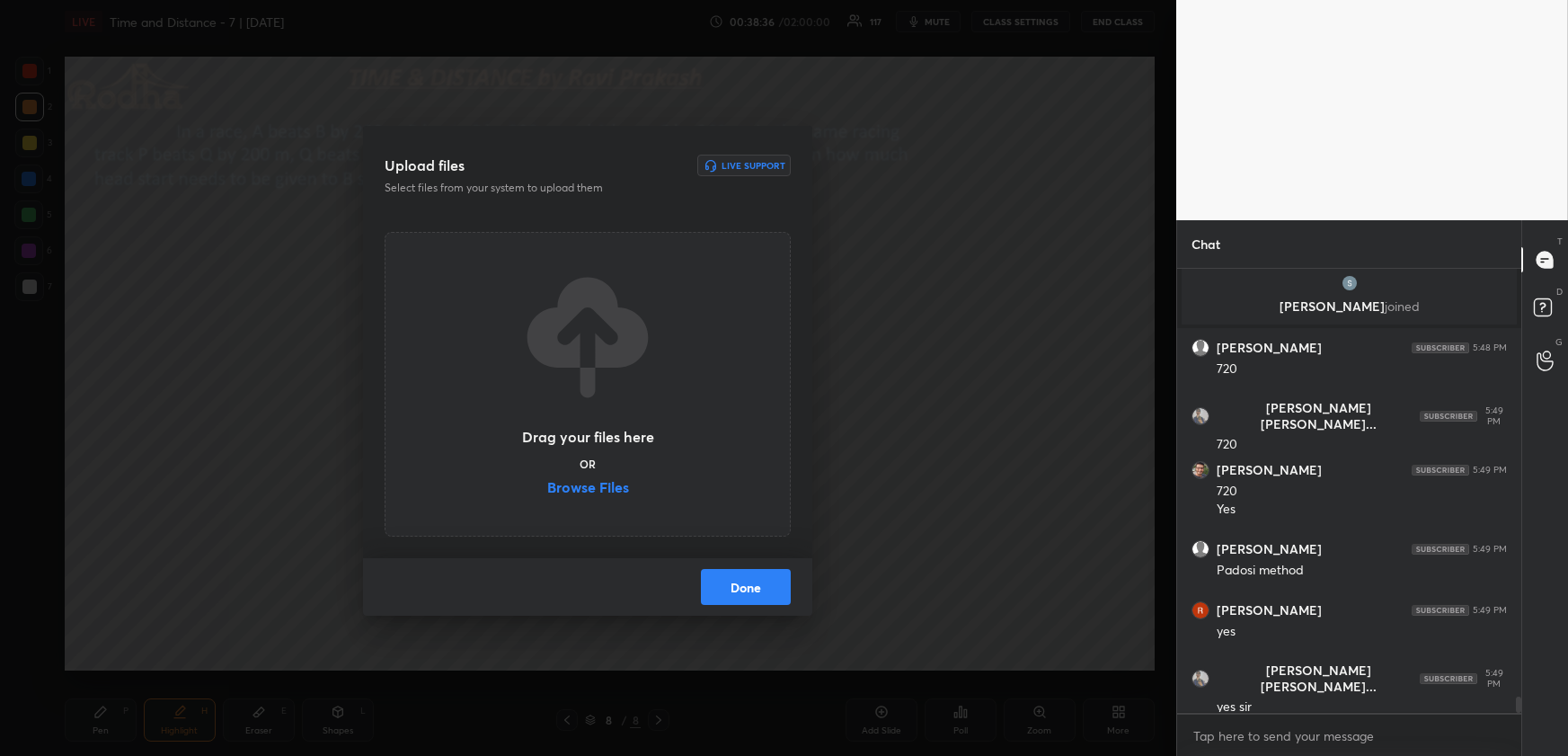 click on "Browse Files" at bounding box center [588, 489] 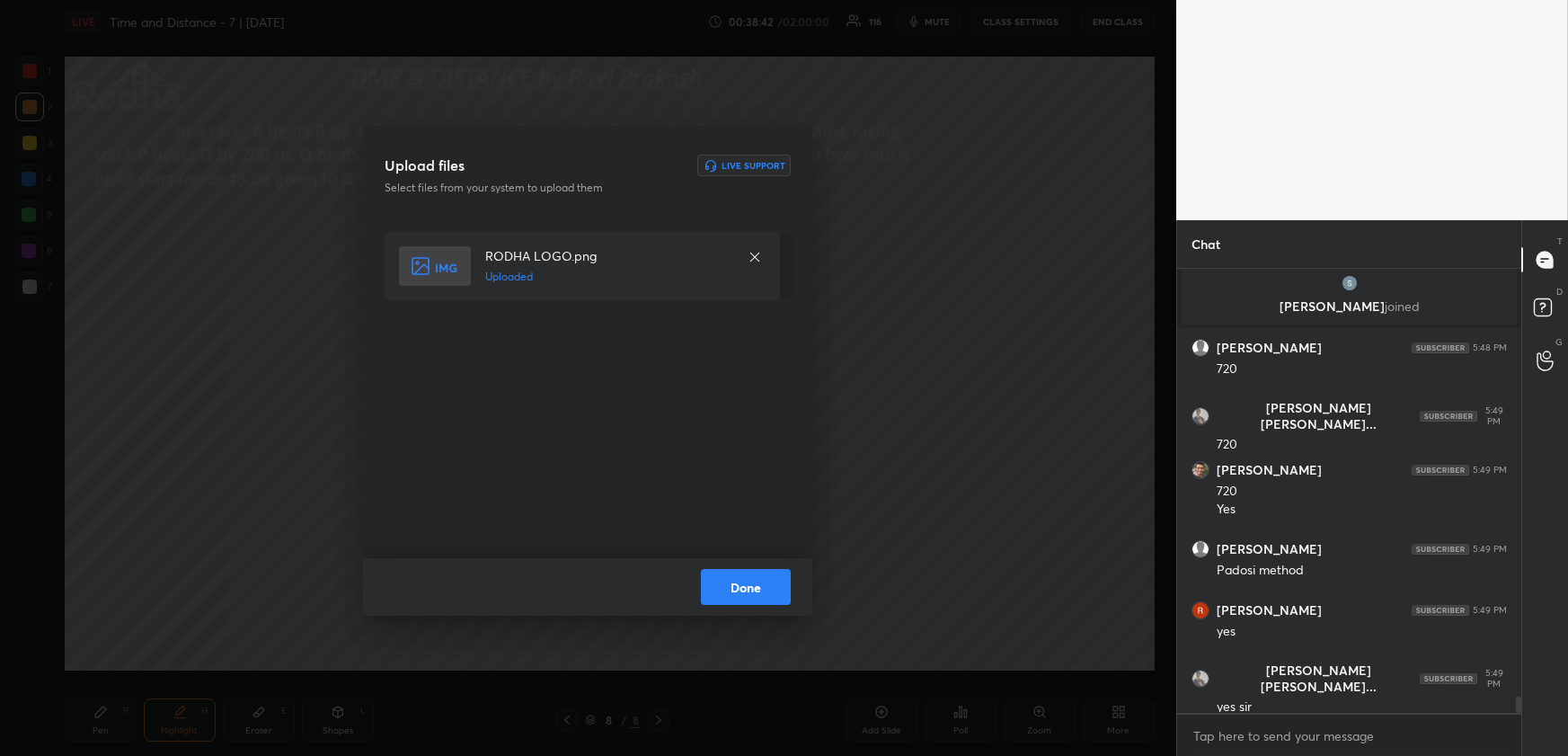 drag, startPoint x: 761, startPoint y: 581, endPoint x: 760, endPoint y: 572, distance: 9.055385 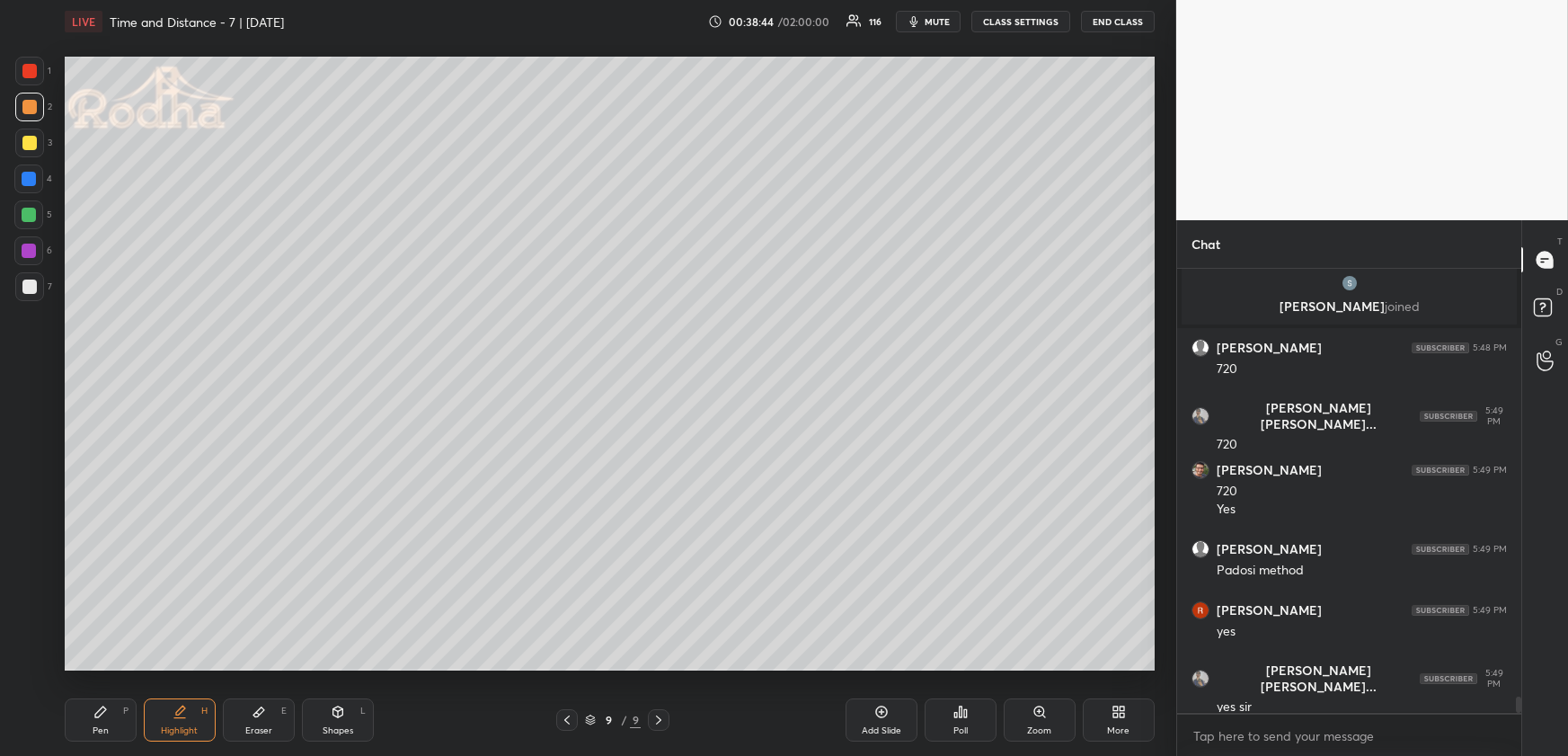 click 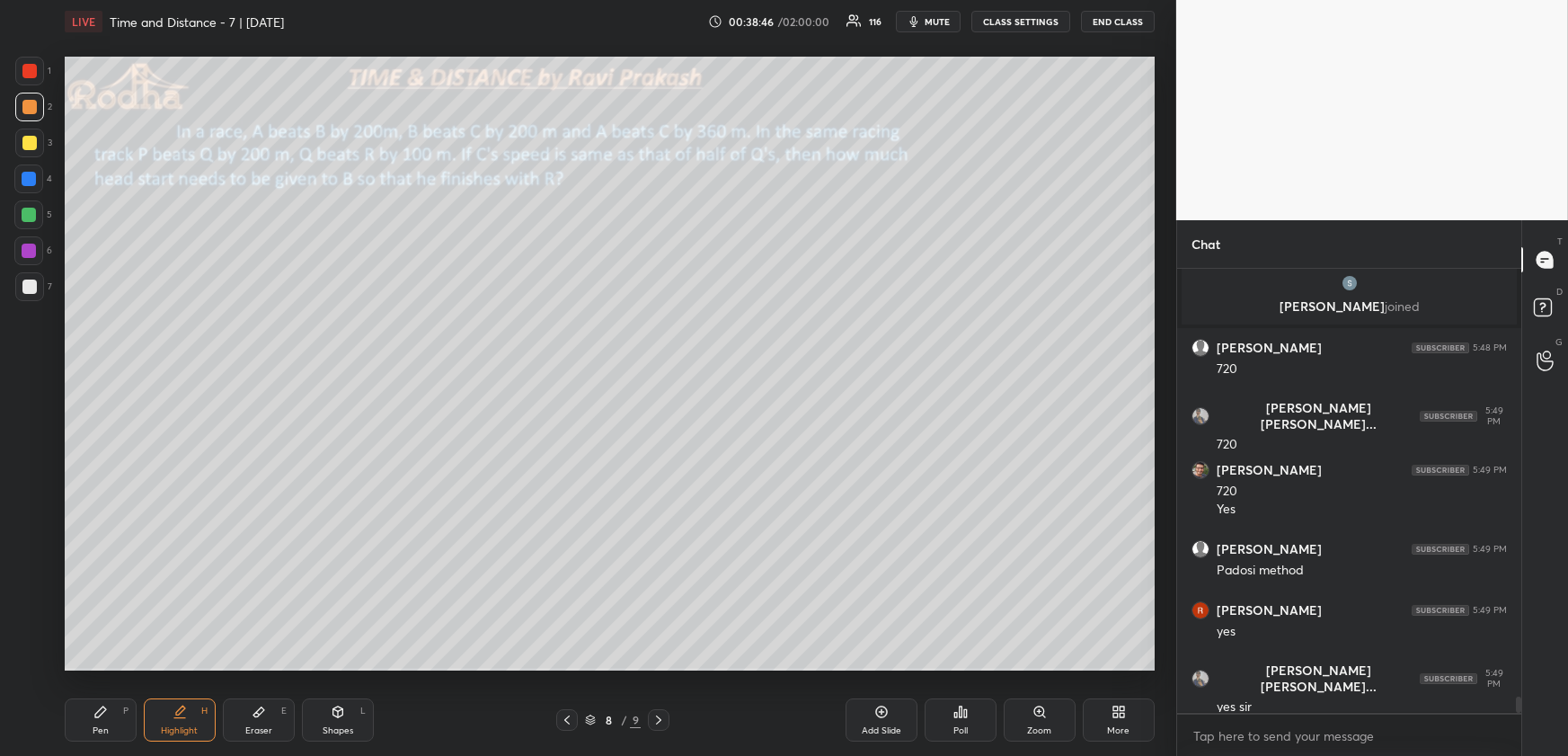 click on "Pen P" at bounding box center [101, 720] 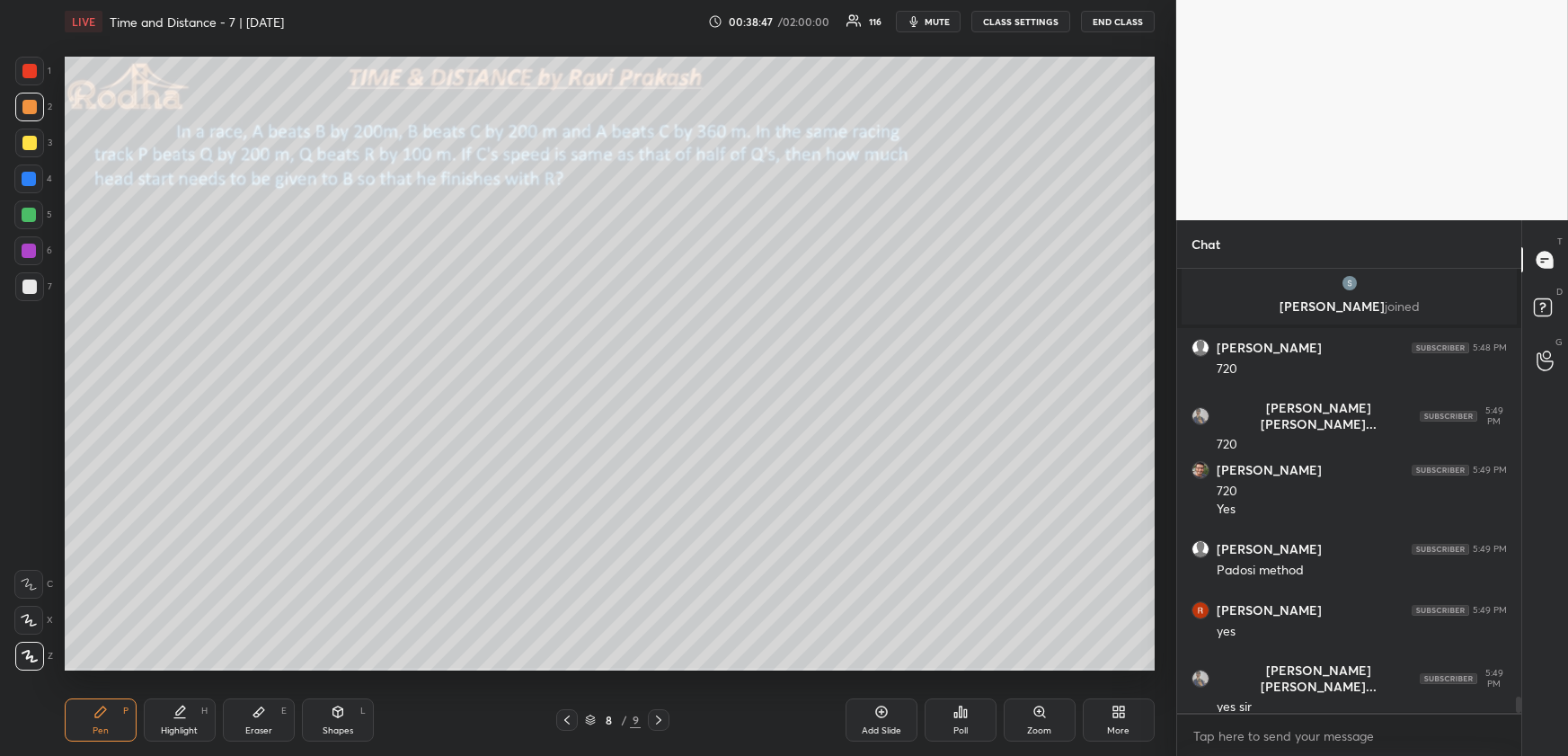 click at bounding box center (29, 215) 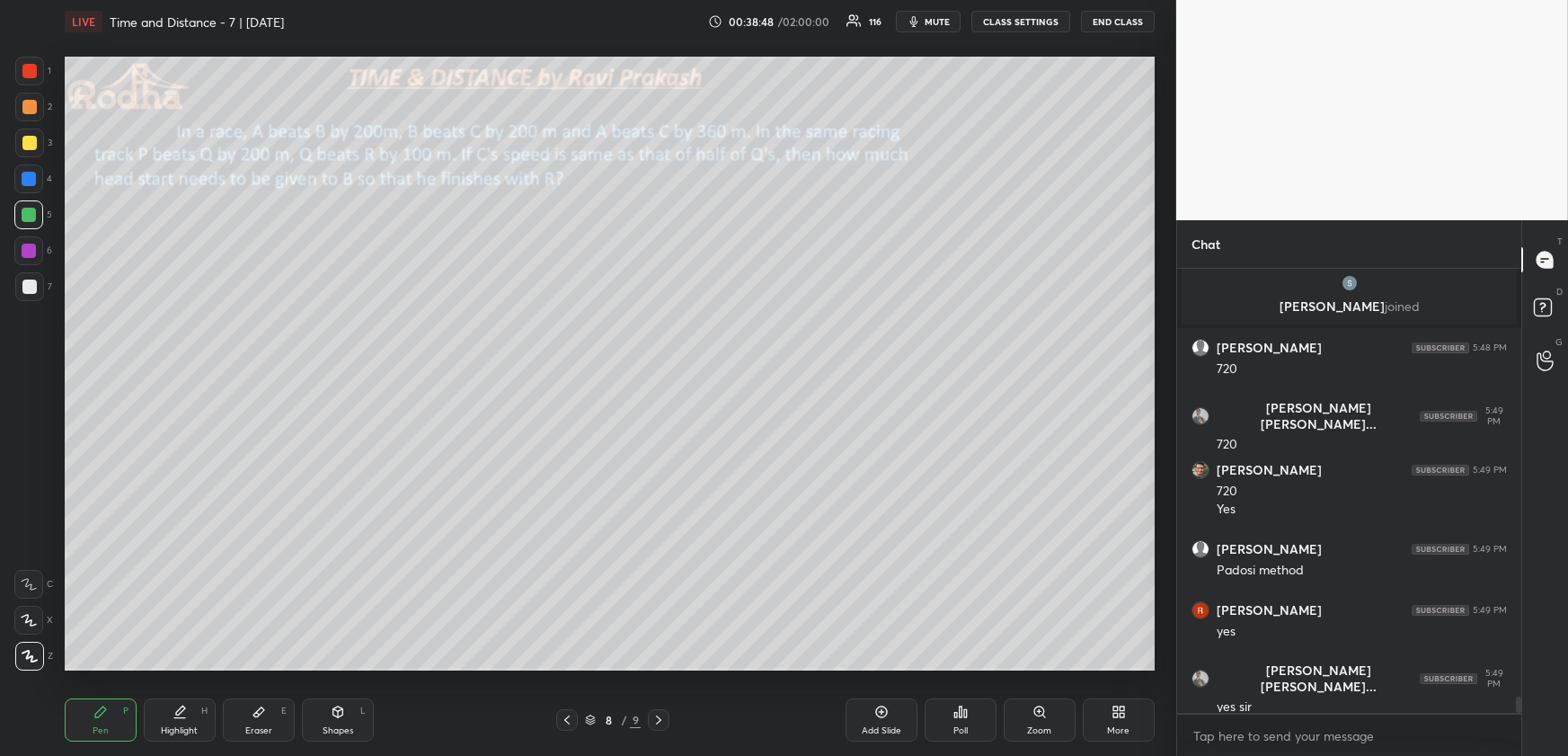 click 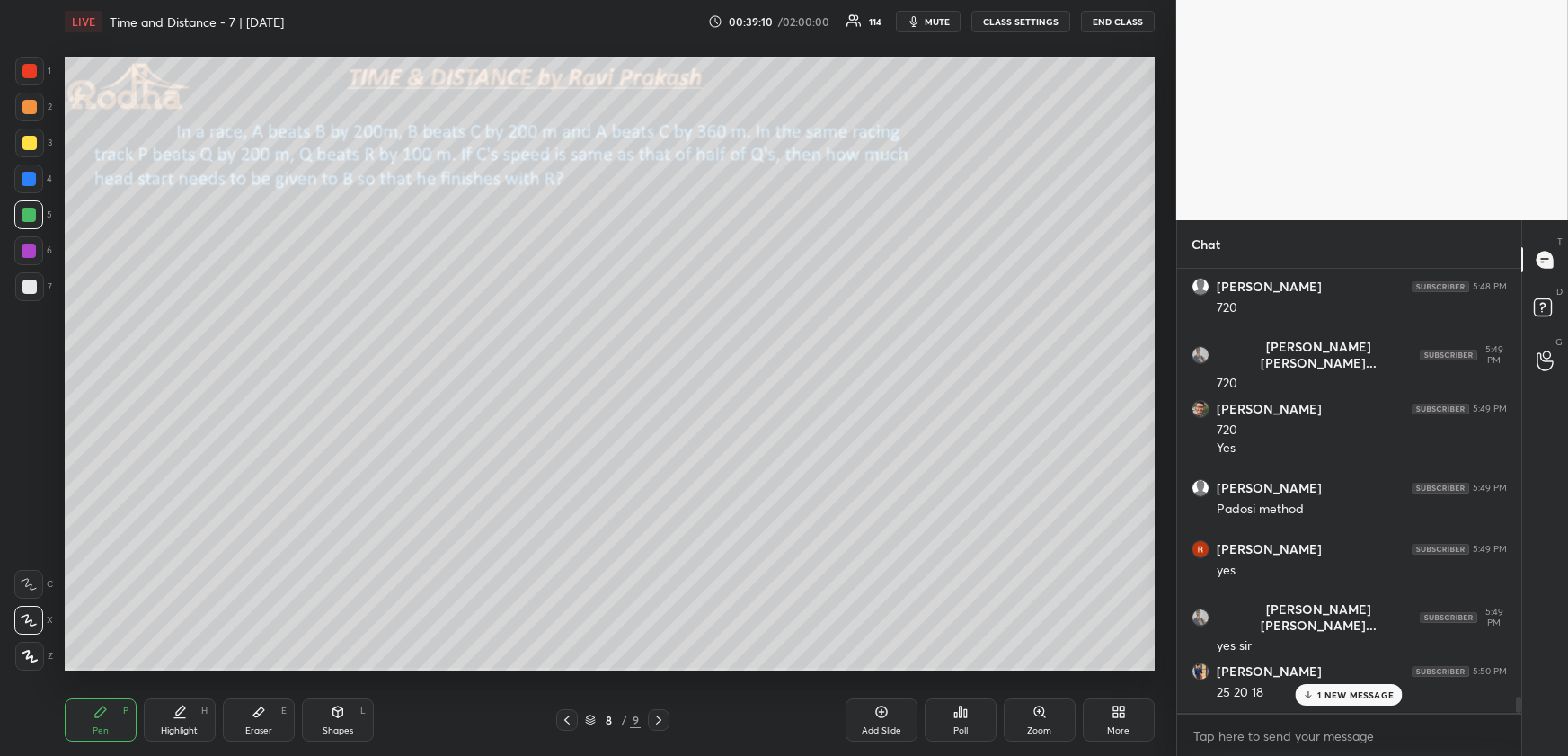 scroll, scrollTop: 12117, scrollLeft: 0, axis: vertical 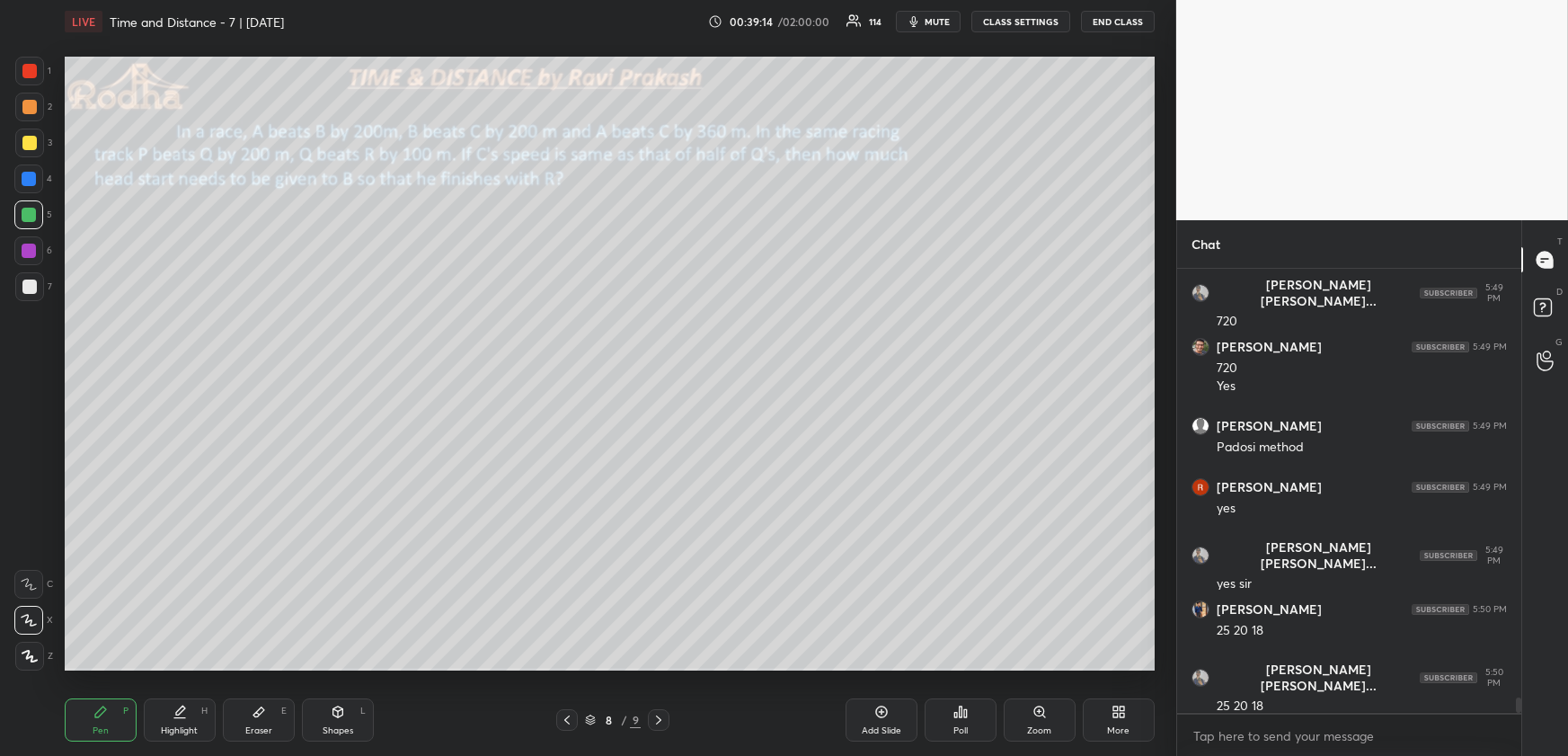 drag, startPoint x: 180, startPoint y: 727, endPoint x: 228, endPoint y: 672, distance: 73 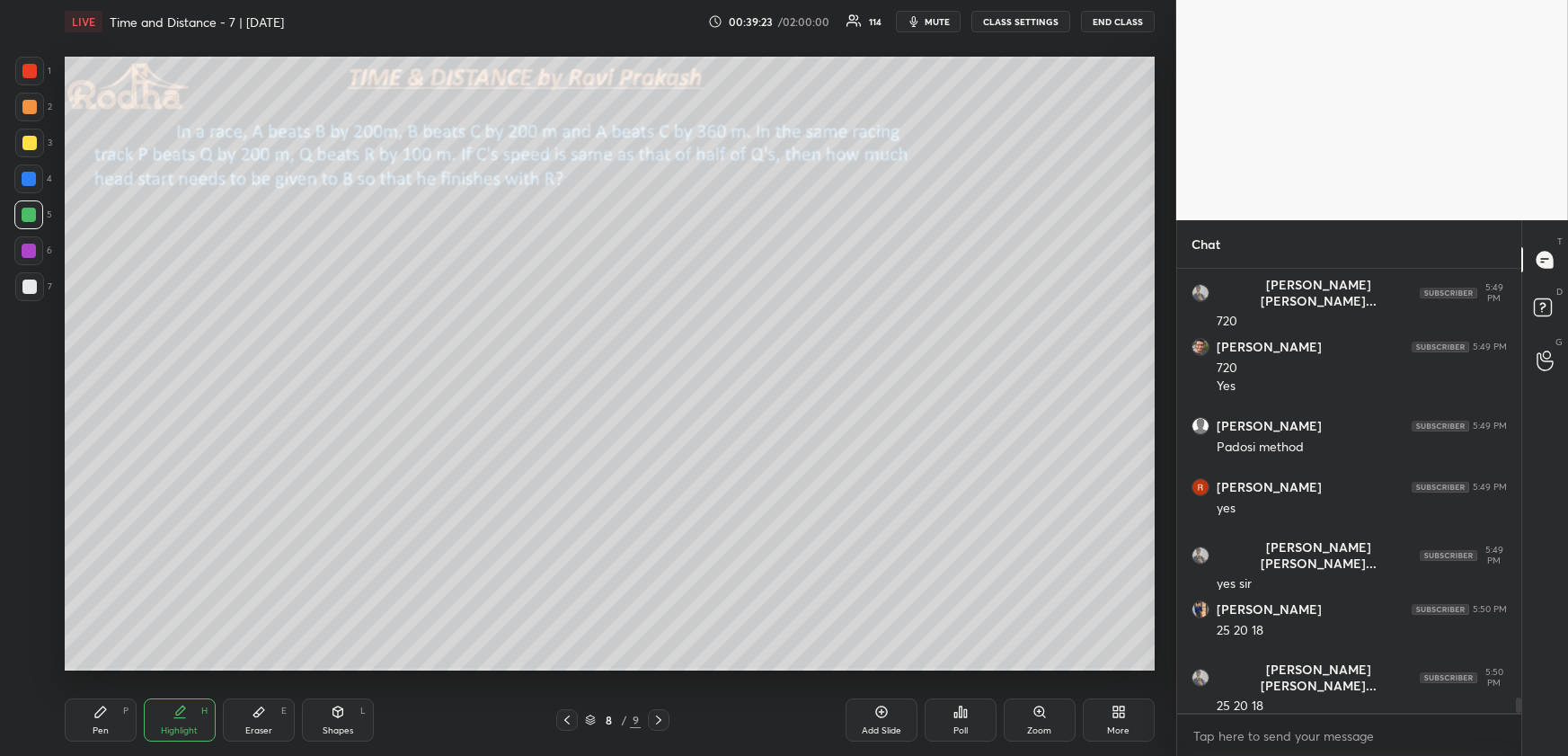 click on "Pen P" at bounding box center [101, 720] 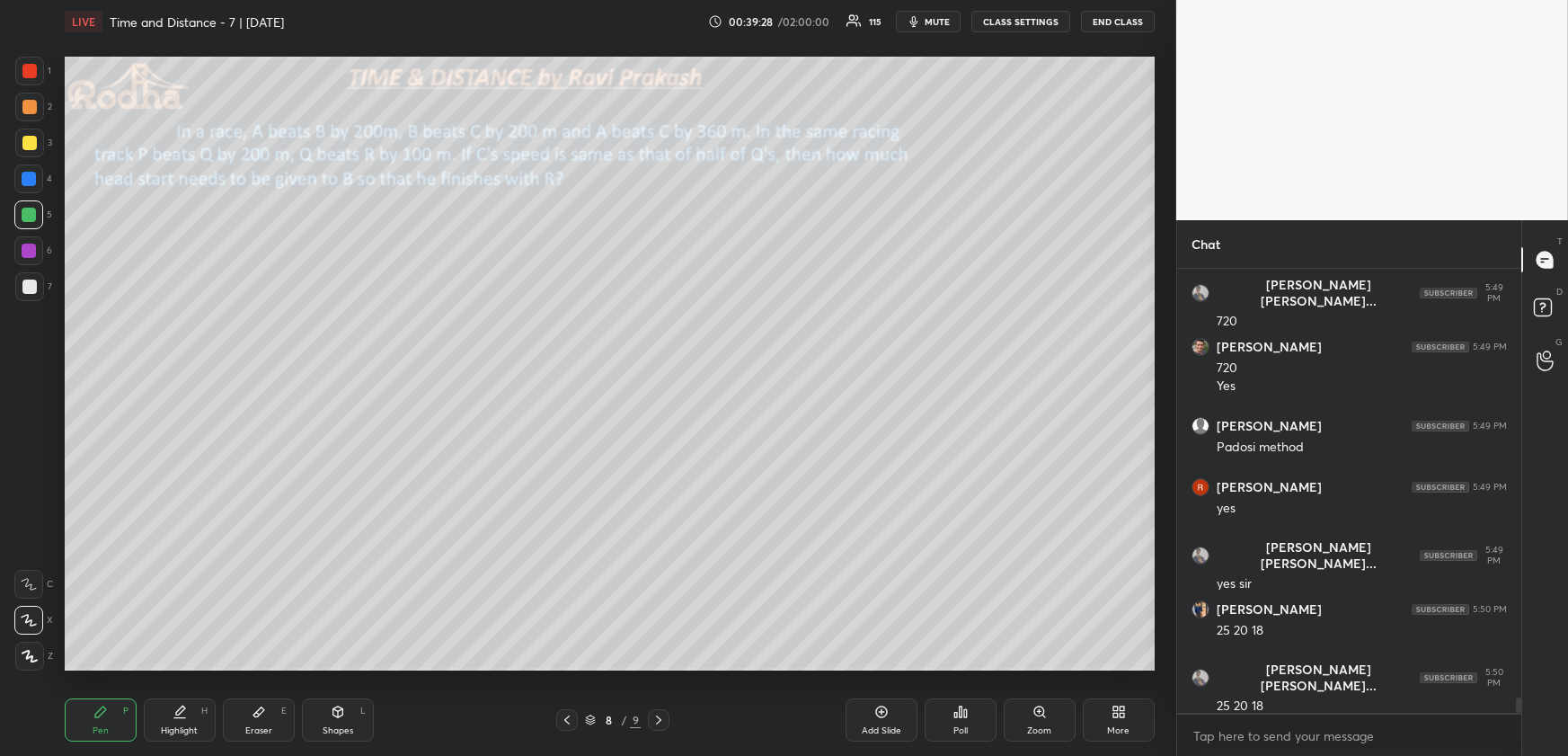 drag, startPoint x: 177, startPoint y: 716, endPoint x: 189, endPoint y: 696, distance: 23.323808 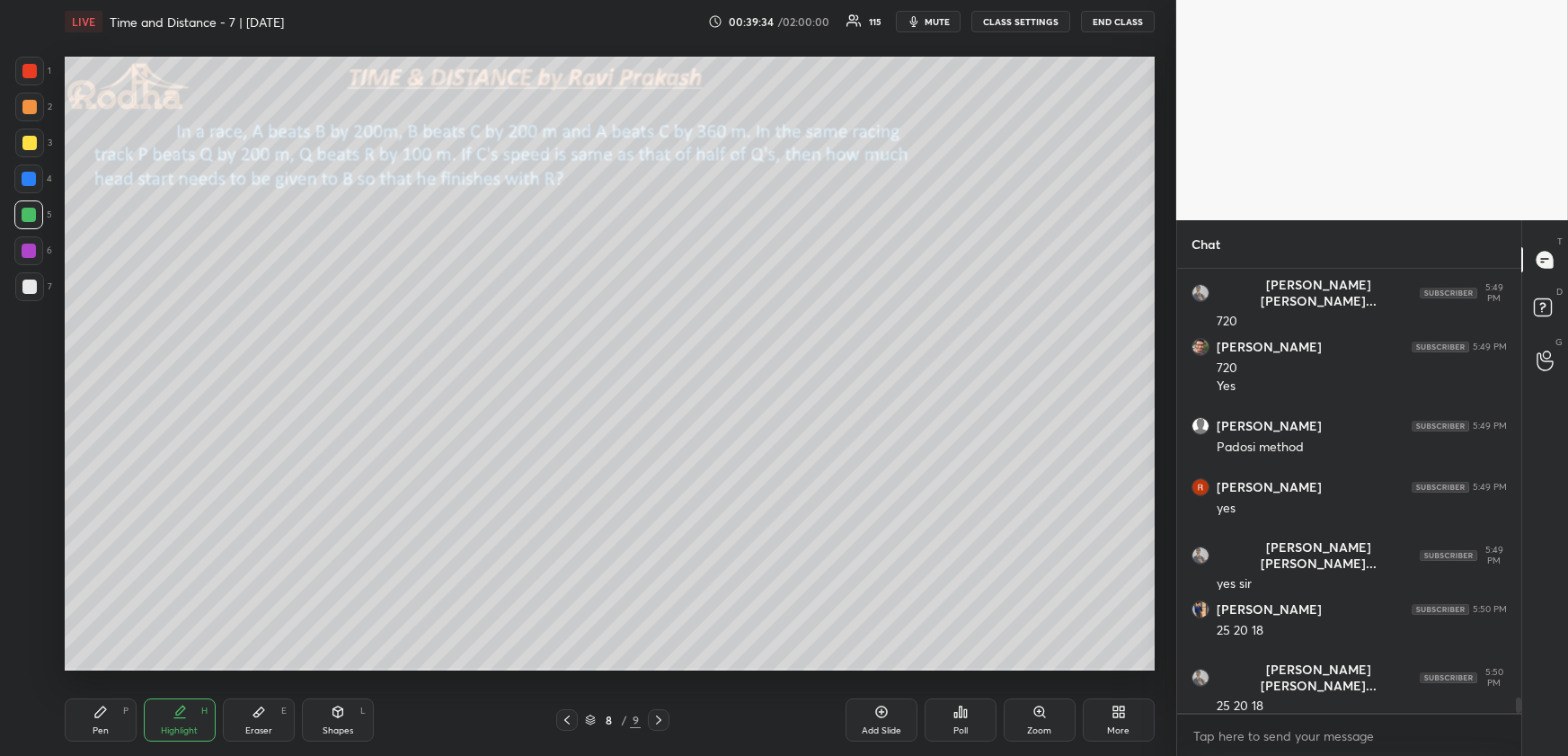 drag, startPoint x: 100, startPoint y: 725, endPoint x: 111, endPoint y: 721, distance: 11.7047 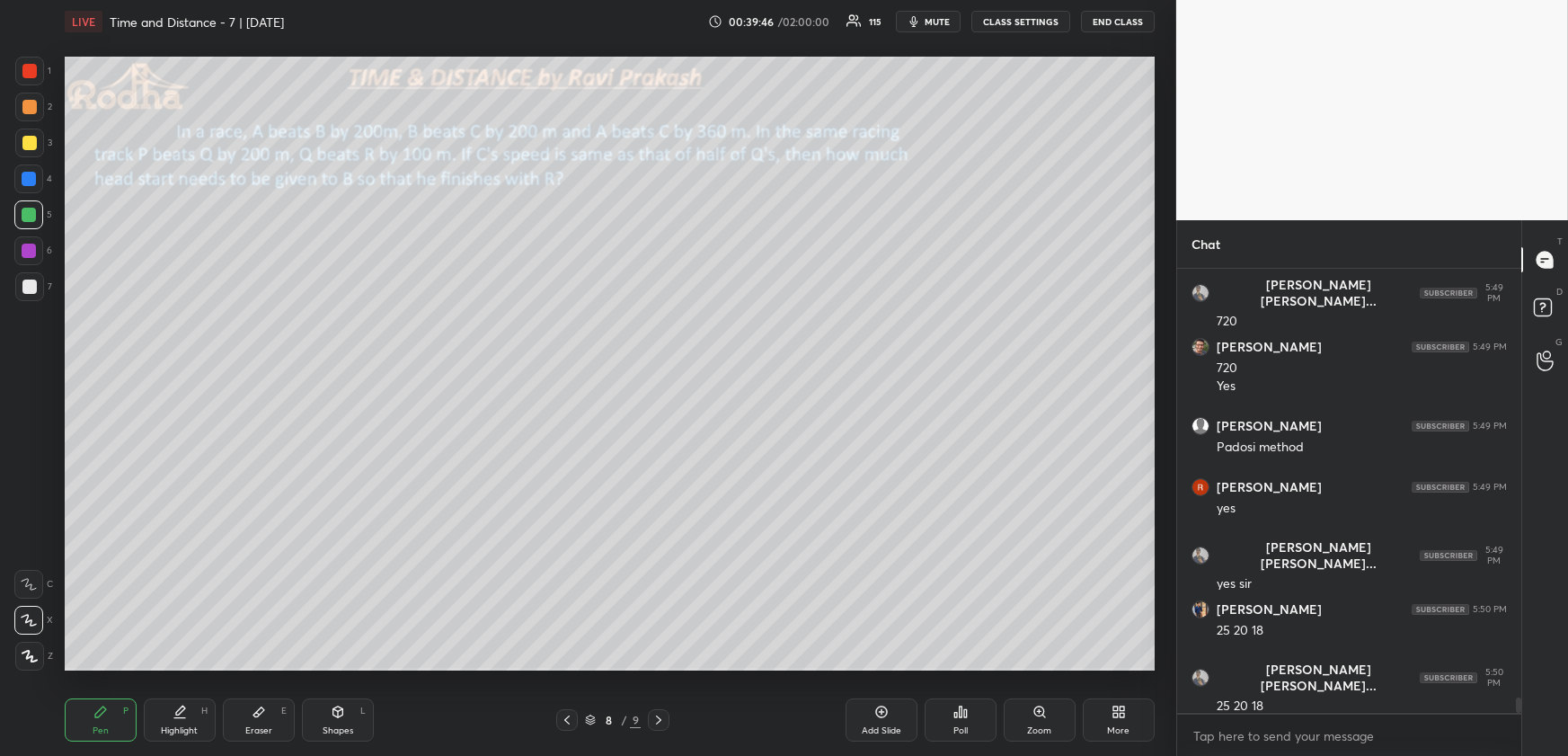 click on "Eraser E" at bounding box center [259, 720] 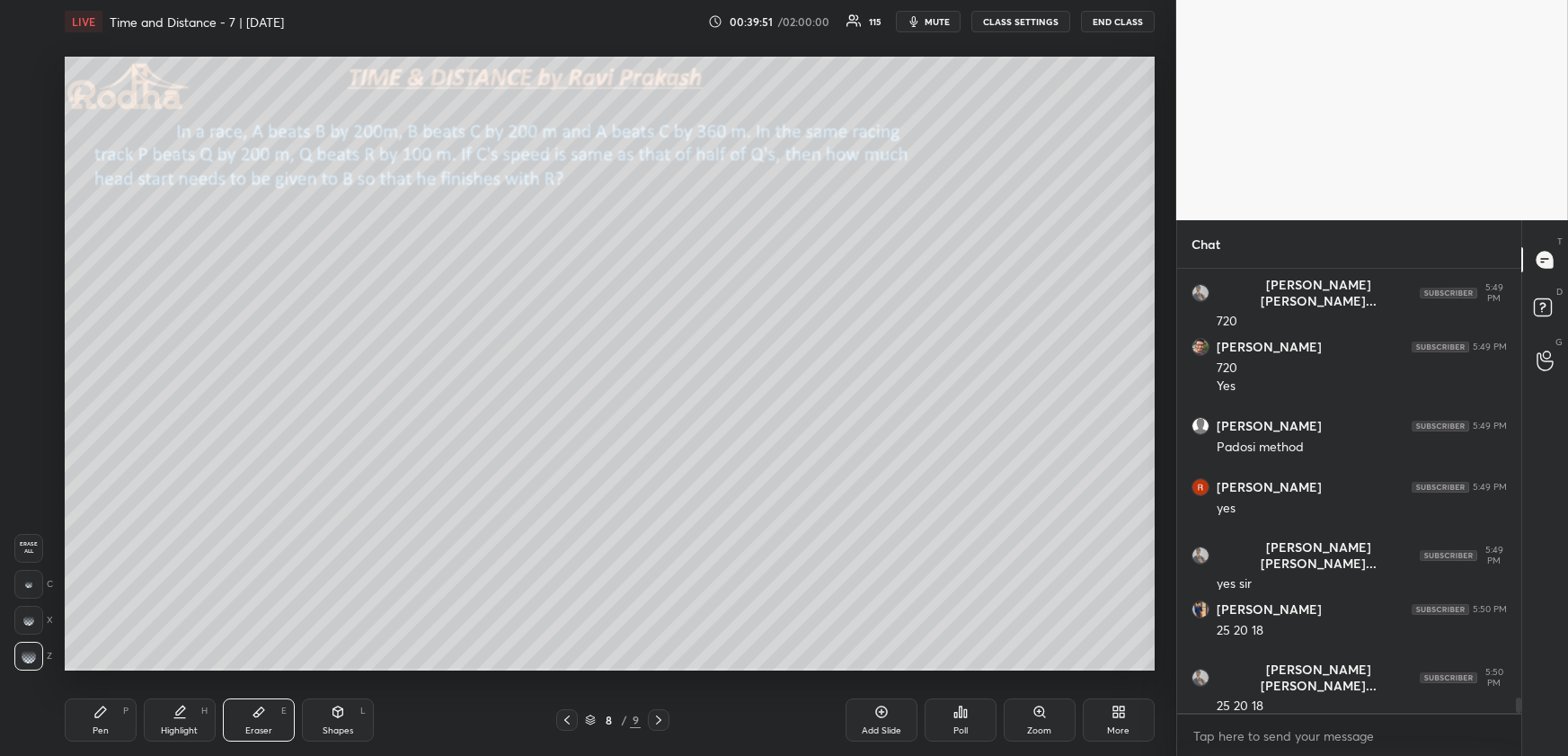 click on "Highlight H" at bounding box center (180, 720) 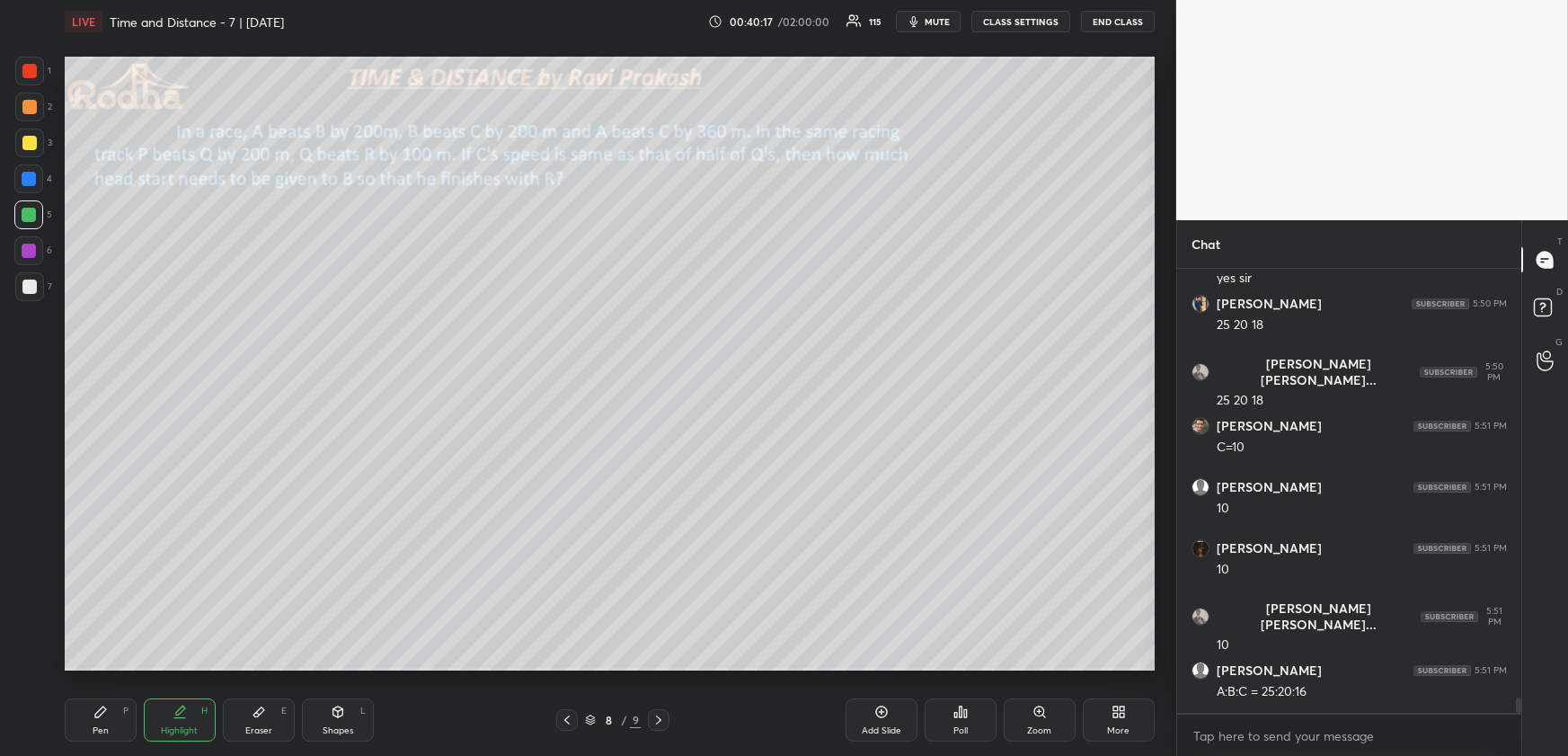 scroll, scrollTop: 12483, scrollLeft: 0, axis: vertical 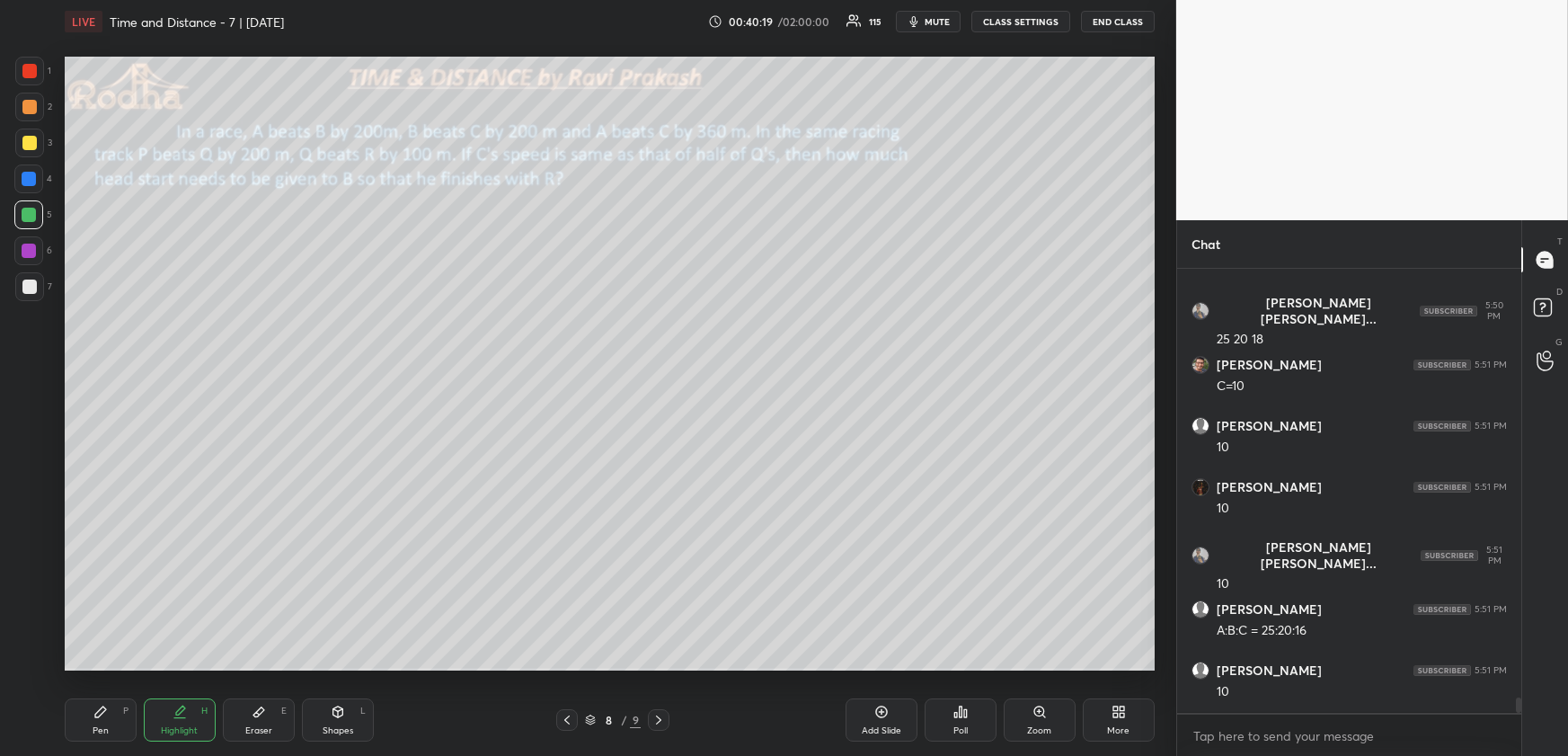click on "Pen P" at bounding box center (101, 720) 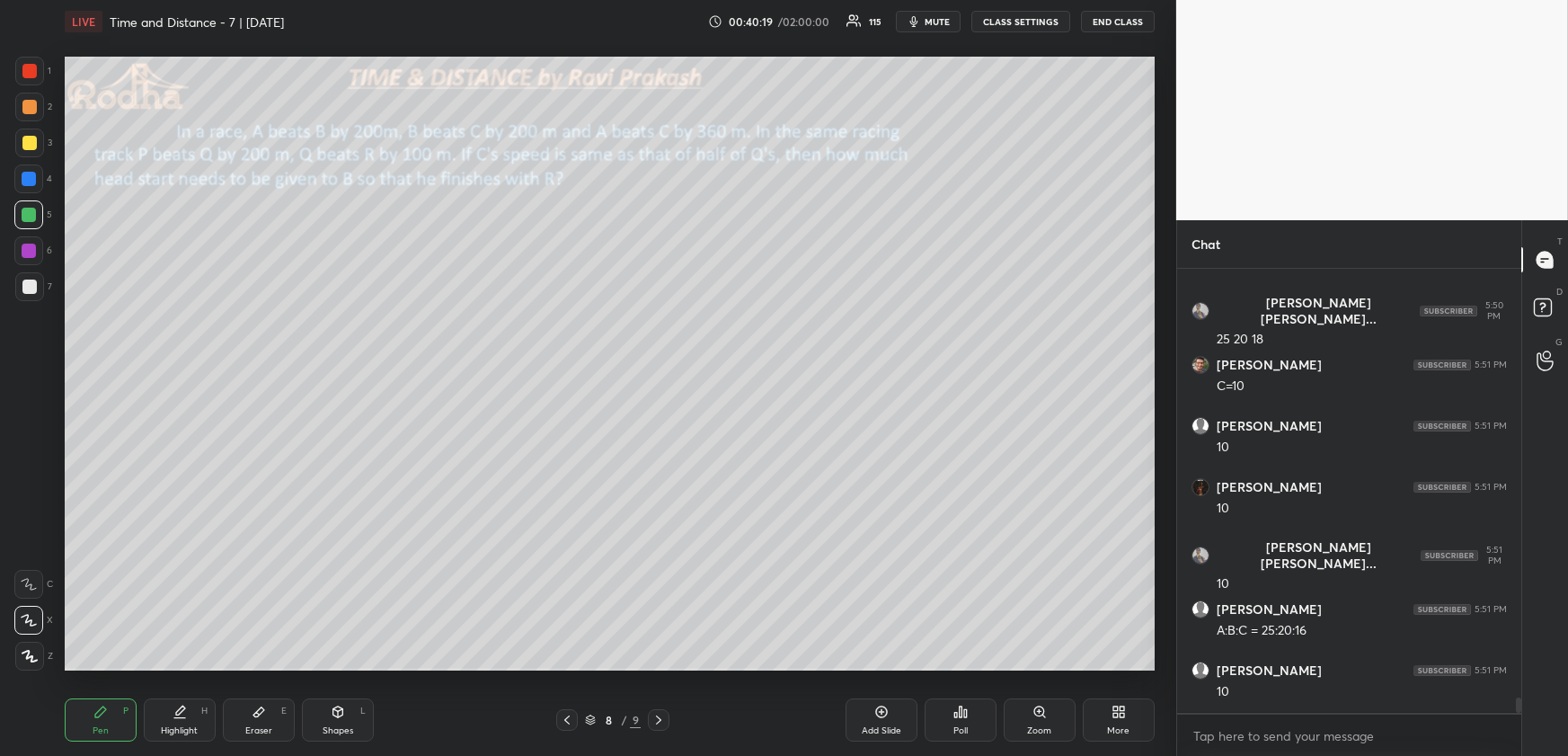 drag, startPoint x: 33, startPoint y: 280, endPoint x: 34, endPoint y: 293, distance: 13.038405 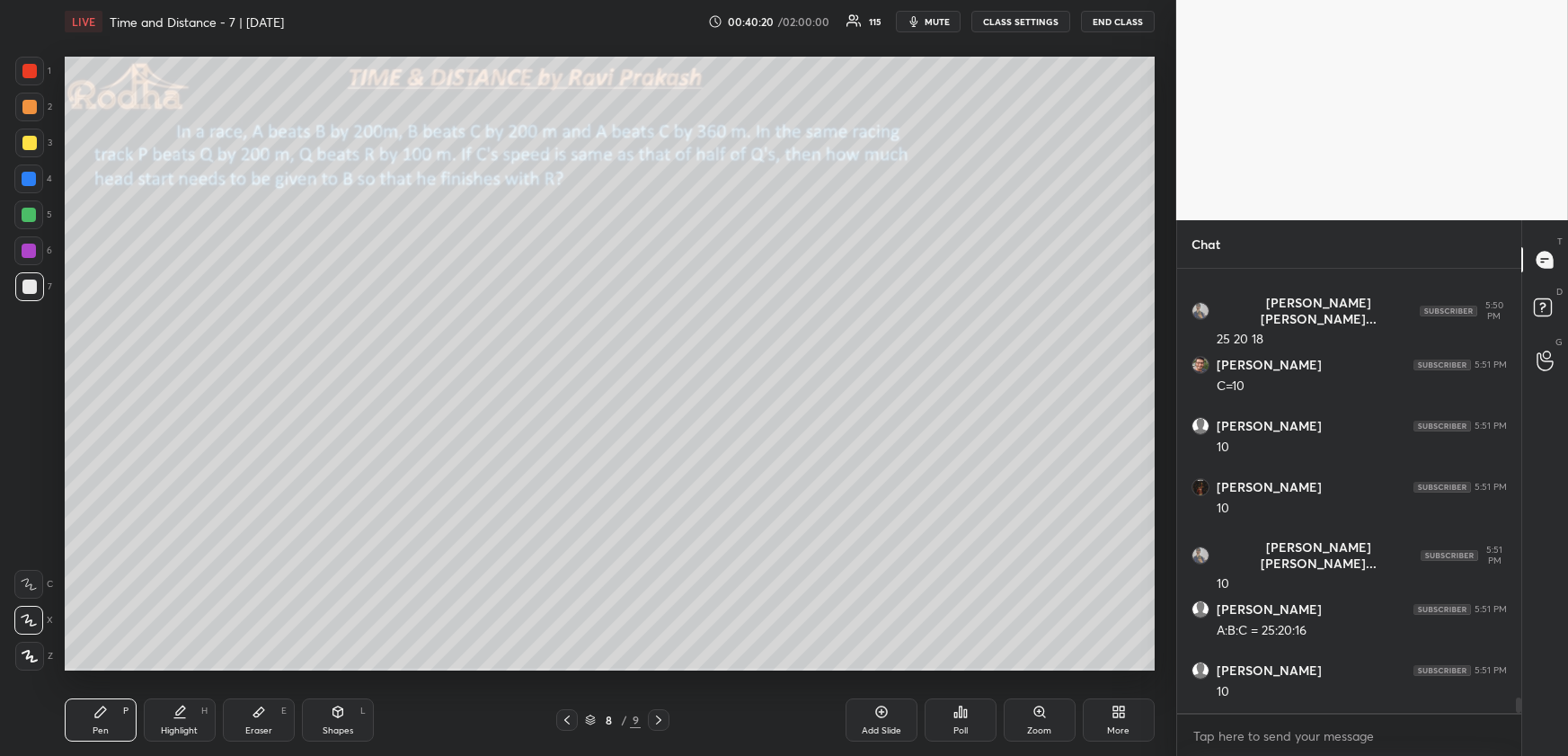 drag, startPoint x: 22, startPoint y: 663, endPoint x: 40, endPoint y: 643, distance: 26.907248 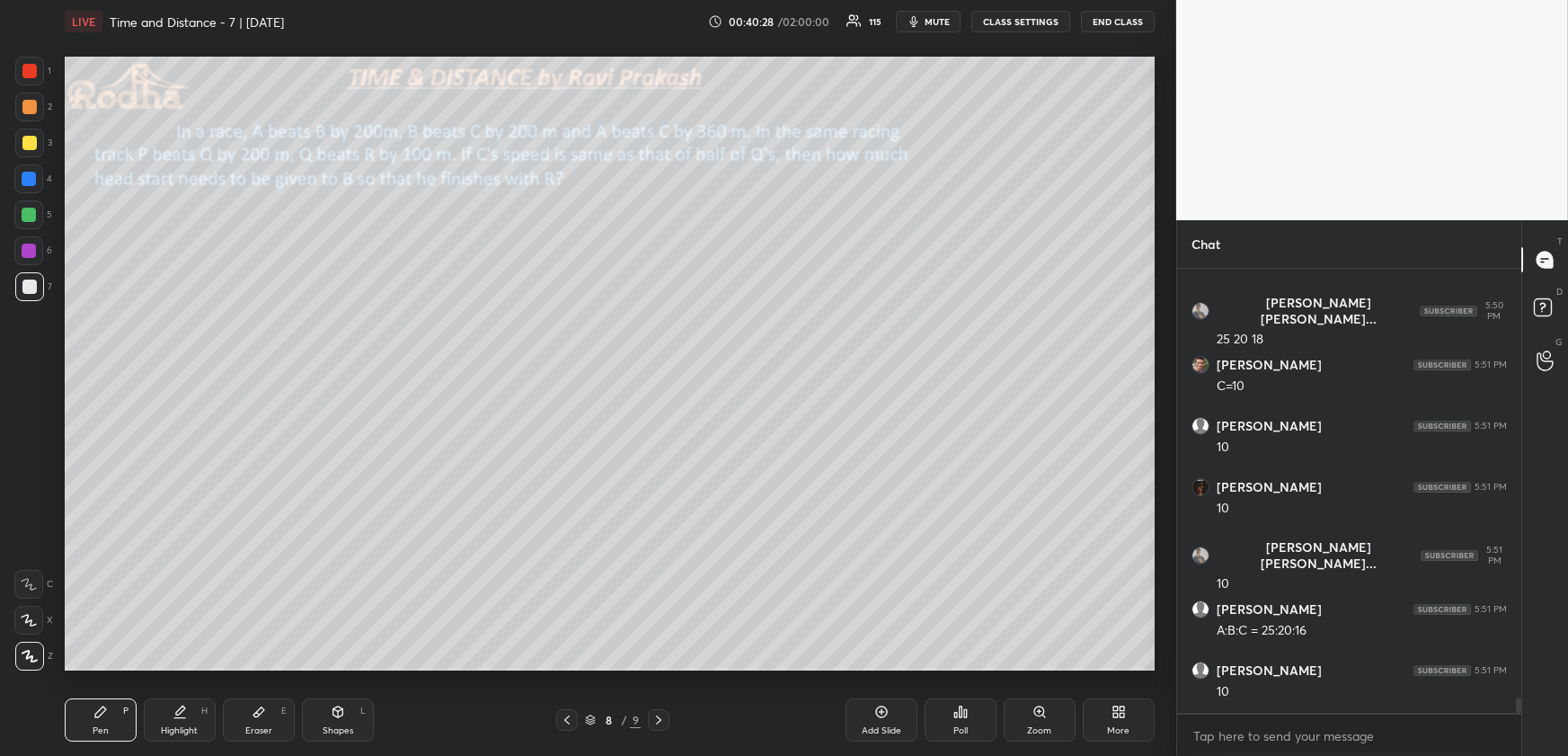 click on "Highlight H" at bounding box center (180, 720) 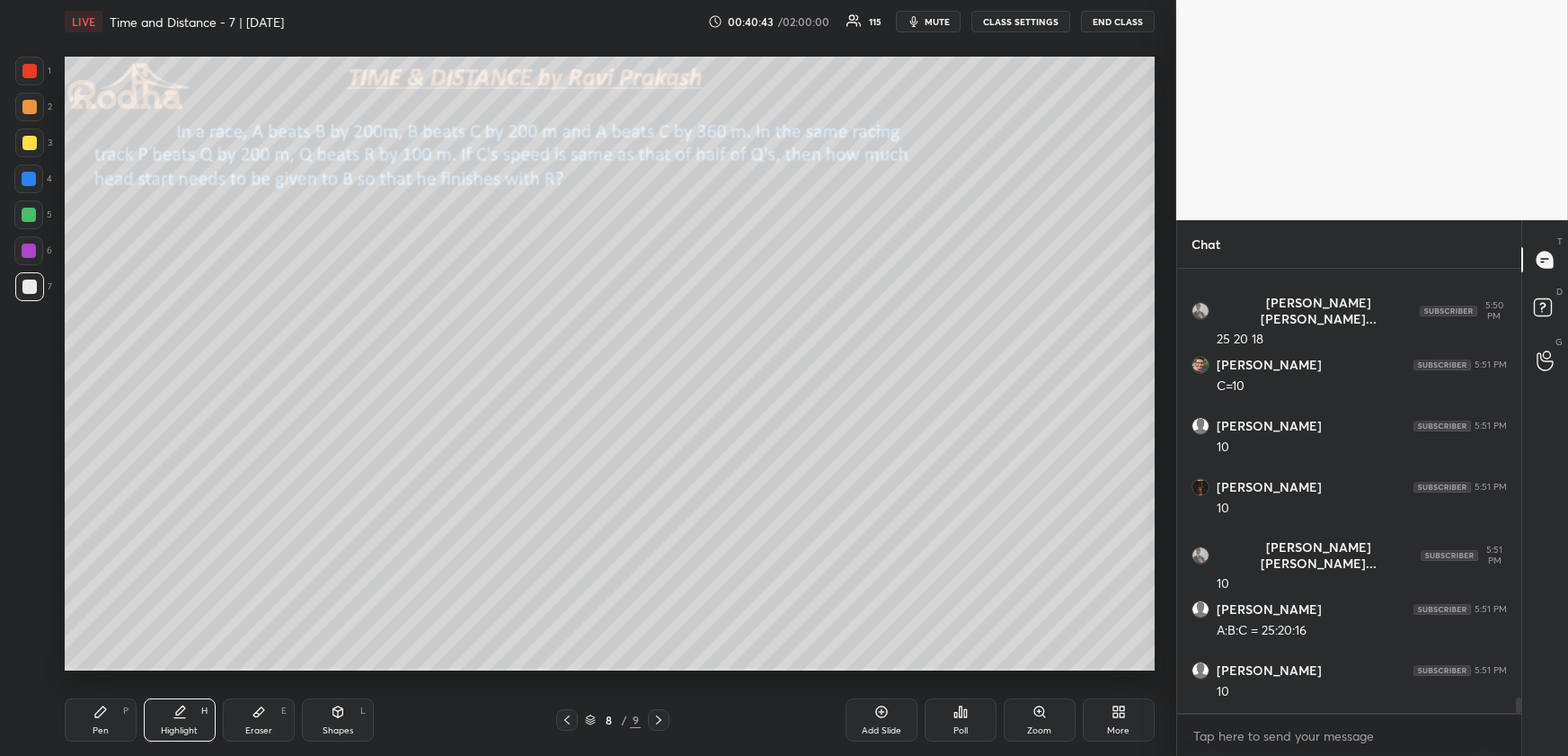 drag, startPoint x: 95, startPoint y: 721, endPoint x: 101, endPoint y: 709, distance: 13.4164079 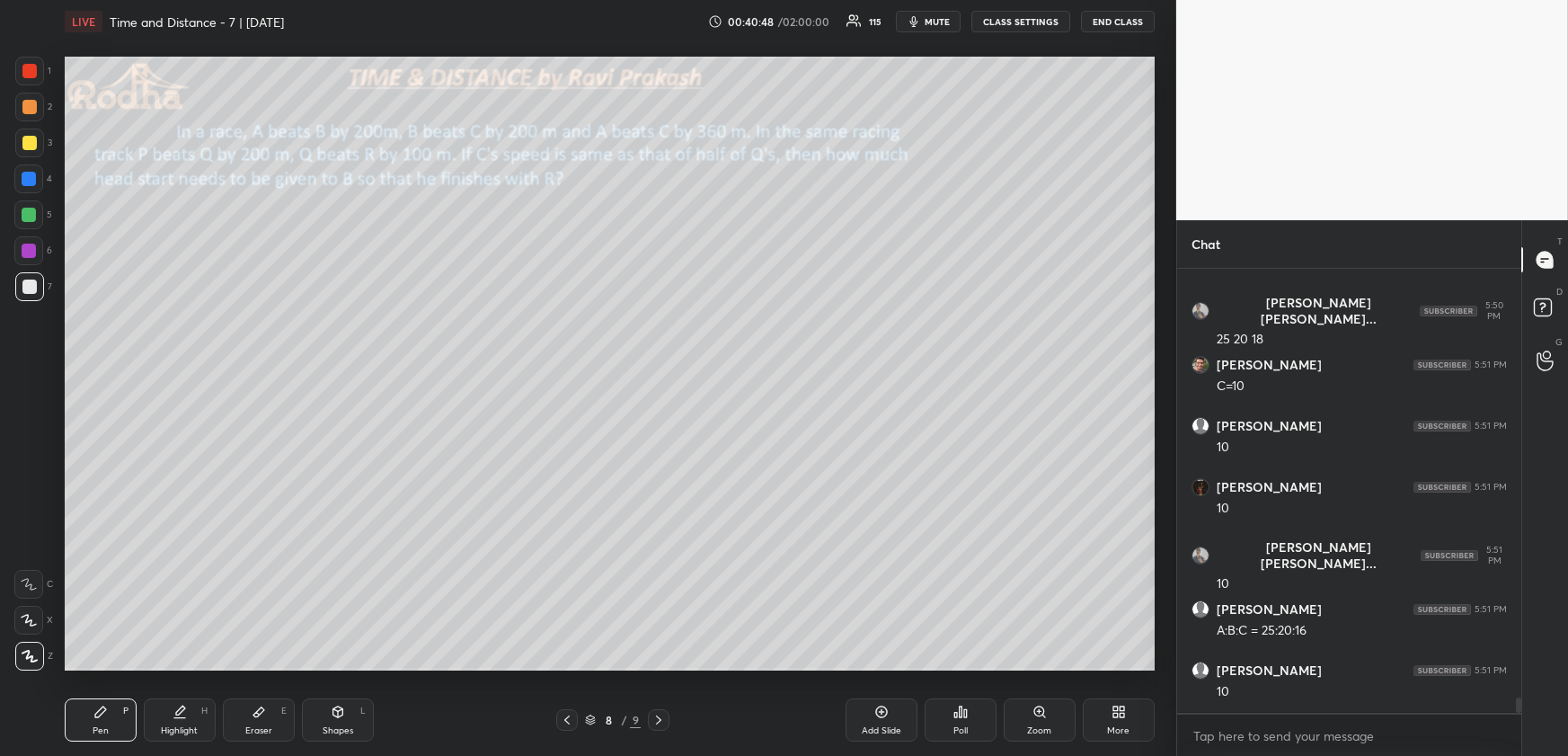 scroll, scrollTop: 12545, scrollLeft: 0, axis: vertical 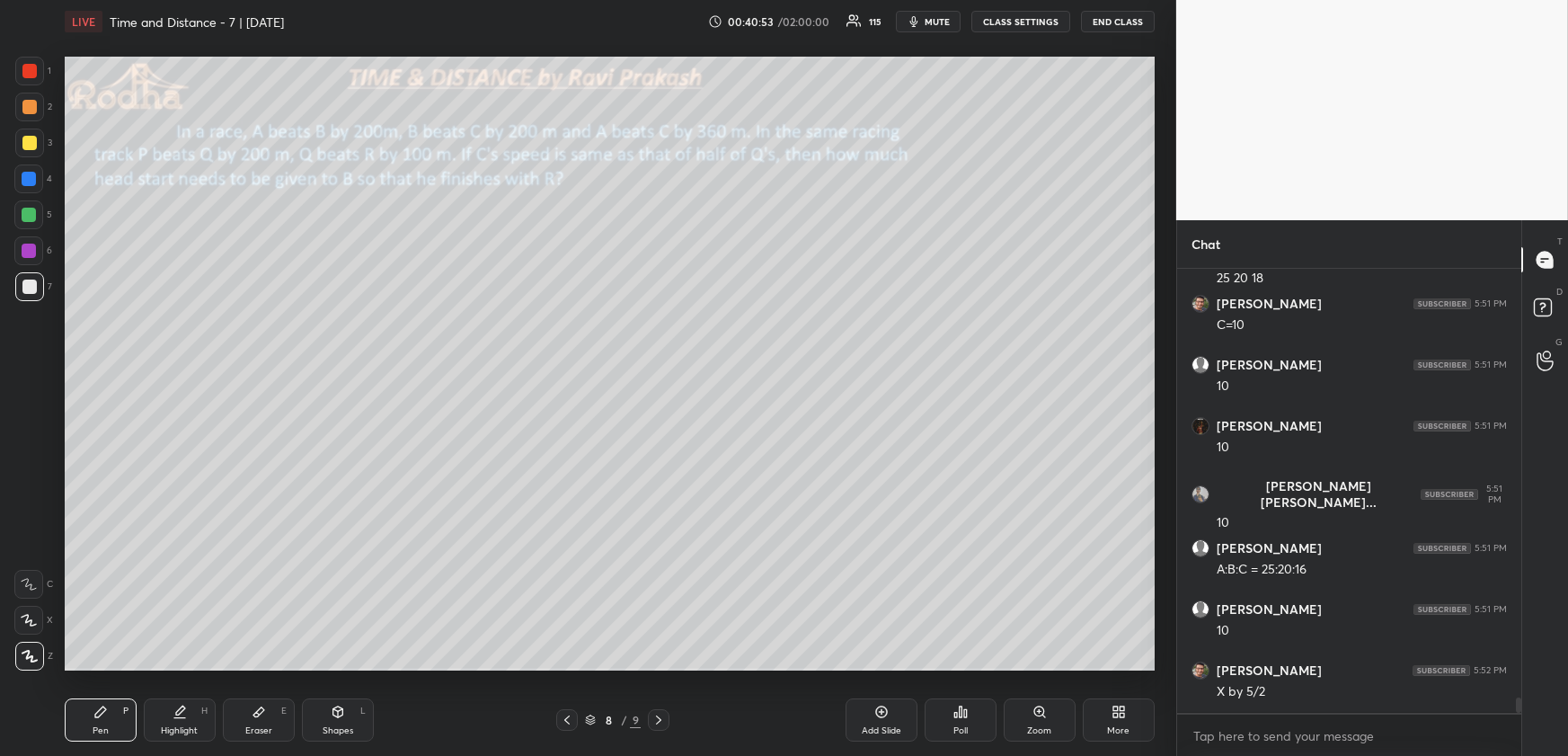 click on "Highlight H" at bounding box center [180, 720] 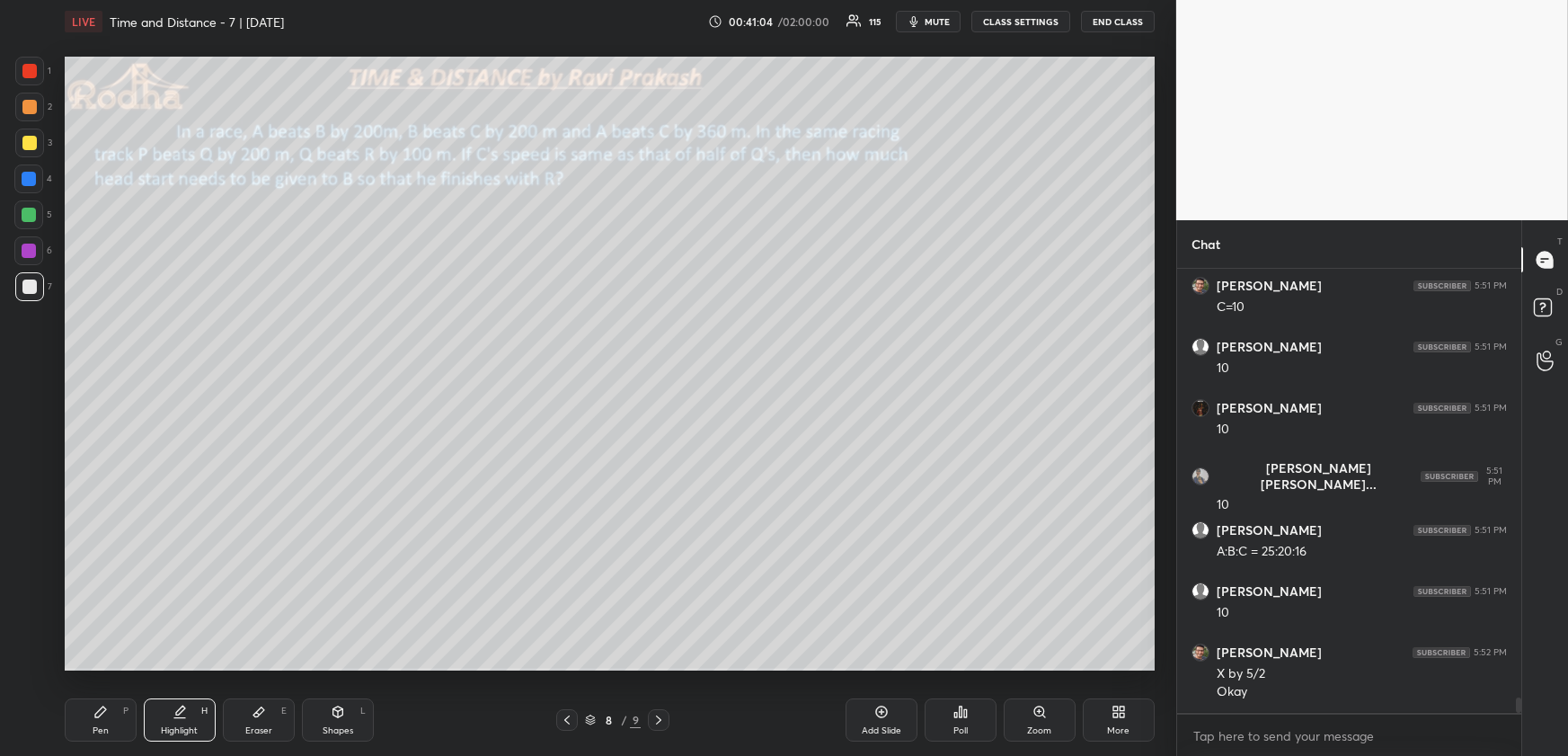 scroll, scrollTop: 12623, scrollLeft: 0, axis: vertical 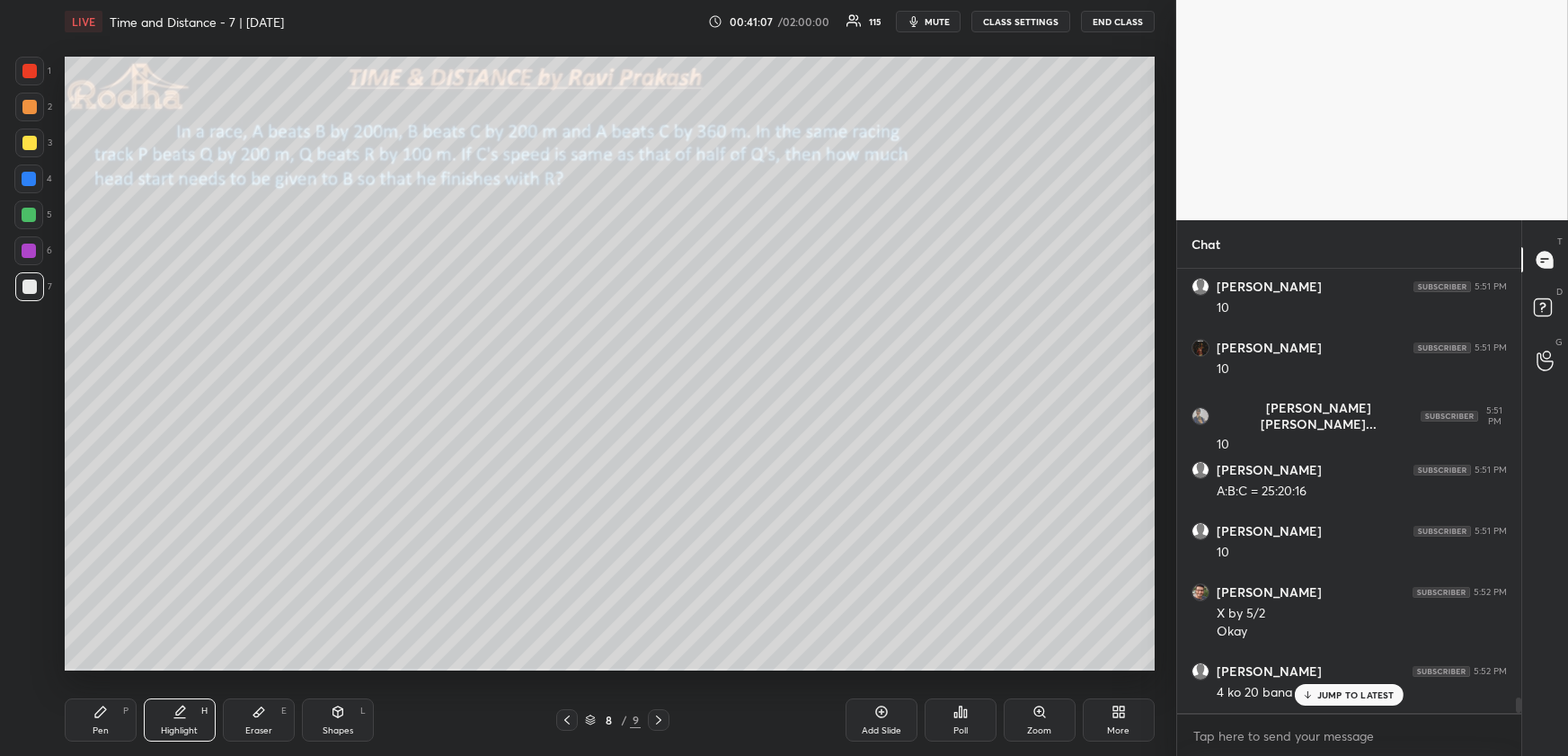 click on "Pen P" at bounding box center [101, 720] 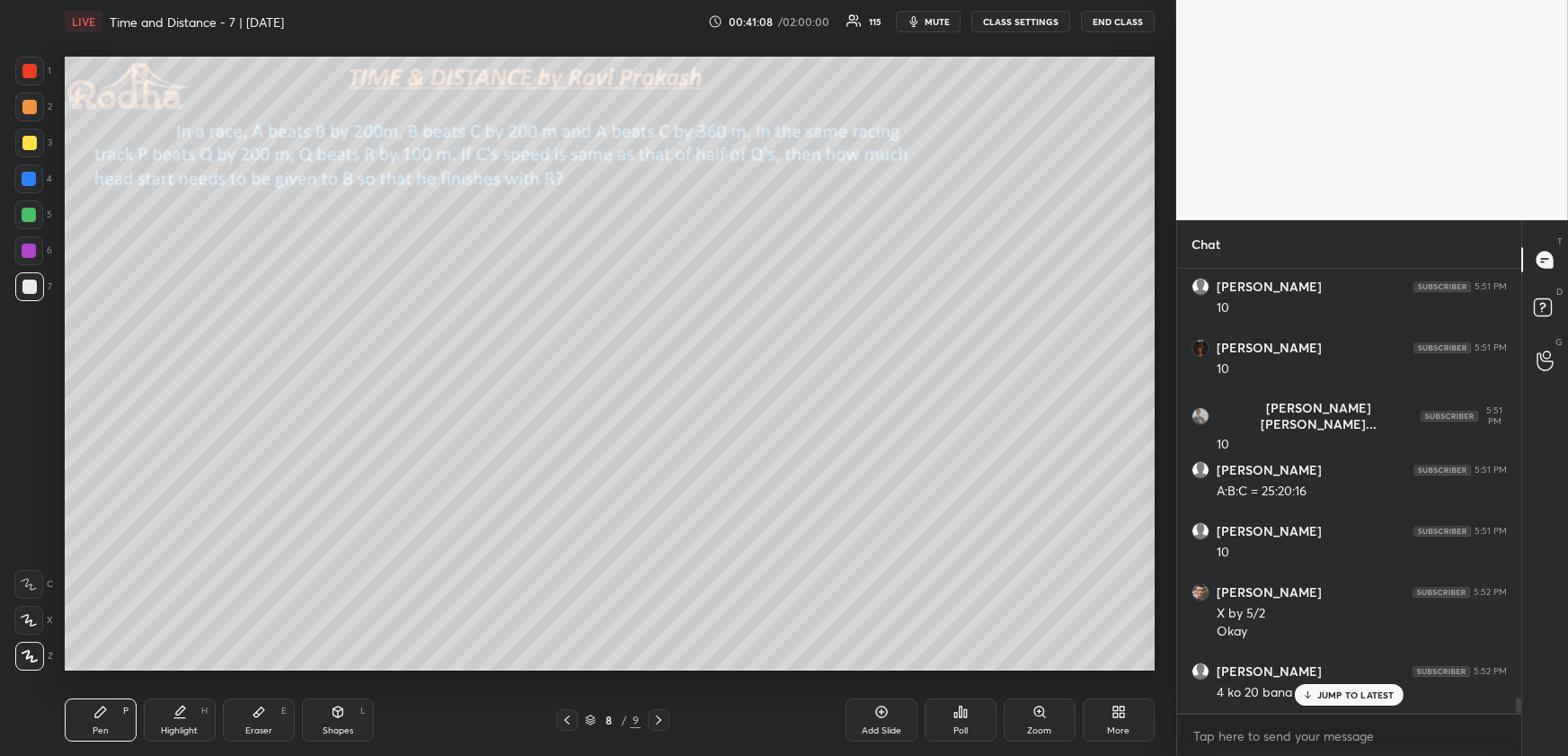 click at bounding box center (29, 215) 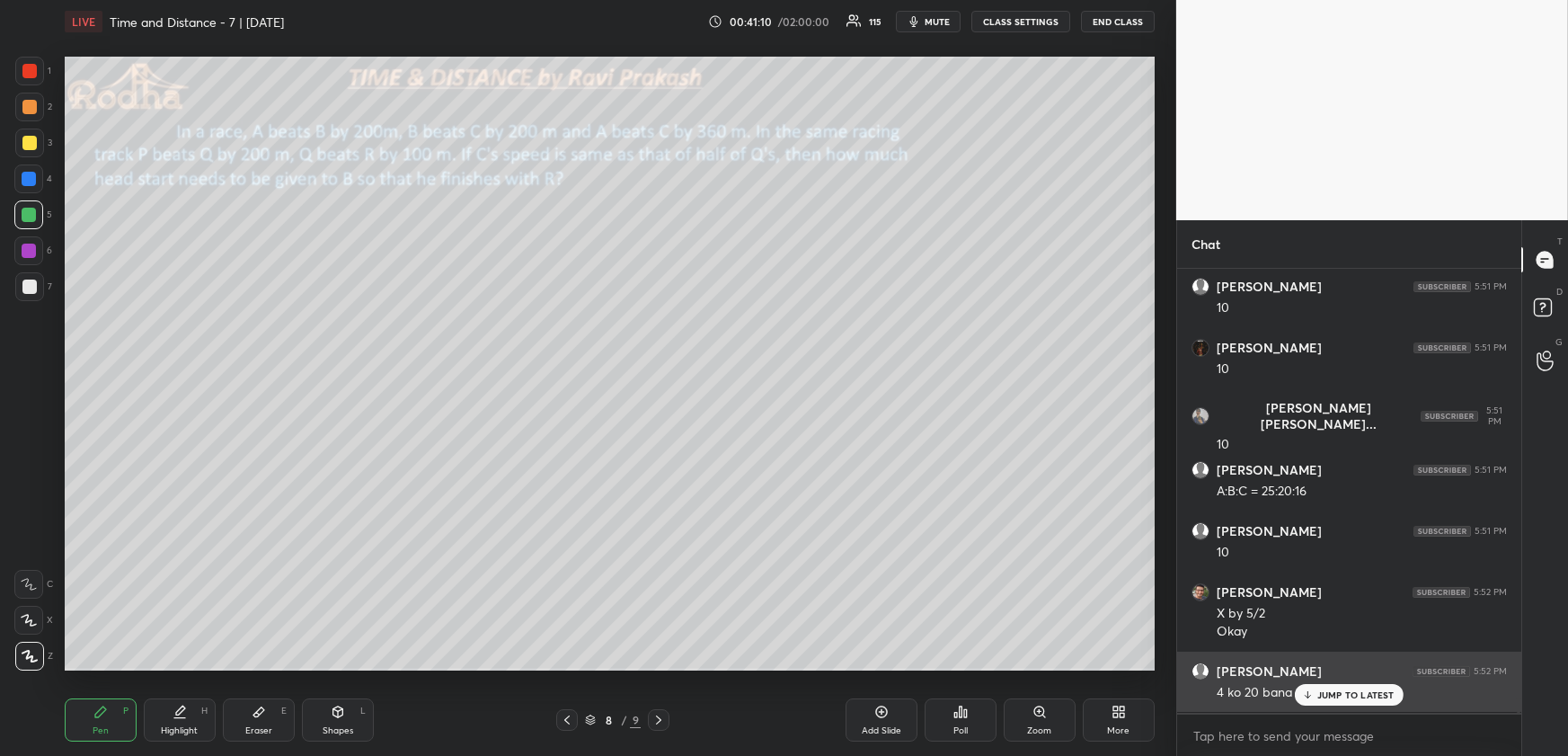 click on "JUMP TO LATEST" at bounding box center [1356, 695] 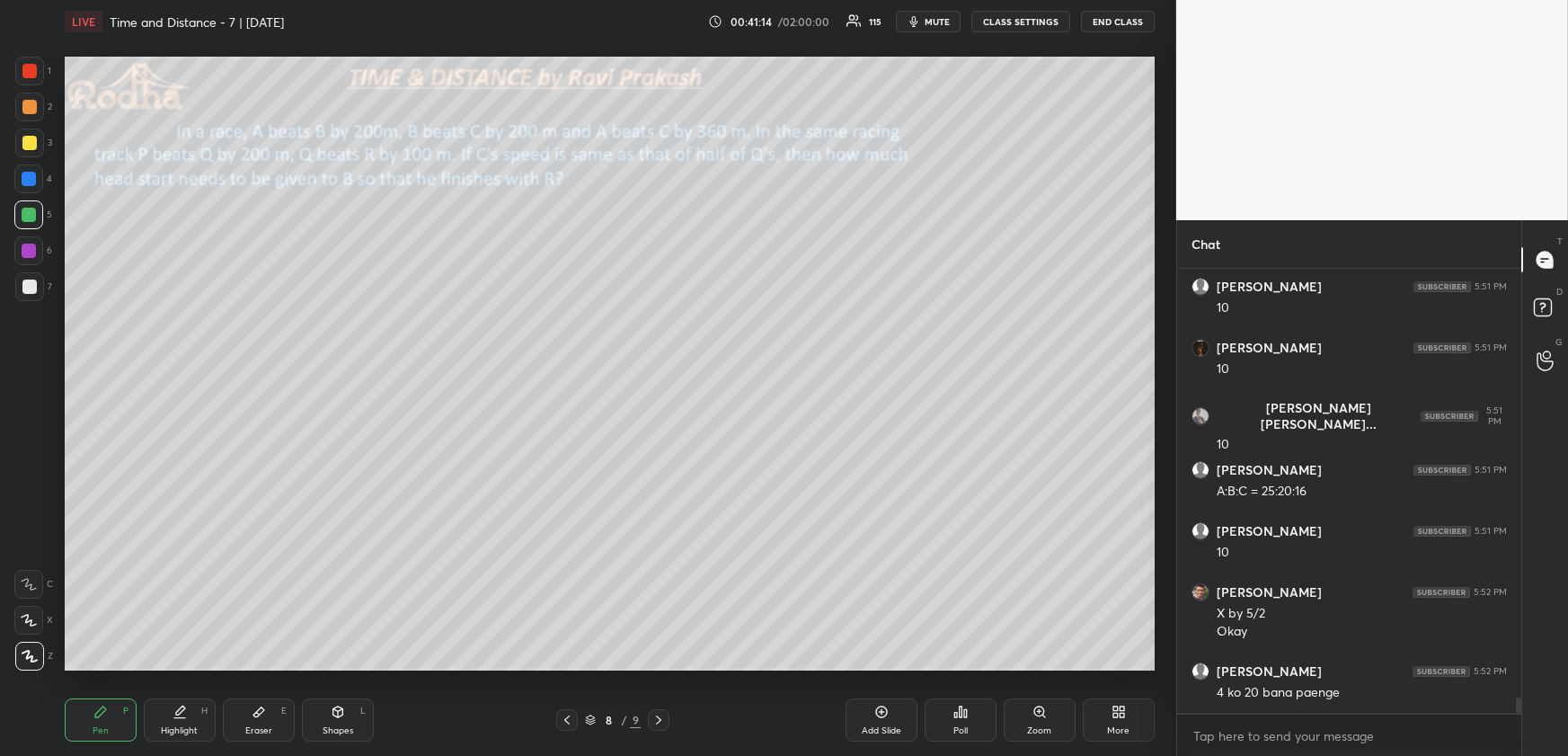 click on "Highlight H" at bounding box center [180, 720] 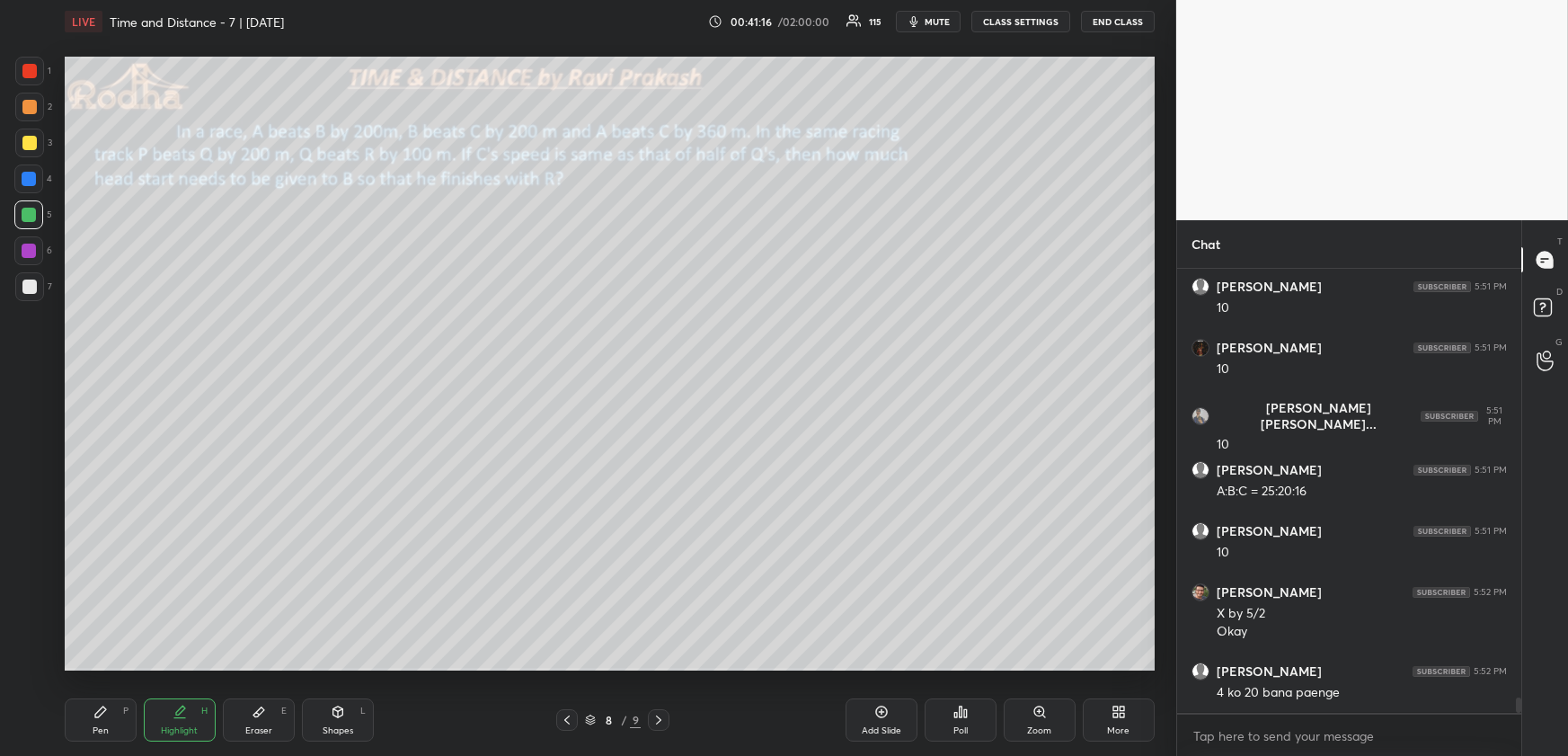 click on "Pen" at bounding box center (101, 731) 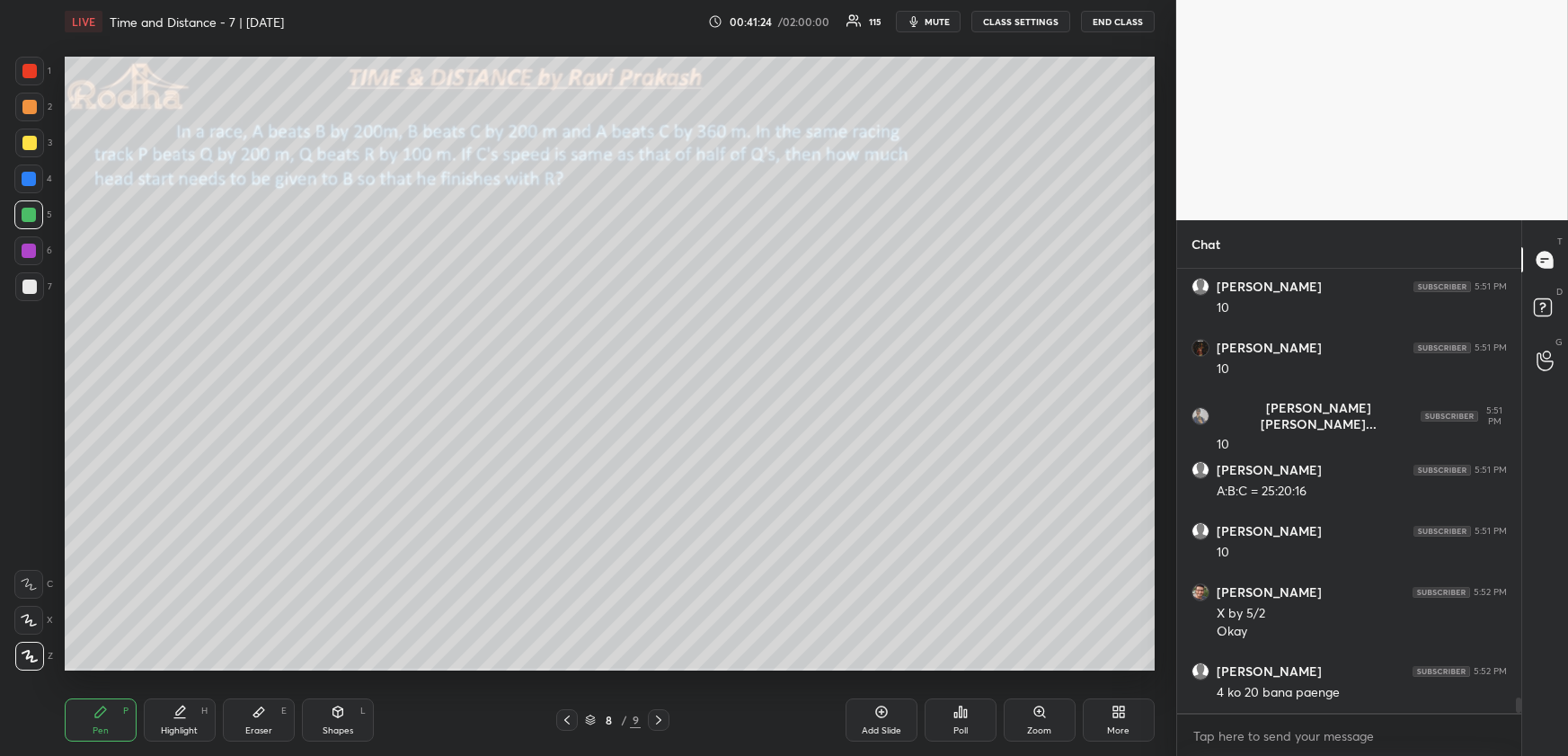 drag, startPoint x: 182, startPoint y: 716, endPoint x: 242, endPoint y: 689, distance: 65.79514 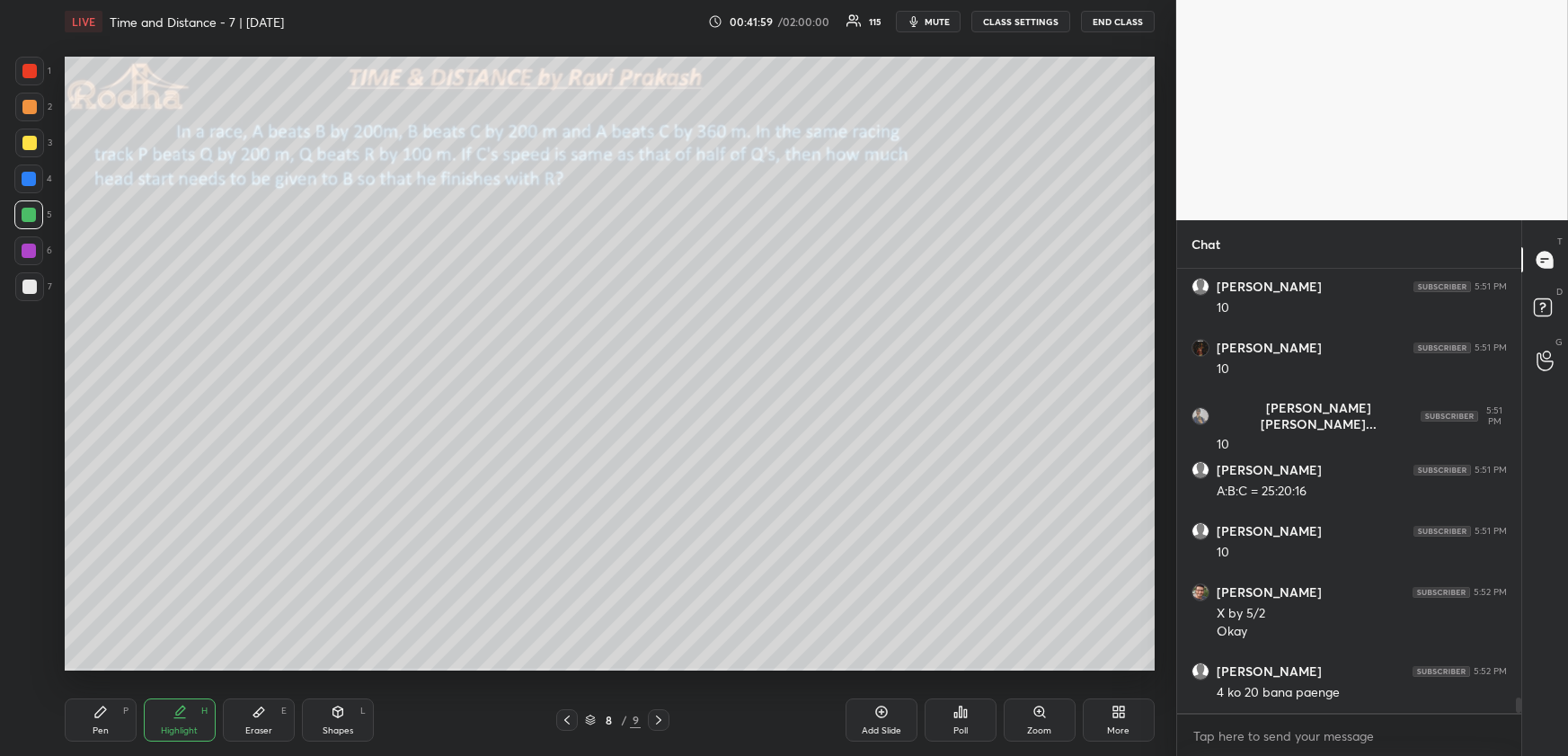 click 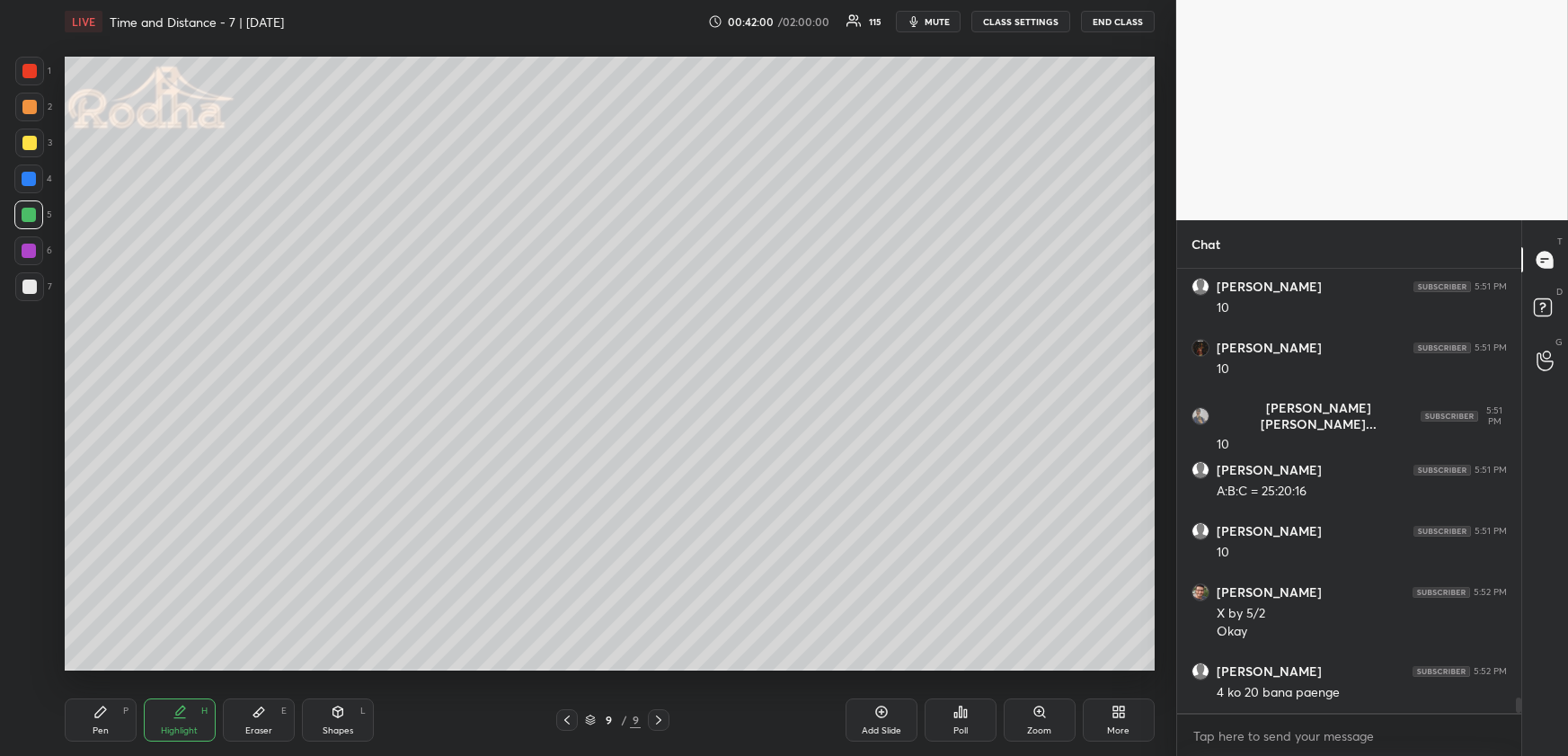 drag, startPoint x: 119, startPoint y: 725, endPoint x: 111, endPoint y: 689, distance: 36.878178 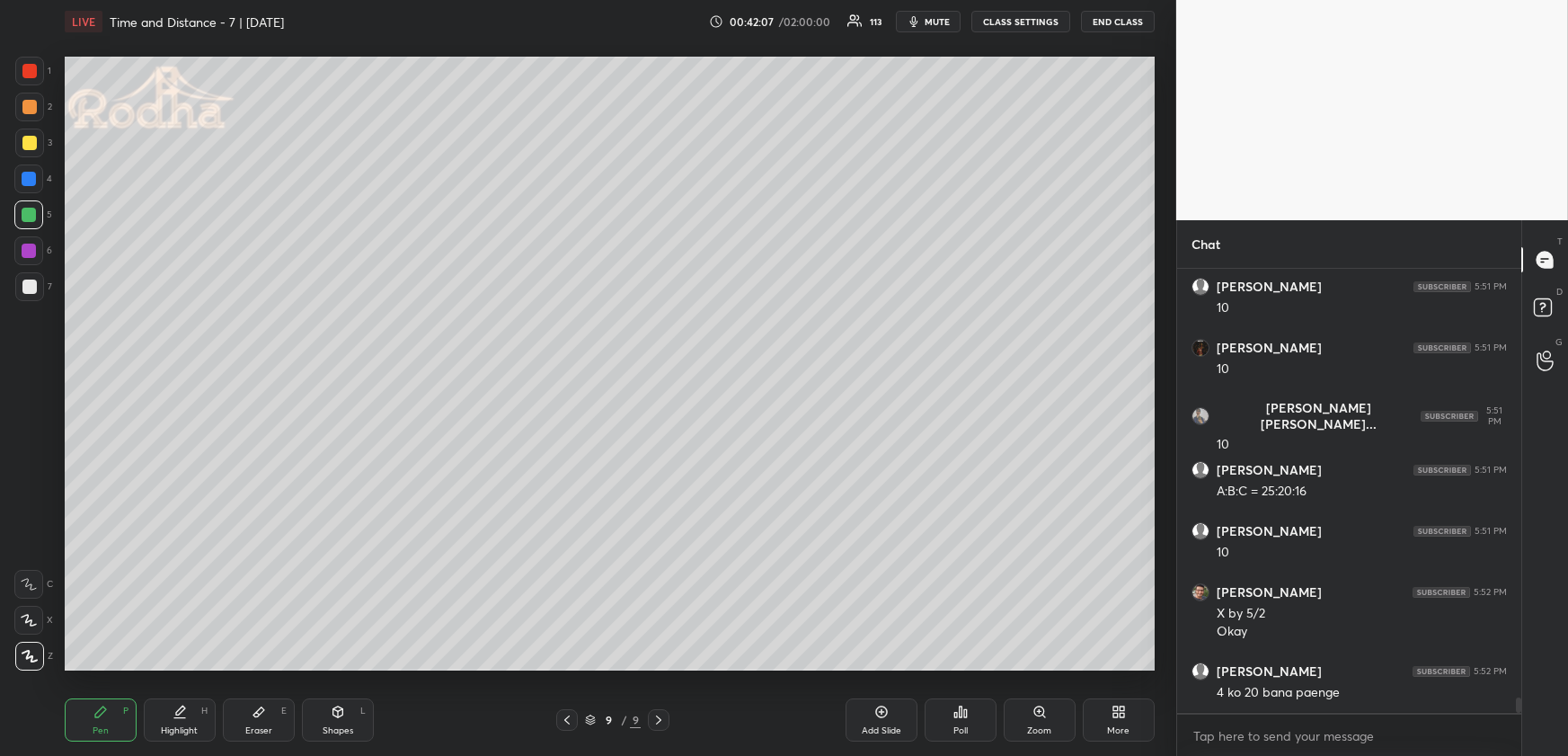 click 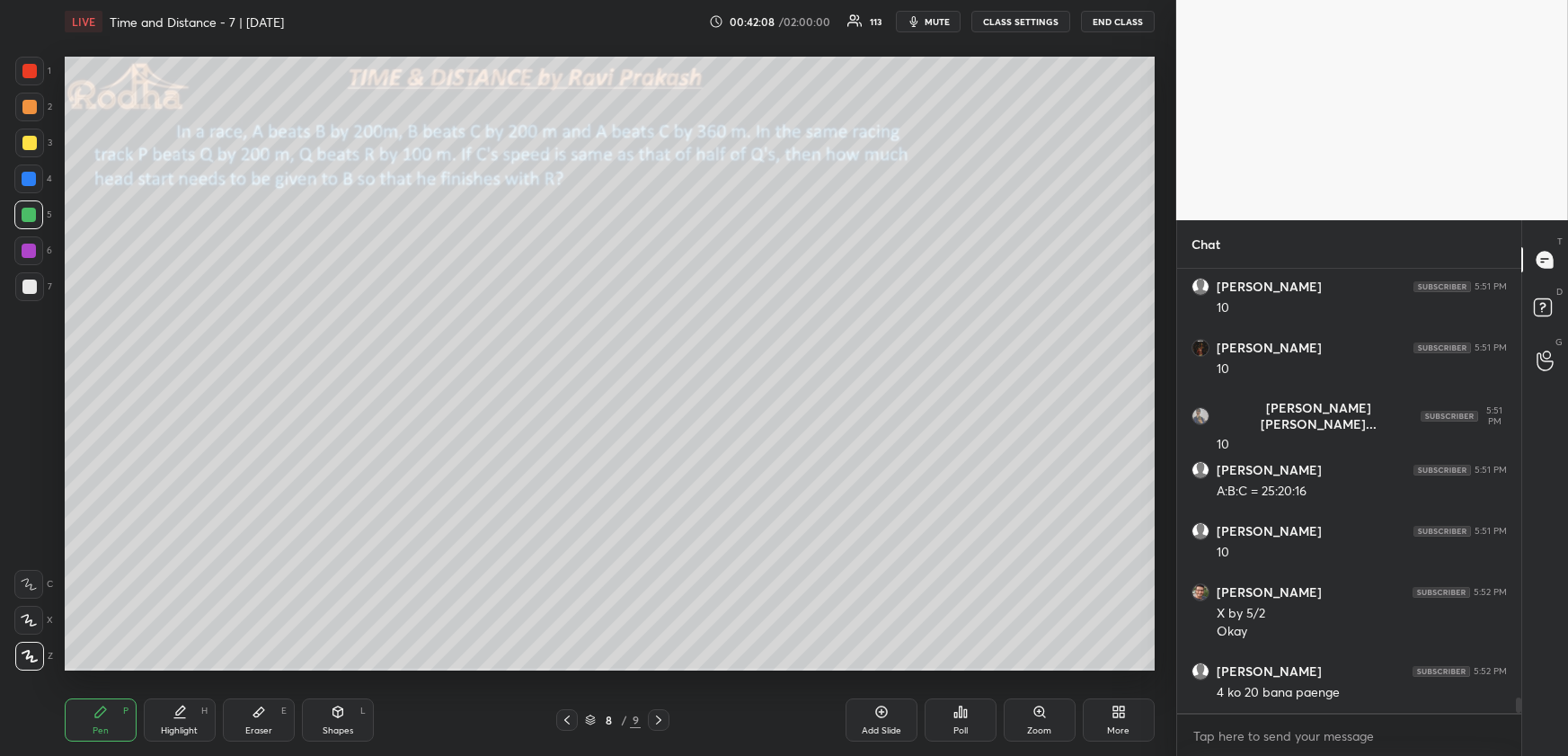 drag, startPoint x: 148, startPoint y: 707, endPoint x: 162, endPoint y: 707, distance: 14 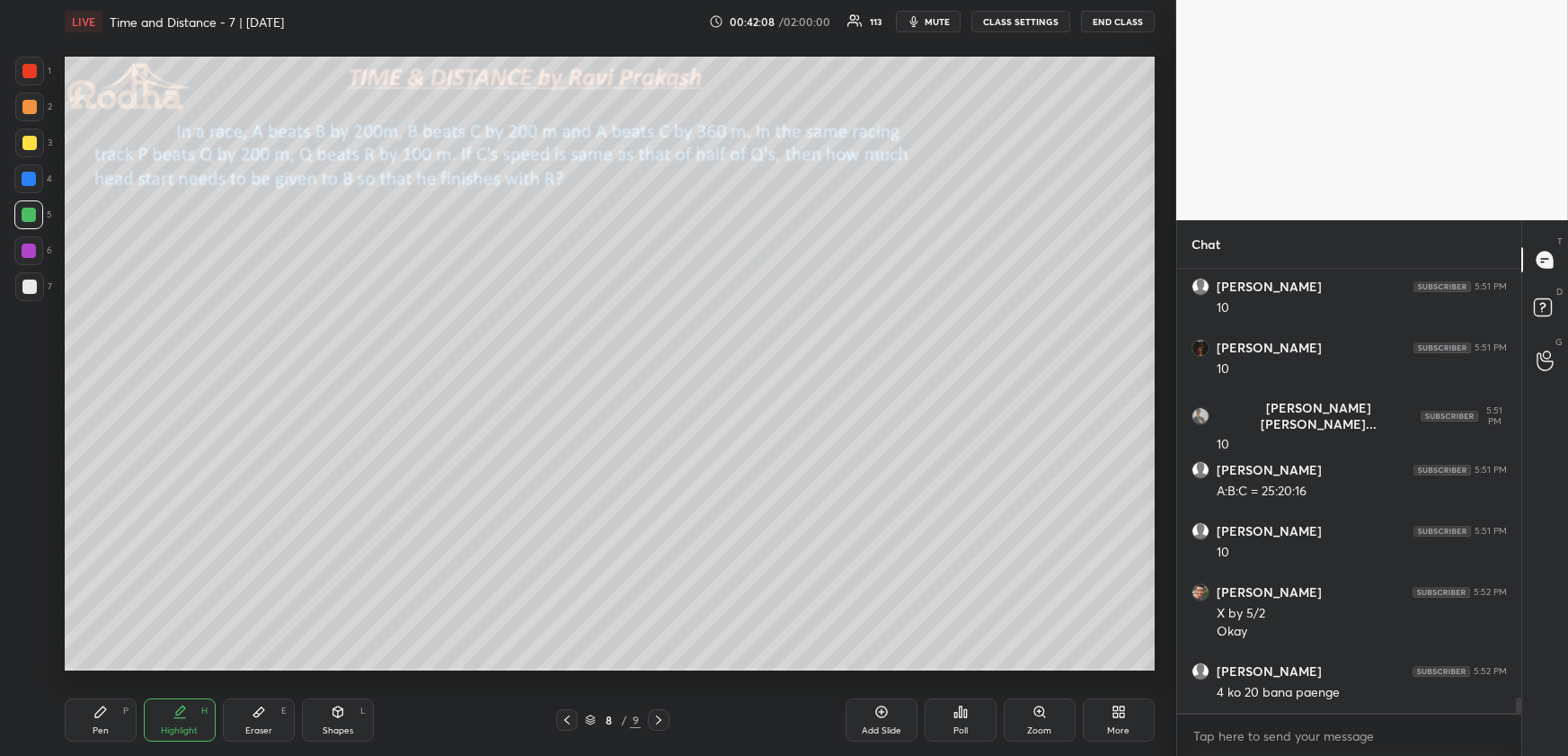 click 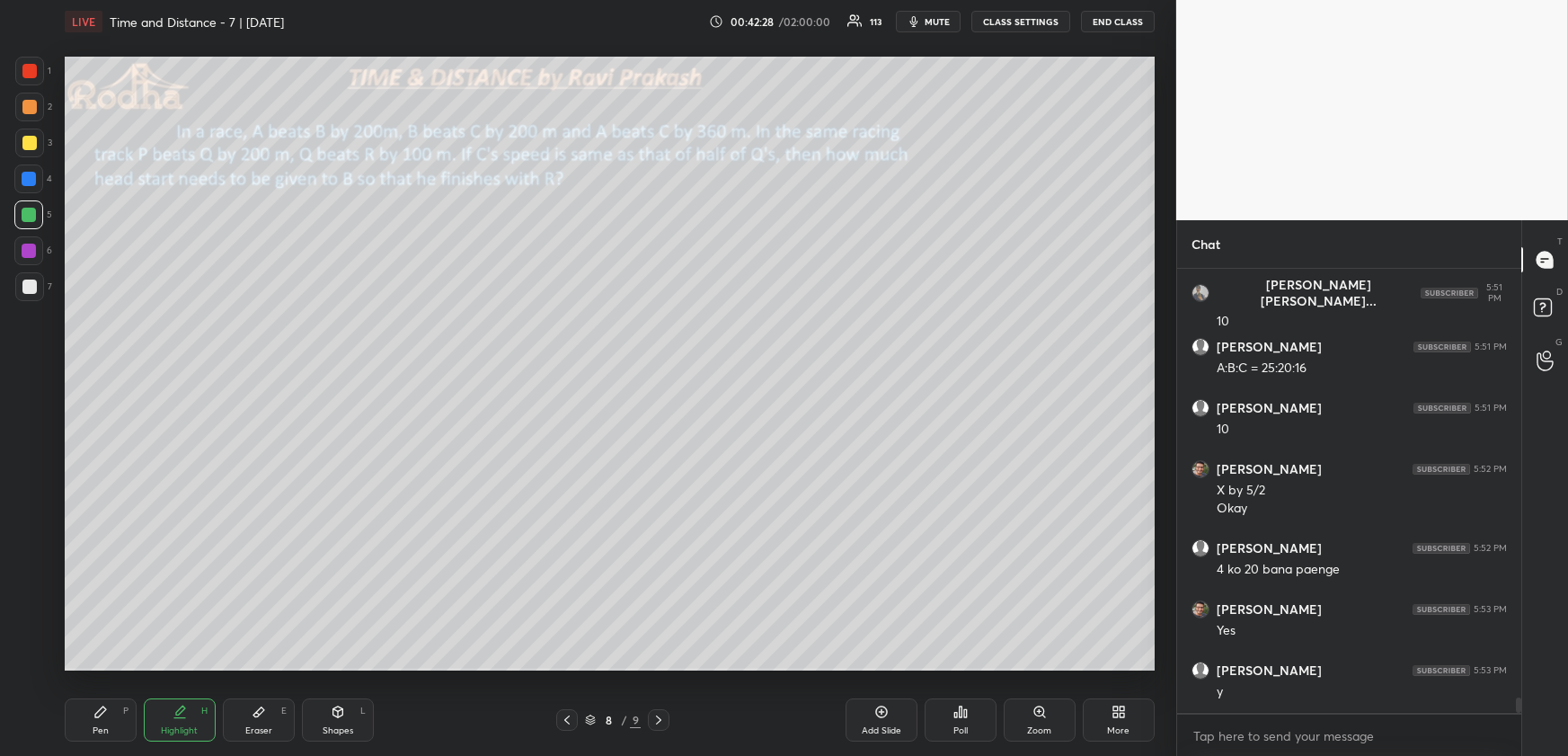 scroll, scrollTop: 12807, scrollLeft: 0, axis: vertical 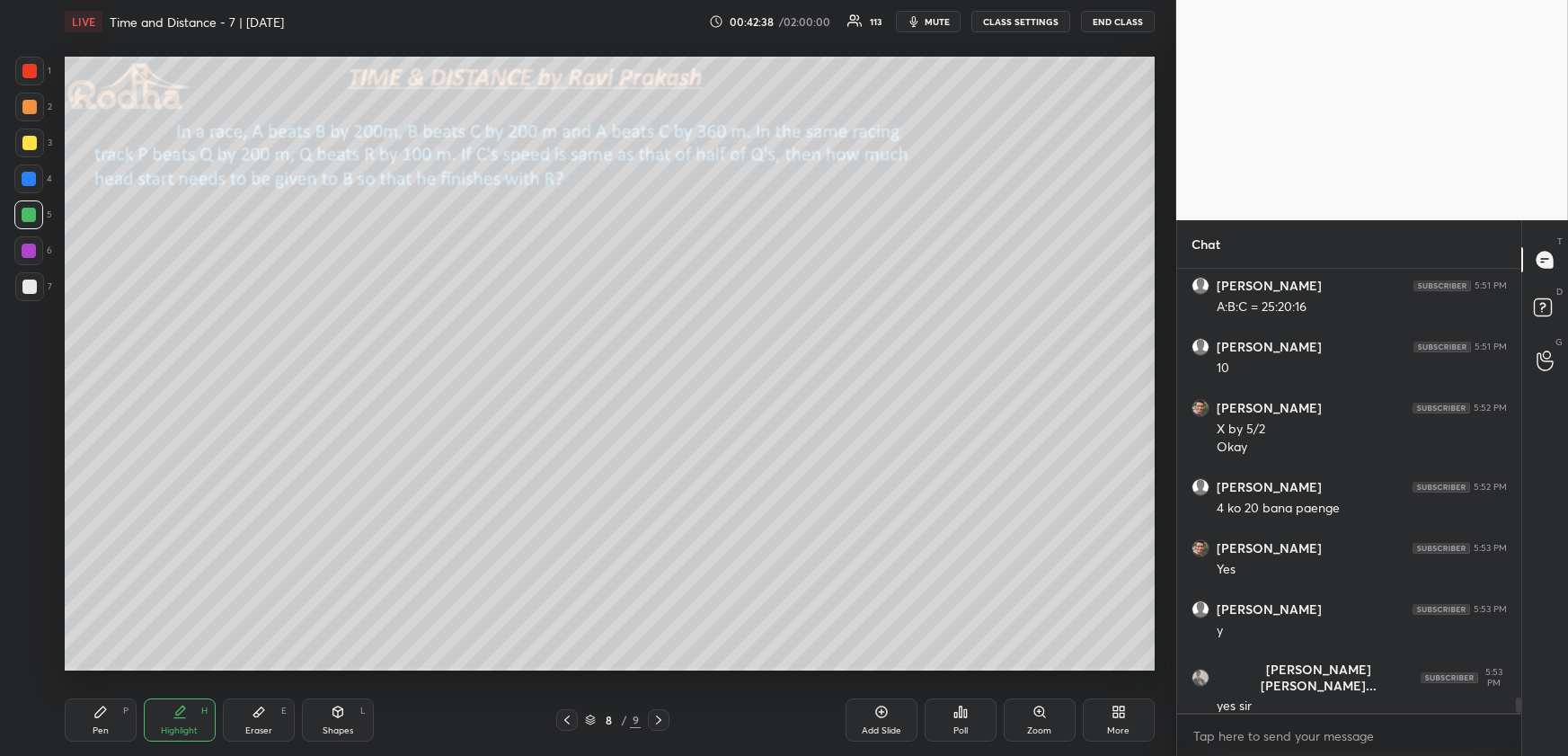 drag, startPoint x: 655, startPoint y: 713, endPoint x: 650, endPoint y: 703, distance: 11.18034 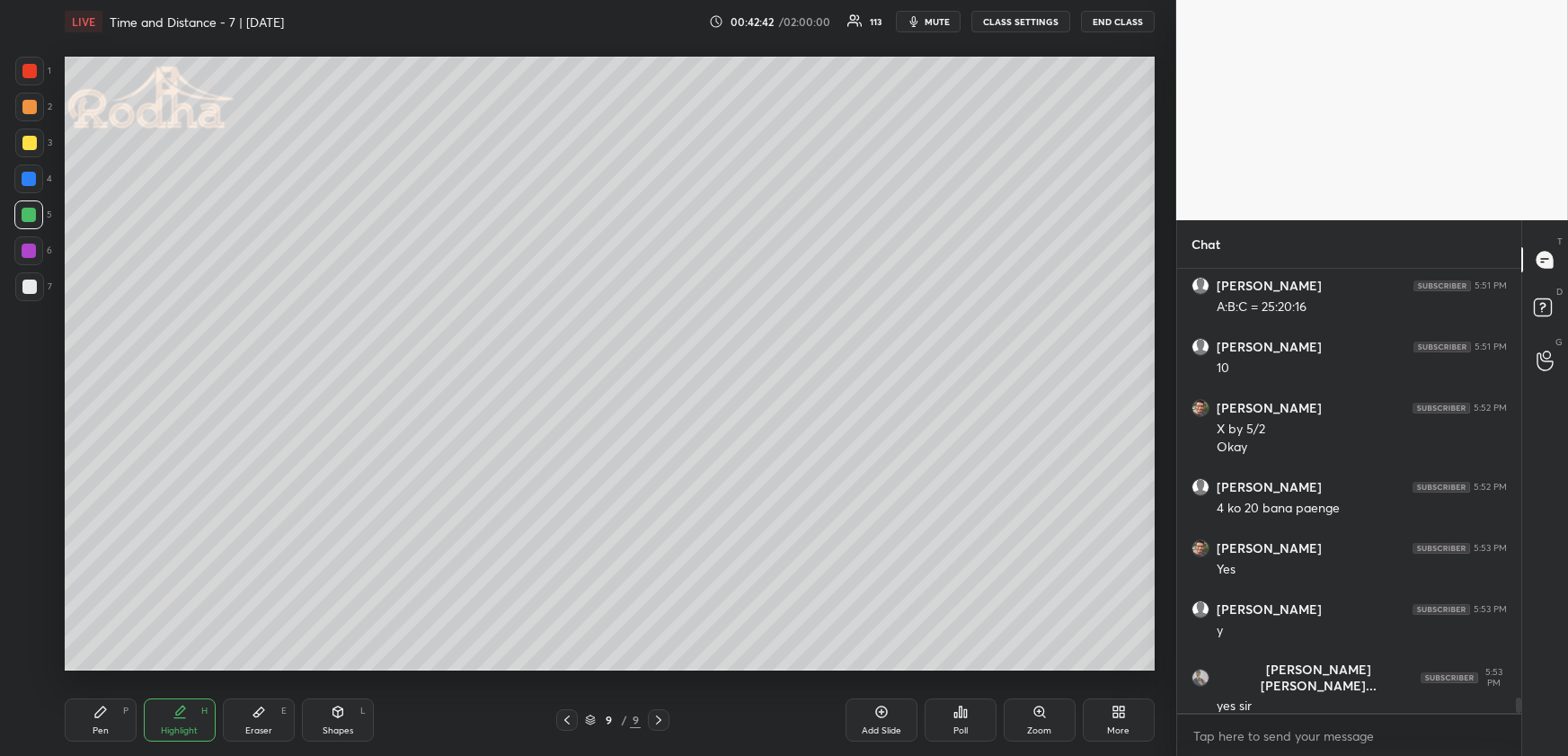 drag, startPoint x: 344, startPoint y: 712, endPoint x: 341, endPoint y: 691, distance: 21.213203 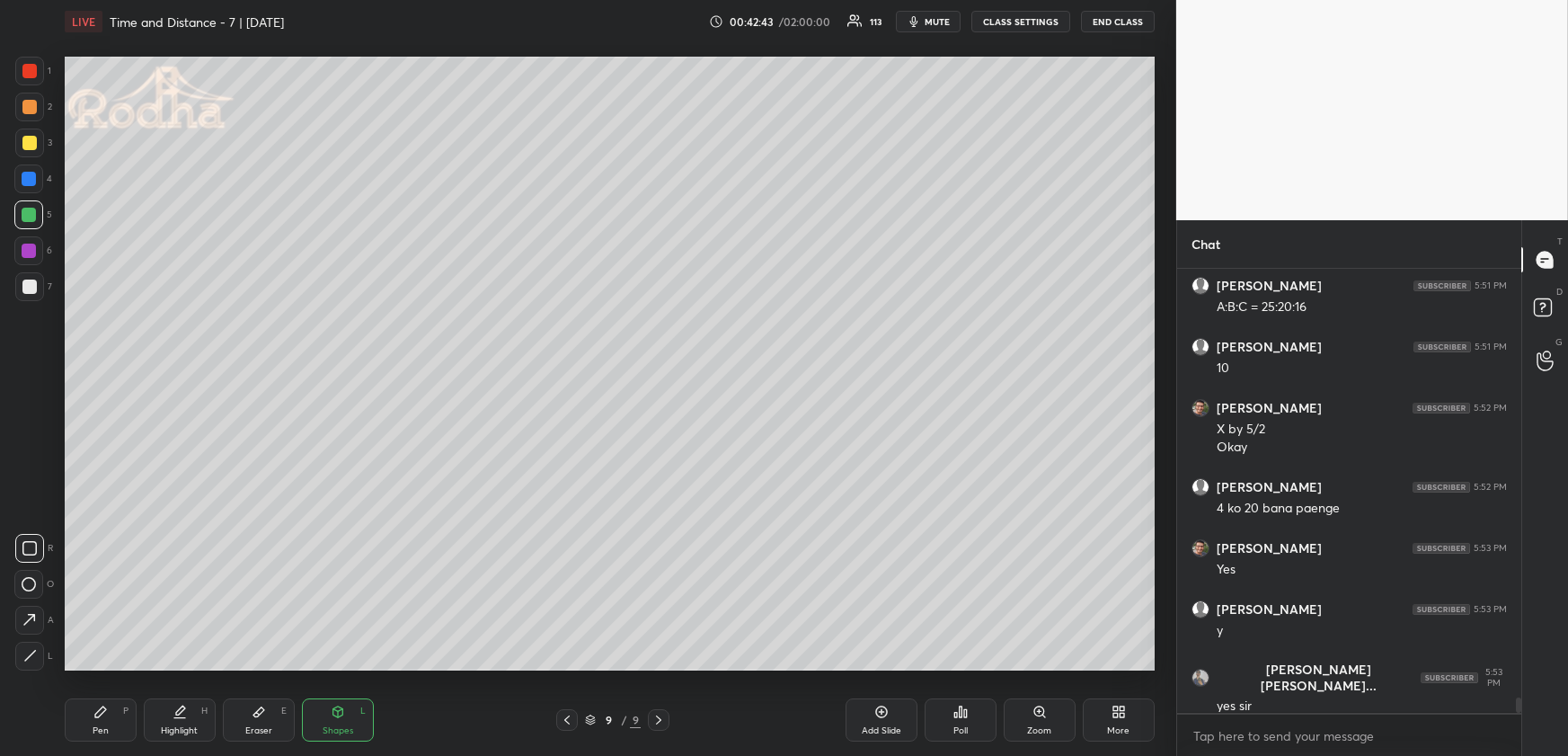 click at bounding box center [30, 656] 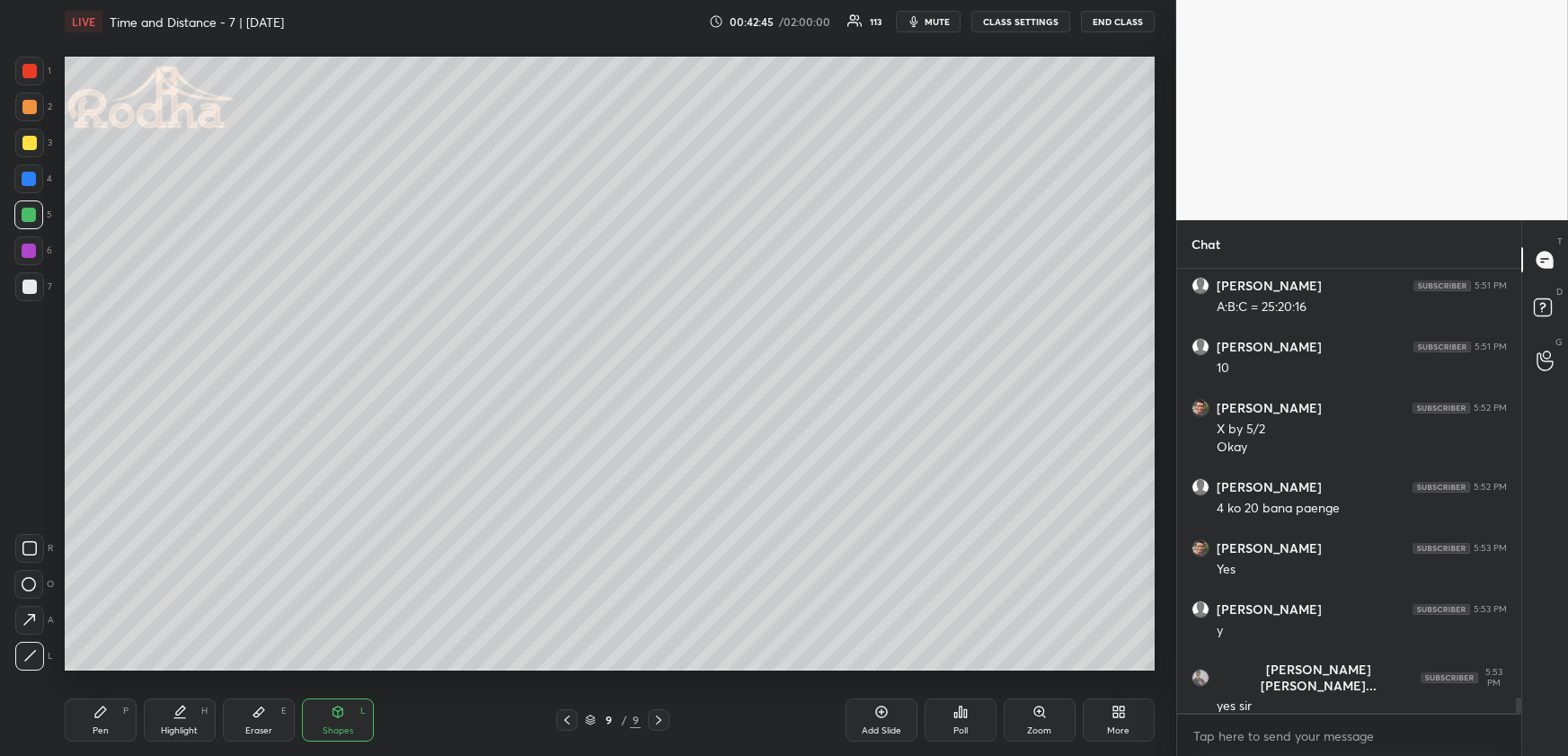 drag, startPoint x: 115, startPoint y: 720, endPoint x: 112, endPoint y: 705, distance: 15.297059 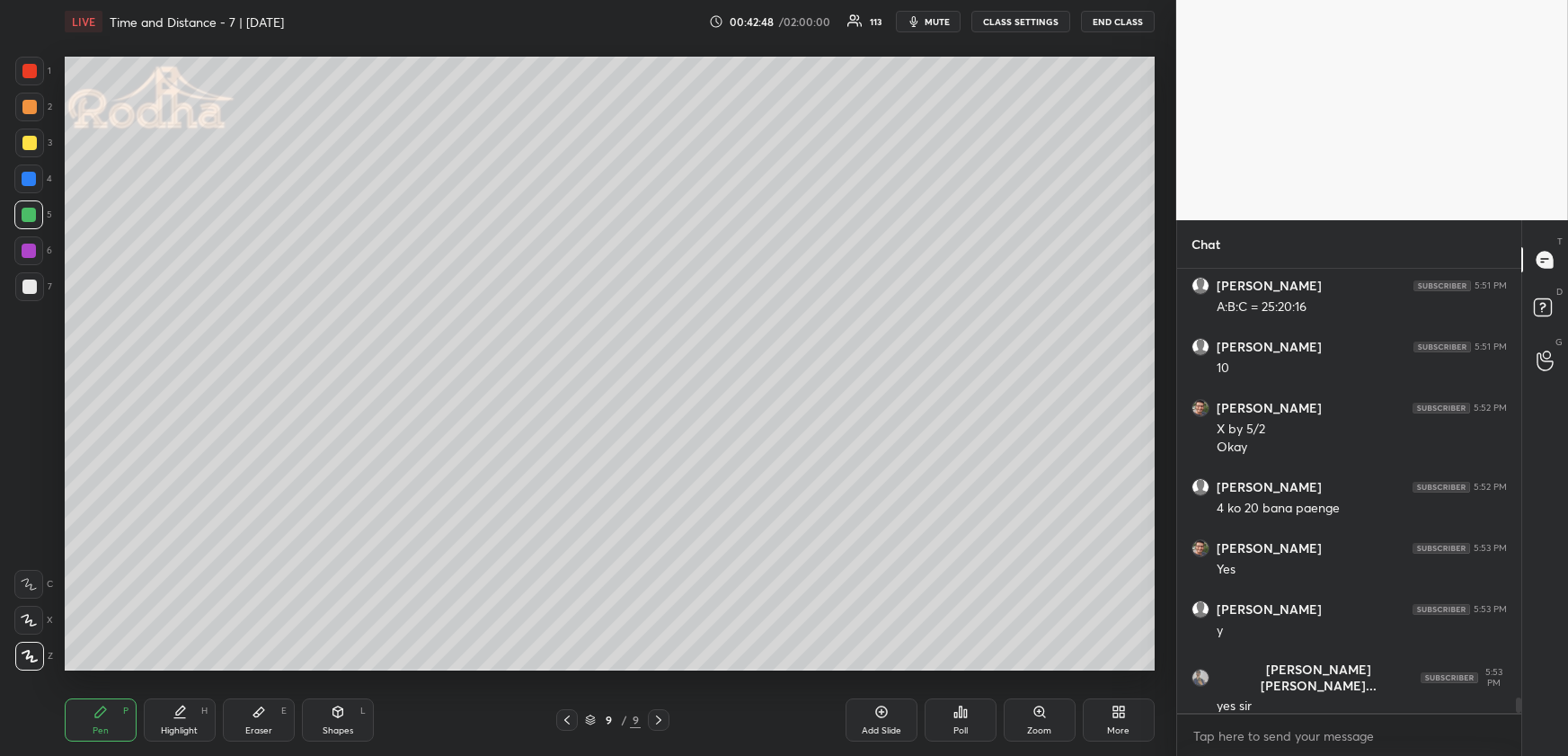 scroll, scrollTop: 12868, scrollLeft: 0, axis: vertical 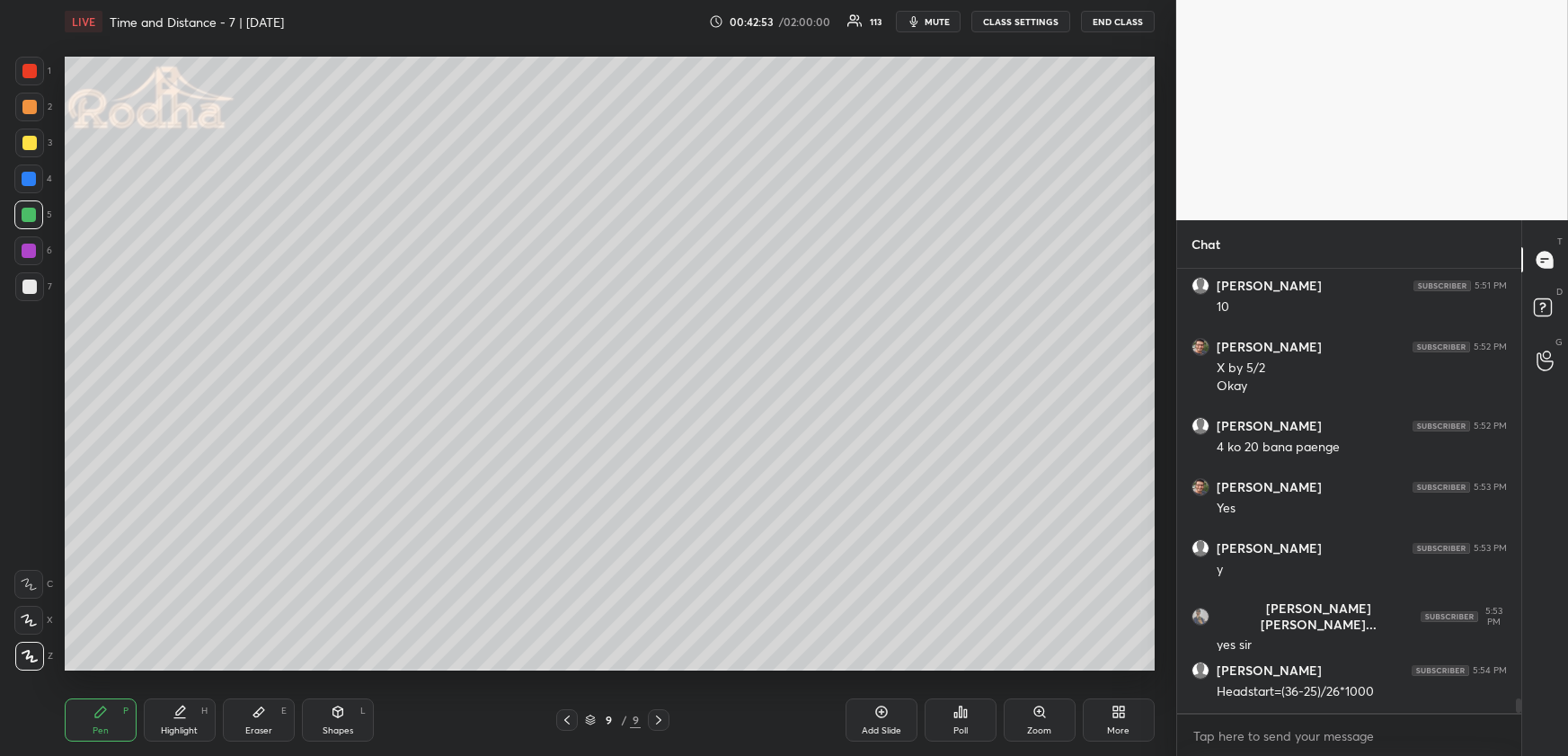 click on "Shapes L" at bounding box center (338, 720) 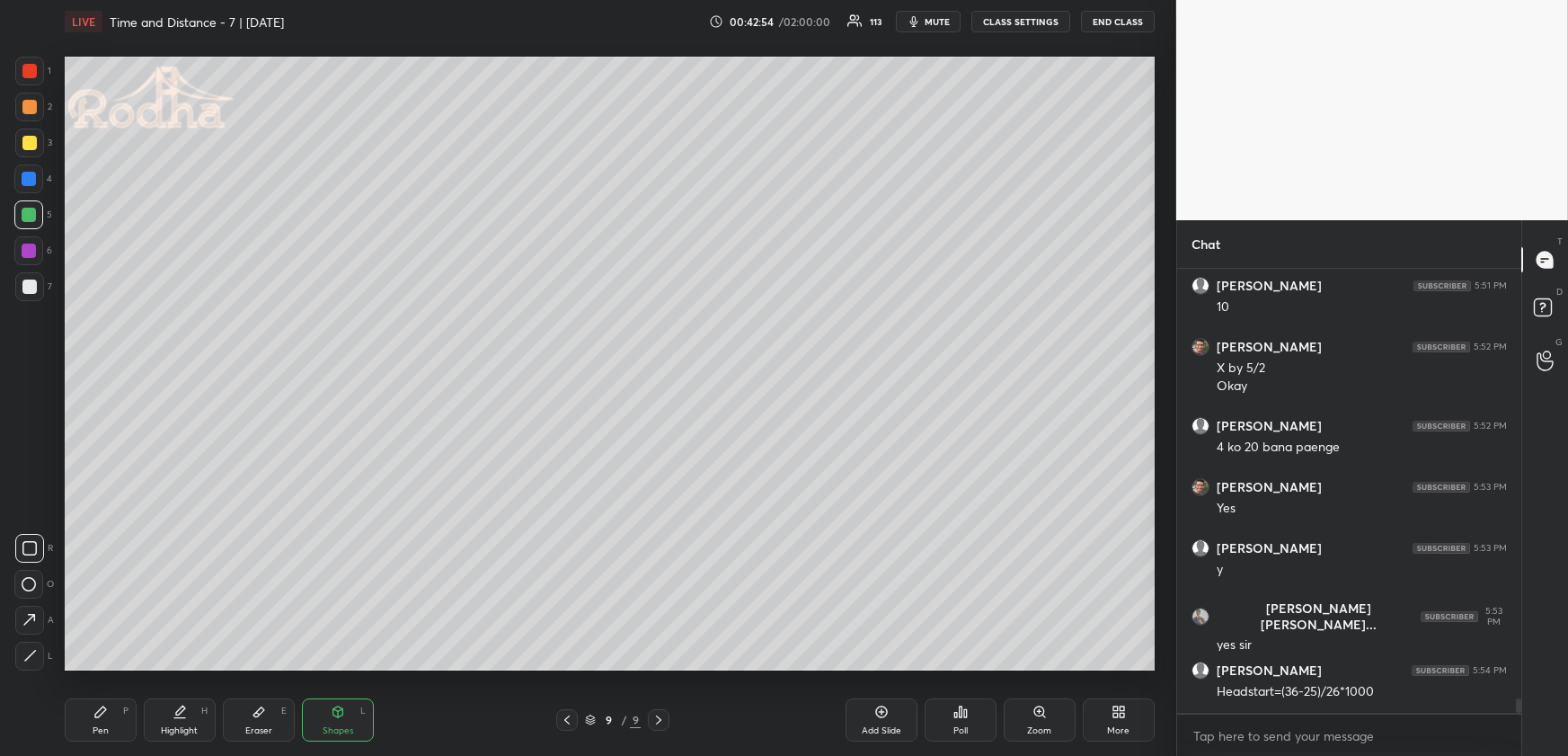 click 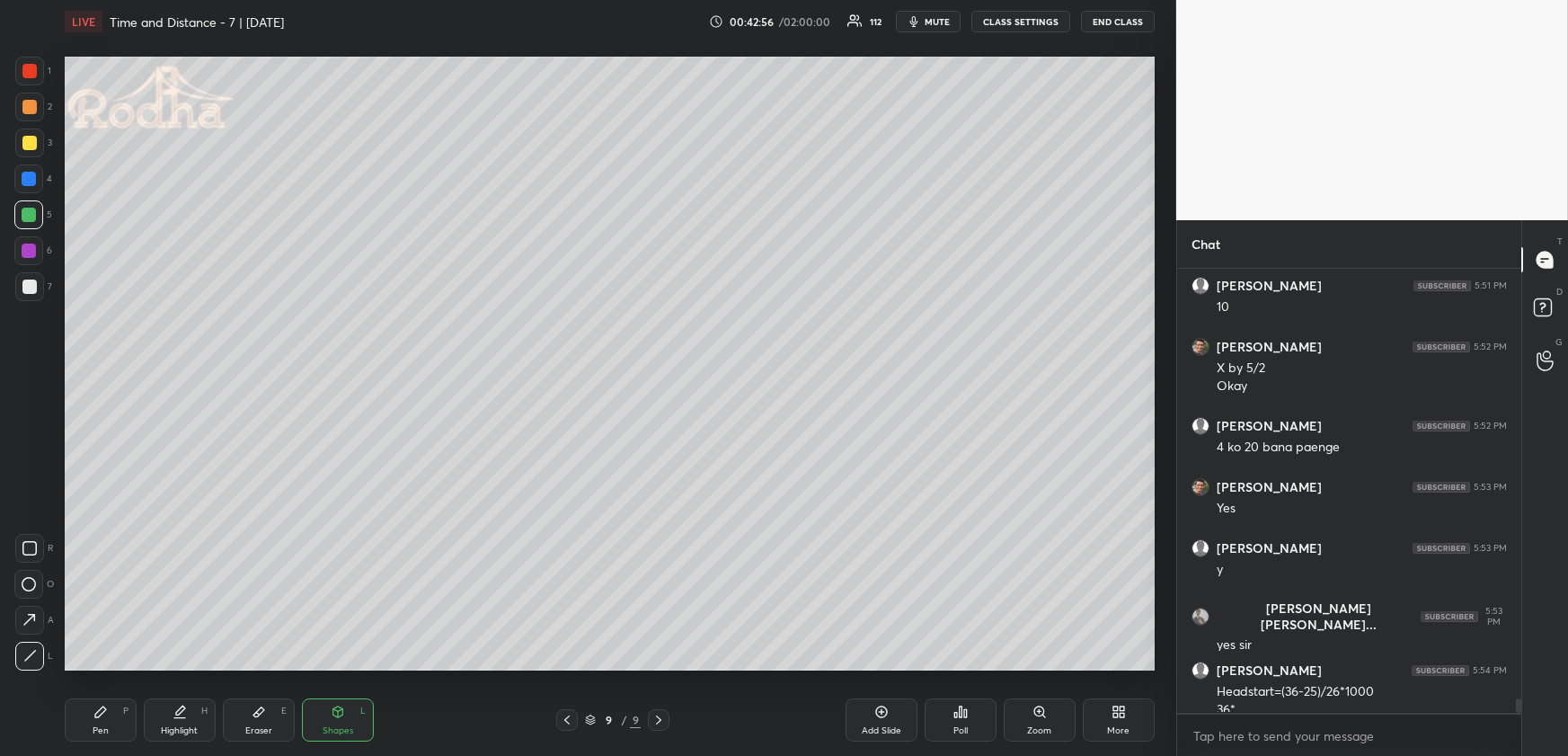 scroll, scrollTop: 12886, scrollLeft: 0, axis: vertical 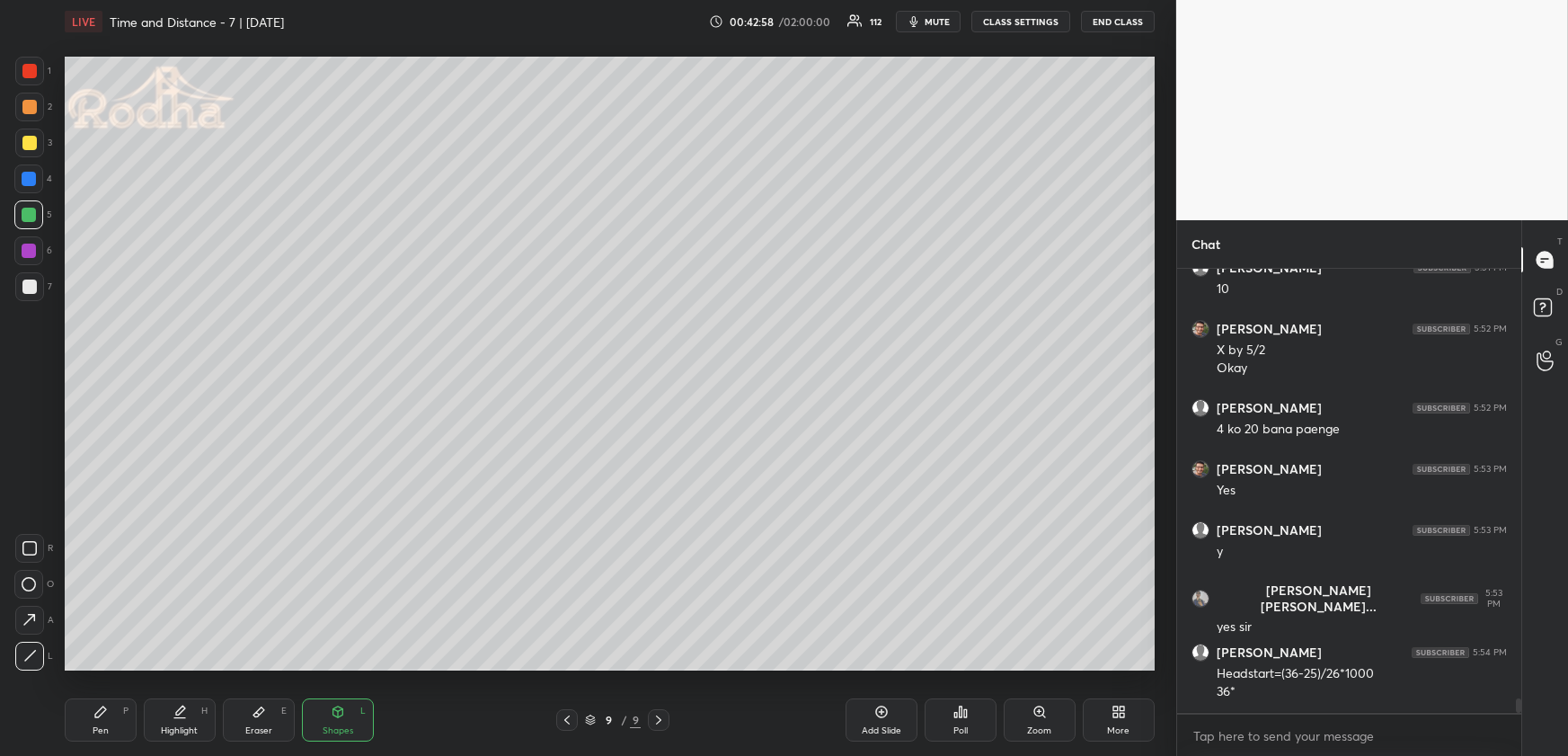 drag, startPoint x: 96, startPoint y: 716, endPoint x: 93, endPoint y: 675, distance: 41.10961 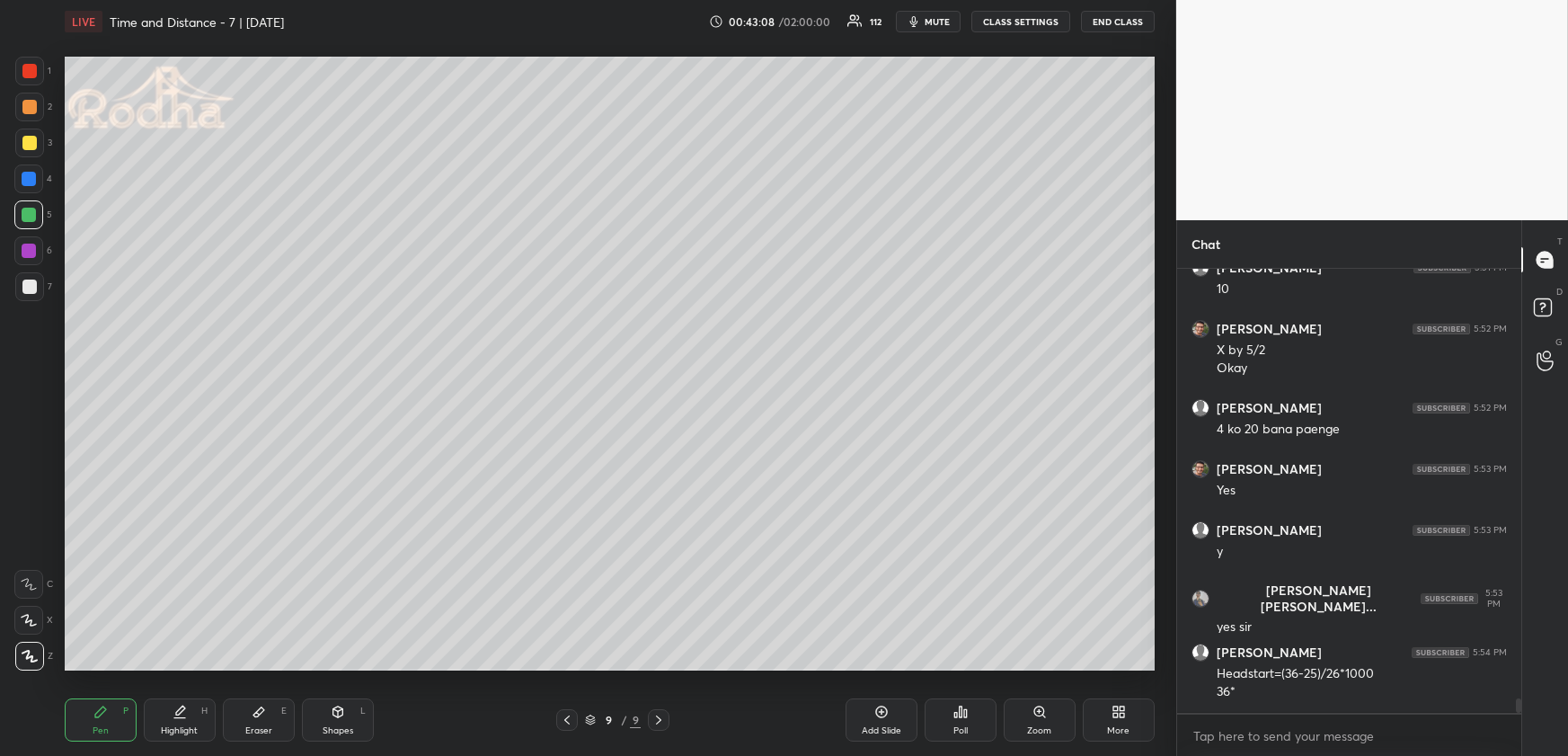 click on "Highlight" at bounding box center [179, 731] 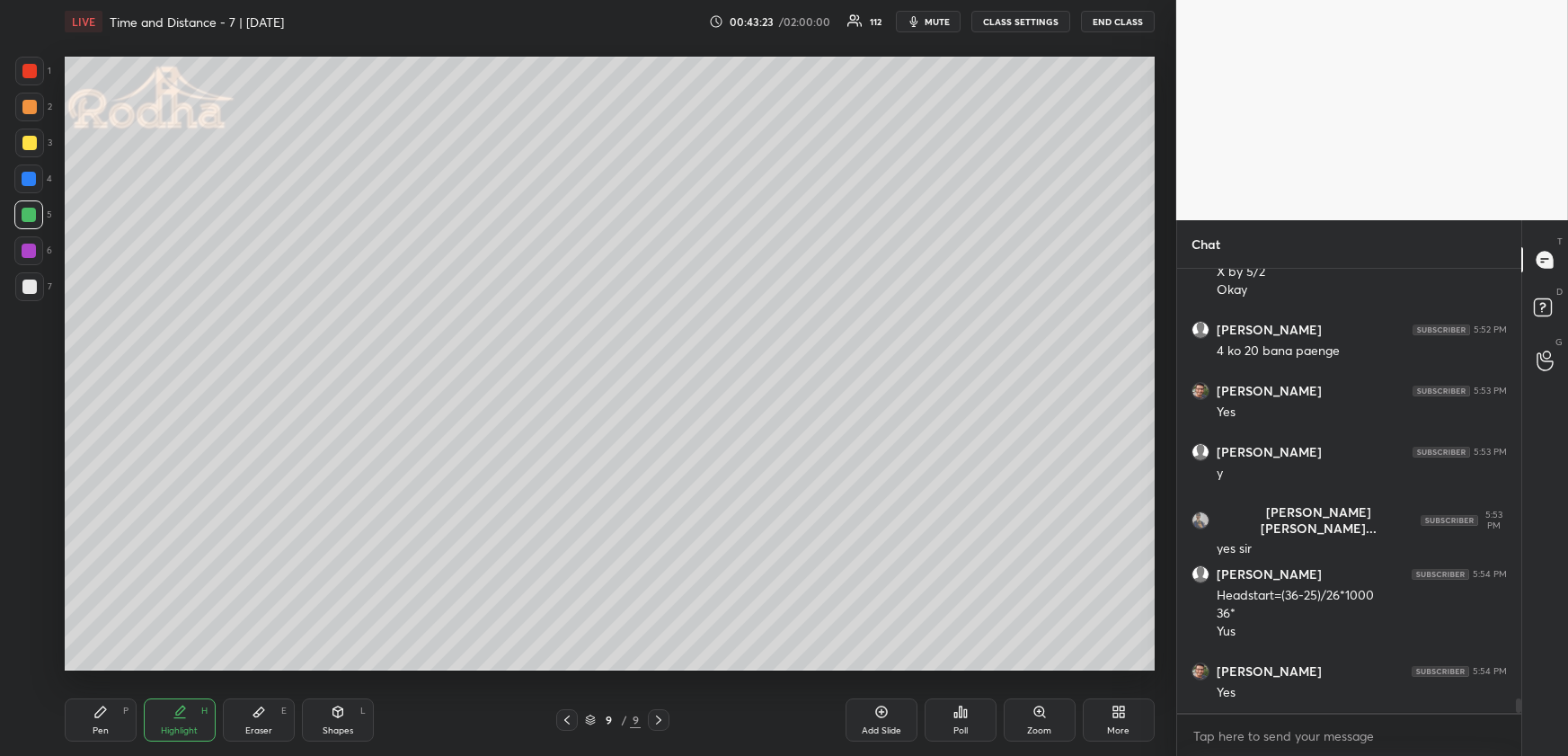 scroll, scrollTop: 13025, scrollLeft: 0, axis: vertical 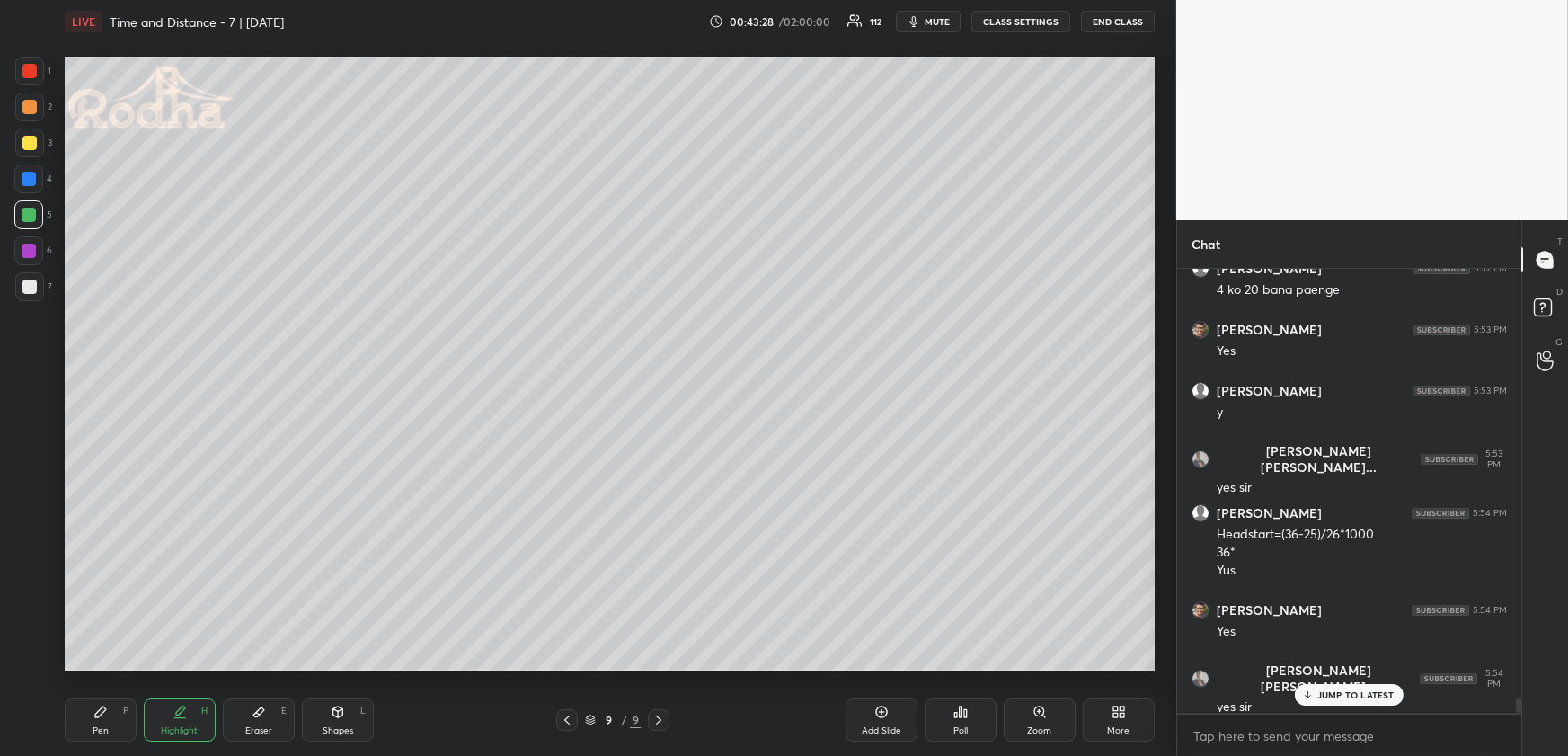 click 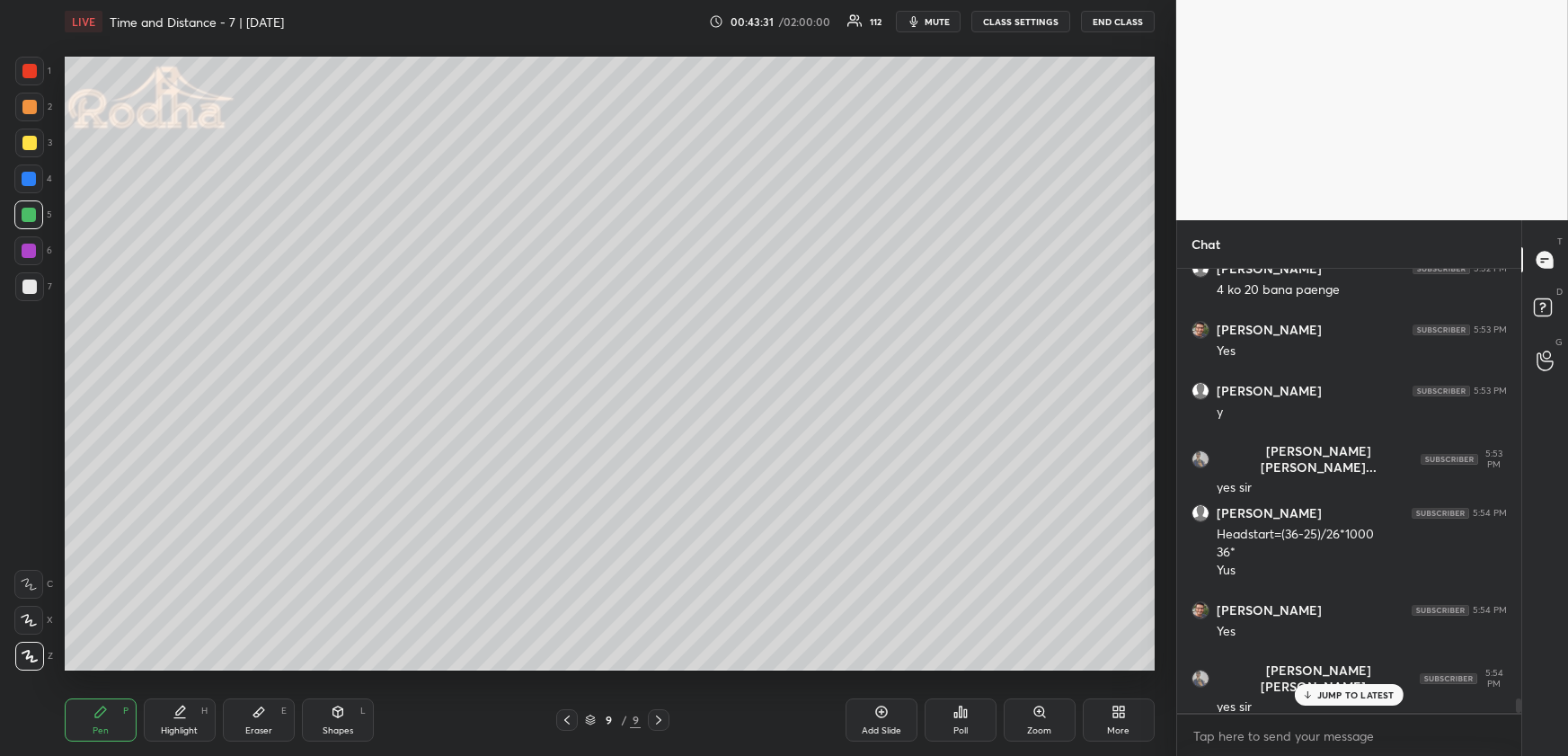 drag, startPoint x: 337, startPoint y: 728, endPoint x: 328, endPoint y: 711, distance: 19.235384 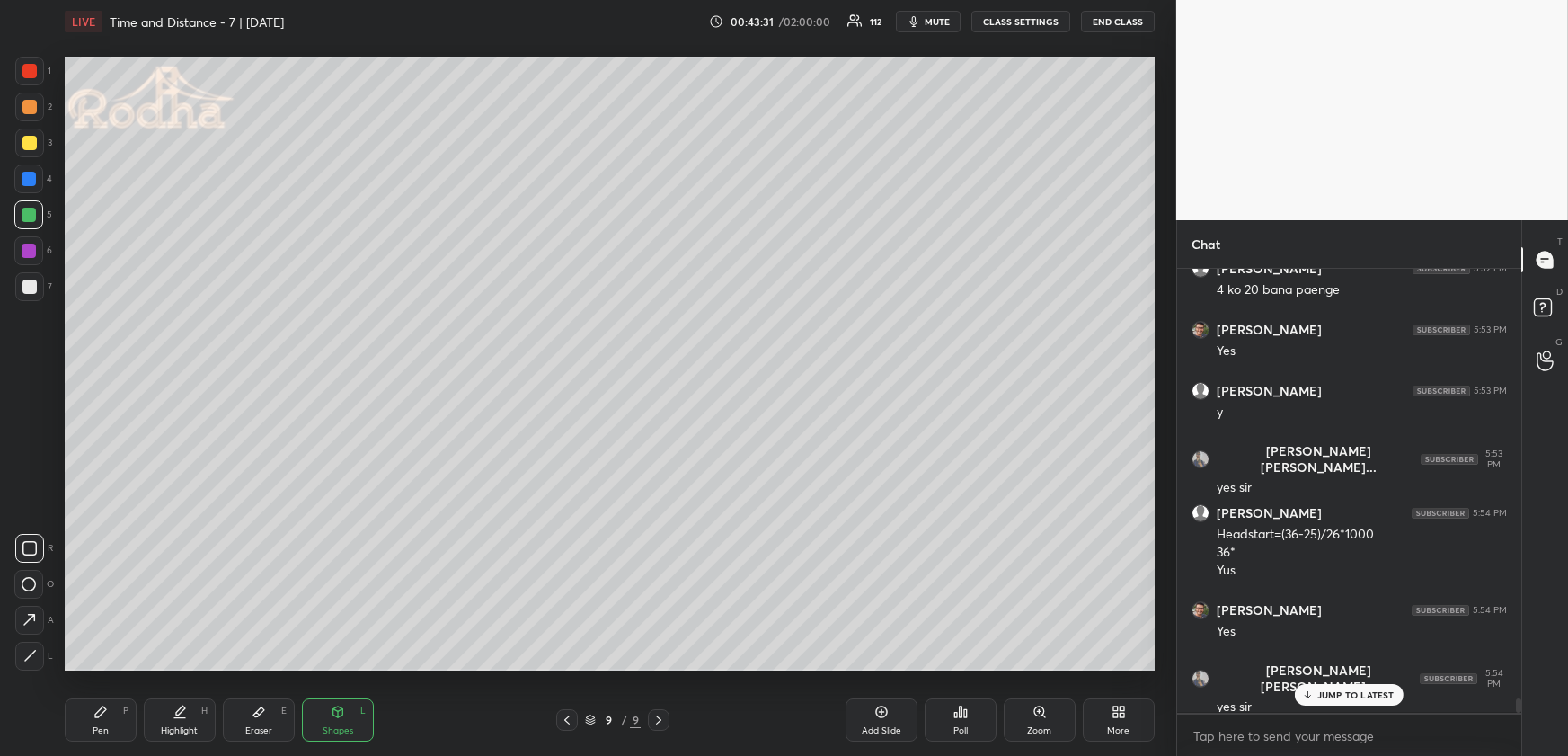 click 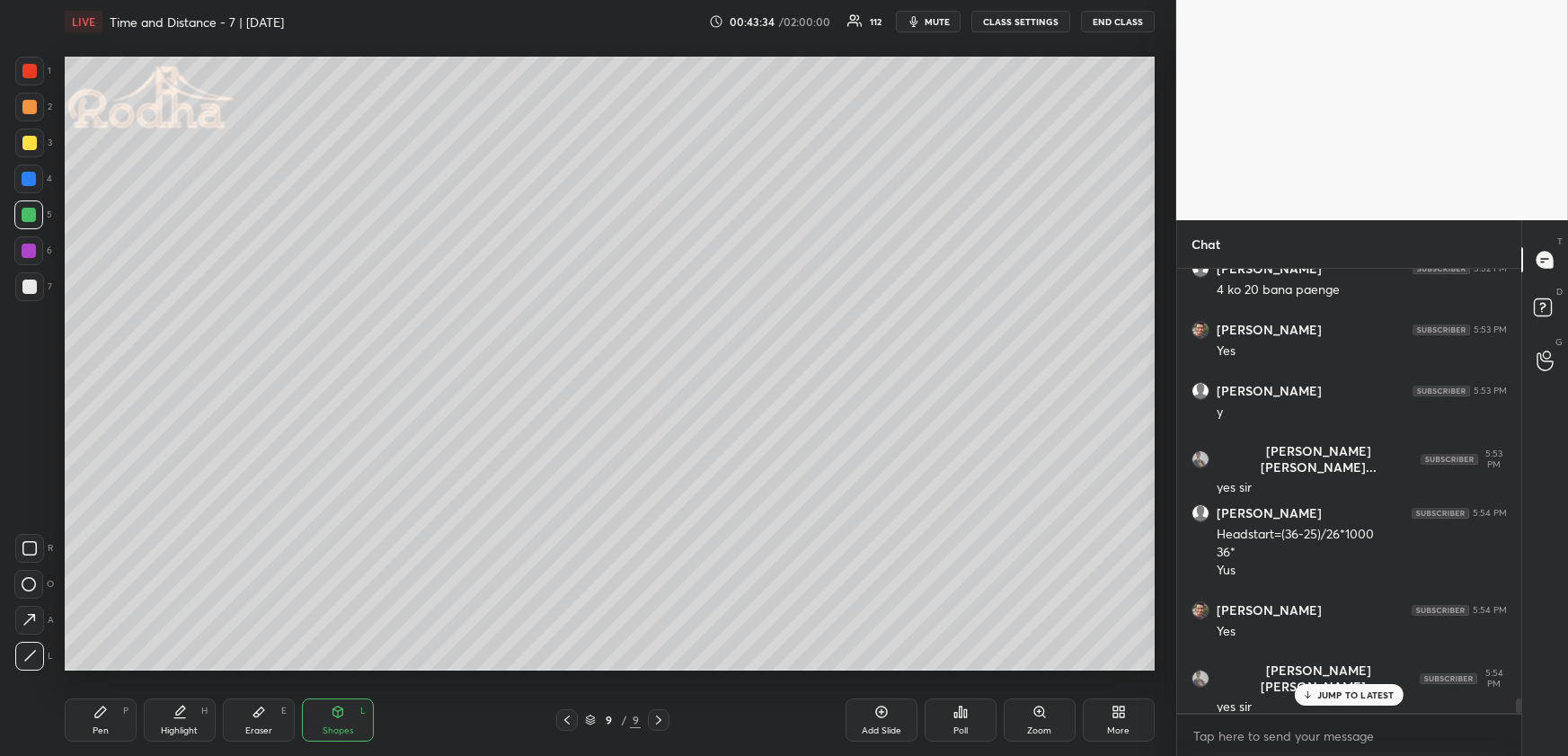 drag, startPoint x: 99, startPoint y: 719, endPoint x: 101, endPoint y: 702, distance: 17.117243 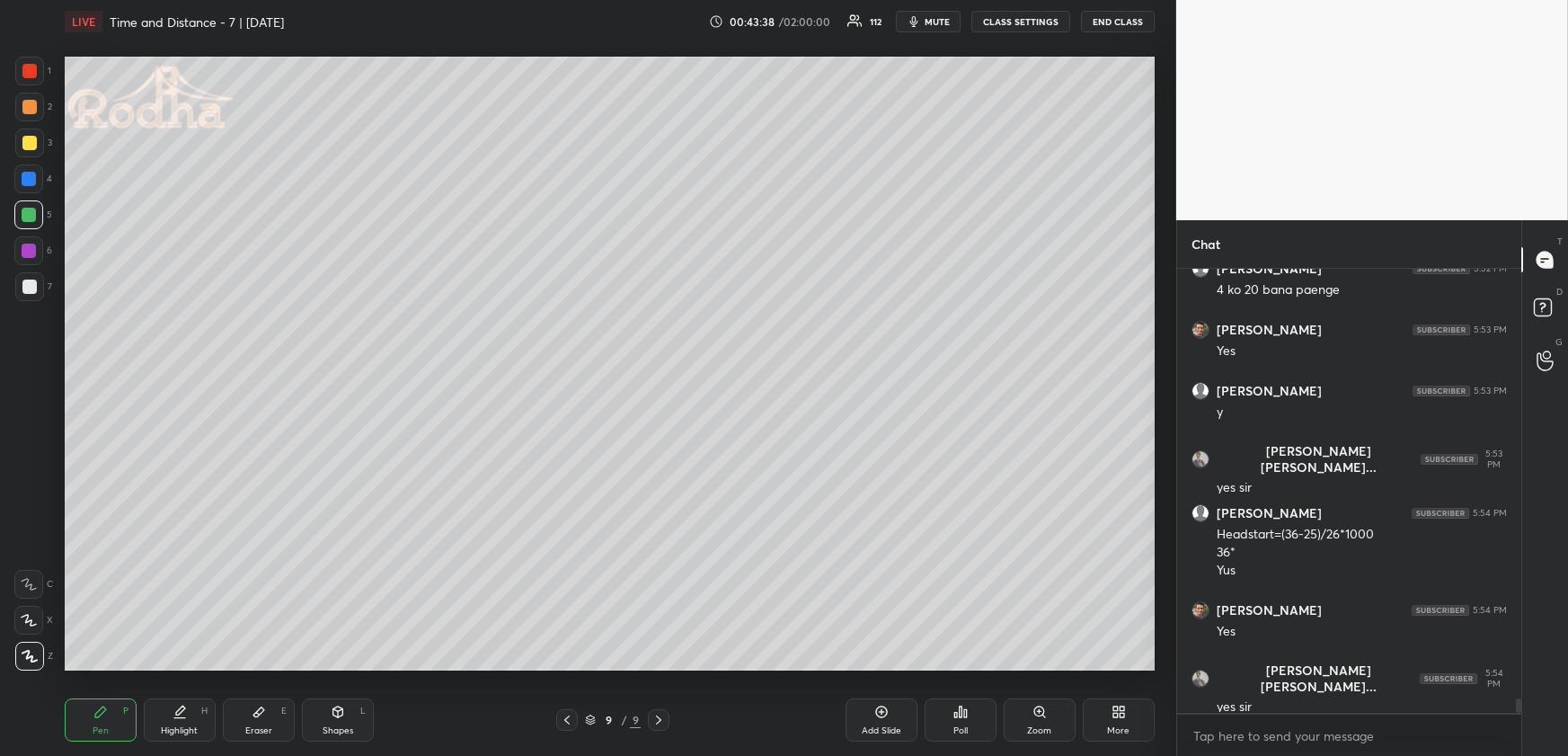 scroll, scrollTop: 13088, scrollLeft: 0, axis: vertical 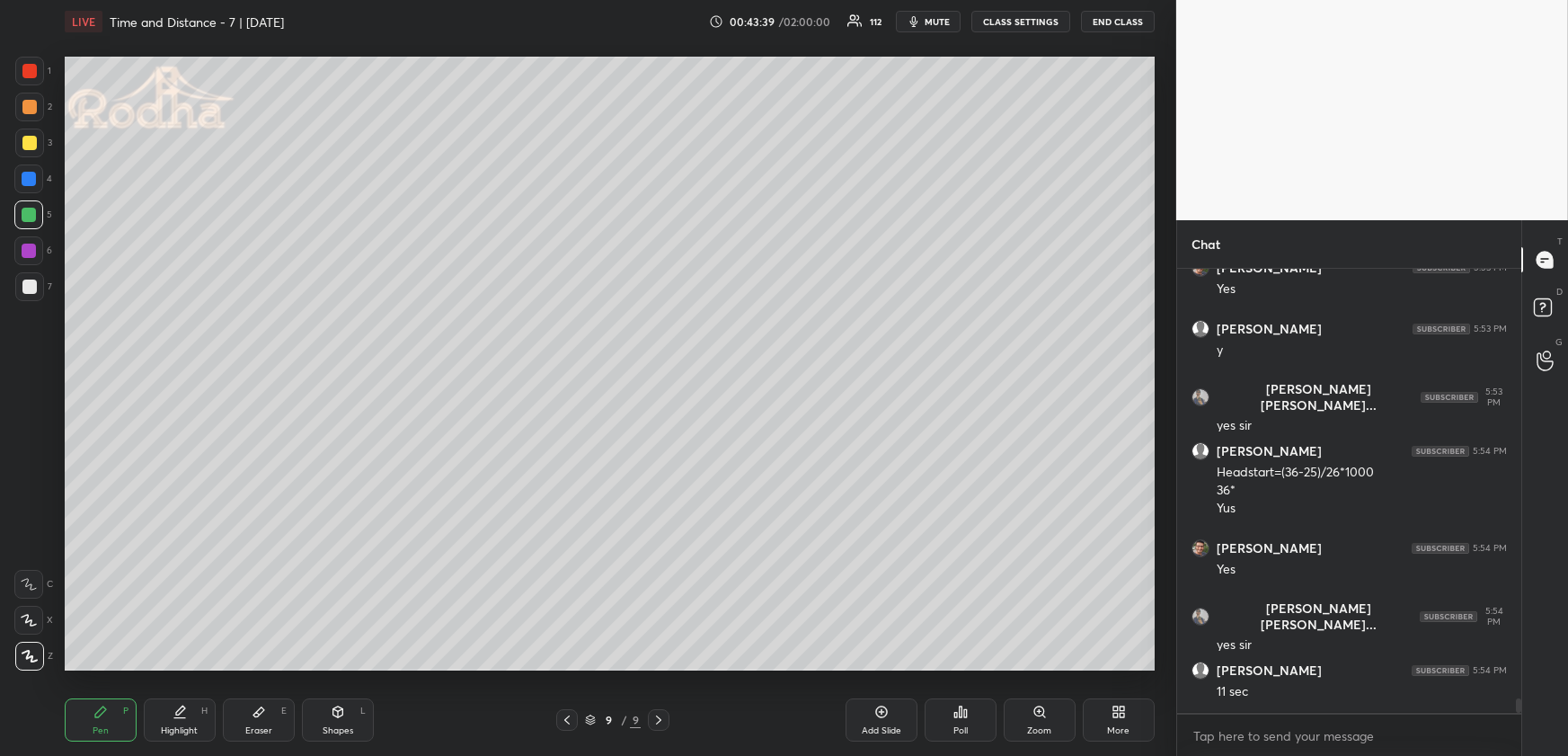 click on "Shapes L" at bounding box center [338, 720] 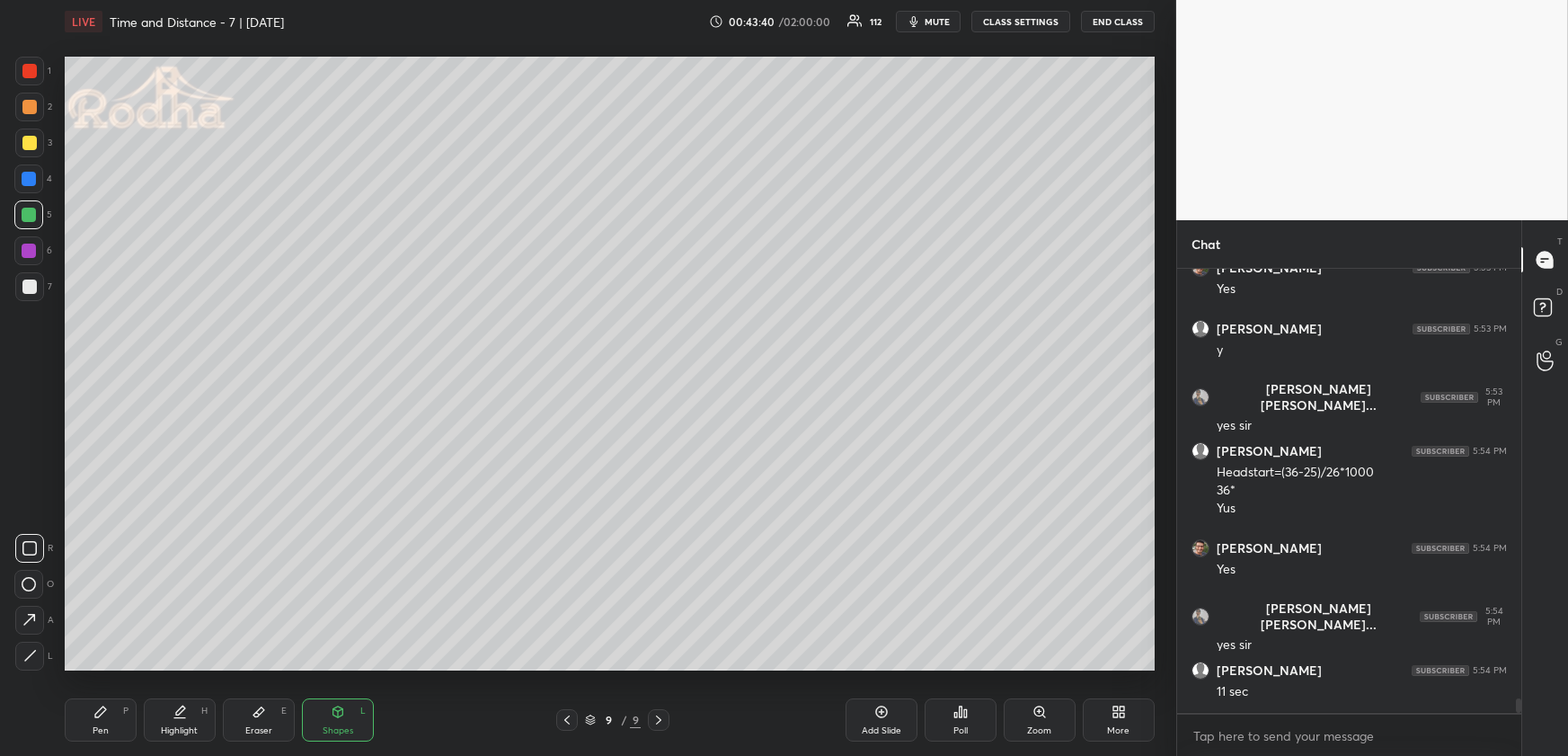 click at bounding box center [30, 656] 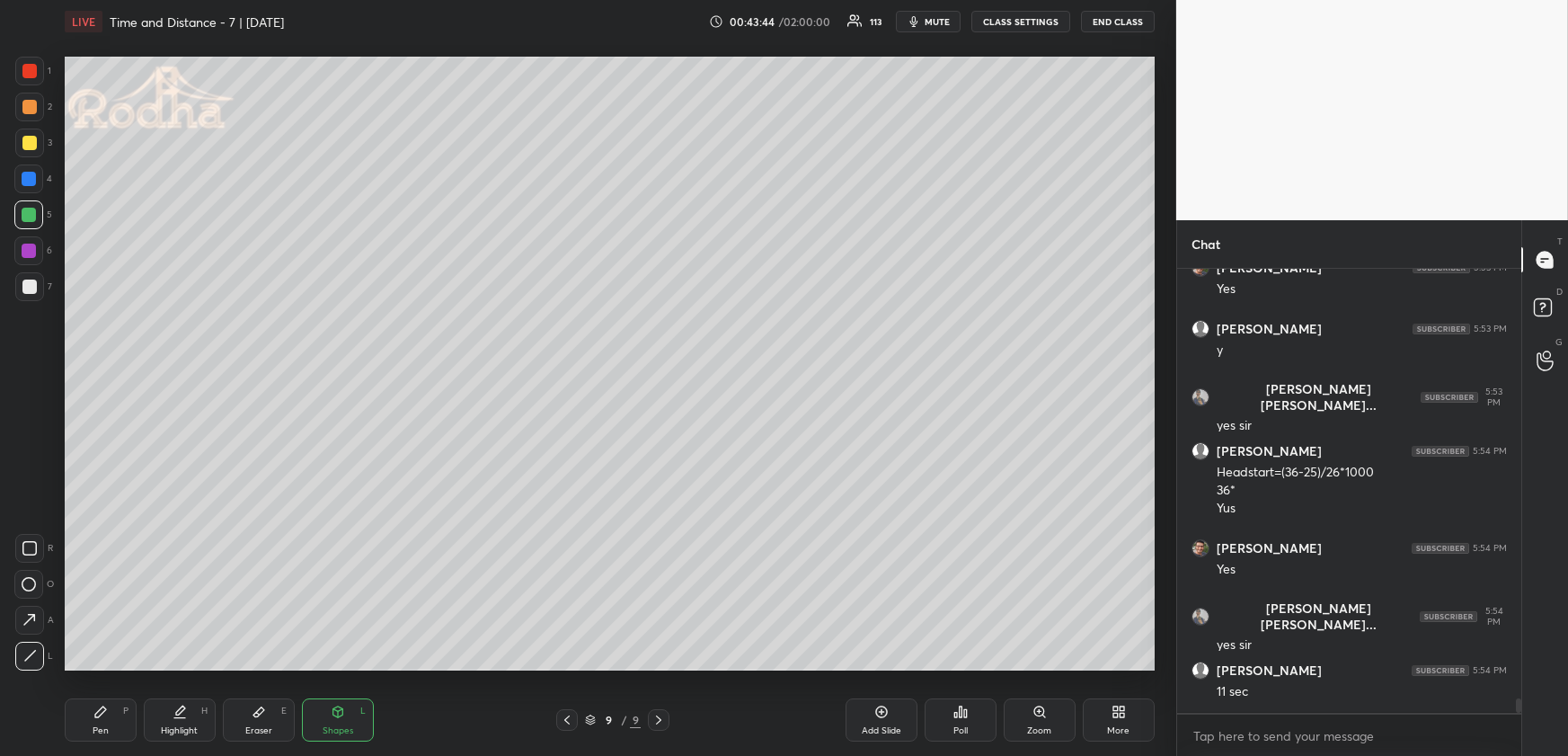 drag, startPoint x: 112, startPoint y: 714, endPoint x: 119, endPoint y: 683, distance: 31.780497 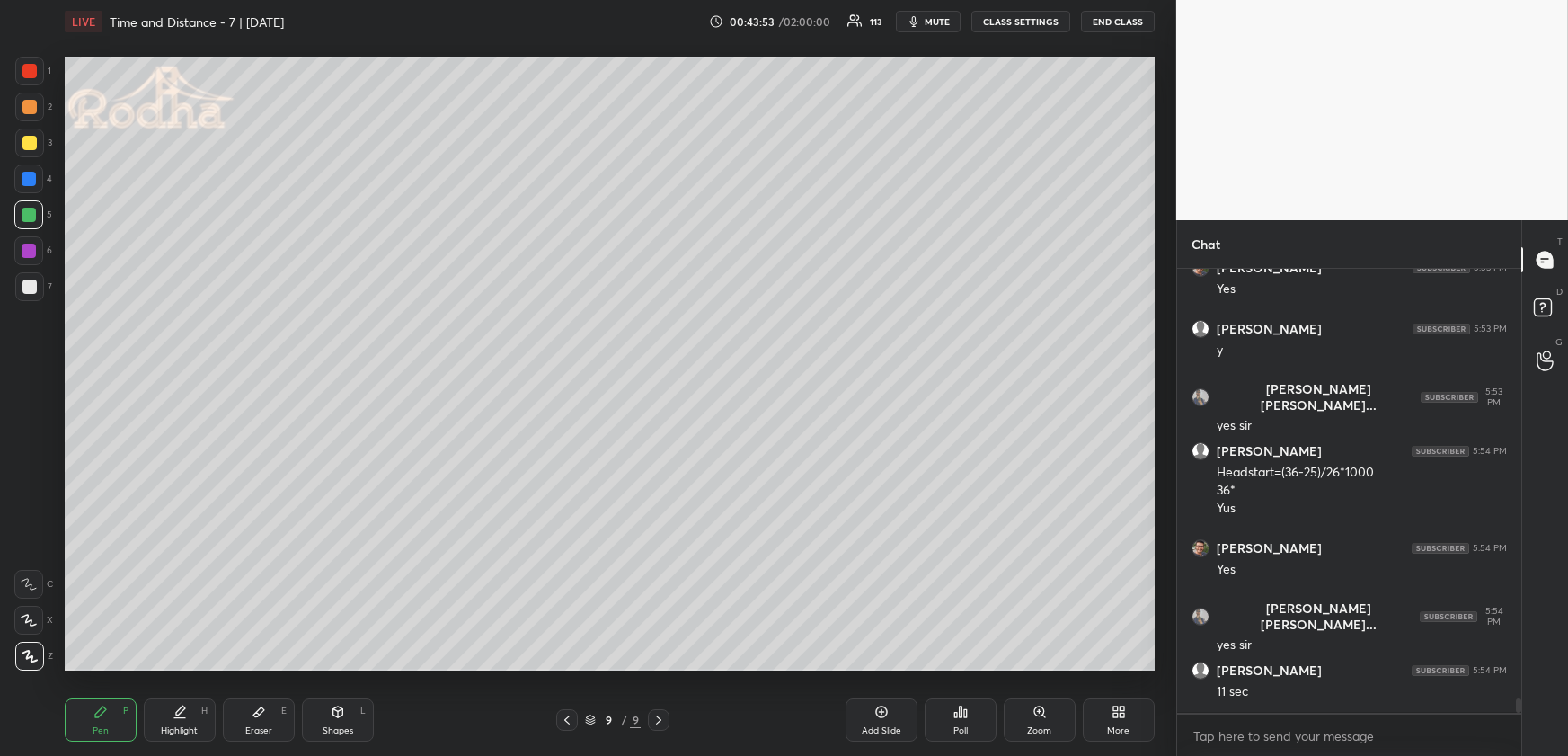 click at bounding box center (30, 143) 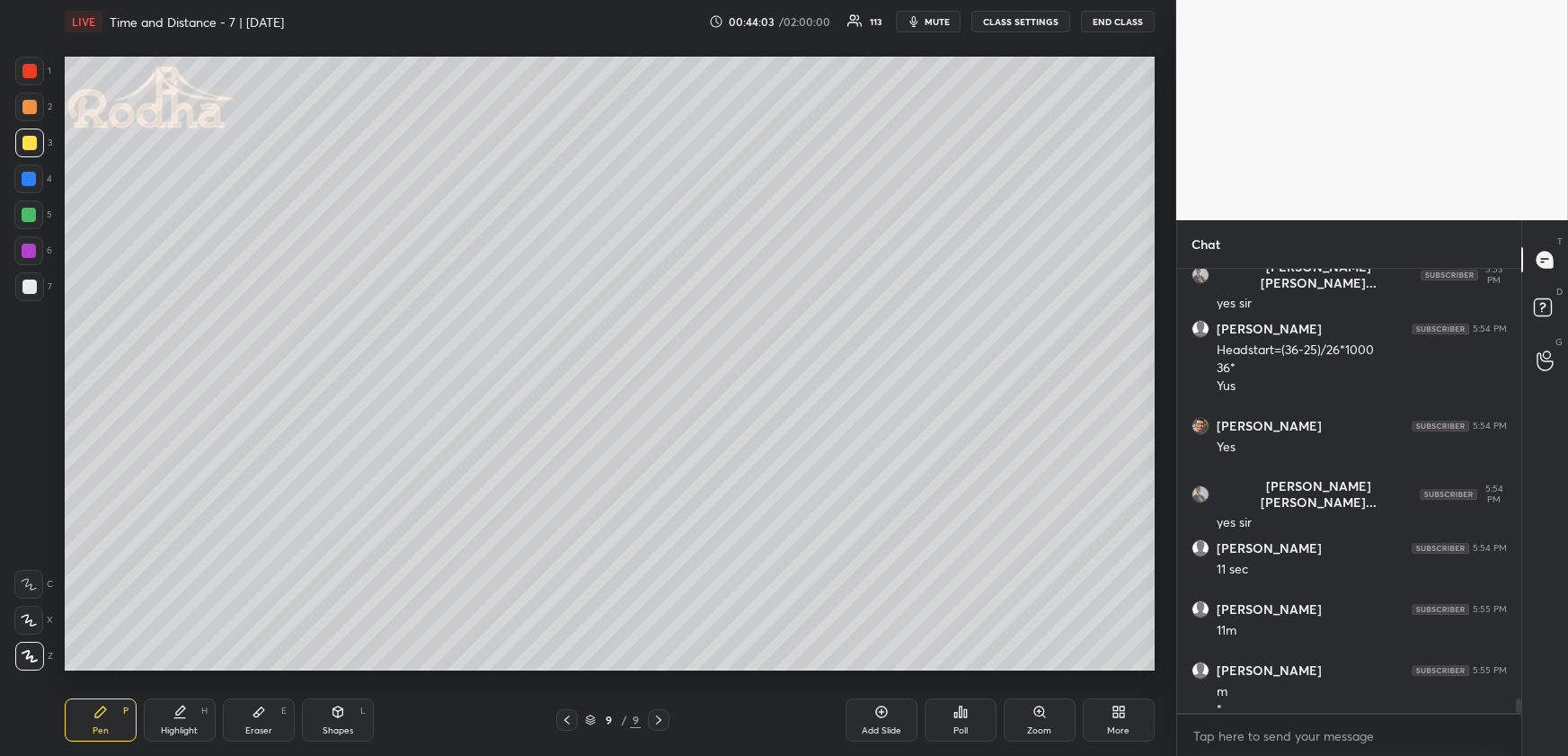 scroll, scrollTop: 13228, scrollLeft: 0, axis: vertical 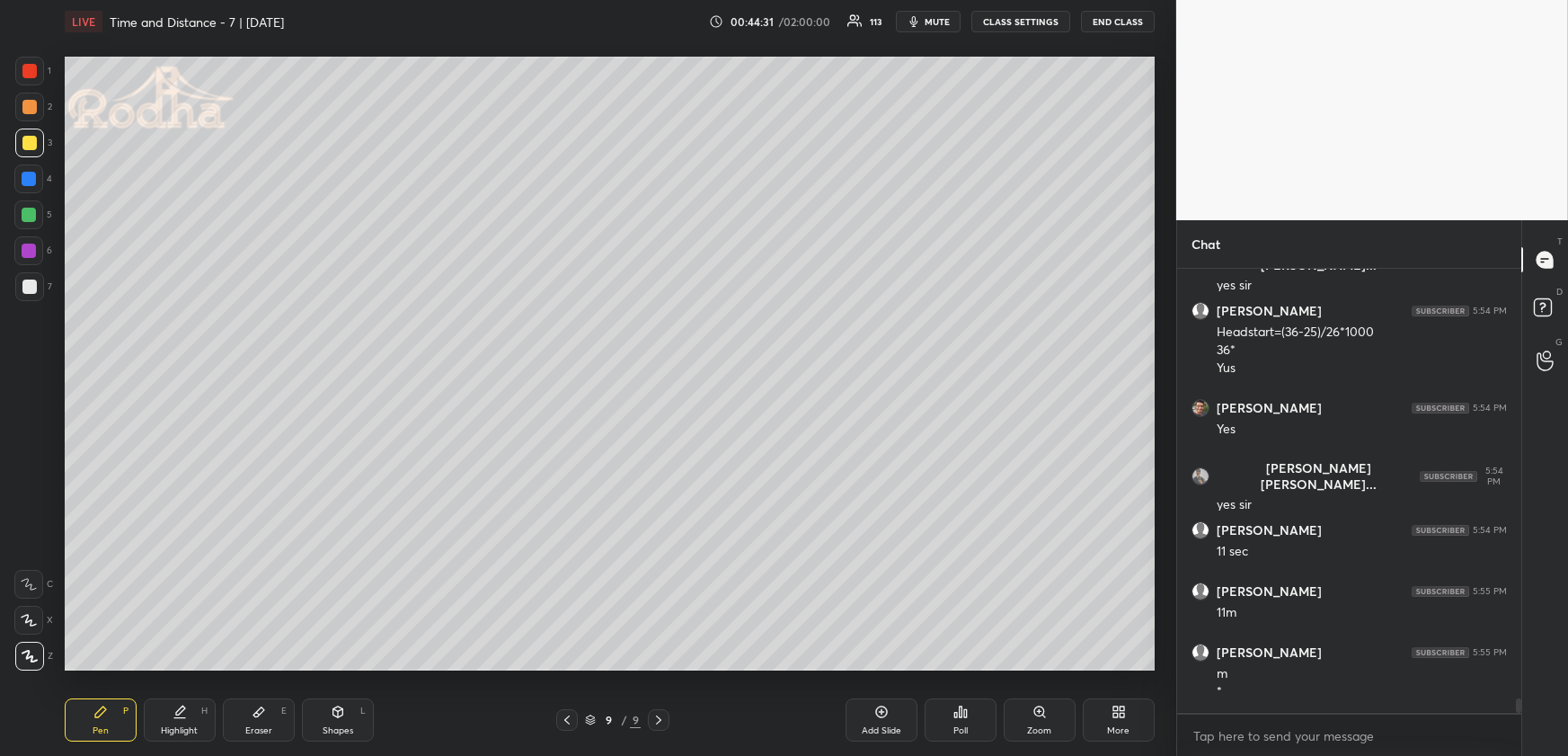 click 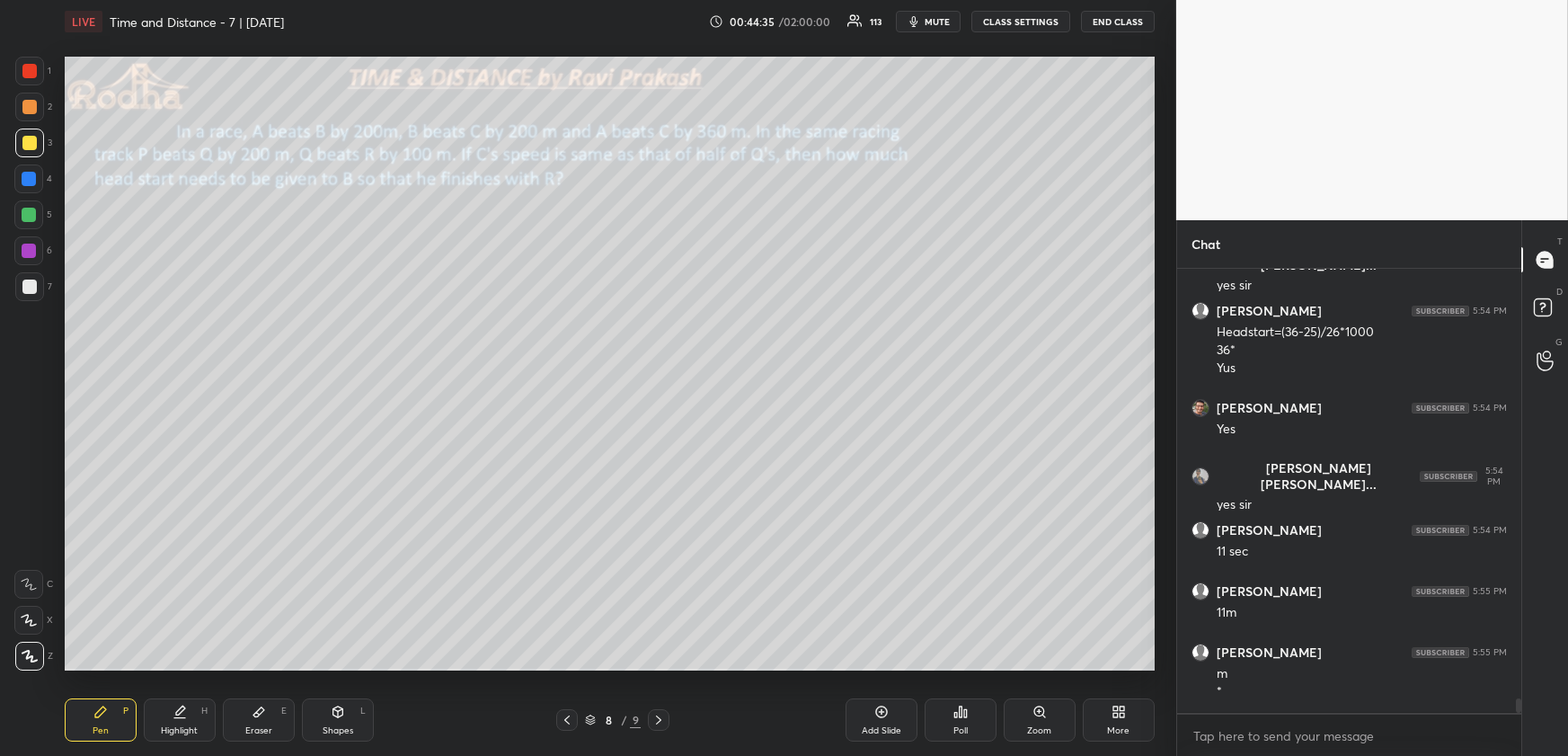 drag, startPoint x: 655, startPoint y: 722, endPoint x: 642, endPoint y: 697, distance: 28.178006 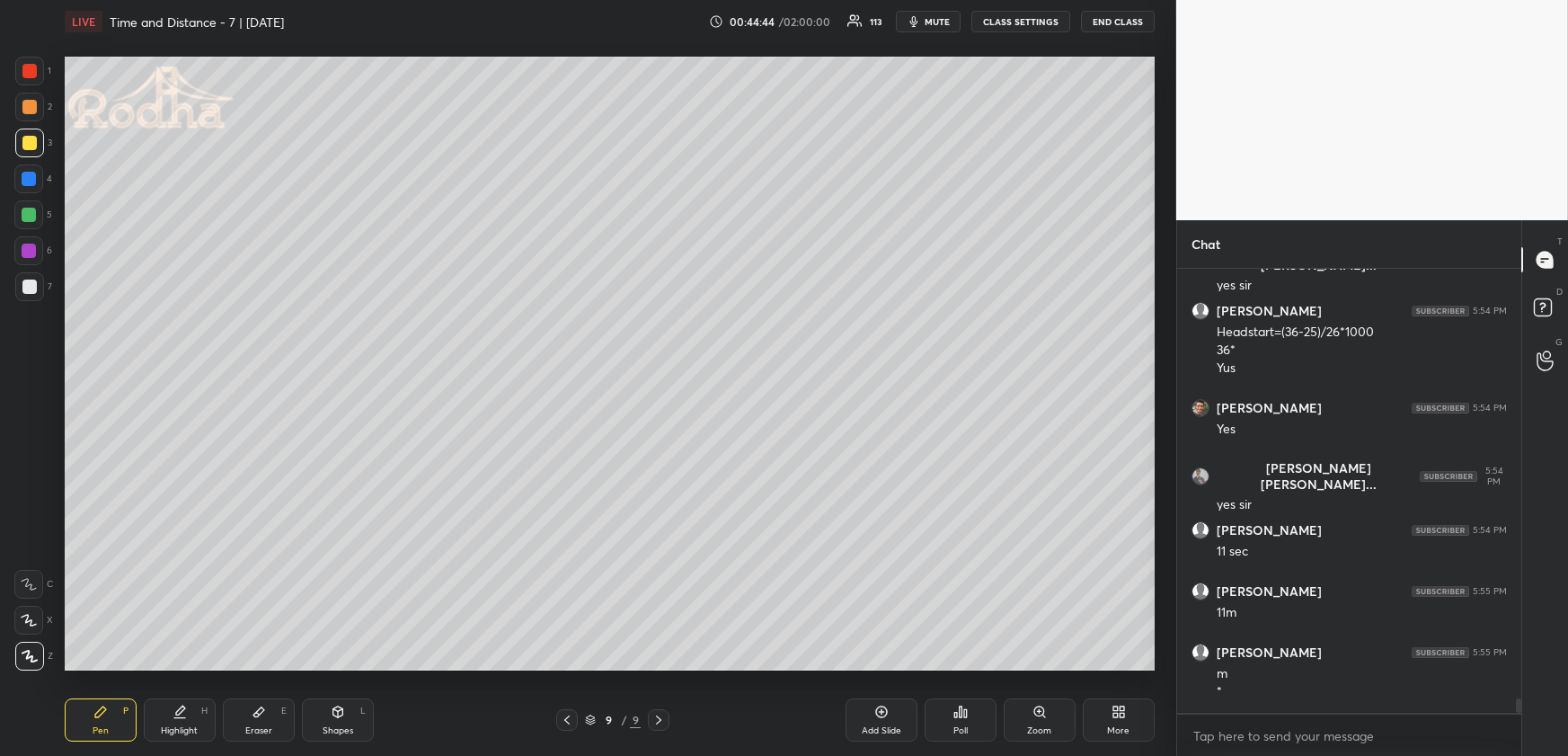 drag, startPoint x: 33, startPoint y: 613, endPoint x: 58, endPoint y: 601, distance: 27.730849 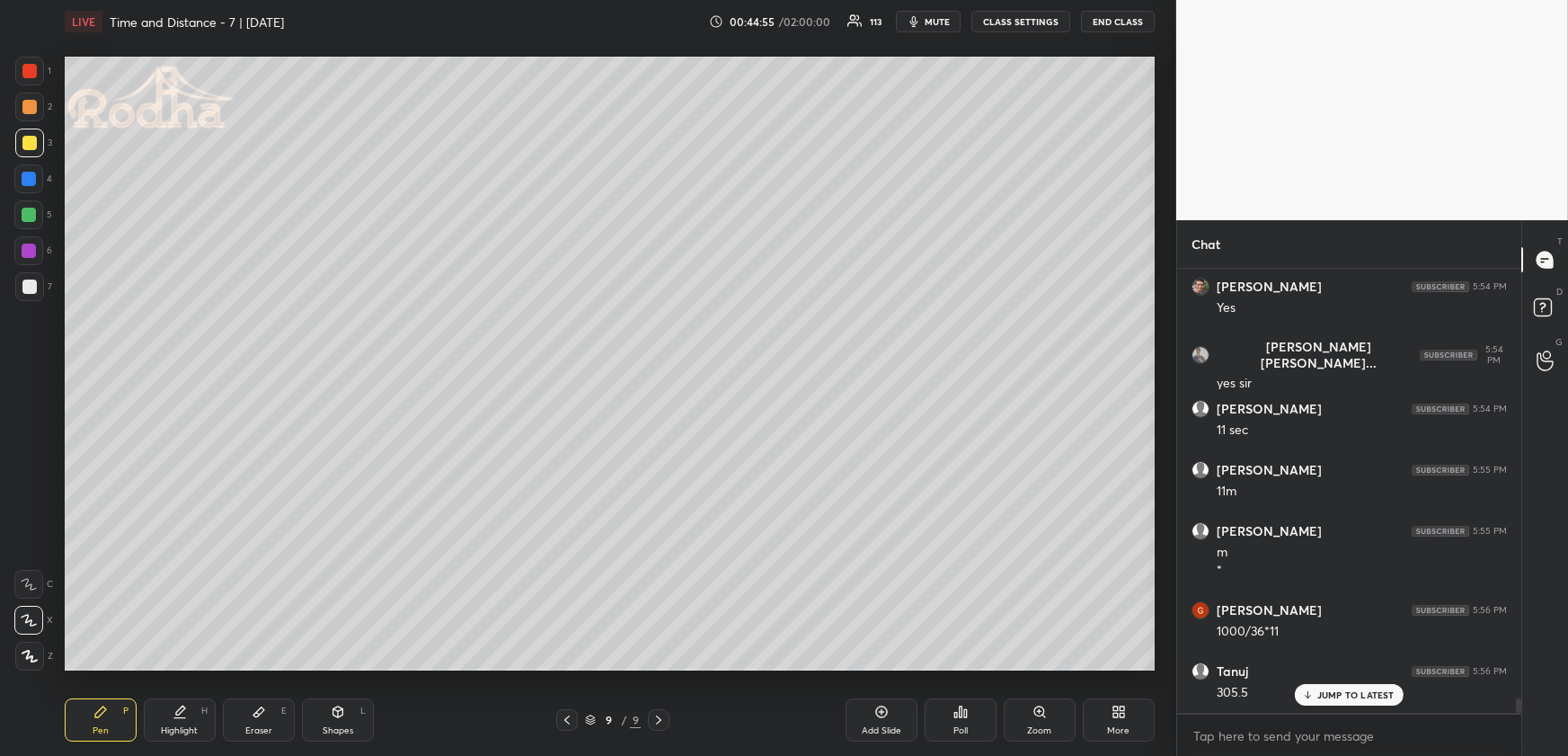 scroll, scrollTop: 13411, scrollLeft: 0, axis: vertical 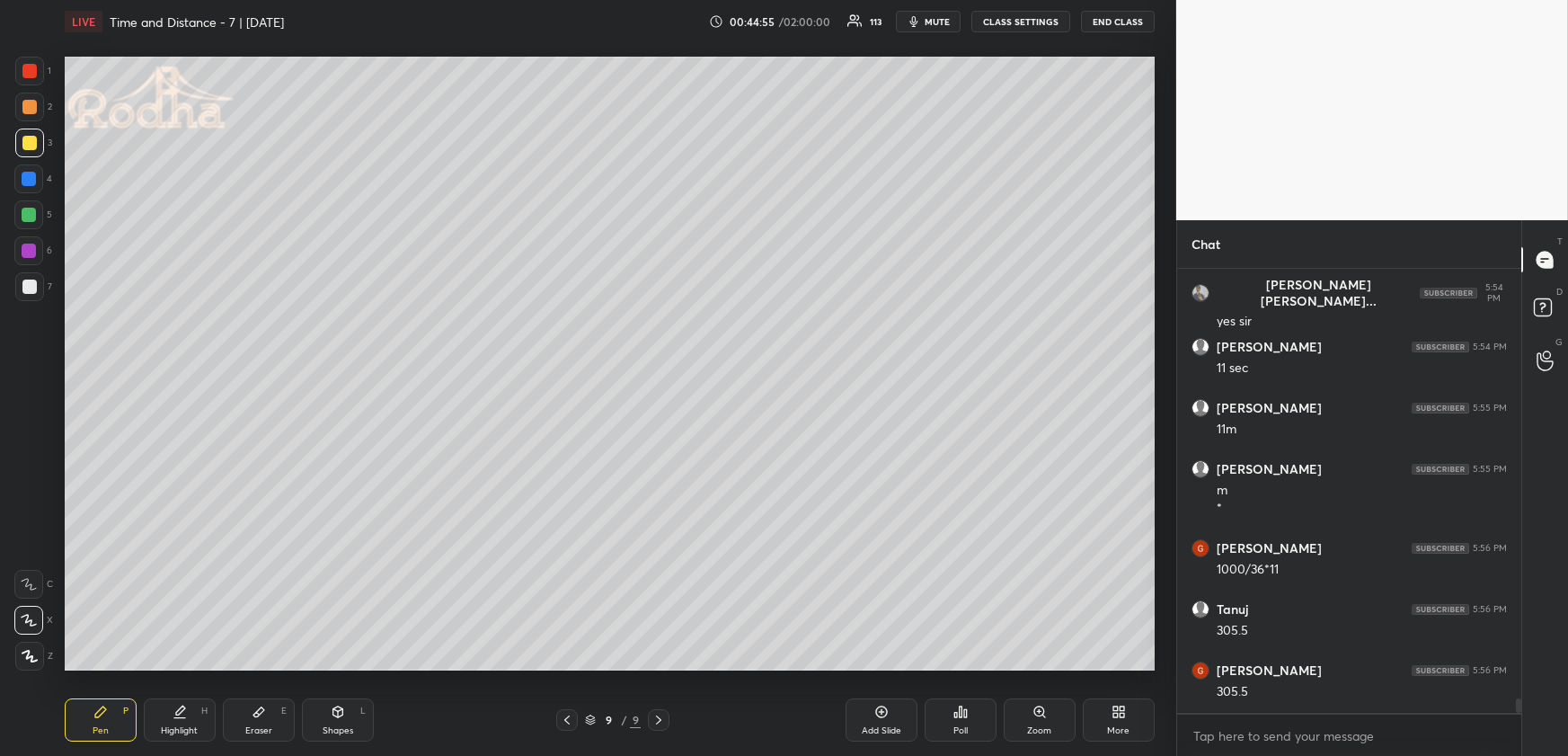 click on "C X Z" at bounding box center (33, 617) 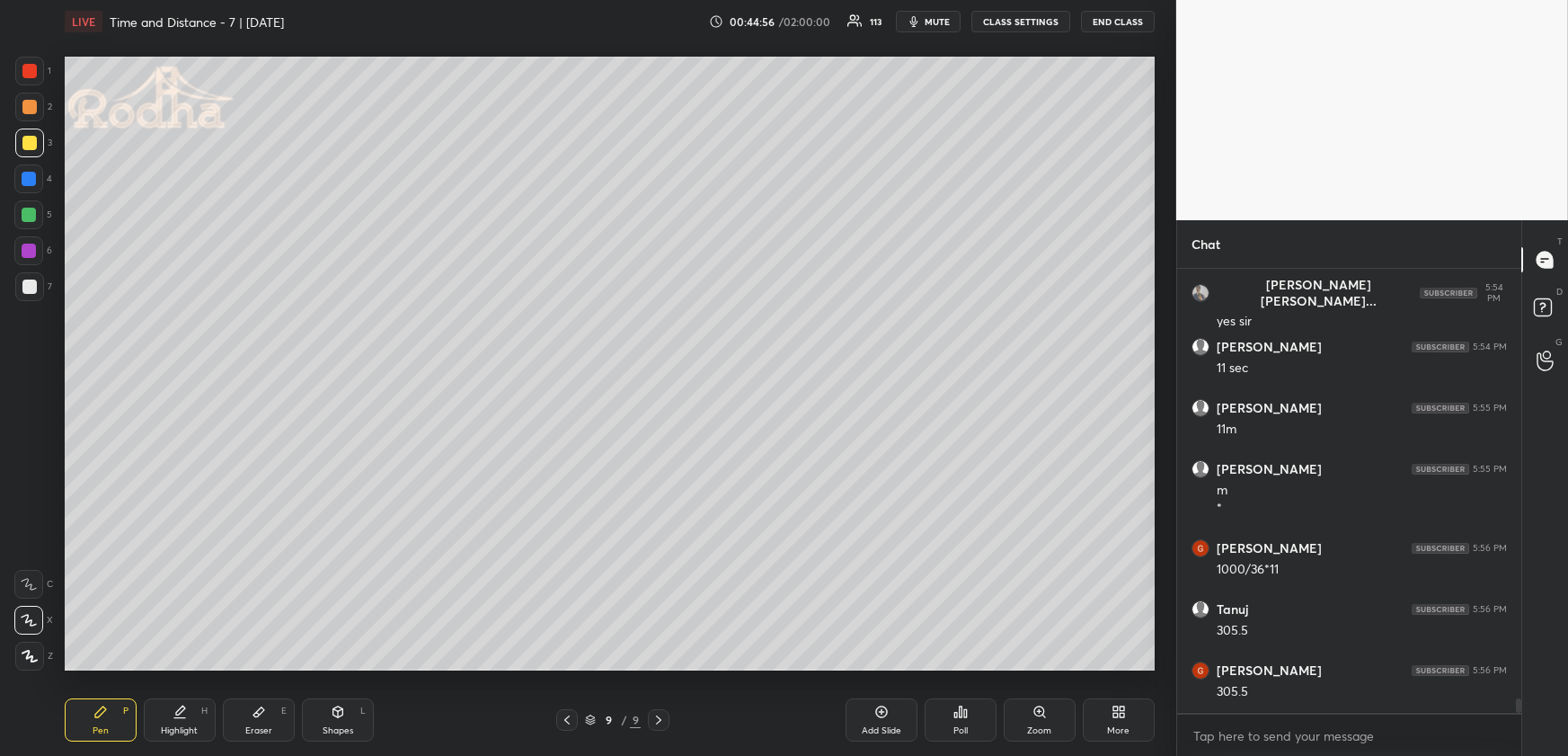 drag, startPoint x: 31, startPoint y: 652, endPoint x: 40, endPoint y: 641, distance: 14.2127 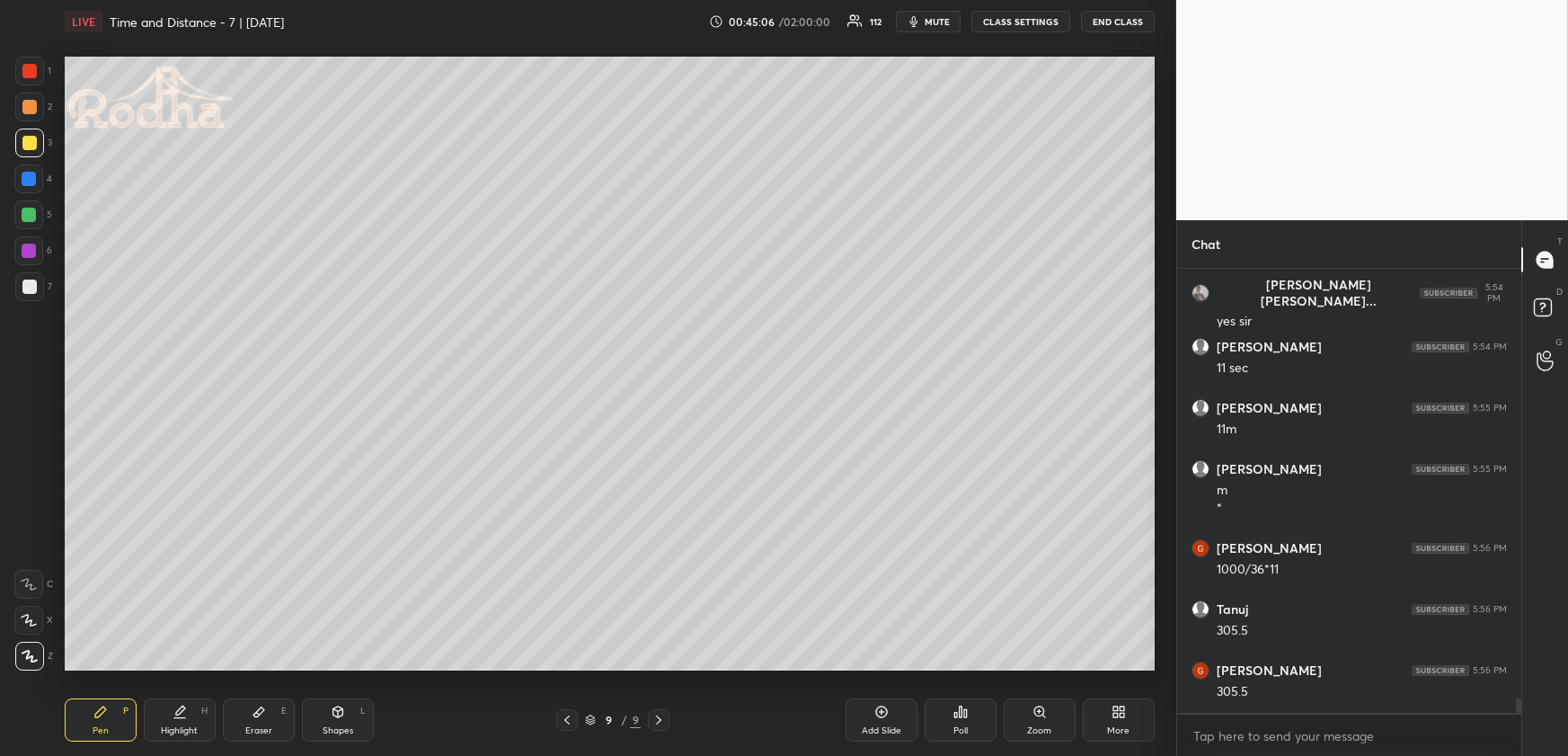 drag, startPoint x: 182, startPoint y: 728, endPoint x: 179, endPoint y: 713, distance: 15.297059 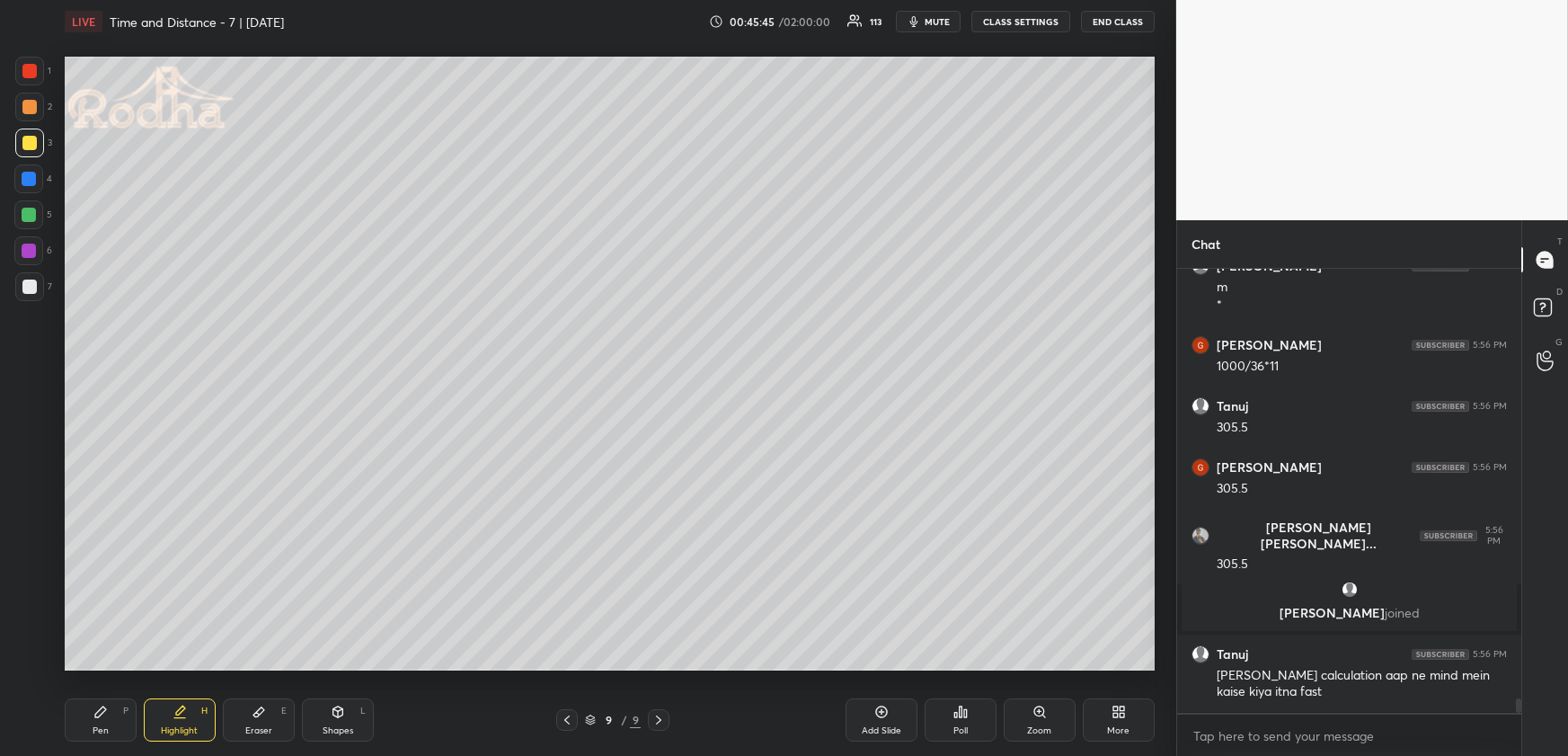 scroll, scrollTop: 12904, scrollLeft: 0, axis: vertical 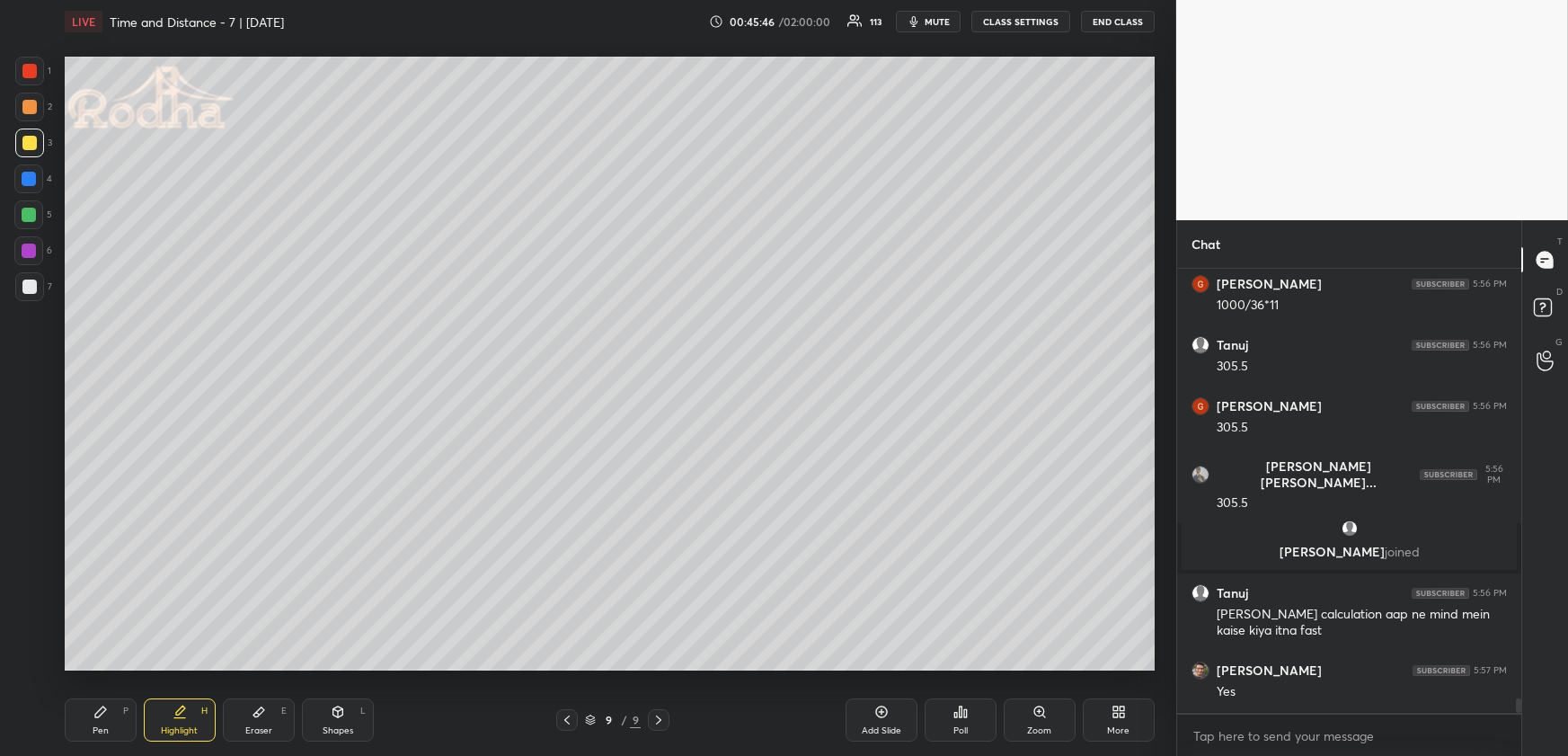click on "Pen" at bounding box center (101, 731) 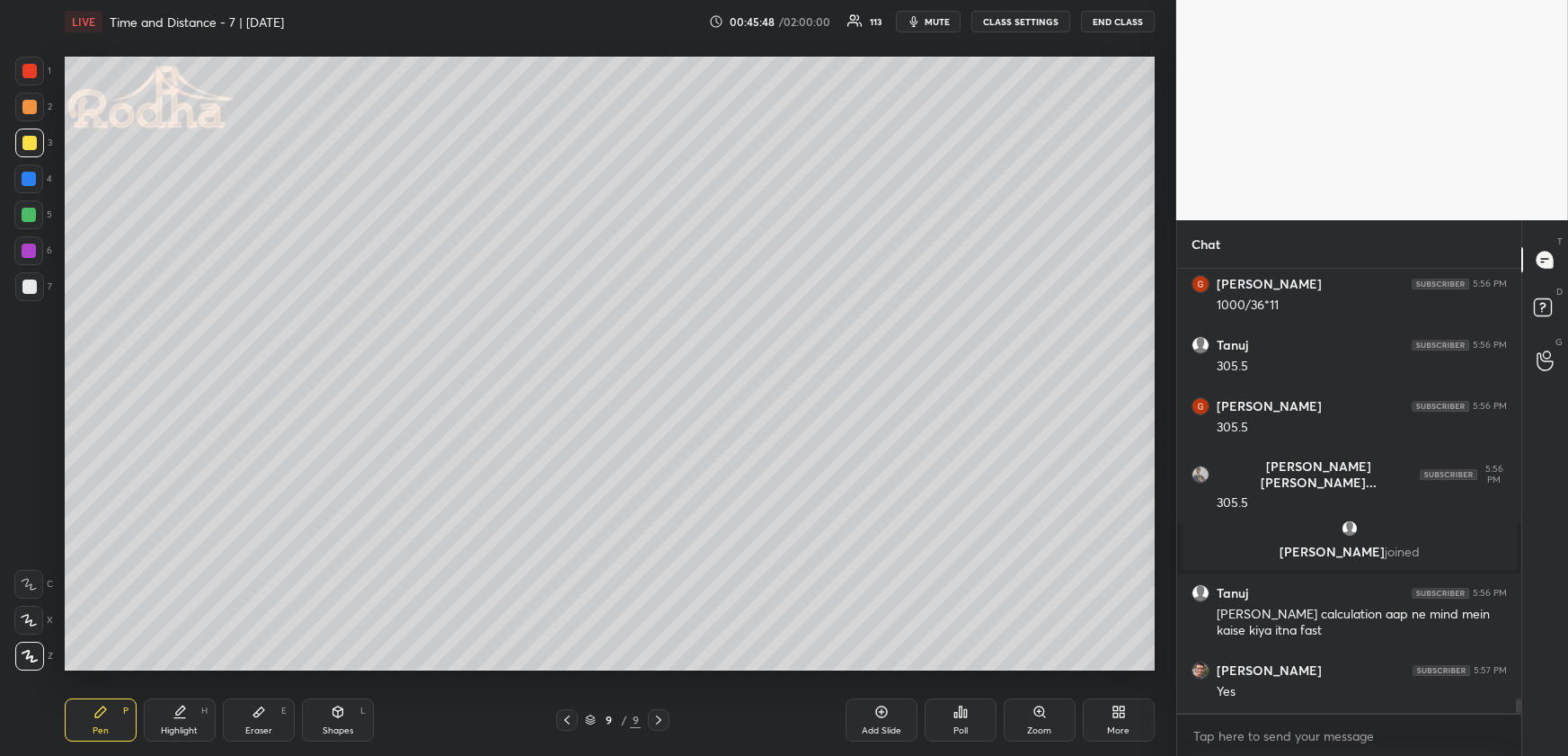 click at bounding box center (29, 179) 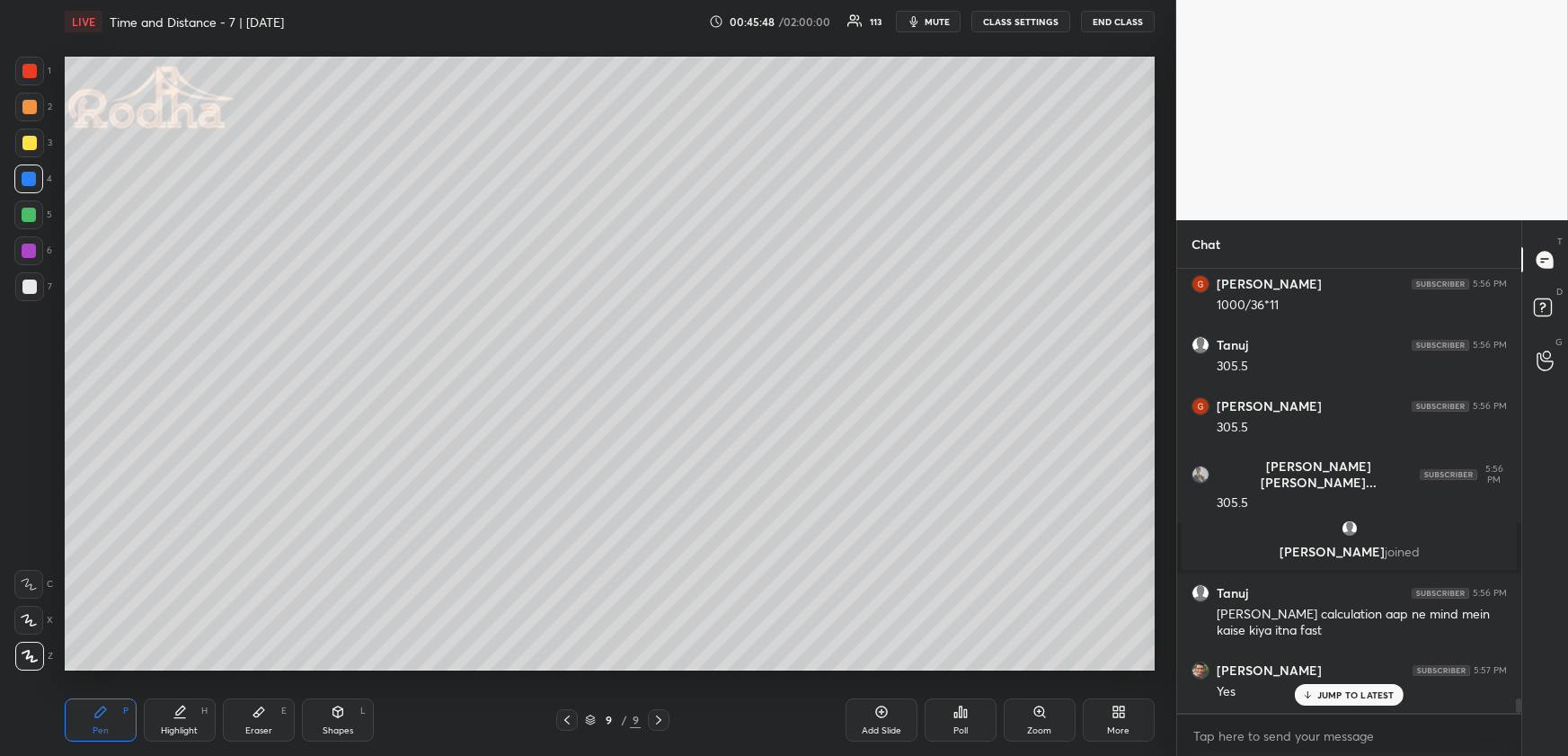 scroll, scrollTop: 12964, scrollLeft: 0, axis: vertical 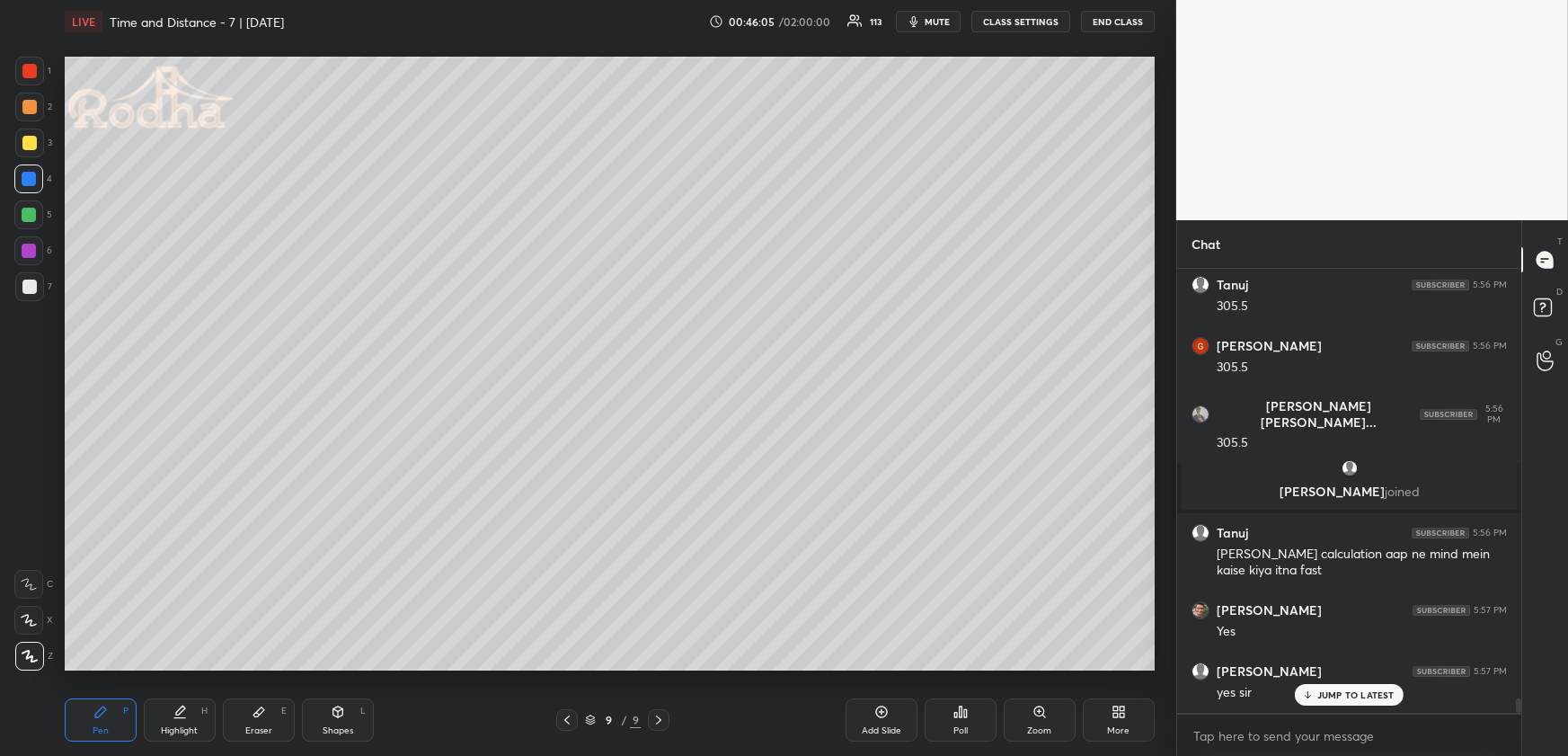 drag, startPoint x: 194, startPoint y: 711, endPoint x: 209, endPoint y: 701, distance: 18.027756 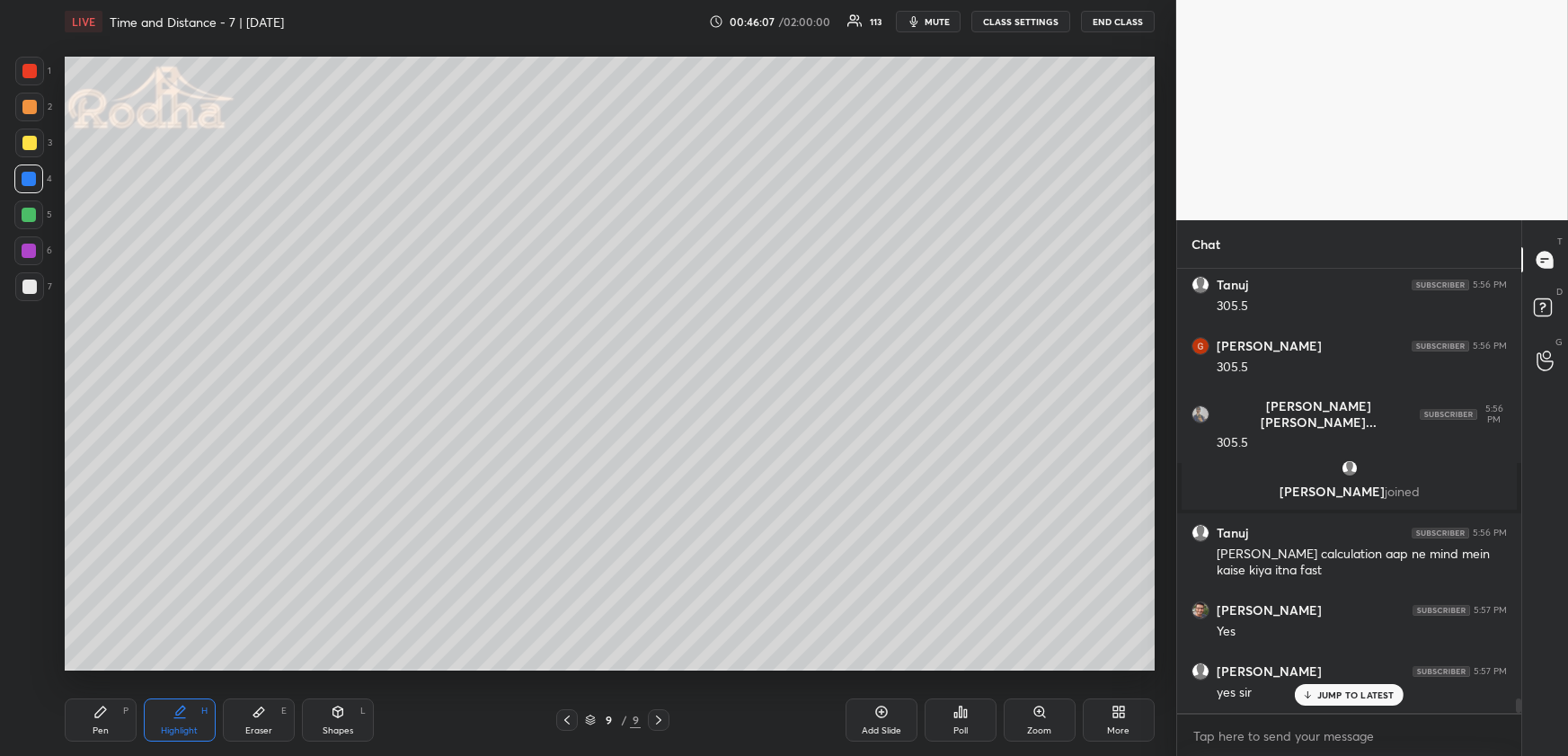 drag, startPoint x: 84, startPoint y: 717, endPoint x: 184, endPoint y: 684, distance: 105.304321 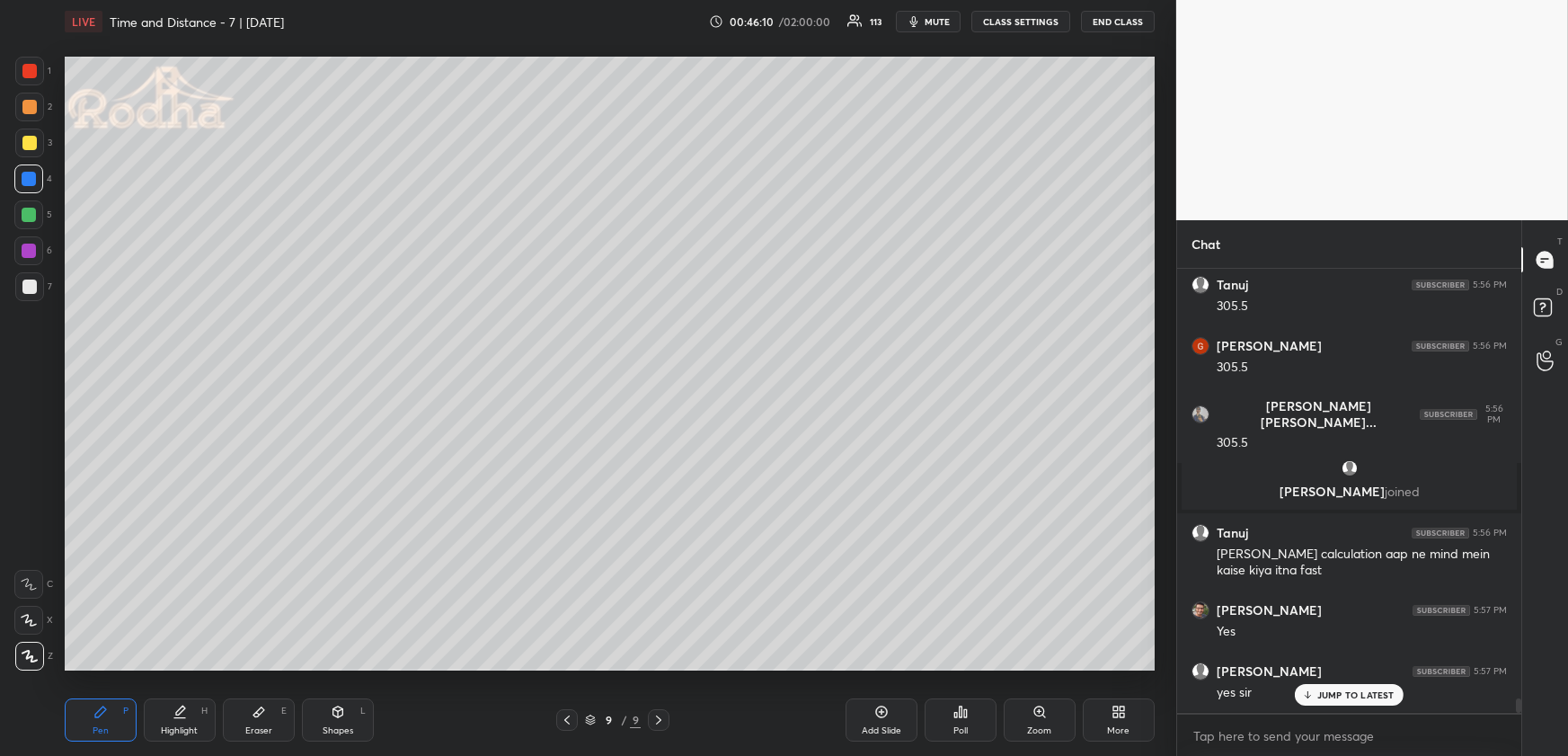 scroll, scrollTop: 13025, scrollLeft: 0, axis: vertical 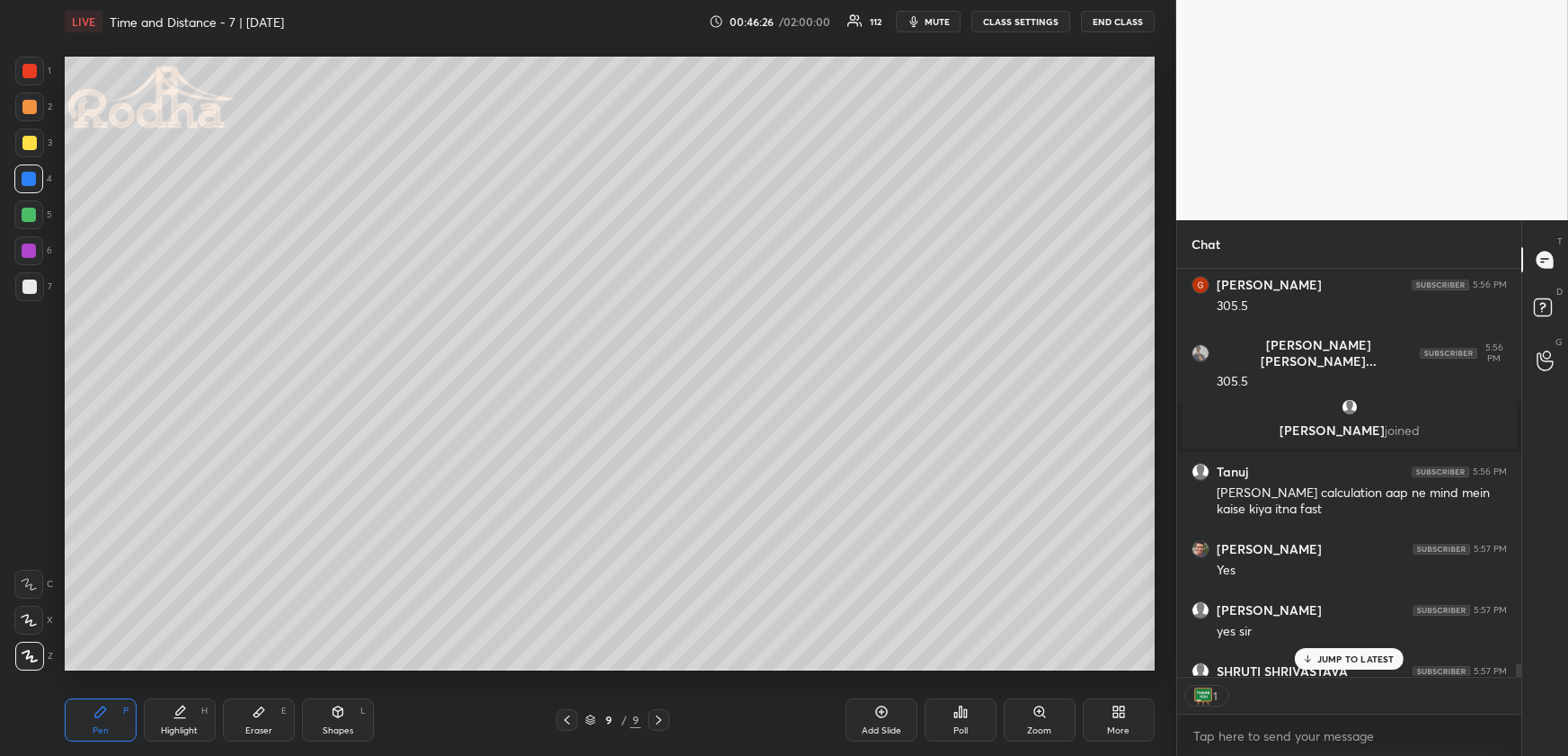 click on "JUMP TO LATEST" at bounding box center (1349, 659) 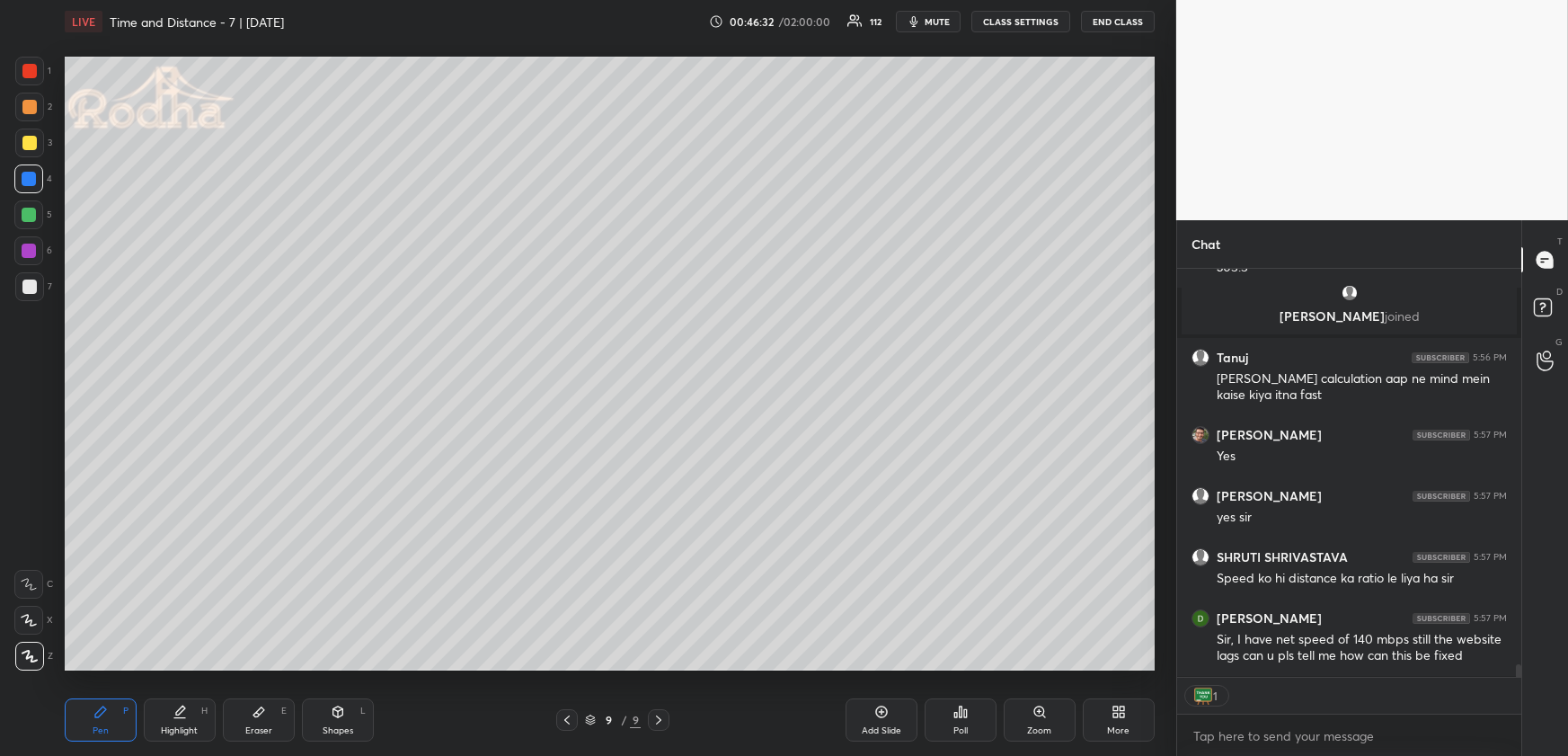 scroll, scrollTop: 13201, scrollLeft: 0, axis: vertical 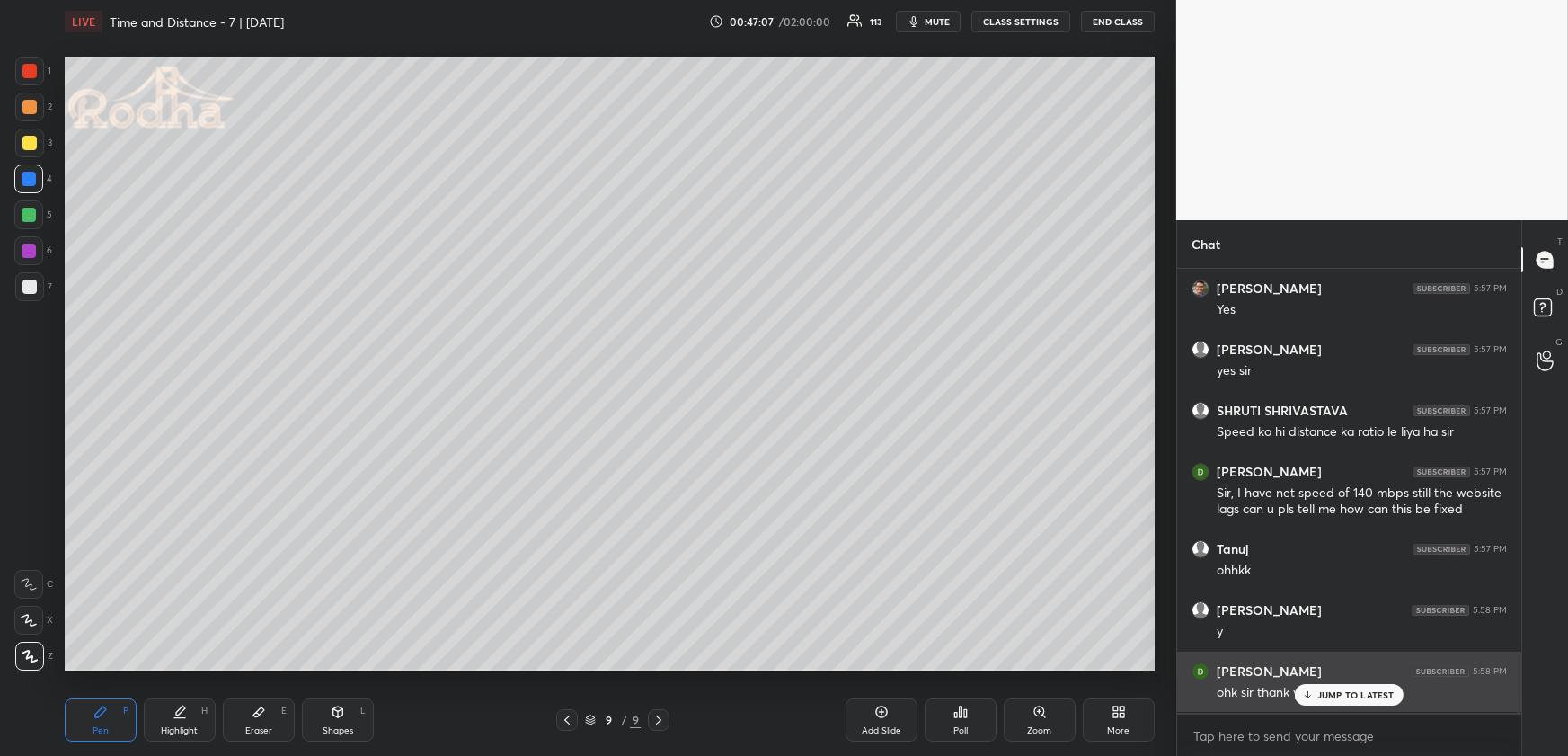 click on "JUMP TO LATEST" at bounding box center (1349, 695) 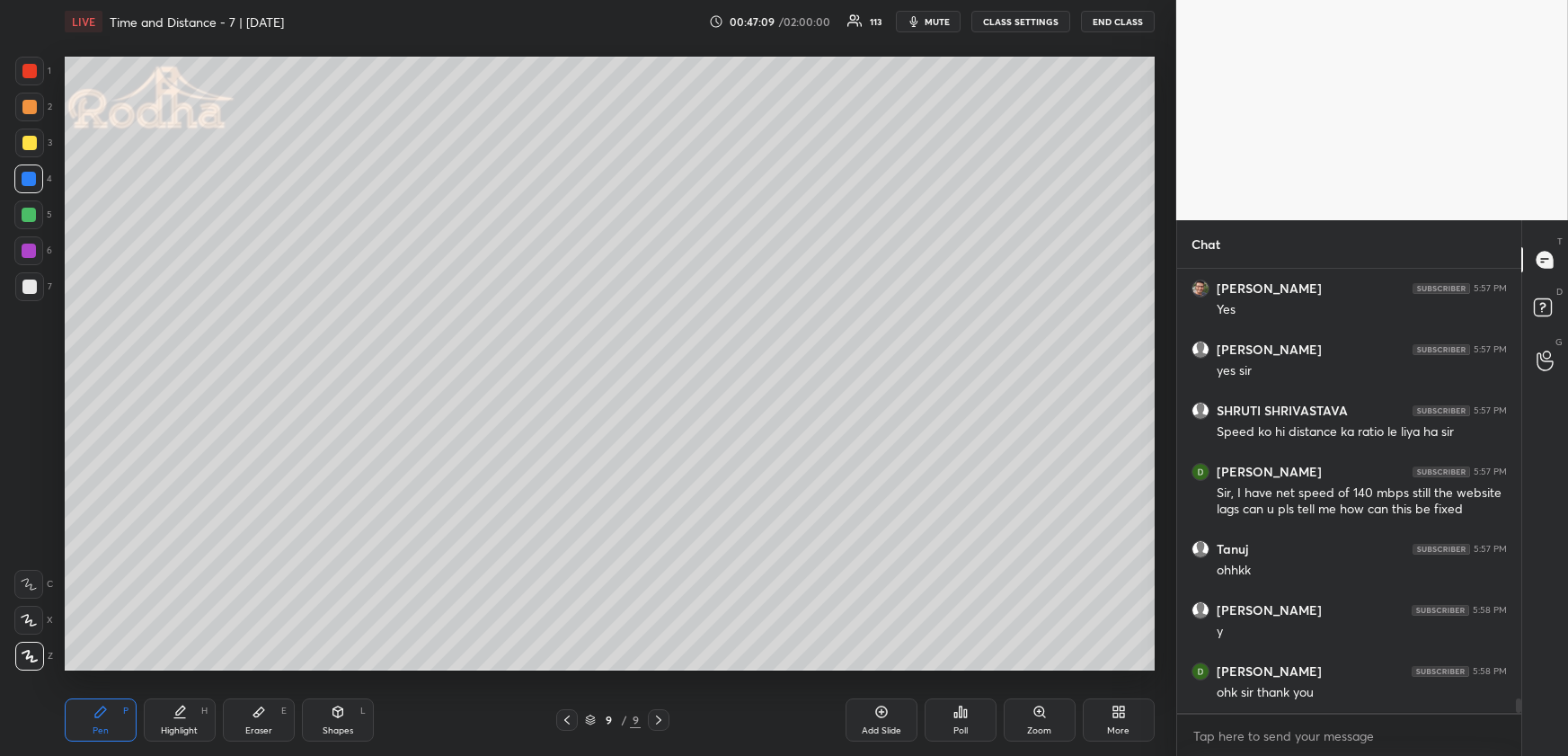 click 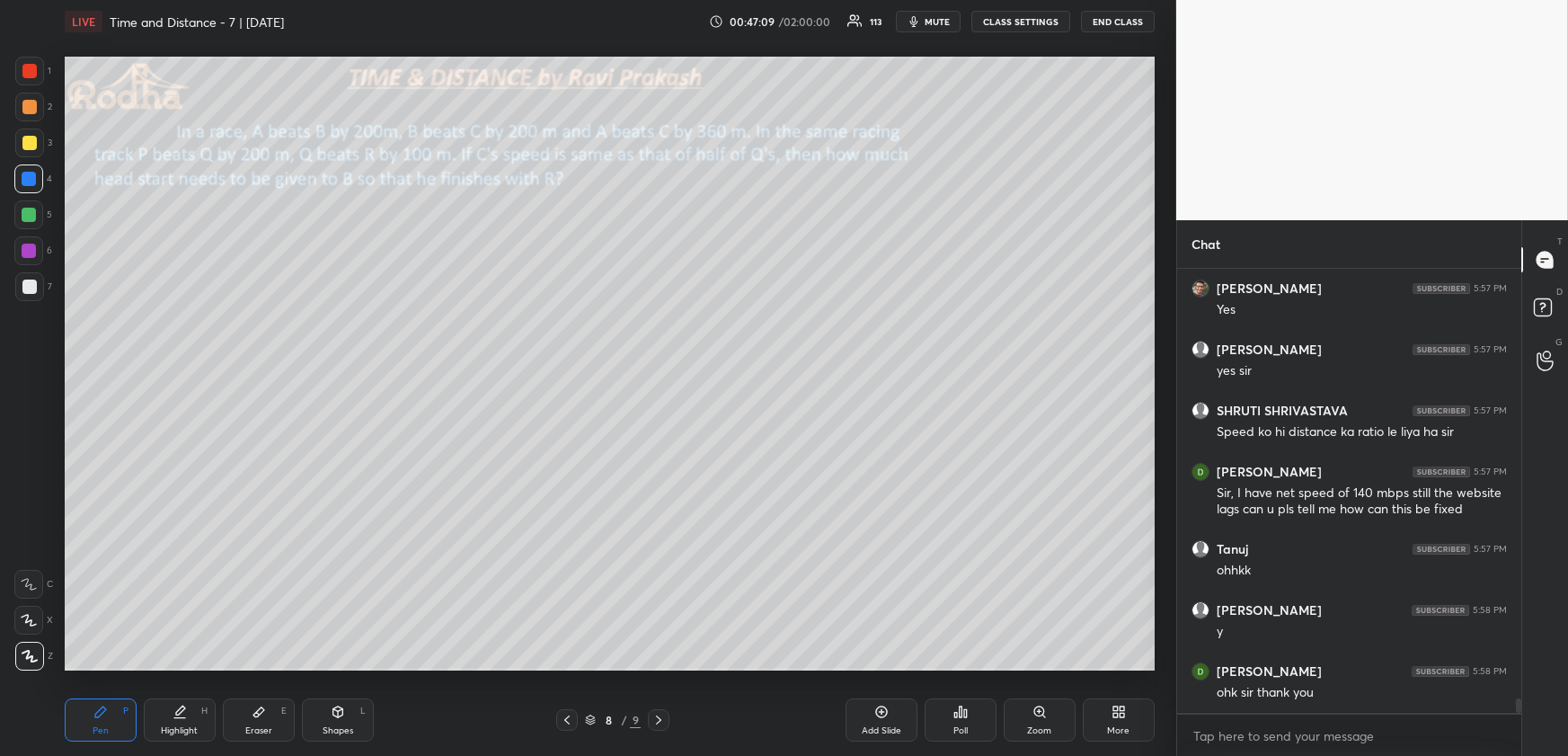 scroll, scrollTop: 13348, scrollLeft: 0, axis: vertical 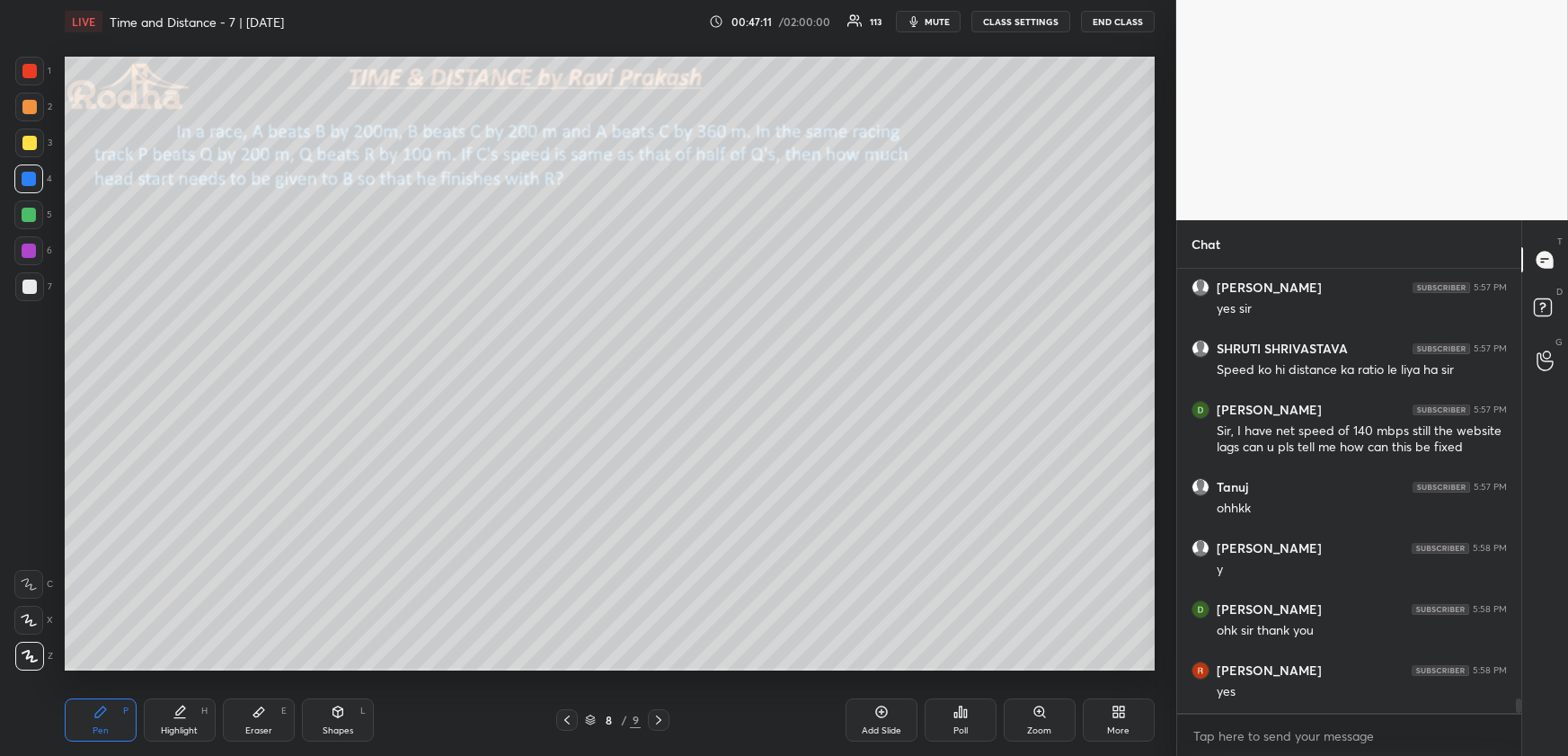 click 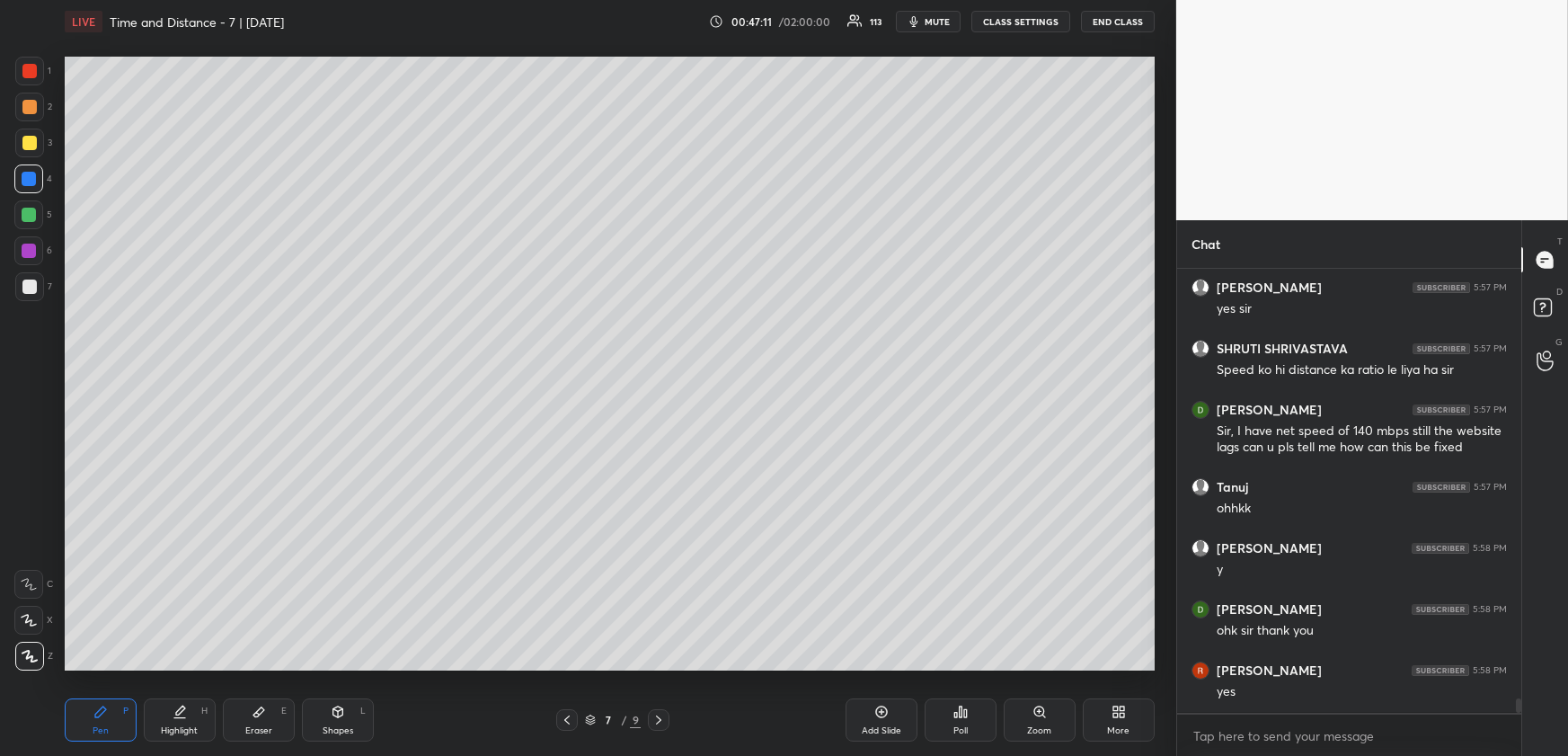 click 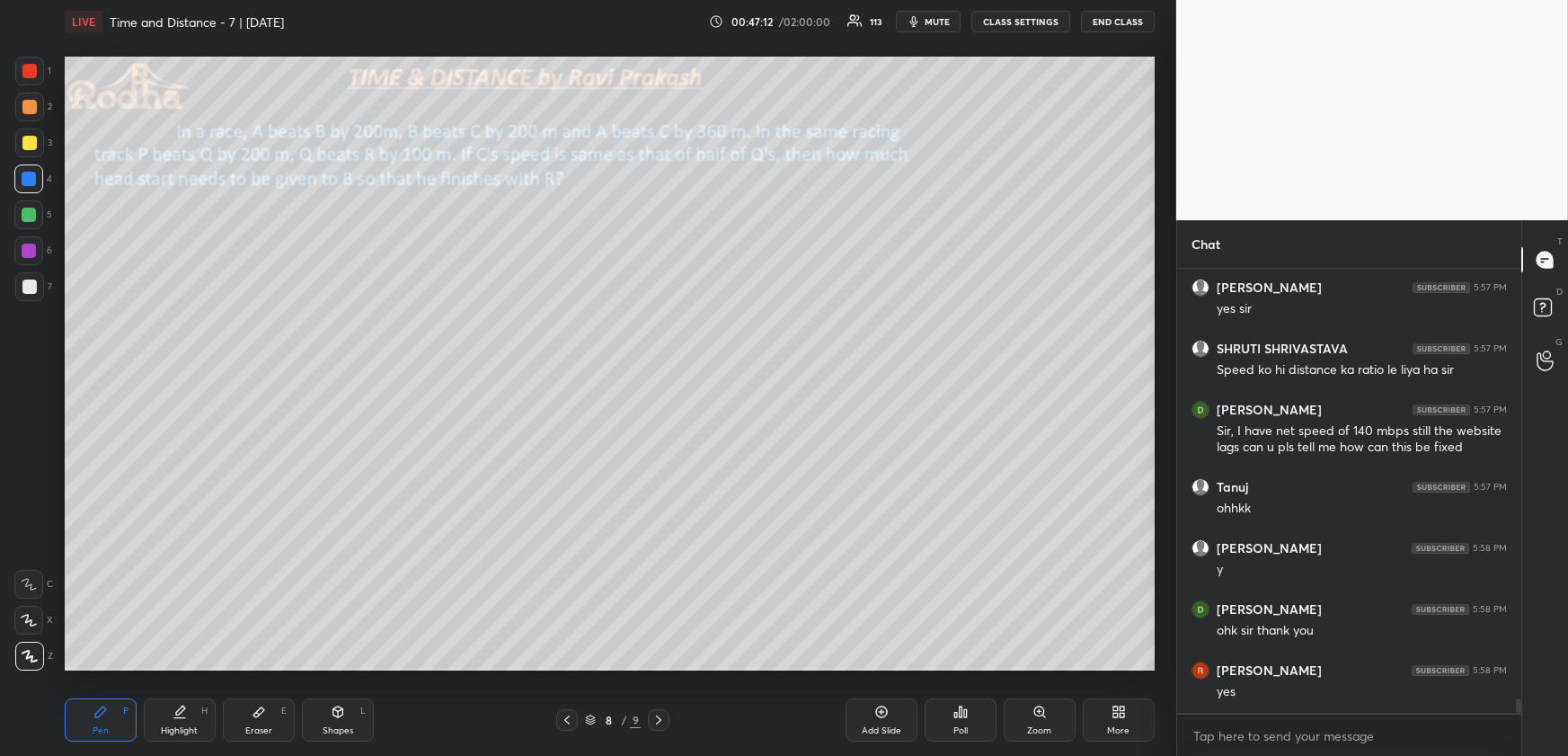 click 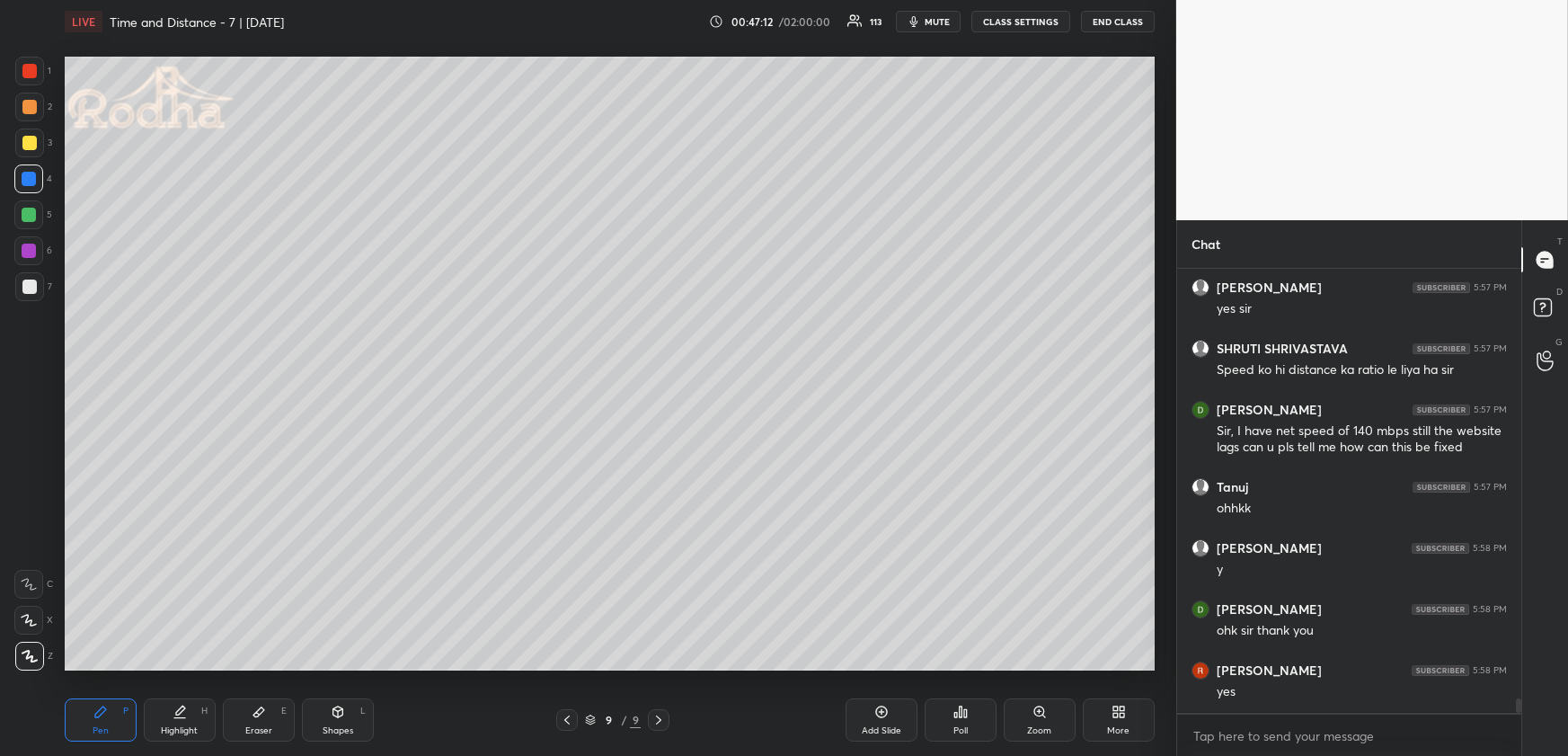 click 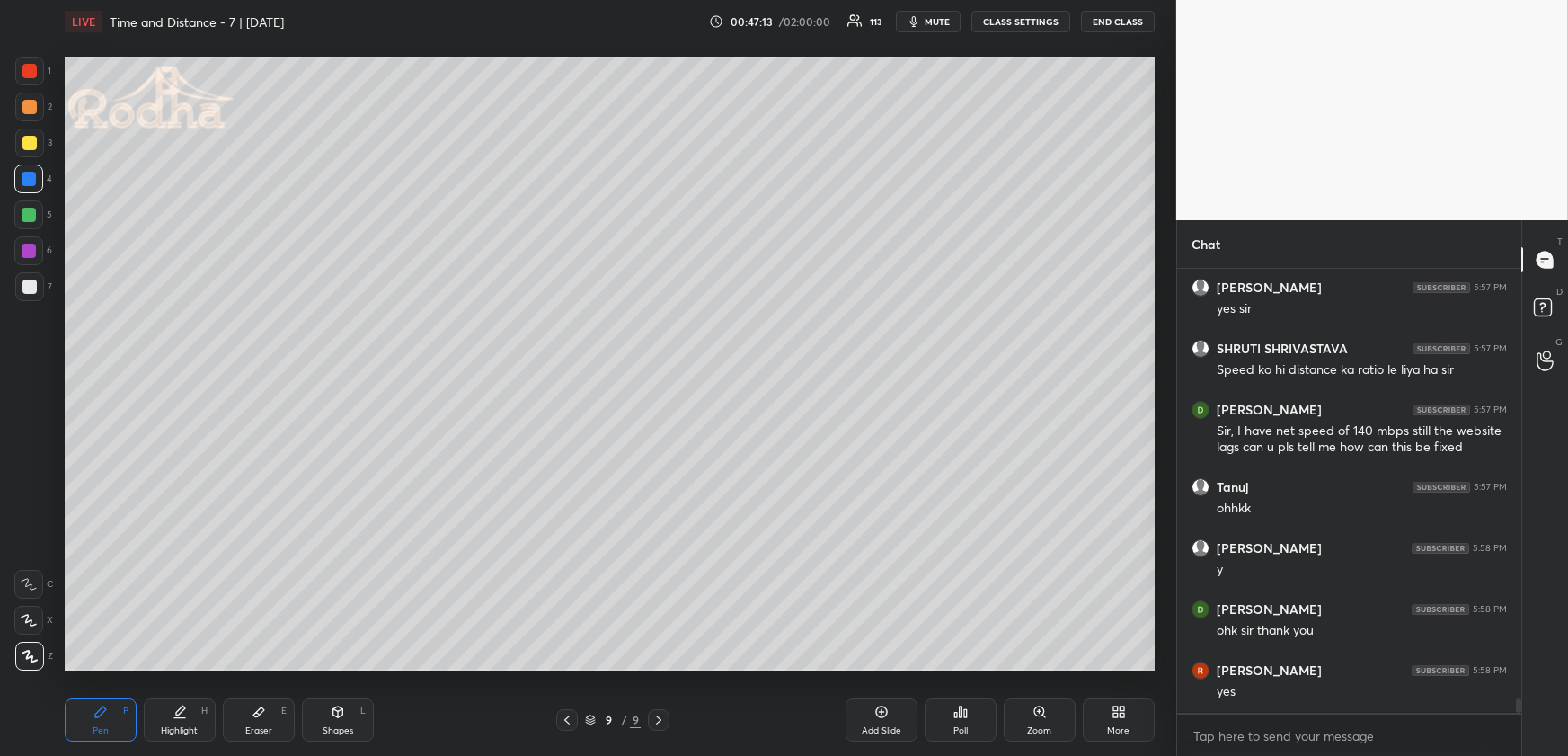 click at bounding box center [659, 720] 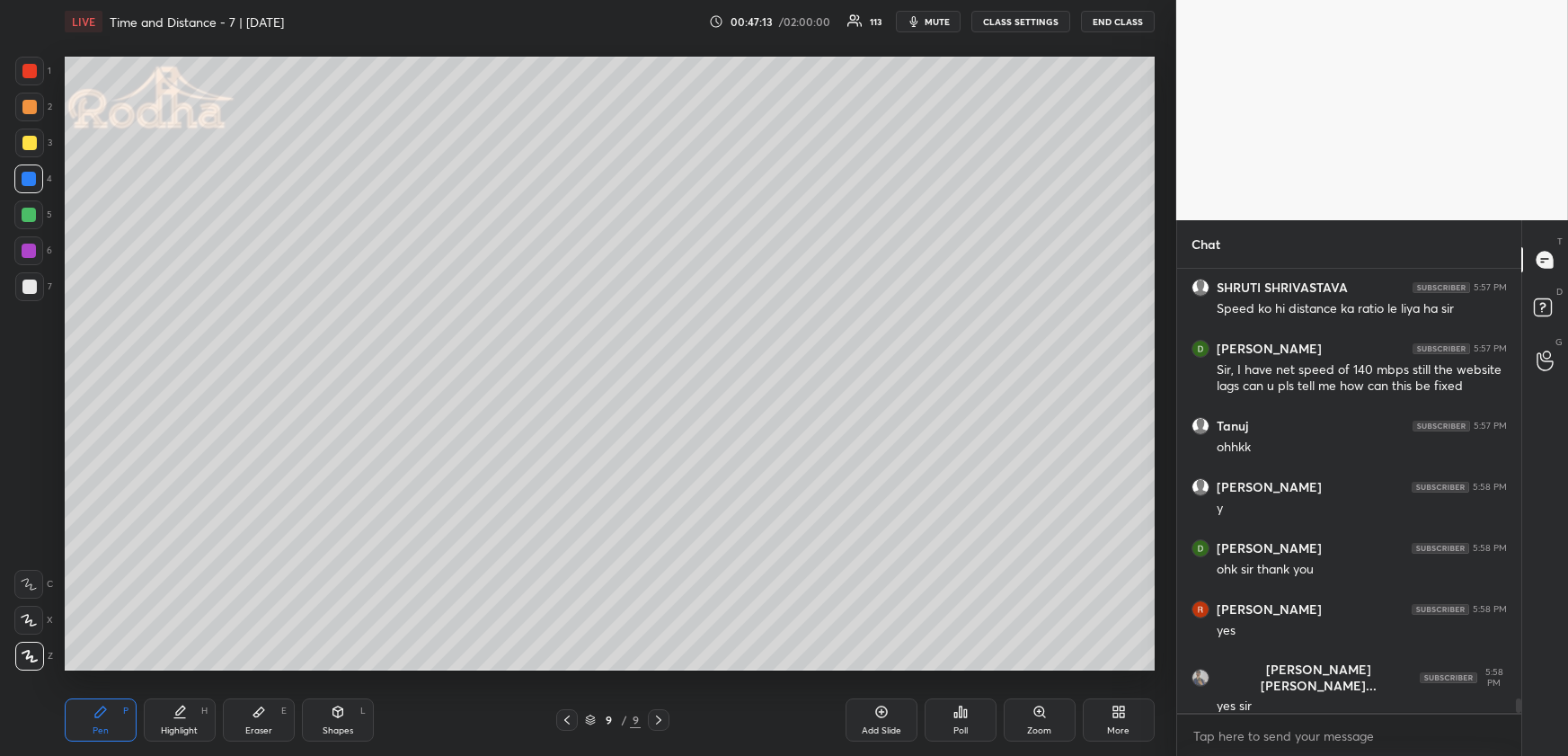 click 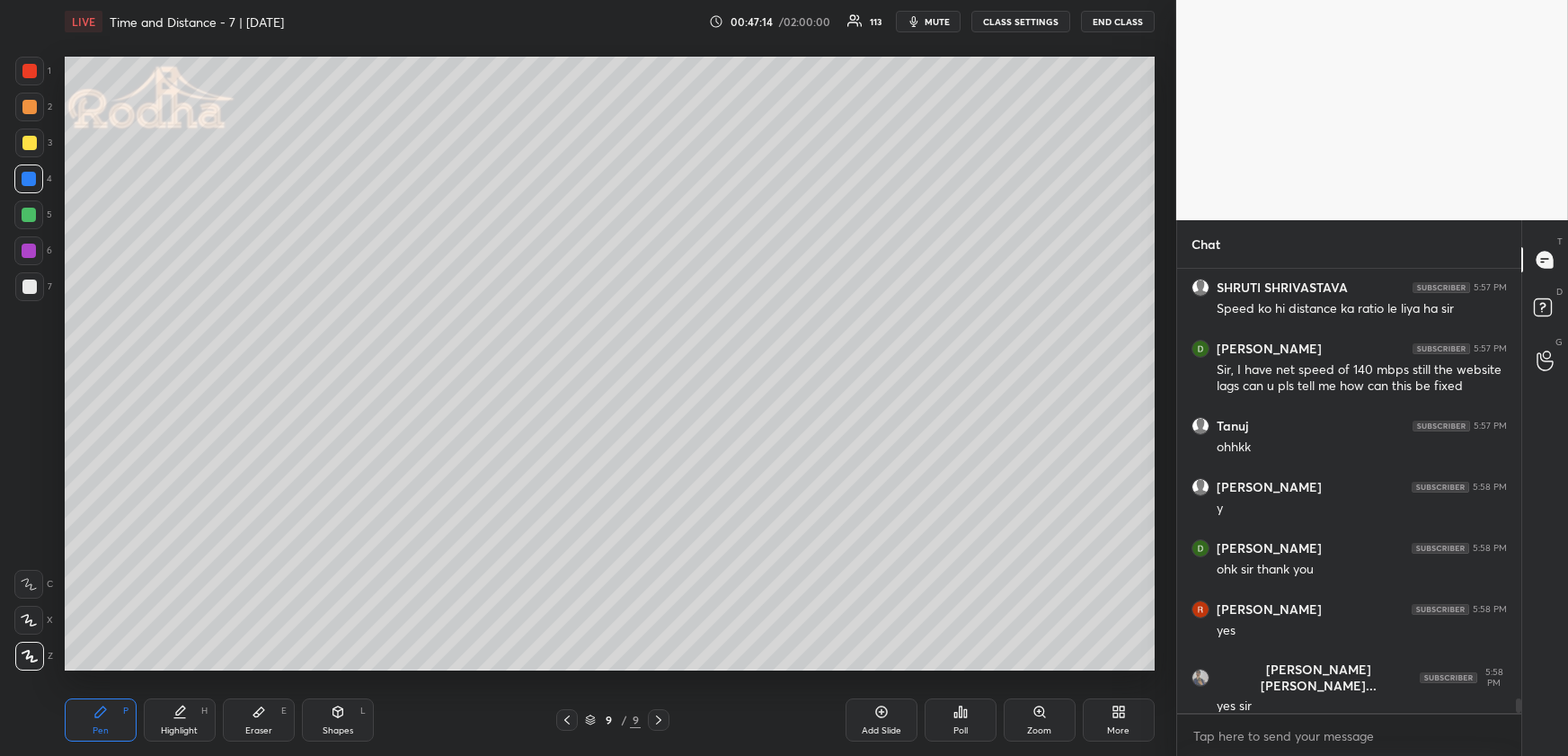 click 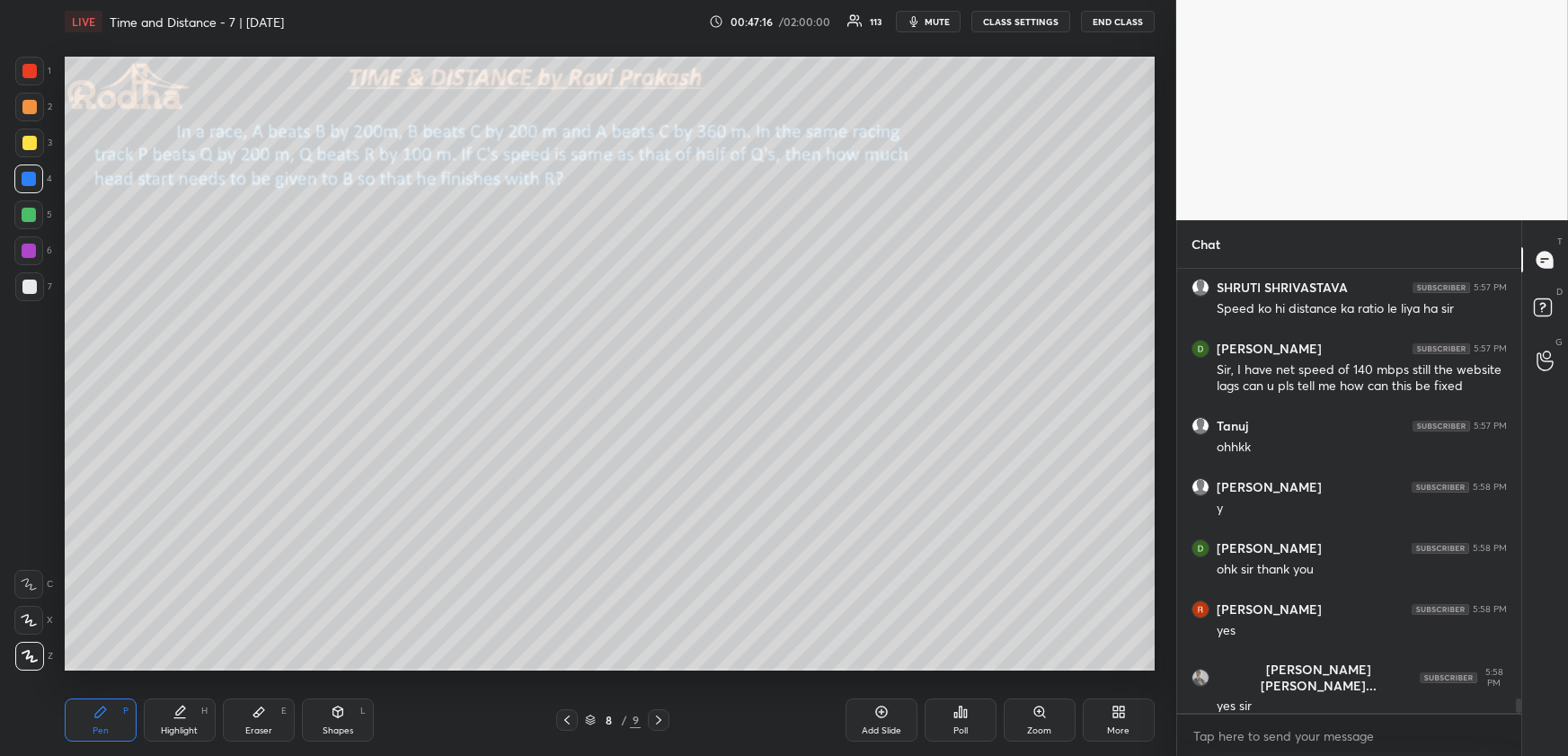 click 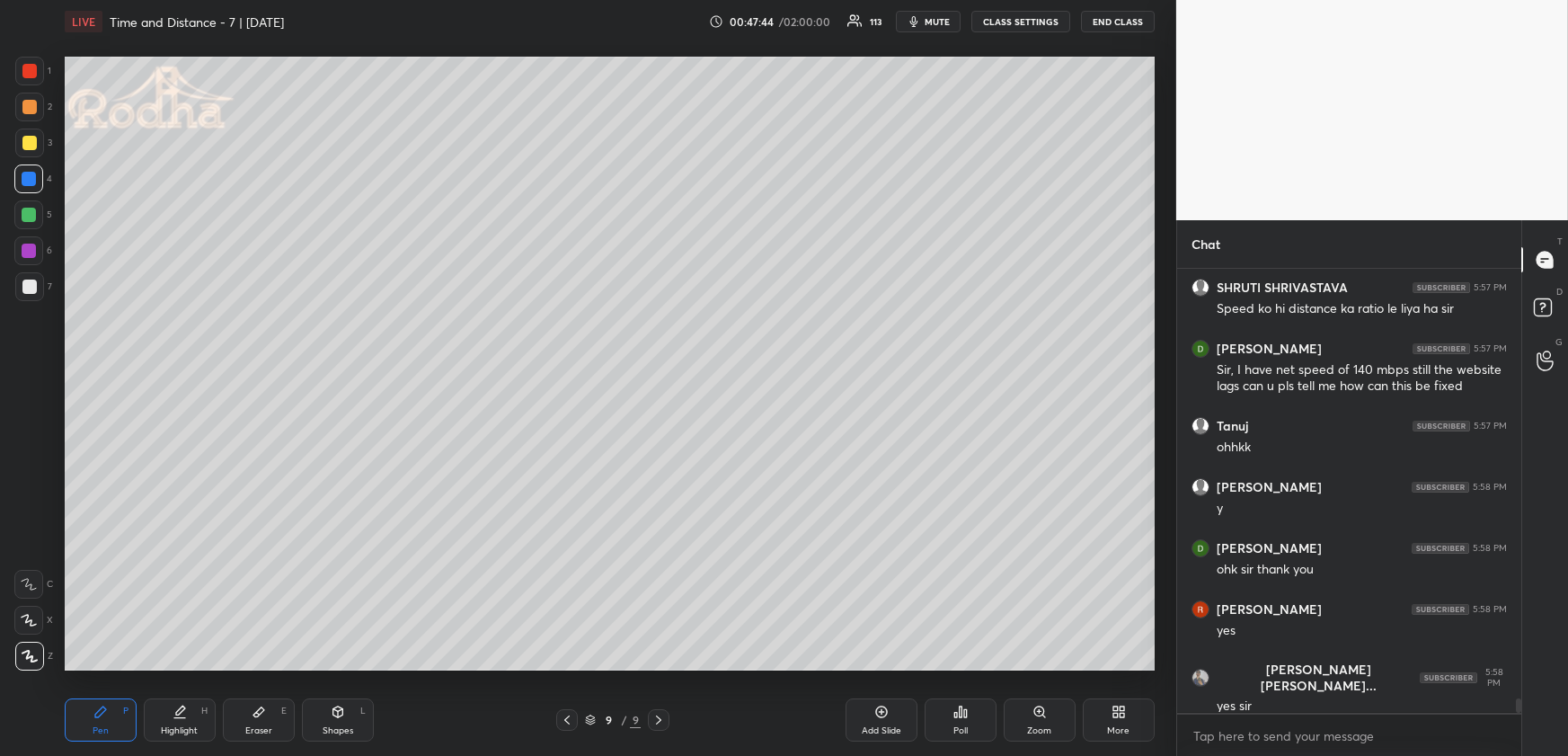 click on "More" at bounding box center (1119, 720) 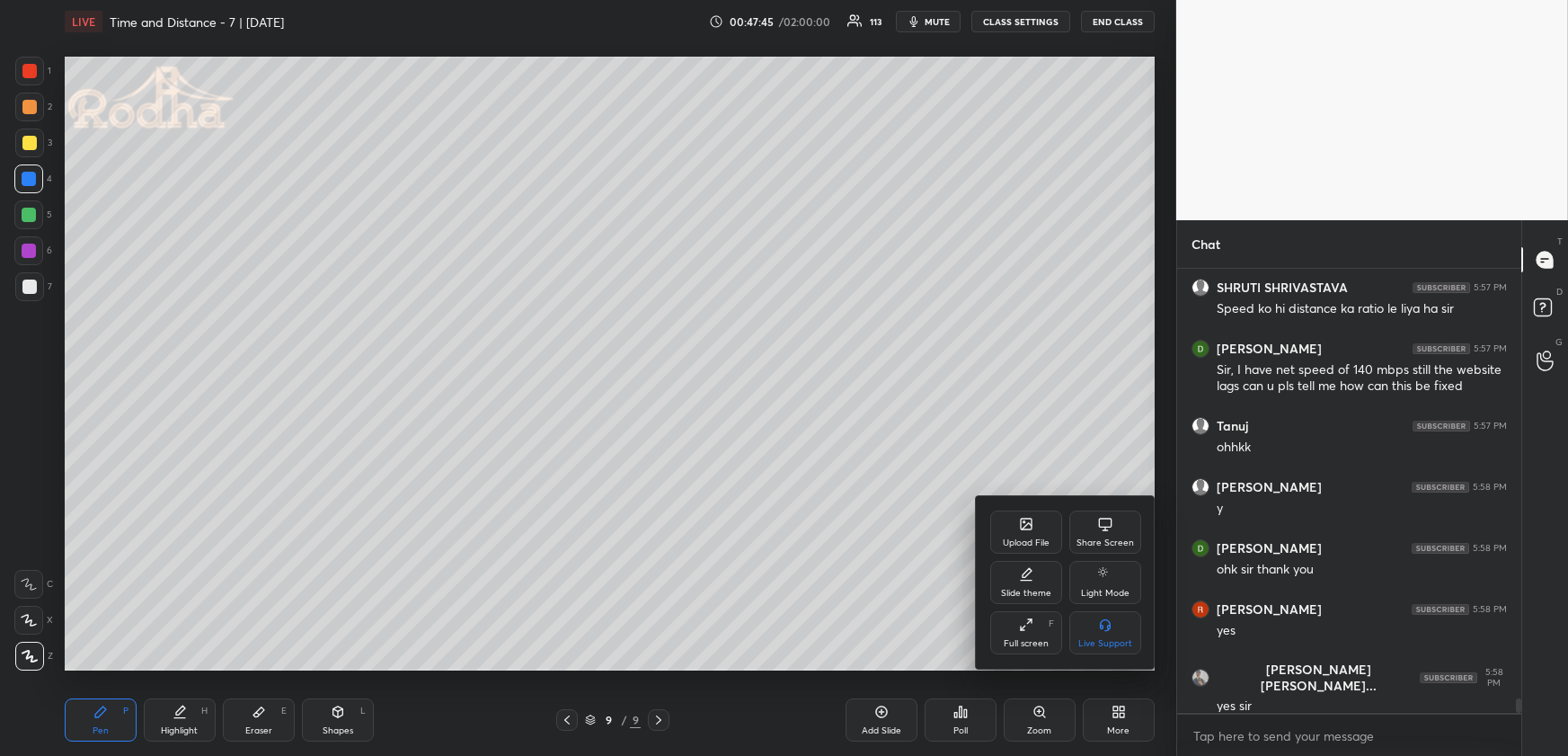 click on "Upload File" at bounding box center (1026, 532) 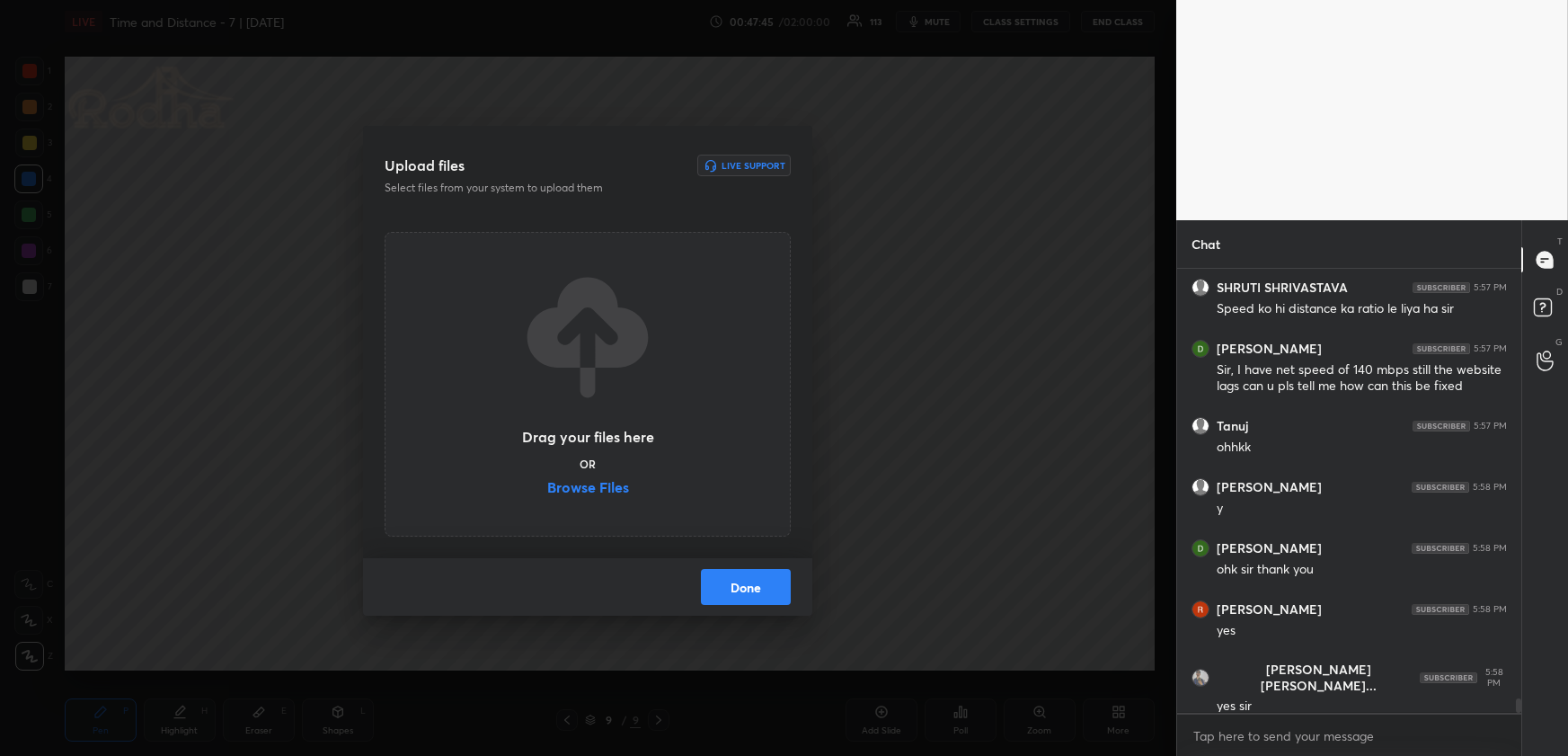 click on "Browse Files" at bounding box center (588, 489) 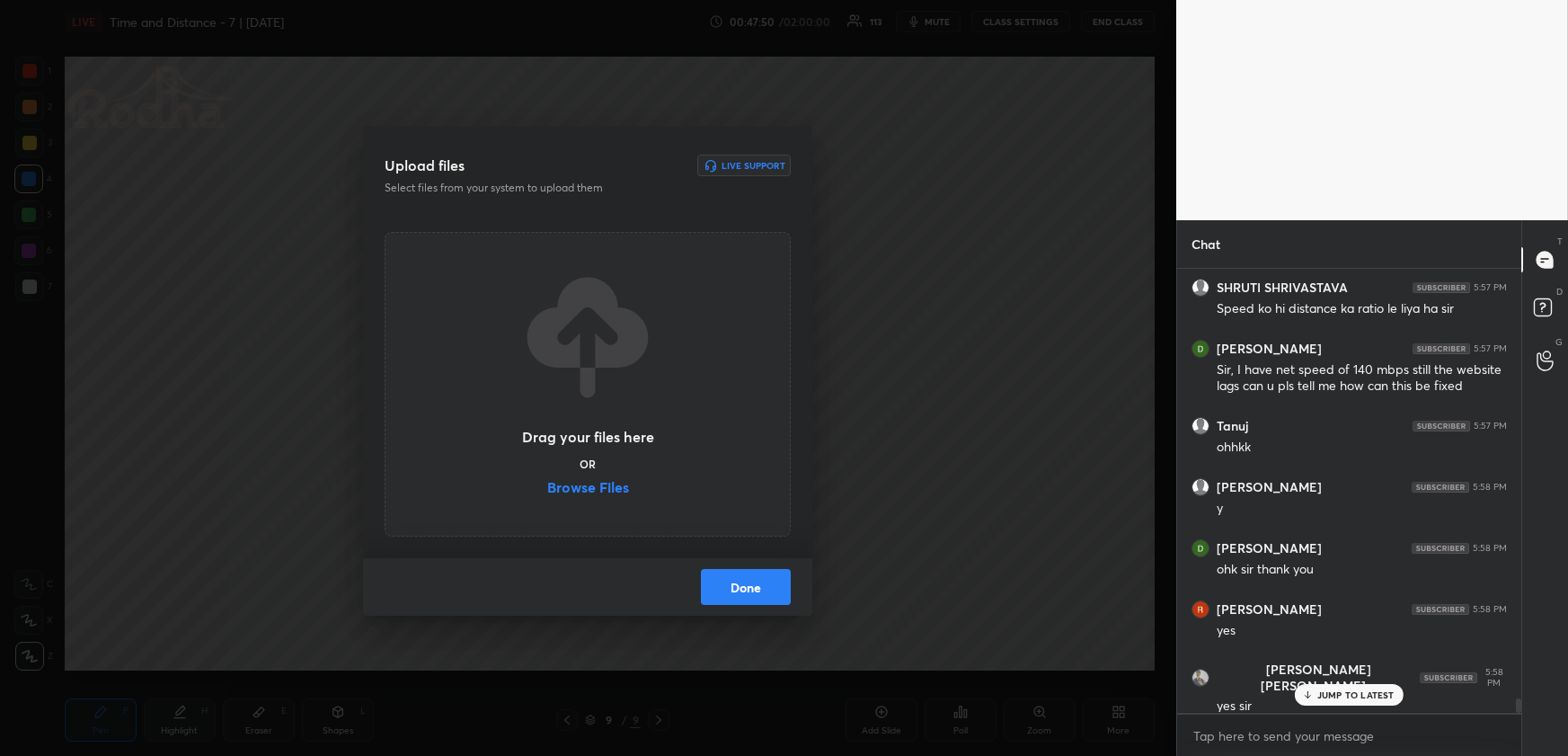 scroll, scrollTop: 13486, scrollLeft: 0, axis: vertical 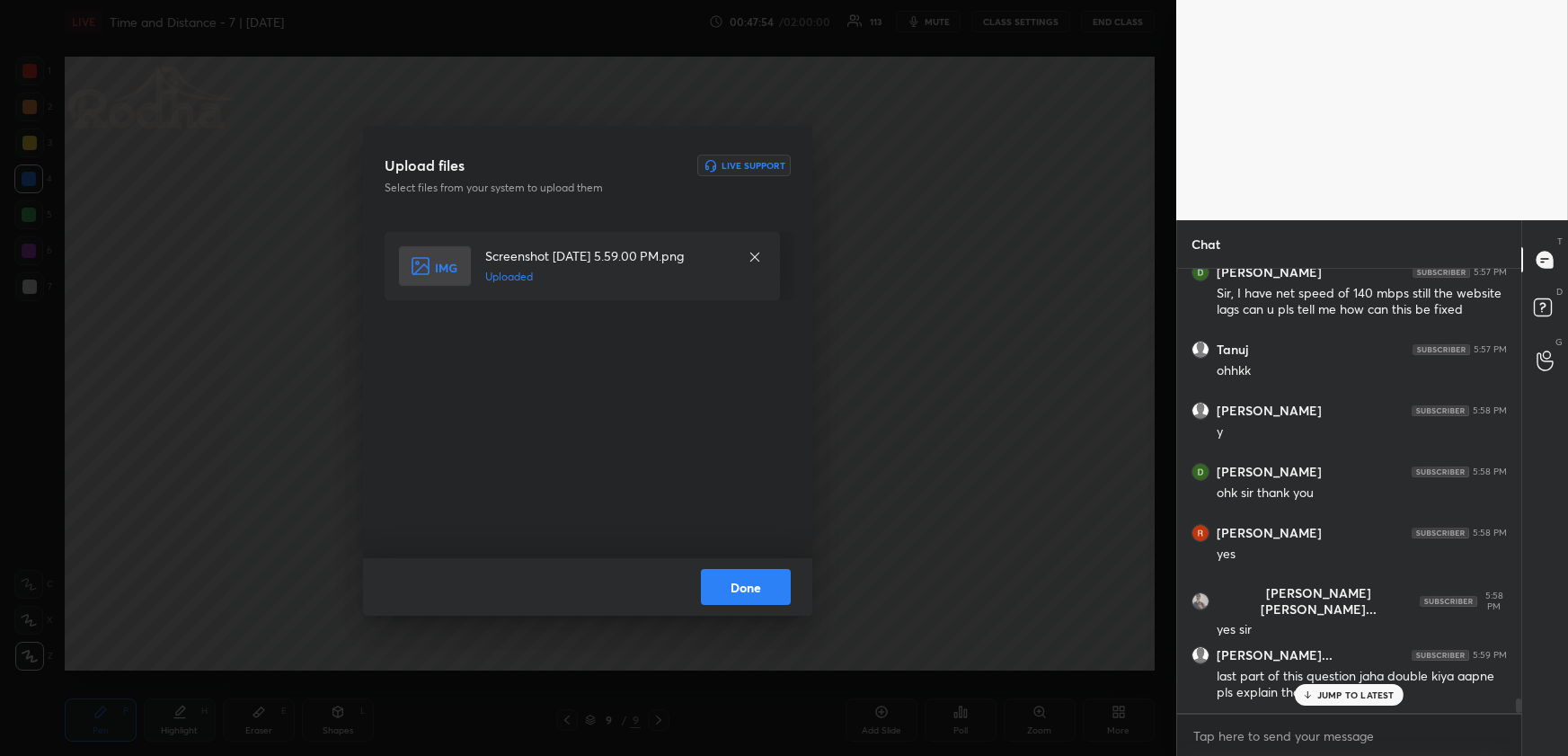 click on "JUMP TO LATEST" at bounding box center [1356, 695] 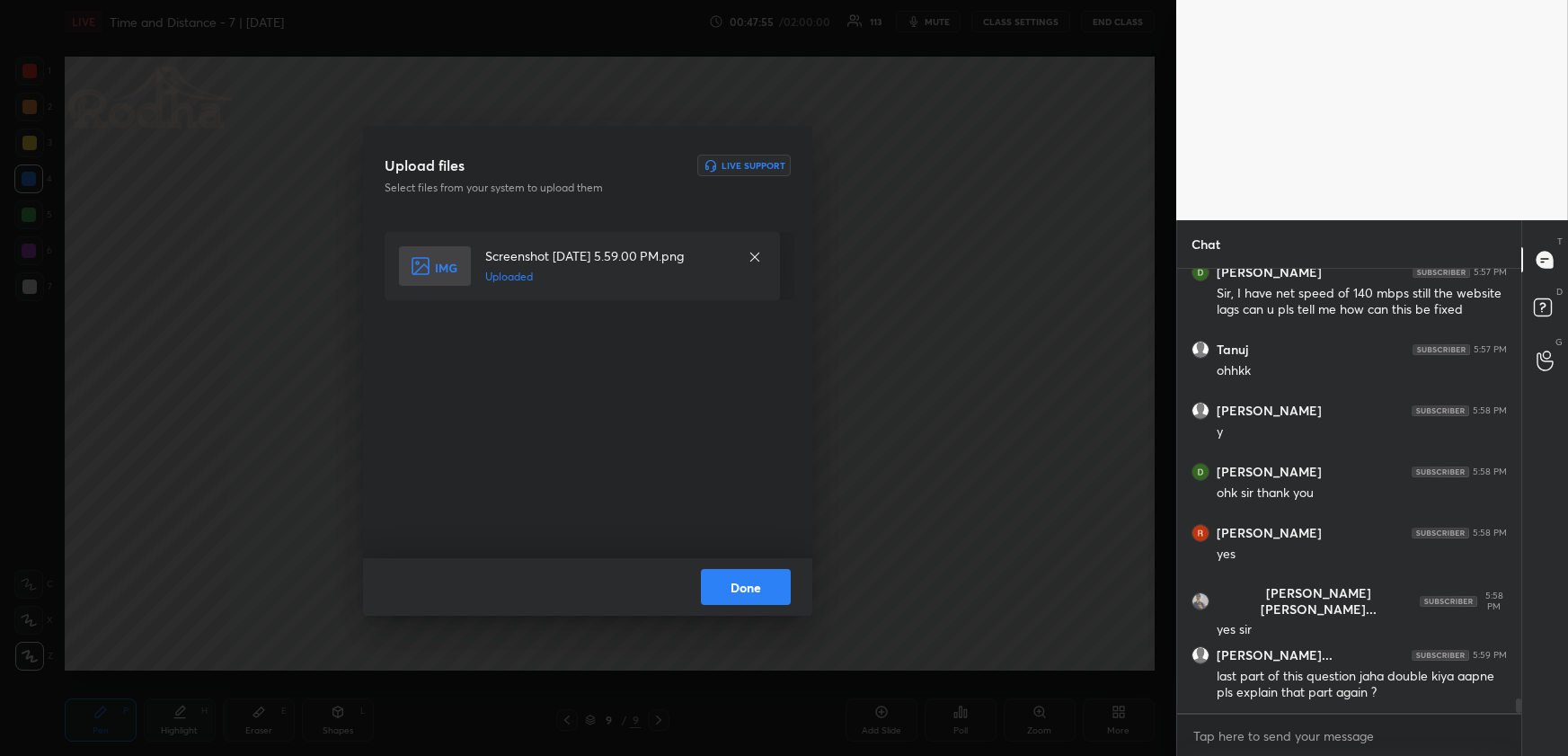 click on "Done" at bounding box center (746, 587) 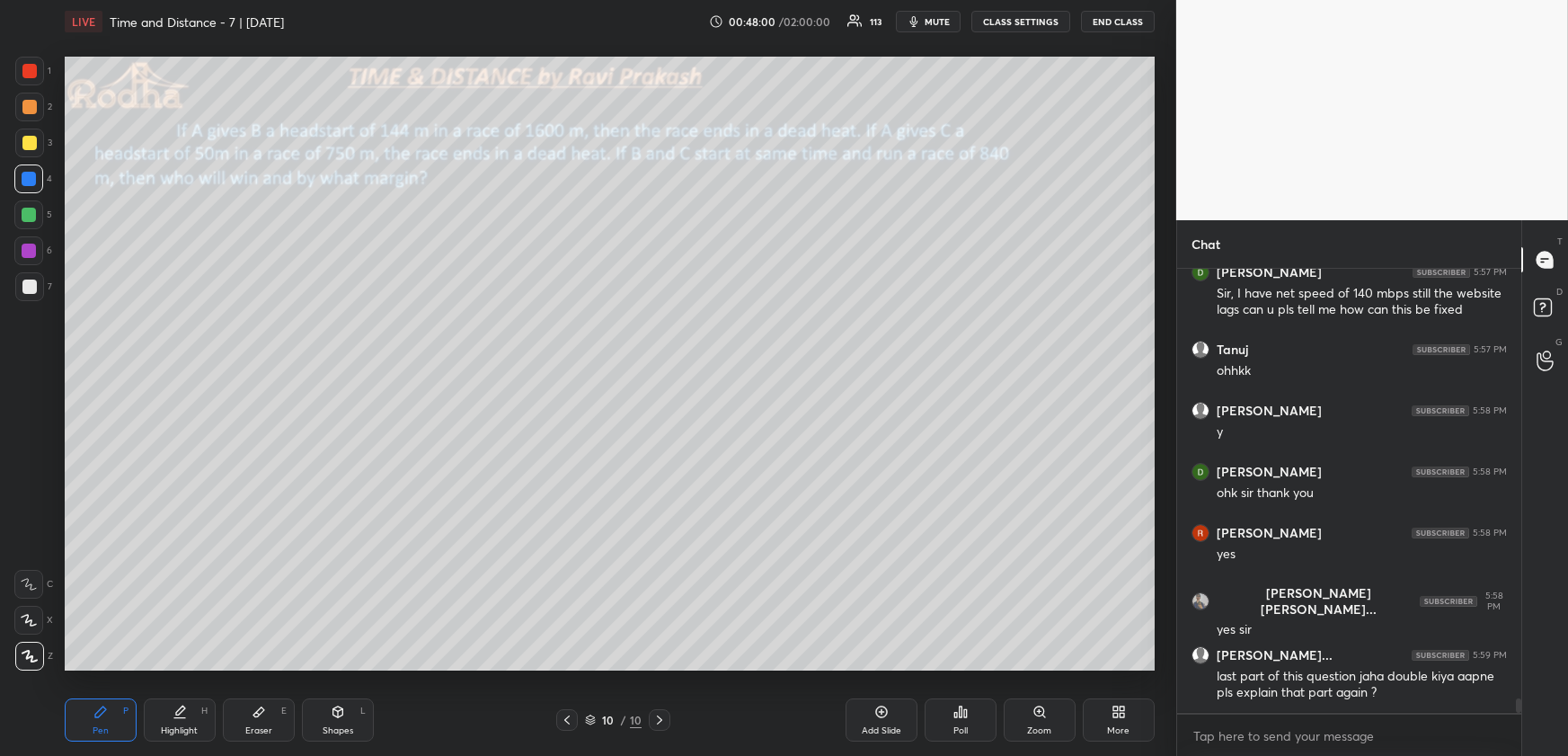 click 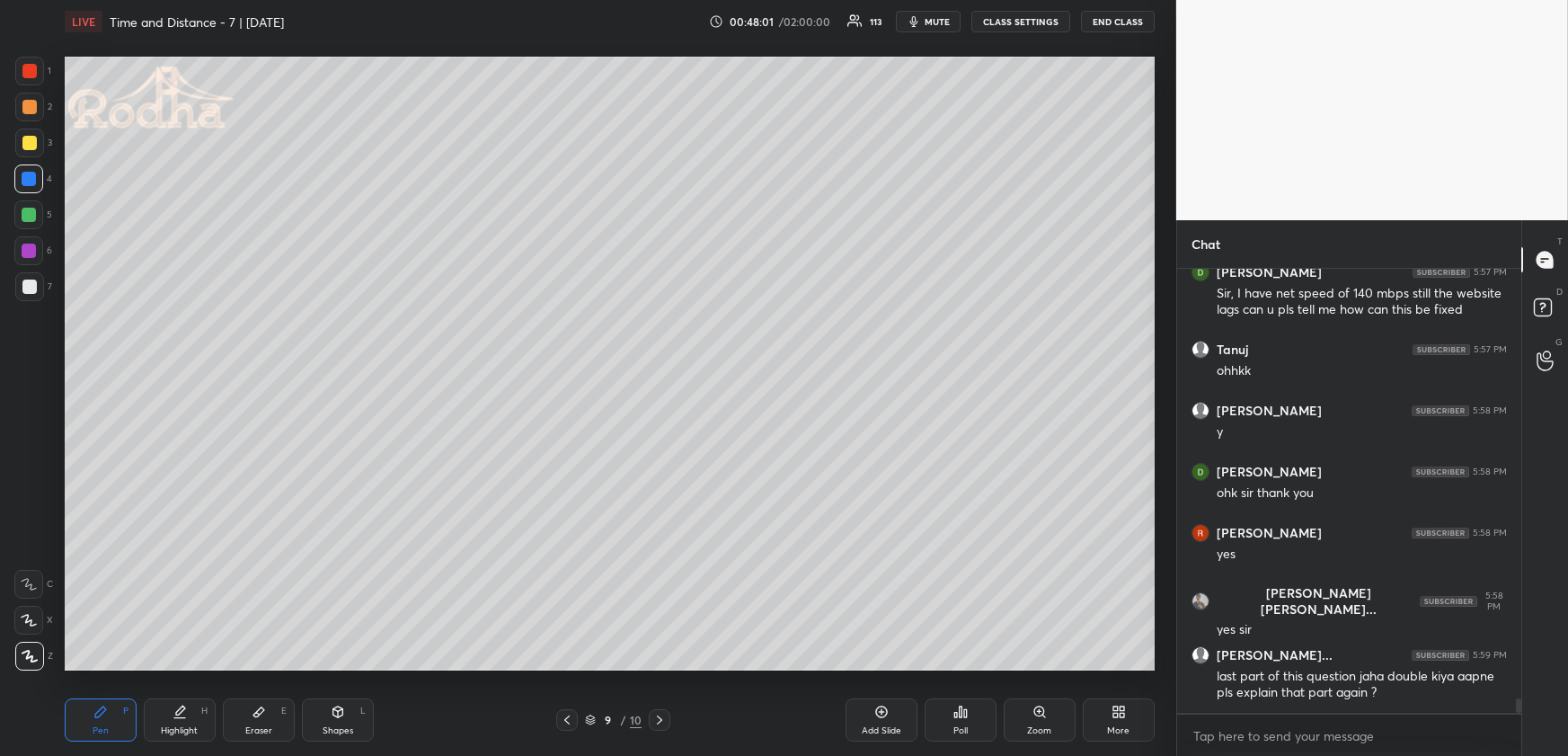 click 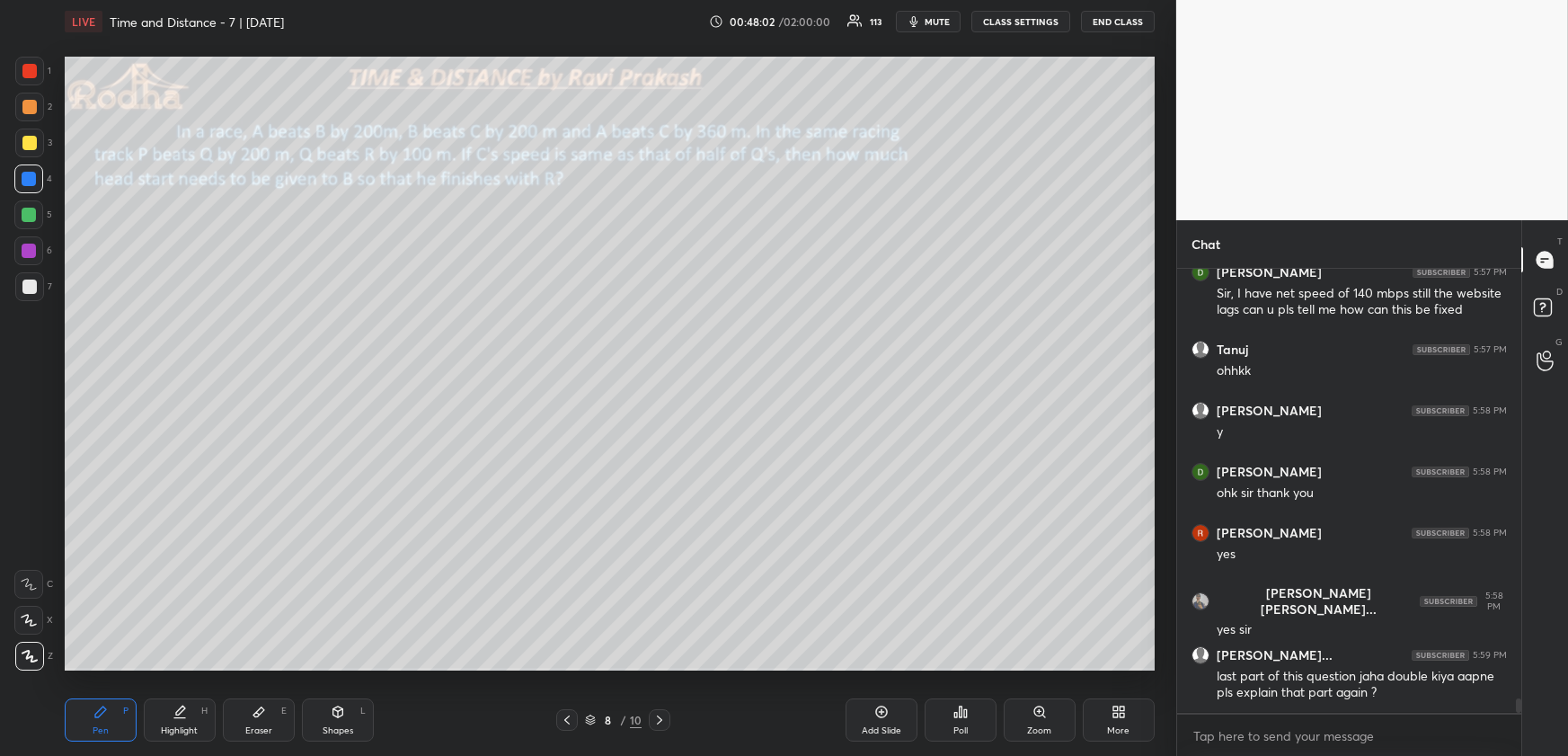 click on "Highlight H" at bounding box center (180, 720) 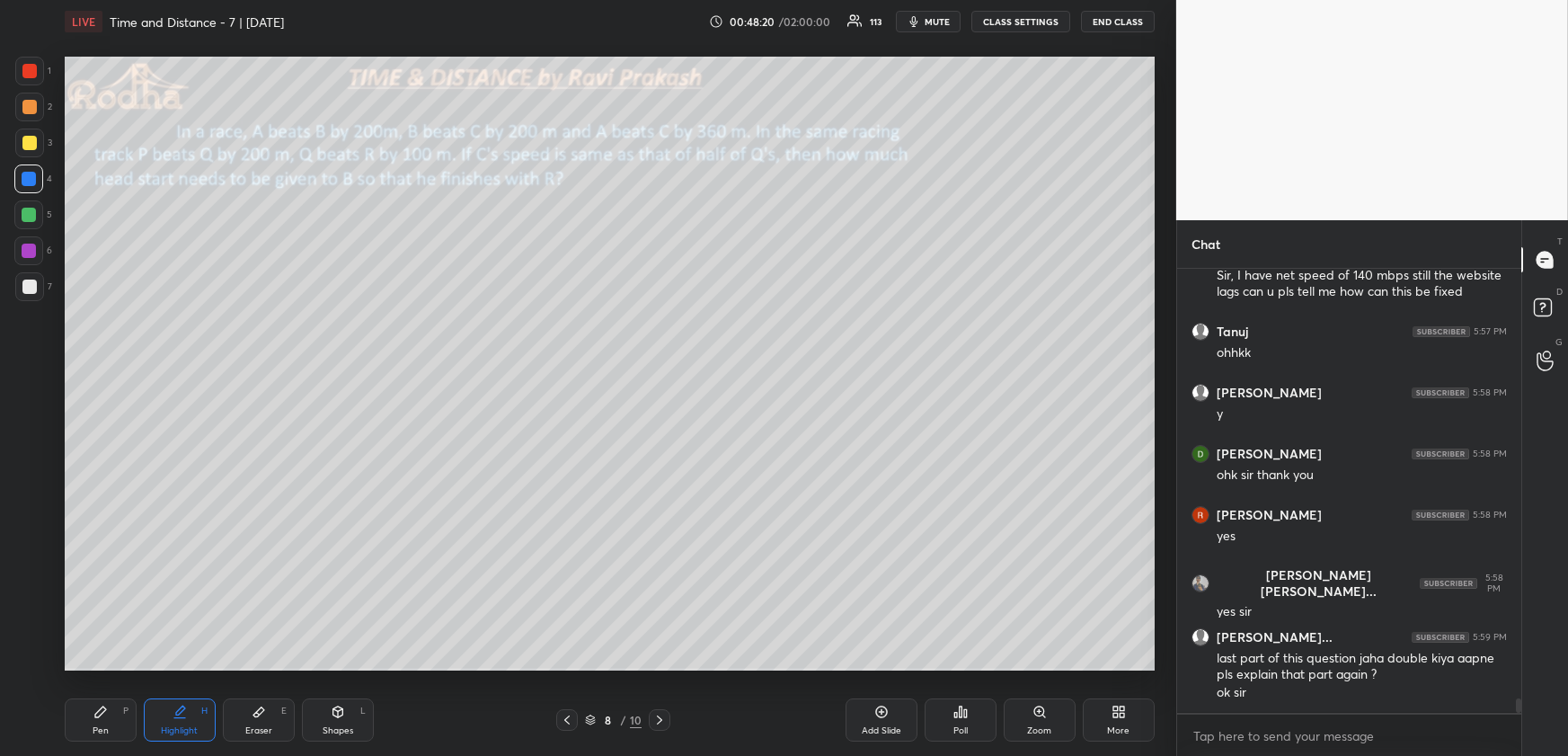scroll, scrollTop: 13569, scrollLeft: 0, axis: vertical 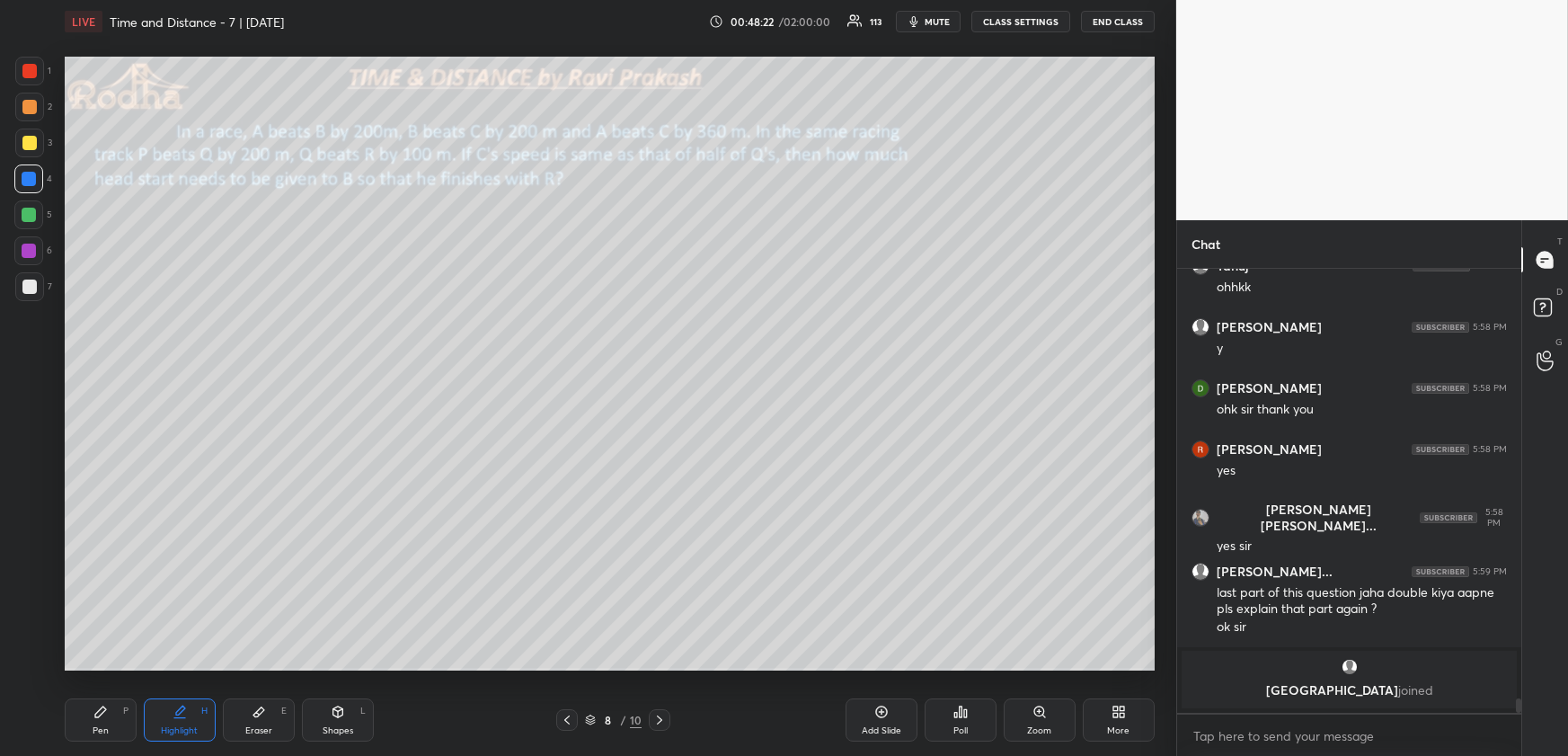 click 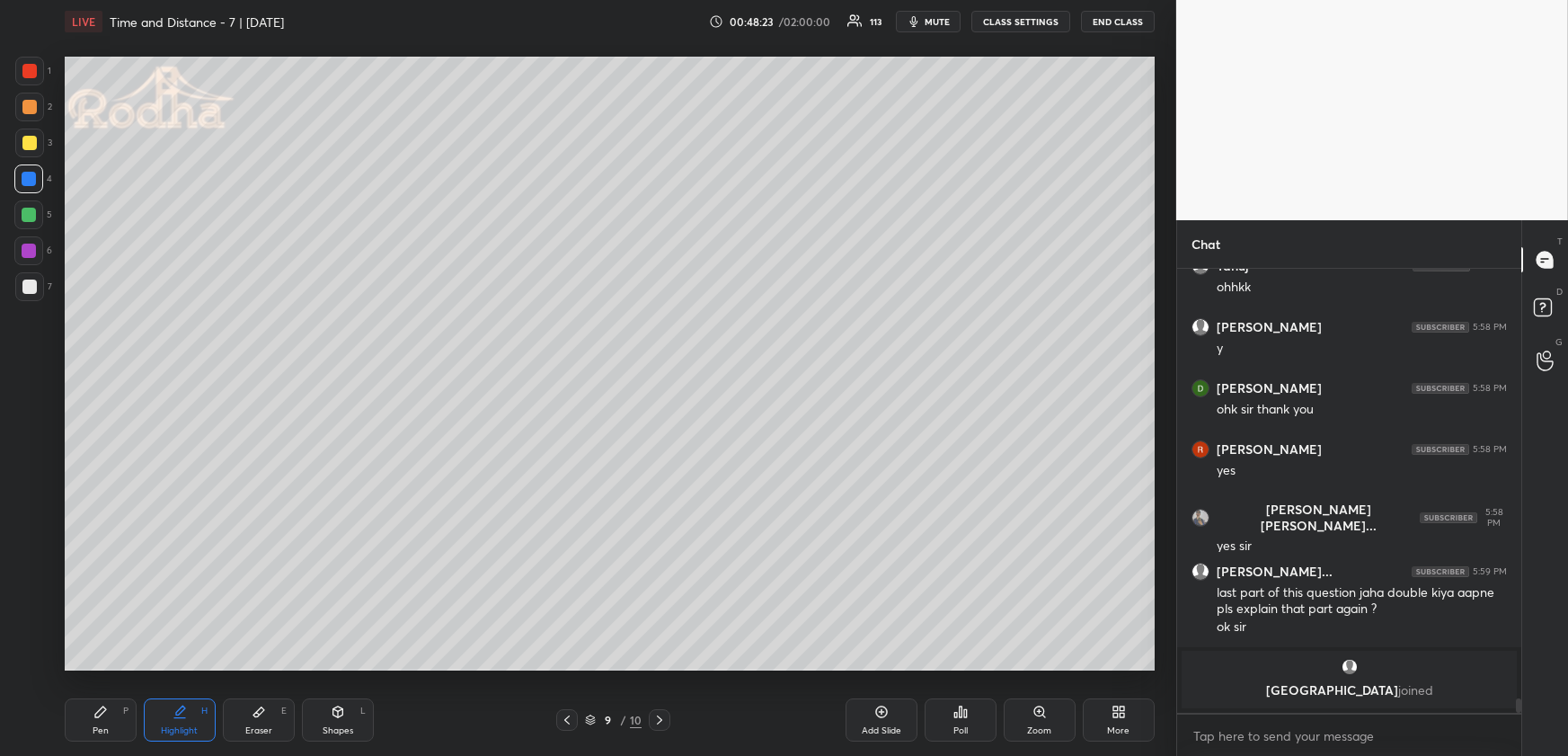 click 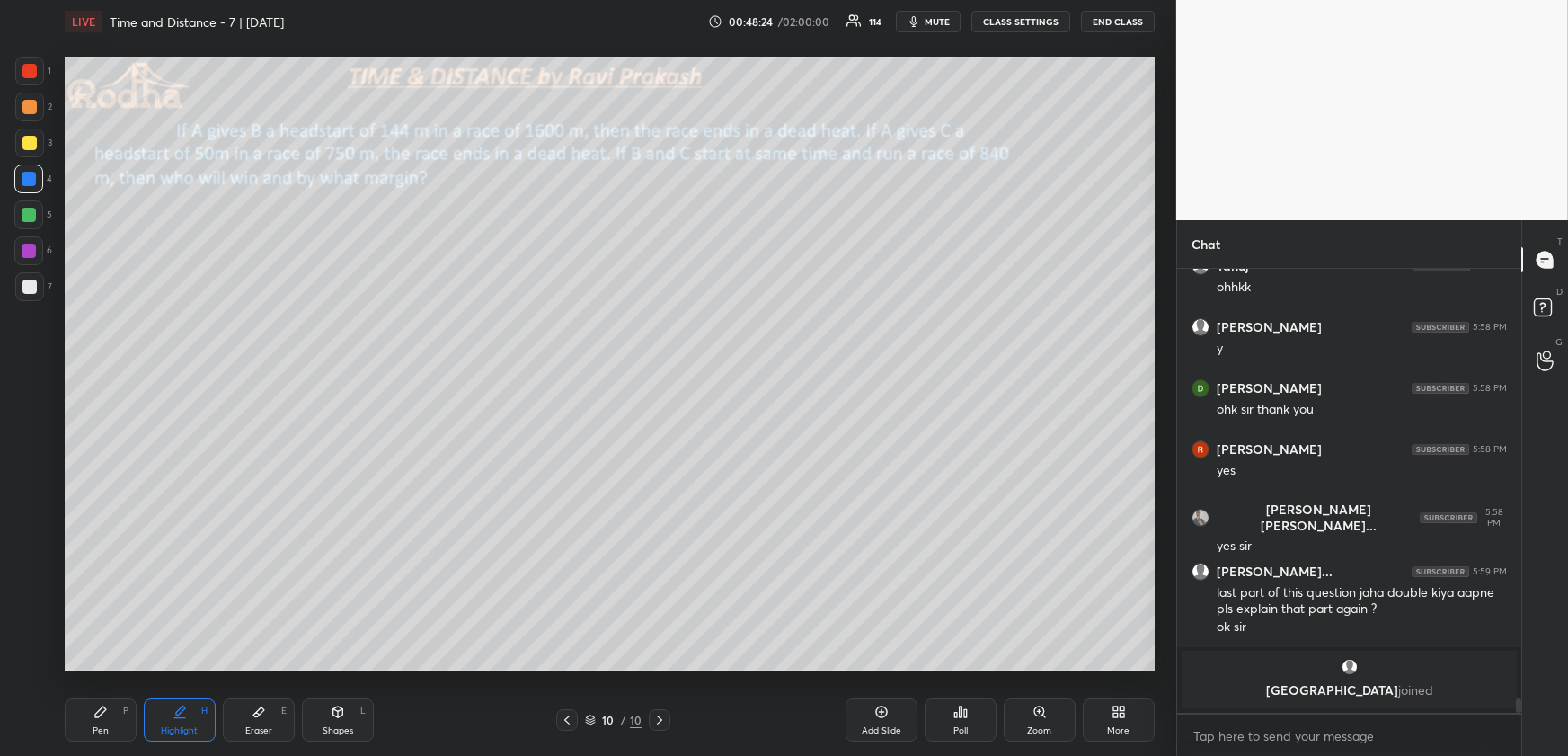 click on "Pen P" at bounding box center (101, 720) 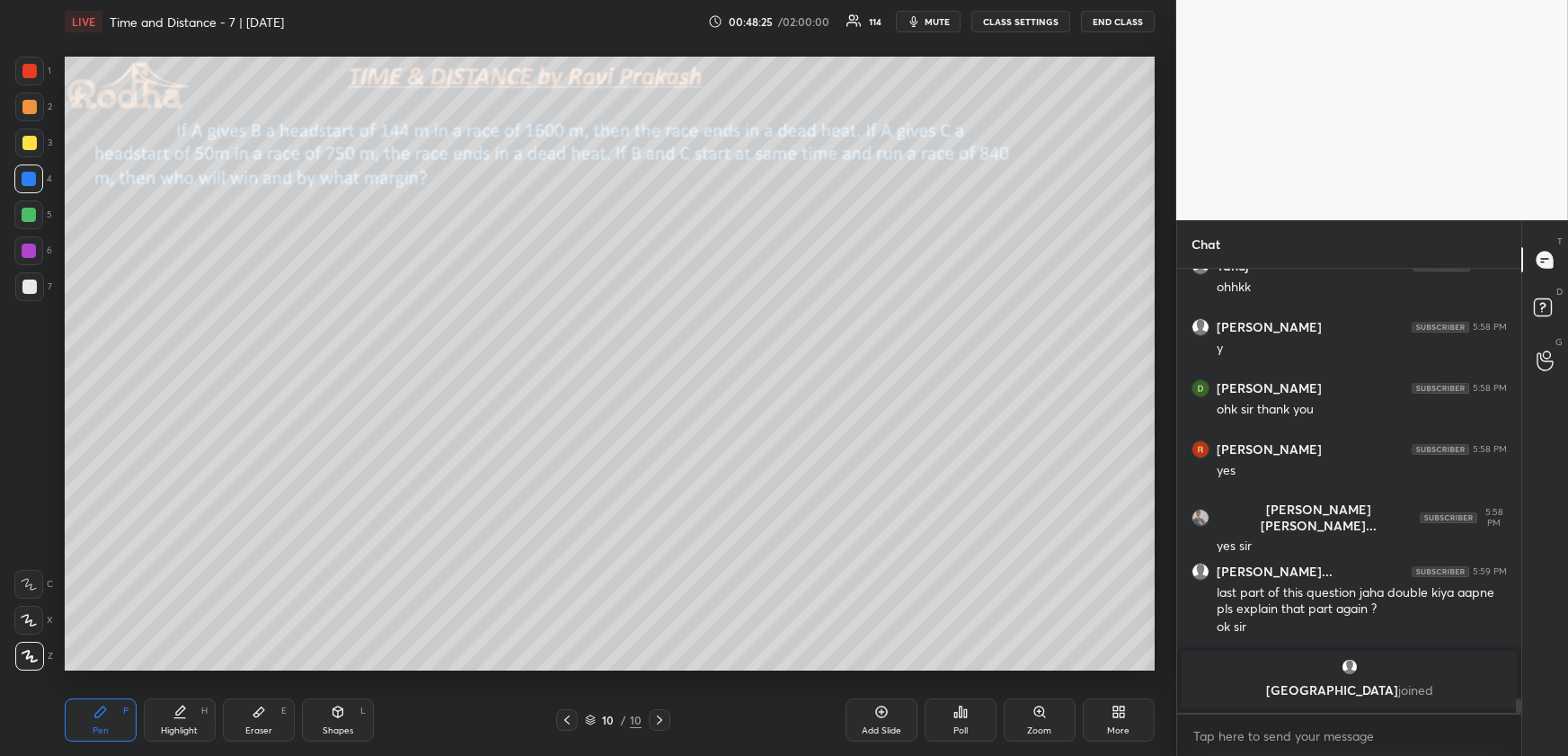 click at bounding box center [30, 287] 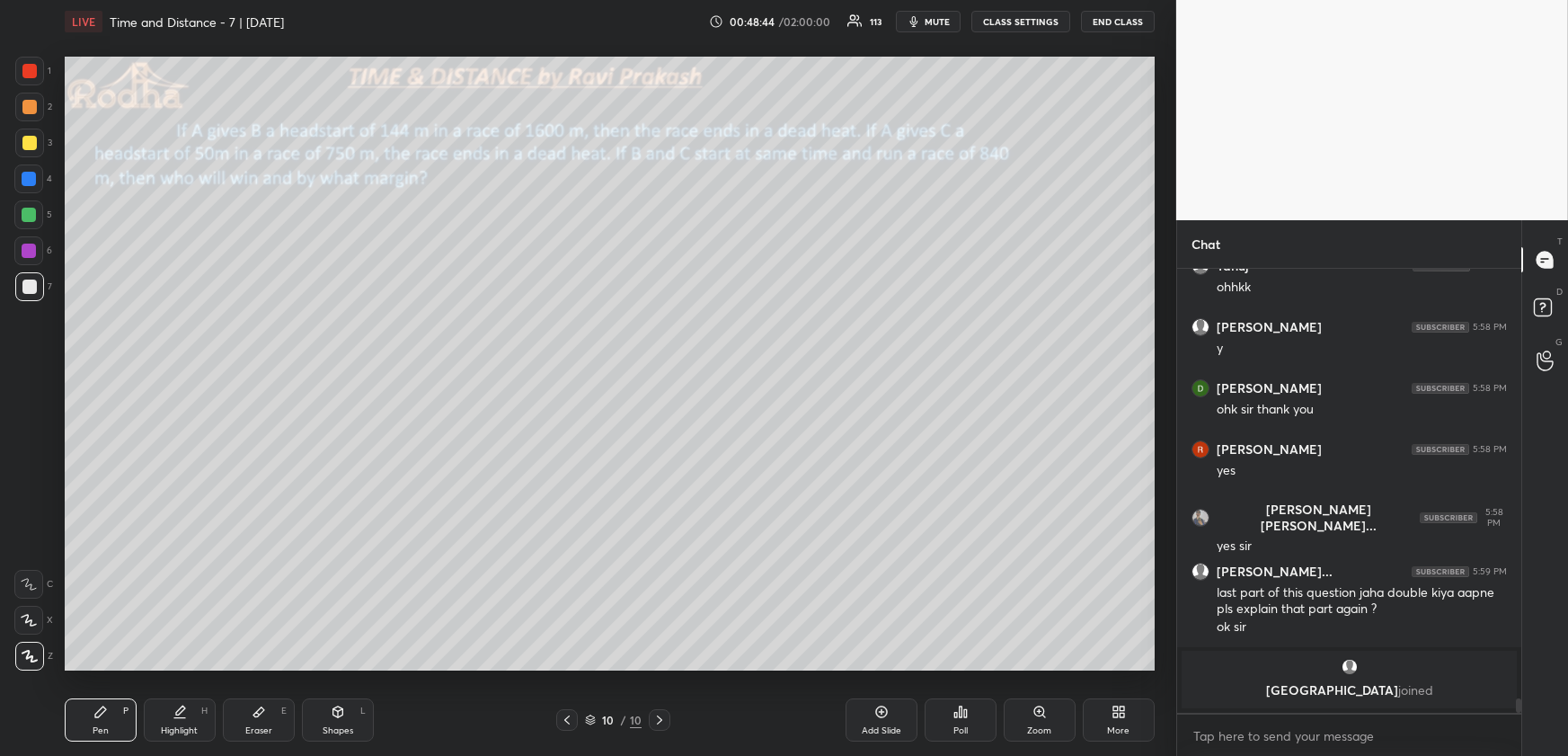 click at bounding box center [30, 143] 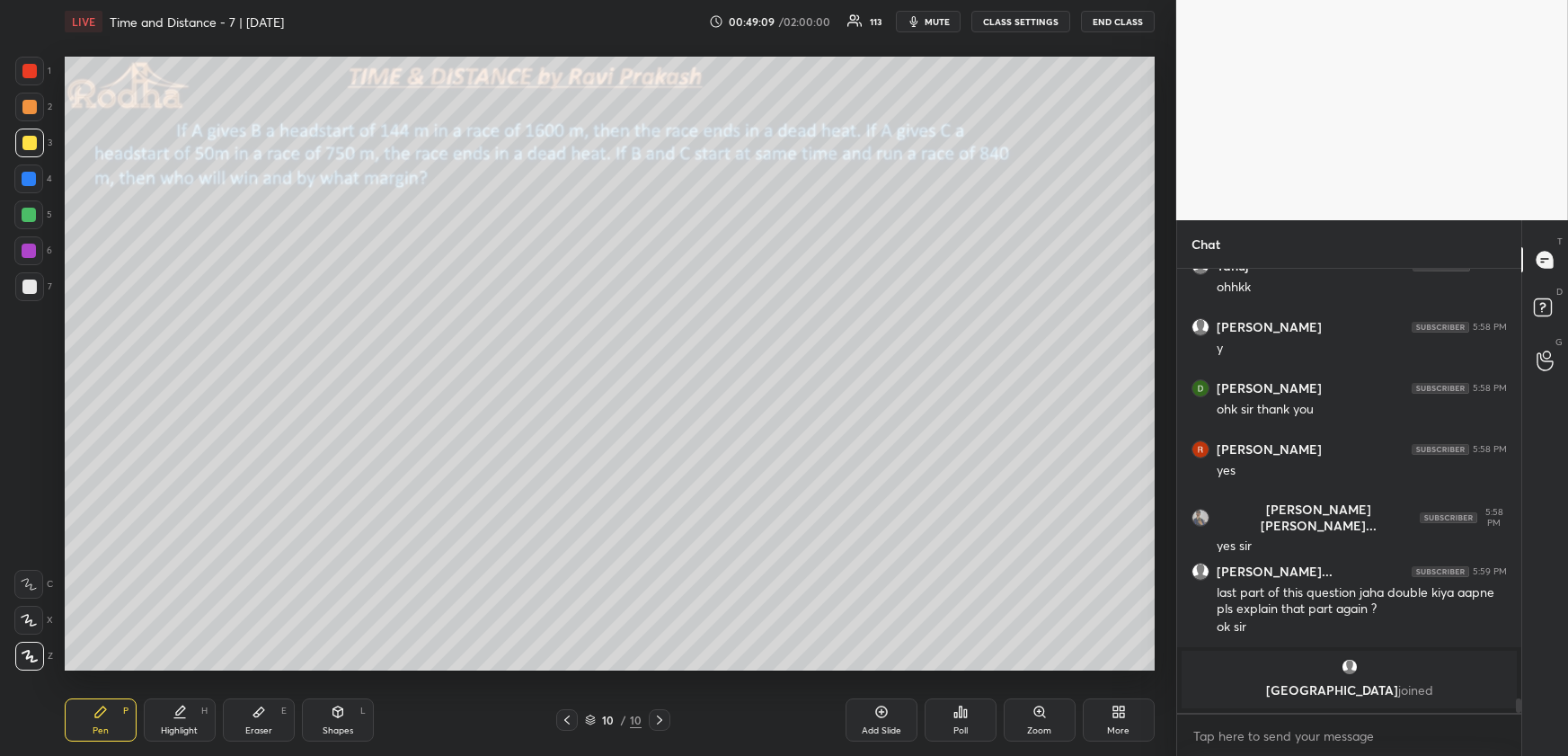click 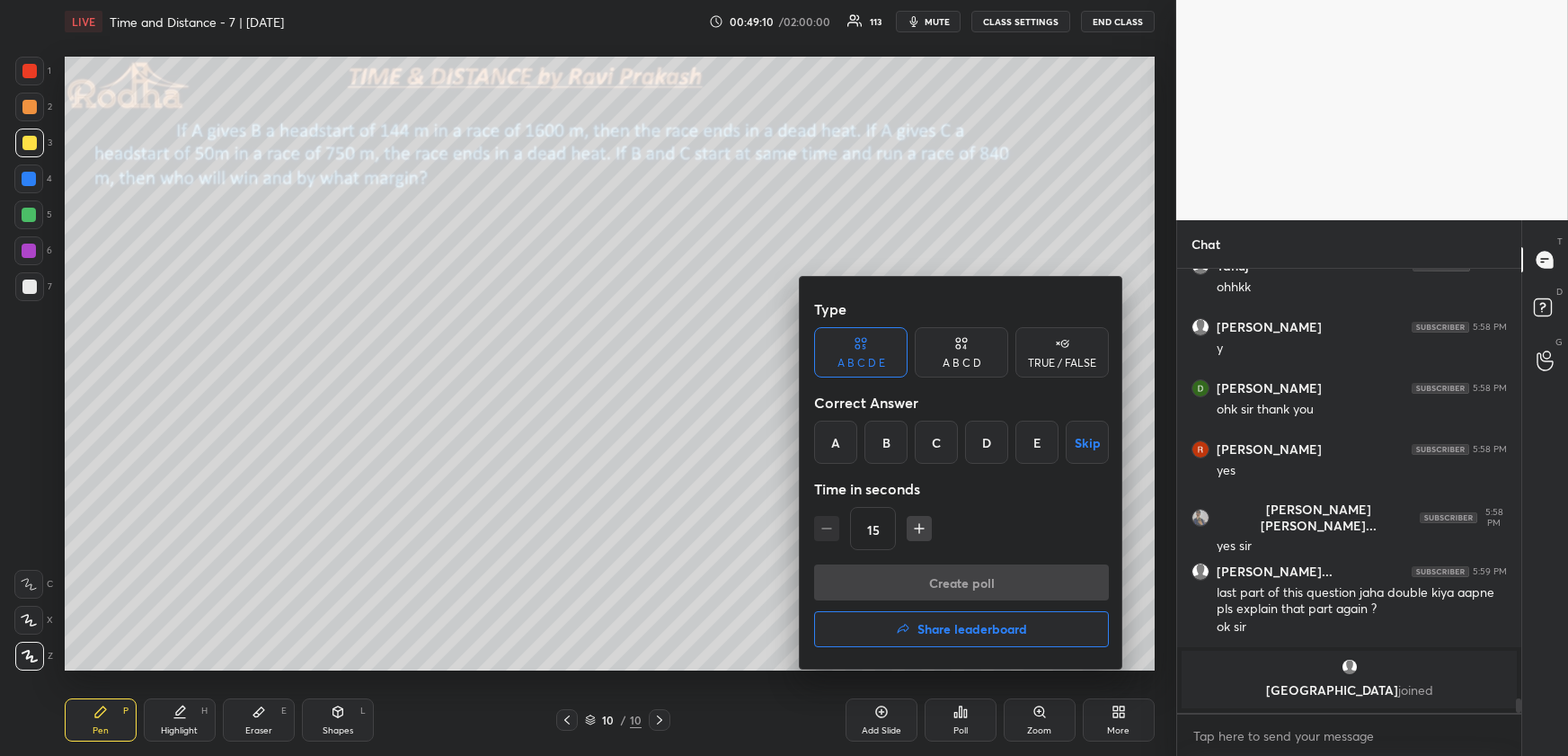 click on "A" at bounding box center (836, 442) 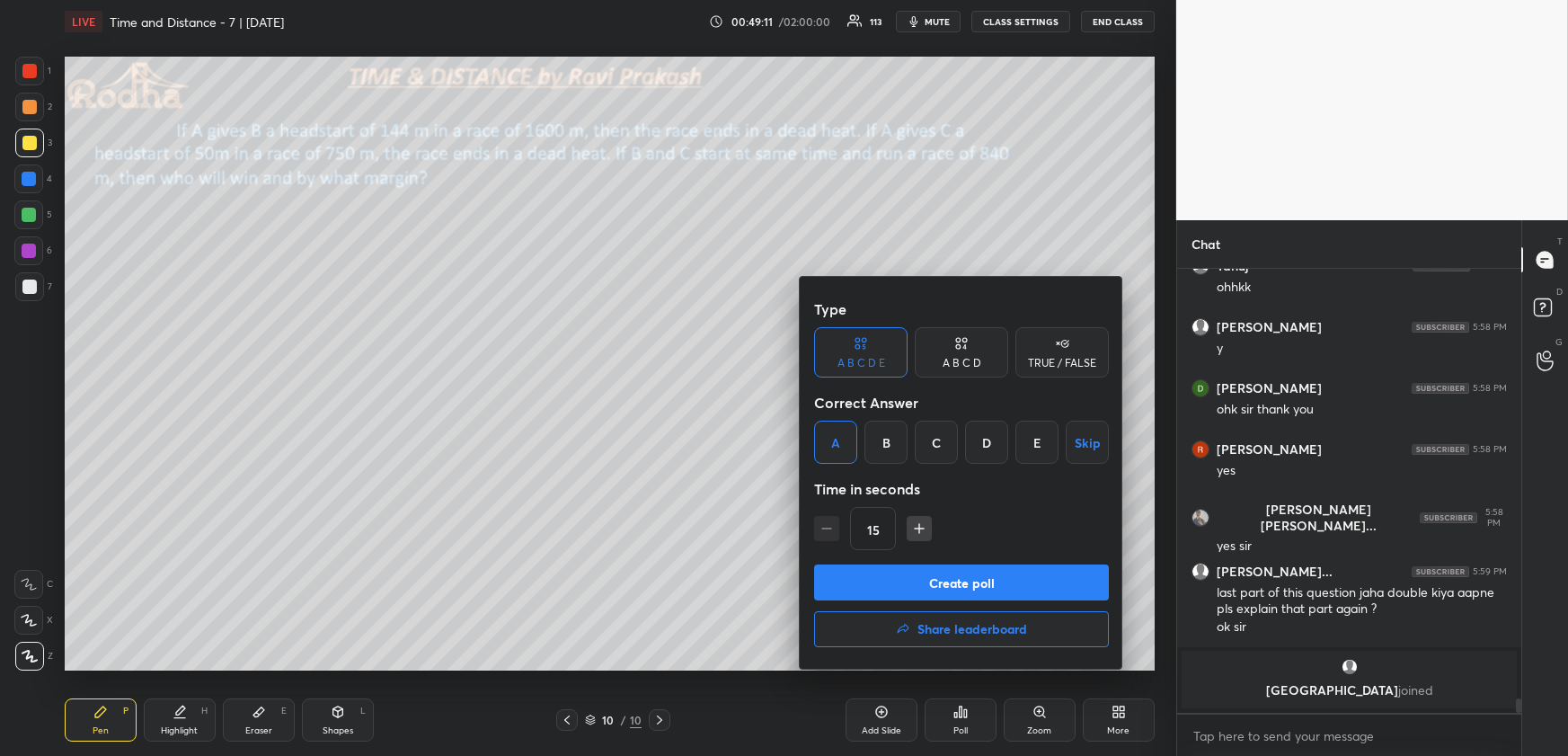 click on "Create poll" at bounding box center [961, 583] 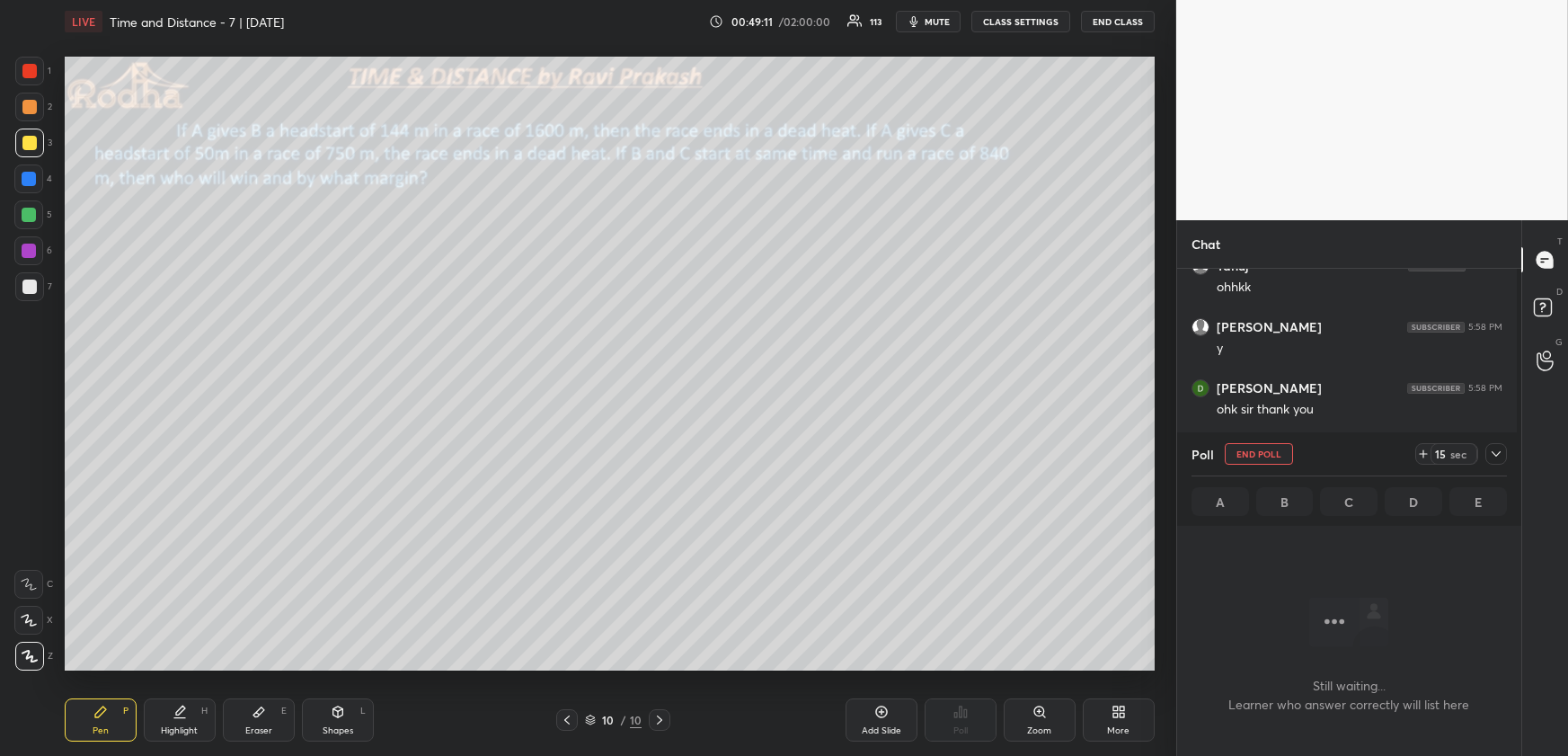 scroll, scrollTop: 417, scrollLeft: 334, axis: both 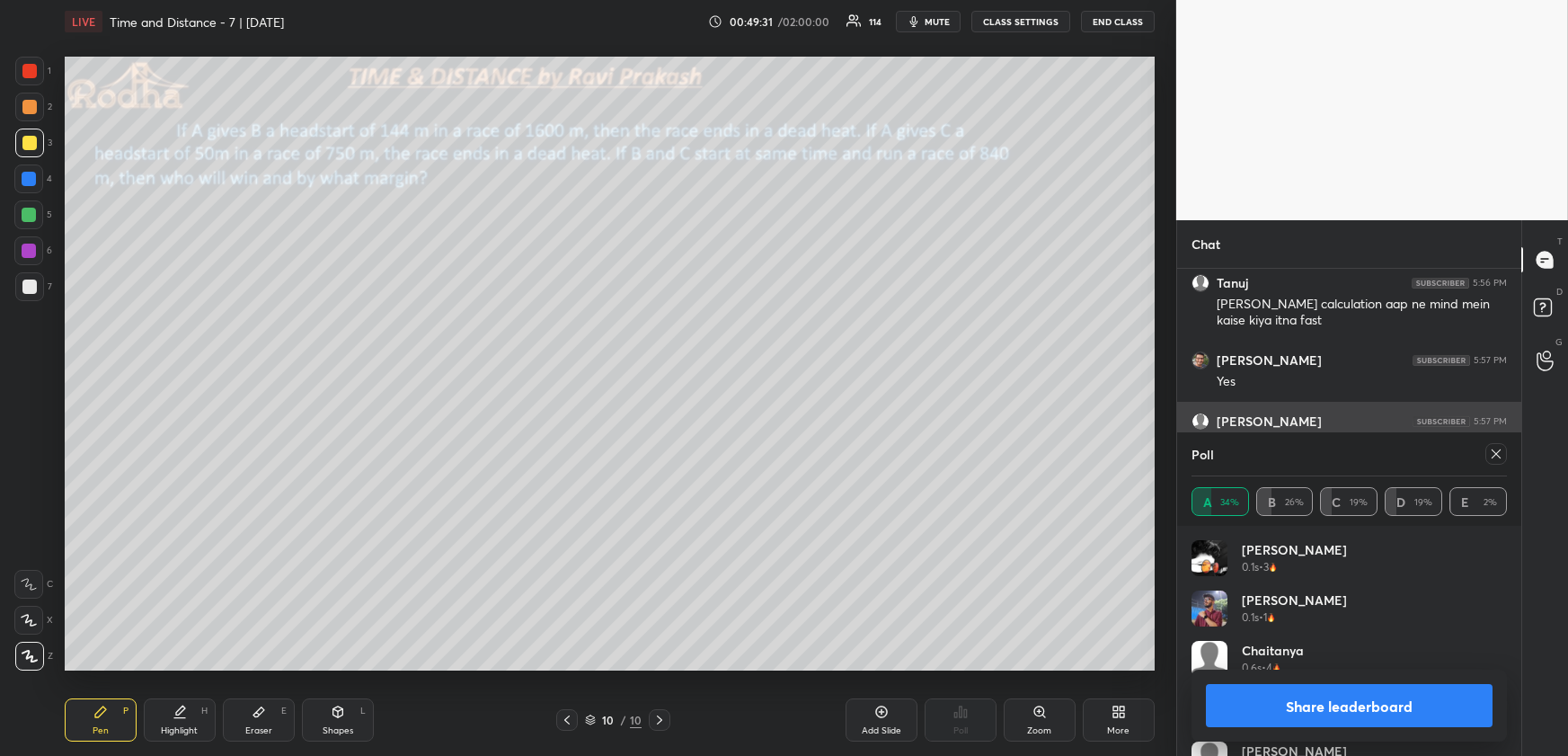drag, startPoint x: 1497, startPoint y: 449, endPoint x: 1481, endPoint y: 434, distance: 21.931712 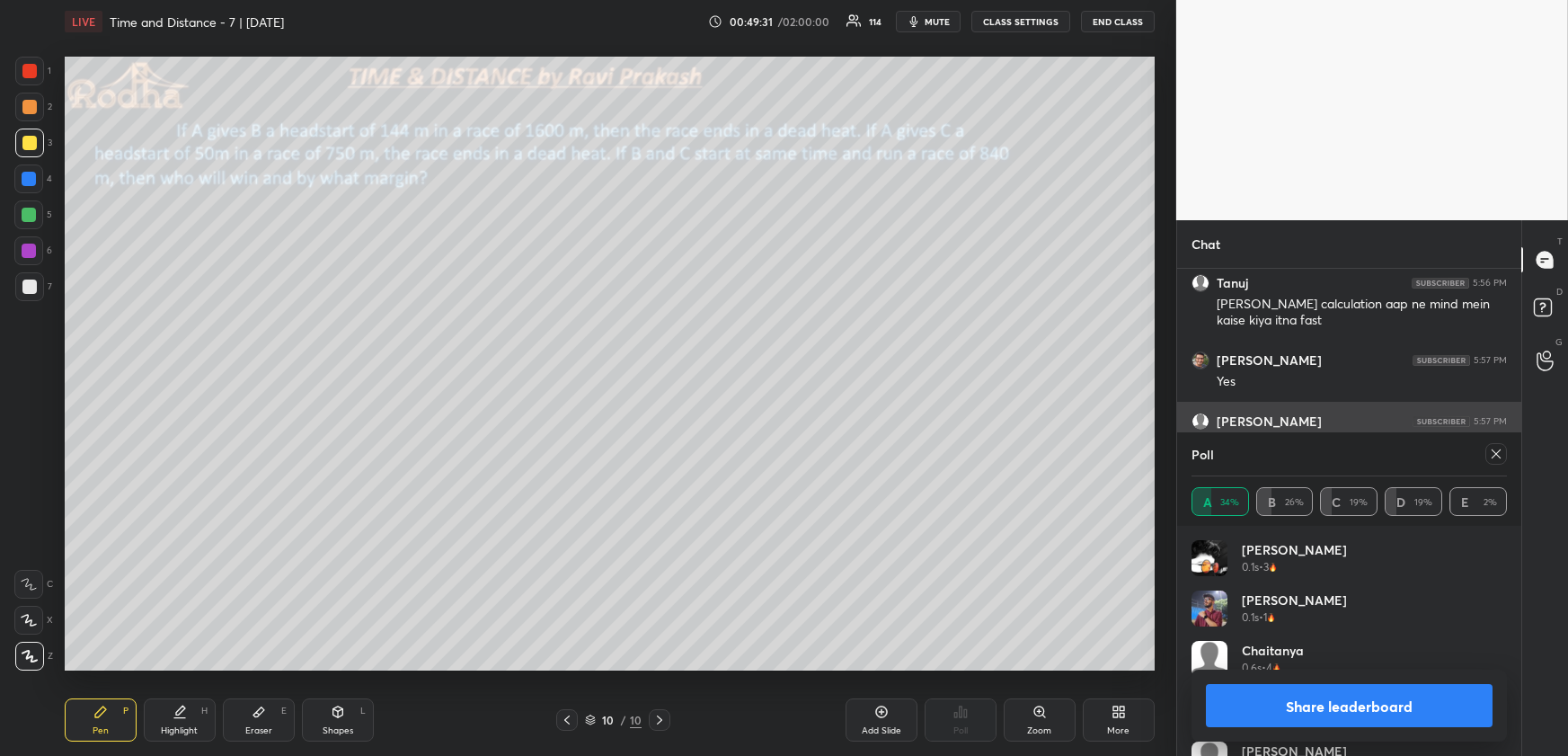 scroll, scrollTop: 384, scrollLeft: 334, axis: both 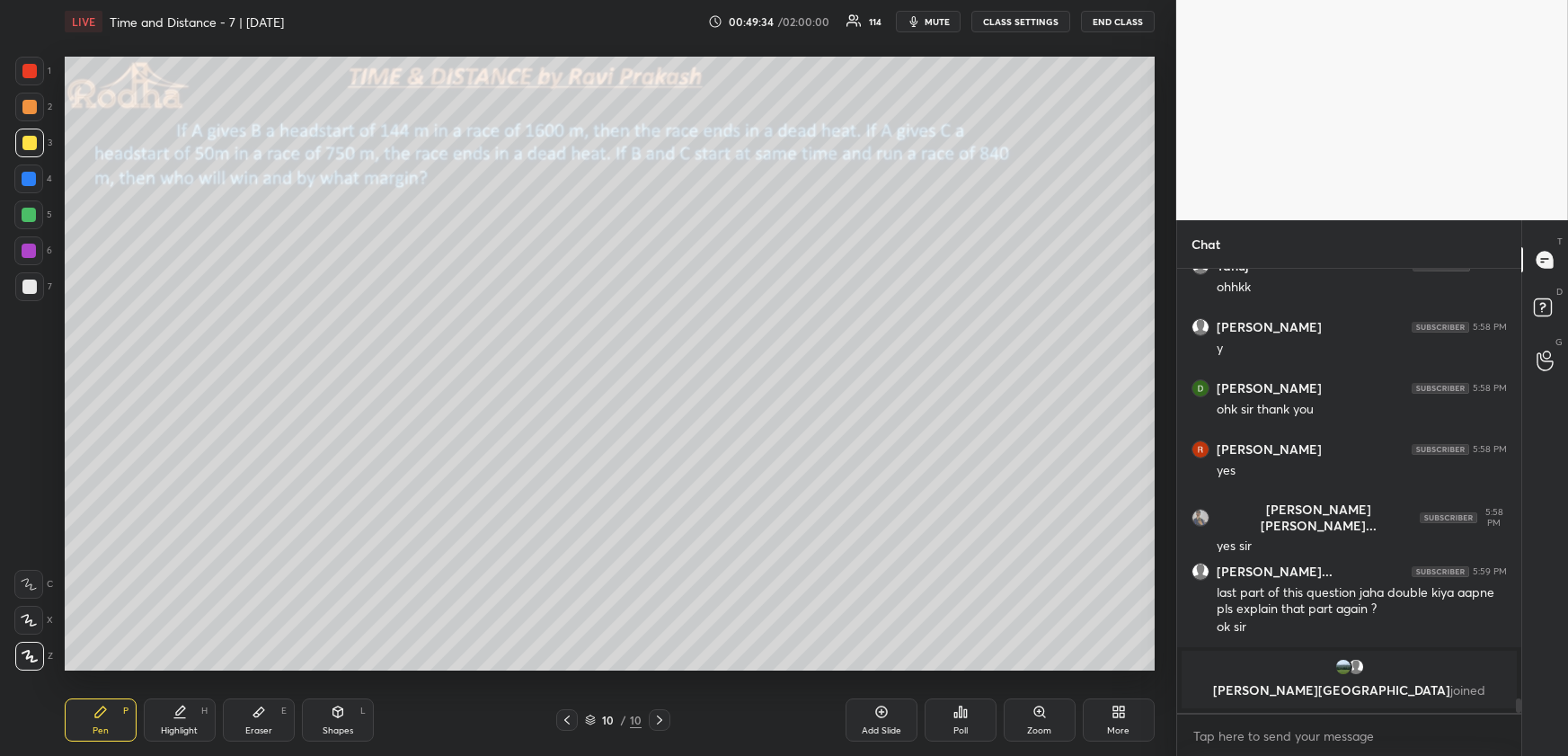 drag, startPoint x: 176, startPoint y: 709, endPoint x: 178, endPoint y: 680, distance: 29.06888 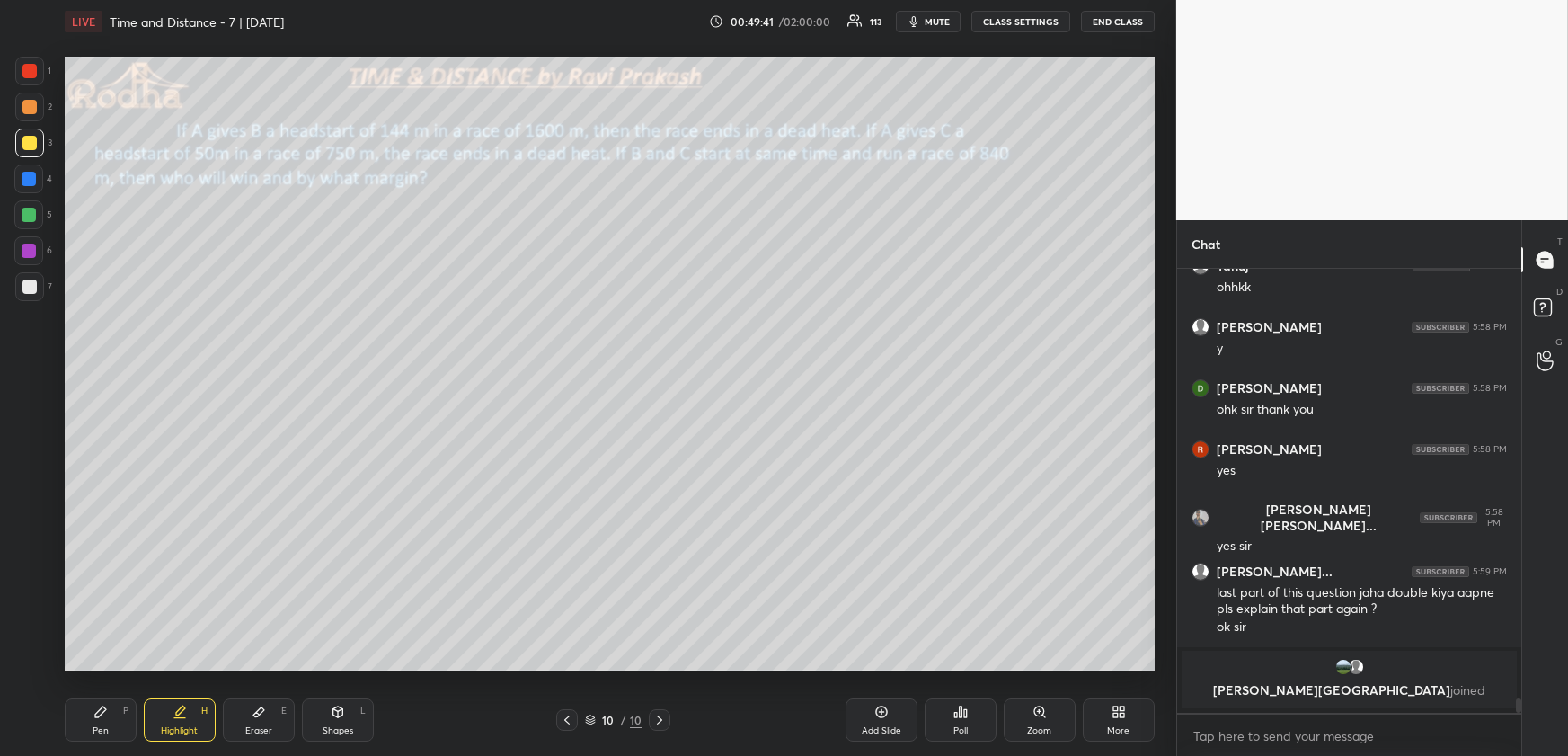 click on "Pen P" at bounding box center (101, 720) 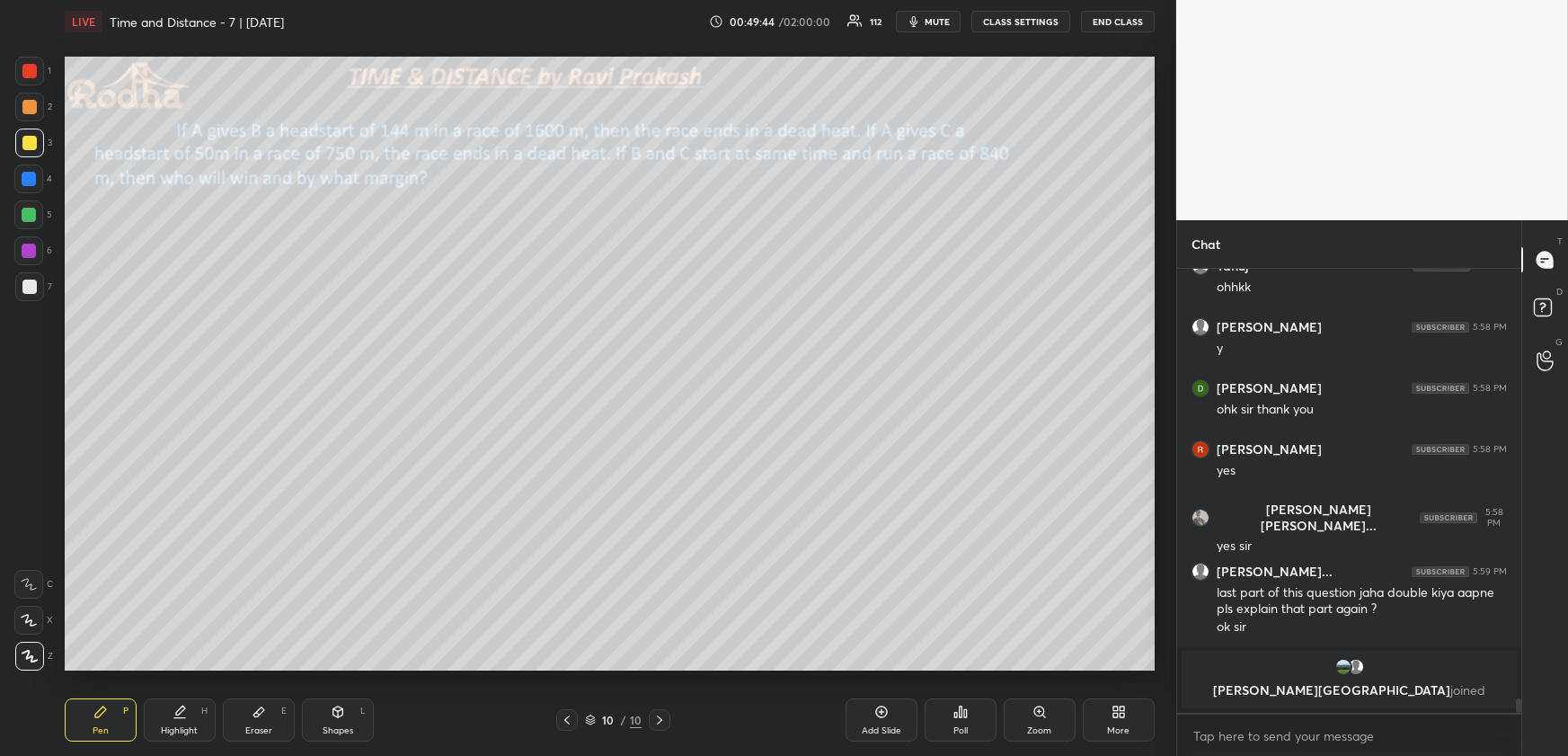drag, startPoint x: 350, startPoint y: 714, endPoint x: 342, endPoint y: 699, distance: 17 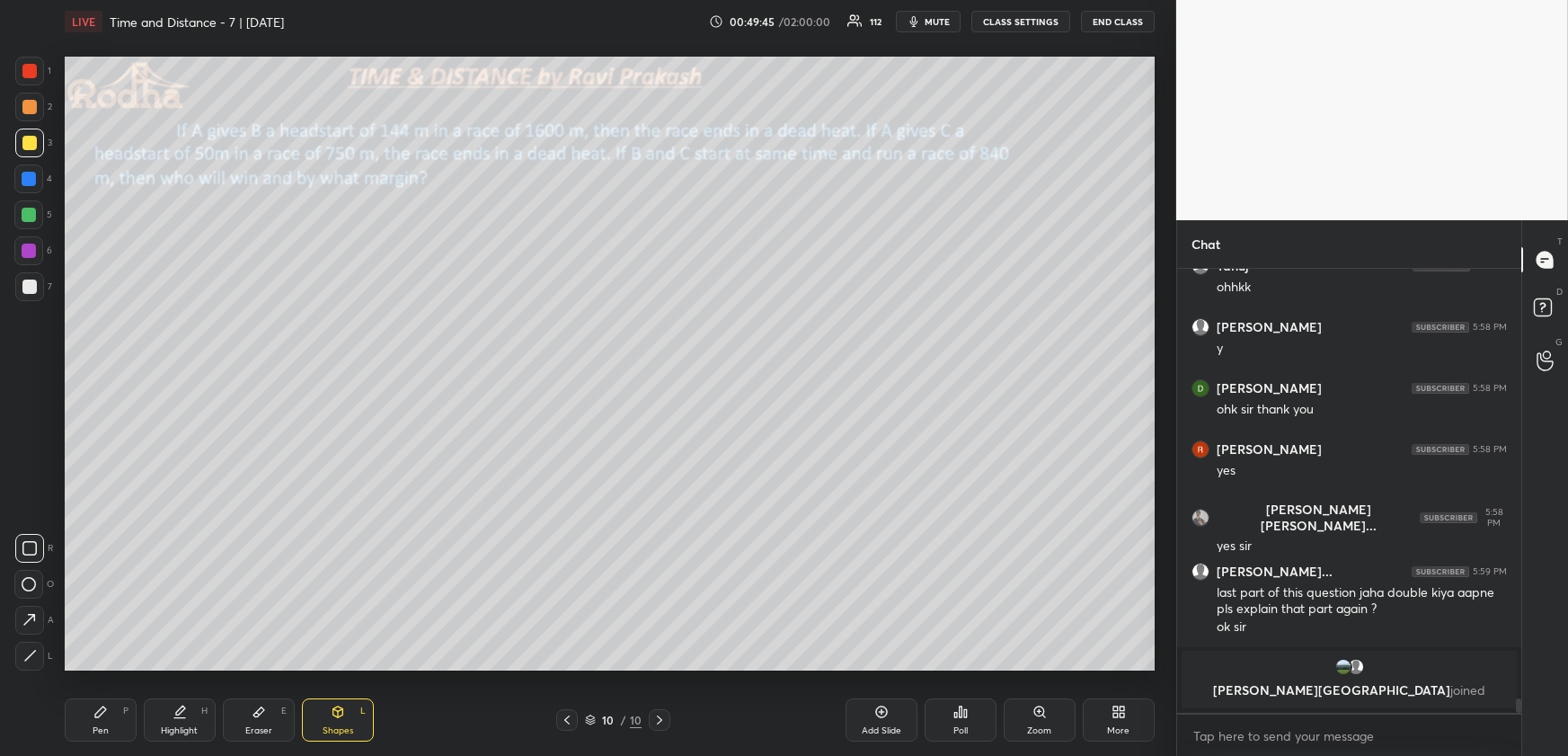 click 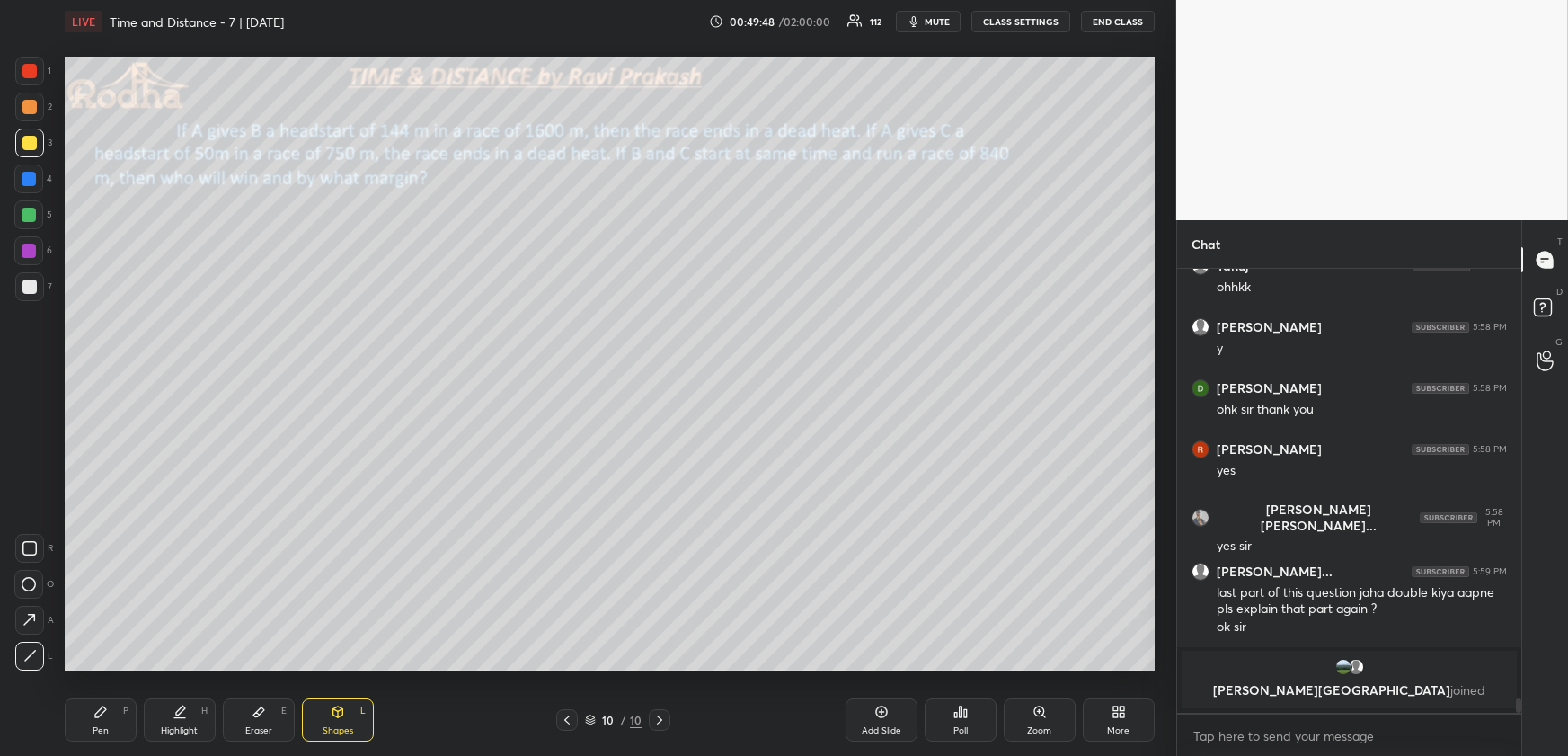 click on "Pen P" at bounding box center [101, 720] 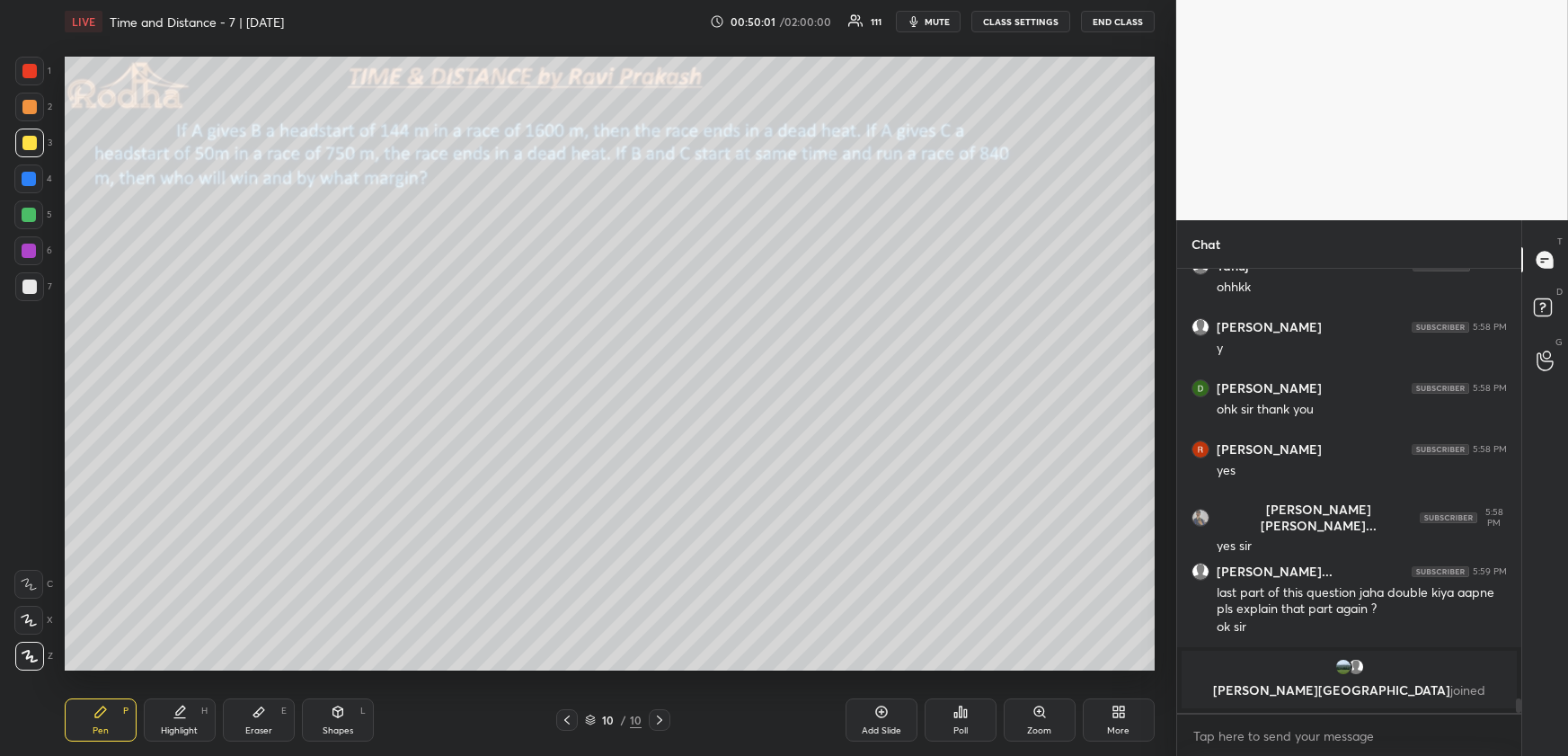drag, startPoint x: 35, startPoint y: 180, endPoint x: 50, endPoint y: 194, distance: 20.518285 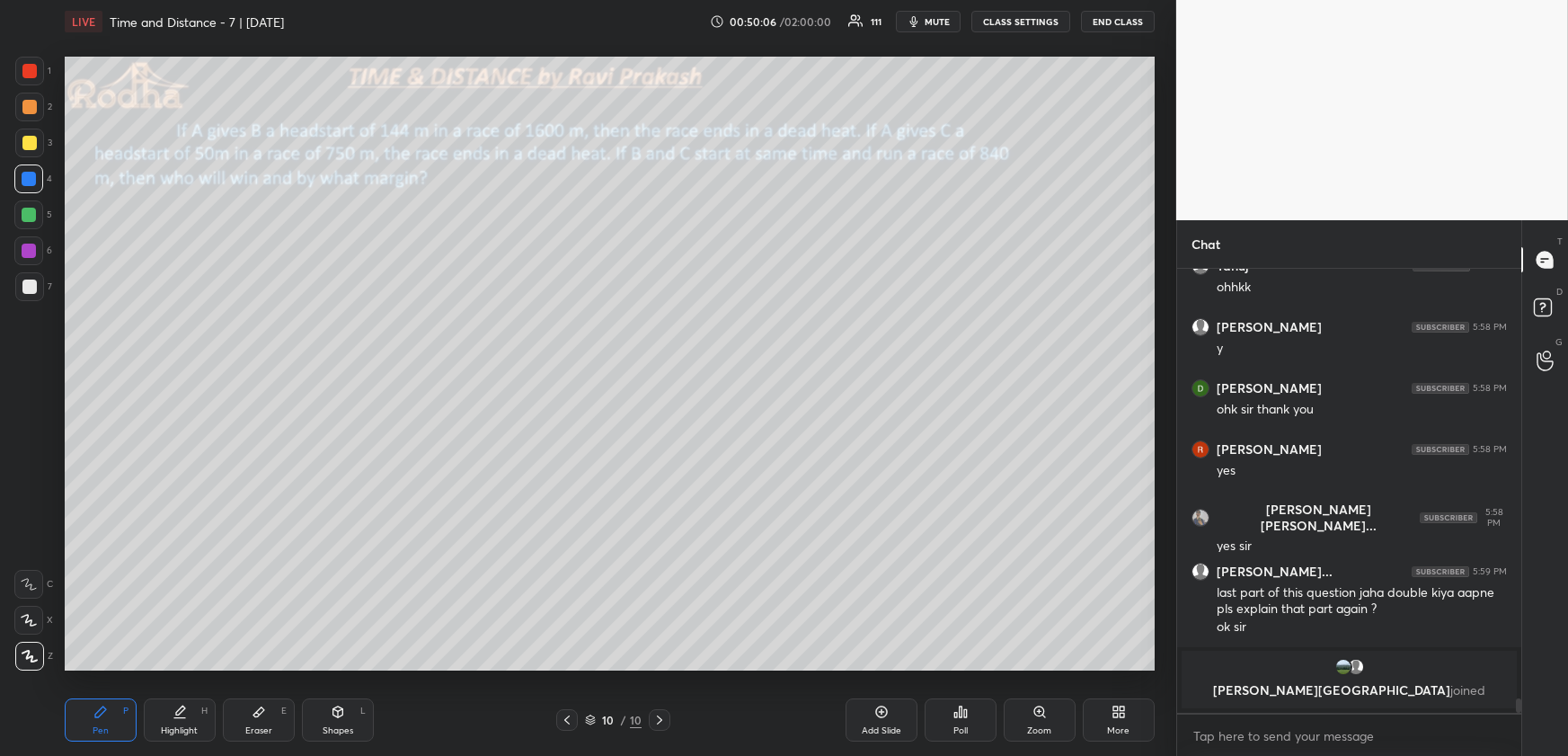 drag, startPoint x: 183, startPoint y: 707, endPoint x: 186, endPoint y: 680, distance: 27.166155 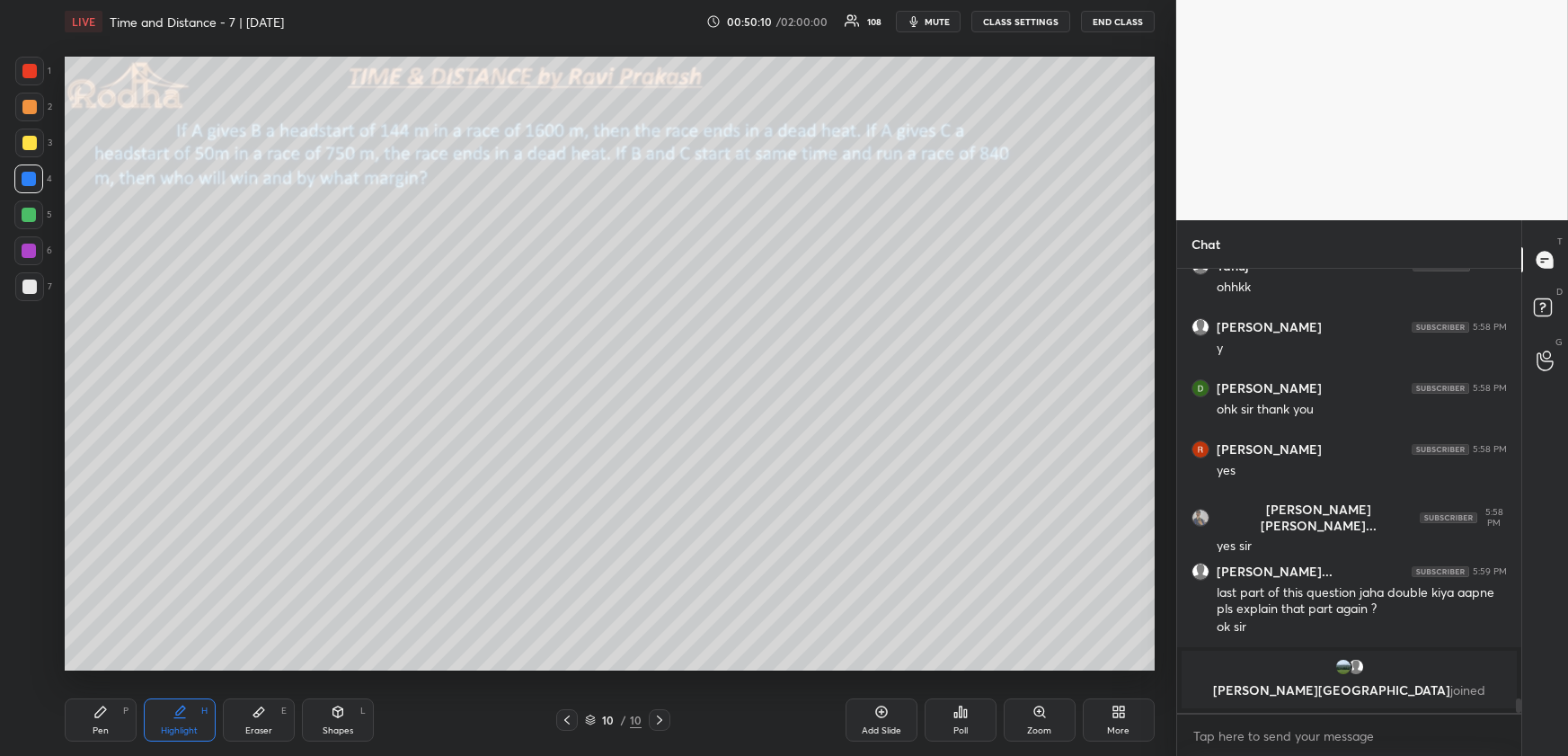 click on "Pen P" at bounding box center [101, 720] 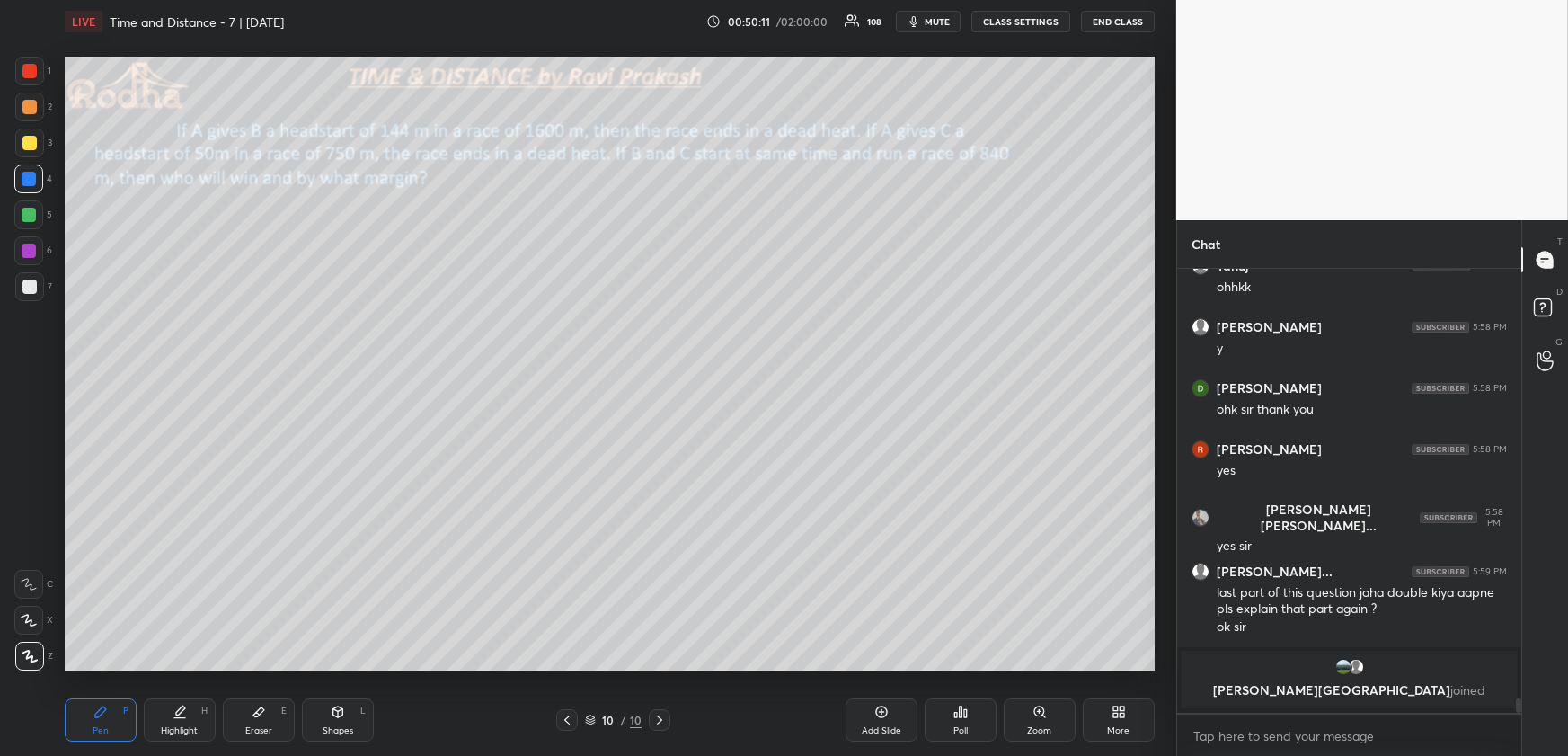 click at bounding box center [30, 143] 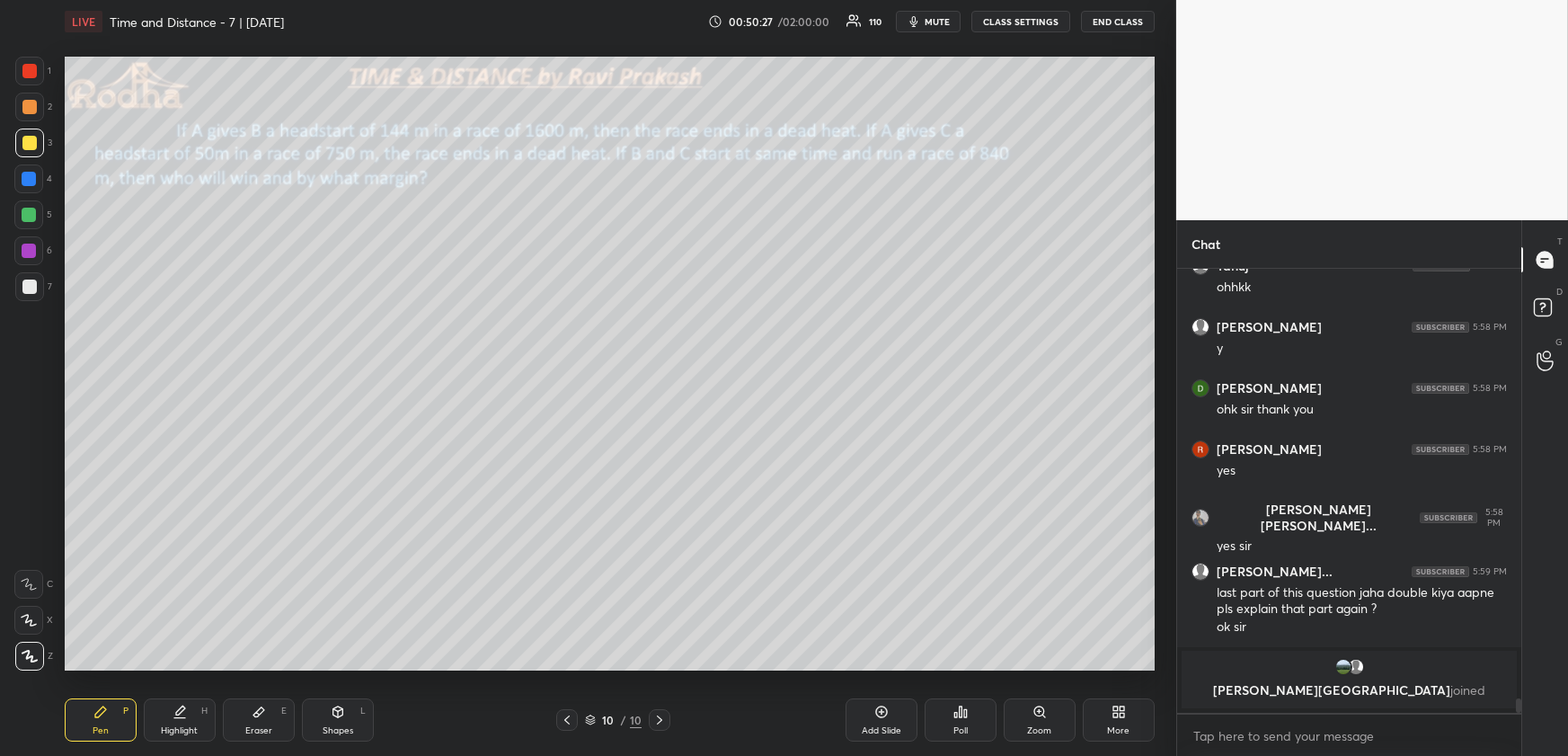 click at bounding box center (29, 215) 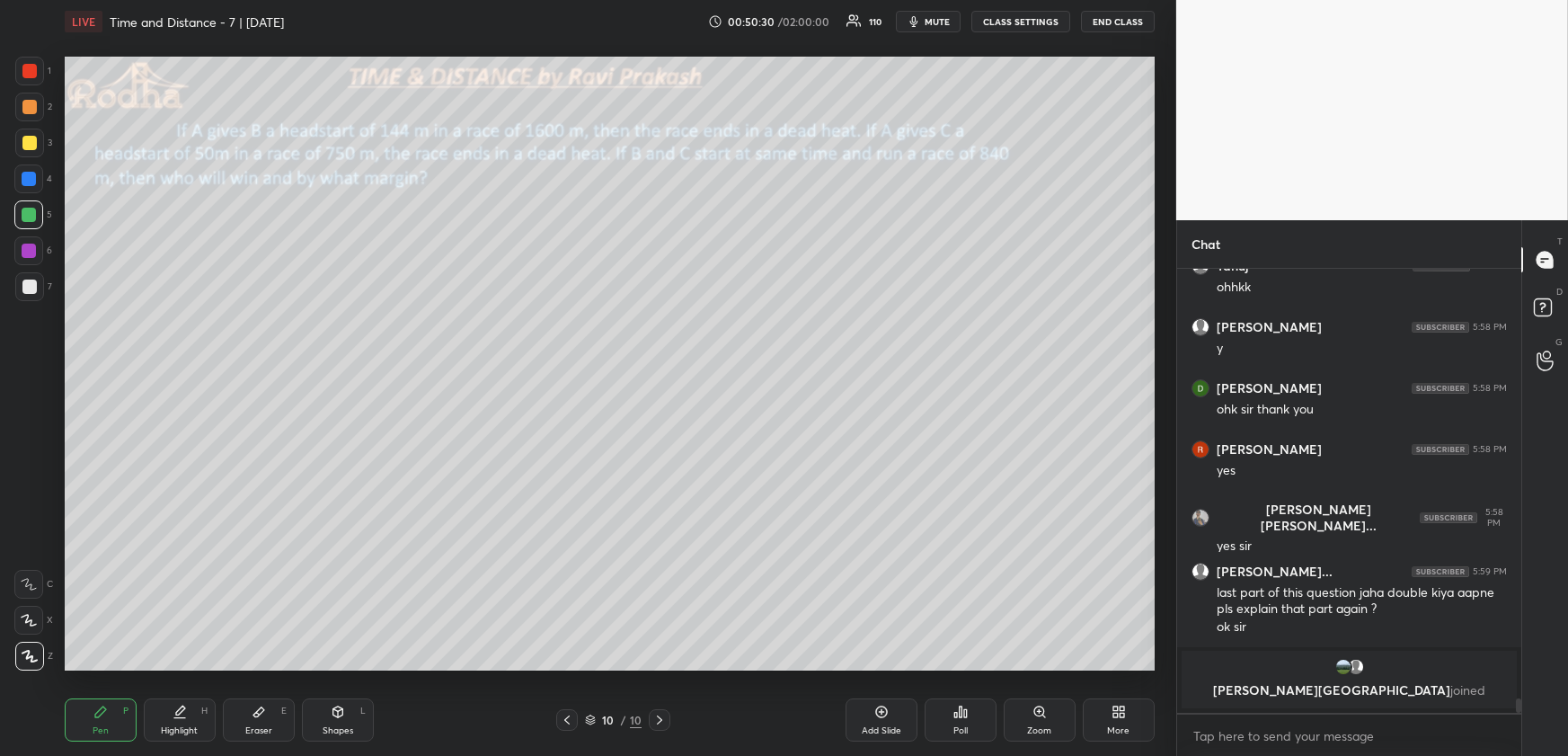 click on "Highlight H" at bounding box center [180, 720] 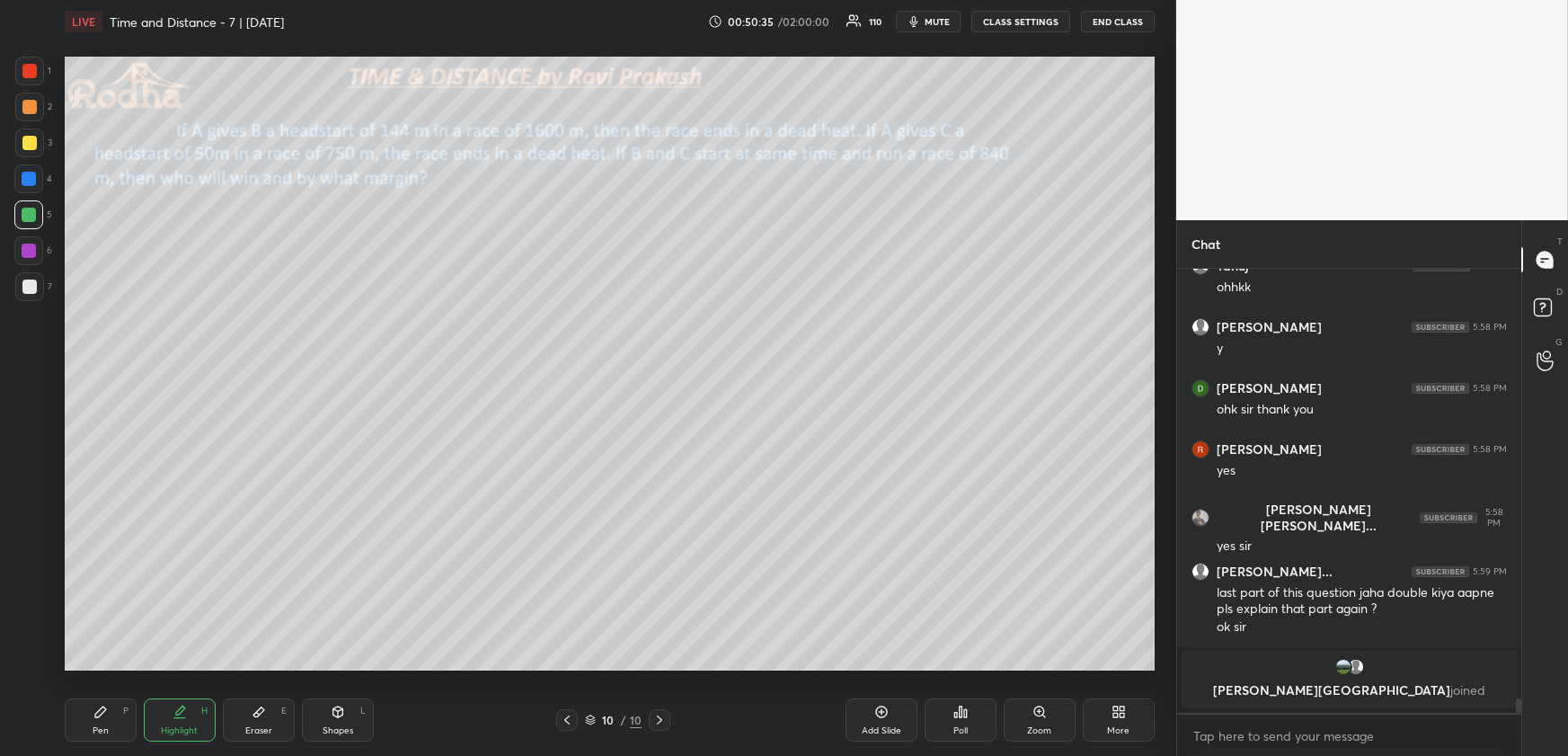 drag, startPoint x: 93, startPoint y: 702, endPoint x: 93, endPoint y: 682, distance: 20 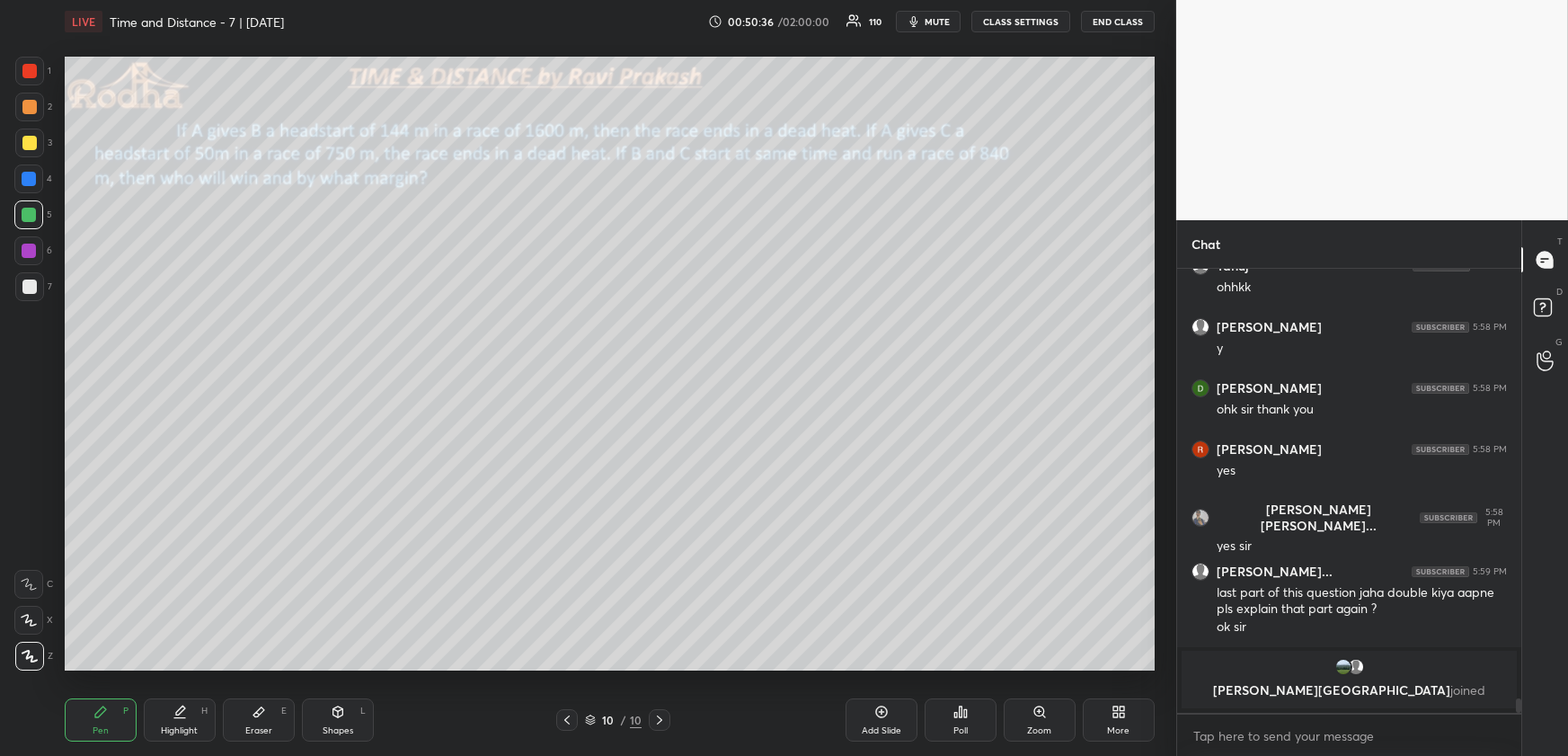 click at bounding box center [30, 143] 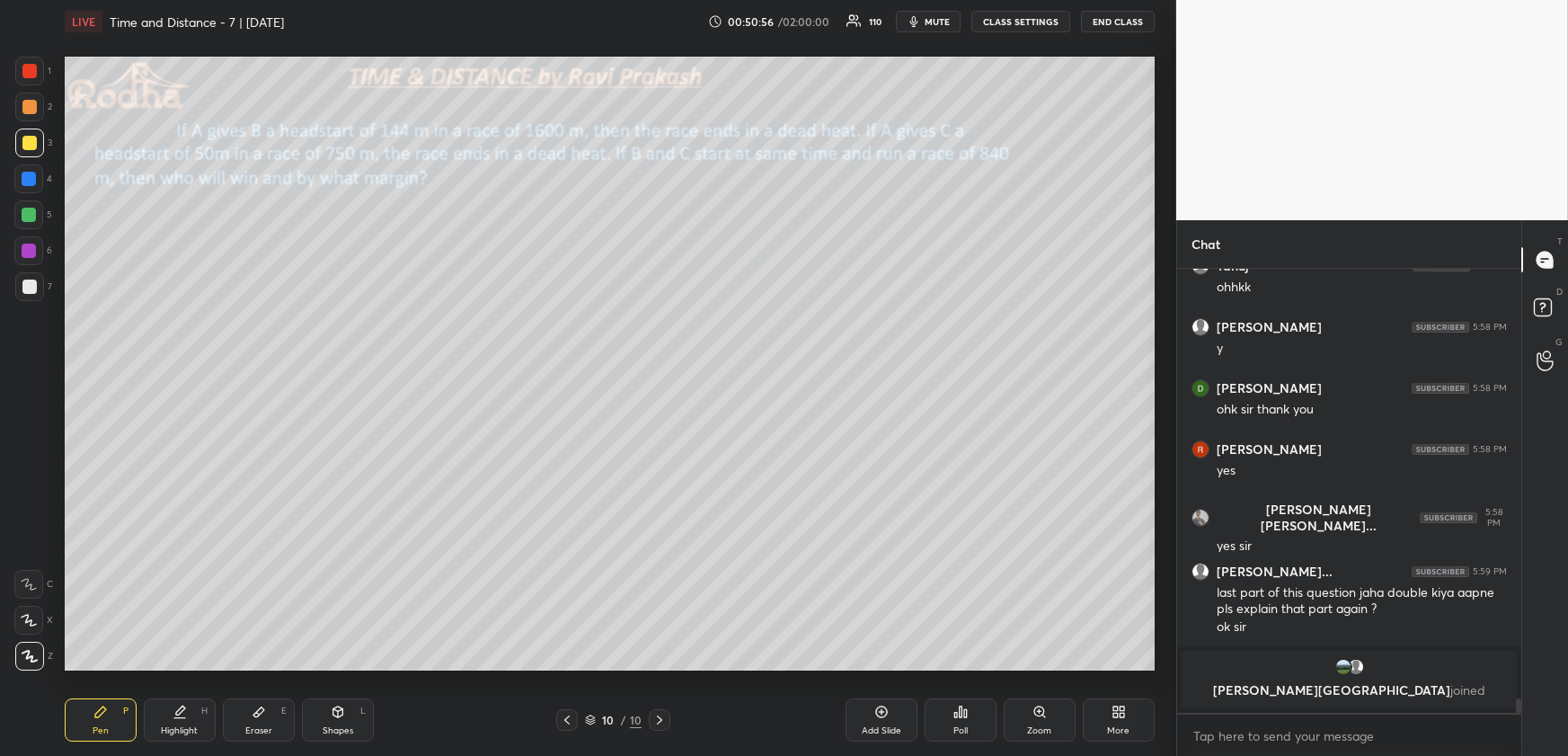 drag, startPoint x: 31, startPoint y: 176, endPoint x: 37, endPoint y: 186, distance: 11.661904 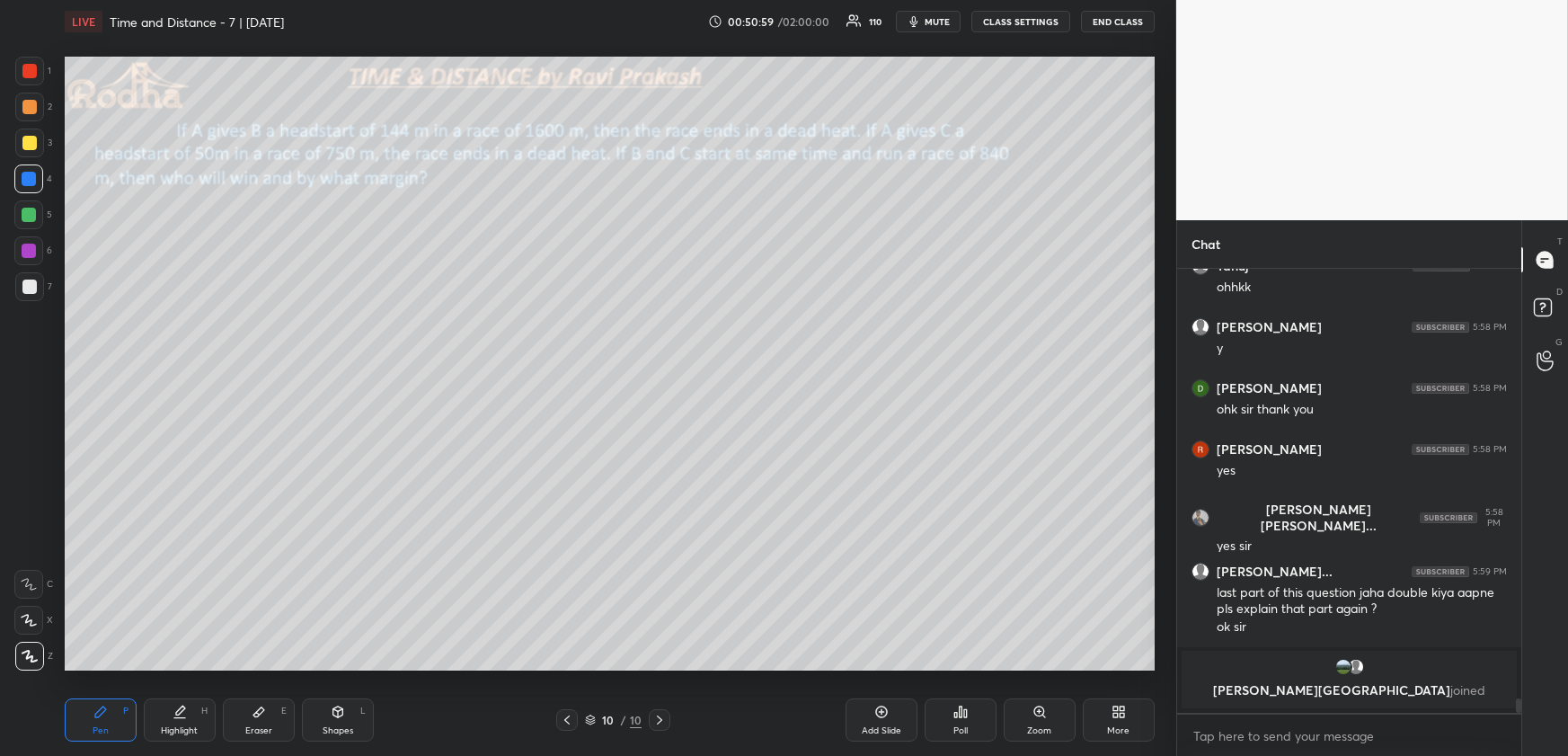 scroll, scrollTop: 13499, scrollLeft: 0, axis: vertical 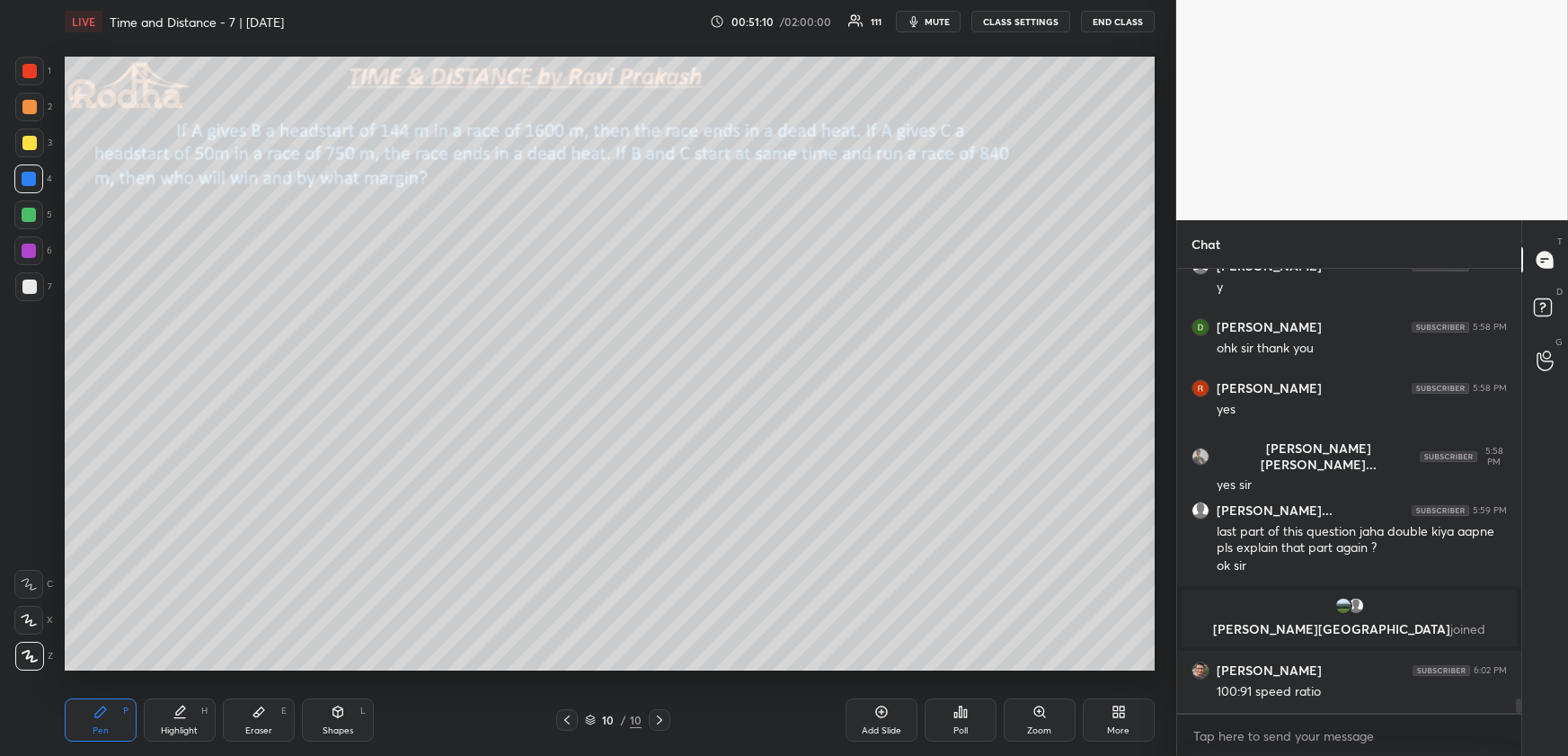 click at bounding box center (29, 215) 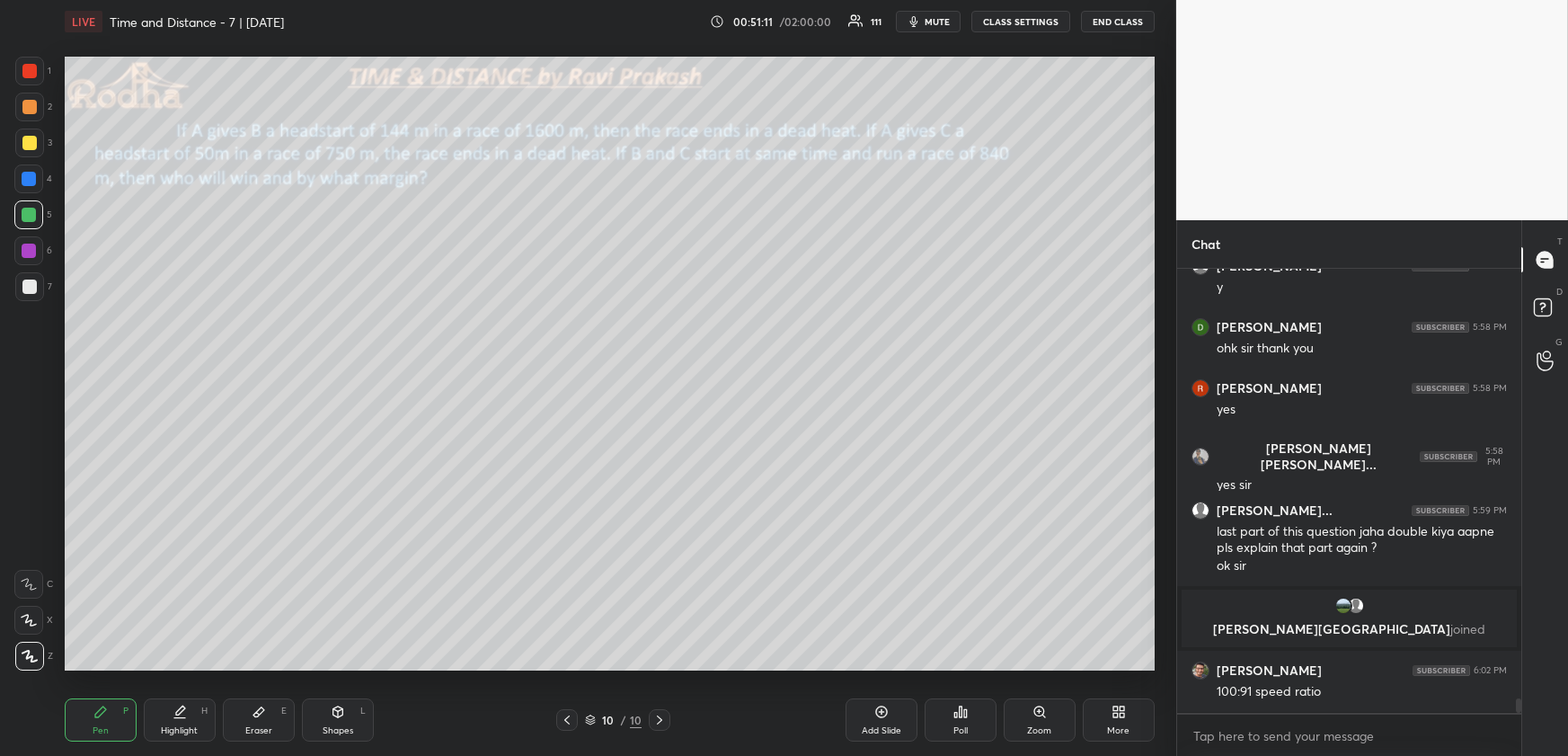 click 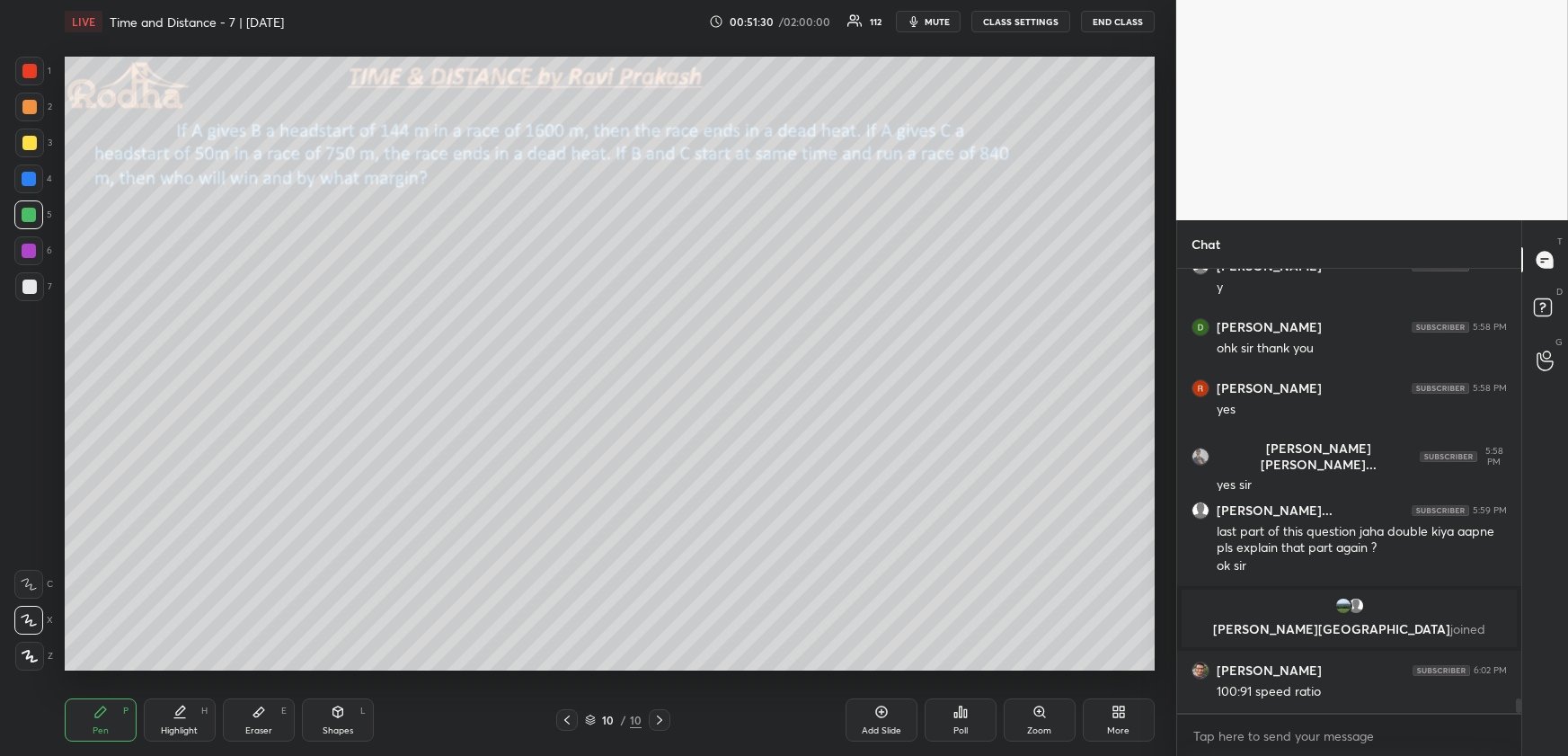 click on "Eraser" at bounding box center (259, 731) 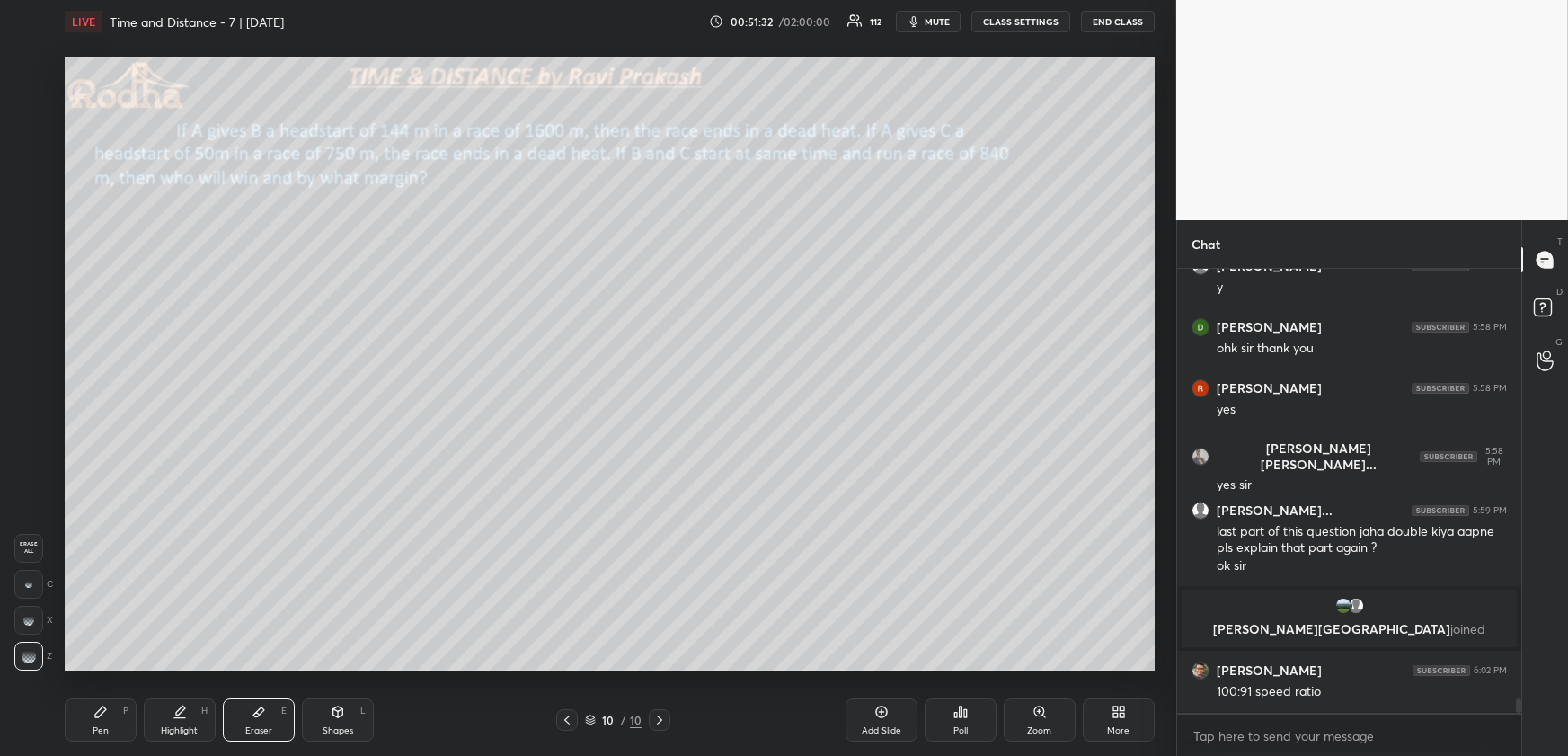 drag, startPoint x: 116, startPoint y: 727, endPoint x: 122, endPoint y: 707, distance: 20.88061 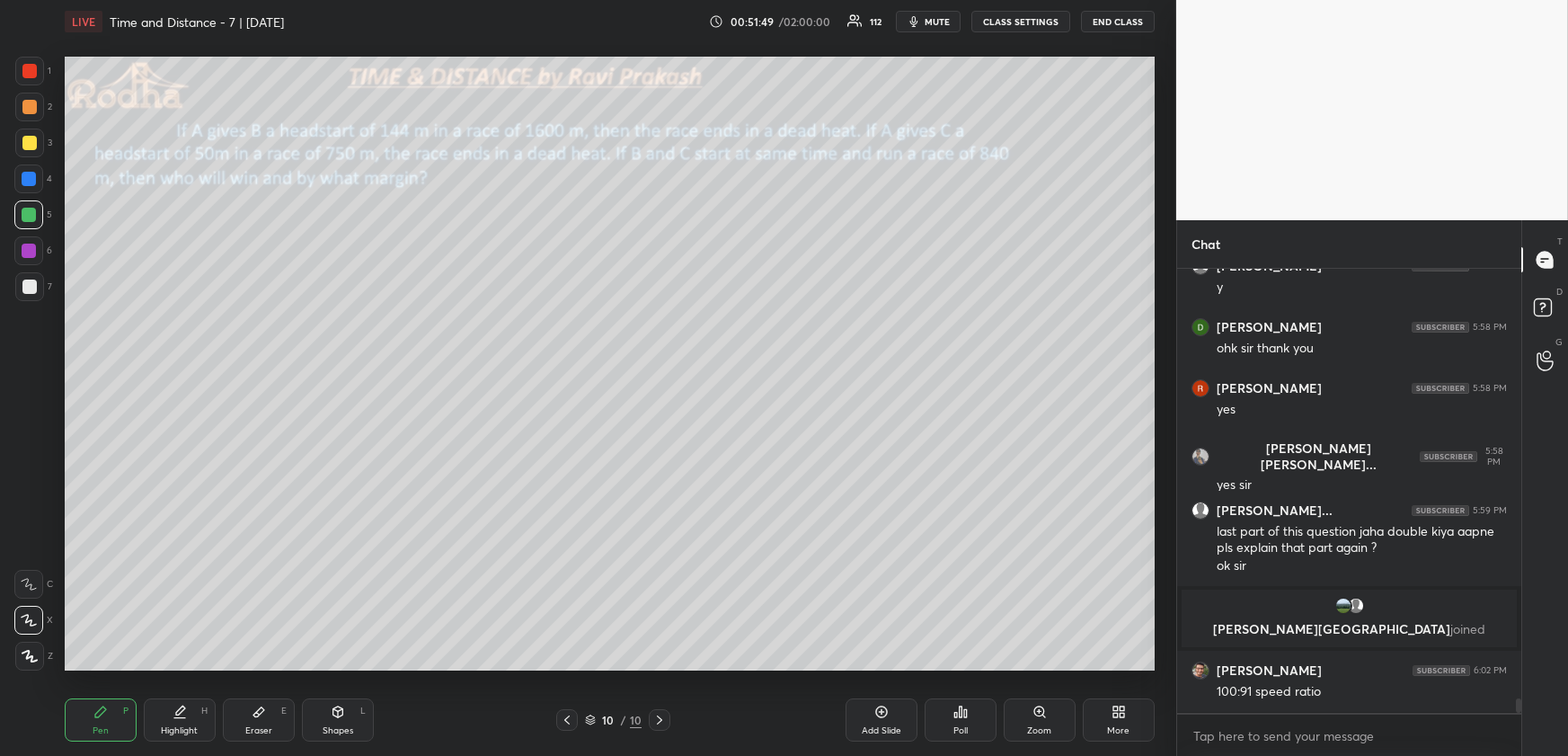 drag, startPoint x: 192, startPoint y: 725, endPoint x: 190, endPoint y: 680, distance: 45.0444 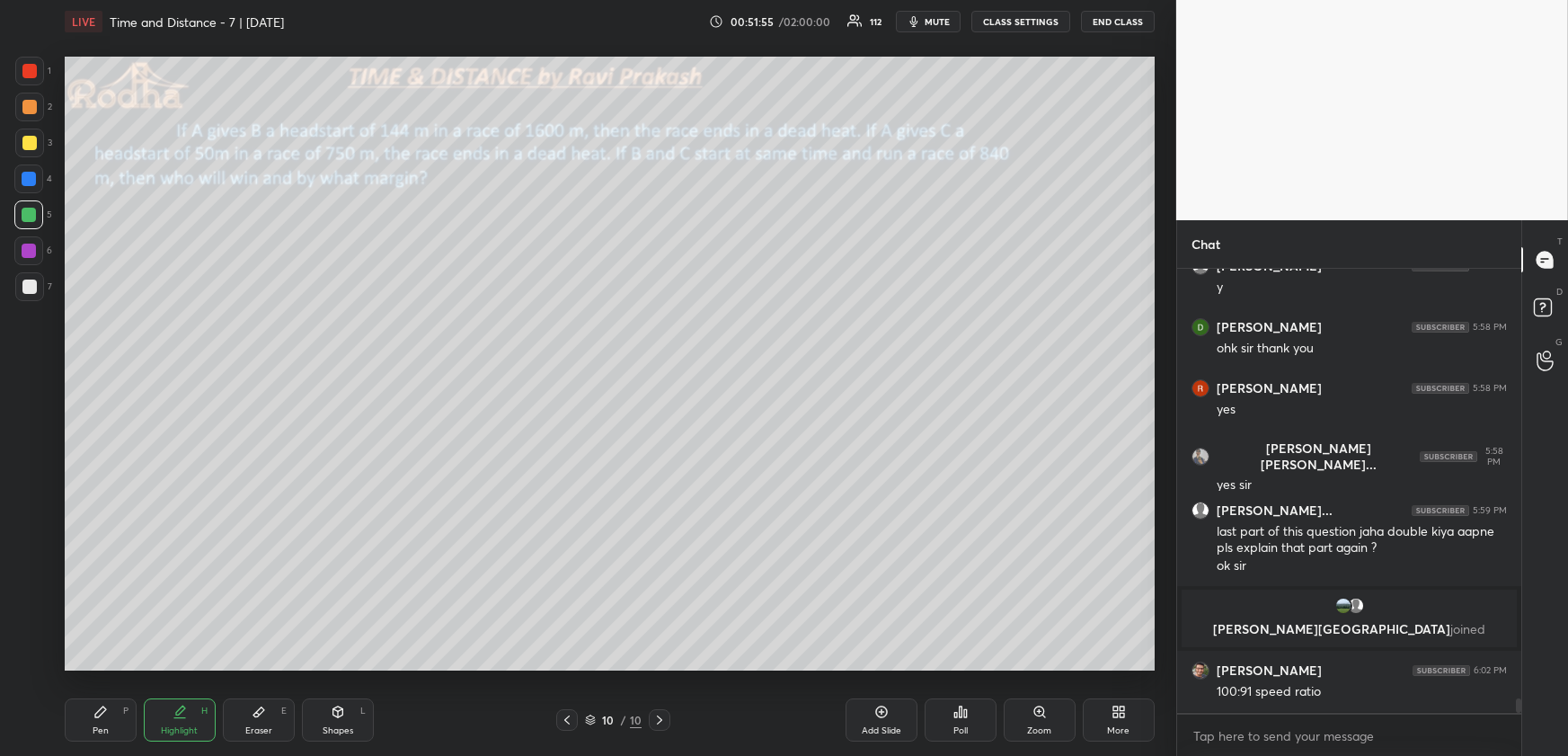 click 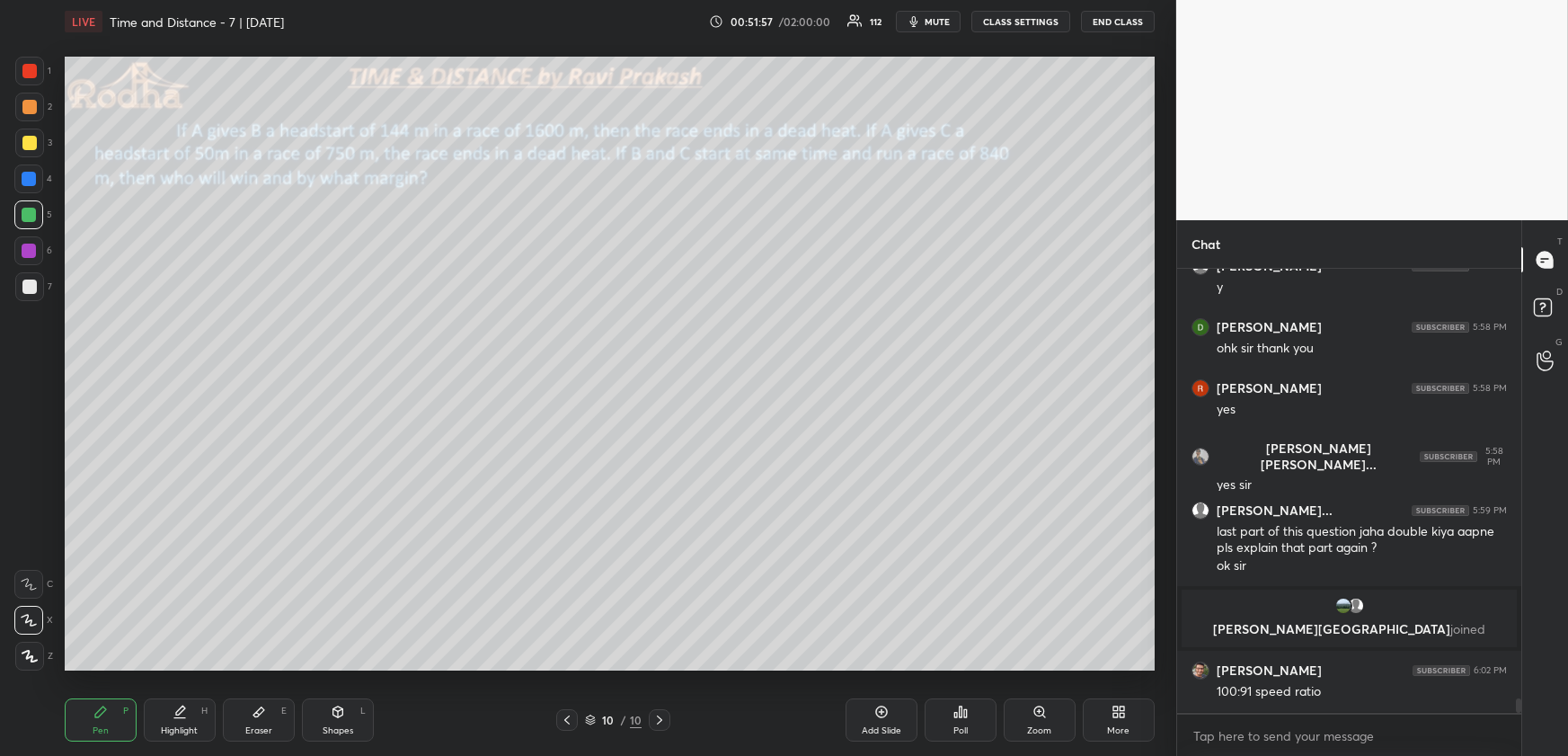 drag, startPoint x: 174, startPoint y: 724, endPoint x: 198, endPoint y: 678, distance: 51.884487 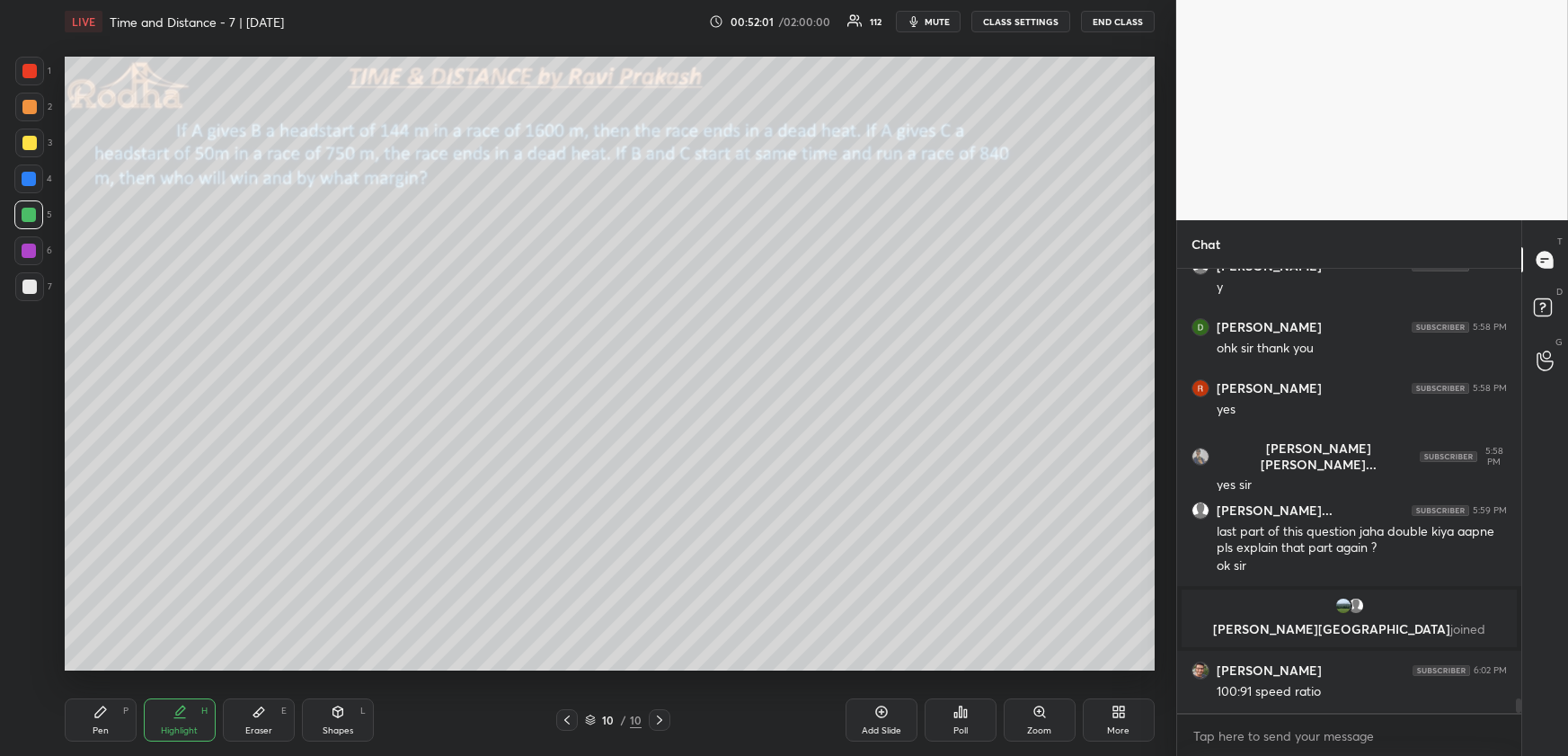 drag, startPoint x: 252, startPoint y: 719, endPoint x: 251, endPoint y: 708, distance: 11.045361 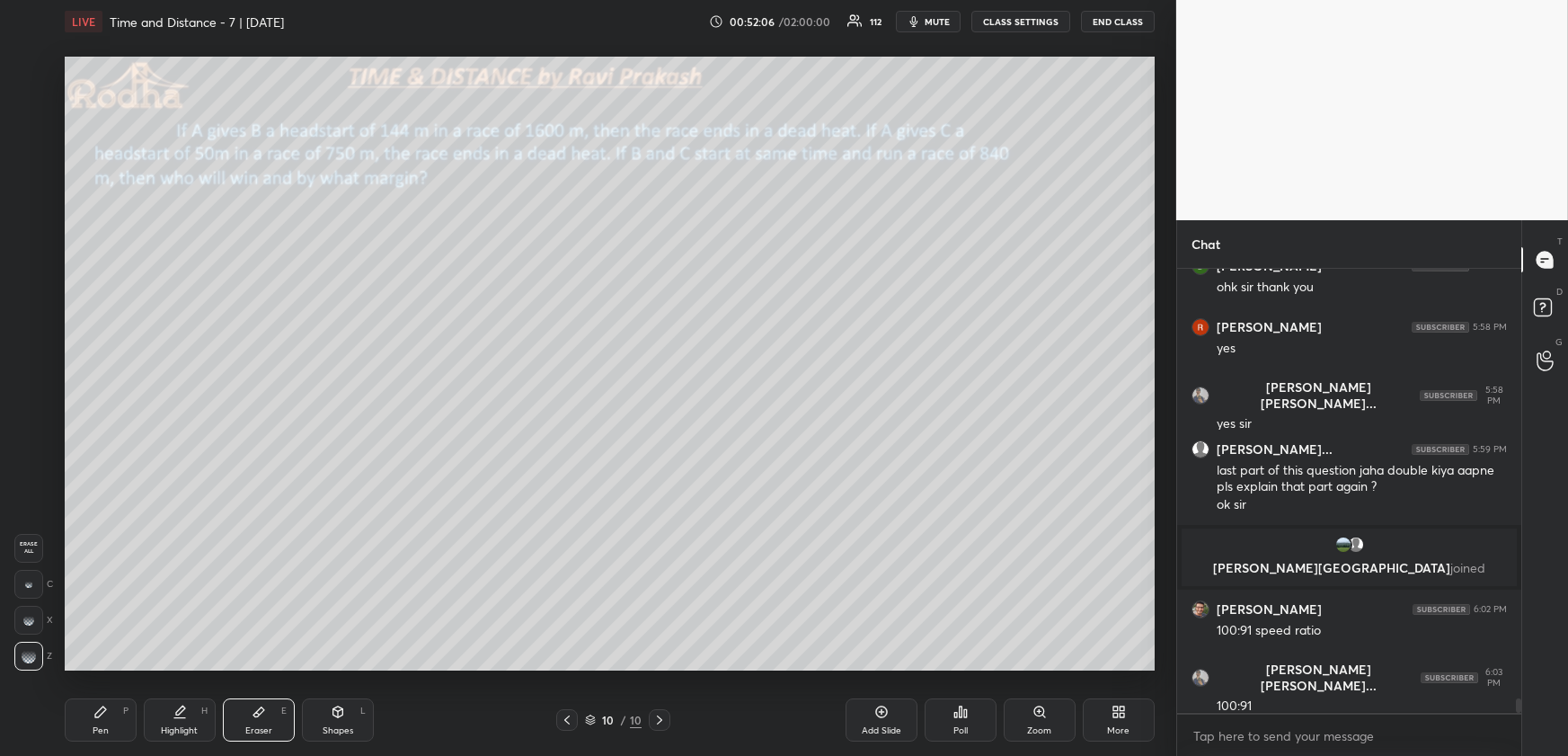 click on "Highlight H" at bounding box center (180, 720) 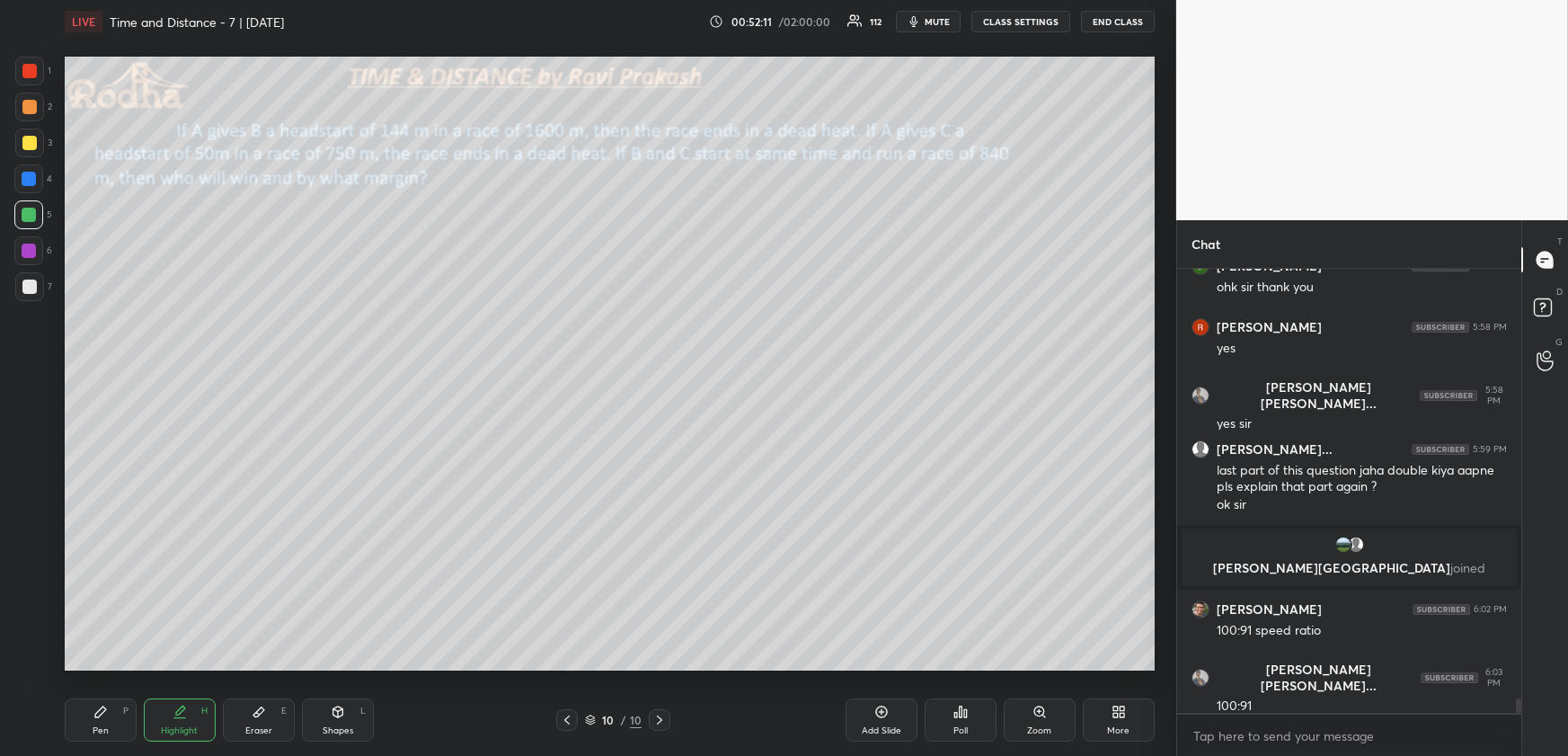 drag, startPoint x: 91, startPoint y: 725, endPoint x: 107, endPoint y: 679, distance: 48.703183 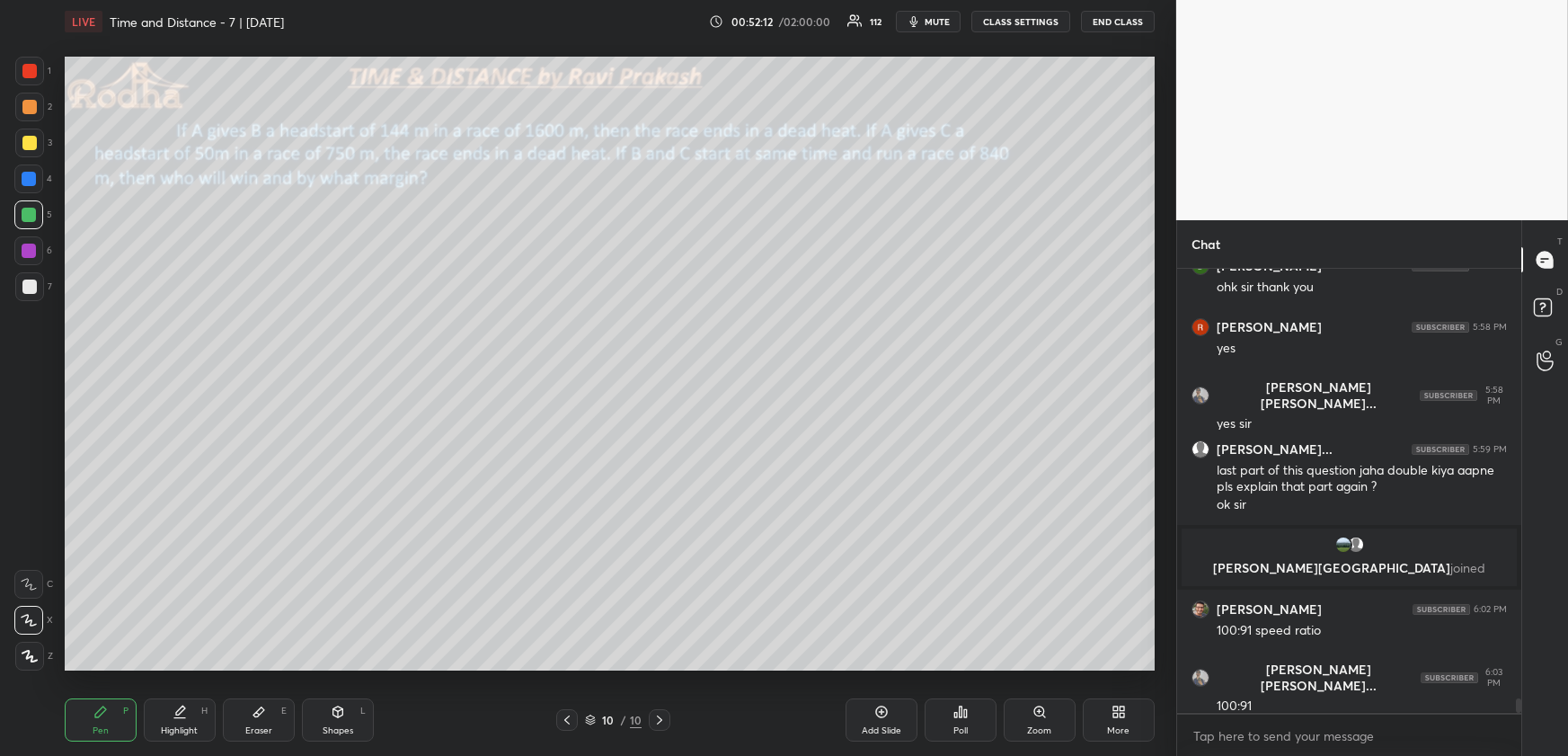 scroll, scrollTop: 13625, scrollLeft: 0, axis: vertical 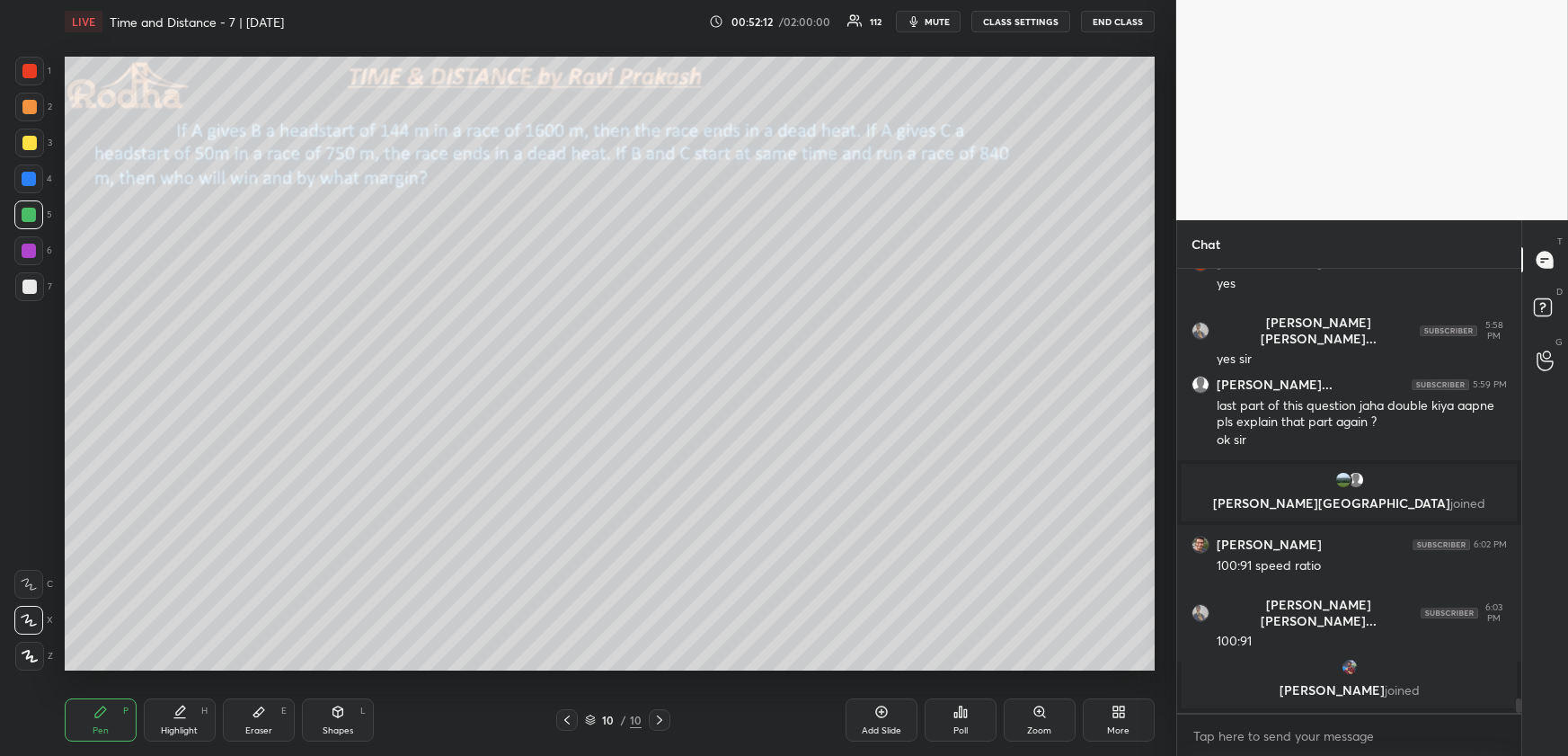click 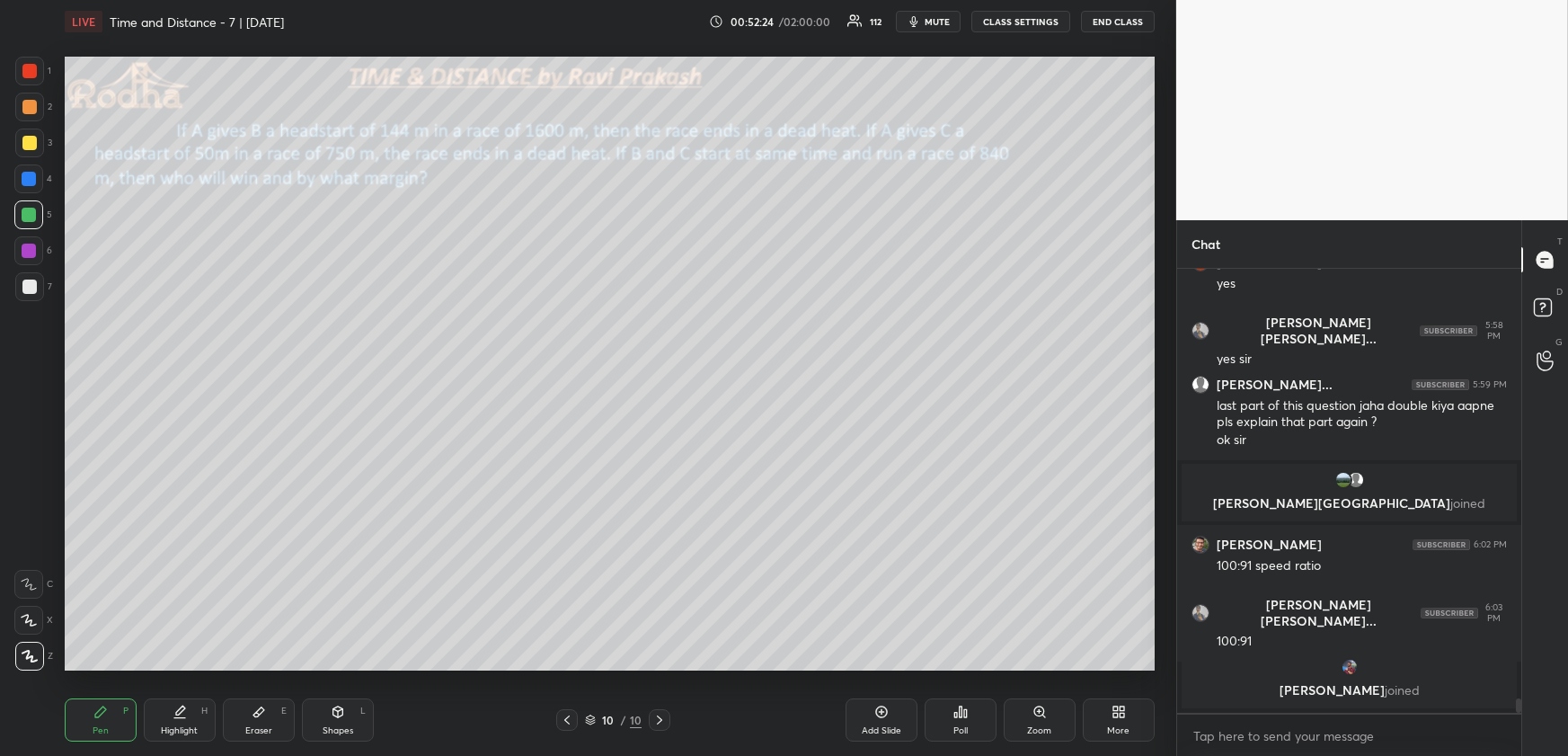 click at bounding box center (30, 143) 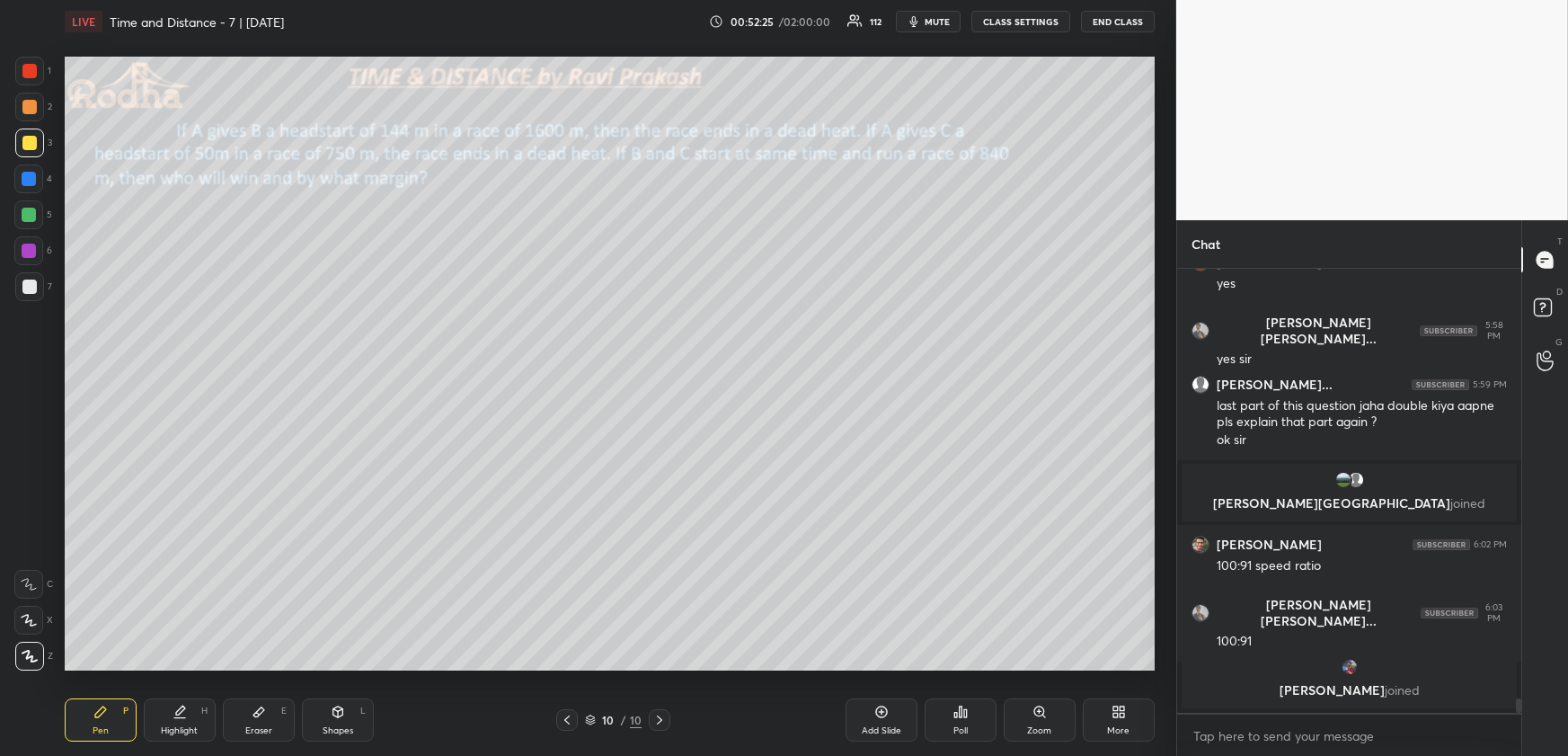 click on "Shapes L" at bounding box center [338, 720] 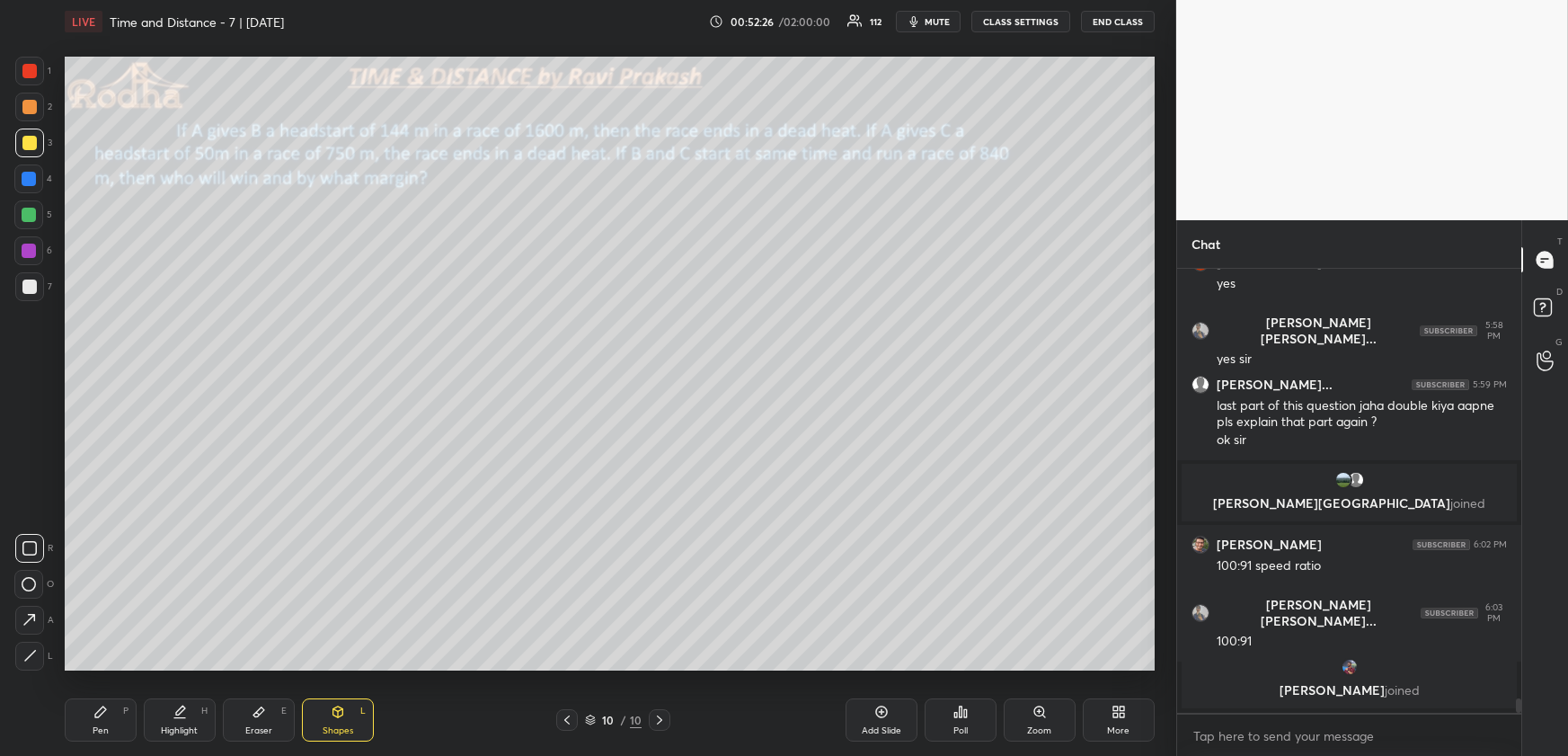 click on "Pen P" at bounding box center [101, 720] 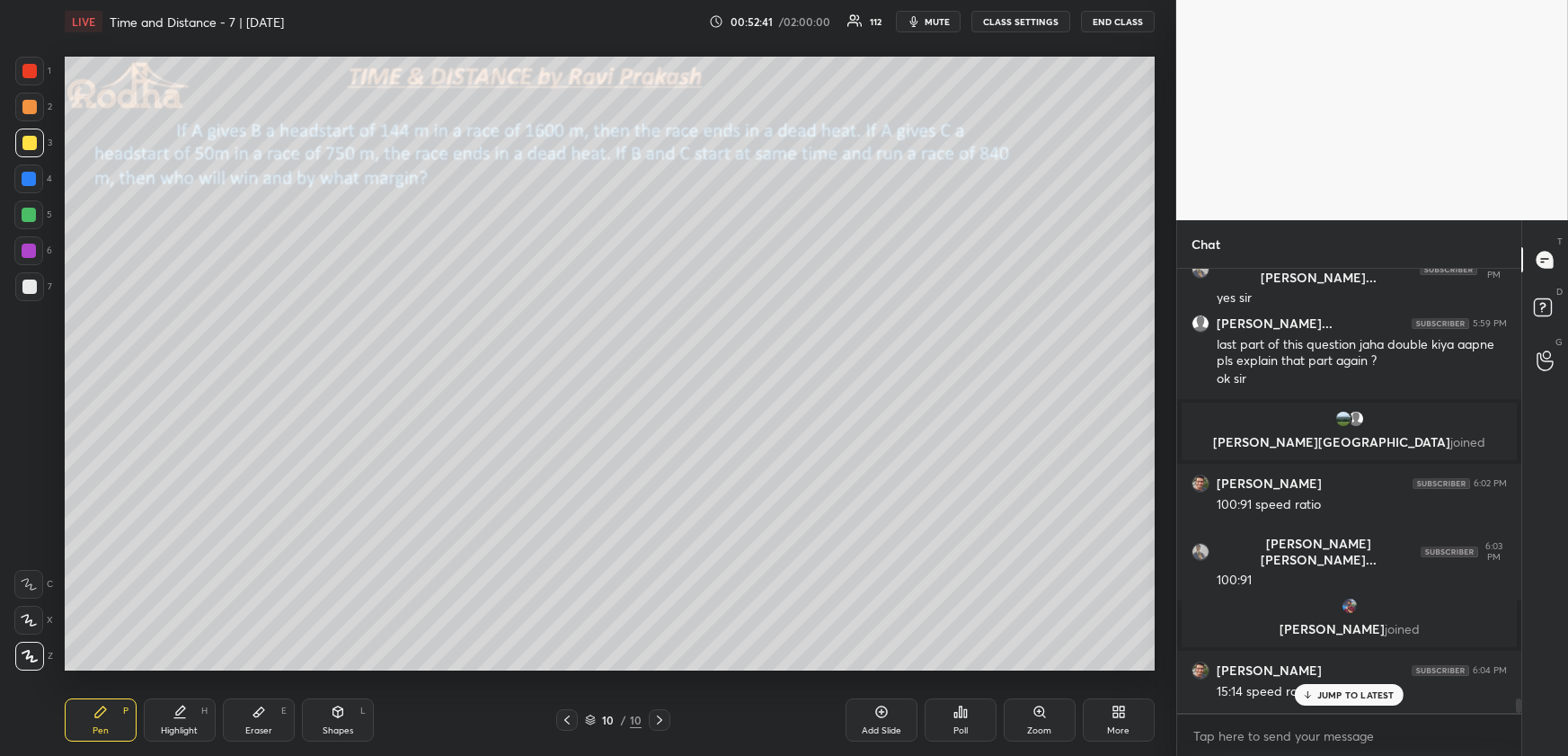 scroll, scrollTop: 13502, scrollLeft: 0, axis: vertical 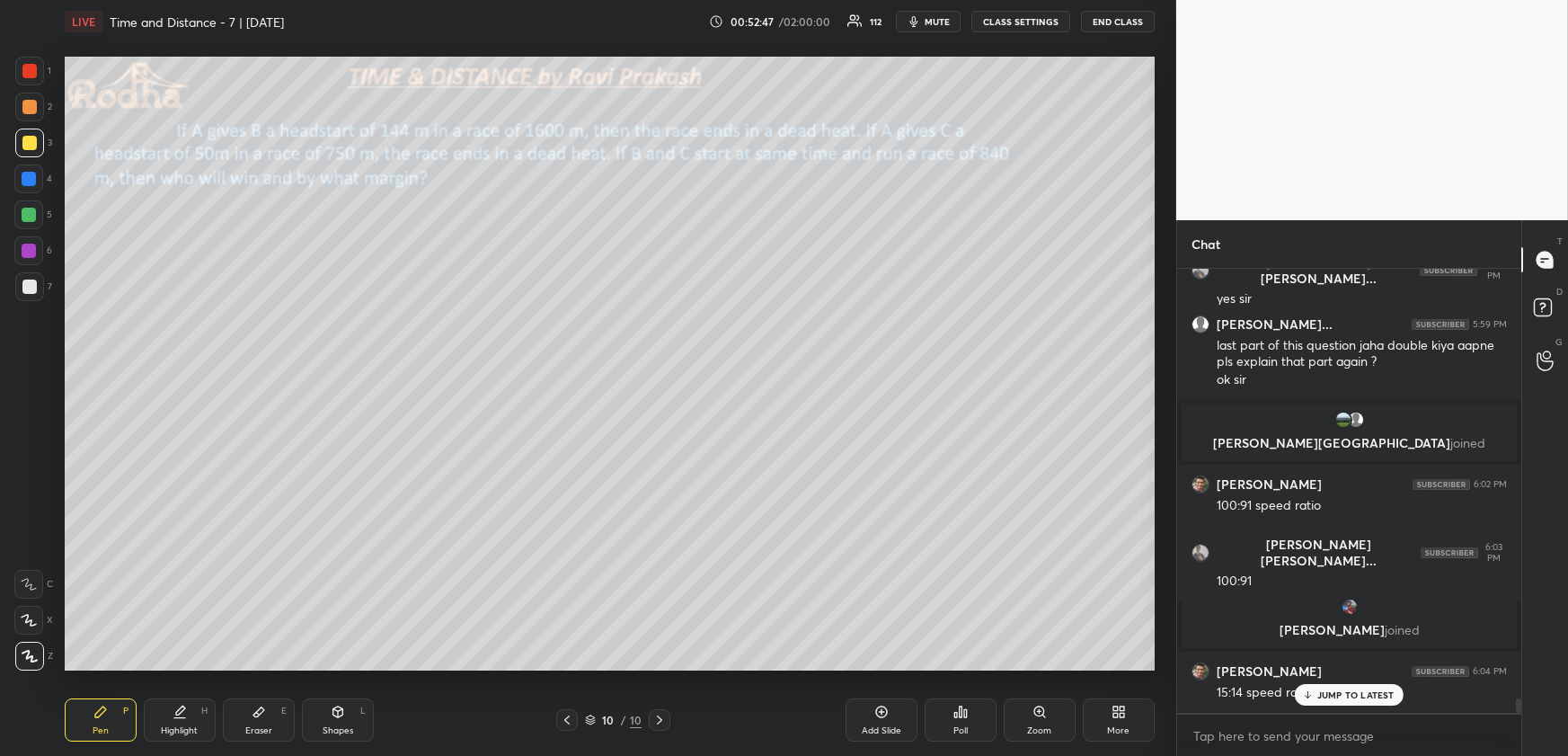 click 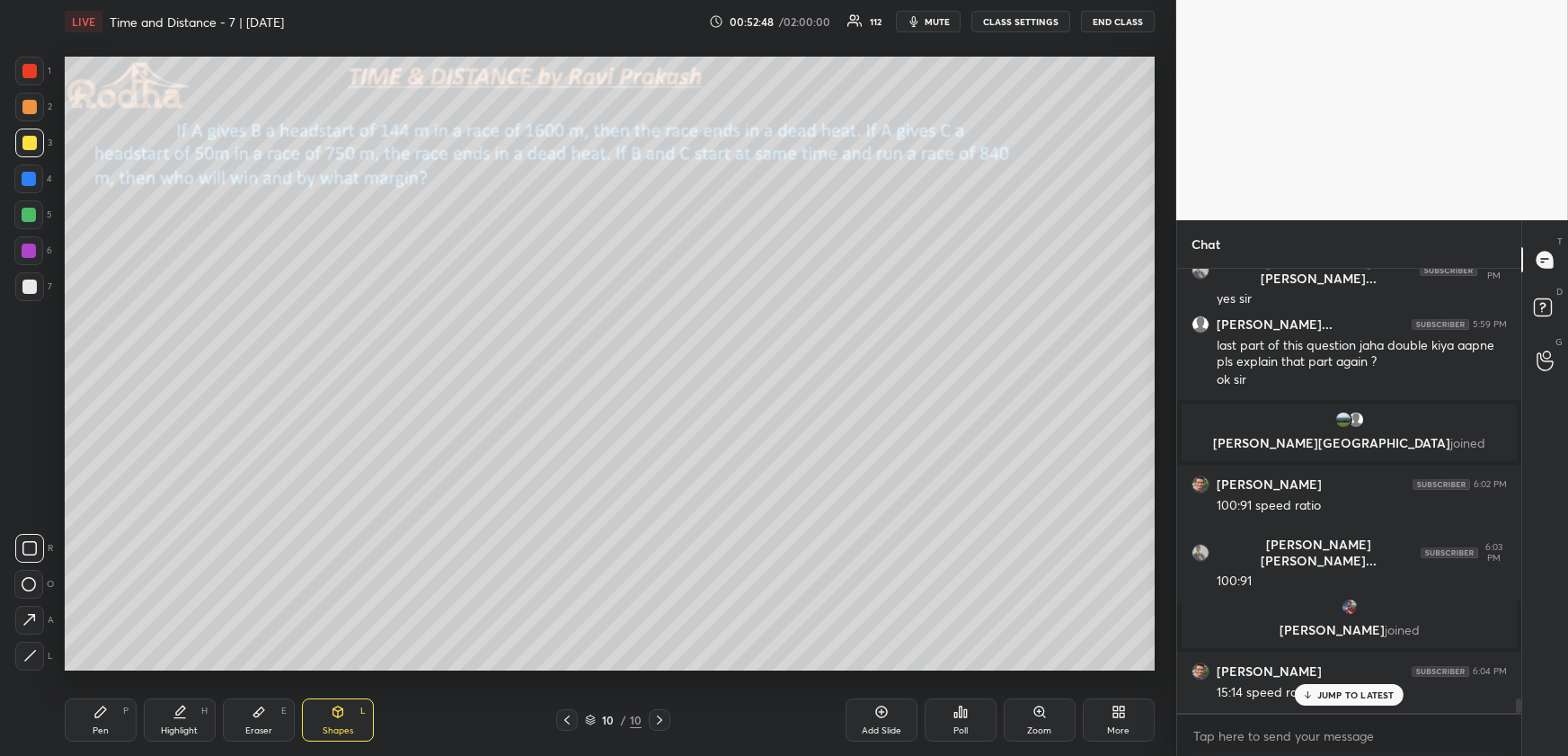 drag, startPoint x: 31, startPoint y: 659, endPoint x: 40, endPoint y: 651, distance: 12.041595 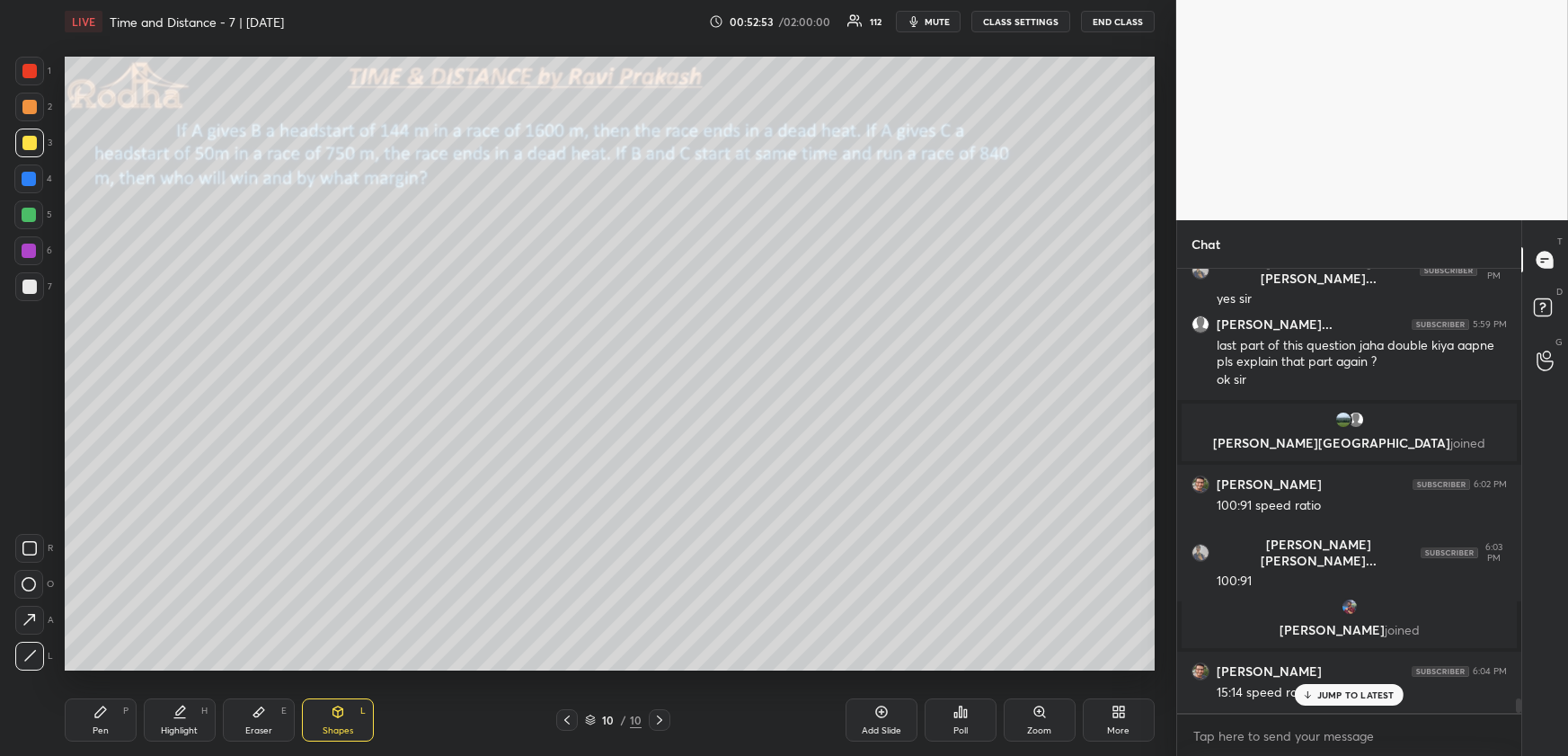 drag, startPoint x: 101, startPoint y: 712, endPoint x: 108, endPoint y: 683, distance: 29.832868 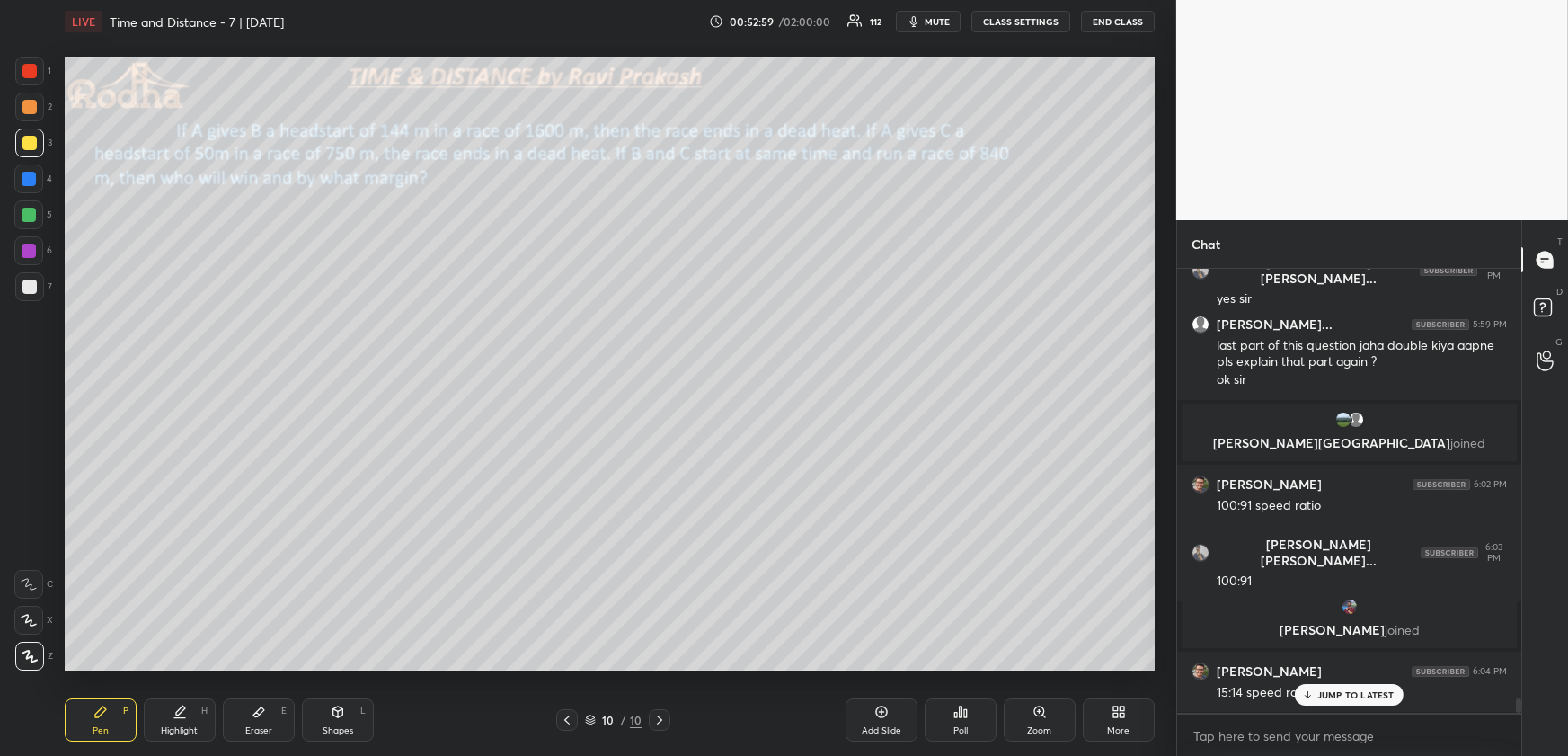 scroll, scrollTop: 13567, scrollLeft: 0, axis: vertical 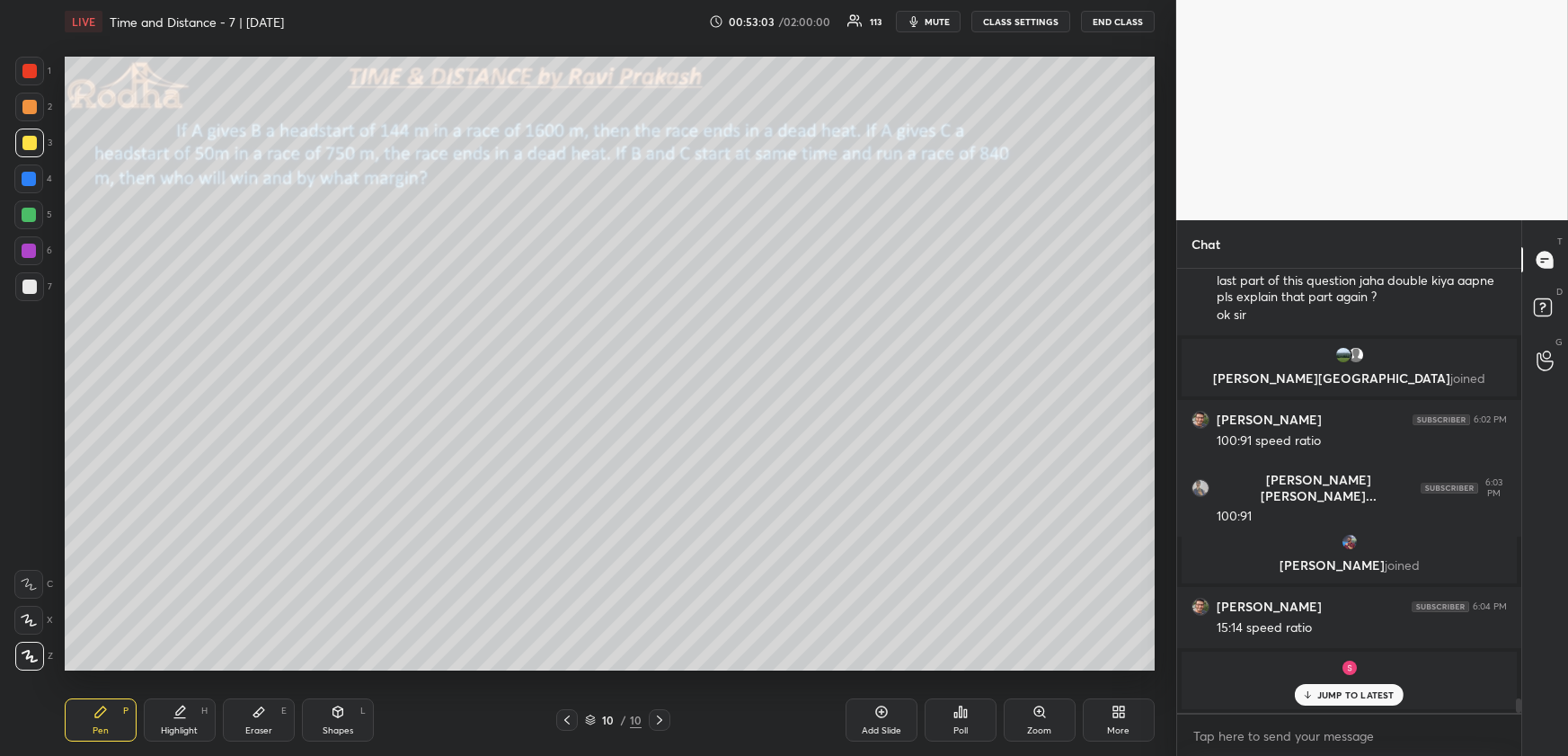 drag, startPoint x: 29, startPoint y: 182, endPoint x: 51, endPoint y: 188, distance: 22.80351 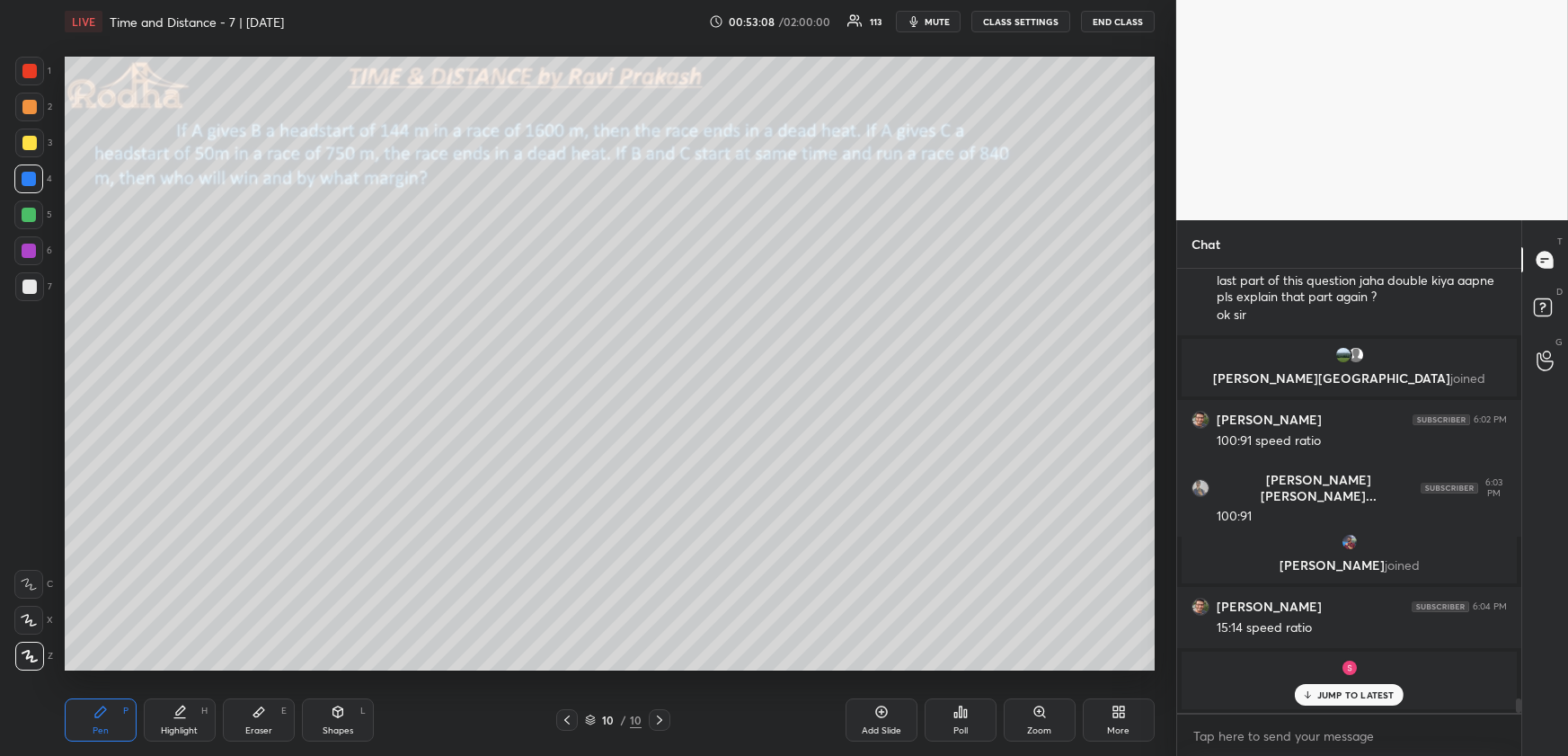 drag, startPoint x: 29, startPoint y: 145, endPoint x: 44, endPoint y: 147, distance: 15.132746 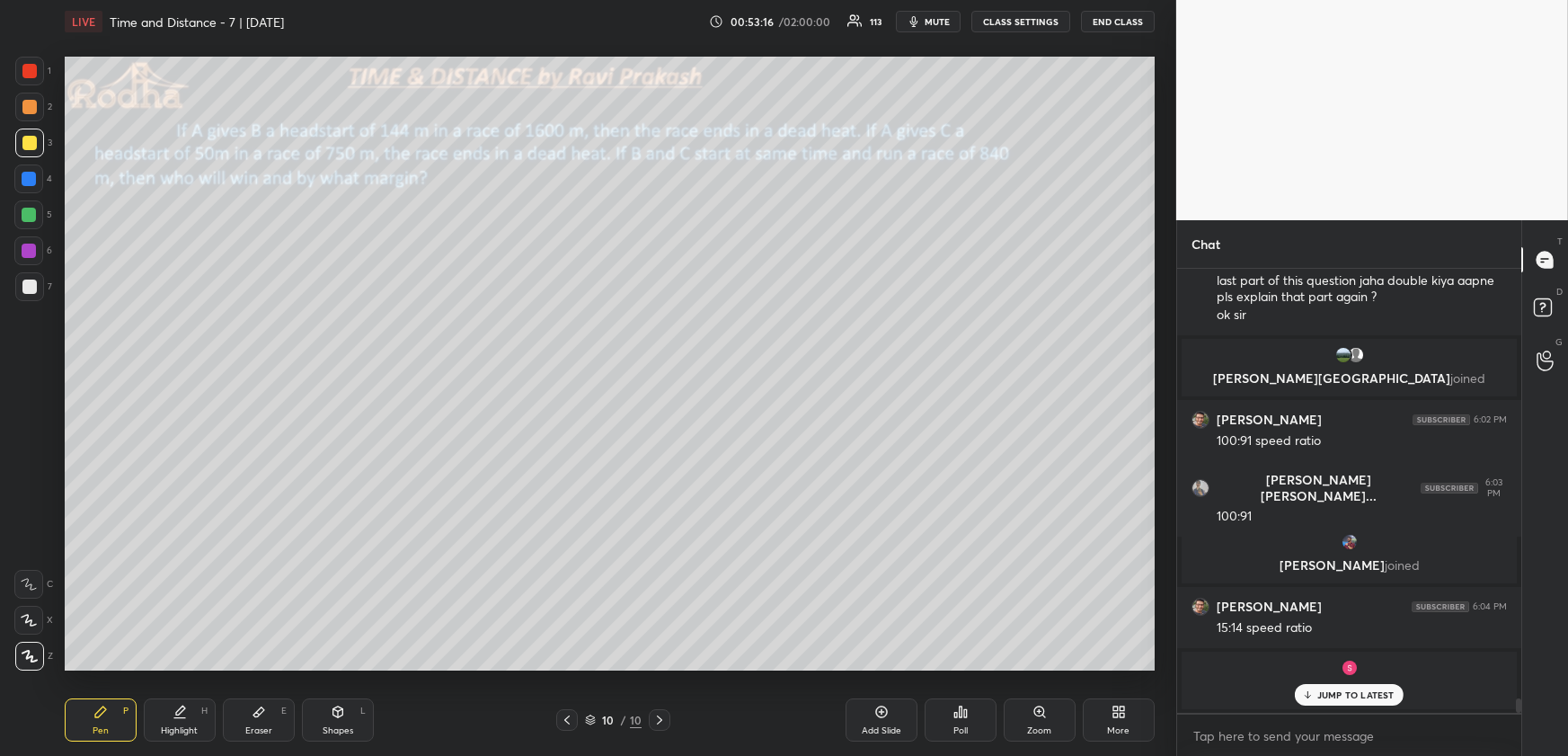 drag, startPoint x: 34, startPoint y: 182, endPoint x: 54, endPoint y: 218, distance: 41.18252 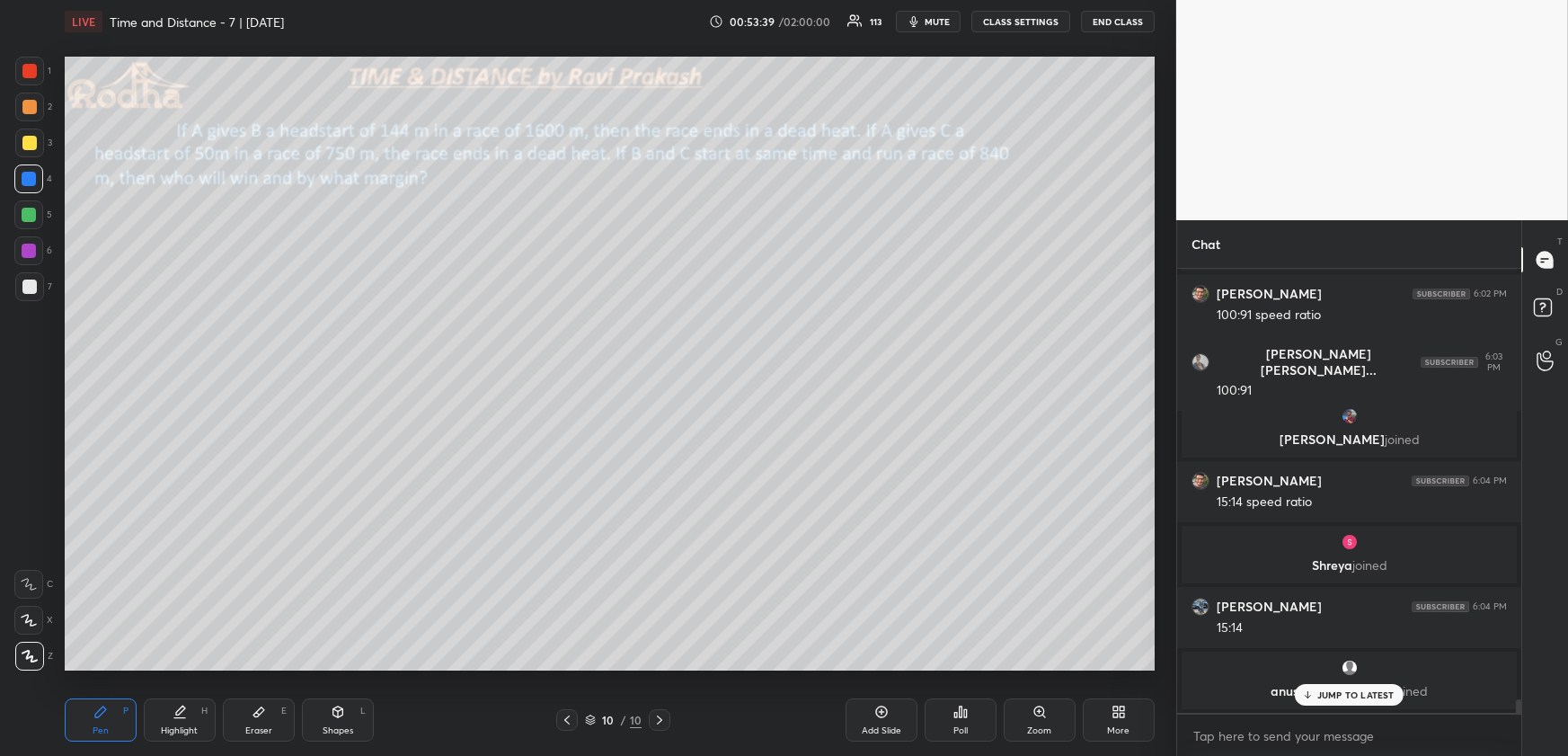 scroll, scrollTop: 13754, scrollLeft: 0, axis: vertical 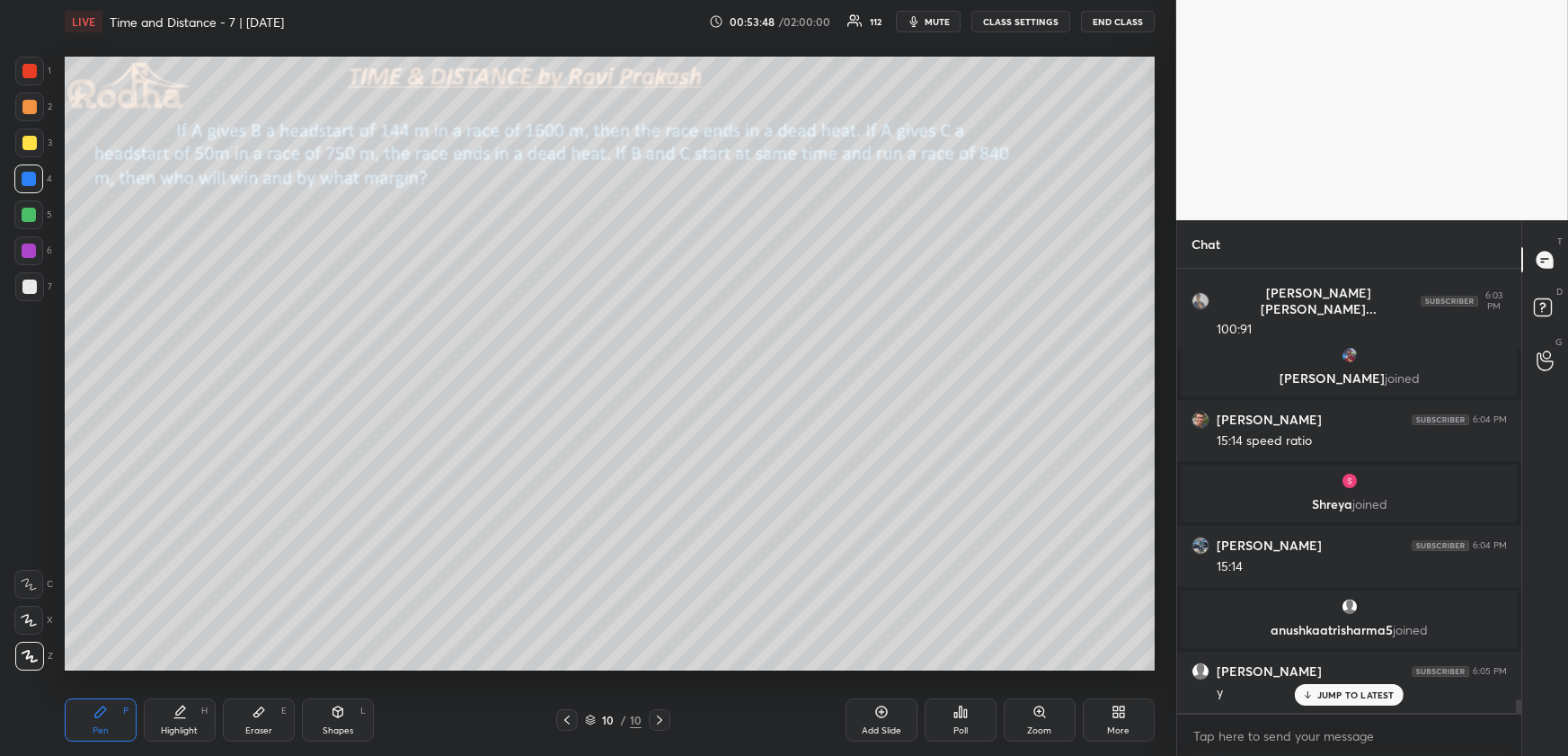 click at bounding box center [30, 143] 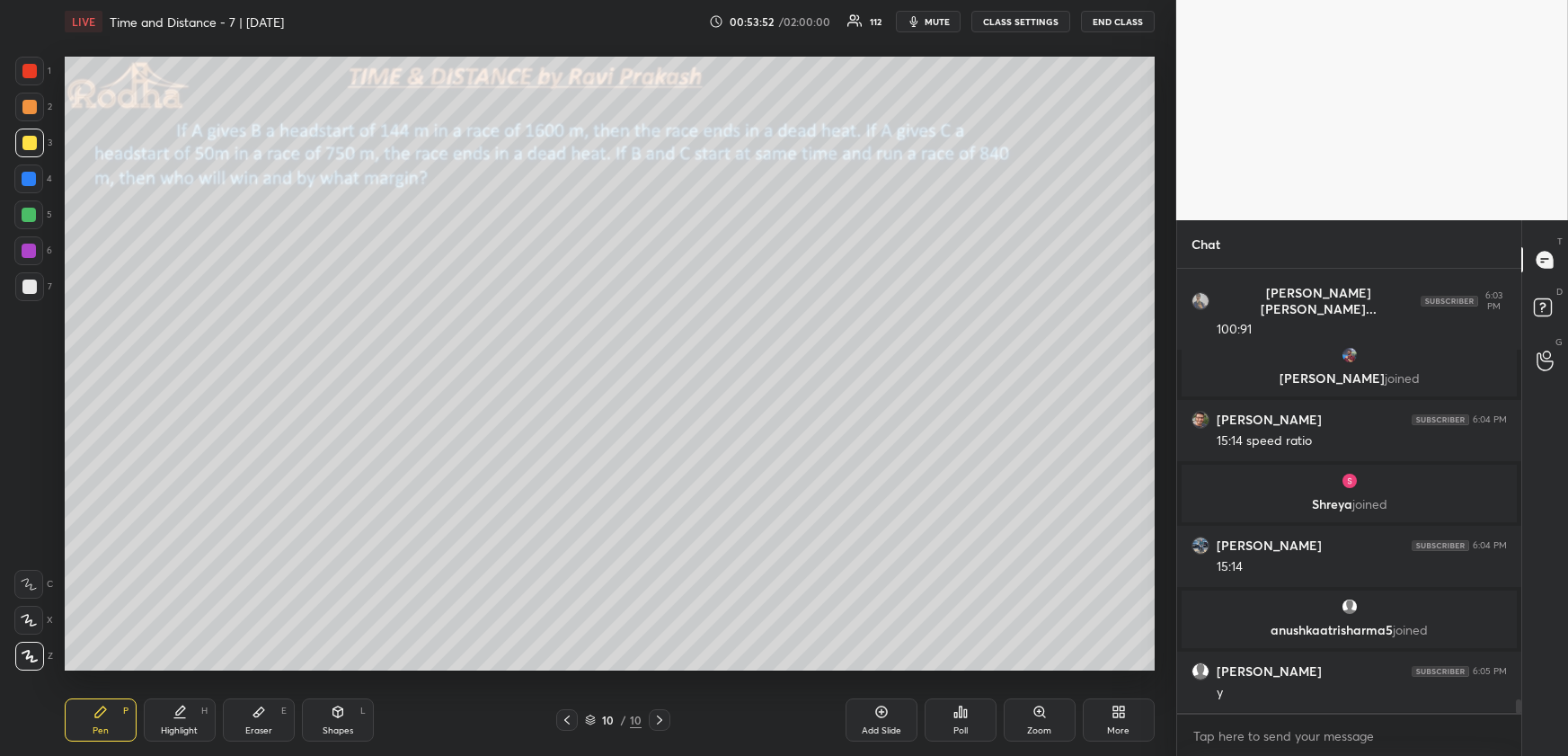 scroll, scrollTop: 13816, scrollLeft: 0, axis: vertical 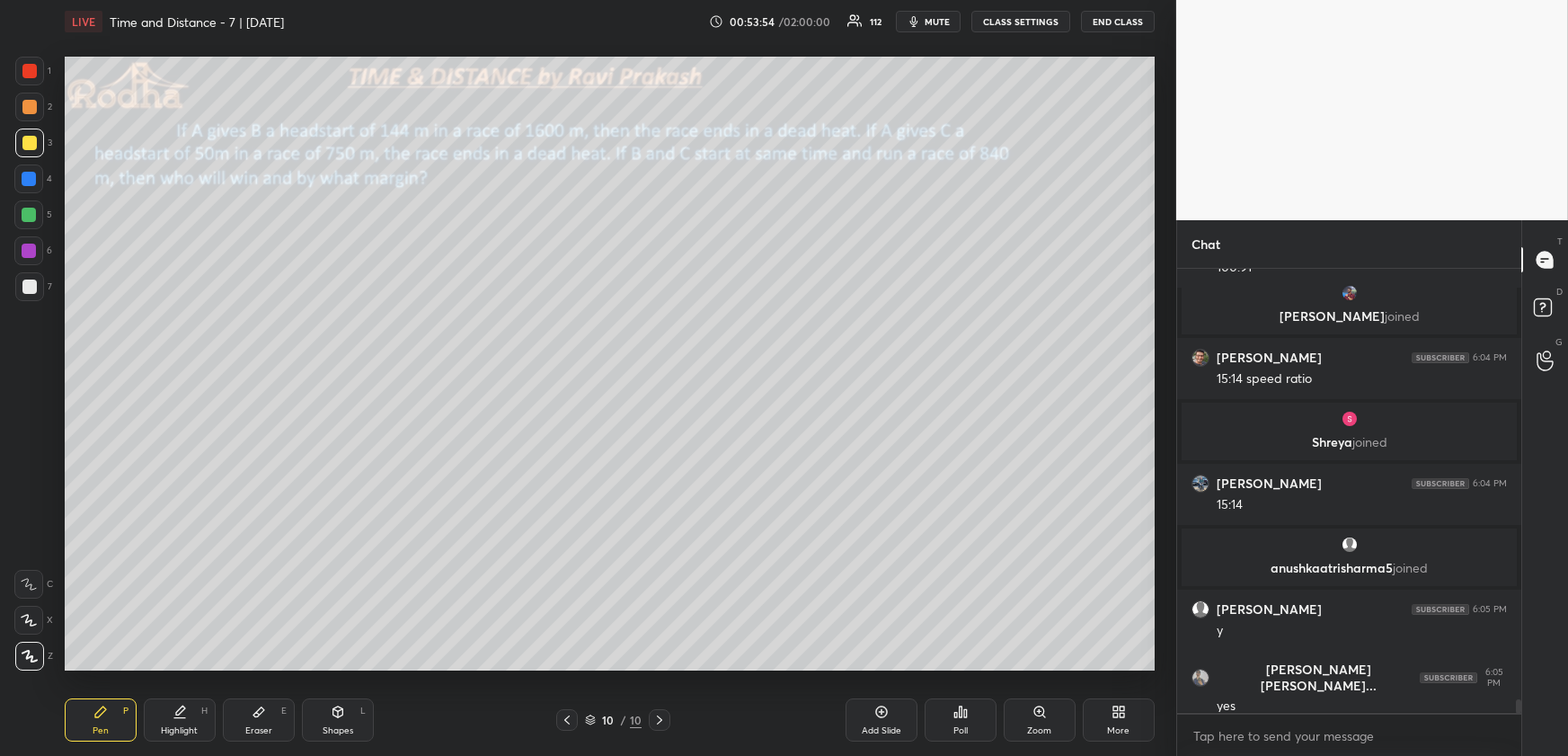 click 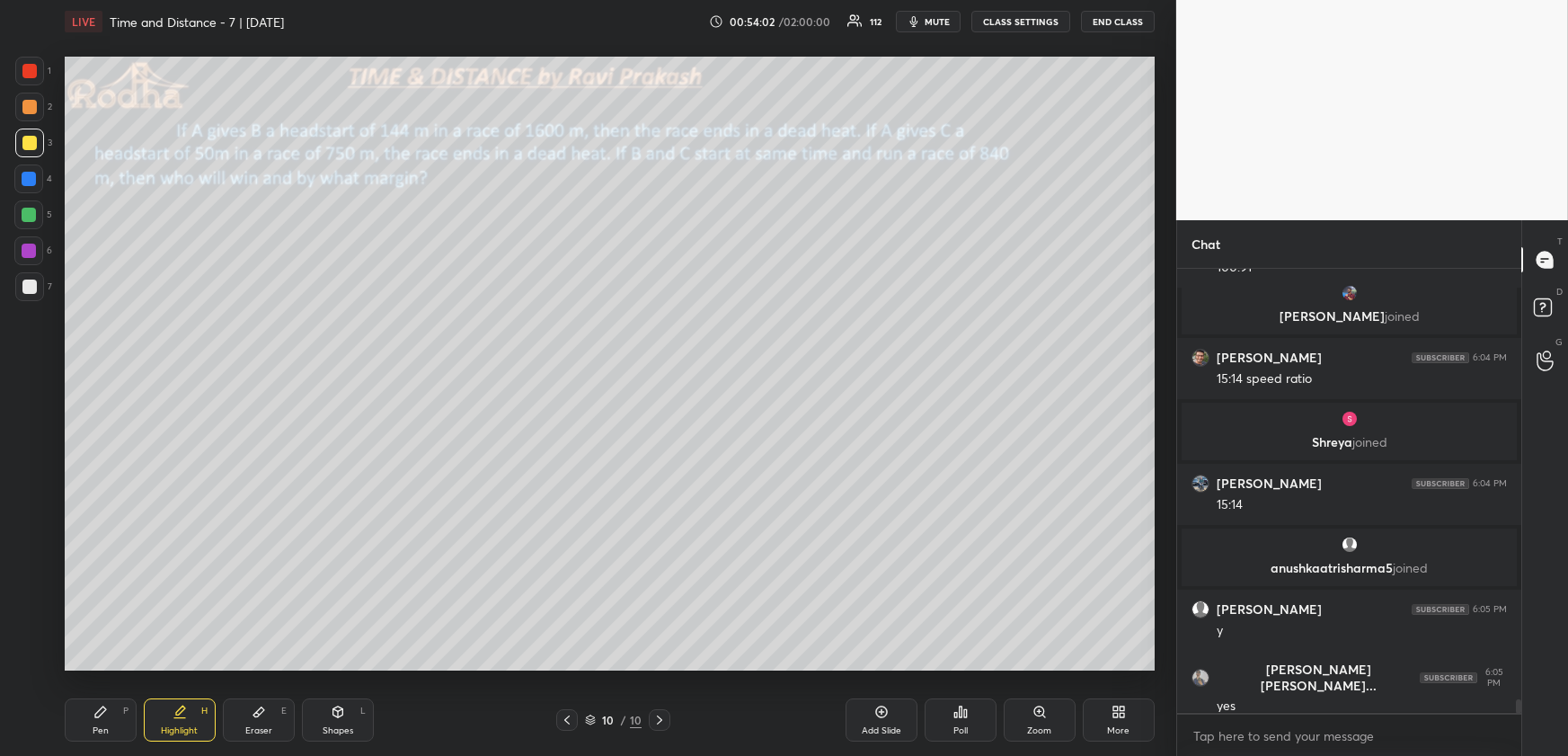 click 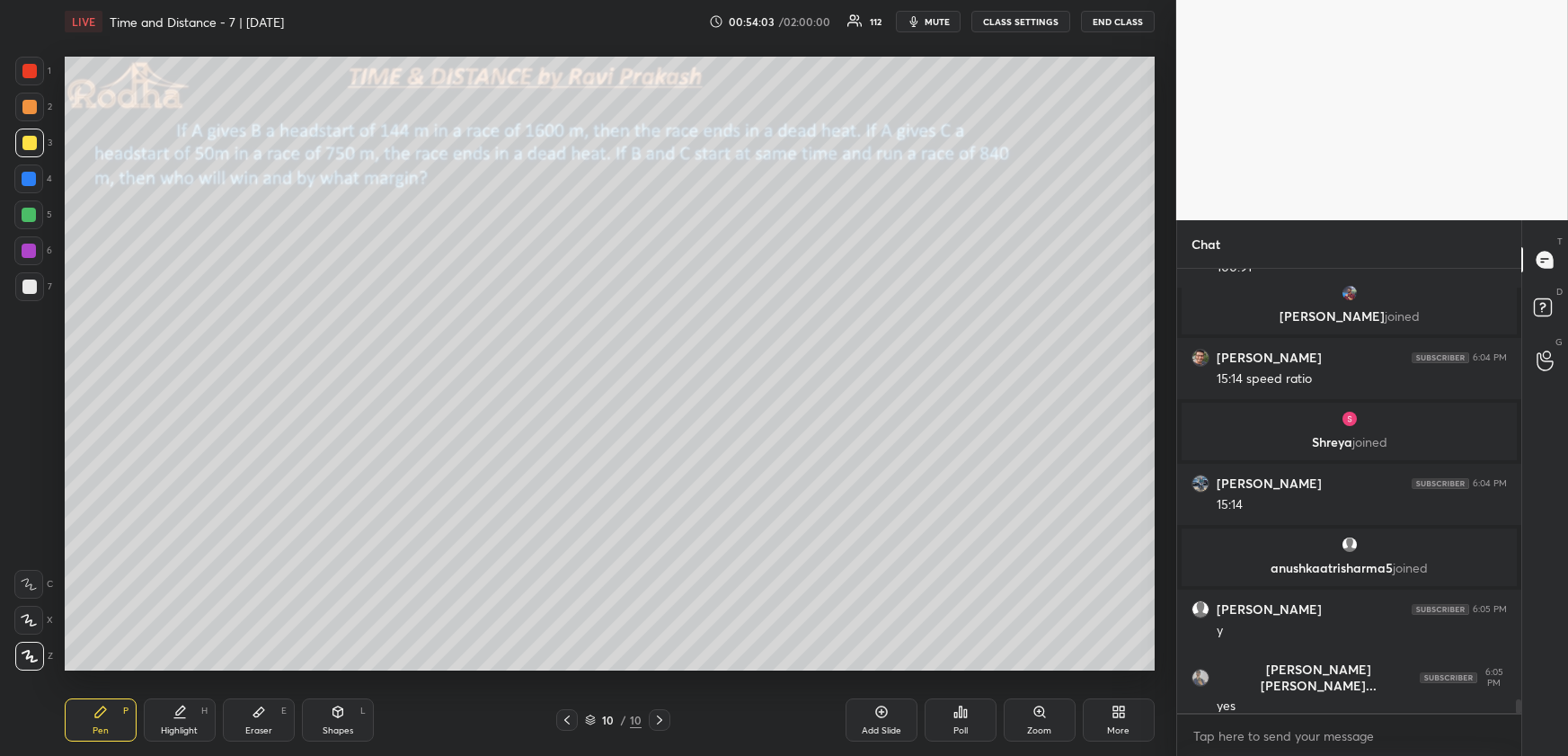 click at bounding box center (29, 215) 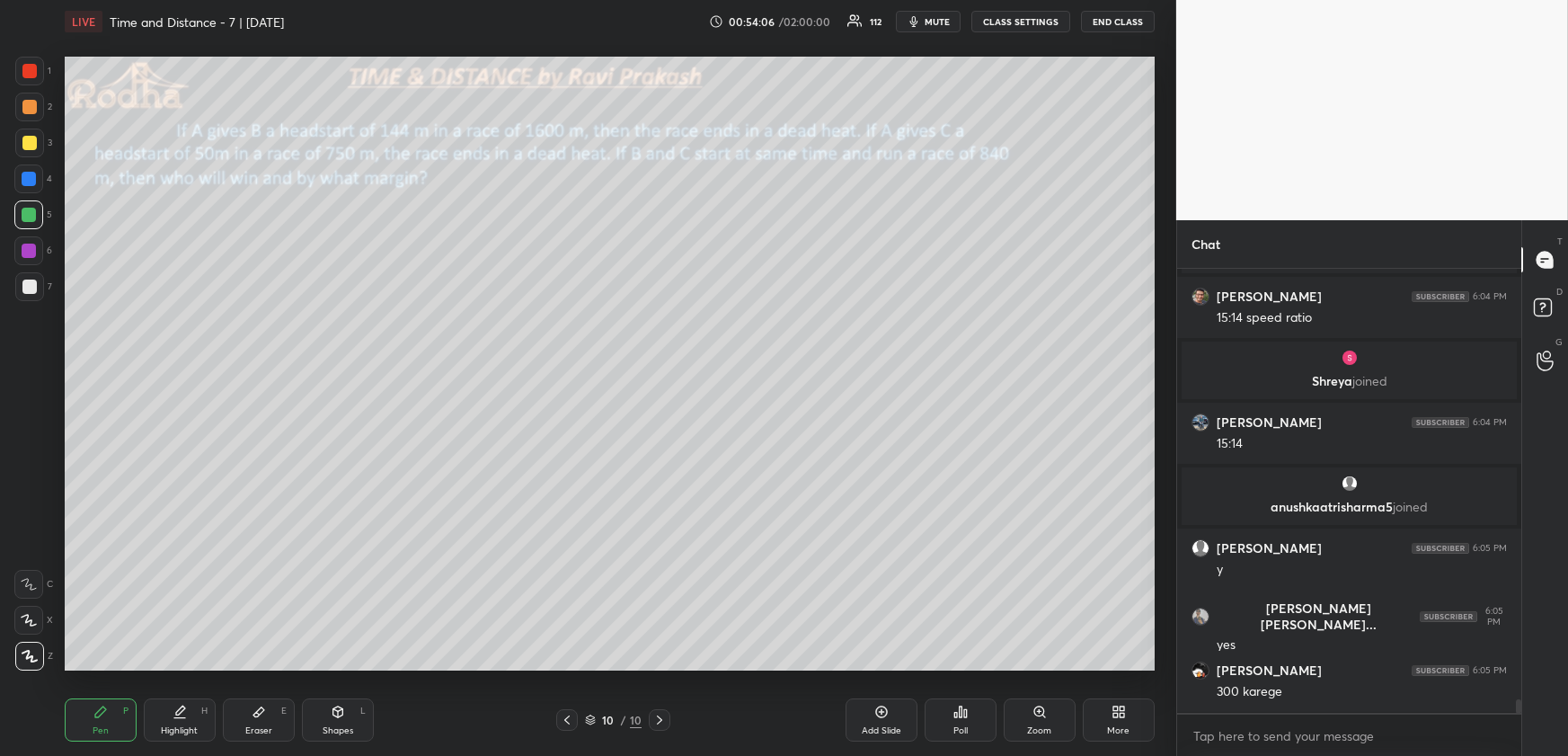 scroll, scrollTop: 13938, scrollLeft: 0, axis: vertical 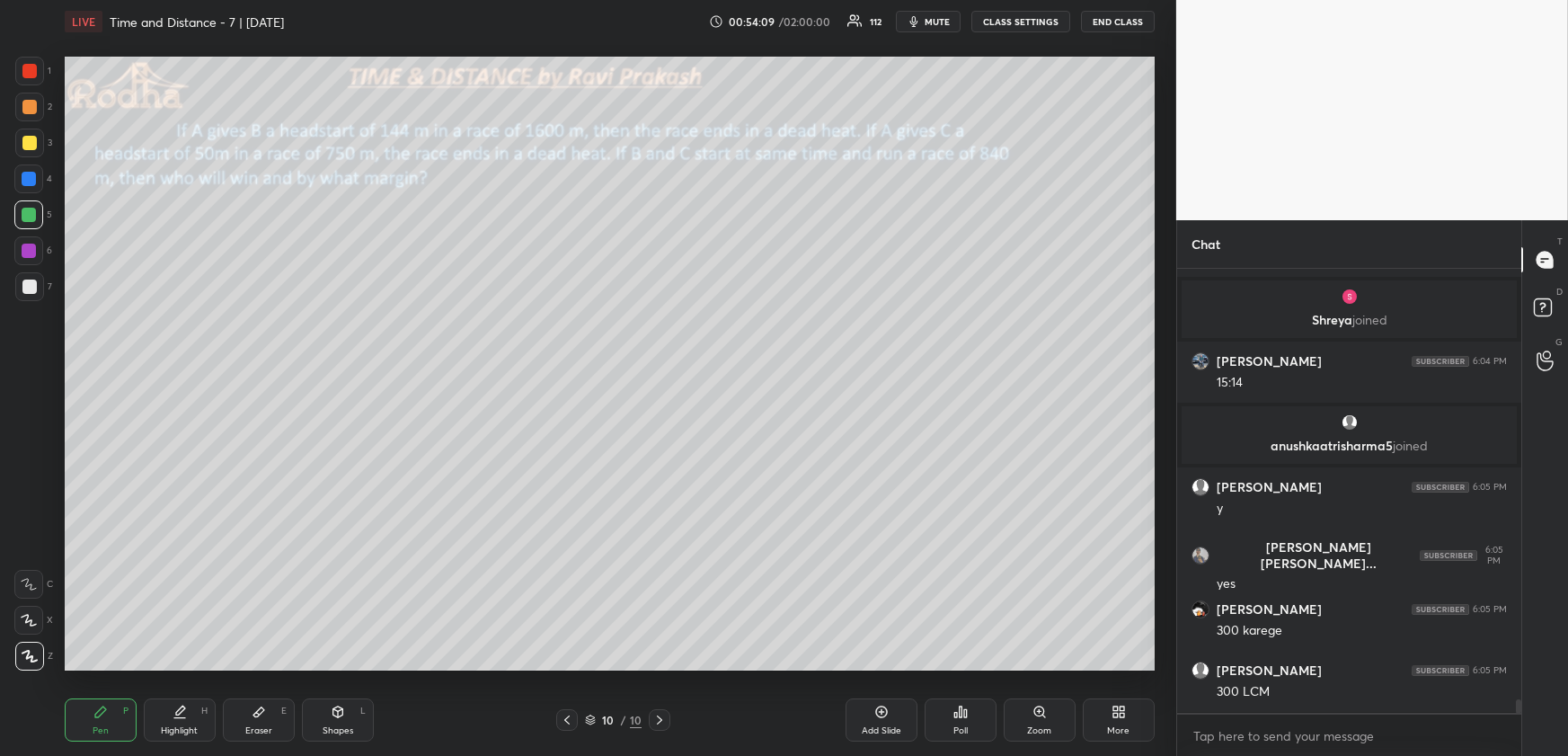 click on "Eraser E" at bounding box center [259, 720] 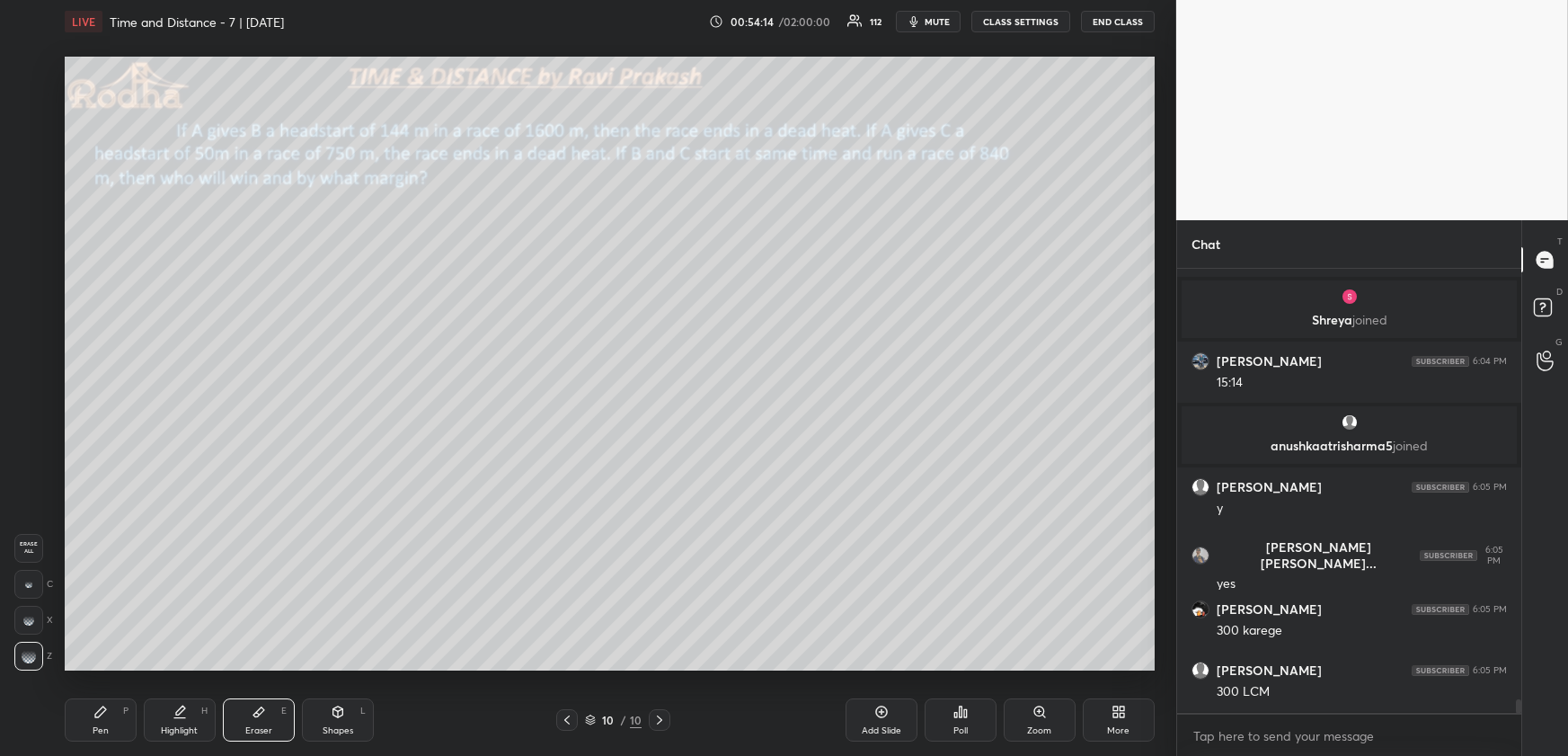 drag, startPoint x: 119, startPoint y: 716, endPoint x: 129, endPoint y: 704, distance: 15.620499 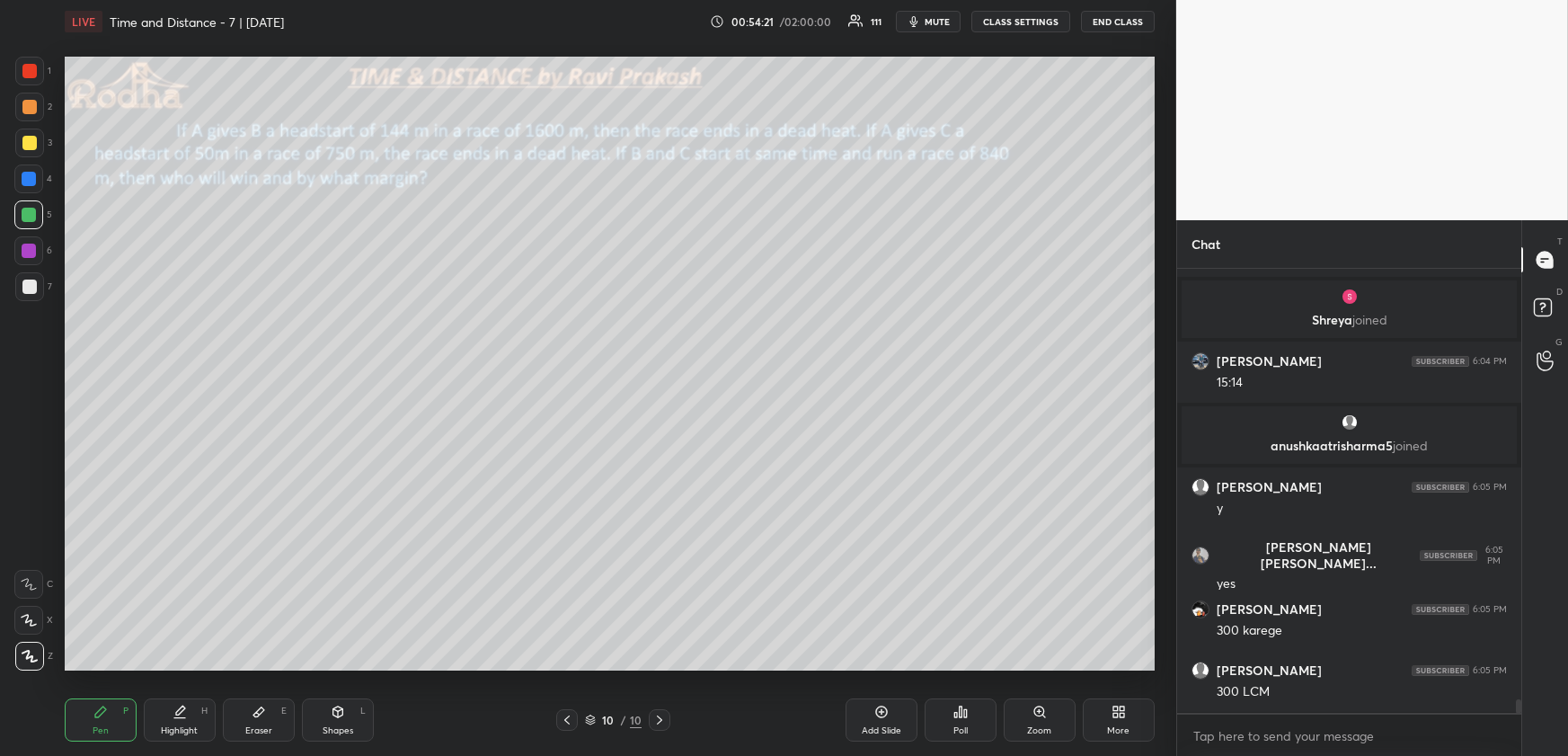 drag, startPoint x: 29, startPoint y: 140, endPoint x: 26, endPoint y: 150, distance: 10.440307 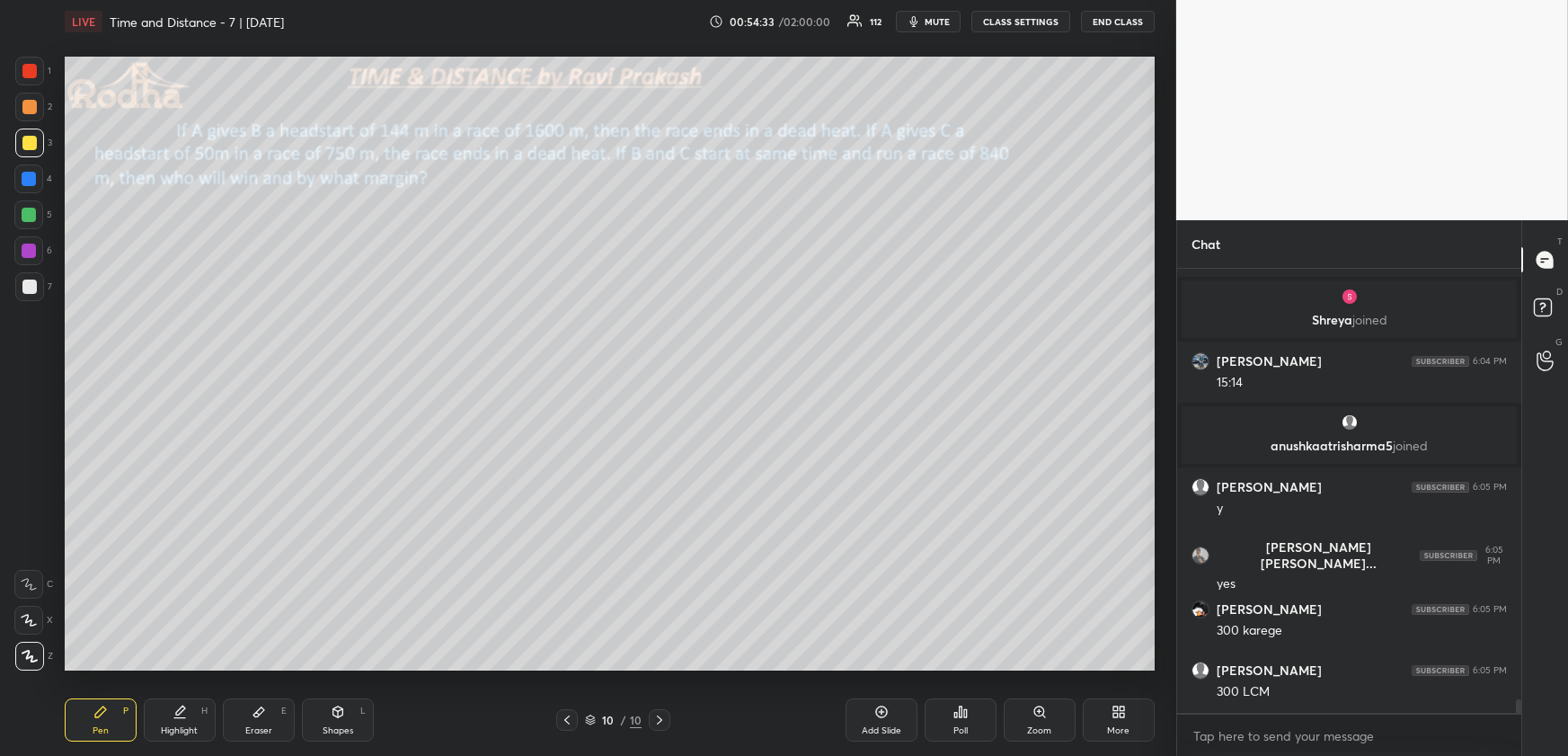 click on "Highlight H" at bounding box center [180, 720] 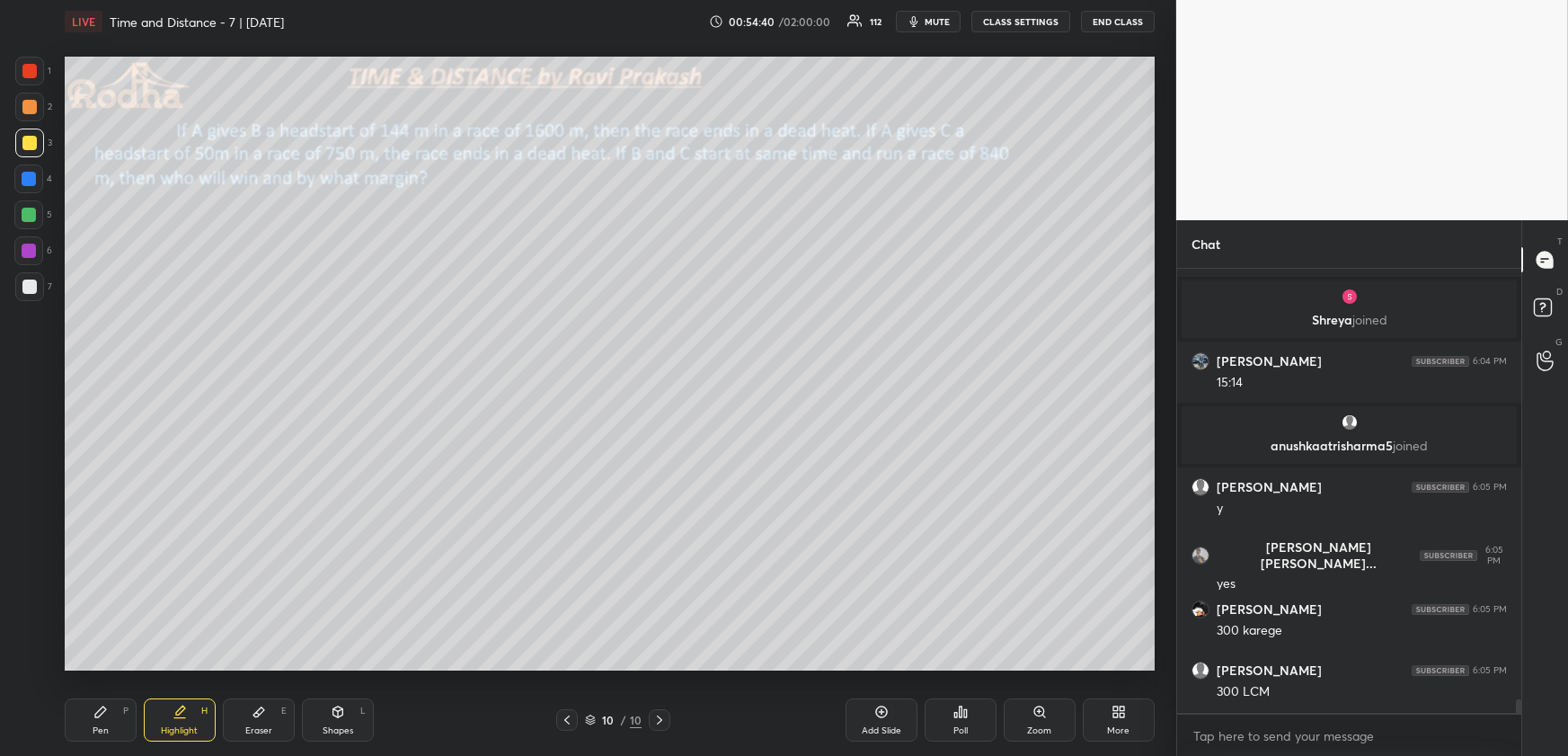 drag, startPoint x: 115, startPoint y: 725, endPoint x: 122, endPoint y: 711, distance: 16 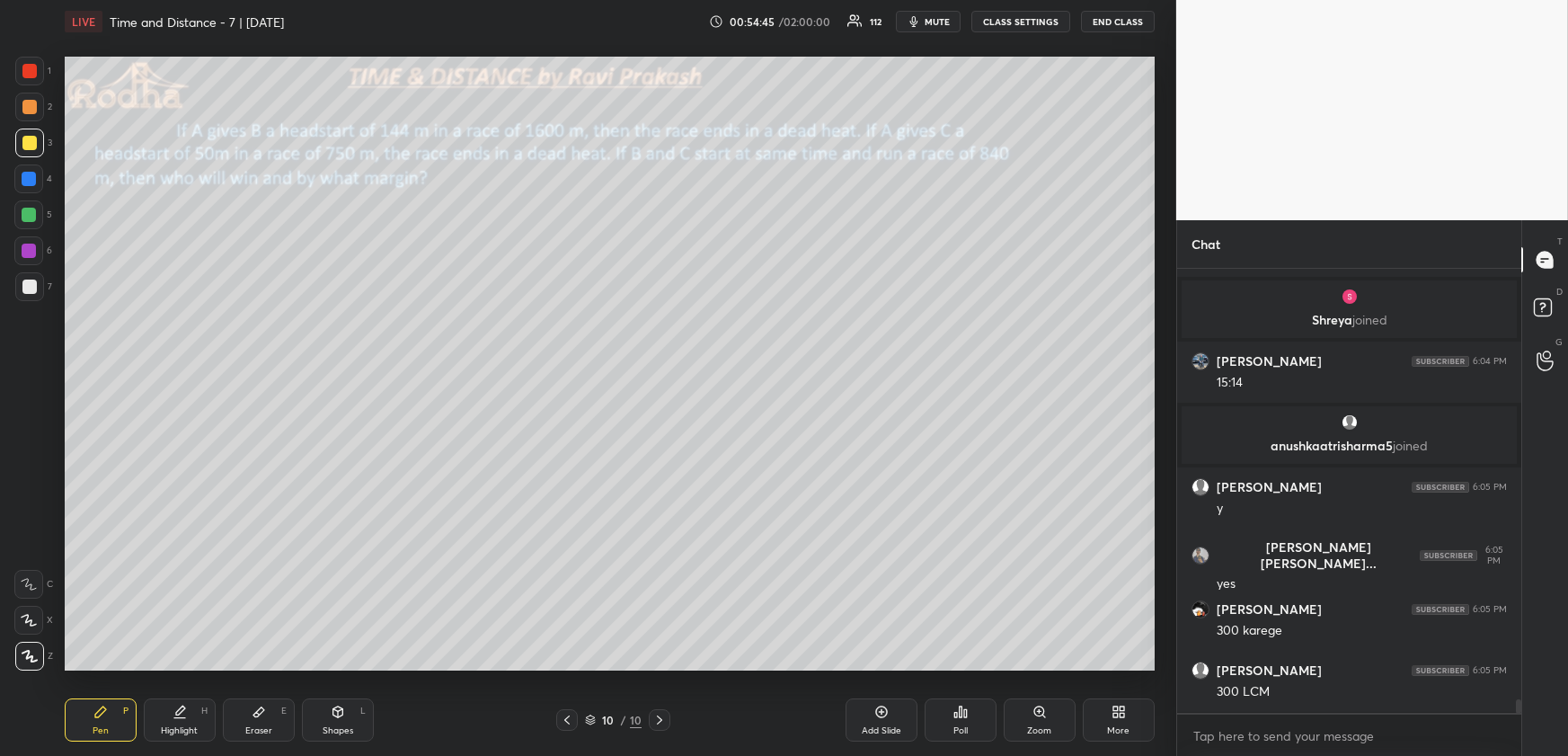 click on "Highlight H" at bounding box center [180, 720] 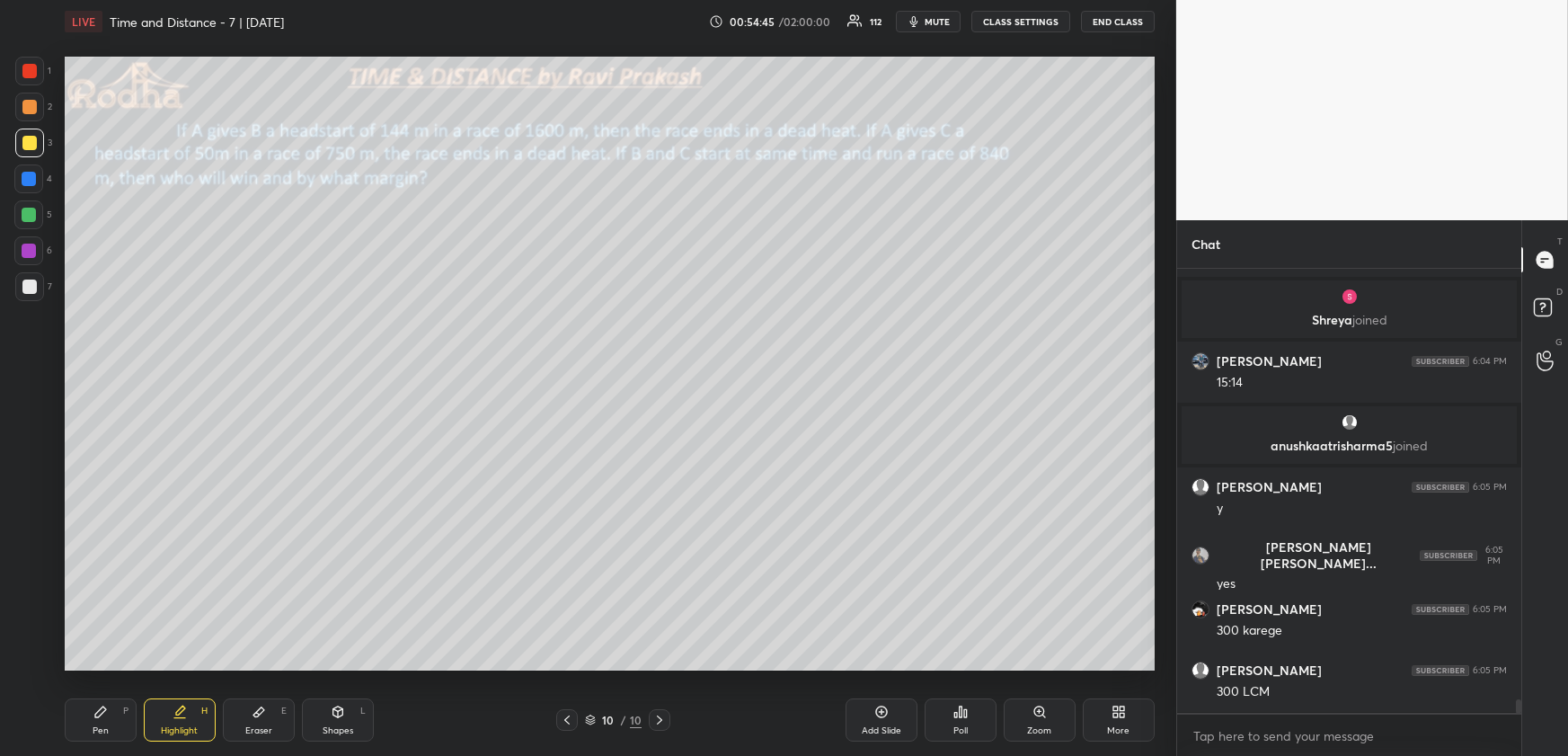 scroll, scrollTop: 13998, scrollLeft: 0, axis: vertical 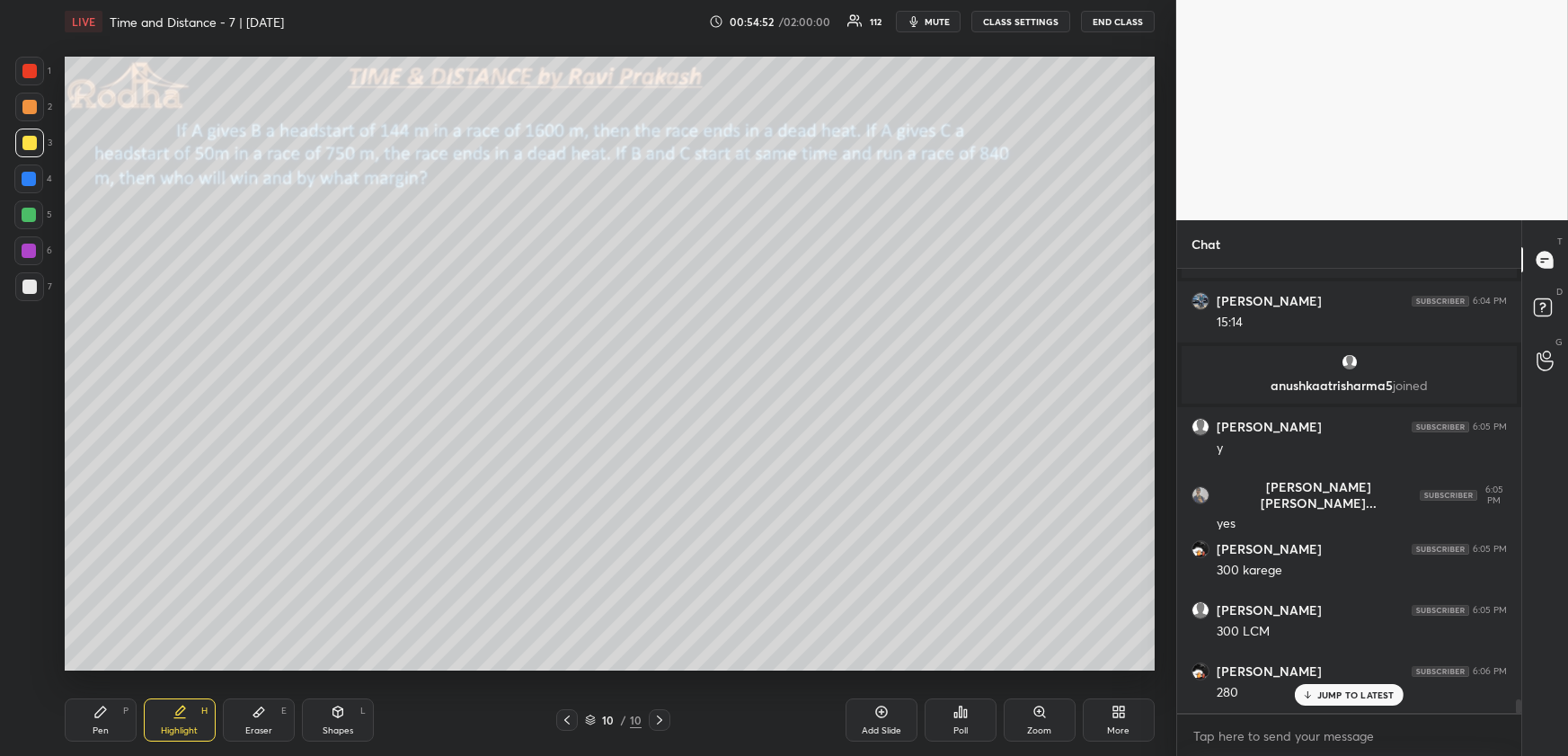 click on "Pen P" at bounding box center (101, 720) 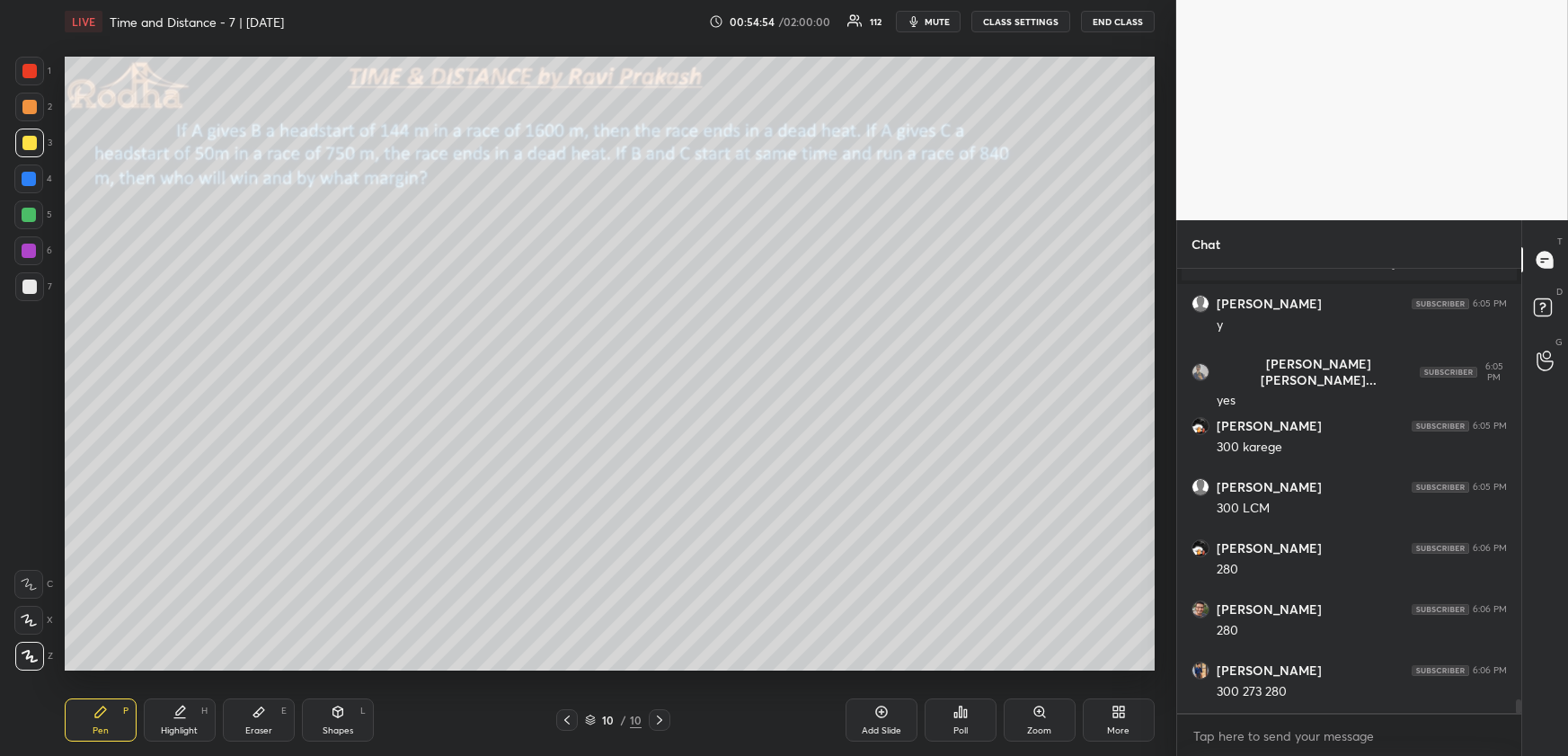scroll, scrollTop: 14182, scrollLeft: 0, axis: vertical 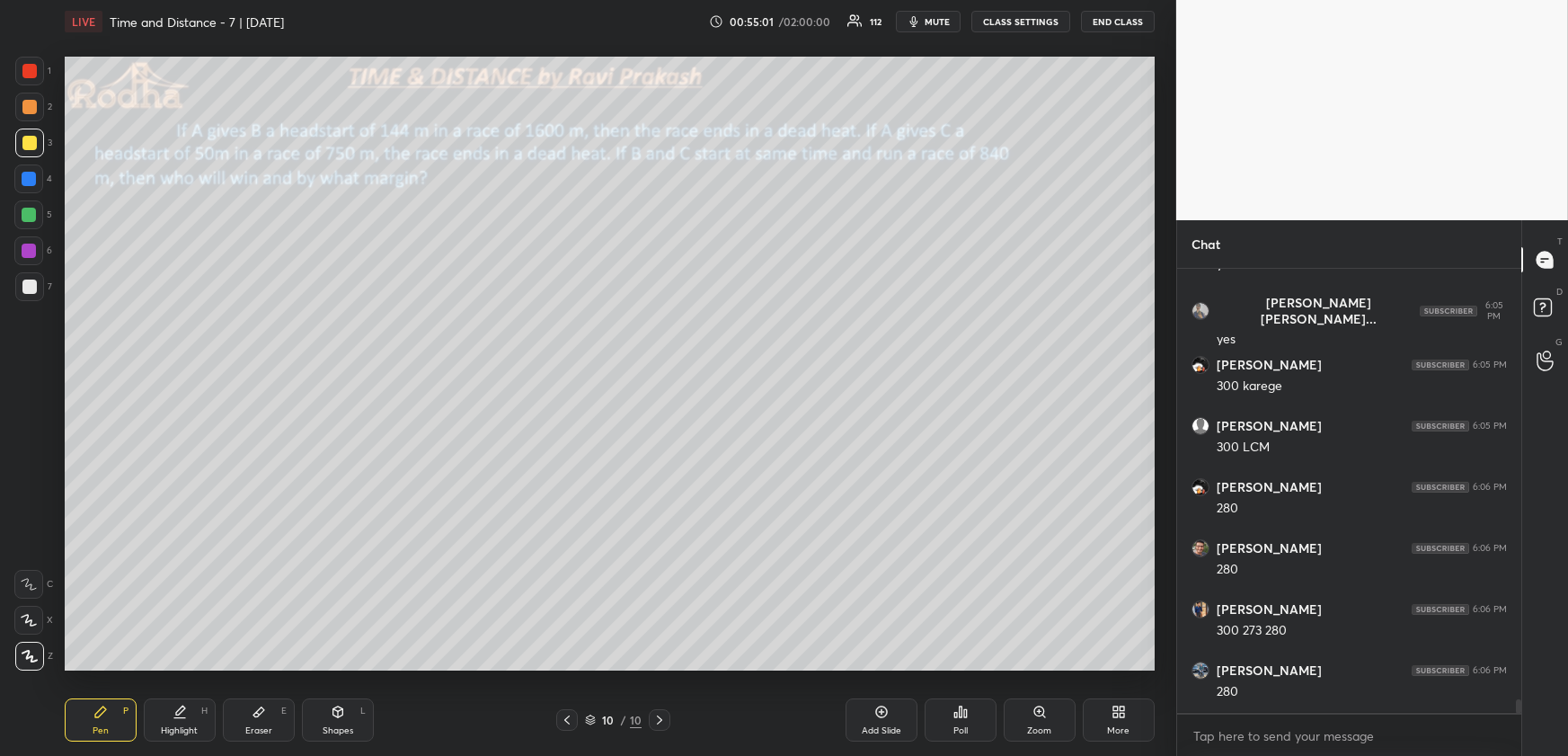 drag, startPoint x: 192, startPoint y: 722, endPoint x: 199, endPoint y: 708, distance: 16 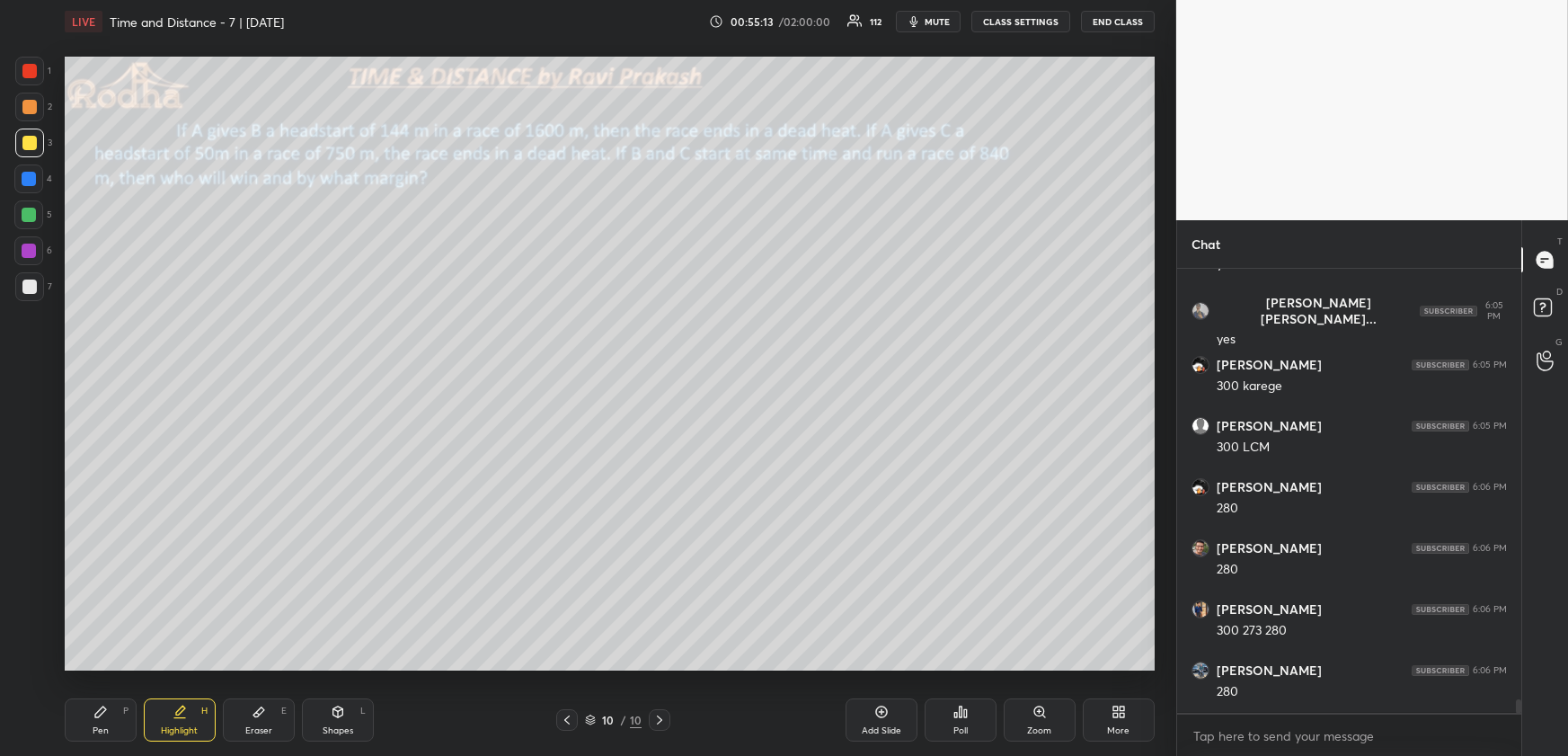 scroll, scrollTop: 14244, scrollLeft: 0, axis: vertical 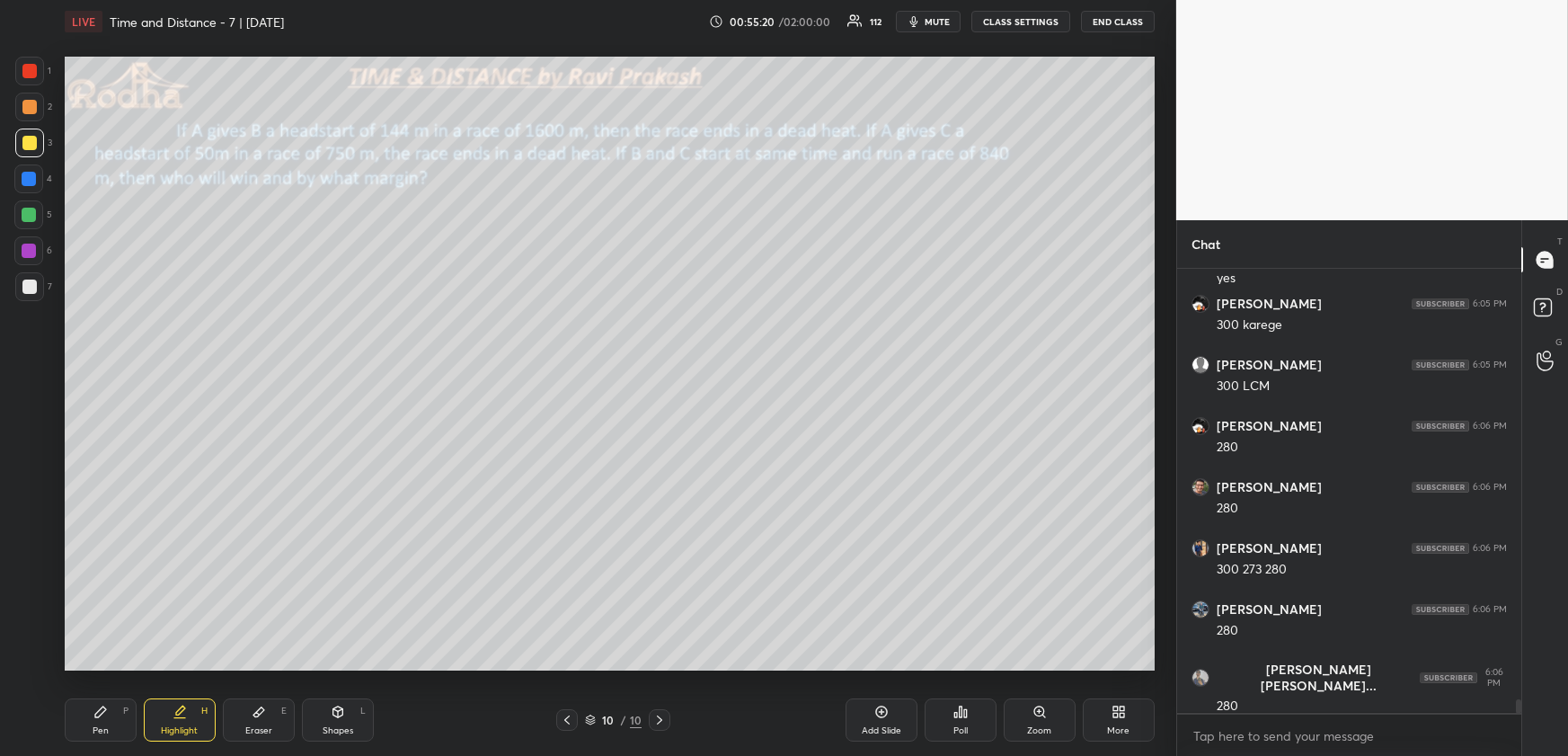 click on "Pen P" at bounding box center (101, 720) 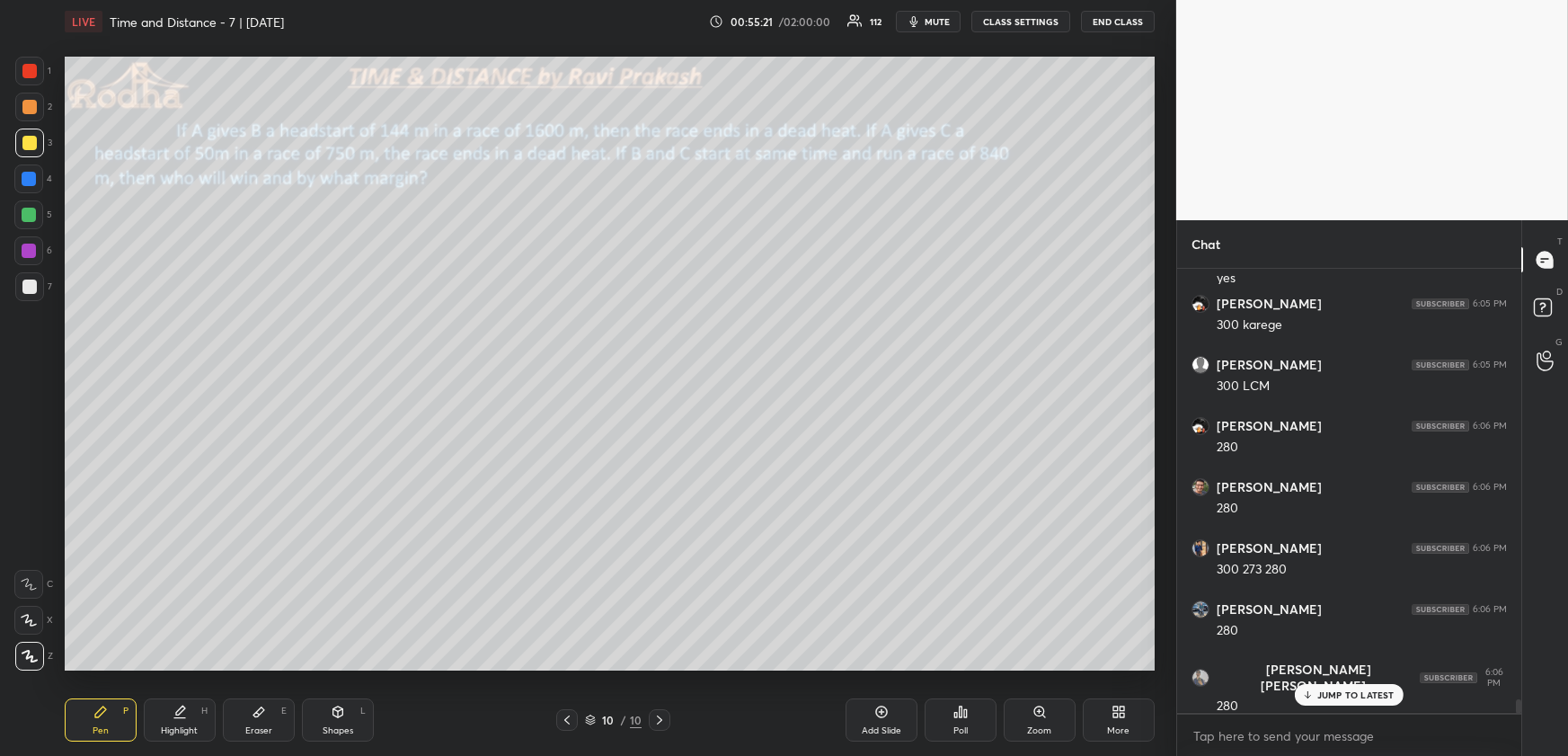 scroll, scrollTop: 14304, scrollLeft: 0, axis: vertical 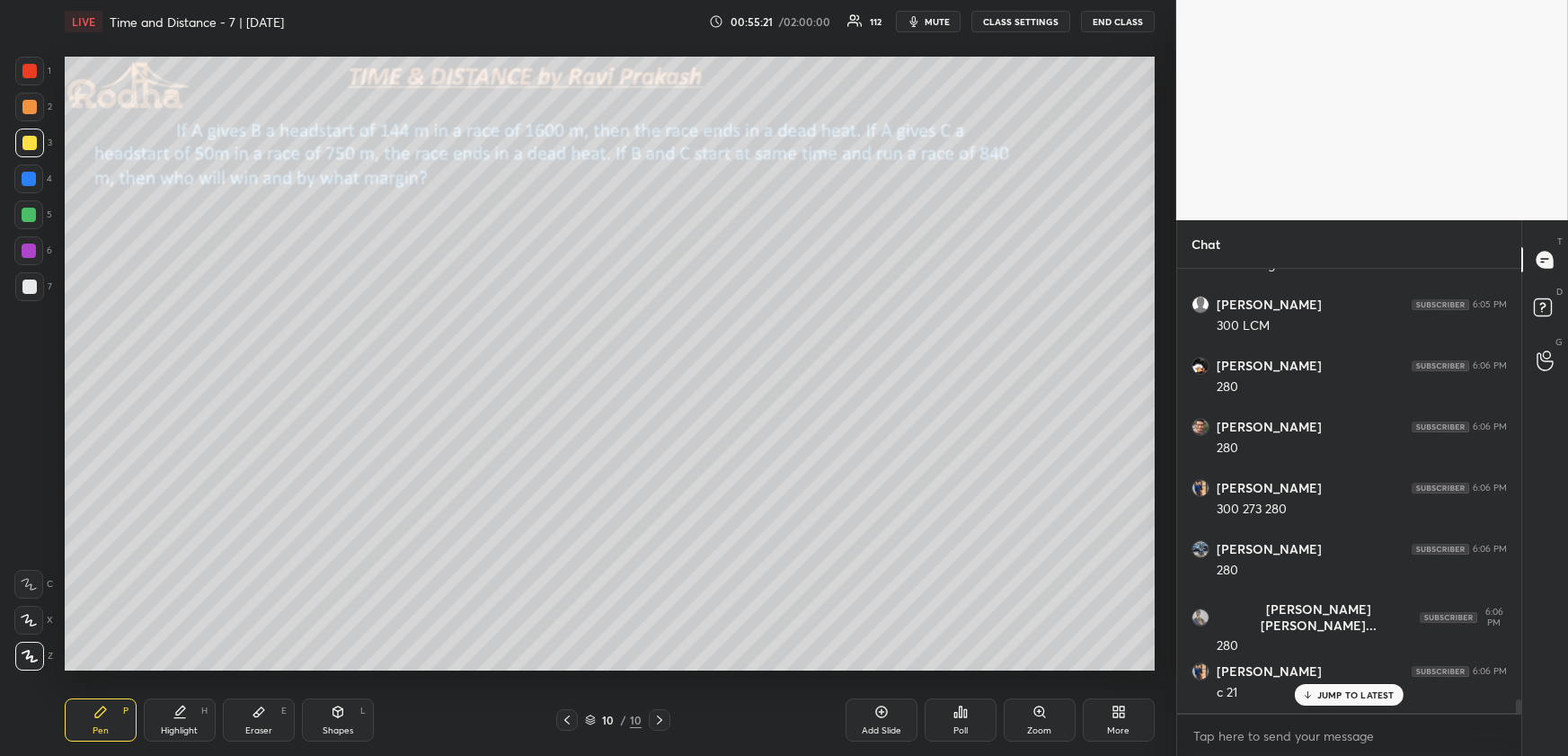 click at bounding box center [30, 71] 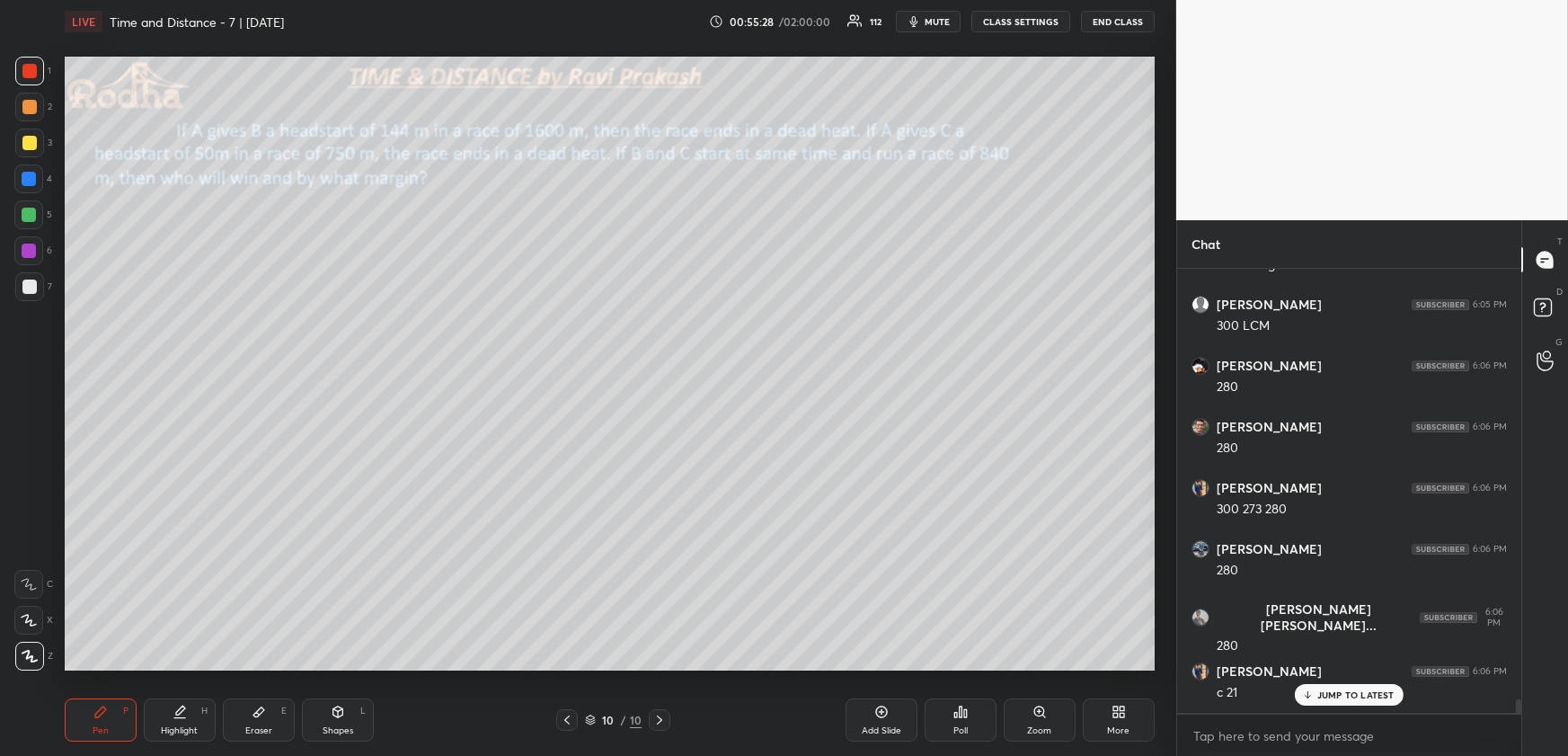 scroll, scrollTop: 14365, scrollLeft: 0, axis: vertical 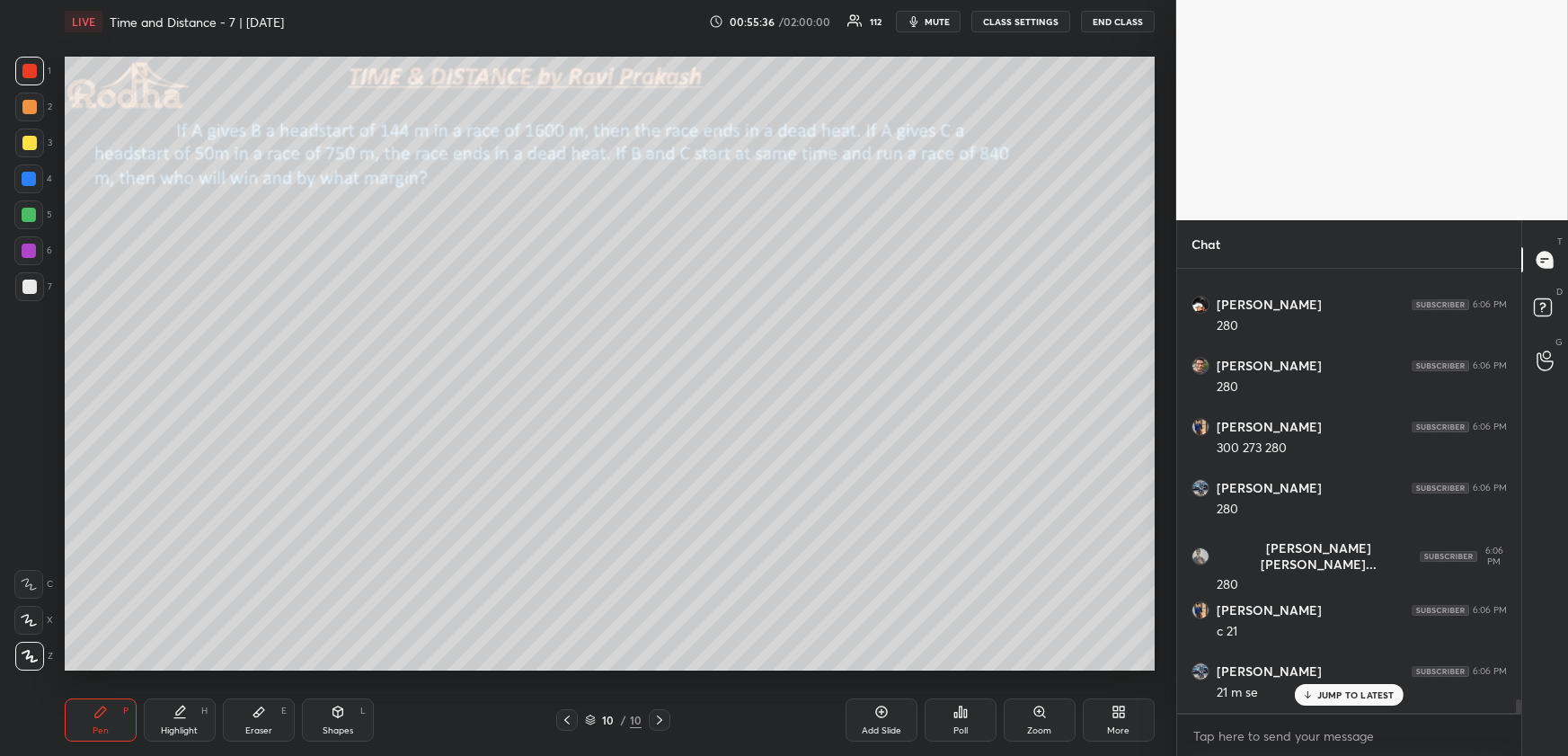 click on "Highlight H" at bounding box center [180, 720] 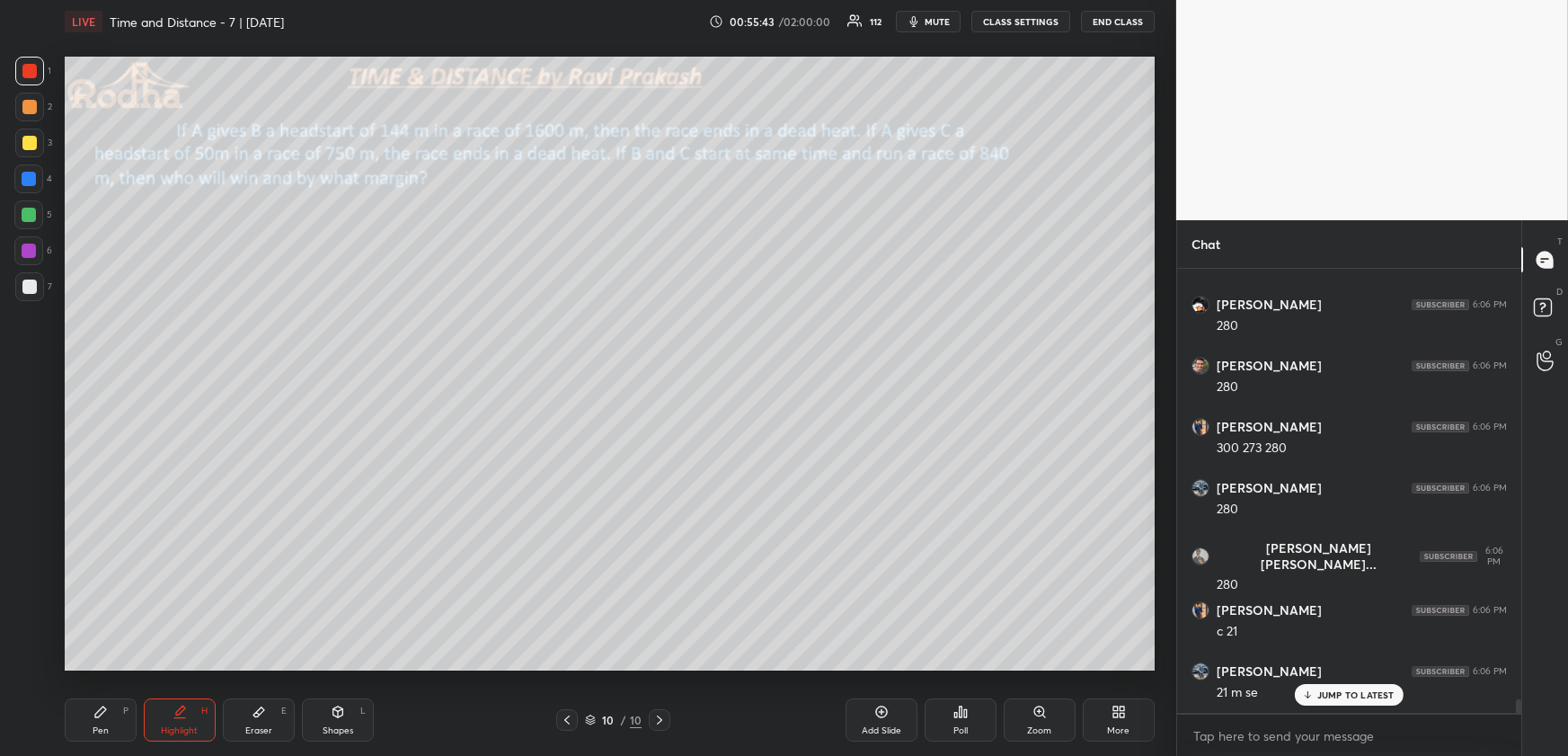 click on "Pen P" at bounding box center (101, 720) 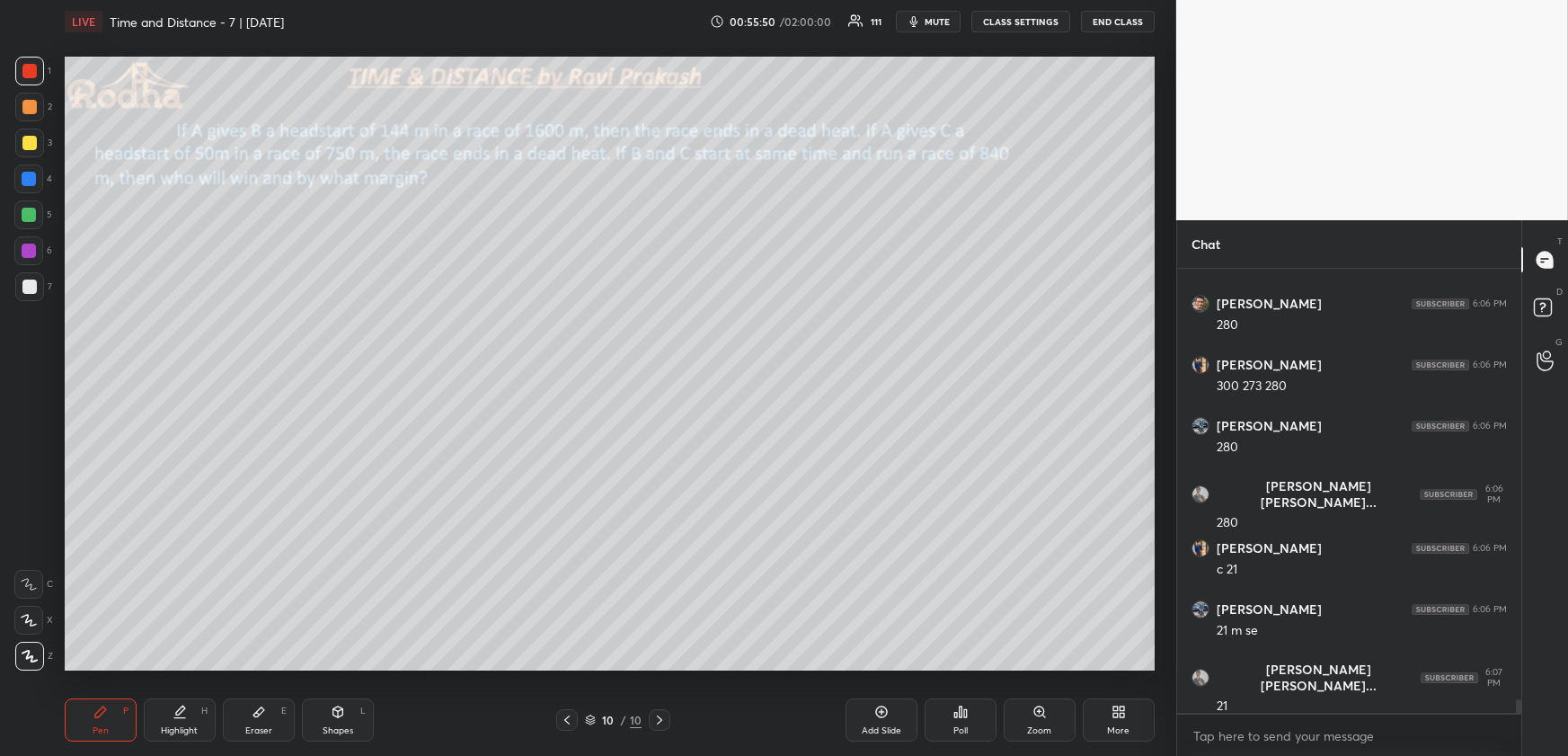 scroll, scrollTop: 14488, scrollLeft: 0, axis: vertical 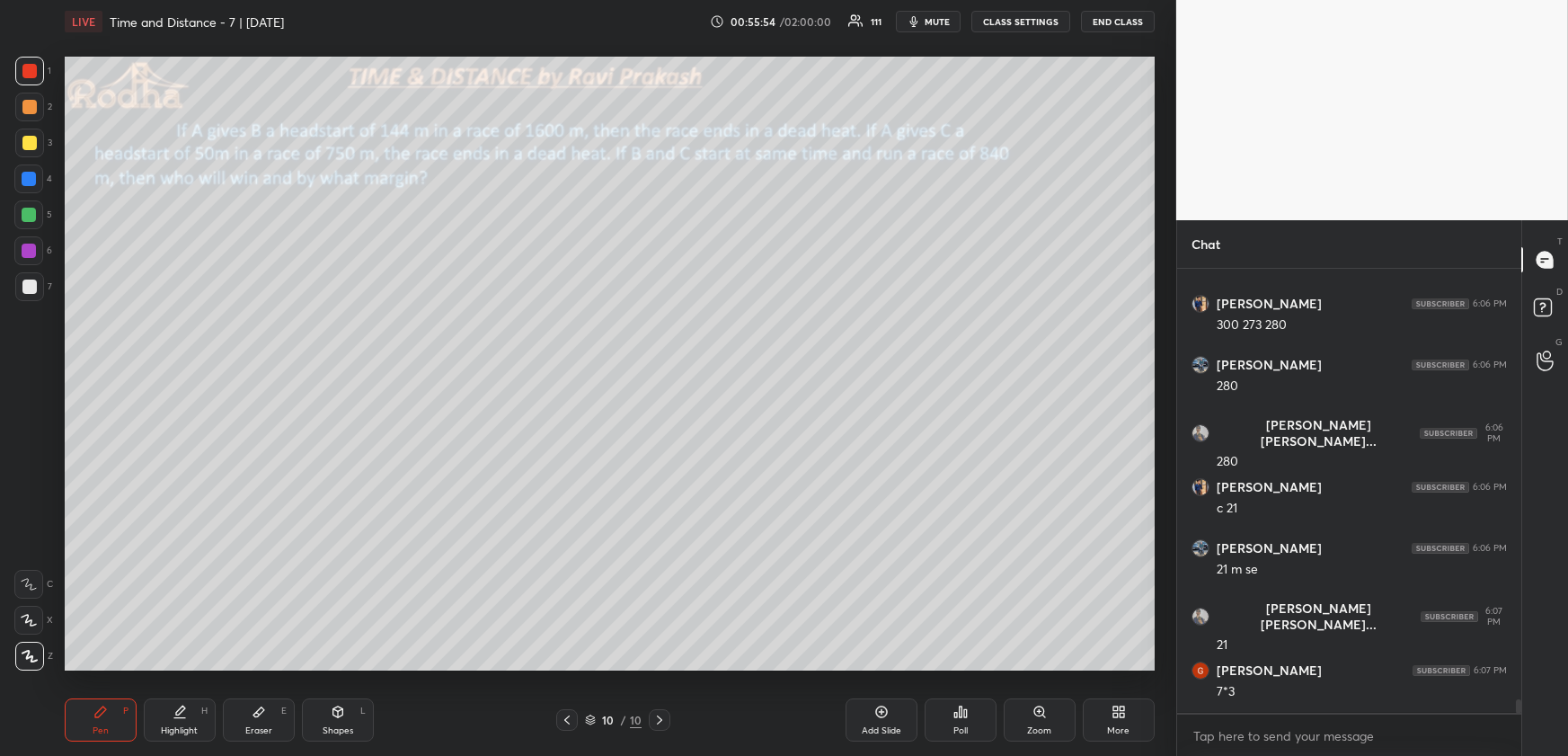 click on "Highlight H" at bounding box center (180, 720) 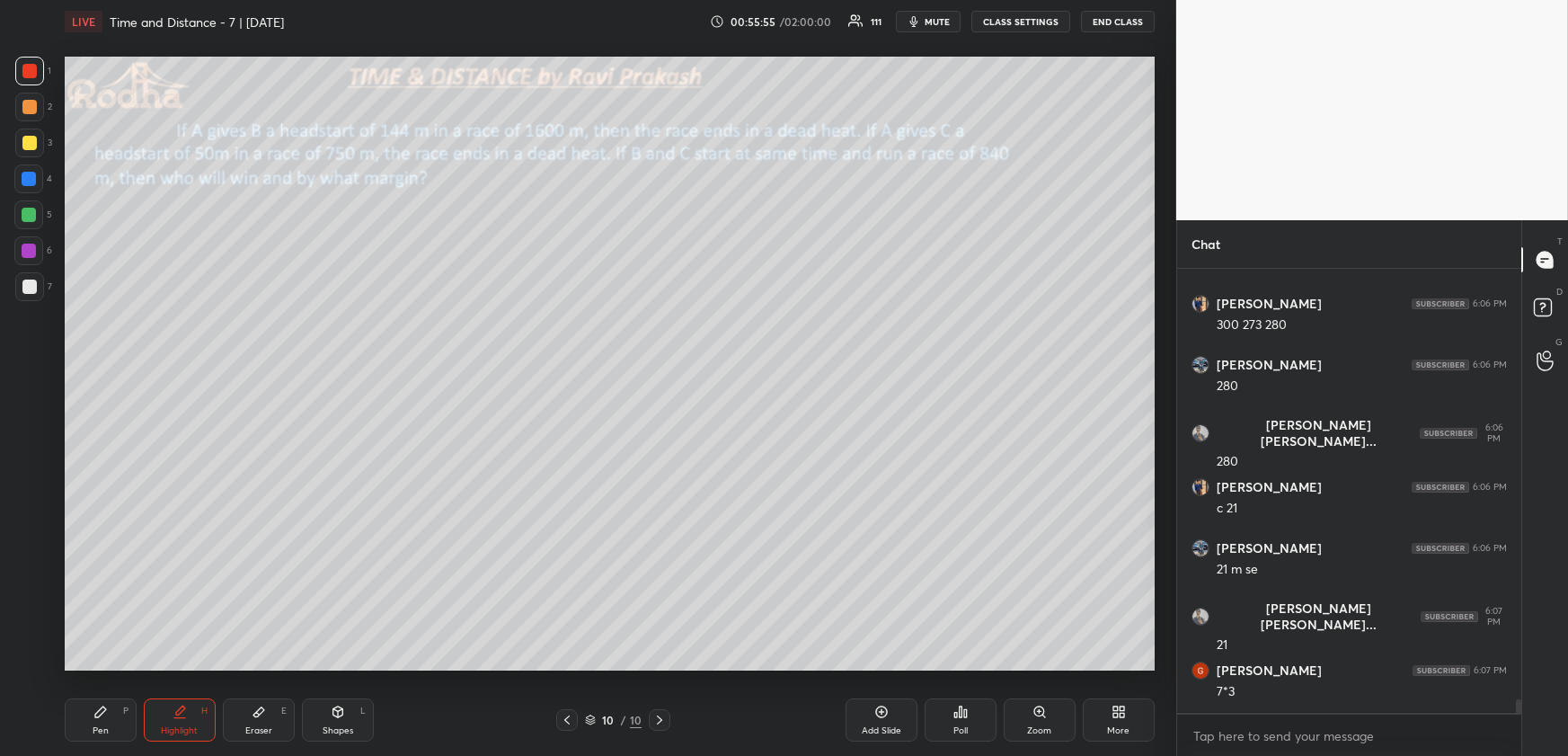 drag, startPoint x: 100, startPoint y: 712, endPoint x: 160, endPoint y: 672, distance: 72.111 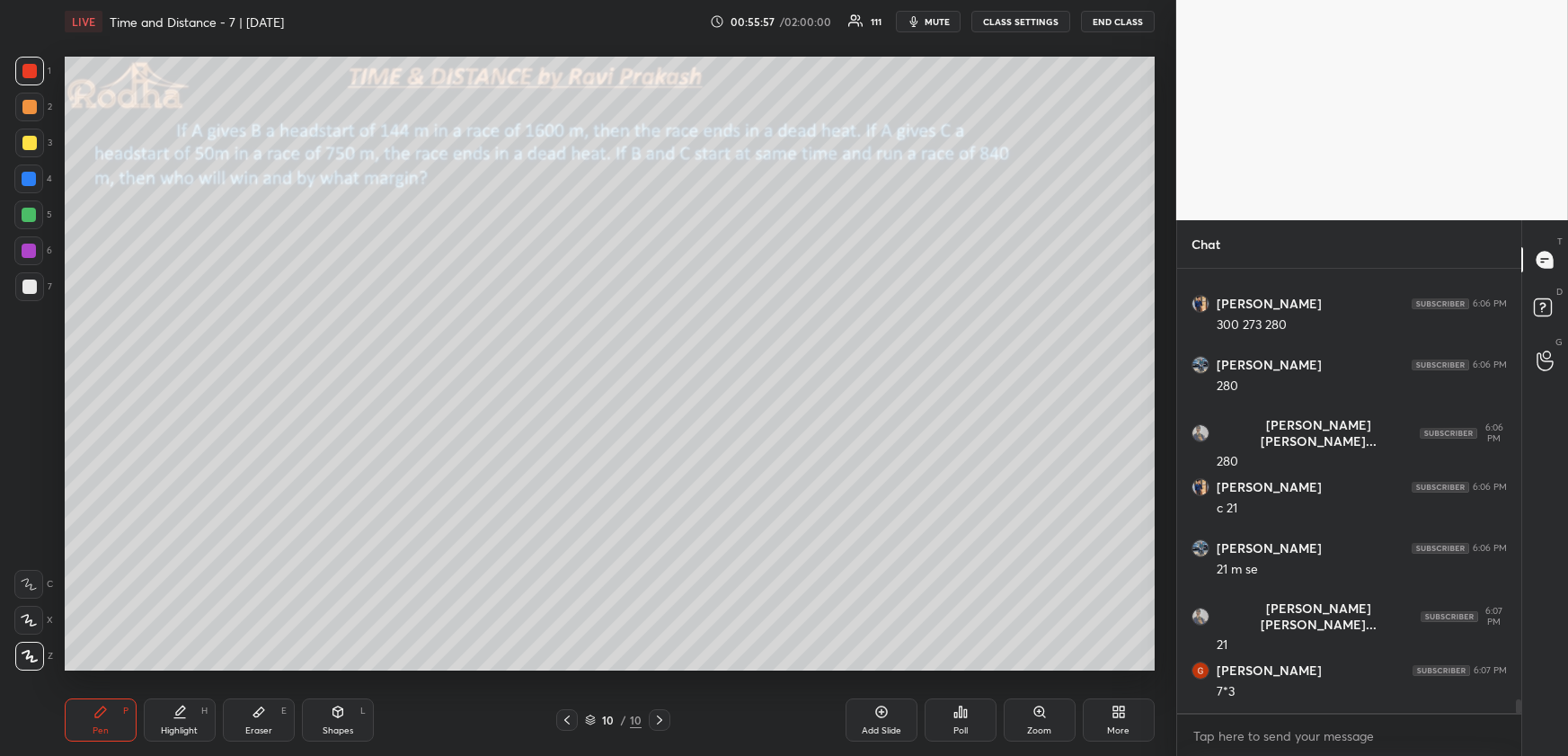 drag, startPoint x: 186, startPoint y: 716, endPoint x: 250, endPoint y: 677, distance: 74.946648 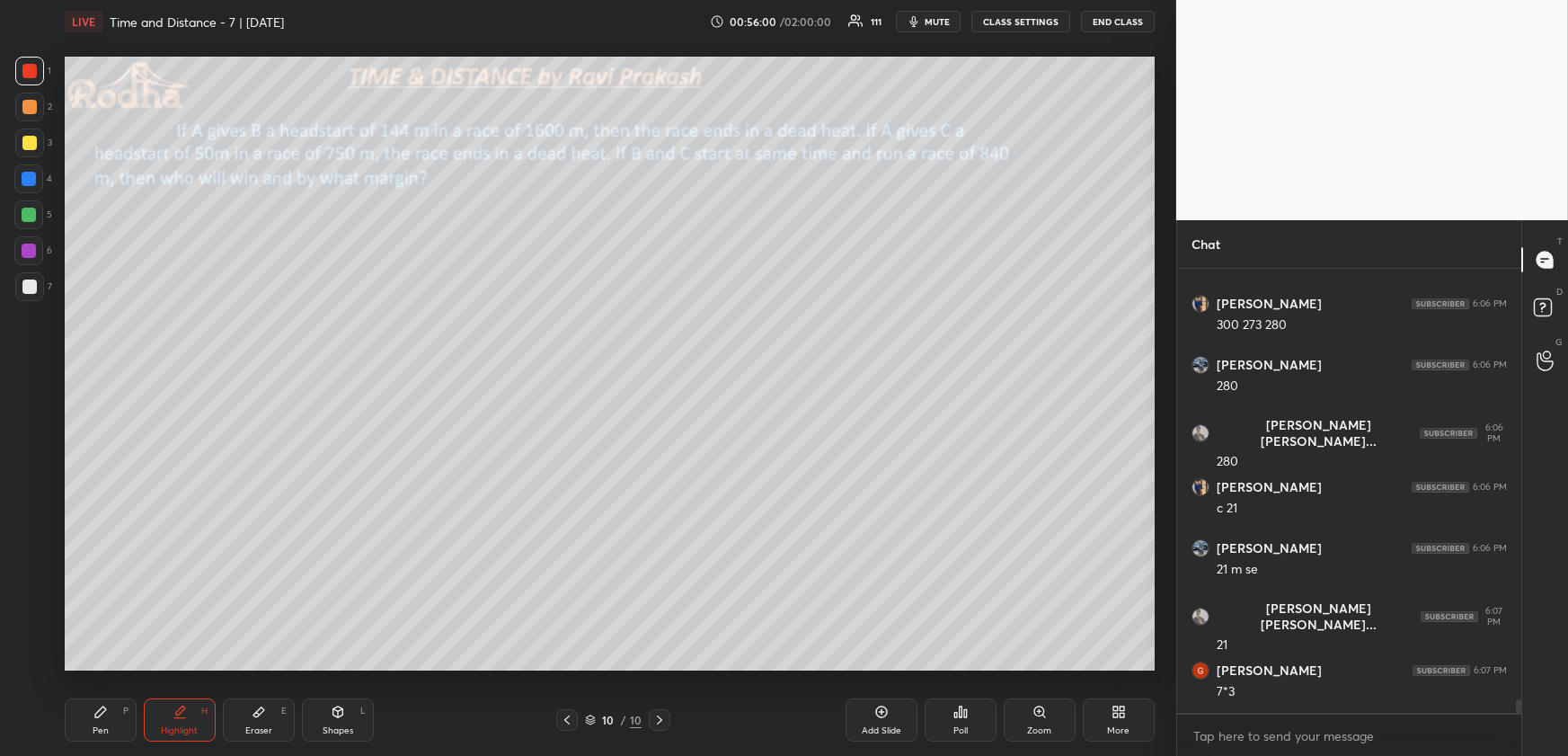 drag, startPoint x: 23, startPoint y: 176, endPoint x: 40, endPoint y: 246, distance: 72.03471 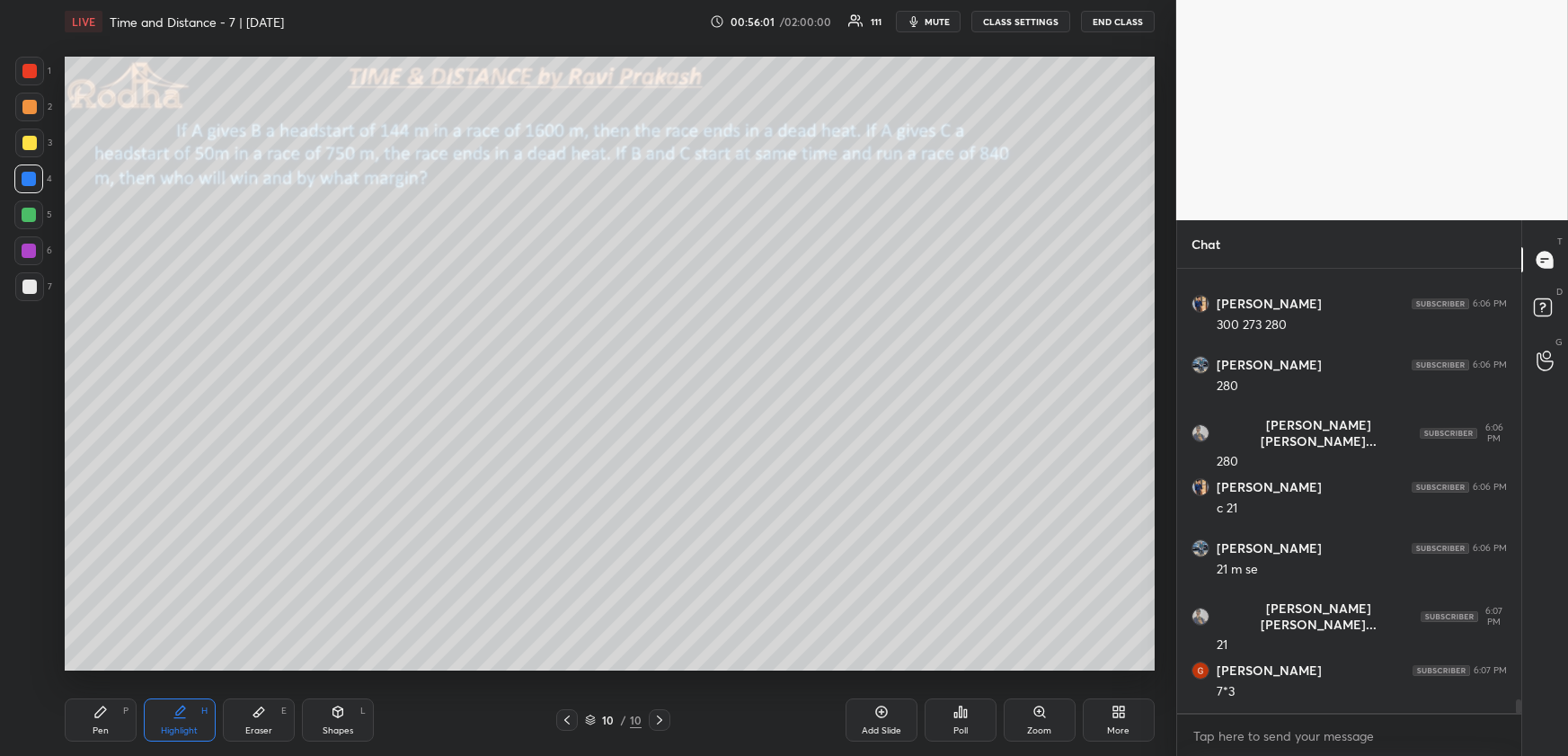 drag, startPoint x: 91, startPoint y: 712, endPoint x: 100, endPoint y: 687, distance: 26.570661 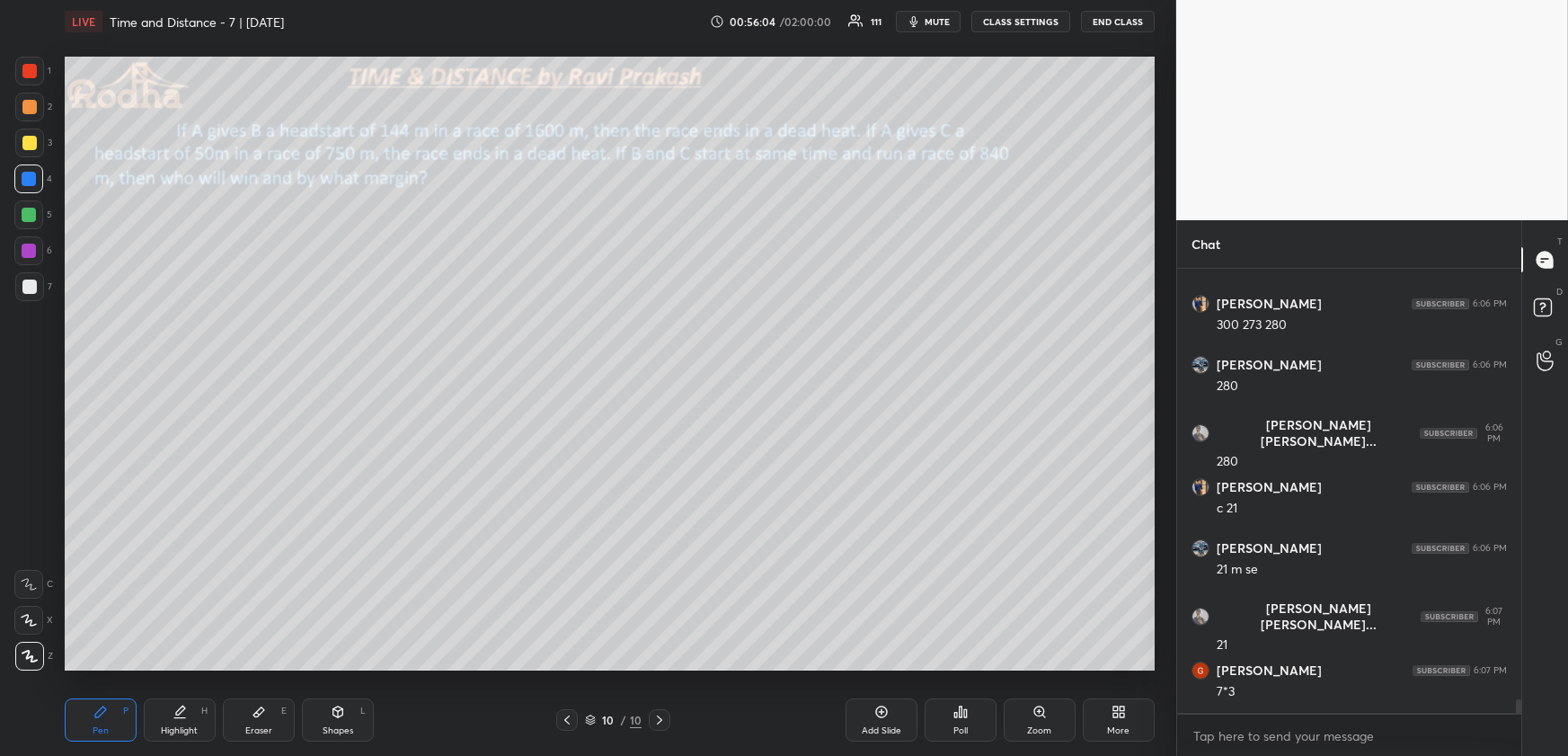 click on "Eraser E" at bounding box center (259, 720) 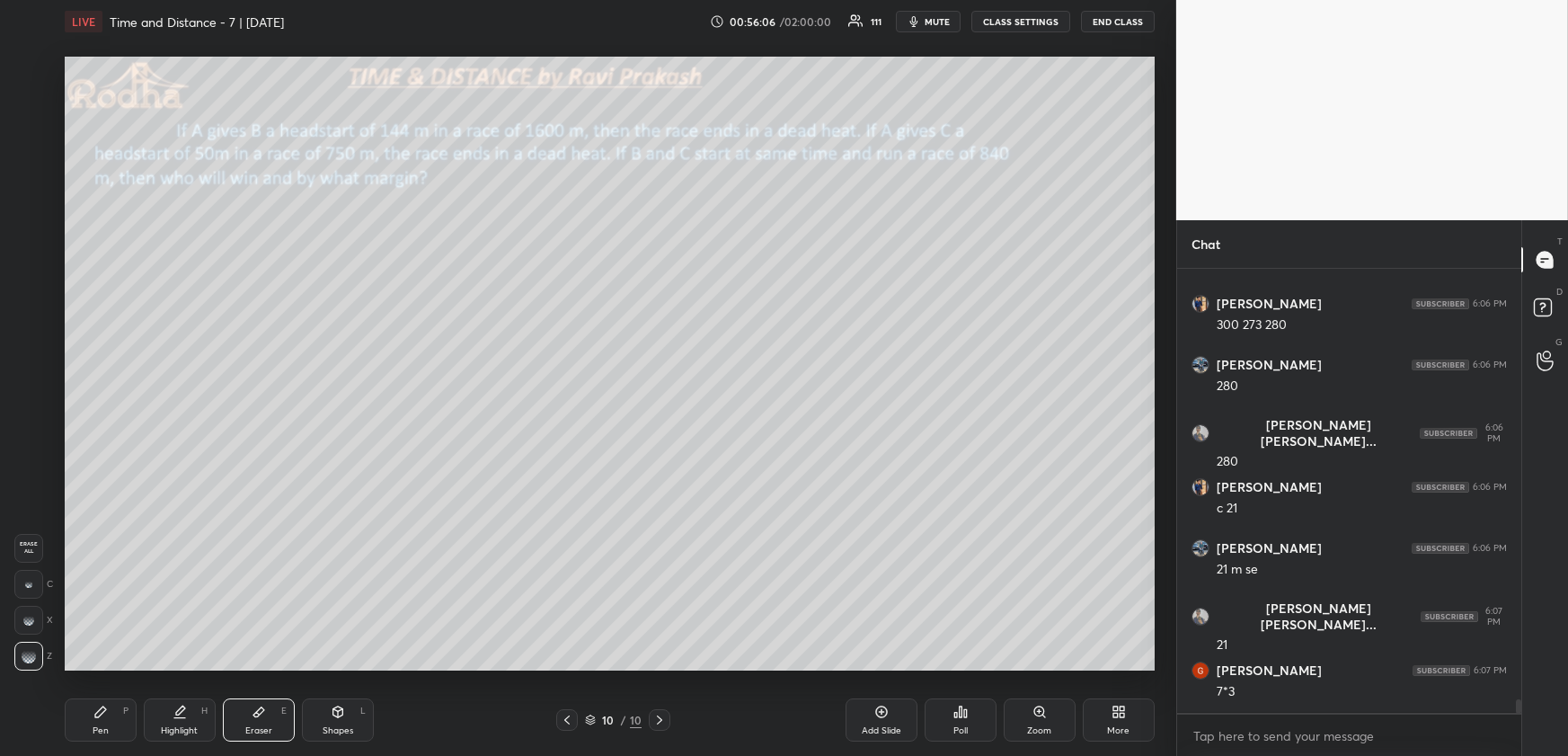 click 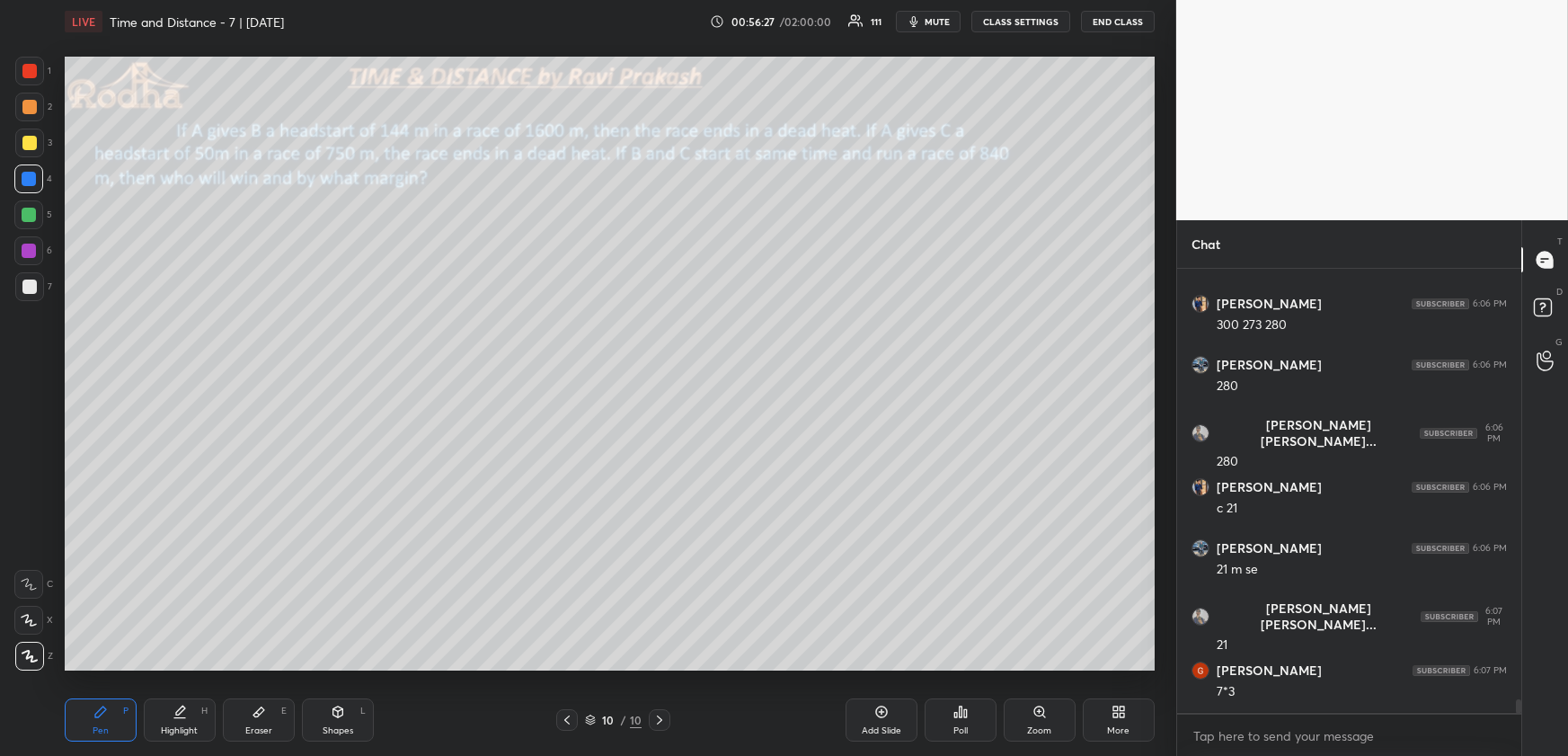 click on "More" at bounding box center [1119, 720] 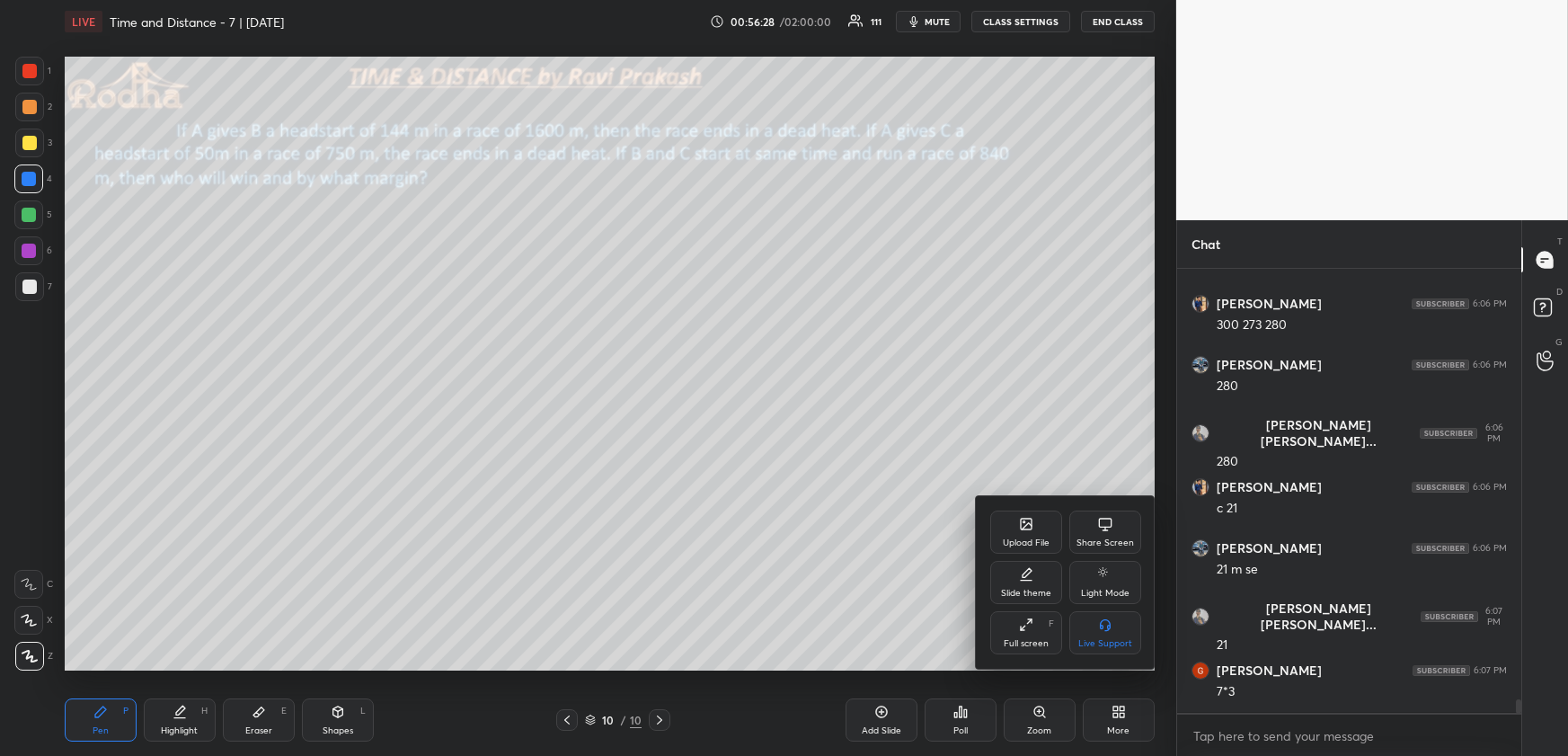 click at bounding box center [784, 378] 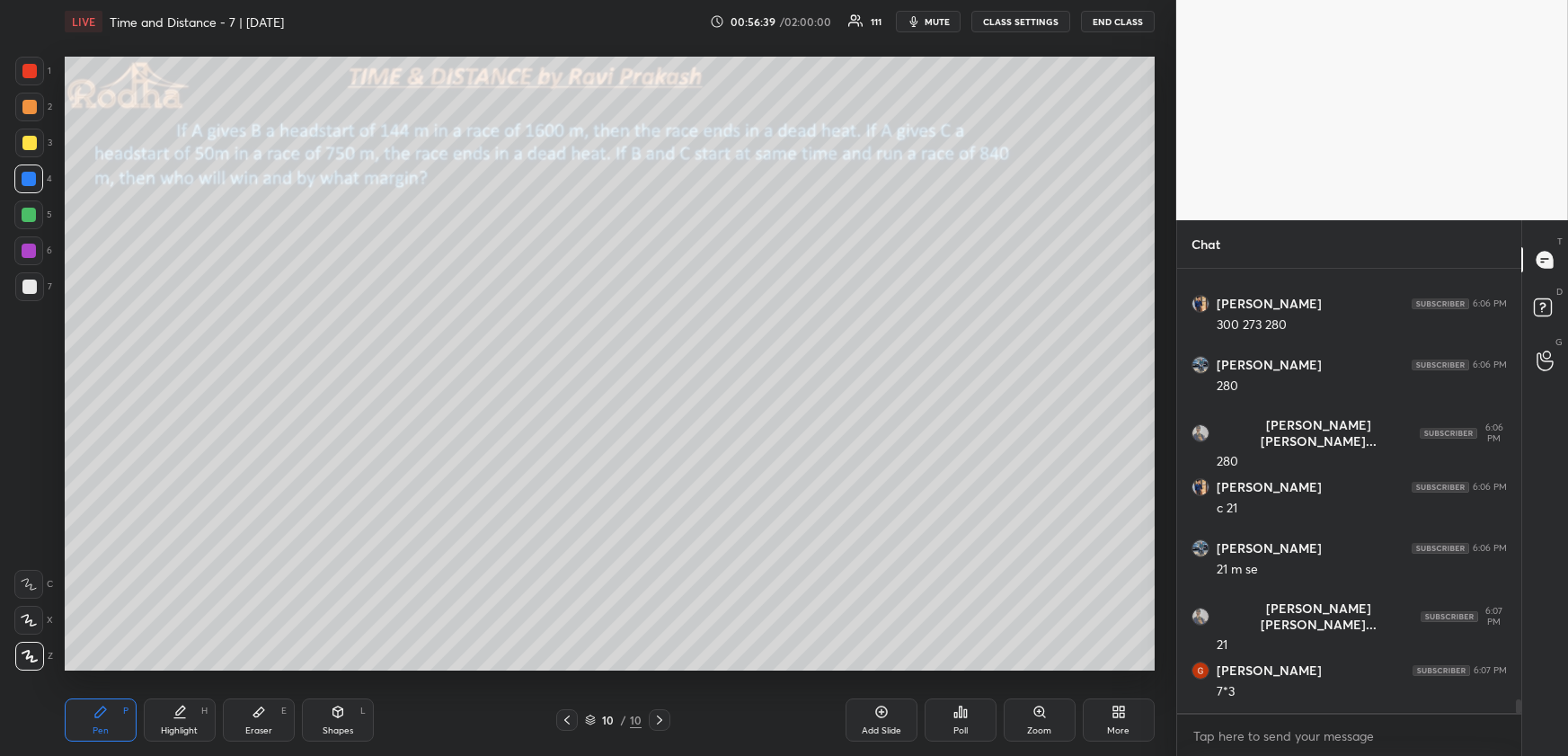 scroll, scrollTop: 14549, scrollLeft: 0, axis: vertical 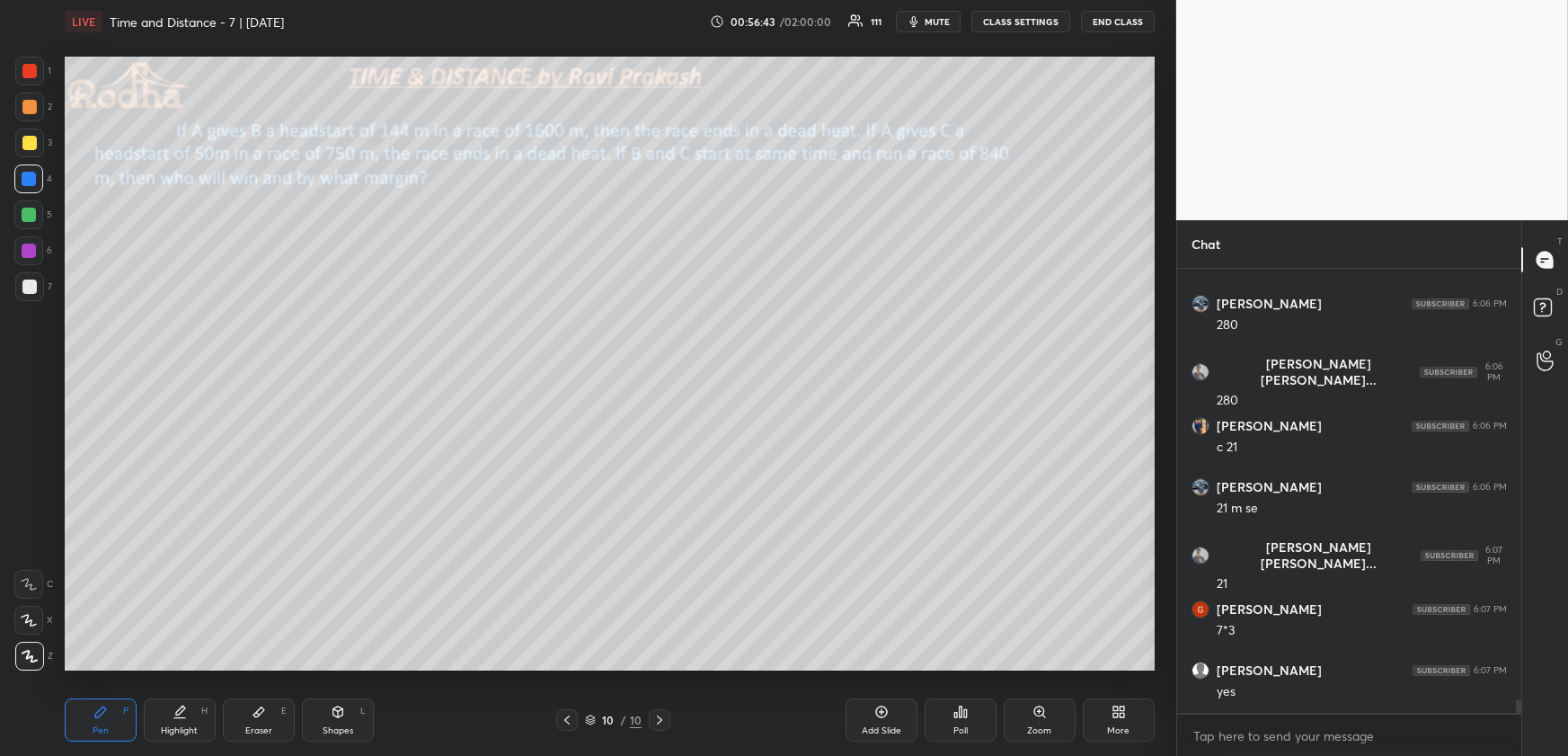 click on "More" at bounding box center [1119, 720] 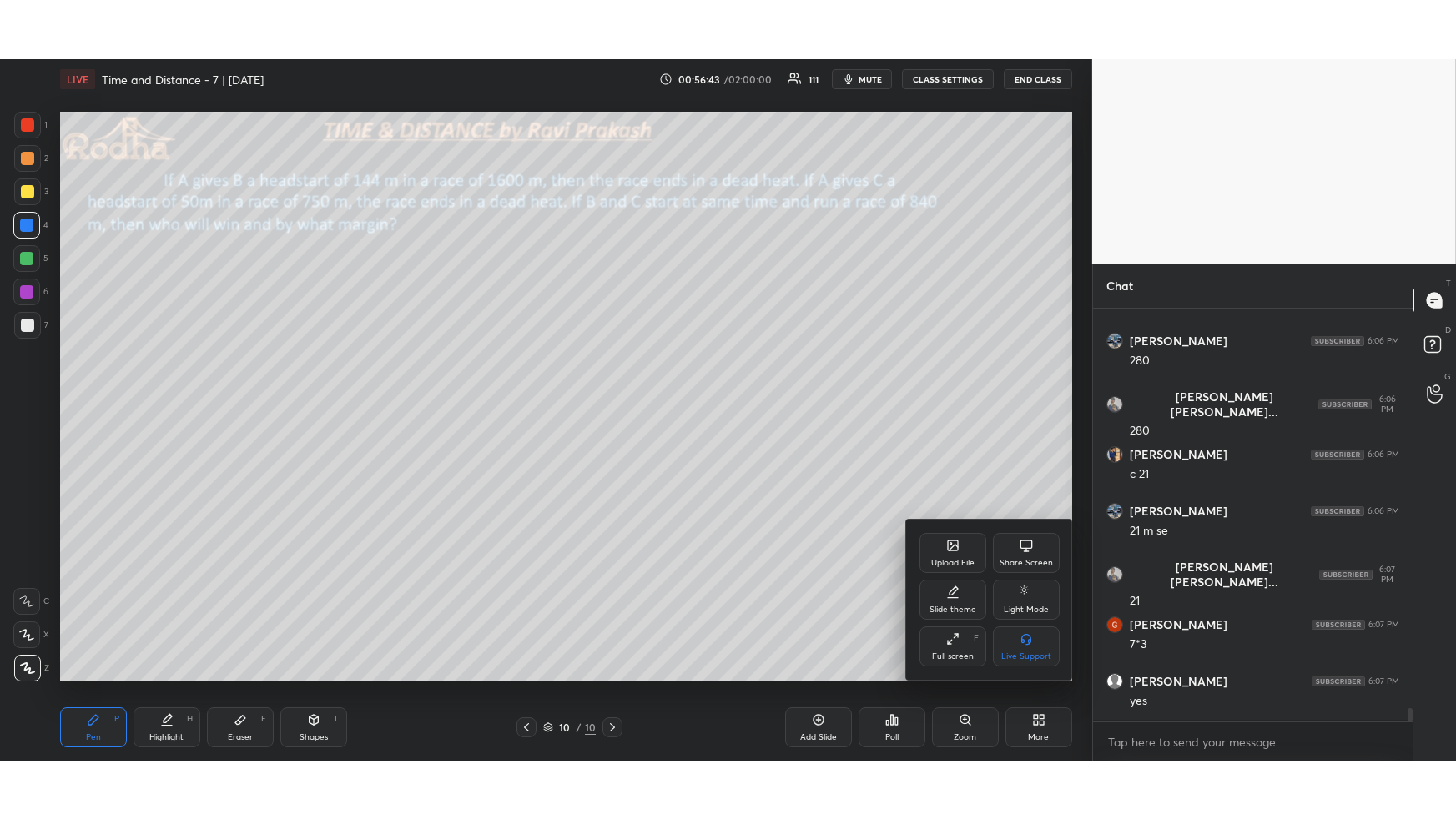 scroll, scrollTop: 13559, scrollLeft: 0, axis: vertical 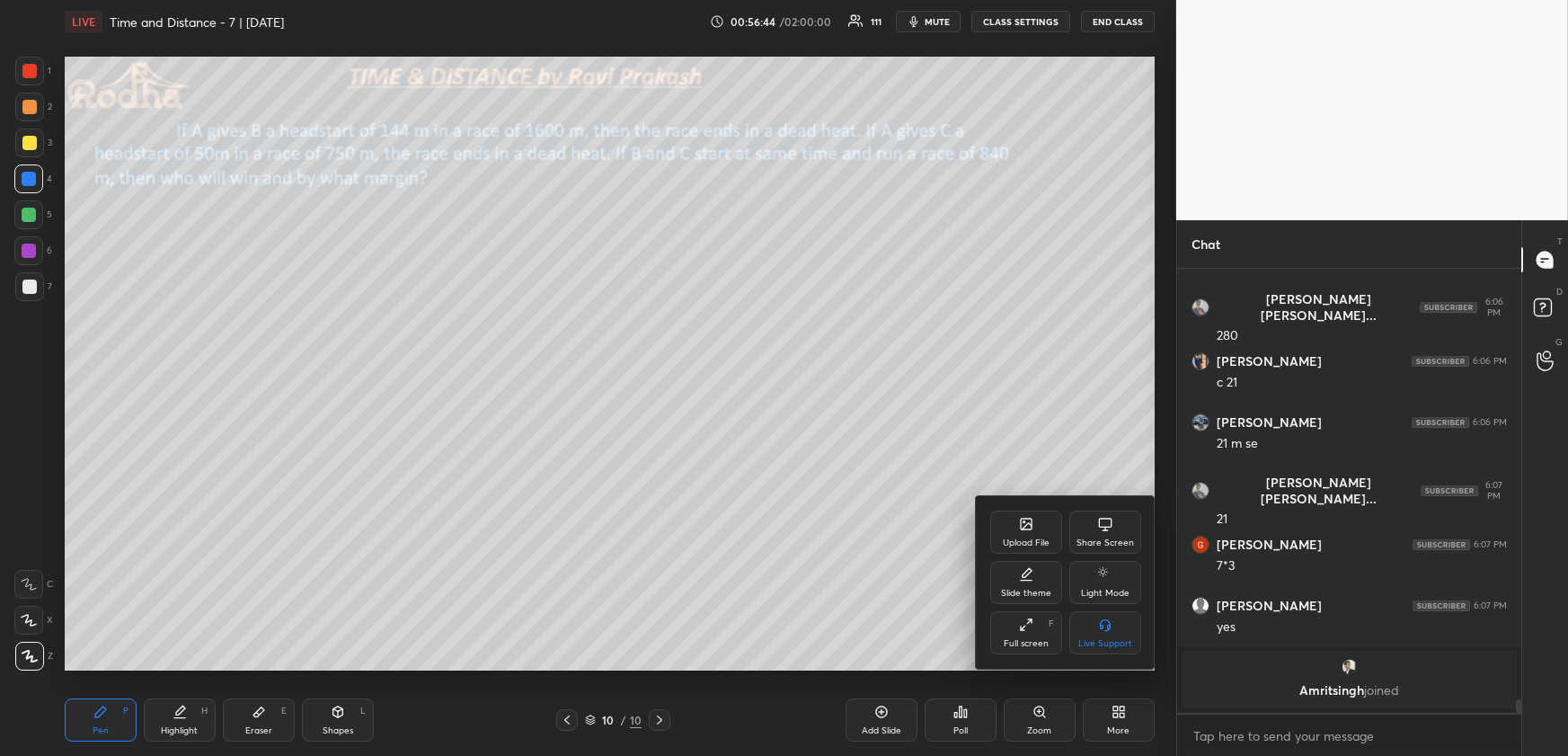 click 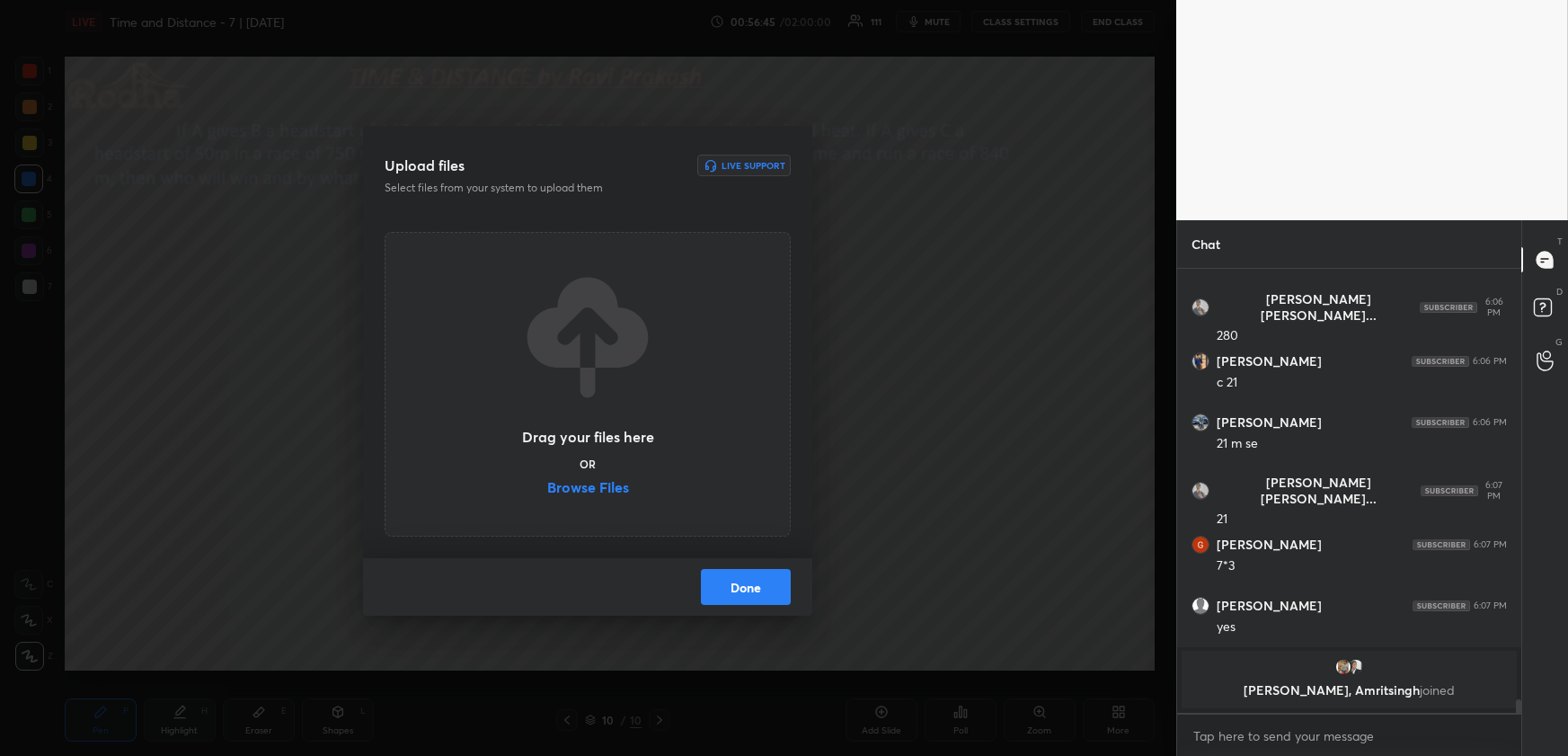 click on "Browse Files" at bounding box center (588, 489) 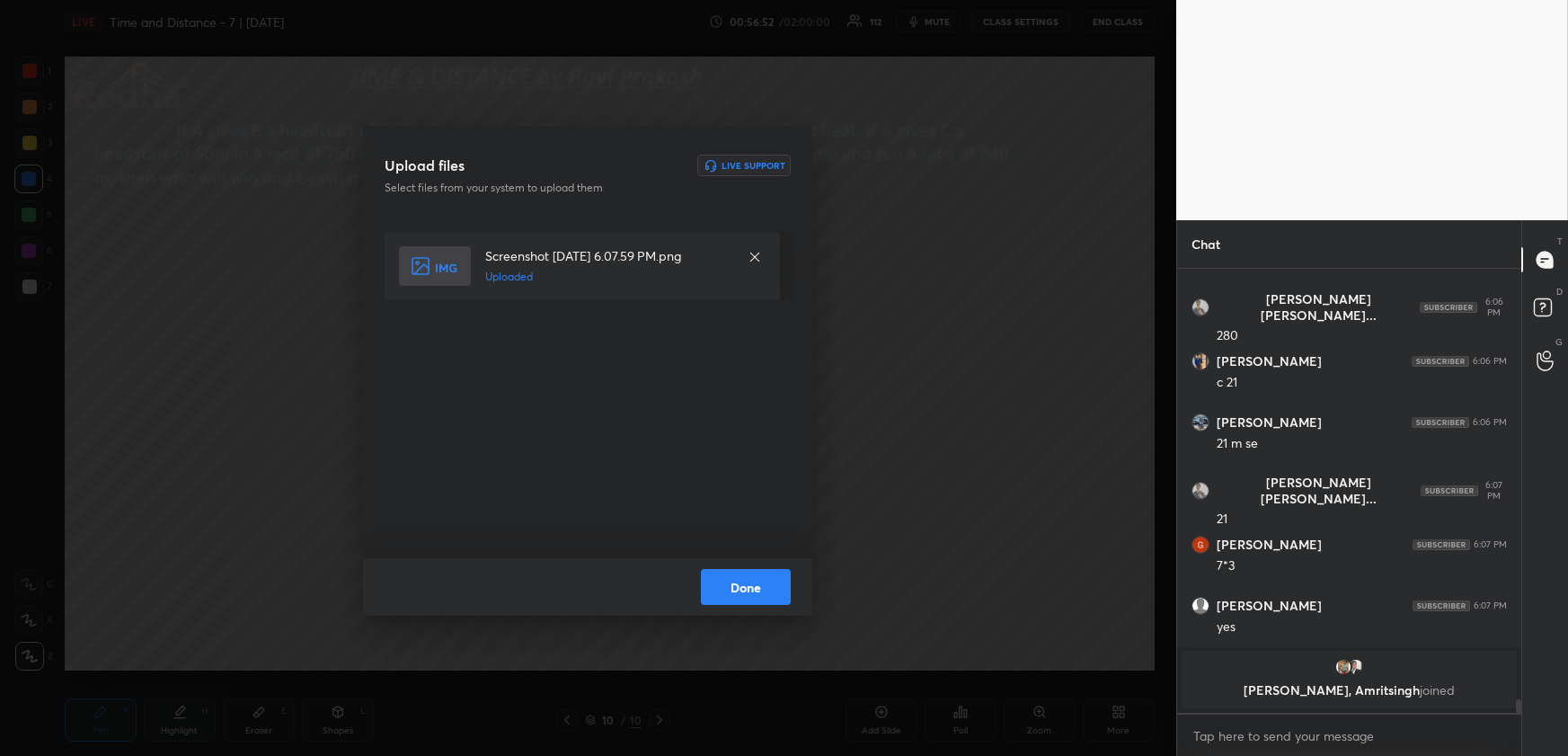 click on "Done" at bounding box center (746, 587) 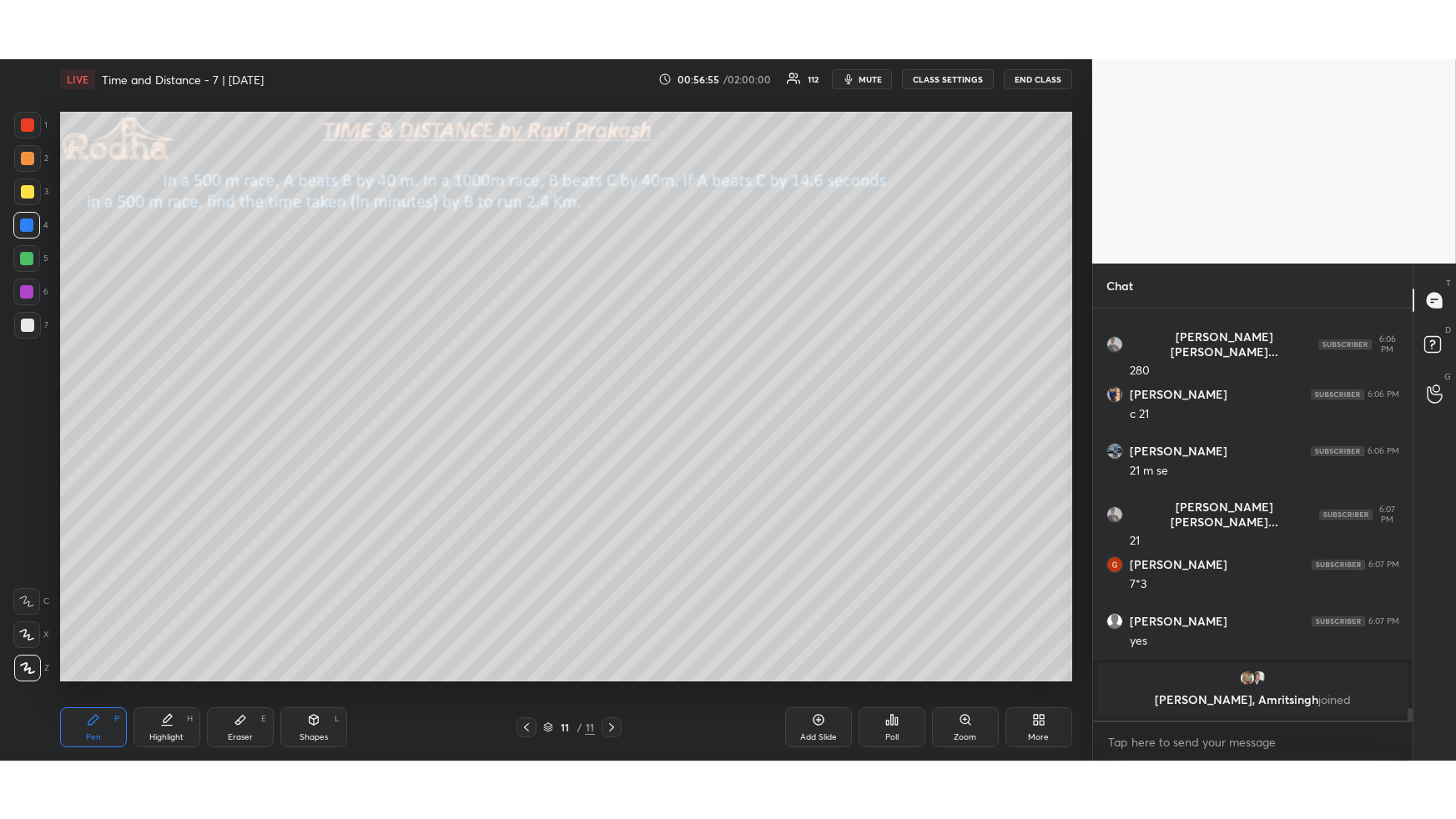 scroll, scrollTop: 82689, scrollLeft: 82412, axis: both 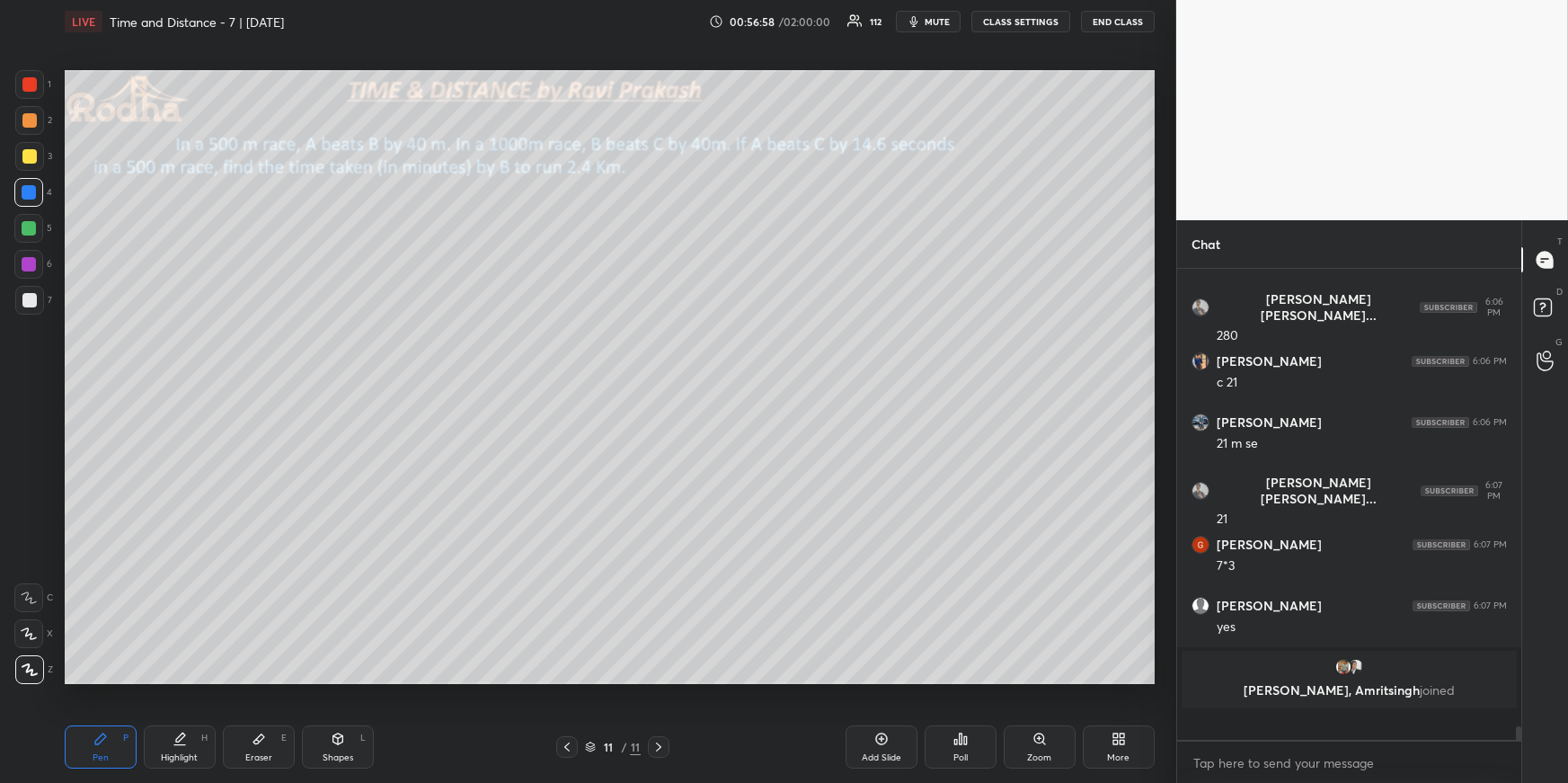 click on "1 2 3 4 5 6 7 R O A L C X Z Erase all   C X Z LIVE Time and Distance - 7 | [DATE] 00:56:58 /  02:00:00 112 mute CLASS SETTINGS END CLASS Setting up your live class Poll for   secs No correct answer Start poll Back Time and Distance - 7 | [DATE] RODHA Pen P Highlight H Eraser E Shapes L 11 / 11 Add Slide Poll Zoom More" at bounding box center [580, 391] 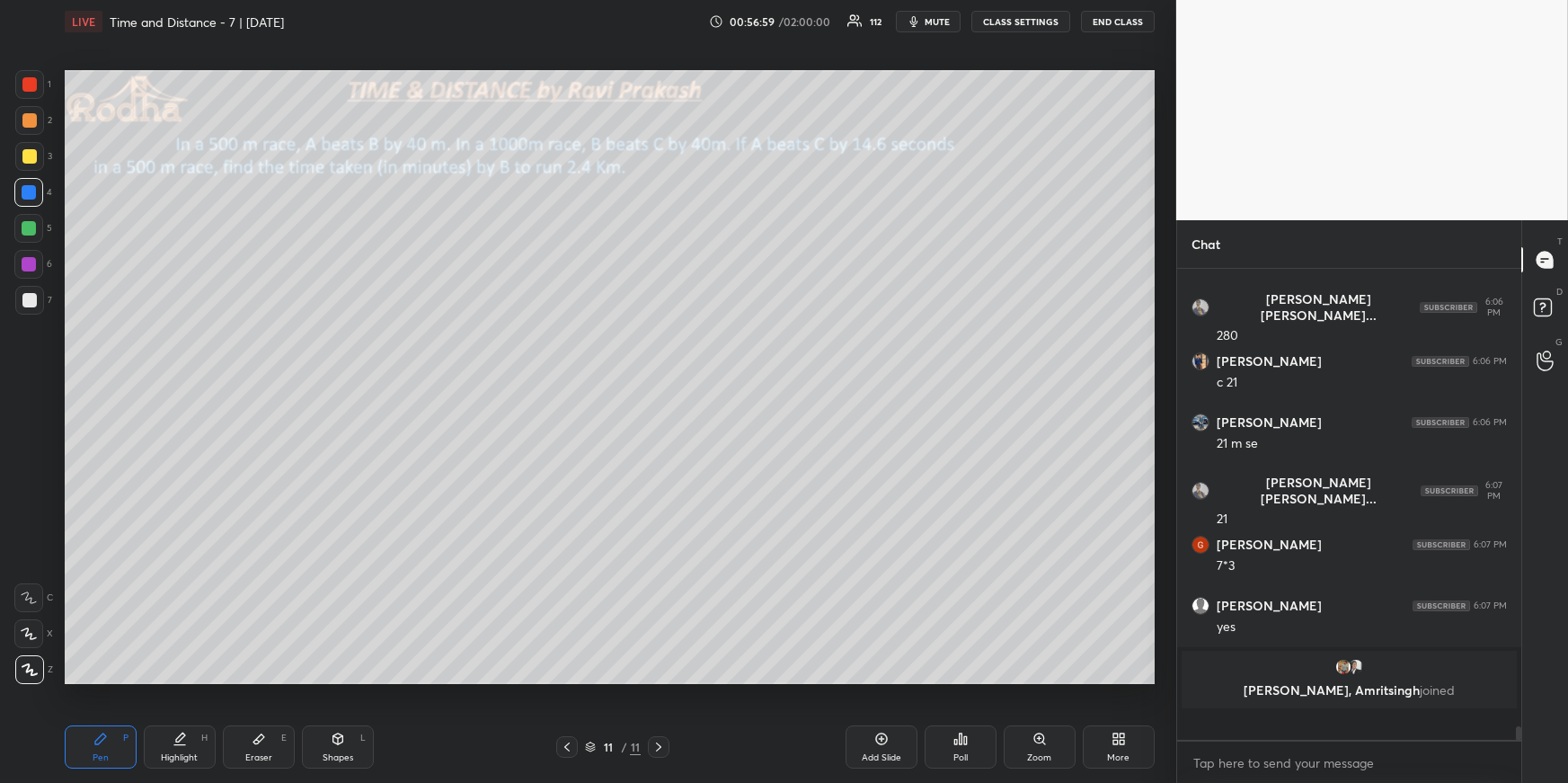 drag, startPoint x: 32, startPoint y: 304, endPoint x: 48, endPoint y: 296, distance: 17.888544 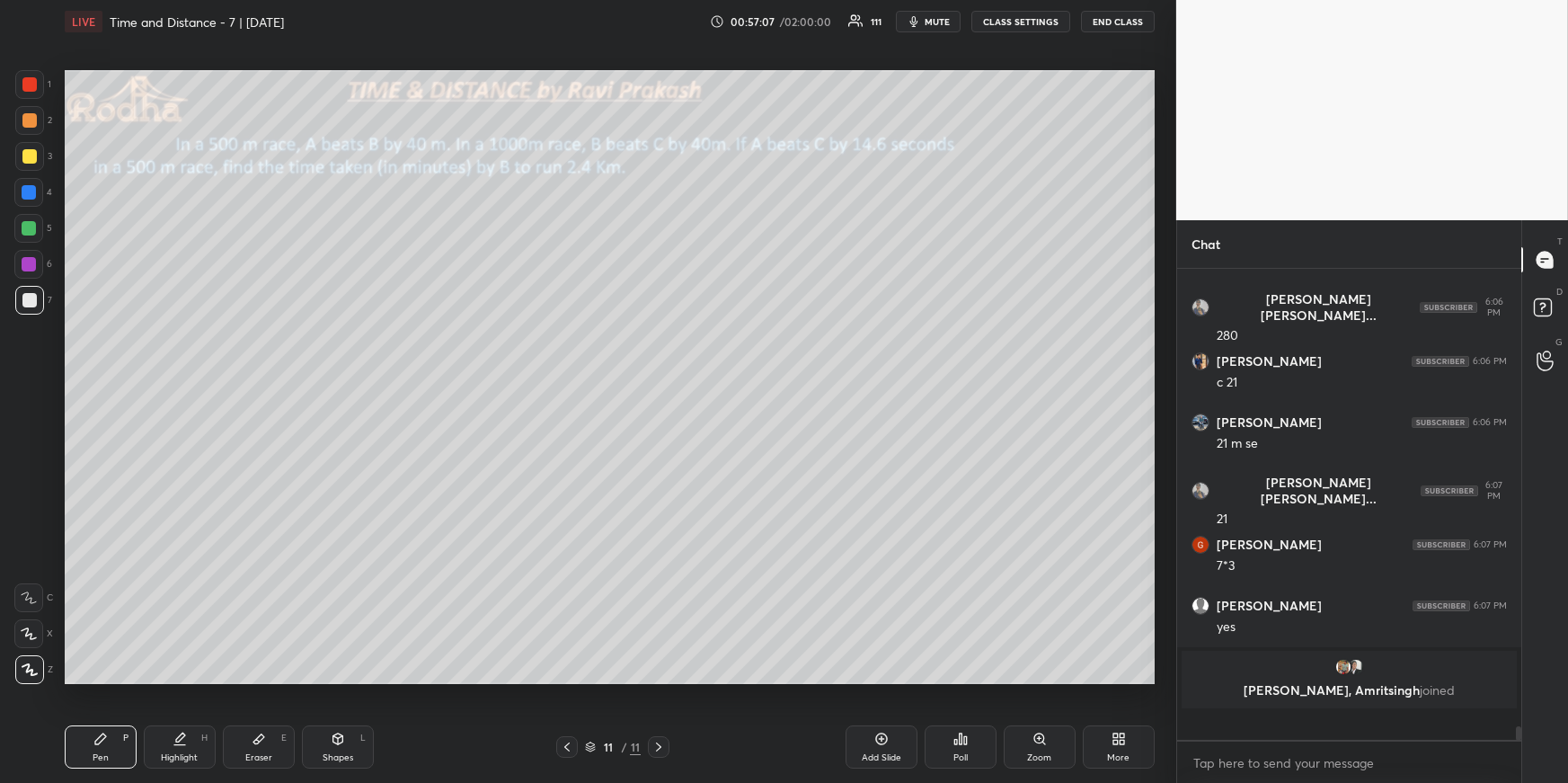 click 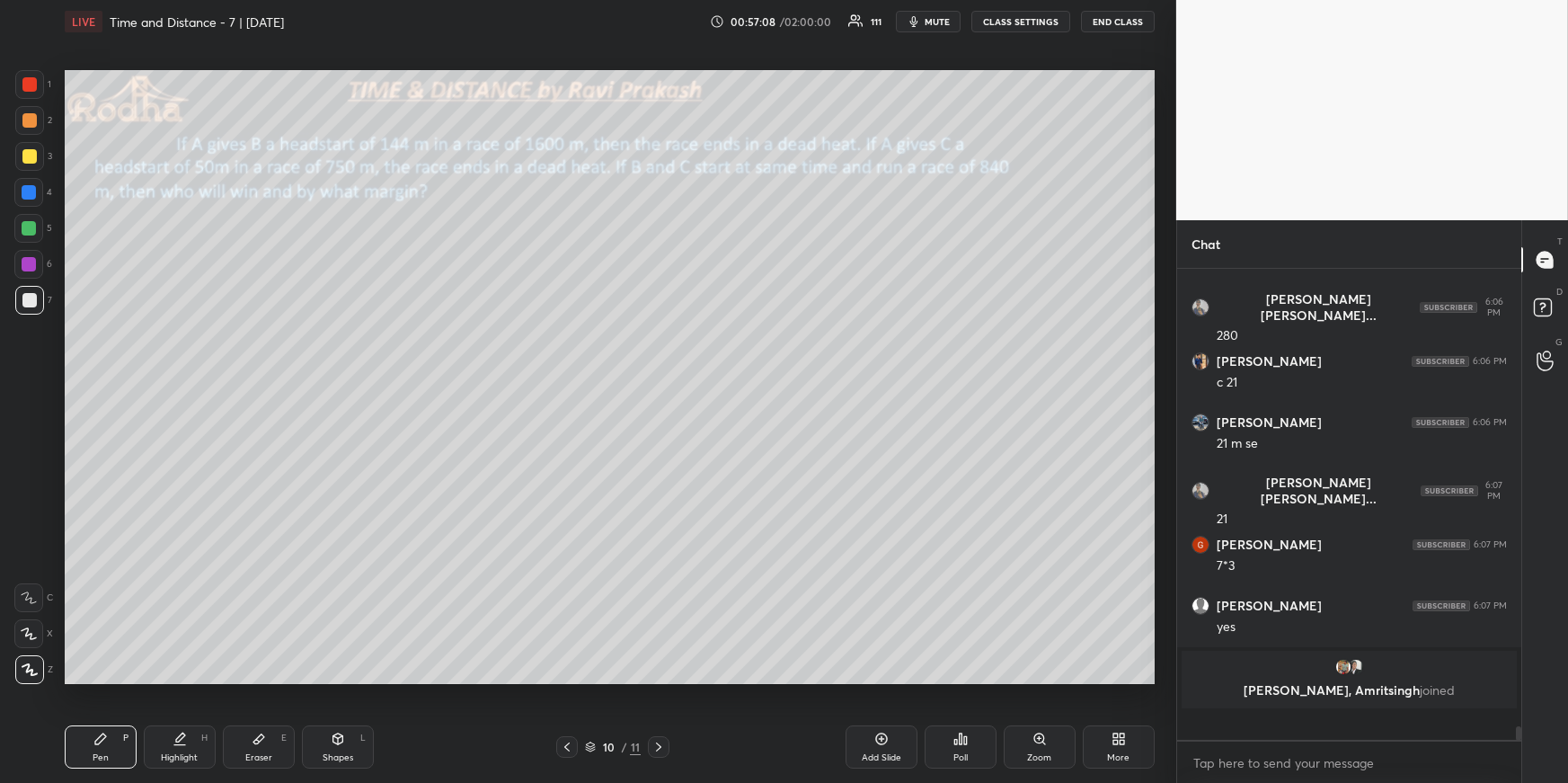 click 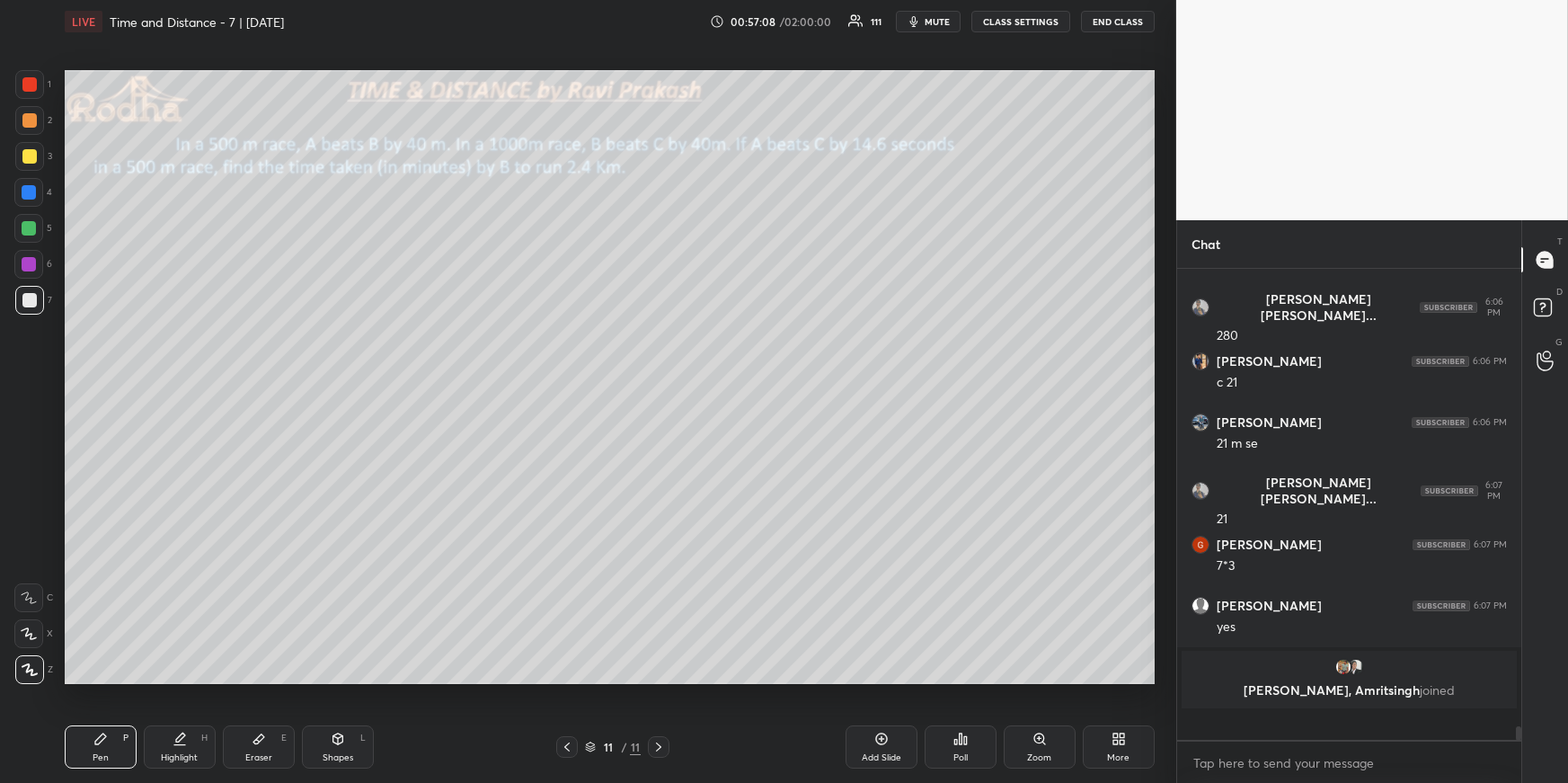 drag, startPoint x: 662, startPoint y: 743, endPoint x: 642, endPoint y: 739, distance: 20.396078 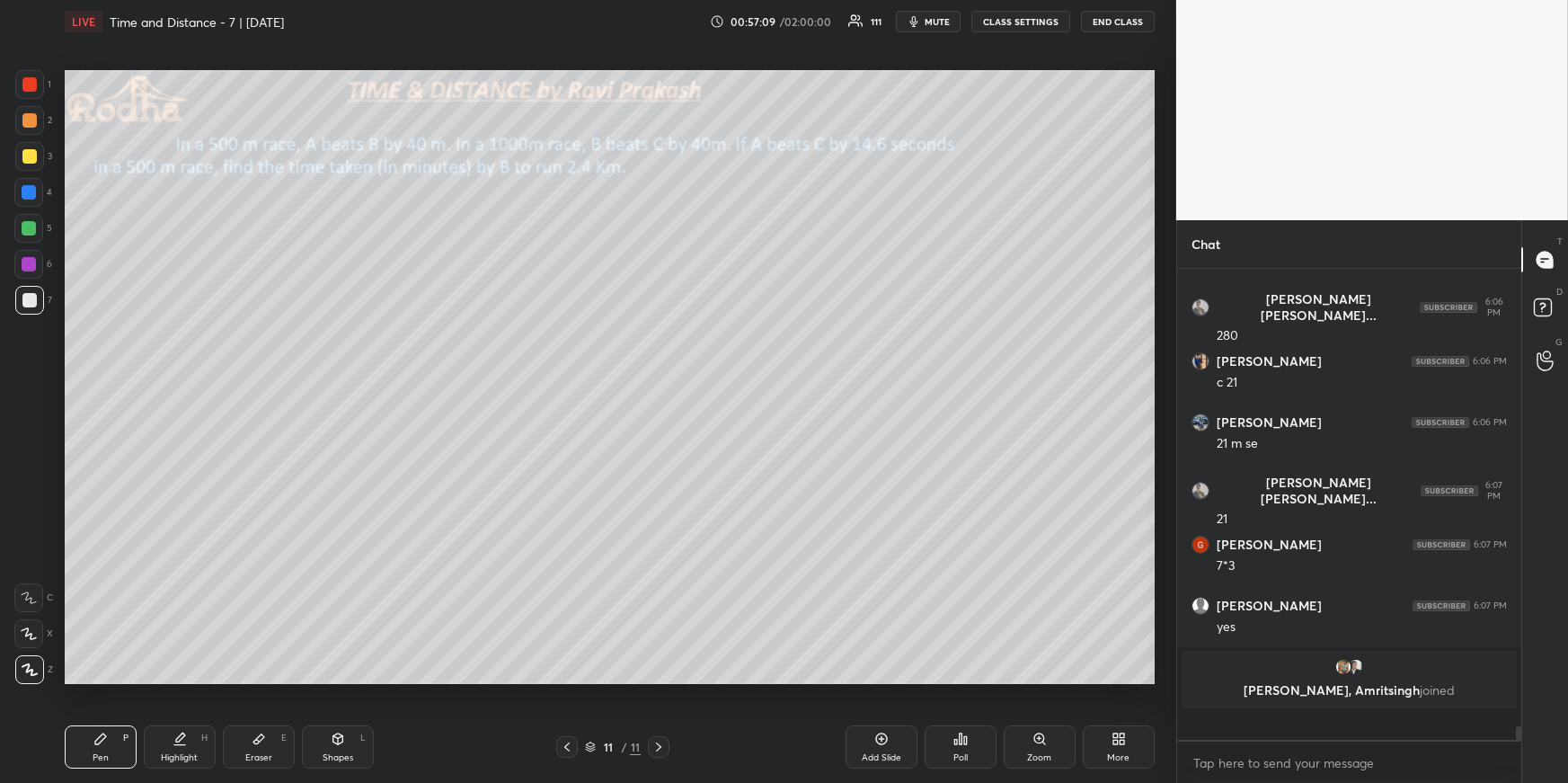 click 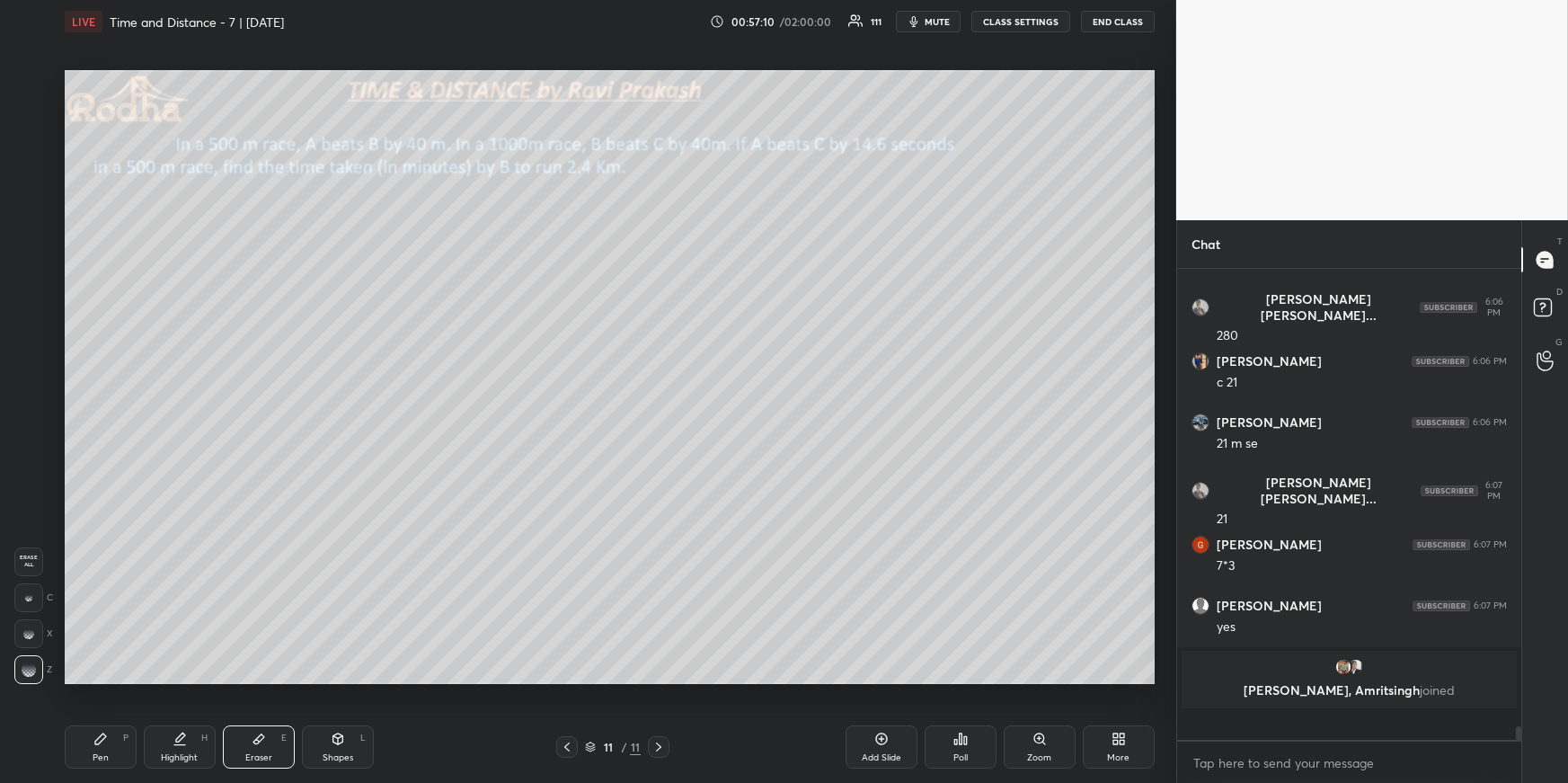 click at bounding box center [29, 598] 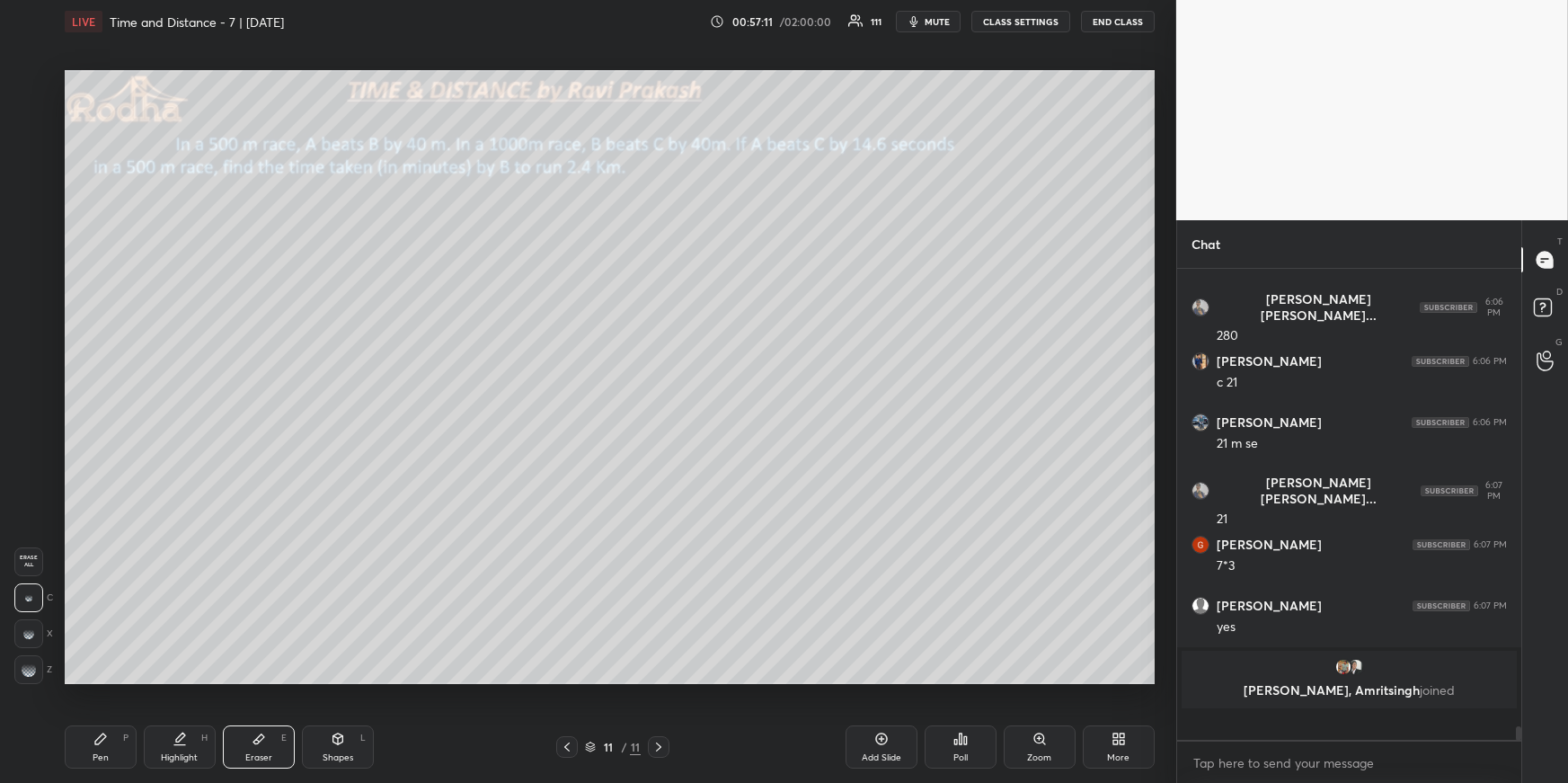 scroll, scrollTop: 14307, scrollLeft: 0, axis: vertical 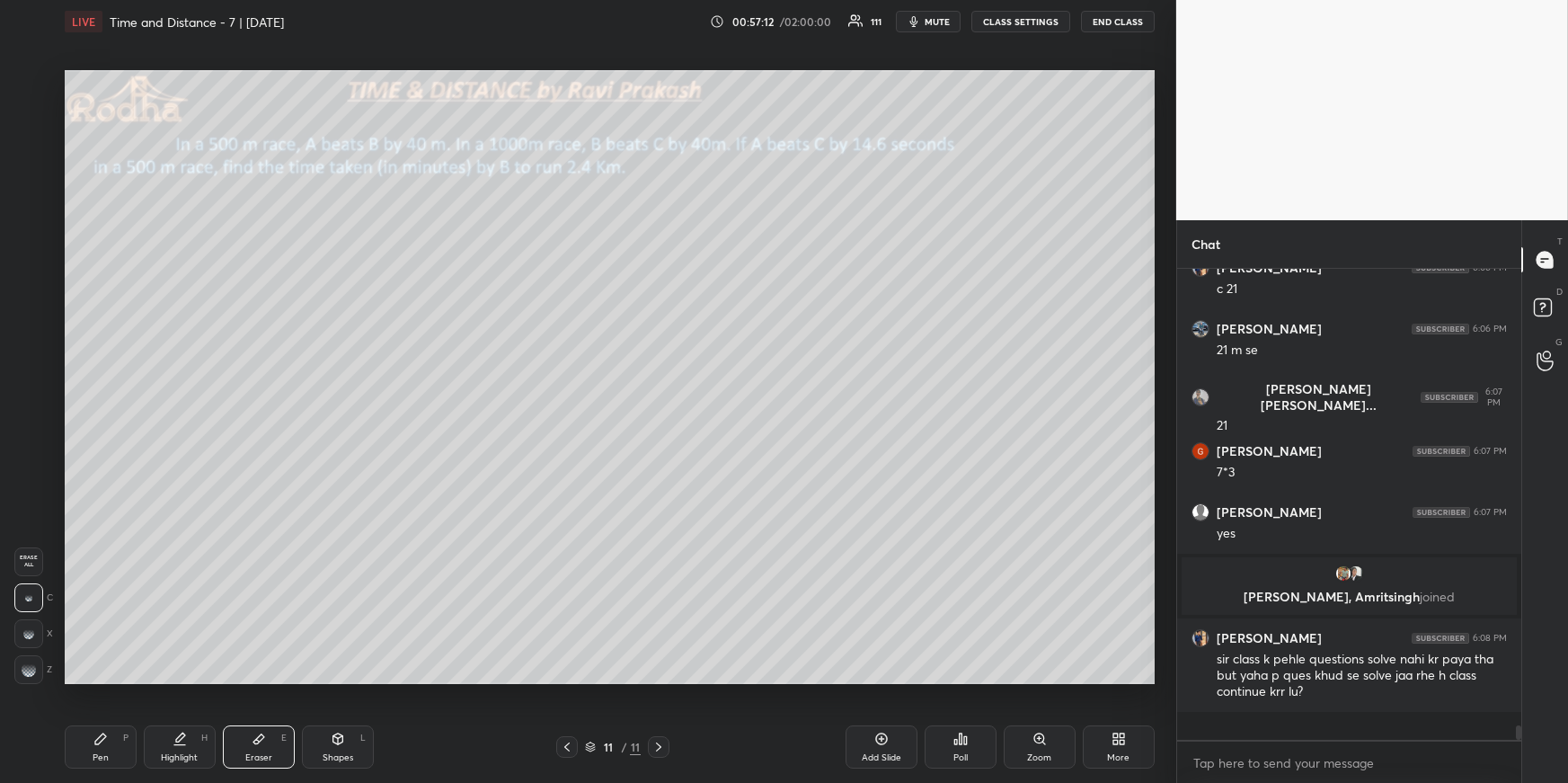 click on "Pen P" at bounding box center [101, 747] 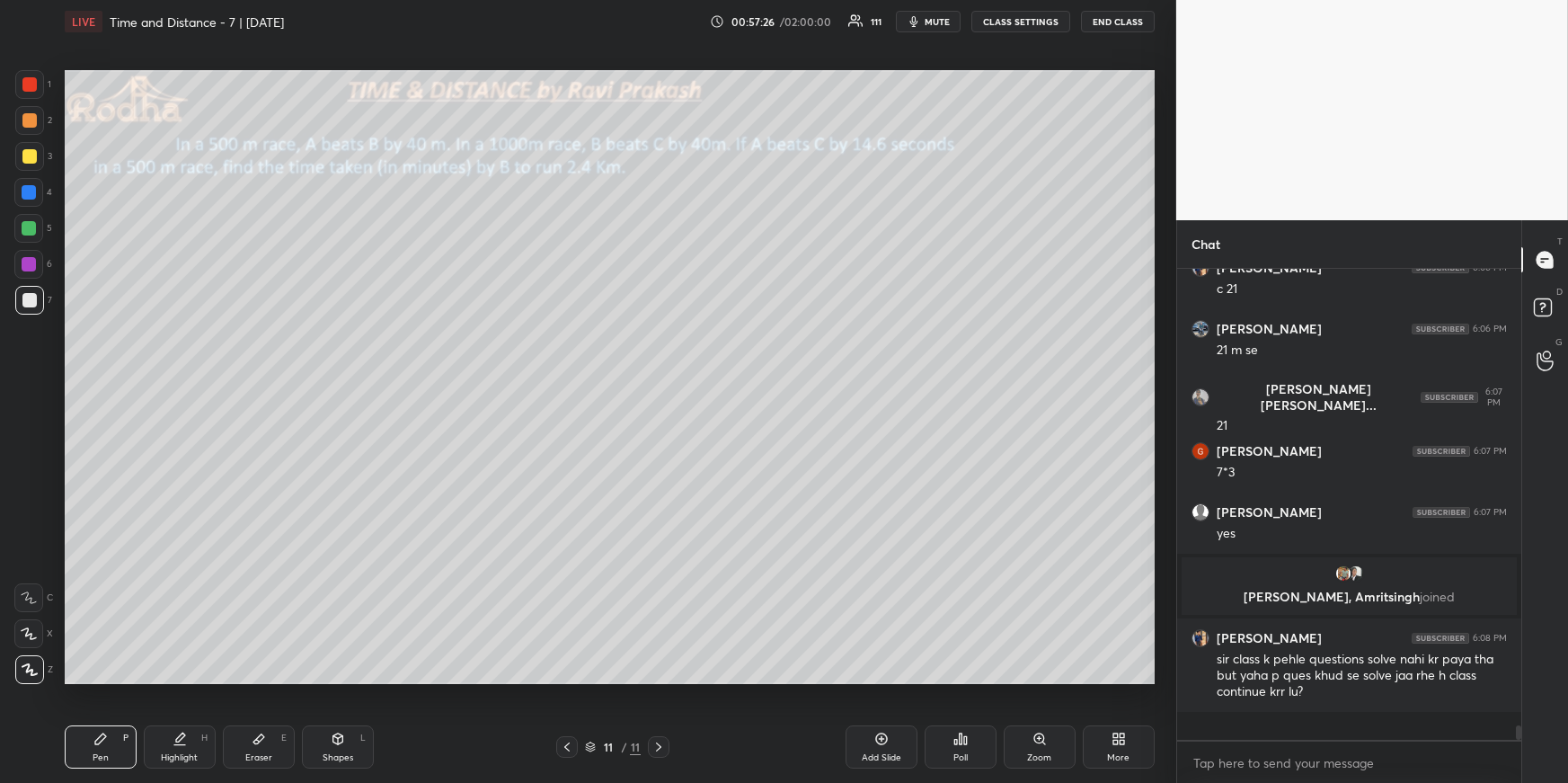 click at bounding box center [29, 192] 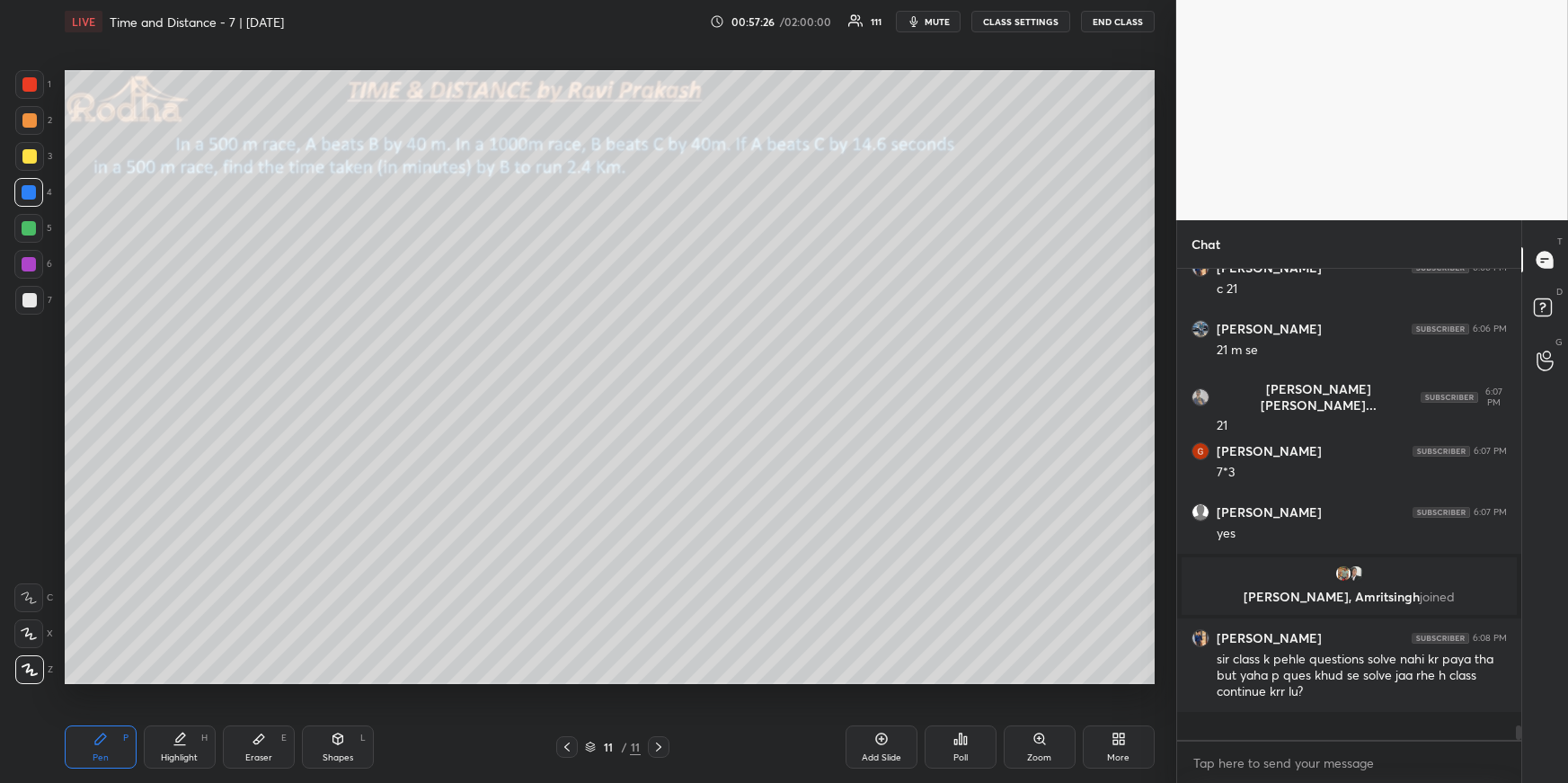 click at bounding box center (29, 228) 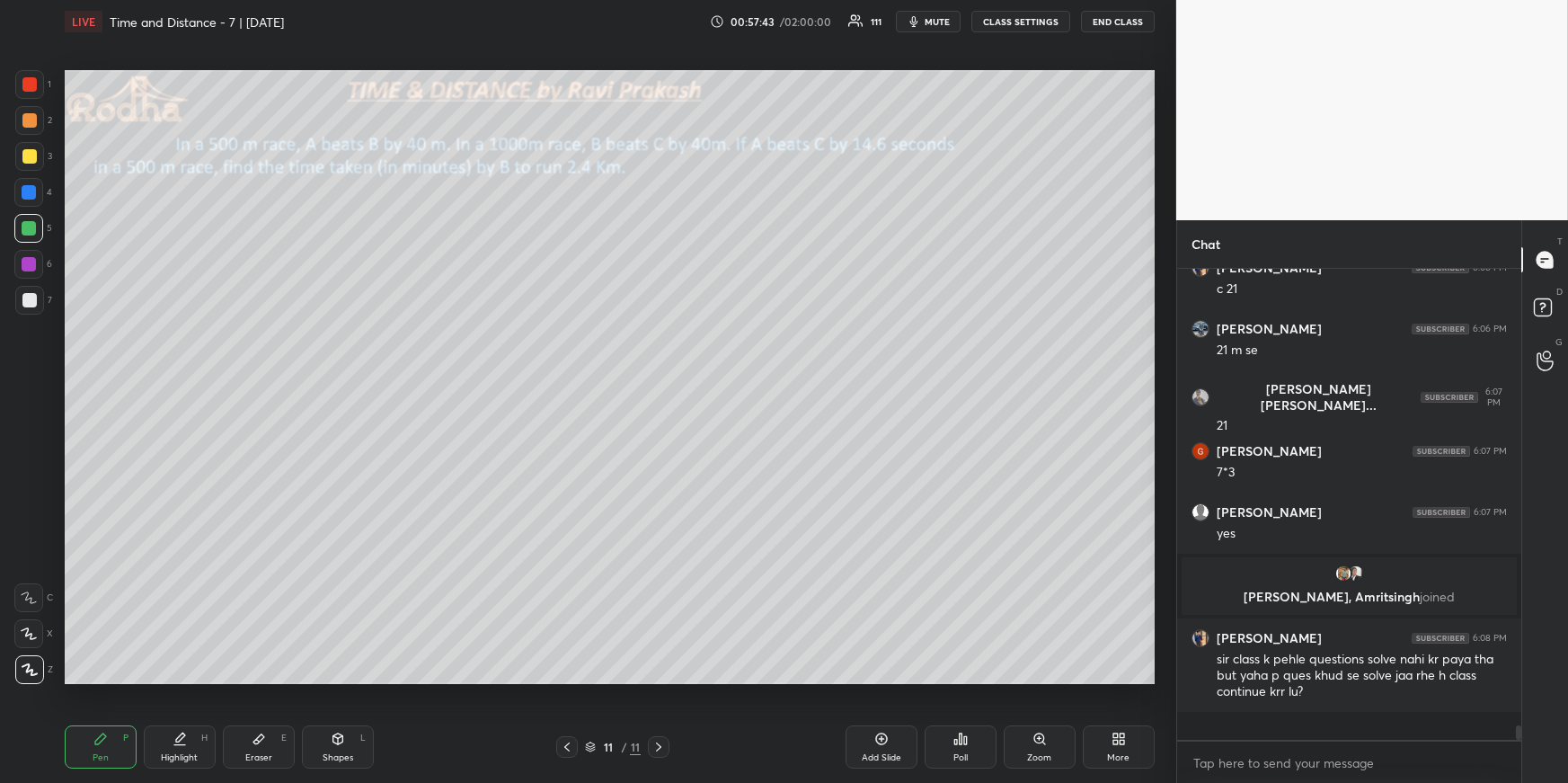 scroll, scrollTop: 14367, scrollLeft: 0, axis: vertical 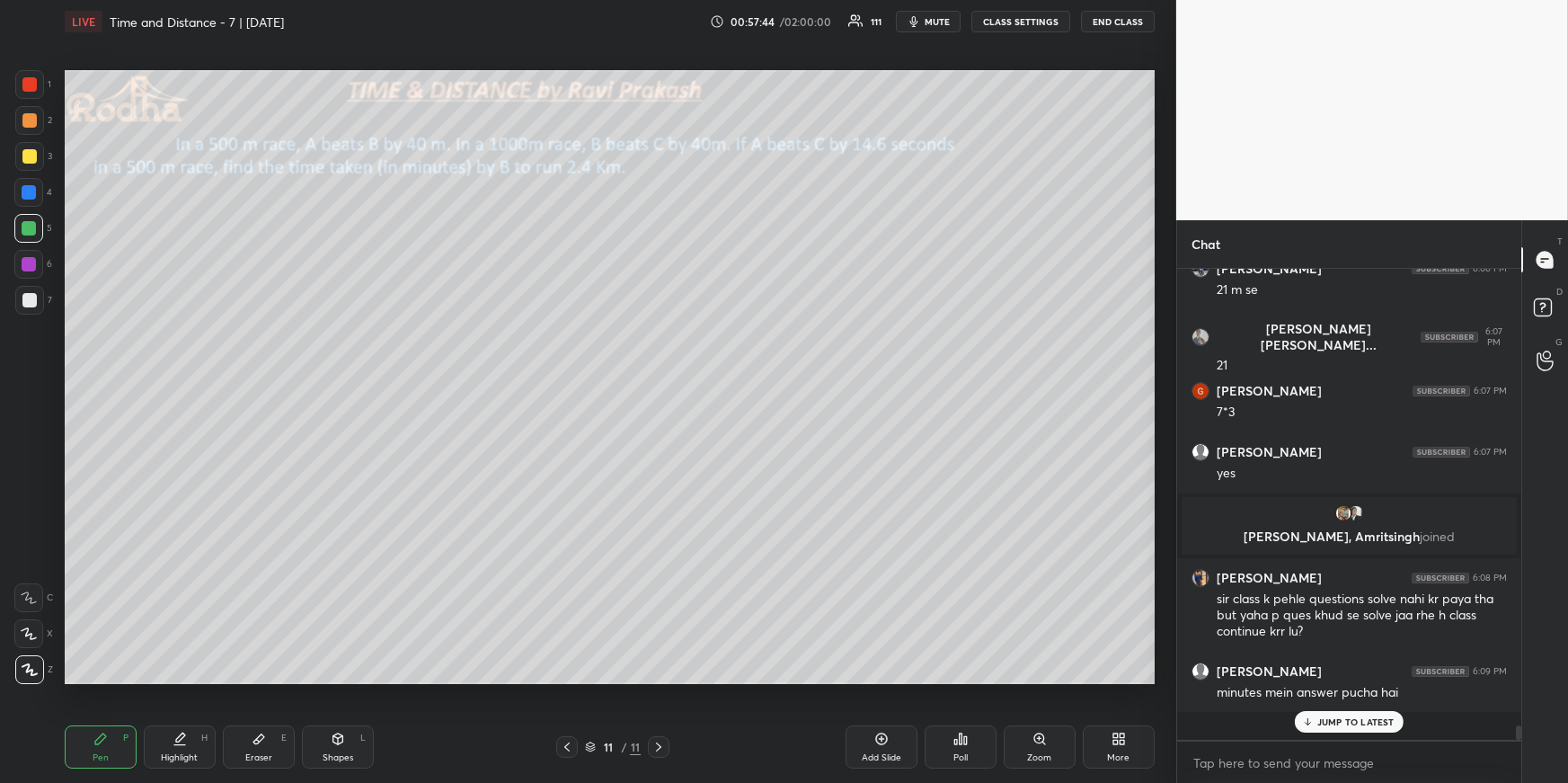 click on "Poll" at bounding box center [961, 747] 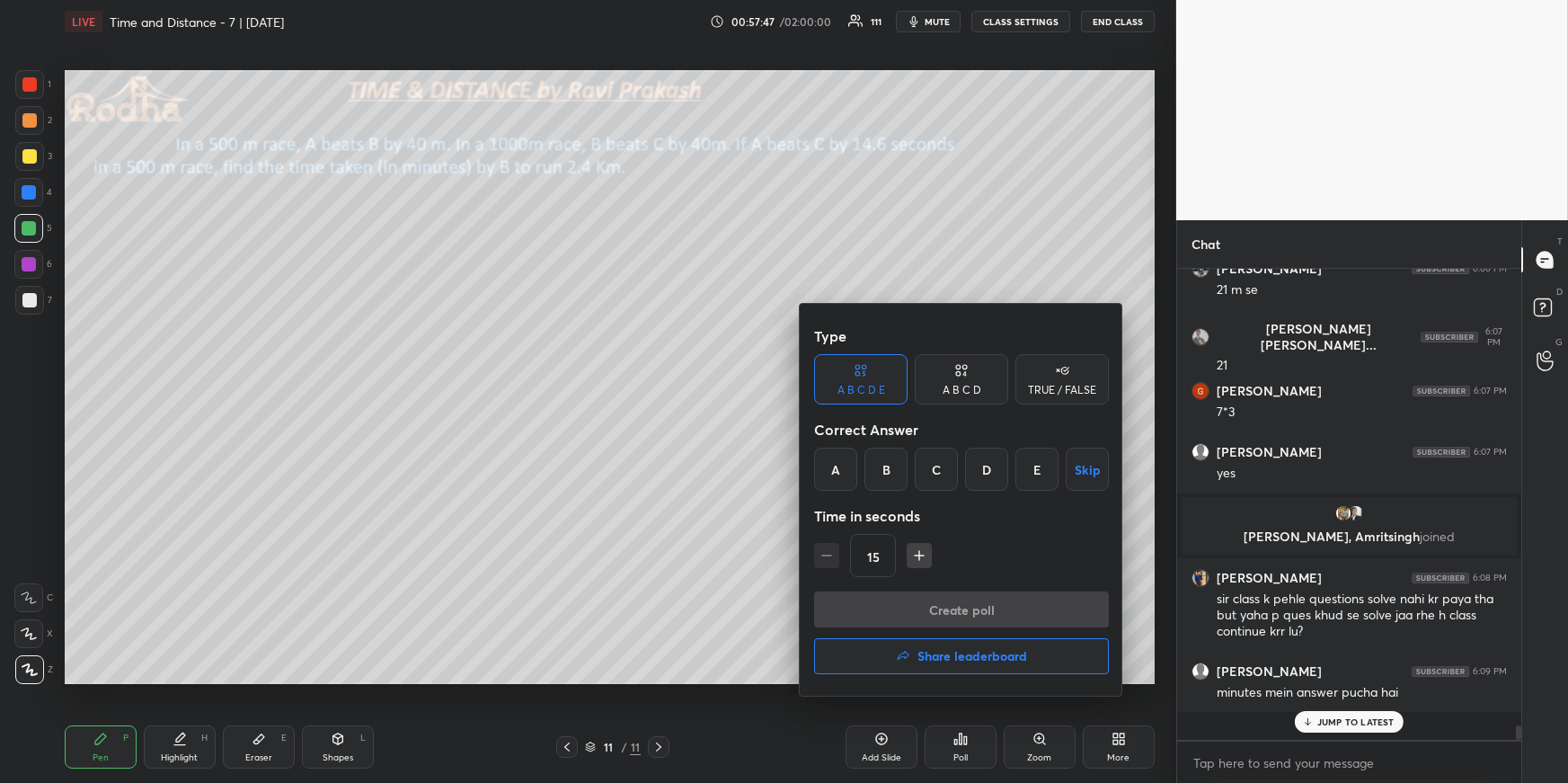 click at bounding box center (784, 391) 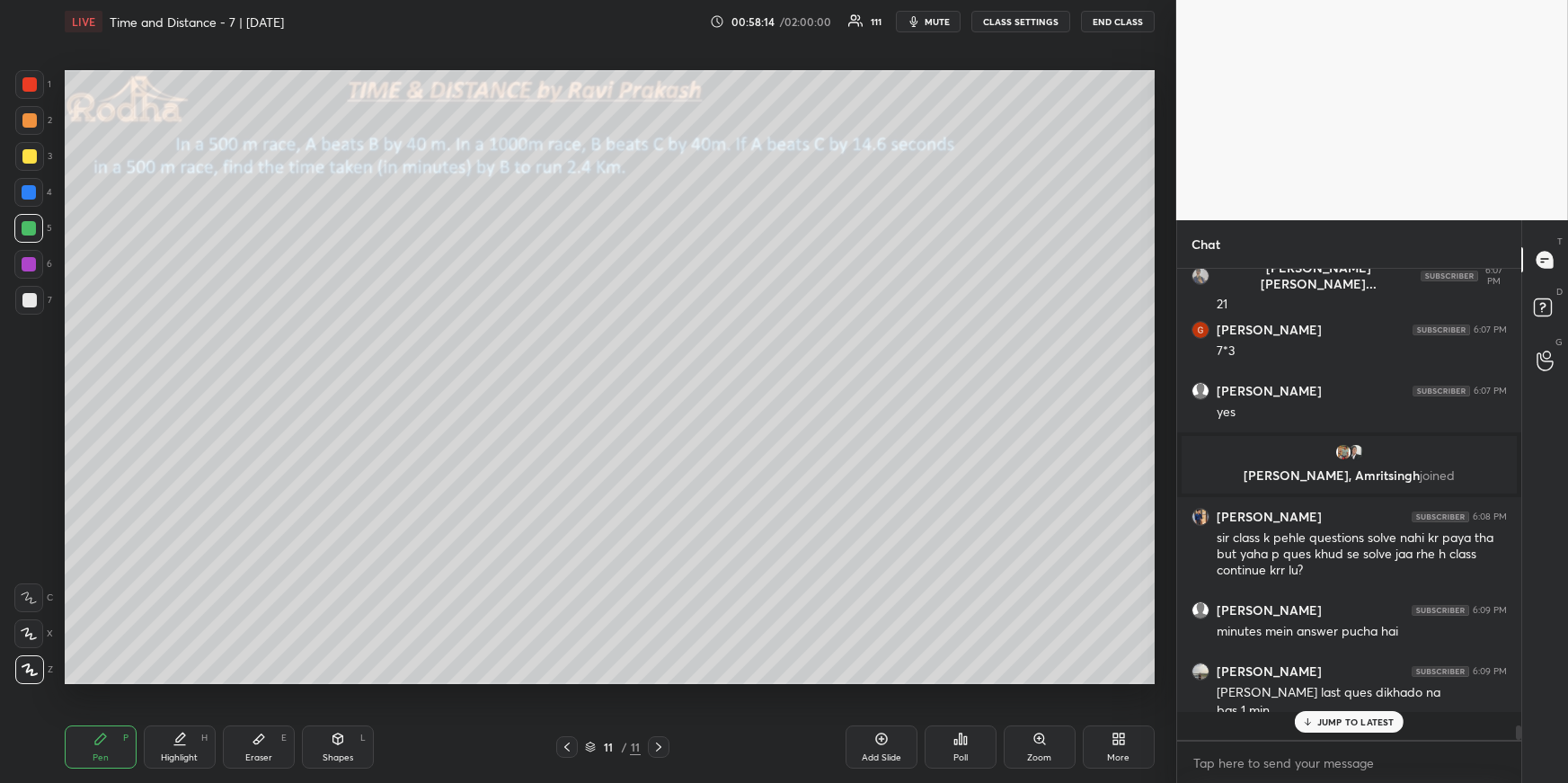 scroll, scrollTop: 14446, scrollLeft: 0, axis: vertical 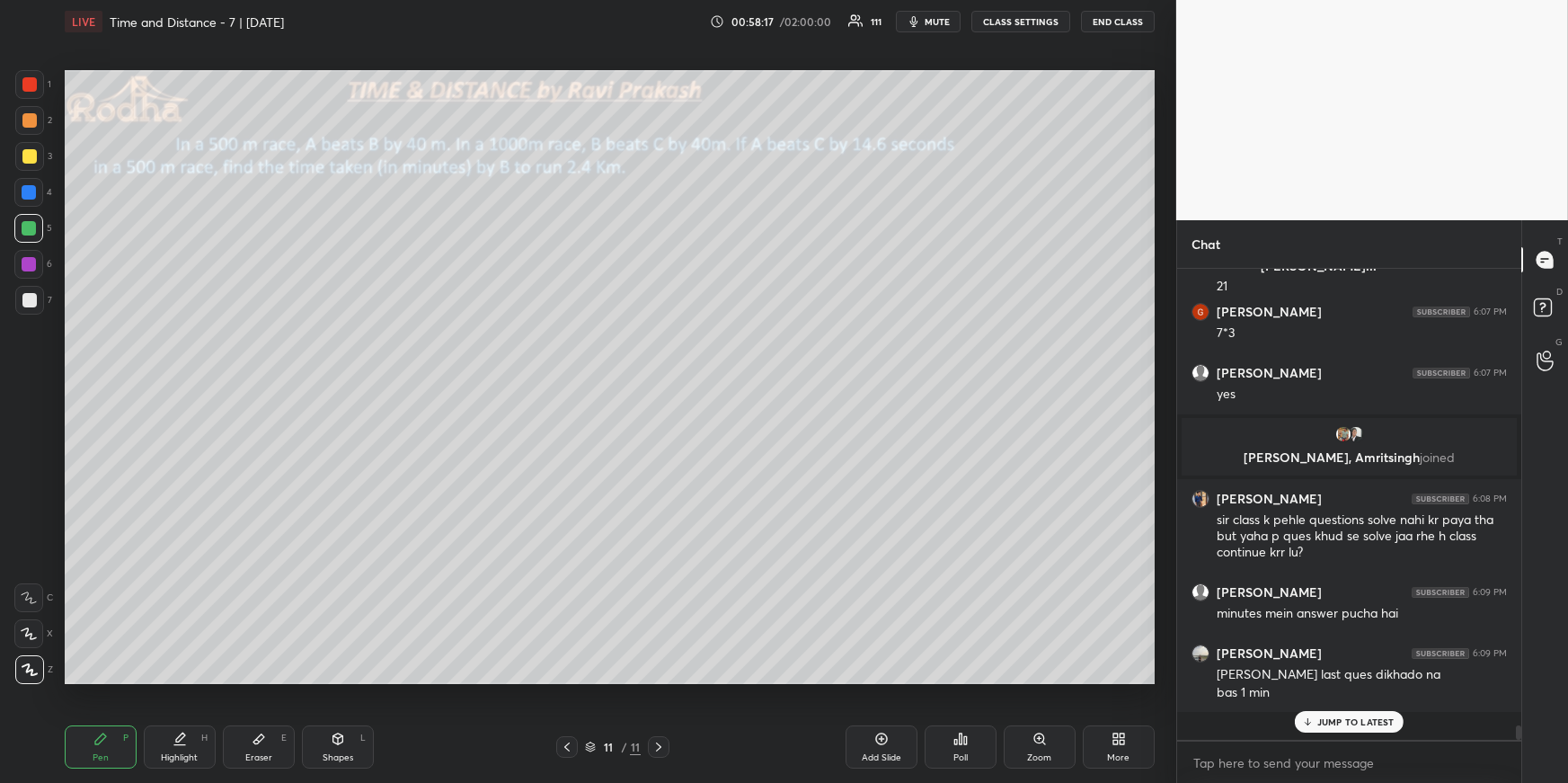 click 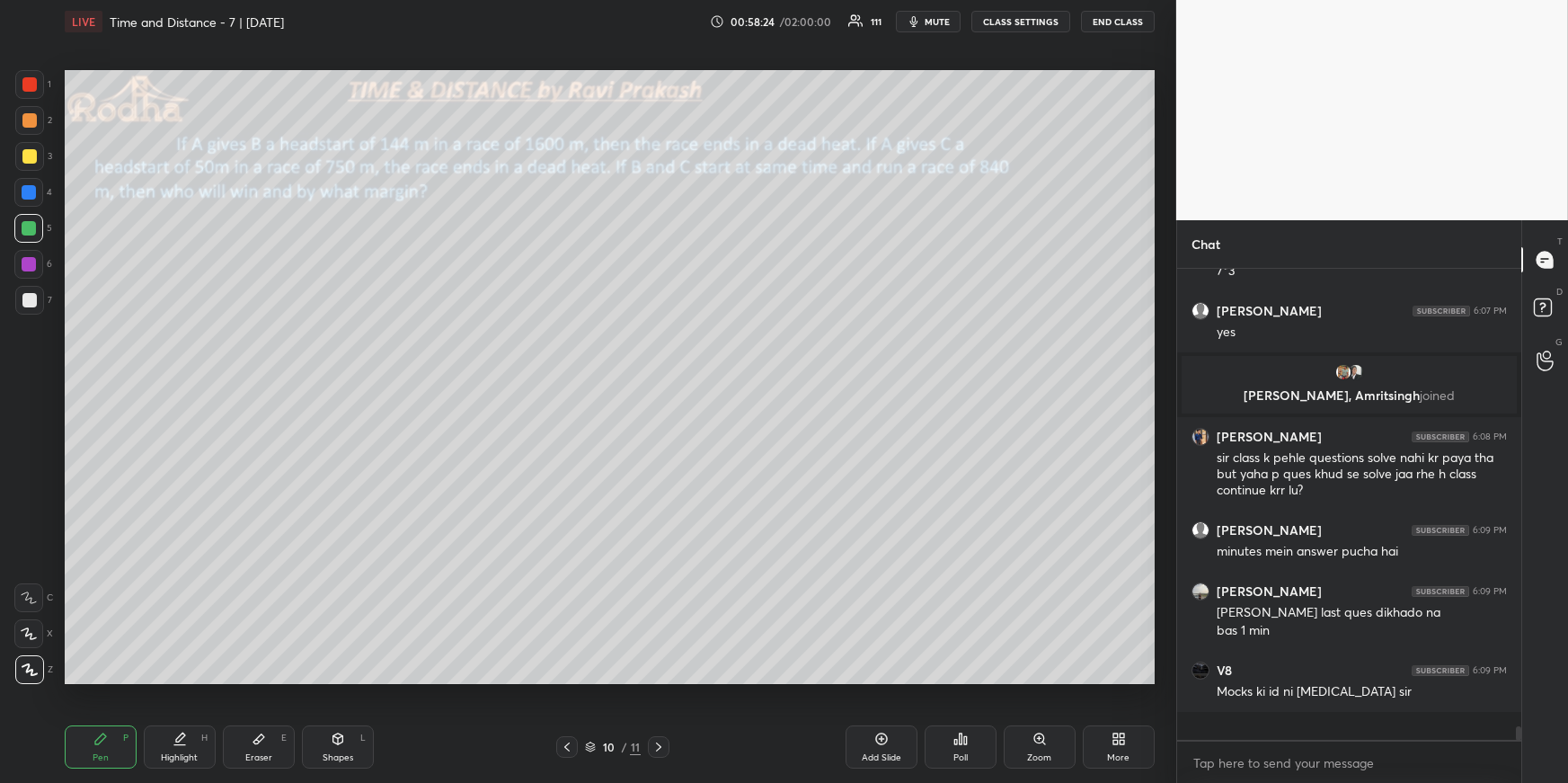 scroll, scrollTop: 14570, scrollLeft: 0, axis: vertical 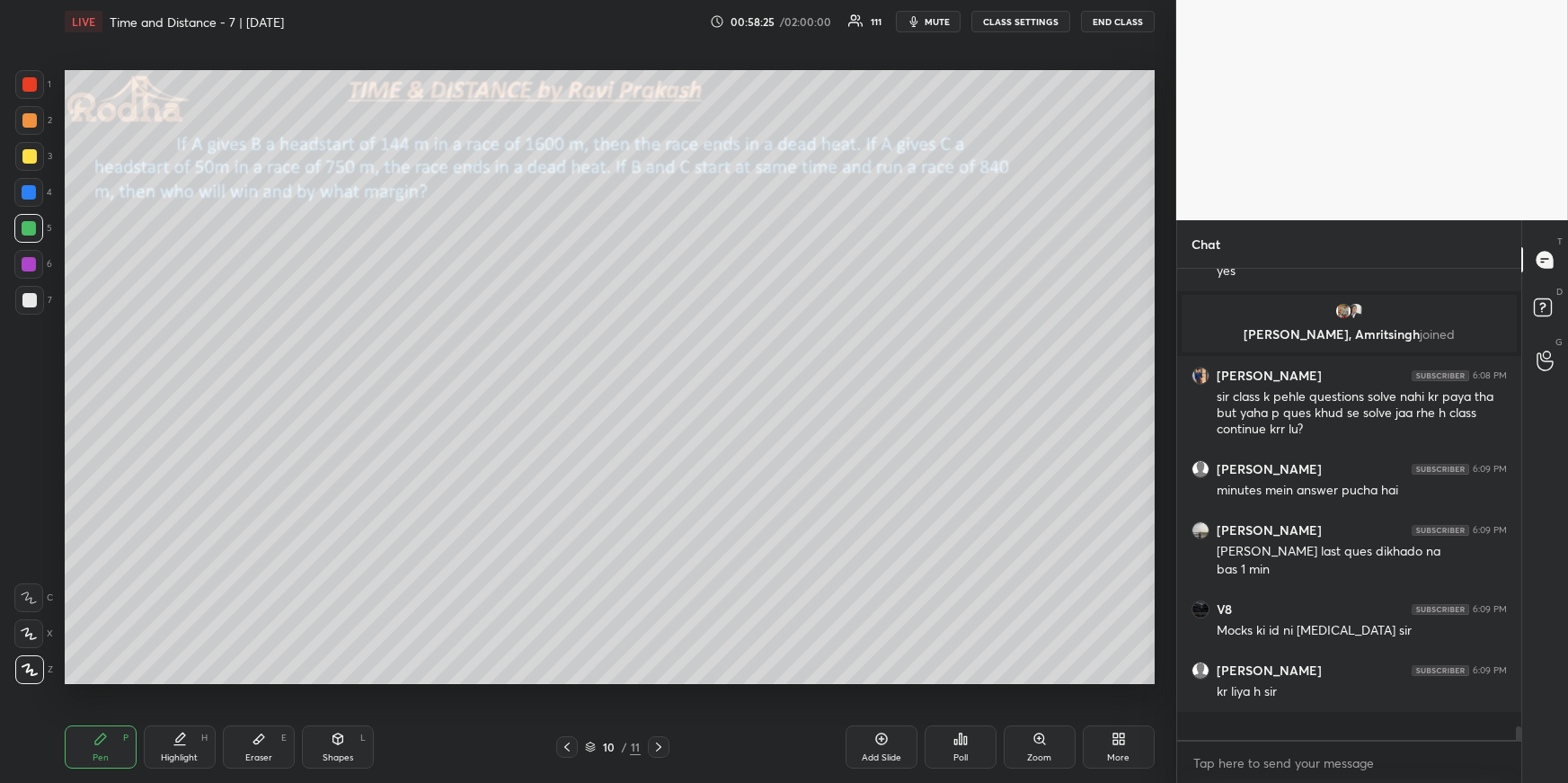 click 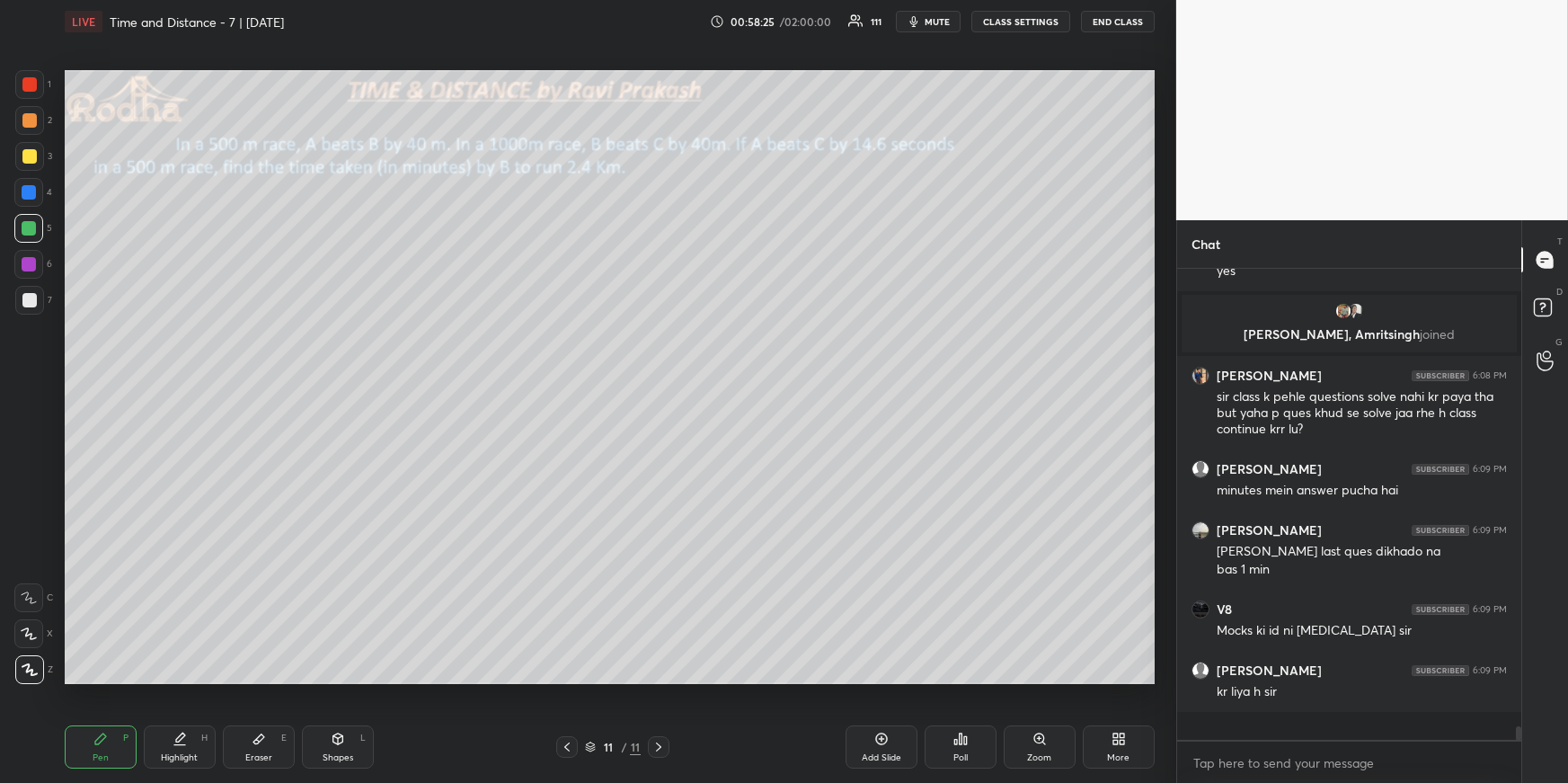scroll, scrollTop: 14631, scrollLeft: 0, axis: vertical 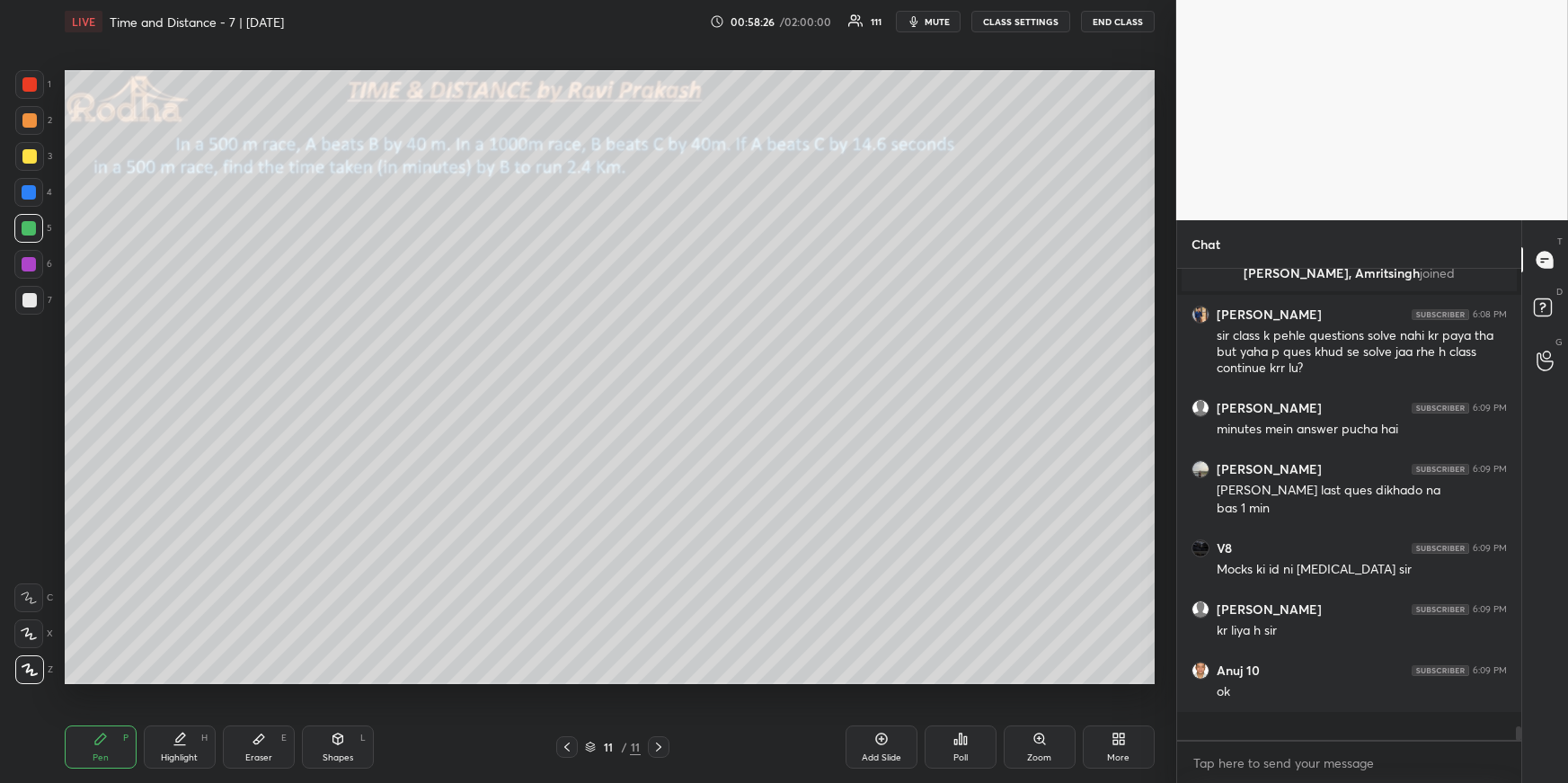 click on "LIVE Time and Distance - 7 | [DATE] 00:58:26 /  02:00:00 111 mute CLASS SETTINGS END CLASS" at bounding box center [609, 22] 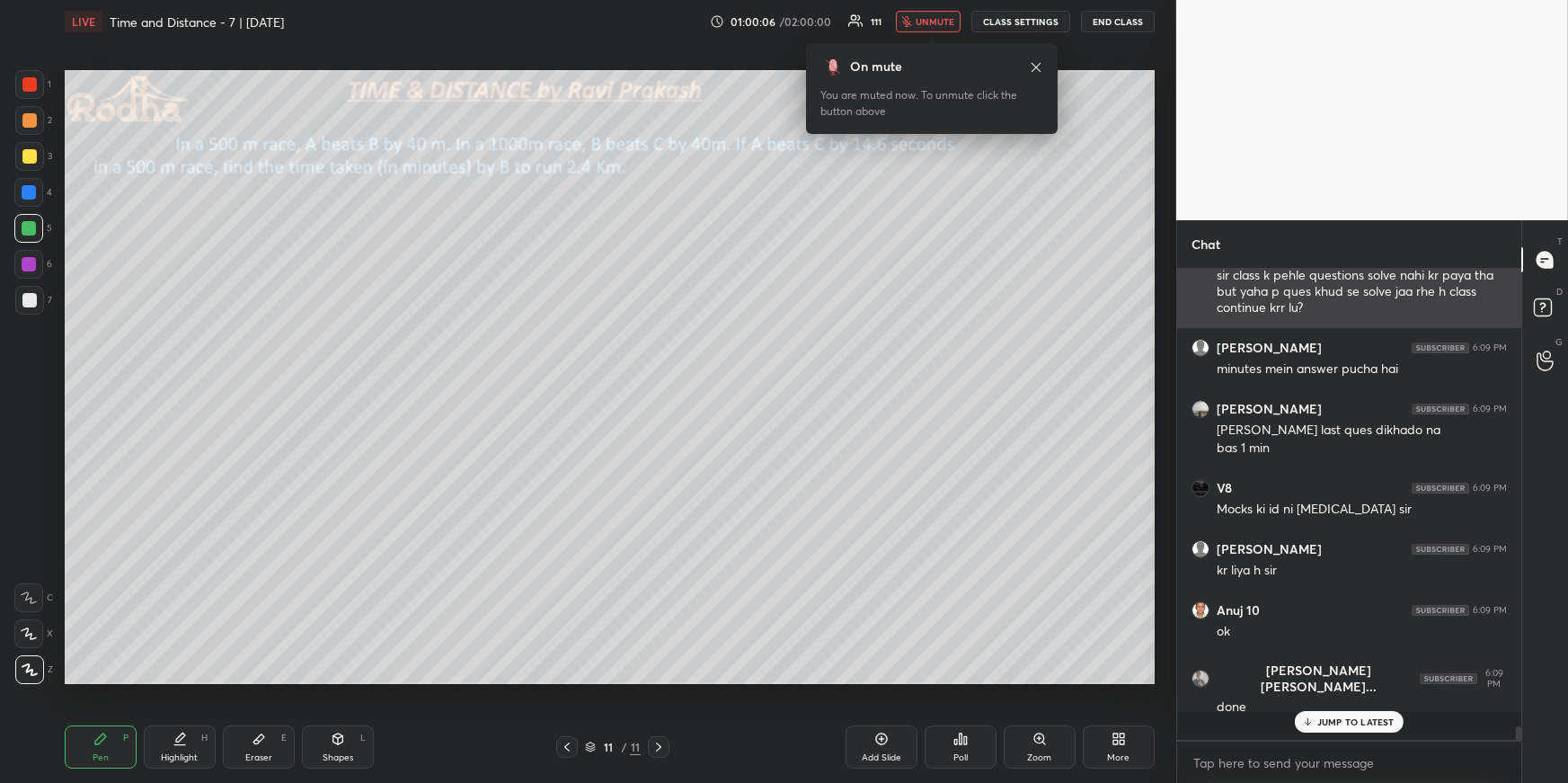 scroll, scrollTop: 14757, scrollLeft: 0, axis: vertical 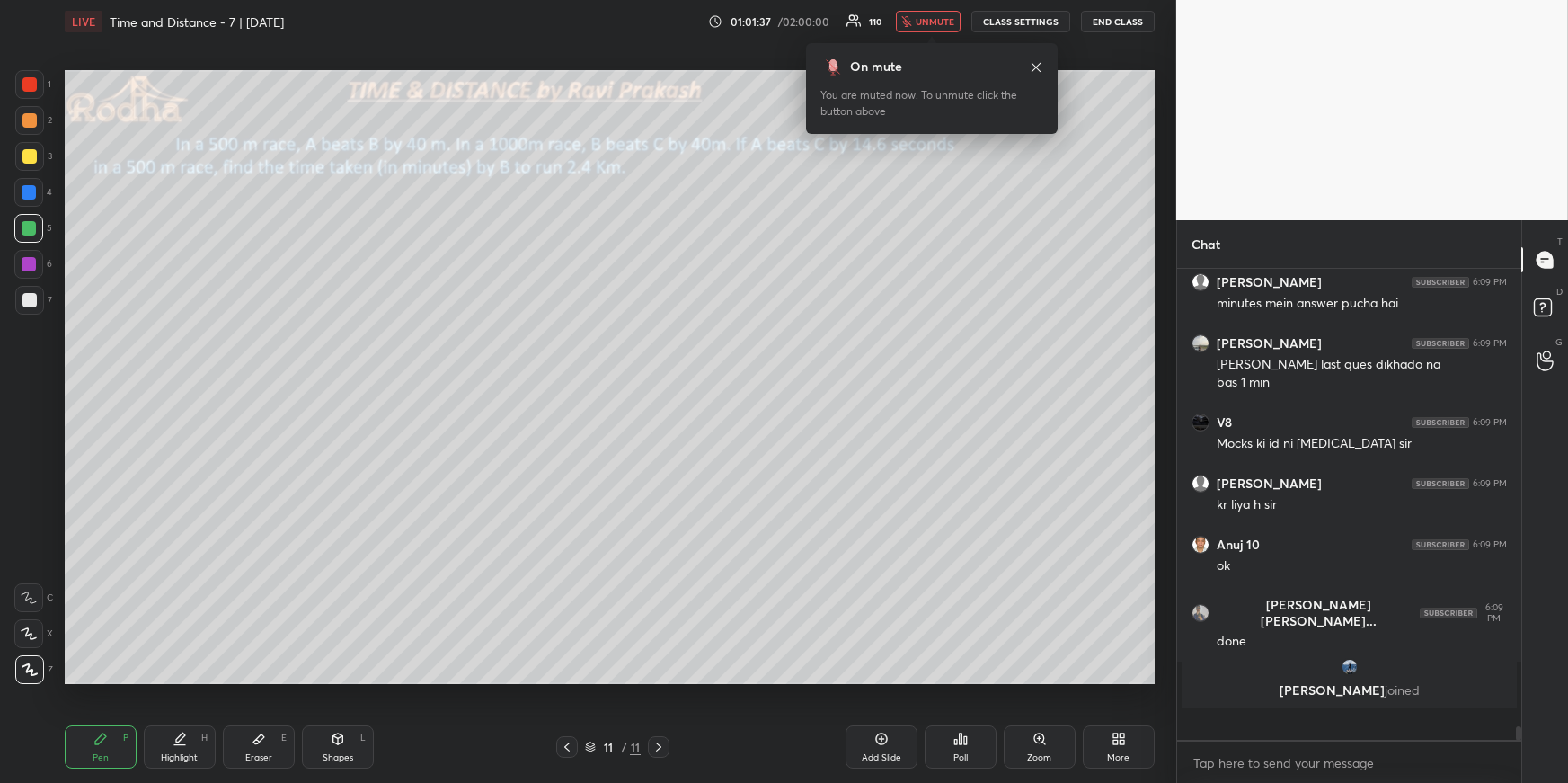 click on "unmute" at bounding box center [935, 22] 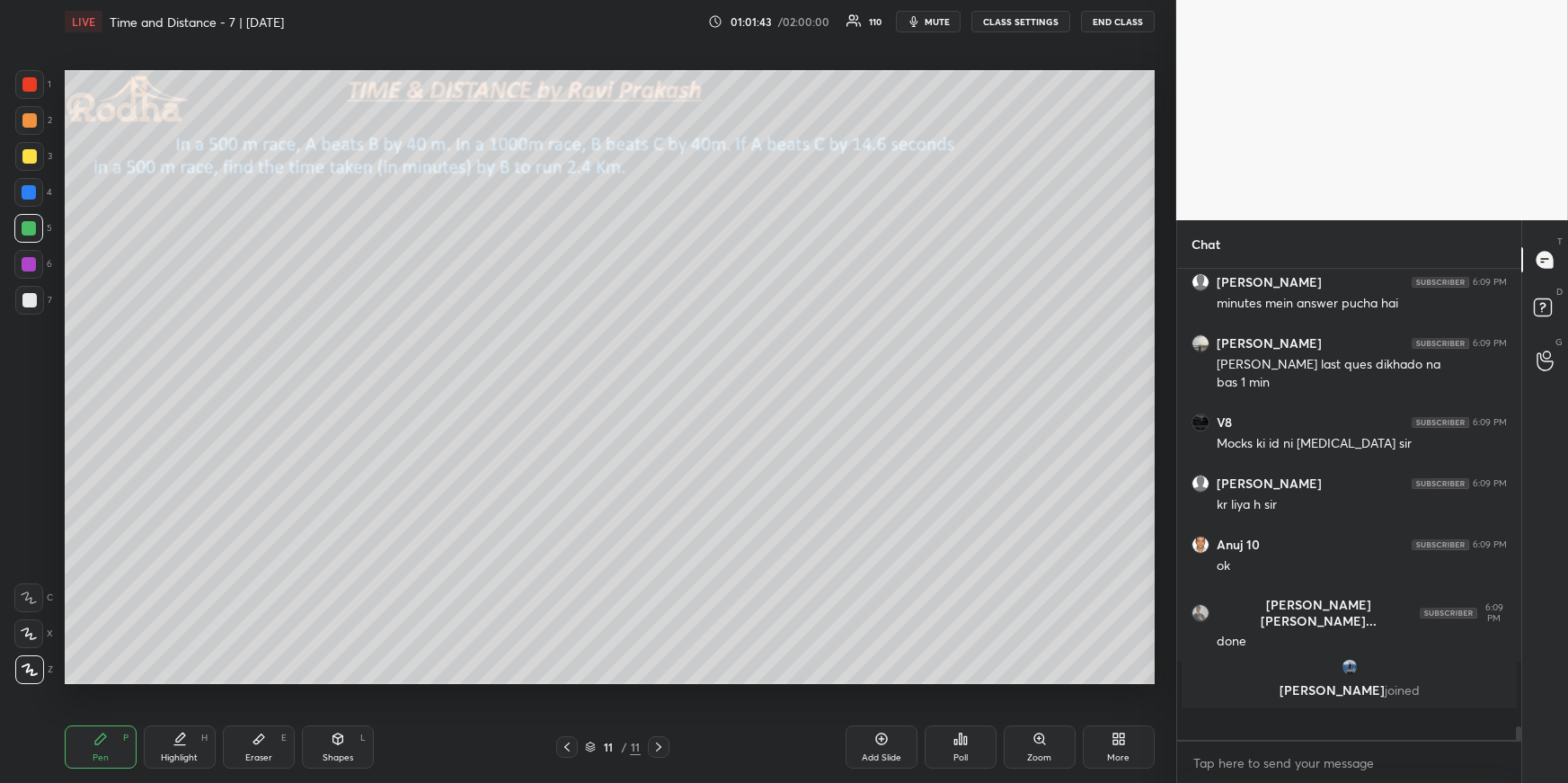 click 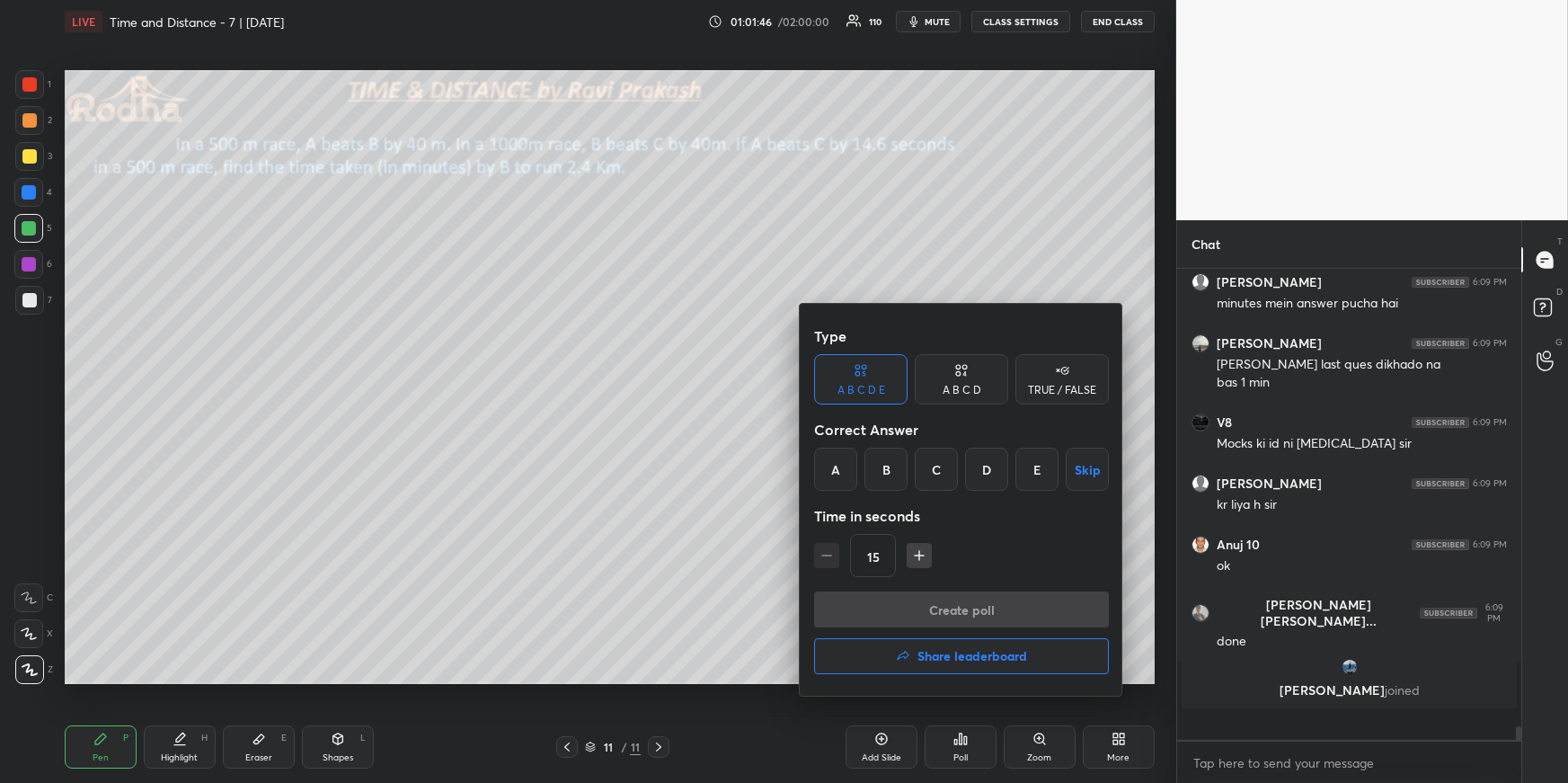 click at bounding box center [784, 391] 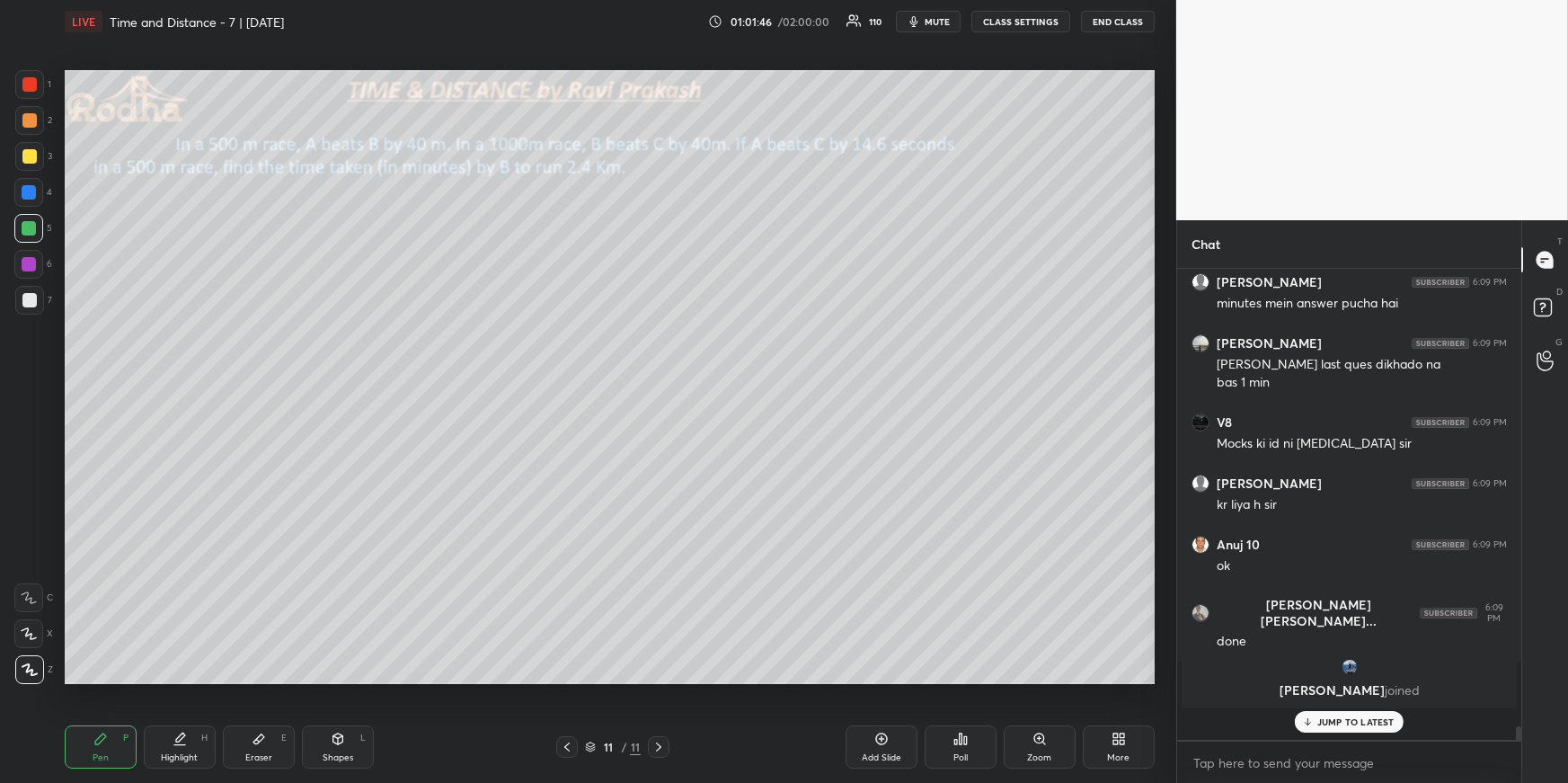 scroll, scrollTop: 14817, scrollLeft: 0, axis: vertical 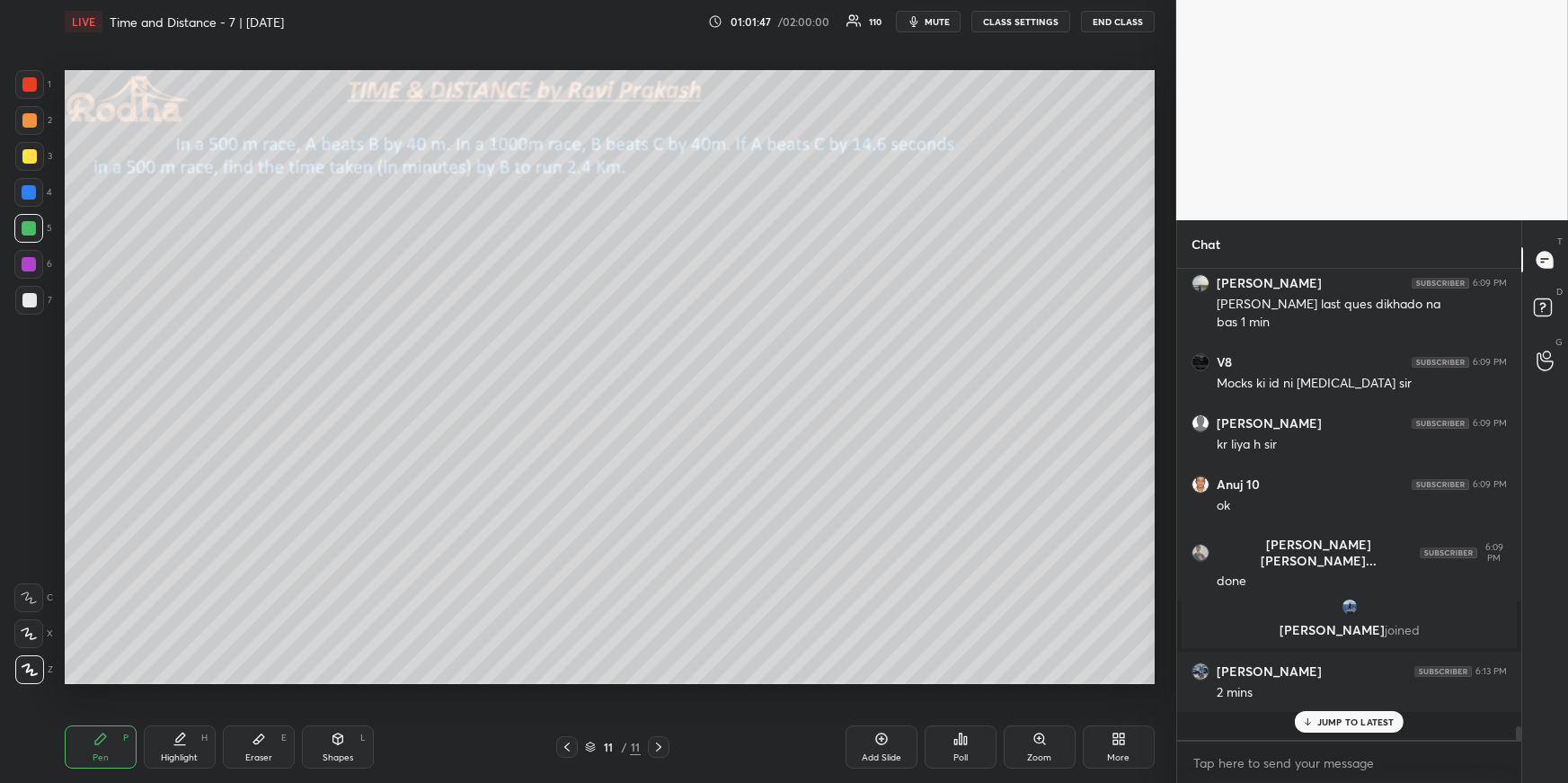 click on "Poll" at bounding box center [961, 747] 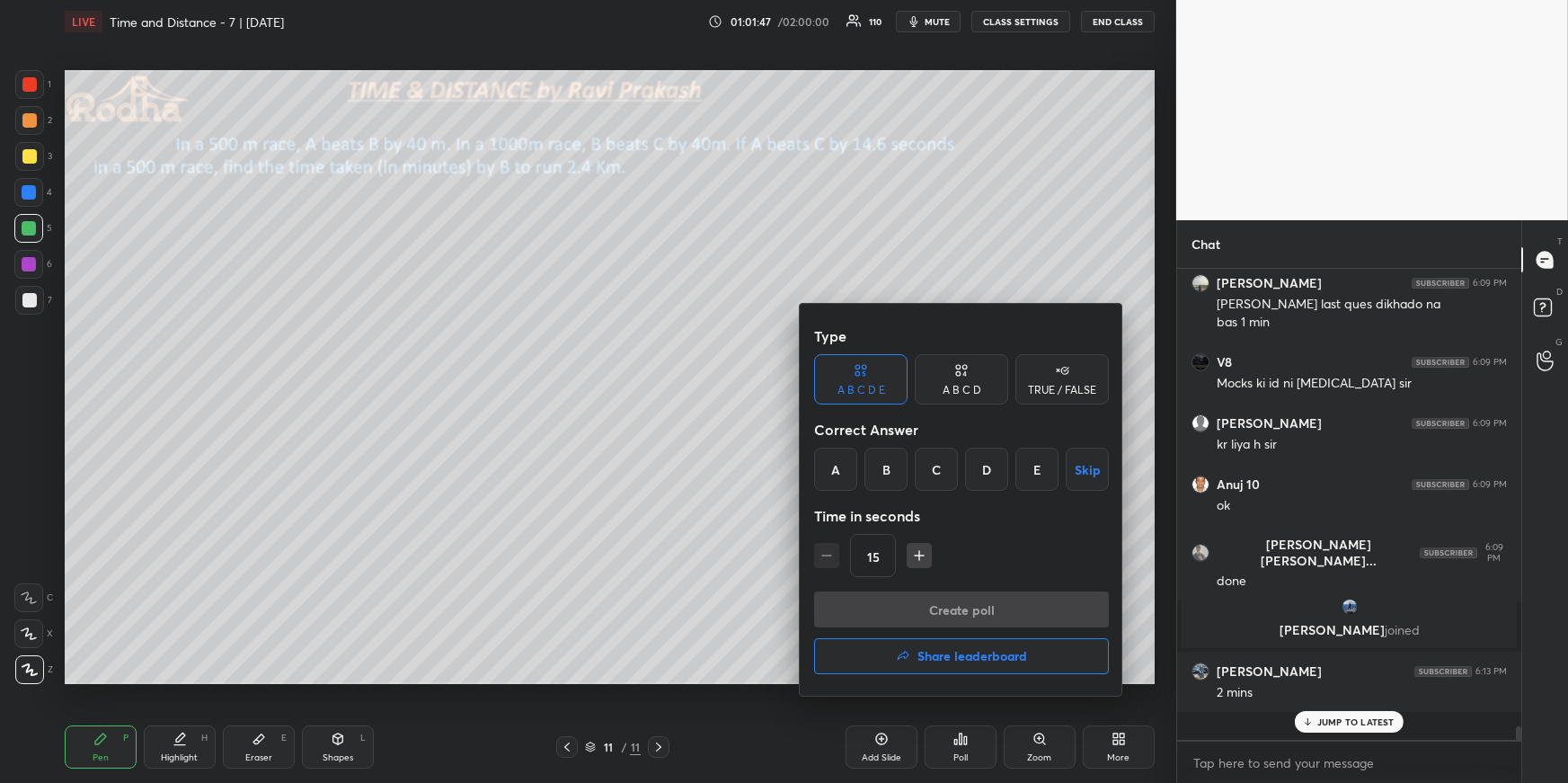 click on "C" at bounding box center [936, 469] 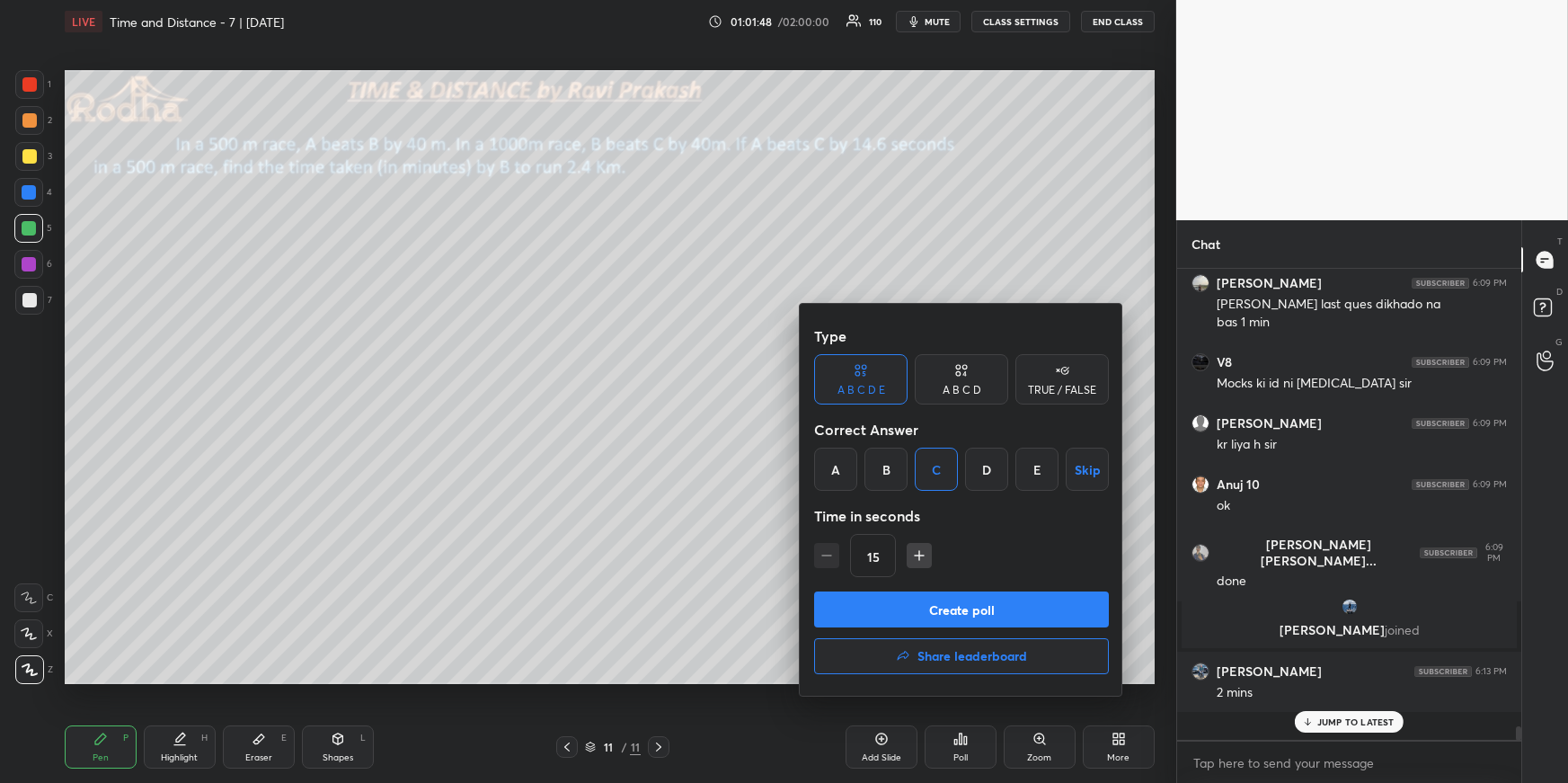 click on "Create poll" at bounding box center [961, 609] 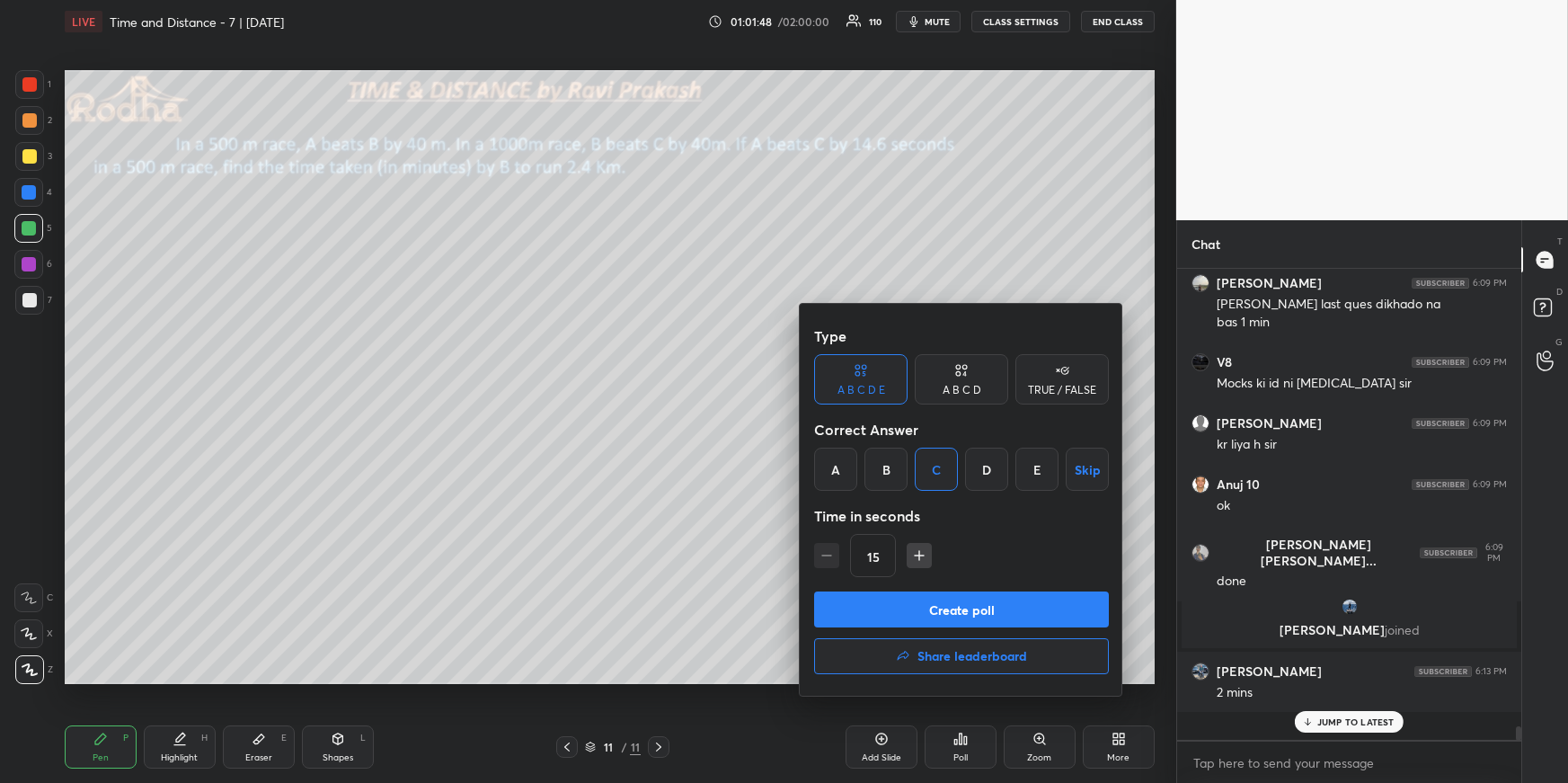 scroll, scrollTop: 457, scrollLeft: 334, axis: both 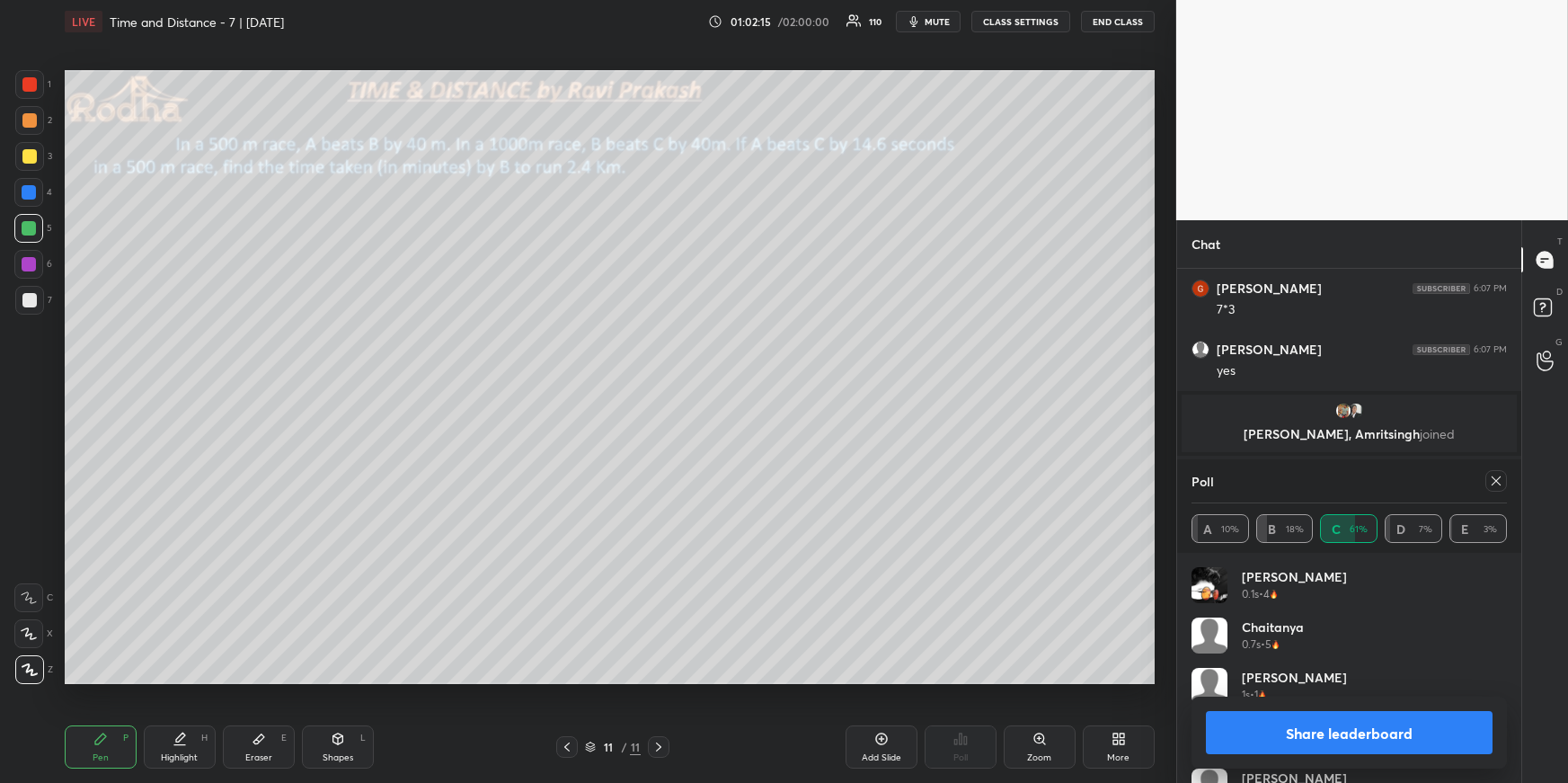click 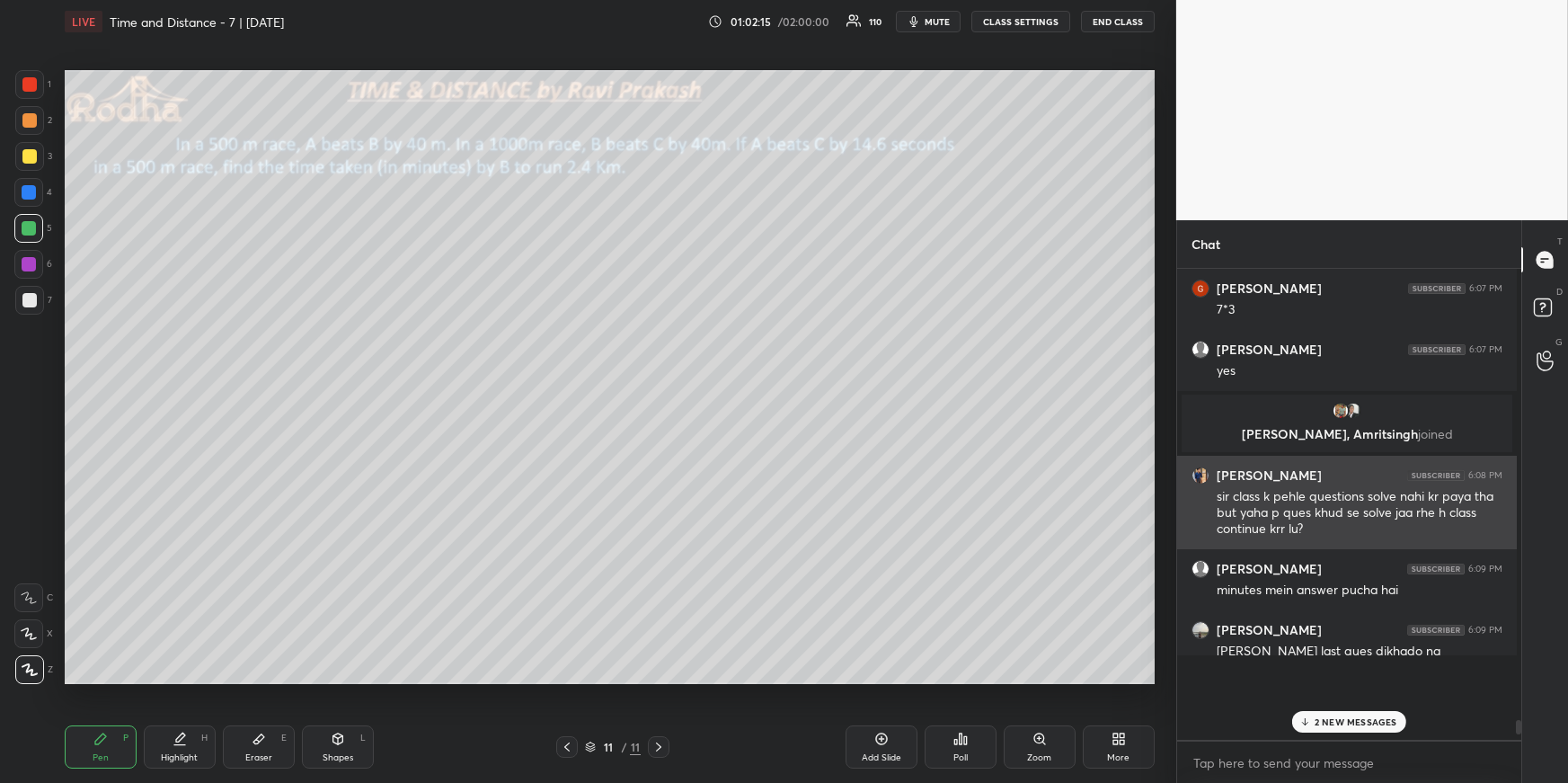 scroll, scrollTop: 394, scrollLeft: 334, axis: both 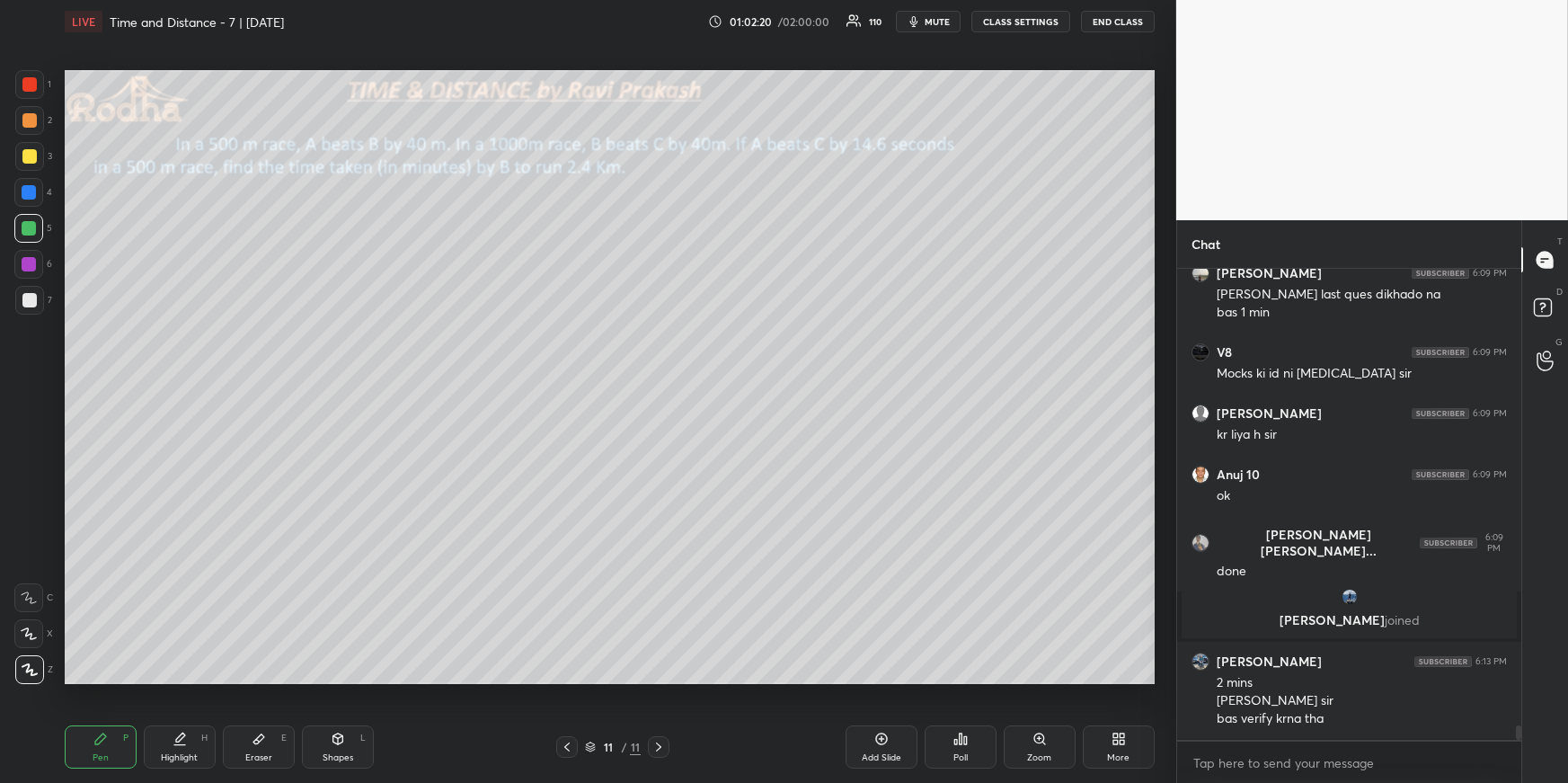 drag, startPoint x: 257, startPoint y: 754, endPoint x: 314, endPoint y: 694, distance: 82.75869 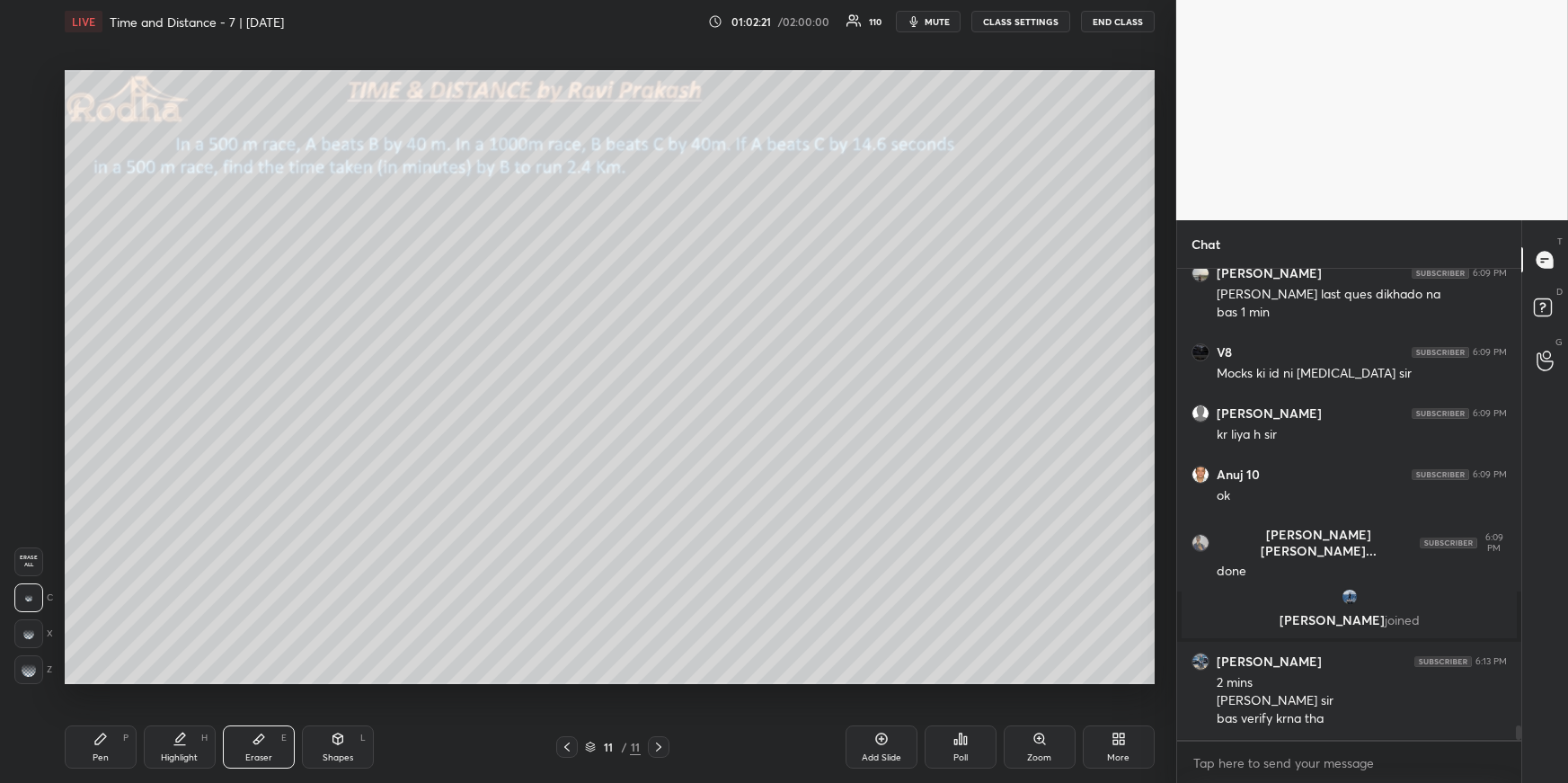 click 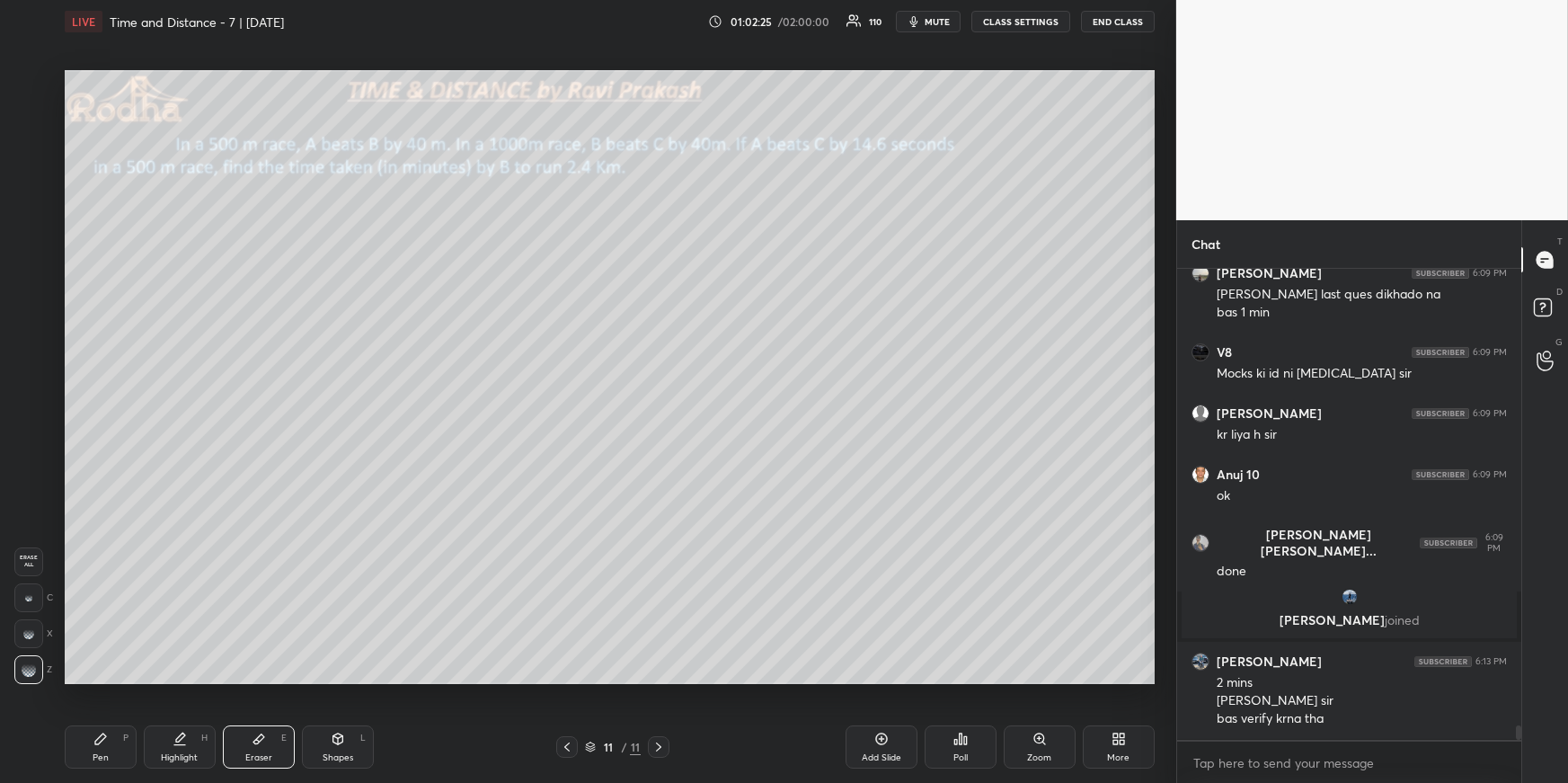 click on "Pen" at bounding box center [101, 758] 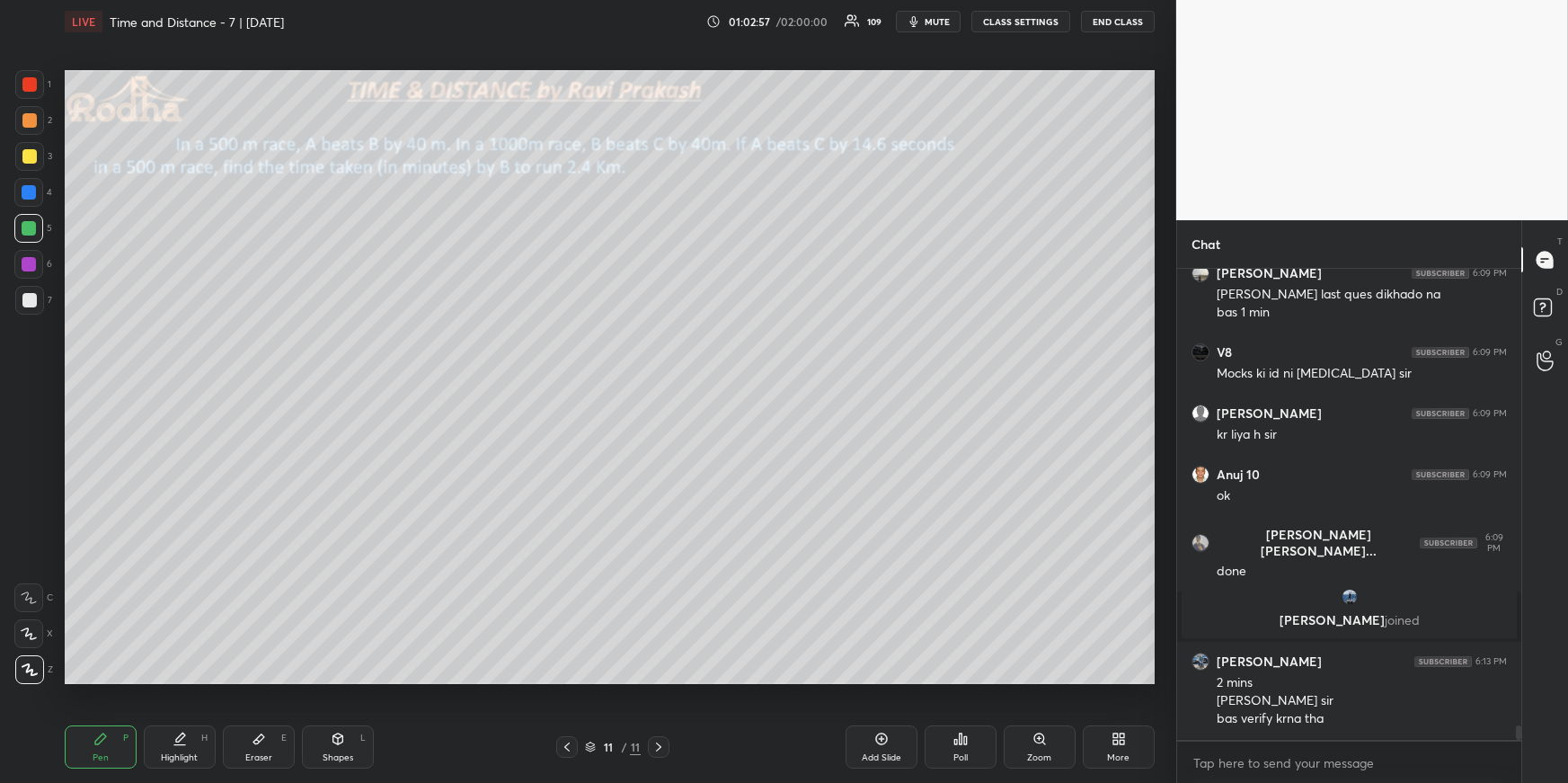 click on "Highlight" at bounding box center [179, 758] 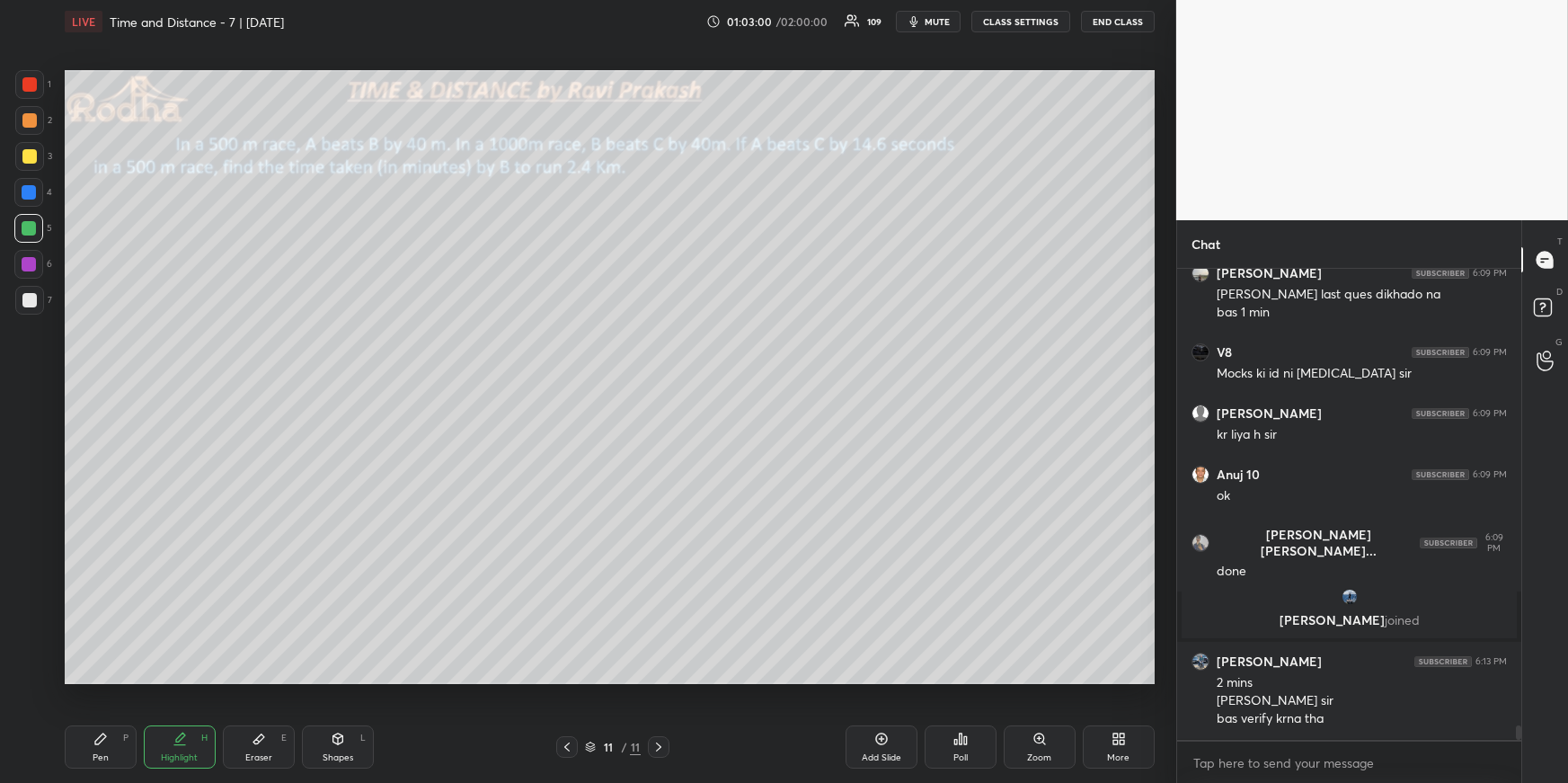 drag, startPoint x: 110, startPoint y: 735, endPoint x: 126, endPoint y: 710, distance: 29.681644 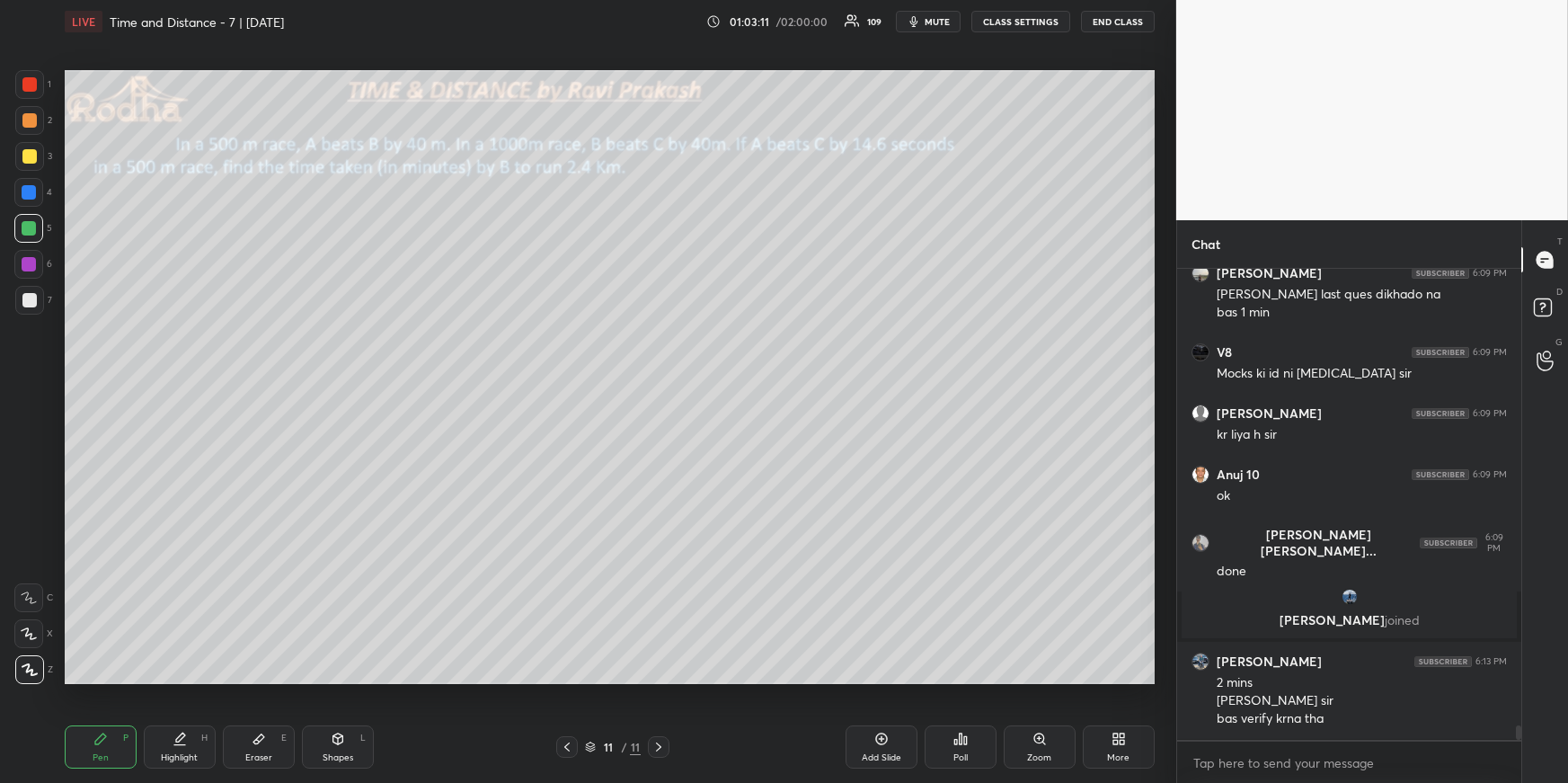 click on "Shapes L" at bounding box center (338, 747) 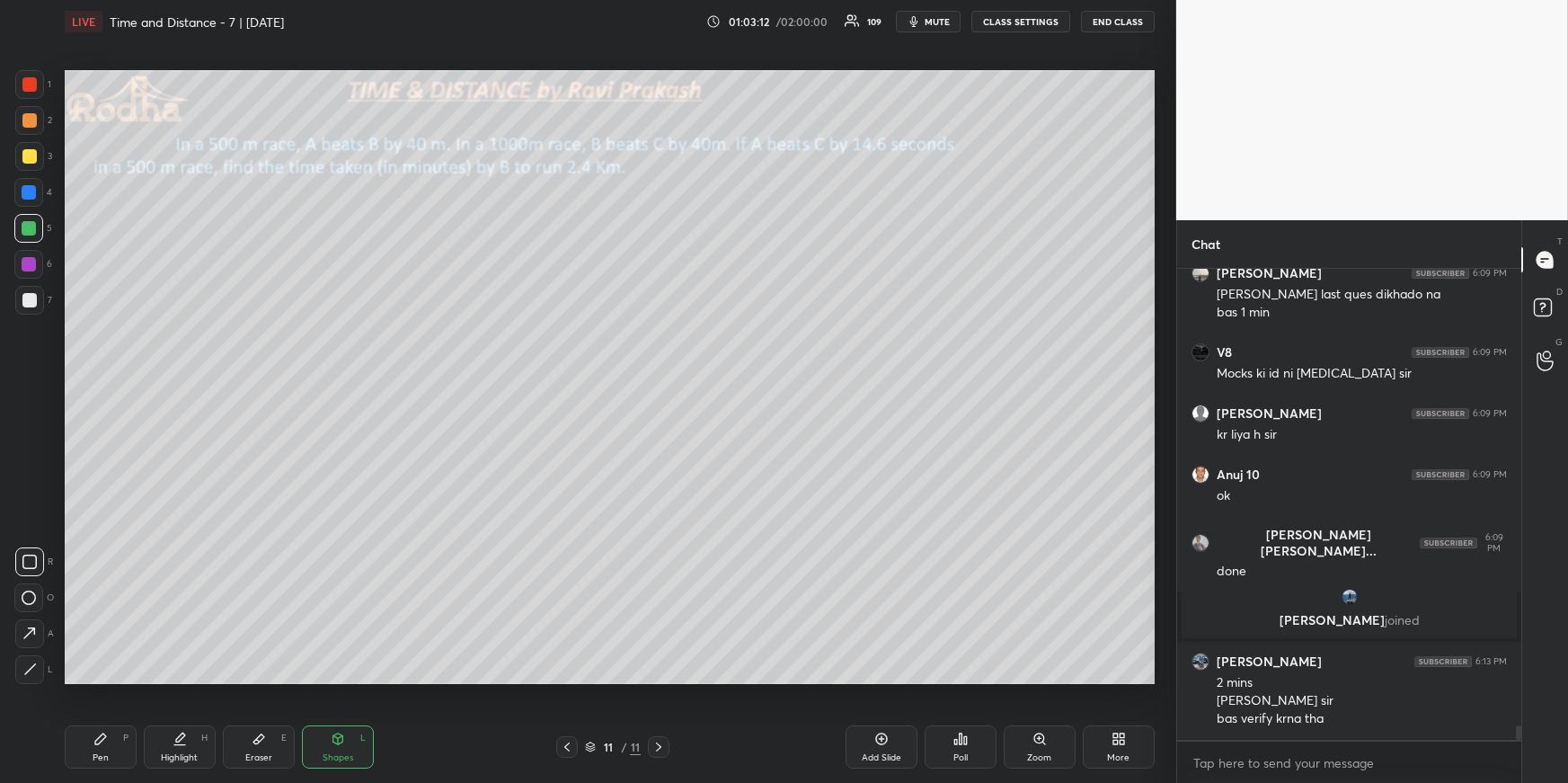 click 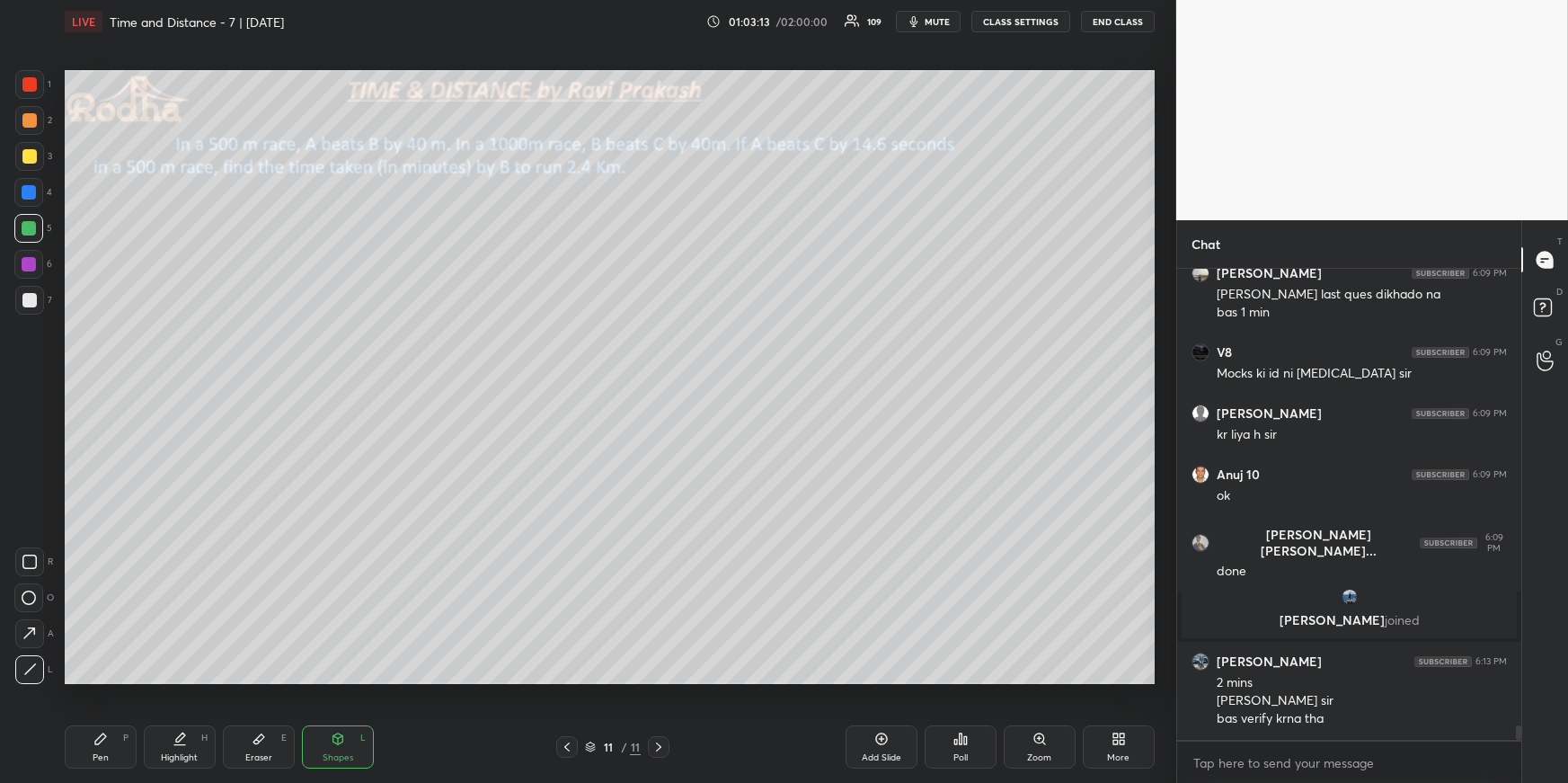 click on "Pen P" at bounding box center (101, 747) 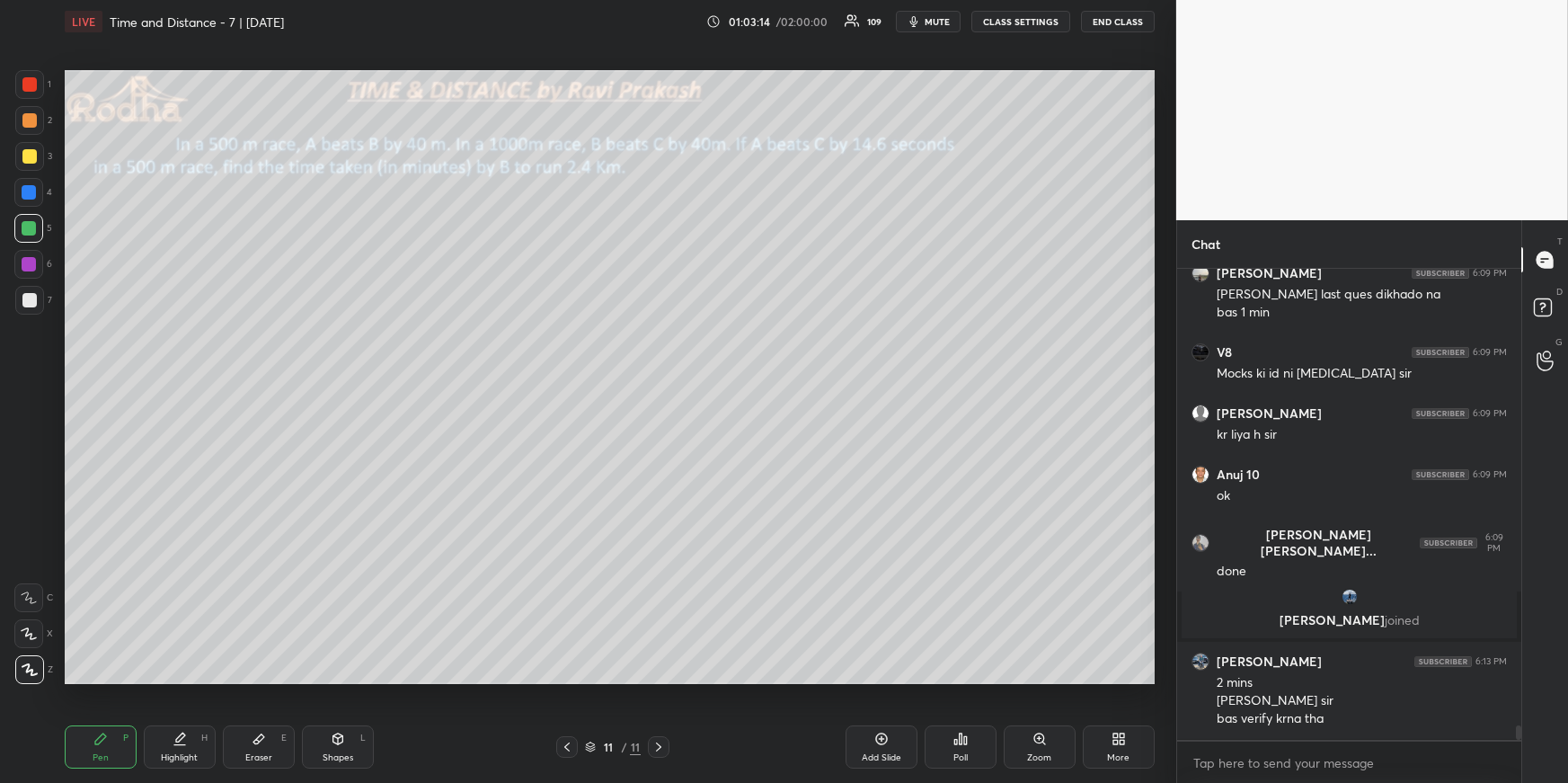drag, startPoint x: 30, startPoint y: 144, endPoint x: 18, endPoint y: 169, distance: 27.730849 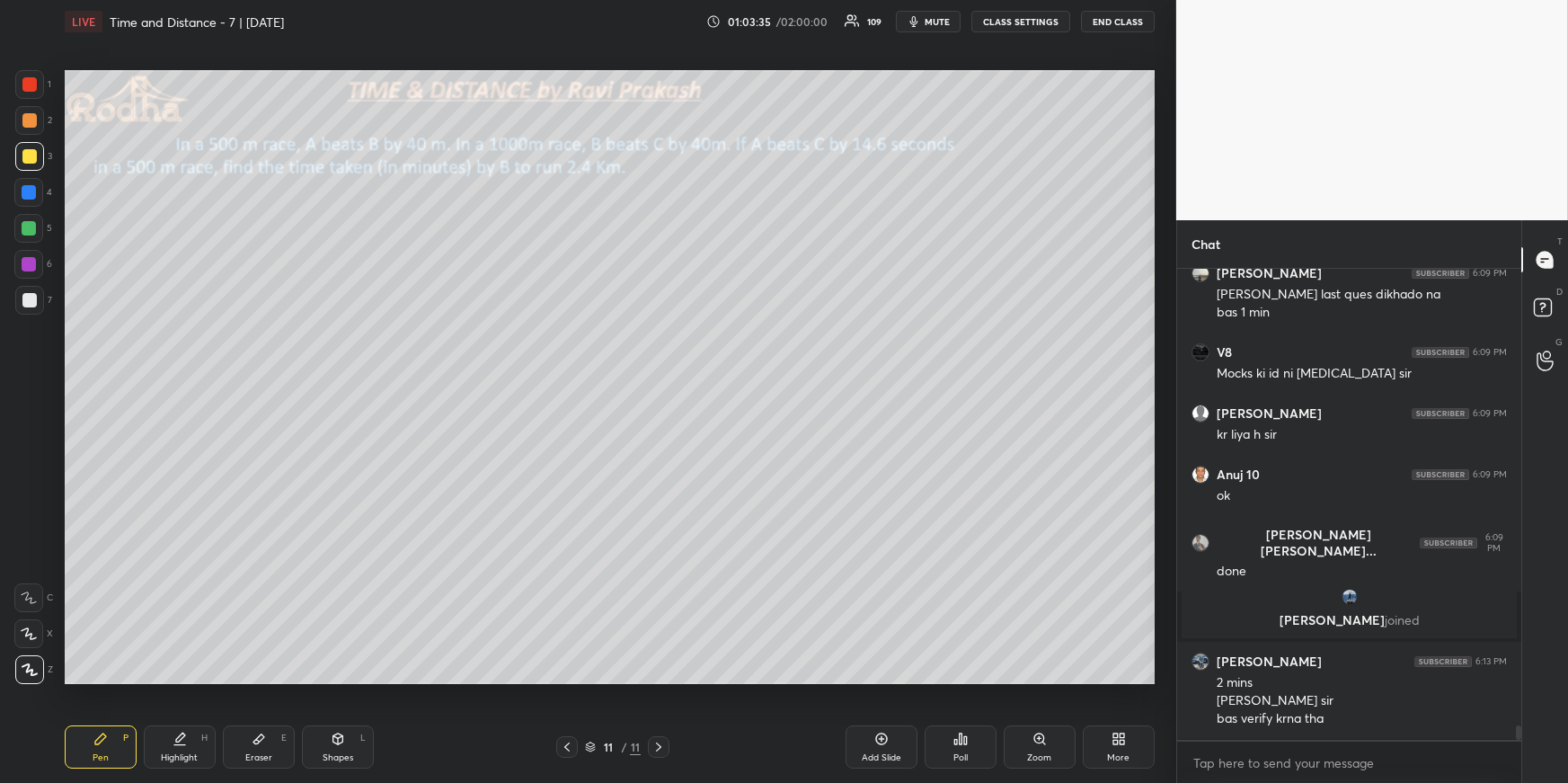 click on "Eraser E" at bounding box center (259, 747) 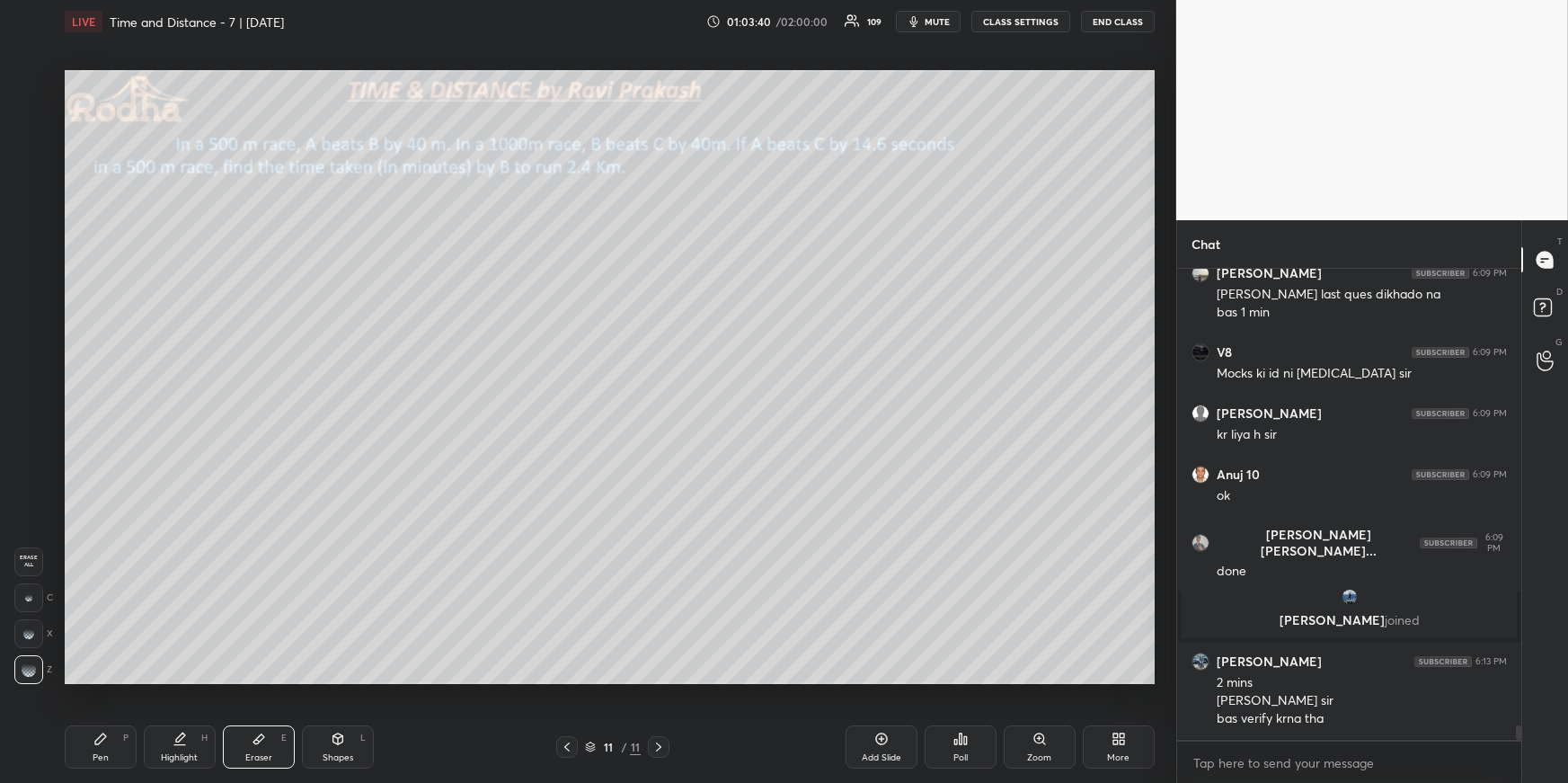 click on "Pen P" at bounding box center [101, 747] 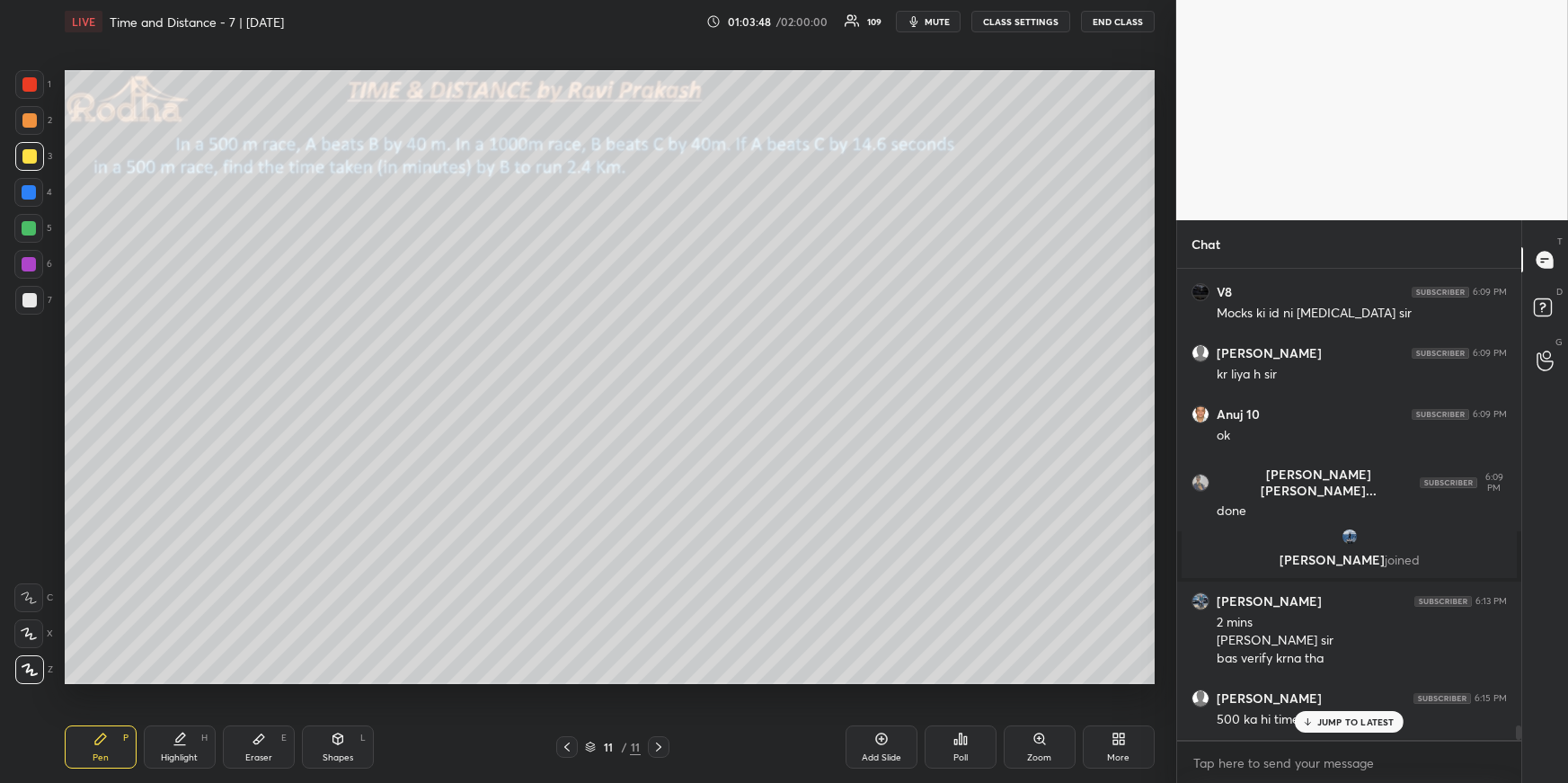 scroll, scrollTop: 14896, scrollLeft: 0, axis: vertical 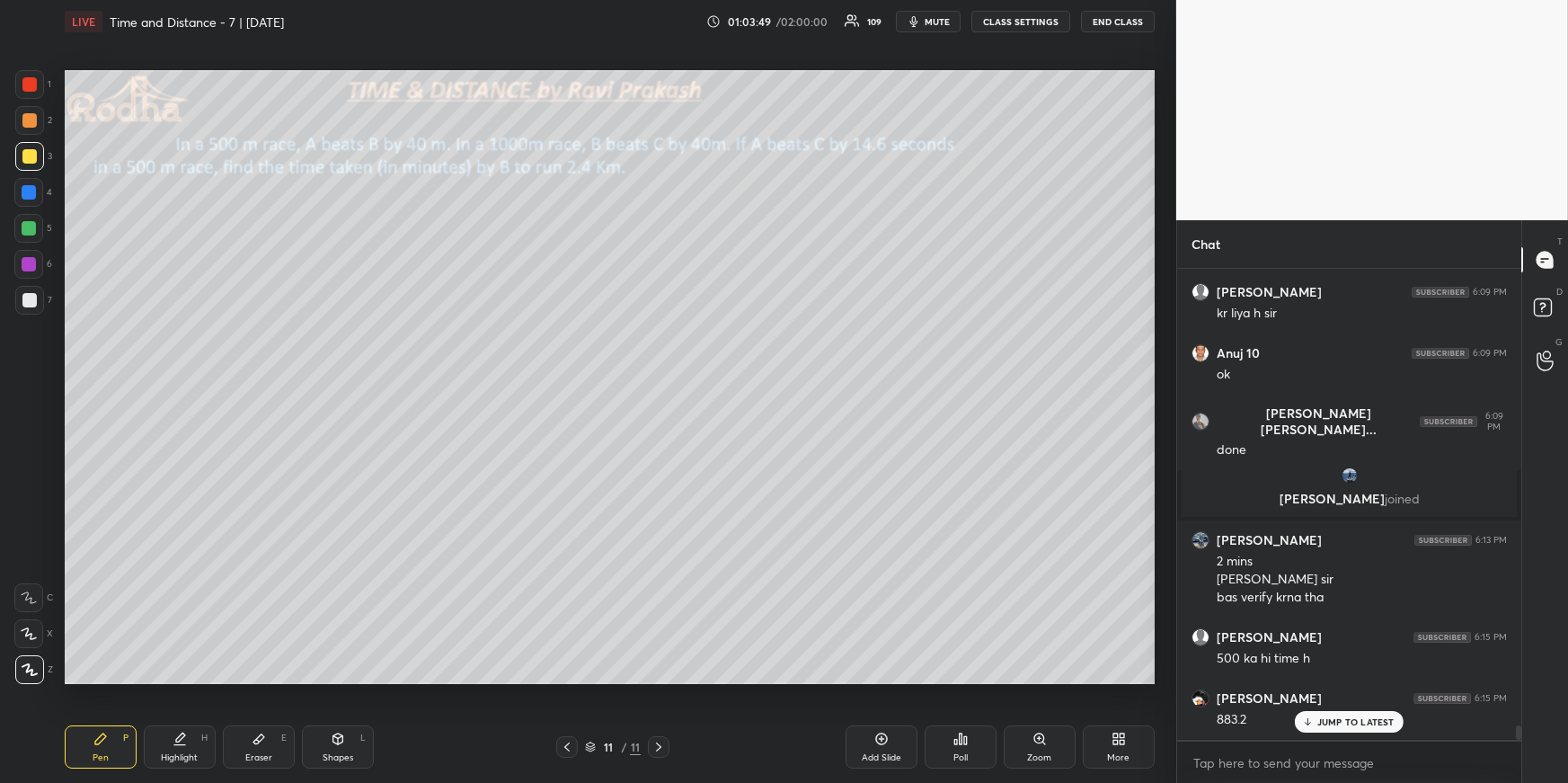 drag, startPoint x: 181, startPoint y: 755, endPoint x: 197, endPoint y: 710, distance: 47.75982 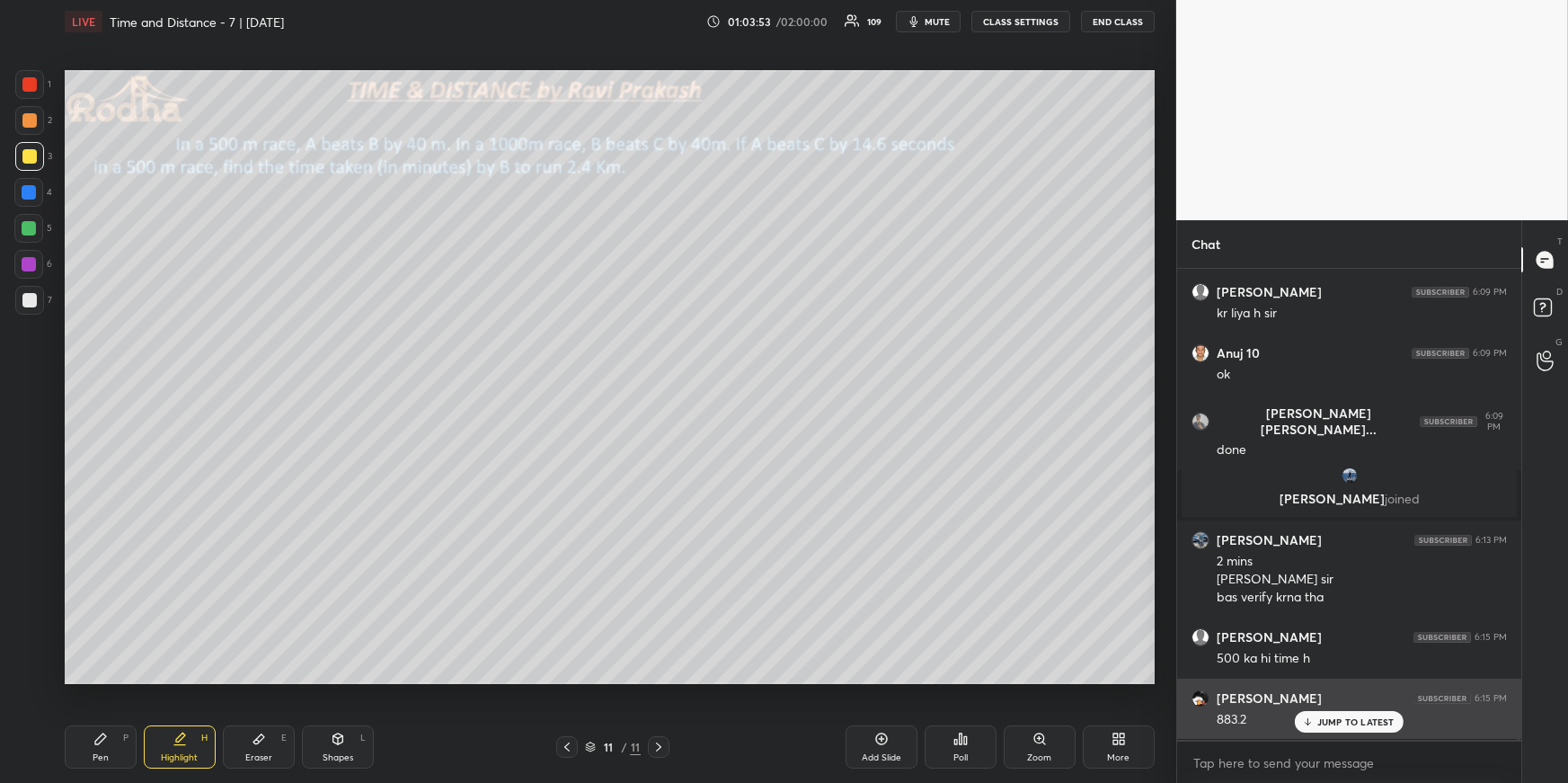 click on "JUMP TO LATEST" at bounding box center [1356, 722] 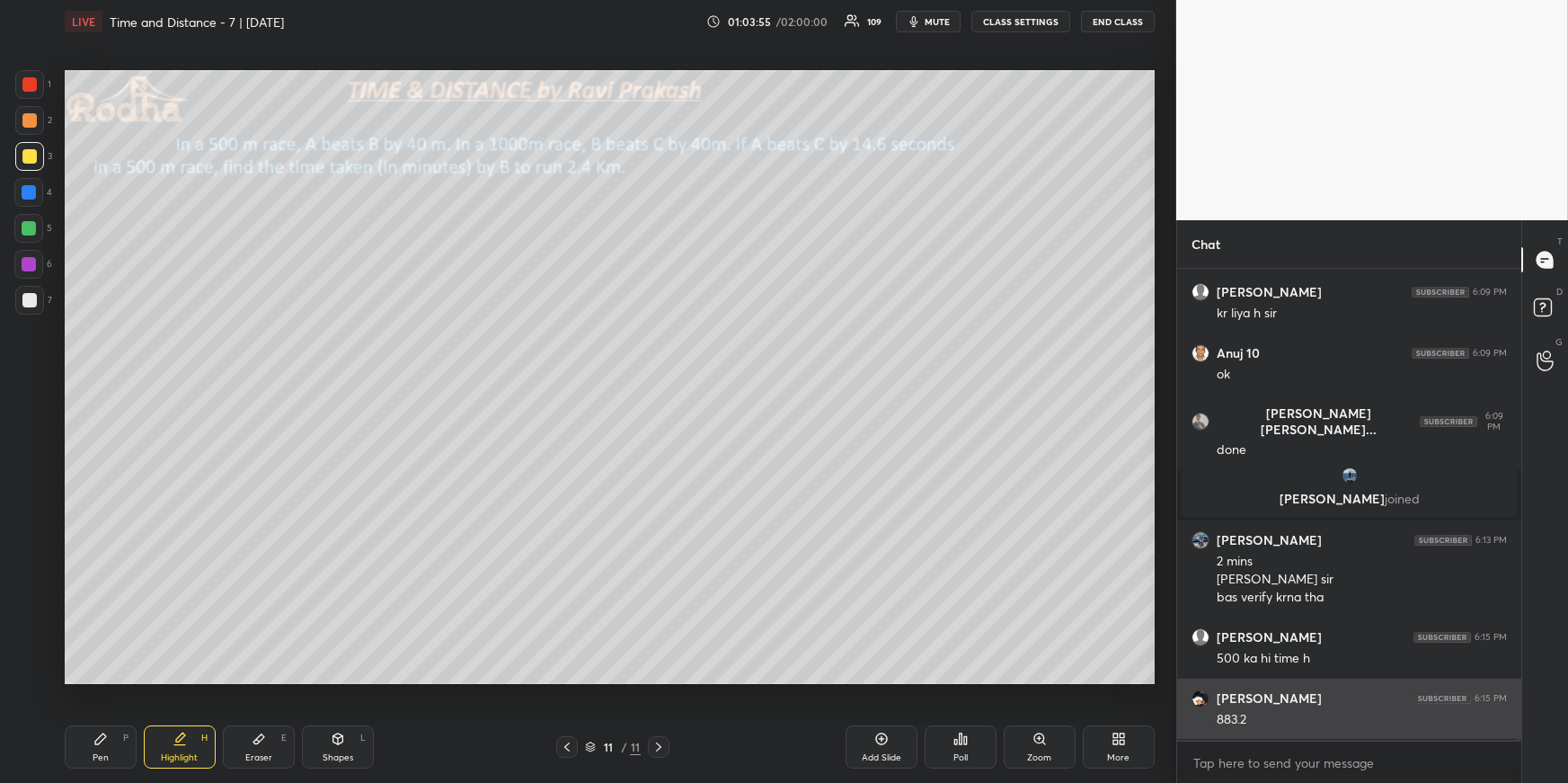 scroll, scrollTop: 14958, scrollLeft: 0, axis: vertical 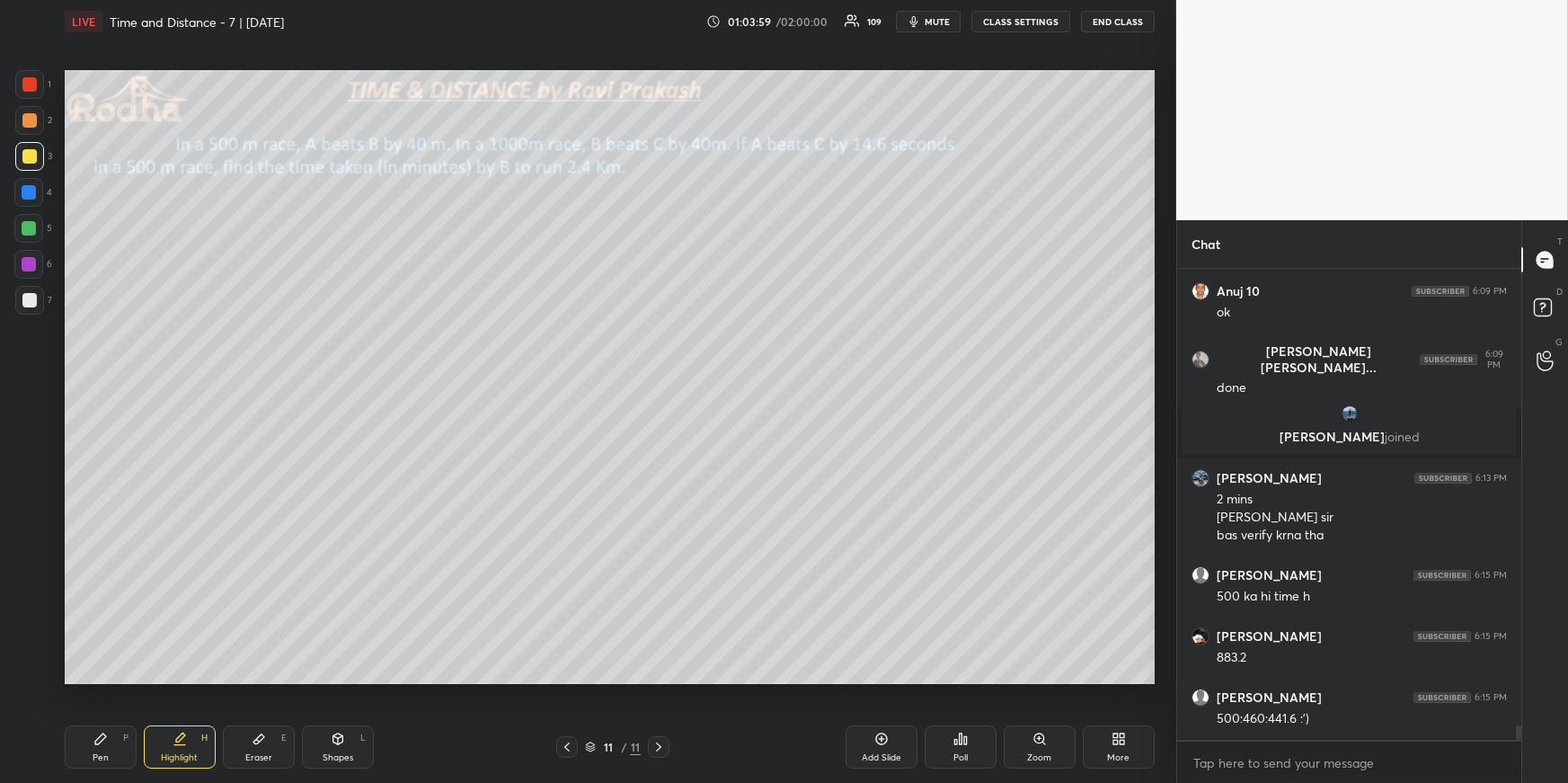 click on "Pen" at bounding box center [101, 758] 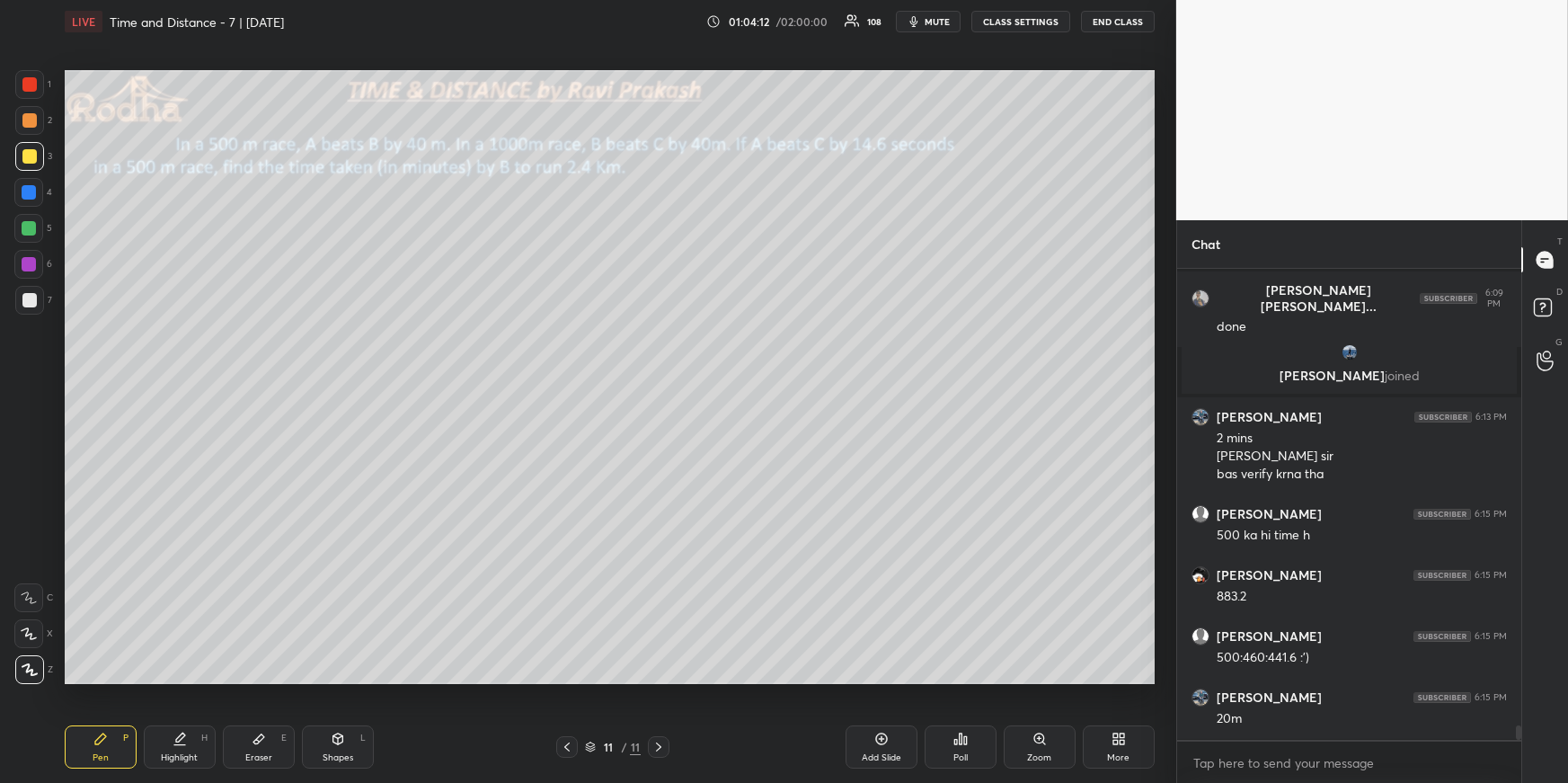 scroll, scrollTop: 15084, scrollLeft: 0, axis: vertical 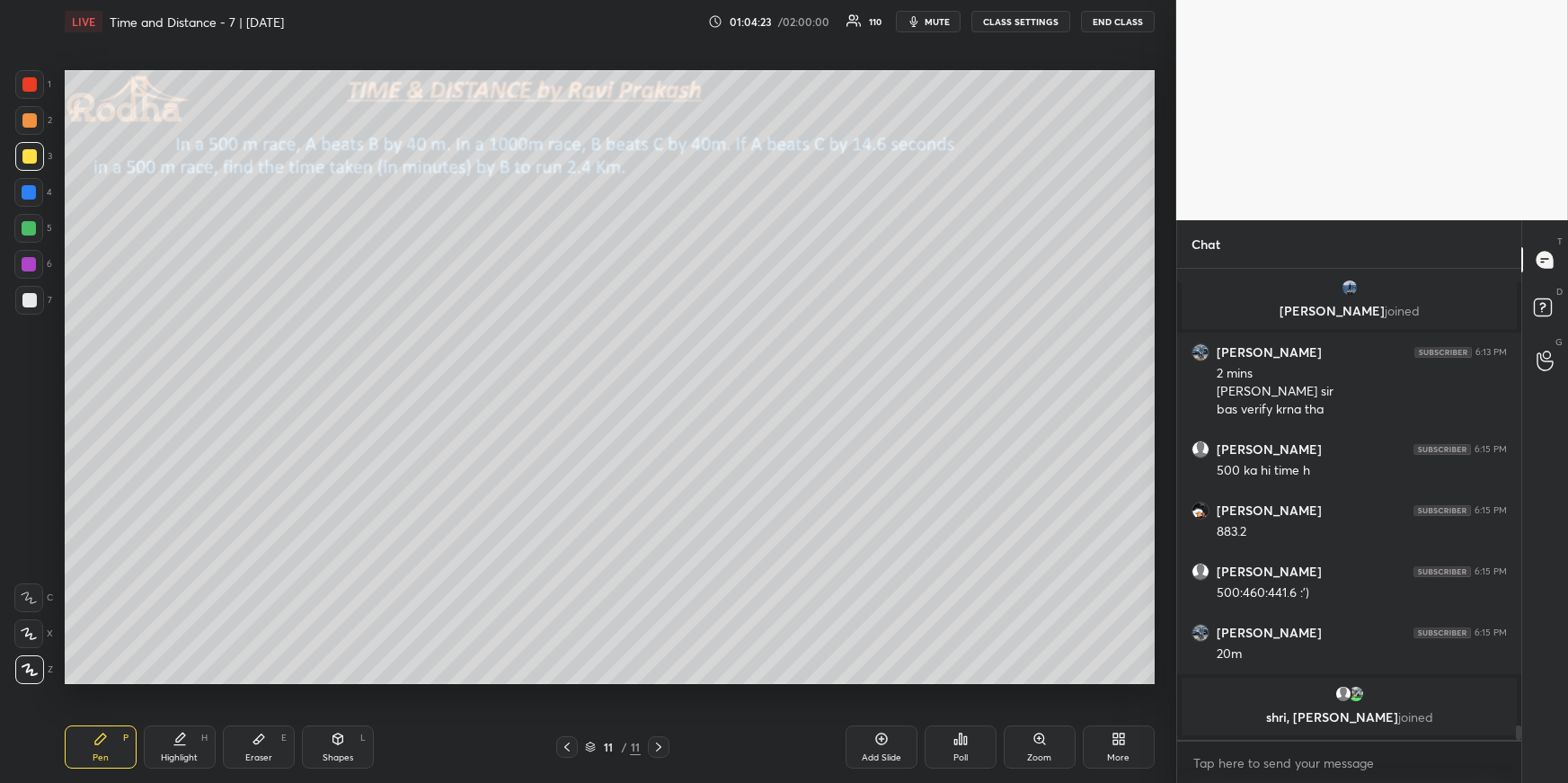 click 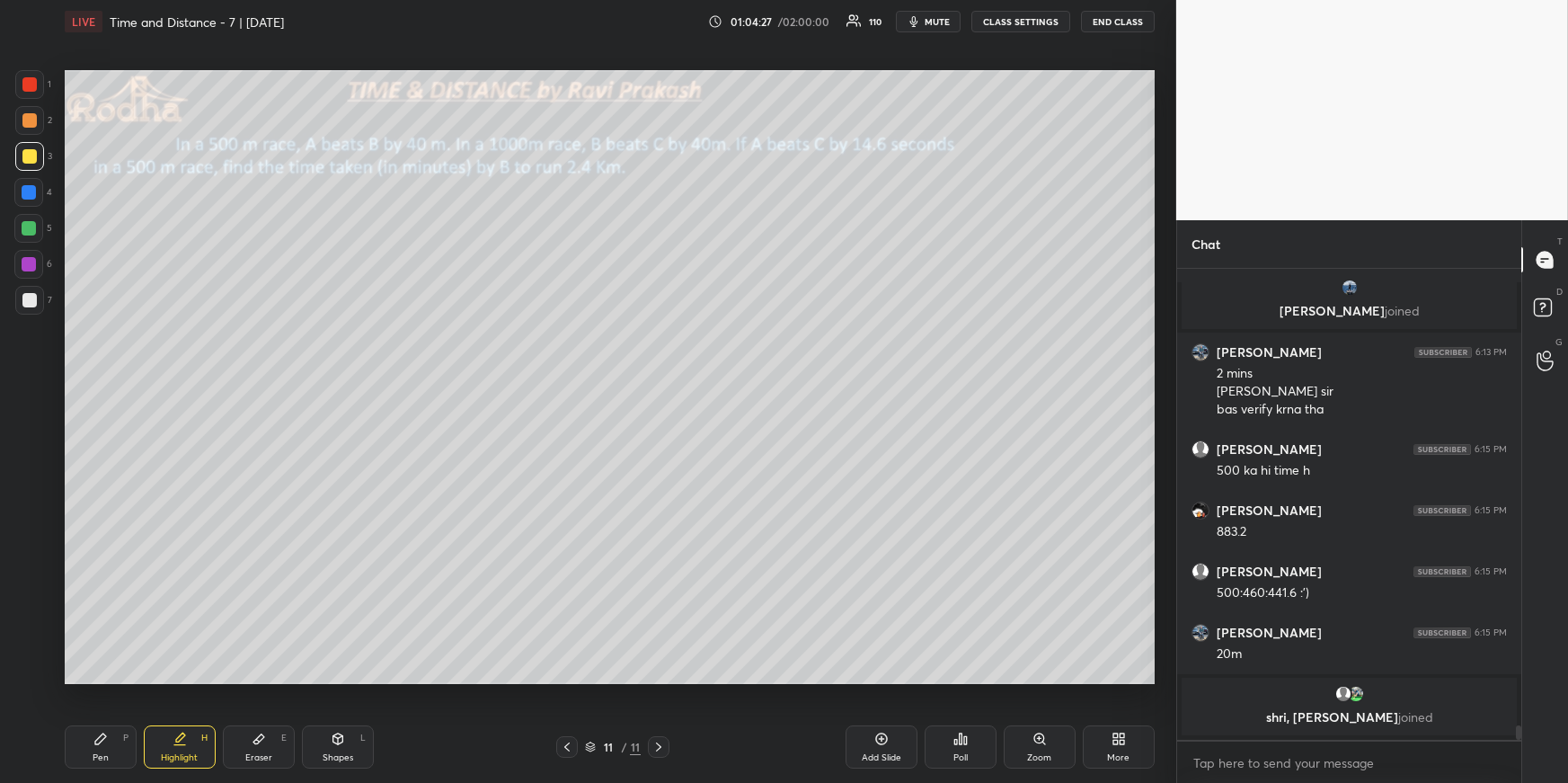 click on "Pen P" at bounding box center [101, 747] 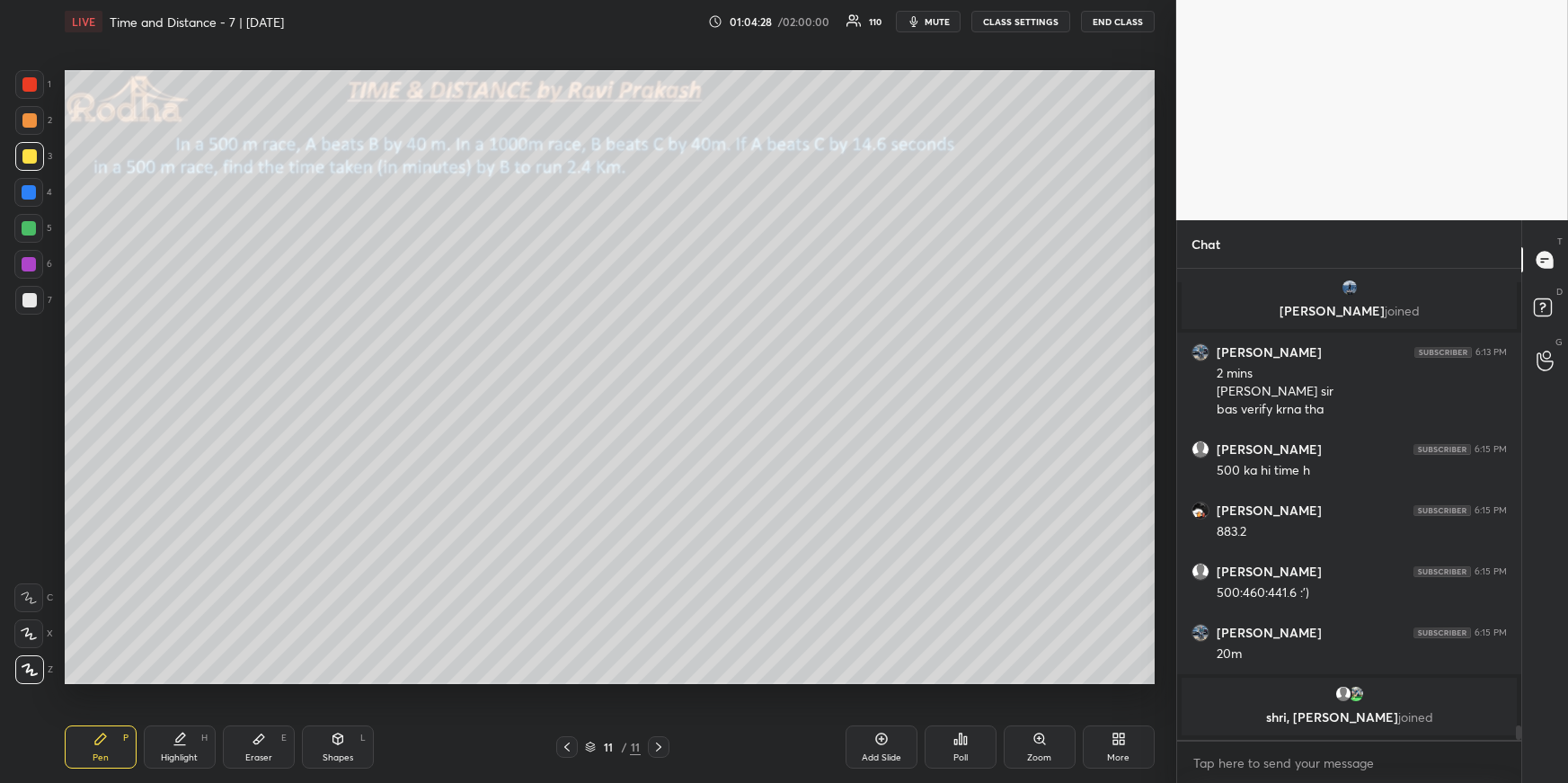 click at bounding box center (29, 228) 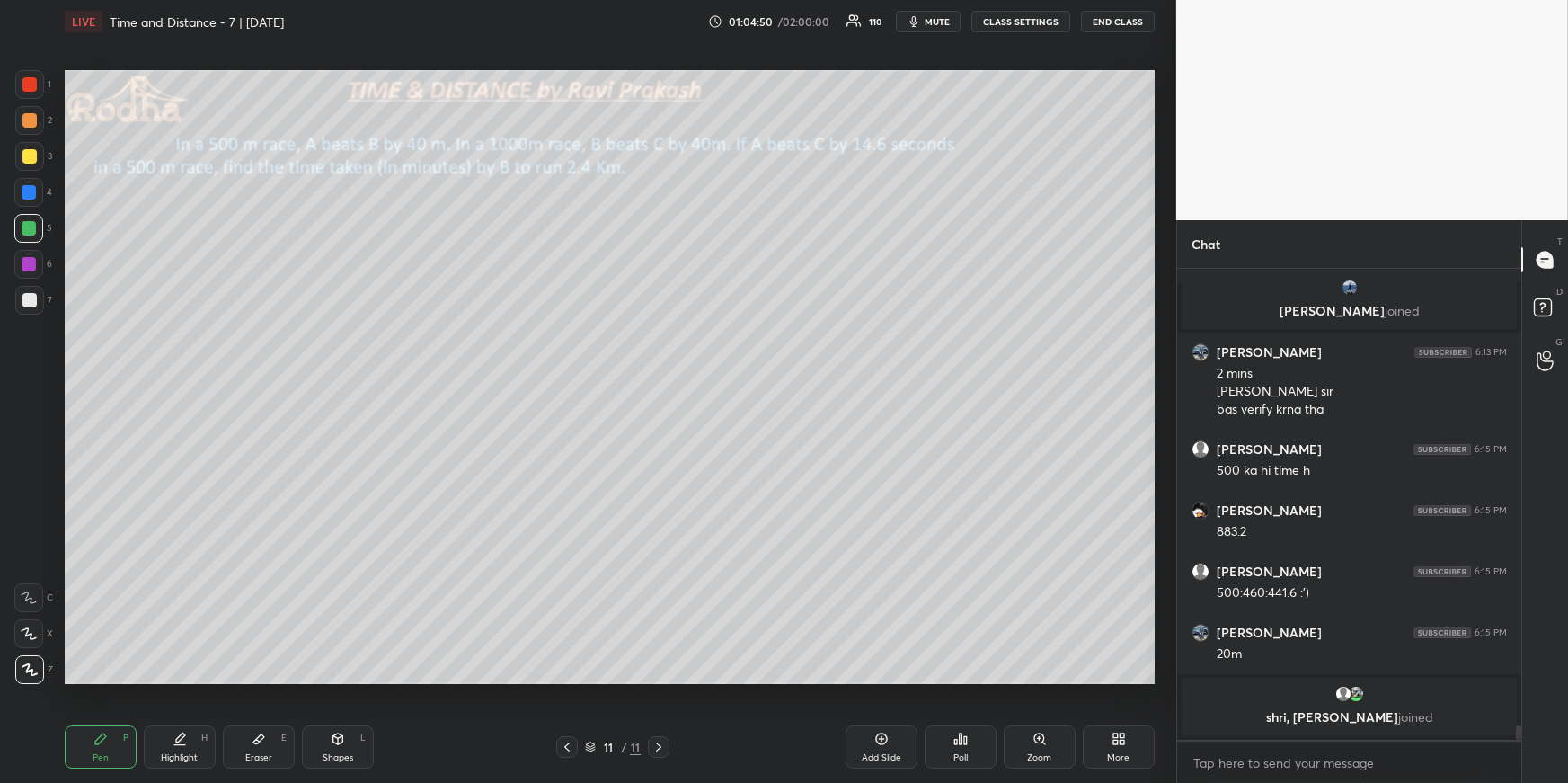 click 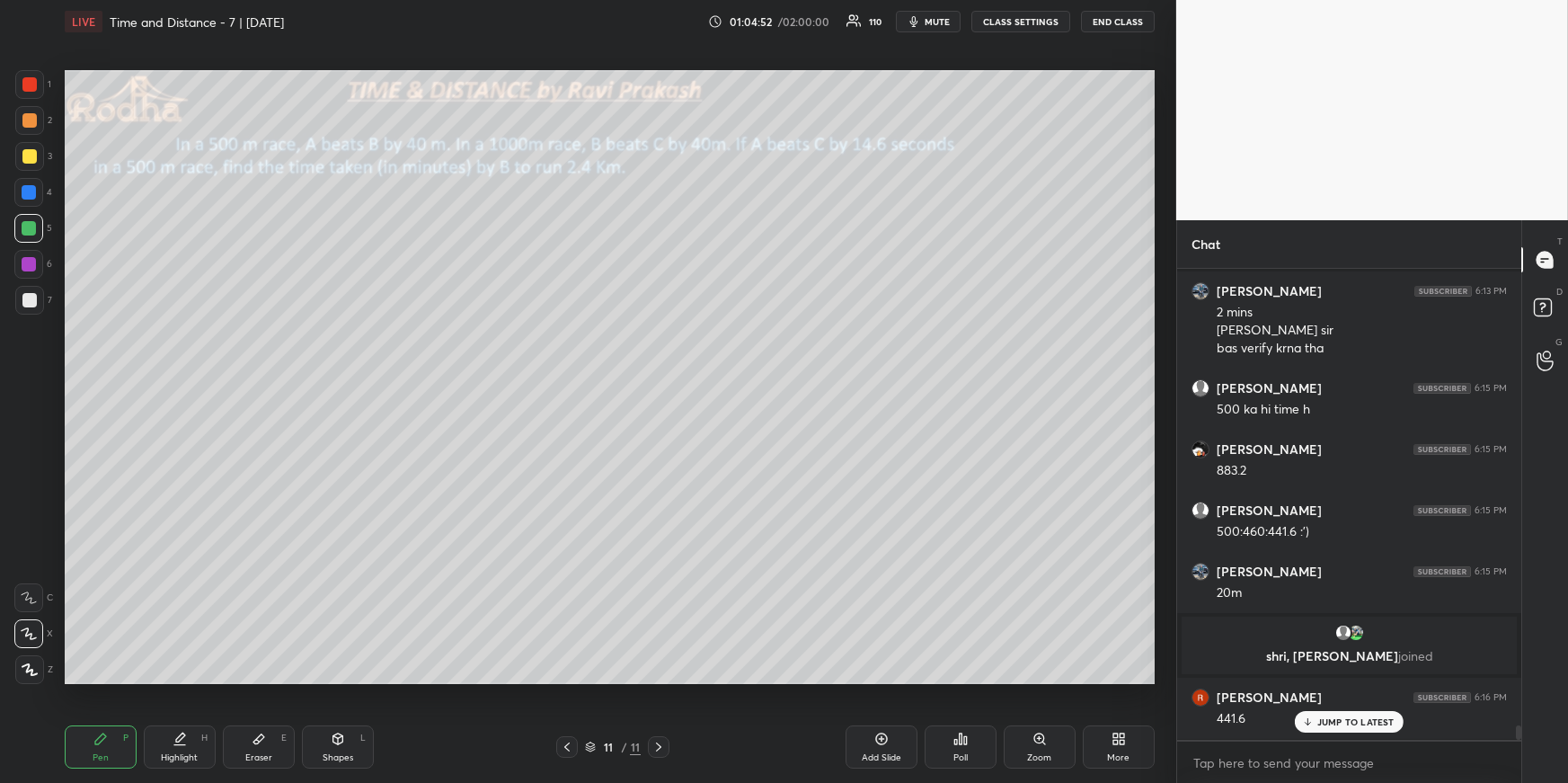 scroll, scrollTop: 14979, scrollLeft: 0, axis: vertical 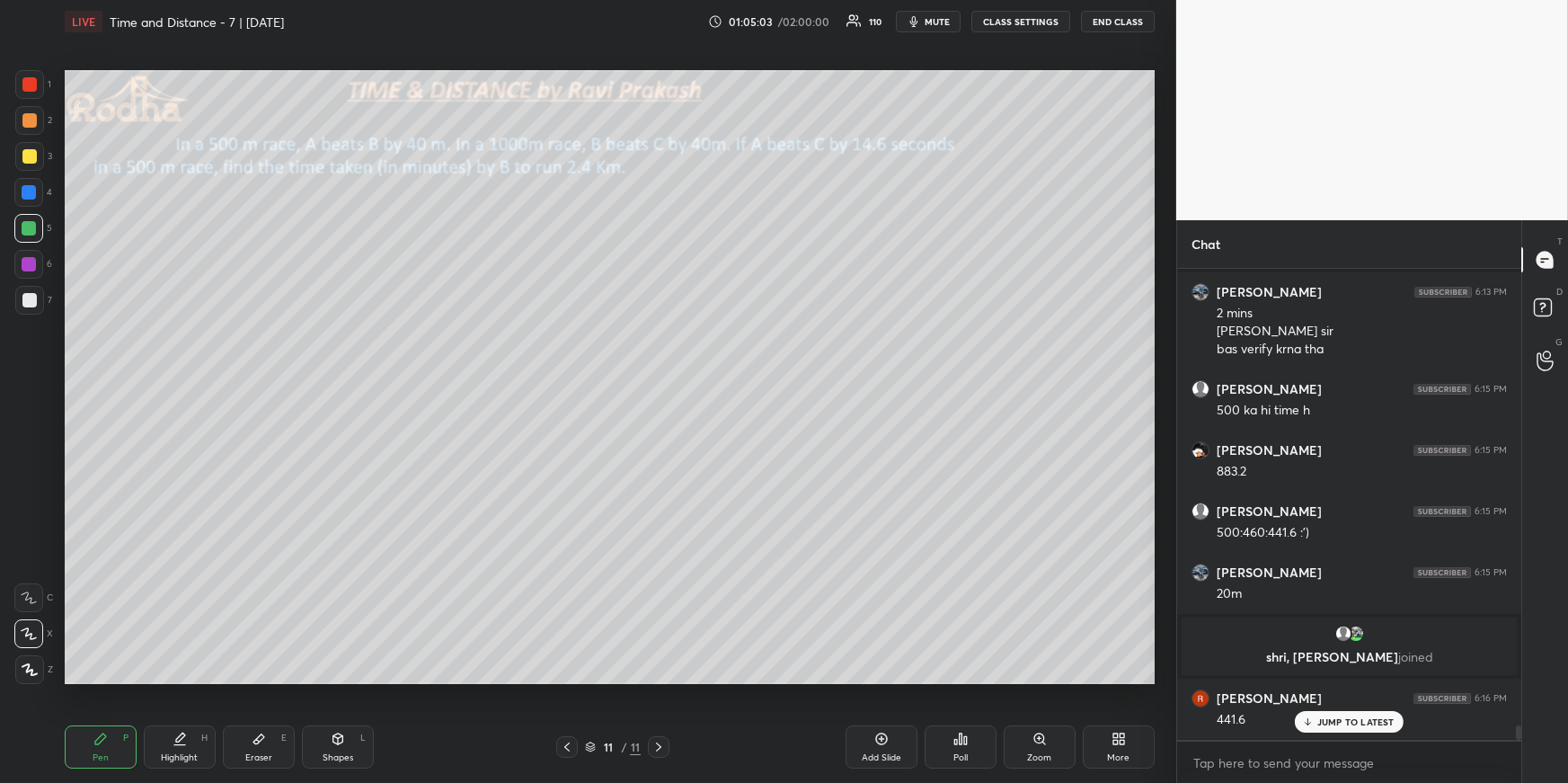 click at bounding box center [29, 192] 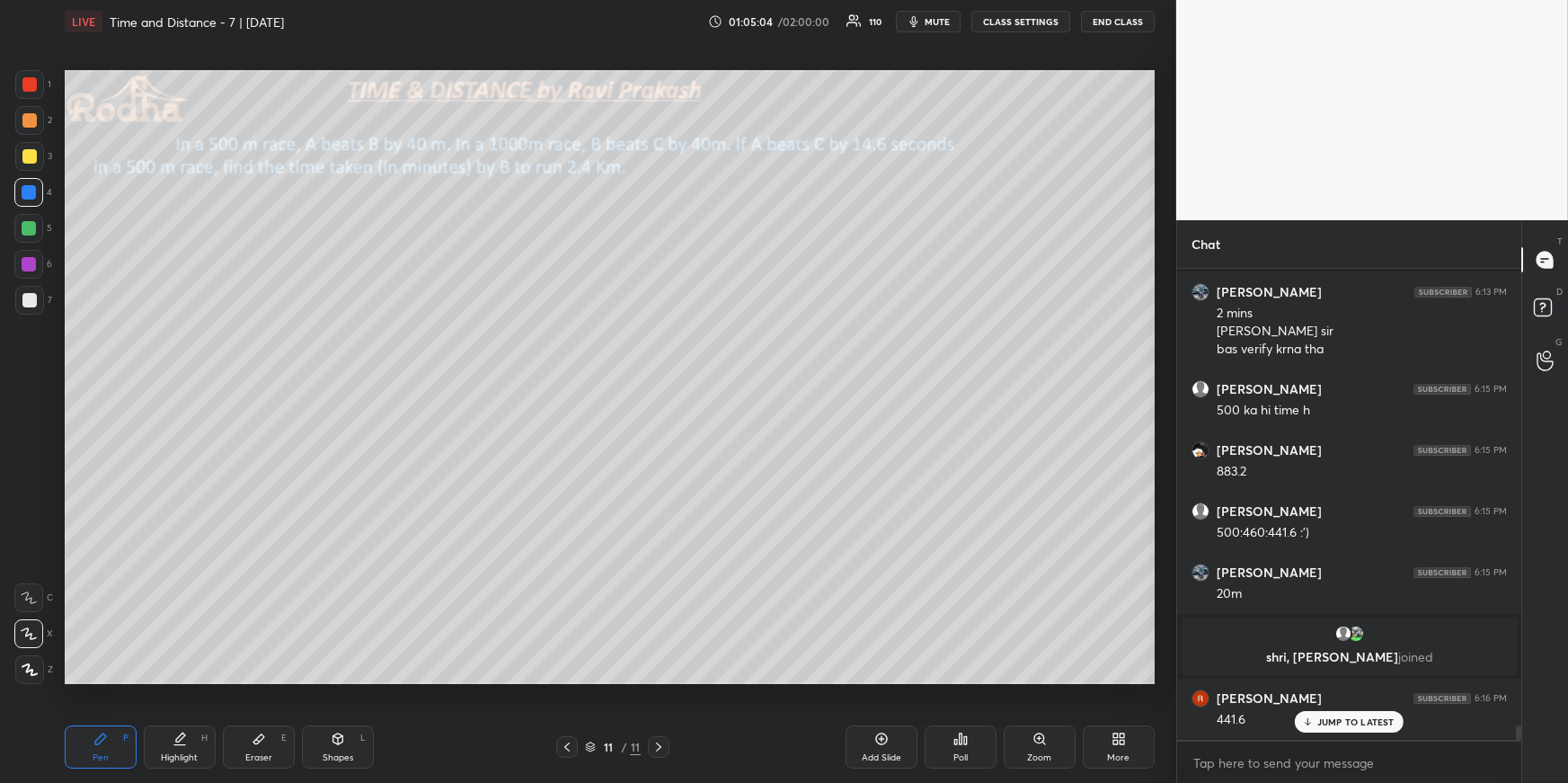 drag, startPoint x: 33, startPoint y: 666, endPoint x: 35, endPoint y: 614, distance: 52.038447 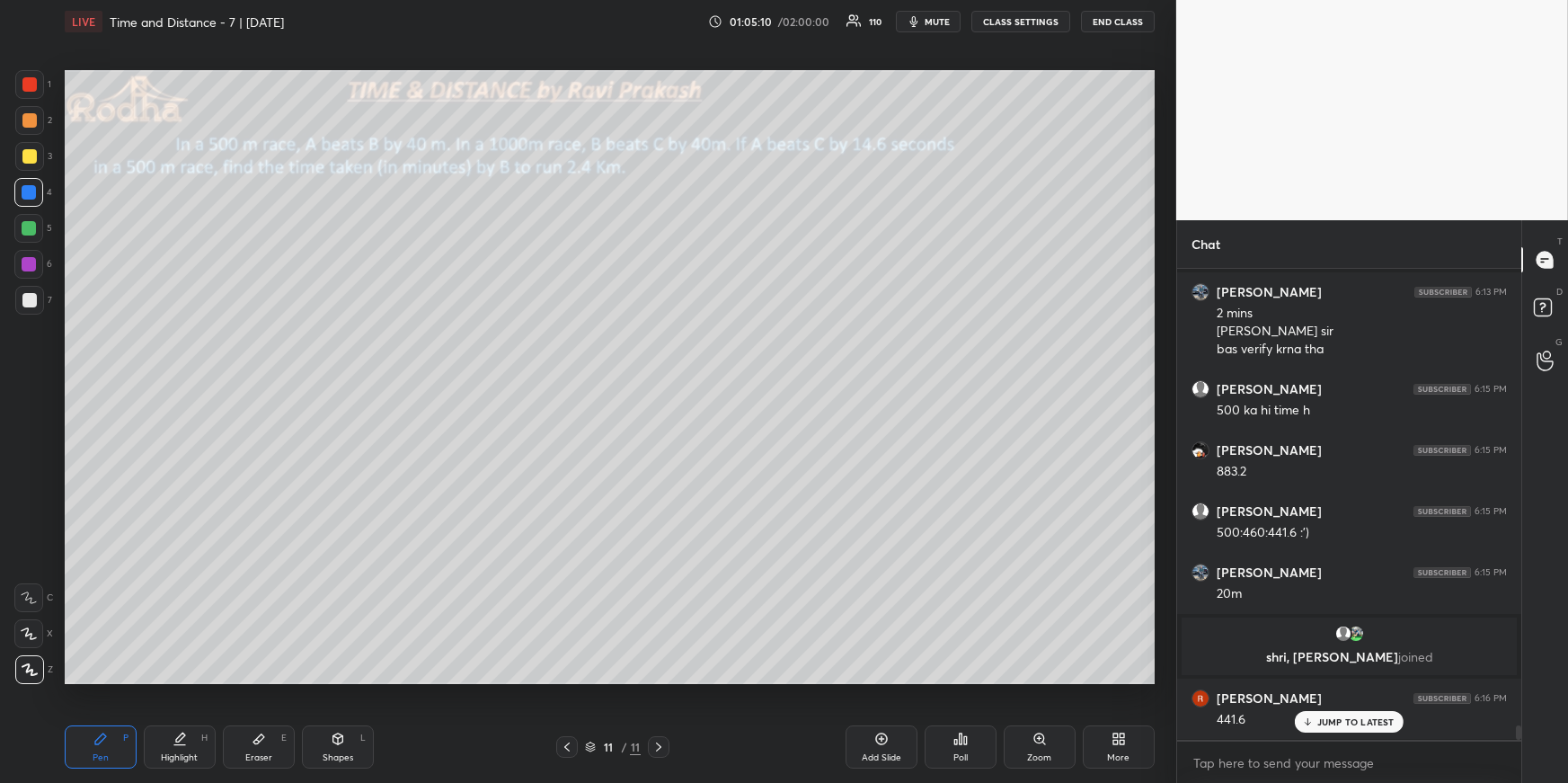 click at bounding box center (30, 156) 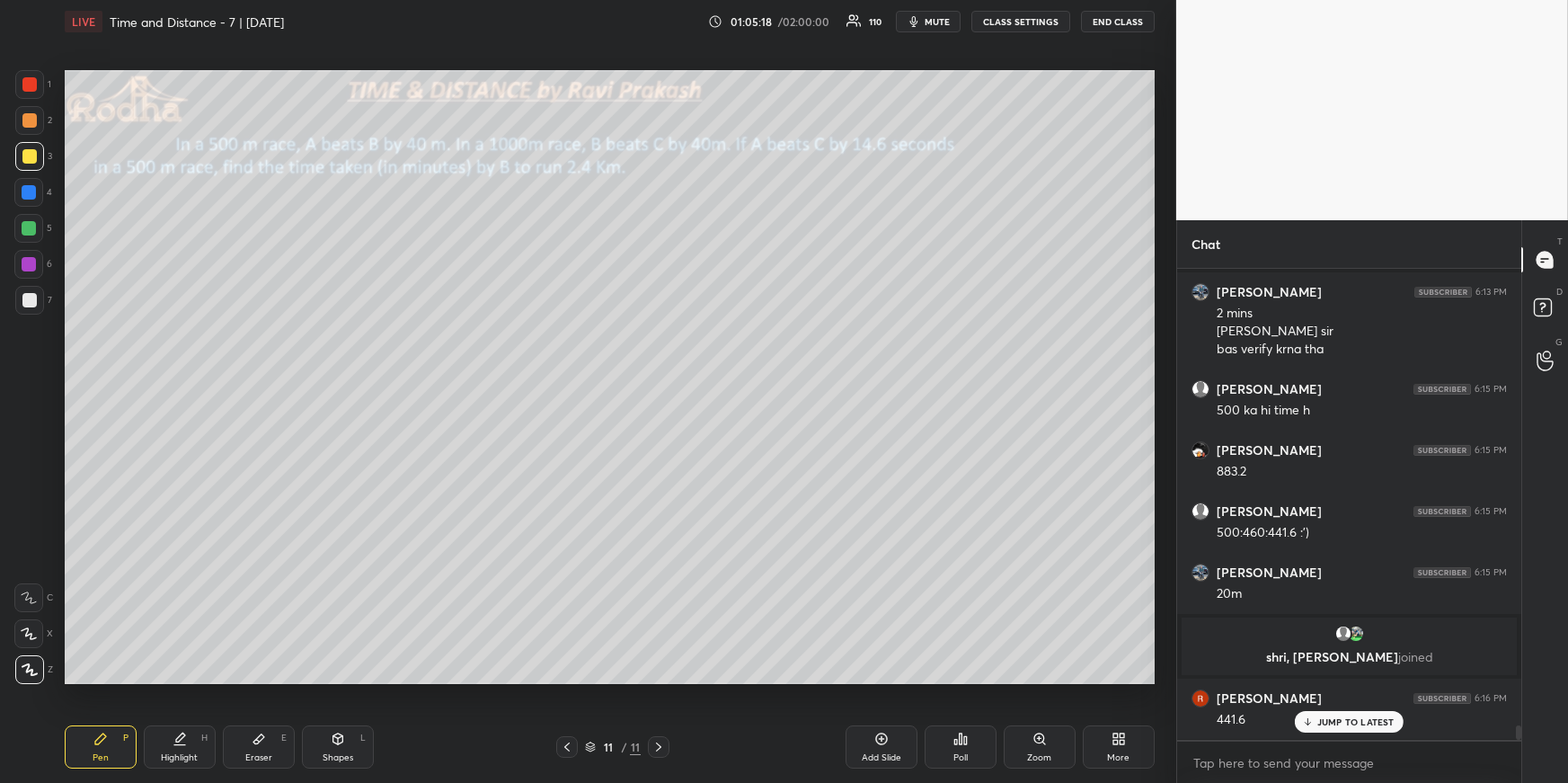 scroll, scrollTop: 15040, scrollLeft: 0, axis: vertical 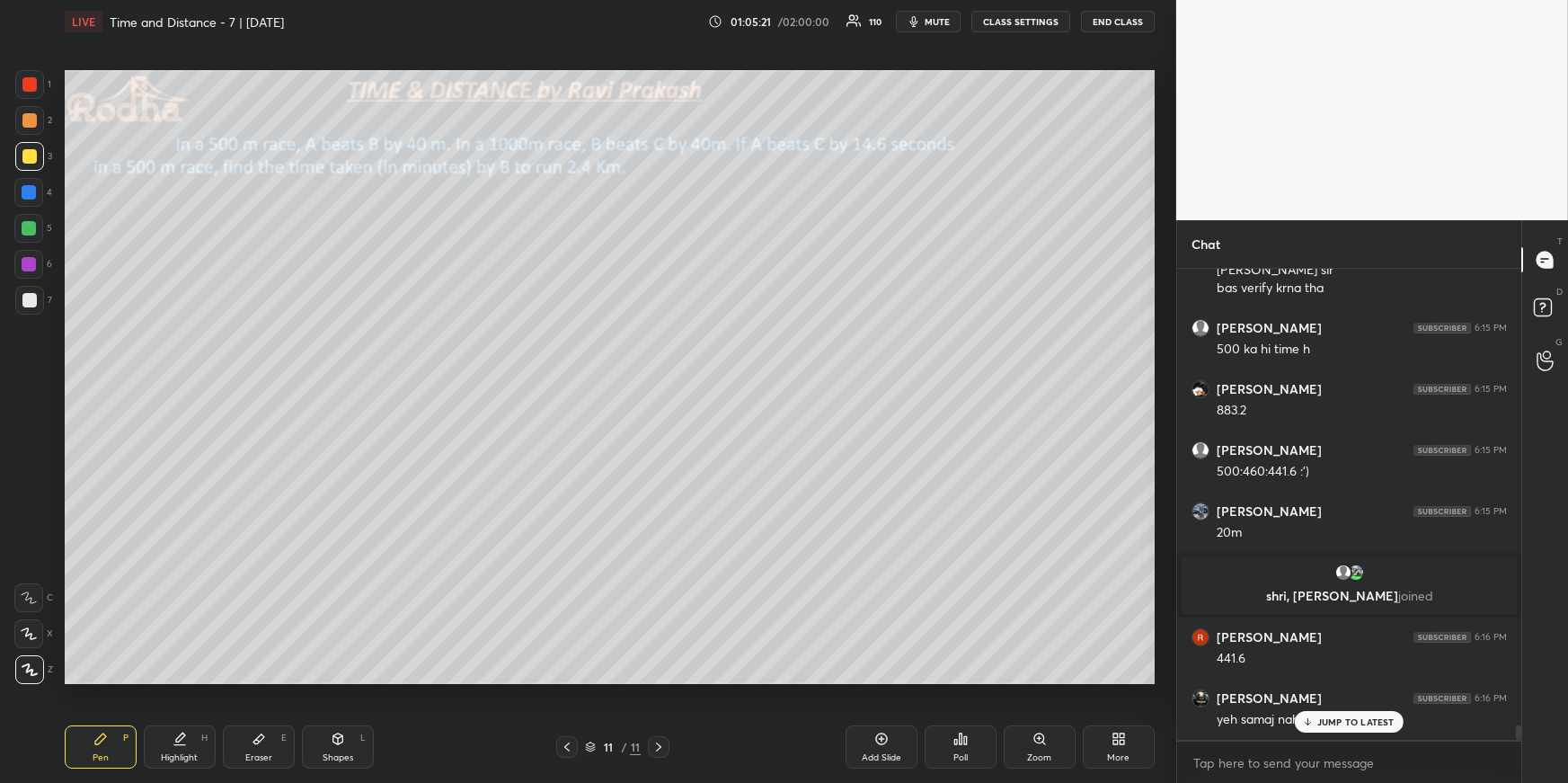 click on "[PERSON_NAME] 6:16 PM yeh samaj nahi aaya" at bounding box center (1349, 709) 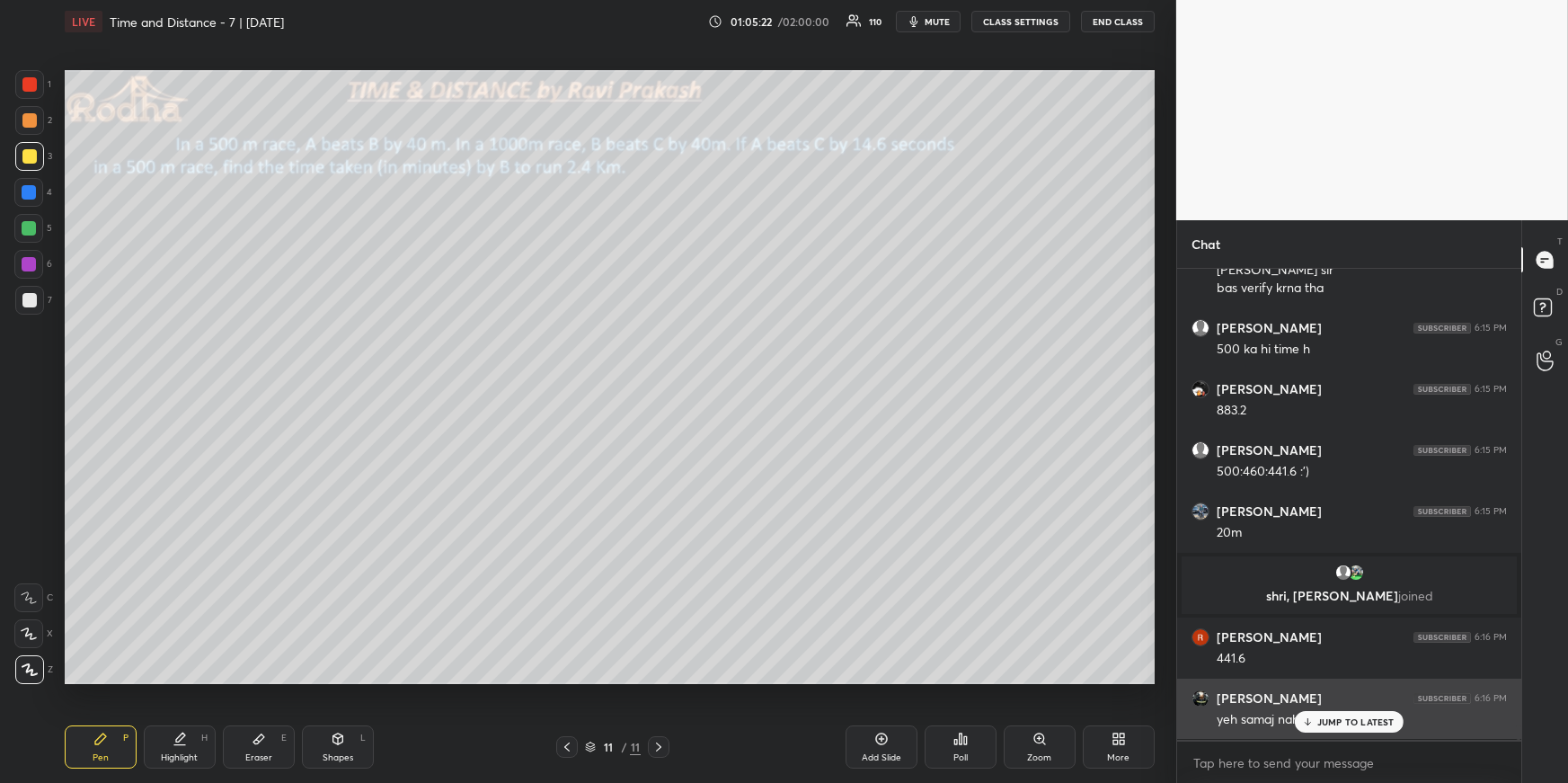 click on "JUMP TO LATEST" at bounding box center (1356, 722) 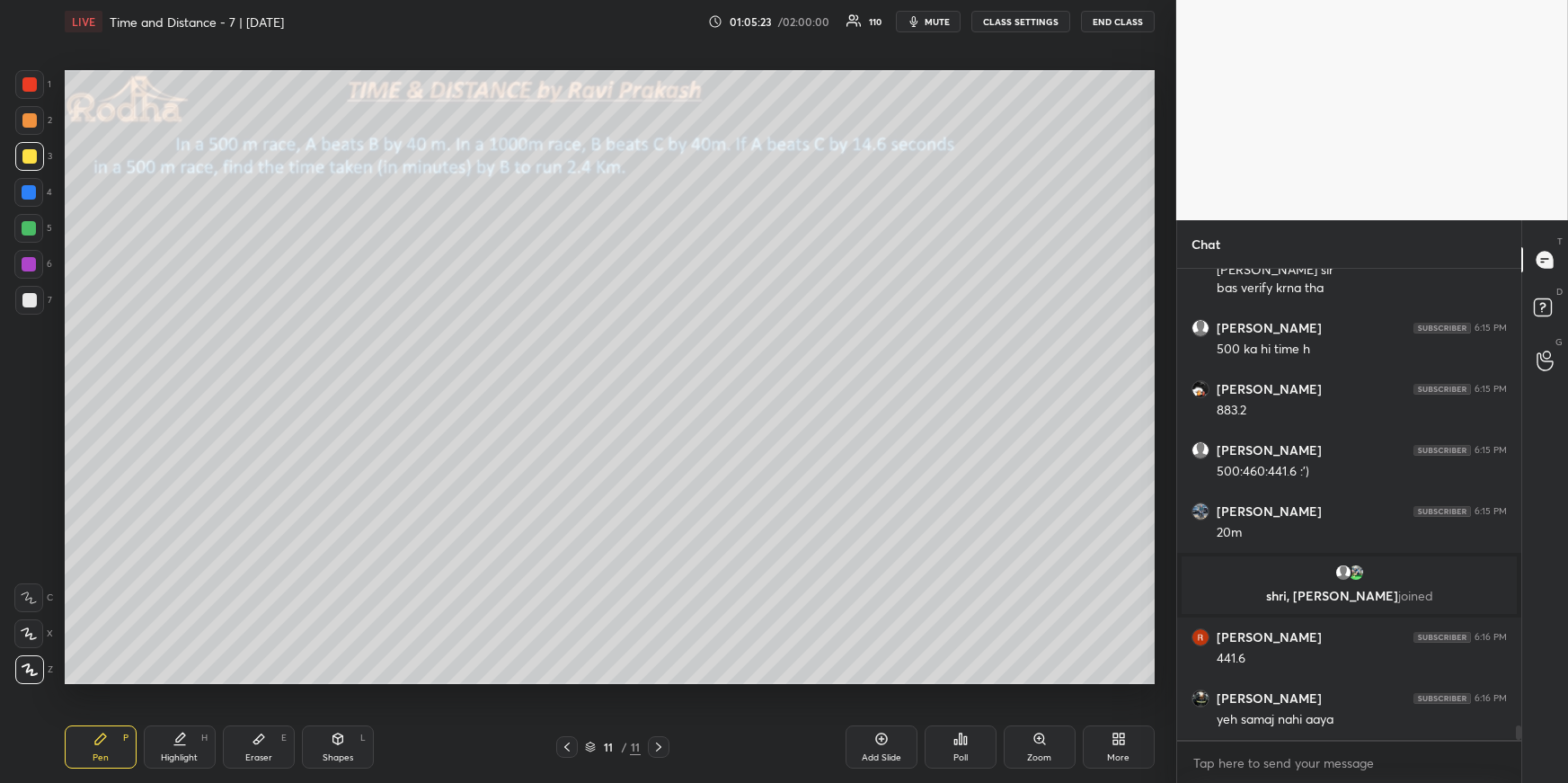 click 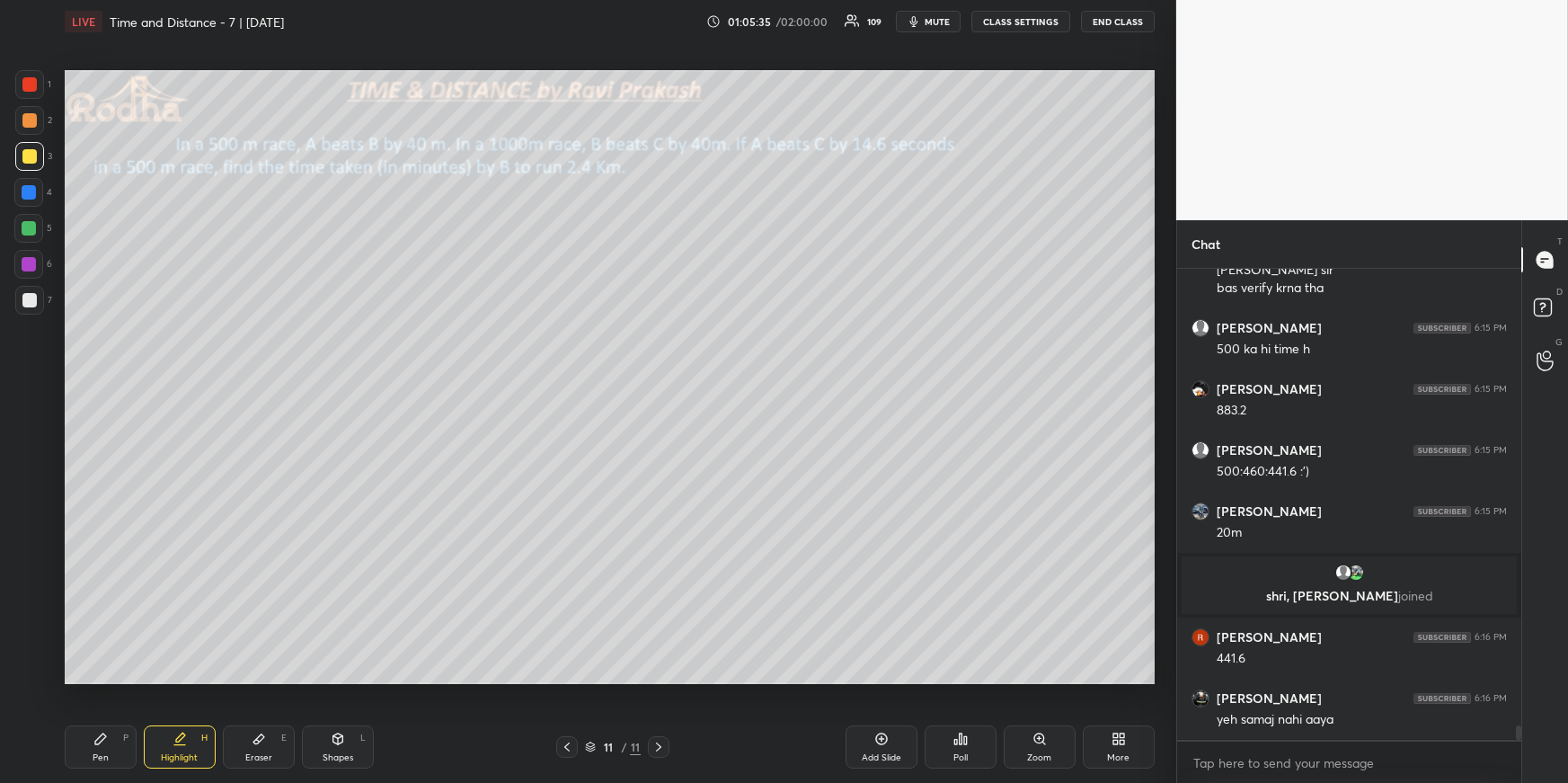 drag, startPoint x: 306, startPoint y: 728, endPoint x: 316, endPoint y: 728, distance: 10 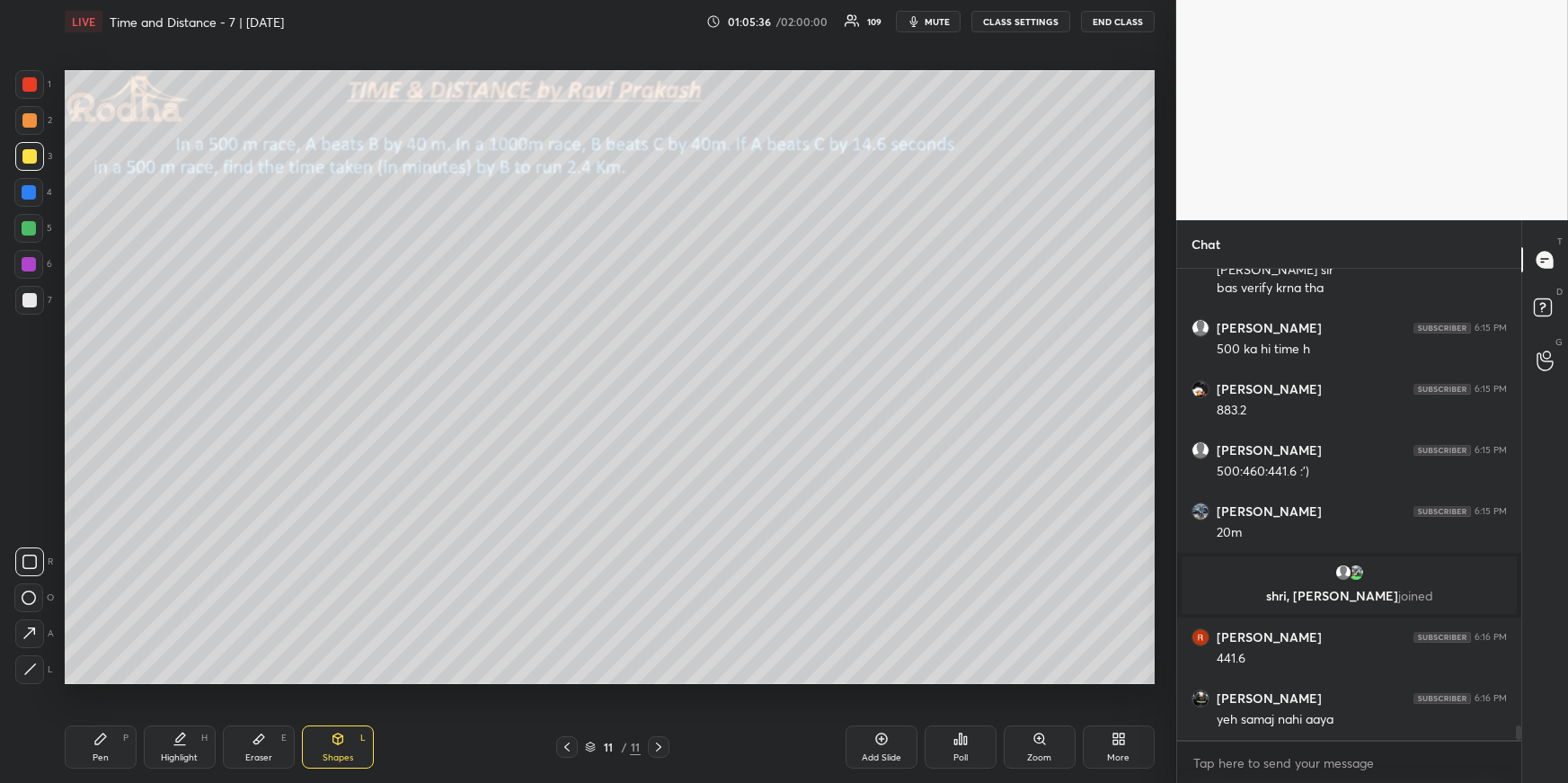 click 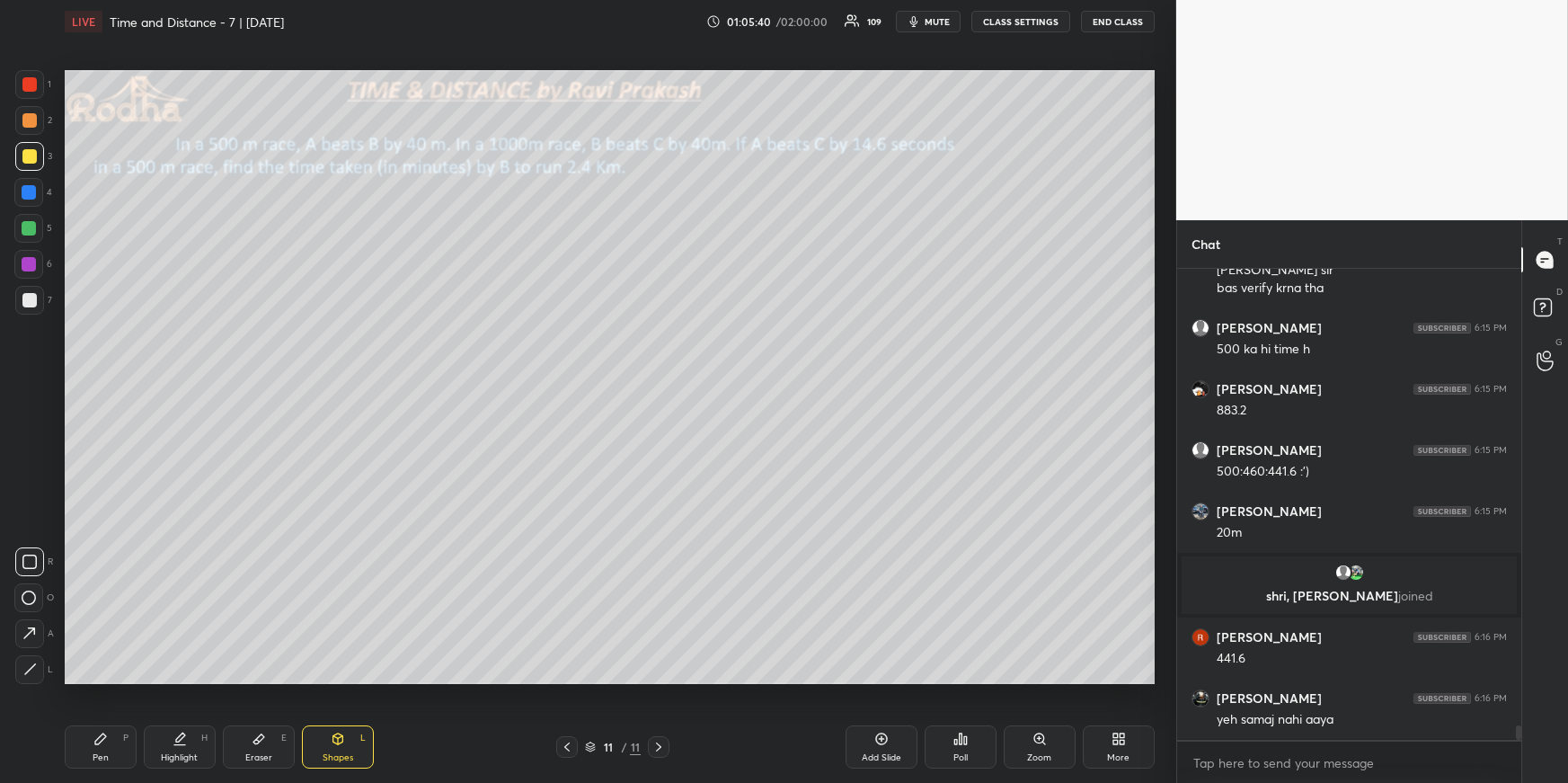 scroll, scrollTop: 15102, scrollLeft: 0, axis: vertical 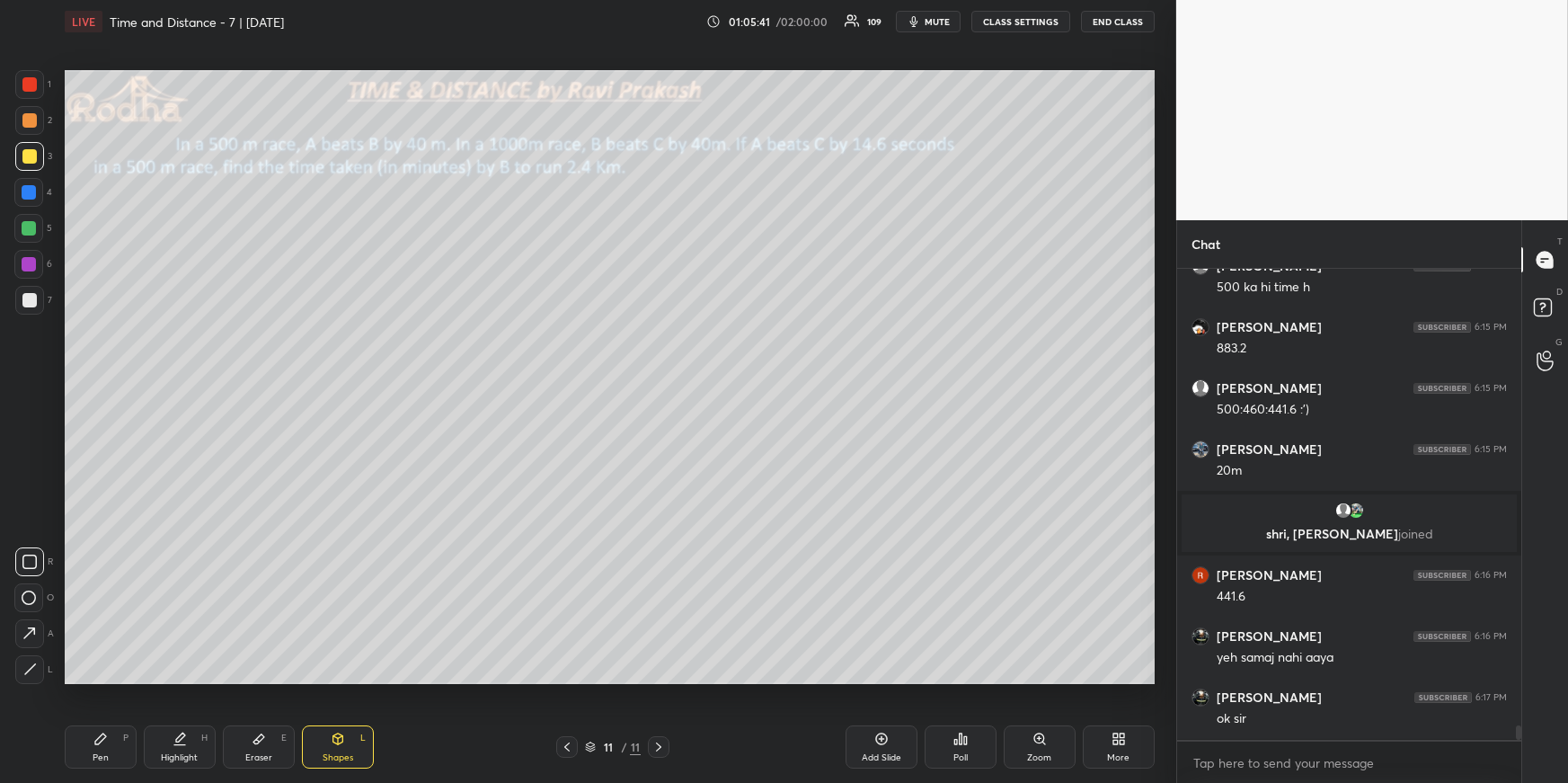 drag, startPoint x: 181, startPoint y: 751, endPoint x: 182, endPoint y: 732, distance: 19.026298 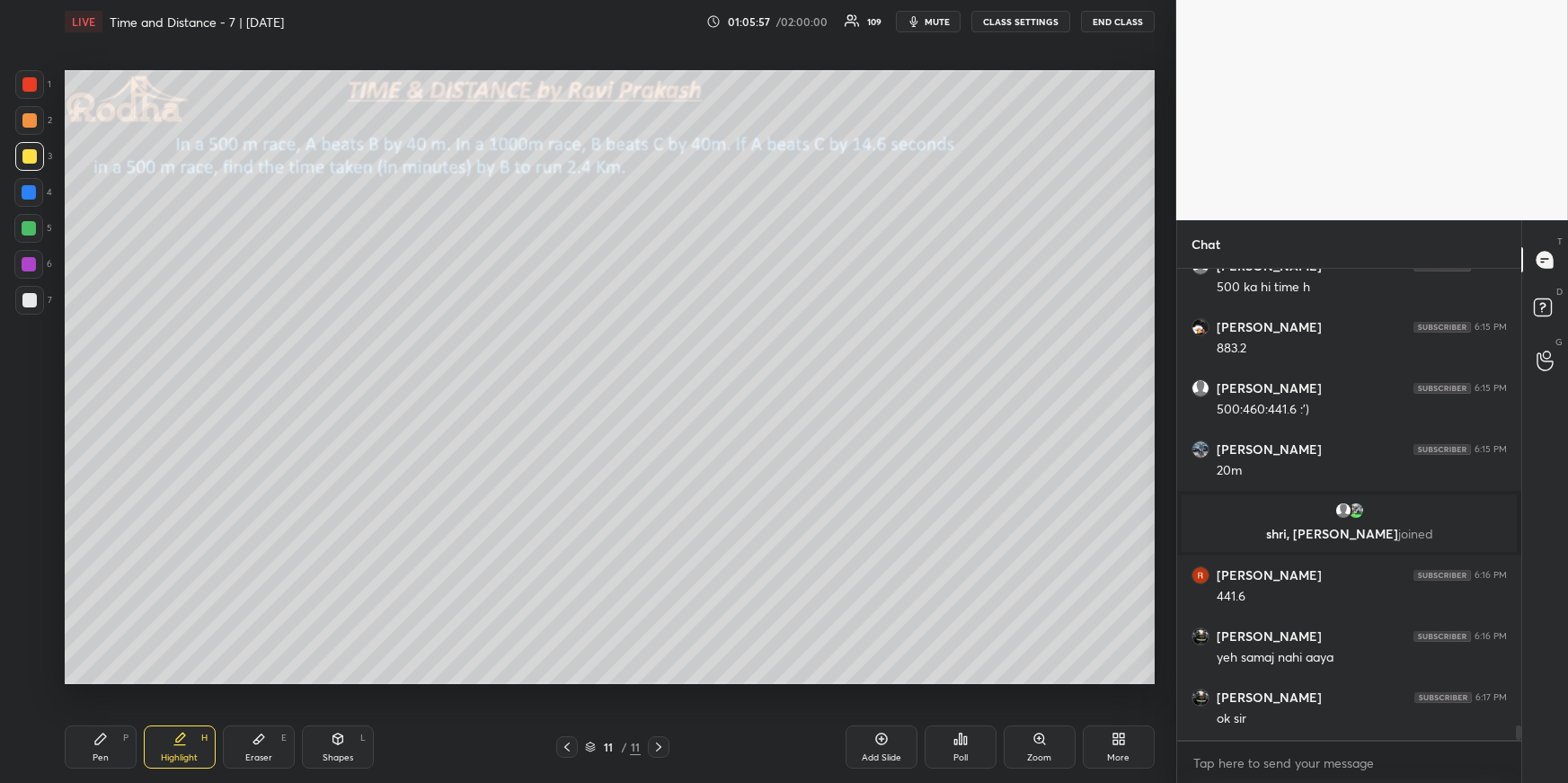 drag, startPoint x: 118, startPoint y: 757, endPoint x: 117, endPoint y: 748, distance: 9.055385 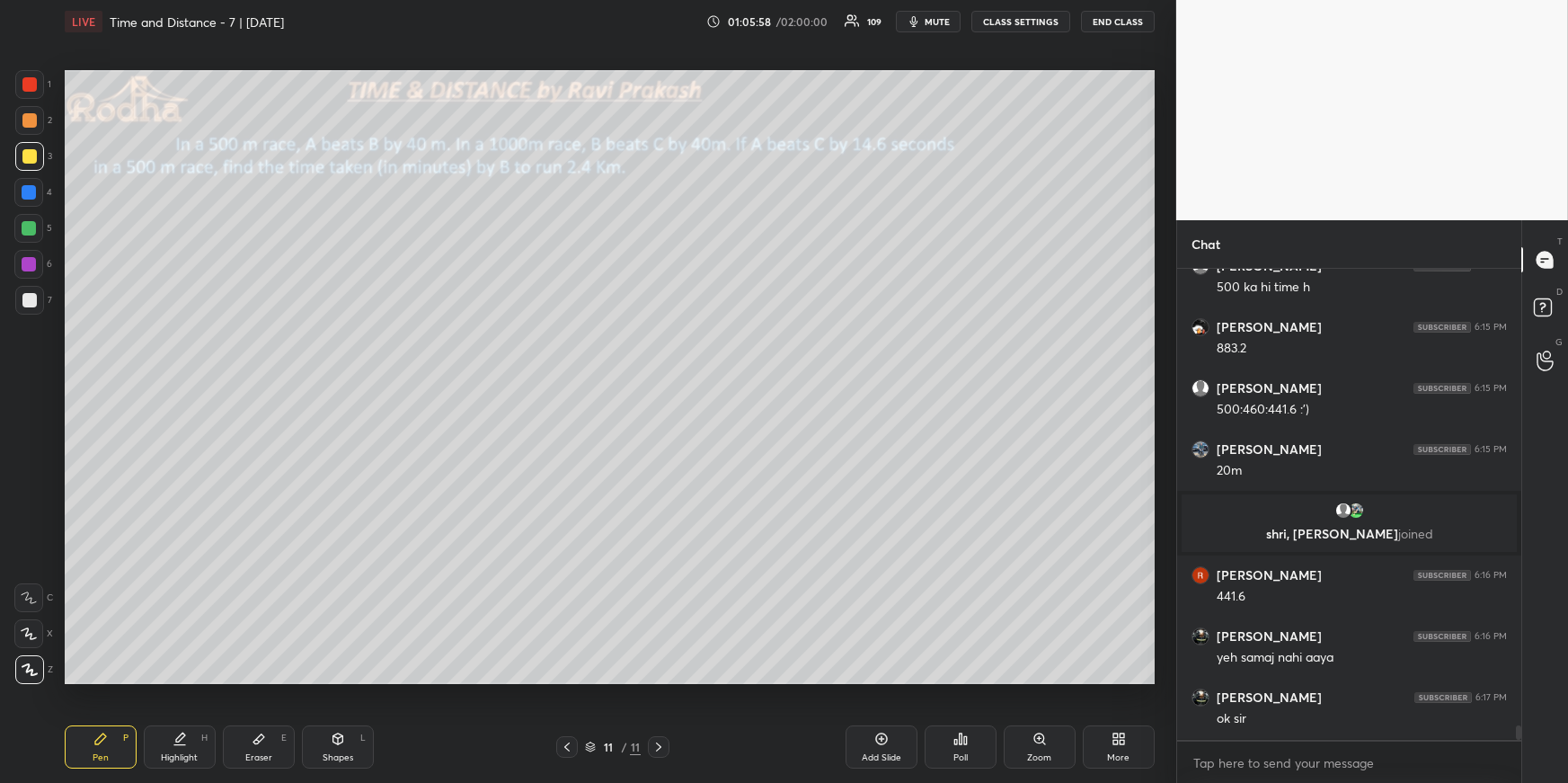 click at bounding box center (29, 192) 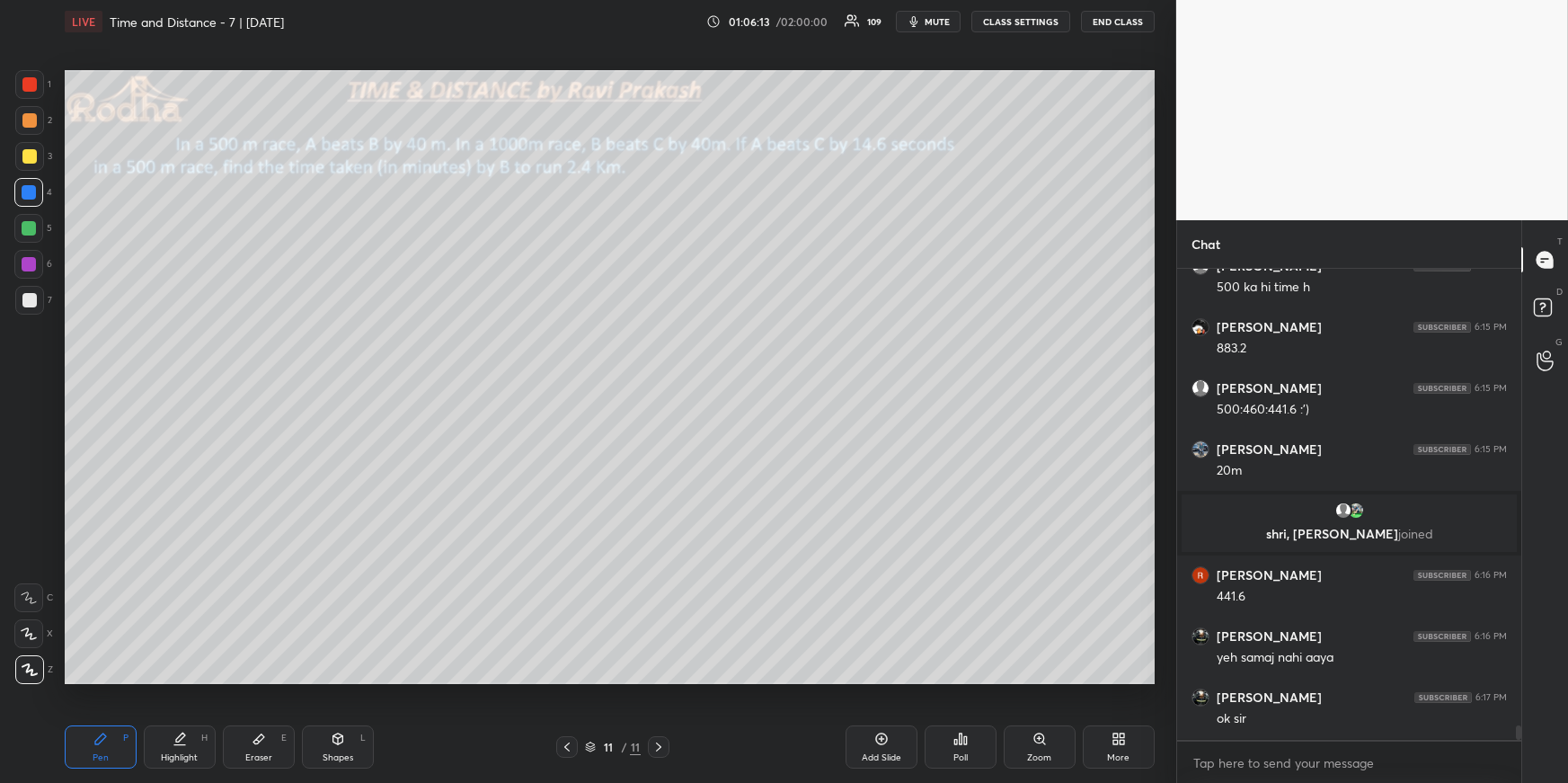 click at bounding box center (29, 228) 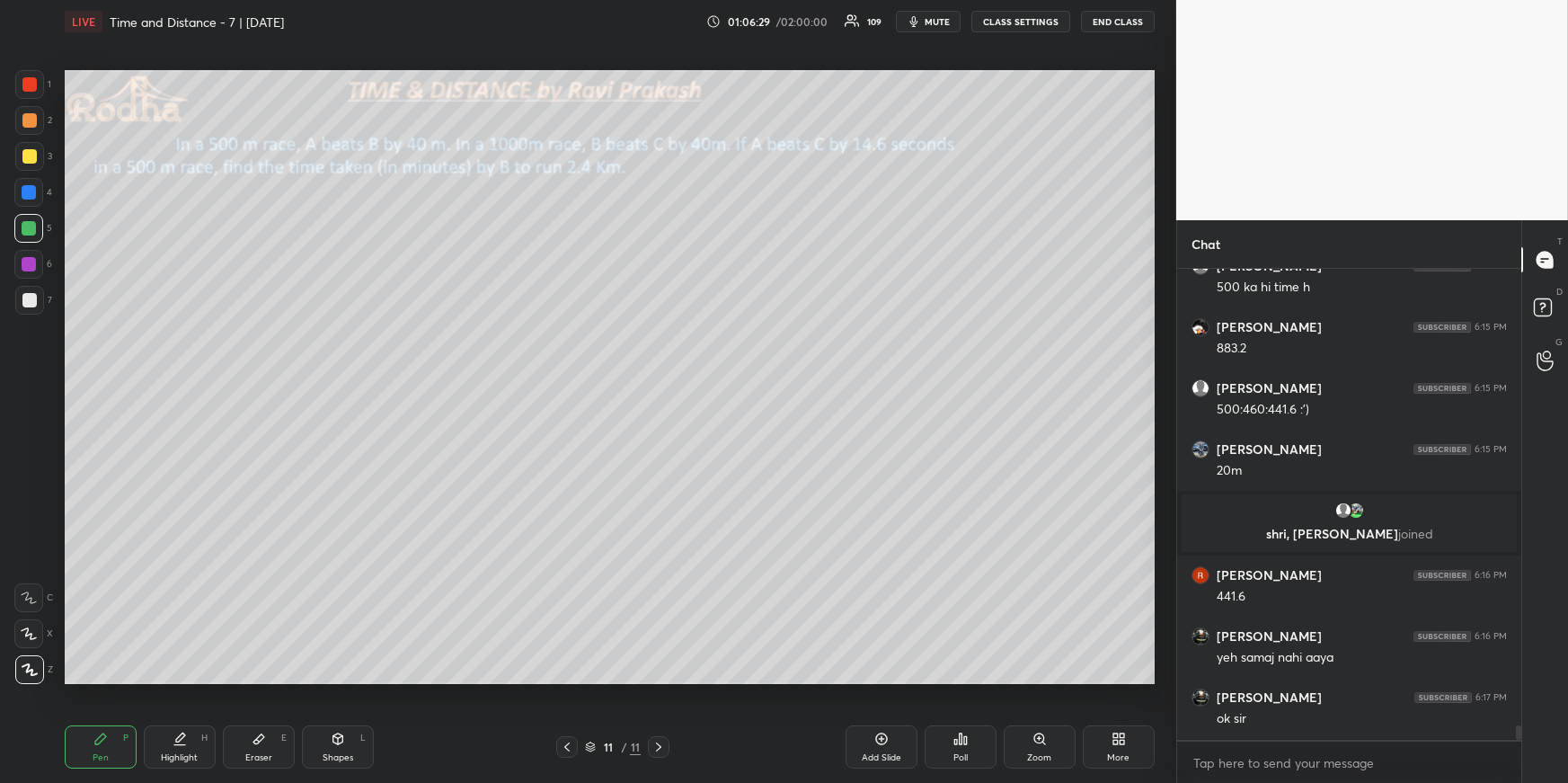 click on "Highlight H" at bounding box center [180, 747] 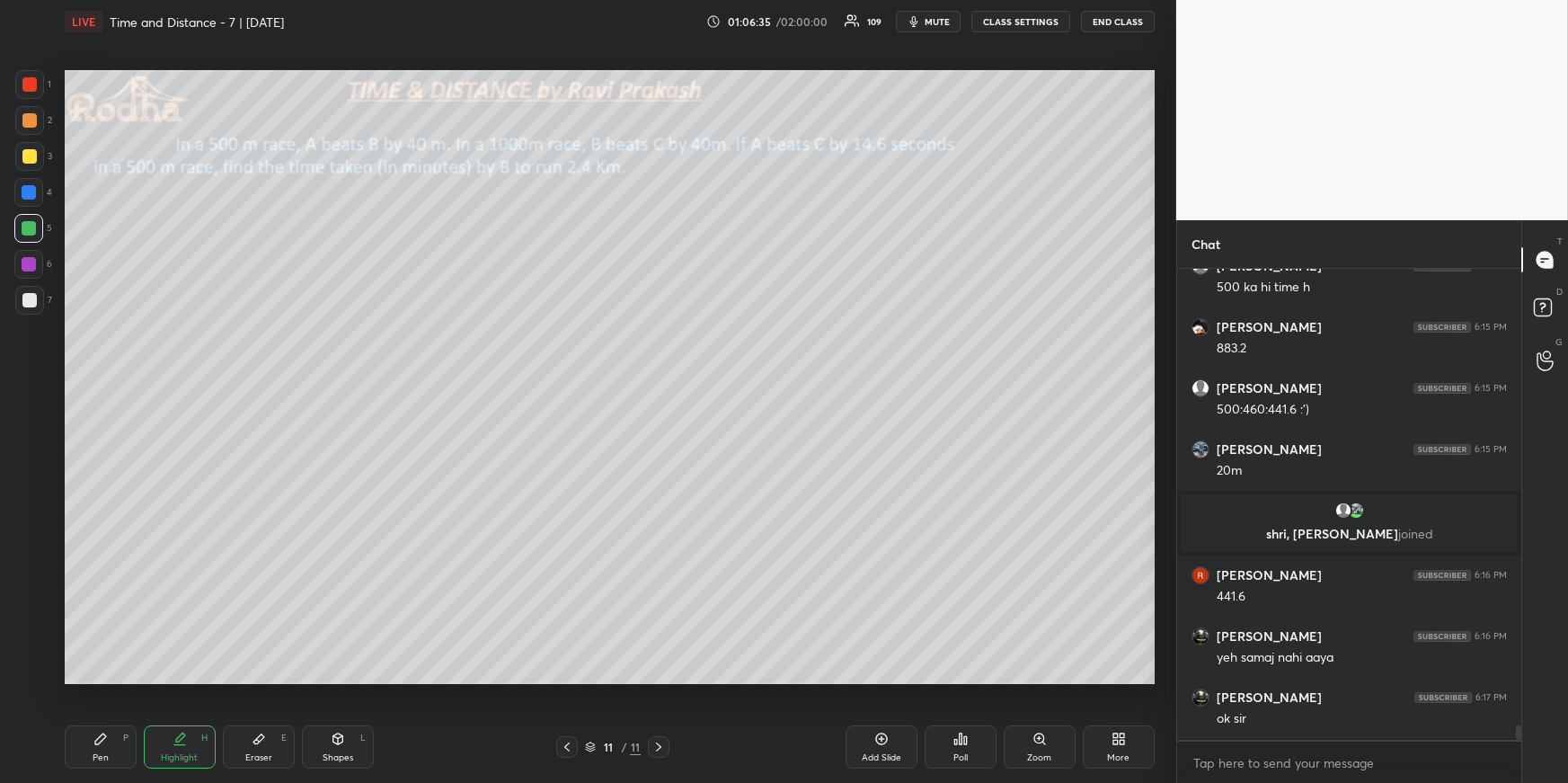 scroll, scrollTop: 15163, scrollLeft: 0, axis: vertical 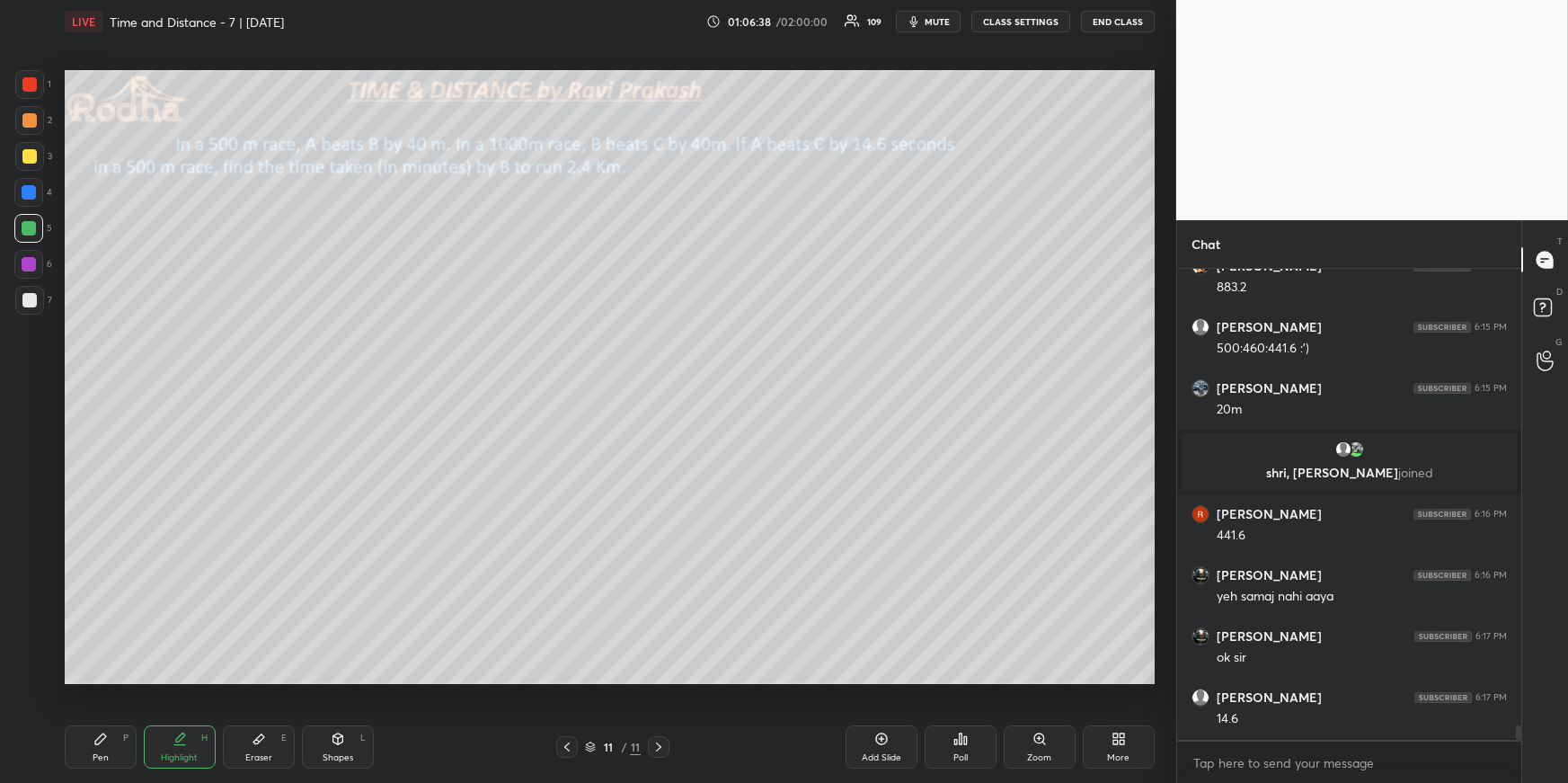 click on "Pen P" at bounding box center [101, 747] 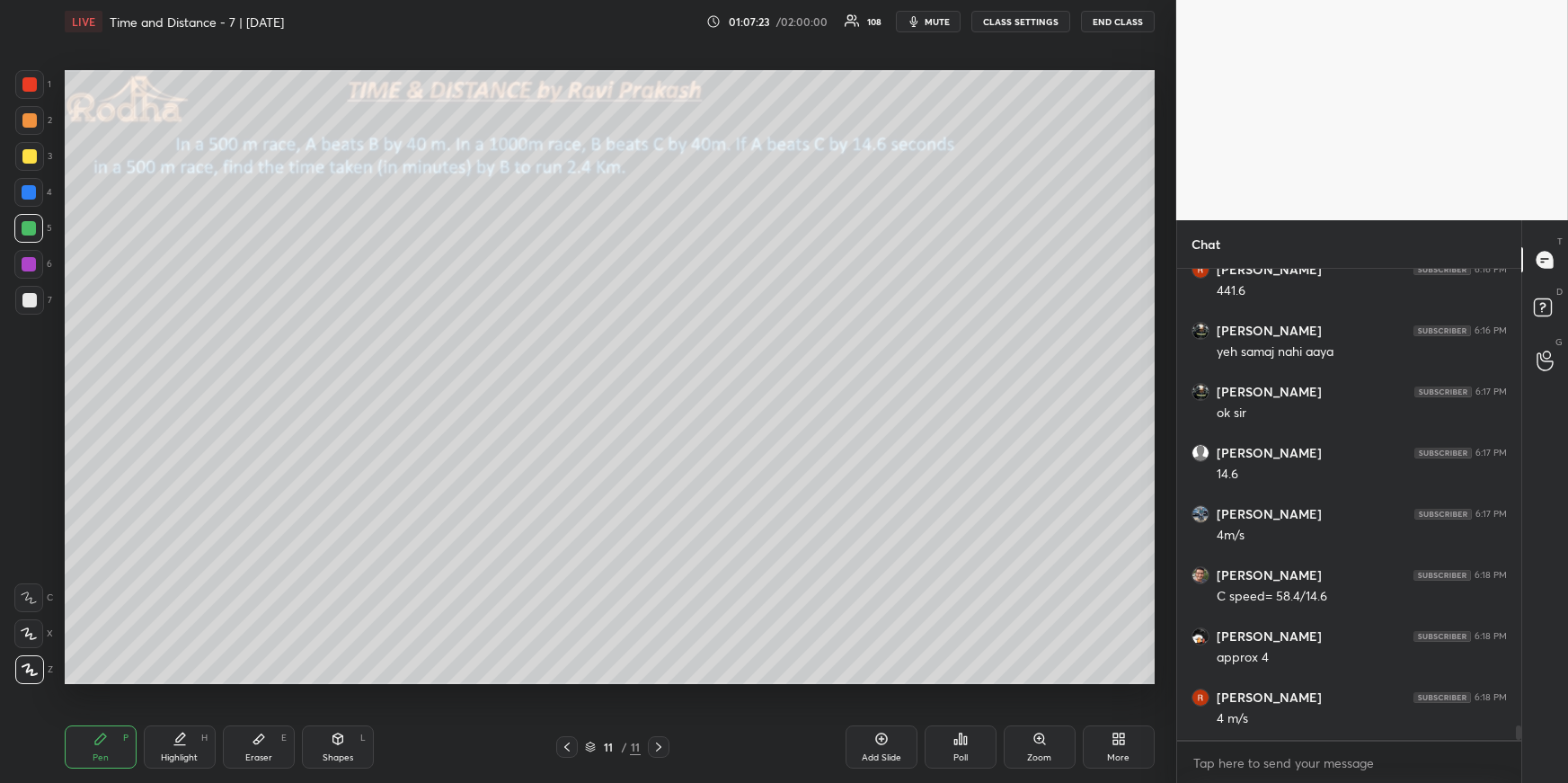 scroll, scrollTop: 15471, scrollLeft: 0, axis: vertical 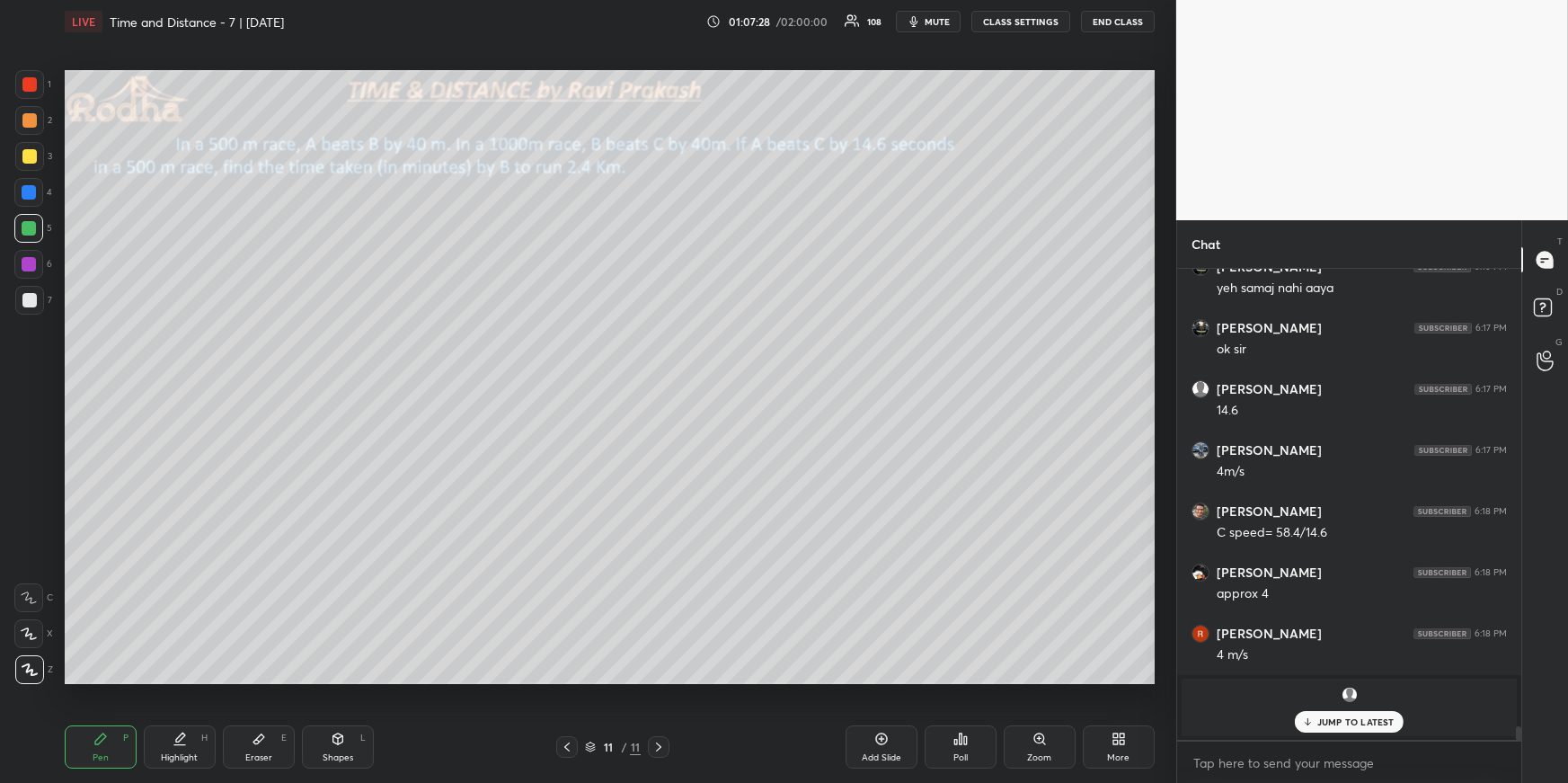 click at bounding box center (30, 120) 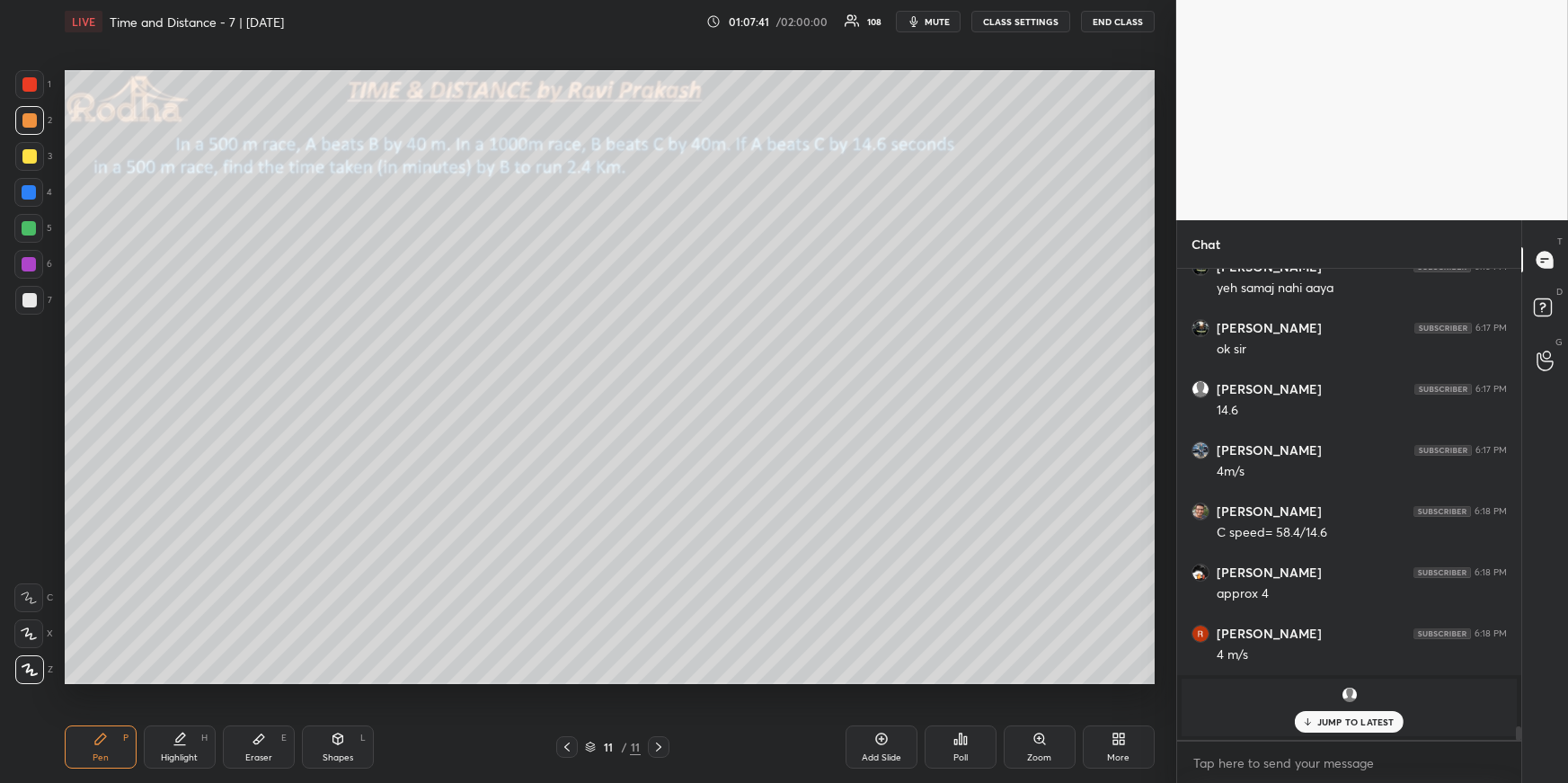 scroll, scrollTop: 15300, scrollLeft: 0, axis: vertical 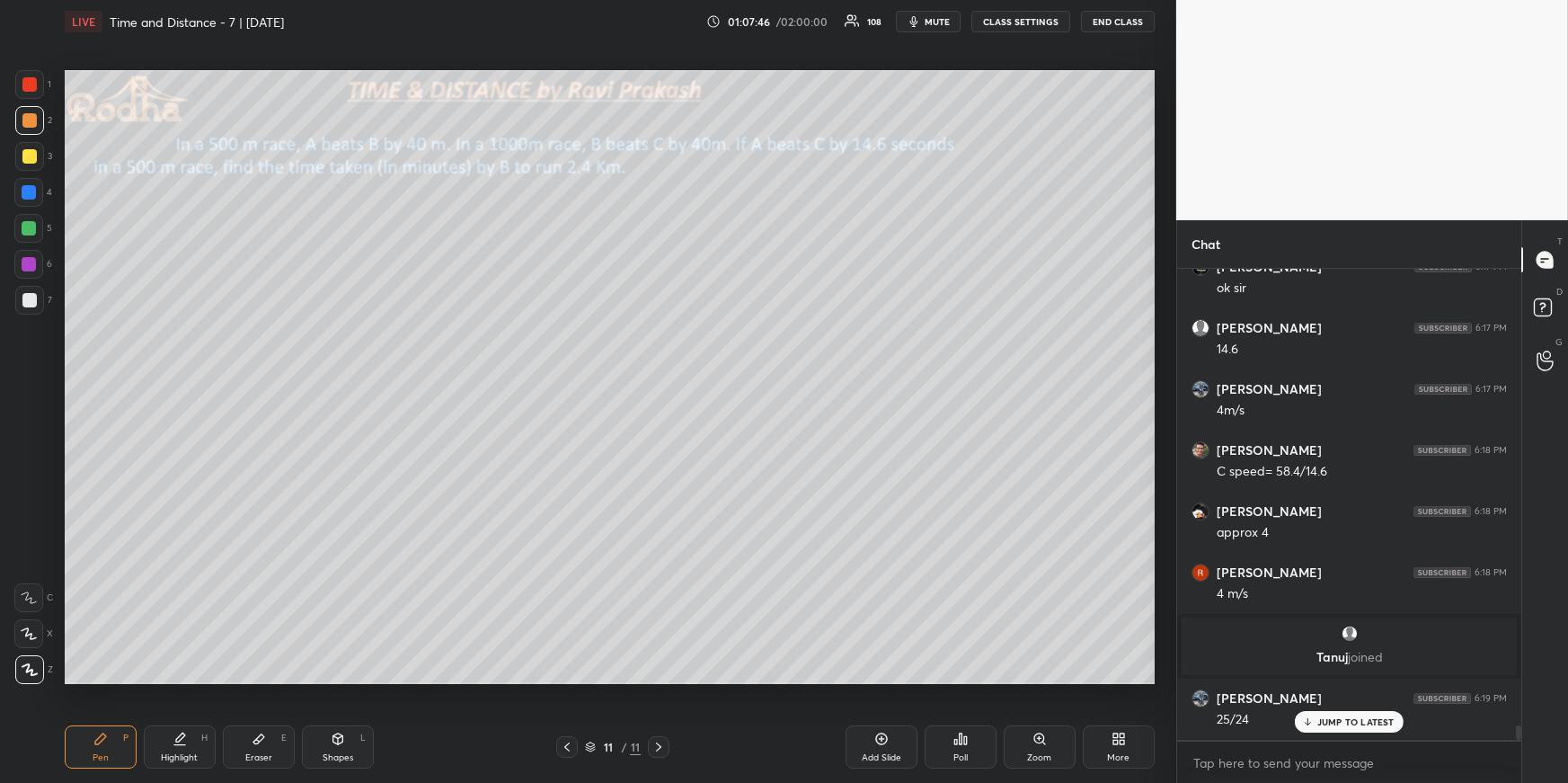 drag, startPoint x: 31, startPoint y: 636, endPoint x: 59, endPoint y: 627, distance: 29.410882 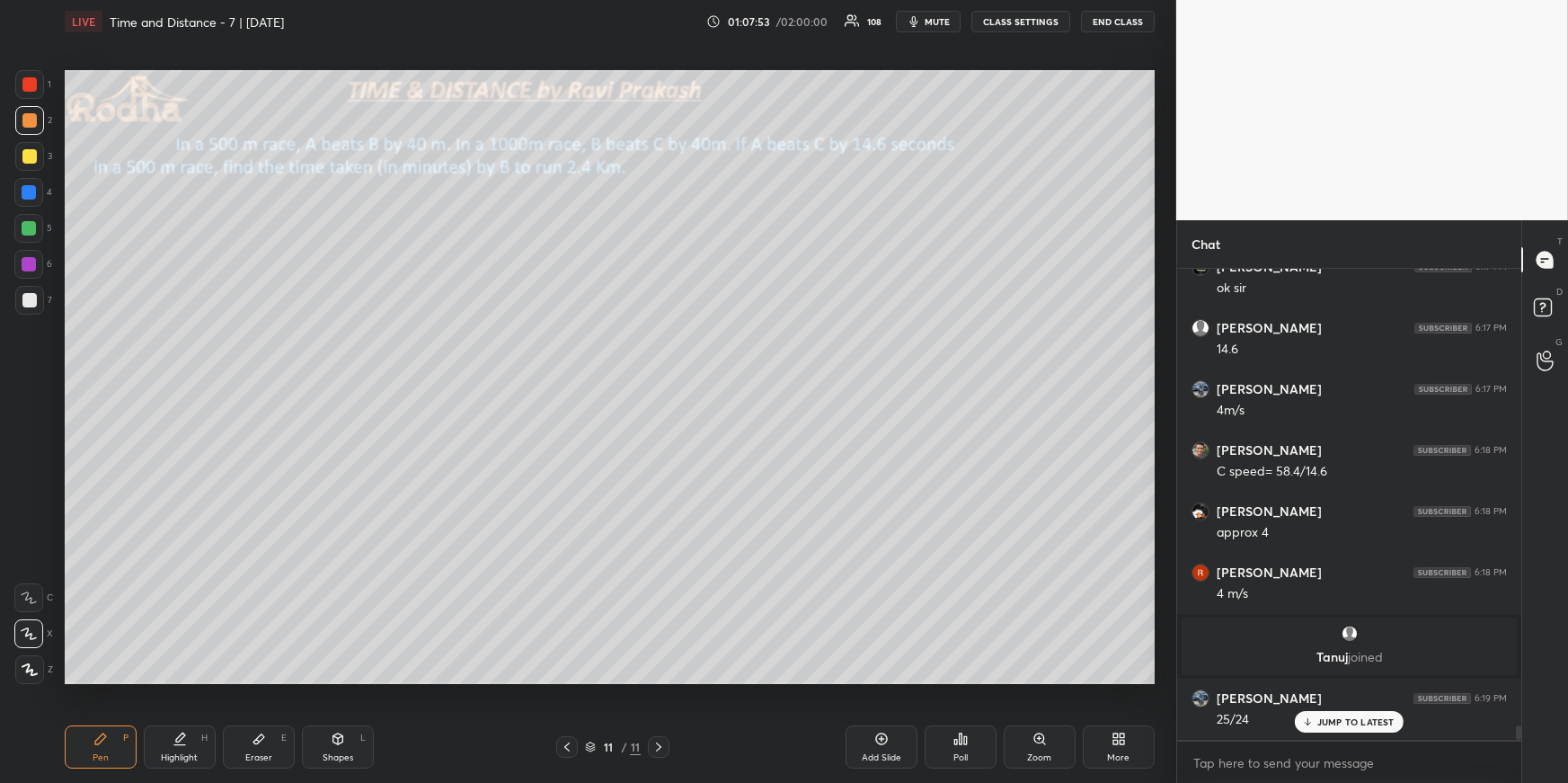 click on "Pen P" at bounding box center [101, 747] 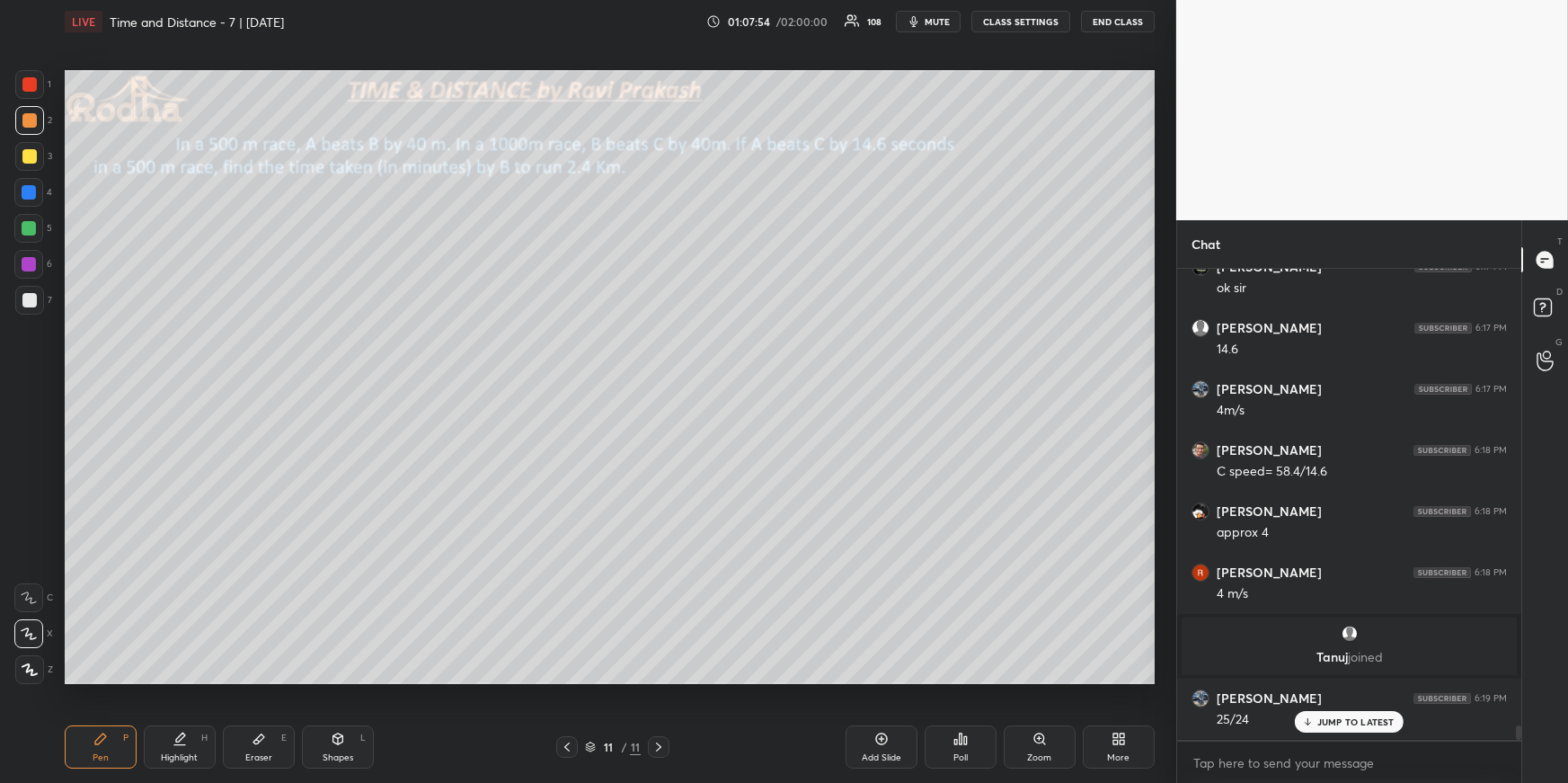 drag, startPoint x: 30, startPoint y: 672, endPoint x: 53, endPoint y: 665, distance: 24.041631 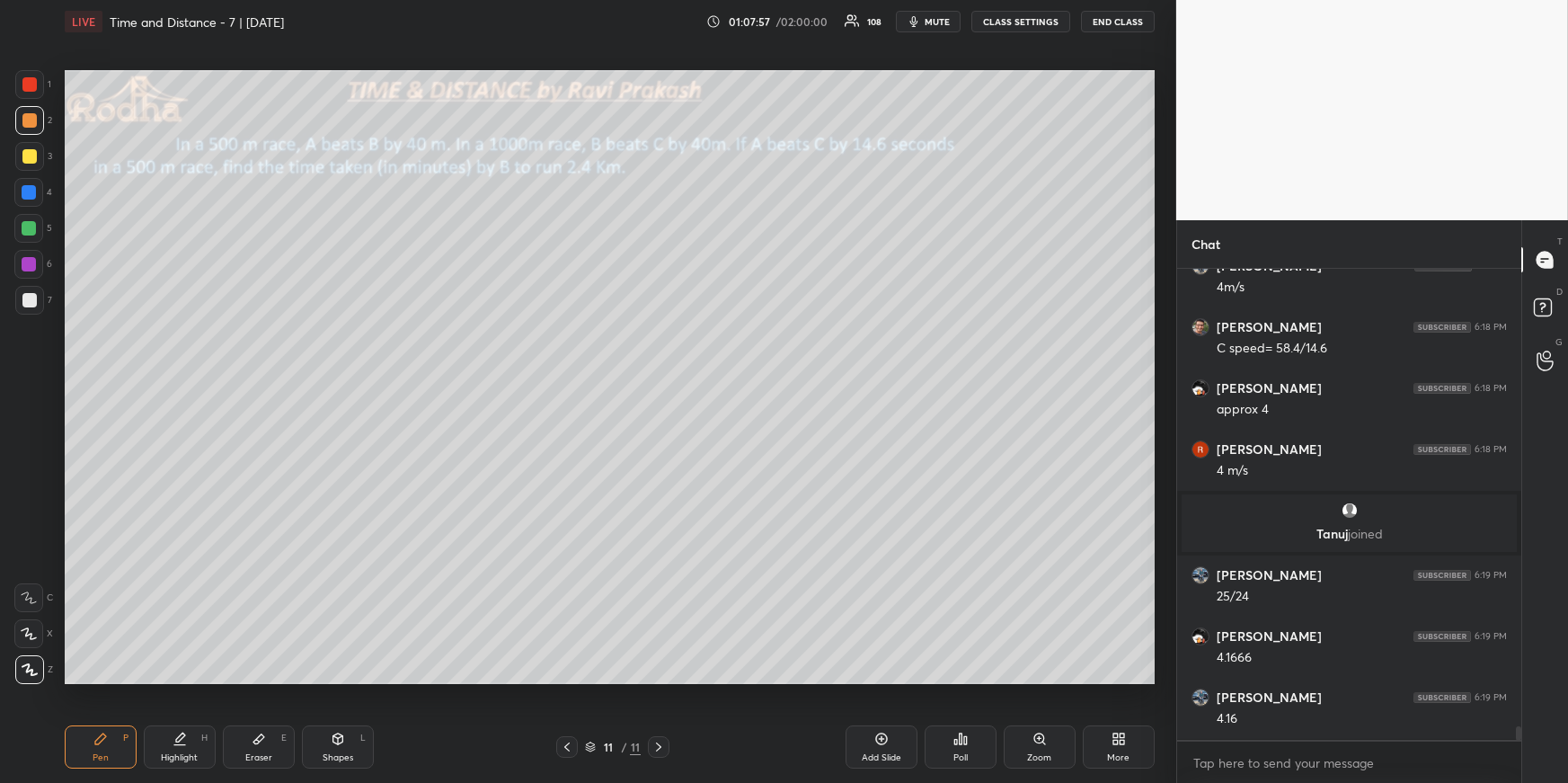 scroll, scrollTop: 15485, scrollLeft: 0, axis: vertical 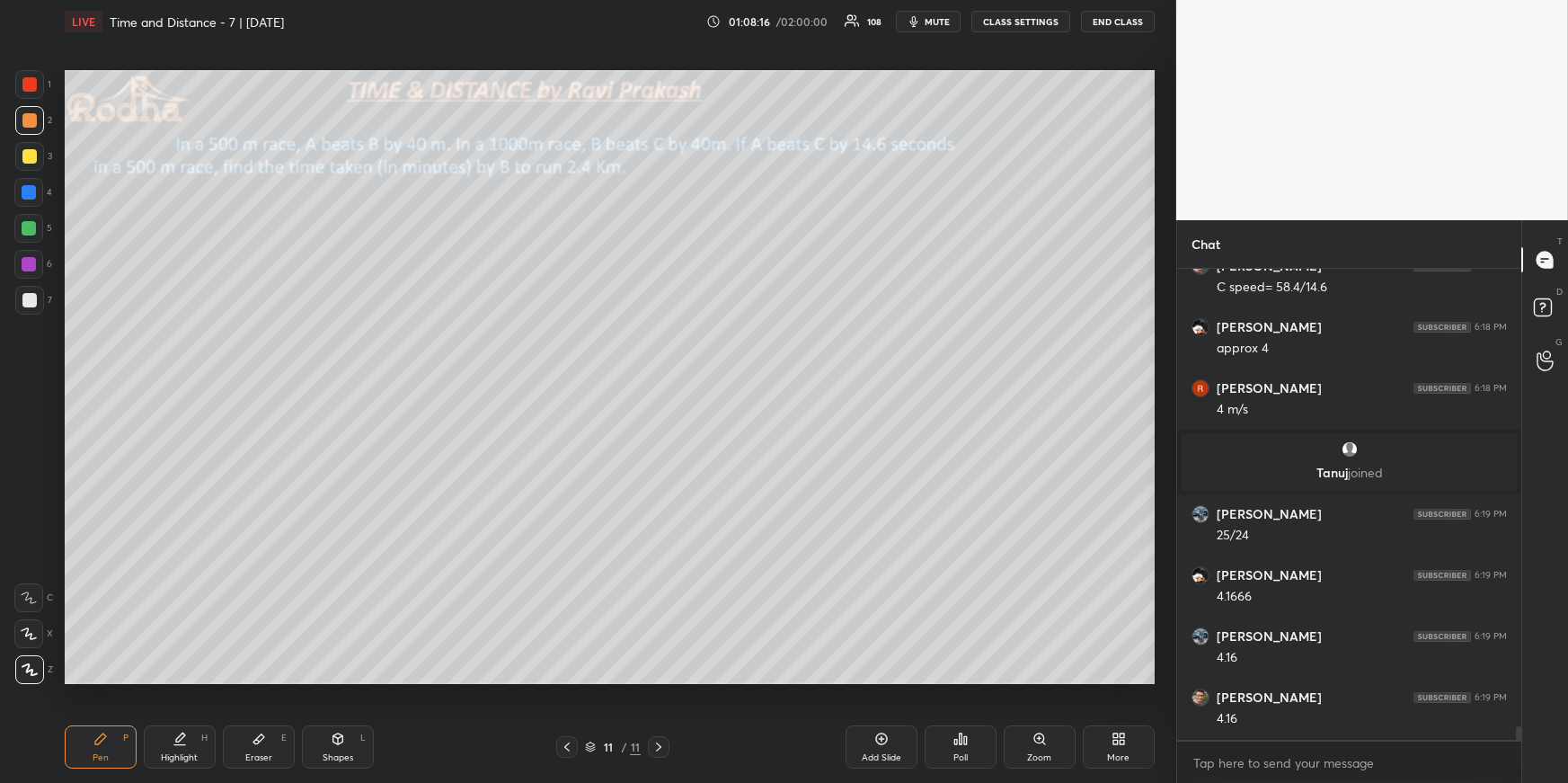 drag, startPoint x: 662, startPoint y: 743, endPoint x: 677, endPoint y: 738, distance: 15.811388 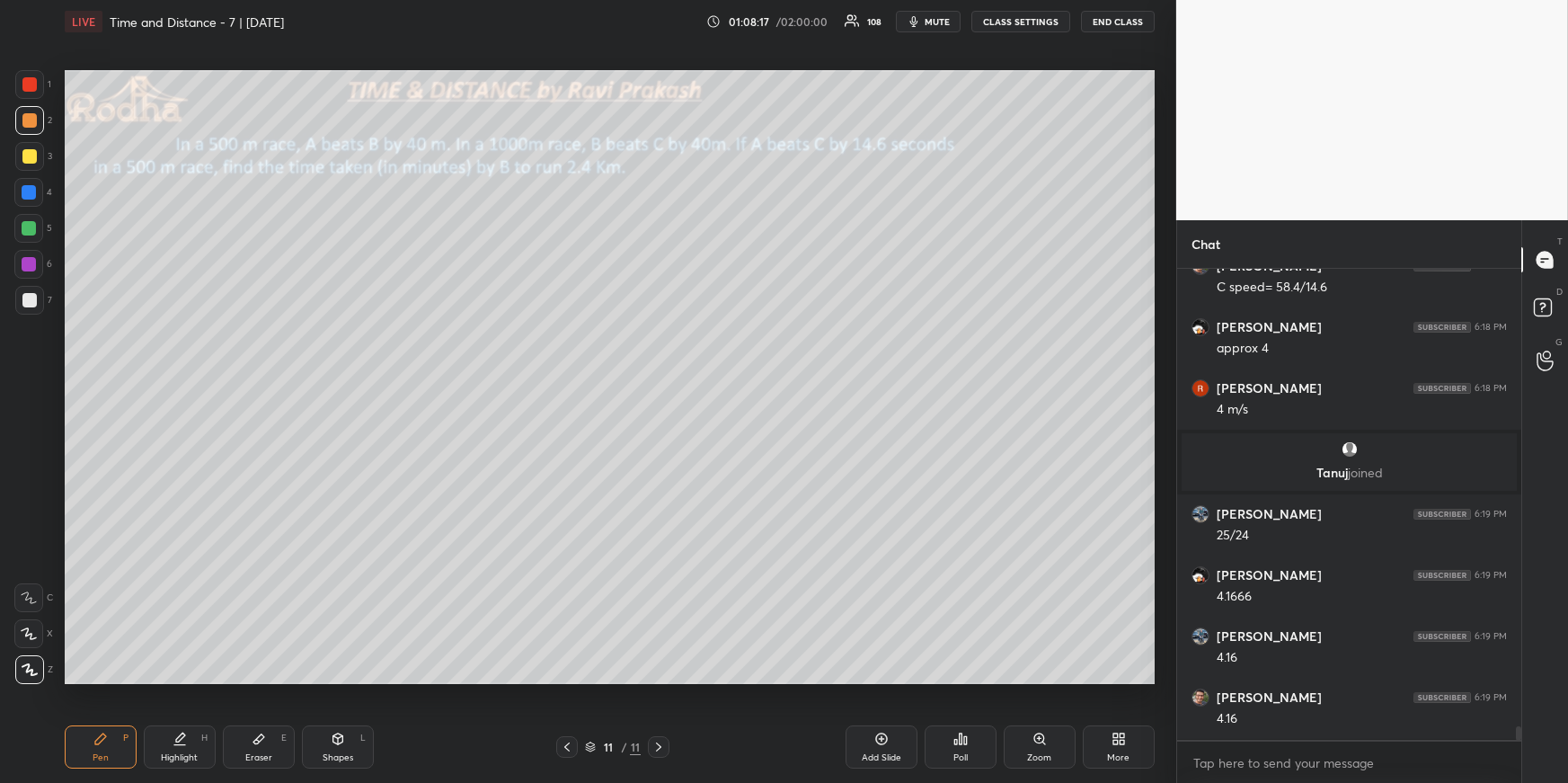 click 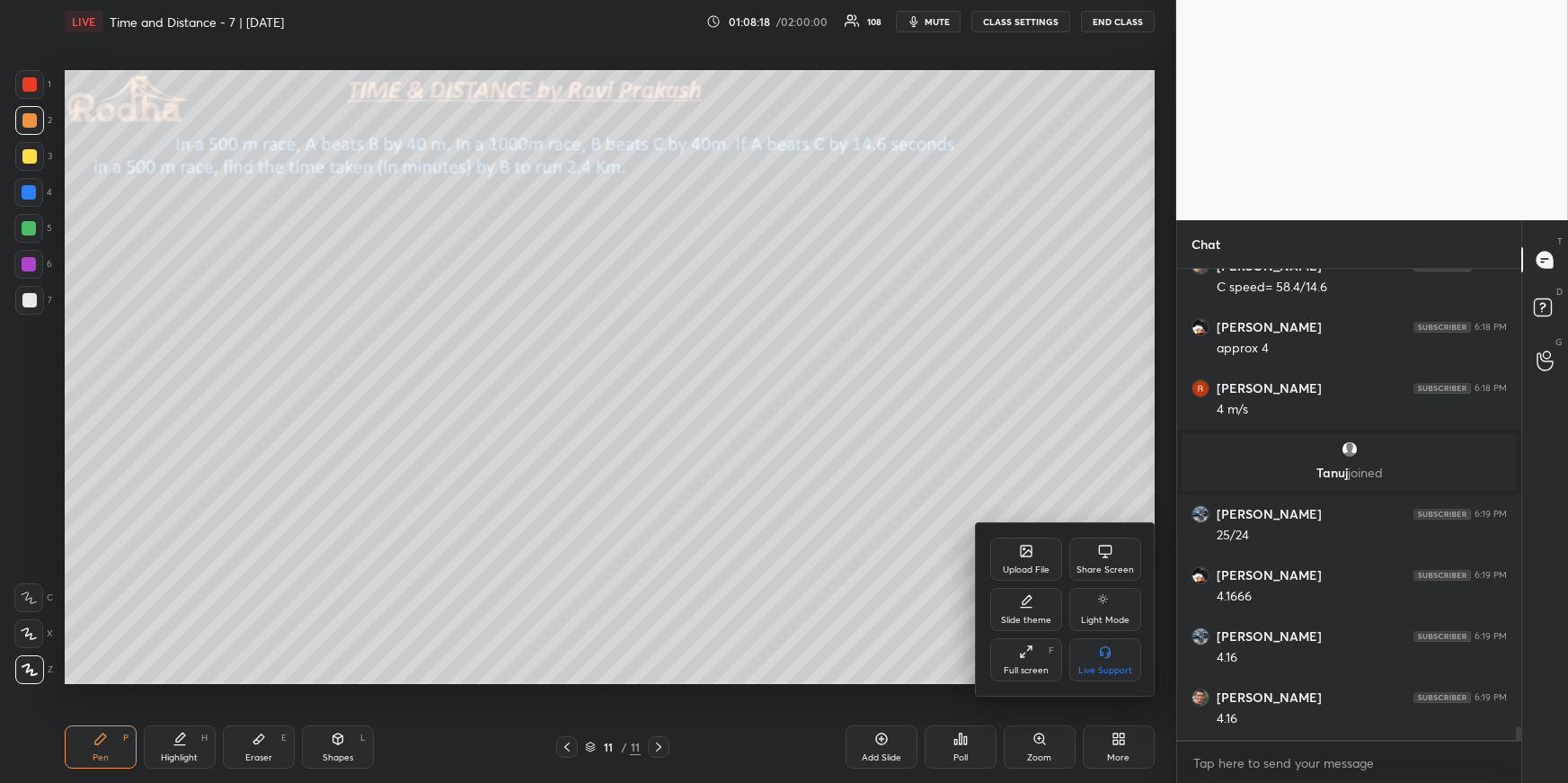 click on "Upload File" at bounding box center (1026, 559) 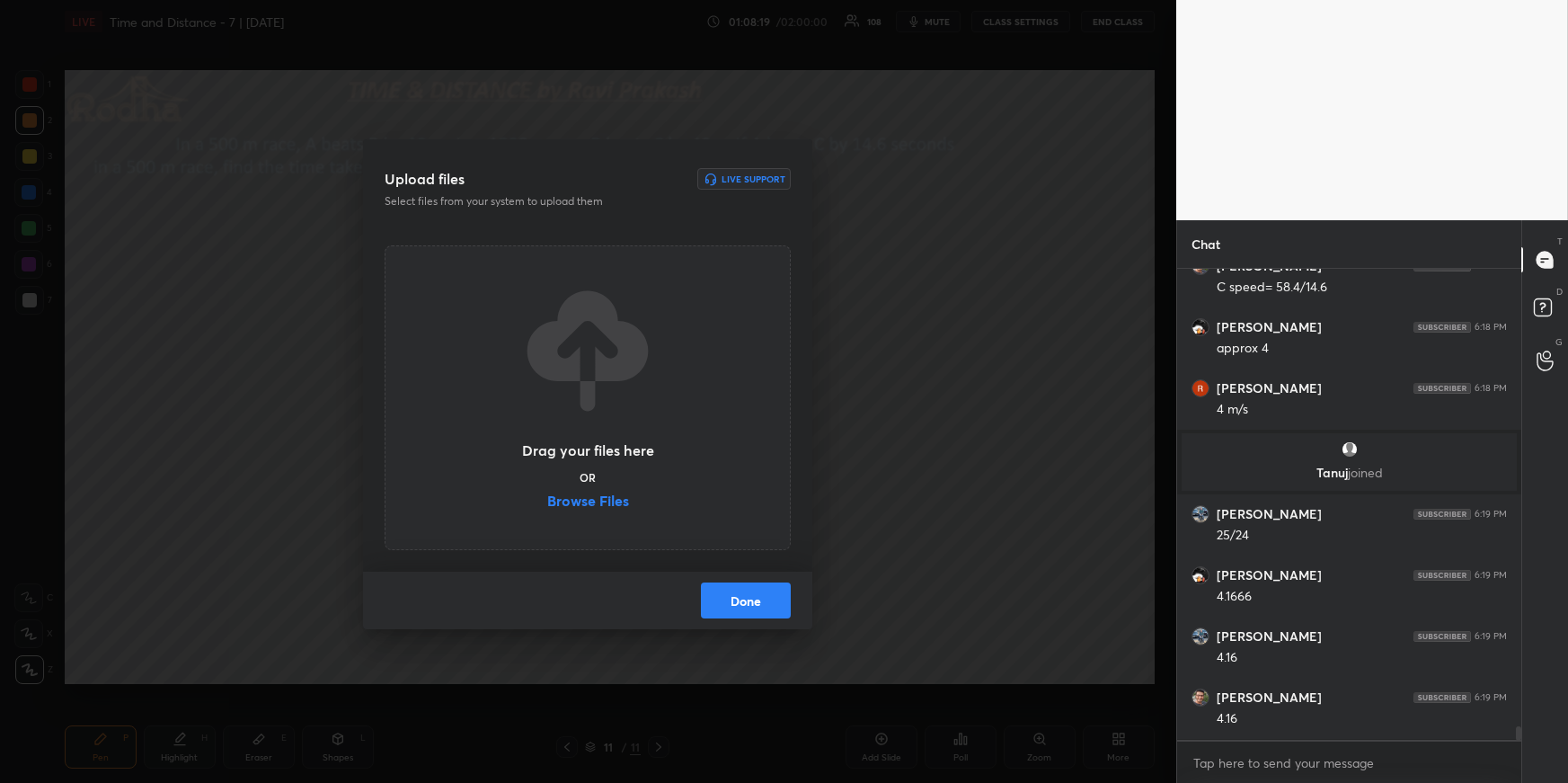 click on "Browse Files" at bounding box center [588, 503] 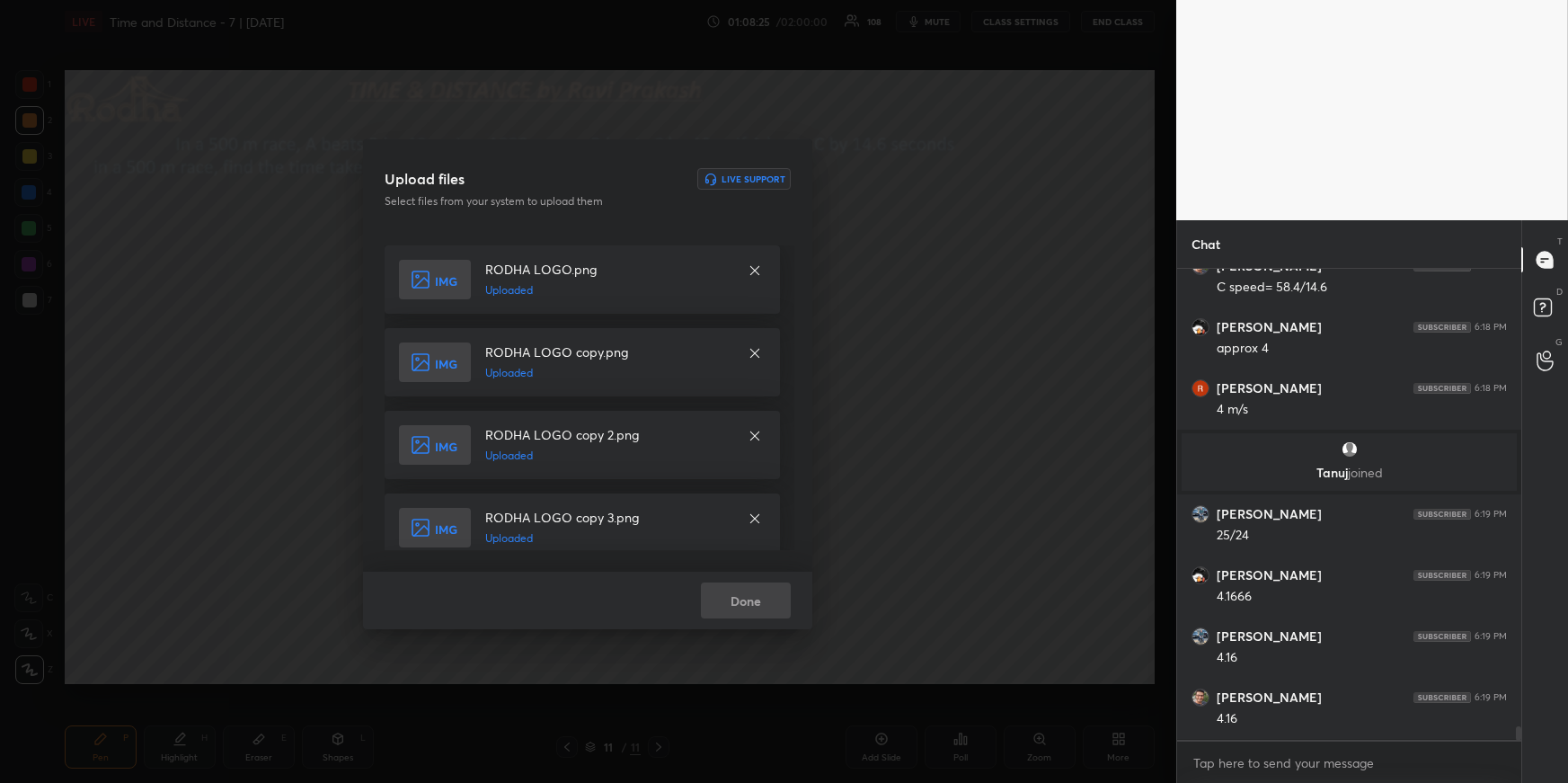 click on "Done" at bounding box center (588, 601) 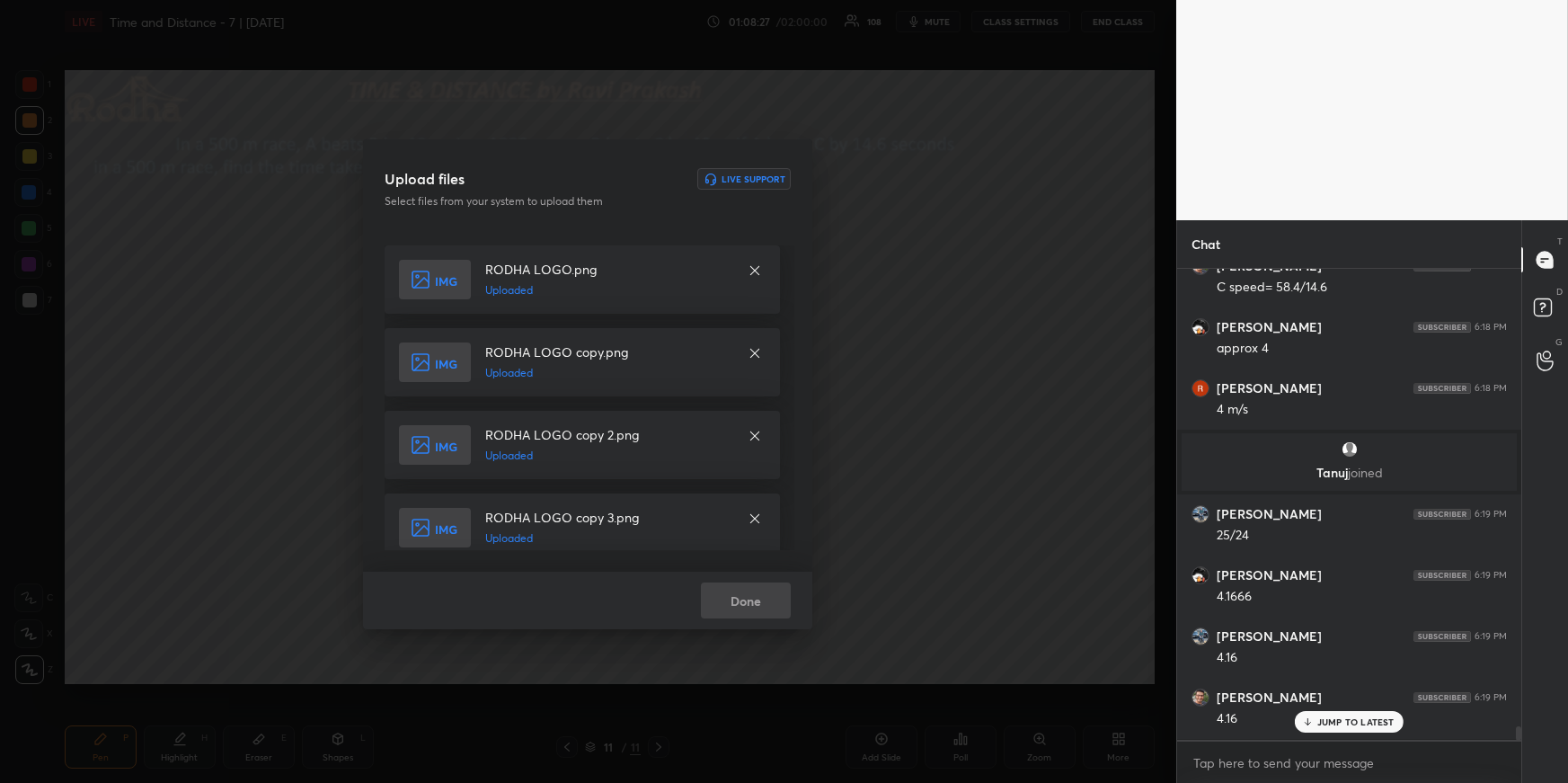 scroll, scrollTop: 15545, scrollLeft: 0, axis: vertical 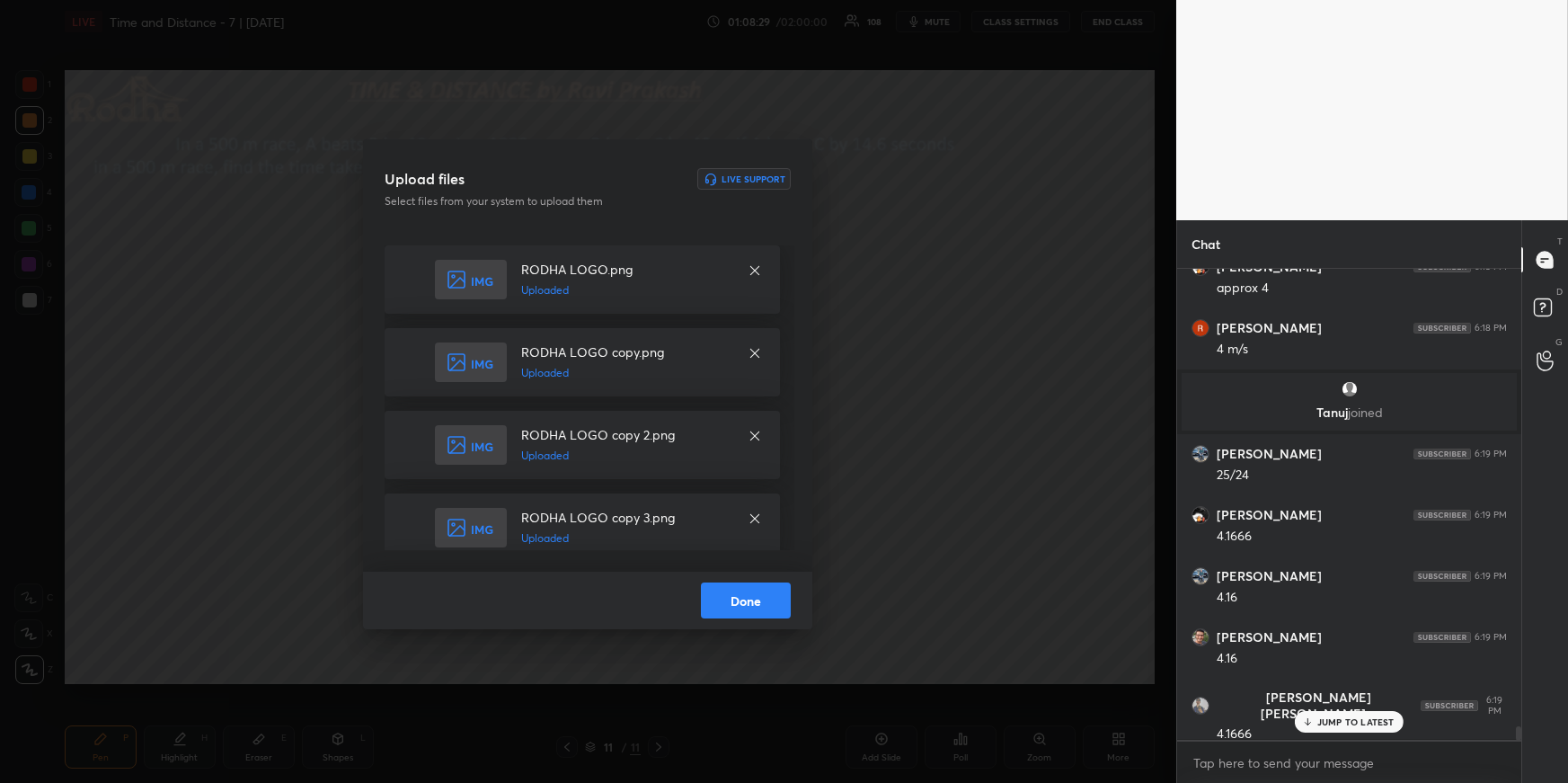 click on "Done" at bounding box center [746, 601] 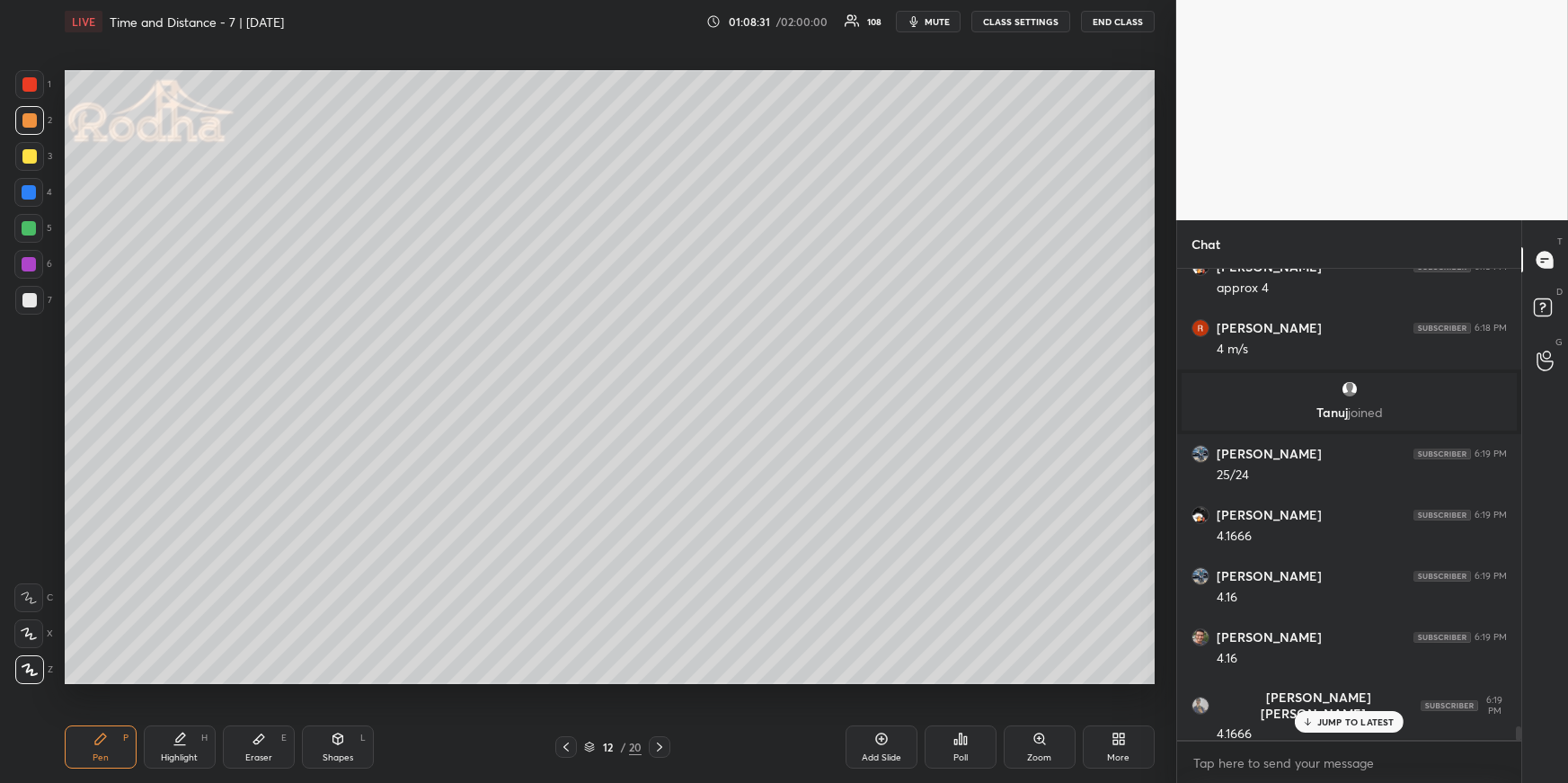 click 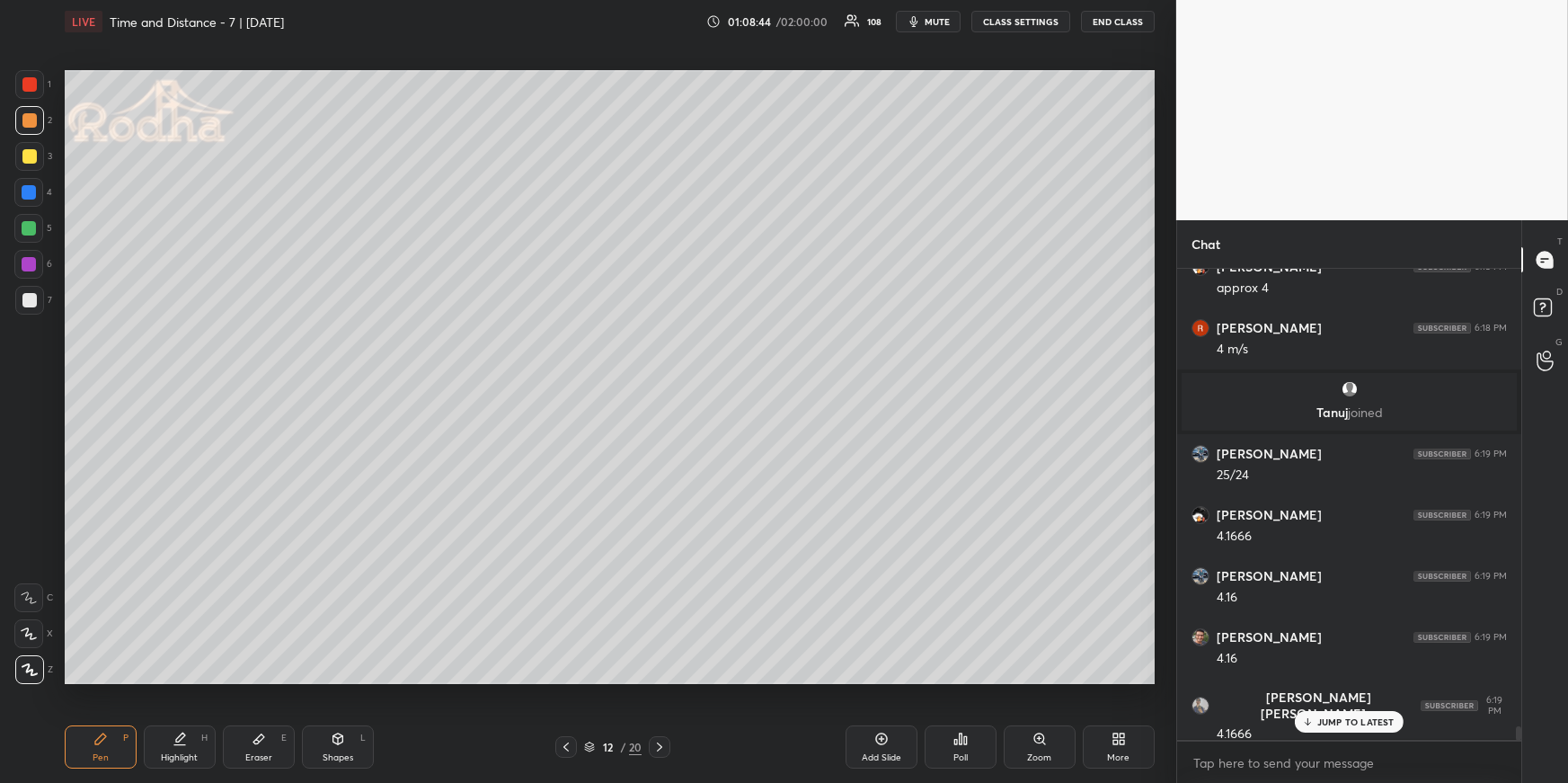 drag, startPoint x: 30, startPoint y: 225, endPoint x: 22, endPoint y: 257, distance: 32.984845 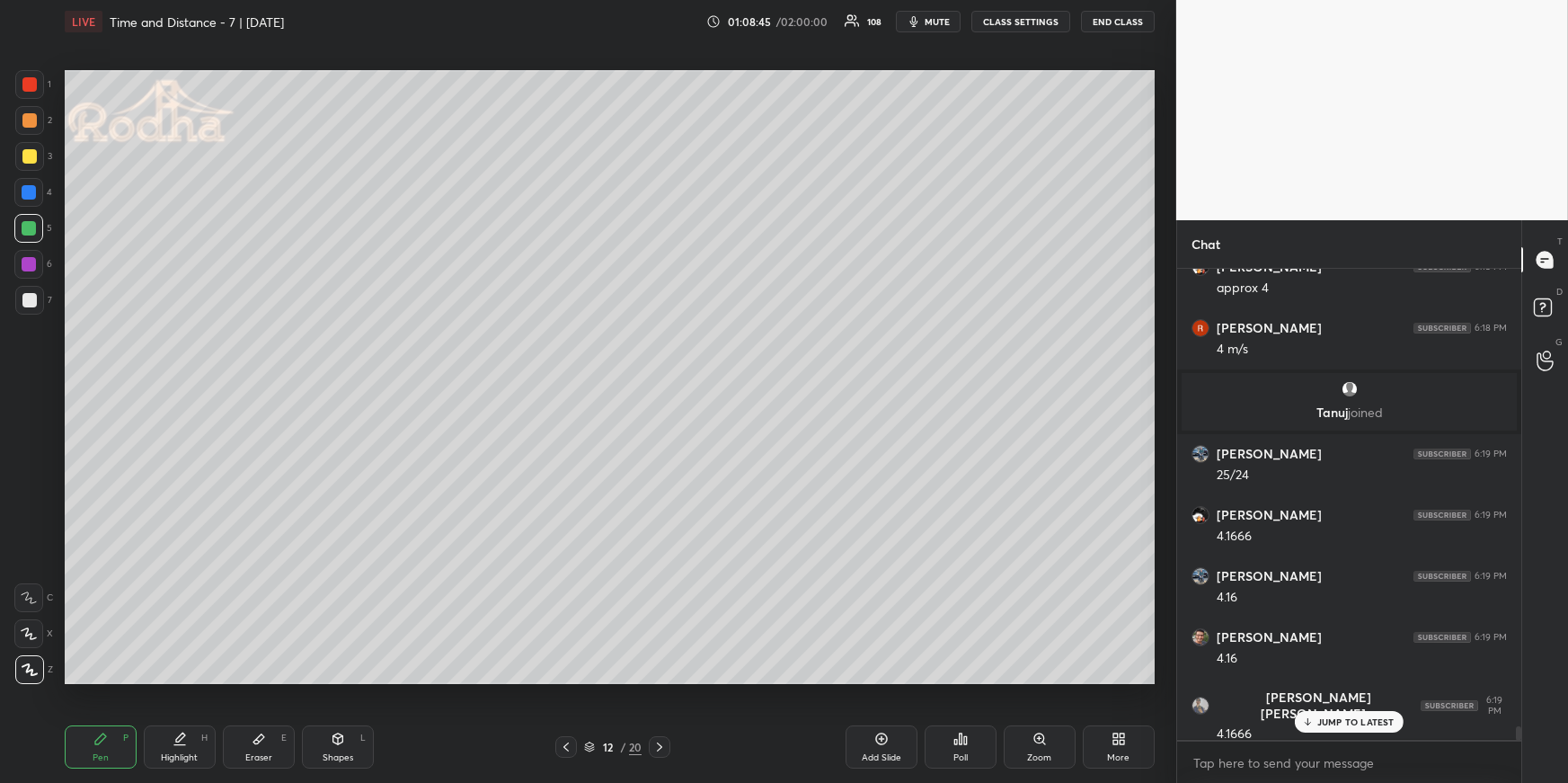 click 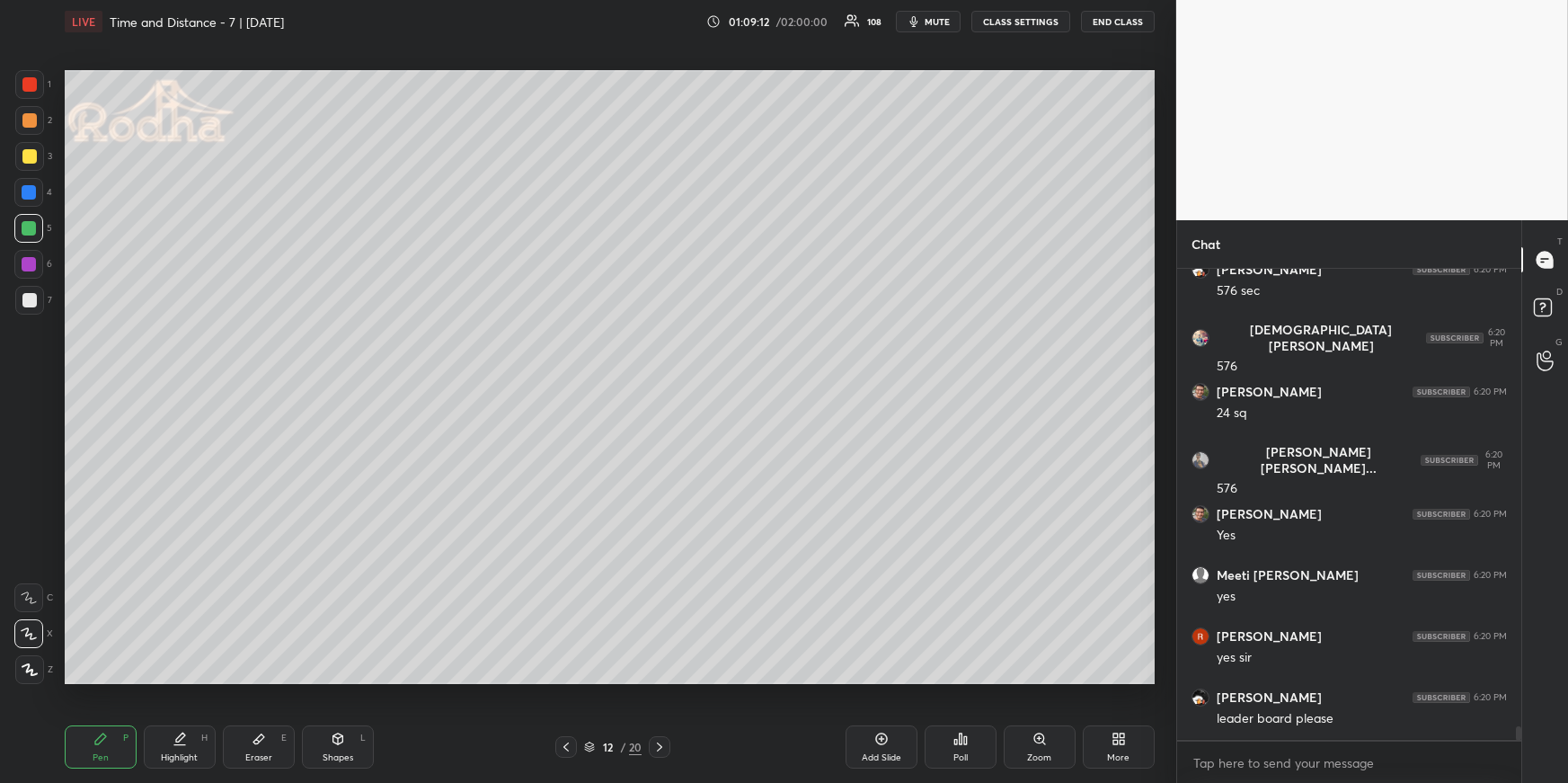 scroll, scrollTop: 16156, scrollLeft: 0, axis: vertical 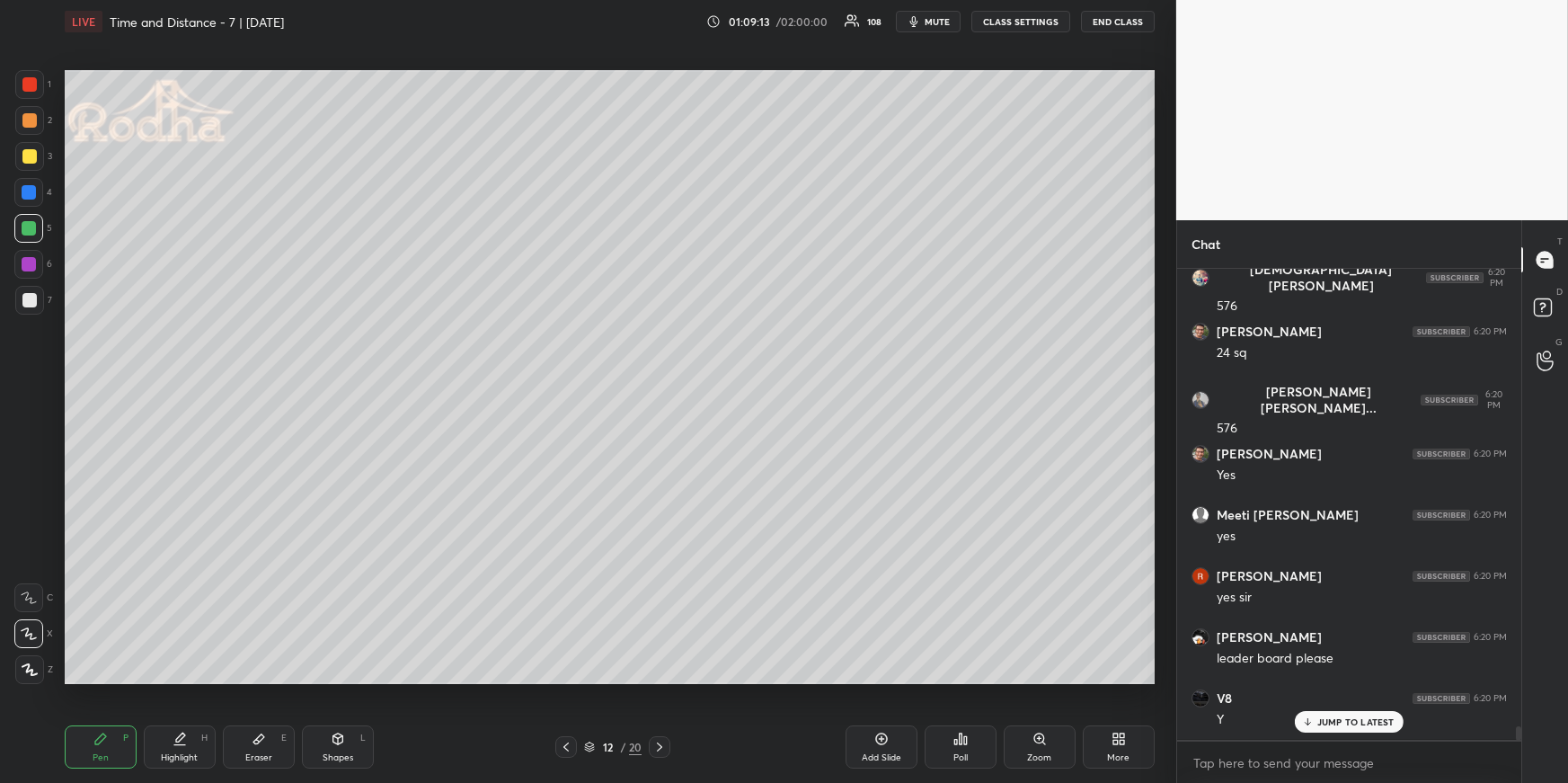 click at bounding box center (566, 747) 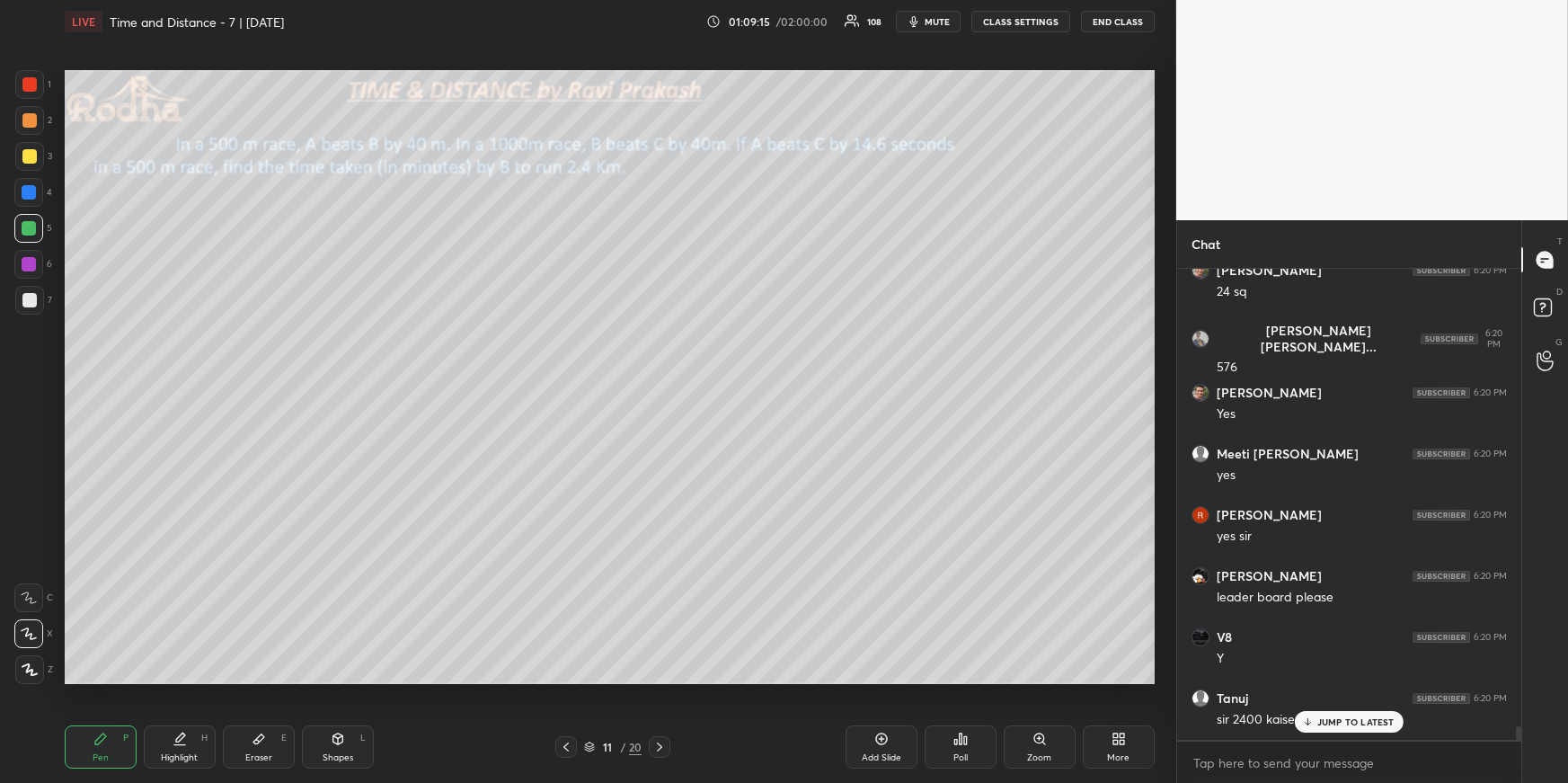 click 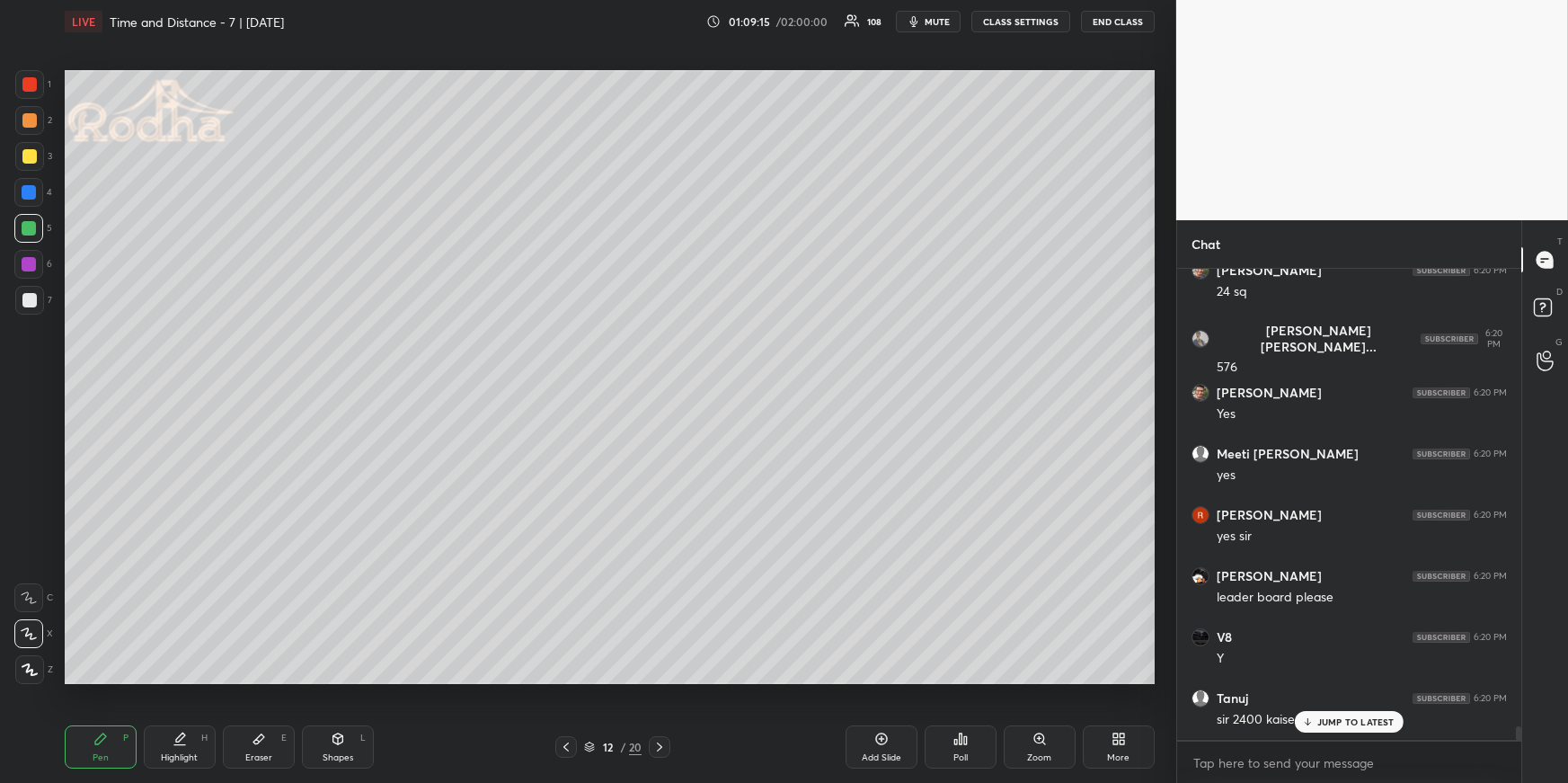 drag, startPoint x: 665, startPoint y: 746, endPoint x: 663, endPoint y: 736, distance: 10.19804 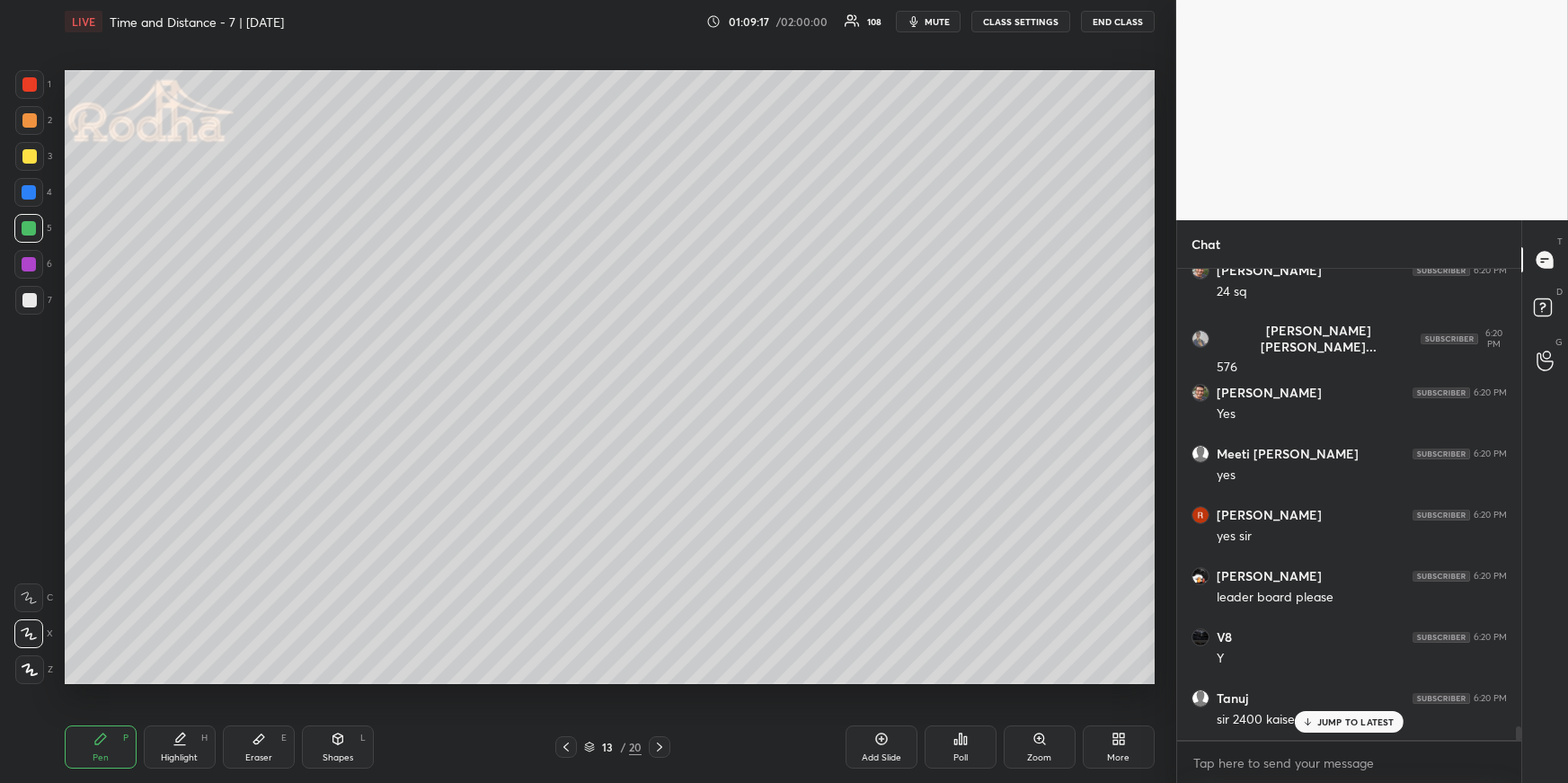 click 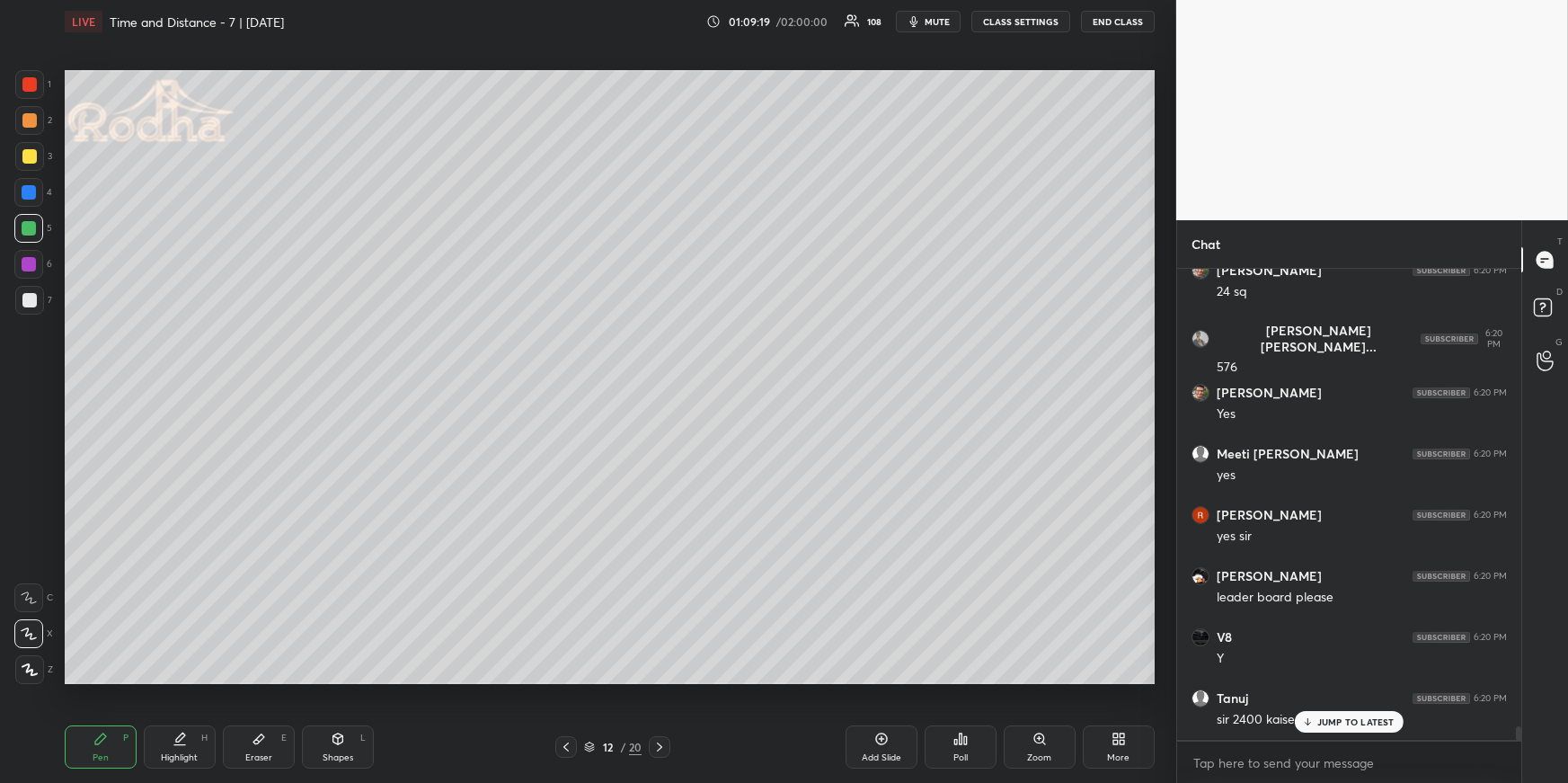 click on "JUMP TO LATEST" at bounding box center [1349, 722] 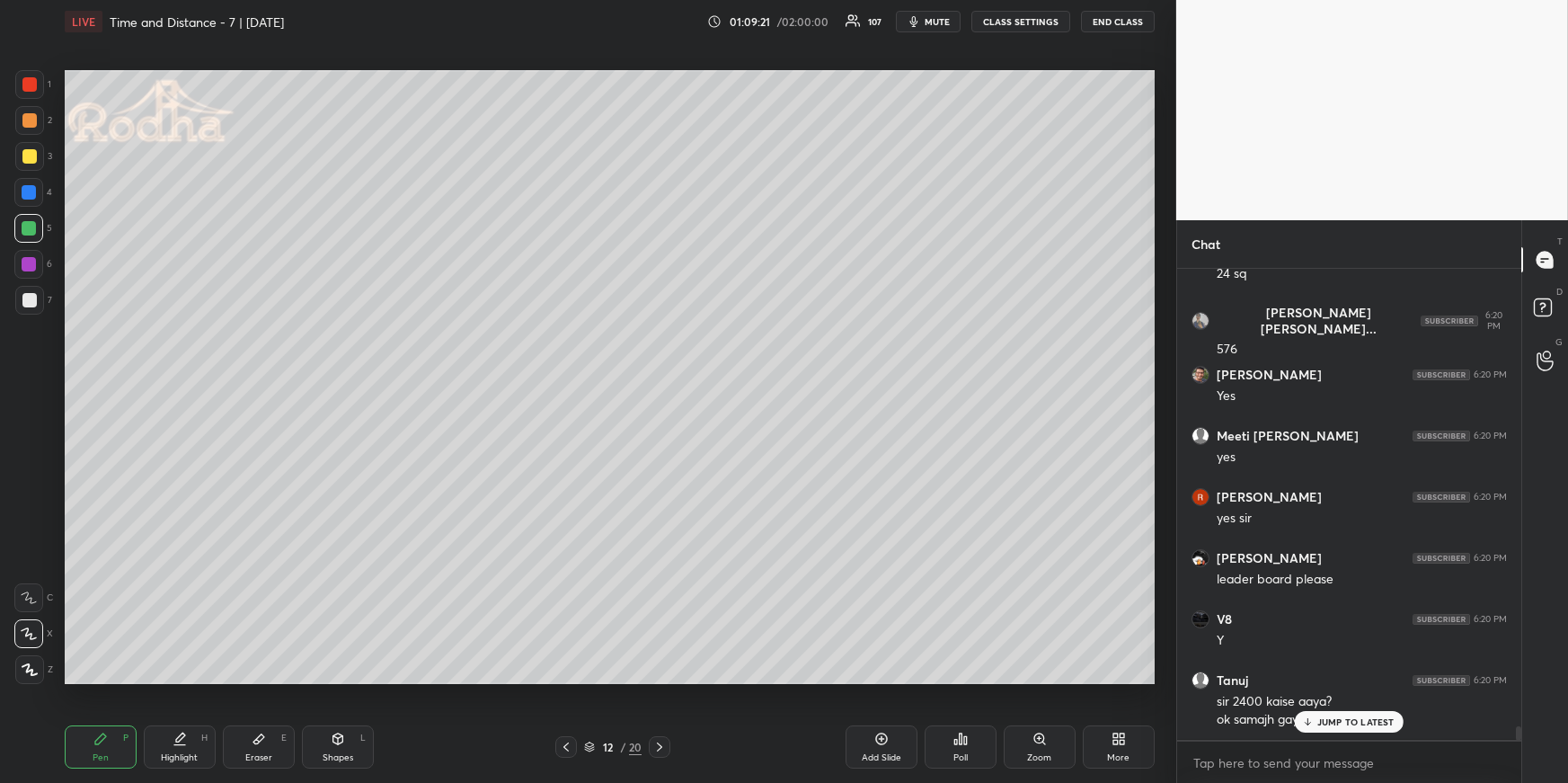 scroll, scrollTop: 16300, scrollLeft: 0, axis: vertical 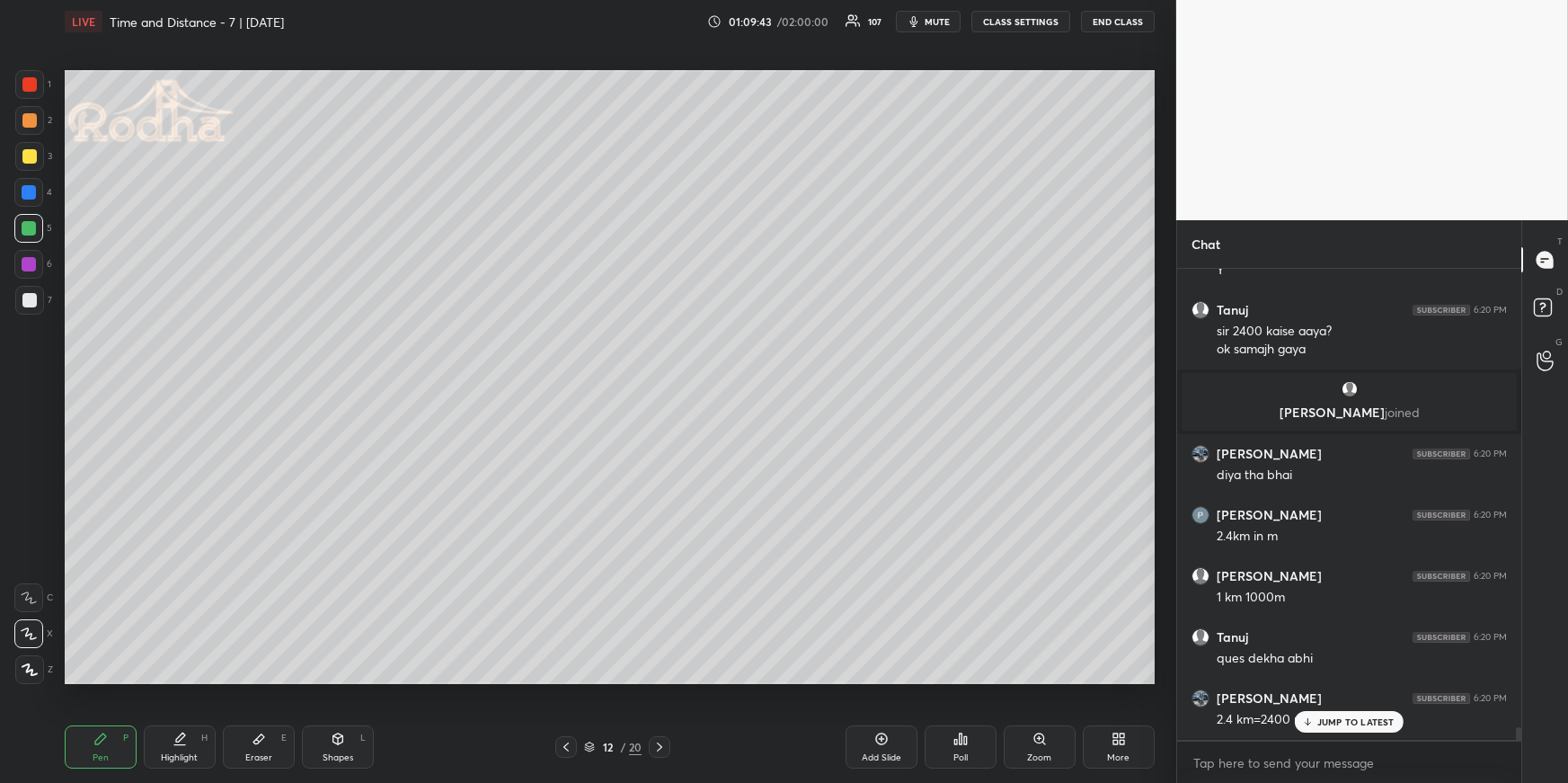 click 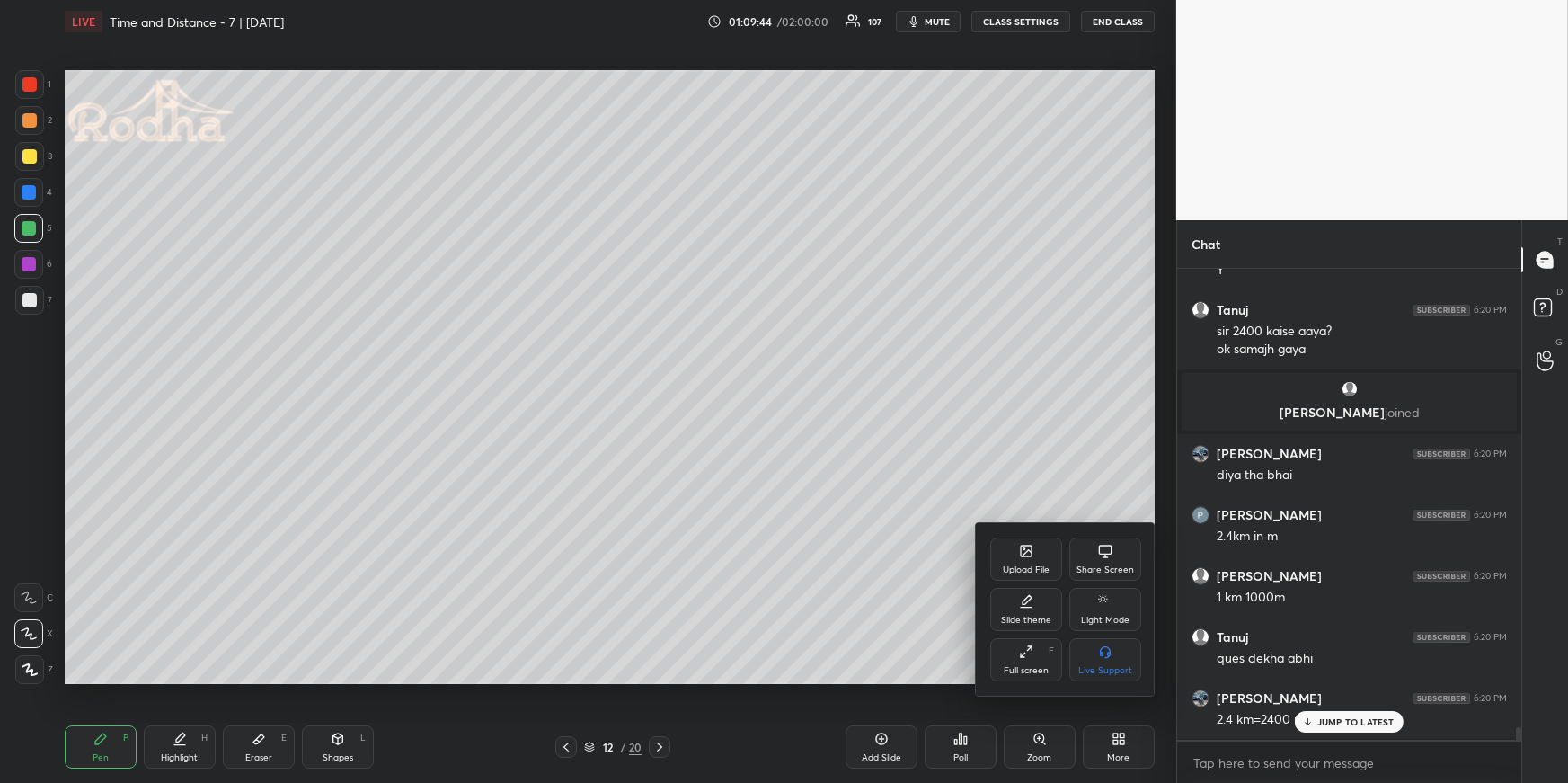 scroll, scrollTop: 16667, scrollLeft: 0, axis: vertical 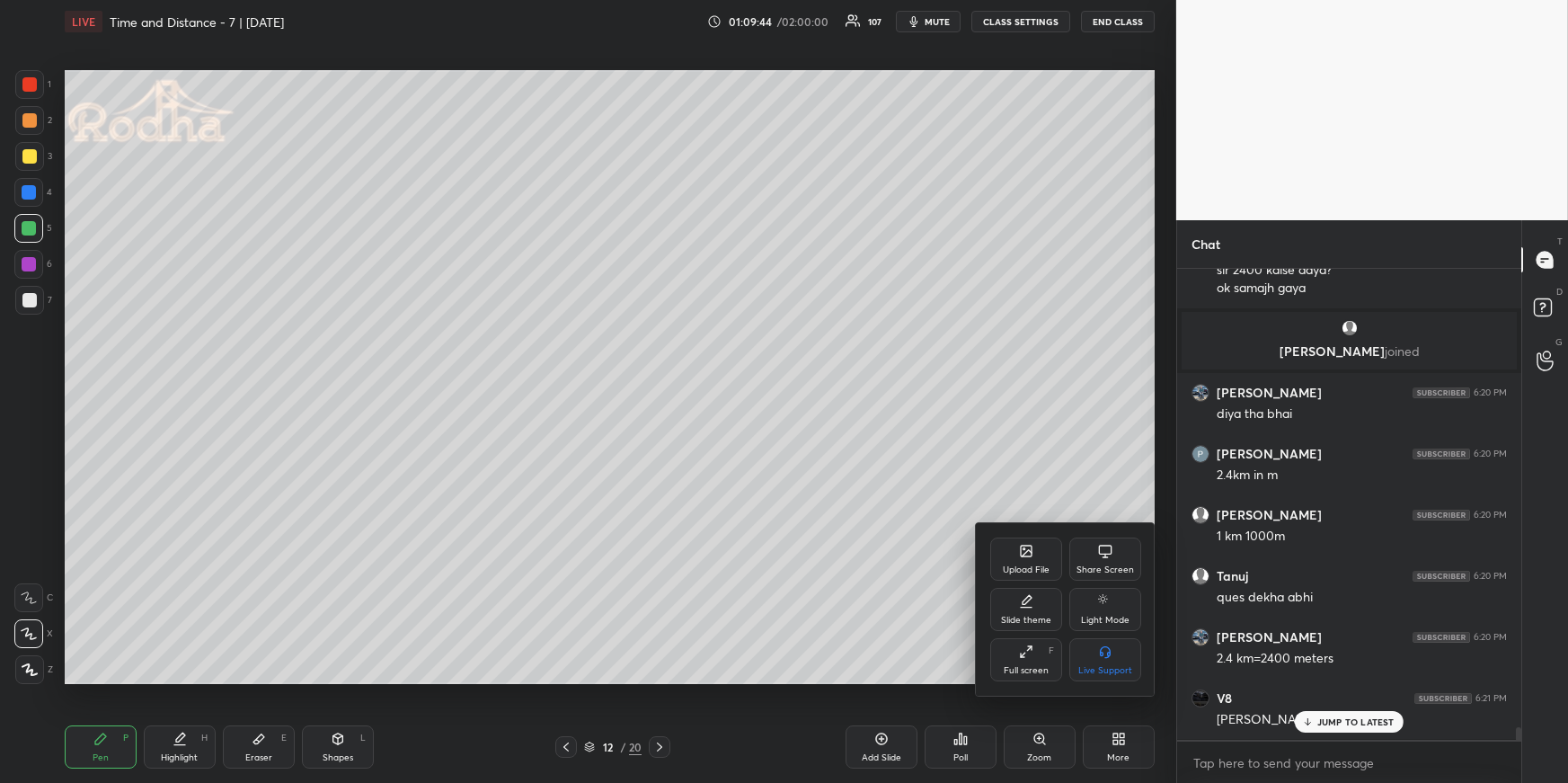 click 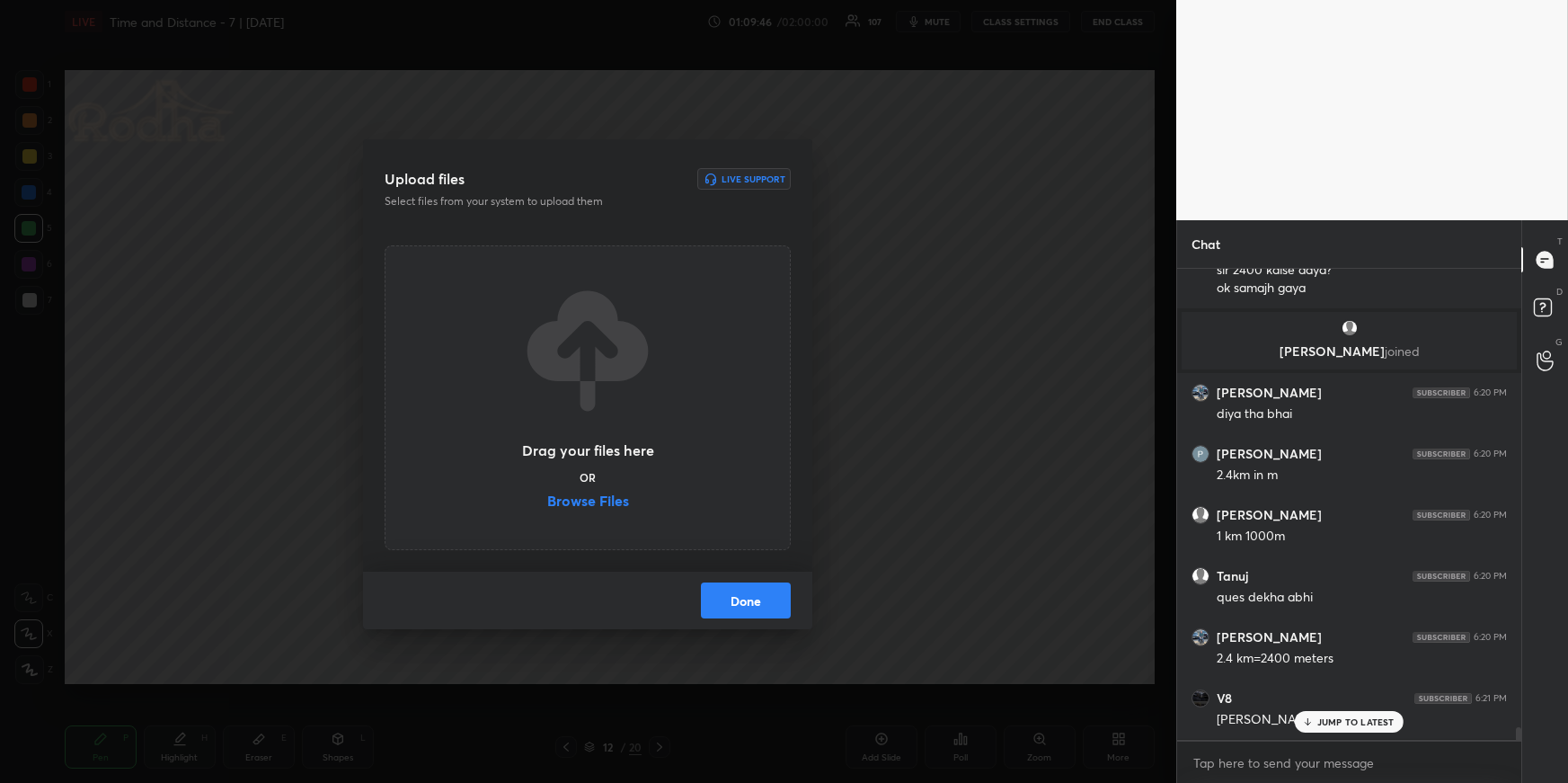 click on "Browse Files" at bounding box center (588, 503) 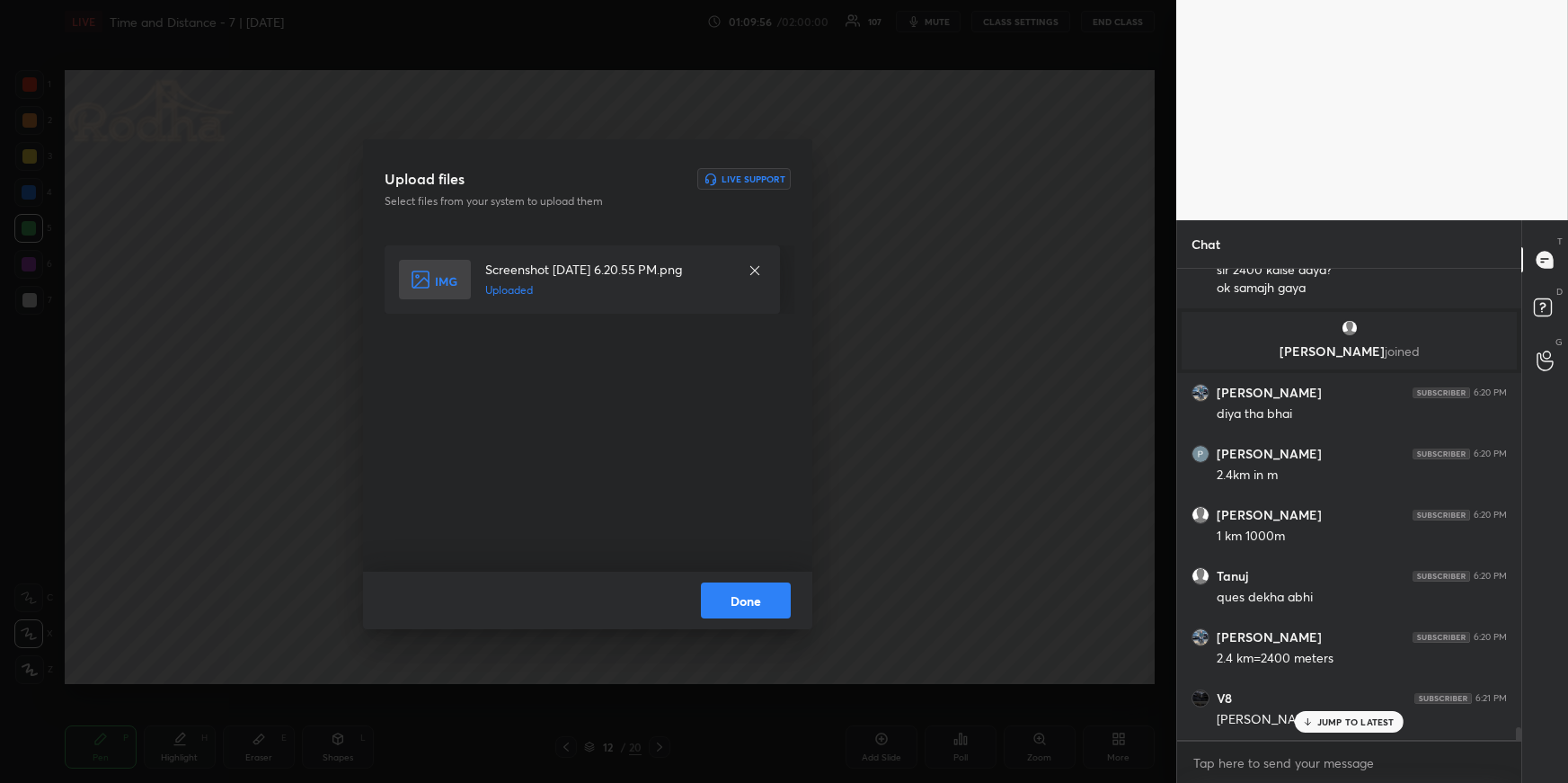 click on "Done" at bounding box center (746, 601) 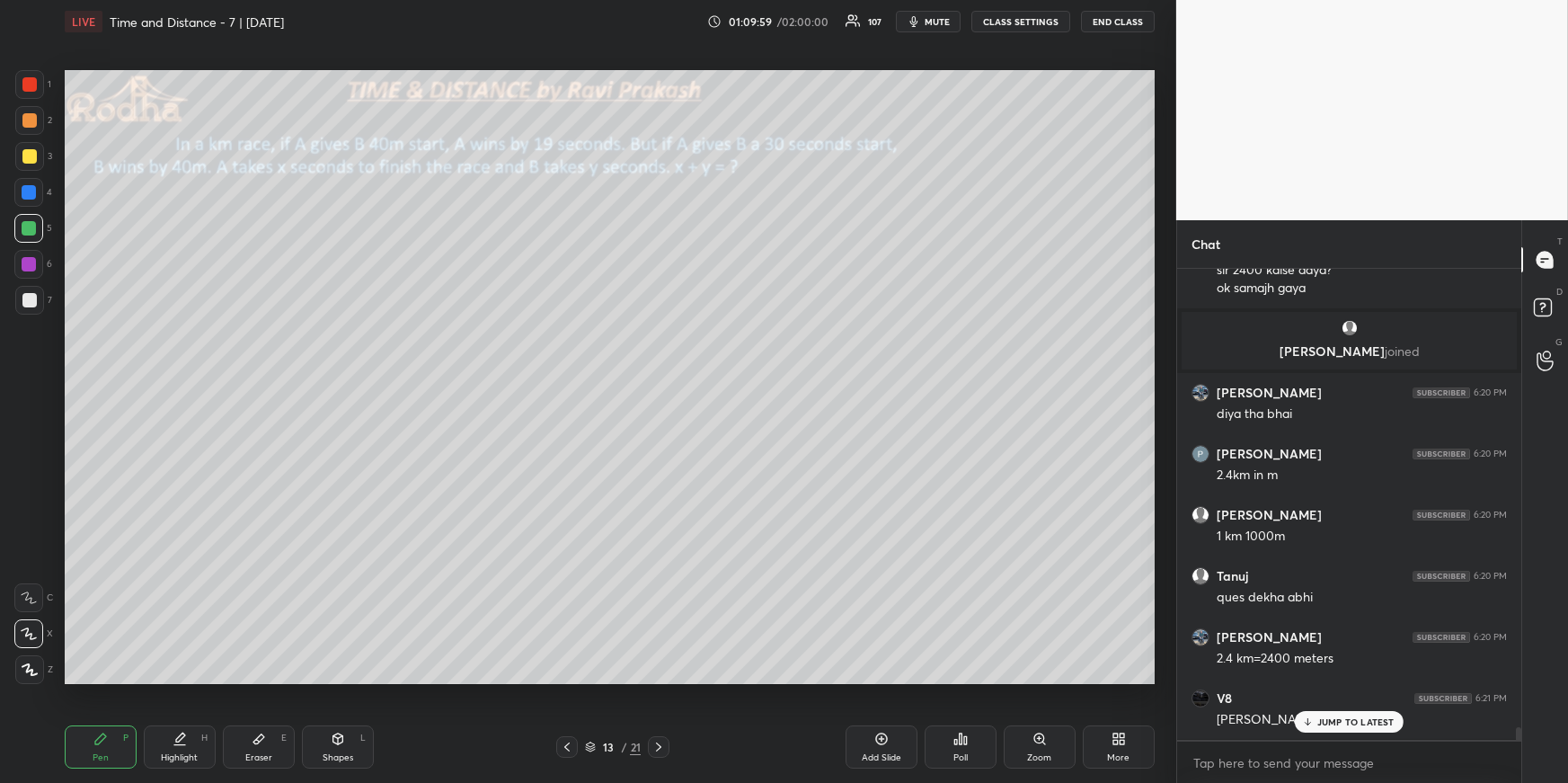 click 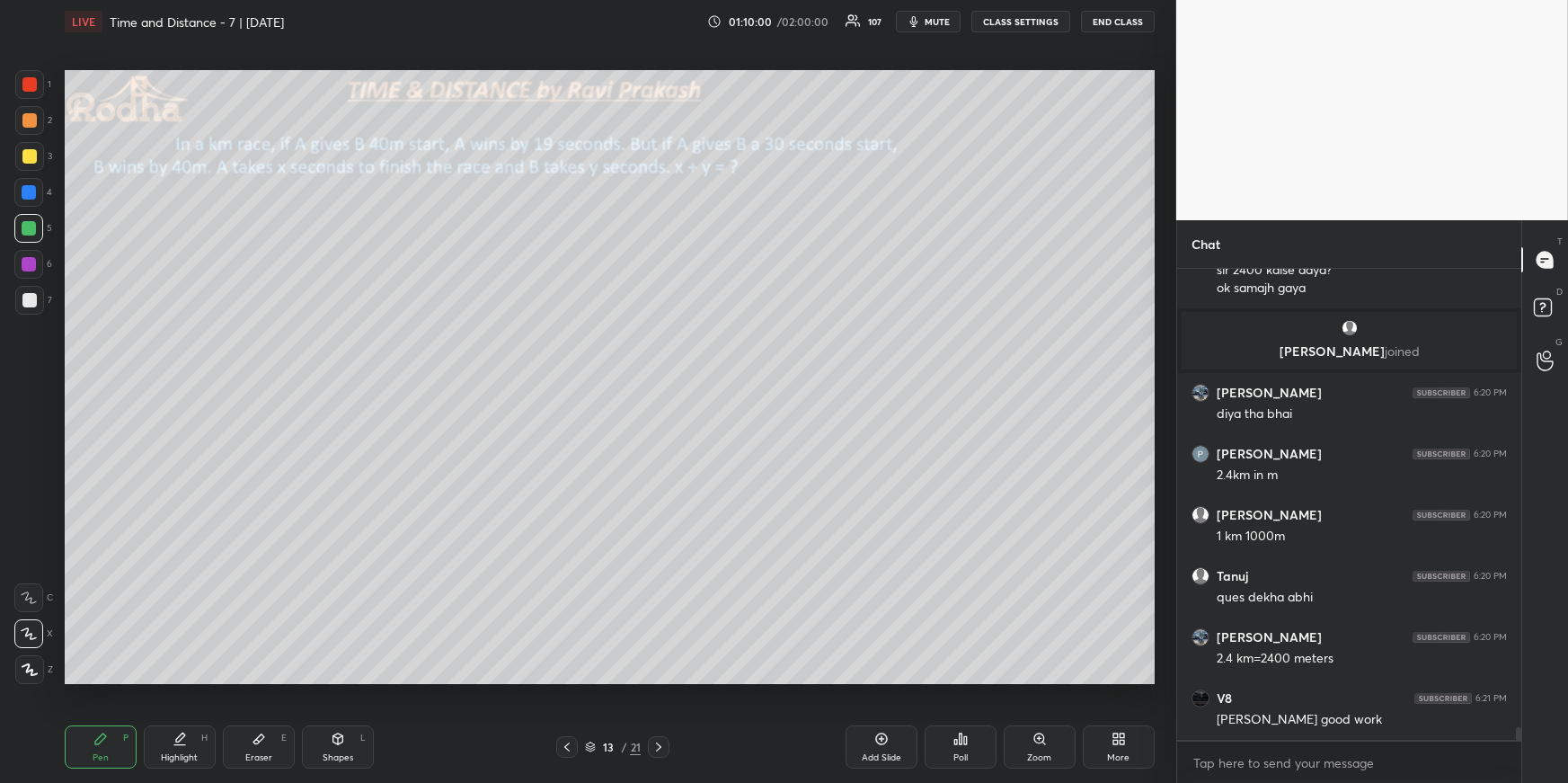 click 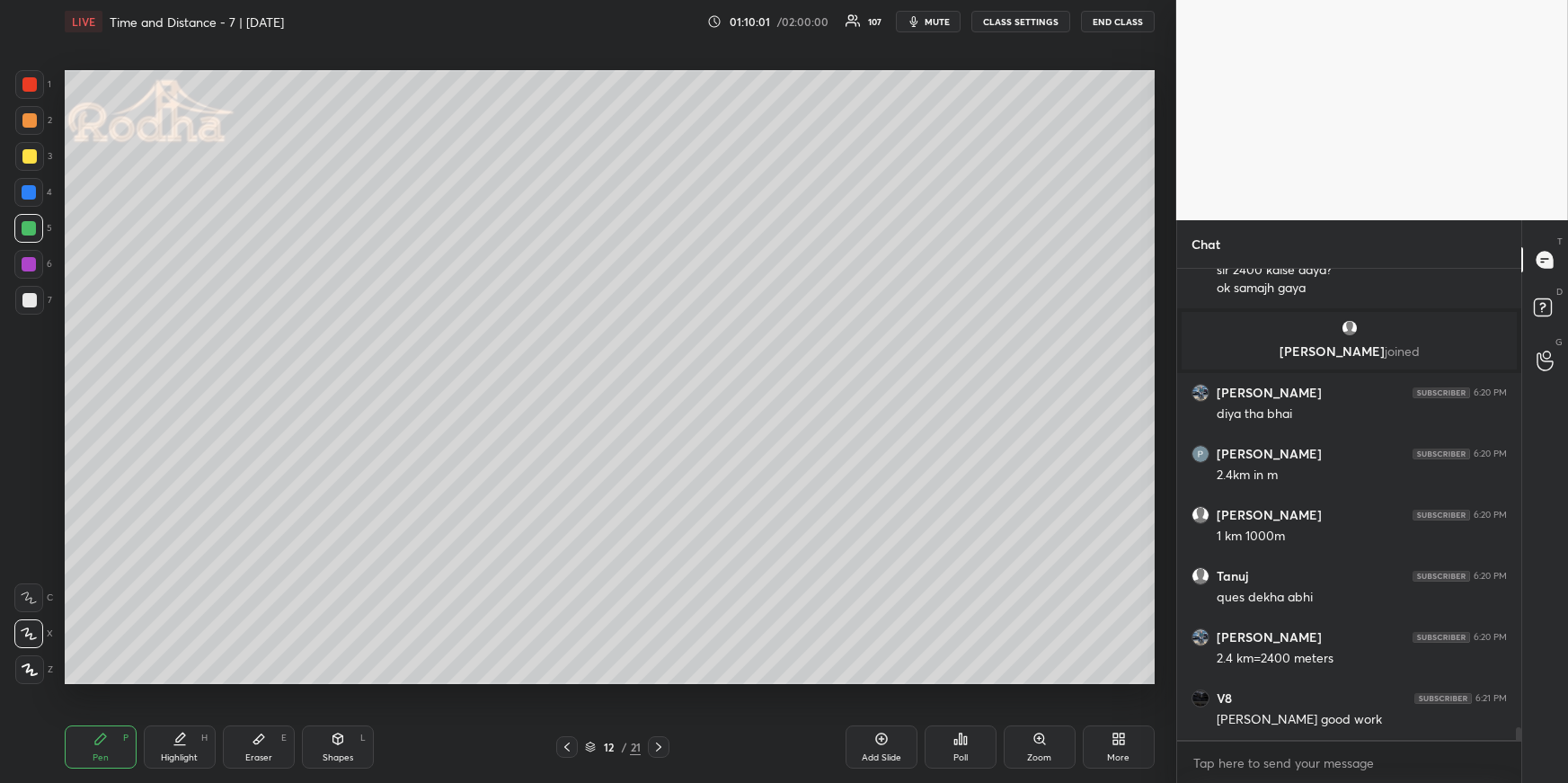 click 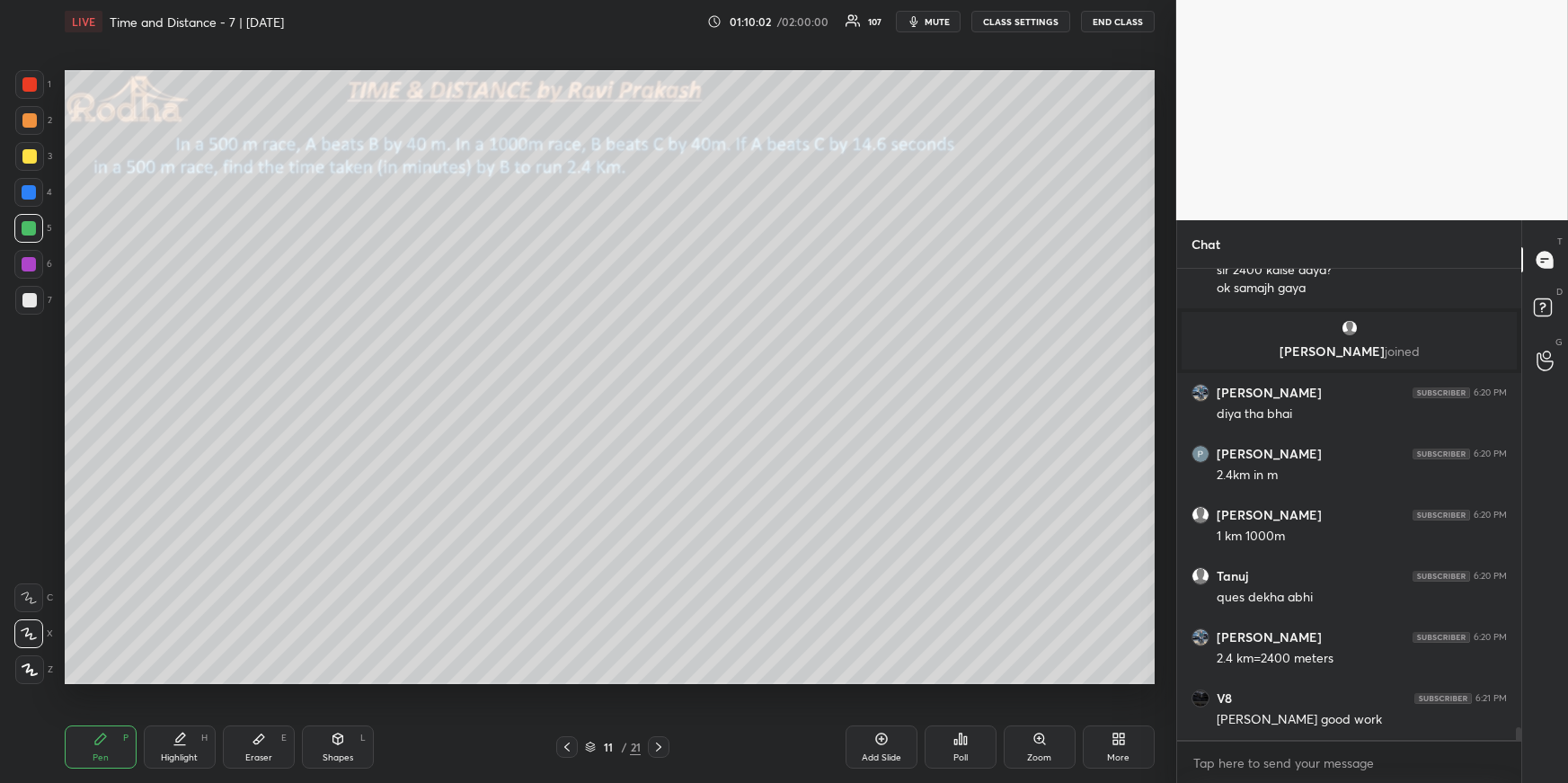 click 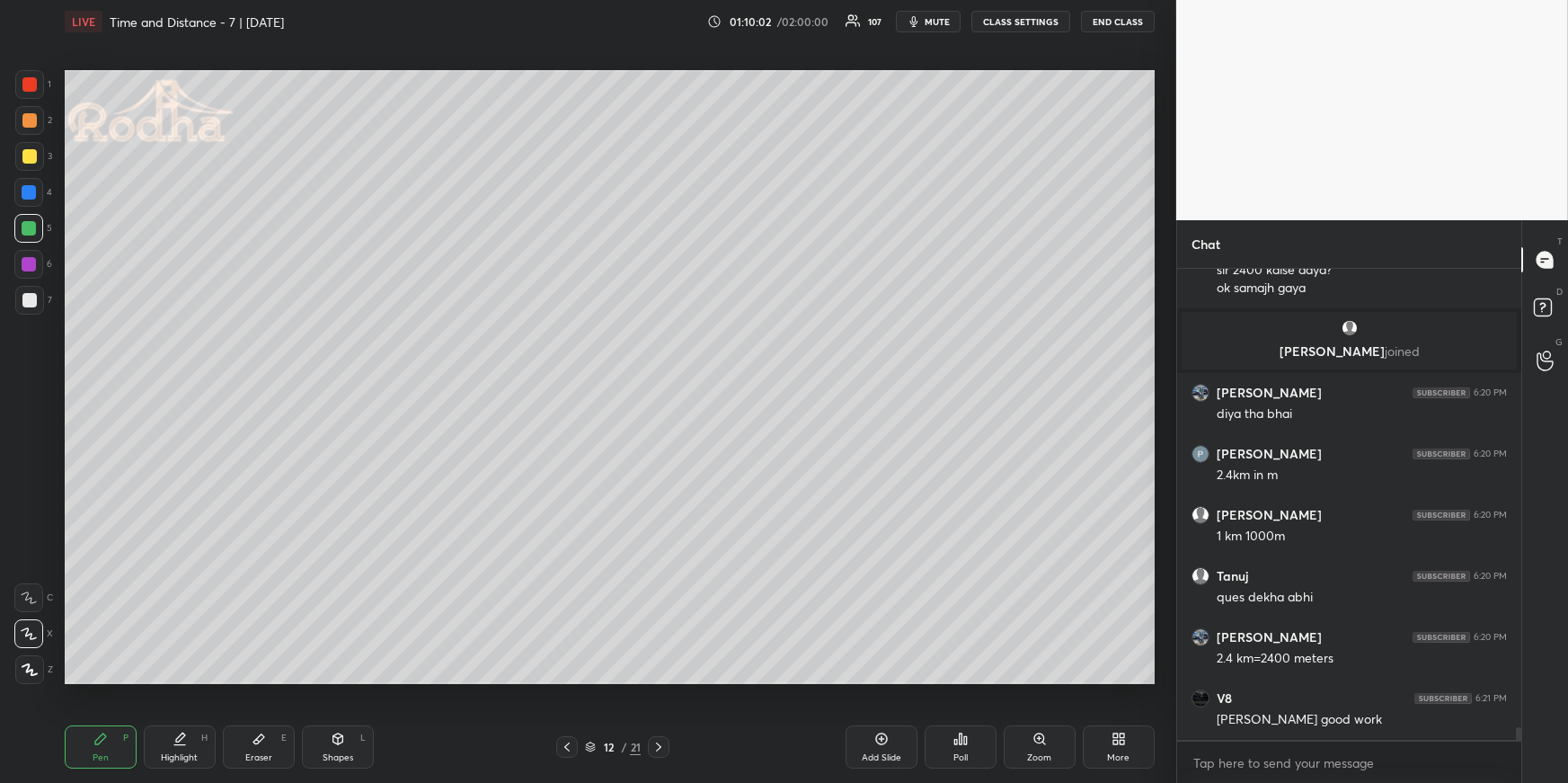 click 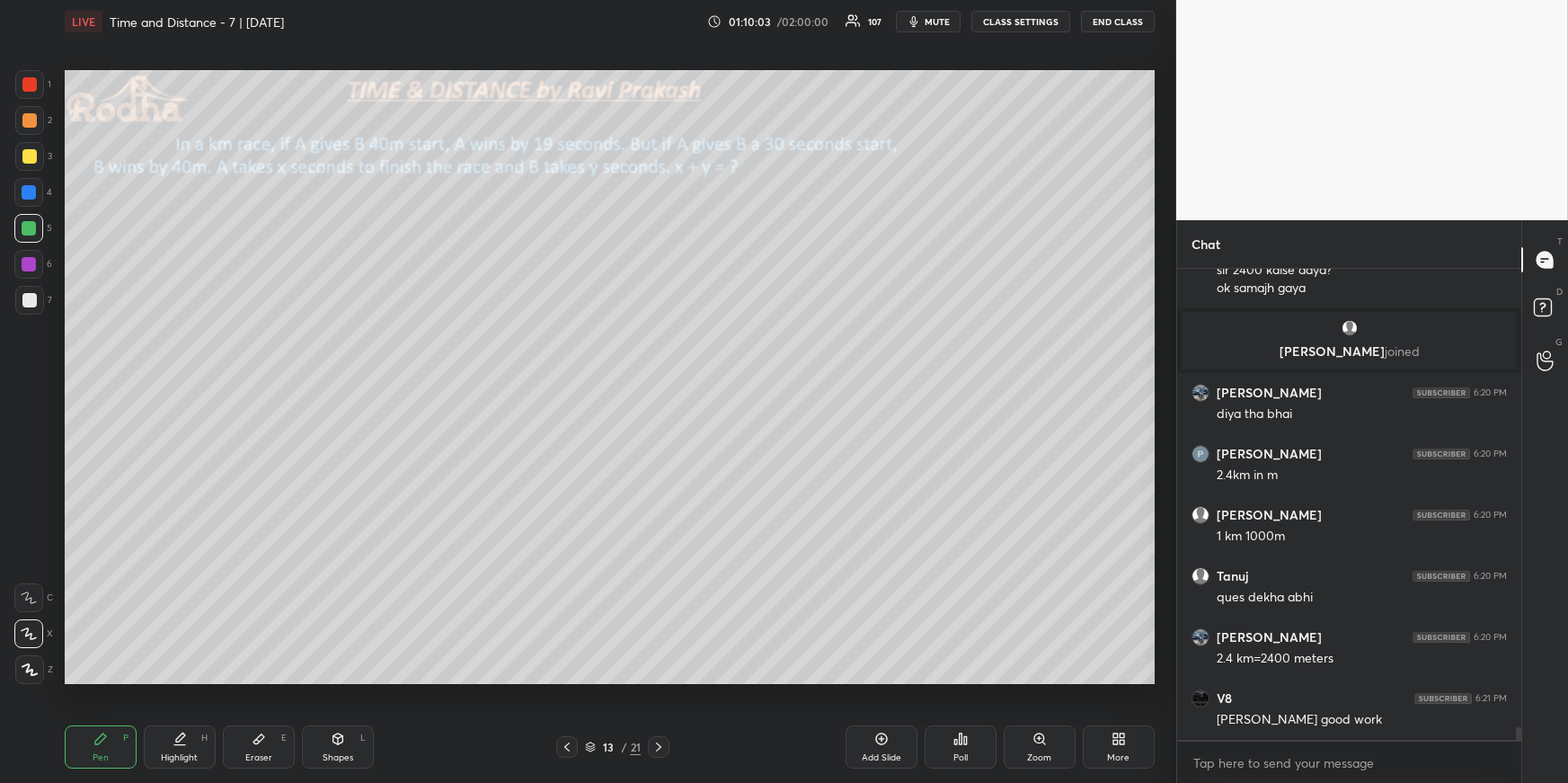 drag, startPoint x: 83, startPoint y: 736, endPoint x: 78, endPoint y: 684, distance: 52.23983 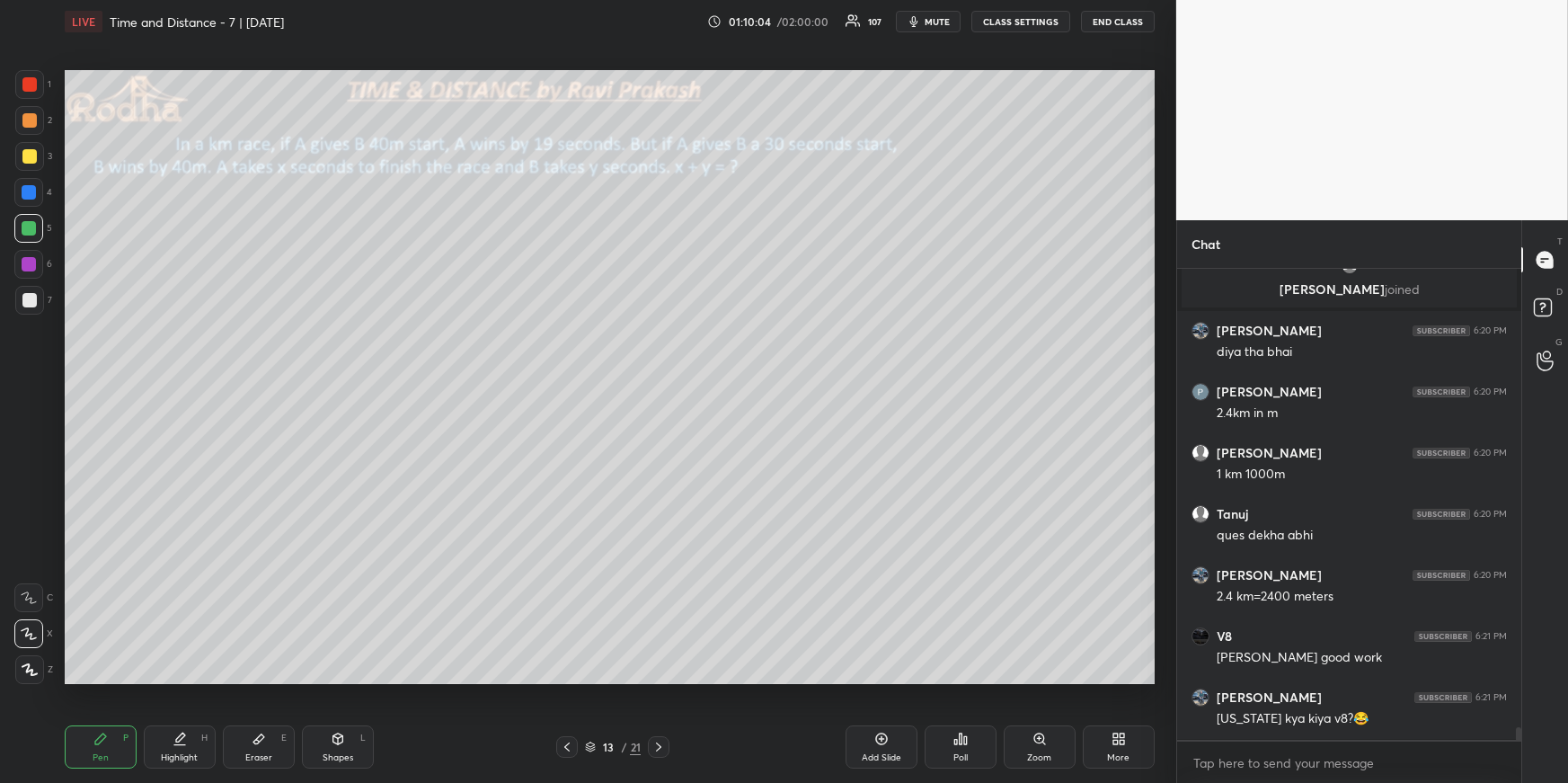 click at bounding box center [30, 300] 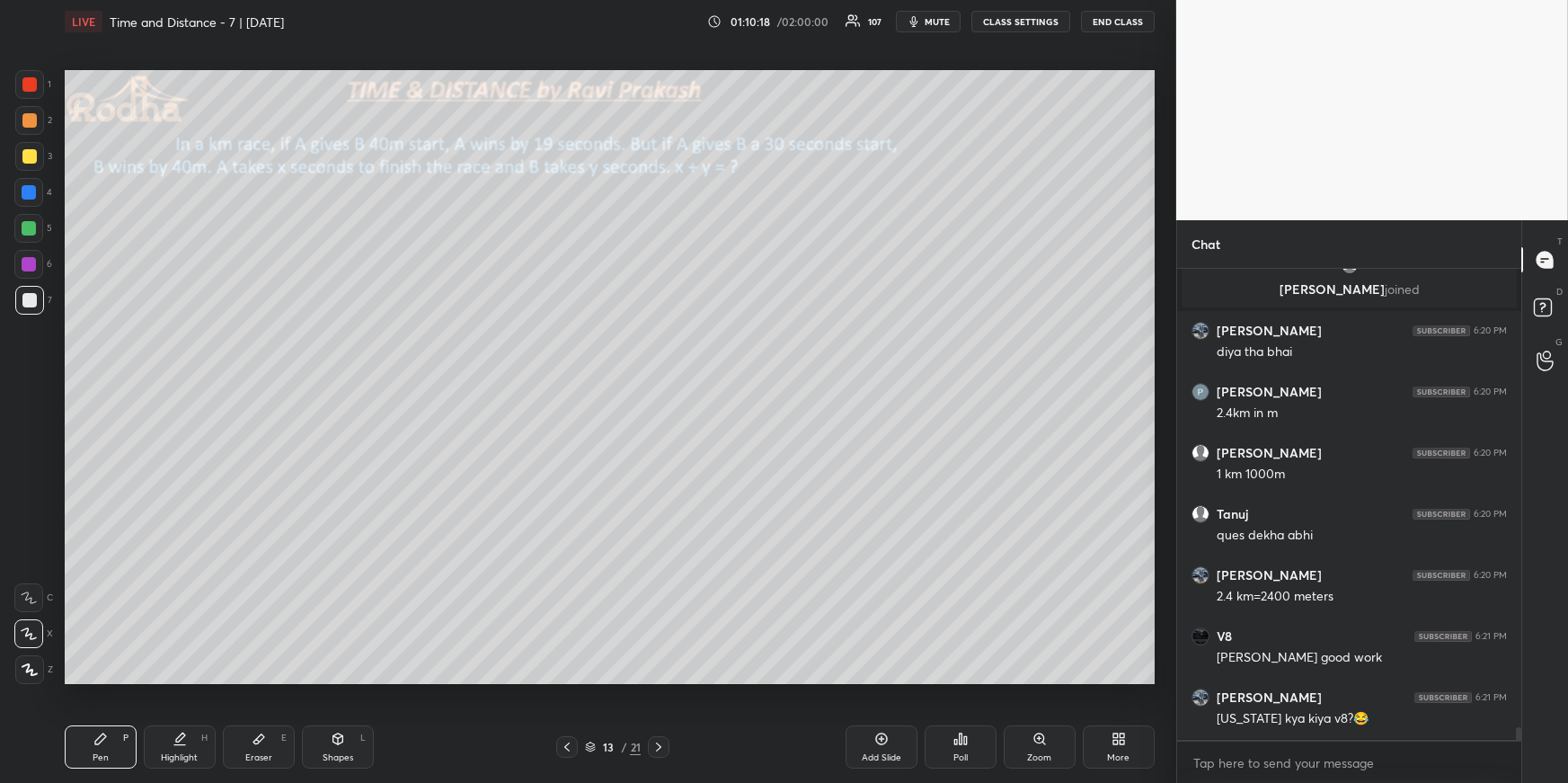 scroll, scrollTop: 16790, scrollLeft: 0, axis: vertical 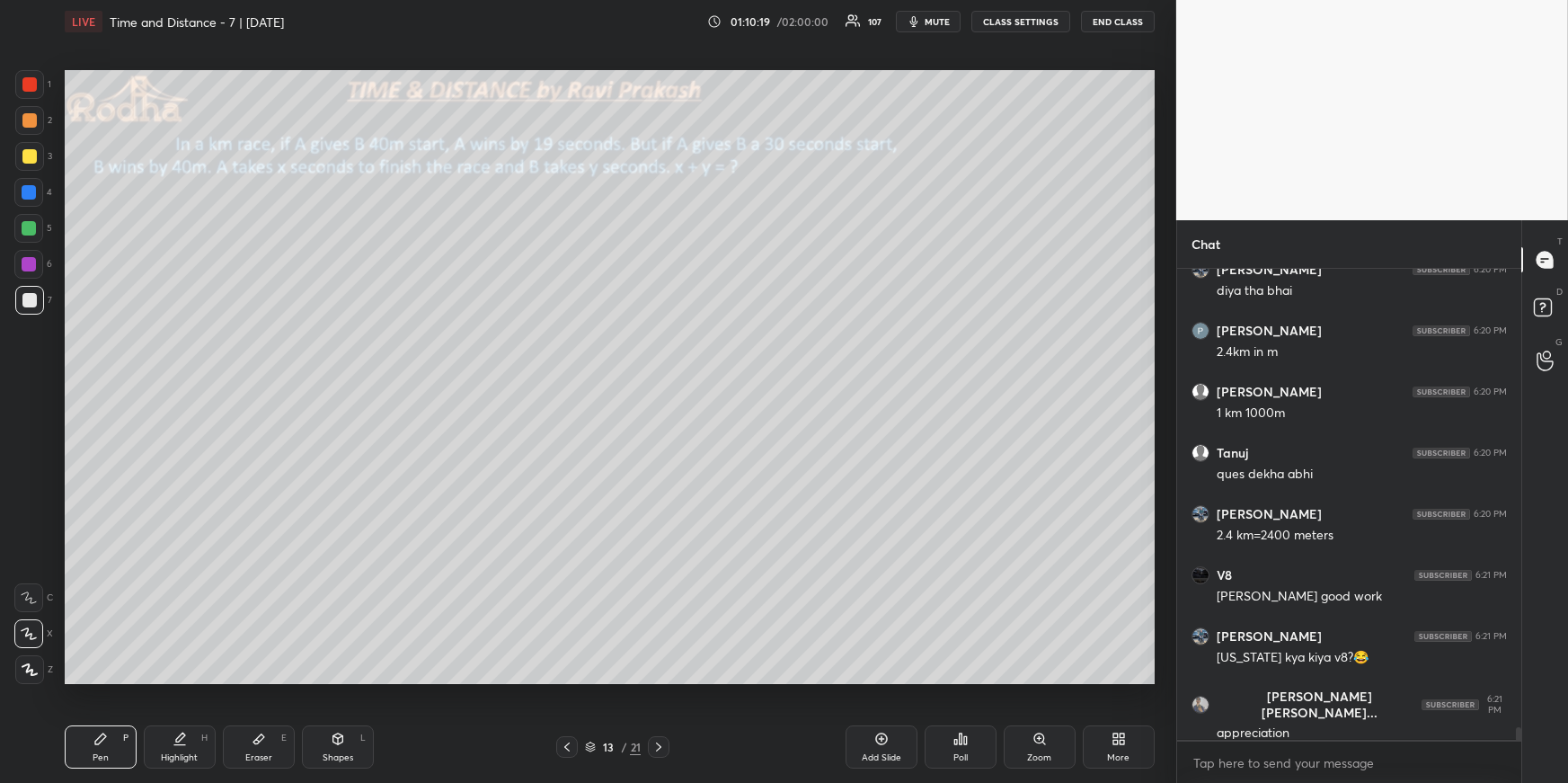 click 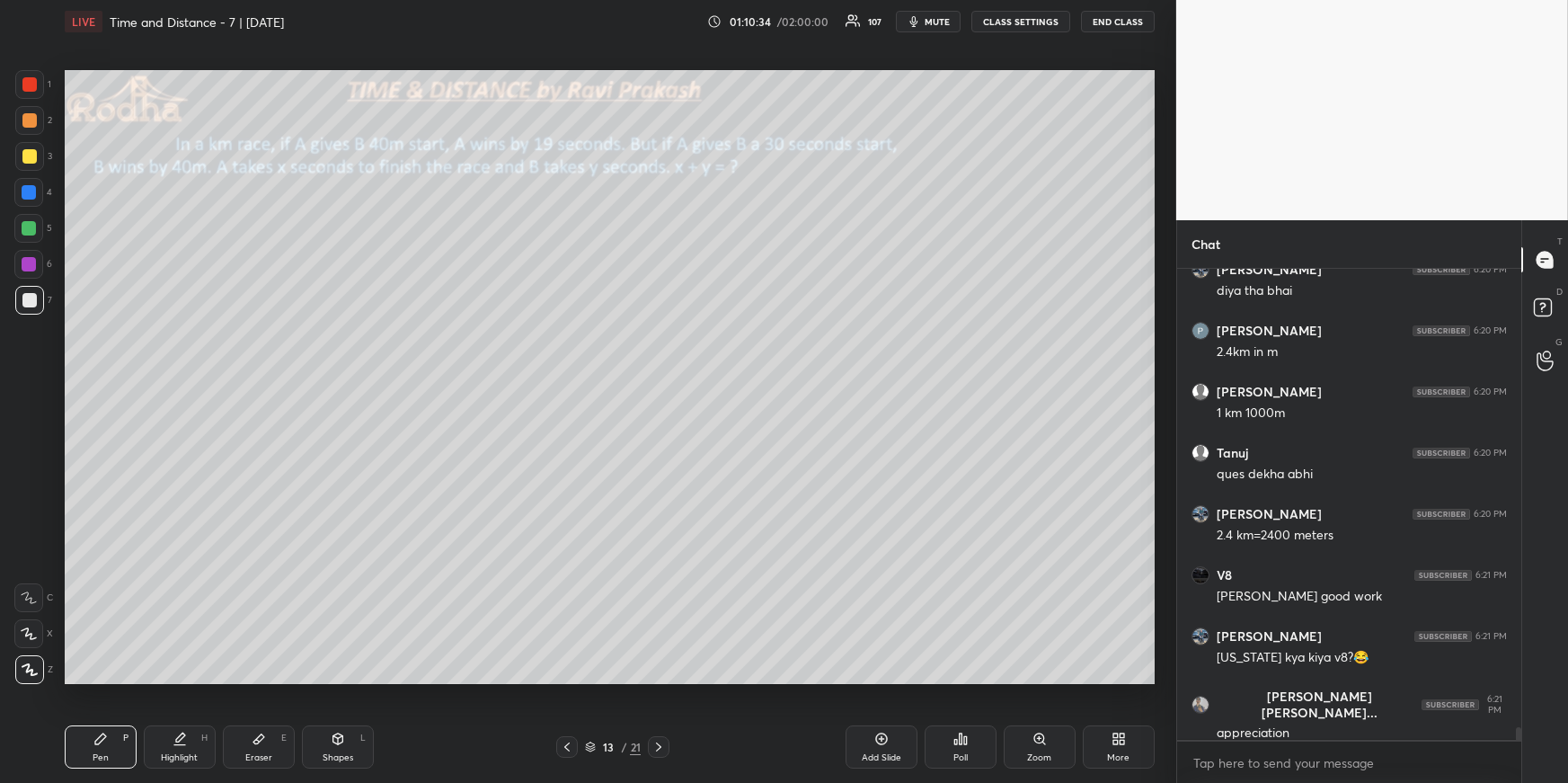 click on "Poll" at bounding box center [961, 747] 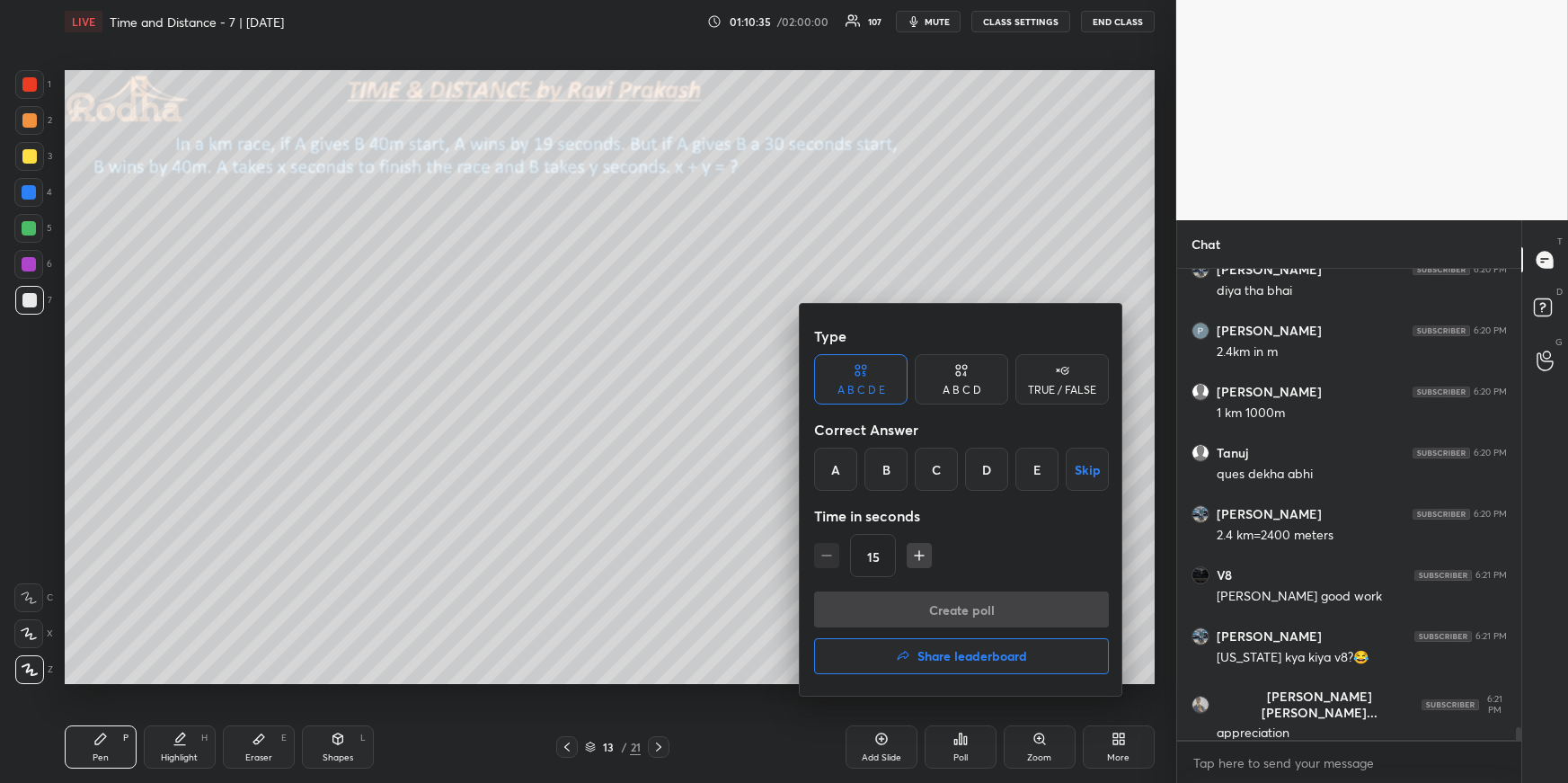 click on "A" at bounding box center [836, 469] 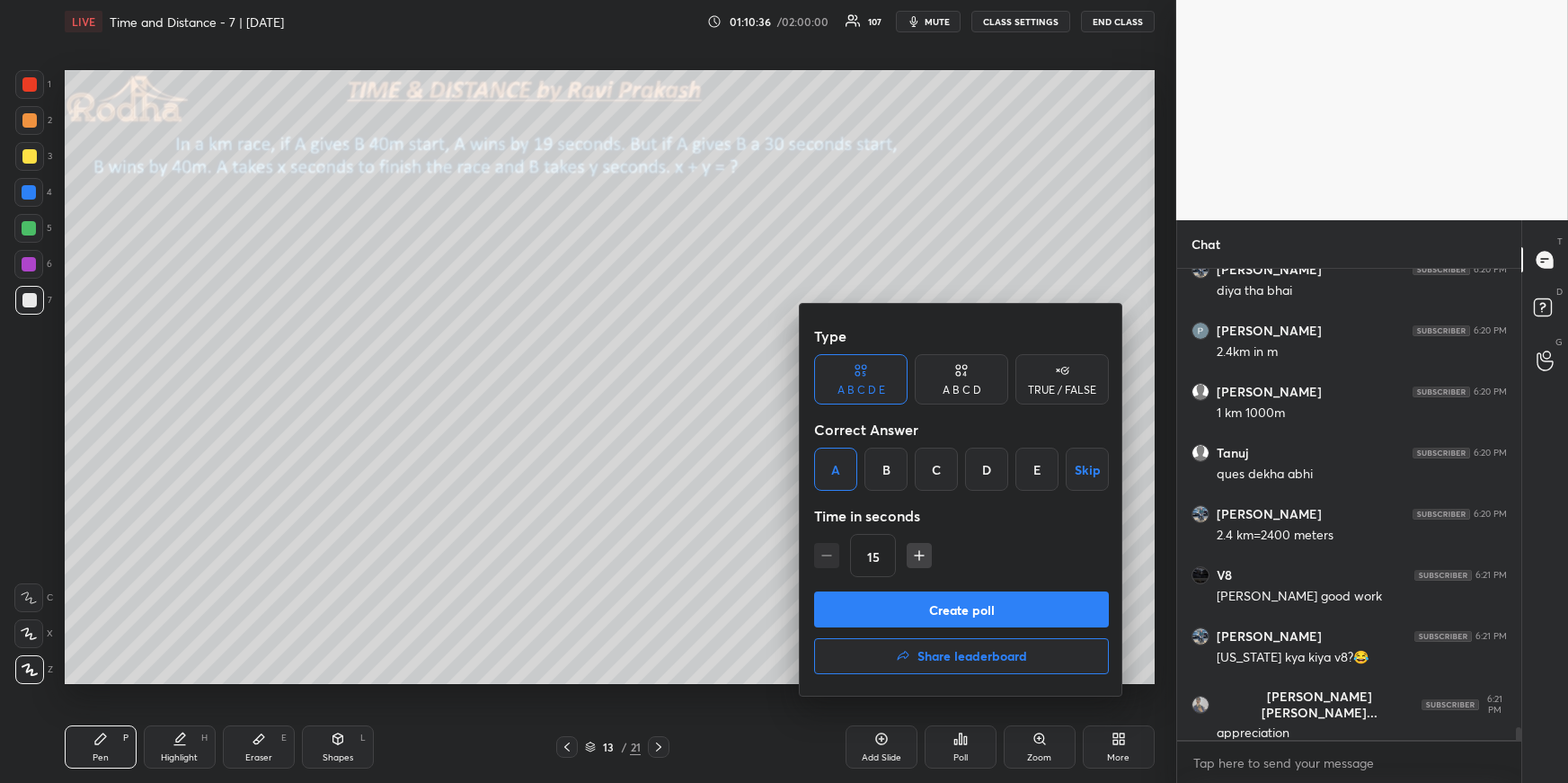 click on "Create poll" at bounding box center [961, 609] 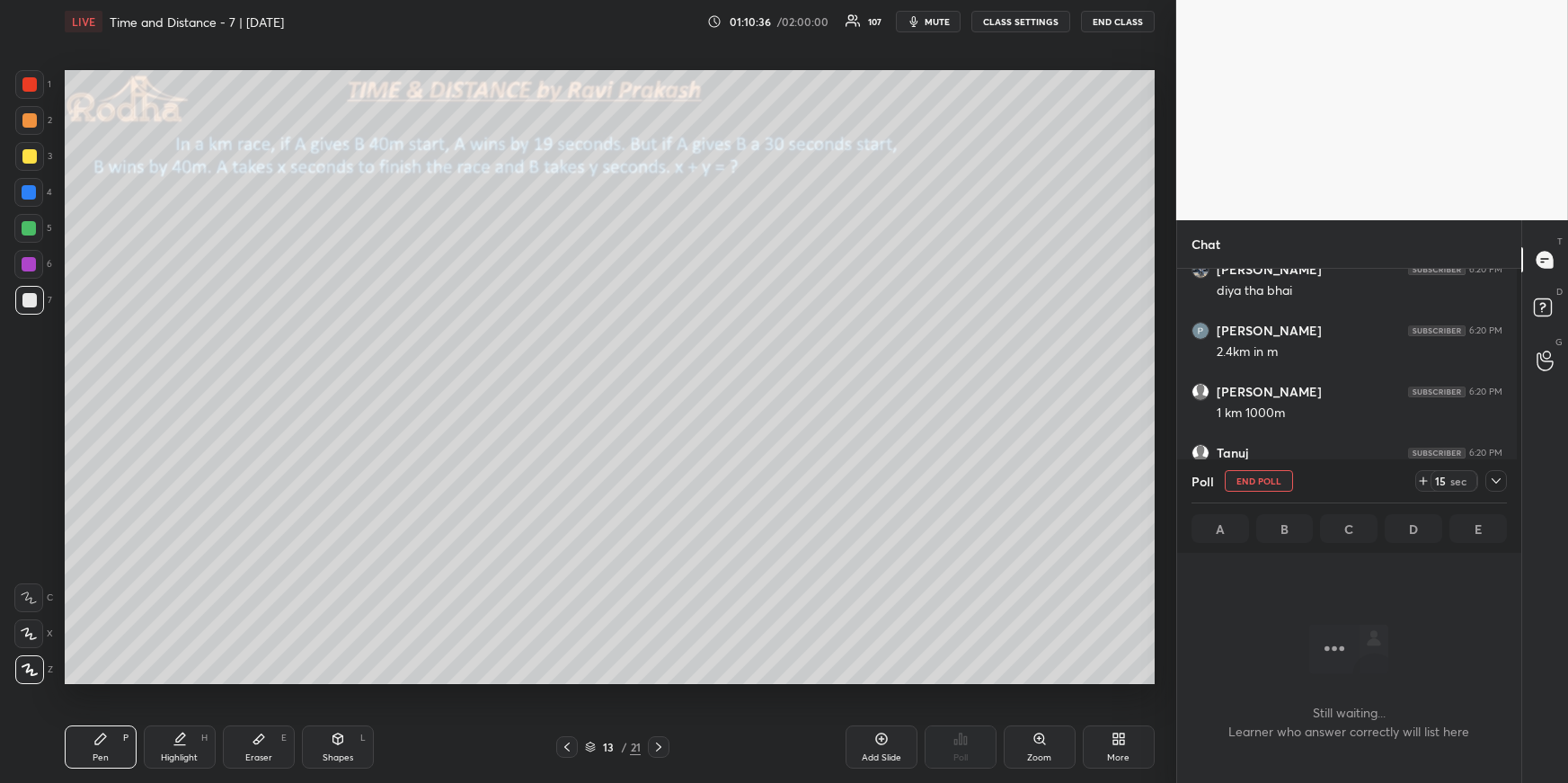 scroll, scrollTop: 409, scrollLeft: 334, axis: both 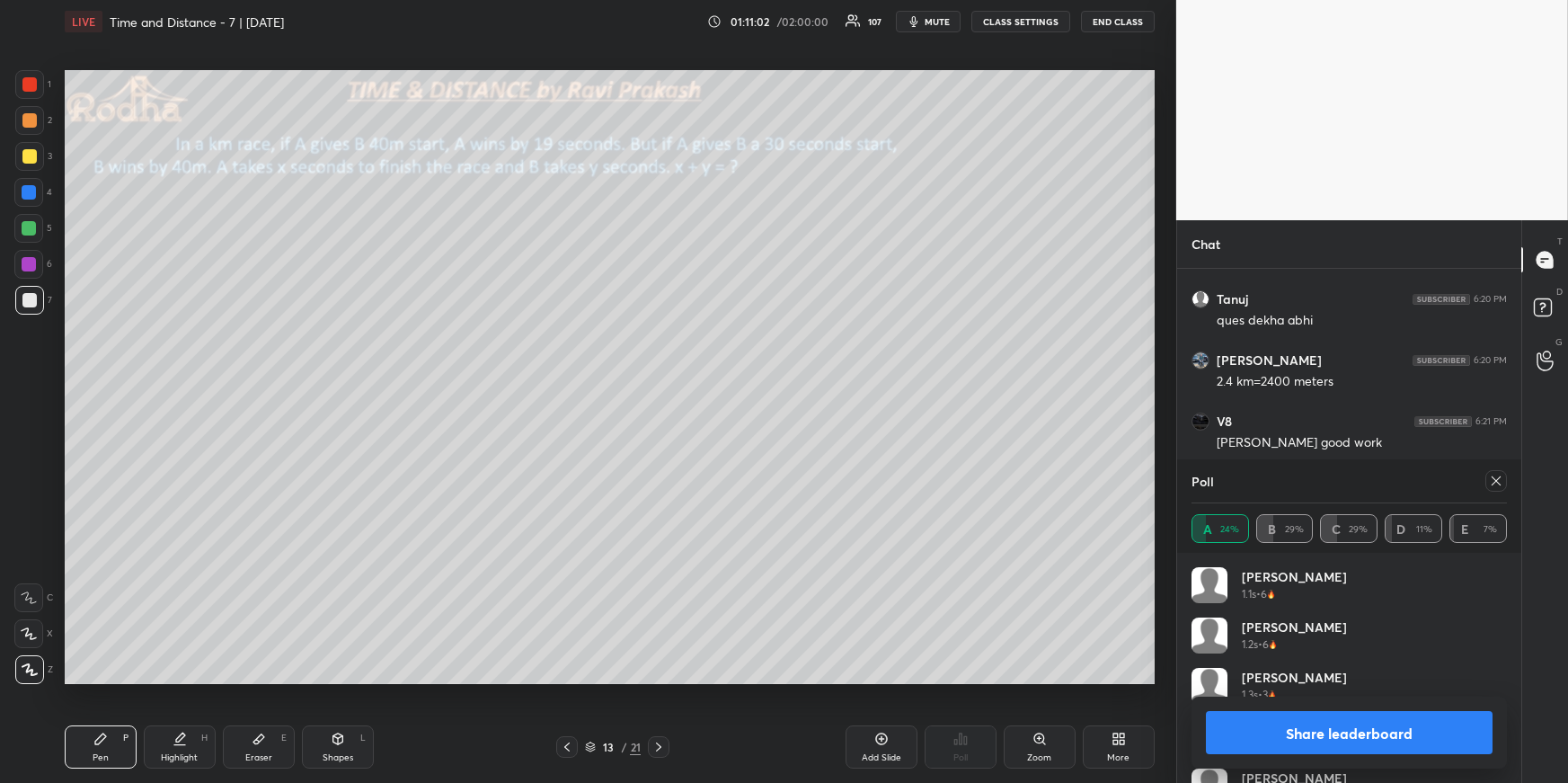click 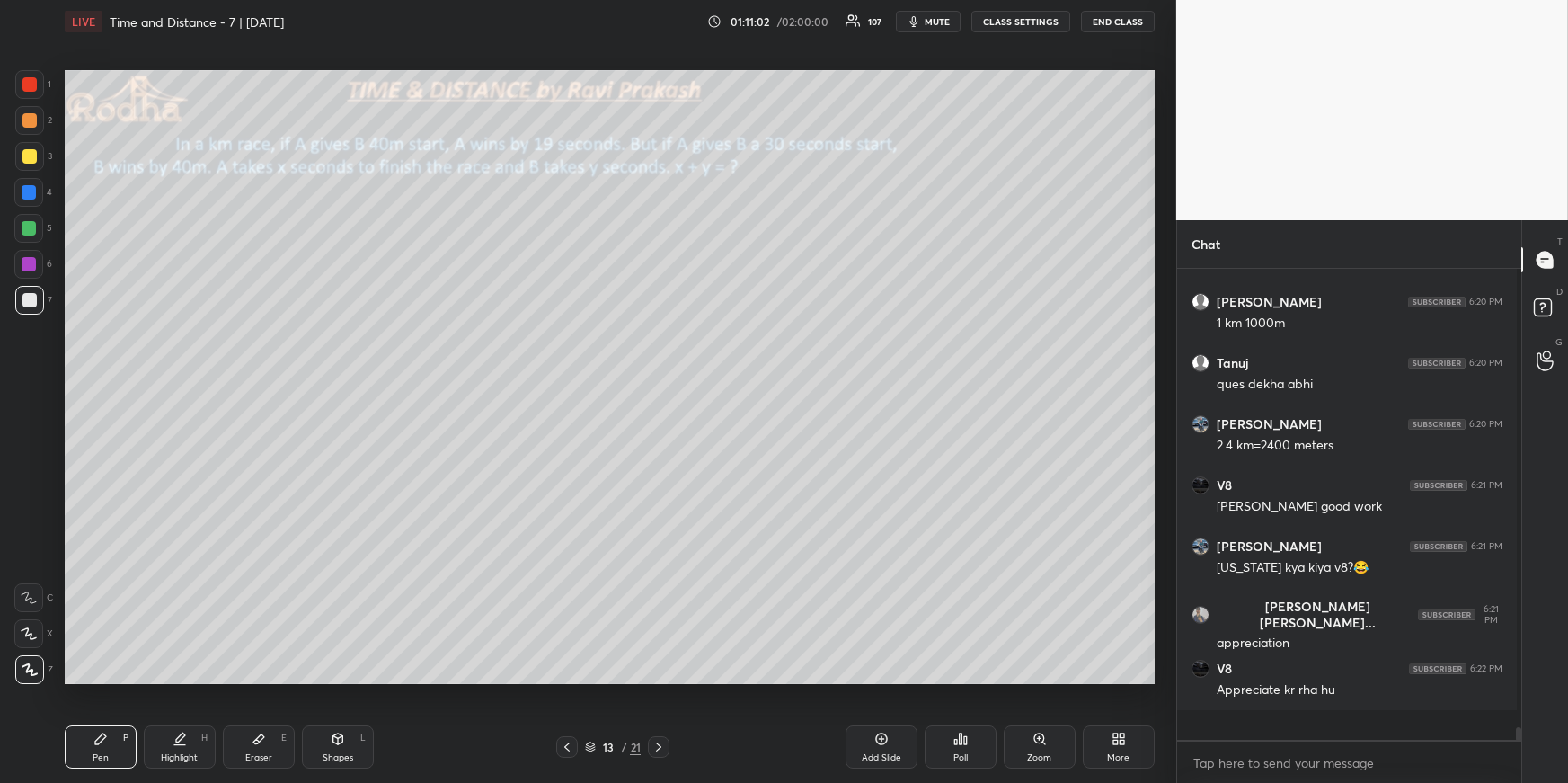 scroll, scrollTop: 0, scrollLeft: 0, axis: both 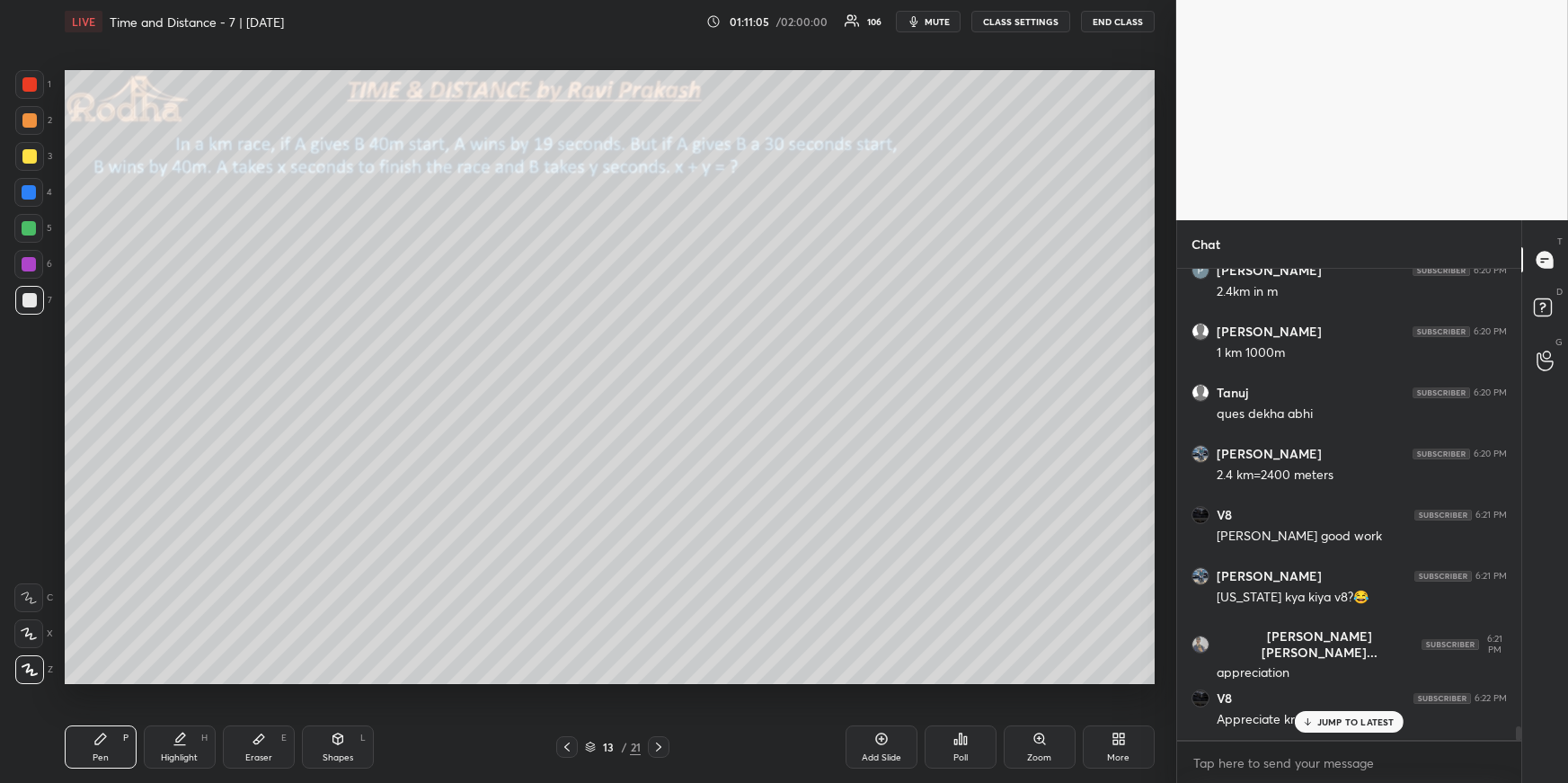 click on "JUMP TO LATEST" at bounding box center (1356, 722) 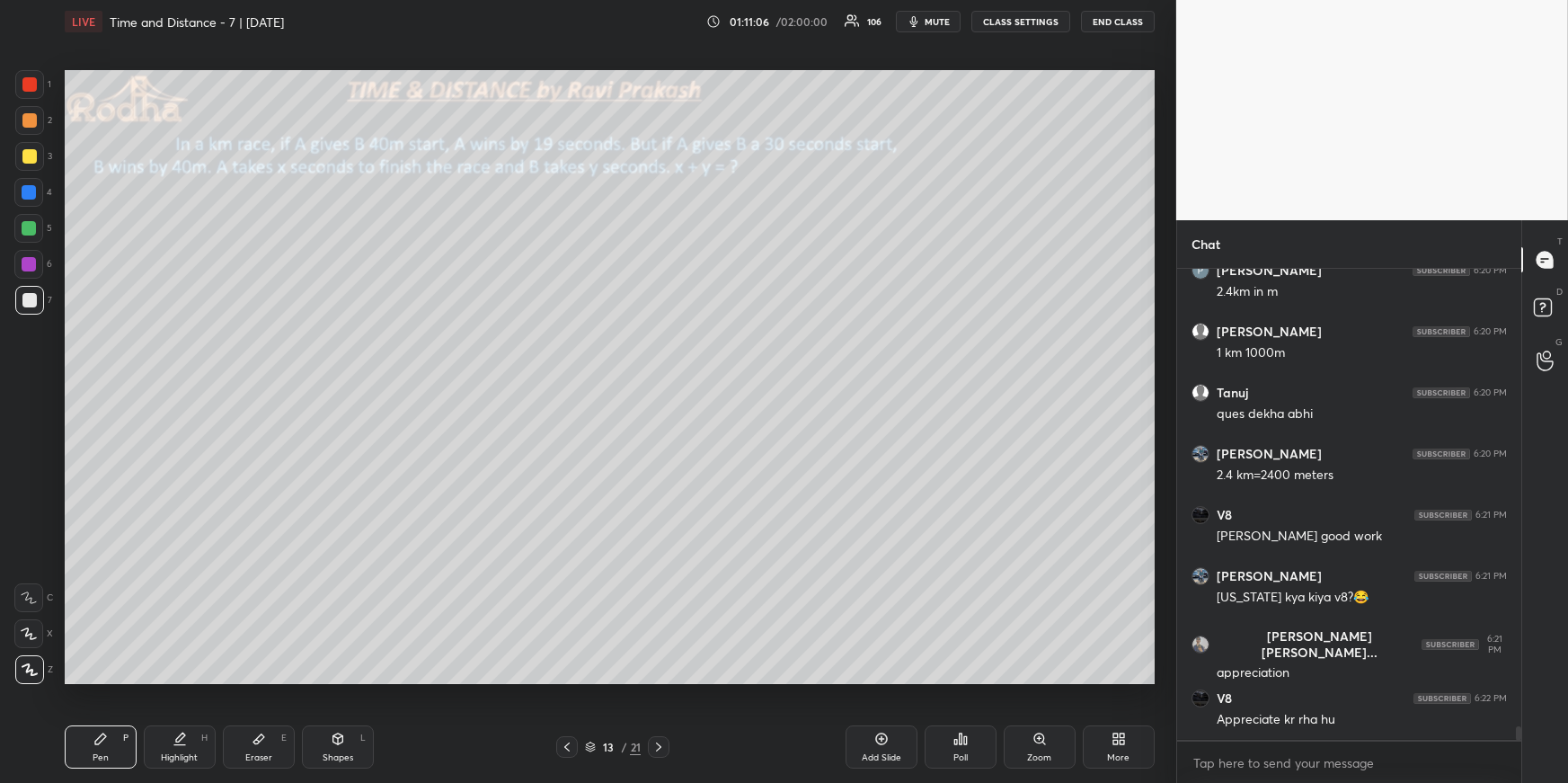 drag, startPoint x: 254, startPoint y: 746, endPoint x: 257, endPoint y: 701, distance: 45.09989 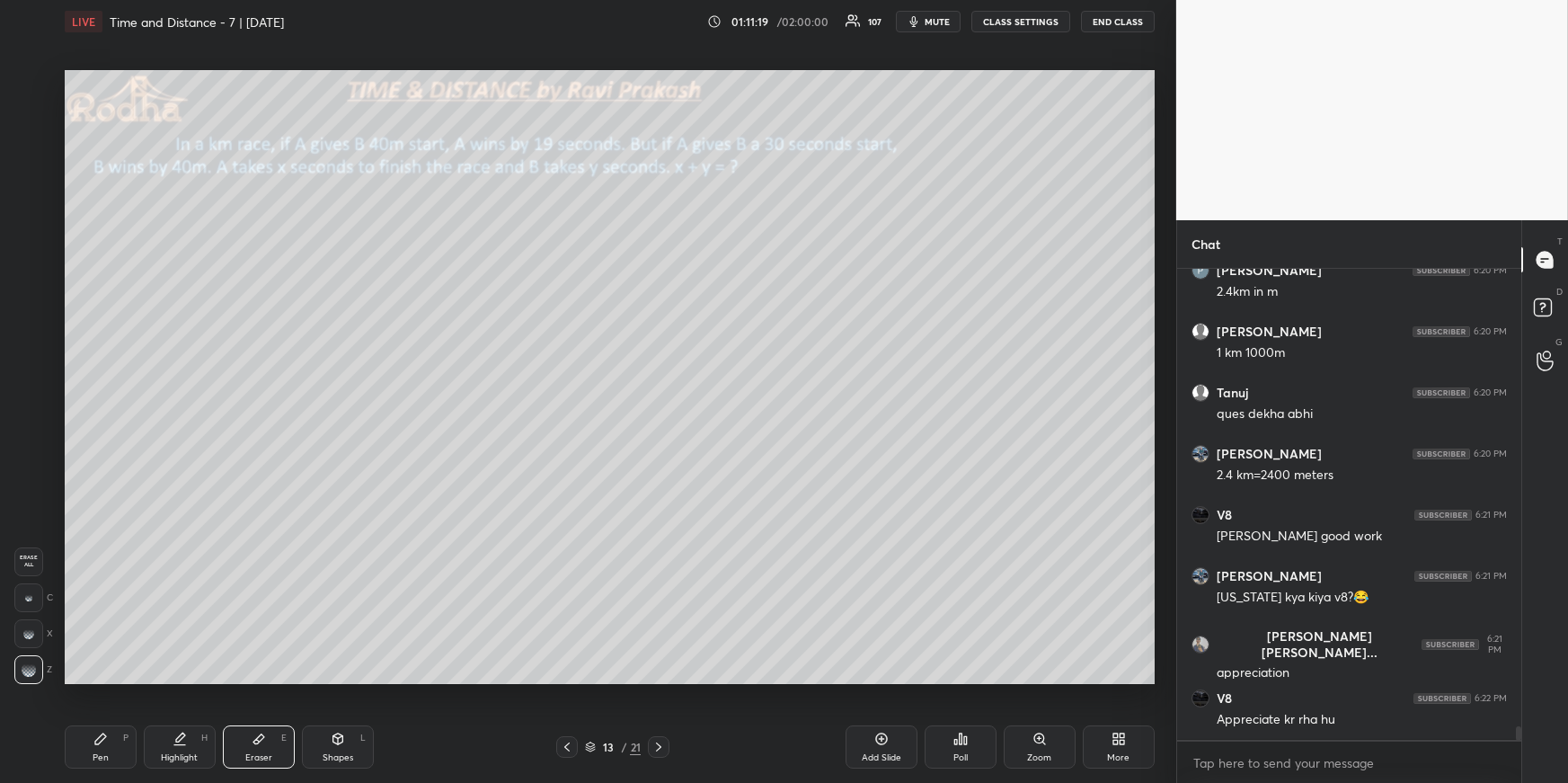 click on "Pen P" at bounding box center (101, 747) 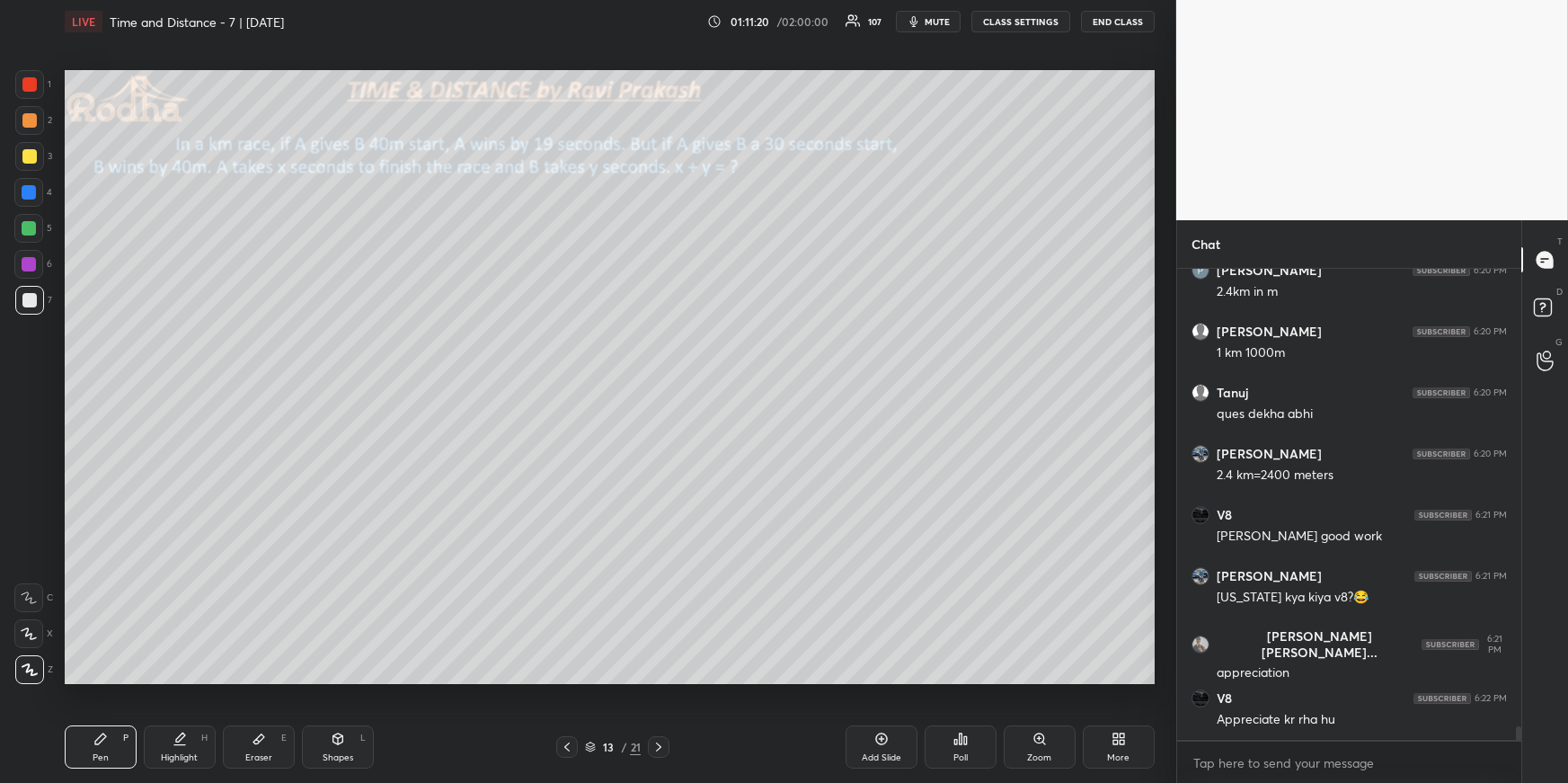 drag, startPoint x: 32, startPoint y: 123, endPoint x: 31, endPoint y: 150, distance: 27.018512 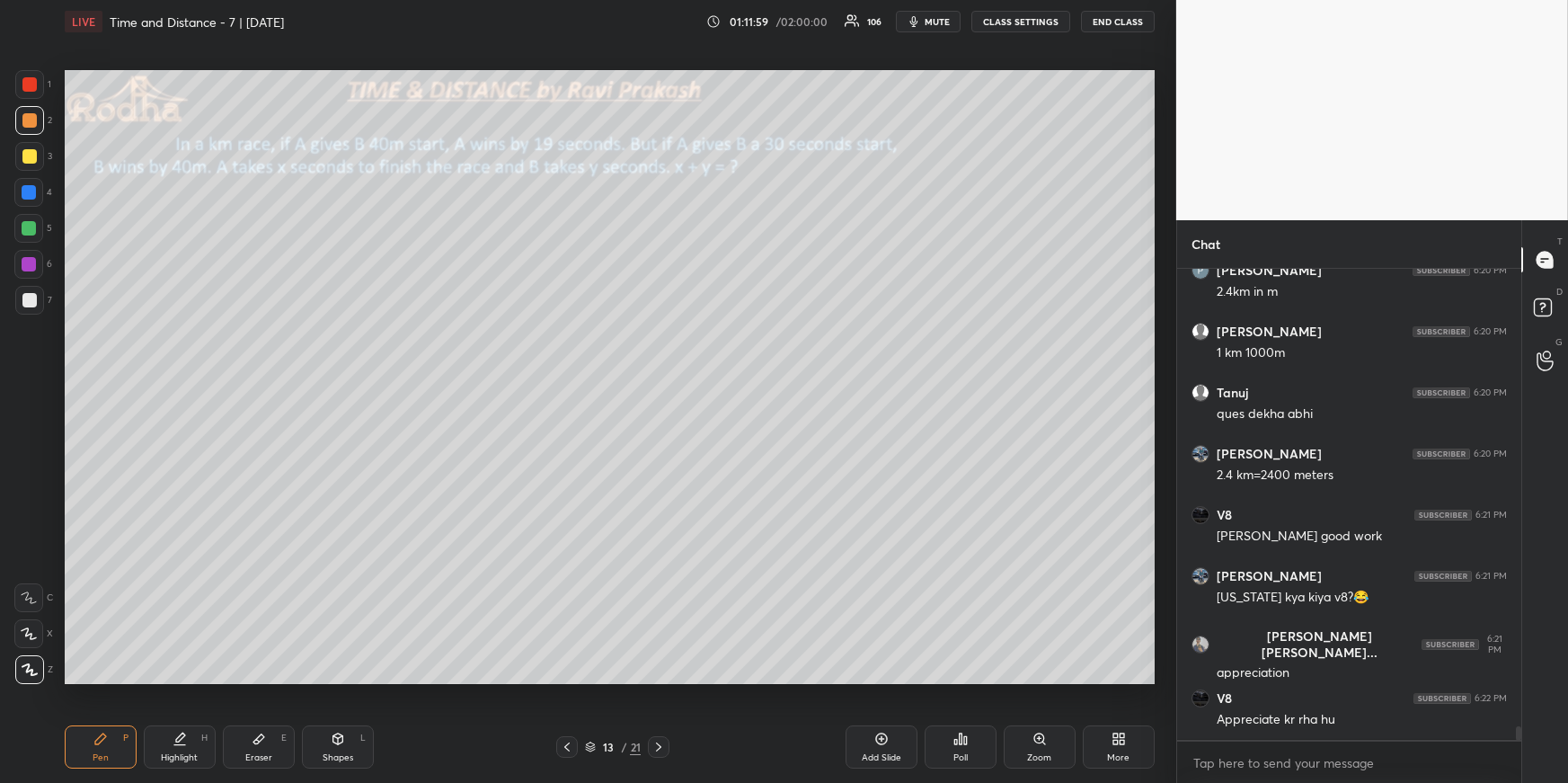 drag, startPoint x: 325, startPoint y: 740, endPoint x: 320, endPoint y: 723, distance: 17.720045 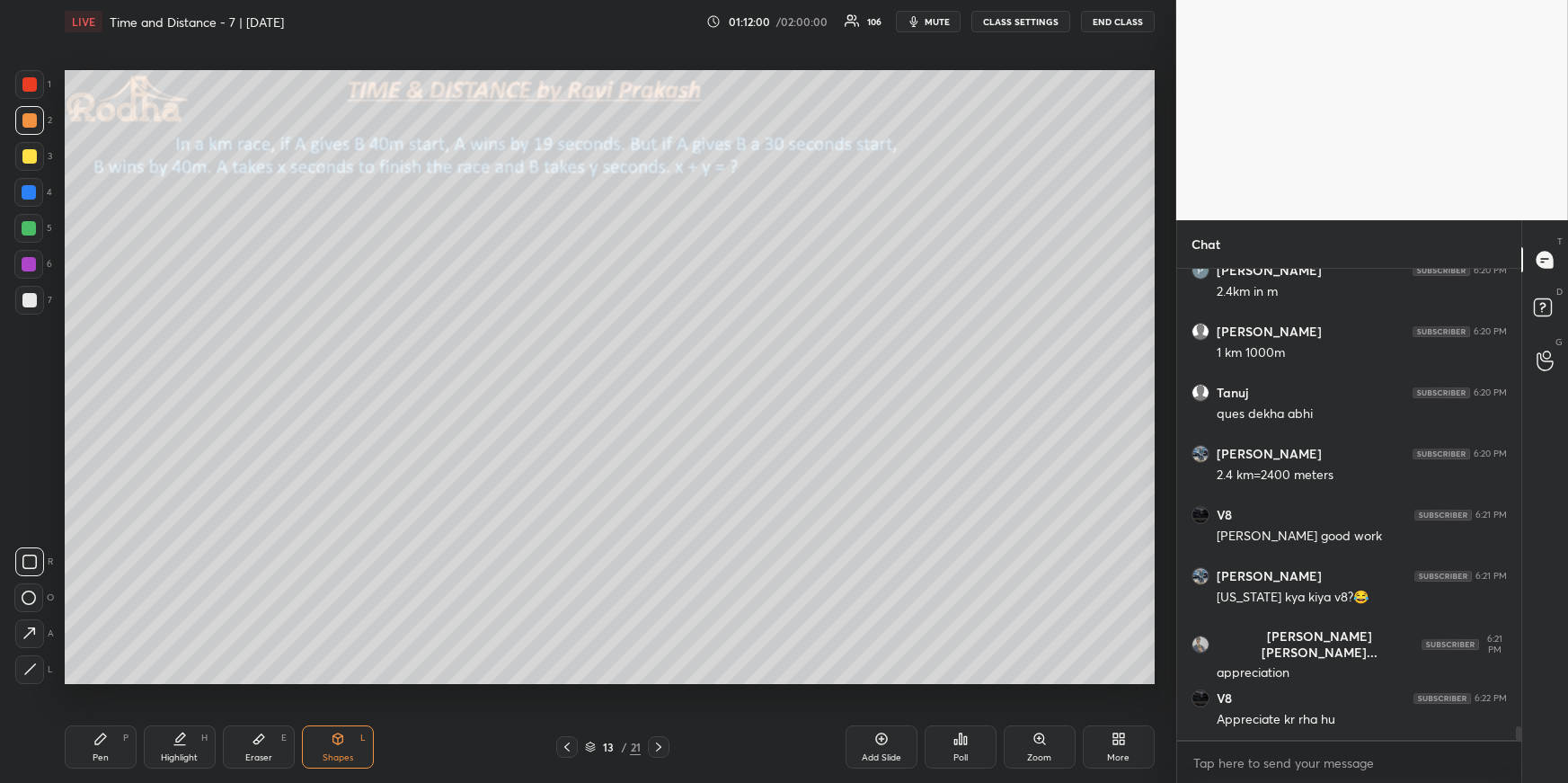 click 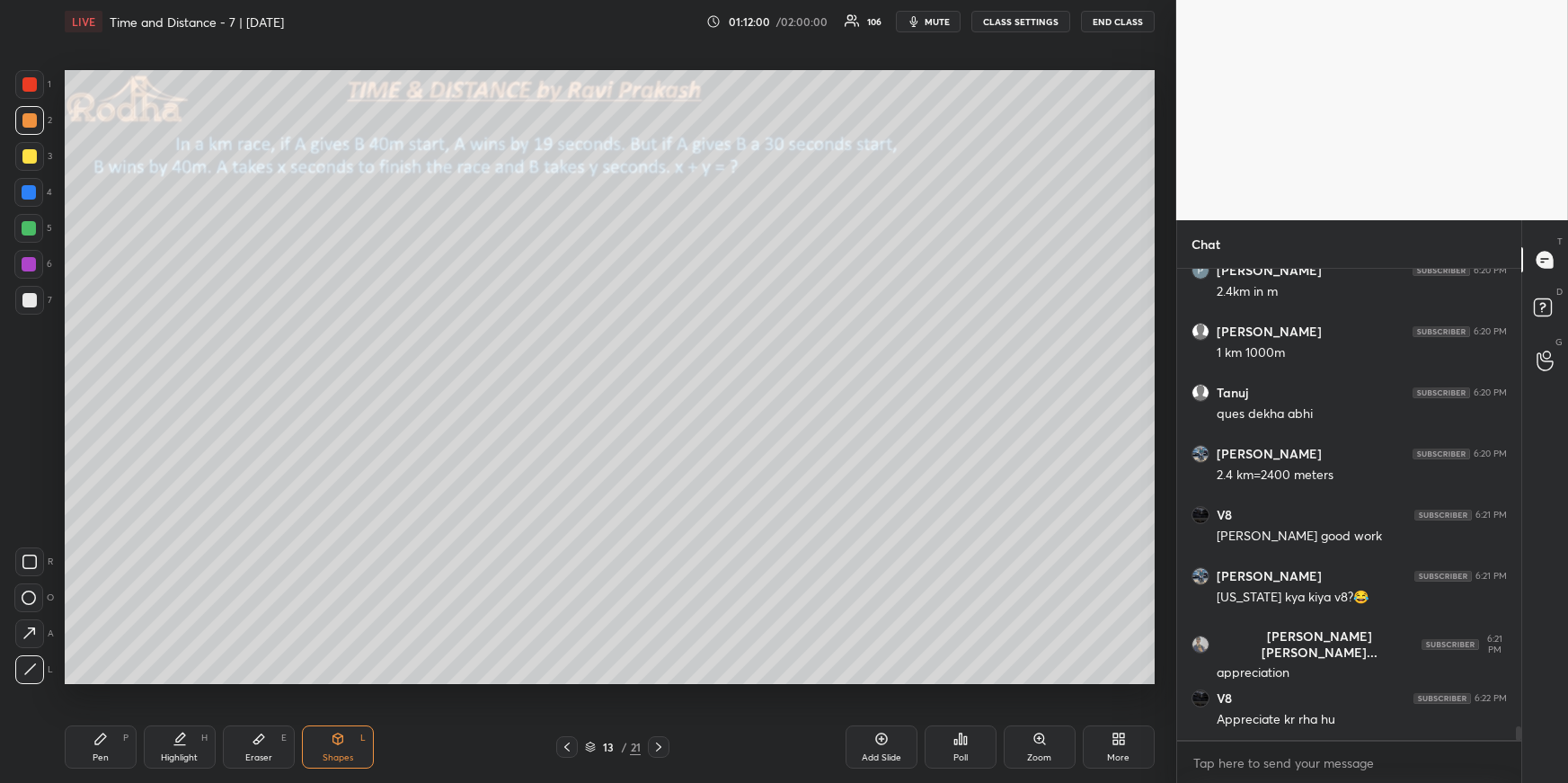 click at bounding box center (30, 300) 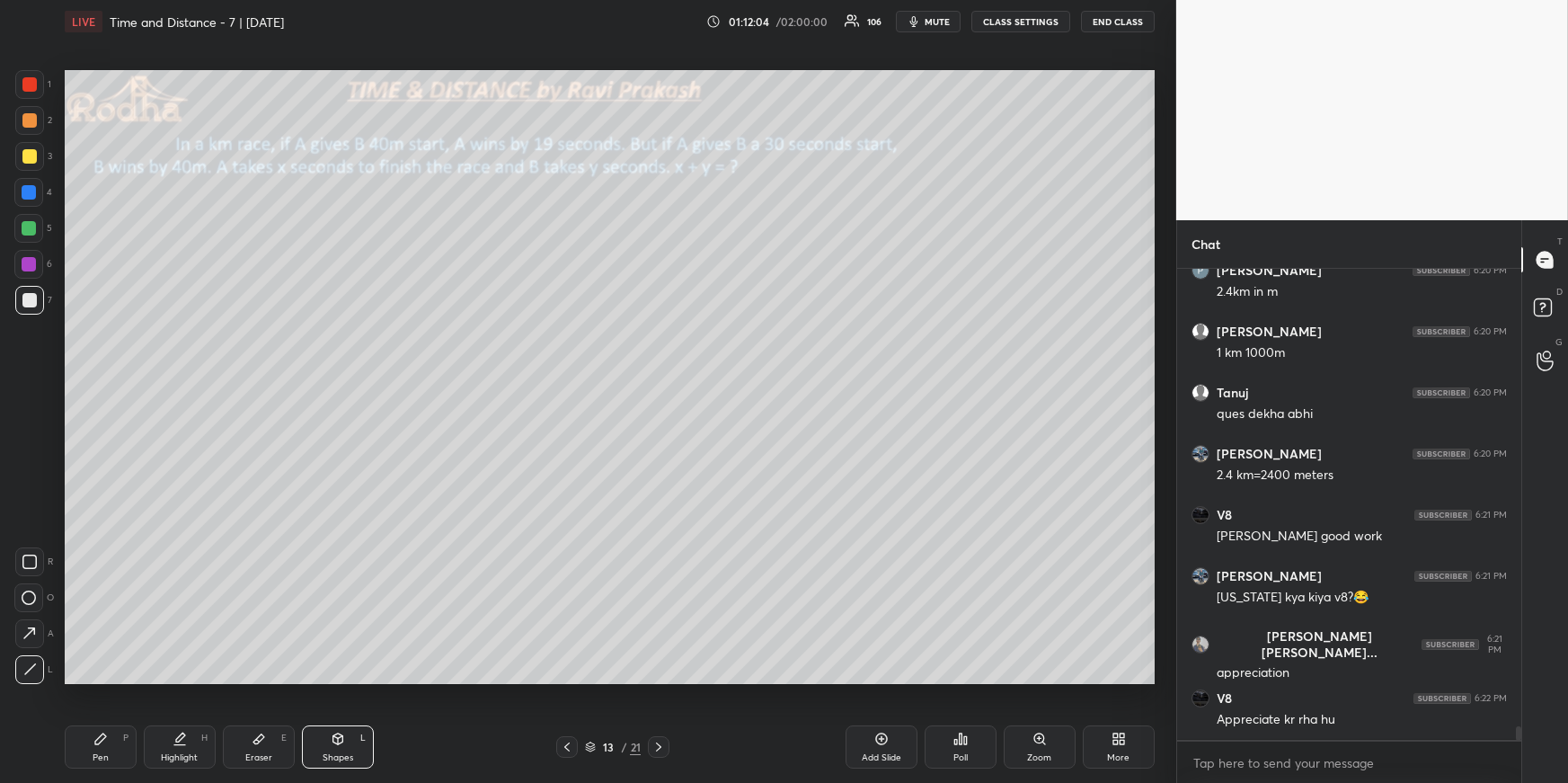 drag, startPoint x: 101, startPoint y: 746, endPoint x: 143, endPoint y: 684, distance: 74.88658 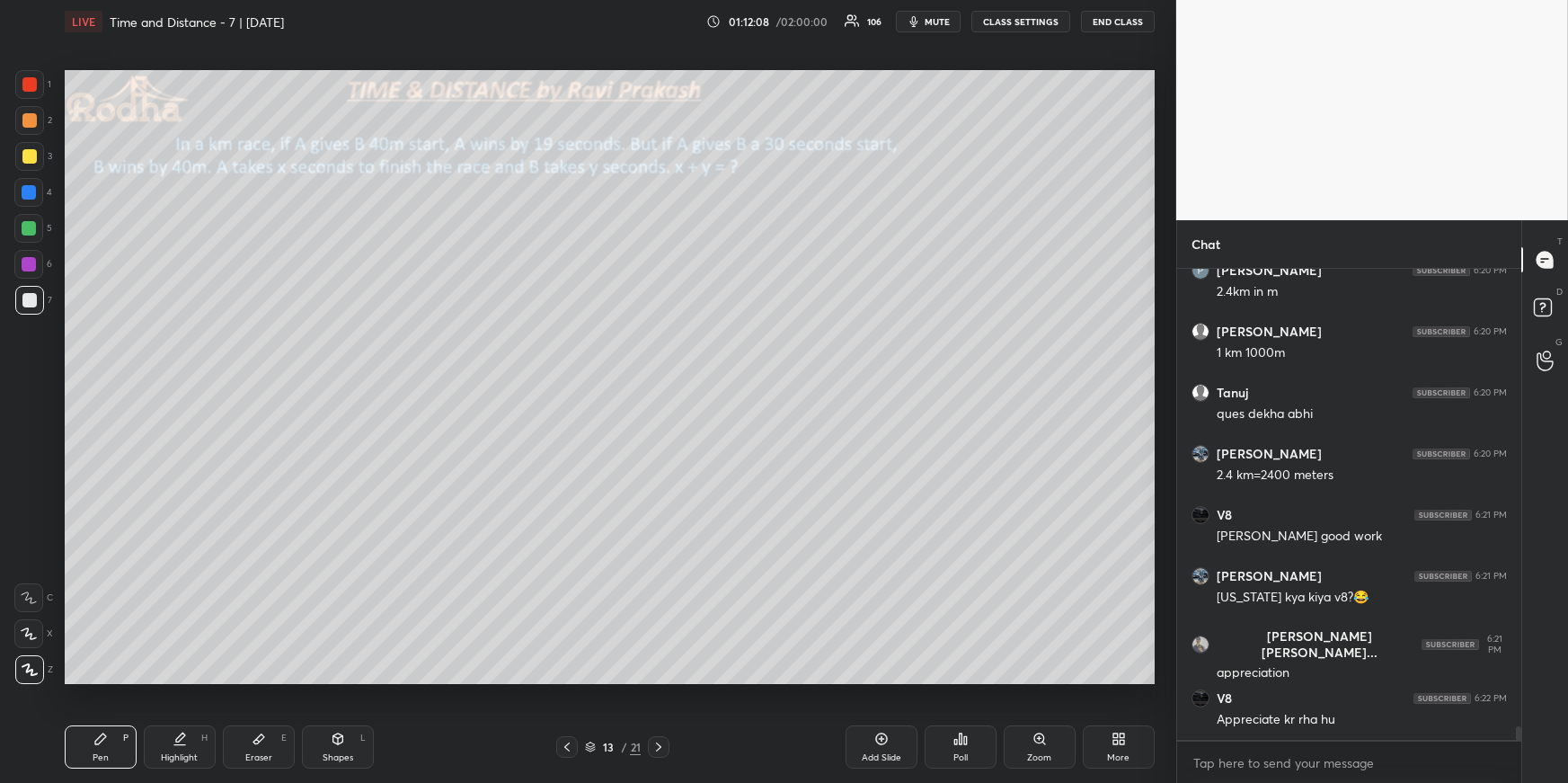 click at bounding box center (30, 120) 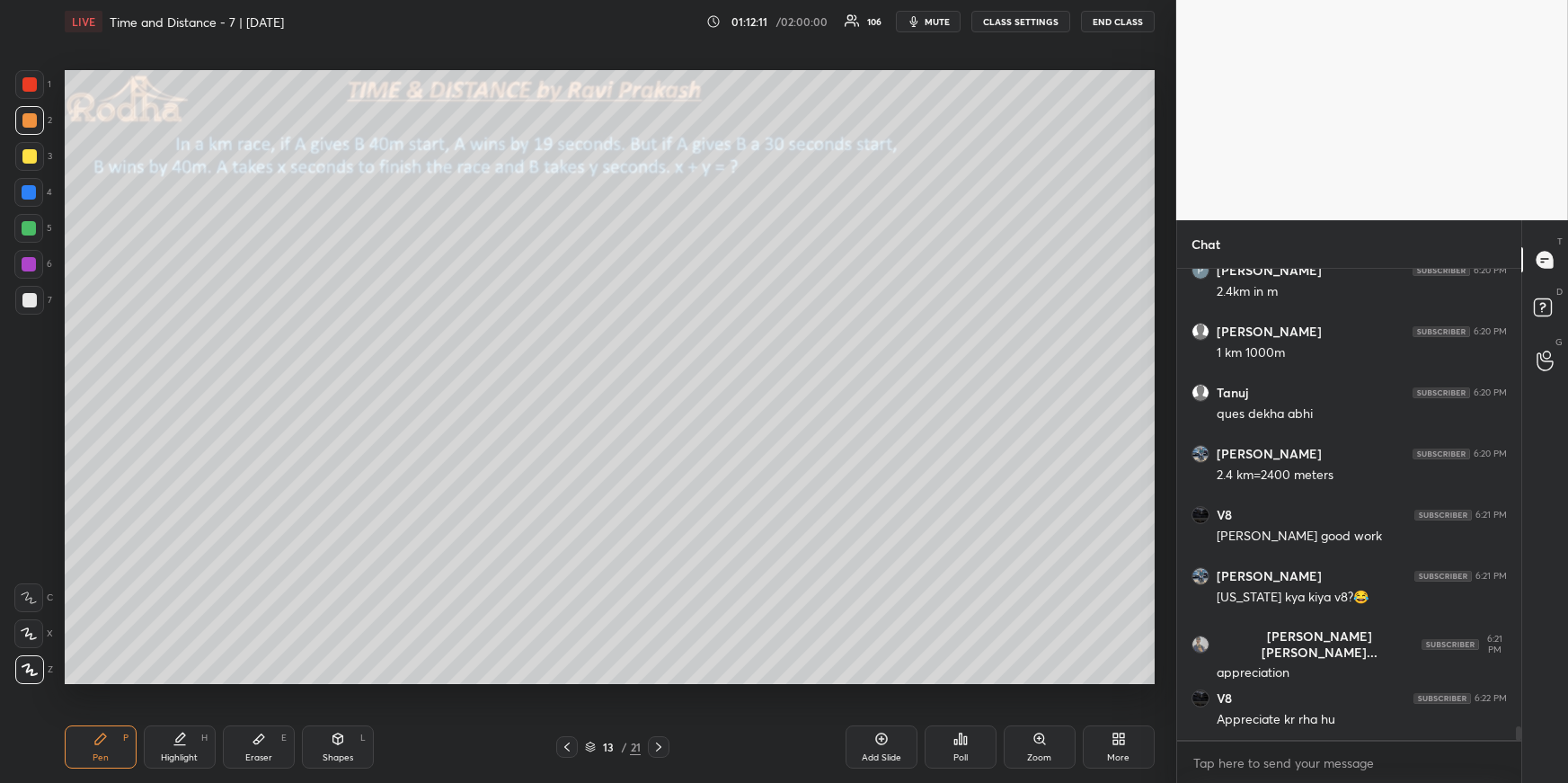 click on "Pen P" at bounding box center [101, 747] 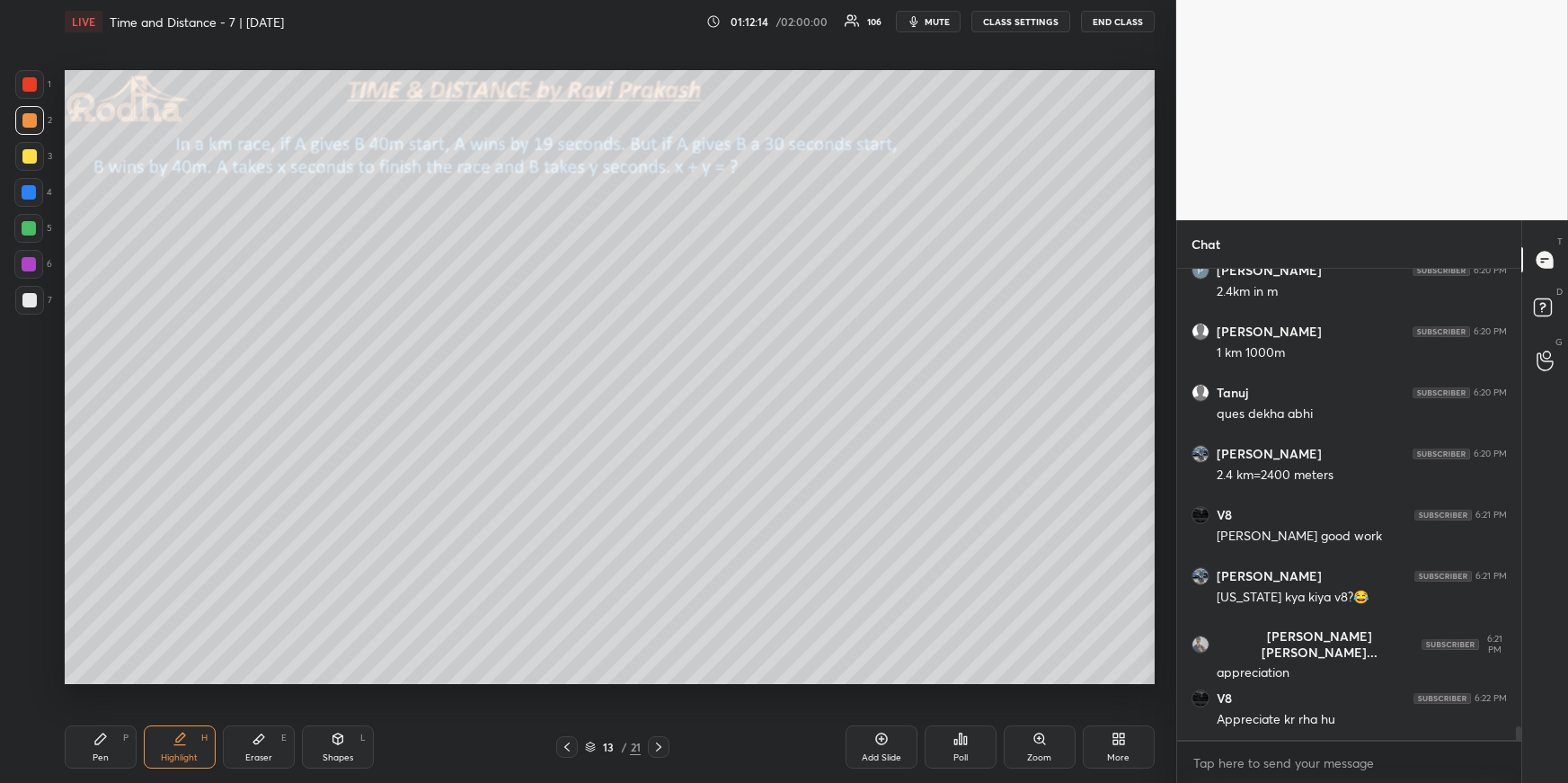 click on "Pen" at bounding box center [101, 758] 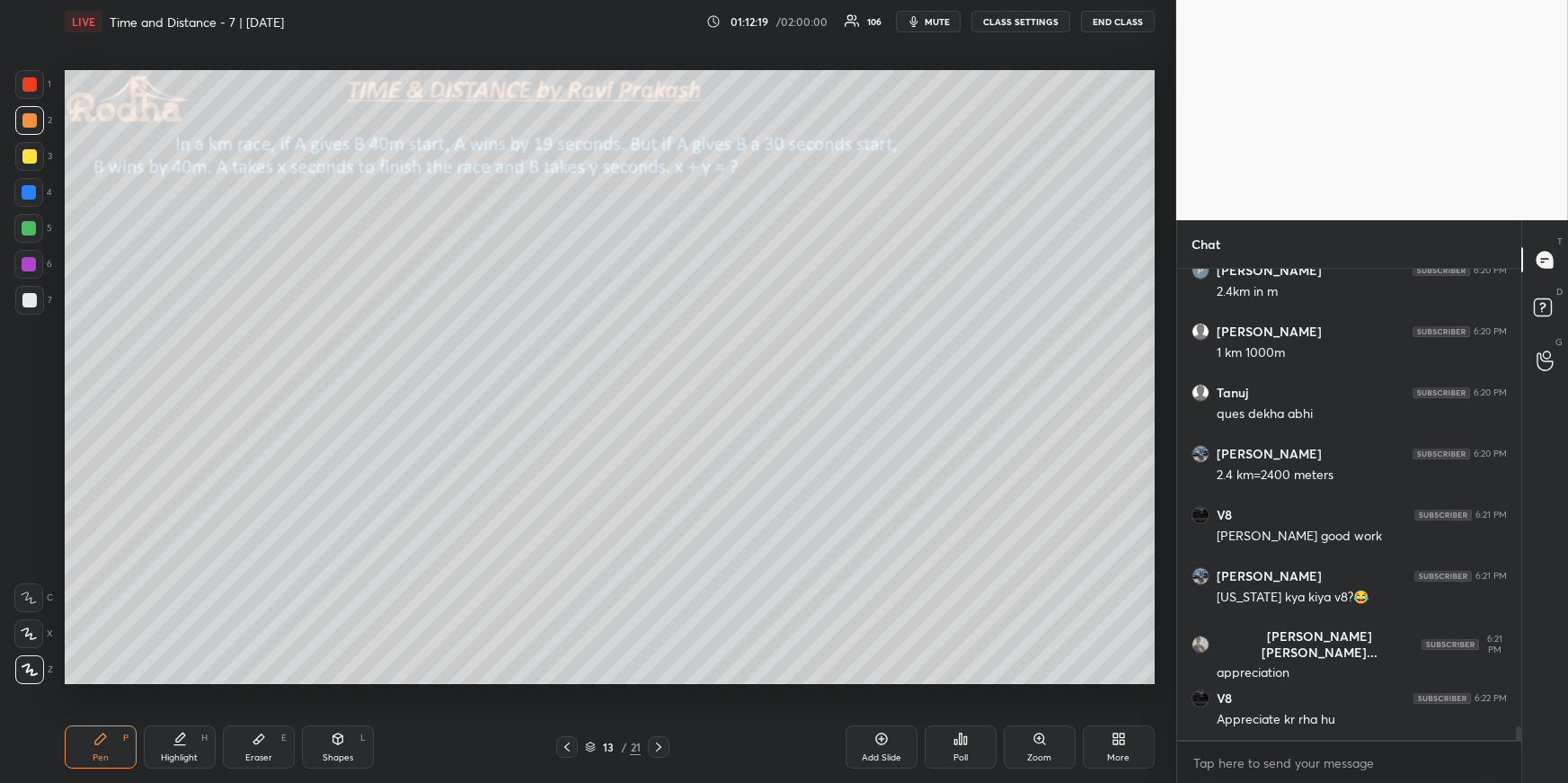 click on "Shapes L" at bounding box center (338, 747) 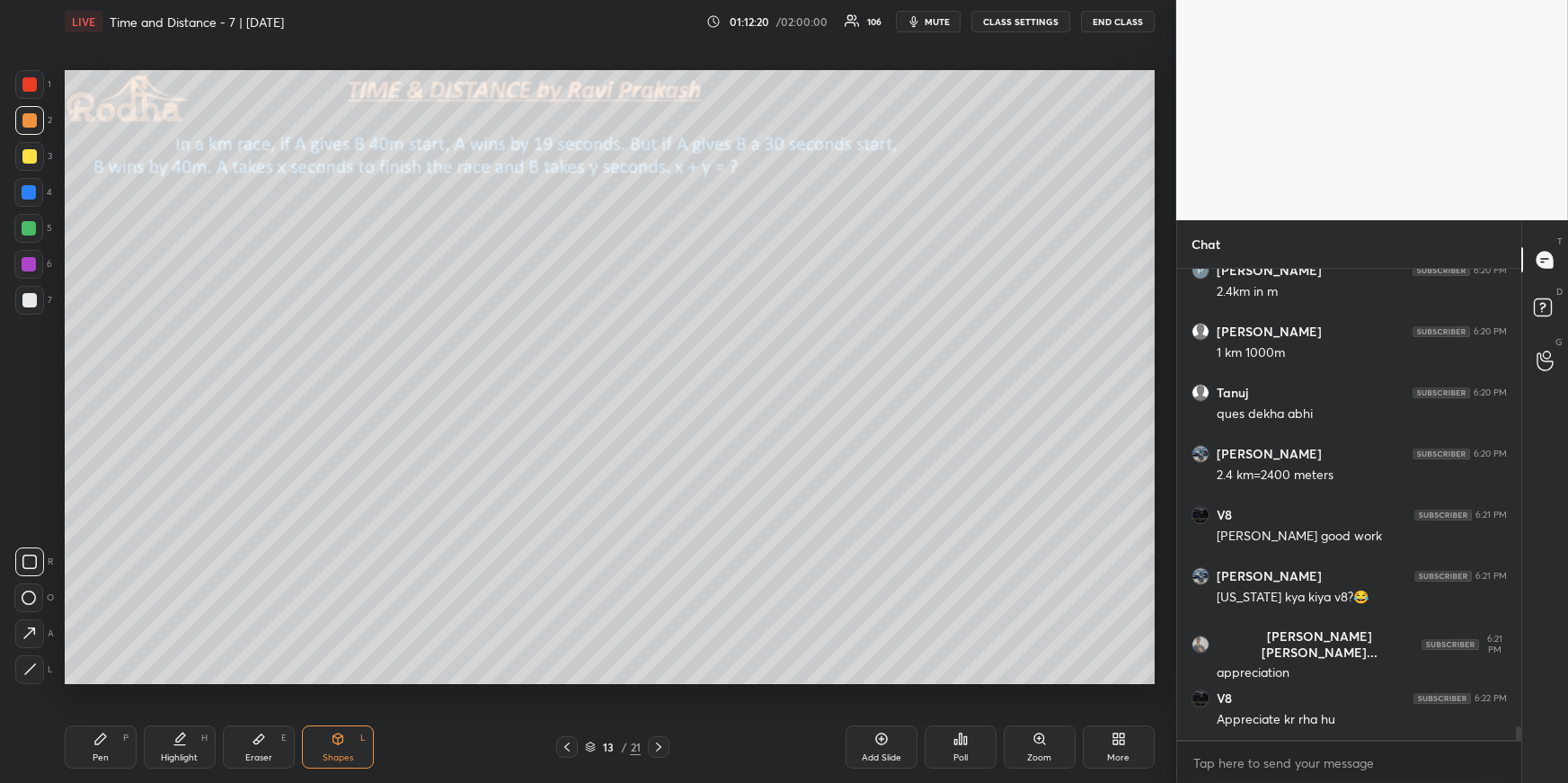 drag, startPoint x: 28, startPoint y: 673, endPoint x: 47, endPoint y: 601, distance: 74.464757 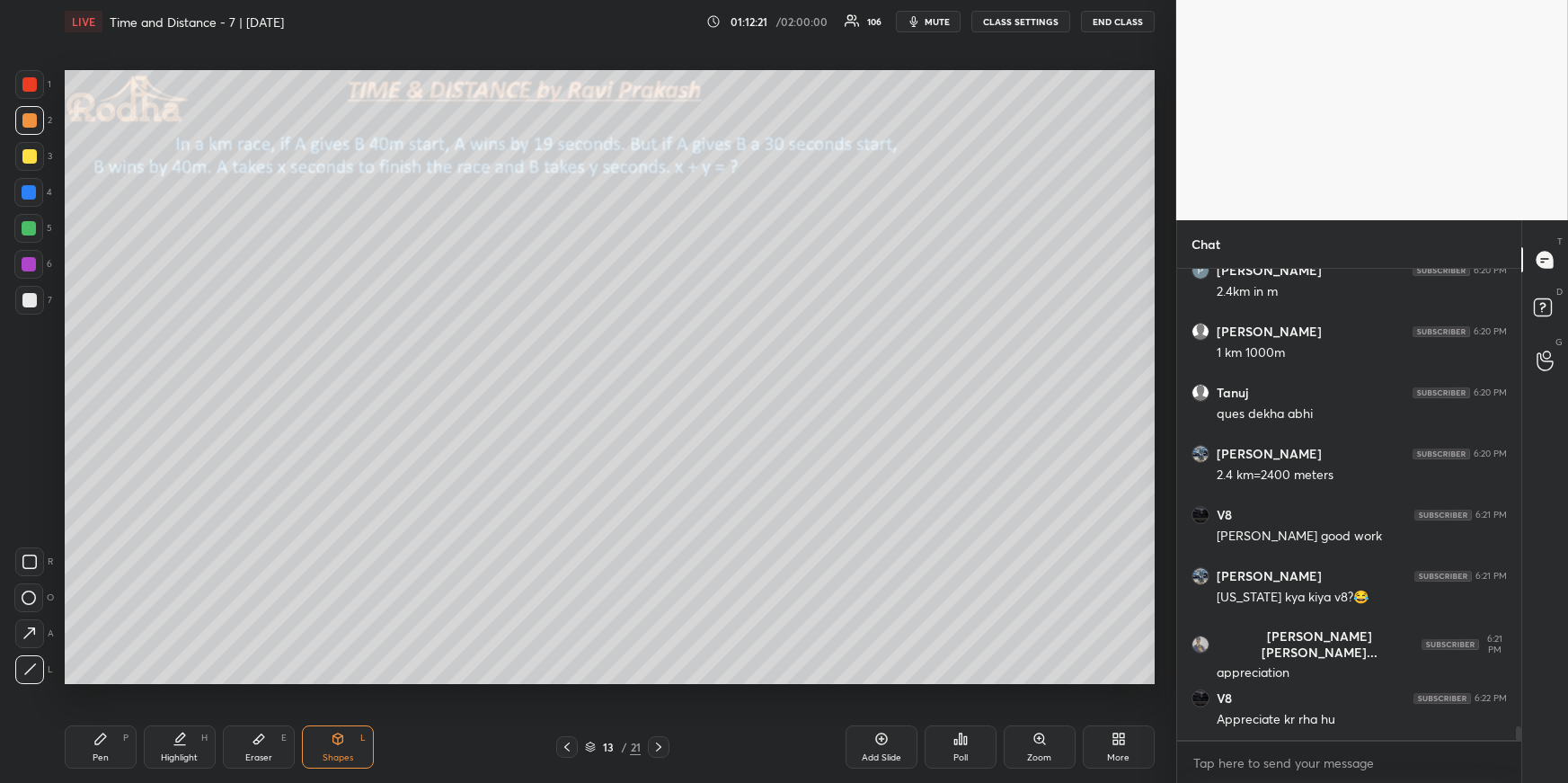 drag, startPoint x: 31, startPoint y: 304, endPoint x: 63, endPoint y: 293, distance: 34 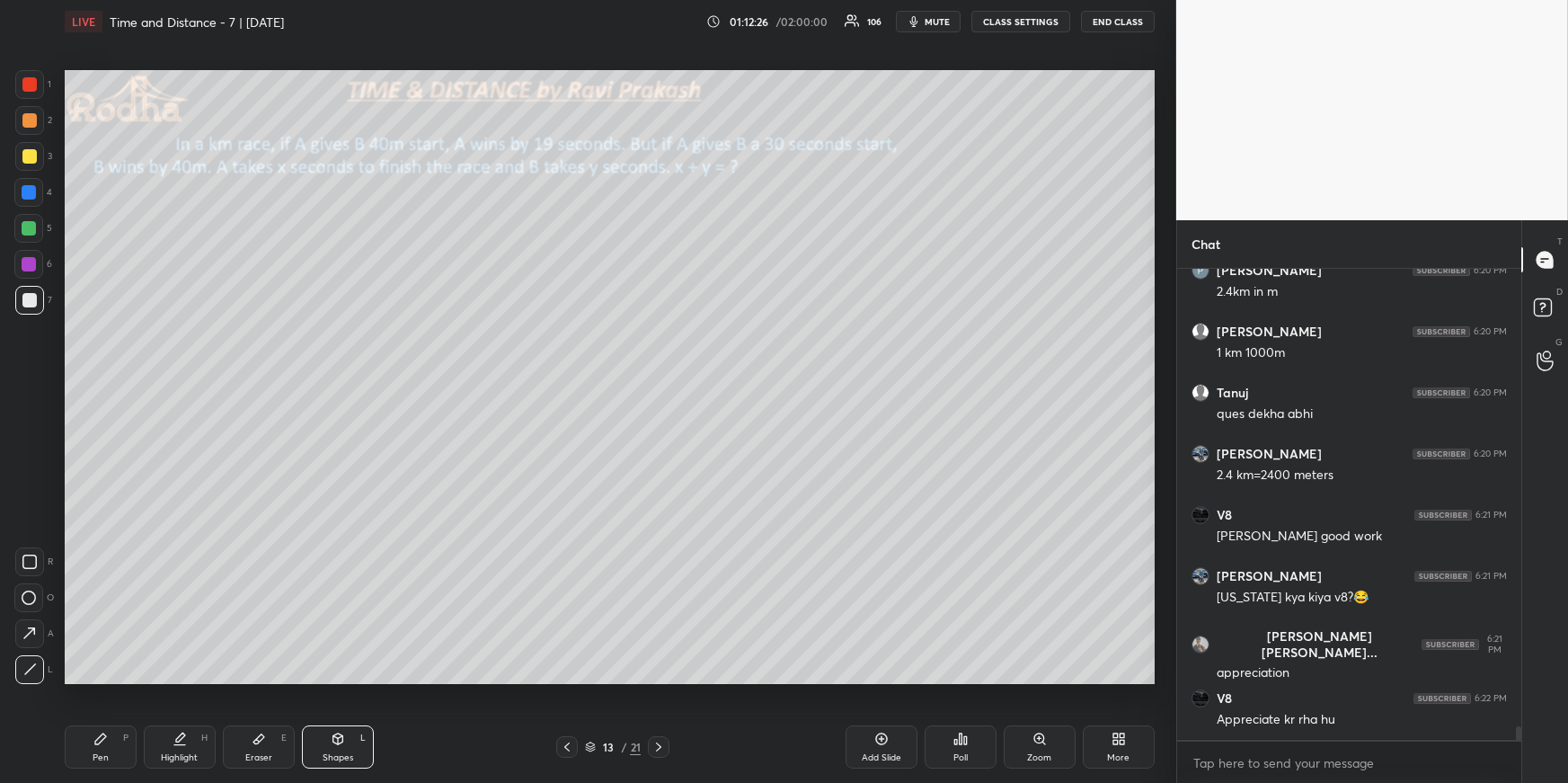 click on "Pen P" at bounding box center (101, 747) 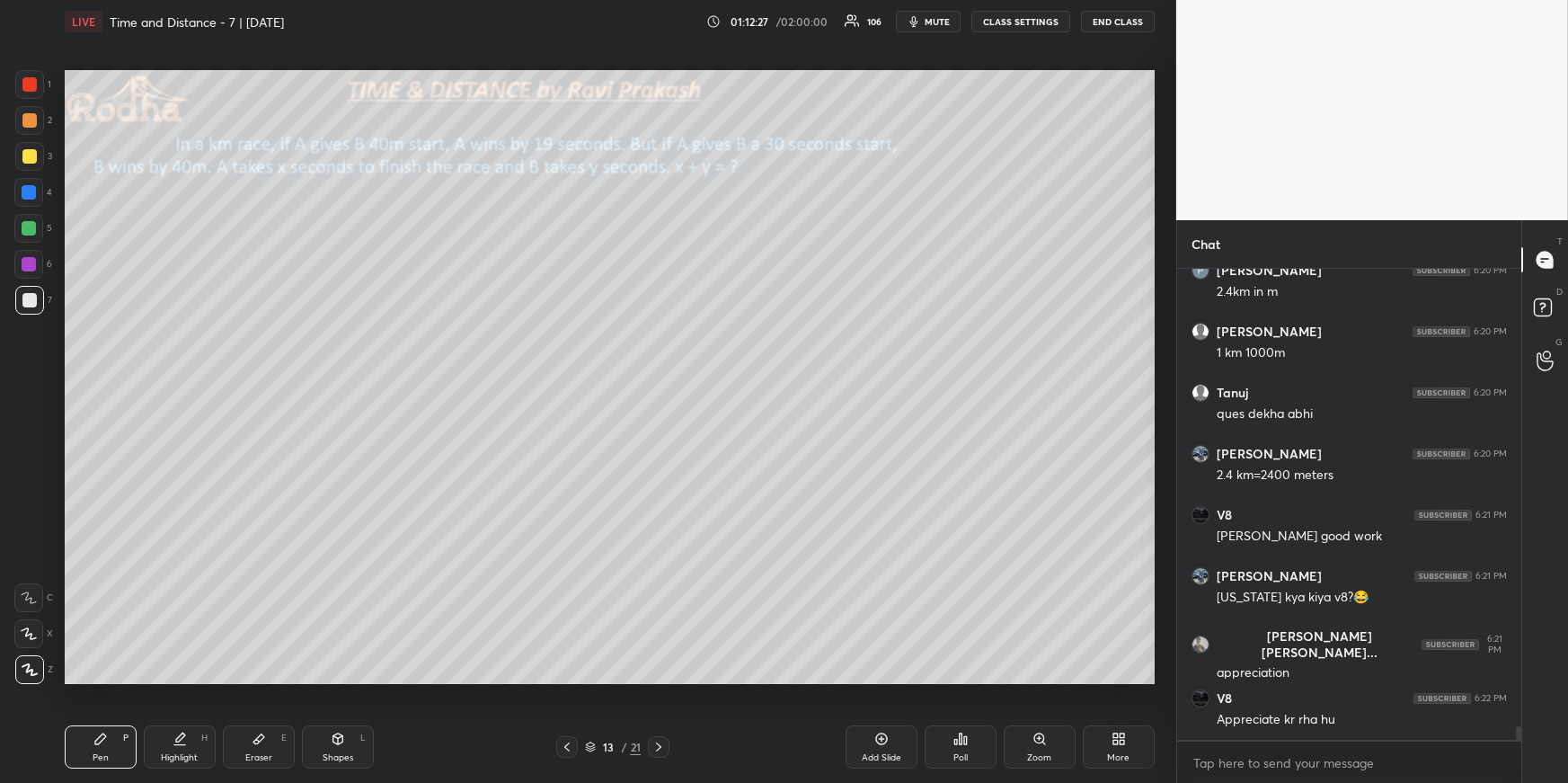 click at bounding box center [30, 120] 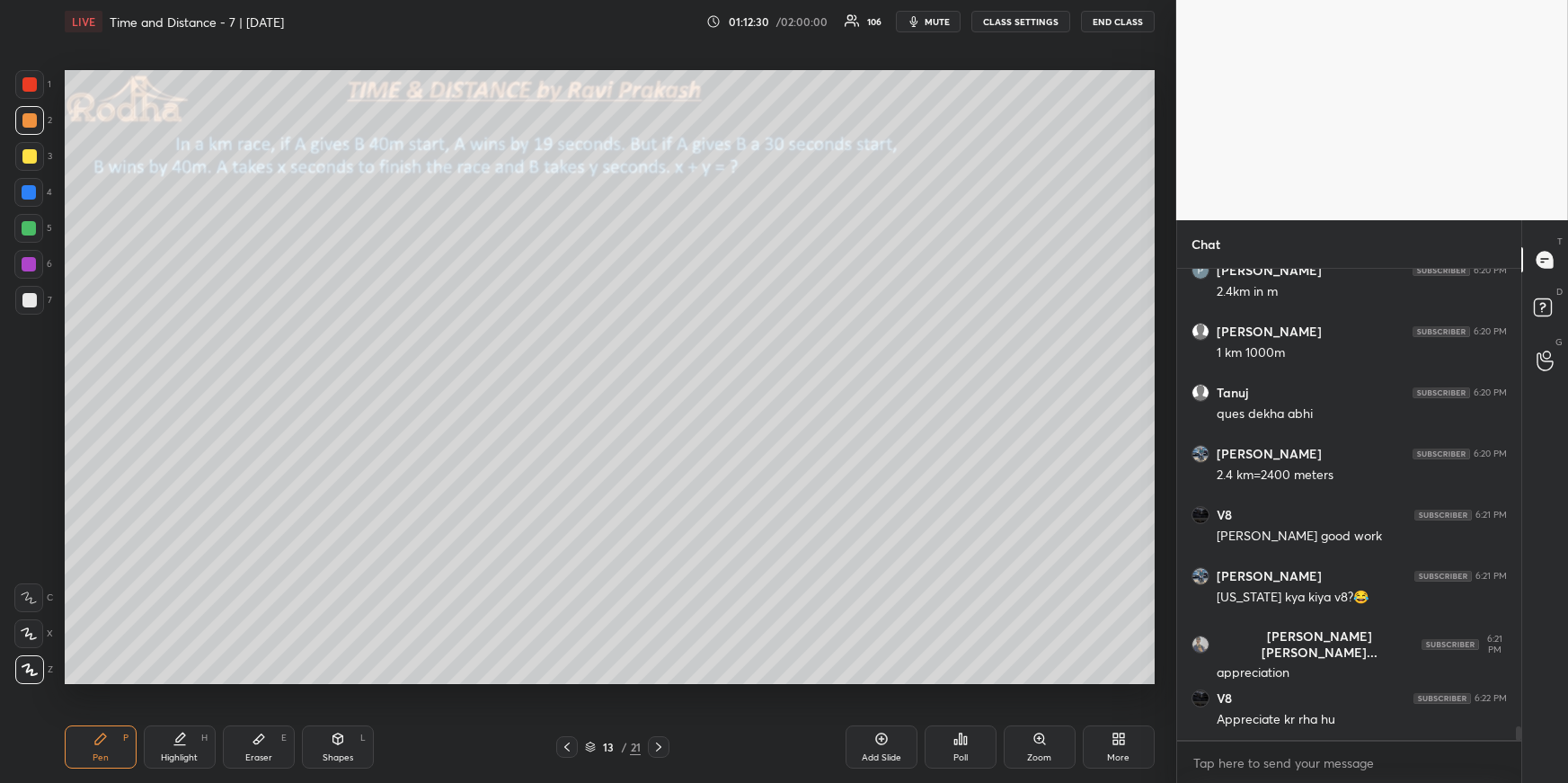 click at bounding box center [29, 192] 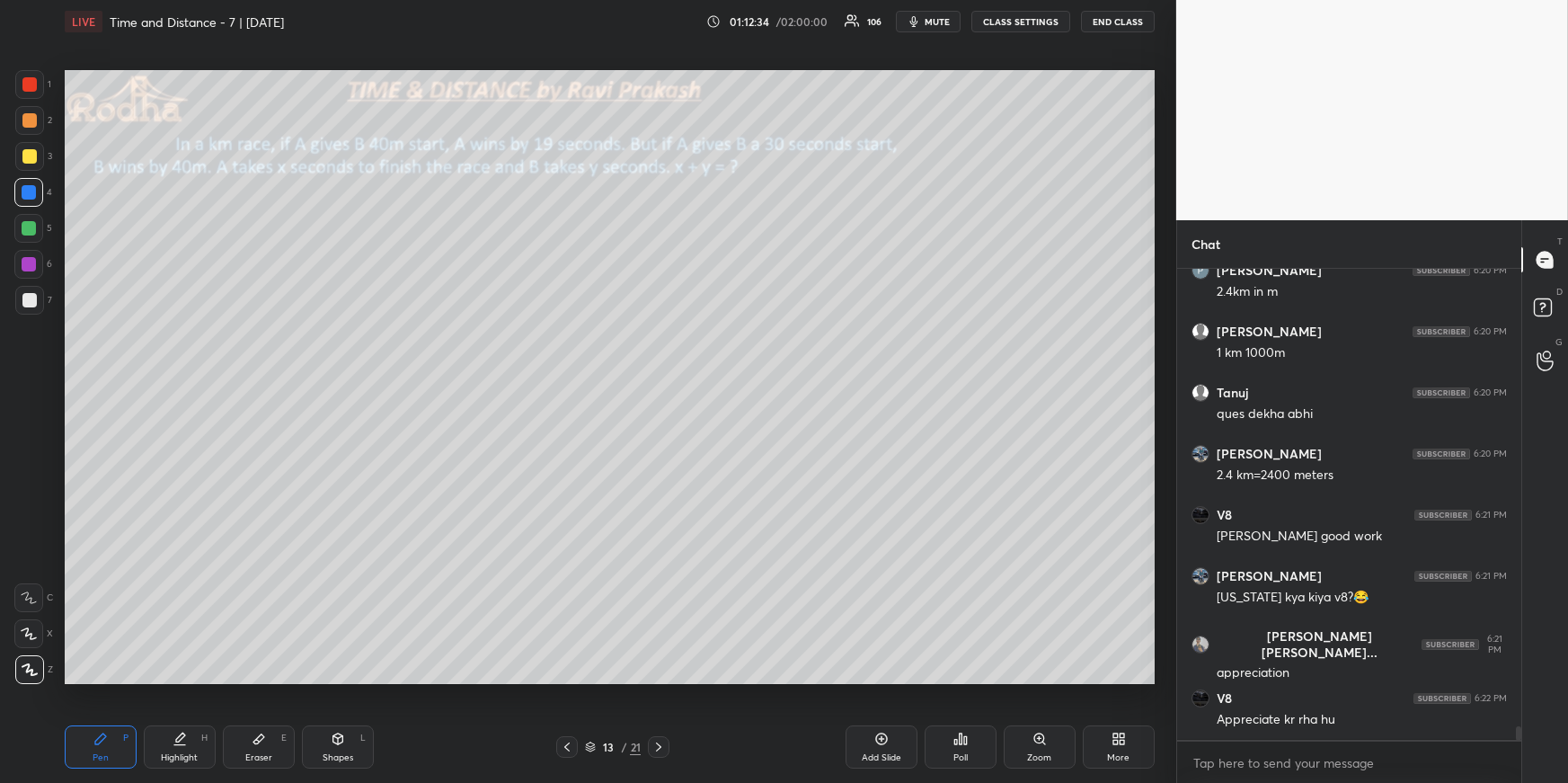 click at bounding box center (30, 120) 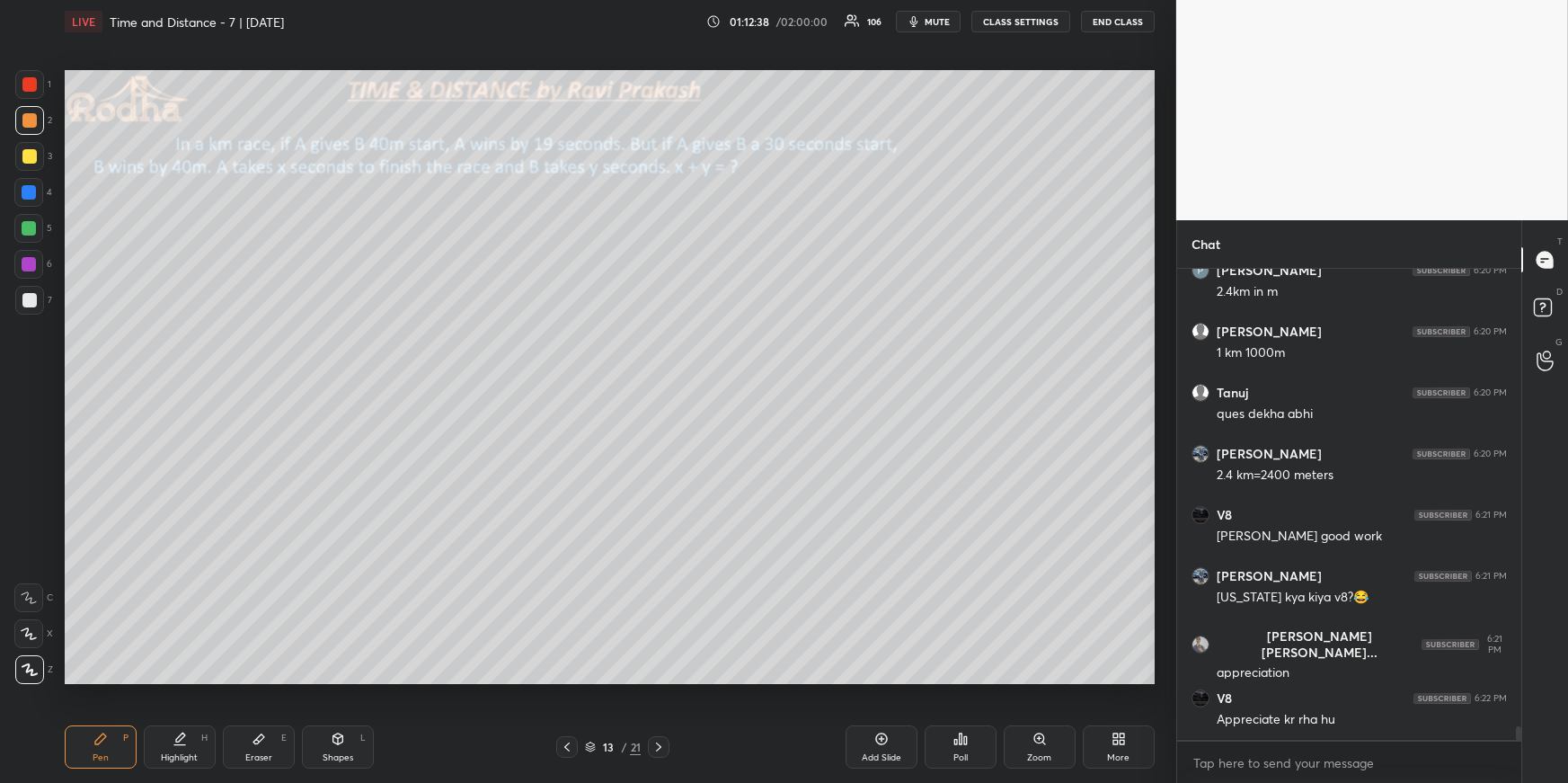 click on "Highlight H" at bounding box center [180, 747] 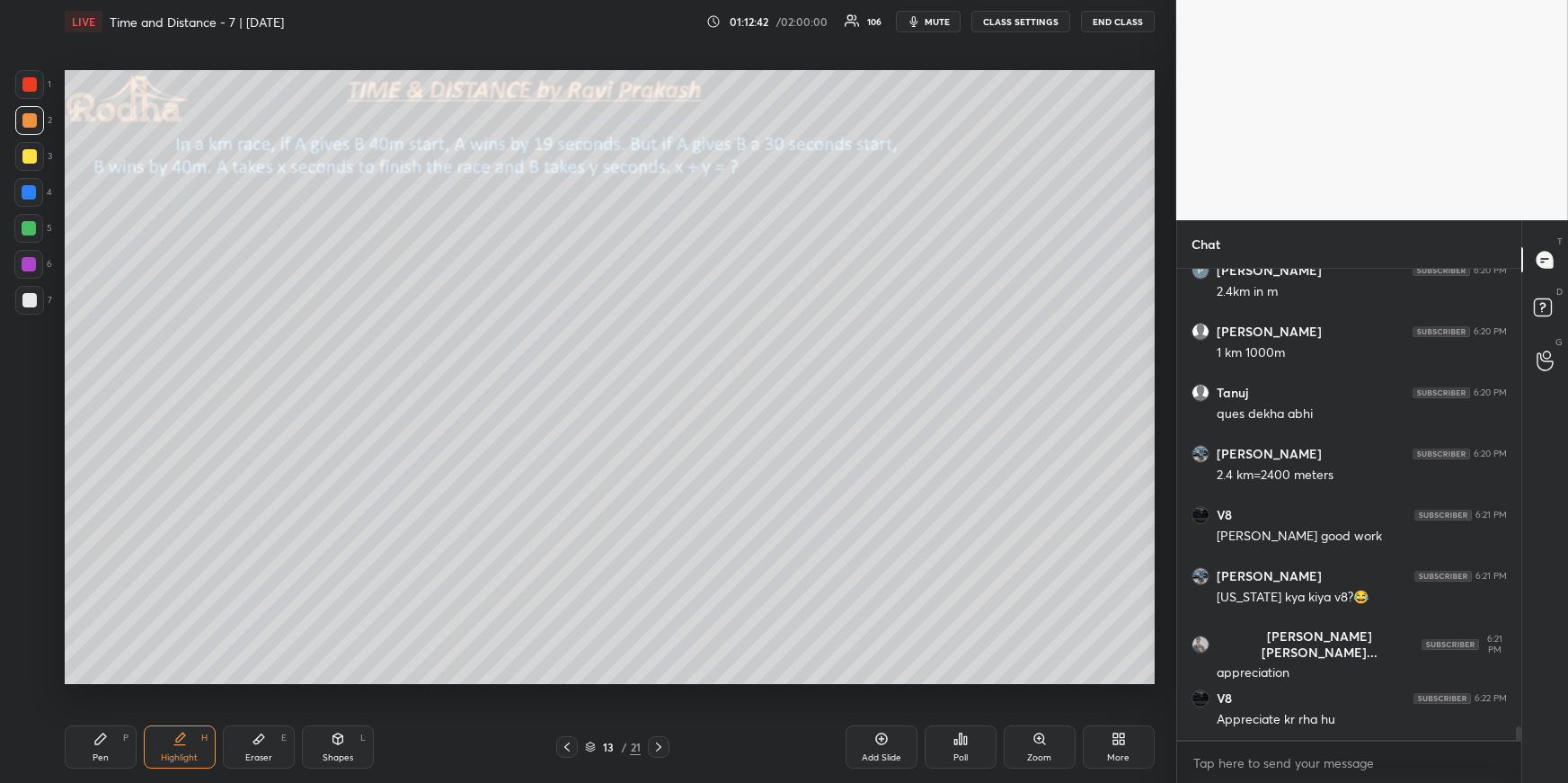 click on "Pen P" at bounding box center [101, 747] 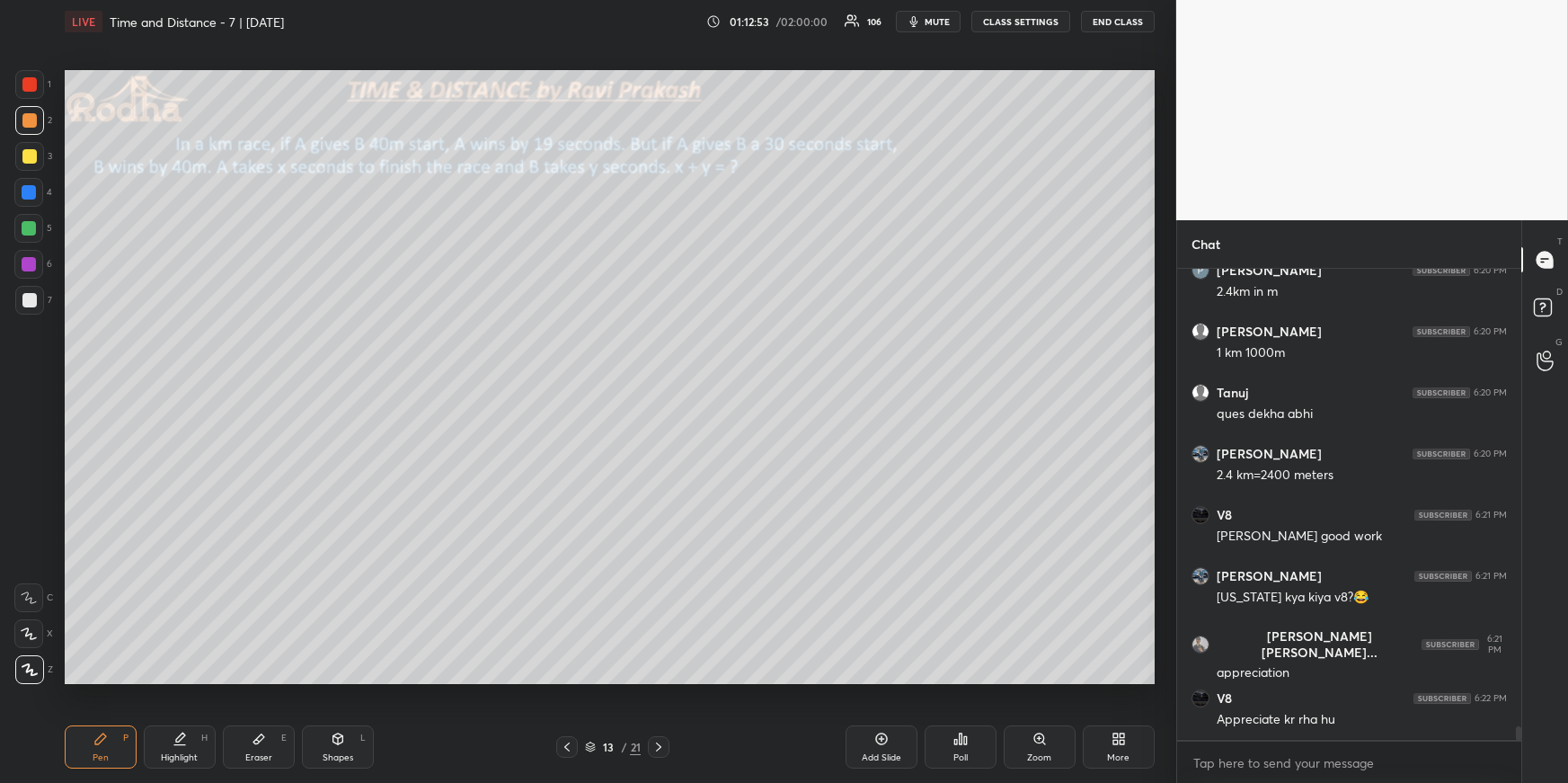 click on "Highlight H" at bounding box center [180, 747] 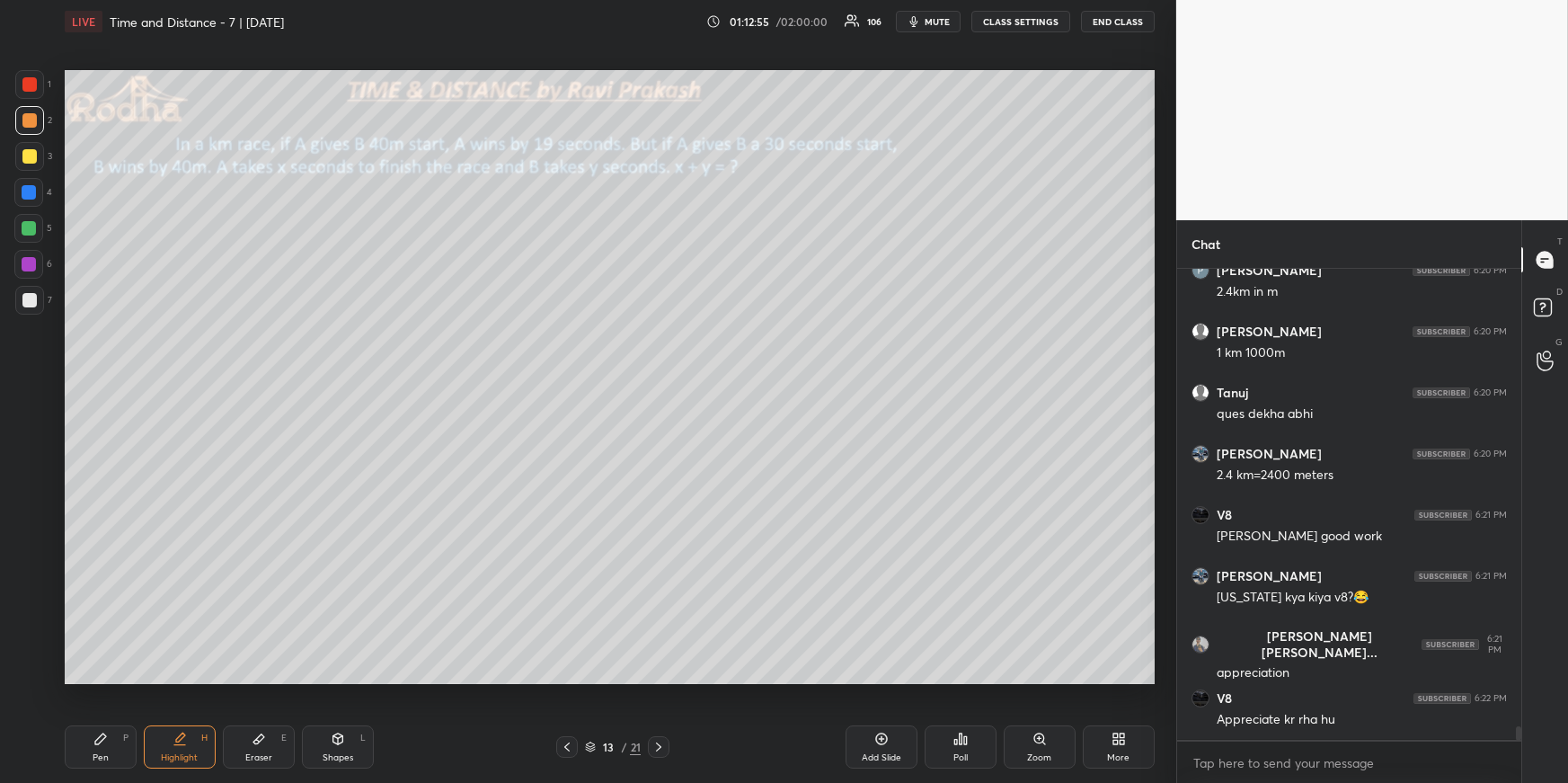 click on "Pen P" at bounding box center [101, 747] 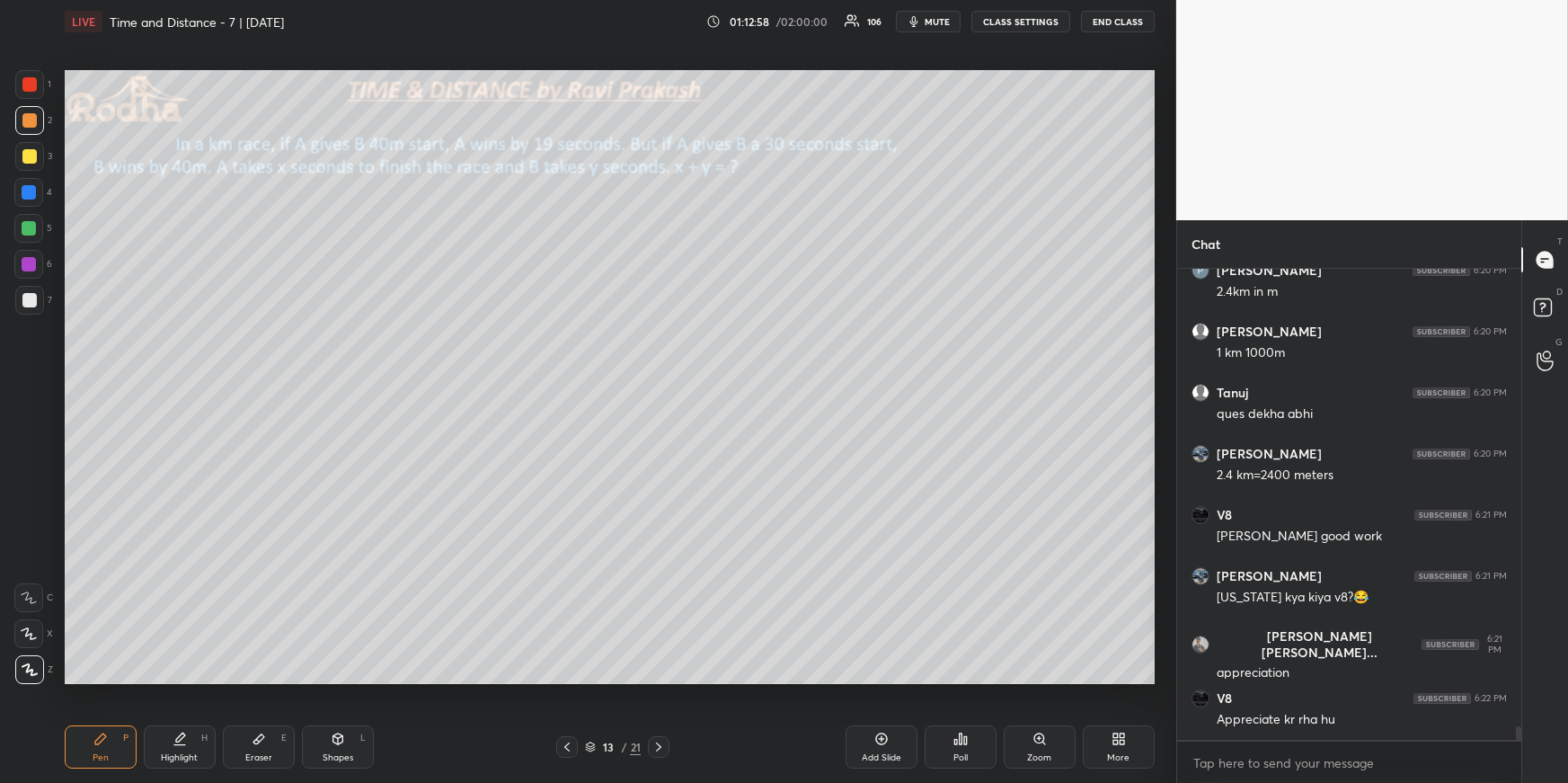 click on "Highlight H" at bounding box center (180, 747) 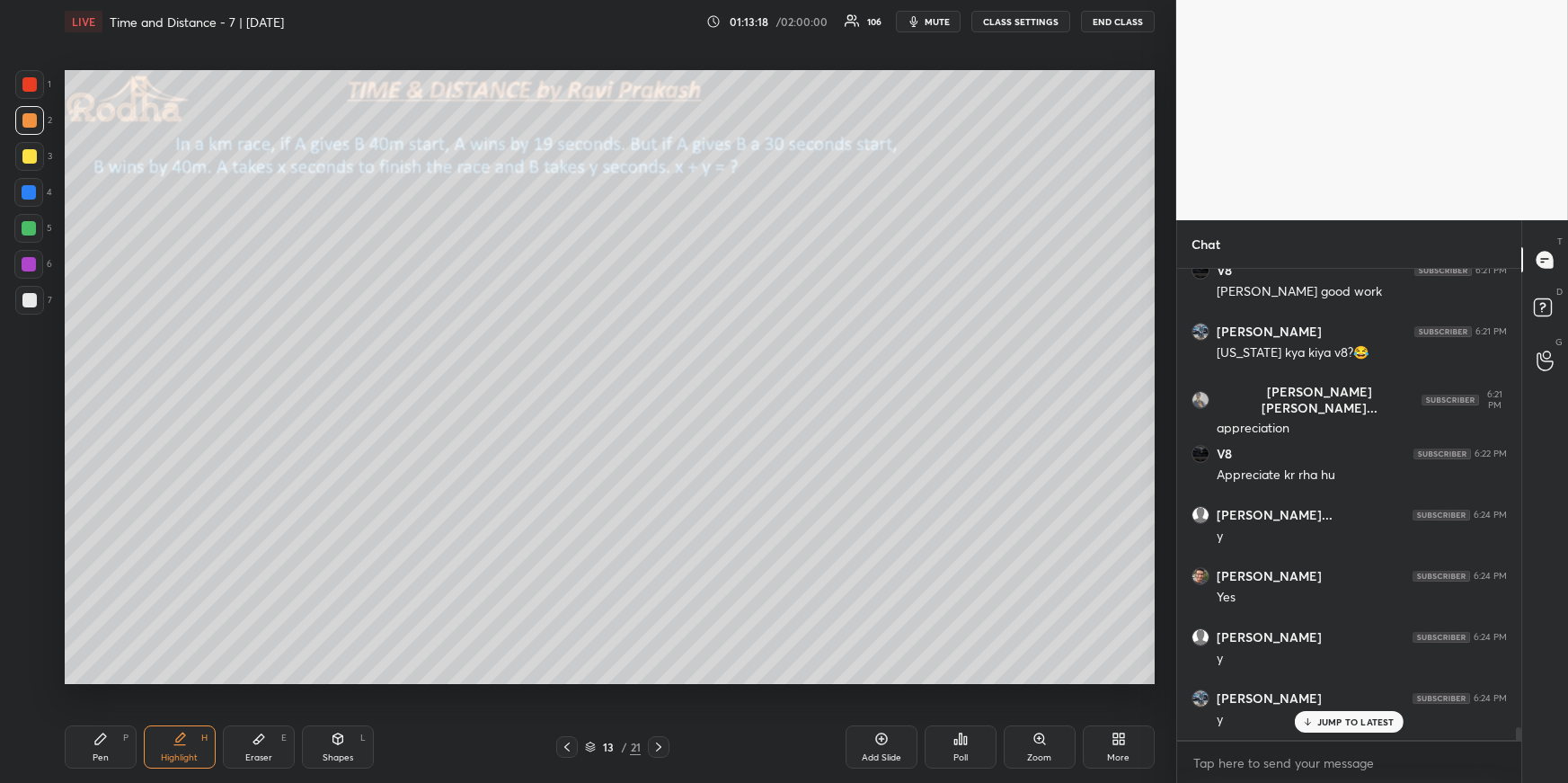 scroll, scrollTop: 16802, scrollLeft: 0, axis: vertical 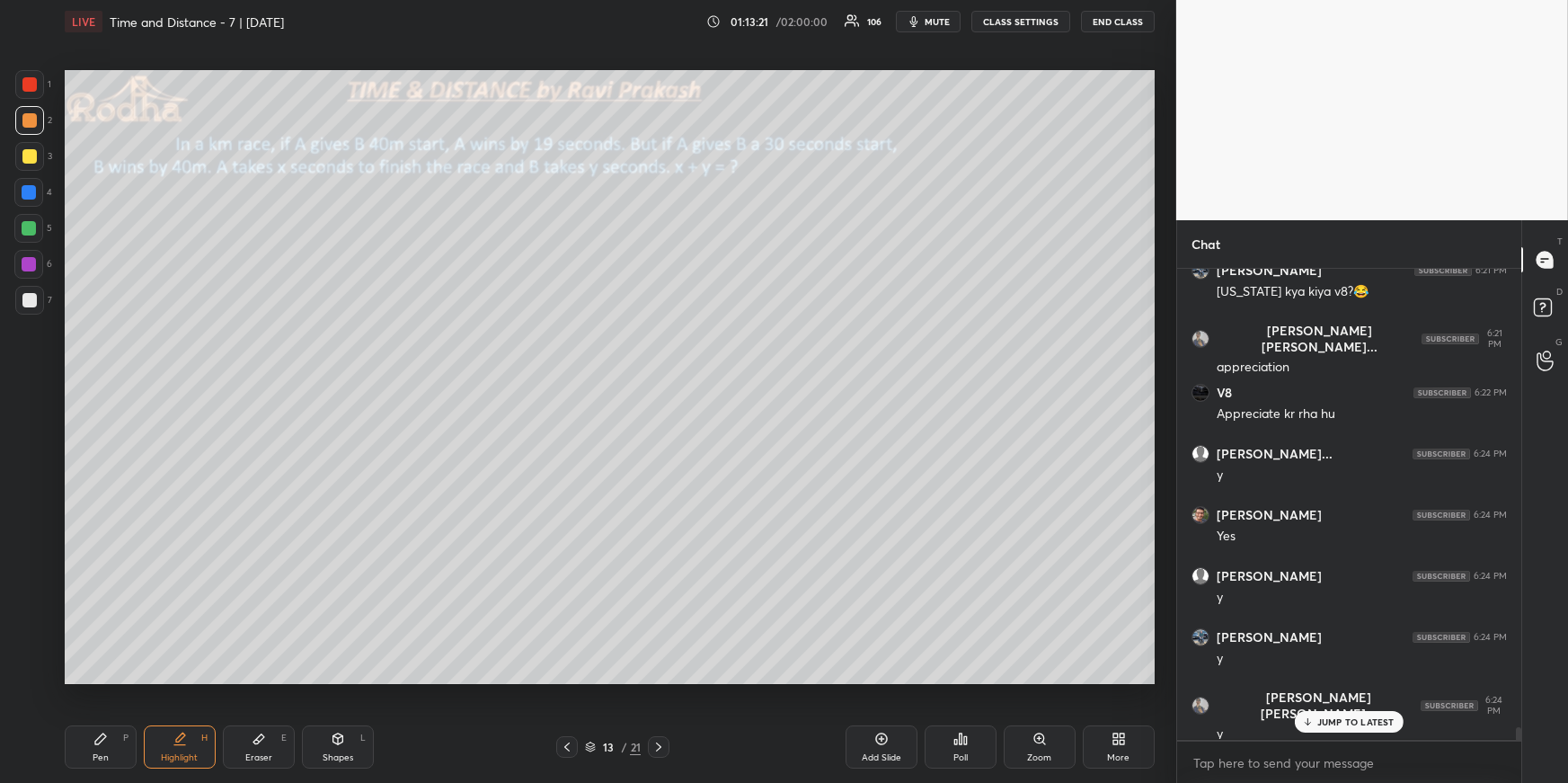 click on "Pen" at bounding box center (101, 758) 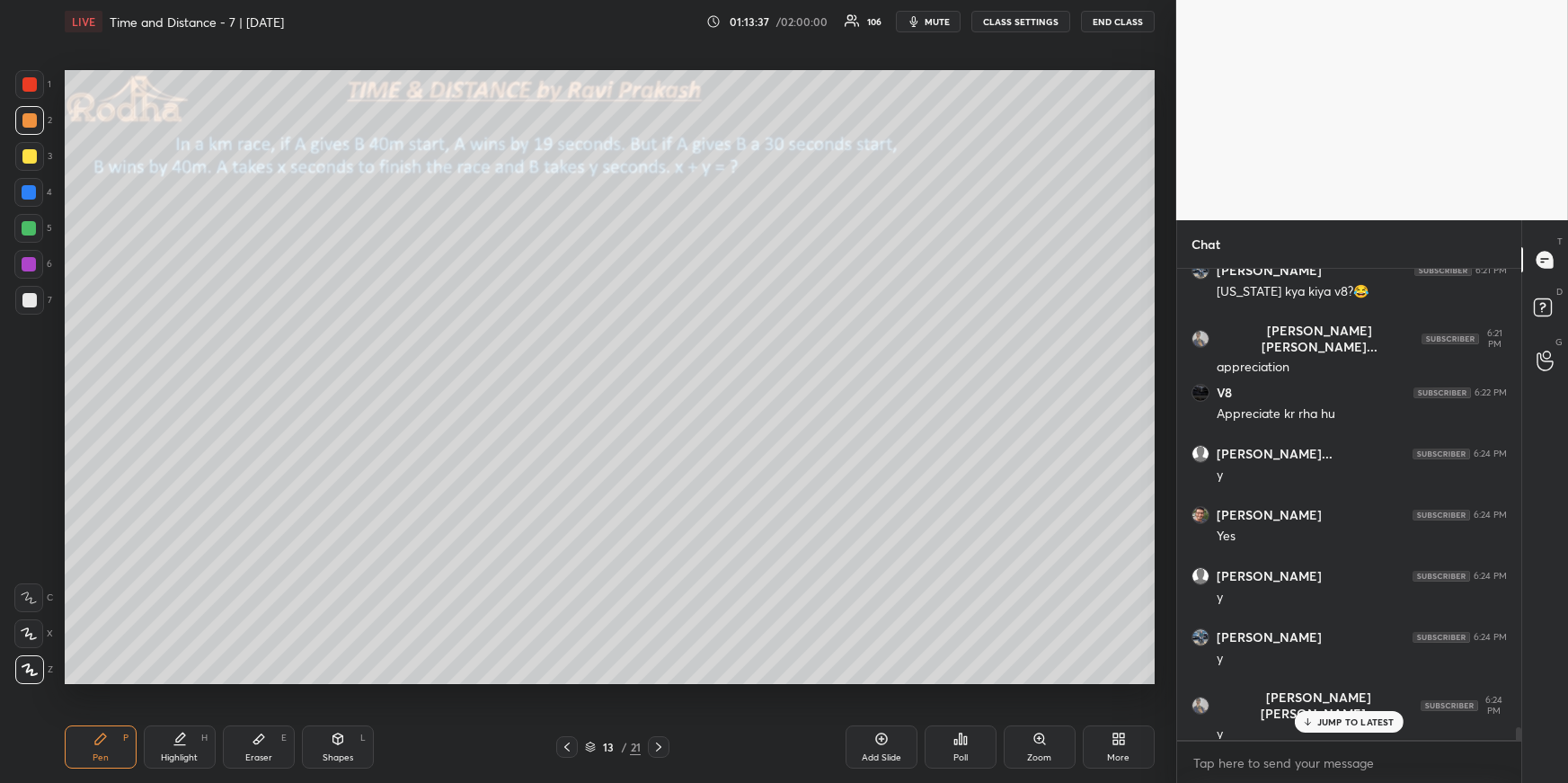 click on "Shapes L" at bounding box center [338, 747] 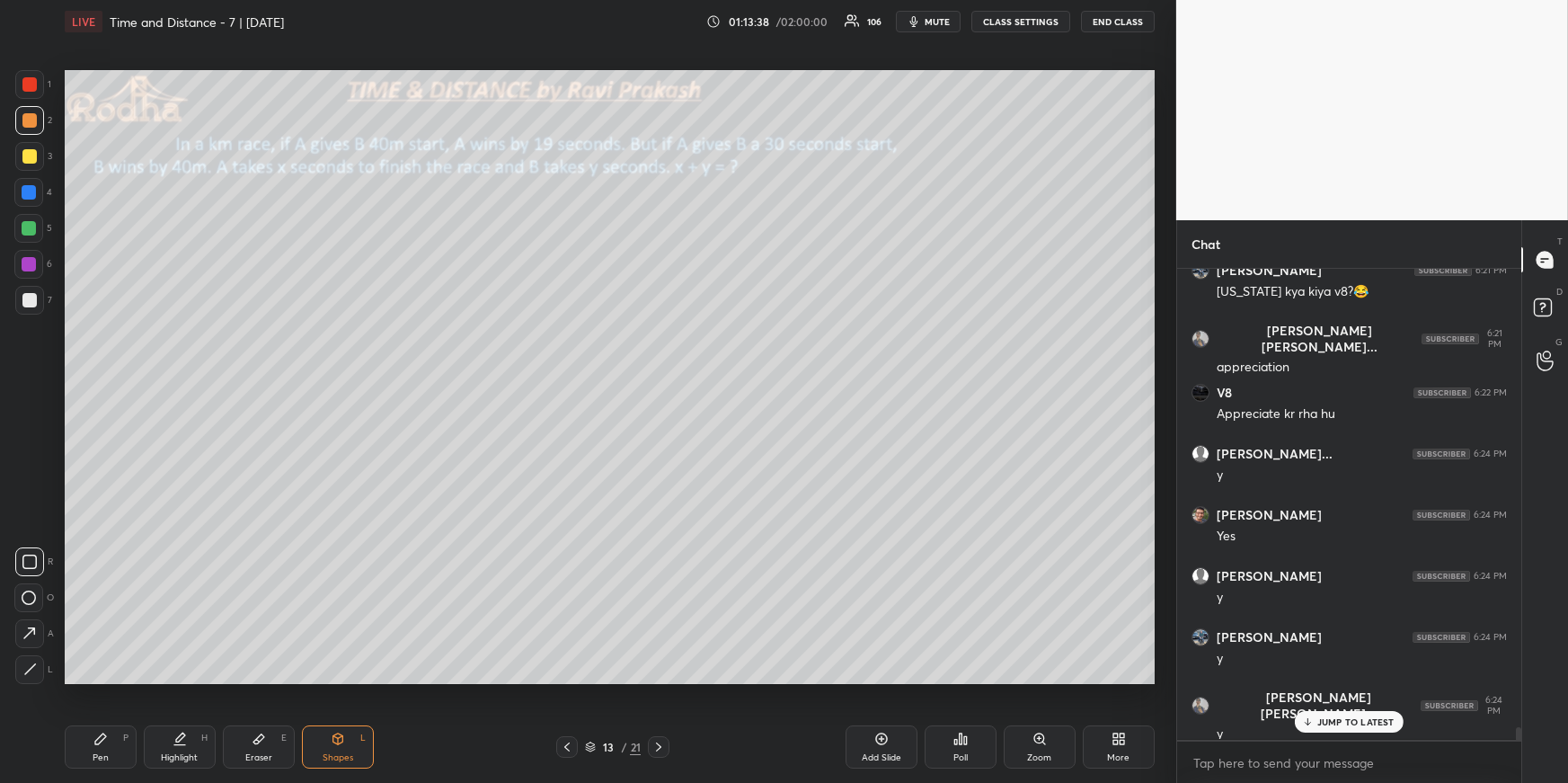 click at bounding box center [30, 670] 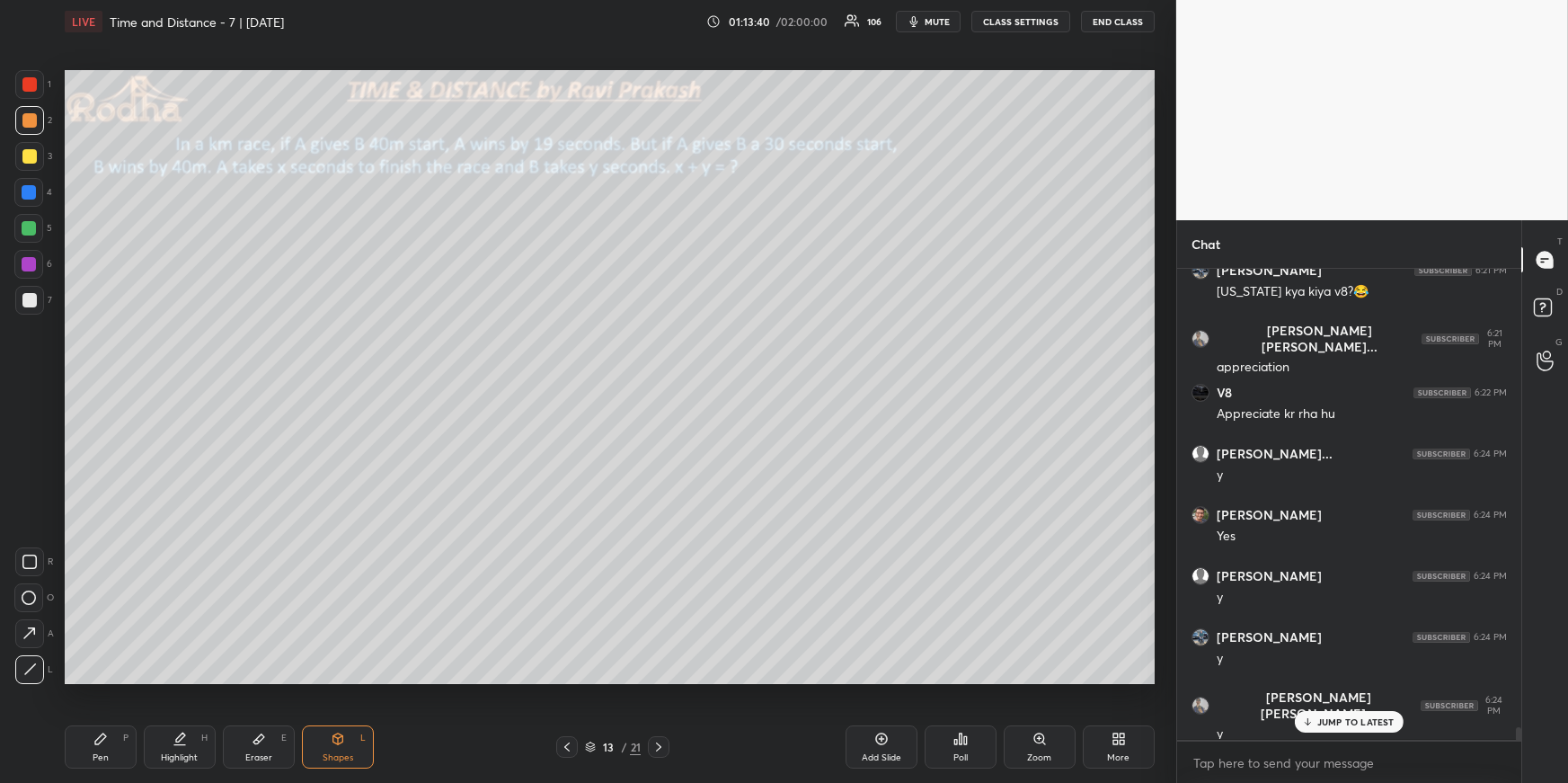click on "Pen P" at bounding box center [101, 747] 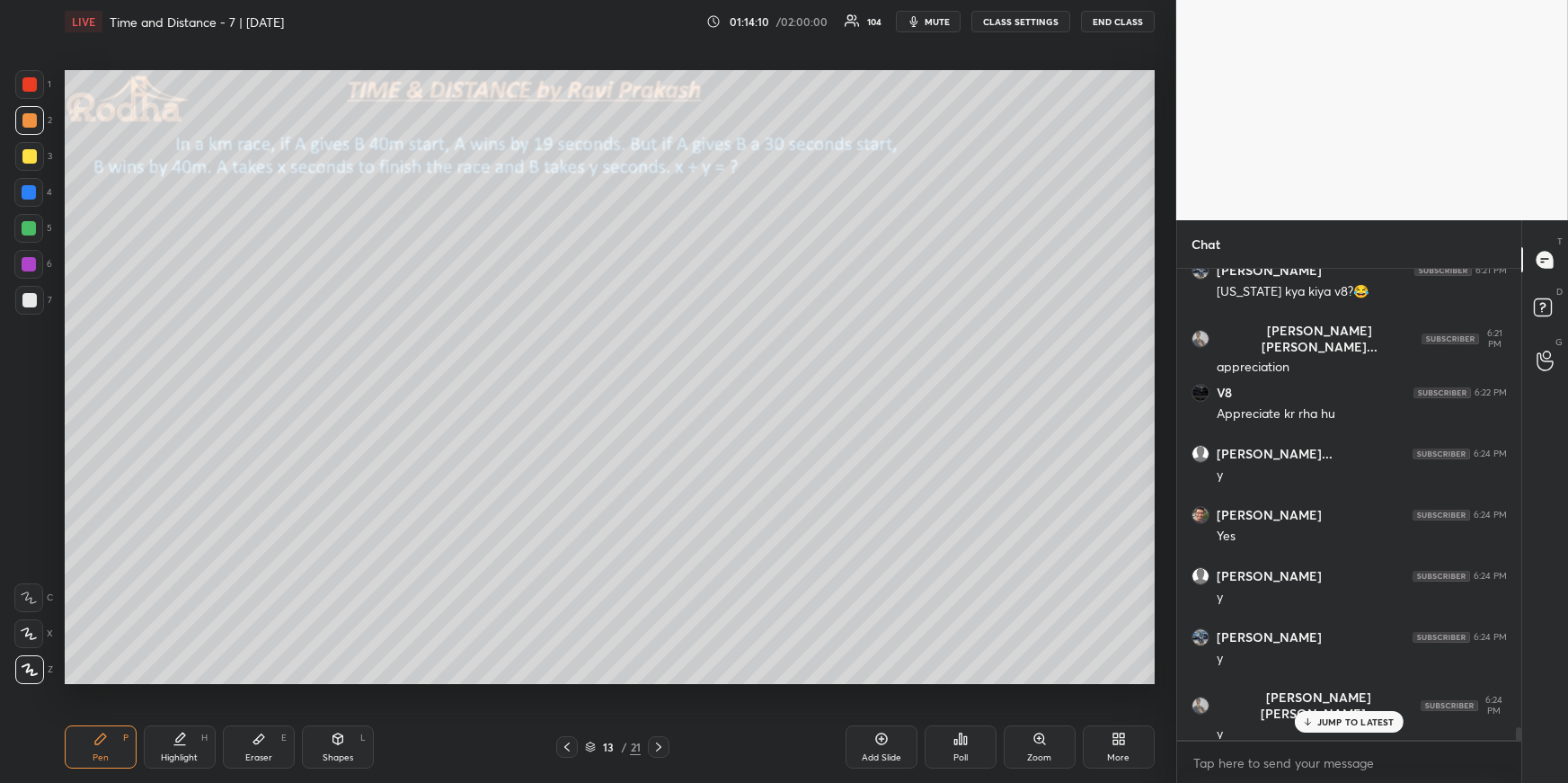 click on "Highlight H" at bounding box center [180, 747] 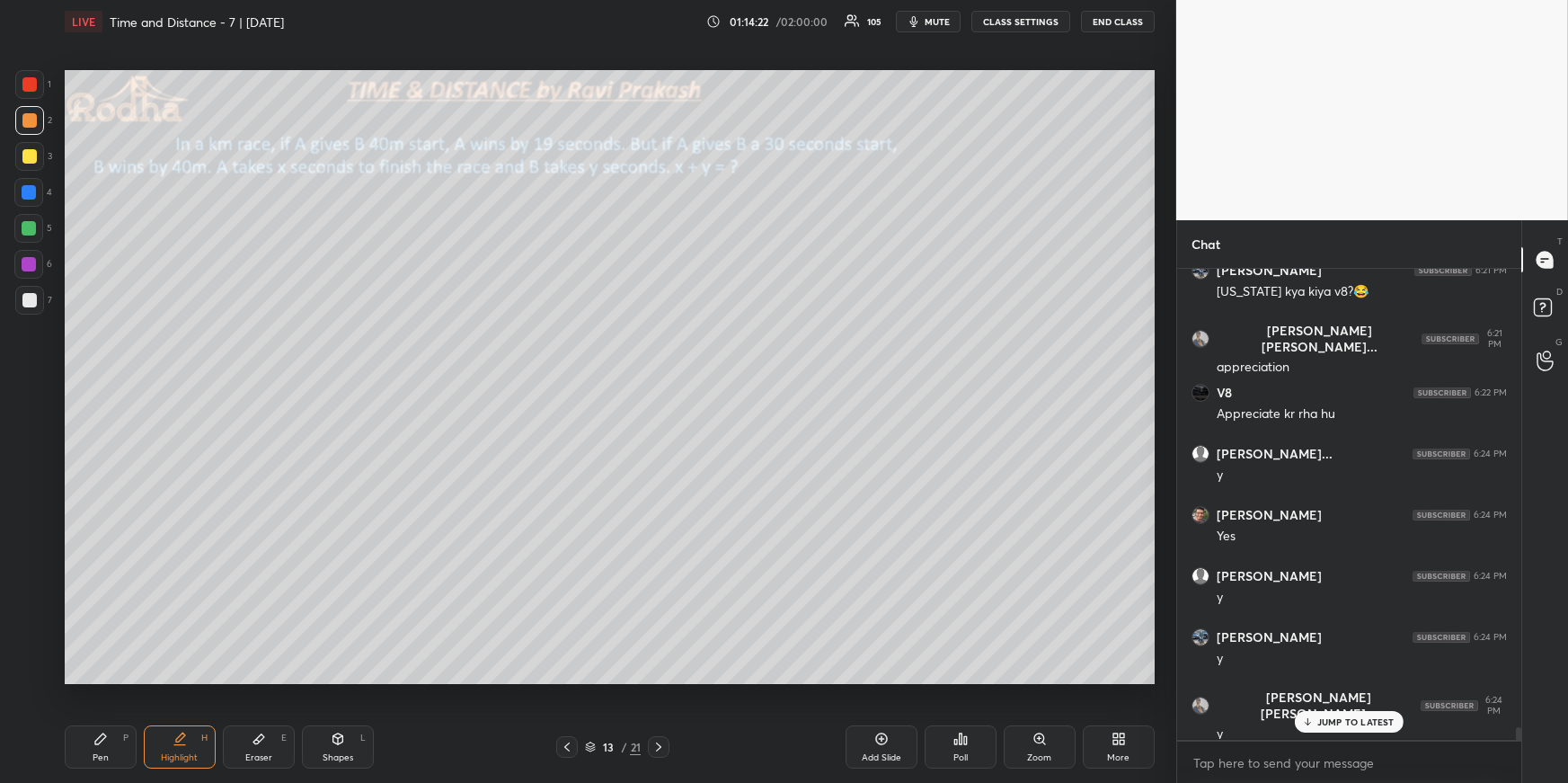 click on "Pen P" at bounding box center [101, 747] 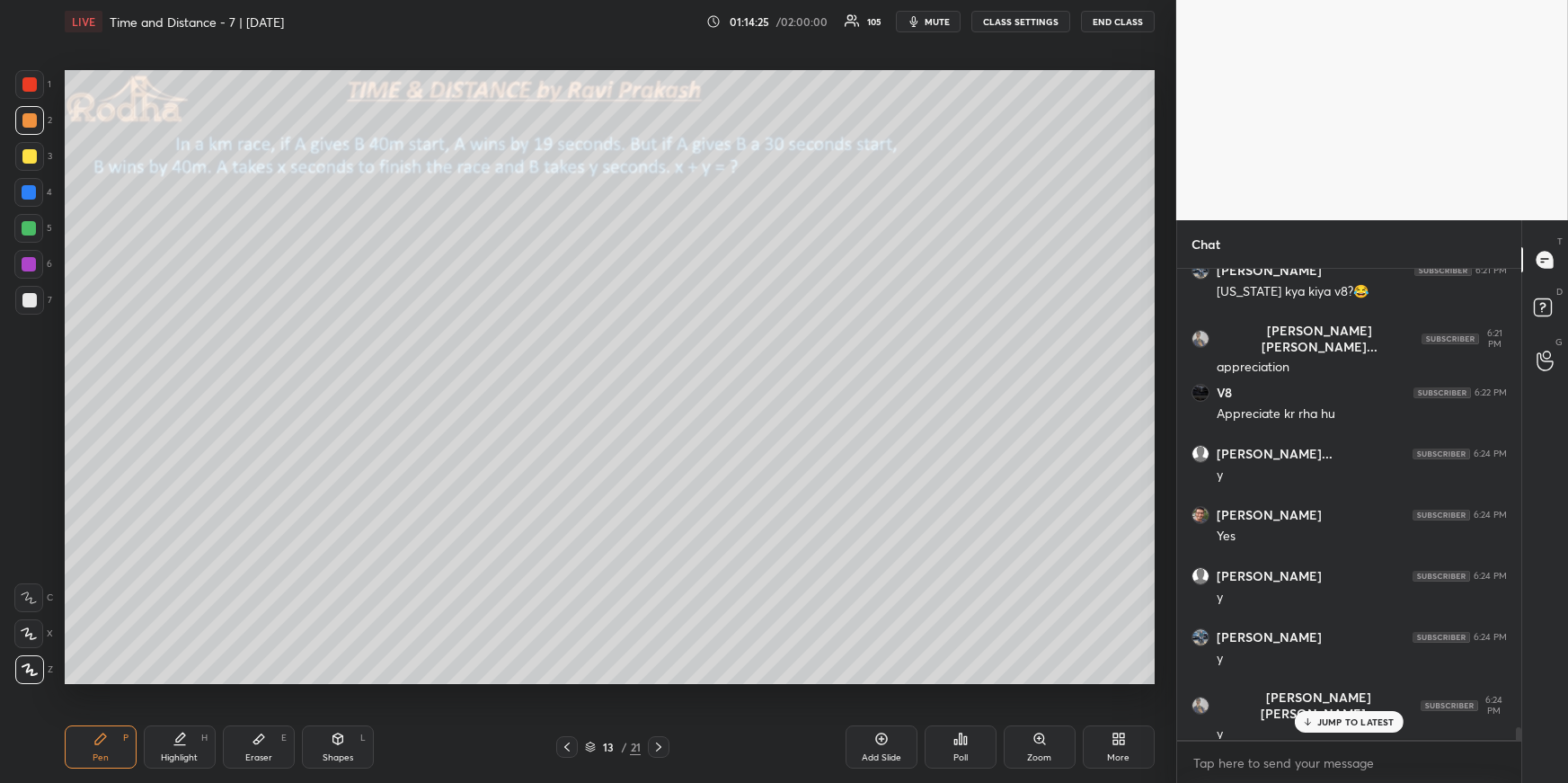 click on "JUMP TO LATEST" at bounding box center [1349, 722] 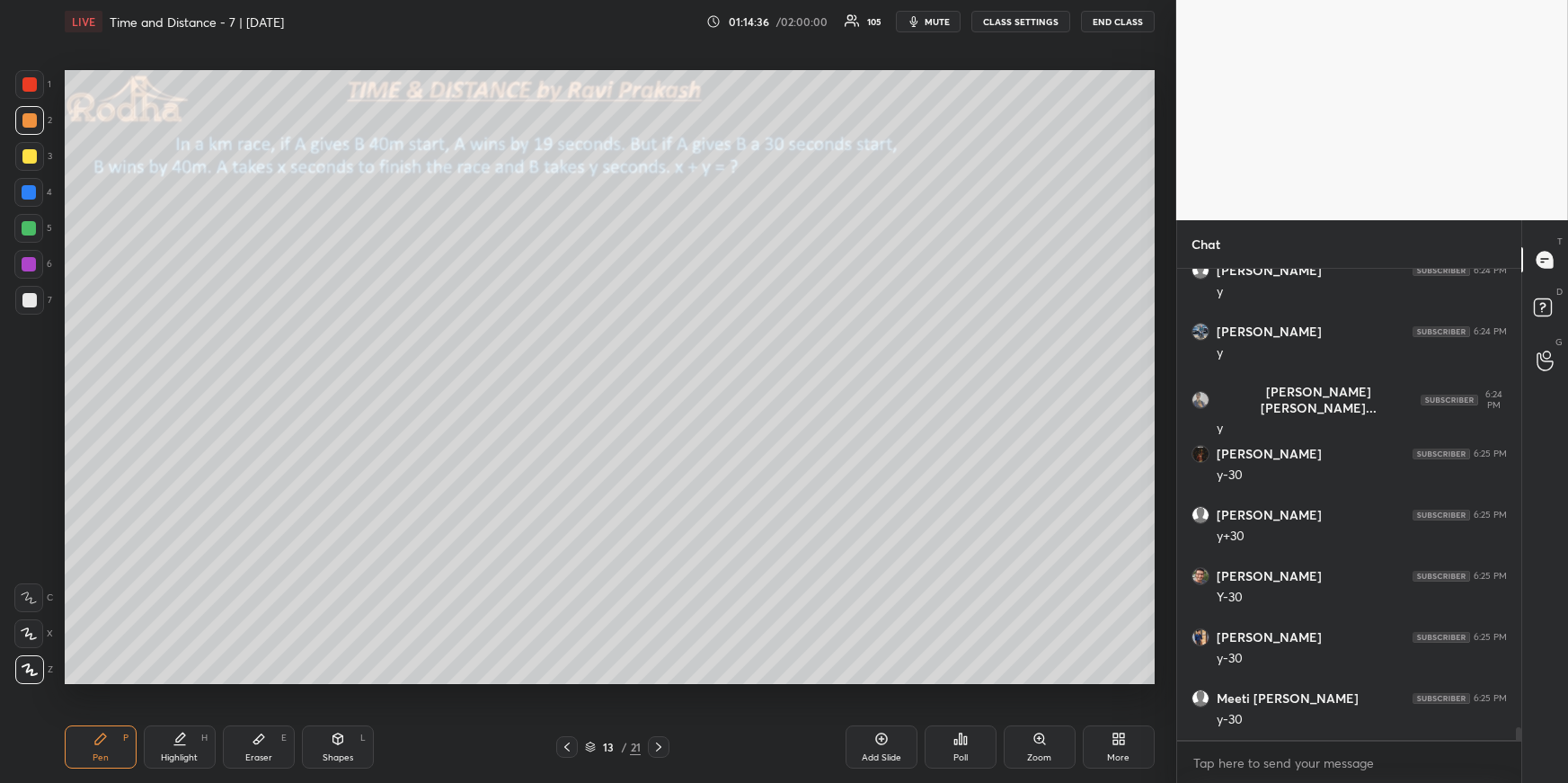 scroll, scrollTop: 17169, scrollLeft: 0, axis: vertical 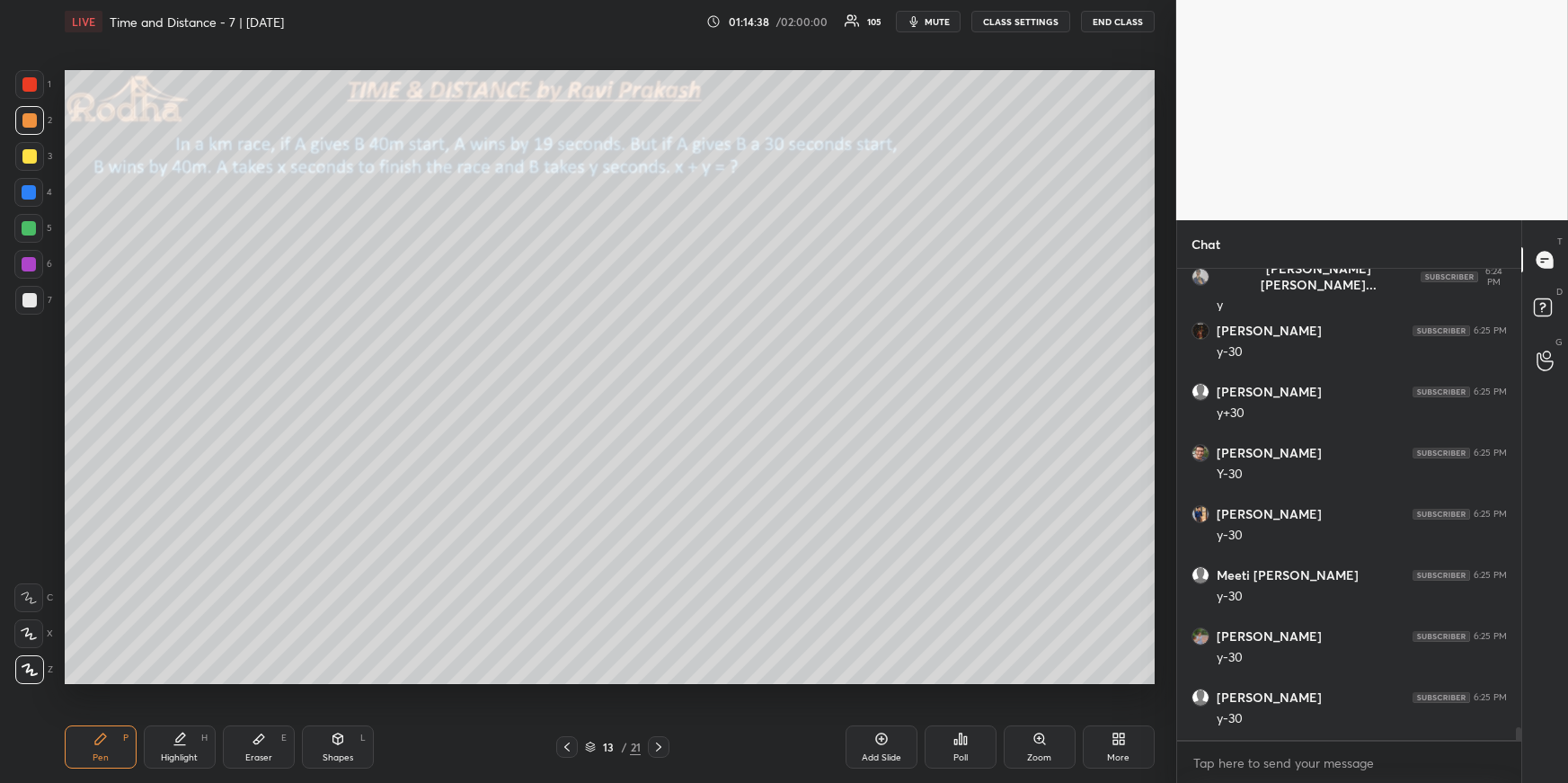click on "Highlight H" at bounding box center [180, 747] 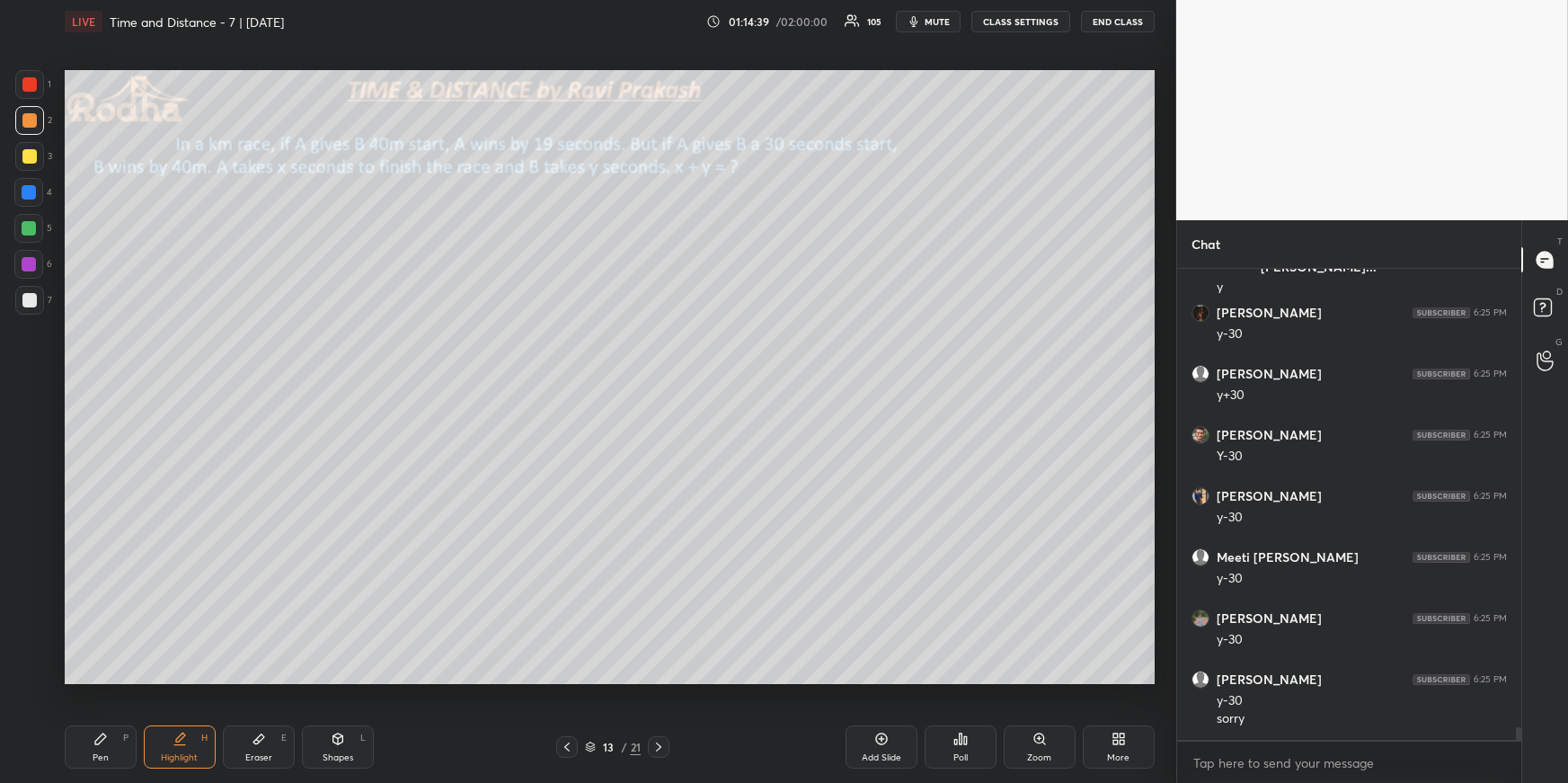 scroll, scrollTop: 17310, scrollLeft: 0, axis: vertical 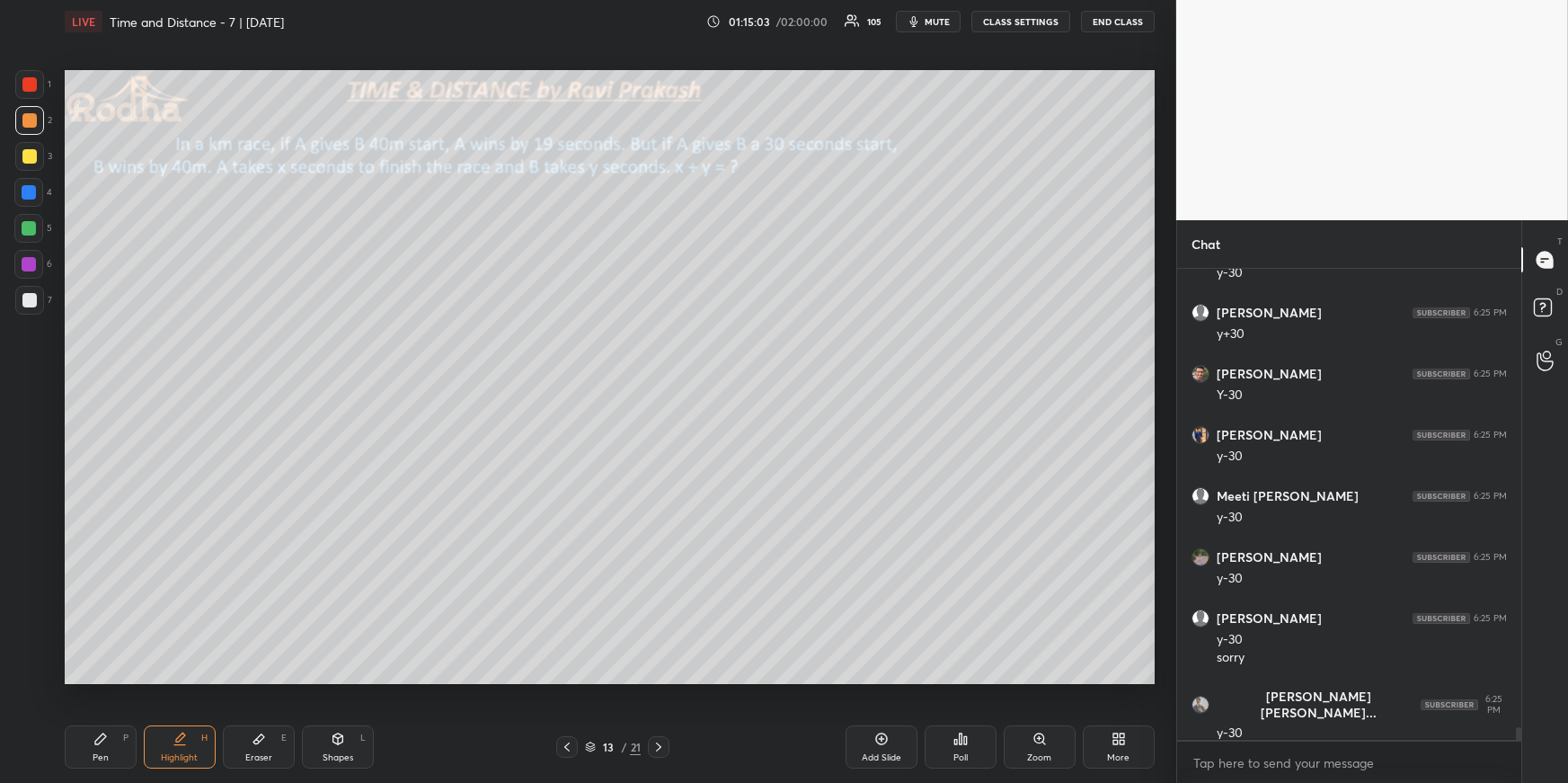 click on "Pen P" at bounding box center [101, 747] 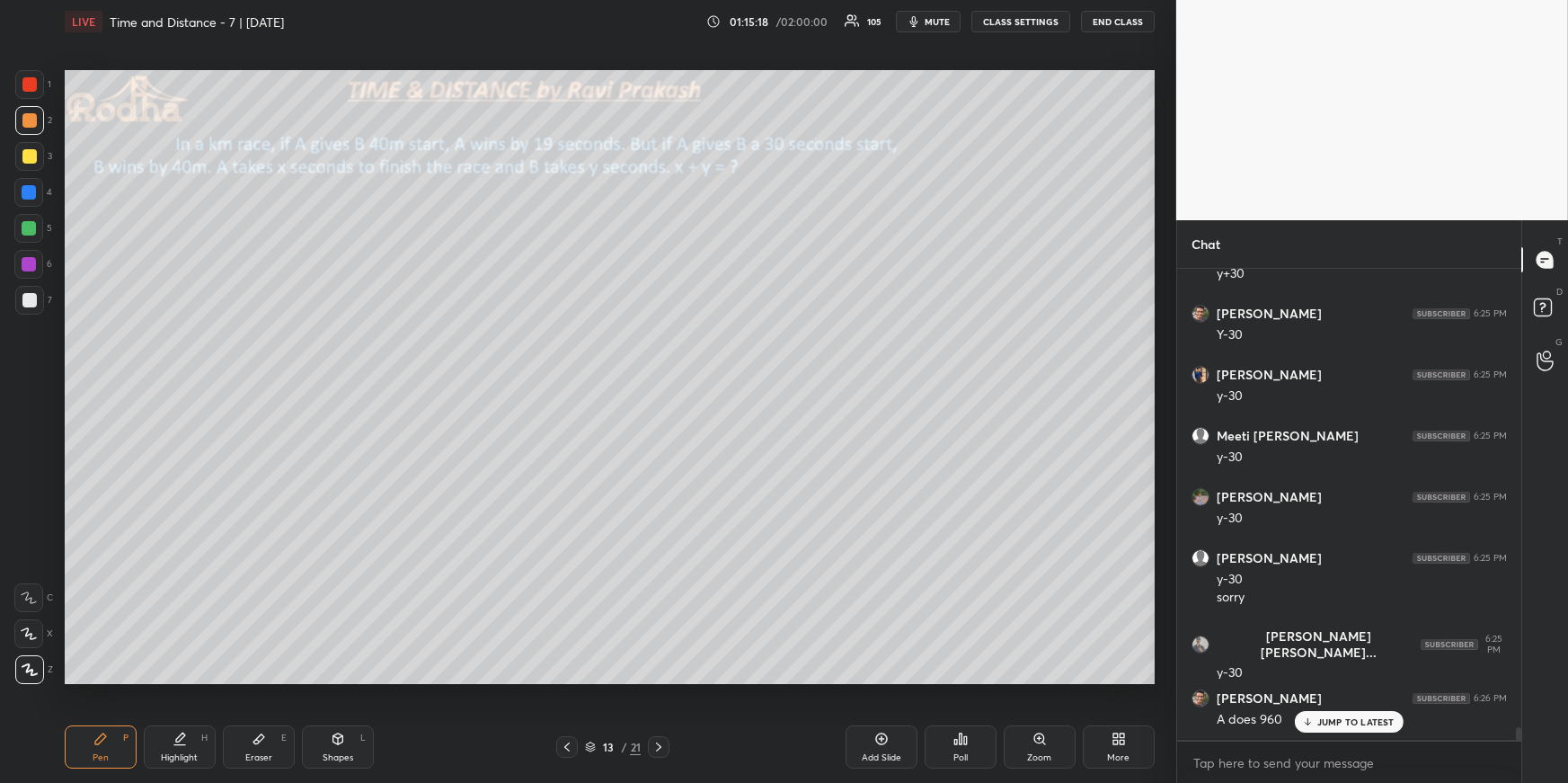 scroll, scrollTop: 17431, scrollLeft: 0, axis: vertical 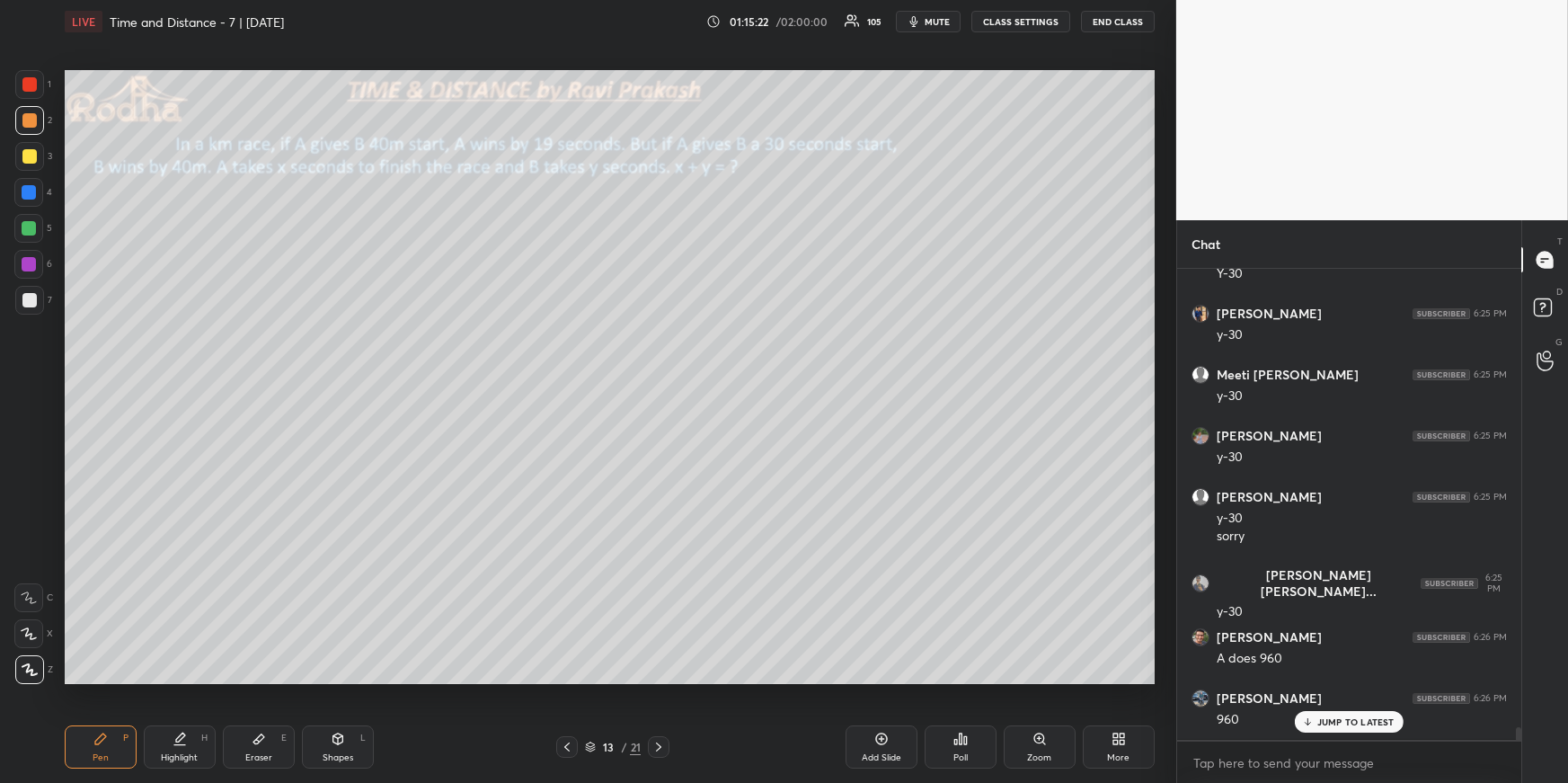 click on "Highlight H" at bounding box center [180, 747] 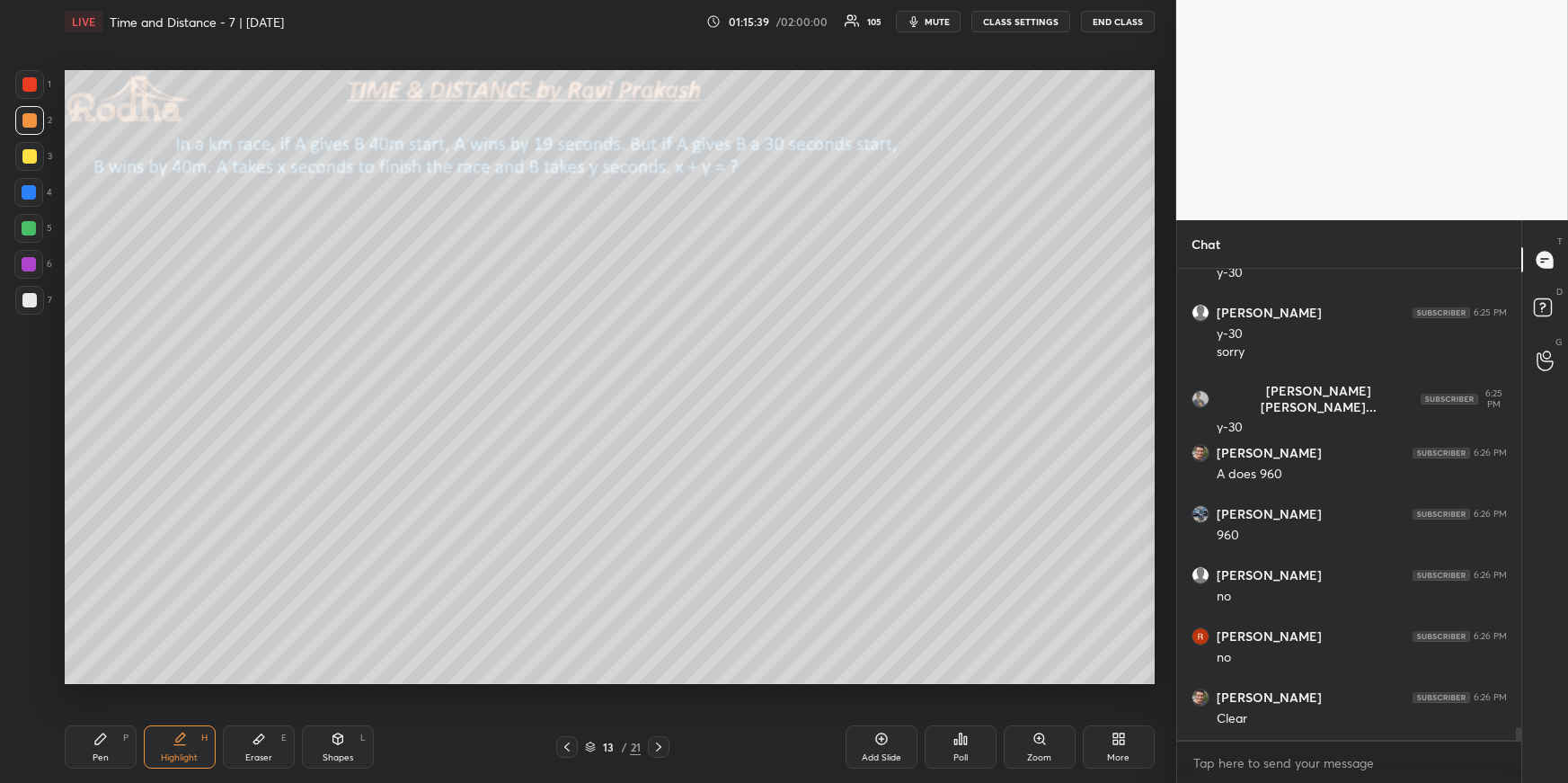 scroll, scrollTop: 17675, scrollLeft: 0, axis: vertical 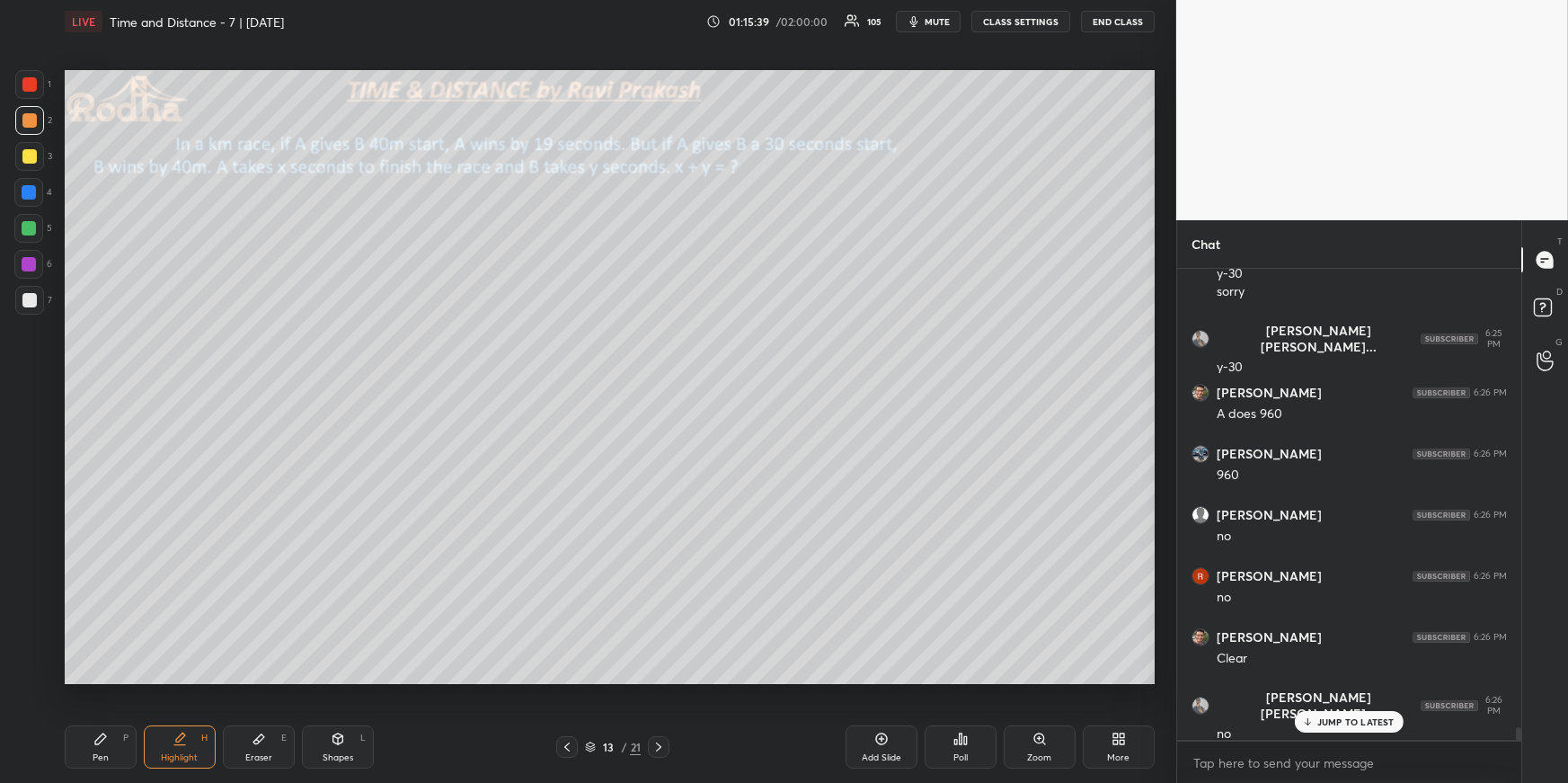 click on "Pen P" at bounding box center (101, 747) 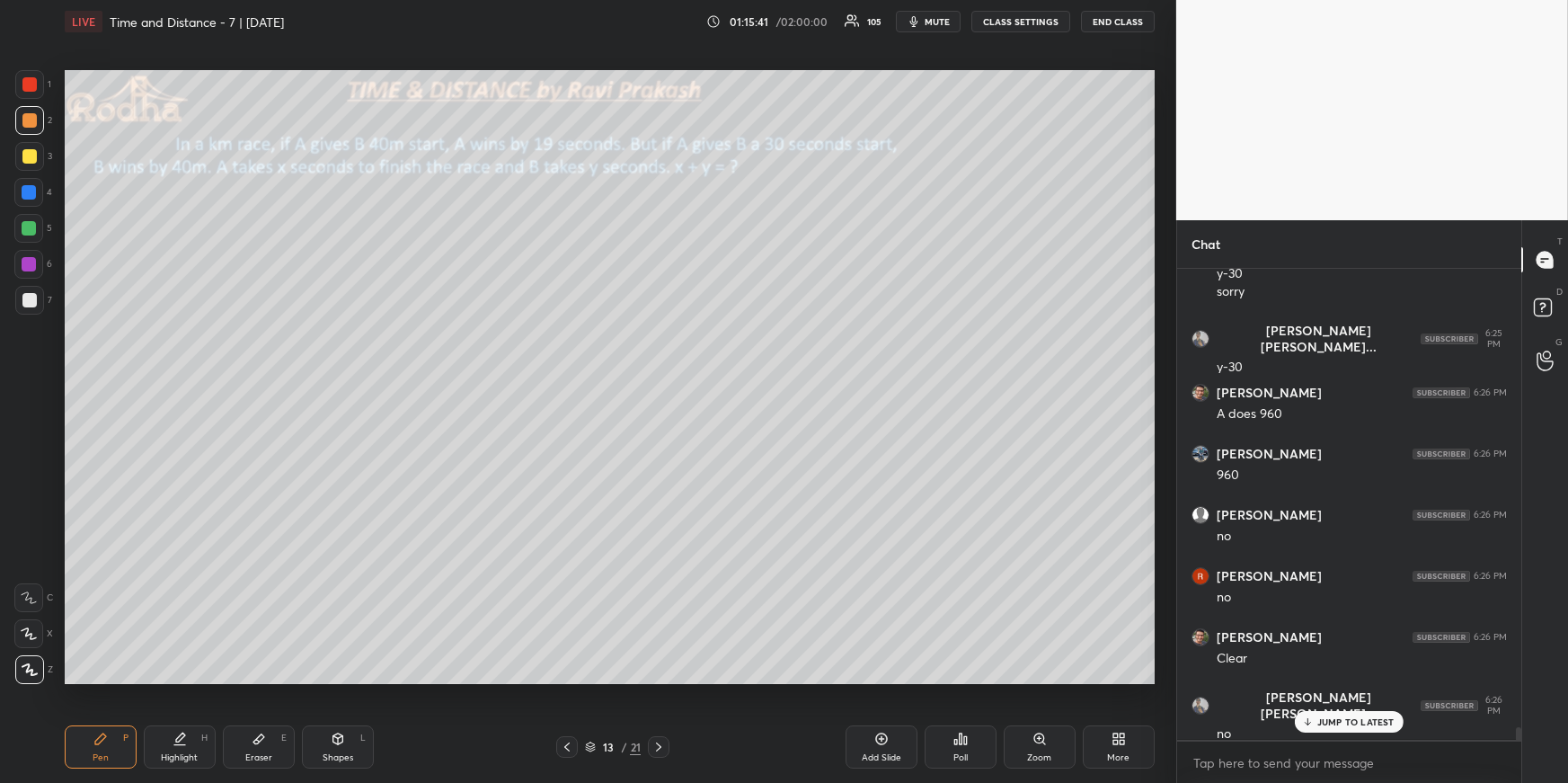 click at bounding box center [30, 300] 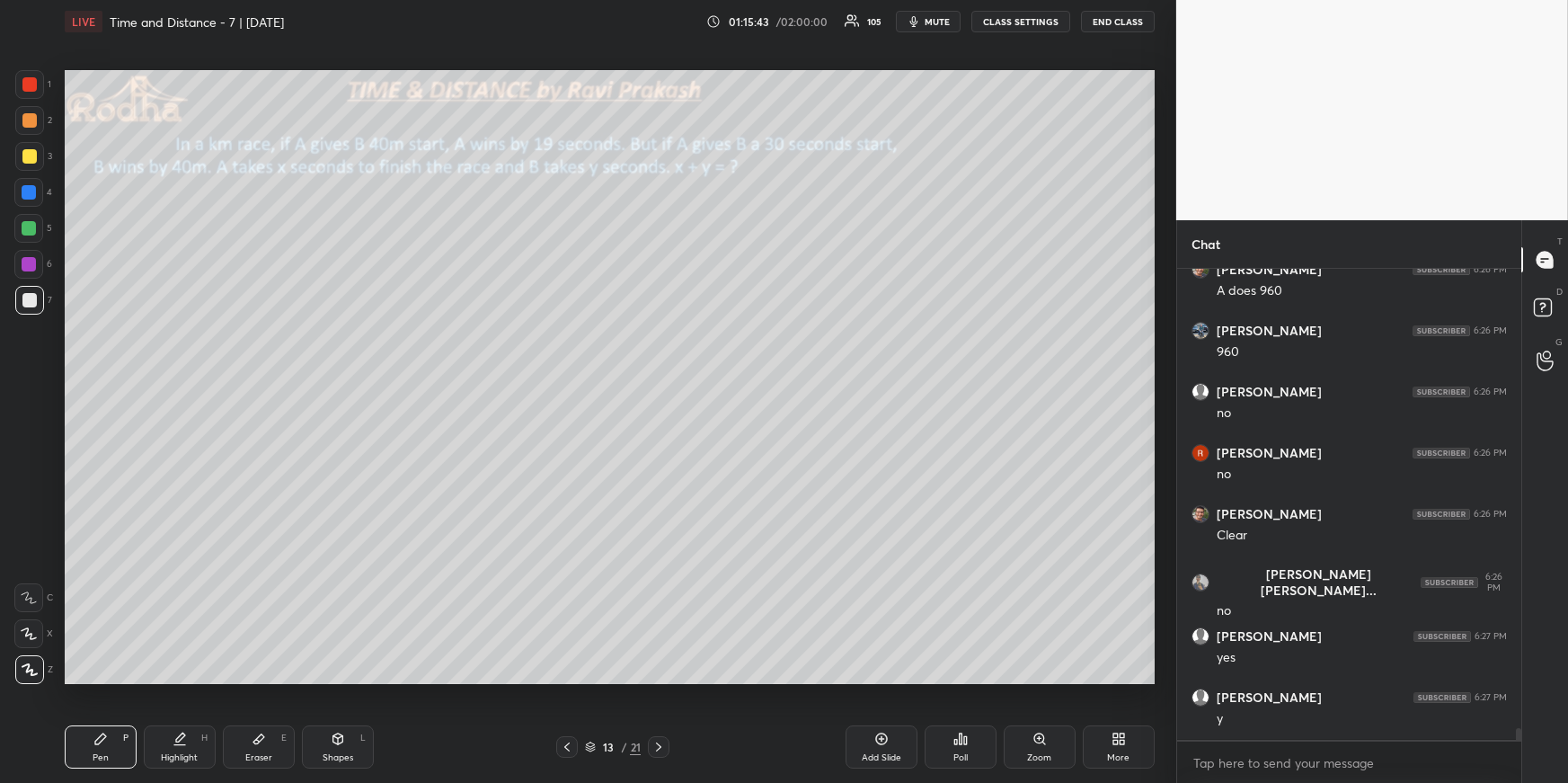 scroll, scrollTop: 17860, scrollLeft: 0, axis: vertical 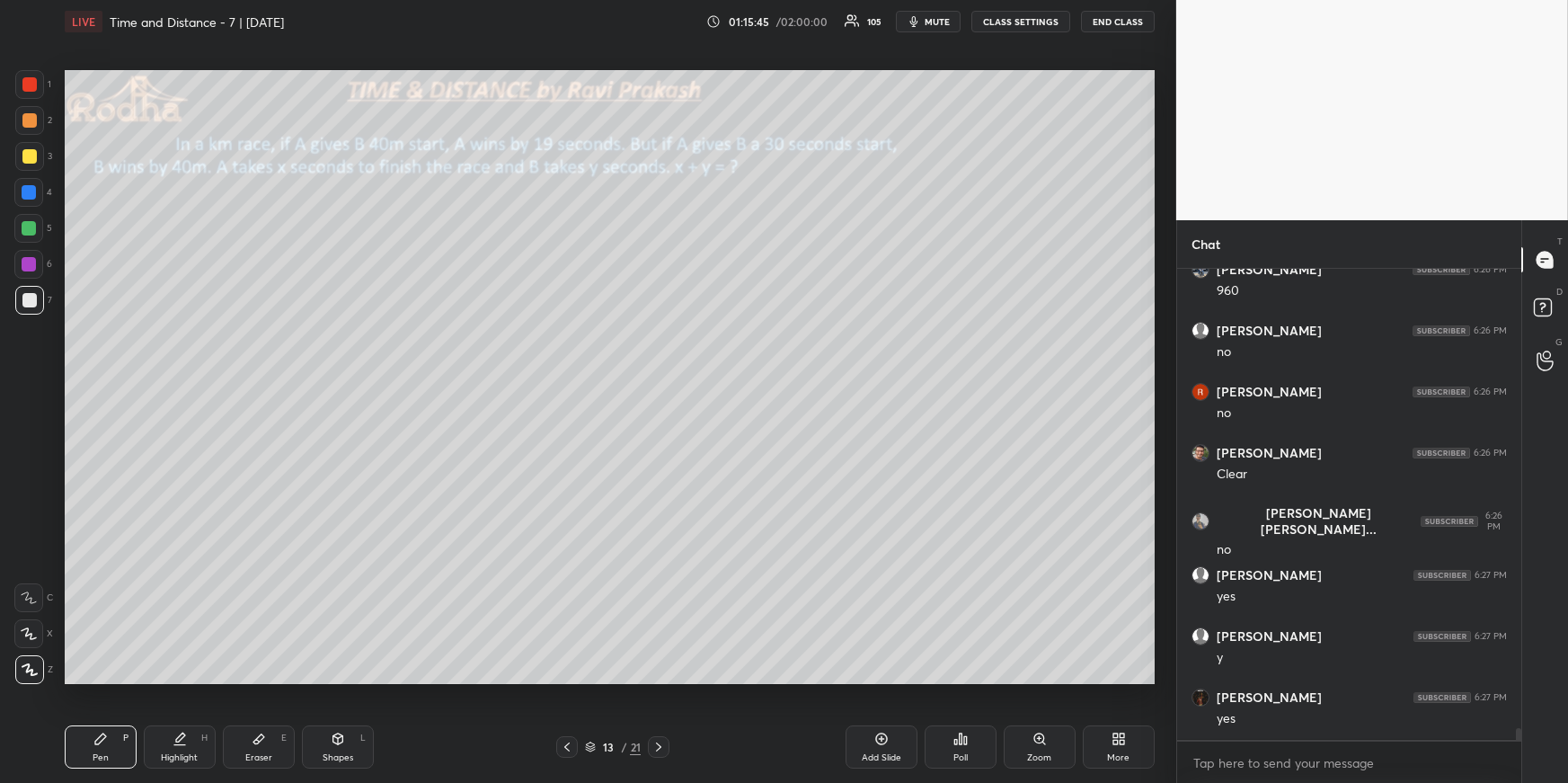 drag, startPoint x: 175, startPoint y: 757, endPoint x: 180, endPoint y: 717, distance: 40.31129 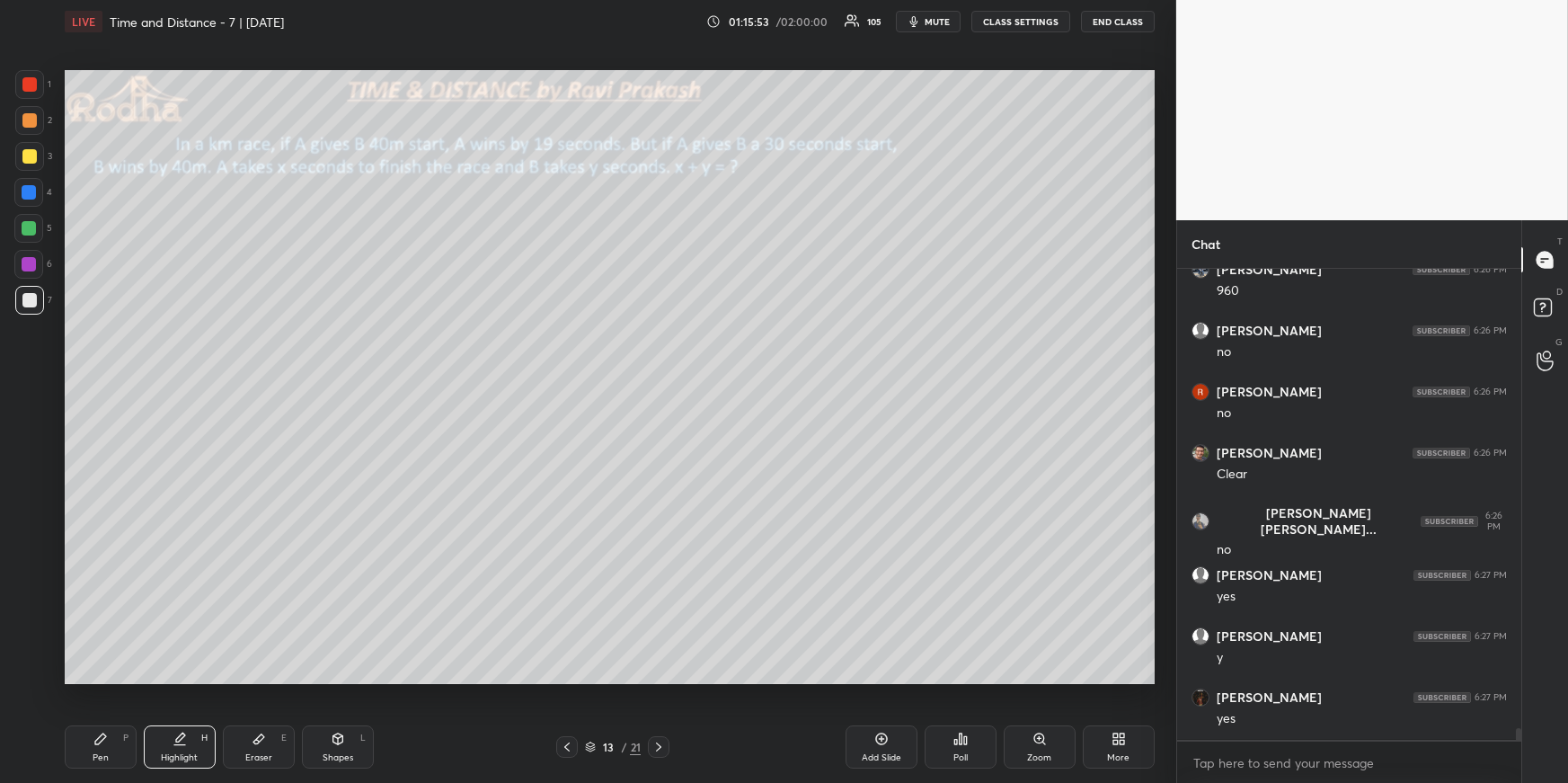 click on "Pen P" at bounding box center [101, 747] 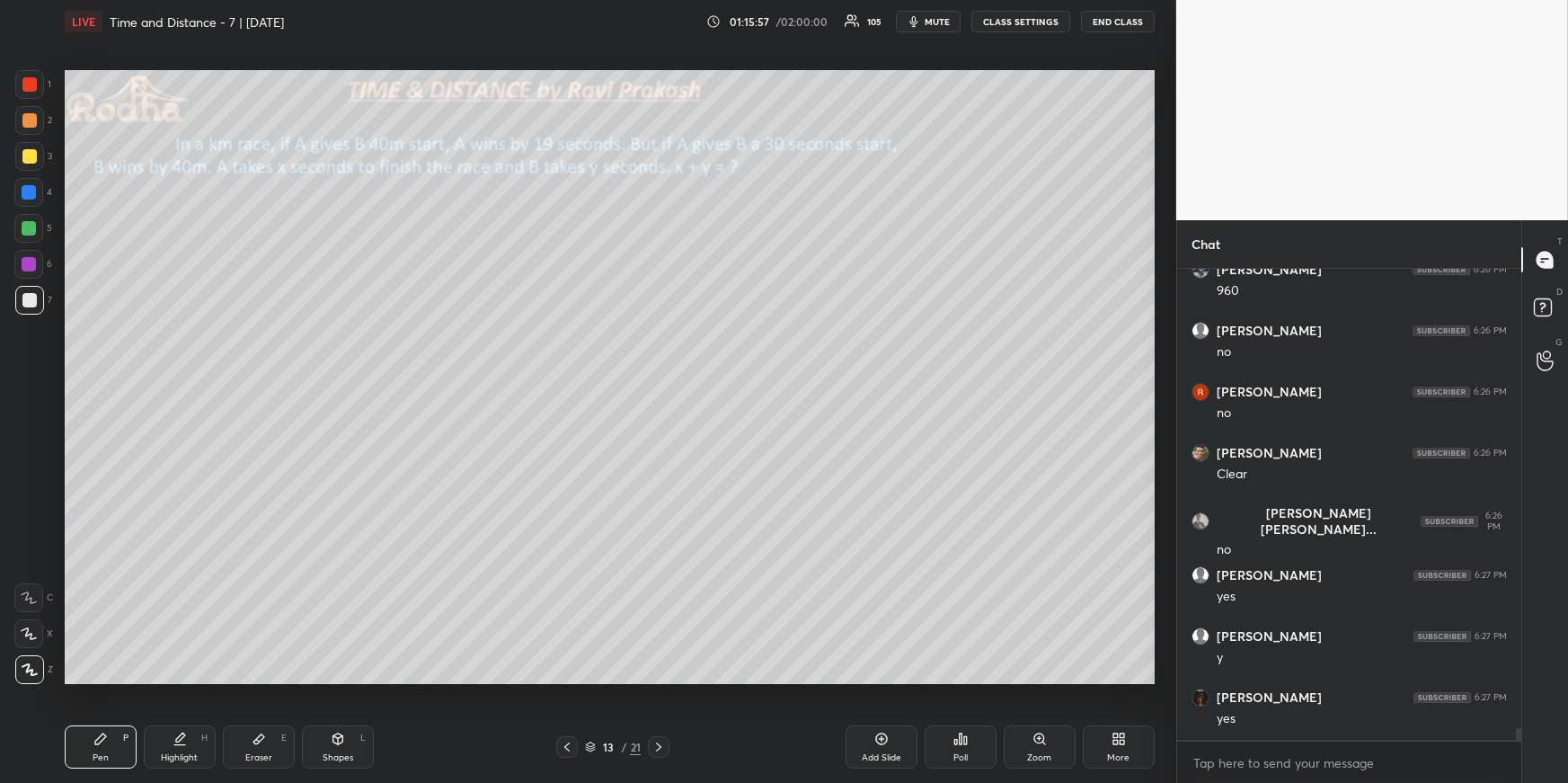 click on "Highlight H" at bounding box center [180, 747] 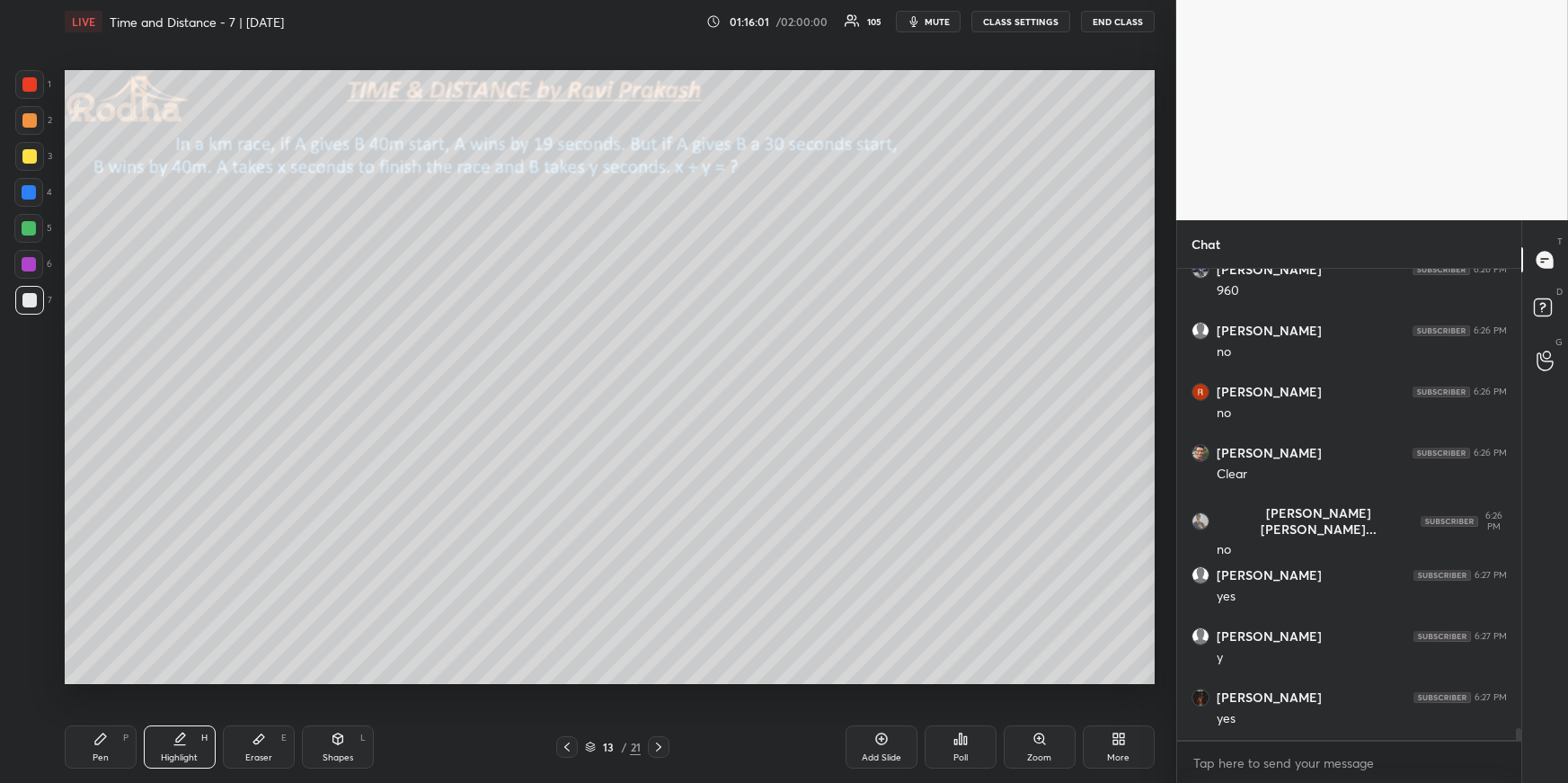 click on "Pen P" at bounding box center (101, 747) 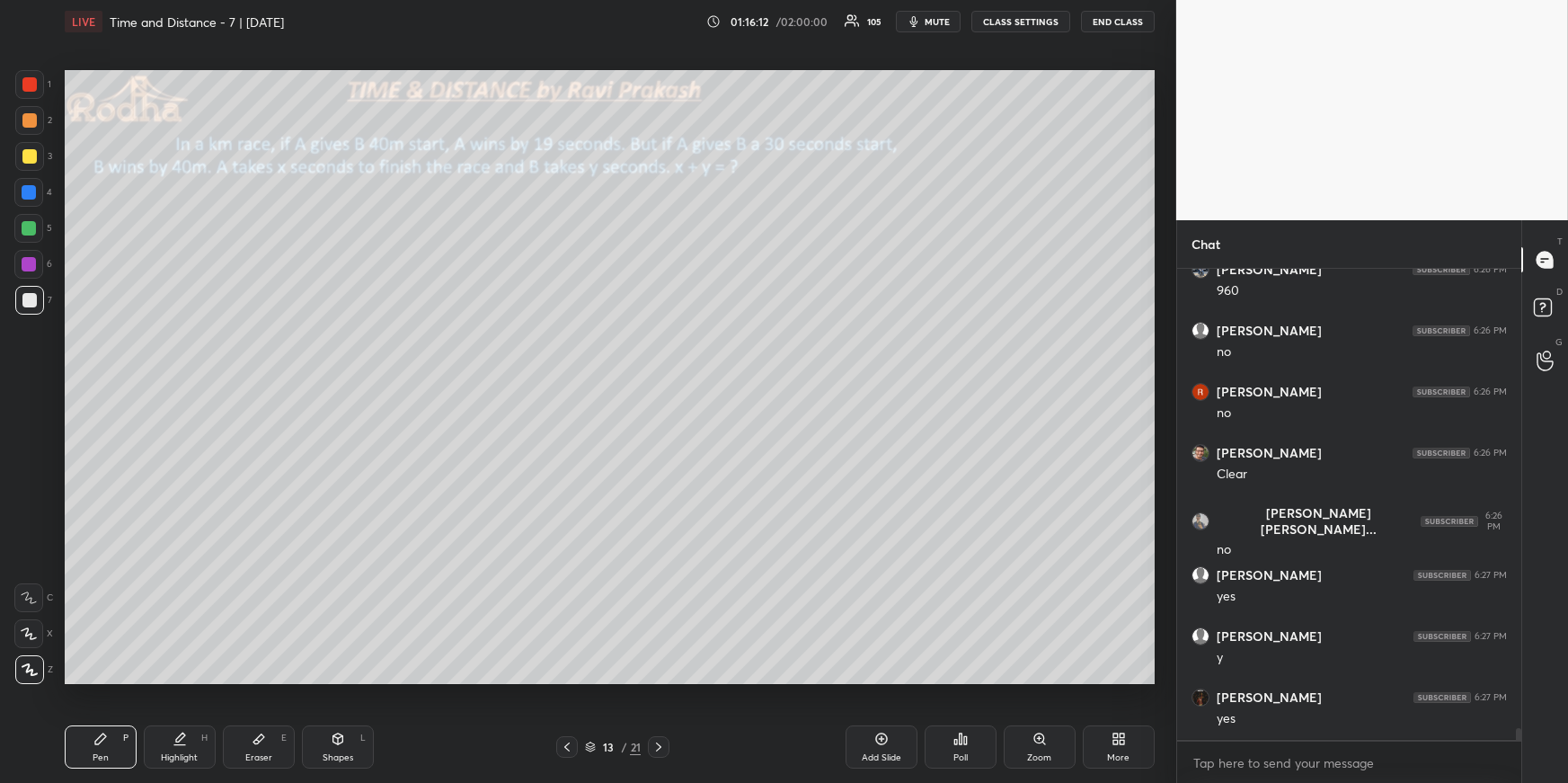 click on "Highlight H" at bounding box center [180, 747] 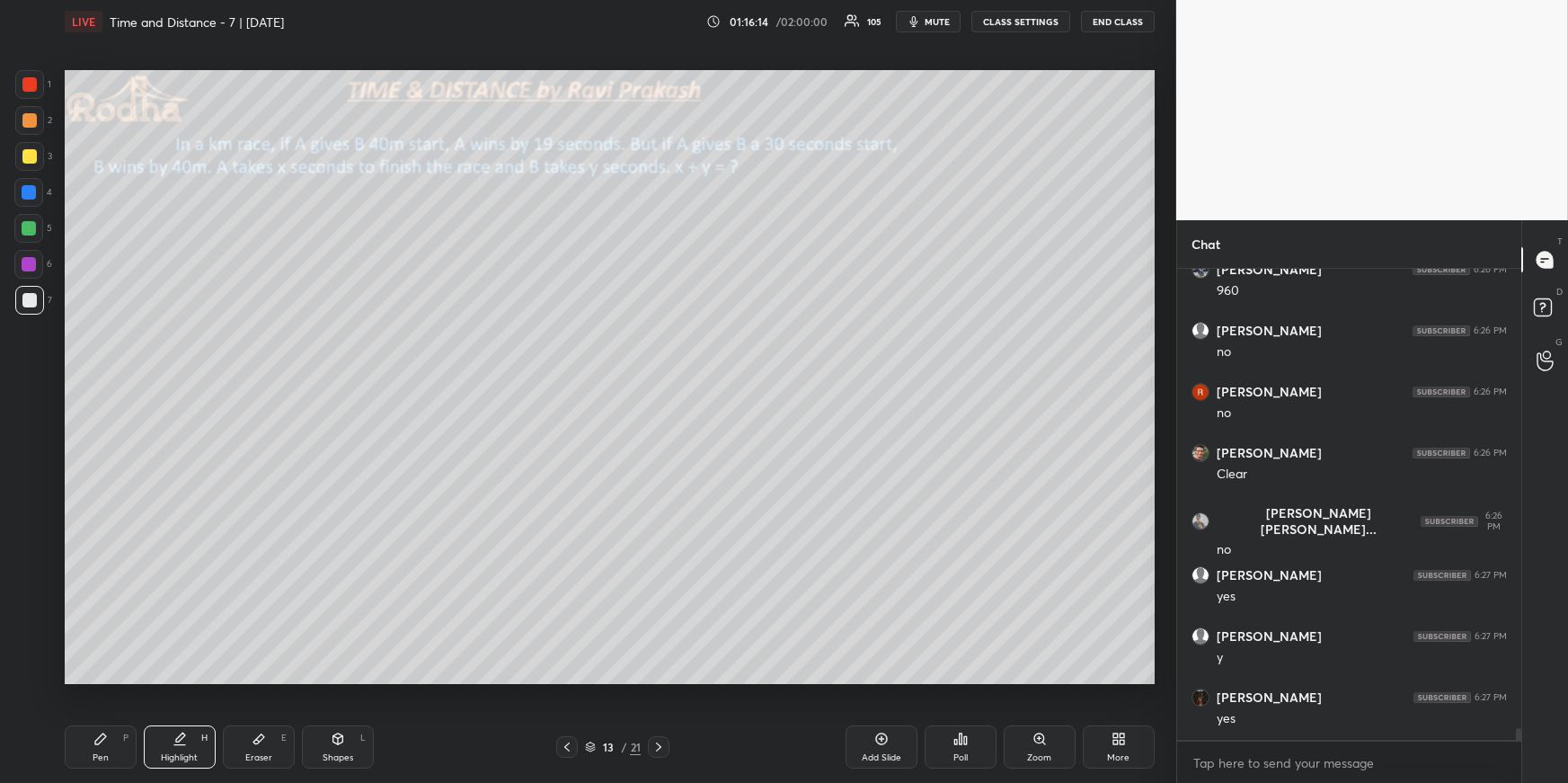 drag, startPoint x: 261, startPoint y: 740, endPoint x: 262, endPoint y: 731, distance: 9.055385 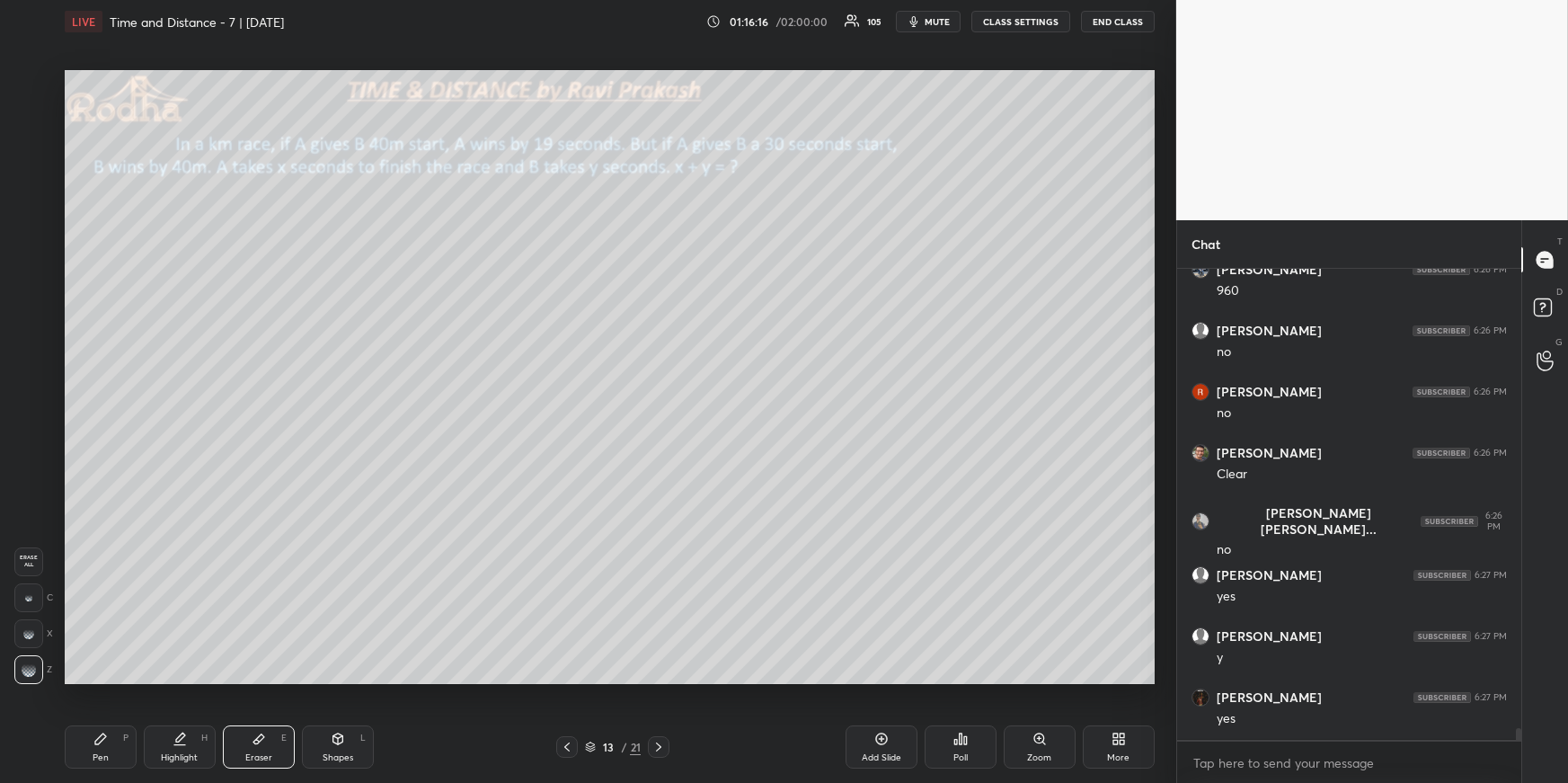 click on "Pen P" at bounding box center [101, 747] 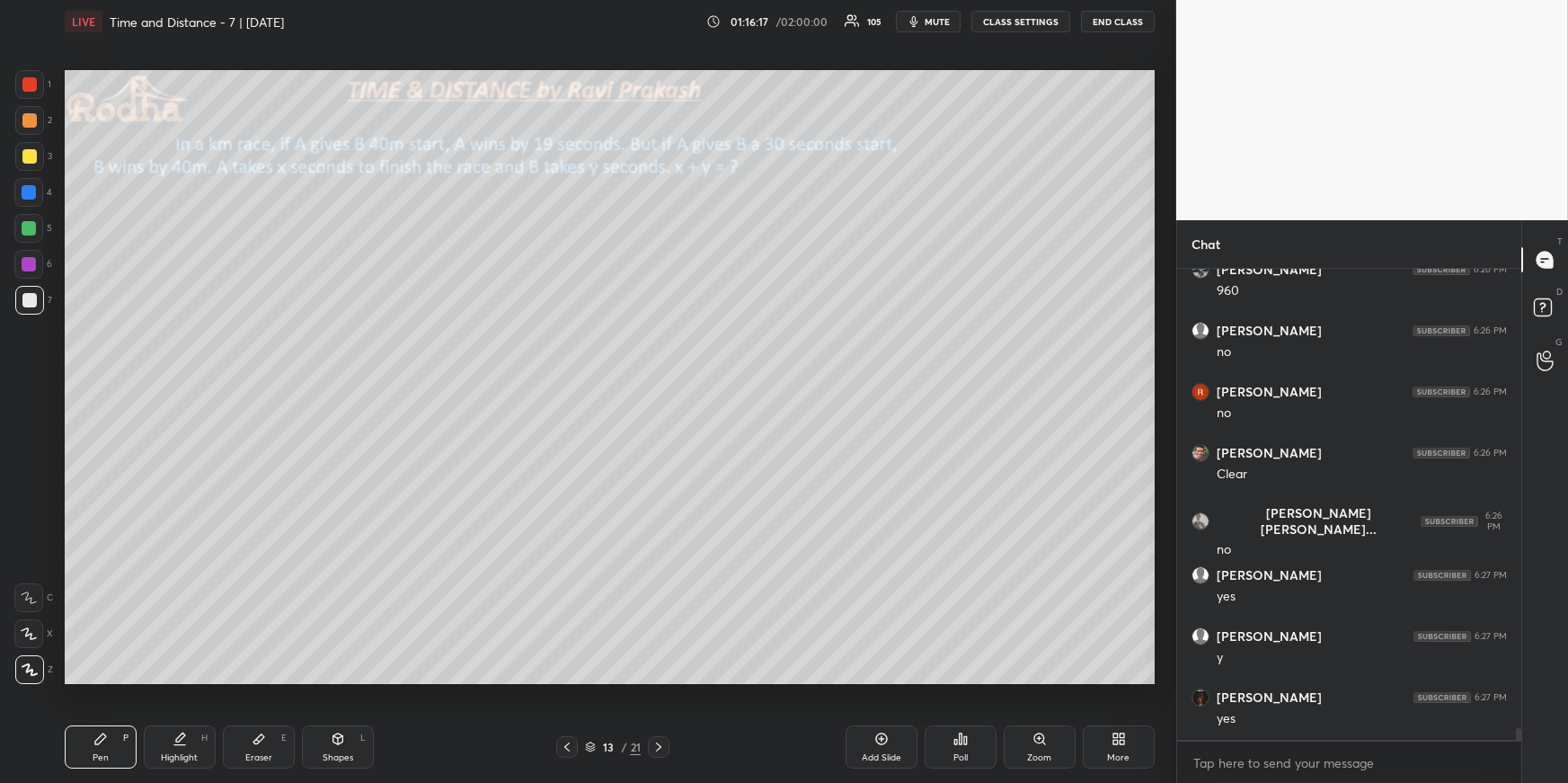 click on "Highlight H" at bounding box center (180, 747) 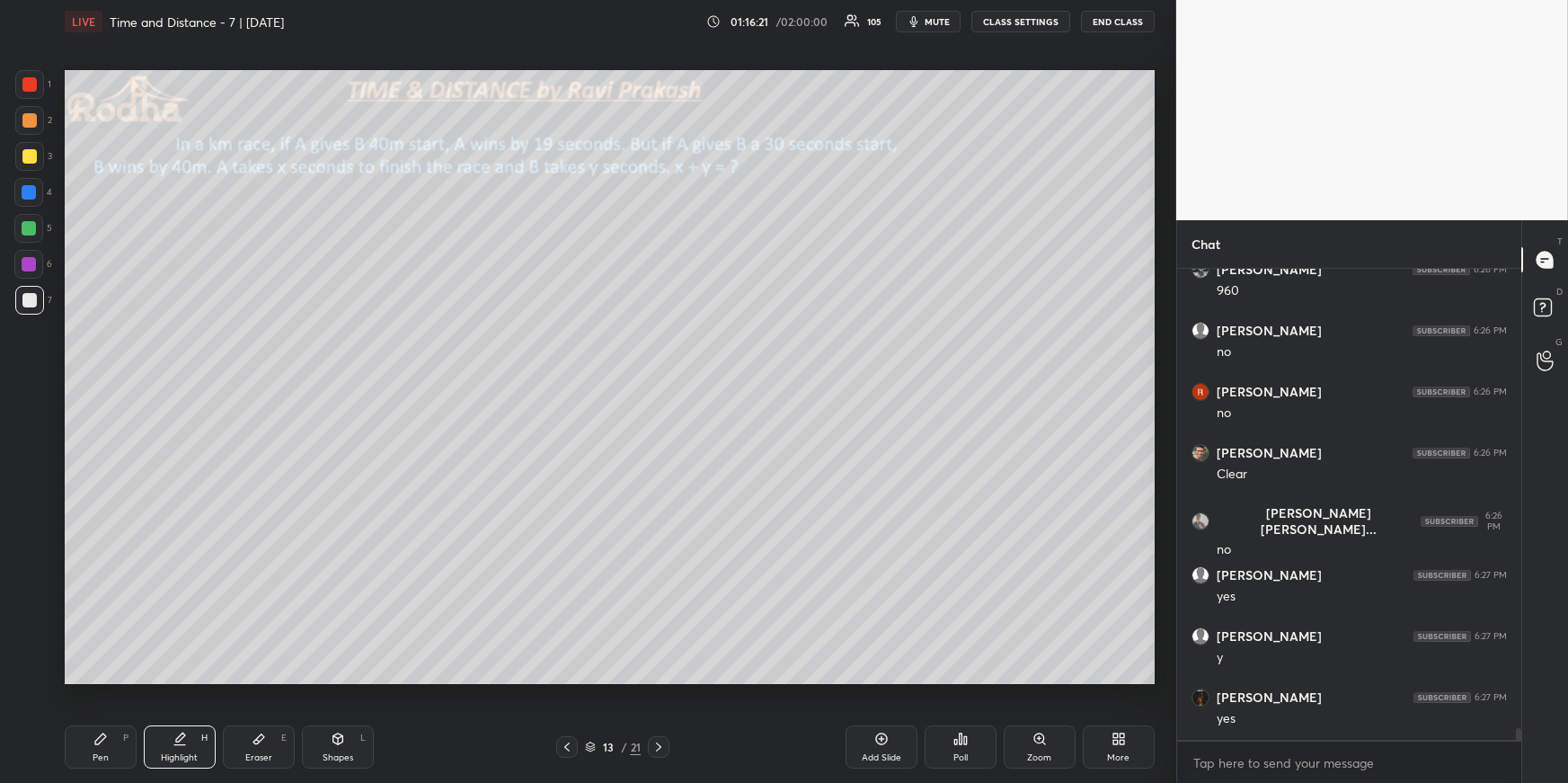 click on "Pen P" at bounding box center (101, 747) 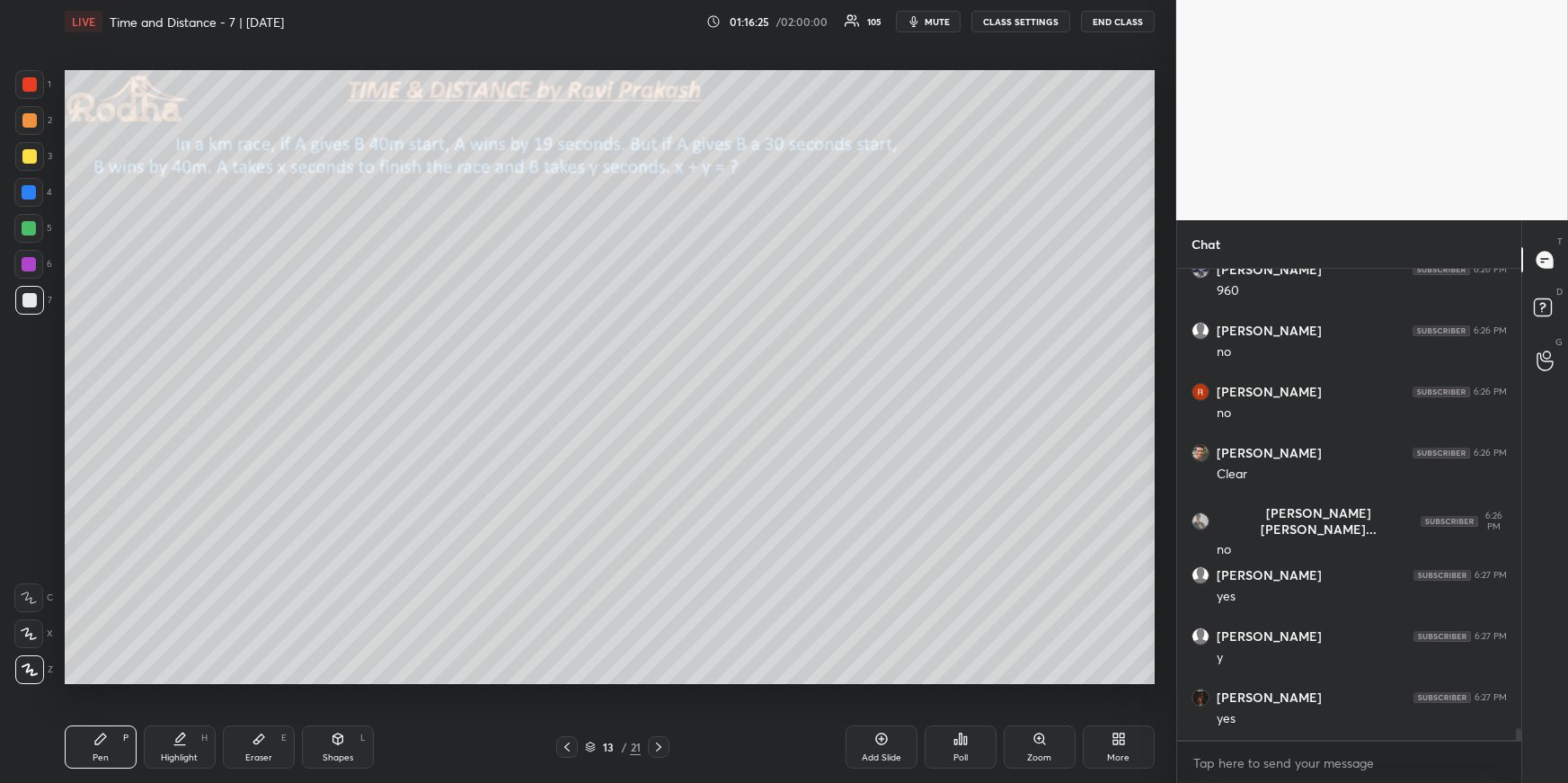 click on "Highlight H" at bounding box center (180, 747) 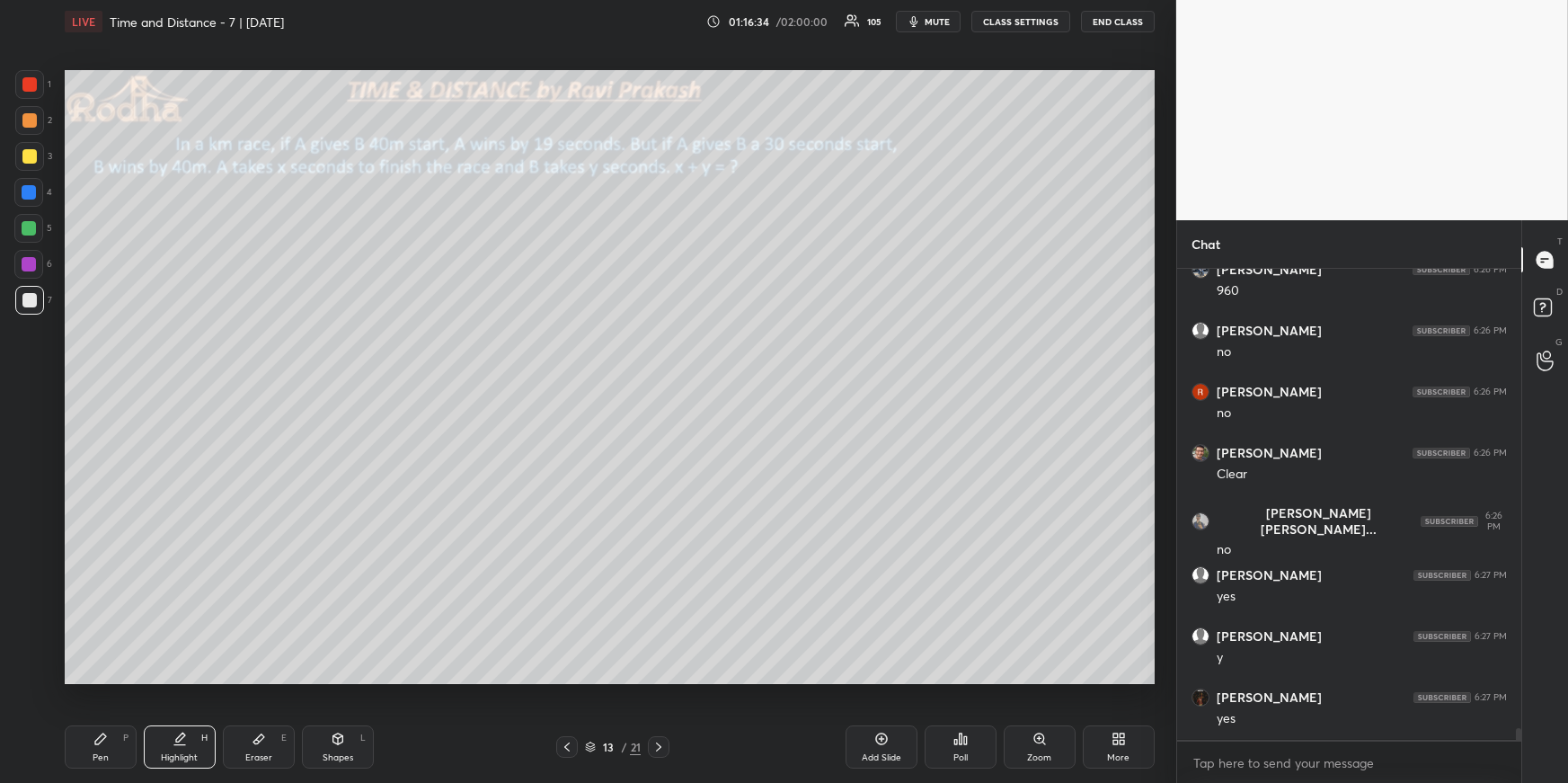 click on "Pen P" at bounding box center (101, 747) 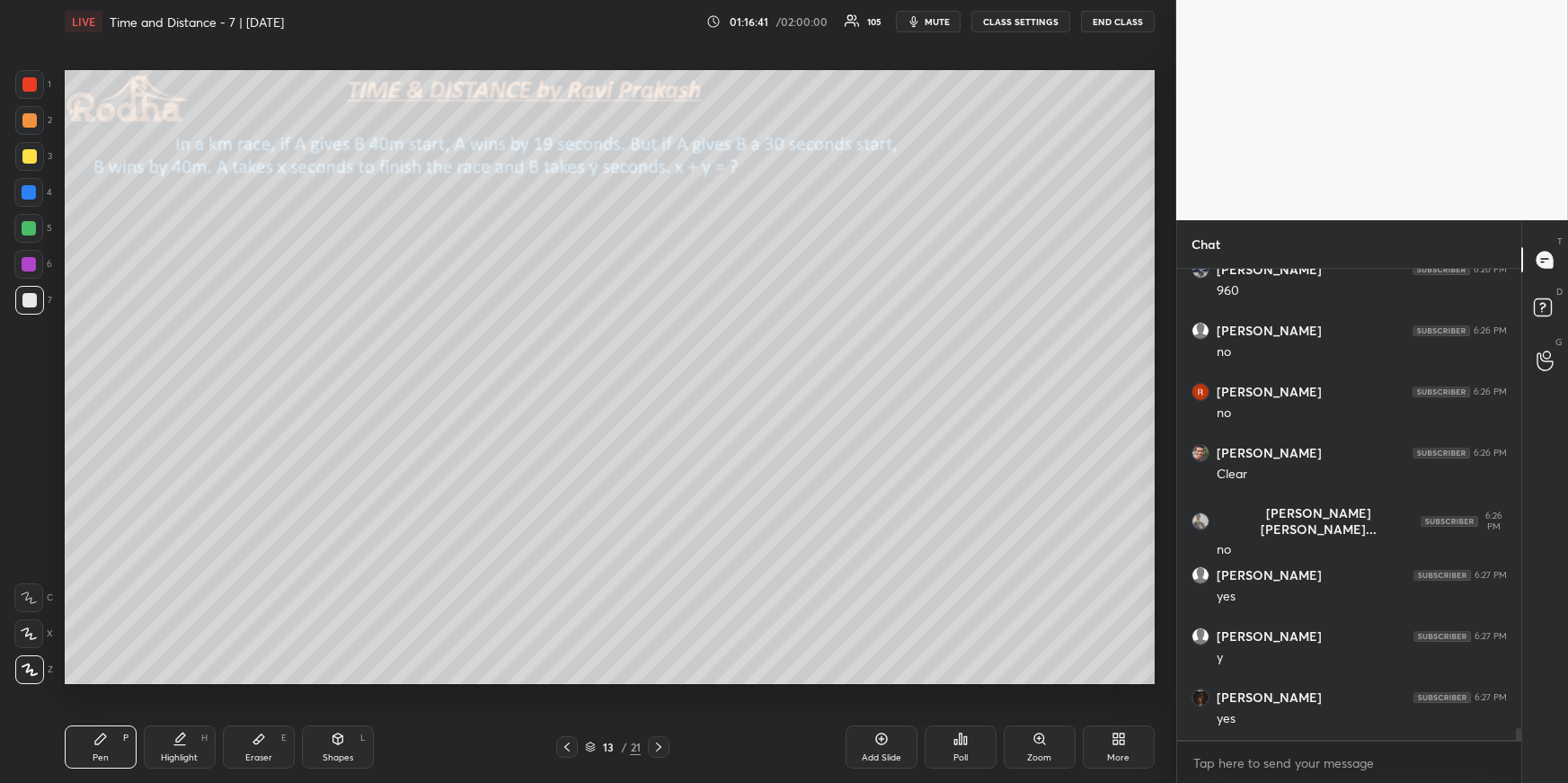 click on "Highlight H" at bounding box center (180, 747) 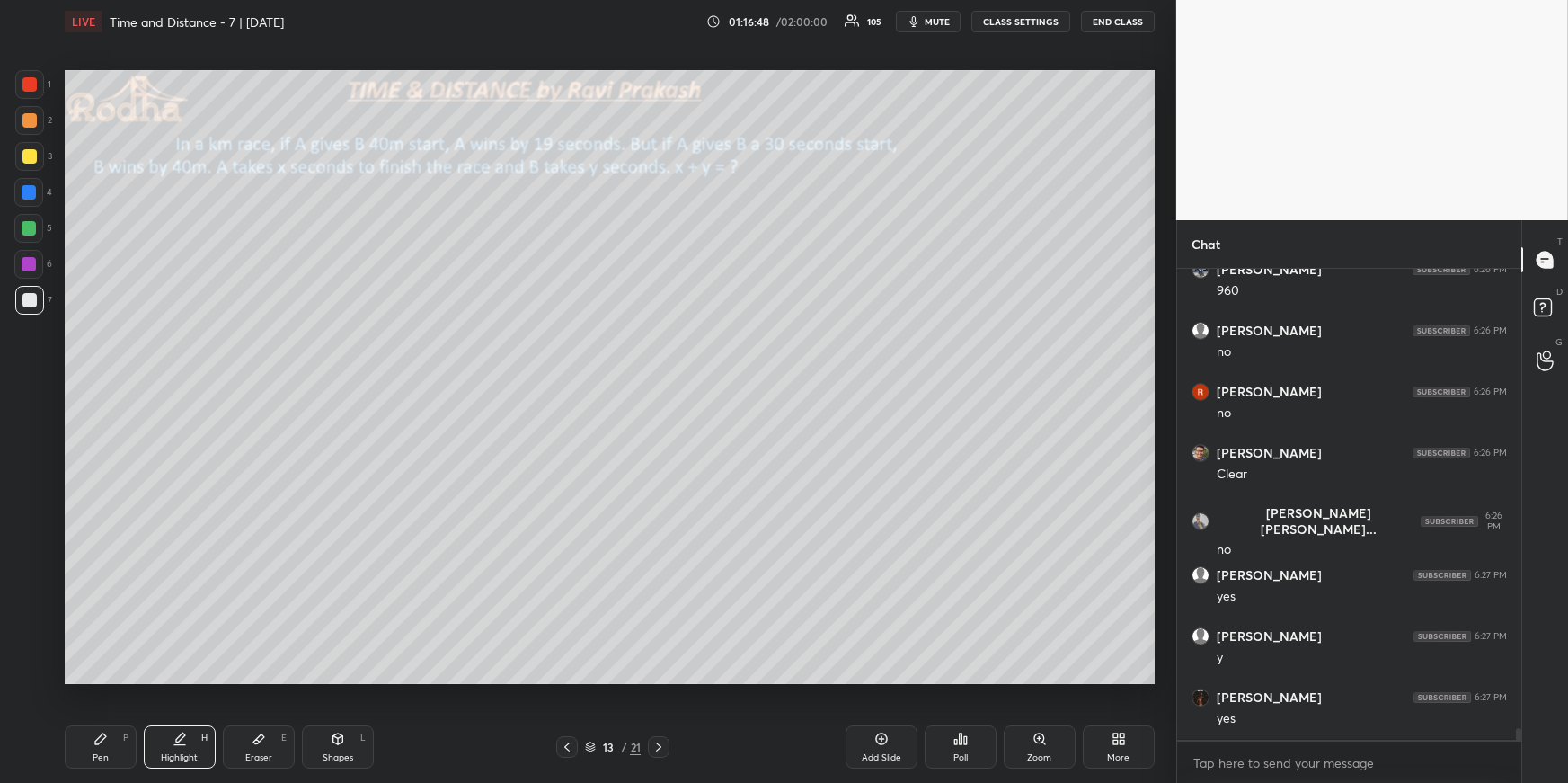 click on "Pen P" at bounding box center [101, 747] 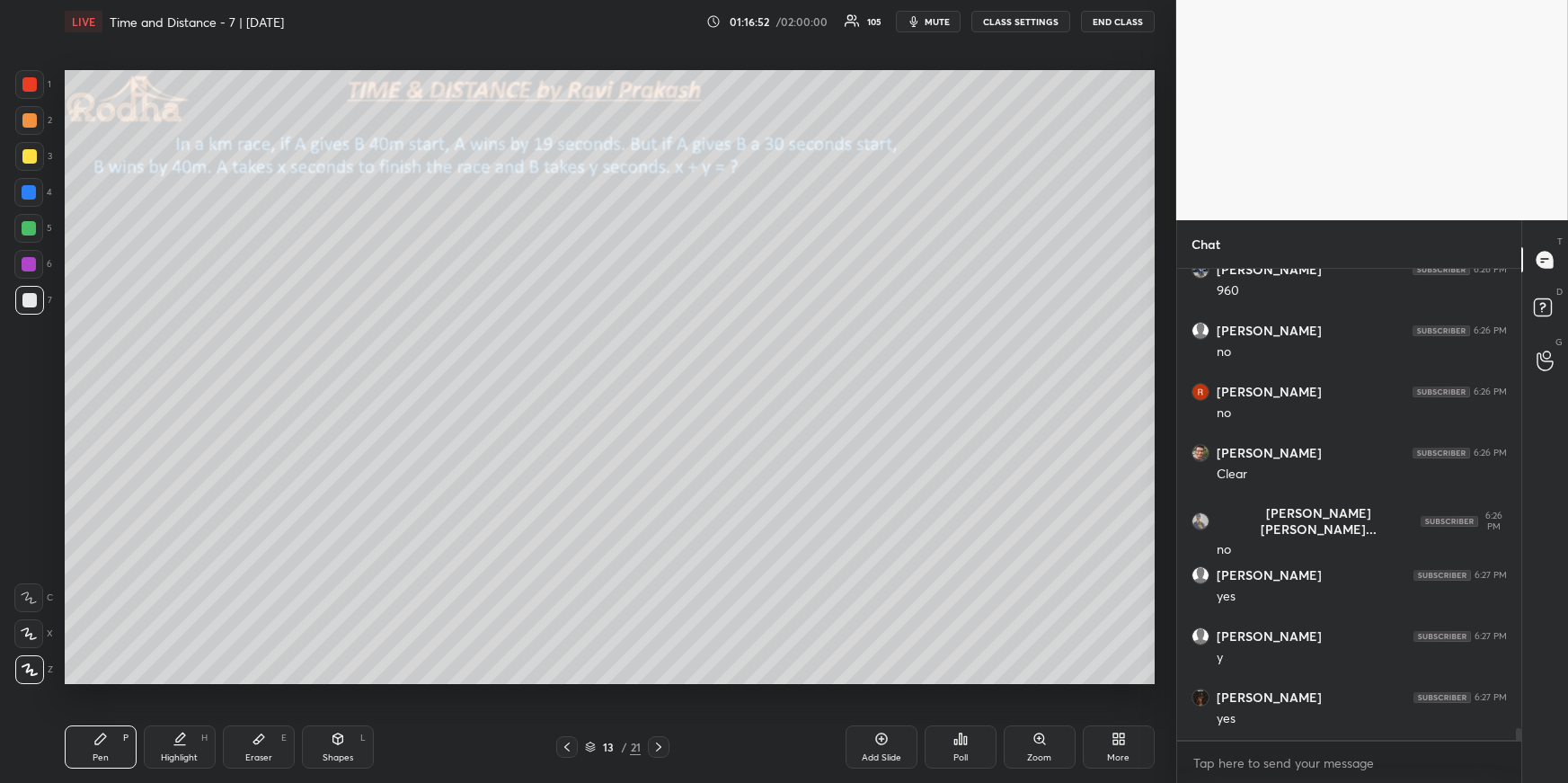 drag, startPoint x: 194, startPoint y: 737, endPoint x: 200, endPoint y: 707, distance: 30.594117 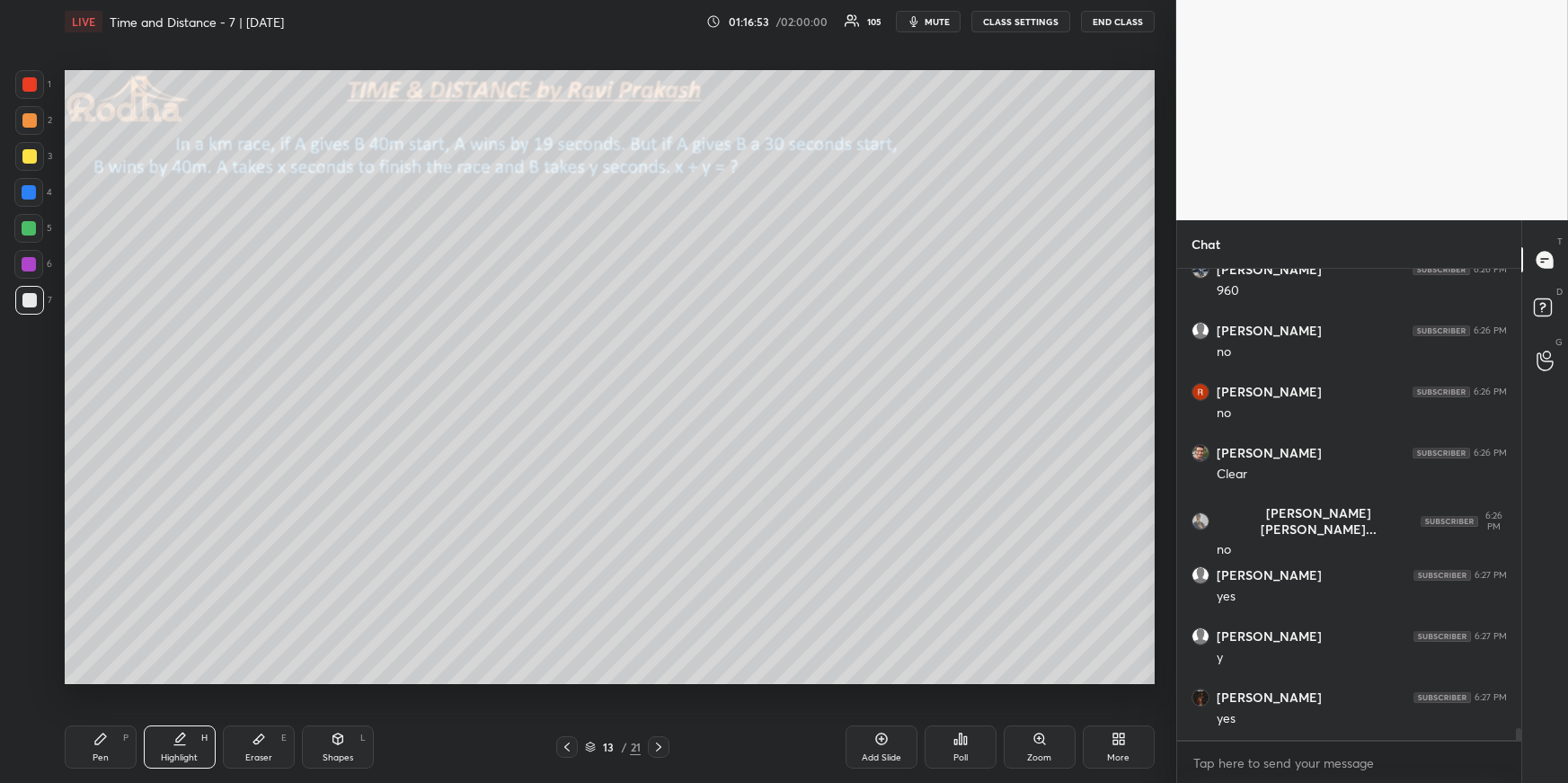 scroll, scrollTop: 17921, scrollLeft: 0, axis: vertical 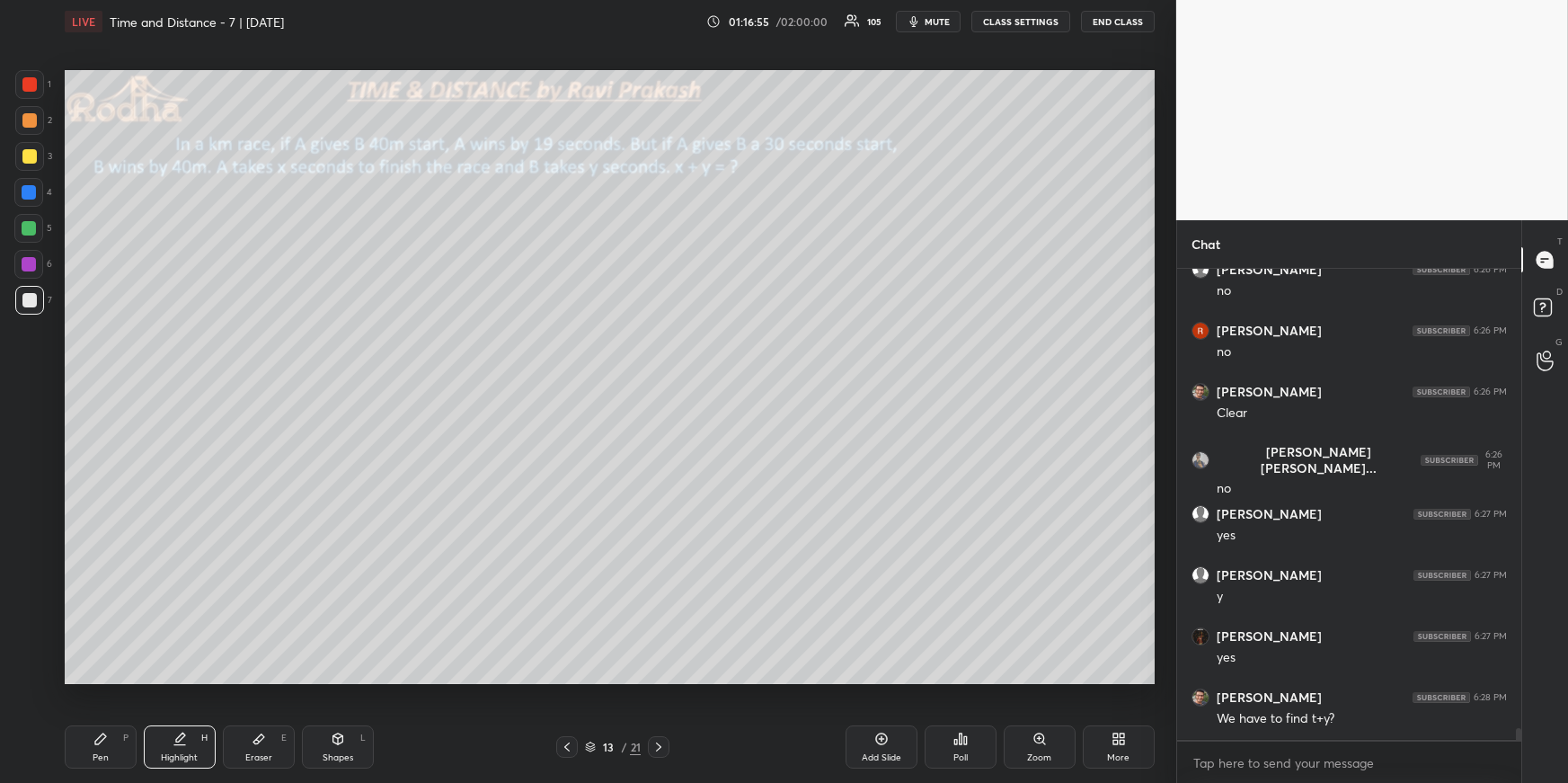 click on "Pen P" at bounding box center [101, 747] 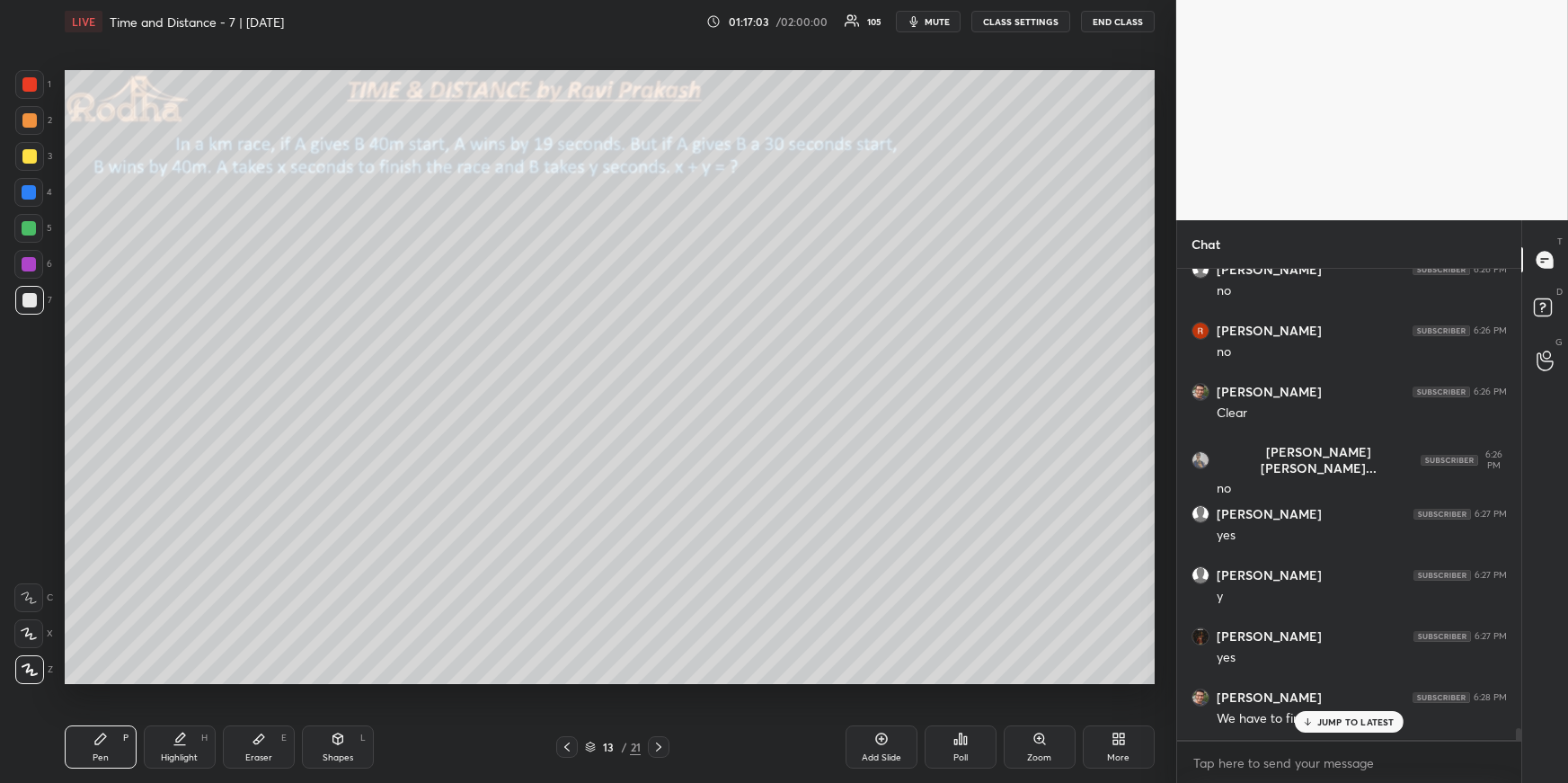 scroll, scrollTop: 17997, scrollLeft: 0, axis: vertical 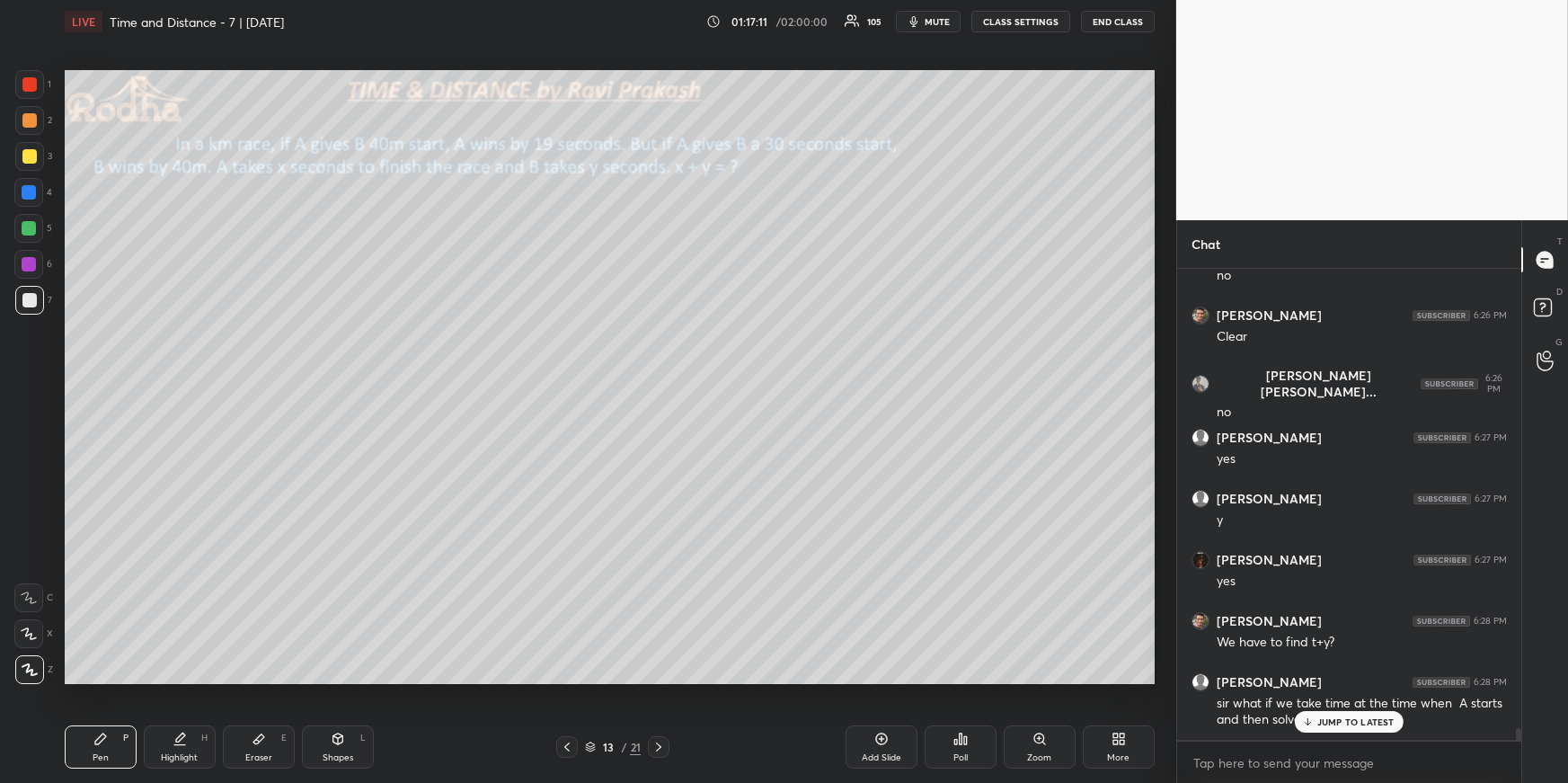 drag, startPoint x: 252, startPoint y: 748, endPoint x: 244, endPoint y: 725, distance: 24.35159 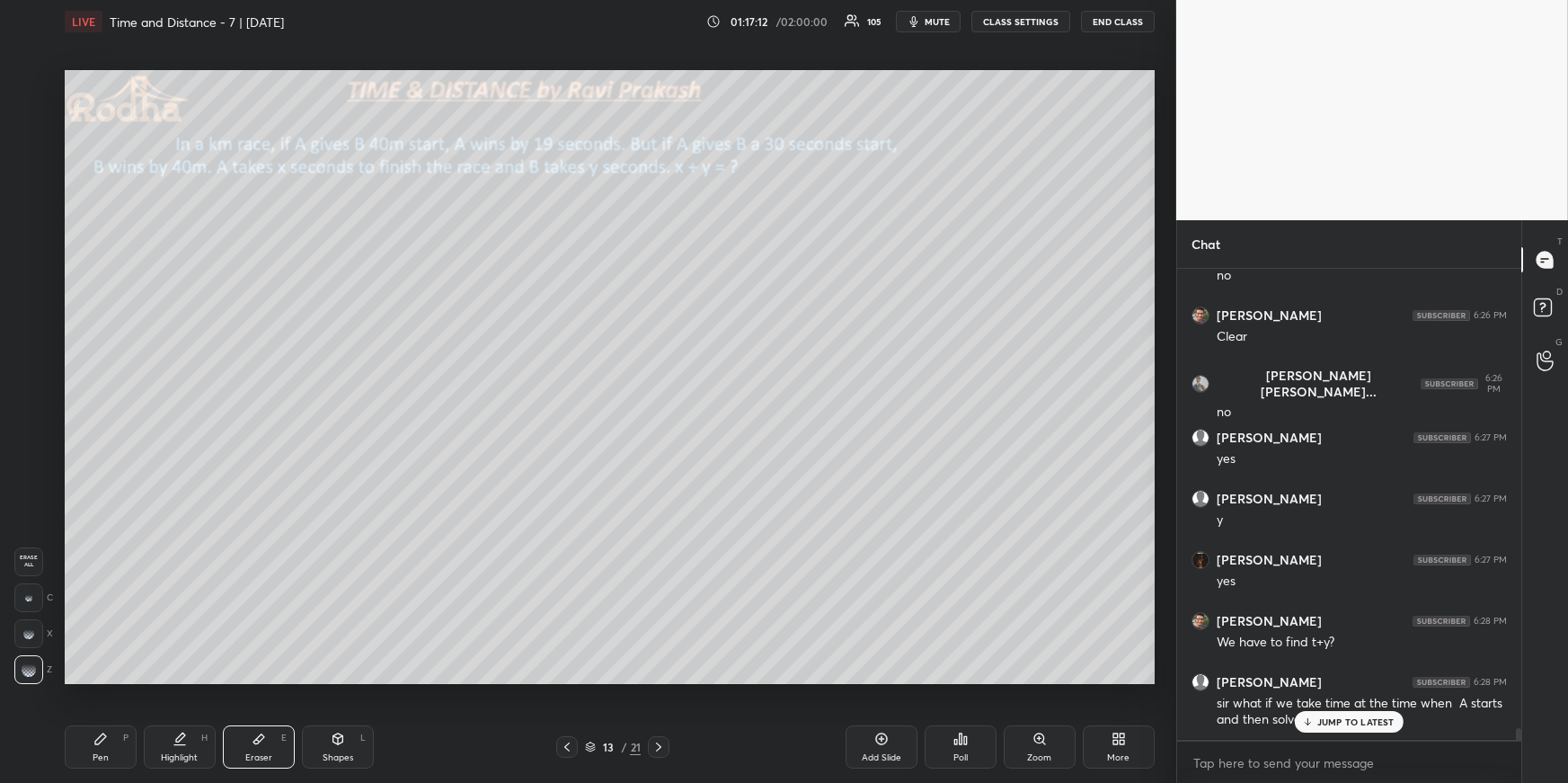 click at bounding box center (29, 598) 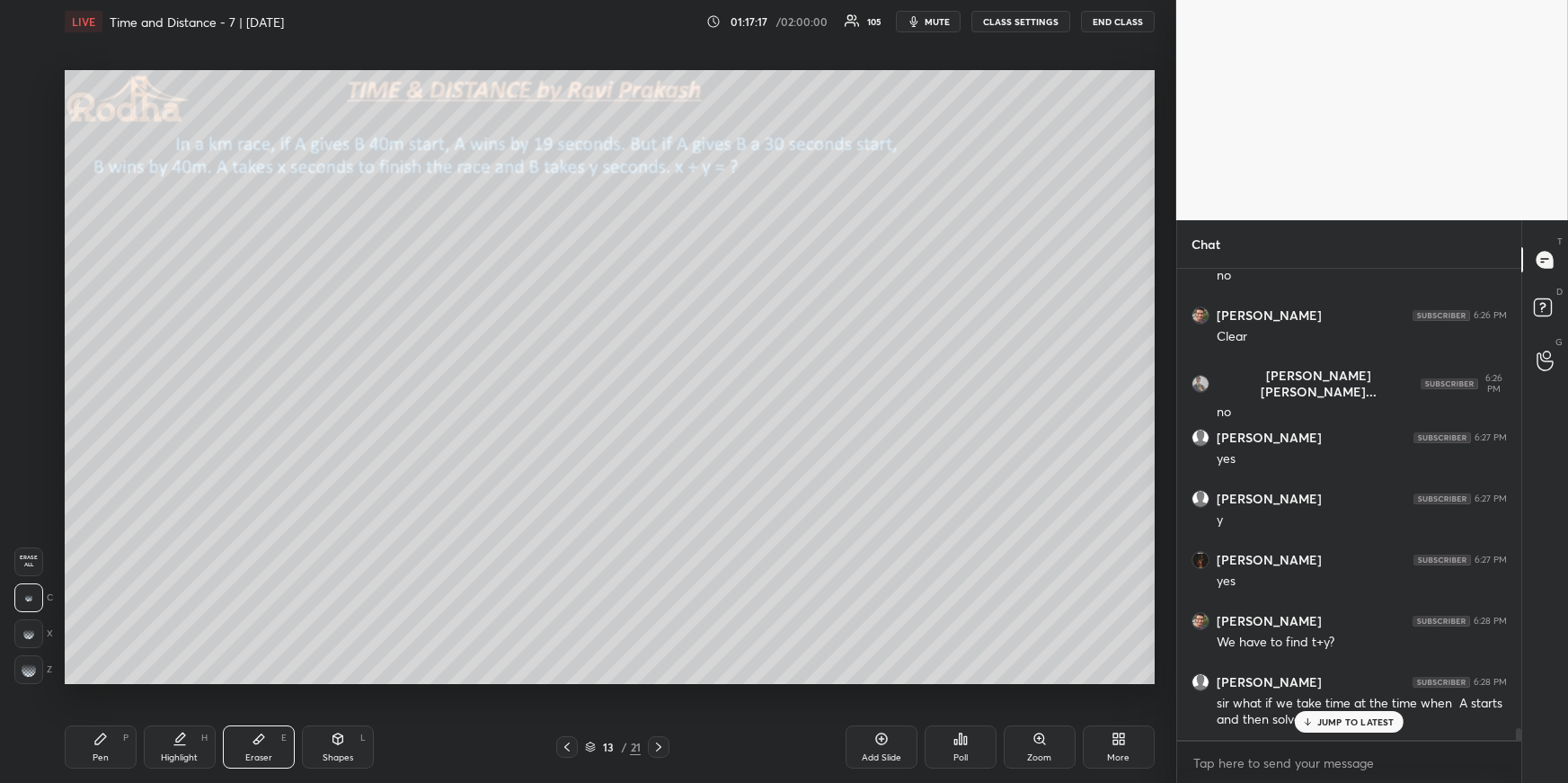 drag, startPoint x: 93, startPoint y: 743, endPoint x: 92, endPoint y: 733, distance: 10.0498756 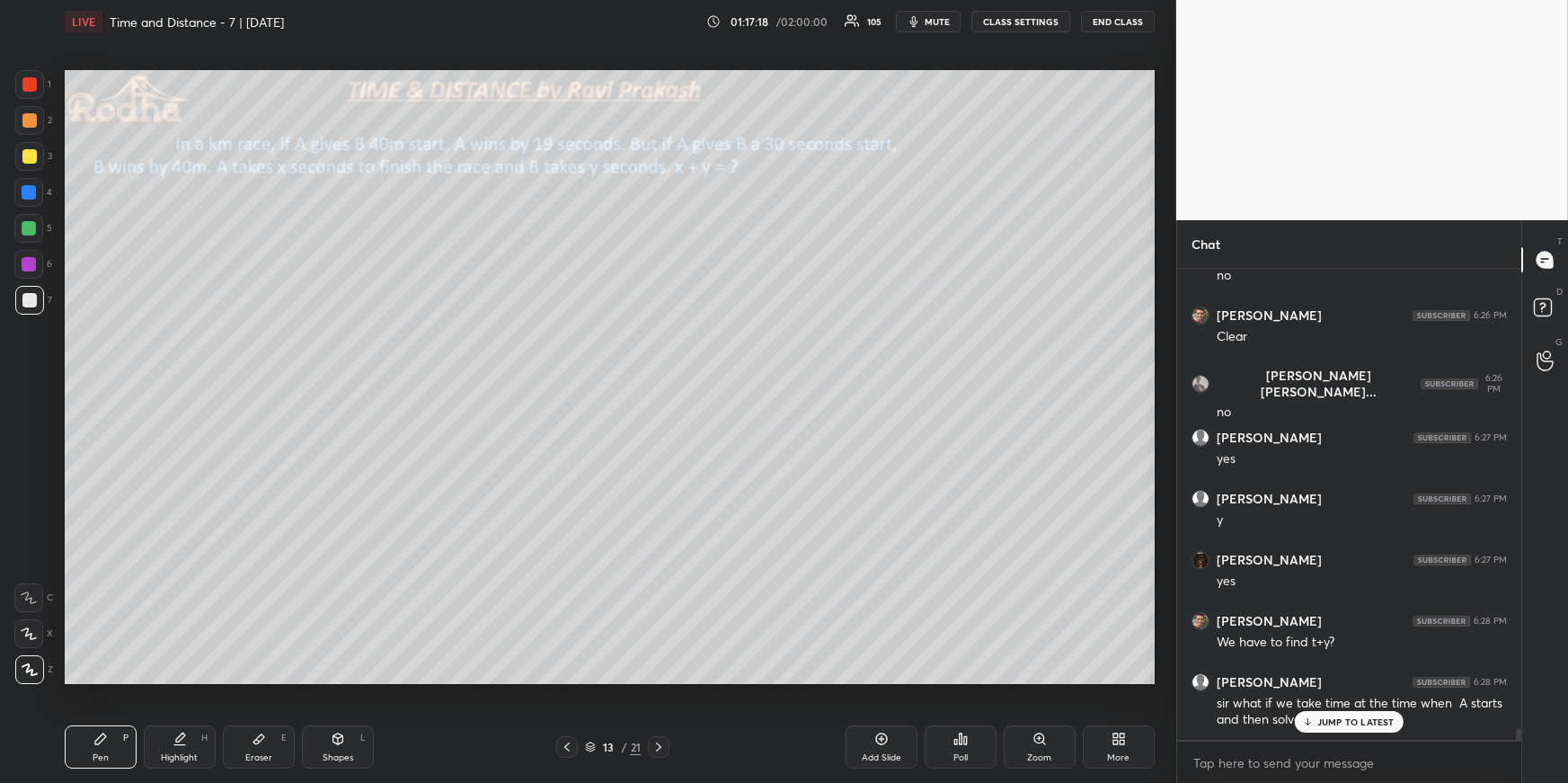click at bounding box center (30, 120) 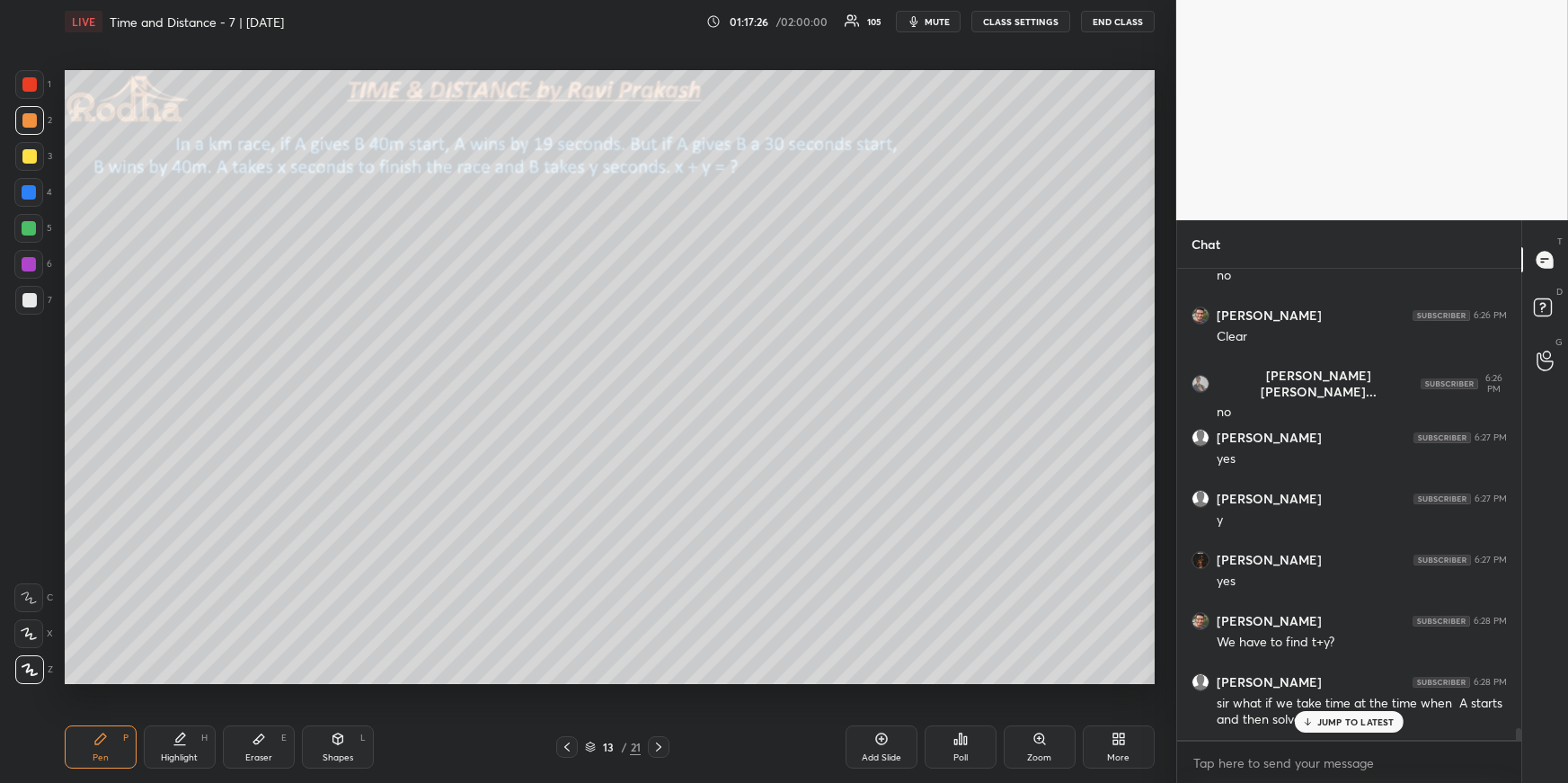 click on "JUMP TO LATEST" at bounding box center [1356, 722] 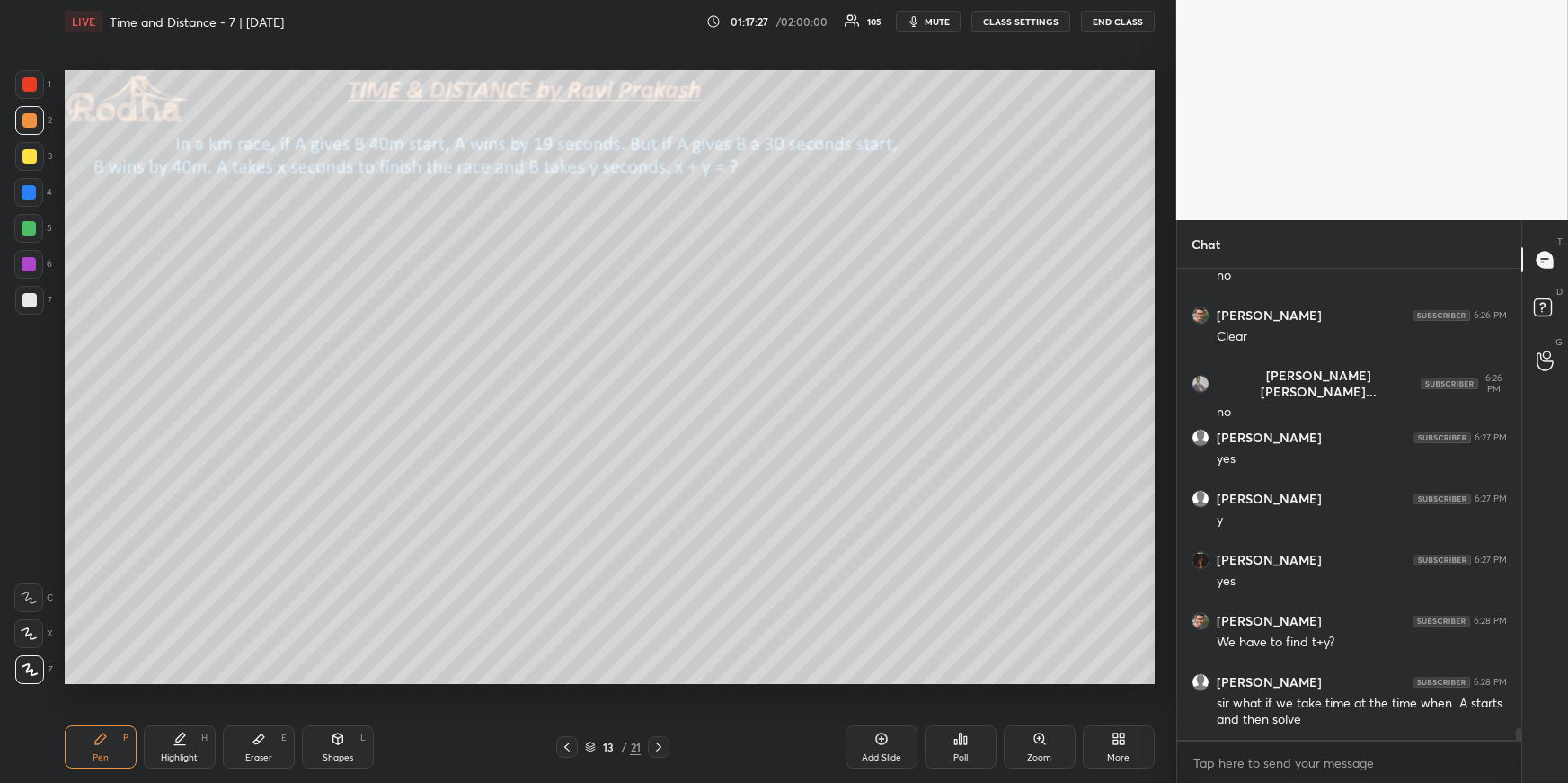 click on "mute" at bounding box center (937, 22) 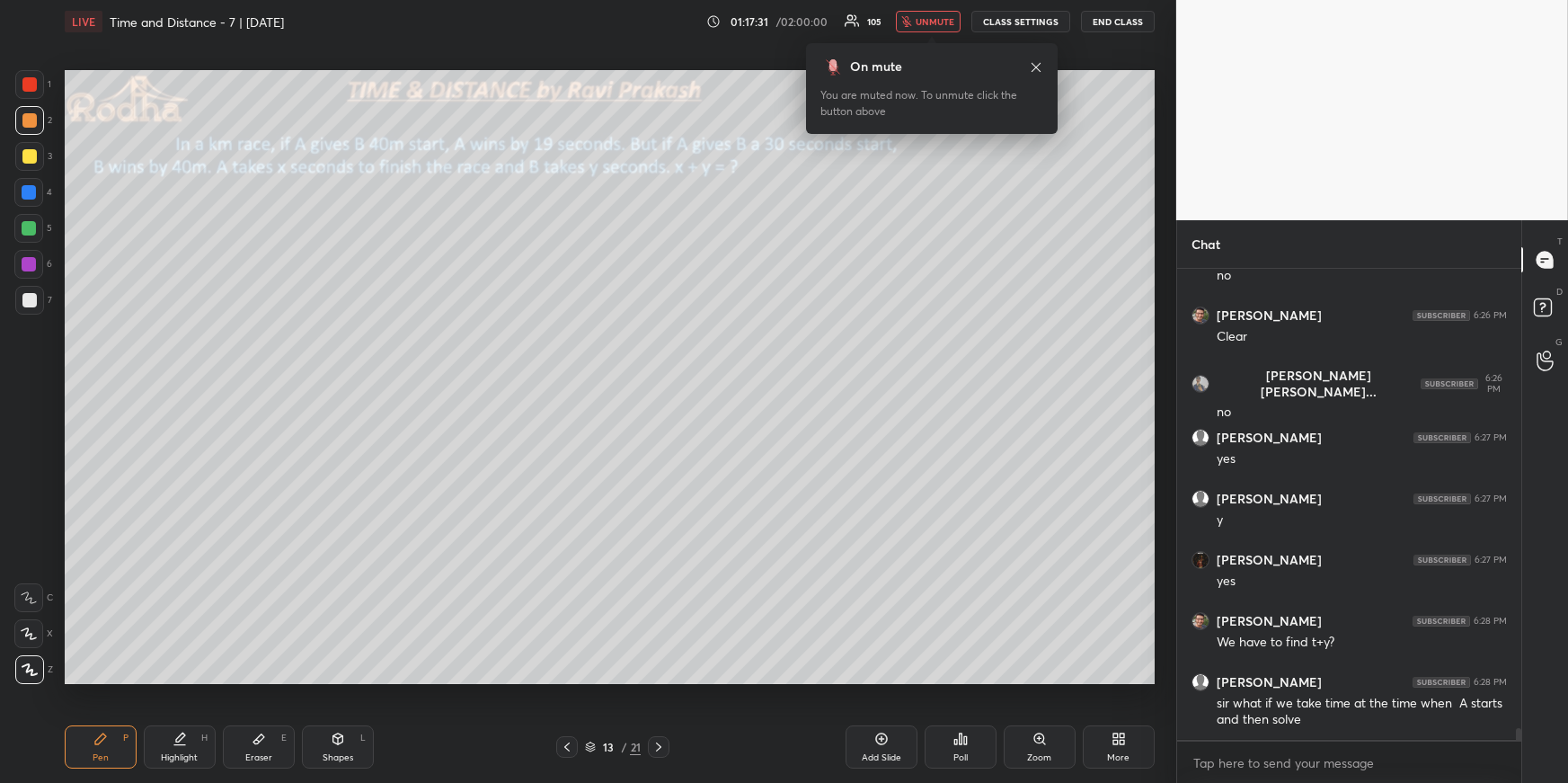 click on "unmute" at bounding box center [928, 22] 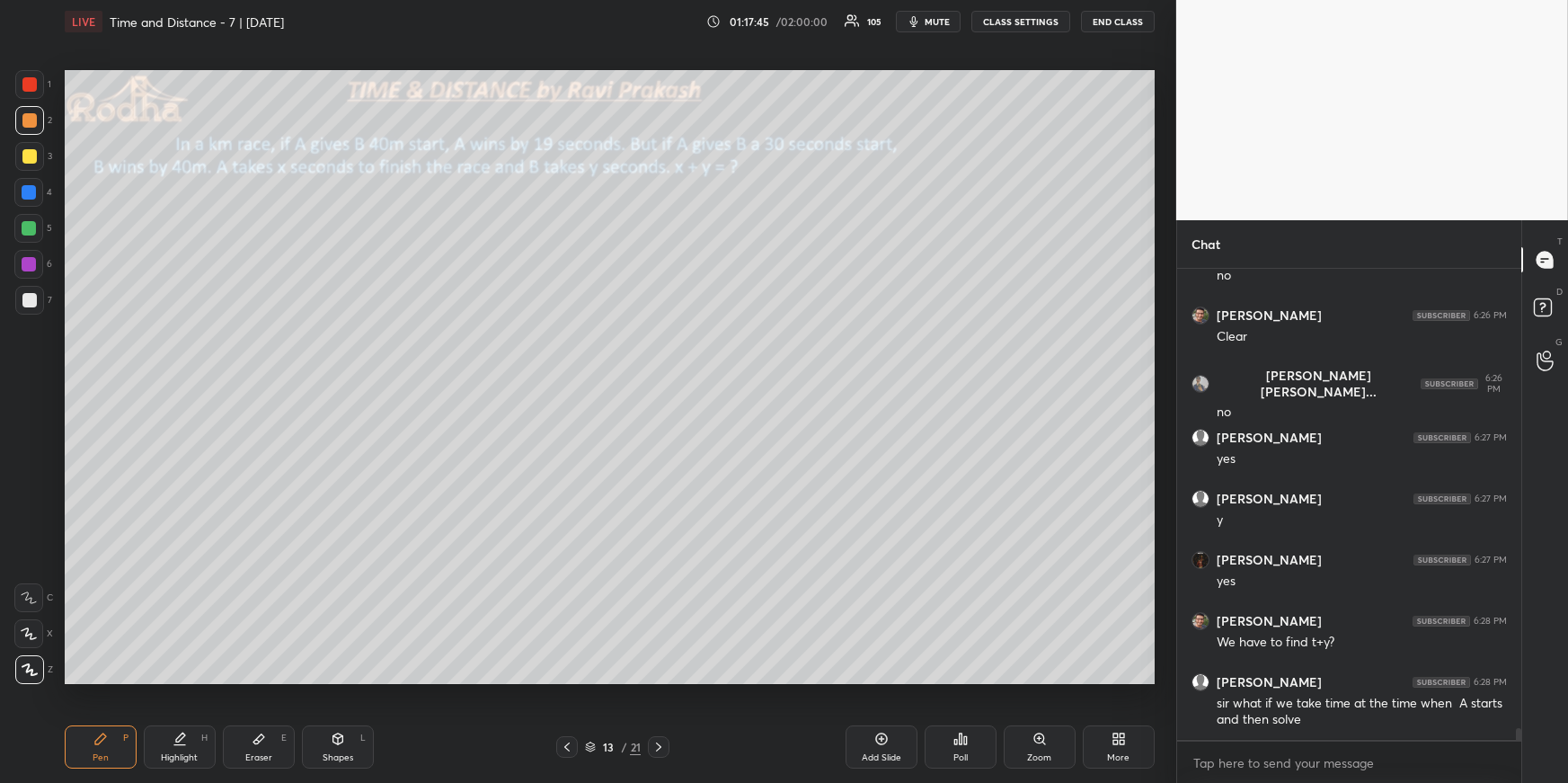 click on "Highlight H" at bounding box center [180, 747] 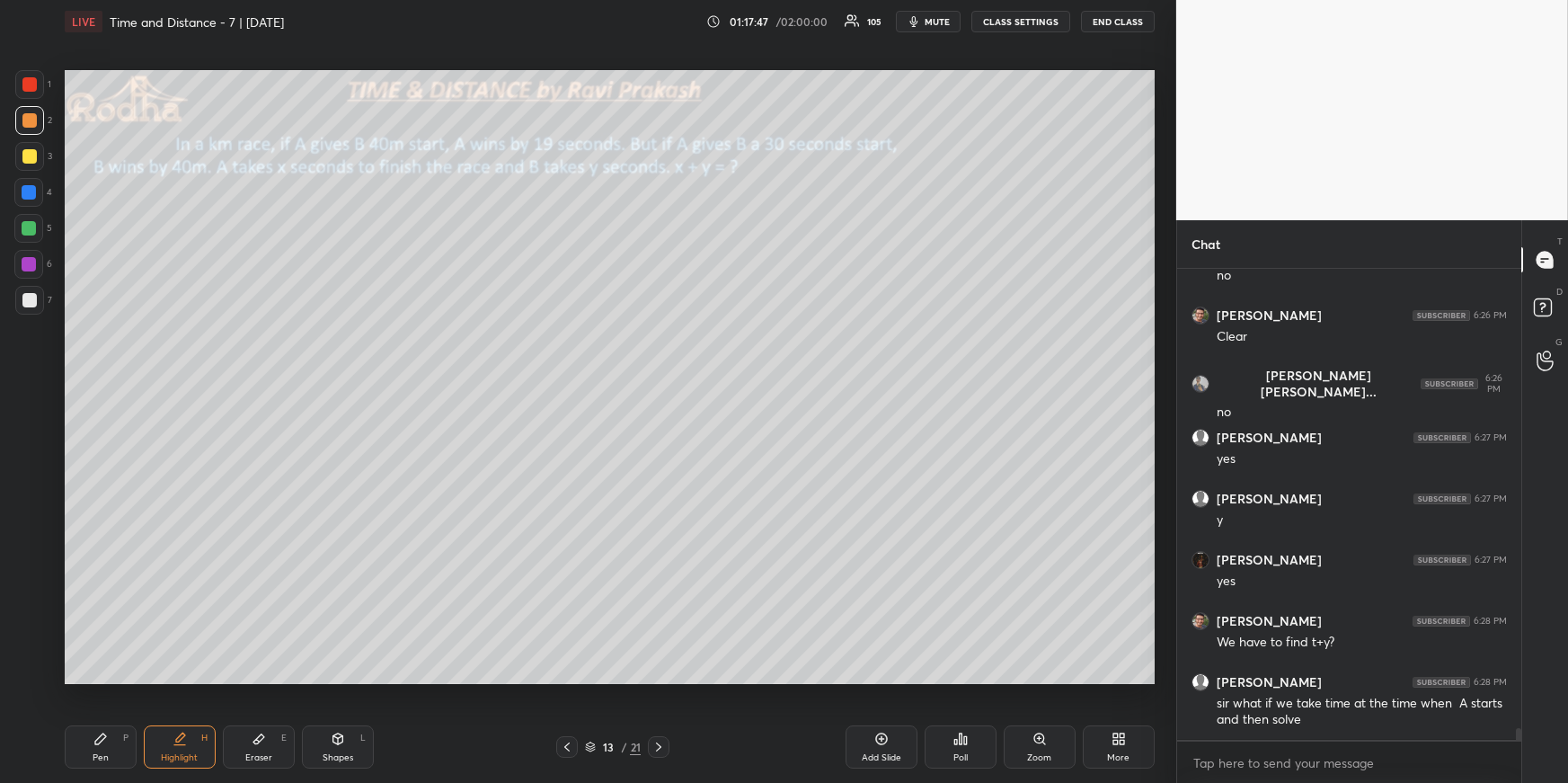 scroll, scrollTop: 18059, scrollLeft: 0, axis: vertical 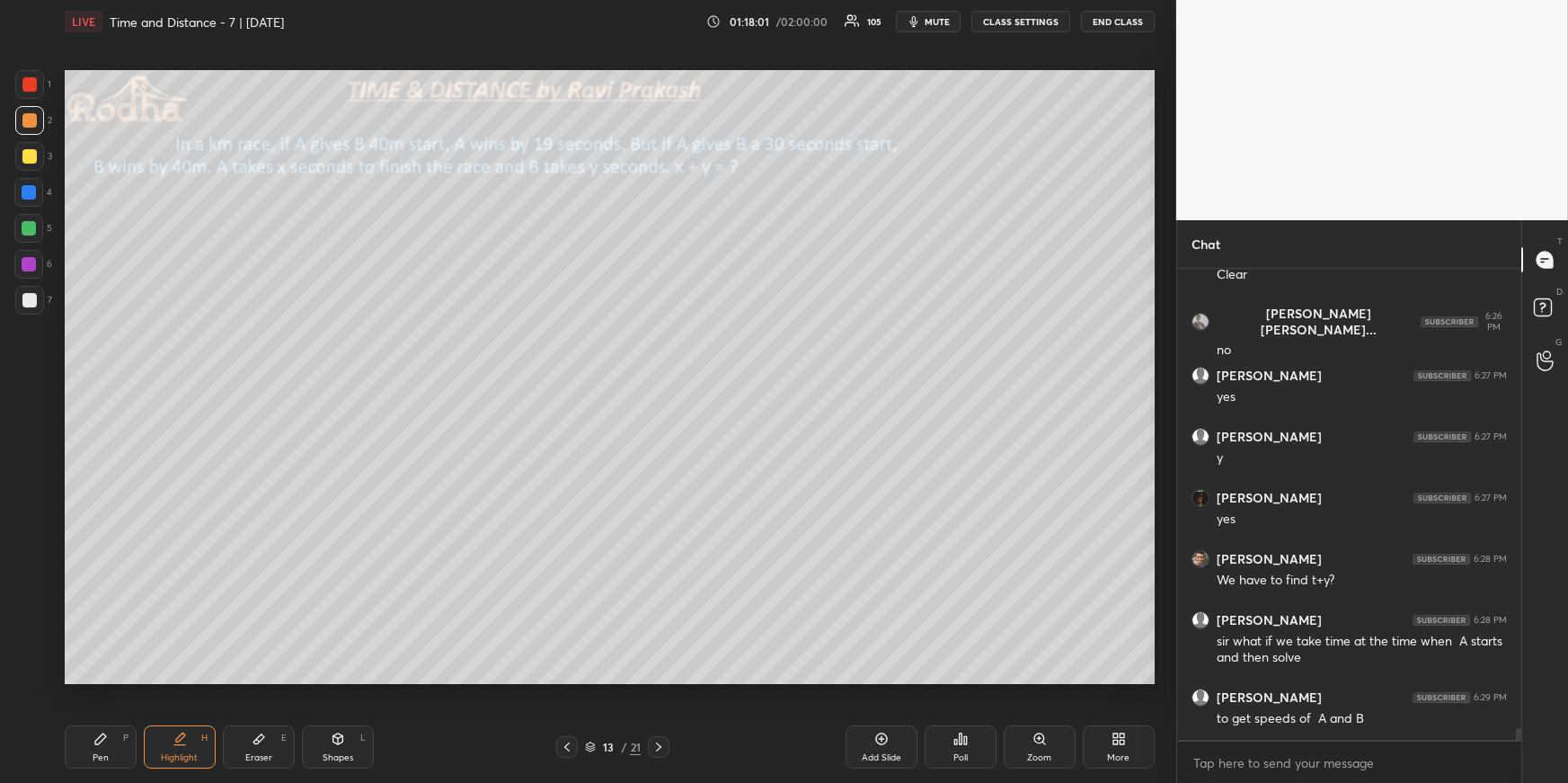 drag, startPoint x: 123, startPoint y: 752, endPoint x: 144, endPoint y: 734, distance: 27.658633 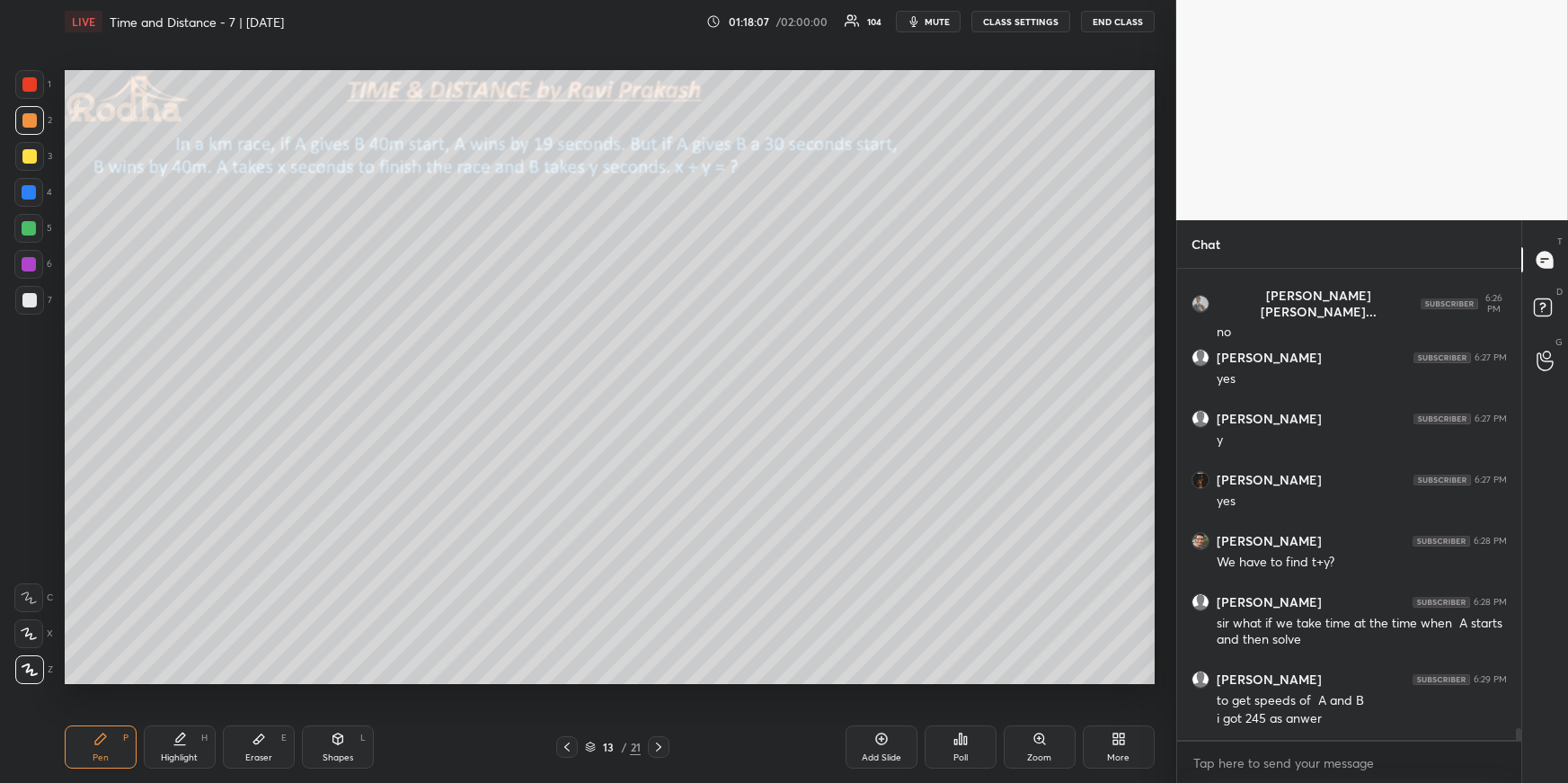 scroll, scrollTop: 18138, scrollLeft: 0, axis: vertical 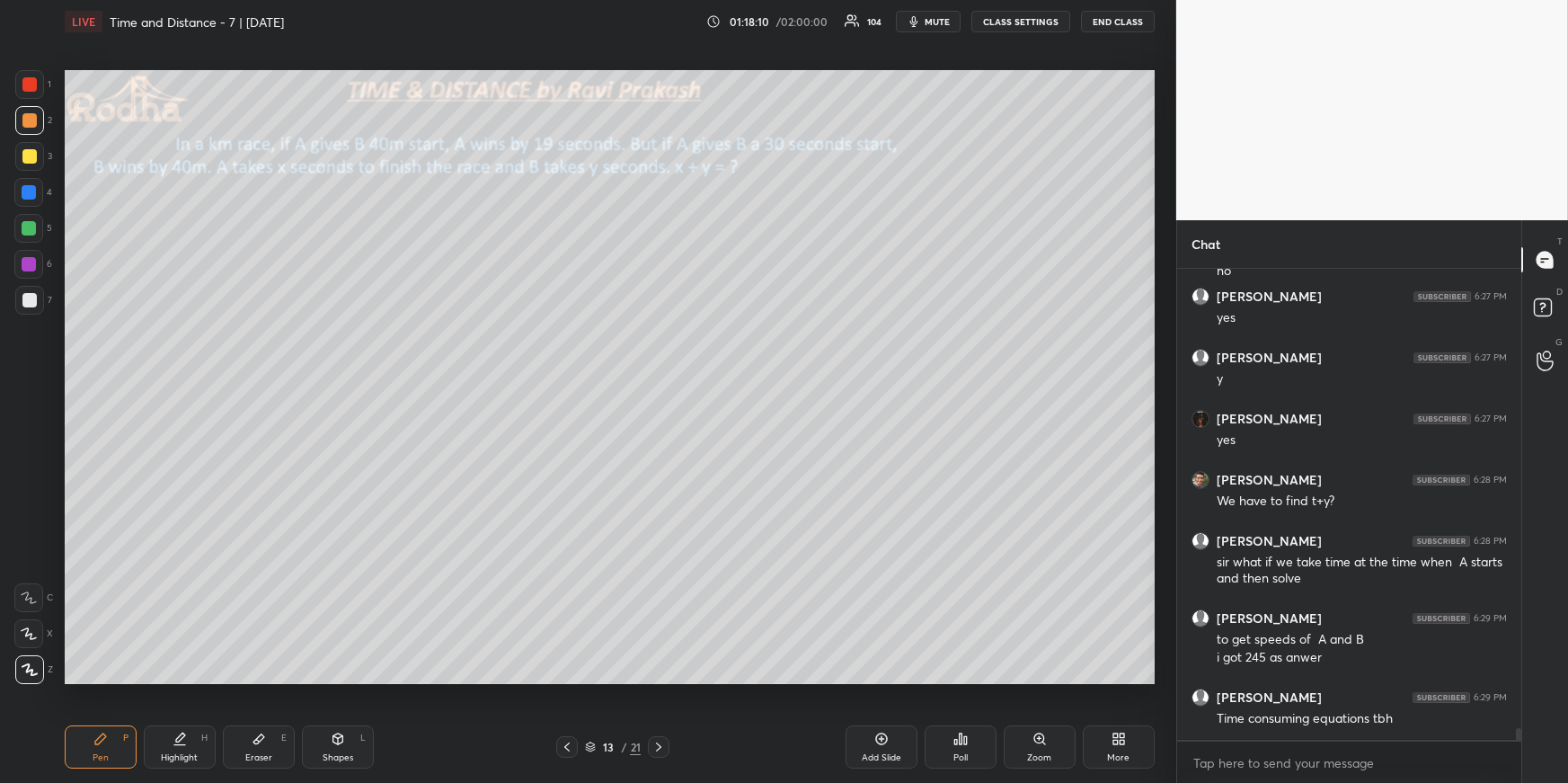 click on "Pen P" at bounding box center (101, 747) 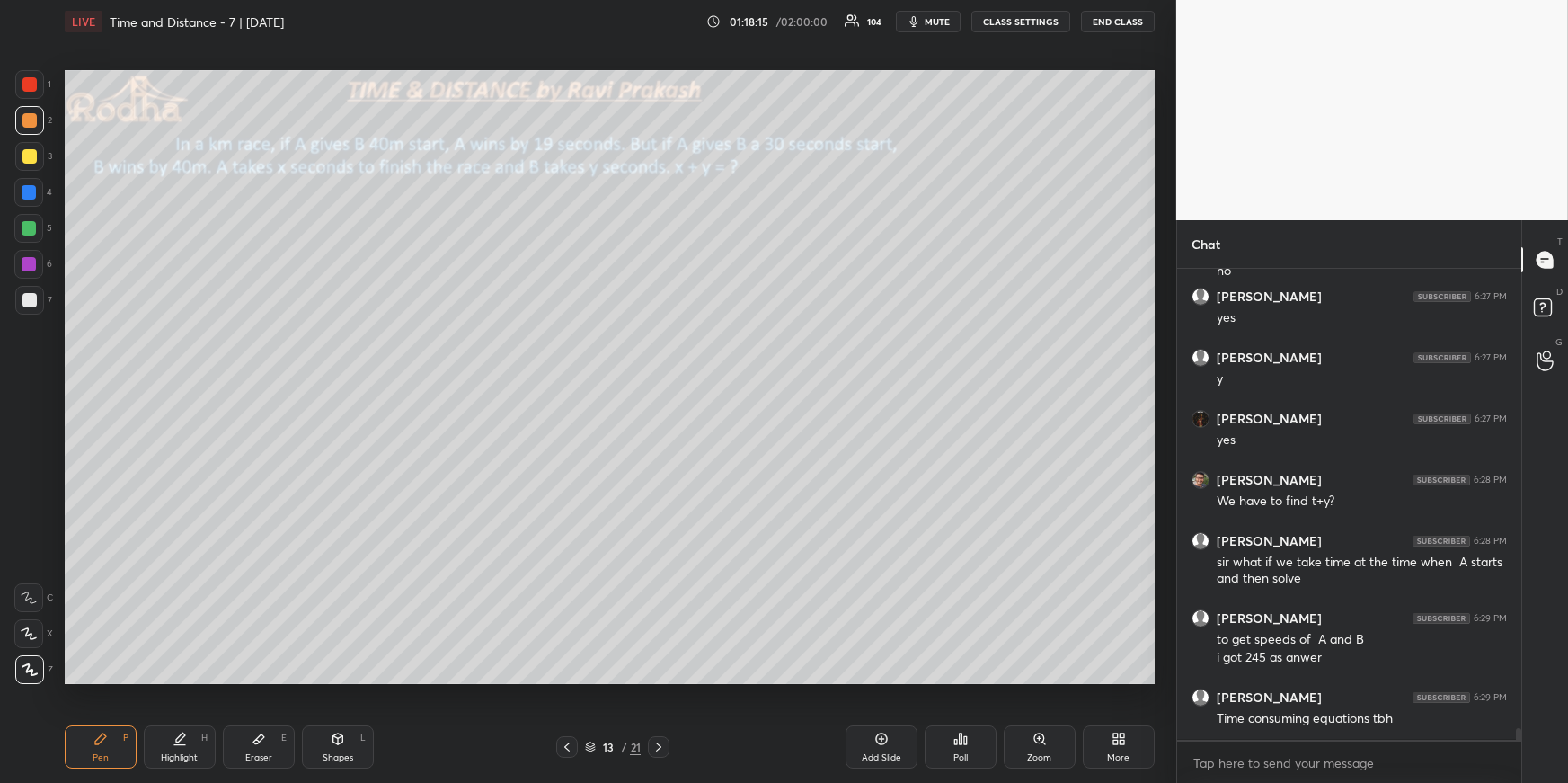 click 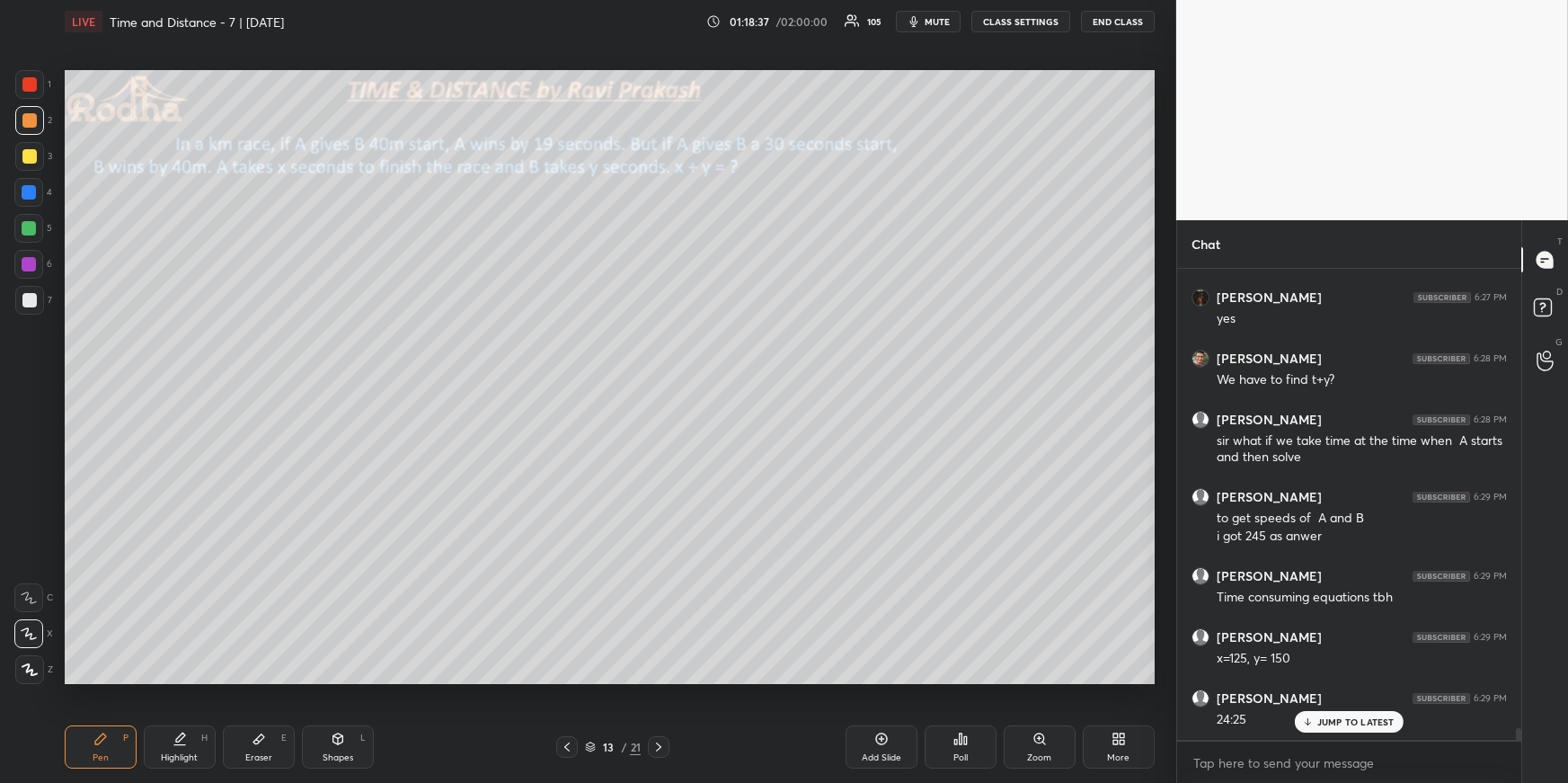 scroll, scrollTop: 18321, scrollLeft: 0, axis: vertical 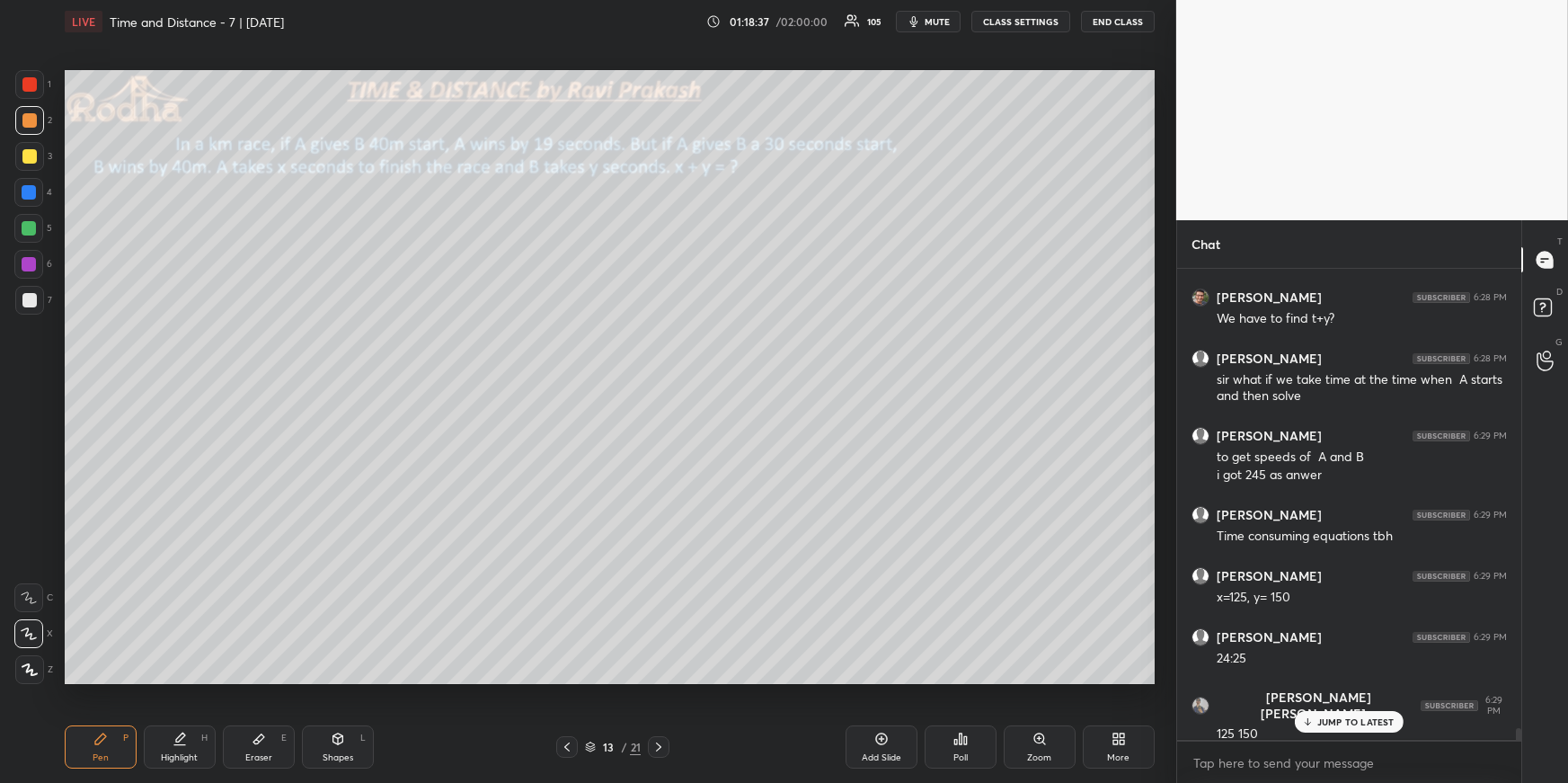 click on "Highlight" at bounding box center [179, 758] 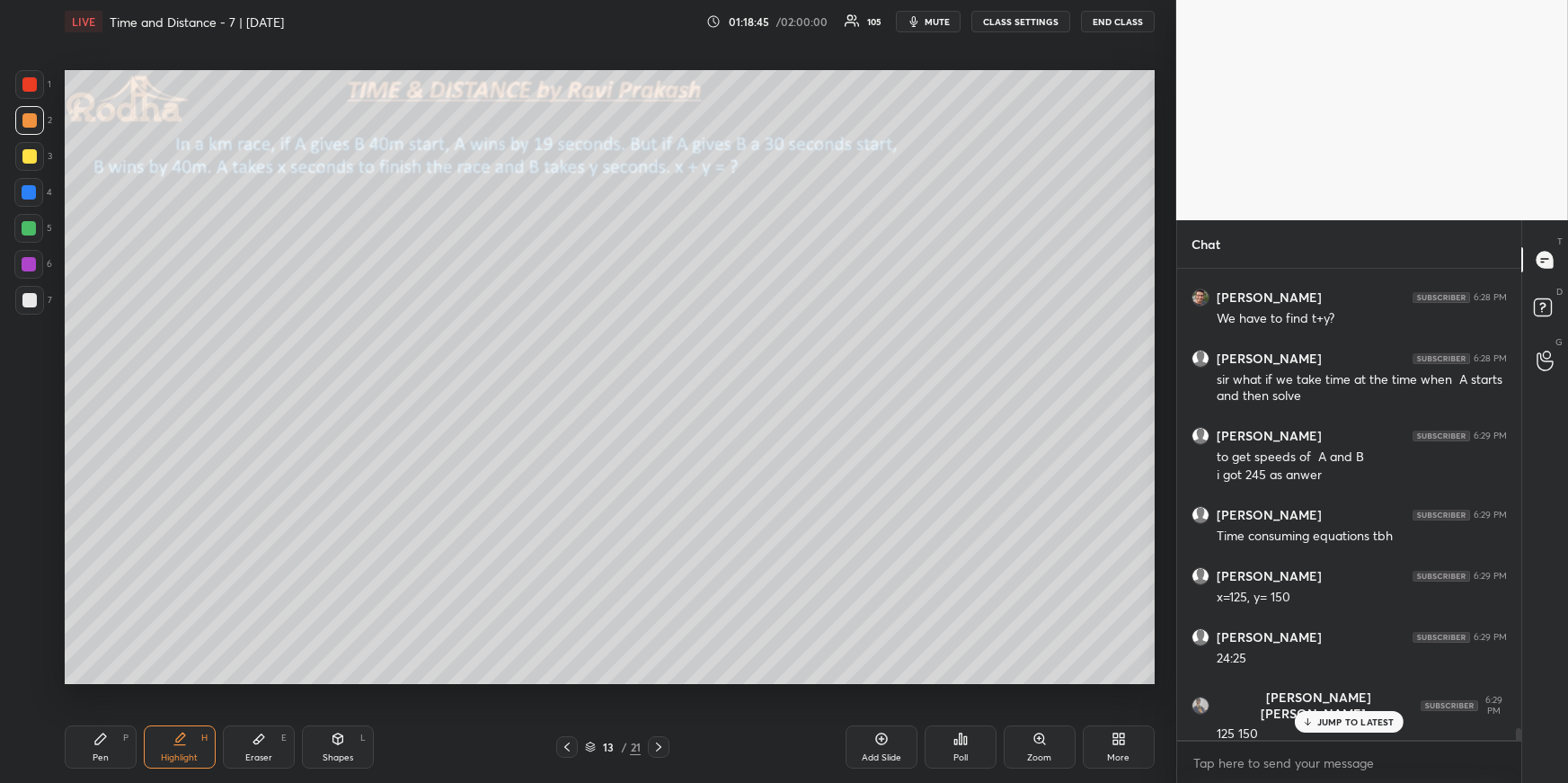 scroll, scrollTop: 18386, scrollLeft: 0, axis: vertical 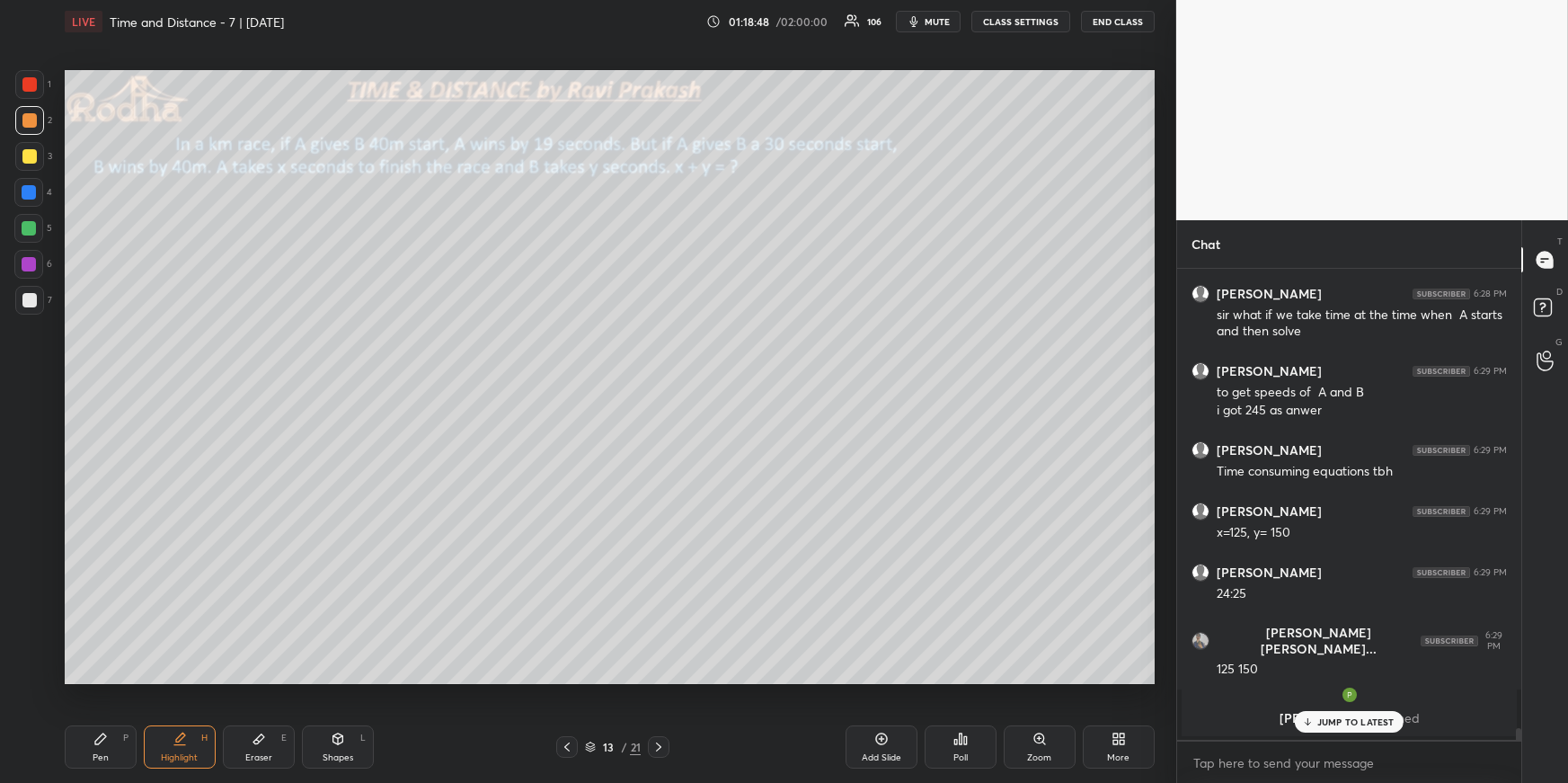 click on "Pen P" at bounding box center [101, 747] 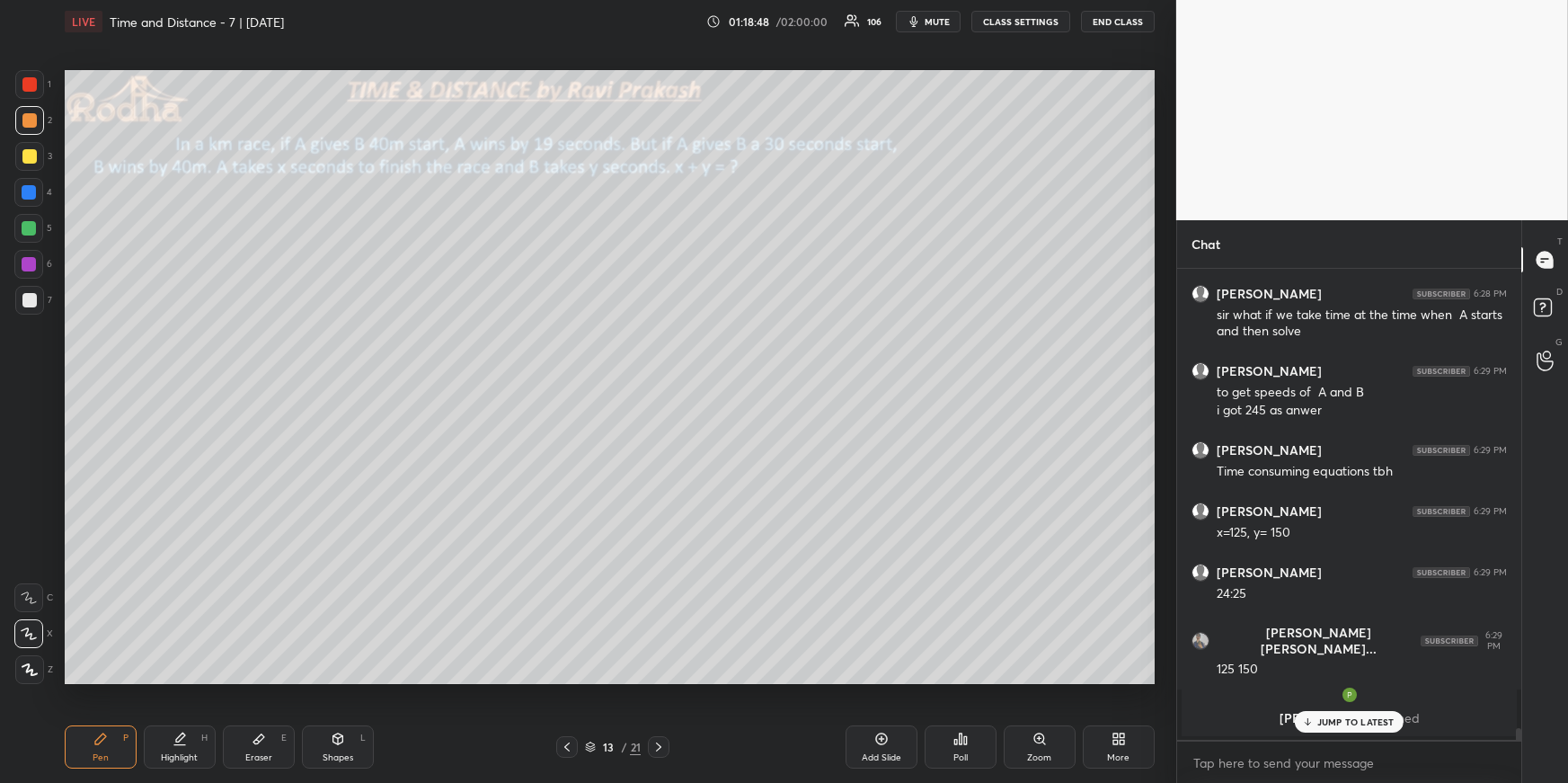 drag, startPoint x: 4, startPoint y: 670, endPoint x: 18, endPoint y: 662, distance: 16.124515 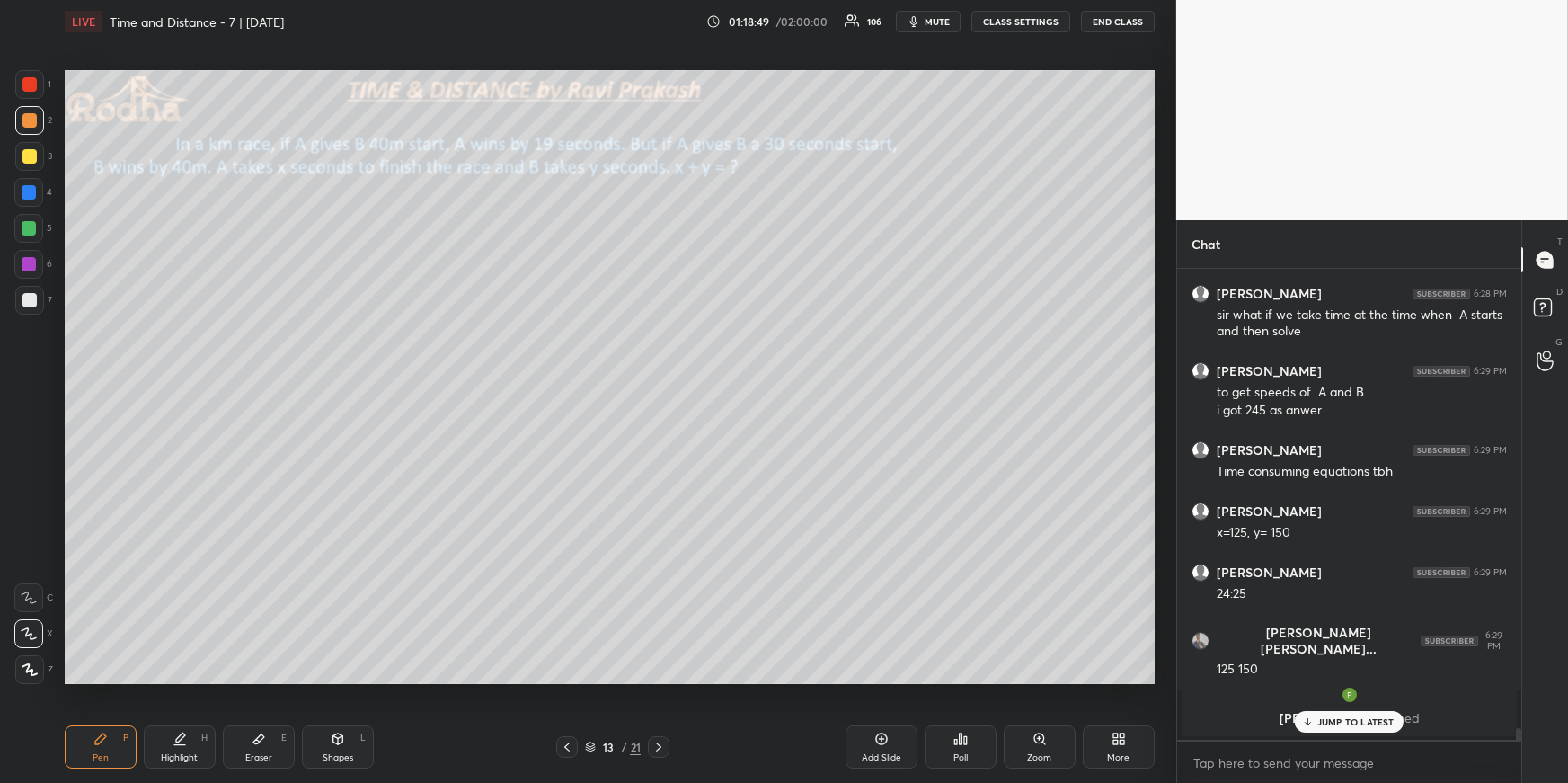 click 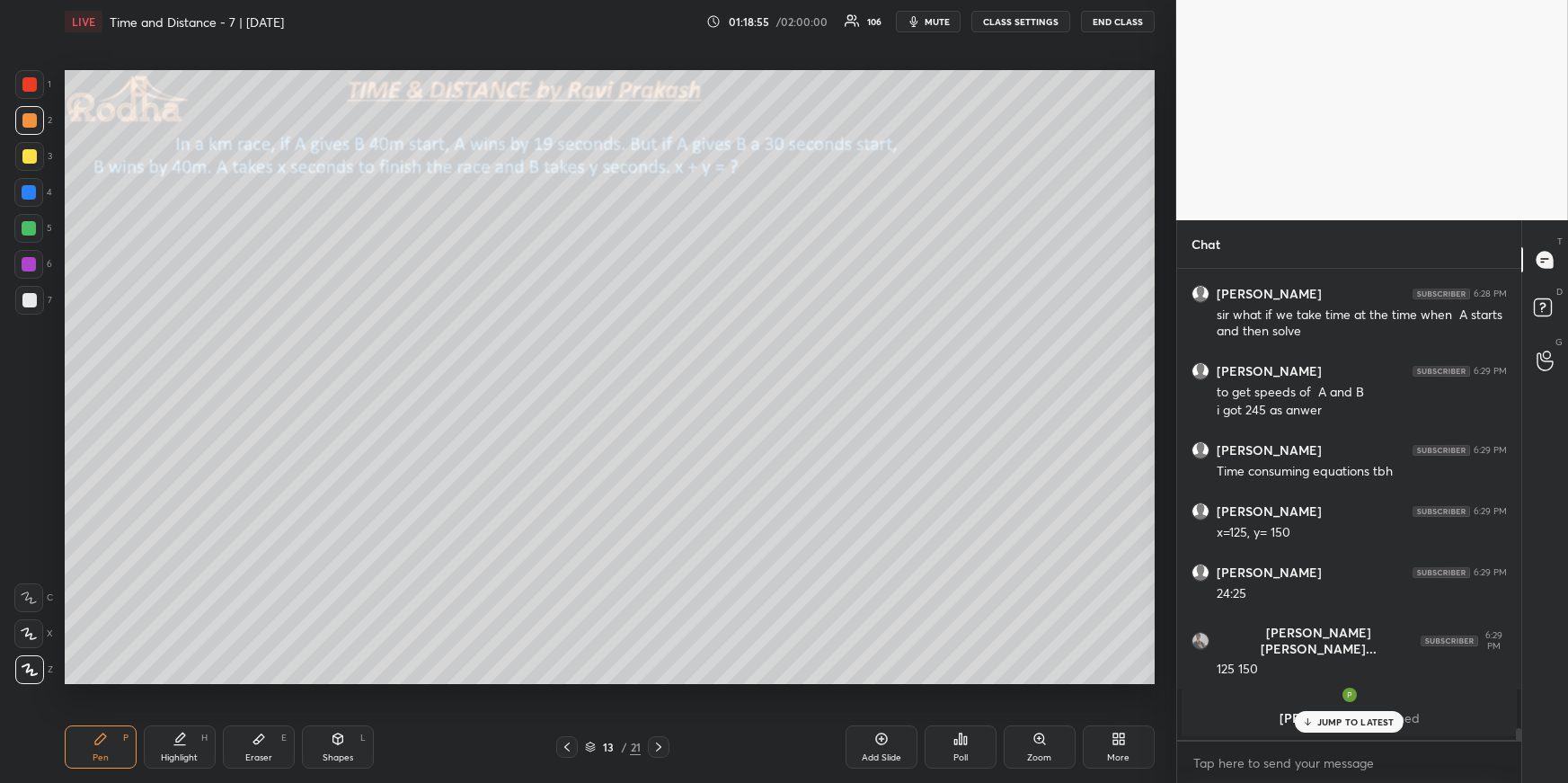 scroll, scrollTop: 18447, scrollLeft: 0, axis: vertical 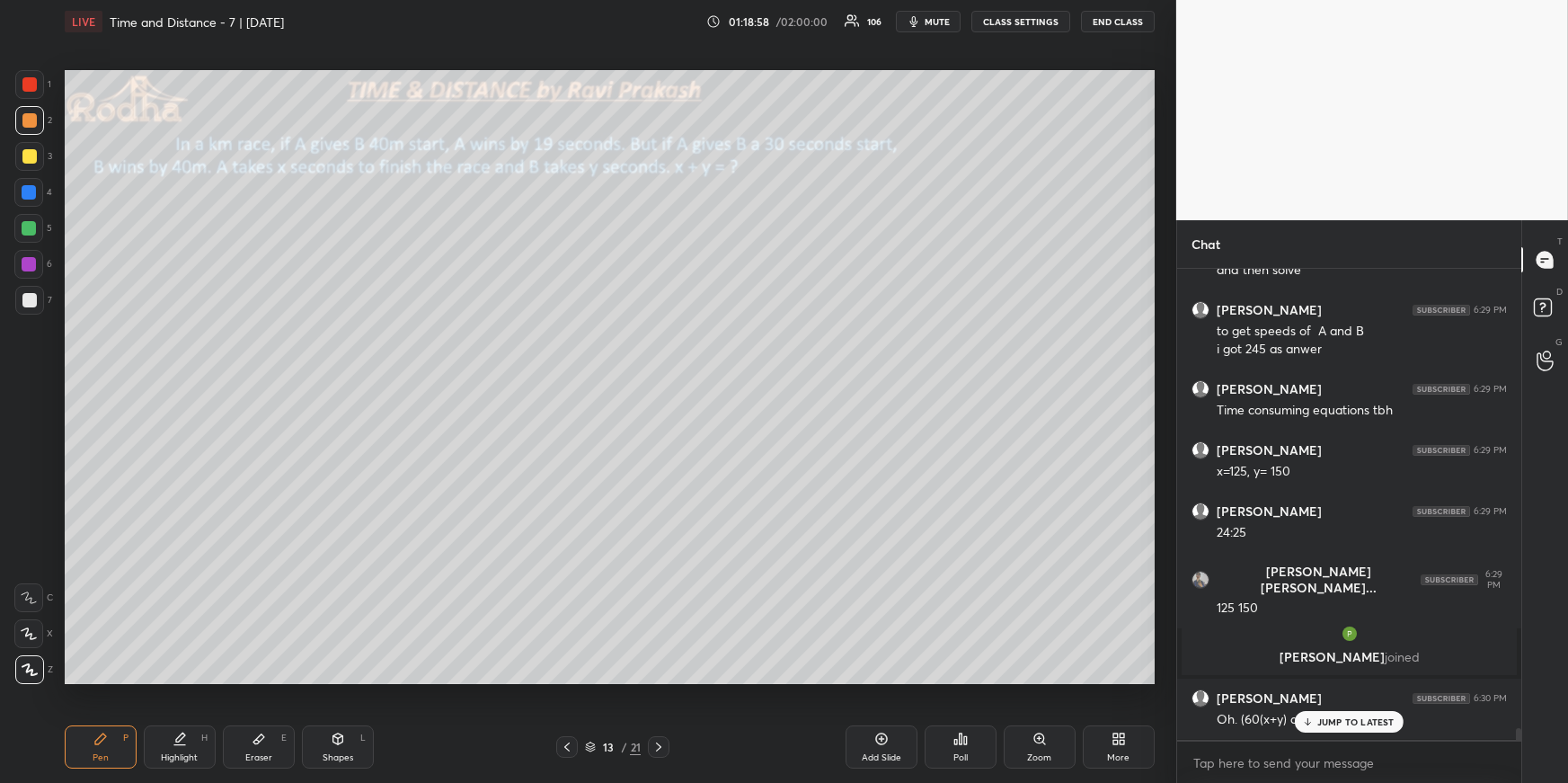 click on "Highlight H" at bounding box center (180, 747) 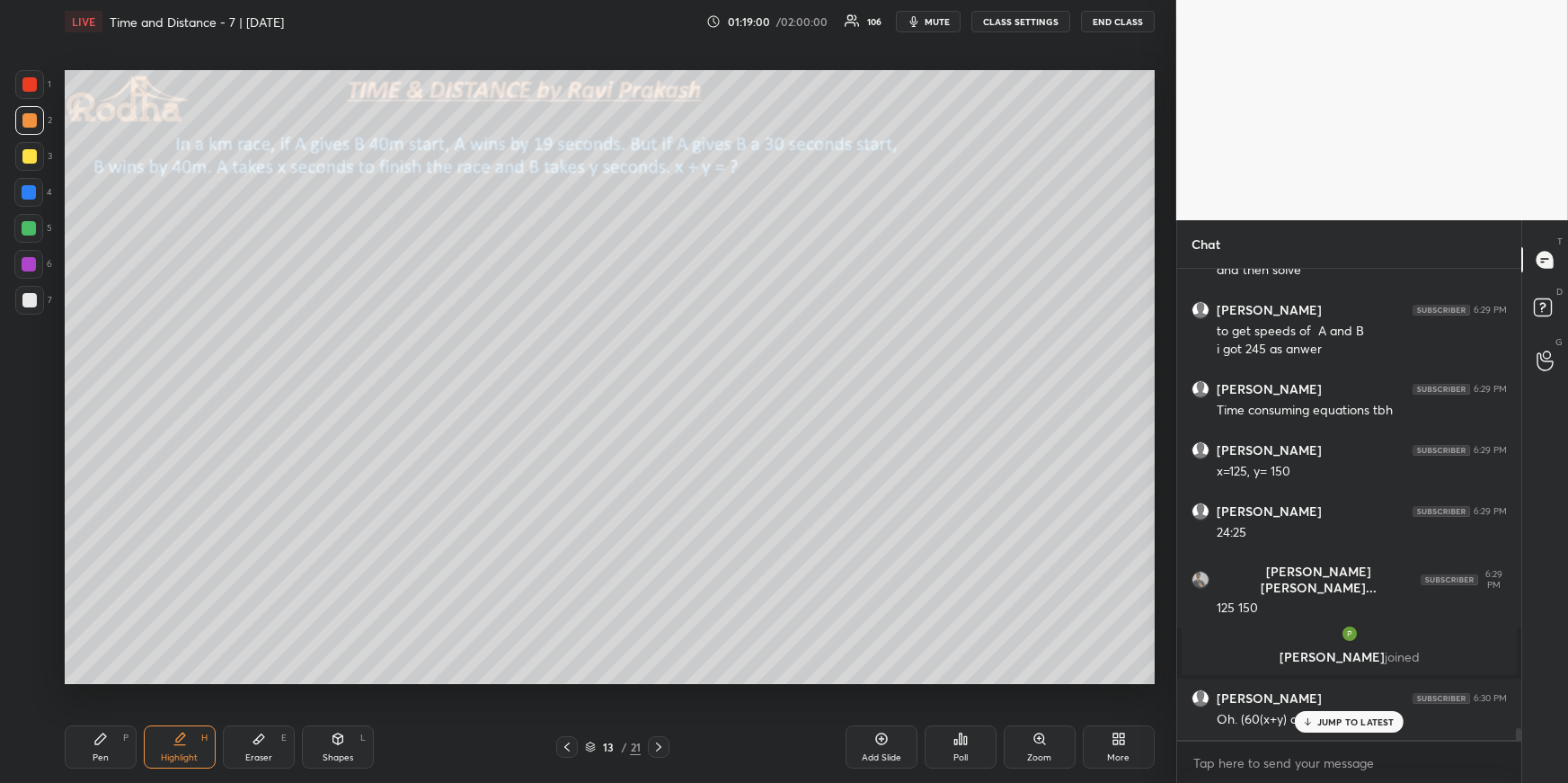 drag, startPoint x: 96, startPoint y: 749, endPoint x: 137, endPoint y: 699, distance: 64.66065 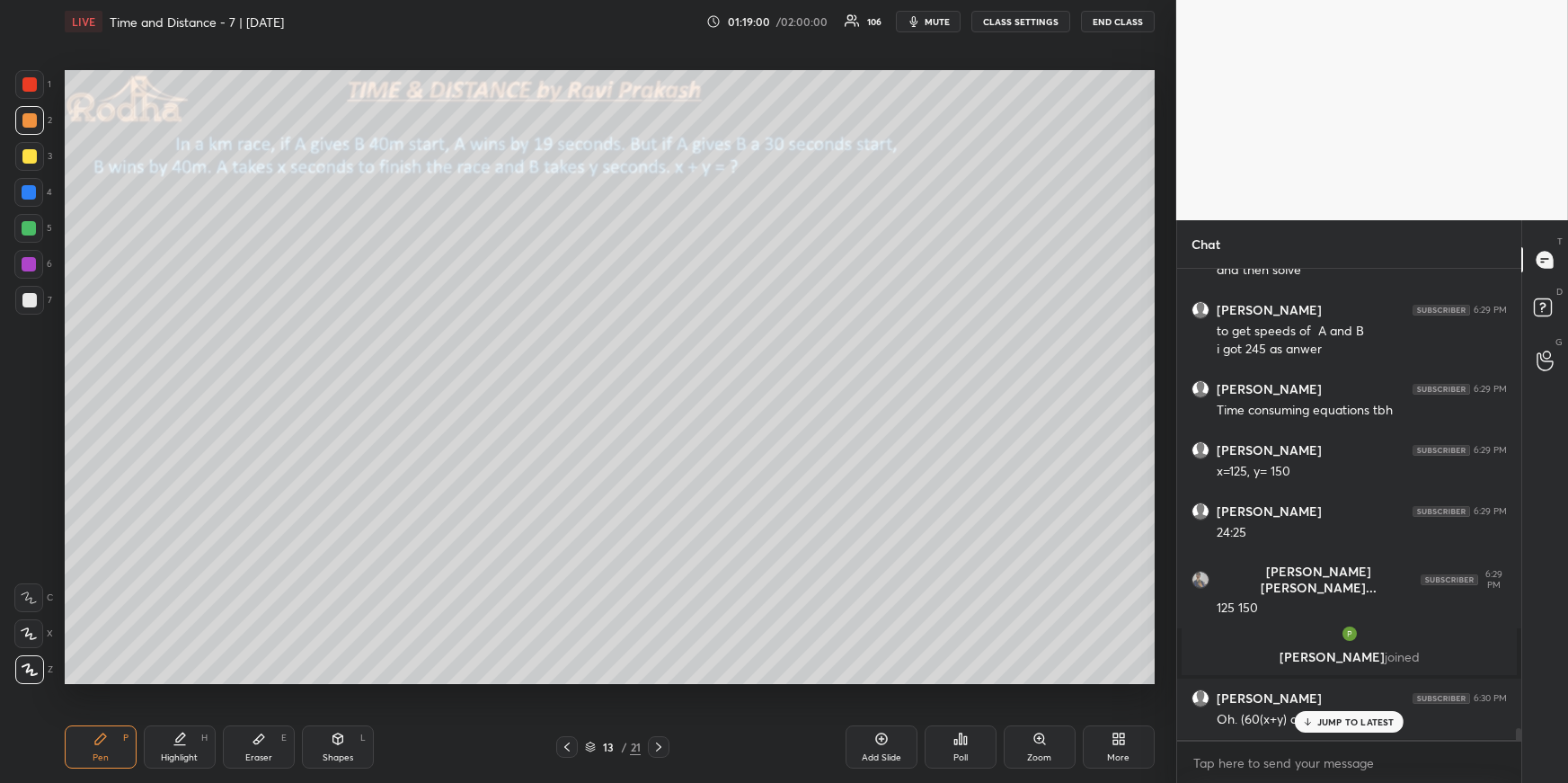 scroll, scrollTop: 18465, scrollLeft: 0, axis: vertical 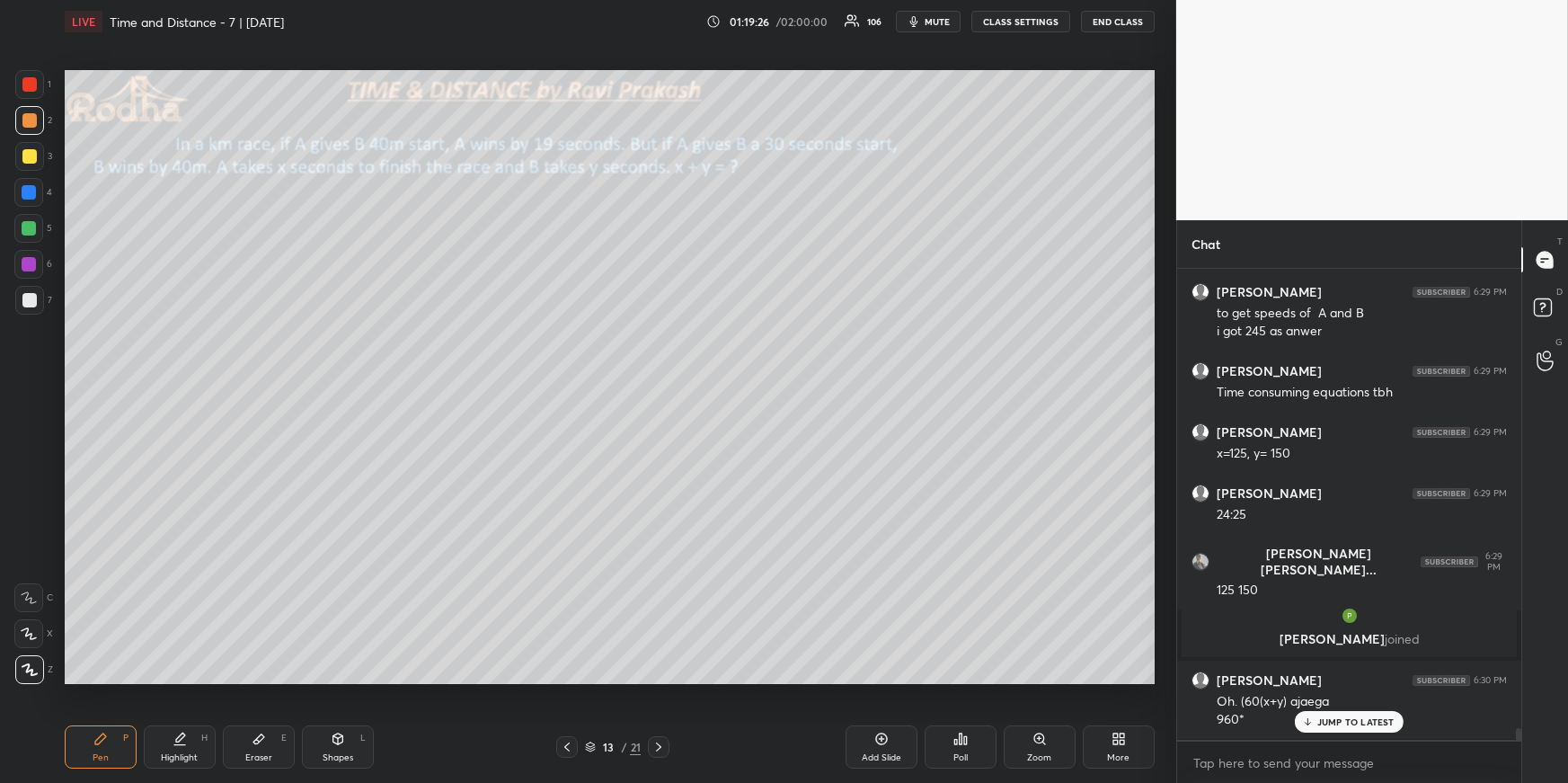 click on "Shapes L" at bounding box center (338, 747) 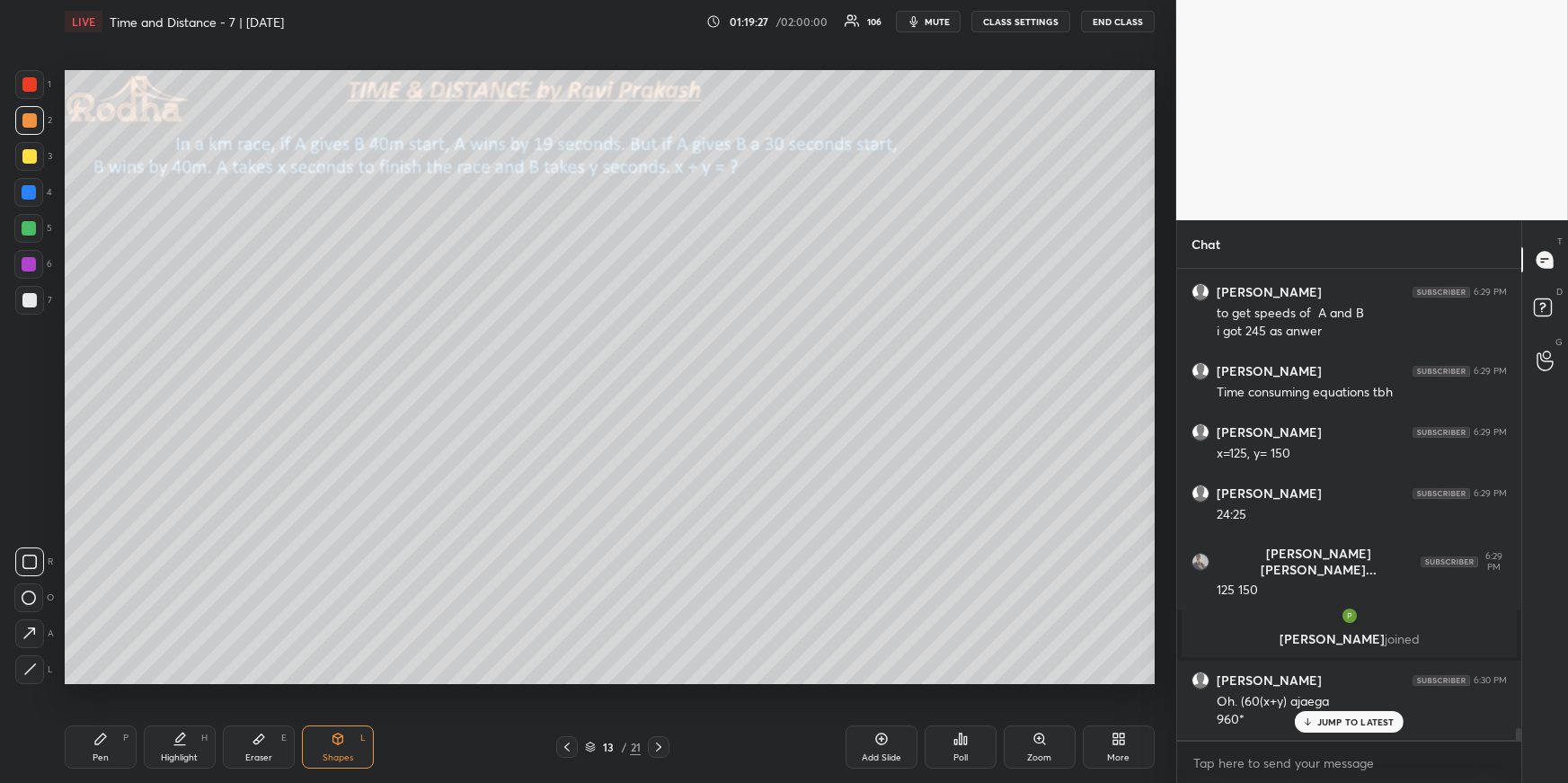 click 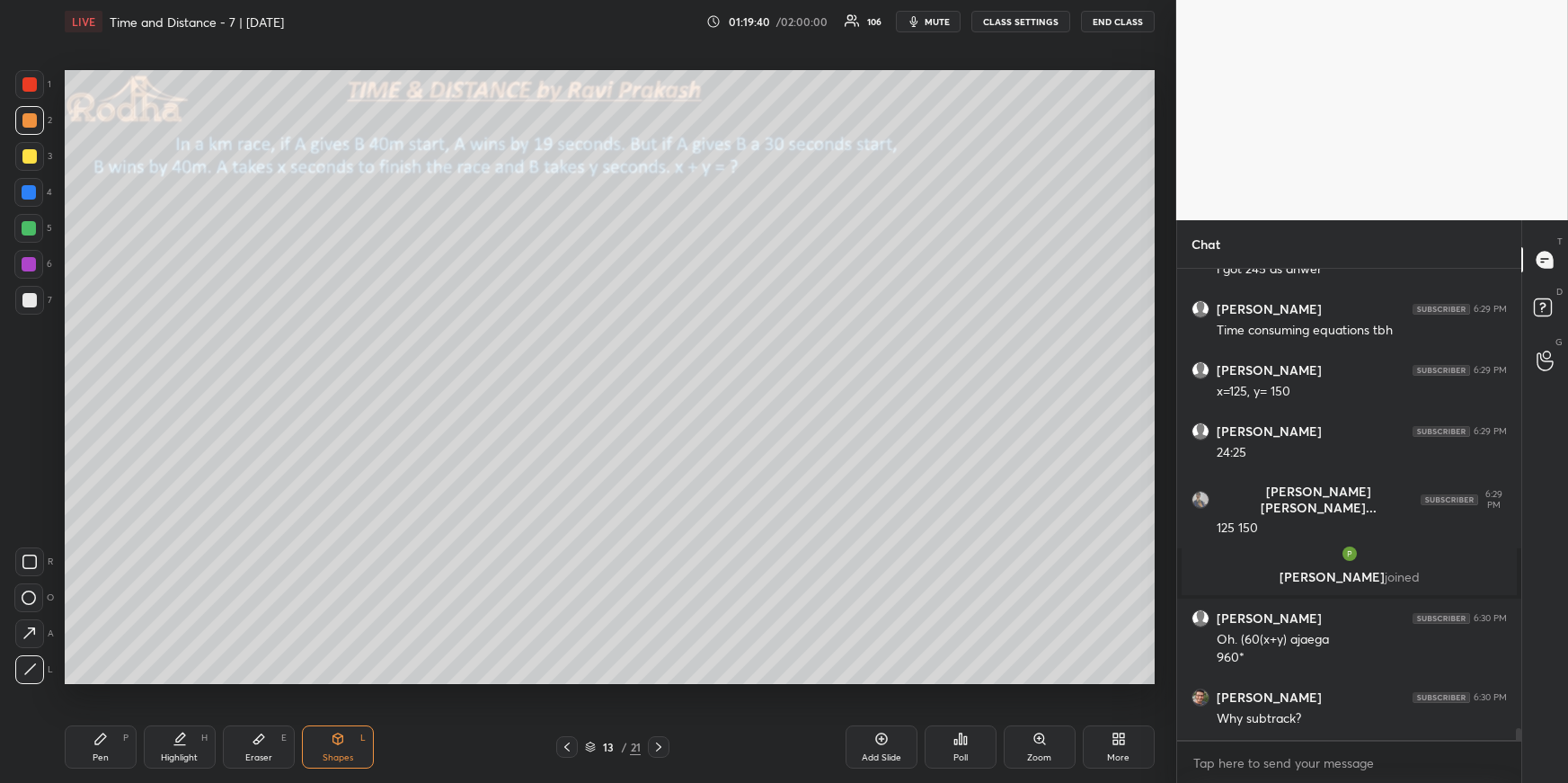 scroll, scrollTop: 18588, scrollLeft: 0, axis: vertical 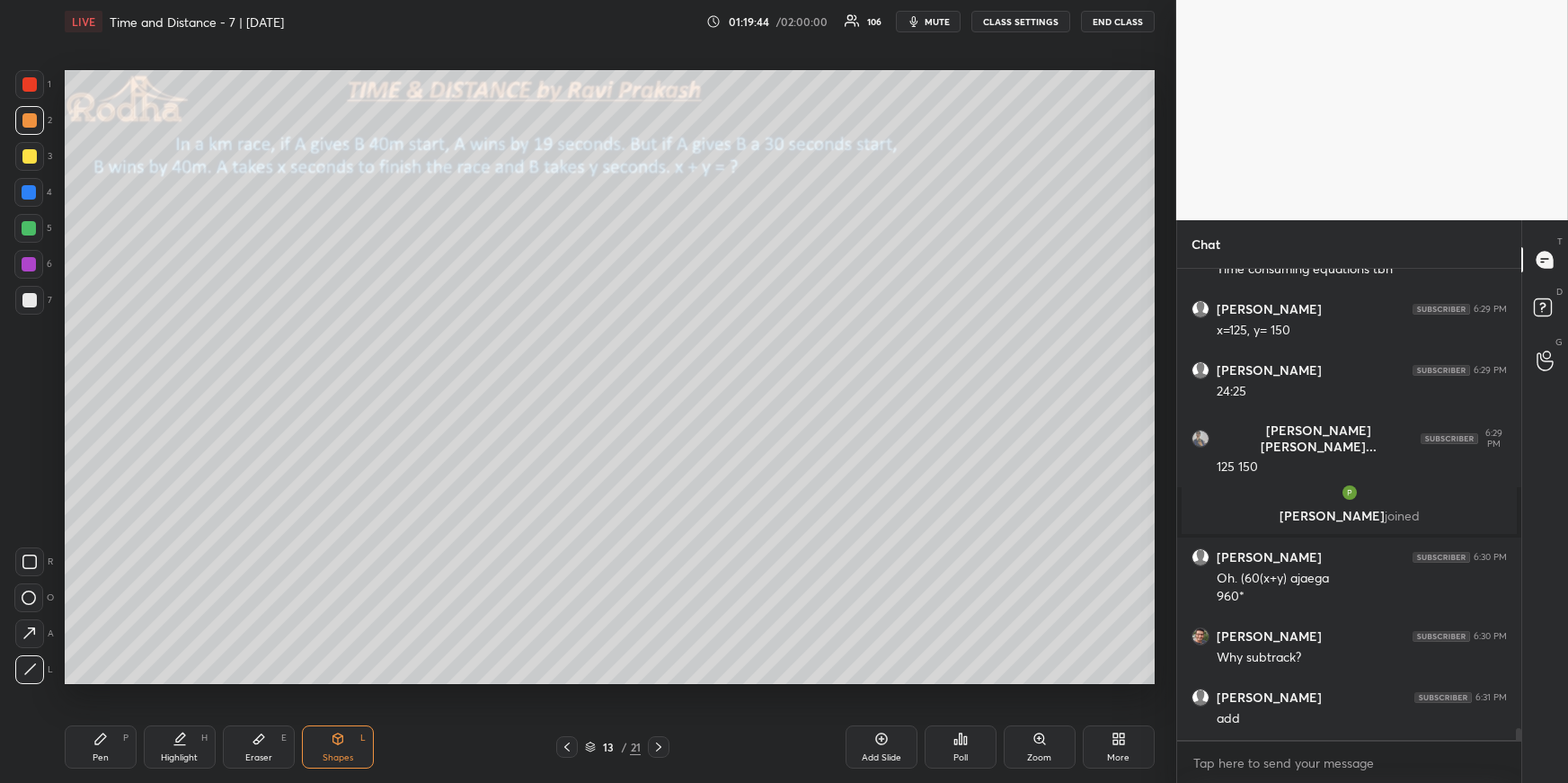 click on "Pen P" at bounding box center [101, 747] 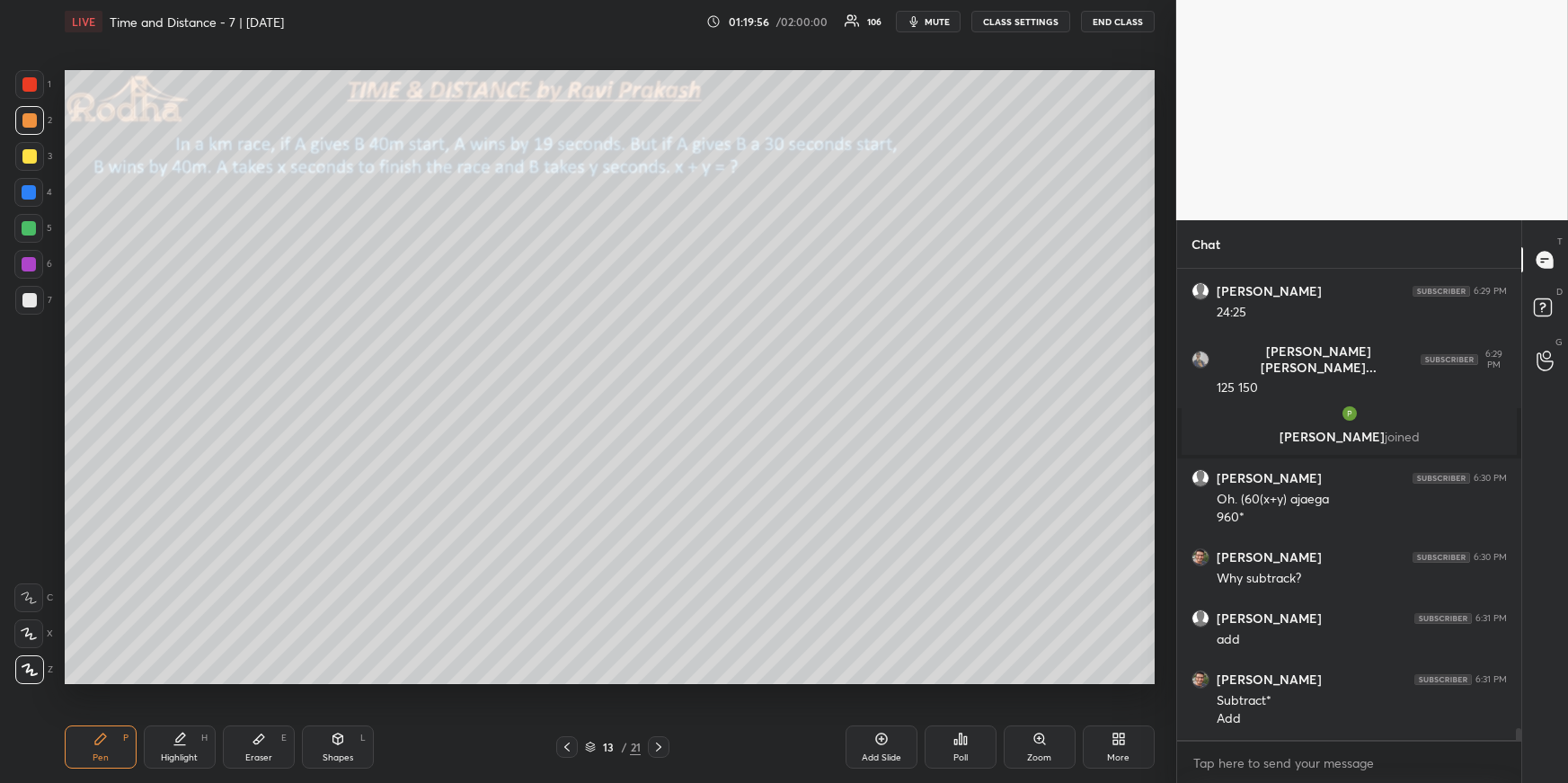 scroll, scrollTop: 18685, scrollLeft: 0, axis: vertical 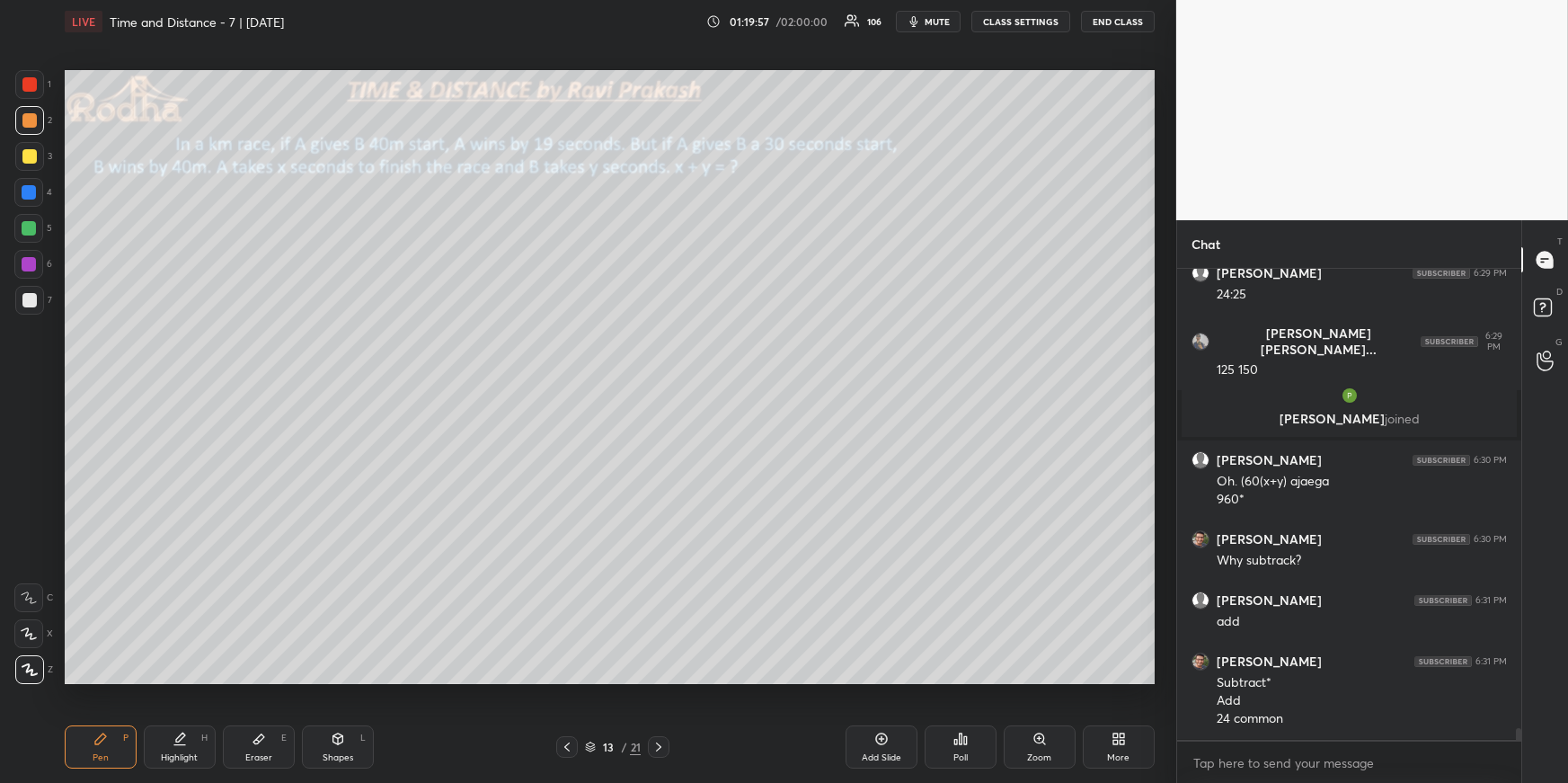 drag, startPoint x: 276, startPoint y: 744, endPoint x: 293, endPoint y: 730, distance: 22.022716 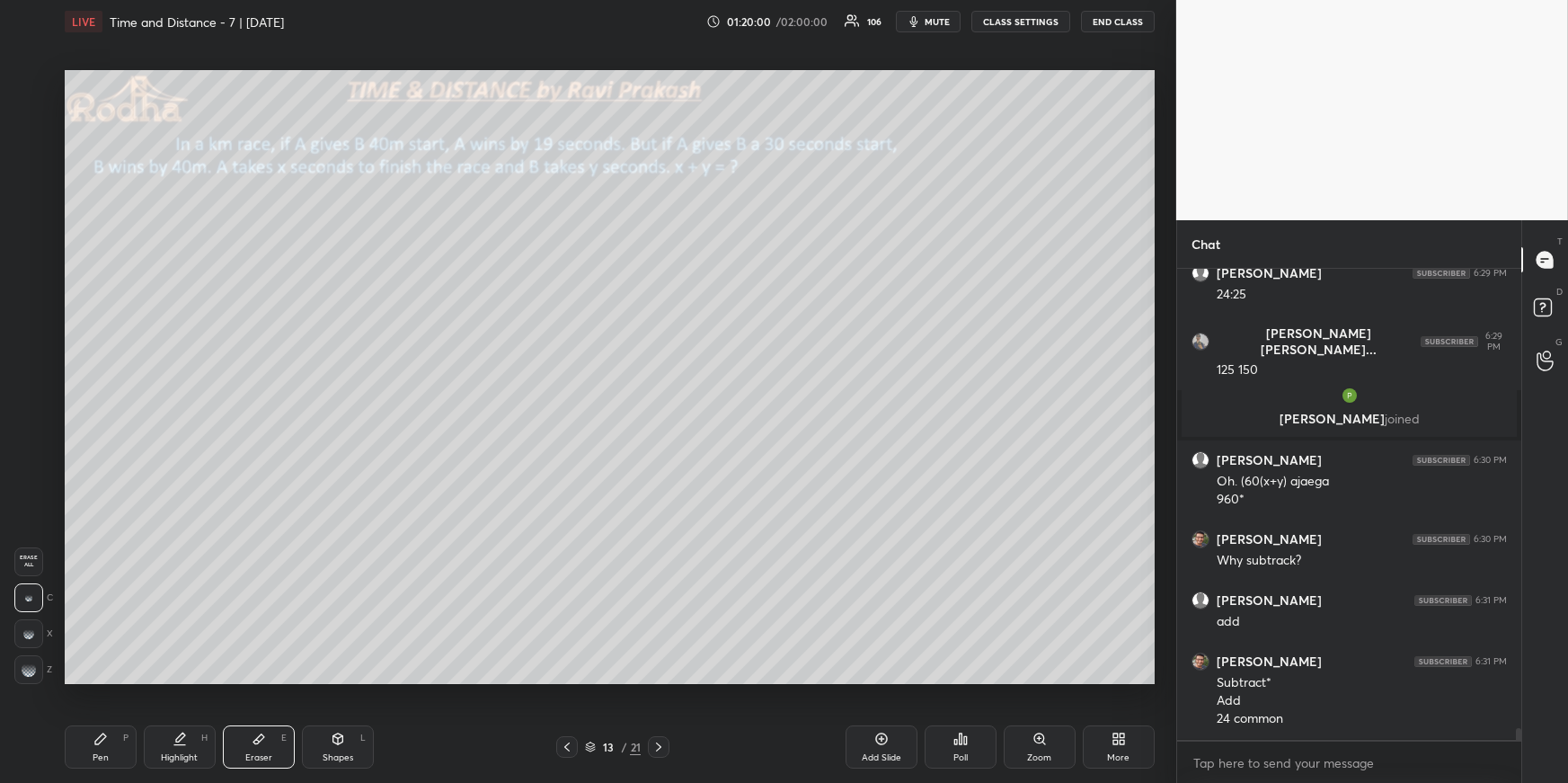 click on "Pen P" at bounding box center [101, 747] 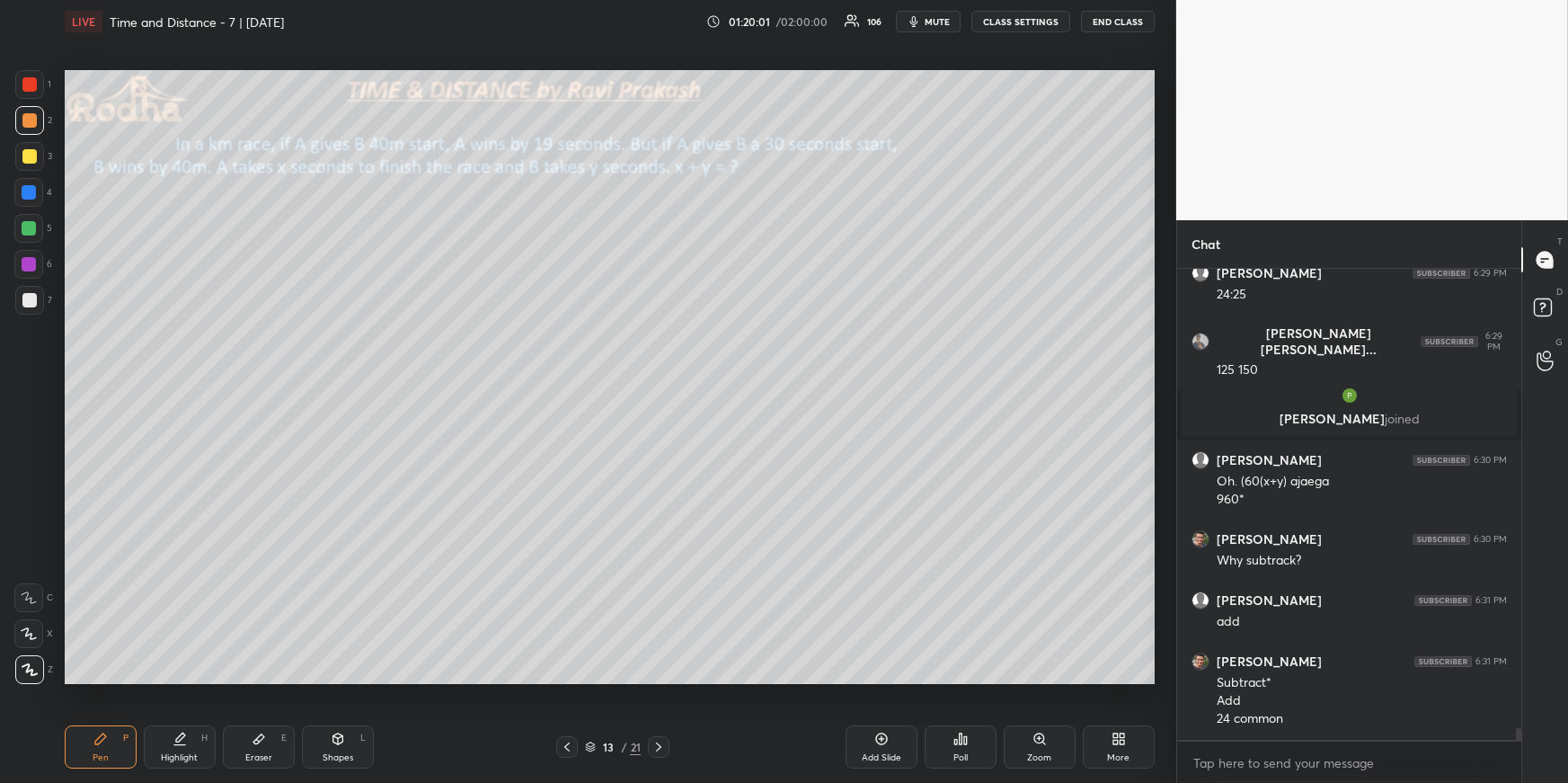 drag, startPoint x: 267, startPoint y: 748, endPoint x: 332, endPoint y: 716, distance: 72.44998 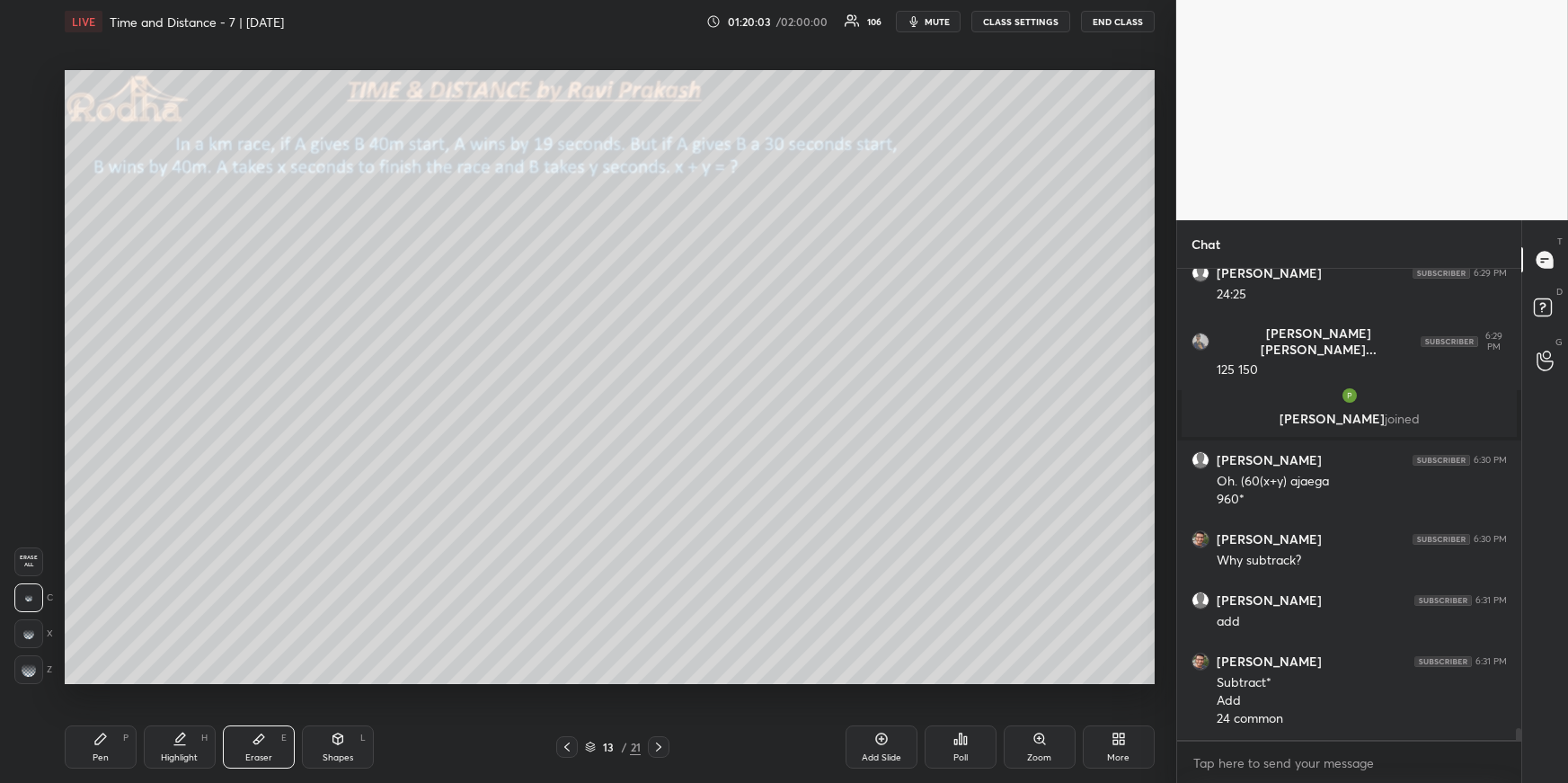 click on "Pen" at bounding box center (101, 758) 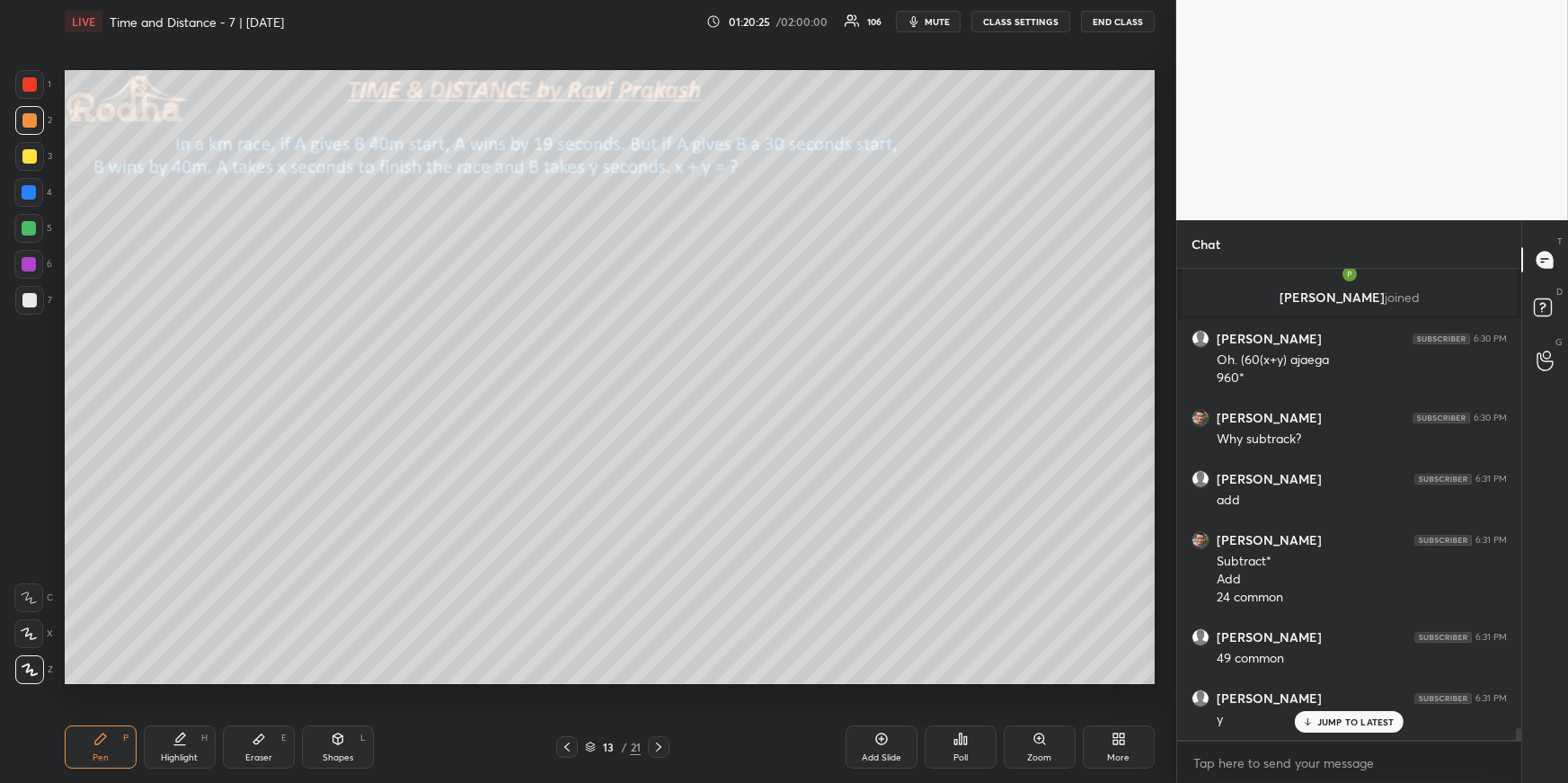 scroll, scrollTop: 18824, scrollLeft: 0, axis: vertical 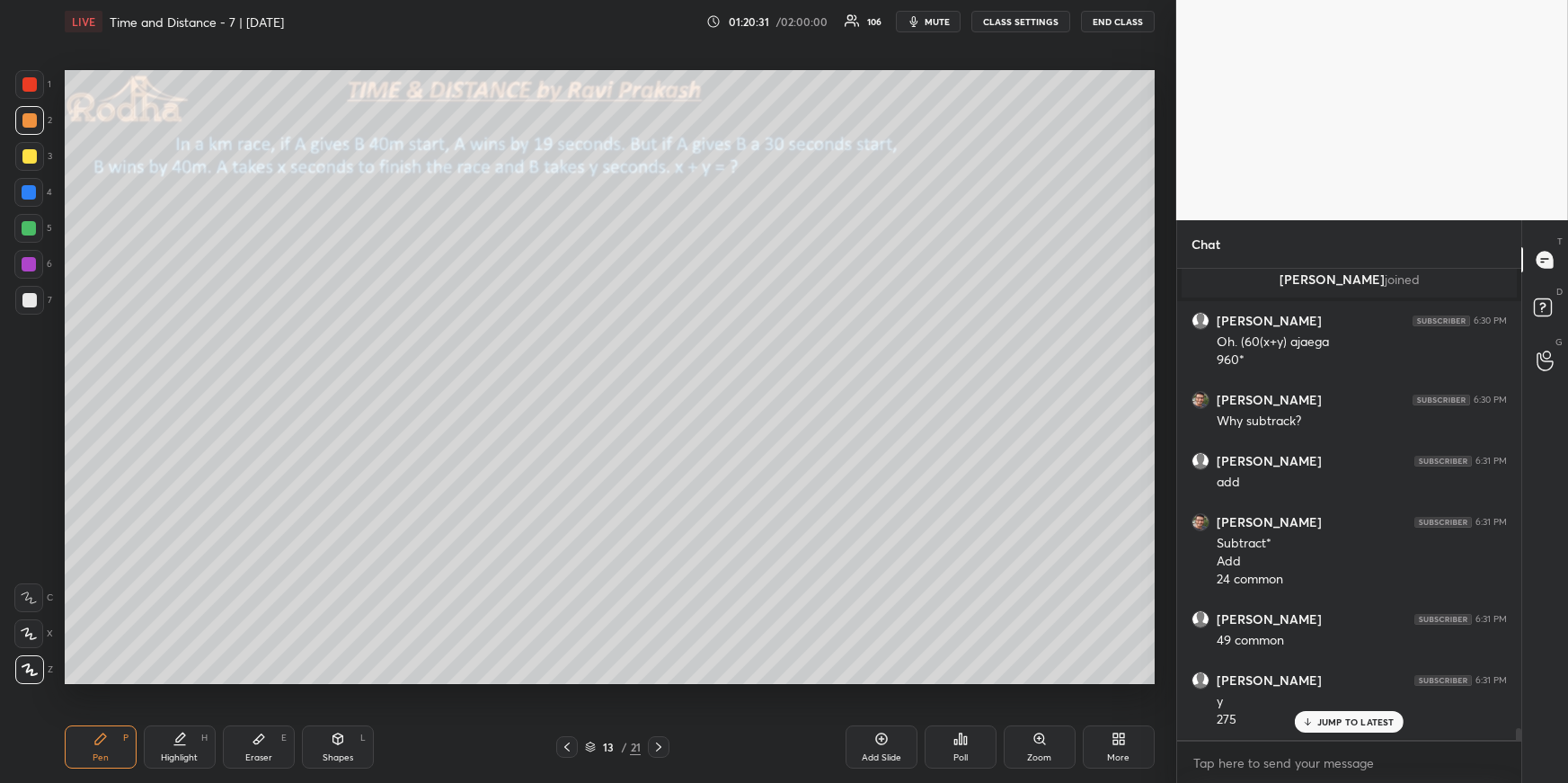 click on "Highlight H" at bounding box center [180, 747] 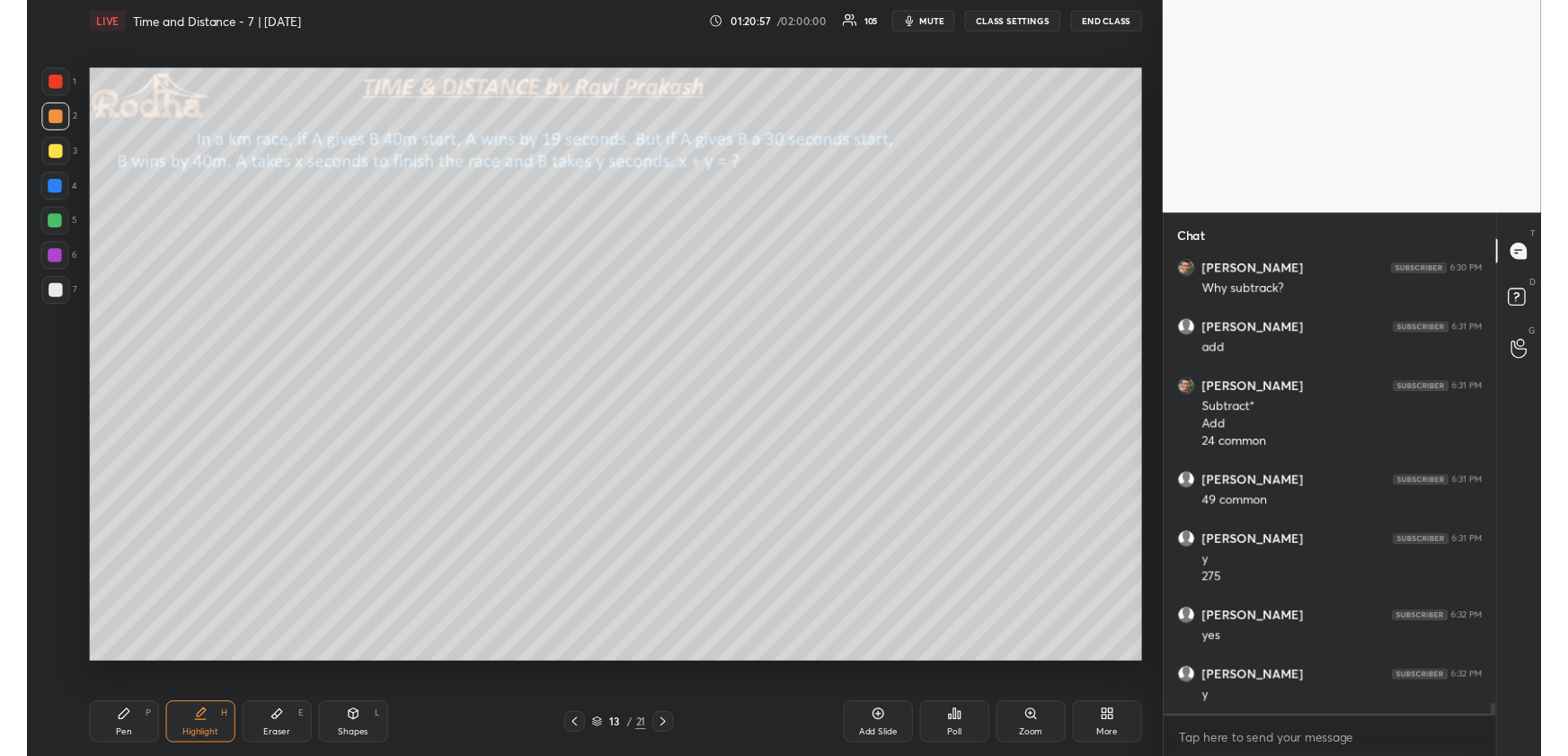 scroll, scrollTop: 19008, scrollLeft: 0, axis: vertical 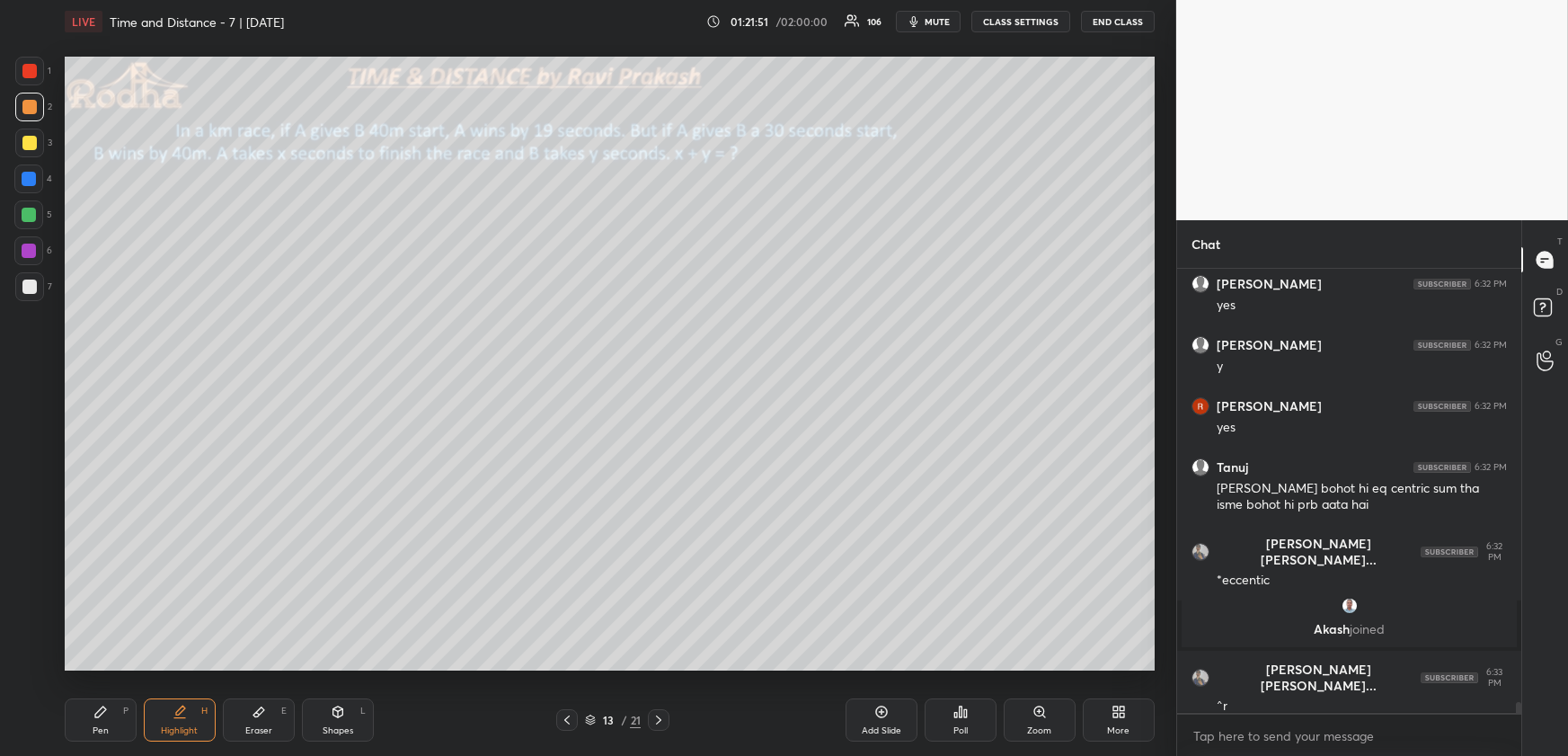 click 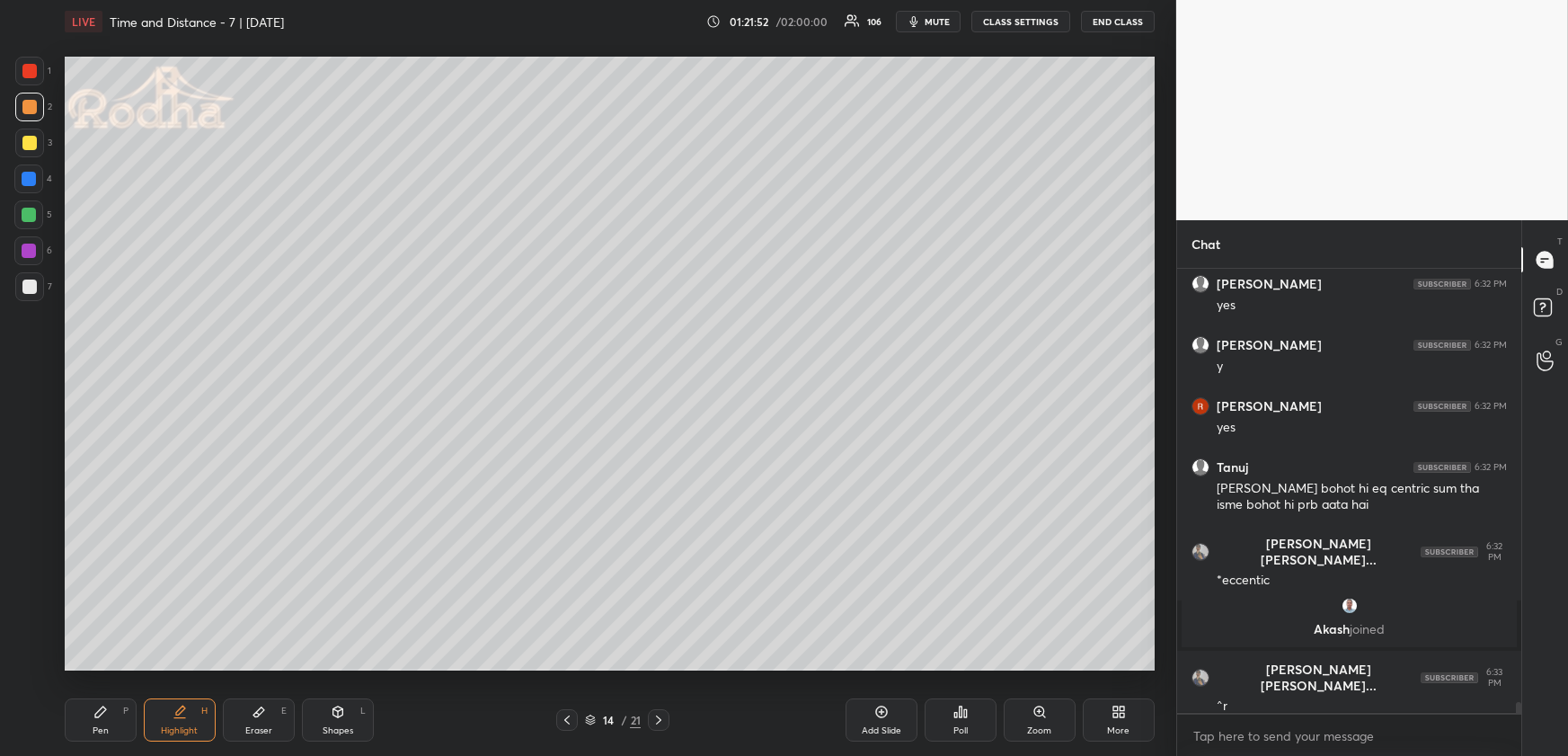 click 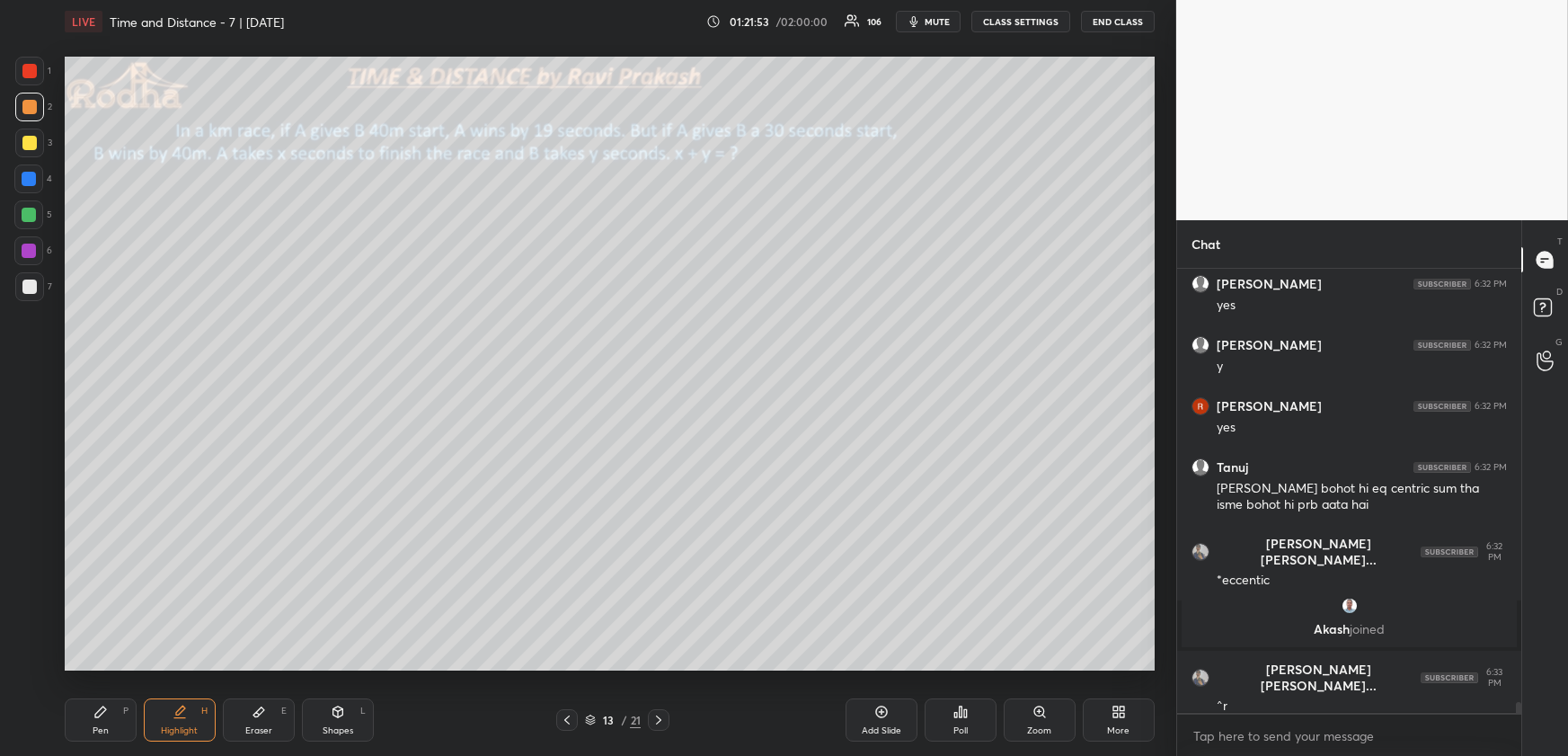 click on "More" at bounding box center (1119, 720) 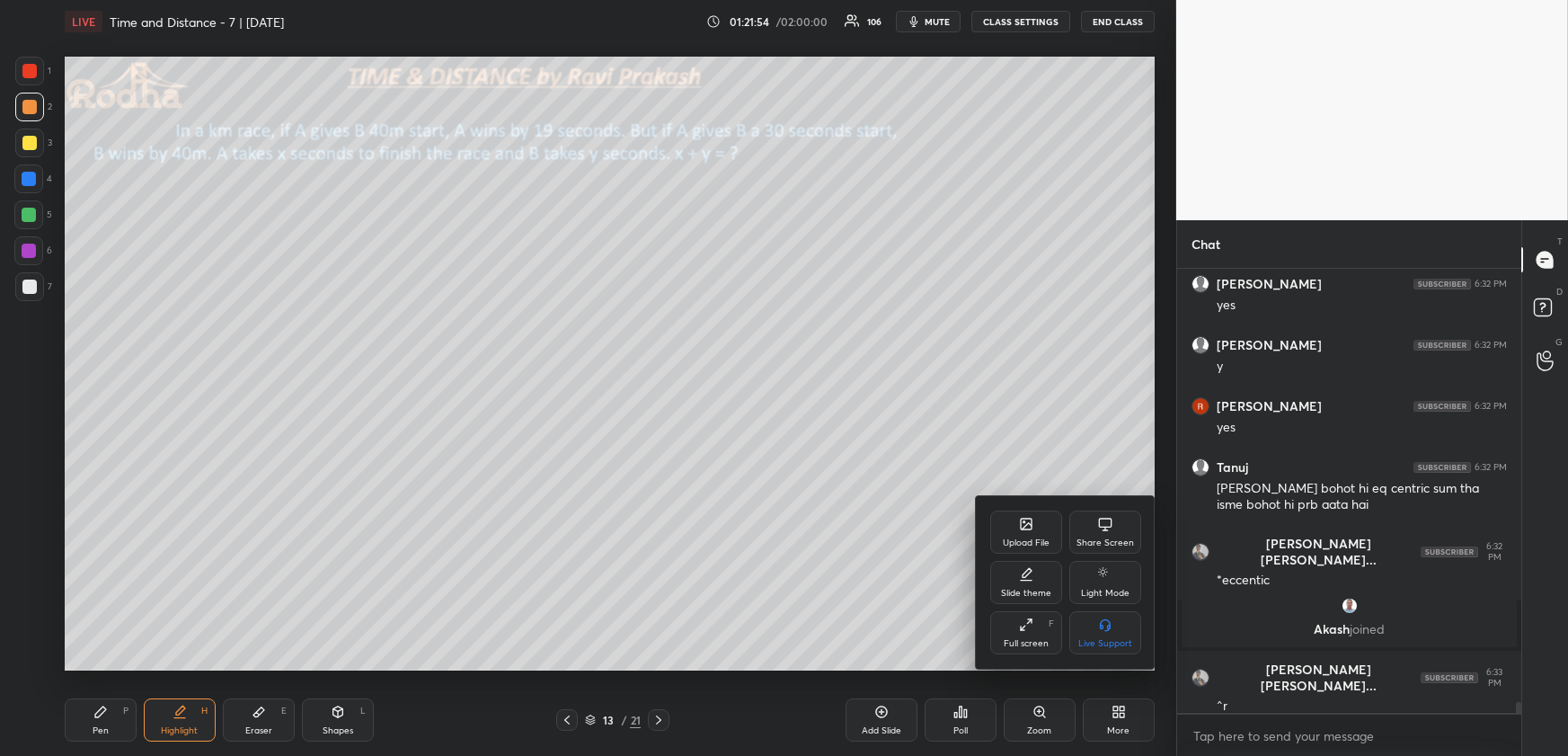 click on "Upload File" at bounding box center (1026, 543) 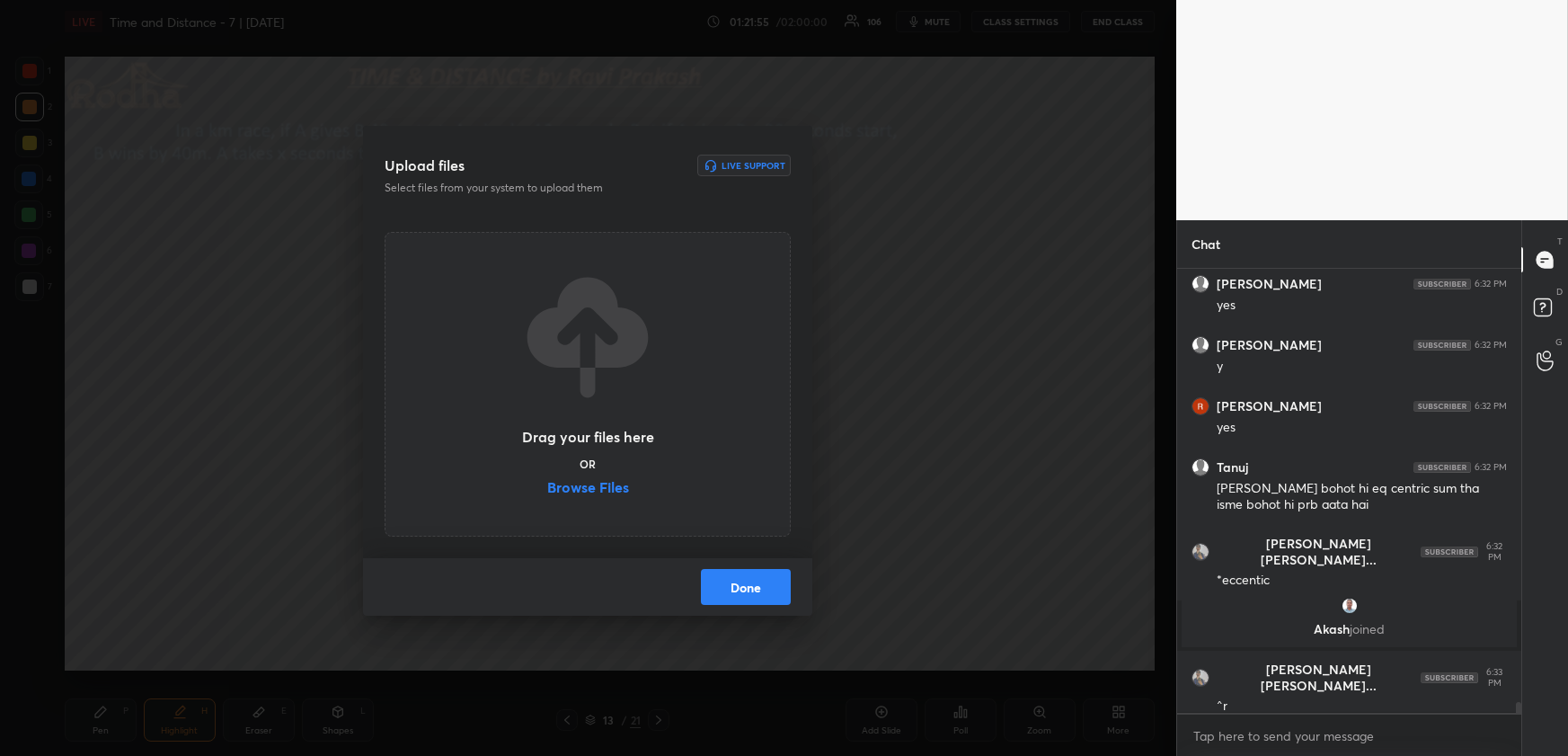 click on "Browse Files" at bounding box center (588, 489) 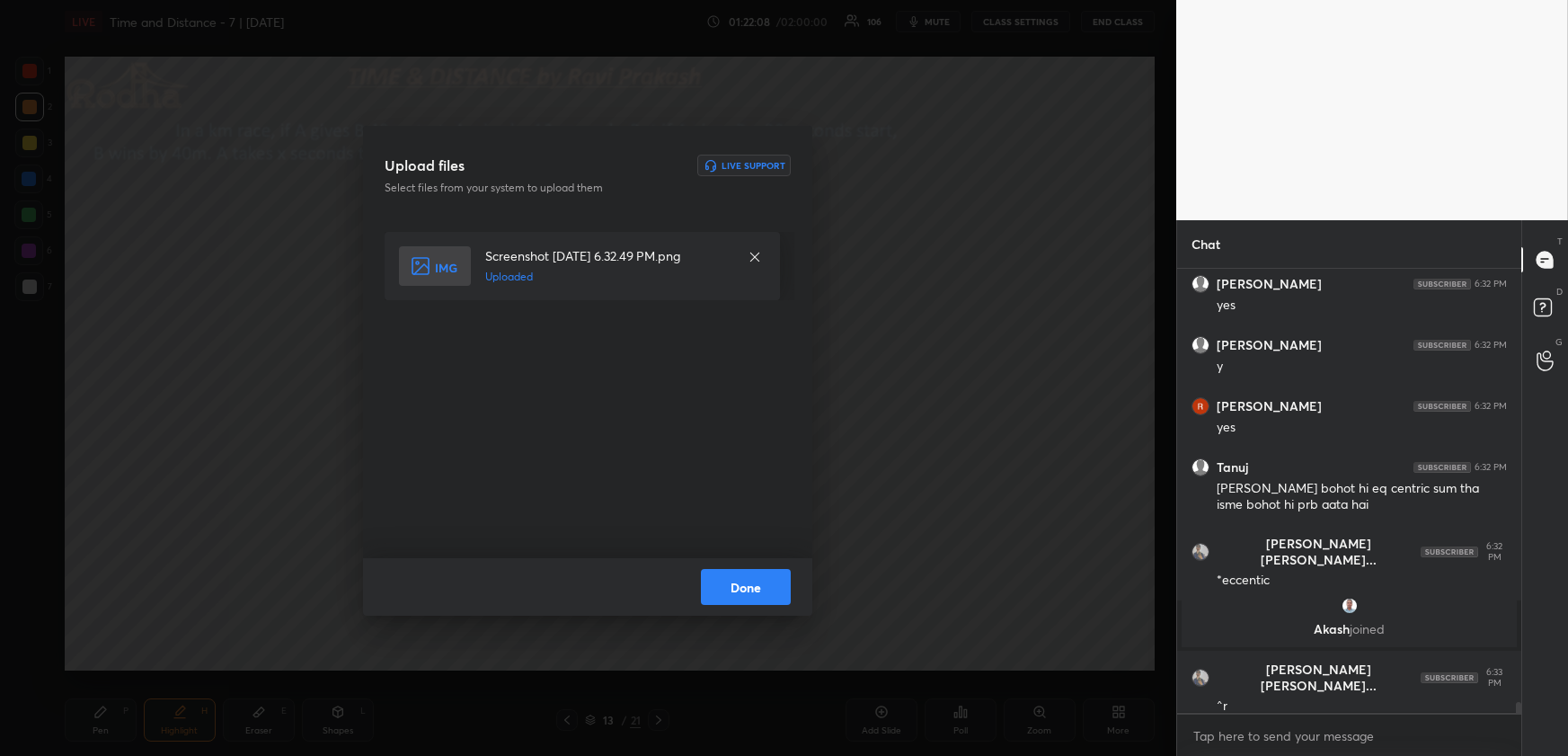 click on "Done" at bounding box center [746, 587] 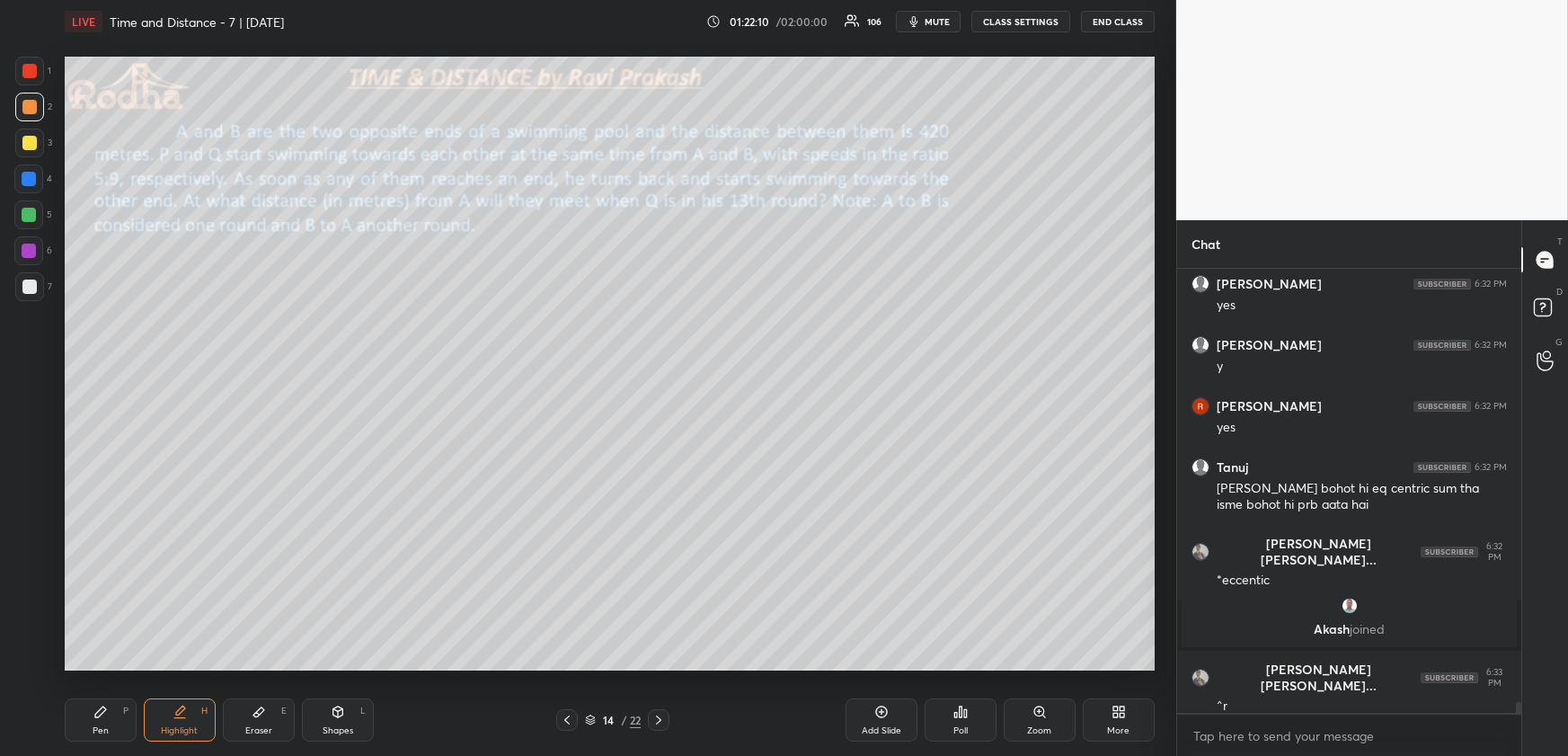 click on "Pen P" at bounding box center [101, 720] 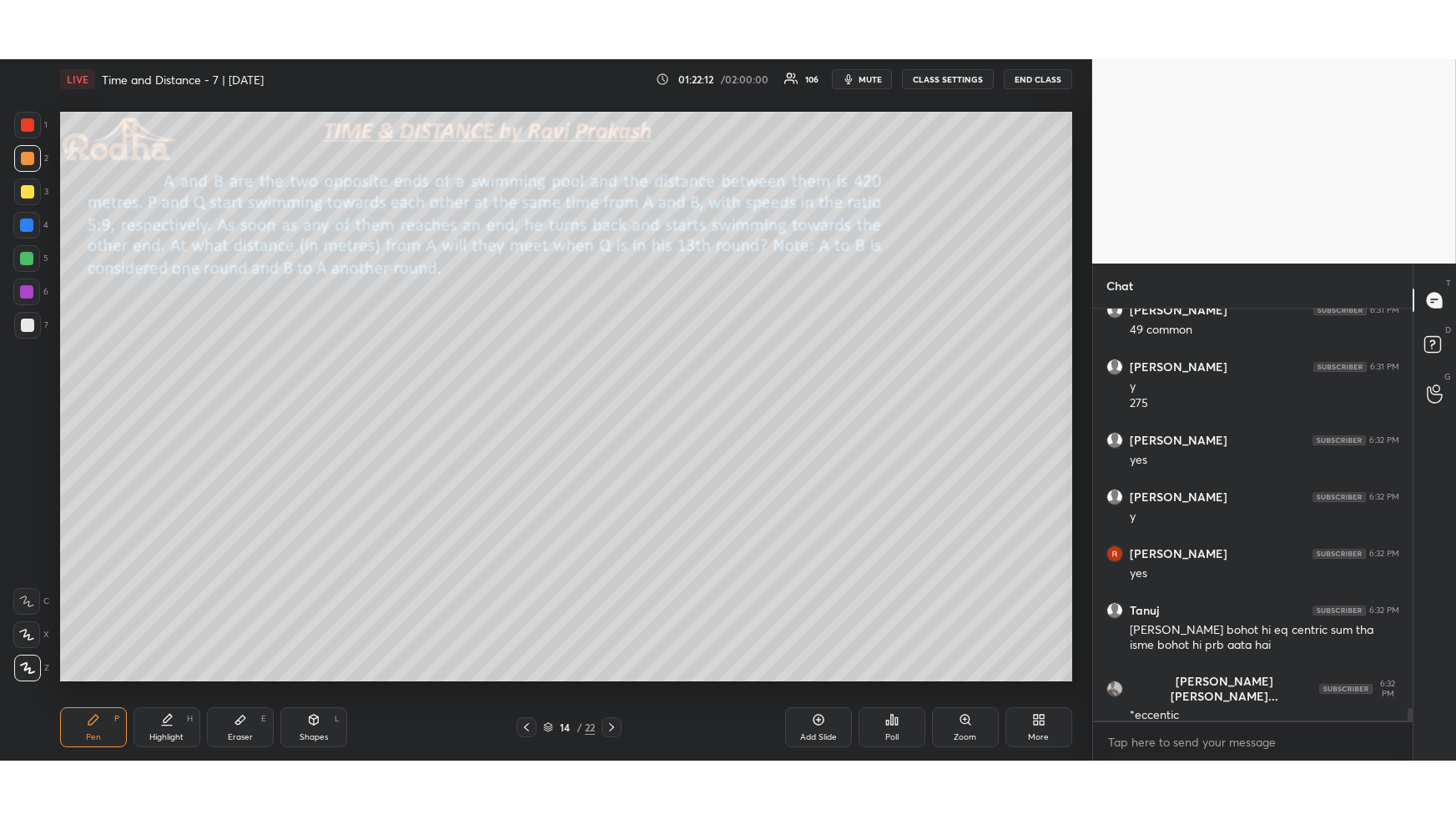 scroll, scrollTop: 82689, scrollLeft: 82412, axis: both 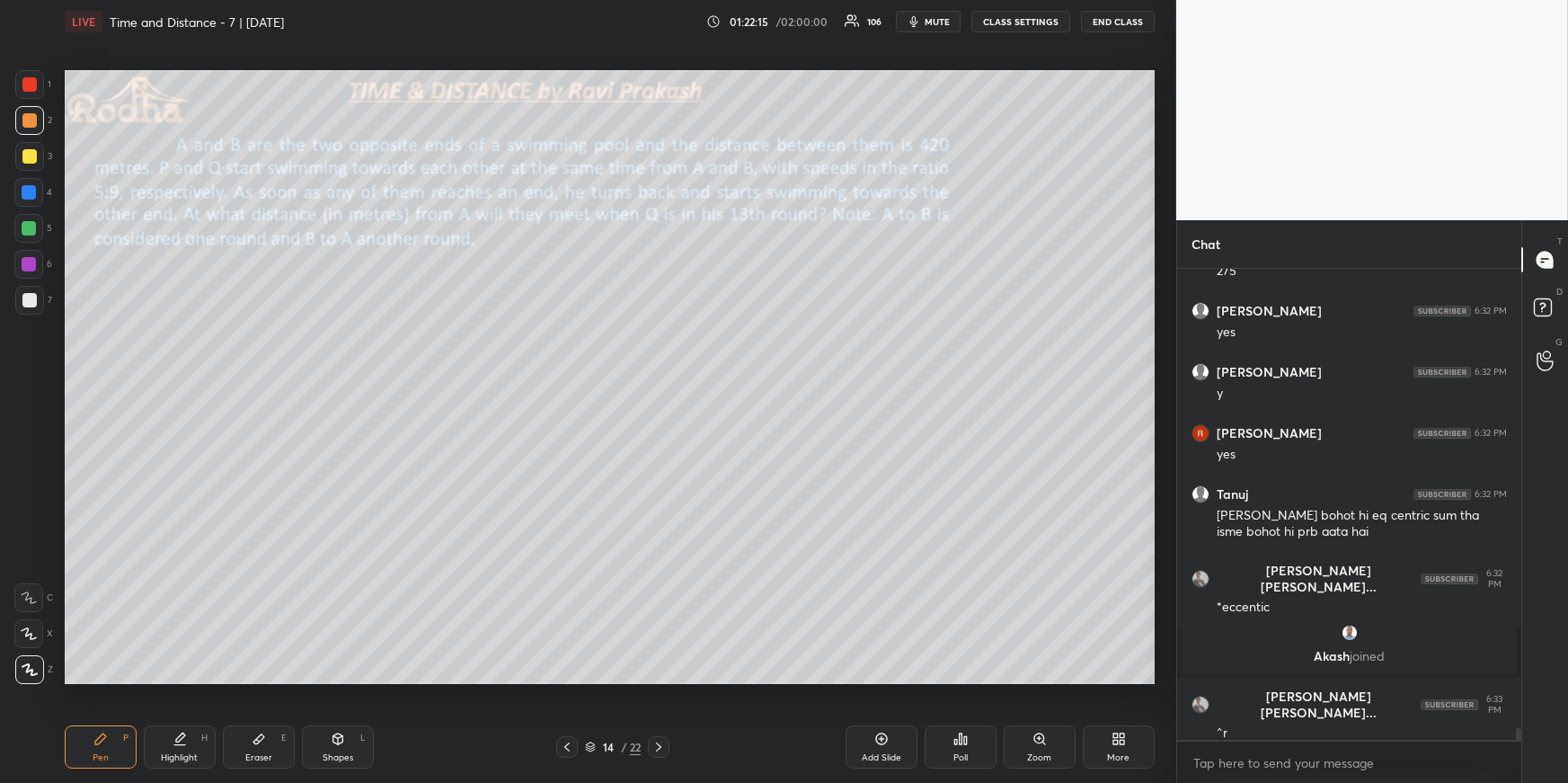 drag, startPoint x: 564, startPoint y: 750, endPoint x: 636, endPoint y: 741, distance: 72.56032 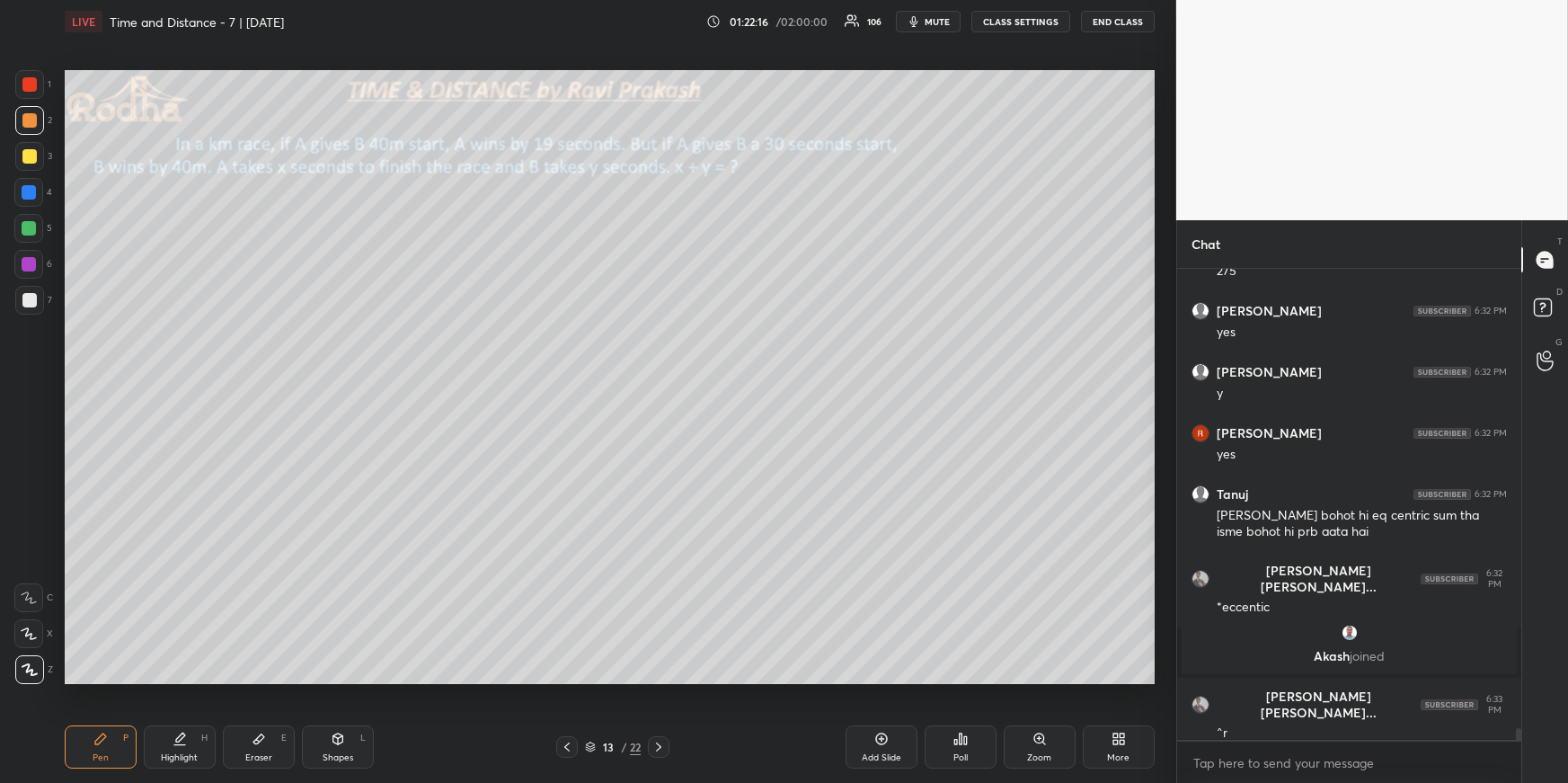 click 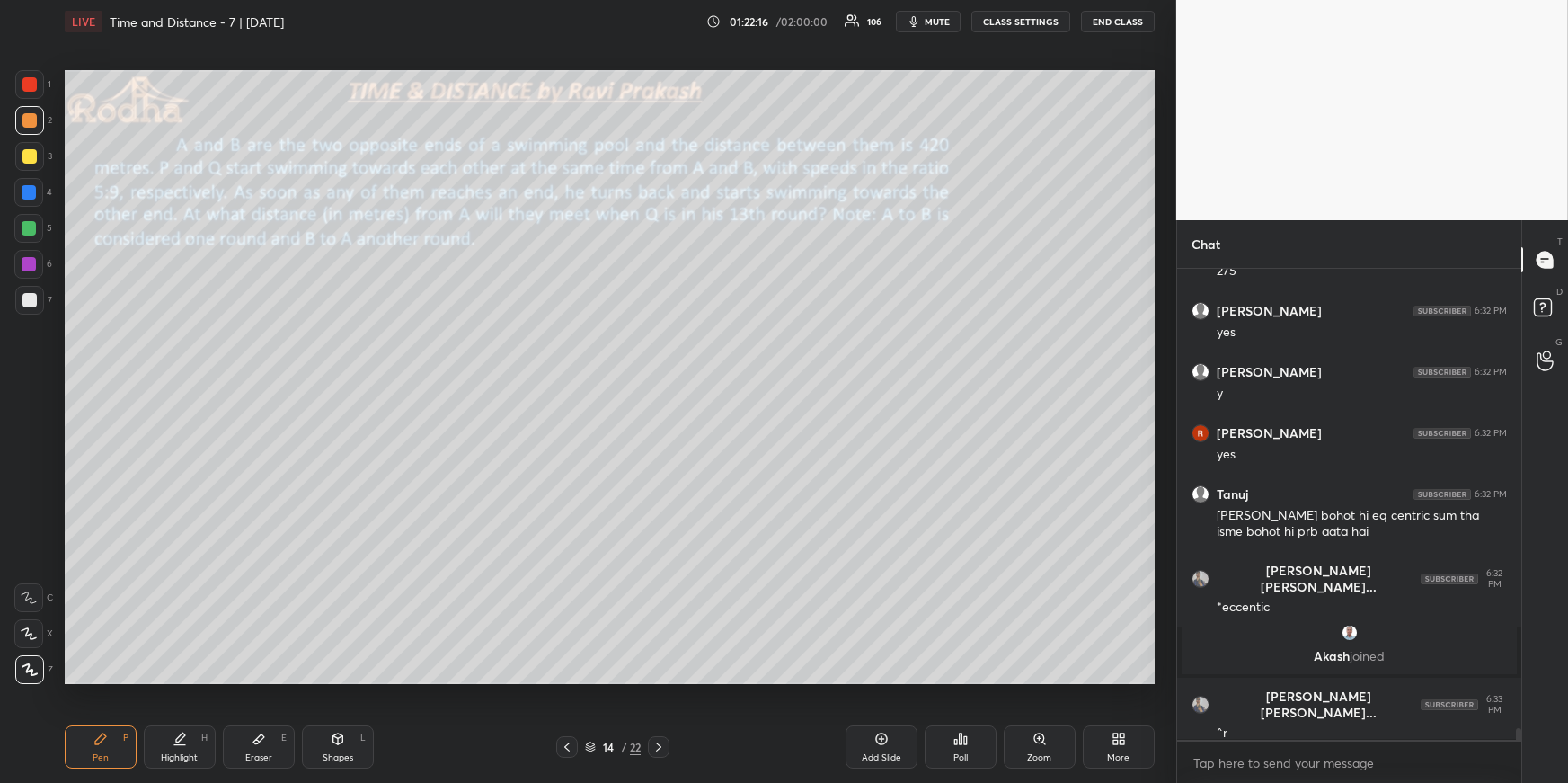click 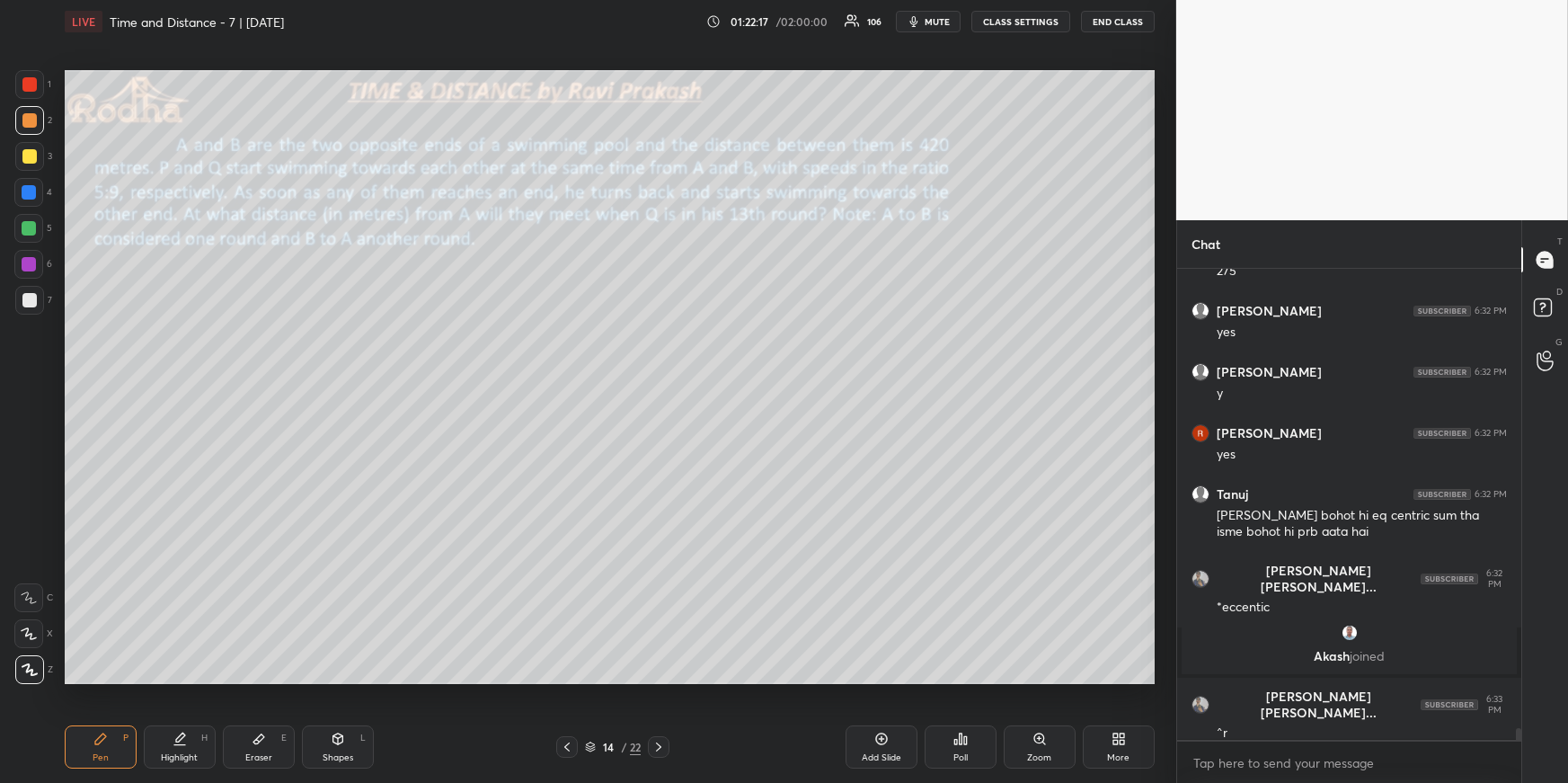 click at bounding box center (30, 300) 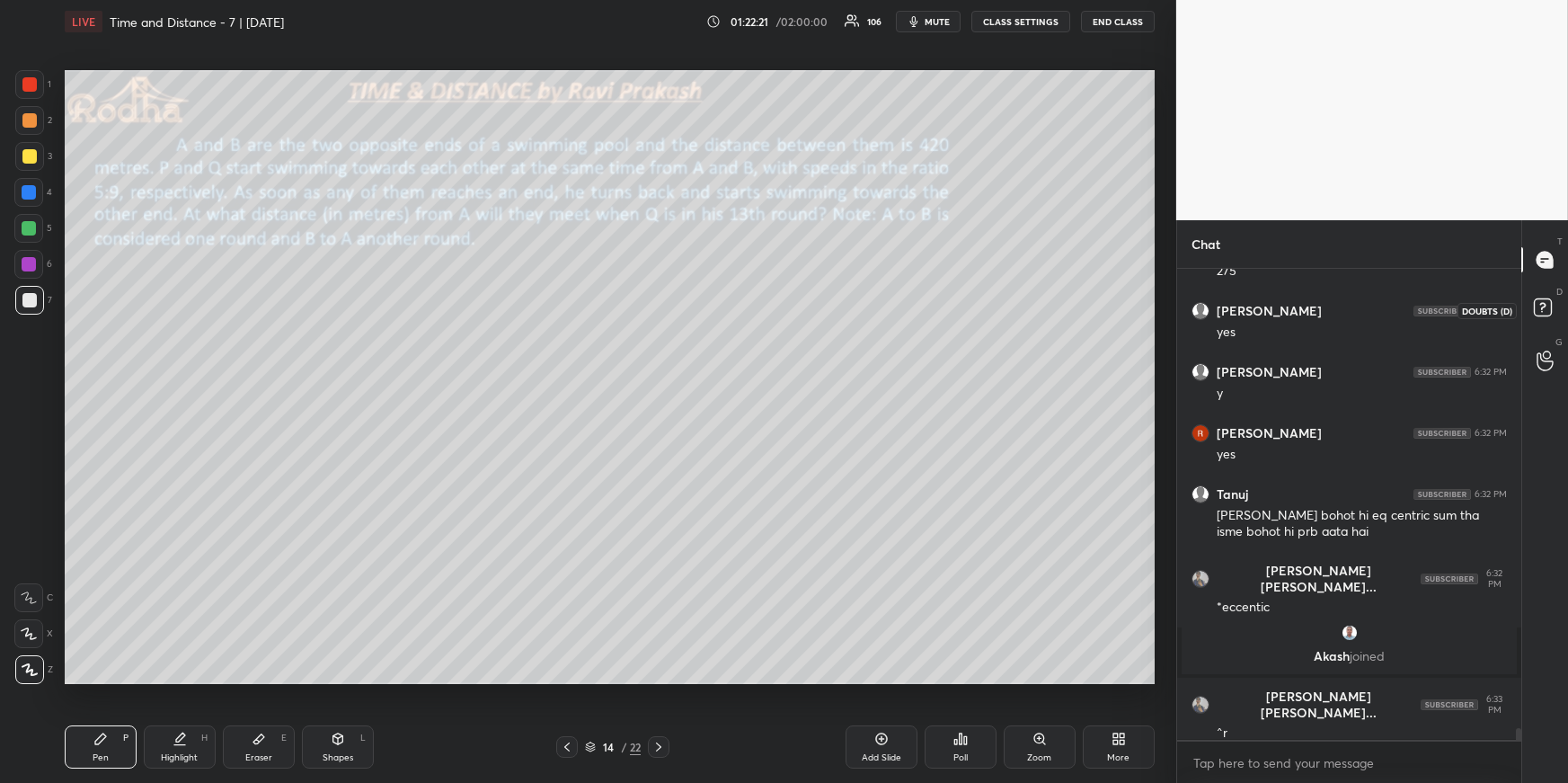 click 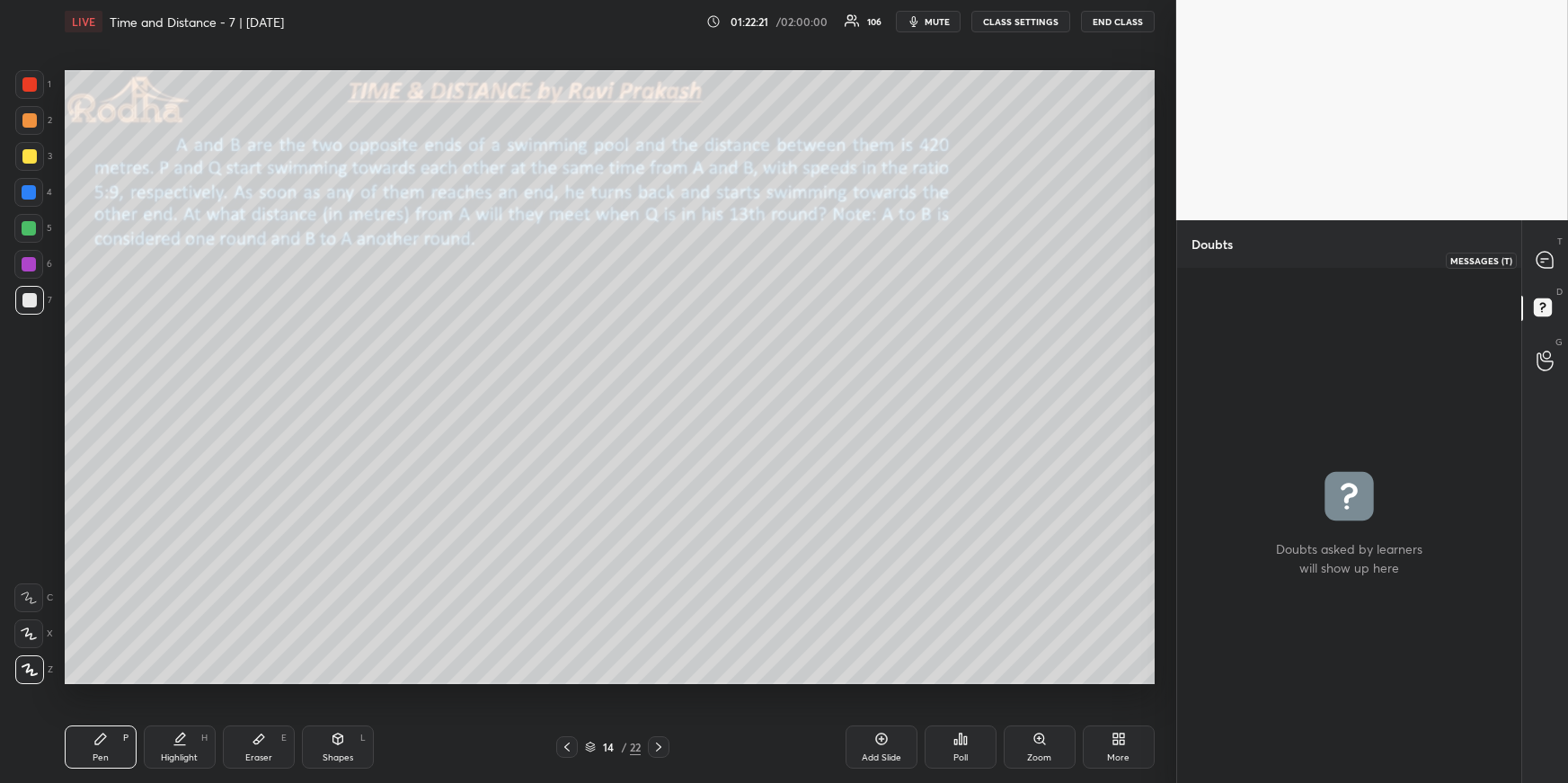 click 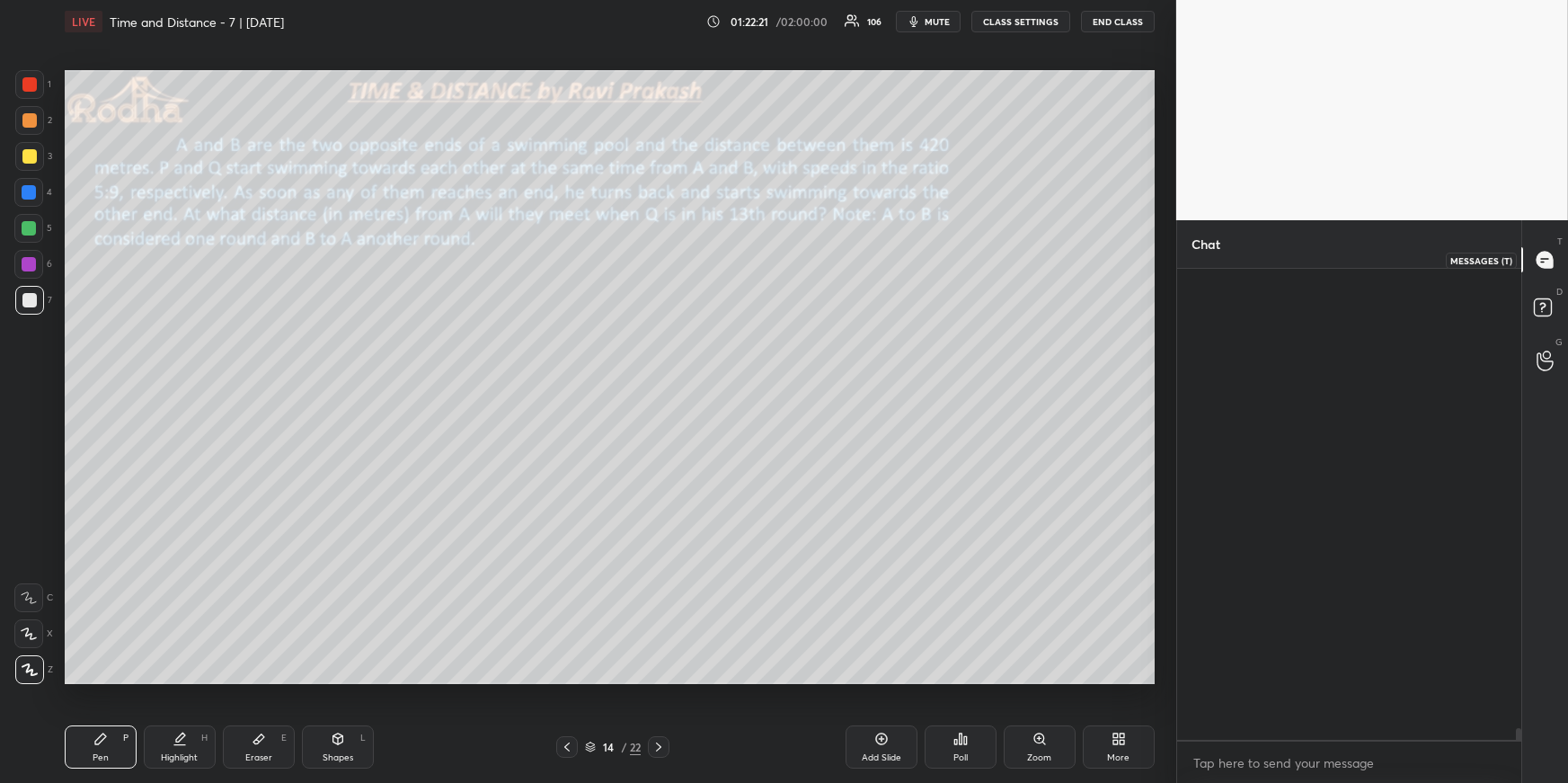 scroll, scrollTop: 18858, scrollLeft: 0, axis: vertical 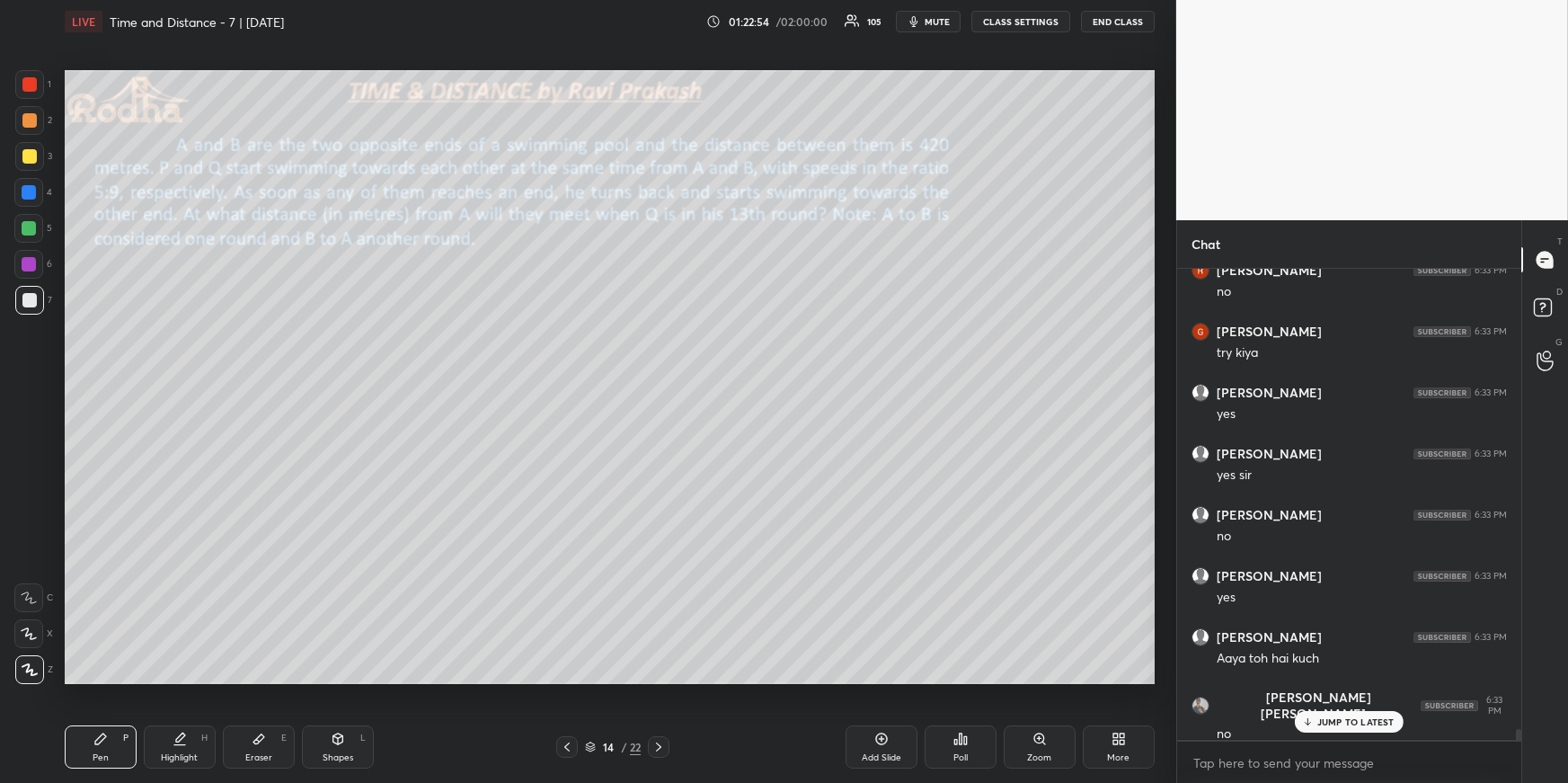 click on "Poll" at bounding box center [961, 747] 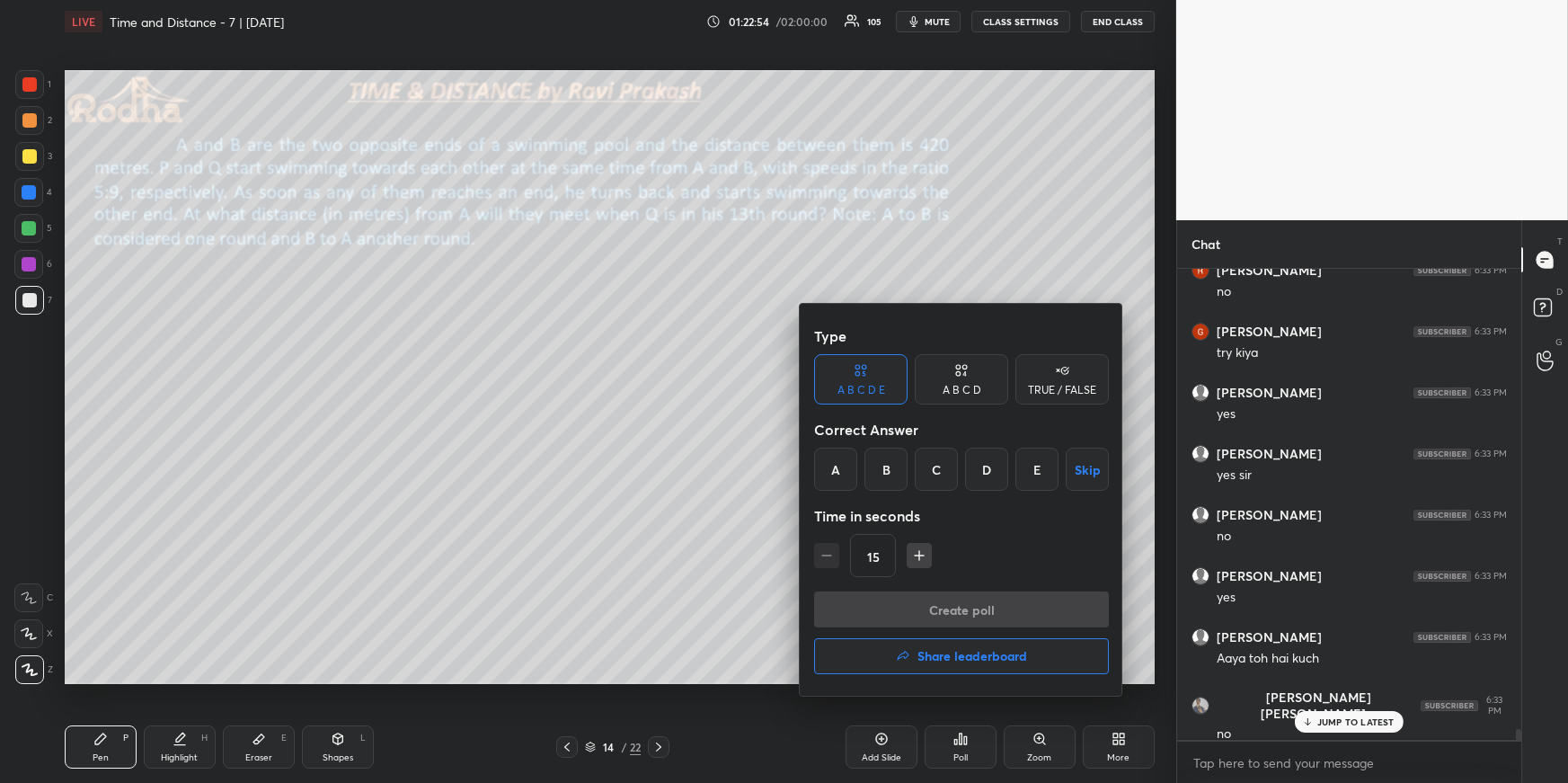click on "D" at bounding box center [987, 469] 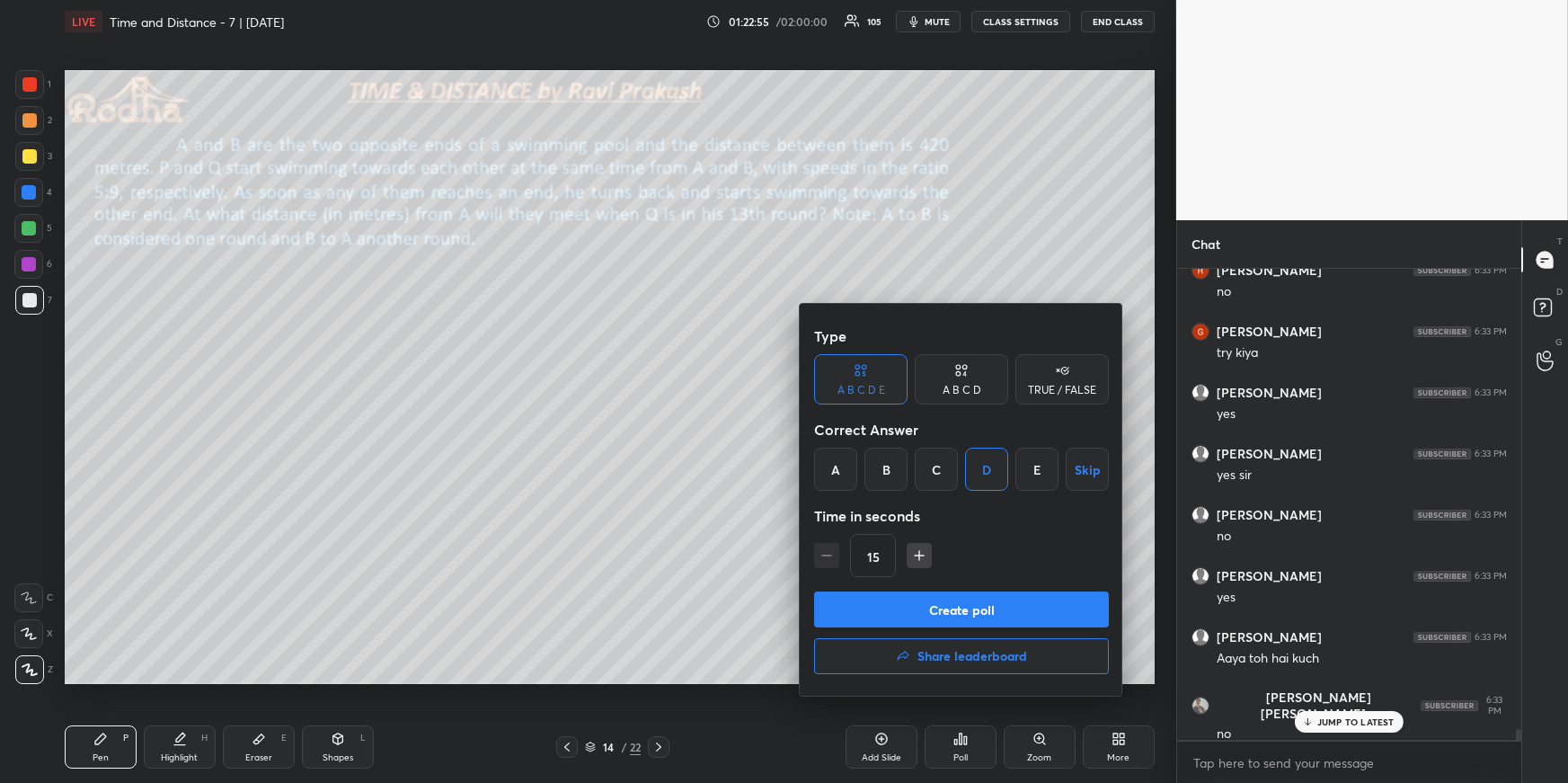 click on "Create poll" at bounding box center (961, 609) 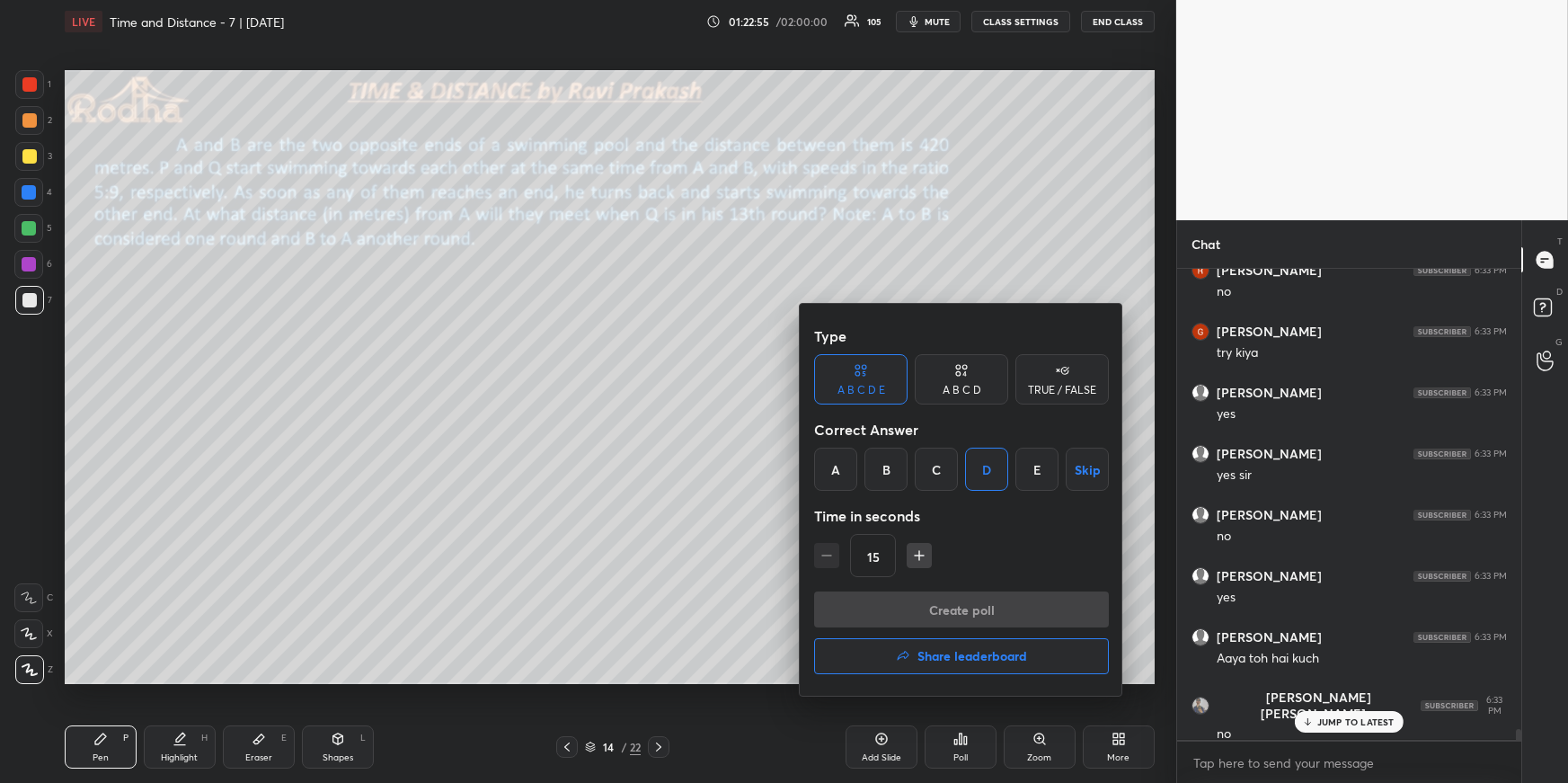 scroll, scrollTop: 443, scrollLeft: 334, axis: both 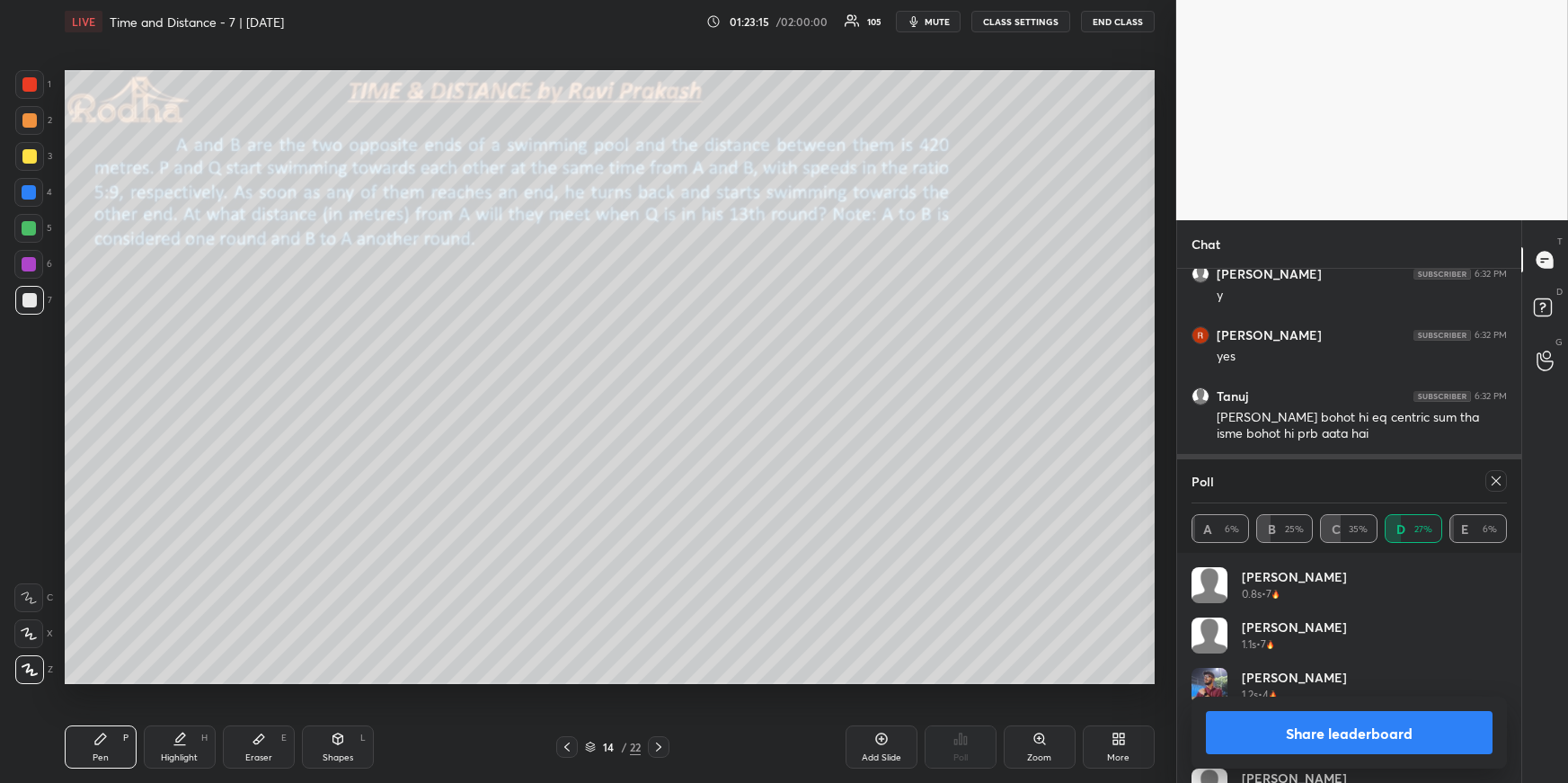 click 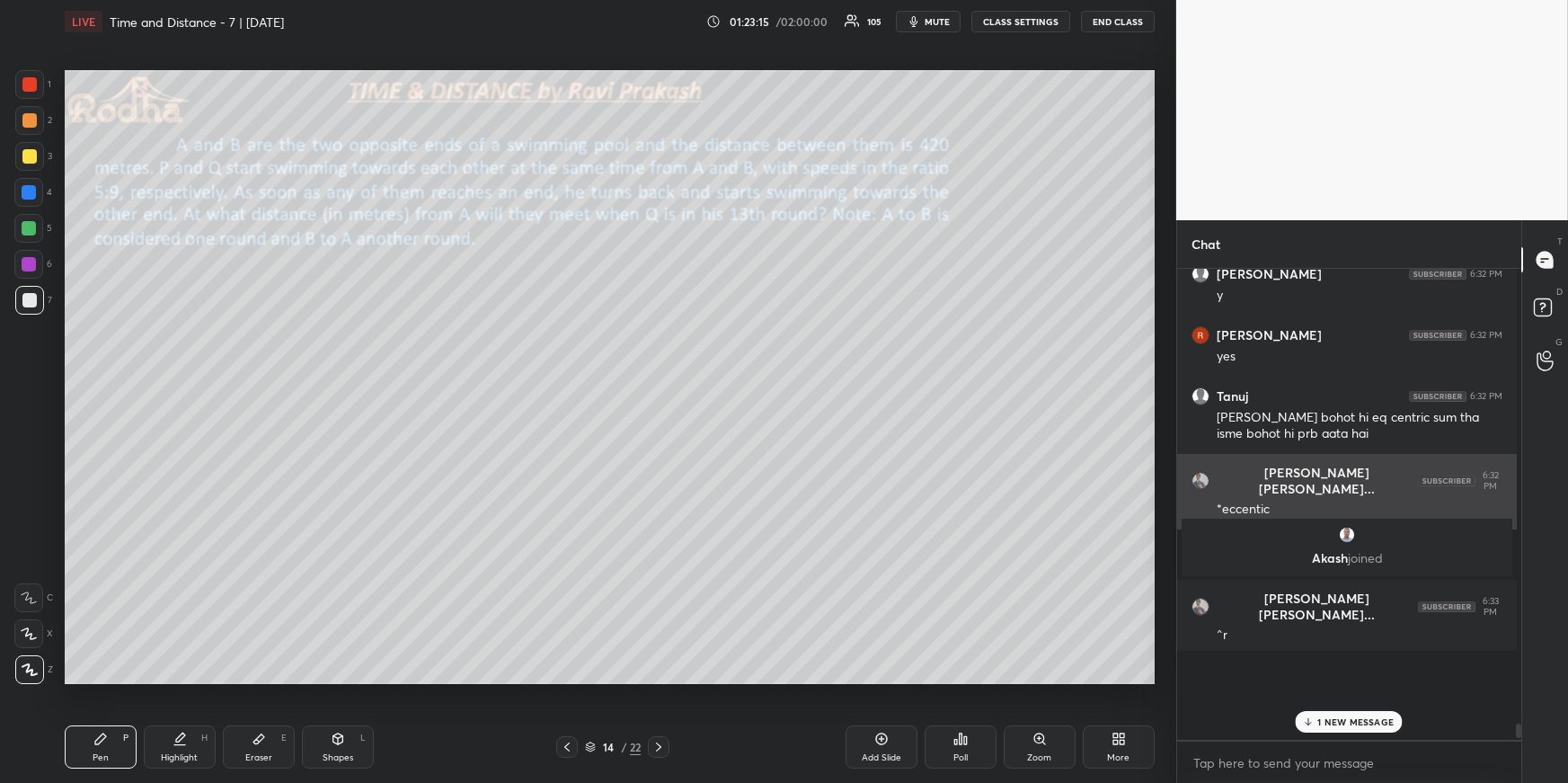 scroll, scrollTop: 393, scrollLeft: 334, axis: both 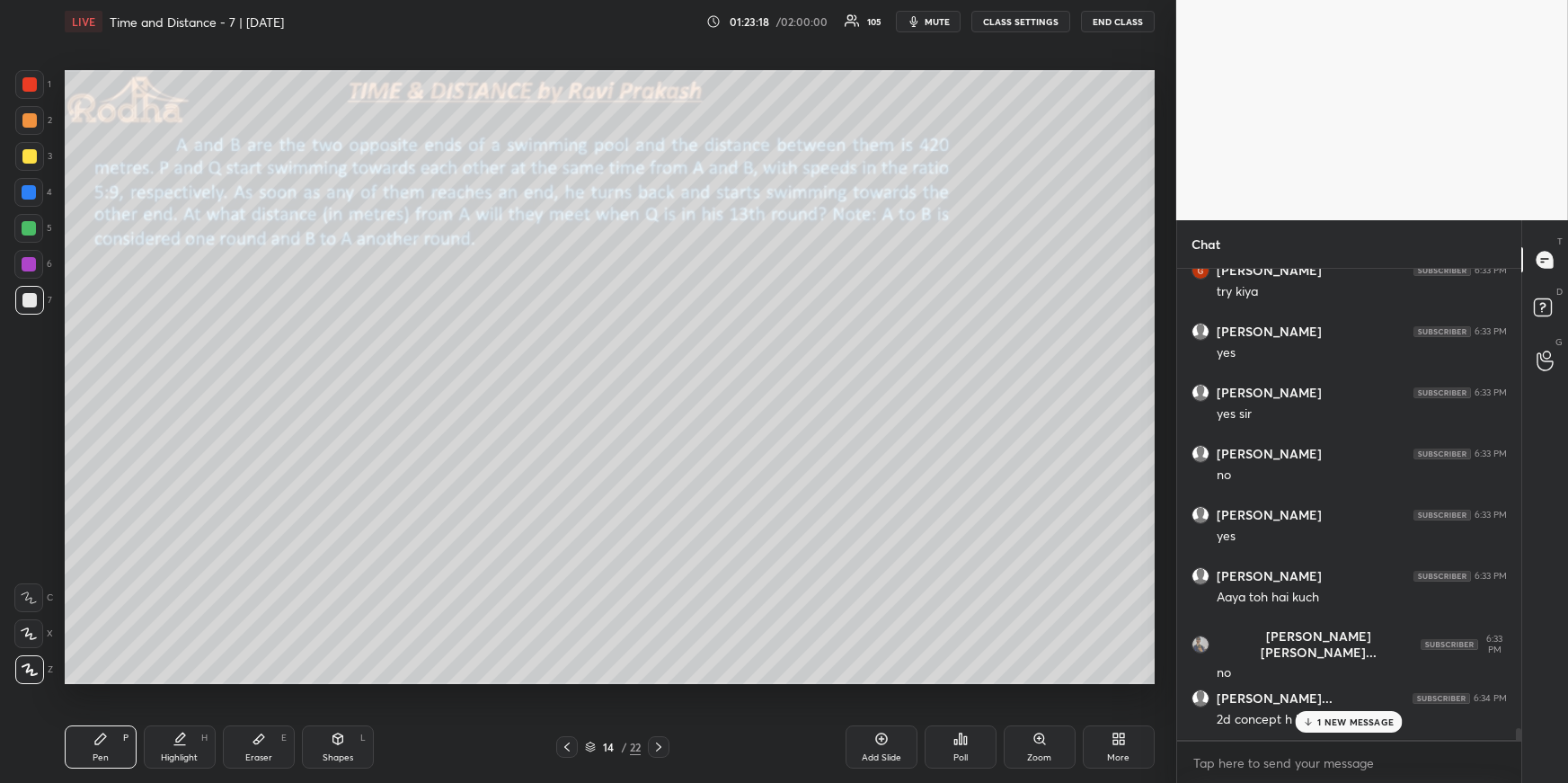 click on "1 NEW MESSAGE" at bounding box center [1355, 722] 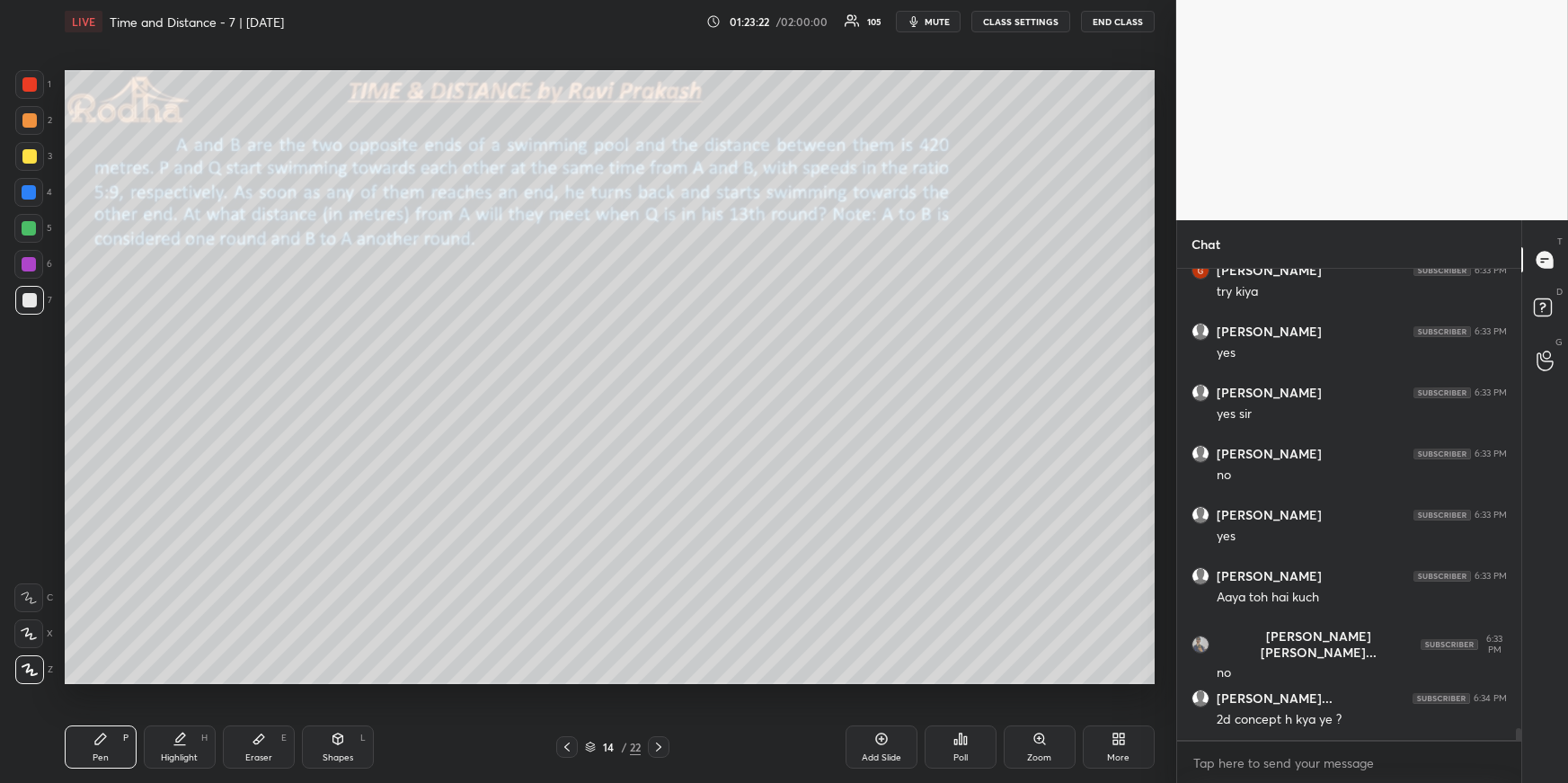 click on "Eraser E" at bounding box center (259, 747) 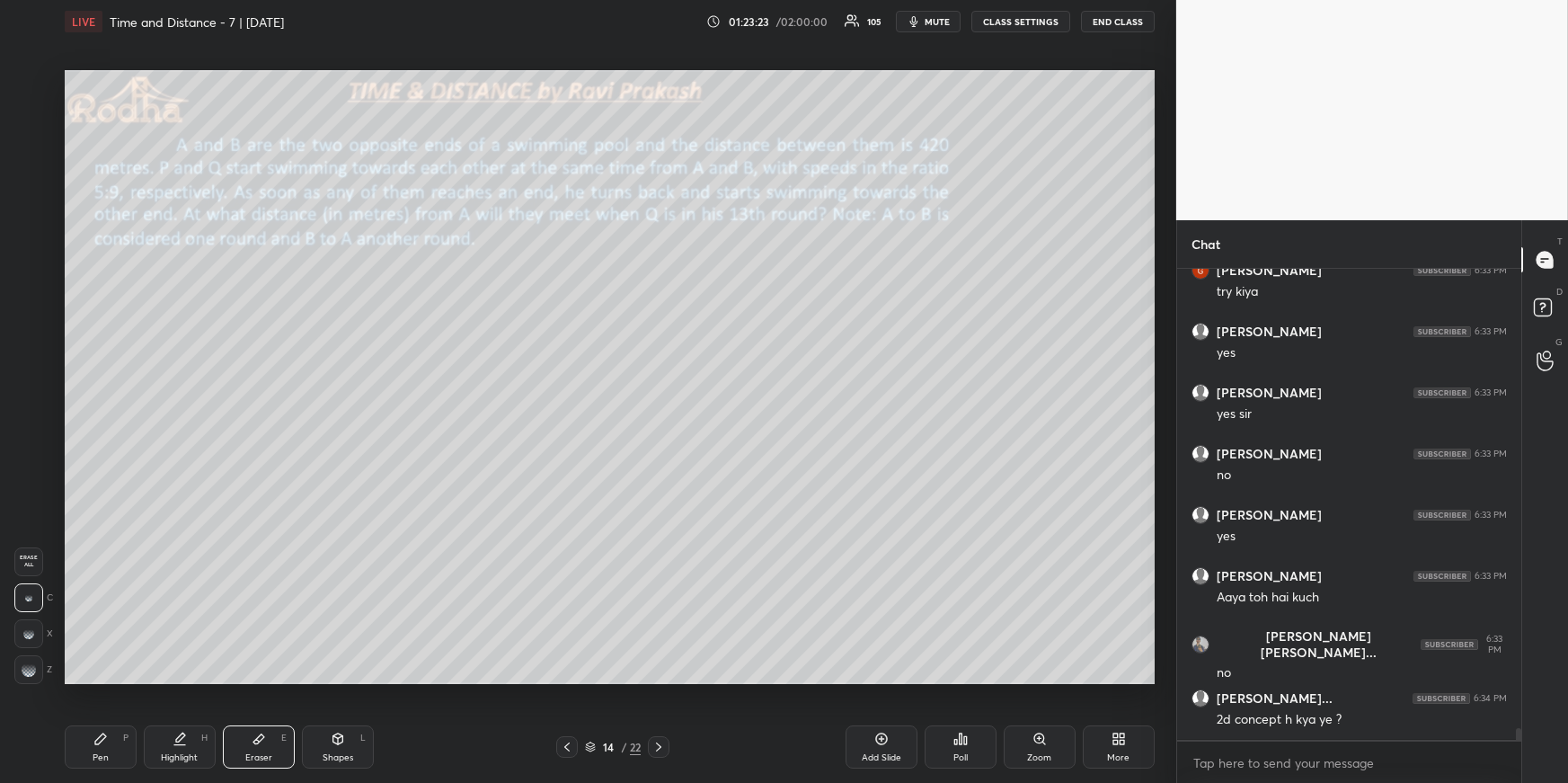 drag, startPoint x: 22, startPoint y: 671, endPoint x: 51, endPoint y: 653, distance: 34.132096 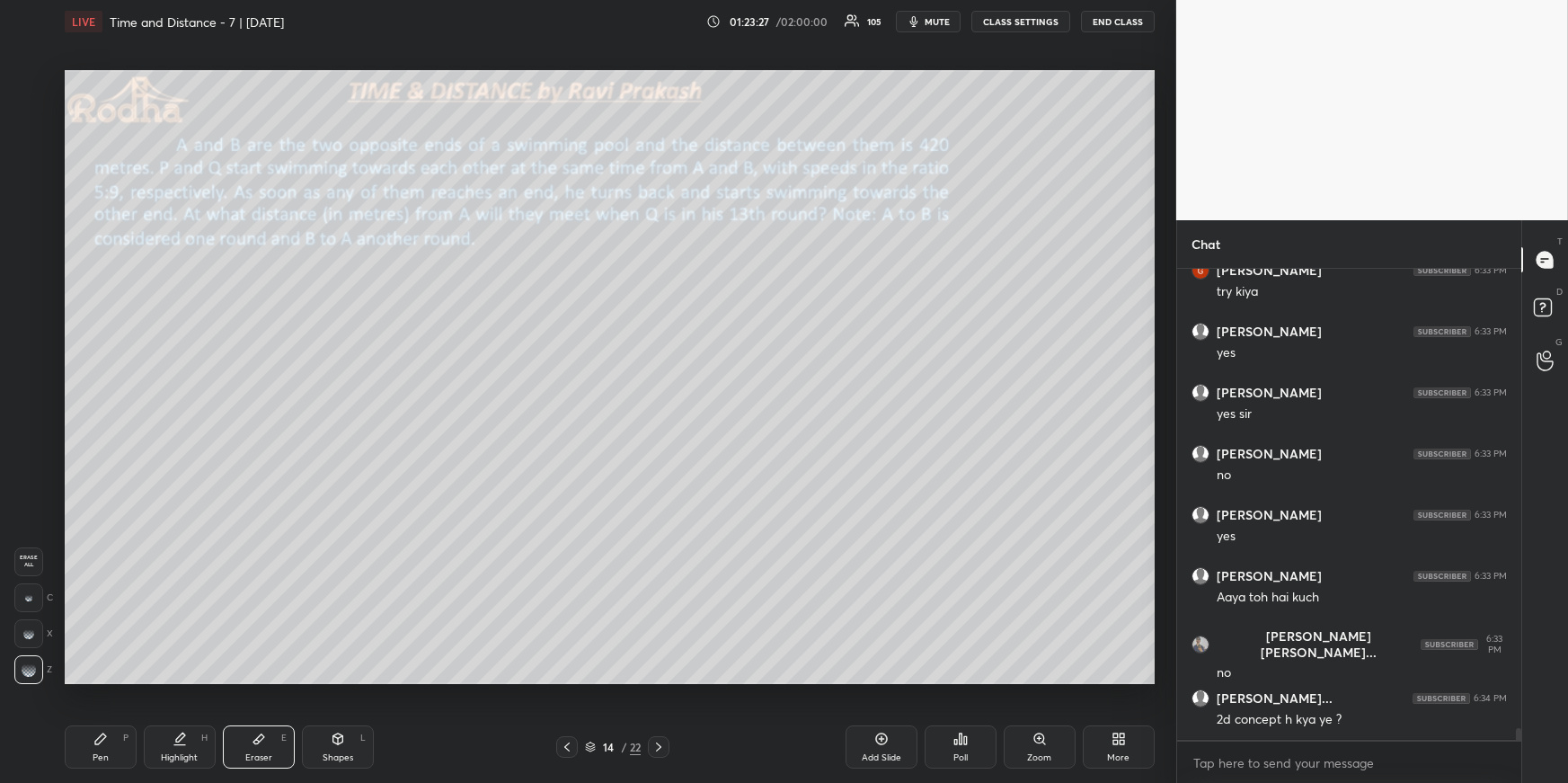 drag, startPoint x: 323, startPoint y: 748, endPoint x: 316, endPoint y: 729, distance: 20.248457 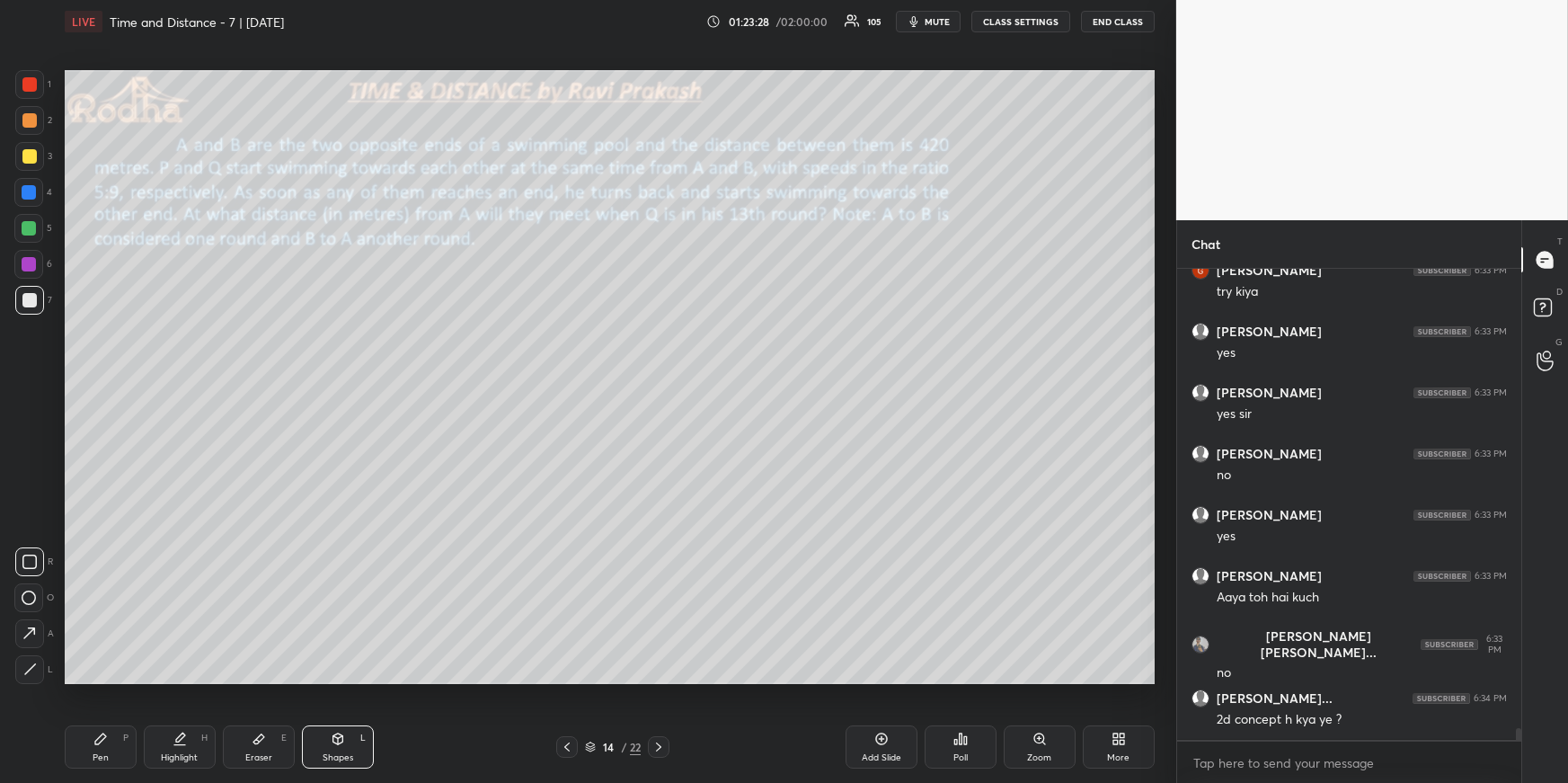 click on "Pen P" at bounding box center [101, 747] 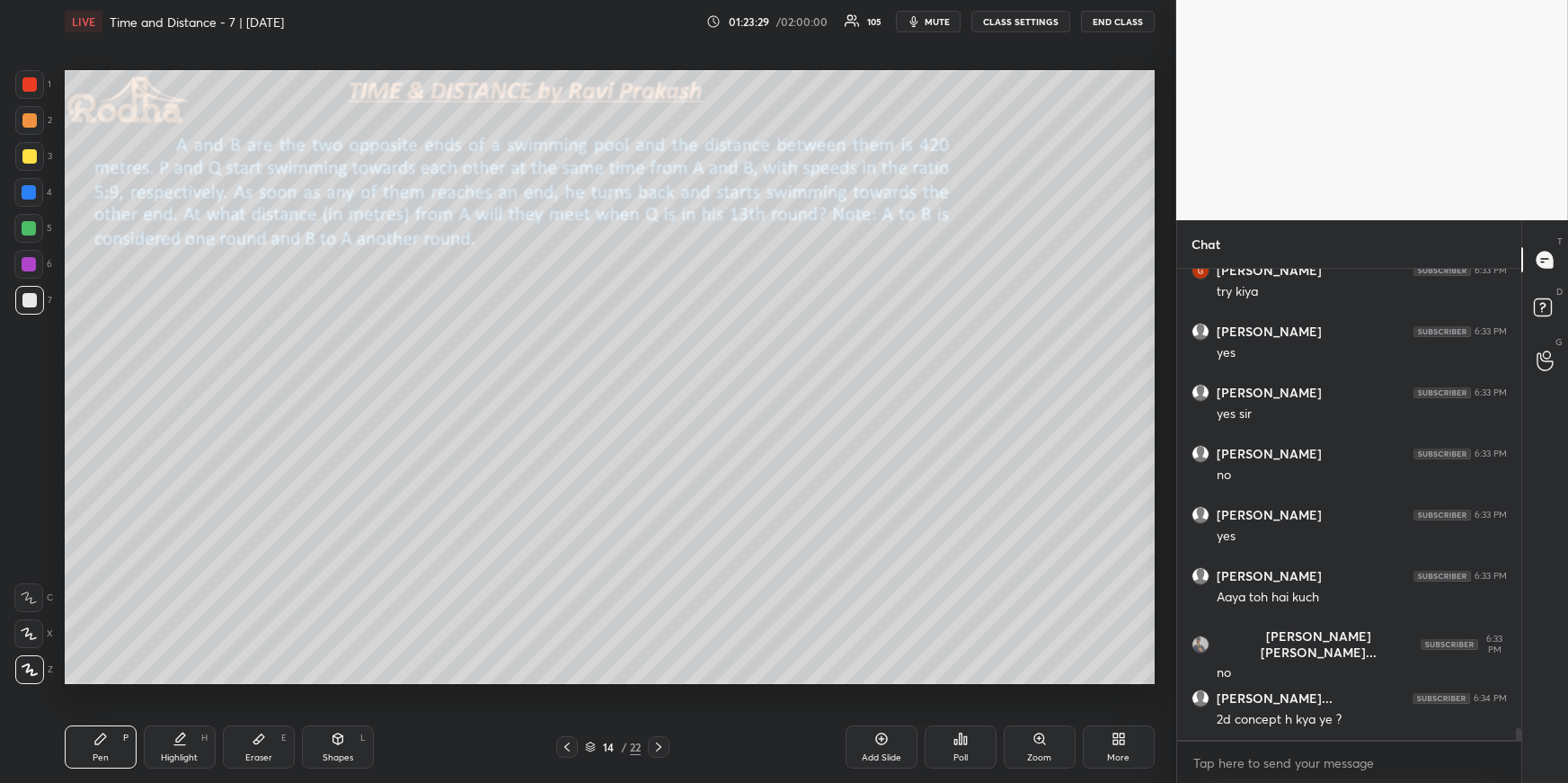 click at bounding box center [30, 156] 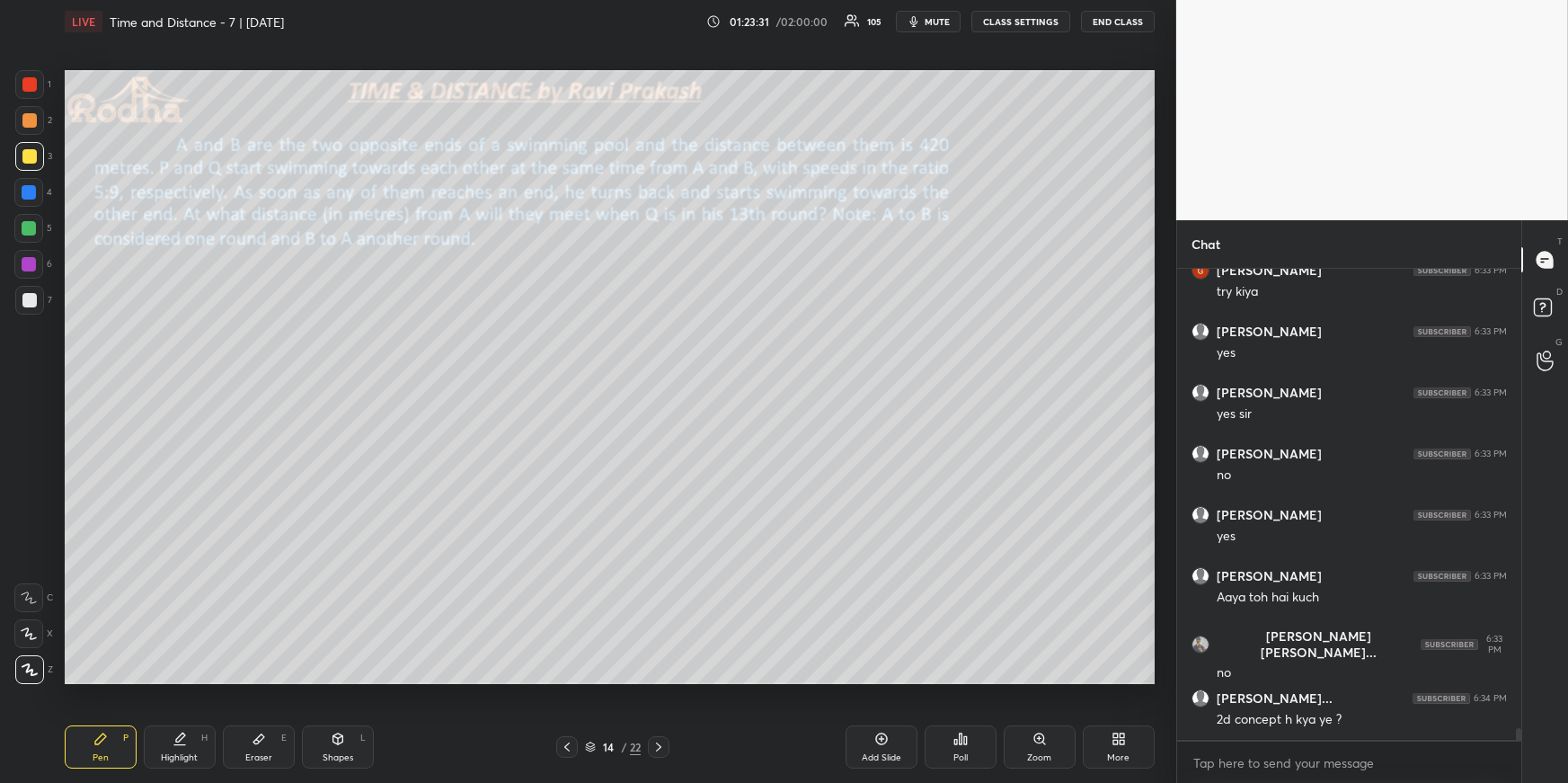 drag, startPoint x: 31, startPoint y: 121, endPoint x: 31, endPoint y: 134, distance: 13 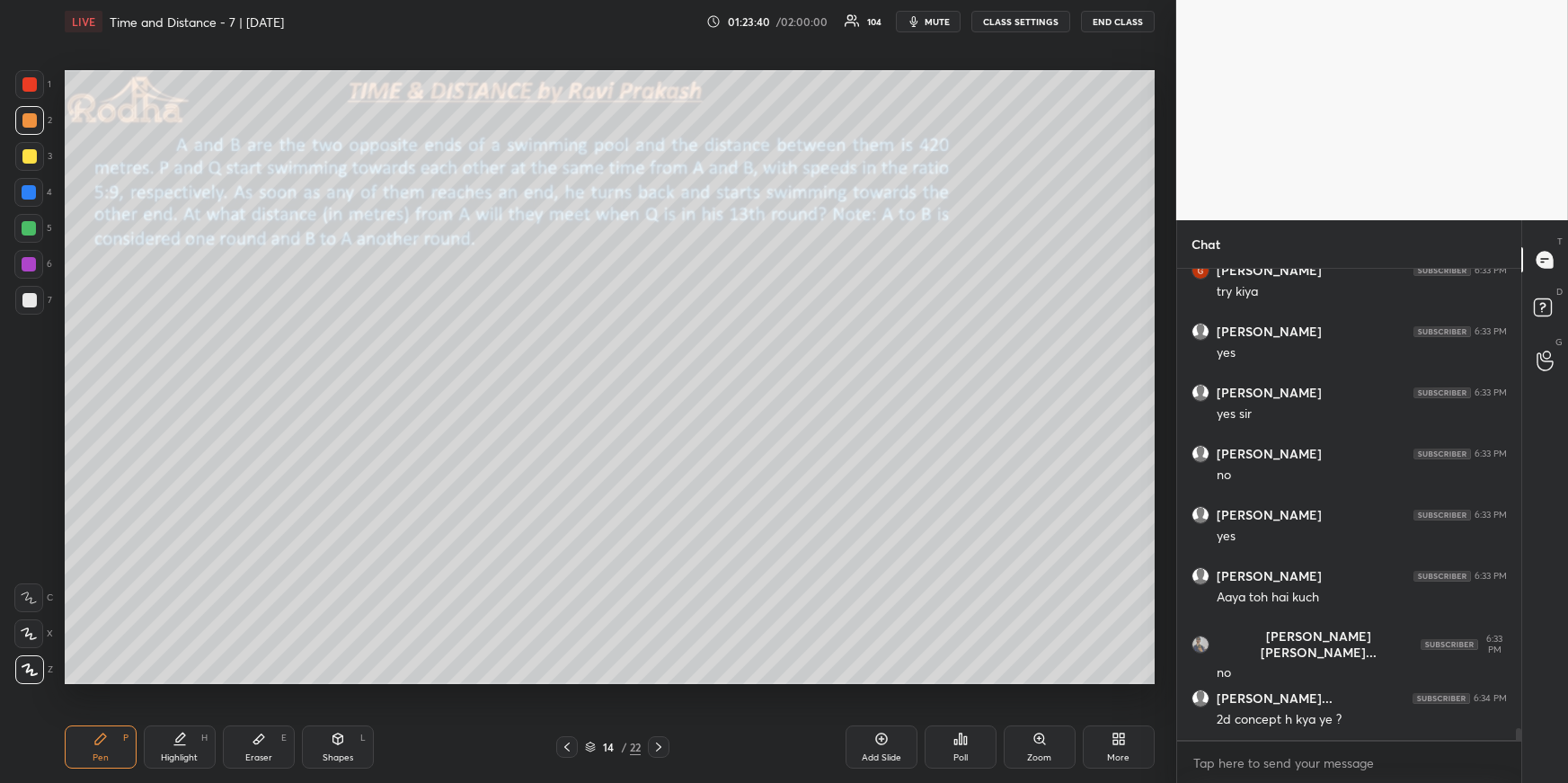 click on "Shapes L" at bounding box center (338, 747) 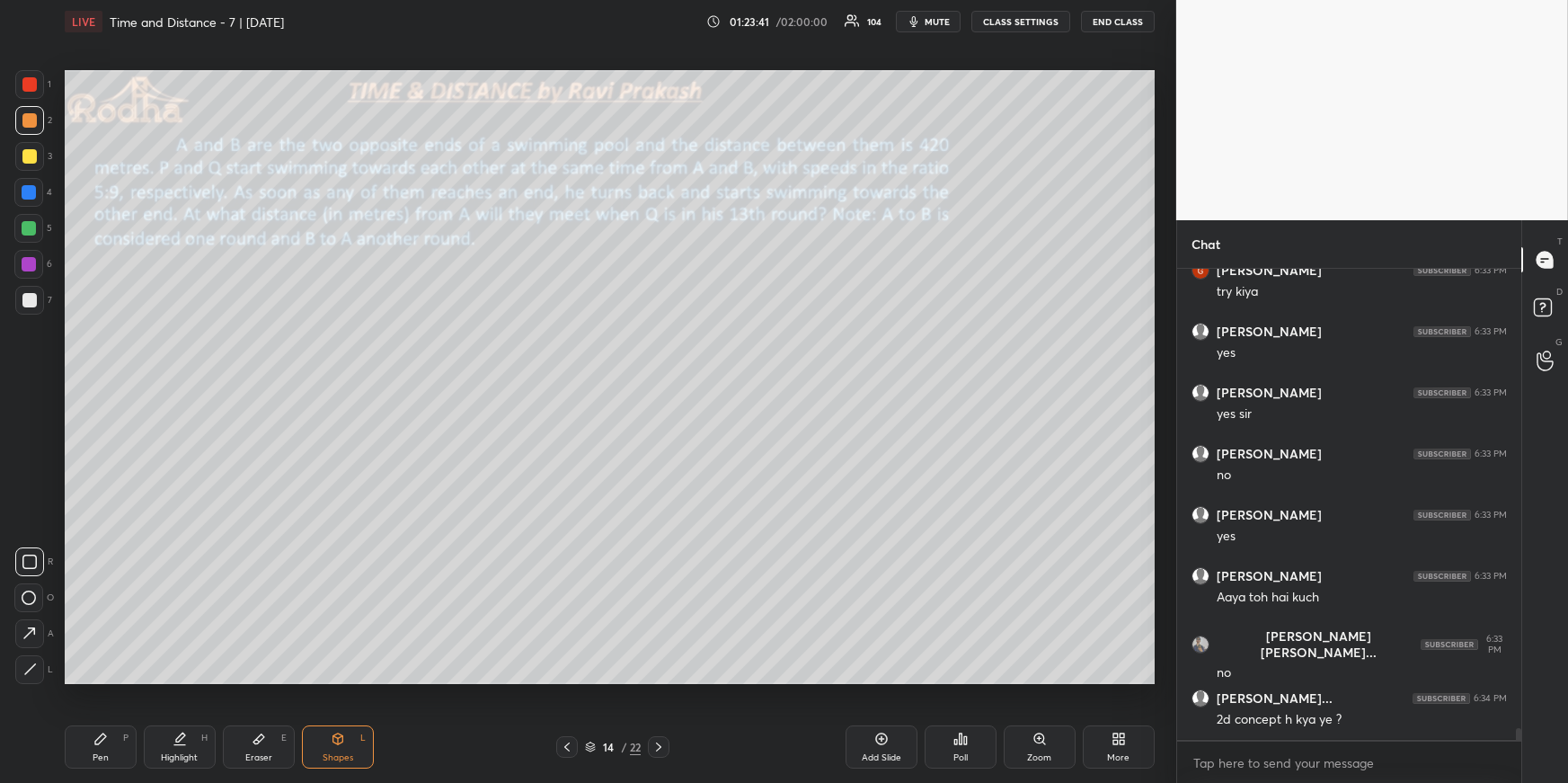 click 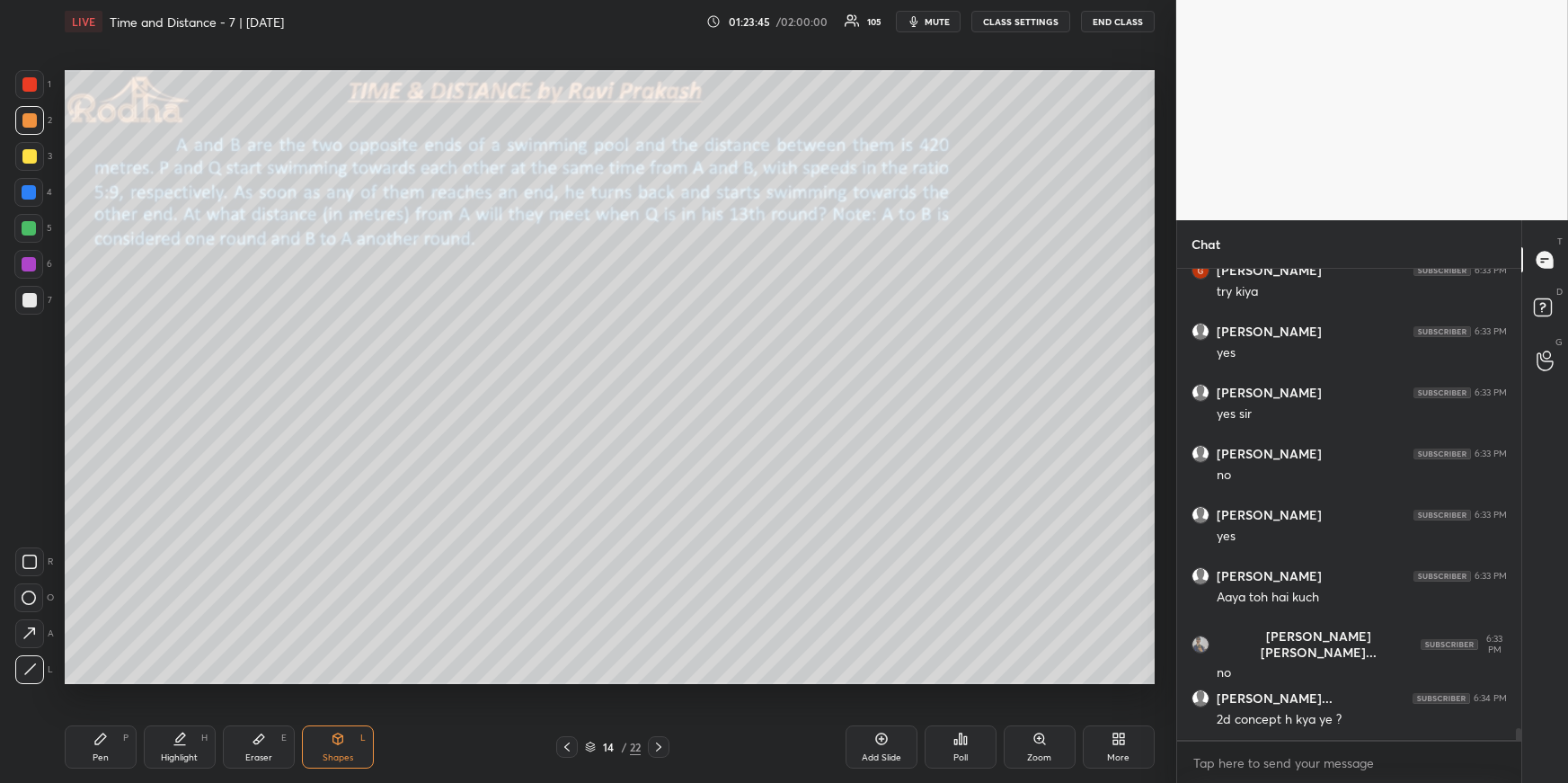 click on "Pen P" at bounding box center (101, 747) 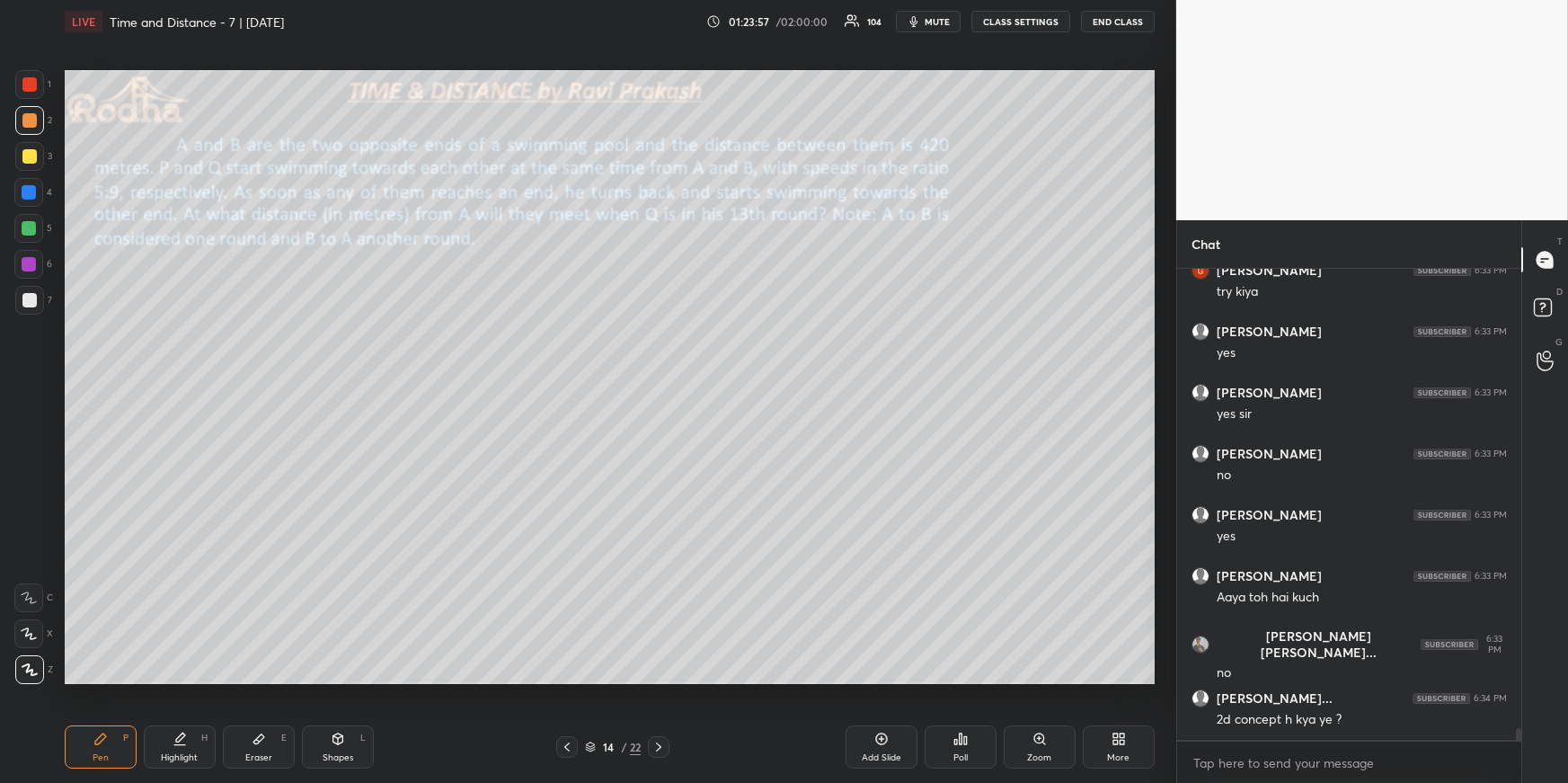 click at bounding box center [29, 228] 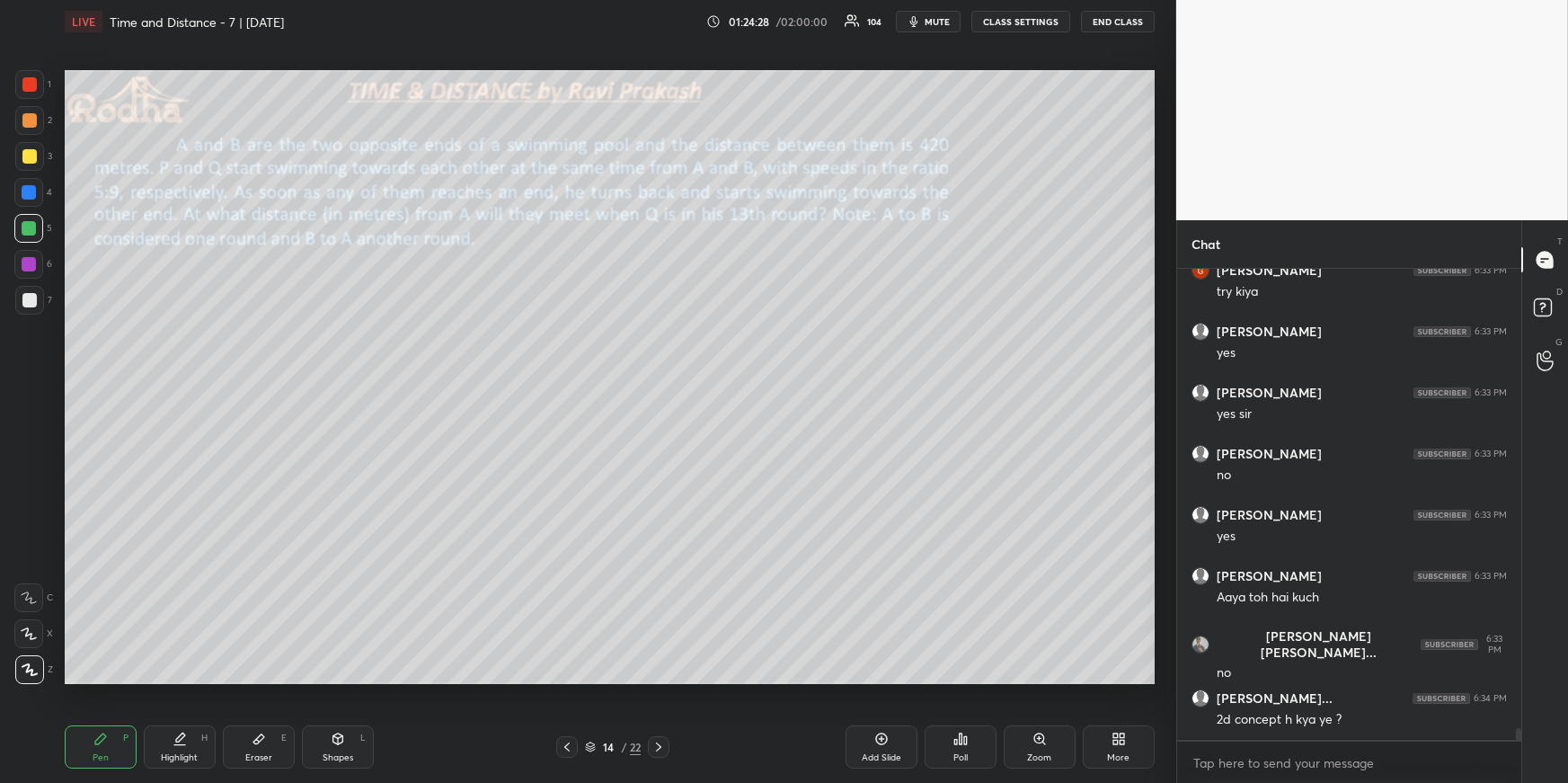 click on "Highlight H" at bounding box center [180, 747] 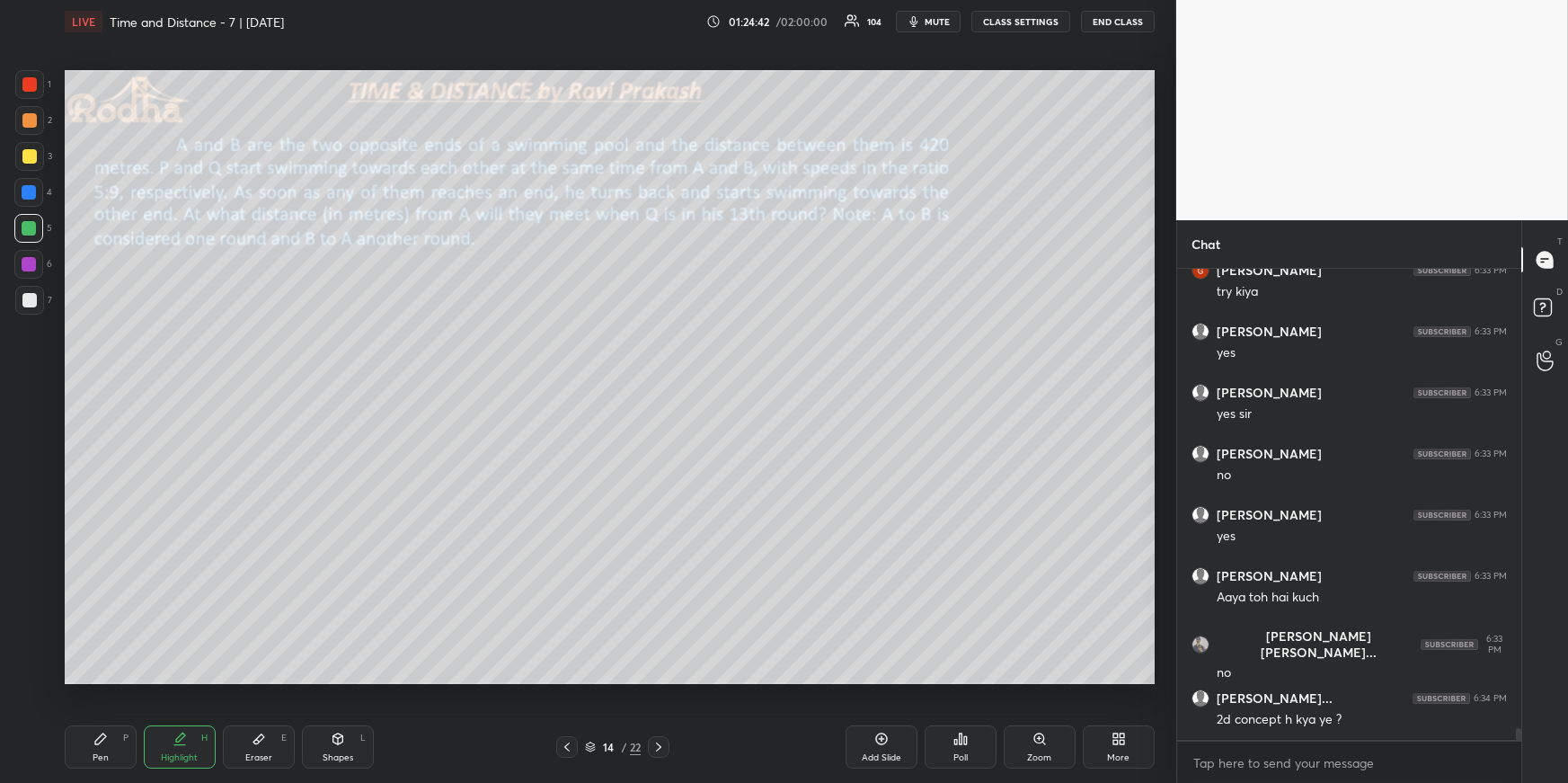 click on "Pen P" at bounding box center [101, 747] 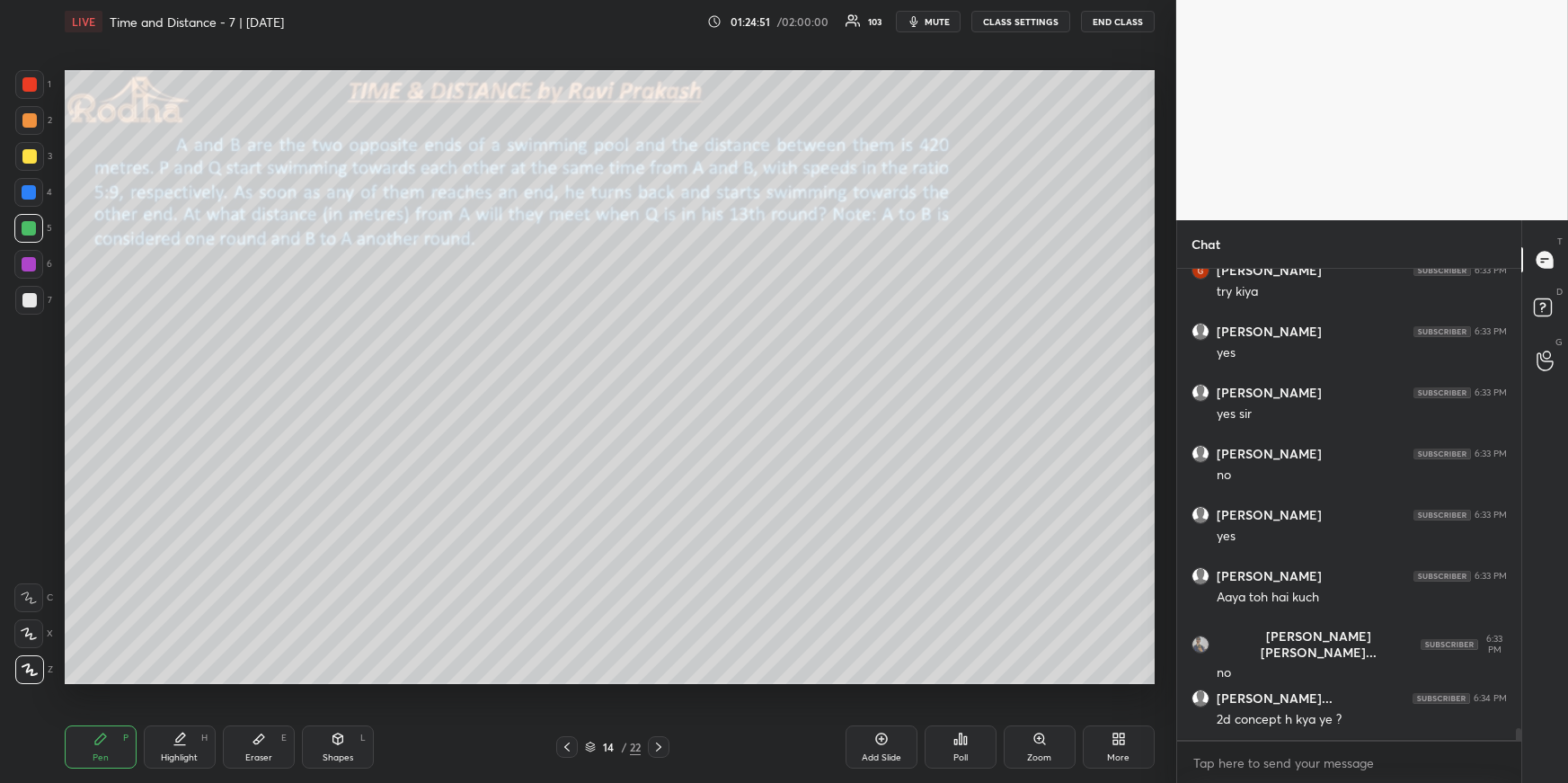 drag, startPoint x: 171, startPoint y: 736, endPoint x: 188, endPoint y: 716, distance: 26.248809 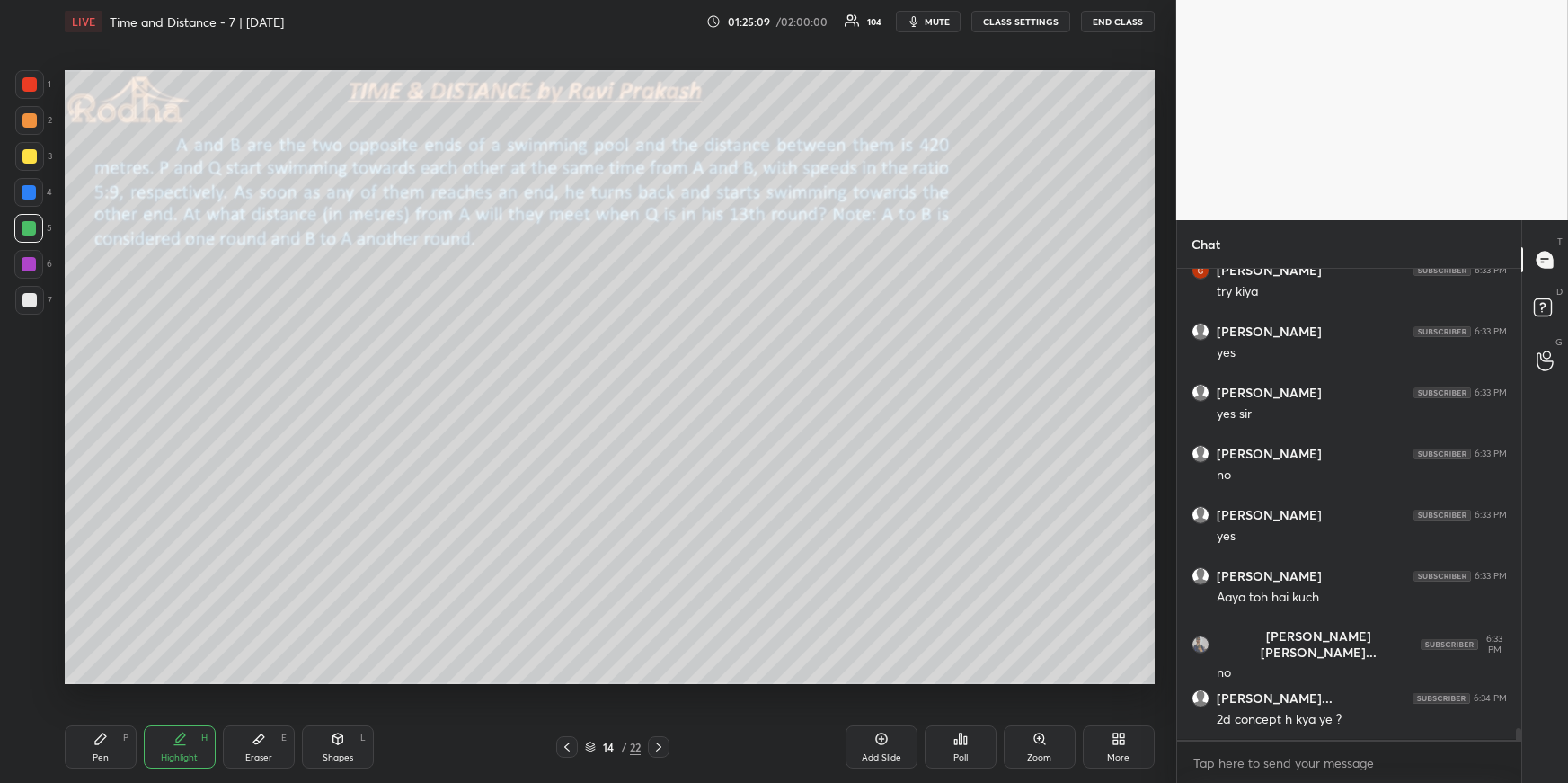 scroll, scrollTop: 19001, scrollLeft: 0, axis: vertical 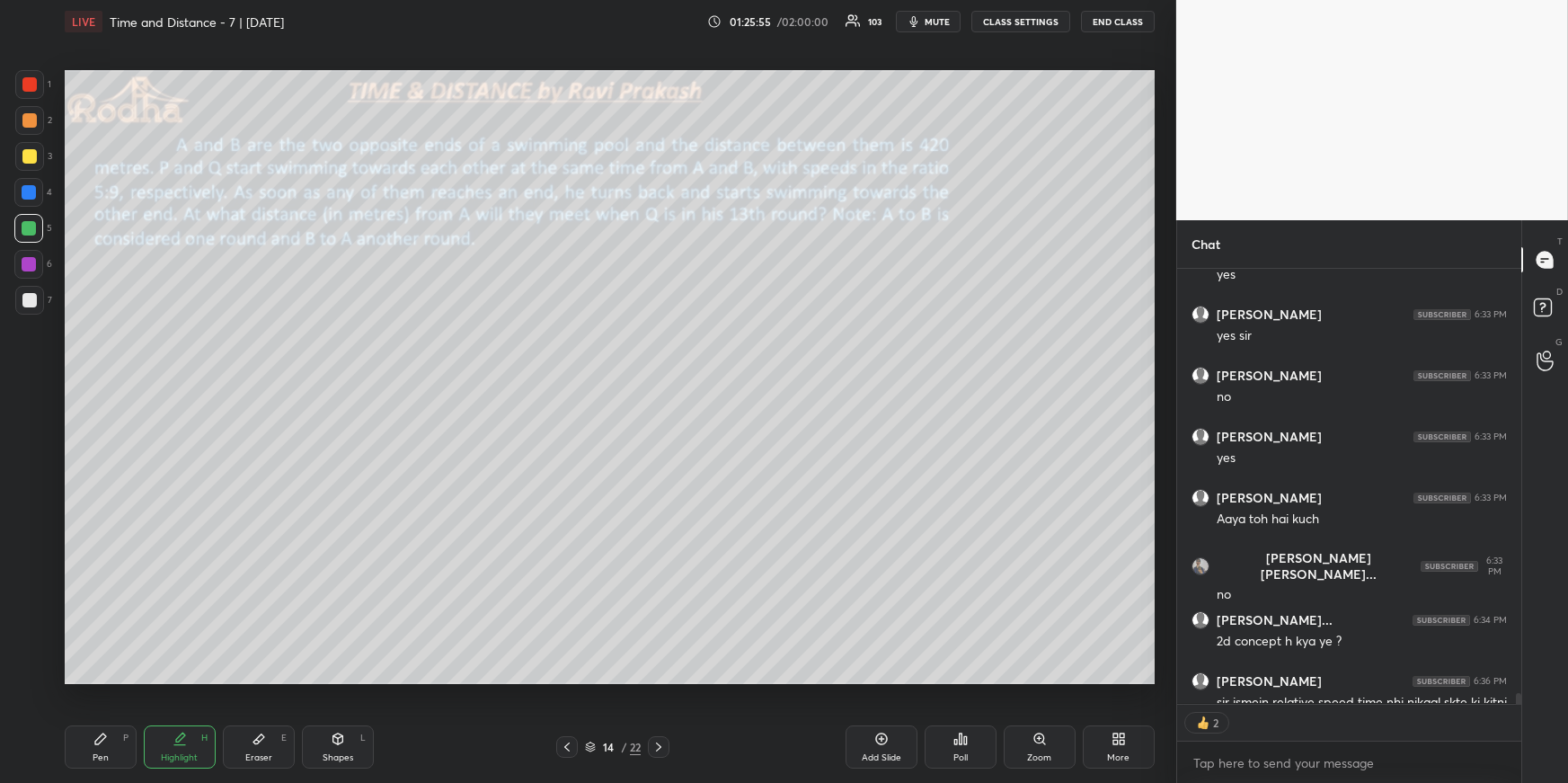click on "Pen P" at bounding box center (101, 747) 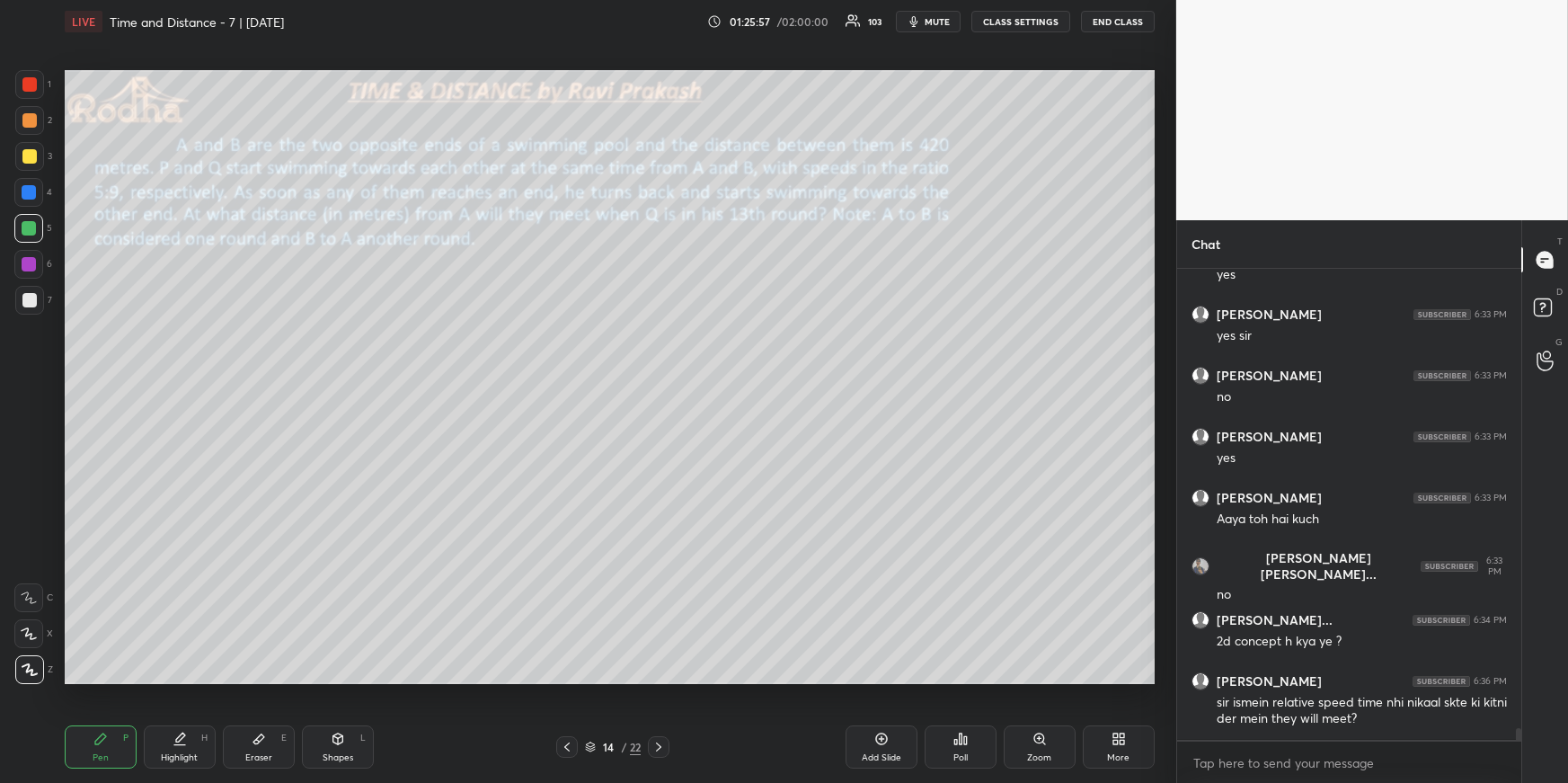 scroll, scrollTop: 0, scrollLeft: 0, axis: both 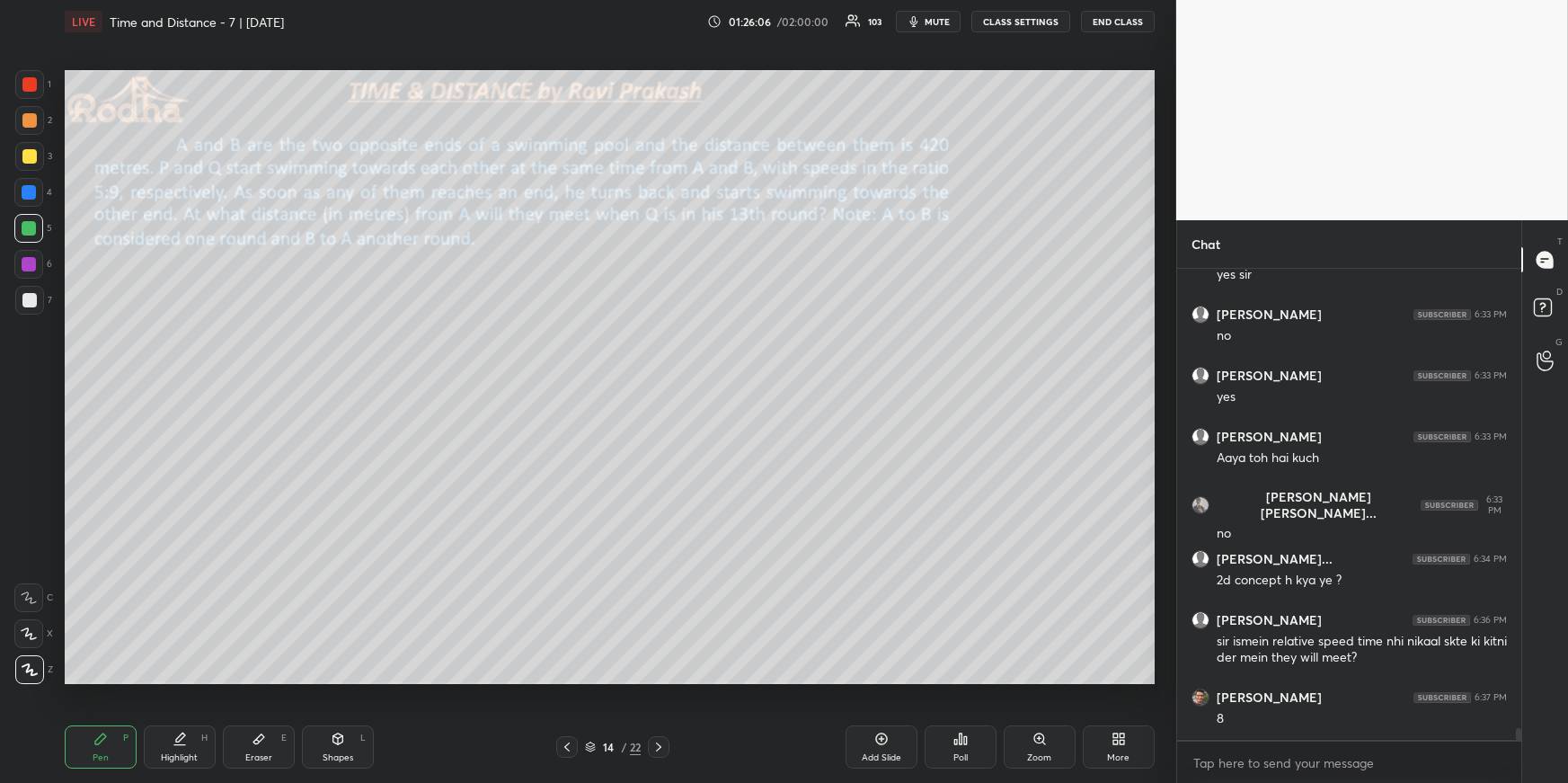 click on "Highlight H" at bounding box center (180, 747) 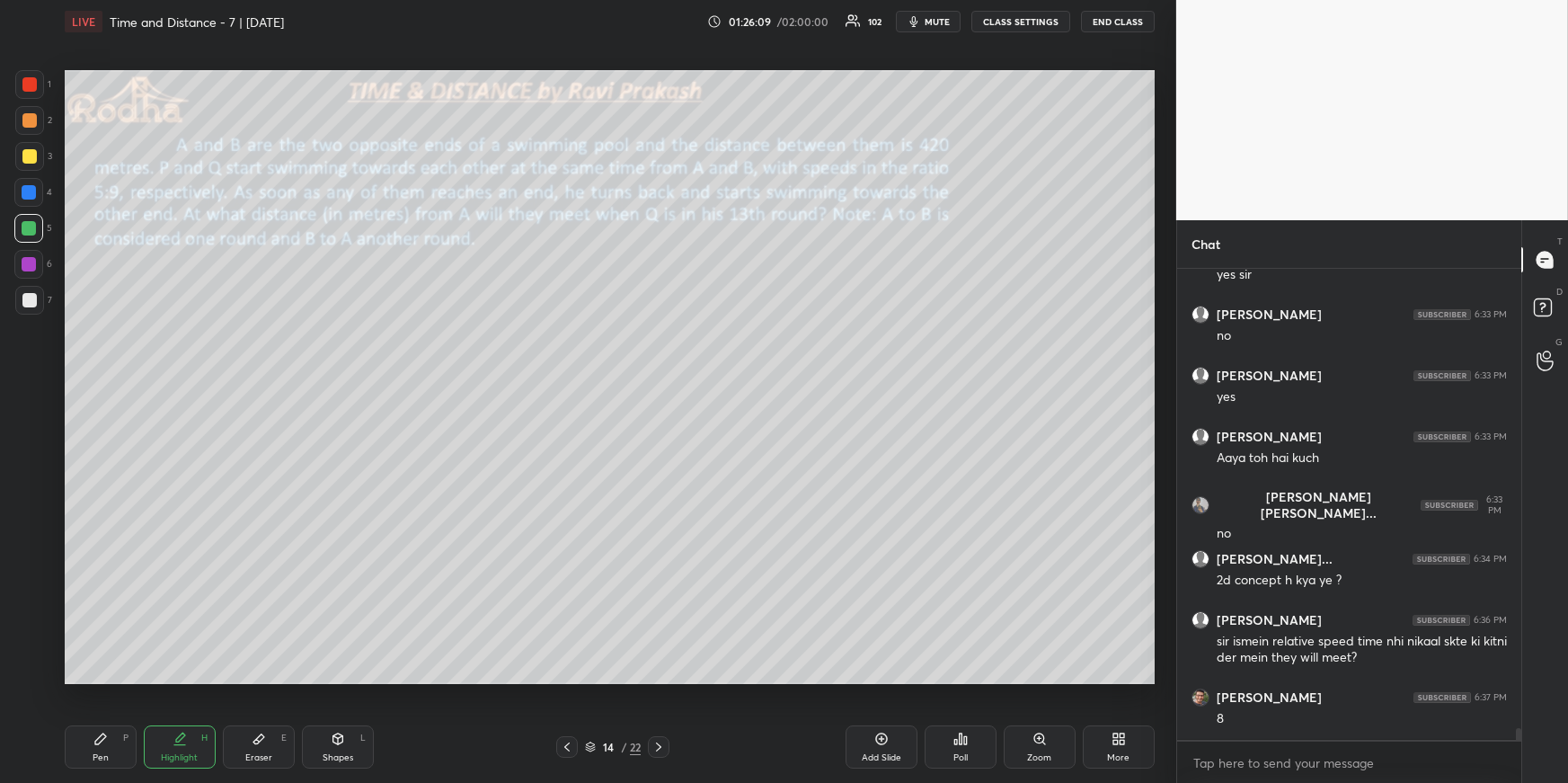 scroll, scrollTop: 19081, scrollLeft: 0, axis: vertical 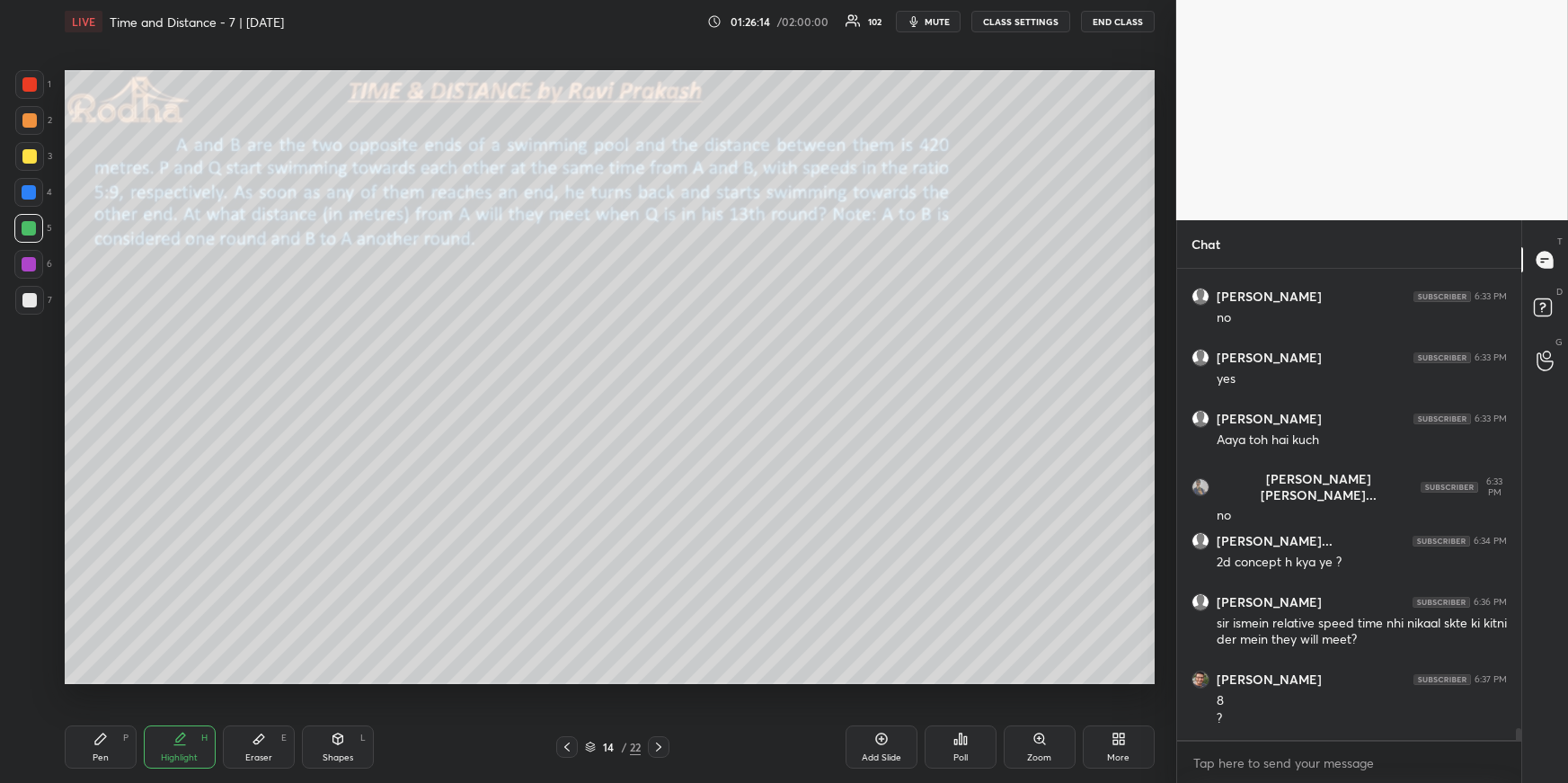 click on "Pen P" at bounding box center (101, 747) 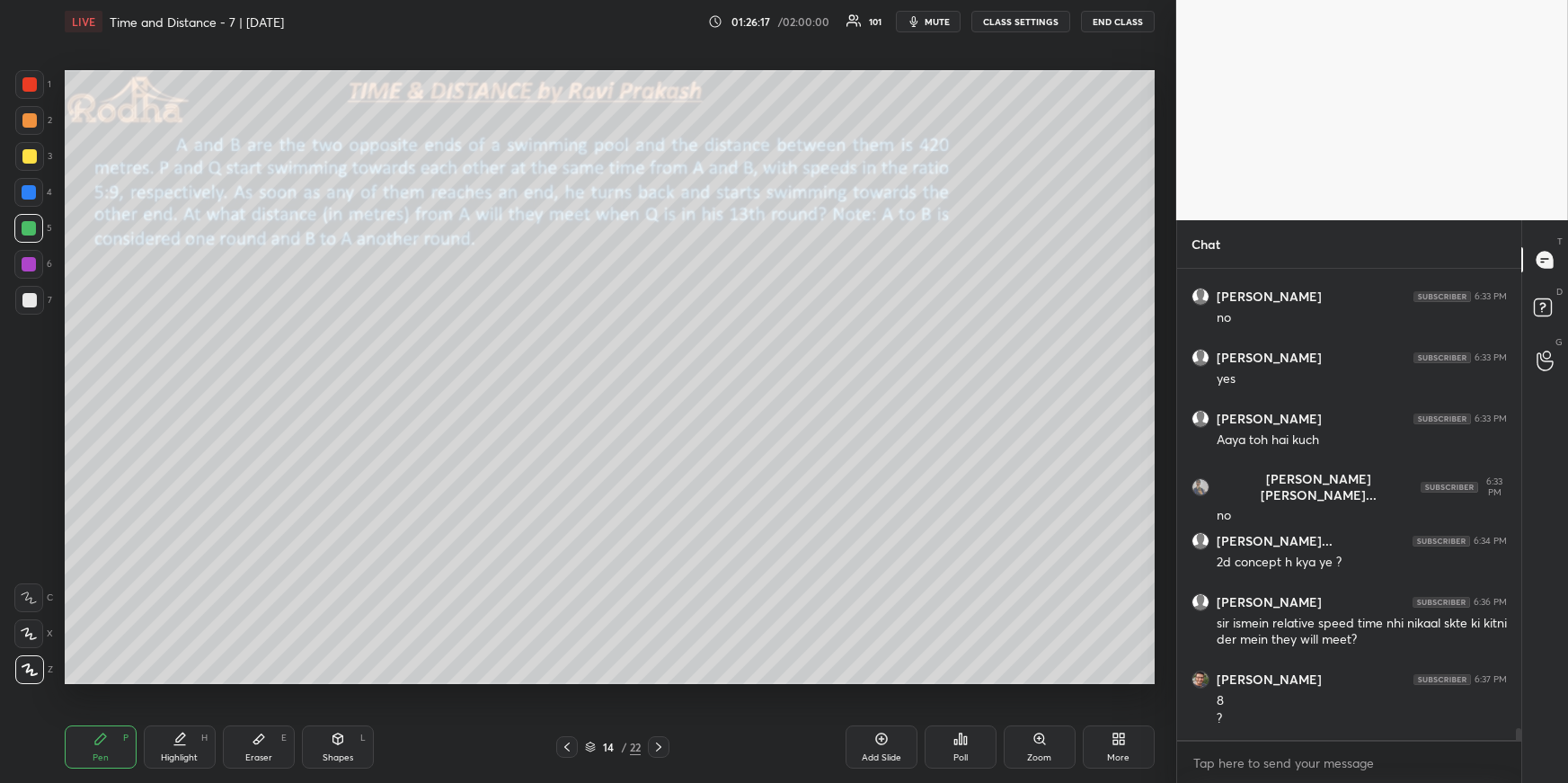 scroll, scrollTop: 19099, scrollLeft: 0, axis: vertical 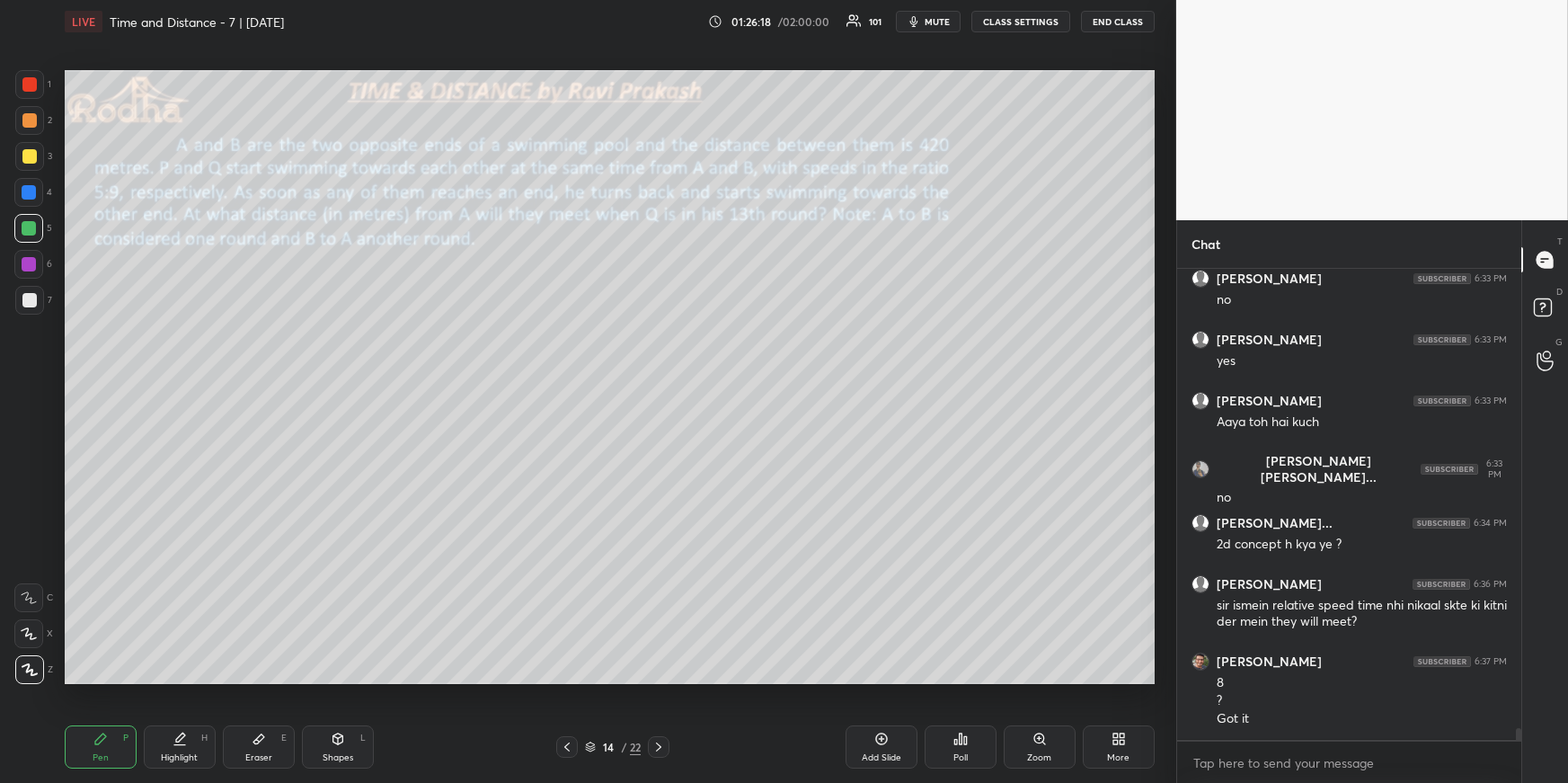 click at bounding box center (29, 634) 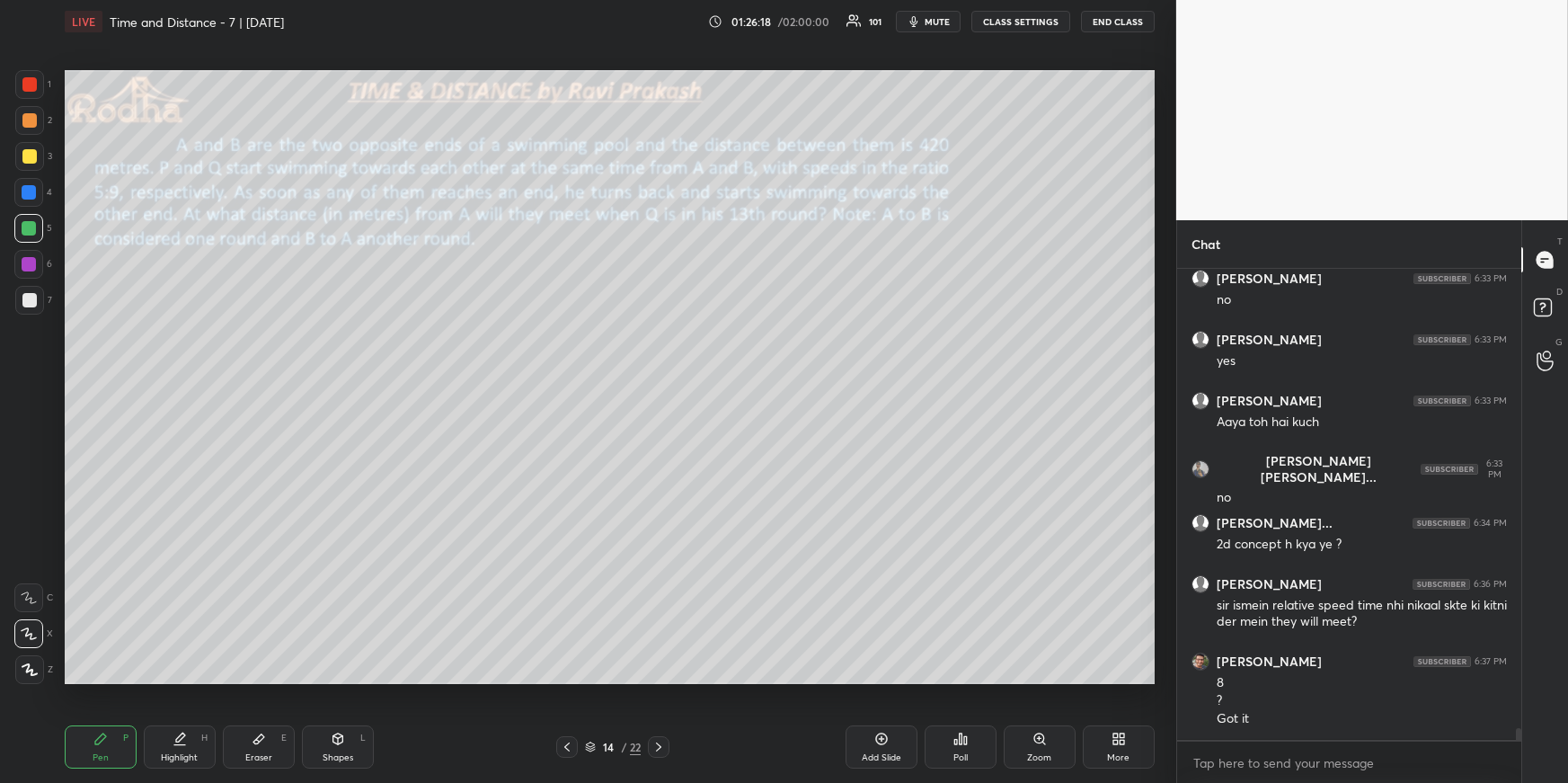 scroll, scrollTop: 19159, scrollLeft: 0, axis: vertical 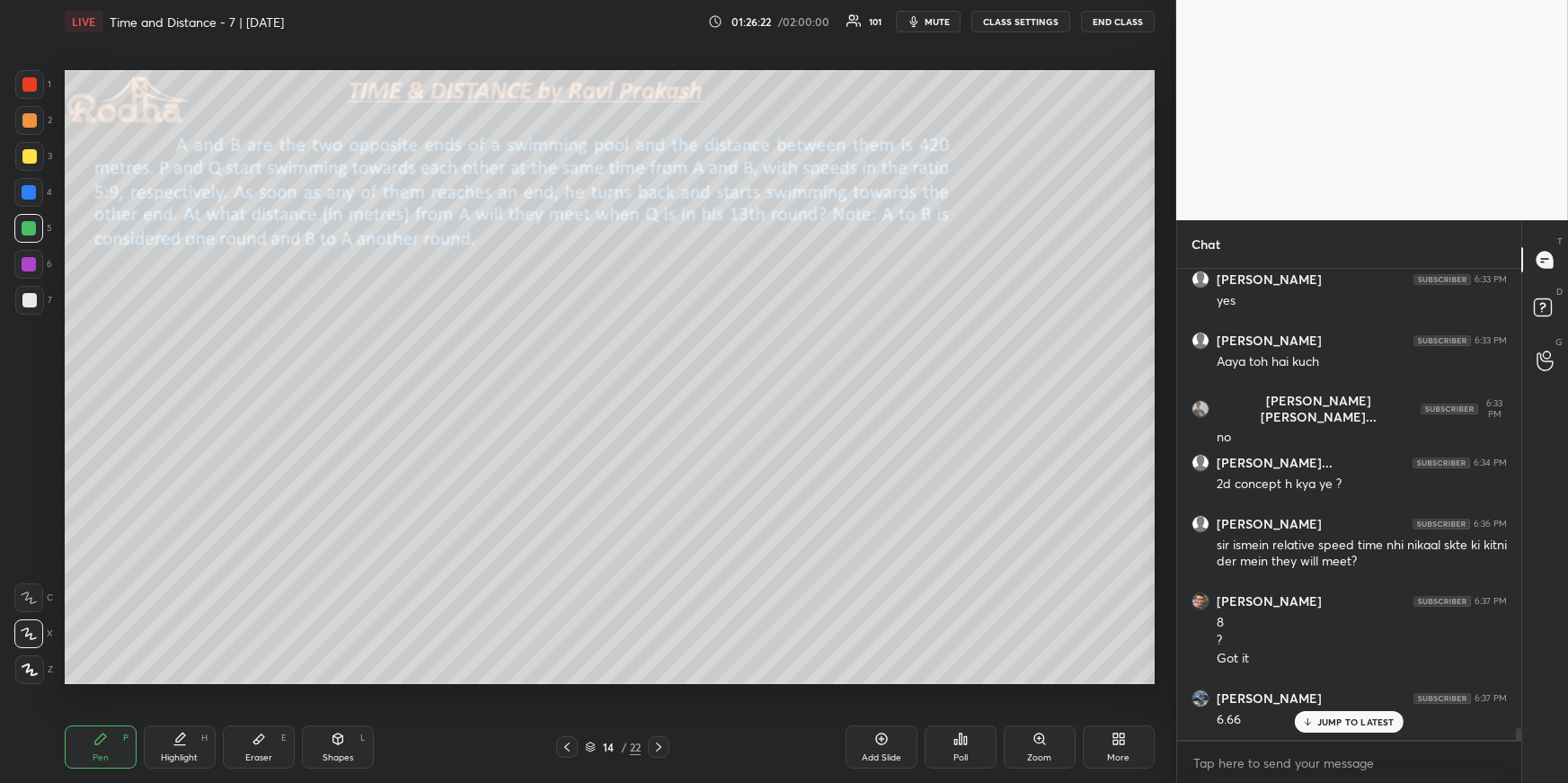 click 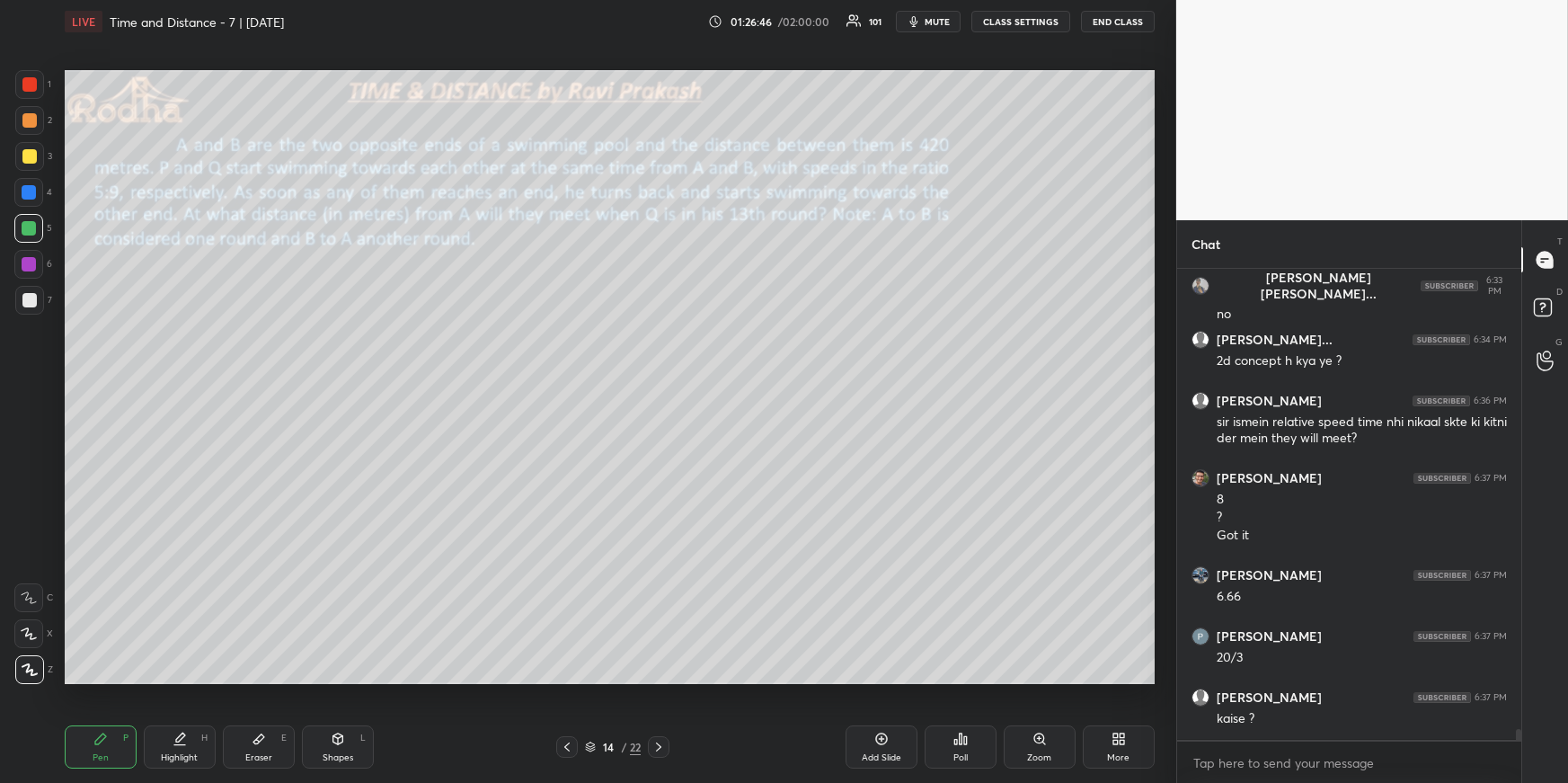 scroll, scrollTop: 19343, scrollLeft: 0, axis: vertical 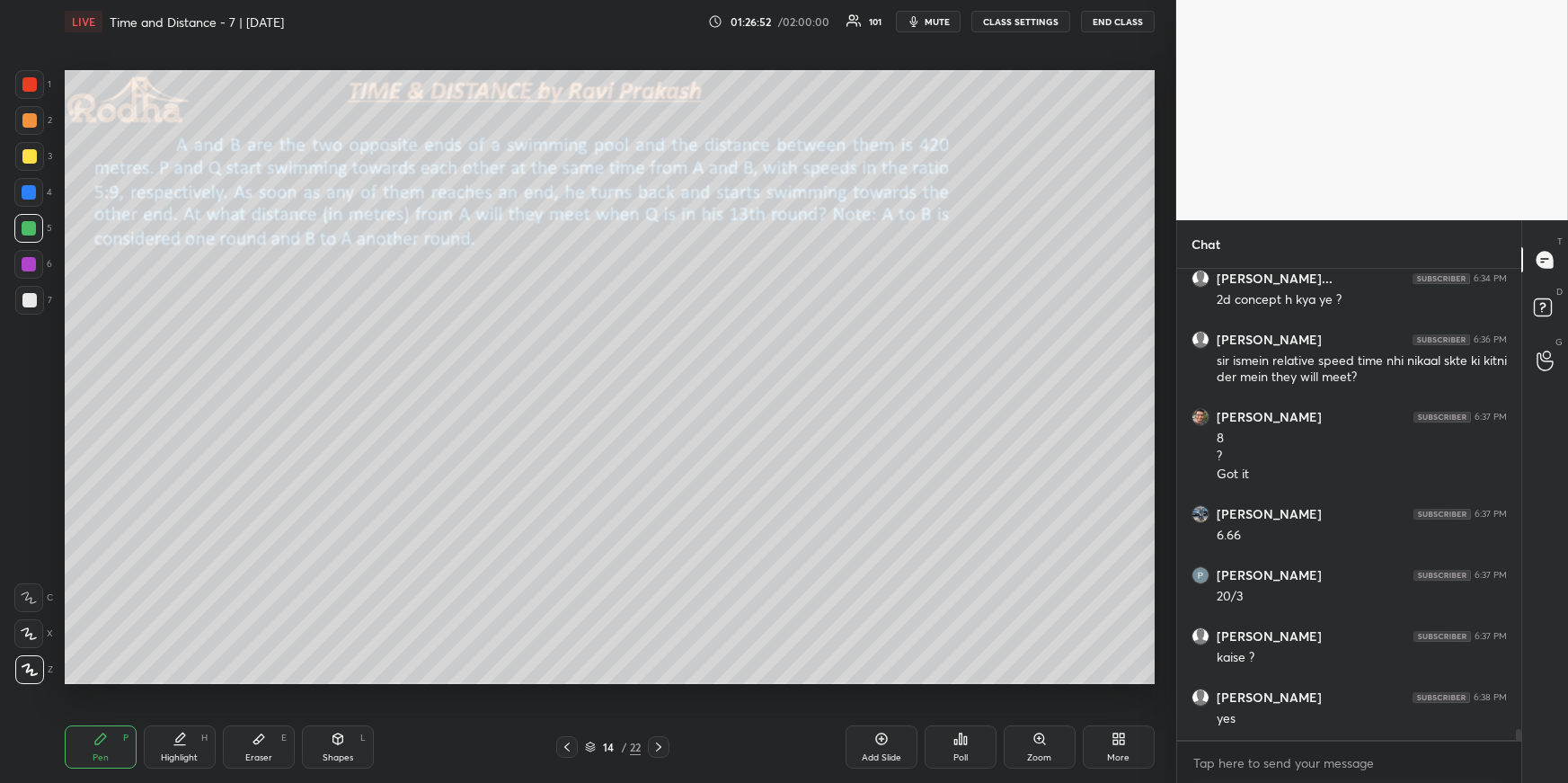click at bounding box center (30, 300) 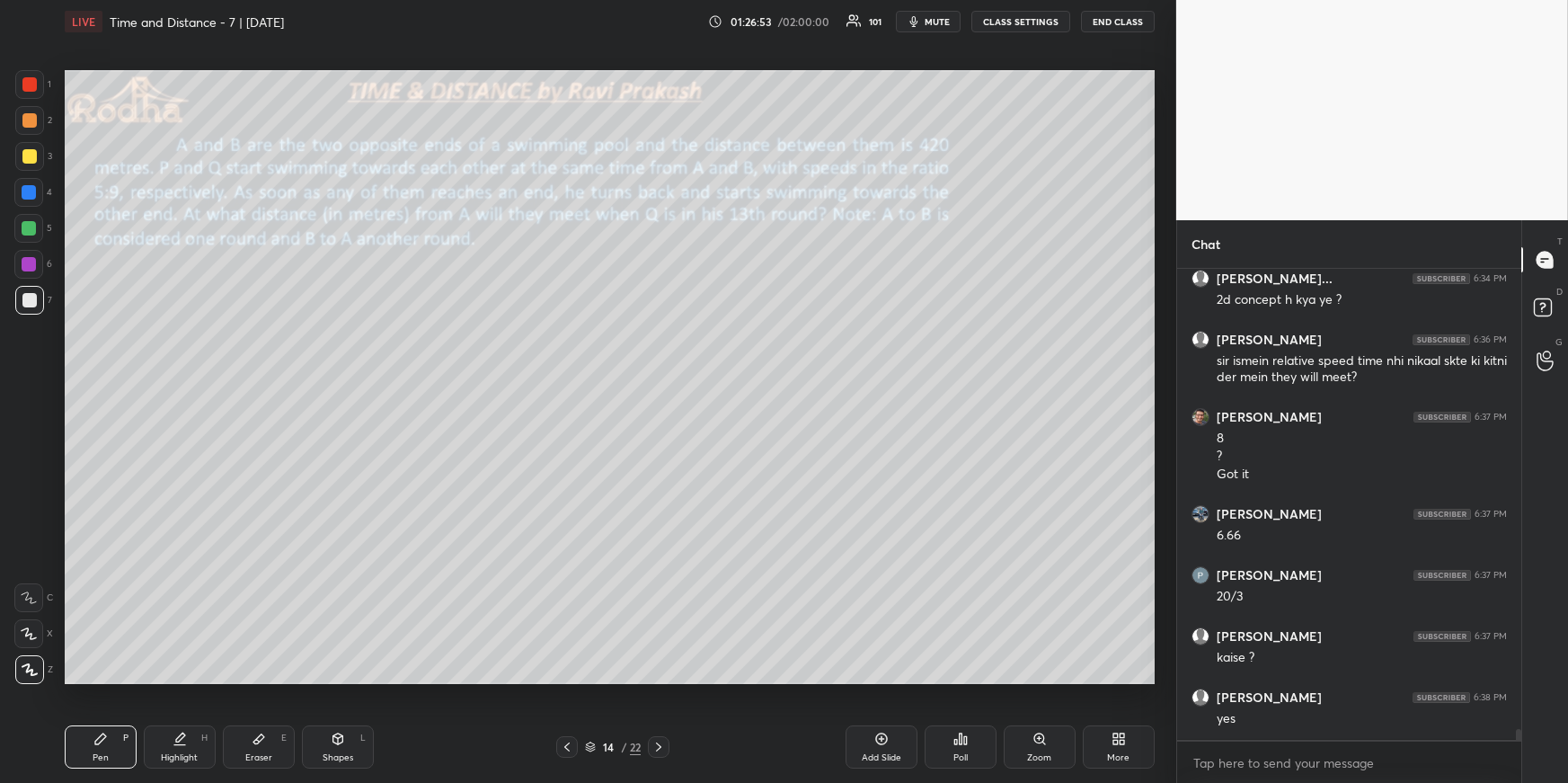 click on "Highlight" at bounding box center [179, 758] 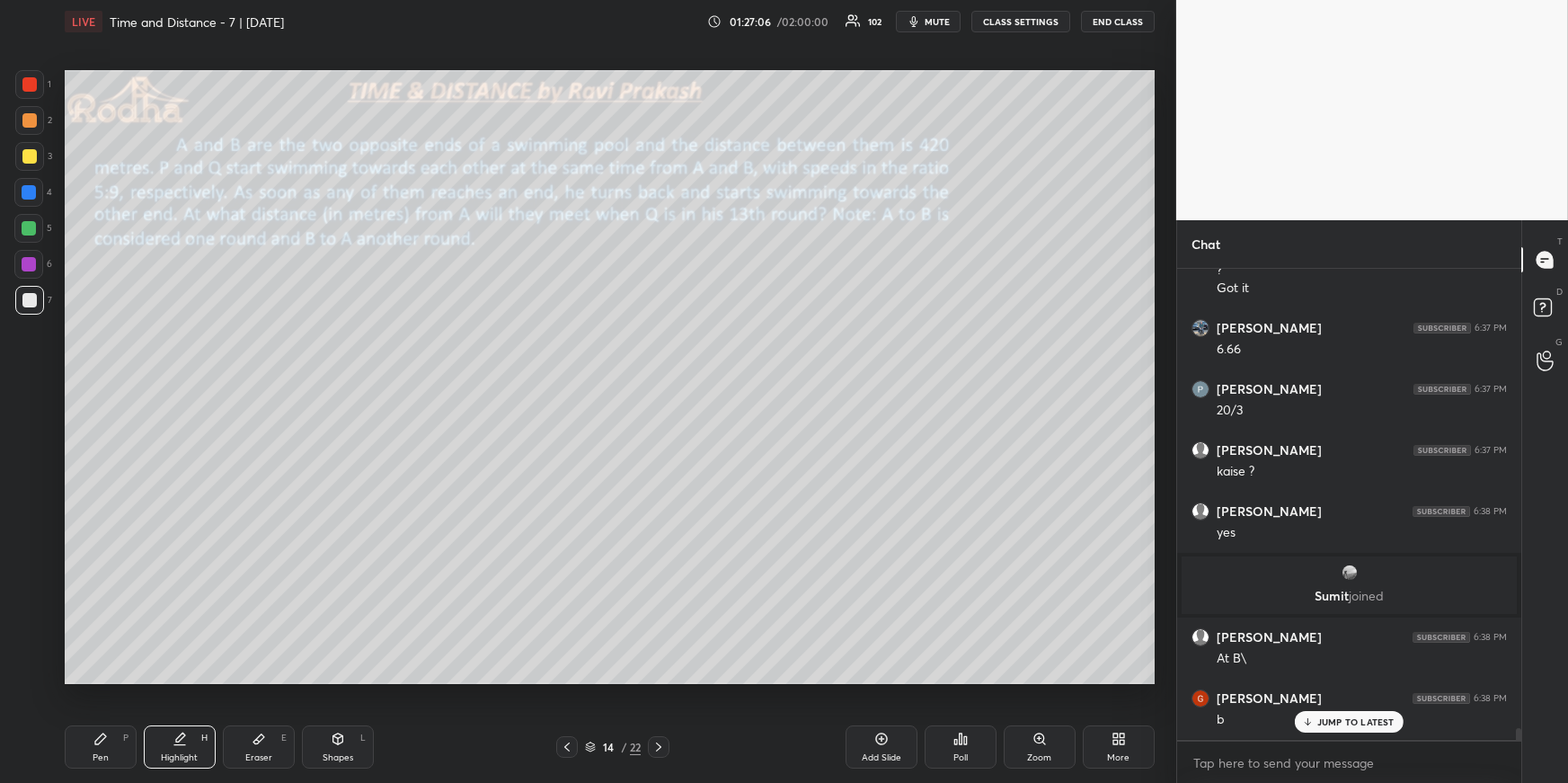 scroll, scrollTop: 19273, scrollLeft: 0, axis: vertical 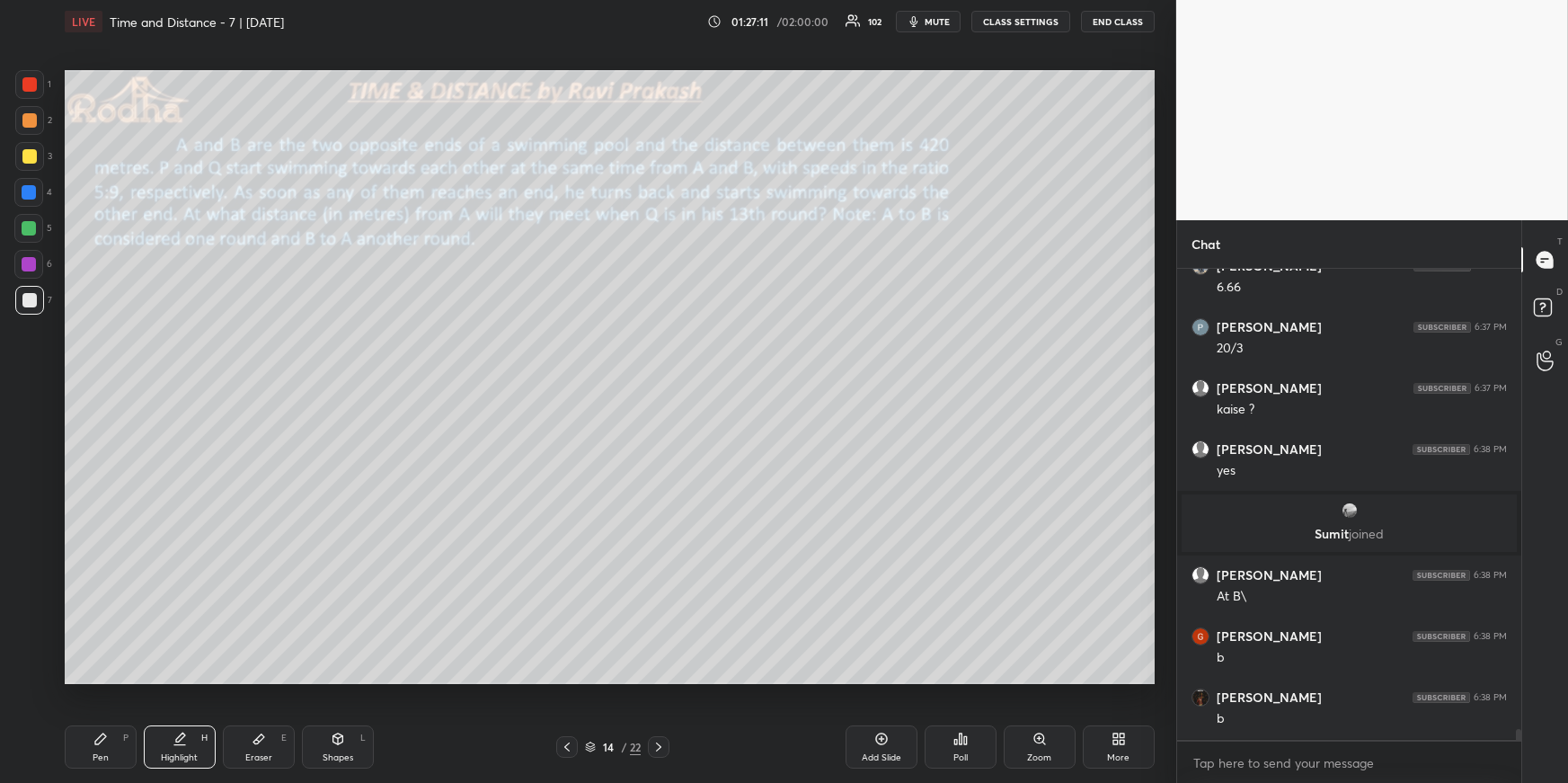 drag, startPoint x: 94, startPoint y: 735, endPoint x: 97, endPoint y: 724, distance: 11.401754 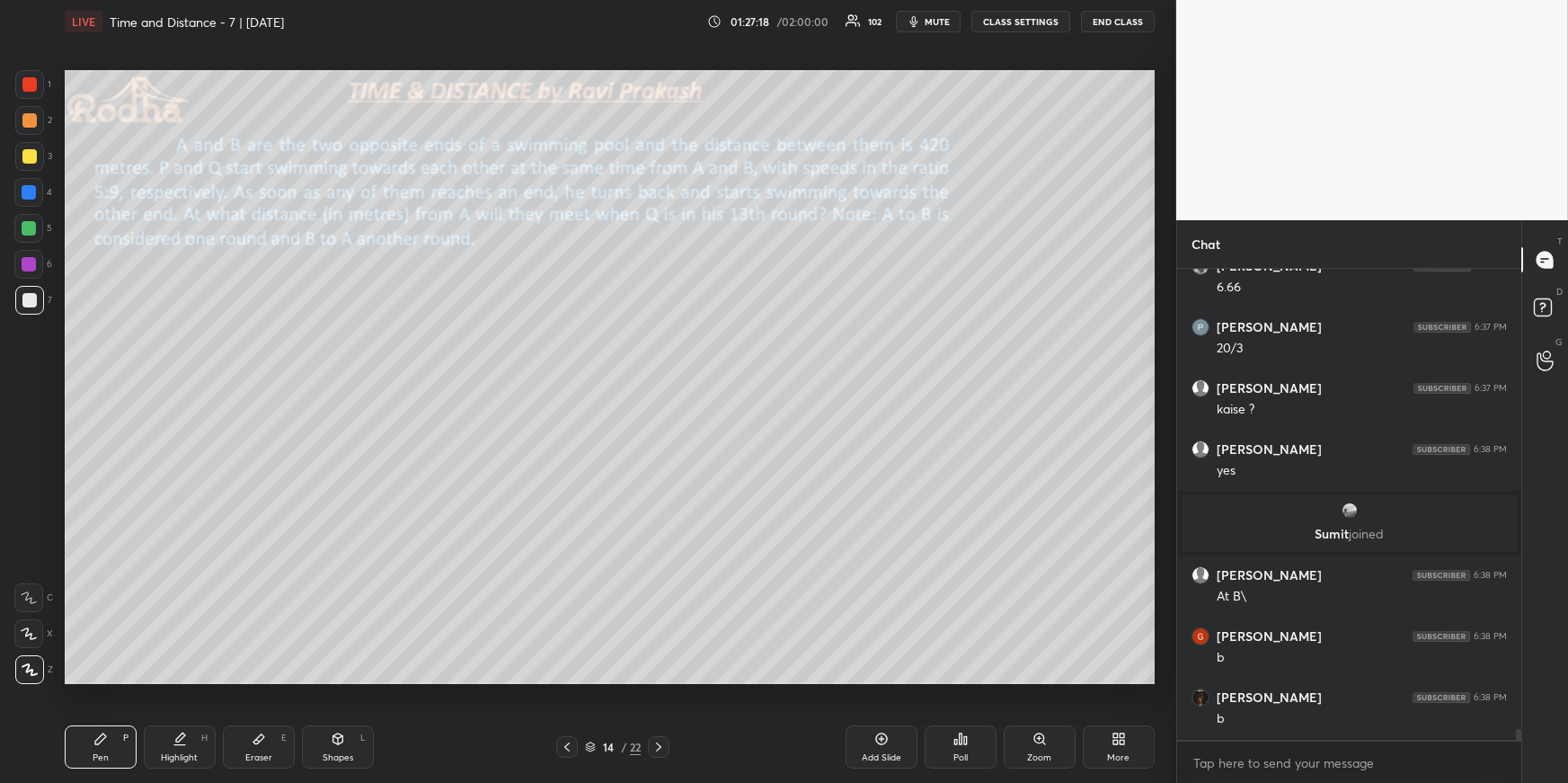 click on "Highlight H" at bounding box center (180, 747) 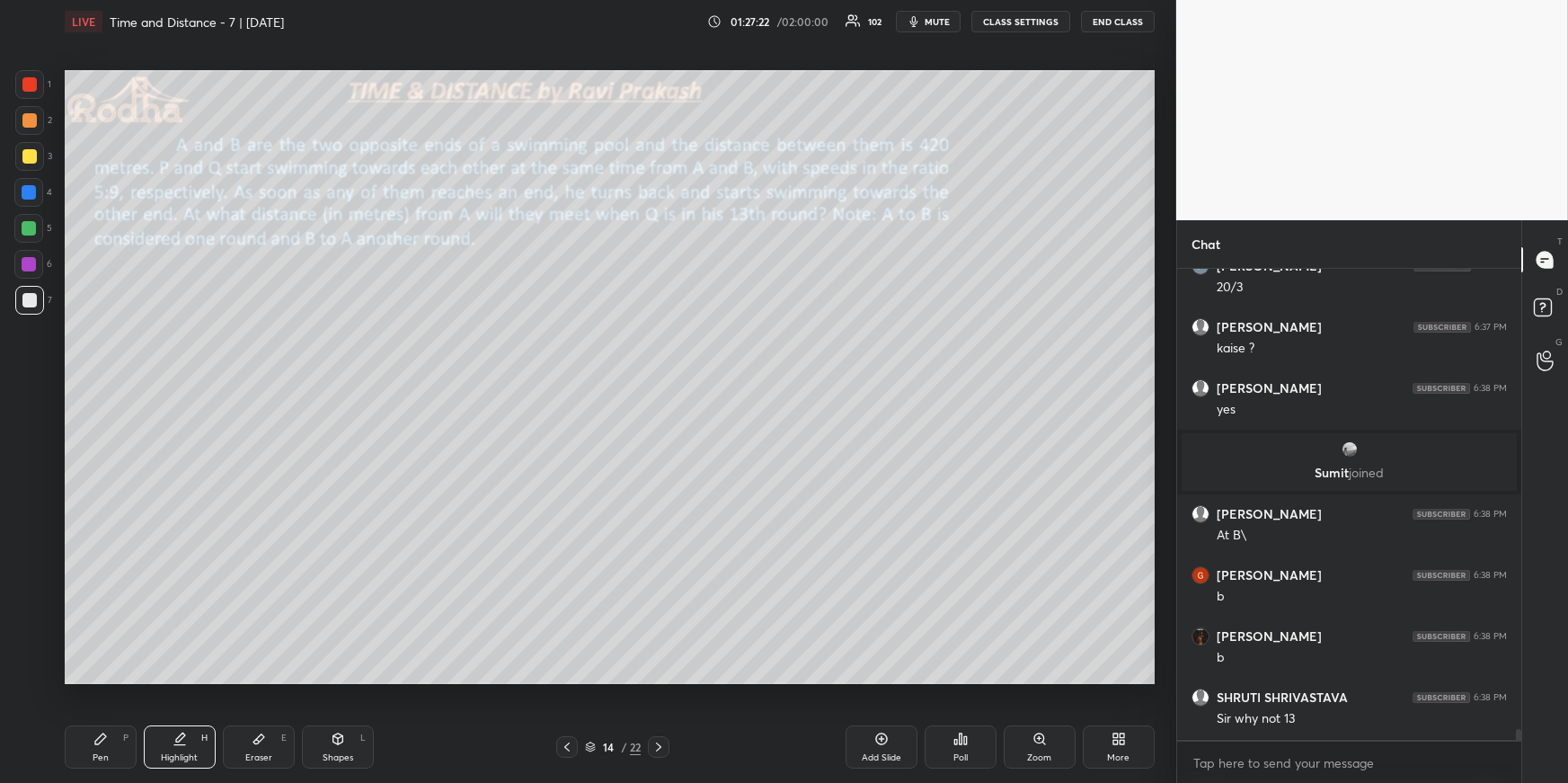 scroll, scrollTop: 19427, scrollLeft: 0, axis: vertical 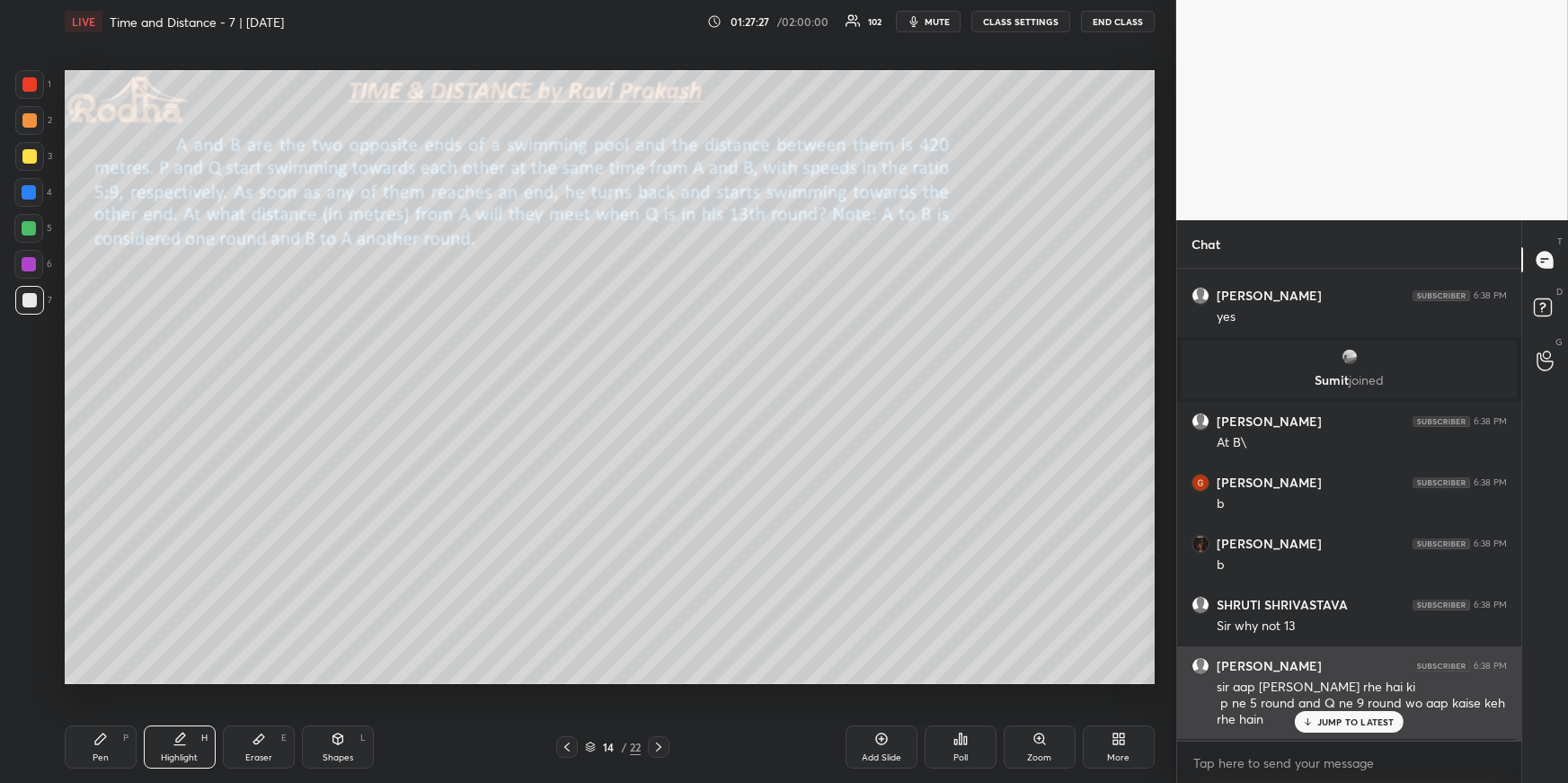 click on "JUMP TO LATEST" at bounding box center [1349, 722] 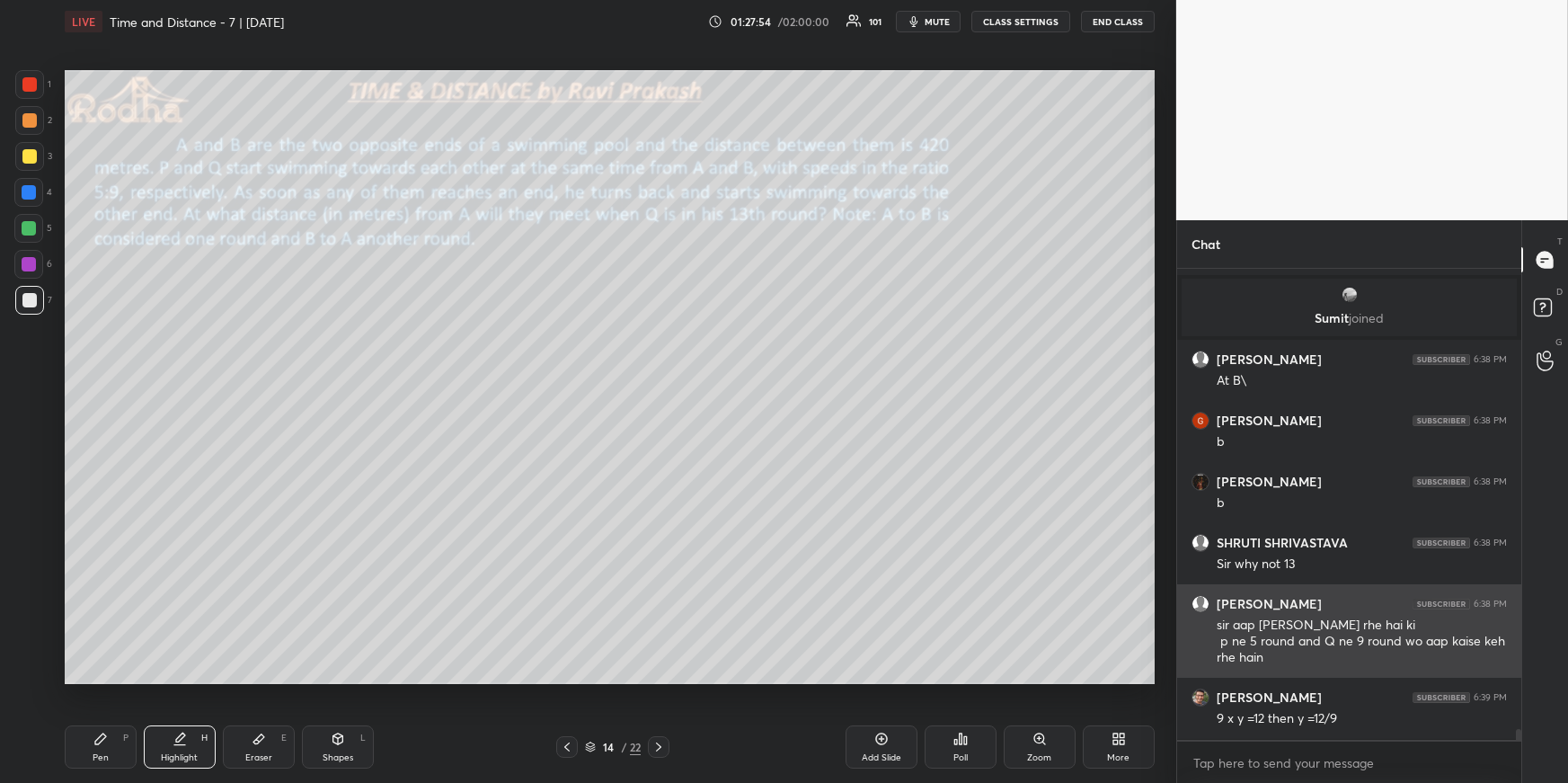 scroll, scrollTop: 19507, scrollLeft: 0, axis: vertical 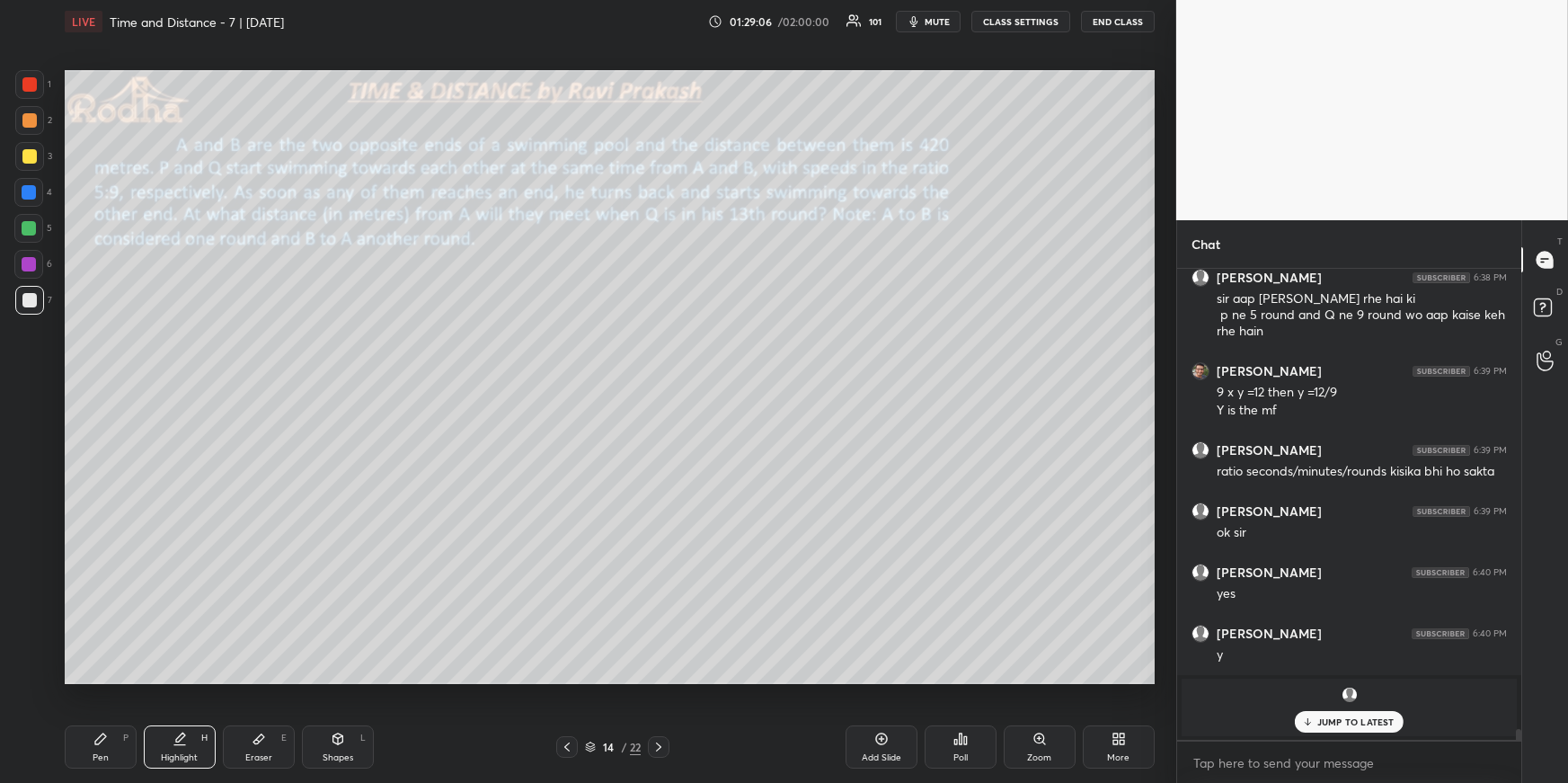click on "Pen P" at bounding box center (101, 747) 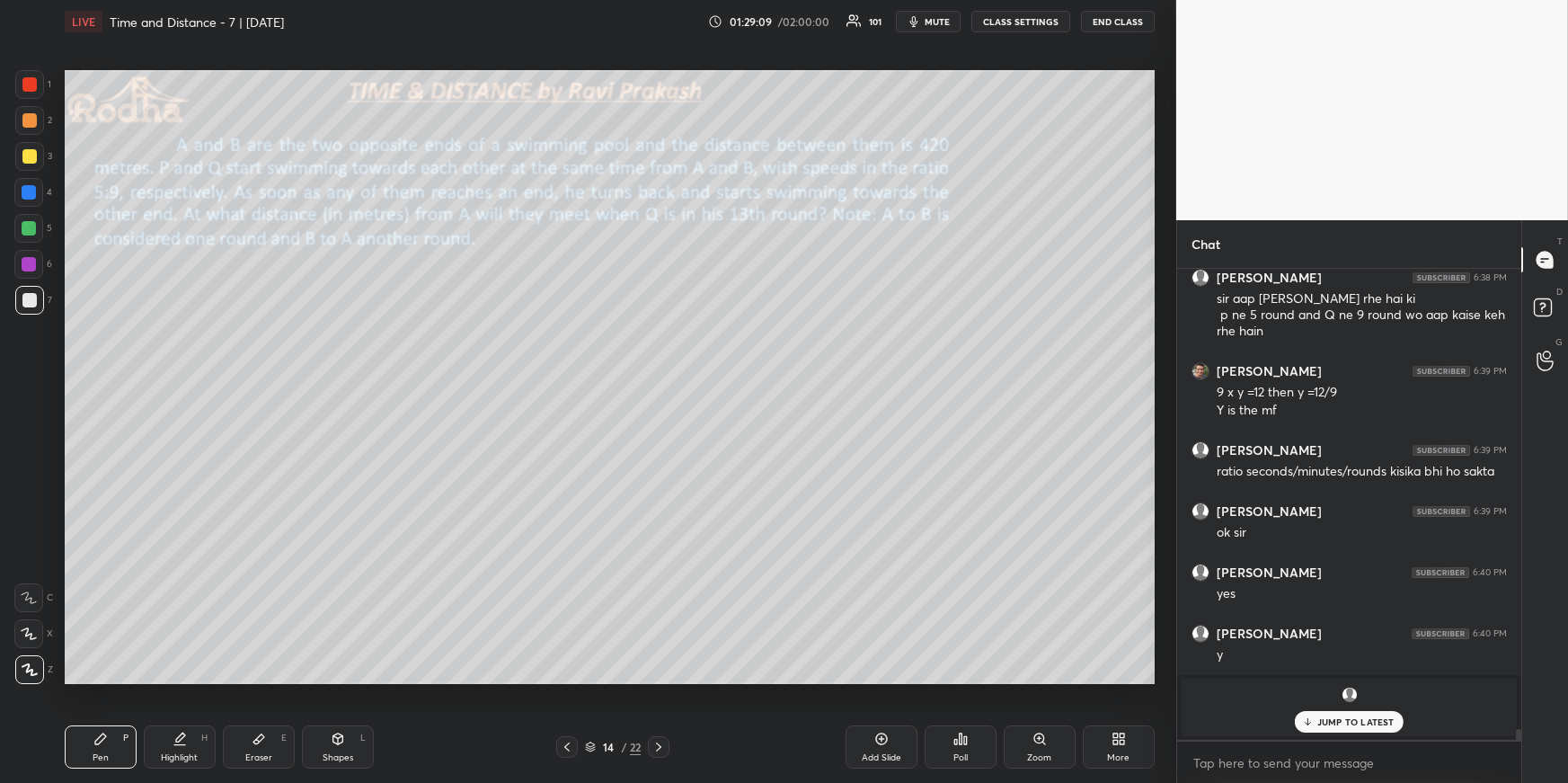 drag, startPoint x: 167, startPoint y: 732, endPoint x: 173, endPoint y: 702, distance: 30.594117 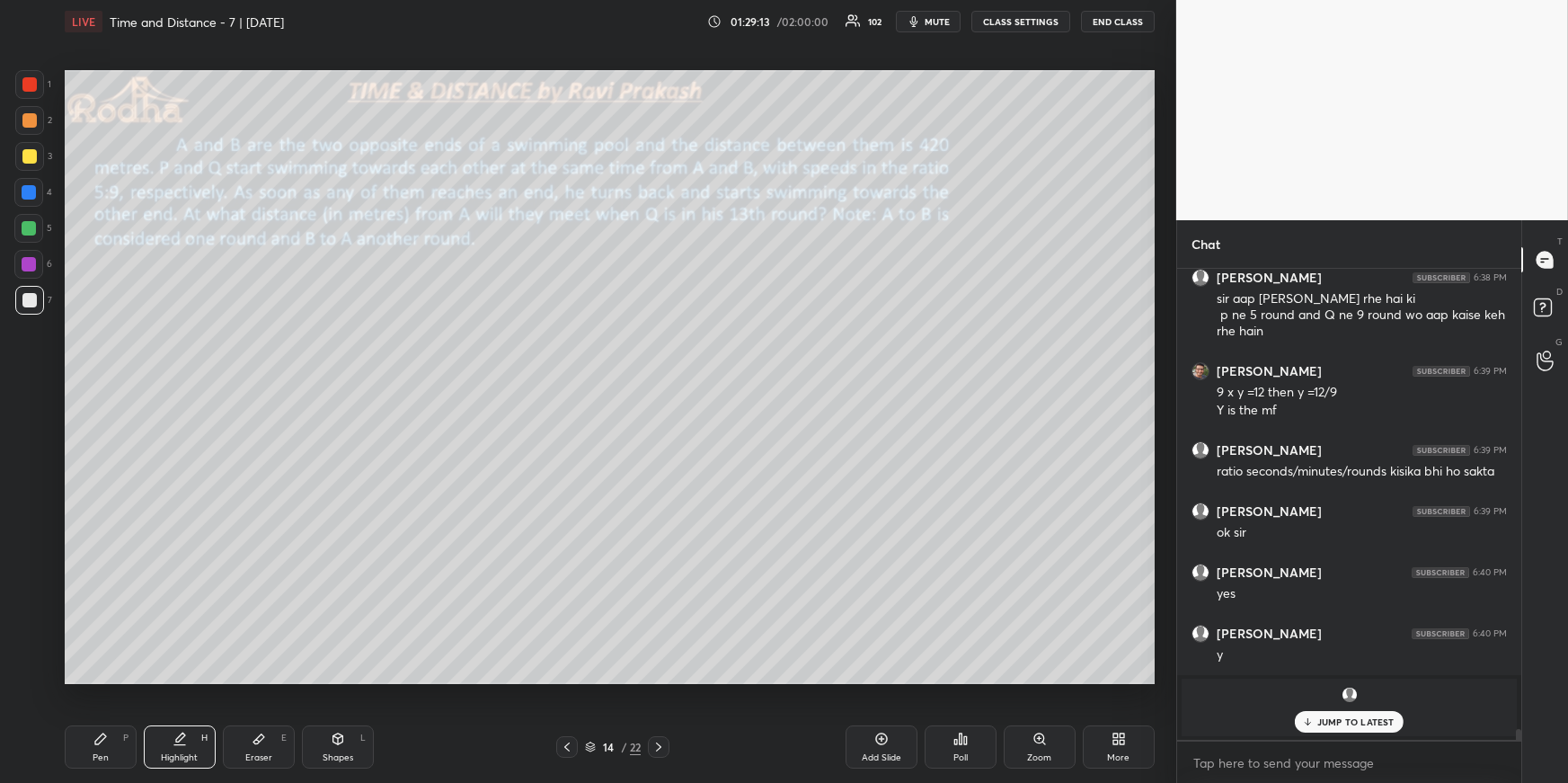 scroll, scrollTop: 19876, scrollLeft: 0, axis: vertical 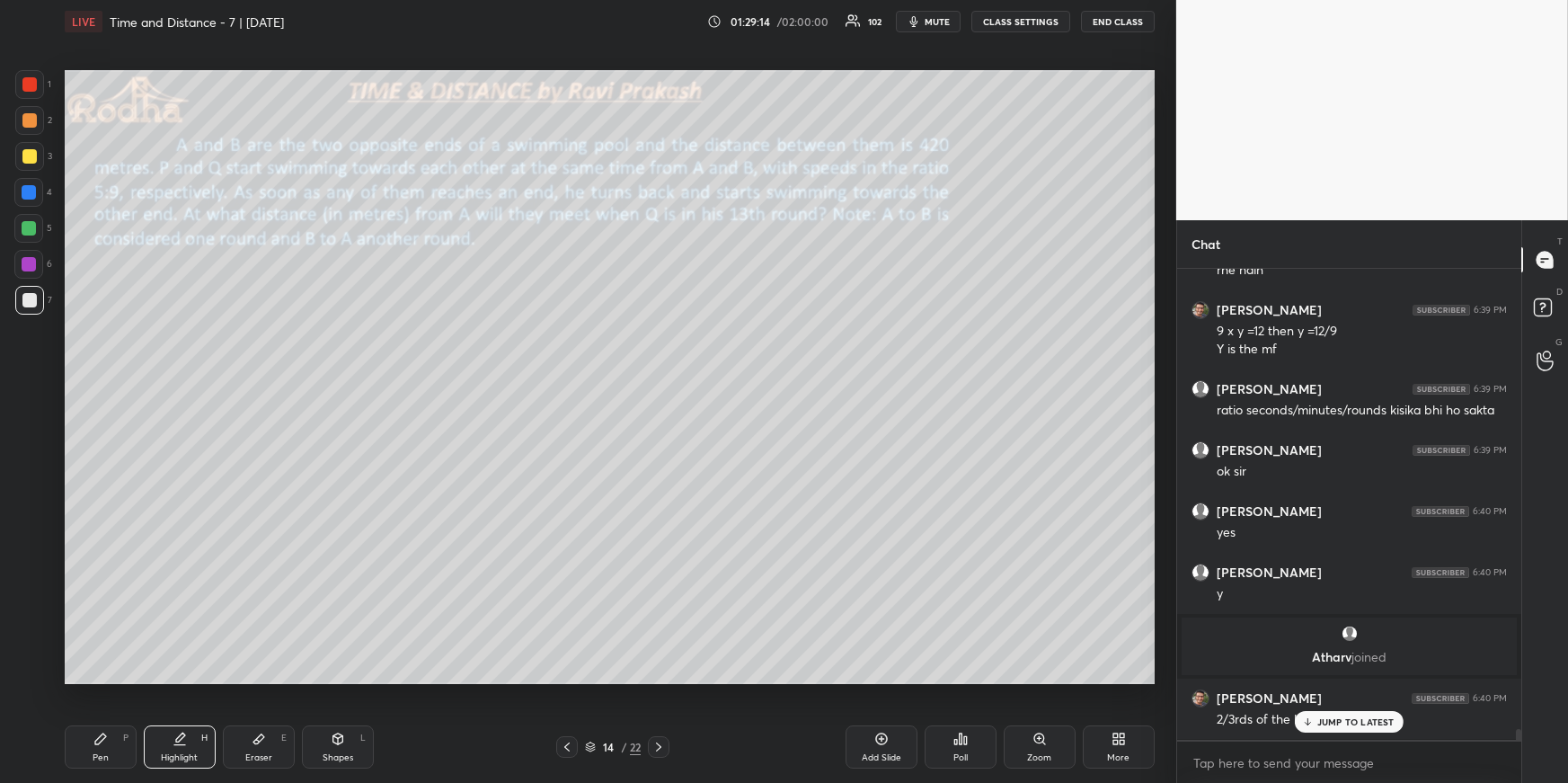 click on "JUMP TO LATEST" at bounding box center (1349, 722) 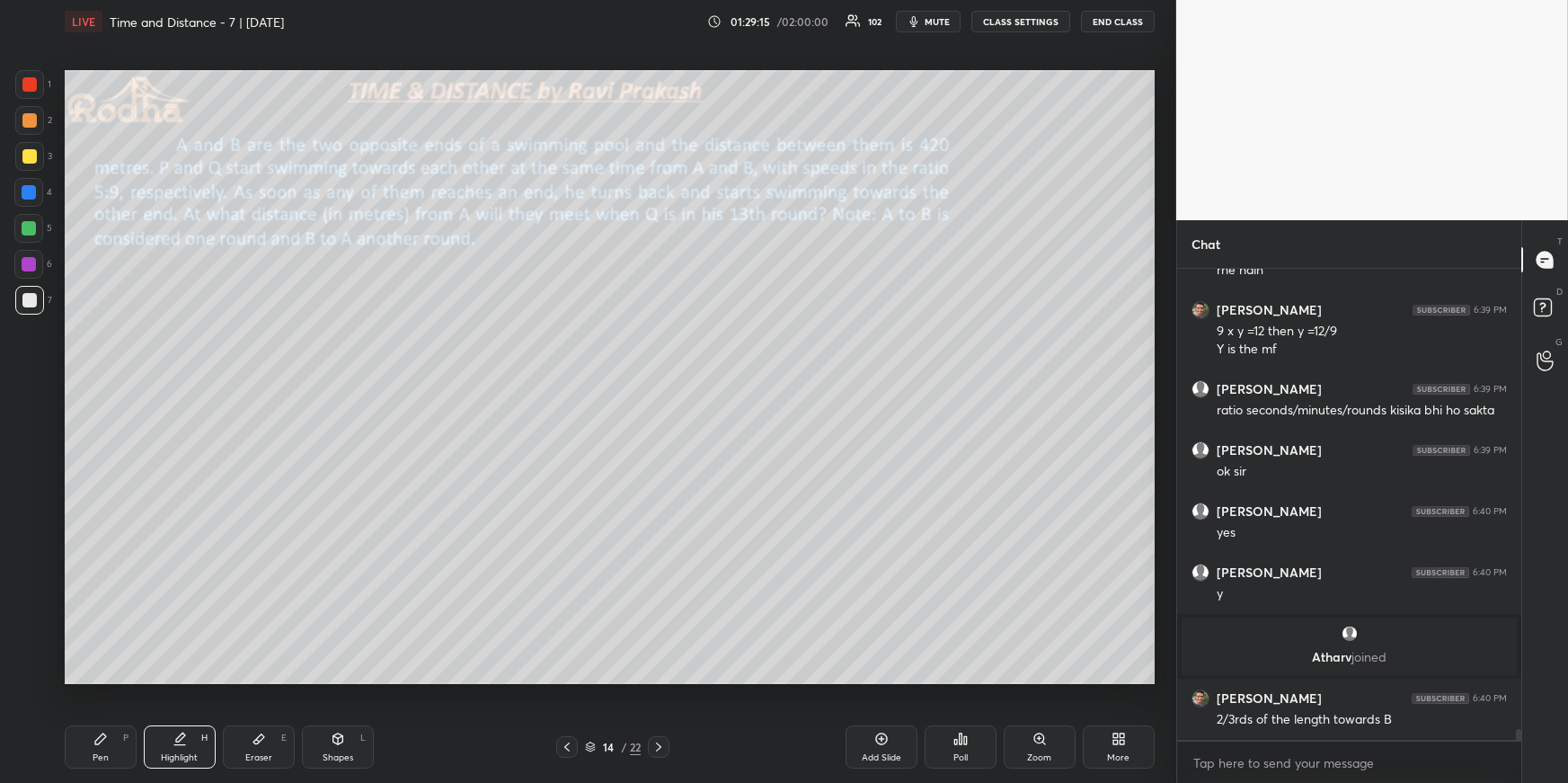 click on "Pen P" at bounding box center (101, 747) 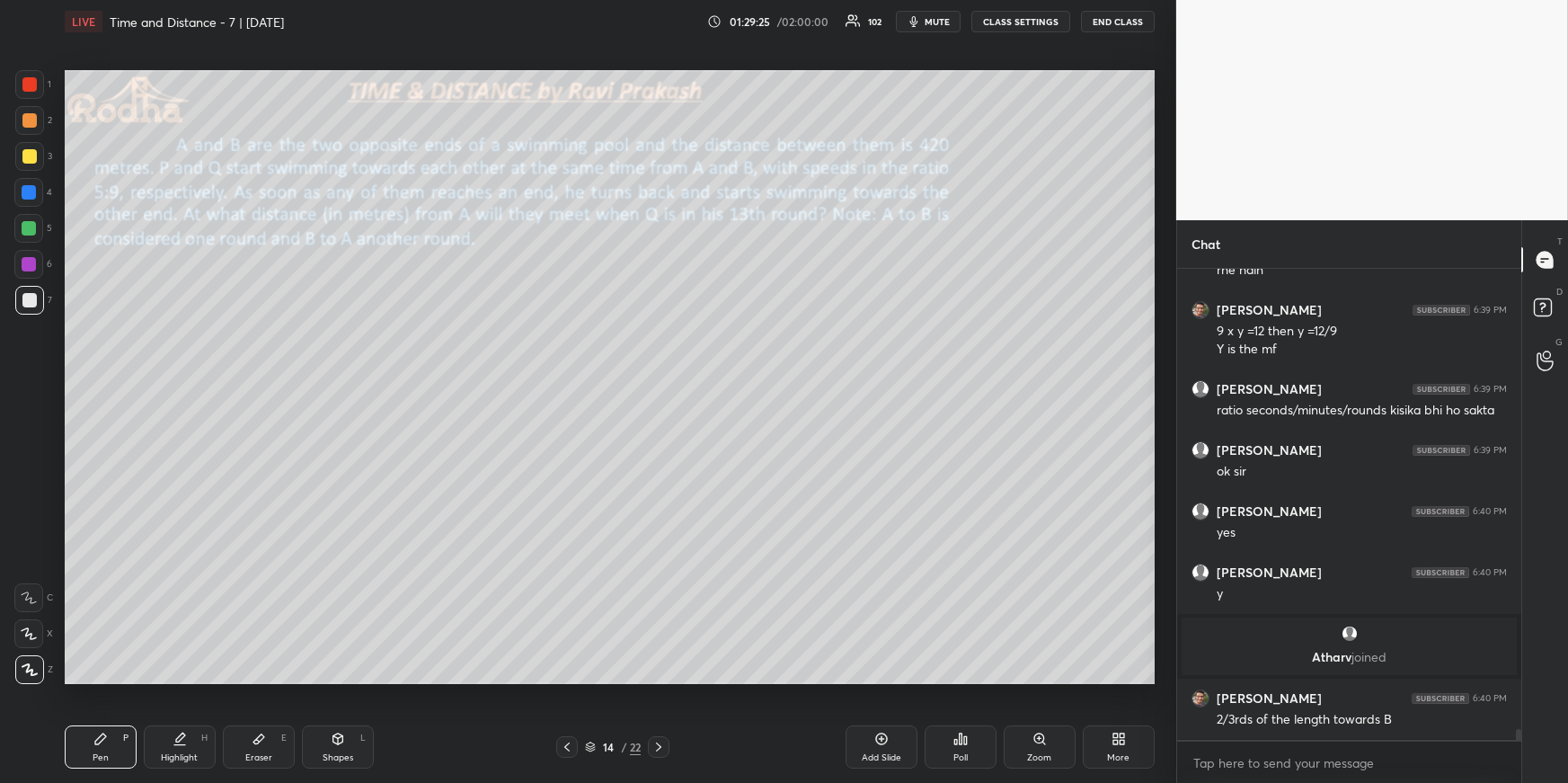 scroll, scrollTop: 19938, scrollLeft: 0, axis: vertical 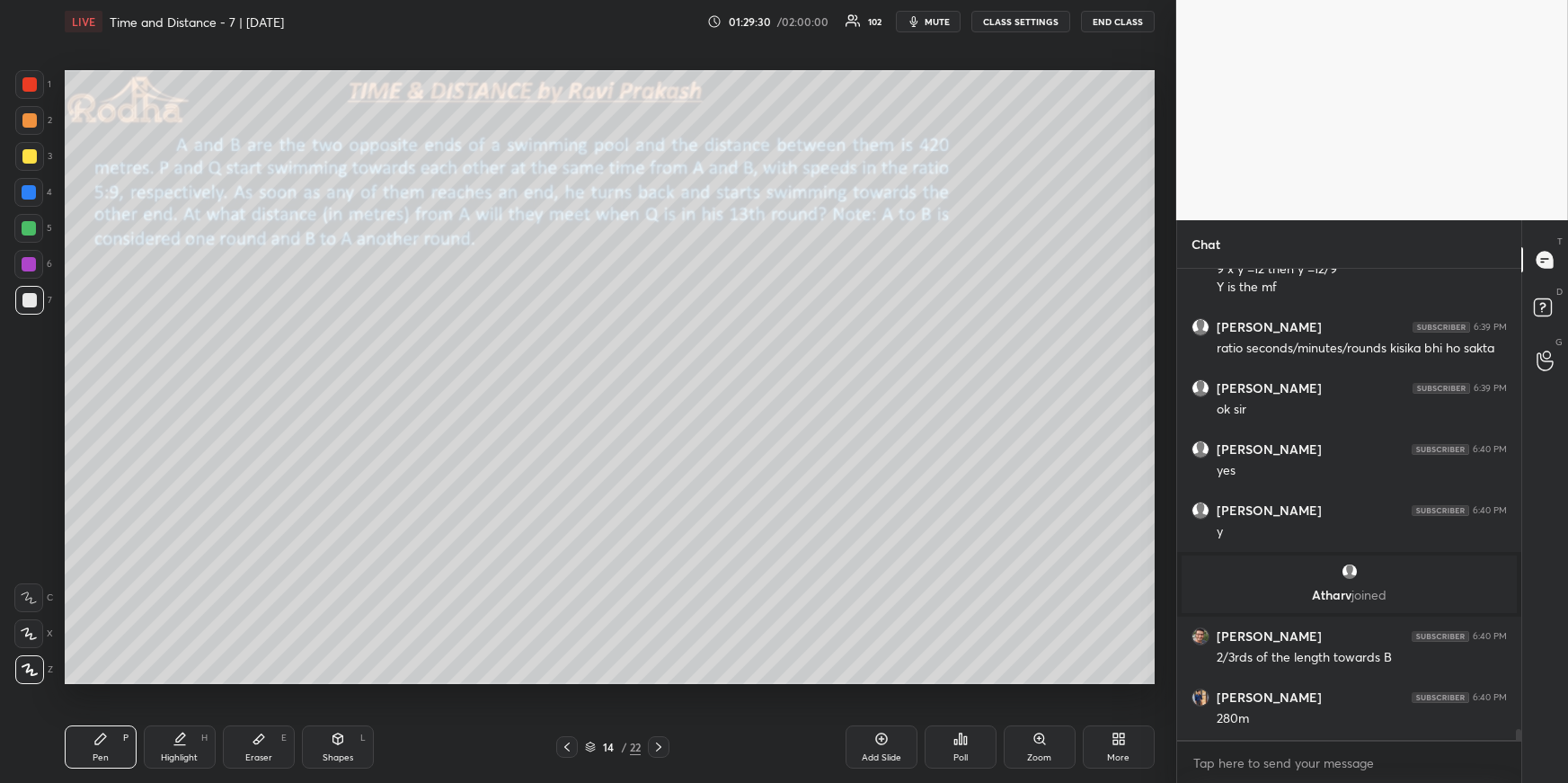 click 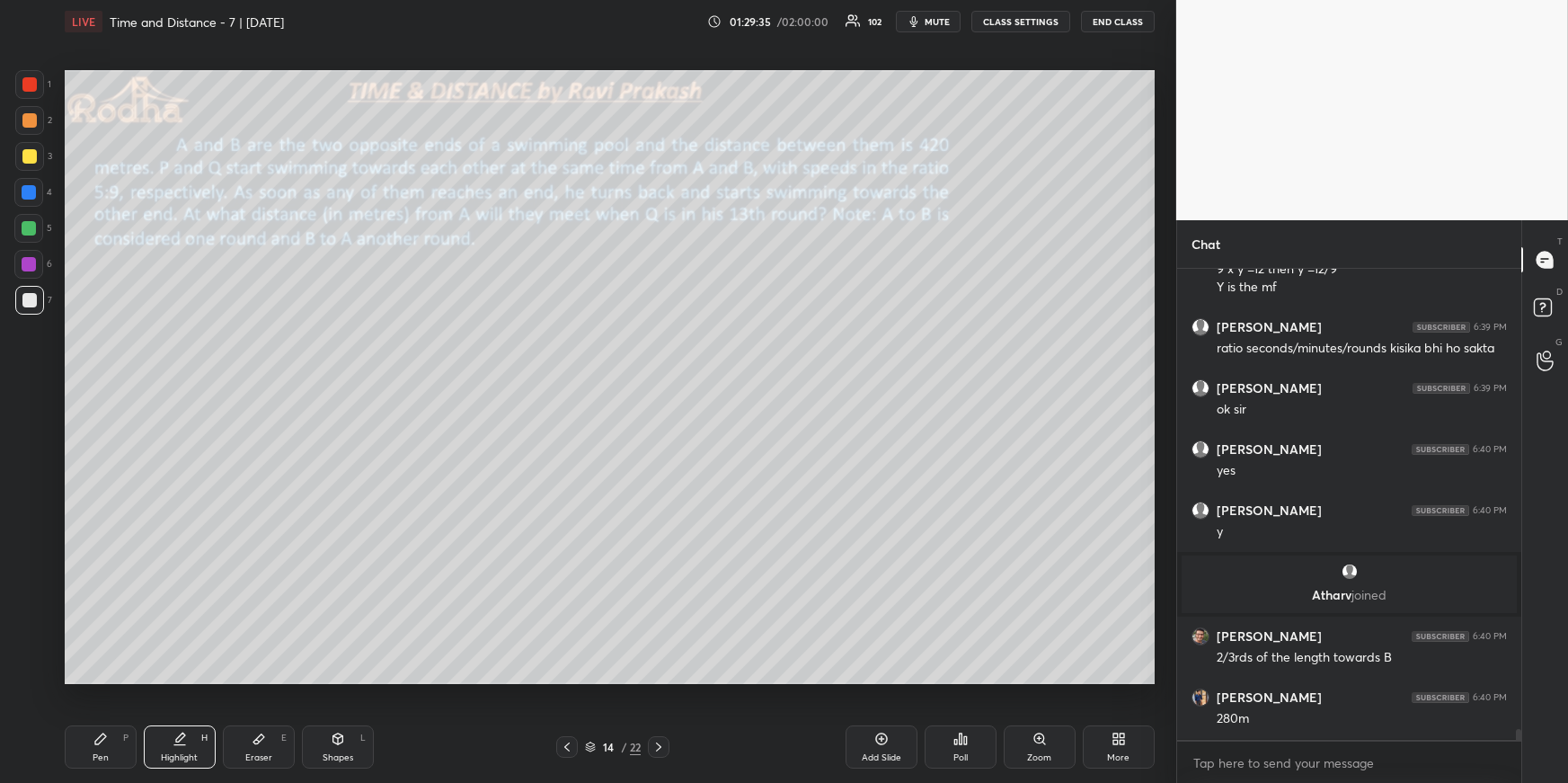 scroll, scrollTop: 19999, scrollLeft: 0, axis: vertical 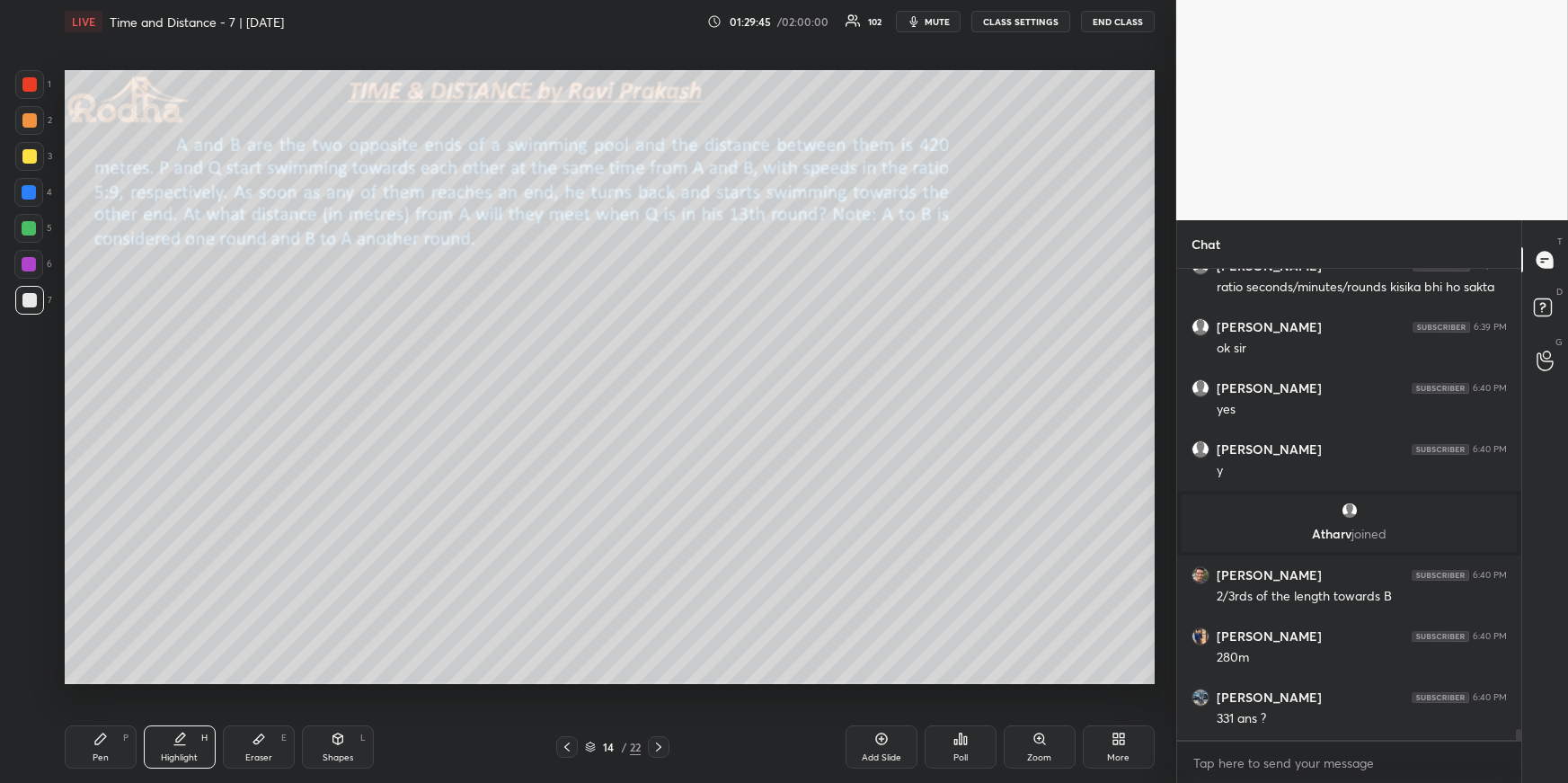 click on "Pen P" at bounding box center (101, 747) 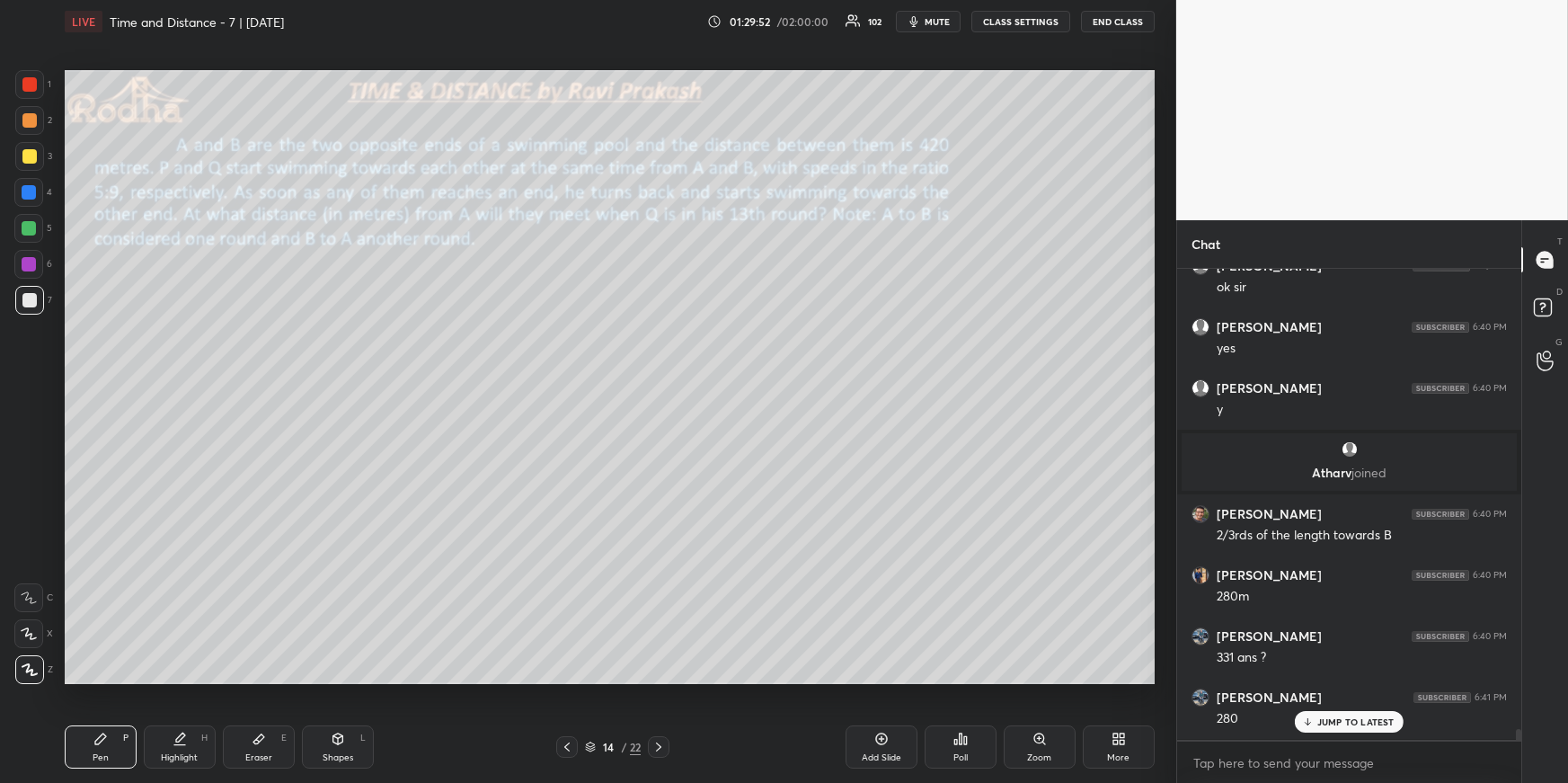scroll, scrollTop: 20121, scrollLeft: 0, axis: vertical 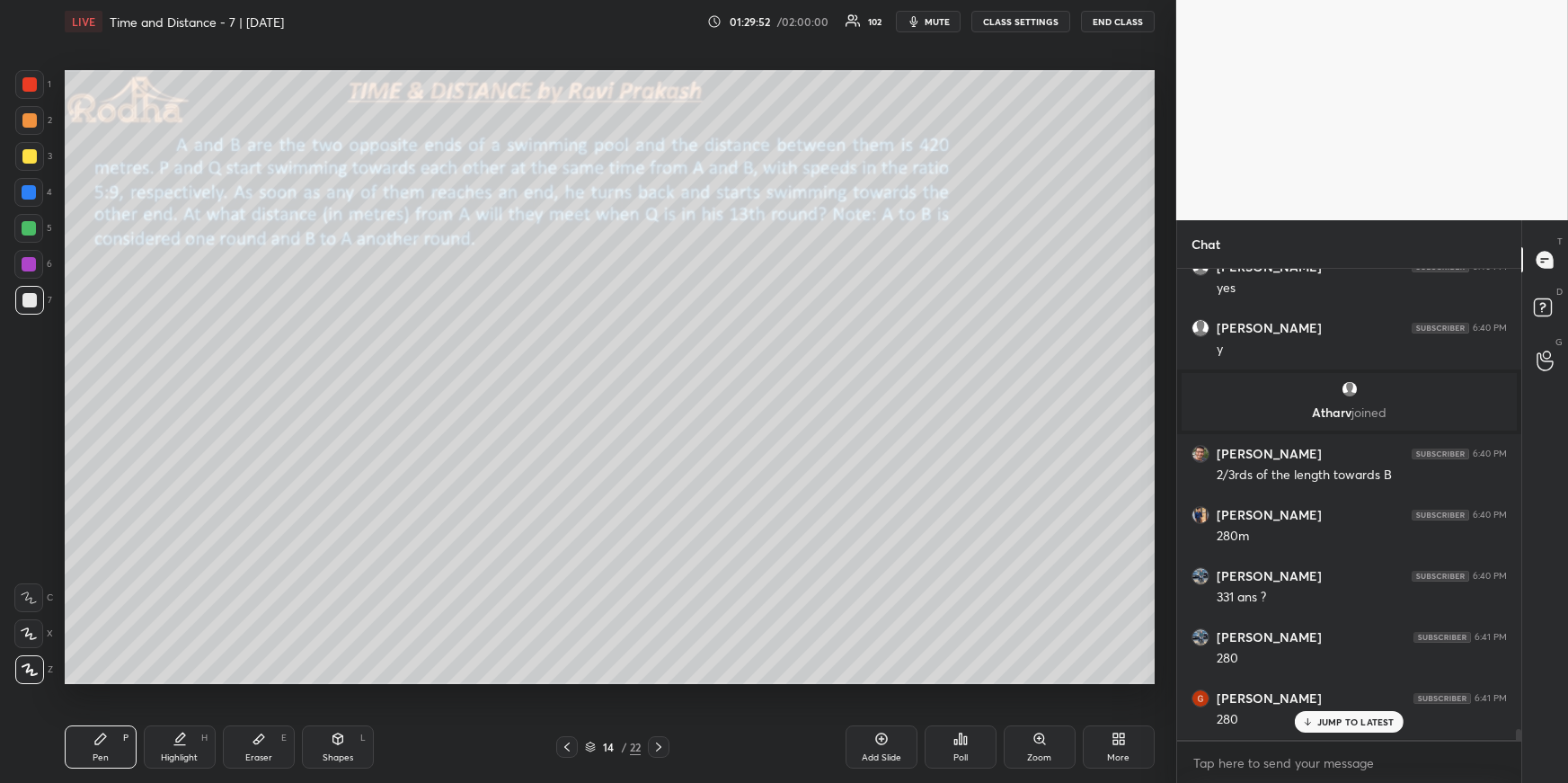 click at bounding box center (29, 192) 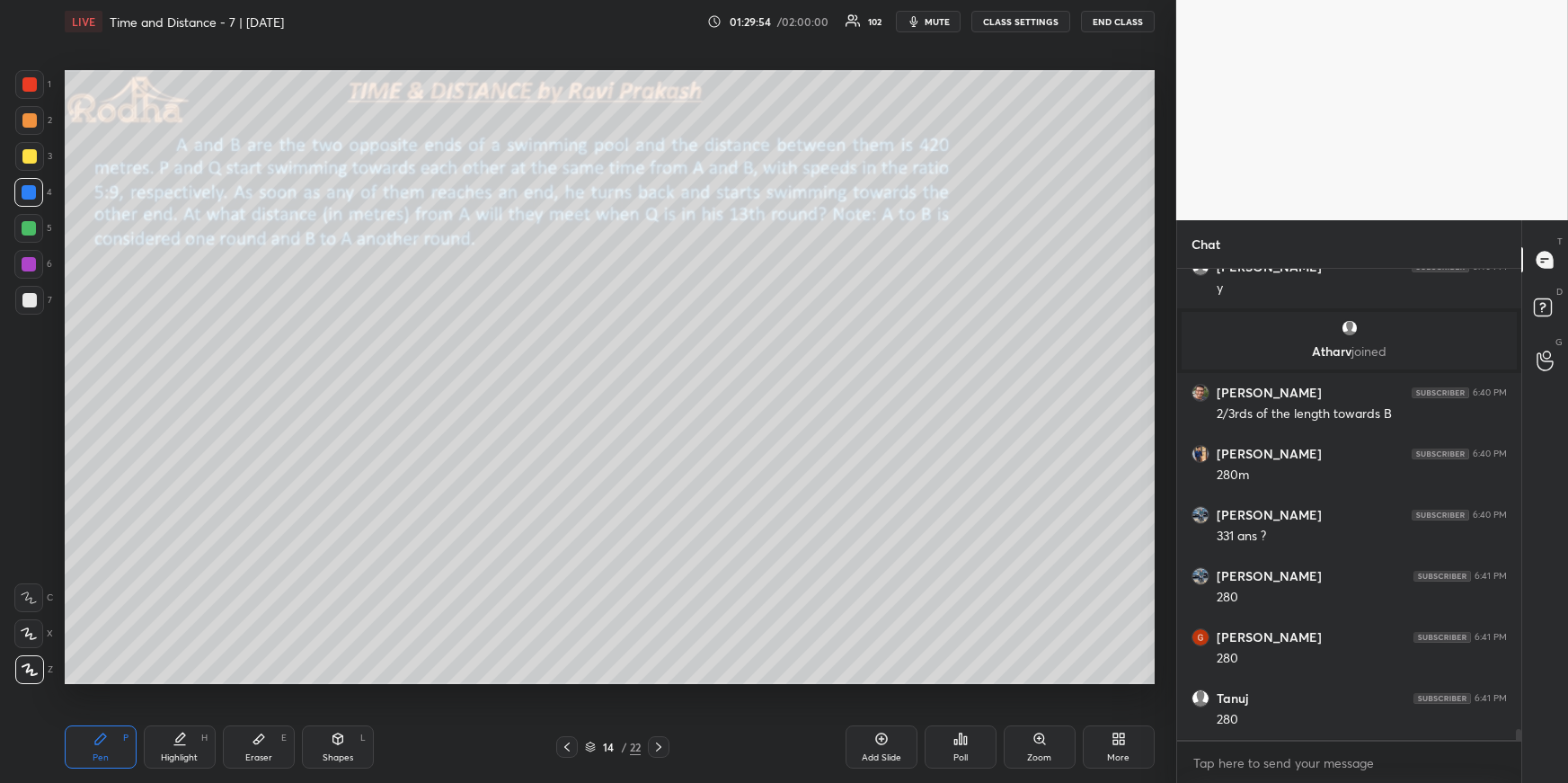 scroll, scrollTop: 20244, scrollLeft: 0, axis: vertical 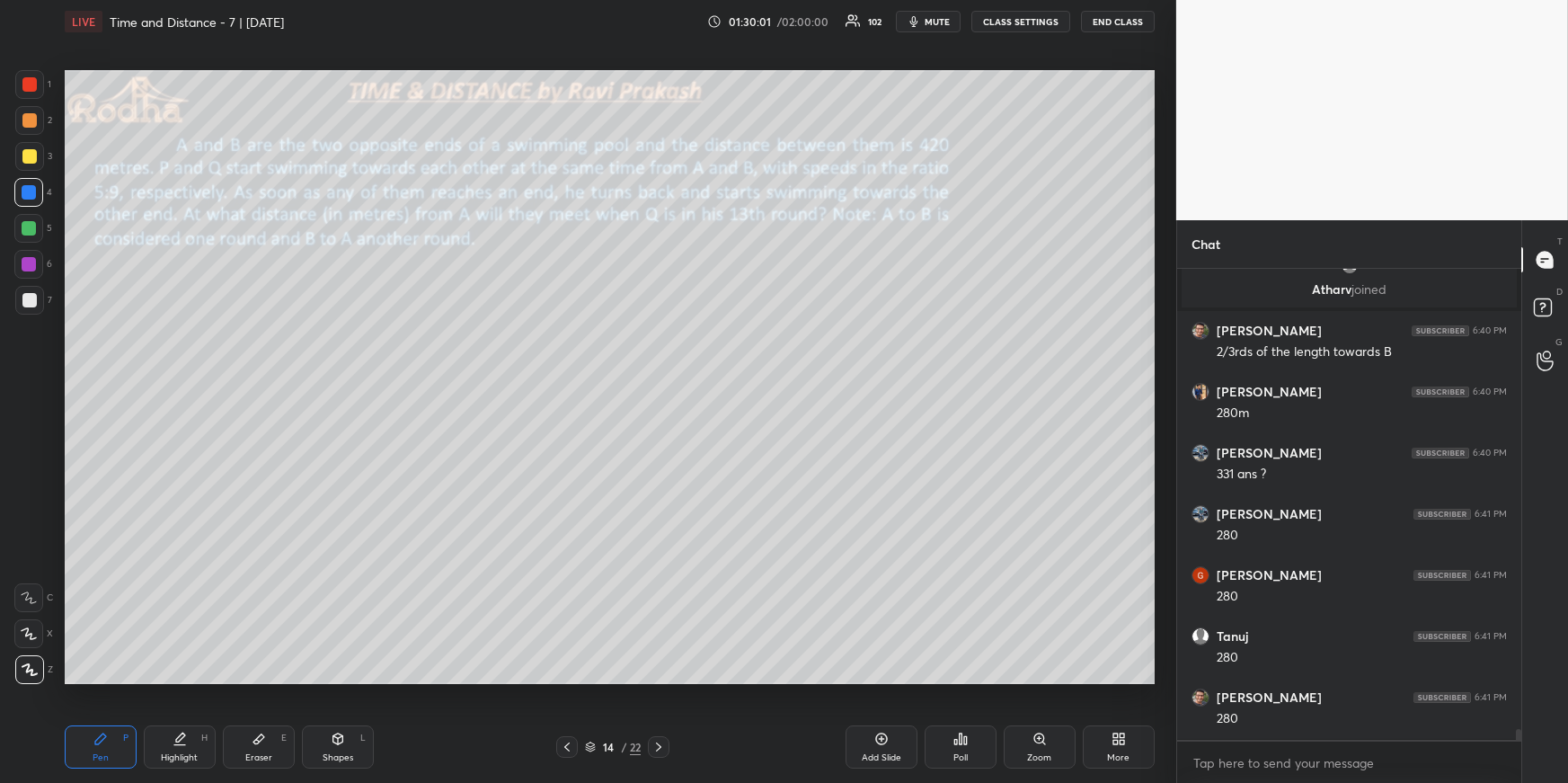 drag, startPoint x: 171, startPoint y: 753, endPoint x: 167, endPoint y: 692, distance: 61.131007 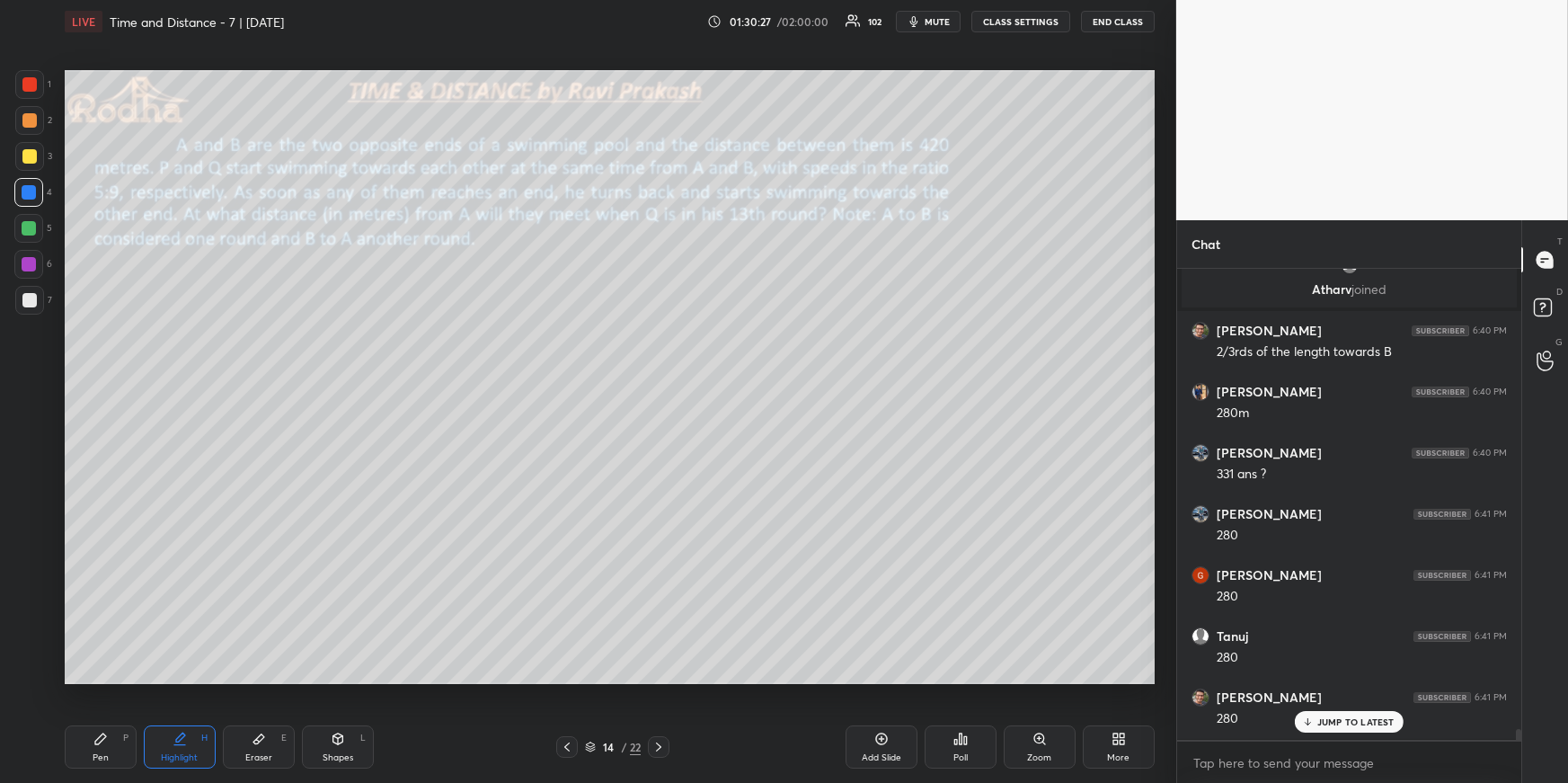 scroll, scrollTop: 20308, scrollLeft: 0, axis: vertical 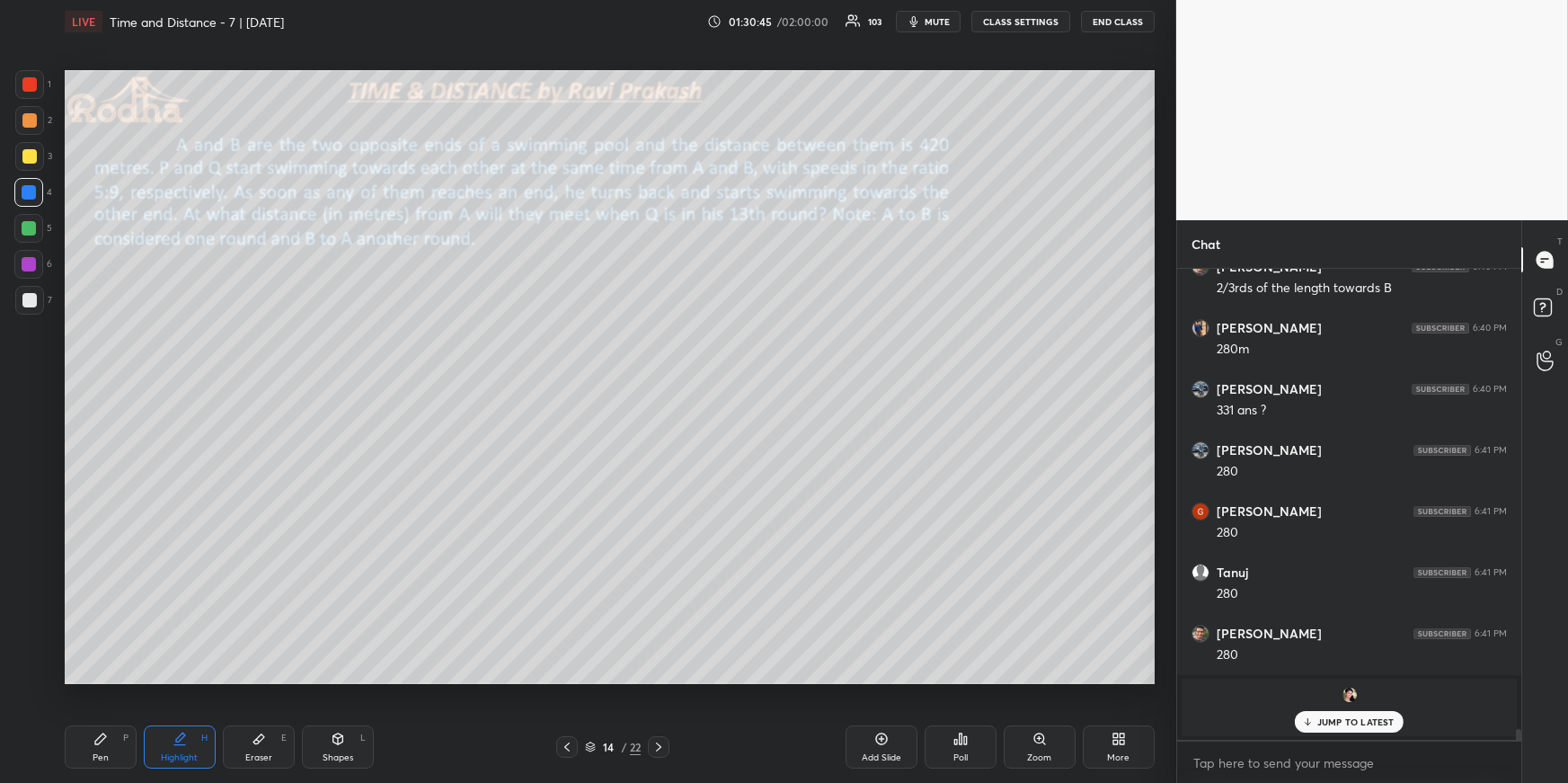 click on "Pen P" at bounding box center (101, 747) 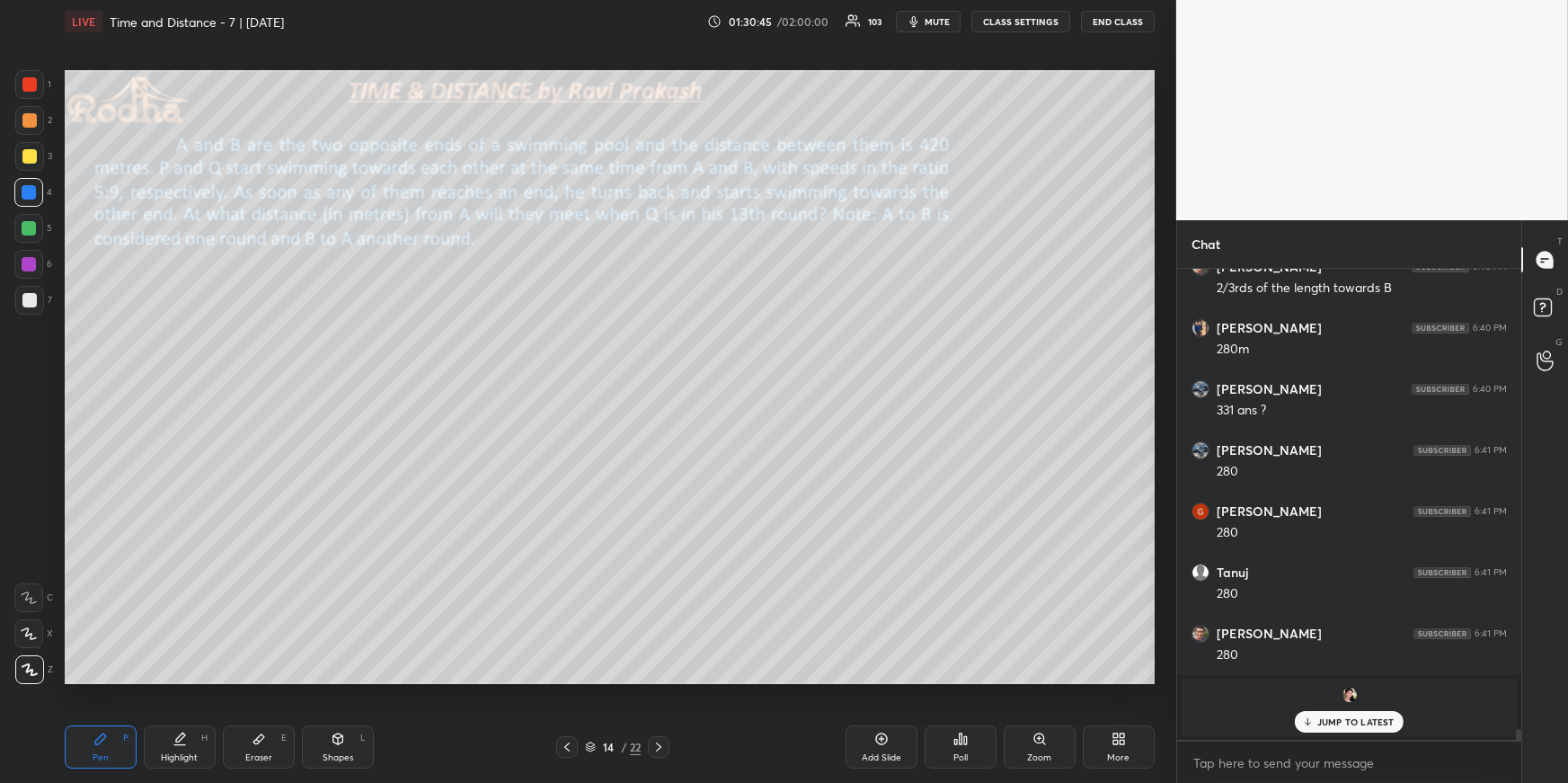 drag, startPoint x: 36, startPoint y: 227, endPoint x: 44, endPoint y: 236, distance: 12.041595 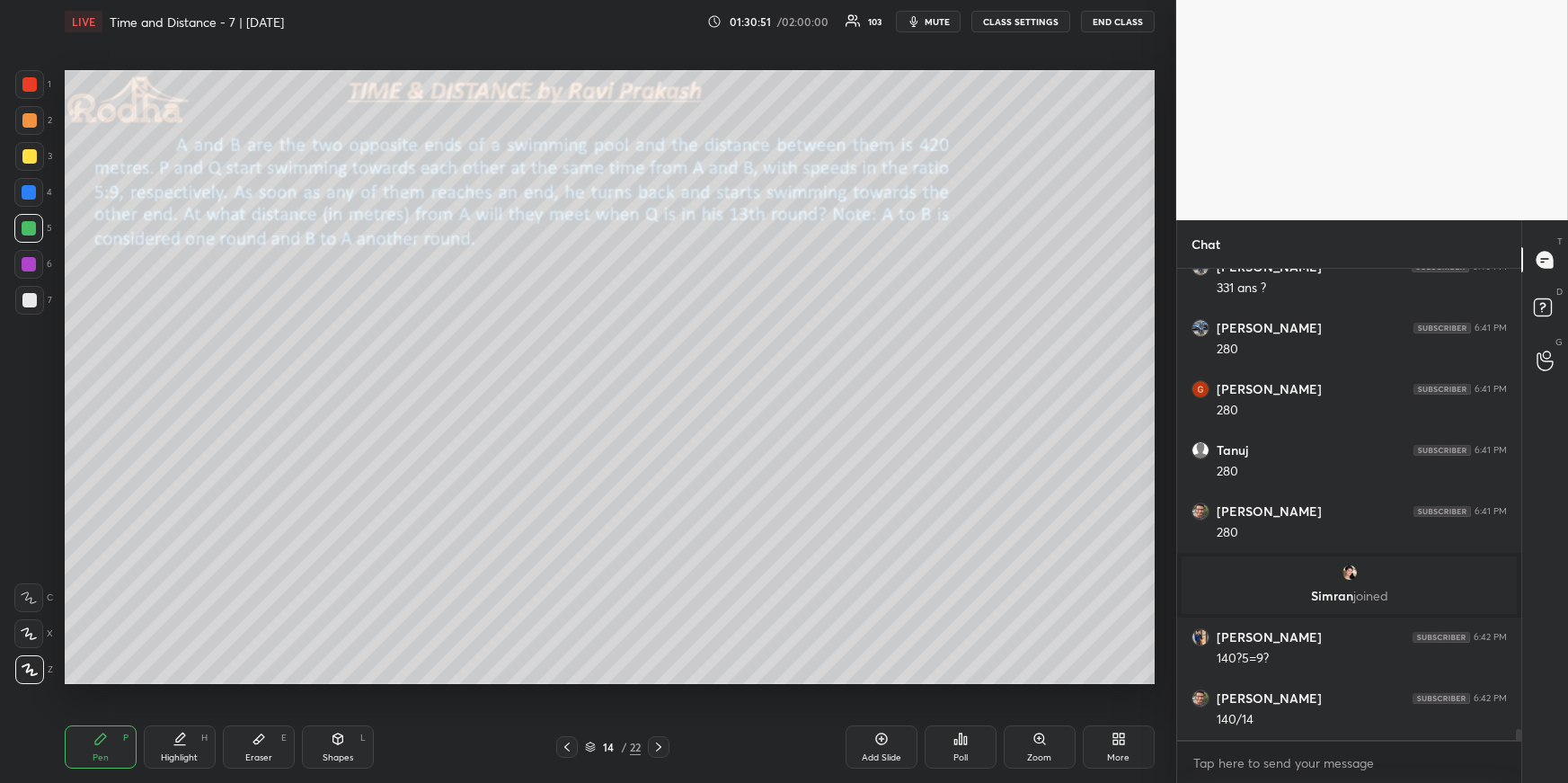 scroll, scrollTop: 20109, scrollLeft: 0, axis: vertical 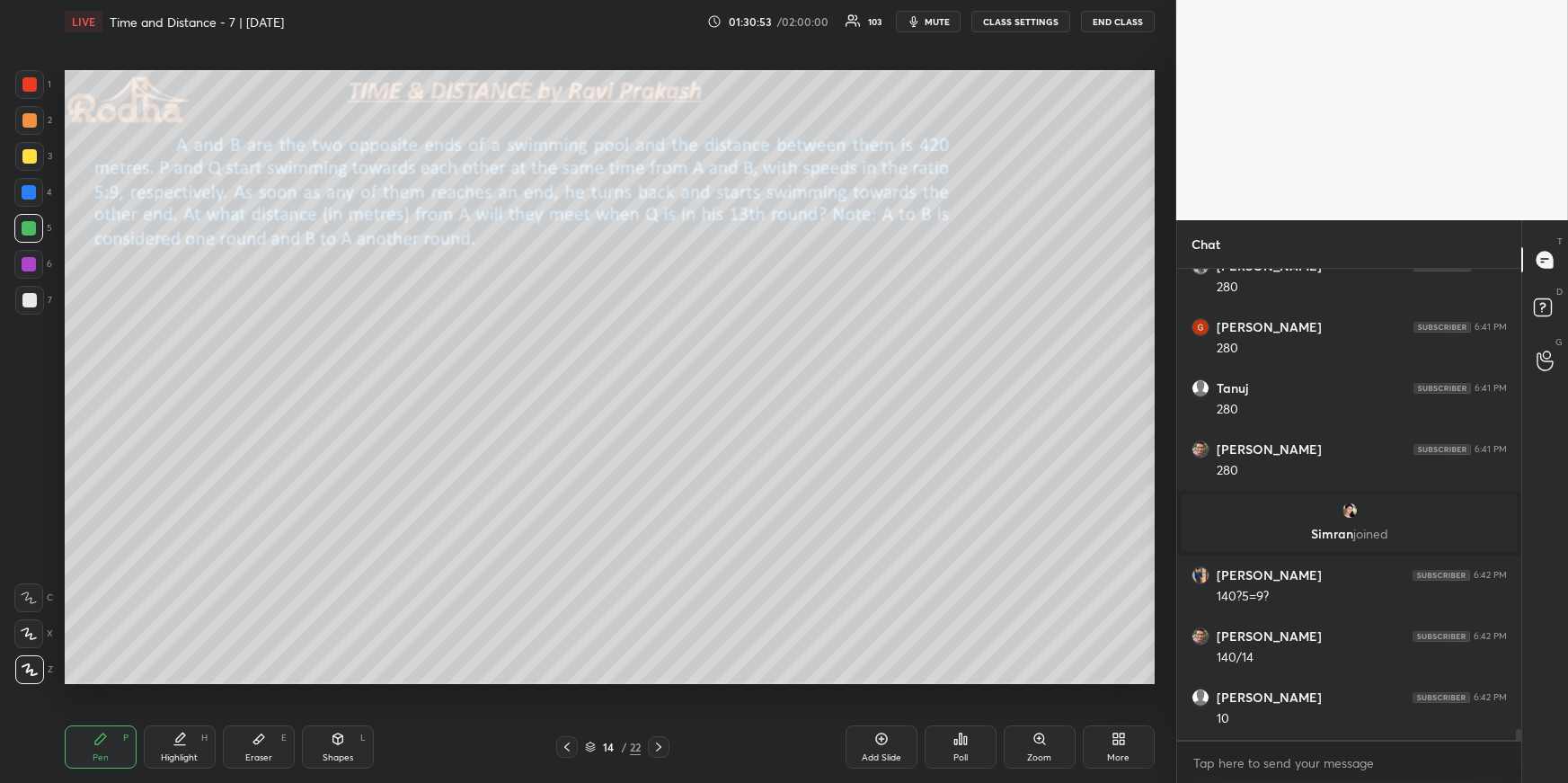 drag, startPoint x: 179, startPoint y: 749, endPoint x: 252, endPoint y: 700, distance: 87.920419 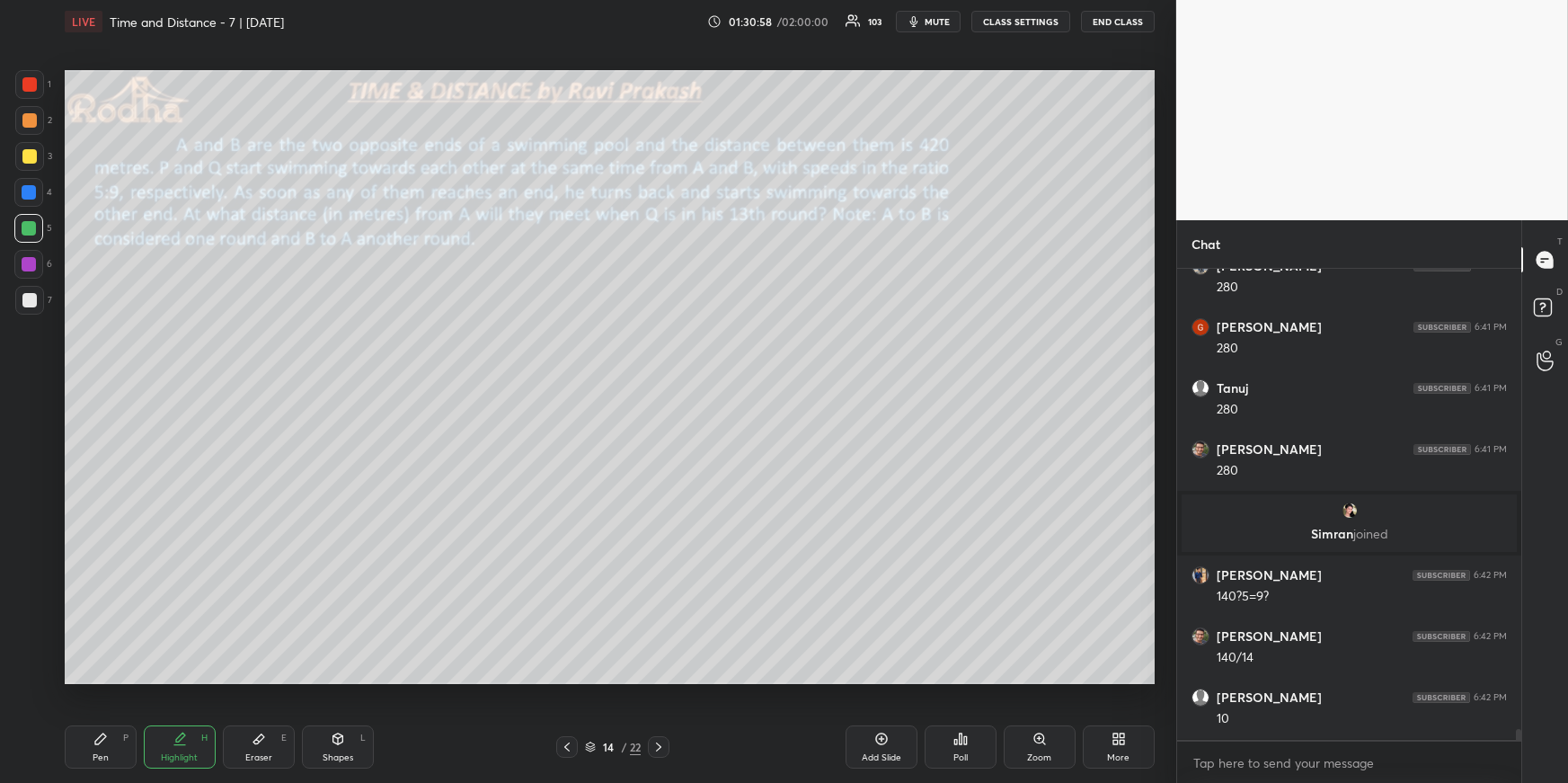 drag, startPoint x: 99, startPoint y: 742, endPoint x: 134, endPoint y: 710, distance: 47.42362 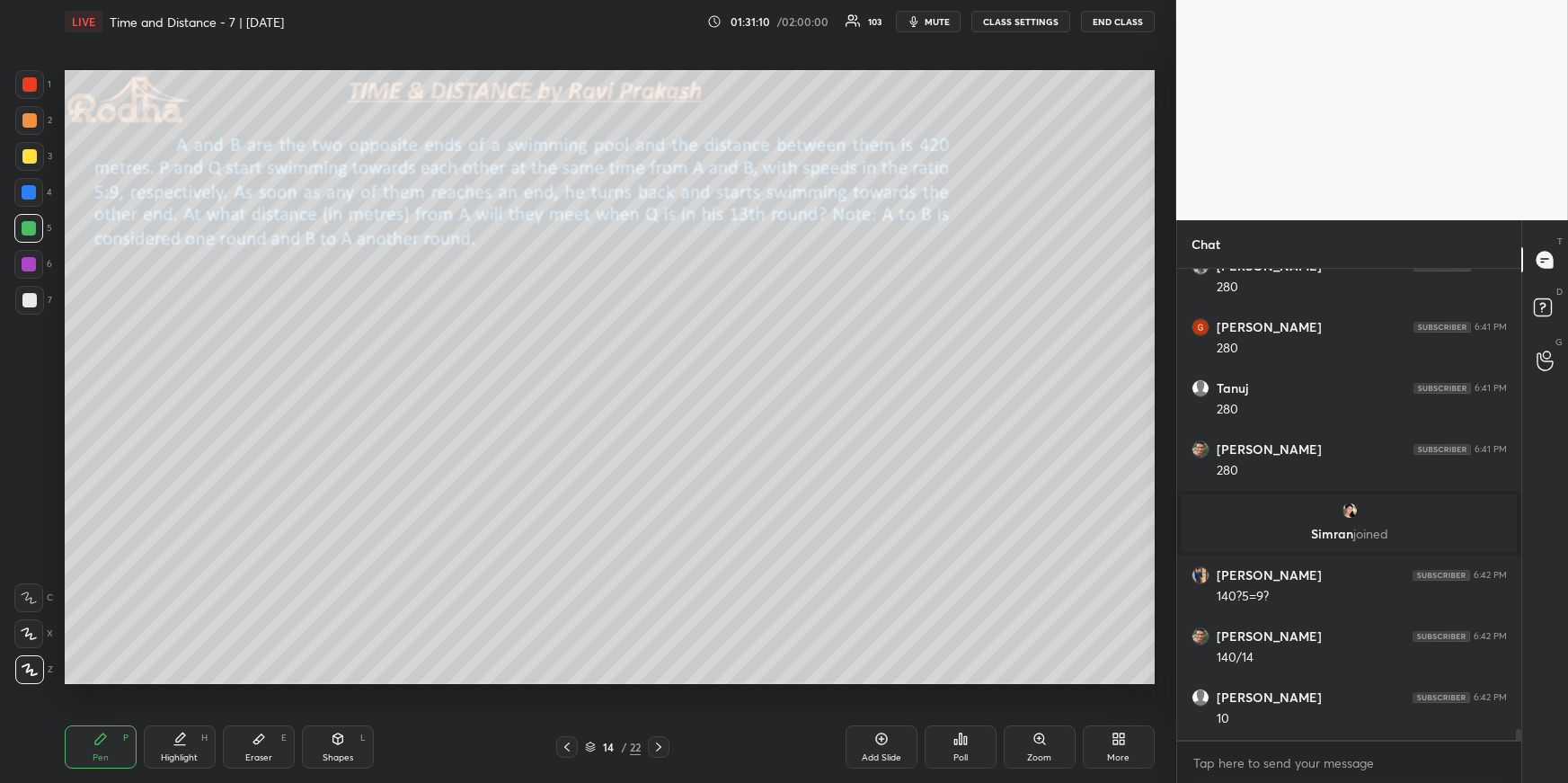 scroll, scrollTop: 20170, scrollLeft: 0, axis: vertical 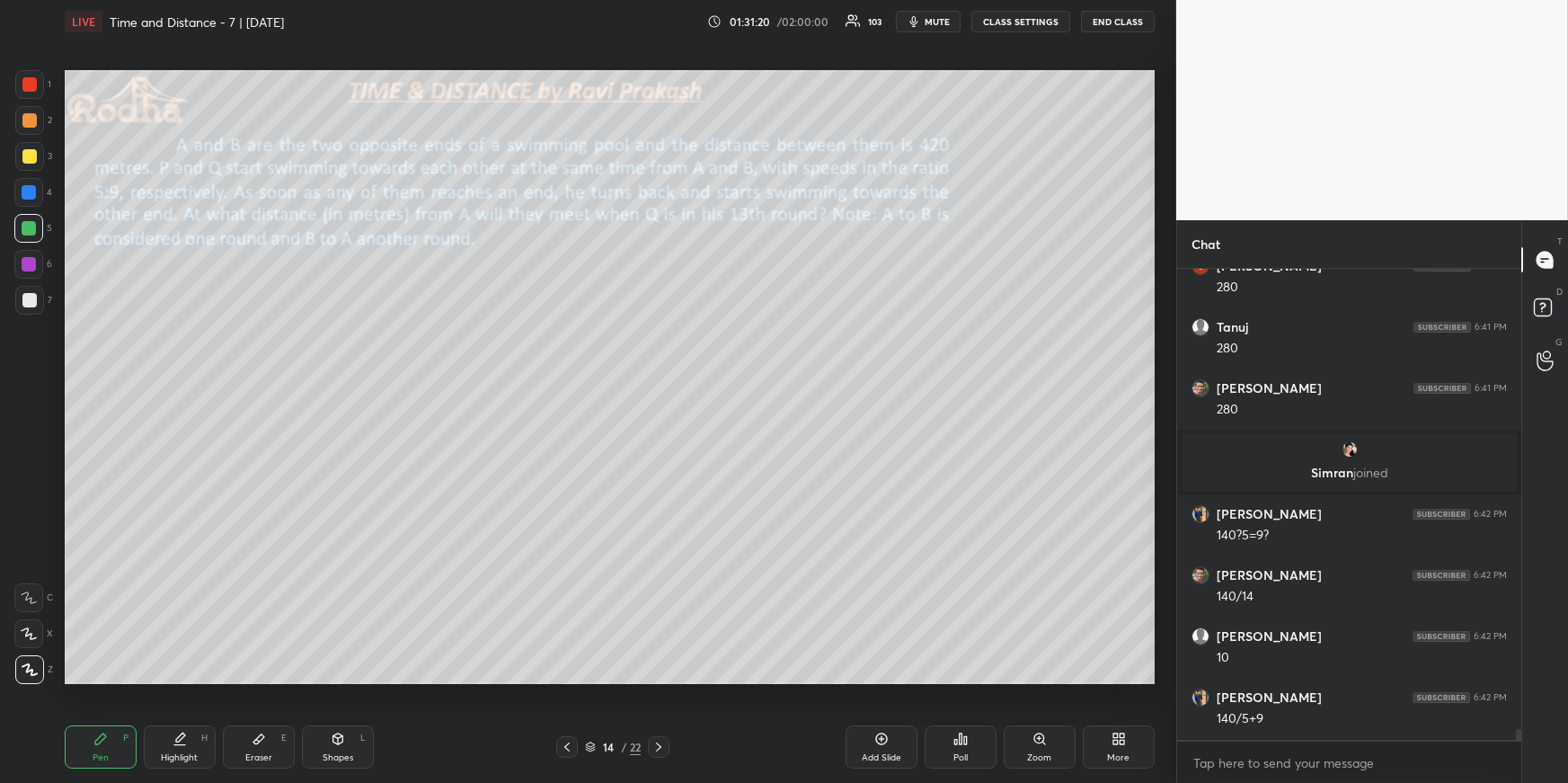 drag, startPoint x: 192, startPoint y: 744, endPoint x: 189, endPoint y: 691, distance: 53.084838 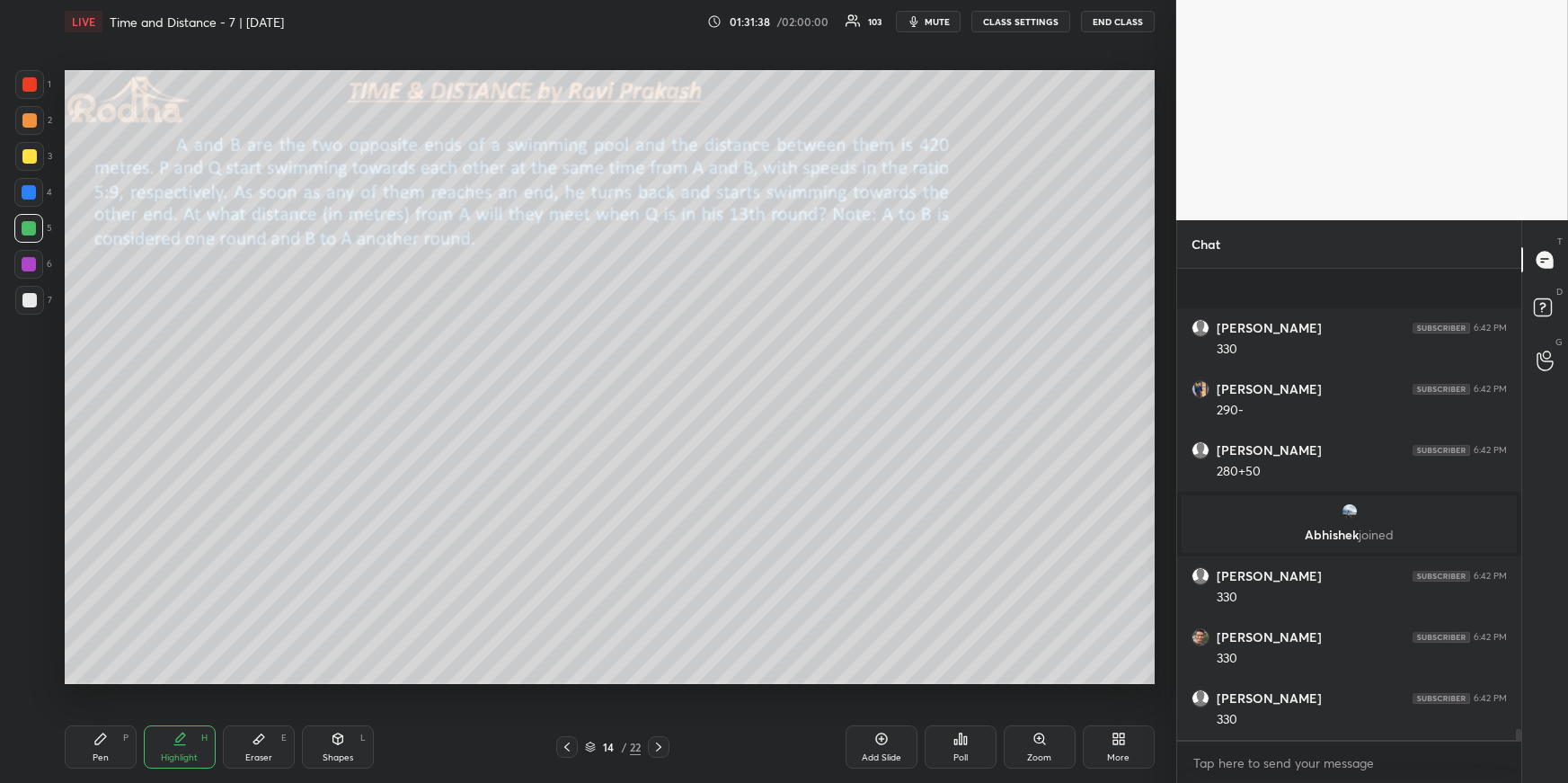scroll, scrollTop: 20666, scrollLeft: 0, axis: vertical 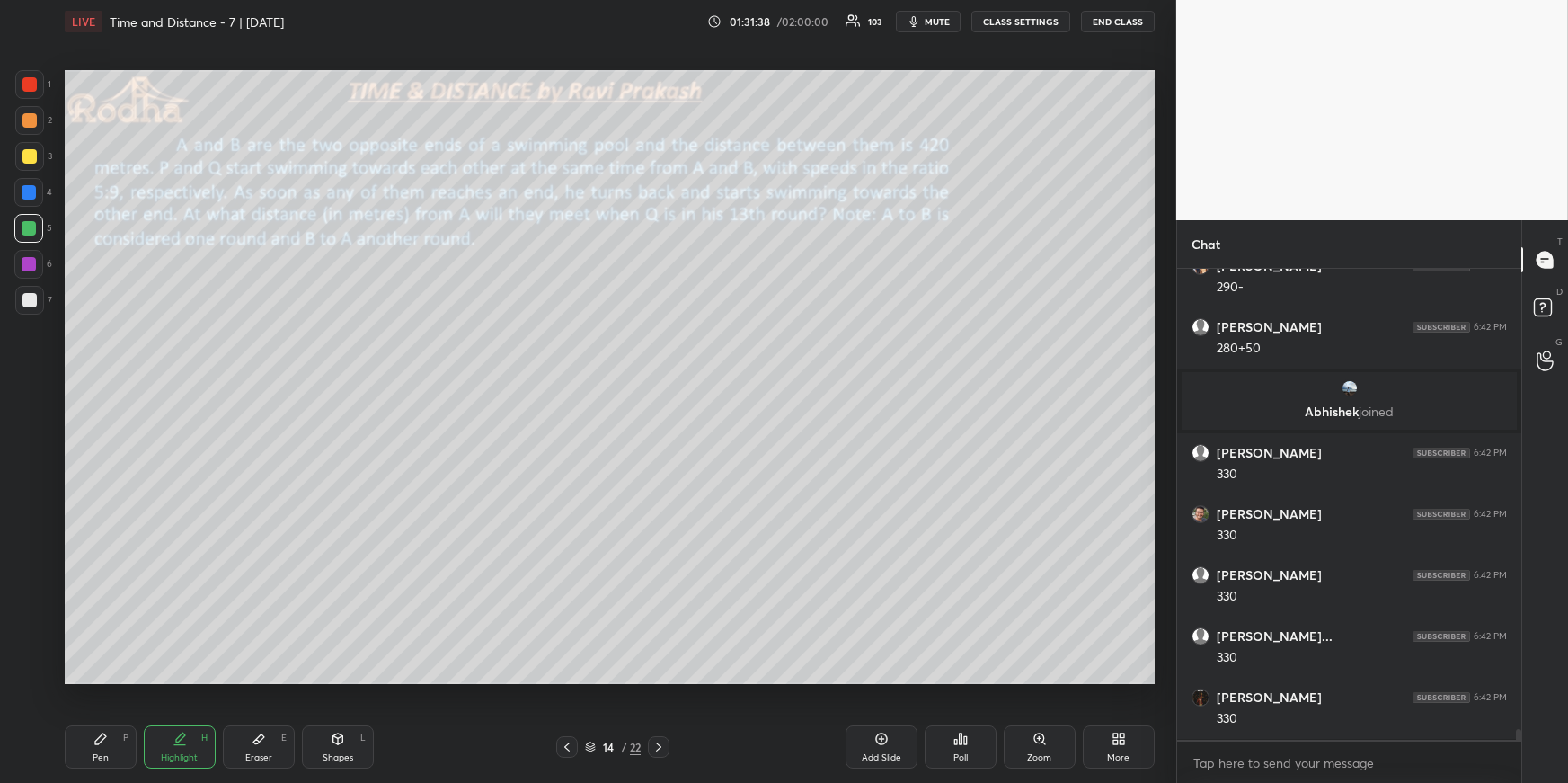 drag, startPoint x: 95, startPoint y: 731, endPoint x: 120, endPoint y: 703, distance: 37.536649 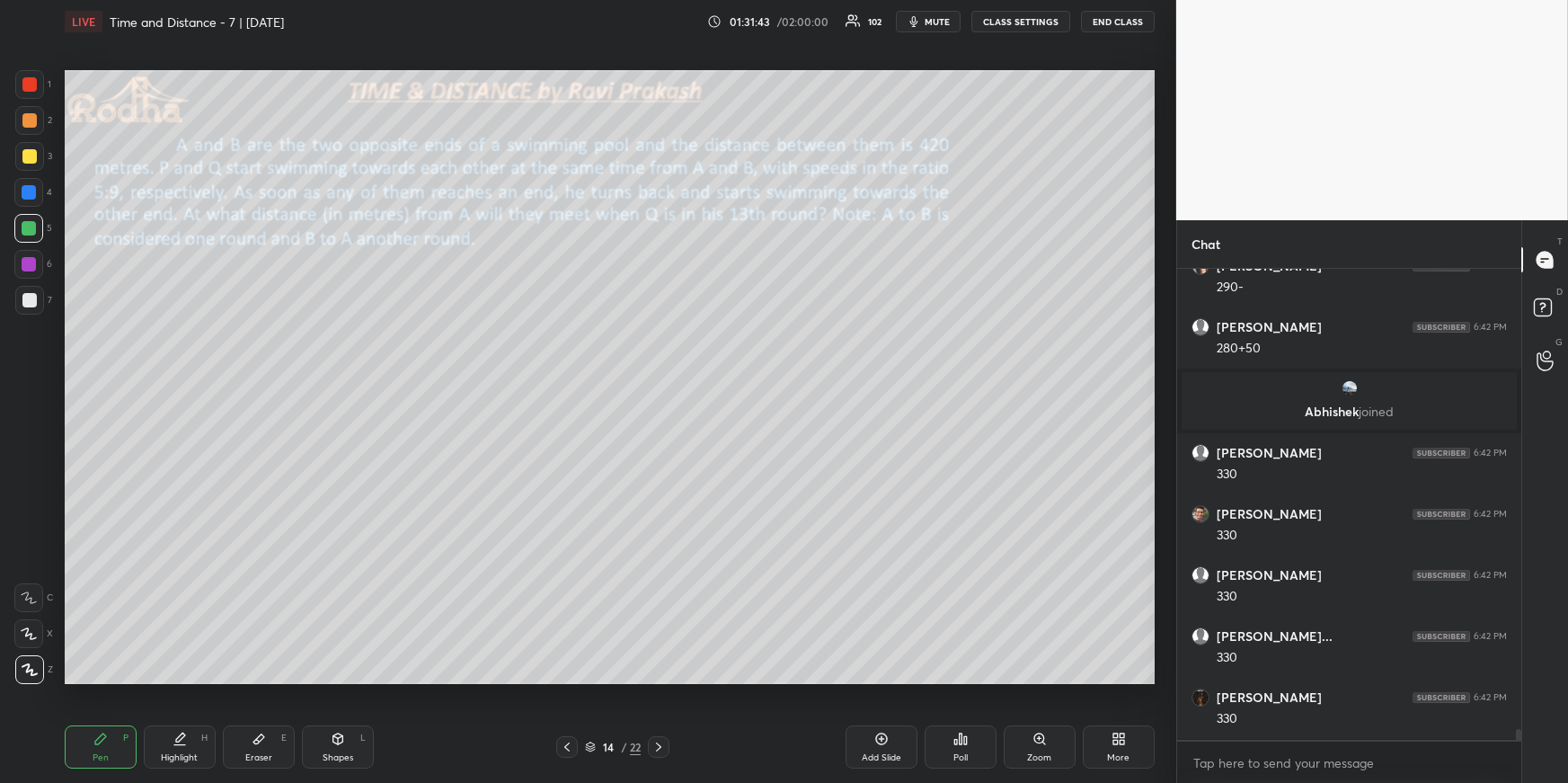 scroll, scrollTop: 20727, scrollLeft: 0, axis: vertical 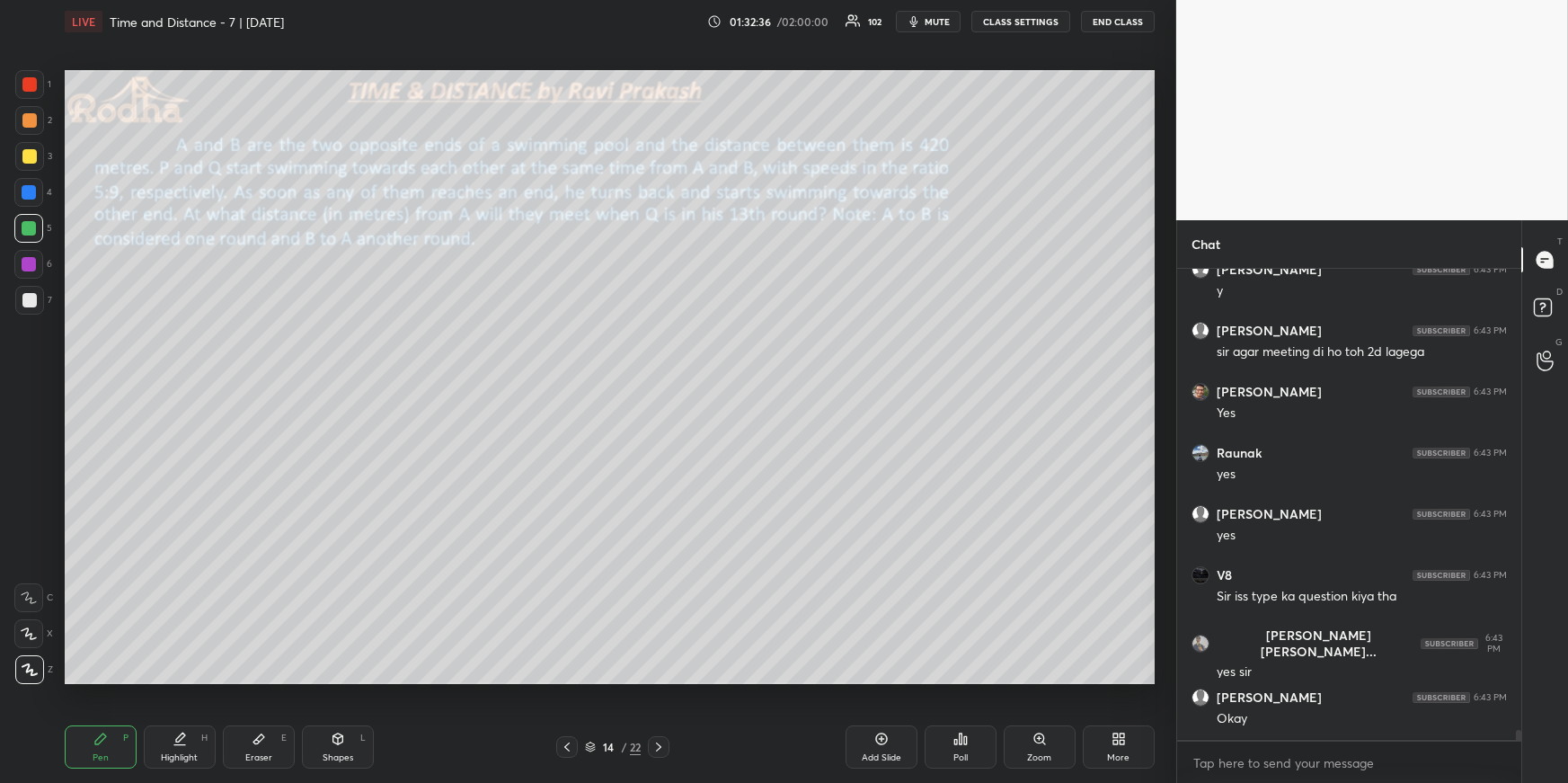 click 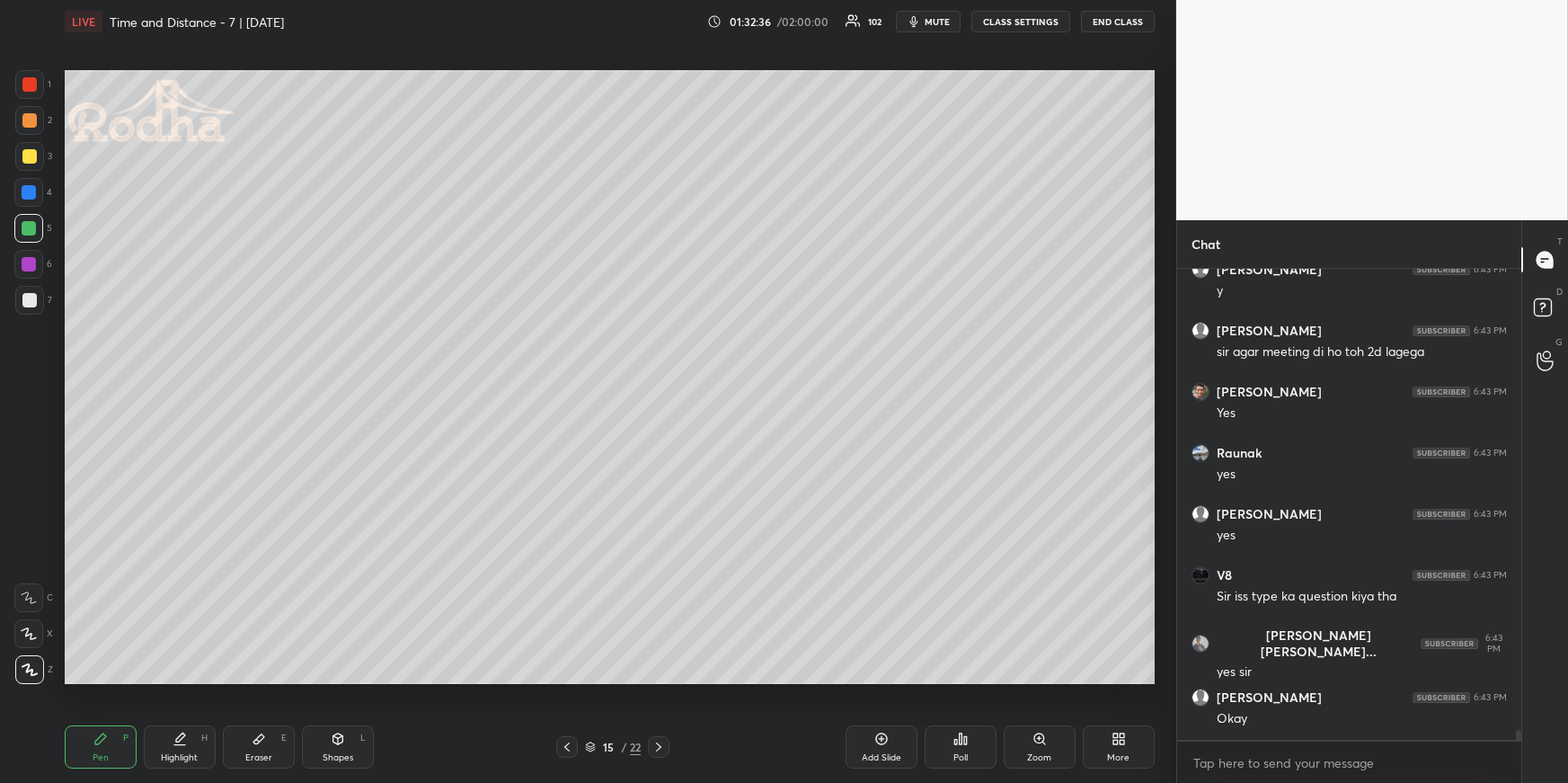 click on "15 / 22" at bounding box center [614, 747] 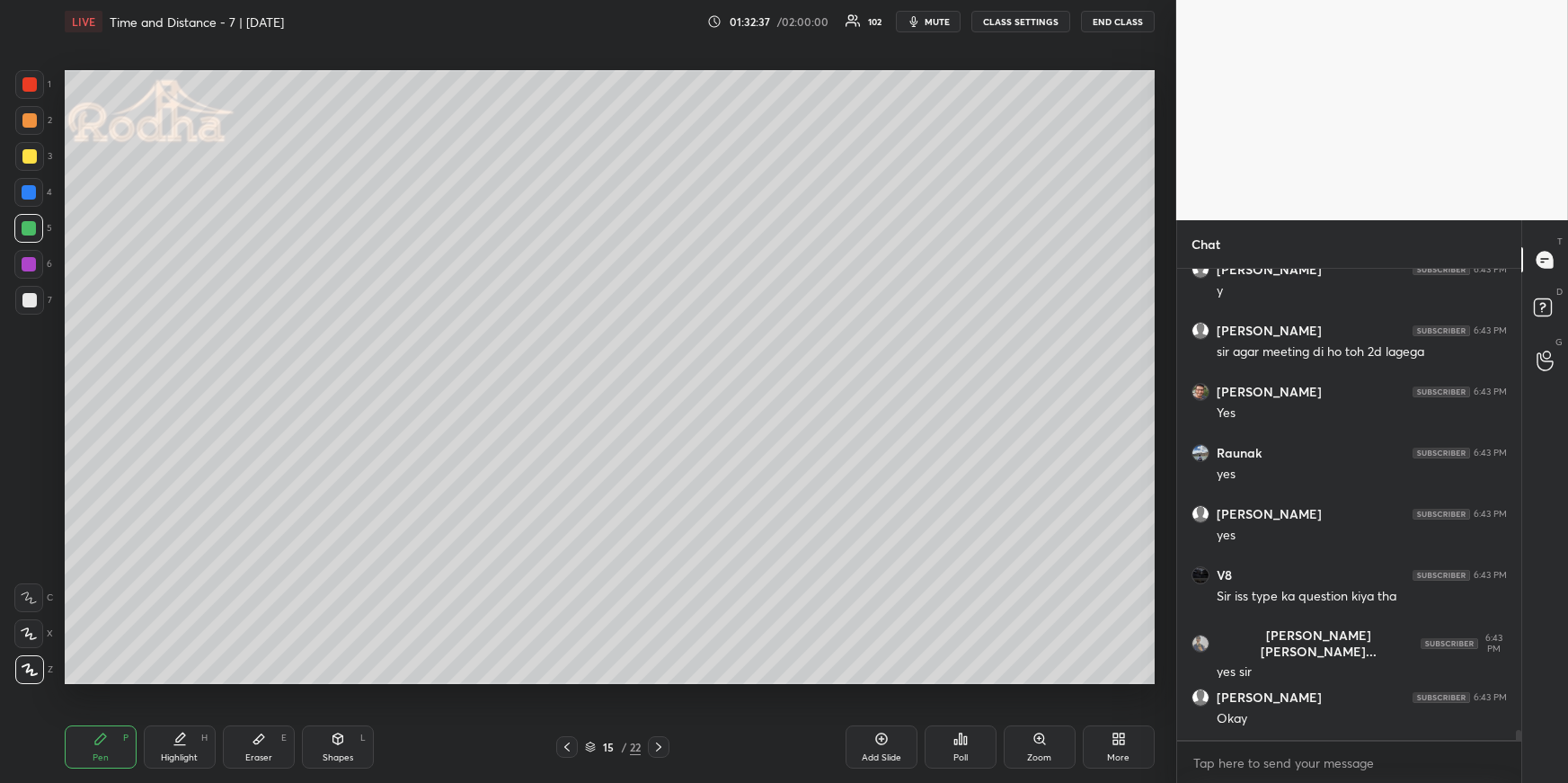 click 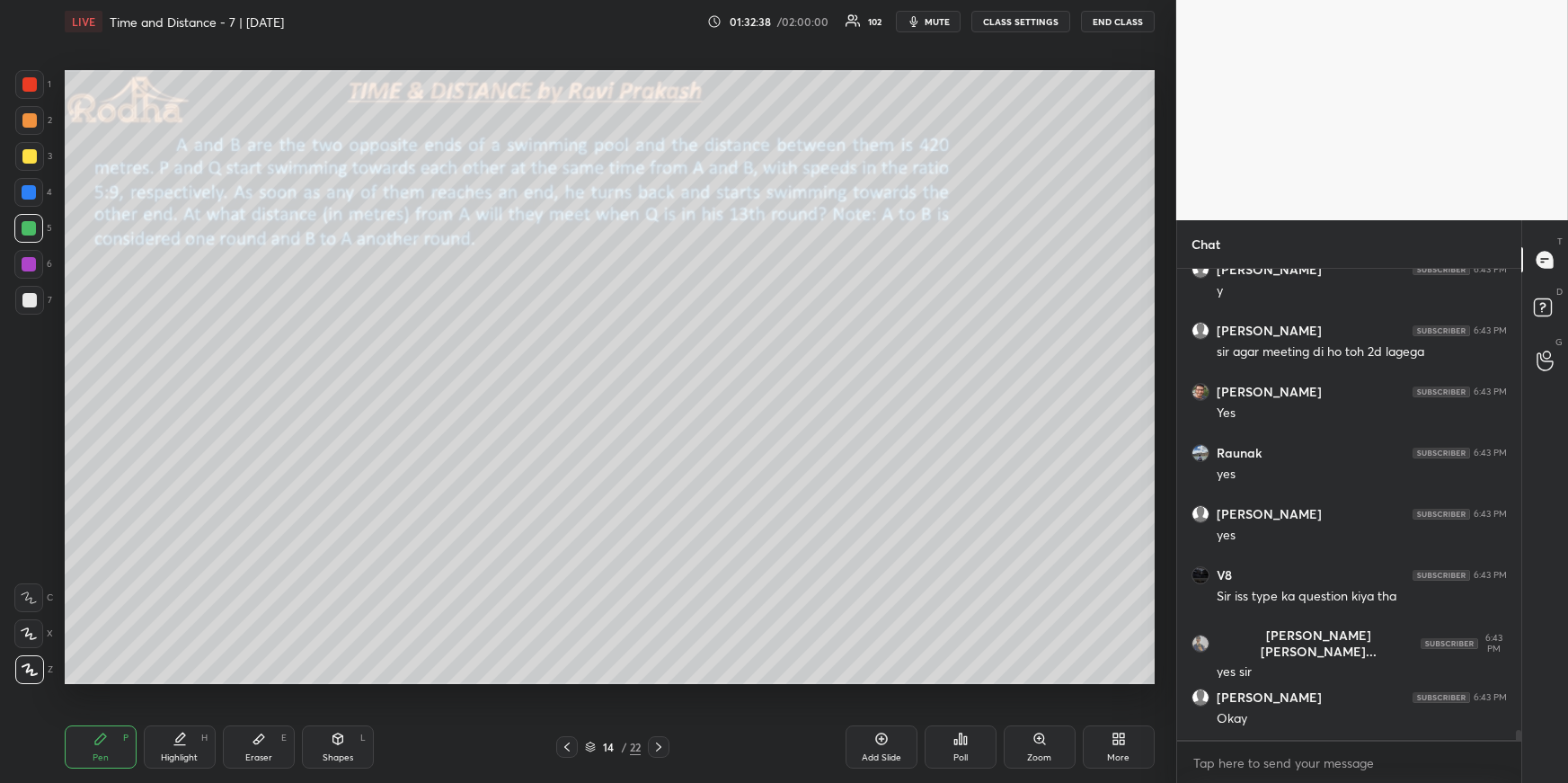 click on "More" at bounding box center [1119, 747] 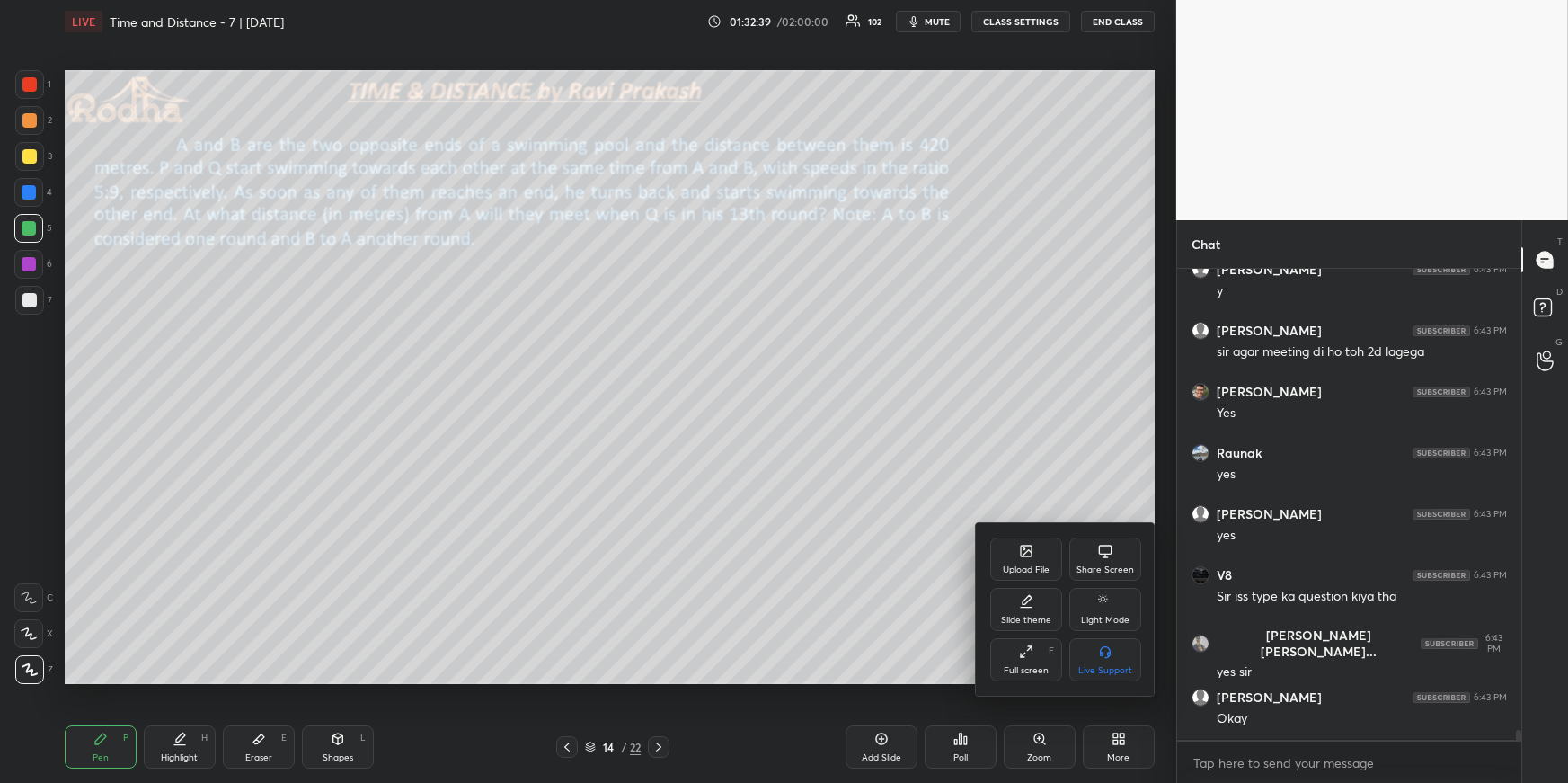 click on "Upload File" at bounding box center (1026, 559) 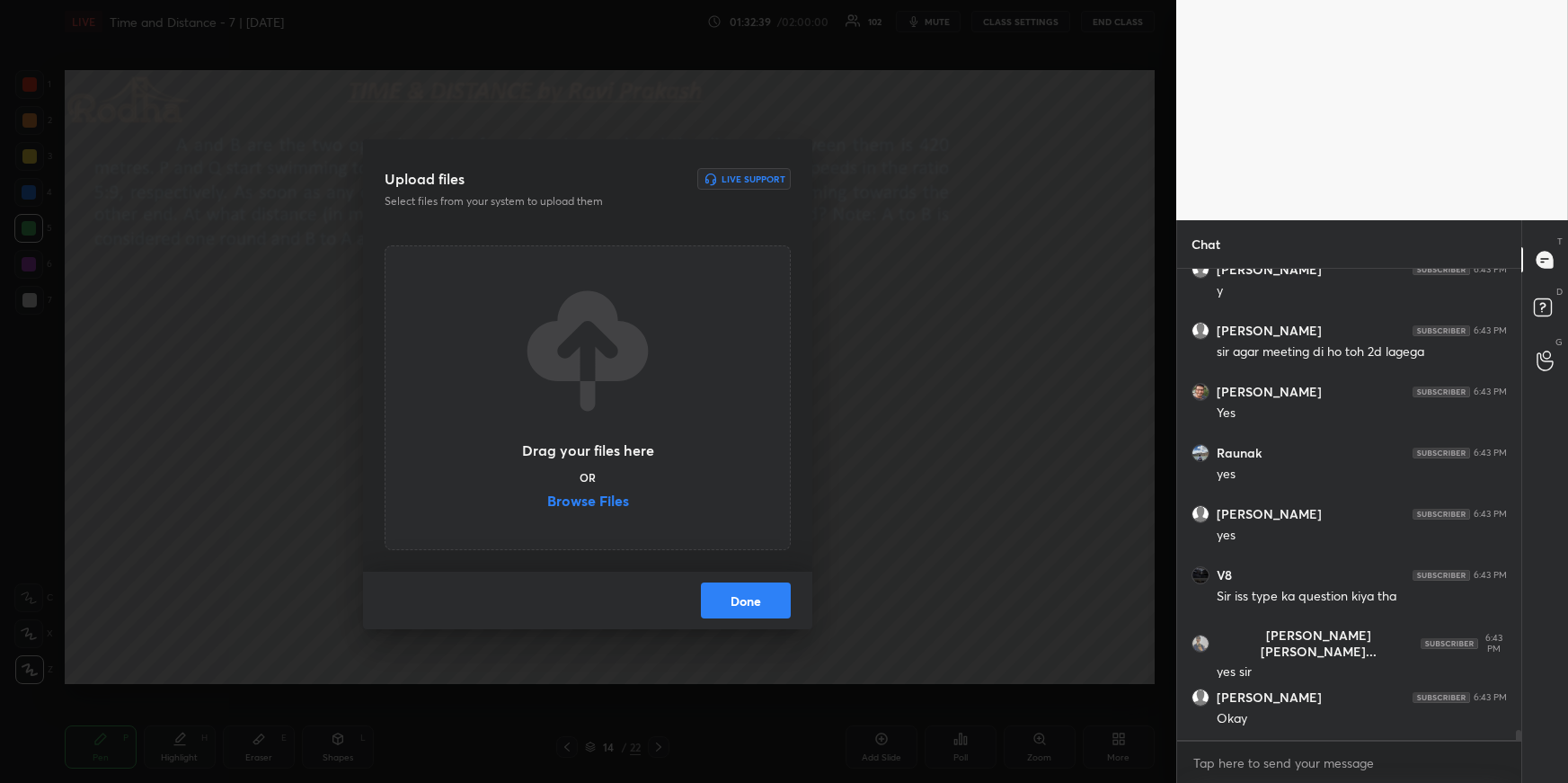 click on "Browse Files" at bounding box center (588, 503) 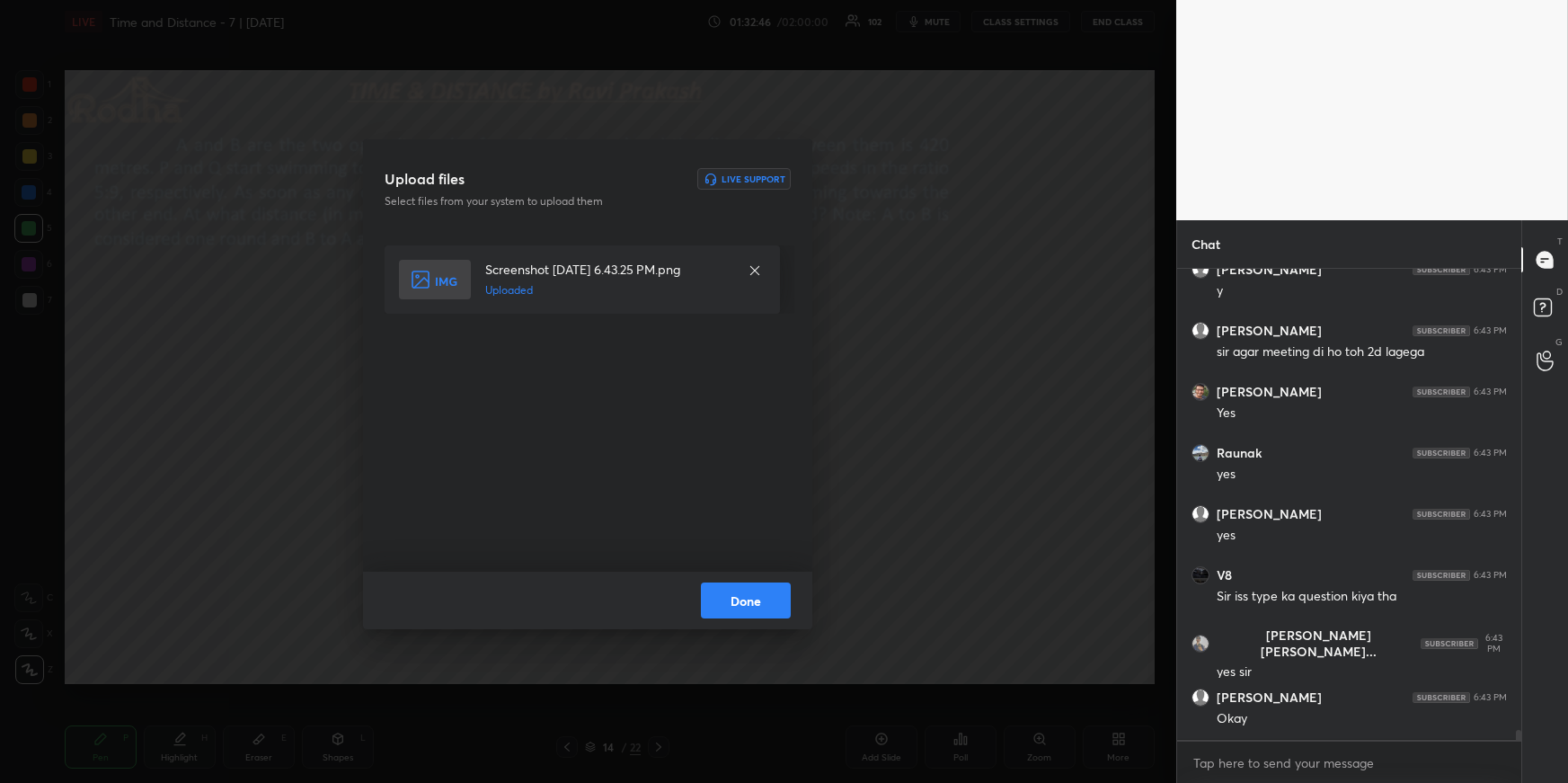 click on "Done" at bounding box center [746, 601] 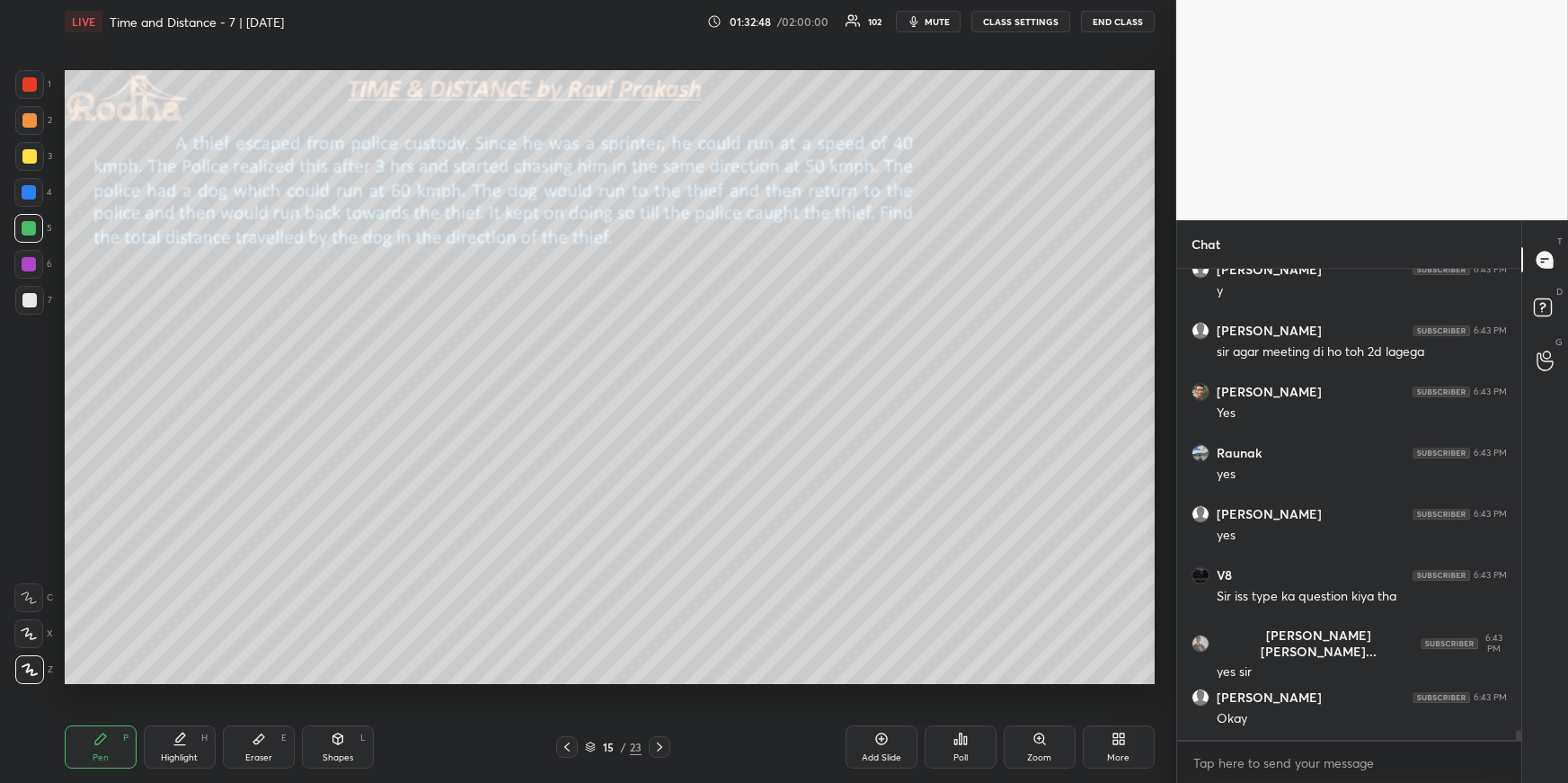 drag, startPoint x: 96, startPoint y: 740, endPoint x: 98, endPoint y: 708, distance: 32.062439 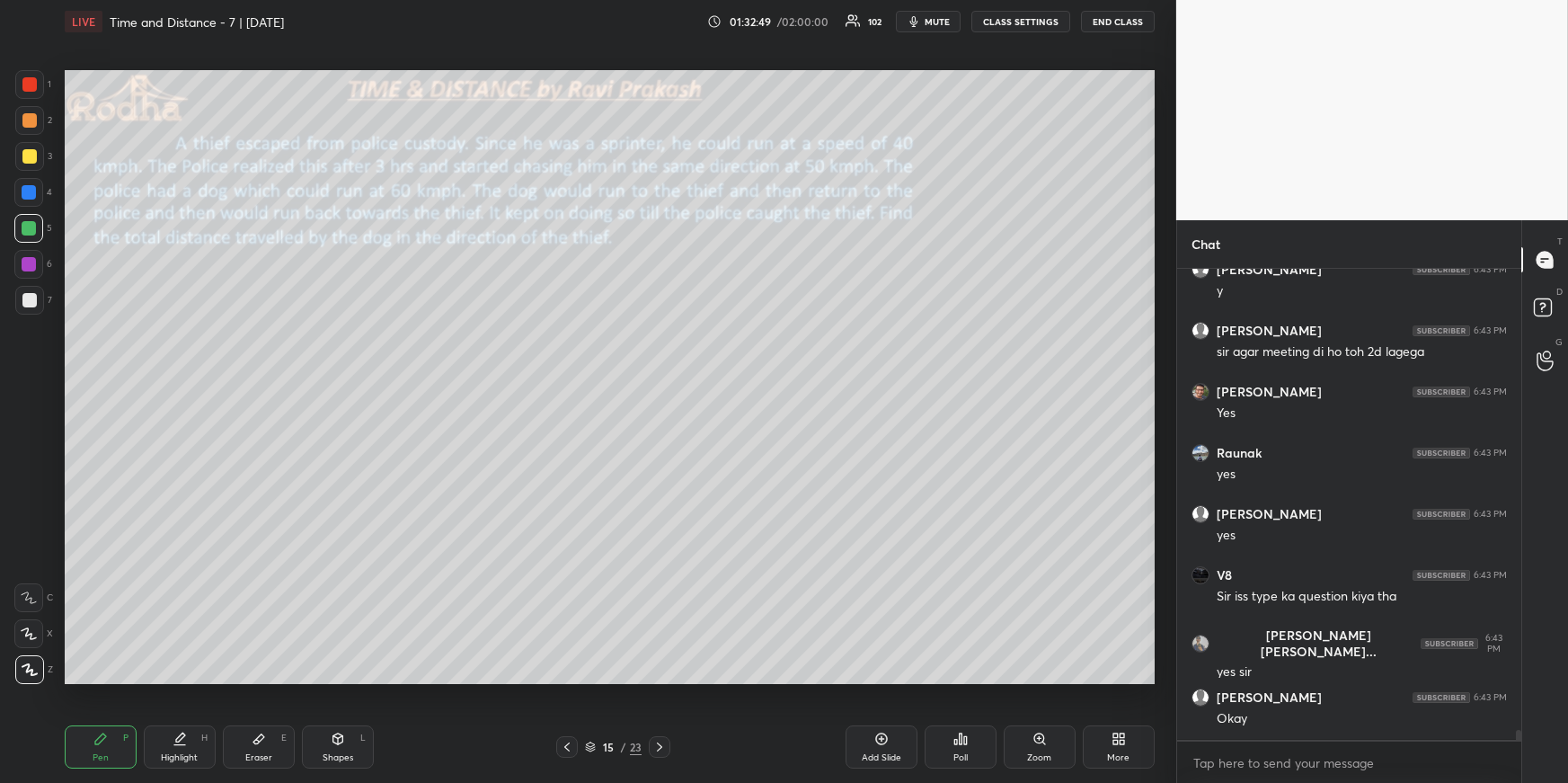 click at bounding box center (30, 300) 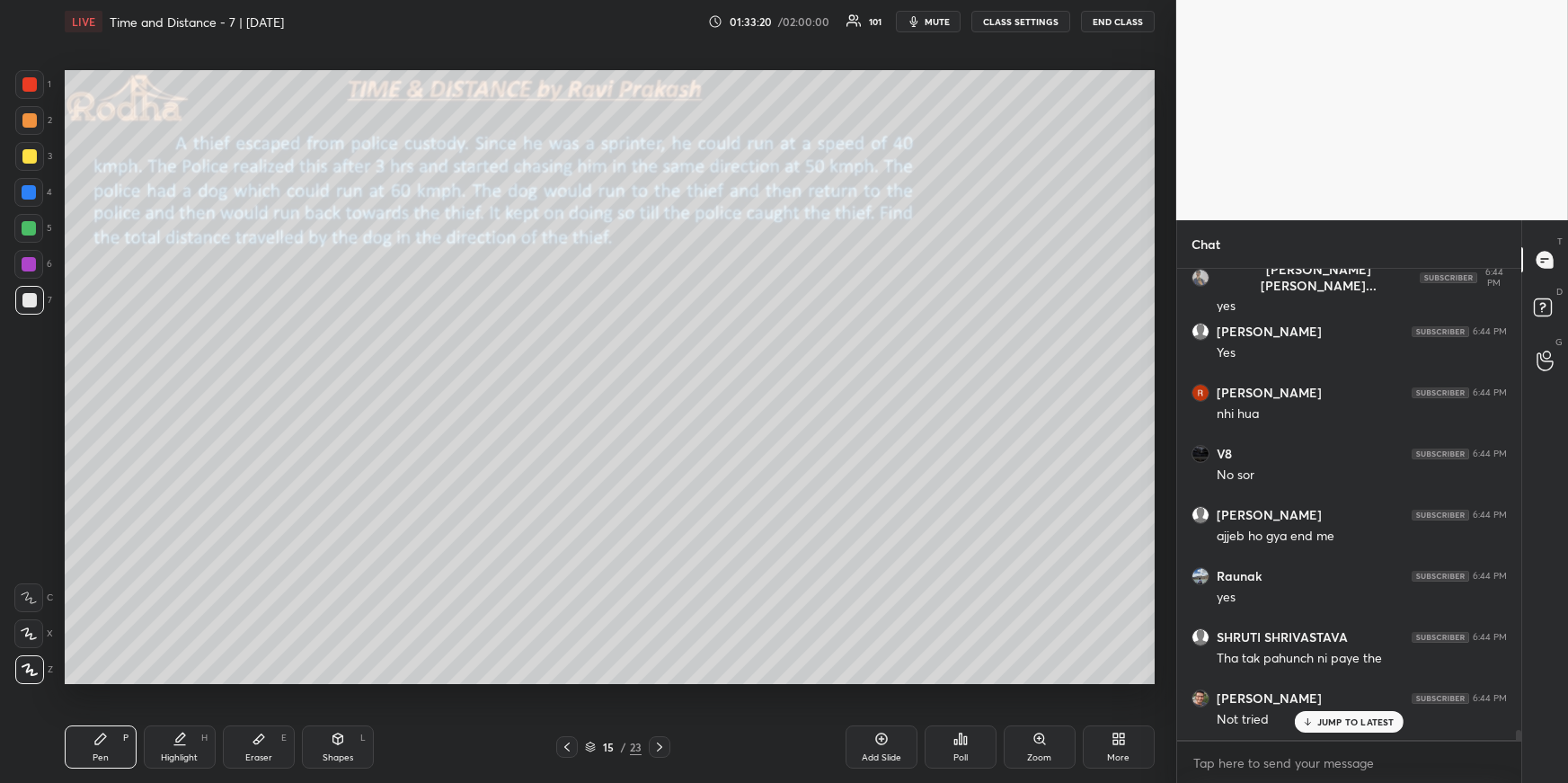 scroll, scrollTop: 22088, scrollLeft: 0, axis: vertical 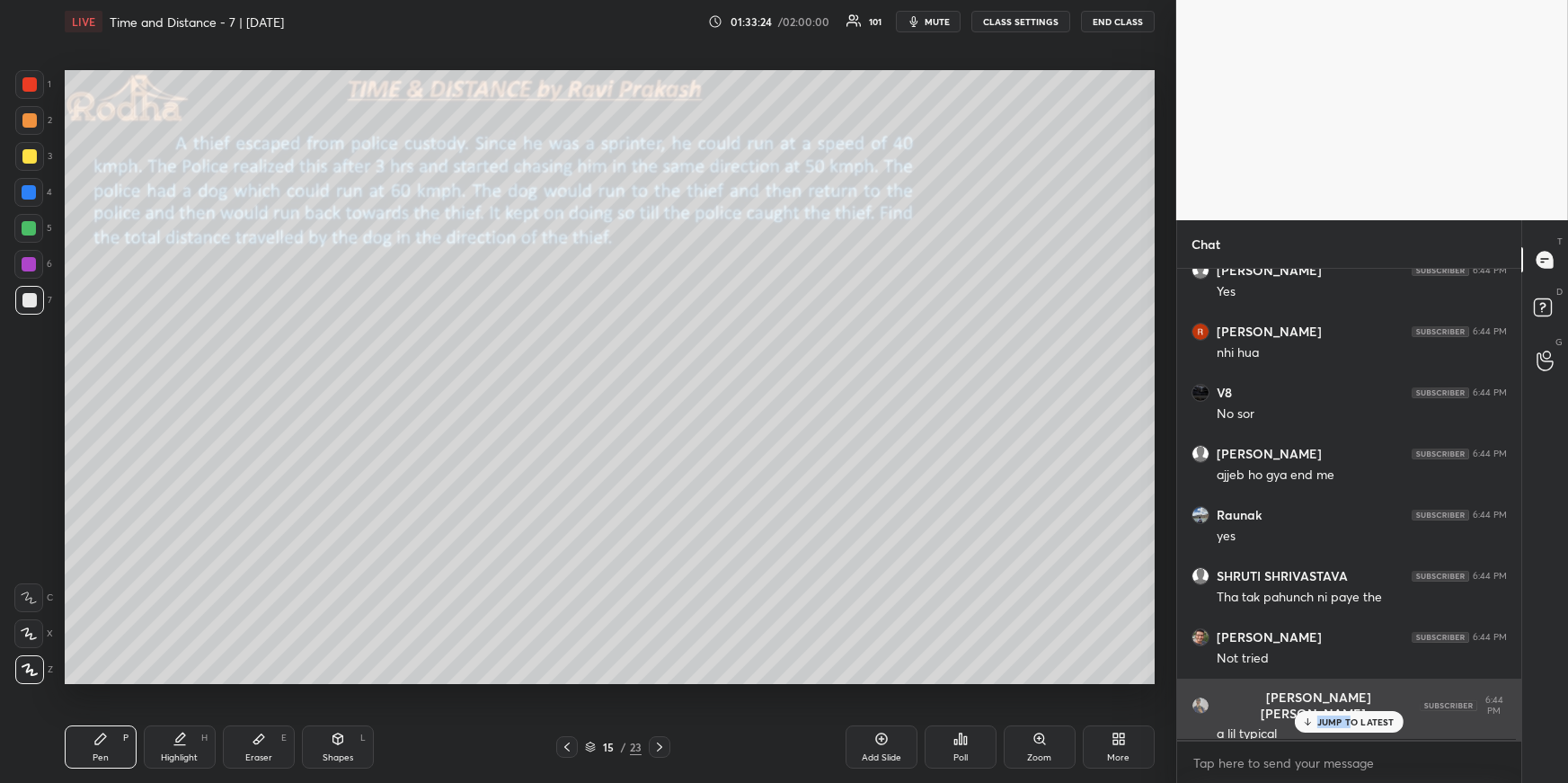 drag, startPoint x: 1348, startPoint y: 716, endPoint x: 1338, endPoint y: 700, distance: 18.867962 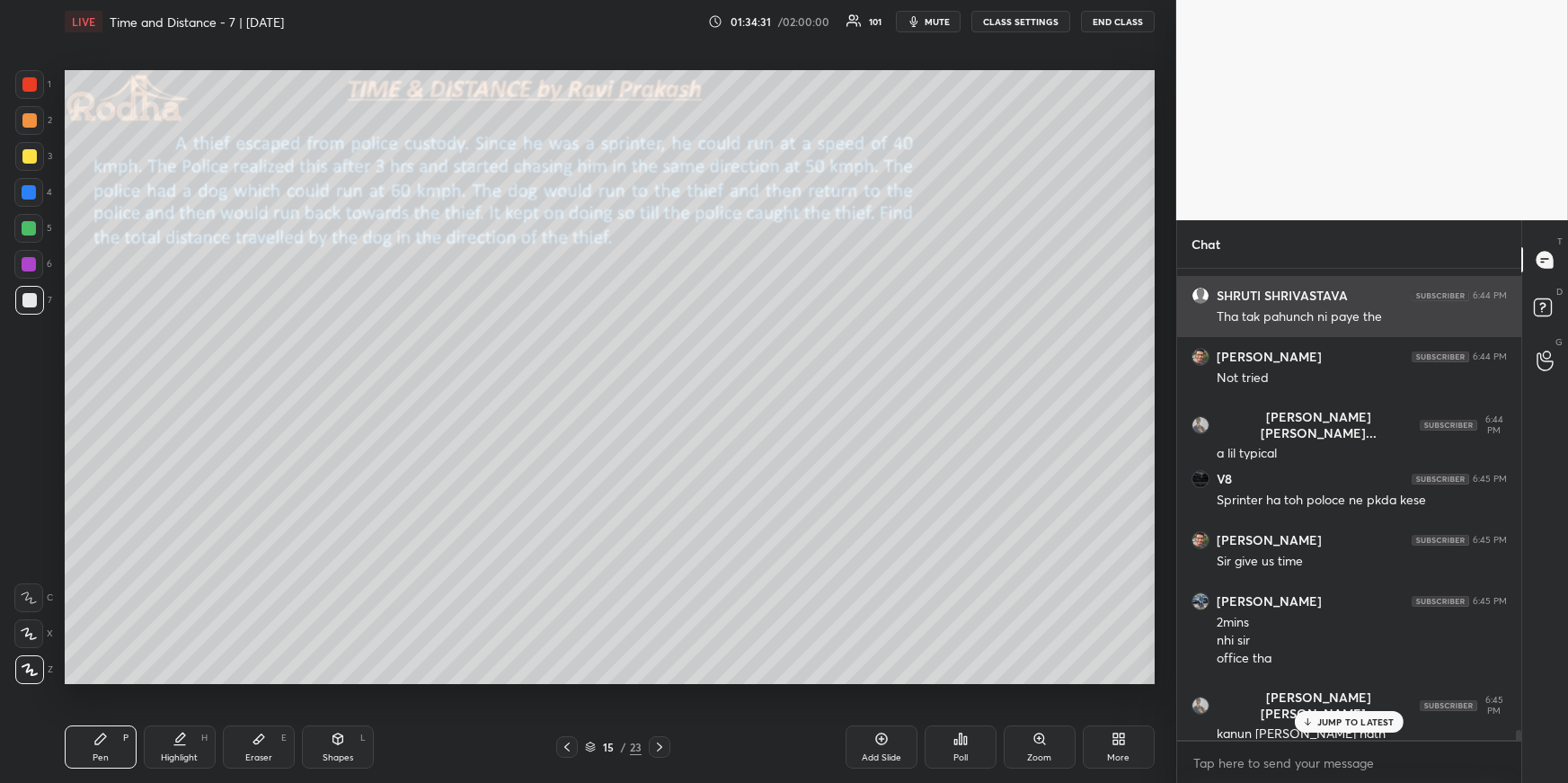 scroll, scrollTop: 22429, scrollLeft: 0, axis: vertical 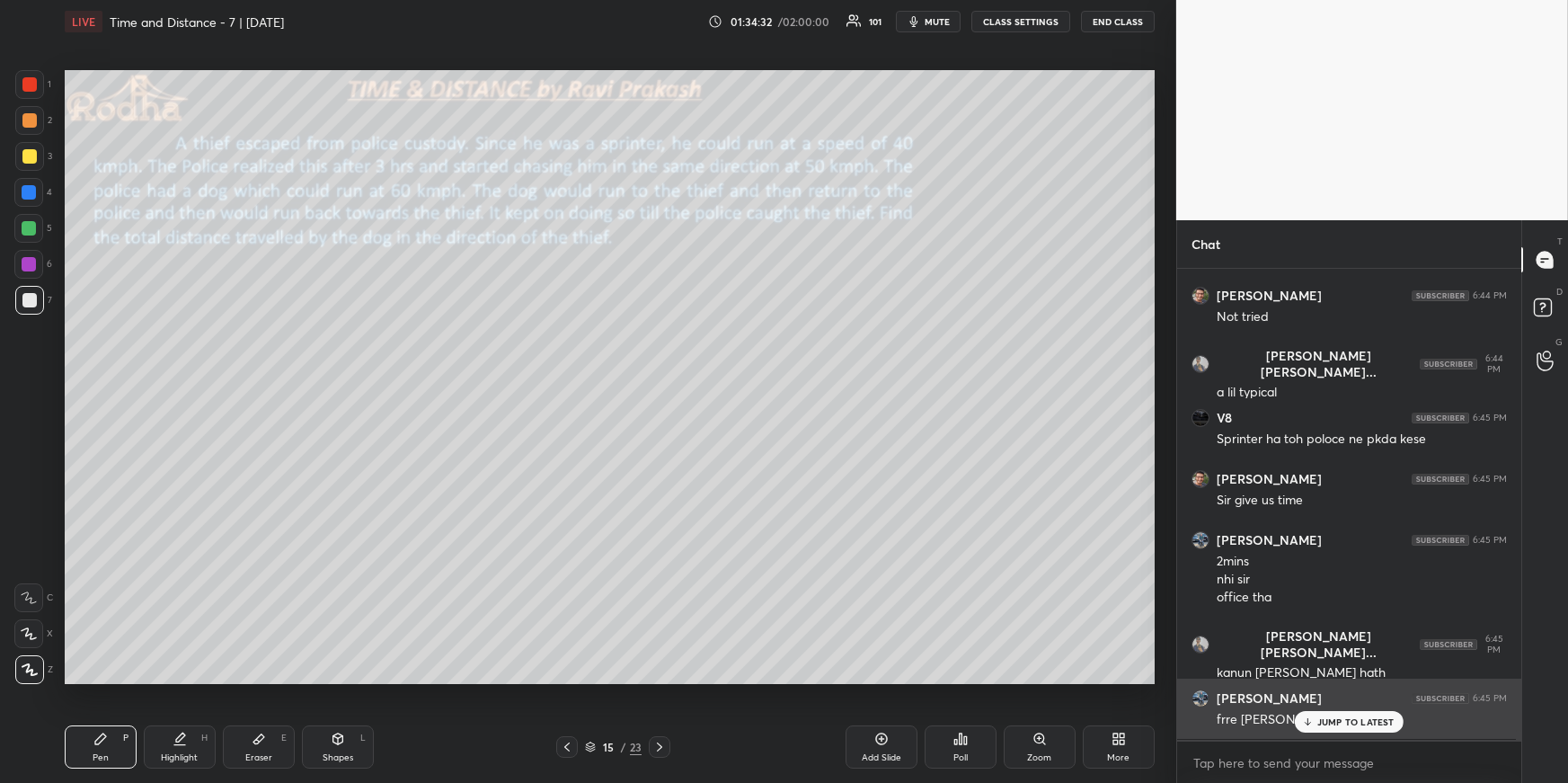drag, startPoint x: 1360, startPoint y: 725, endPoint x: 1351, endPoint y: 707, distance: 20.12461 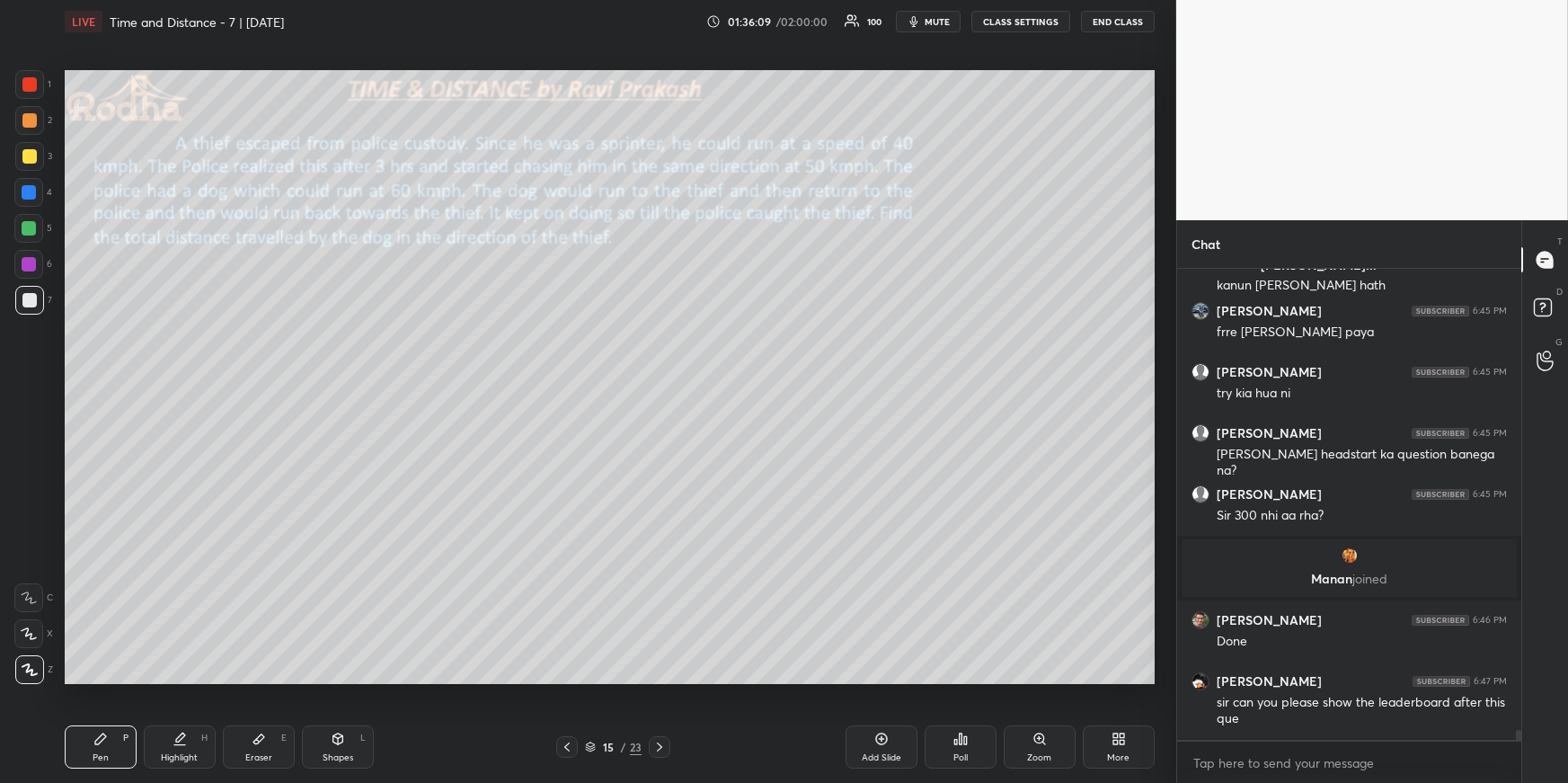 scroll, scrollTop: 22236, scrollLeft: 0, axis: vertical 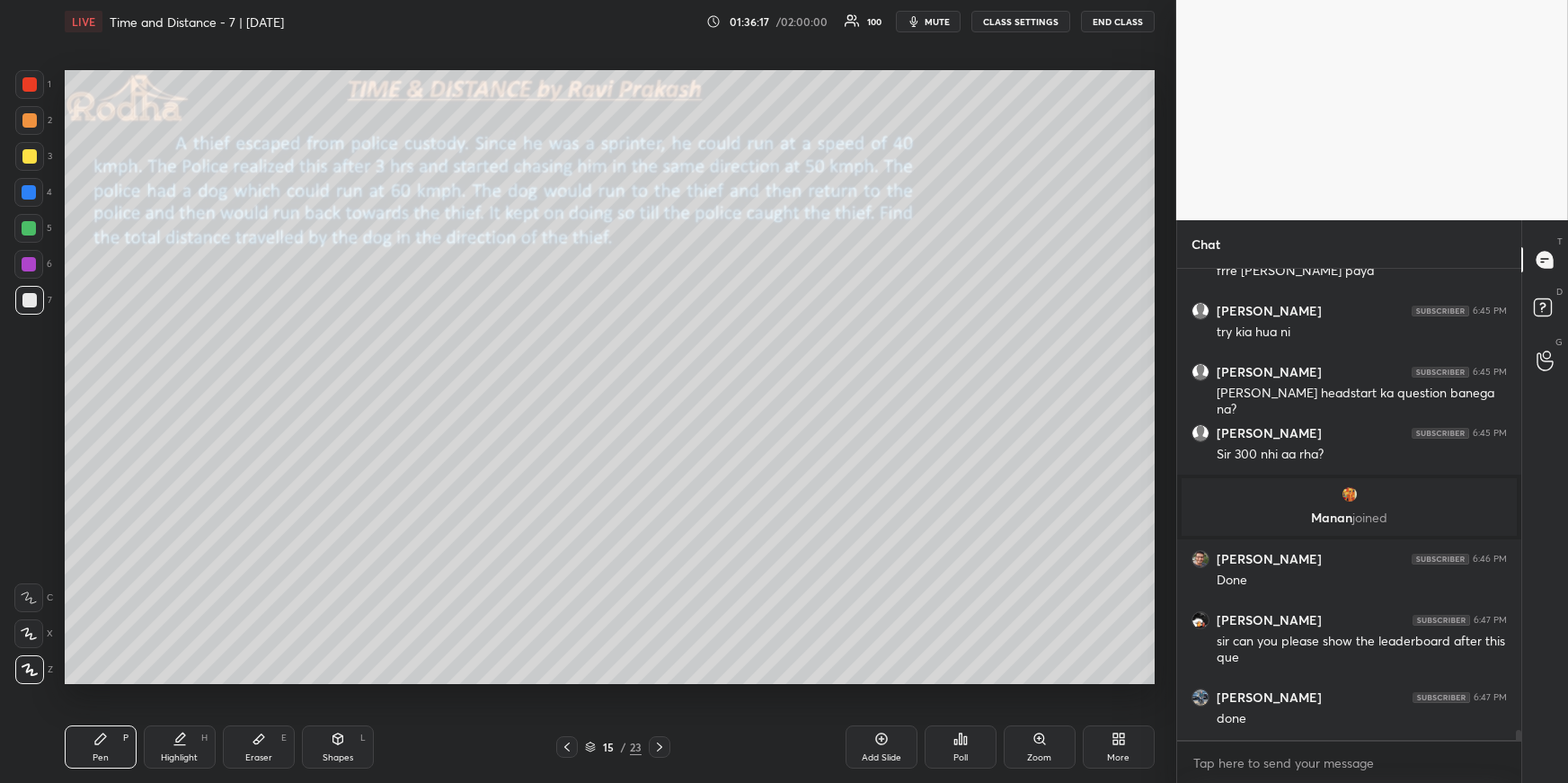 click on "mute" at bounding box center (937, 22) 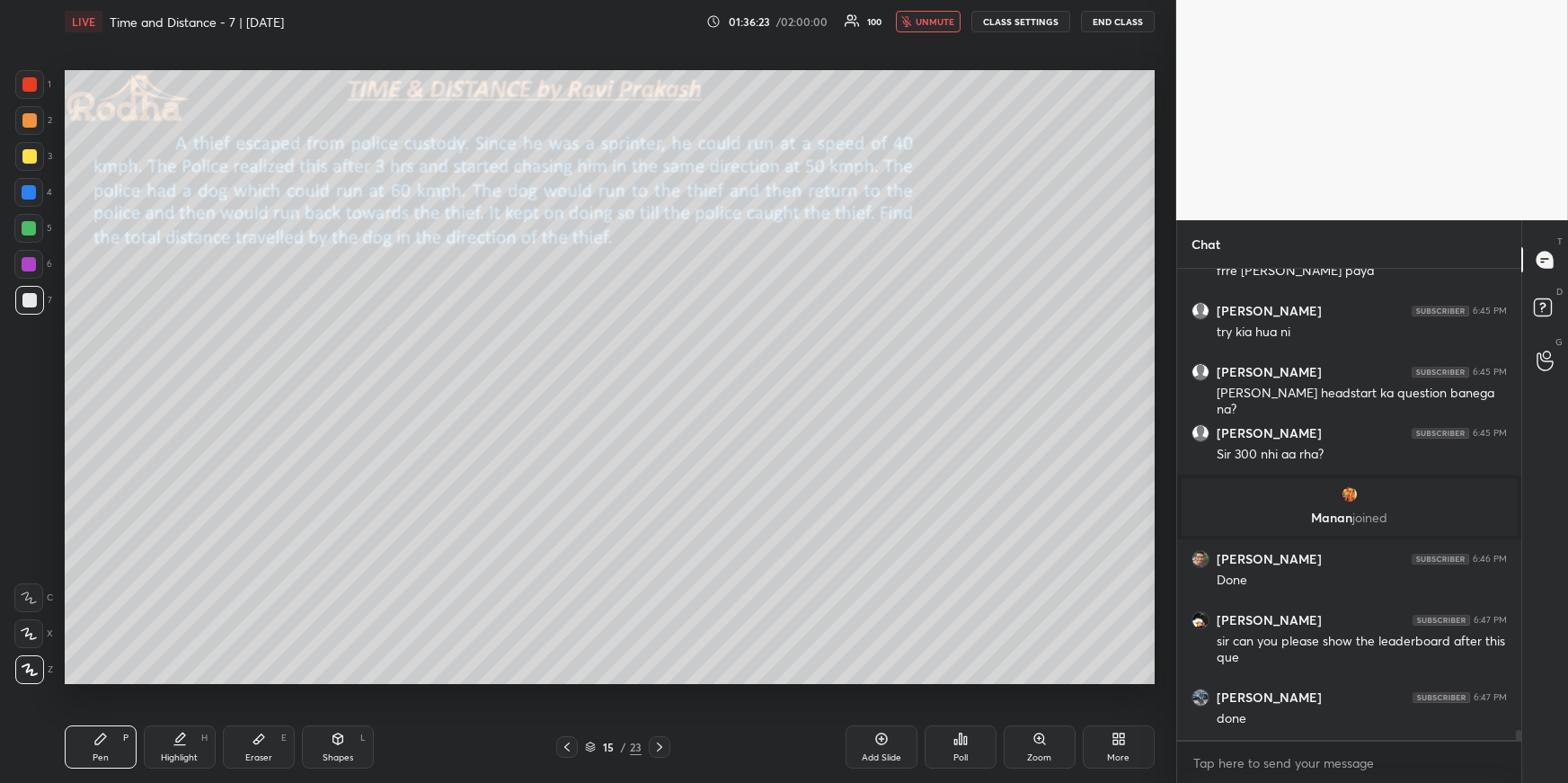 click 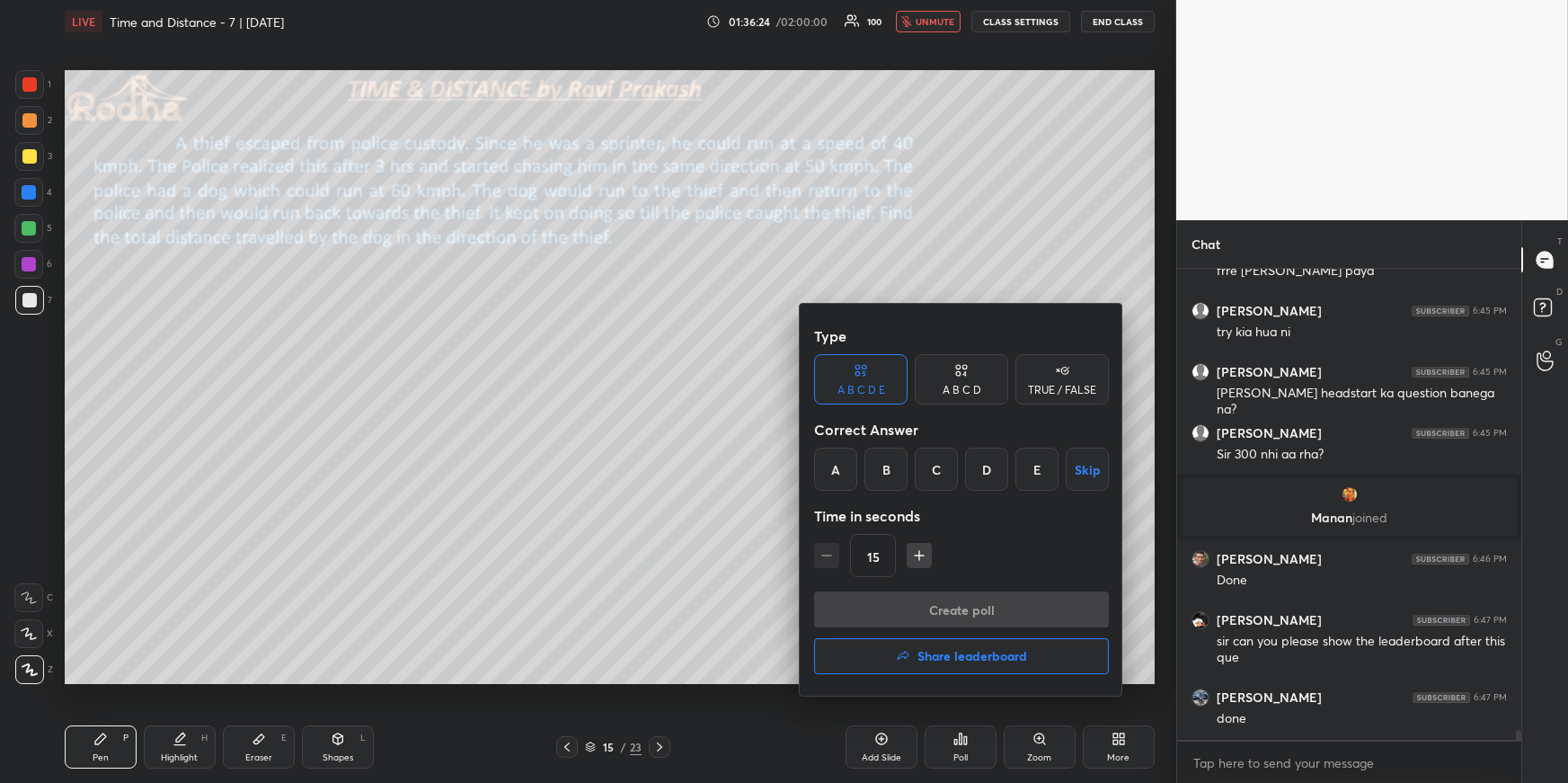 drag, startPoint x: 988, startPoint y: 476, endPoint x: 981, endPoint y: 503, distance: 27.892651 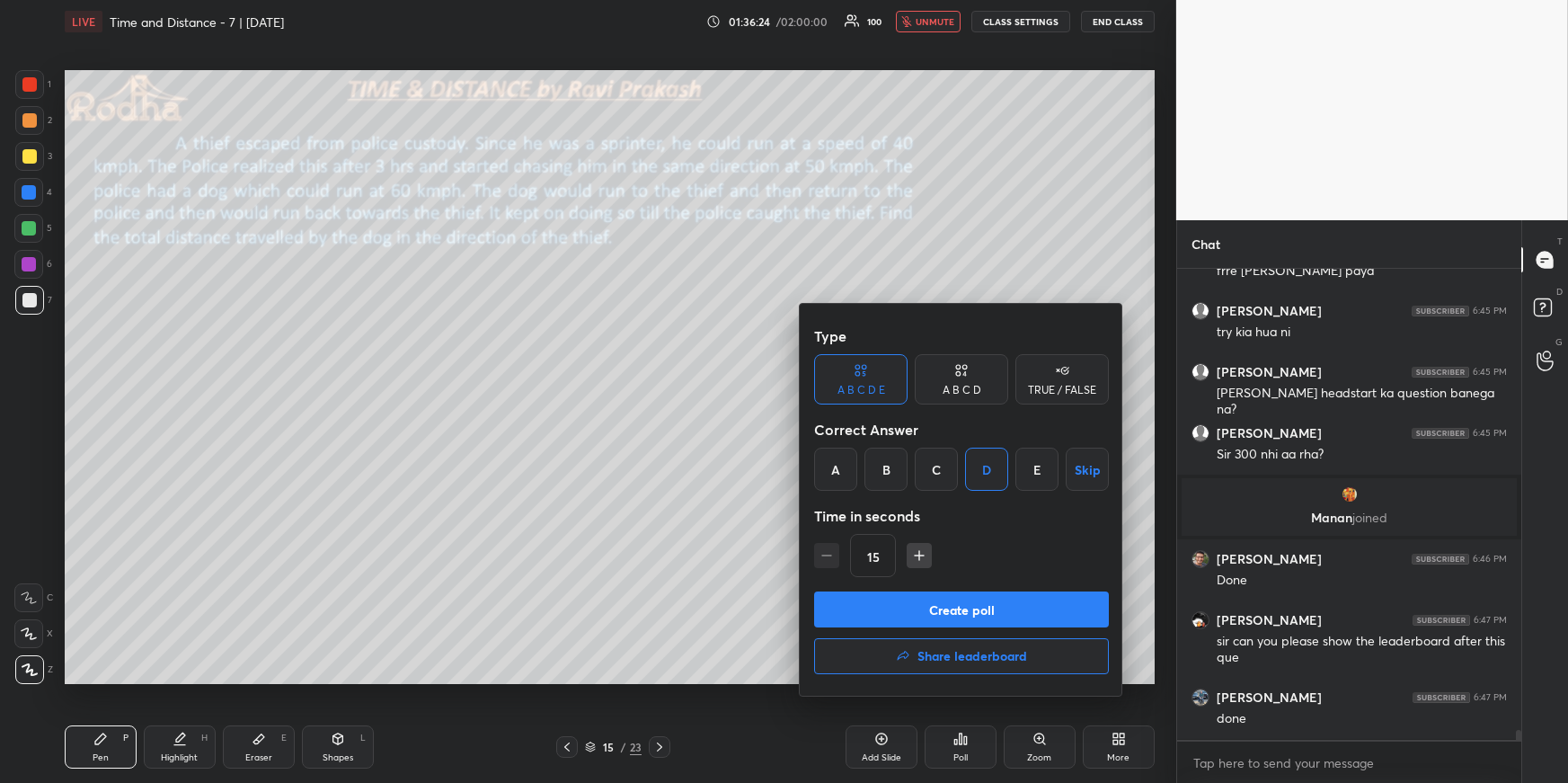 click on "Create poll" at bounding box center [961, 609] 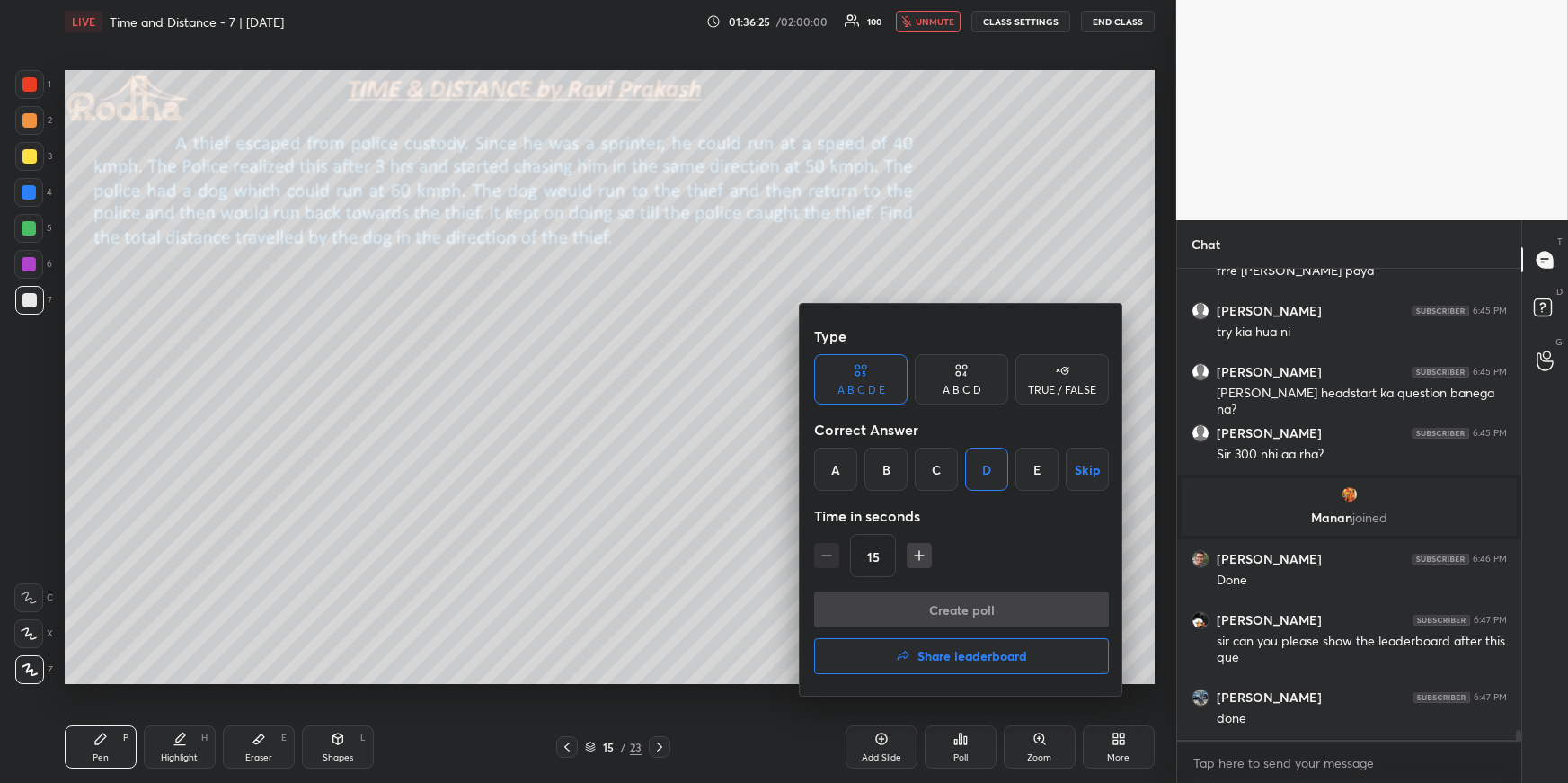 scroll, scrollTop: 387, scrollLeft: 334, axis: both 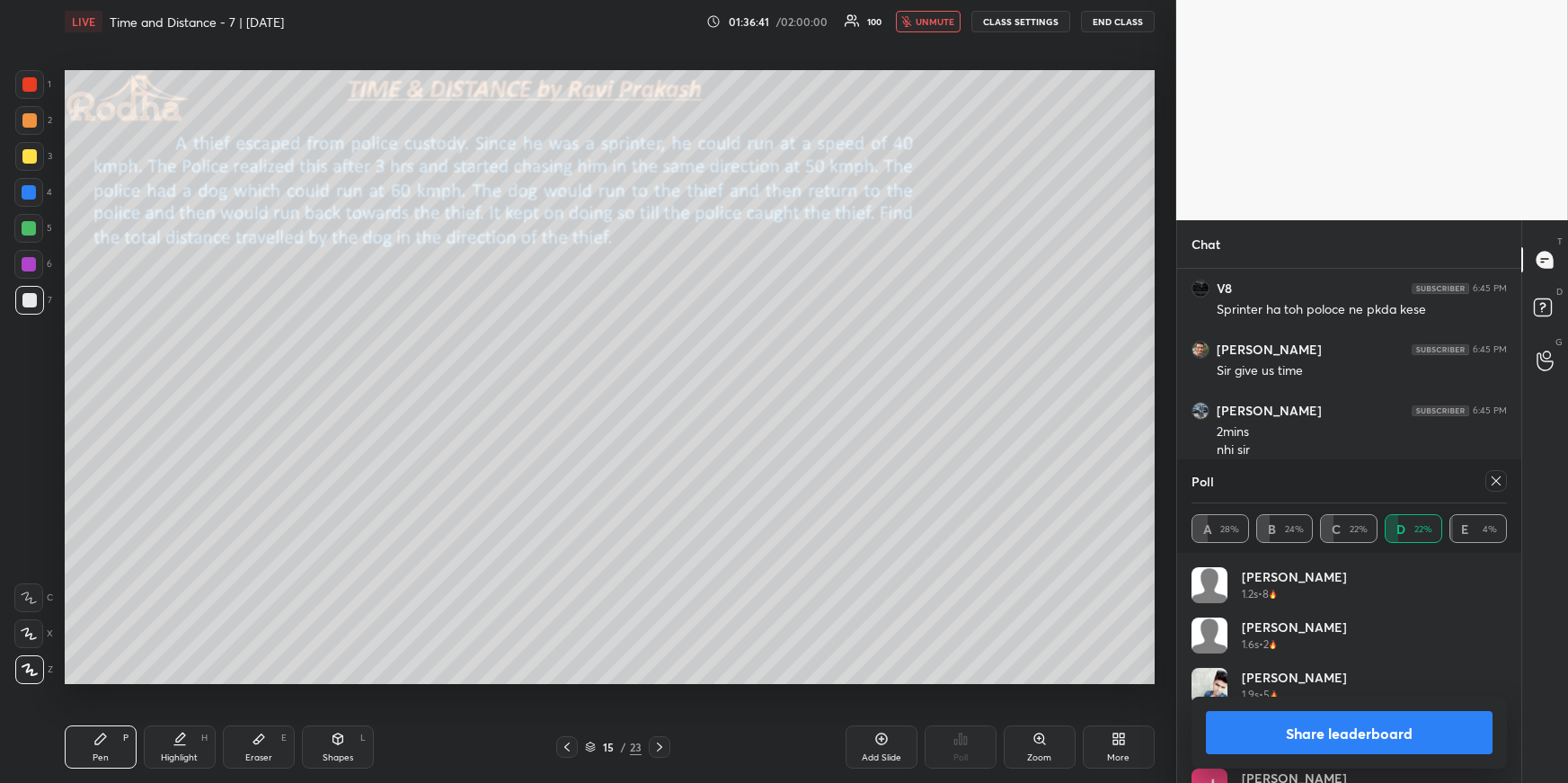 click on "unmute" at bounding box center [935, 22] 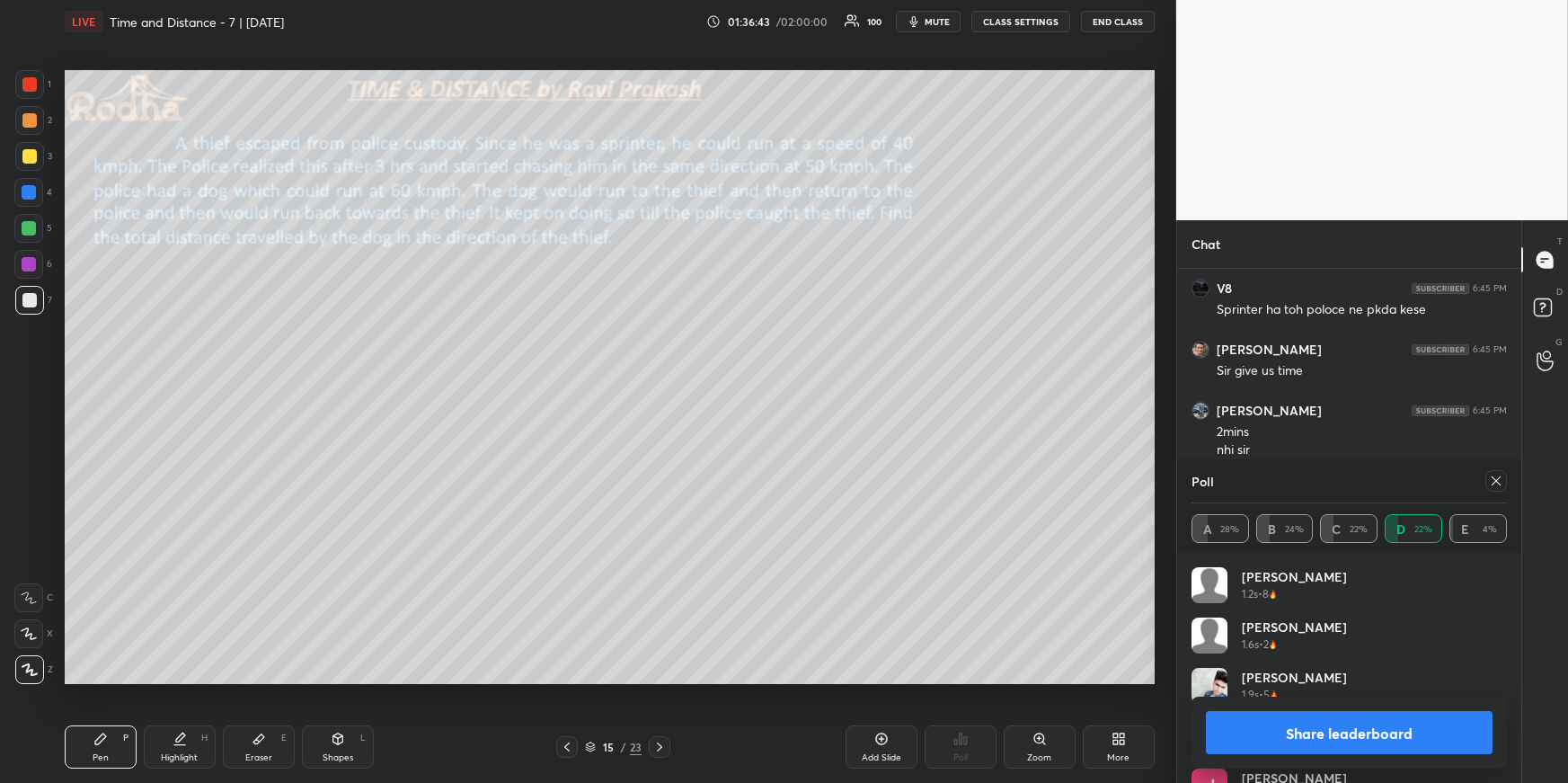drag, startPoint x: 1497, startPoint y: 485, endPoint x: 1471, endPoint y: 494, distance: 27.513633 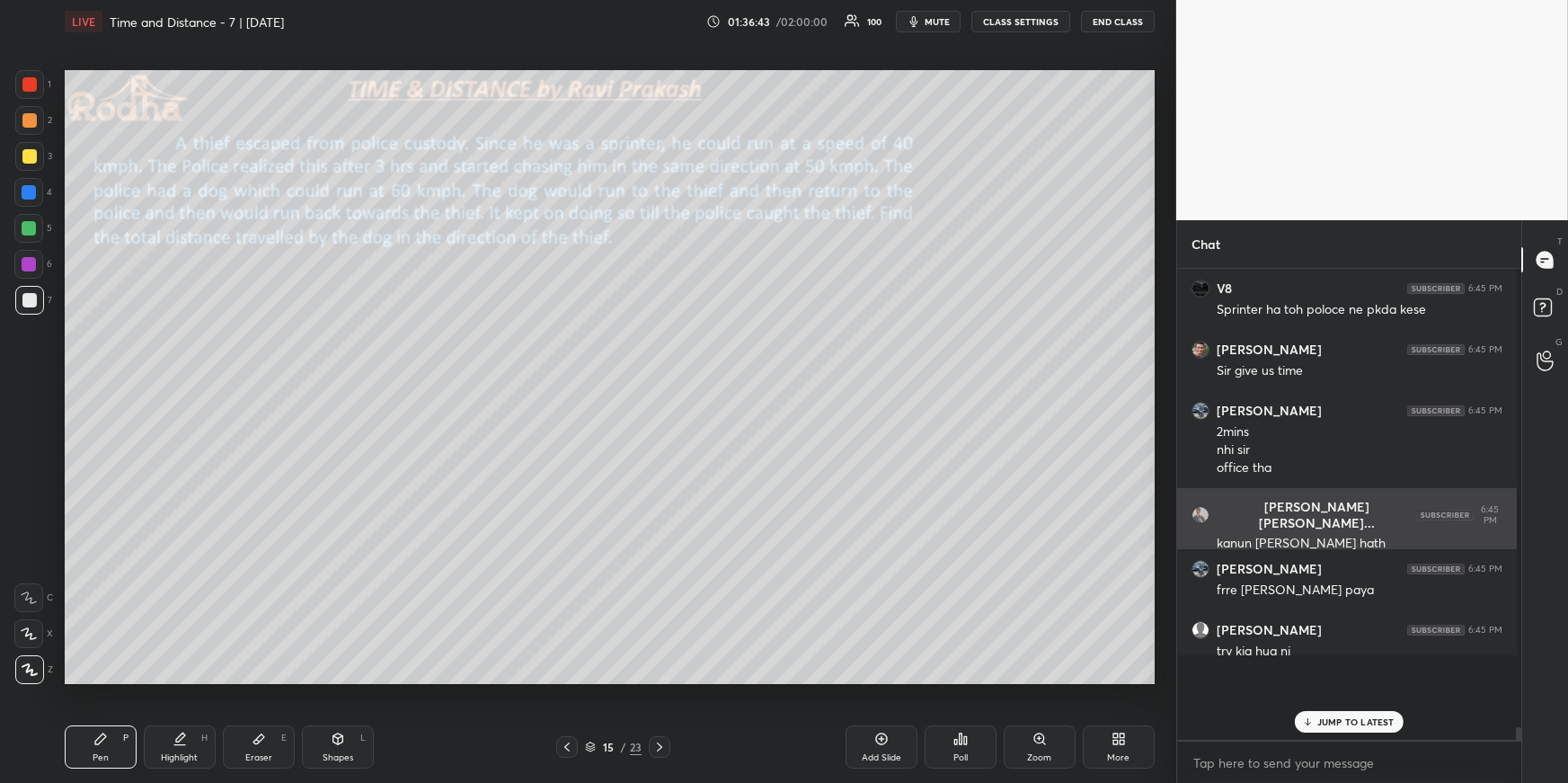 scroll, scrollTop: 410, scrollLeft: 334, axis: both 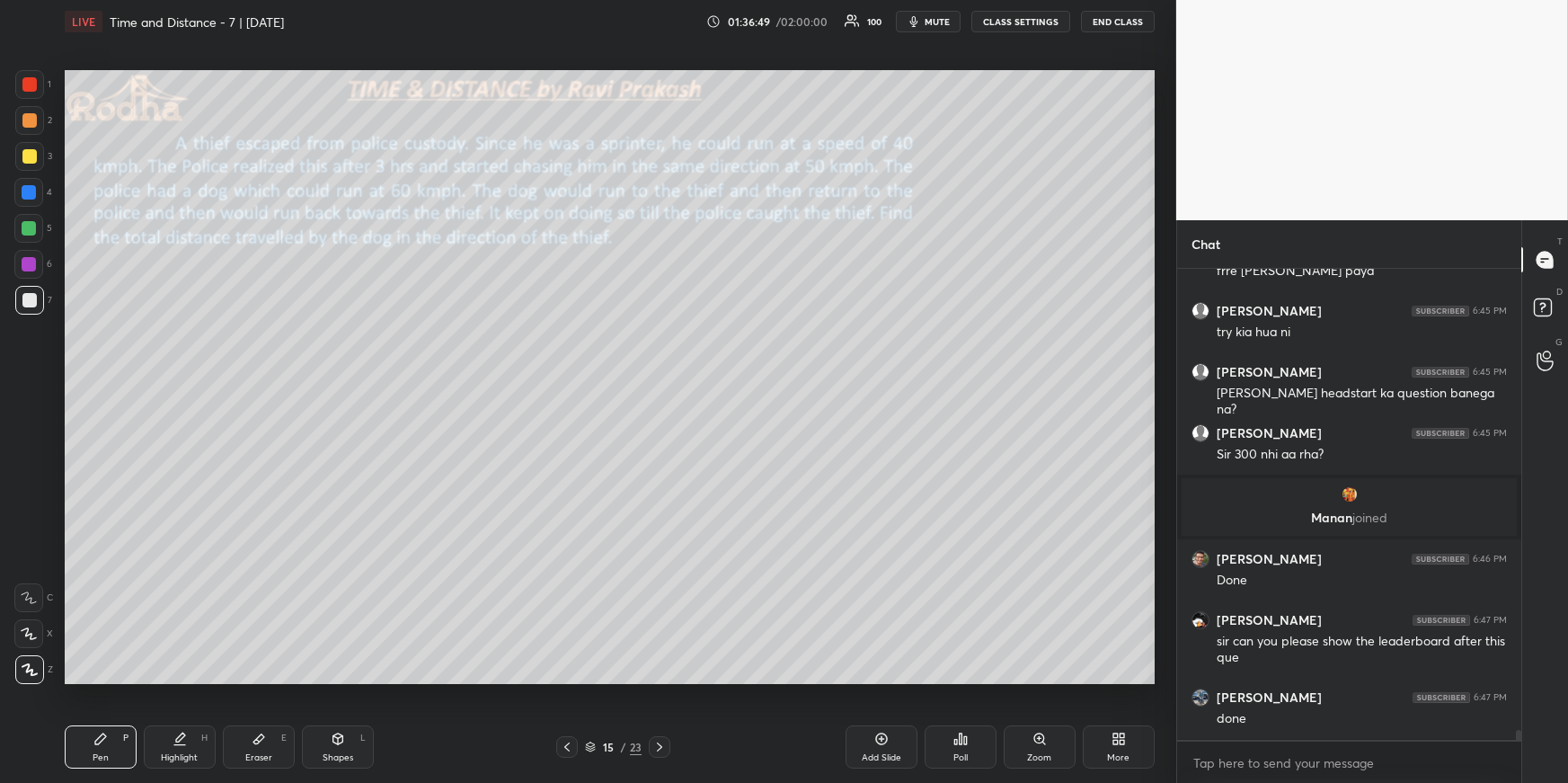 click at bounding box center (29, 228) 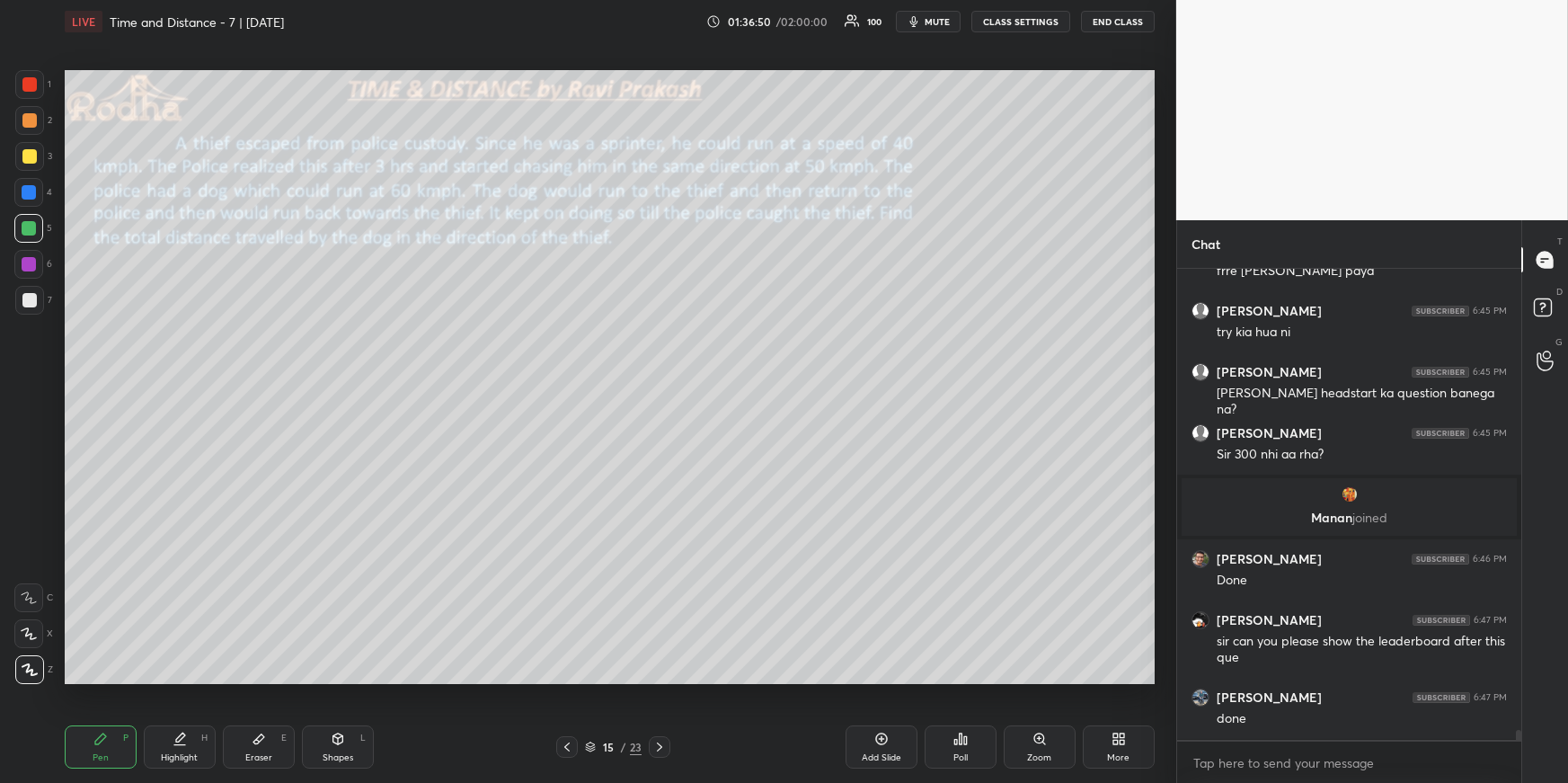 click at bounding box center [30, 300] 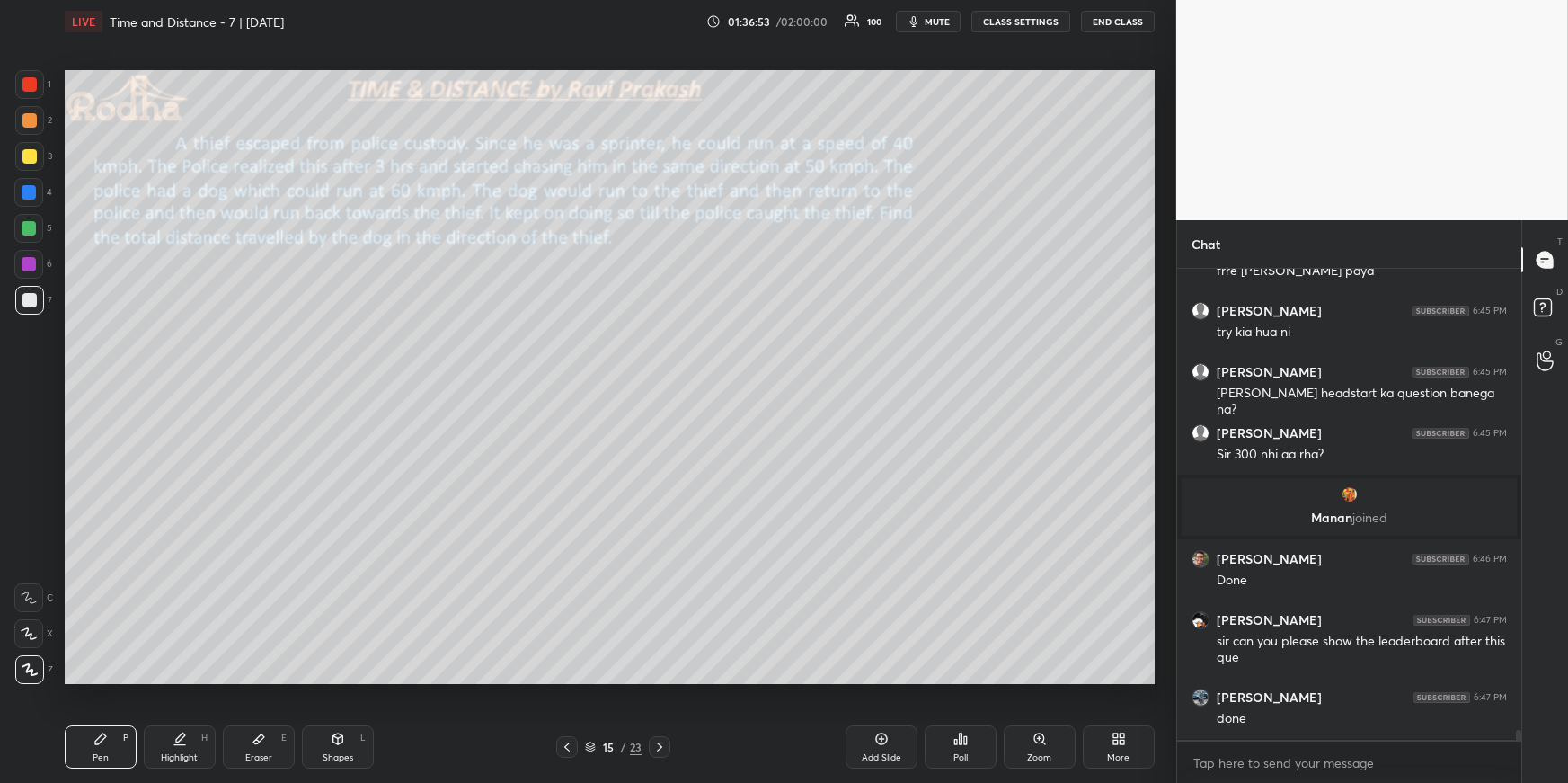 click on "Highlight H" at bounding box center (180, 747) 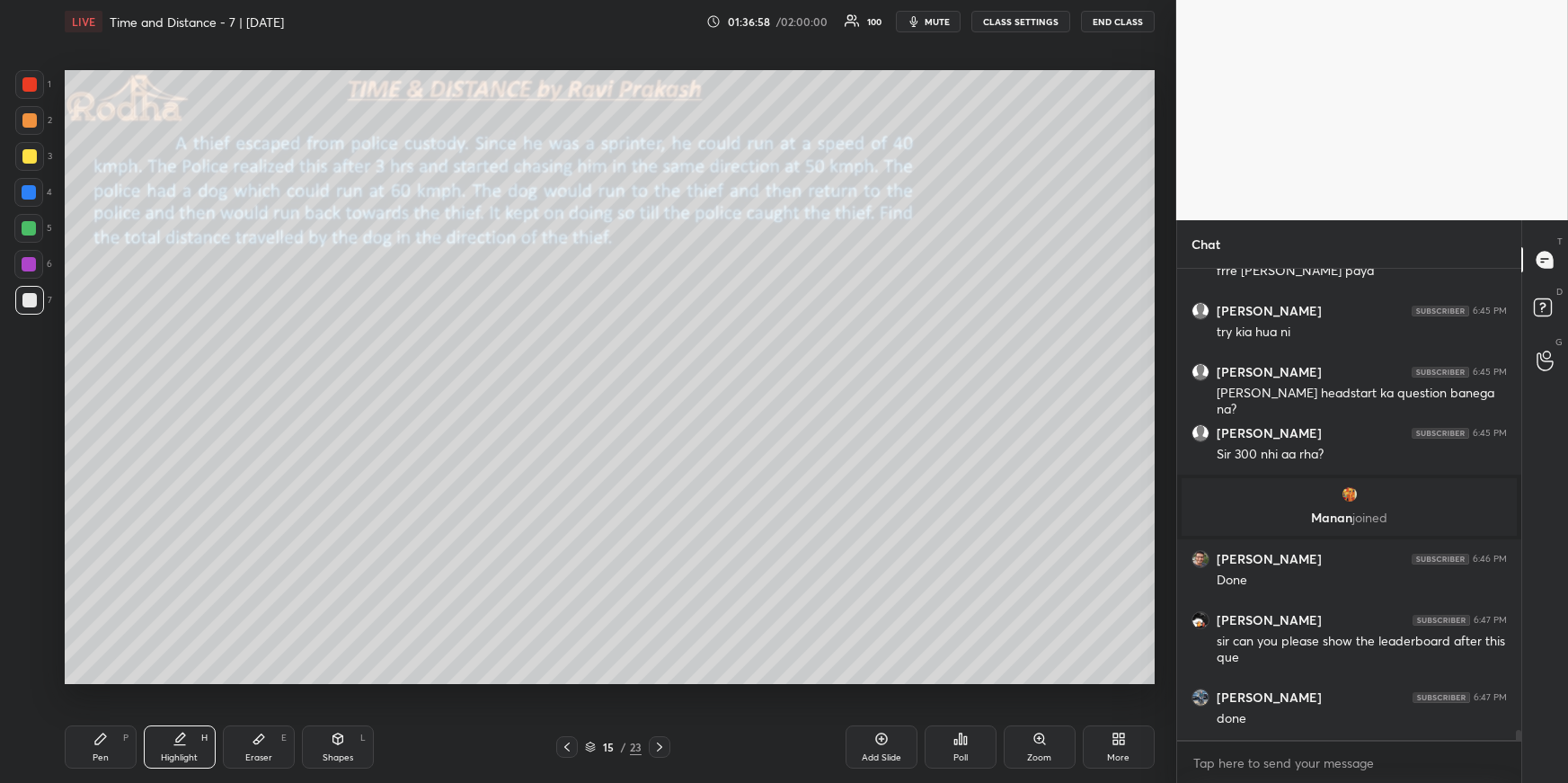 scroll, scrollTop: 22348, scrollLeft: 0, axis: vertical 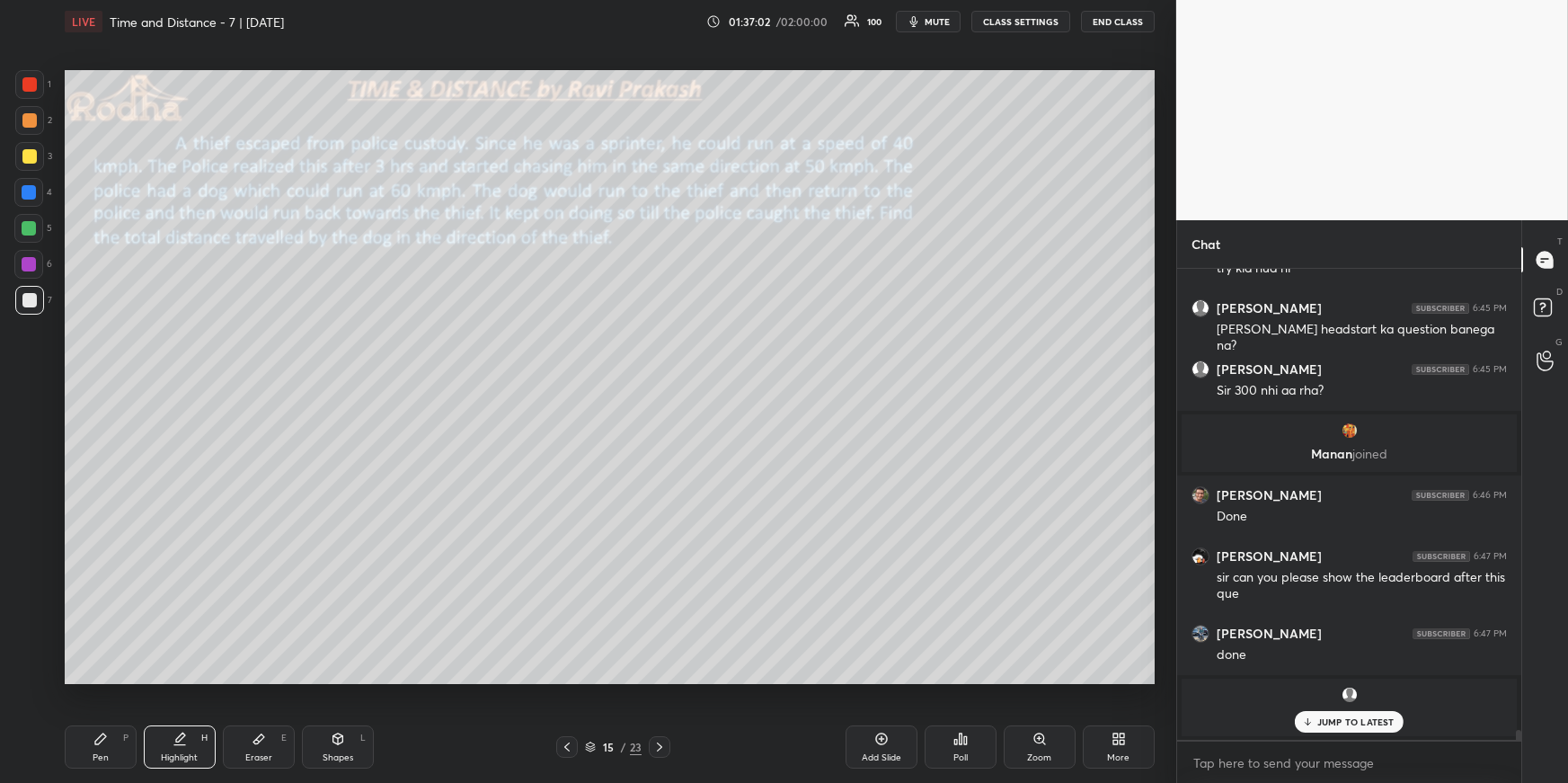 drag, startPoint x: 326, startPoint y: 745, endPoint x: 322, endPoint y: 734, distance: 12 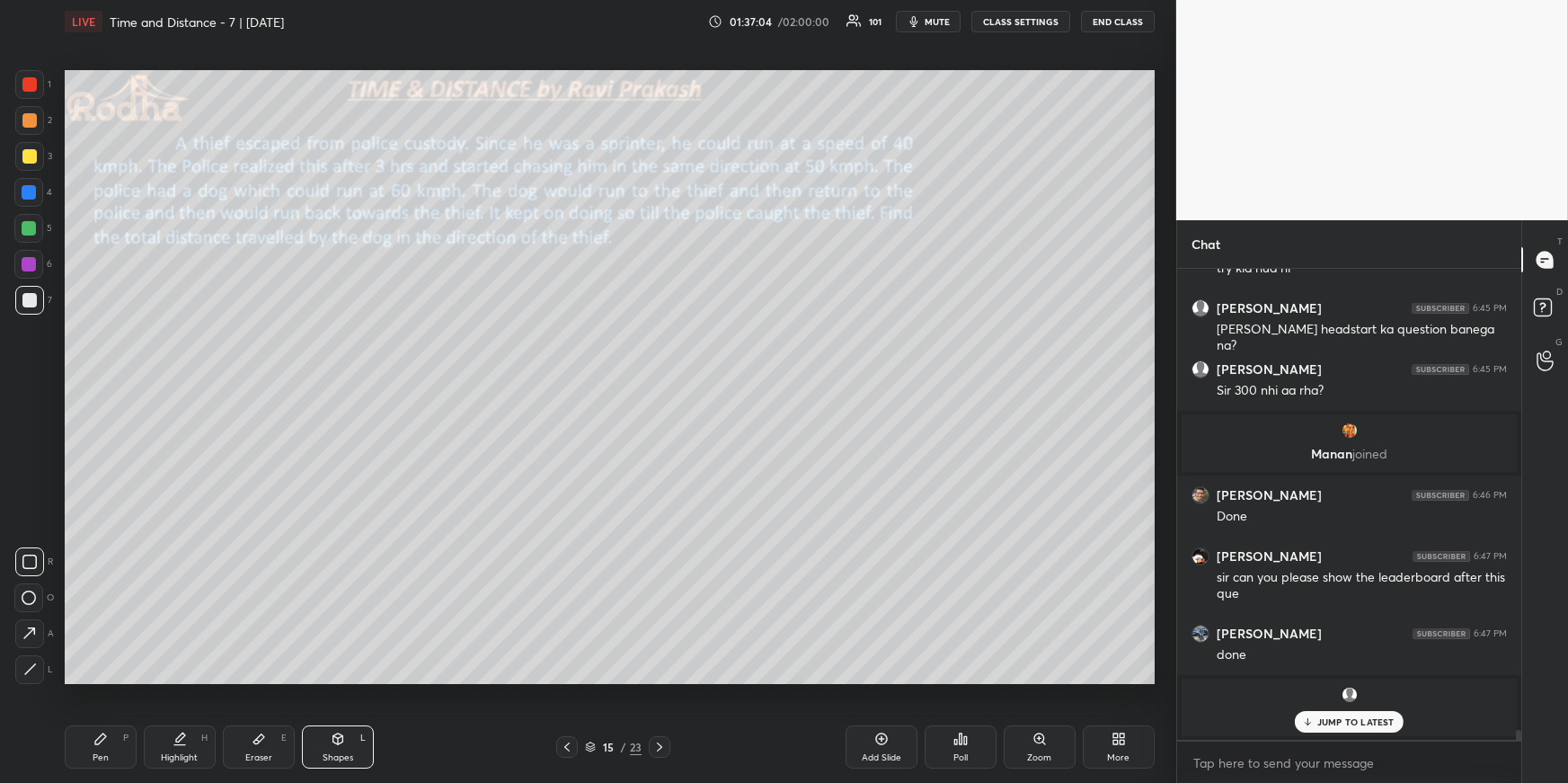 click on "Pen P" at bounding box center (101, 747) 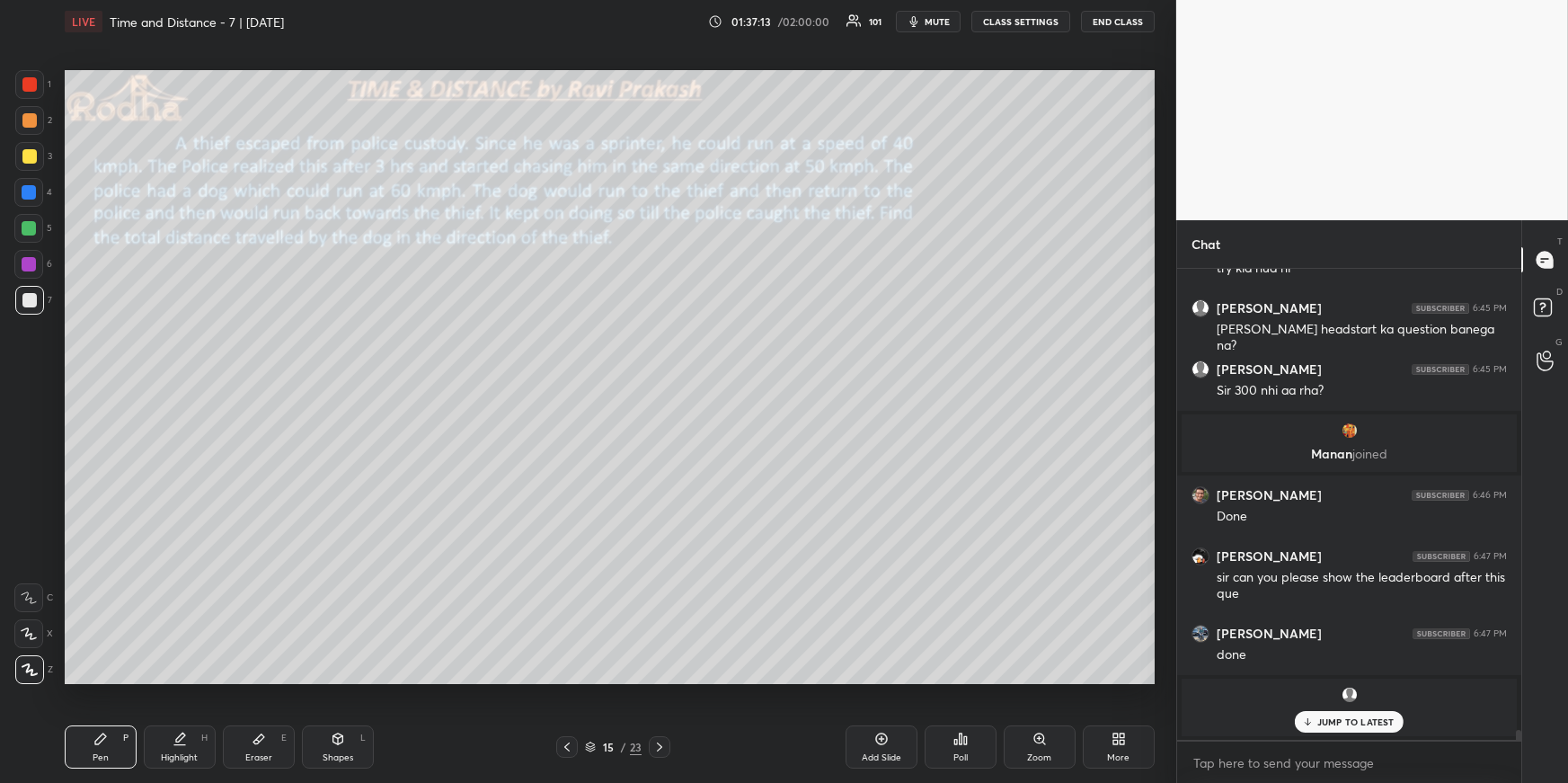 click on "Shapes L" at bounding box center [338, 747] 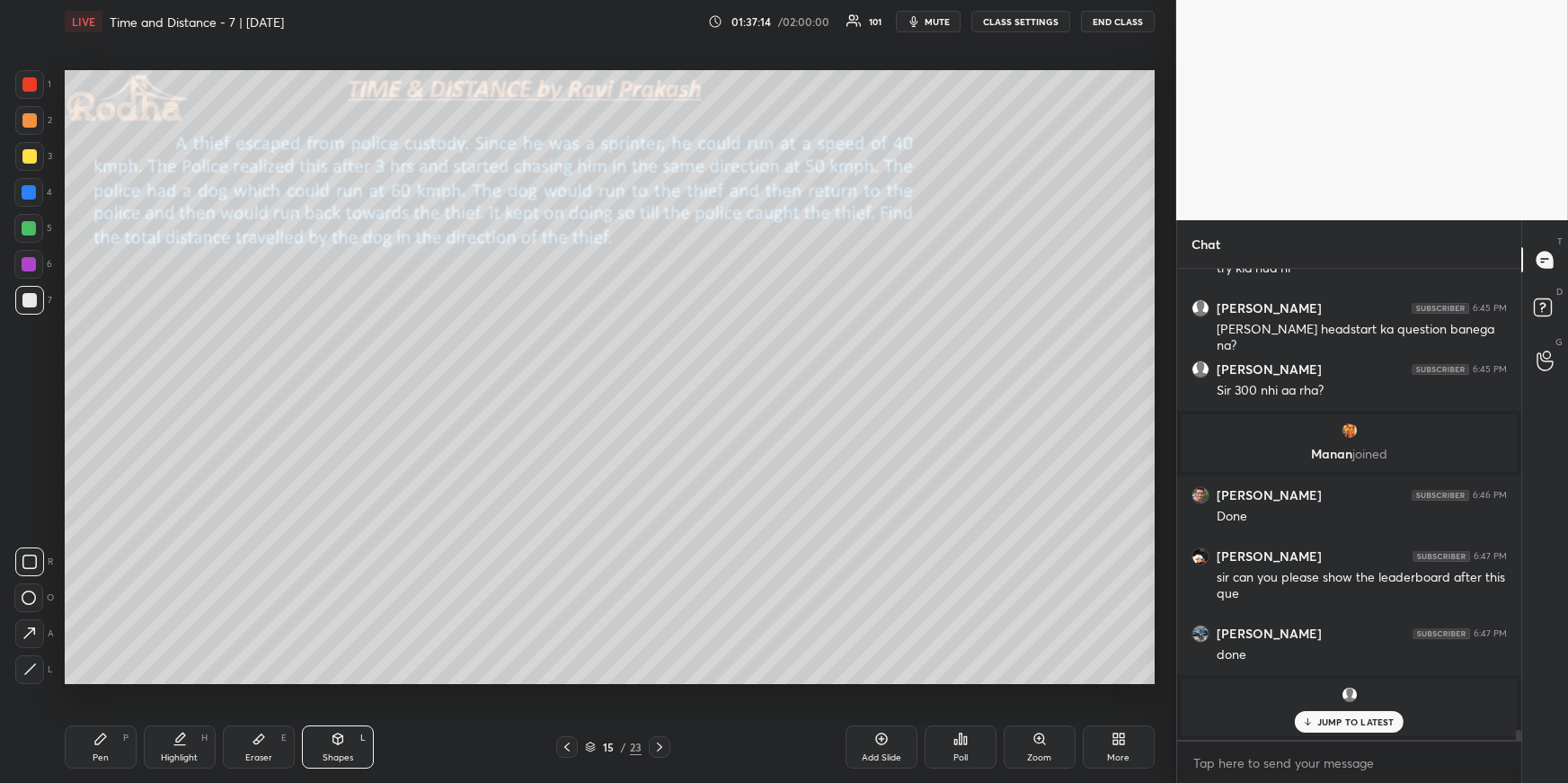 click 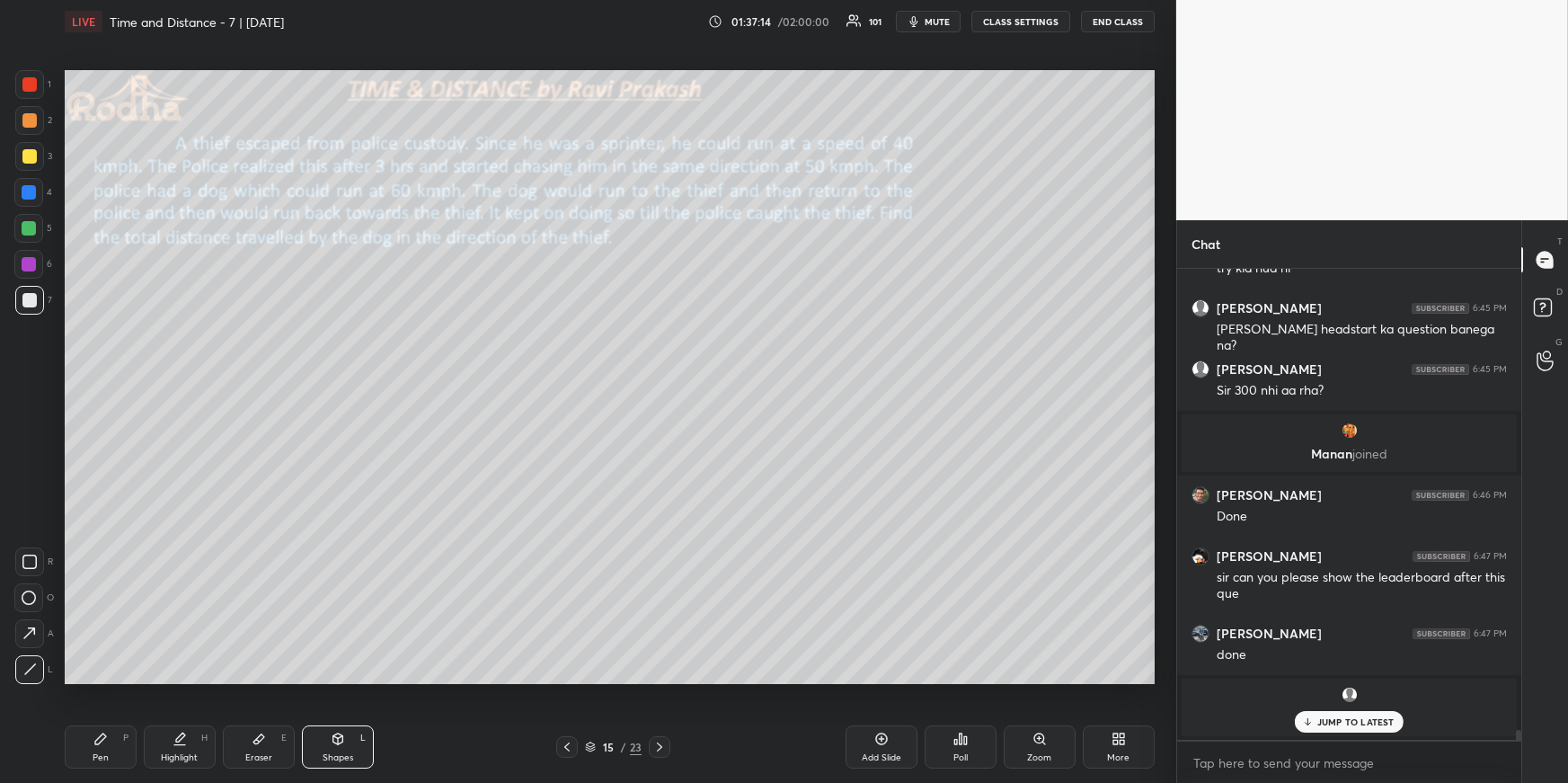scroll, scrollTop: 22281, scrollLeft: 0, axis: vertical 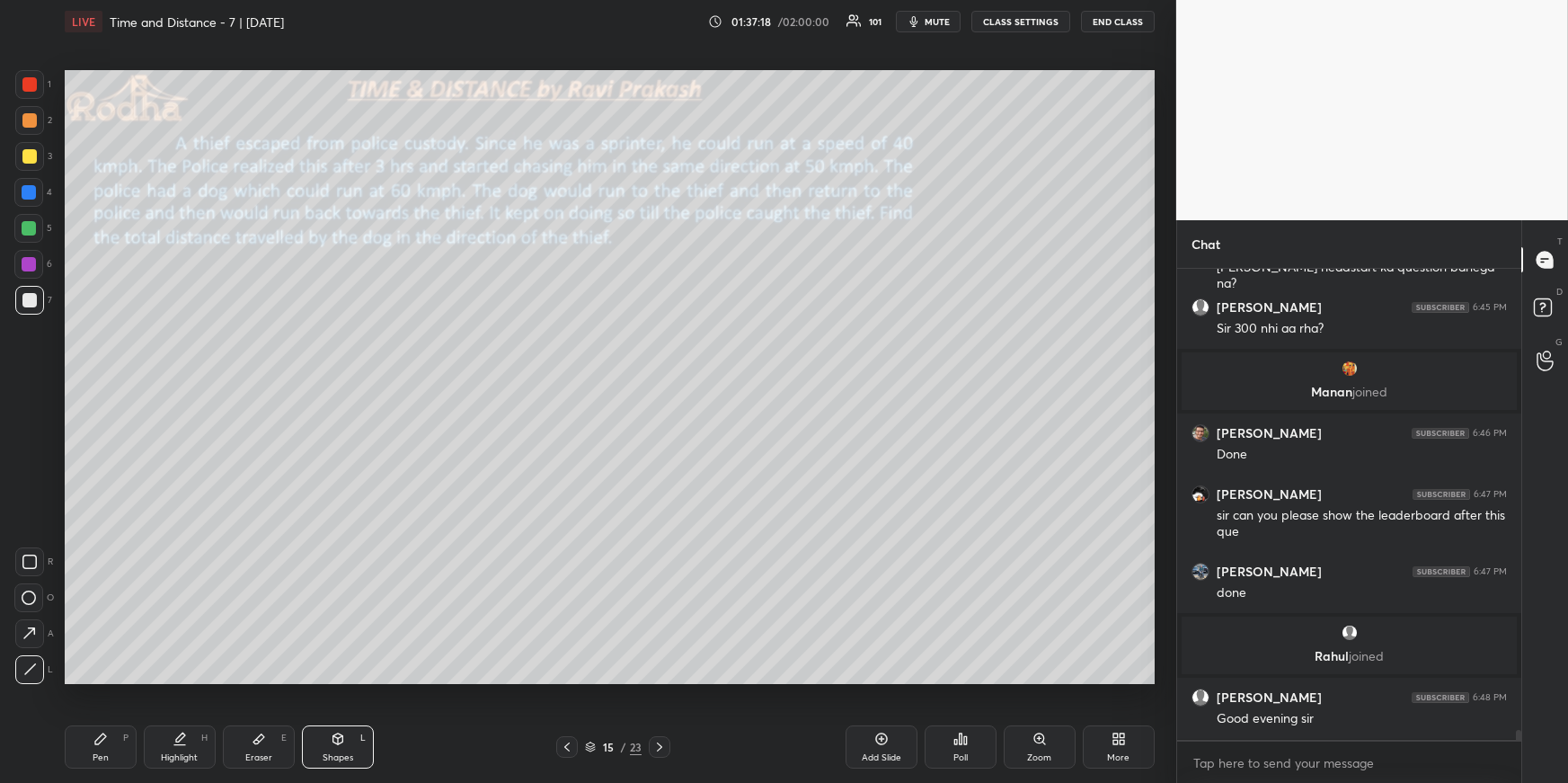 click 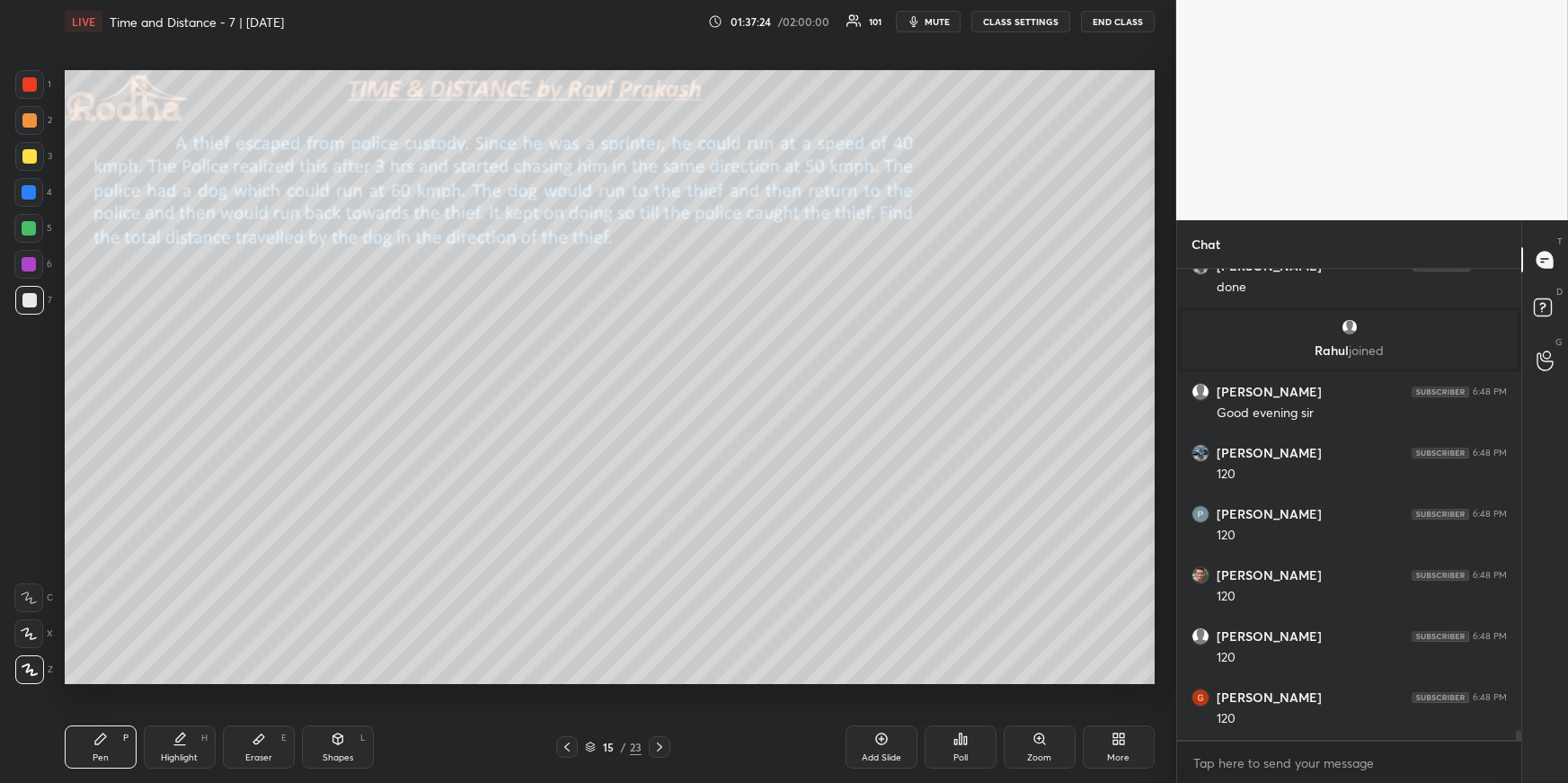 scroll, scrollTop: 22647, scrollLeft: 0, axis: vertical 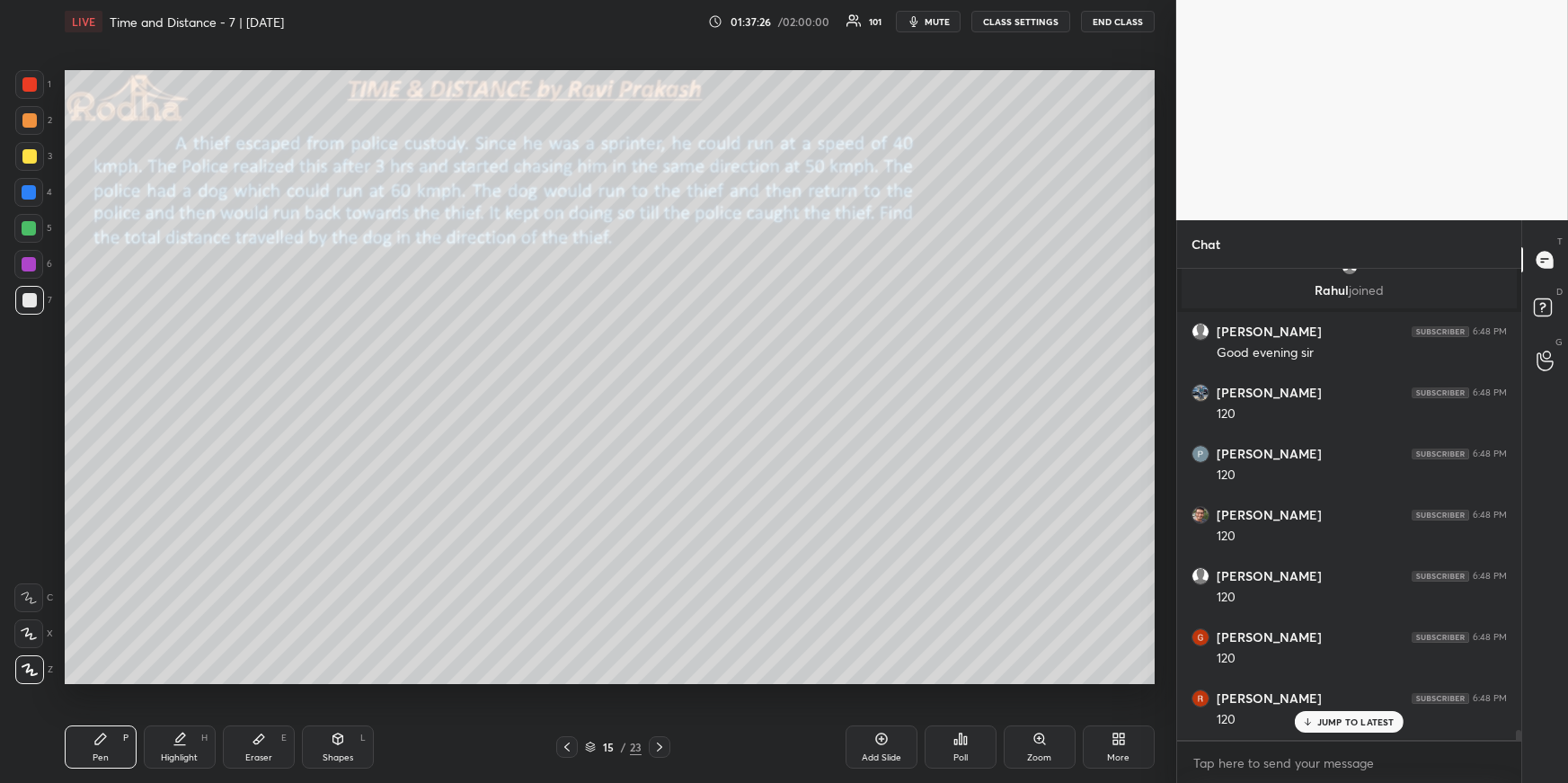 click at bounding box center [30, 120] 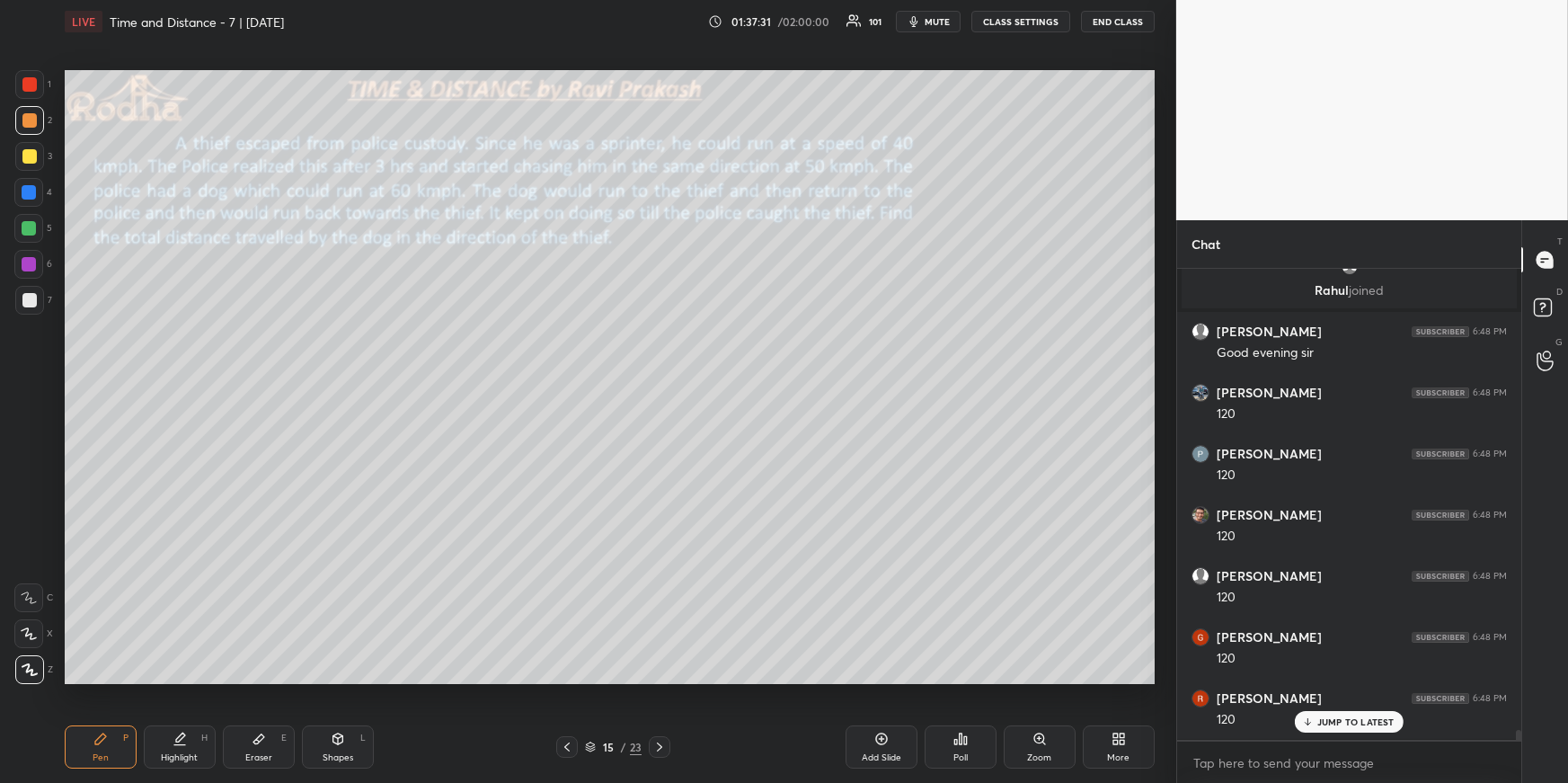 click on "Highlight H" at bounding box center [180, 747] 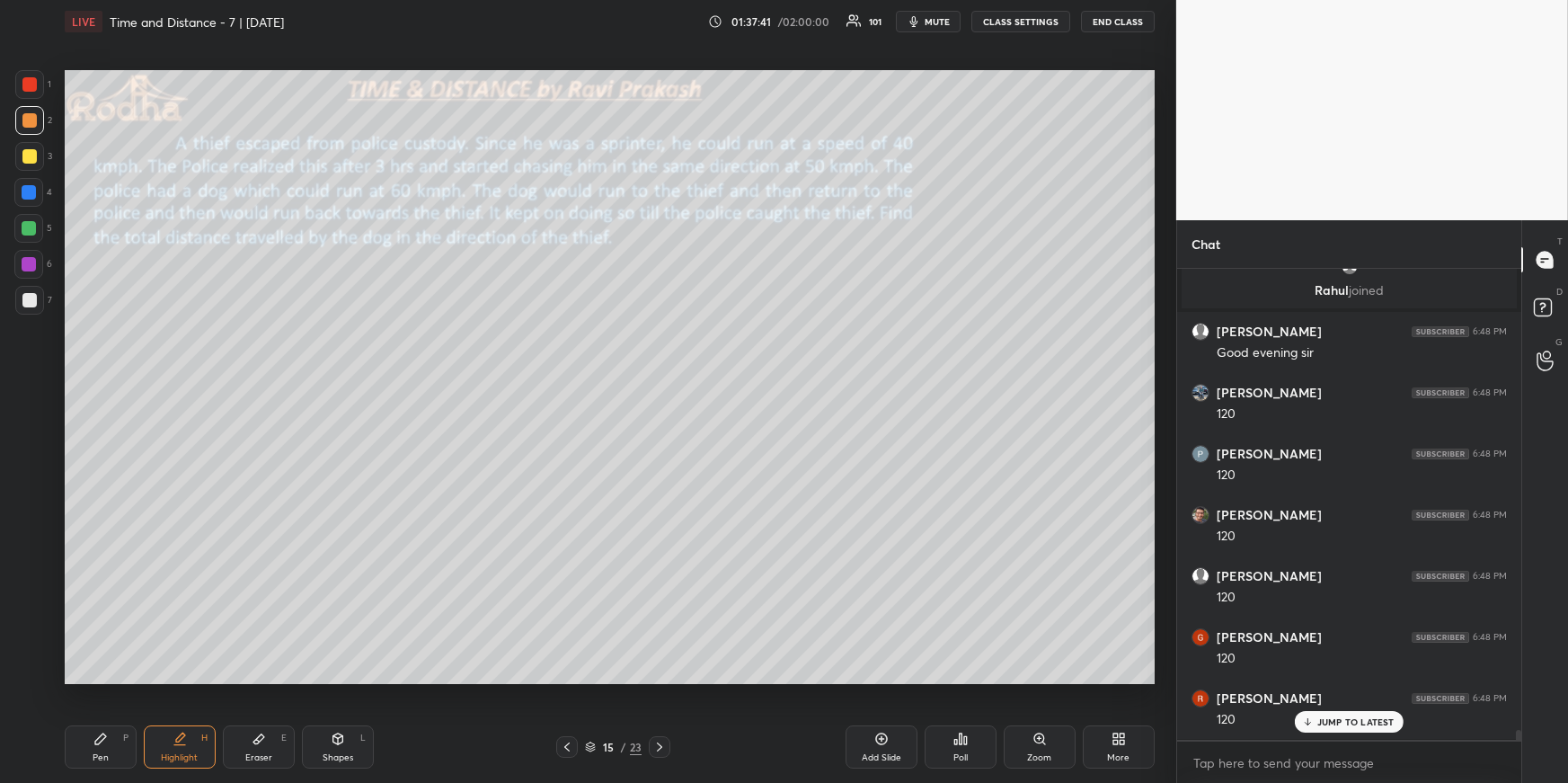 scroll, scrollTop: 22708, scrollLeft: 0, axis: vertical 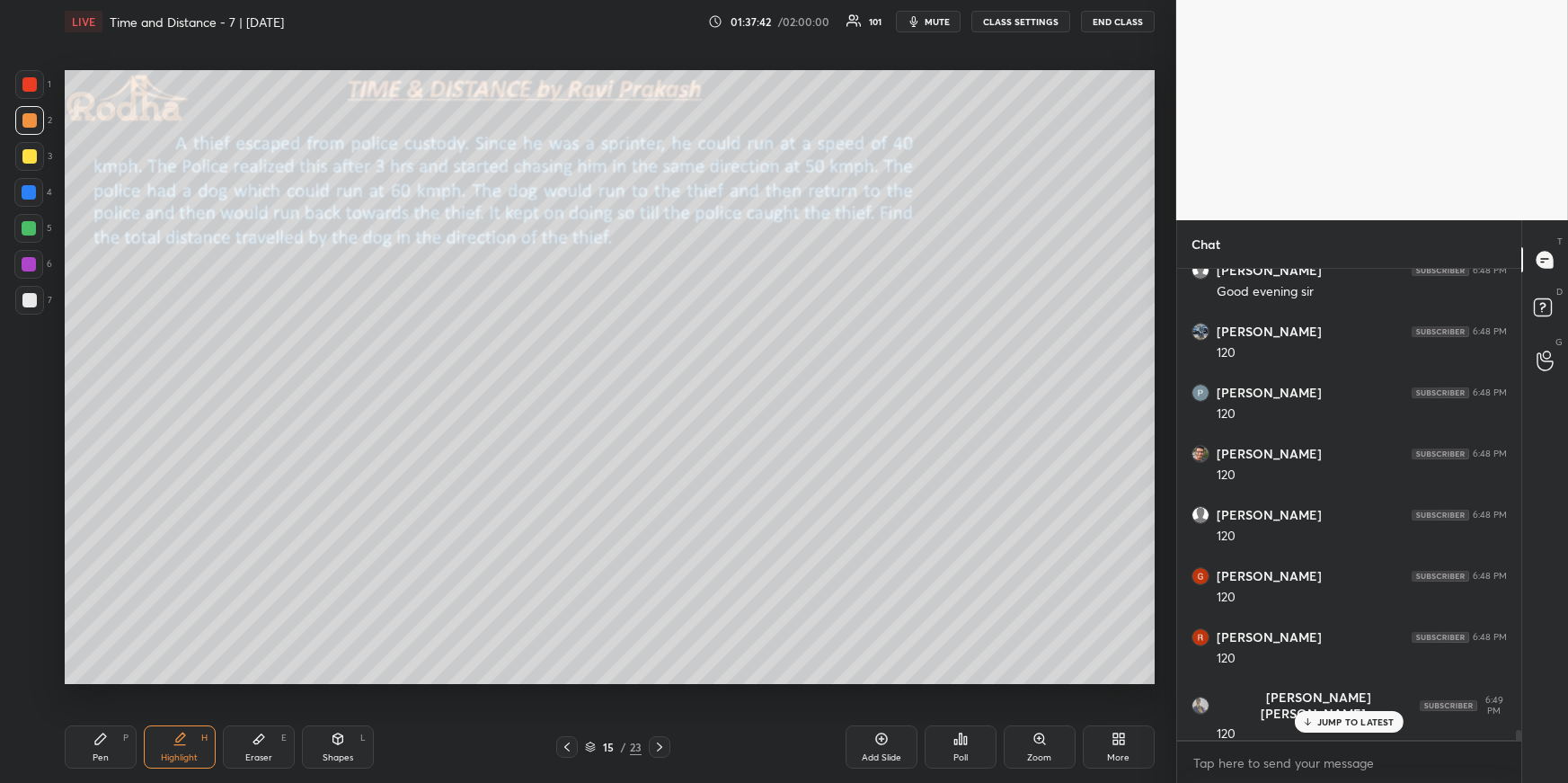 drag, startPoint x: 107, startPoint y: 731, endPoint x: 105, endPoint y: 699, distance: 32.062439 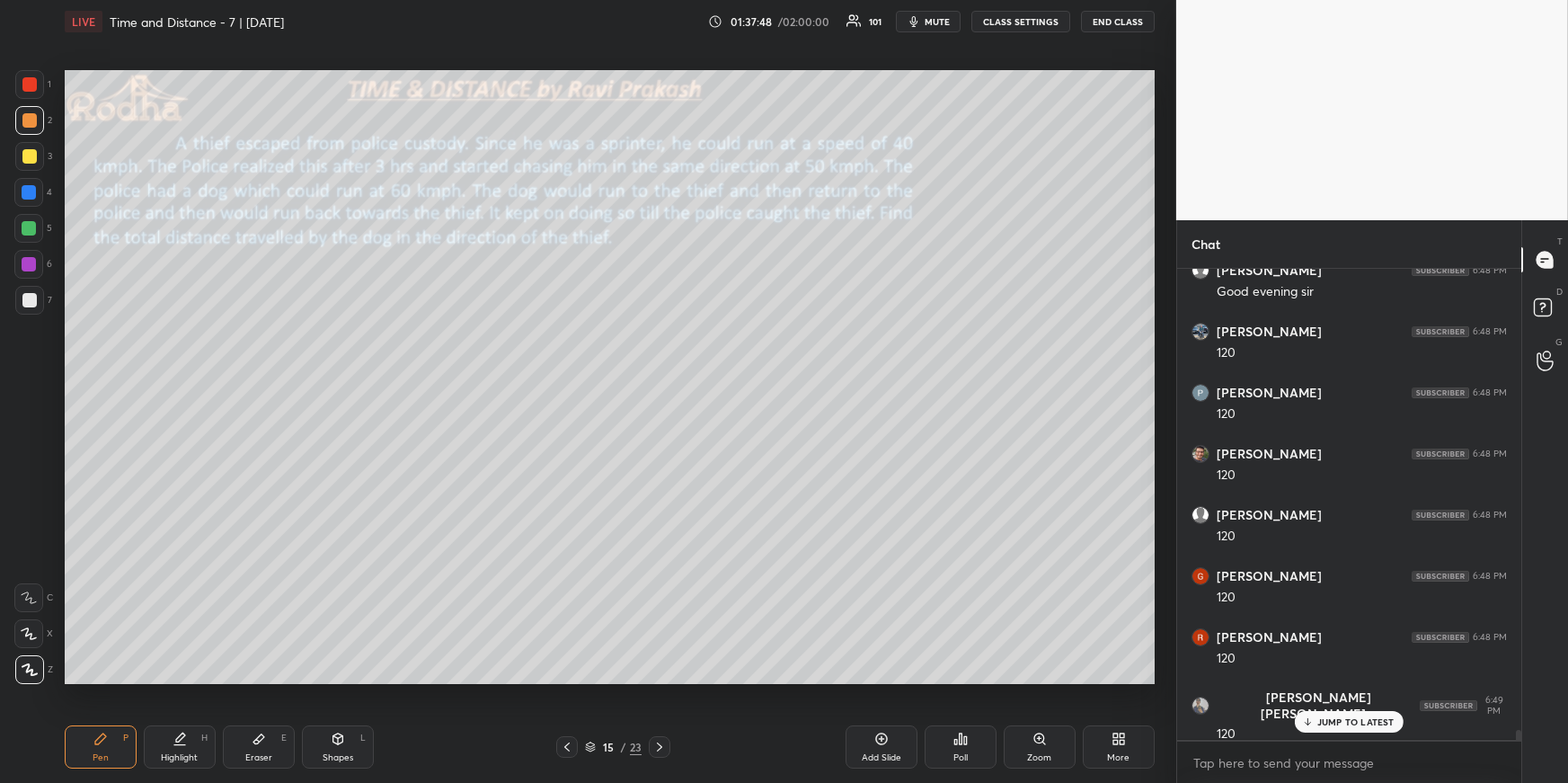 click on "Highlight H" at bounding box center [180, 747] 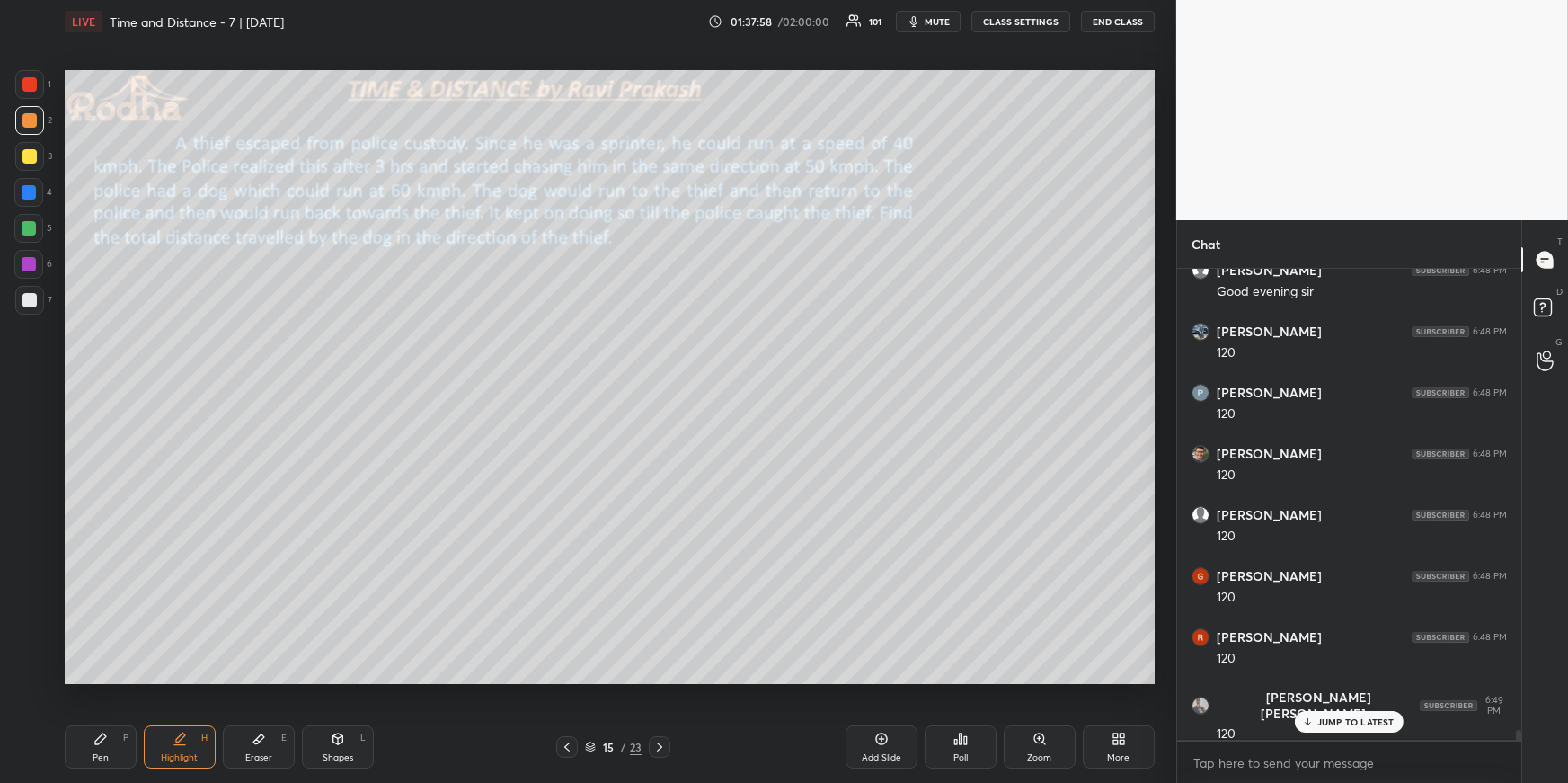 click on "Pen P" at bounding box center [101, 747] 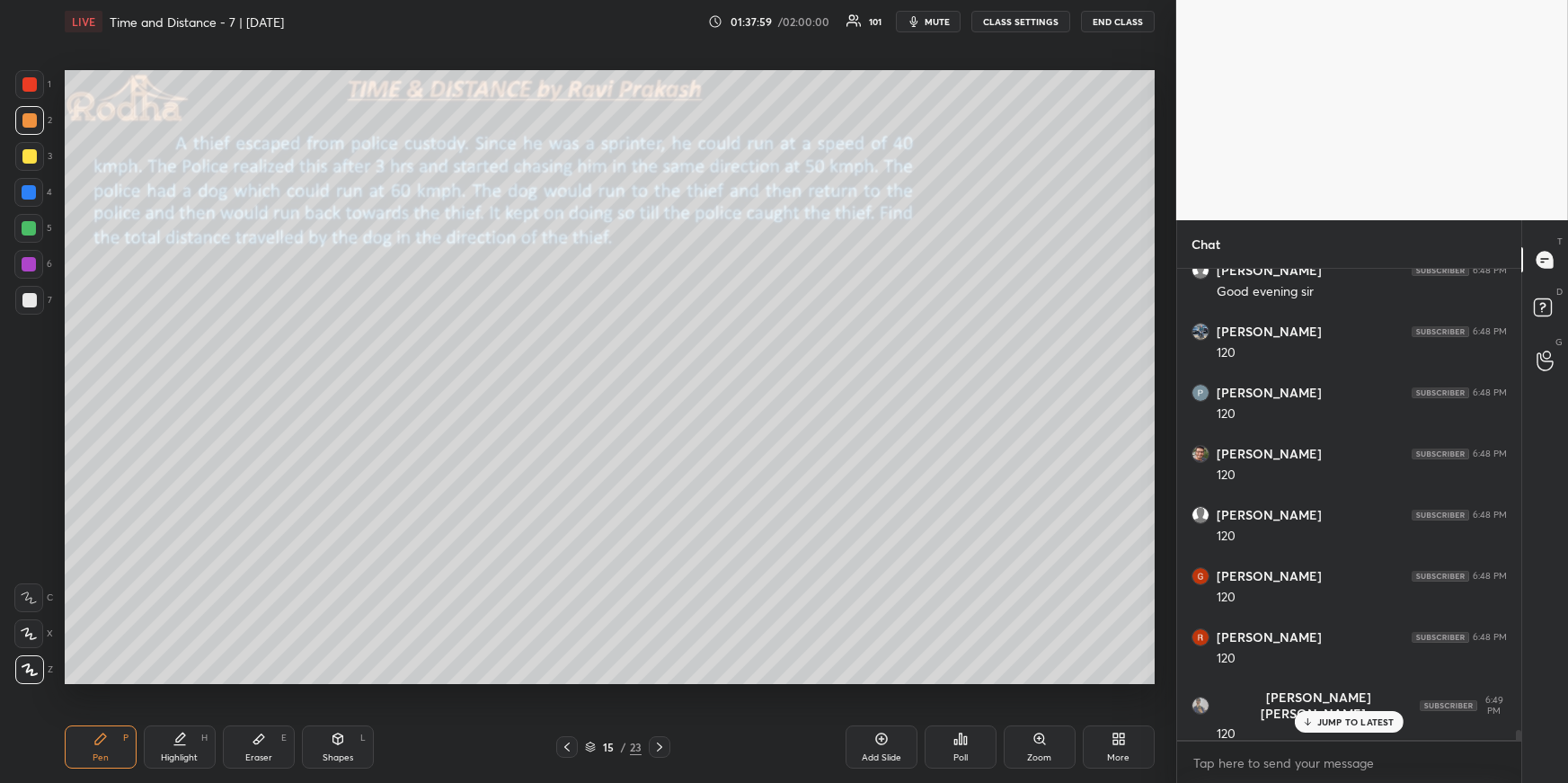 click at bounding box center (29, 228) 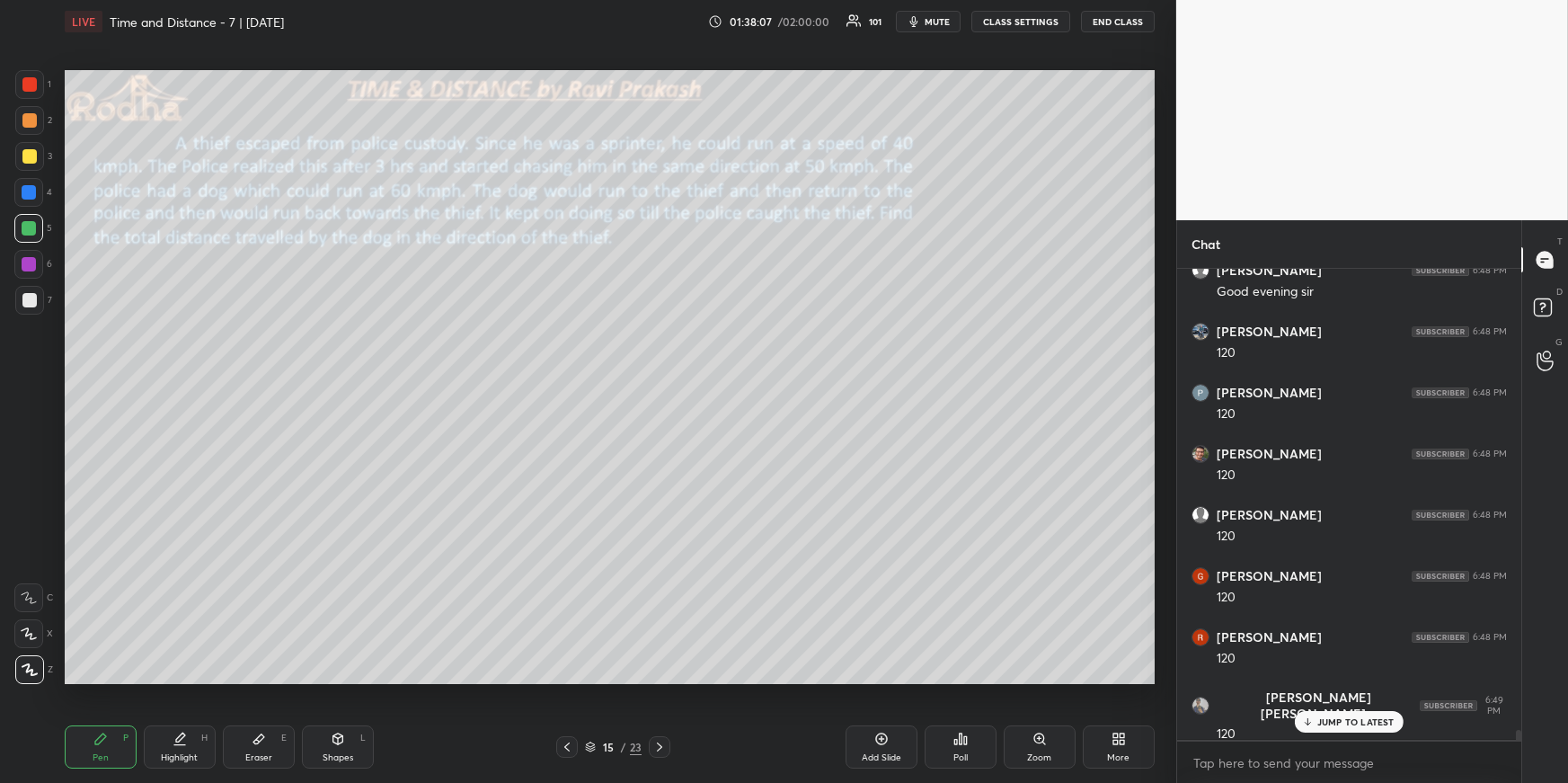 click on "Shapes L" at bounding box center (338, 747) 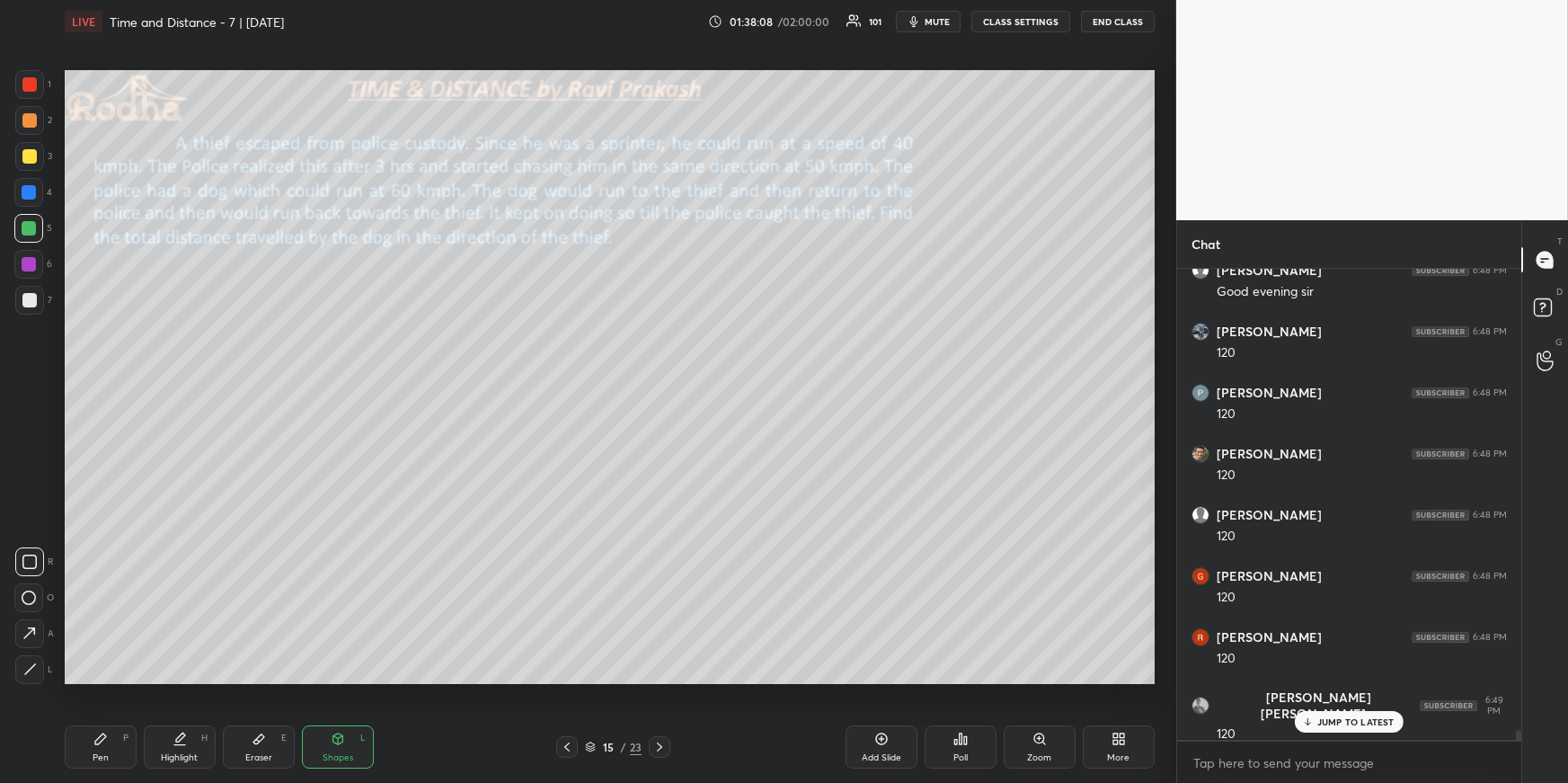 click 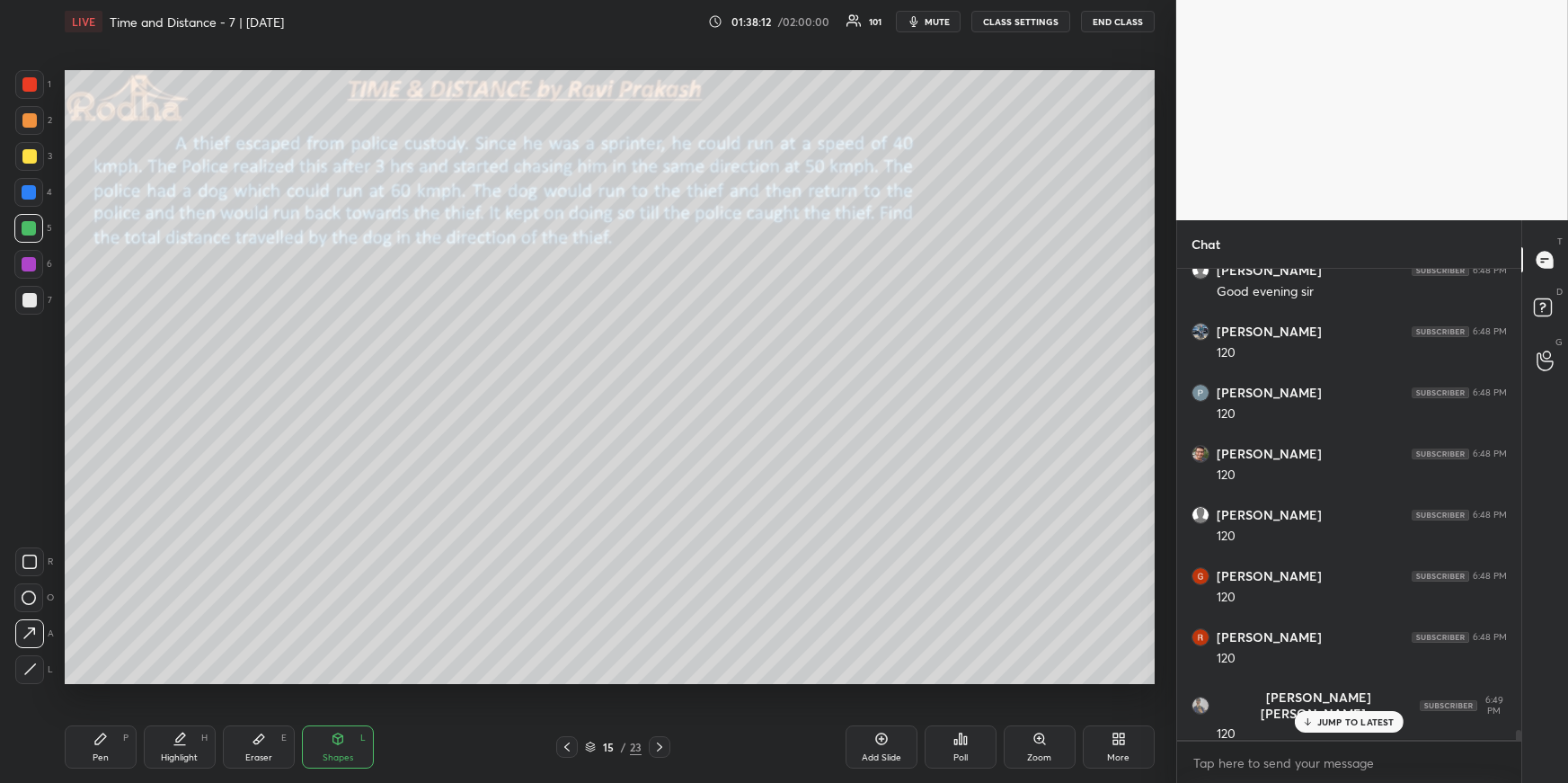 drag, startPoint x: 98, startPoint y: 749, endPoint x: 102, endPoint y: 737, distance: 12.649111 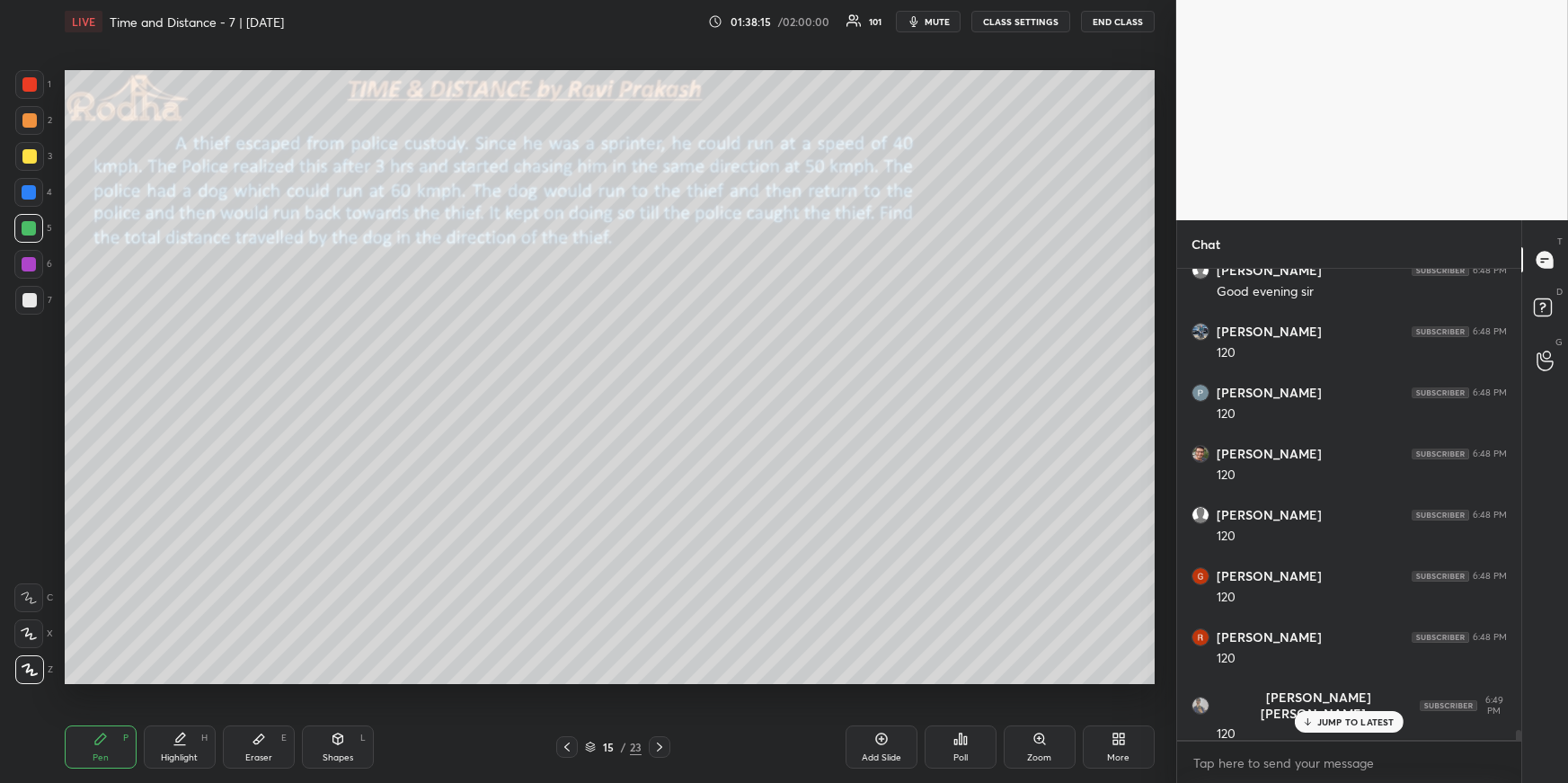 scroll, scrollTop: 22770, scrollLeft: 0, axis: vertical 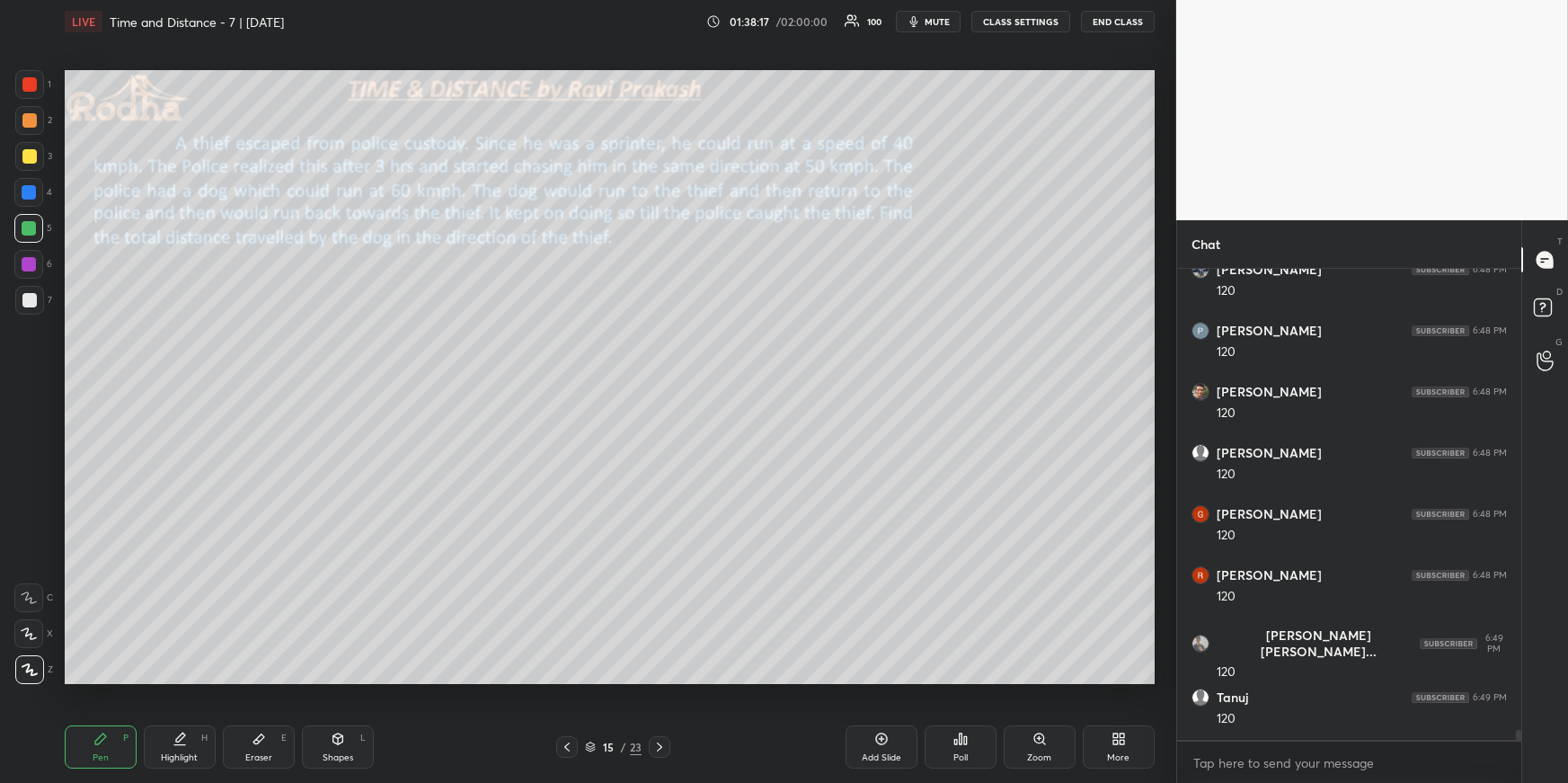 click on "Shapes L" at bounding box center [338, 747] 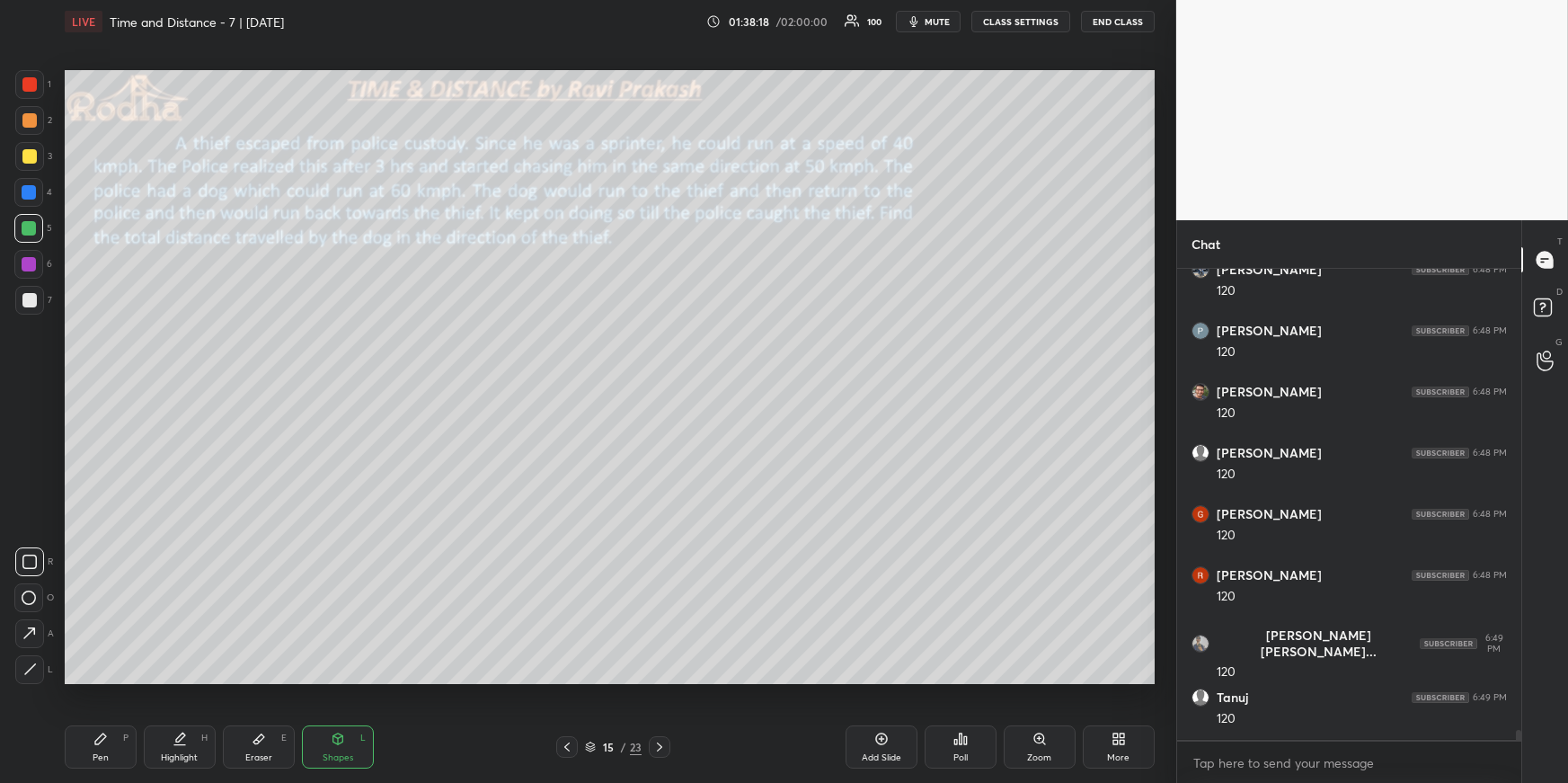 drag, startPoint x: 32, startPoint y: 665, endPoint x: 59, endPoint y: 643, distance: 34.82815 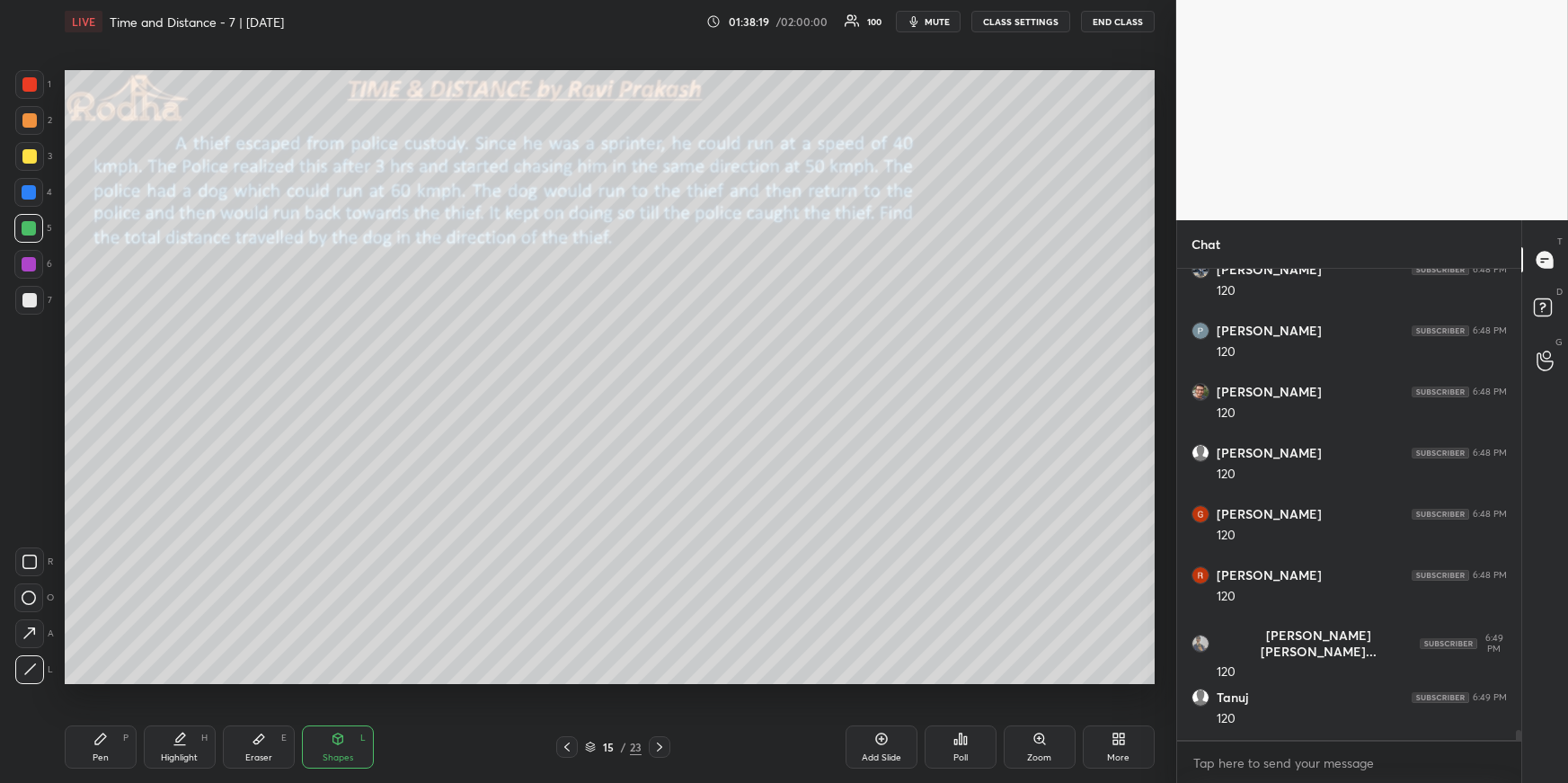 scroll, scrollTop: 22831, scrollLeft: 0, axis: vertical 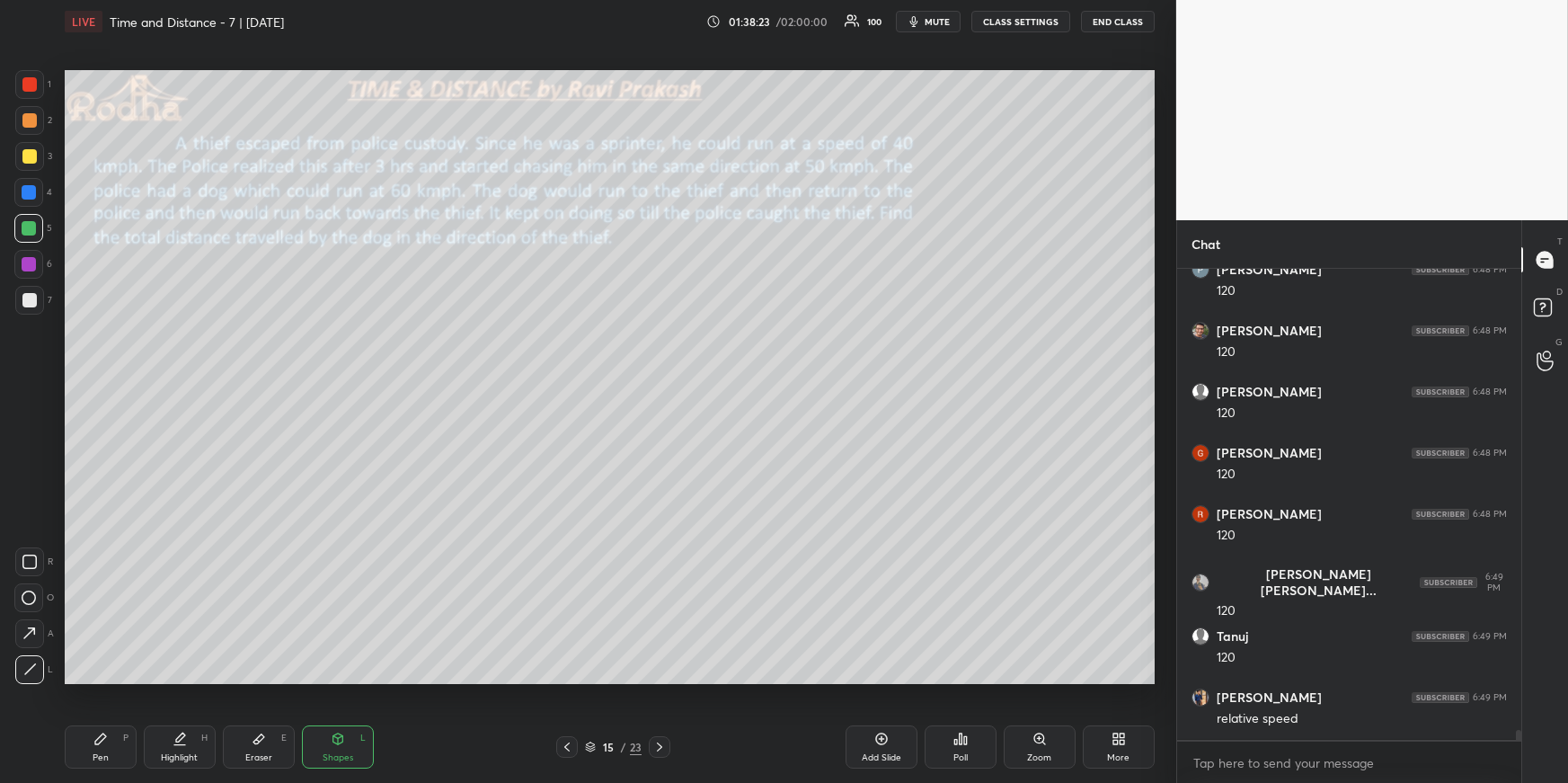 click on "Pen P" at bounding box center (101, 747) 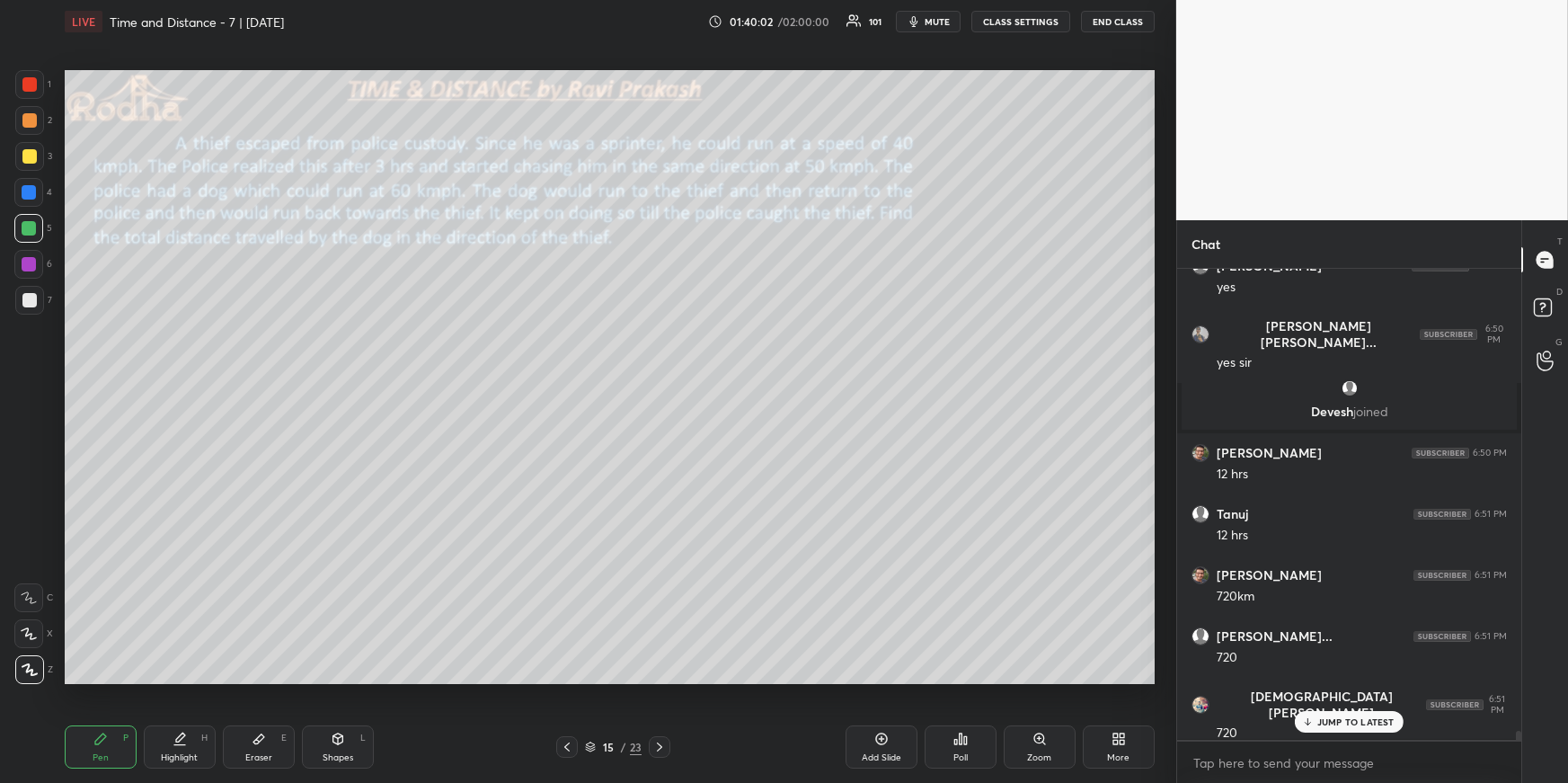 scroll, scrollTop: 23267, scrollLeft: 0, axis: vertical 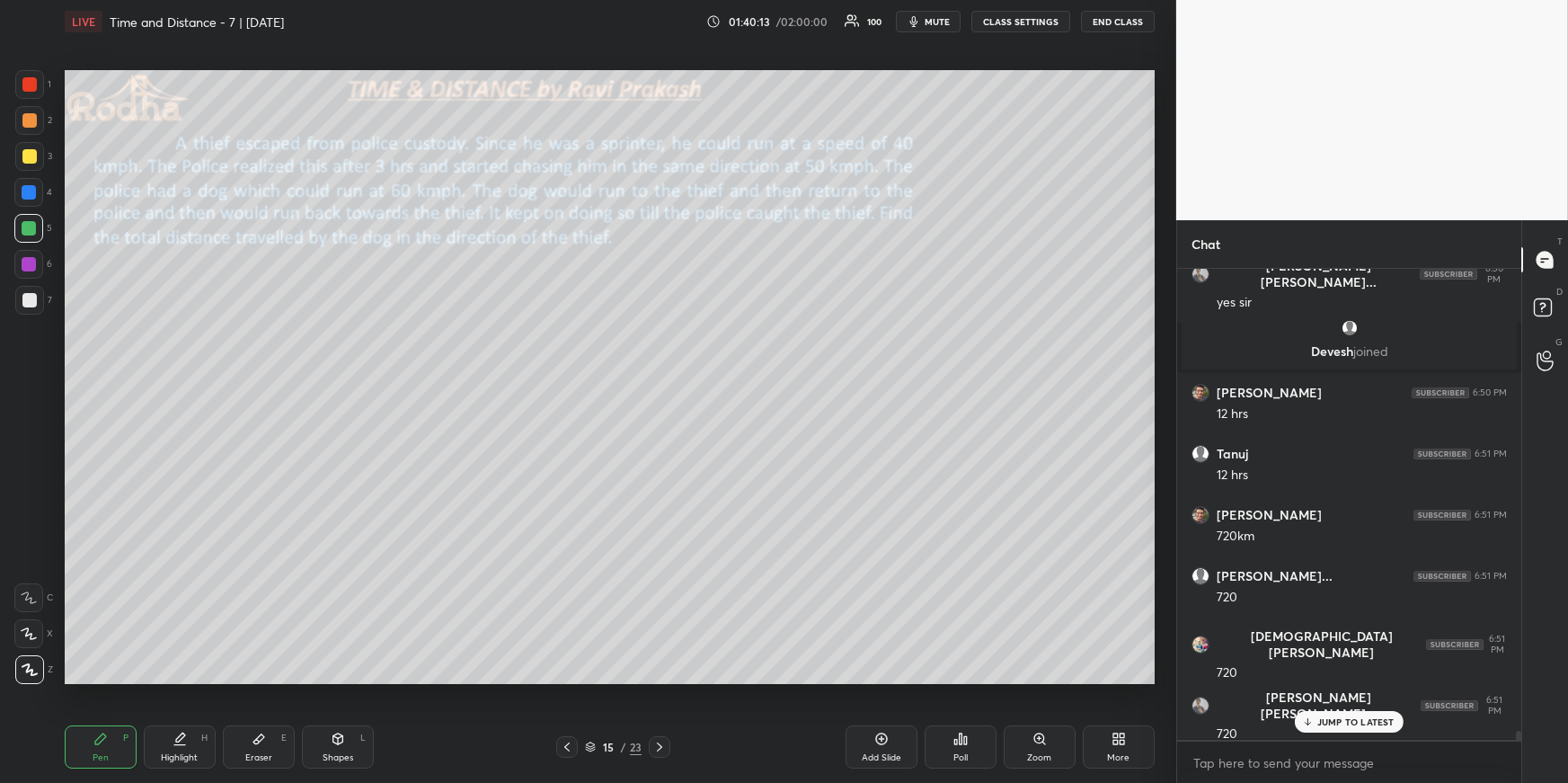 click 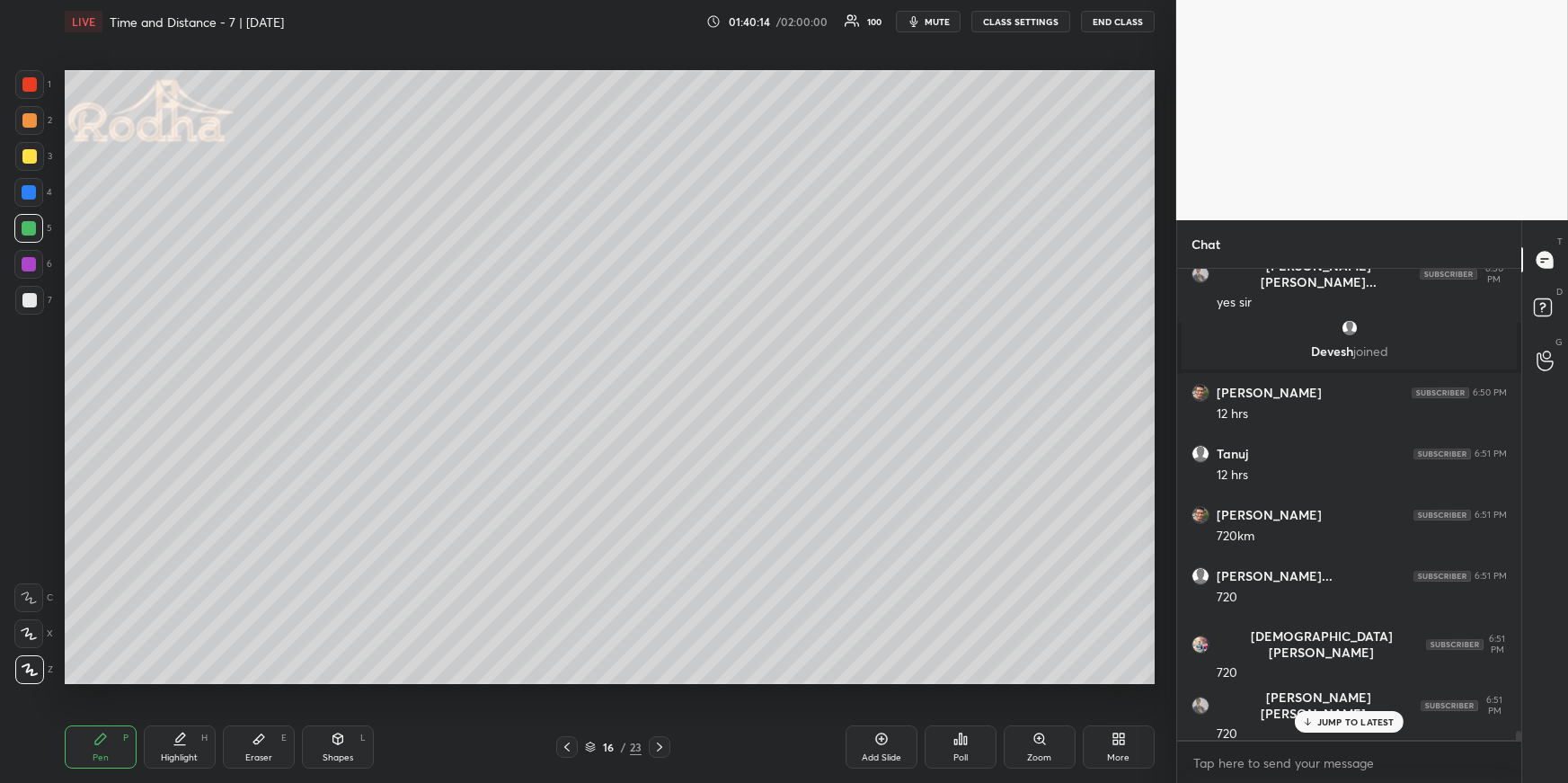 click on "Shapes L" at bounding box center (338, 747) 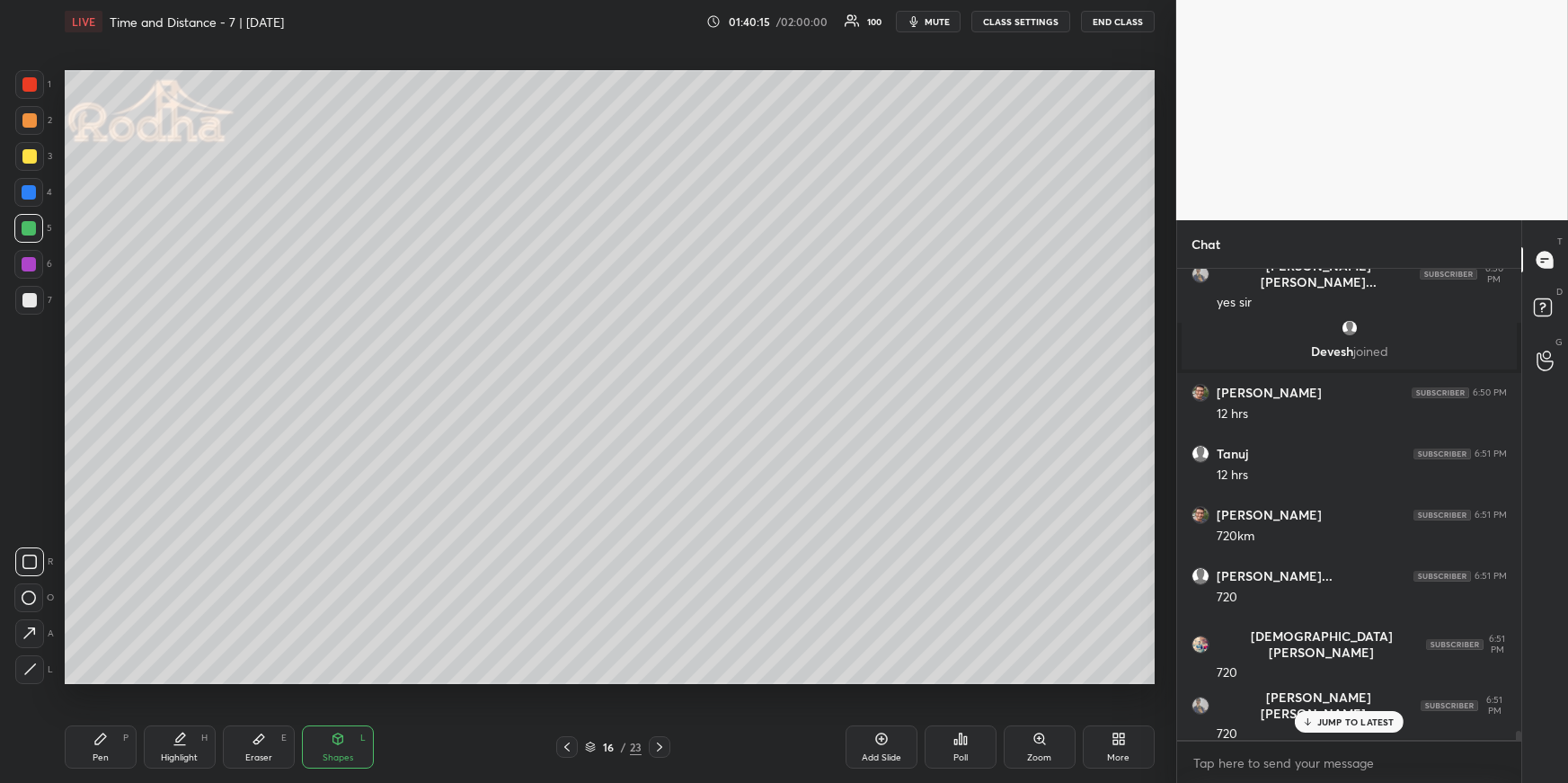 click 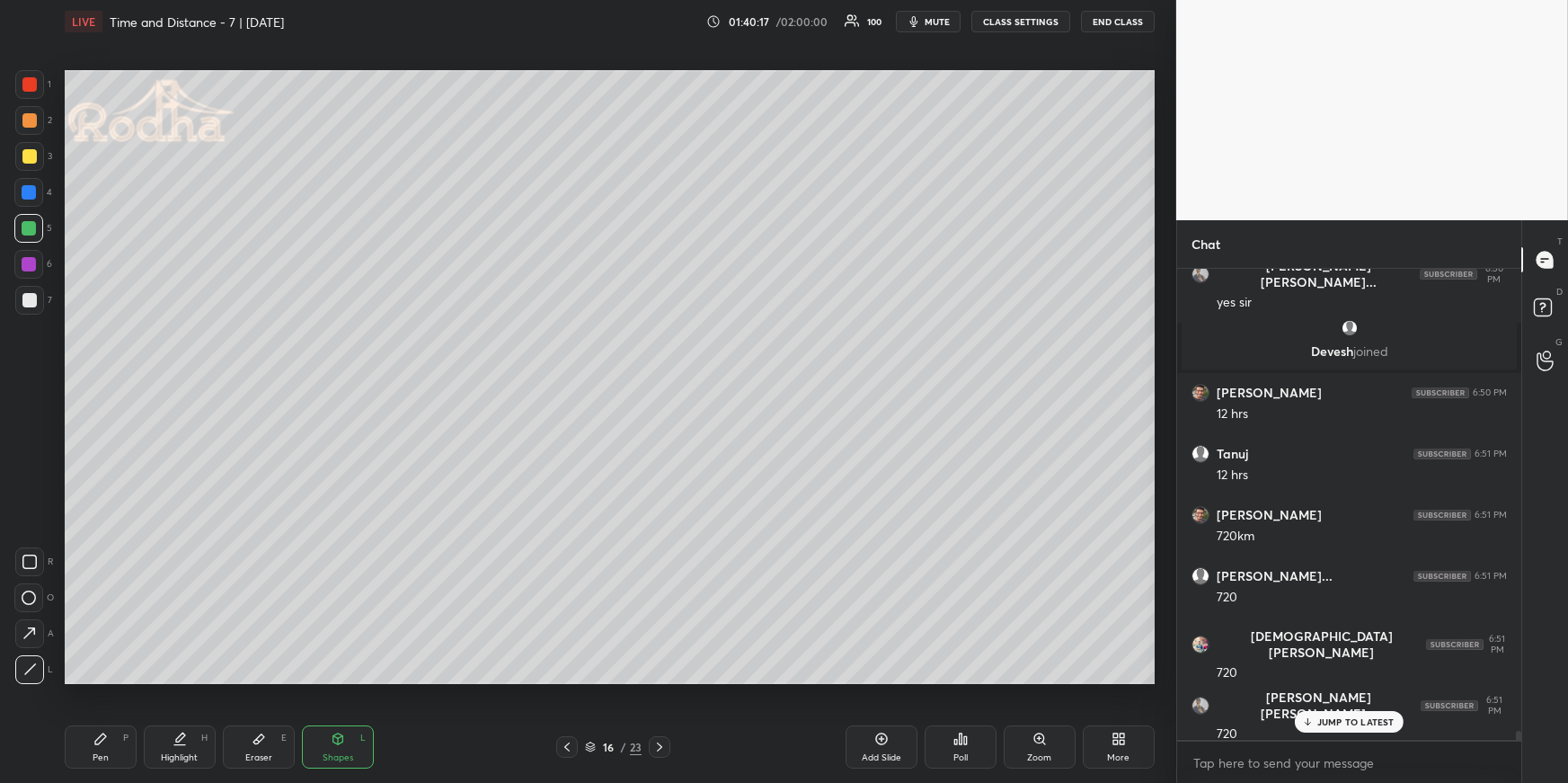 scroll, scrollTop: 23328, scrollLeft: 0, axis: vertical 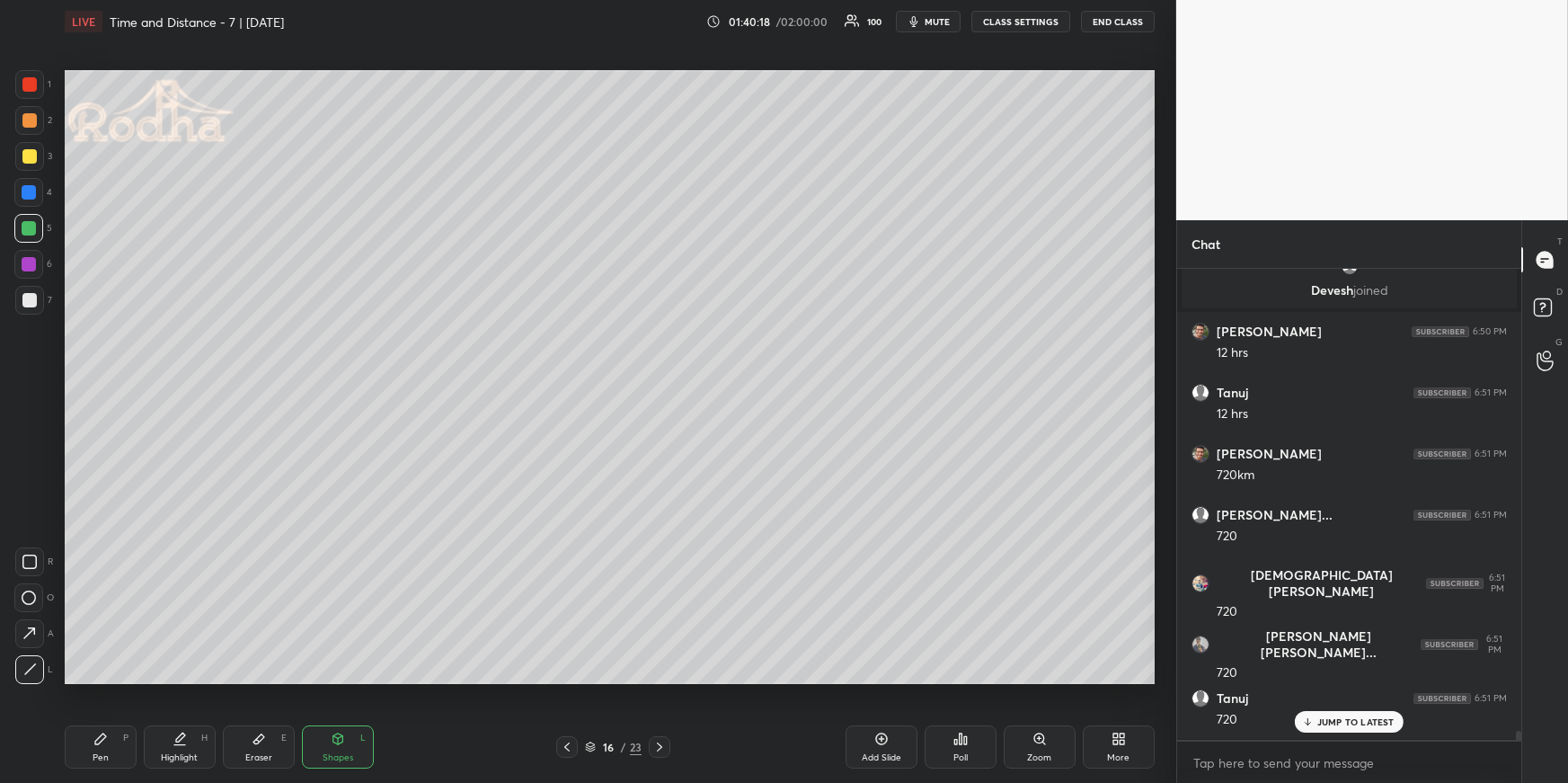 click at bounding box center (567, 747) 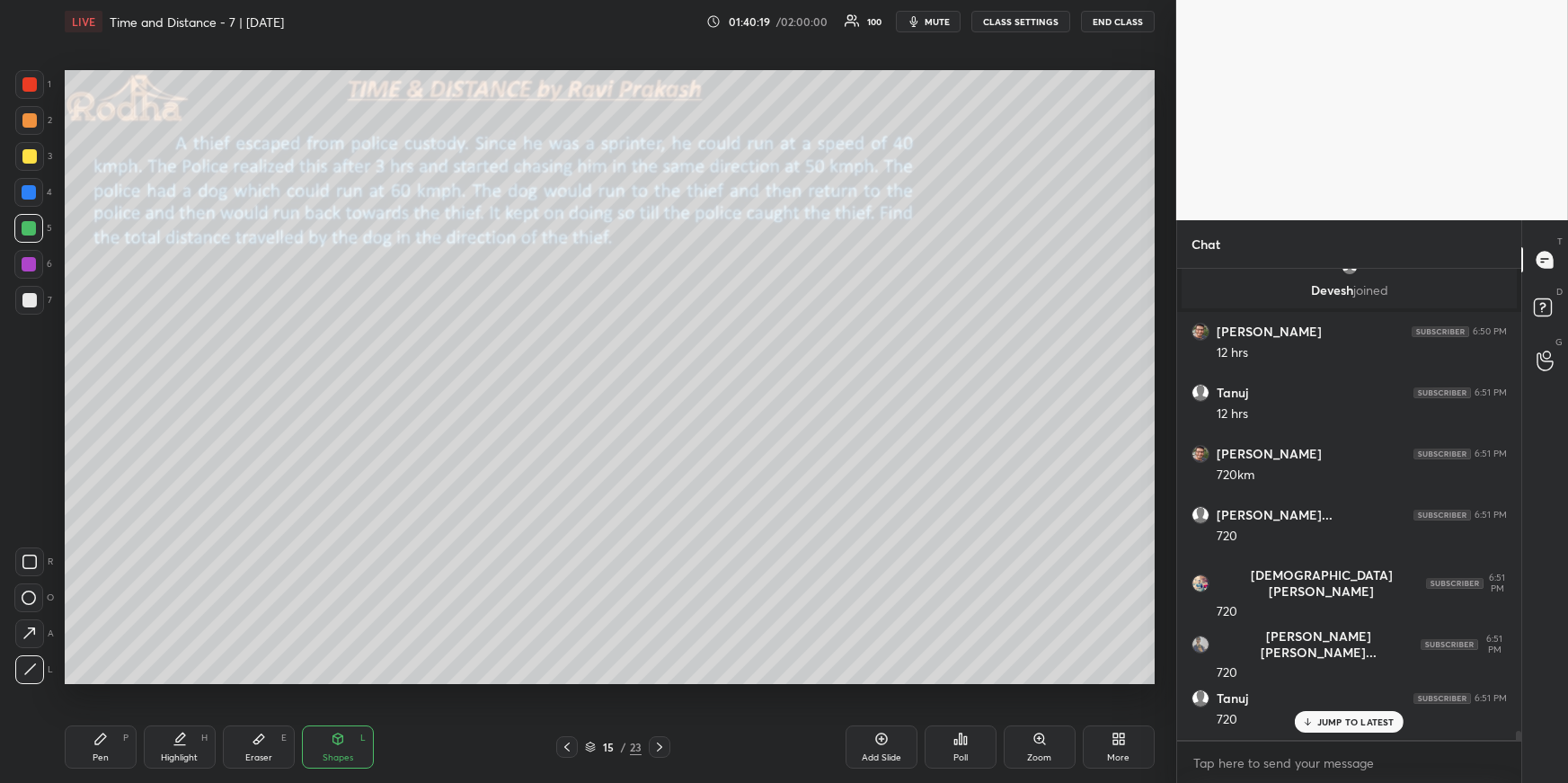 drag, startPoint x: 153, startPoint y: 743, endPoint x: 163, endPoint y: 729, distance: 17.204651 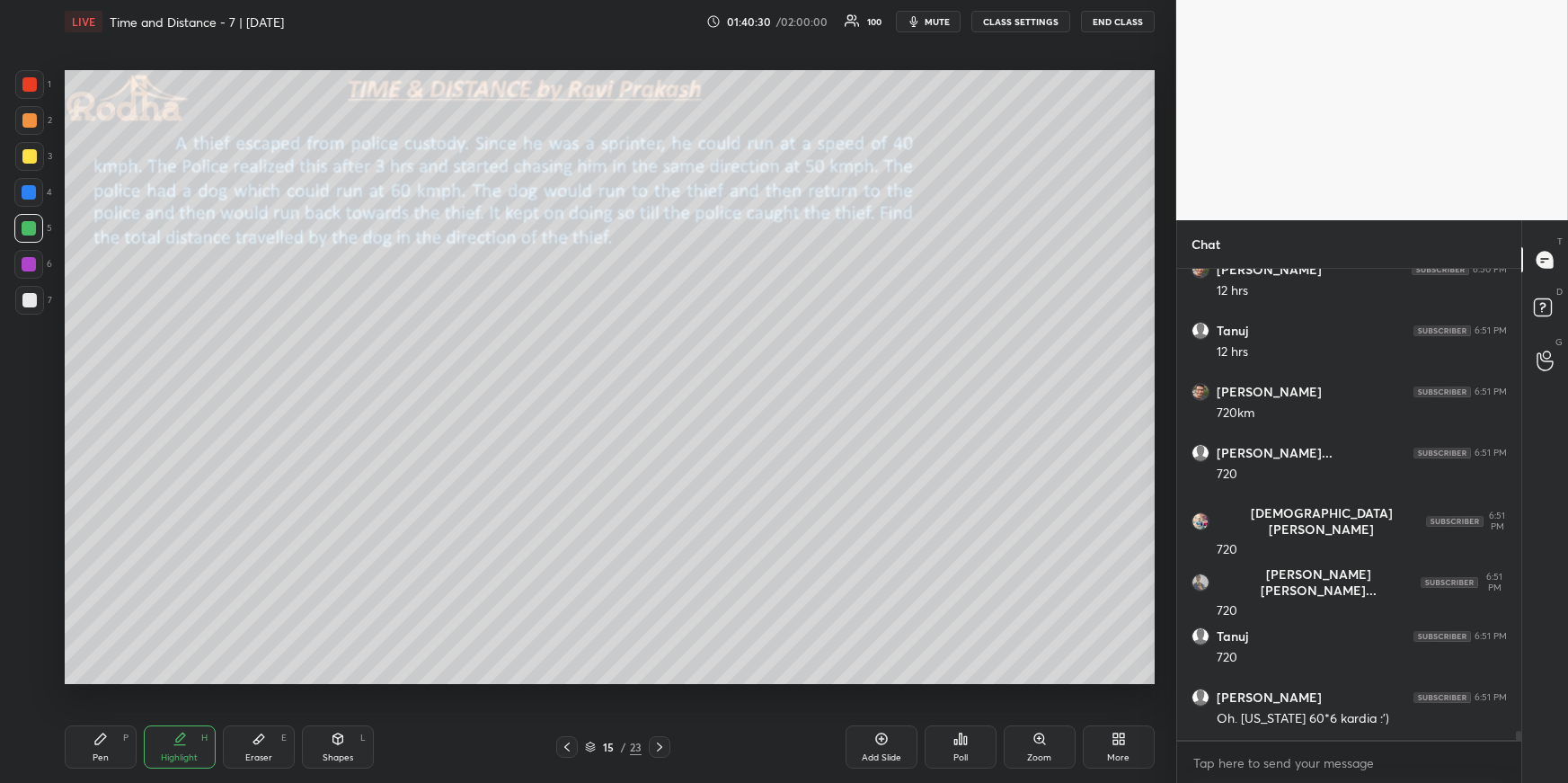 scroll, scrollTop: 23451, scrollLeft: 0, axis: vertical 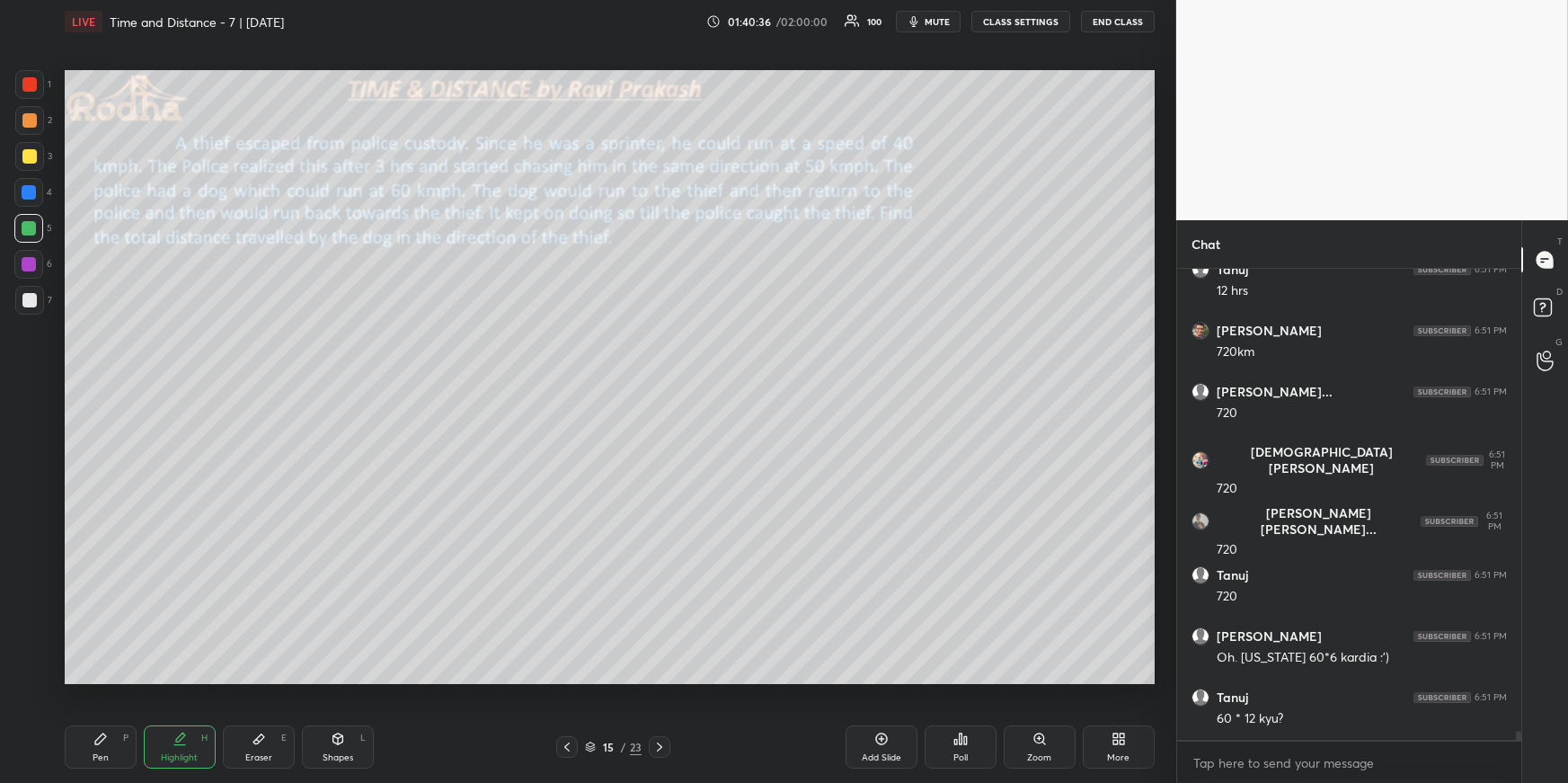 click on "Highlight H" at bounding box center [180, 747] 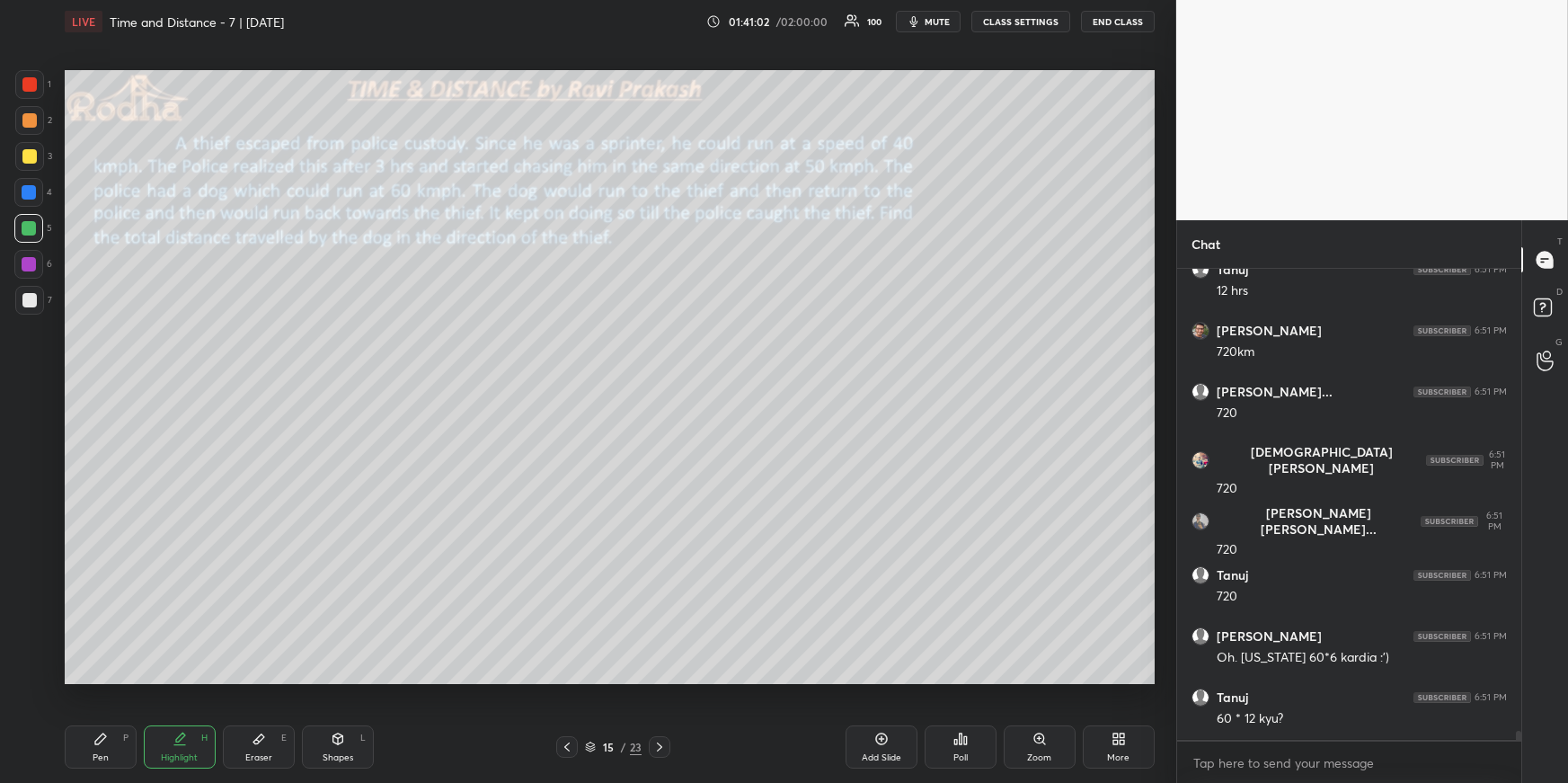 scroll, scrollTop: 23512, scrollLeft: 0, axis: vertical 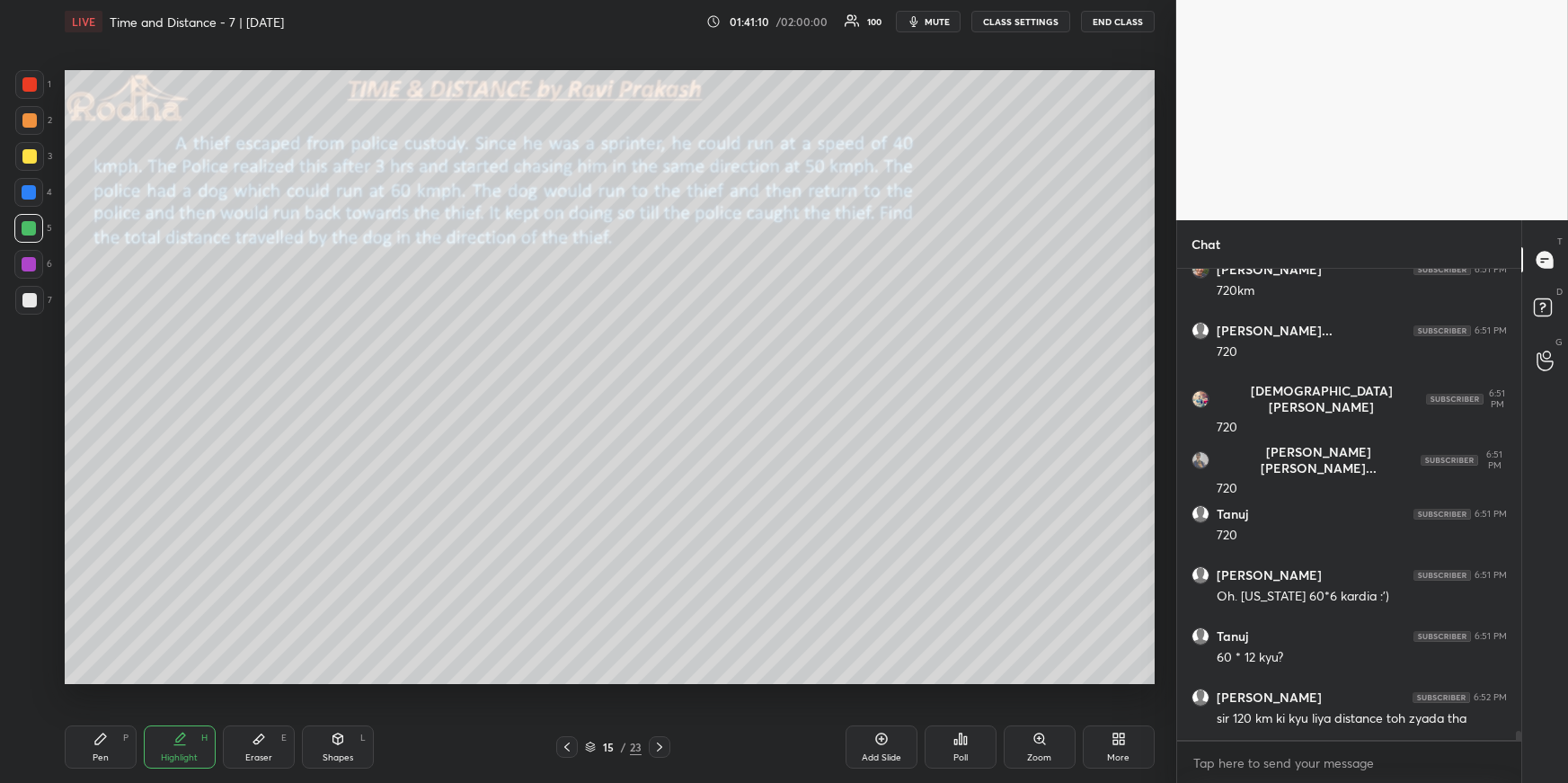 click on "Highlight H" at bounding box center (180, 747) 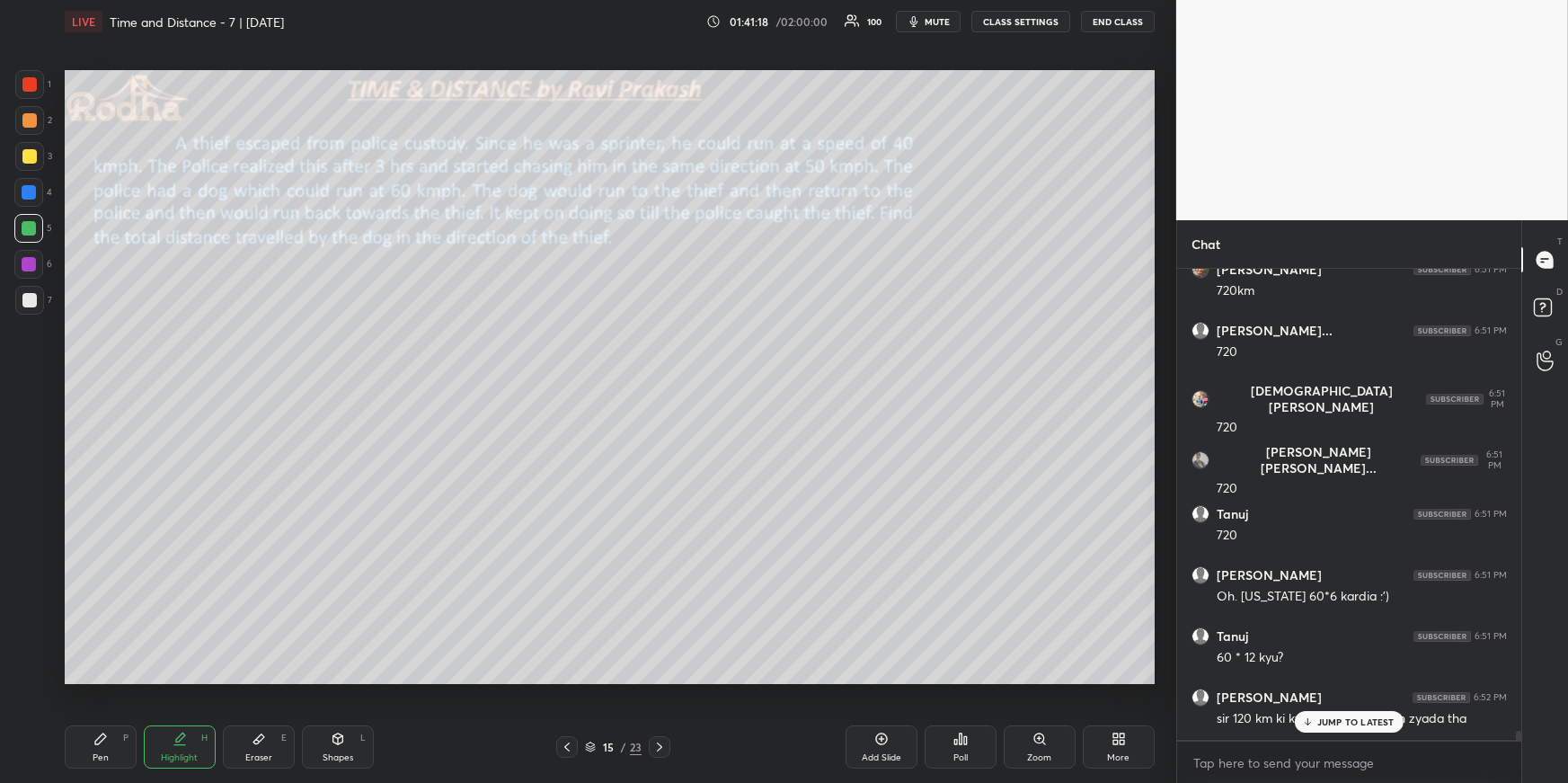 scroll, scrollTop: 23573, scrollLeft: 0, axis: vertical 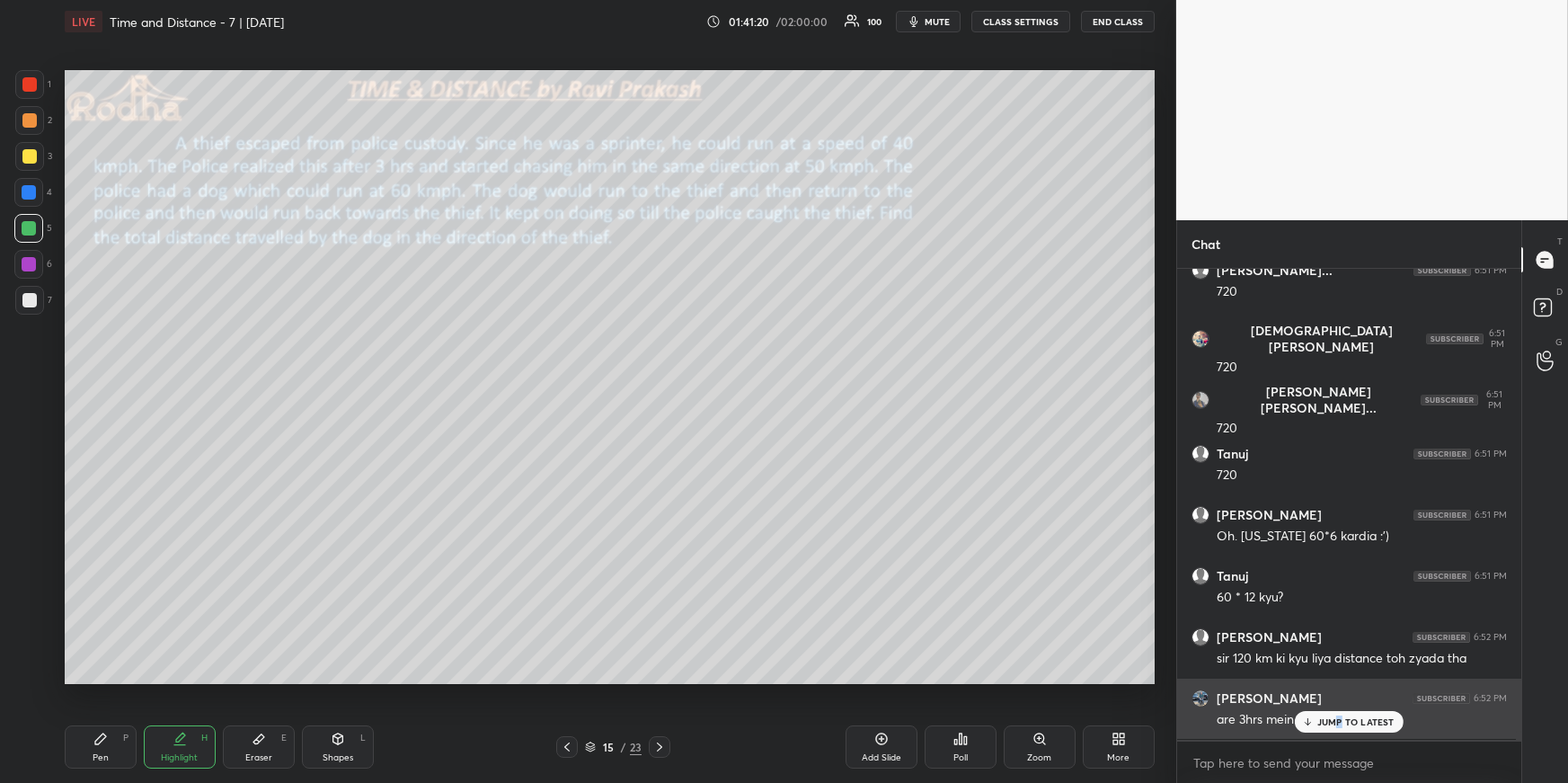 click on "JUMP TO LATEST" at bounding box center (1356, 722) 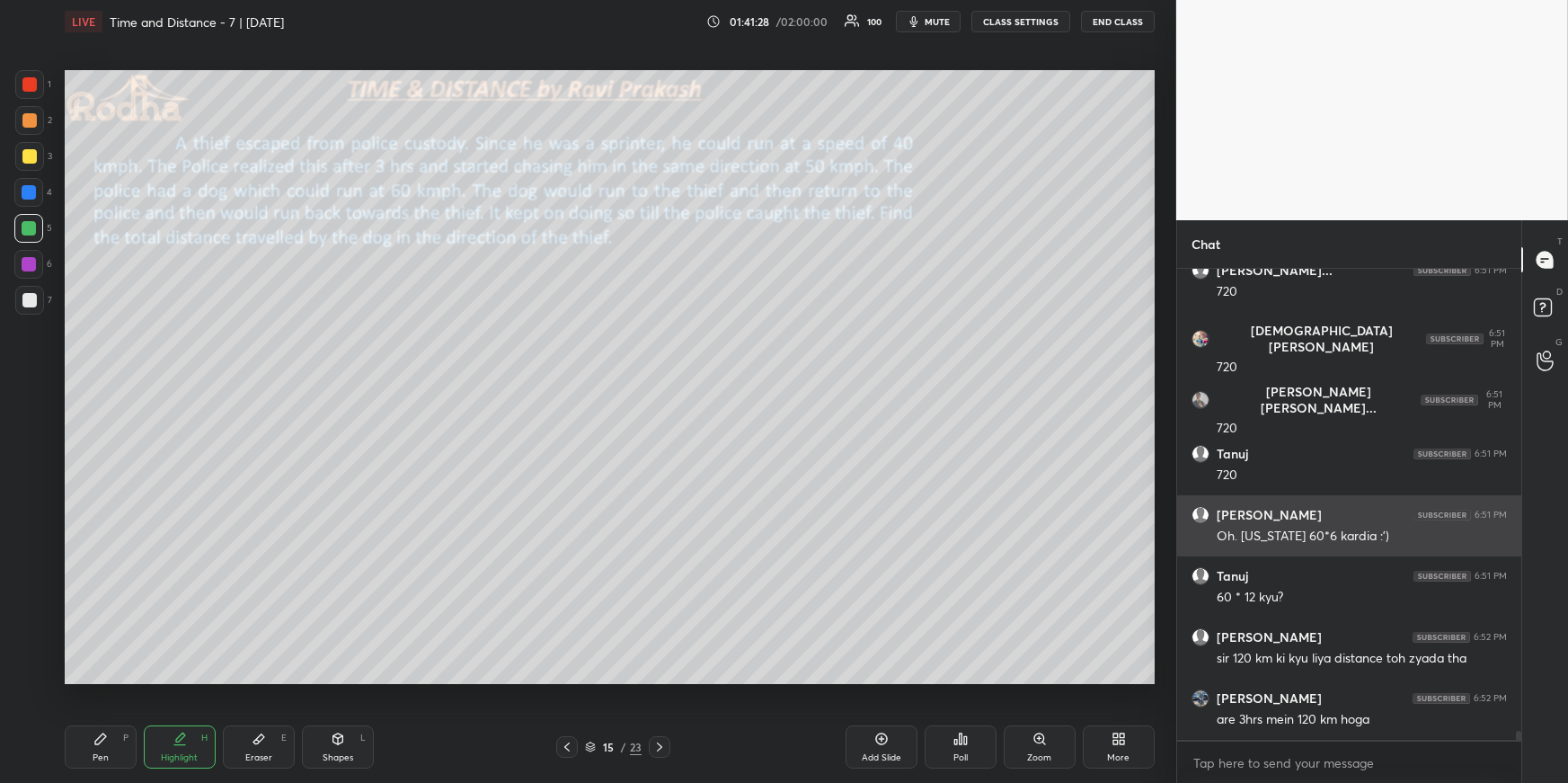 scroll, scrollTop: 23634, scrollLeft: 0, axis: vertical 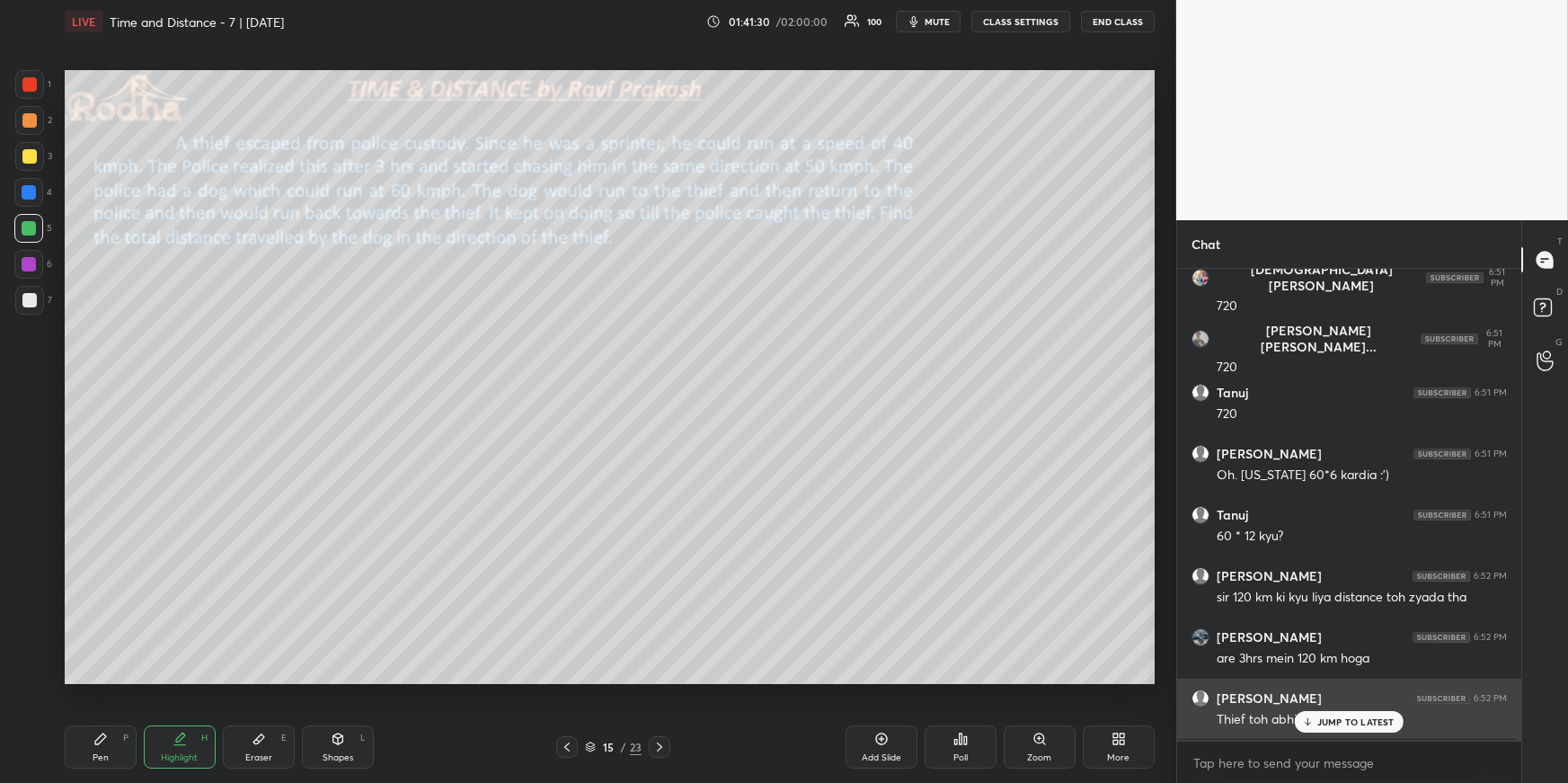 drag, startPoint x: 1320, startPoint y: 715, endPoint x: 1303, endPoint y: 693, distance: 27.802878 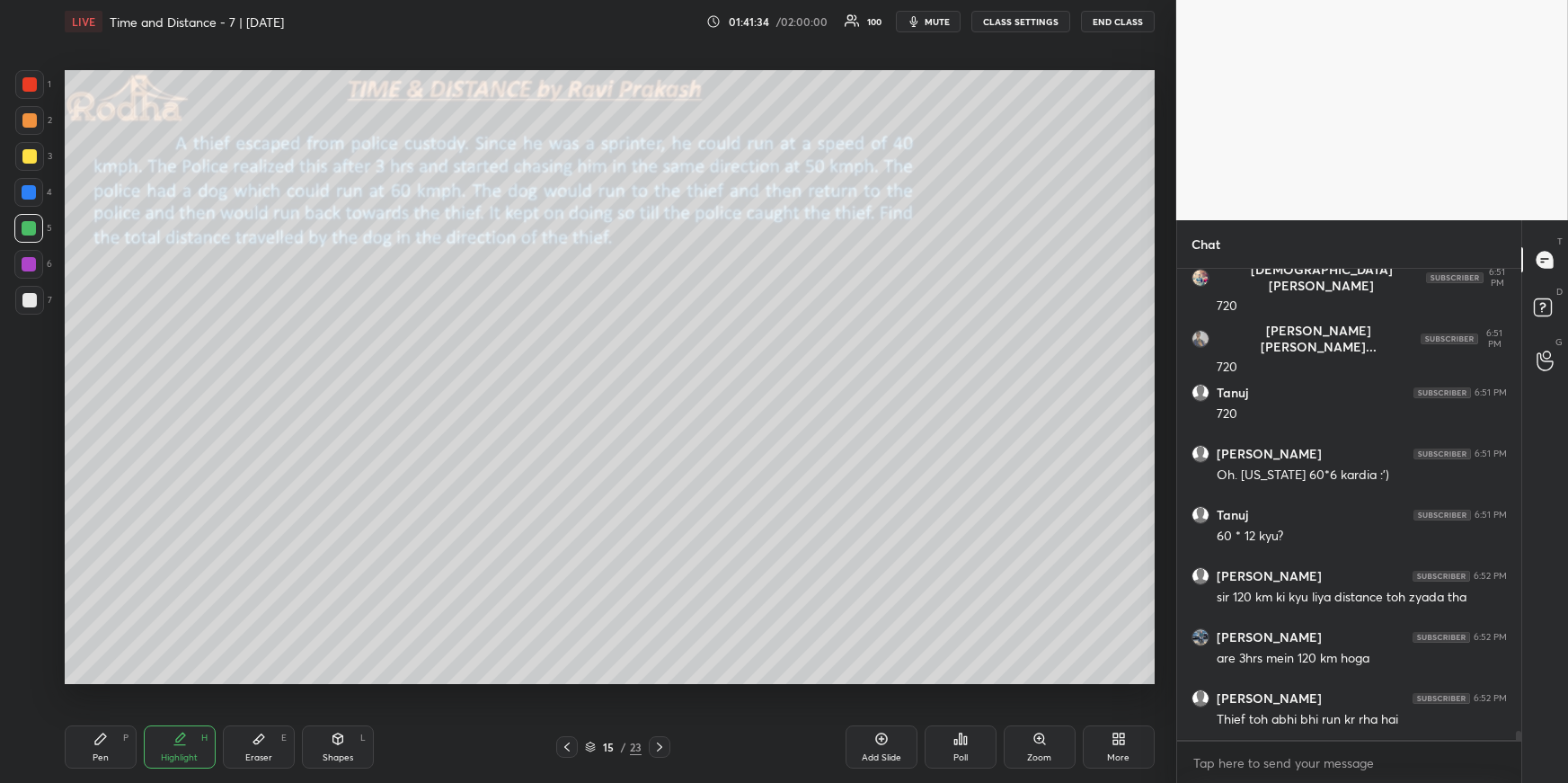 scroll, scrollTop: 23696, scrollLeft: 0, axis: vertical 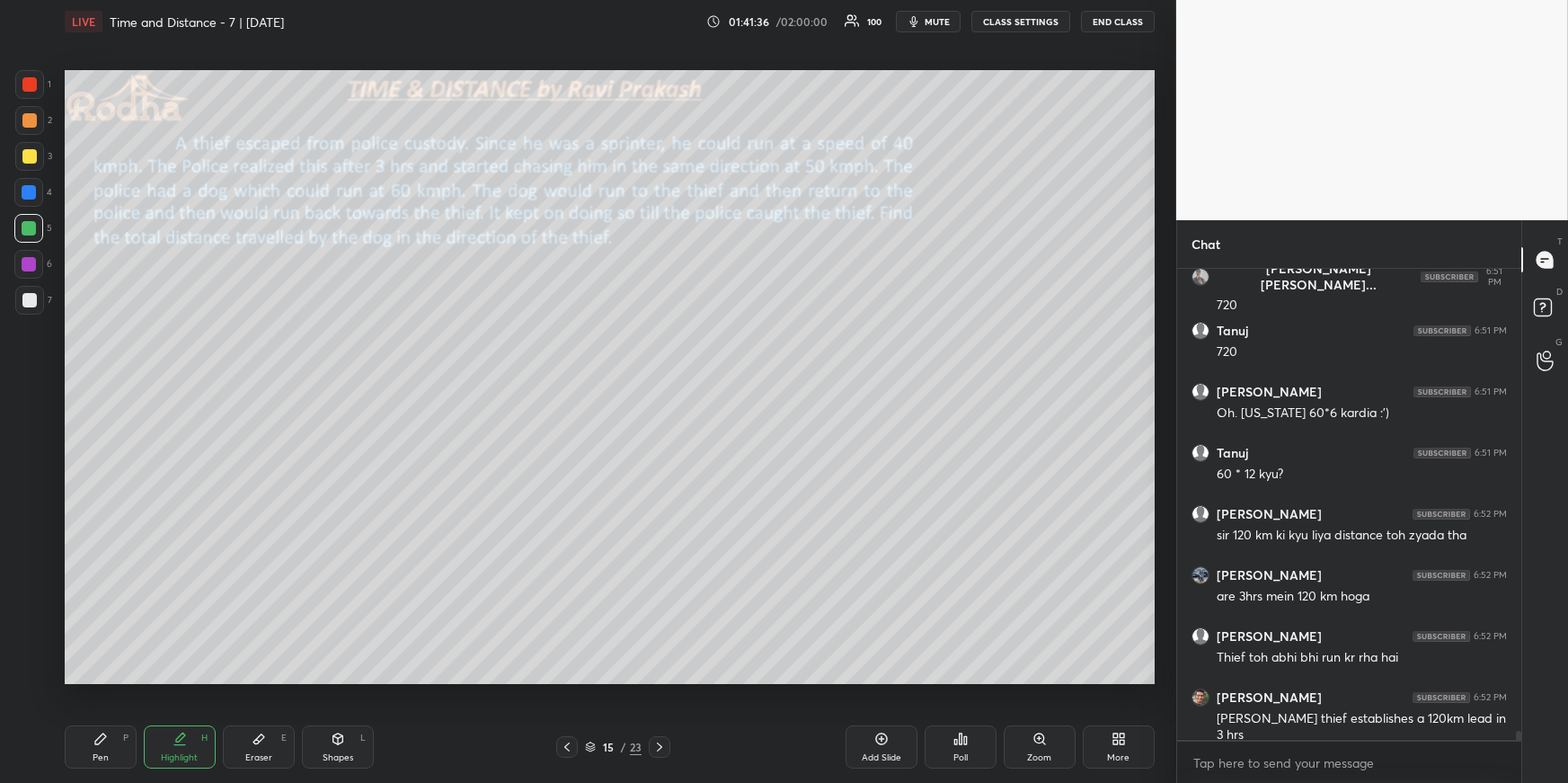 click on "Pen P Highlight H Eraser E Shapes L" at bounding box center (288, 747) 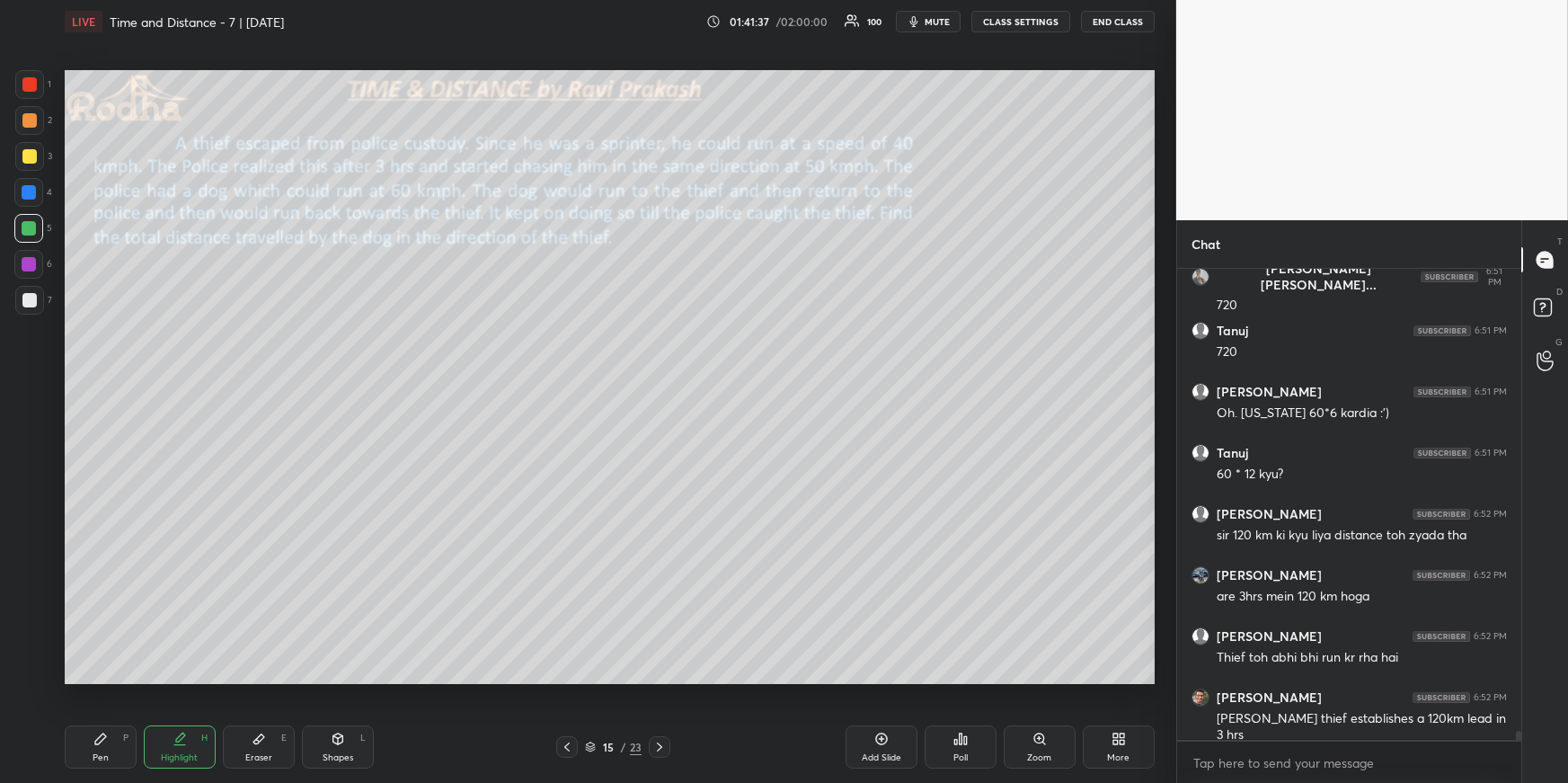 click on "Pen P" at bounding box center (101, 747) 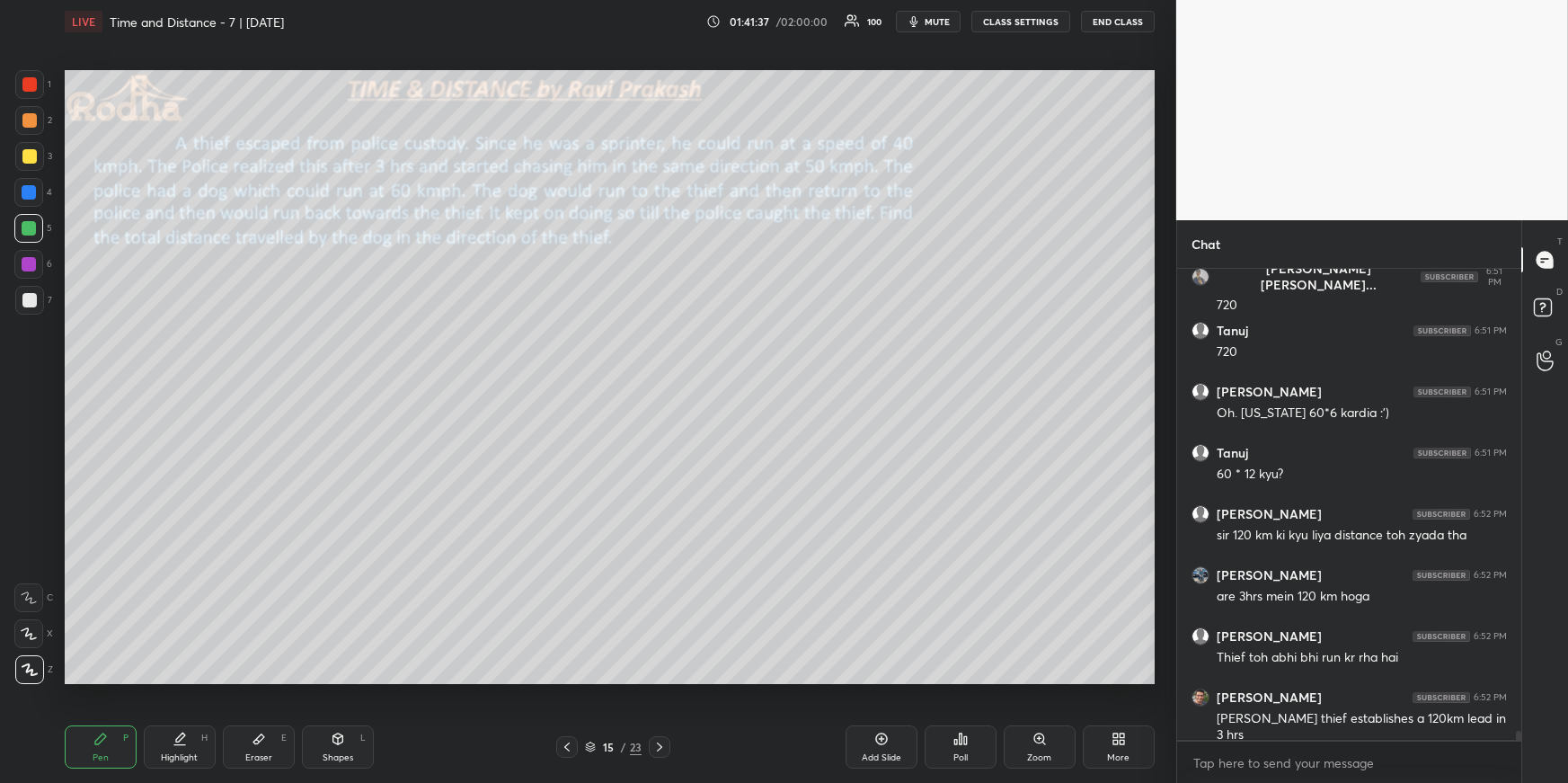 scroll, scrollTop: 23757, scrollLeft: 0, axis: vertical 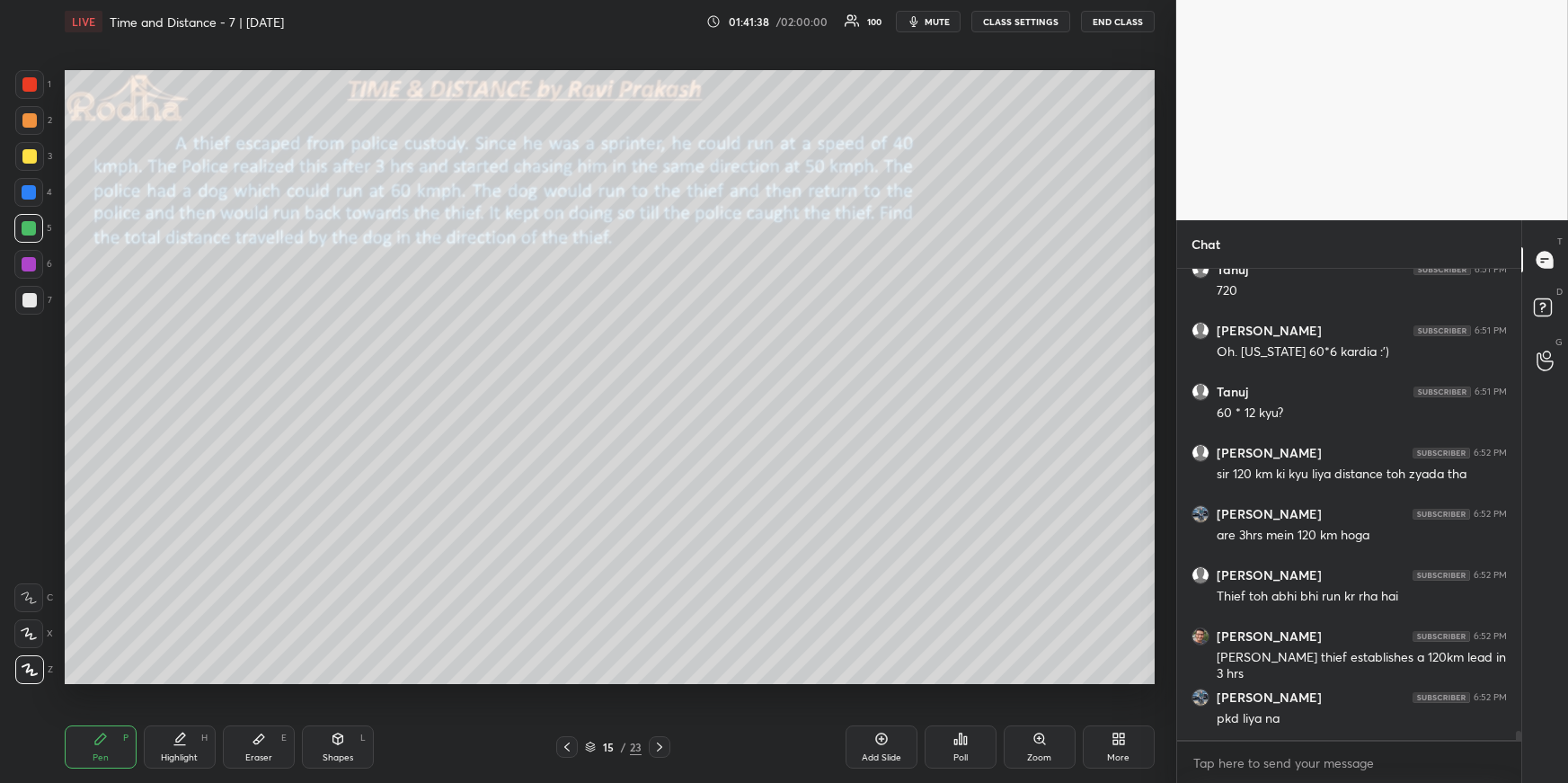 click at bounding box center [30, 156] 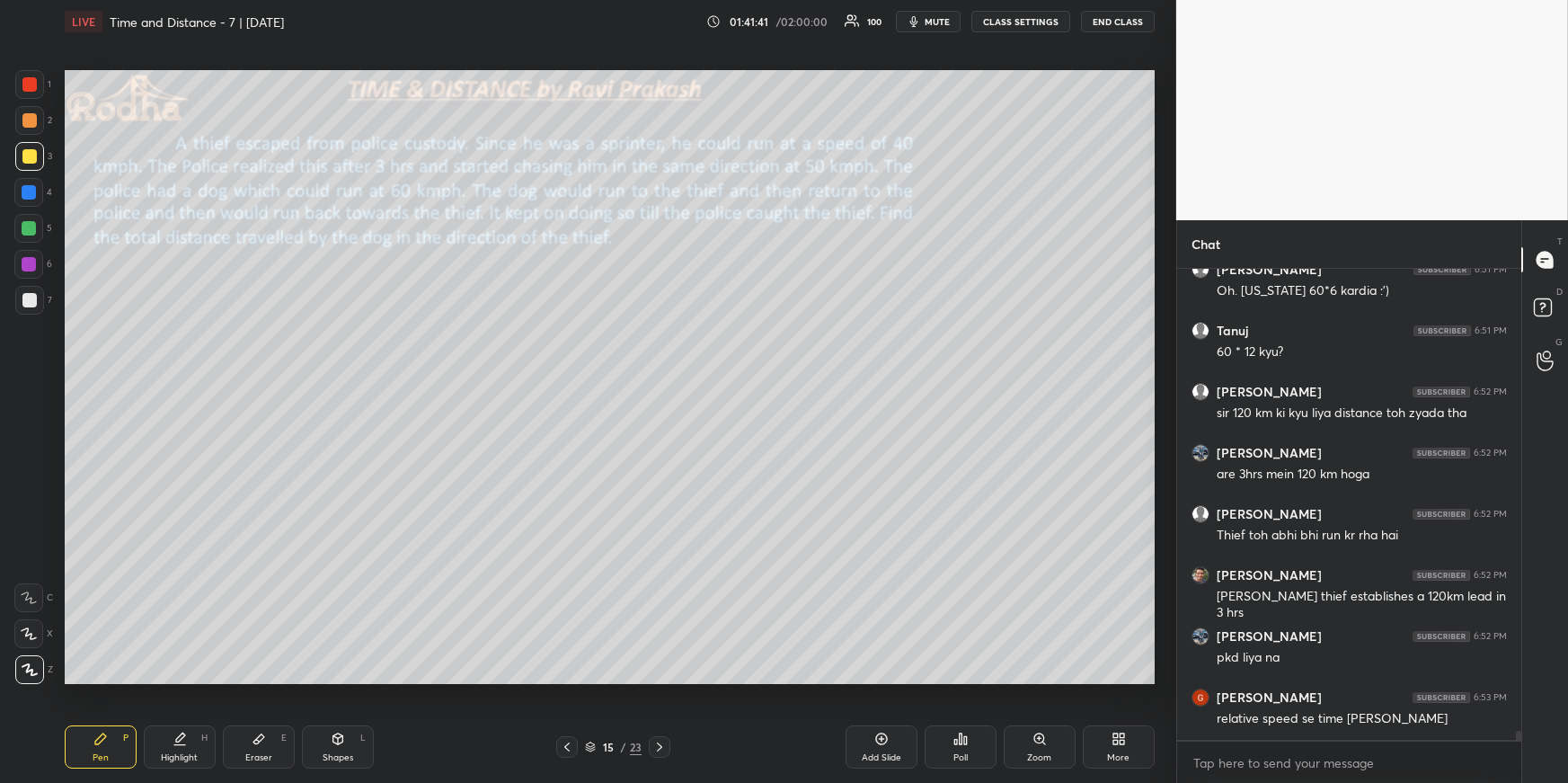scroll, scrollTop: 23878, scrollLeft: 0, axis: vertical 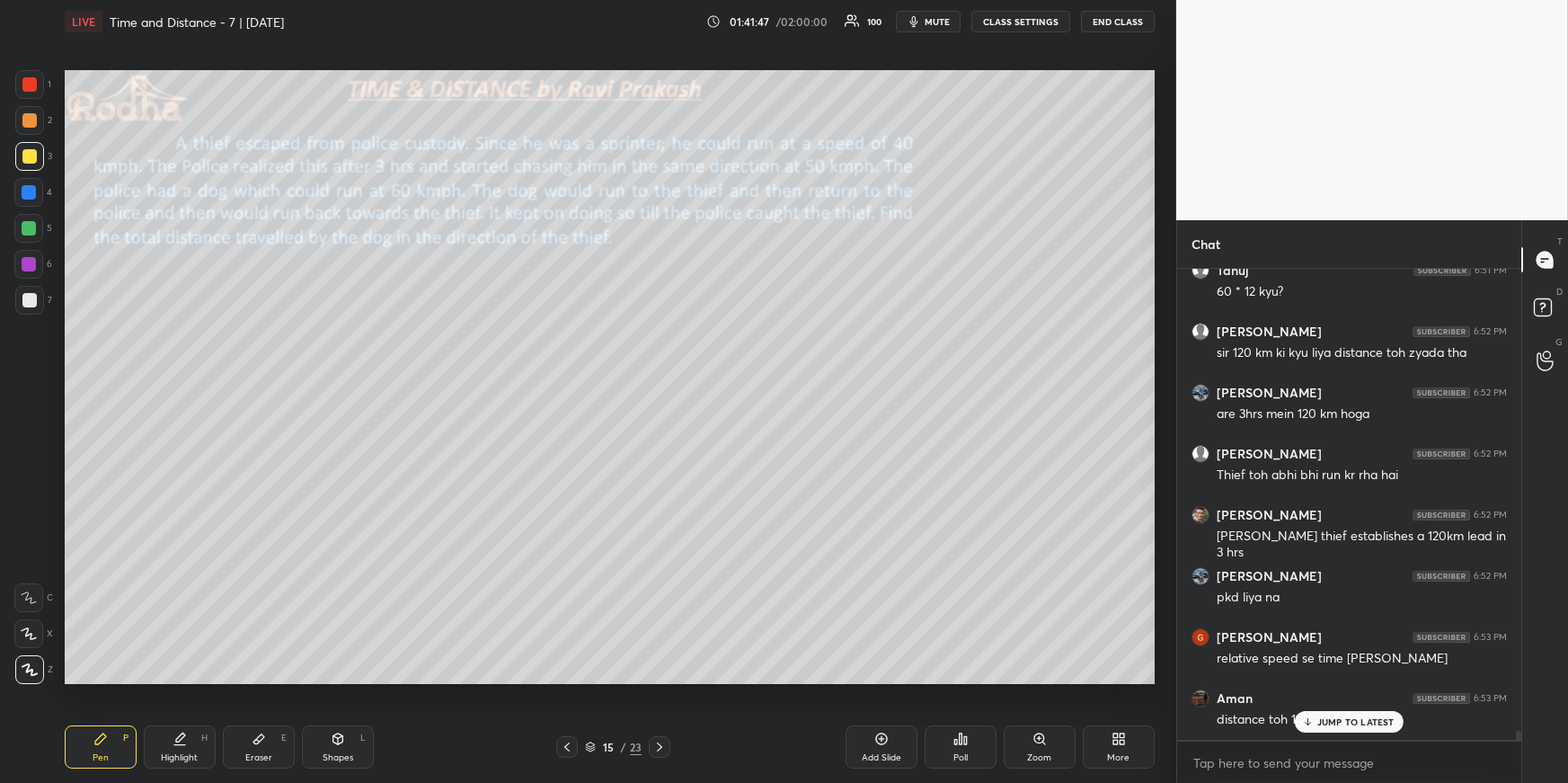 click on "JUMP TO LATEST" at bounding box center (1356, 722) 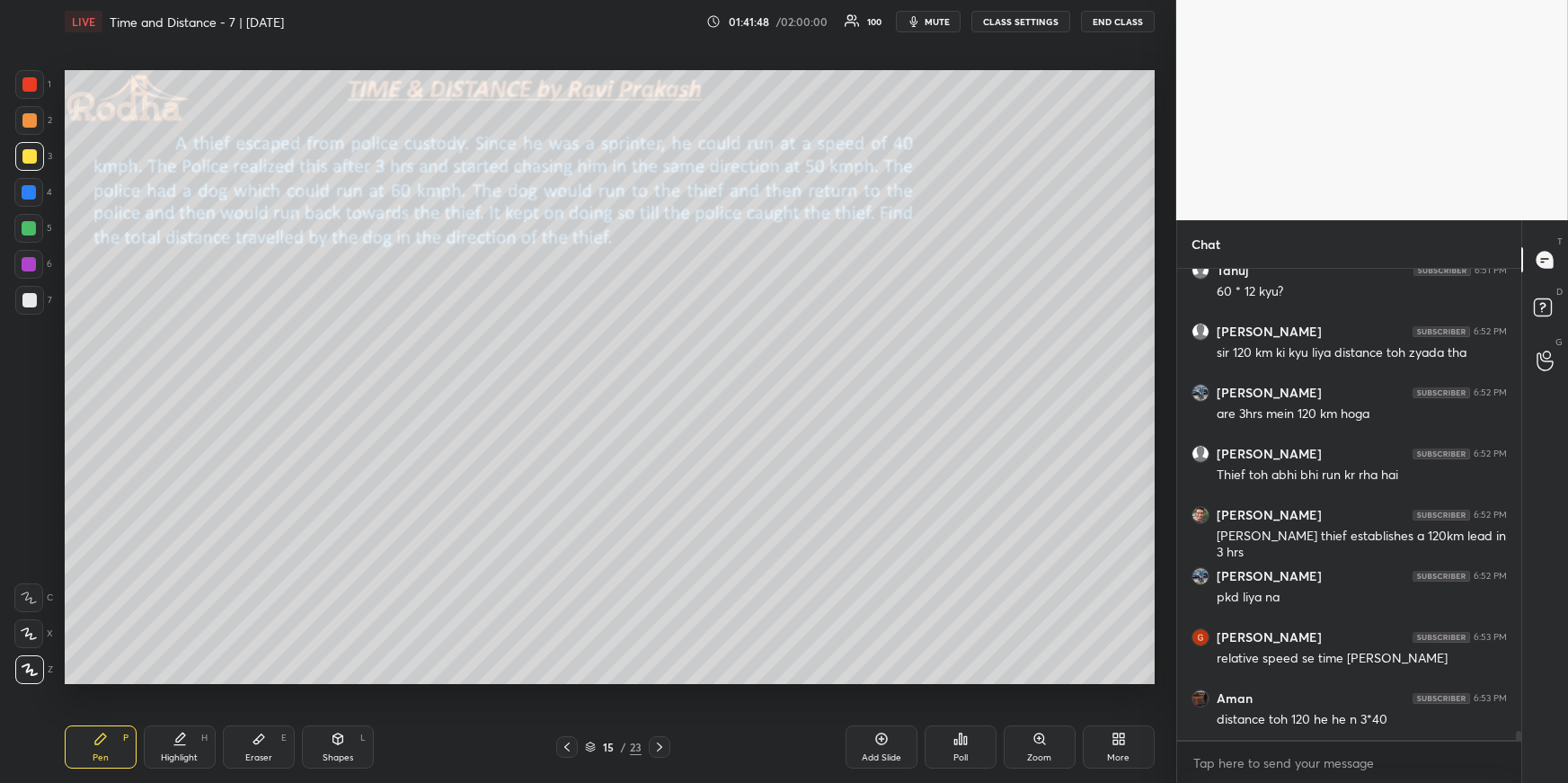 scroll, scrollTop: 23939, scrollLeft: 0, axis: vertical 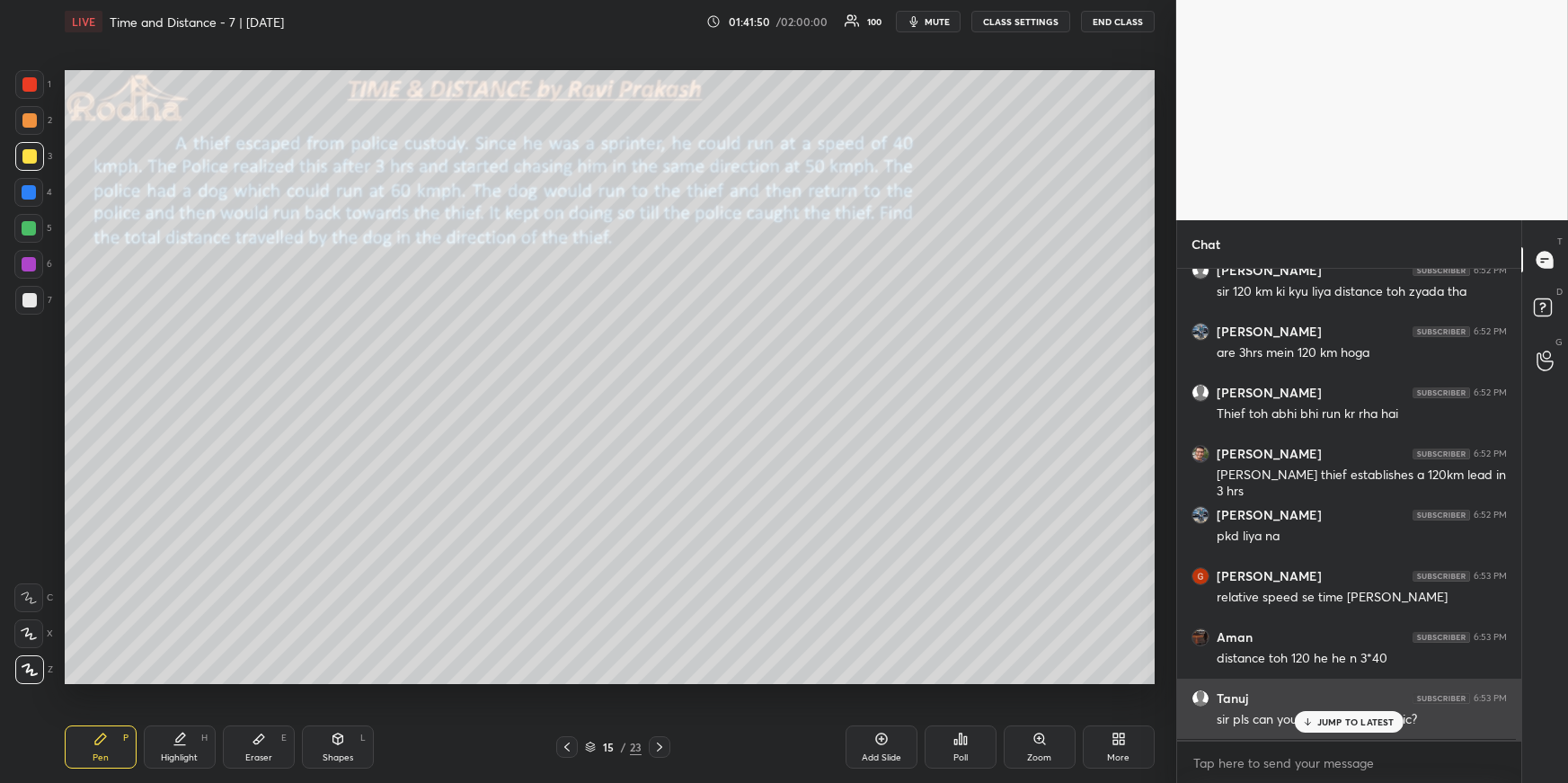 click on "JUMP TO LATEST" at bounding box center [1356, 722] 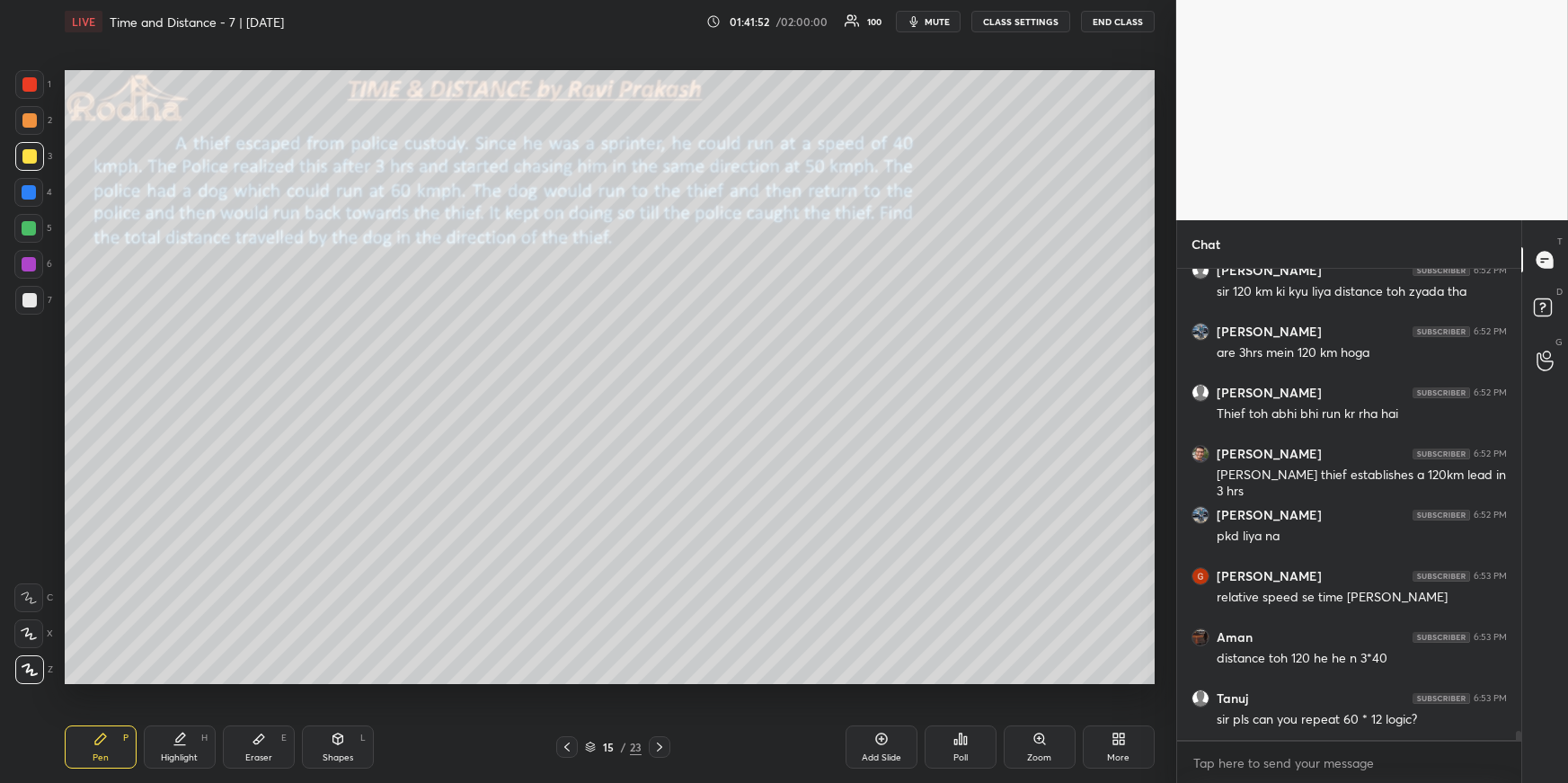 click on "Highlight H" at bounding box center [180, 747] 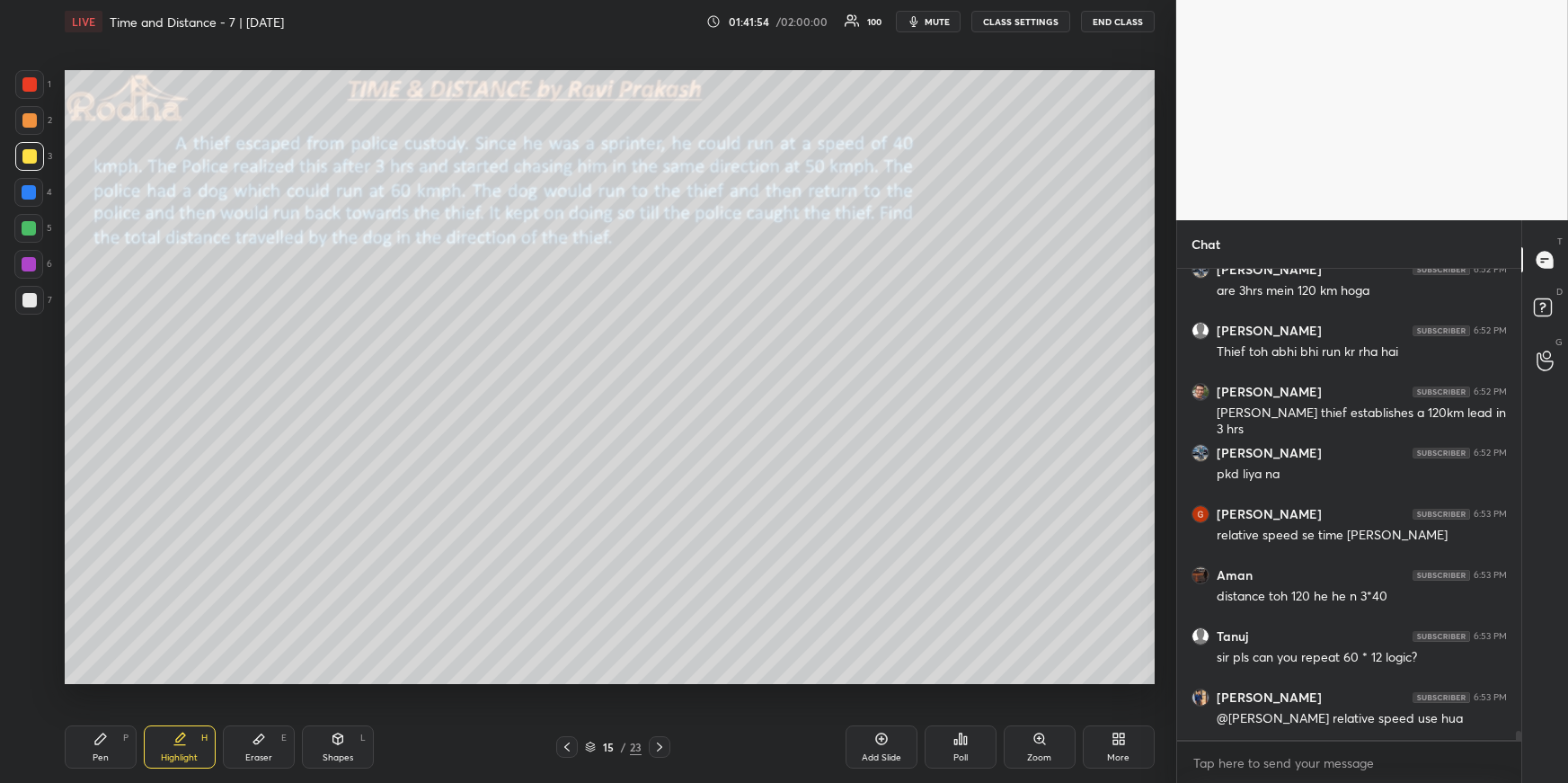 scroll, scrollTop: 24063, scrollLeft: 0, axis: vertical 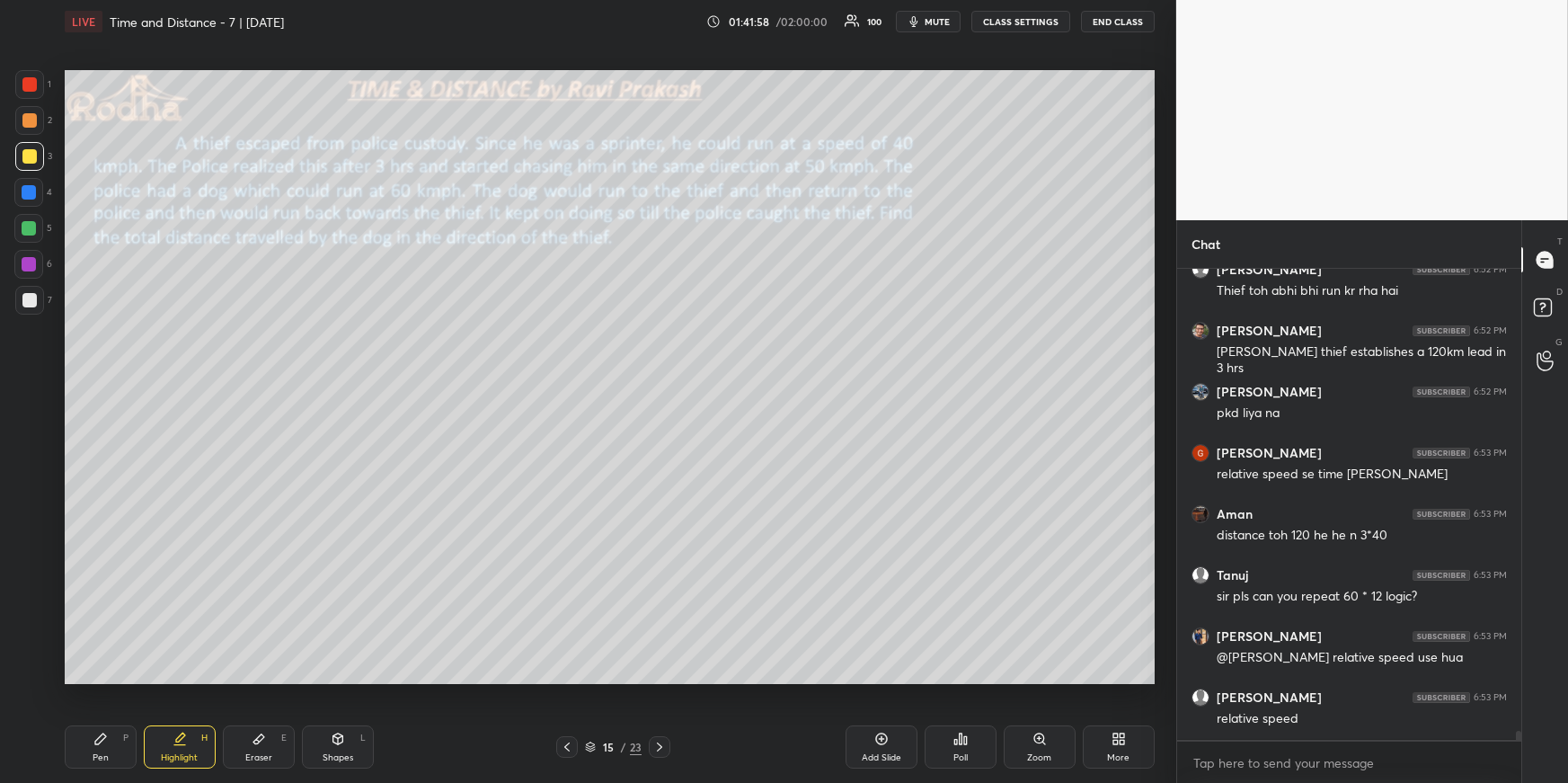 drag, startPoint x: 73, startPoint y: 772, endPoint x: 75, endPoint y: 761, distance: 11.18034 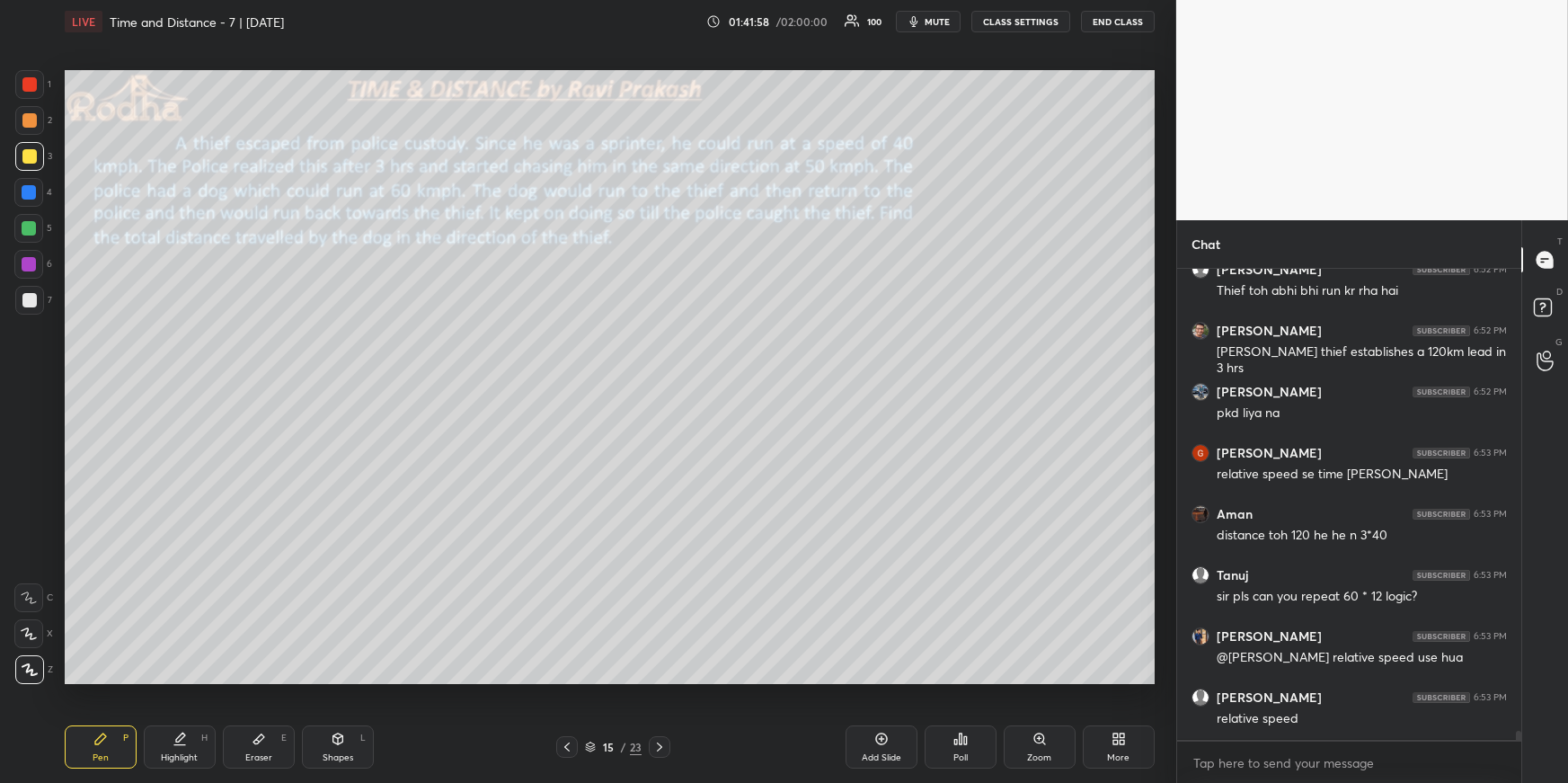 scroll, scrollTop: 24124, scrollLeft: 0, axis: vertical 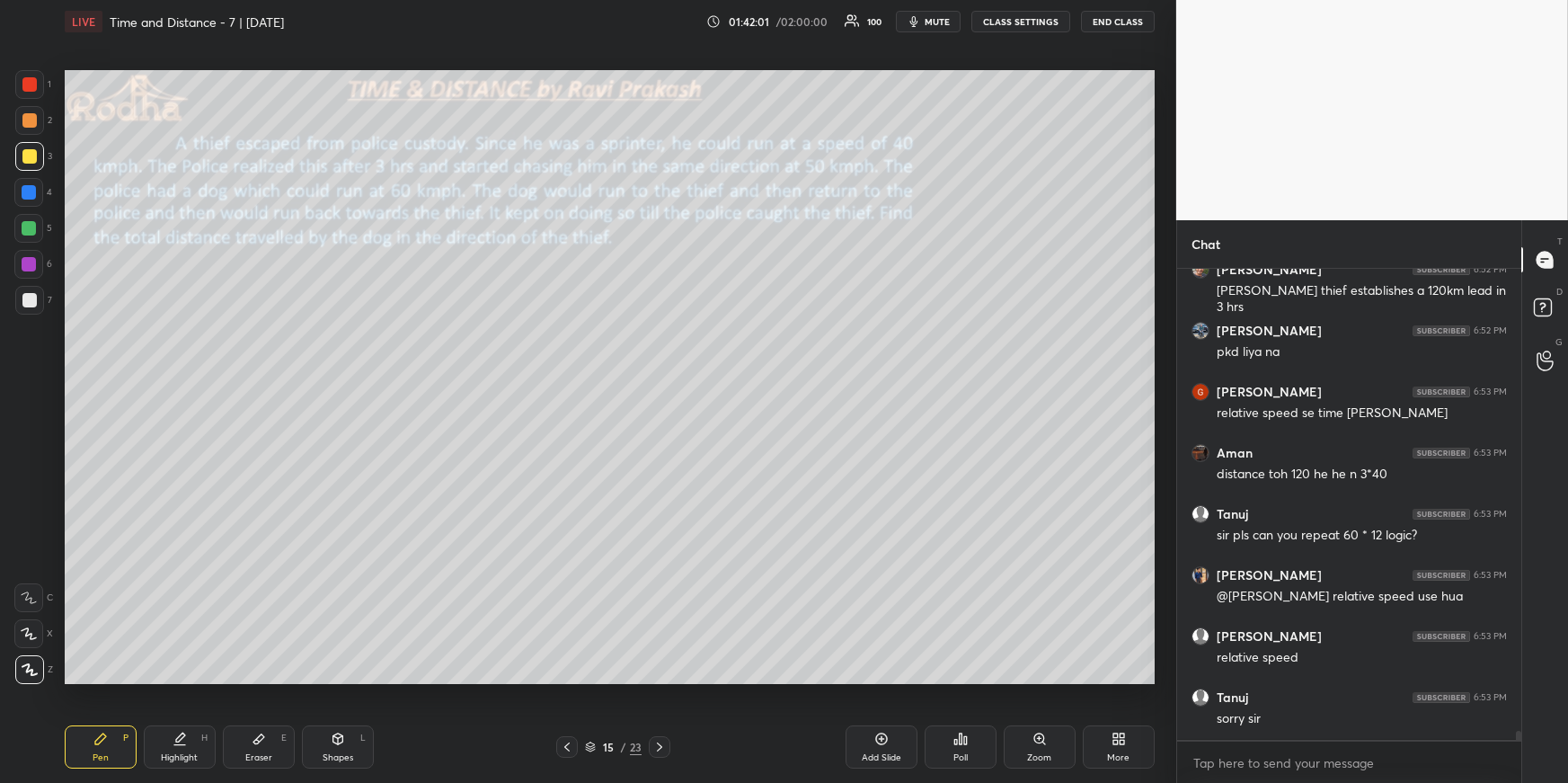 click on "Highlight" at bounding box center (179, 758) 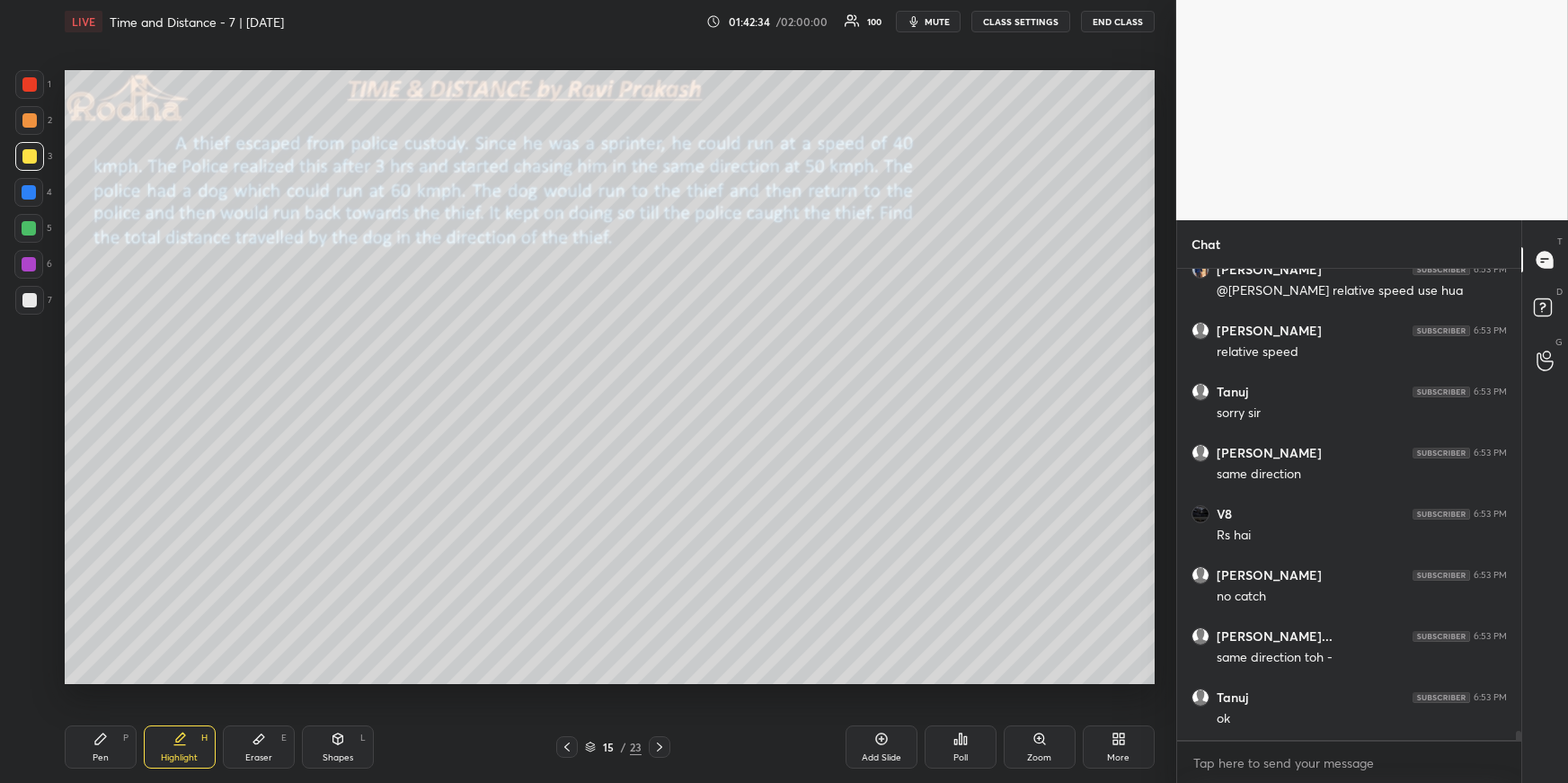 scroll, scrollTop: 24490, scrollLeft: 0, axis: vertical 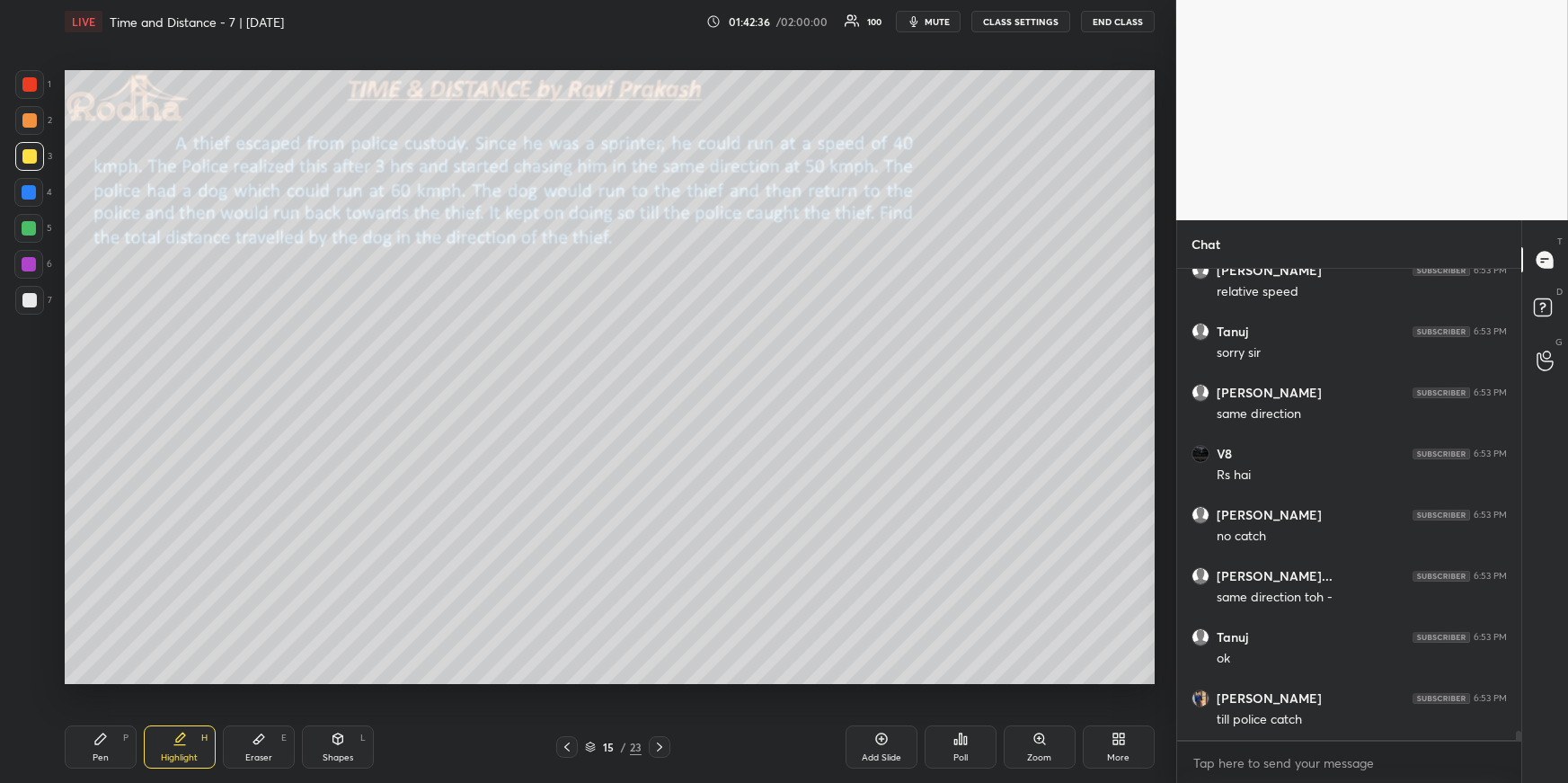 drag, startPoint x: 1328, startPoint y: 728, endPoint x: 1298, endPoint y: 727, distance: 30.01666 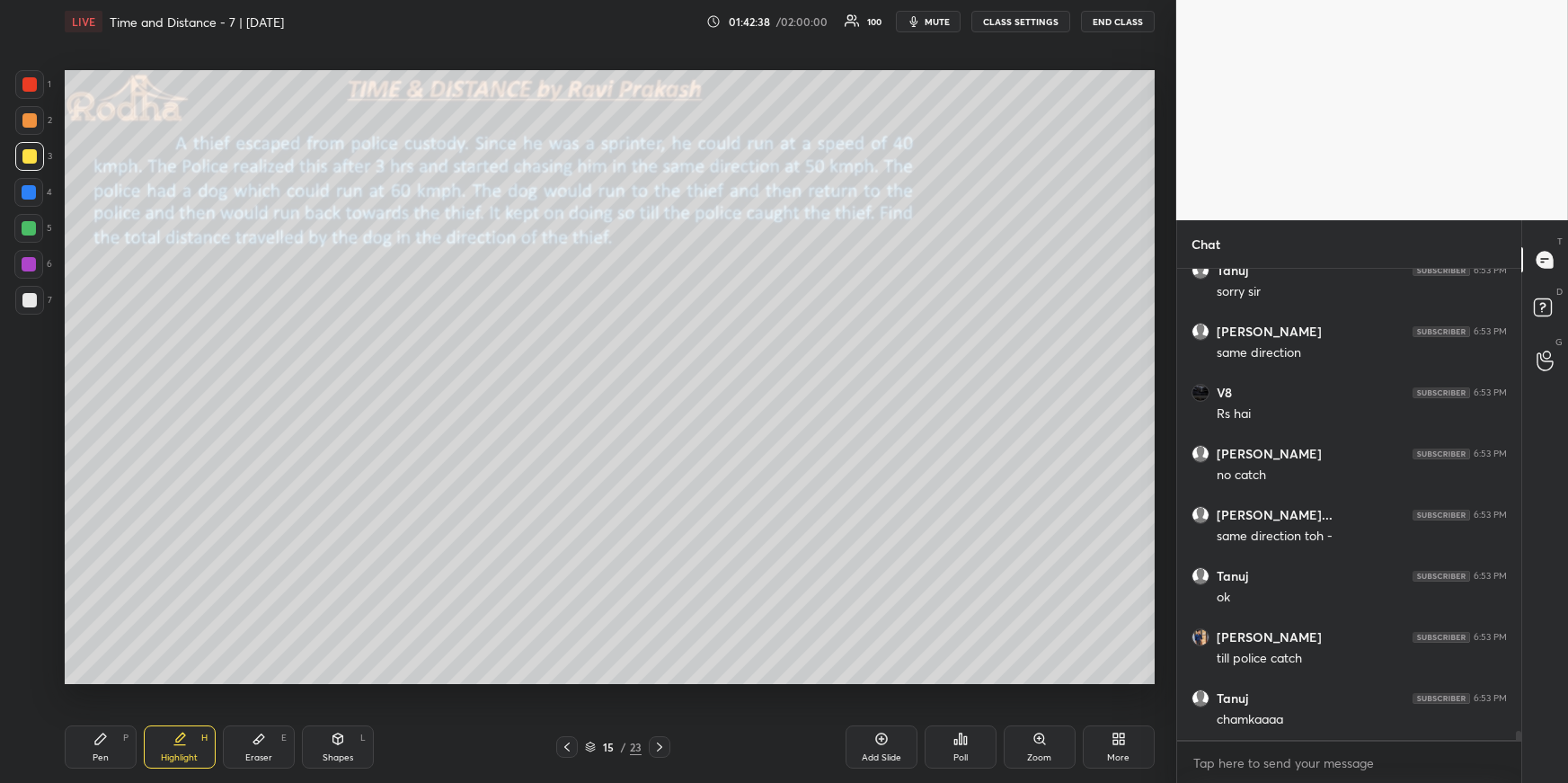click on "mute" at bounding box center [928, 22] 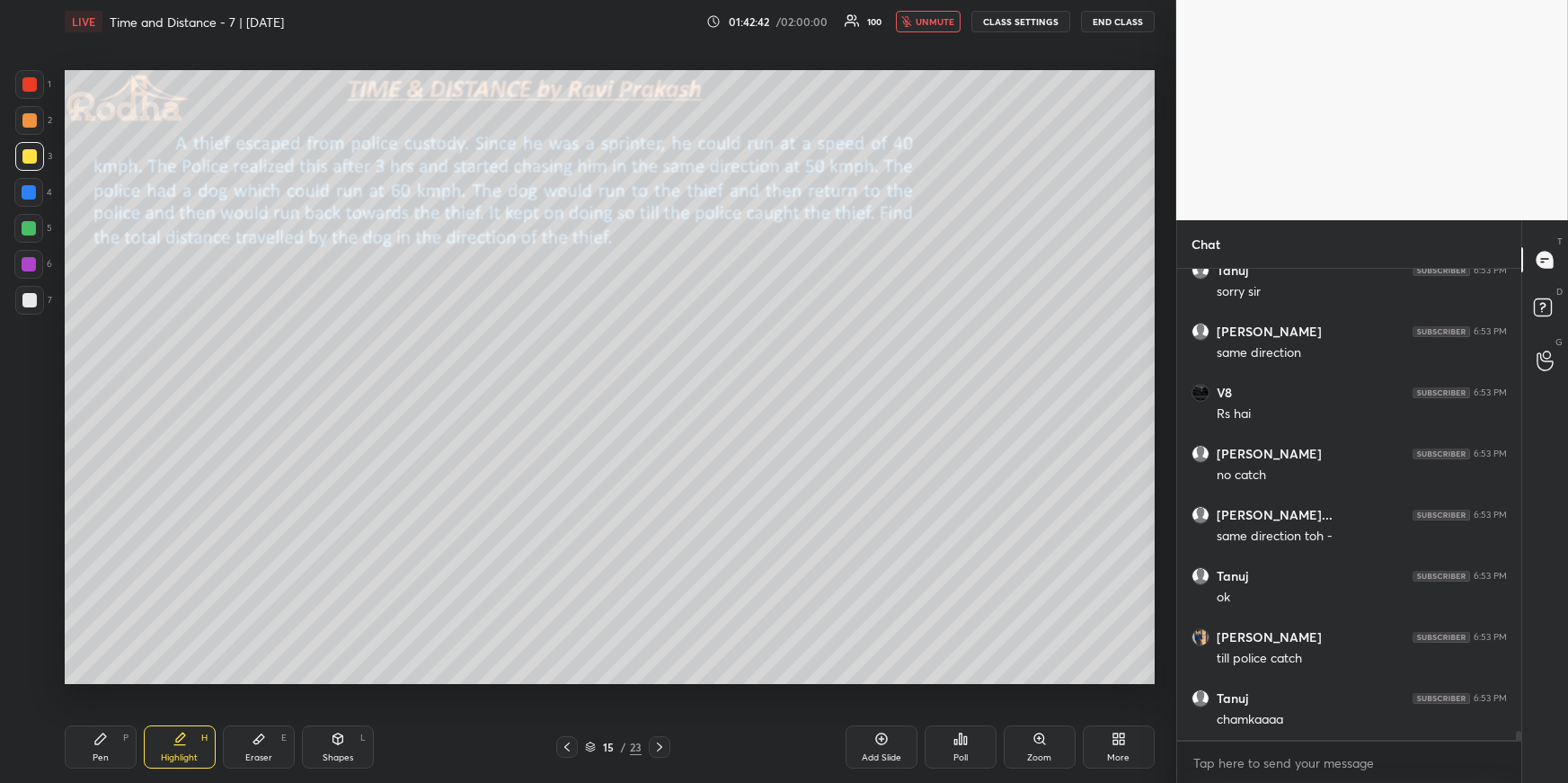 drag, startPoint x: 944, startPoint y: 18, endPoint x: 937, endPoint y: 28, distance: 12.206556 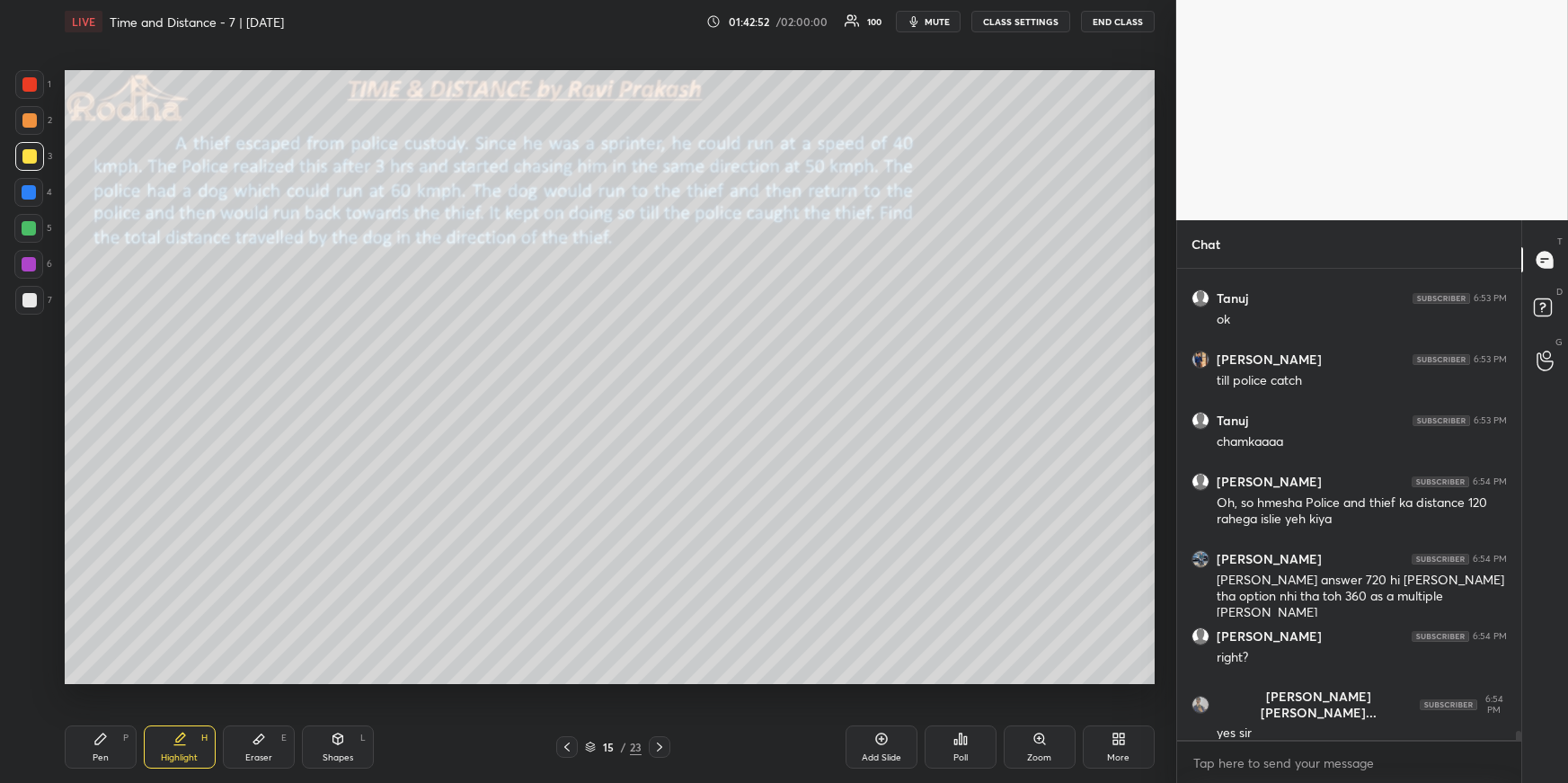 scroll, scrollTop: 24890, scrollLeft: 0, axis: vertical 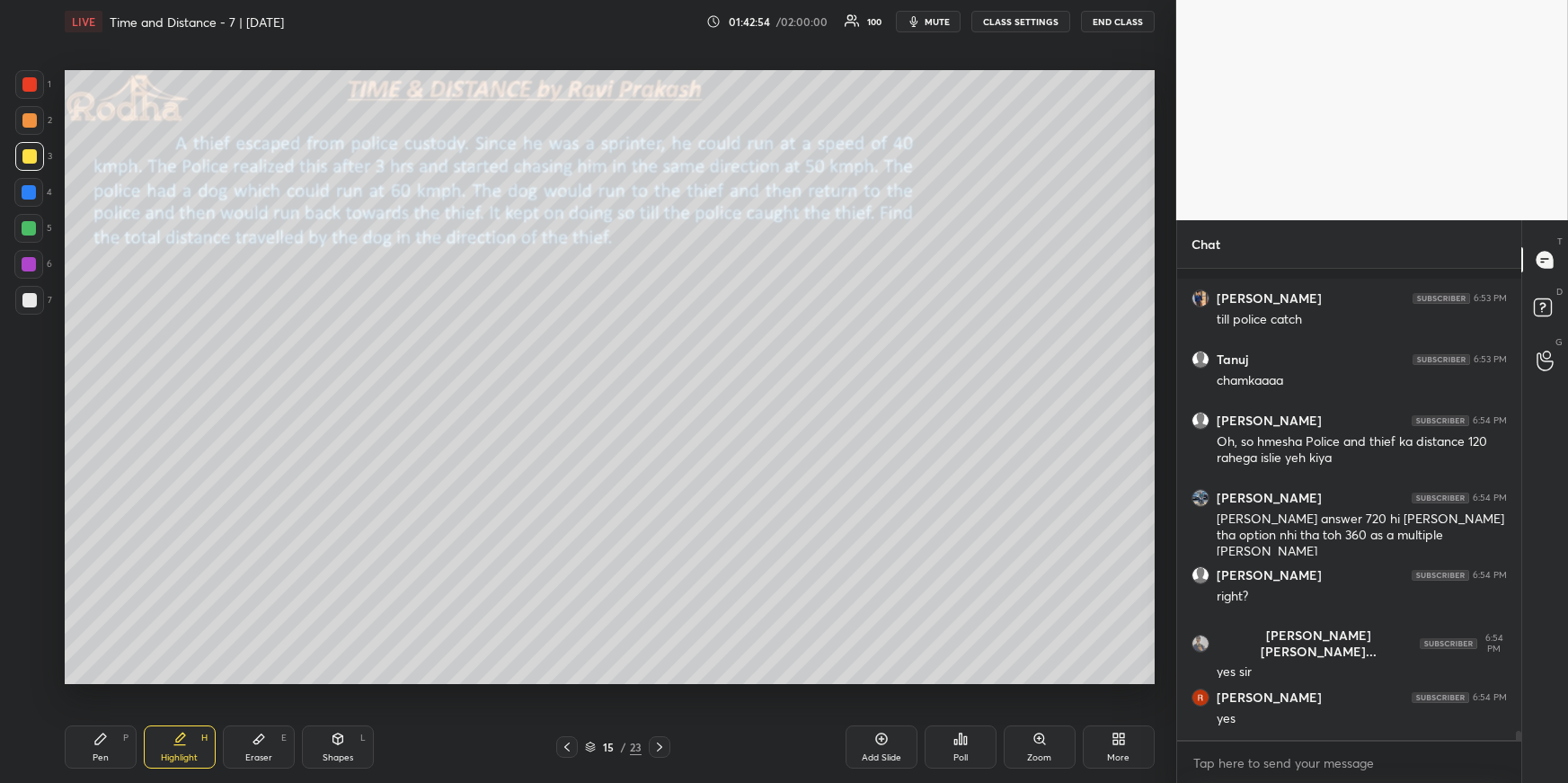 click on "Highlight" at bounding box center (179, 758) 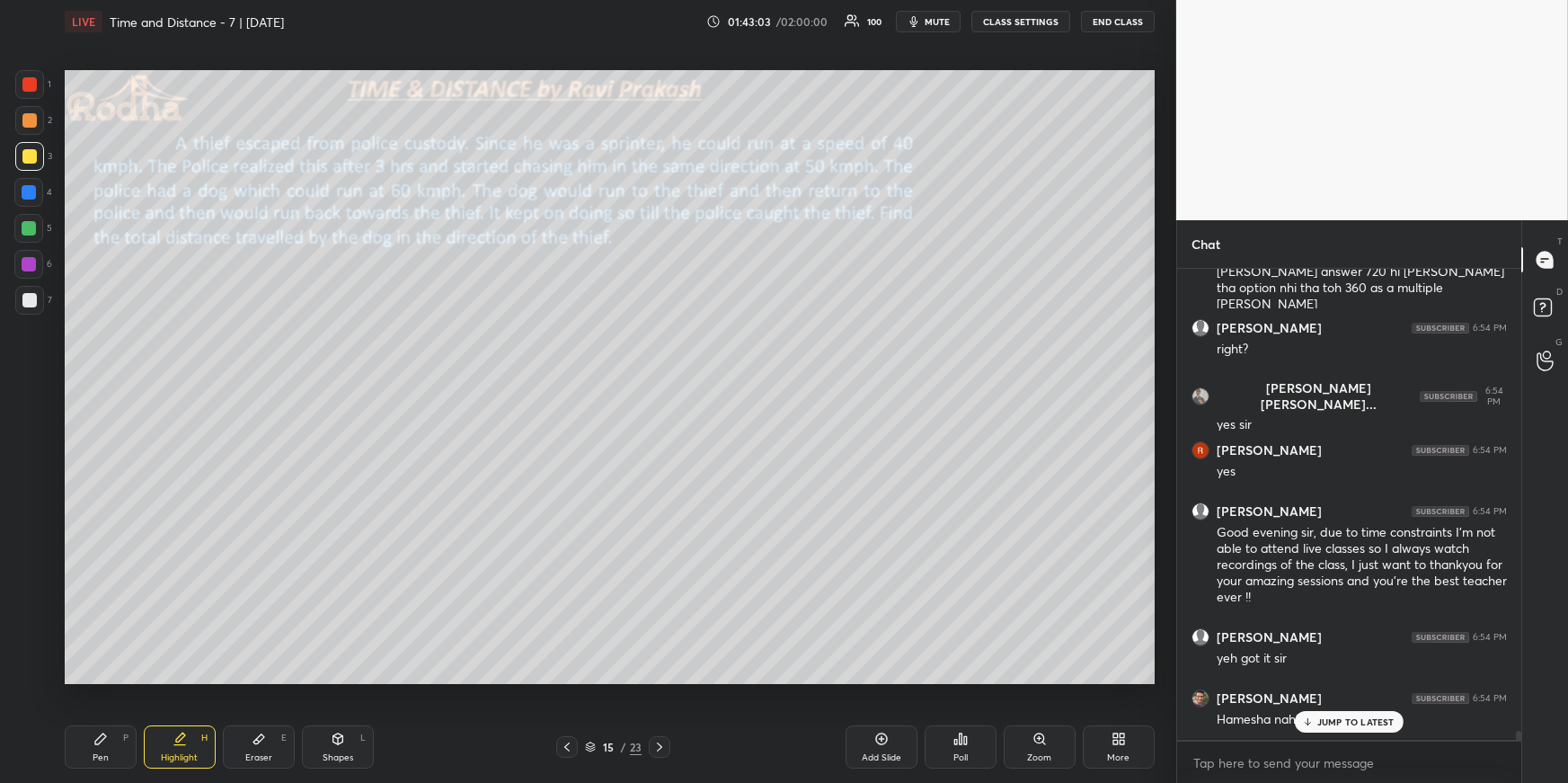 scroll, scrollTop: 25198, scrollLeft: 0, axis: vertical 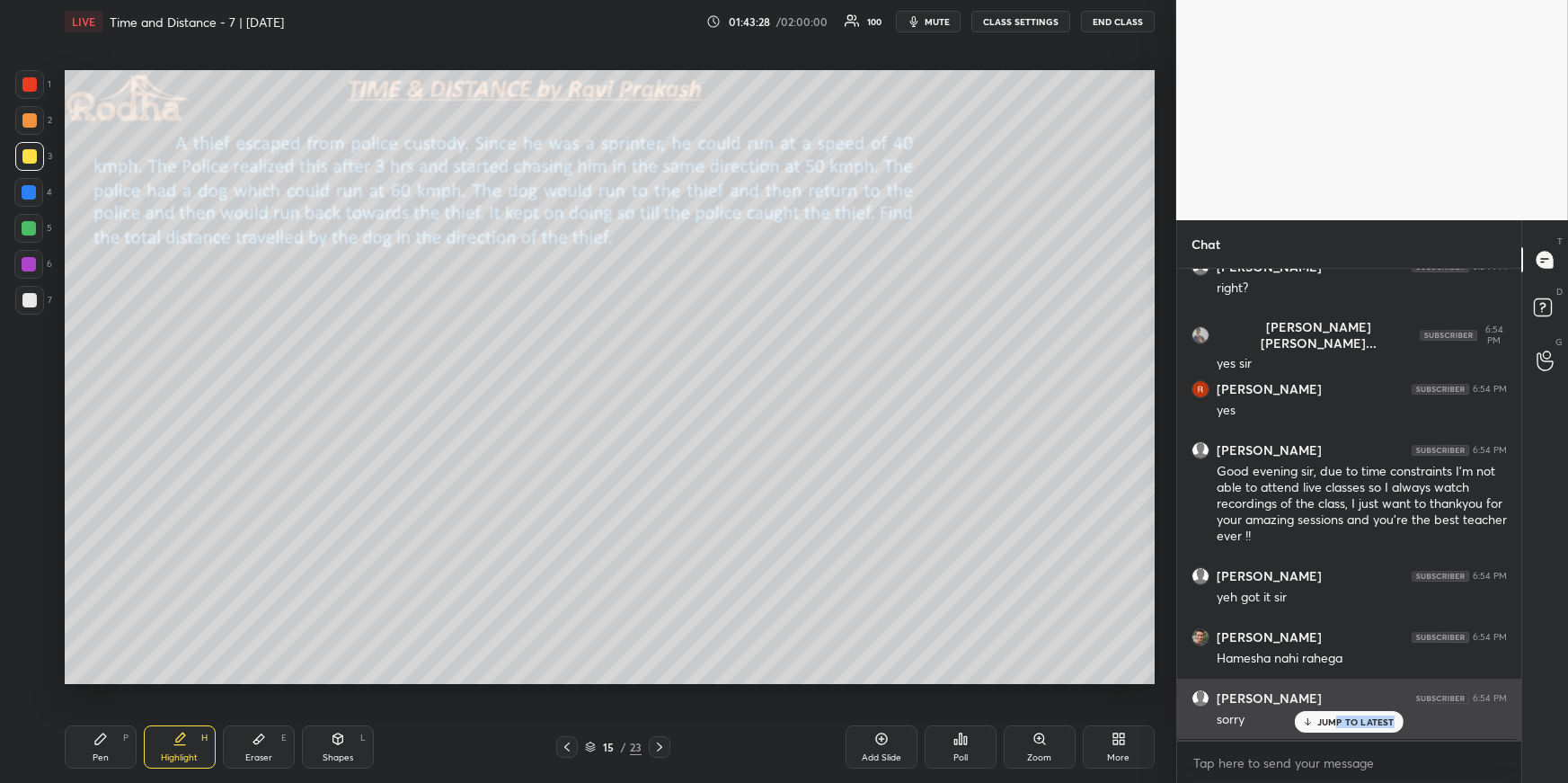drag, startPoint x: 1340, startPoint y: 728, endPoint x: 1326, endPoint y: 725, distance: 14.317821 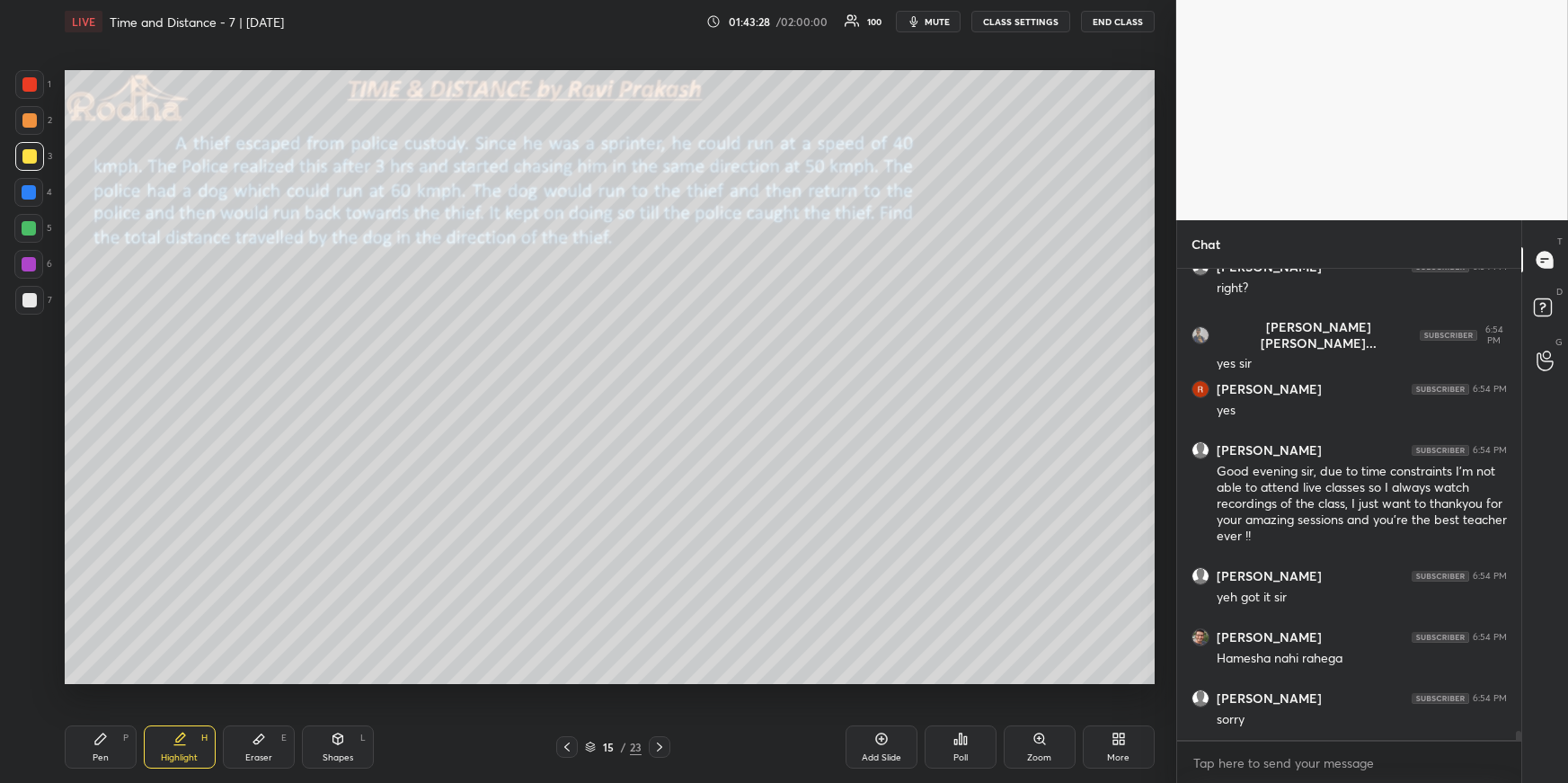 click 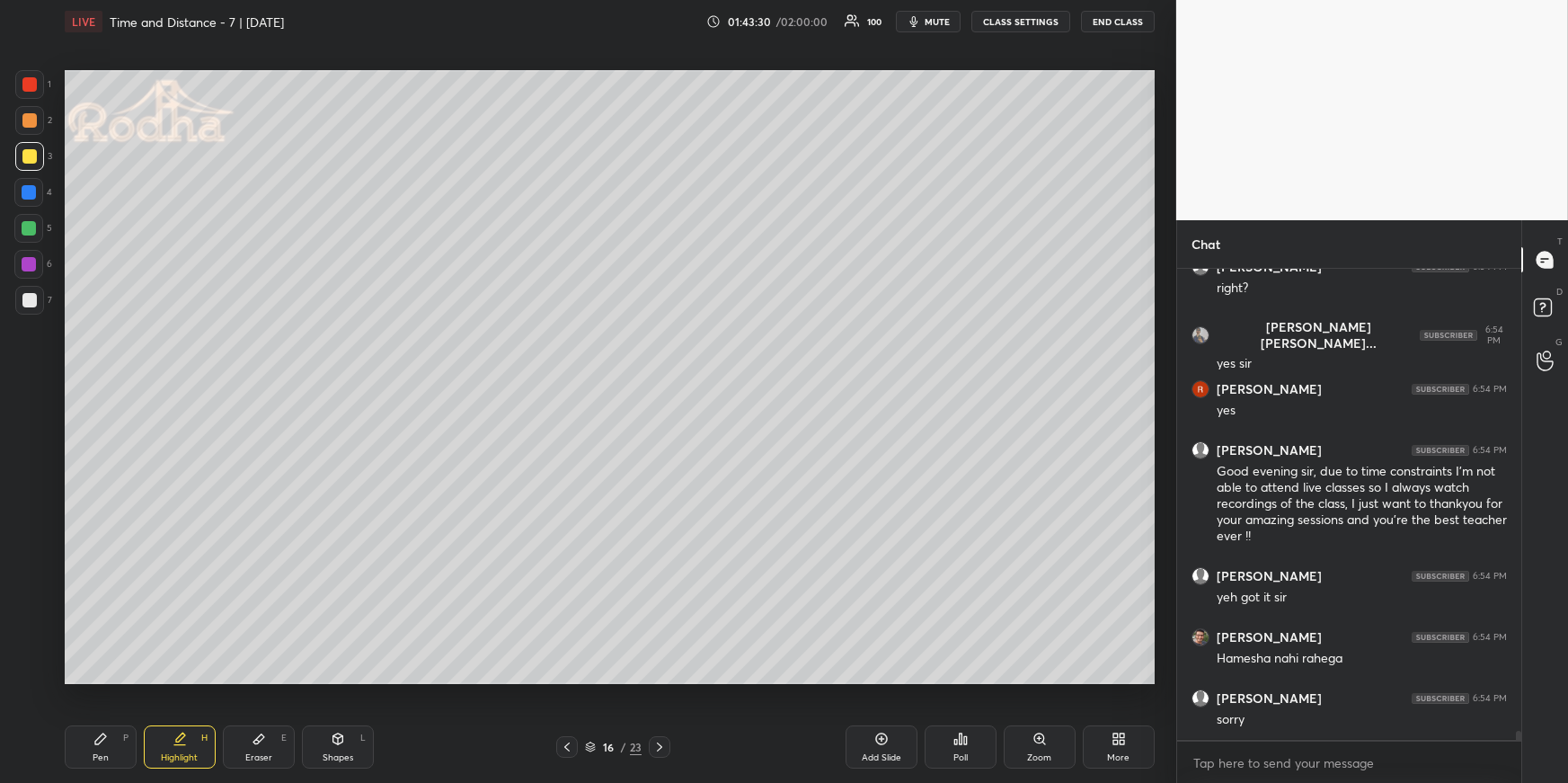 click on "Pen P" at bounding box center [101, 747] 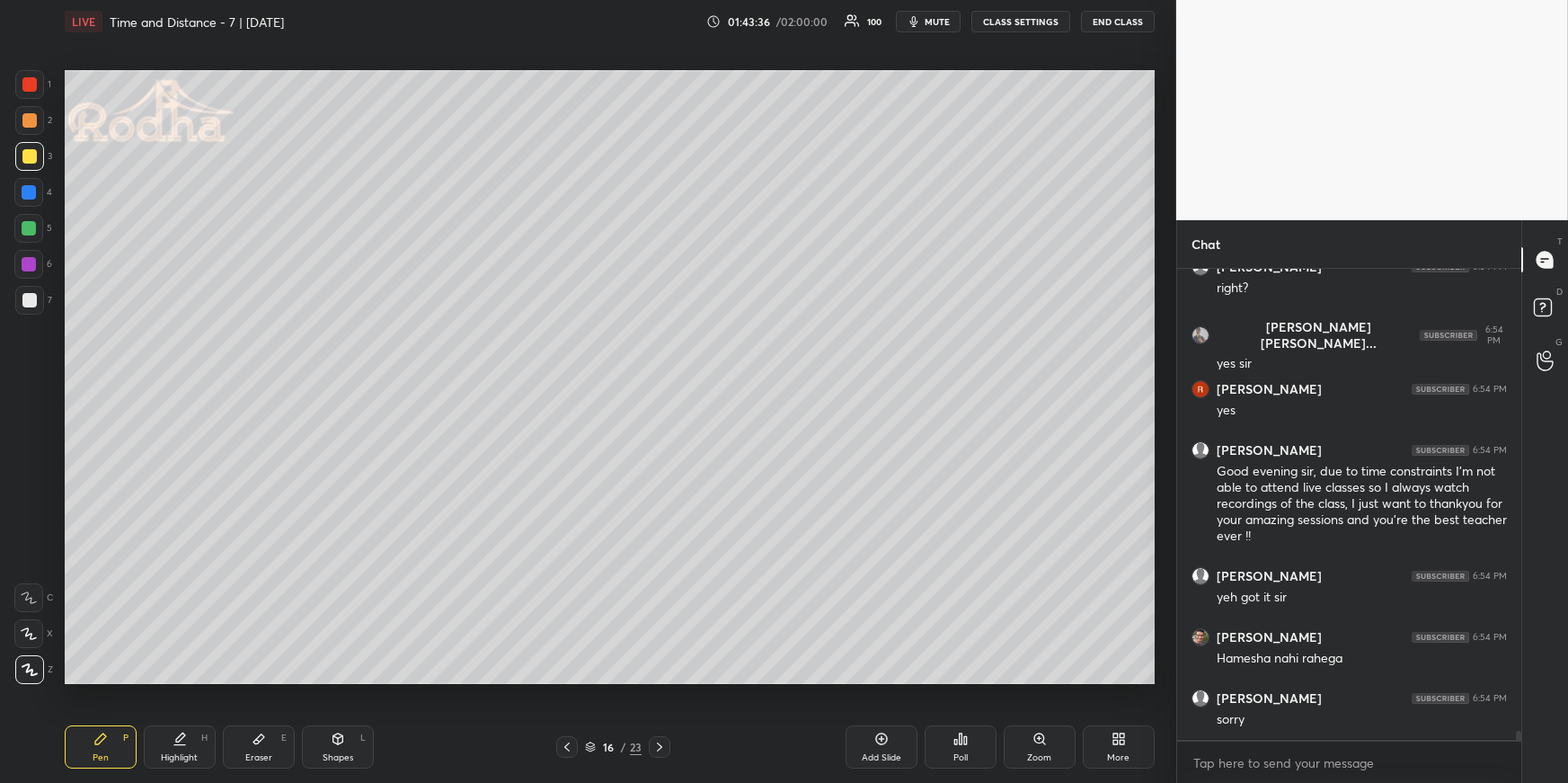 scroll, scrollTop: 25260, scrollLeft: 0, axis: vertical 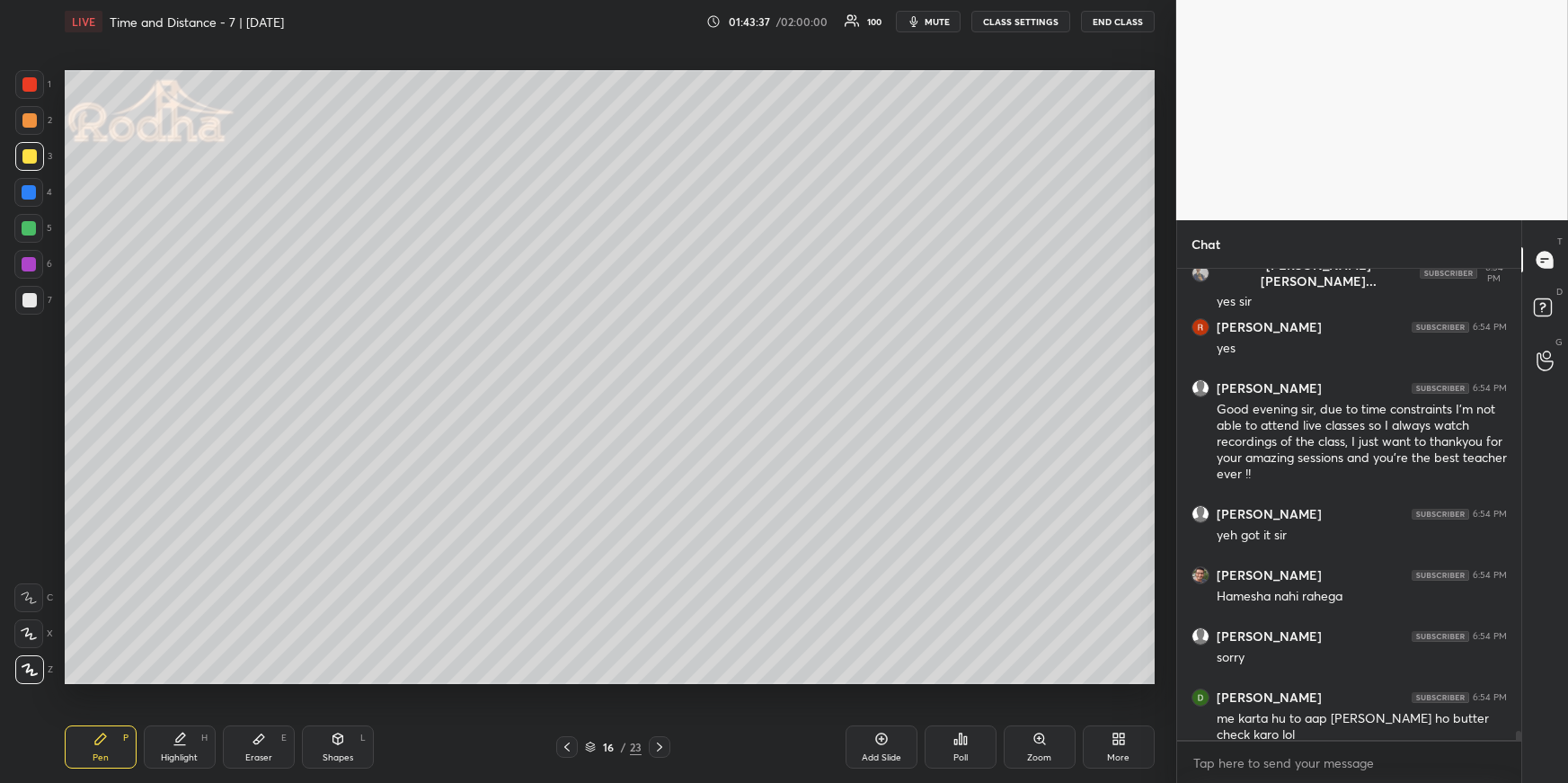 drag, startPoint x: 563, startPoint y: 749, endPoint x: 560, endPoint y: 733, distance: 16.278821 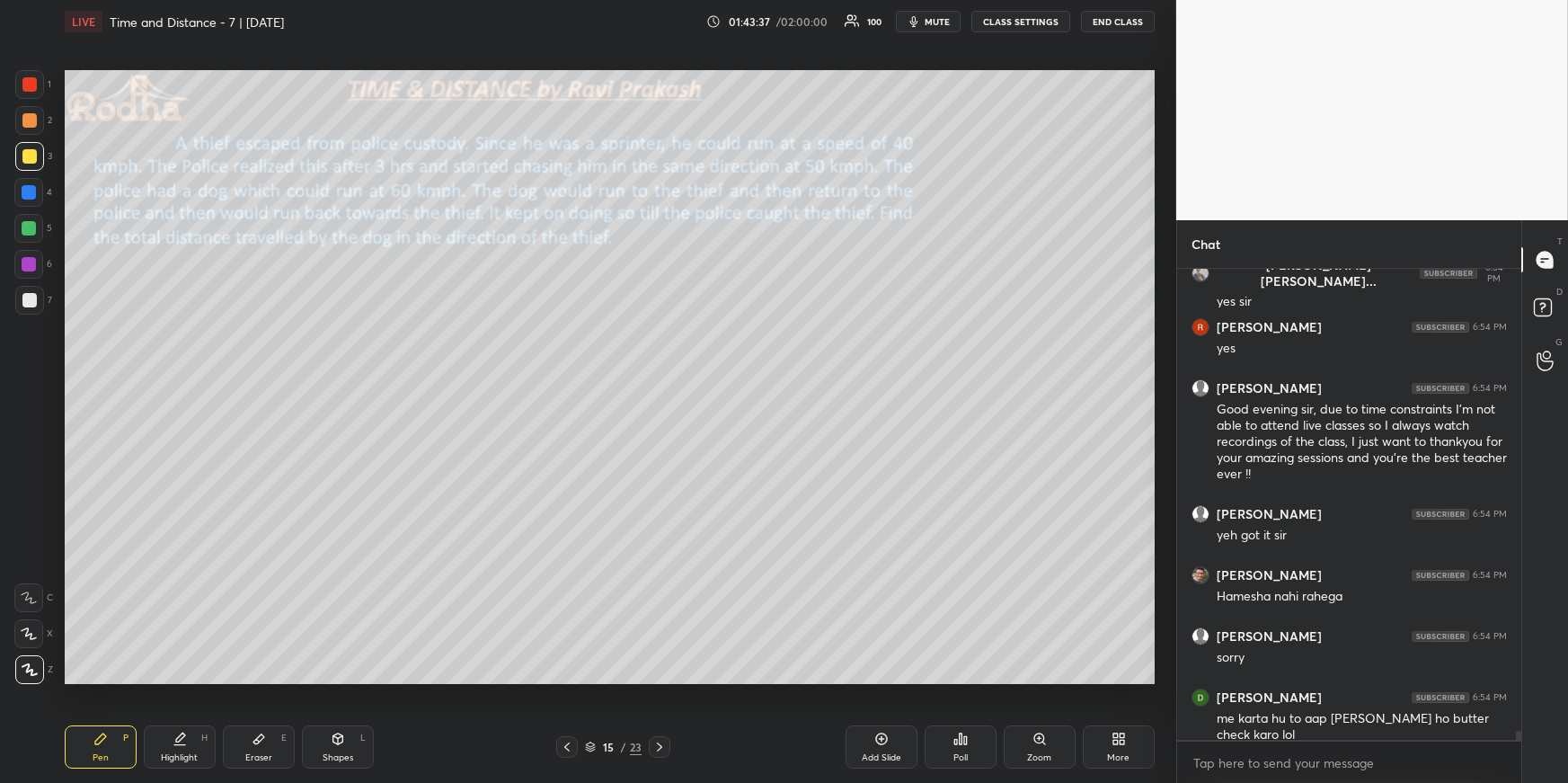 click on "Highlight" at bounding box center (179, 758) 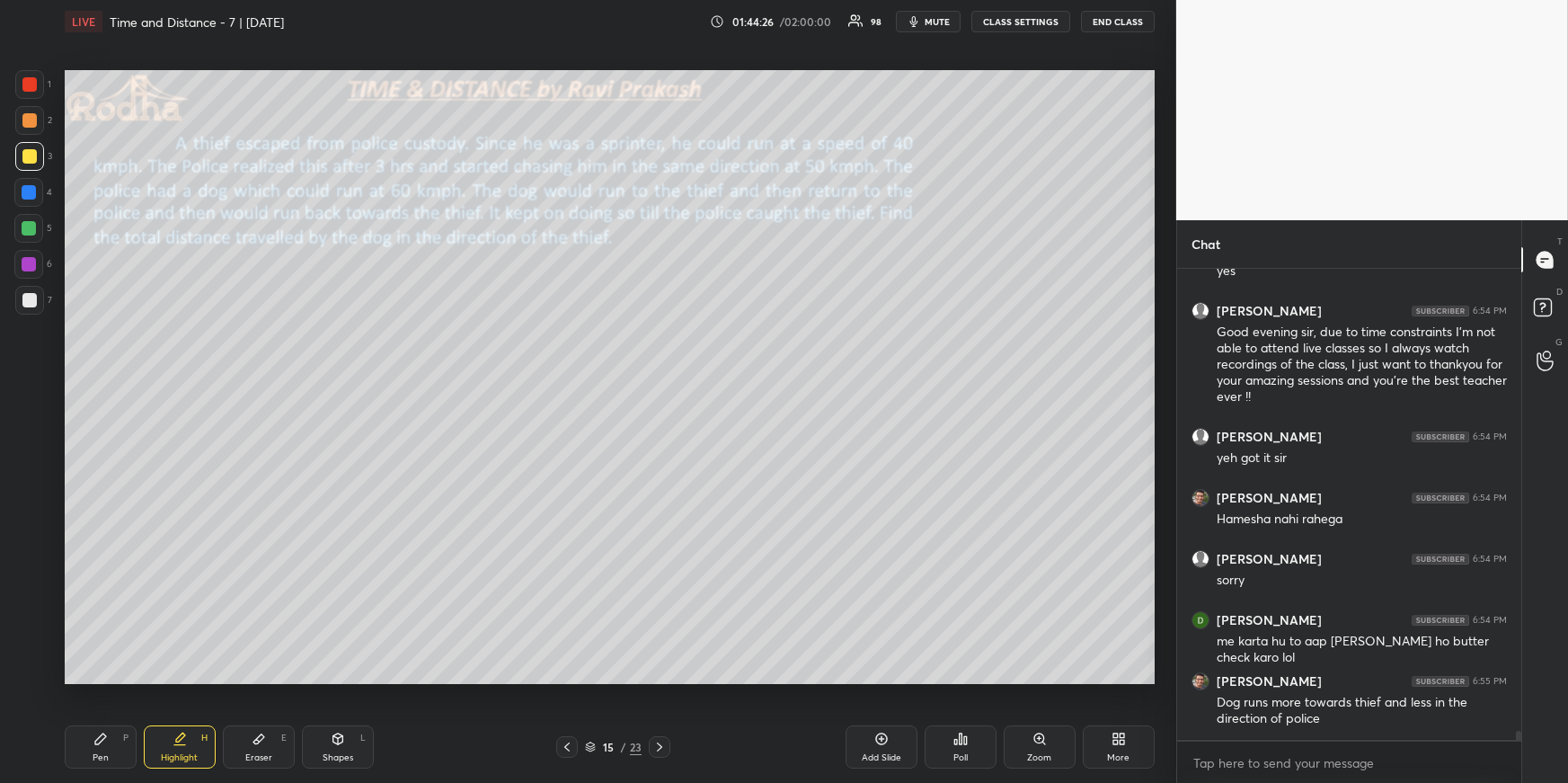 scroll, scrollTop: 25398, scrollLeft: 0, axis: vertical 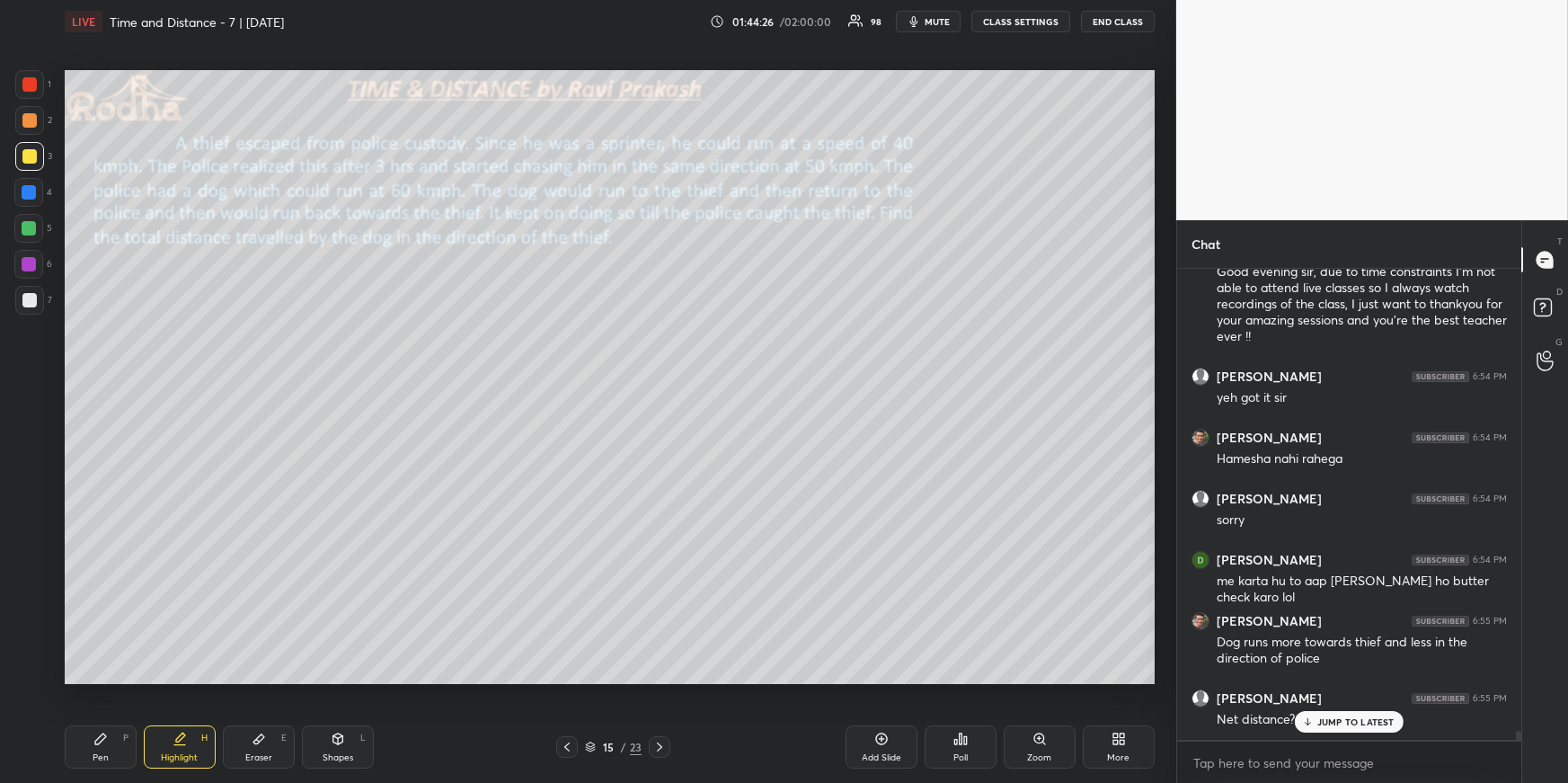 click on "Pen P" at bounding box center [101, 747] 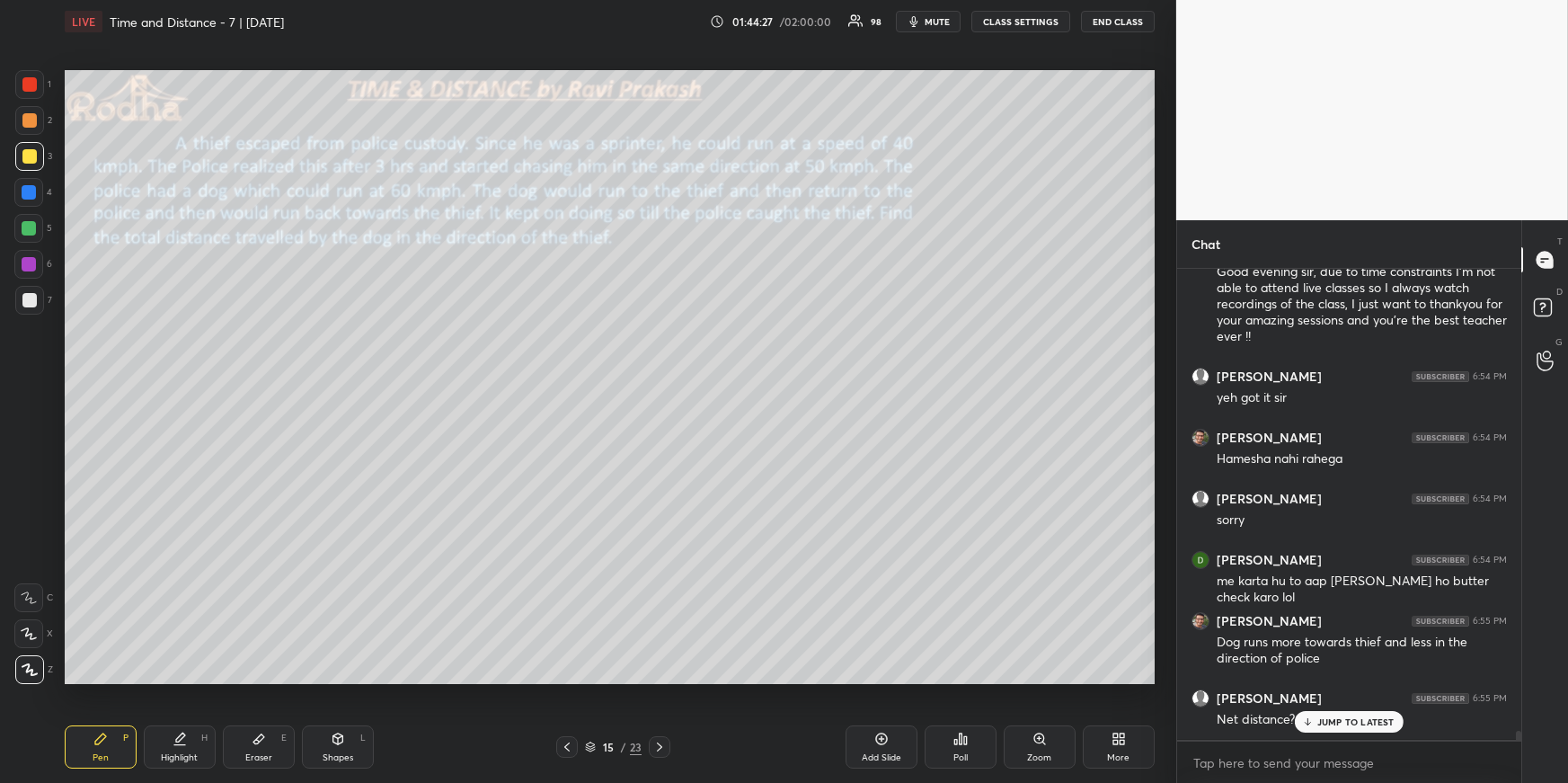 click at bounding box center [29, 228] 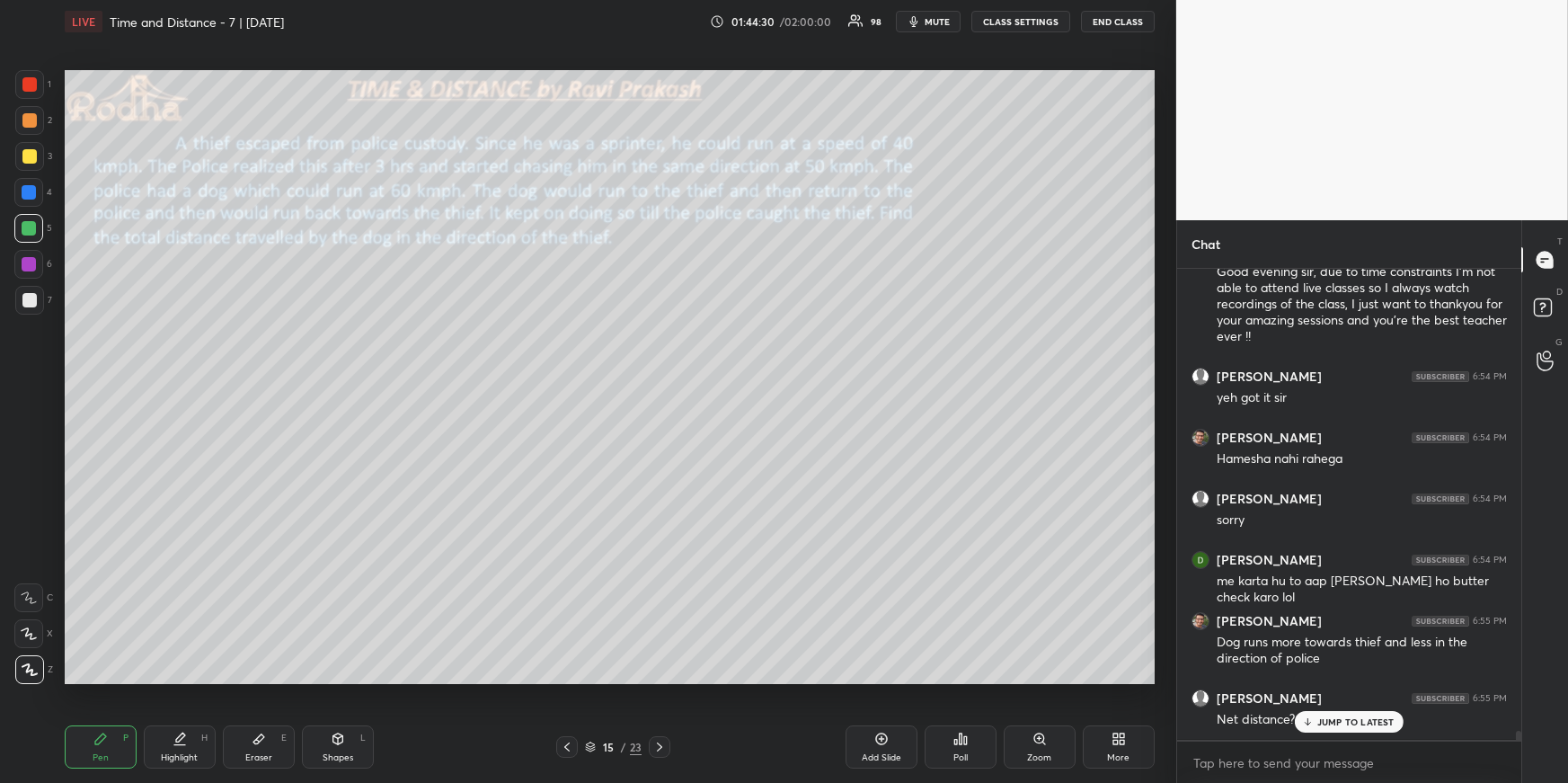 scroll, scrollTop: 25463, scrollLeft: 0, axis: vertical 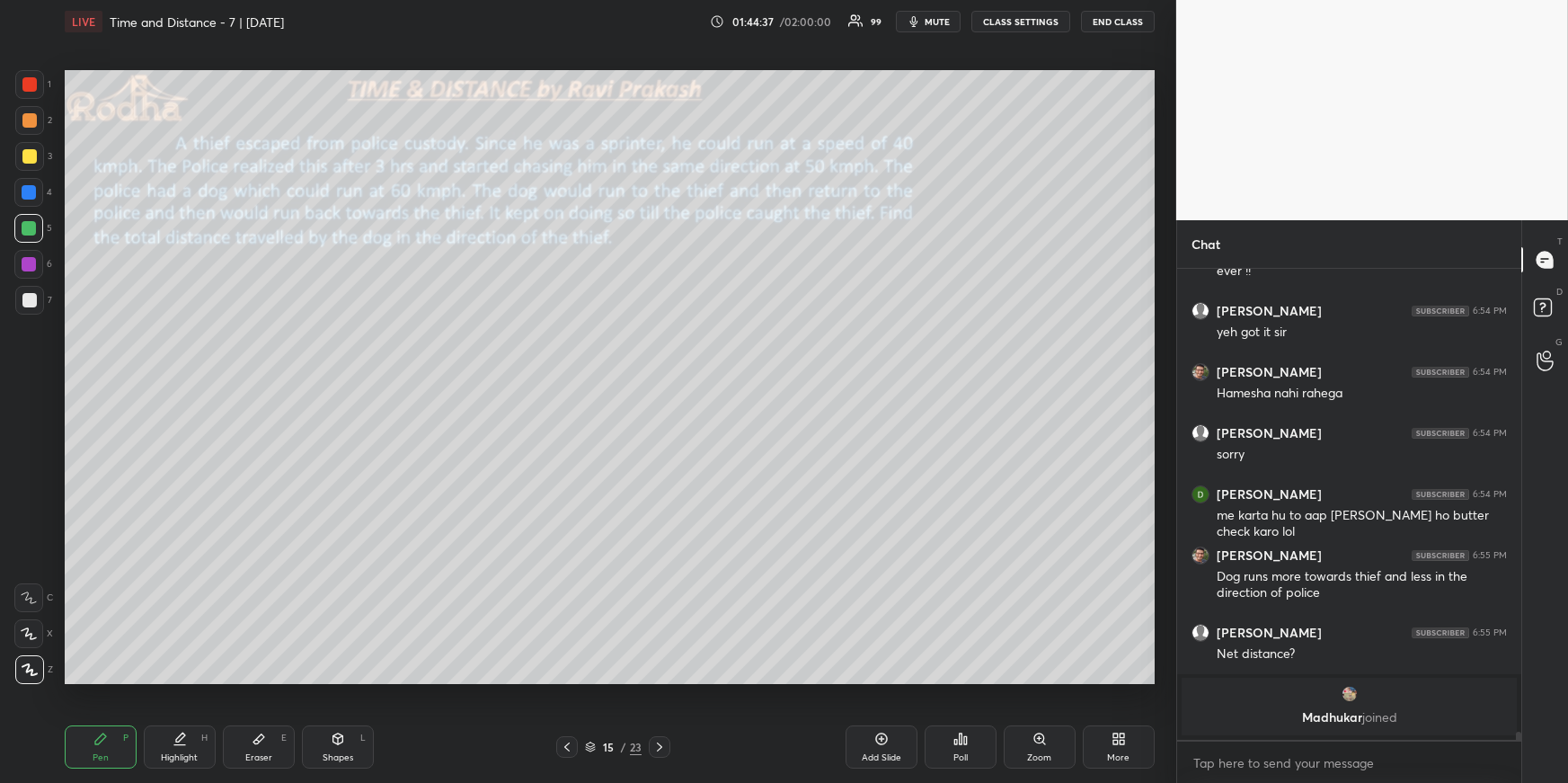 drag, startPoint x: 657, startPoint y: 746, endPoint x: 648, endPoint y: 720, distance: 27.513633 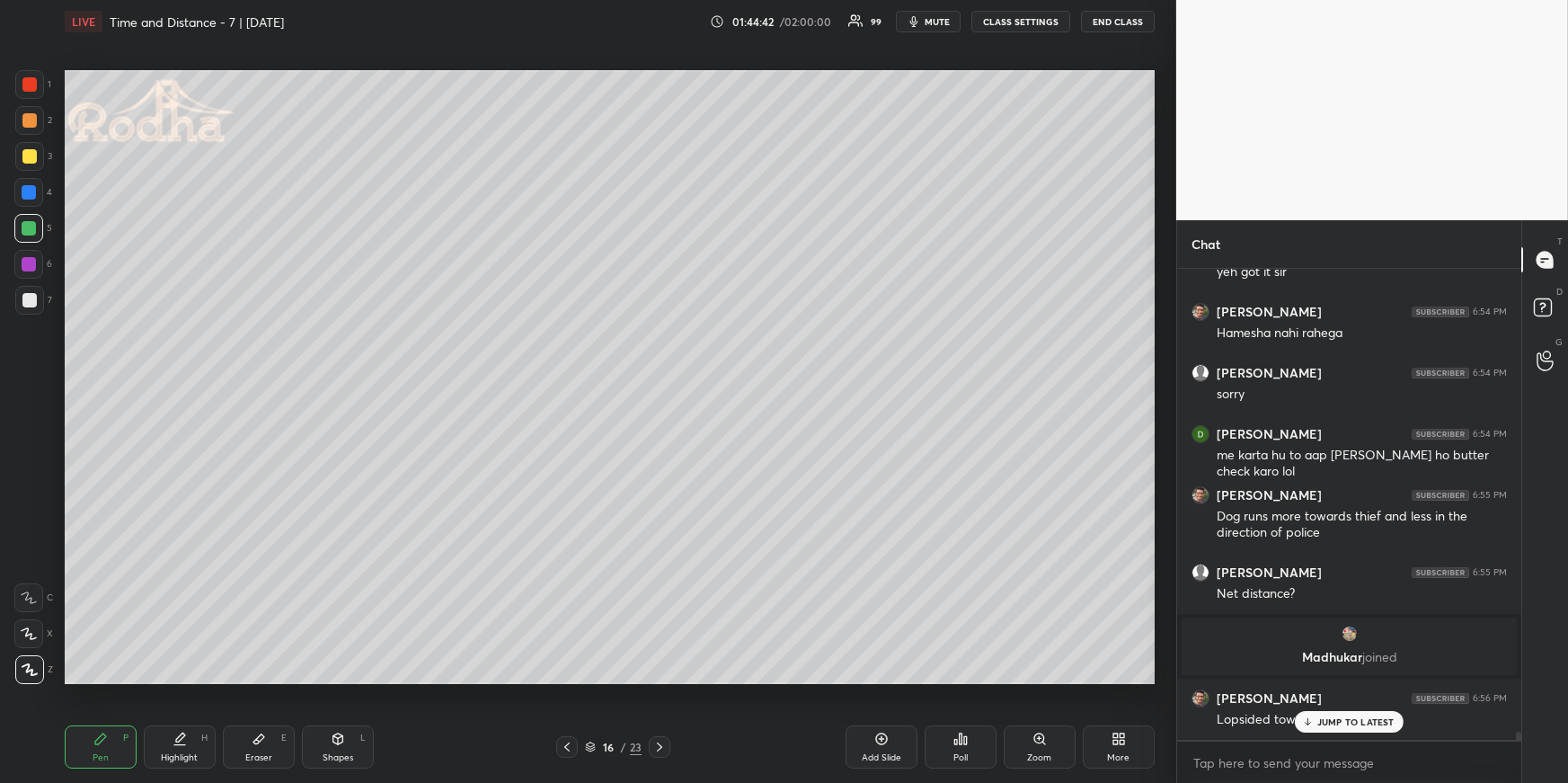 scroll, scrollTop: 25585, scrollLeft: 0, axis: vertical 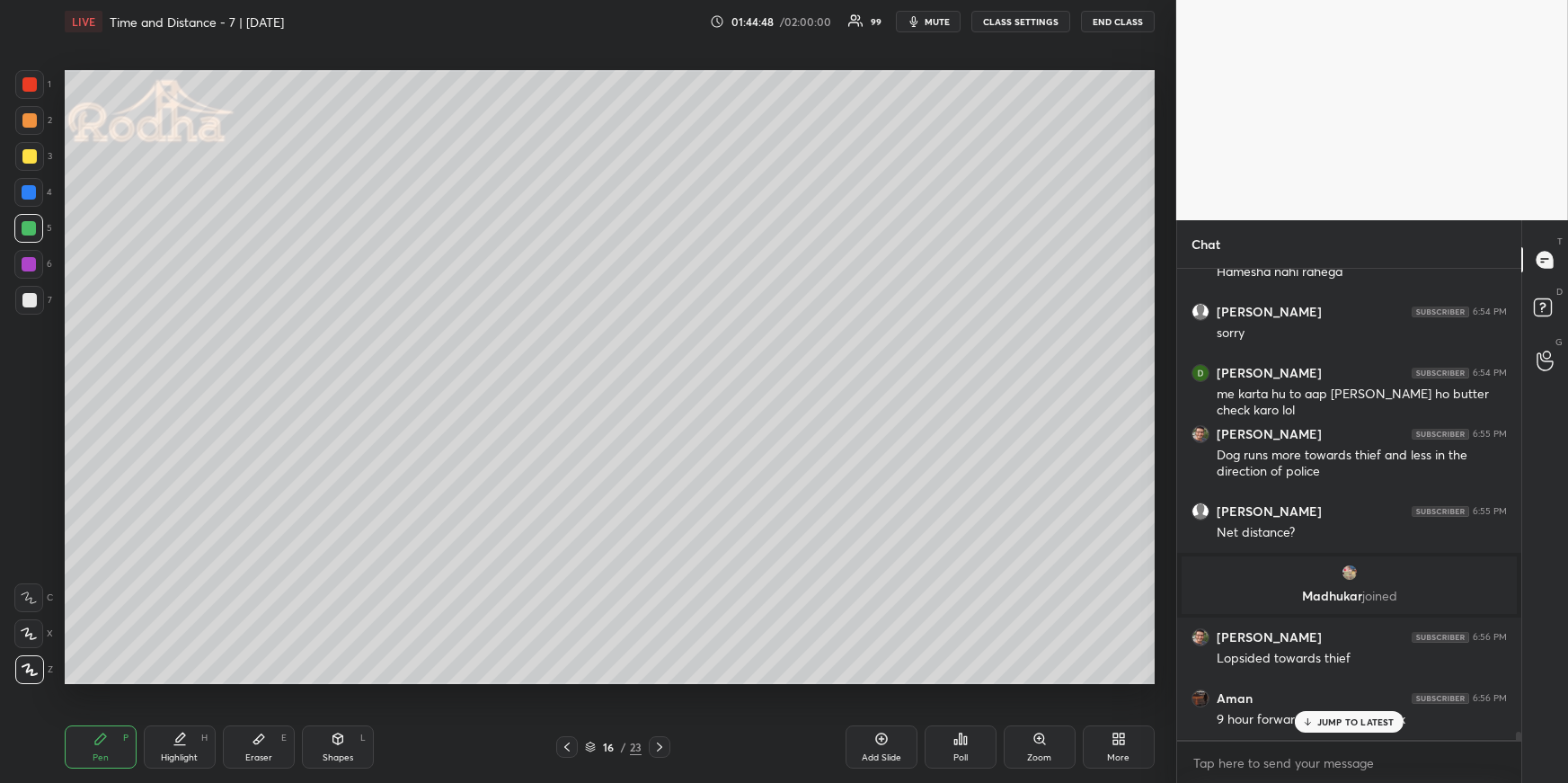 click at bounding box center [567, 747] 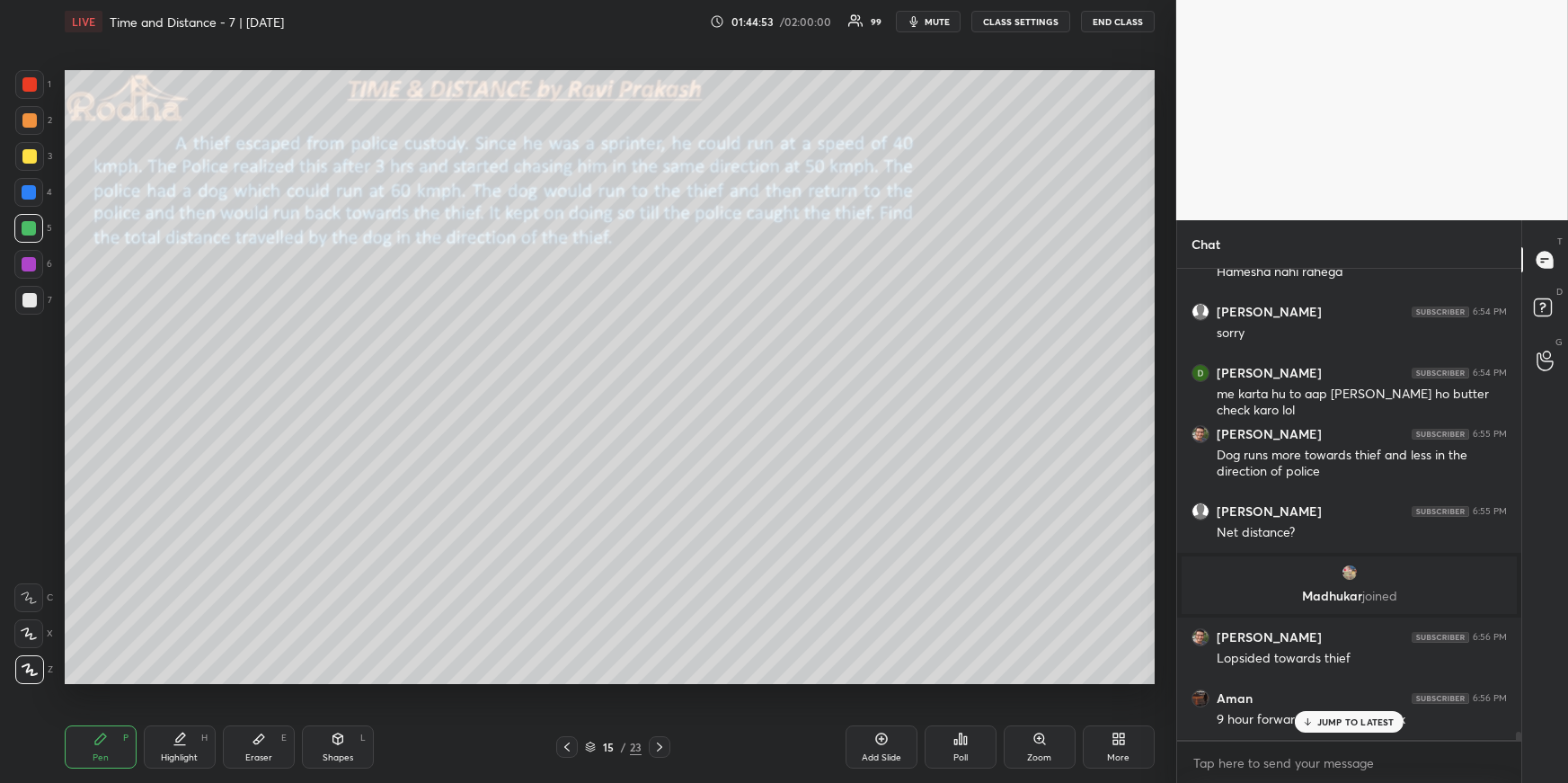 drag, startPoint x: 184, startPoint y: 755, endPoint x: 190, endPoint y: 723, distance: 32.55764 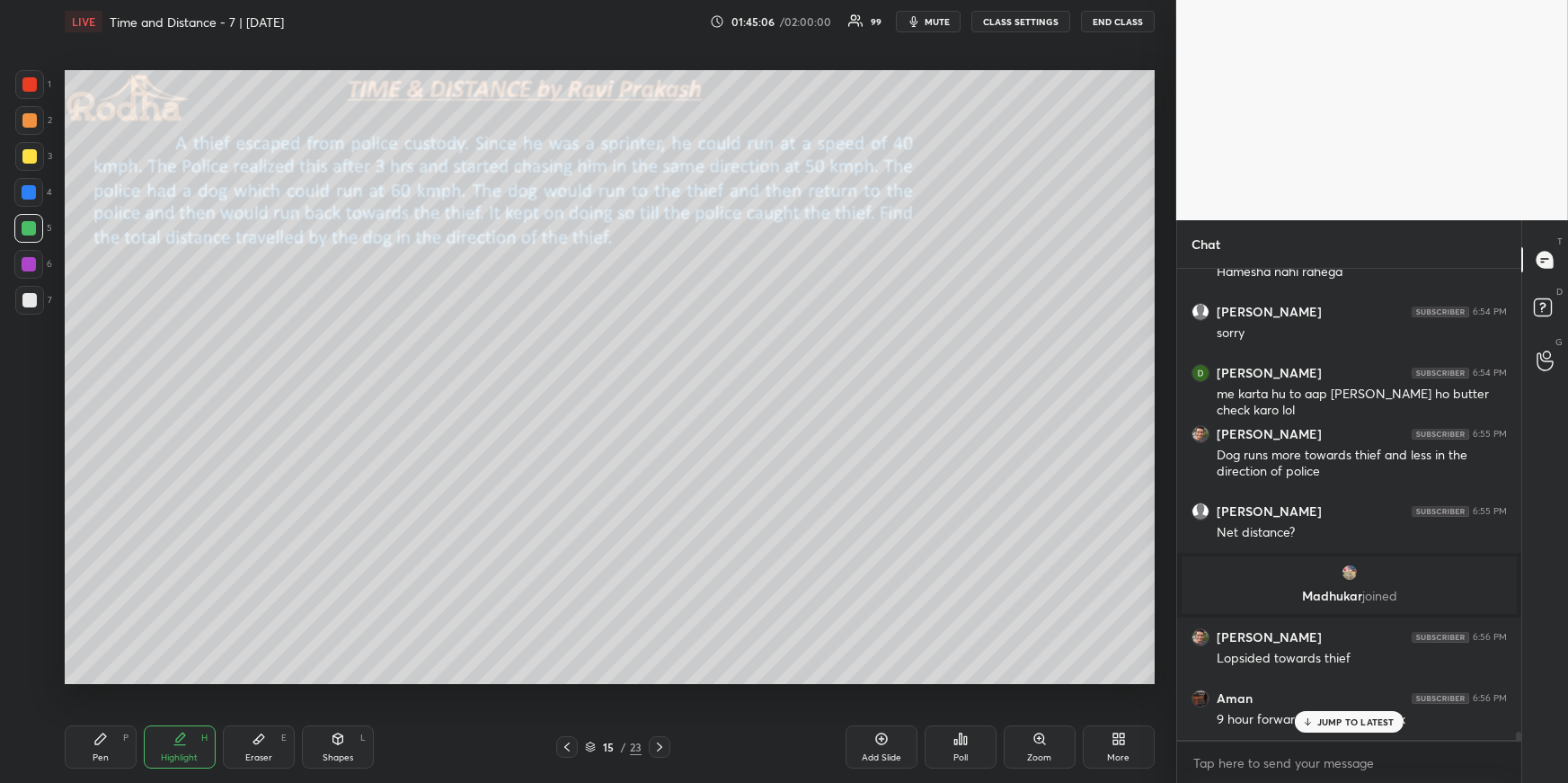 click at bounding box center [660, 747] 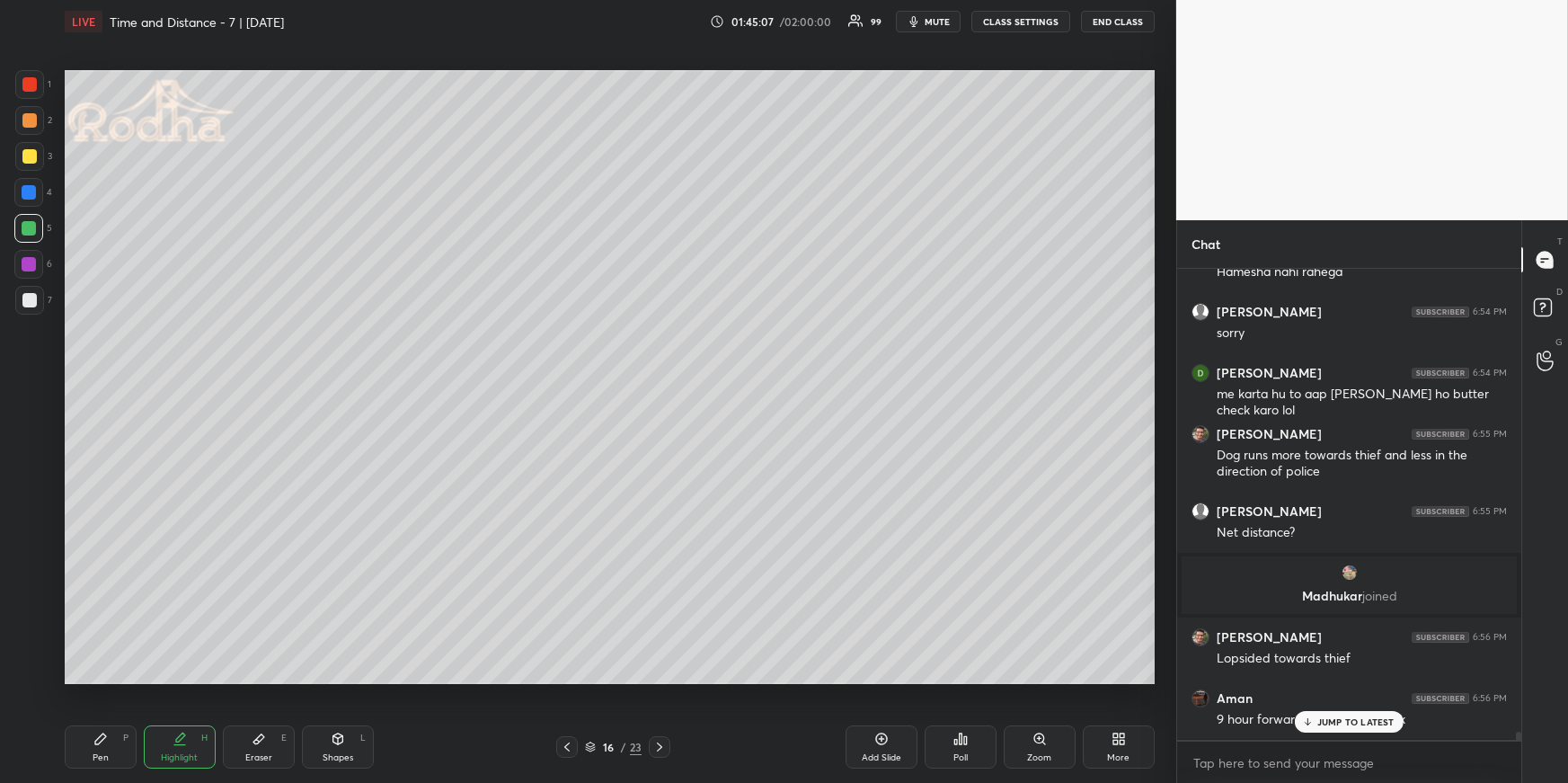 click on "Pen P" at bounding box center (101, 747) 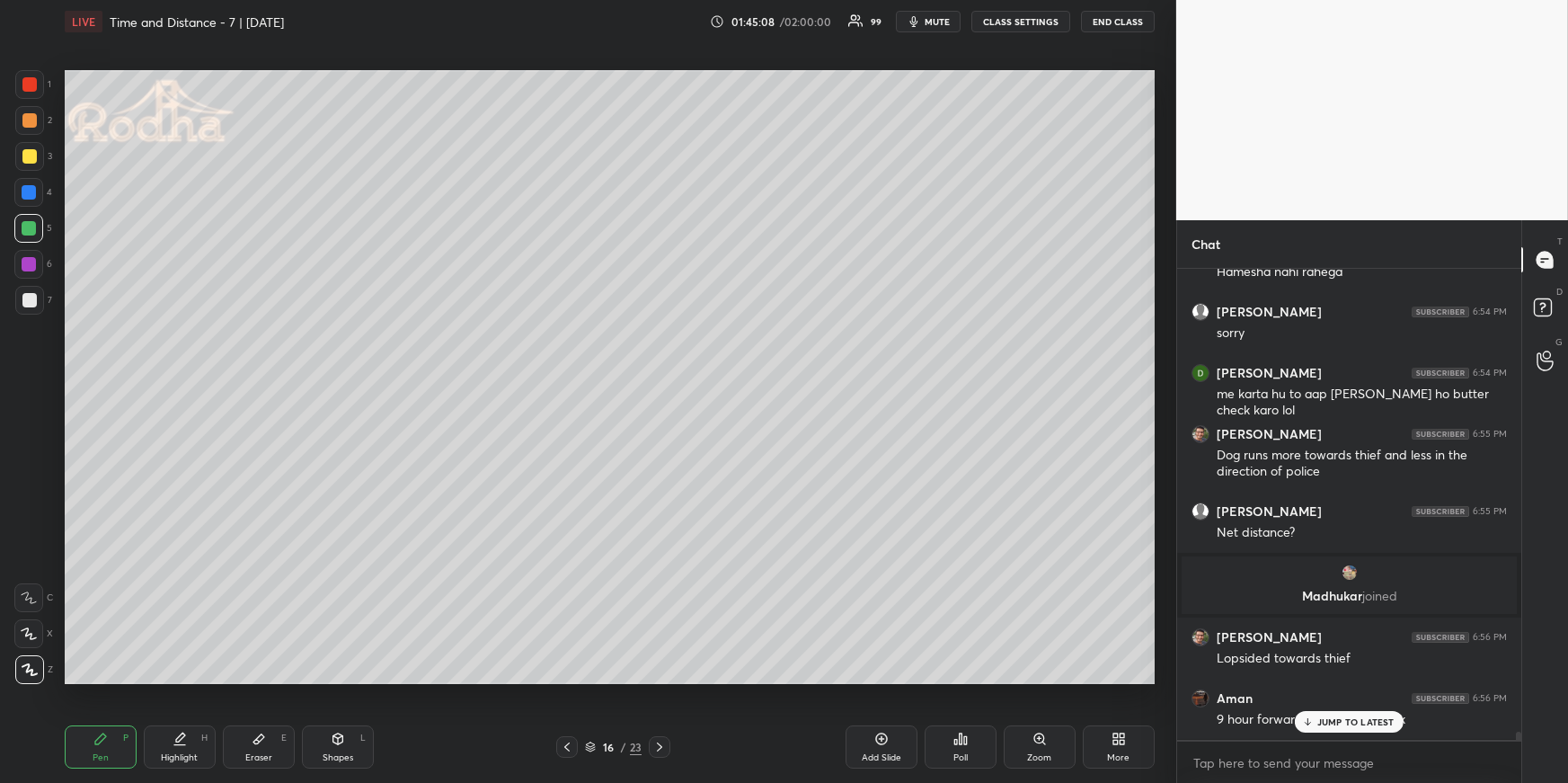 click at bounding box center (29, 192) 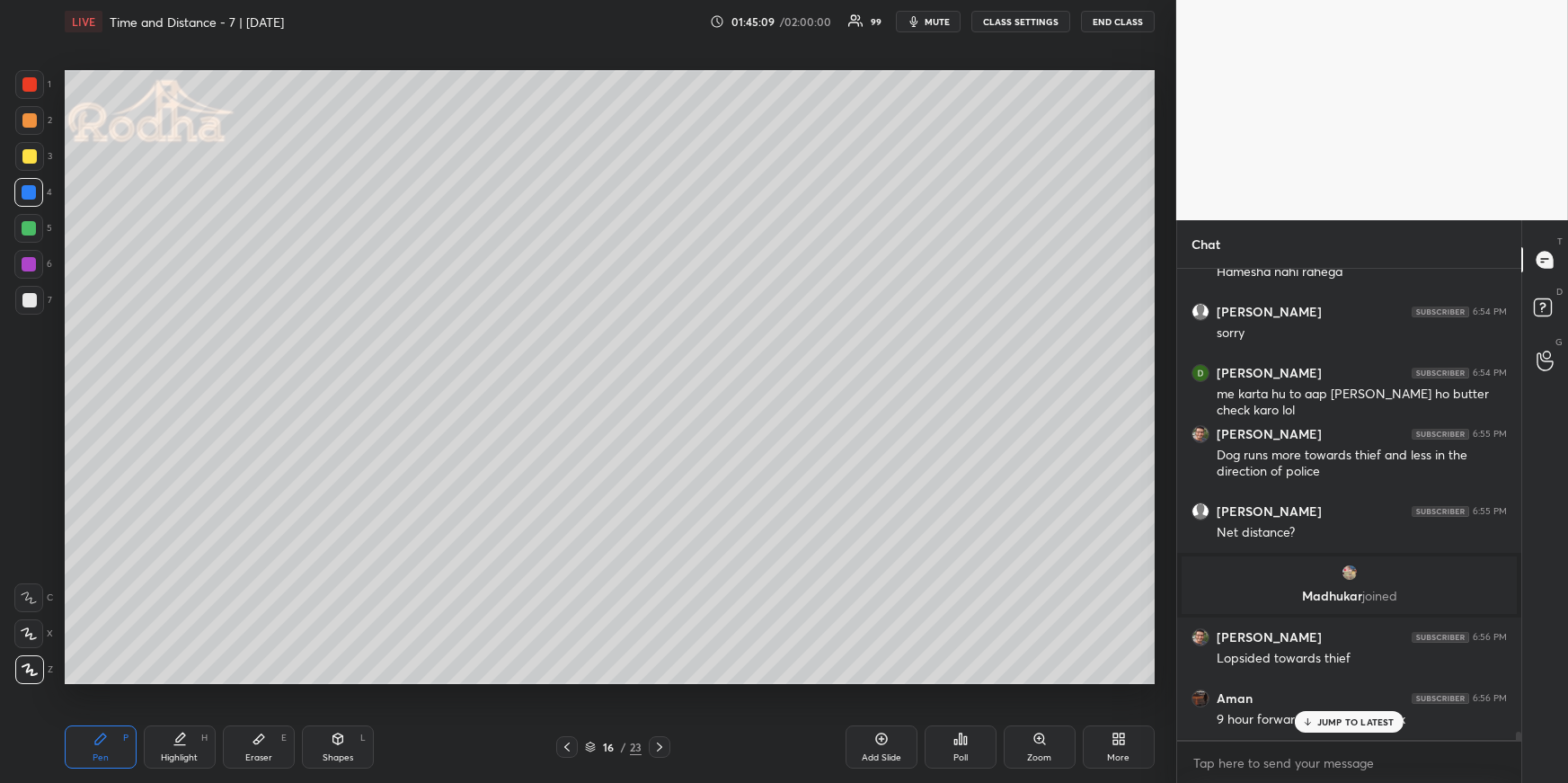 click on "Shapes L" at bounding box center (338, 747) 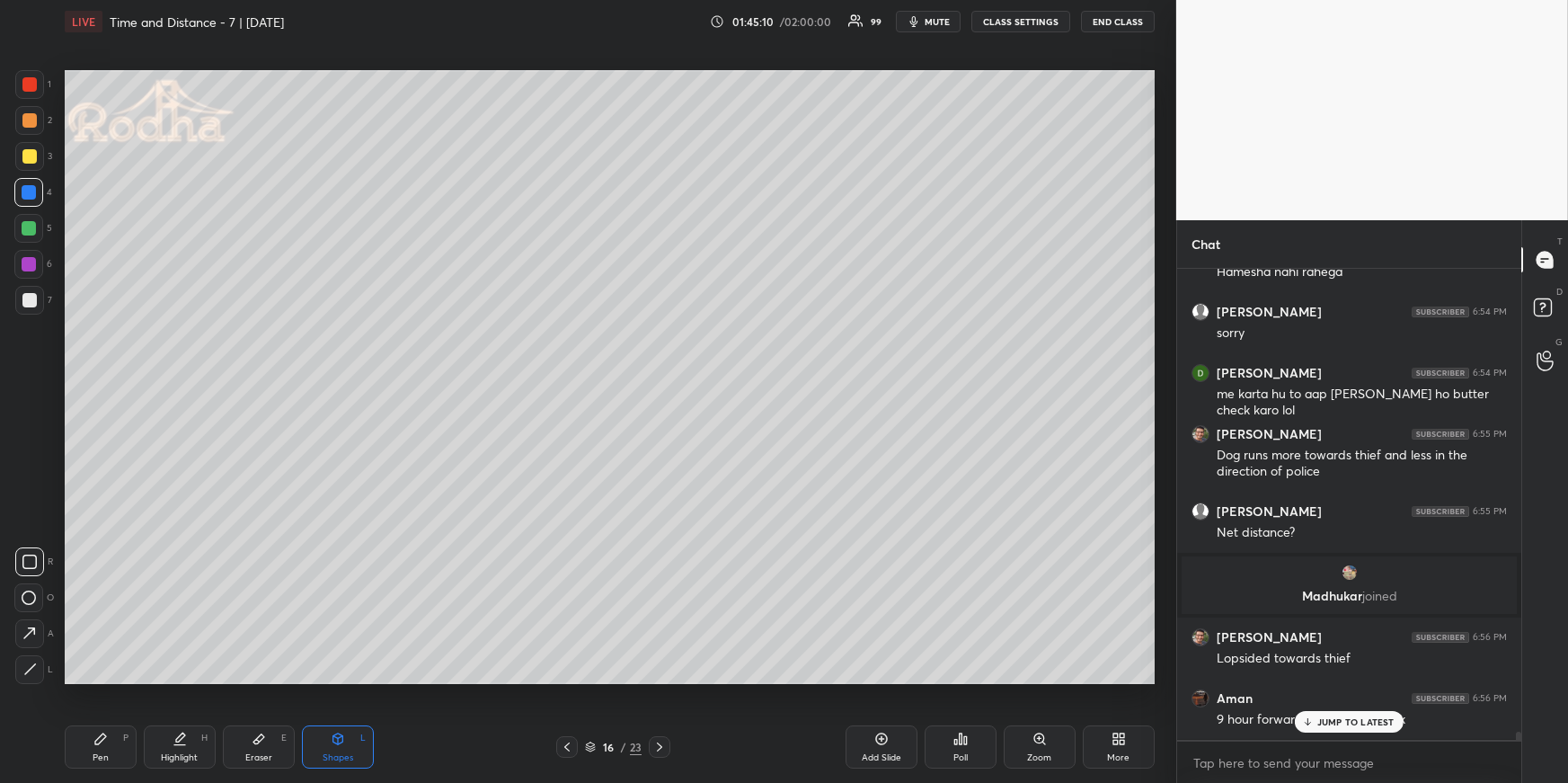 click 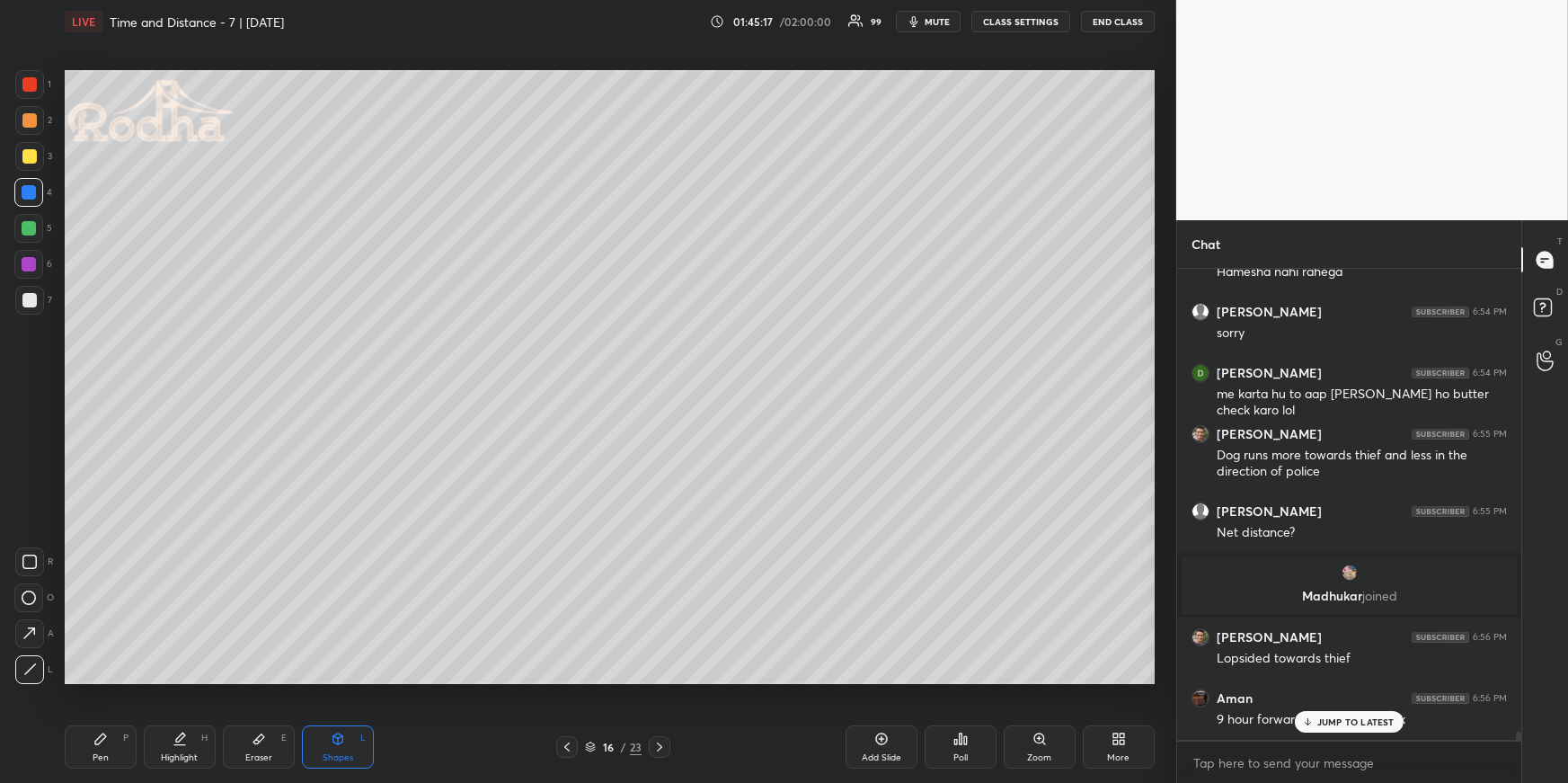 click on "Pen P" at bounding box center [101, 747] 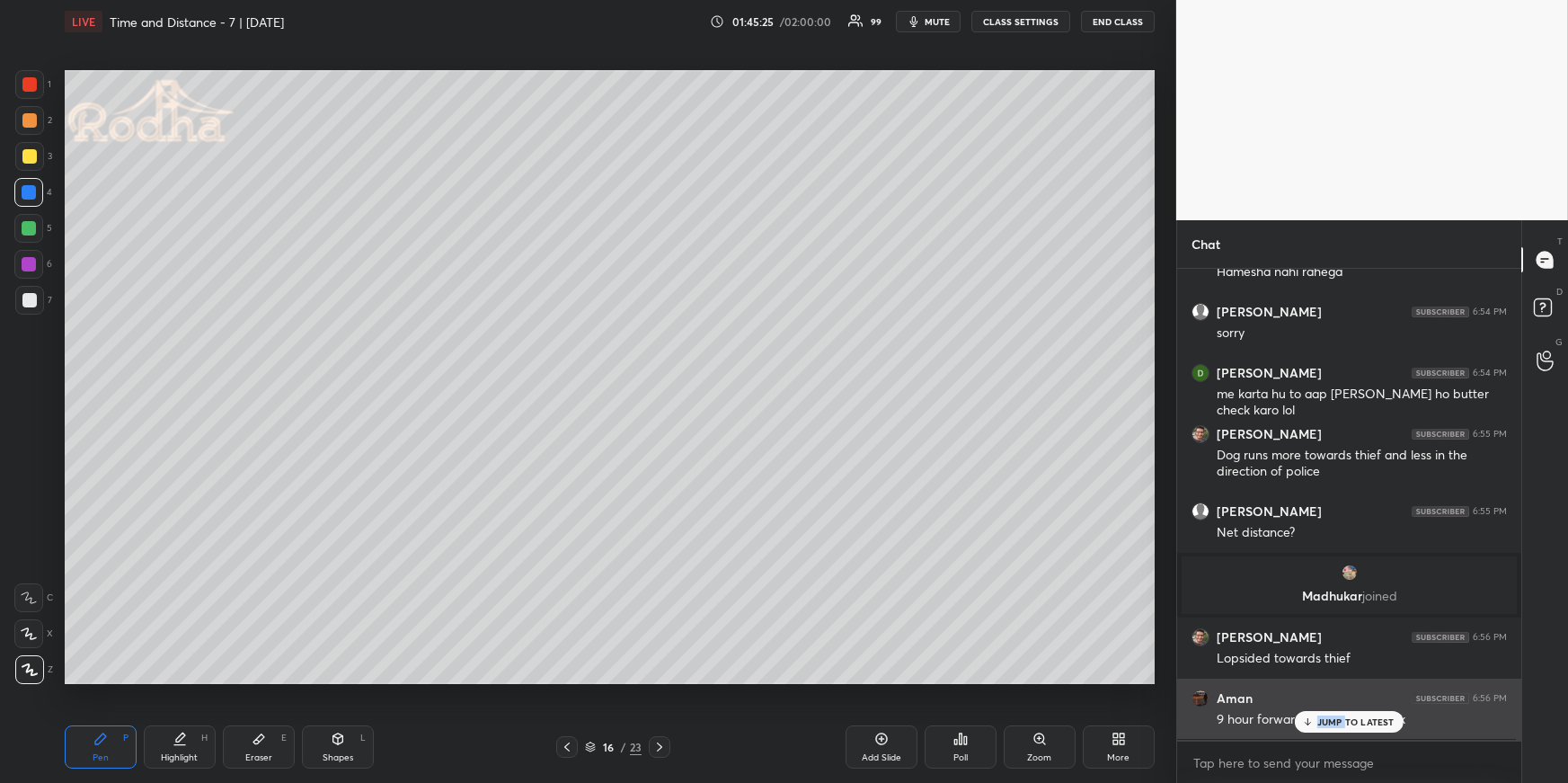 click on "JUMP TO LATEST" at bounding box center (1356, 722) 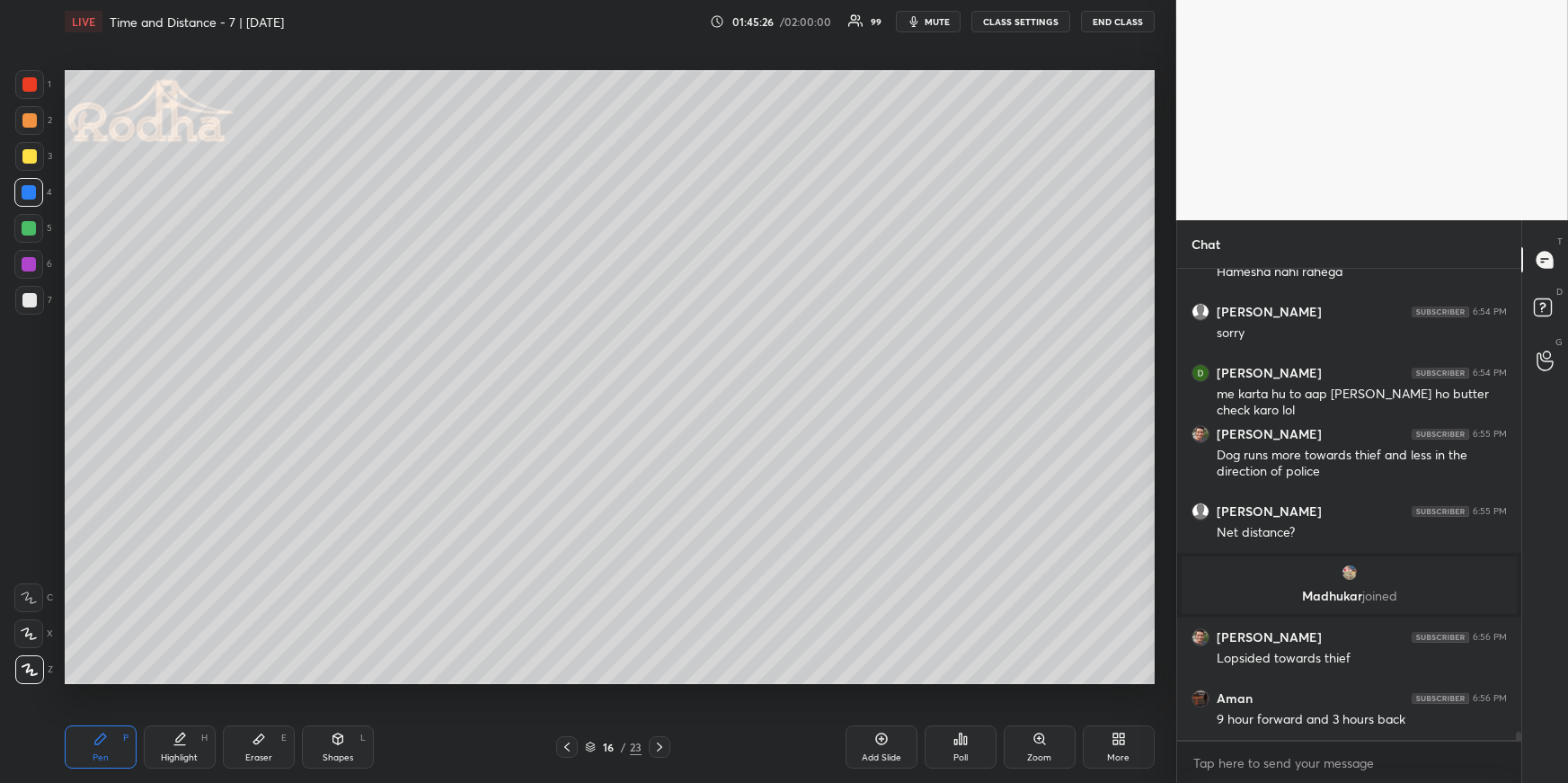 drag, startPoint x: 573, startPoint y: 746, endPoint x: 568, endPoint y: 737, distance: 10.29563 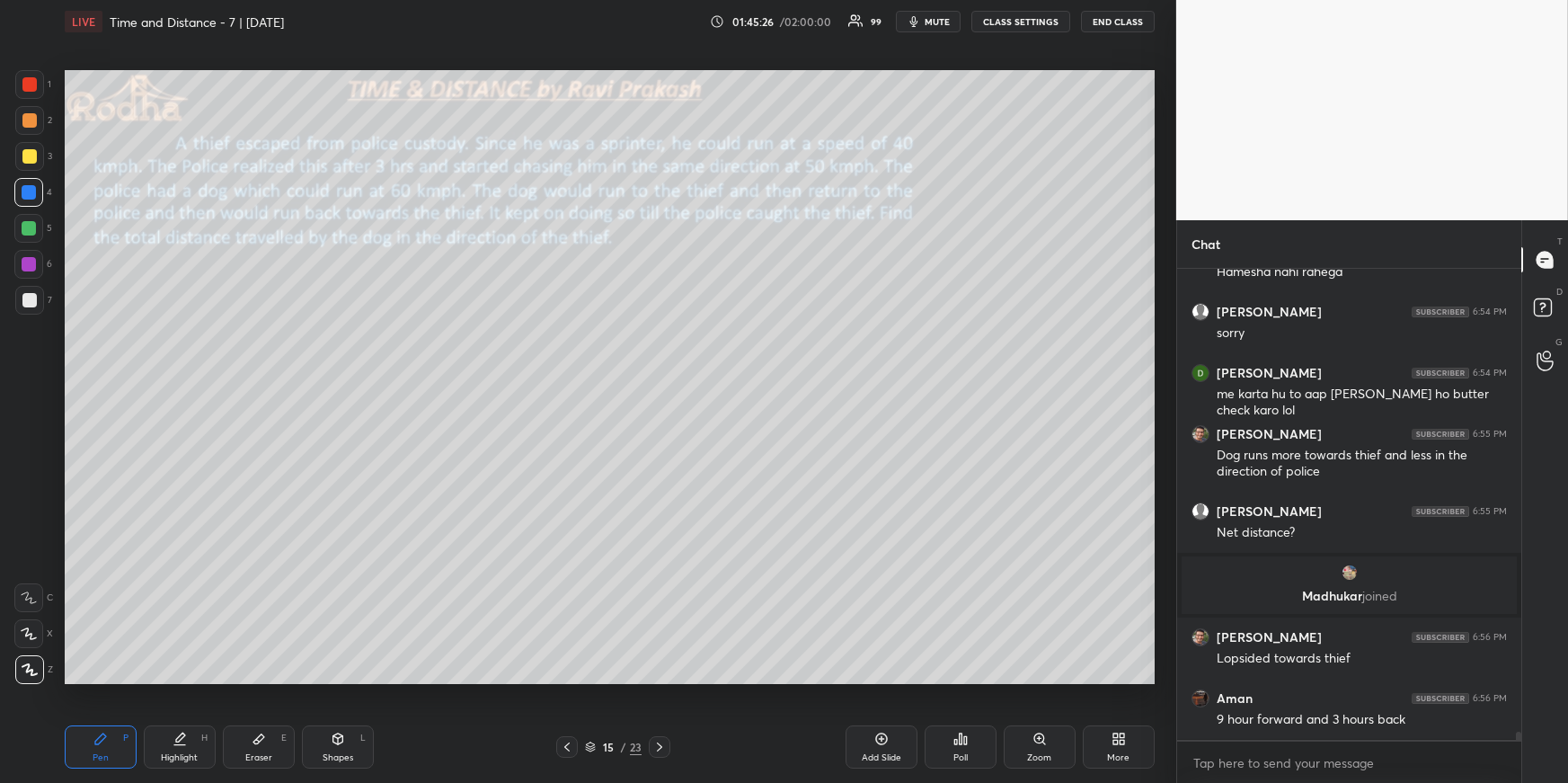 click on "Highlight" at bounding box center (179, 758) 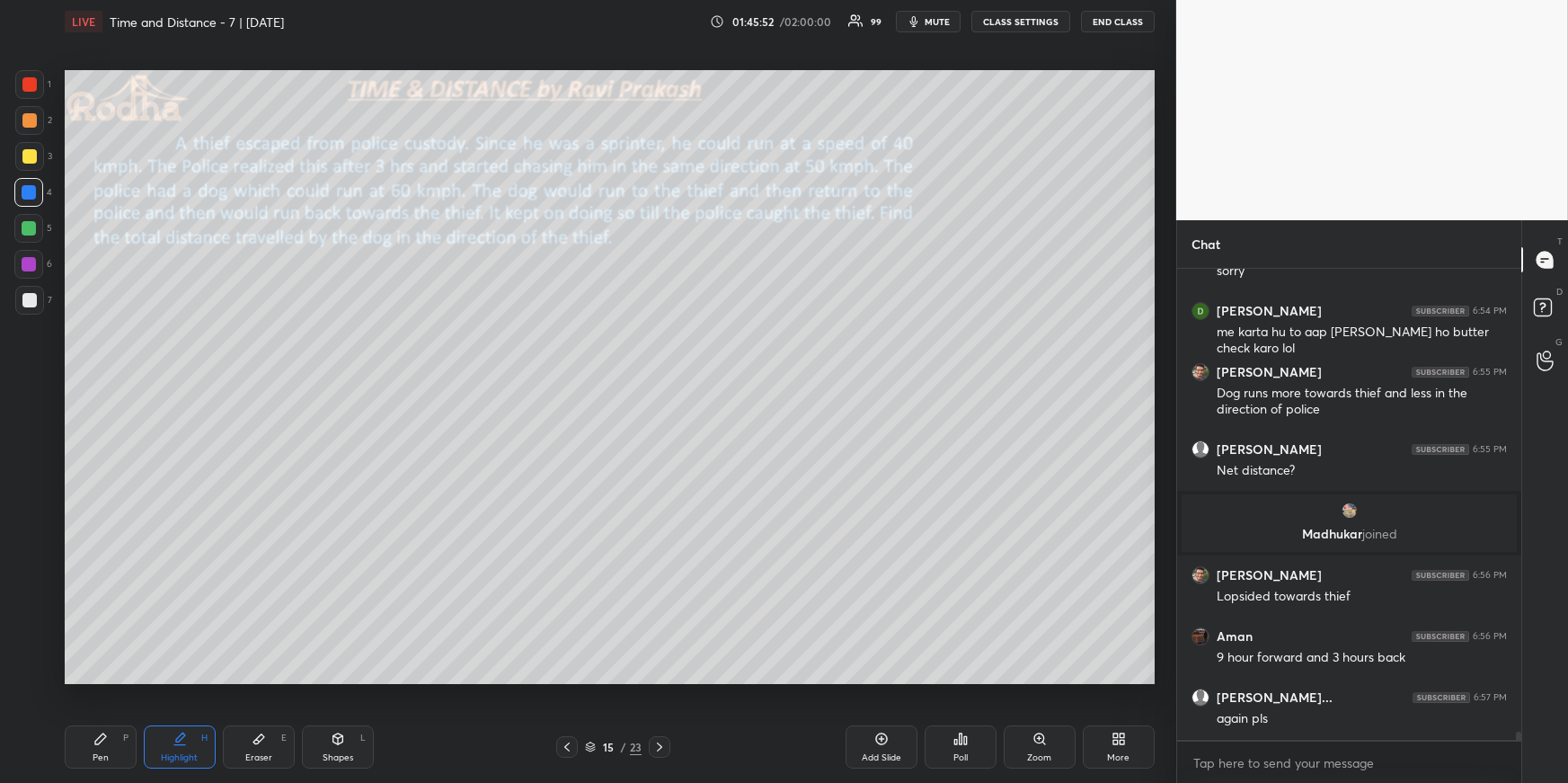 scroll, scrollTop: 25708, scrollLeft: 0, axis: vertical 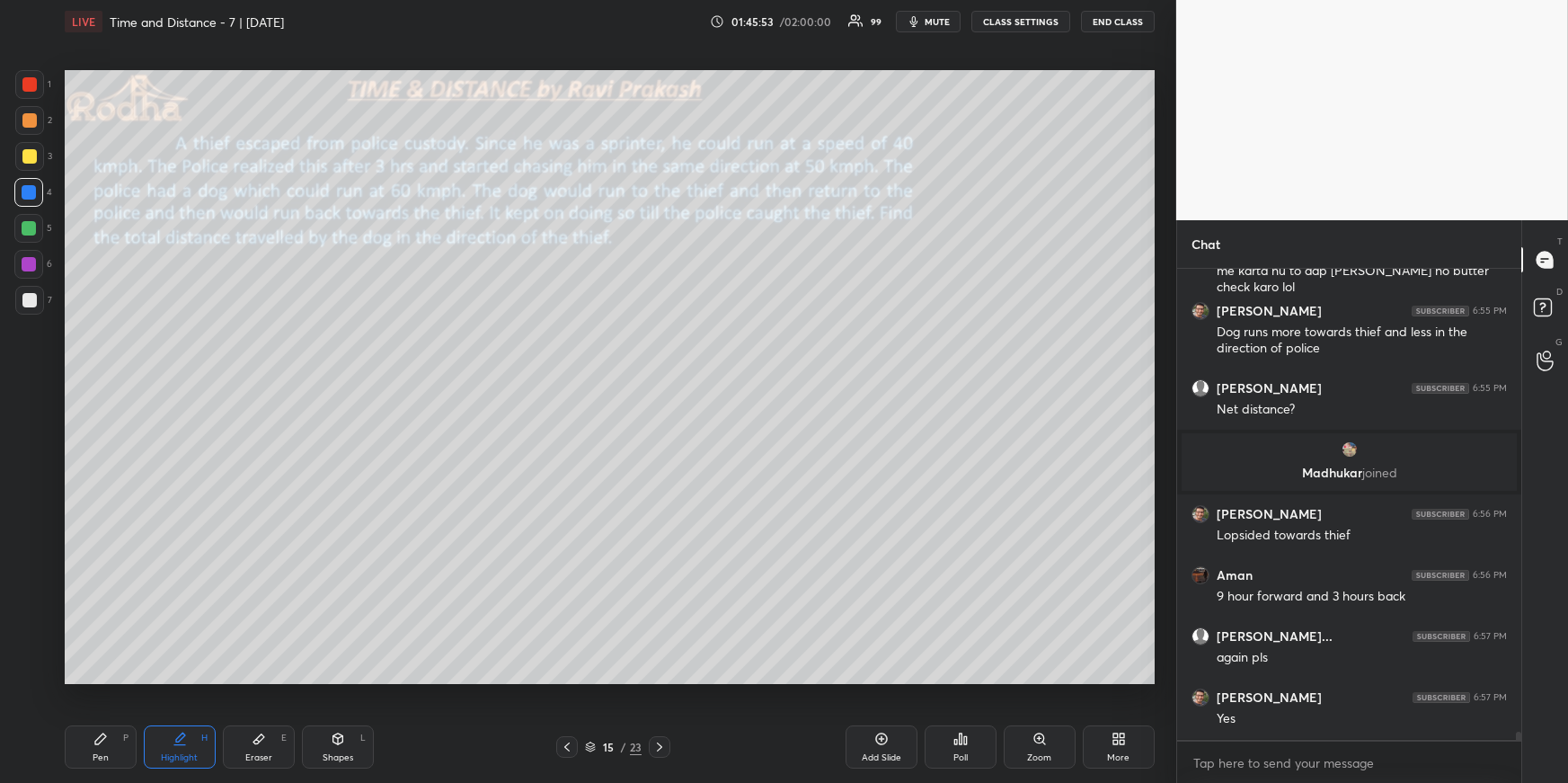 click on "Pen" at bounding box center [101, 758] 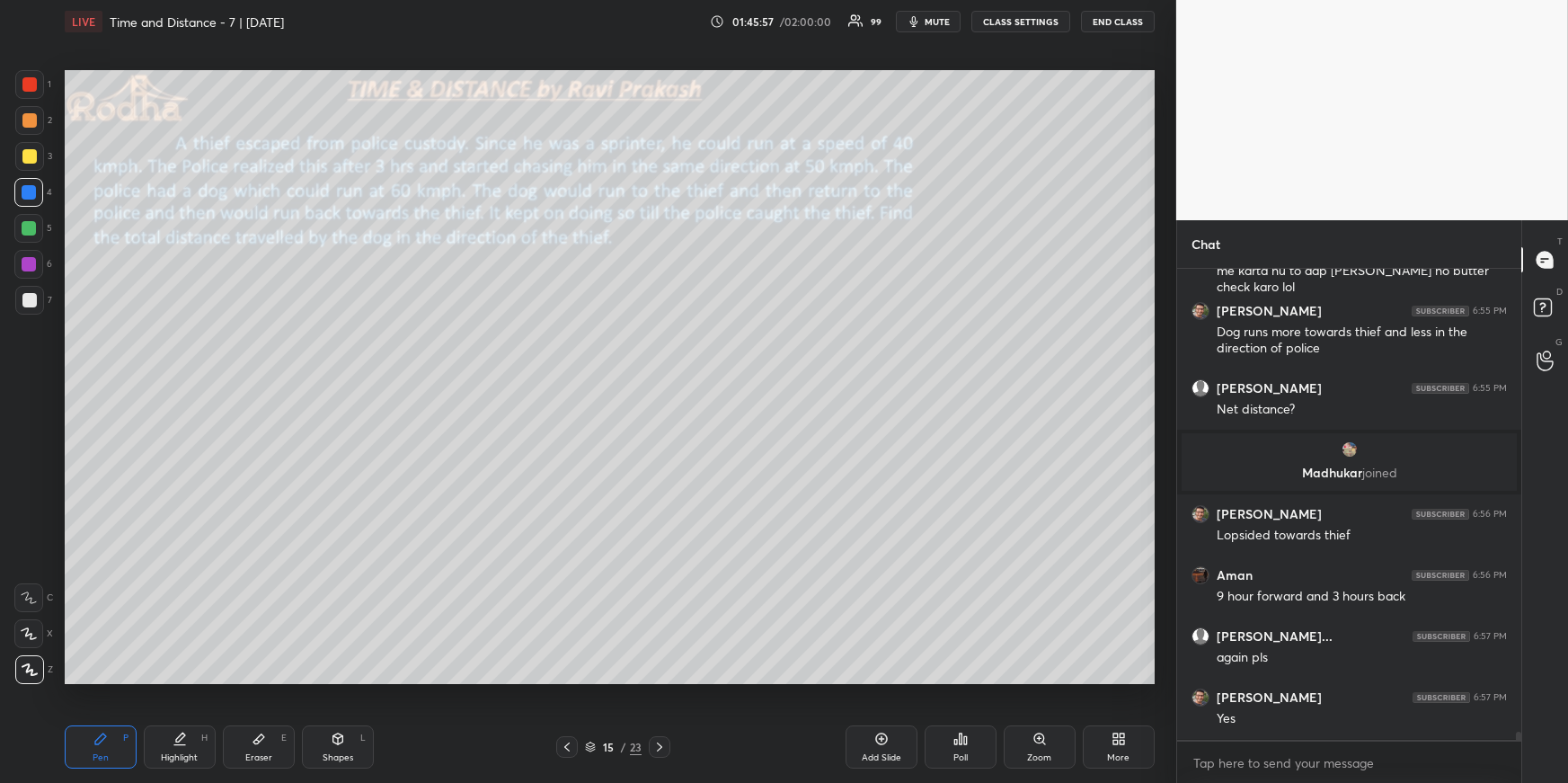 click on "Highlight H" at bounding box center [180, 747] 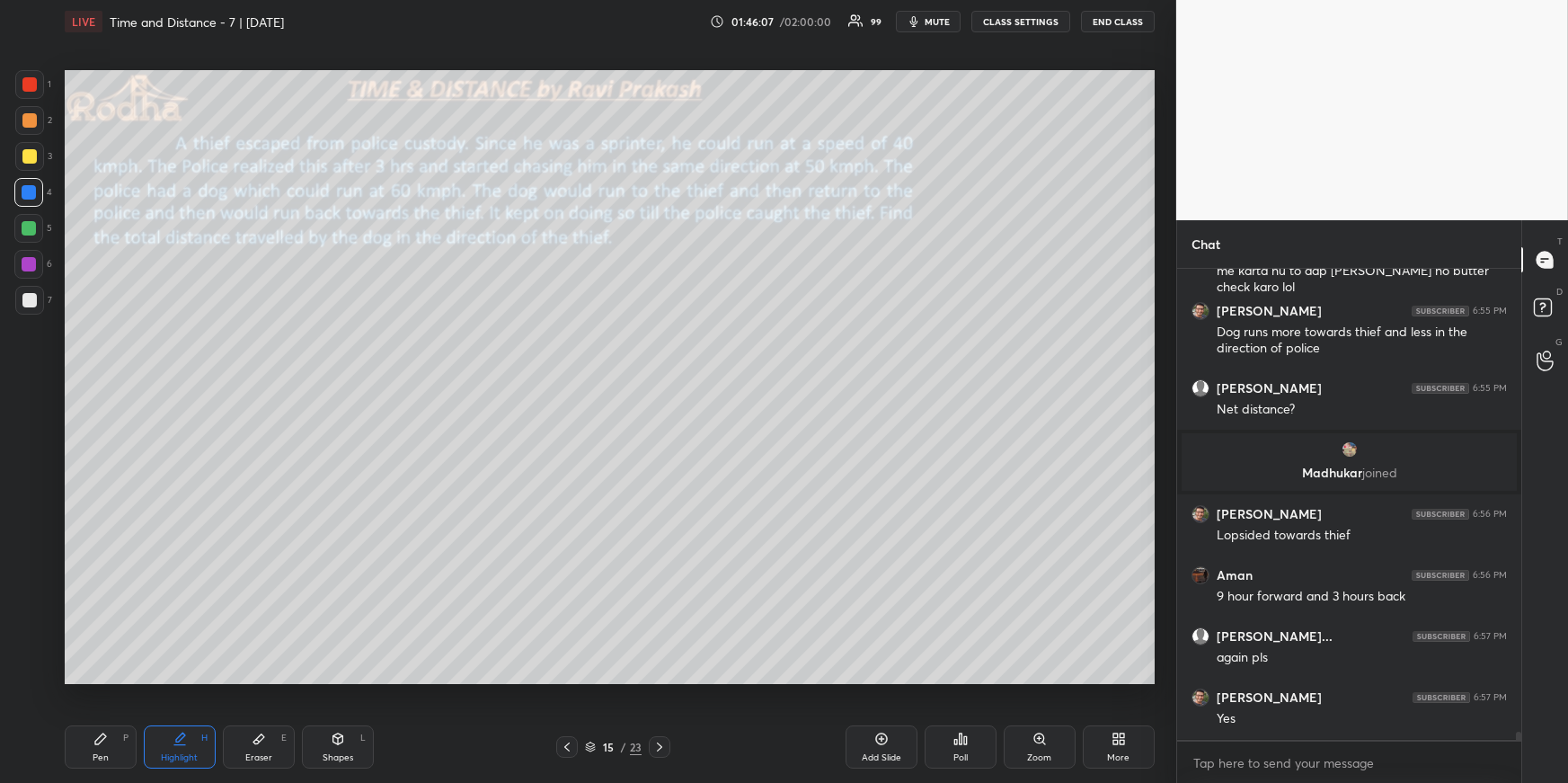 click 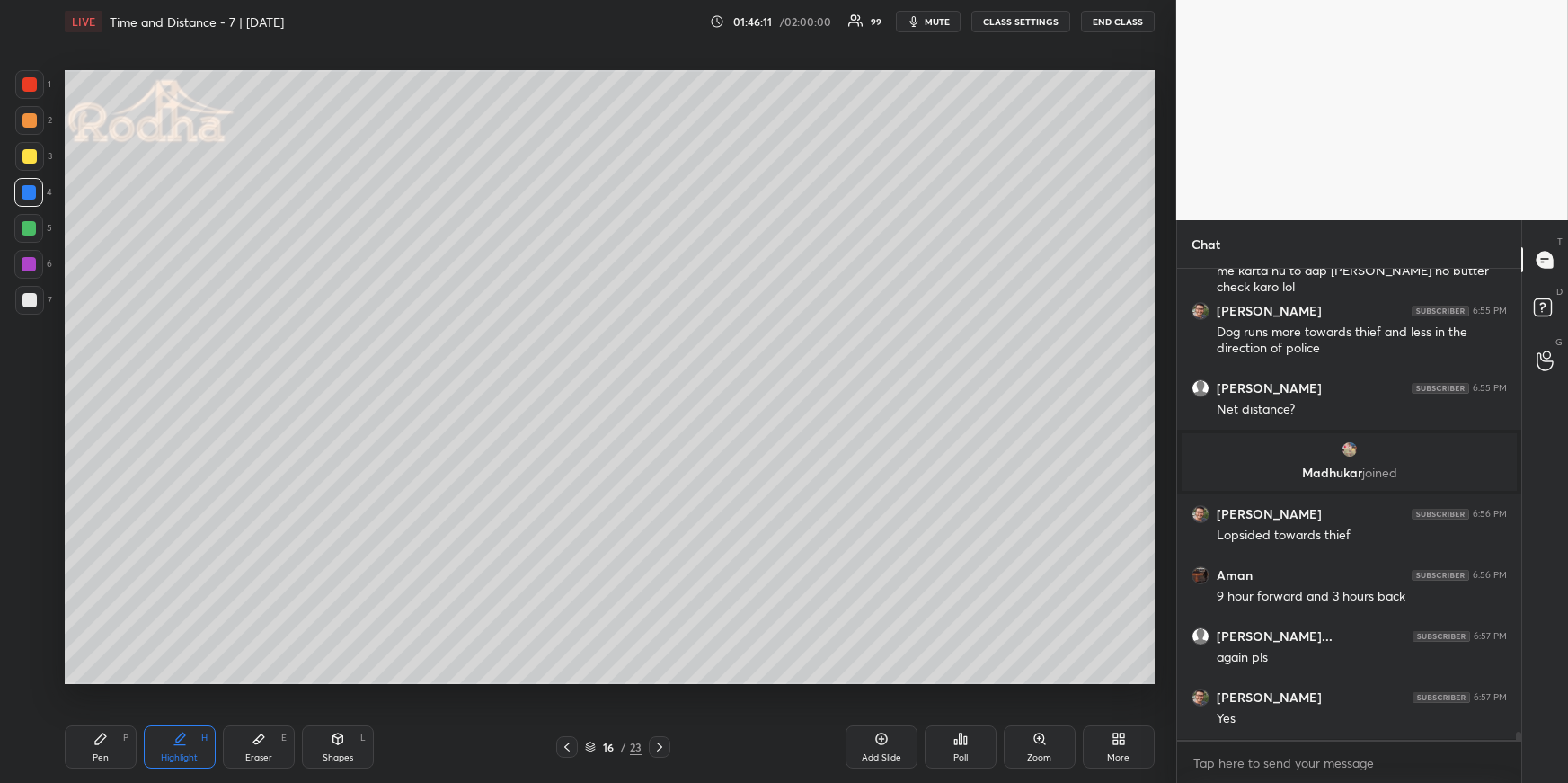 click 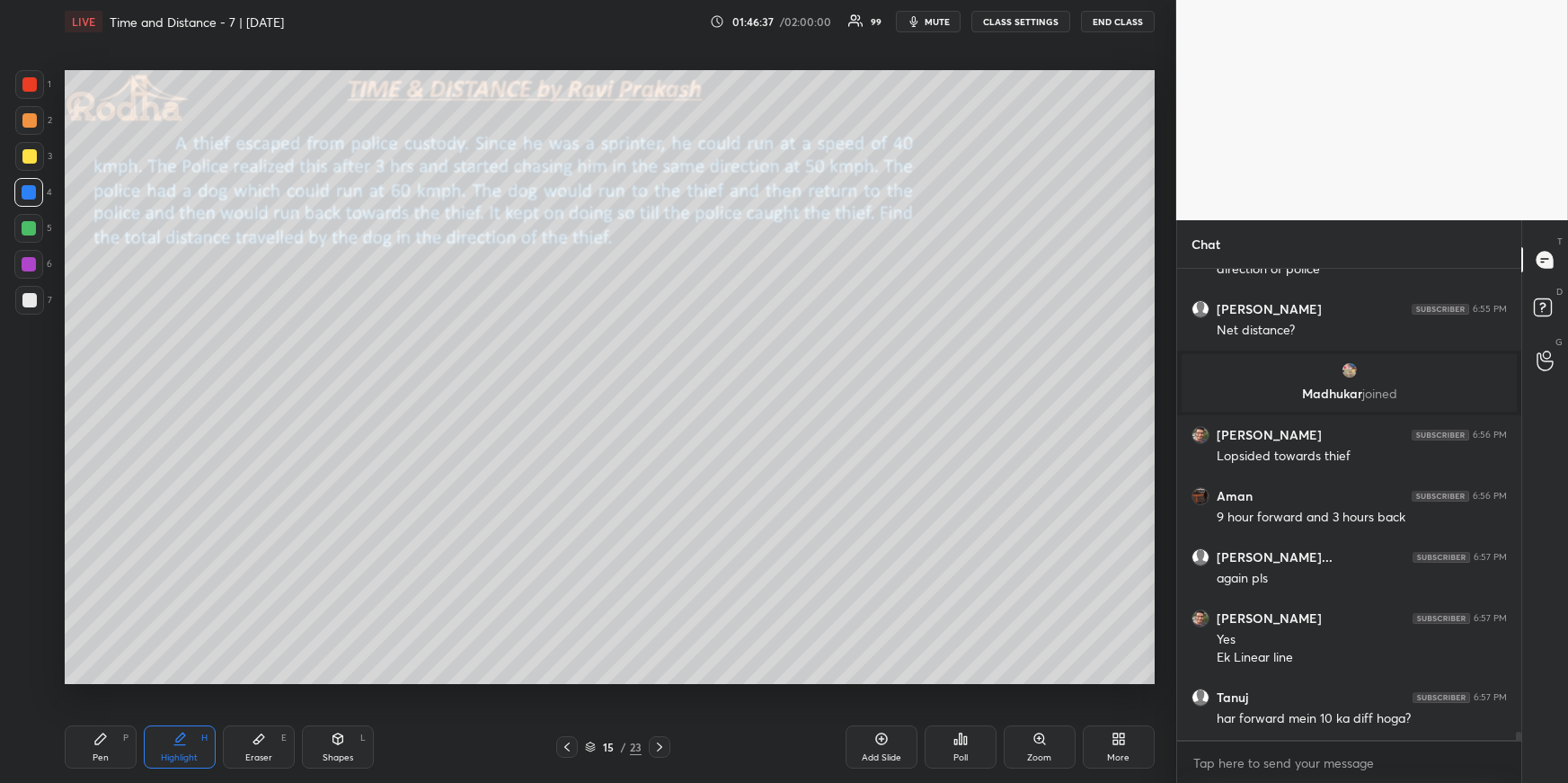 scroll, scrollTop: 25847, scrollLeft: 0, axis: vertical 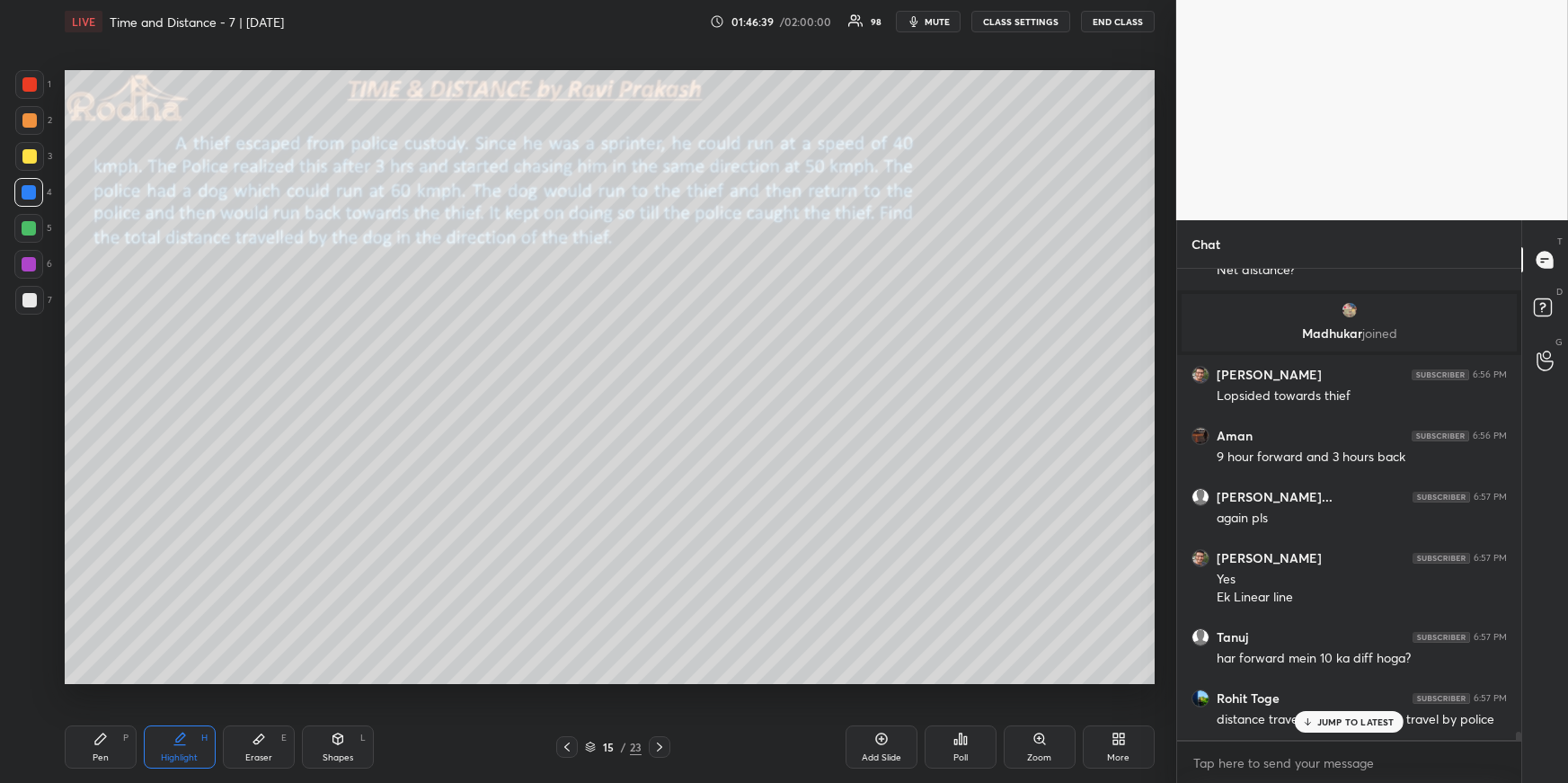 click 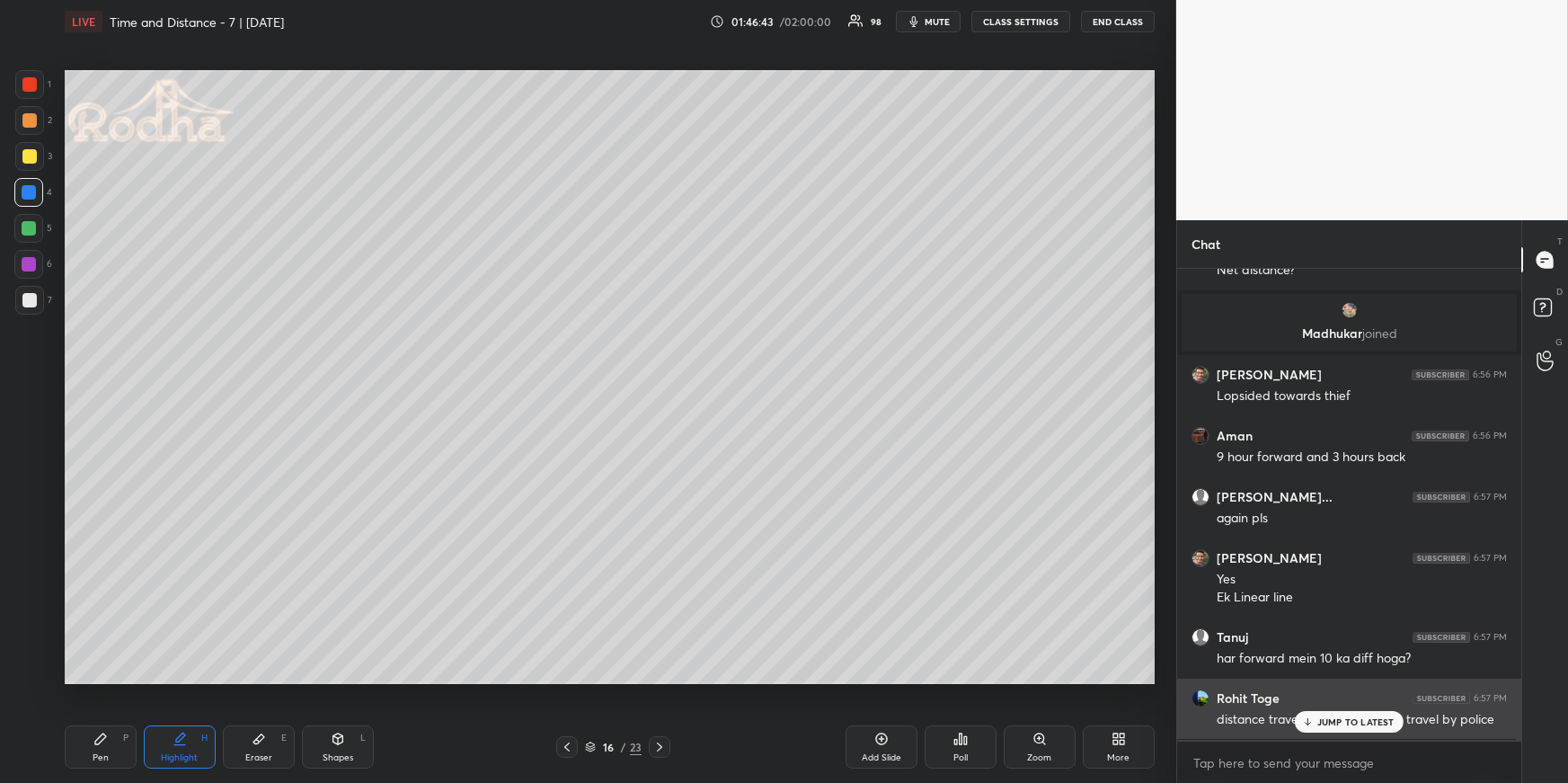 click on "JUMP TO LATEST" at bounding box center [1356, 722] 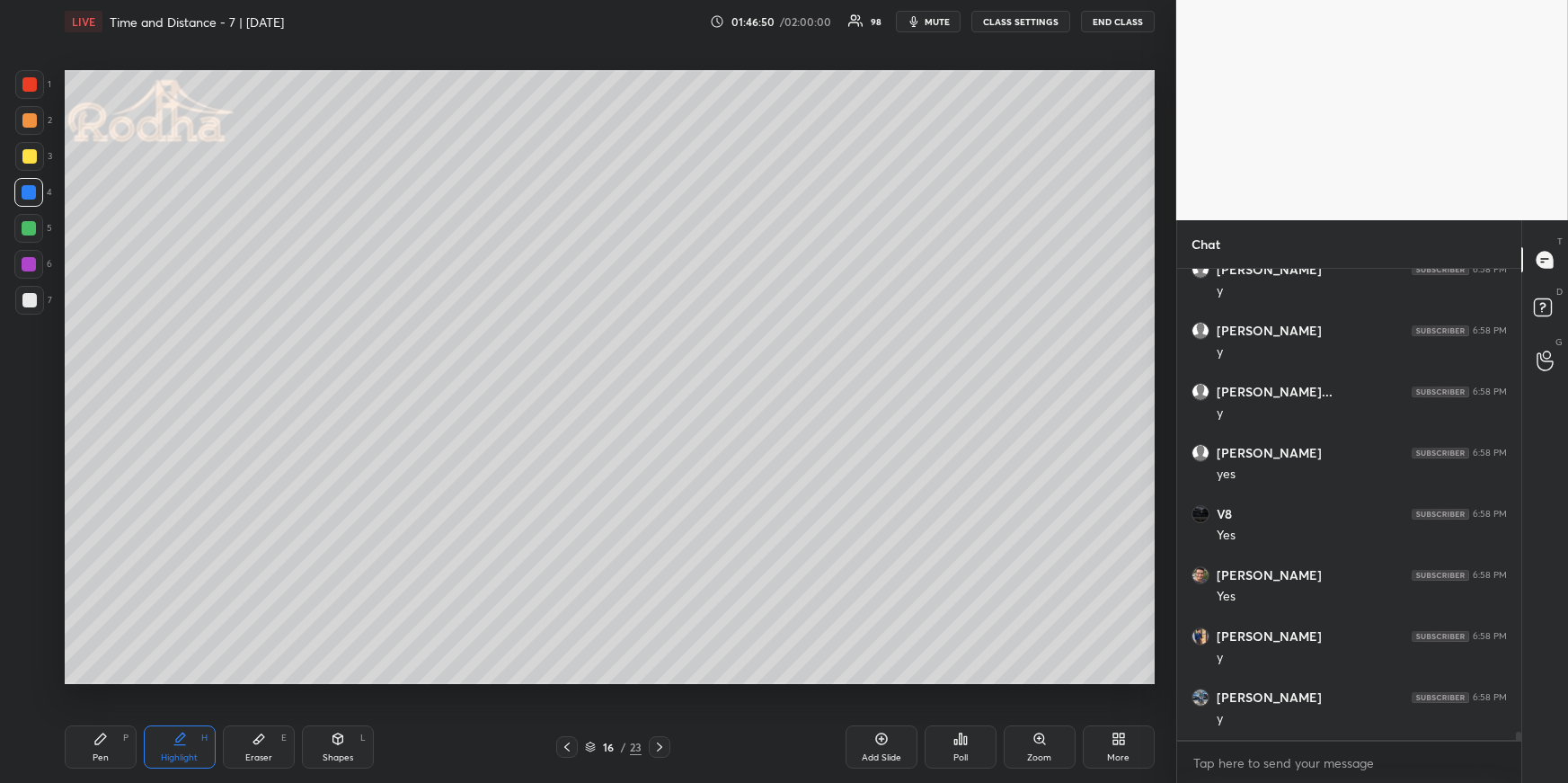 scroll, scrollTop: 26458, scrollLeft: 0, axis: vertical 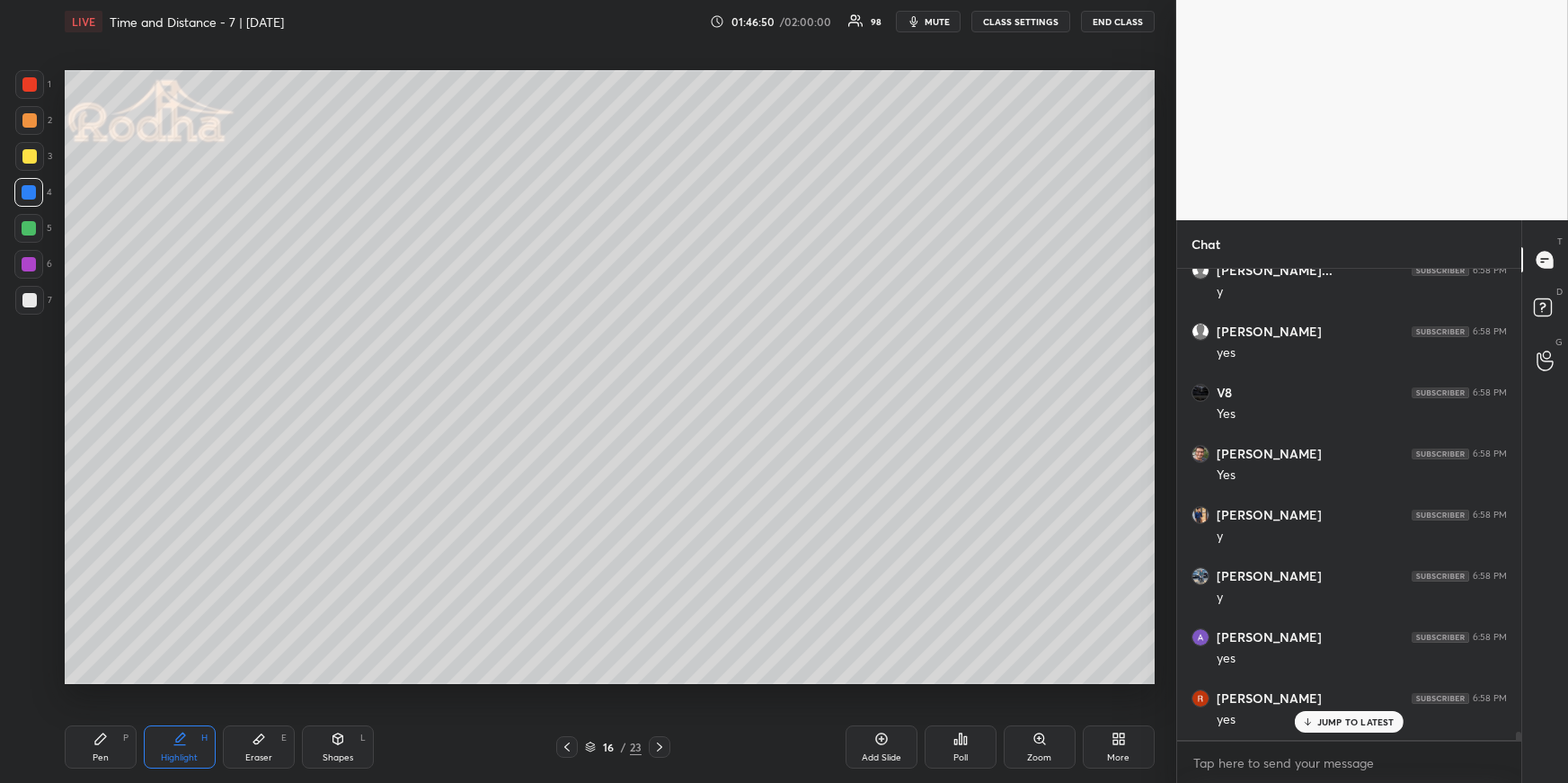click on "16 / 23" at bounding box center [614, 747] 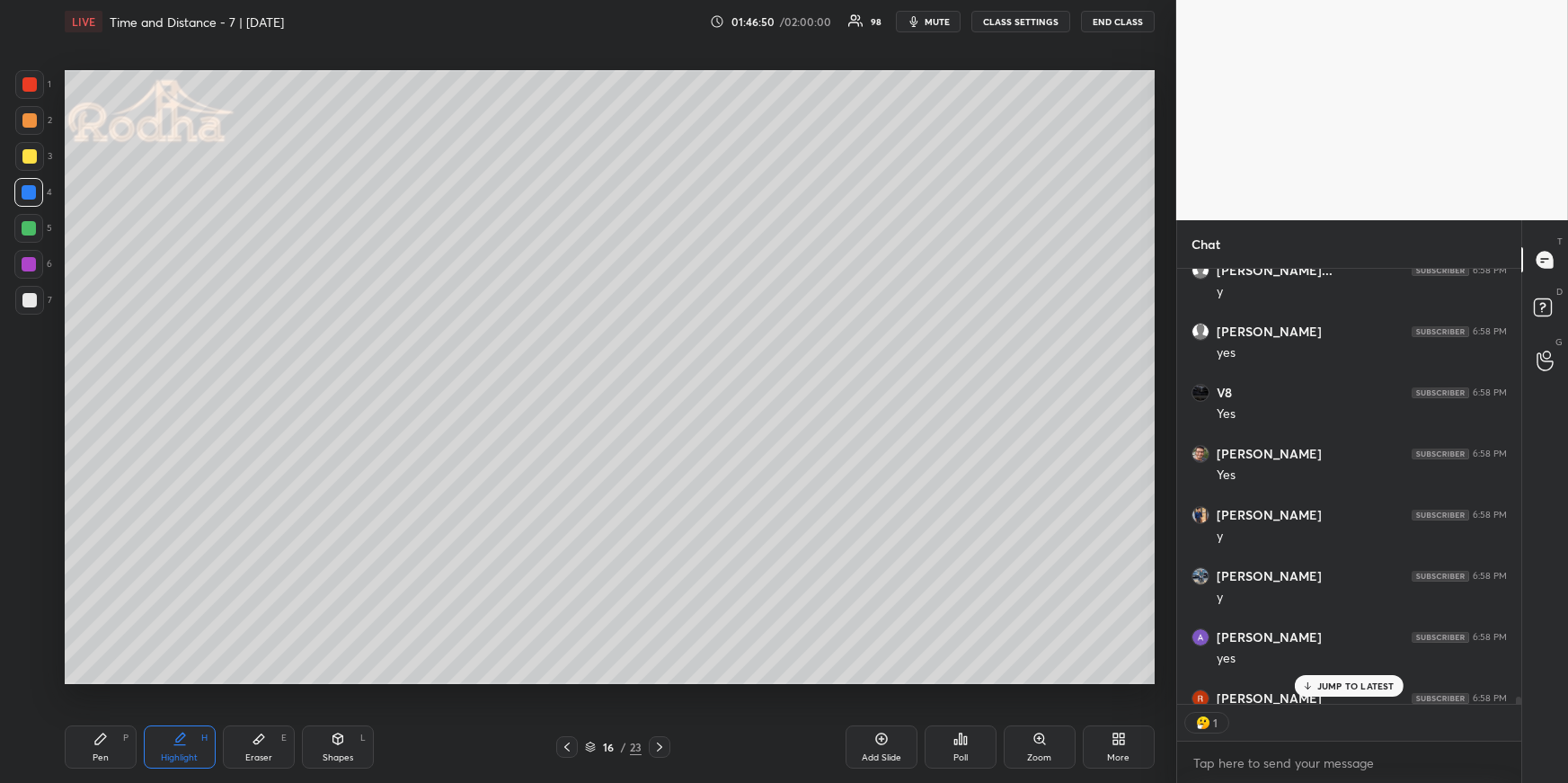 scroll, scrollTop: 430, scrollLeft: 340, axis: both 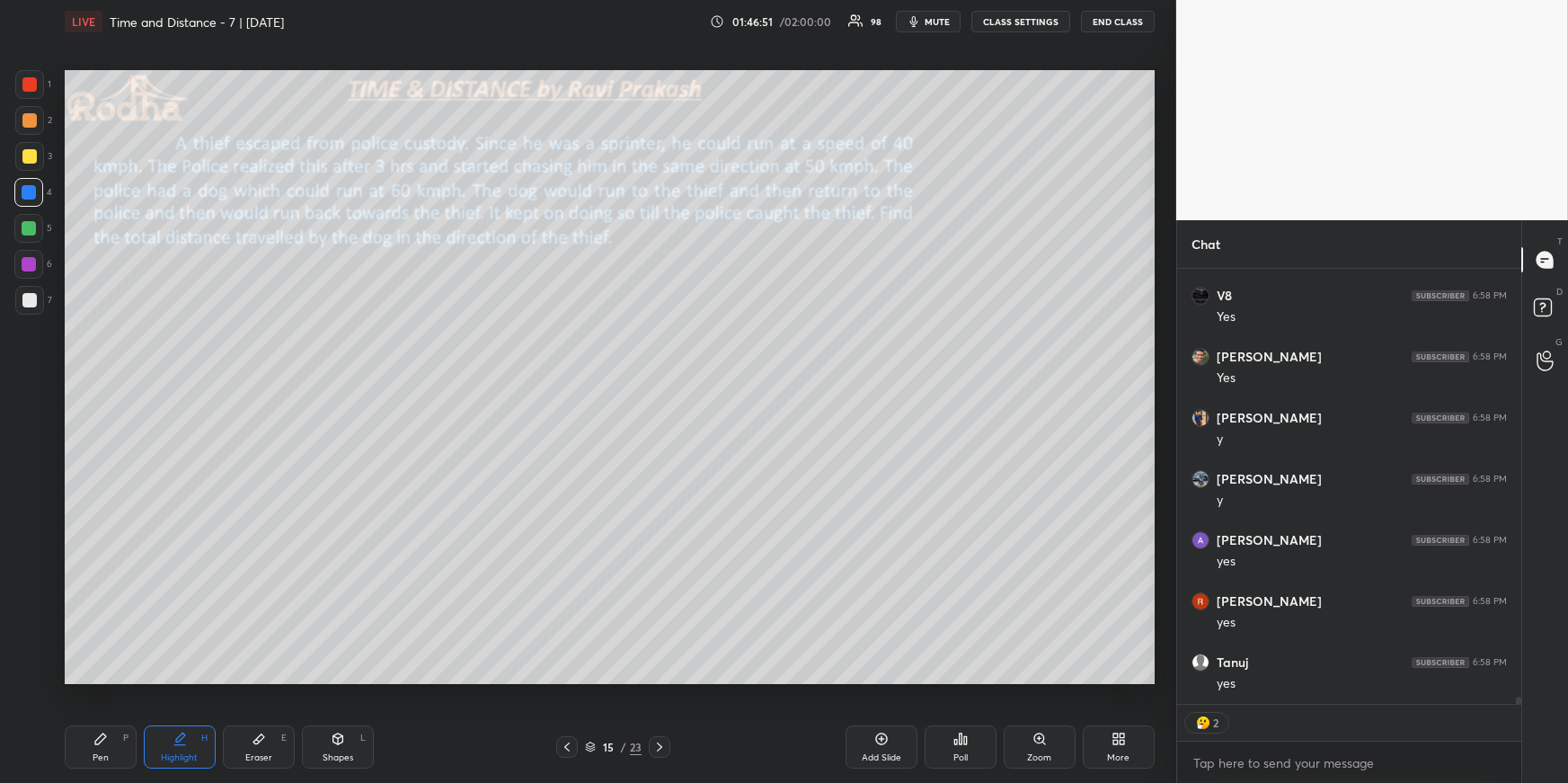 click 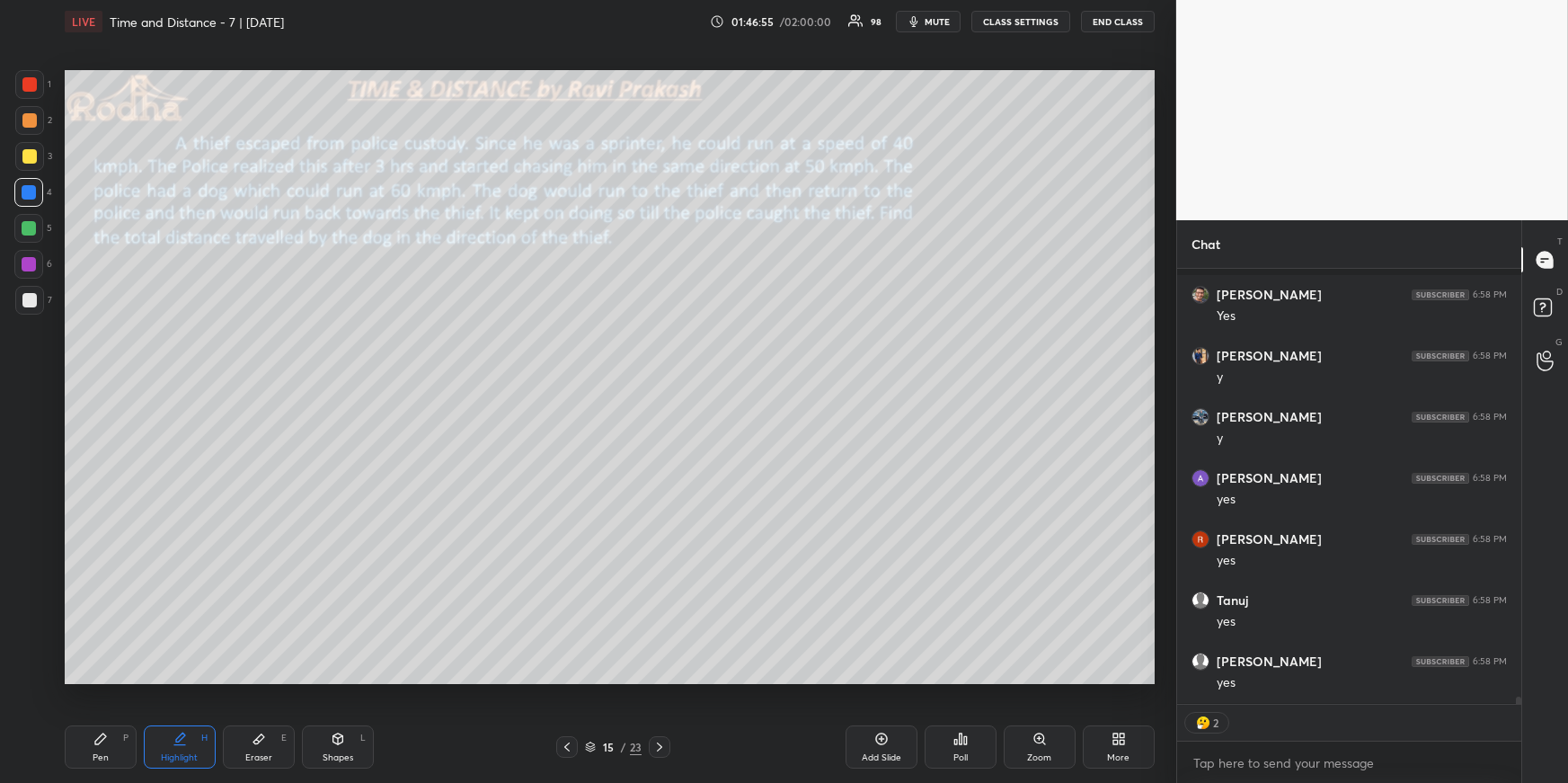 scroll, scrollTop: 26740, scrollLeft: 0, axis: vertical 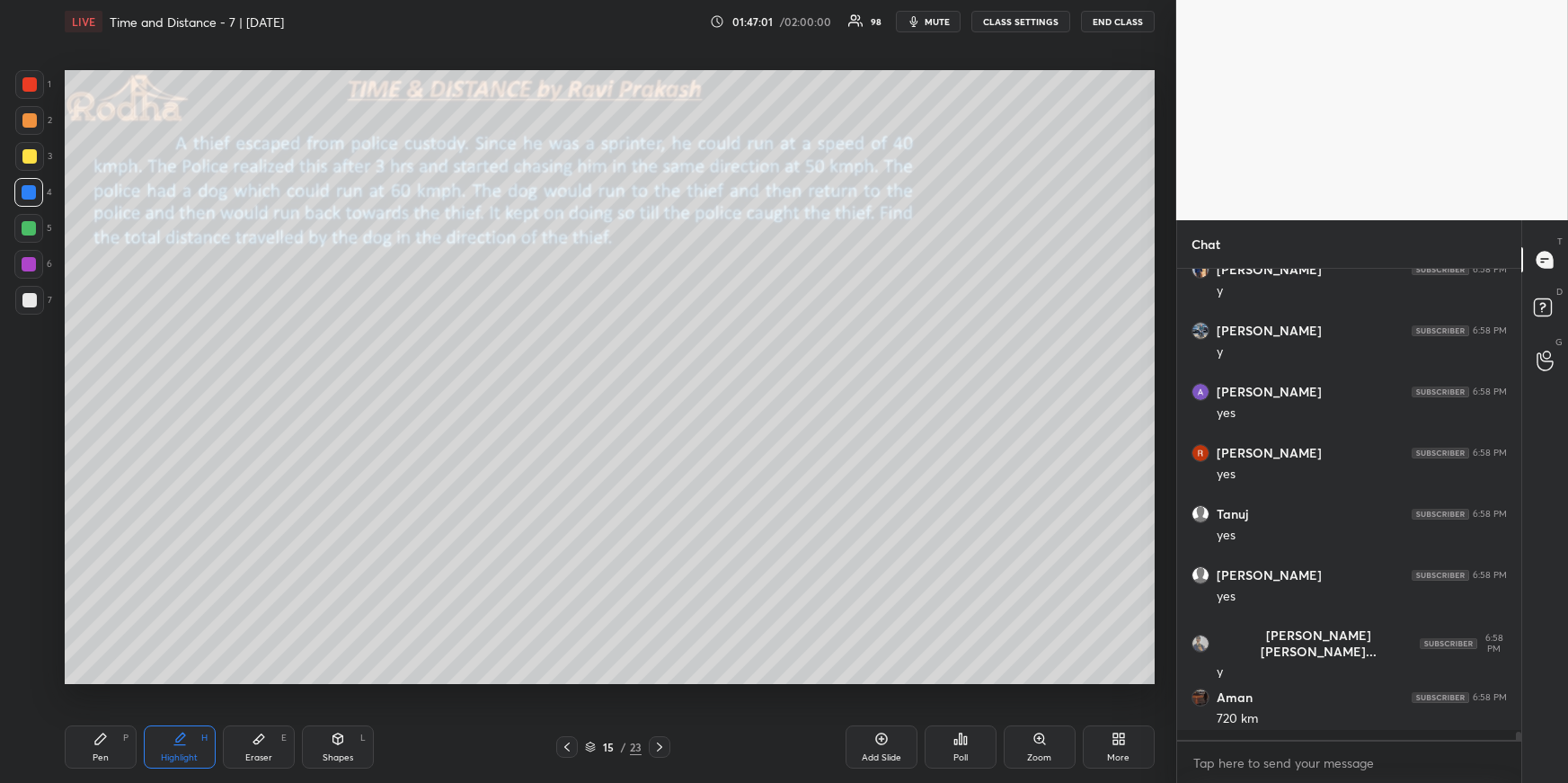 click 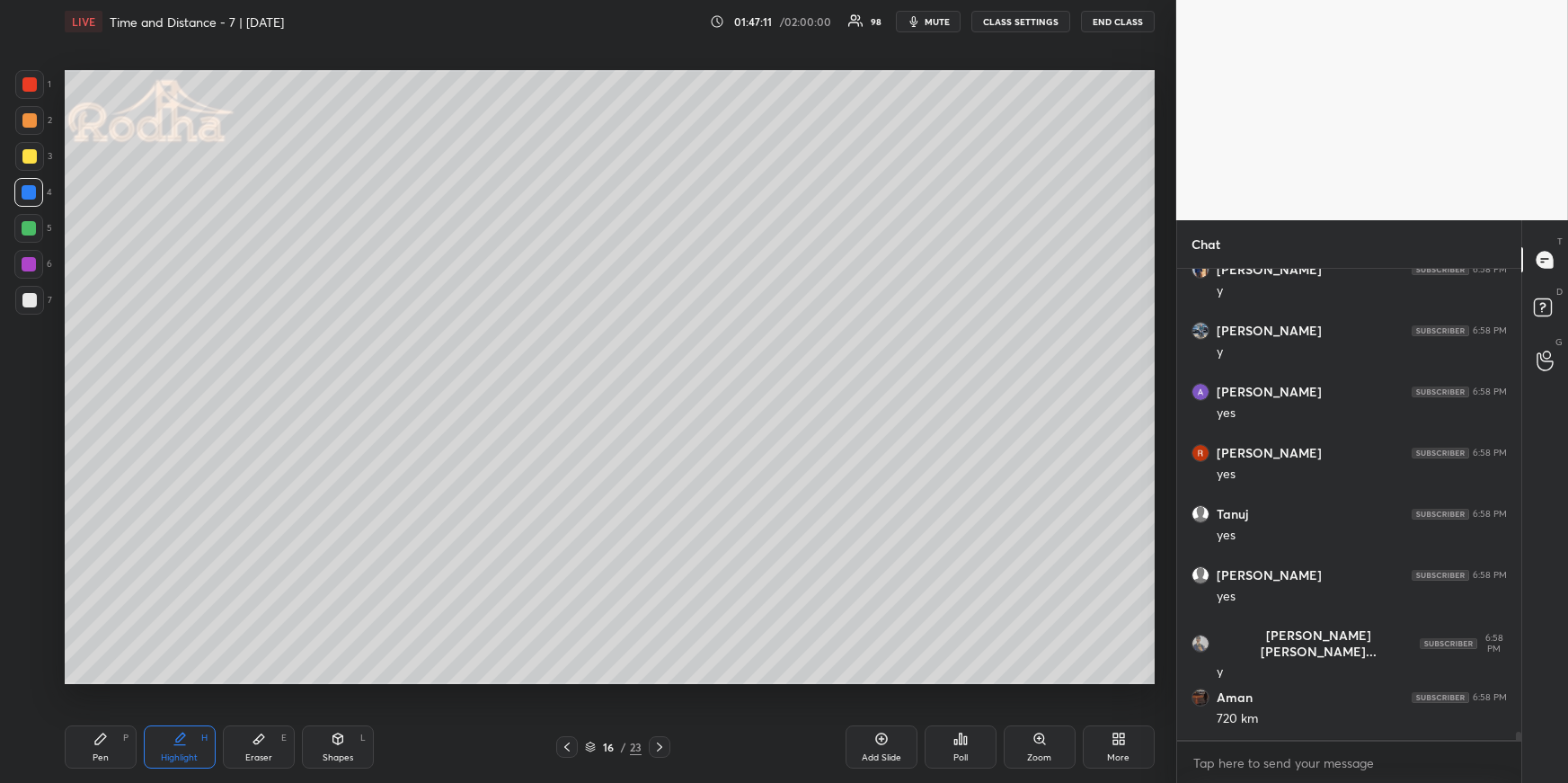 scroll, scrollTop: 26764, scrollLeft: 0, axis: vertical 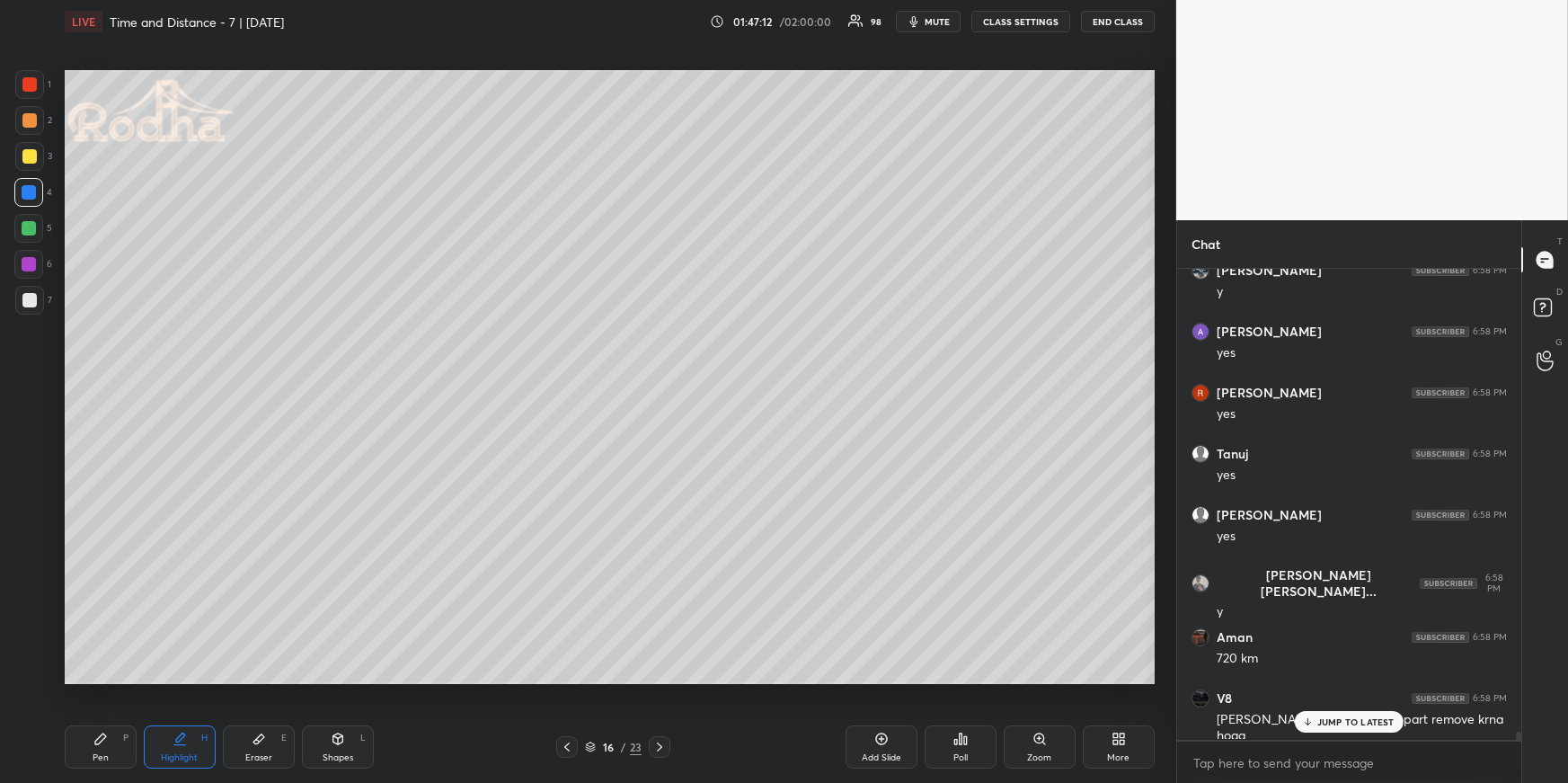 click on "JUMP TO LATEST" at bounding box center [1356, 722] 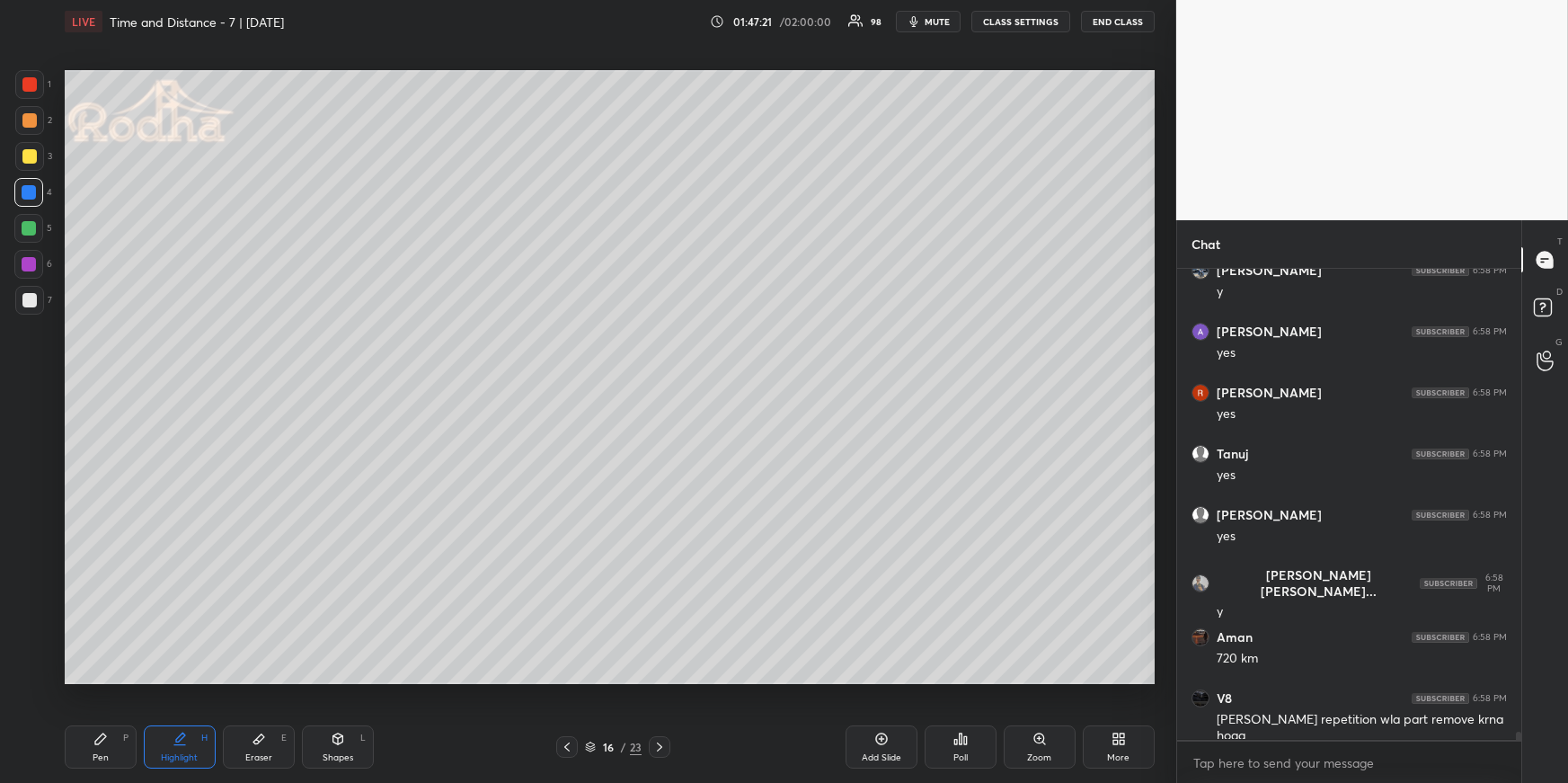 click on "Shapes L" at bounding box center (338, 747) 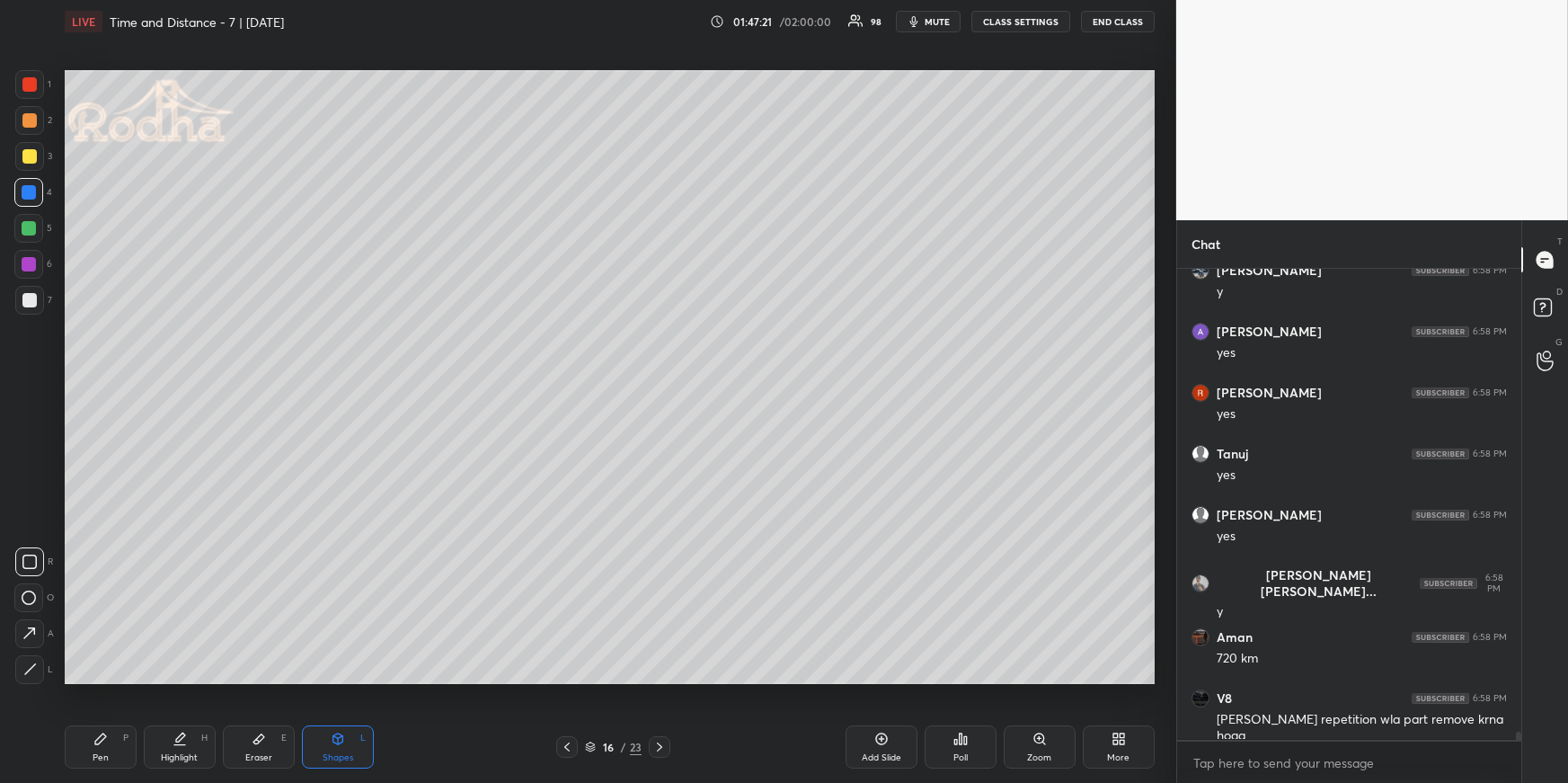 drag, startPoint x: 41, startPoint y: 666, endPoint x: 55, endPoint y: 654, distance: 18.439089 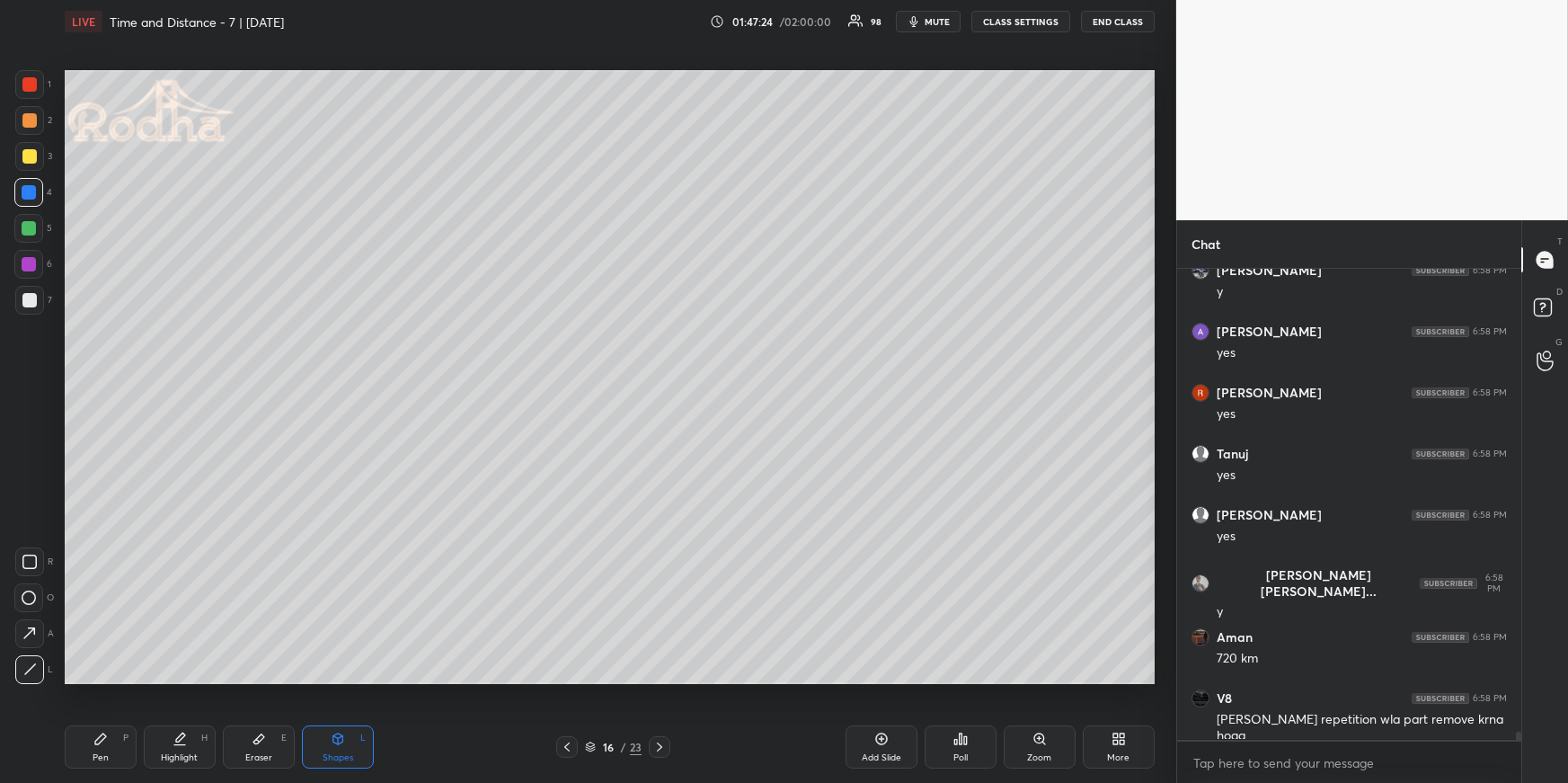 scroll, scrollTop: 26825, scrollLeft: 0, axis: vertical 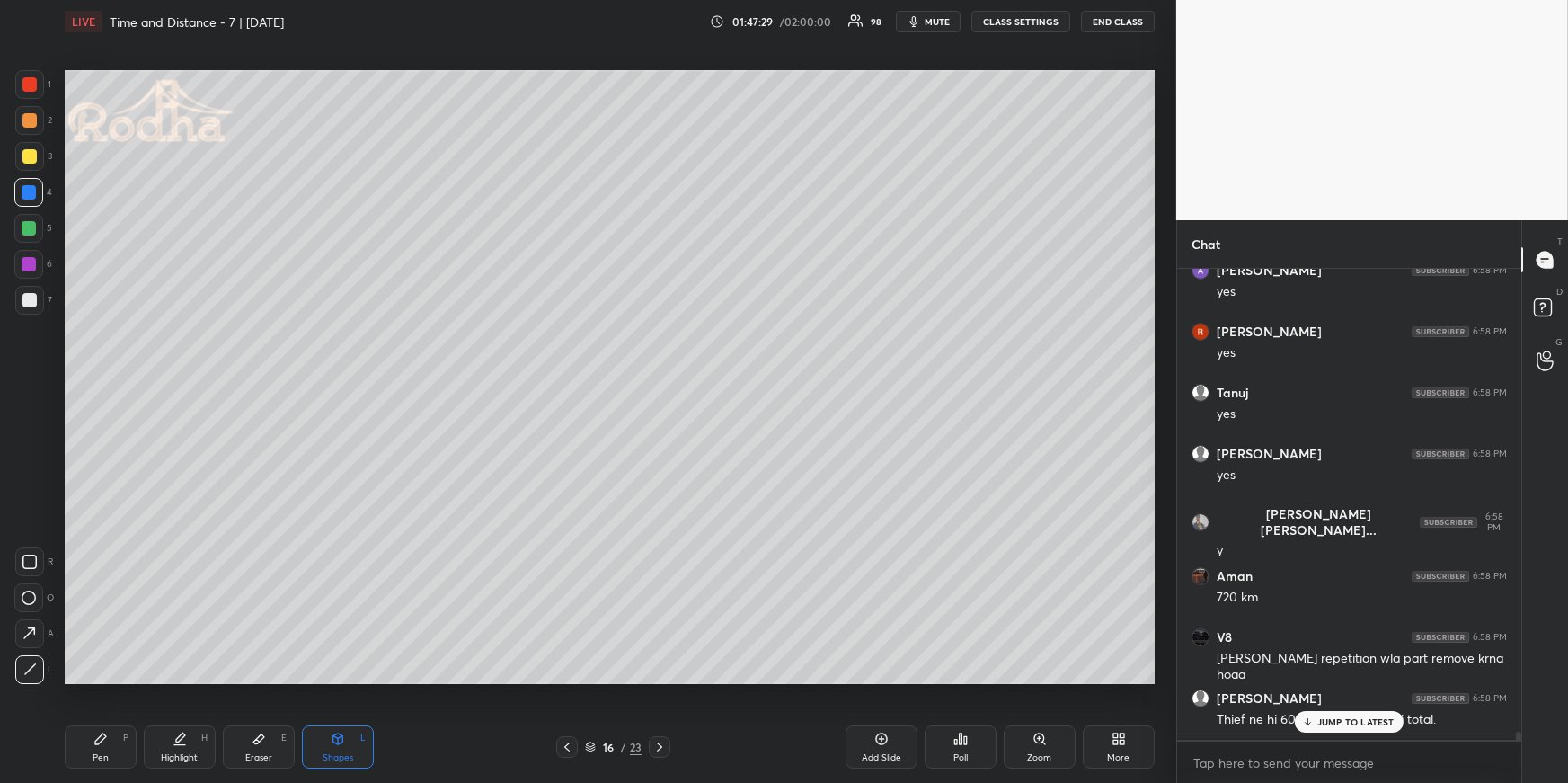 click on "Pen P" at bounding box center [101, 747] 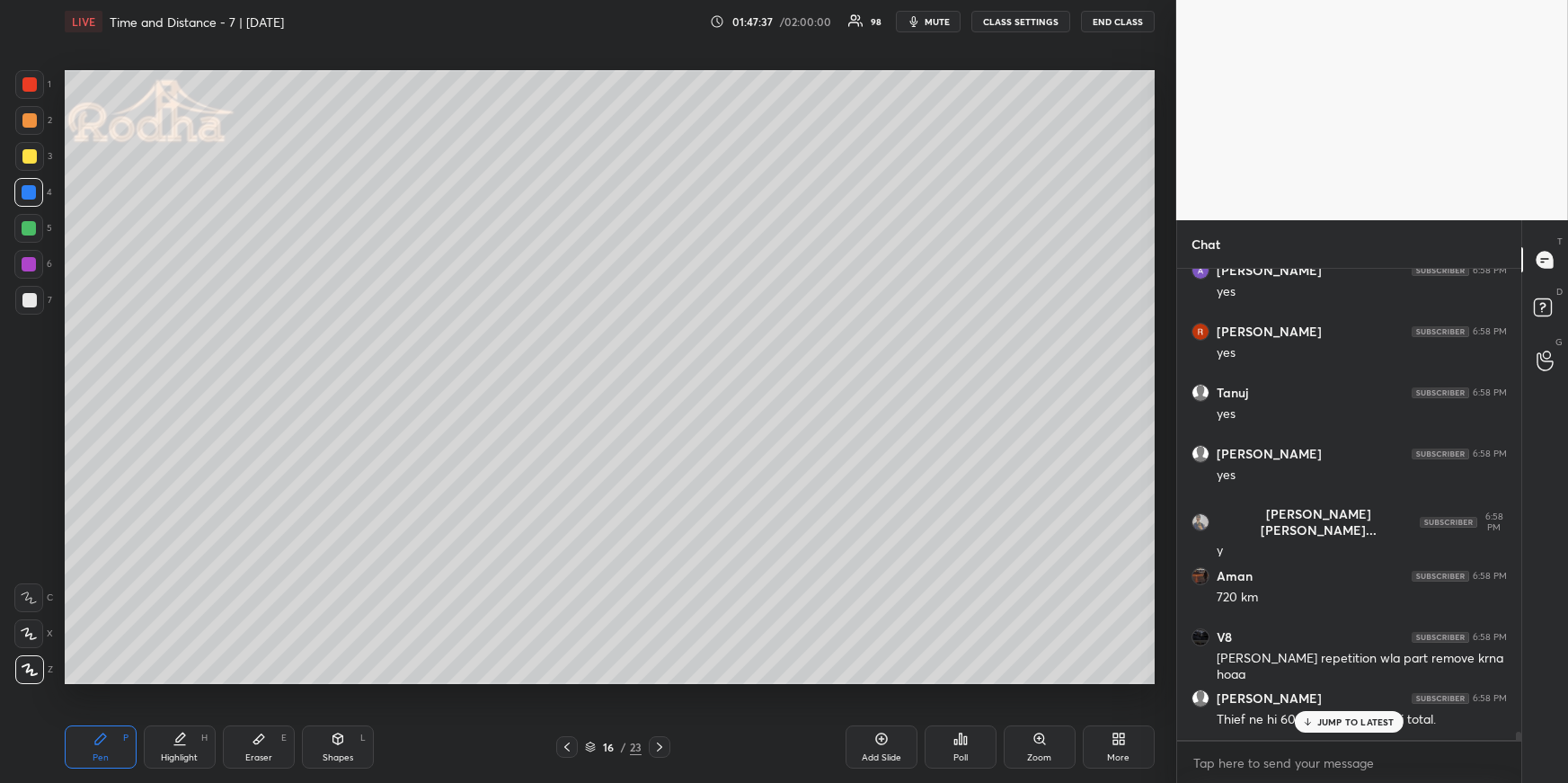 drag, startPoint x: 1341, startPoint y: 724, endPoint x: 1301, endPoint y: 747, distance: 46.14109 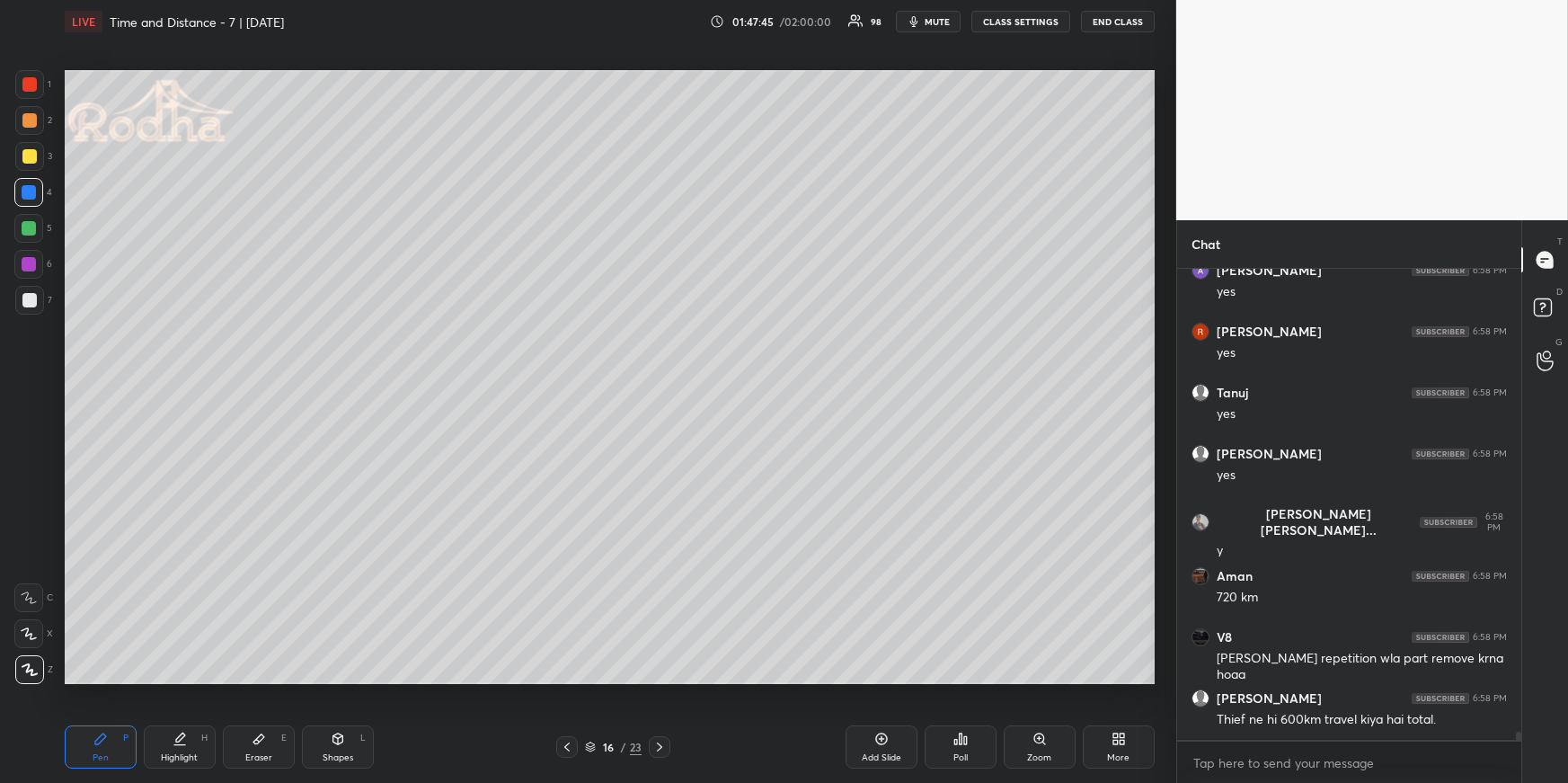 click on "Highlight H" at bounding box center [180, 747] 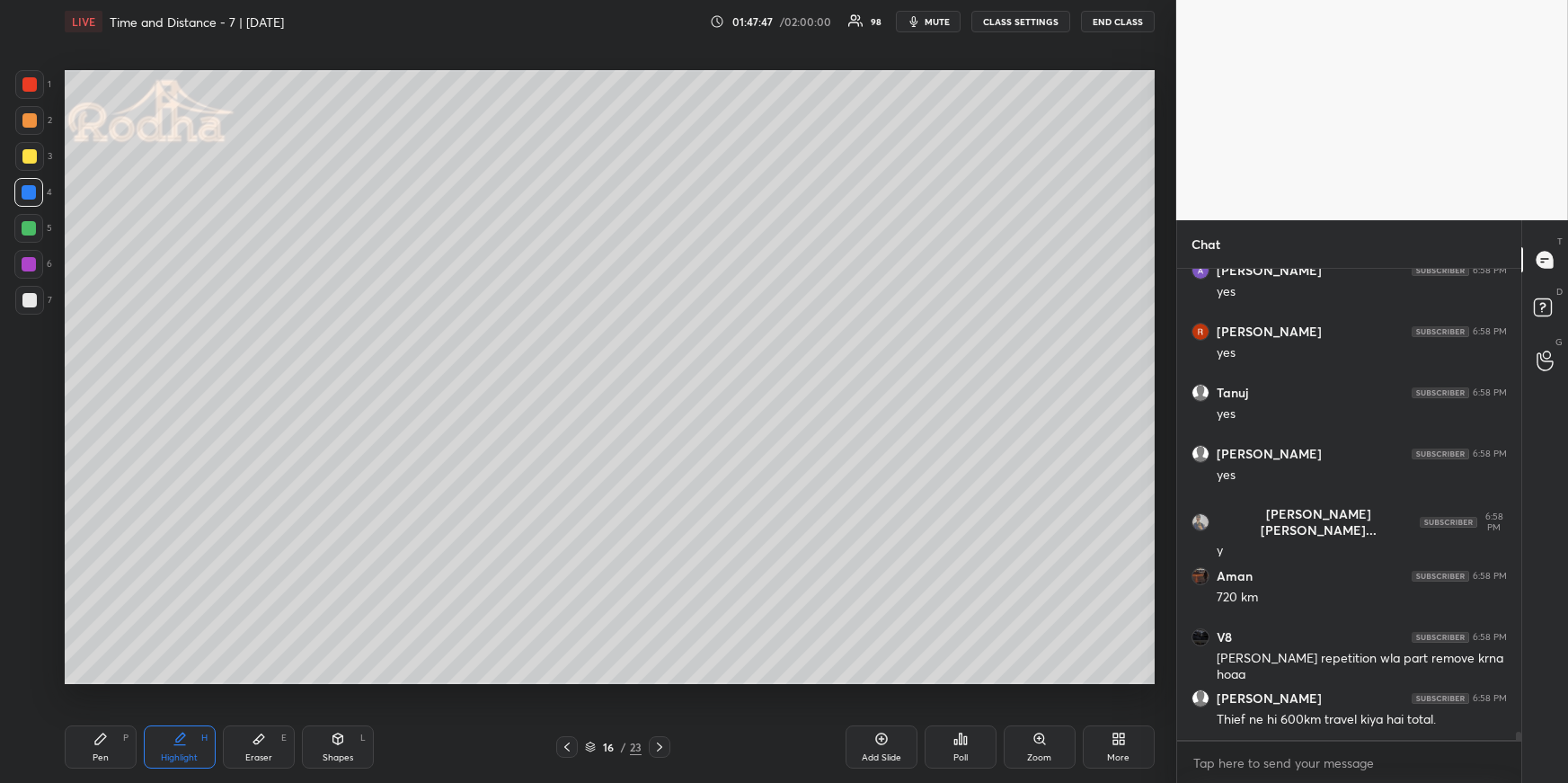 click 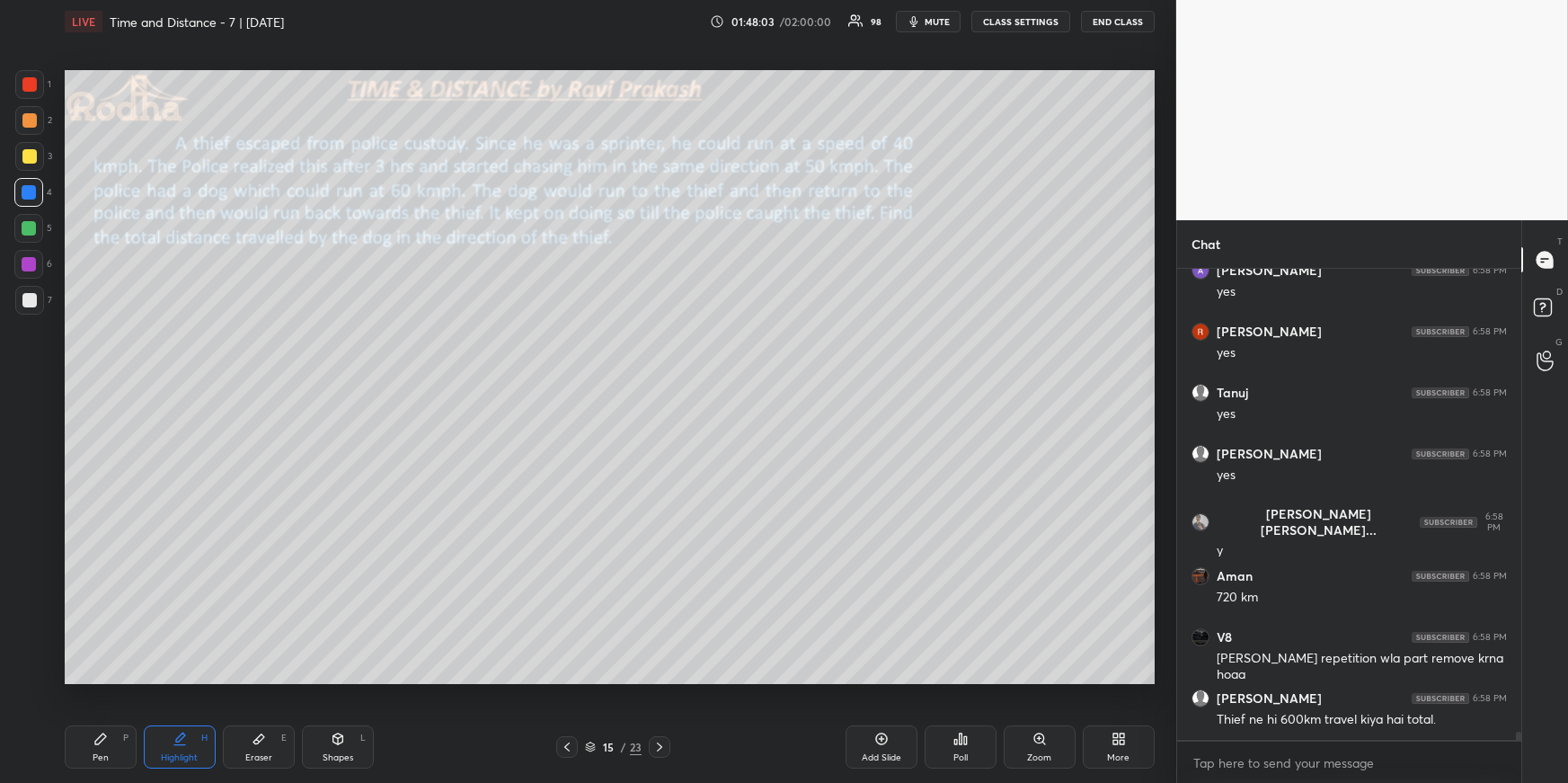 click 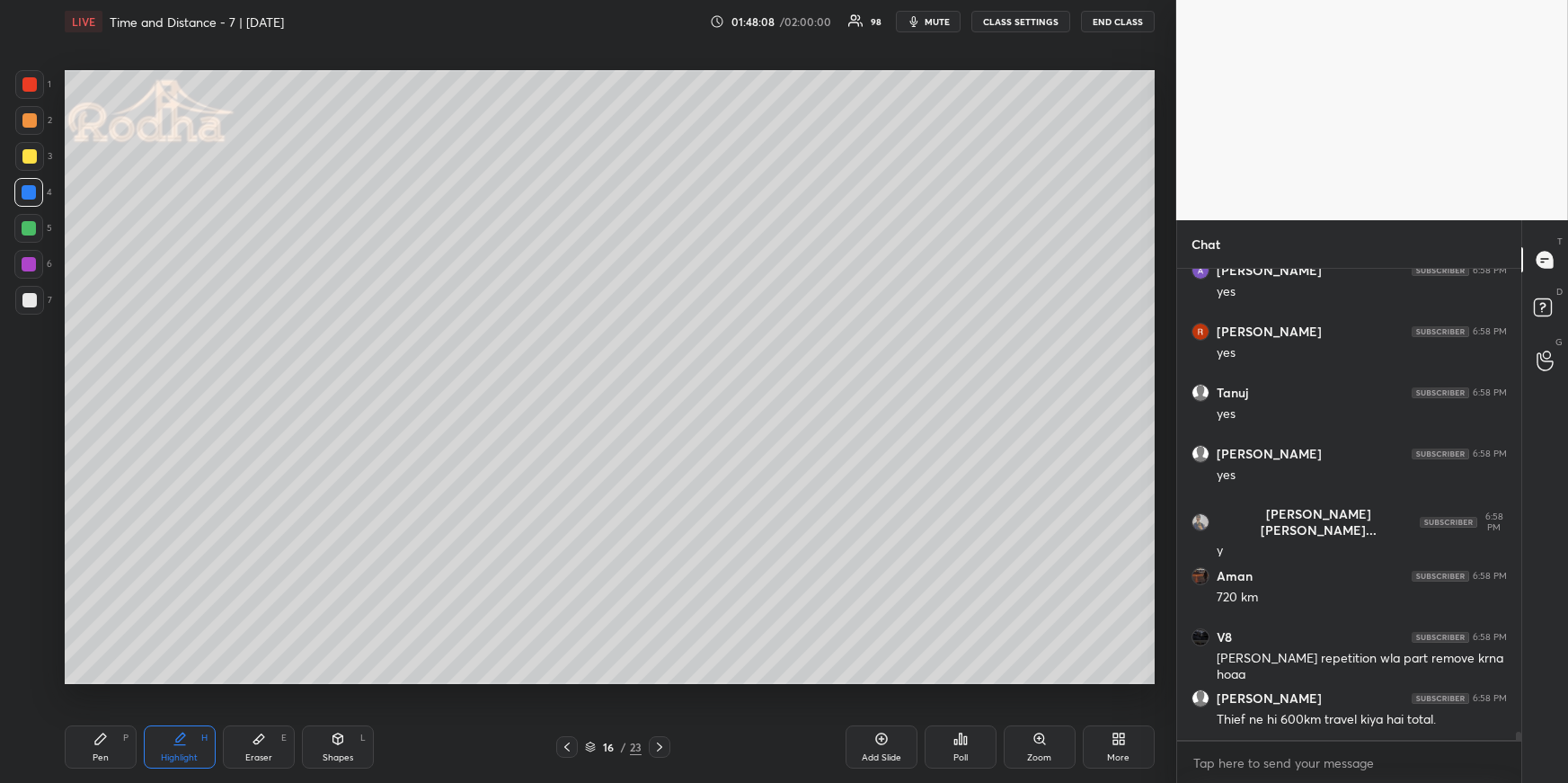 click at bounding box center (567, 747) 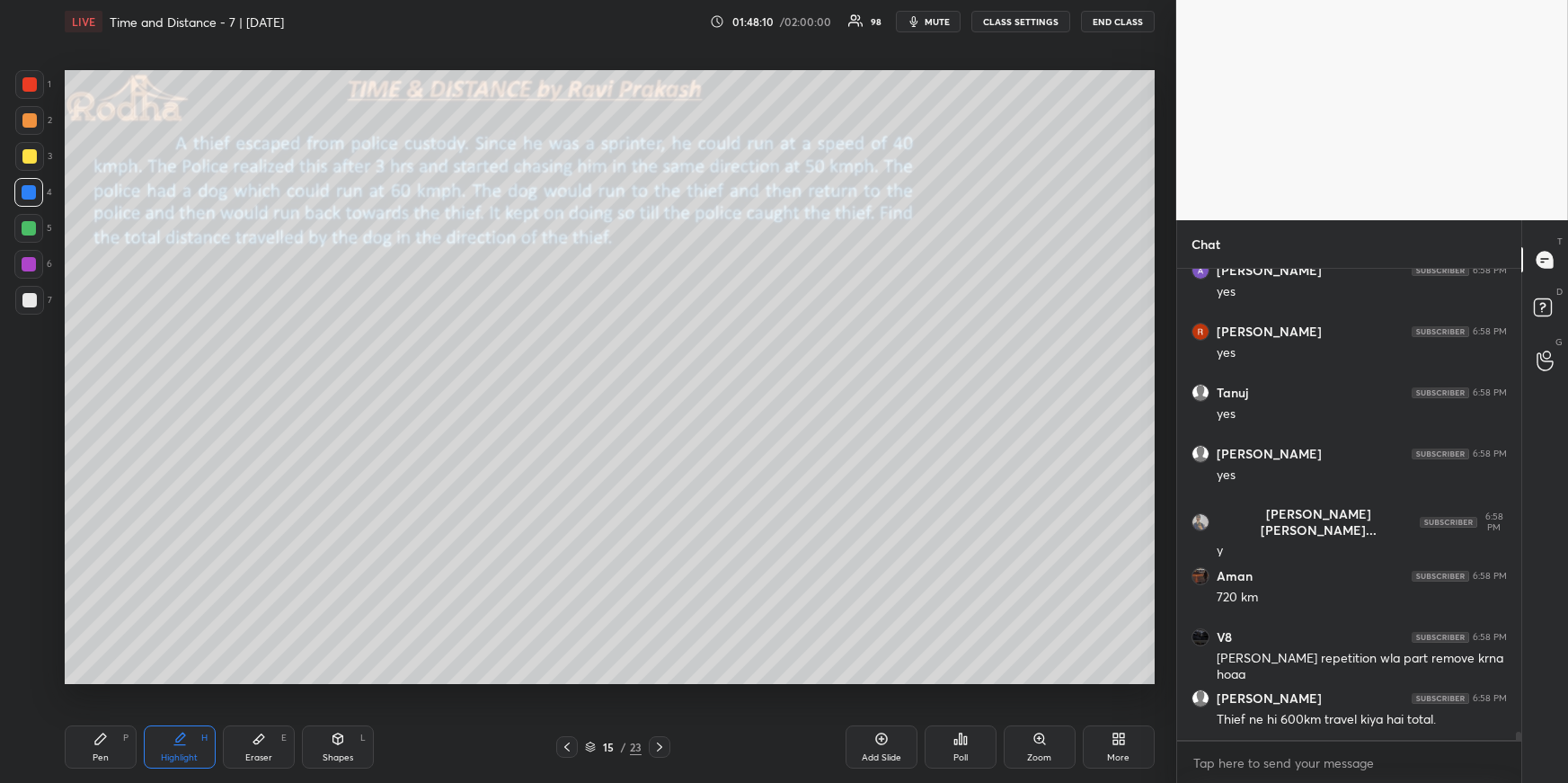 click at bounding box center [660, 747] 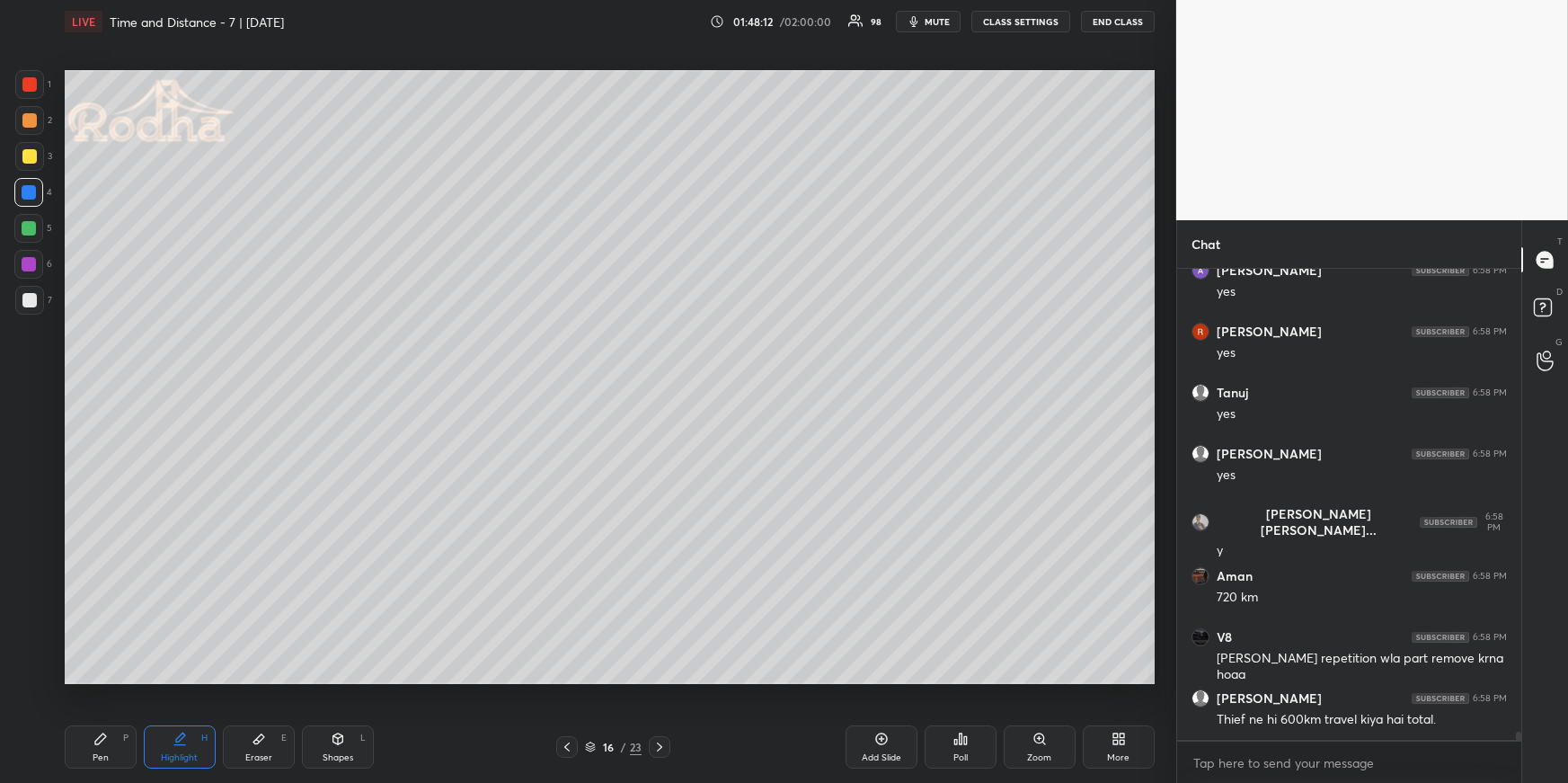 click on "Pen P" at bounding box center (101, 747) 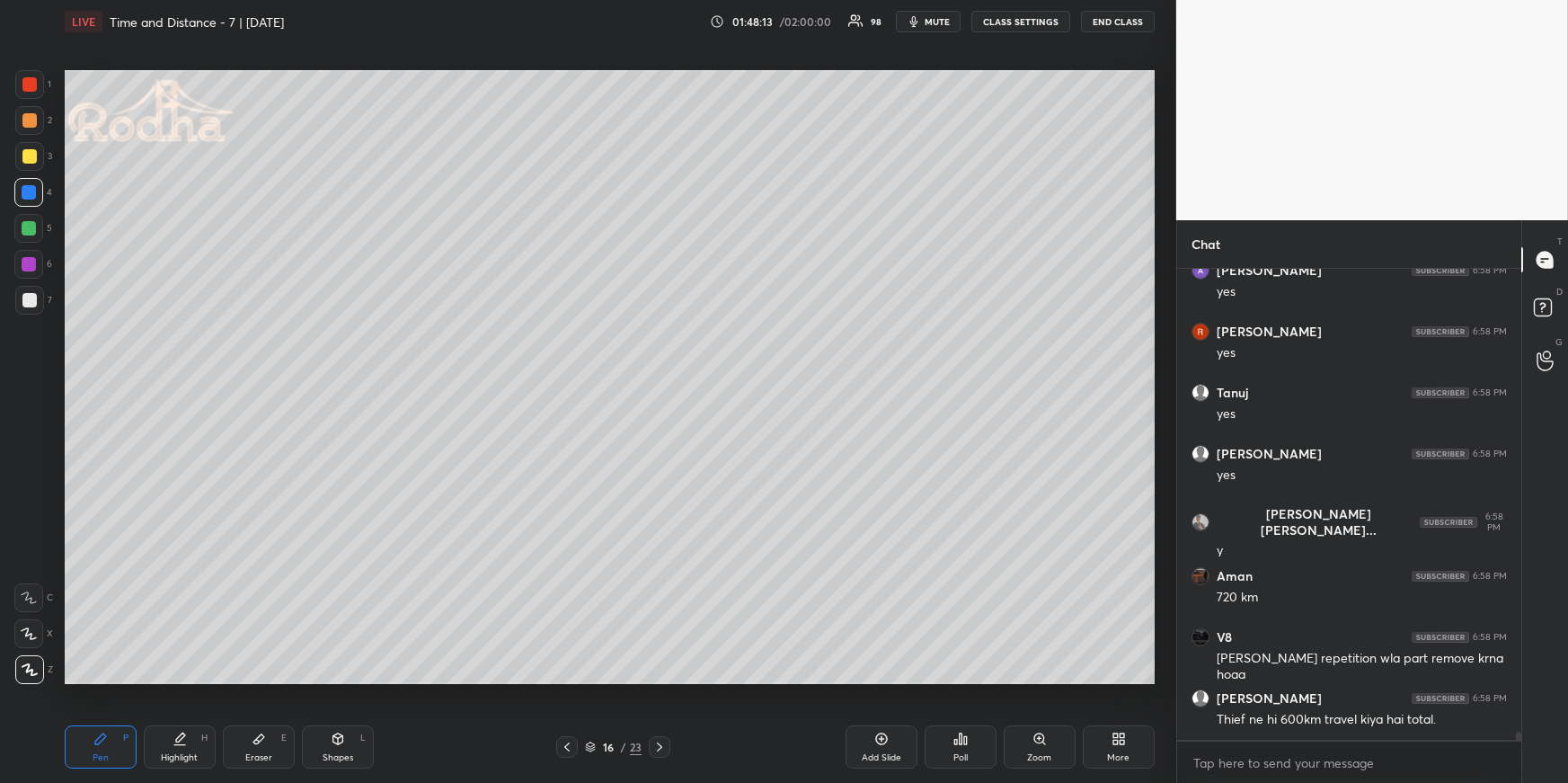 drag, startPoint x: 35, startPoint y: 231, endPoint x: 62, endPoint y: 243, distance: 29.546573 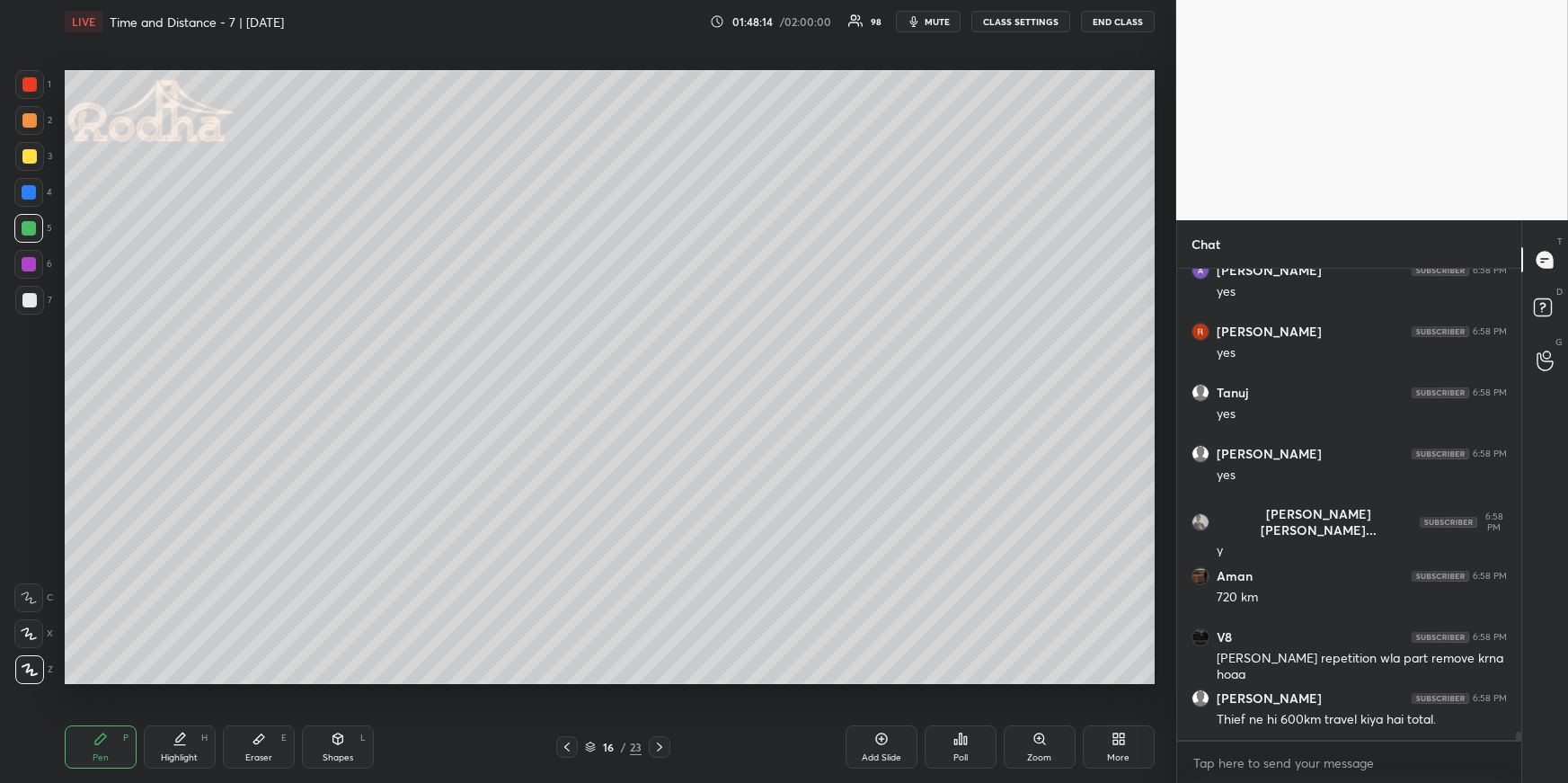 scroll, scrollTop: 26887, scrollLeft: 0, axis: vertical 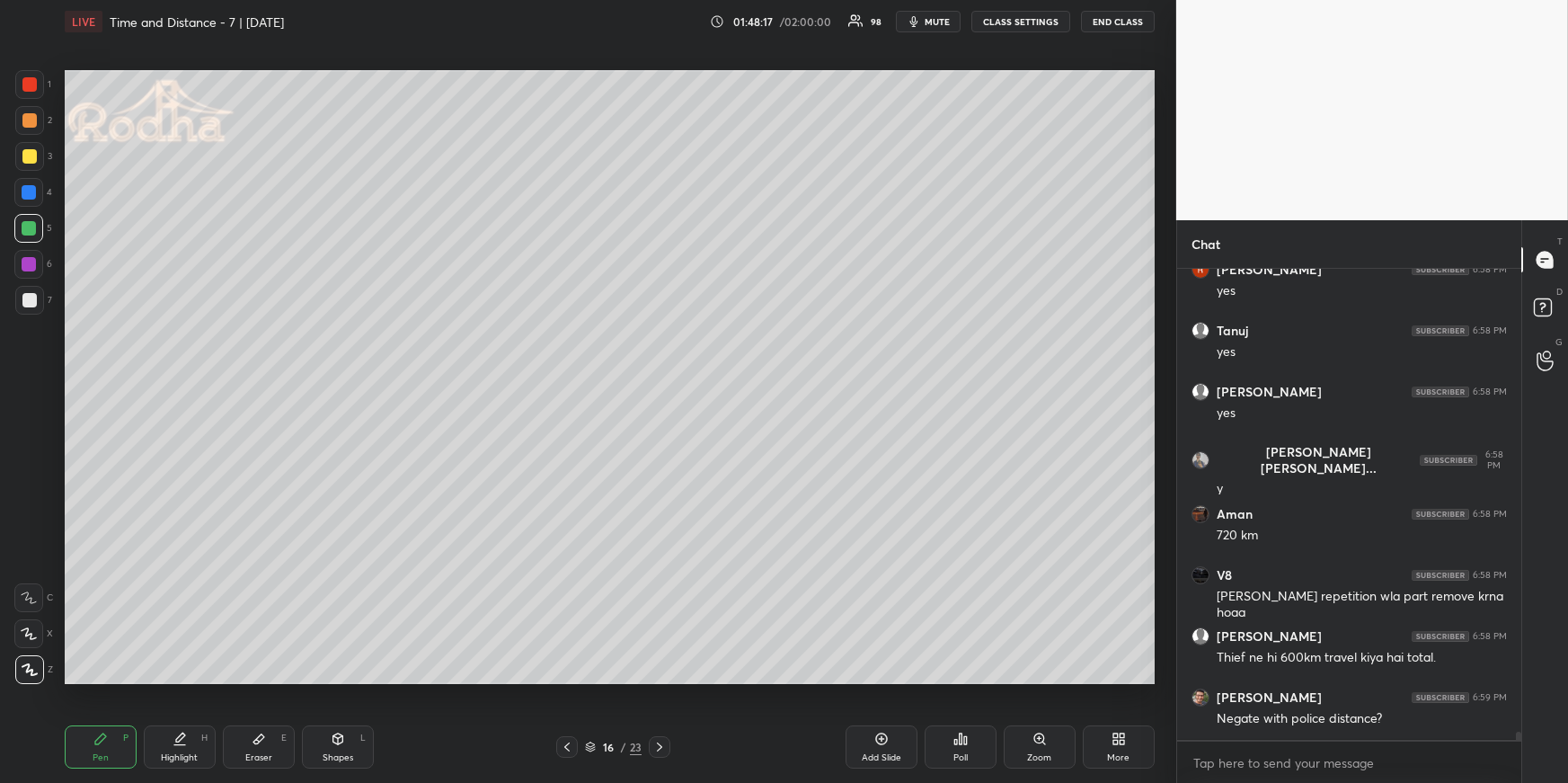 click on "Highlight H" at bounding box center (180, 747) 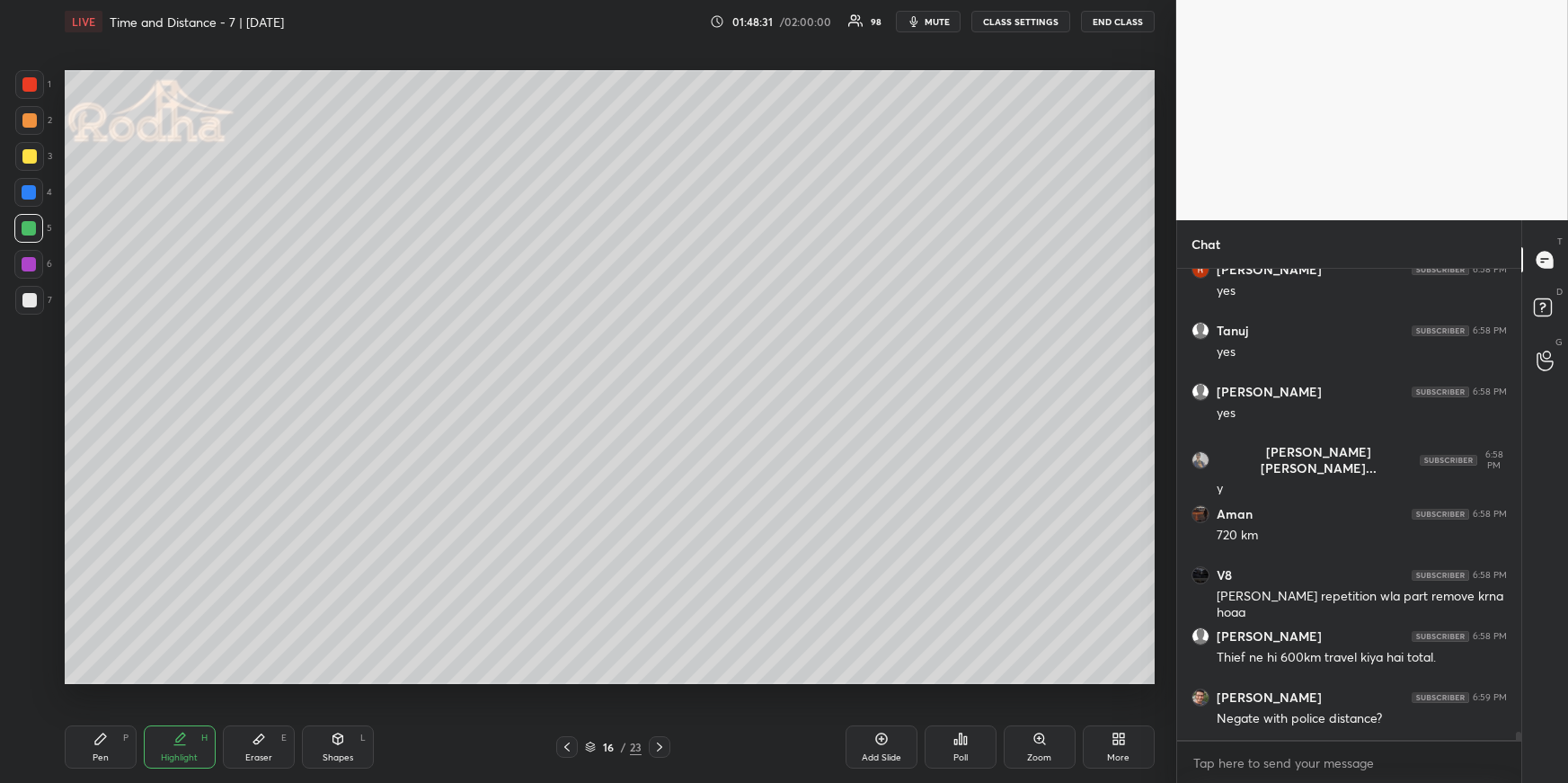 scroll, scrollTop: 26948, scrollLeft: 0, axis: vertical 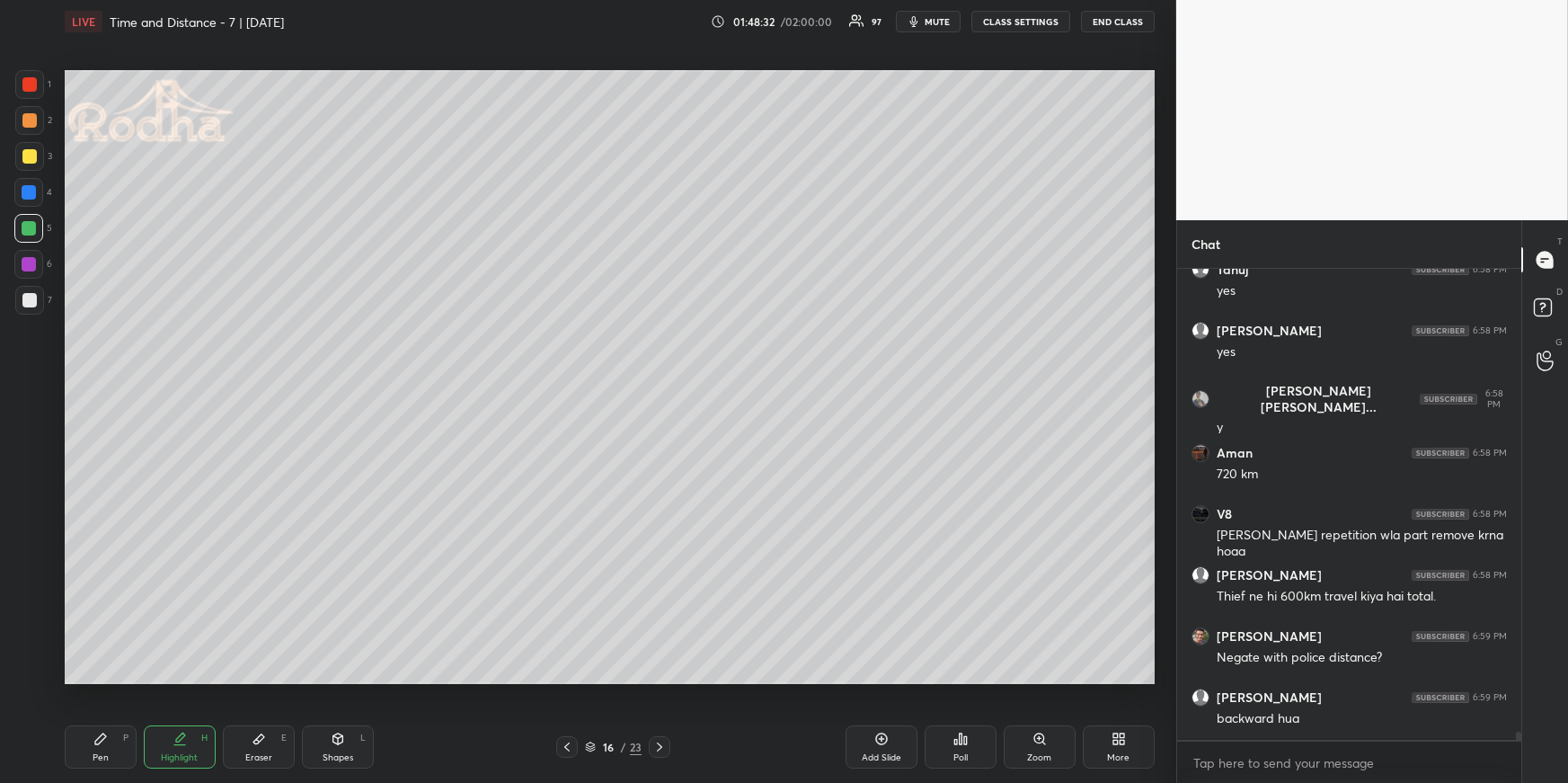 click at bounding box center [567, 747] 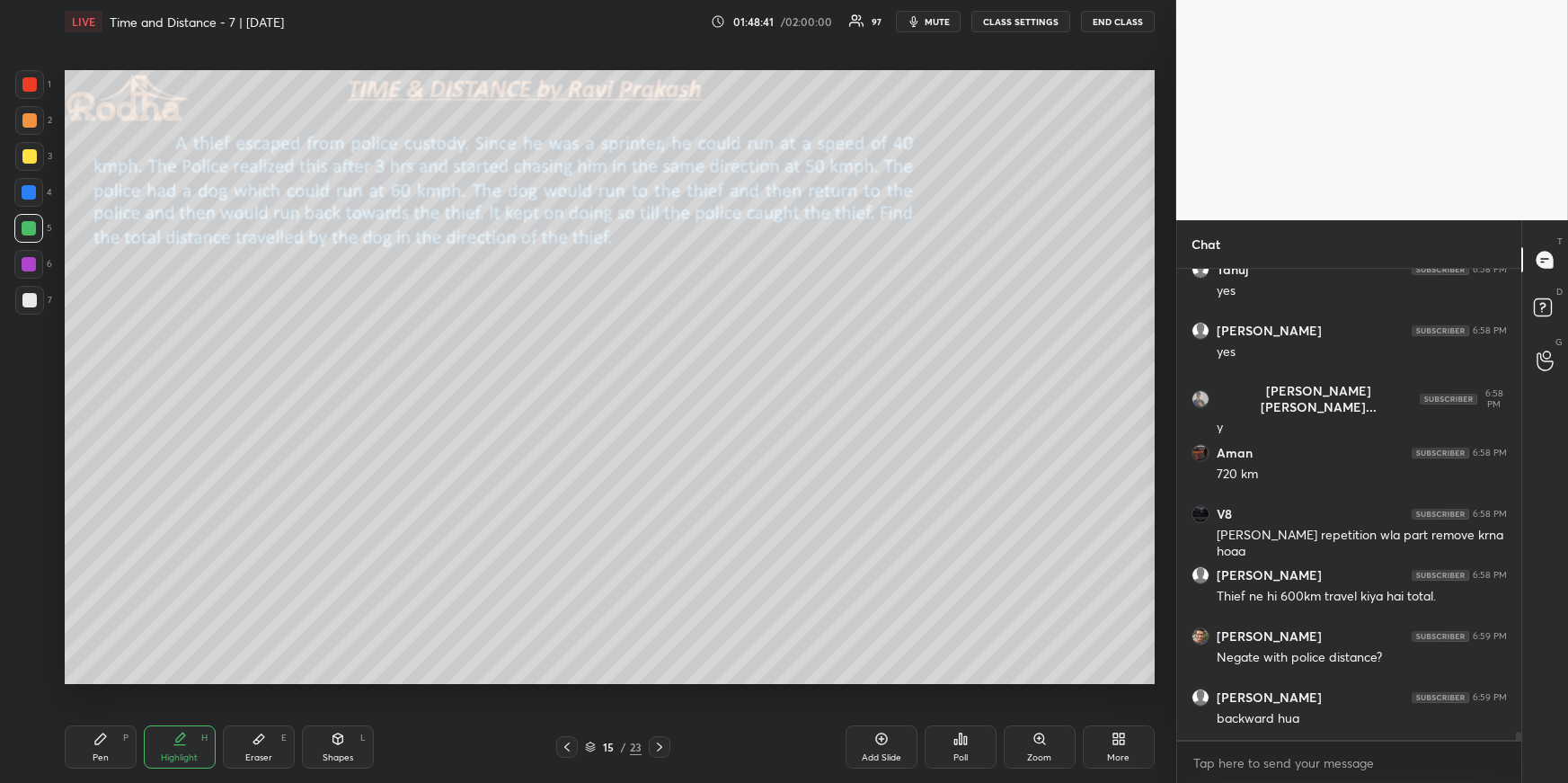 click on "1 2 3 4 5 6 7 R O A L C X Z Erase all   C X Z LIVE Time and Distance - 7 | [DATE] 01:48:41 /  02:00:00 97 mute CLASS SETTINGS END CLASS Setting up your live class Poll for   secs No correct answer Start poll Back Time and Distance - 7 | [DATE] RODHA Pen P Highlight H Eraser E Shapes L 15 / 23 Add Slide Poll Zoom More" at bounding box center [588, 391] 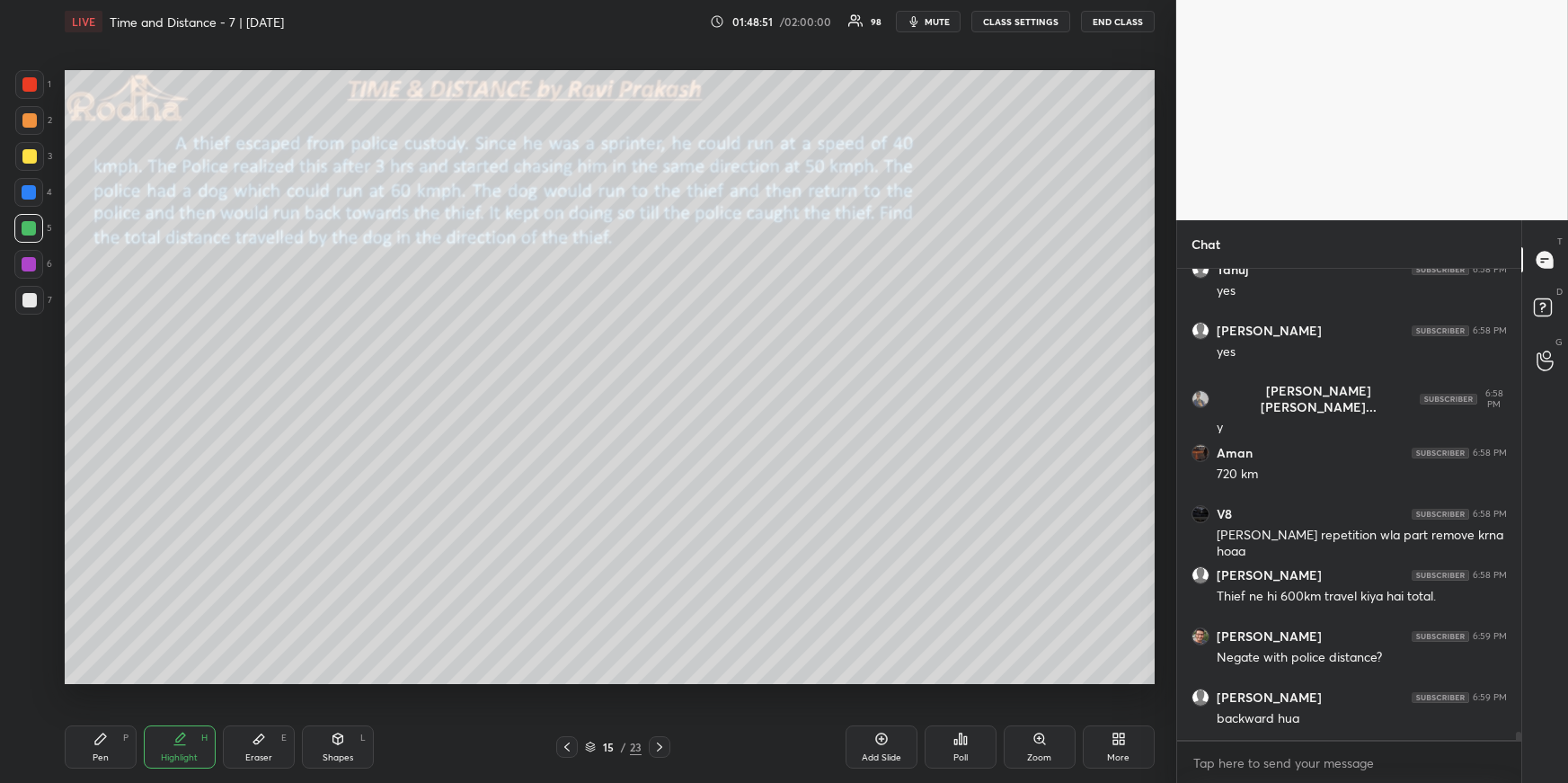 click 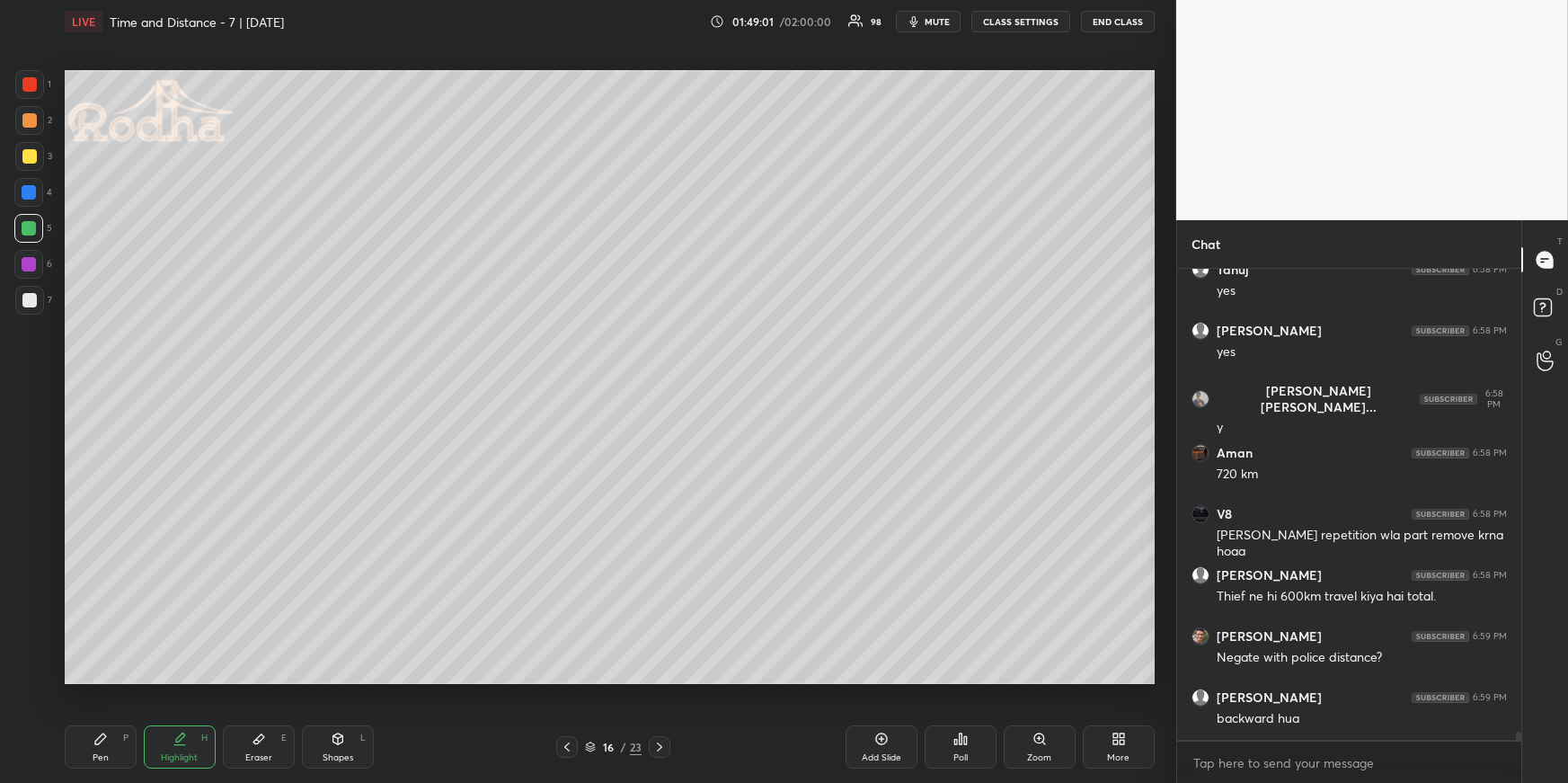 click 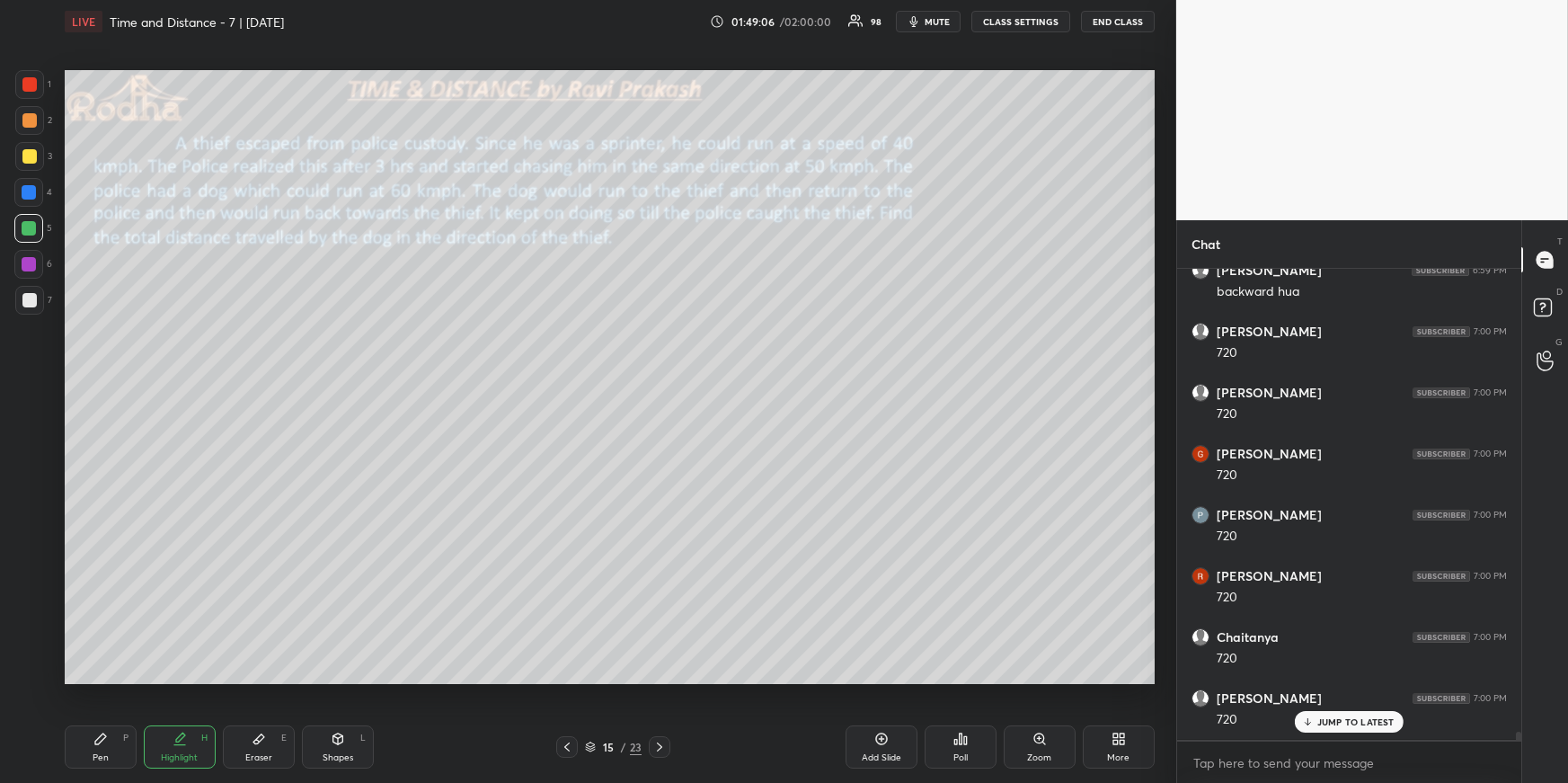 scroll, scrollTop: 27560, scrollLeft: 0, axis: vertical 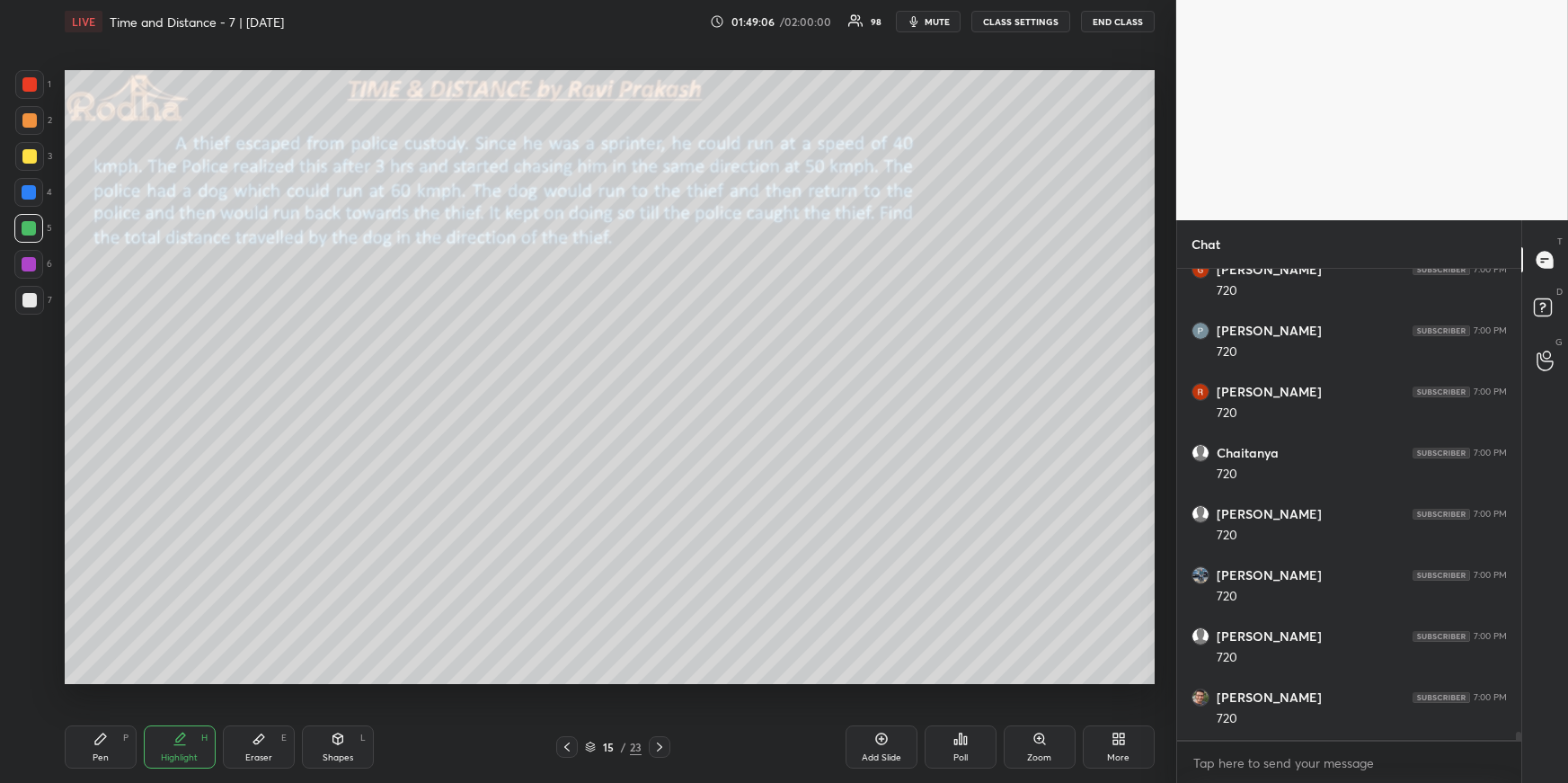 drag, startPoint x: 660, startPoint y: 748, endPoint x: 653, endPoint y: 734, distance: 15.652476 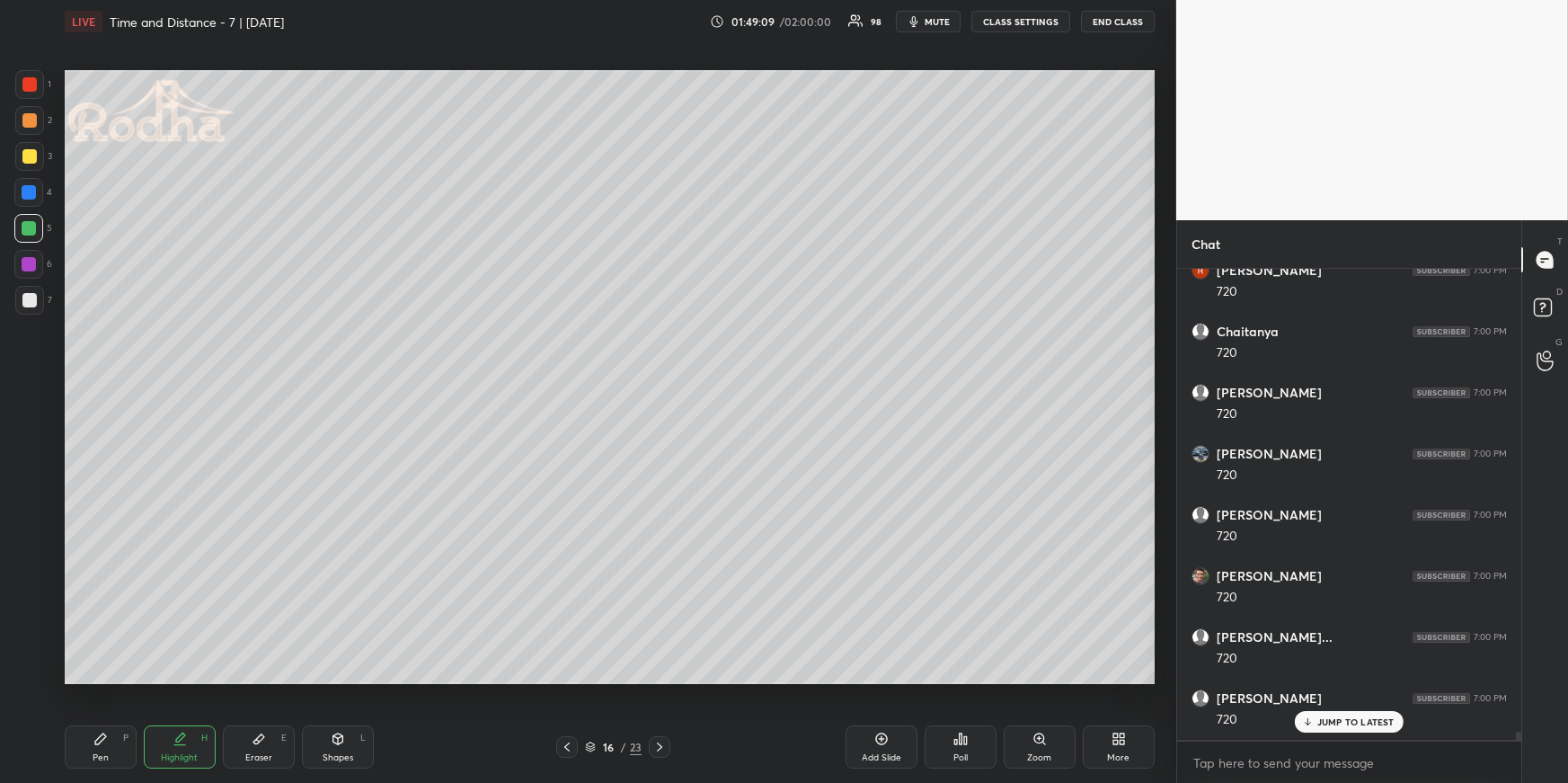 scroll, scrollTop: 27742, scrollLeft: 0, axis: vertical 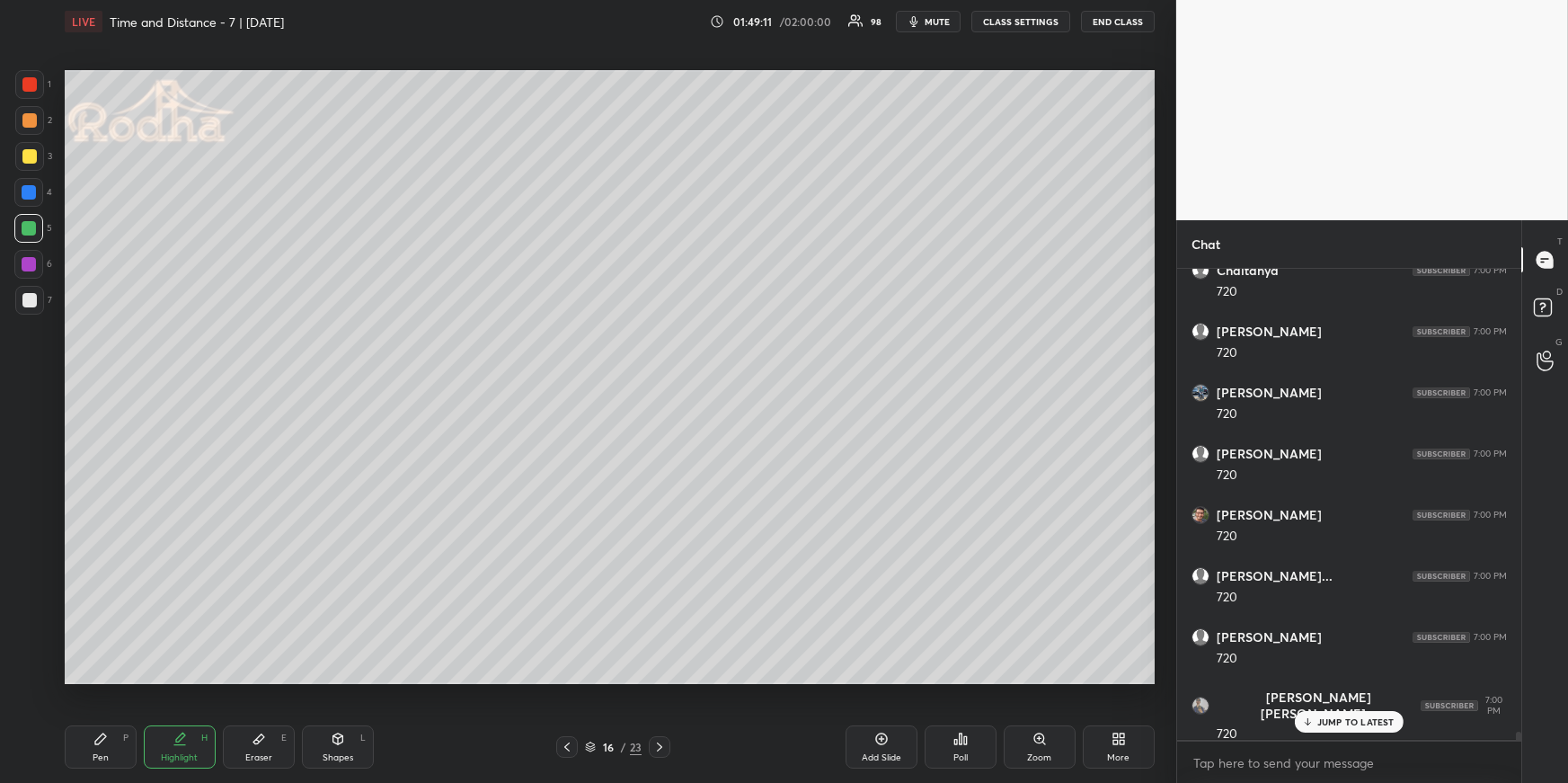 click on "Pen" at bounding box center [101, 758] 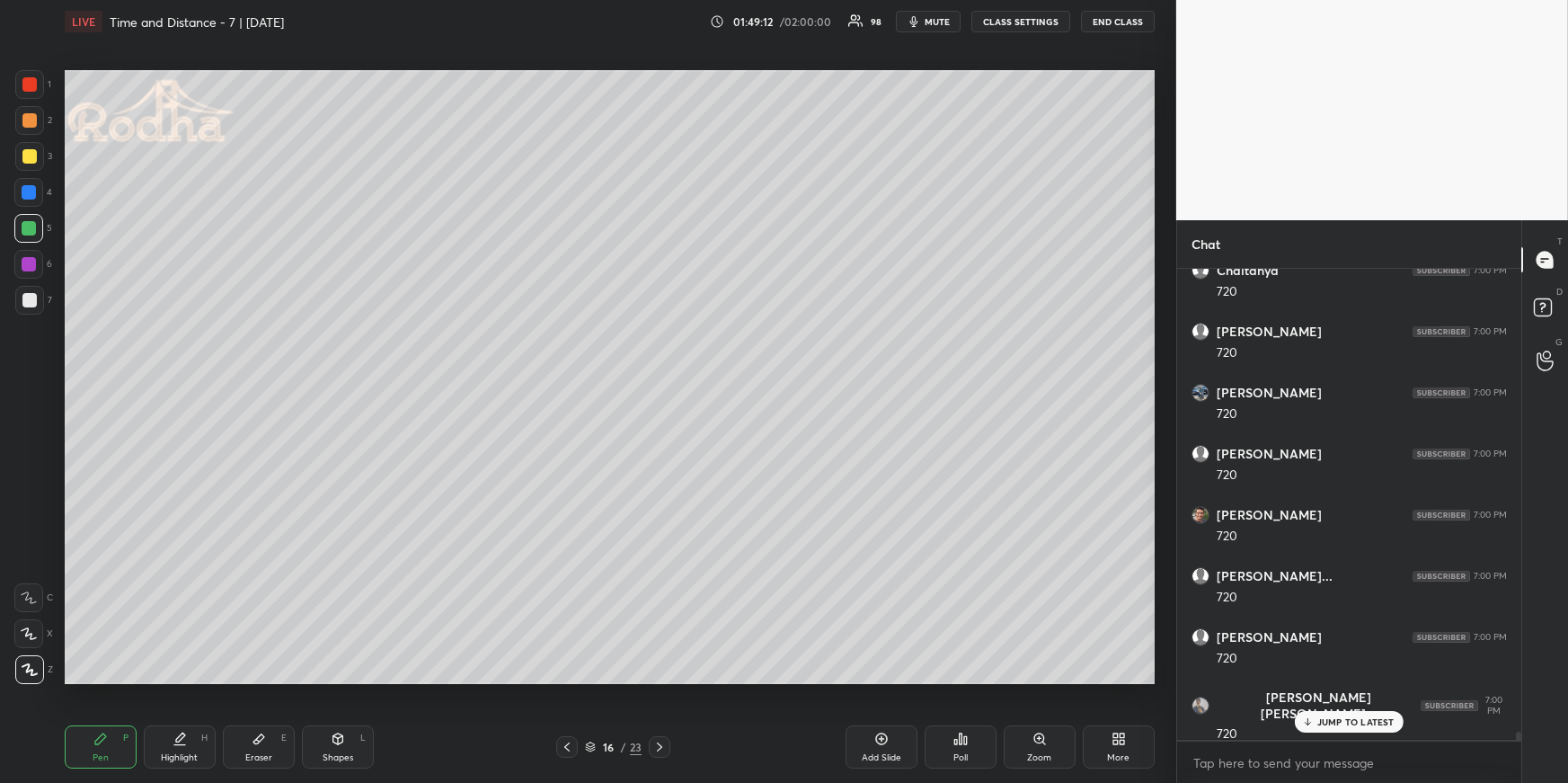 click at bounding box center [29, 192] 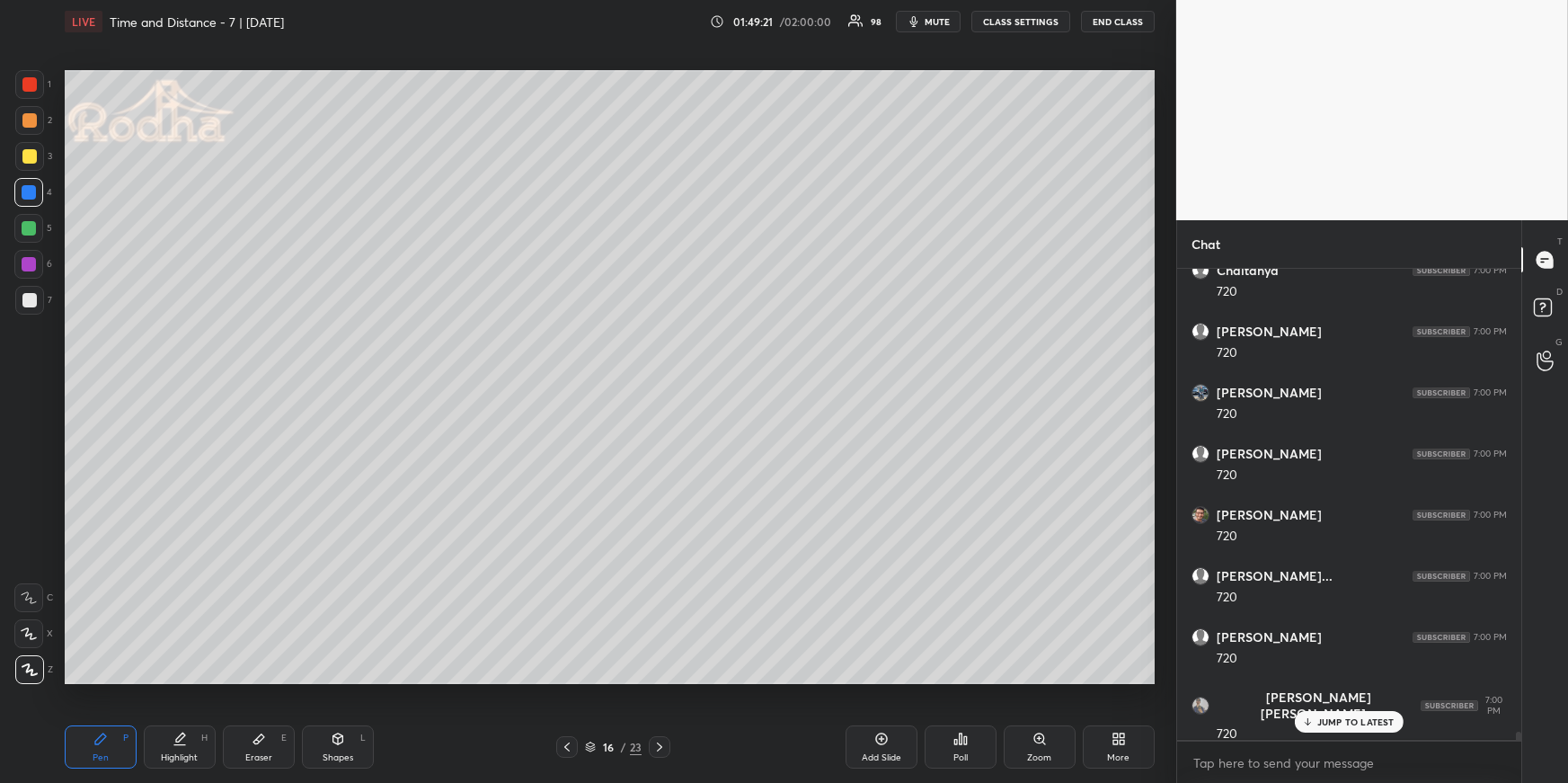 click at bounding box center [29, 228] 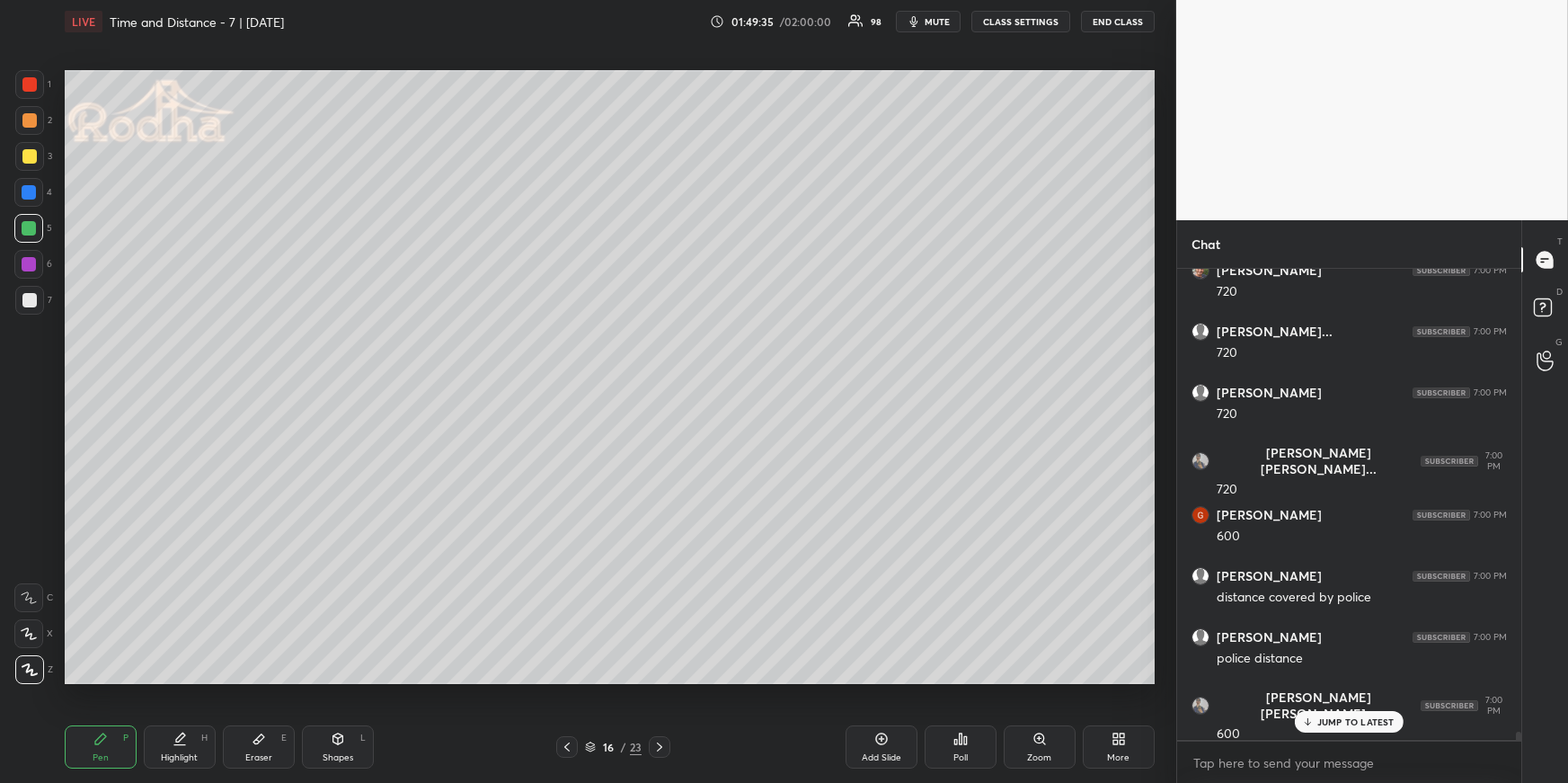 scroll, scrollTop: 28048, scrollLeft: 0, axis: vertical 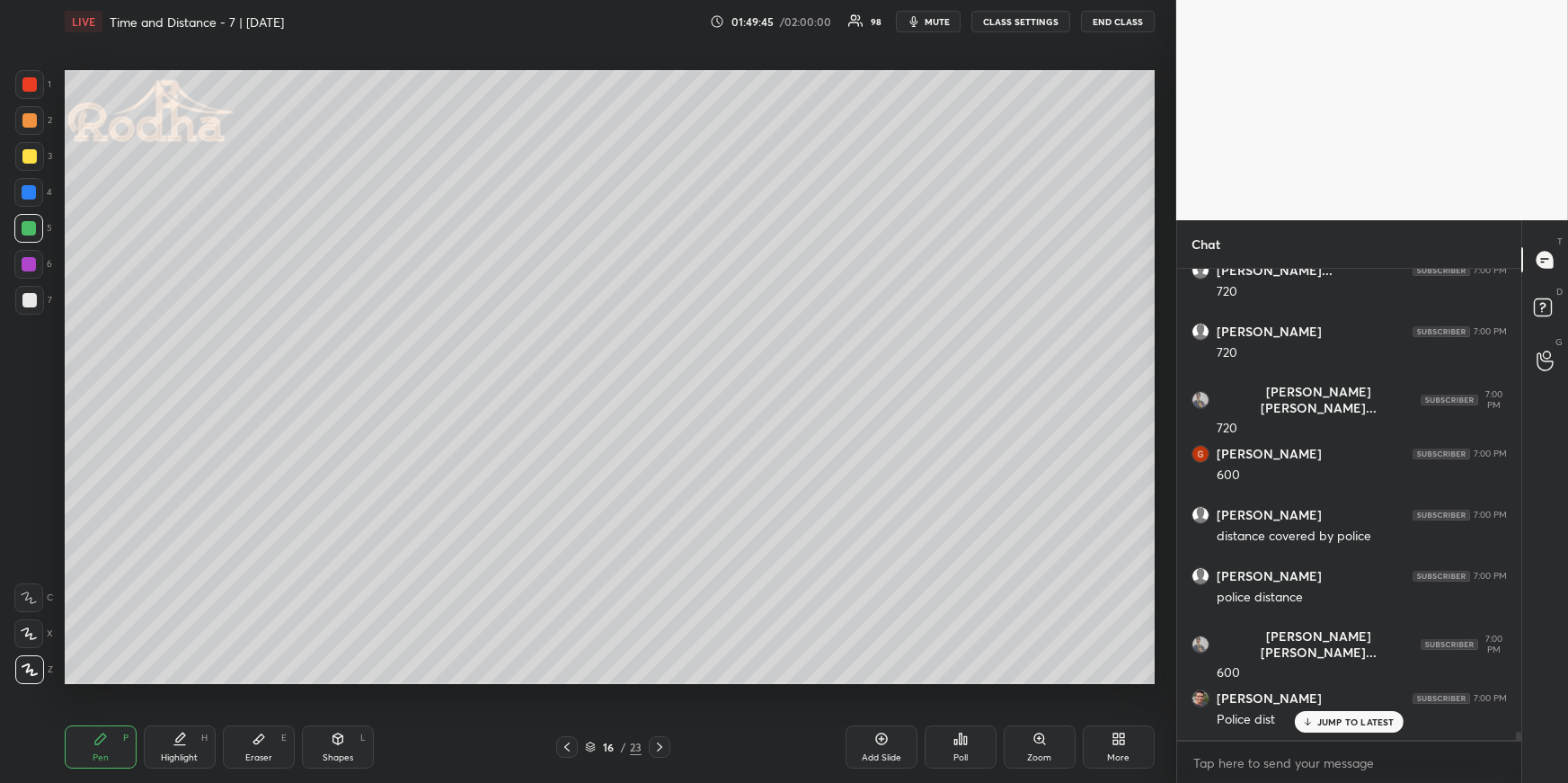 click 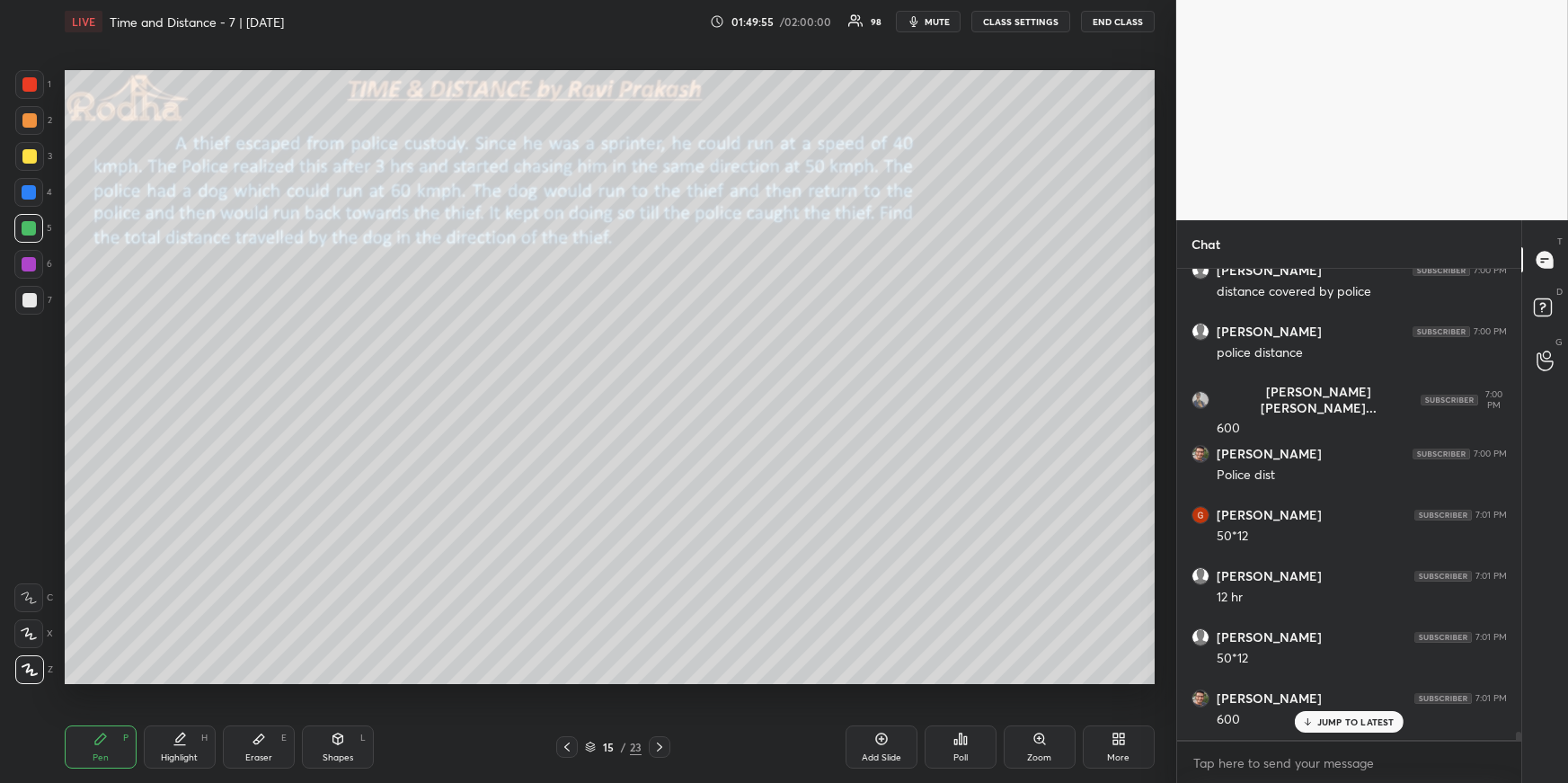 scroll, scrollTop: 28353, scrollLeft: 0, axis: vertical 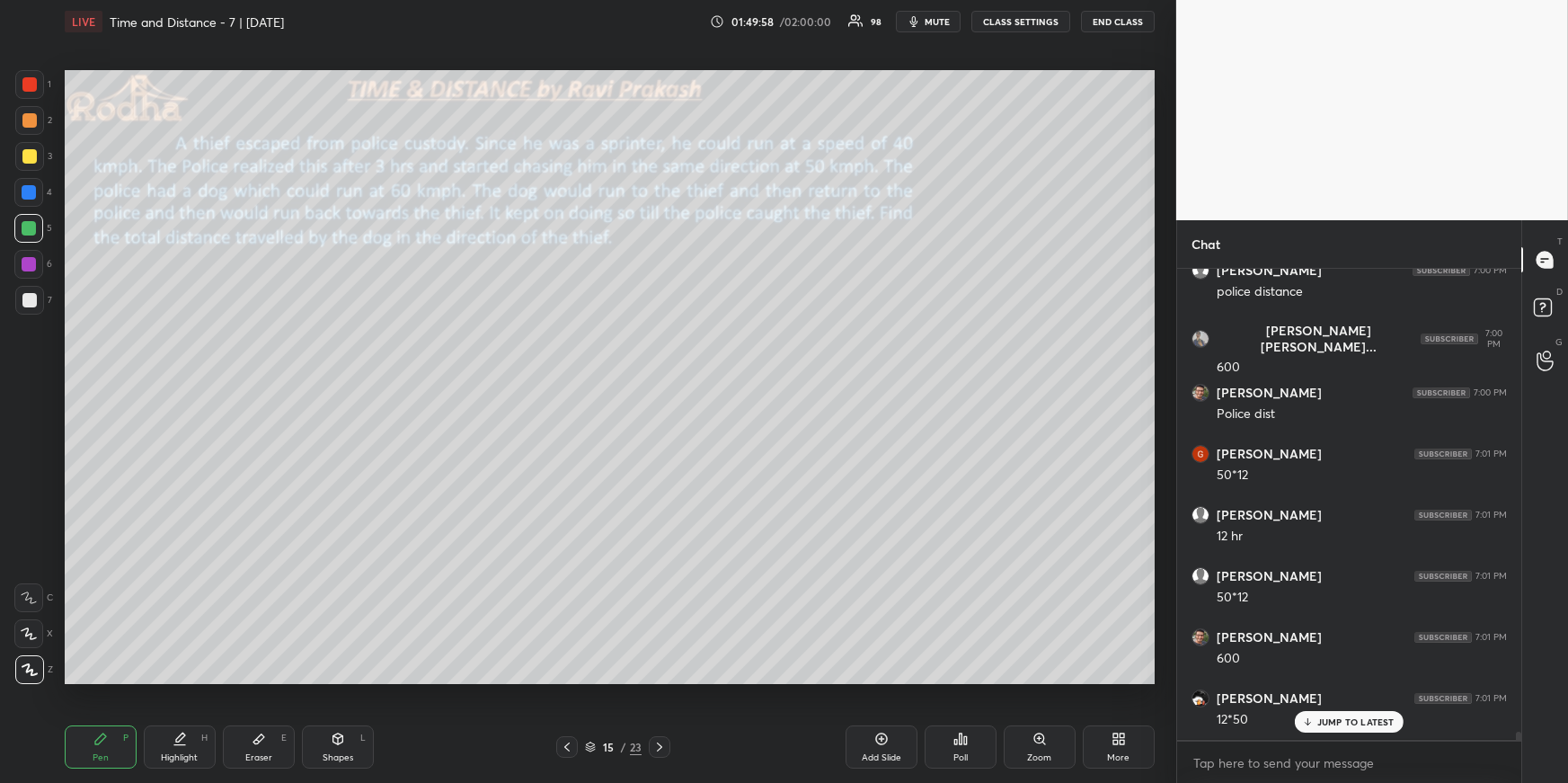 click 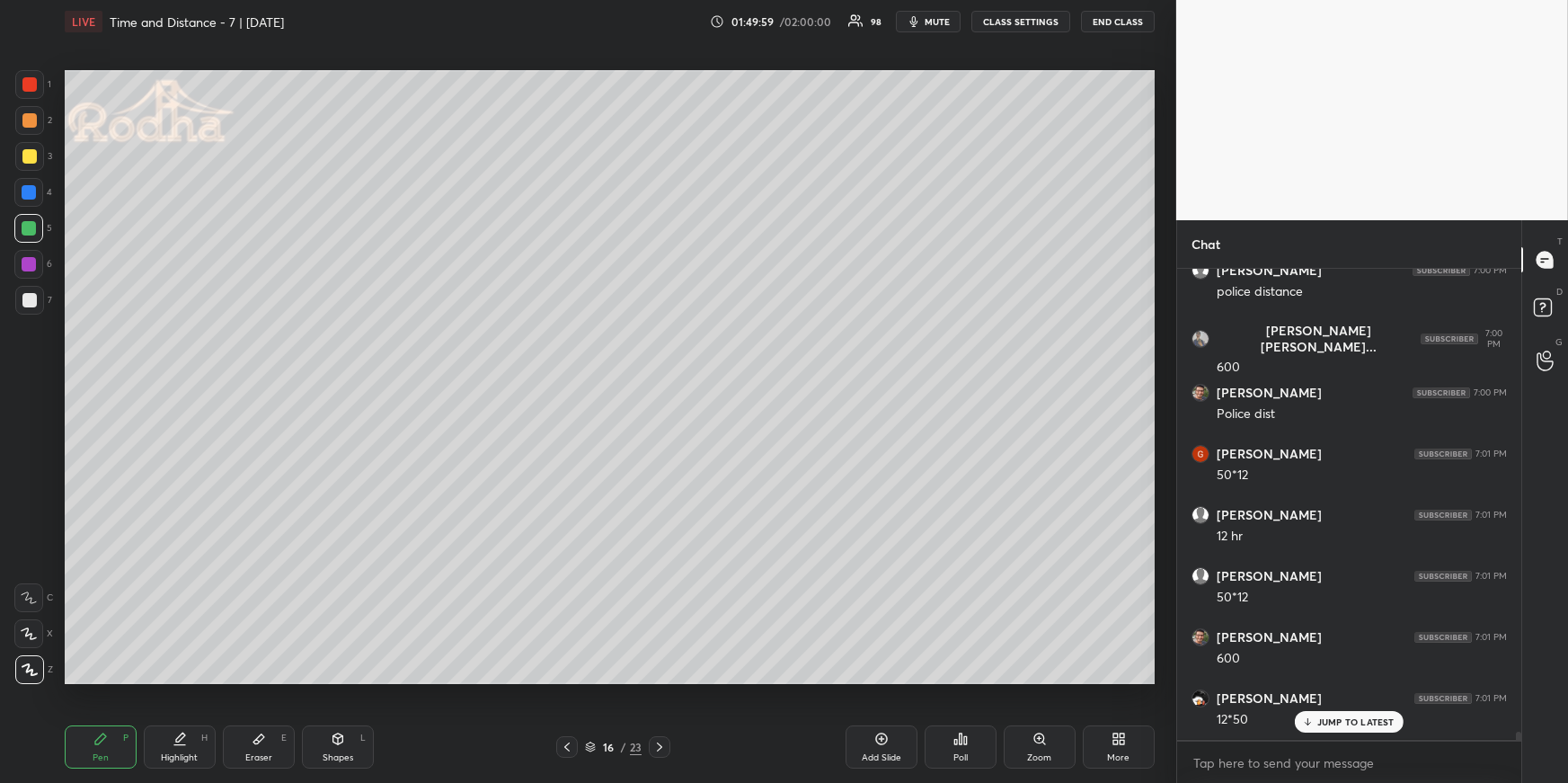 click on "Eraser E" at bounding box center (259, 747) 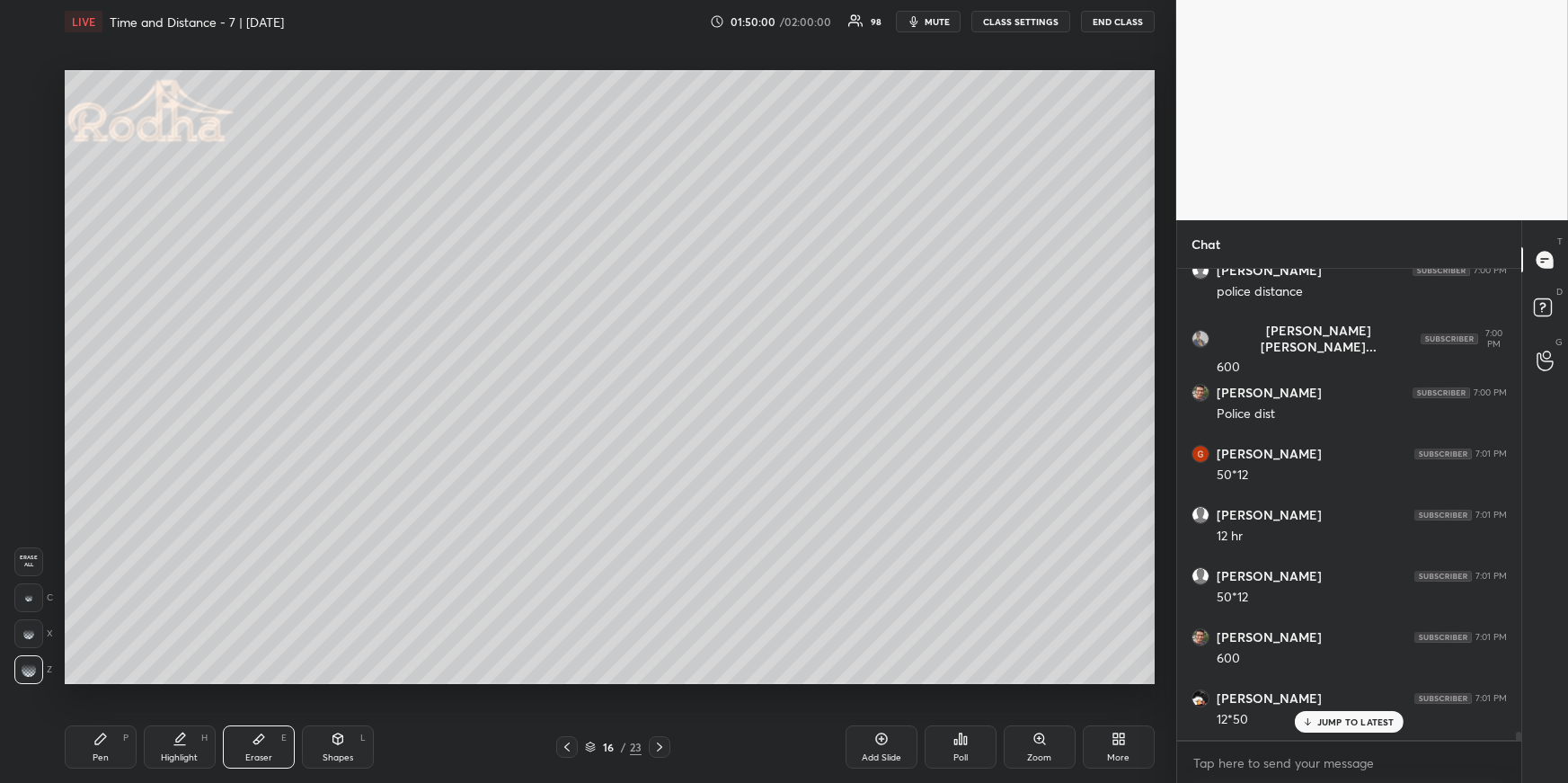 drag, startPoint x: 119, startPoint y: 749, endPoint x: 144, endPoint y: 694, distance: 60.41523 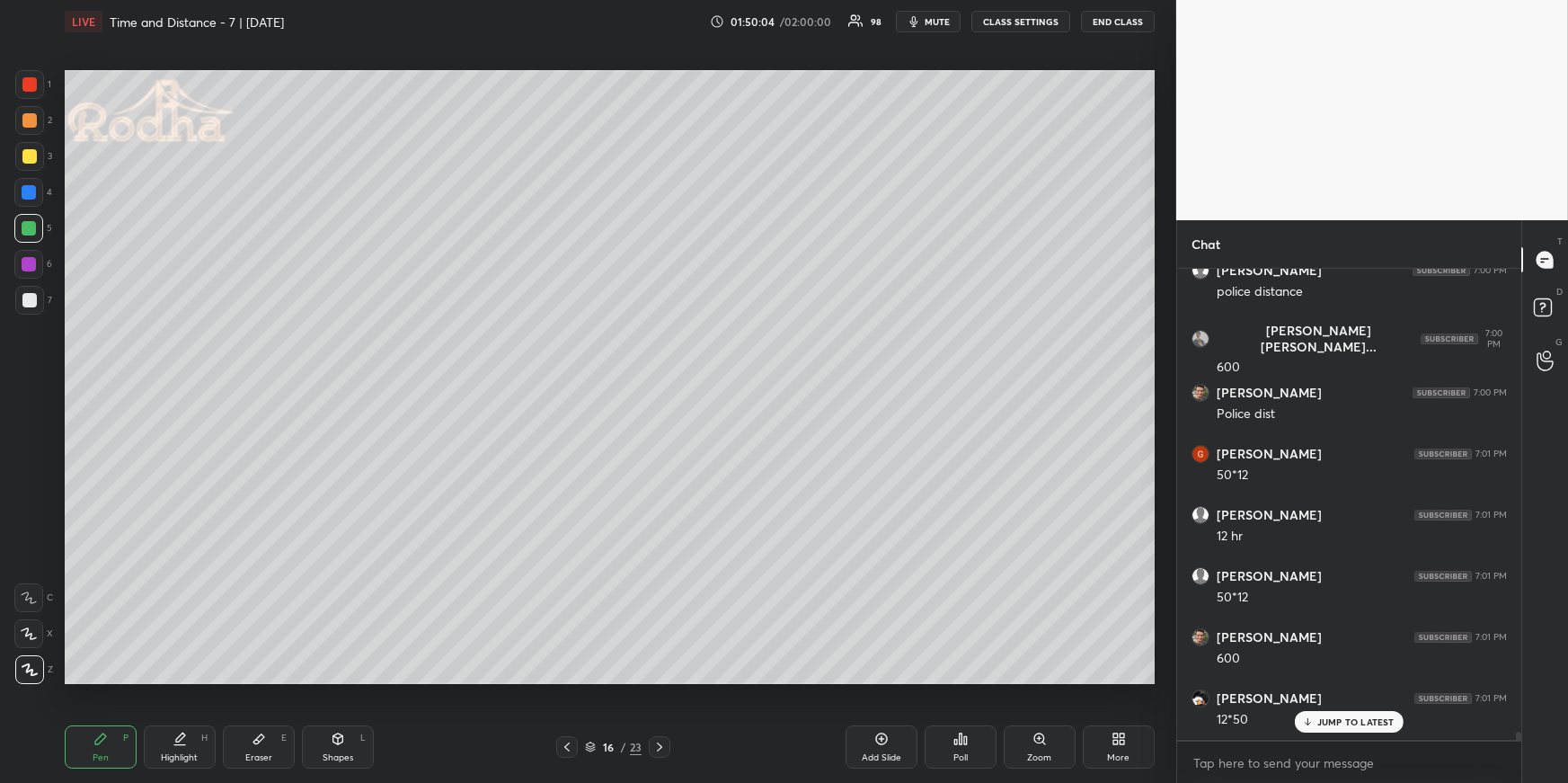click on "Highlight" at bounding box center [179, 758] 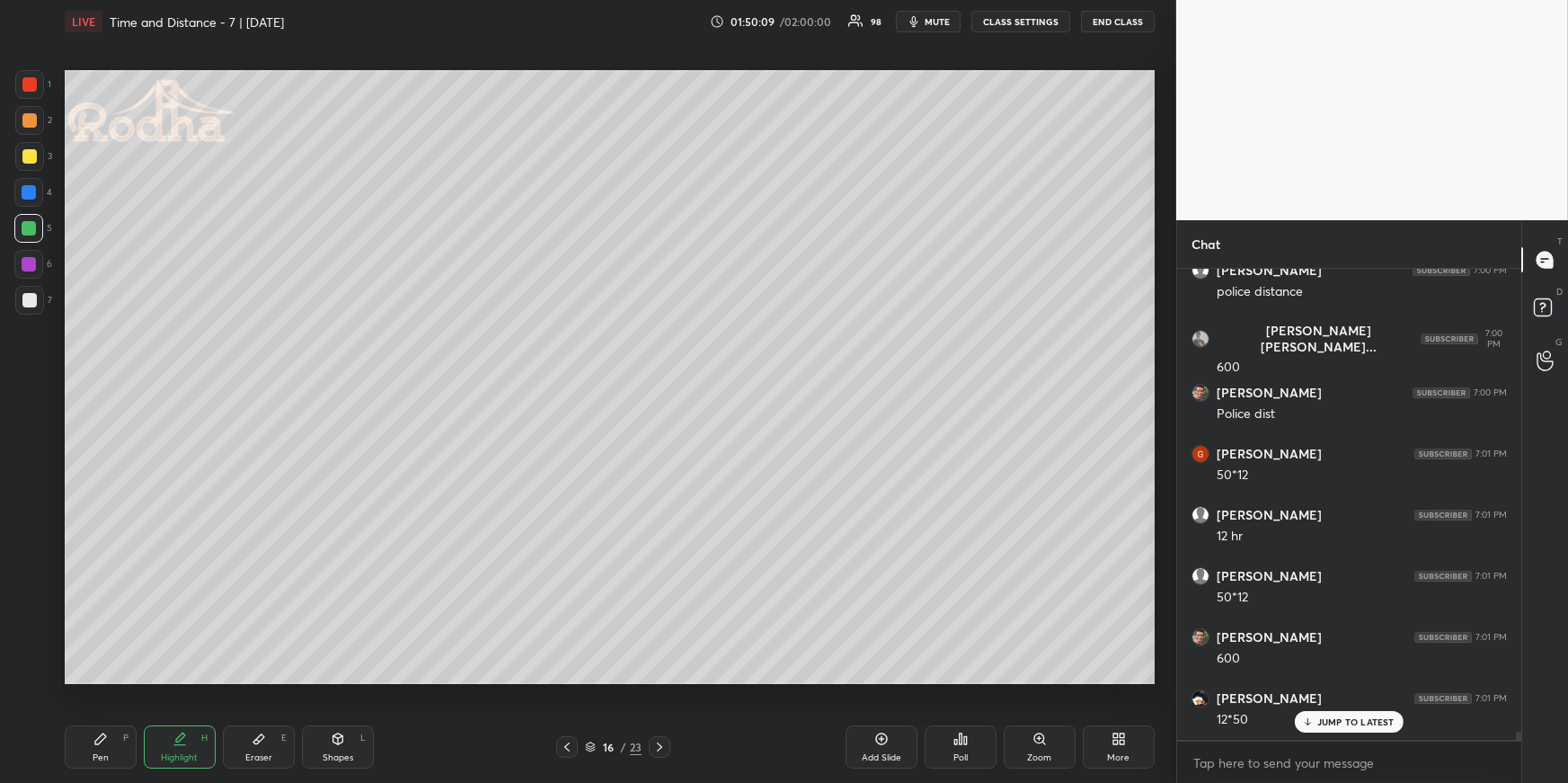drag, startPoint x: 36, startPoint y: 157, endPoint x: 55, endPoint y: 170, distance: 23.02173 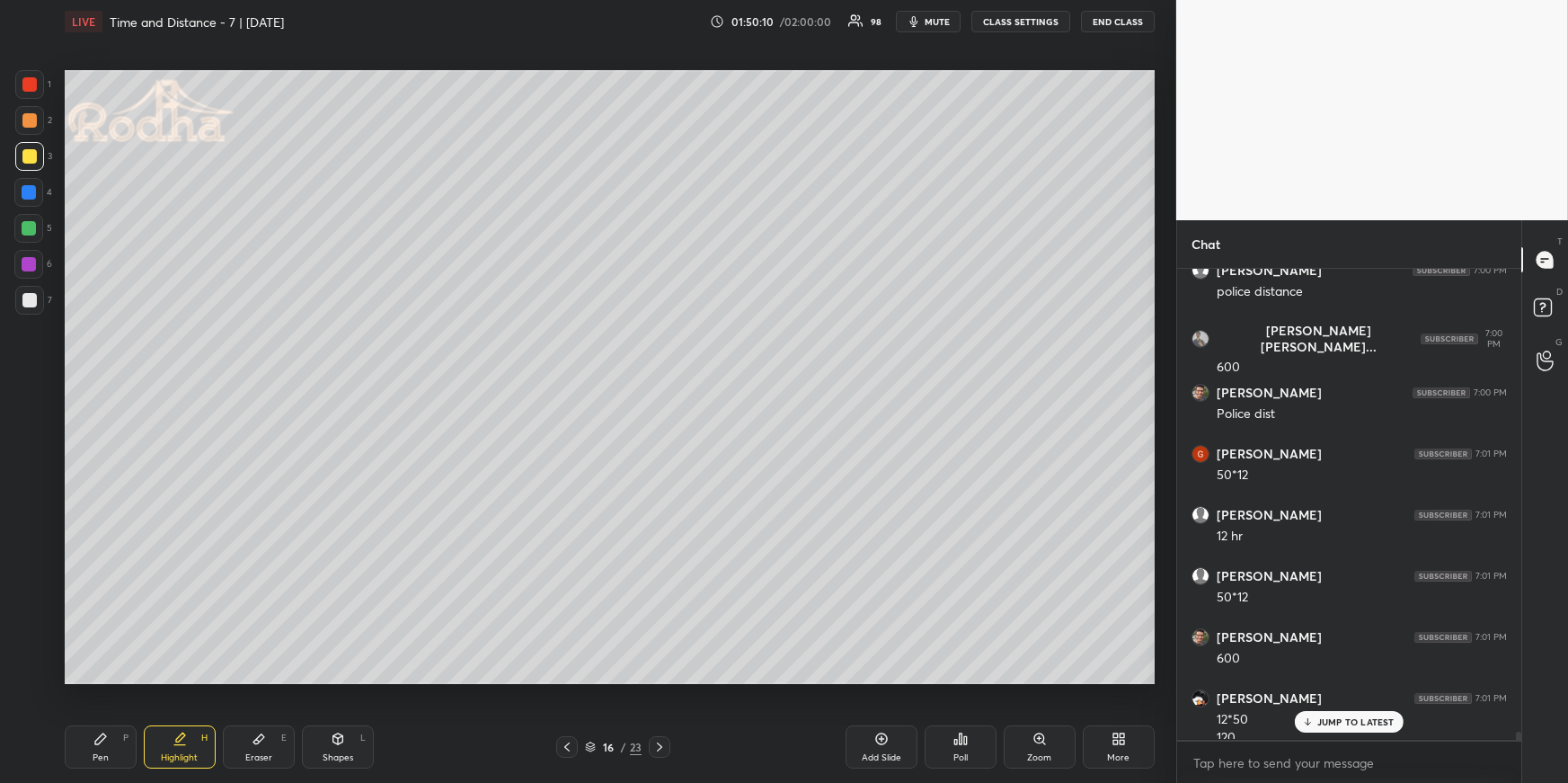 scroll, scrollTop: 28371, scrollLeft: 0, axis: vertical 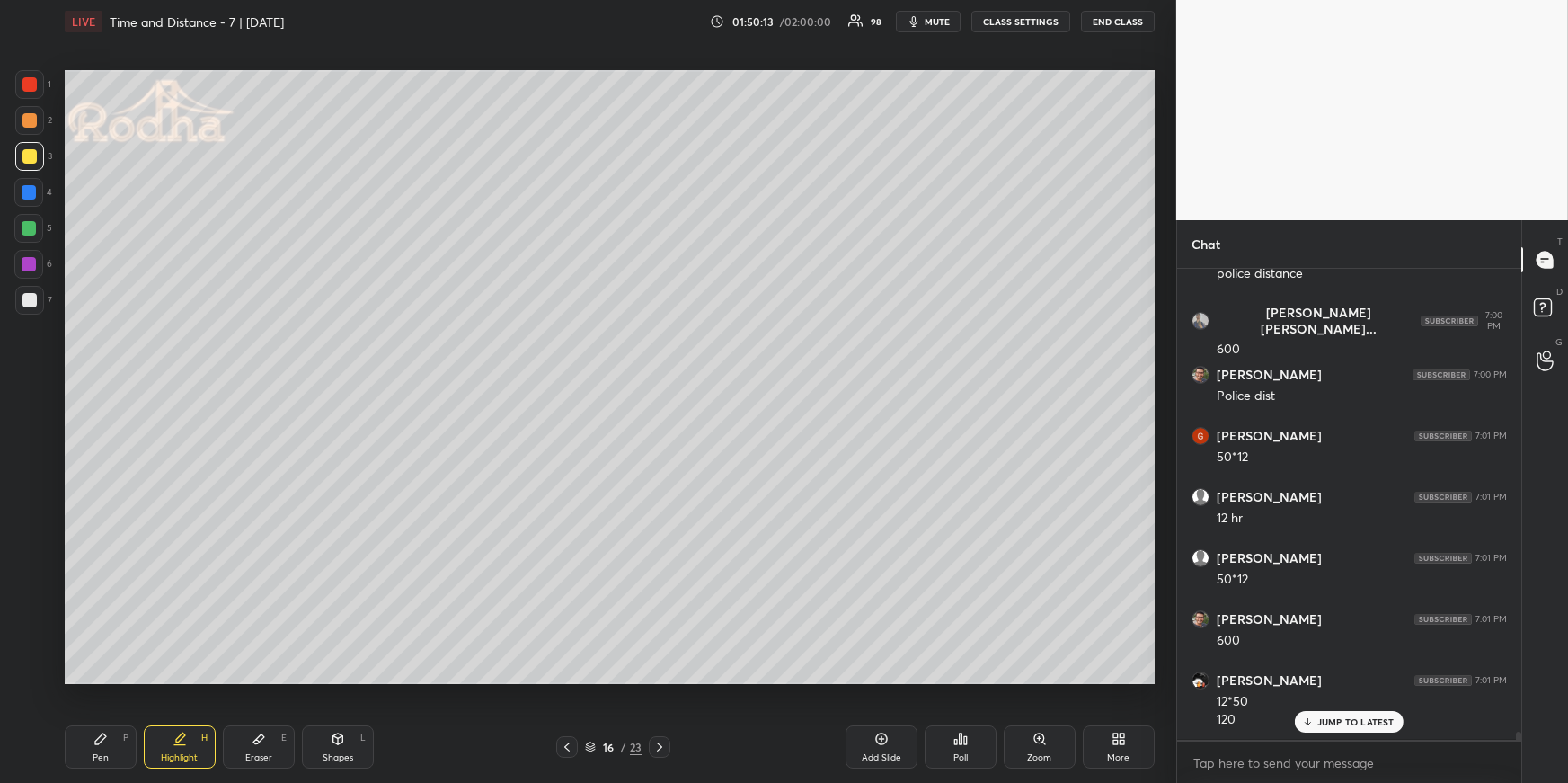 click on "Pen P" at bounding box center [101, 747] 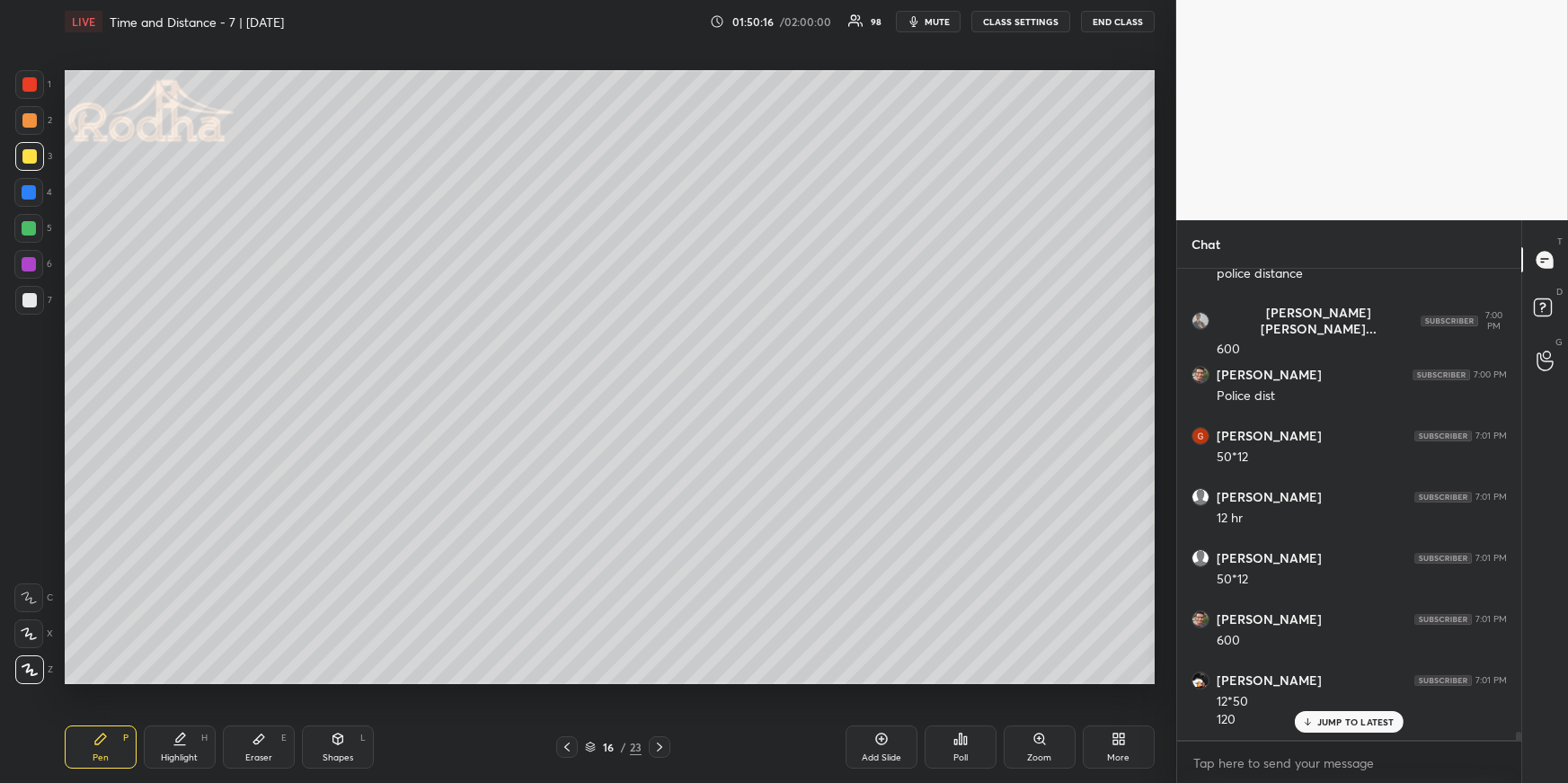 click on "Highlight H" at bounding box center (180, 747) 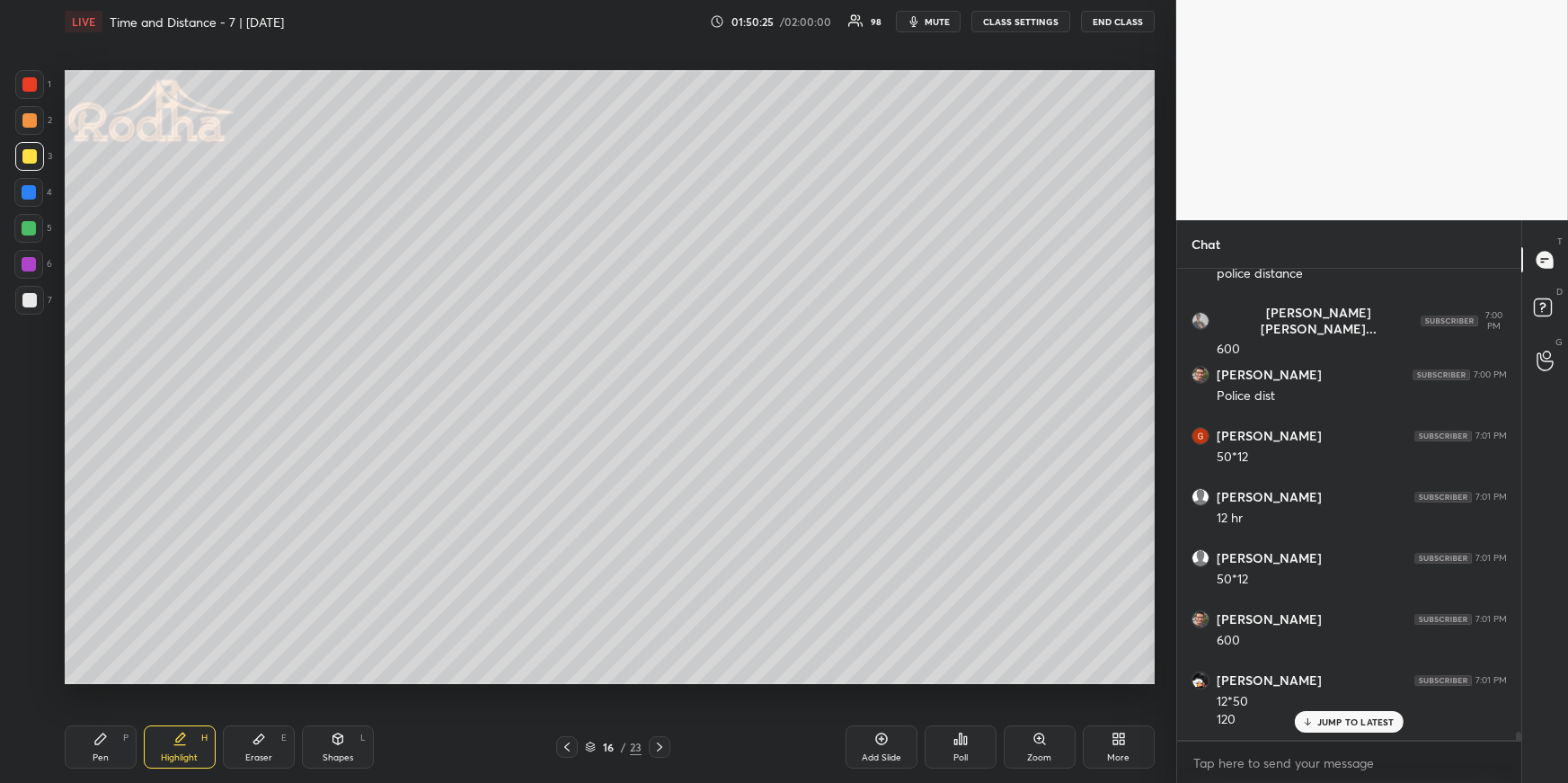 drag, startPoint x: 113, startPoint y: 747, endPoint x: 161, endPoint y: 689, distance: 75.28612 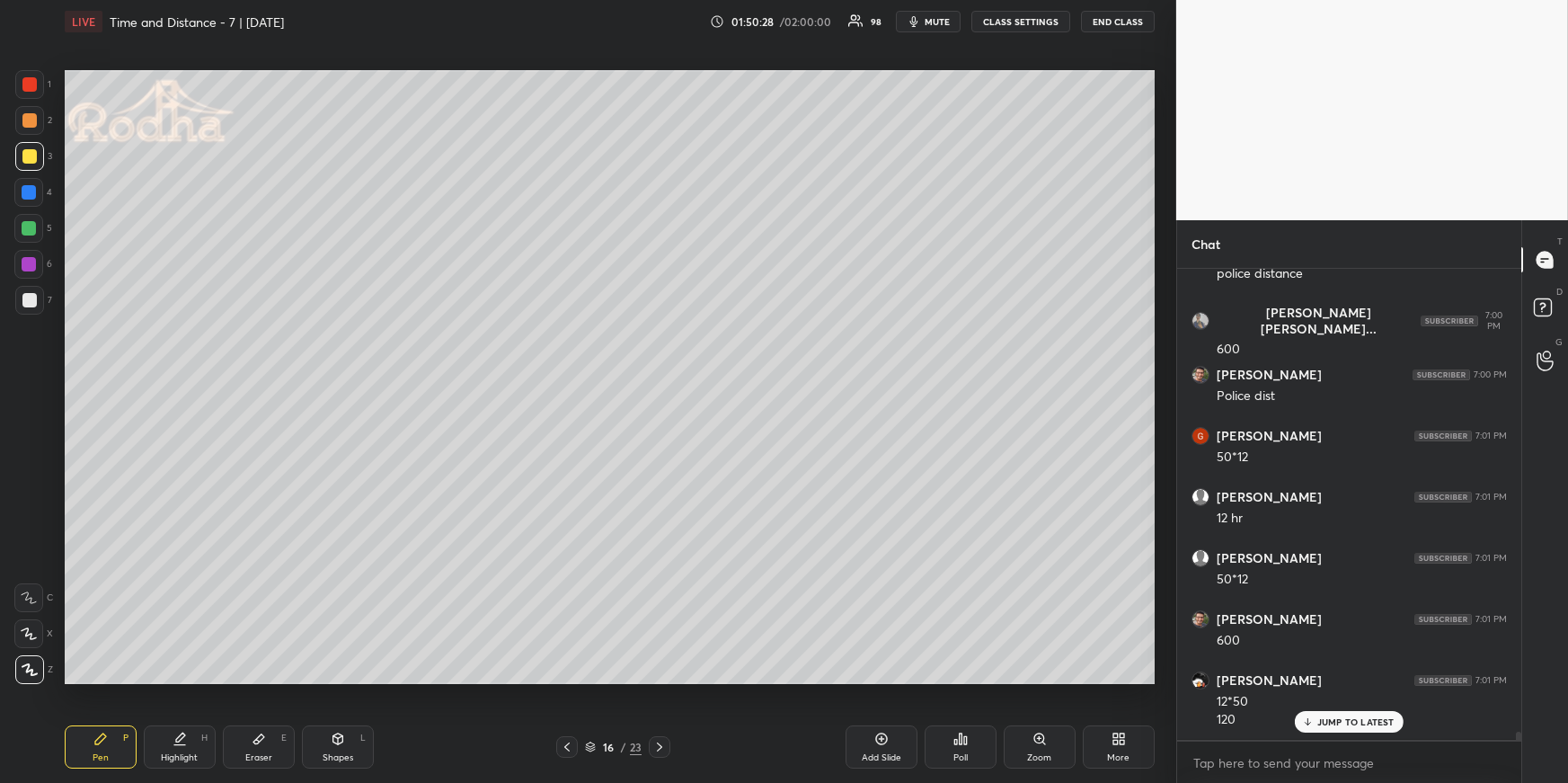 click on "Highlight H" at bounding box center (180, 747) 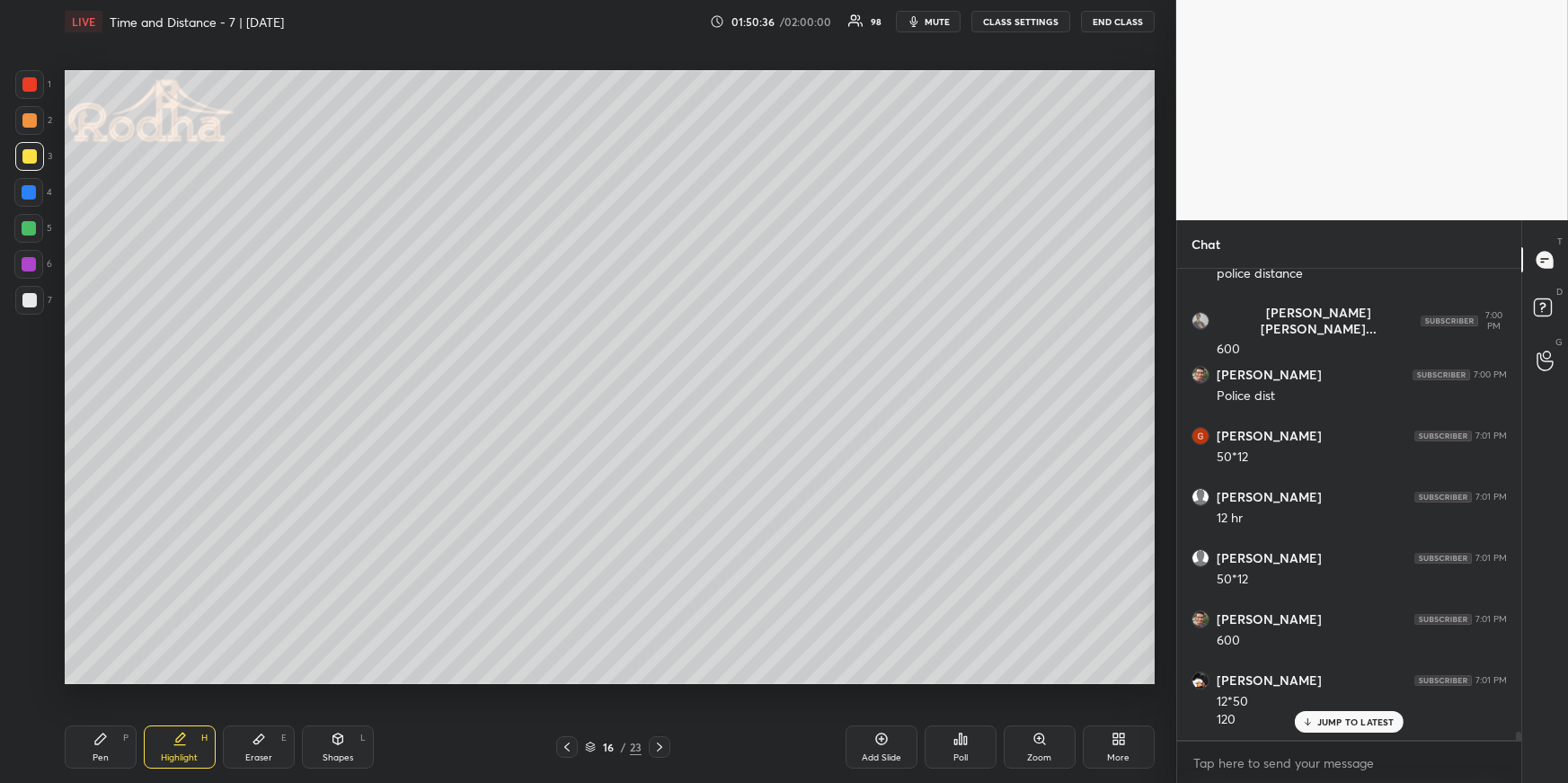 click on "Pen" at bounding box center [101, 758] 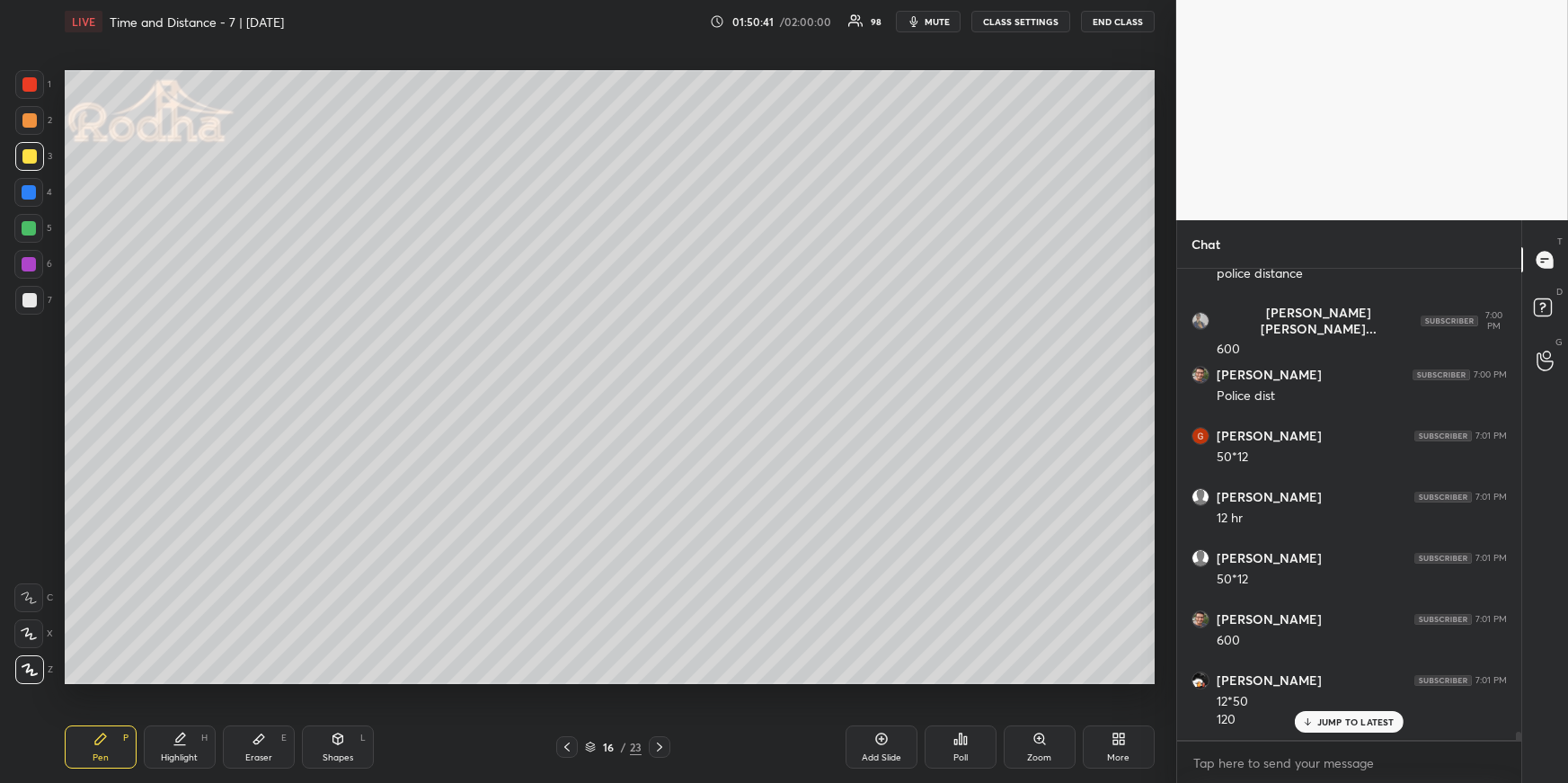 scroll, scrollTop: 28433, scrollLeft: 0, axis: vertical 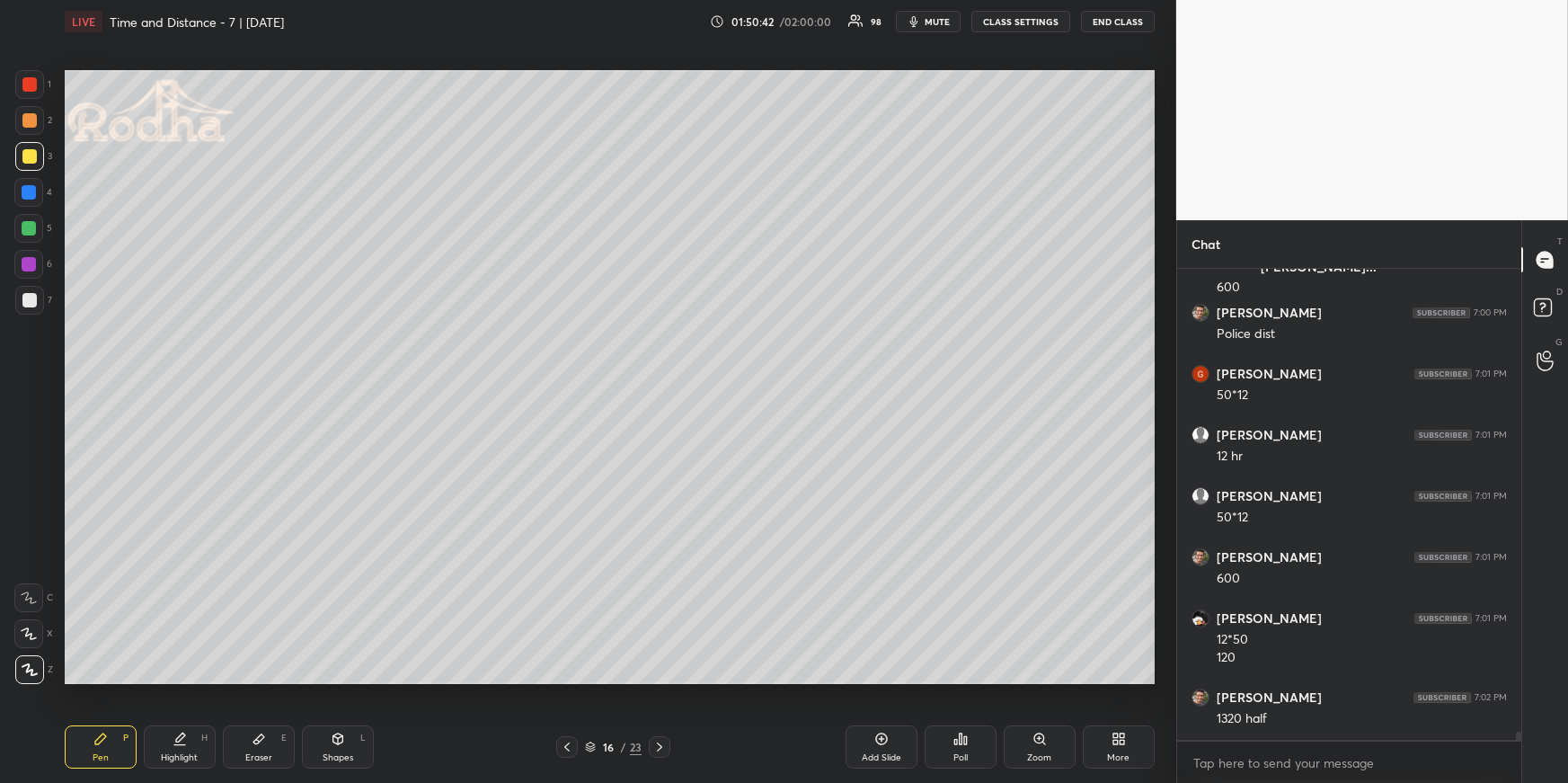 click at bounding box center (30, 85) 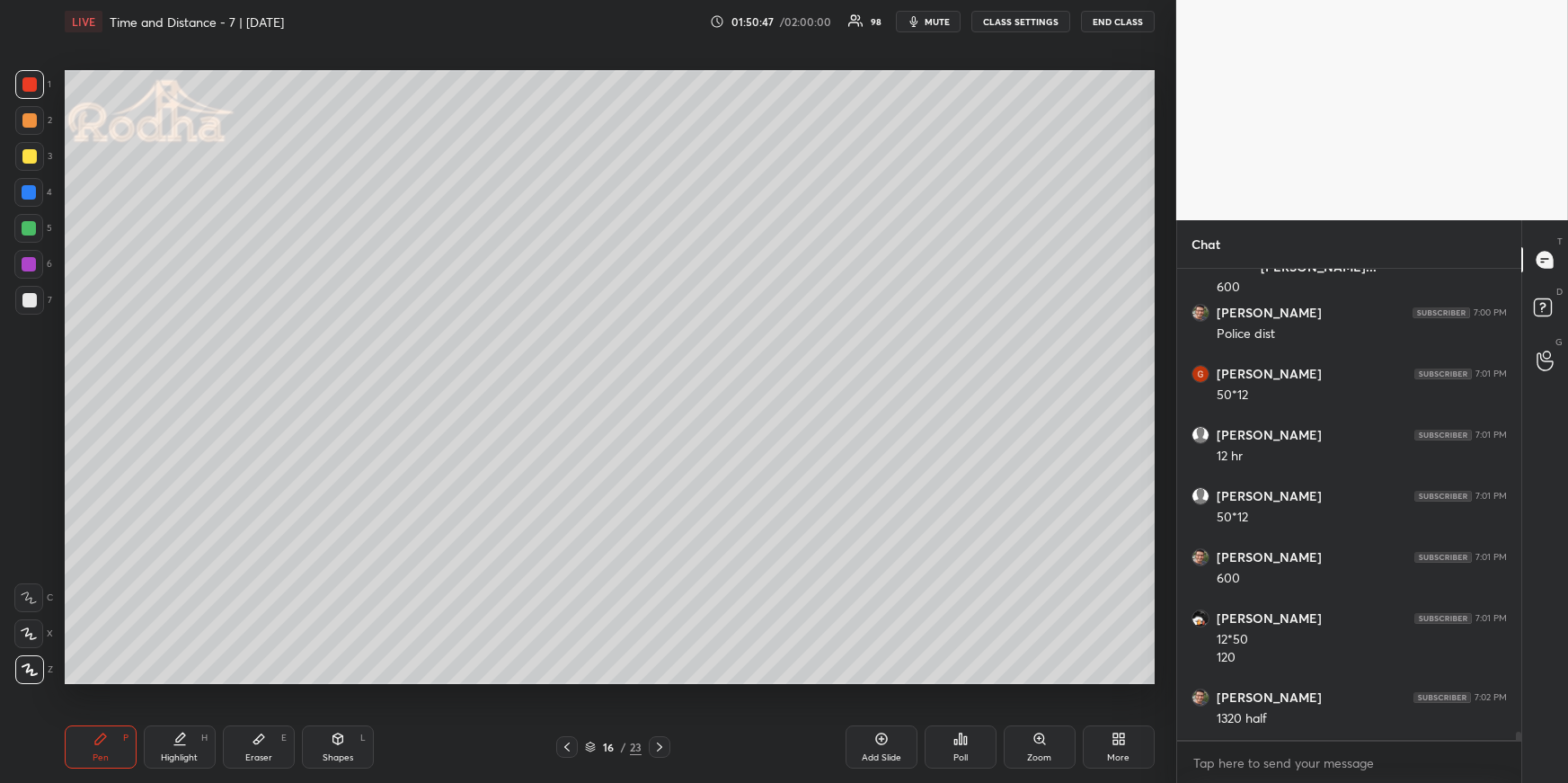 click on "Highlight H" at bounding box center [180, 747] 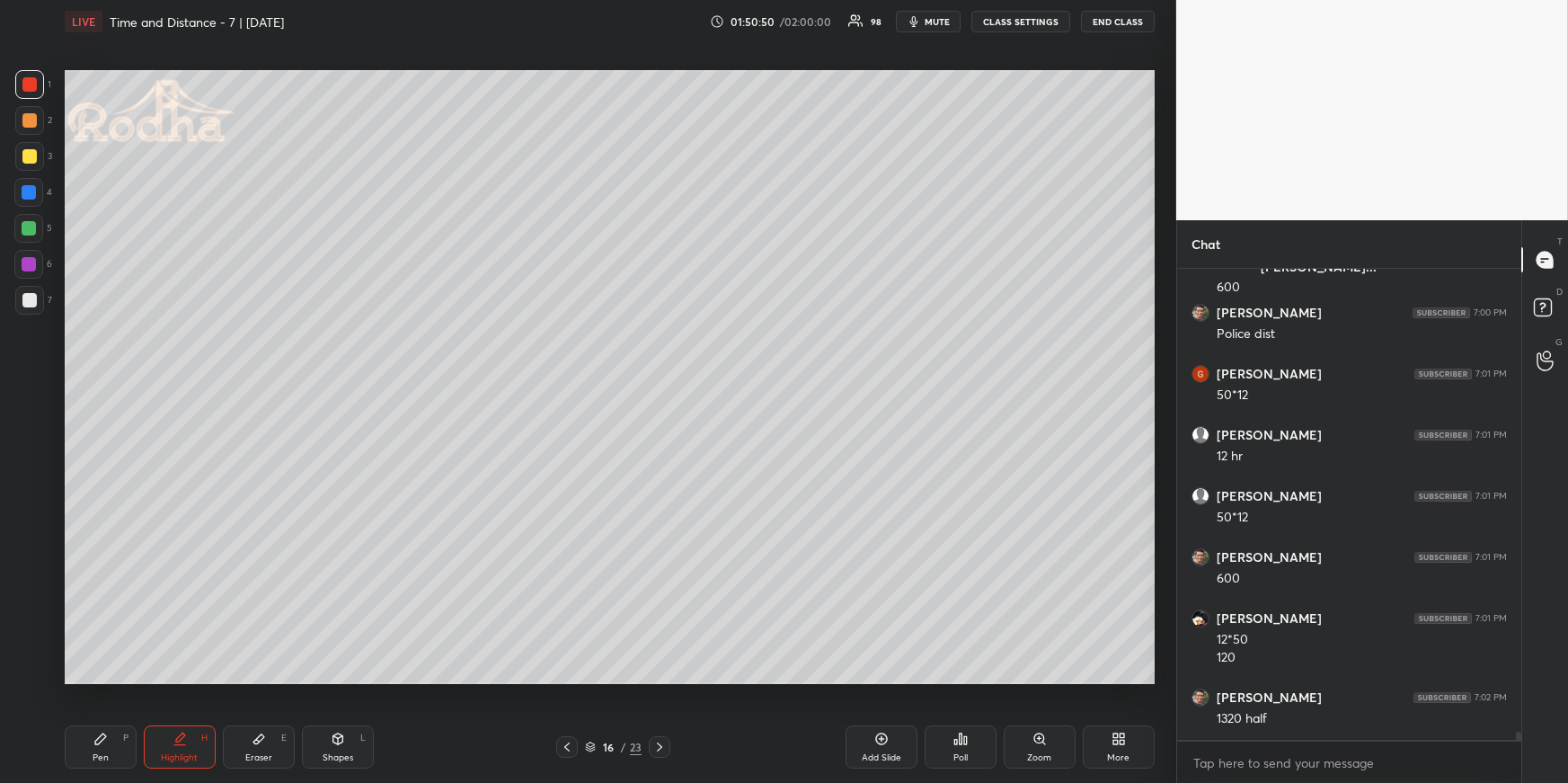 click on "Pen P" at bounding box center [101, 747] 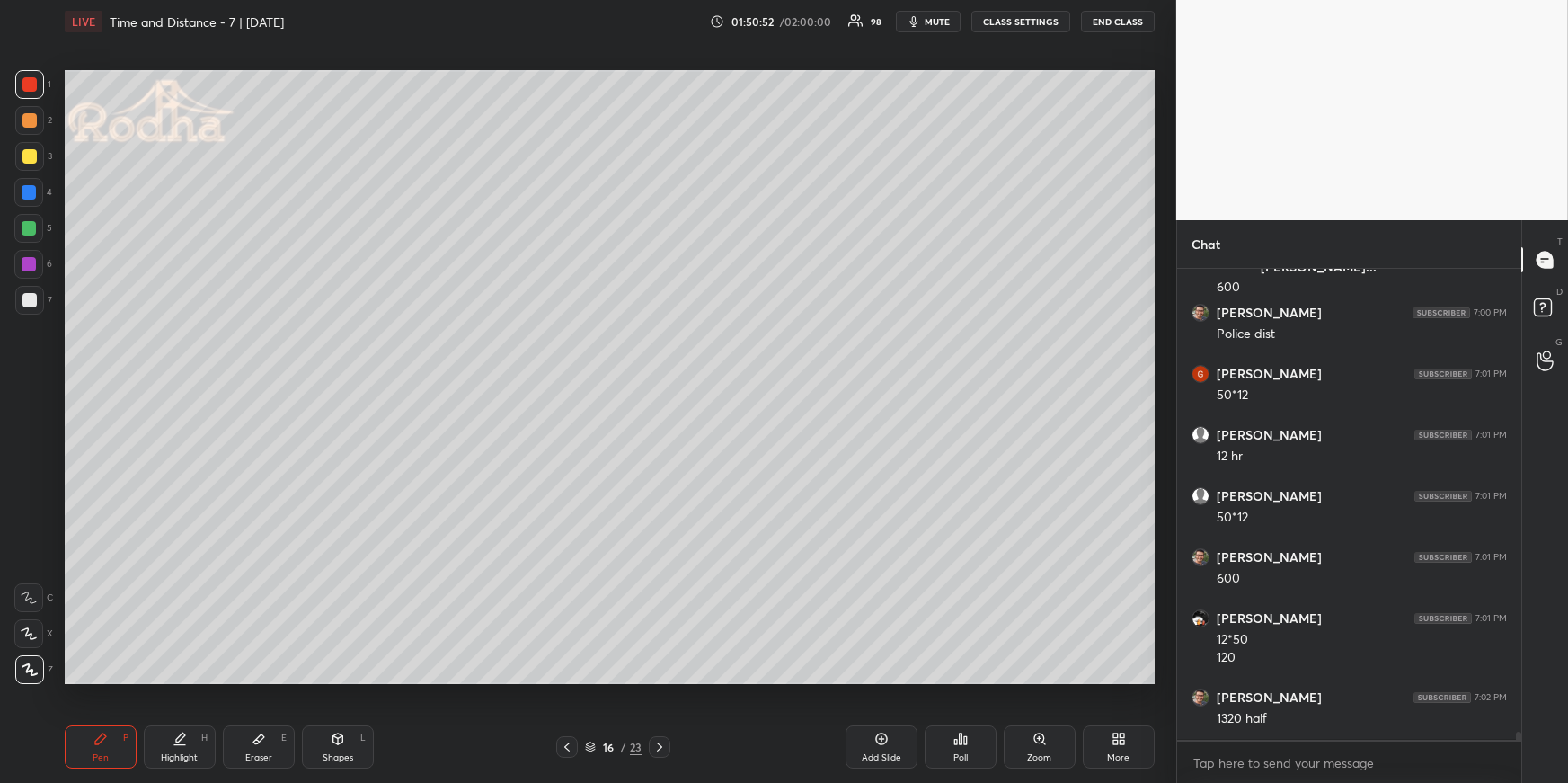 click at bounding box center [30, 156] 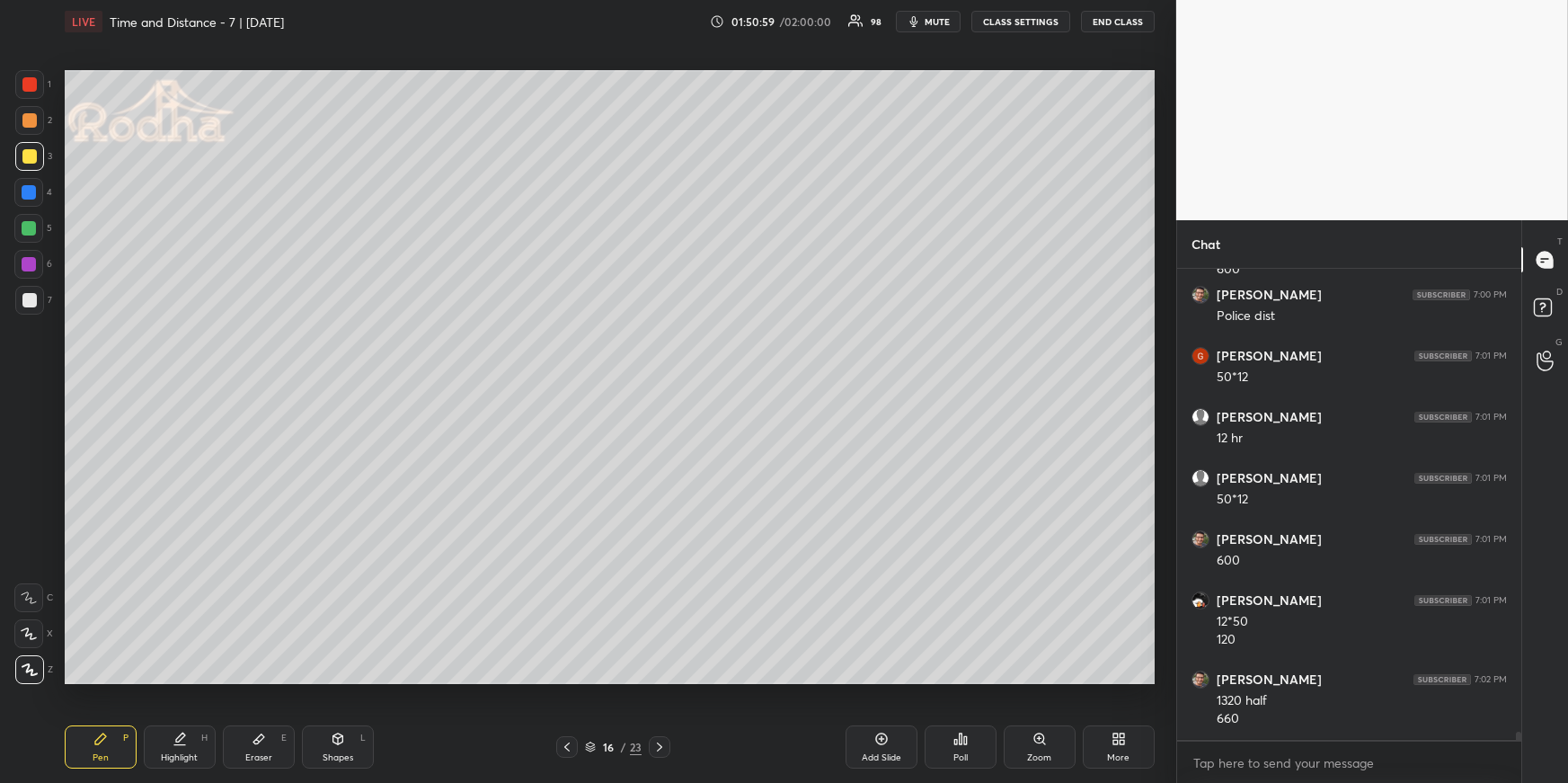 scroll, scrollTop: 28513, scrollLeft: 0, axis: vertical 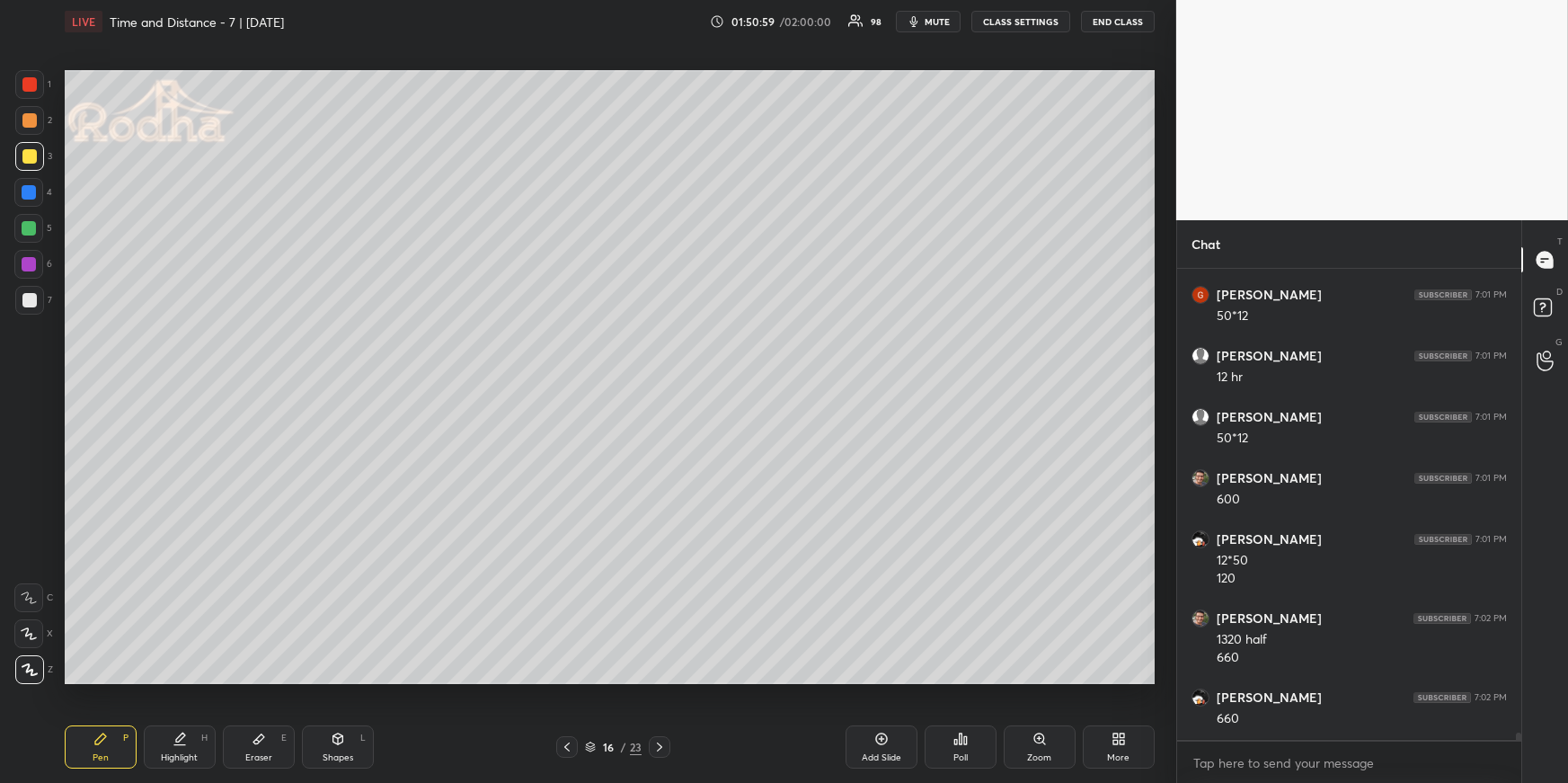 click on "Highlight H" at bounding box center [180, 747] 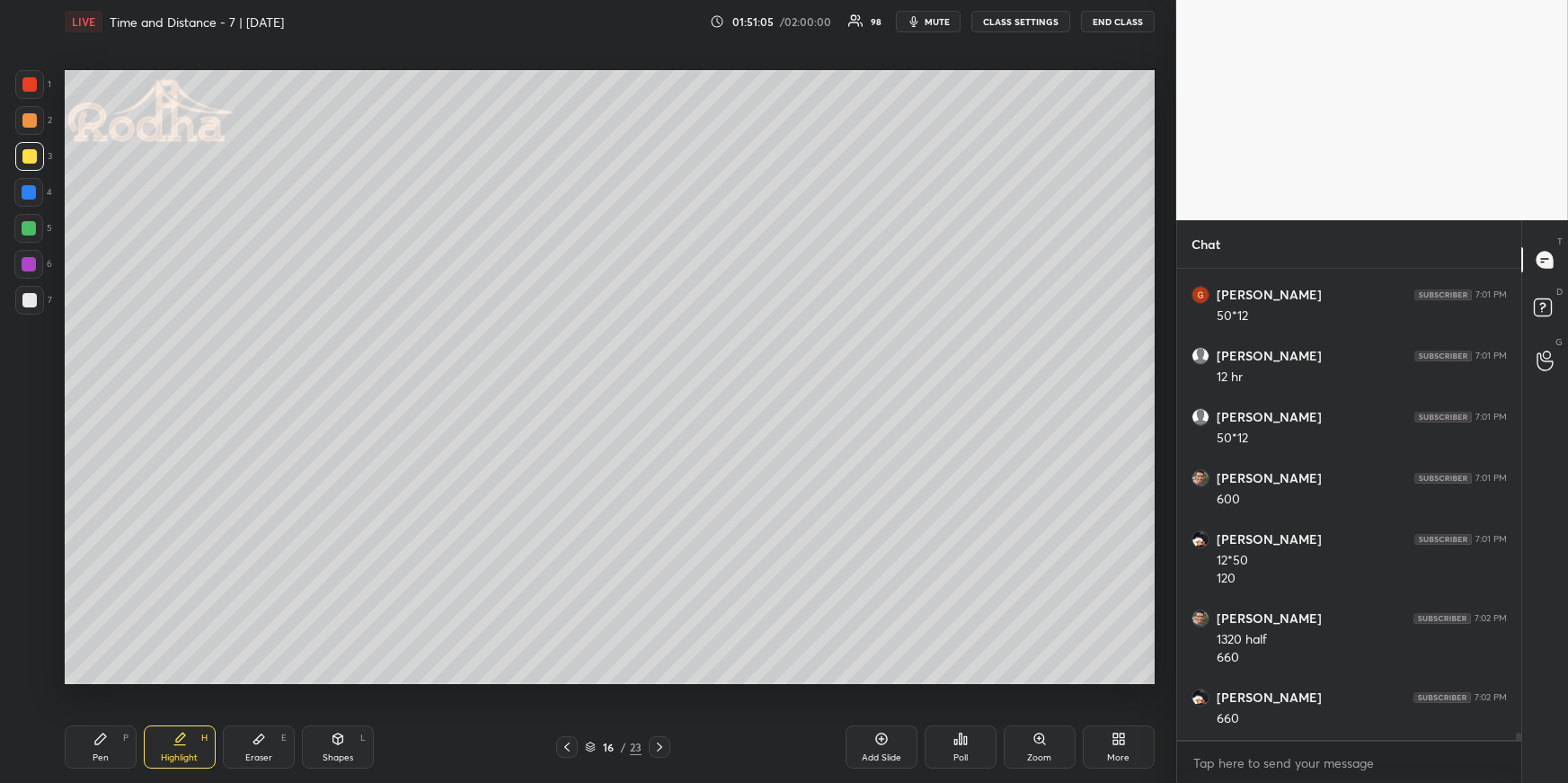 scroll, scrollTop: 28574, scrollLeft: 0, axis: vertical 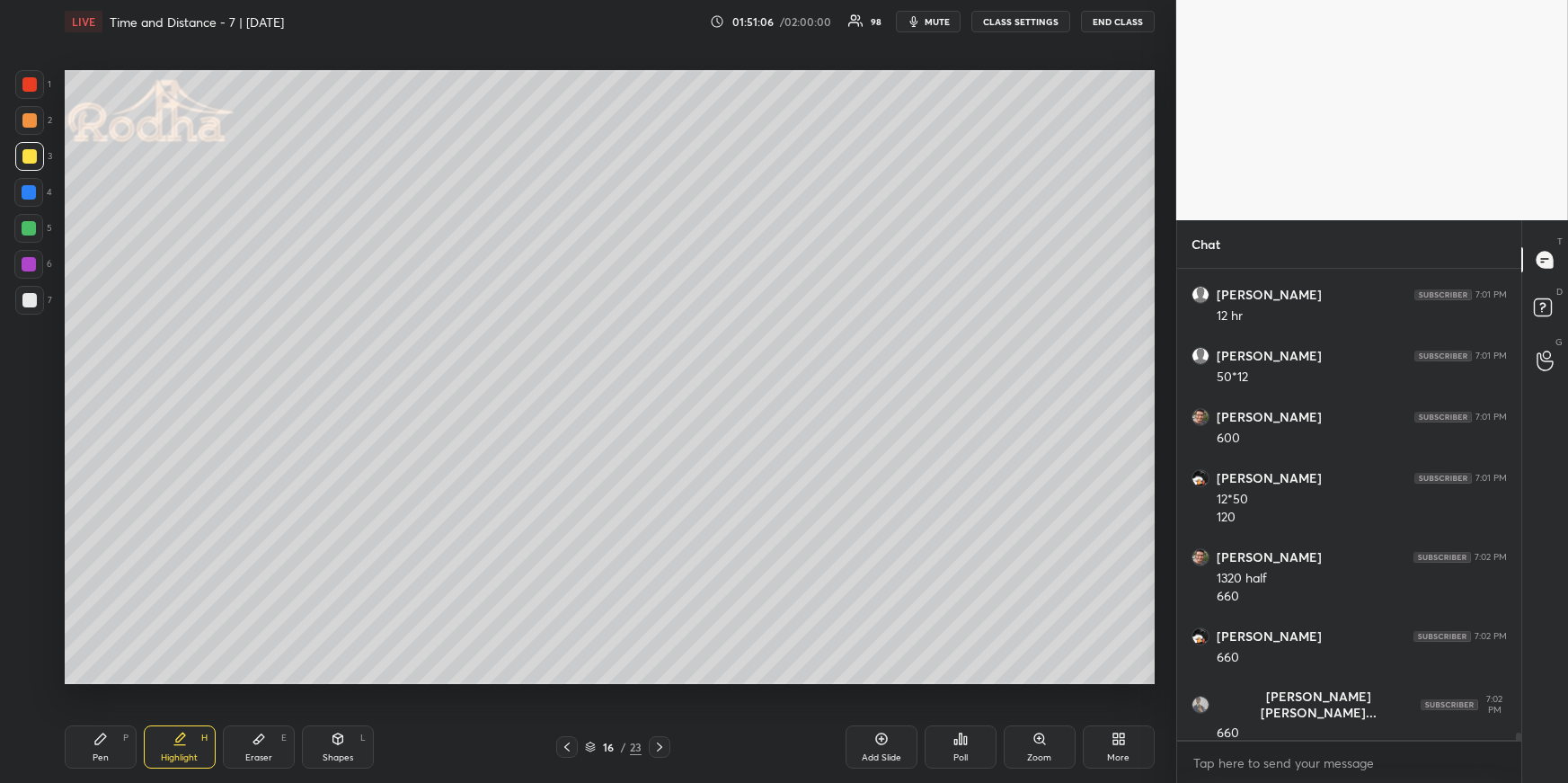 click on "Pen P" at bounding box center [101, 747] 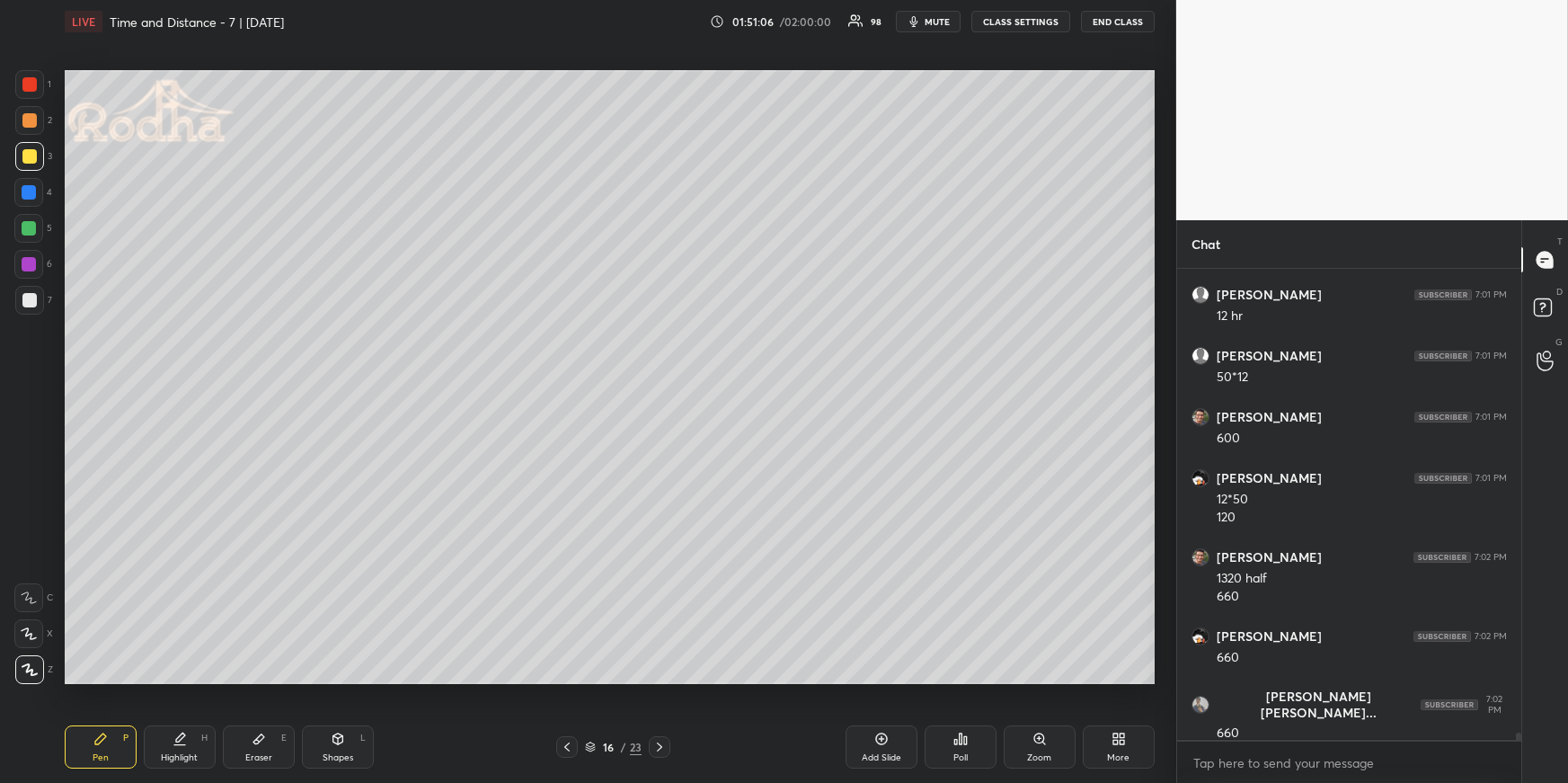 scroll, scrollTop: 430, scrollLeft: 340, axis: both 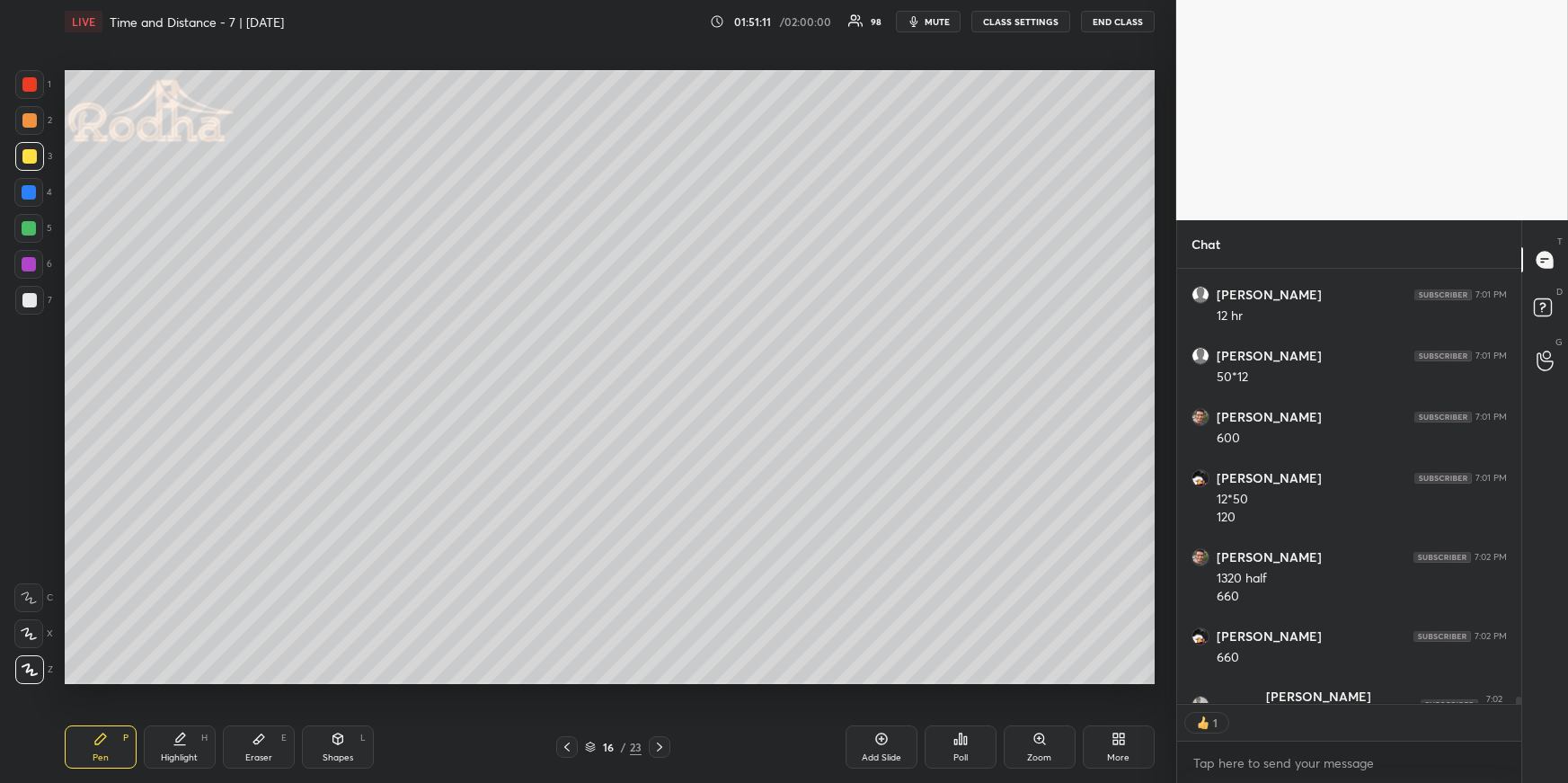 drag, startPoint x: 179, startPoint y: 747, endPoint x: 191, endPoint y: 694, distance: 54.34151 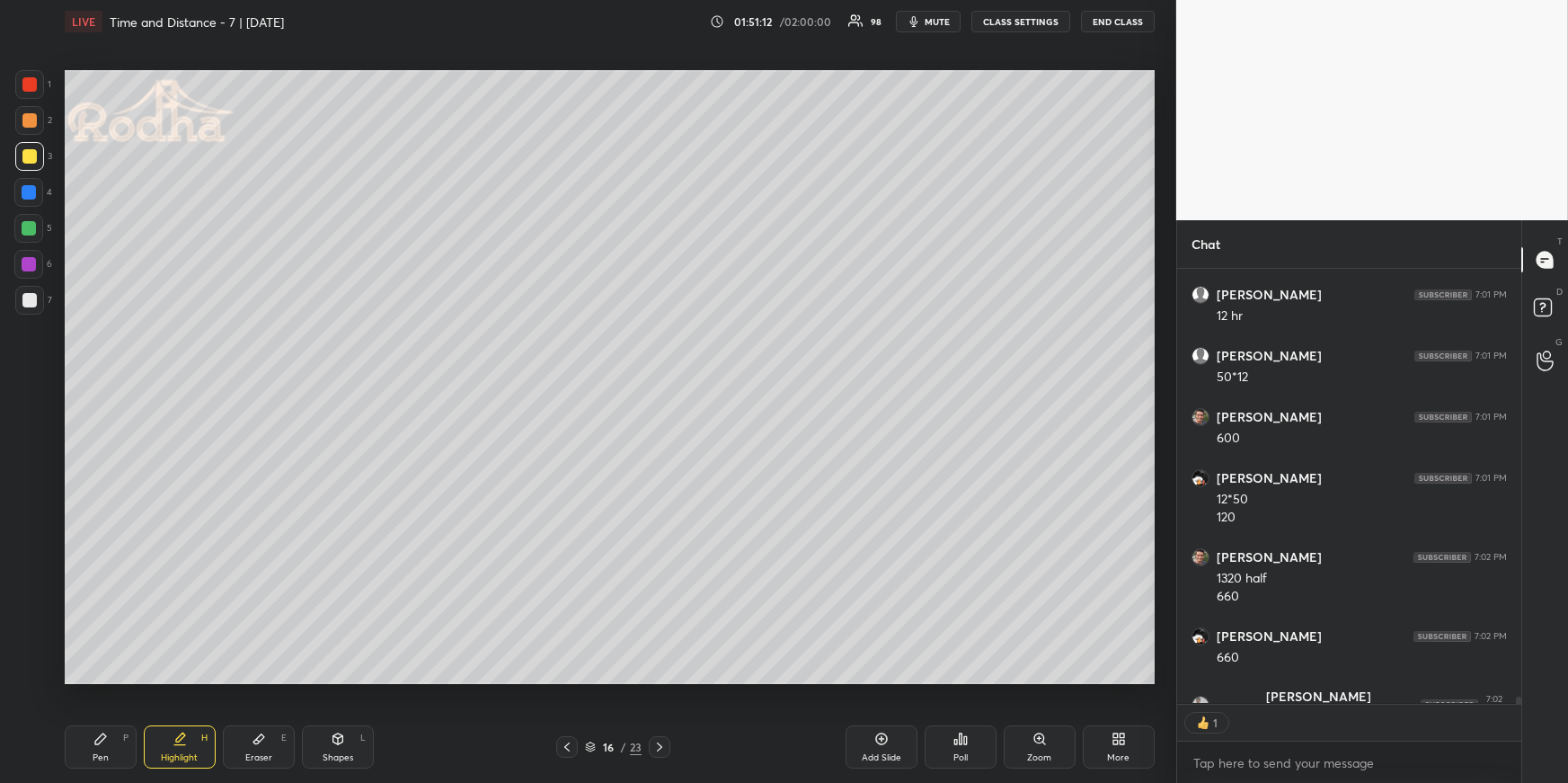 scroll, scrollTop: 28670, scrollLeft: 0, axis: vertical 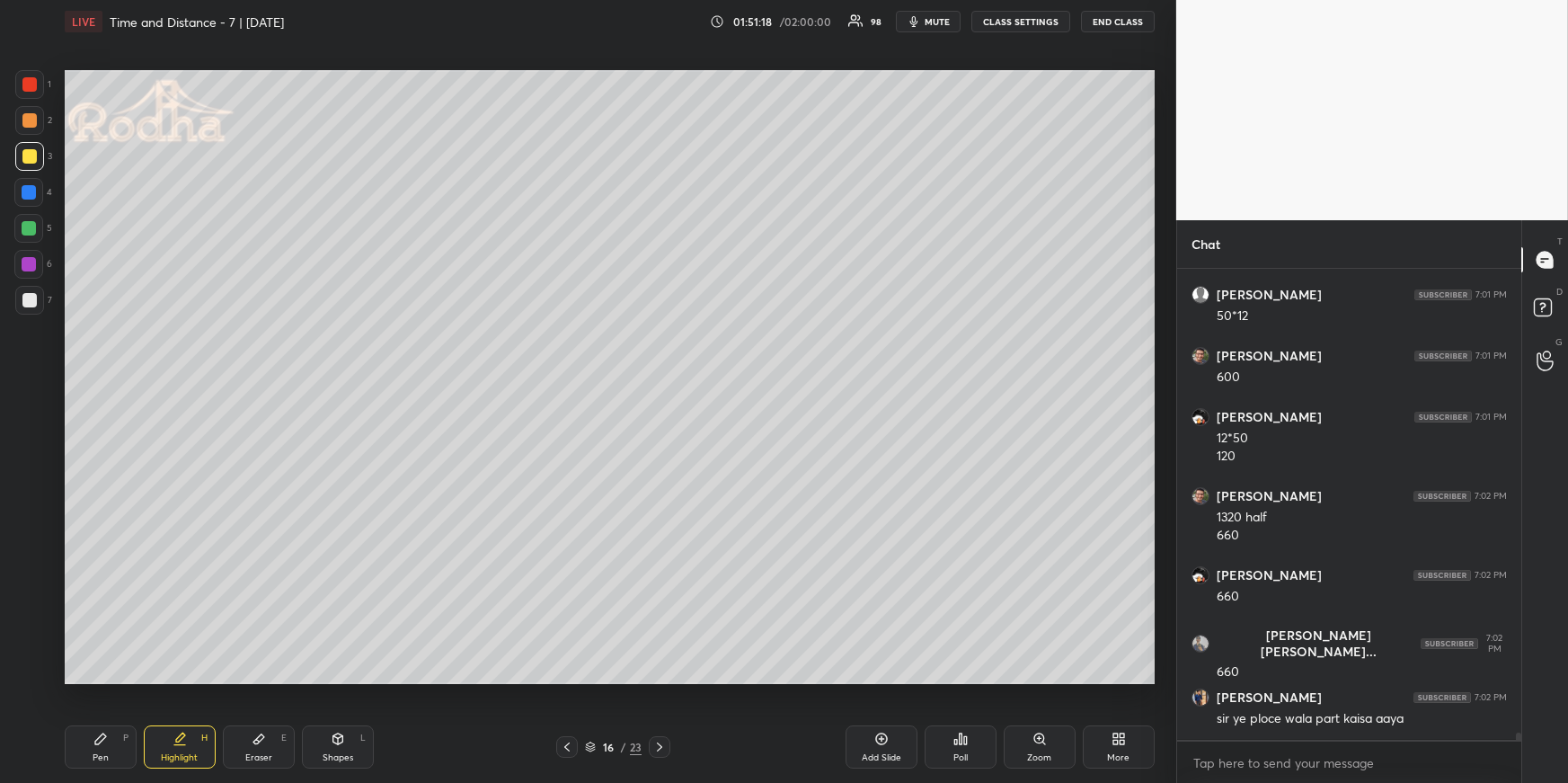 click on "Pen P" at bounding box center [101, 747] 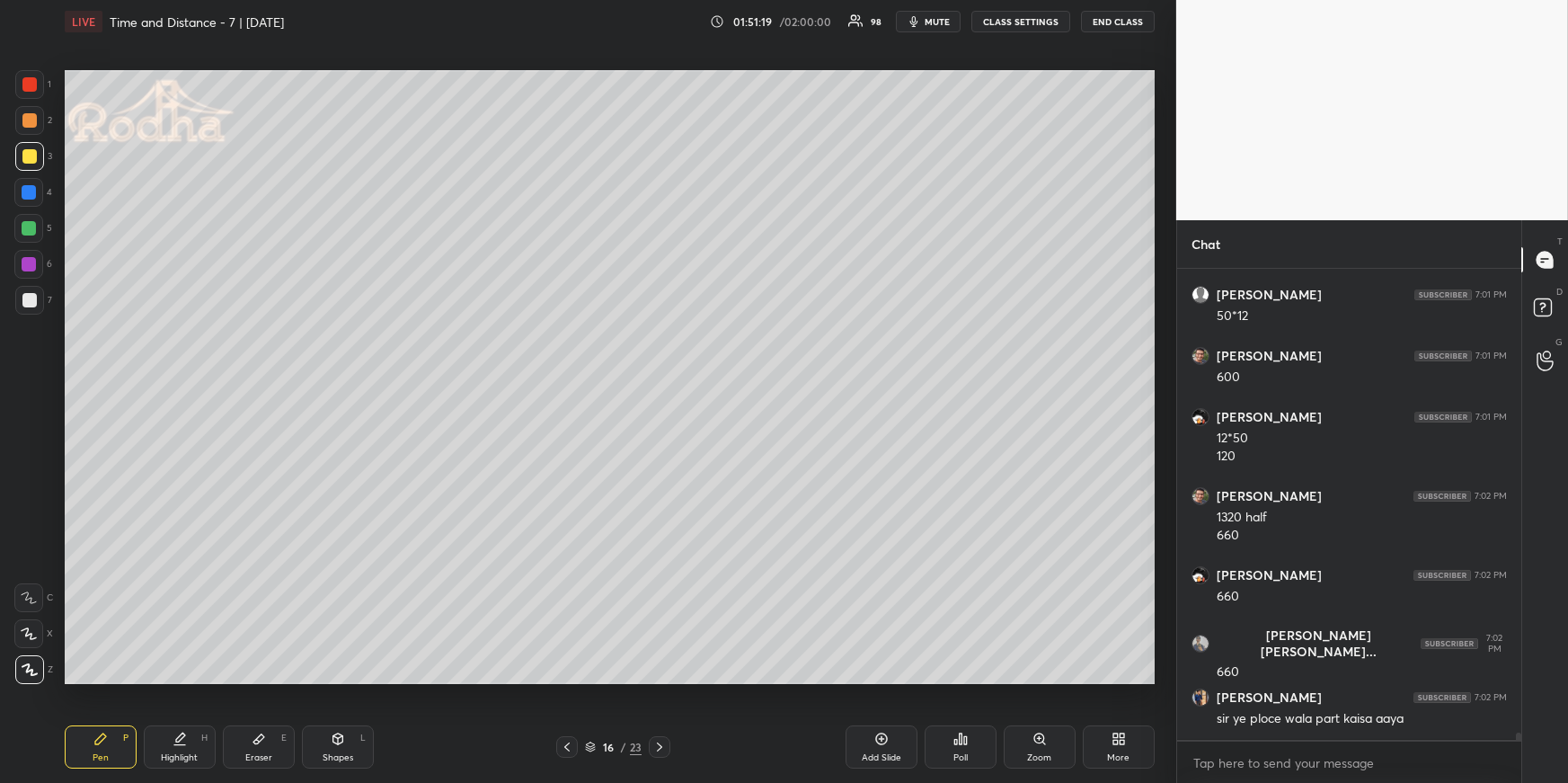 click at bounding box center [29, 192] 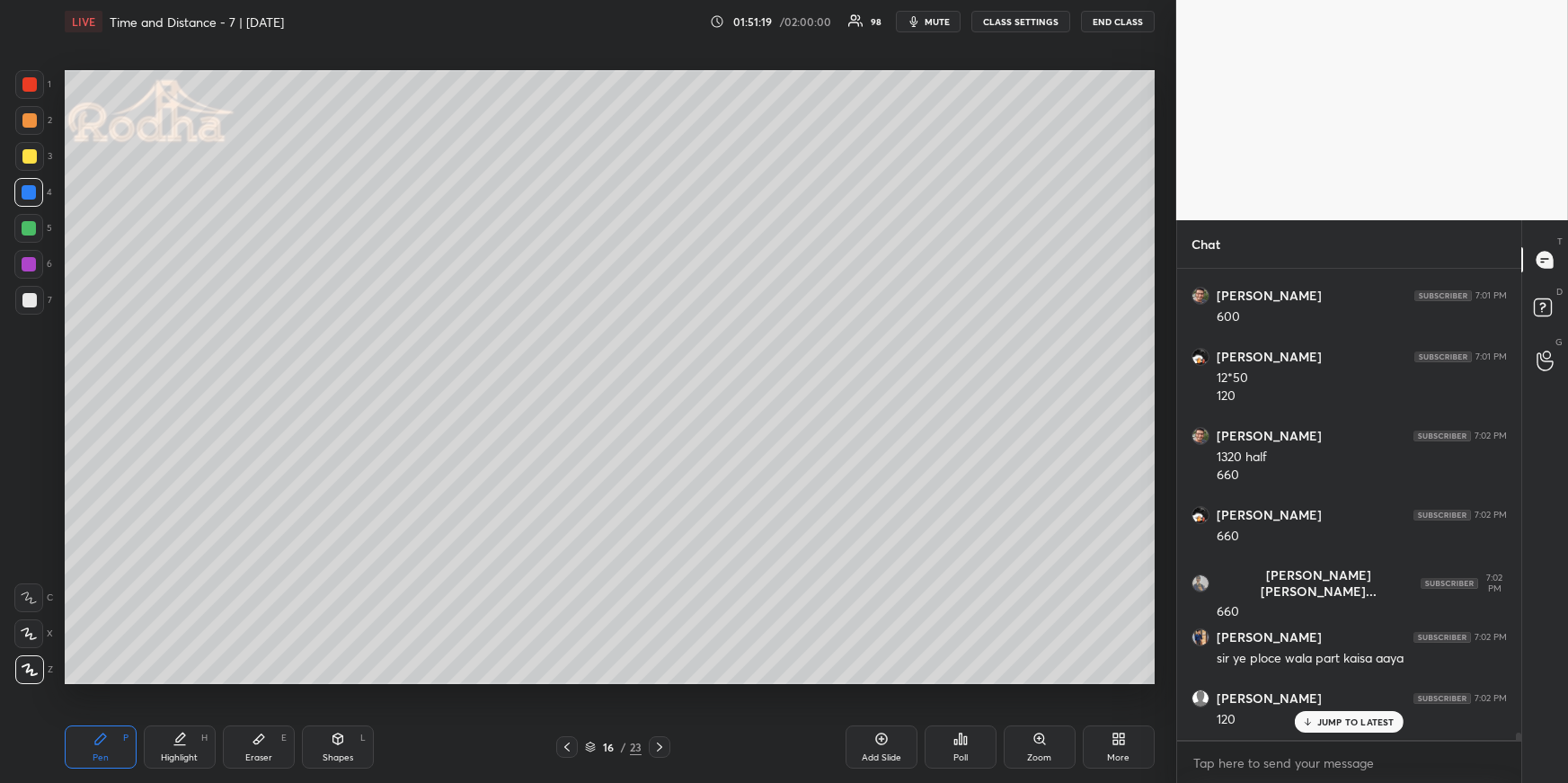 drag, startPoint x: 31, startPoint y: 223, endPoint x: 46, endPoint y: 227, distance: 15.524175 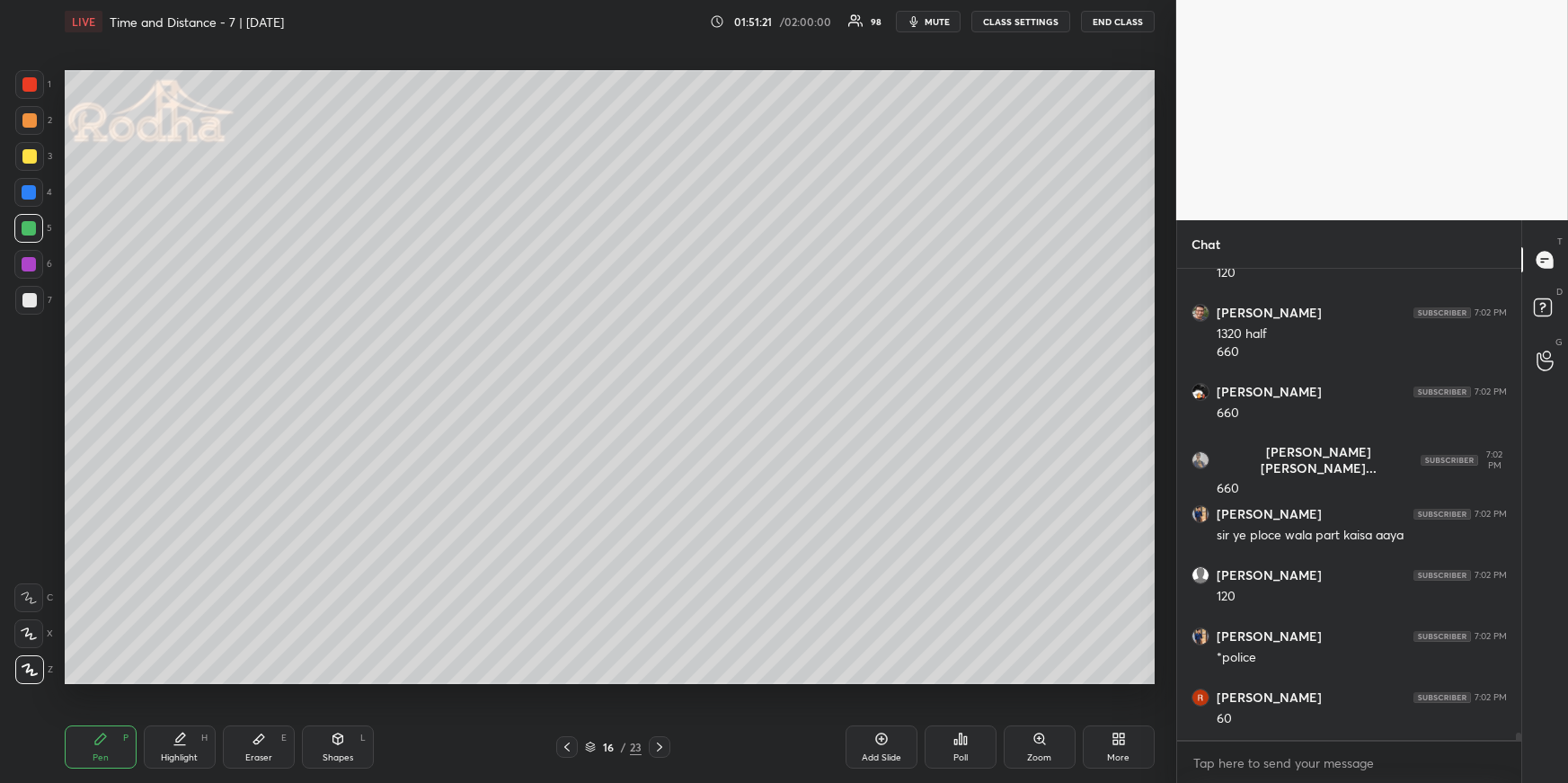 scroll, scrollTop: 28940, scrollLeft: 0, axis: vertical 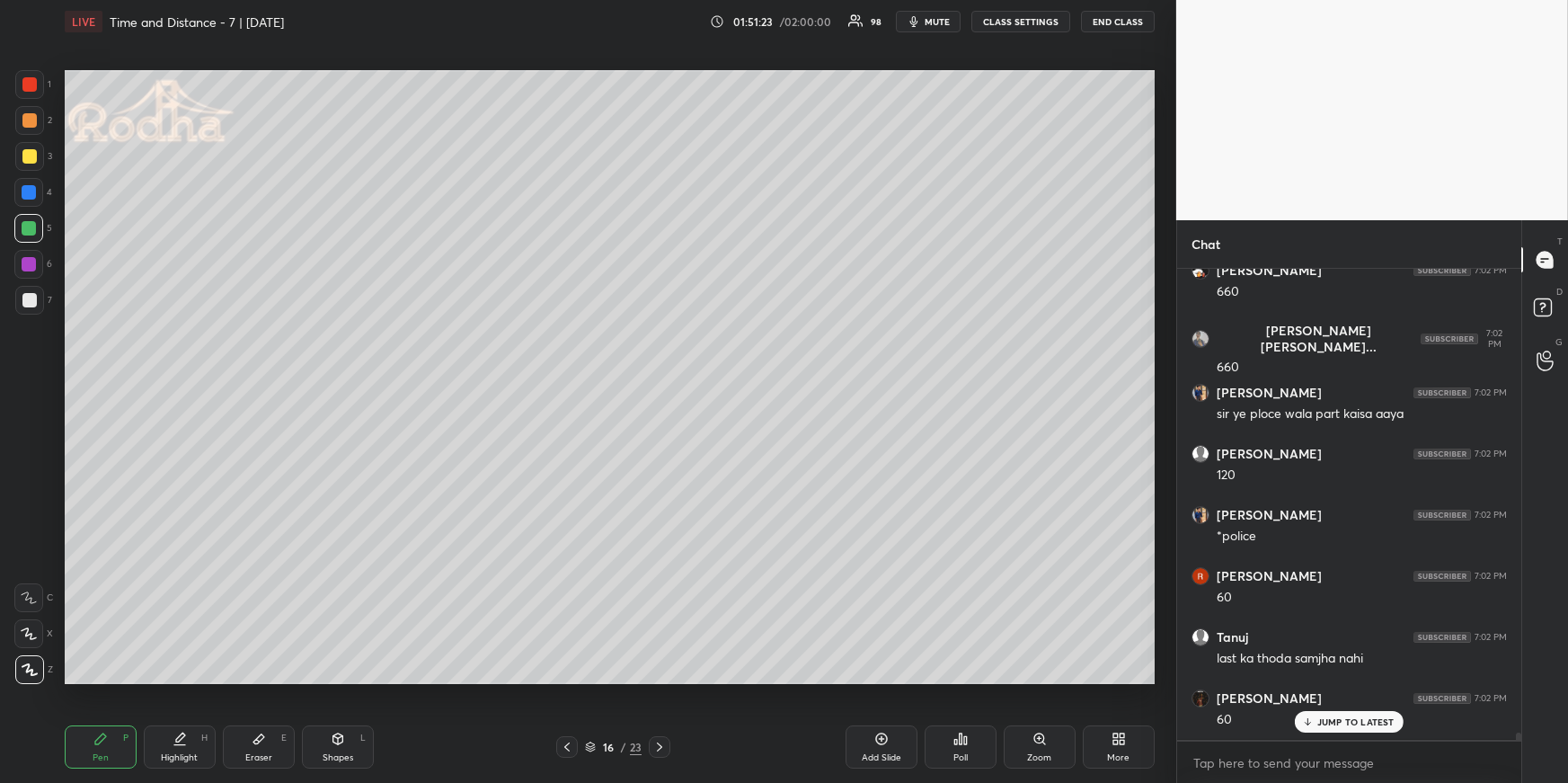 click 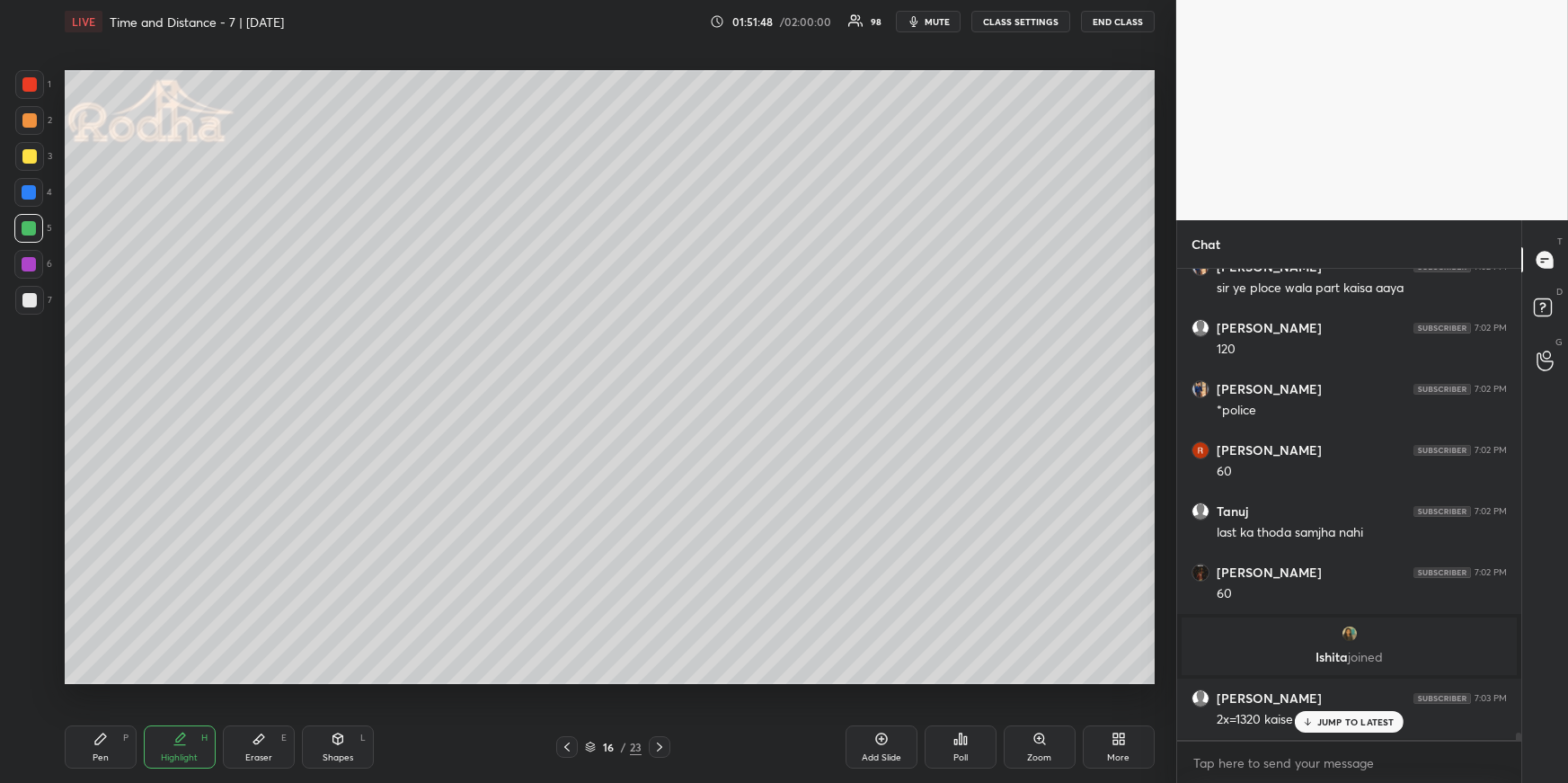scroll, scrollTop: 29127, scrollLeft: 0, axis: vertical 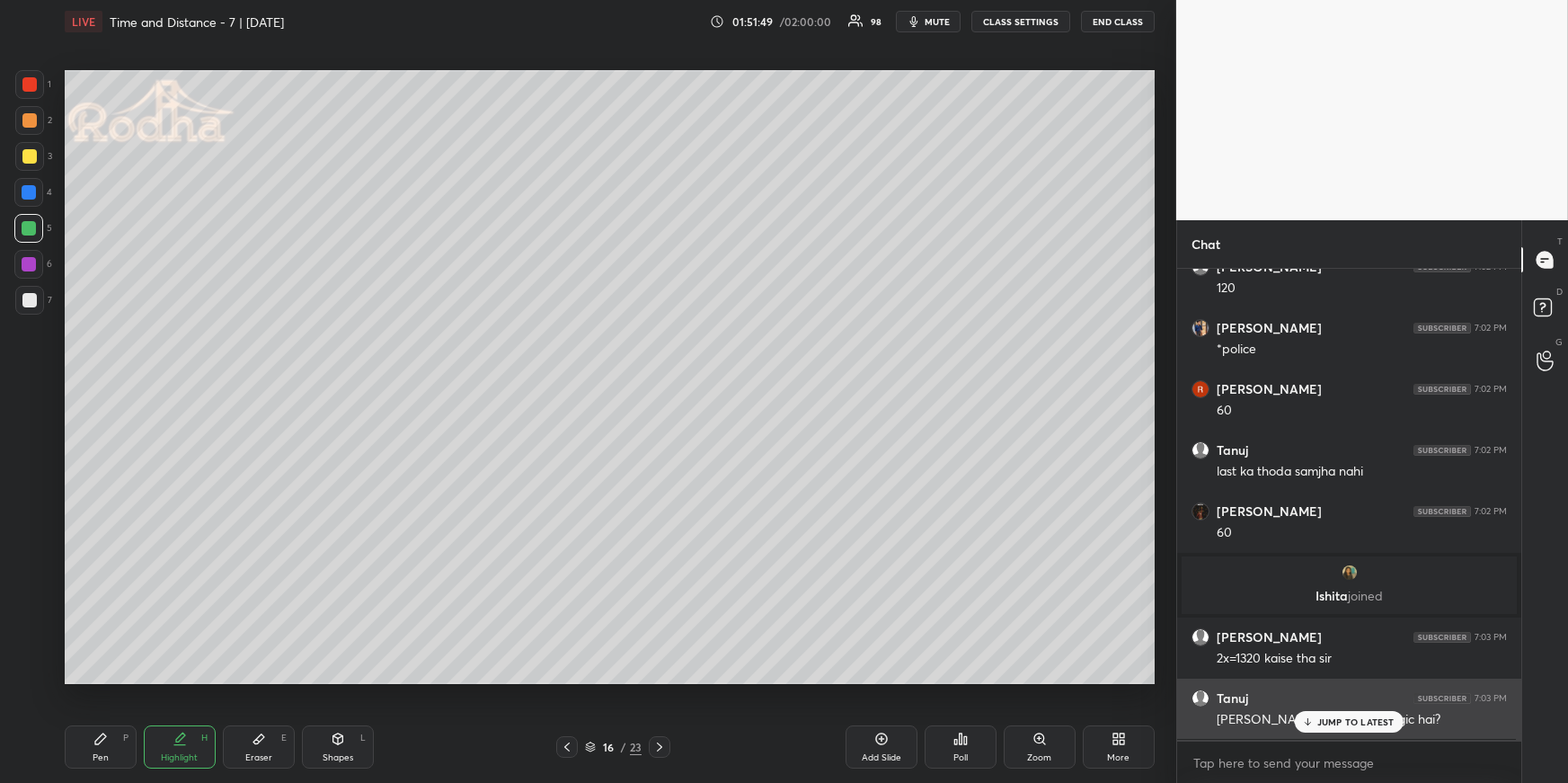 drag, startPoint x: 1319, startPoint y: 723, endPoint x: 1307, endPoint y: 720, distance: 12.3693169 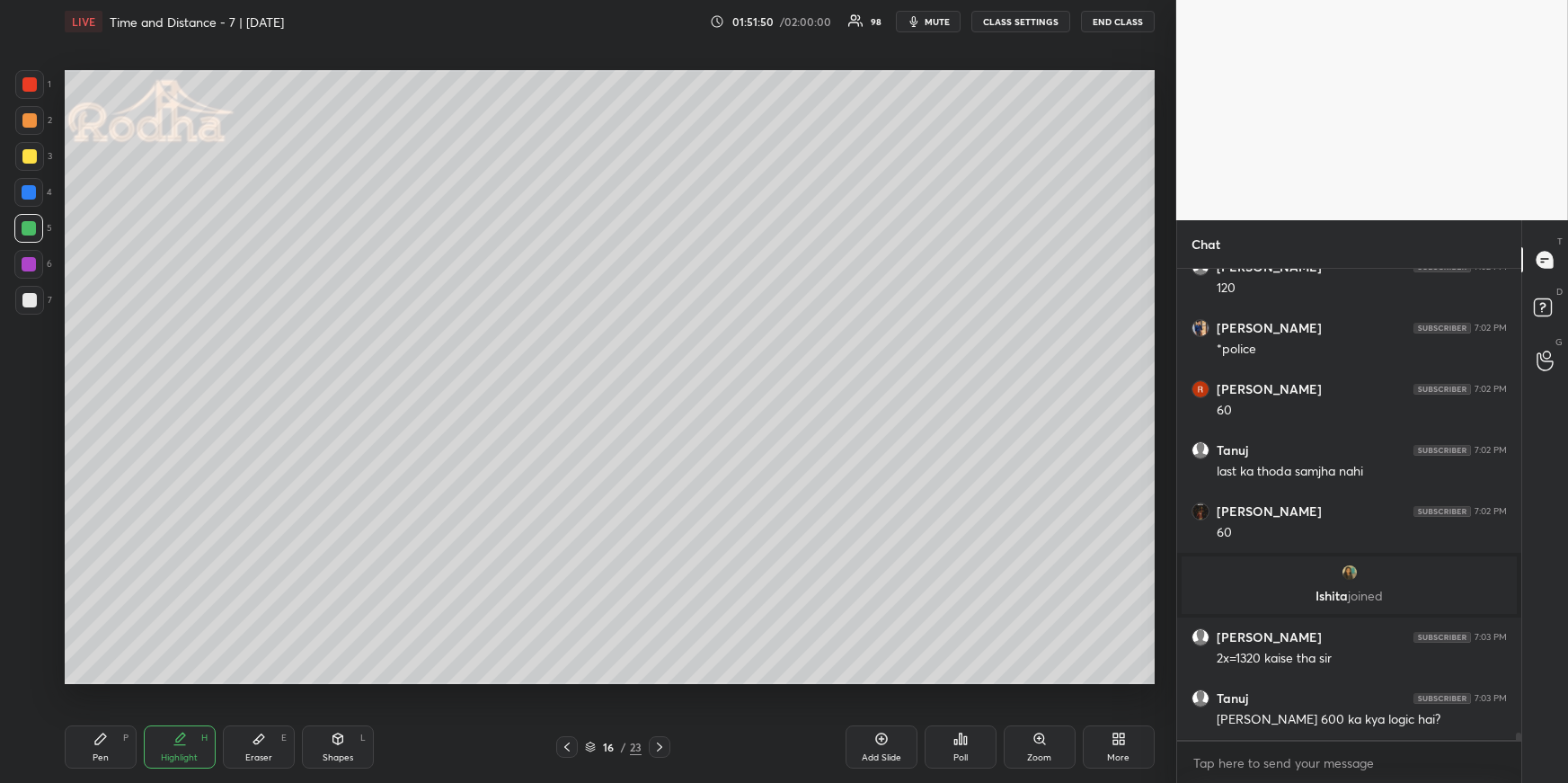 scroll, scrollTop: 29189, scrollLeft: 0, axis: vertical 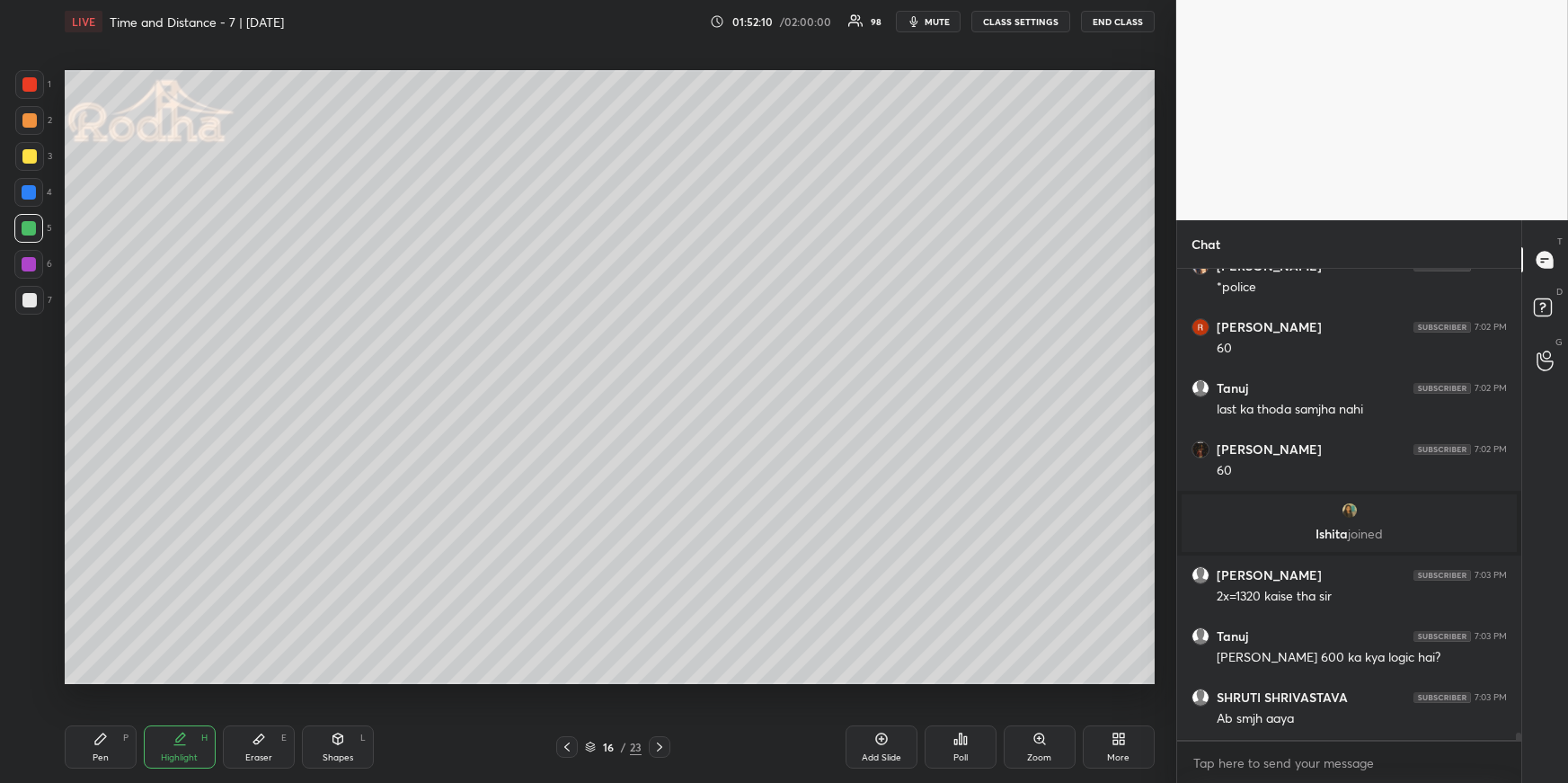 drag, startPoint x: 564, startPoint y: 743, endPoint x: 564, endPoint y: 733, distance: 10 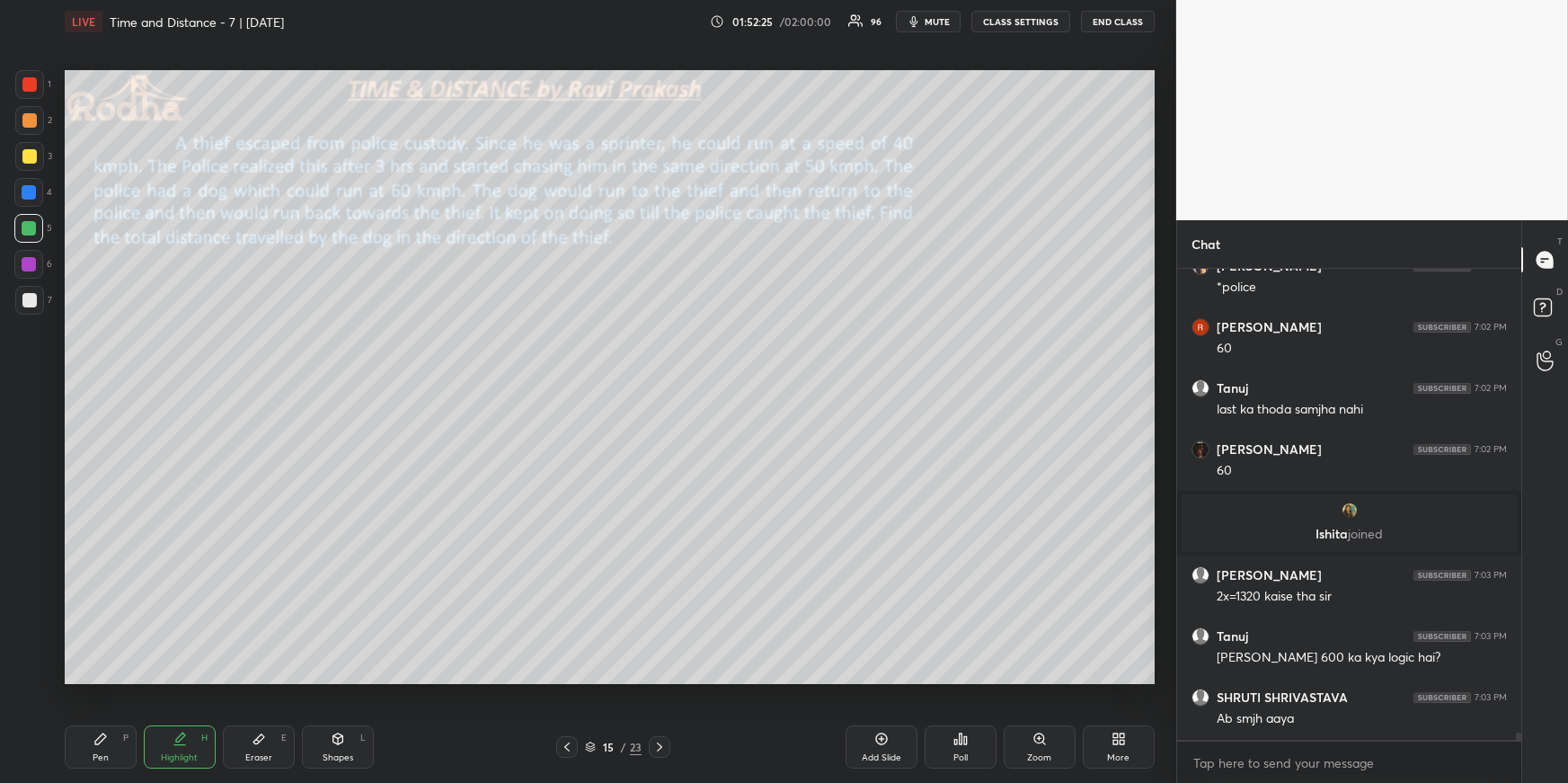 click 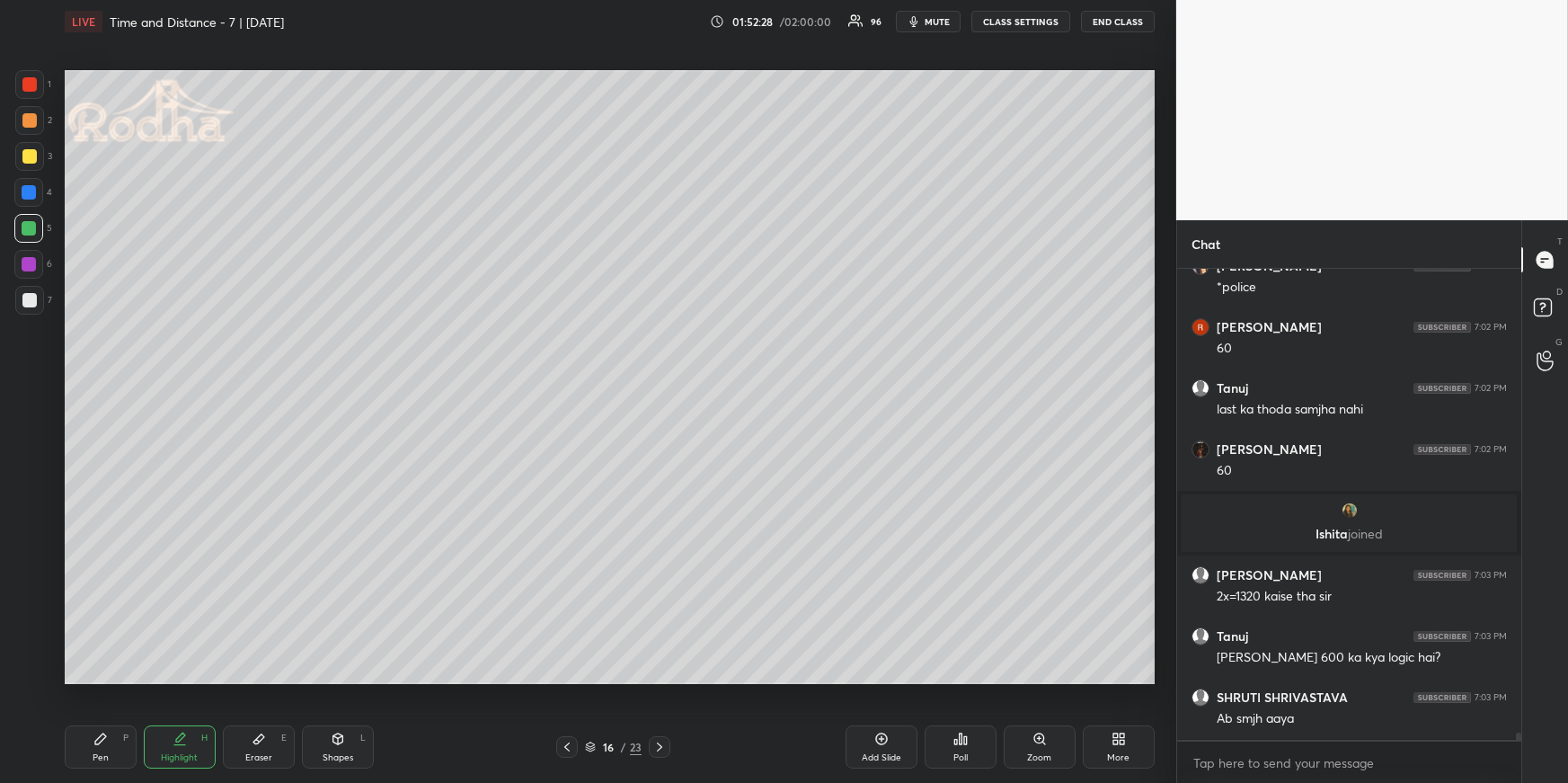 click 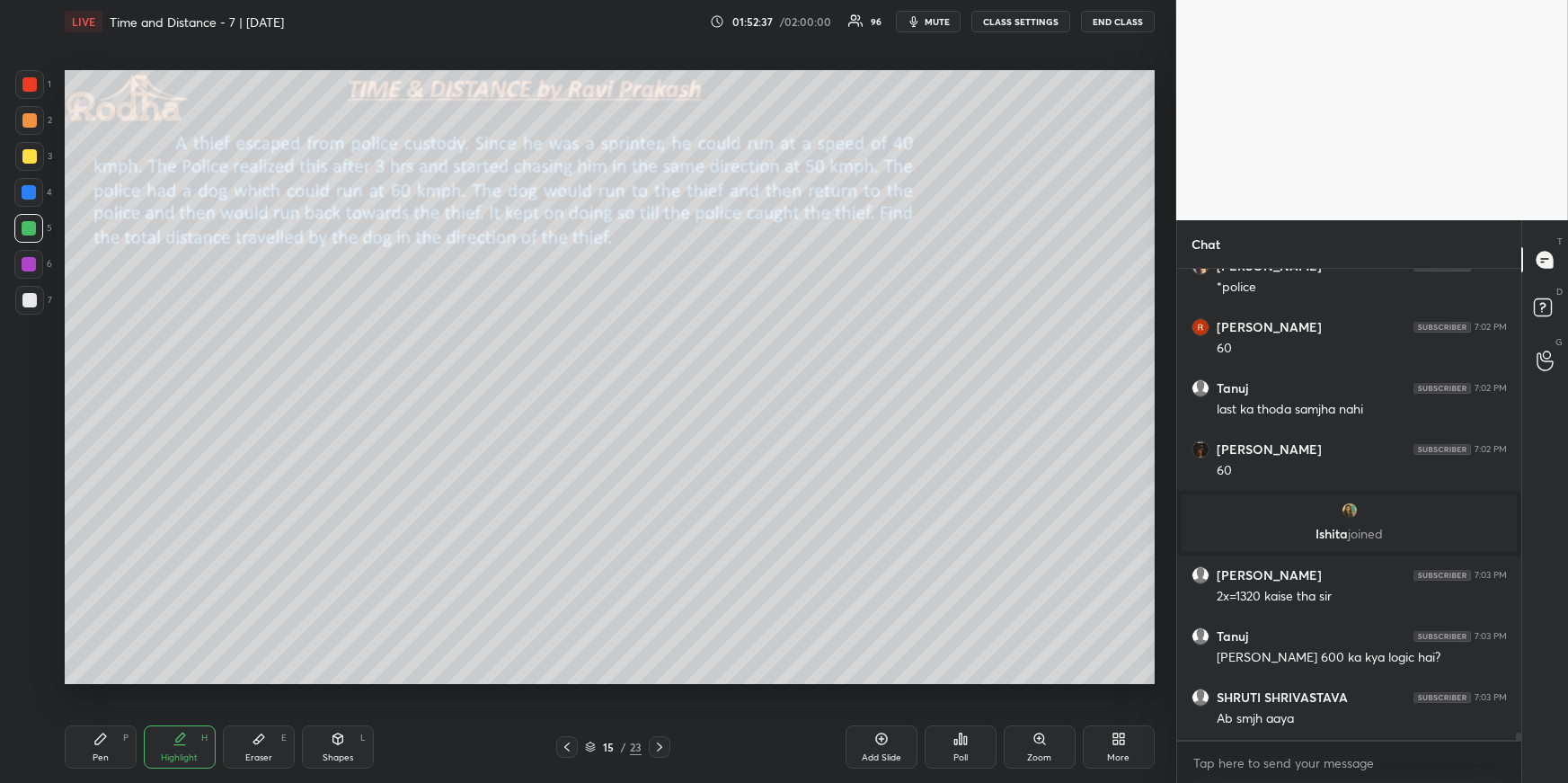 click 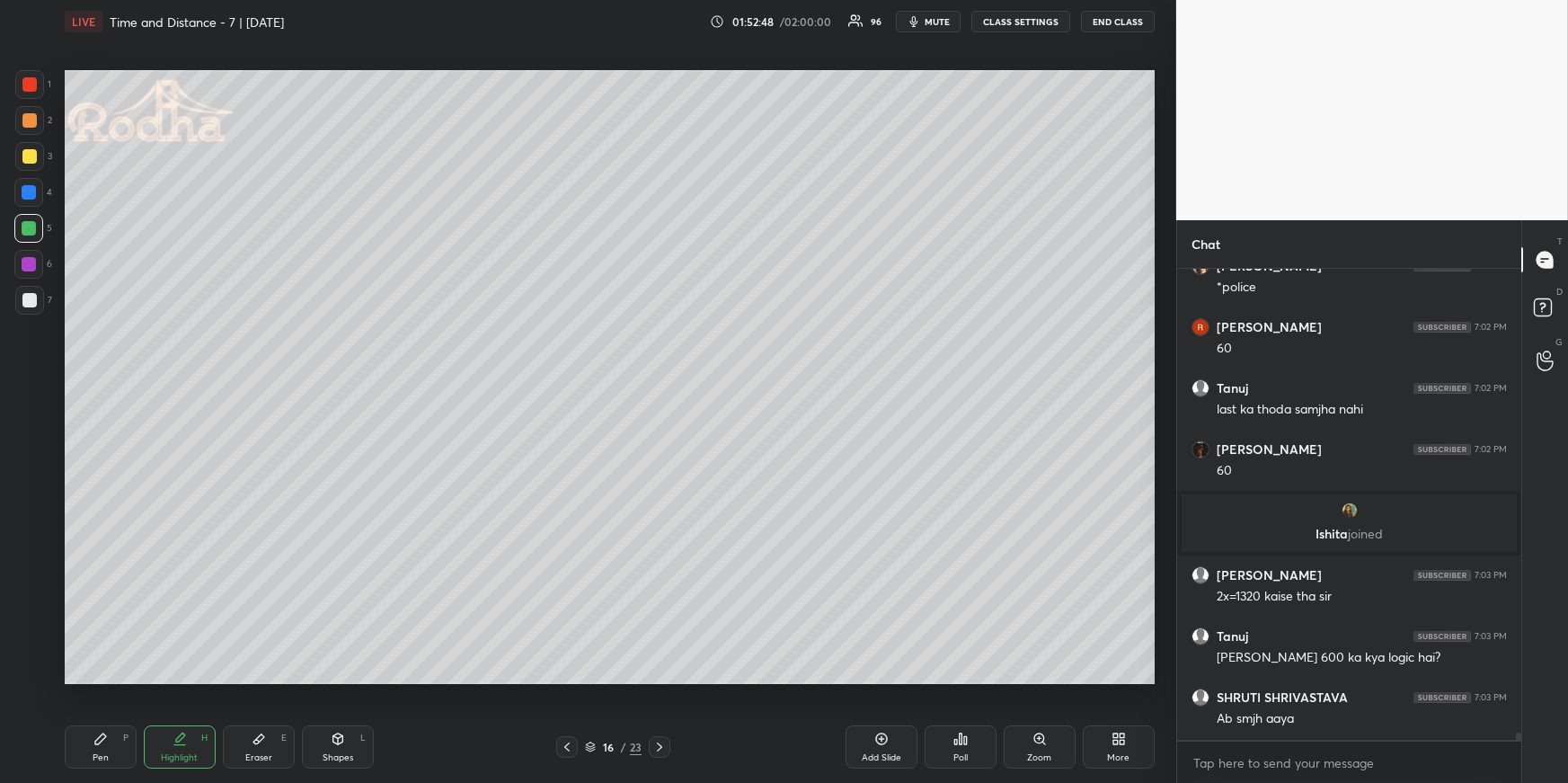 scroll, scrollTop: 29252, scrollLeft: 0, axis: vertical 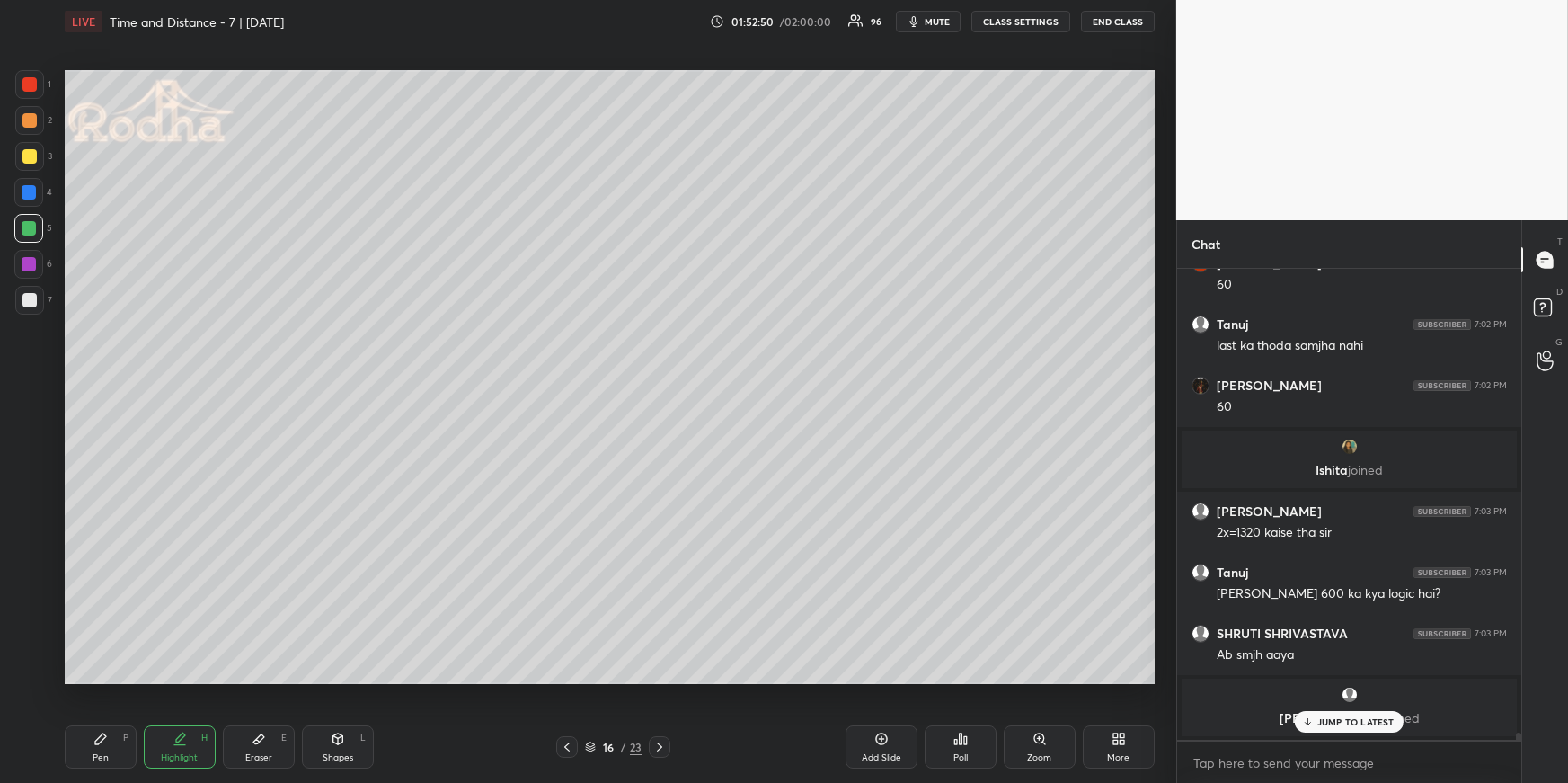 click 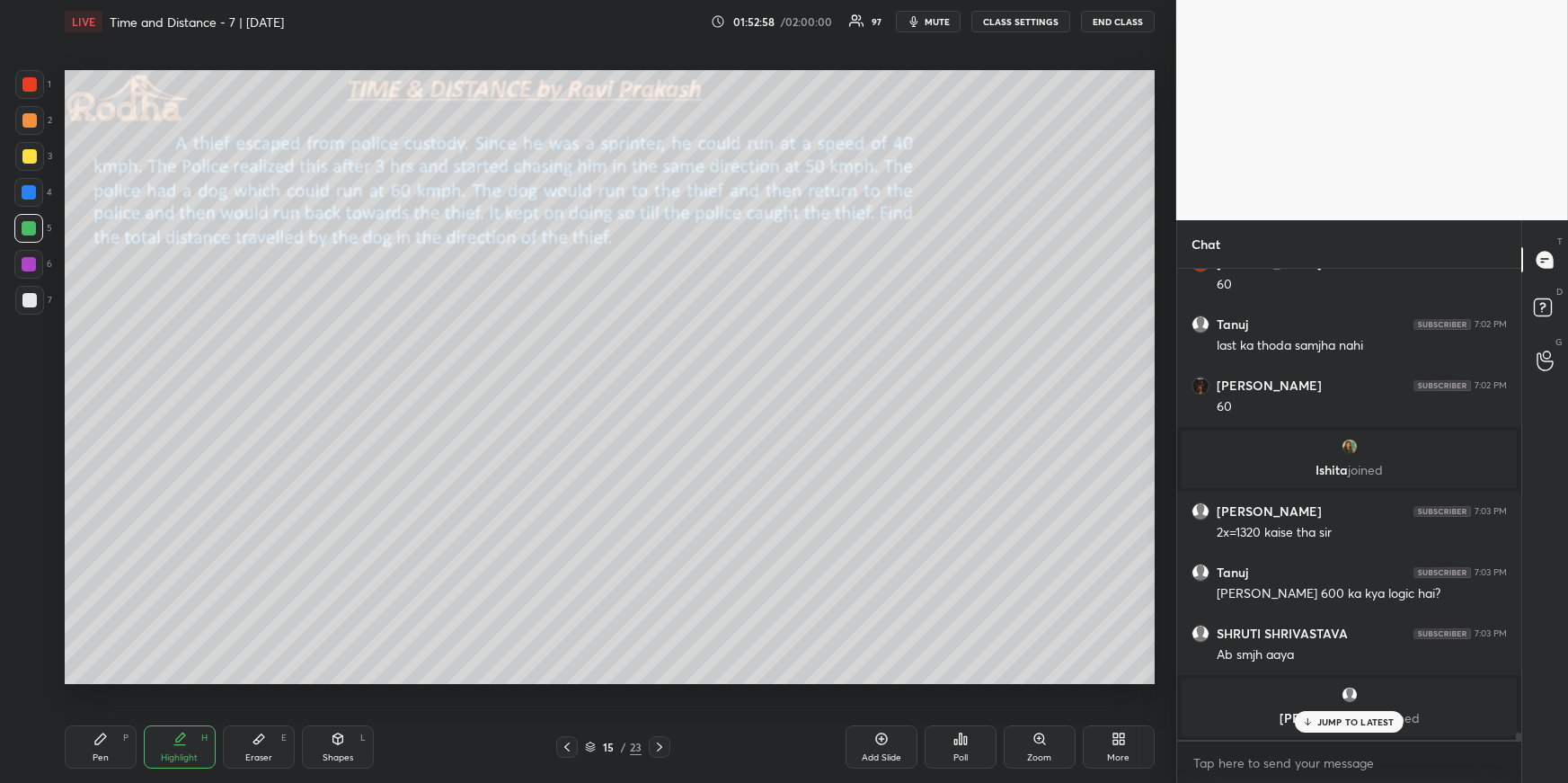 drag, startPoint x: 661, startPoint y: 743, endPoint x: 651, endPoint y: 734, distance: 13.453624 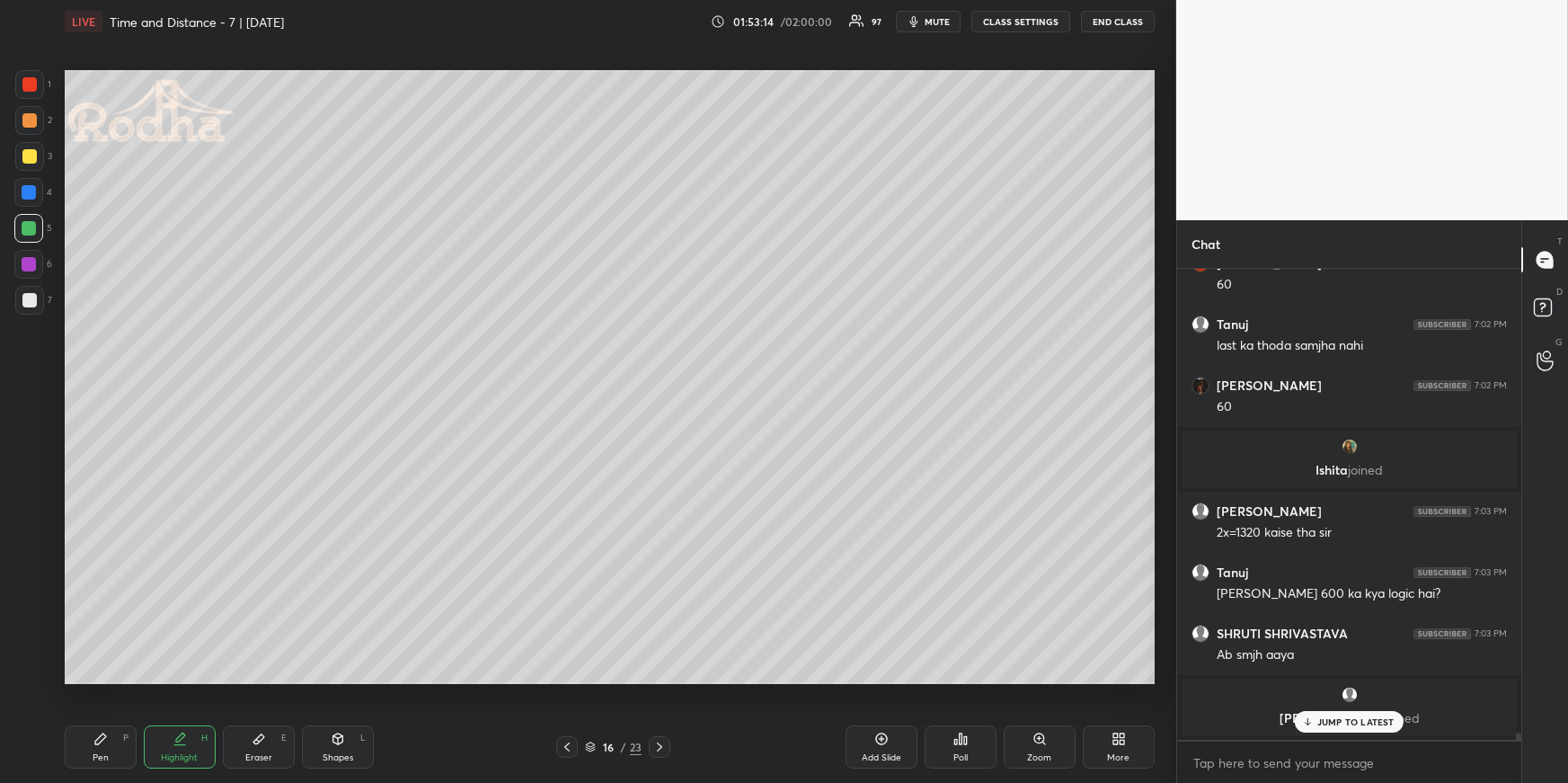 click 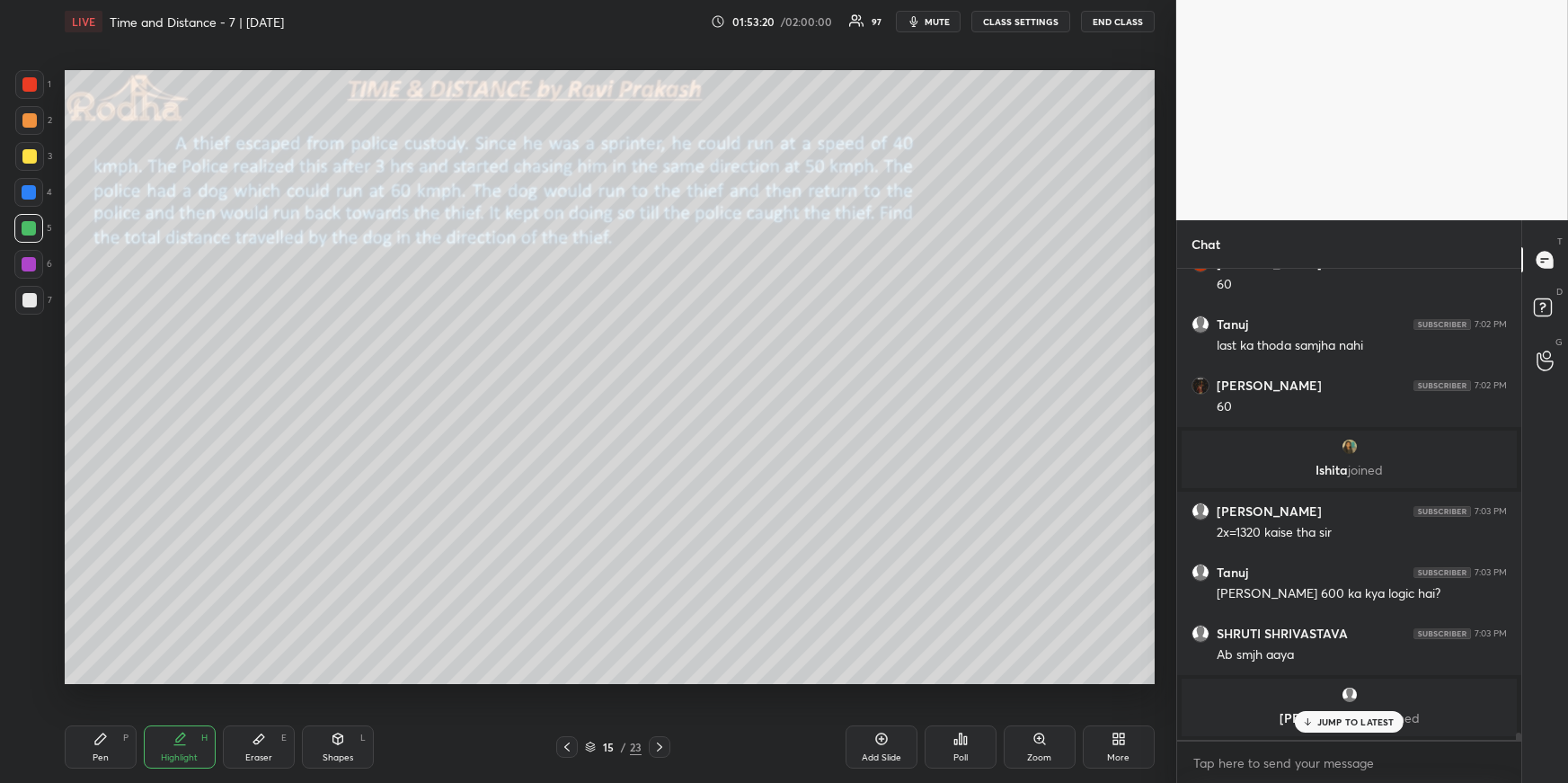 drag, startPoint x: 662, startPoint y: 752, endPoint x: 660, endPoint y: 735, distance: 17.117243 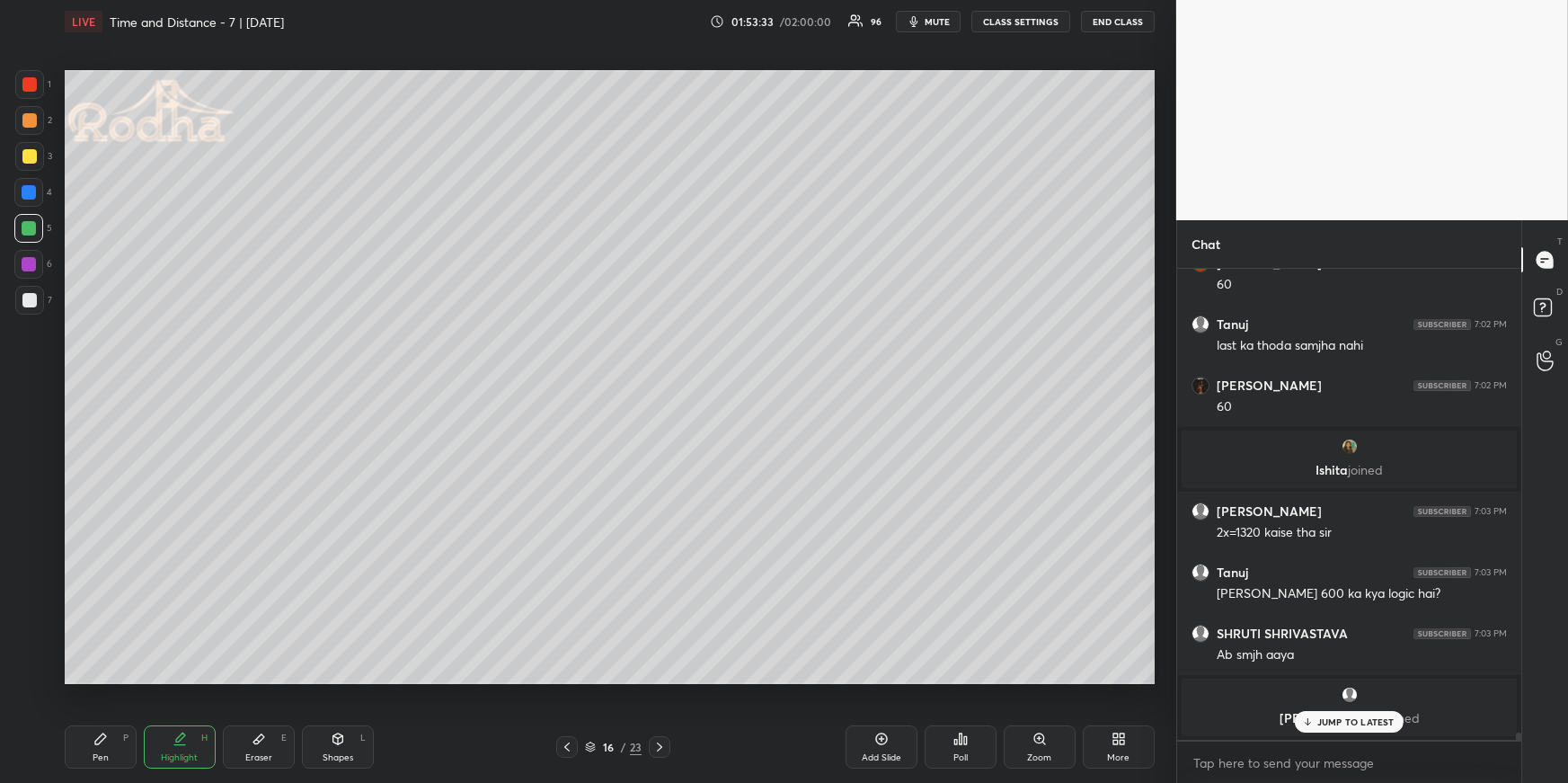 click 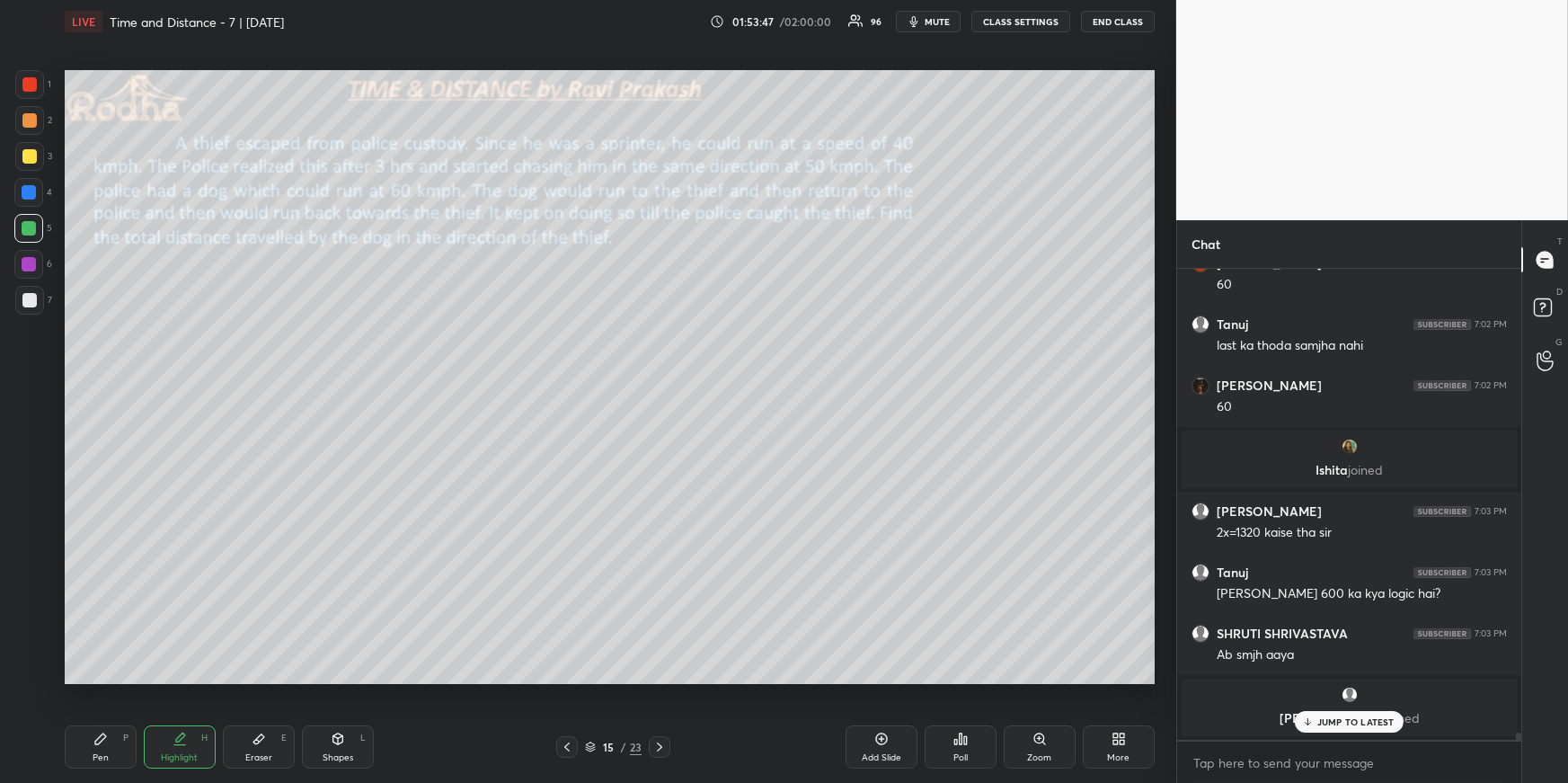 click at bounding box center [660, 747] 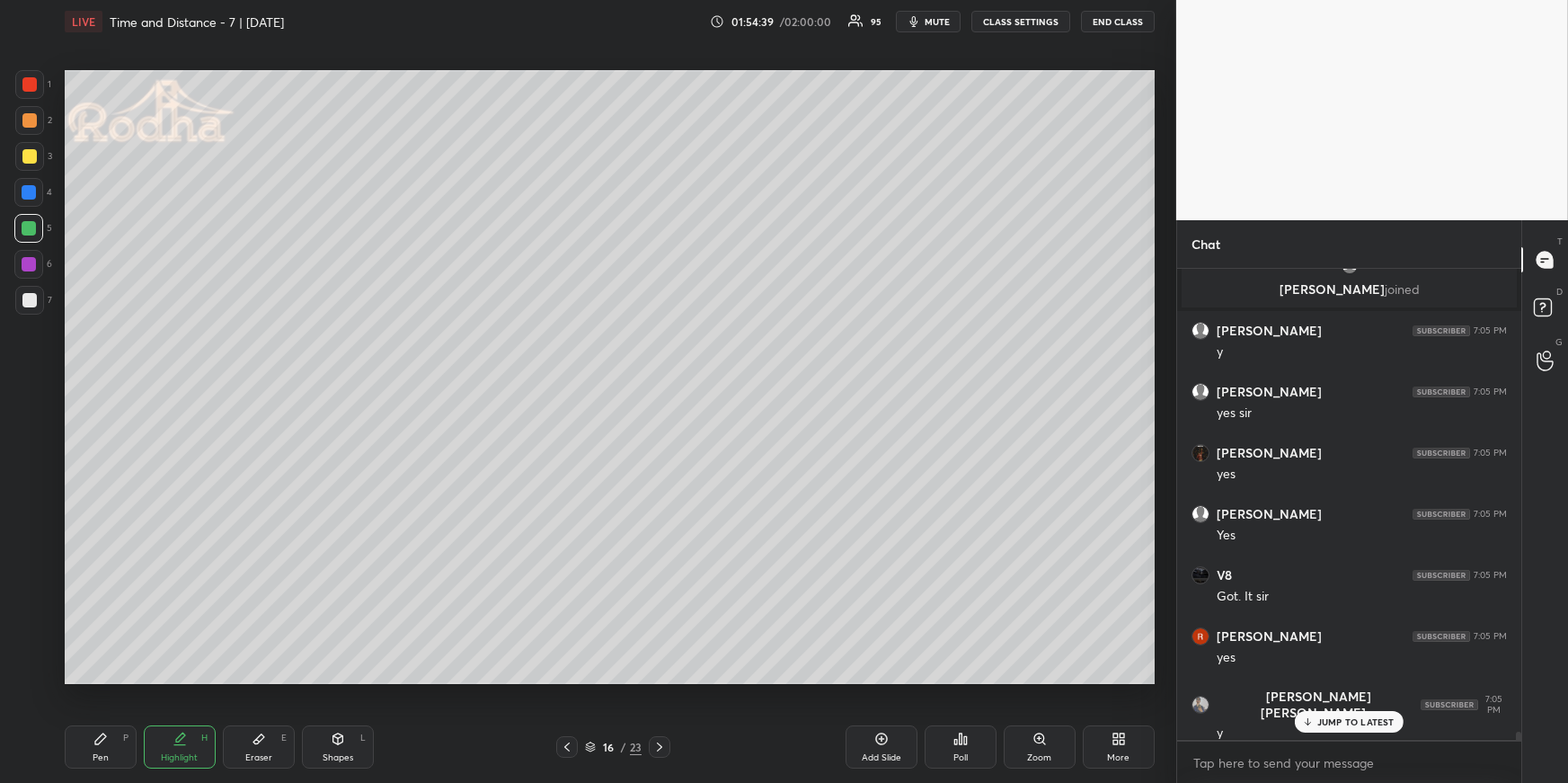scroll, scrollTop: 27861, scrollLeft: 0, axis: vertical 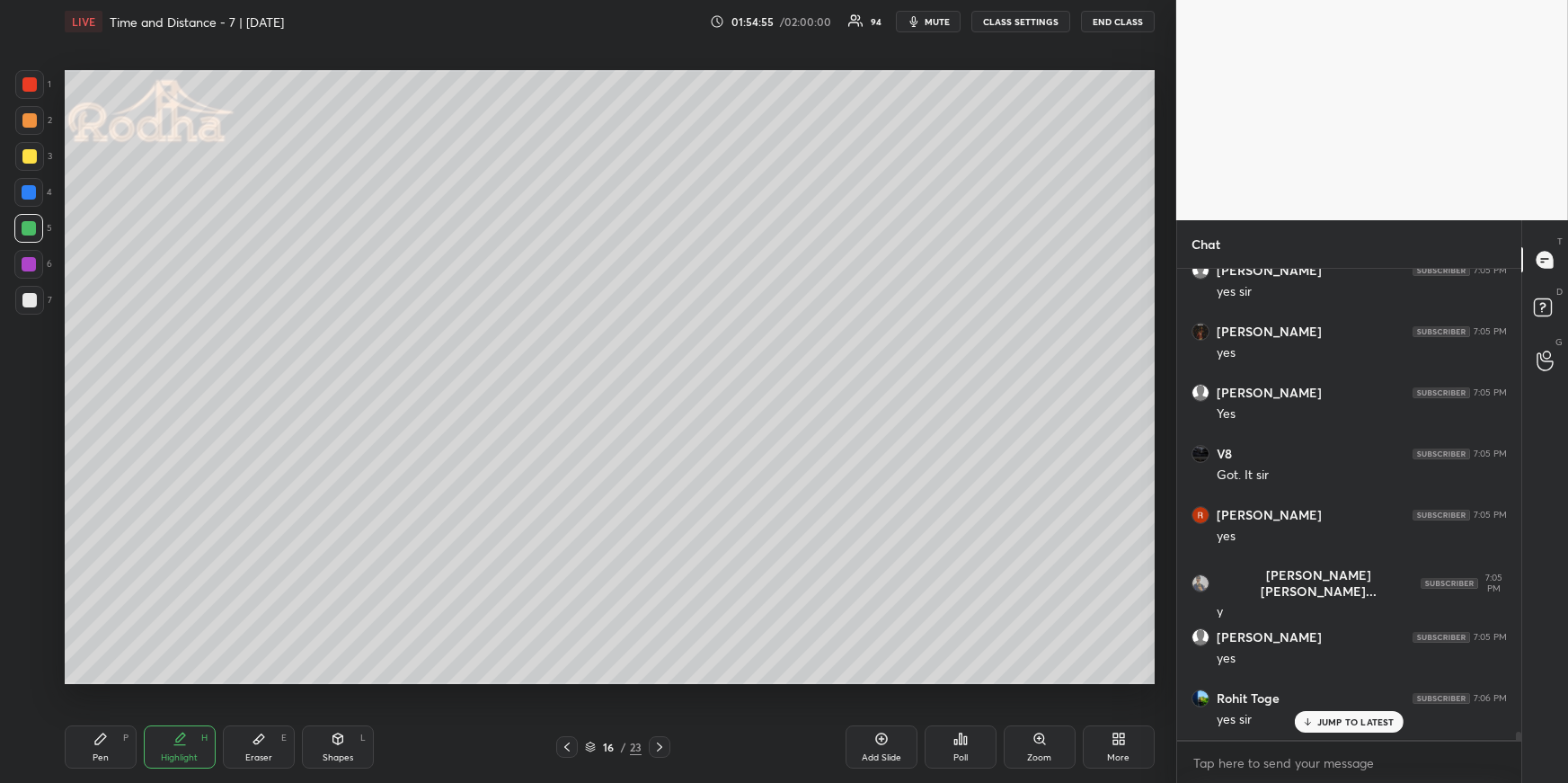 click 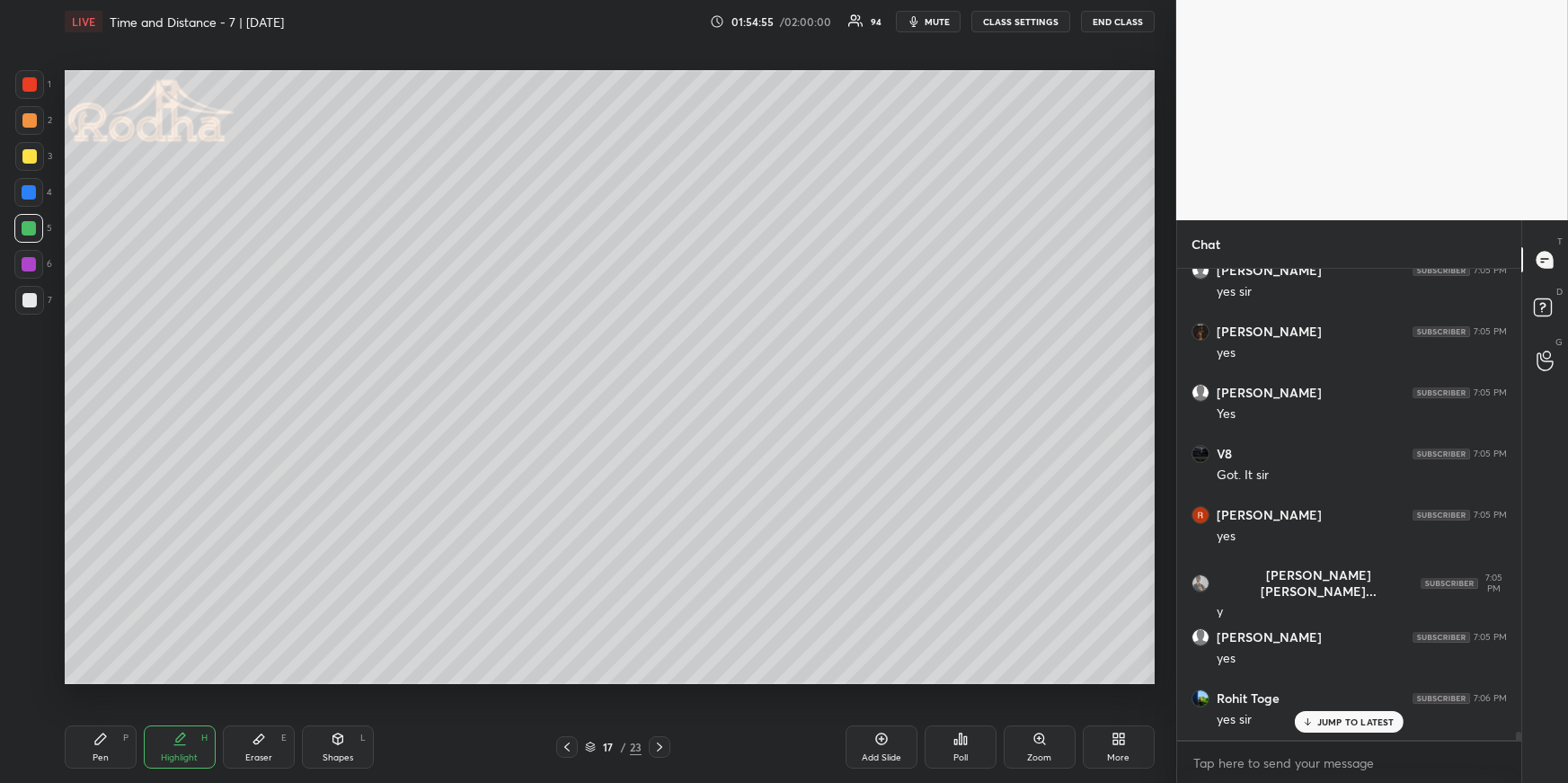 click on "17 / 23" at bounding box center [614, 747] 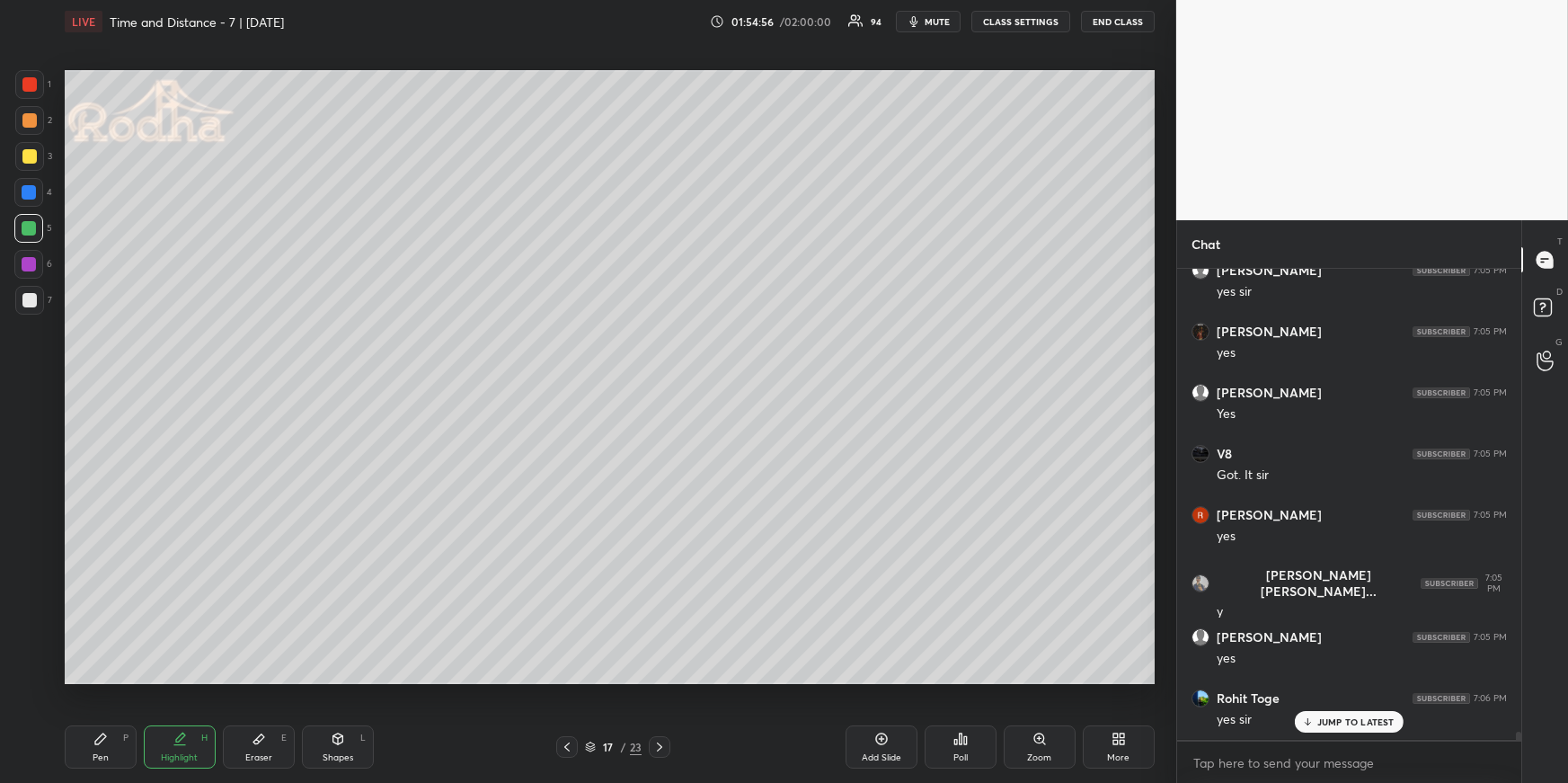 click at bounding box center [567, 747] 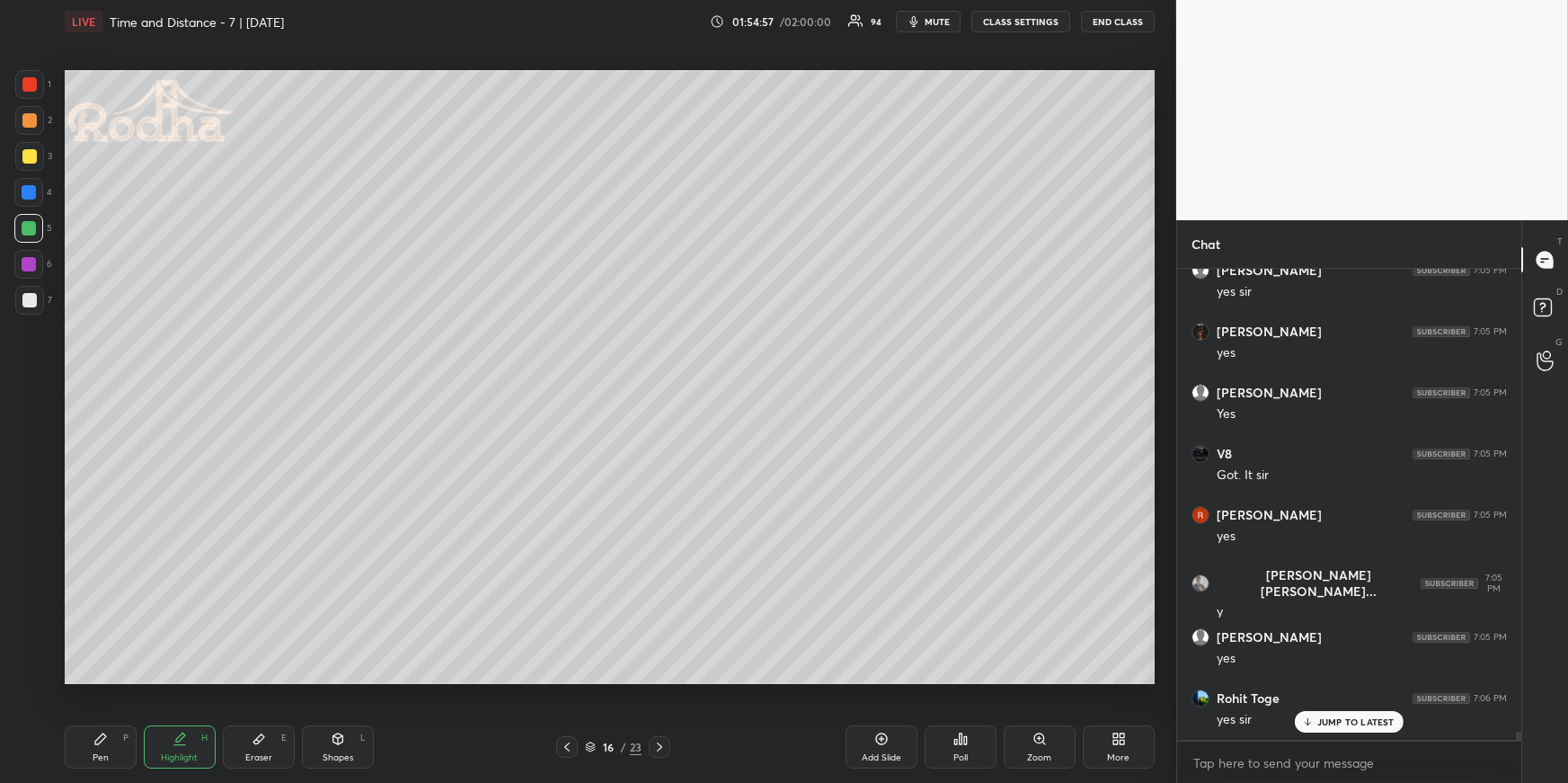 click on "More" at bounding box center (1119, 747) 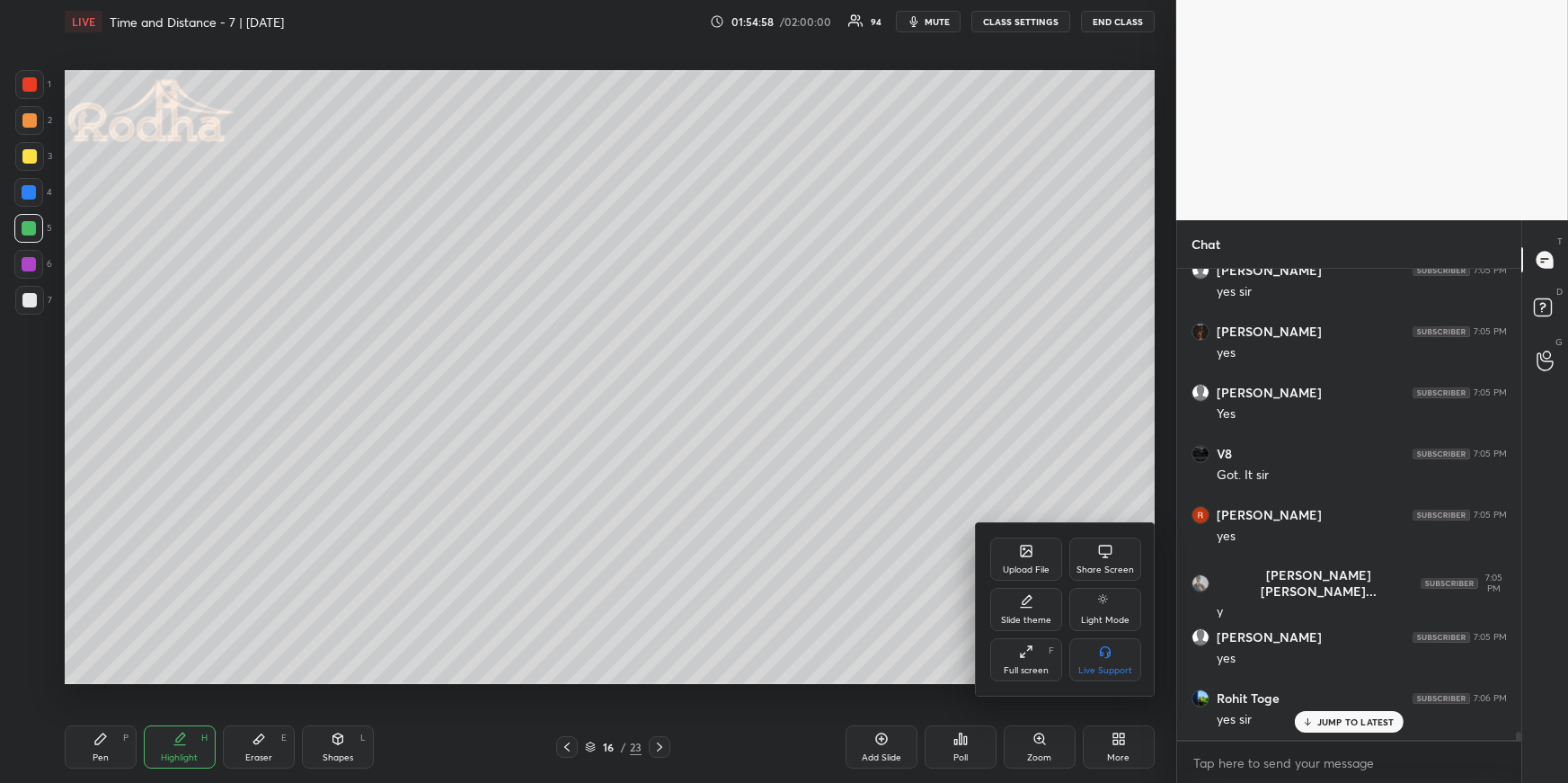 click on "Upload File" at bounding box center [1026, 570] 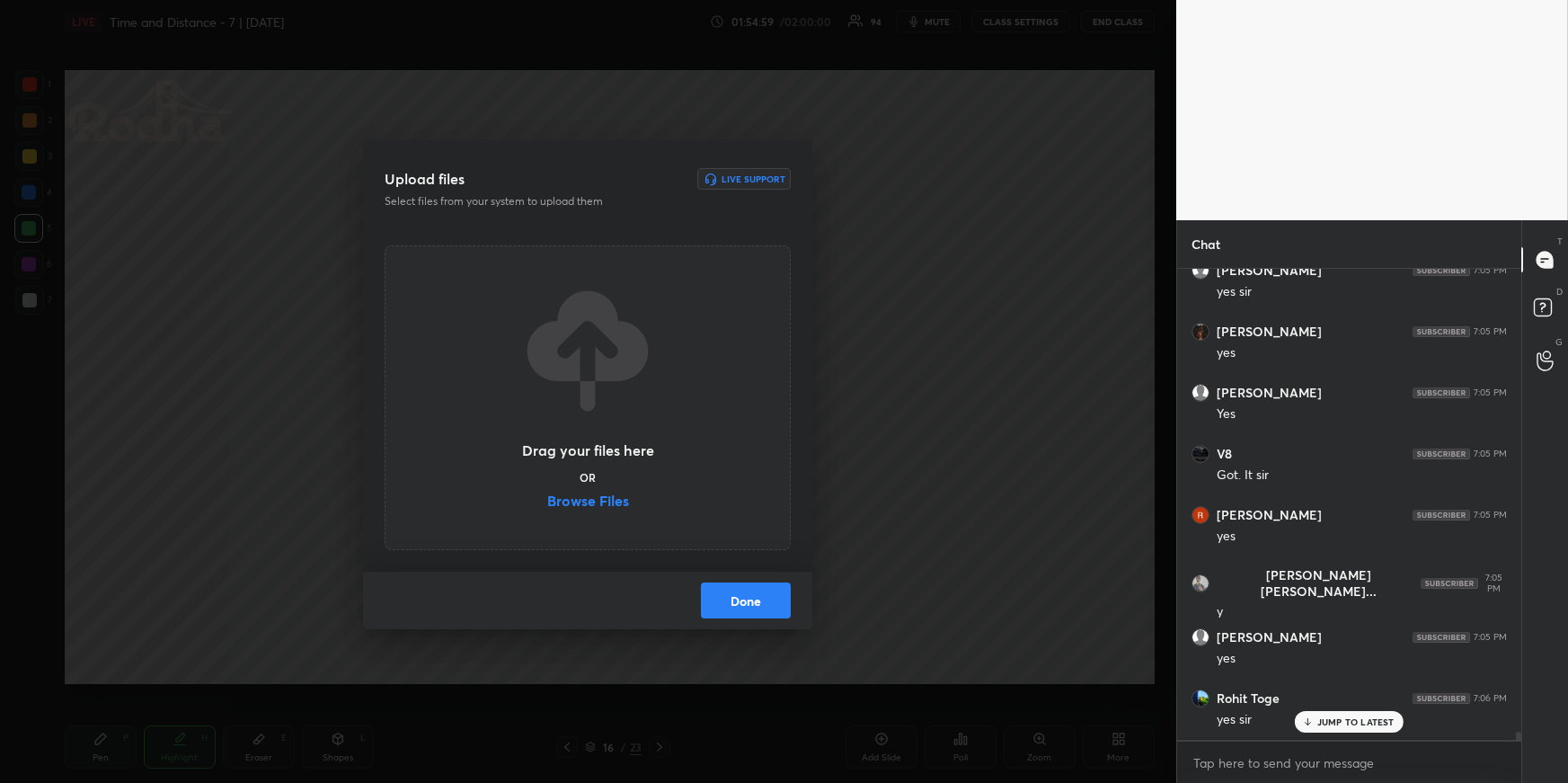 click on "Browse Files" at bounding box center [588, 503] 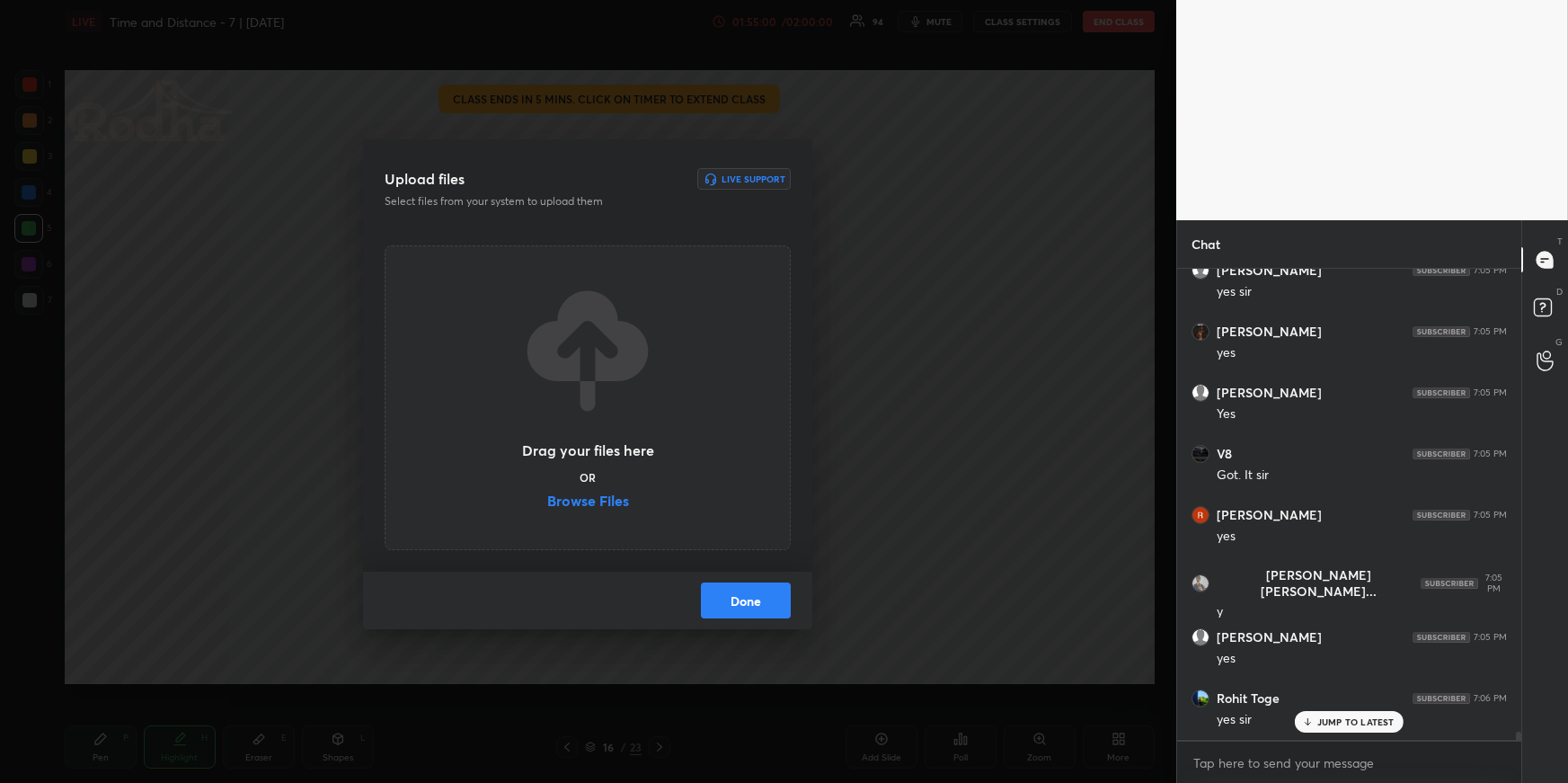 scroll, scrollTop: 27987, scrollLeft: 0, axis: vertical 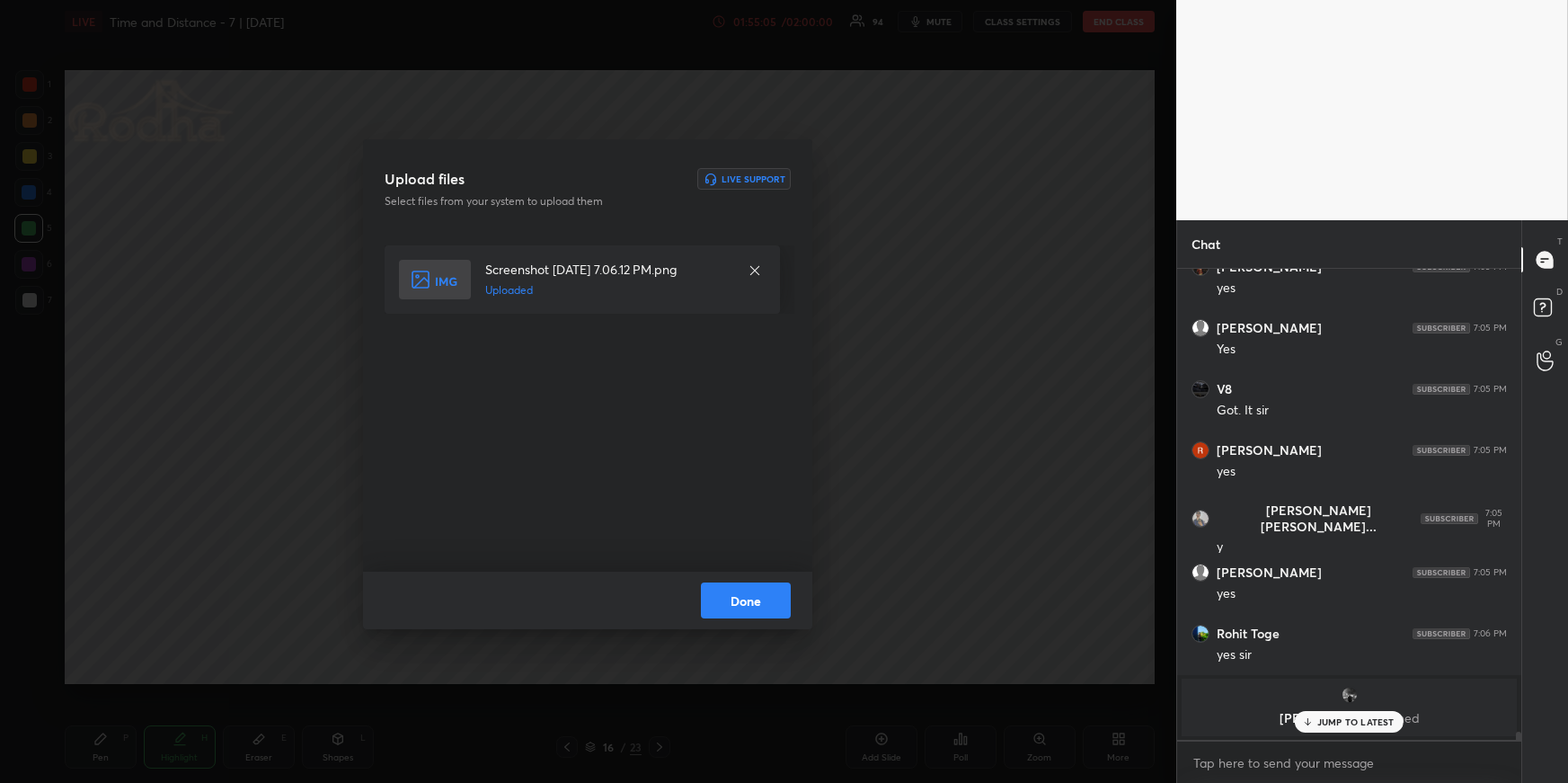click on "Done" at bounding box center [746, 601] 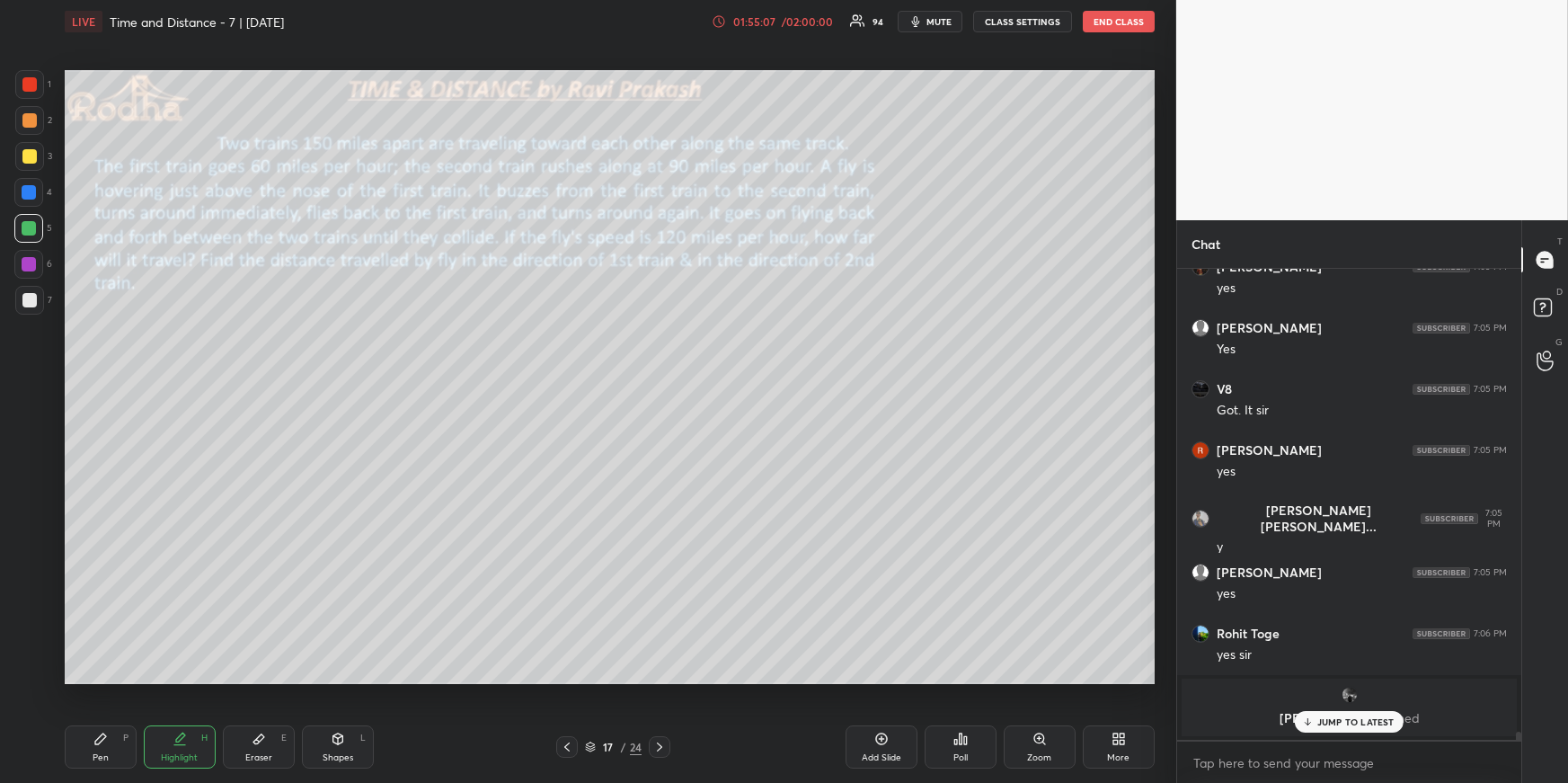 drag, startPoint x: 102, startPoint y: 740, endPoint x: 91, endPoint y: 704, distance: 37.64306 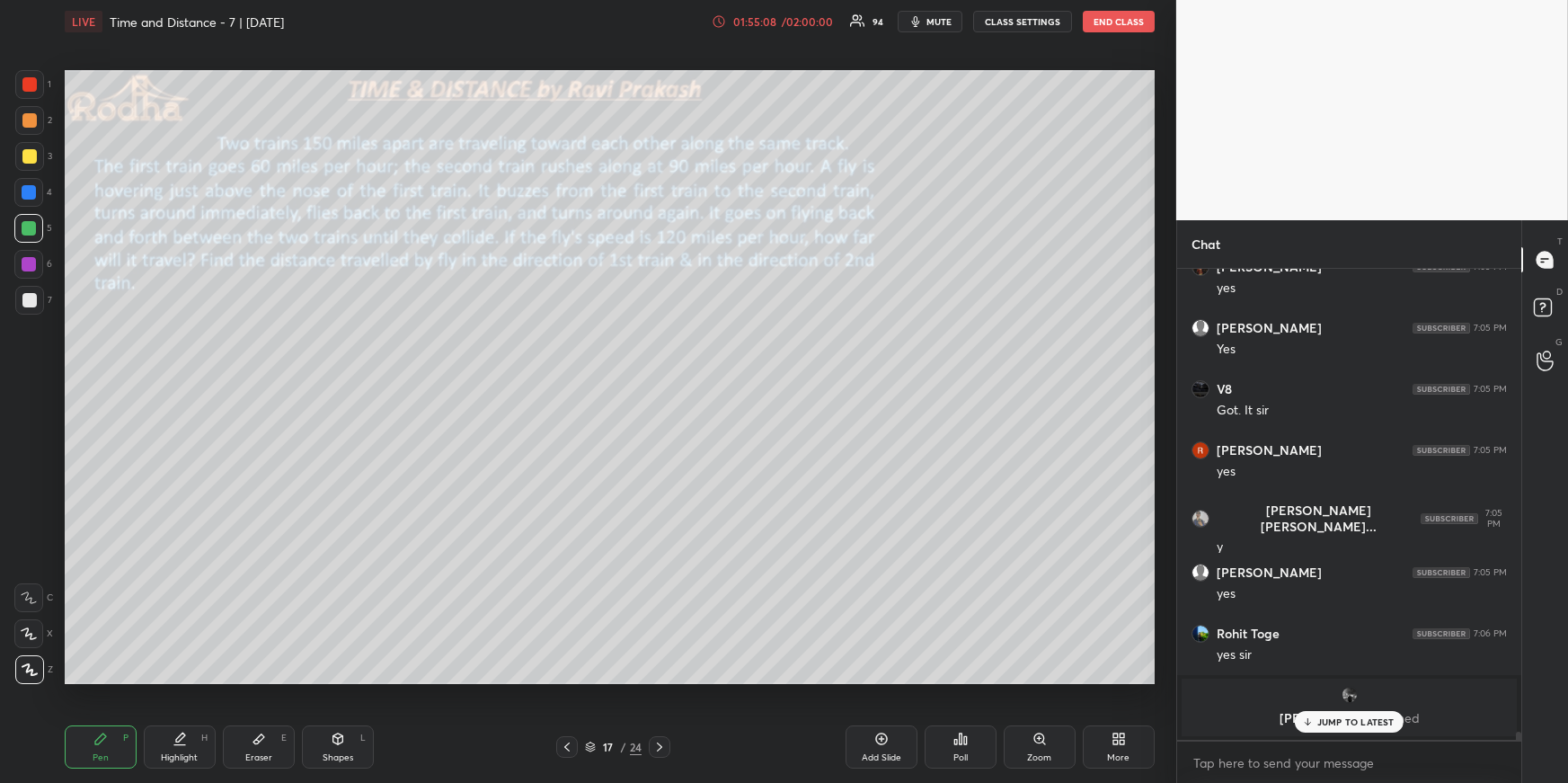 click at bounding box center [30, 300] 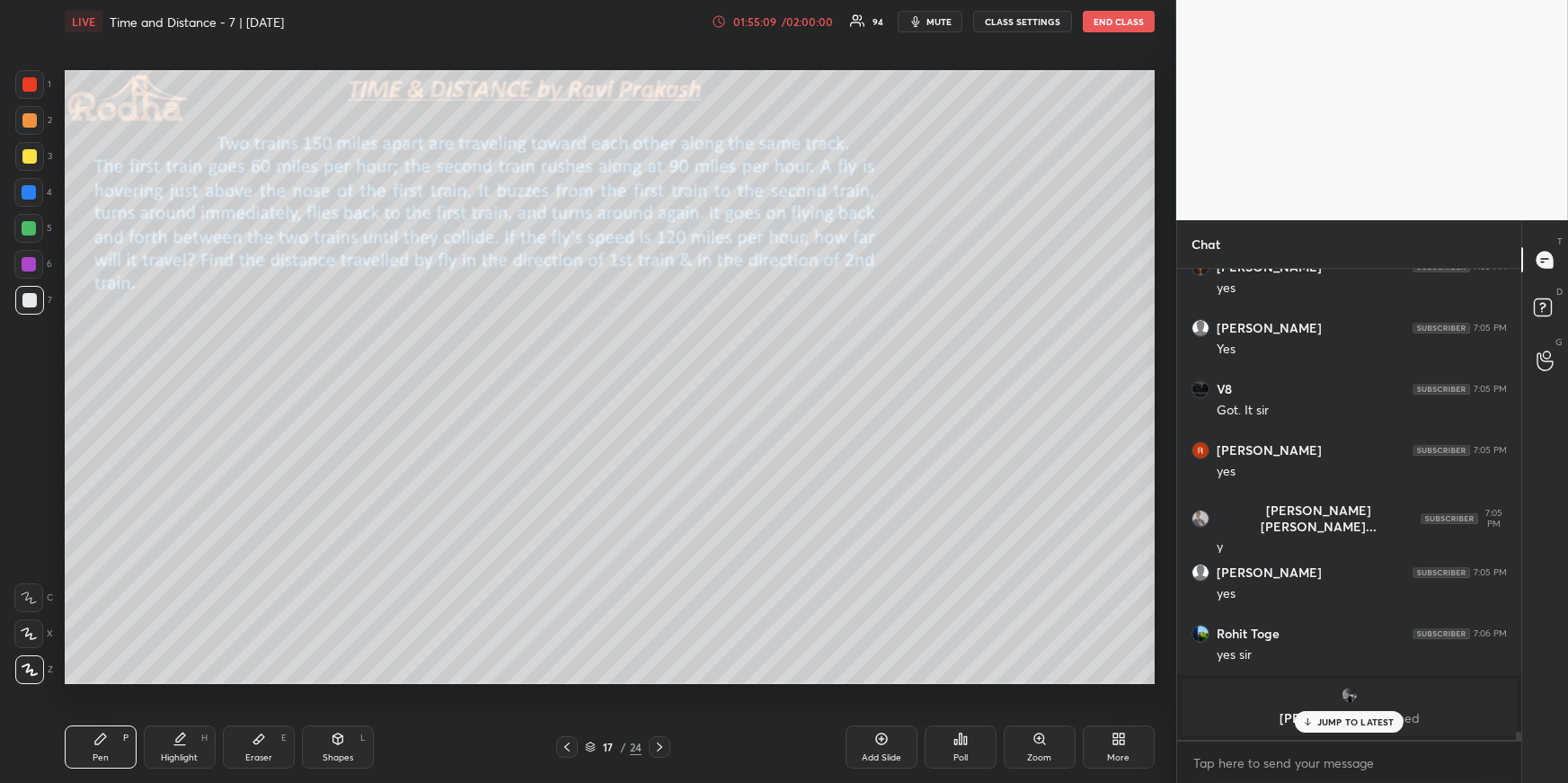 scroll, scrollTop: 28048, scrollLeft: 0, axis: vertical 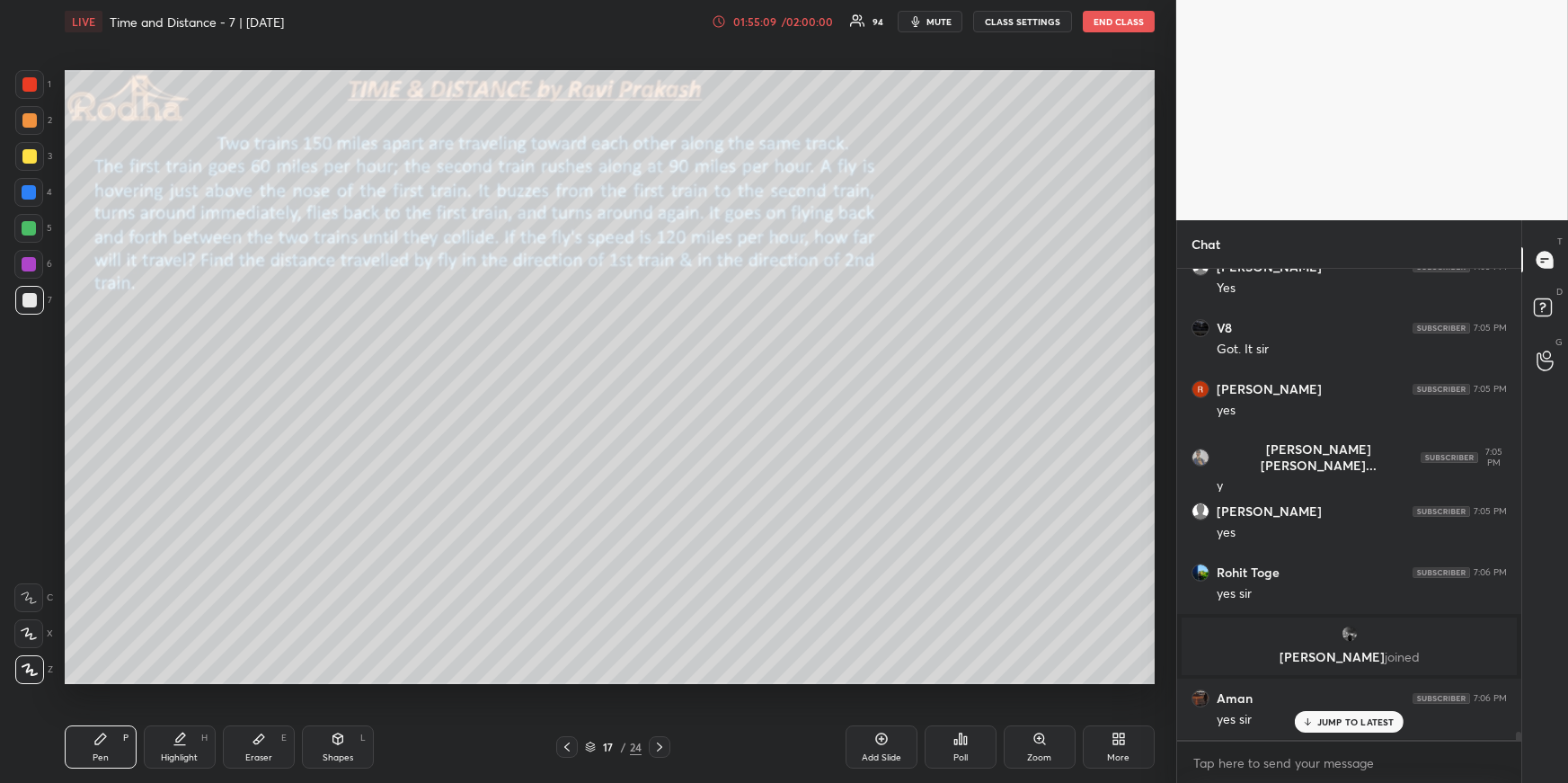 click 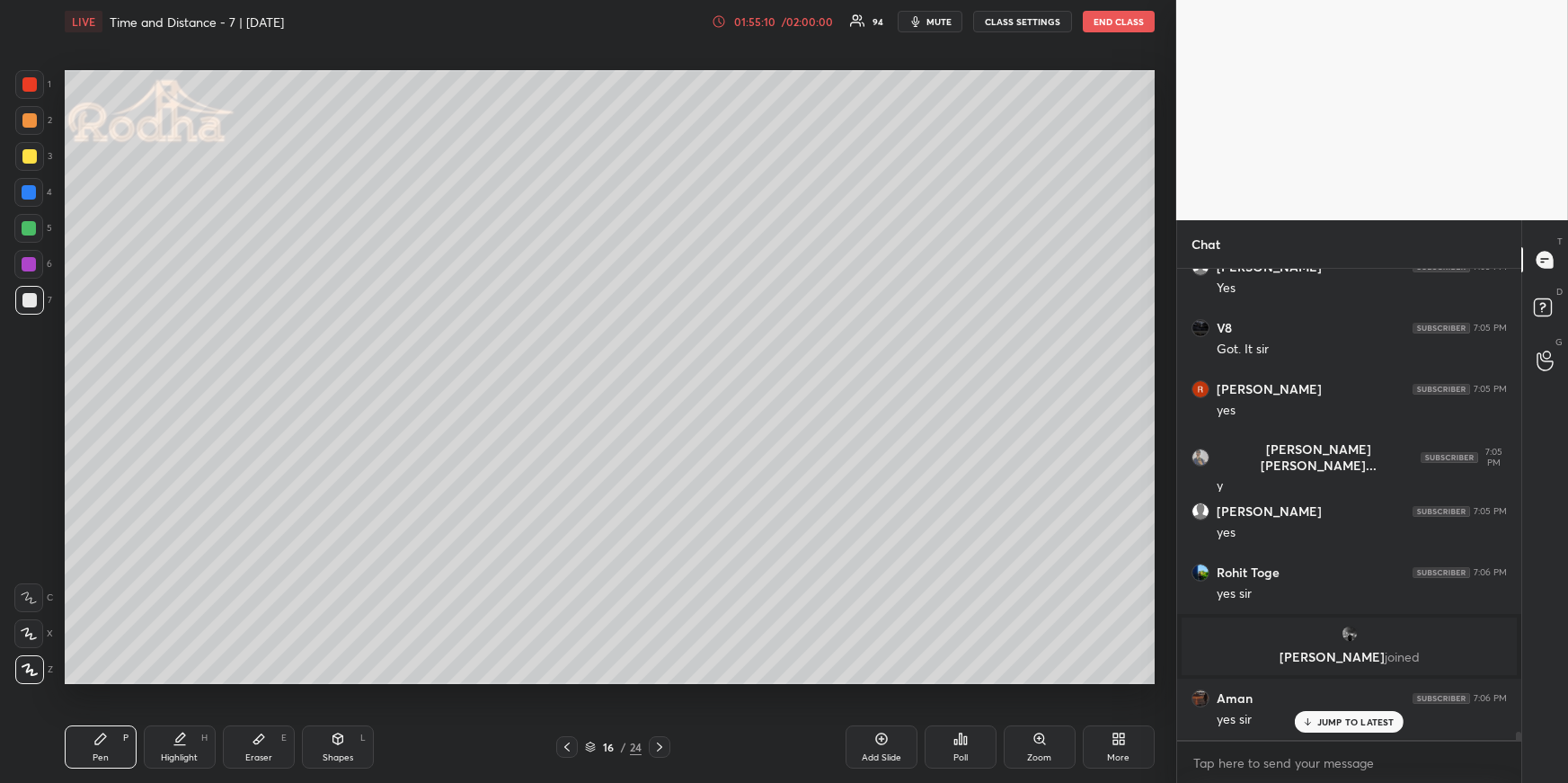 click at bounding box center [567, 747] 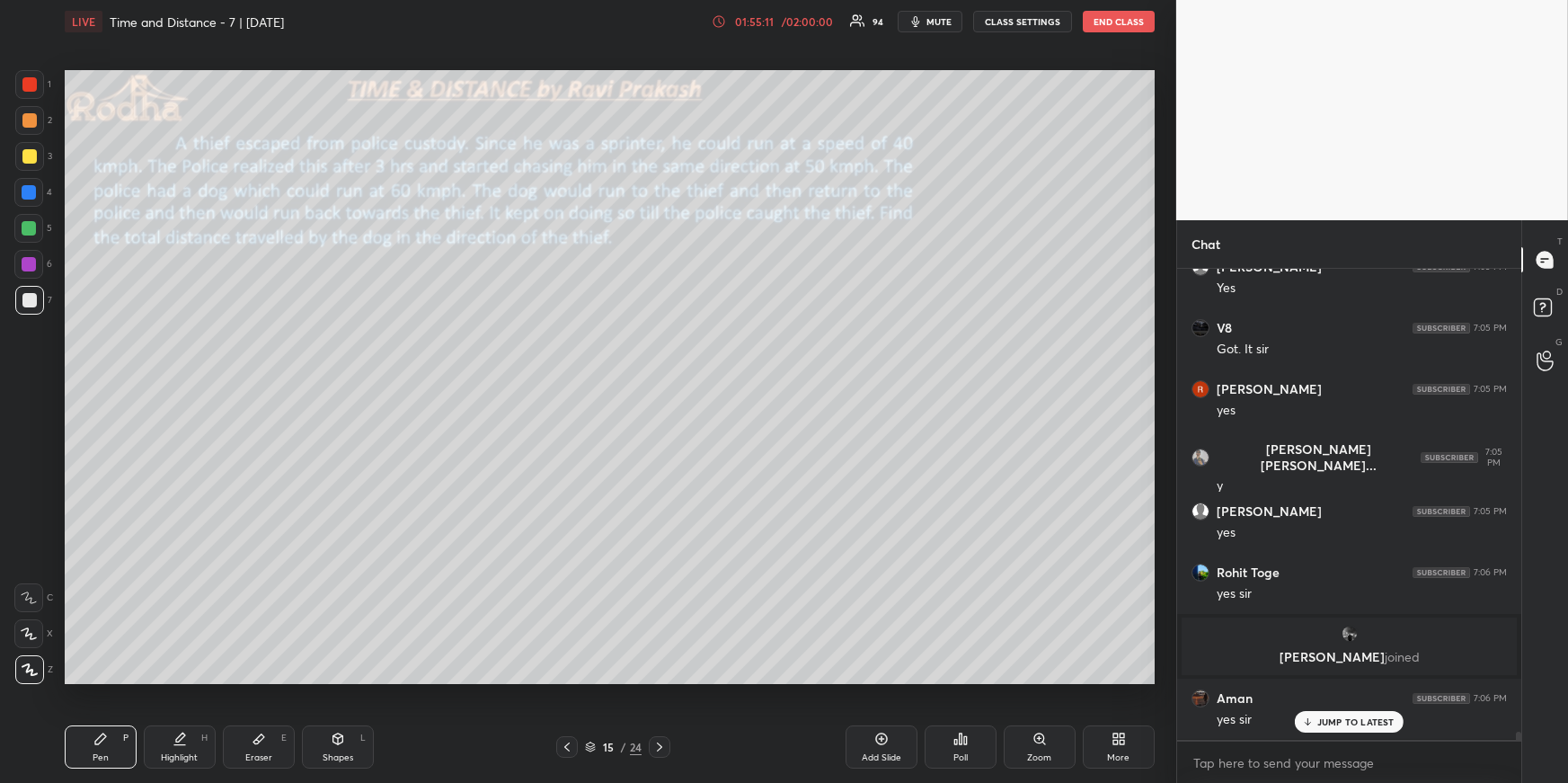 click 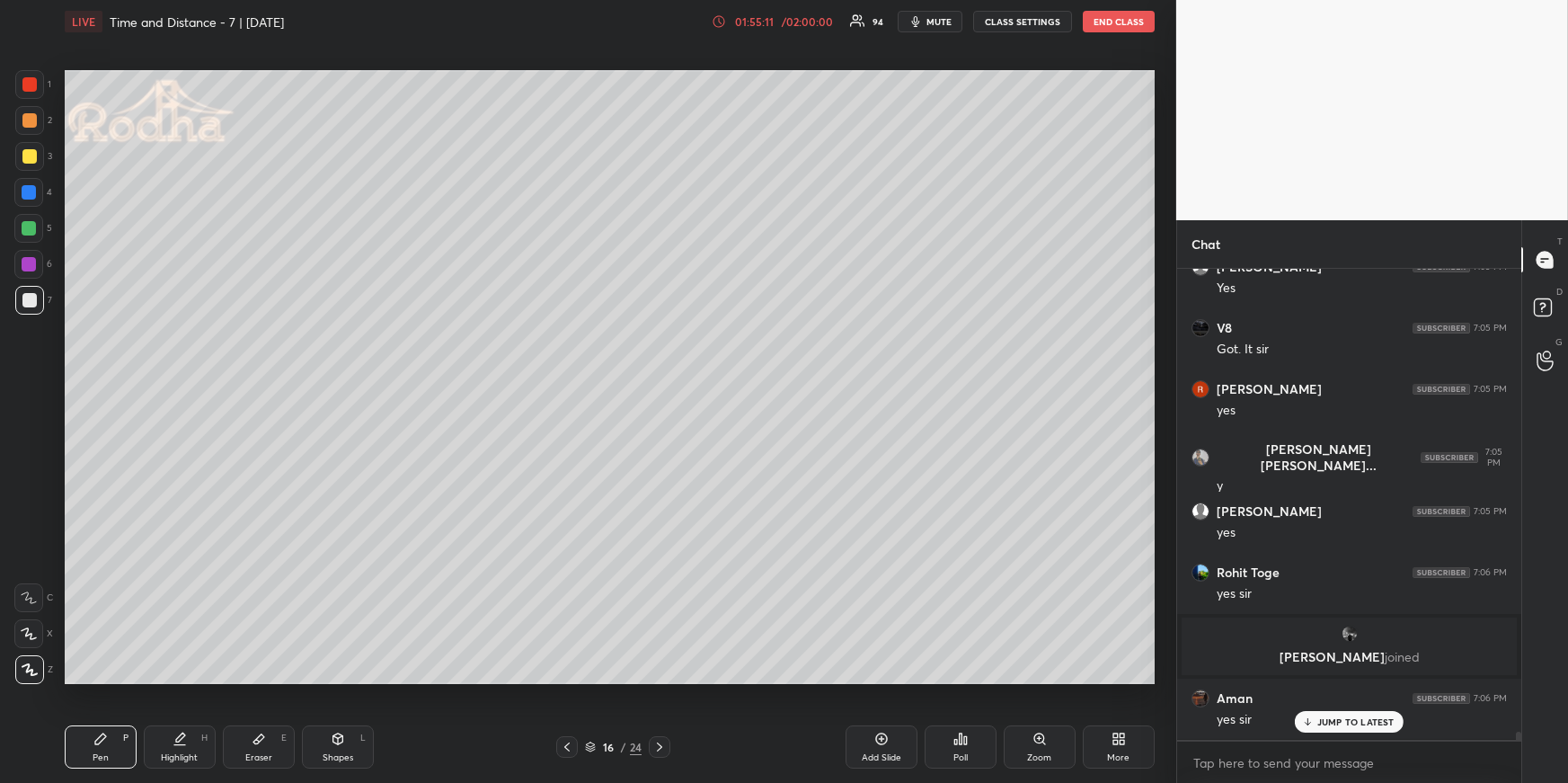 click 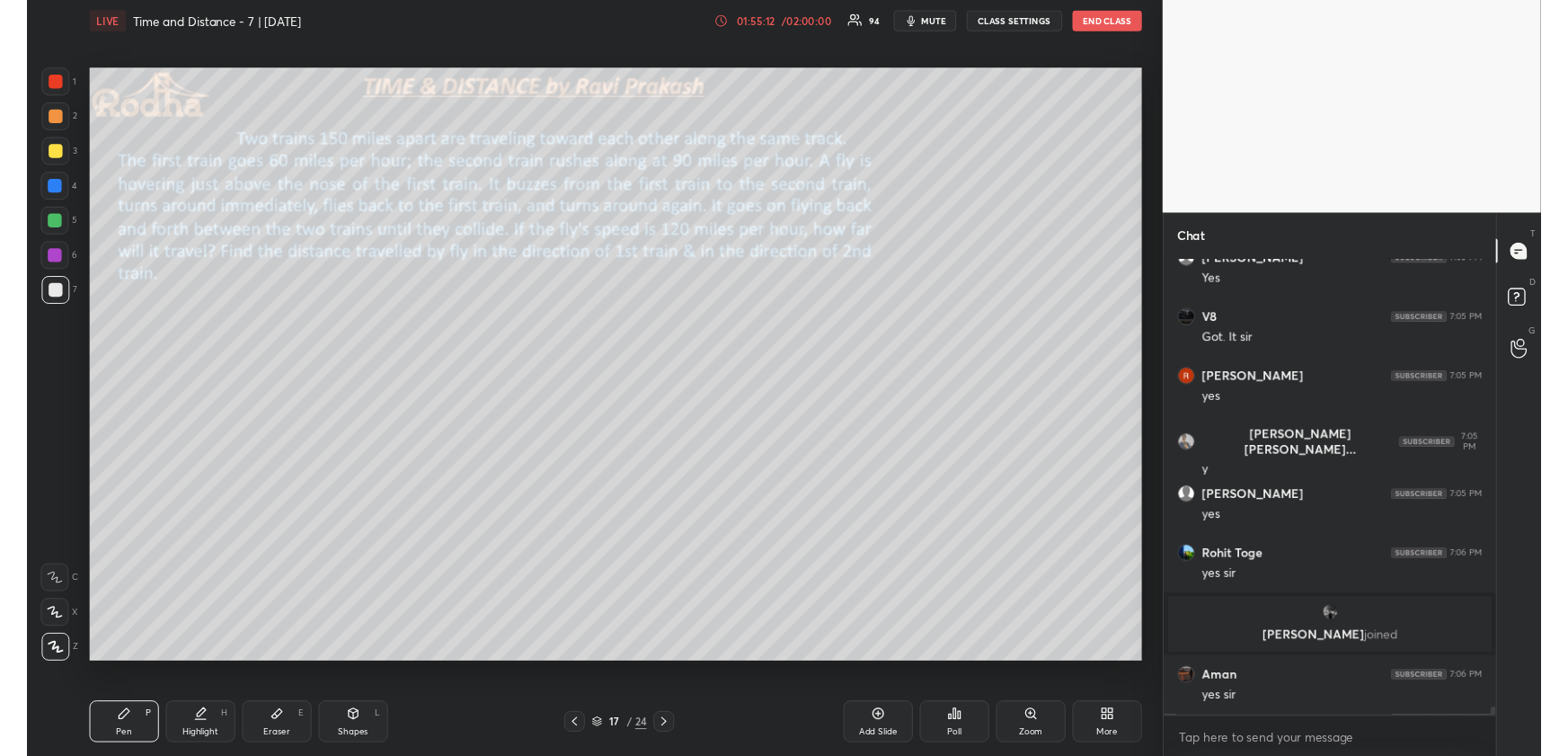 scroll, scrollTop: 28109, scrollLeft: 0, axis: vertical 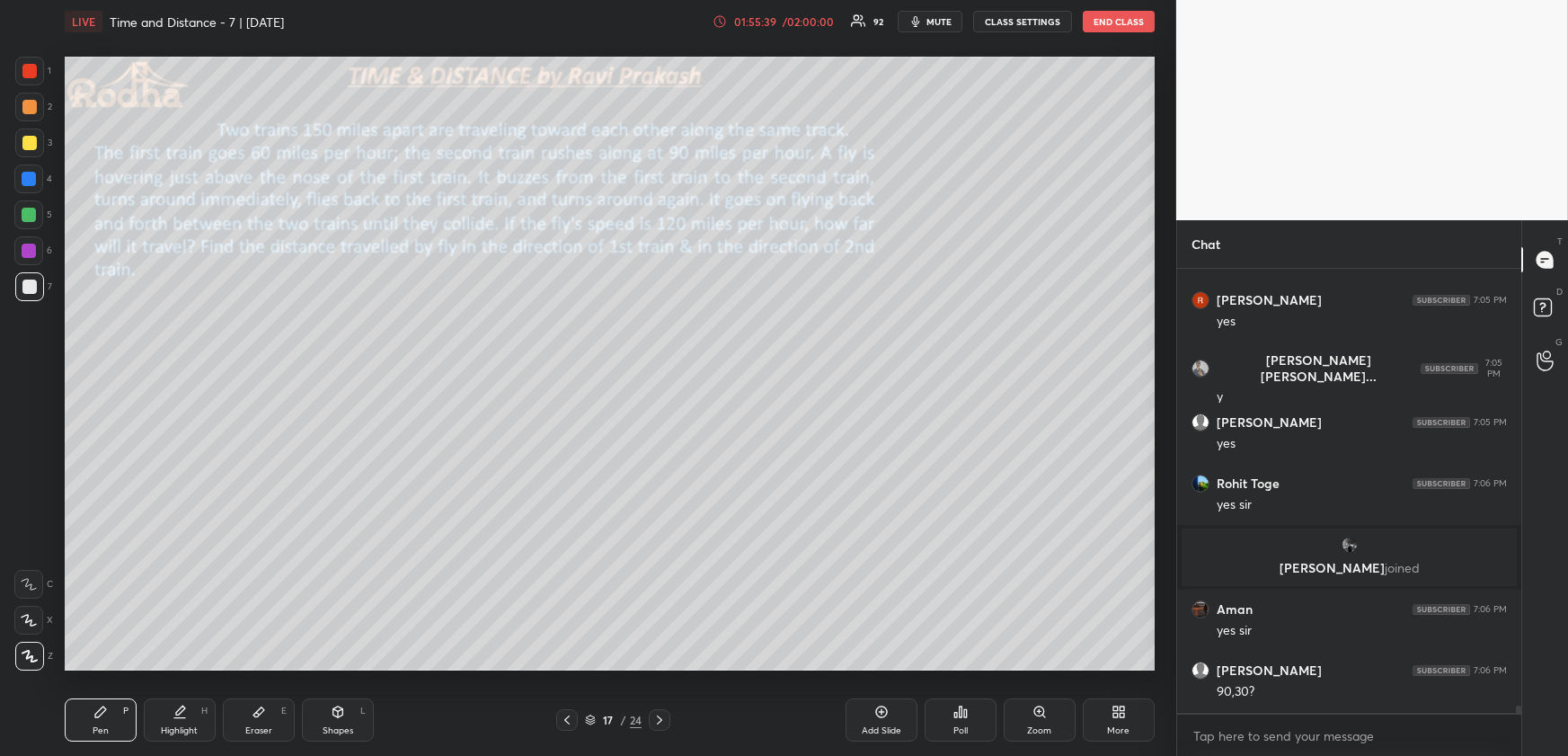 click on "Poll" at bounding box center [961, 720] 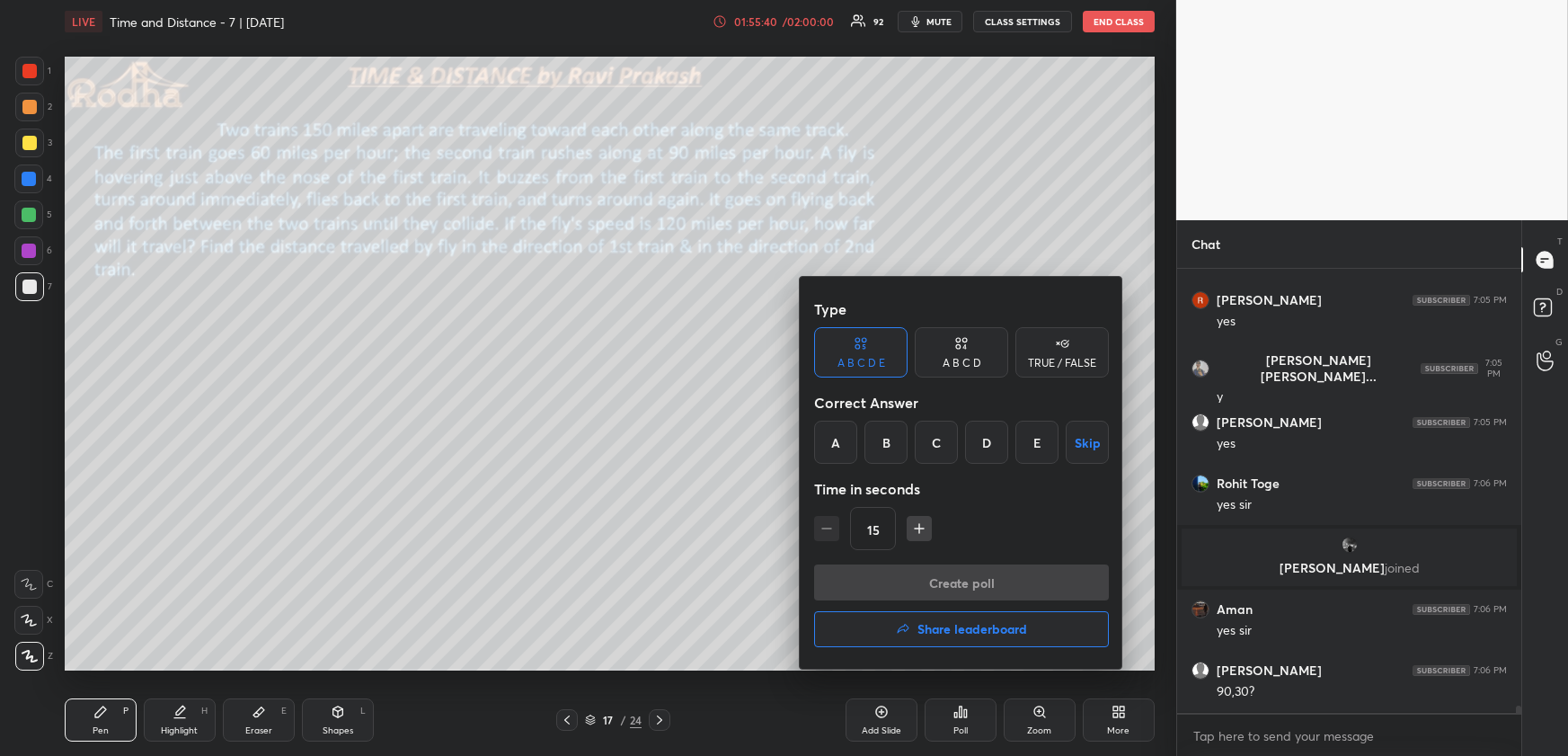 click on "Share leaderboard" at bounding box center [961, 629] 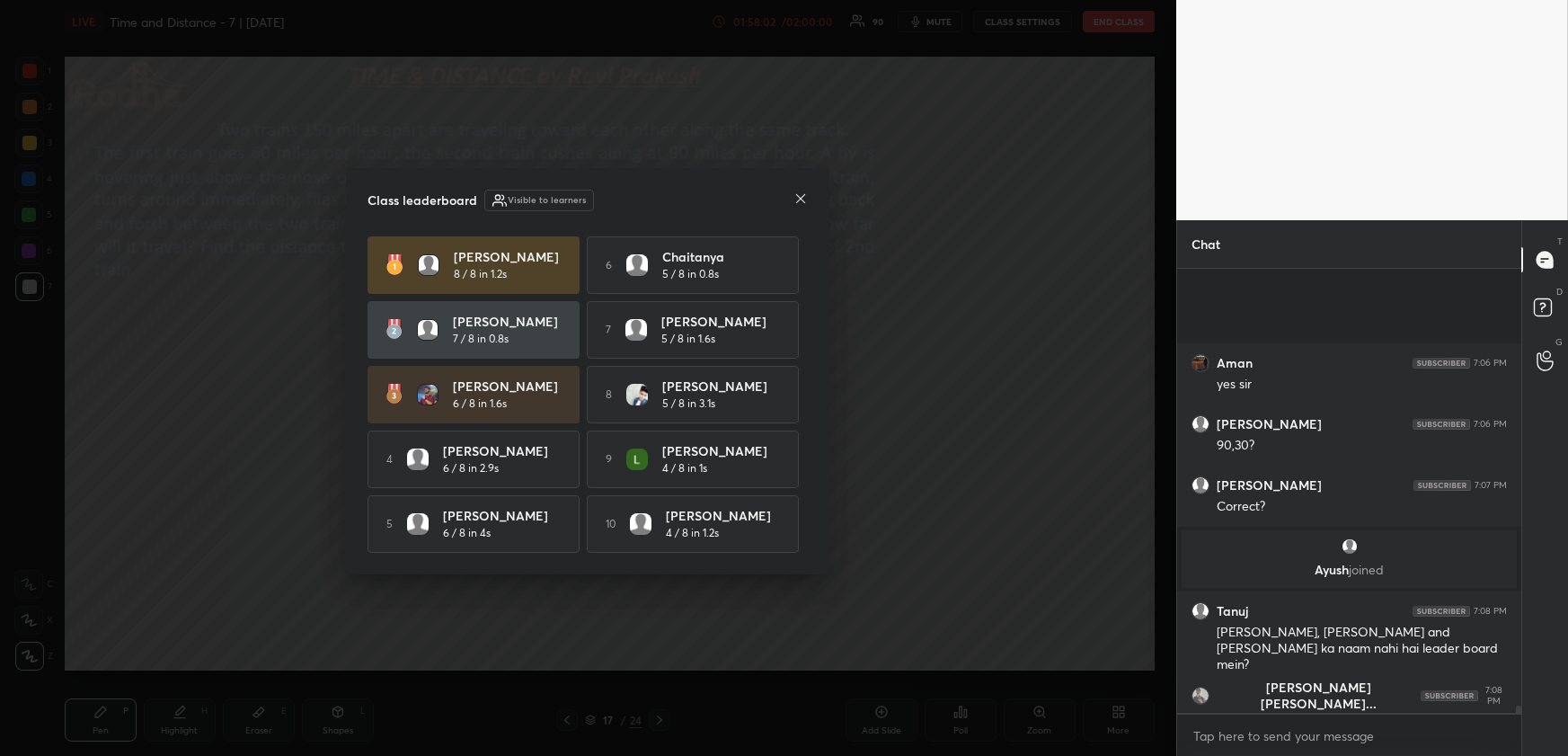 scroll, scrollTop: 28276, scrollLeft: 0, axis: vertical 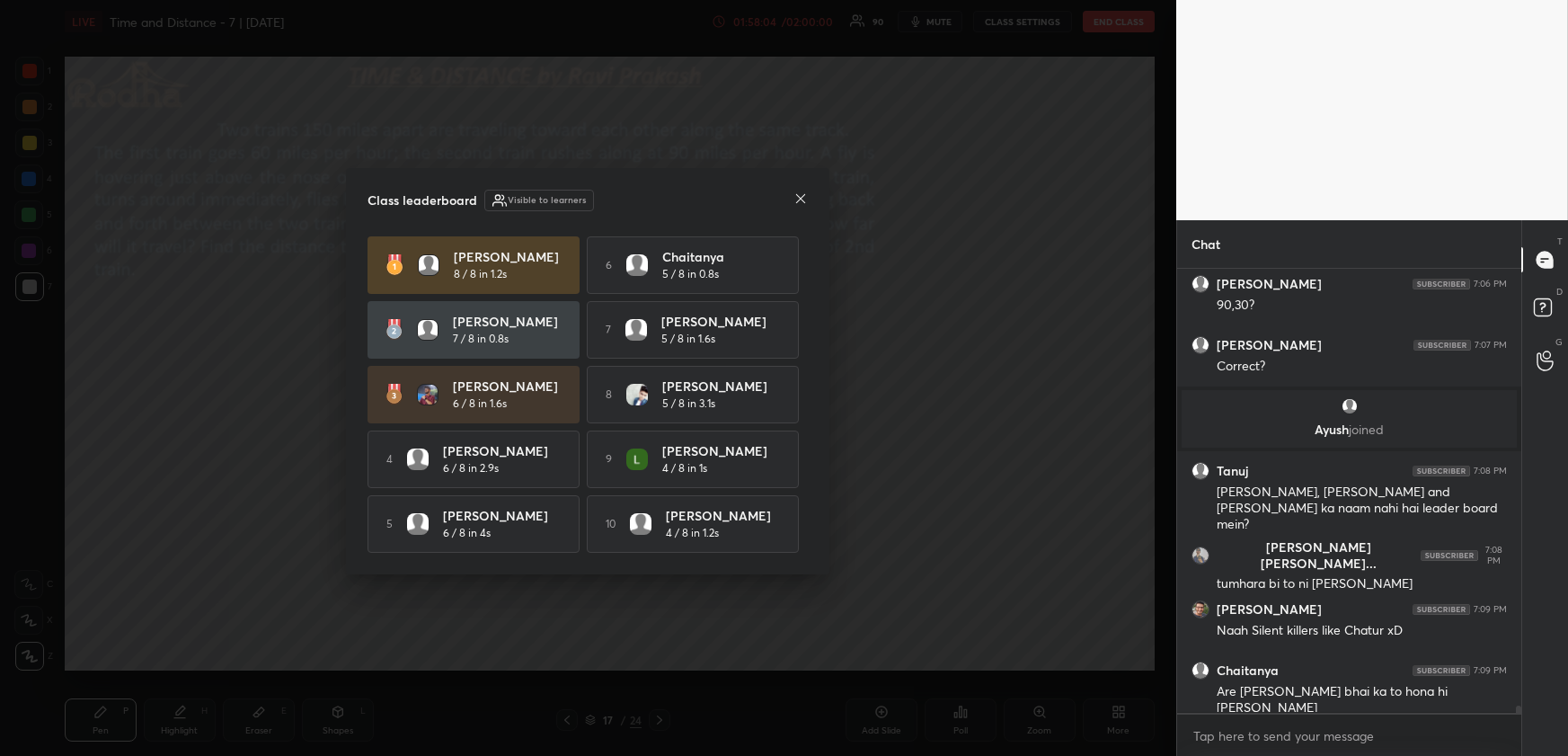 click 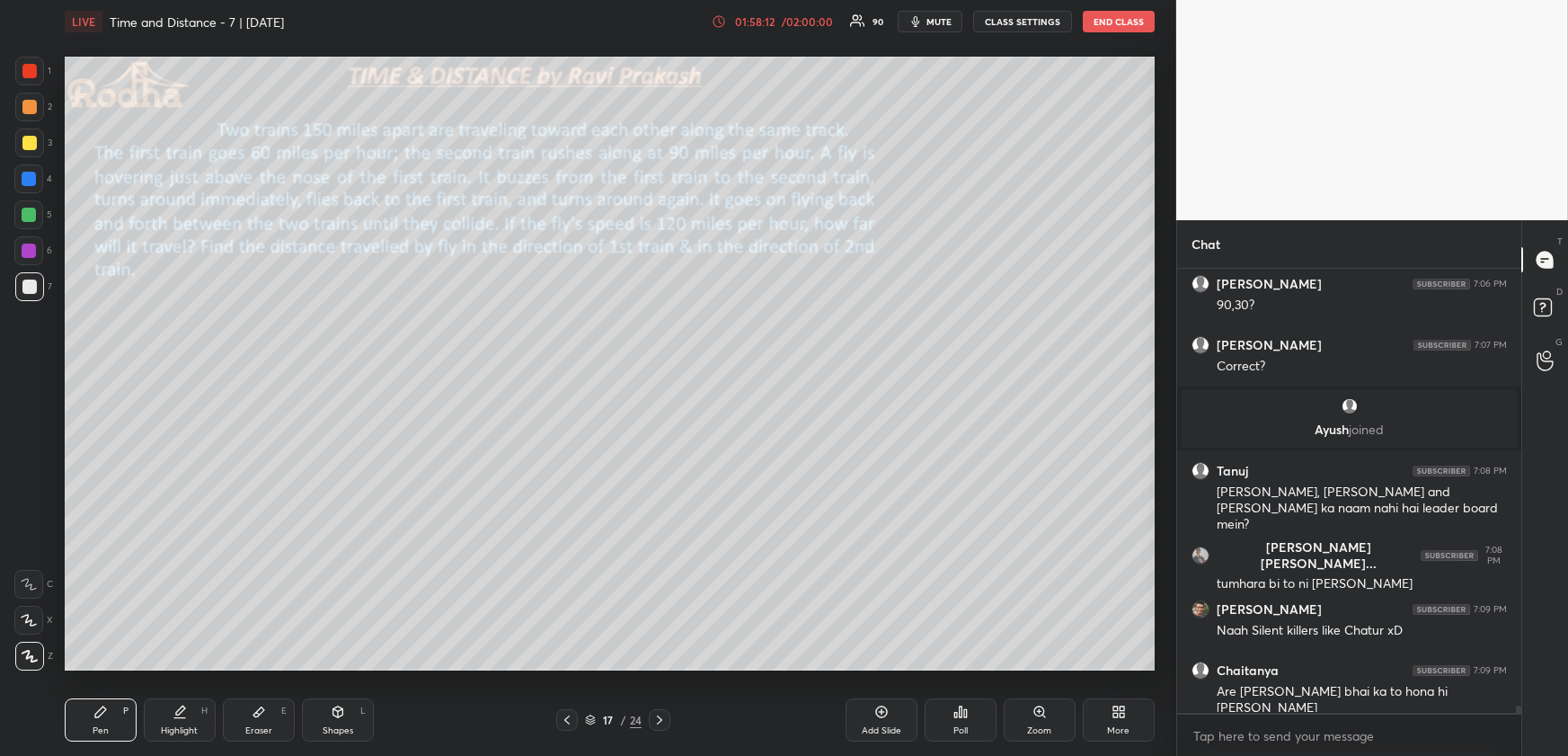 scroll, scrollTop: 28336, scrollLeft: 0, axis: vertical 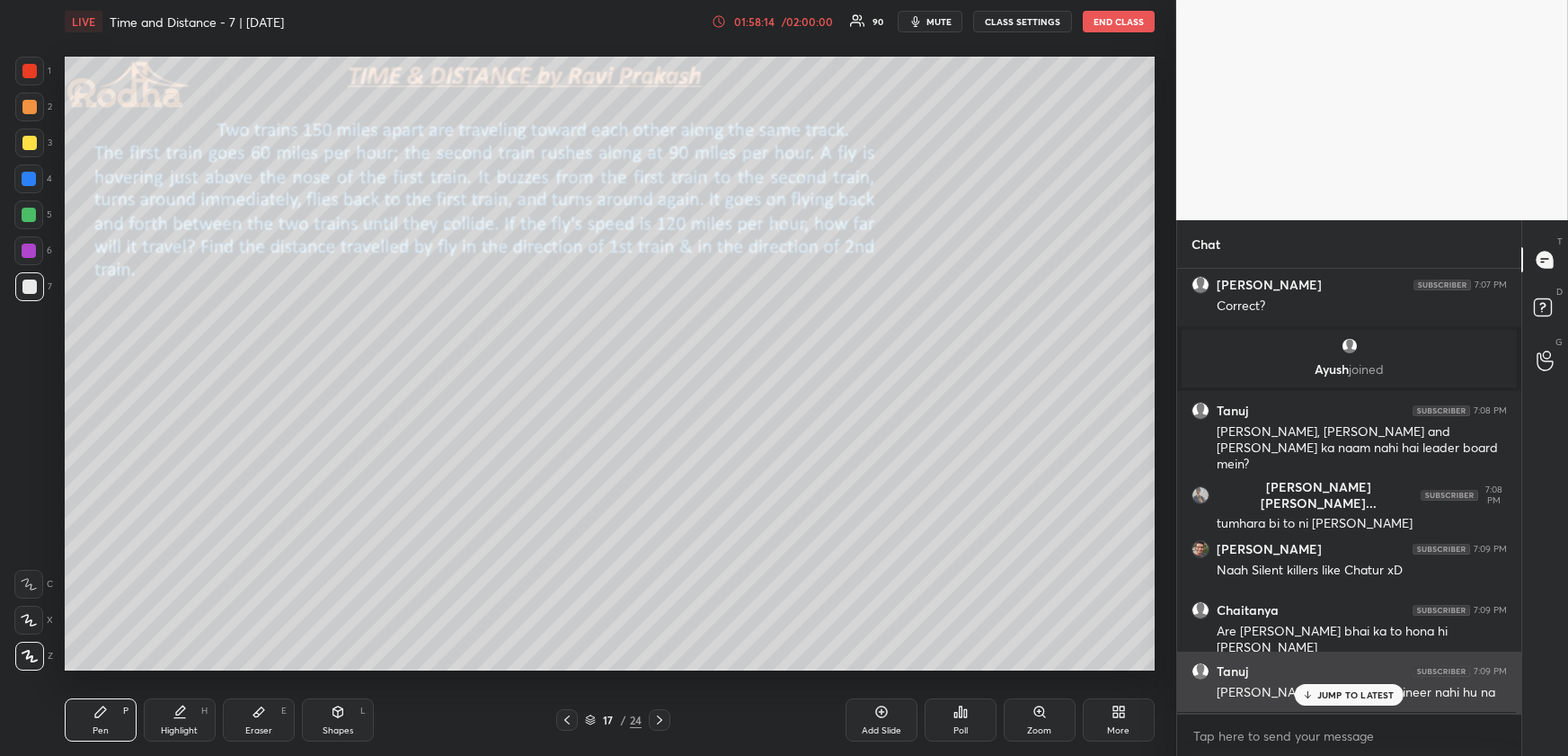 click on "JUMP TO LATEST" at bounding box center (1356, 695) 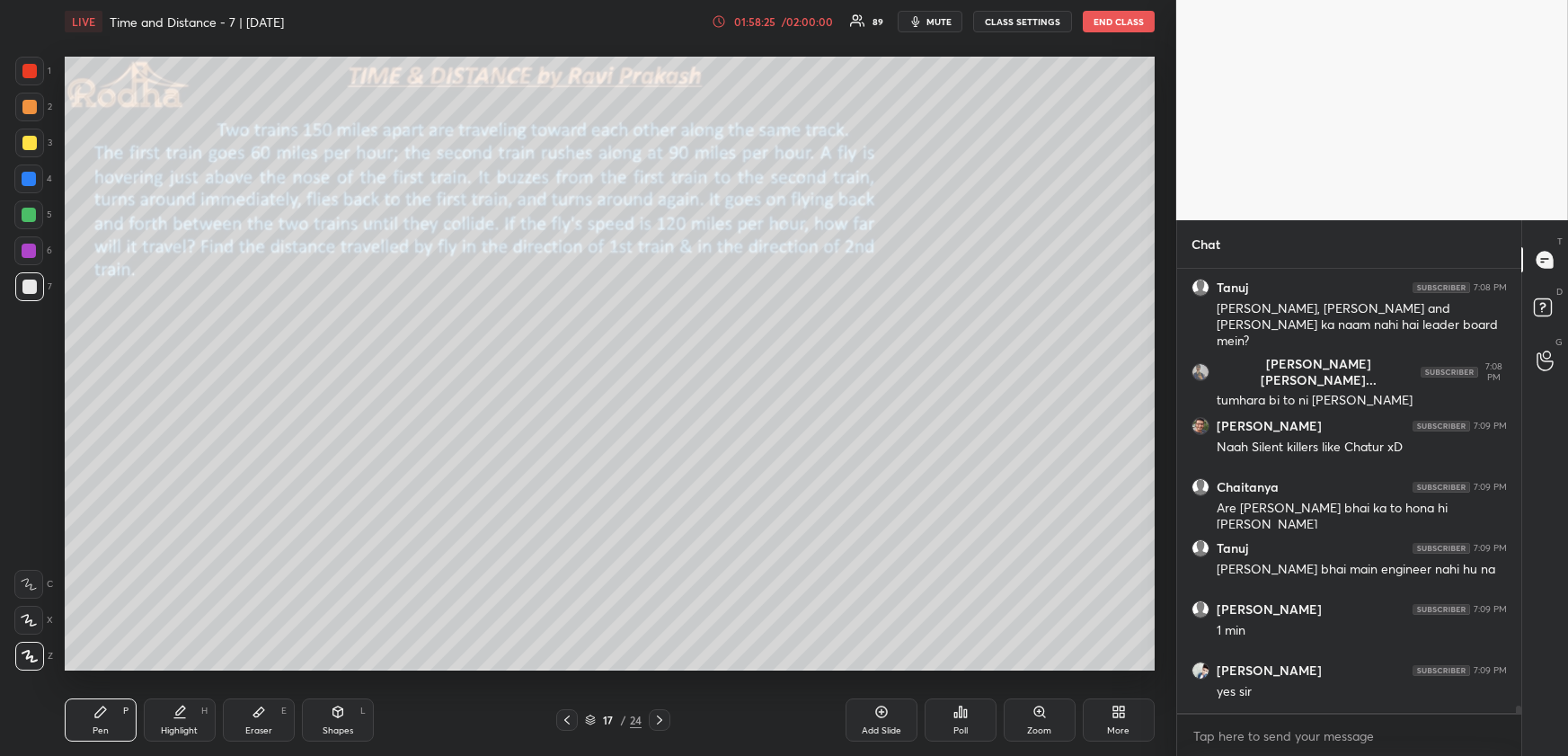 scroll, scrollTop: 28523, scrollLeft: 0, axis: vertical 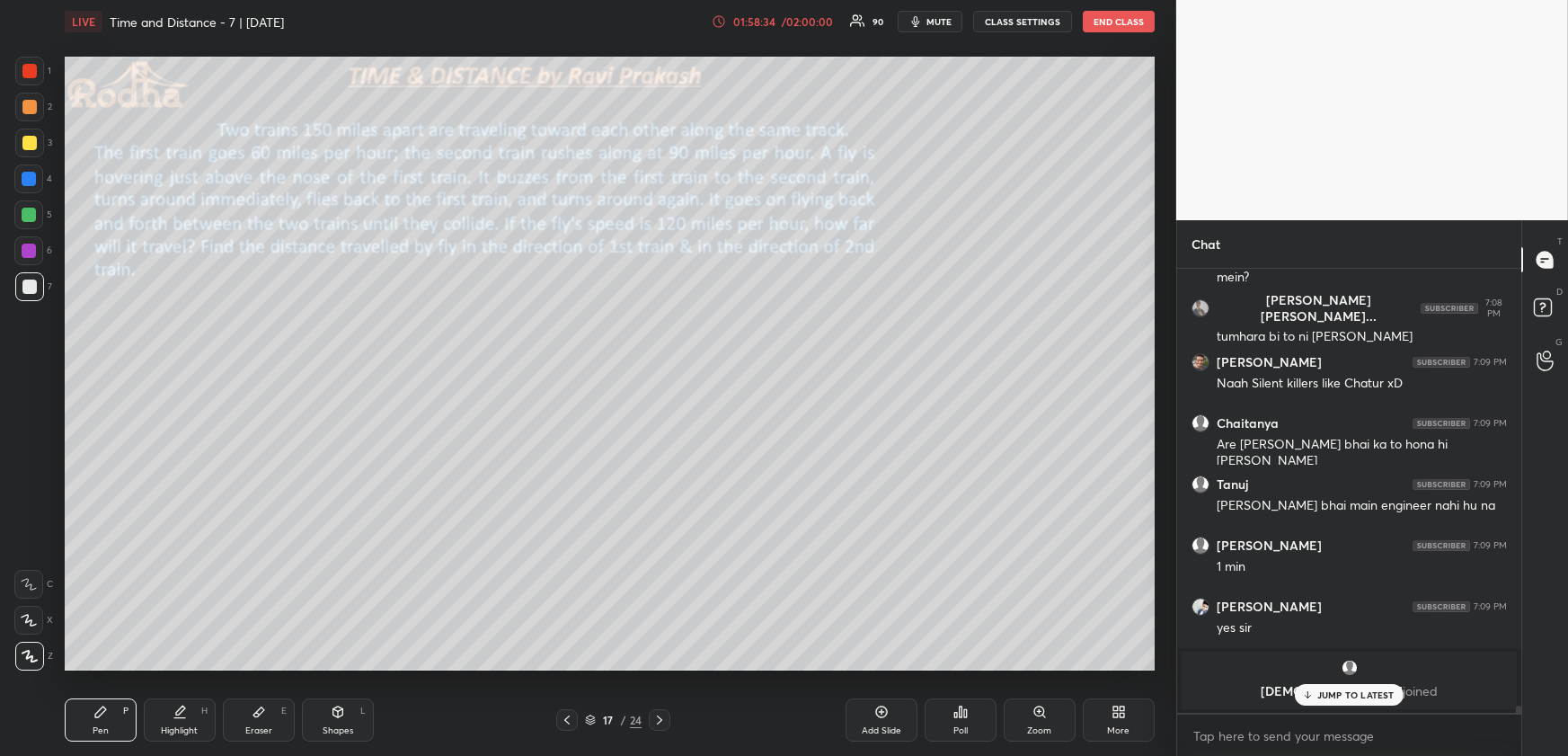 click on "Shapes L" at bounding box center (338, 720) 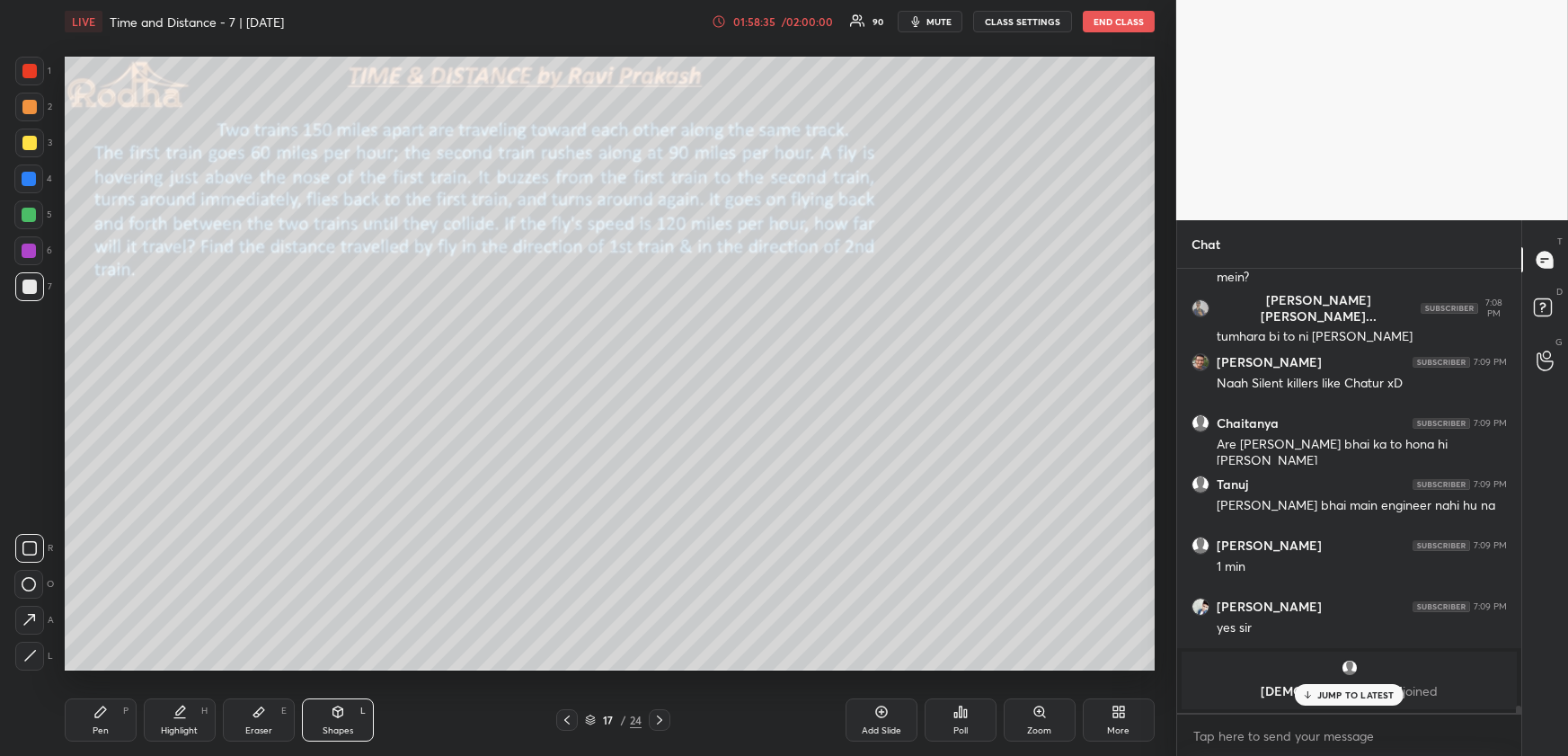 drag, startPoint x: 40, startPoint y: 645, endPoint x: 51, endPoint y: 634, distance: 15.556349 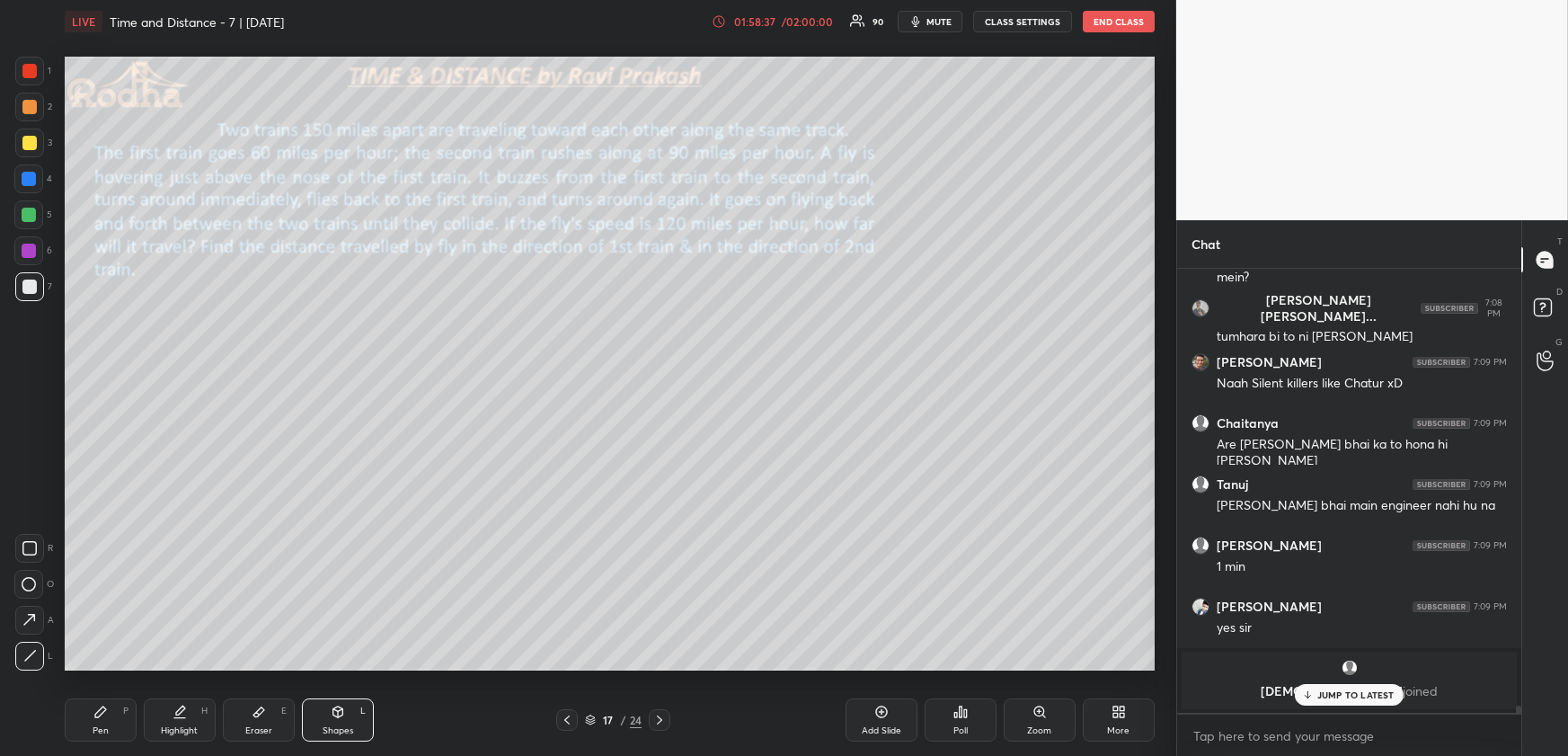 click 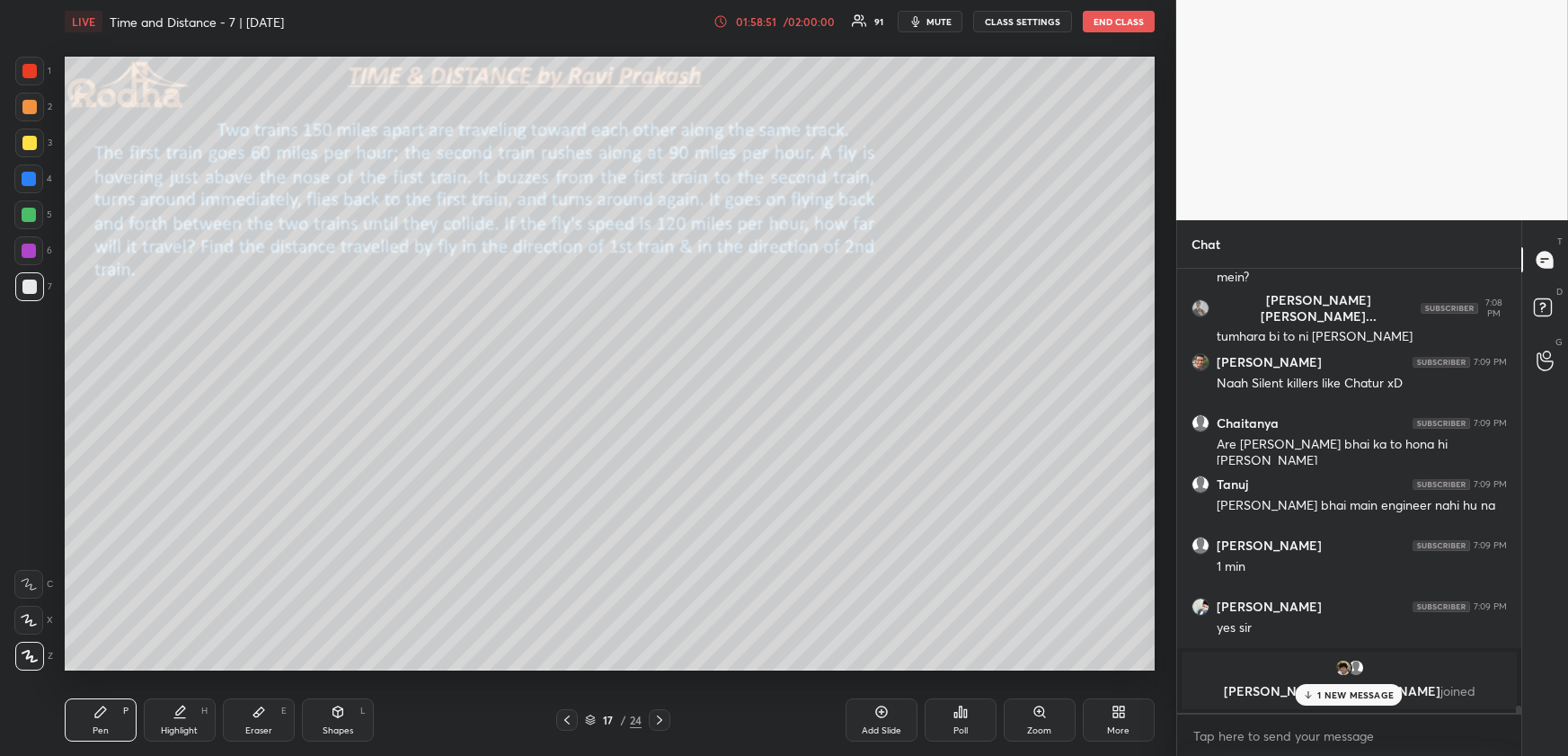 drag, startPoint x: 264, startPoint y: 715, endPoint x: 288, endPoint y: 683, distance: 40 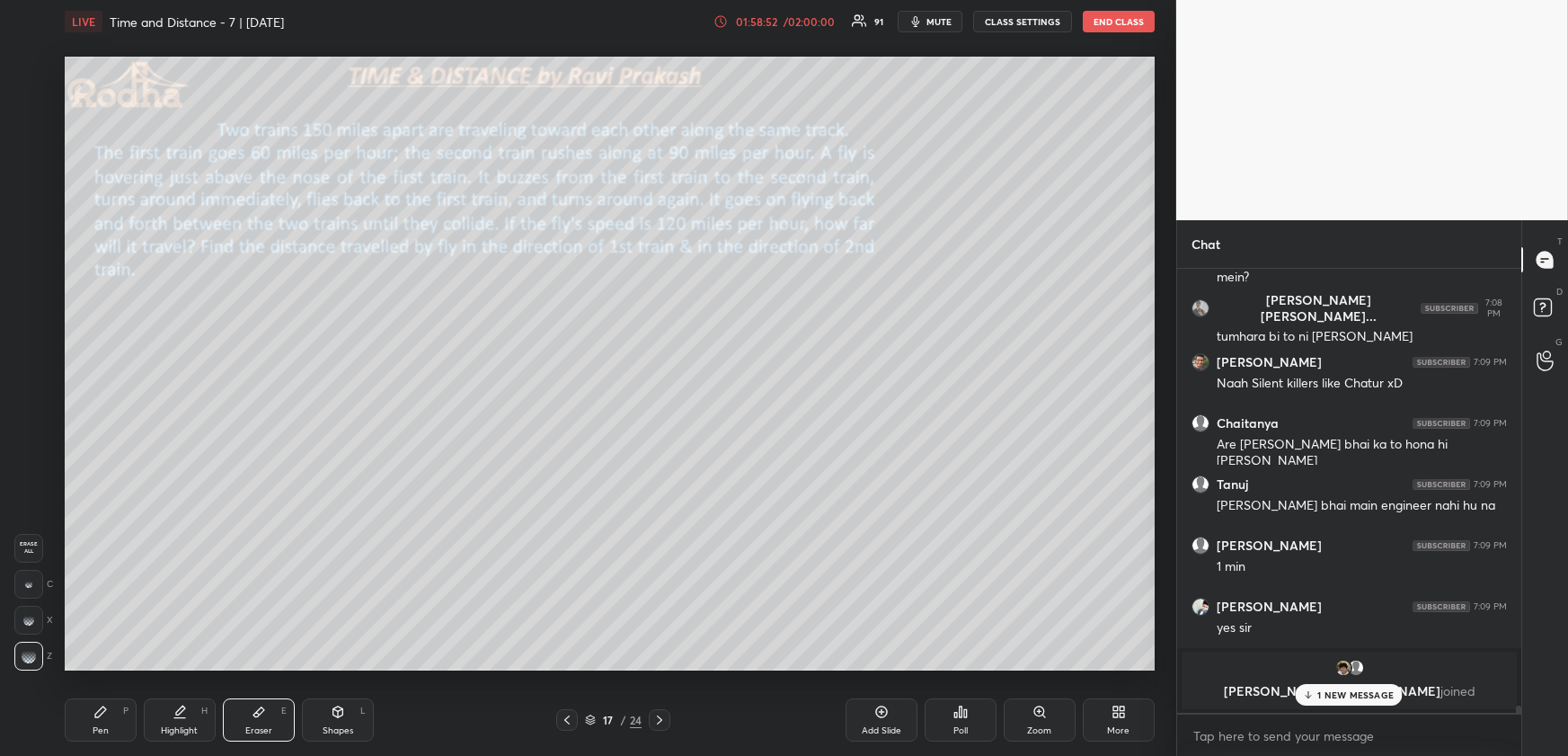 click on "Pen P" at bounding box center (101, 720) 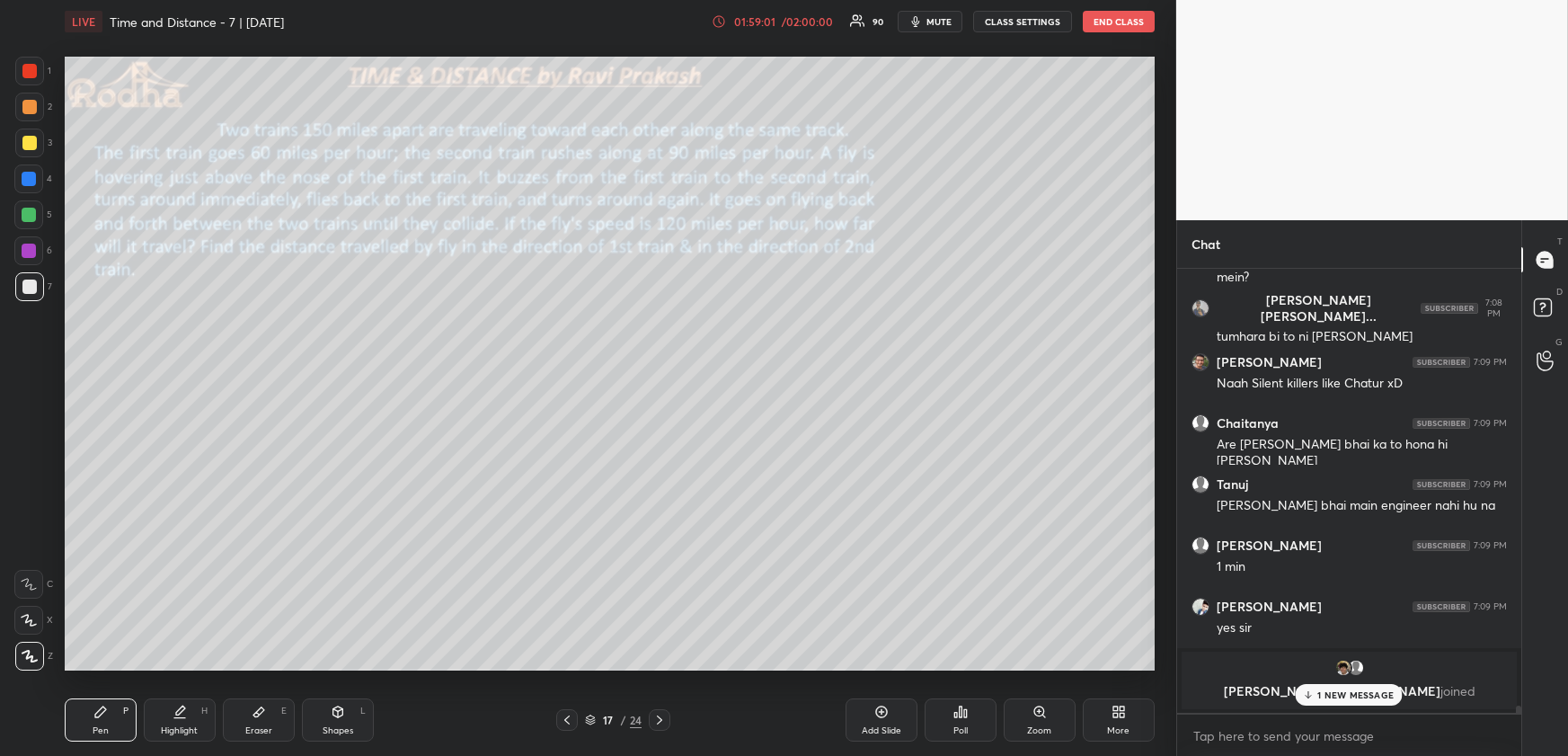 scroll, scrollTop: 28448, scrollLeft: 0, axis: vertical 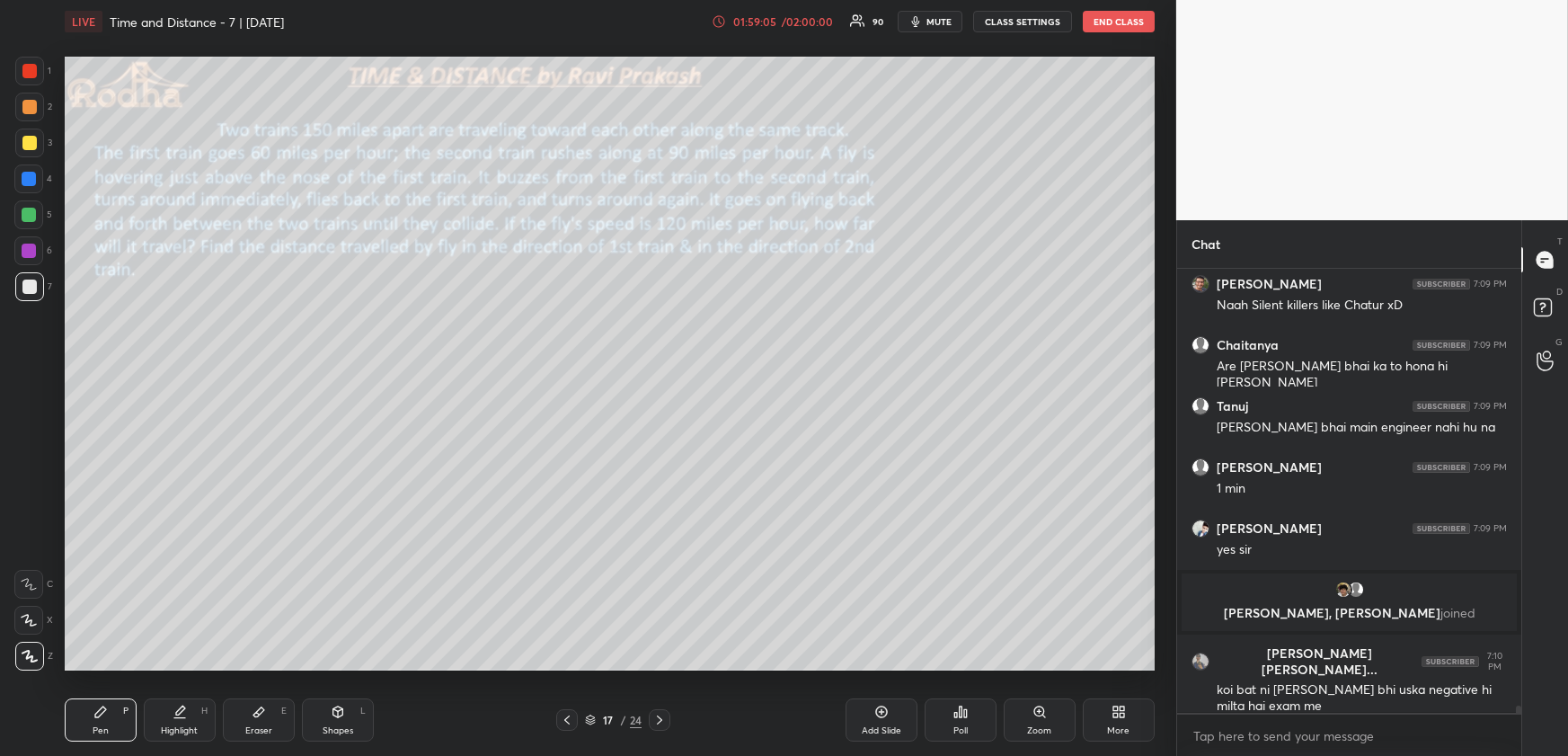 click at bounding box center (29, 179) 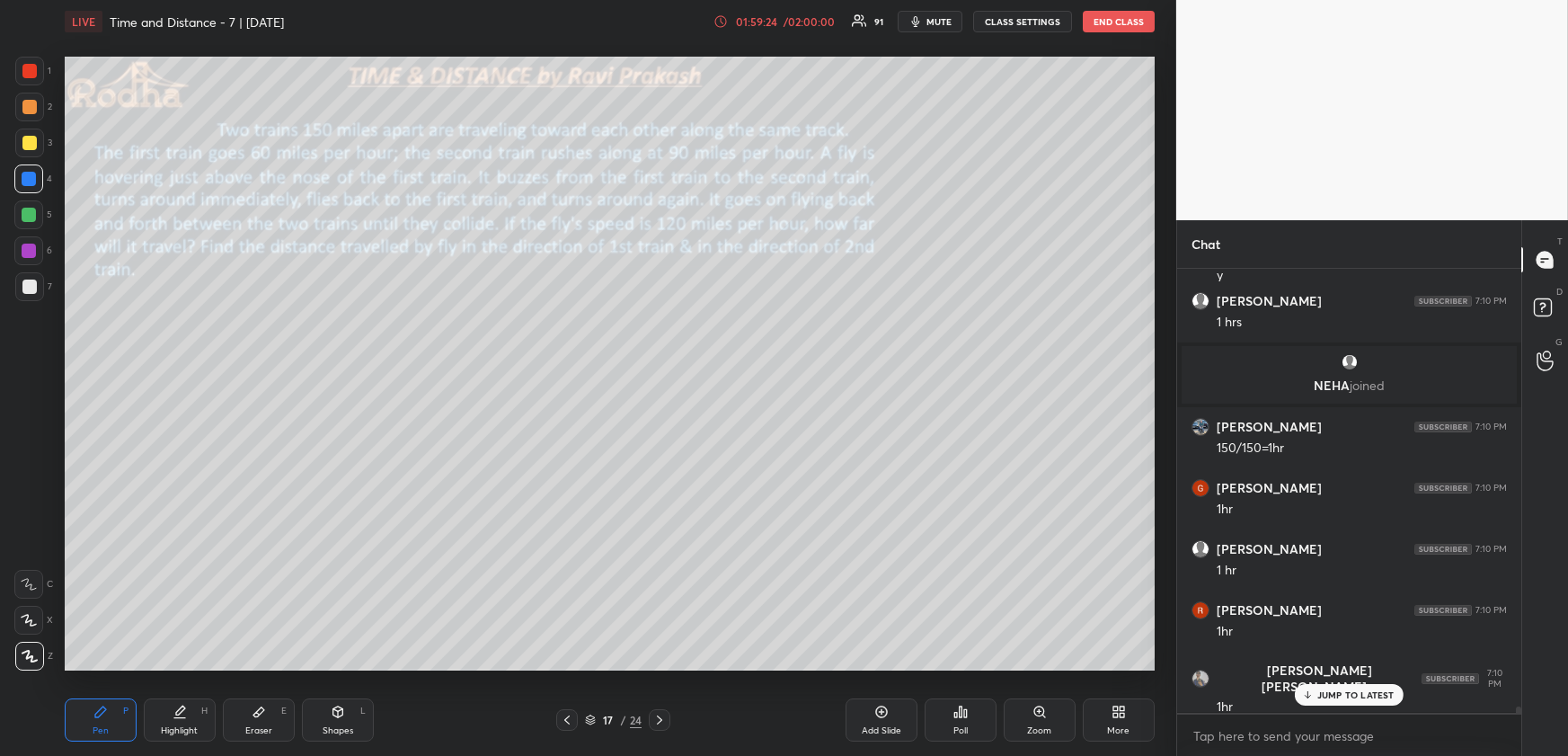 scroll, scrollTop: 29188, scrollLeft: 0, axis: vertical 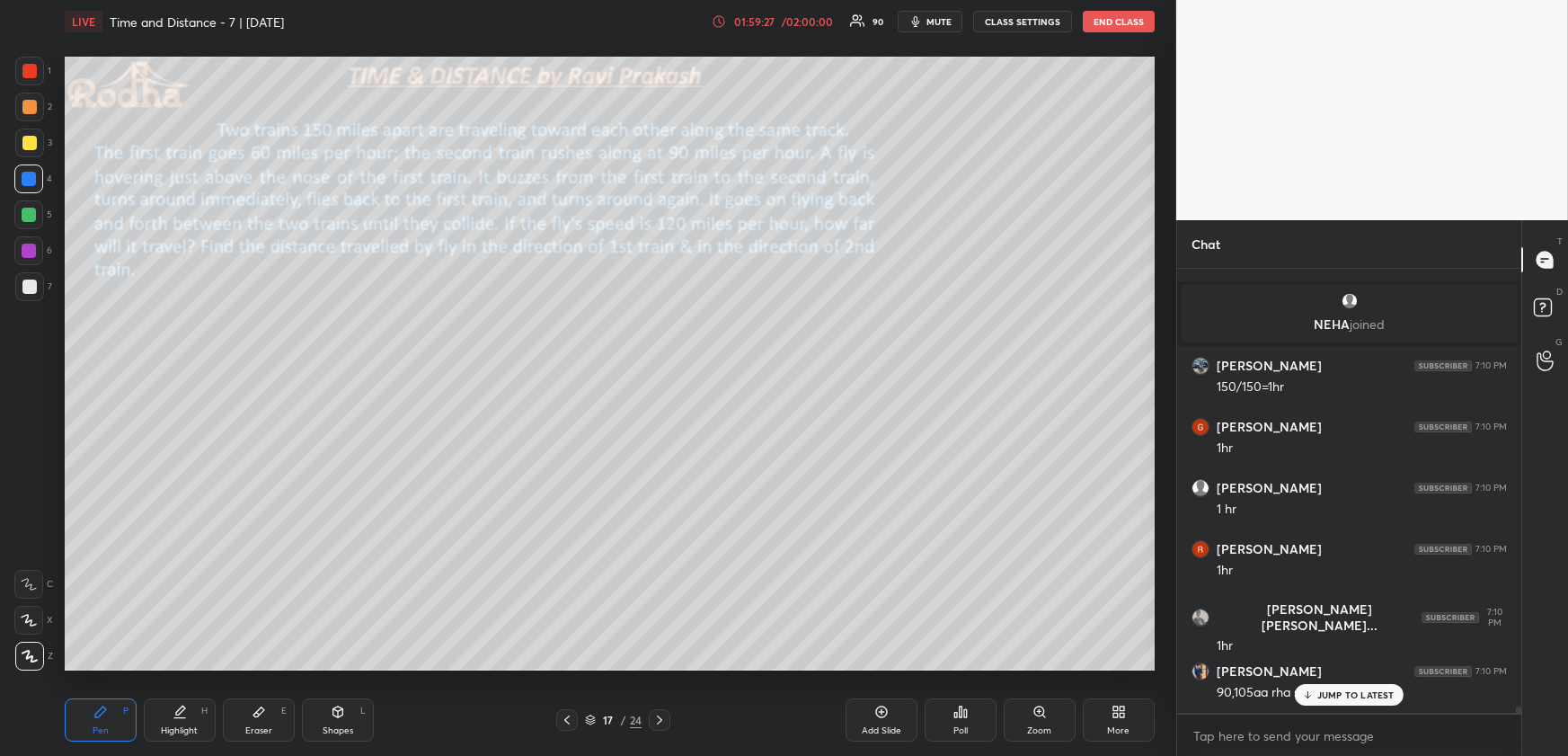 click at bounding box center [30, 143] 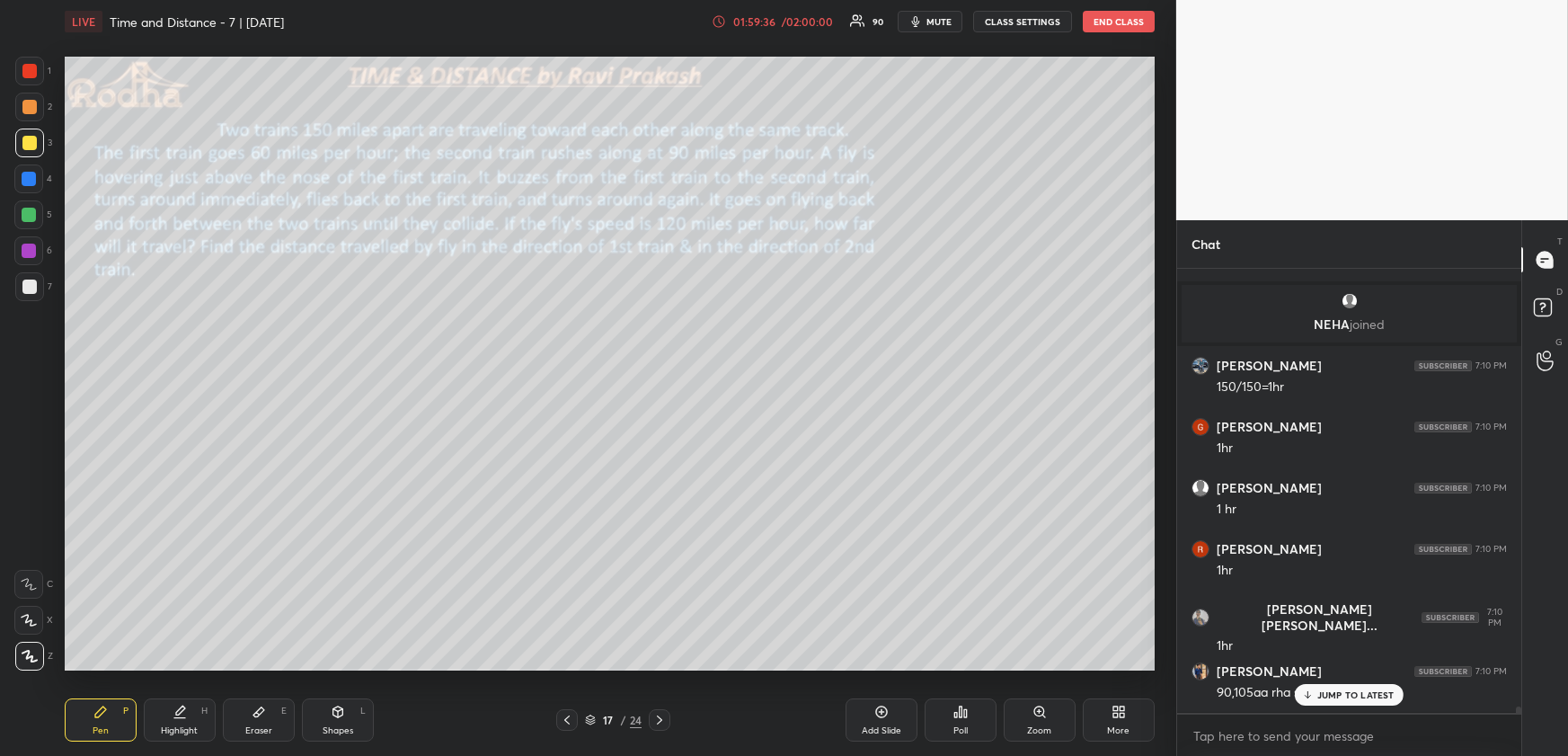 click 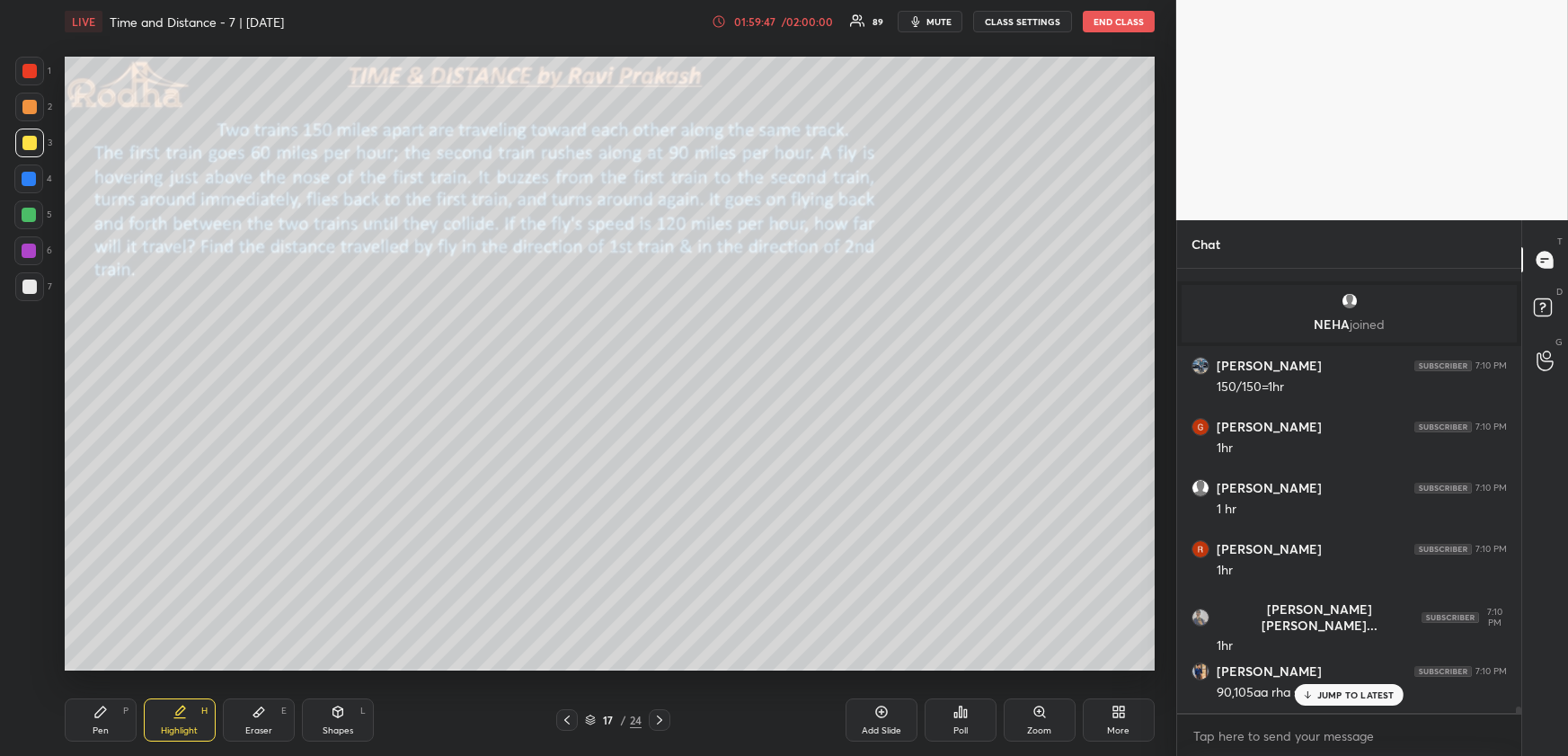click on "Pen P" at bounding box center [101, 720] 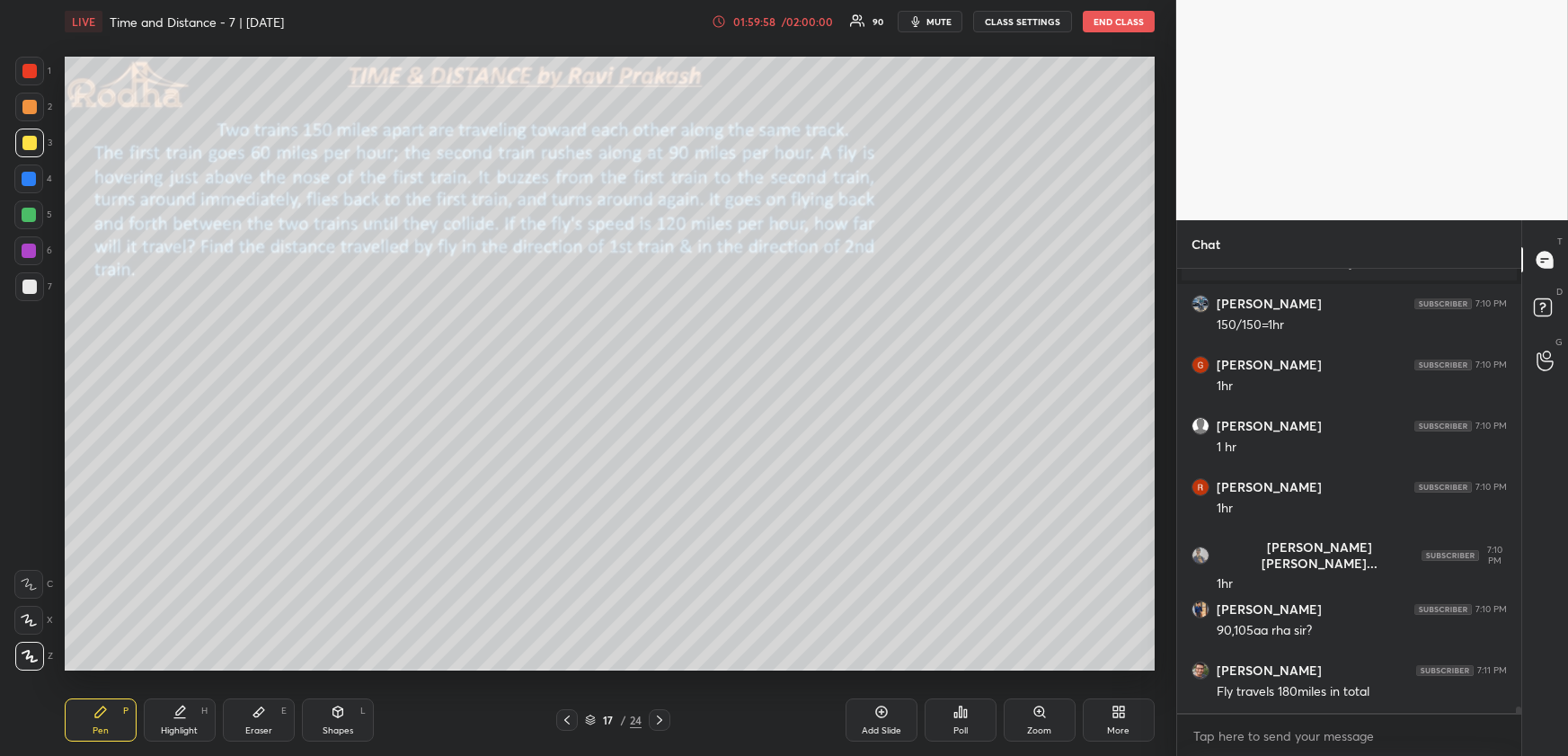 scroll, scrollTop: 29268, scrollLeft: 0, axis: vertical 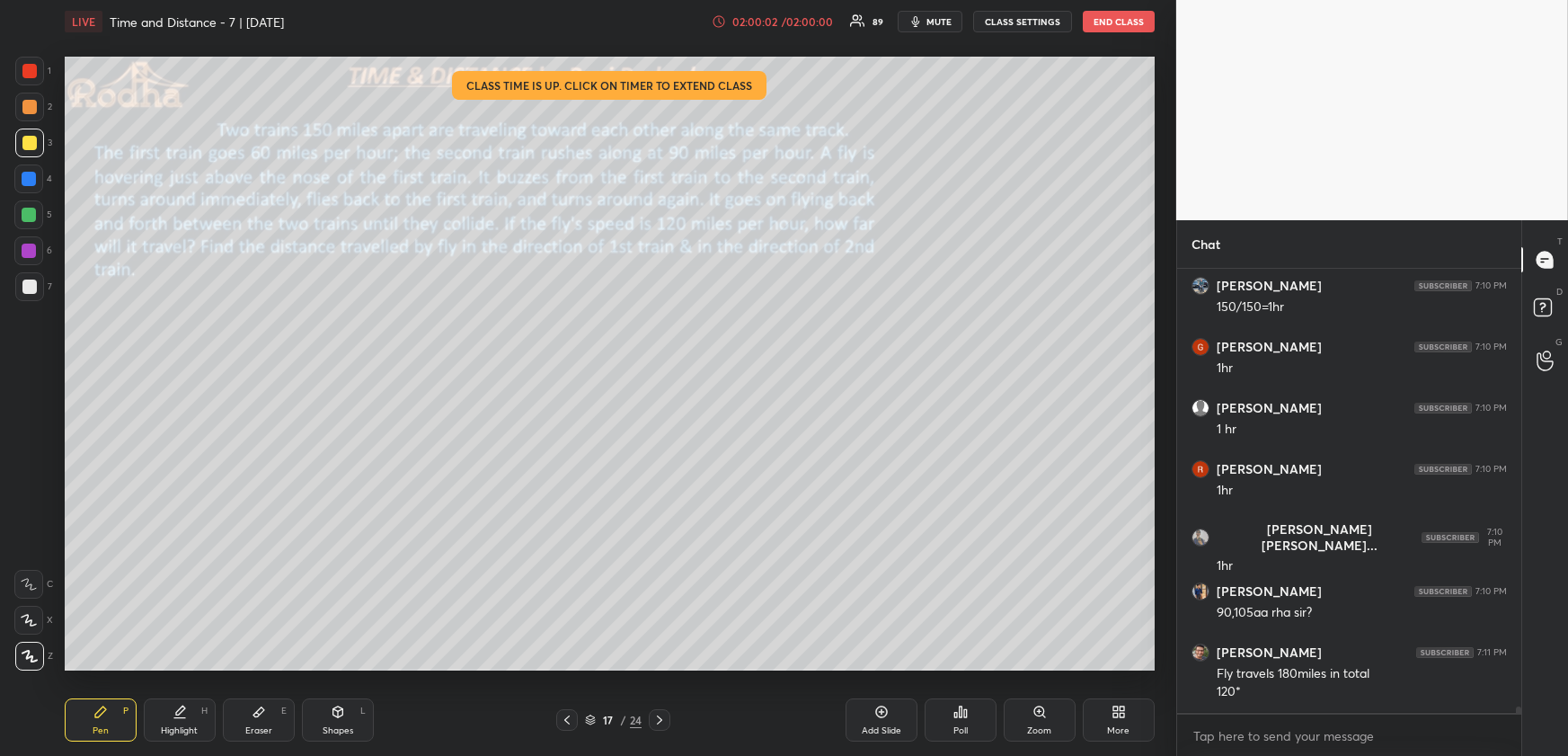 click on "Eraser" at bounding box center (259, 731) 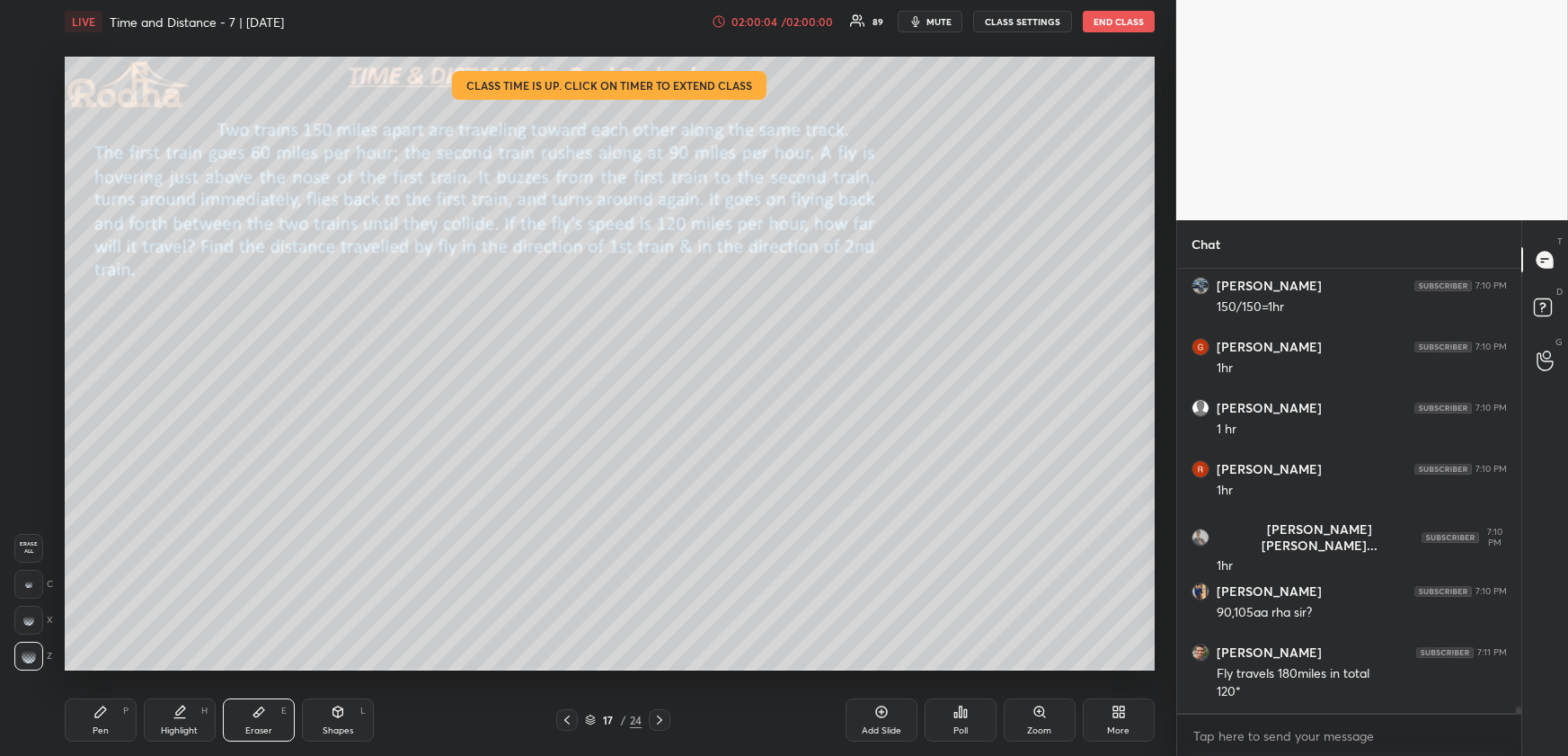 drag, startPoint x: 111, startPoint y: 718, endPoint x: 216, endPoint y: 681, distance: 111.32834 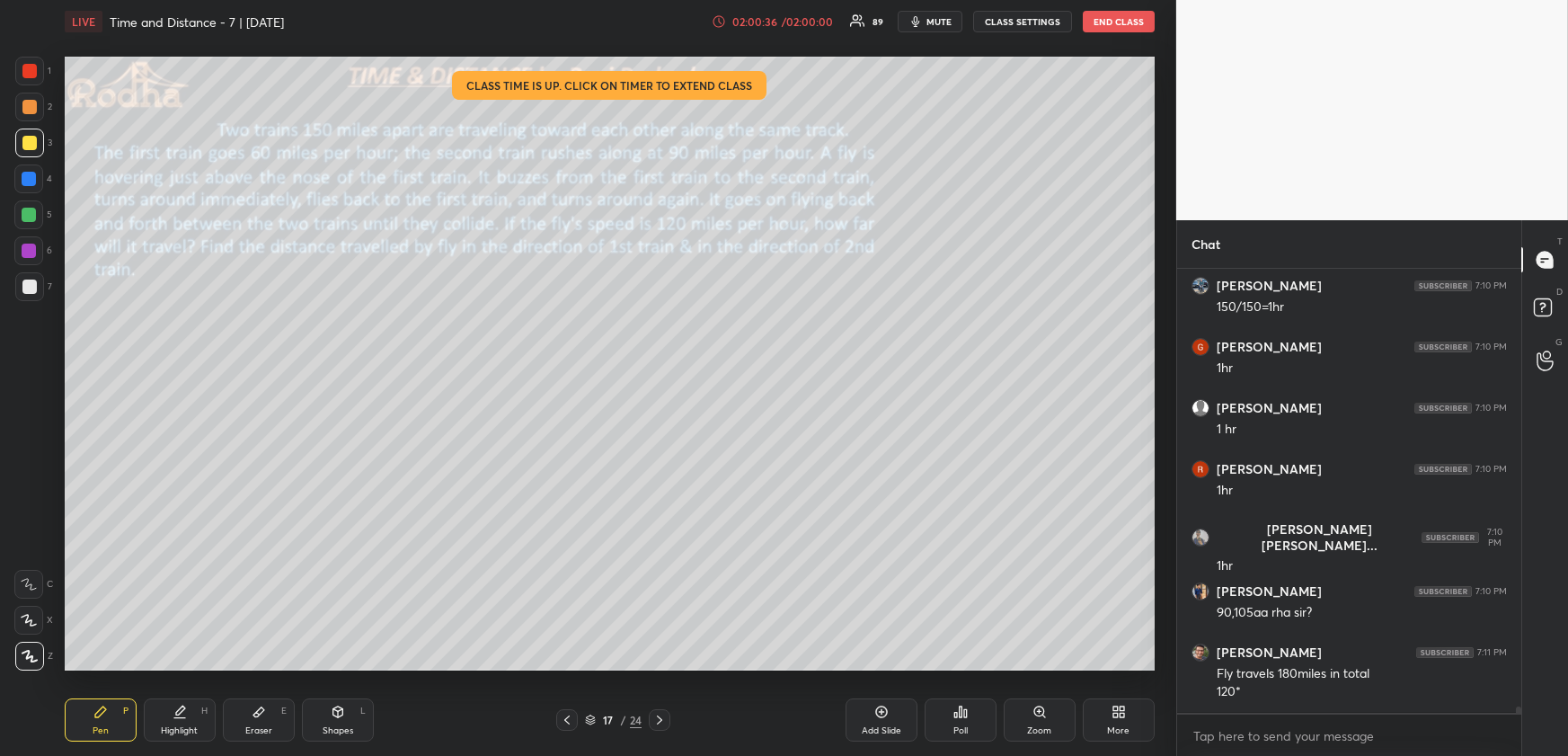 drag, startPoint x: 662, startPoint y: 718, endPoint x: 651, endPoint y: 672, distance: 47.296934 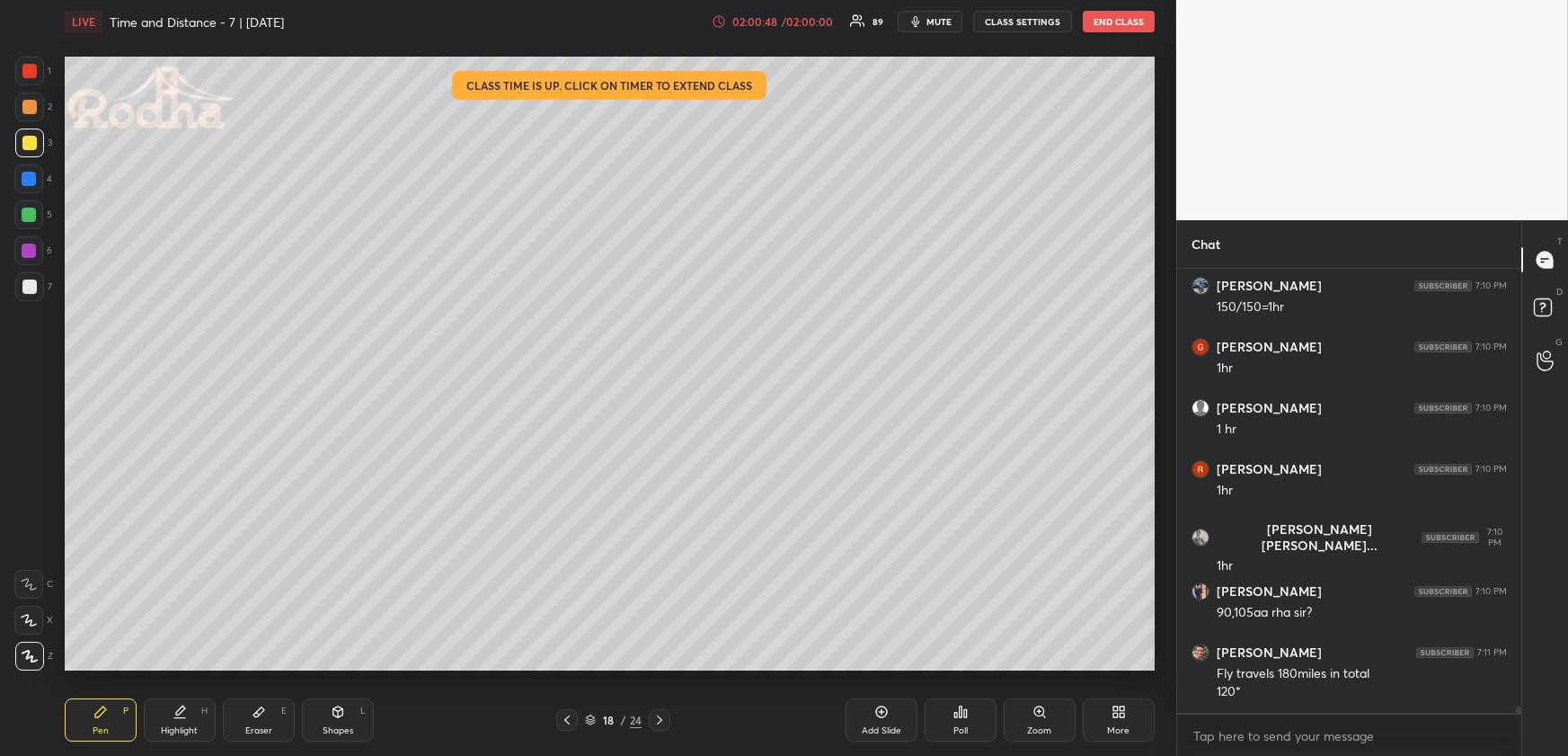 click on "Shapes L" at bounding box center [338, 720] 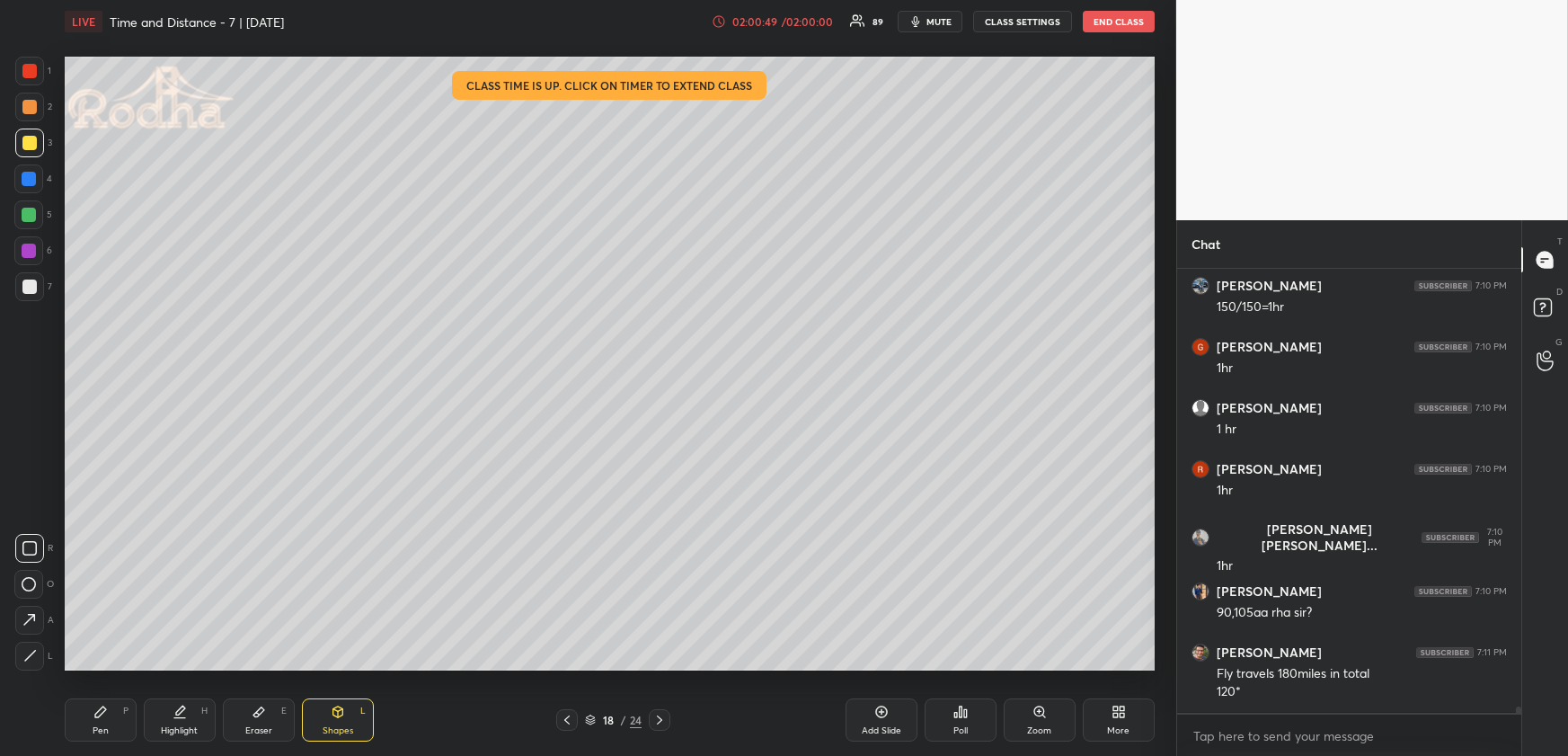 click 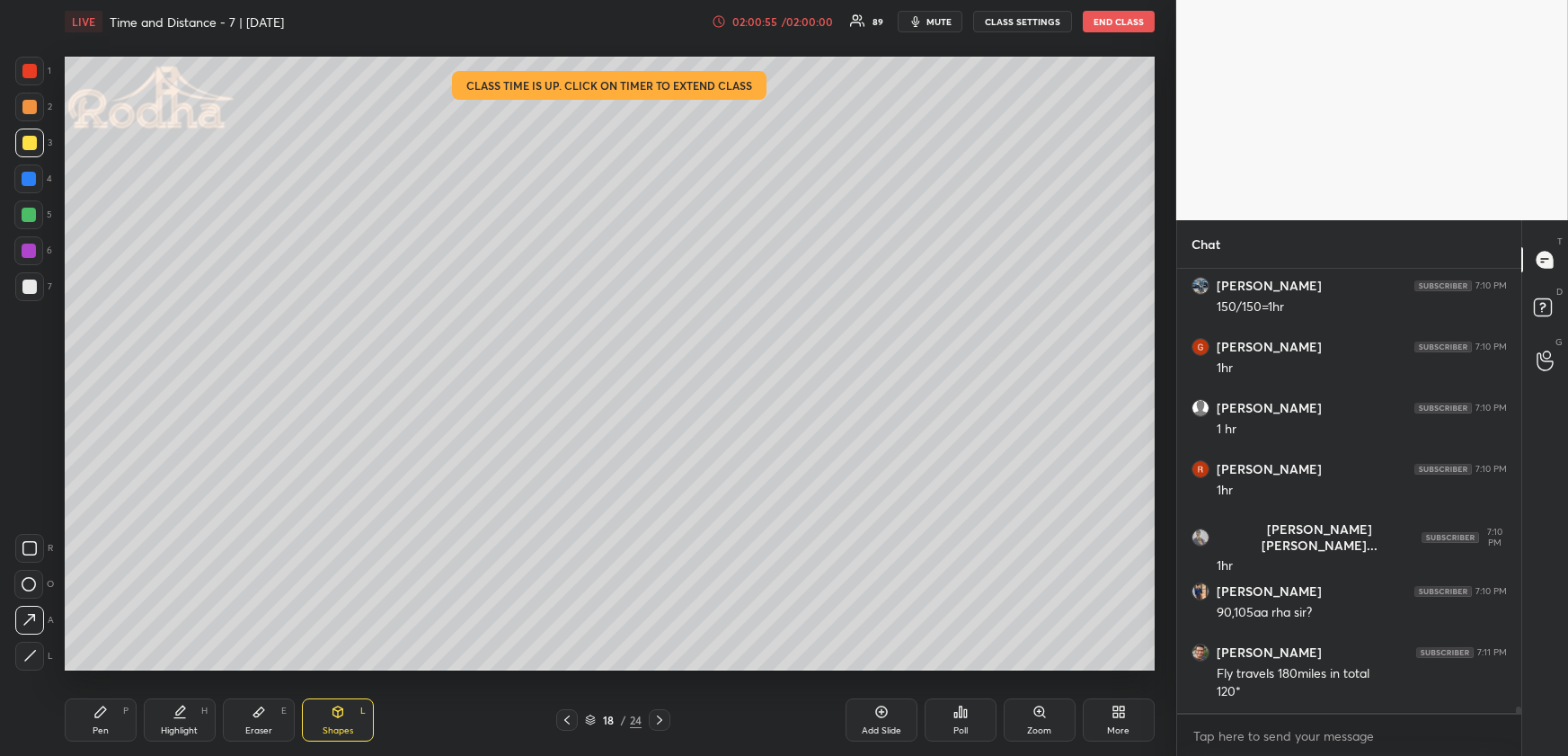 click on "Highlight H" at bounding box center [180, 720] 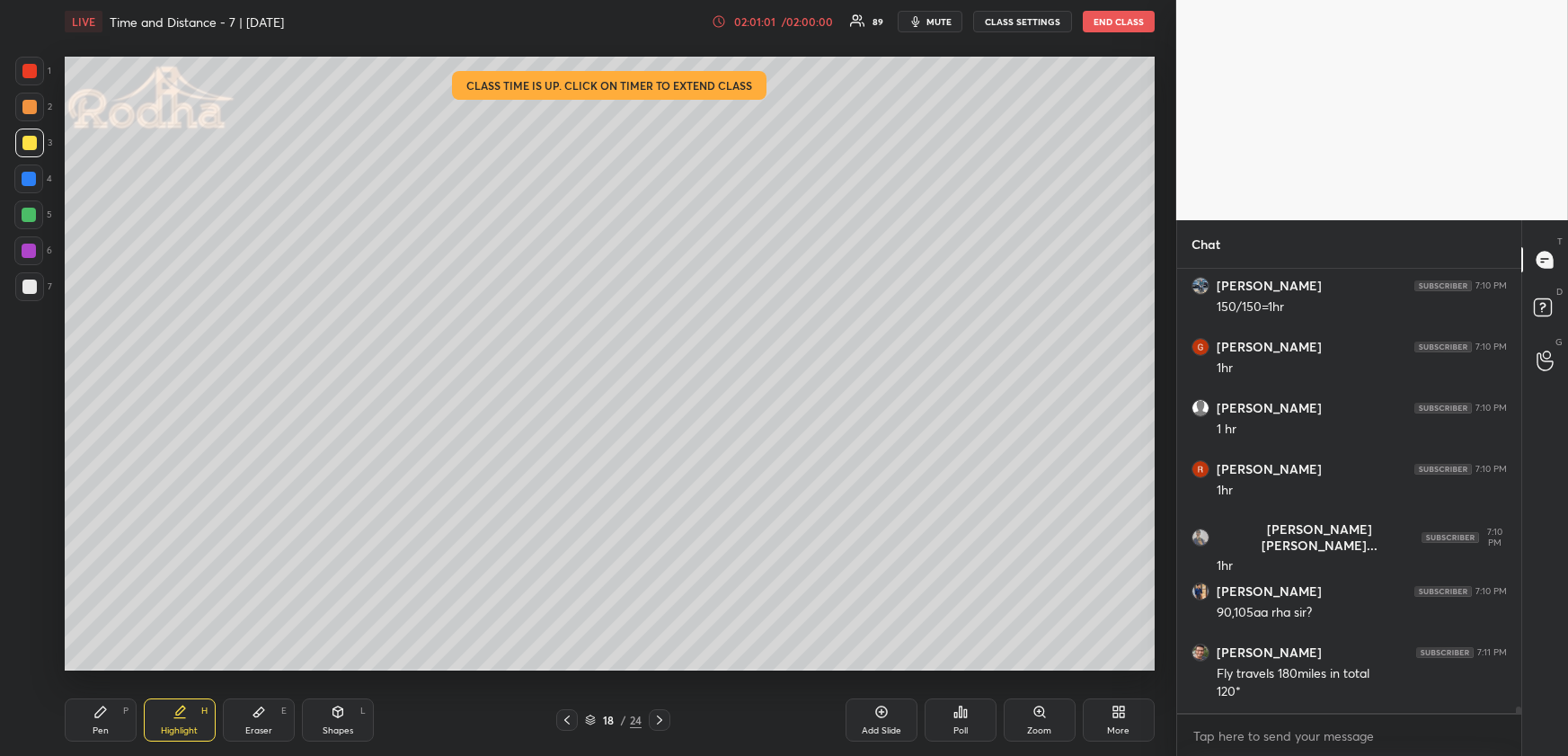drag, startPoint x: 128, startPoint y: 710, endPoint x: 134, endPoint y: 701, distance: 10.816654 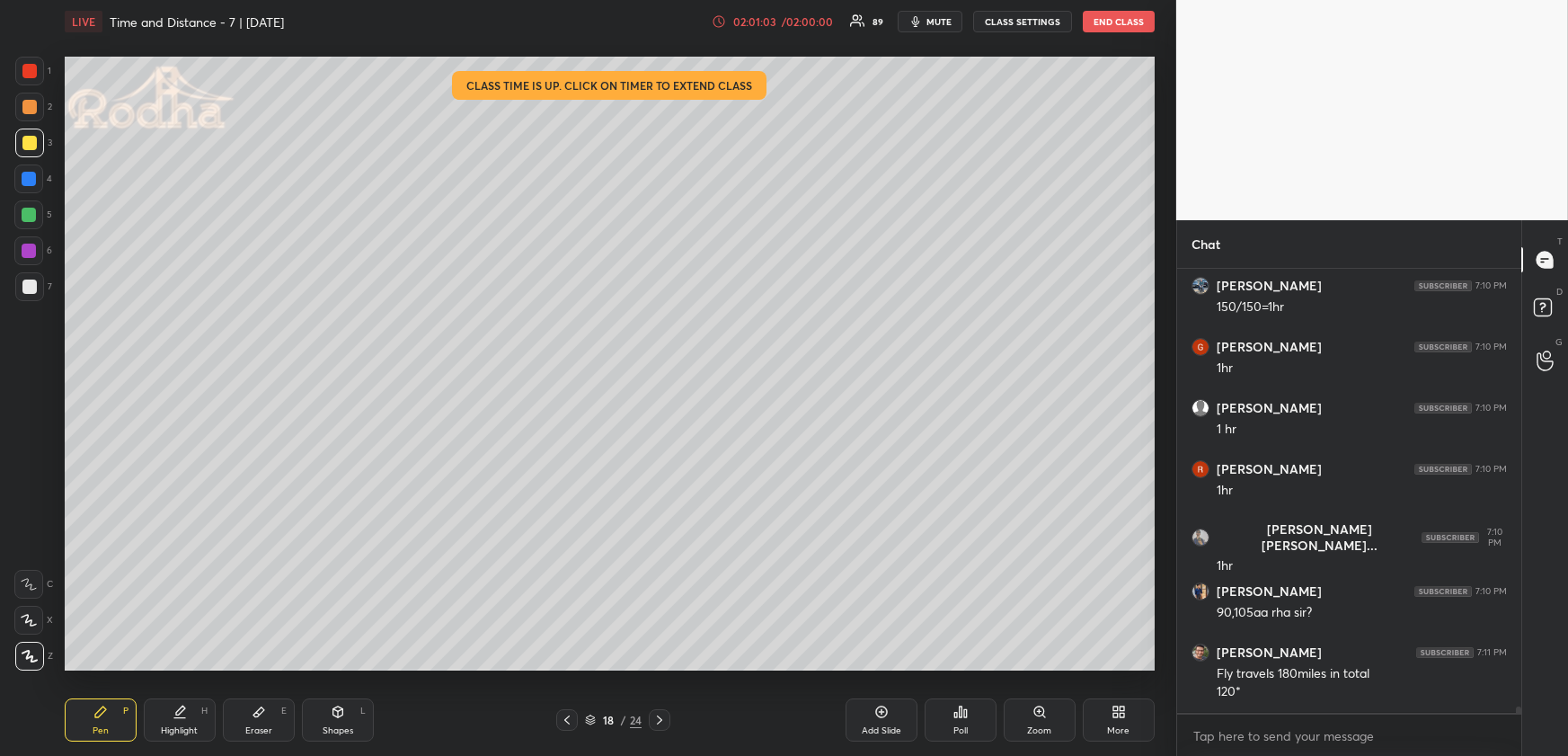 scroll, scrollTop: 29329, scrollLeft: 0, axis: vertical 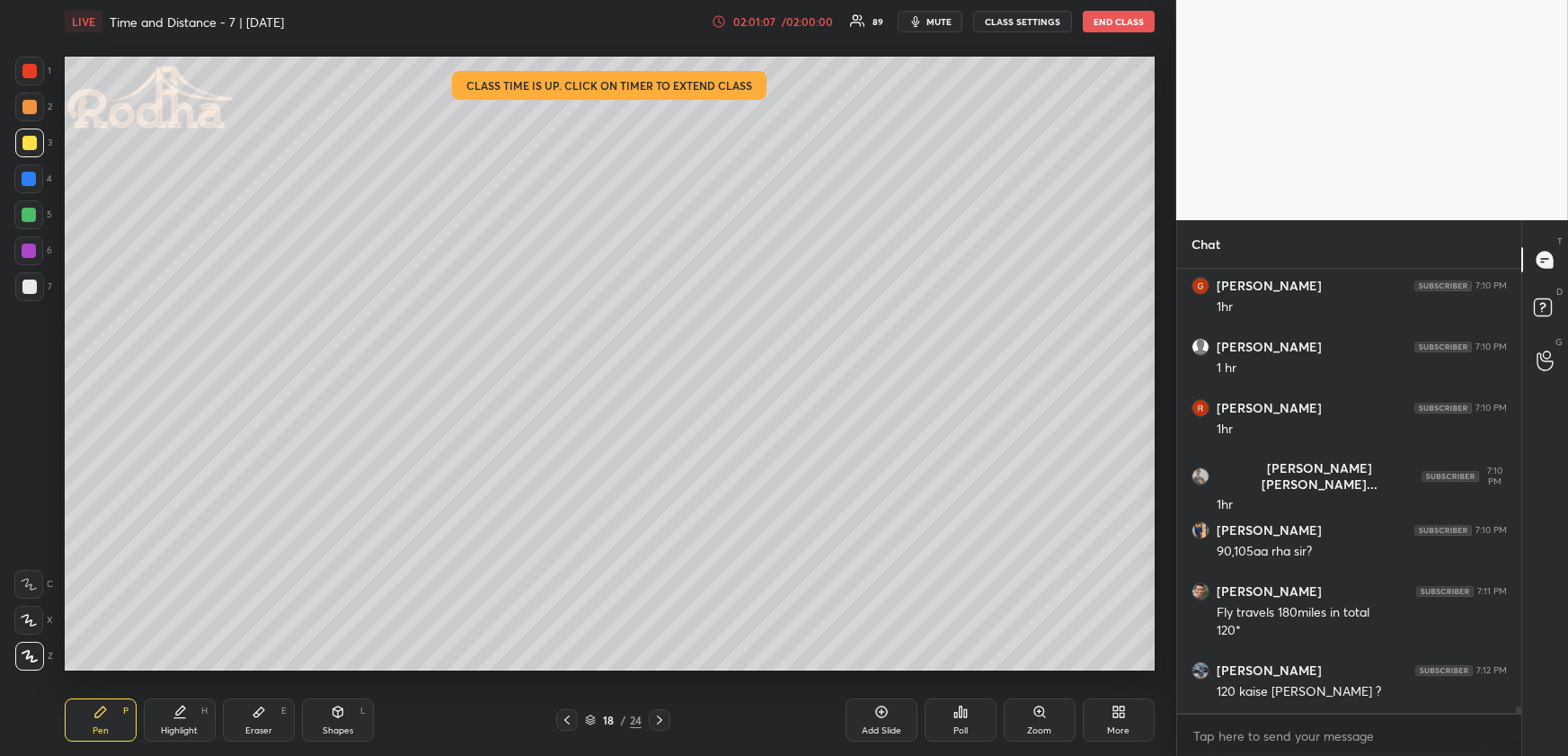 drag, startPoint x: 265, startPoint y: 724, endPoint x: 277, endPoint y: 675, distance: 50.447993 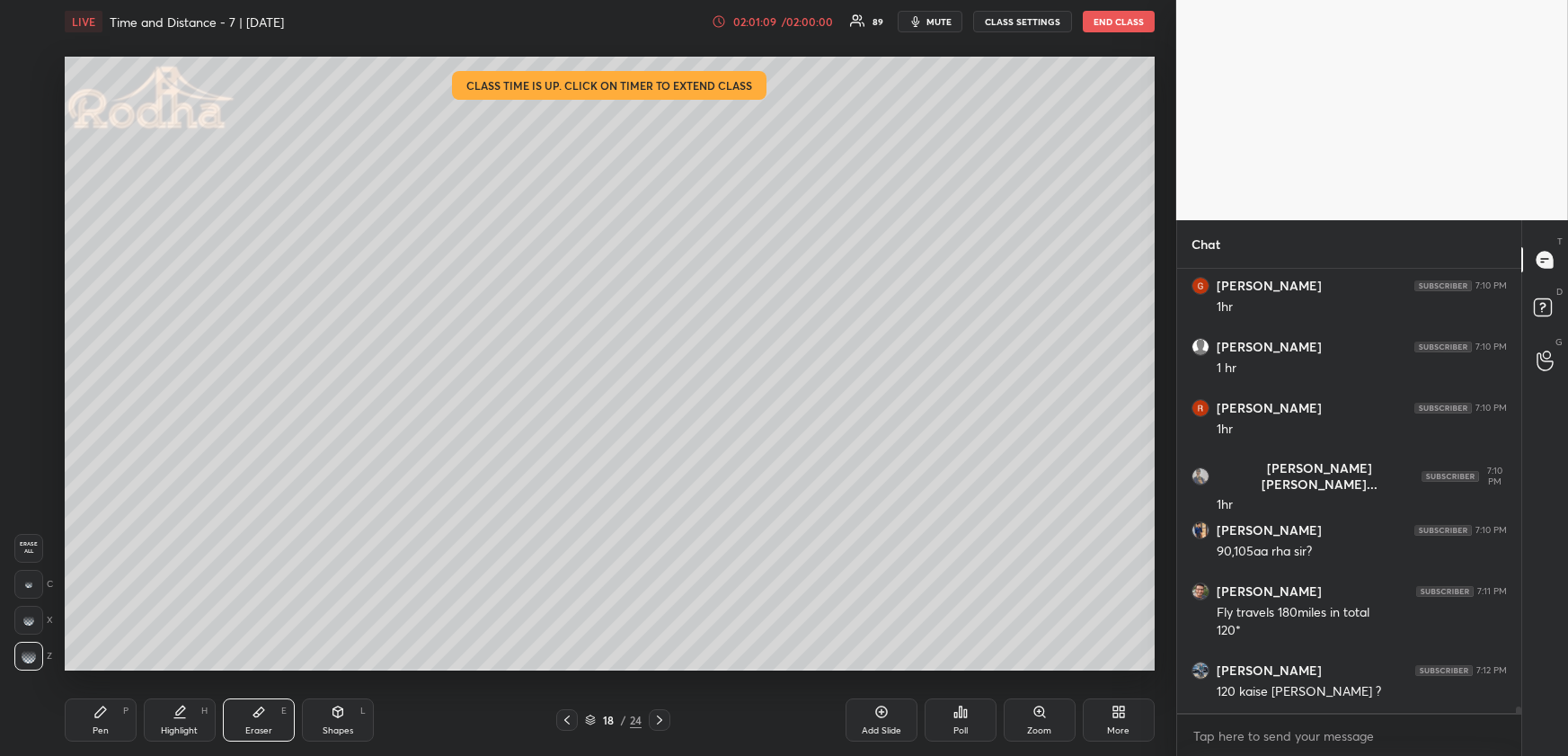 click on "Pen P" at bounding box center (101, 720) 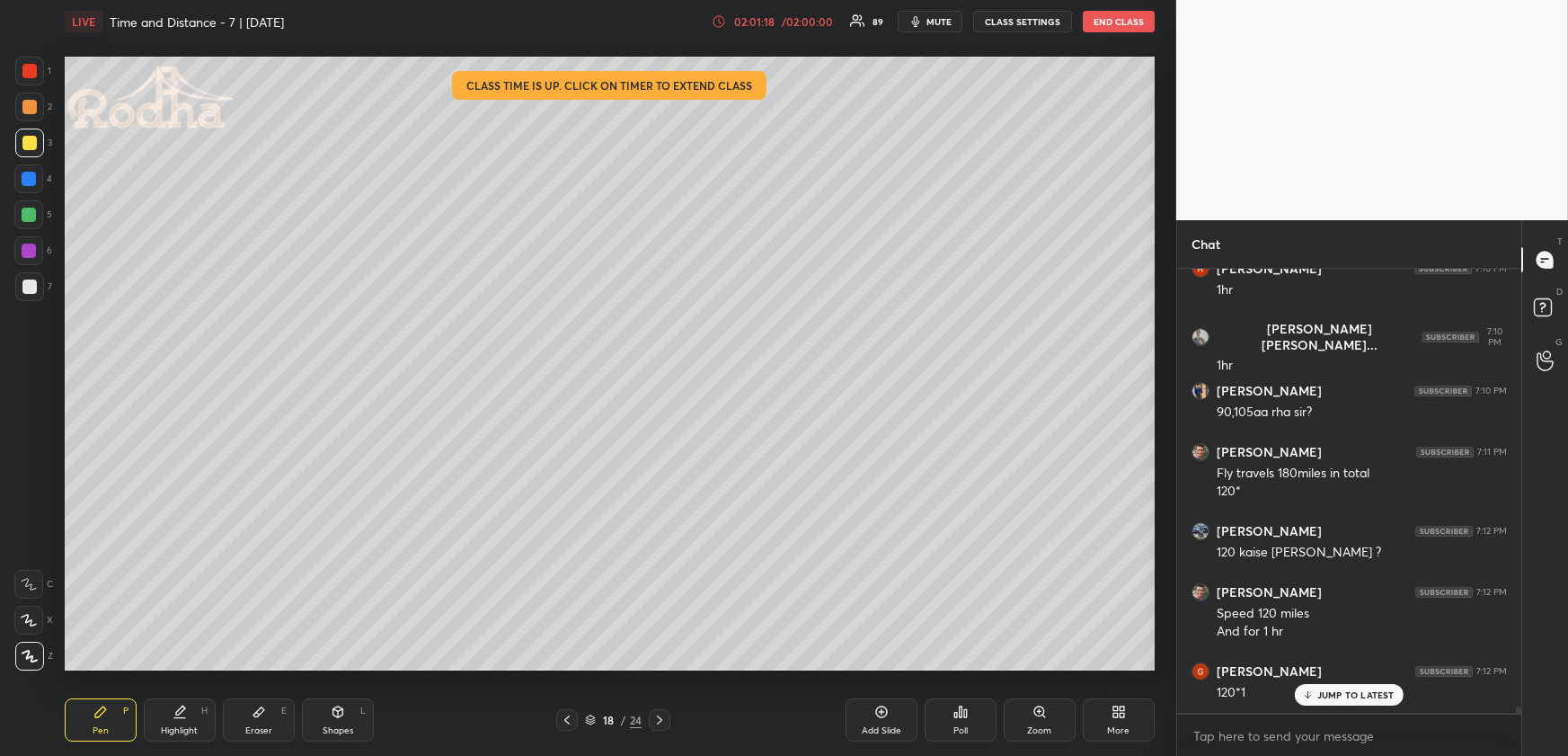 scroll, scrollTop: 29530, scrollLeft: 0, axis: vertical 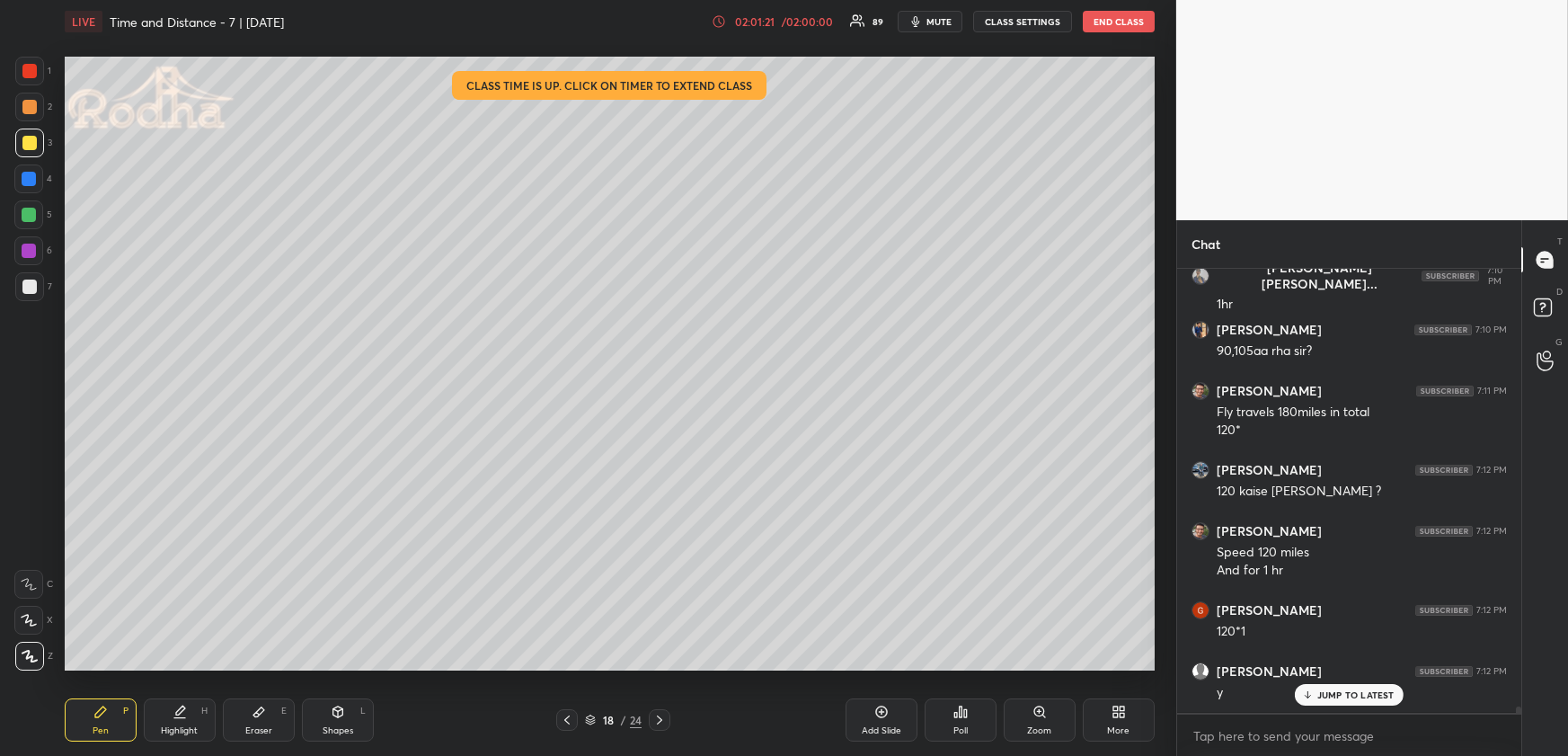 drag, startPoint x: 183, startPoint y: 723, endPoint x: 191, endPoint y: 701, distance: 23.4094 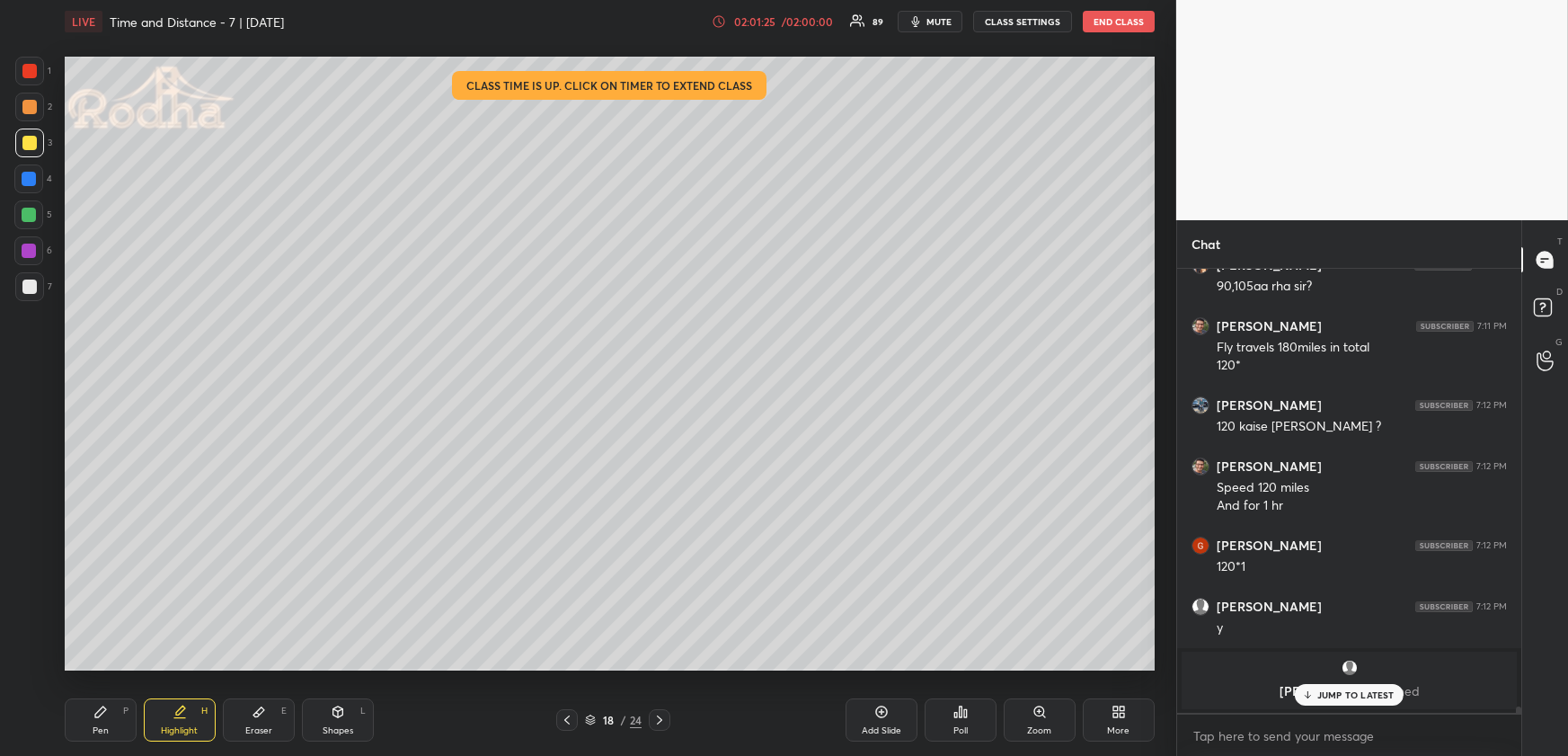 scroll, scrollTop: 29656, scrollLeft: 0, axis: vertical 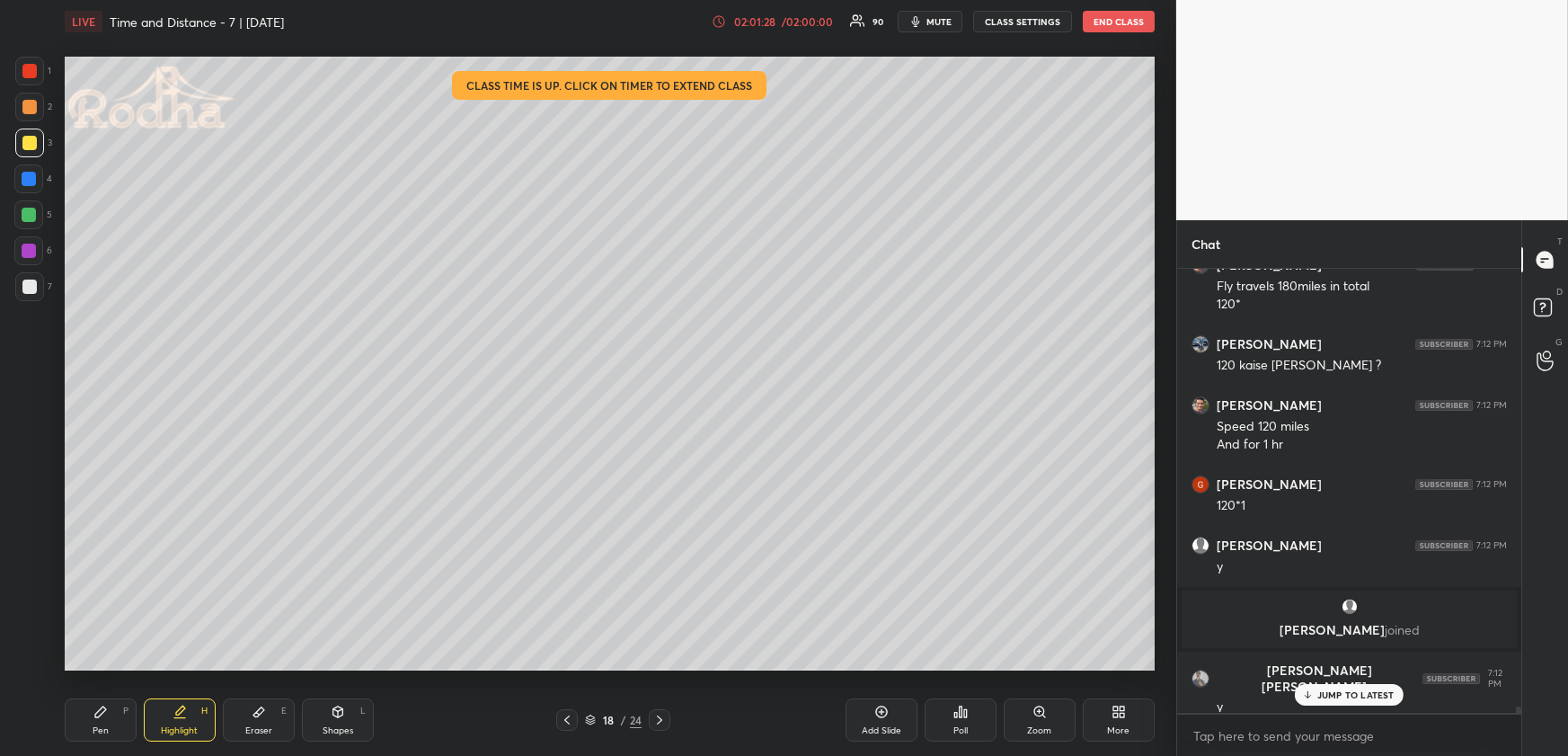click on "Pen P" at bounding box center (101, 720) 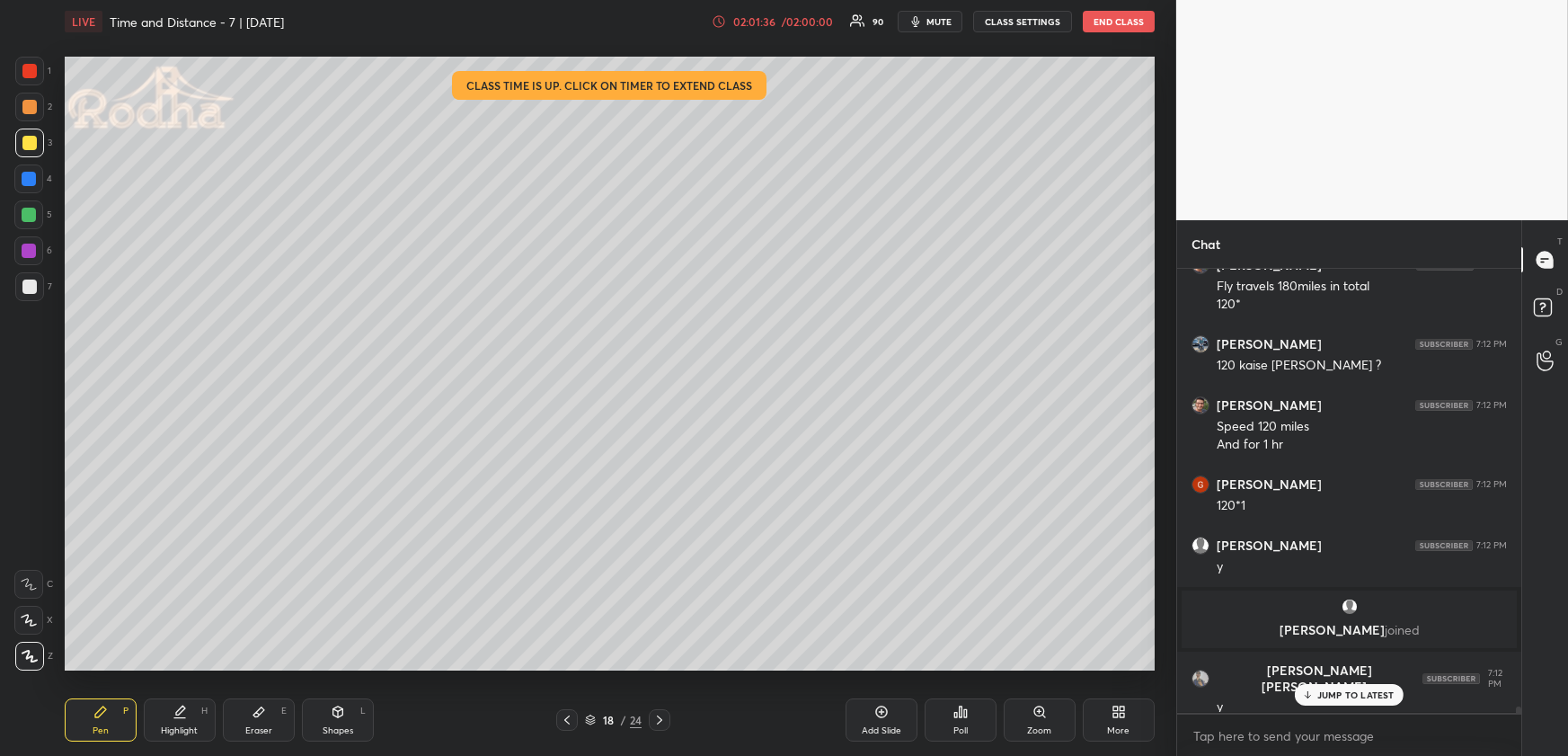 drag, startPoint x: 183, startPoint y: 721, endPoint x: 190, endPoint y: 705, distance: 17.464249 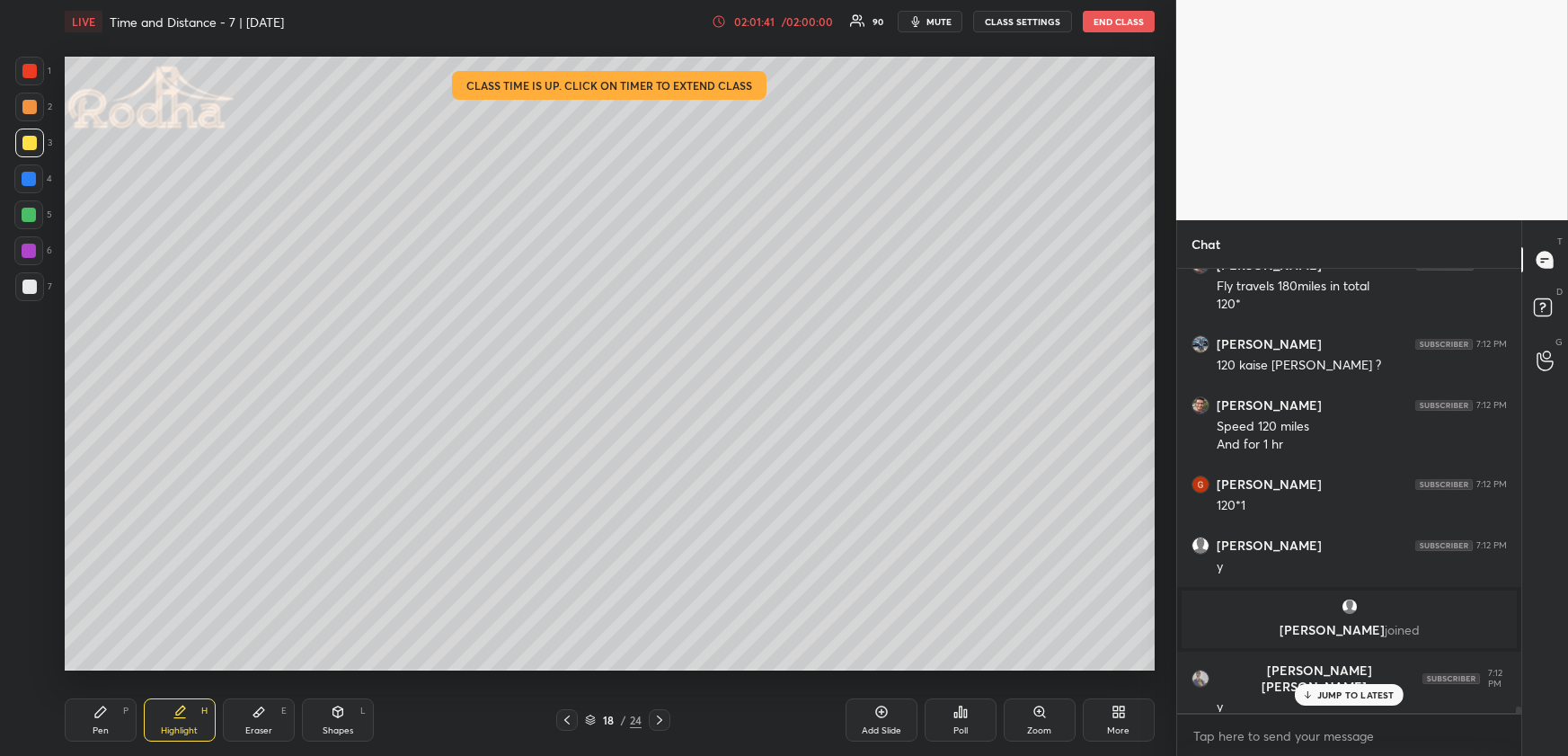 click on "Pen P" at bounding box center [101, 720] 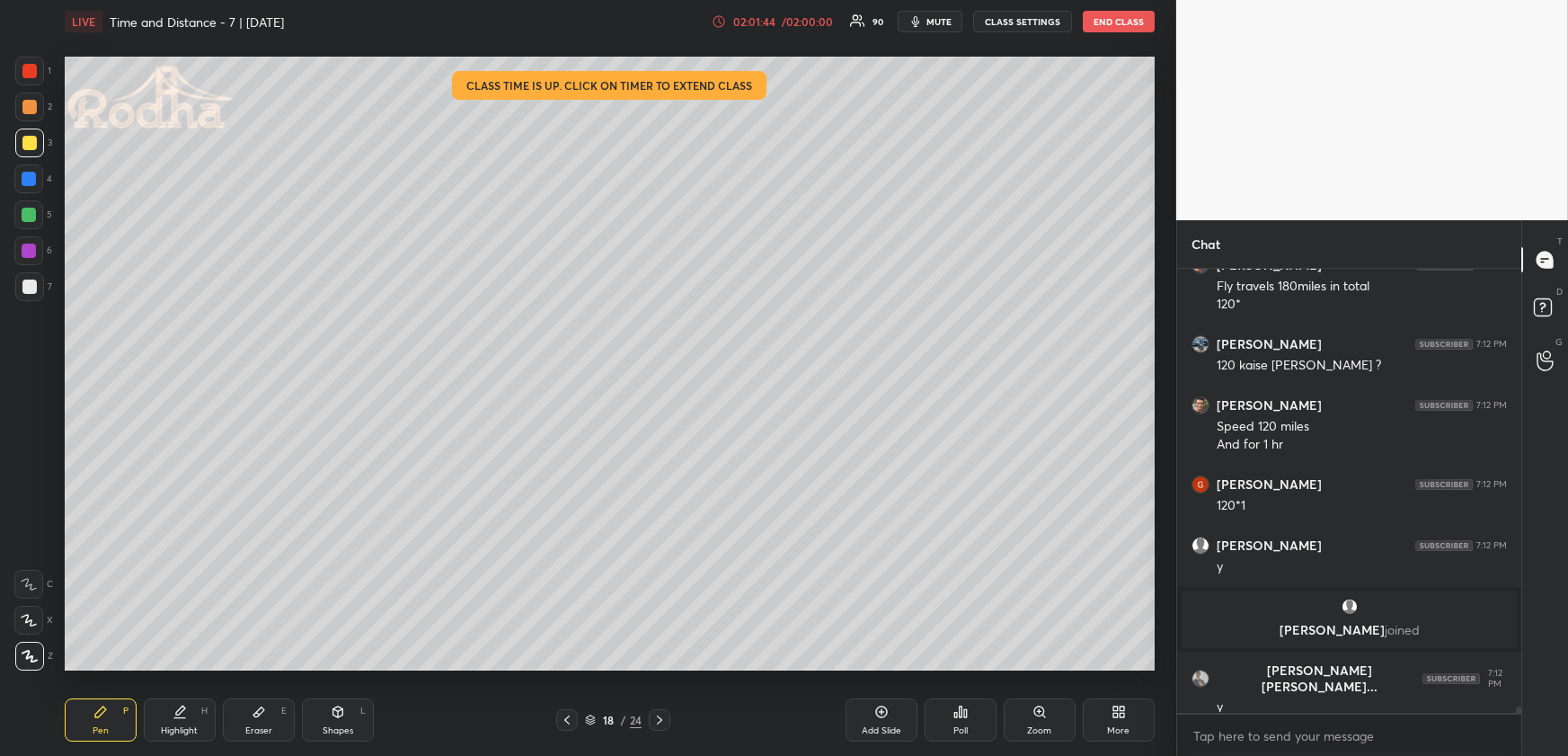 scroll, scrollTop: 29718, scrollLeft: 0, axis: vertical 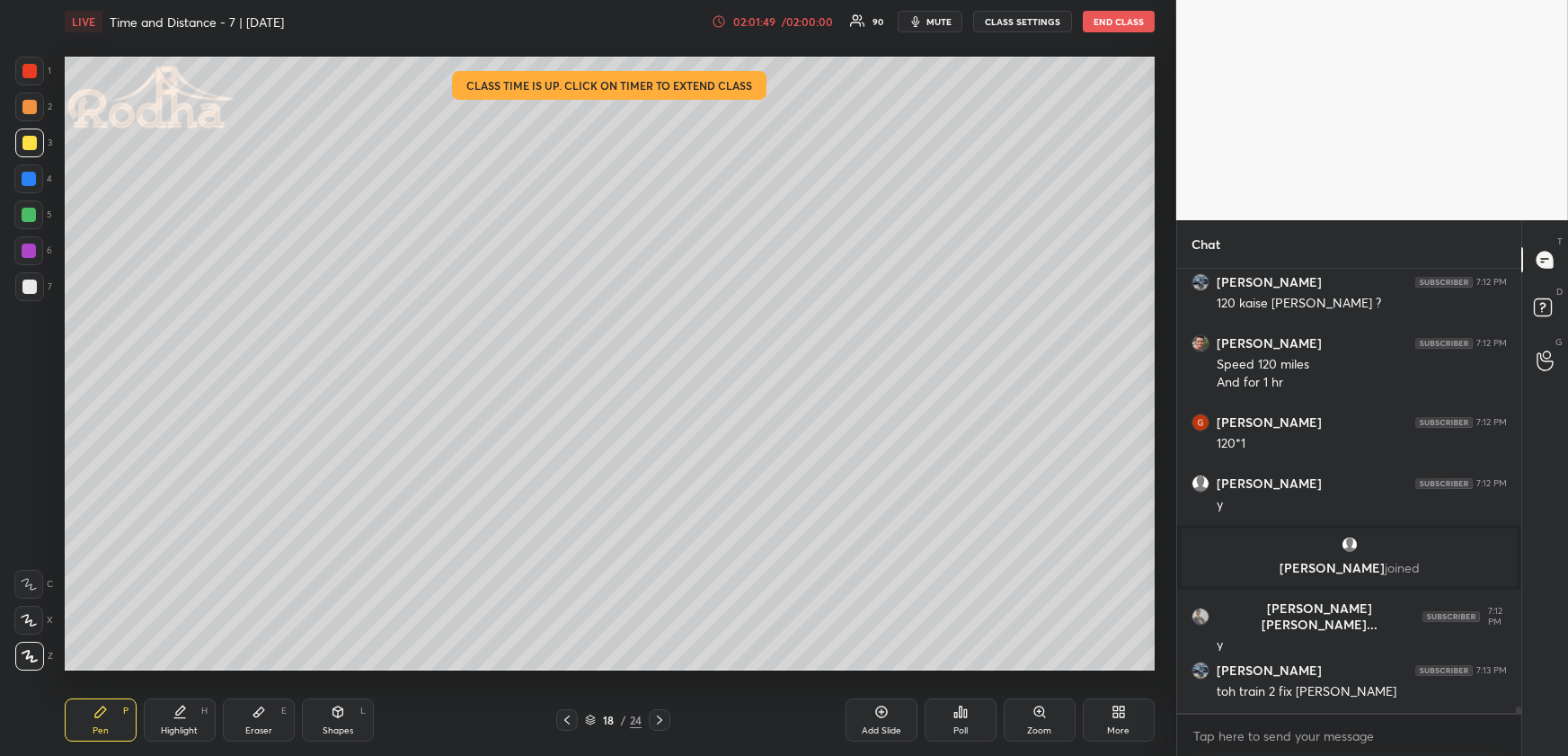 click on "Highlight H" at bounding box center (180, 720) 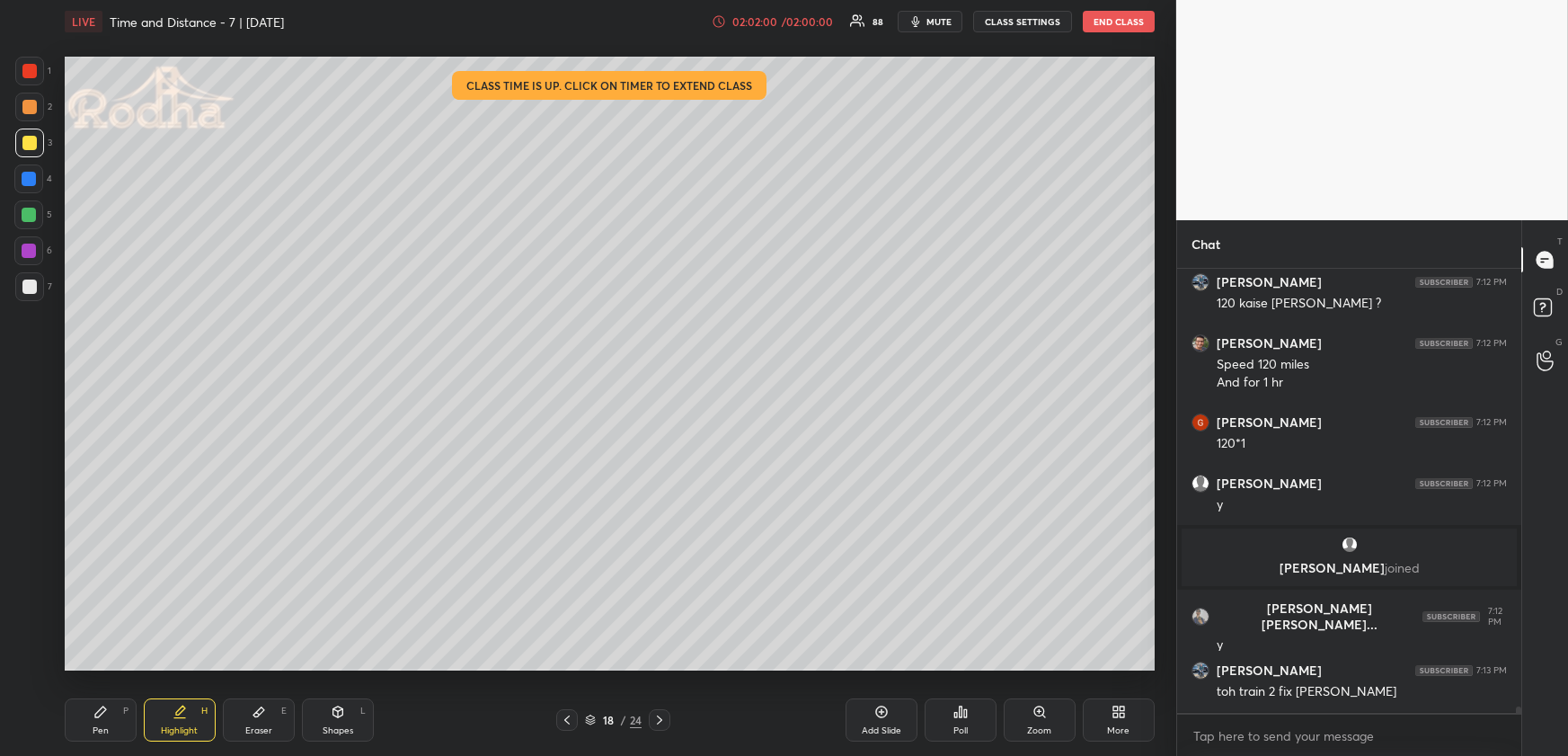 drag, startPoint x: 570, startPoint y: 719, endPoint x: 571, endPoint y: 699, distance: 20.024984 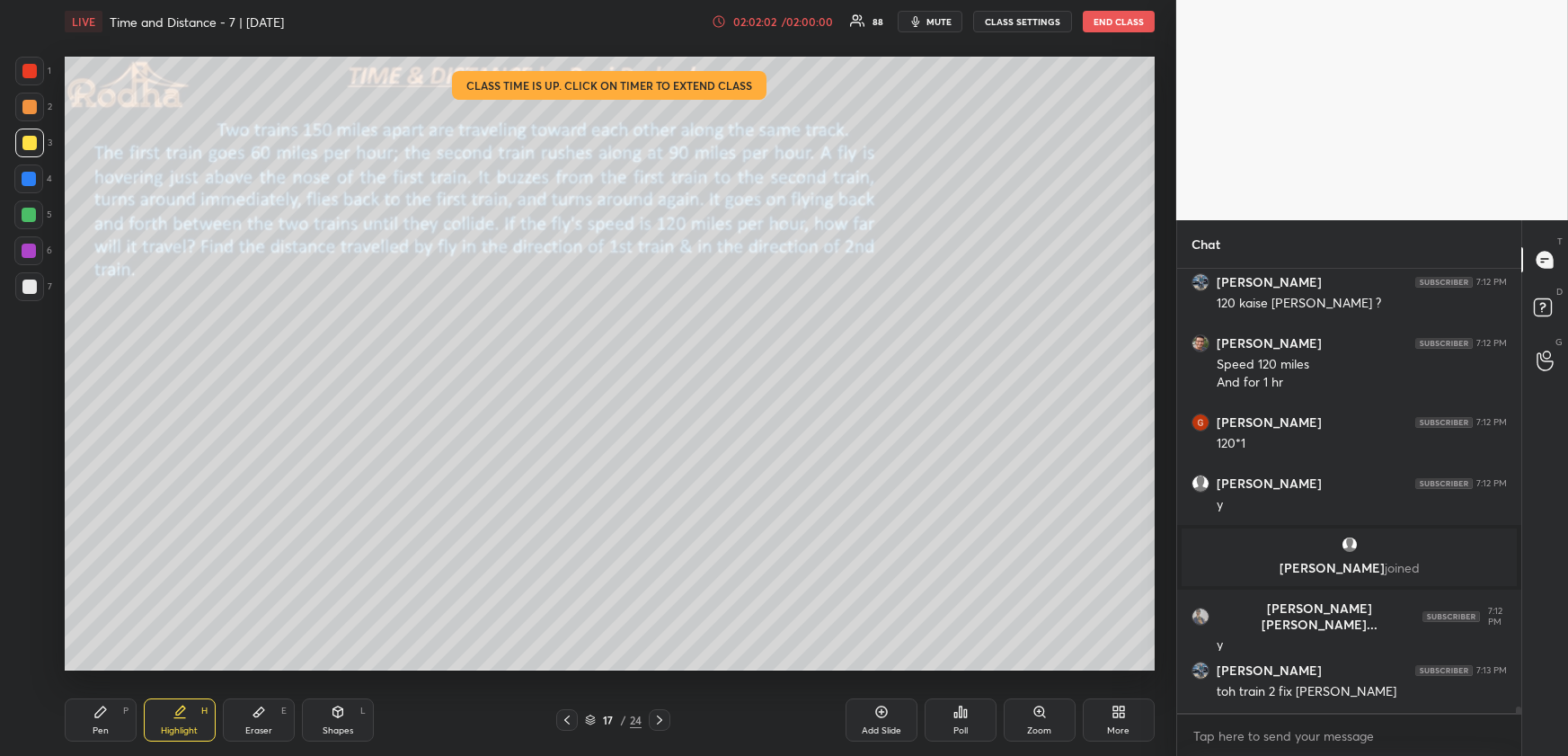 scroll, scrollTop: 29779, scrollLeft: 0, axis: vertical 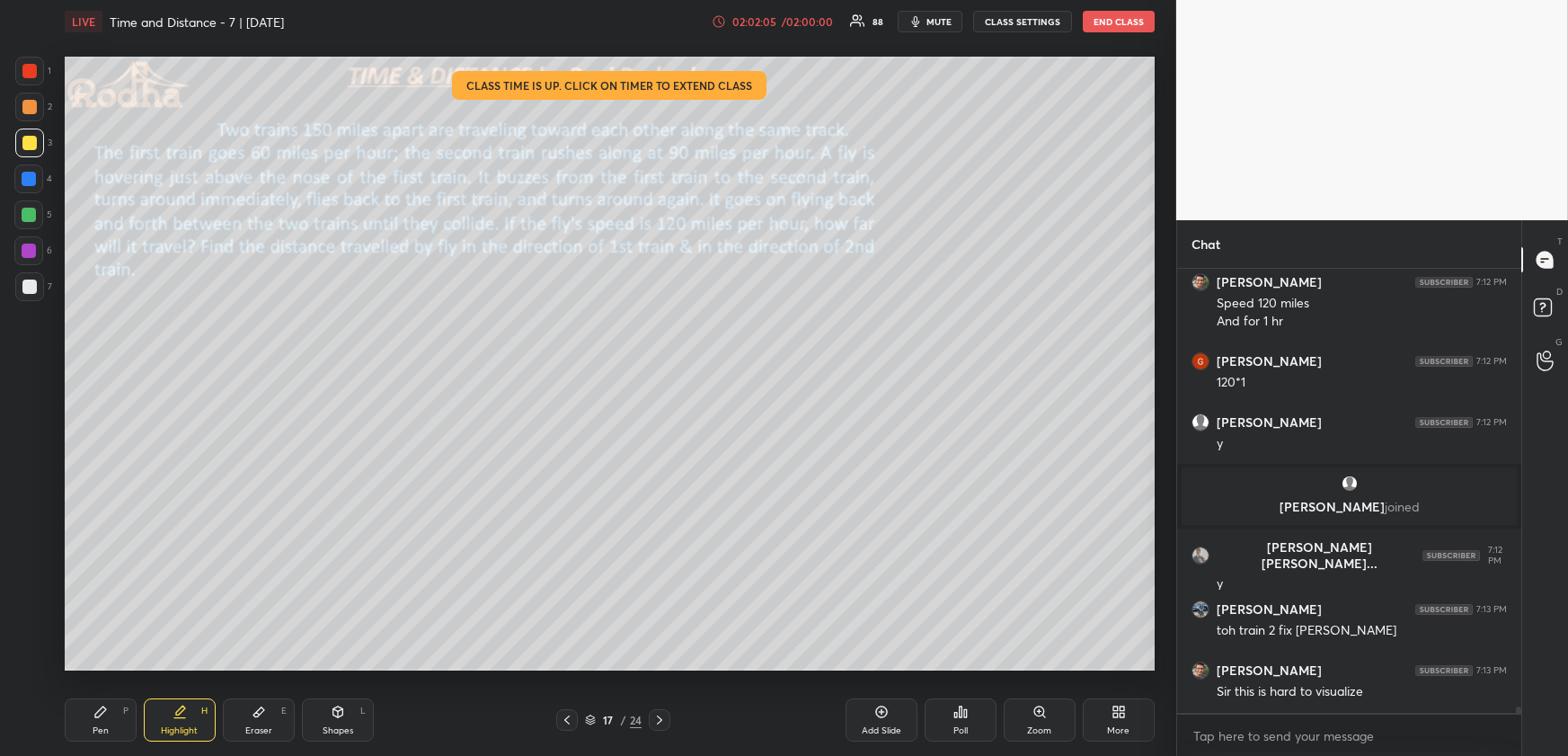 click 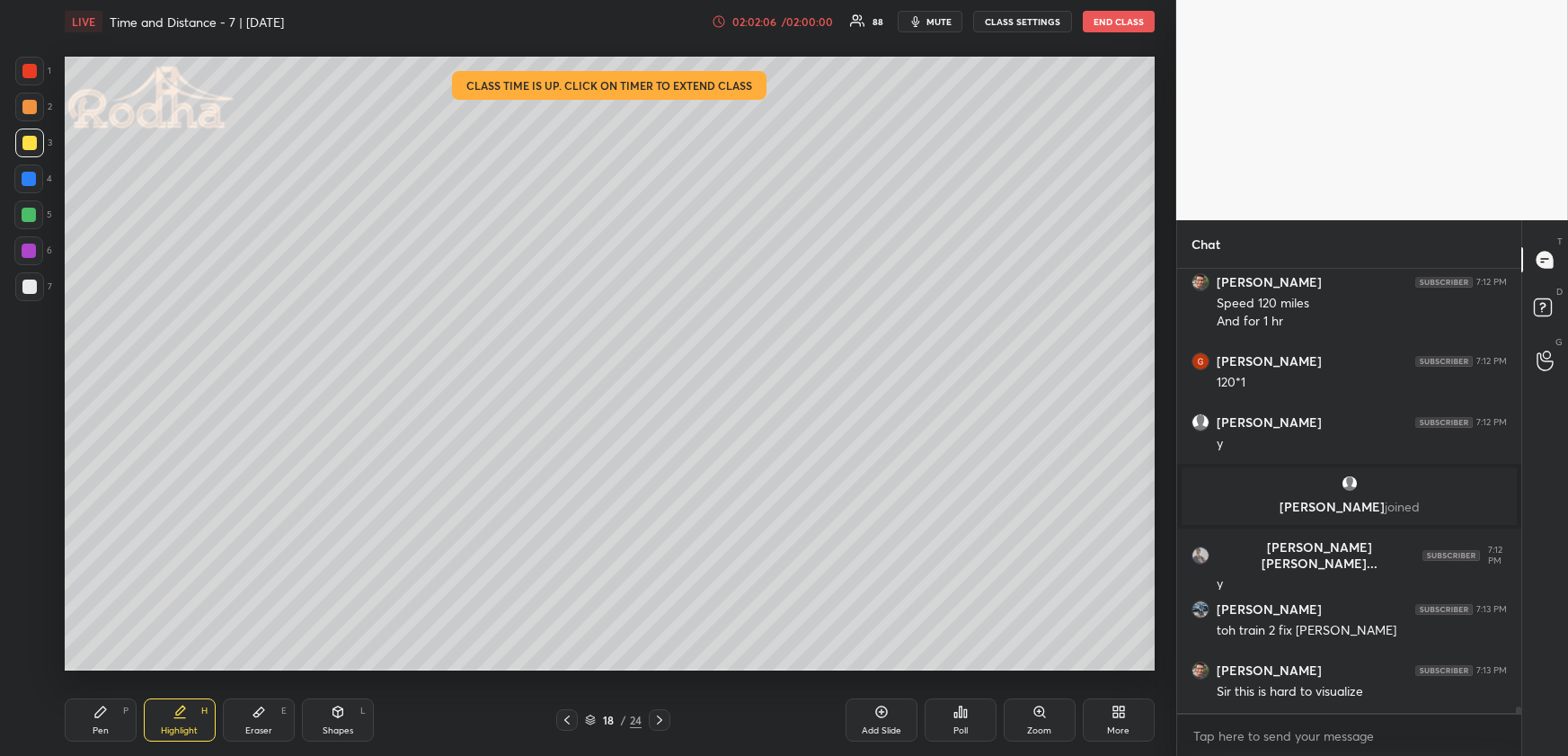click on "Pen P" at bounding box center (101, 720) 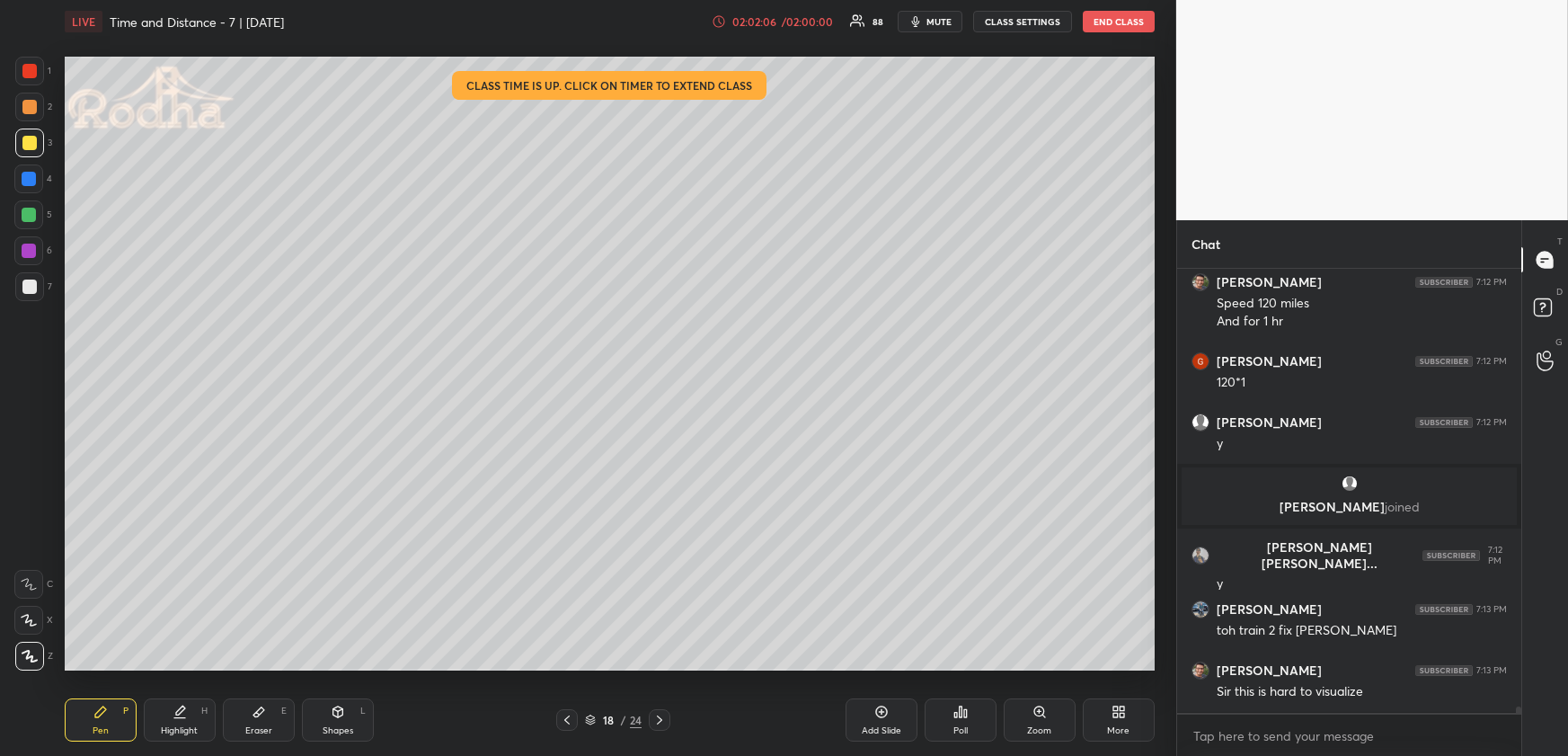click at bounding box center (29, 179) 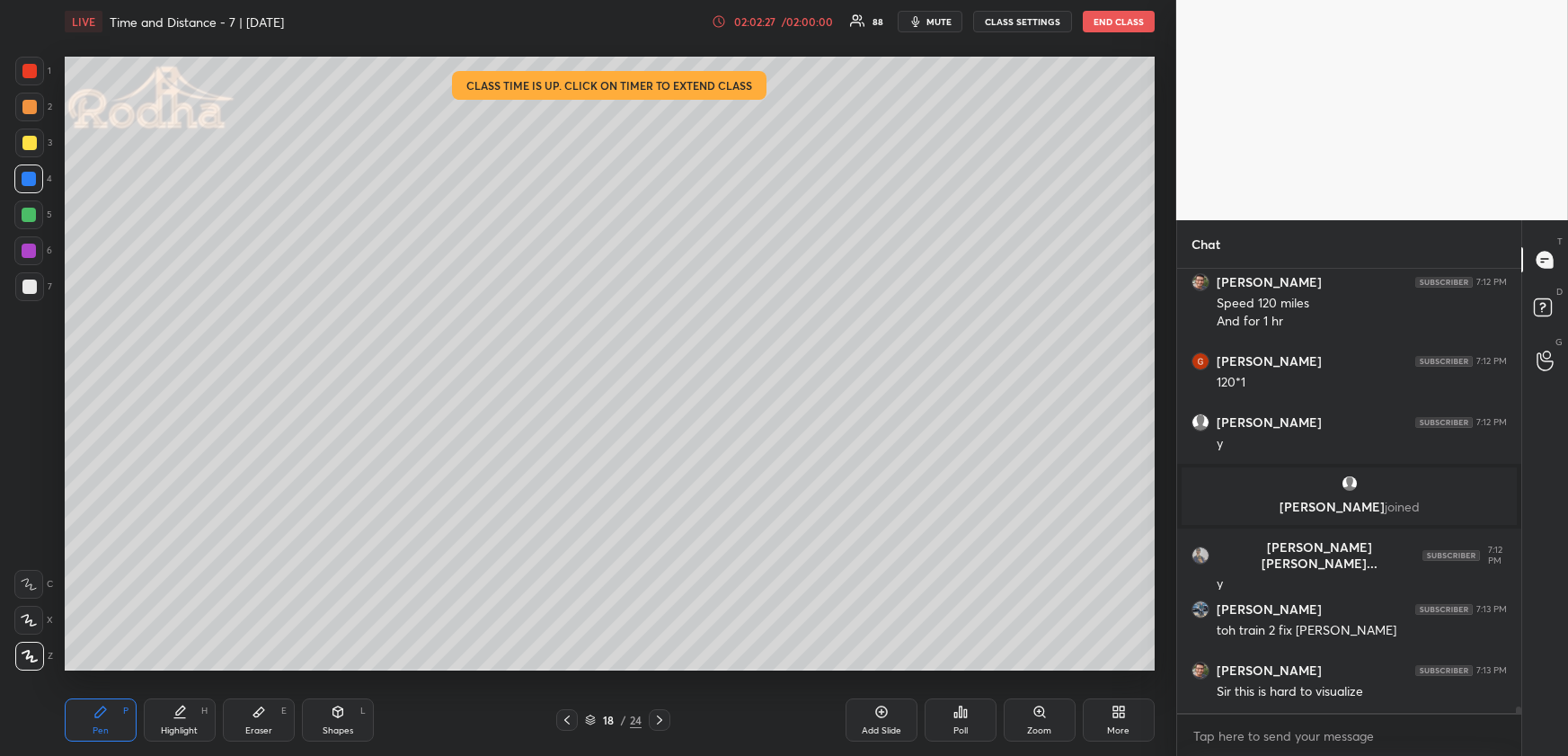 click on "Highlight H" at bounding box center [180, 720] 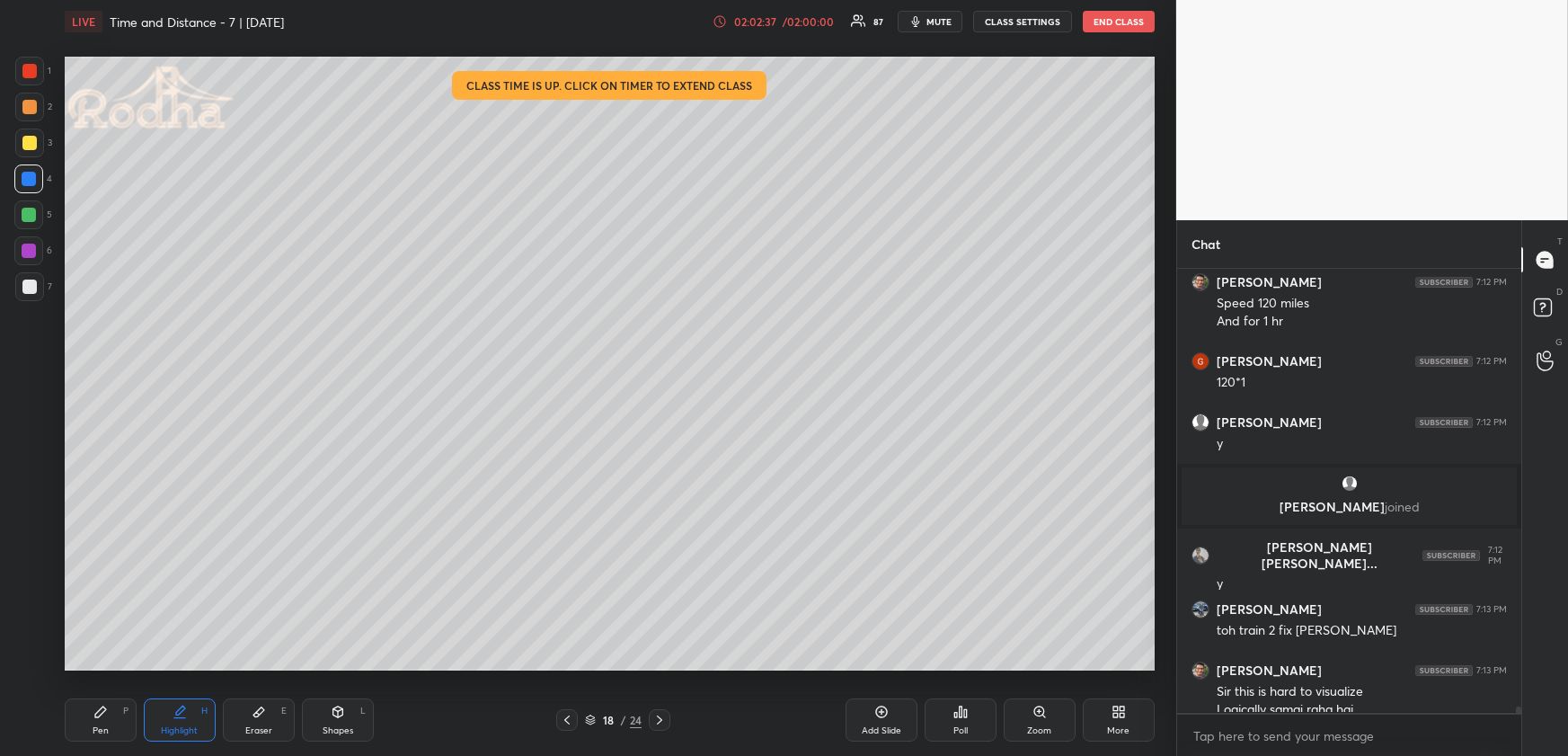 scroll, scrollTop: 29797, scrollLeft: 0, axis: vertical 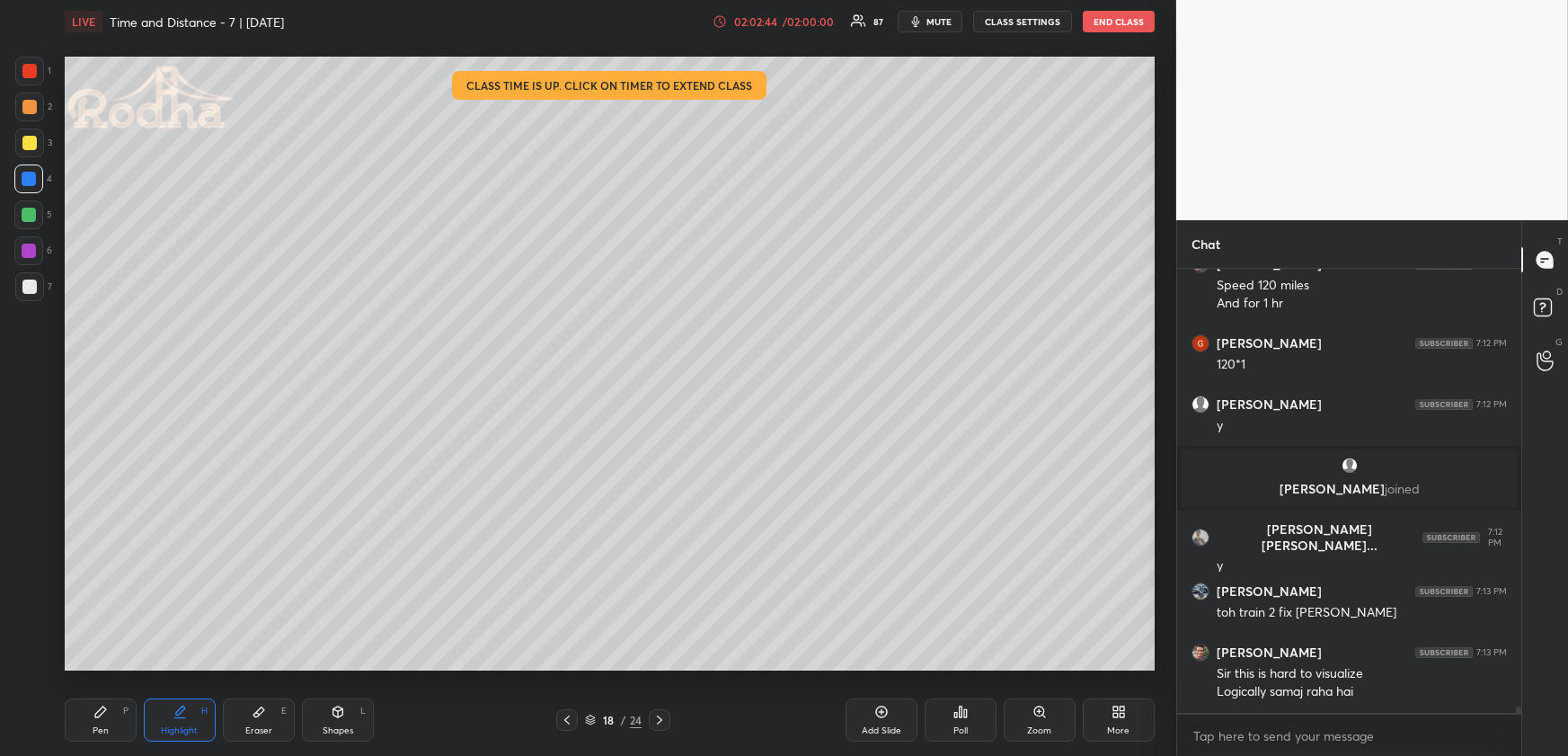 drag, startPoint x: 93, startPoint y: 723, endPoint x: 92, endPoint y: 673, distance: 50.01 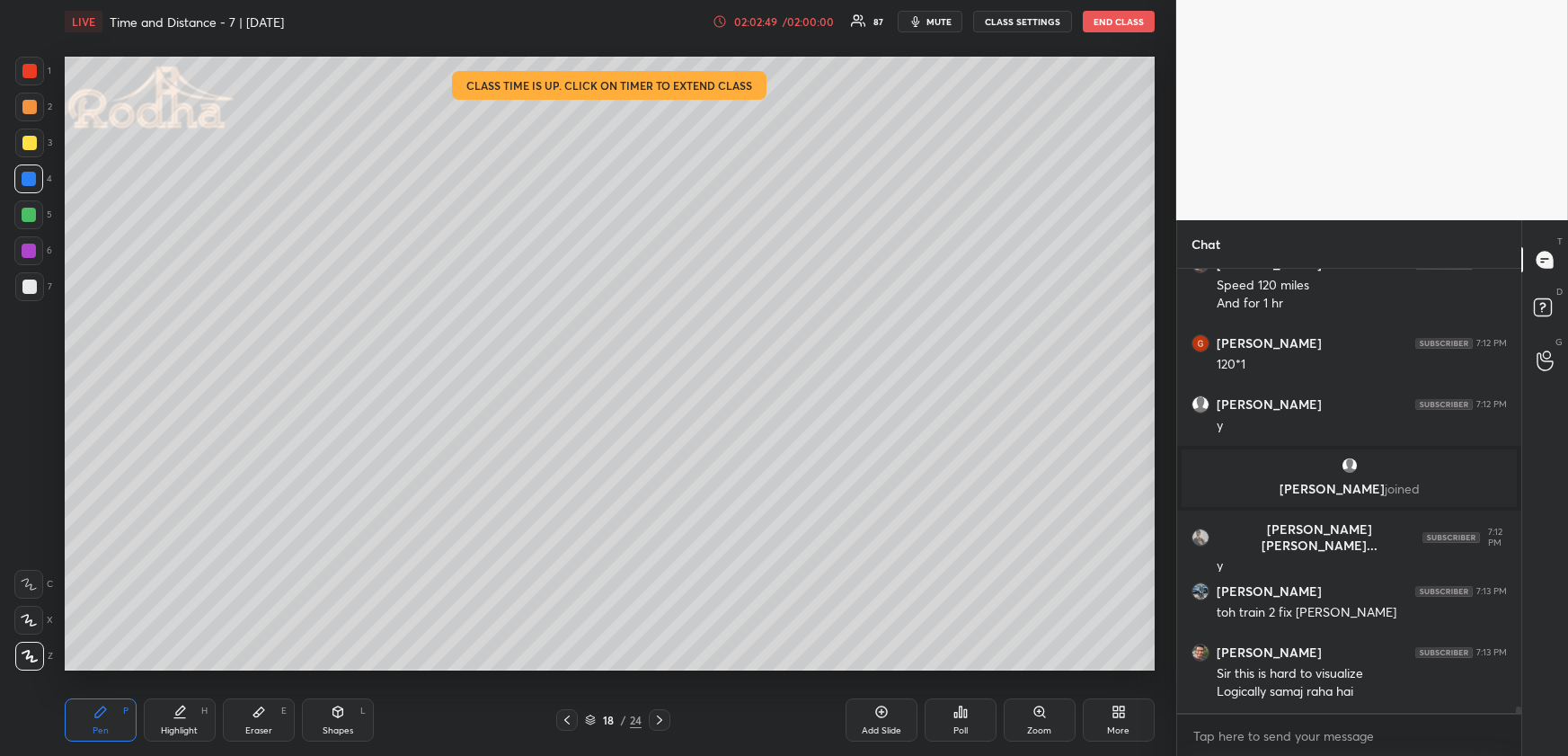 drag, startPoint x: 171, startPoint y: 713, endPoint x: 178, endPoint y: 692, distance: 22.135944 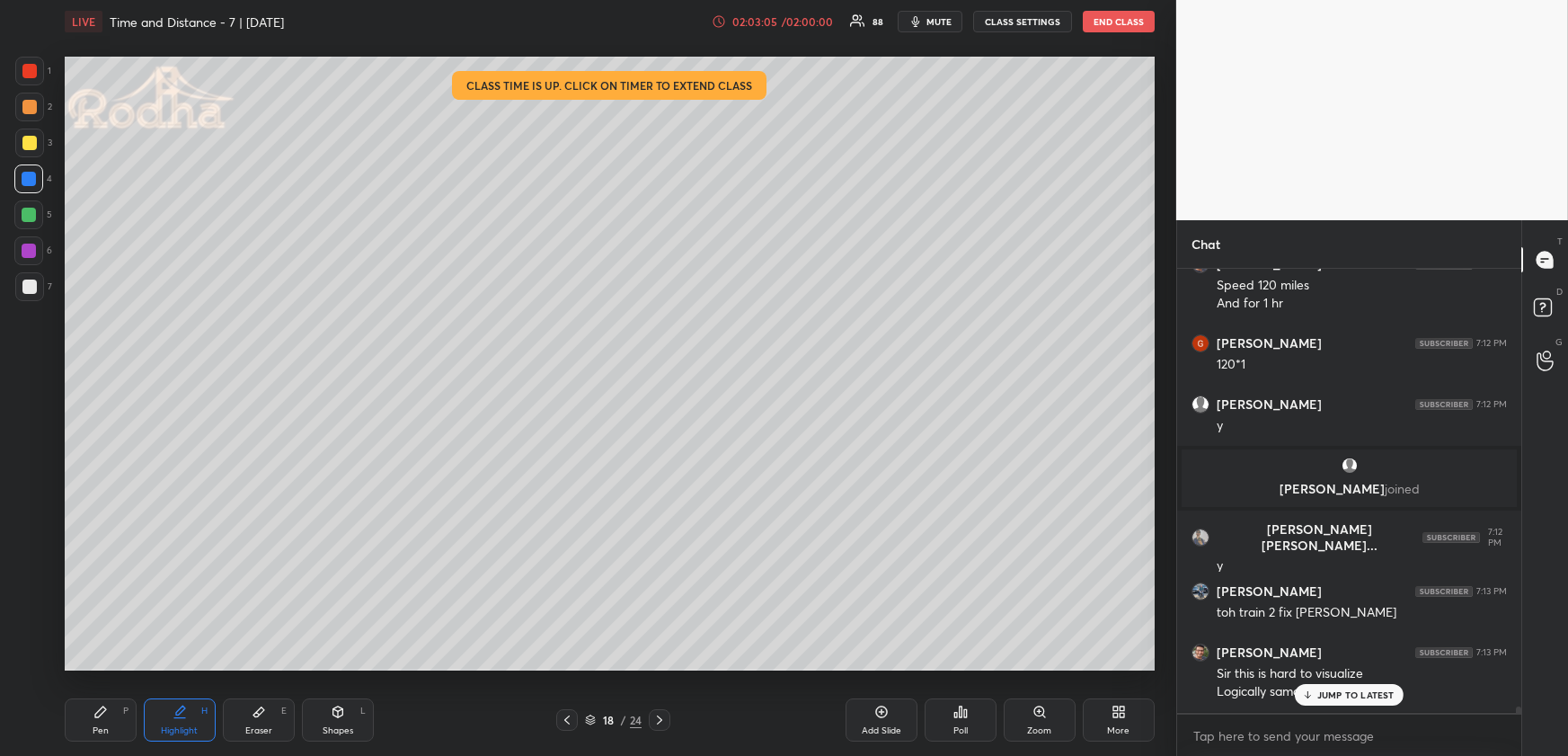 scroll, scrollTop: 29873, scrollLeft: 0, axis: vertical 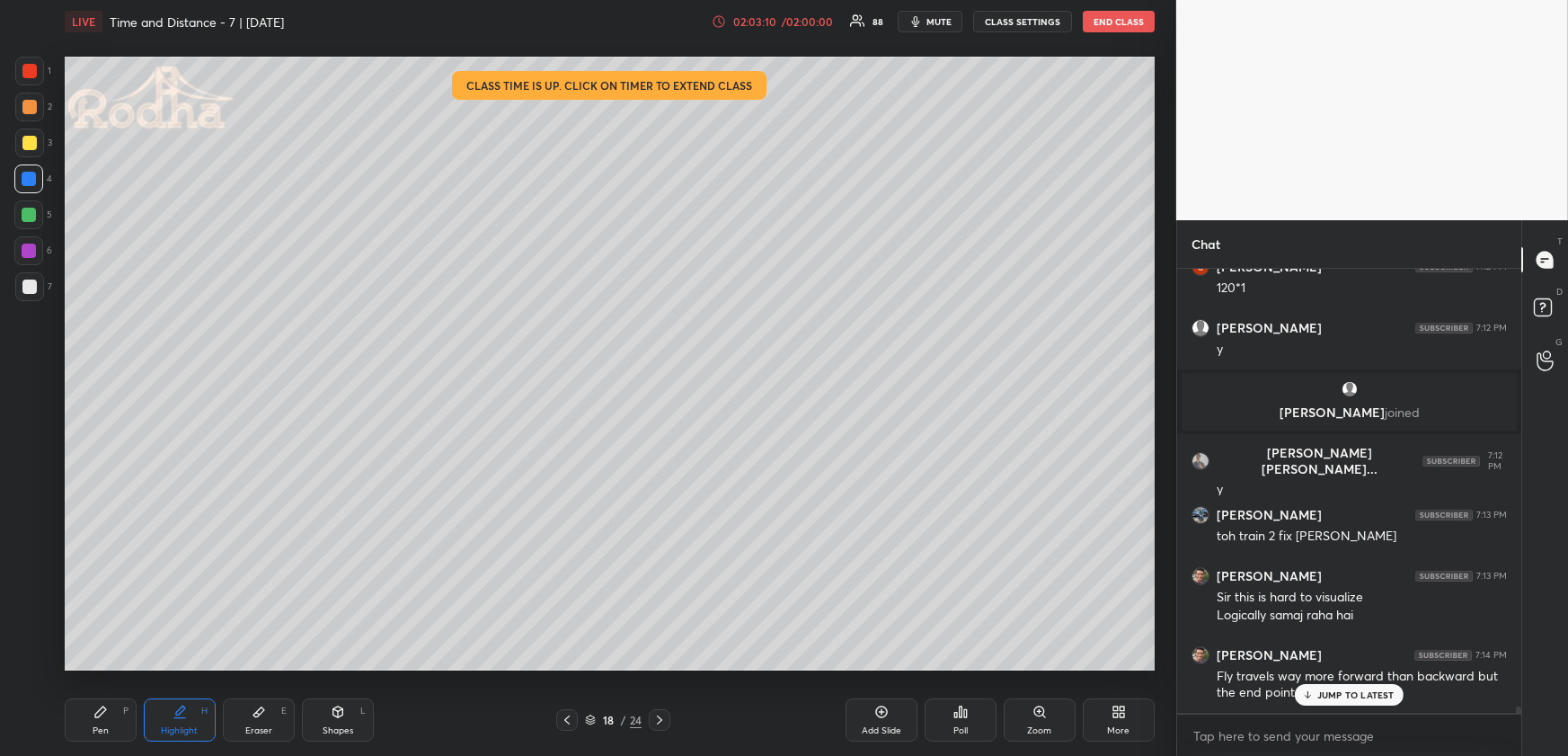 click on "JUMP TO LATEST" at bounding box center [1349, 695] 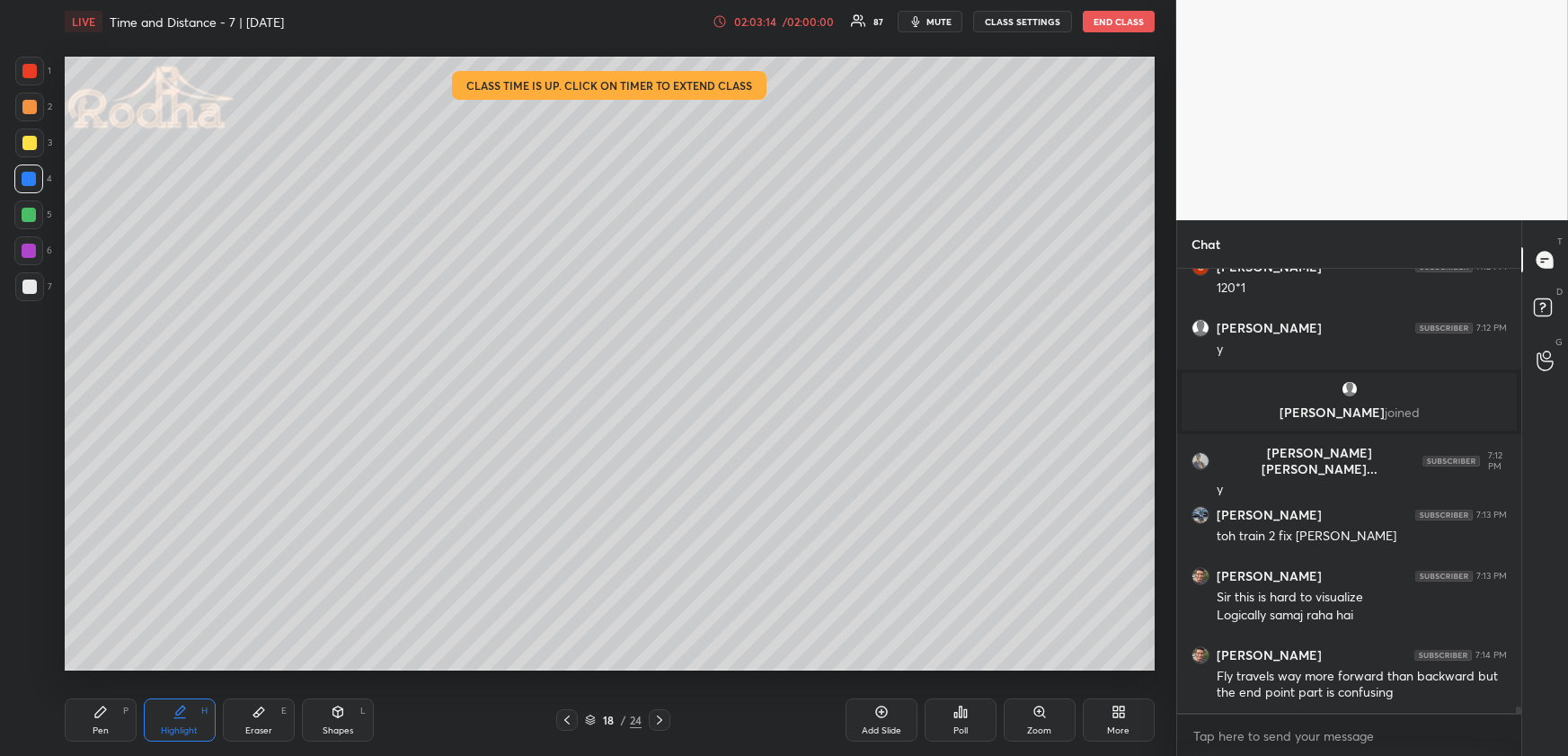 click at bounding box center (567, 720) 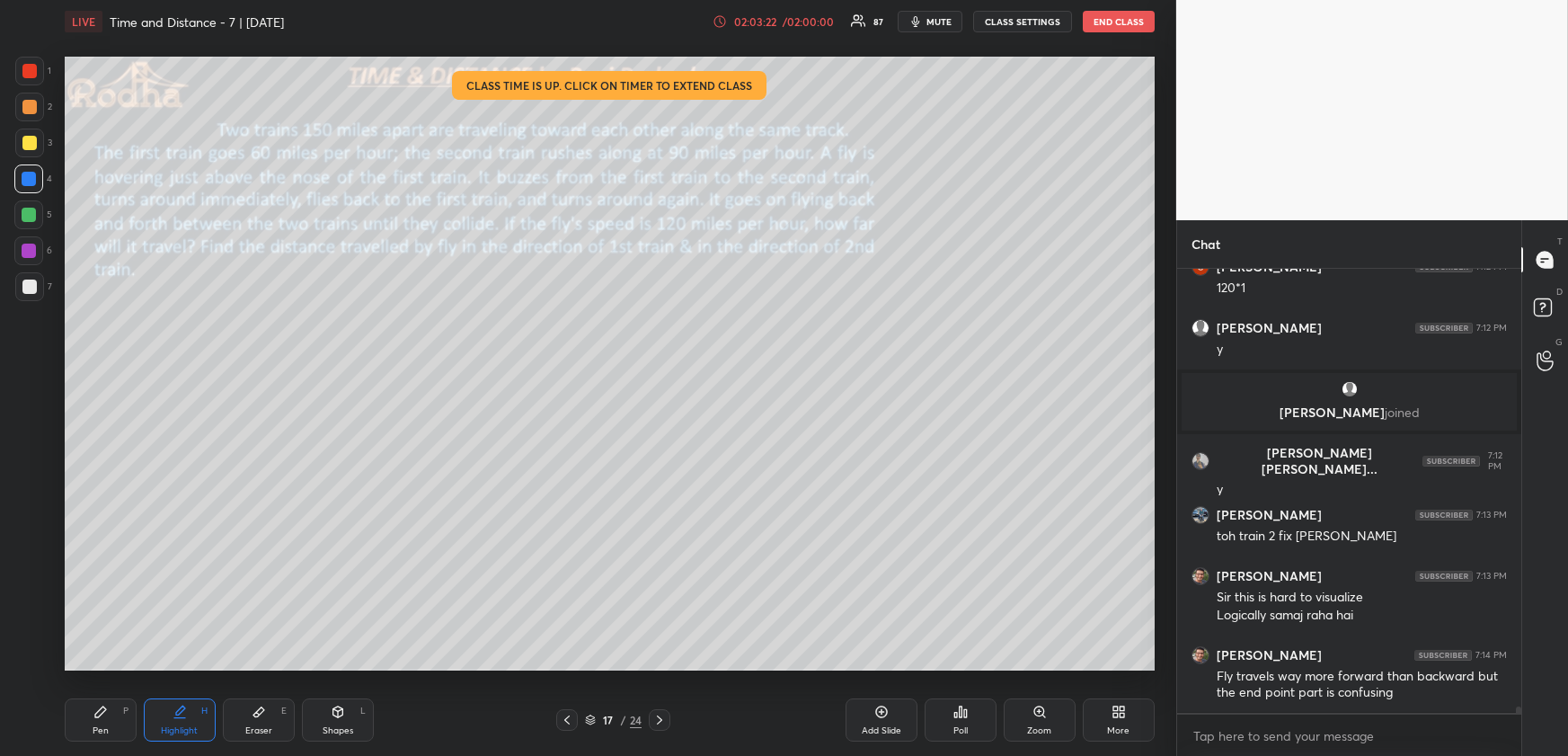 click 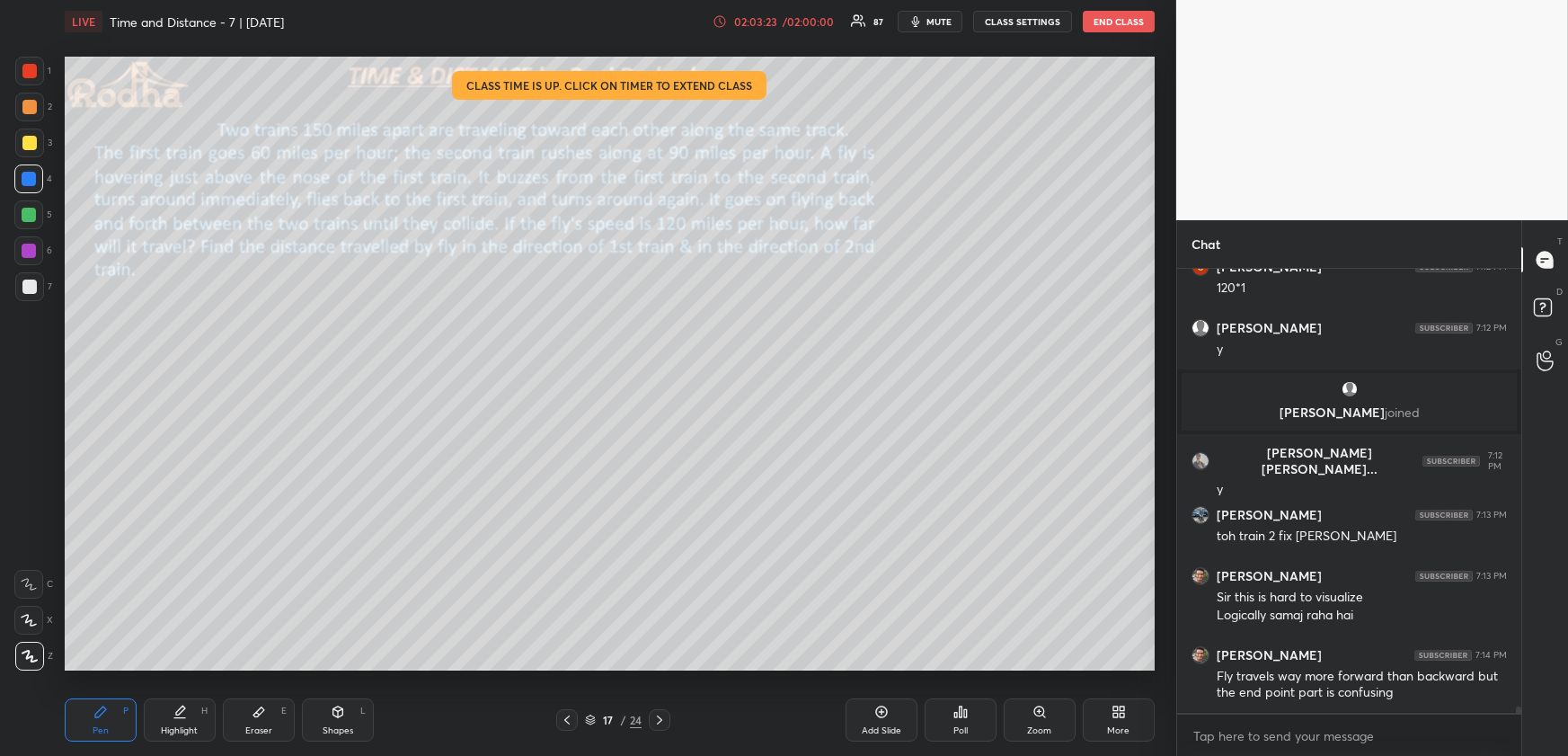 drag, startPoint x: 37, startPoint y: 60, endPoint x: 45, endPoint y: 85, distance: 26.248809 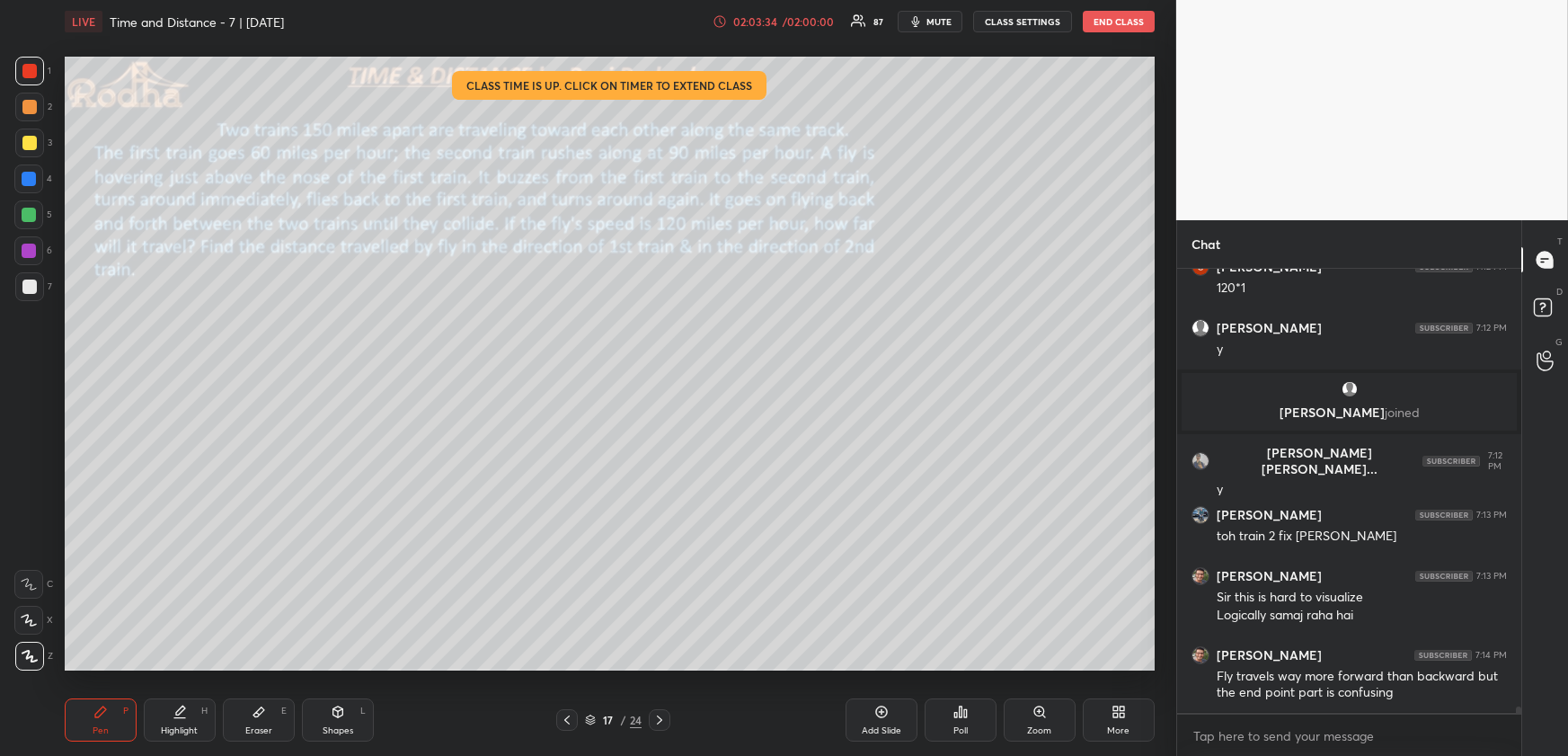 click on "Highlight H" at bounding box center [180, 720] 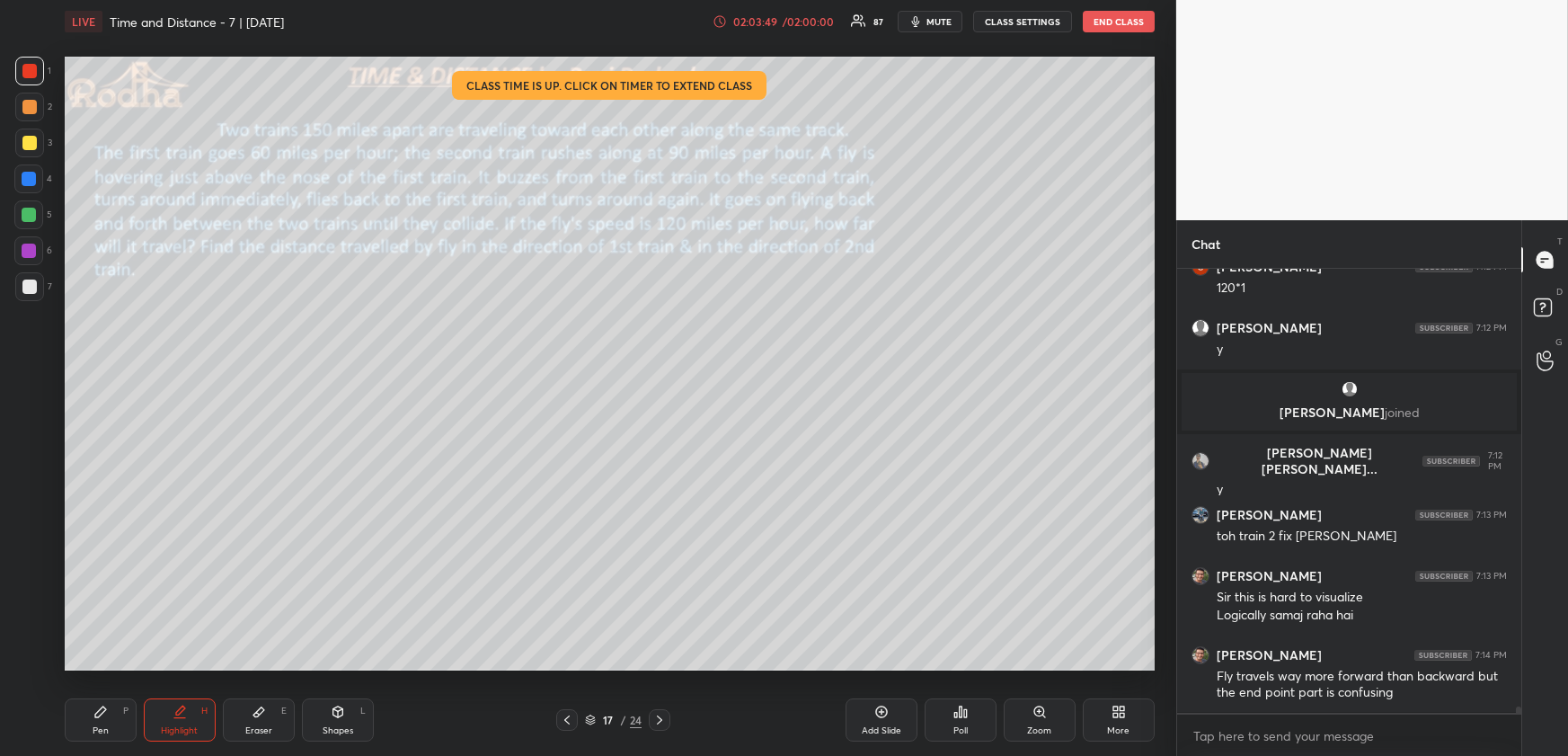 click 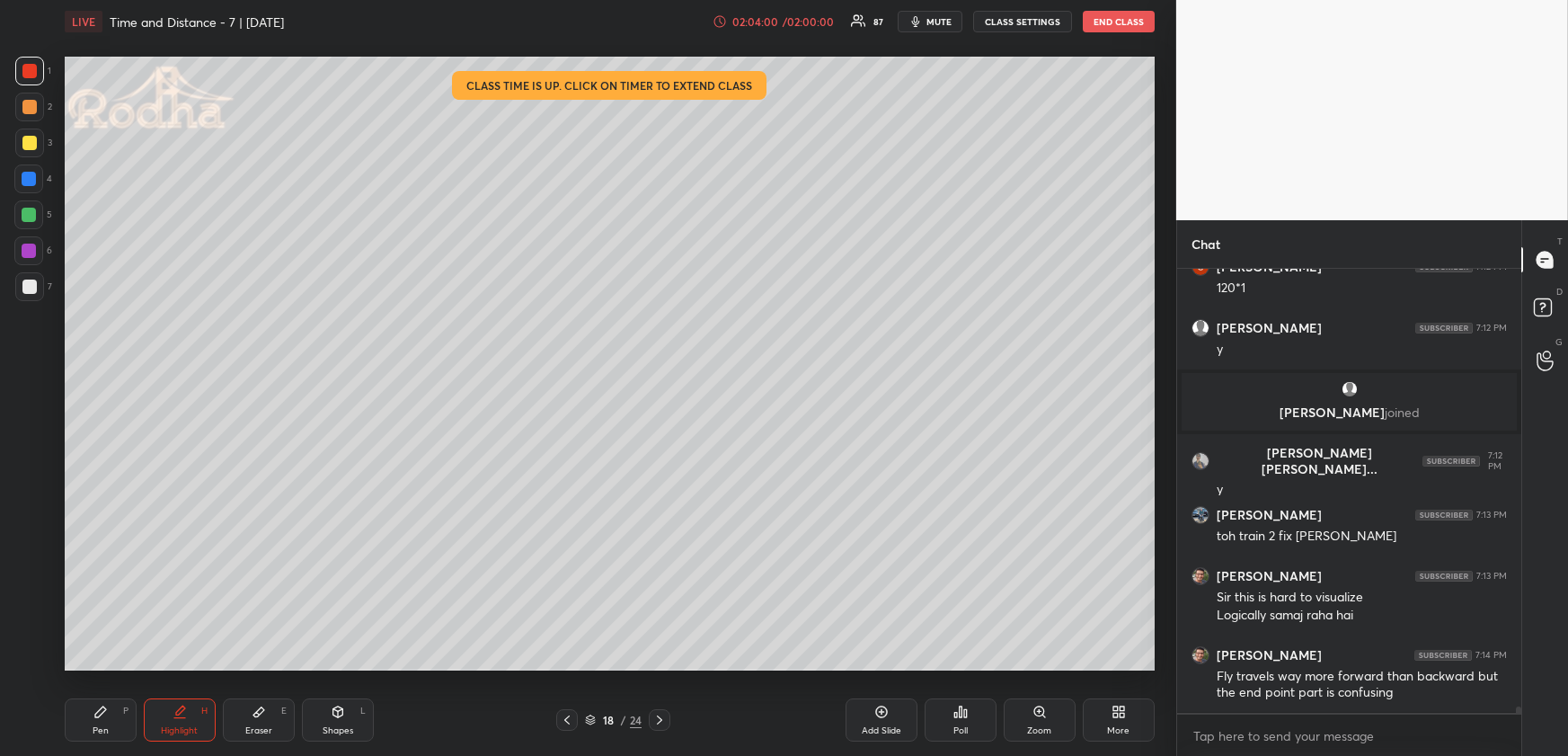 click on "Pen P" at bounding box center (101, 720) 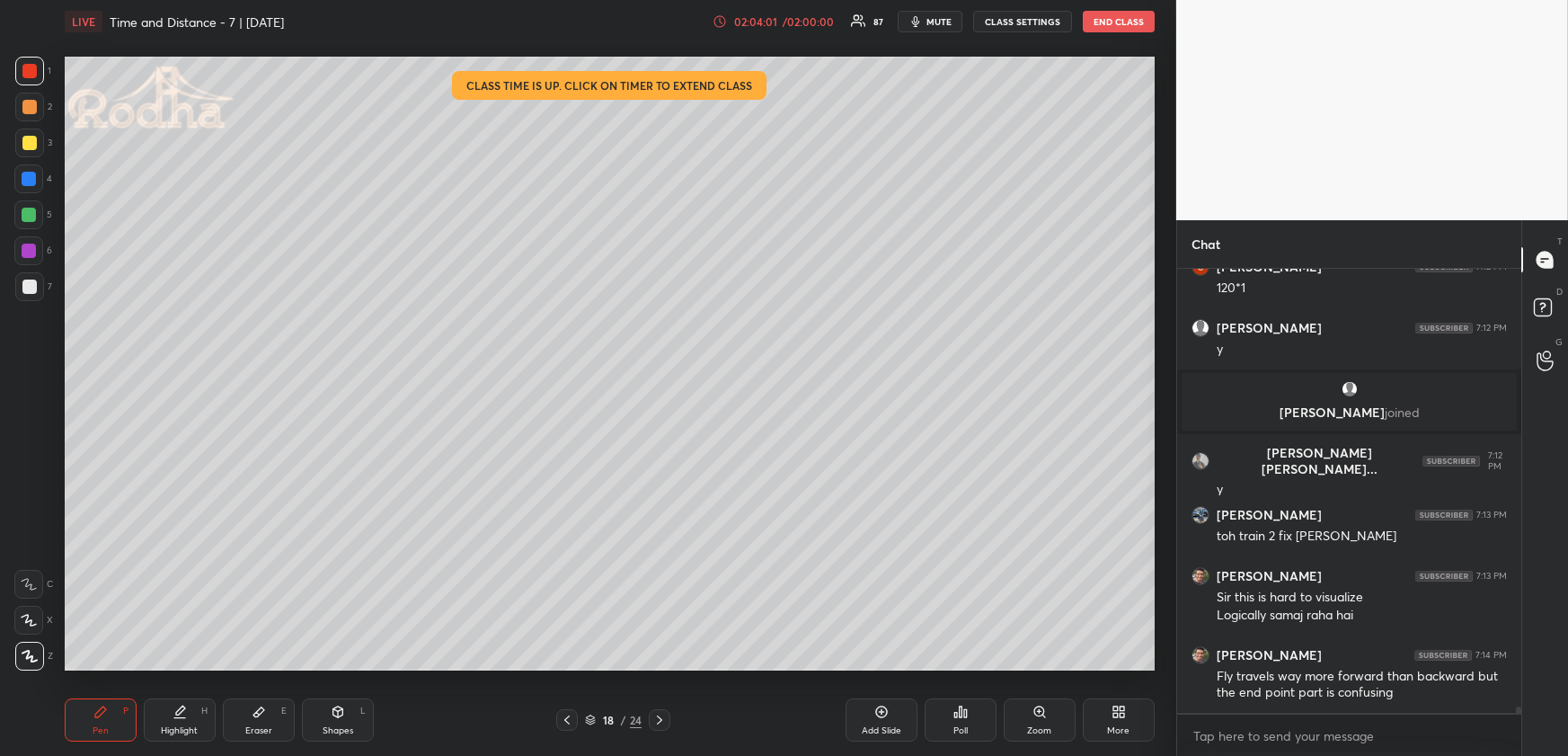 drag, startPoint x: 35, startPoint y: 178, endPoint x: 55, endPoint y: 190, distance: 23.323808 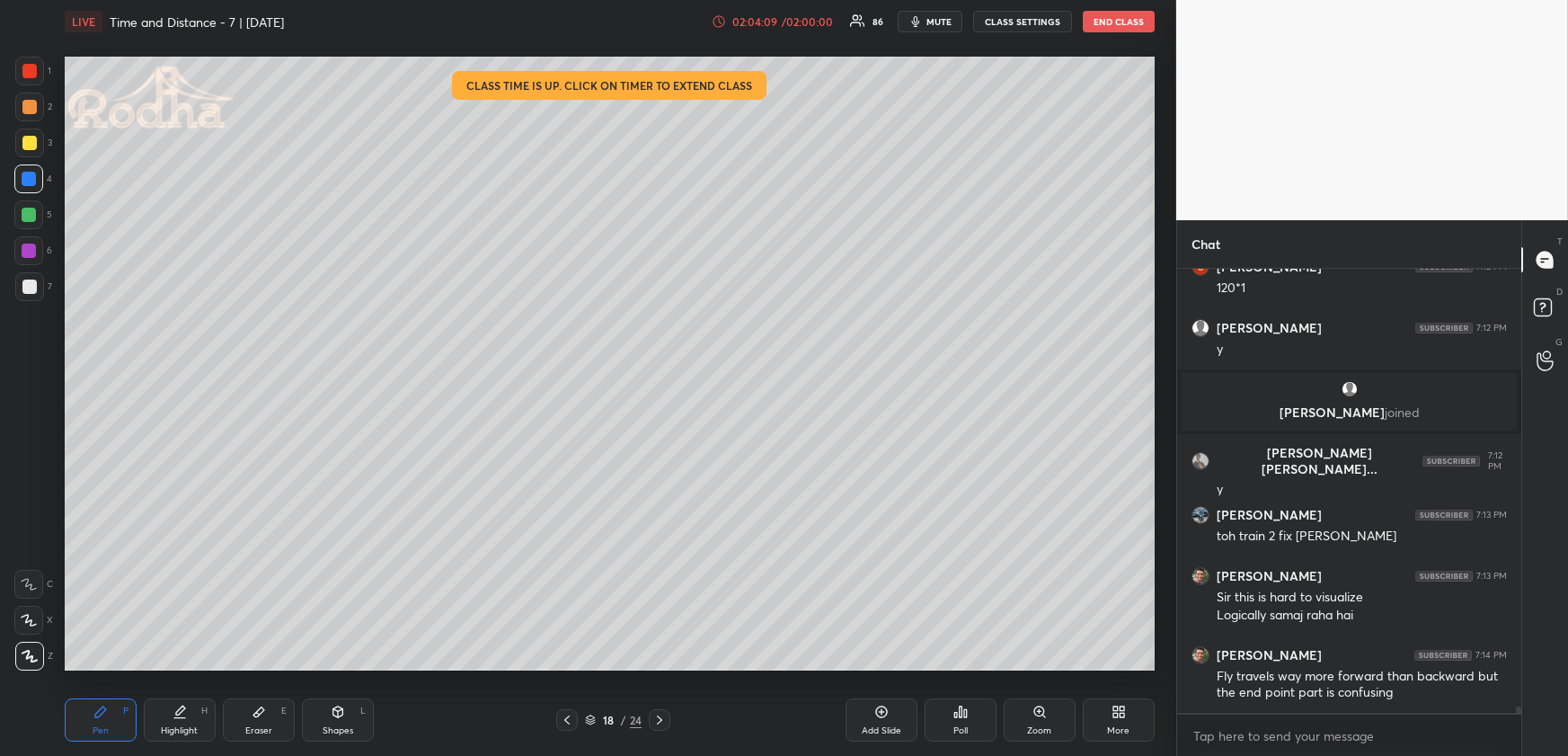 click on "18 / 24" at bounding box center [613, 720] 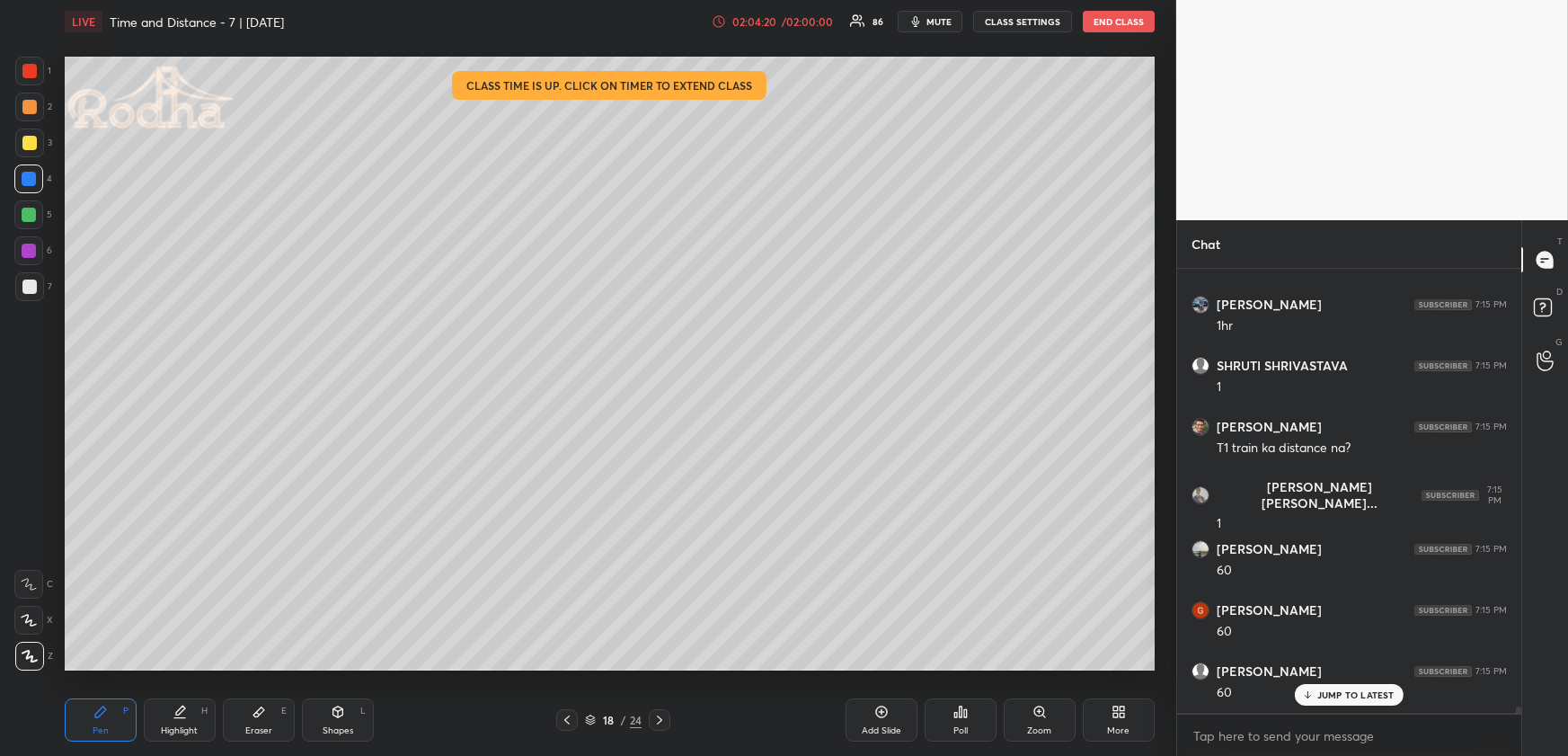 scroll, scrollTop: 30608, scrollLeft: 0, axis: vertical 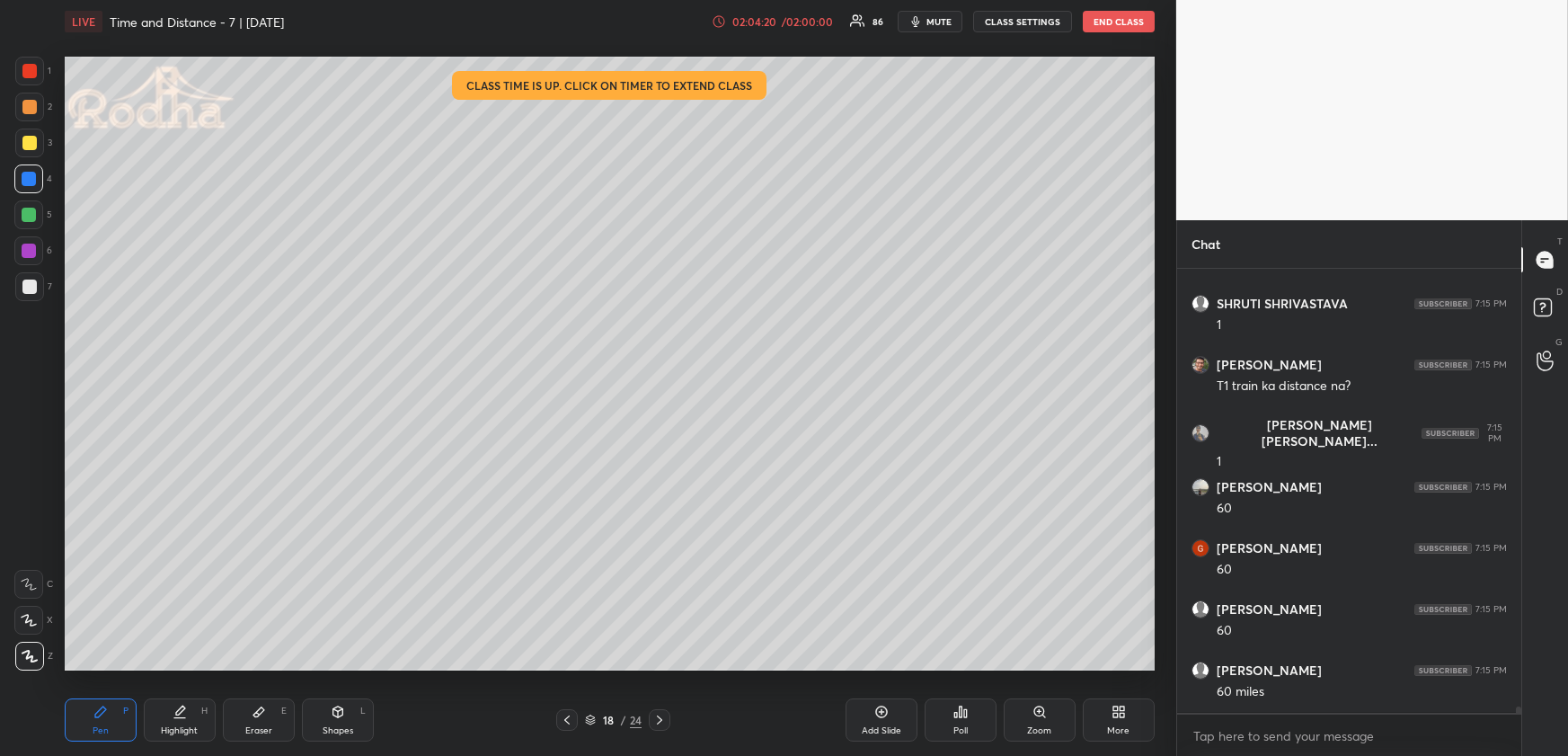 click on "Highlight H" at bounding box center (180, 720) 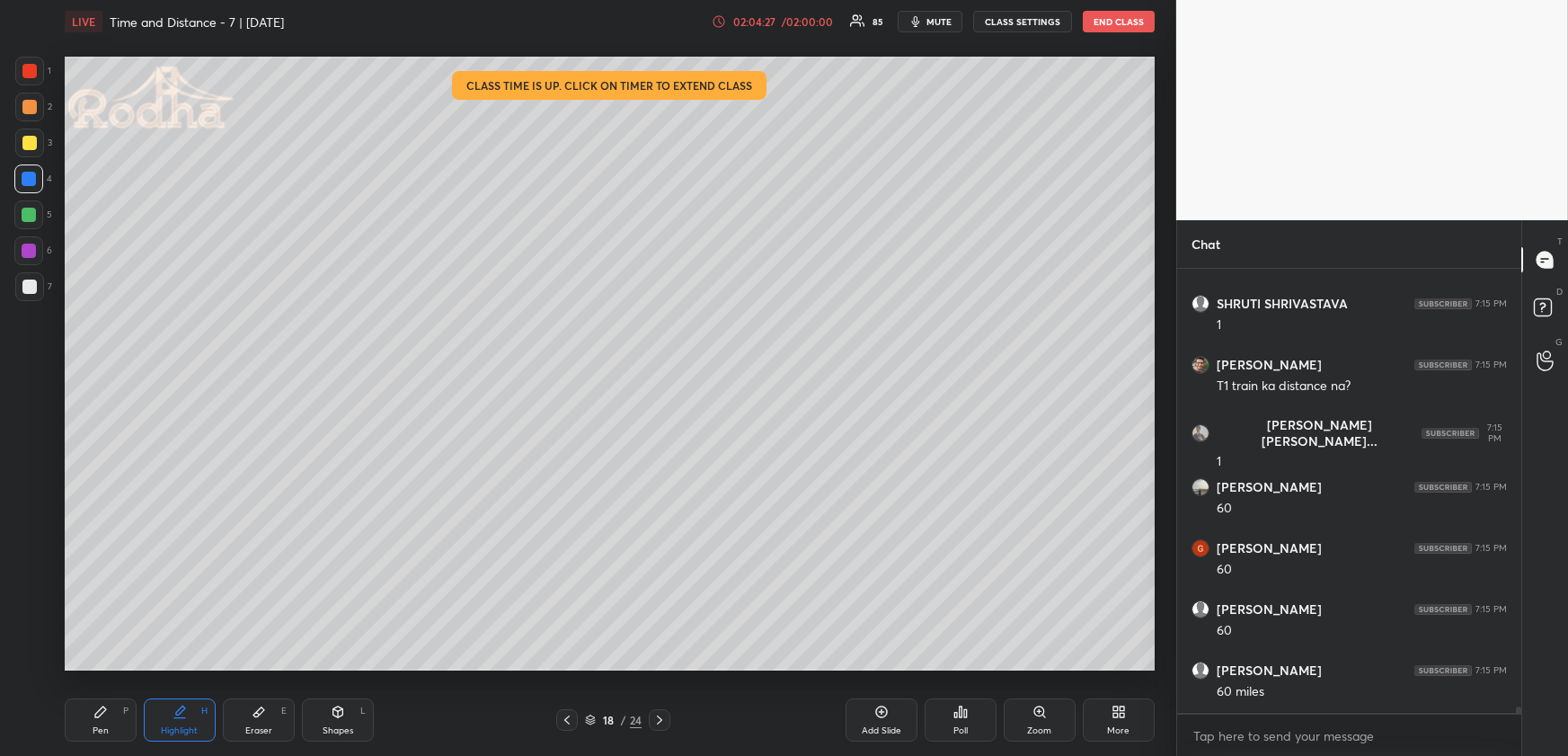 scroll, scrollTop: 30671, scrollLeft: 0, axis: vertical 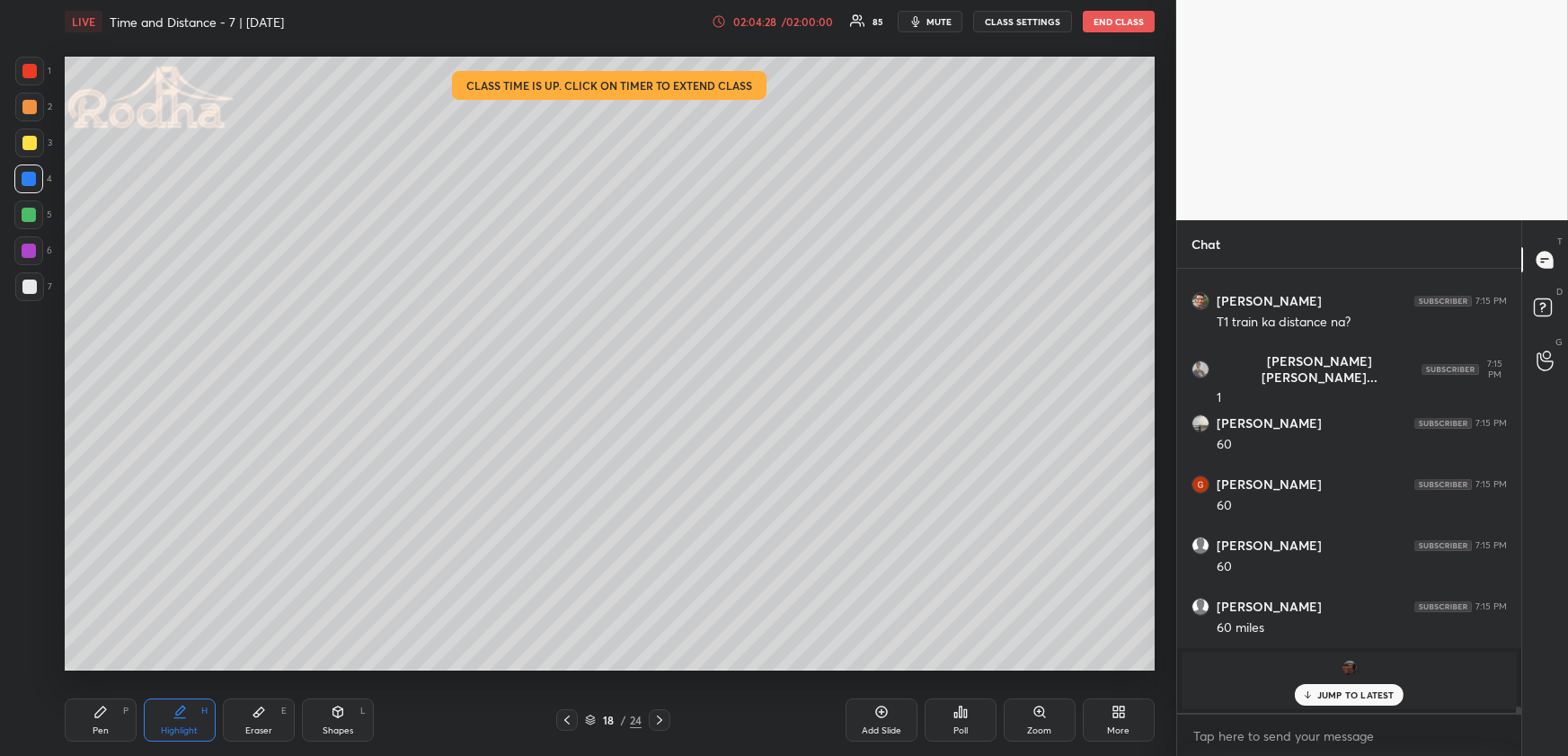 drag, startPoint x: 106, startPoint y: 717, endPoint x: 102, endPoint y: 700, distance: 17.464249 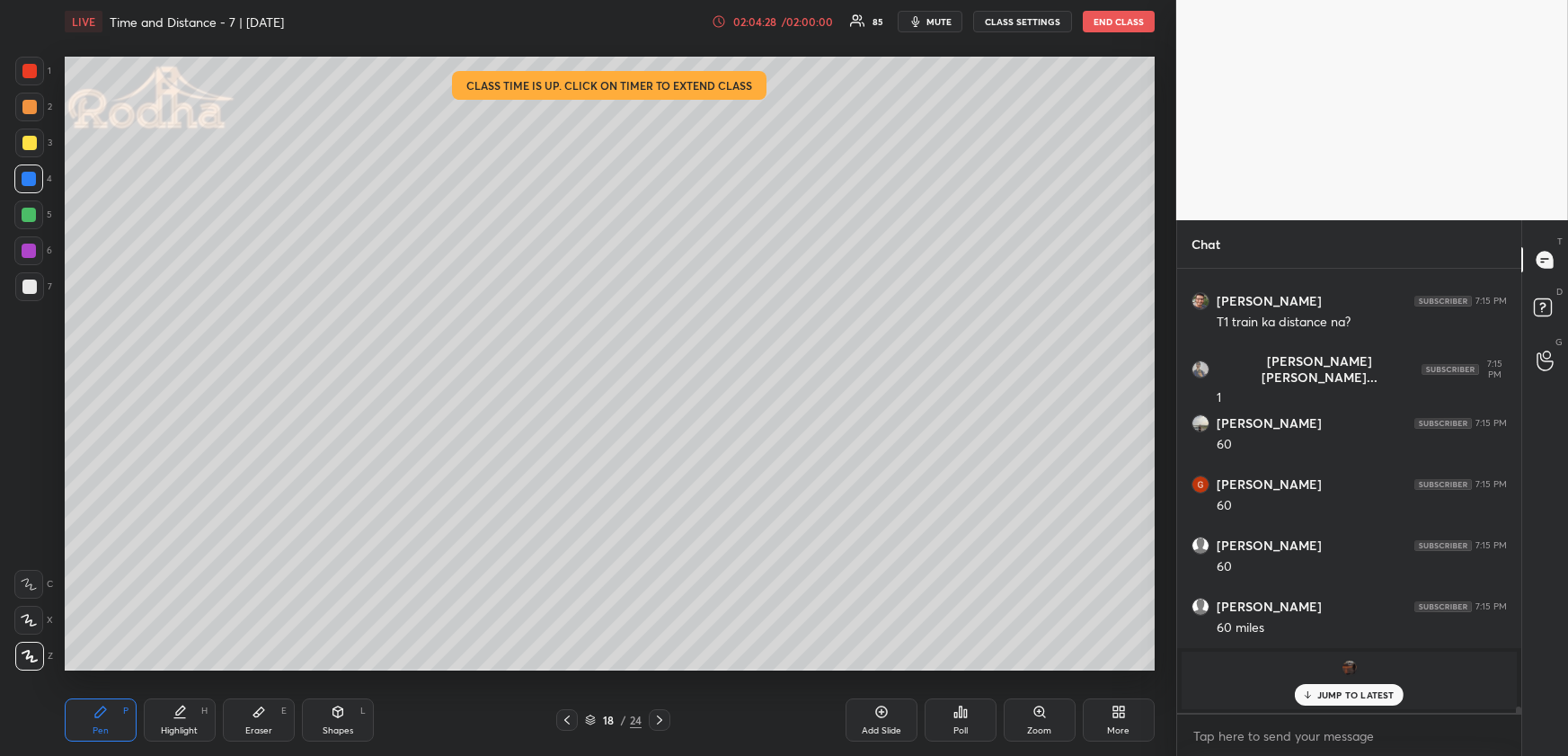 scroll, scrollTop: 30065, scrollLeft: 0, axis: vertical 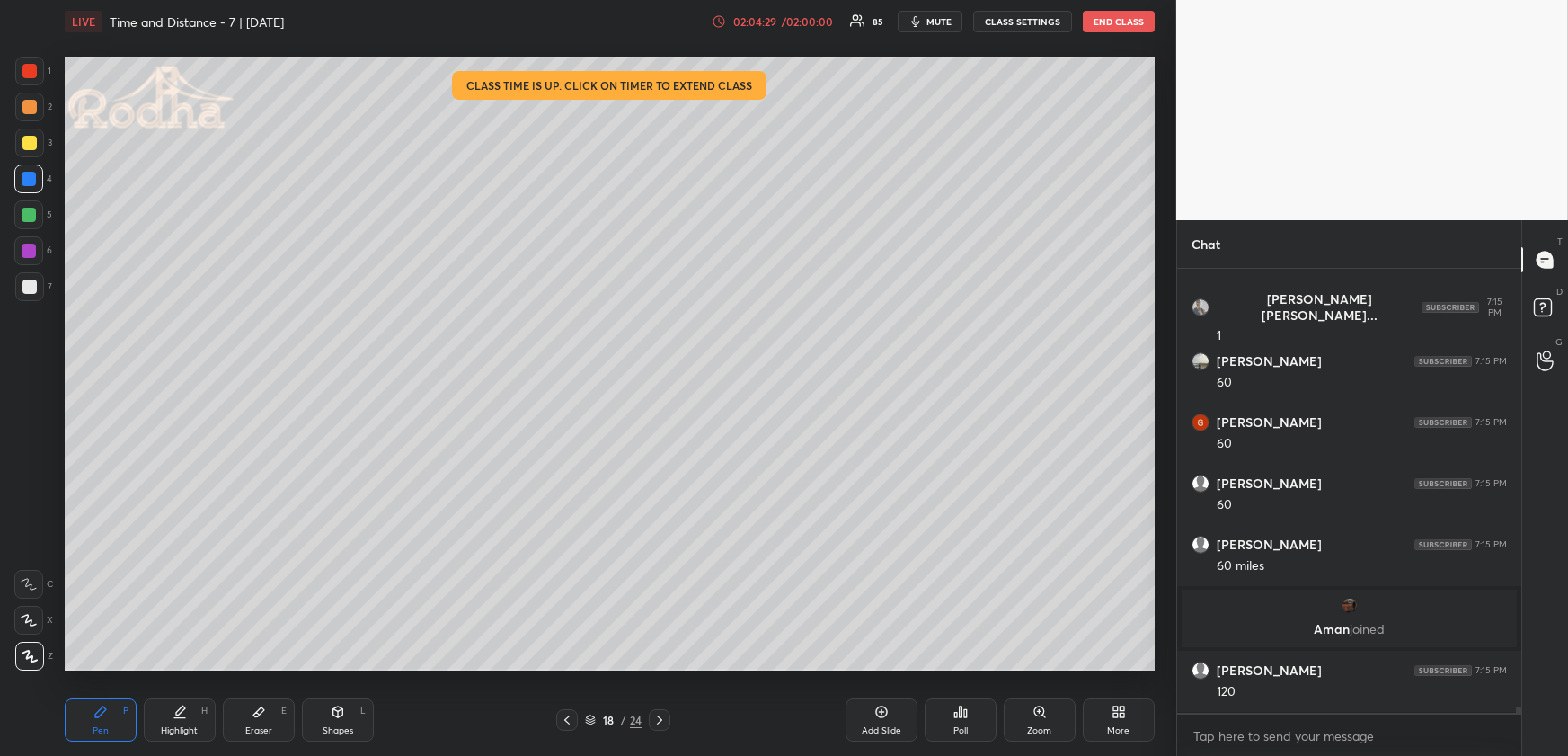click at bounding box center [30, 143] 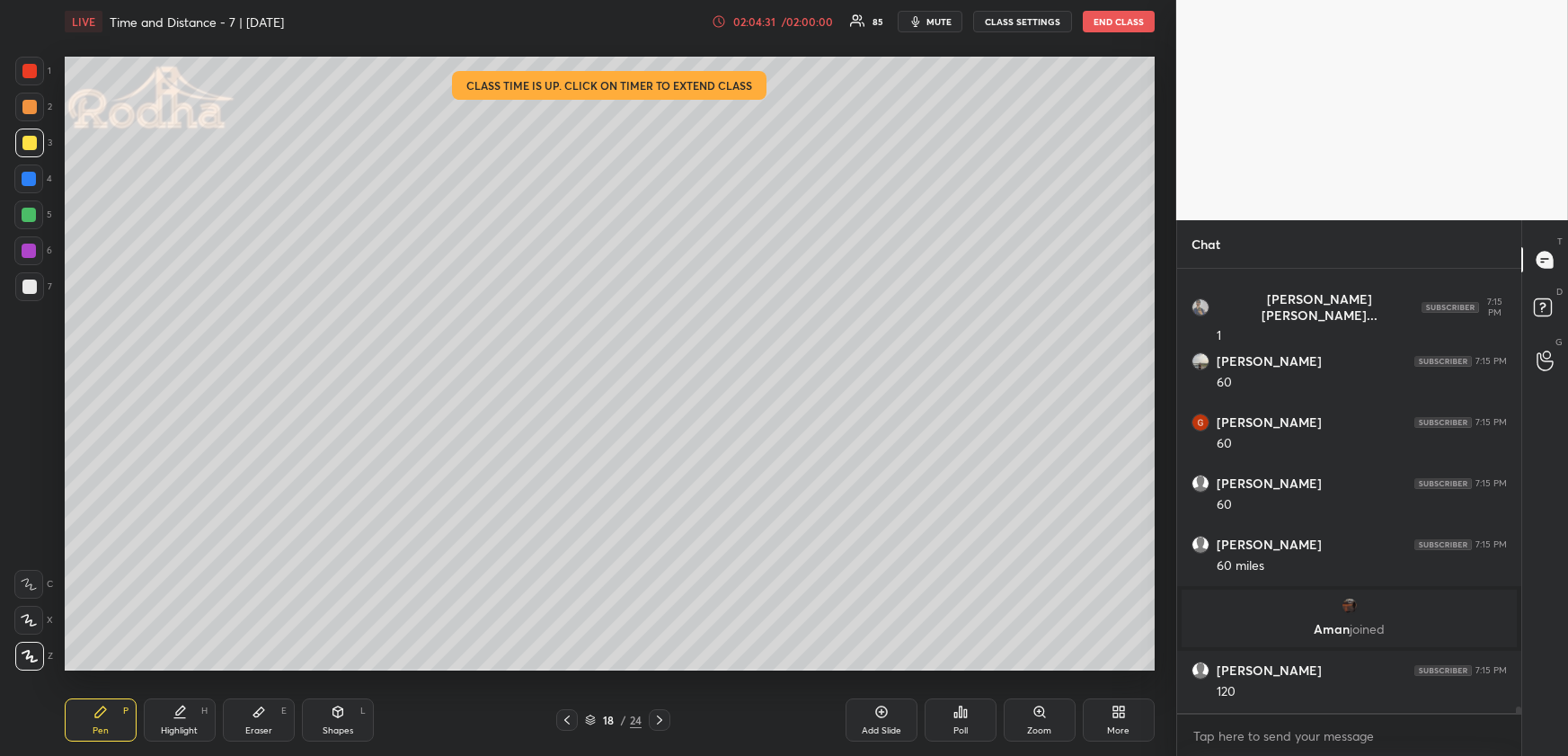 click 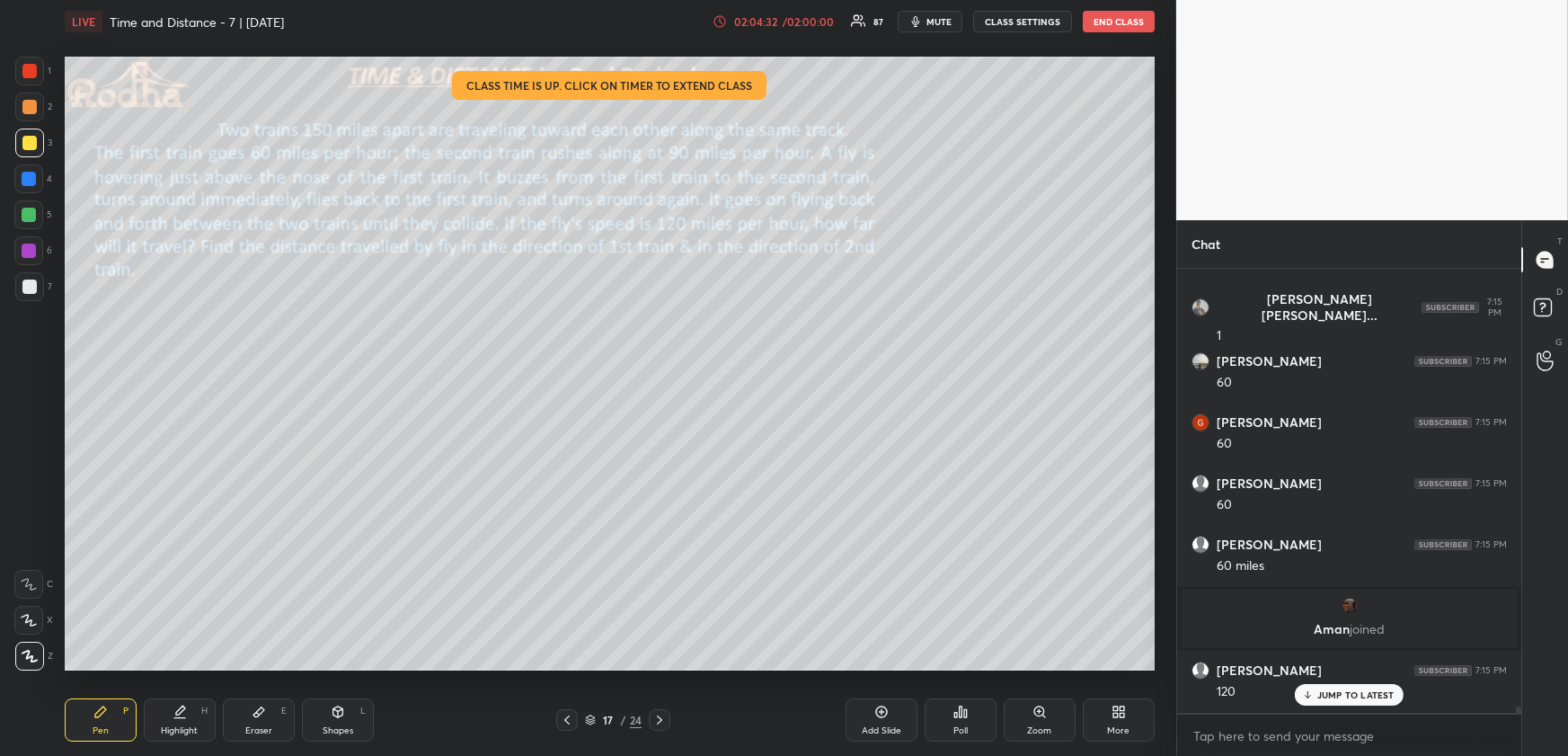 scroll, scrollTop: 30125, scrollLeft: 0, axis: vertical 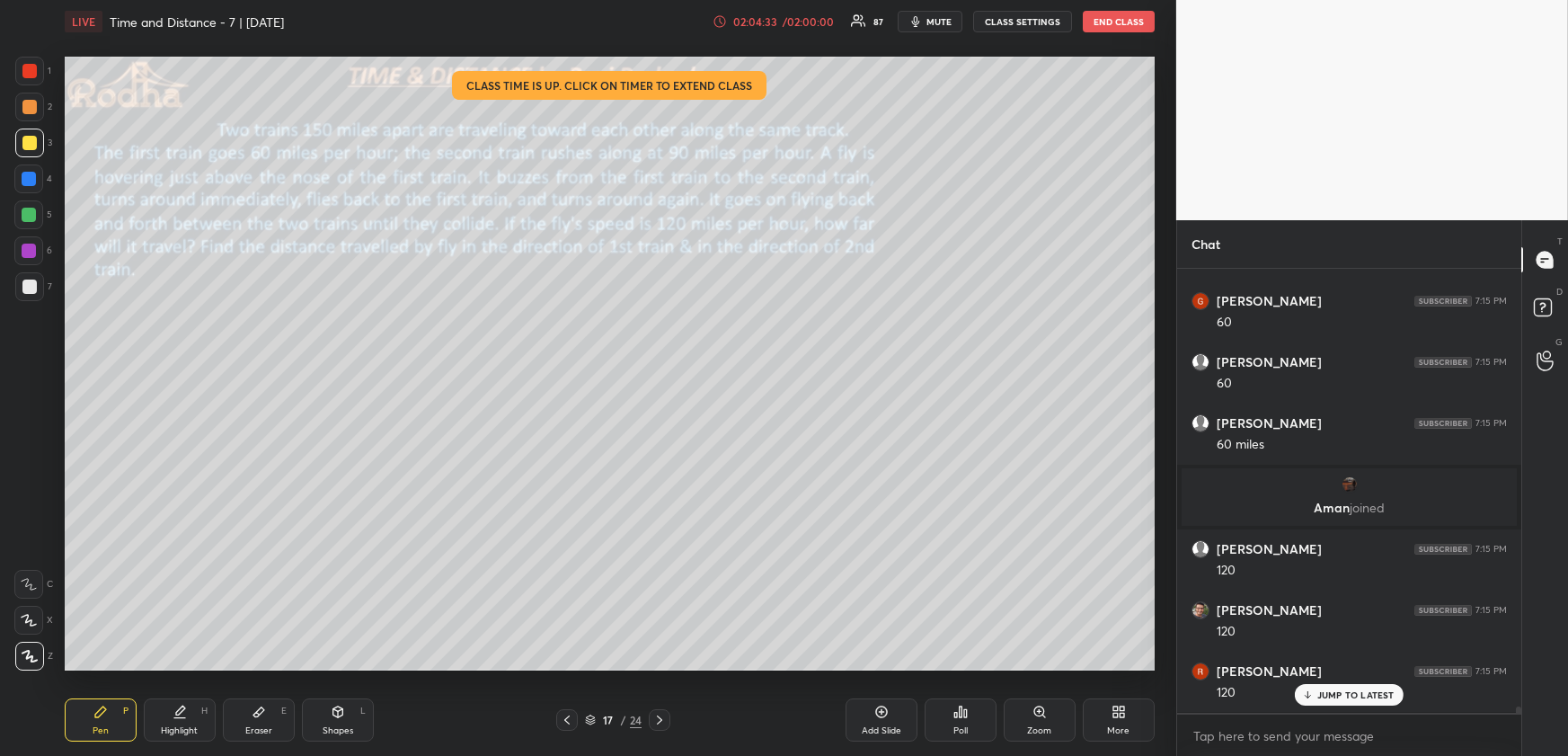click 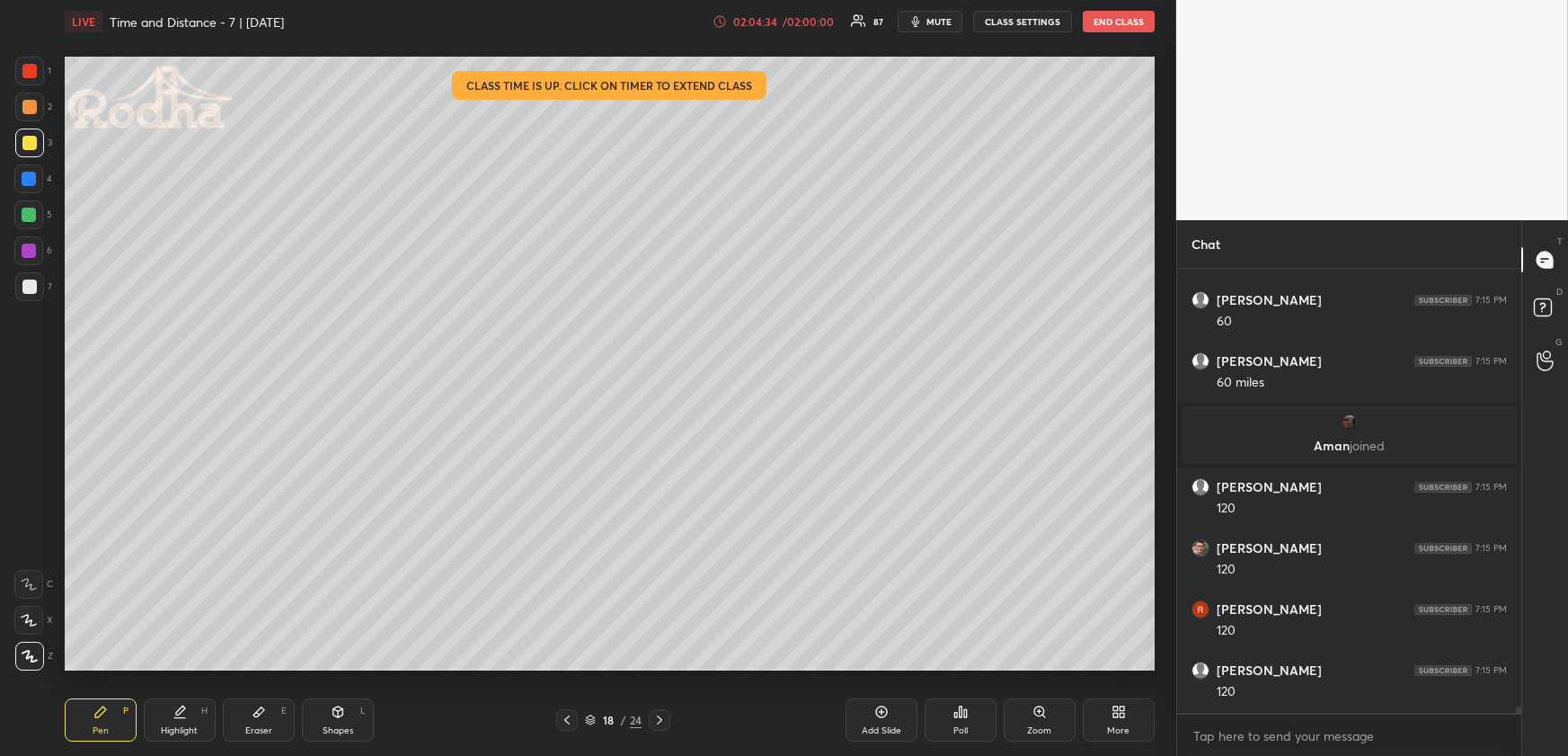 scroll, scrollTop: 30309, scrollLeft: 0, axis: vertical 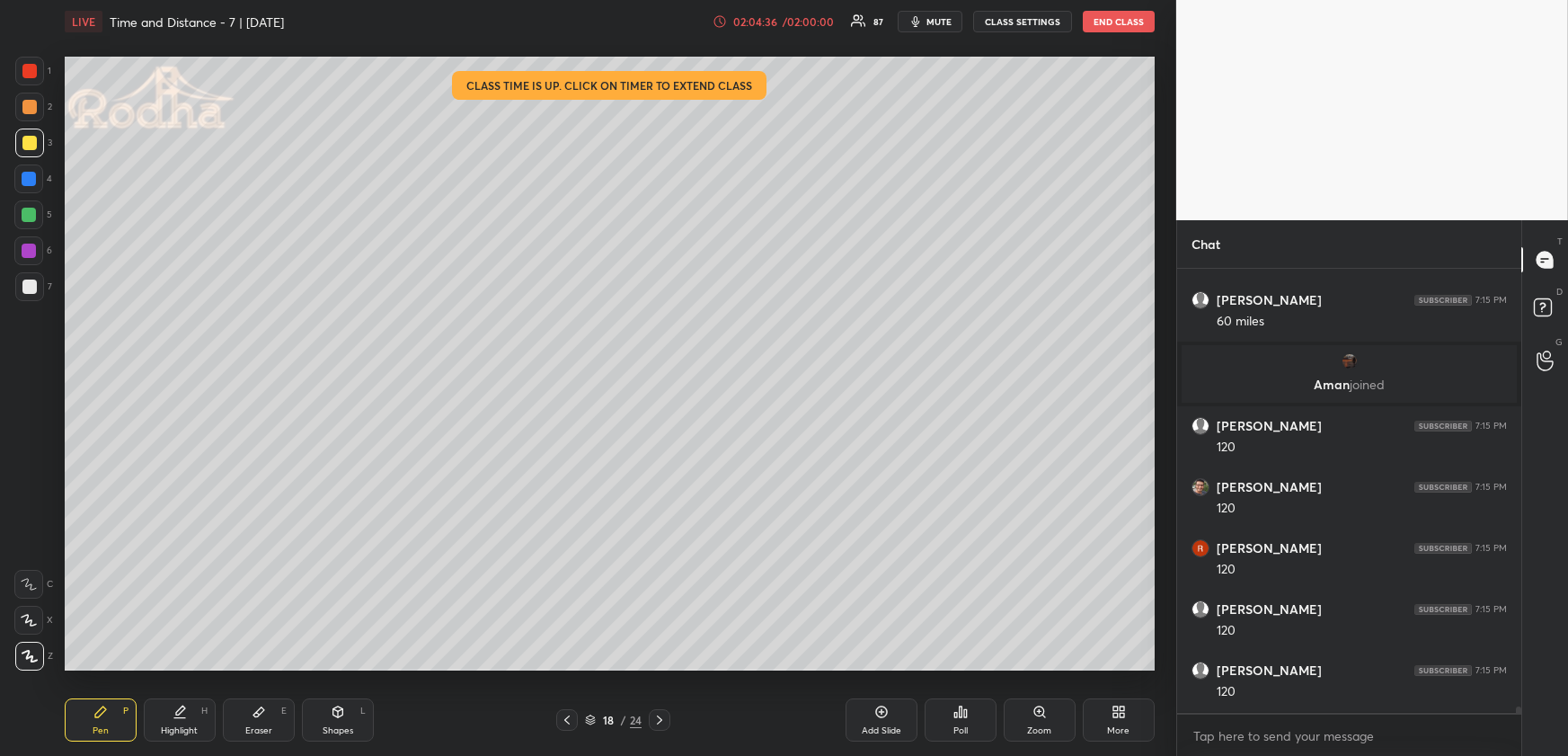 drag, startPoint x: 566, startPoint y: 721, endPoint x: 567, endPoint y: 712, distance: 9.055385 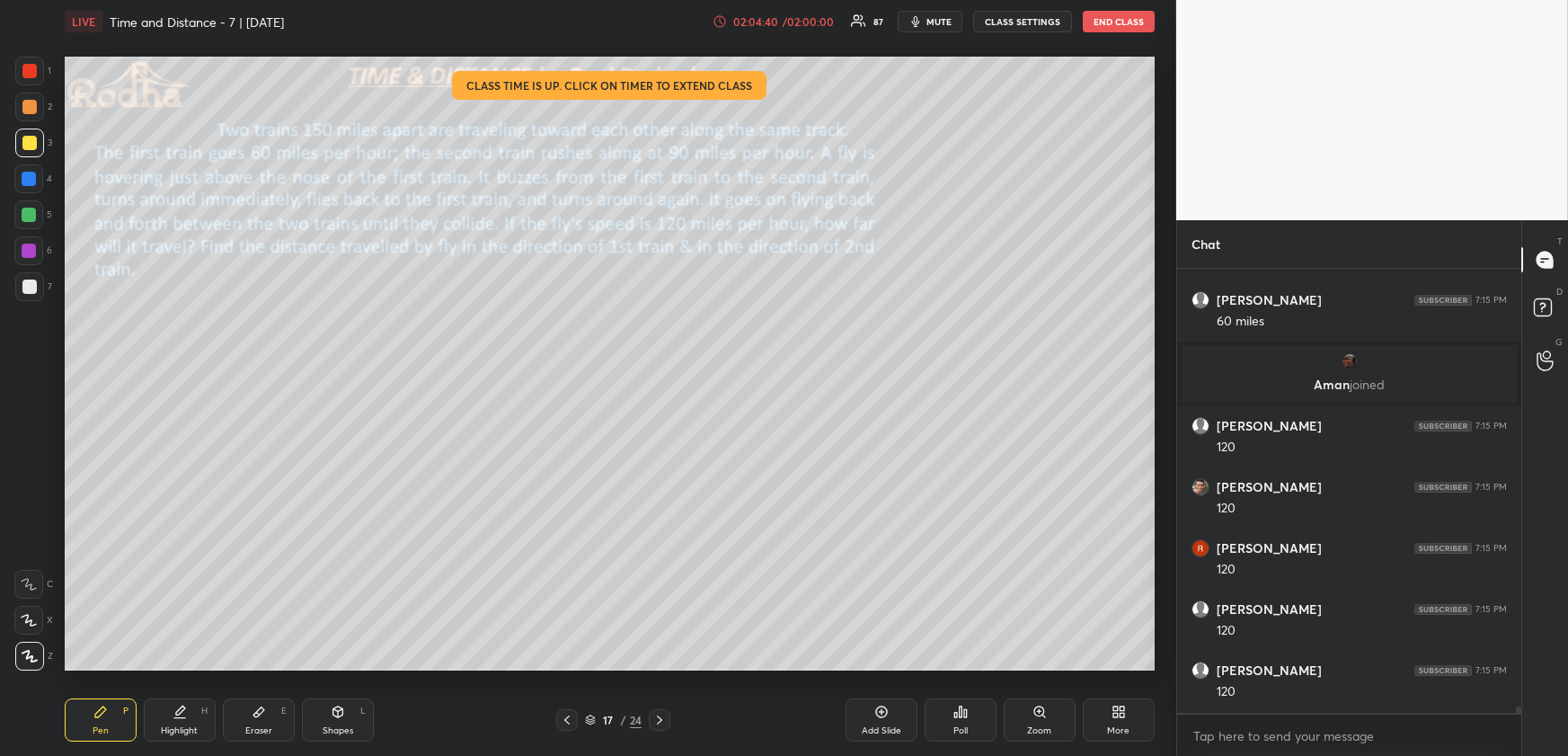 scroll, scrollTop: 30370, scrollLeft: 0, axis: vertical 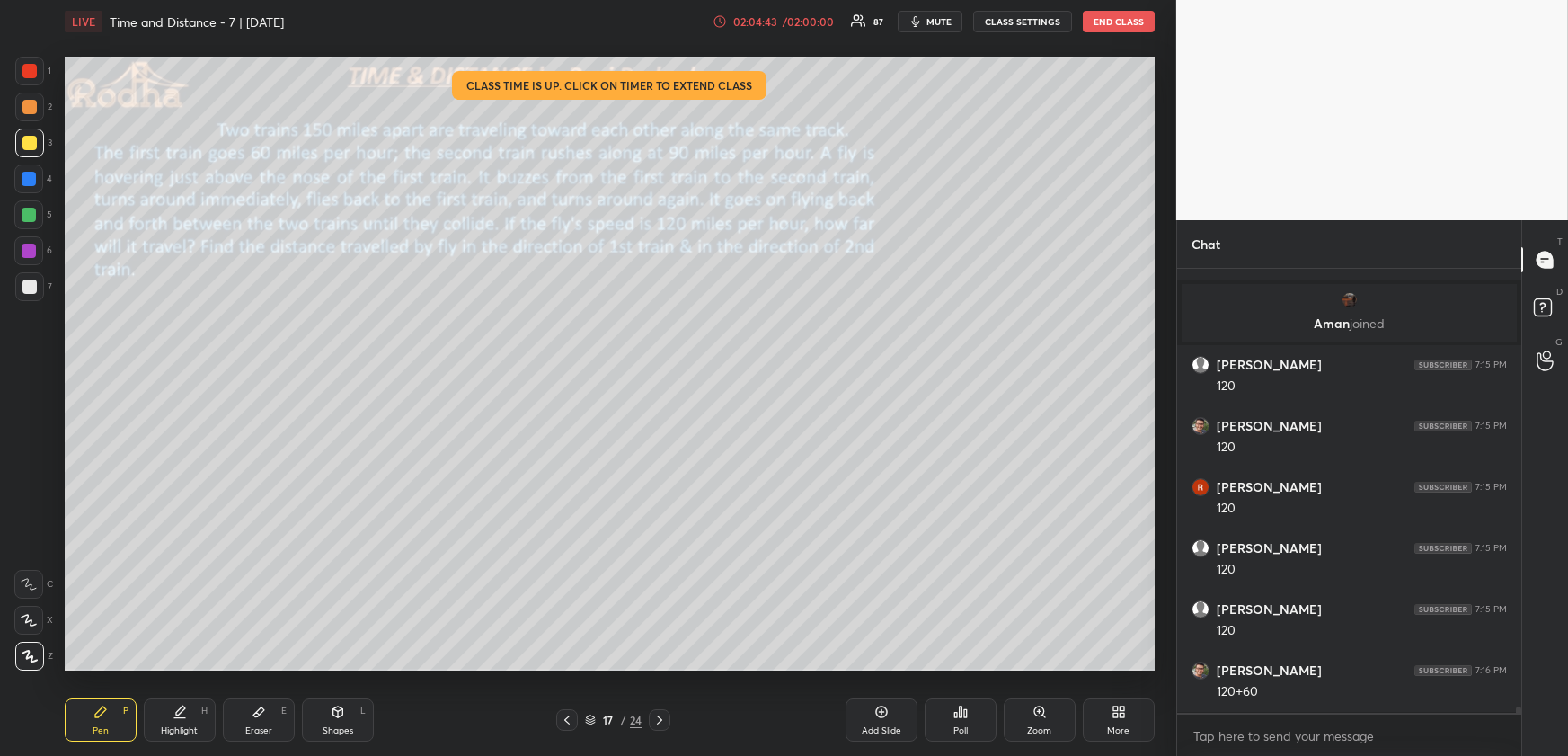 click 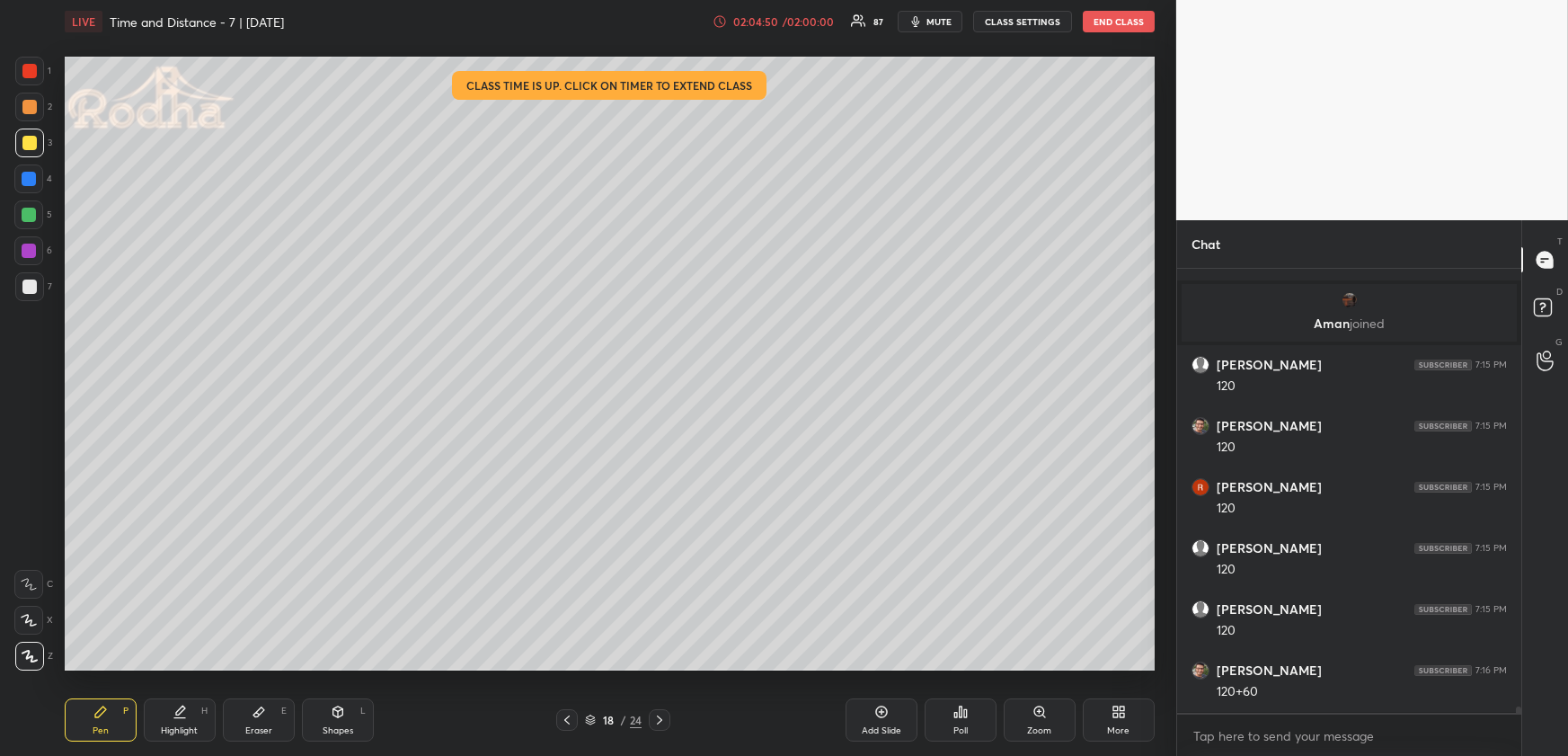drag, startPoint x: 171, startPoint y: 713, endPoint x: 176, endPoint y: 680, distance: 33.37664 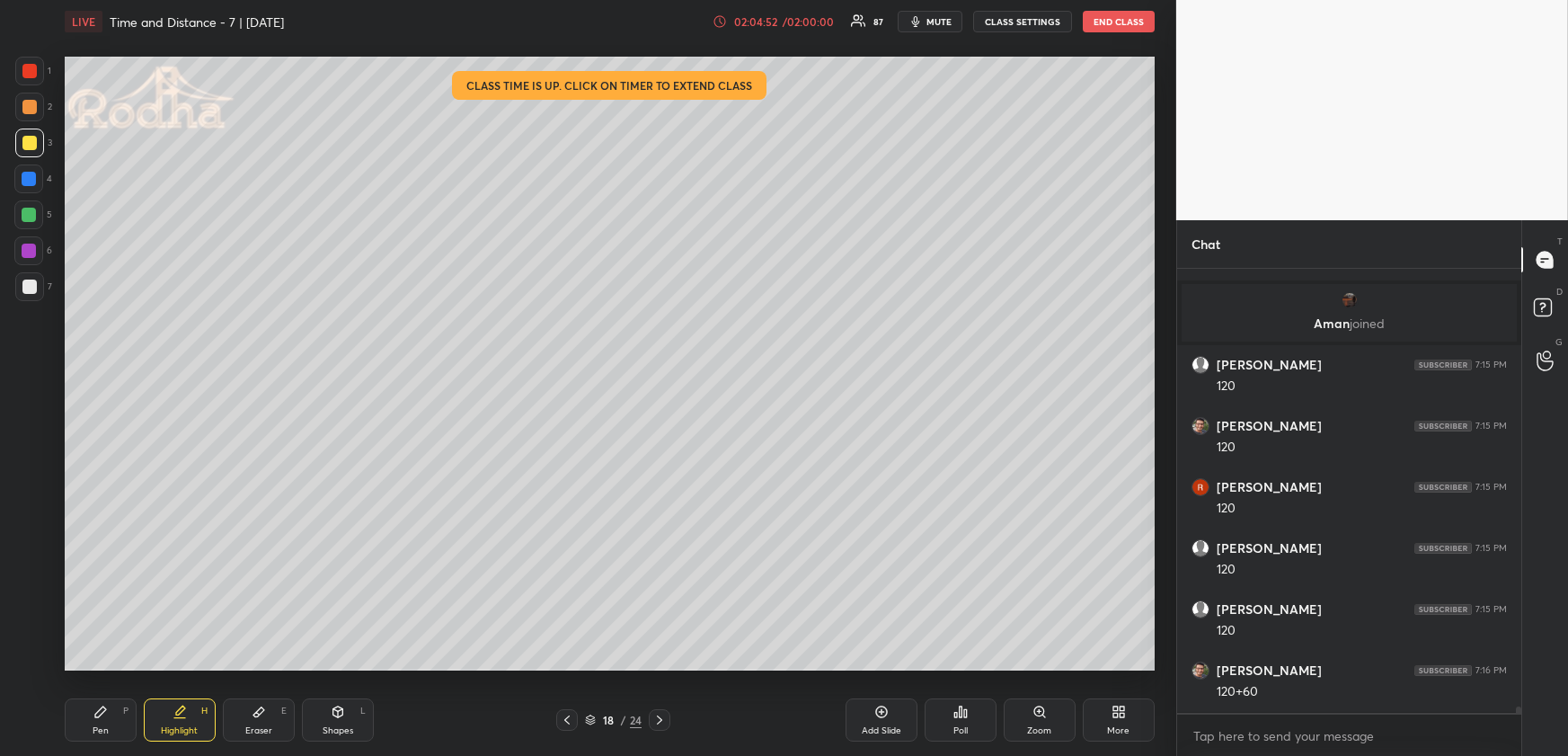 drag, startPoint x: 107, startPoint y: 716, endPoint x: 96, endPoint y: 673, distance: 44.384682 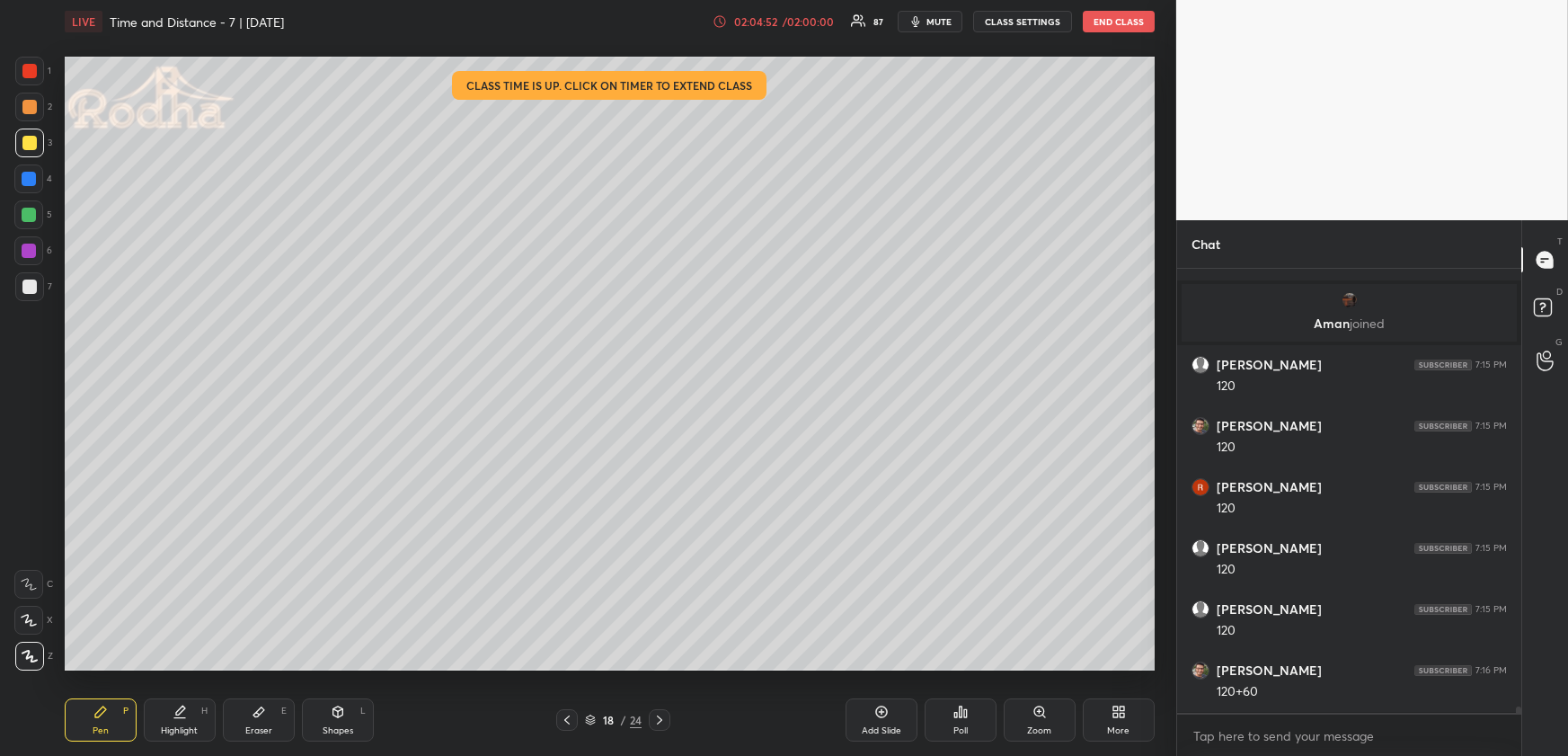 scroll, scrollTop: 30388, scrollLeft: 0, axis: vertical 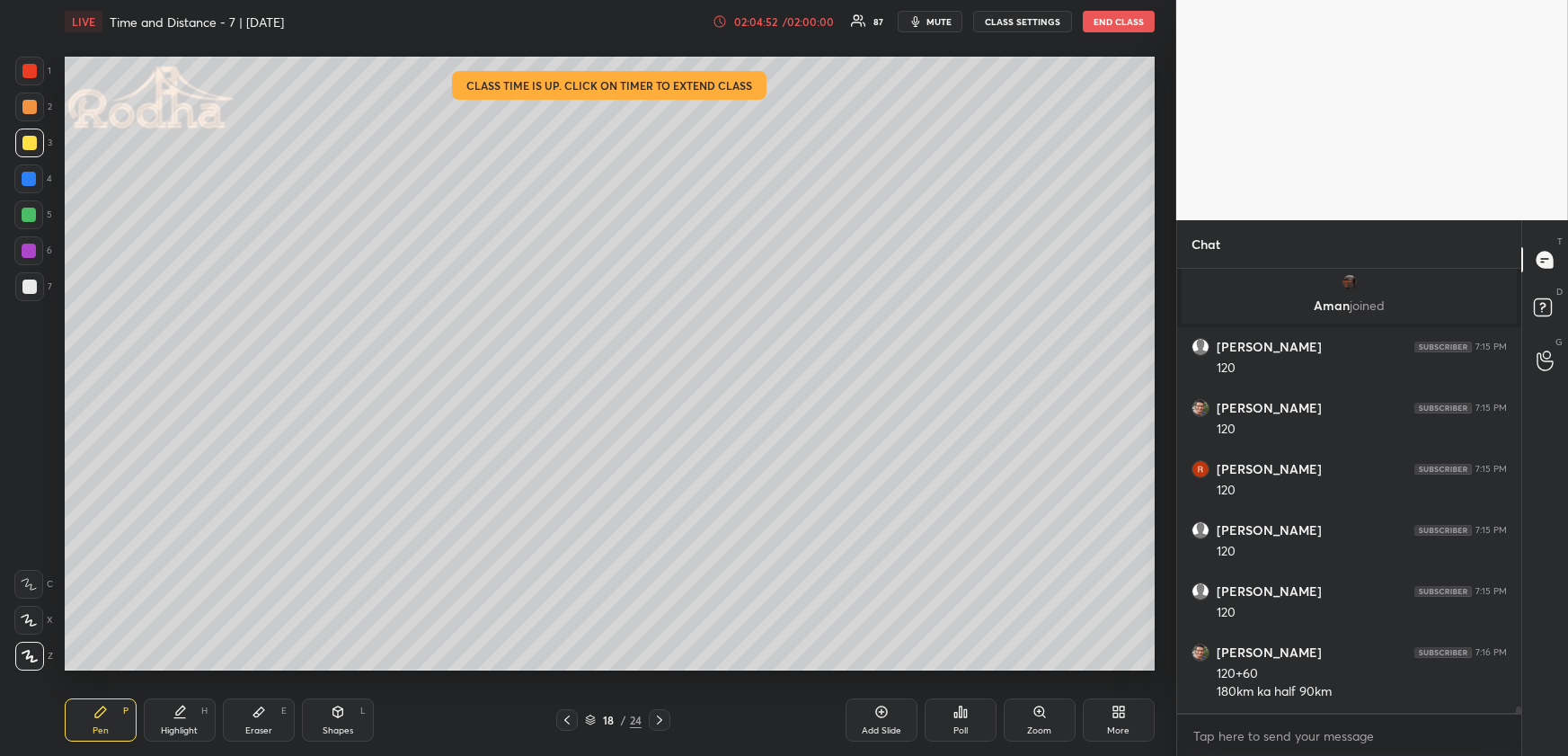 drag, startPoint x: 29, startPoint y: 65, endPoint x: 59, endPoint y: 76, distance: 31.95309 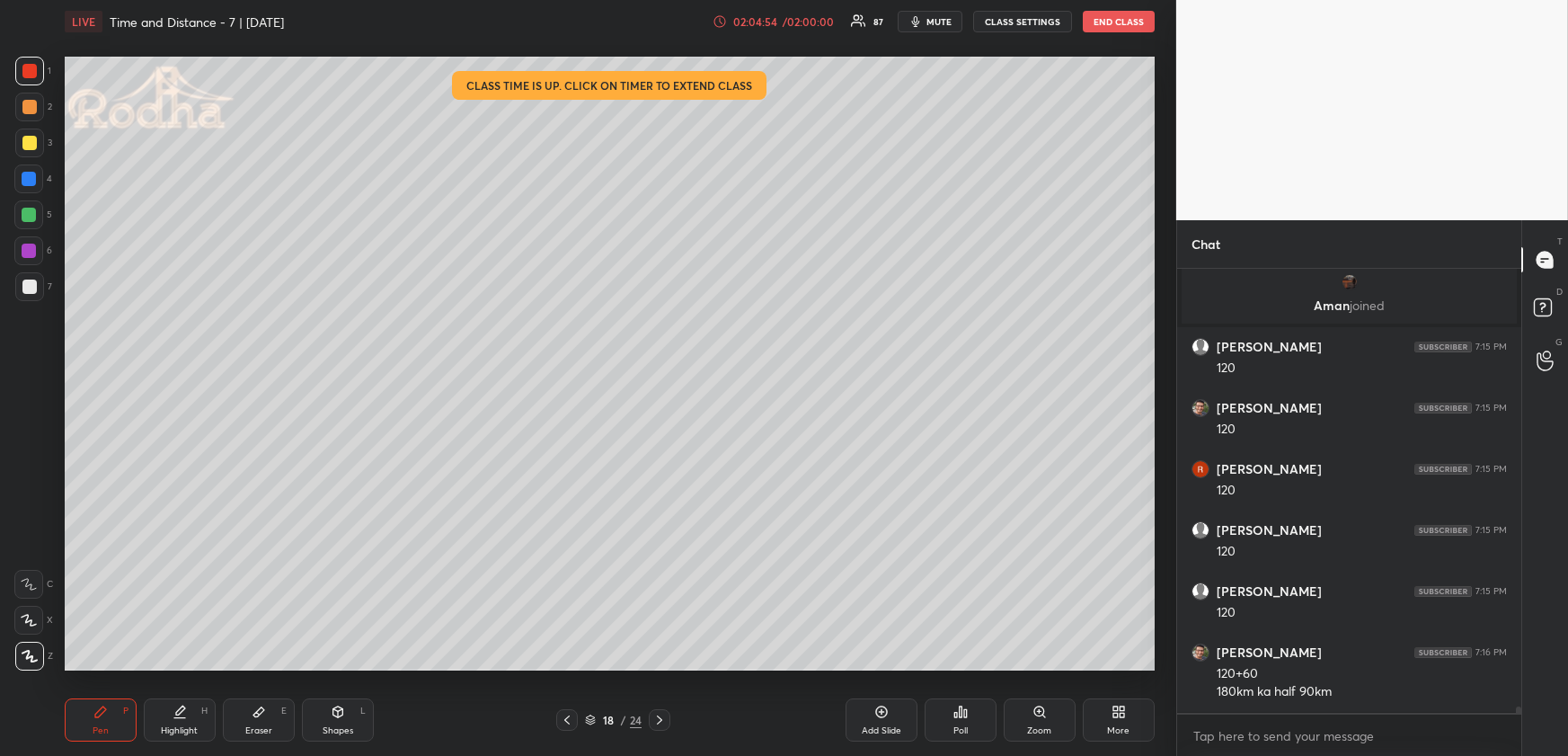 scroll, scrollTop: 30449, scrollLeft: 0, axis: vertical 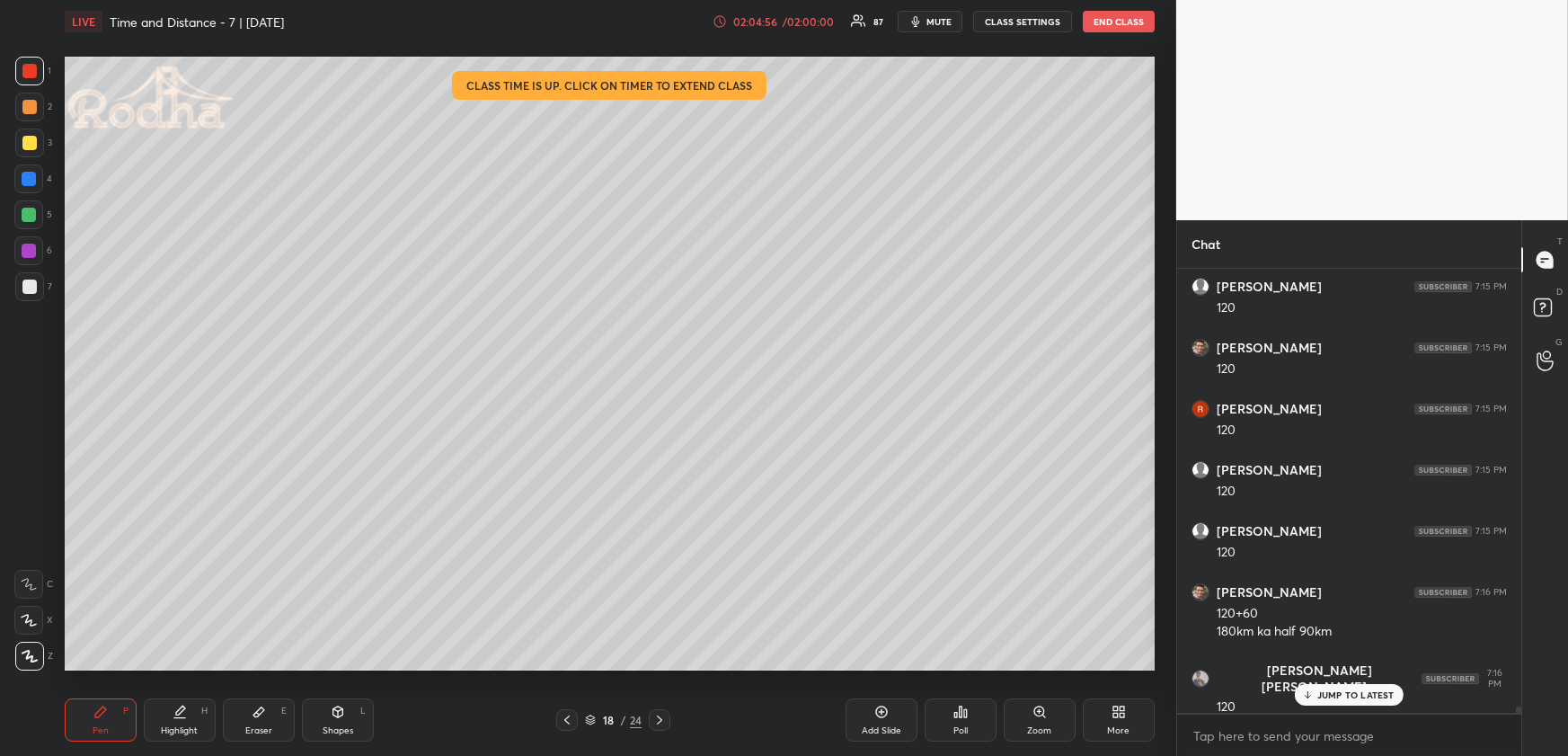 click 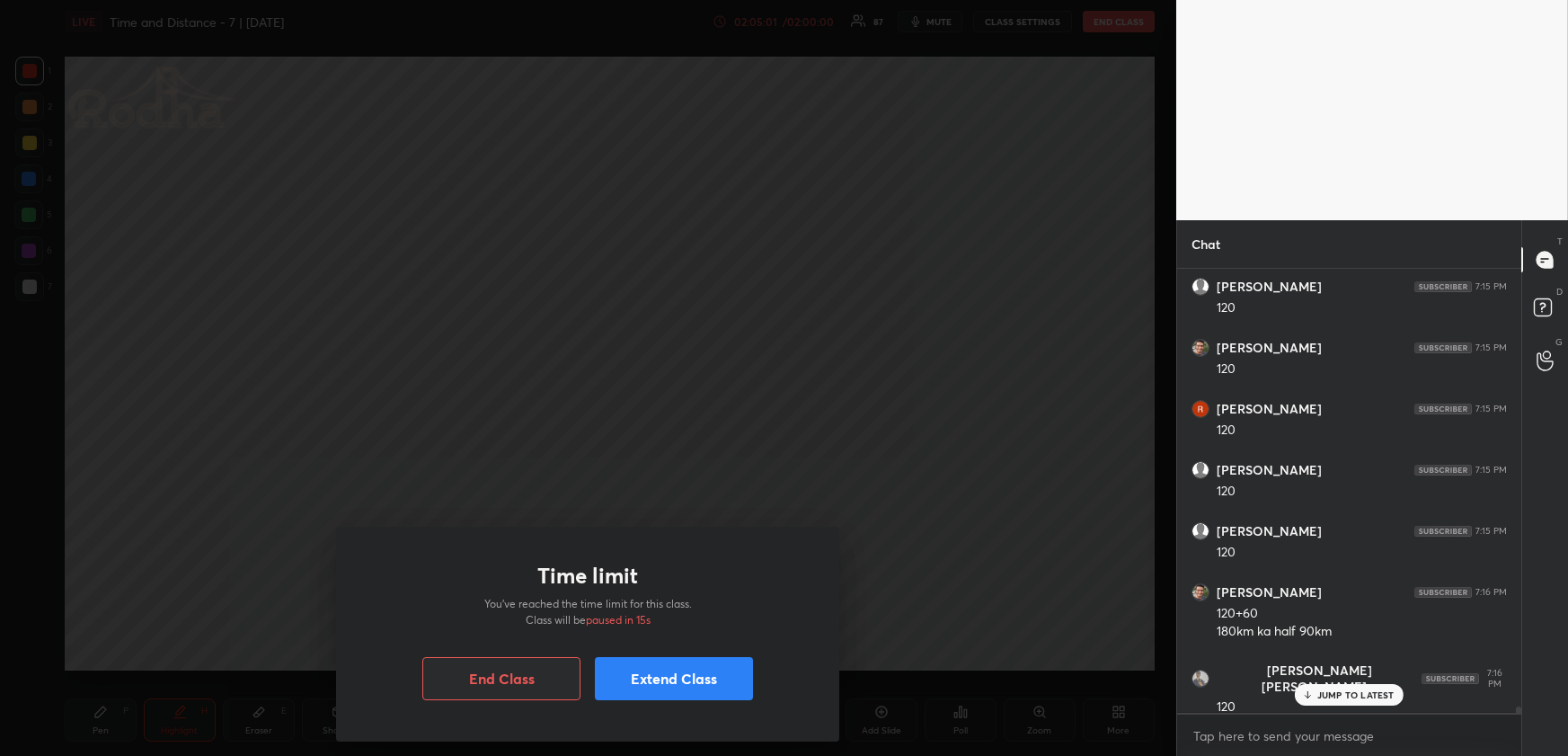 click on "1 2 3 4 5 6 7 R O A L C X Z Erase all   C X Z LIVE Time and Distance - 7 | [DATE] 02:05:01 /  02:00:00 87 mute CLASS SETTINGS END CLASS Setting up your live class Poll for   secs No correct answer Start poll Back Time and Distance - 7 | [DATE] RODHA Pen P Highlight H Eraser E Shapes L 18 / 24 Add Slide Poll Zoom More Chat [PERSON_NAME] 7:15 PM 1 [PERSON_NAME] 7:15 PM 1hr SHRUTI SHRIVASTAVA 7:15 PM 1 [PERSON_NAME] 7:15 PM T1 train ka distance na? [PERSON_NAME] [PERSON_NAME]... 7:15 PM 1 [PERSON_NAME] 7:15 PM 60 [PERSON_NAME] 7:15 PM 60 [PERSON_NAME] 7:15 PM 60 [PERSON_NAME] 7:15 PM 60 [PERSON_NAME]  joined [PERSON_NAME] 7:15 PM 120 [PERSON_NAME] 7:15 PM 120 [PERSON_NAME] 7:15 PM 120 [PERSON_NAME] 7:15 PM 120 [PERSON_NAME] 7:15 PM 120 [PERSON_NAME] 7:16 PM 120+60 180km ka half 90km [PERSON_NAME] [PERSON_NAME]... 7:16 PM 120 JUMP TO LATEST Enable hand raising Enable raise hand to speak to learners. Once enabled, chat will be turned off temporarily. Enable x   Doubts asked by learners will show up here NEW DOUBTS ASKED Guidelines T D" at bounding box center [784, 378] 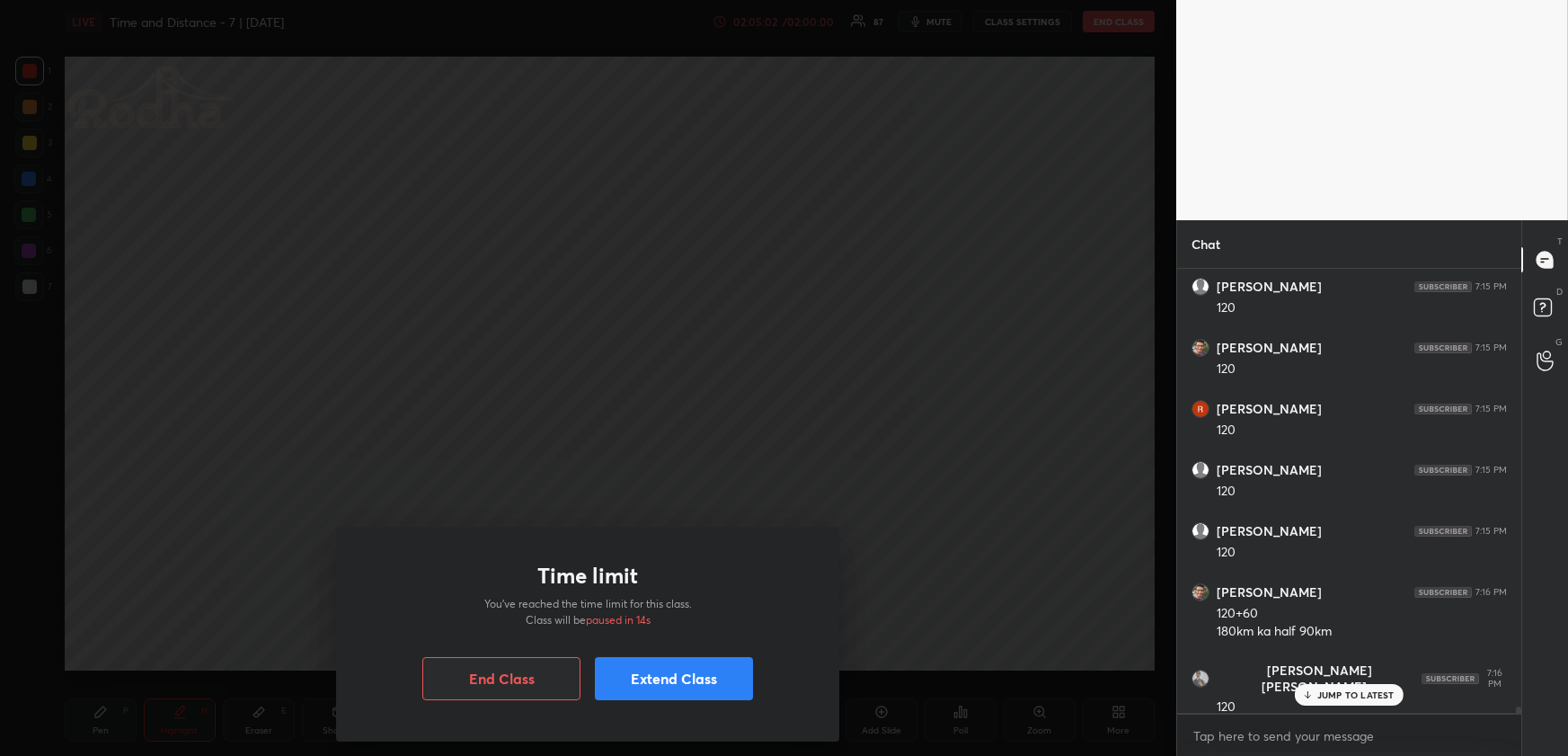 click on "Extend Class" at bounding box center (674, 679) 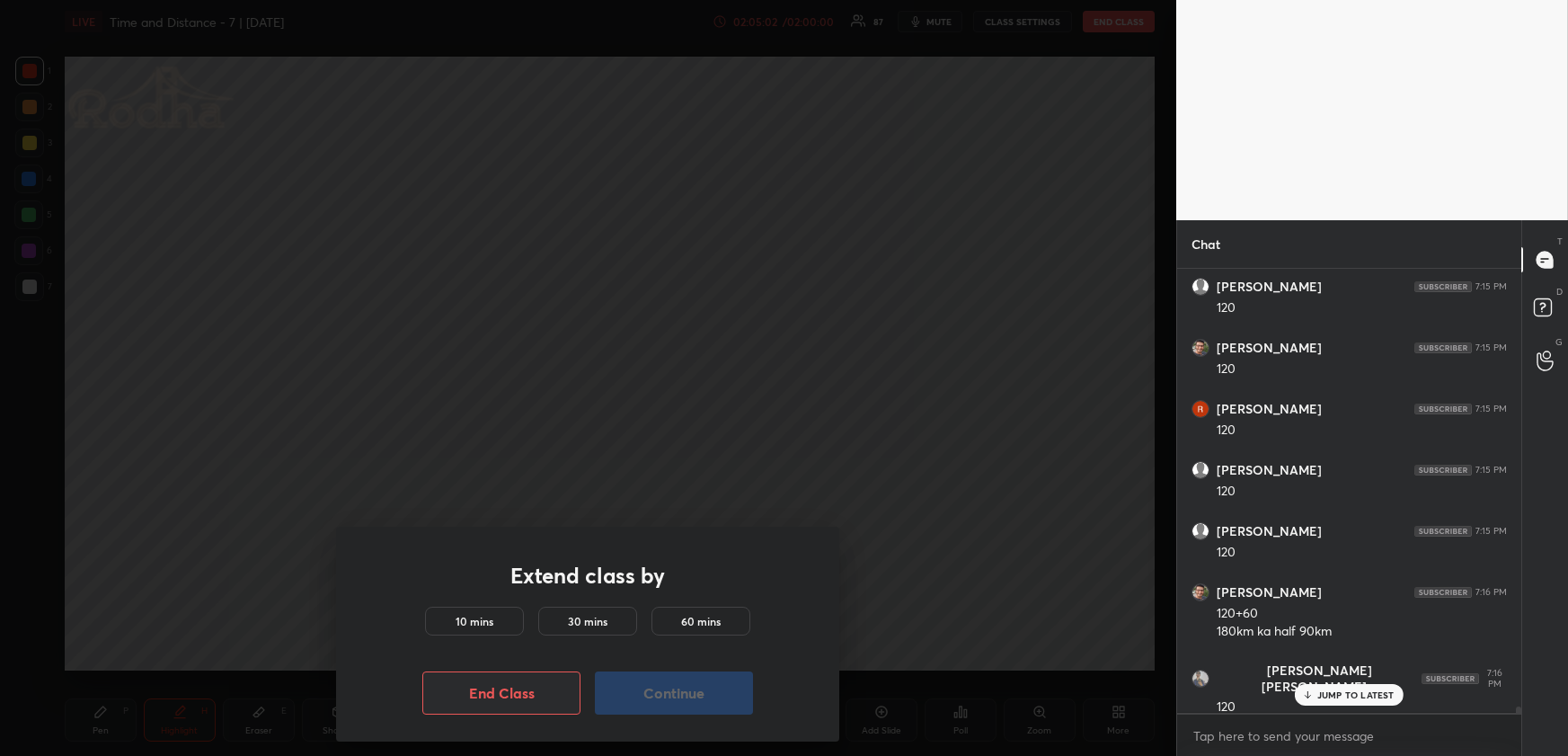 drag, startPoint x: 456, startPoint y: 613, endPoint x: 489, endPoint y: 623, distance: 34.481879 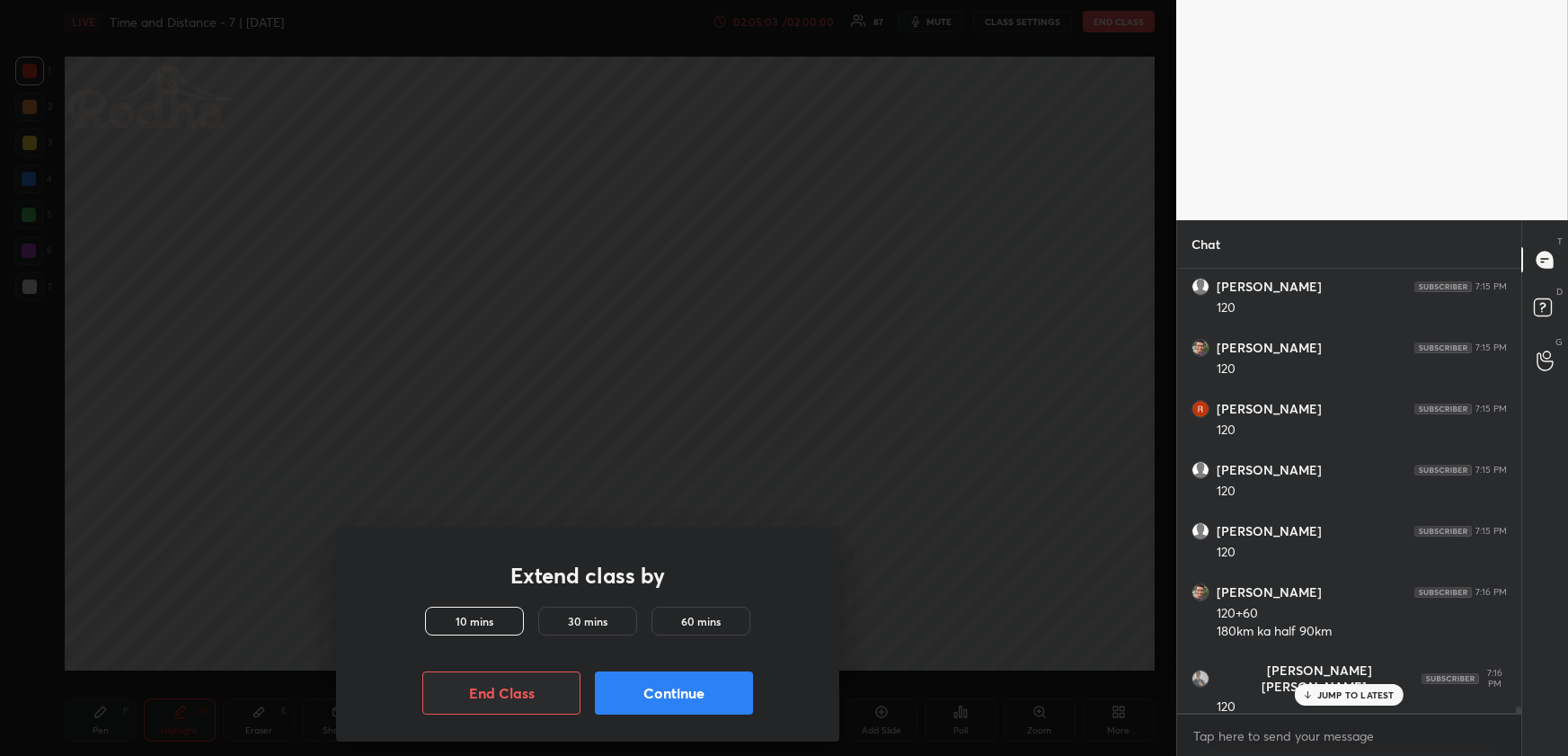 click on "Continue" at bounding box center [674, 693] 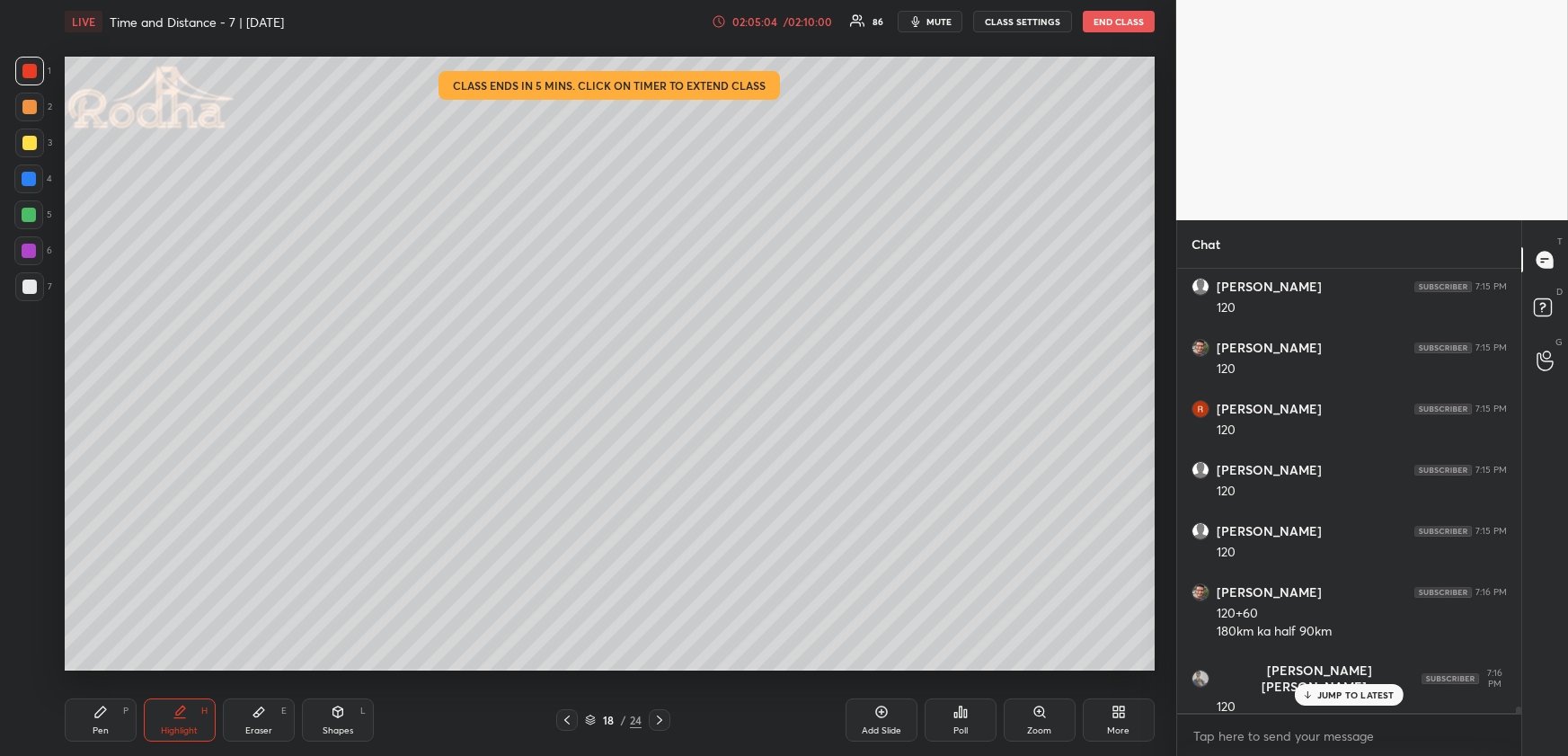 click 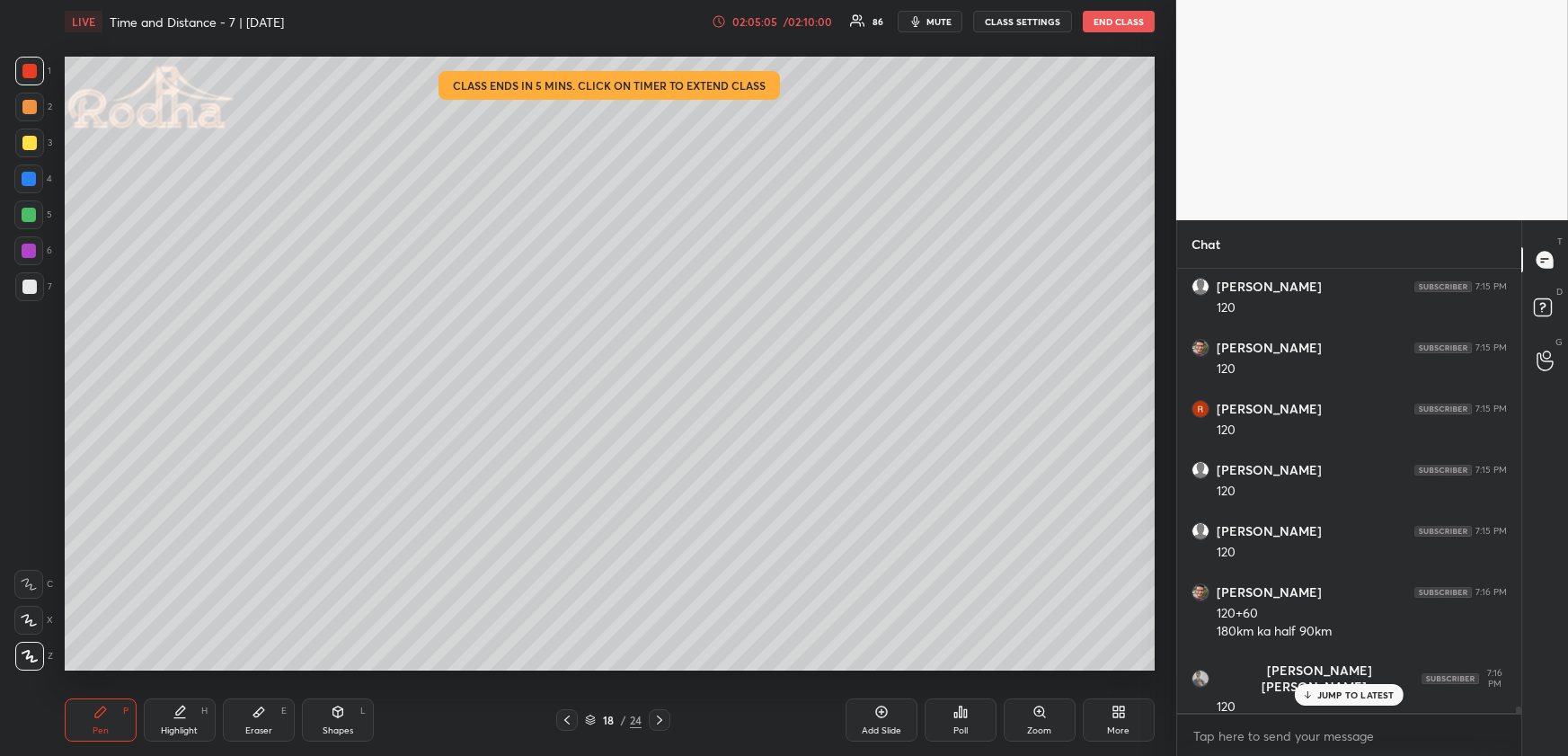 scroll, scrollTop: 30510, scrollLeft: 0, axis: vertical 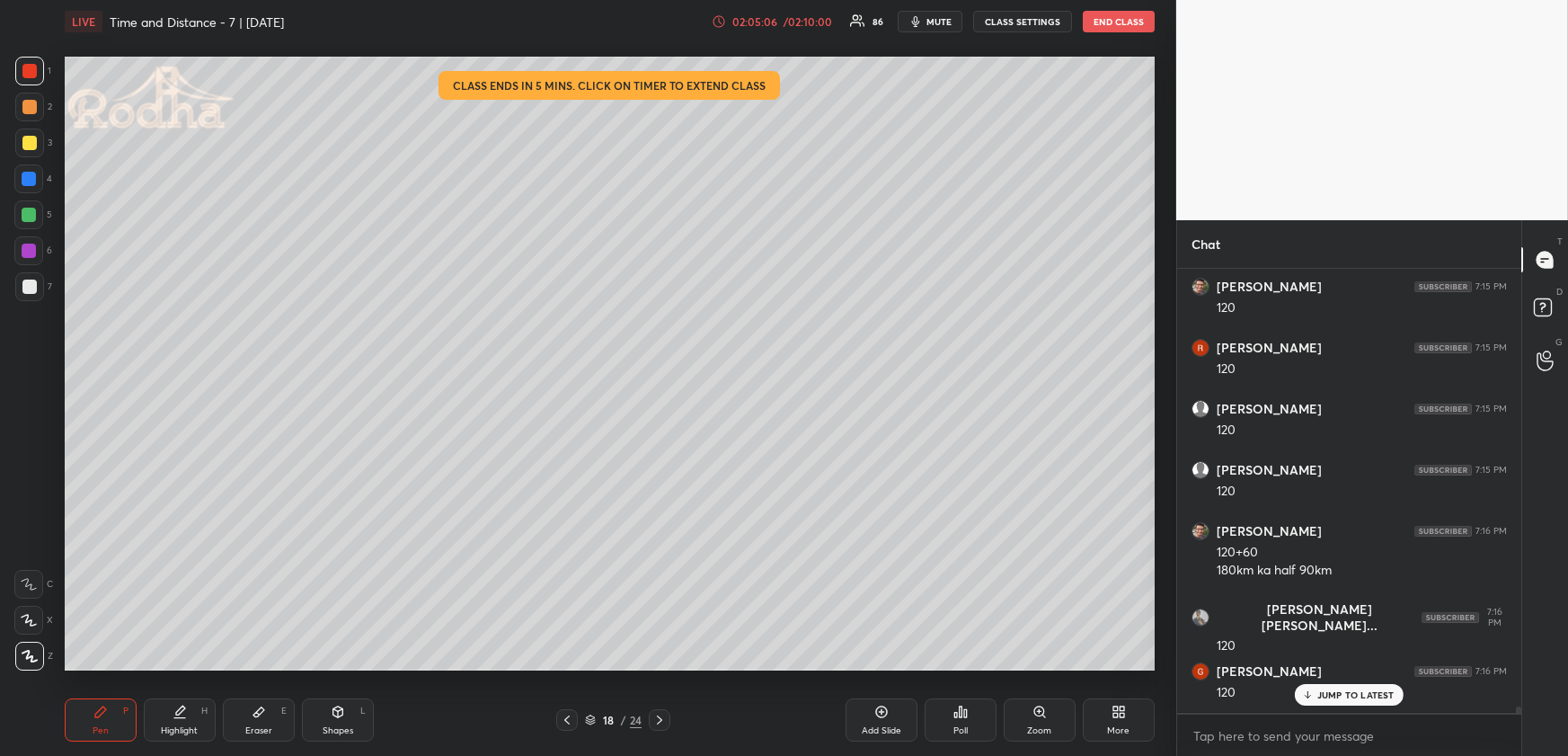 click on "Highlight H" at bounding box center [180, 720] 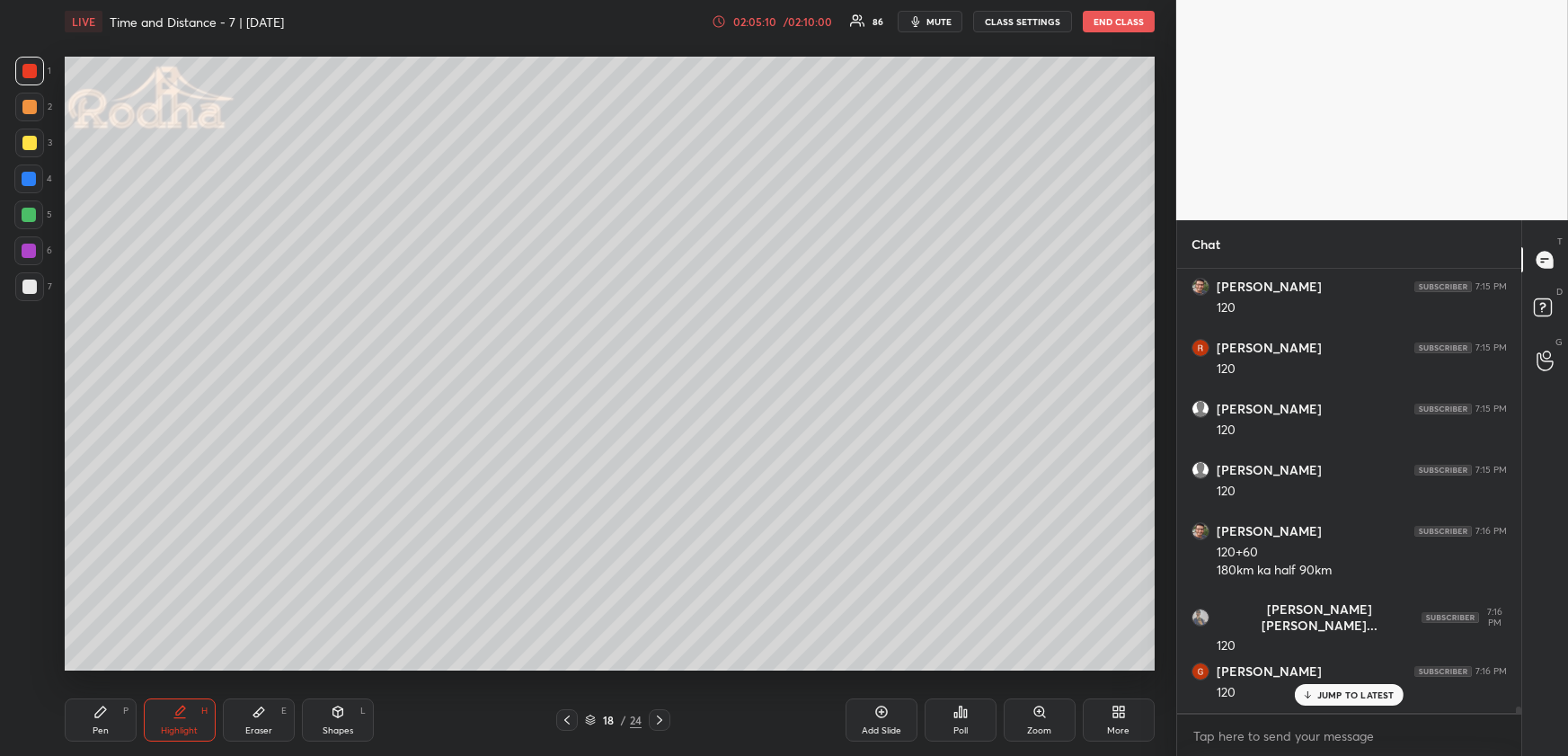 scroll, scrollTop: 30572, scrollLeft: 0, axis: vertical 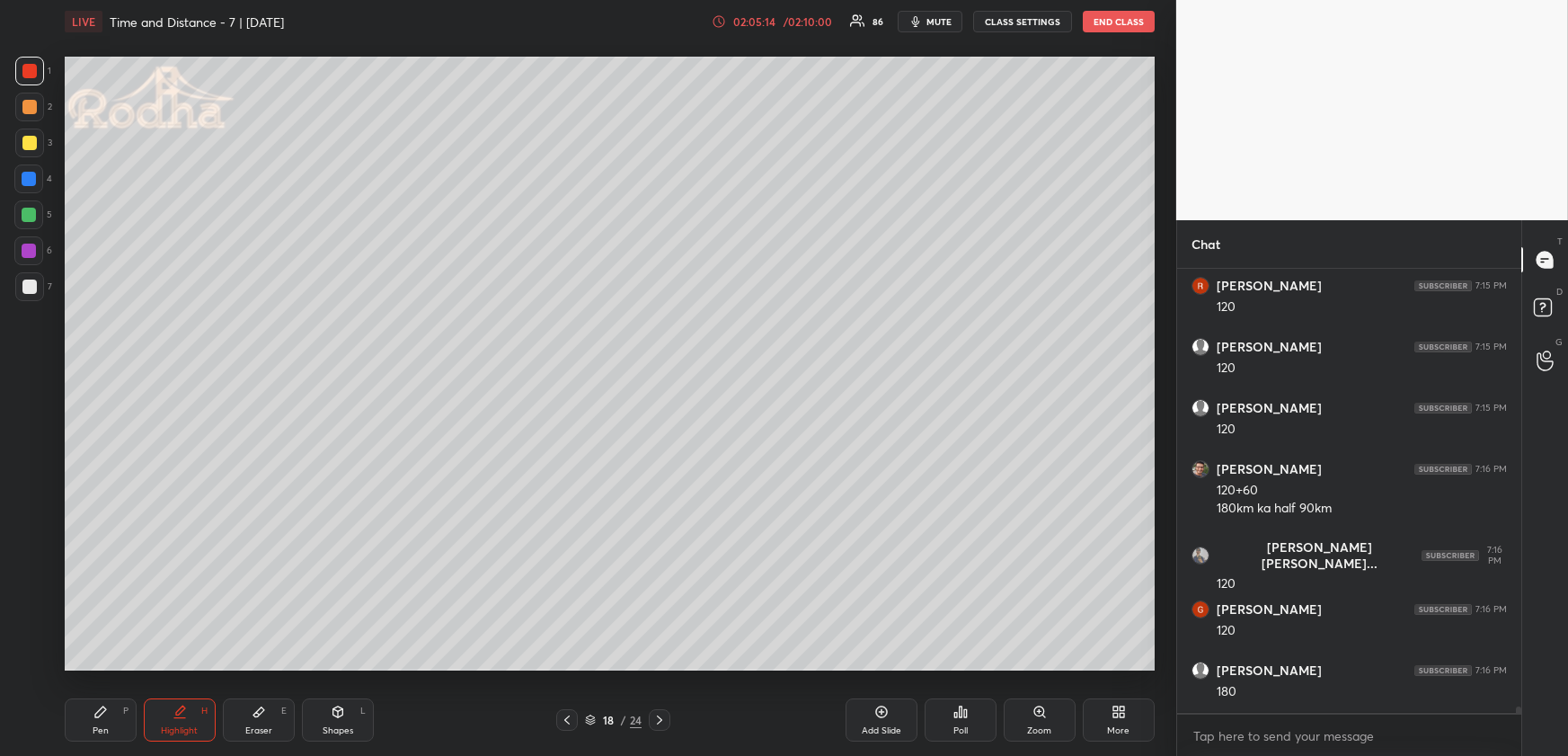 click on "Pen P" at bounding box center [101, 720] 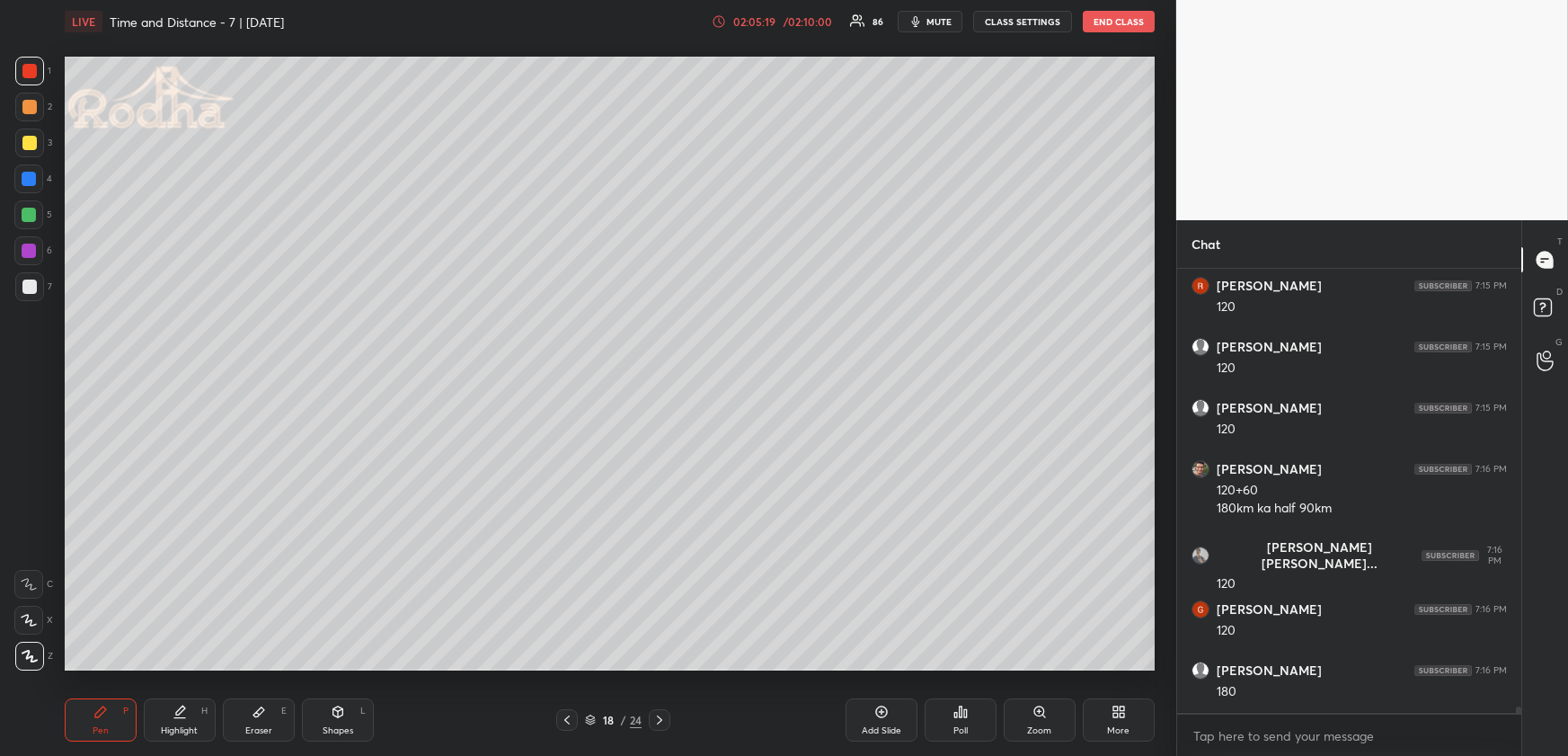 click 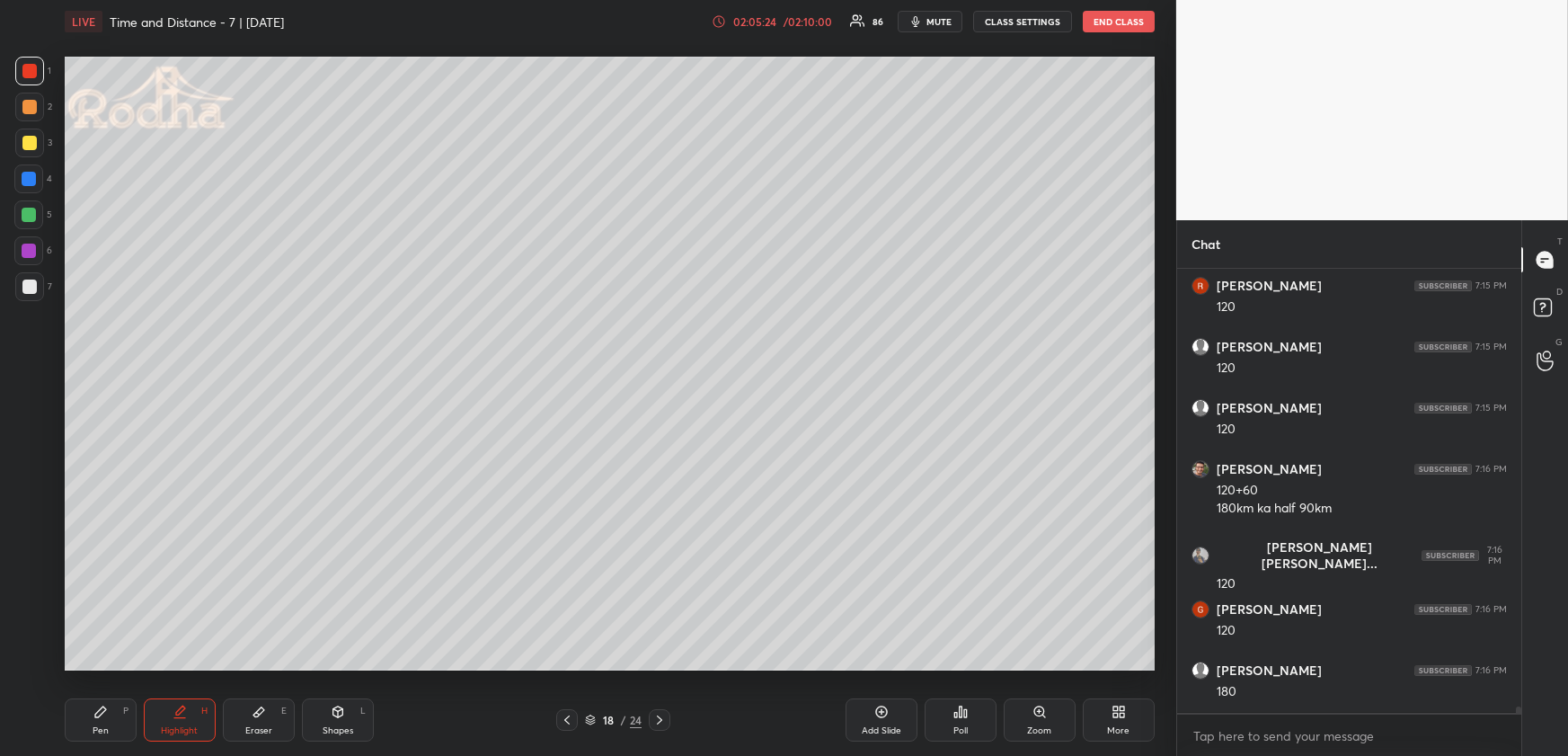 drag, startPoint x: 109, startPoint y: 717, endPoint x: 117, endPoint y: 688, distance: 30.08322 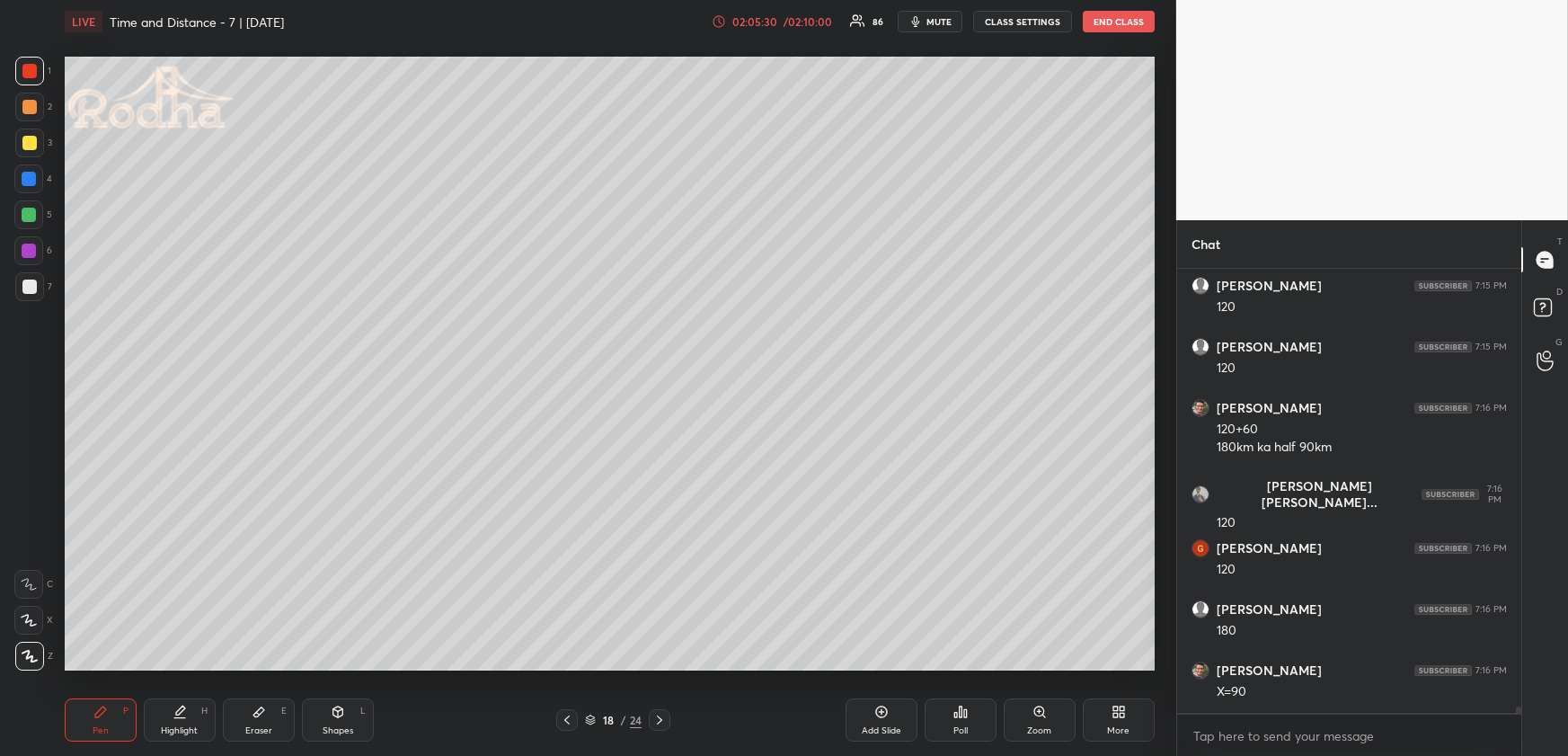 scroll, scrollTop: 30694, scrollLeft: 0, axis: vertical 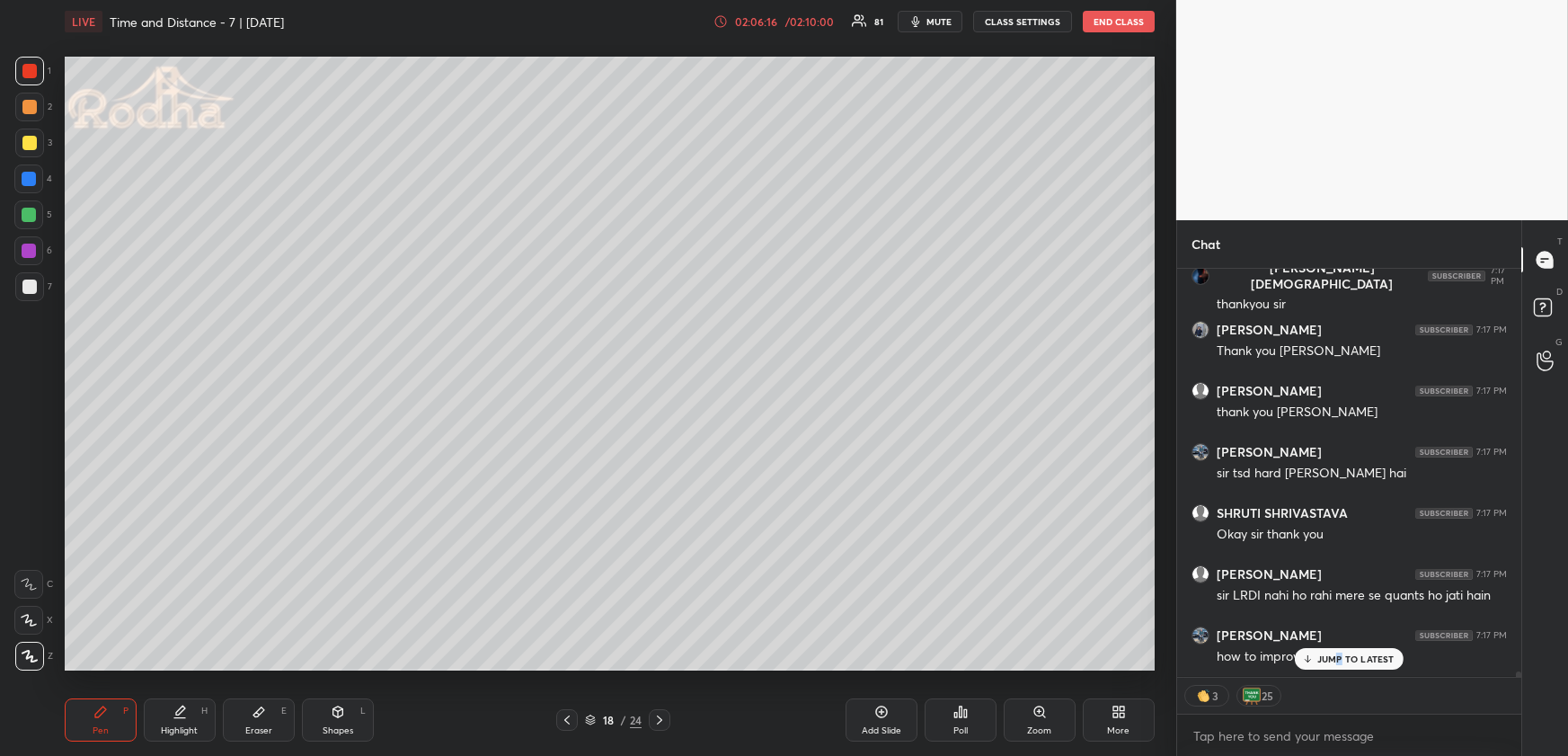 drag, startPoint x: 1341, startPoint y: 655, endPoint x: 1329, endPoint y: 654, distance: 12.041595 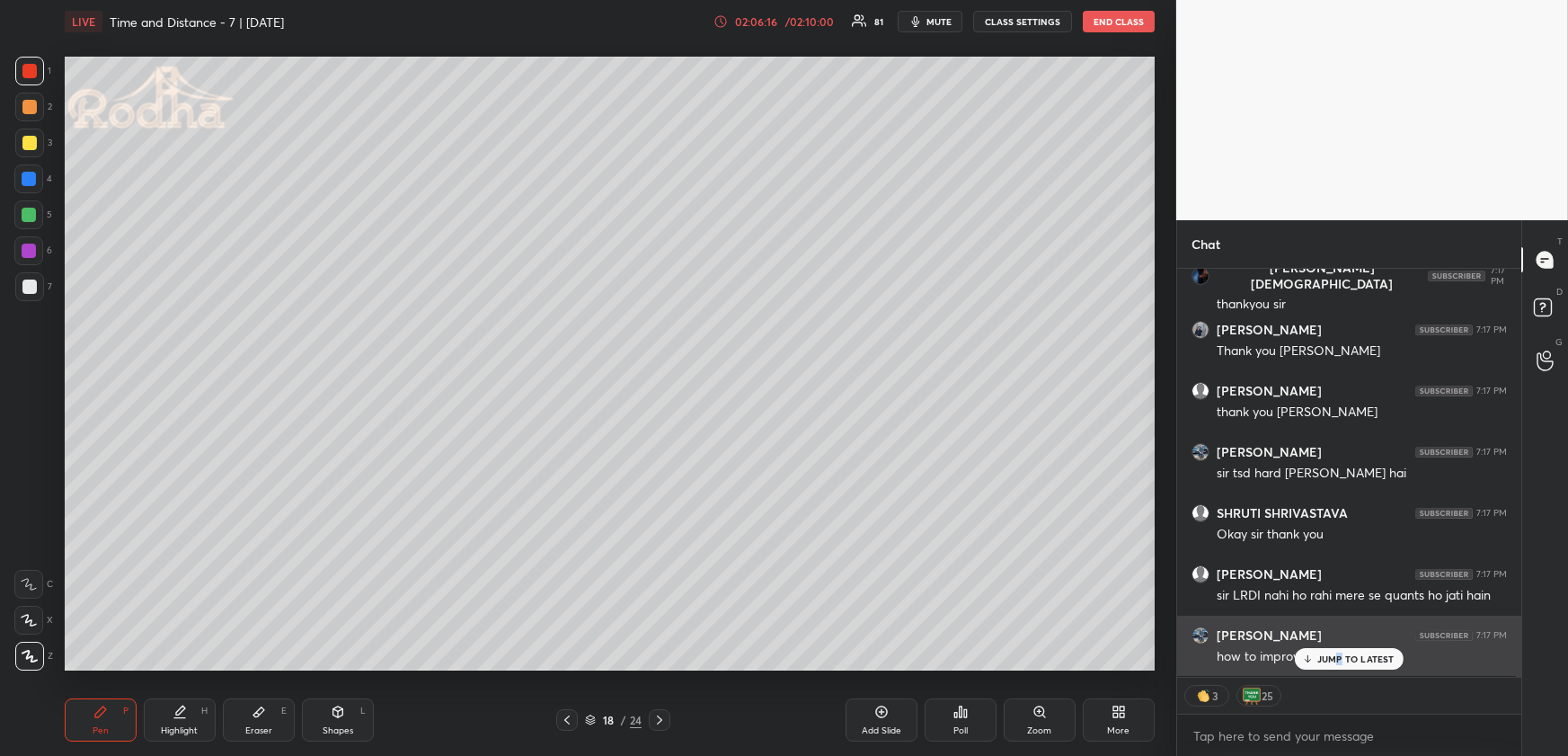 click on "JUMP TO LATEST" at bounding box center (1356, 659) 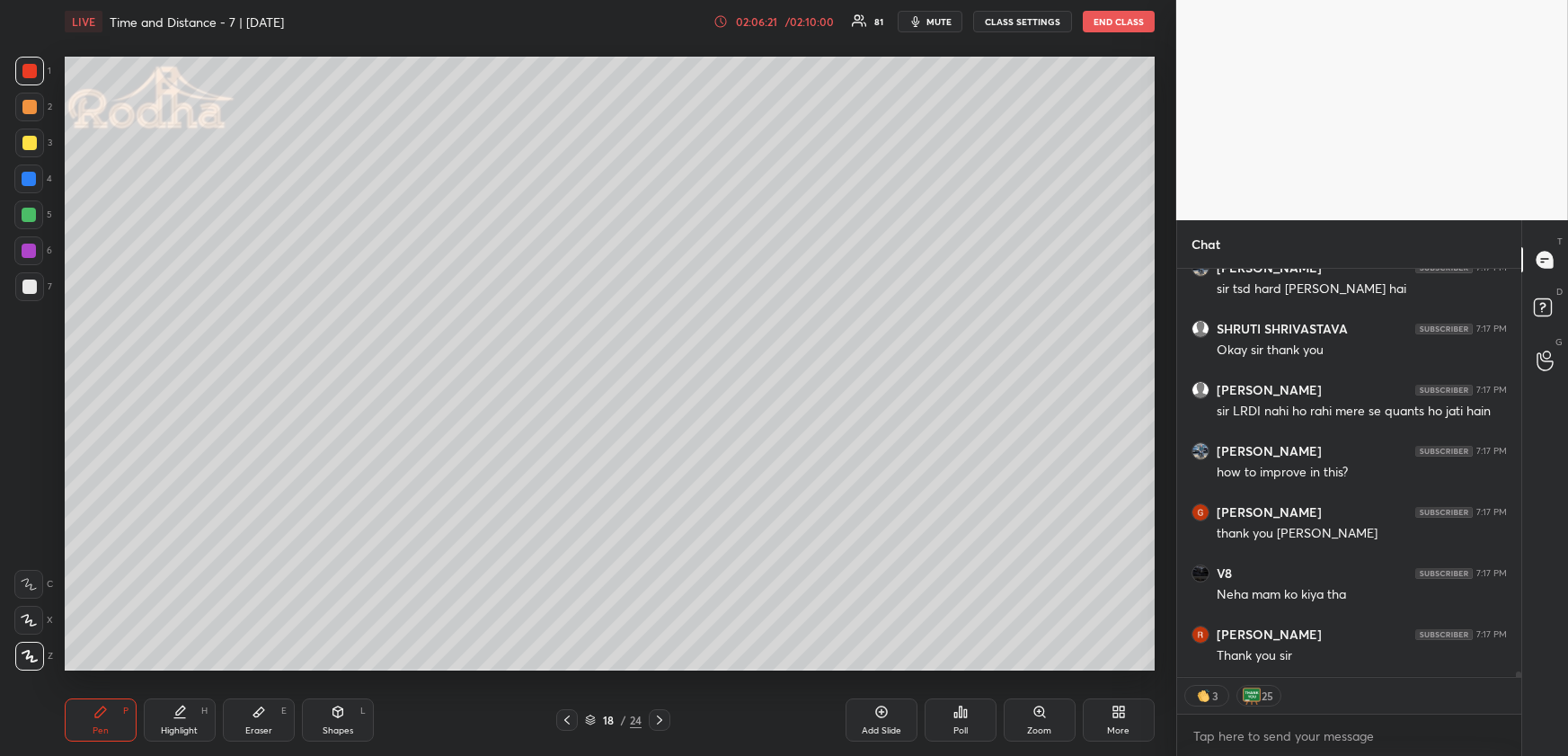 scroll, scrollTop: 32013, scrollLeft: 0, axis: vertical 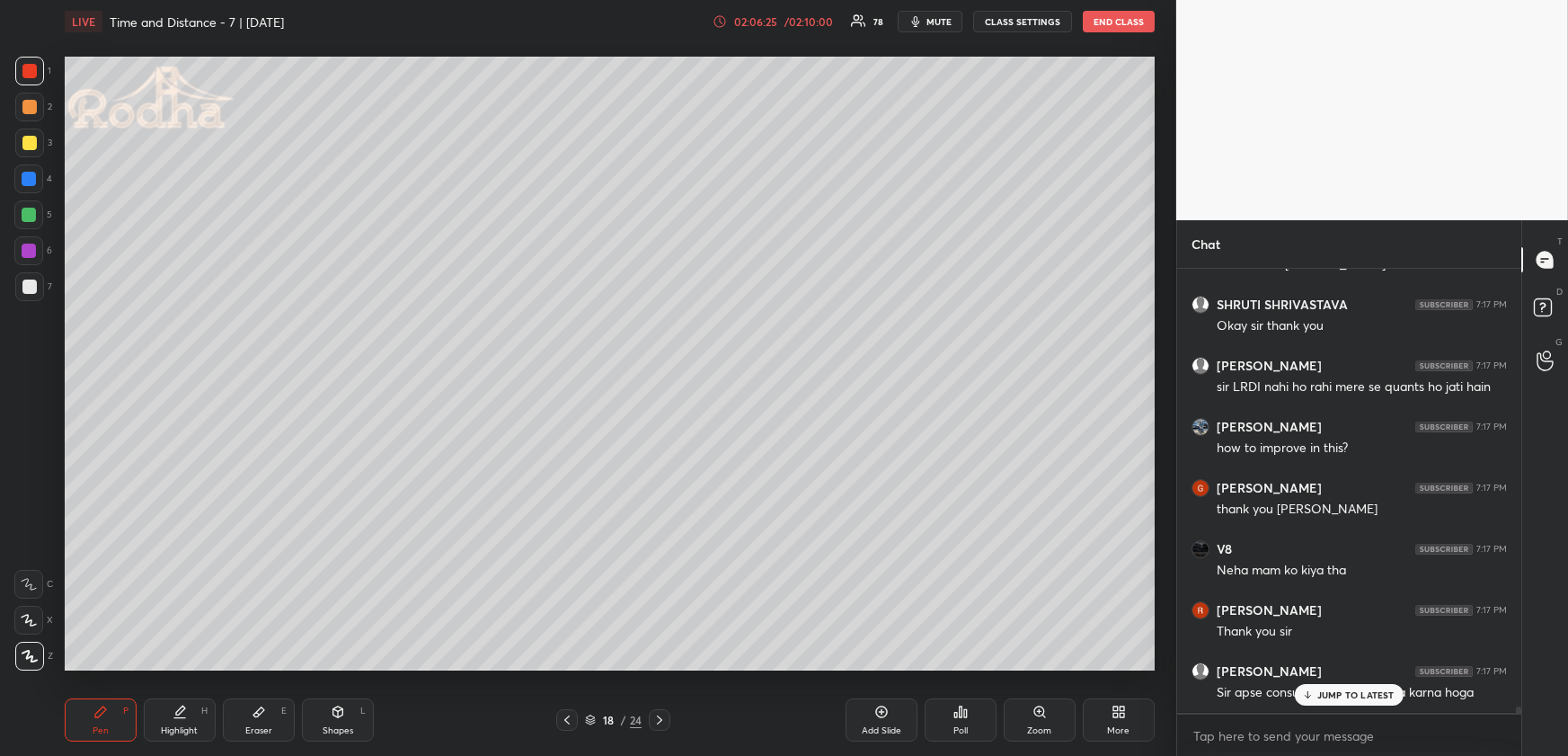 drag, startPoint x: 102, startPoint y: 725, endPoint x: 108, endPoint y: 694, distance: 31.575307 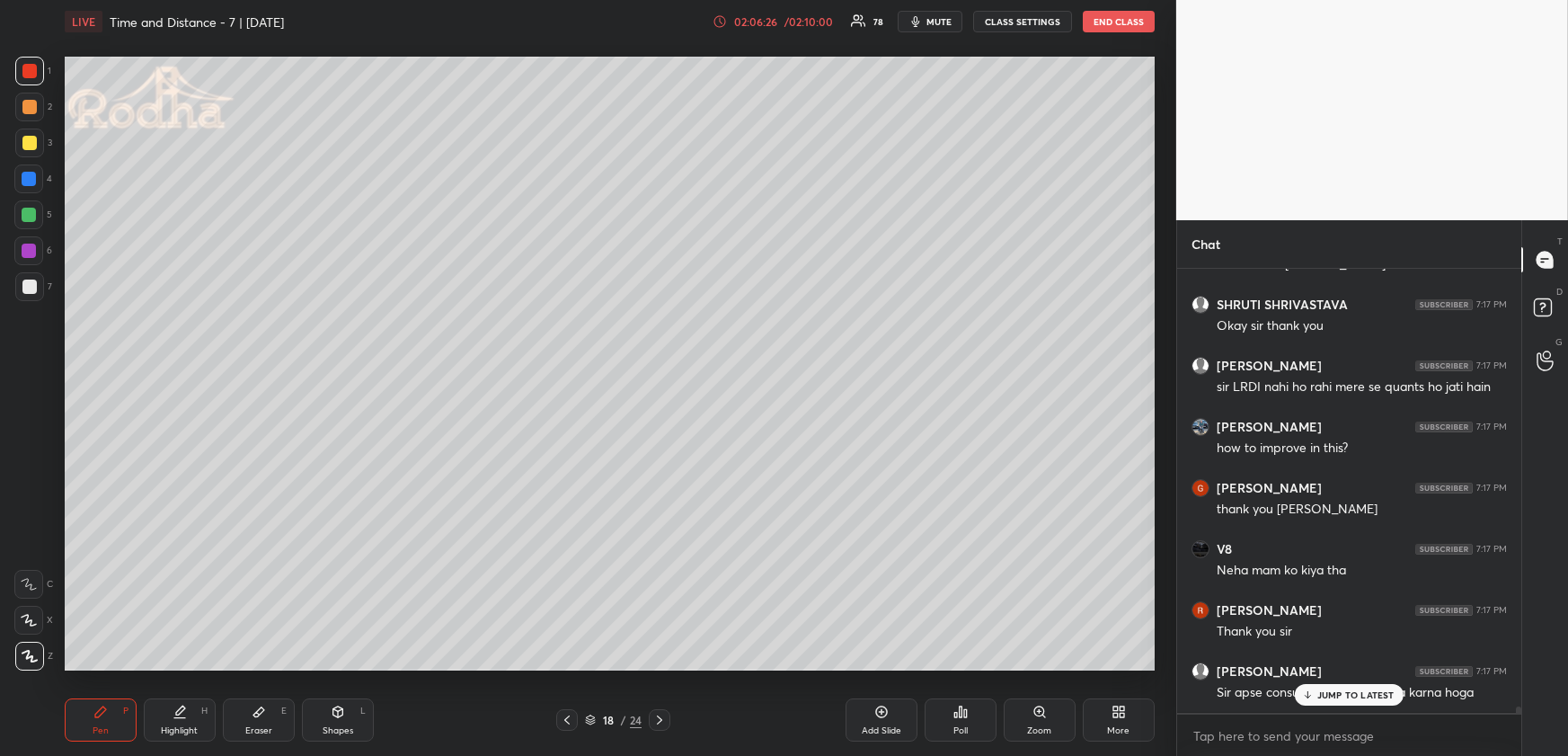 click at bounding box center (29, 215) 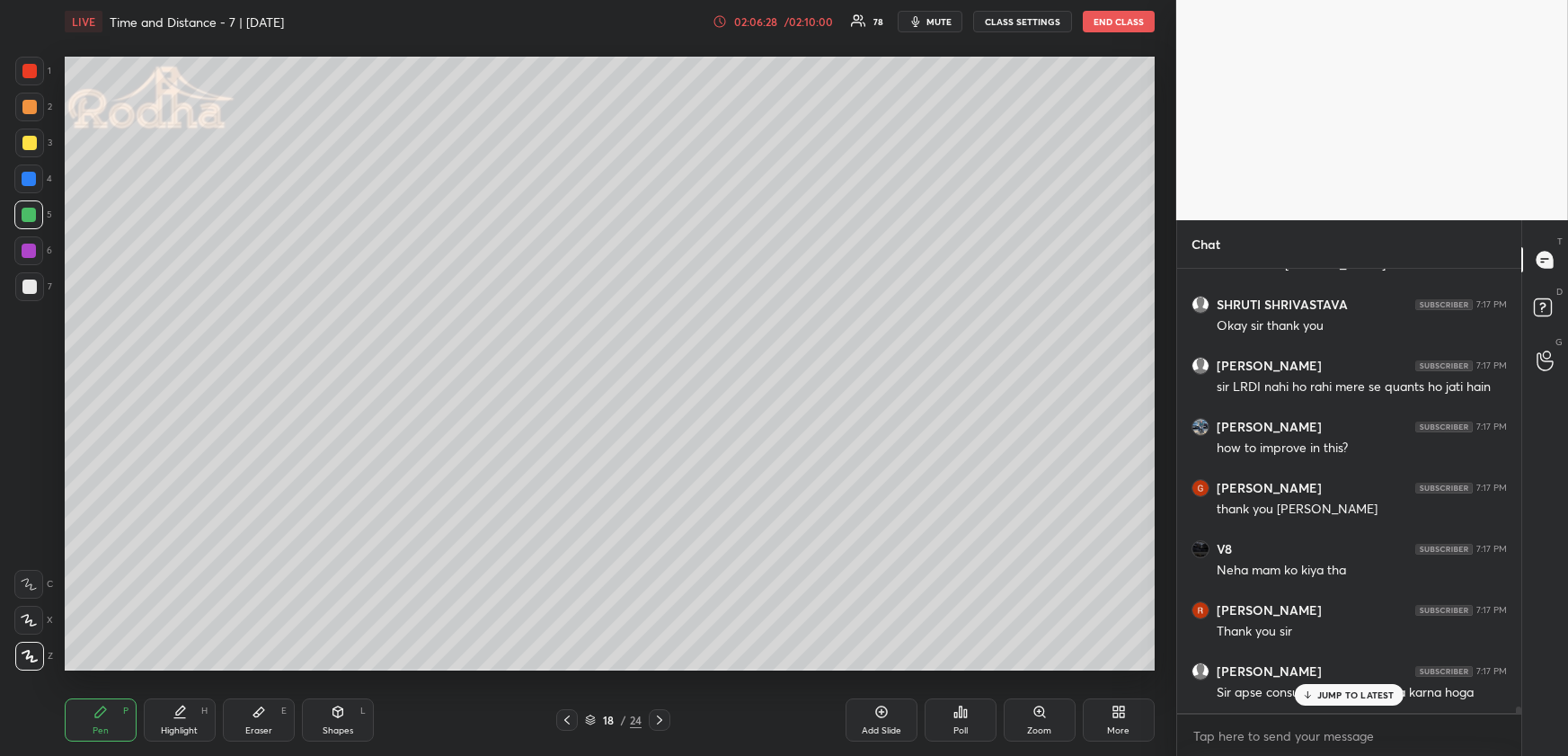 scroll, scrollTop: 32038, scrollLeft: 0, axis: vertical 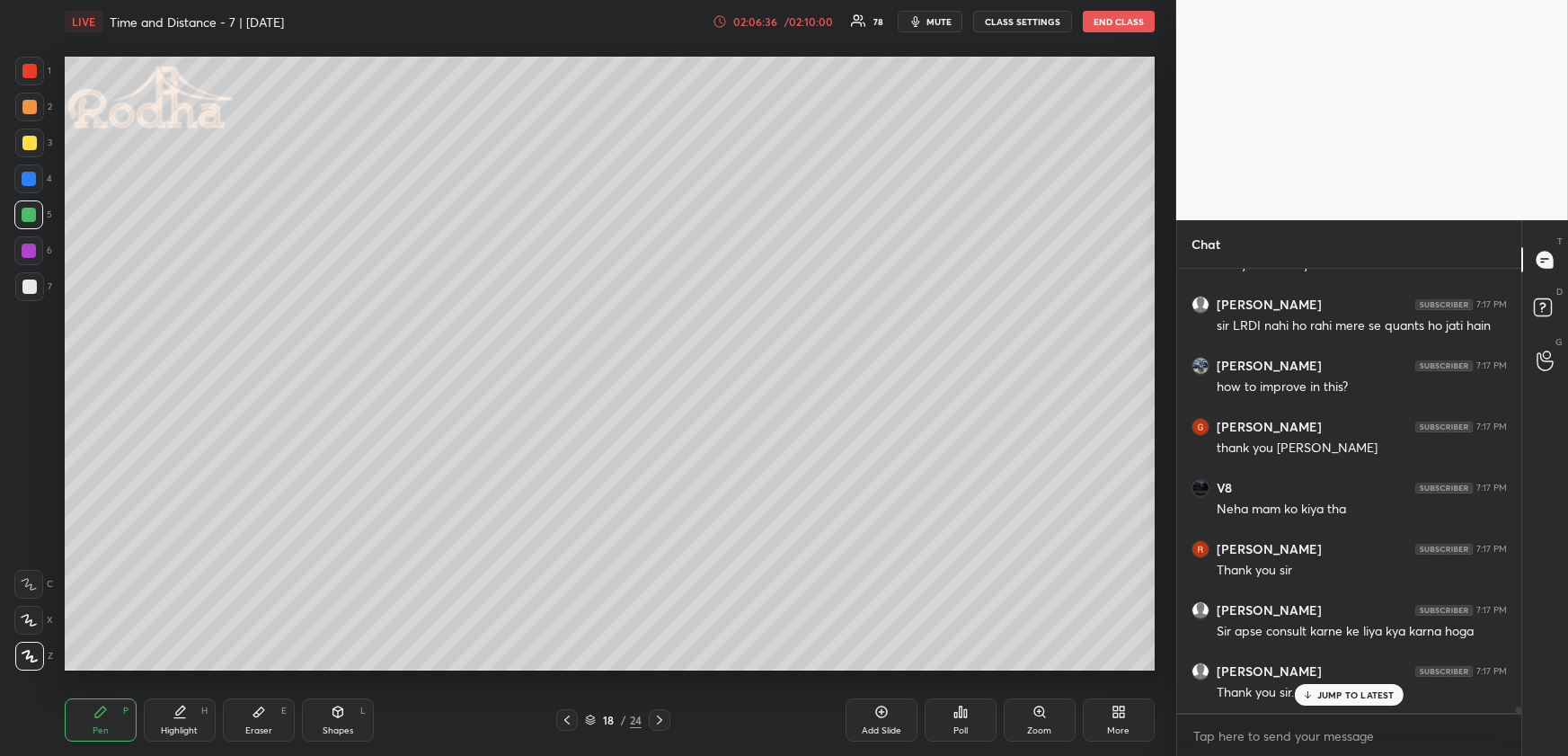 click on "Eraser E" at bounding box center [259, 720] 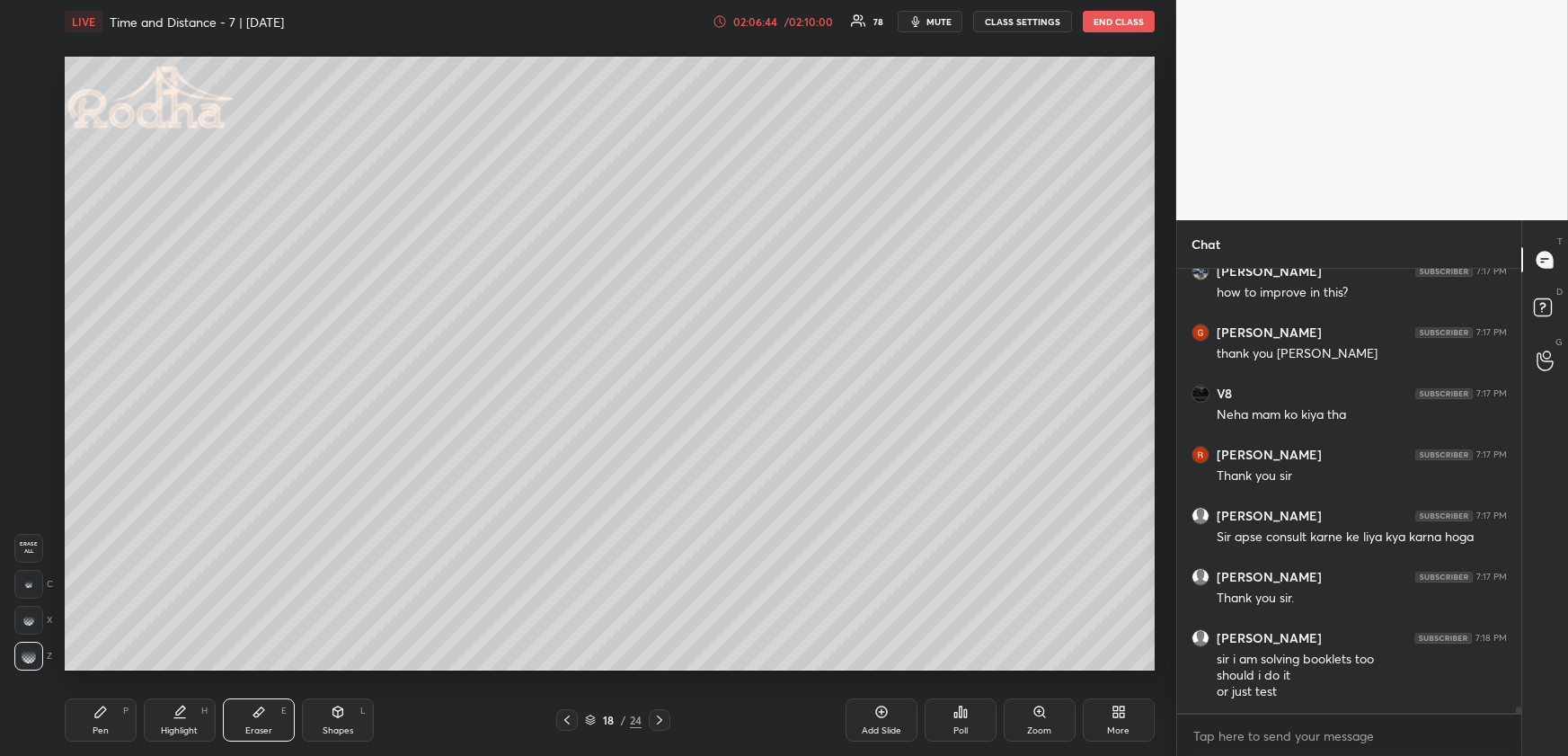 scroll, scrollTop: 32192, scrollLeft: 0, axis: vertical 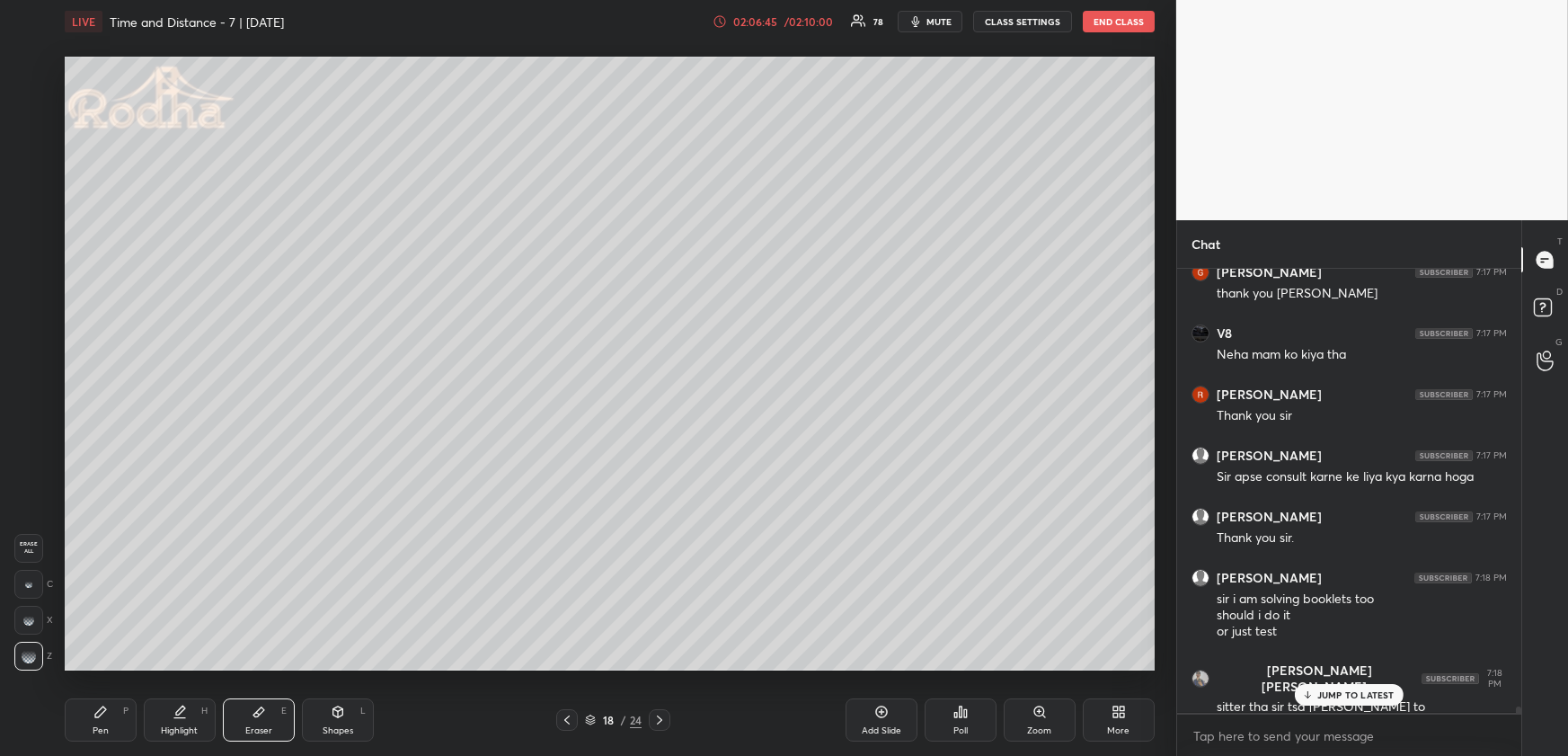 click 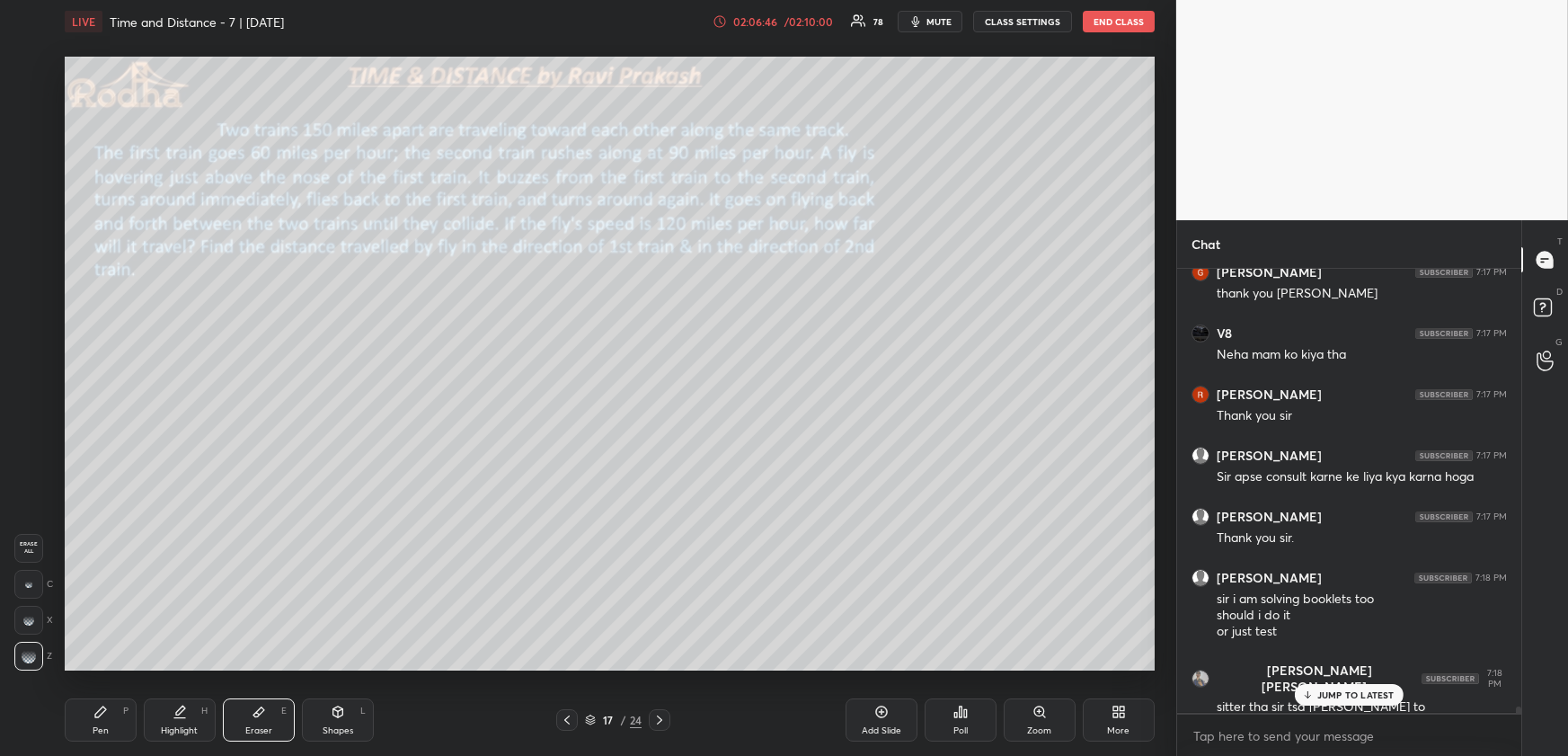 click 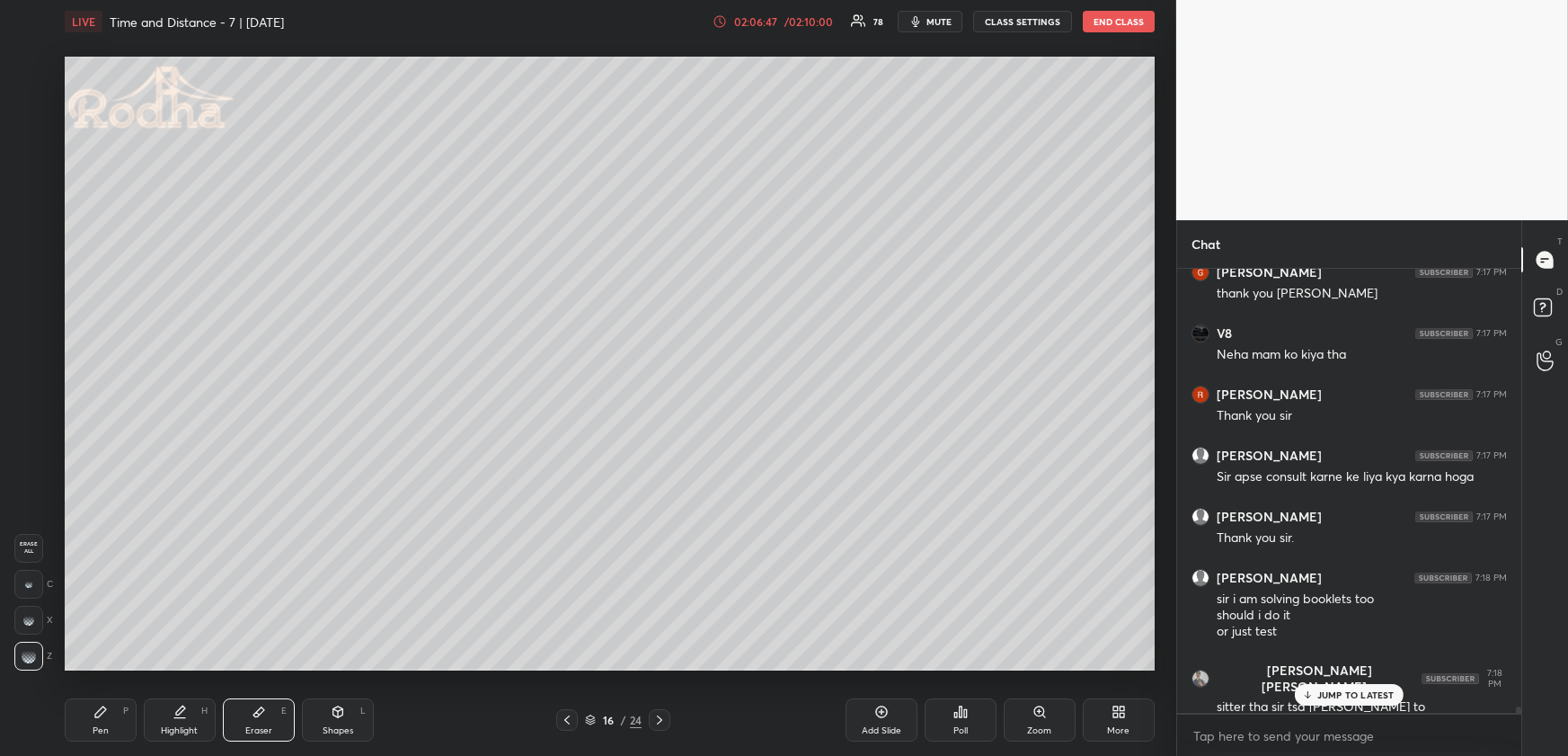 click 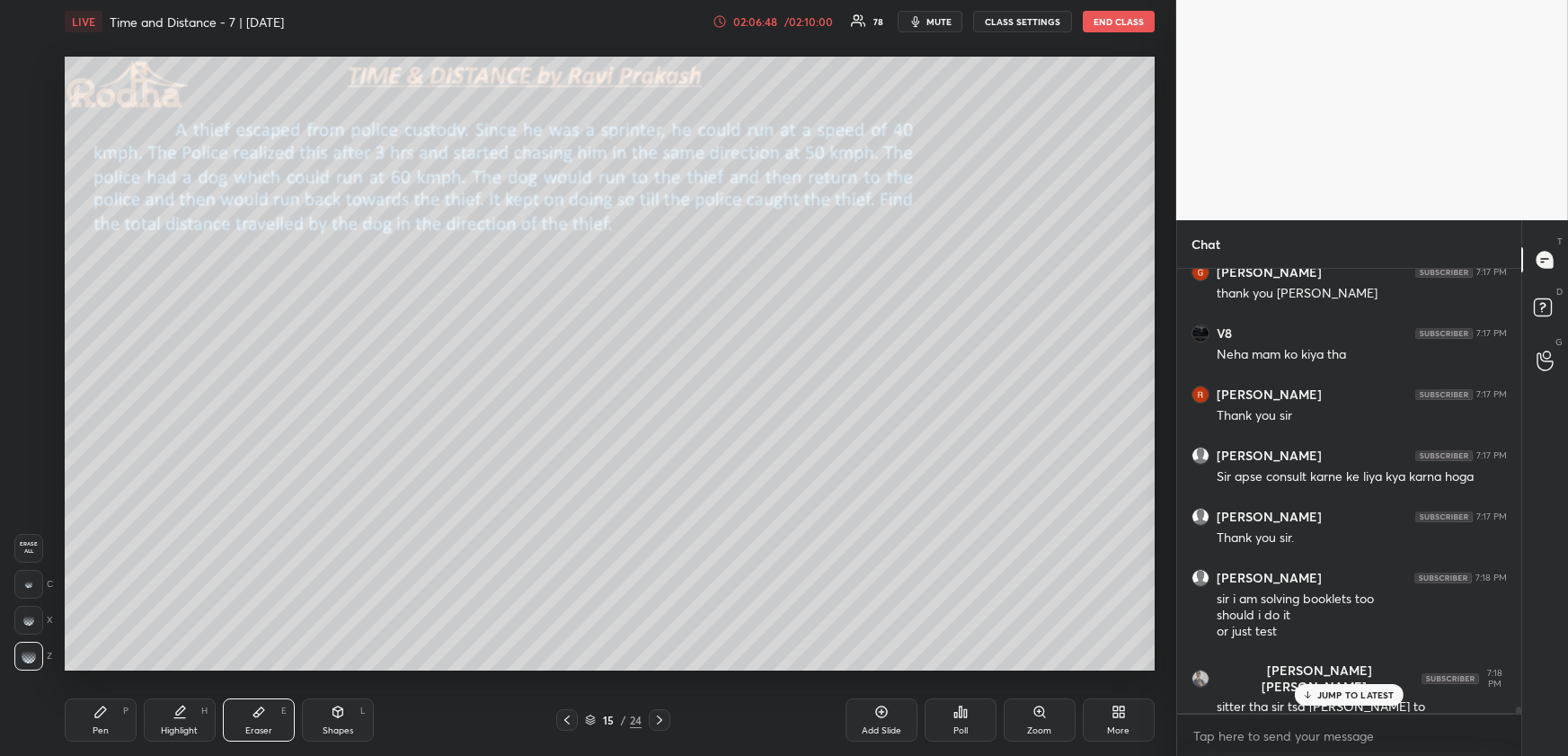drag, startPoint x: 120, startPoint y: 715, endPoint x: 142, endPoint y: 681, distance: 40.49691 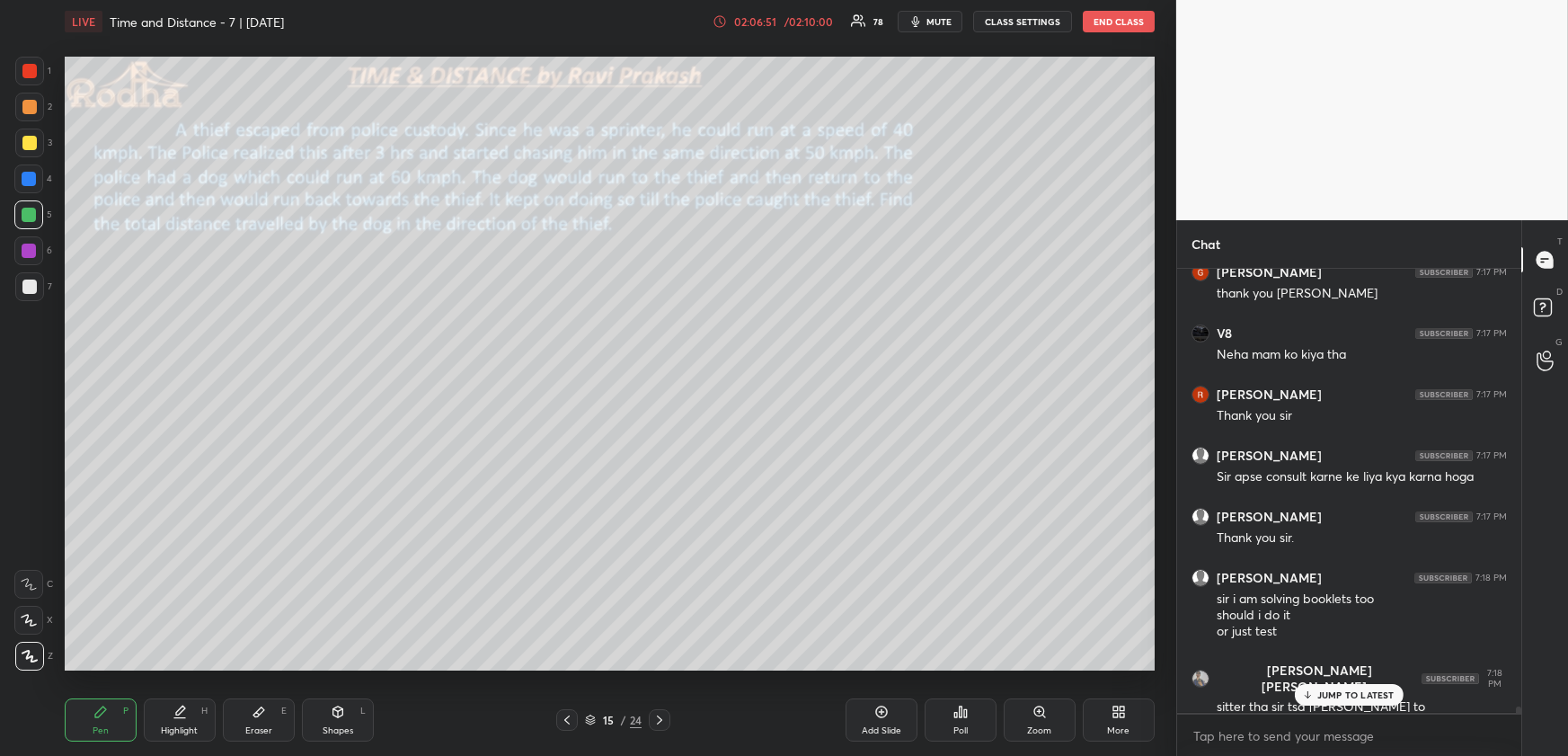 scroll, scrollTop: 32254, scrollLeft: 0, axis: vertical 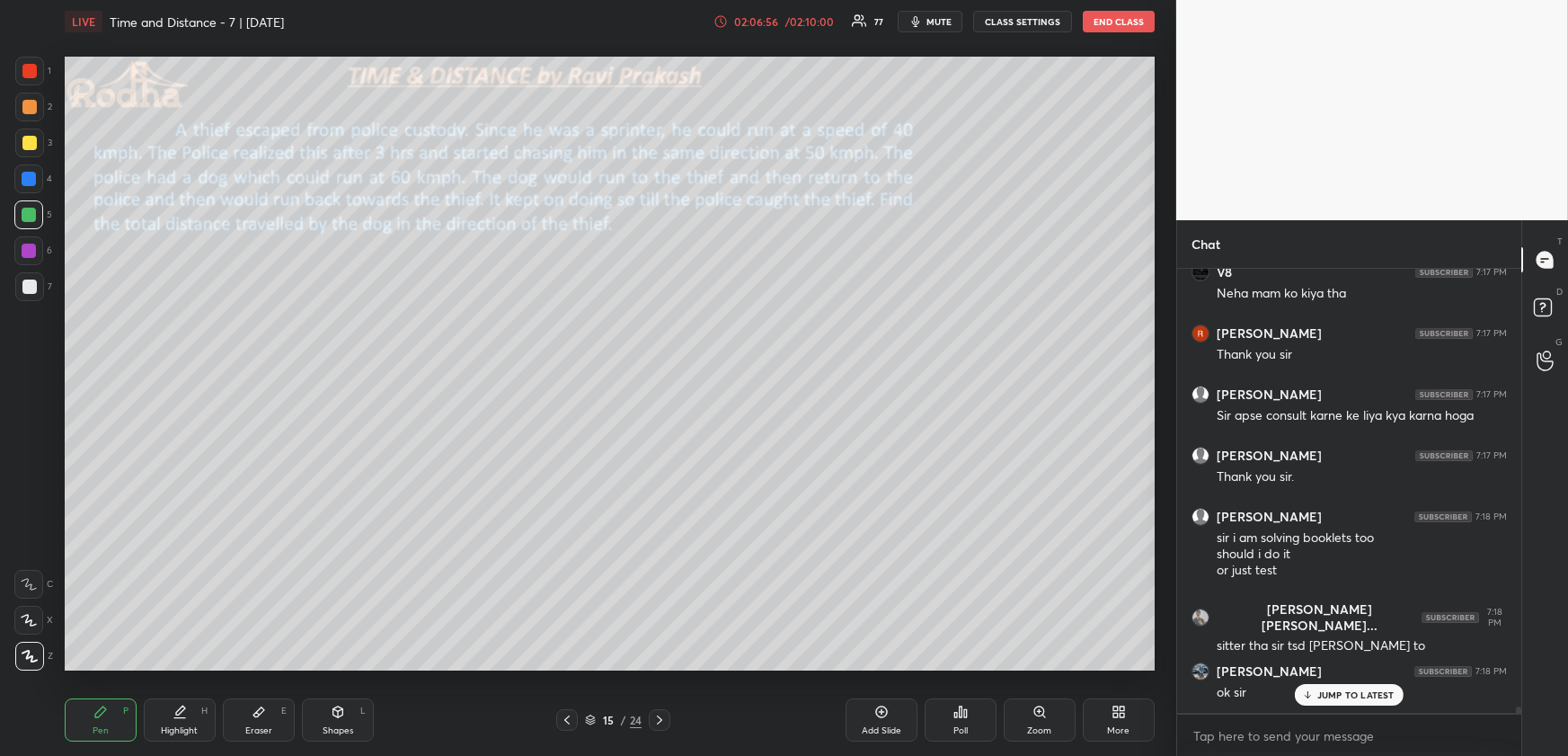 click at bounding box center [567, 720] 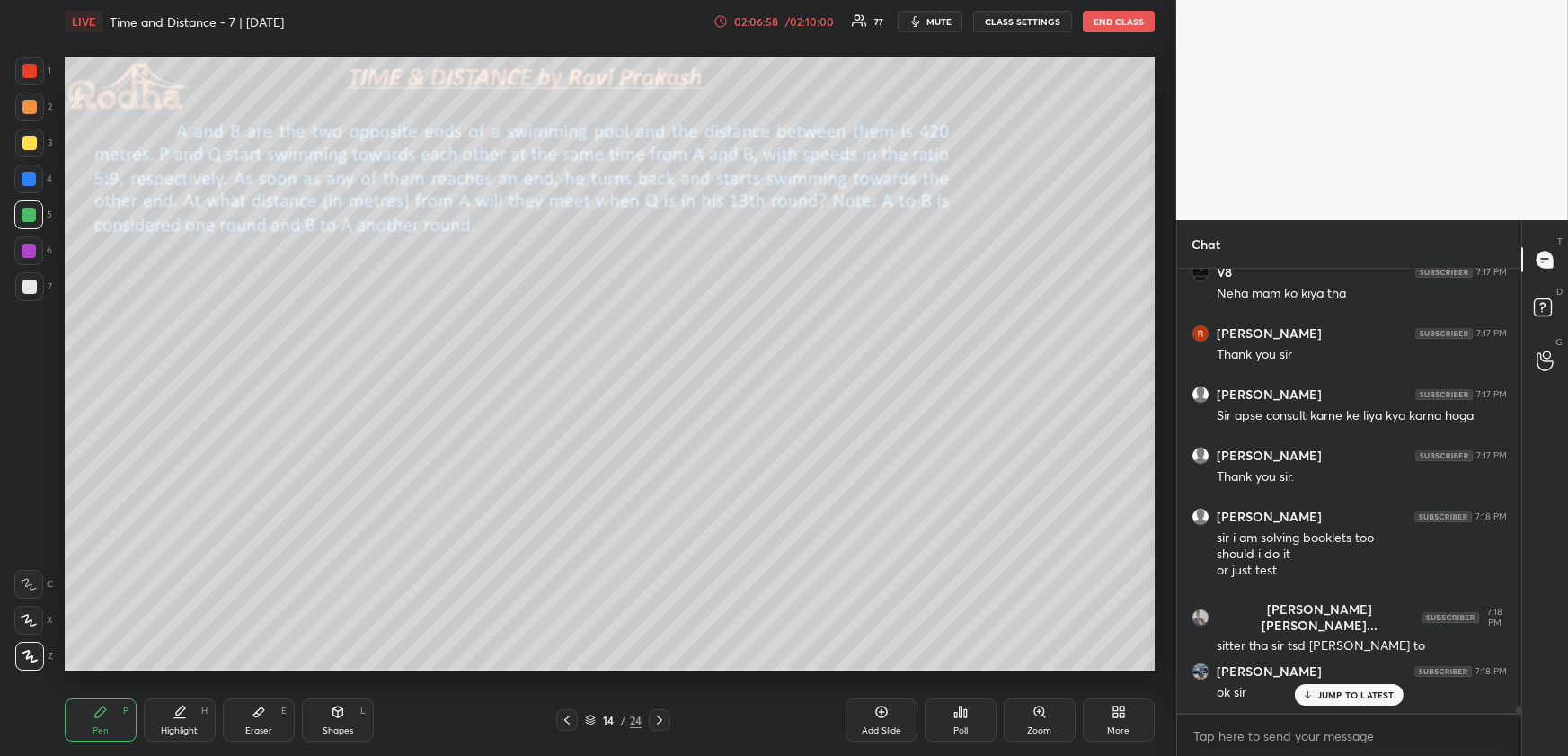 scroll, scrollTop: 32332, scrollLeft: 0, axis: vertical 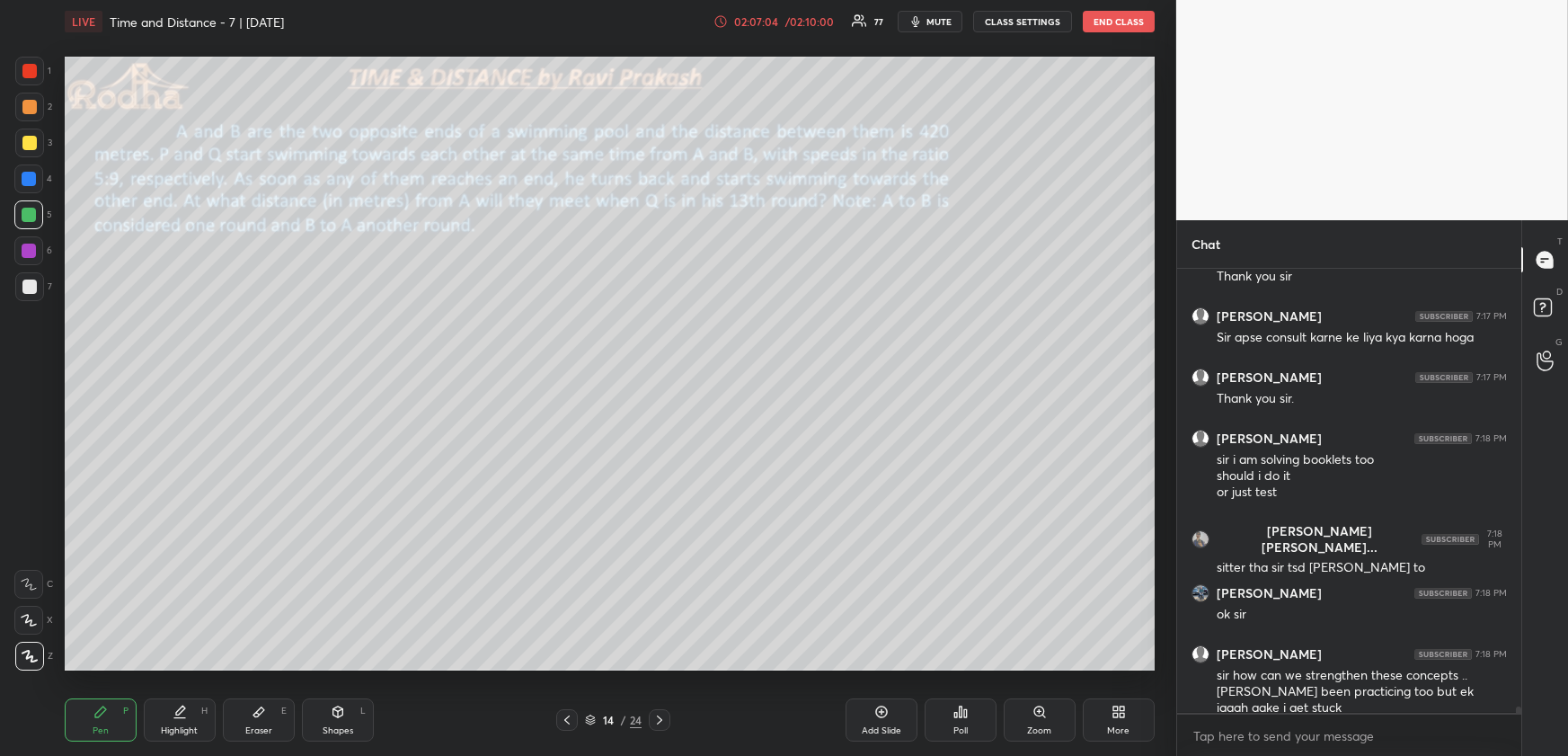 click on "Eraser E" at bounding box center (259, 720) 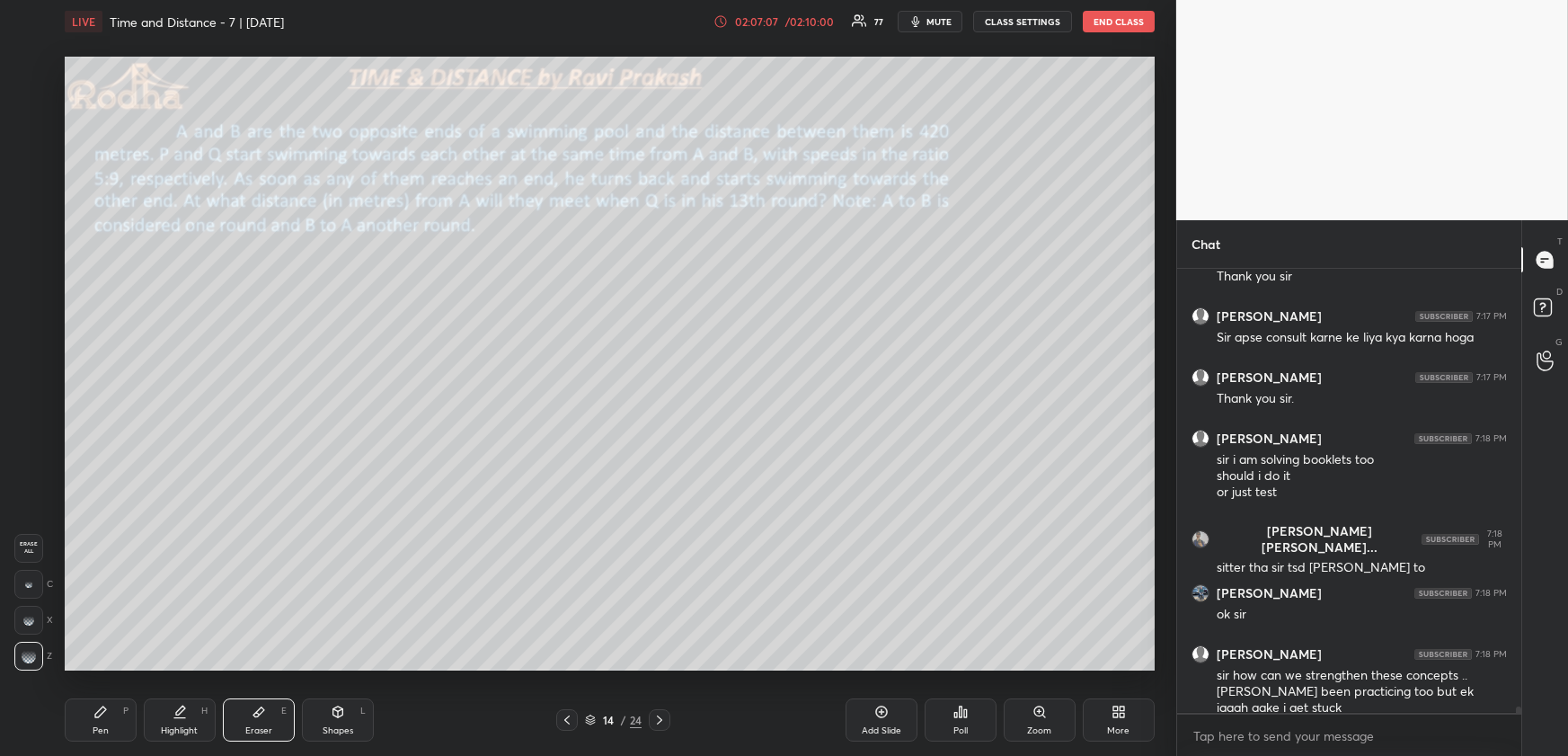 scroll, scrollTop: 32393, scrollLeft: 0, axis: vertical 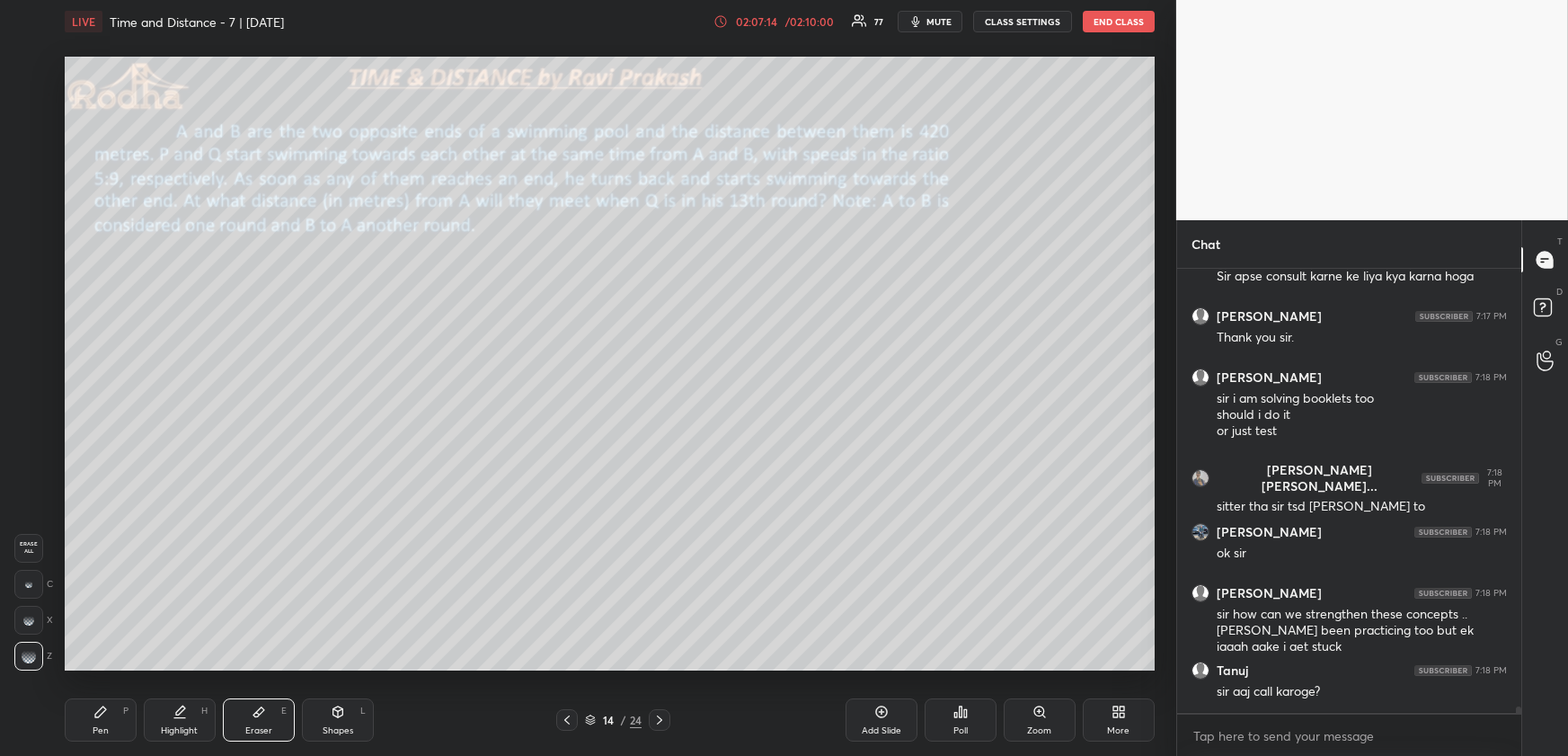 click on "Highlight H" at bounding box center [180, 720] 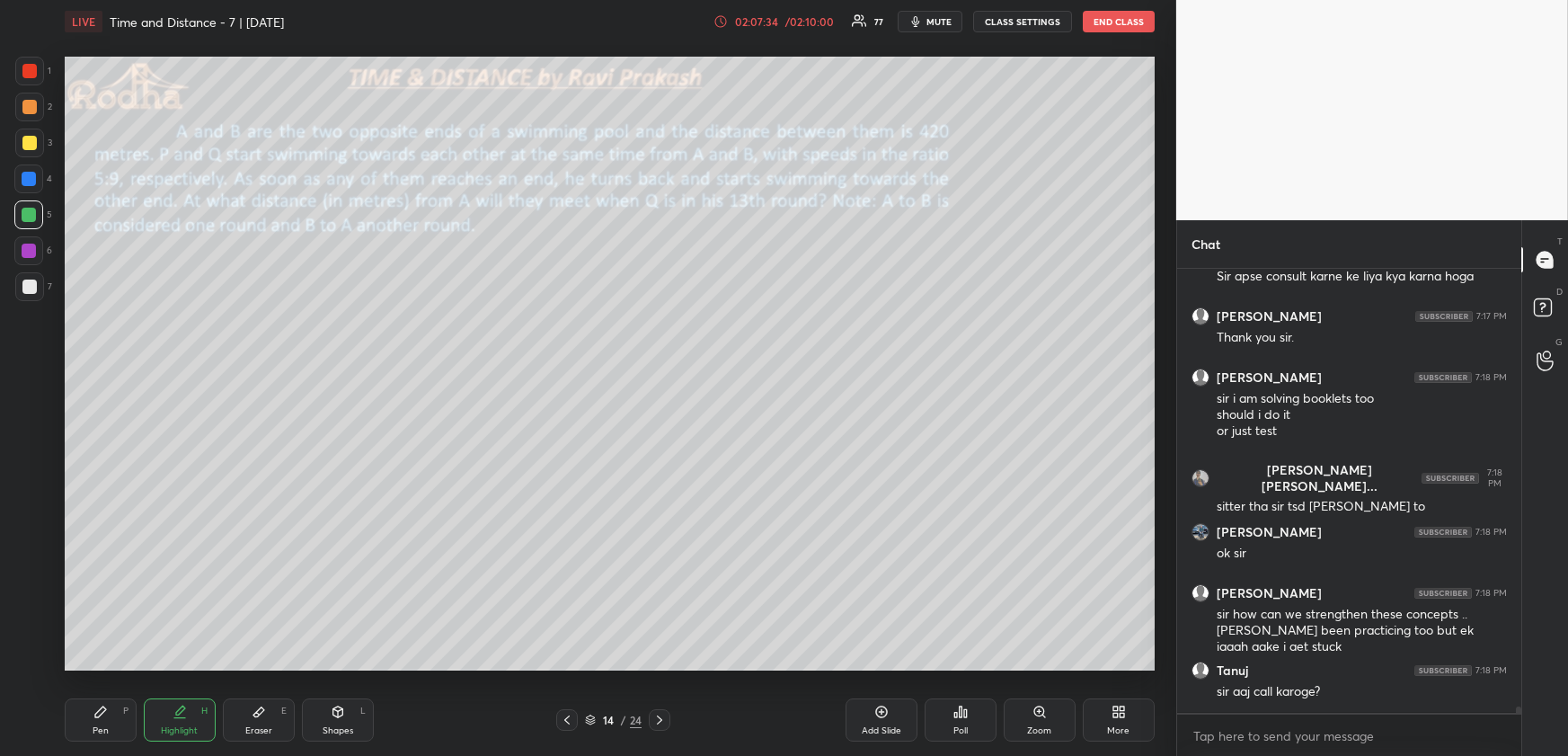 drag, startPoint x: 113, startPoint y: 709, endPoint x: 125, endPoint y: 680, distance: 31.38471 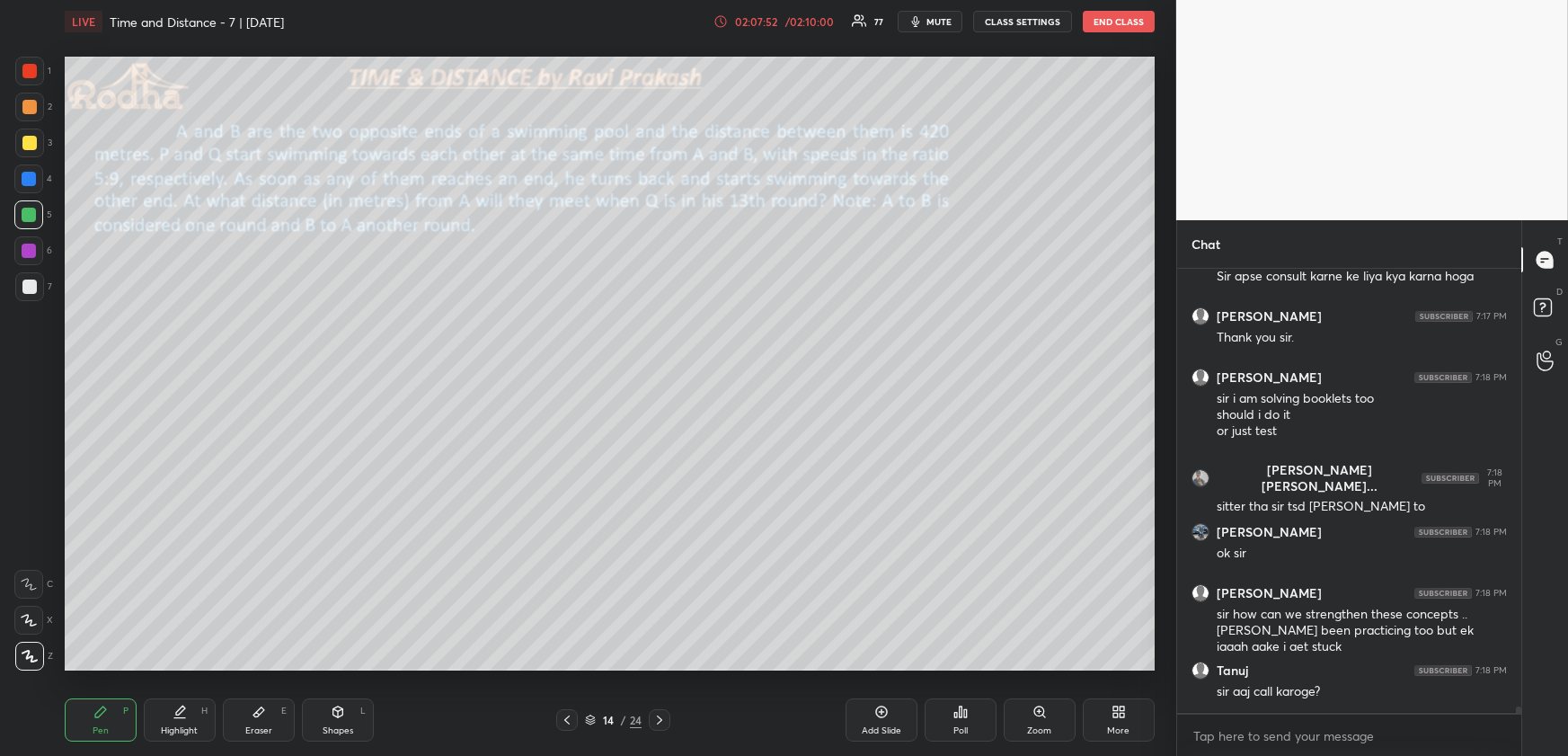 scroll, scrollTop: 32469, scrollLeft: 0, axis: vertical 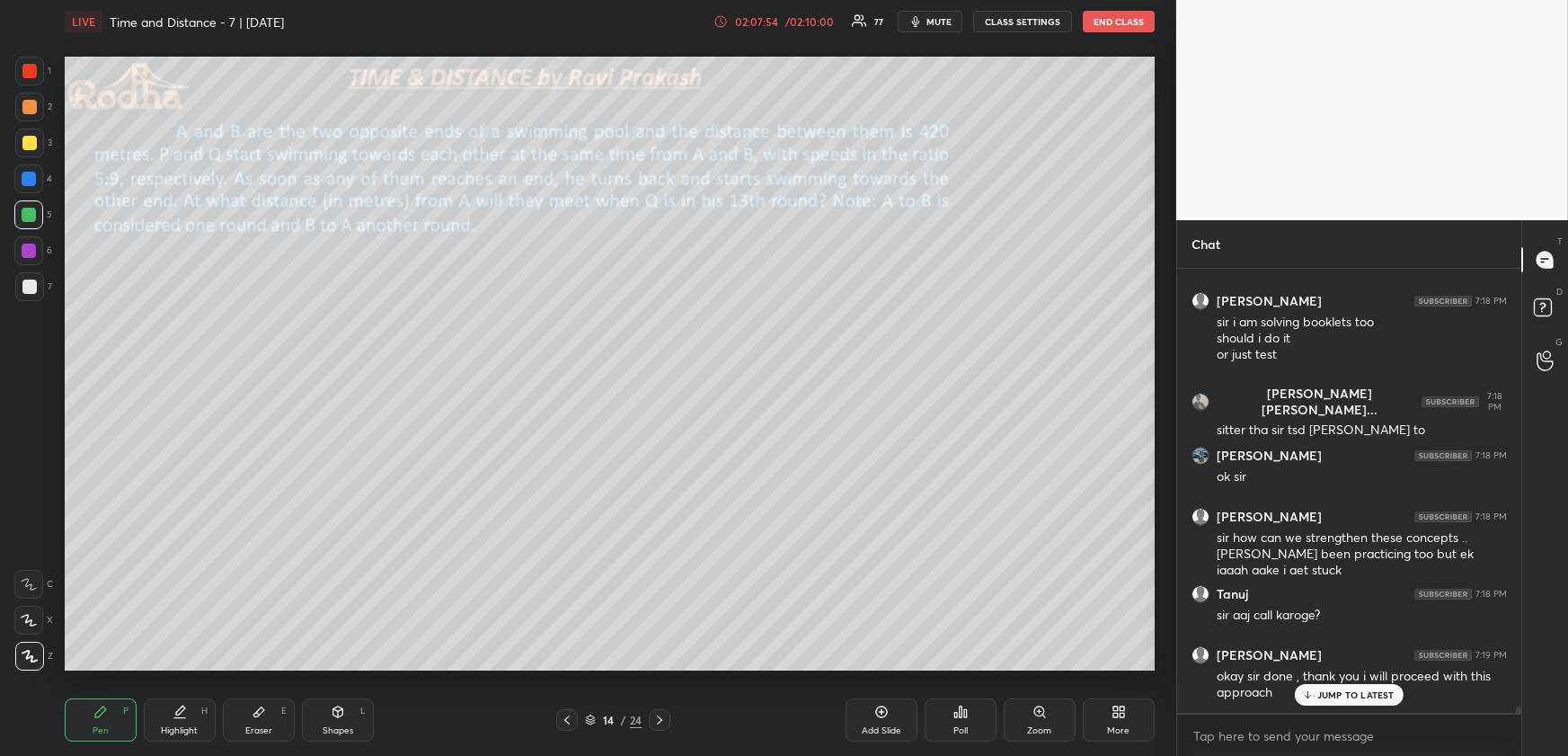drag, startPoint x: 1312, startPoint y: 698, endPoint x: 1297, endPoint y: 676, distance: 26.627054 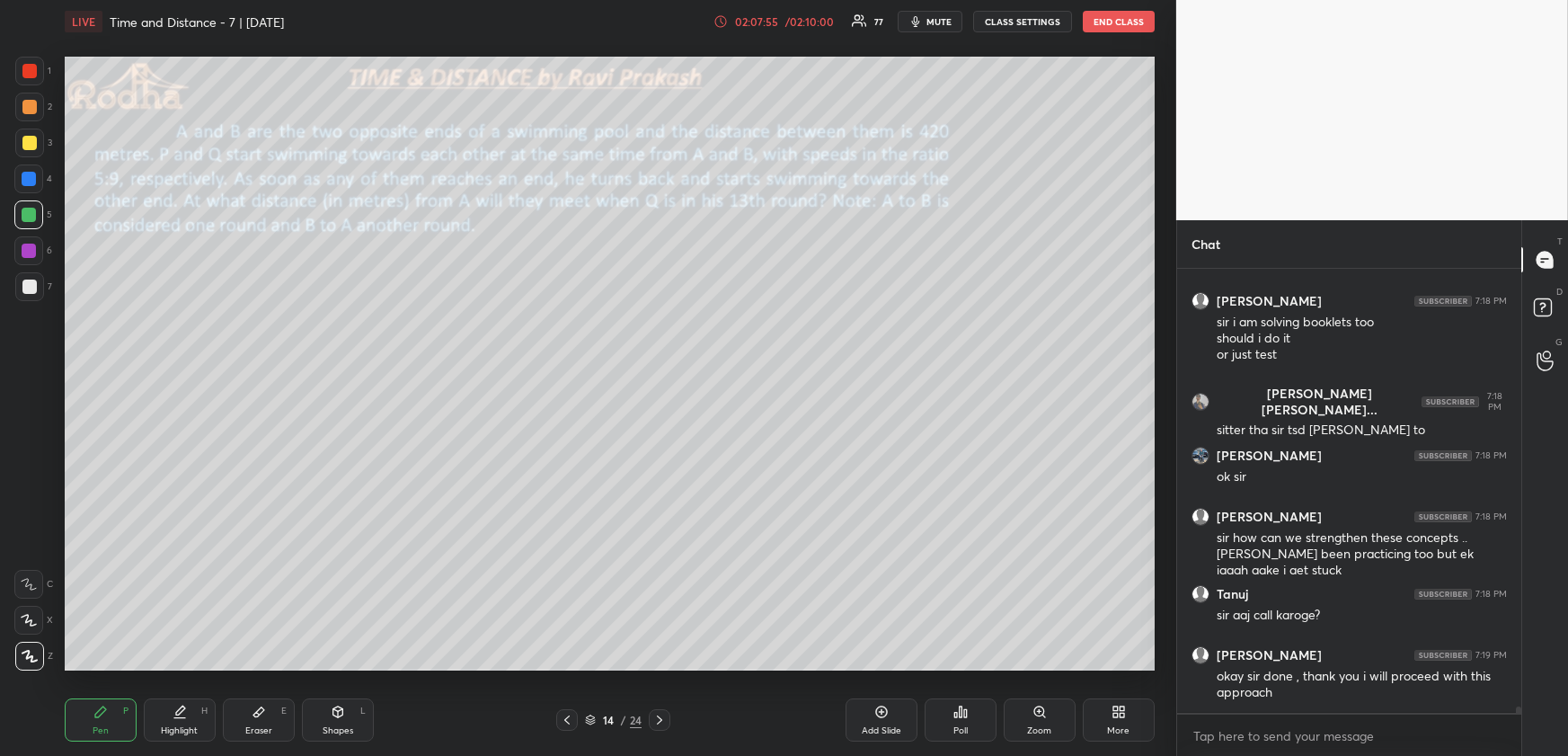 drag, startPoint x: 271, startPoint y: 728, endPoint x: 284, endPoint y: 699, distance: 31.780497 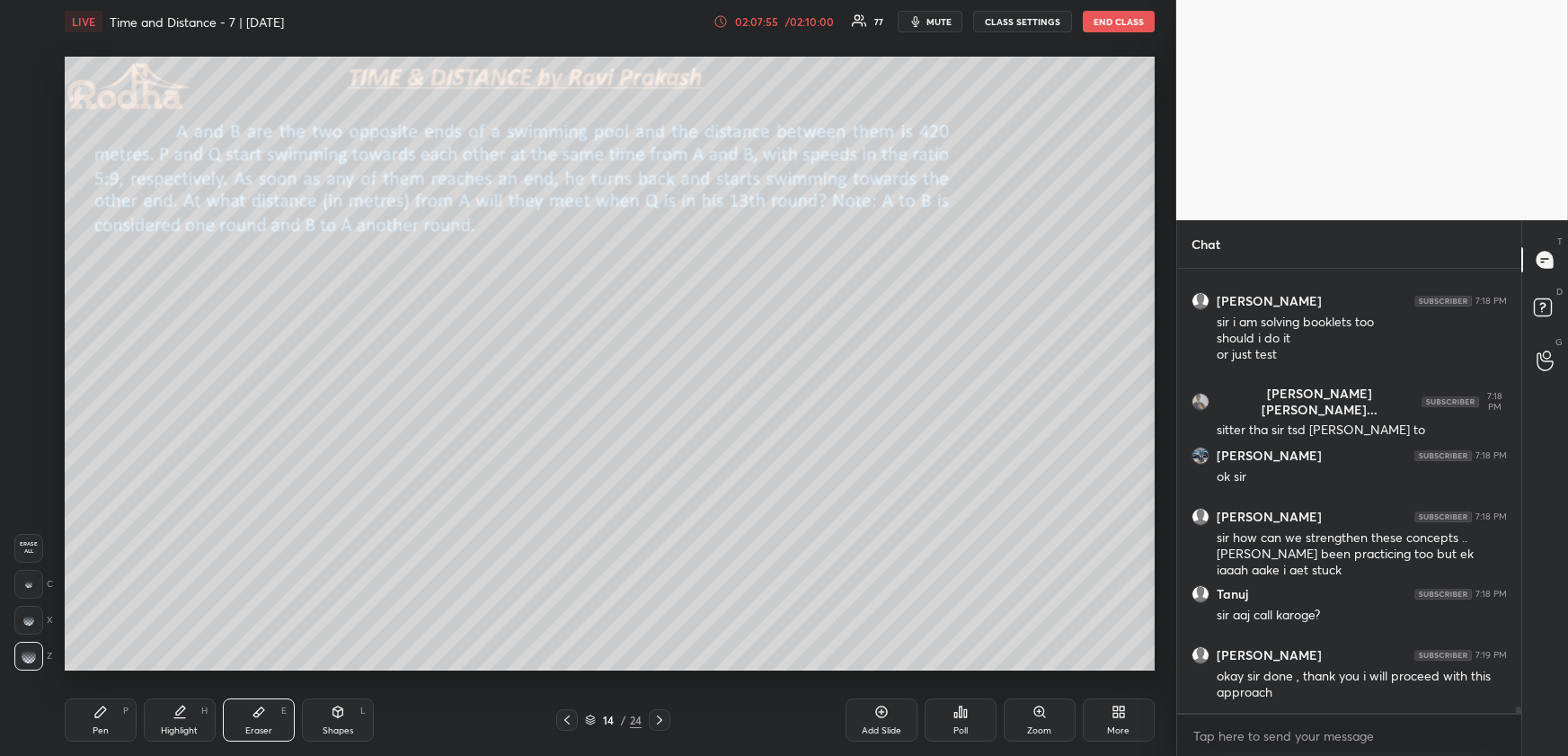 scroll, scrollTop: 32487, scrollLeft: 0, axis: vertical 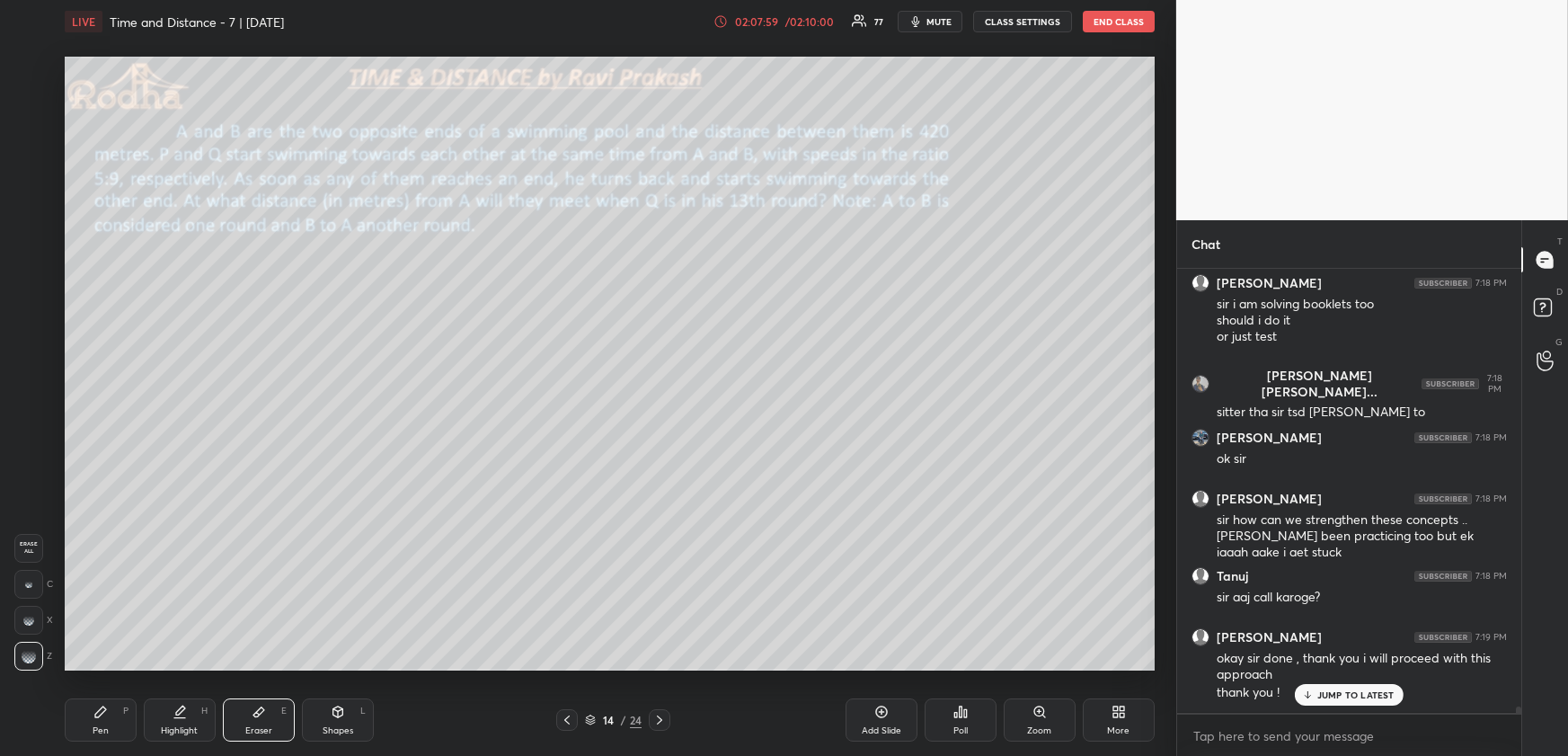 drag, startPoint x: 1344, startPoint y: 695, endPoint x: 1318, endPoint y: 722, distance: 37.48333 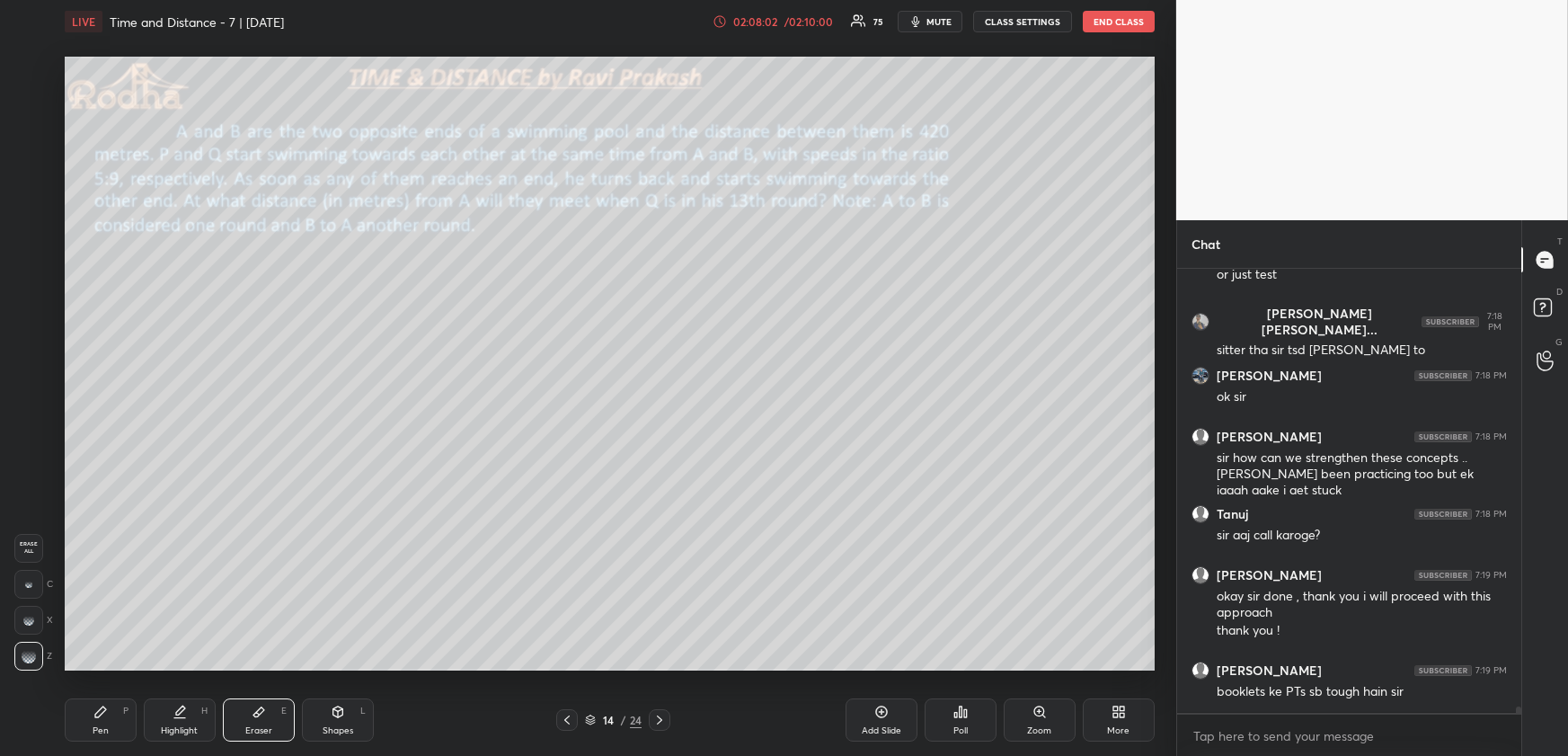 scroll, scrollTop: 32610, scrollLeft: 0, axis: vertical 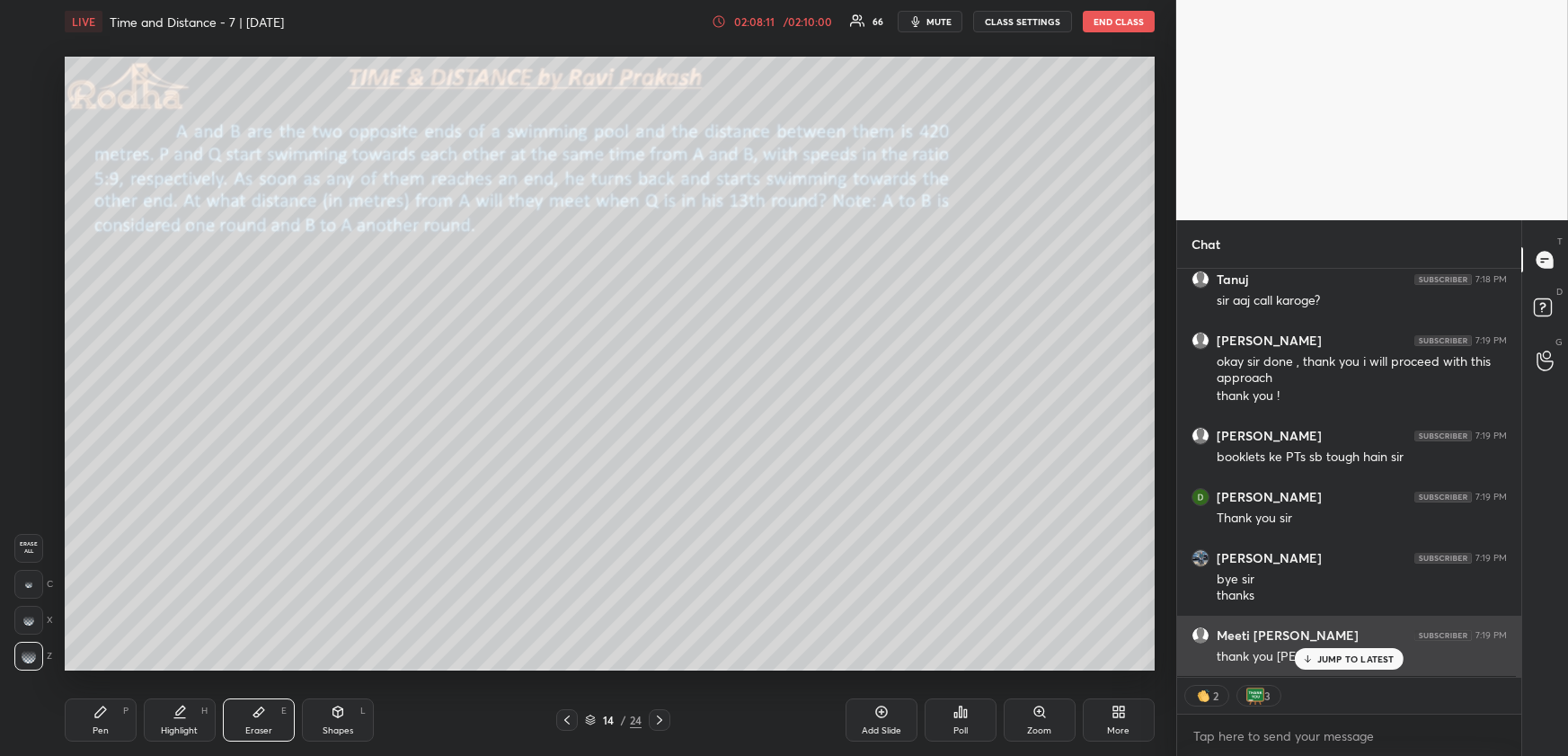 click on "JUMP TO LATEST" at bounding box center (1349, 659) 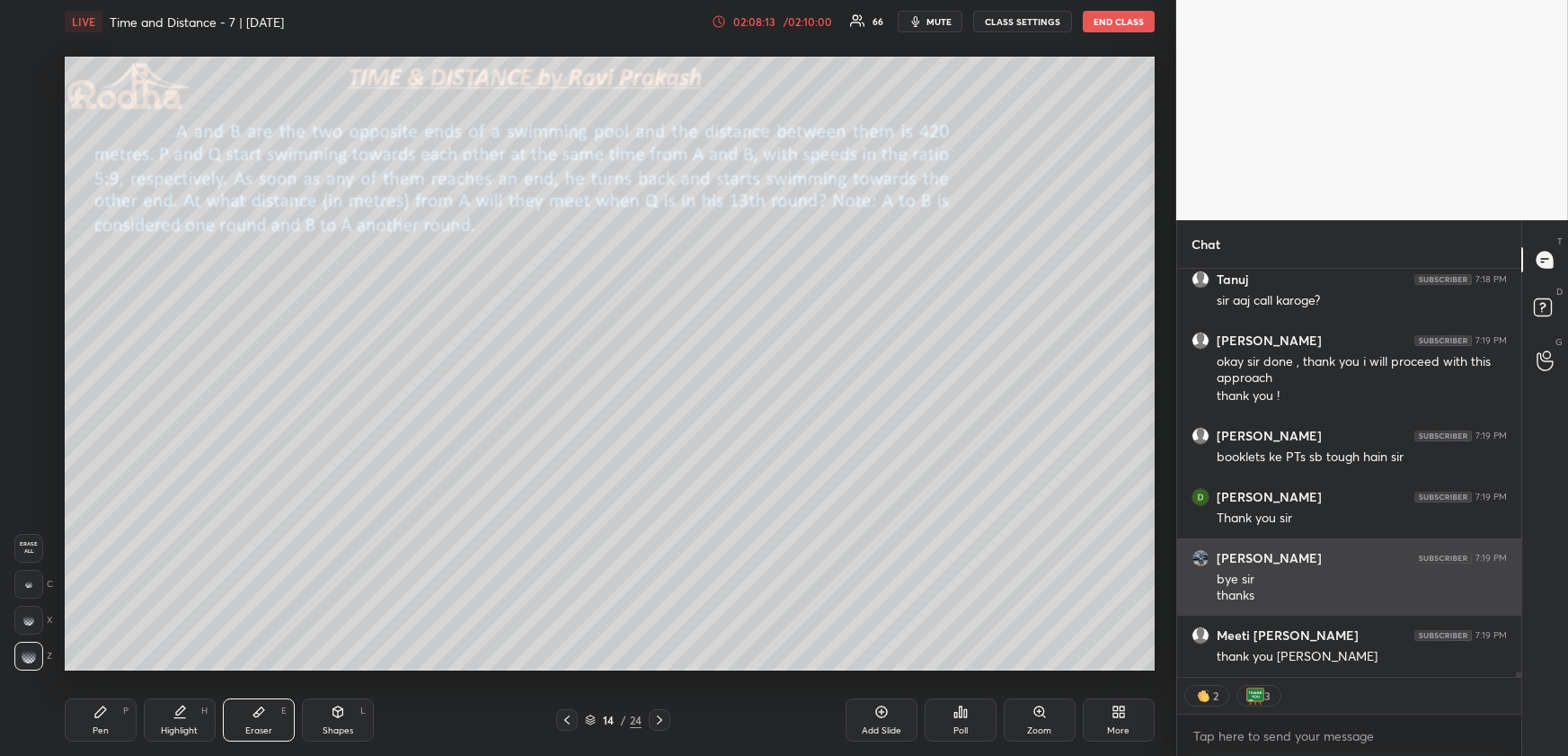 scroll, scrollTop: 32846, scrollLeft: 0, axis: vertical 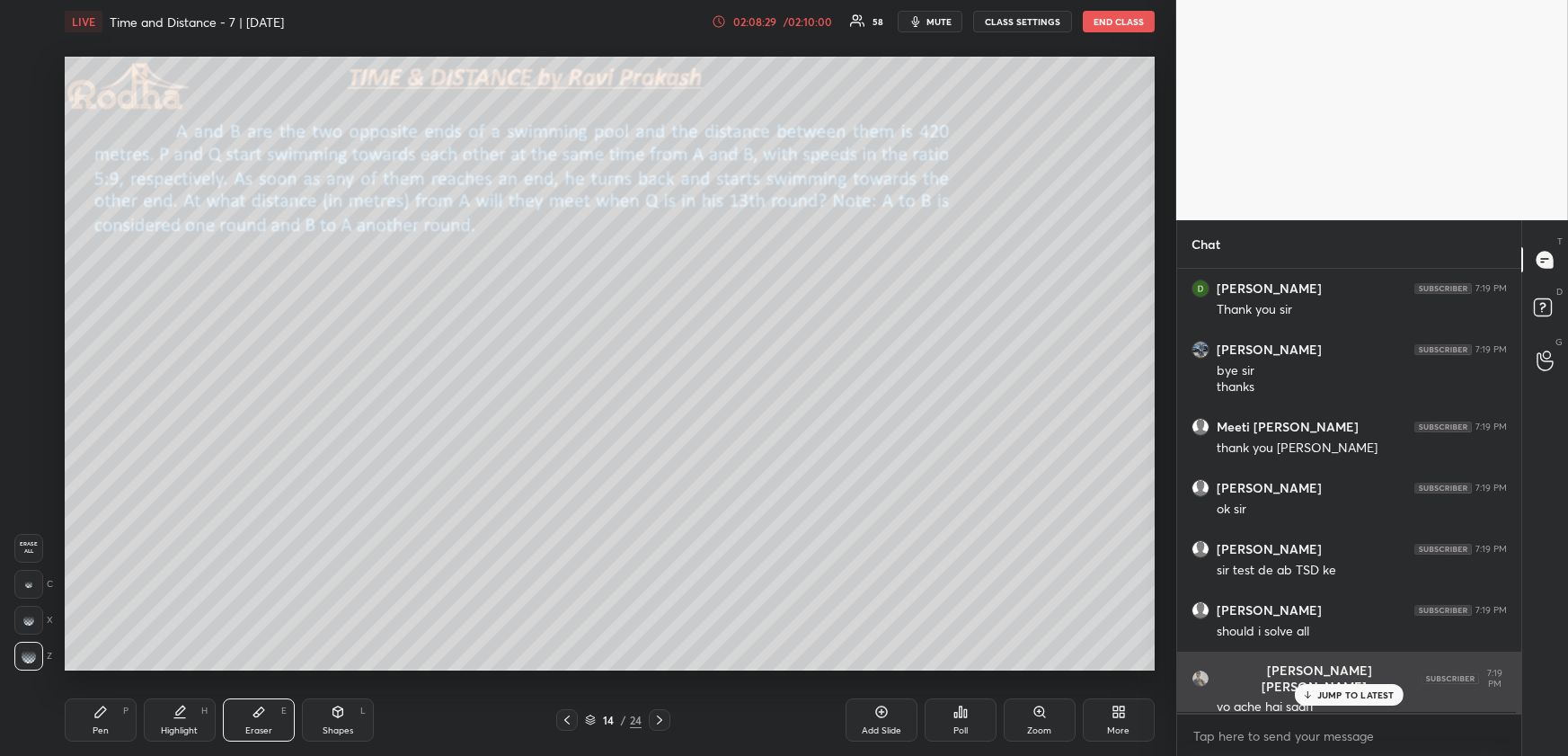drag, startPoint x: 1339, startPoint y: 688, endPoint x: 1335, endPoint y: 676, distance: 12.649111 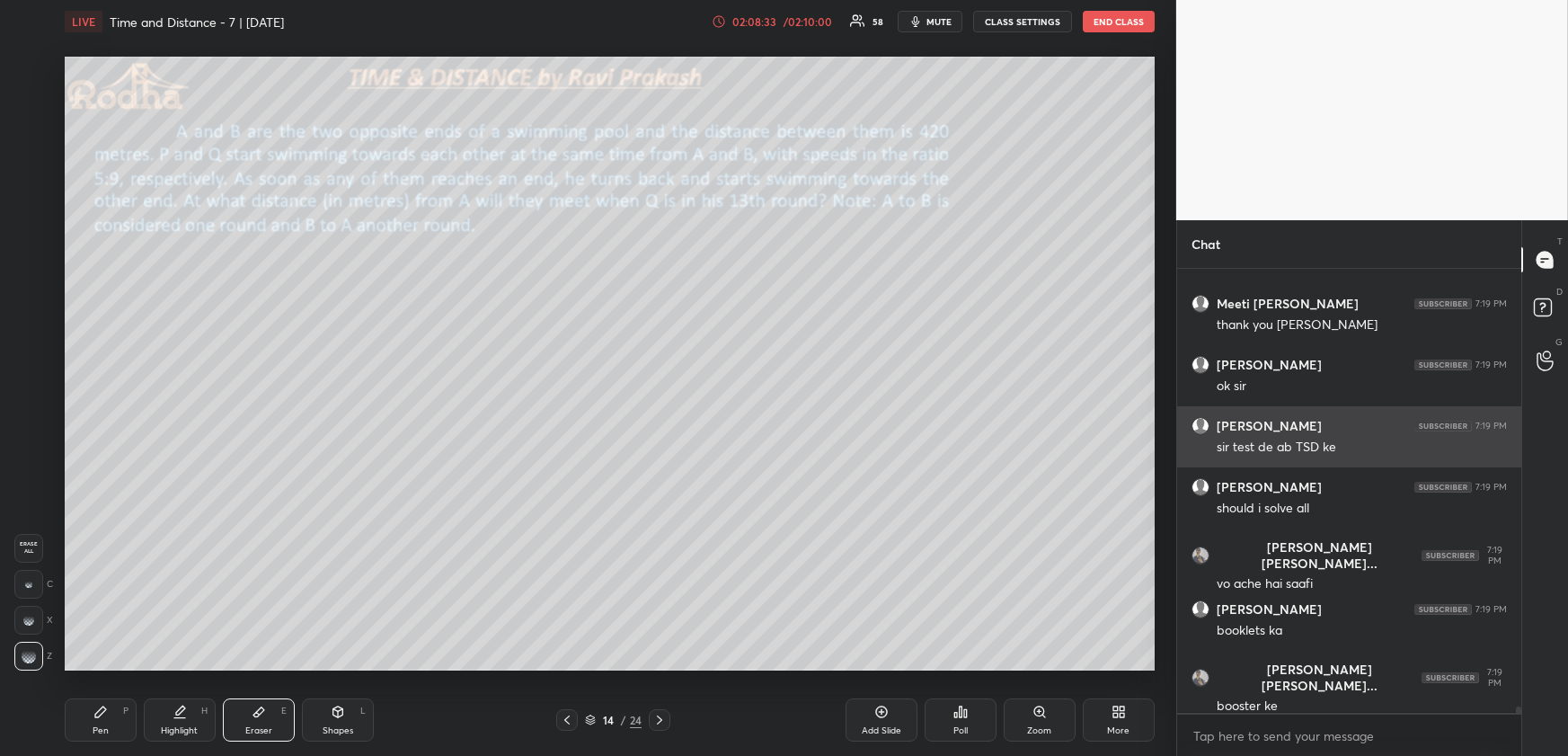 scroll, scrollTop: 33177, scrollLeft: 0, axis: vertical 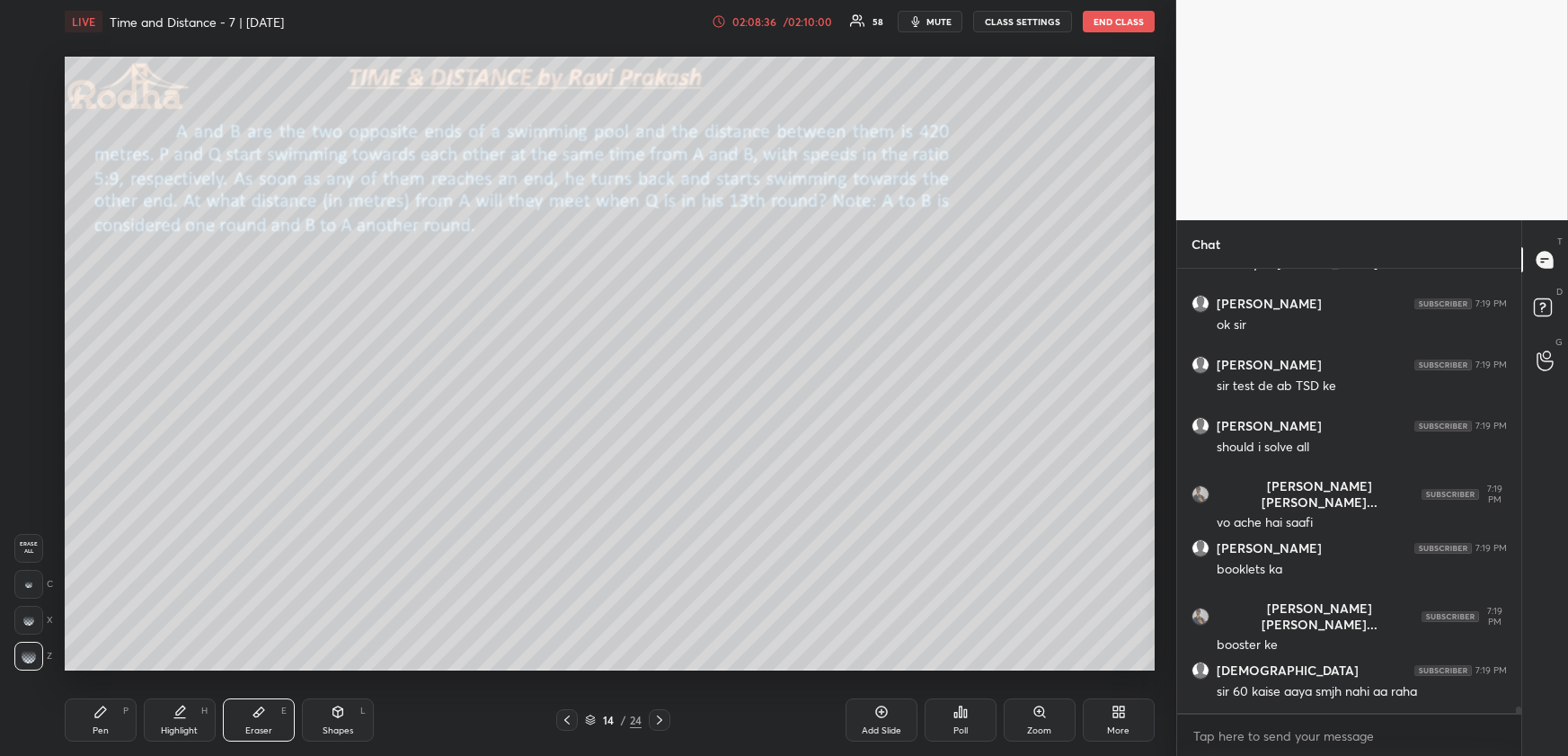 click on "Highlight H" at bounding box center (180, 720) 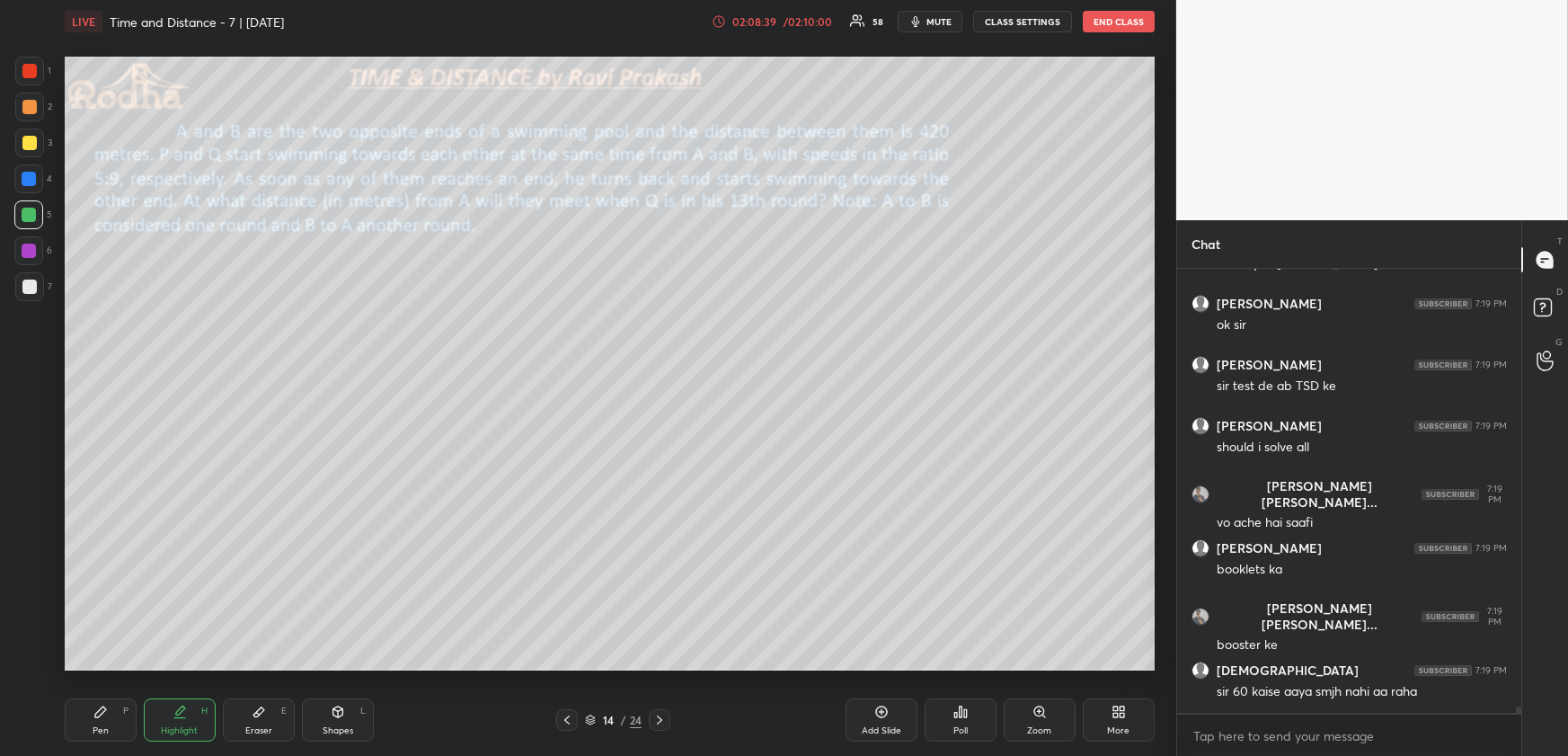 click on "14 / 24" at bounding box center (614, 720) 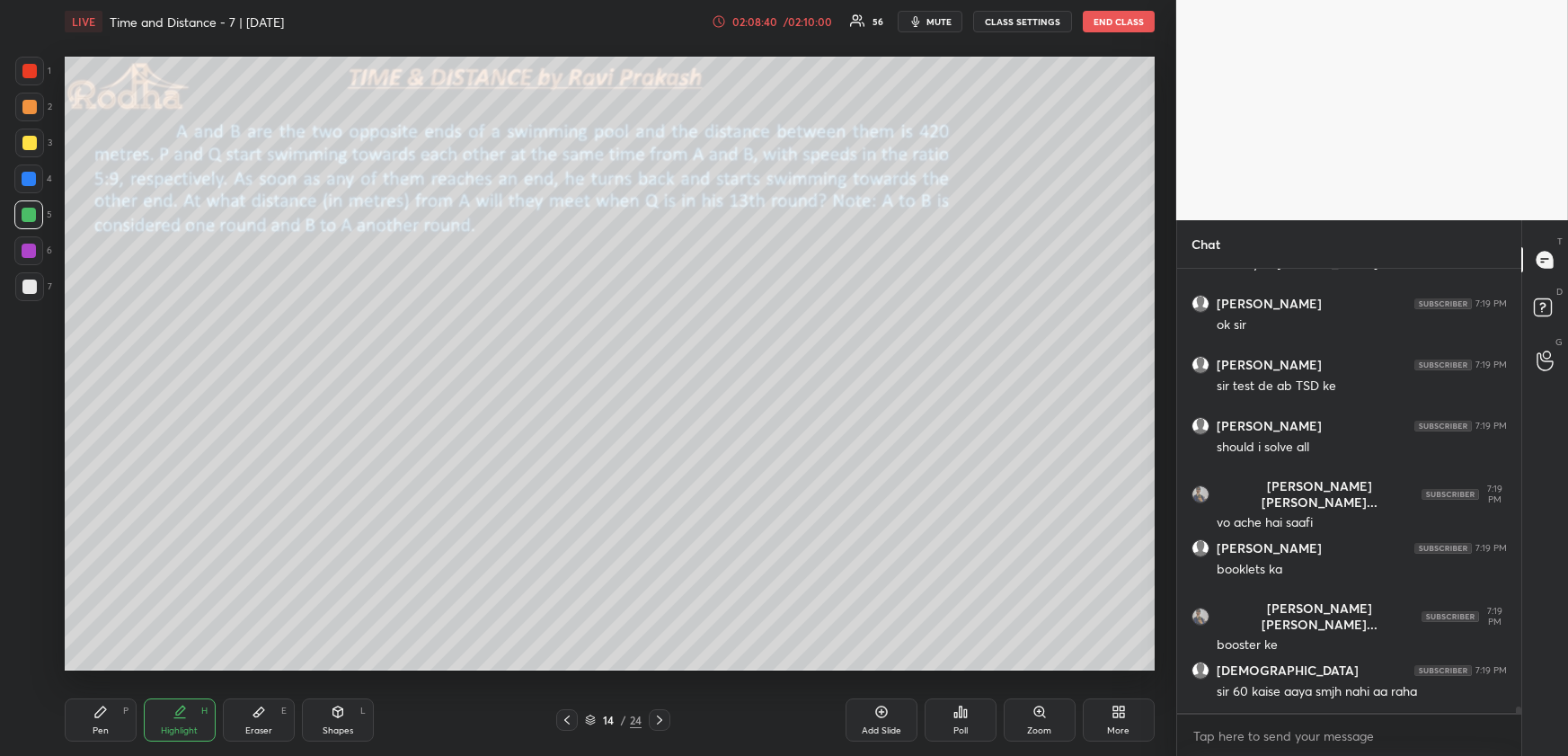 drag, startPoint x: 663, startPoint y: 717, endPoint x: 658, endPoint y: 706, distance: 12.083046 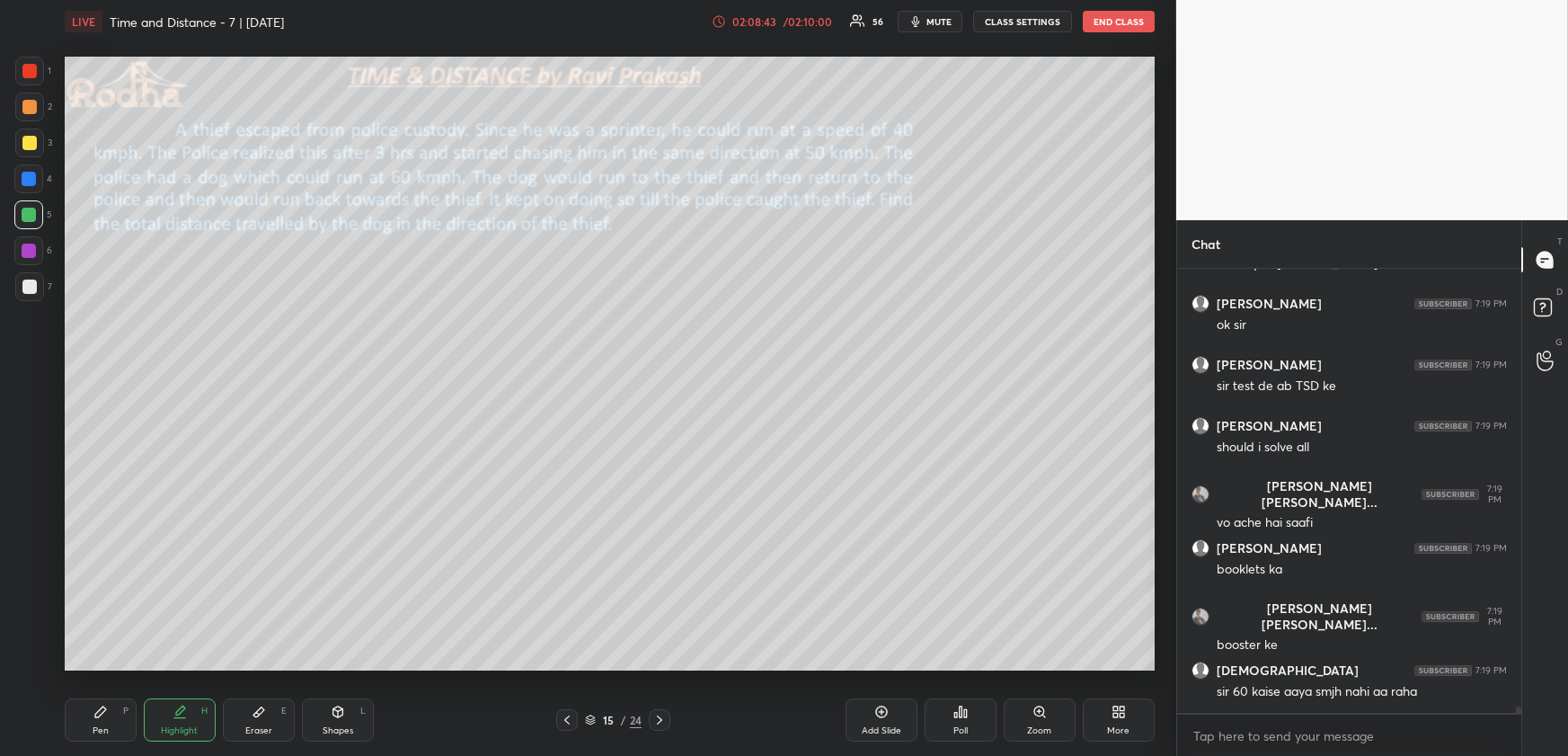 click at bounding box center [660, 720] 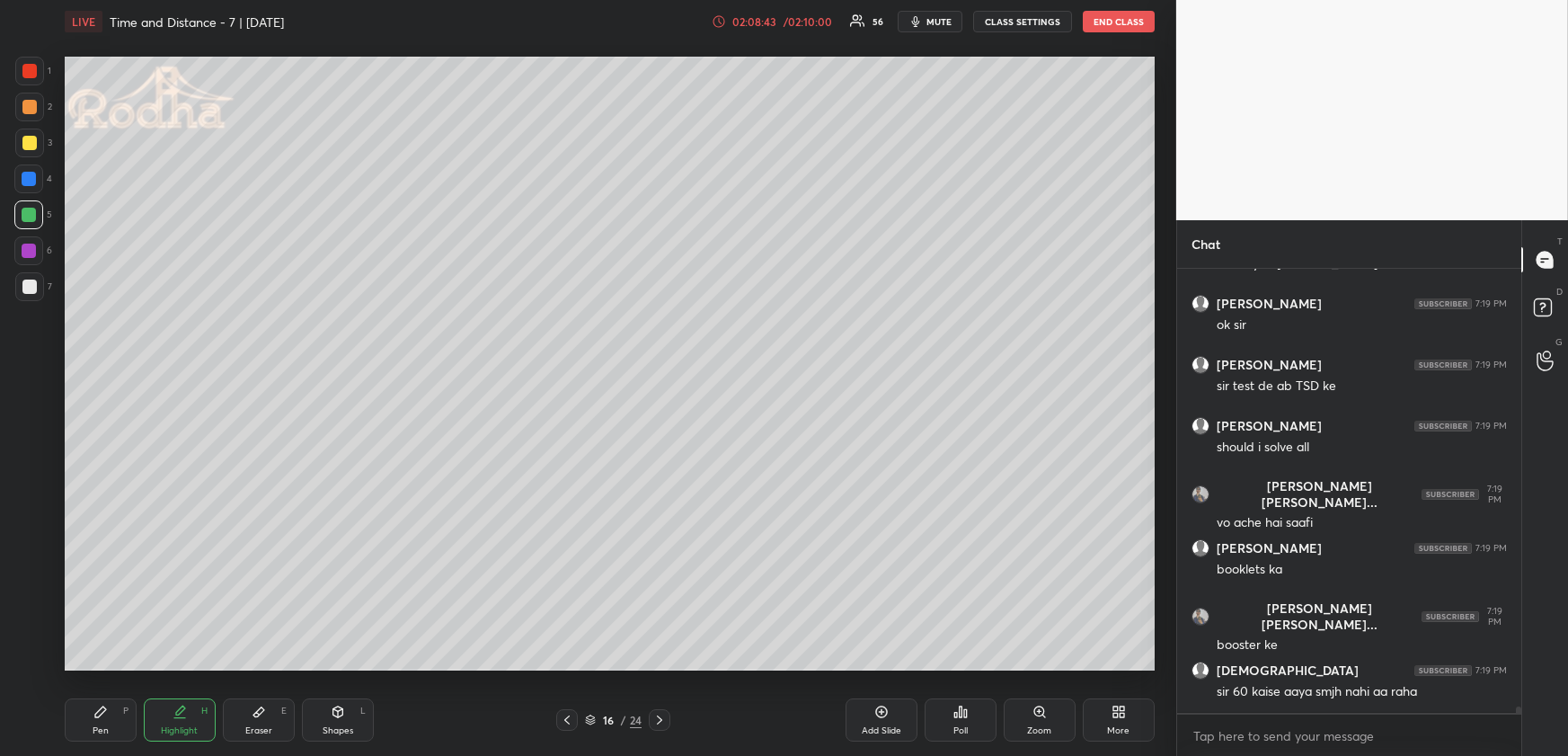 click at bounding box center [660, 720] 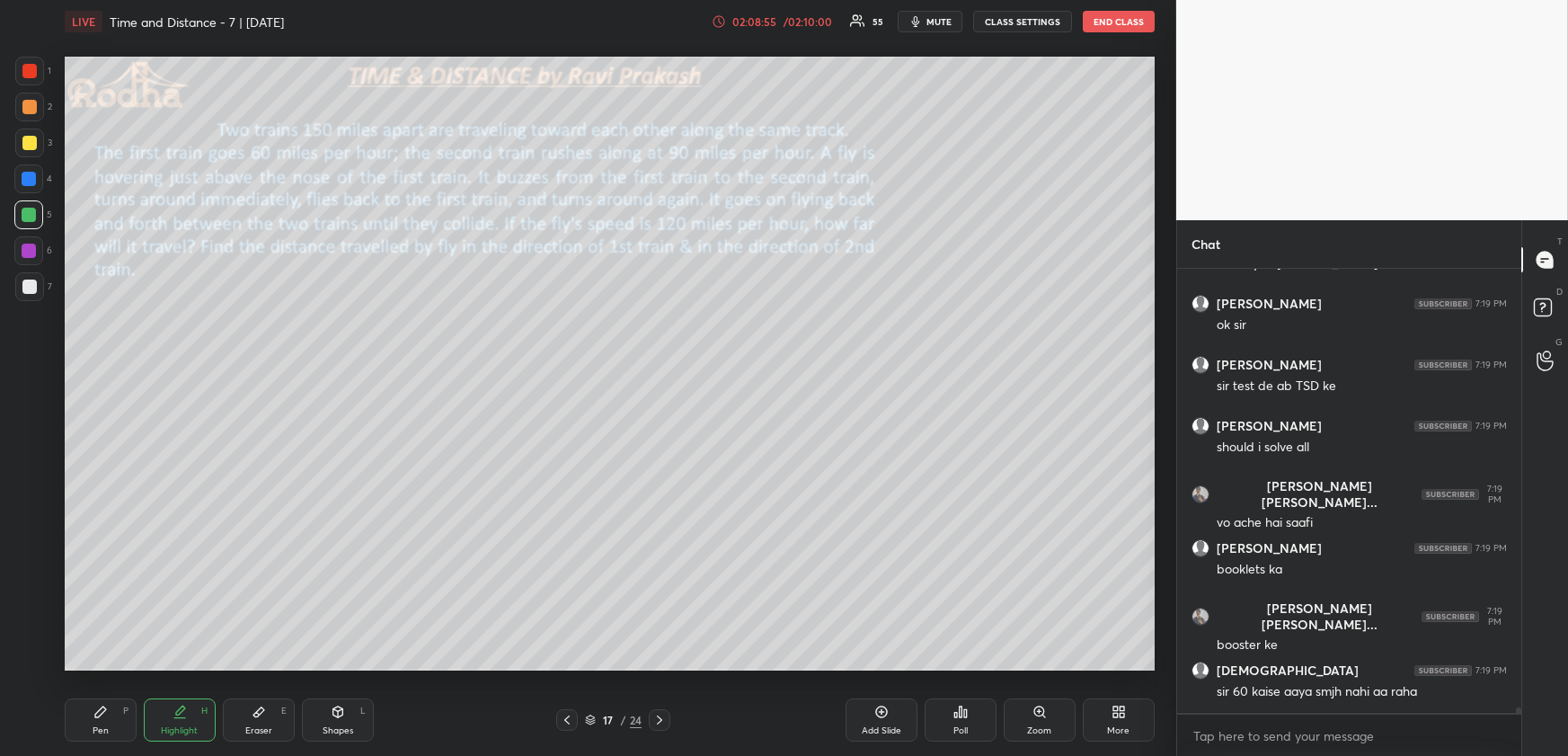scroll, scrollTop: 33238, scrollLeft: 0, axis: vertical 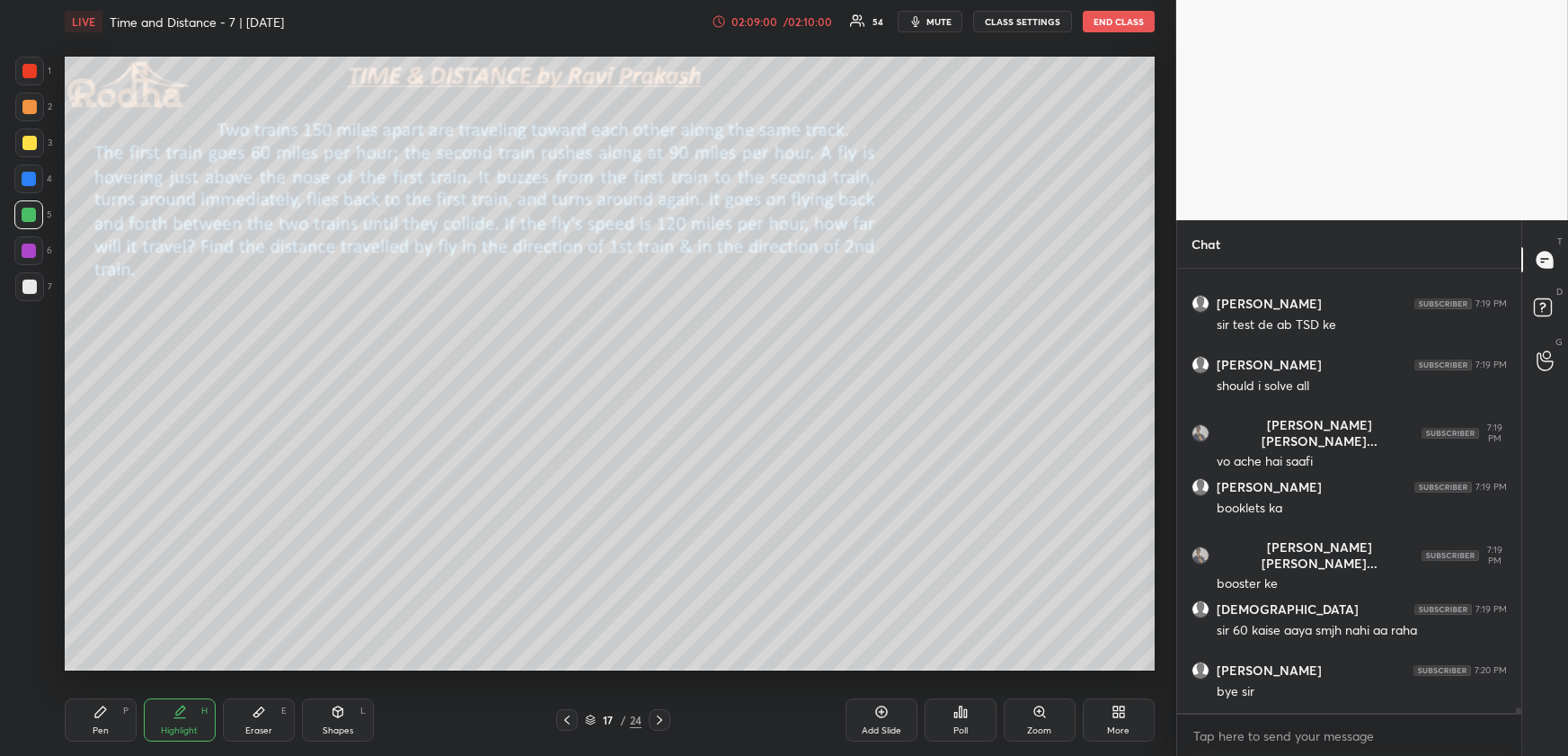 click 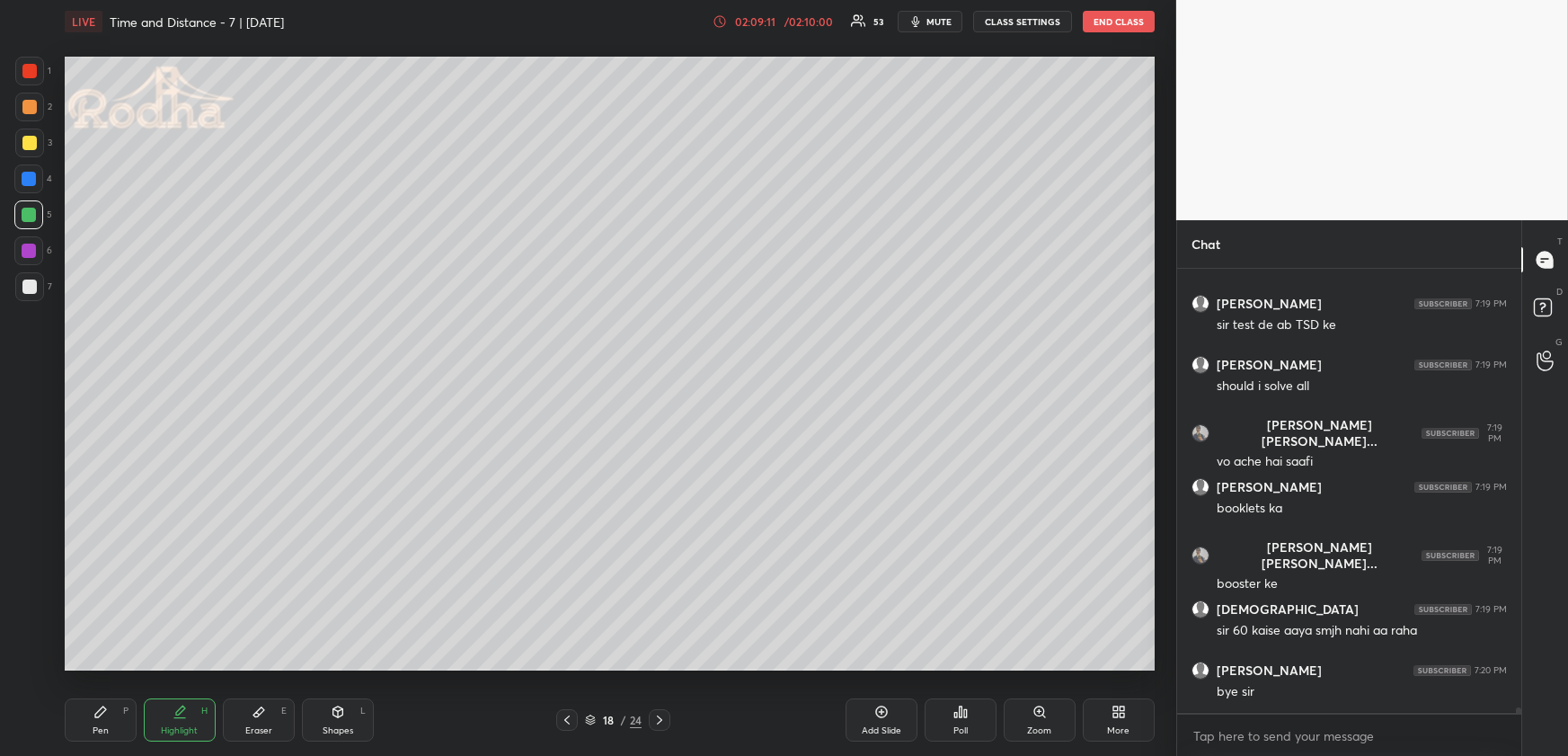scroll, scrollTop: 33298, scrollLeft: 0, axis: vertical 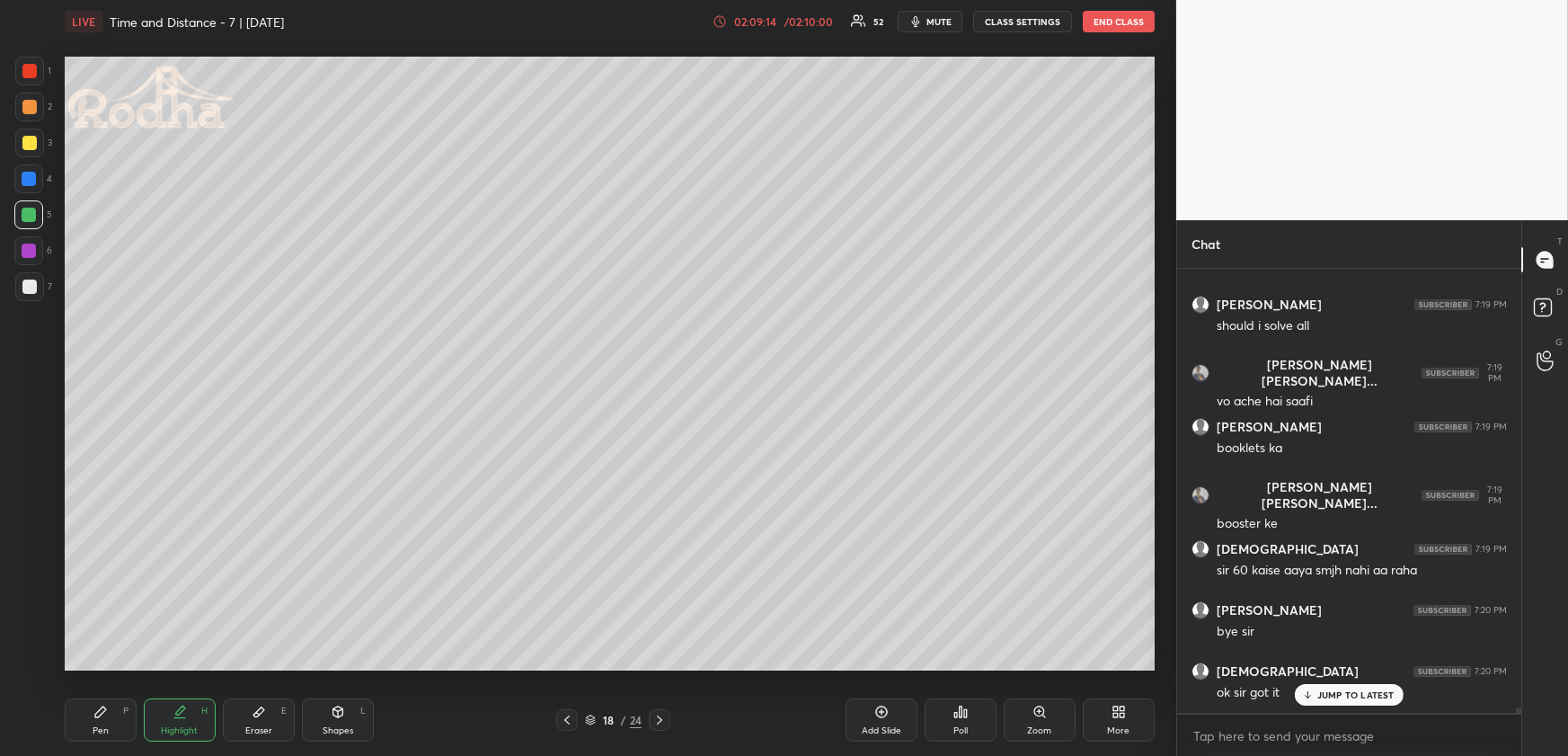 click on "END CLASS" at bounding box center [1119, 22] 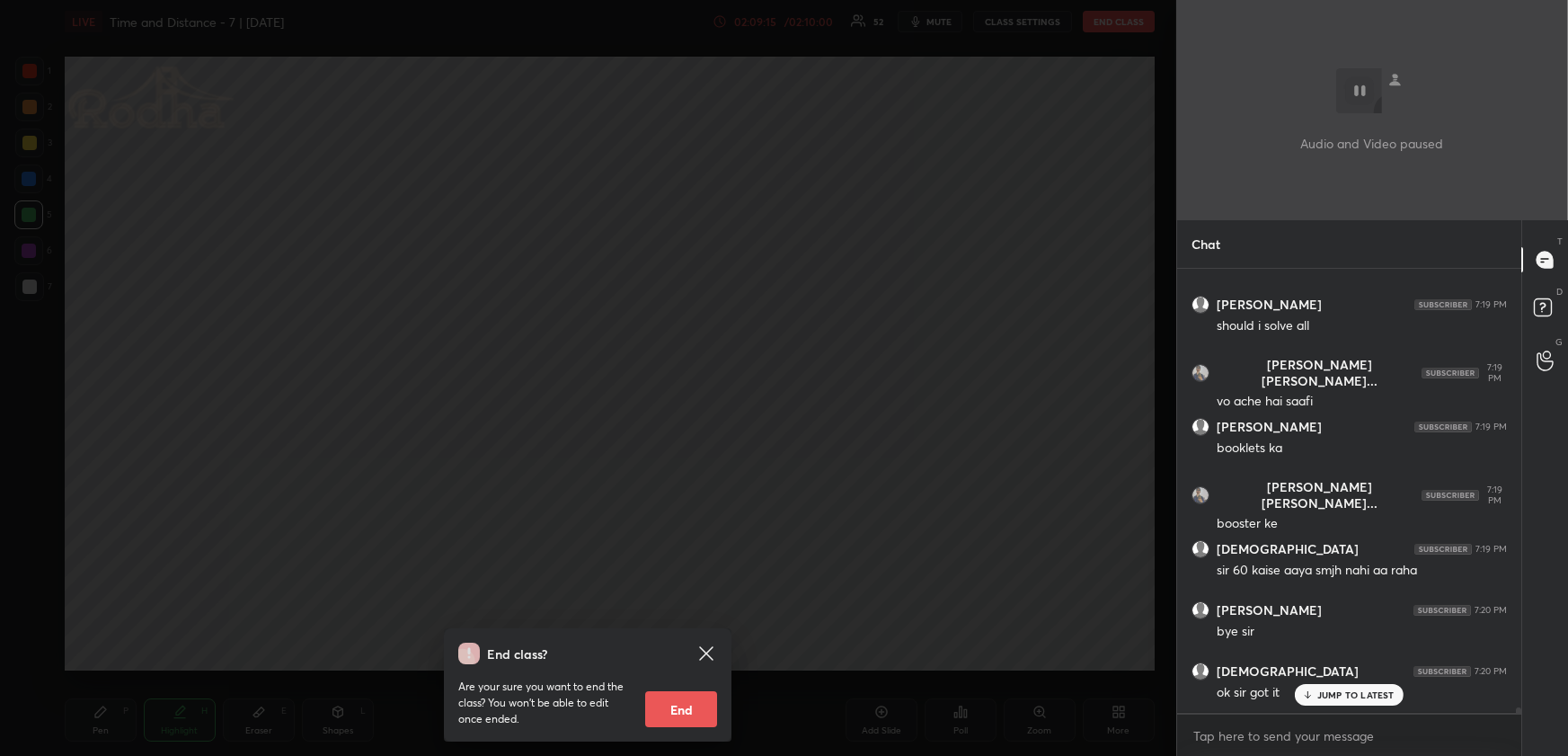 drag, startPoint x: 677, startPoint y: 699, endPoint x: 672, endPoint y: 691, distance: 9.43398 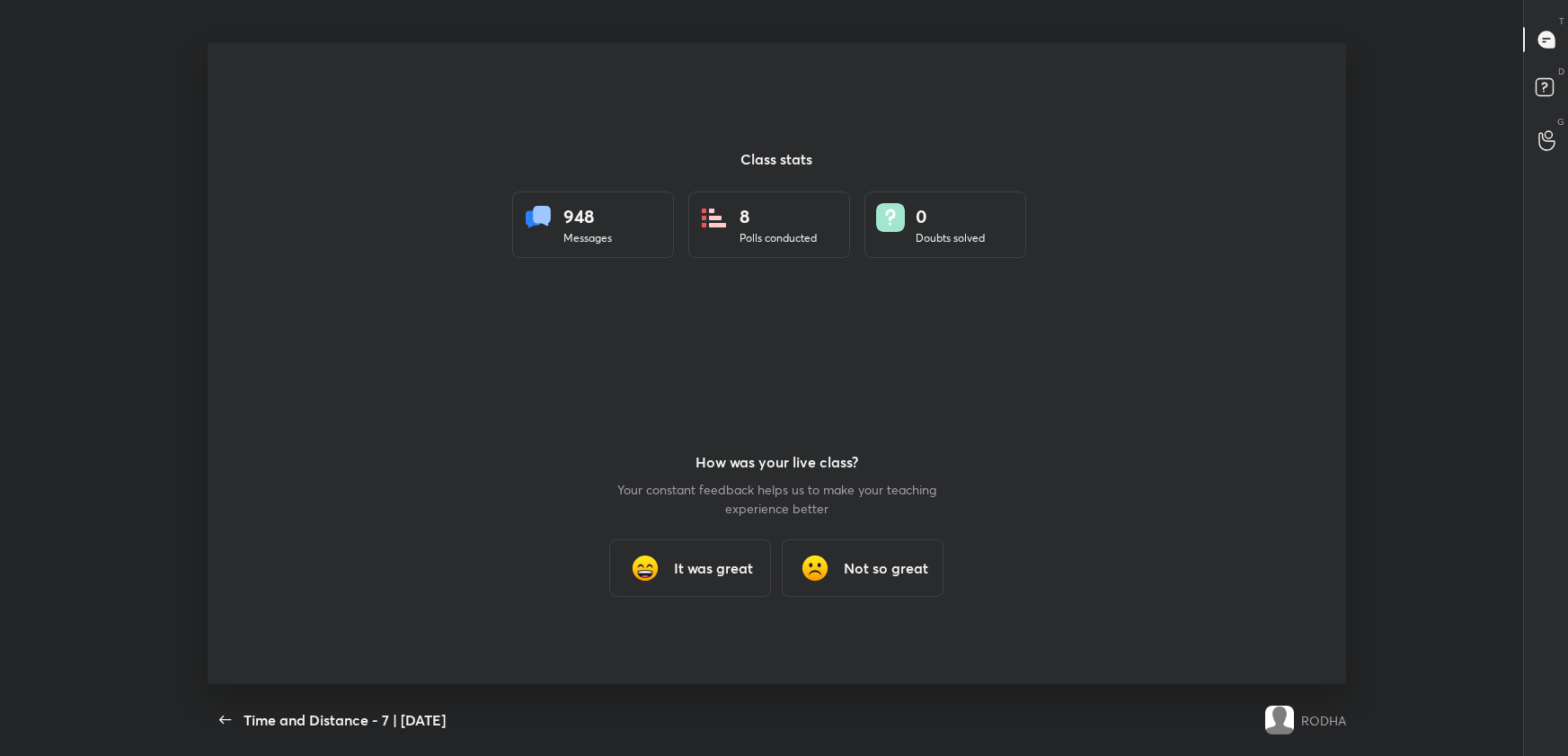 scroll, scrollTop: 89252, scrollLeft: 88393, axis: both 